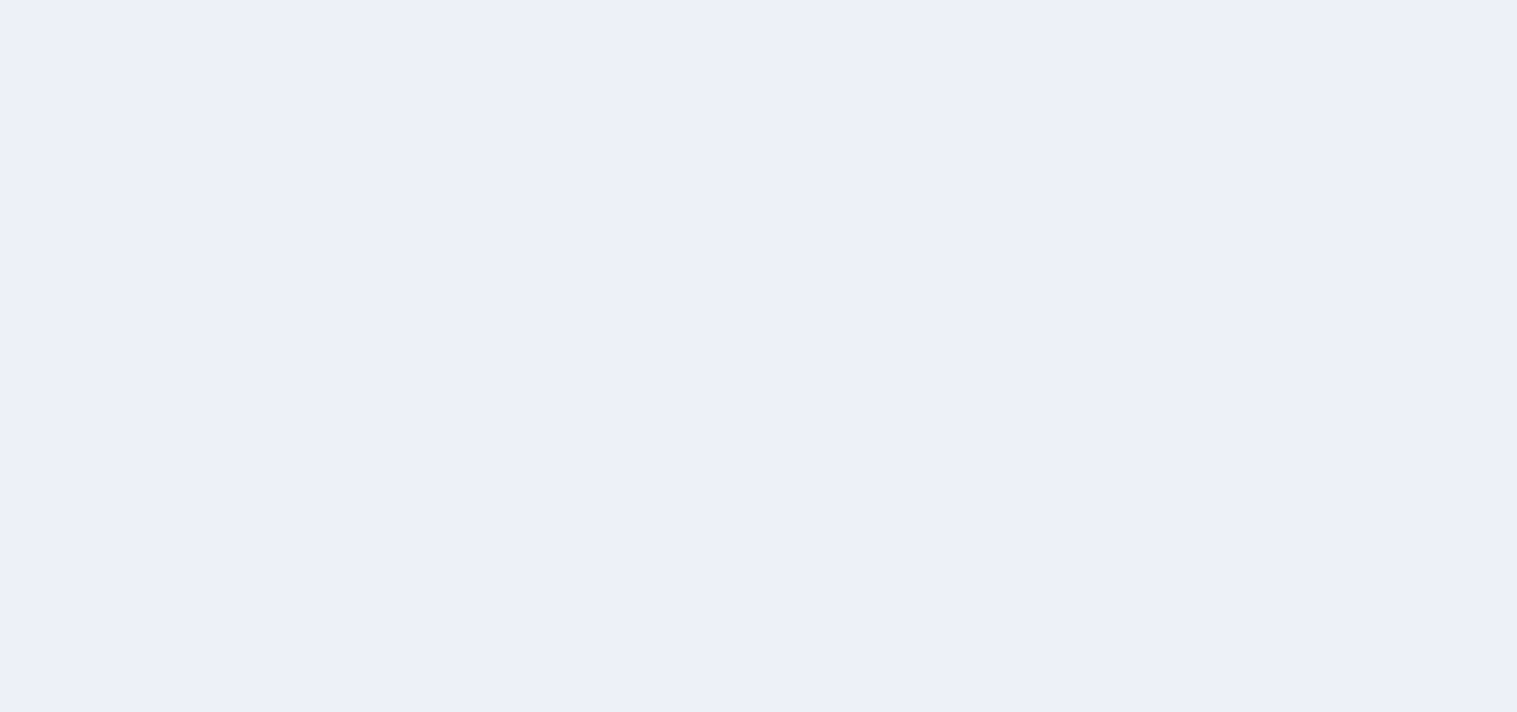scroll, scrollTop: 0, scrollLeft: 0, axis: both 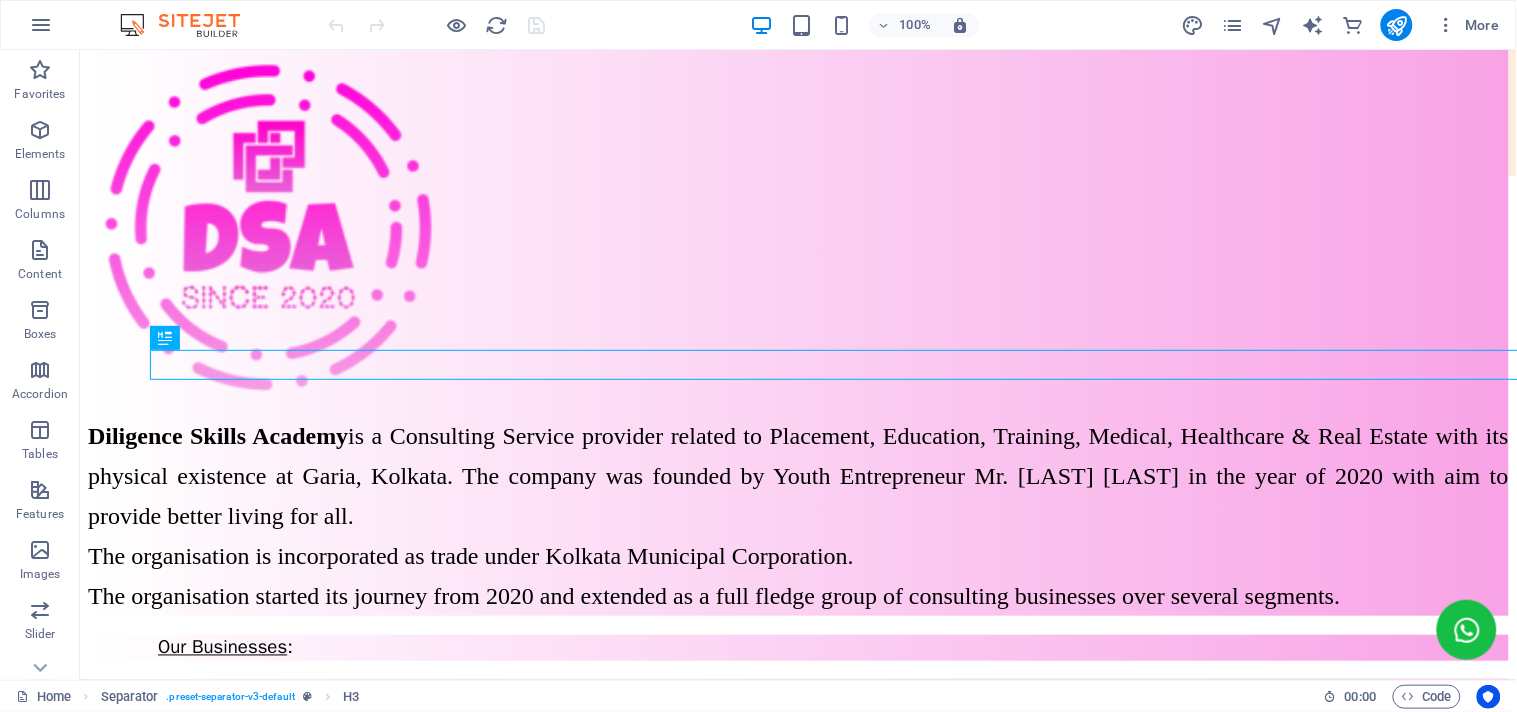 click on "More" at bounding box center [1344, 25] 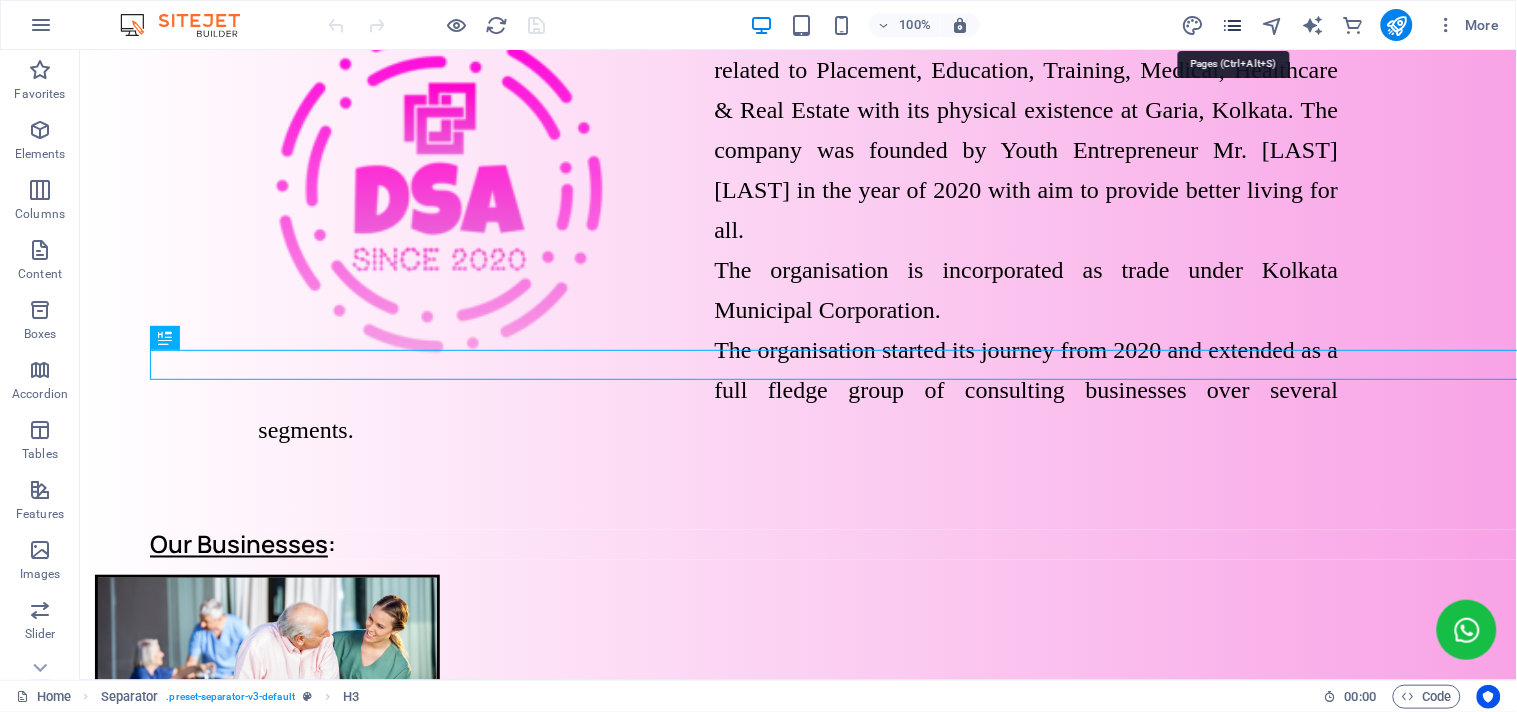 click at bounding box center (1232, 25) 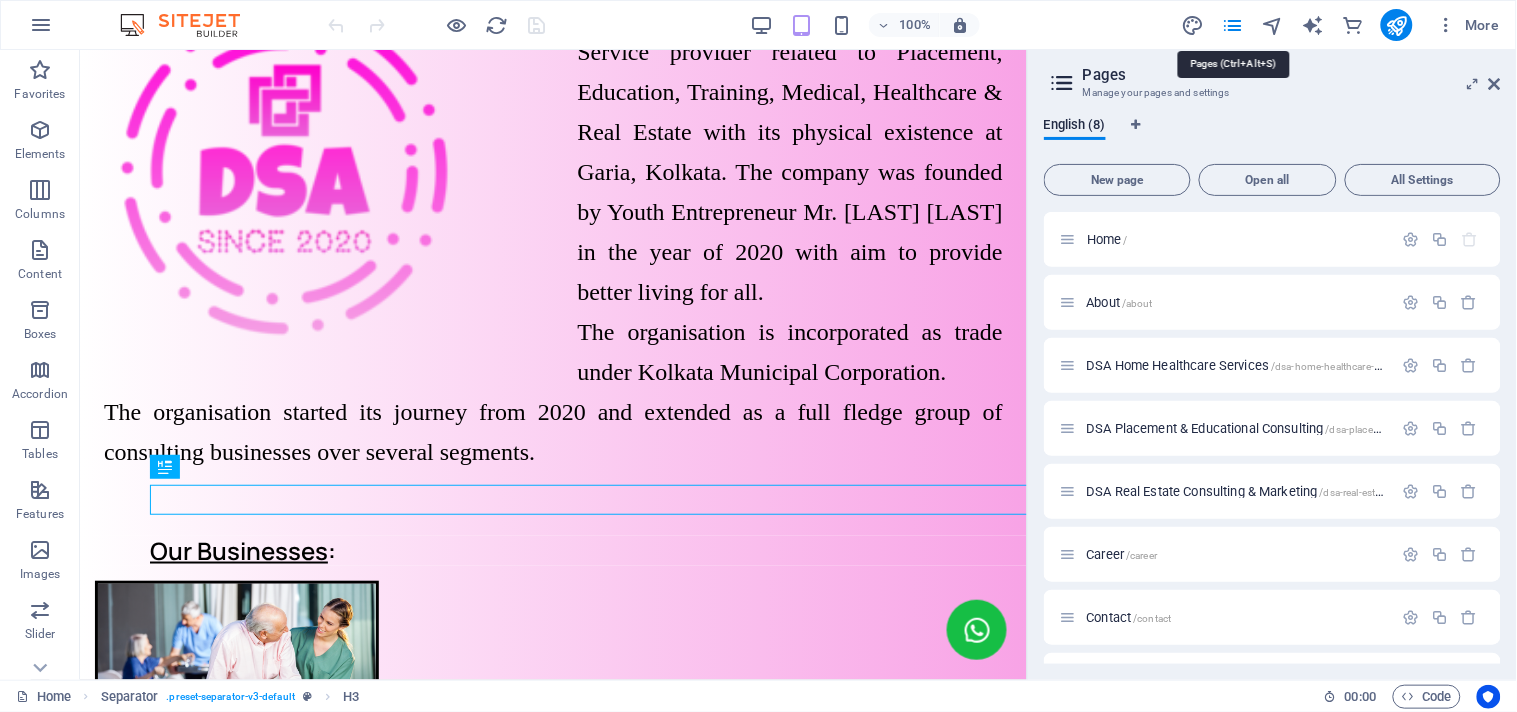 scroll, scrollTop: 417, scrollLeft: 0, axis: vertical 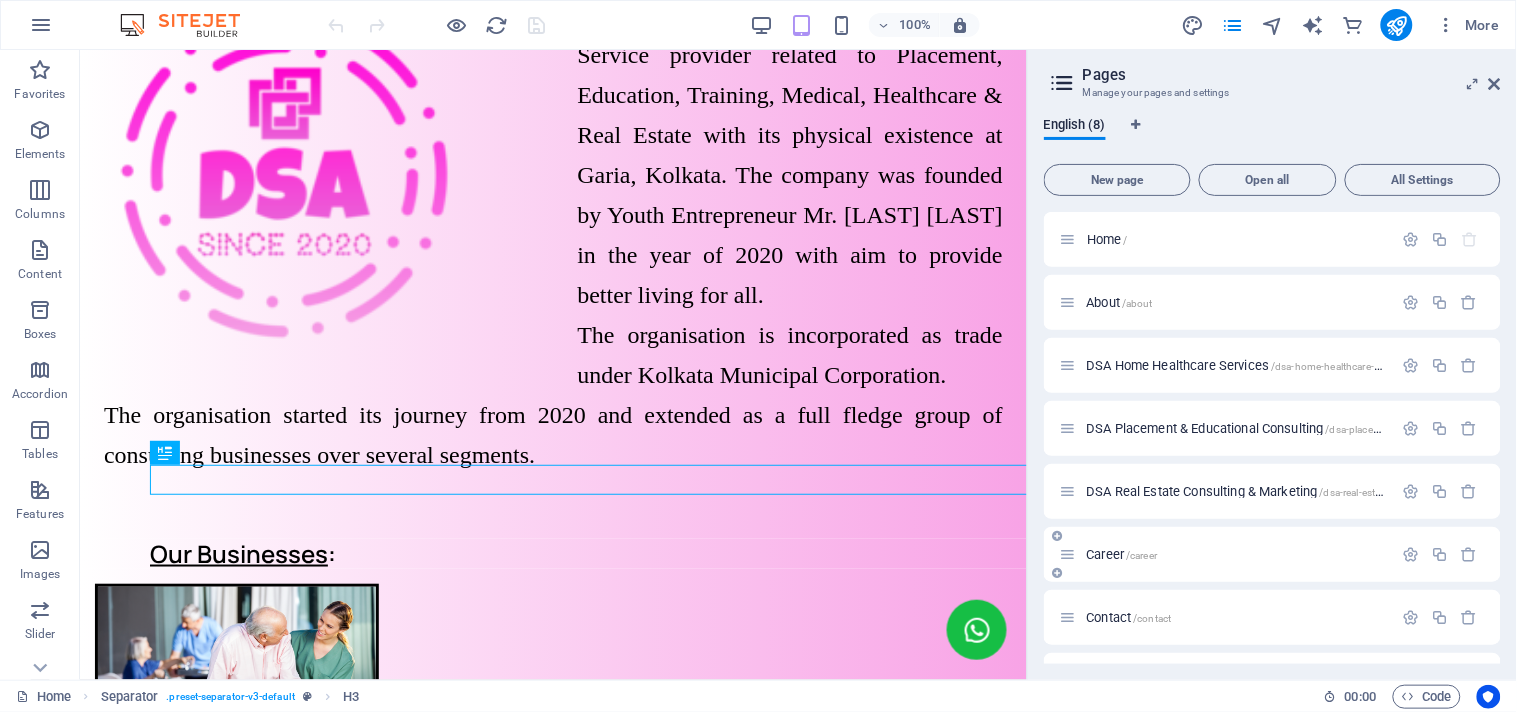 click on "Career /career" at bounding box center (1272, 554) 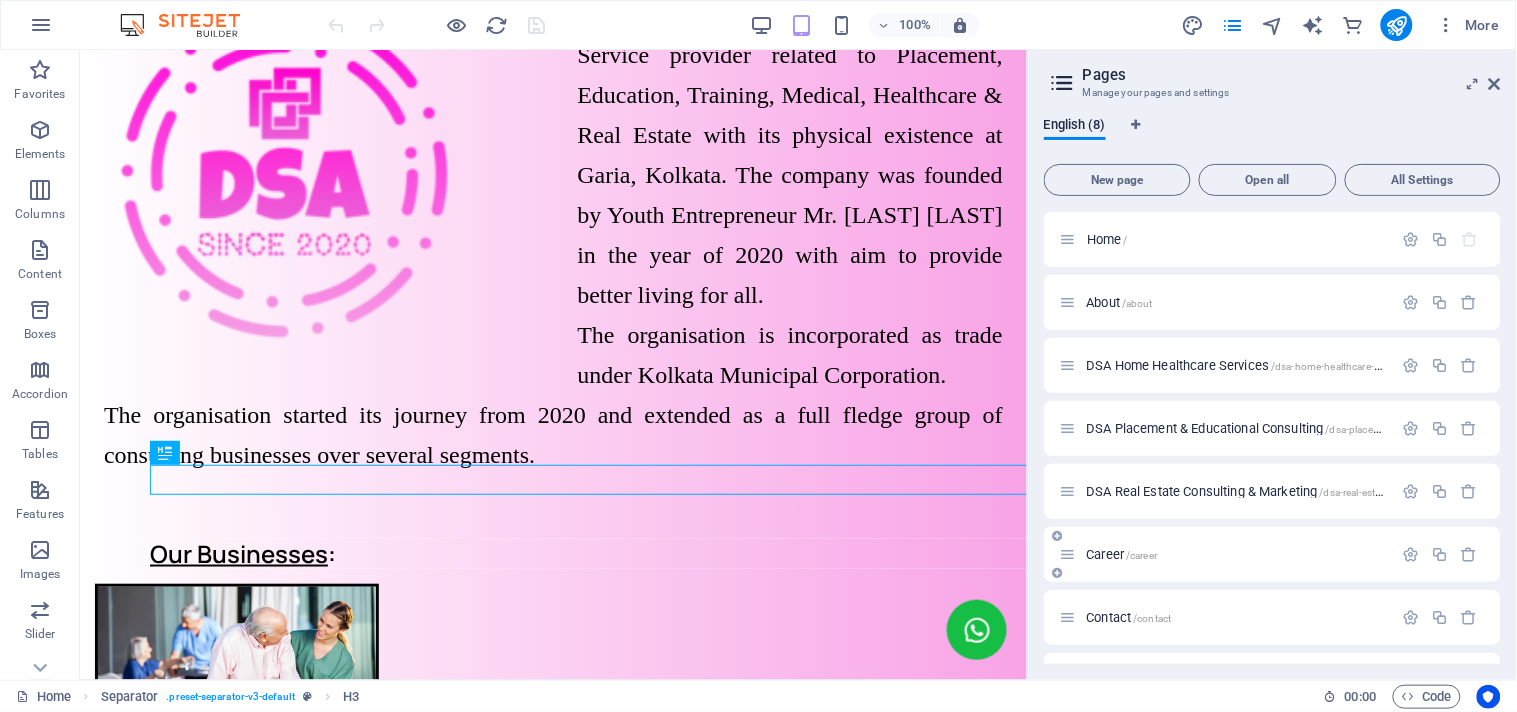 click on "Career /career" at bounding box center (1122, 554) 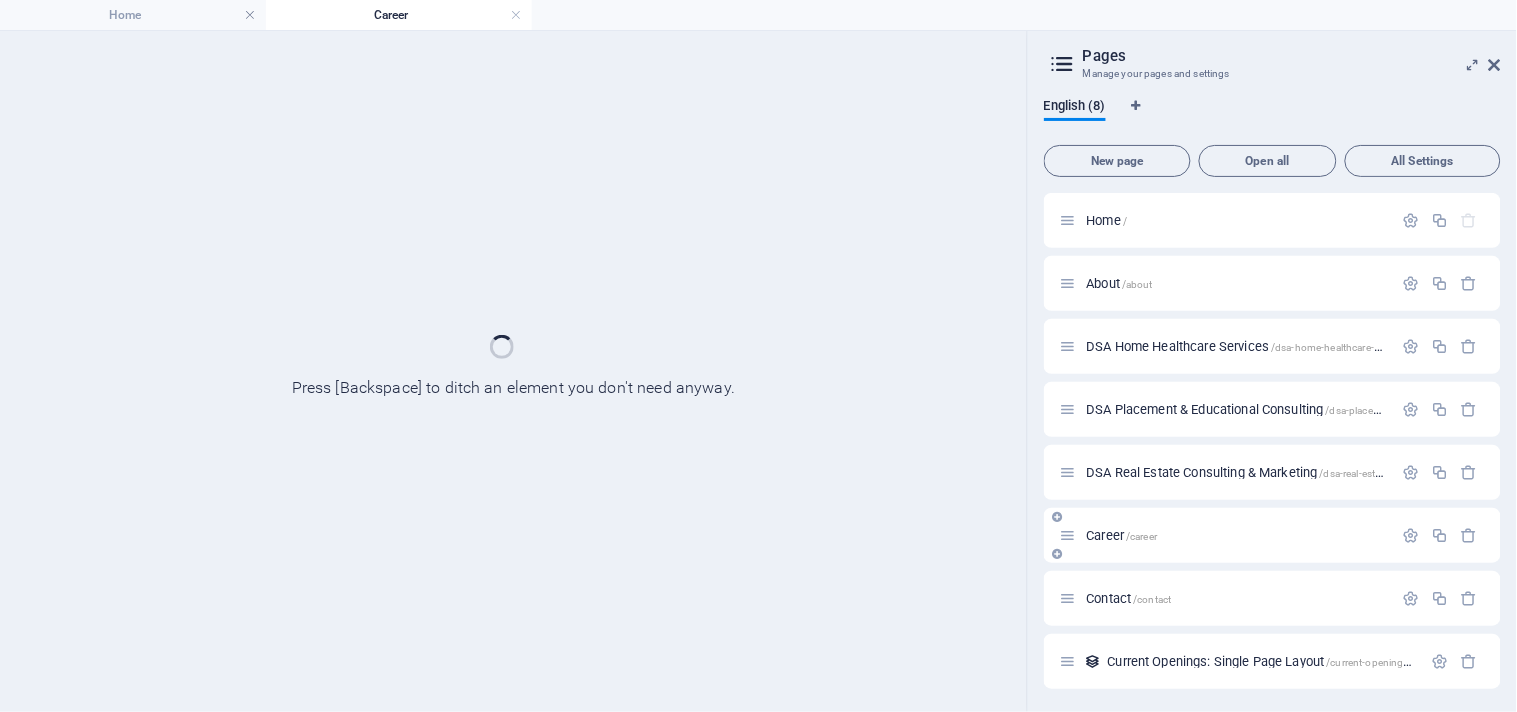 scroll, scrollTop: 0, scrollLeft: 0, axis: both 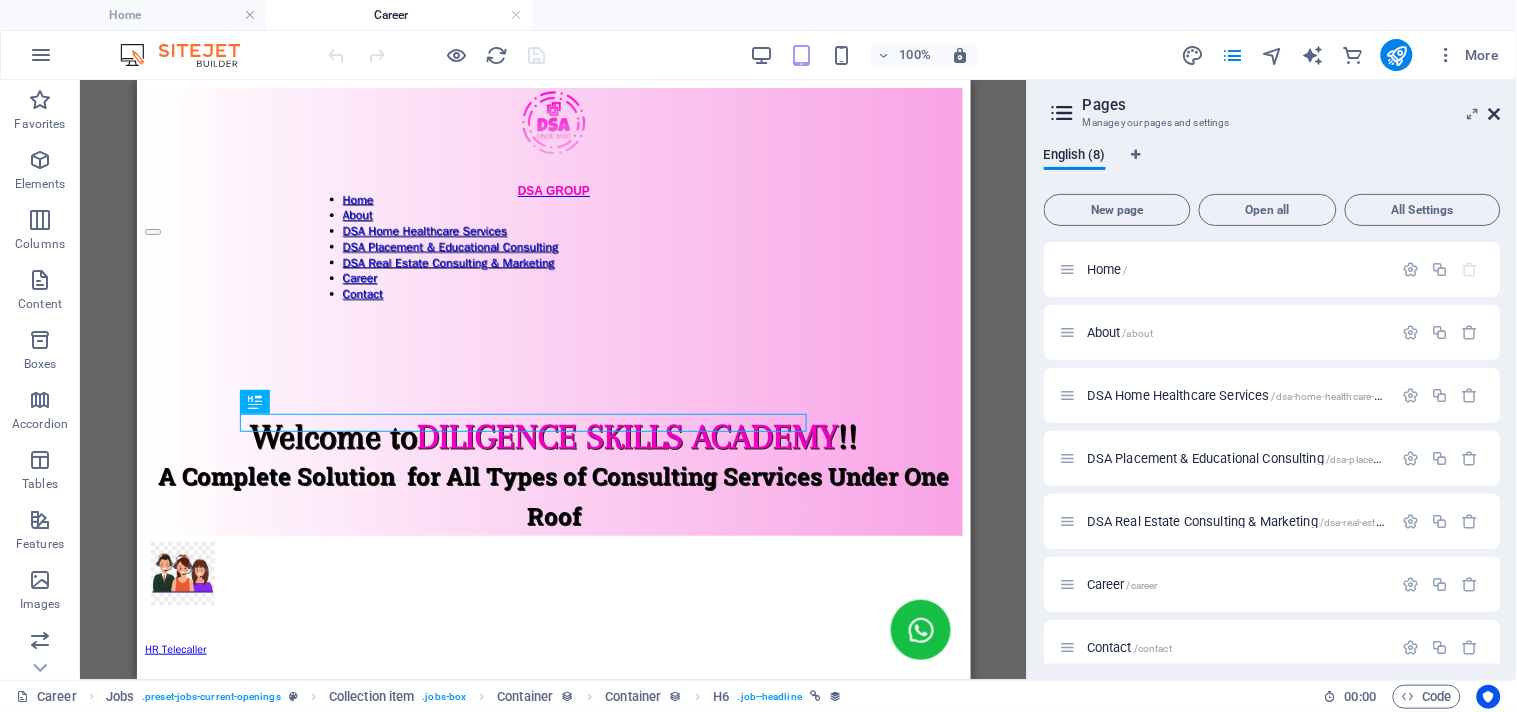 click at bounding box center [1495, 114] 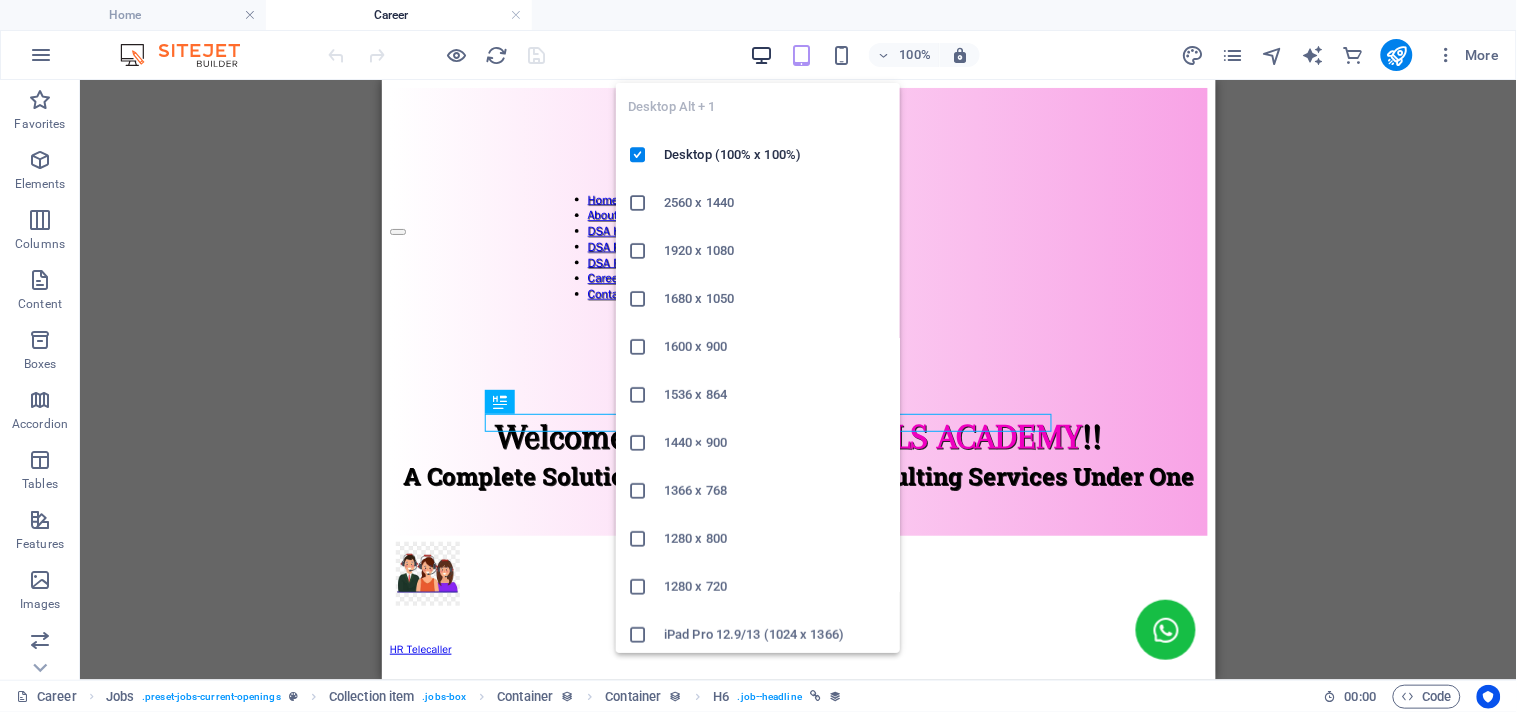 click at bounding box center [761, 55] 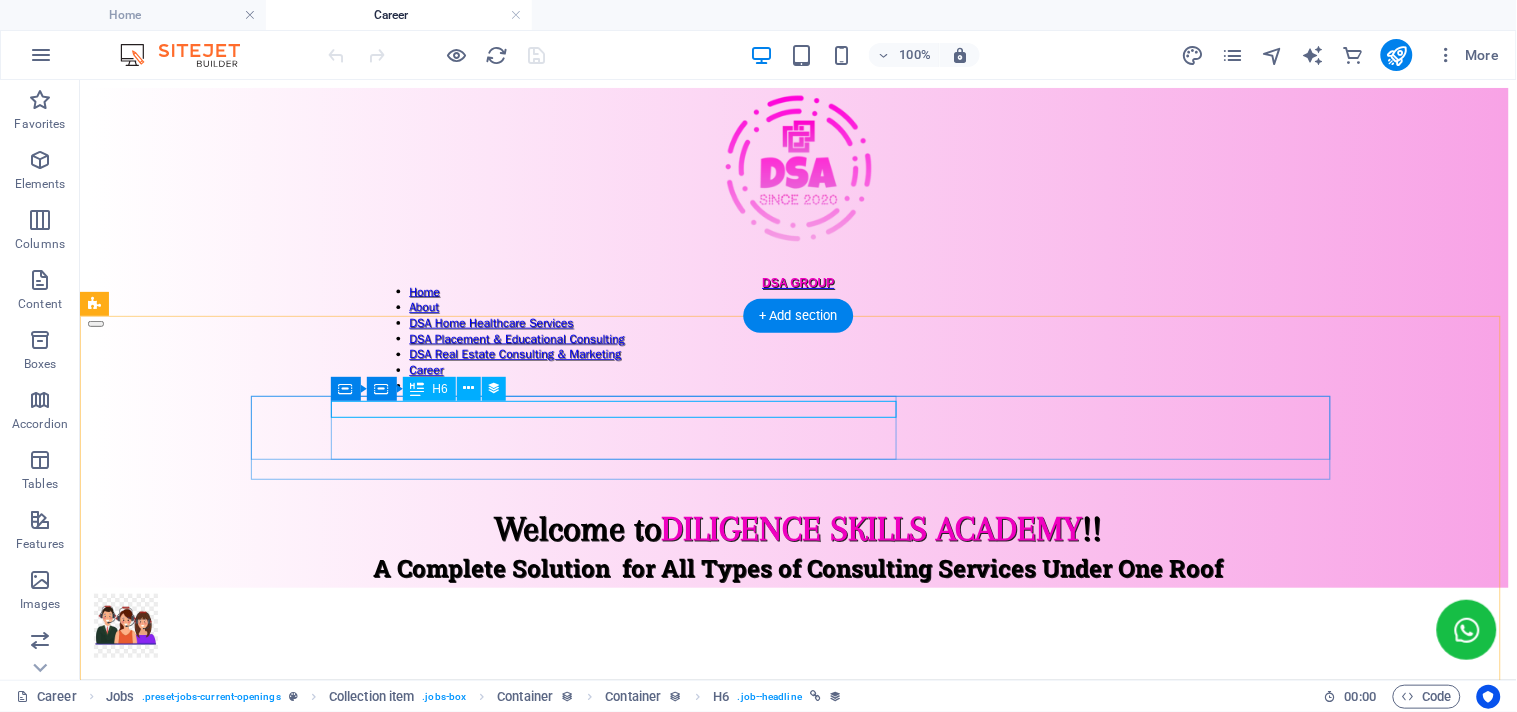 click on "HR Telecaller" at bounding box center (797, 701) 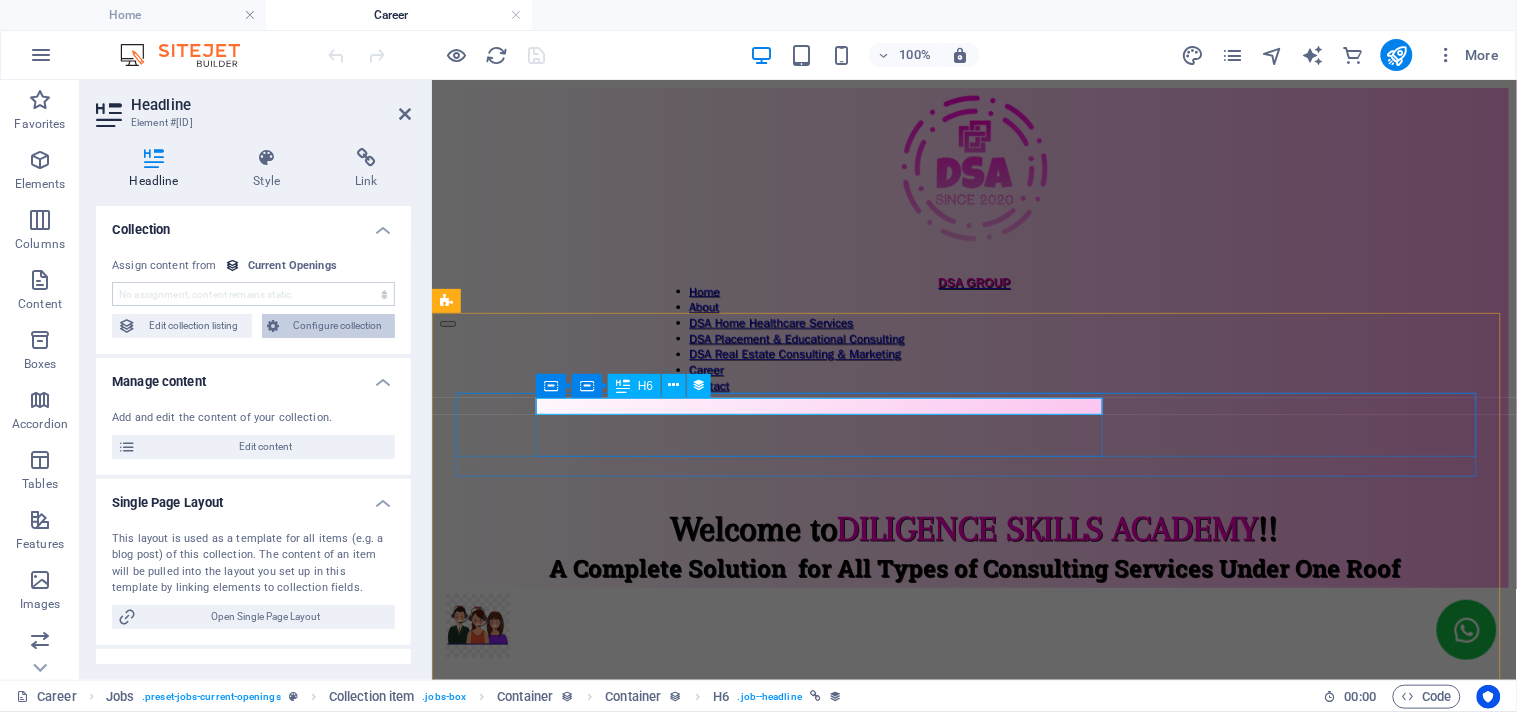 select on "name" 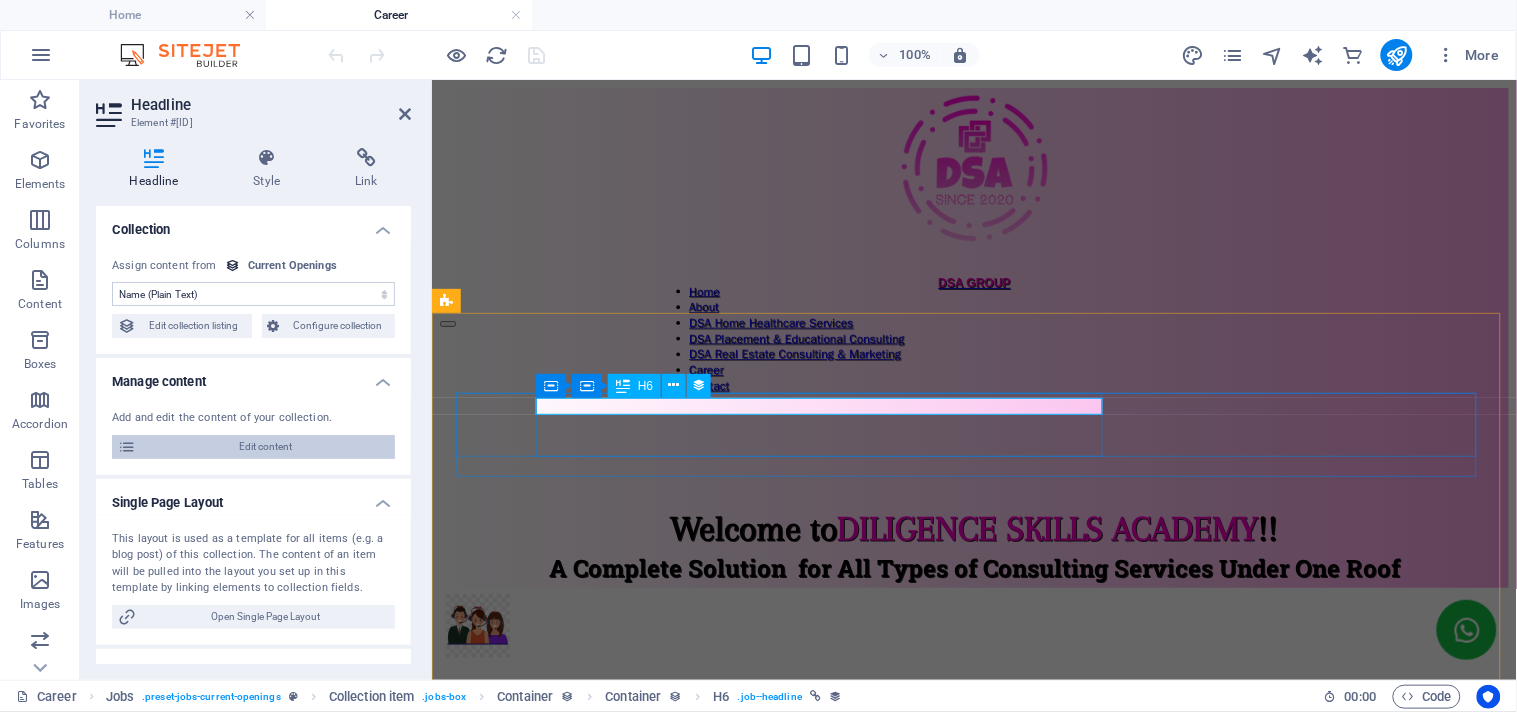 click on "Edit content" at bounding box center (265, 447) 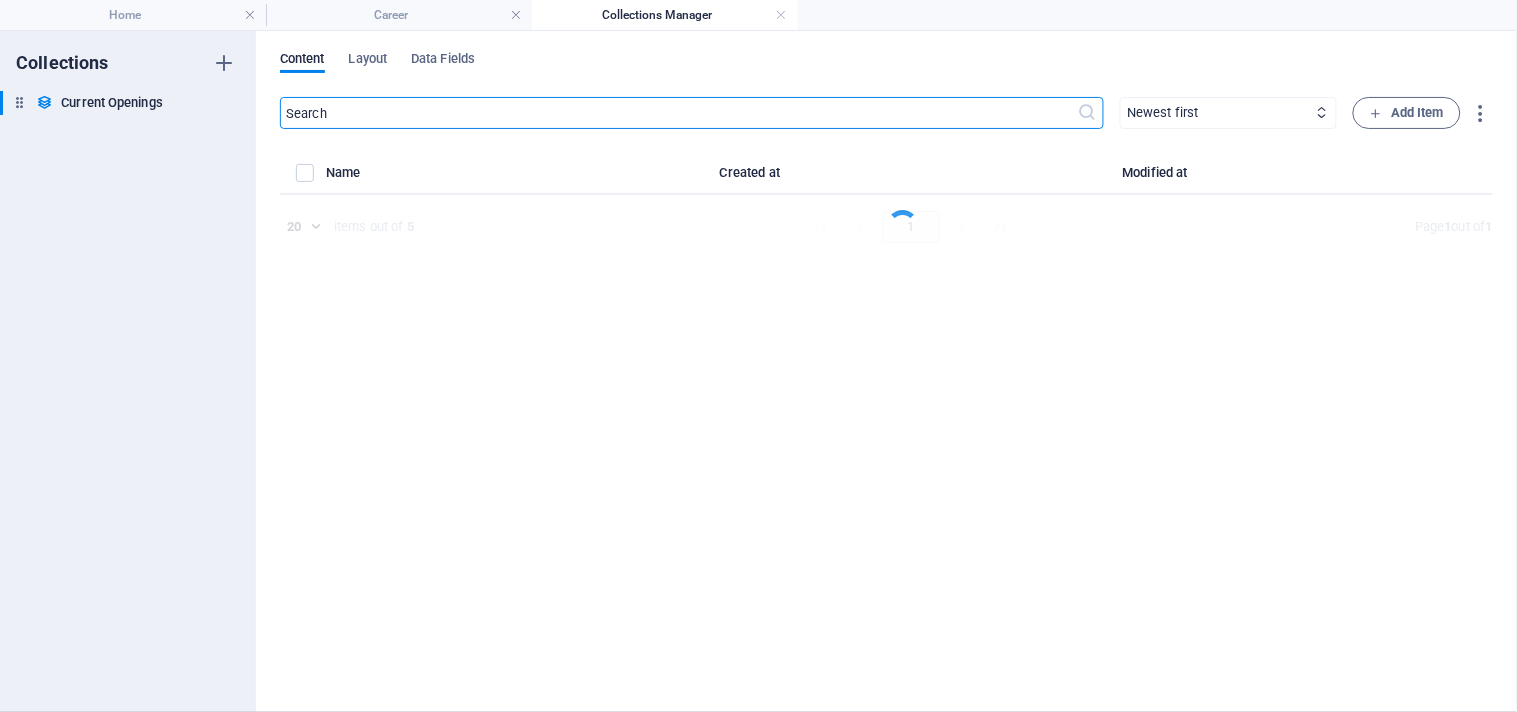 select on "Marketing" 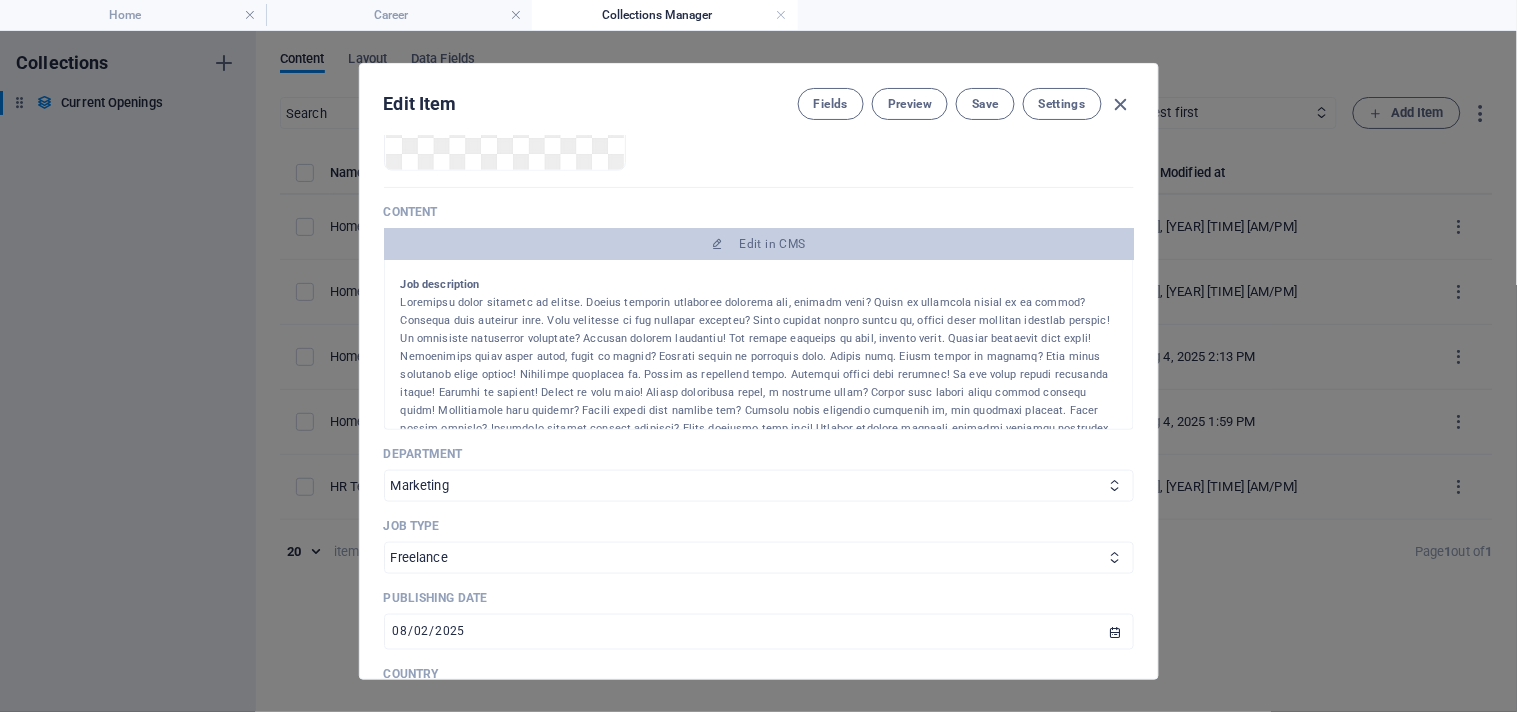 scroll, scrollTop: 555, scrollLeft: 0, axis: vertical 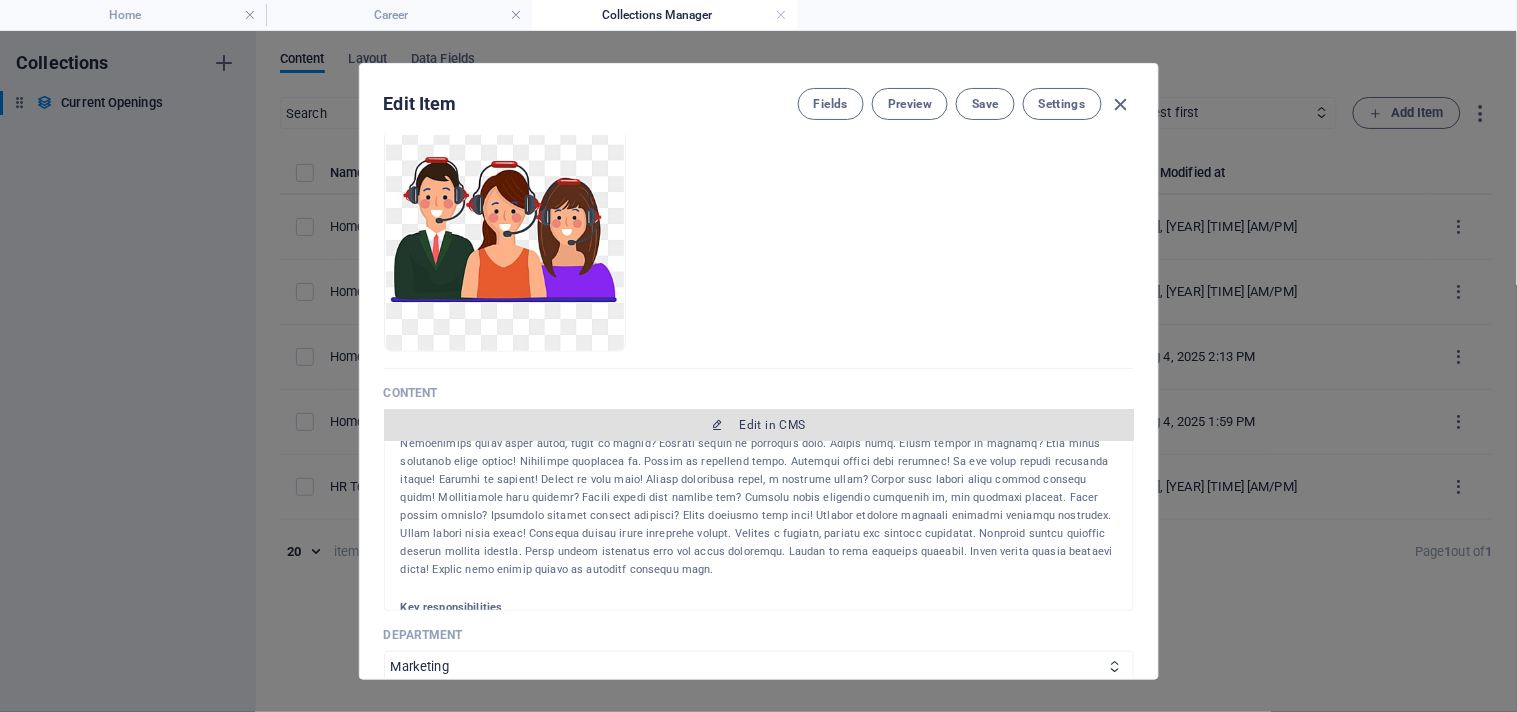 click on "Edit in CMS" at bounding box center (759, 425) 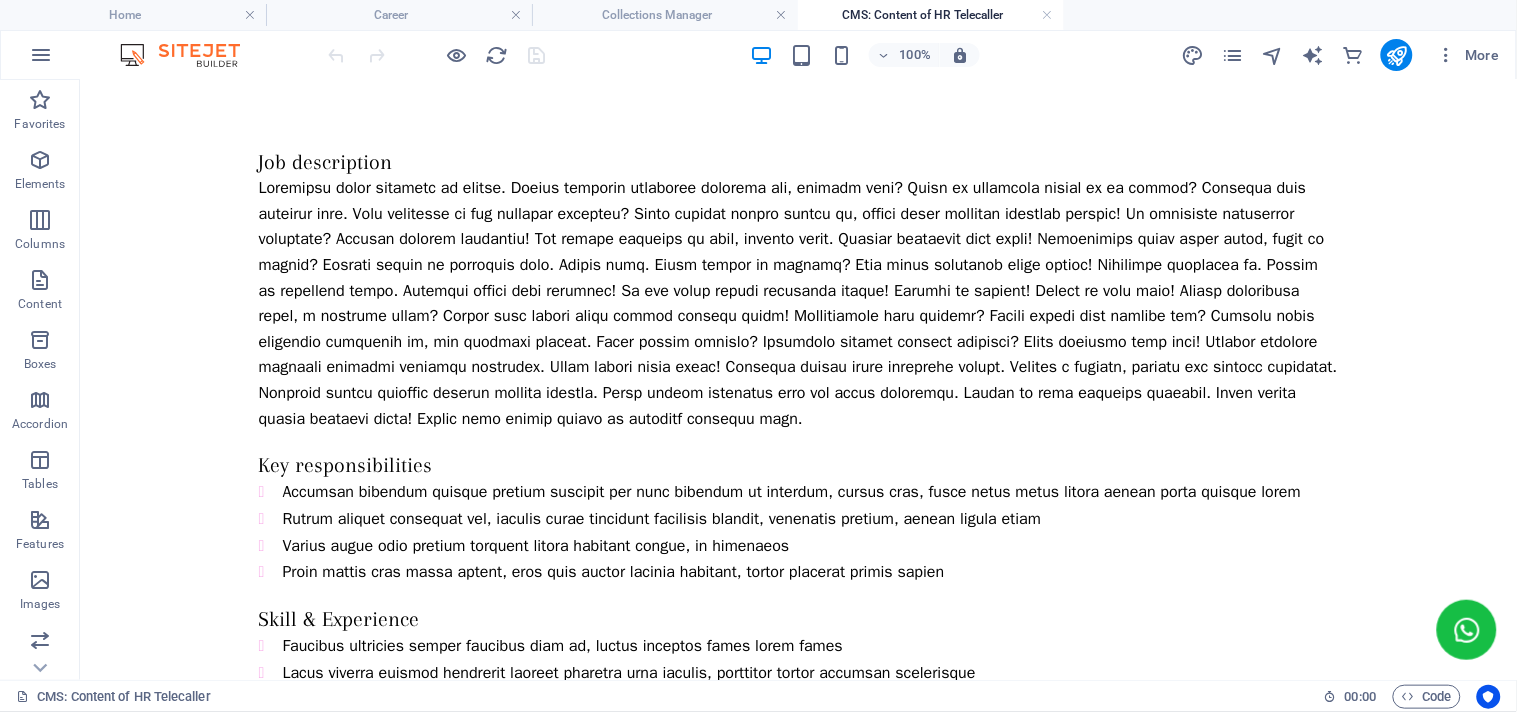 scroll, scrollTop: 0, scrollLeft: 0, axis: both 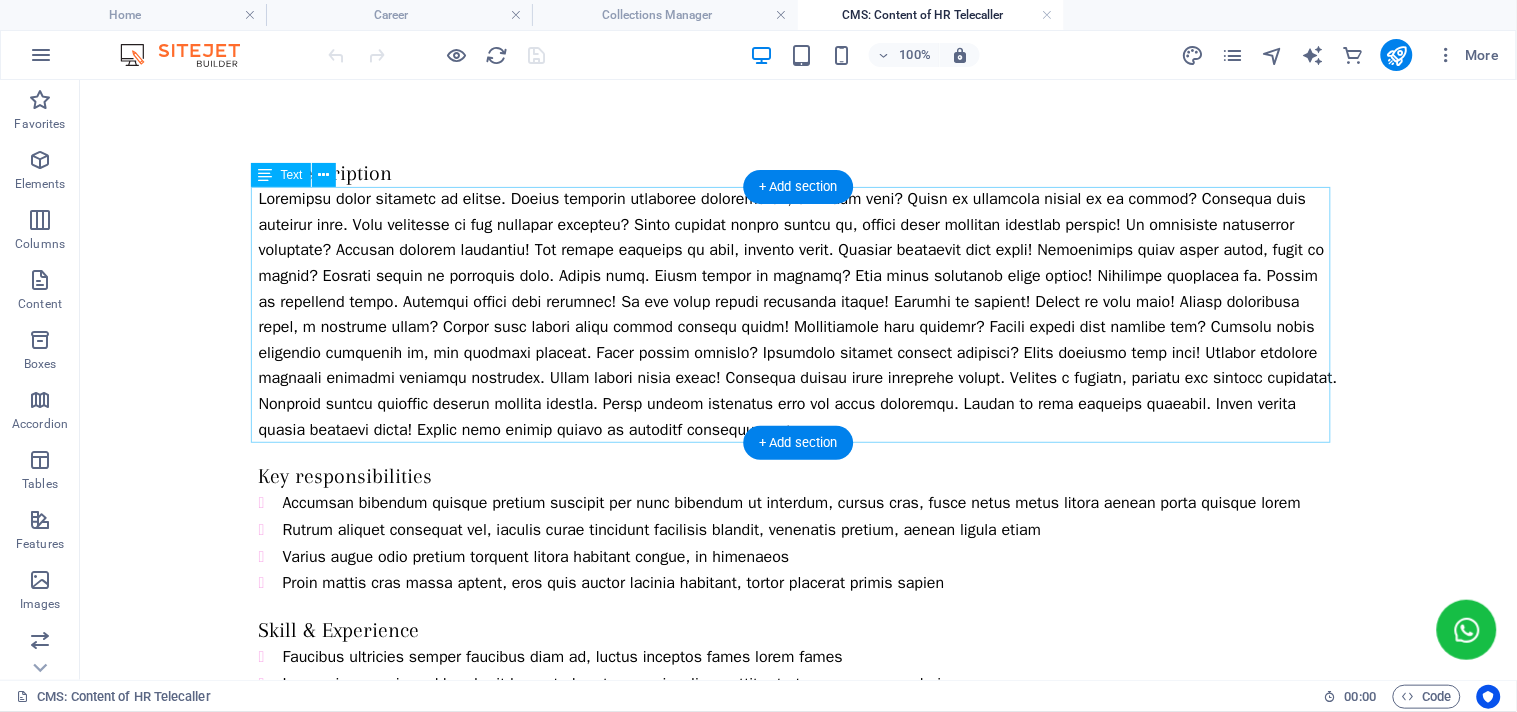 click at bounding box center [798, 314] 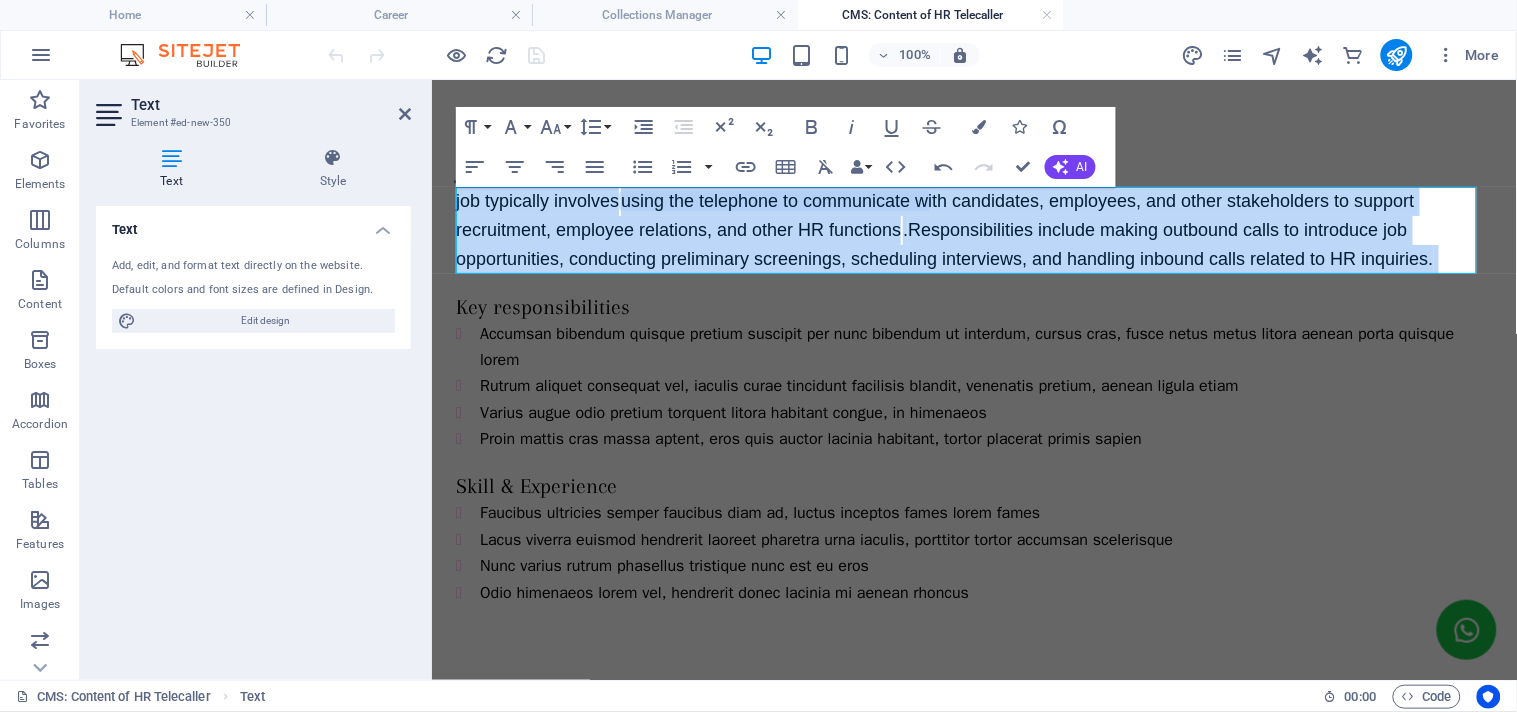 click on "job typically involves  using the telephone to communicate with candidates, employees, and other stakeholders to support recruitment, employee relations, and other HR functions ." at bounding box center (934, 214) 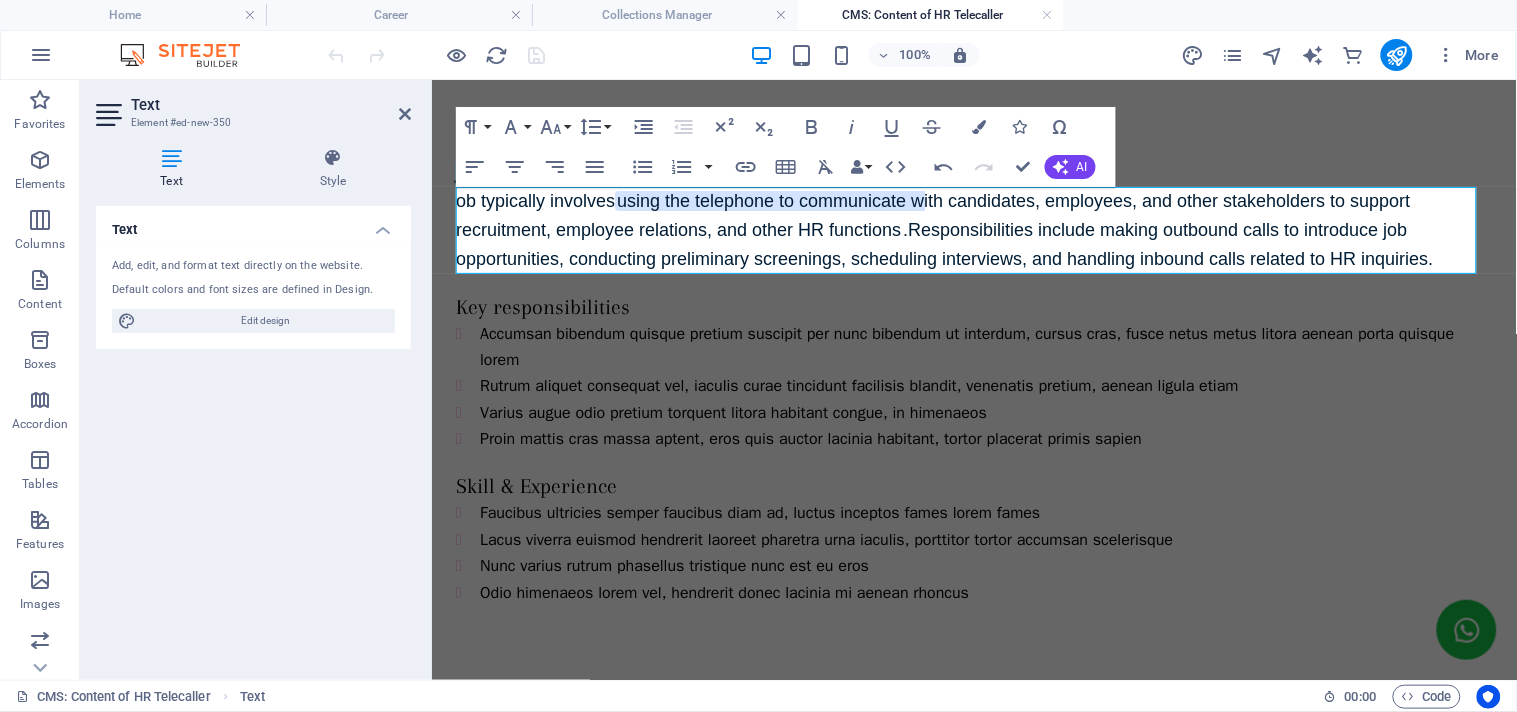 type 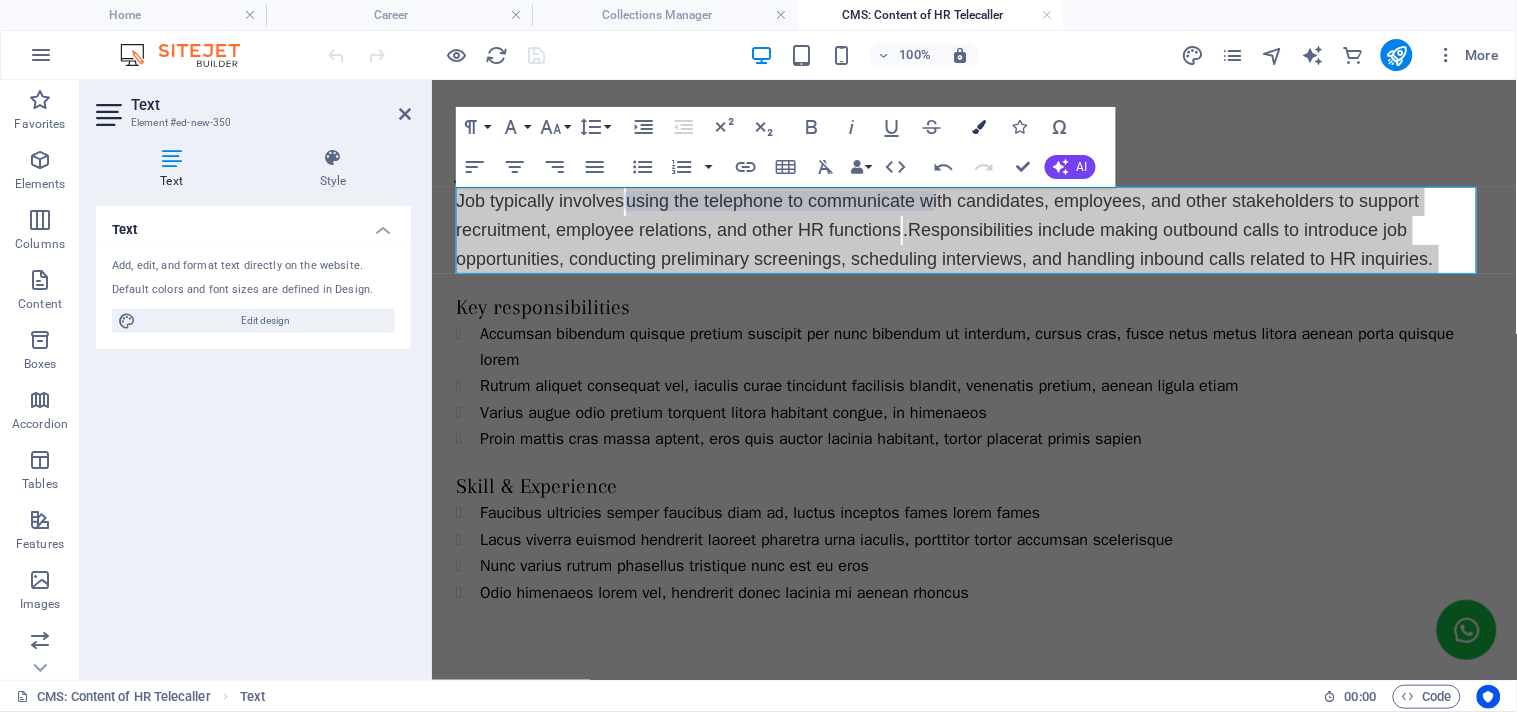 click at bounding box center (980, 127) 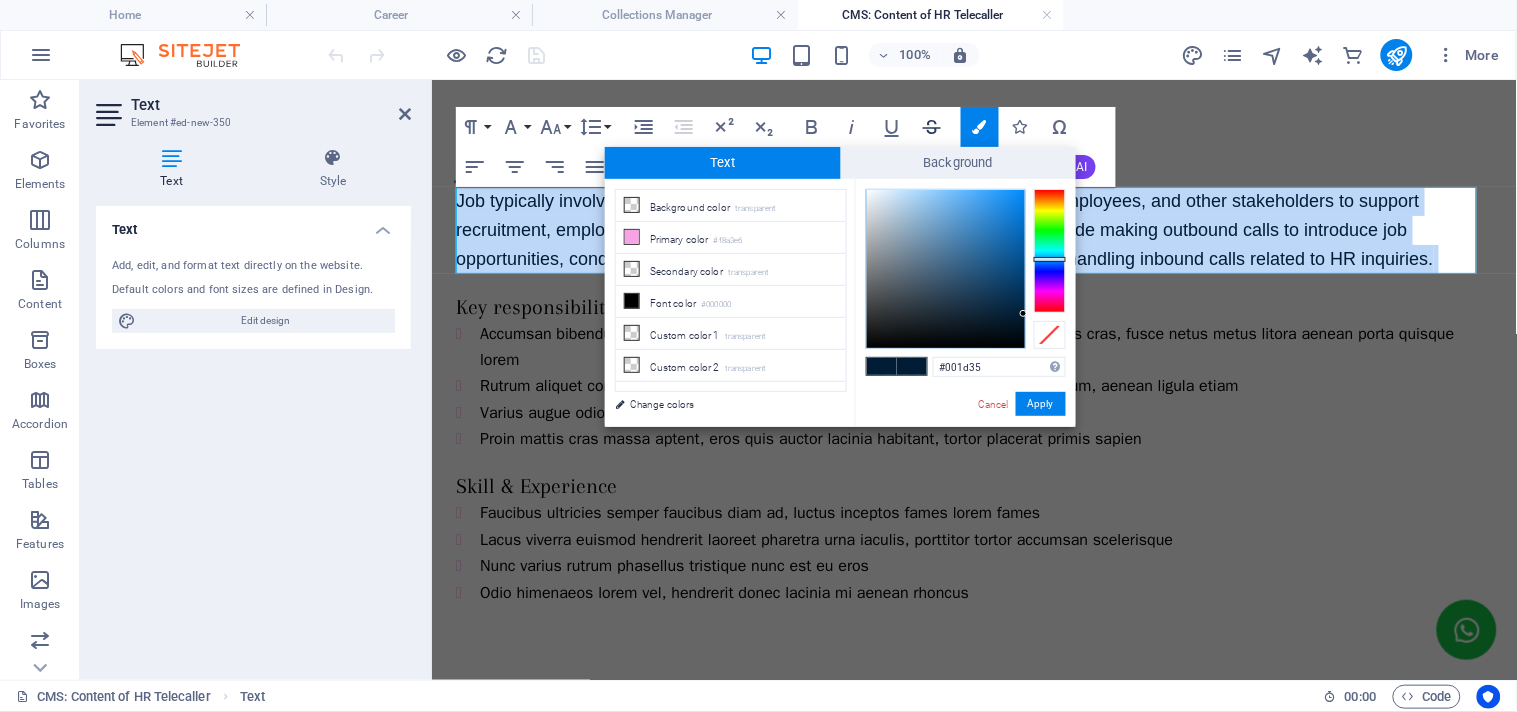 click on "Strikethrough" at bounding box center (932, 127) 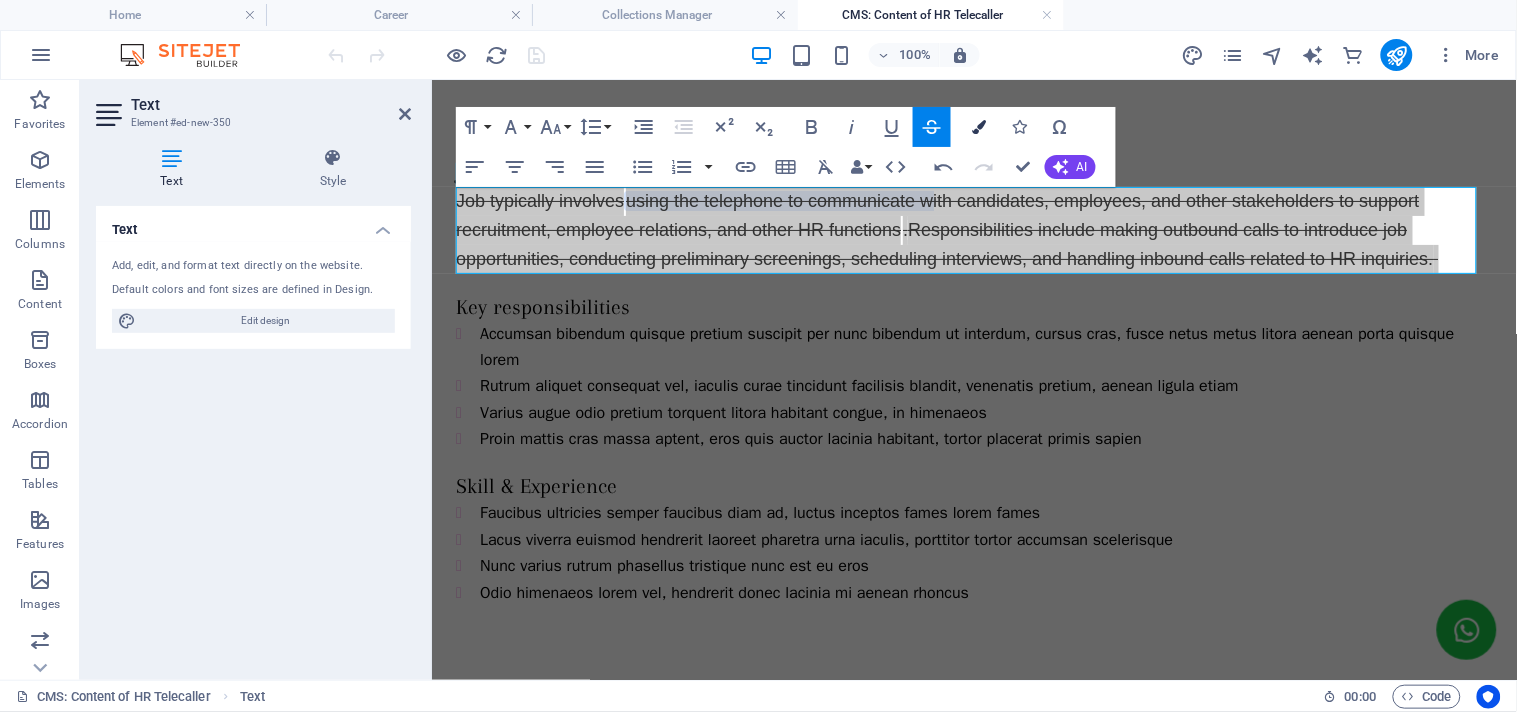 click on "Colors" at bounding box center [980, 127] 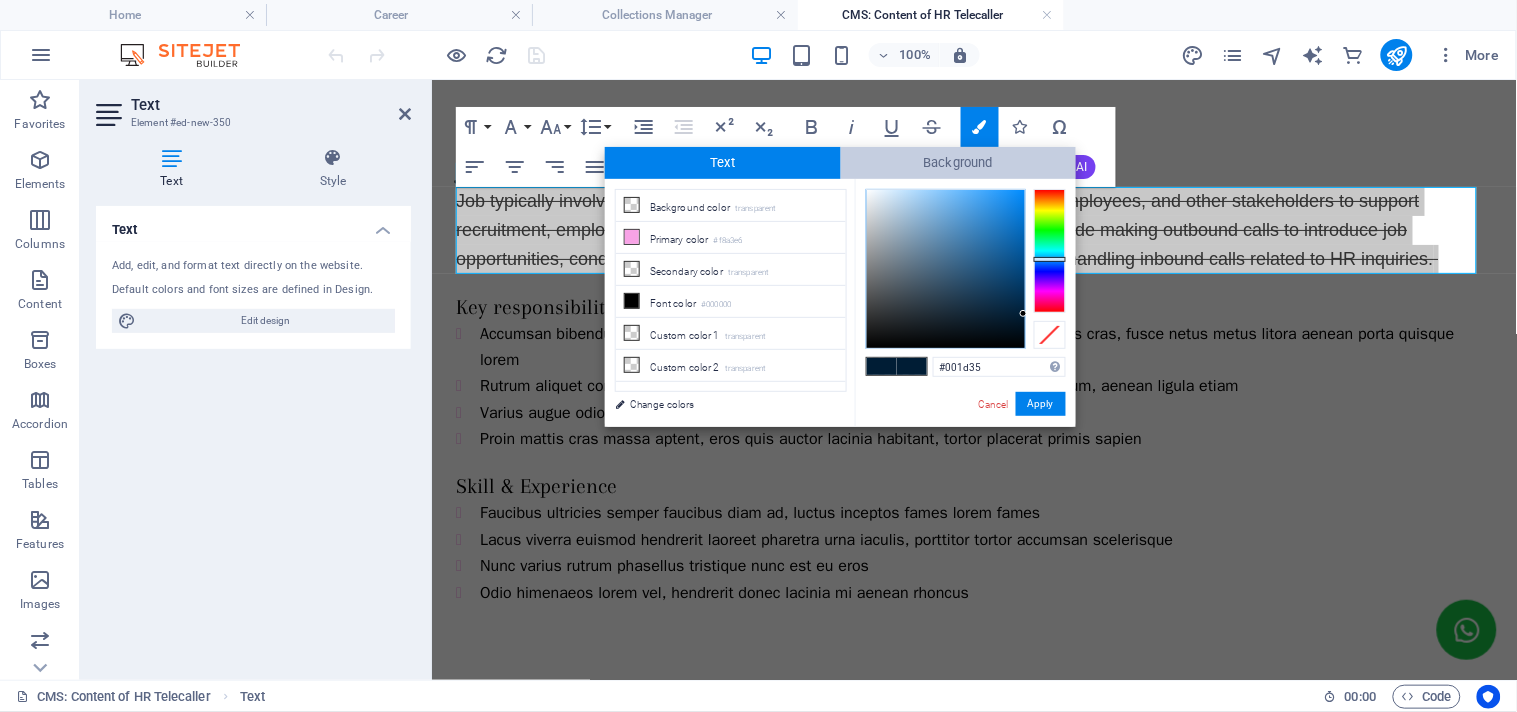 click on "Background" at bounding box center [959, 163] 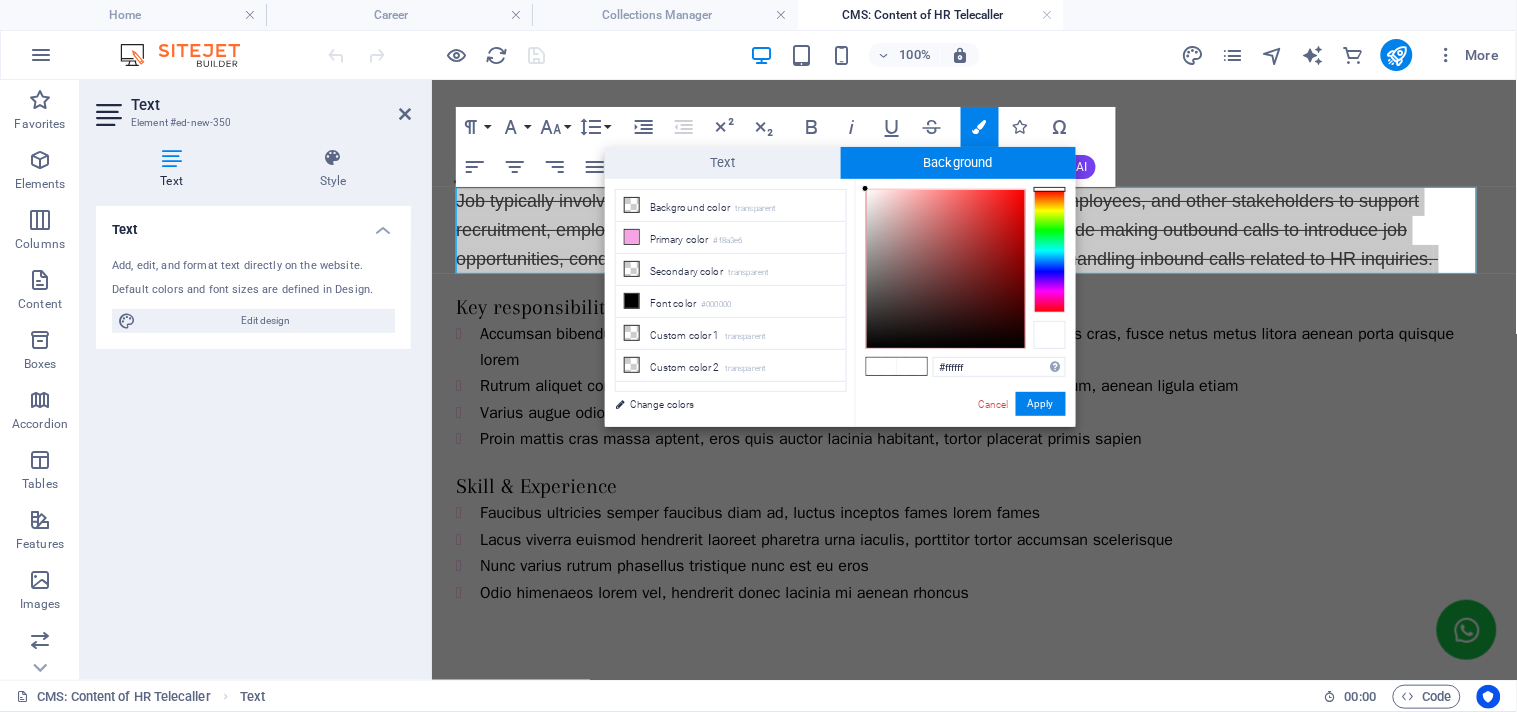 drag, startPoint x: 1045, startPoint y: 330, endPoint x: 608, endPoint y: 242, distance: 445.77237 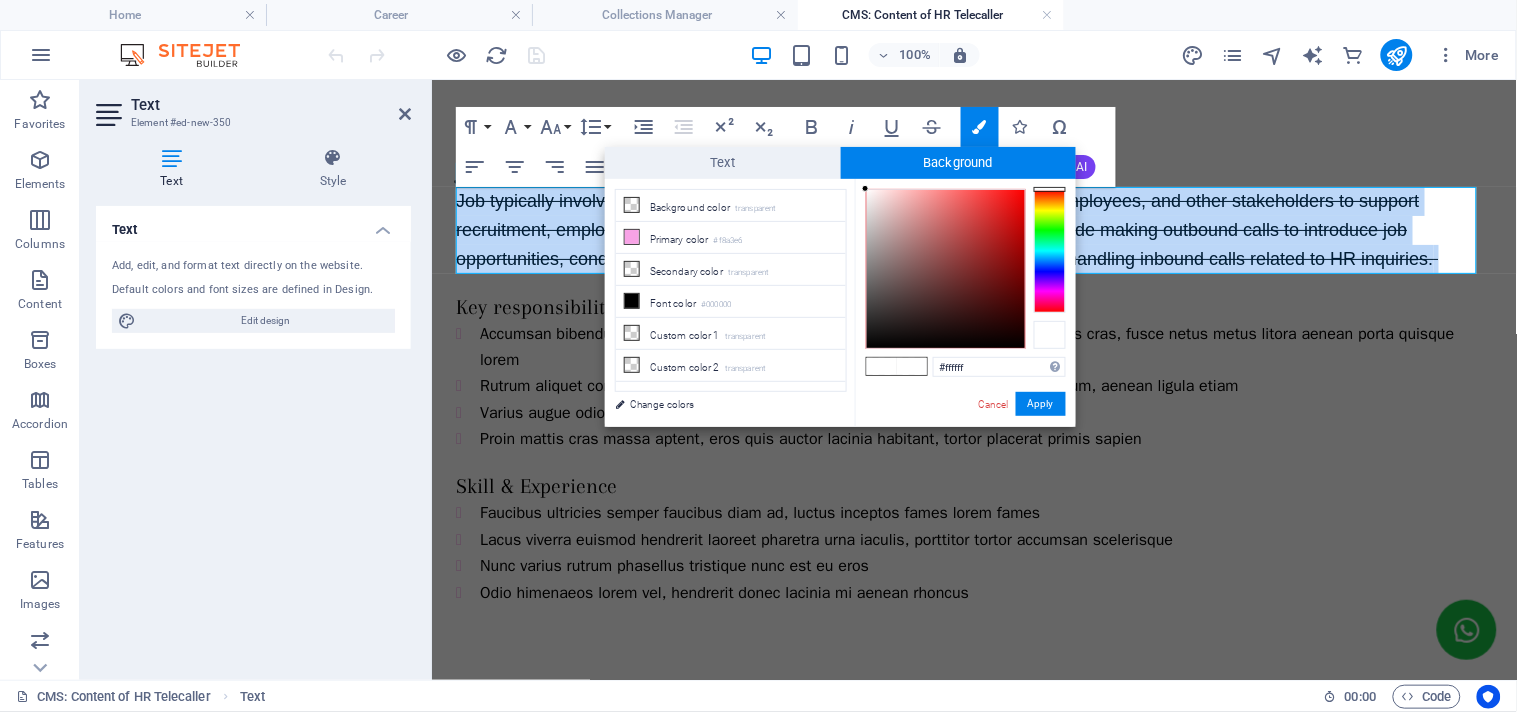 click at bounding box center [1050, 335] 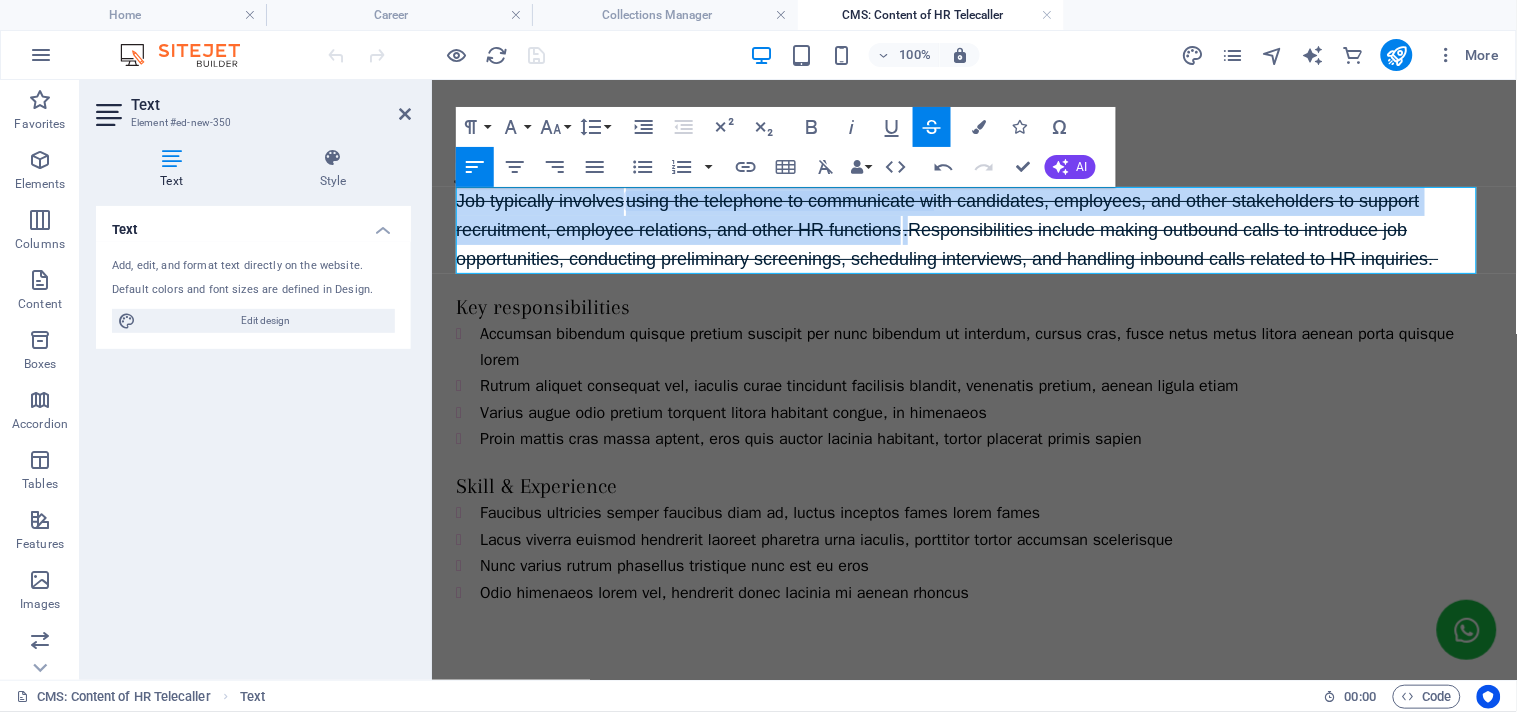 click on "Strikethrough" at bounding box center [932, 127] 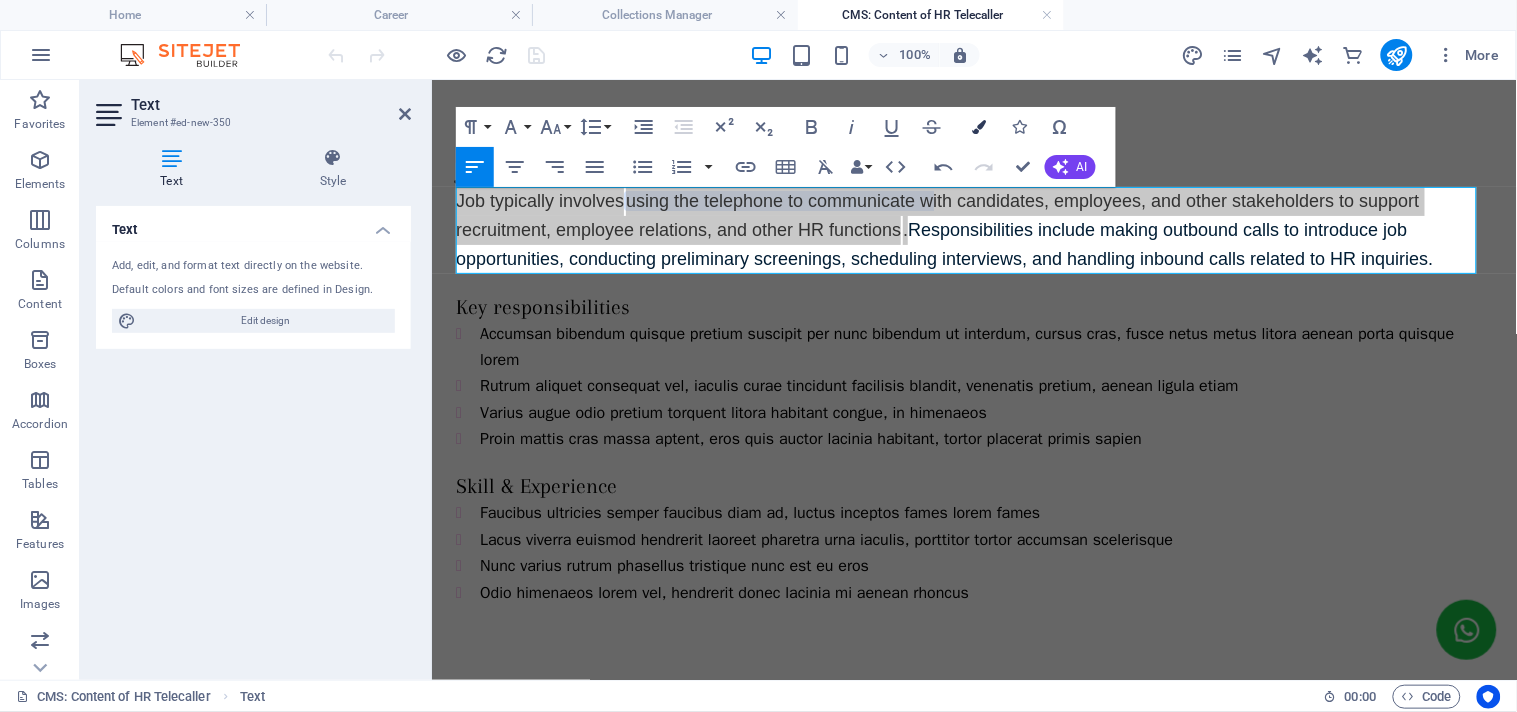click on "Colors" at bounding box center [980, 127] 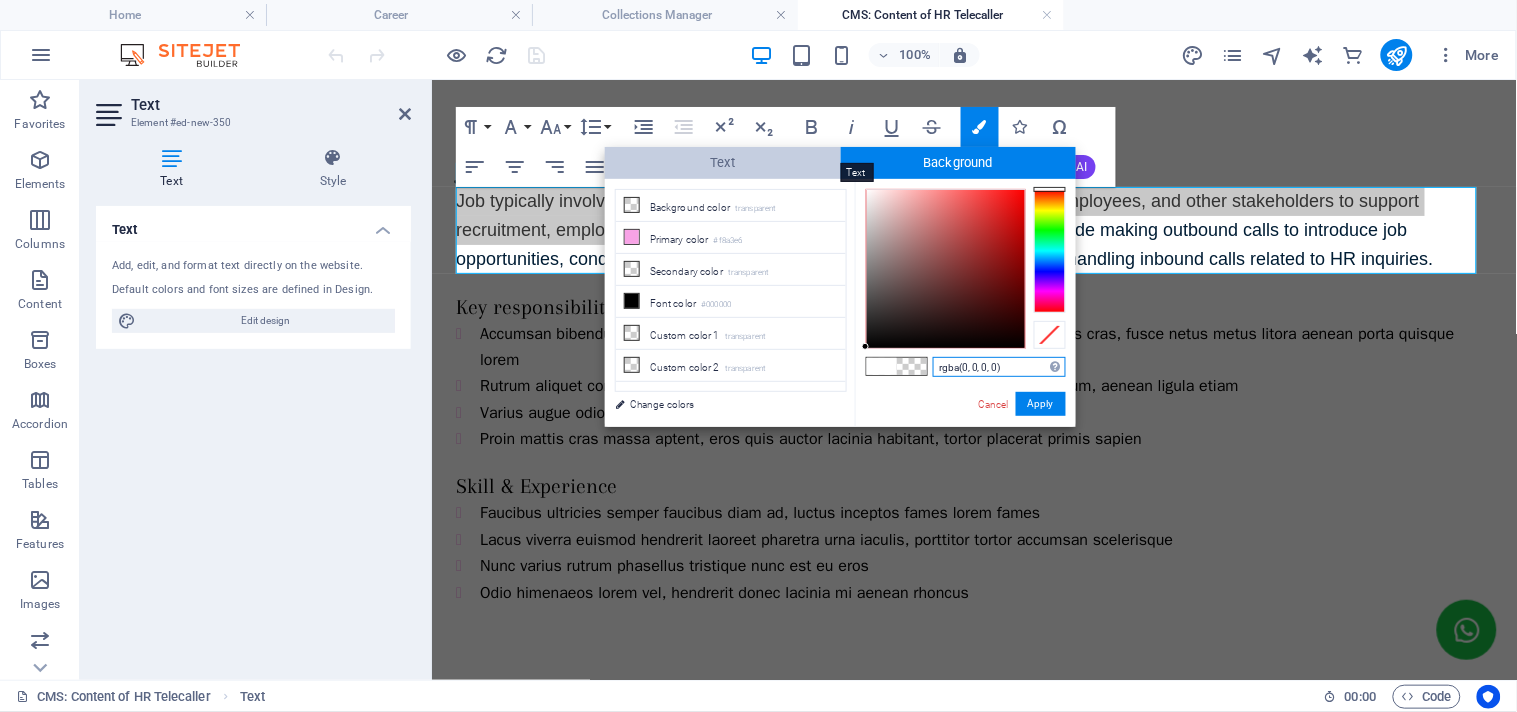 click on "Text" at bounding box center [723, 163] 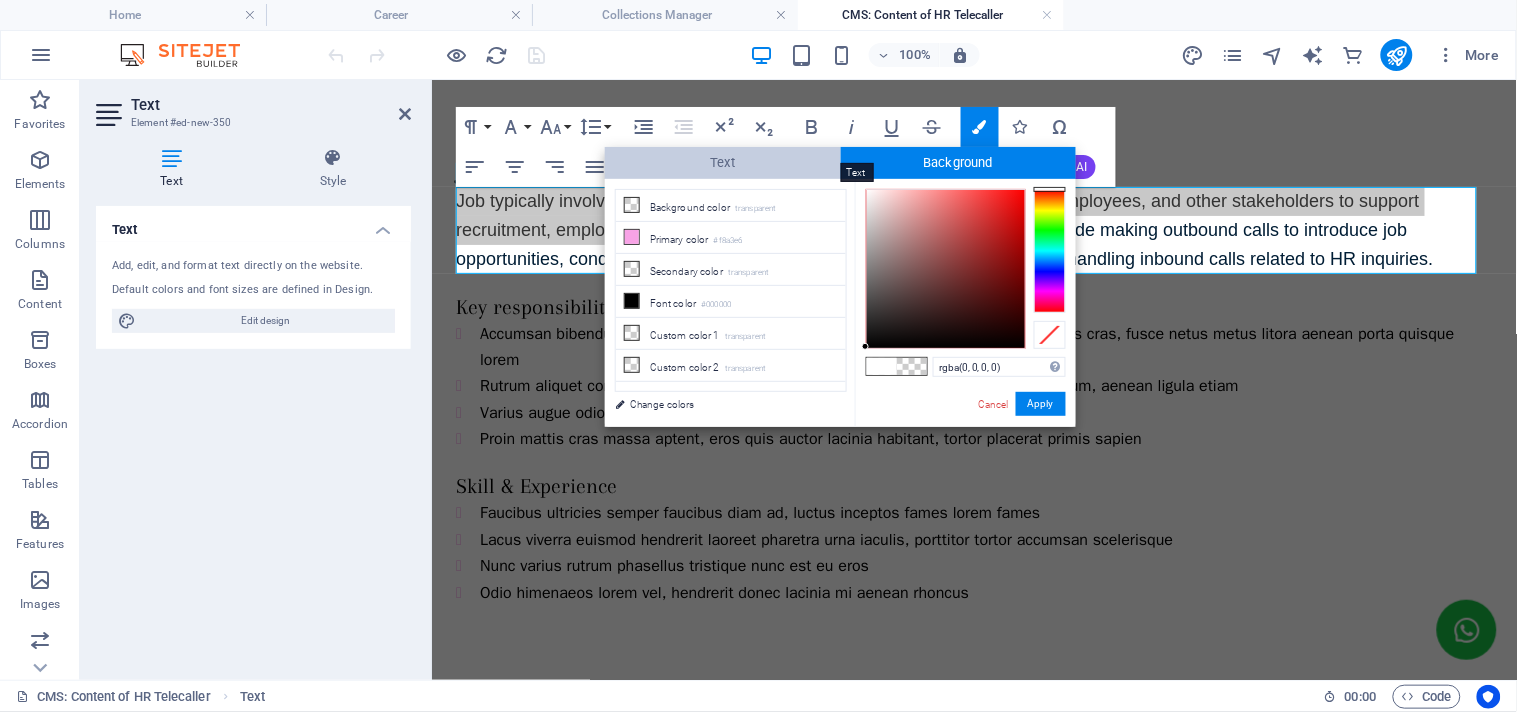 type on "#000000" 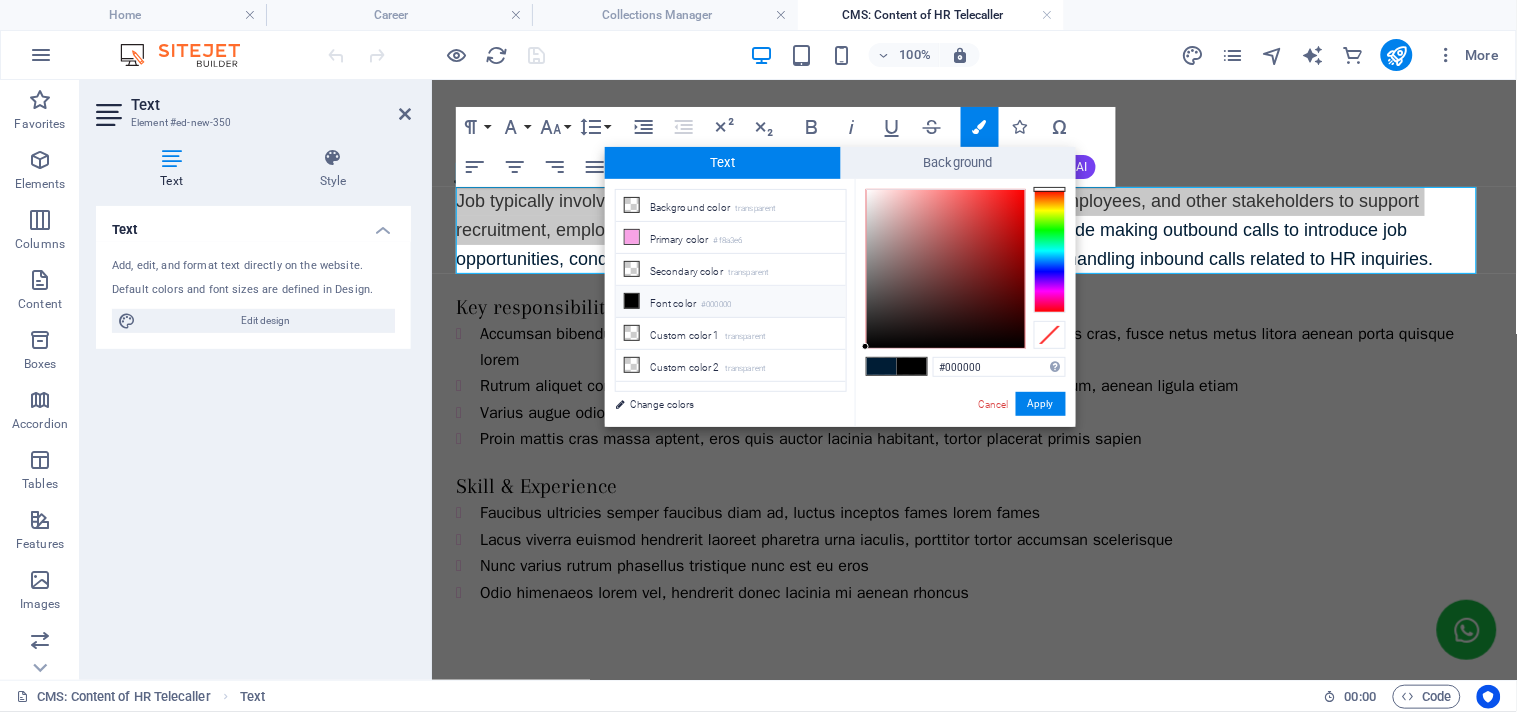 click at bounding box center [632, 301] 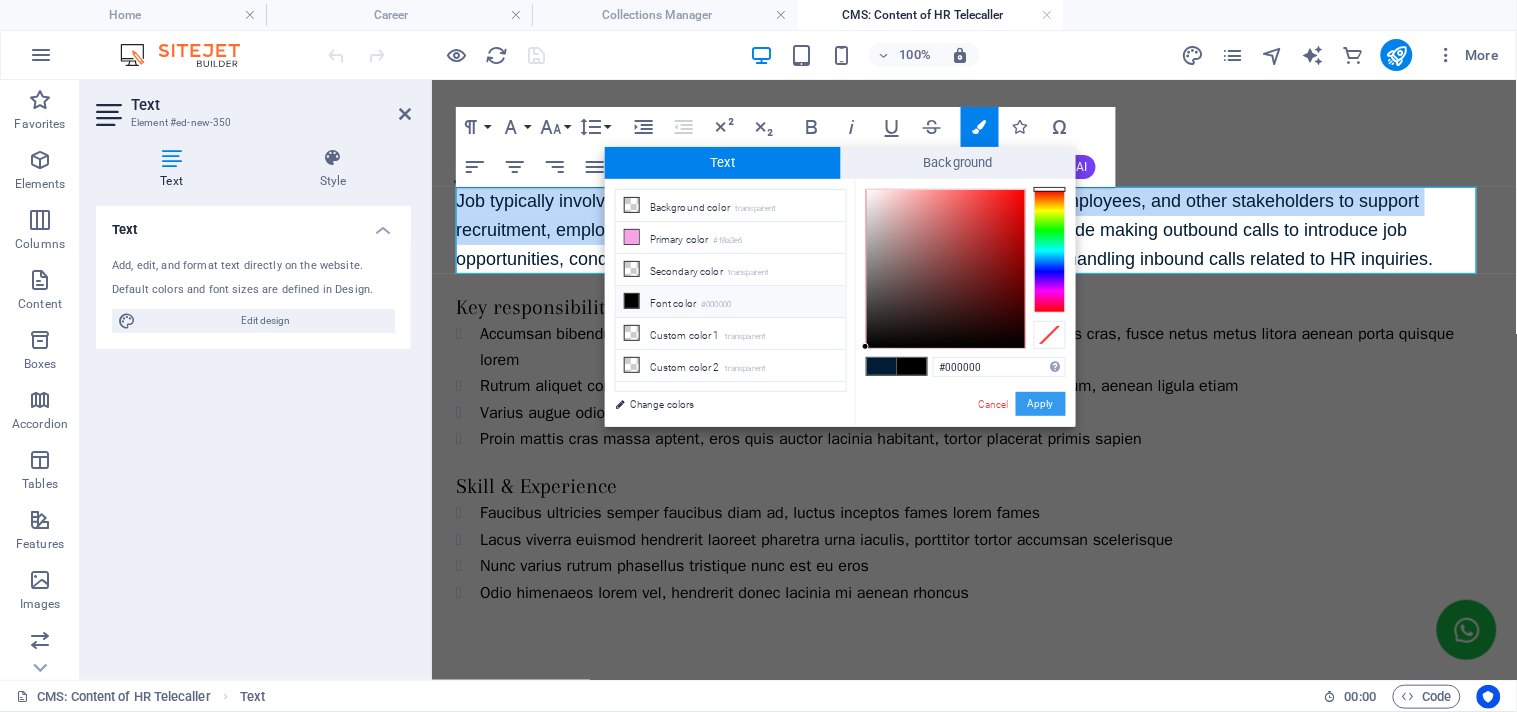 click on "Apply" at bounding box center [1041, 404] 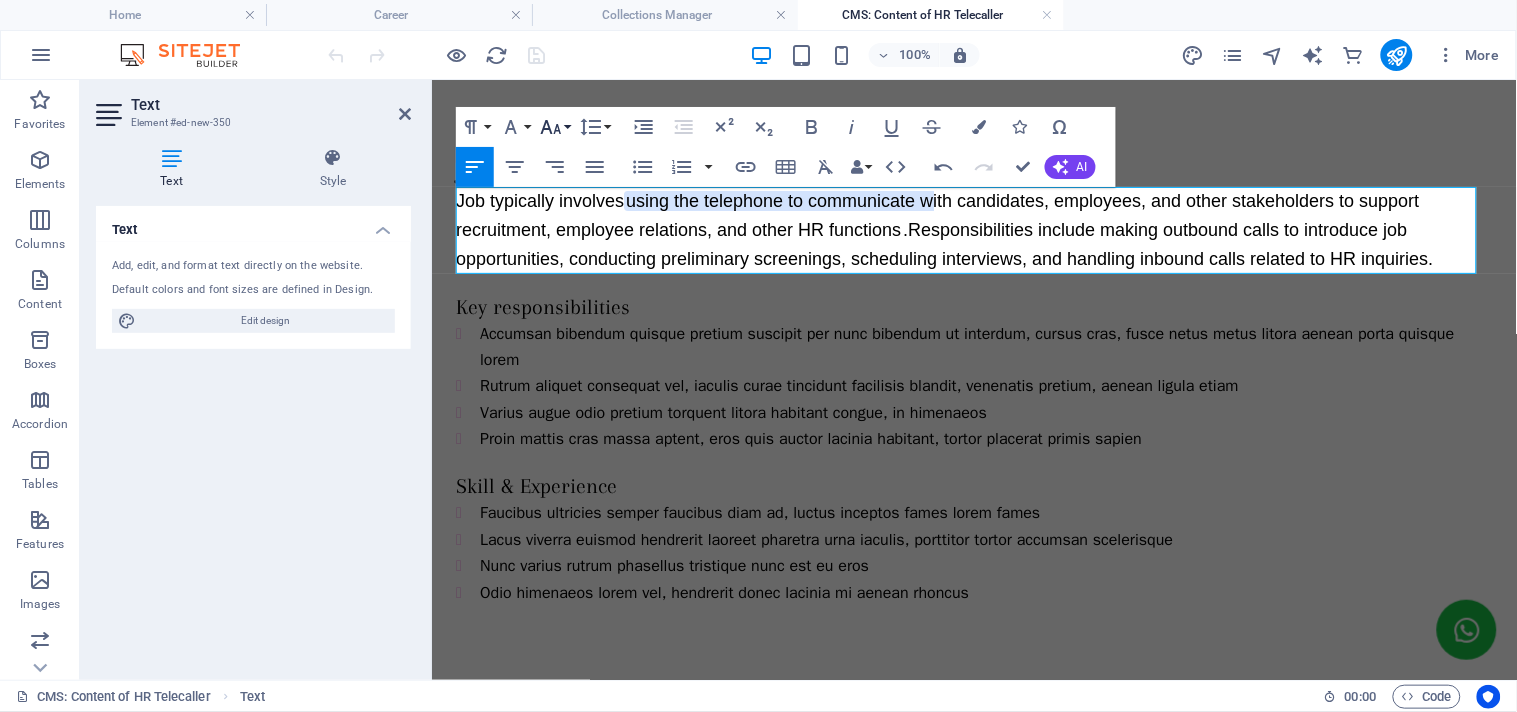click on "Font Size" at bounding box center [555, 127] 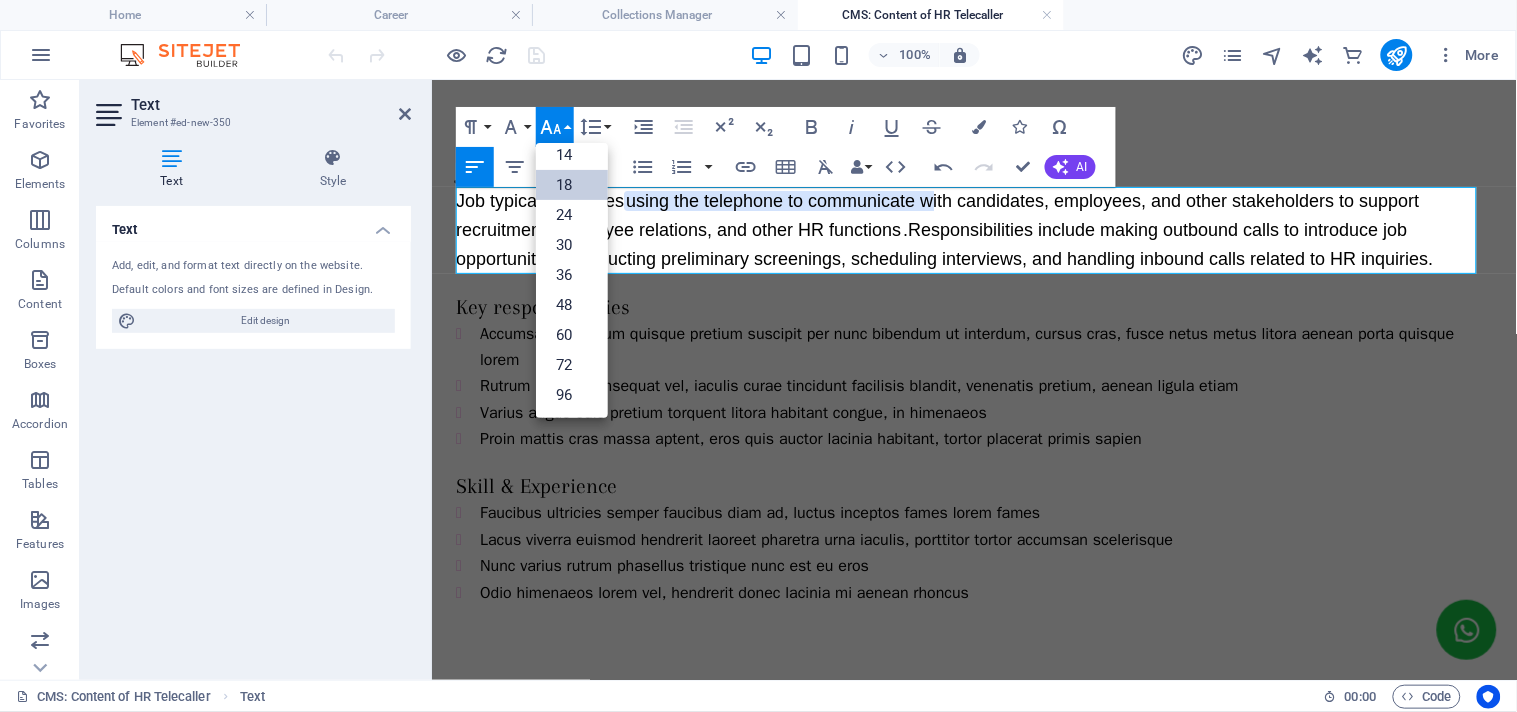 scroll, scrollTop: 160, scrollLeft: 0, axis: vertical 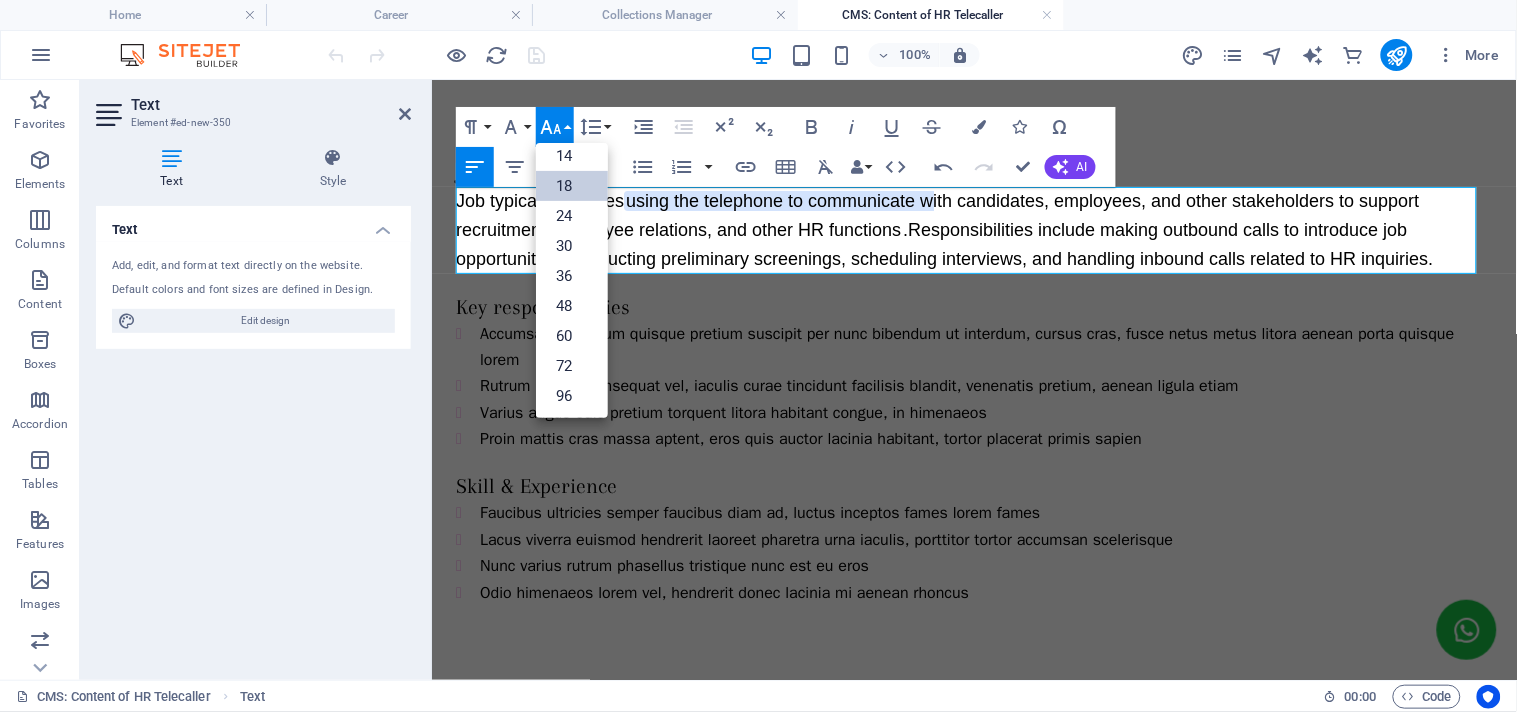 click on "18" at bounding box center [572, 186] 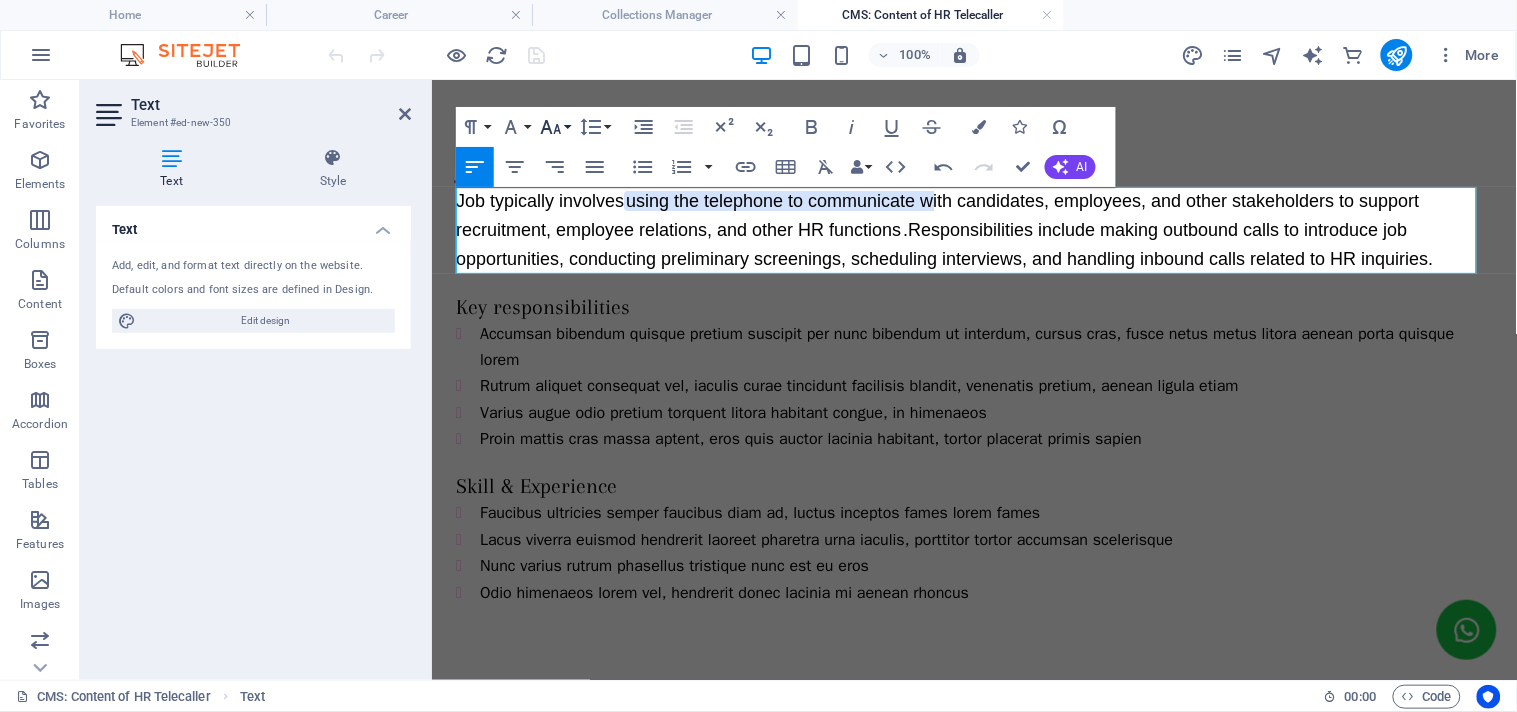 click 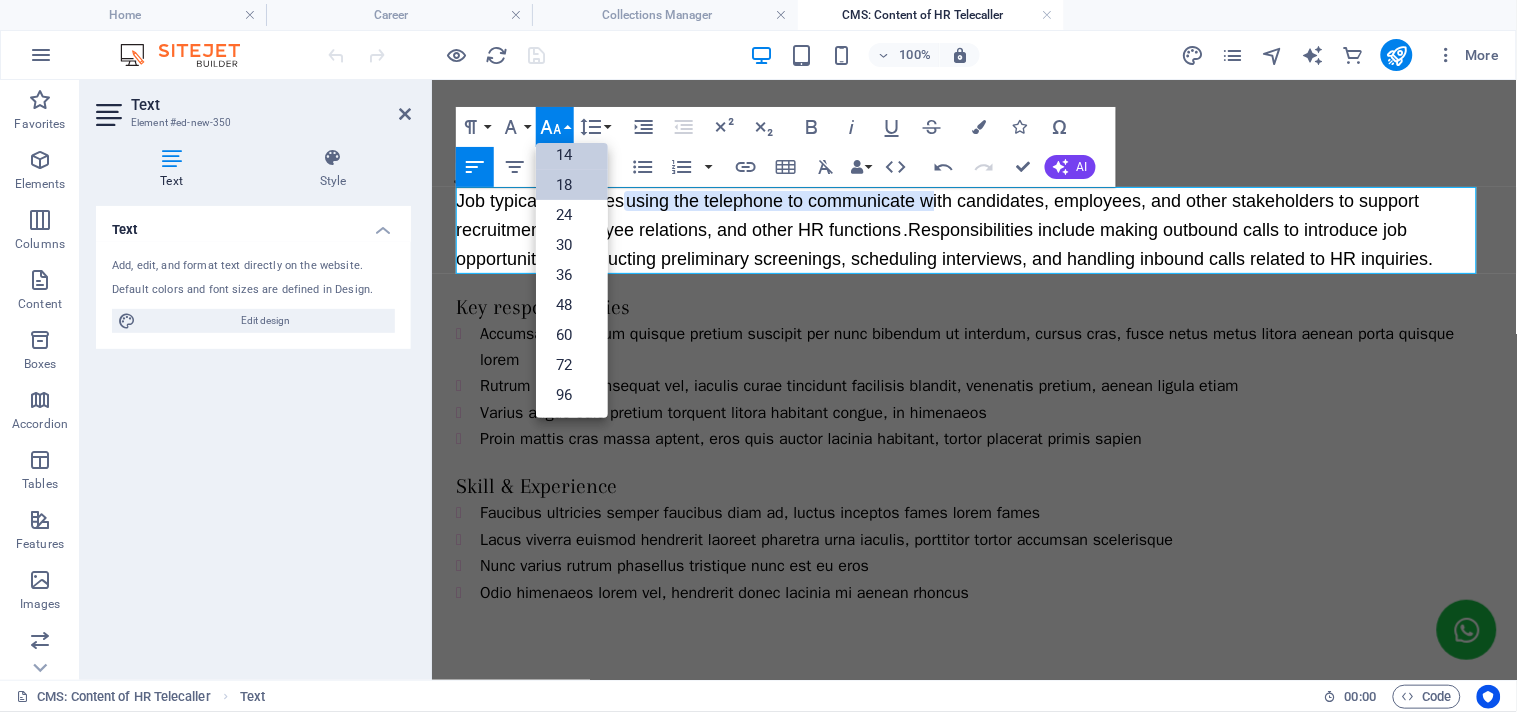 scroll, scrollTop: 160, scrollLeft: 0, axis: vertical 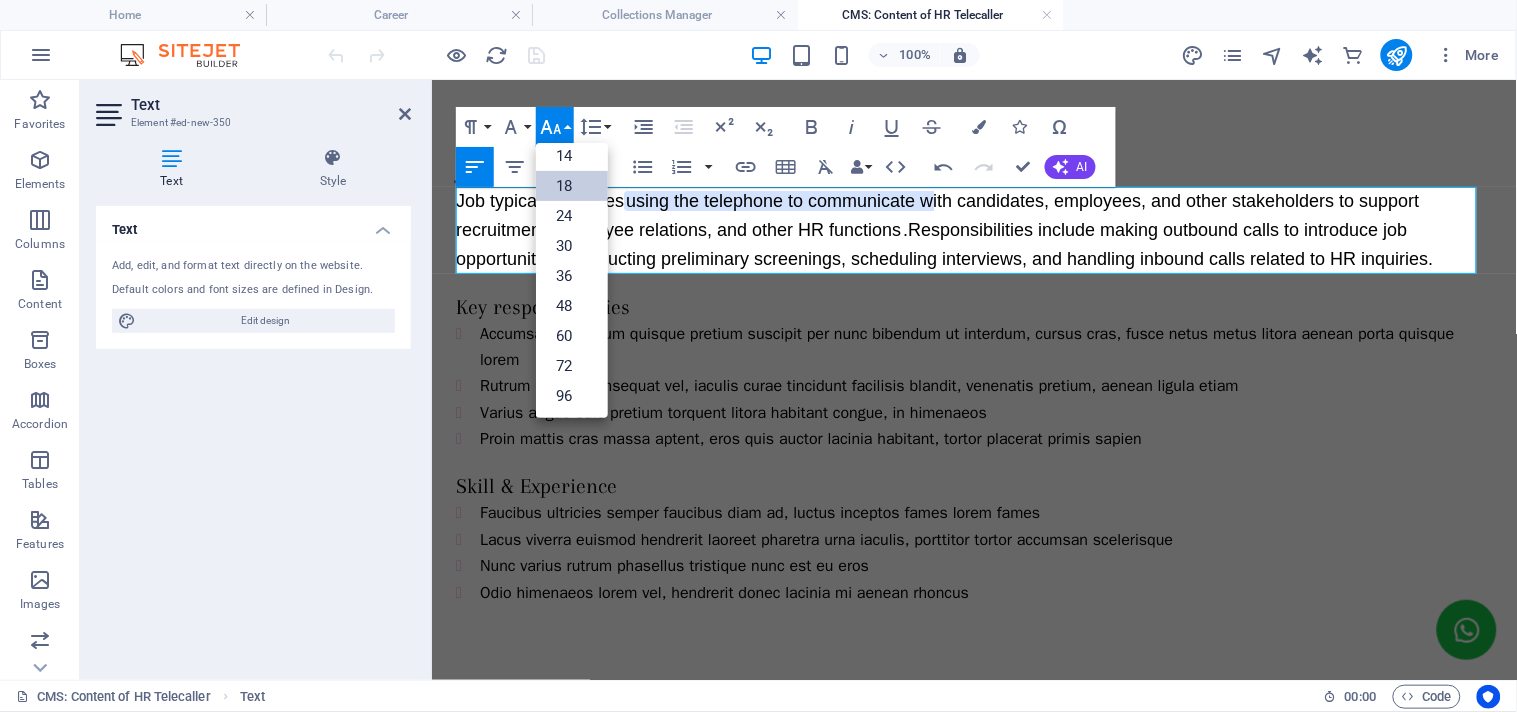 click on "18" at bounding box center [572, 186] 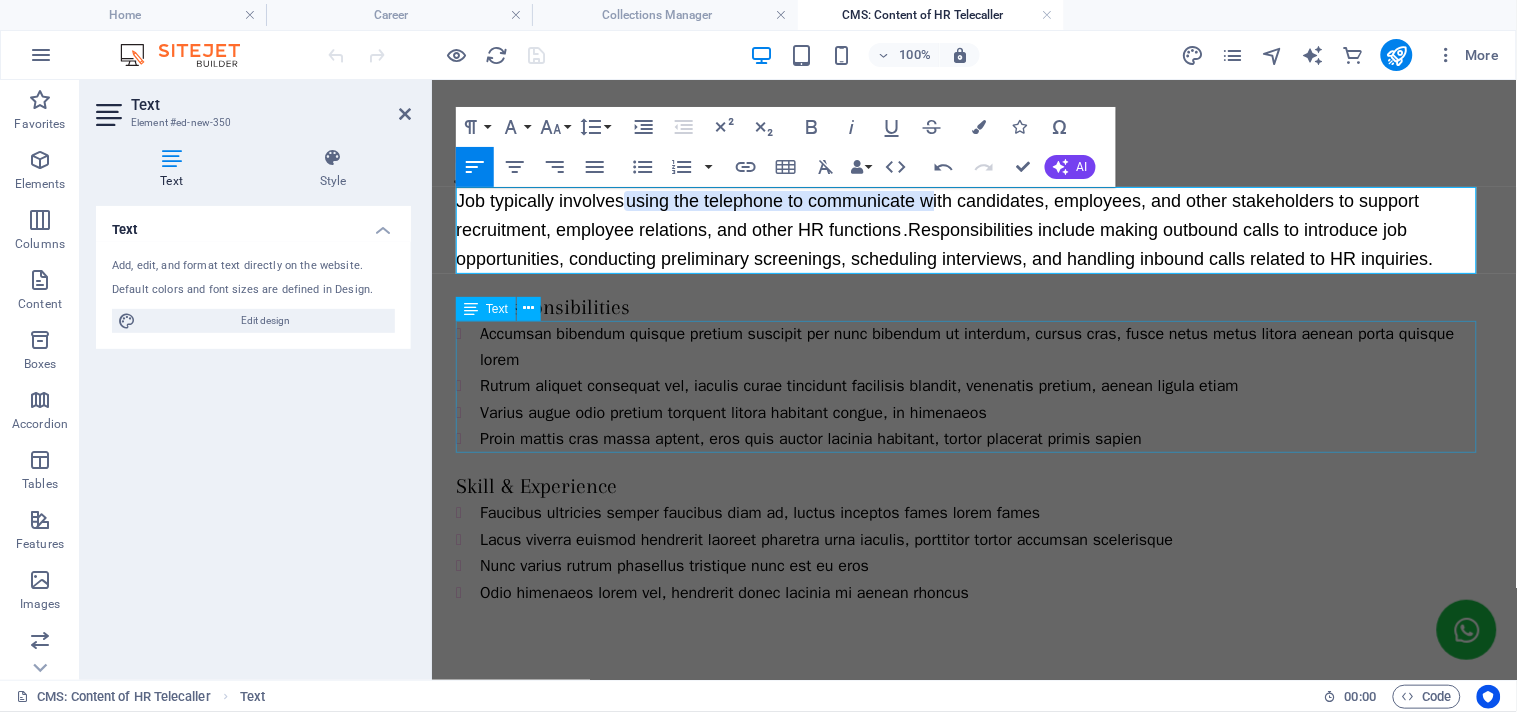 click on "Accumsan bibendum quisque pretium suscipit per nunc bibendum ut interdum, cursus cras, fusce netus metus litora aenean porta quisque lorem
Rutrum aliquet consequat vel, iaculis curae tincidunt facilisis blandit, venenatis pretium, aenean ligula etiam
Varius augue odio pretium torquent litora habitant congue, in himenaeos
Proin mattis cras massa aptent, eros quis auctor lacinia habitant, tortor placerat primis sapien" at bounding box center [973, 386] 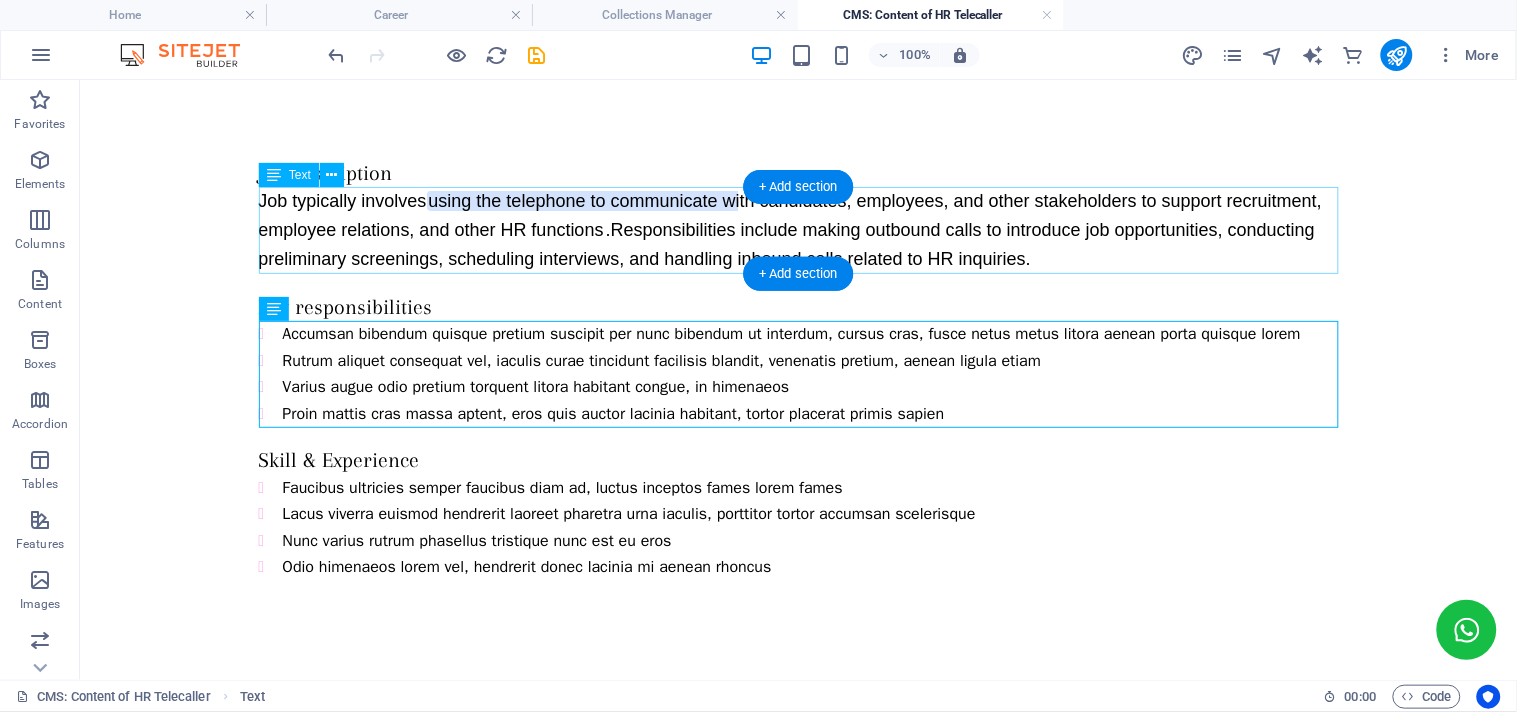 click on "Job typically involves  using the telephone to communicate with candidates, employees, and other stakeholders to support recruitment, employee relations, and other HR functions .  Responsibilities include making outbound calls to introduce job opportunities, conducting preliminary screenings, scheduling interviews, and handling inbound calls related to HR inquiries." at bounding box center [798, 229] 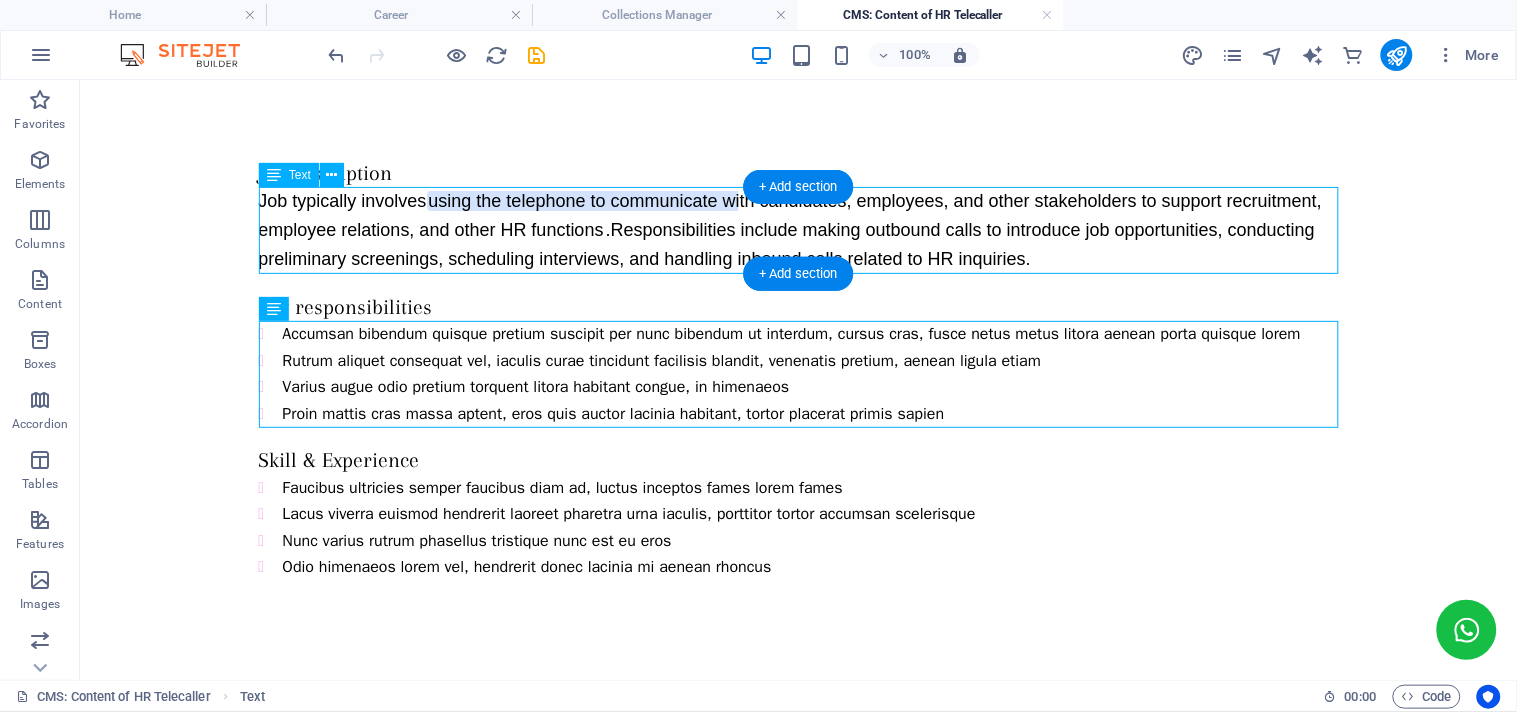click on "Job typically involves  using the telephone to communicate with candidates, employees, and other stakeholders to support recruitment, employee relations, and other HR functions .  Responsibilities include making outbound calls to introduce job opportunities, conducting preliminary screenings, scheduling interviews, and handling inbound calls related to HR inquiries." at bounding box center (798, 229) 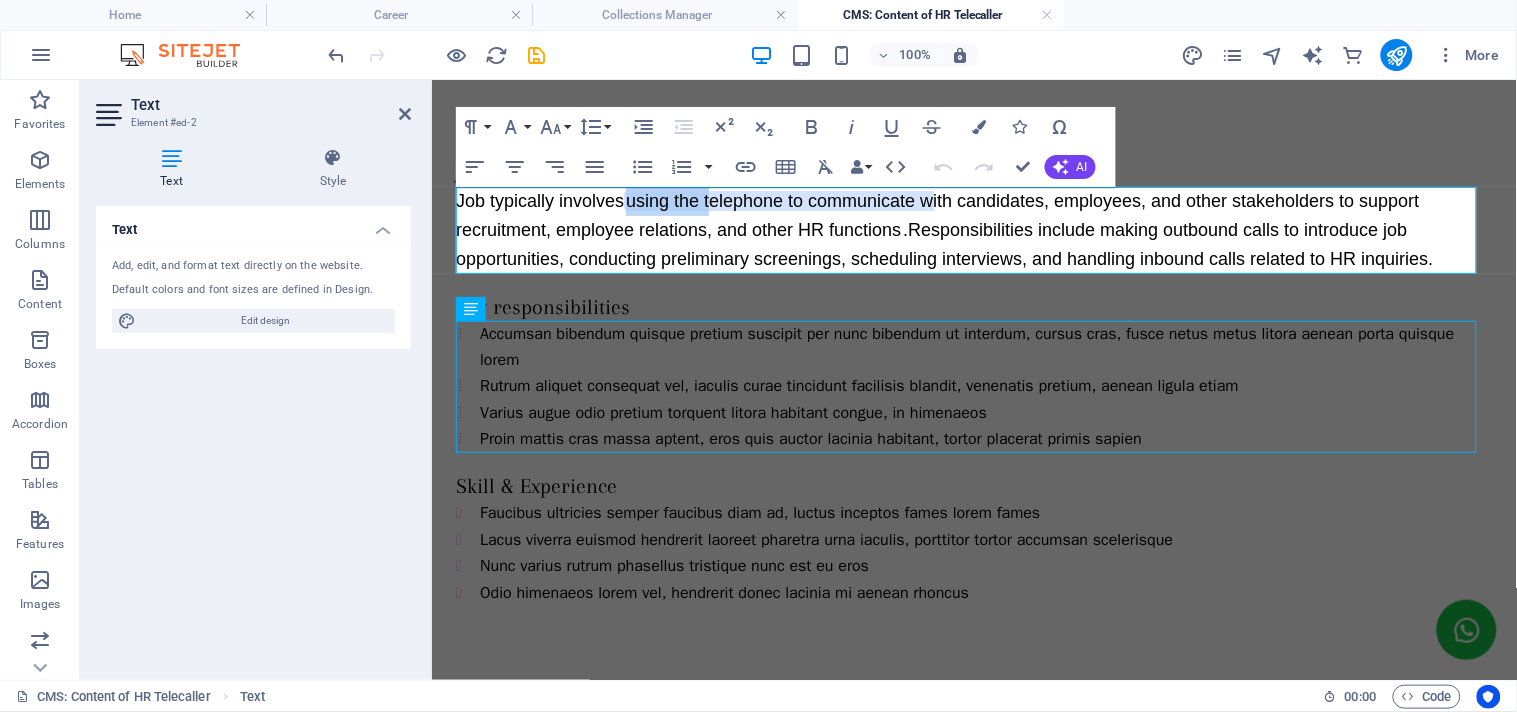 drag, startPoint x: 623, startPoint y: 193, endPoint x: 717, endPoint y: 193, distance: 94 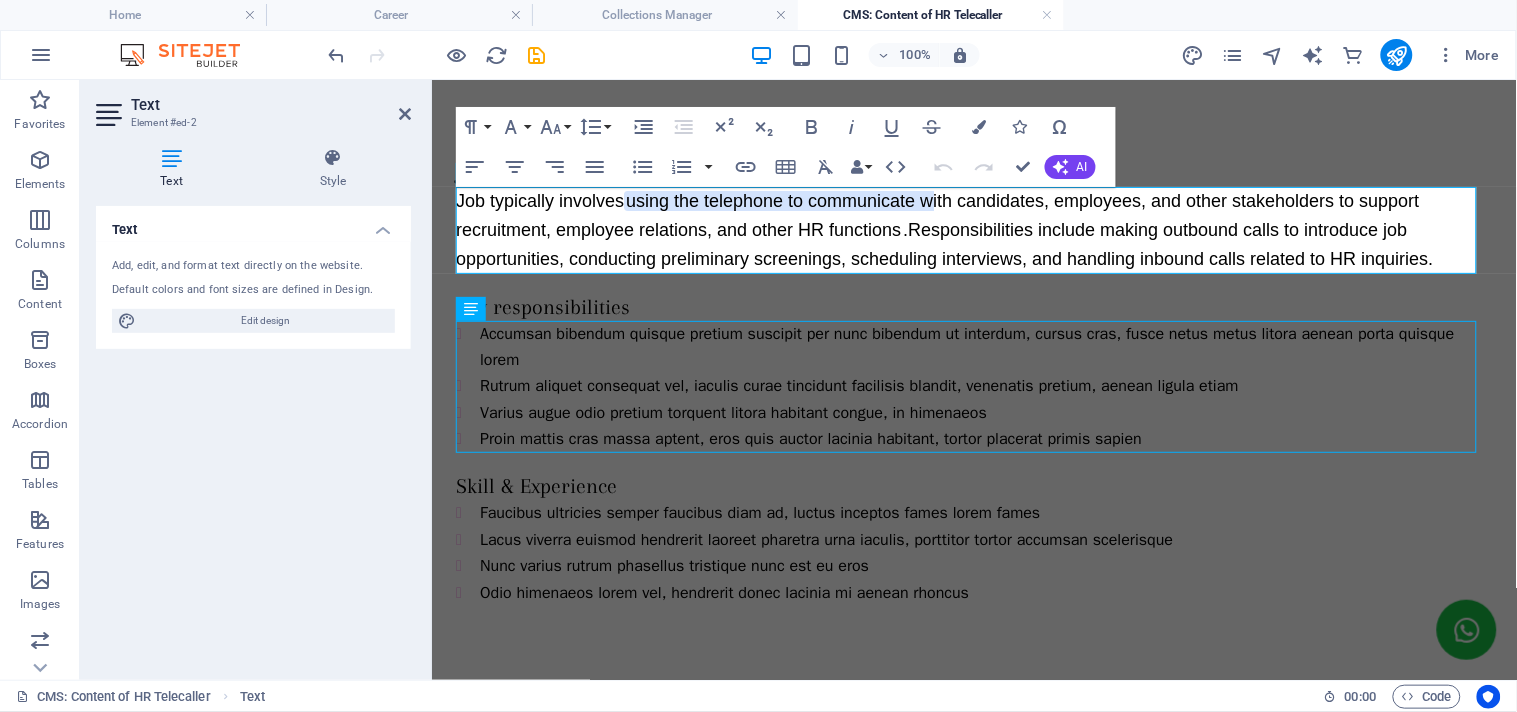 click on "using the telephone to communicate with candidates, employees, and other stakeholders to support recruitment, employee relations, and other HR functions" 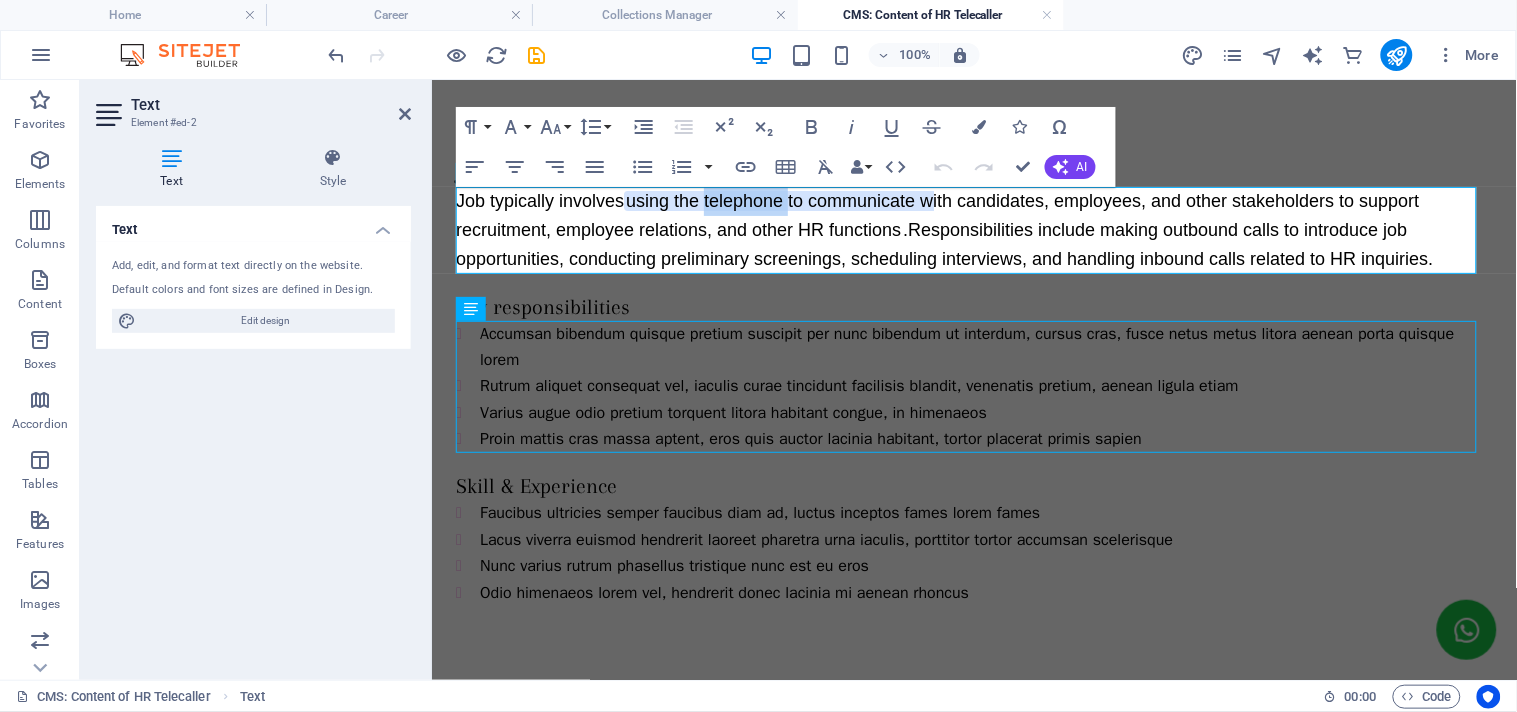 click on "using the telephone to communicate with candidates, employees, and other stakeholders to support recruitment, employee relations, and other HR functions" 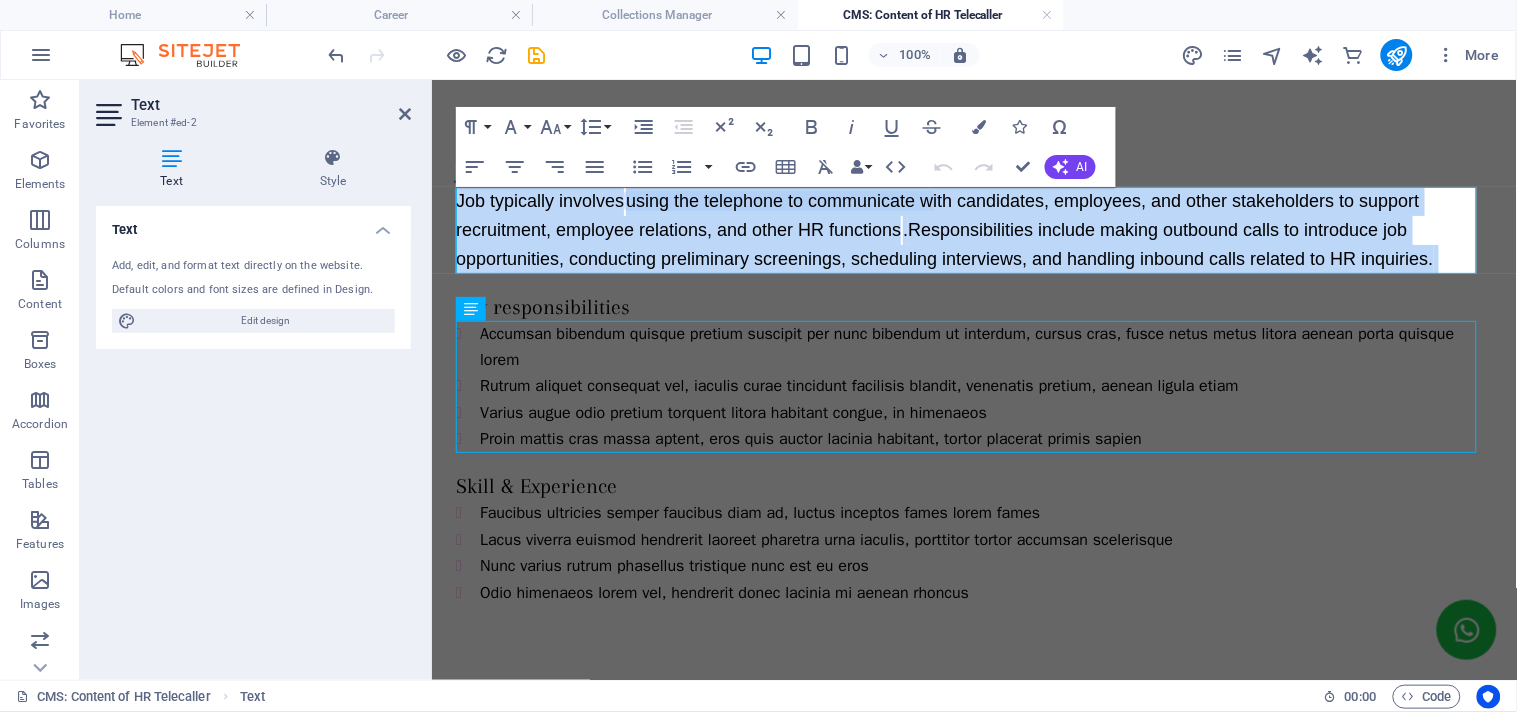 click on "using the telephone to communicate with candidates, employees, and other stakeholders to support recruitment, employee relations, and other HR functions" 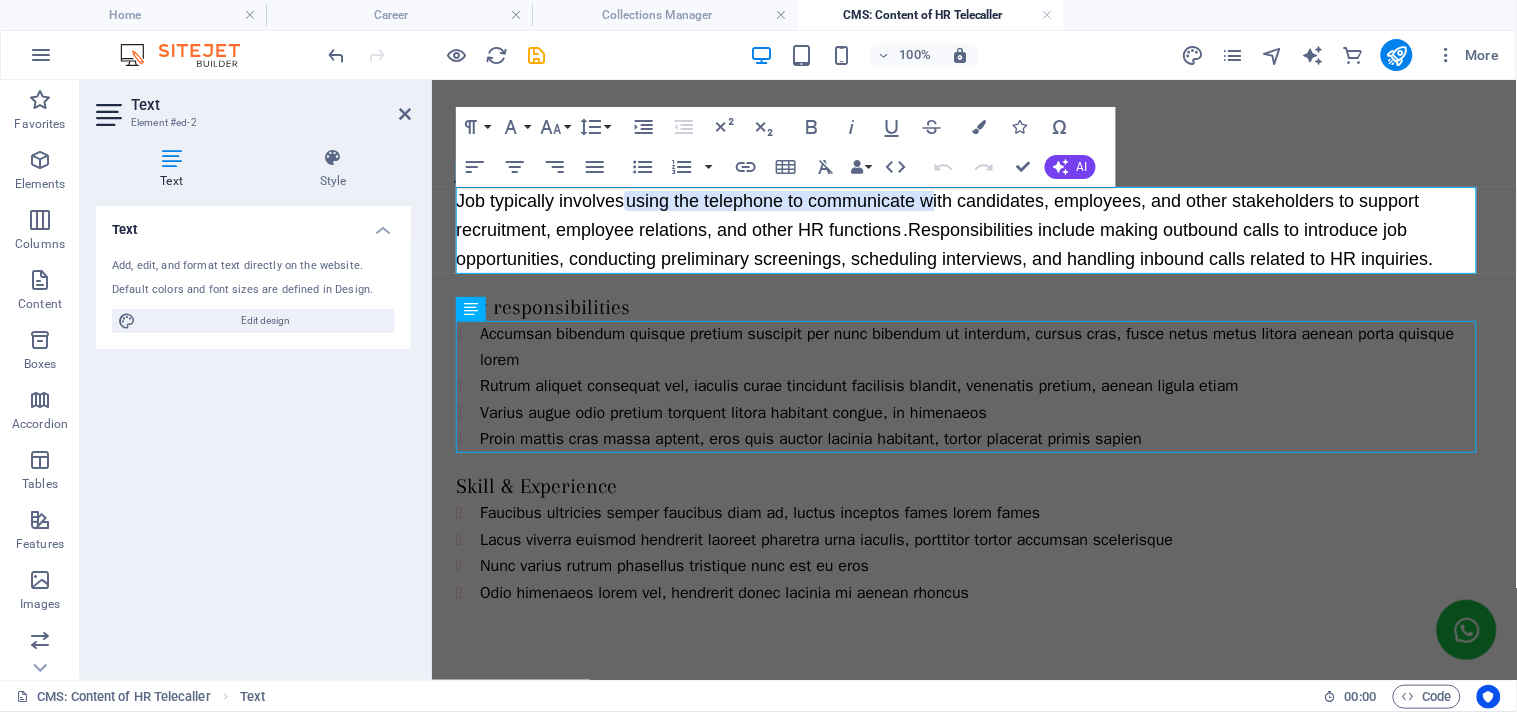 drag, startPoint x: 625, startPoint y: 197, endPoint x: 800, endPoint y: 201, distance: 175.04572 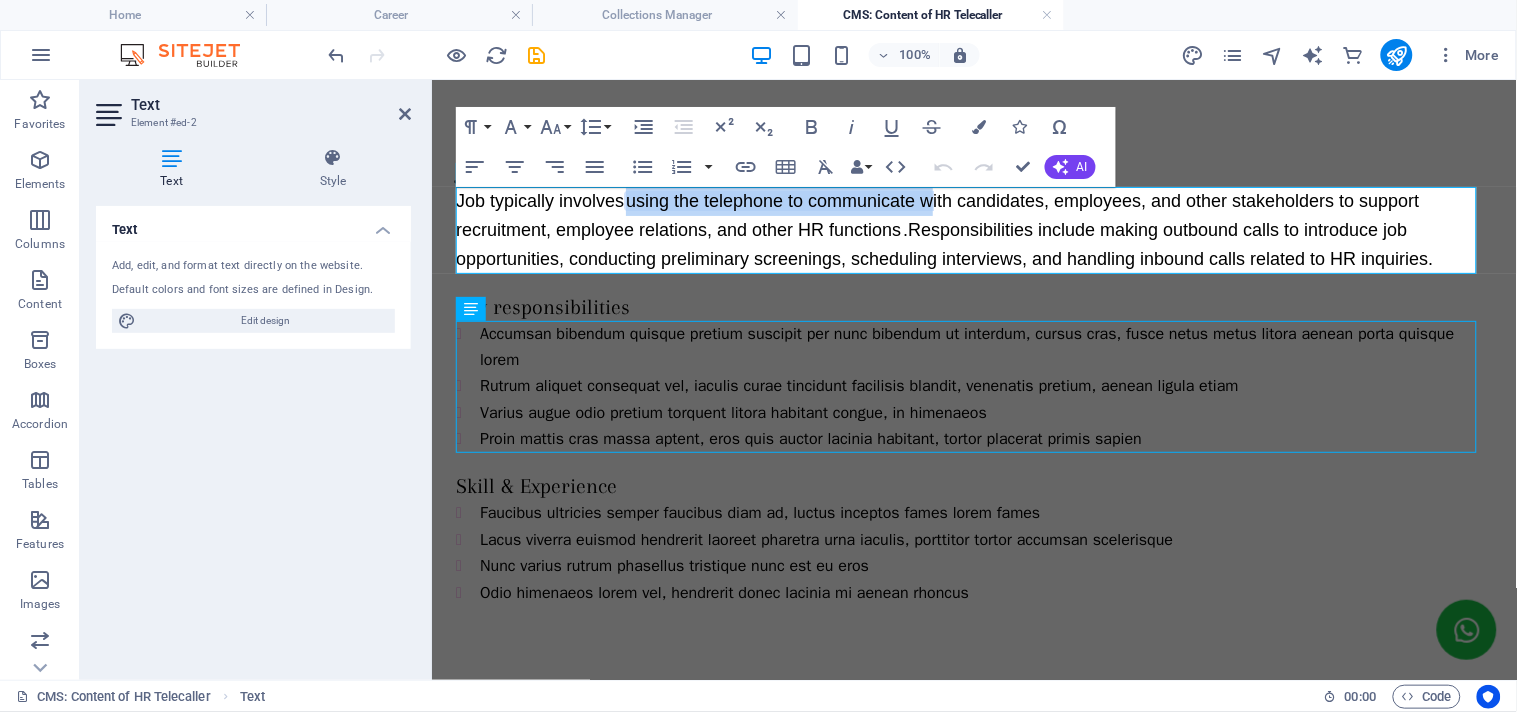 drag, startPoint x: 937, startPoint y: 202, endPoint x: 625, endPoint y: 209, distance: 312.07852 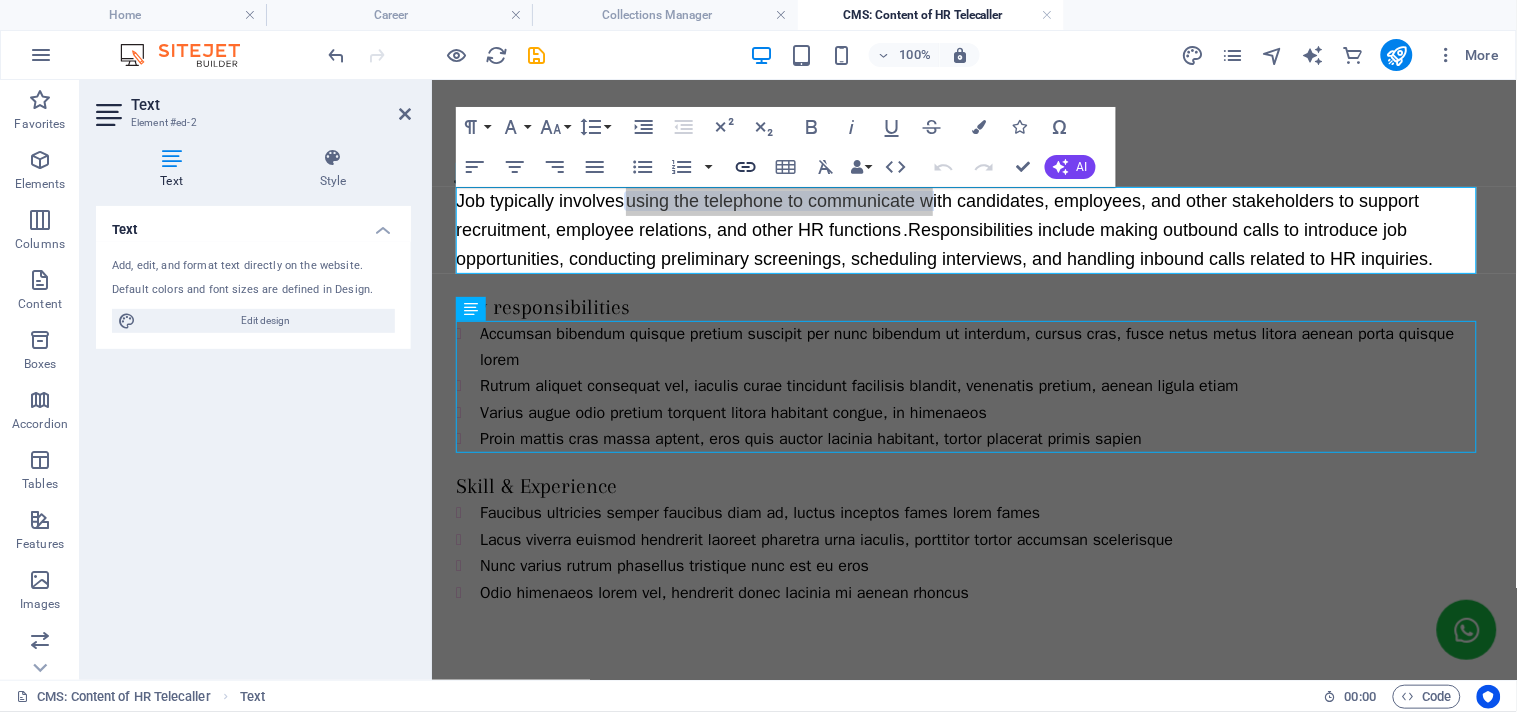 click 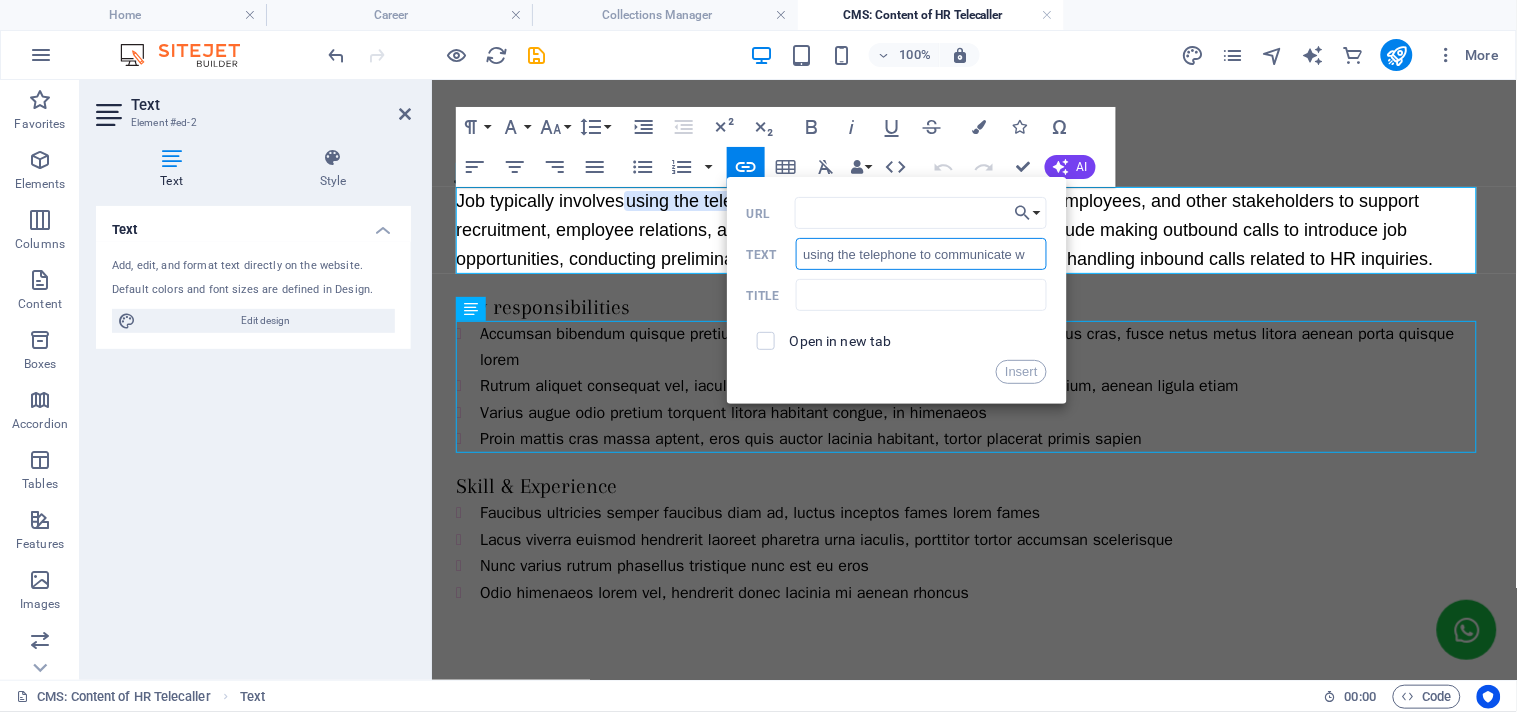 click on "using the telephone to communicate w" at bounding box center (921, 254) 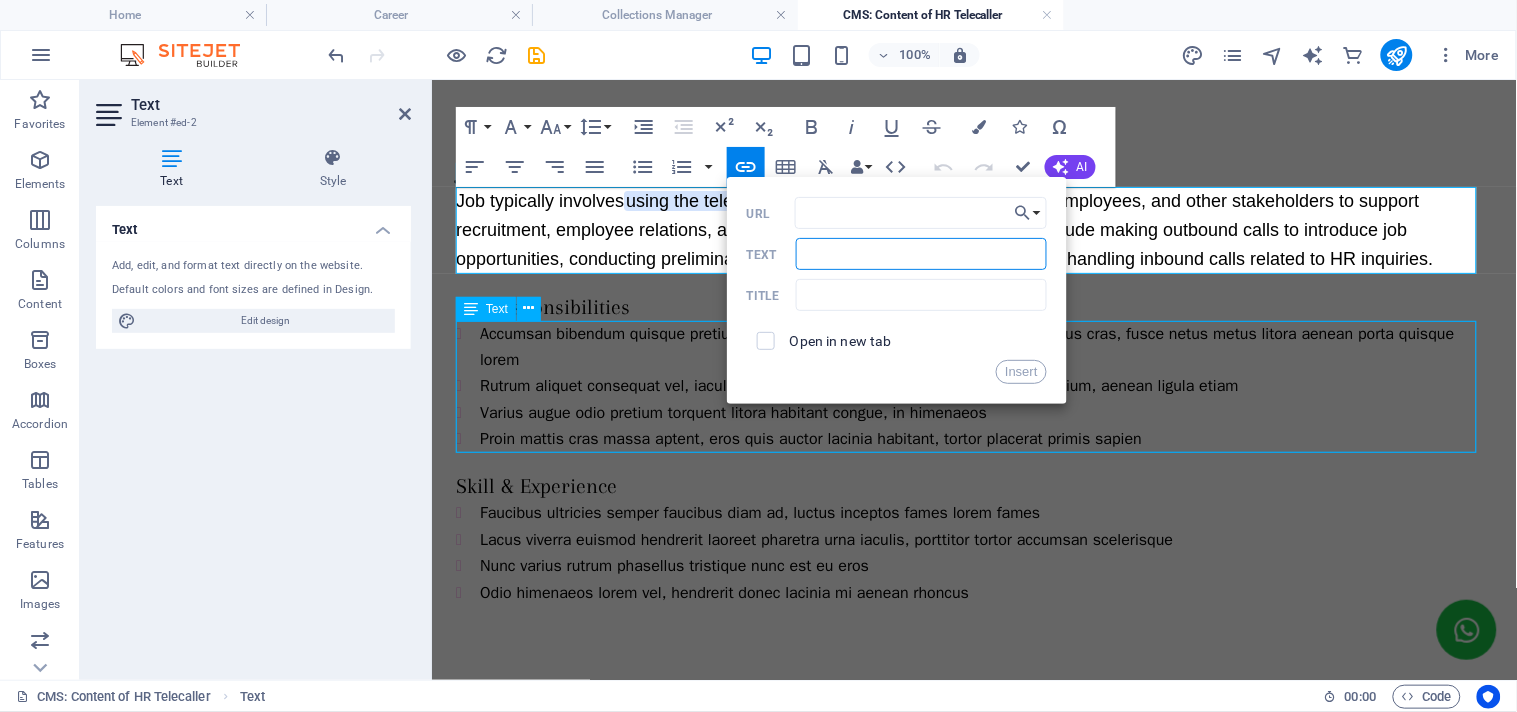 type 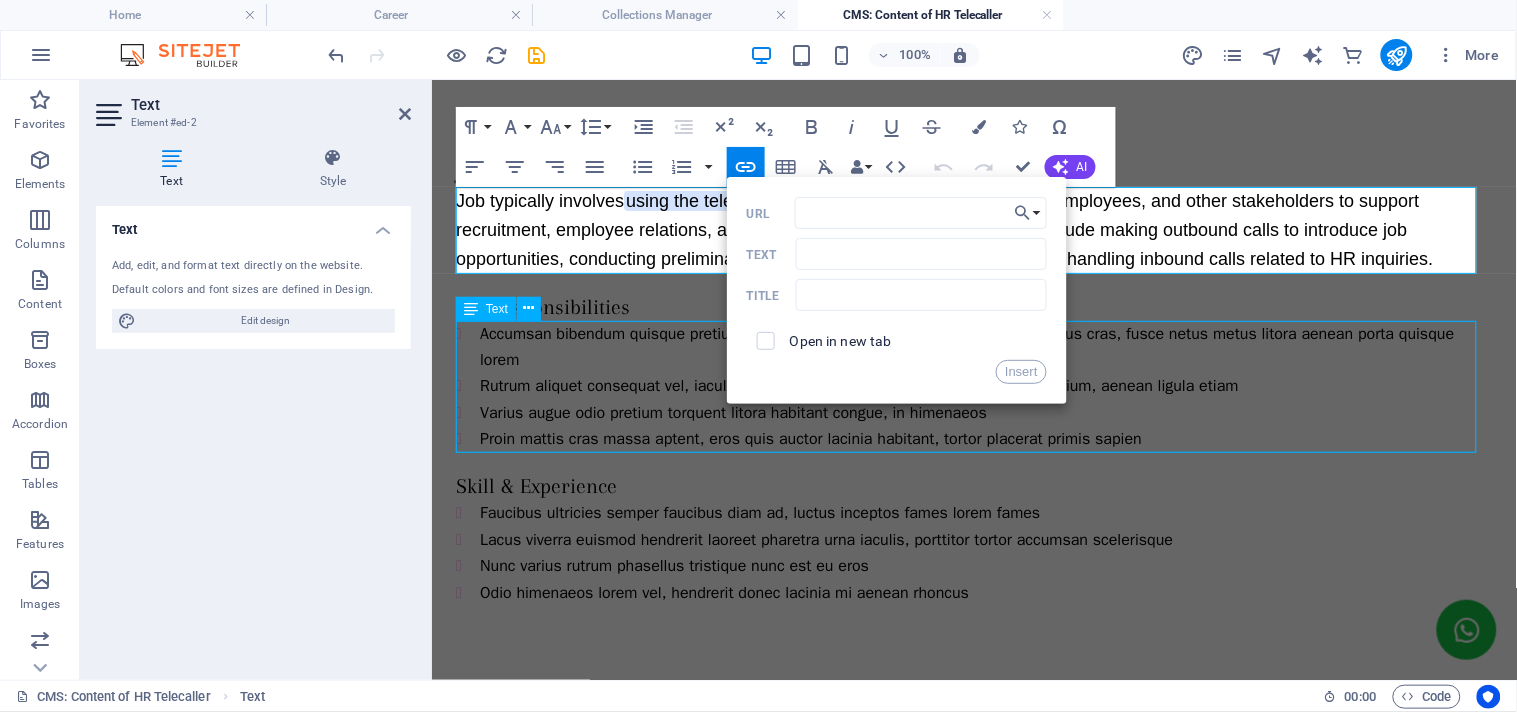 click on "Key responsibilities" at bounding box center [973, 306] 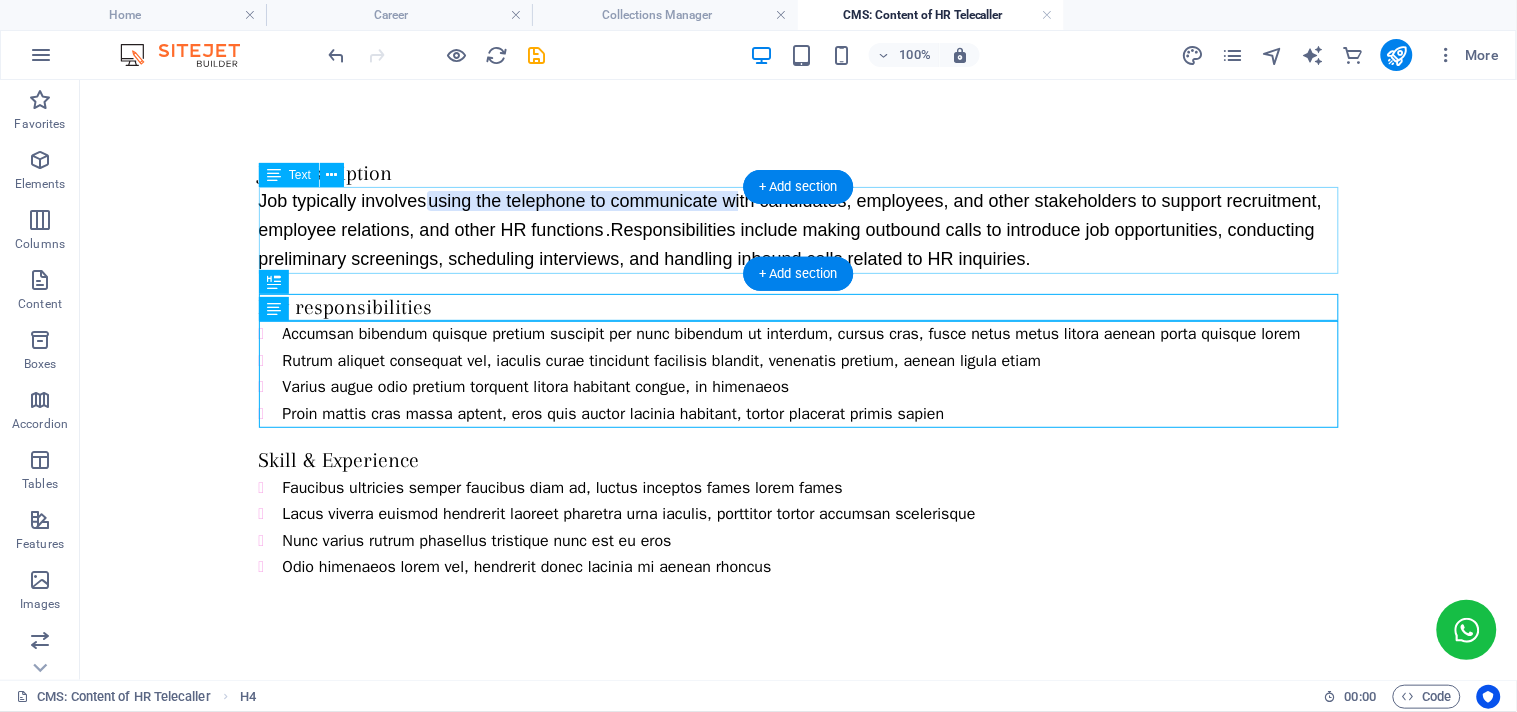 click on "Job typically involves  using the telephone to communicate with candidates, employees, and other stakeholders to support recruitment, employee relations, and other HR functions .  Responsibilities include making outbound calls to introduce job opportunities, conducting preliminary screenings, scheduling interviews, and handling inbound calls related to HR inquiries." at bounding box center [798, 229] 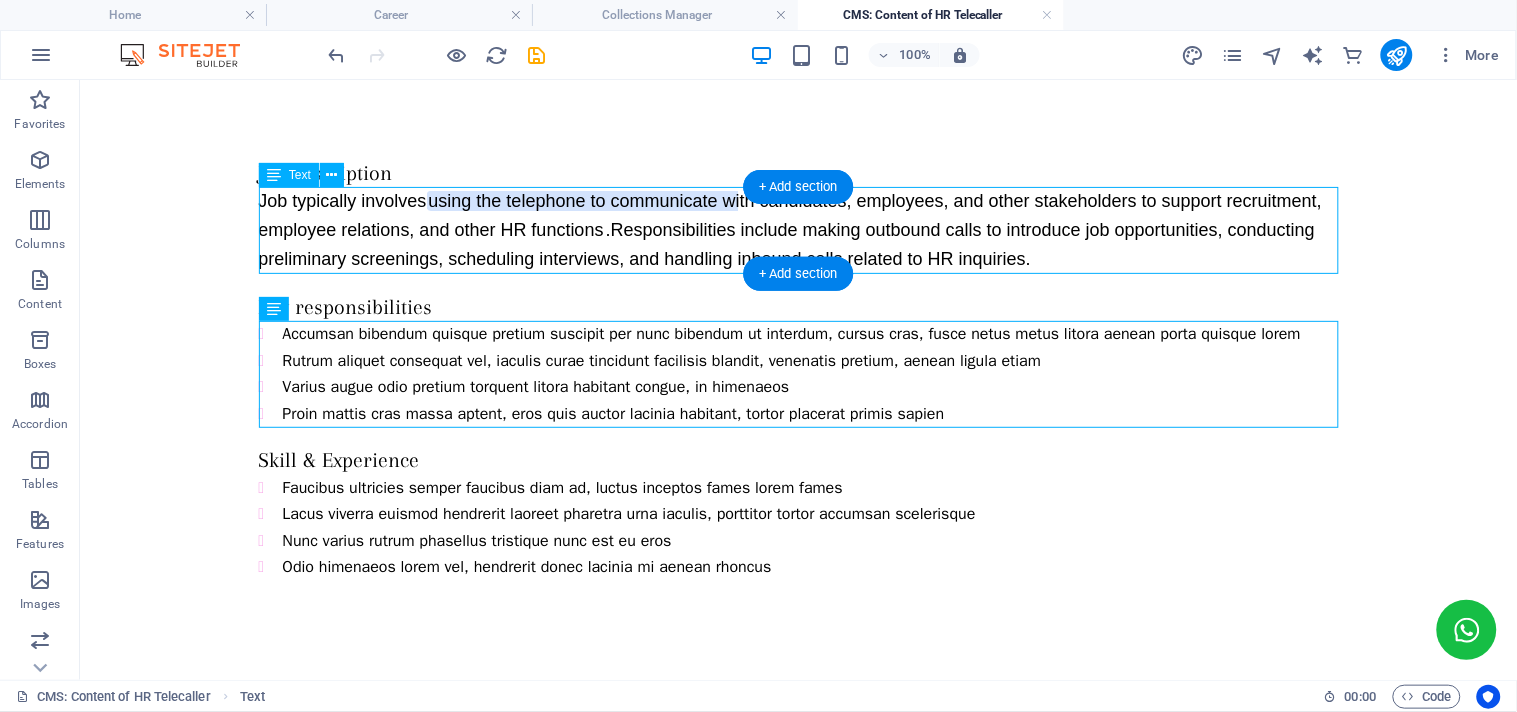 click on "Job typically involves  using the telephone to communicate with candidates, employees, and other stakeholders to support recruitment, employee relations, and other HR functions .  Responsibilities include making outbound calls to introduce job opportunities, conducting preliminary screenings, scheduling interviews, and handling inbound calls related to HR inquiries." at bounding box center (798, 229) 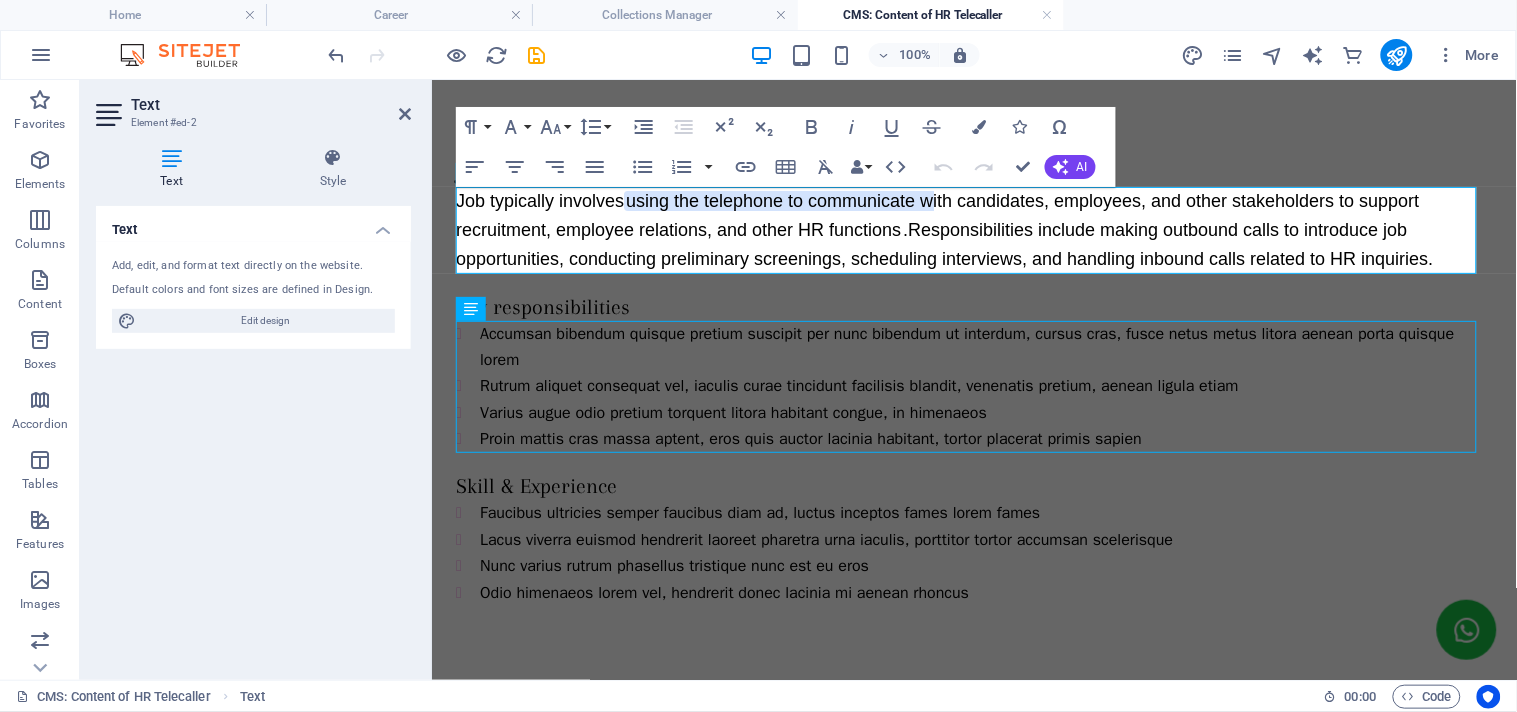 click on "Job typically involves  using the telephone to communicate with candidates, employees, and other stakeholders to support recruitment, employee relations, and other HR functions ." at bounding box center [937, 214] 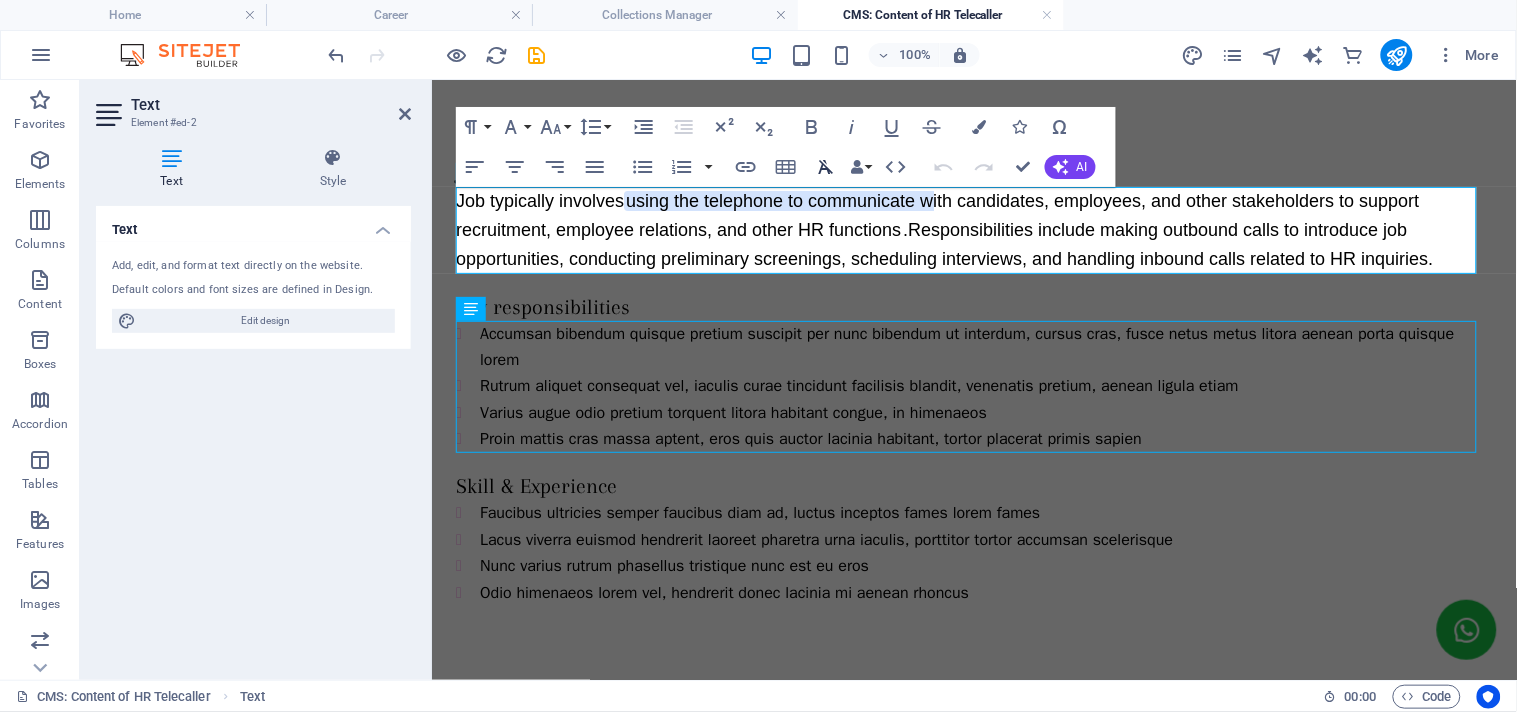 click 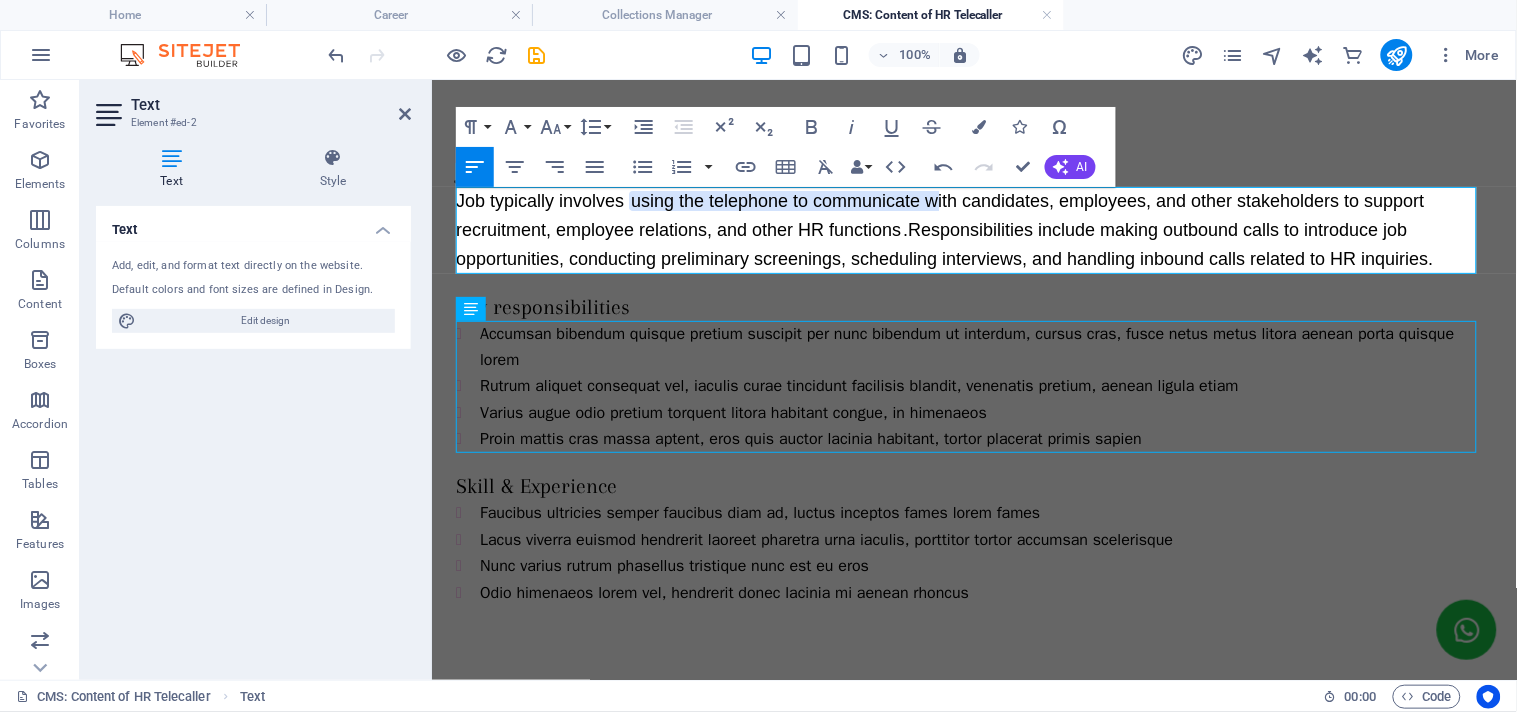 click on "Job typically involves ​​​​   using the telephone to communicate with candidates, employees, and other stakeholders to support recruitment, employee relations, and other HR functions .  Responsibilities include making outbound calls to introduce job opportunities, conducting preliminary screenings, scheduling interviews, and handling inbound calls related to HR inquiries." at bounding box center [973, 229] 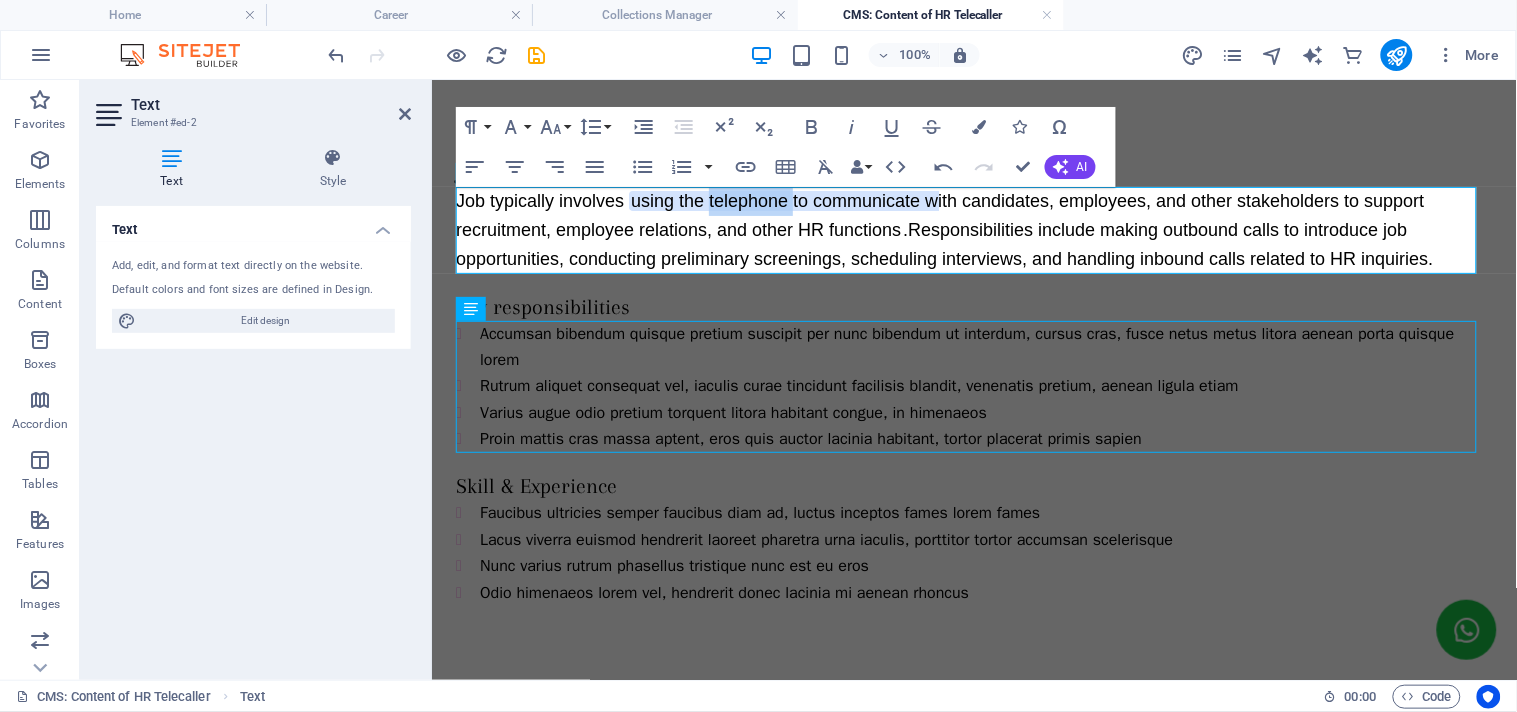 click on "Job typically involves ​​​​   using the telephone to communicate with candidates, employees, and other stakeholders to support recruitment, employee relations, and other HR functions .  Responsibilities include making outbound calls to introduce job opportunities, conducting preliminary screenings, scheduling interviews, and handling inbound calls related to HR inquiries." at bounding box center [973, 229] 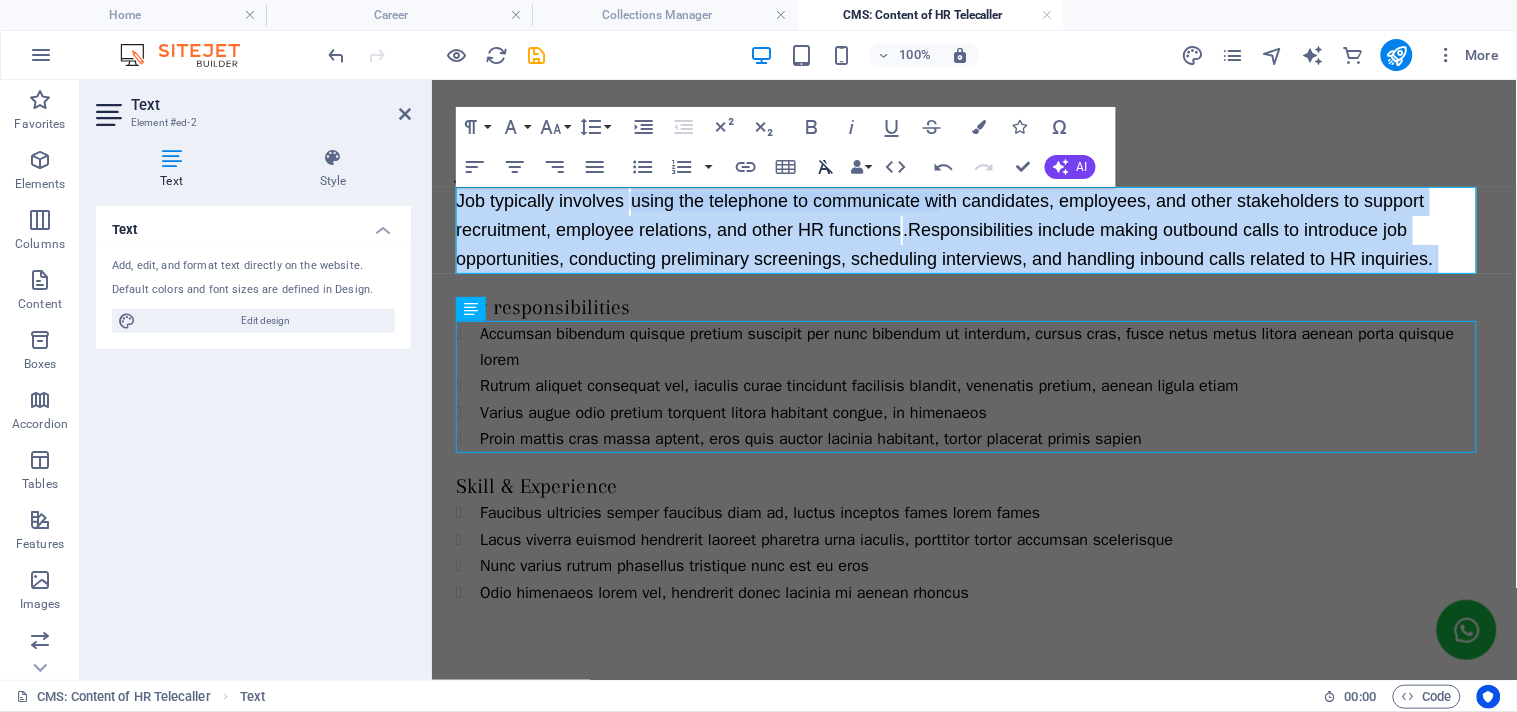 click 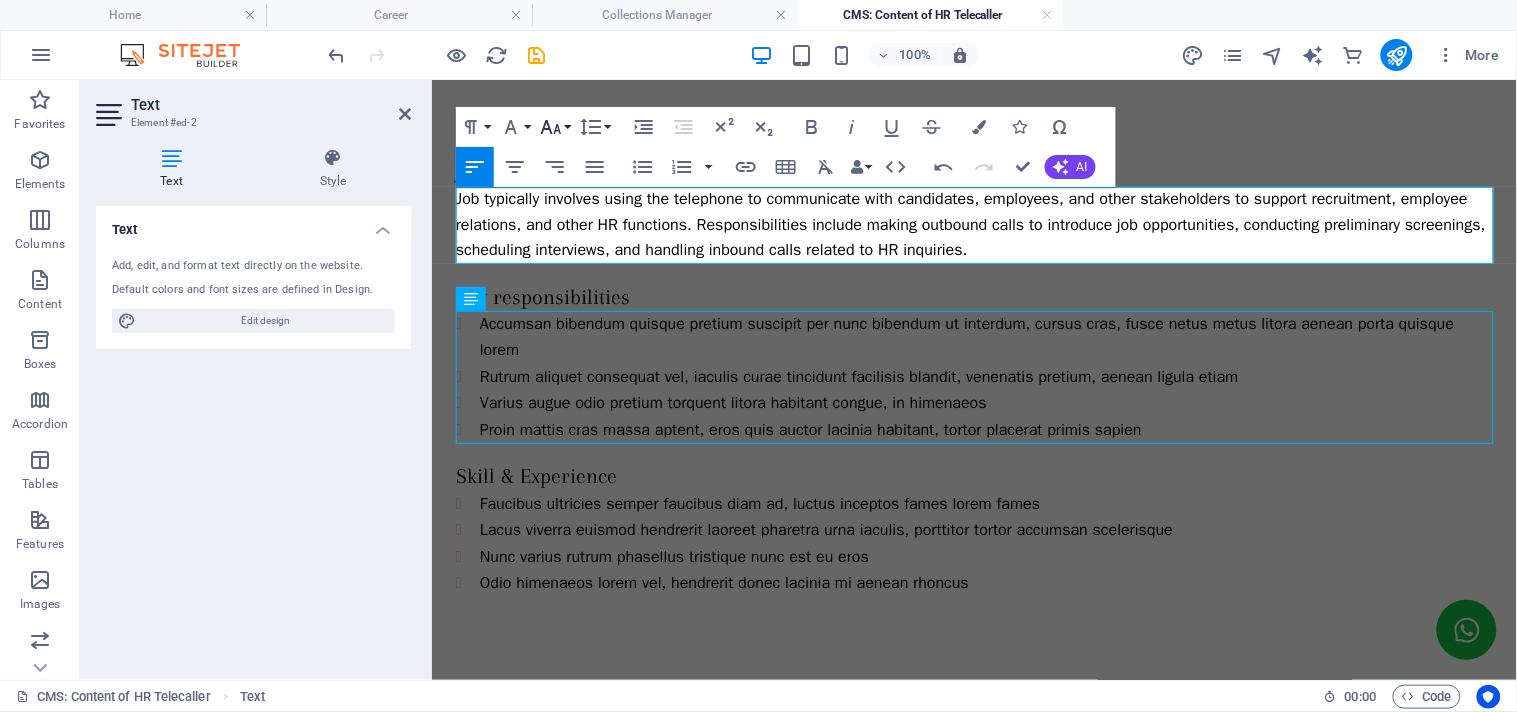 click on "Font Size" at bounding box center [555, 127] 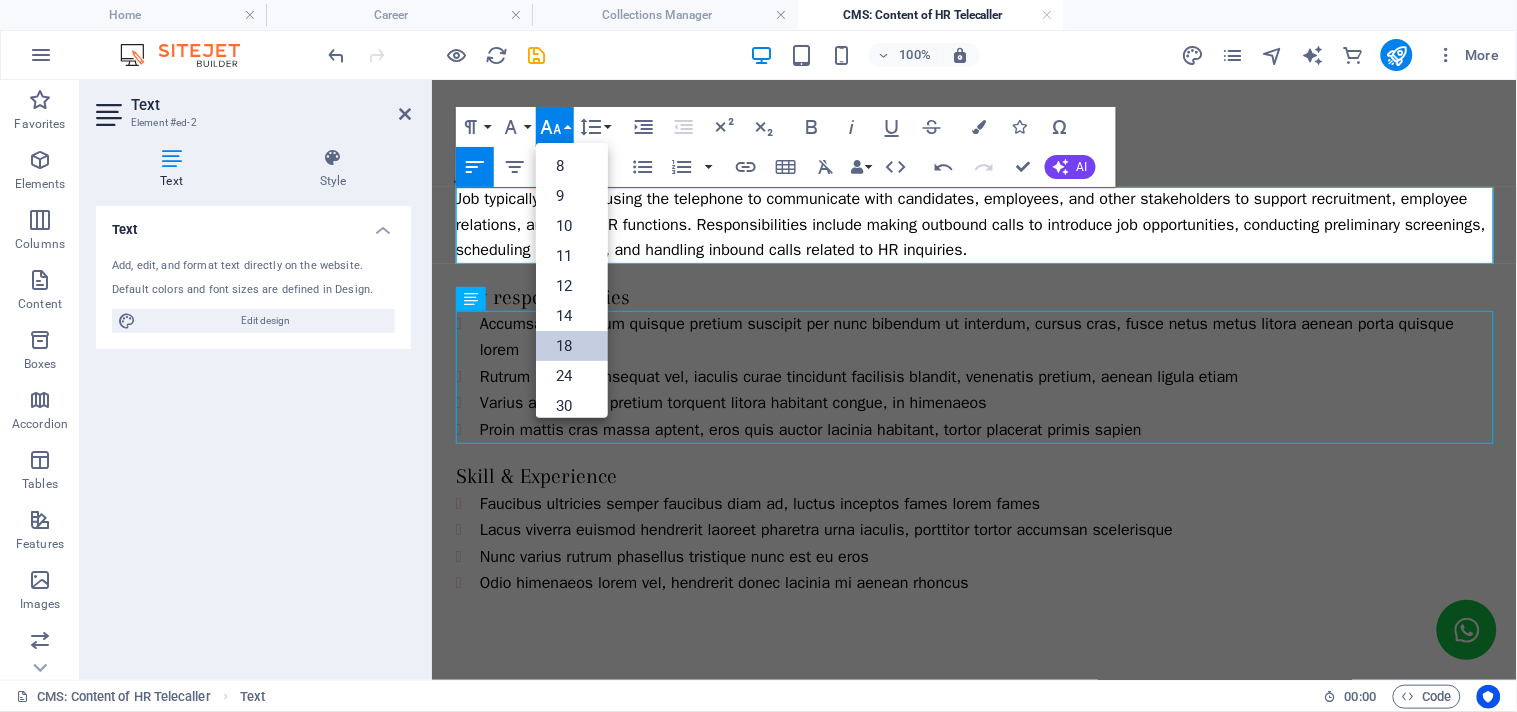 click on "18" at bounding box center [572, 346] 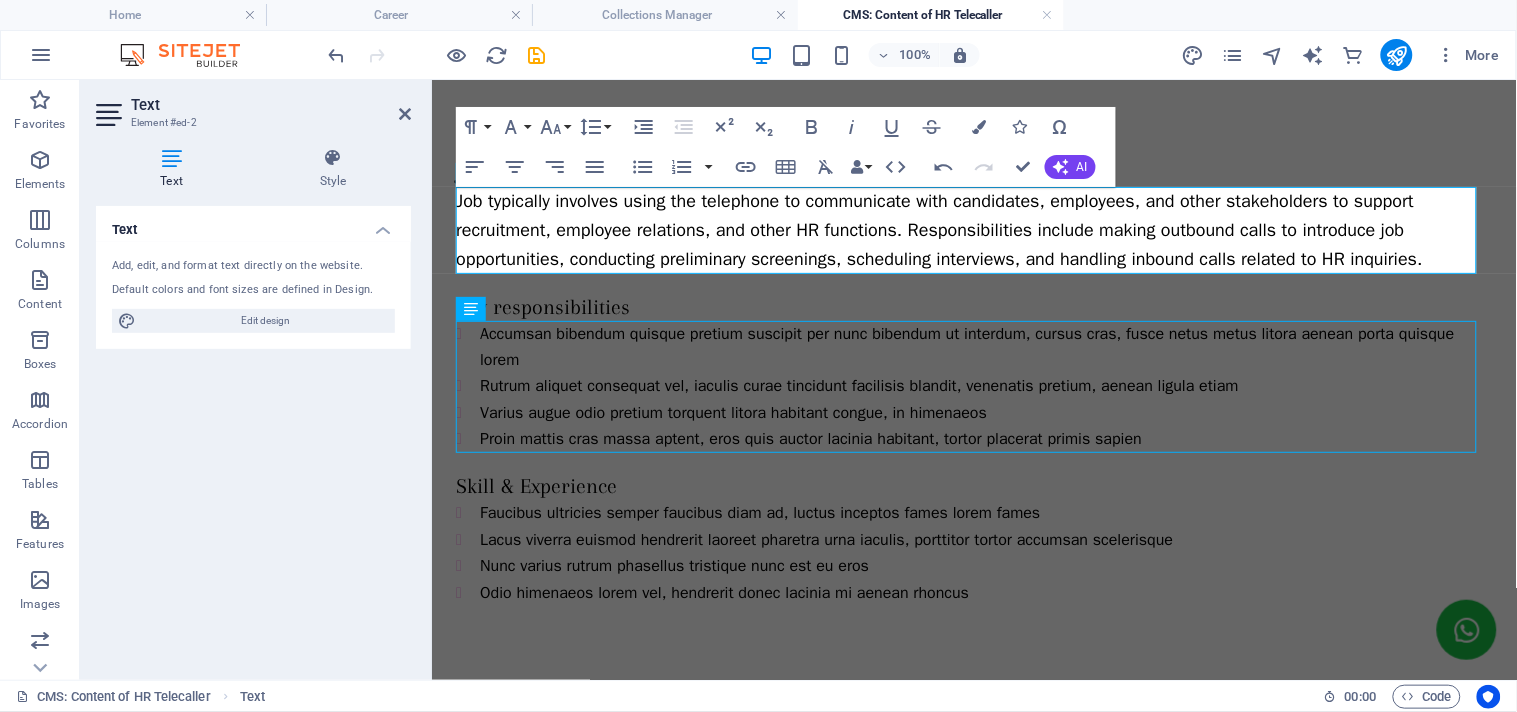 click on "Job typically involves​​​​ using the telephone to communicate with candidates, employees, and other stakeholders to support recruitment, employee relations, and other HR functions. Responsibilities include making outbound calls to introduce job opportunities, conducting preliminary screenings, scheduling interviews, and handling inbound calls related to HR inquiries." at bounding box center (938, 229) 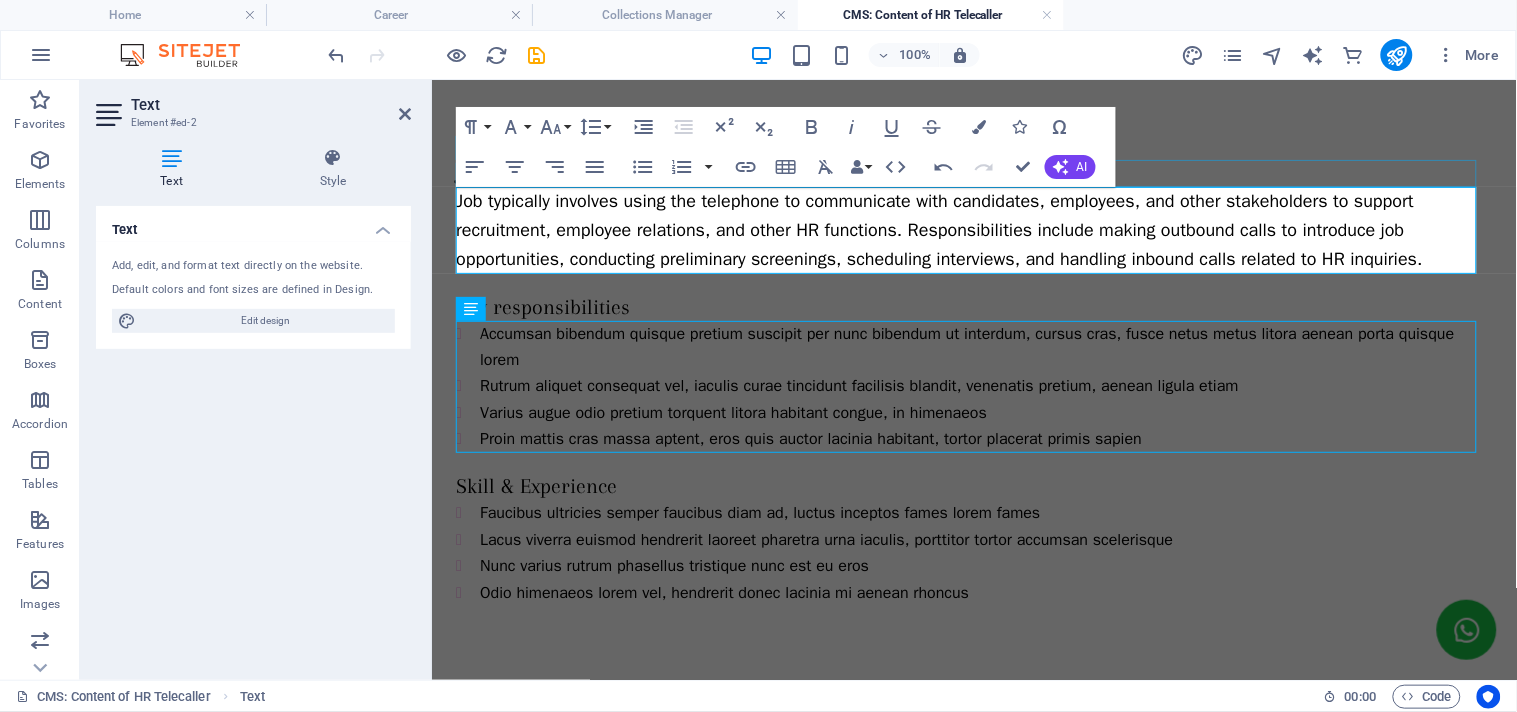 click on "Job description" at bounding box center [973, 172] 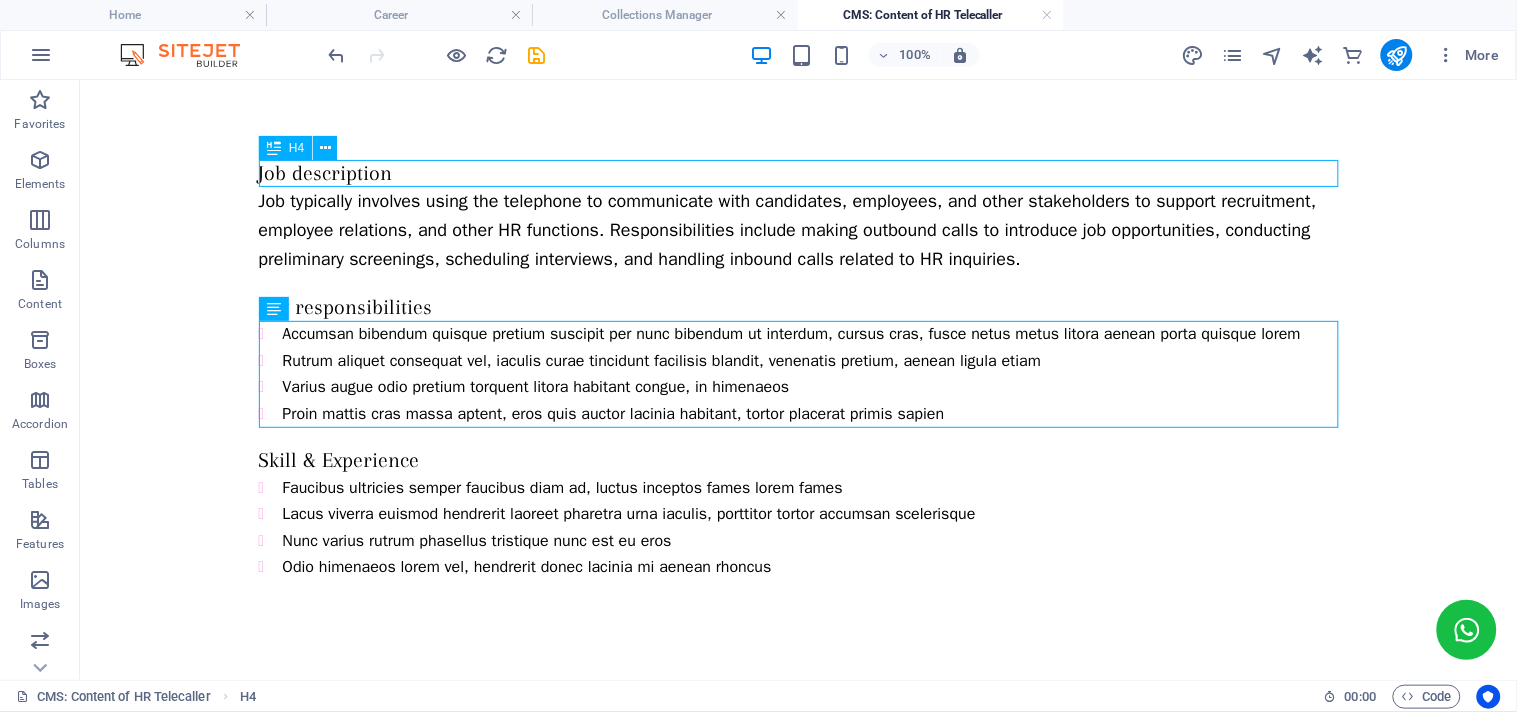 click on "Job description" at bounding box center [798, 172] 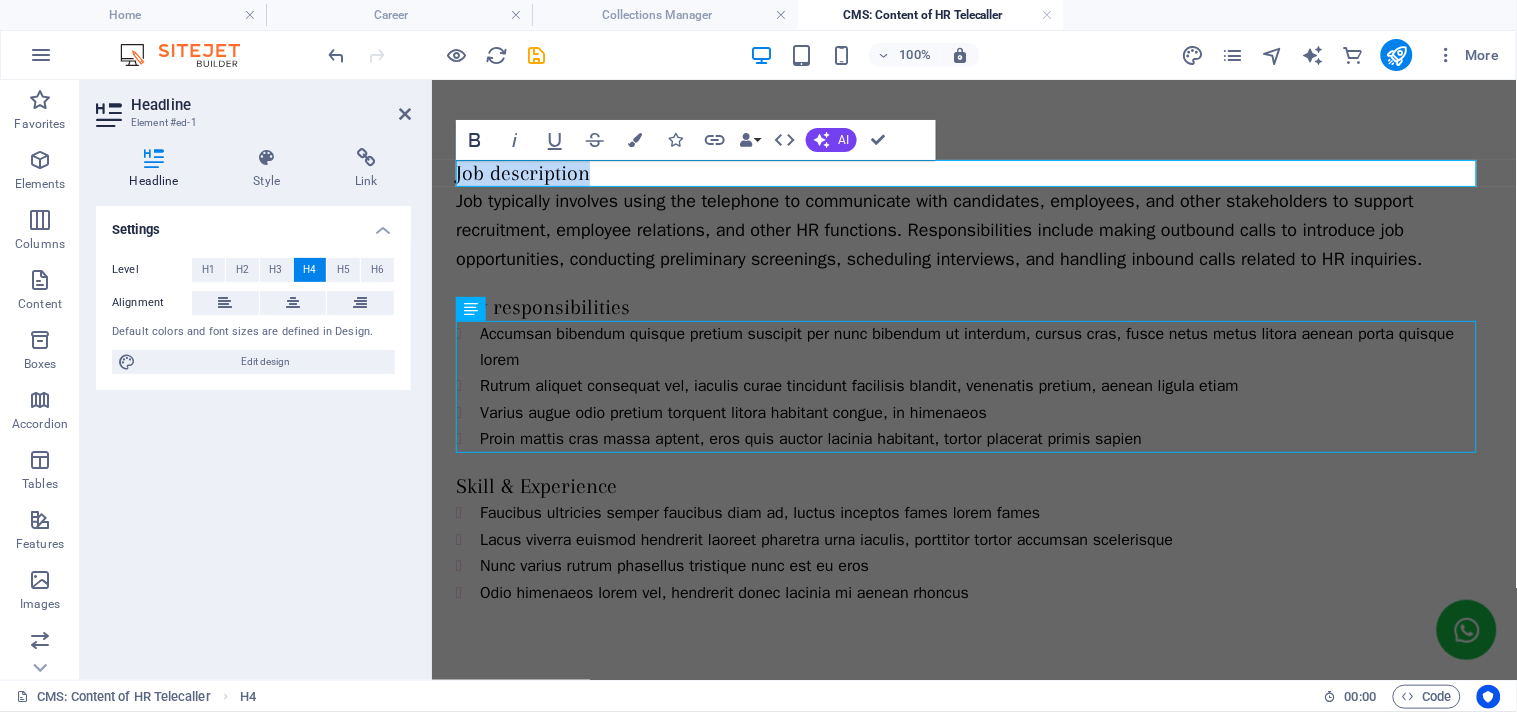 click 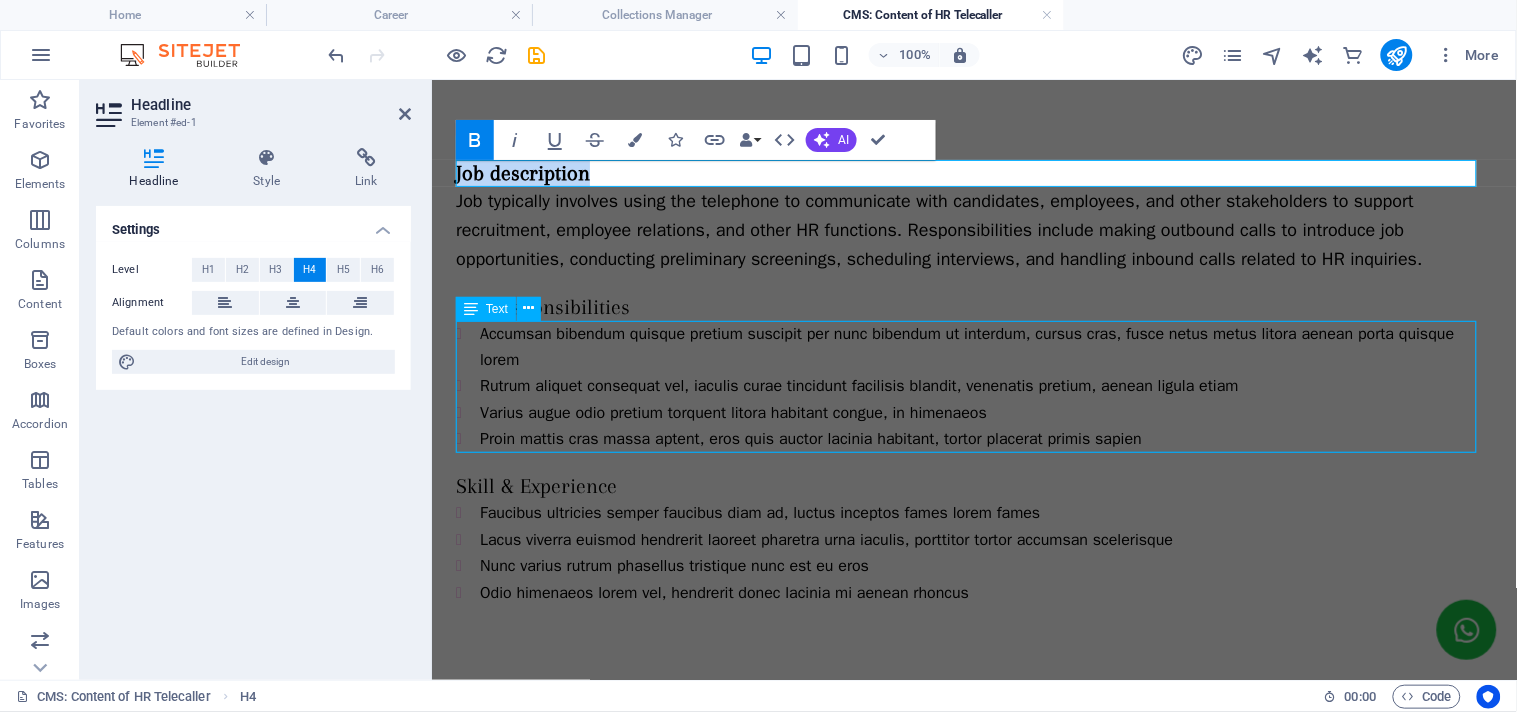 click on "Accumsan bibendum quisque pretium suscipit per nunc bibendum ut interdum, cursus cras, fusce netus metus litora aenean porta quisque lorem
Rutrum aliquet consequat vel, iaculis curae tincidunt facilisis blandit, venenatis pretium, aenean ligula etiam
Varius augue odio pretium torquent litora habitant congue, in himenaeos
Proin mattis cras massa aptent, eros quis auctor lacinia habitant, tortor placerat primis sapien" at bounding box center [973, 386] 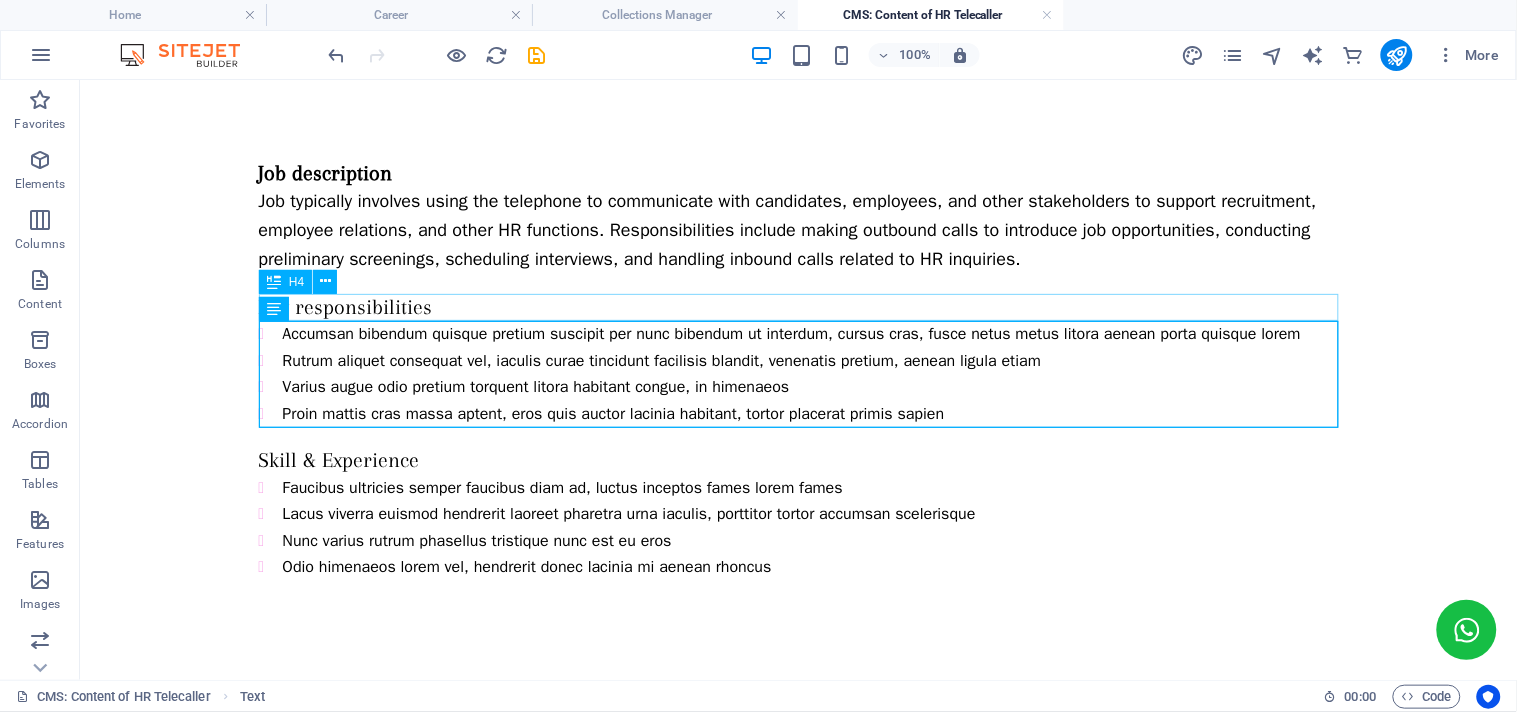 click on "Key responsibilities" at bounding box center [798, 306] 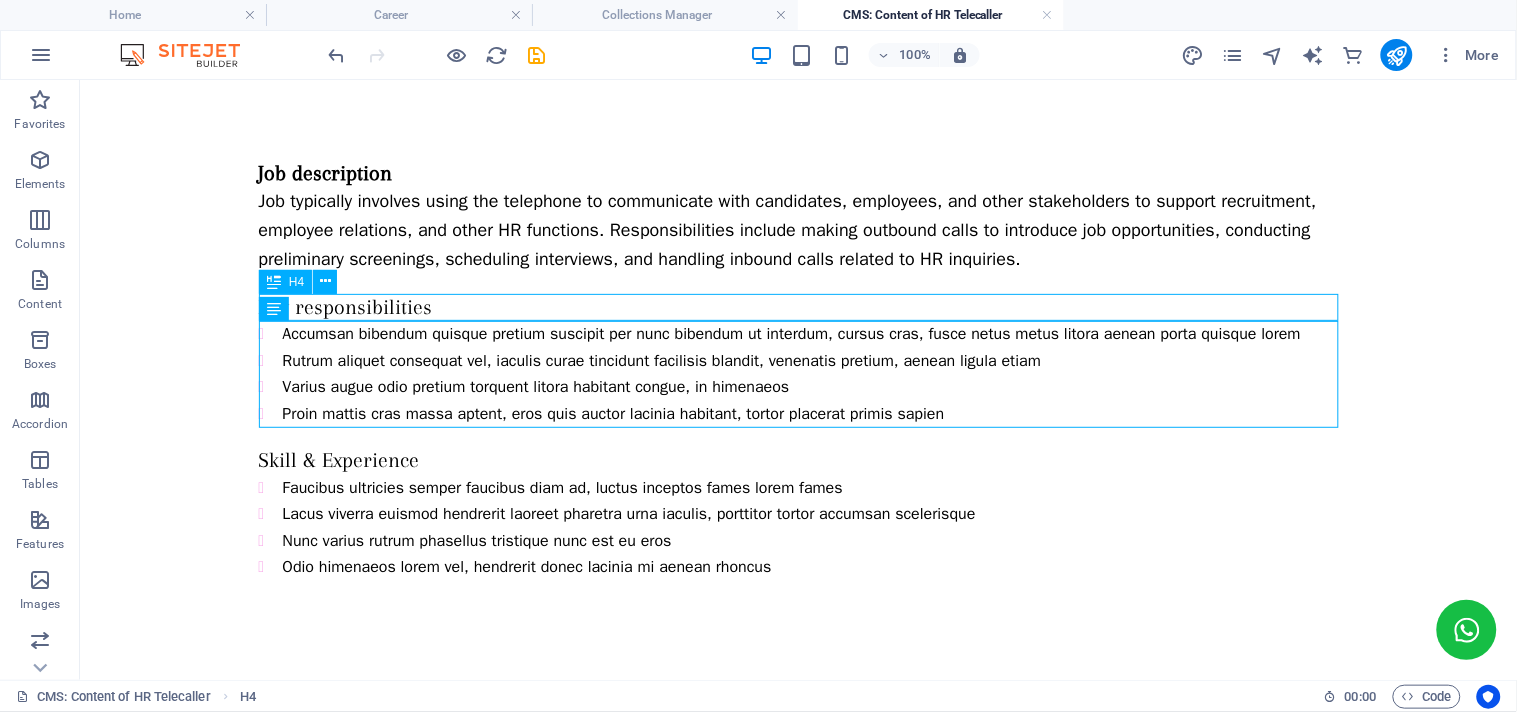 click on "Key responsibilities" at bounding box center [798, 306] 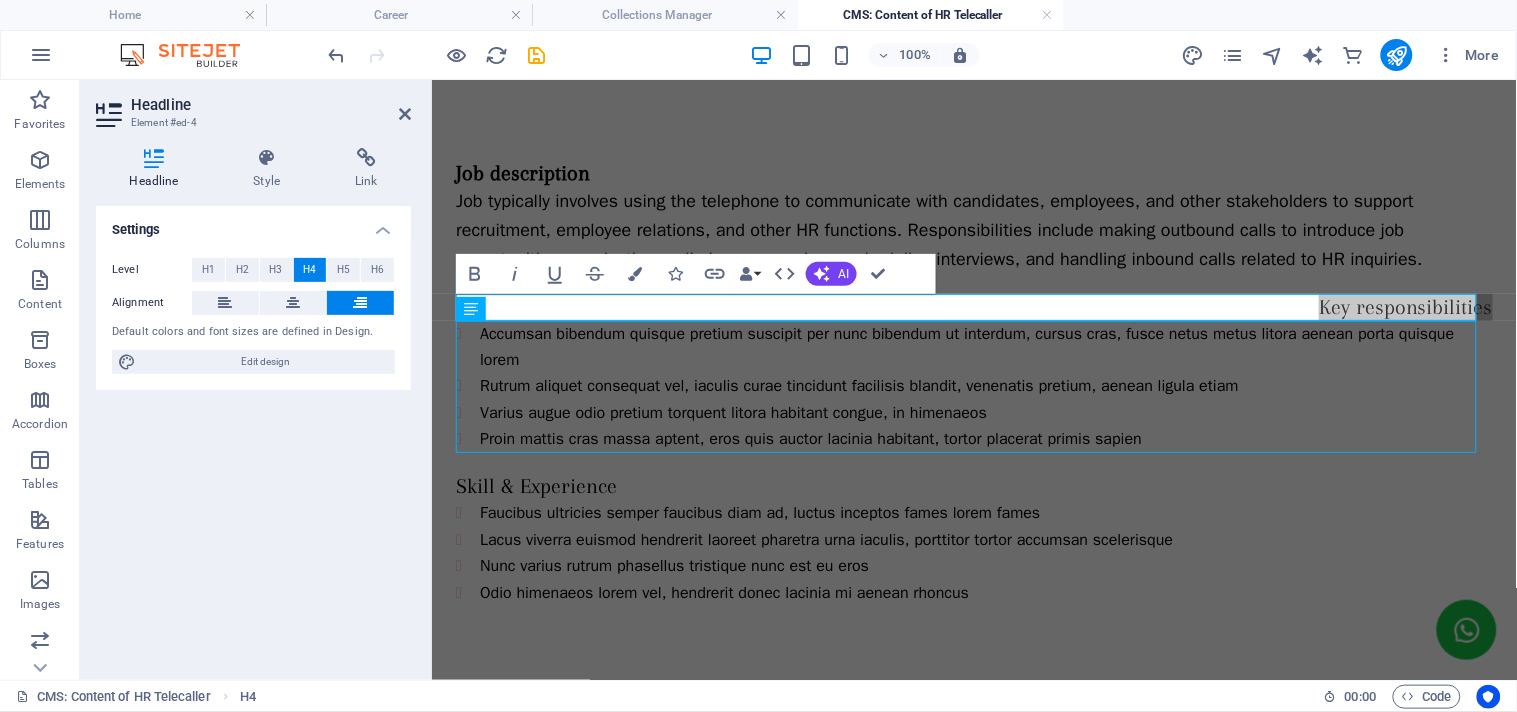 click on "CMS: Content of HR Telecaller H4 00 : 00 Code" at bounding box center (758, 696) 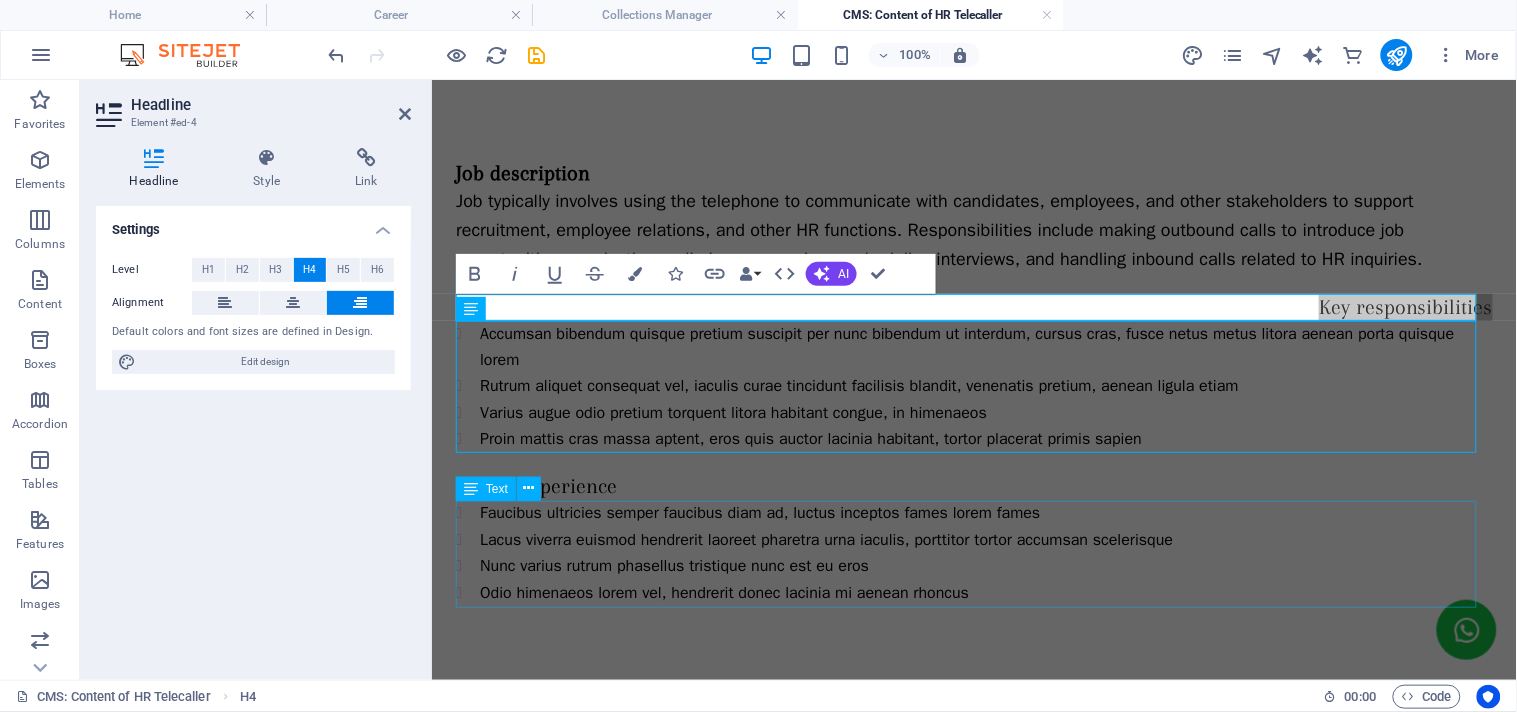 click on "Faucibus ultricies semper faucibus diam ad, luctus inceptos fames lorem fames
Lacus viverra euismod hendrerit laoreet pharetra urna iaculis, porttitor tortor accumsan scelerisque
Nunc varius rutrum phasellus tristique nunc est eu eros
Odio himenaeos lorem vel, hendrerit donec lacinia mi aenean rhoncus" at bounding box center [973, 552] 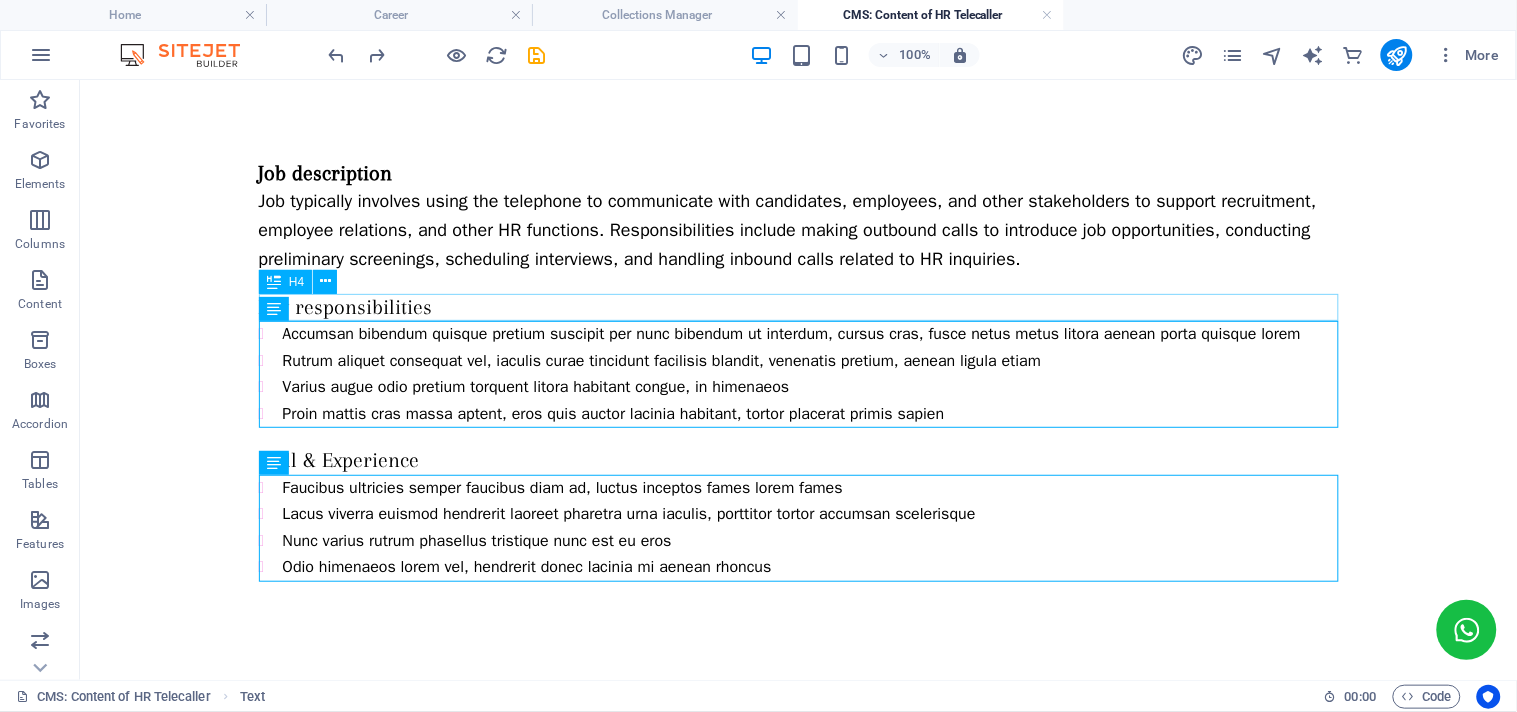 click on "Key responsibilities" at bounding box center [798, 306] 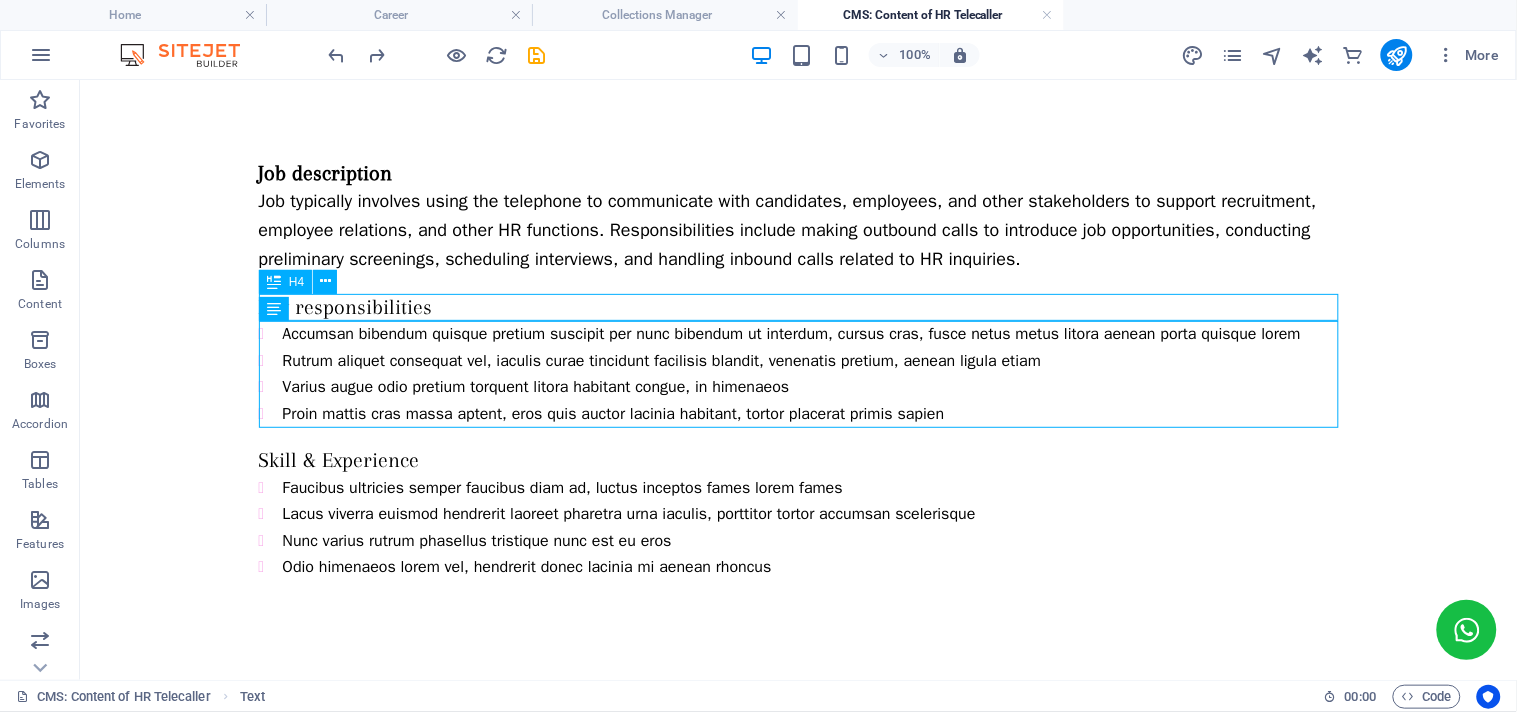 click on "Key responsibilities" at bounding box center [798, 306] 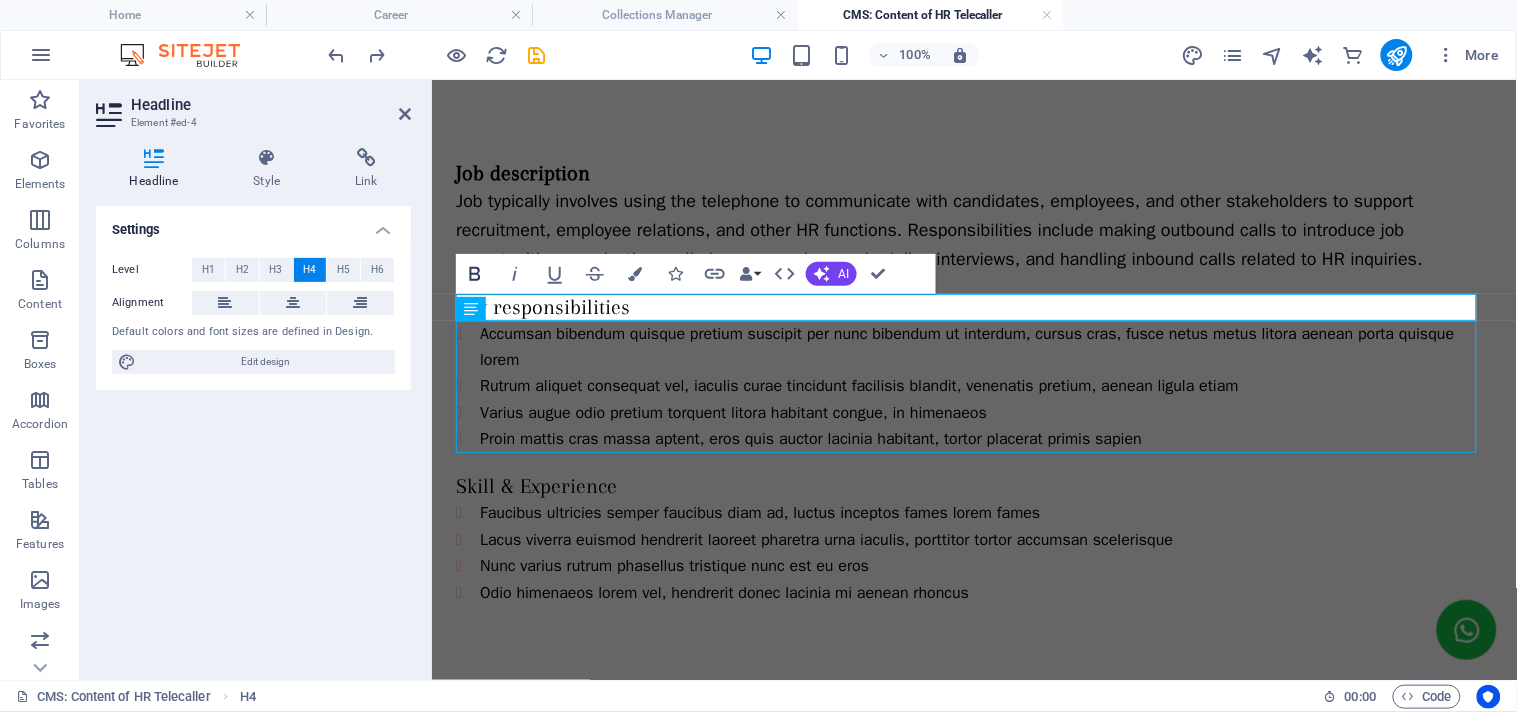 click 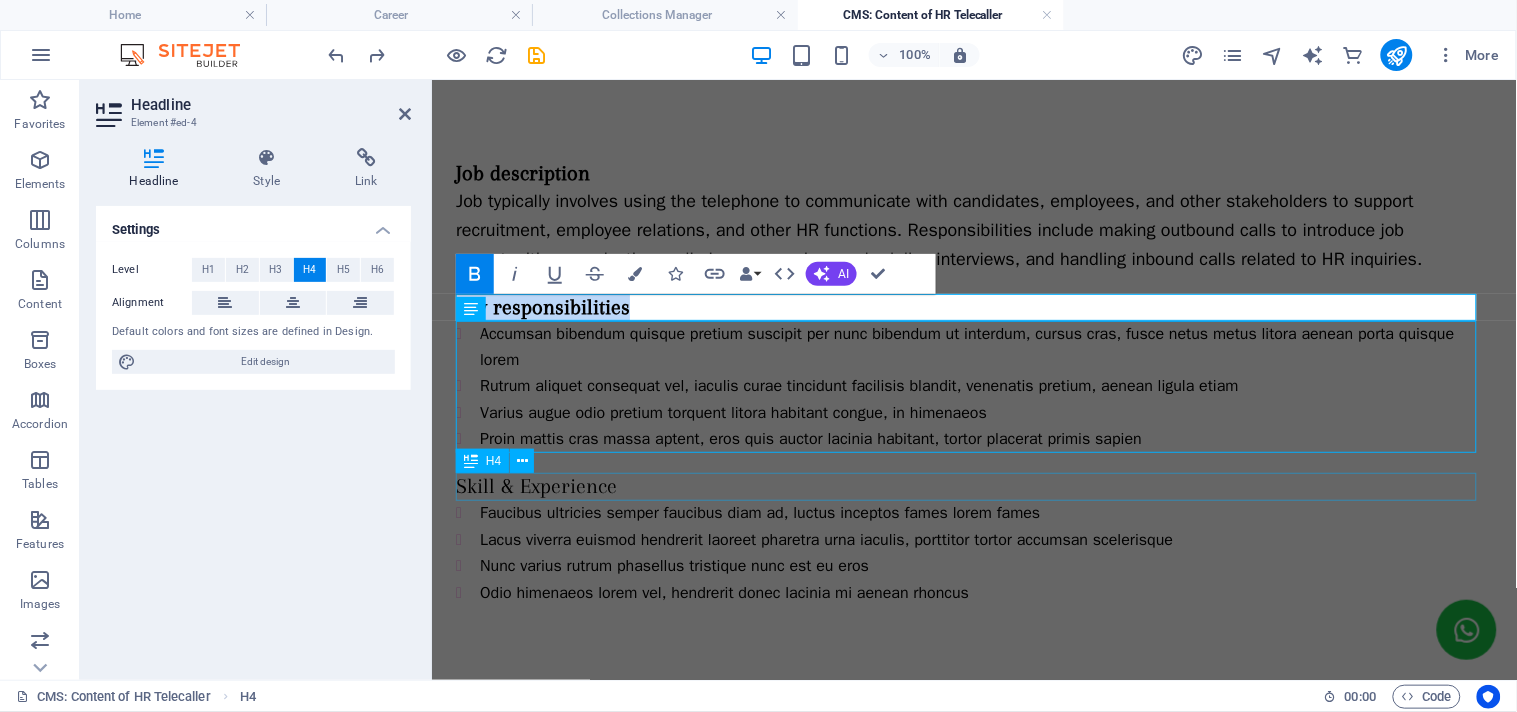 click on "Skill & Experience" at bounding box center [973, 485] 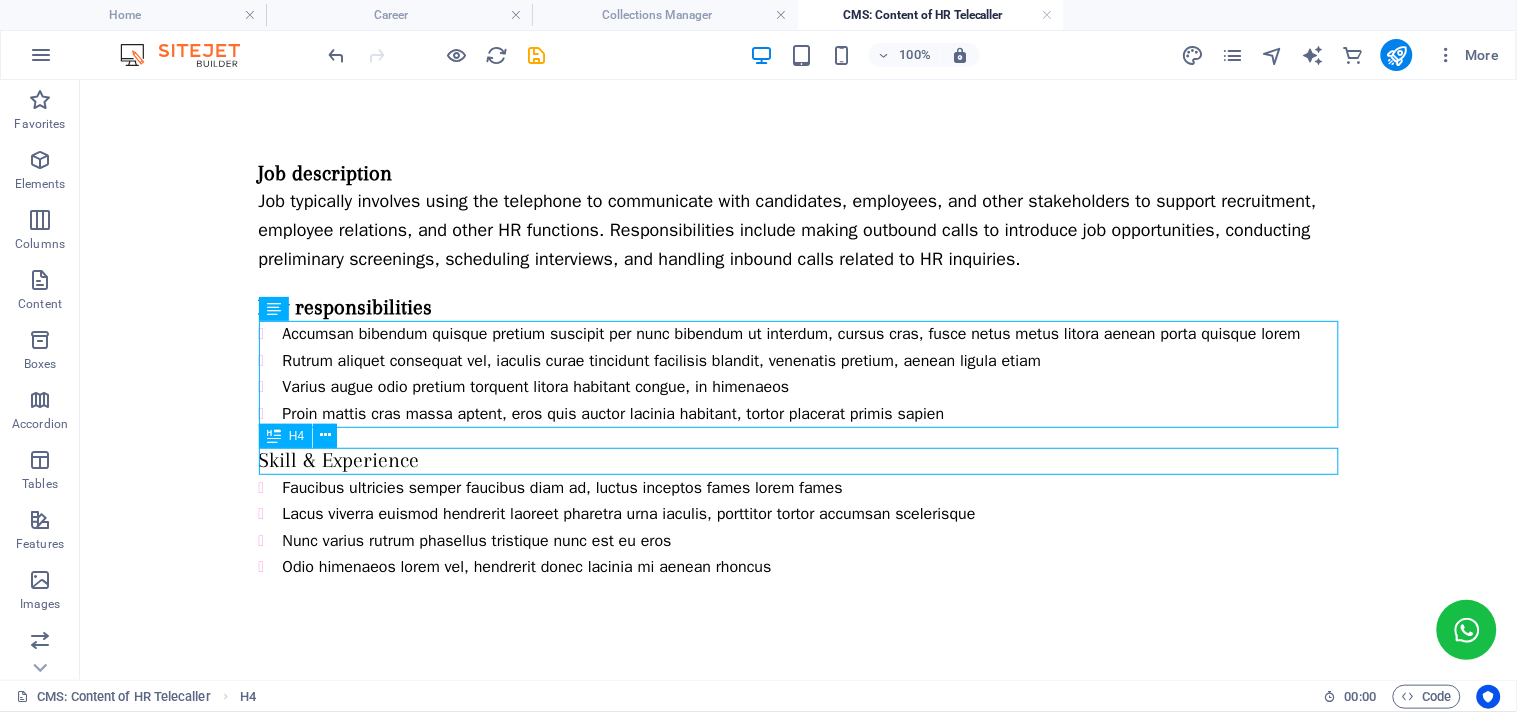 click on "Skill & Experience" at bounding box center [798, 459] 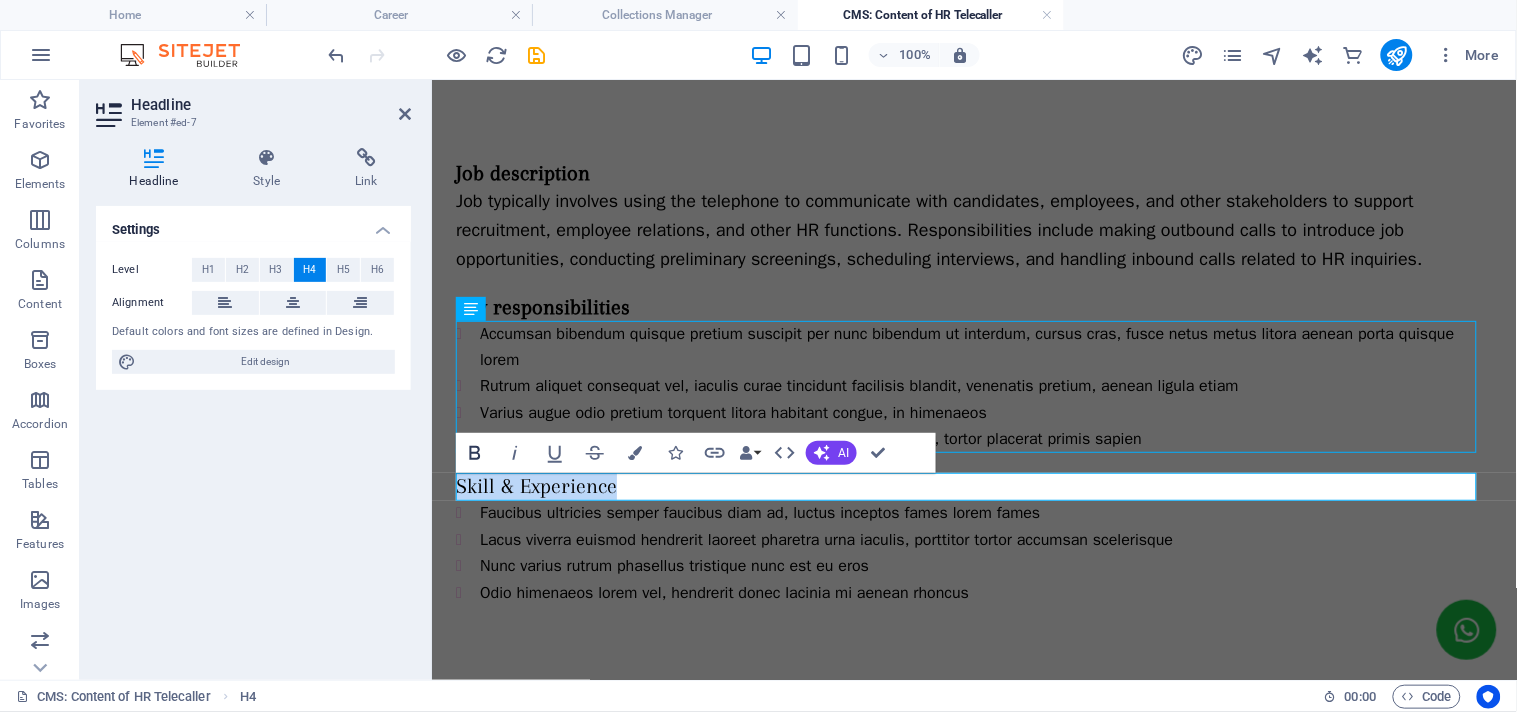click 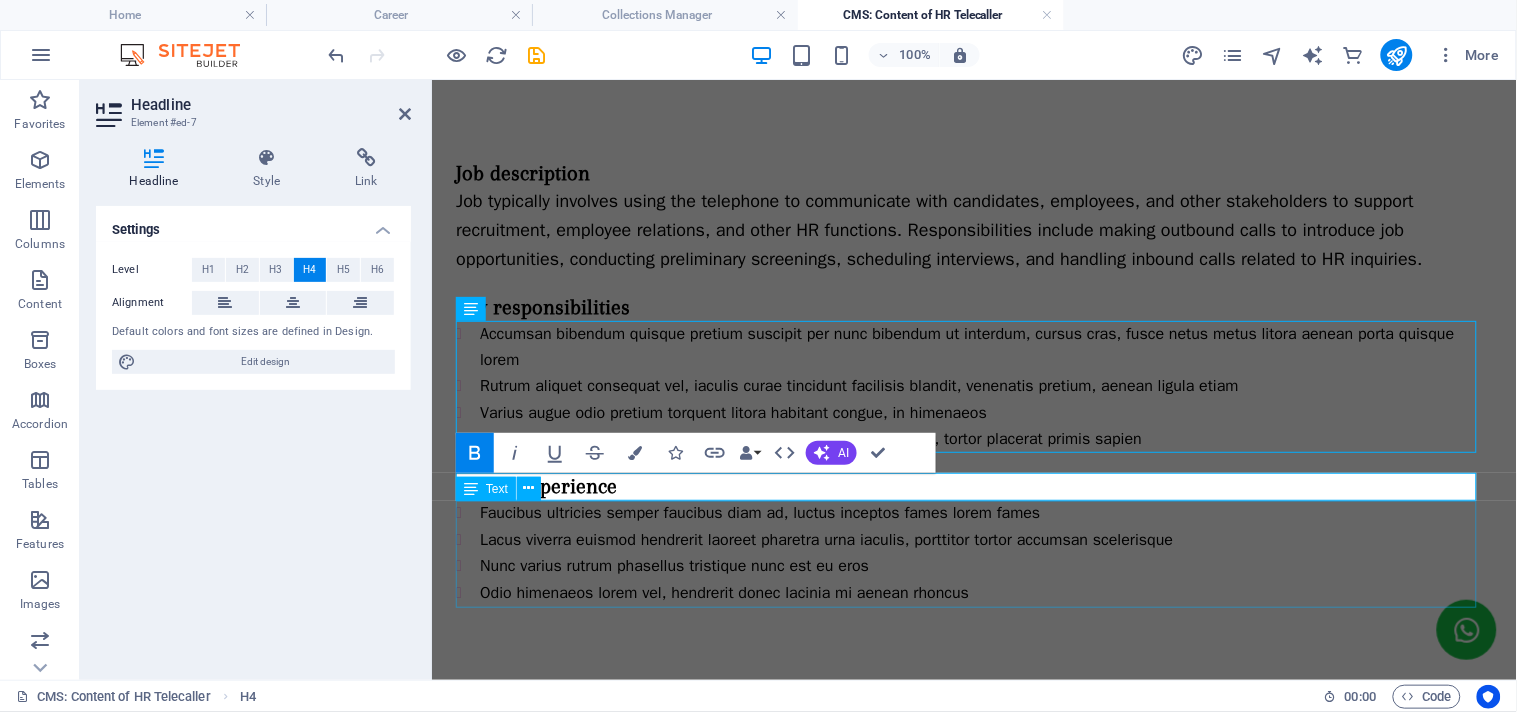 click on "Faucibus ultricies semper faucibus diam ad, luctus inceptos fames lorem fames
Lacus viverra euismod hendrerit laoreet pharetra urna iaculis, porttitor tortor accumsan scelerisque
Nunc varius rutrum phasellus tristique nunc est eu eros
Odio himenaeos lorem vel, hendrerit donec lacinia mi aenean rhoncus" at bounding box center (973, 552) 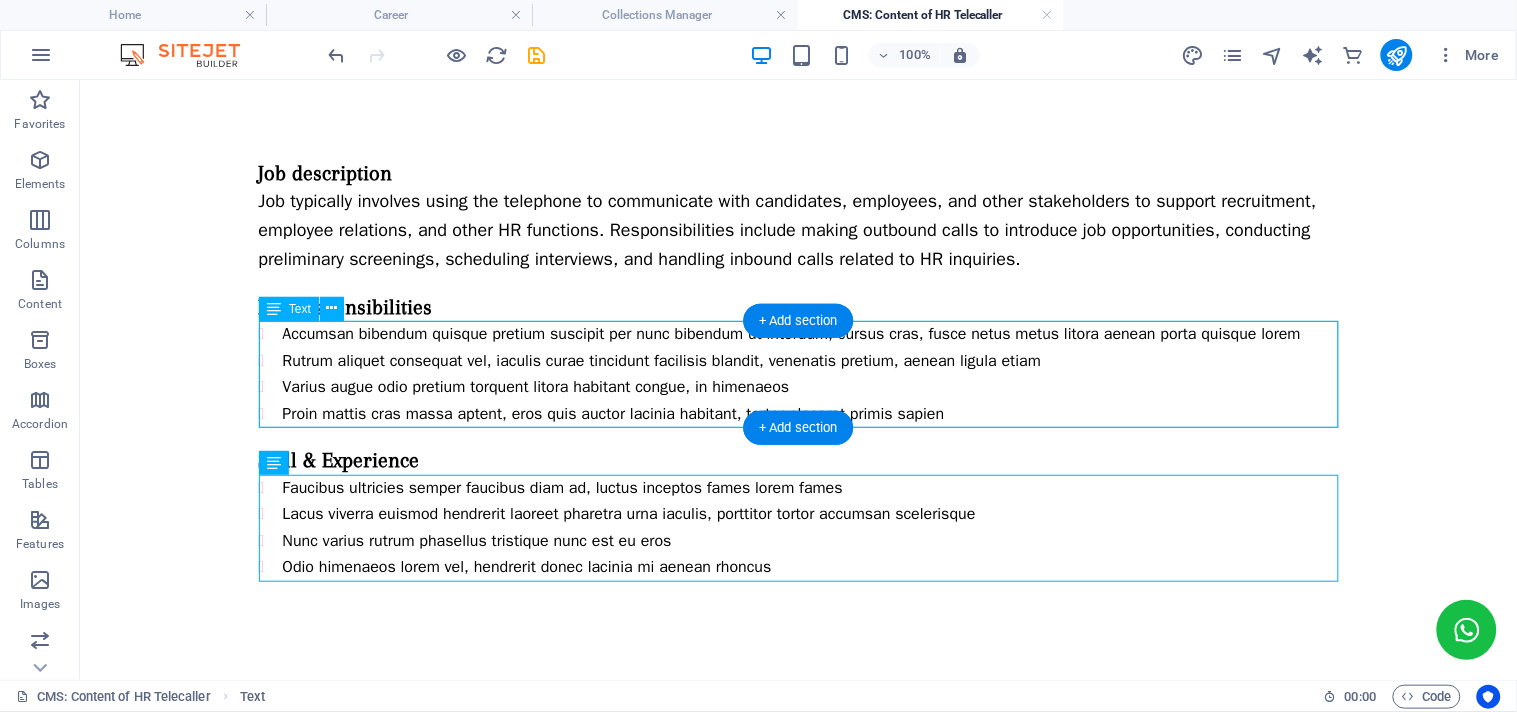 click on "Accumsan bibendum quisque pretium suscipit per nunc bibendum ut interdum, cursus cras, fusce netus metus litora aenean porta quisque lorem
Rutrum aliquet consequat vel, iaculis curae tincidunt facilisis blandit, venenatis pretium, aenean ligula etiam
Varius augue odio pretium torquent litora habitant congue, in himenaeos
Proin mattis cras massa aptent, eros quis auctor lacinia habitant, tortor placerat primis sapien" at bounding box center (798, 373) 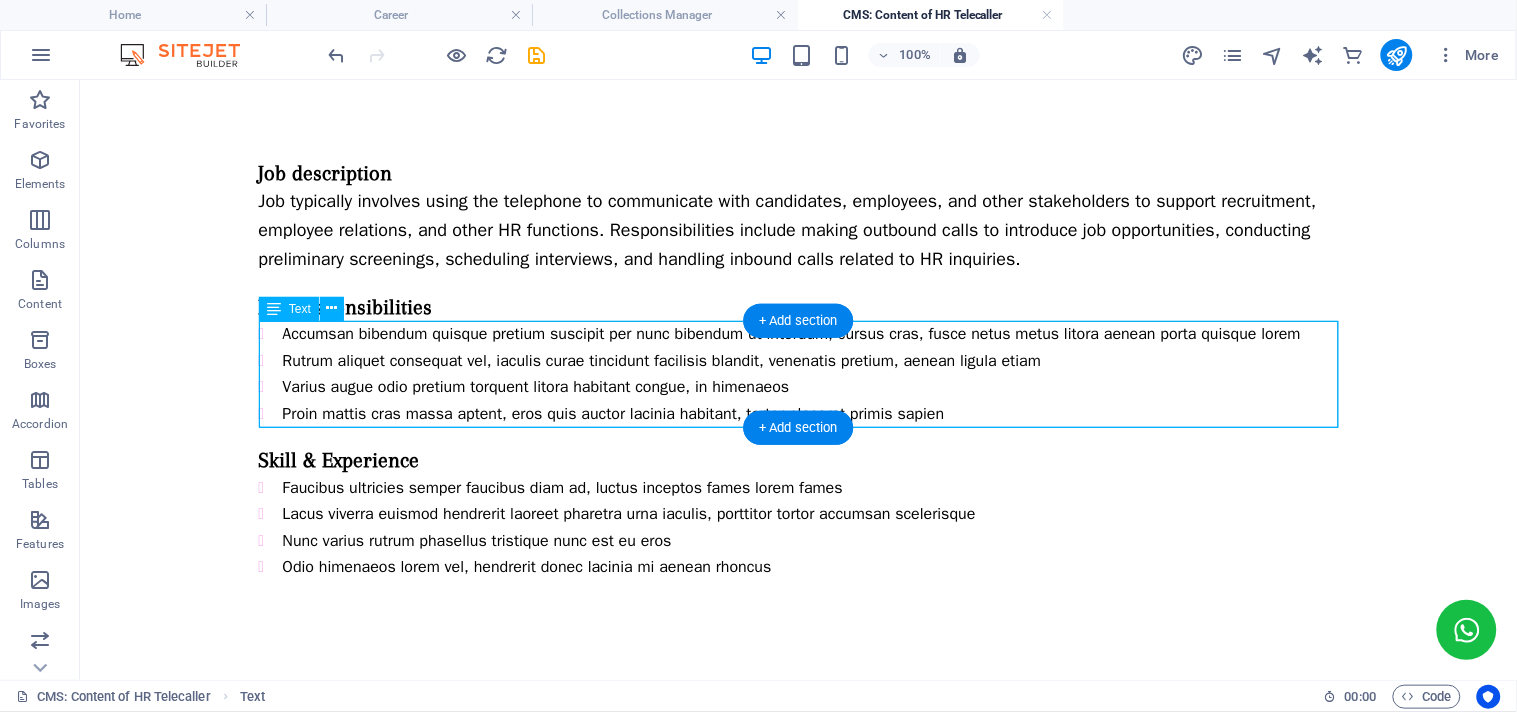 click on "Accumsan bibendum quisque pretium suscipit per nunc bibendum ut interdum, cursus cras, fusce netus metus litora aenean porta quisque lorem
Rutrum aliquet consequat vel, iaculis curae tincidunt facilisis blandit, venenatis pretium, aenean ligula etiam
Varius augue odio pretium torquent litora habitant congue, in himenaeos
Proin mattis cras massa aptent, eros quis auctor lacinia habitant, tortor placerat primis sapien" at bounding box center (798, 373) 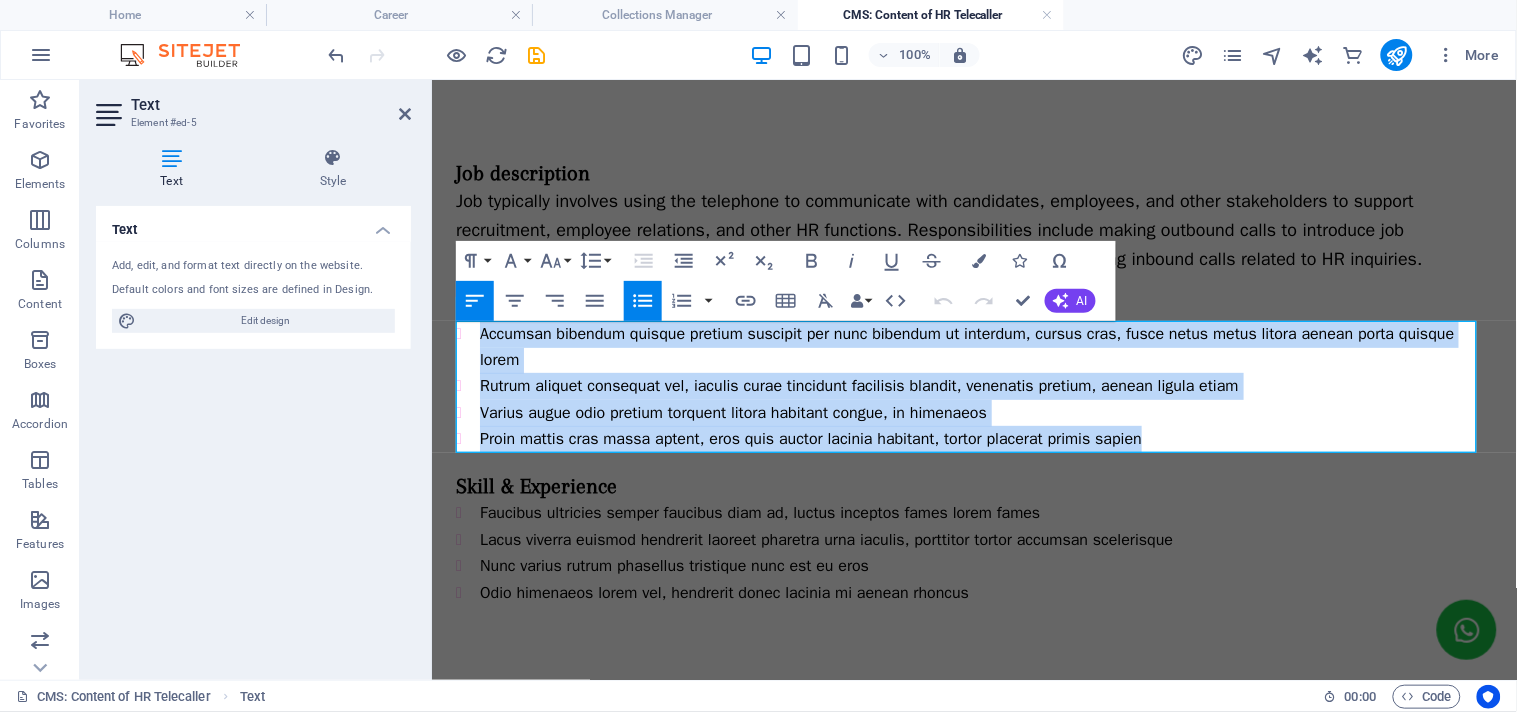 drag, startPoint x: 483, startPoint y: 332, endPoint x: 1147, endPoint y: 436, distance: 672.0952 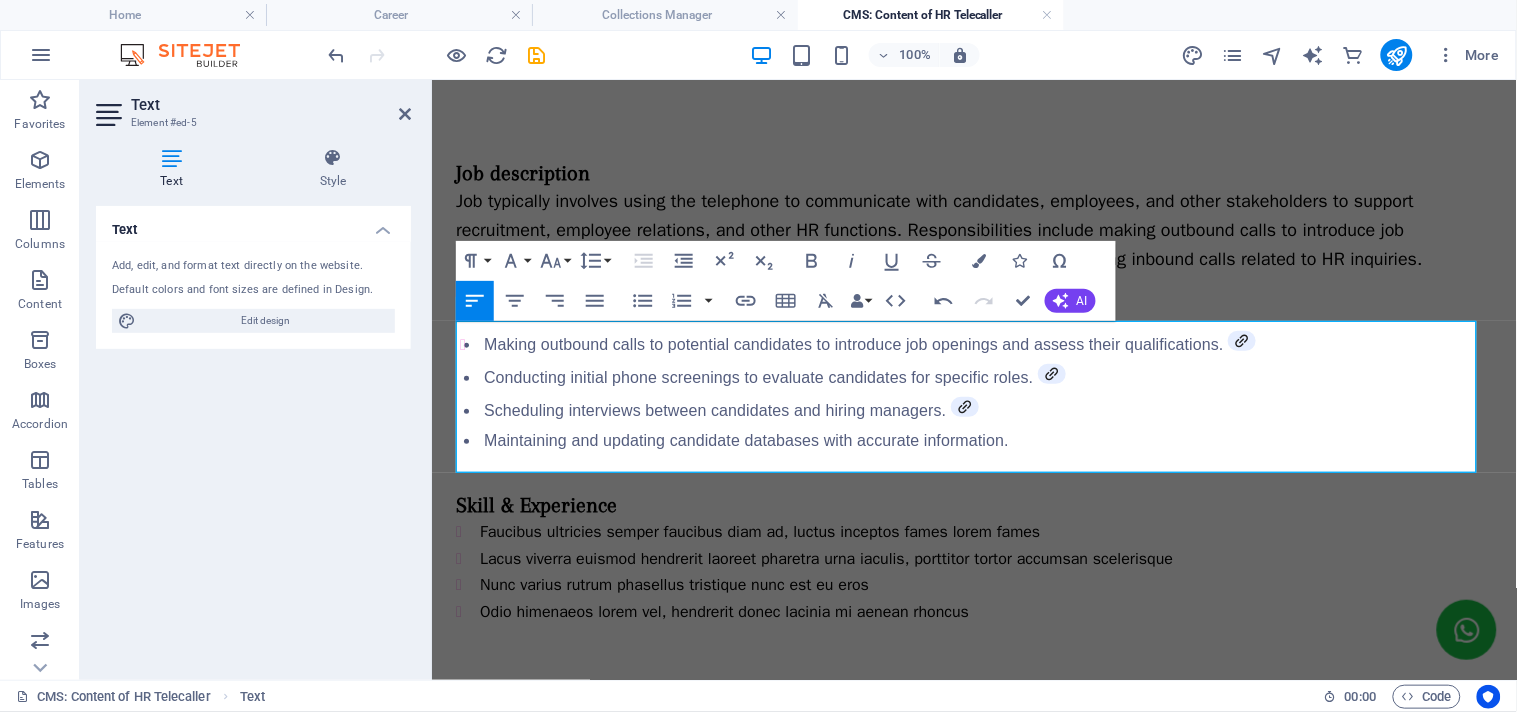 click on "Making outbound calls to potential candidates to introduce job openings and assess their qualifications.   Conducting initial phone screenings to evaluate candidates for specific roles.   Scheduling interviews between candidates and hiring managers.   Maintaining and updating candidate databases with accurate information." at bounding box center (973, 390) 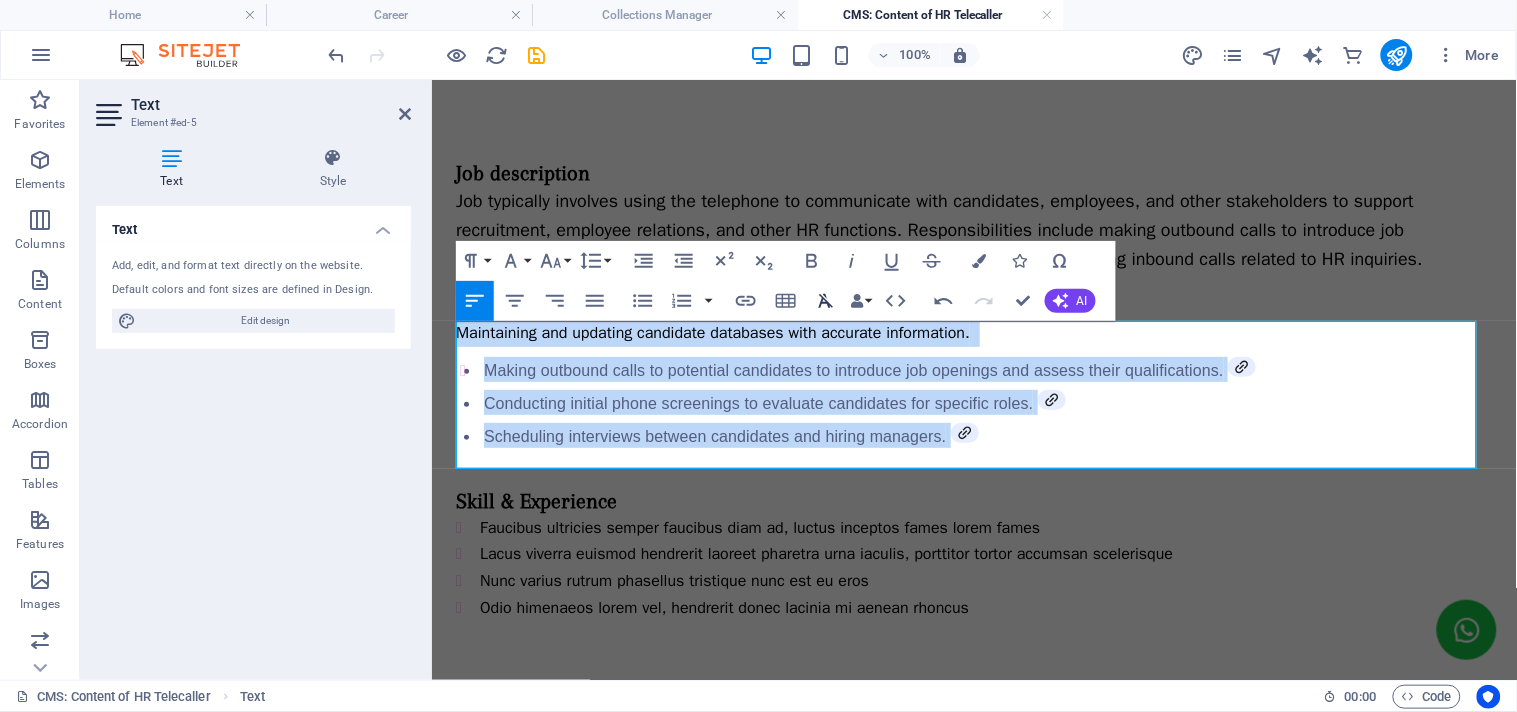 click 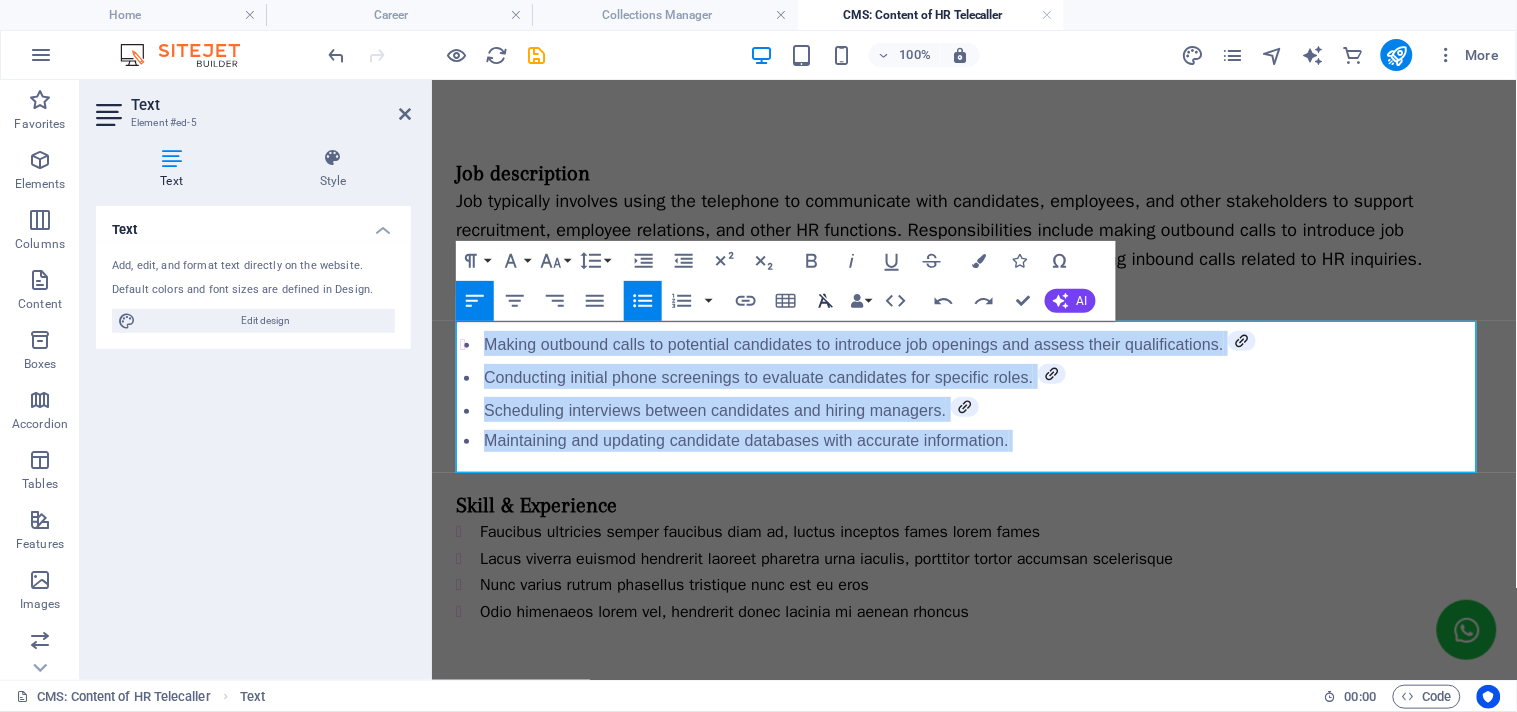 click 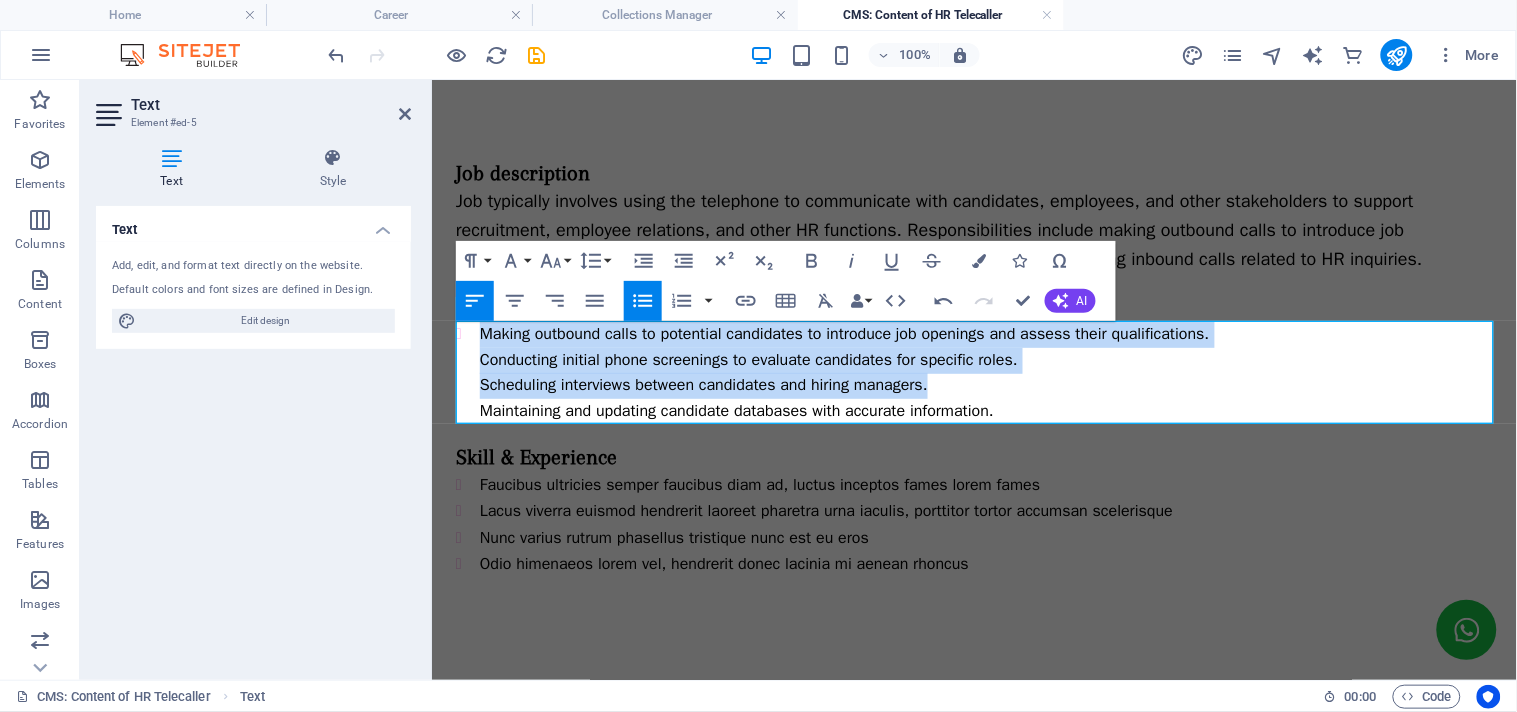 click 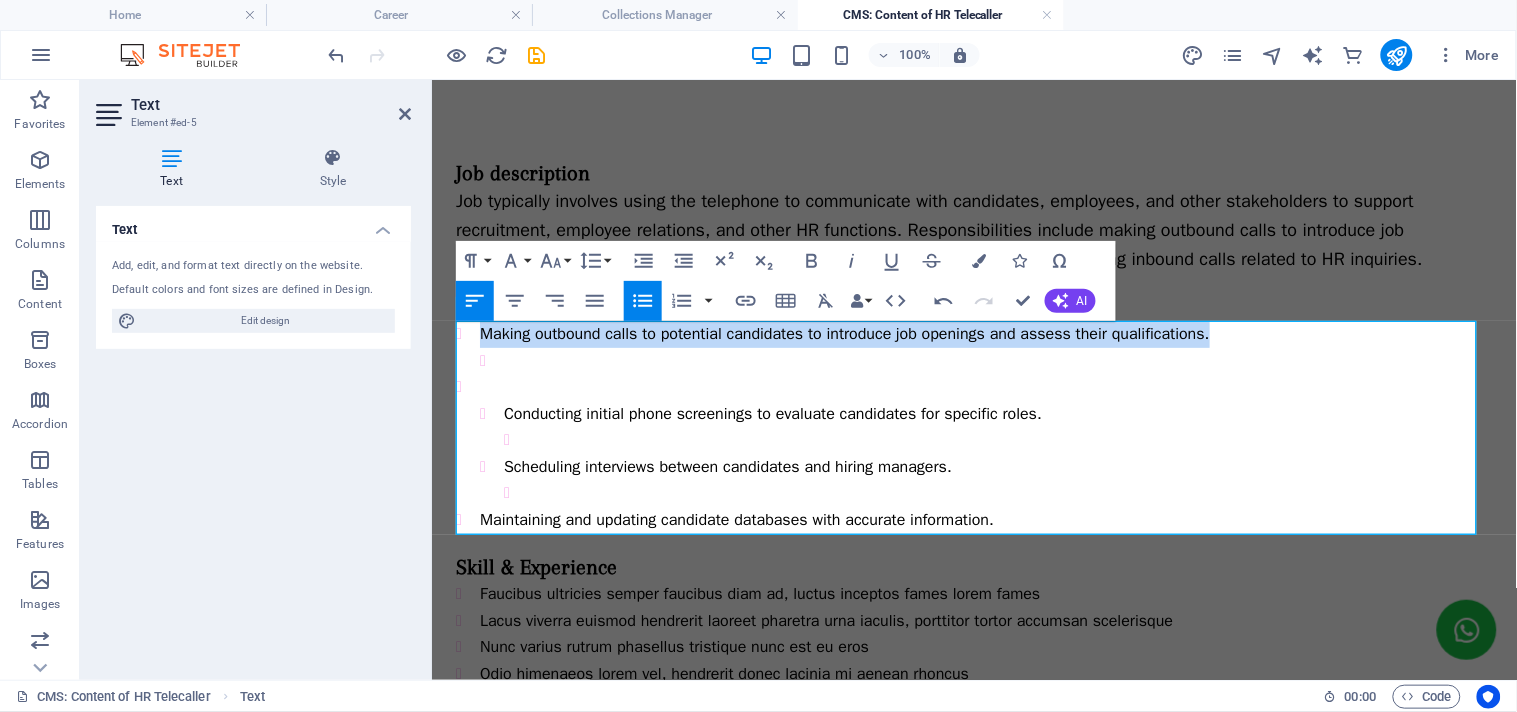 click 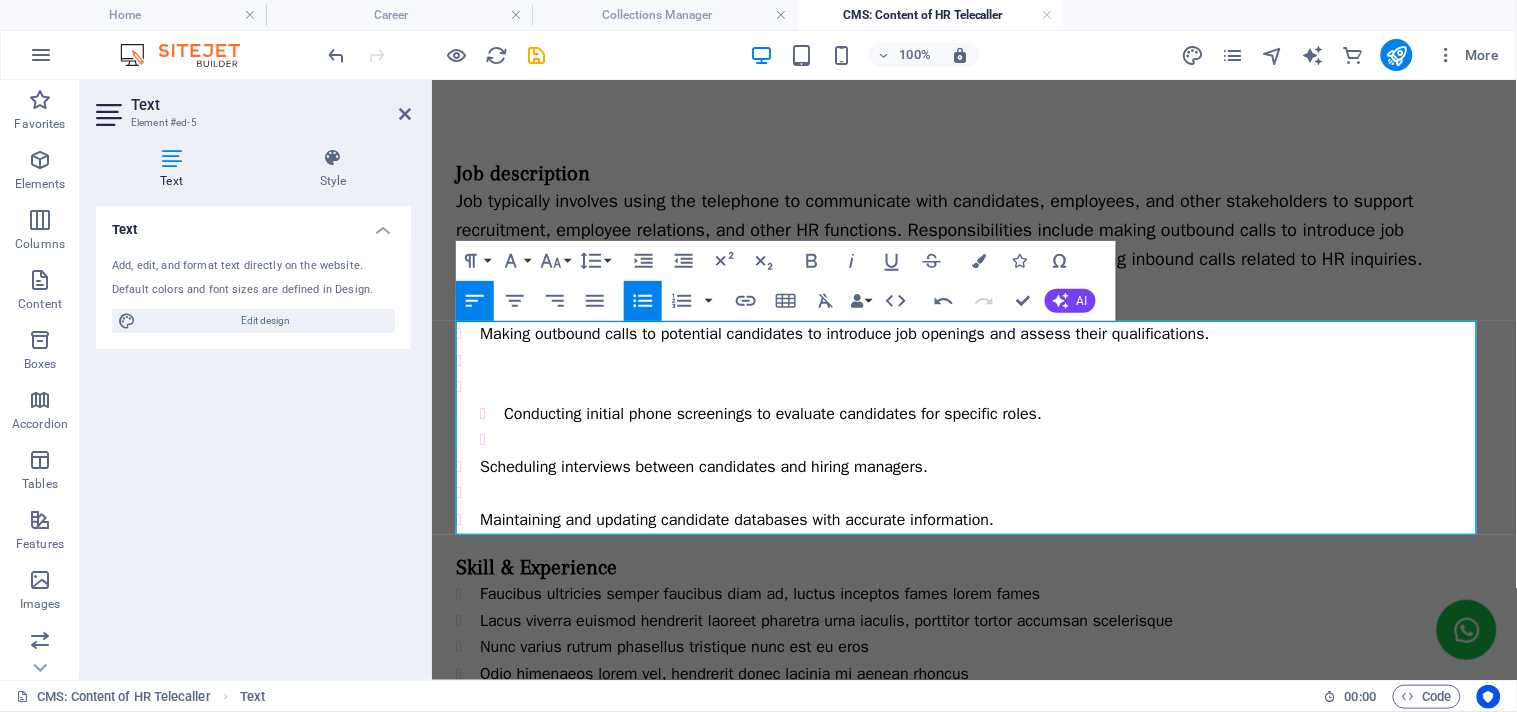 click 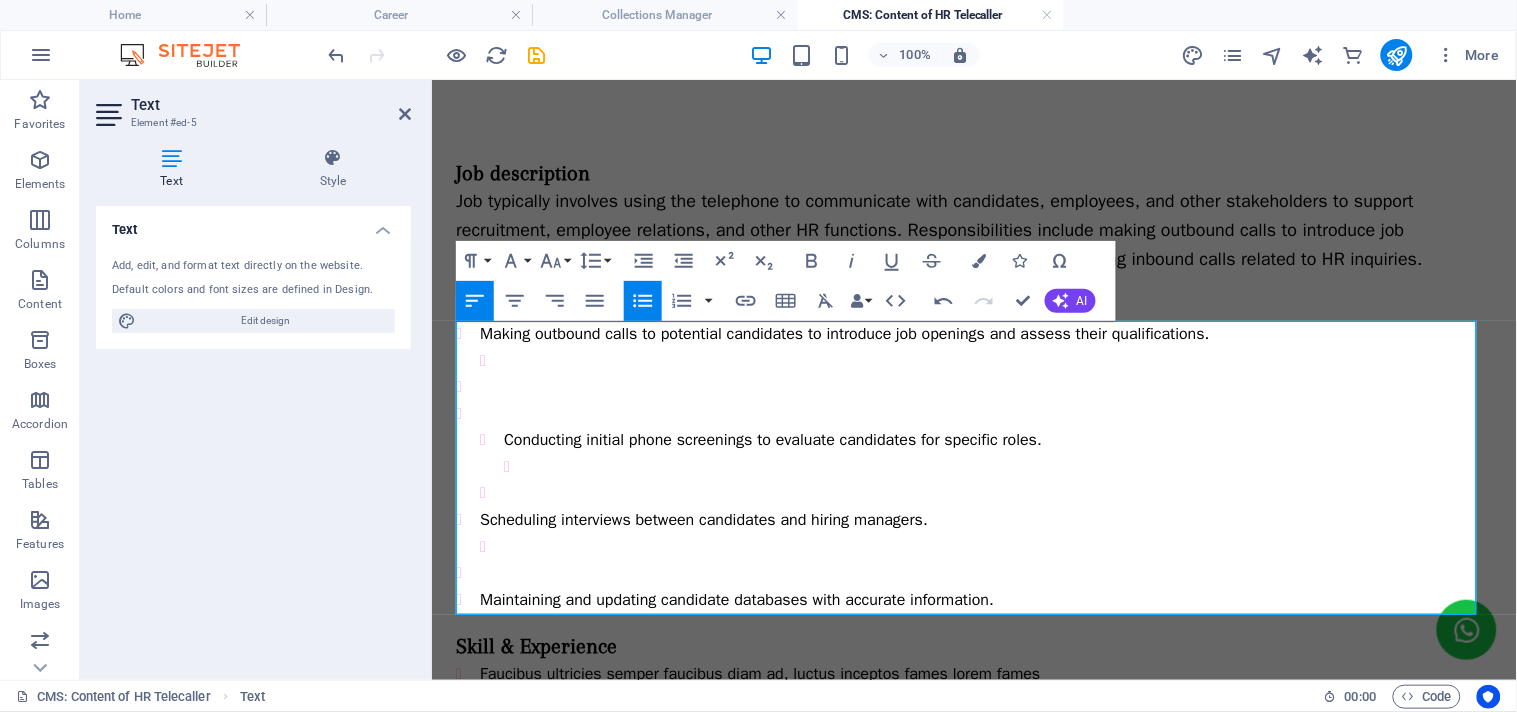 click 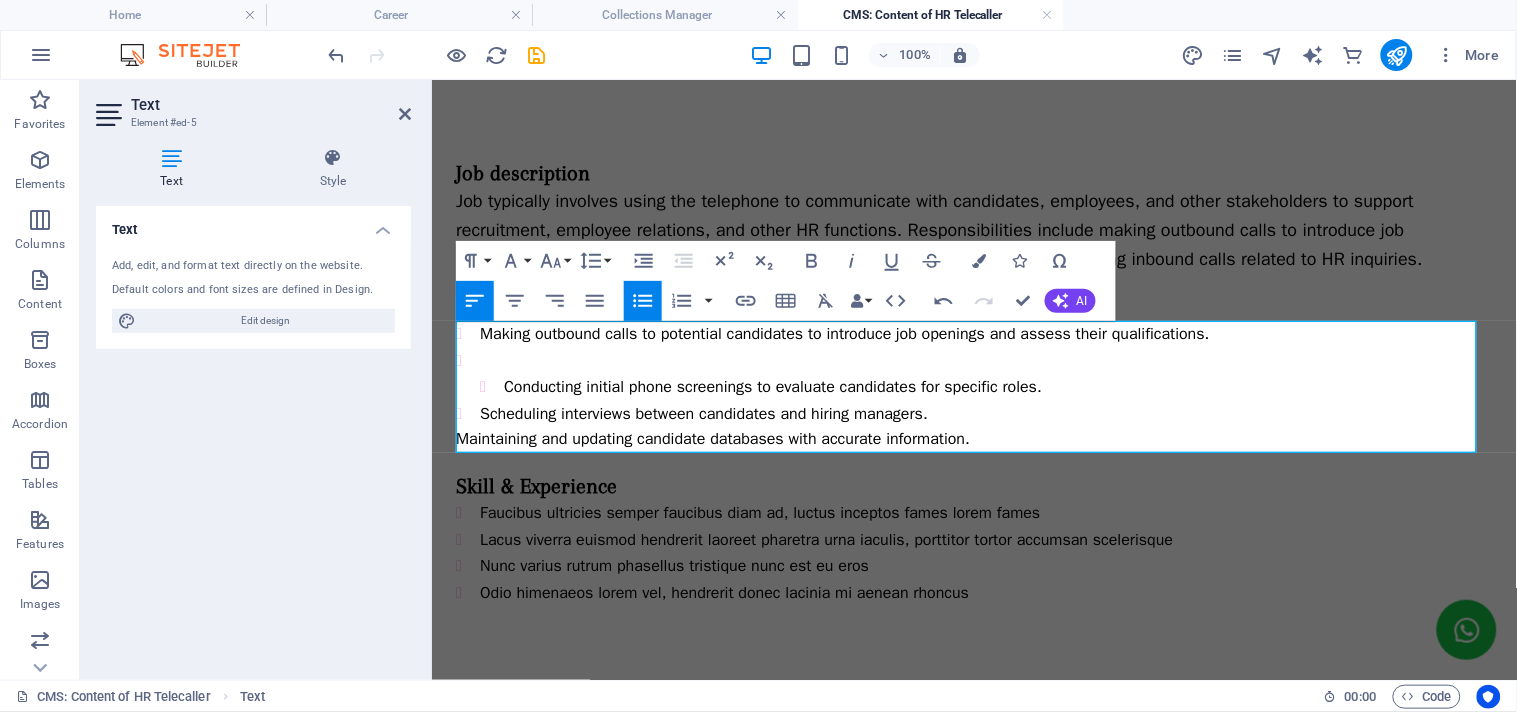 click 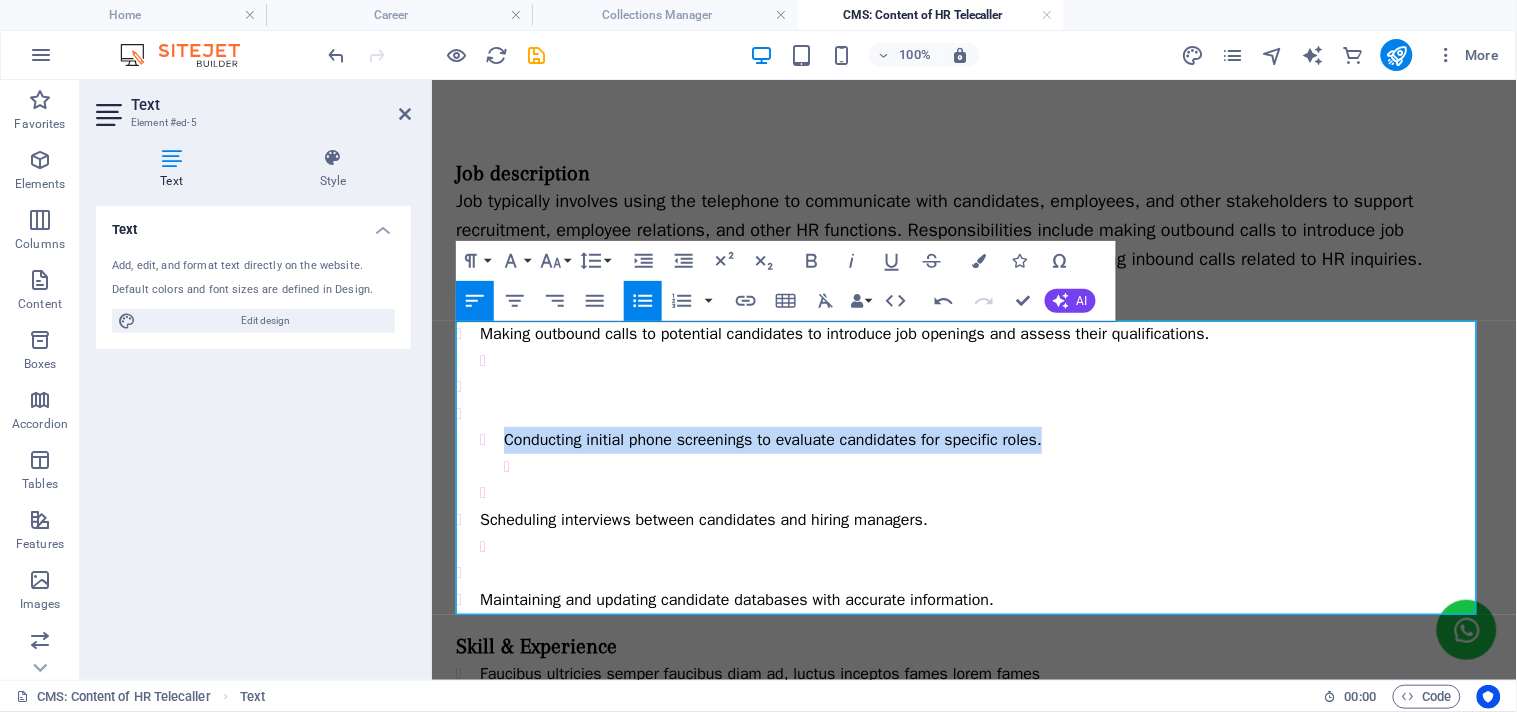 click 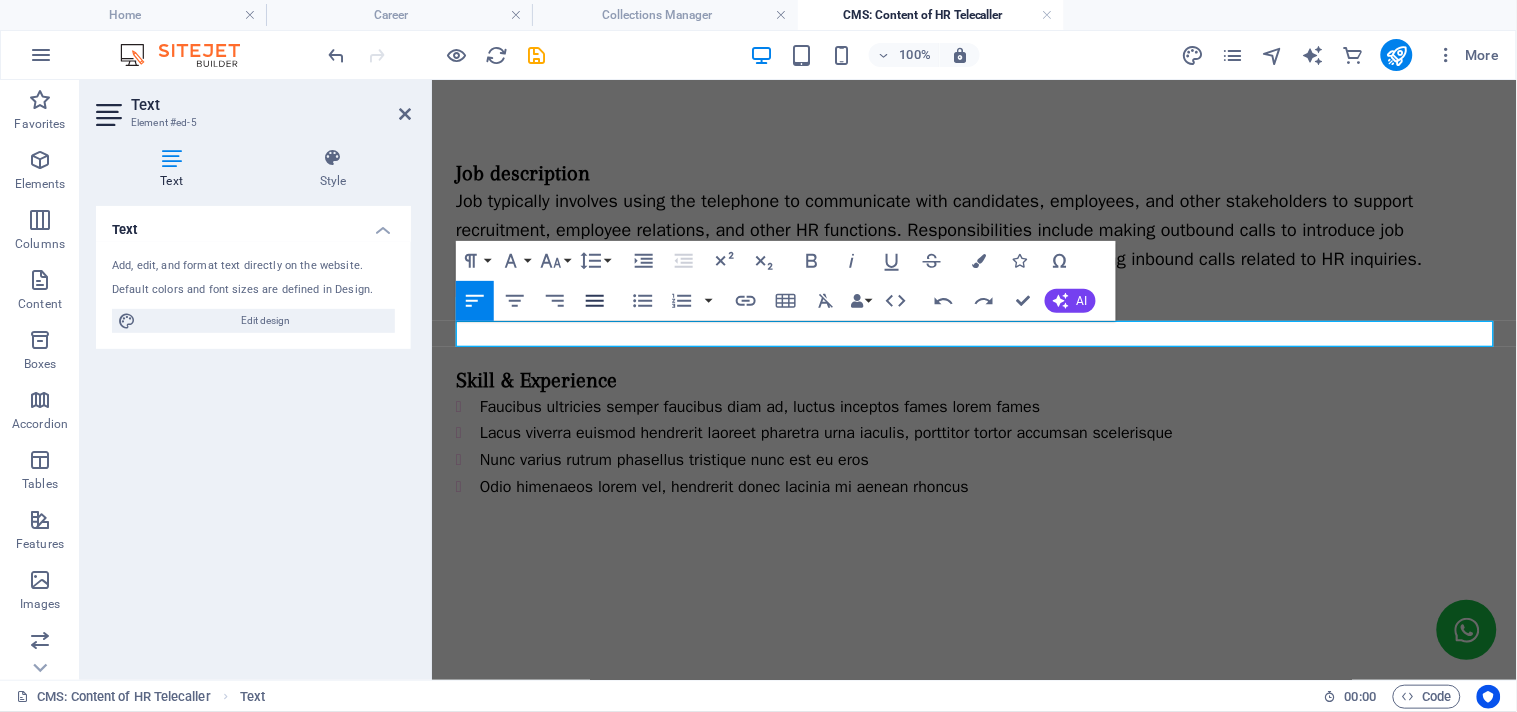 click on "Align Justify" at bounding box center [595, 301] 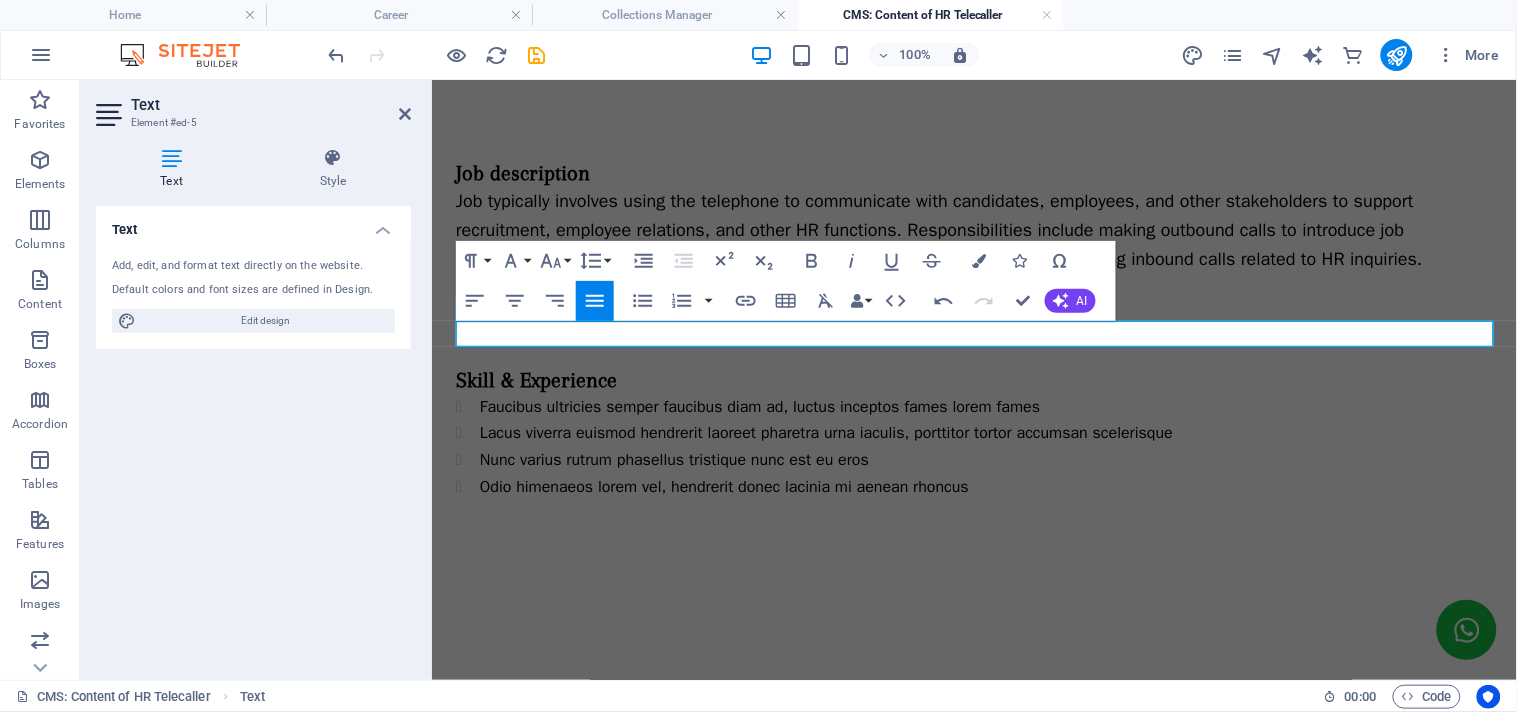 click on "Align Justify" at bounding box center (595, 301) 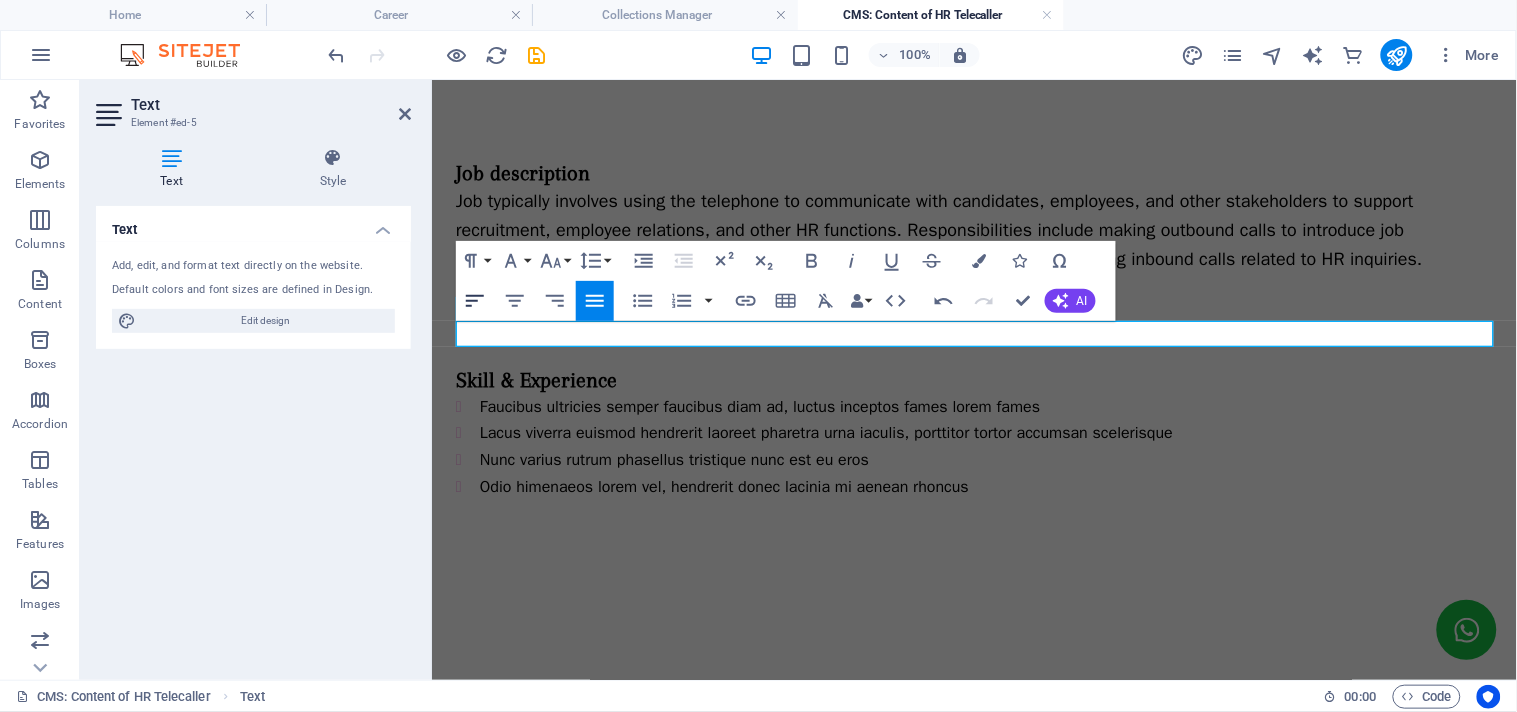click 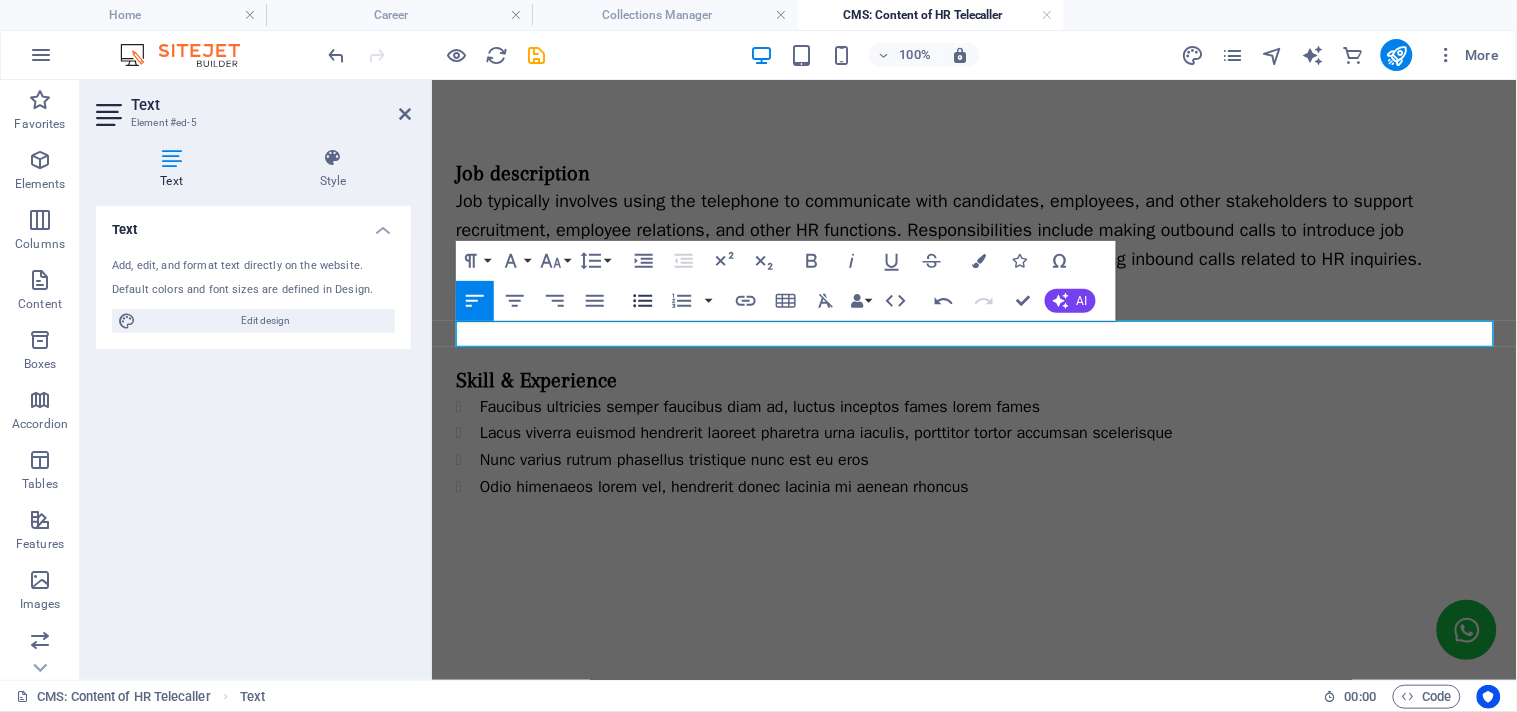 click 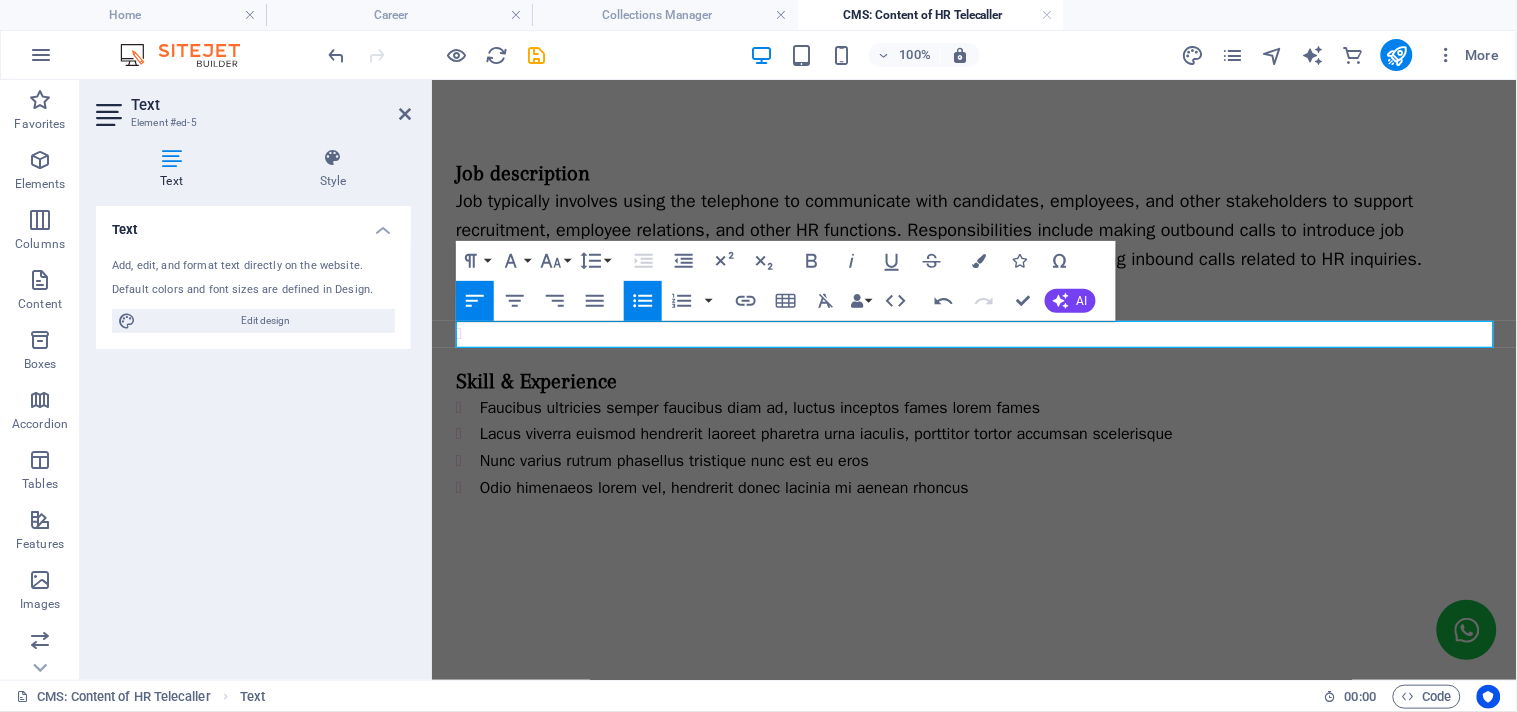 click 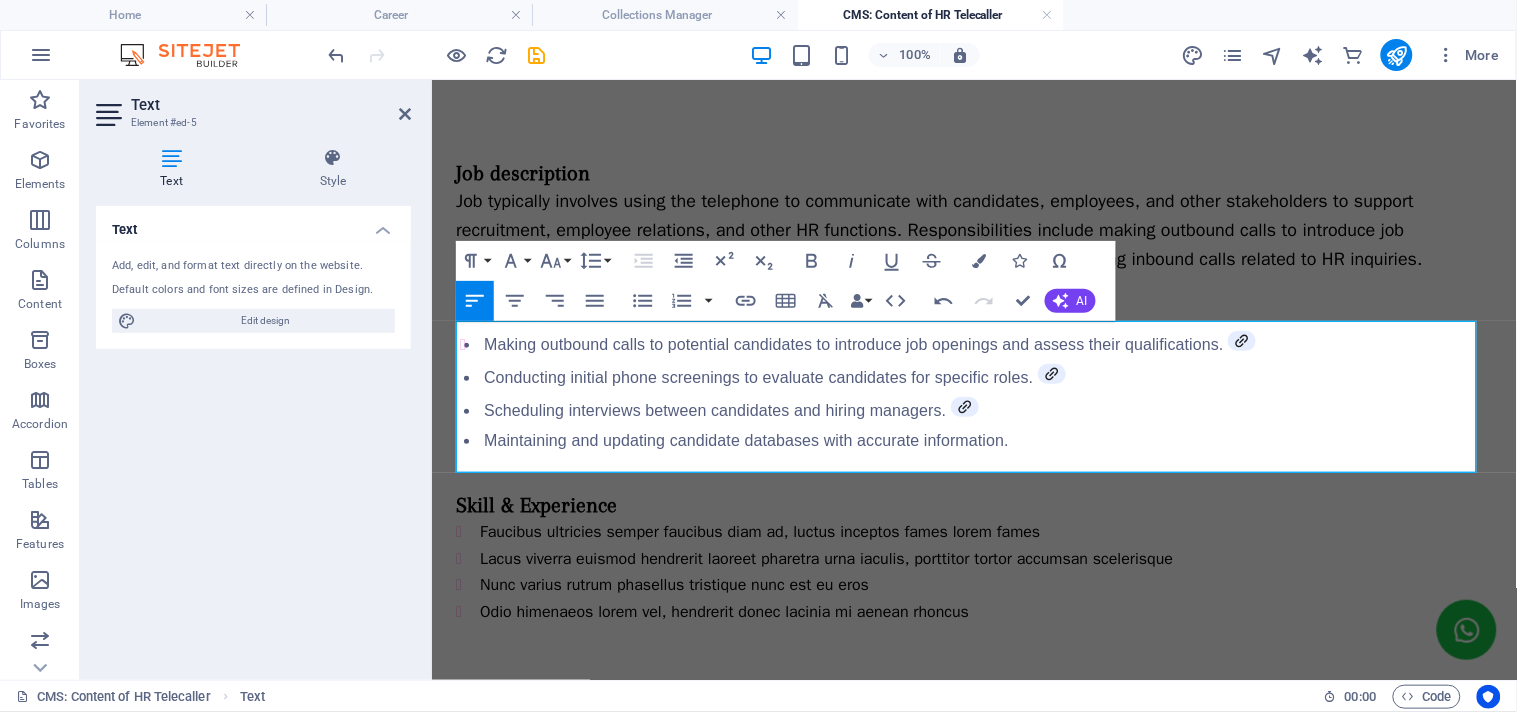 click on "Making outbound calls to potential candidates to introduce job openings and assess their qualifications." at bounding box center [872, 343] 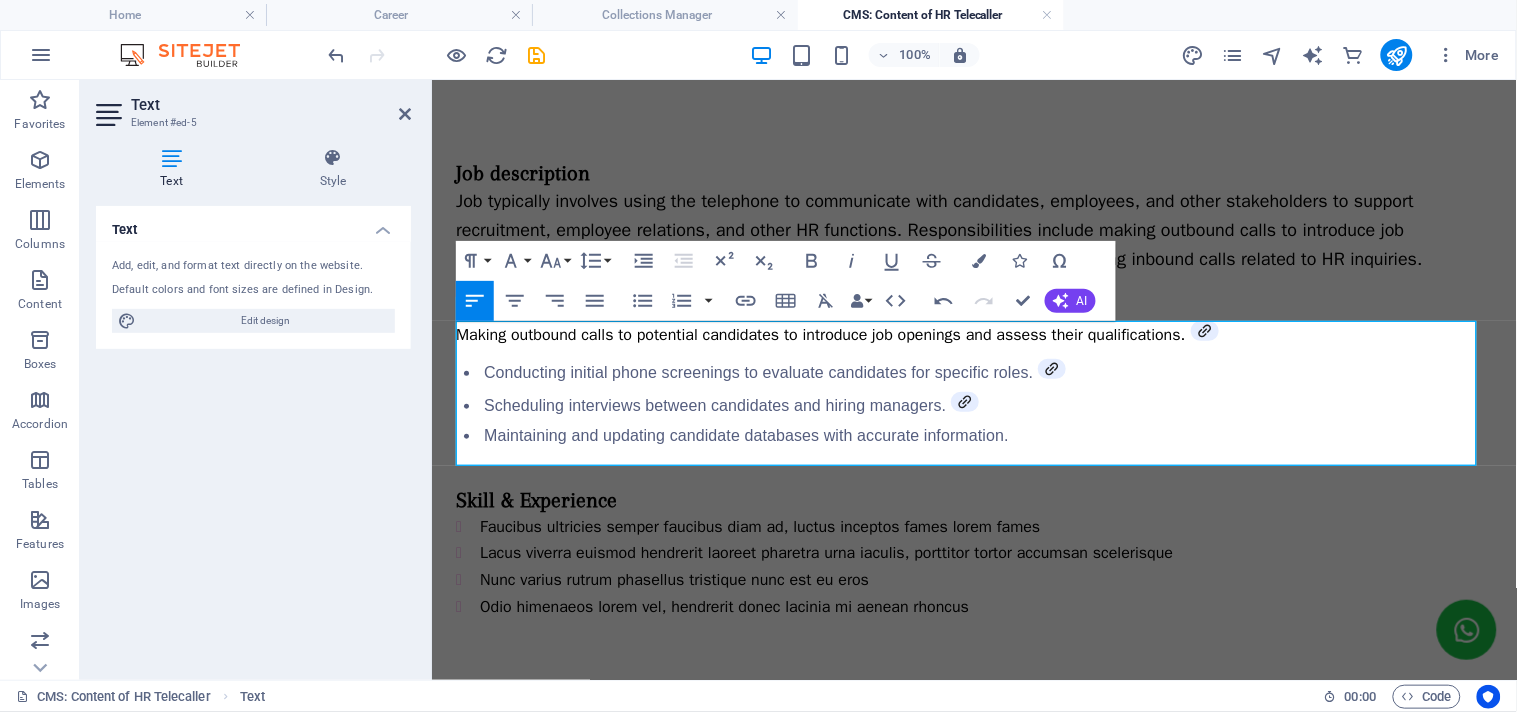 click on "Conducting initial phone screenings to evaluate candidates for specific roles." at bounding box center (985, 370) 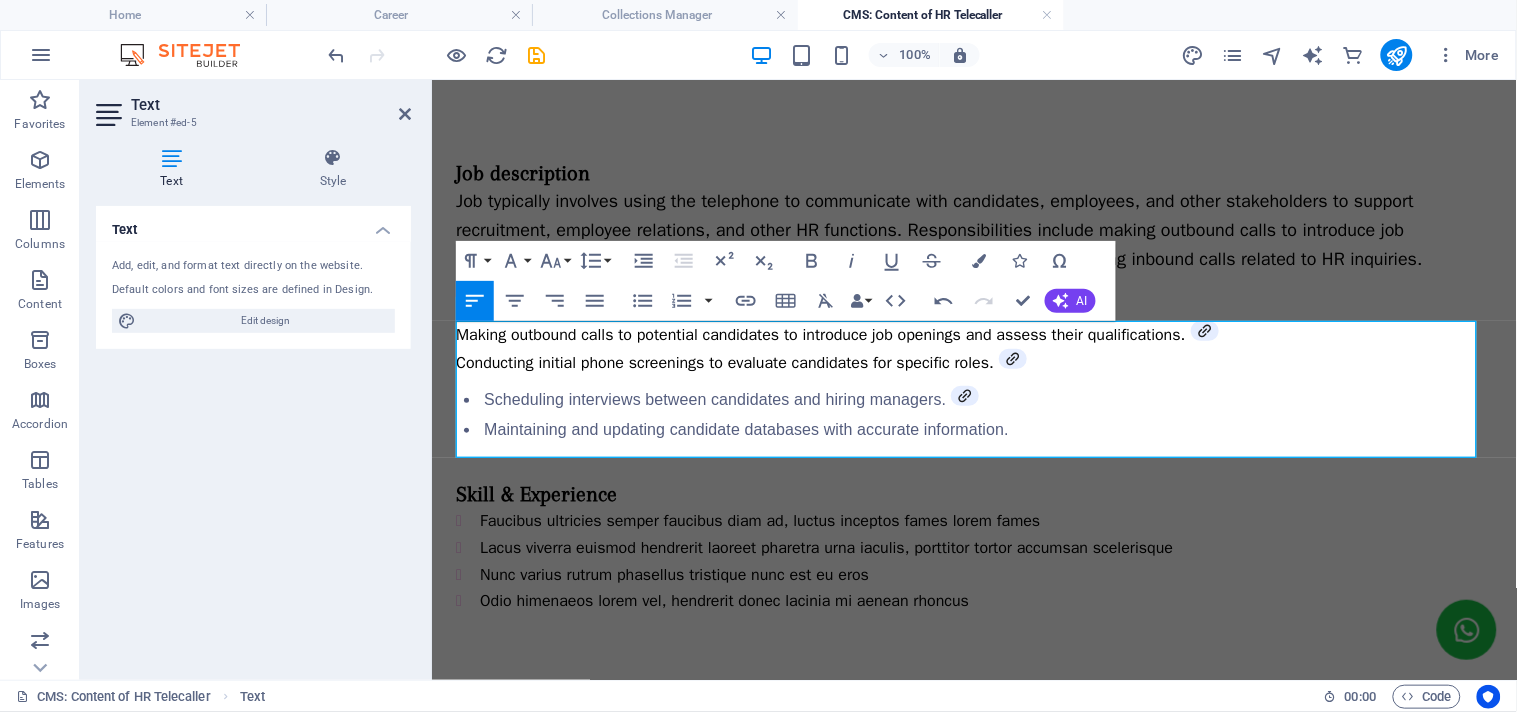 click on "Scheduling interviews between candidates and hiring managers." at bounding box center [985, 397] 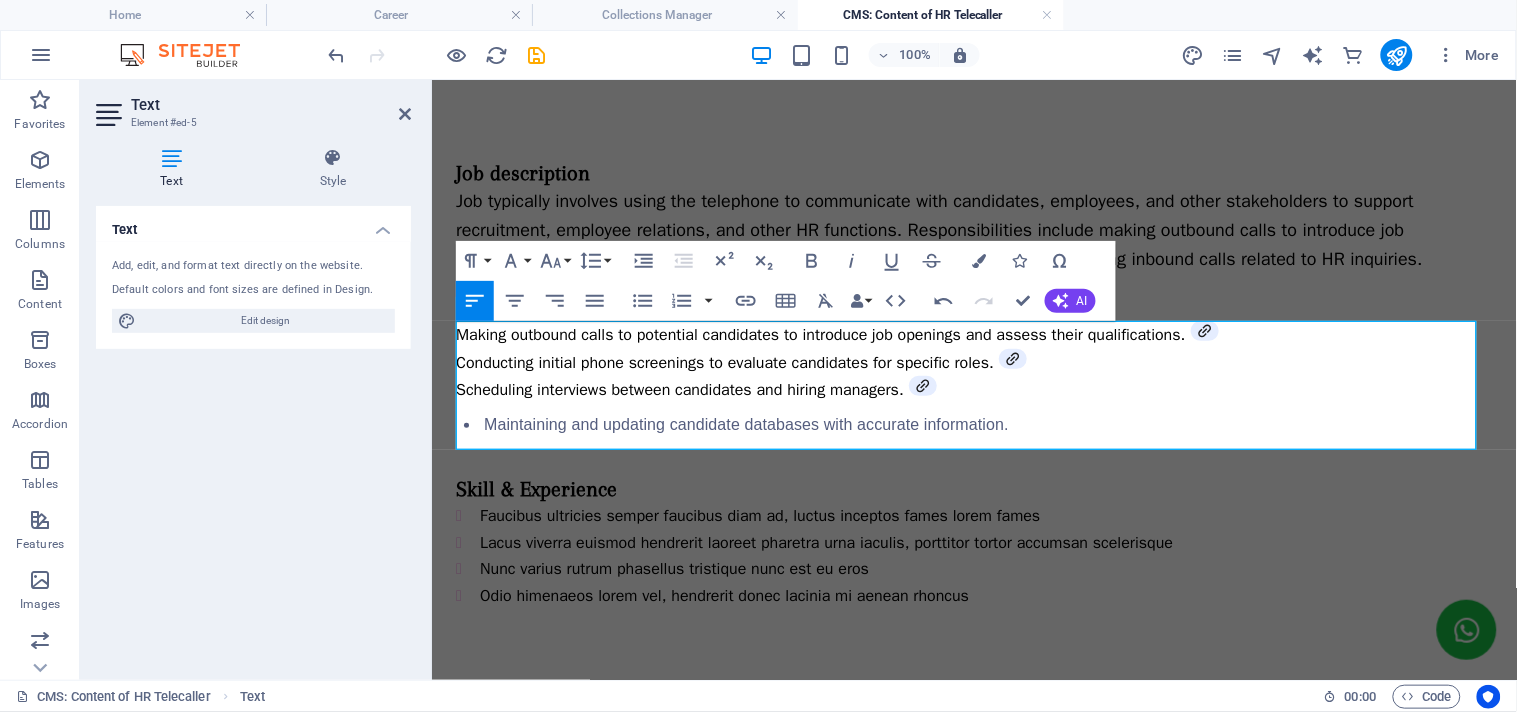 click on "Maintaining and updating candidate databases with accurate information." at bounding box center [973, 424] 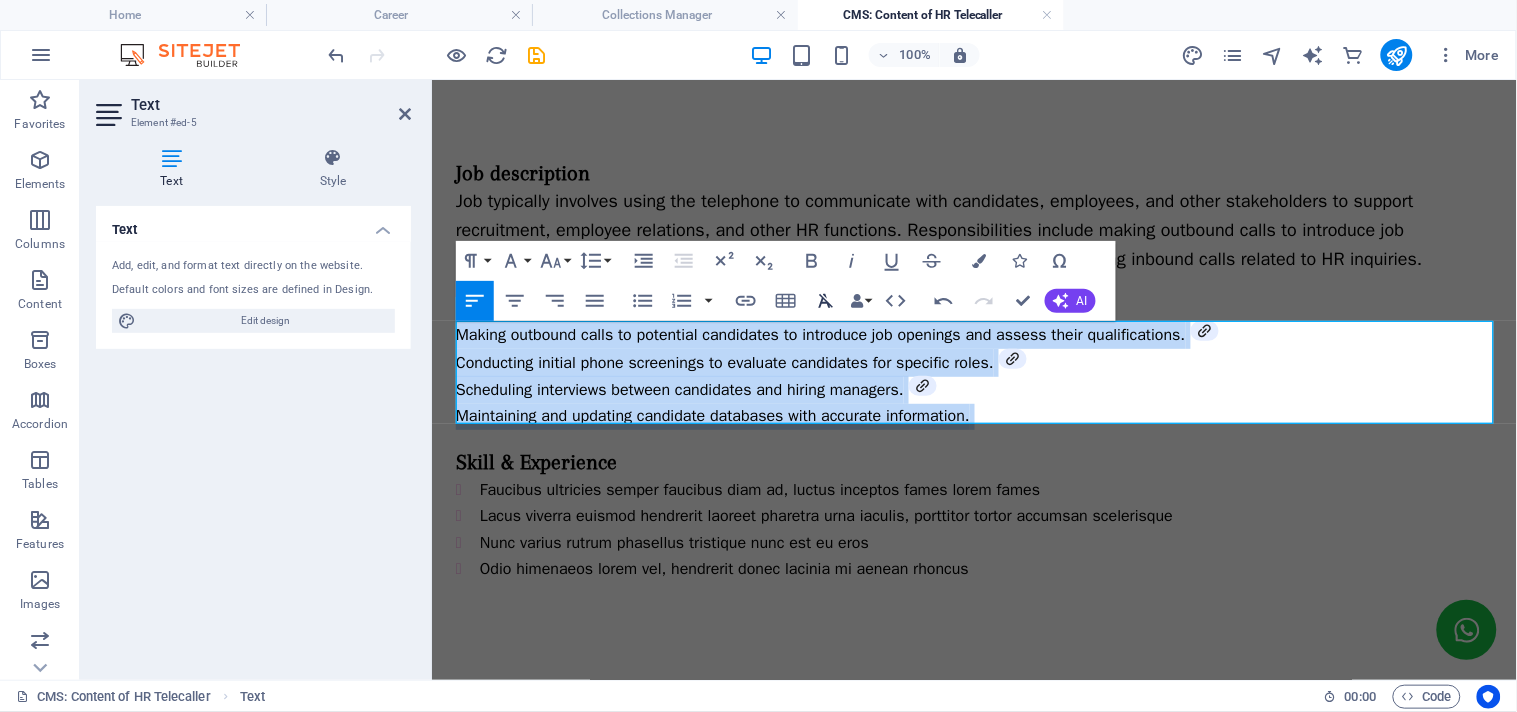 click 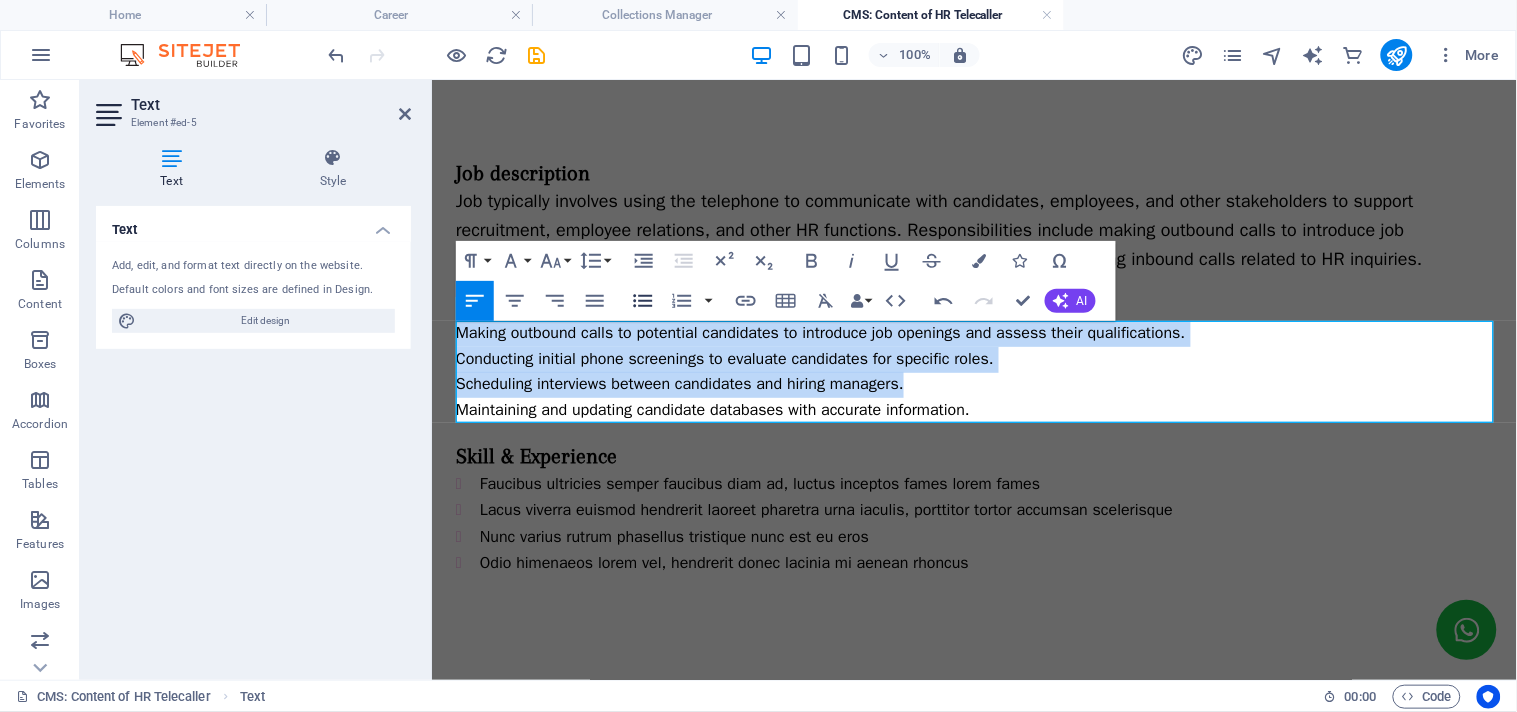 click 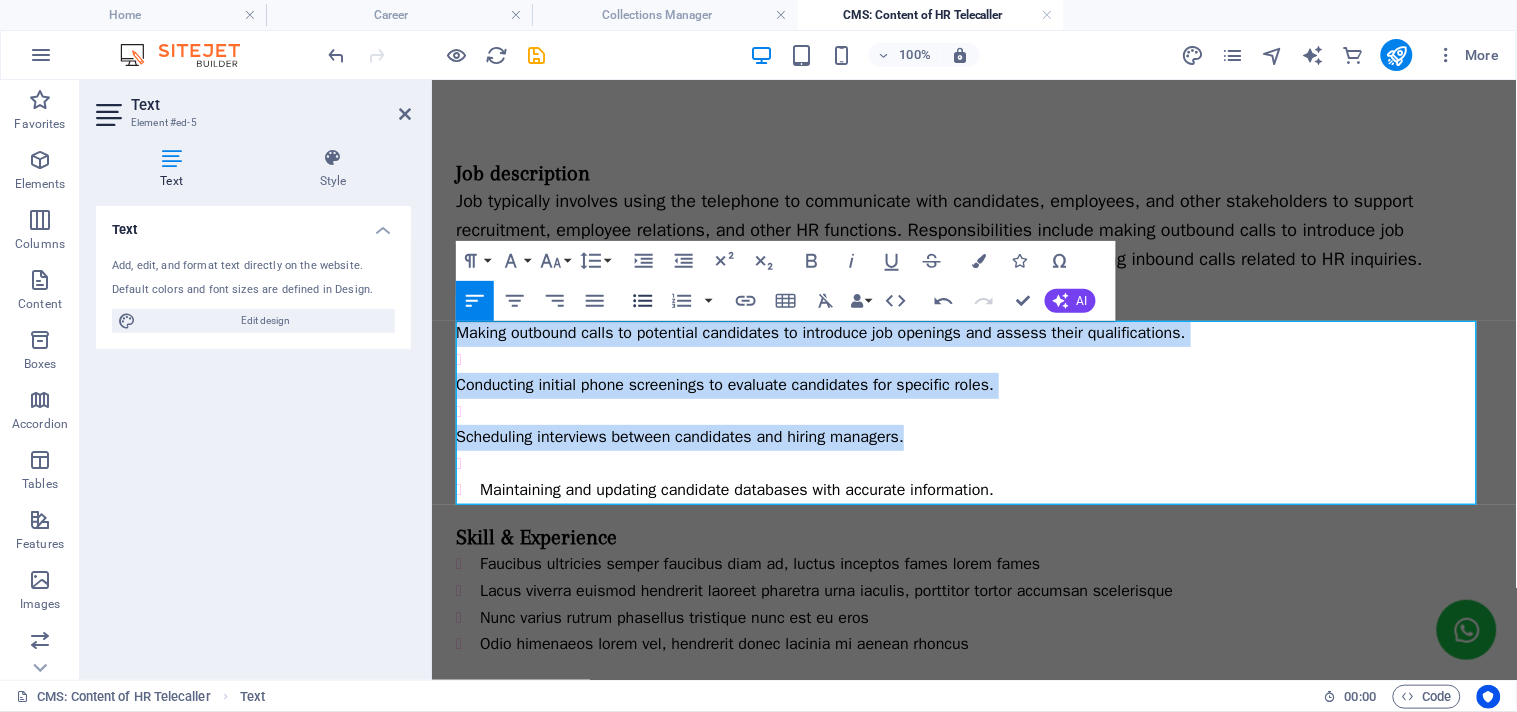 click 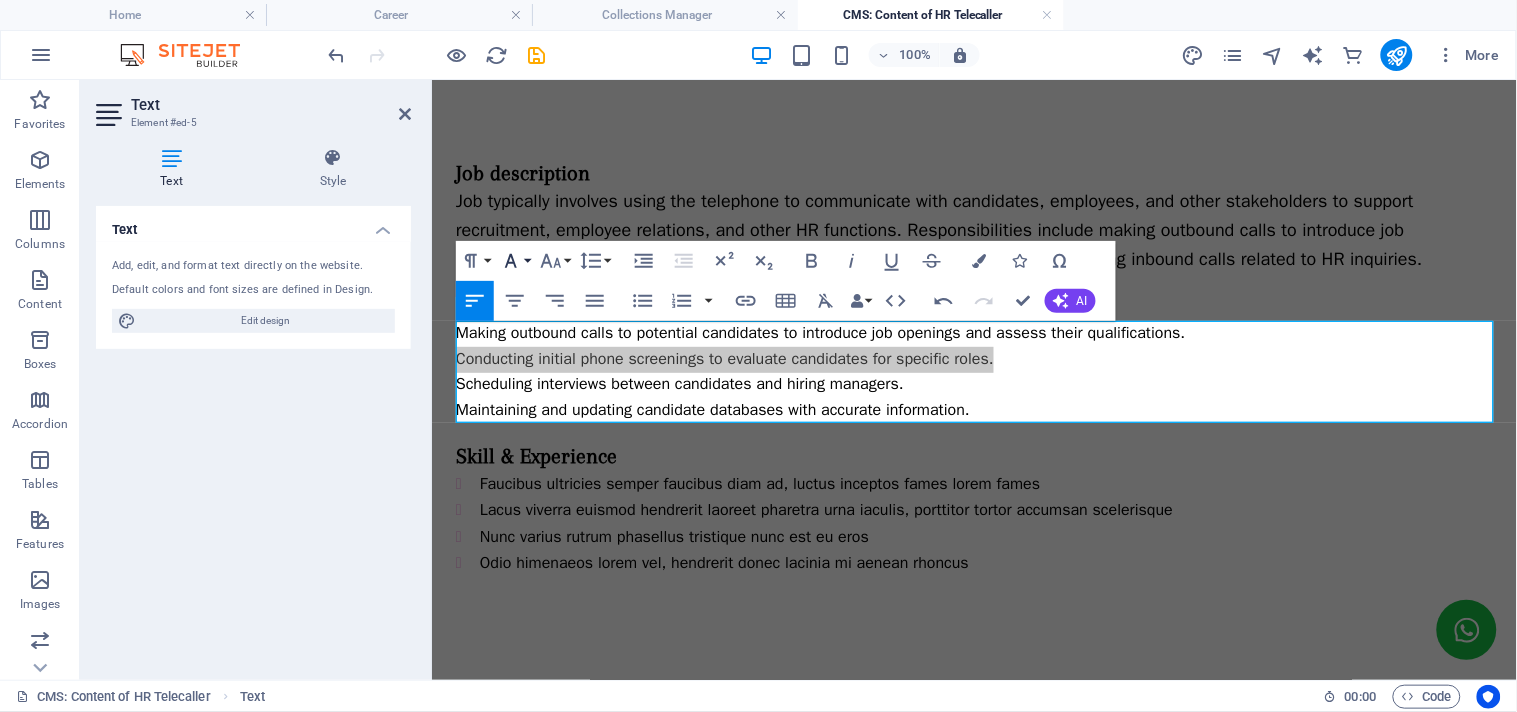 click 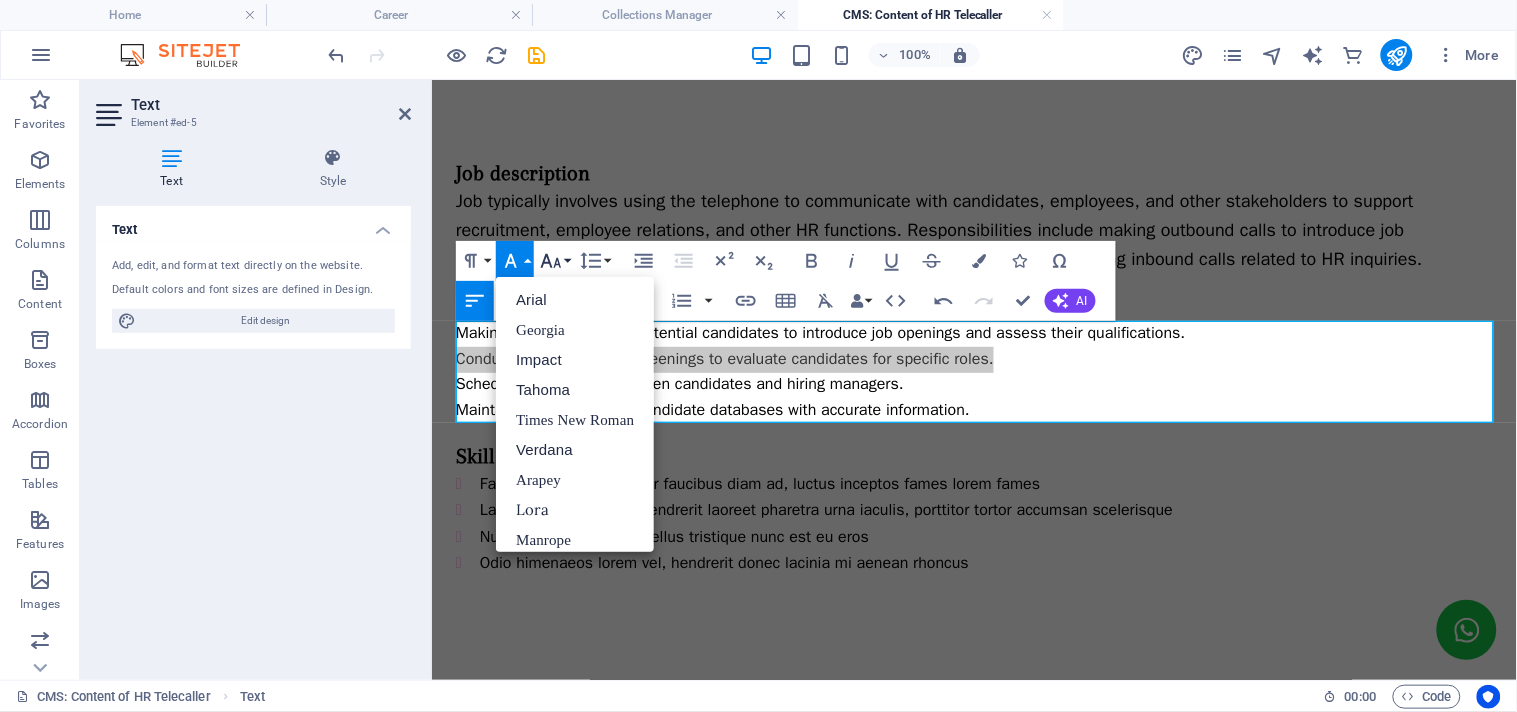 click on "Font Size" at bounding box center (555, 261) 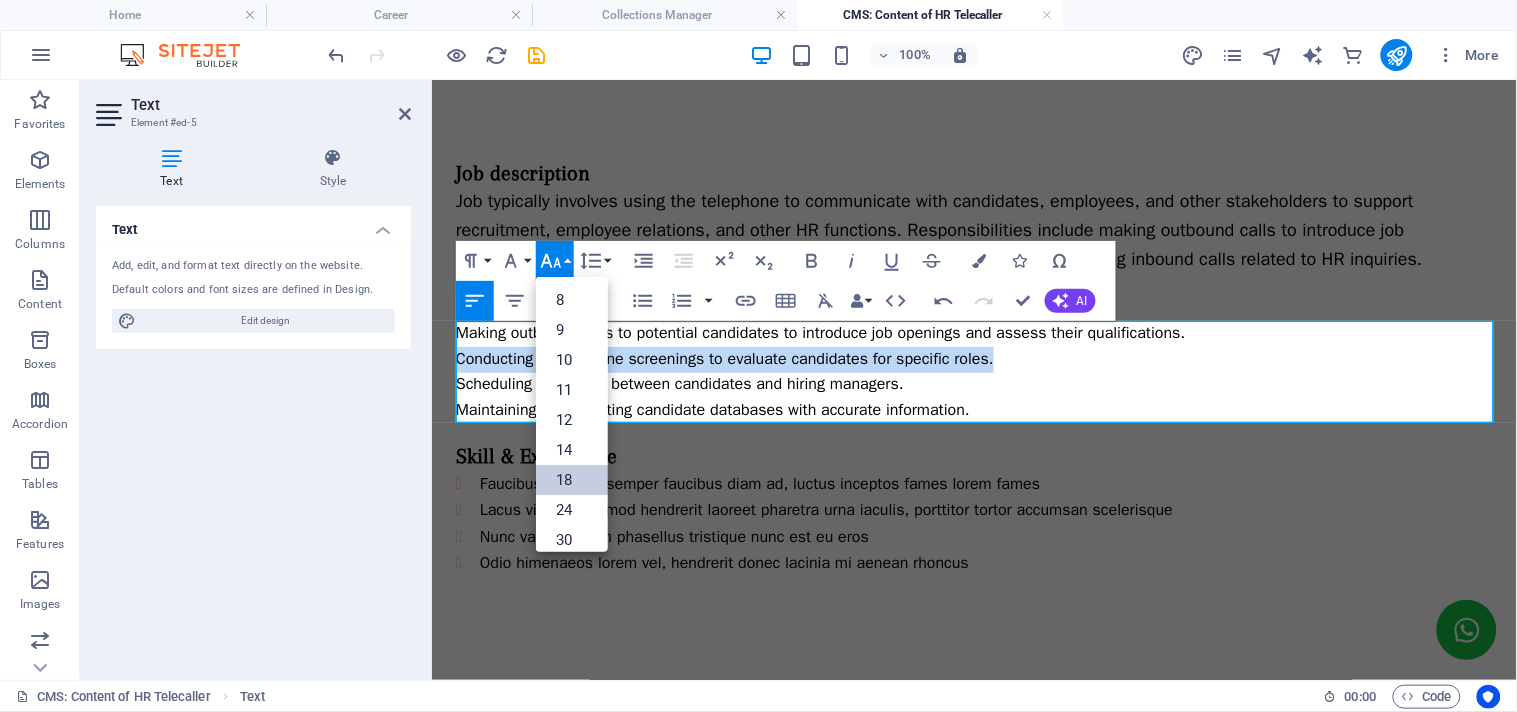 click on "18" at bounding box center (572, 480) 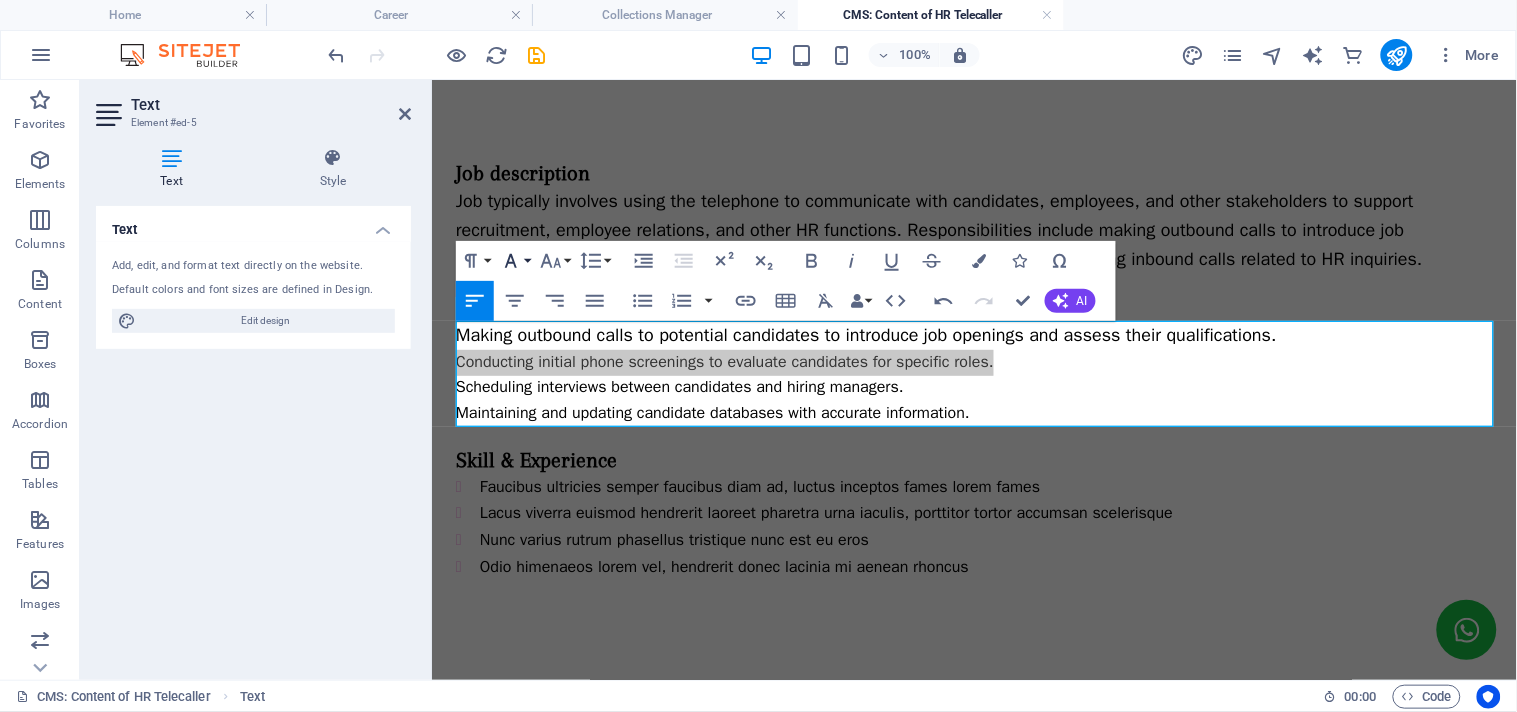 click 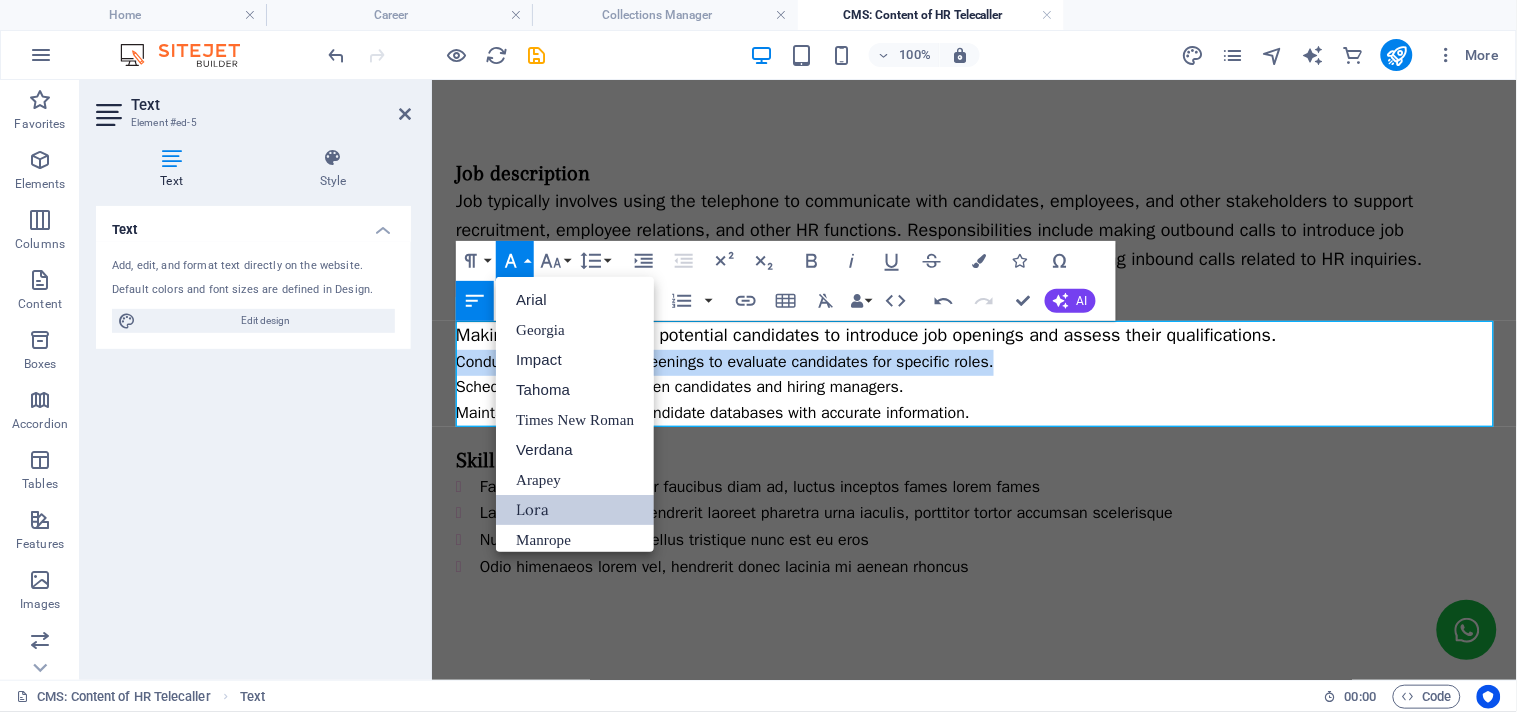 click on "Lora" at bounding box center [575, 510] 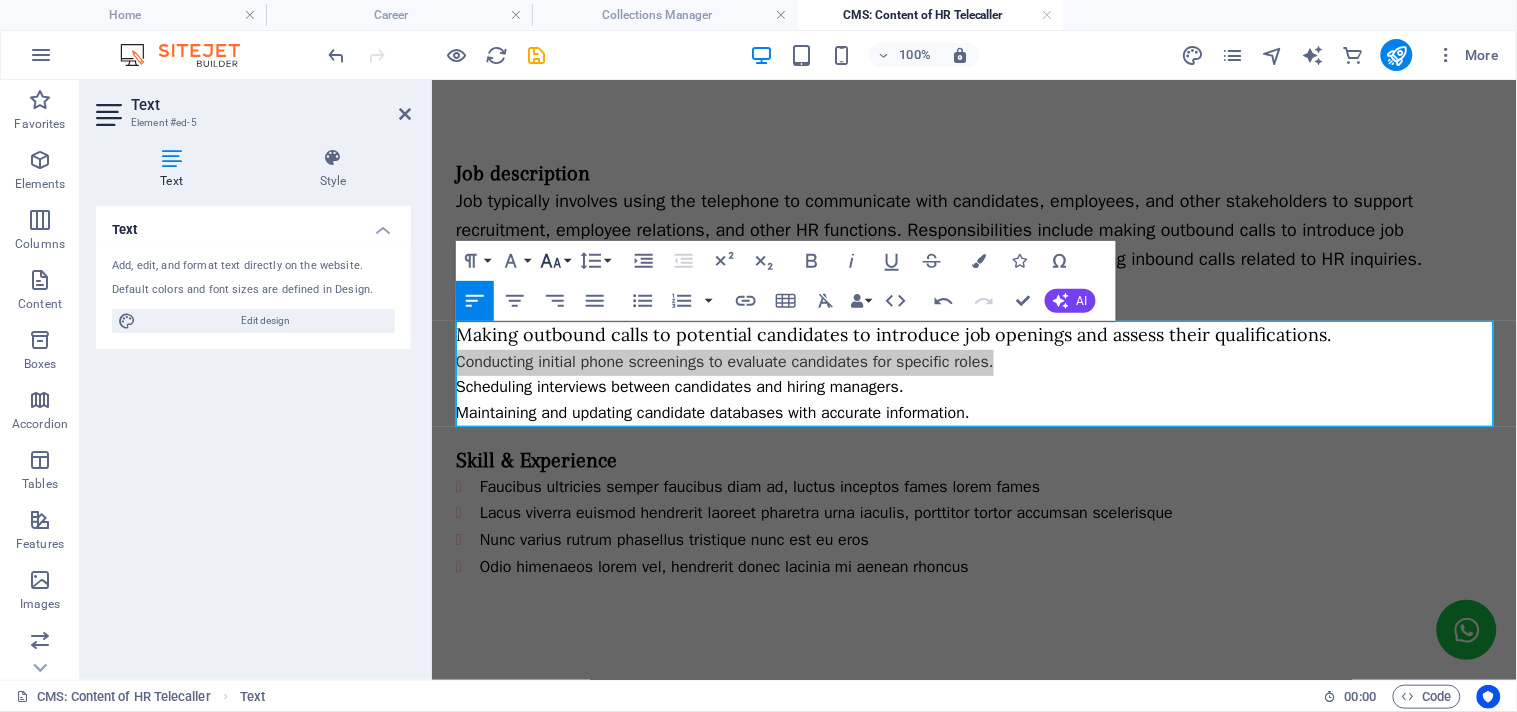 click 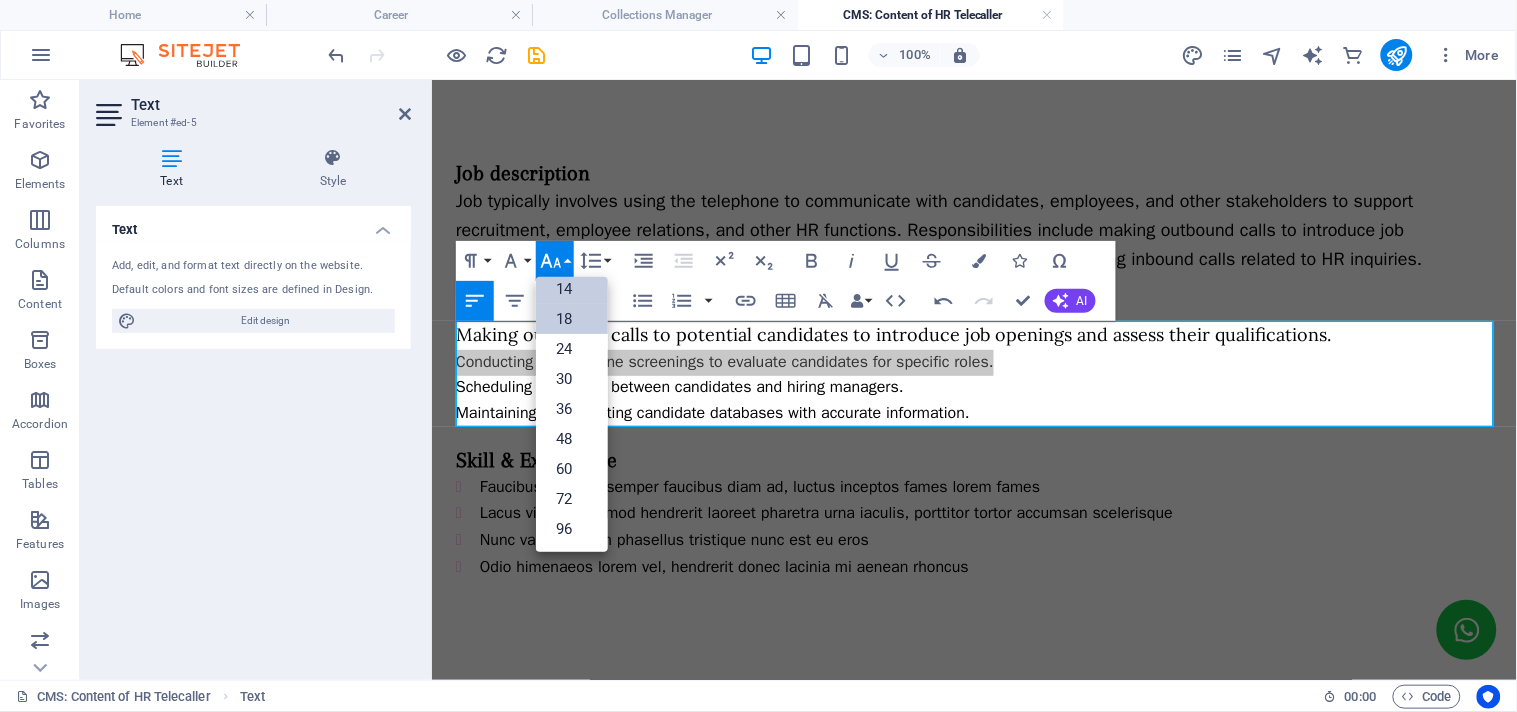 scroll, scrollTop: 160, scrollLeft: 0, axis: vertical 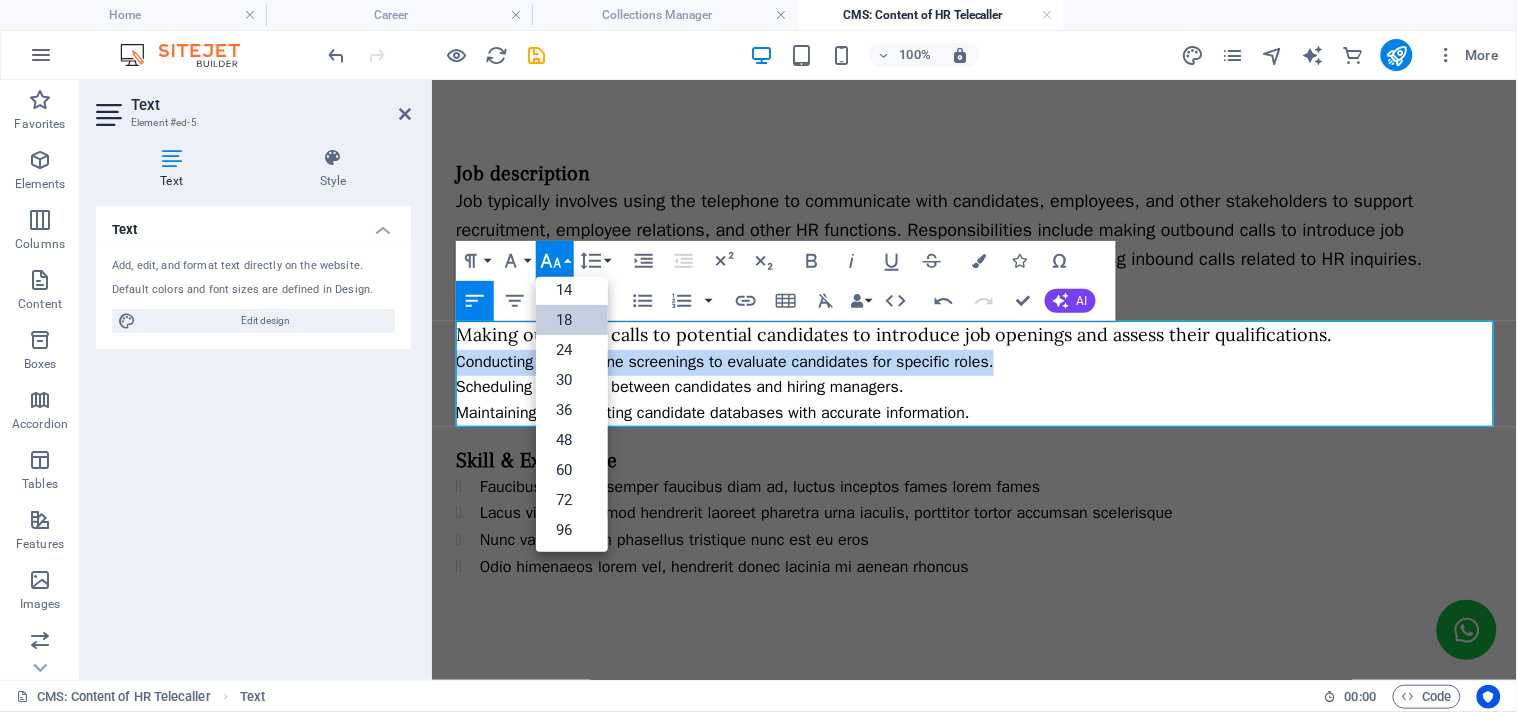 click on "18" at bounding box center [572, 320] 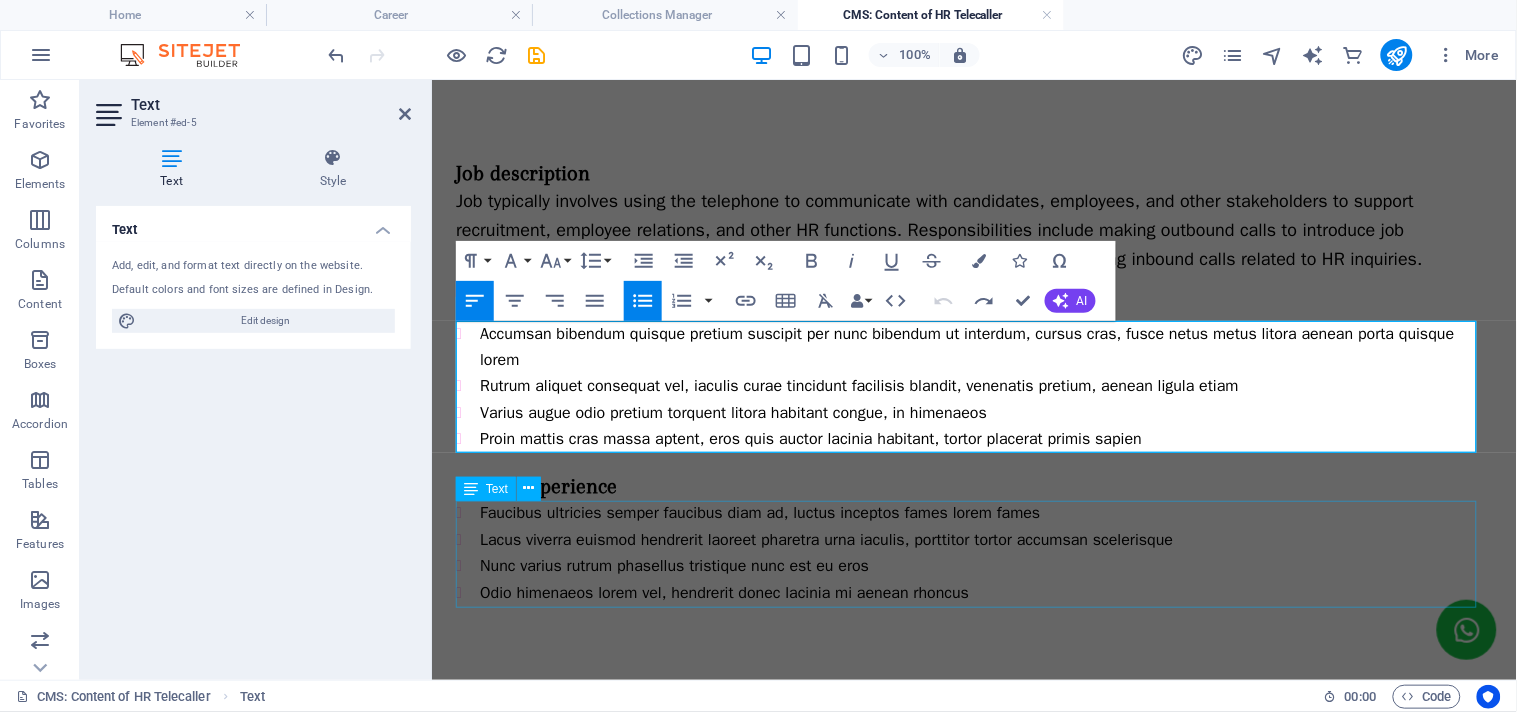 click on "Faucibus ultricies semper faucibus diam ad, luctus inceptos fames lorem fames
Lacus viverra euismod hendrerit laoreet pharetra urna iaculis, porttitor tortor accumsan scelerisque
Nunc varius rutrum phasellus tristique nunc est eu eros
Odio himenaeos lorem vel, hendrerit donec lacinia mi aenean rhoncus" at bounding box center [973, 552] 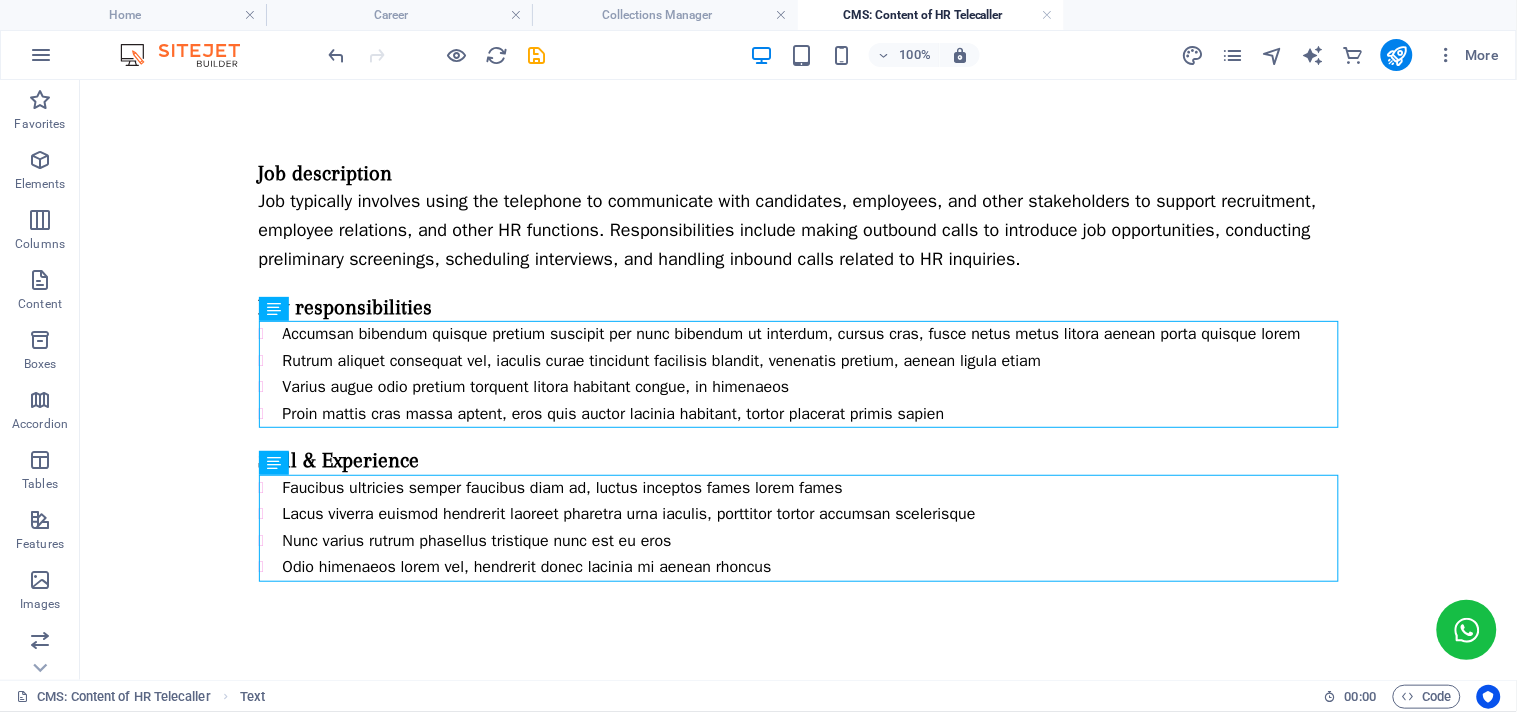 click on "Job description Job typically involves using the telephone to communicate with candidates, employees, and other stakeholders to support recruitment, employee relations, and other HR functions. Responsibilities include making outbound calls to introduce job opportunities, conducting preliminary screenings, scheduling interviews, and handling inbound calls related to HR inquiries.  Key responsibilities Accumsan bibendum quisque pretium suscipit per nunc bibendum ut interdum, cursus cras, fusce netus metus litora aenean porta quisque lorem
Rutrum aliquet consequat vel, iaculis curae tincidunt facilisis blandit, venenatis pretium, aenean ligula etiam
Varius augue odio pretium torquent litora habitant congue, in himenaeos
Proin mattis cras massa aptent, eros quis auctor lacinia habitant, tortor placerat primis sapien Skill & Experience Faucibus ultricies semper faucibus diam ad, luctus inceptos fames lorem fames" at bounding box center [798, 369] 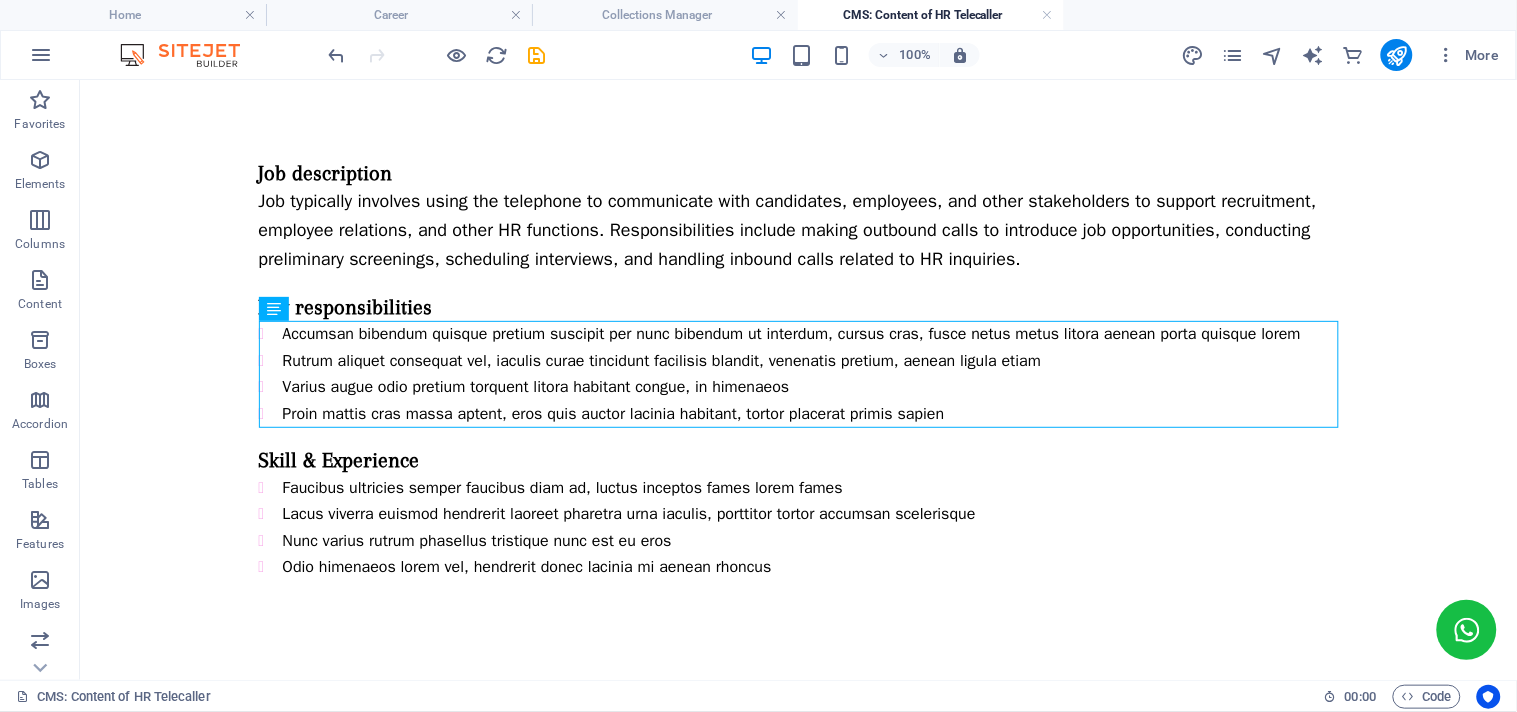 click on "Job description Job typically involves using the telephone to communicate with candidates, employees, and other stakeholders to support recruitment, employee relations, and other HR functions. Responsibilities include making outbound calls to introduce job opportunities, conducting preliminary screenings, scheduling interviews, and handling inbound calls related to HR inquiries.  Key responsibilities Accumsan bibendum quisque pretium suscipit per nunc bibendum ut interdum, cursus cras, fusce netus metus litora aenean porta quisque lorem
Rutrum aliquet consequat vel, iaculis curae tincidunt facilisis blandit, venenatis pretium, aenean ligula etiam
Varius augue odio pretium torquent litora habitant congue, in himenaeos
Proin mattis cras massa aptent, eros quis auctor lacinia habitant, tortor placerat primis sapien Skill & Experience Faucibus ultricies semper faucibus diam ad, luctus inceptos fames lorem fames" at bounding box center [798, 369] 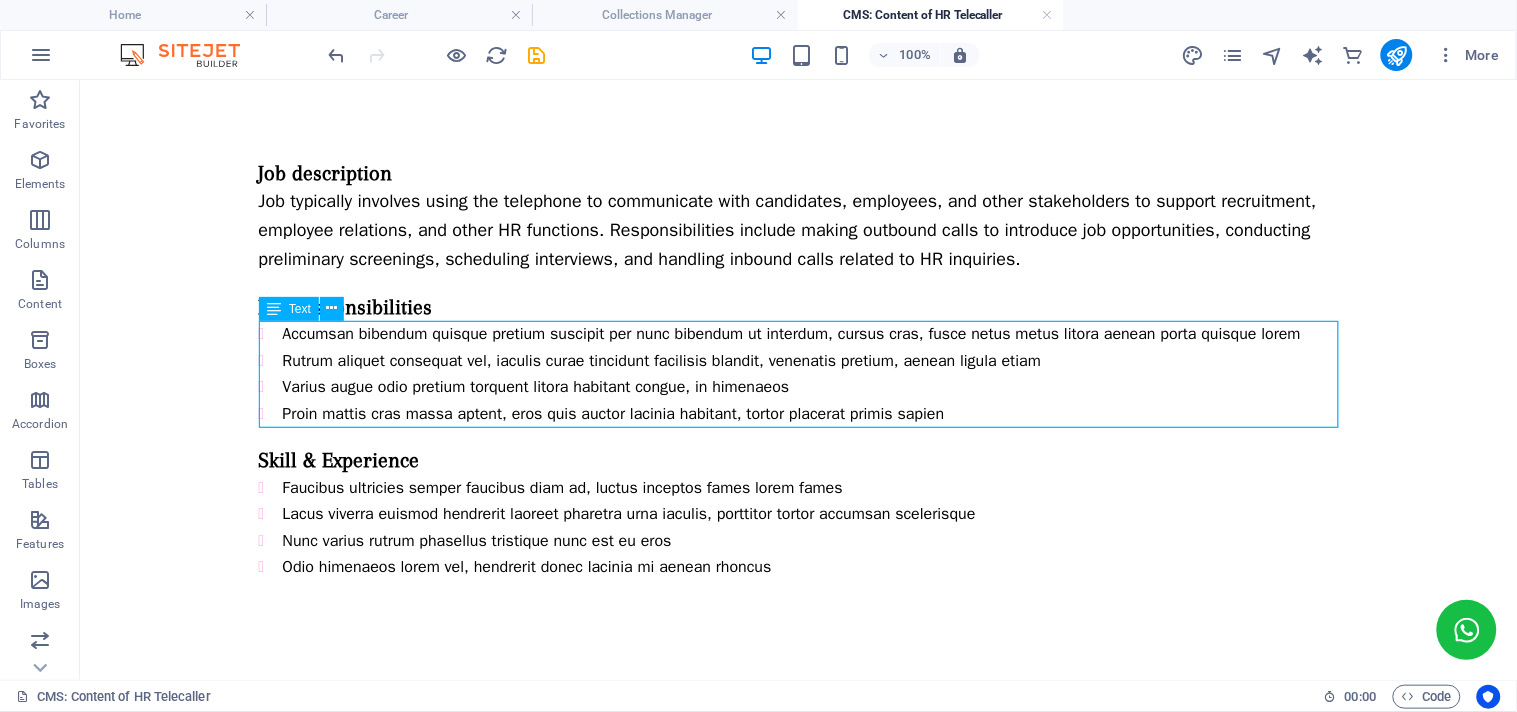 click on "Text" at bounding box center [300, 309] 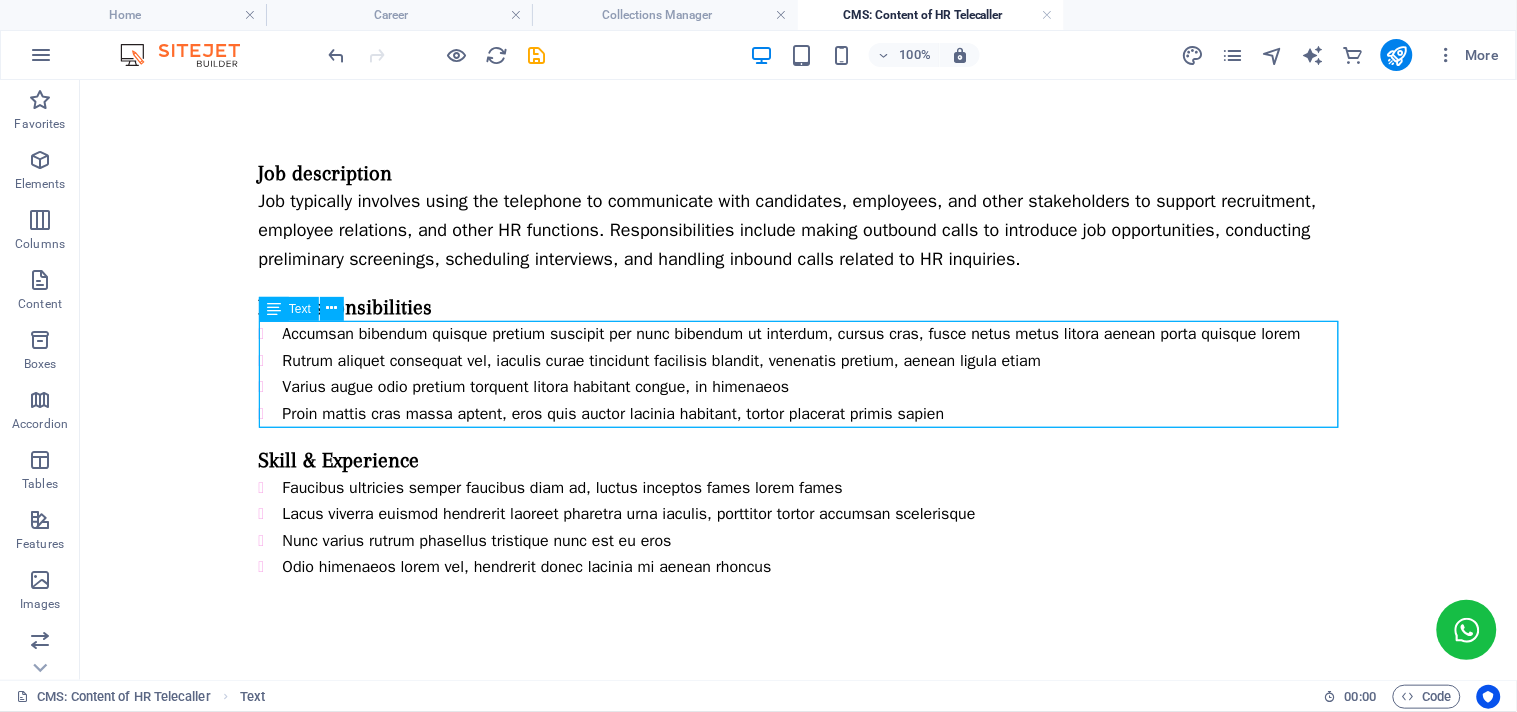 click on "Text" at bounding box center (300, 309) 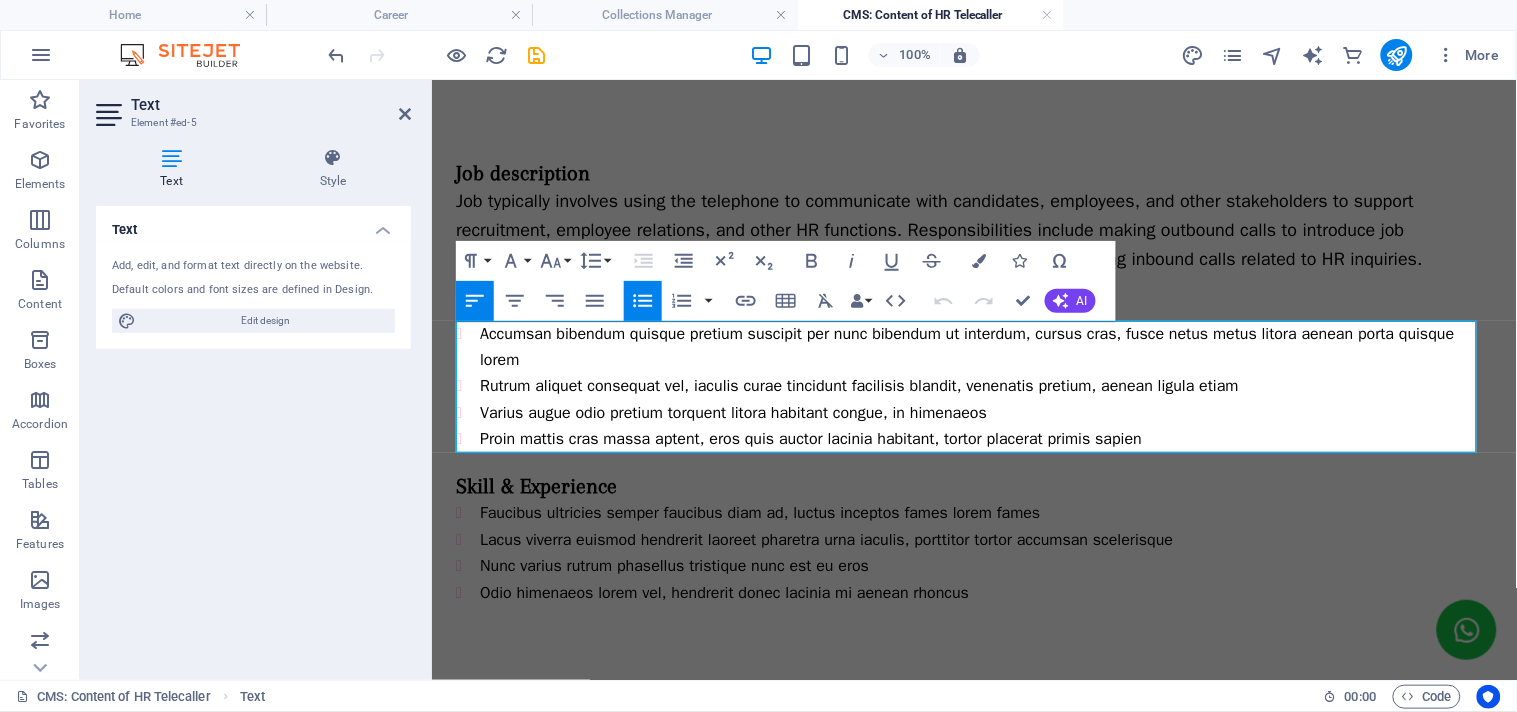 click on "Job description Job typically involves using the telephone to communicate with candidates, employees, and other stakeholders to support recruitment, employee relations, and other HR functions. Responsibilities include making outbound calls to introduce job opportunities, conducting preliminary screenings, scheduling interviews, and handling inbound calls related to HR inquiries.  Key responsibilities Accumsan bibendum quisque pretium suscipit per nunc bibendum ut interdum, cursus cras, fusce netus metus litora aenean porta quisque lorem
Rutrum aliquet consequat vel, iaculis curae tincidunt facilisis blandit, venenatis pretium, aenean ligula etiam
Varius augue odio pretium torquent litora habitant congue, in himenaeos
Proin mattis cras massa aptent, eros quis auctor lacinia habitant, tortor placerat primis sapien Skill & Experience Faucibus ultricies semper faucibus diam ad, luctus inceptos fames lorem fames" at bounding box center (973, 382) 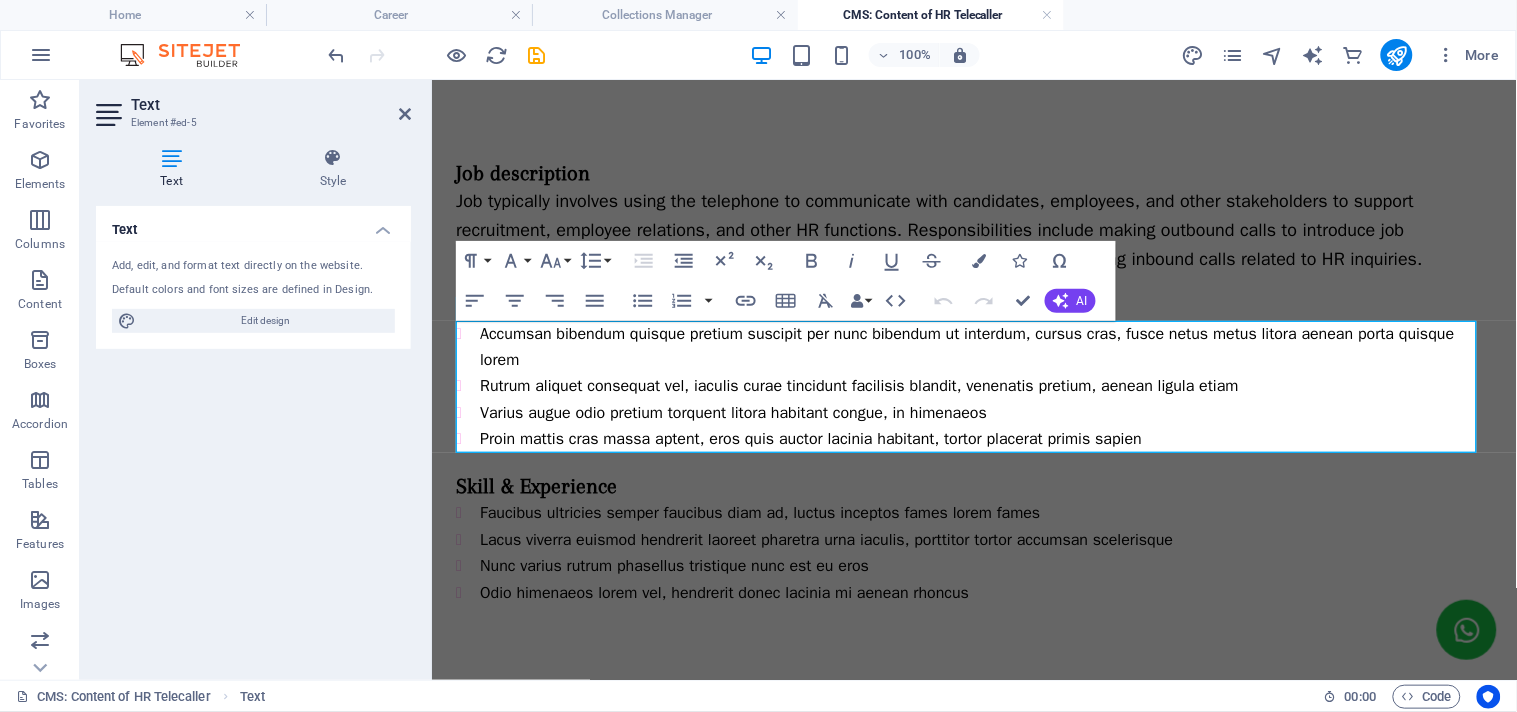 click on "Job description Job typically involves using the telephone to communicate with candidates, employees, and other stakeholders to support recruitment, employee relations, and other HR functions. Responsibilities include making outbound calls to introduce job opportunities, conducting preliminary screenings, scheduling interviews, and handling inbound calls related to HR inquiries.  Key responsibilities Accumsan bibendum quisque pretium suscipit per nunc bibendum ut interdum, cursus cras, fusce netus metus litora aenean porta quisque lorem
Rutrum aliquet consequat vel, iaculis curae tincidunt facilisis blandit, venenatis pretium, aenean ligula etiam
Varius augue odio pretium torquent litora habitant congue, in himenaeos
Proin mattis cras massa aptent, eros quis auctor lacinia habitant, tortor placerat primis sapien Skill & Experience Faucibus ultricies semper faucibus diam ad, luctus inceptos fames lorem fames" at bounding box center (973, 382) 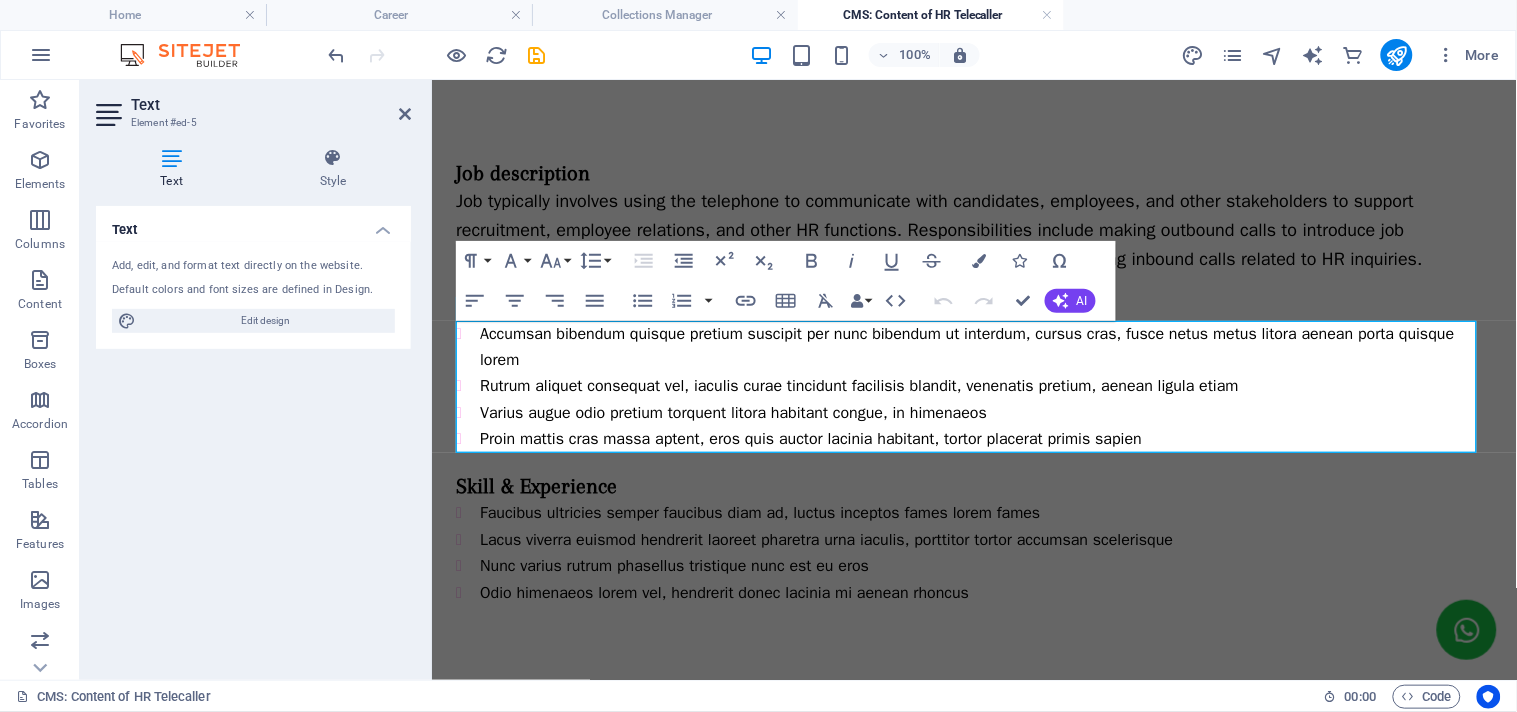 click on "Text Element #ed-5" at bounding box center (253, 106) 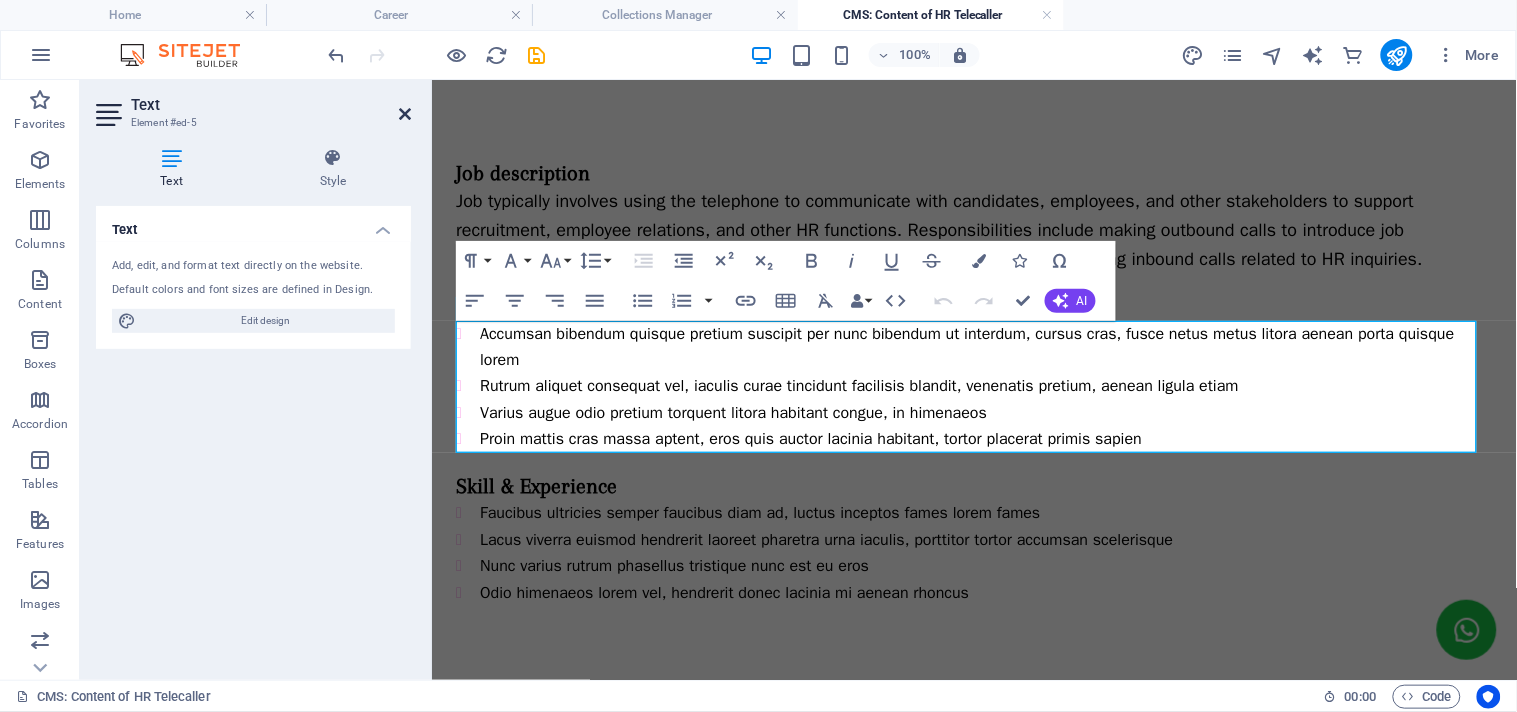 click at bounding box center (405, 114) 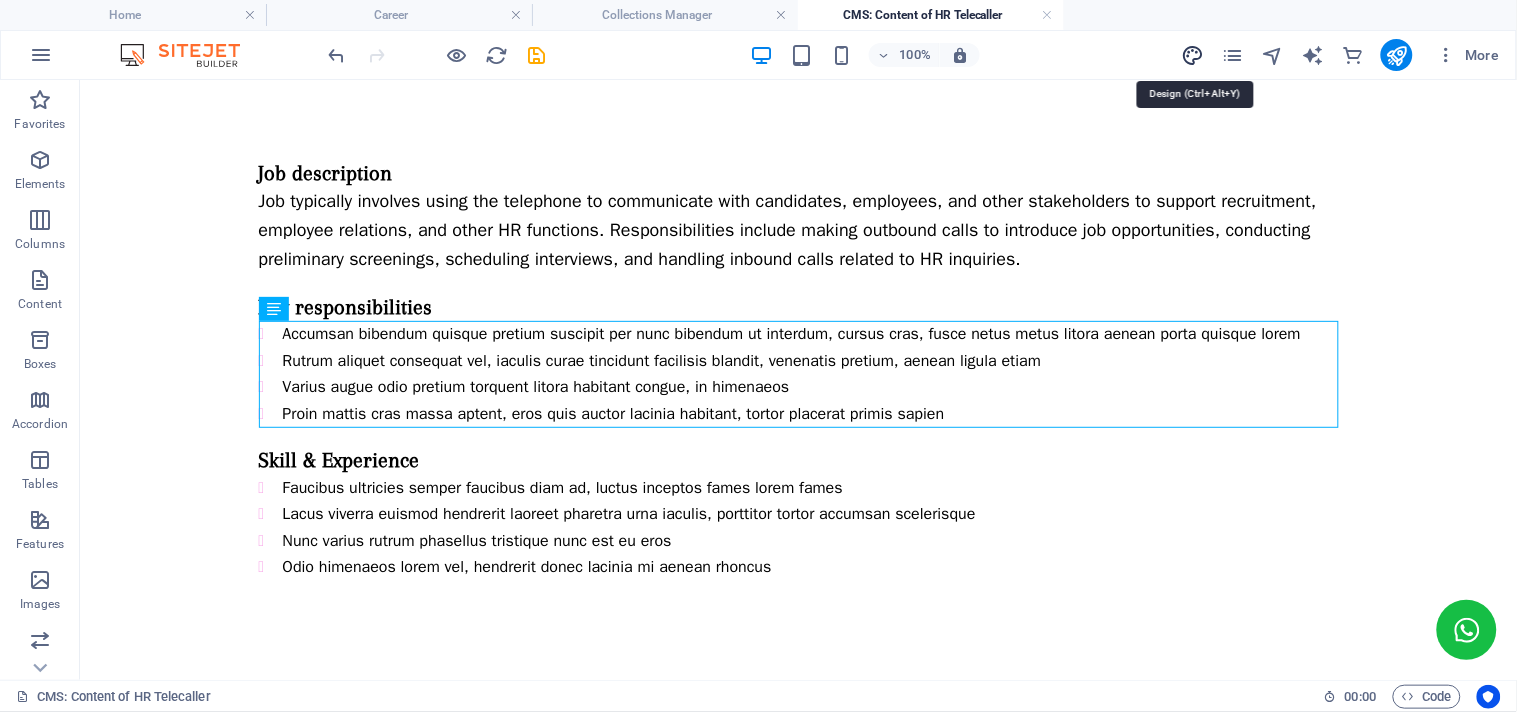 click at bounding box center (1192, 55) 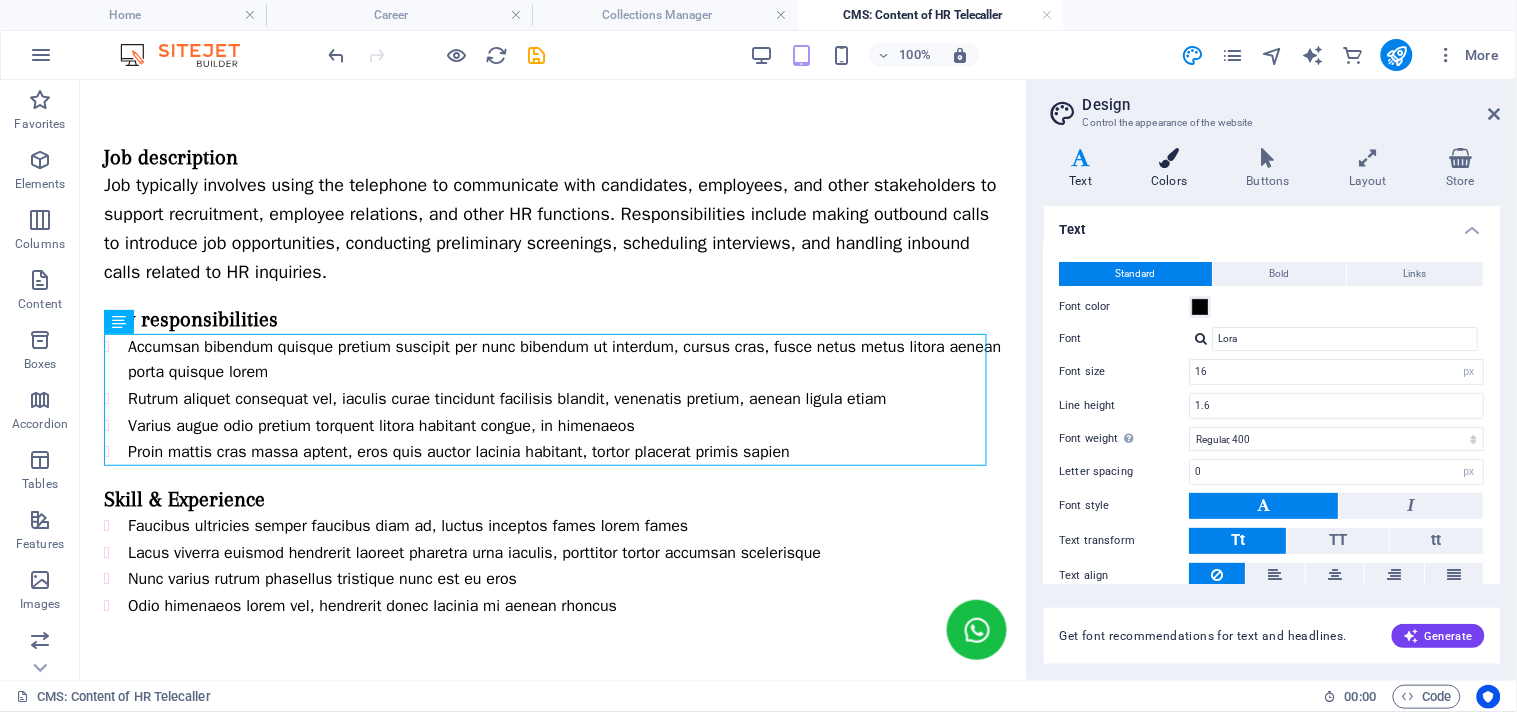 click on "Colors" at bounding box center (1173, 169) 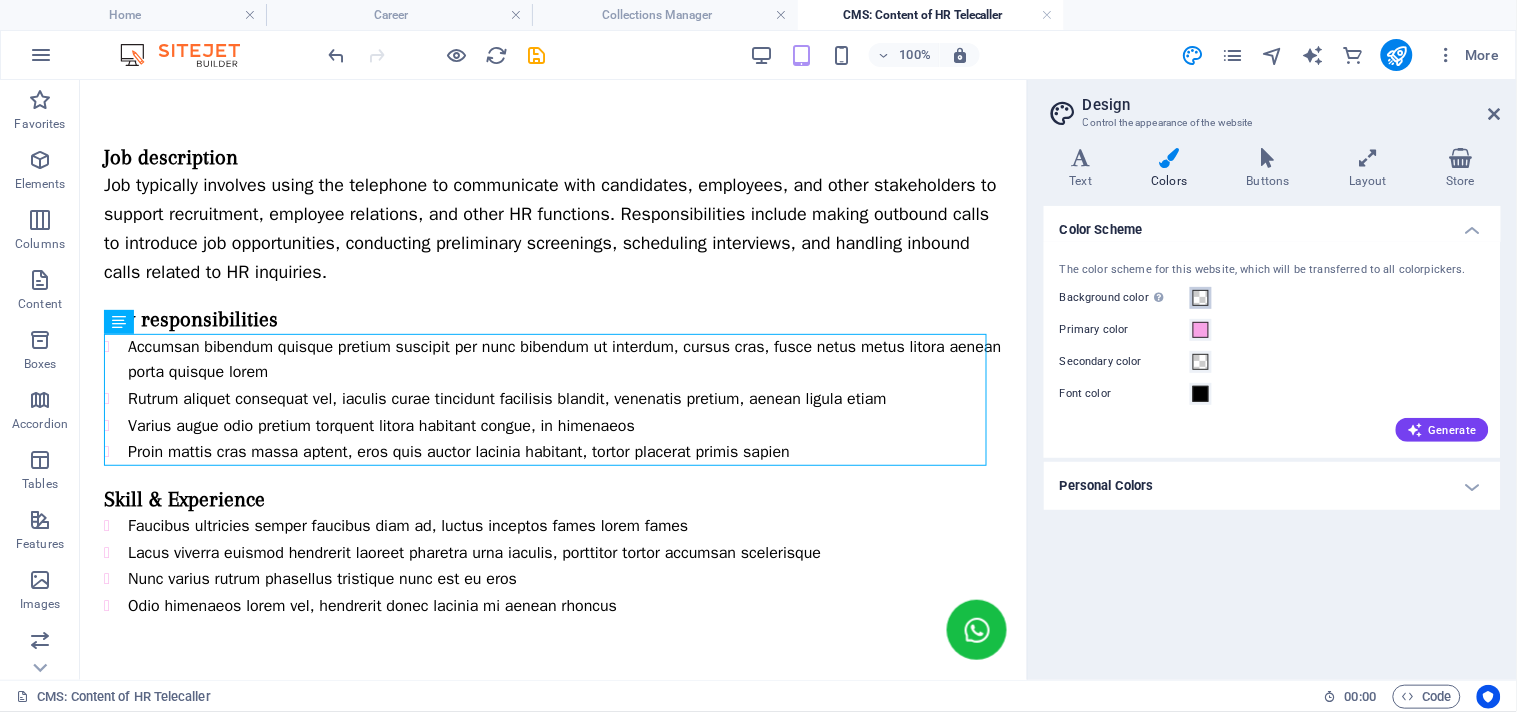 click at bounding box center (1201, 298) 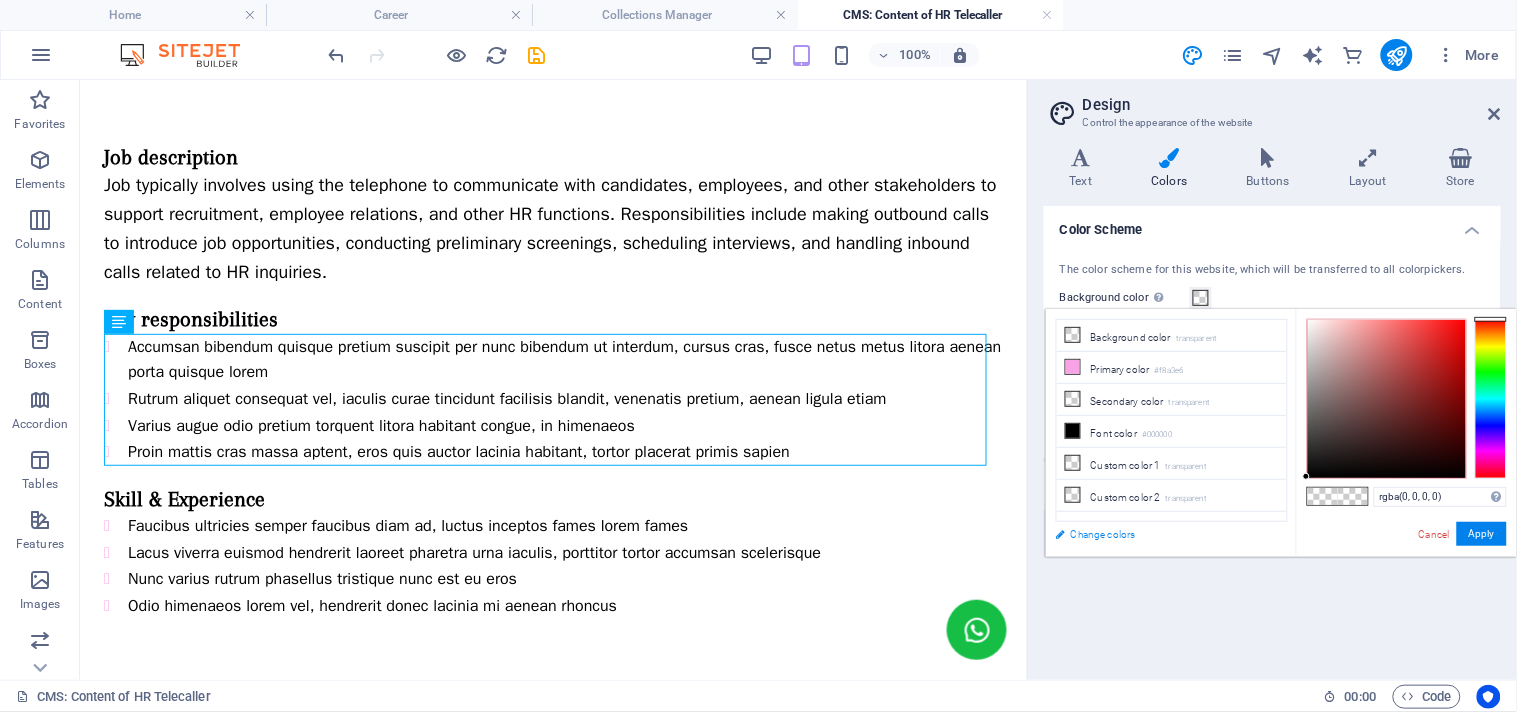 click on "Change colors" at bounding box center [1162, 534] 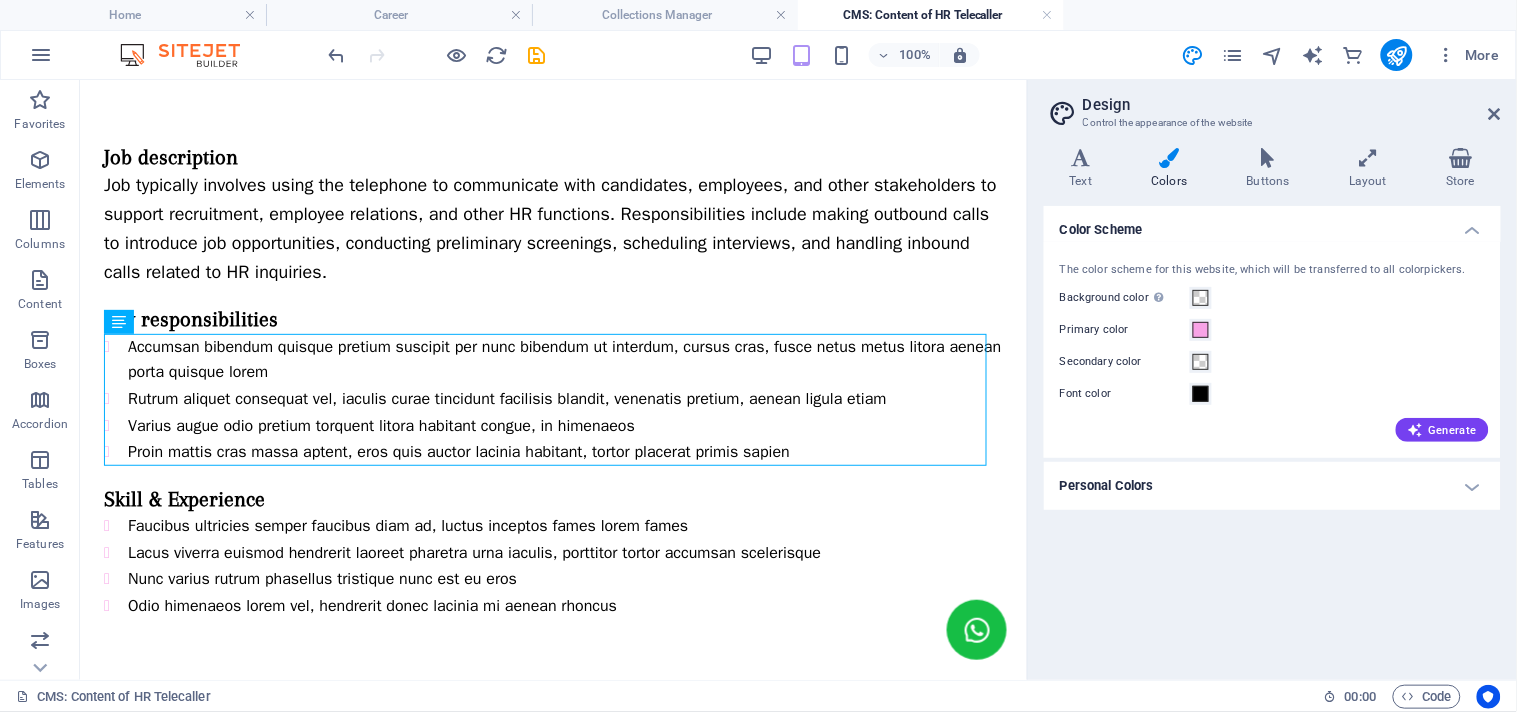 click on "Personal Colors" at bounding box center [1272, 486] 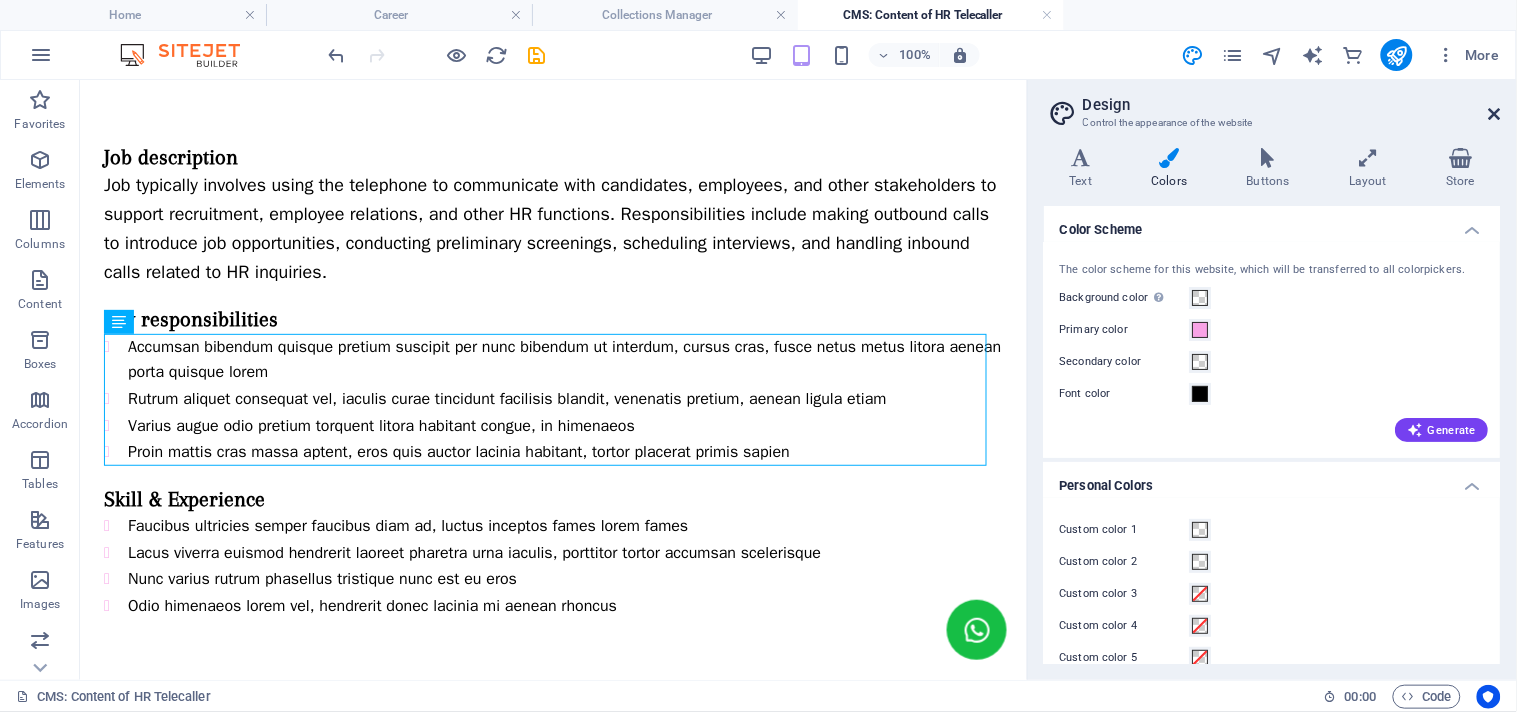 click at bounding box center [1495, 114] 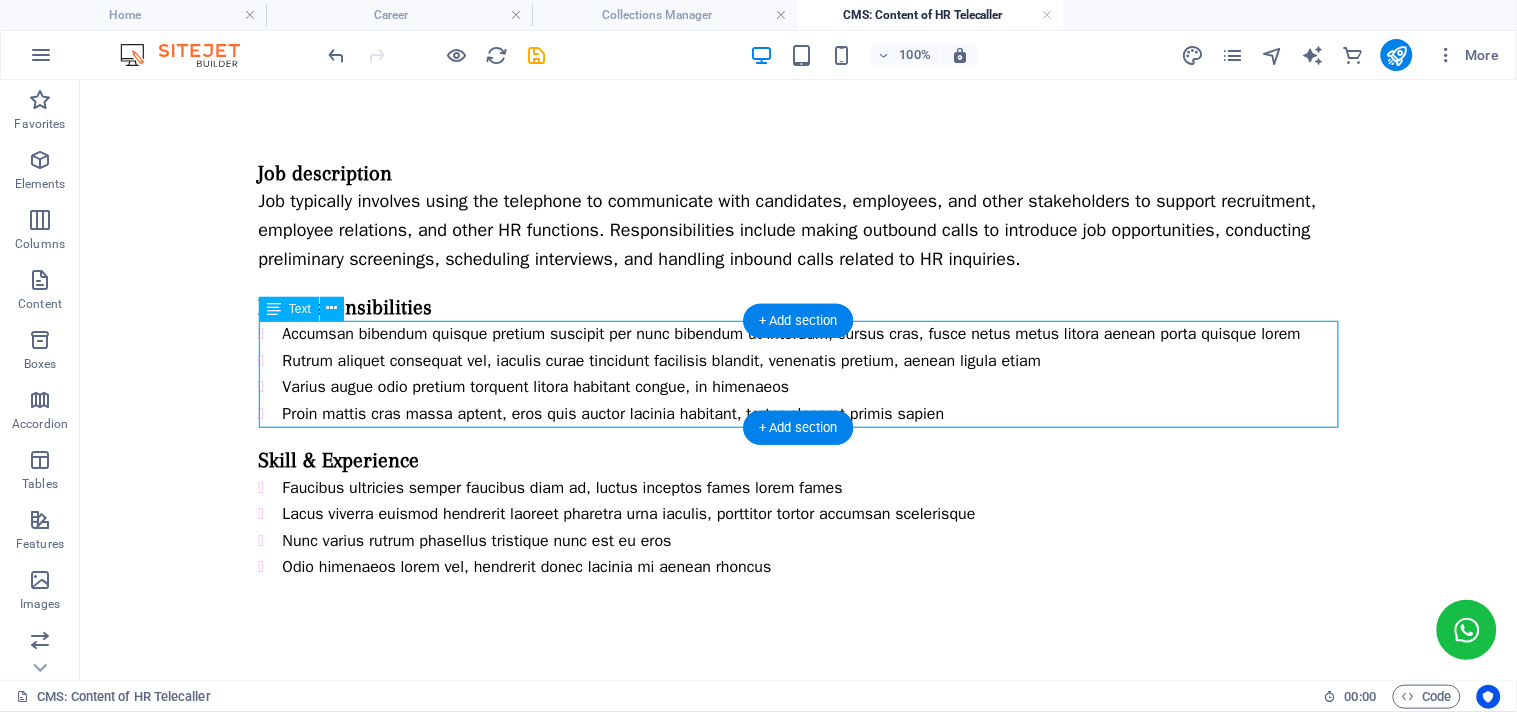 click on "Accumsan bibendum quisque pretium suscipit per nunc bibendum ut interdum, cursus cras, fusce netus metus litora aenean porta quisque lorem
Rutrum aliquet consequat vel, iaculis curae tincidunt facilisis blandit, venenatis pretium, aenean ligula etiam
Varius augue odio pretium torquent litora habitant congue, in himenaeos
Proin mattis cras massa aptent, eros quis auctor lacinia habitant, tortor placerat primis sapien" at bounding box center (798, 373) 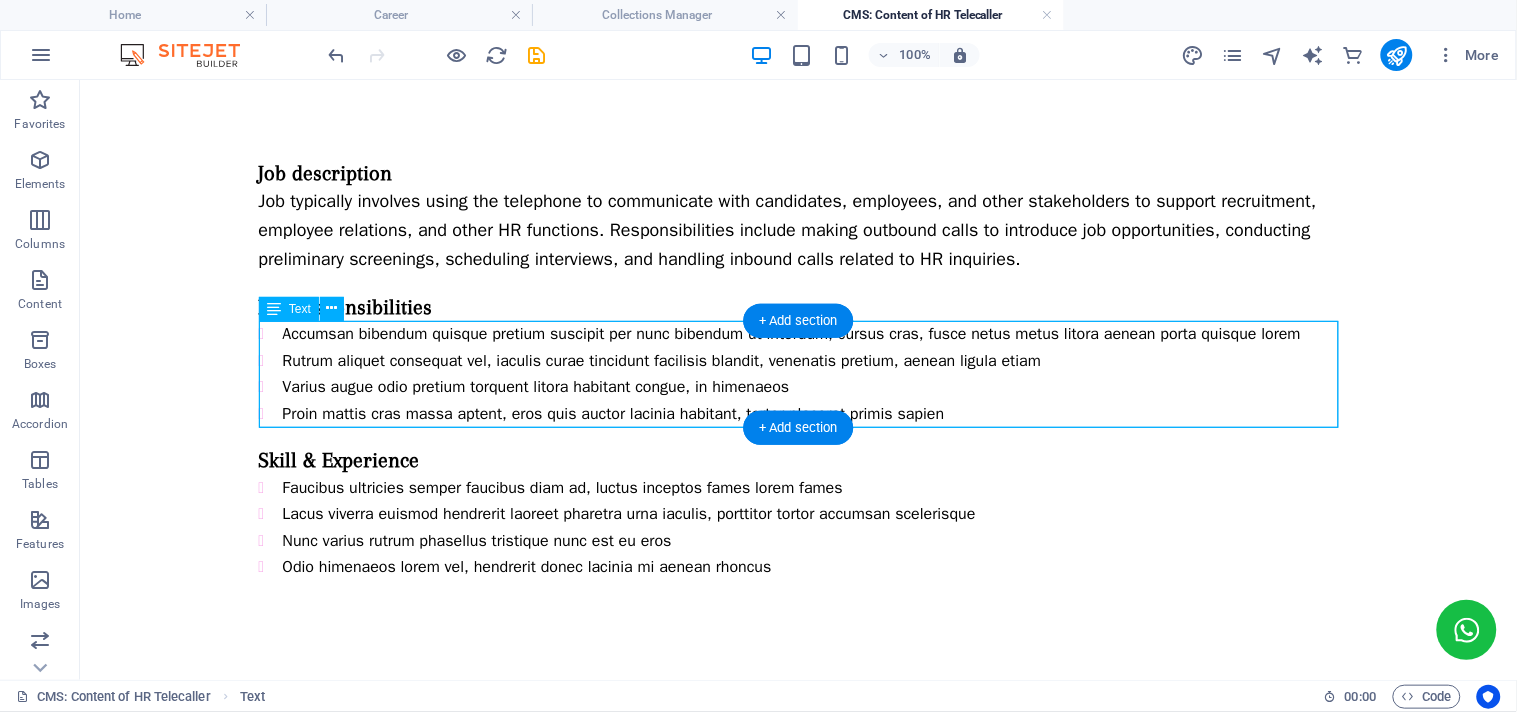click on "Accumsan bibendum quisque pretium suscipit per nunc bibendum ut interdum, cursus cras, fusce netus metus litora aenean porta quisque lorem
Rutrum aliquet consequat vel, iaculis curae tincidunt facilisis blandit, venenatis pretium, aenean ligula etiam
Varius augue odio pretium torquent litora habitant congue, in himenaeos
Proin mattis cras massa aptent, eros quis auctor lacinia habitant, tortor placerat primis sapien" at bounding box center (798, 373) 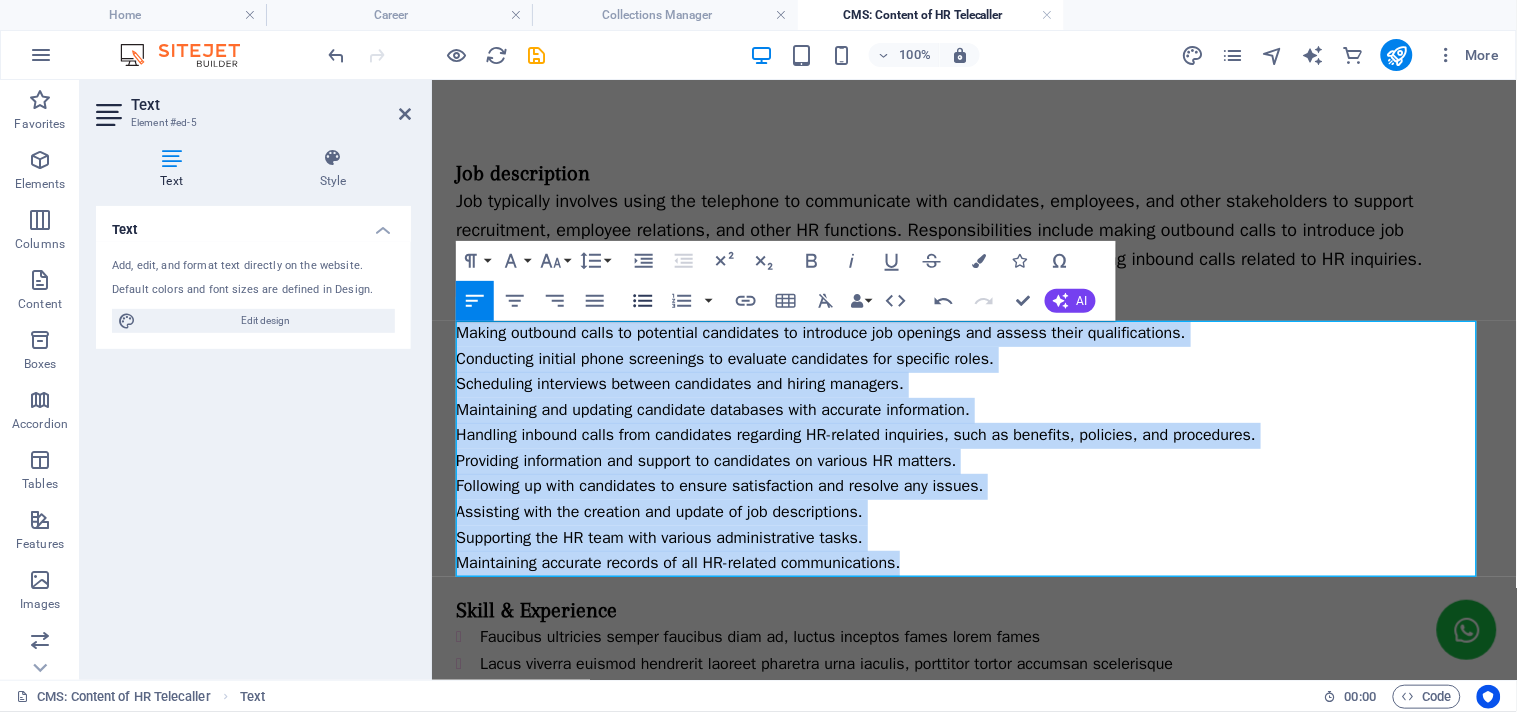 click on "Unordered List" at bounding box center (643, 301) 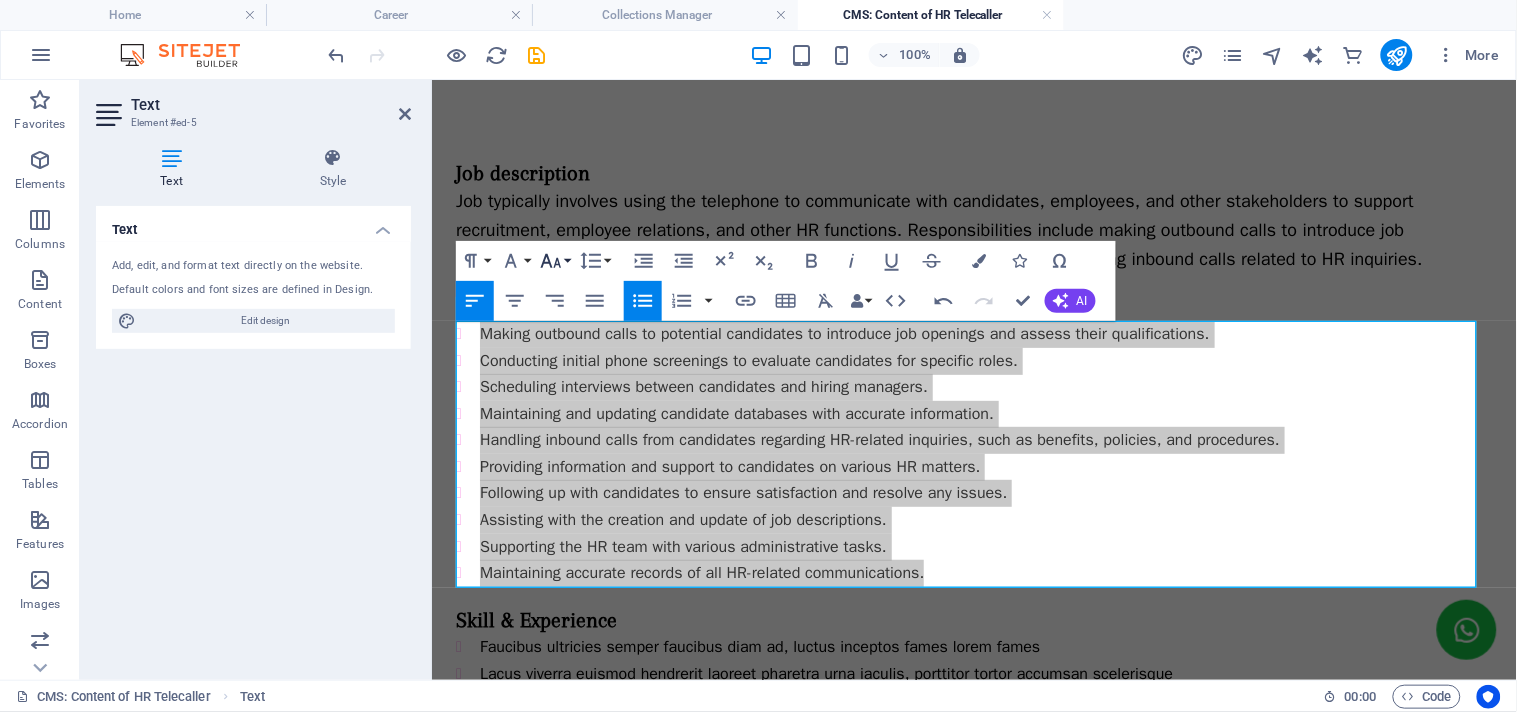 click 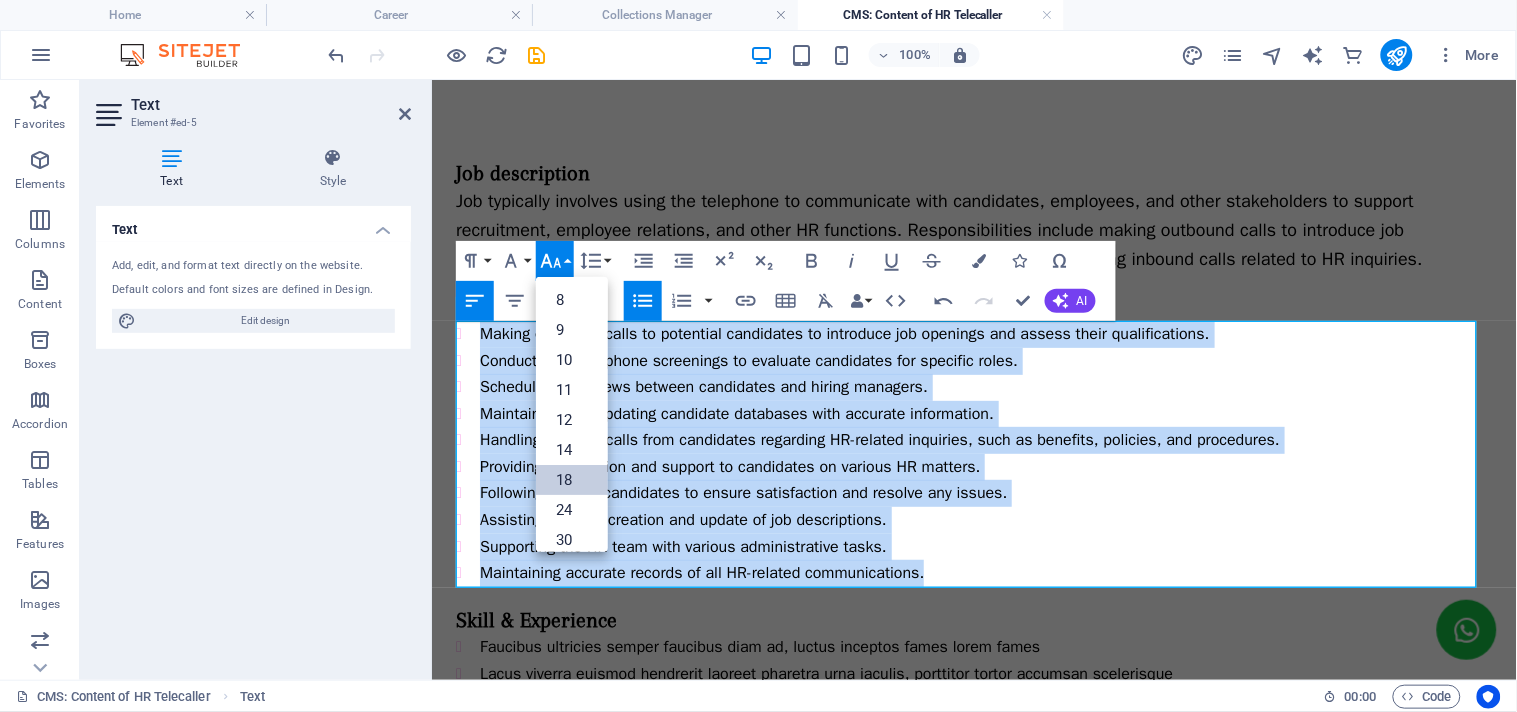 click on "18" at bounding box center (572, 480) 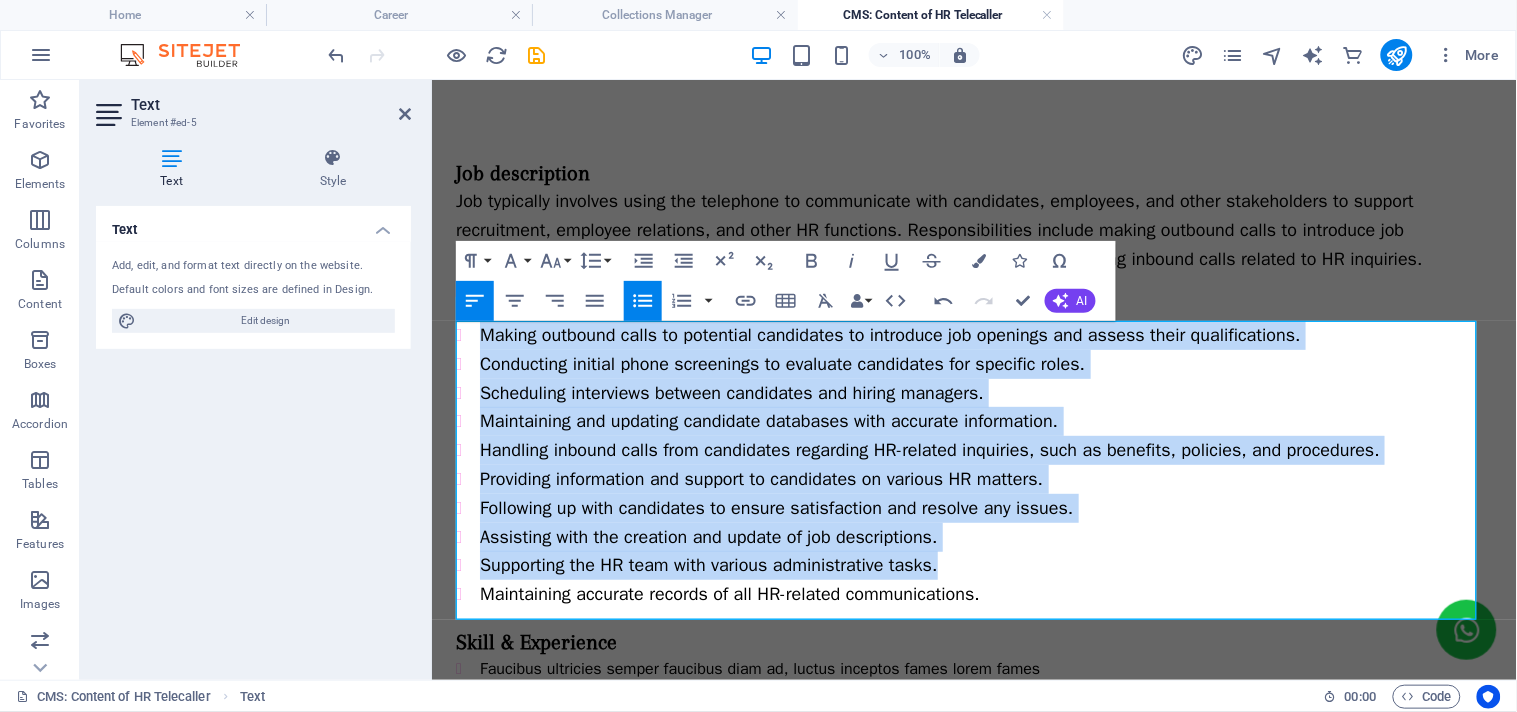 click on "Following up with candidates to ensure satisfaction and resolve any issues." at bounding box center (985, 507) 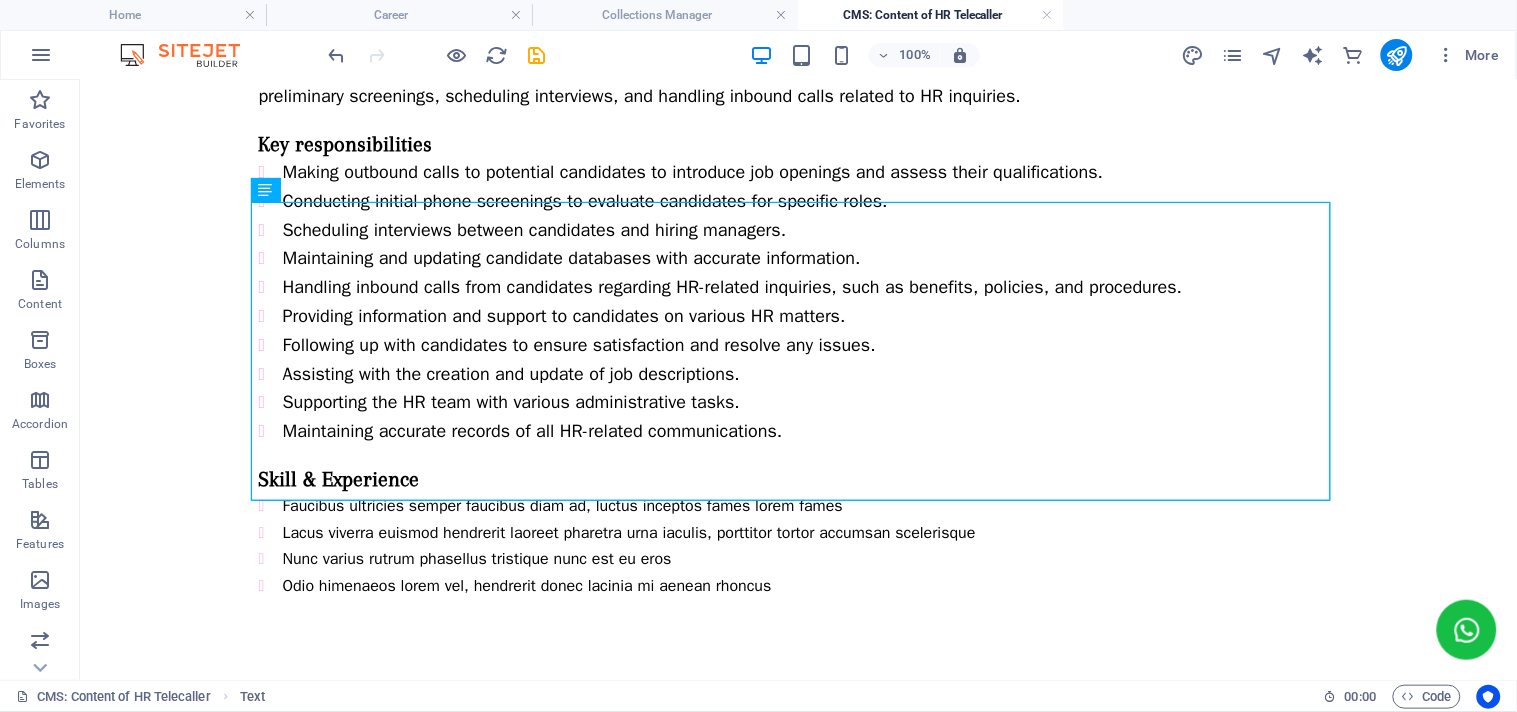 scroll, scrollTop: 174, scrollLeft: 0, axis: vertical 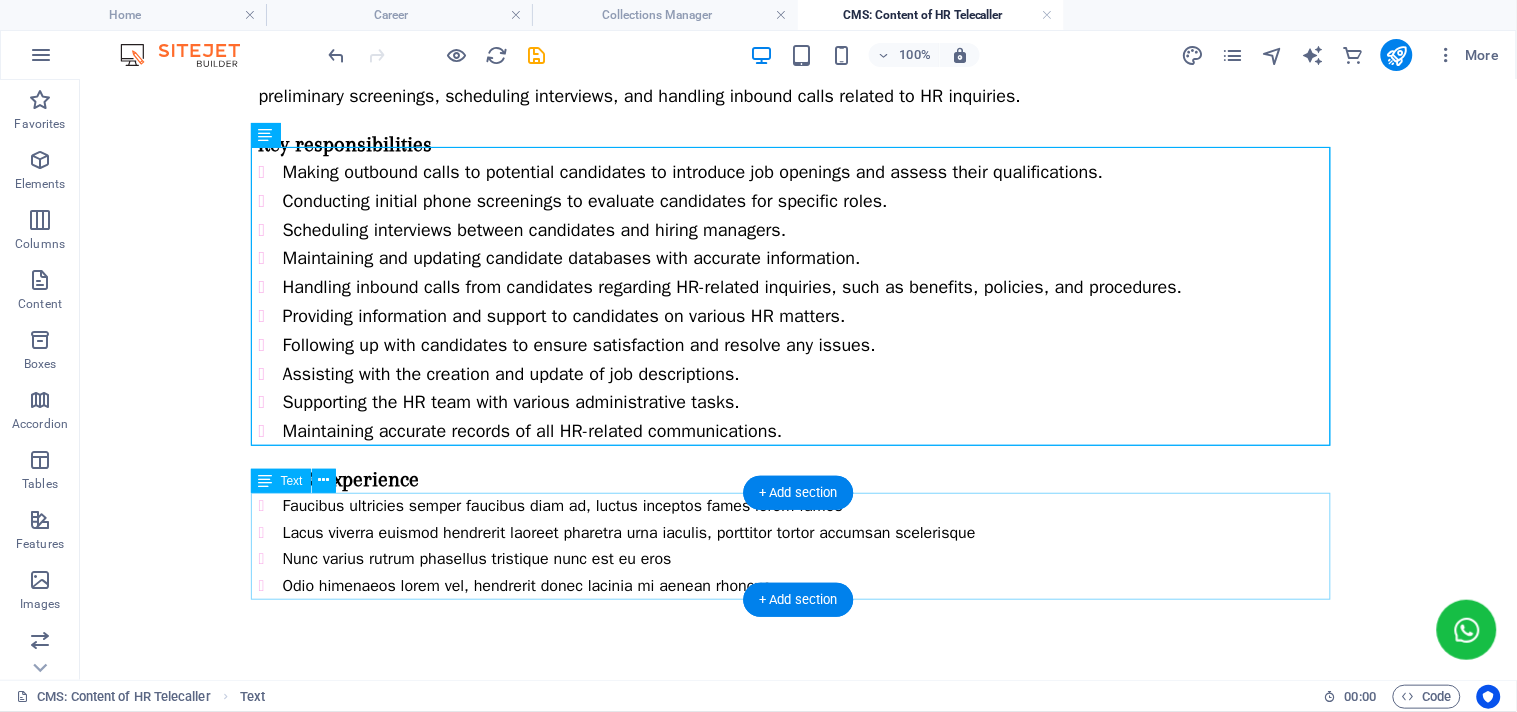 click on "Faucibus ultricies semper faucibus diam ad, luctus inceptos fames lorem fames
Lacus viverra euismod hendrerit laoreet pharetra urna iaculis, porttitor tortor accumsan scelerisque
Nunc varius rutrum phasellus tristique nunc est eu eros
Odio himenaeos lorem vel, hendrerit donec lacinia mi aenean rhoncus" at bounding box center [798, 545] 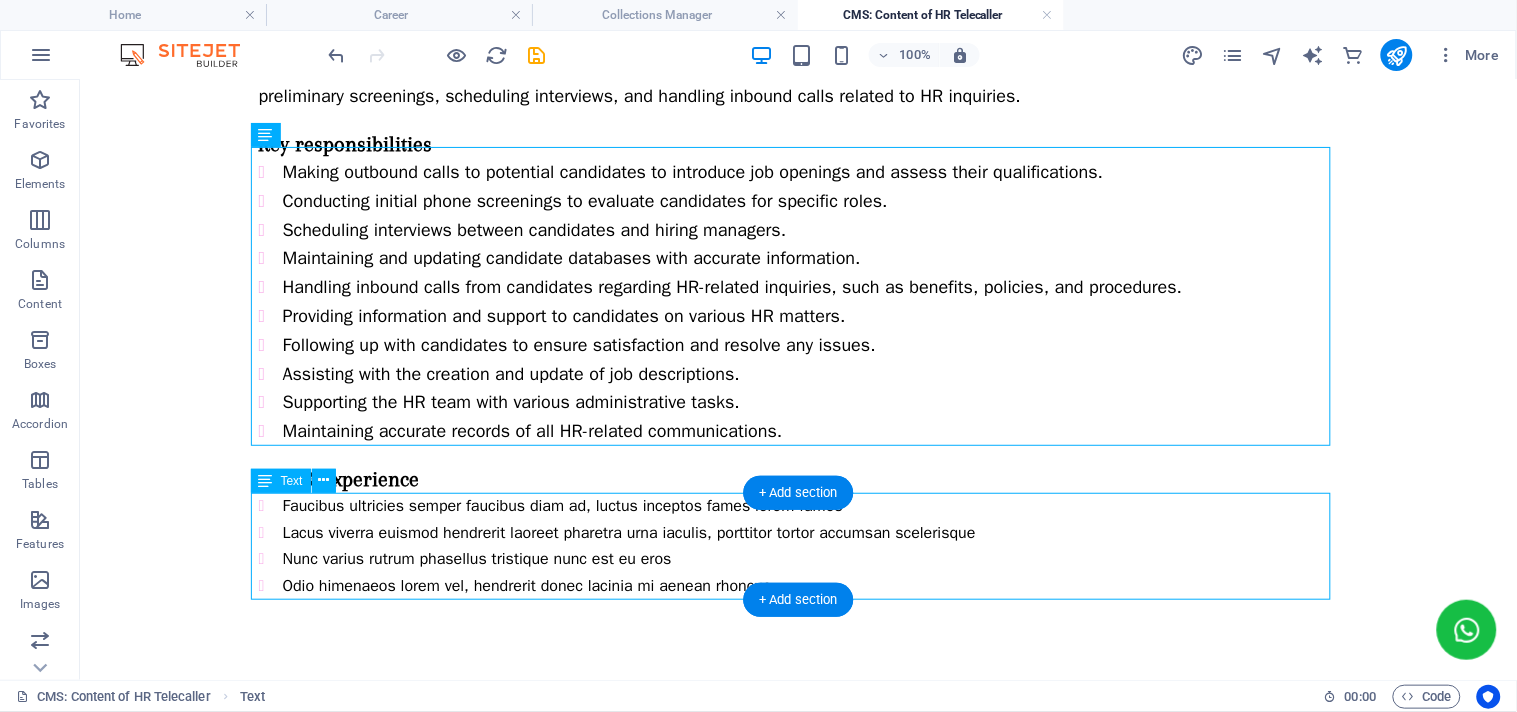 click on "Faucibus ultricies semper faucibus diam ad, luctus inceptos fames lorem fames
Lacus viverra euismod hendrerit laoreet pharetra urna iaculis, porttitor tortor accumsan scelerisque
Nunc varius rutrum phasellus tristique nunc est eu eros
Odio himenaeos lorem vel, hendrerit donec lacinia mi aenean rhoncus" at bounding box center [798, 545] 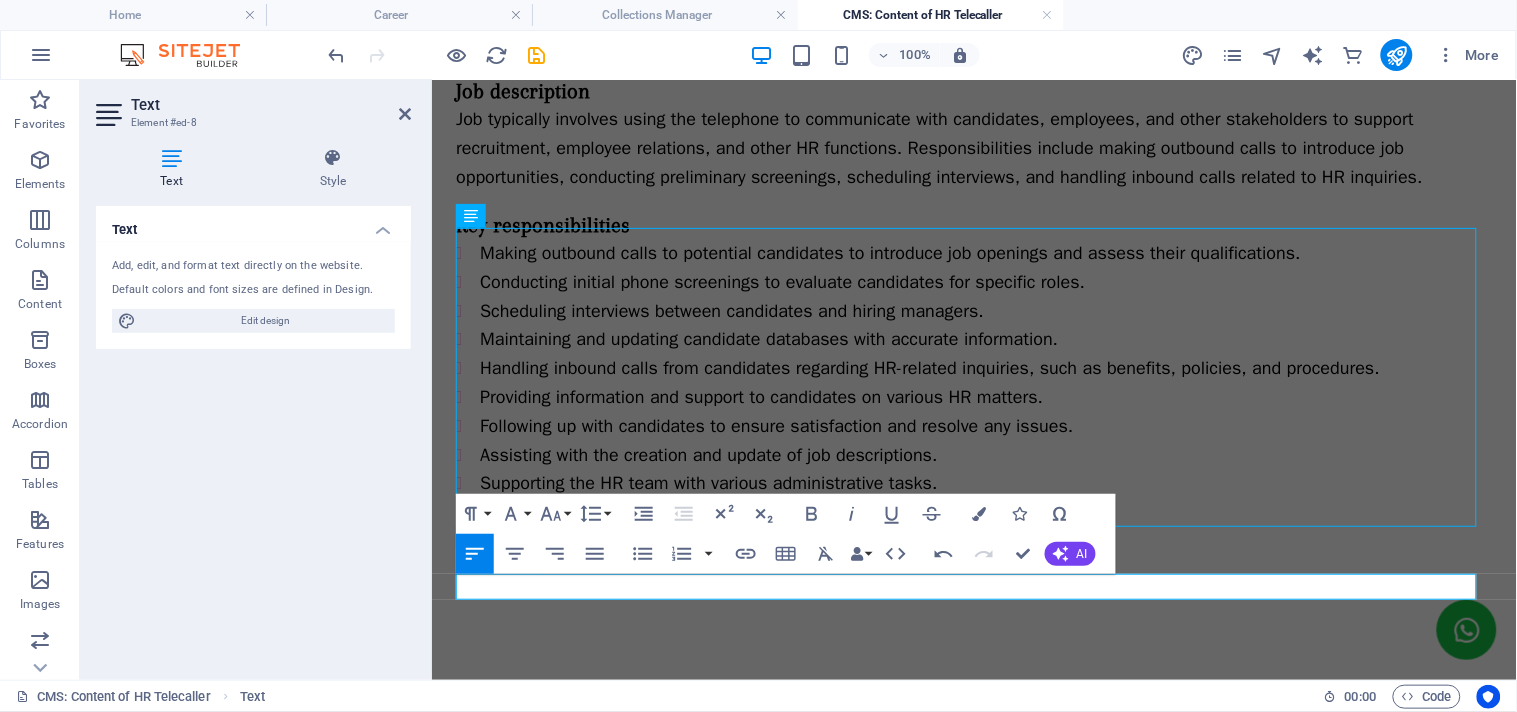 scroll, scrollTop: 174, scrollLeft: 0, axis: vertical 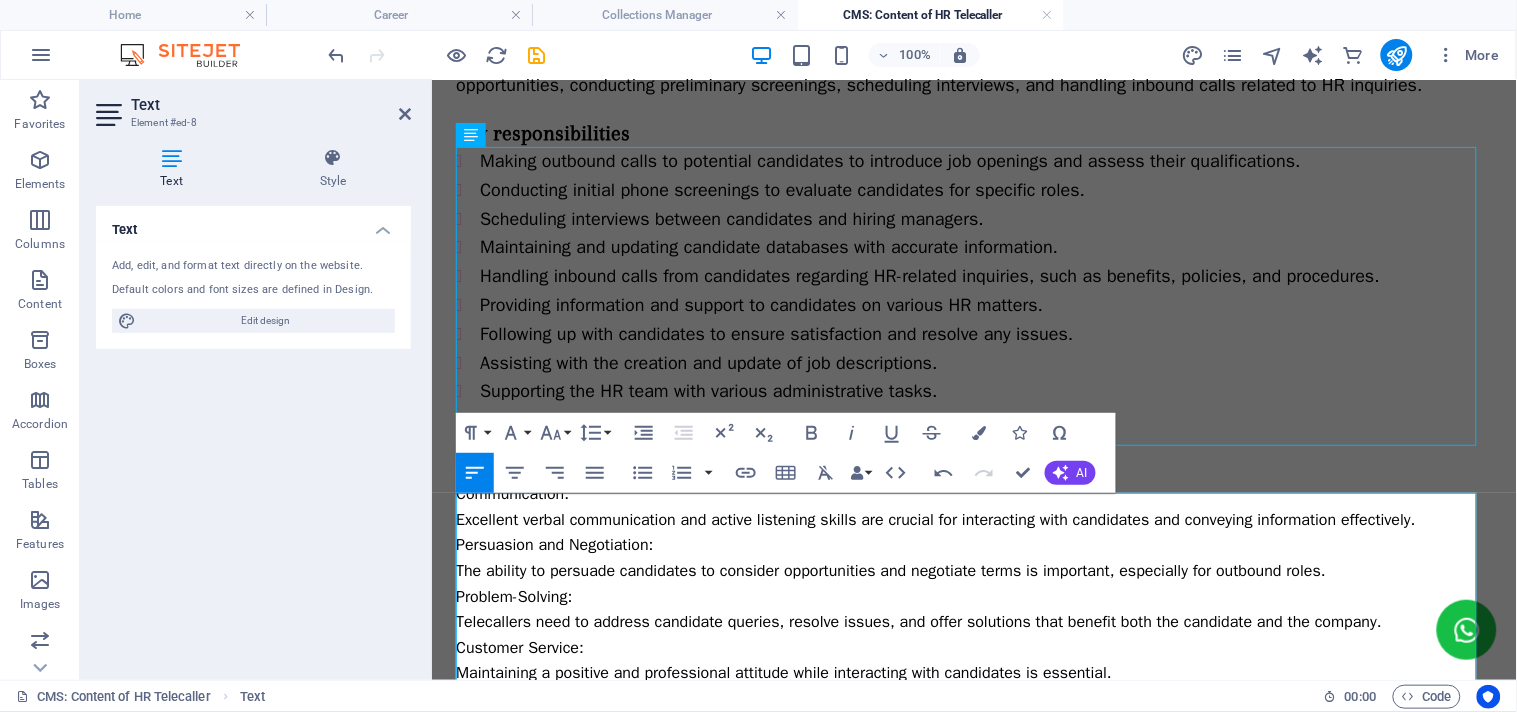 click on "Excellent verbal communication and active listening skills are crucial for interacting with candidates and conveying information effectively." at bounding box center [973, 520] 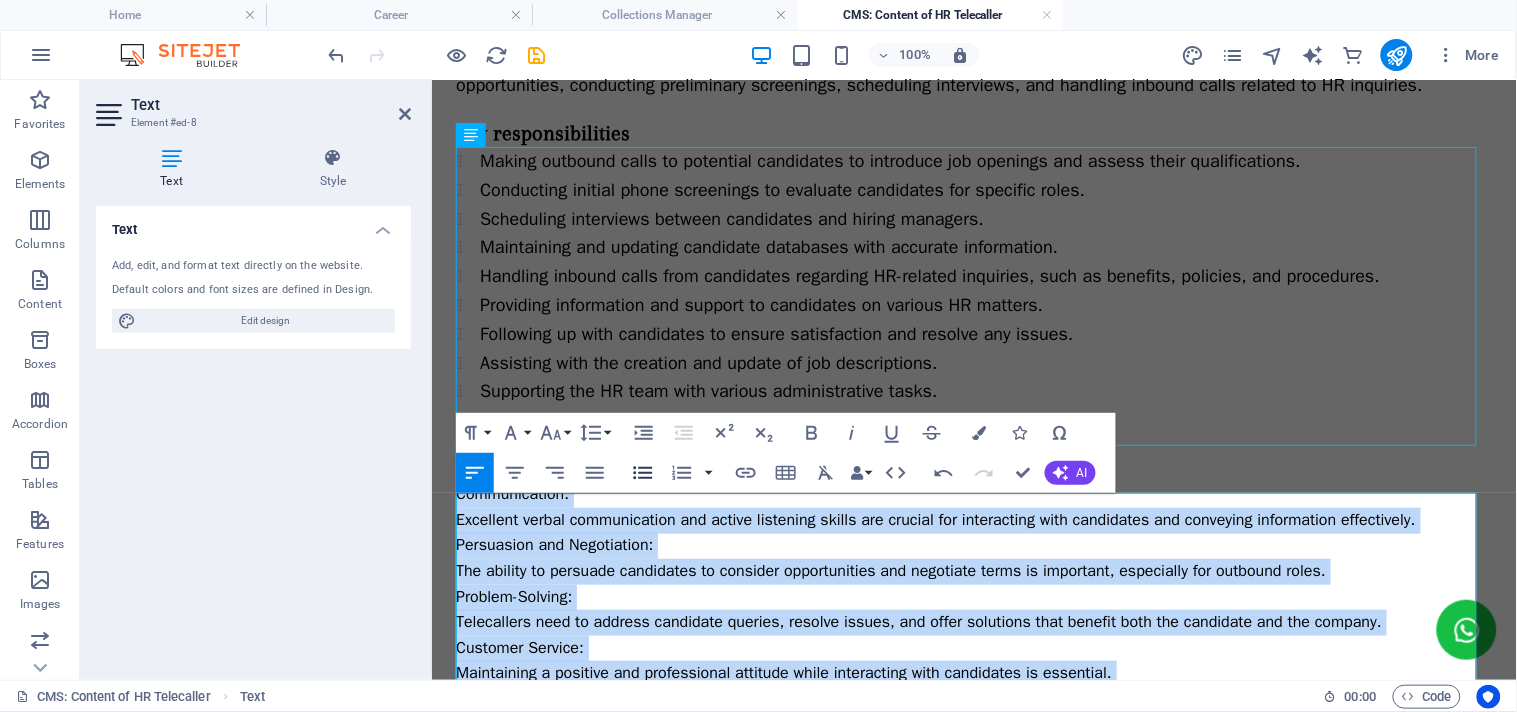 click 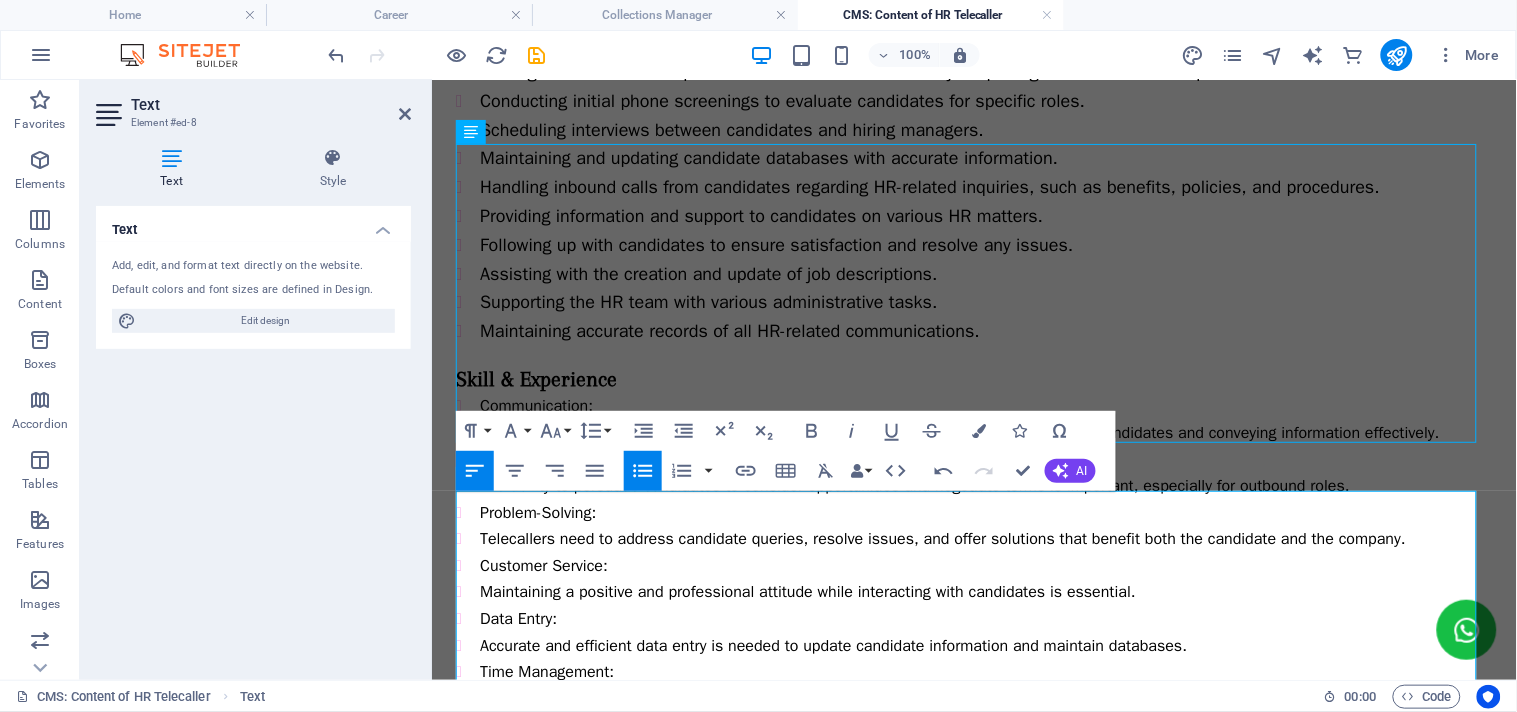 scroll, scrollTop: 285, scrollLeft: 0, axis: vertical 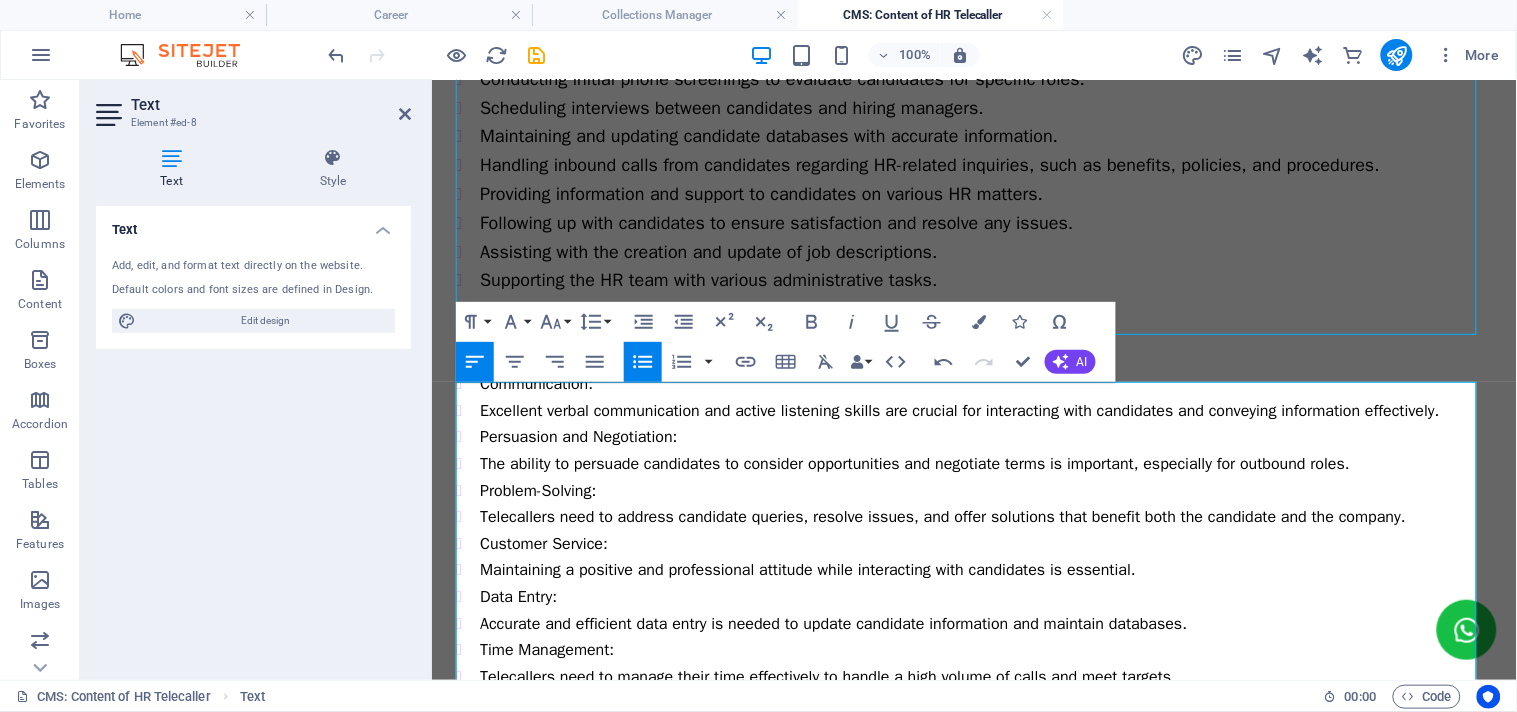 click on "Excellent verbal communication and active listening skills are crucial for interacting with candidates and conveying information effectively." at bounding box center [985, 410] 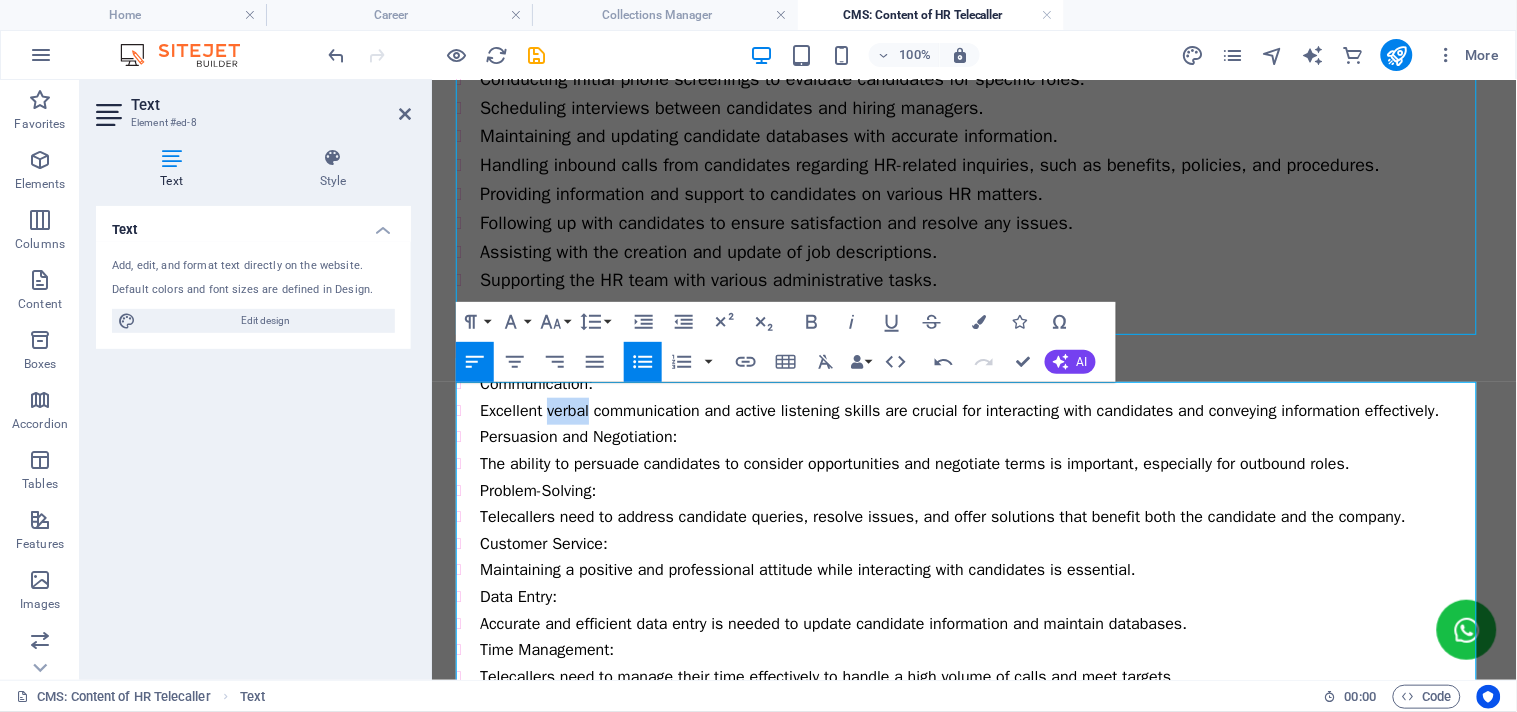 click on "Excellent verbal communication and active listening skills are crucial for interacting with candidates and conveying information effectively." at bounding box center (985, 410) 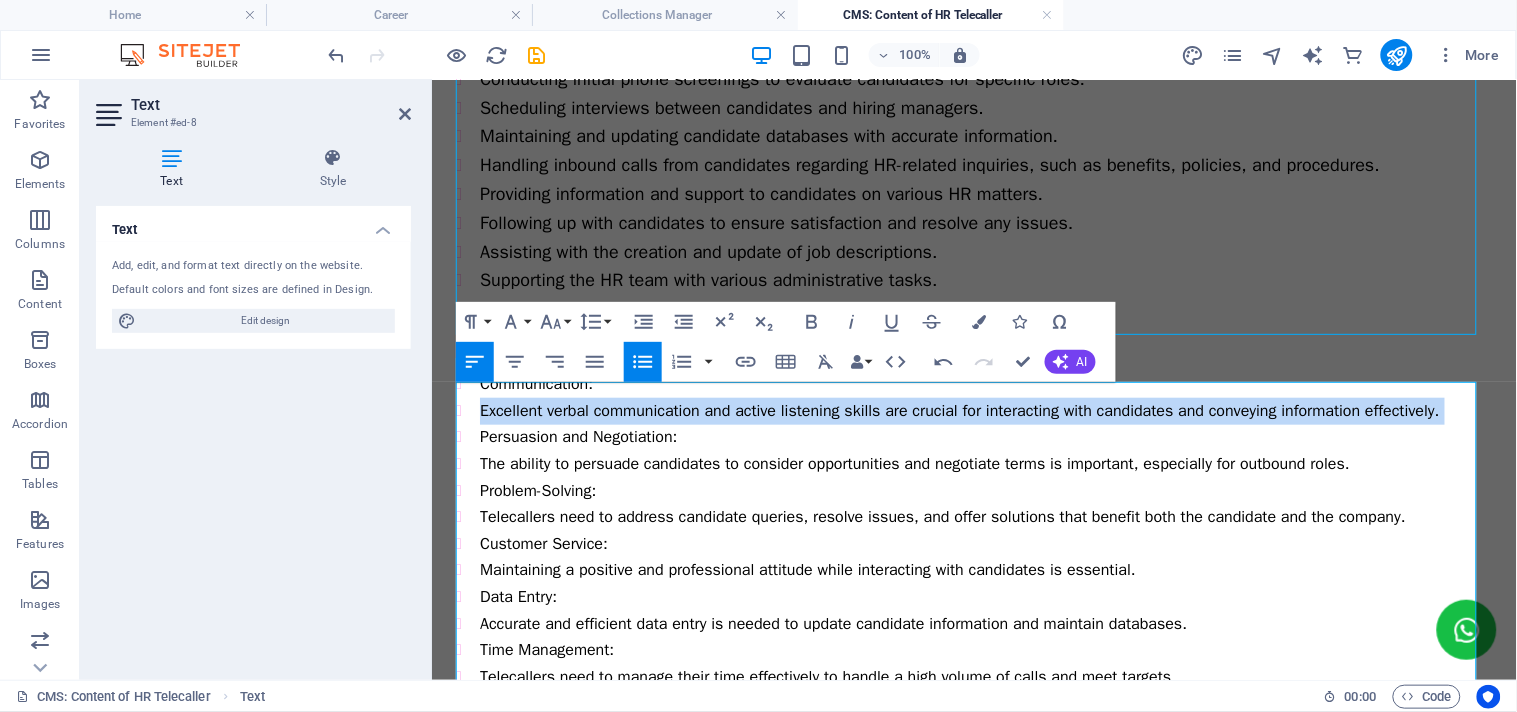 click on "Excellent verbal communication and active listening skills are crucial for interacting with candidates and conveying information effectively." at bounding box center (985, 410) 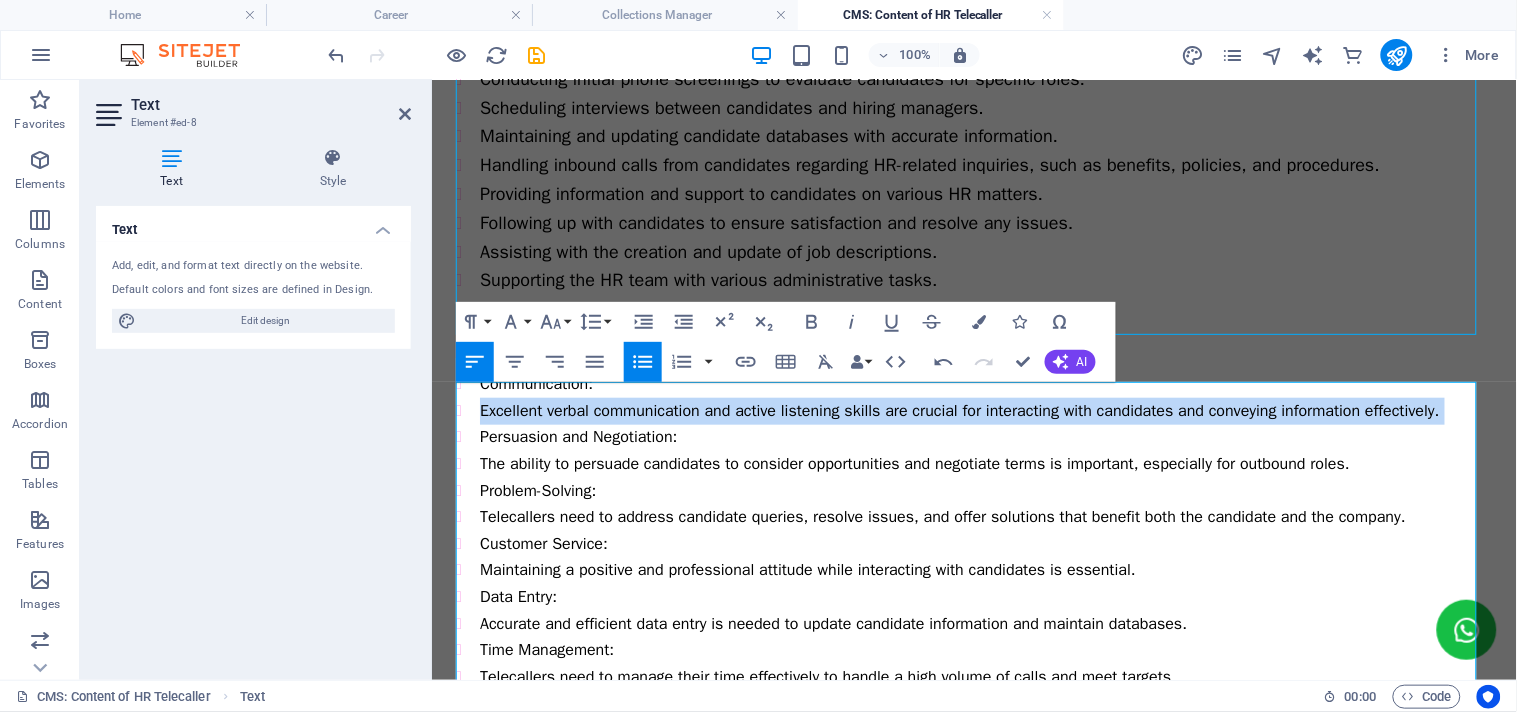 click 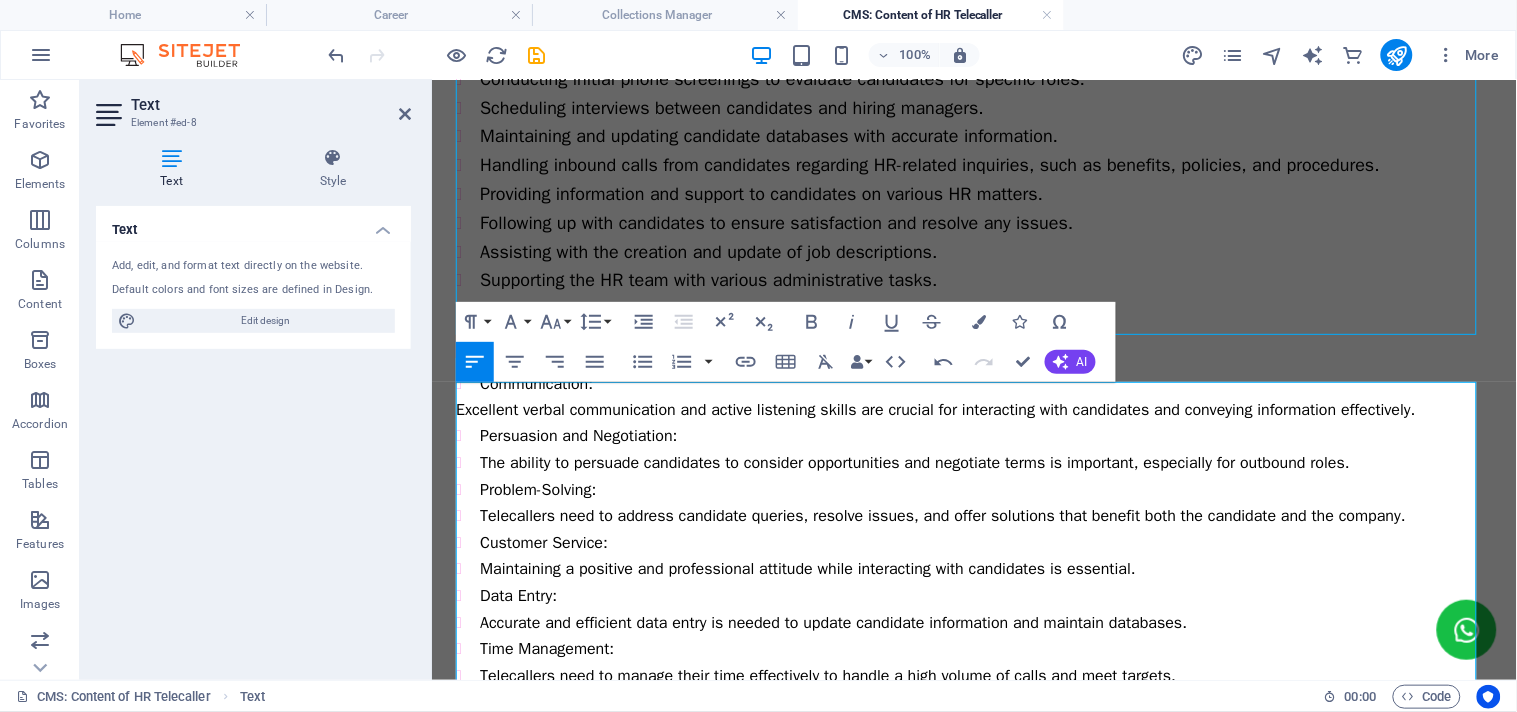 click on "Communication:" at bounding box center [985, 383] 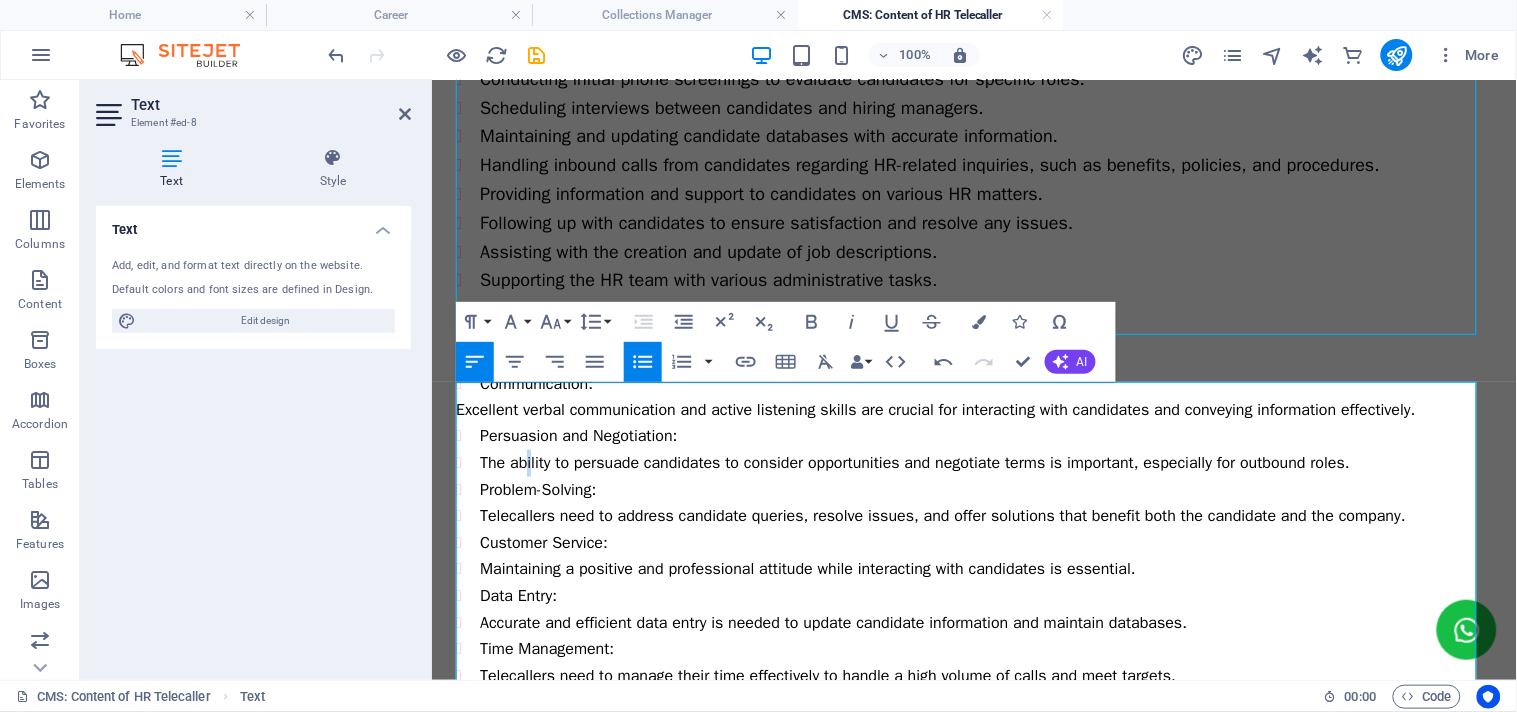 click on "The ability to persuade candidates to consider opportunities and negotiate terms is important, especially for outbound roles." at bounding box center [985, 462] 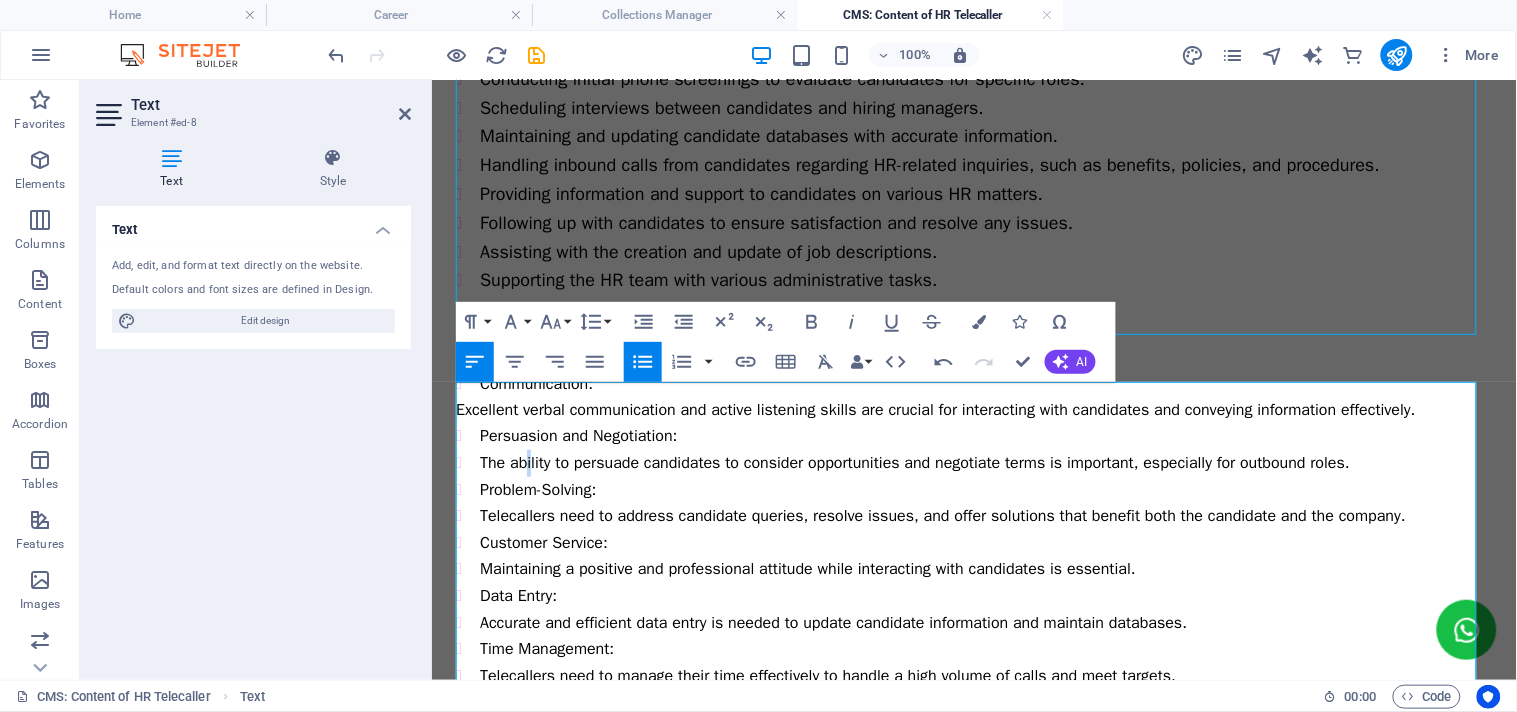 click on "The ability to persuade candidates to consider opportunities and negotiate terms is important, especially for outbound roles." at bounding box center [985, 462] 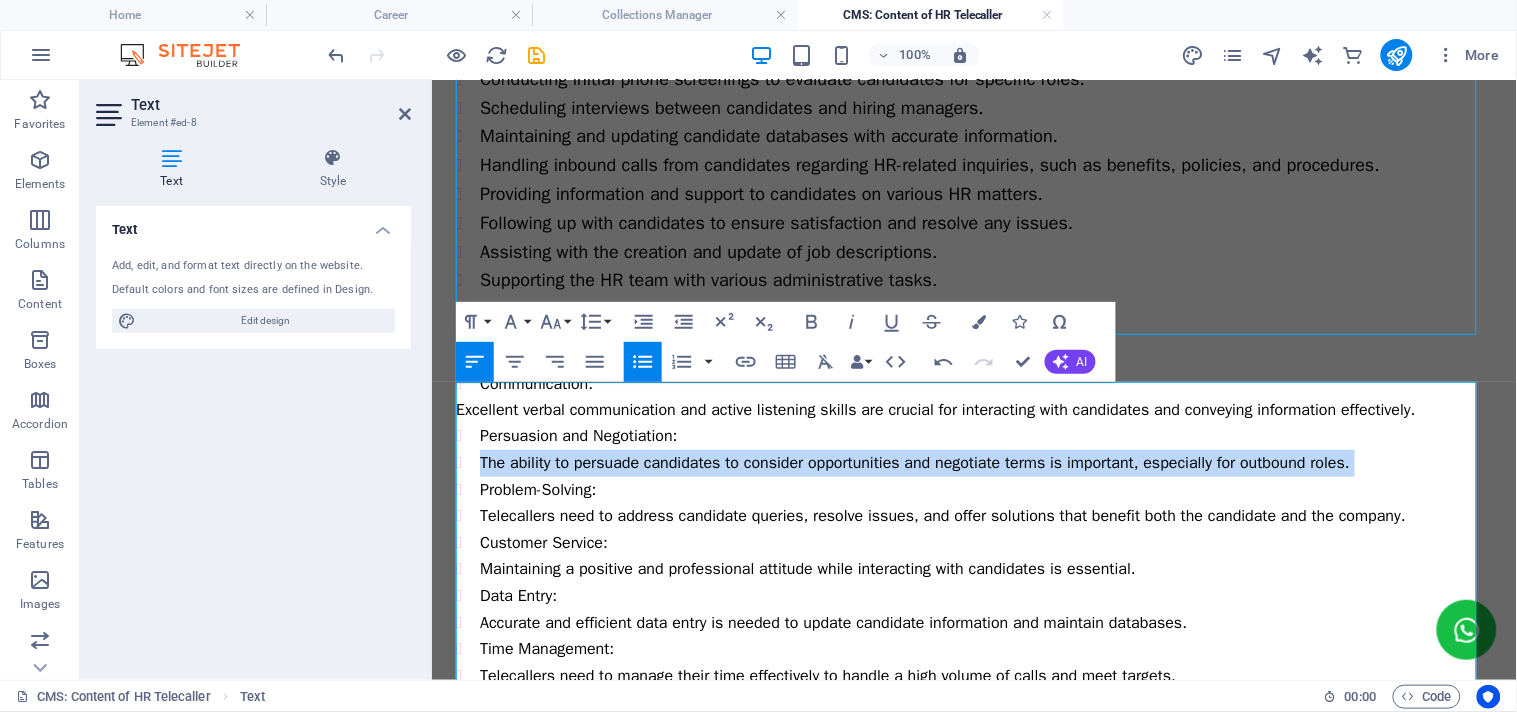 click on "The ability to persuade candidates to consider opportunities and negotiate terms is important, especially for outbound roles." at bounding box center [985, 462] 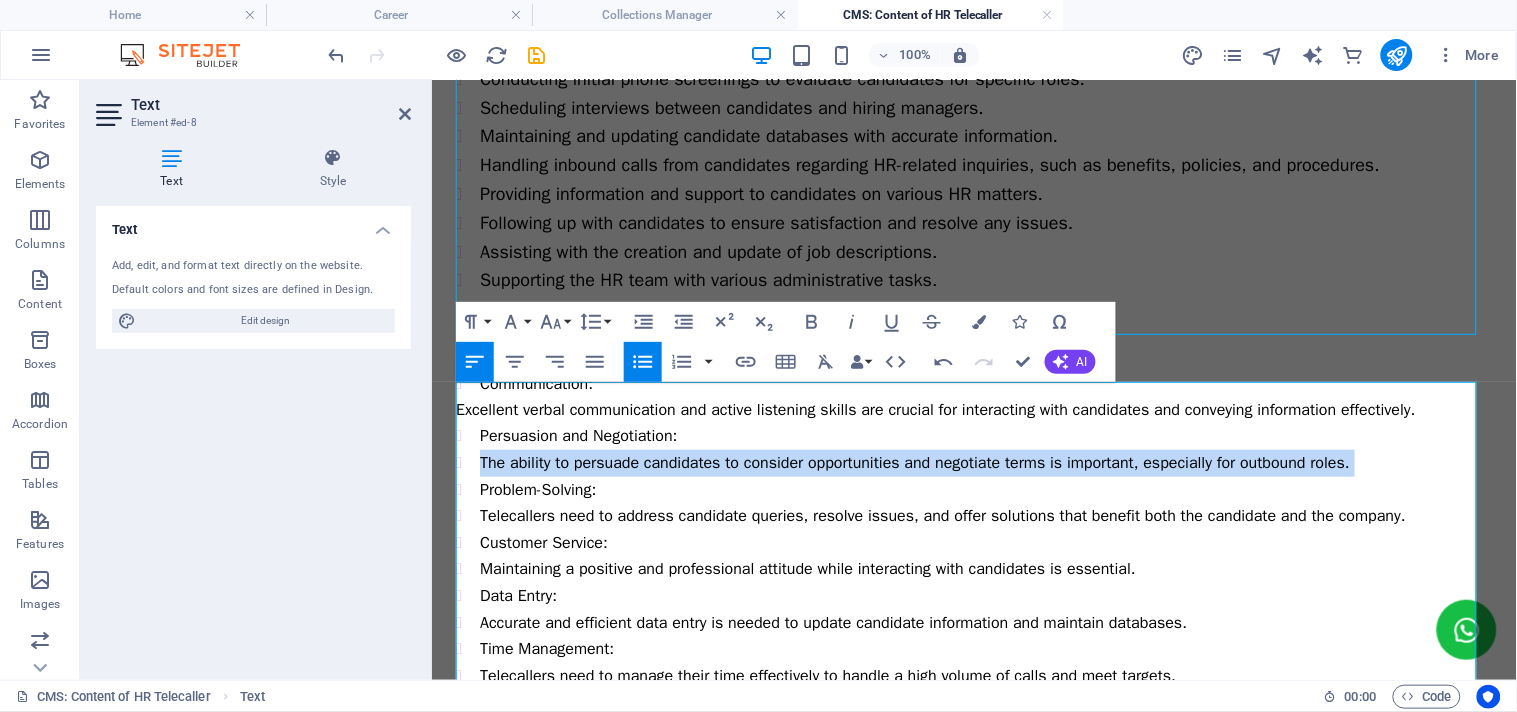 click 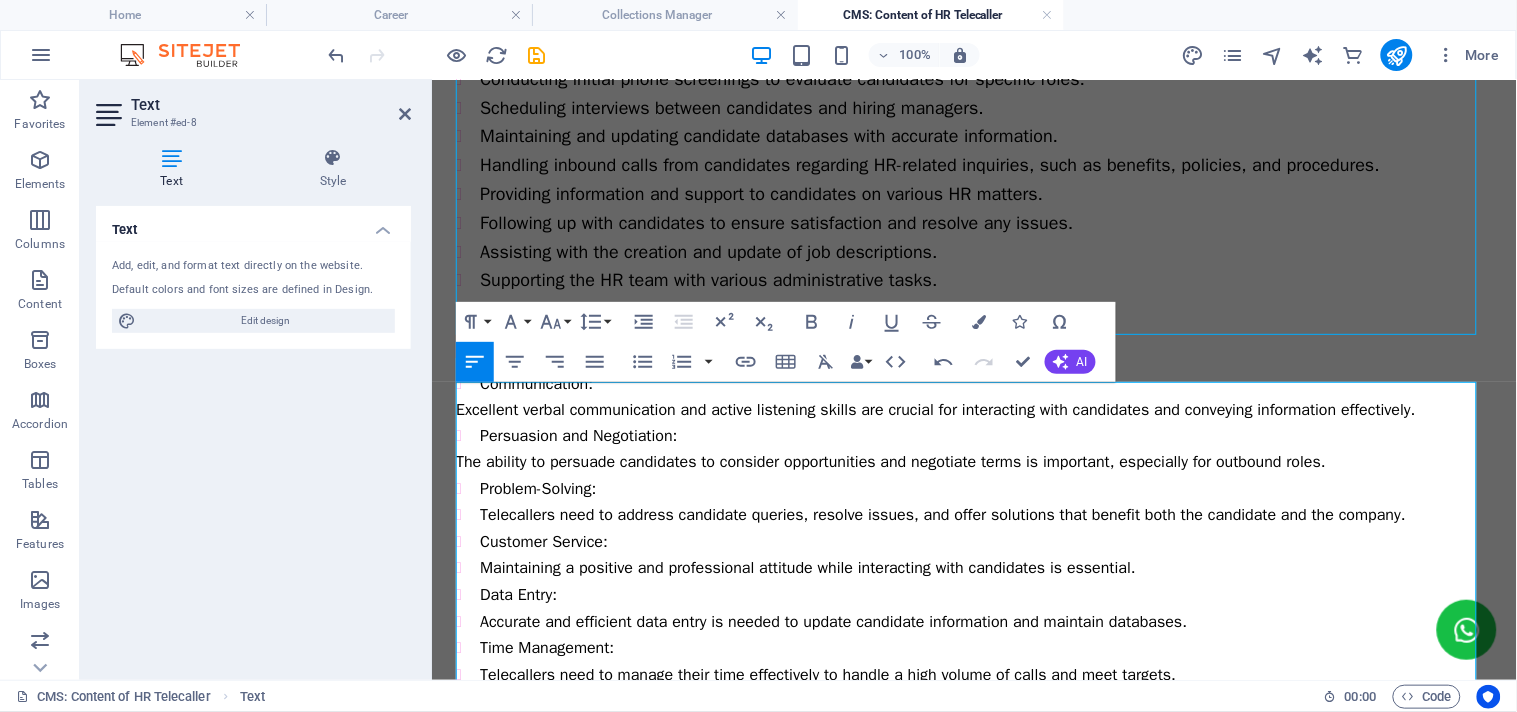 click on "Excellent verbal communication and active listening skills are crucial for interacting with candidates and conveying information effectively." at bounding box center (973, 410) 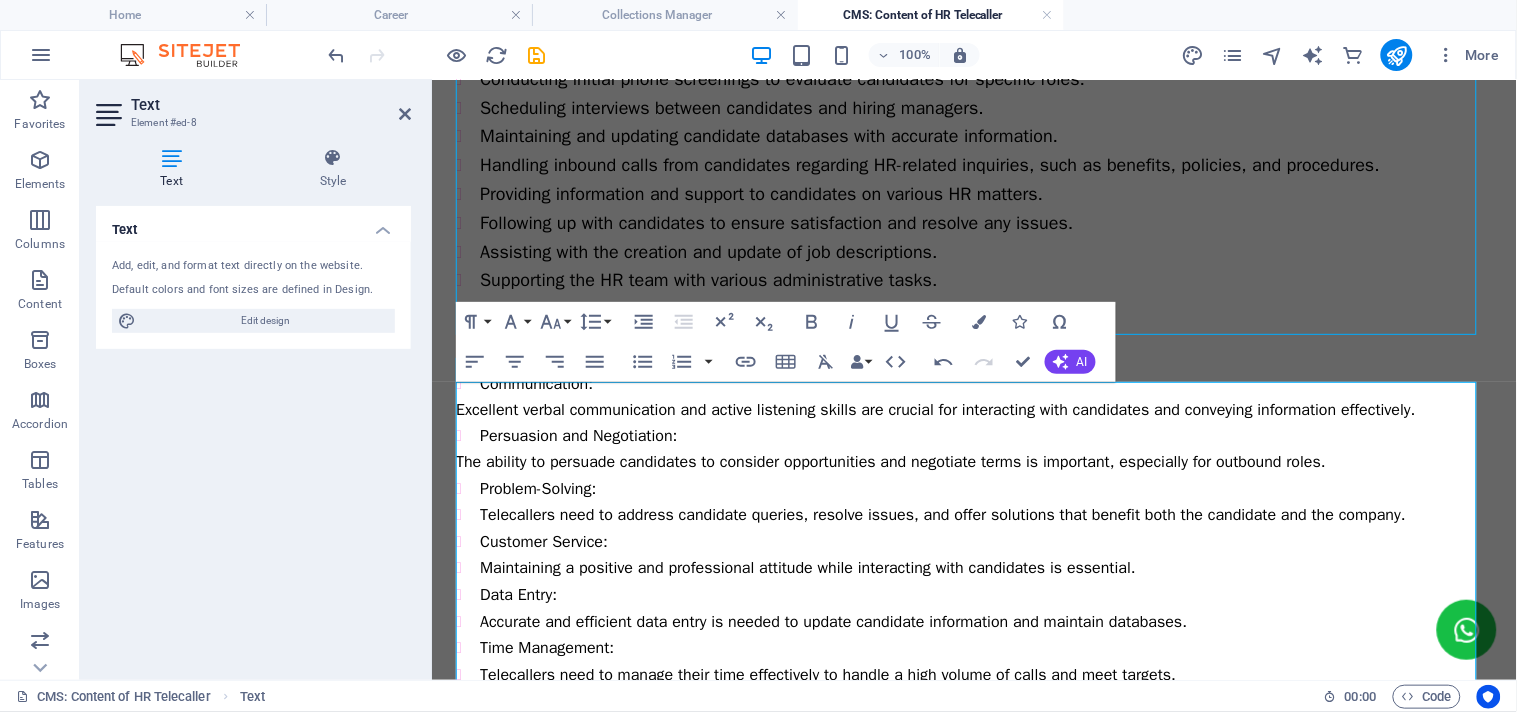 type 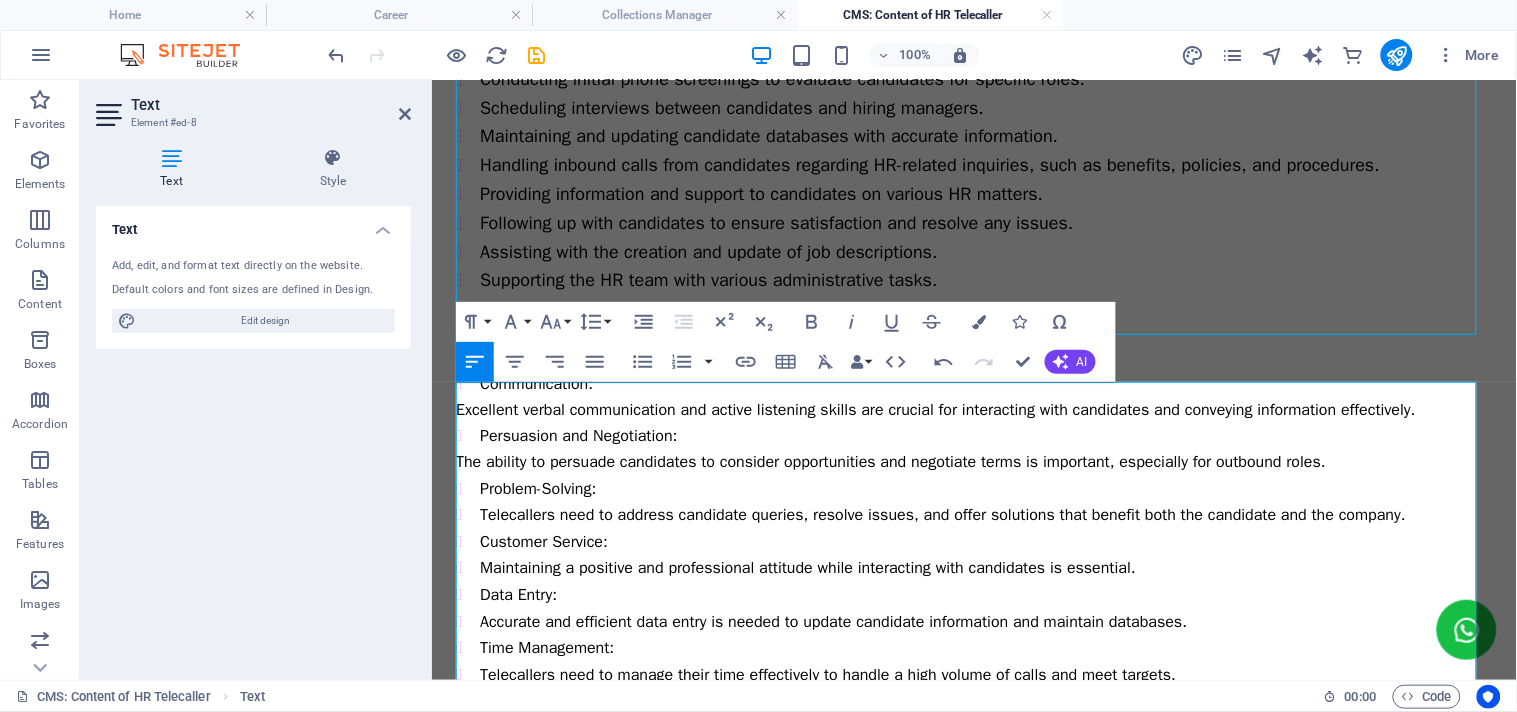 click on "Excellent verbal communication and active listening skills are crucial for interacting with candidates and conveying information effectively." at bounding box center [973, 410] 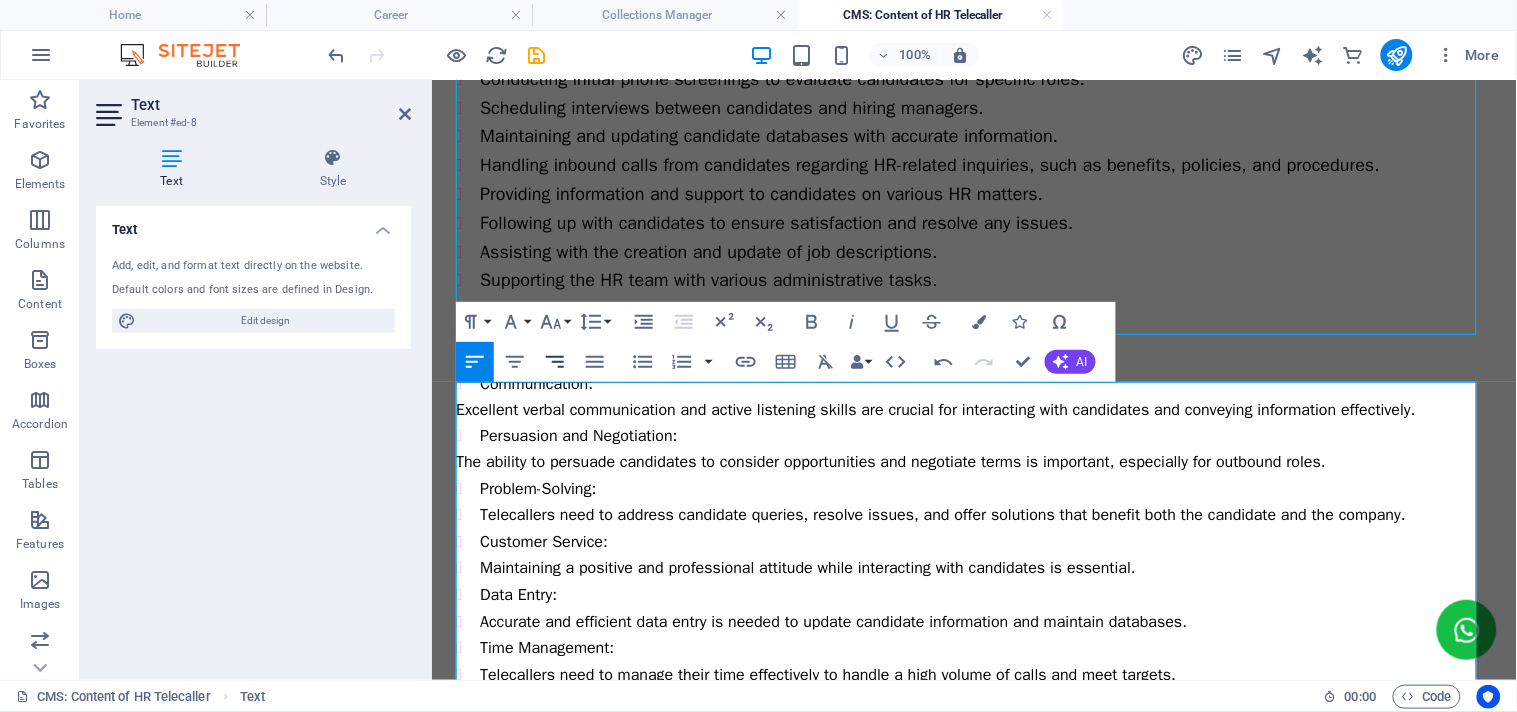 click 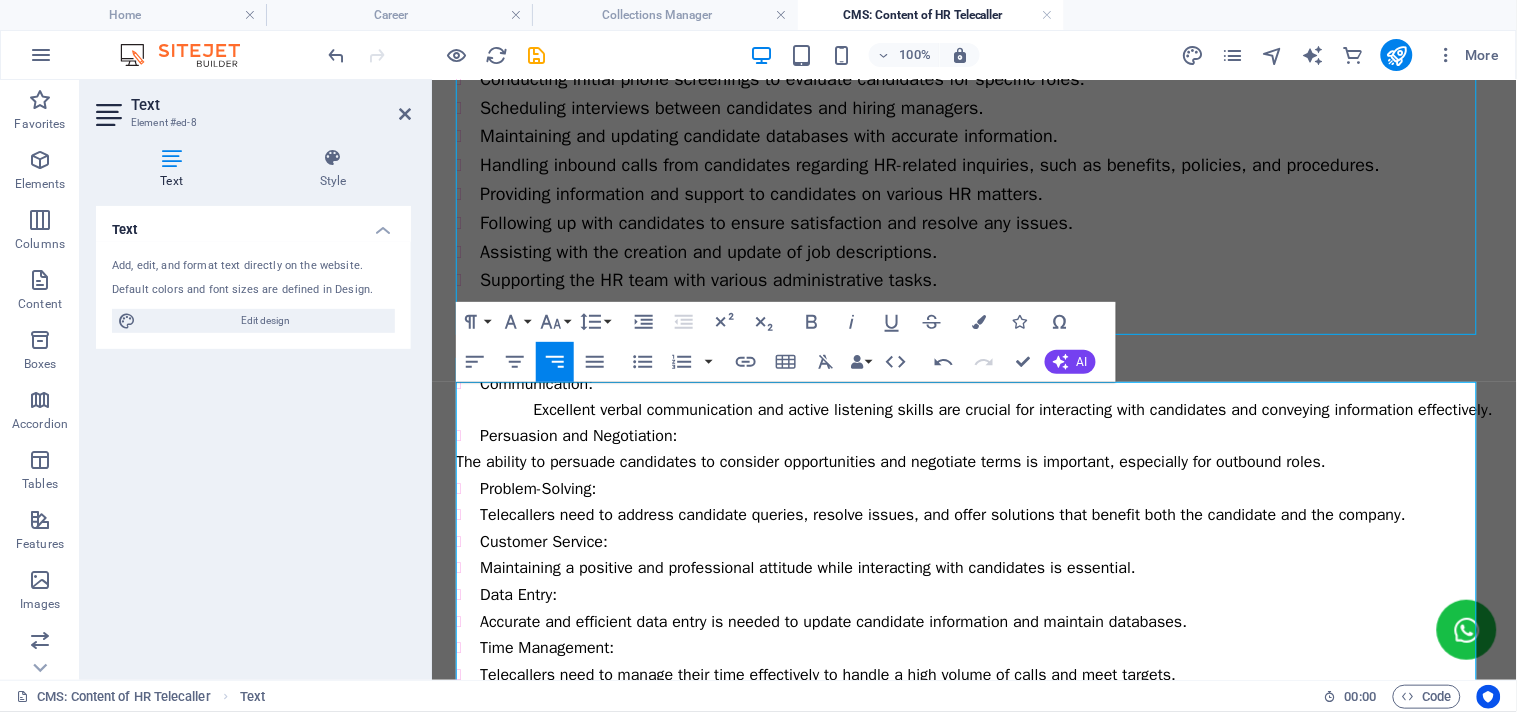 click on "The ability to persuade candidates to consider opportunities and negotiate terms is important, especially for outbound roles." at bounding box center [973, 462] 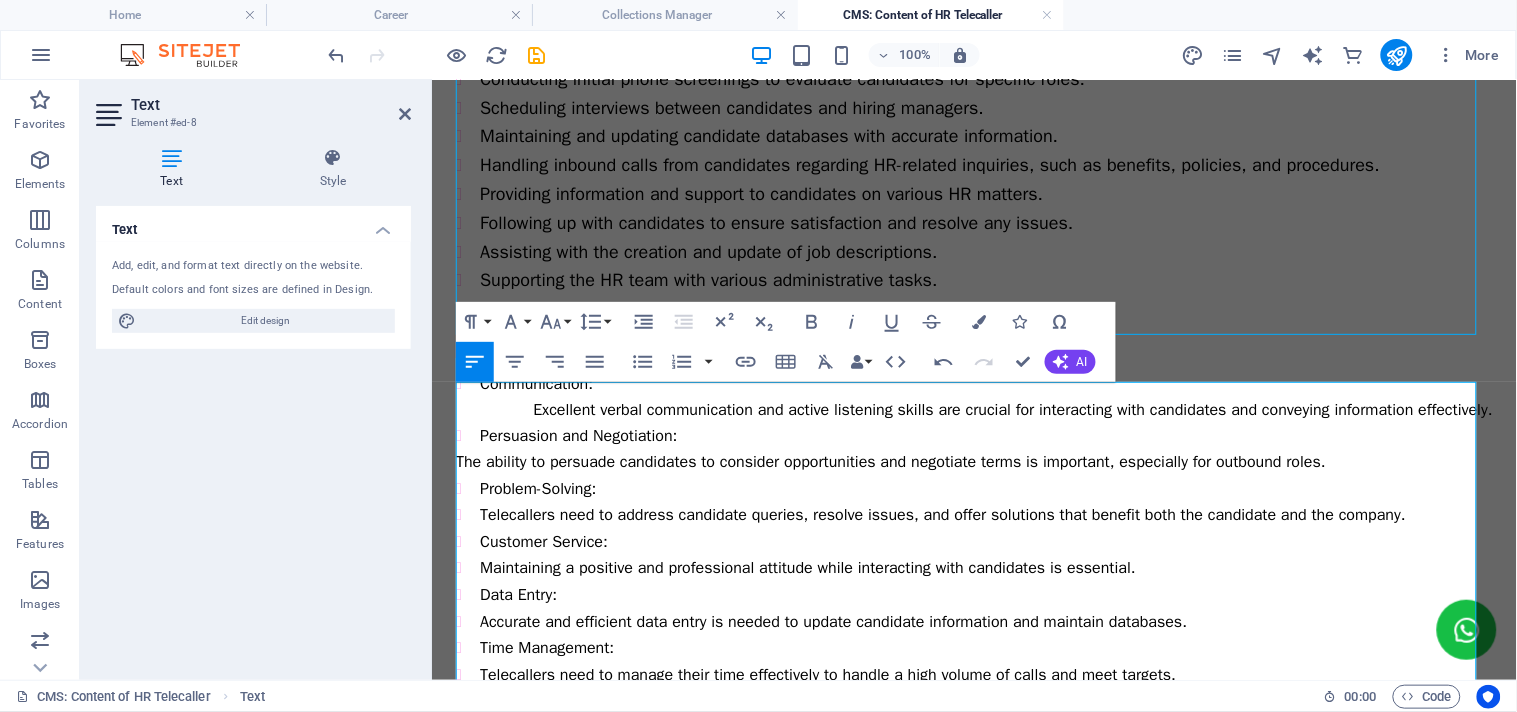 click on "The ability to persuade candidates to consider opportunities and negotiate terms is important, especially for outbound roles." at bounding box center (973, 462) 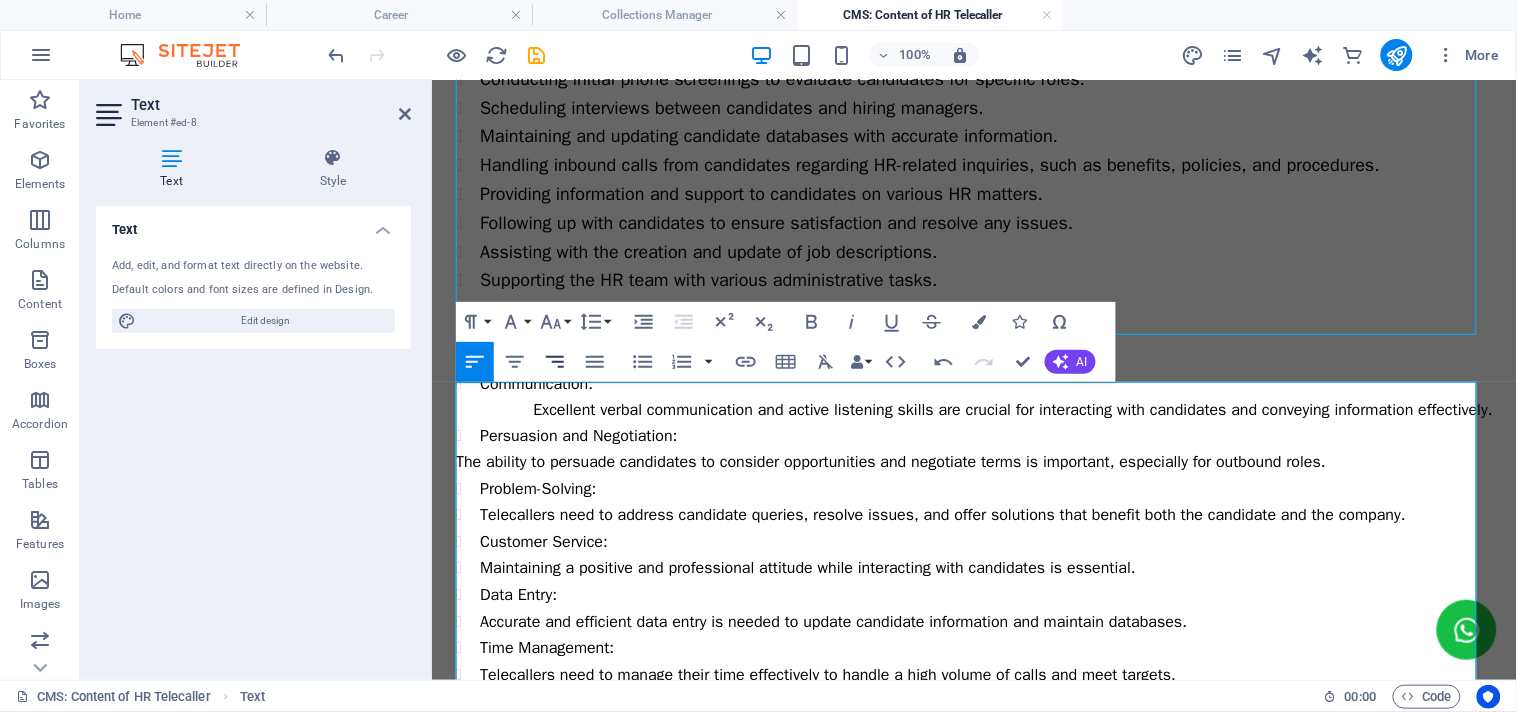 click 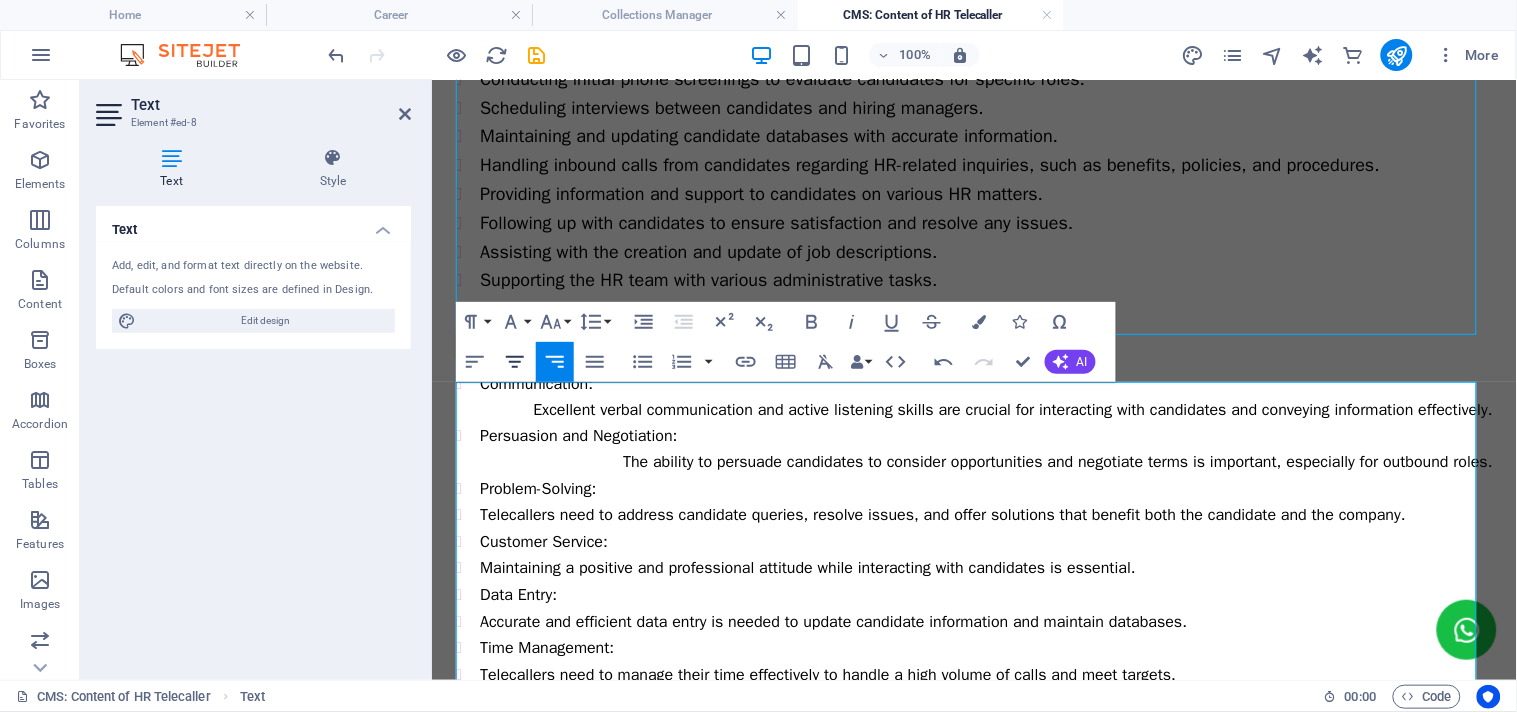 click 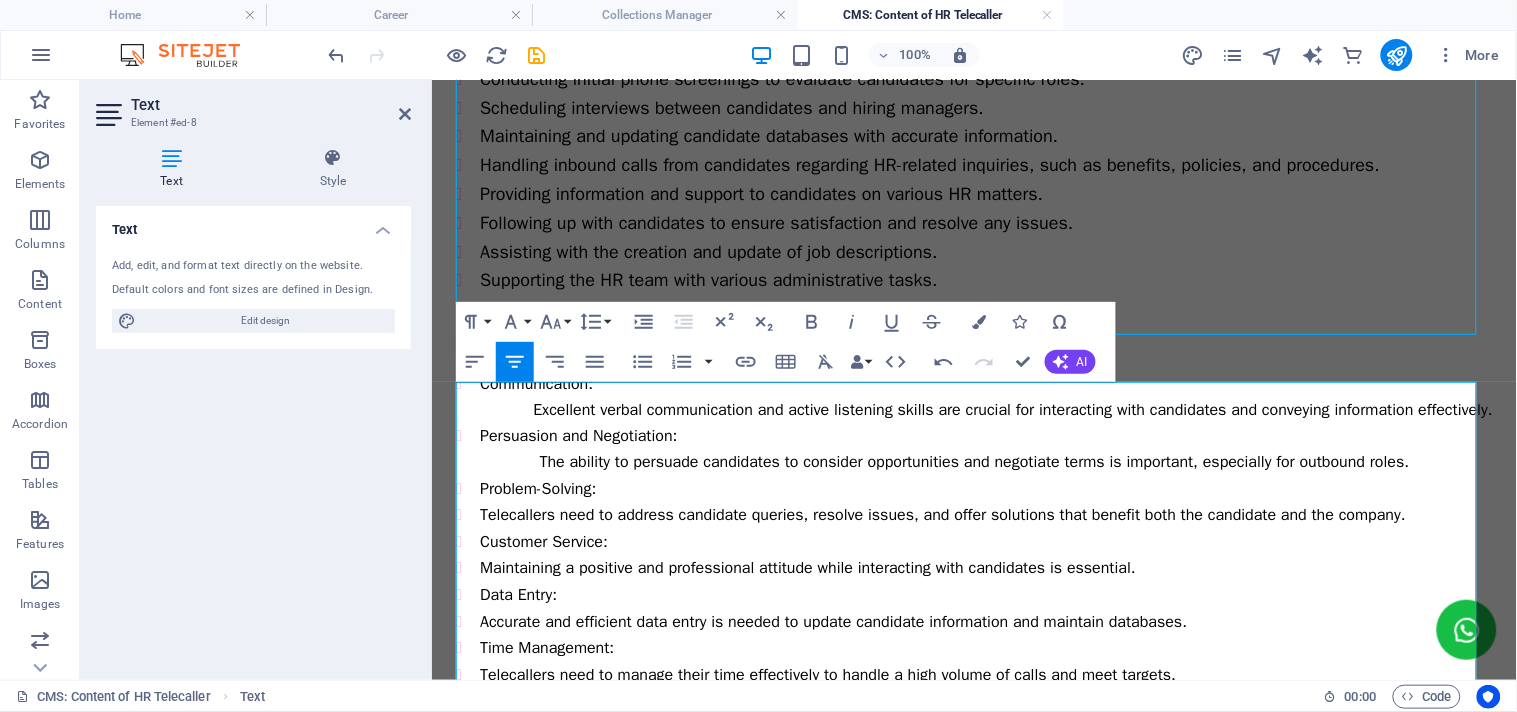 click on "Excellent verbal communication and active listening skills are crucial for interacting with candidates and conveying information effectively." at bounding box center [973, 410] 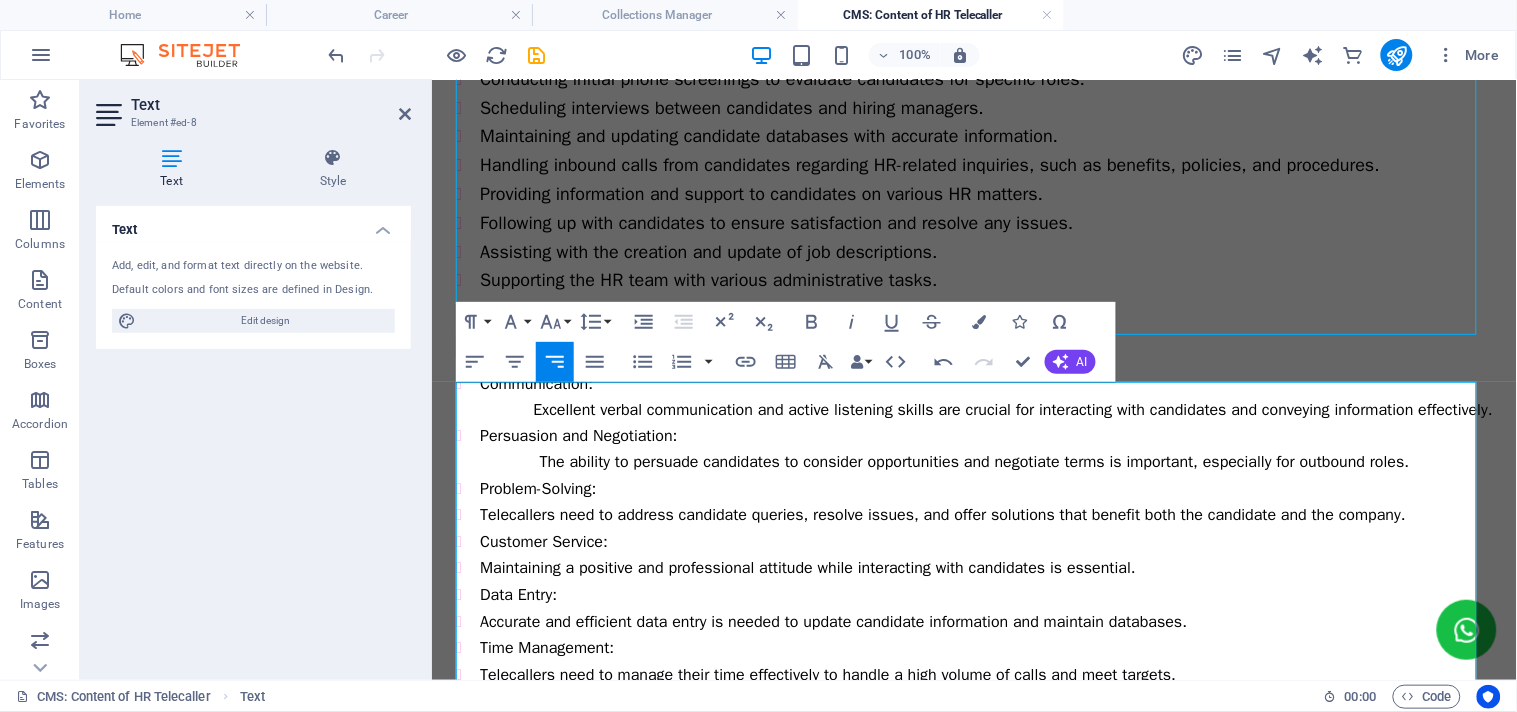 click on "The ability to persuade candidates to consider opportunities and negotiate terms is important, especially for outbound roles." at bounding box center (973, 462) 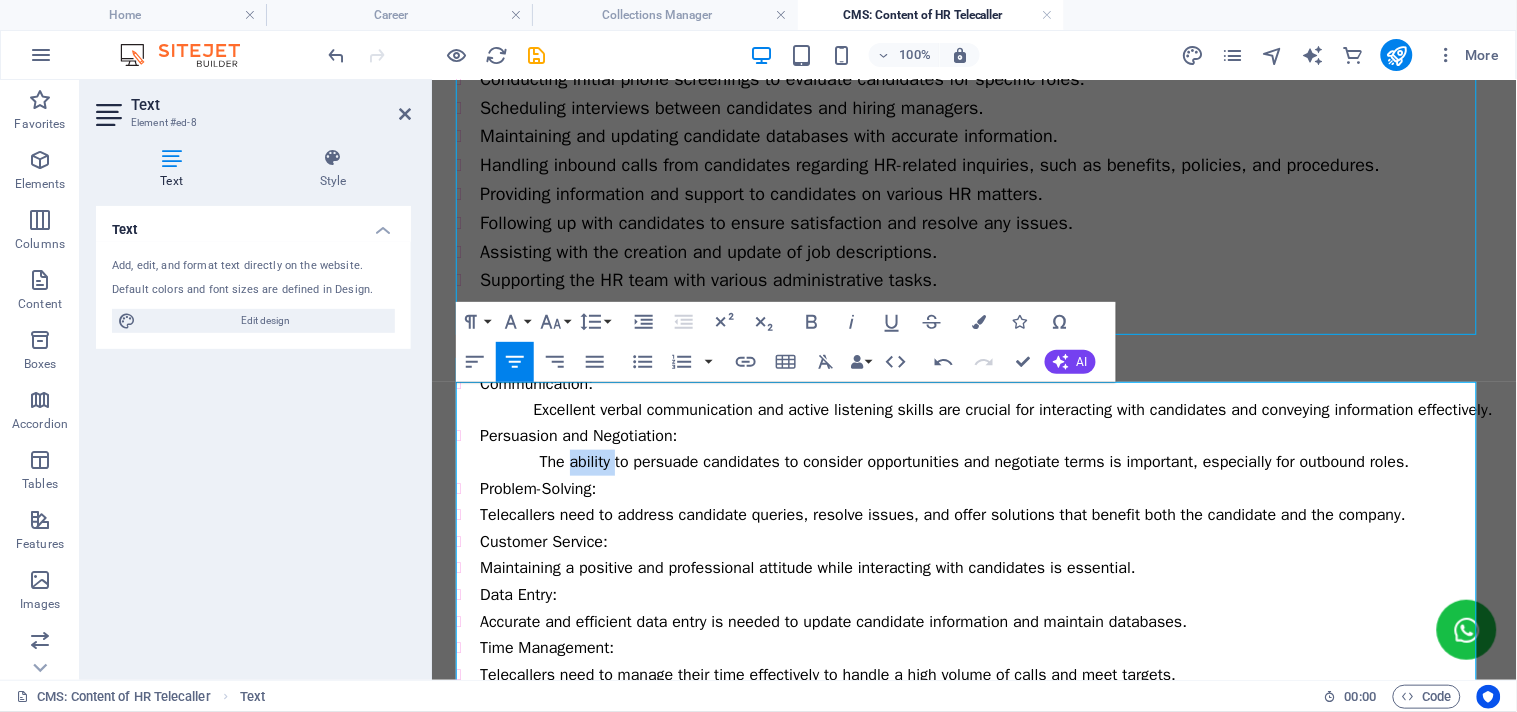 click on "The ability to persuade candidates to consider opportunities and negotiate terms is important, especially for outbound roles." at bounding box center (973, 462) 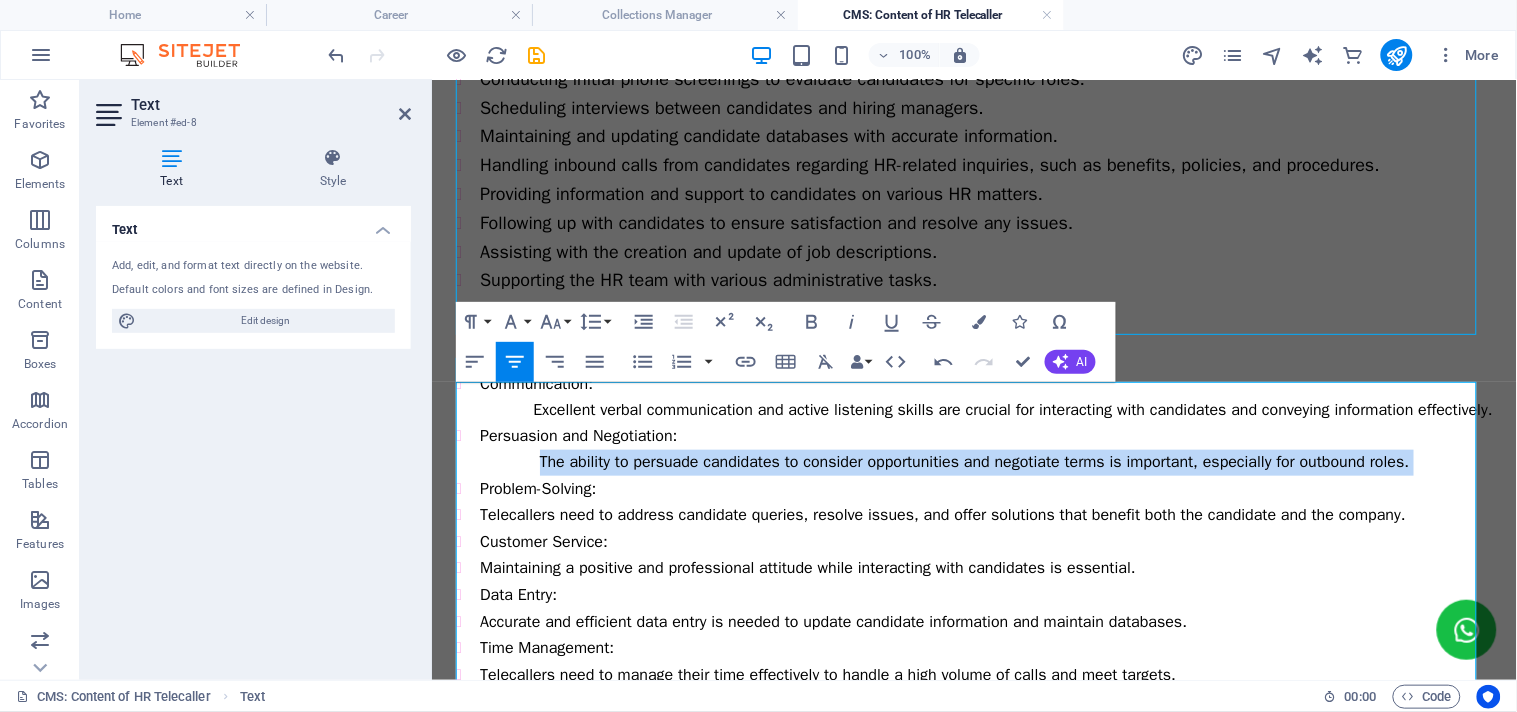 click on "The ability to persuade candidates to consider opportunities and negotiate terms is important, especially for outbound roles." at bounding box center (973, 462) 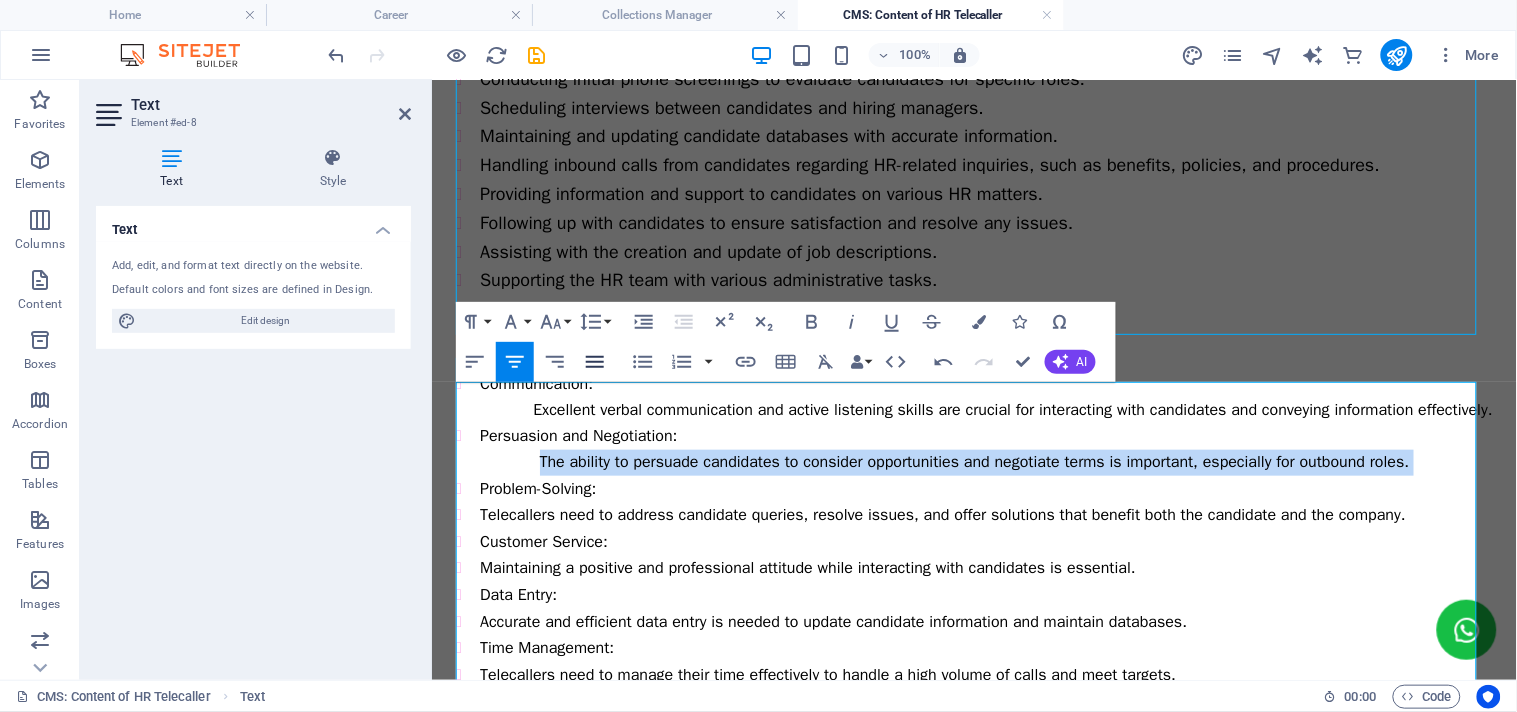 click 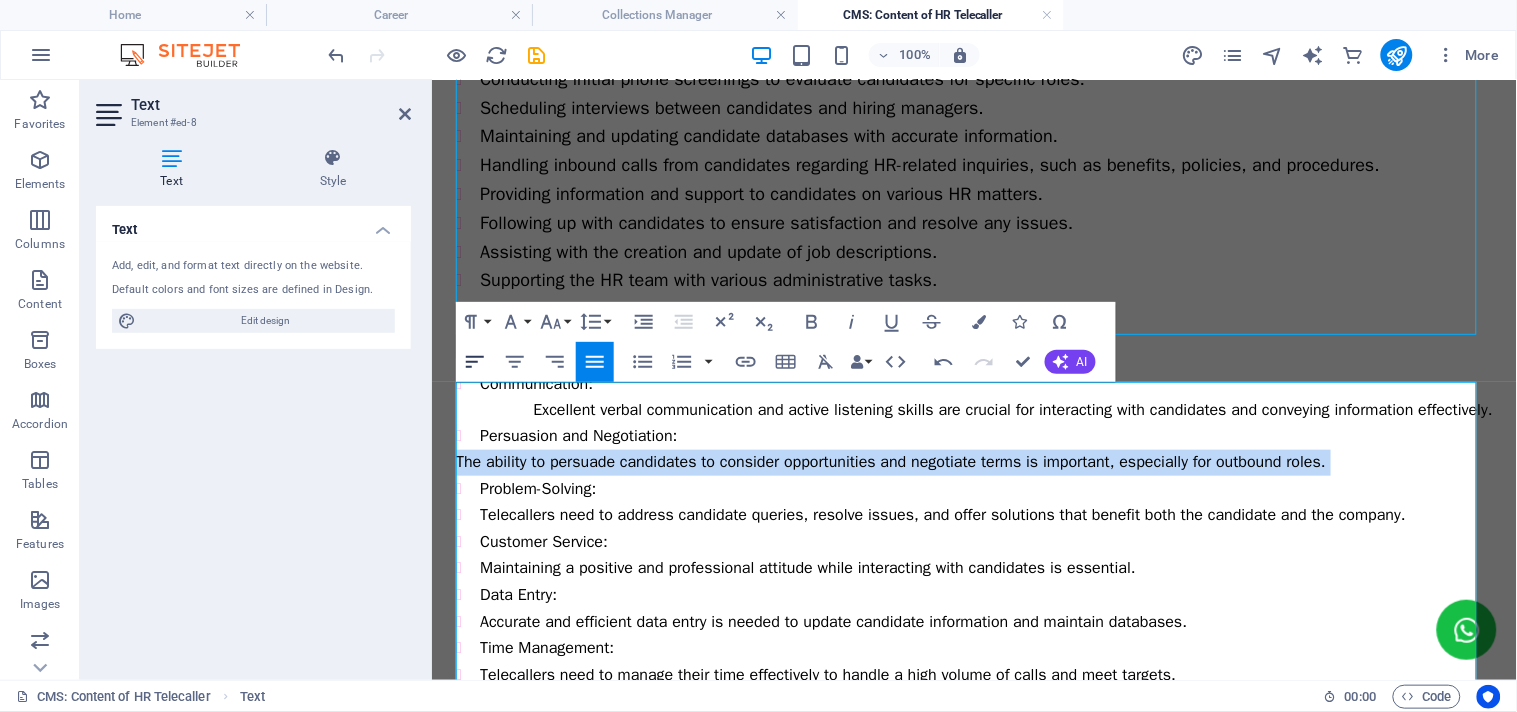 click 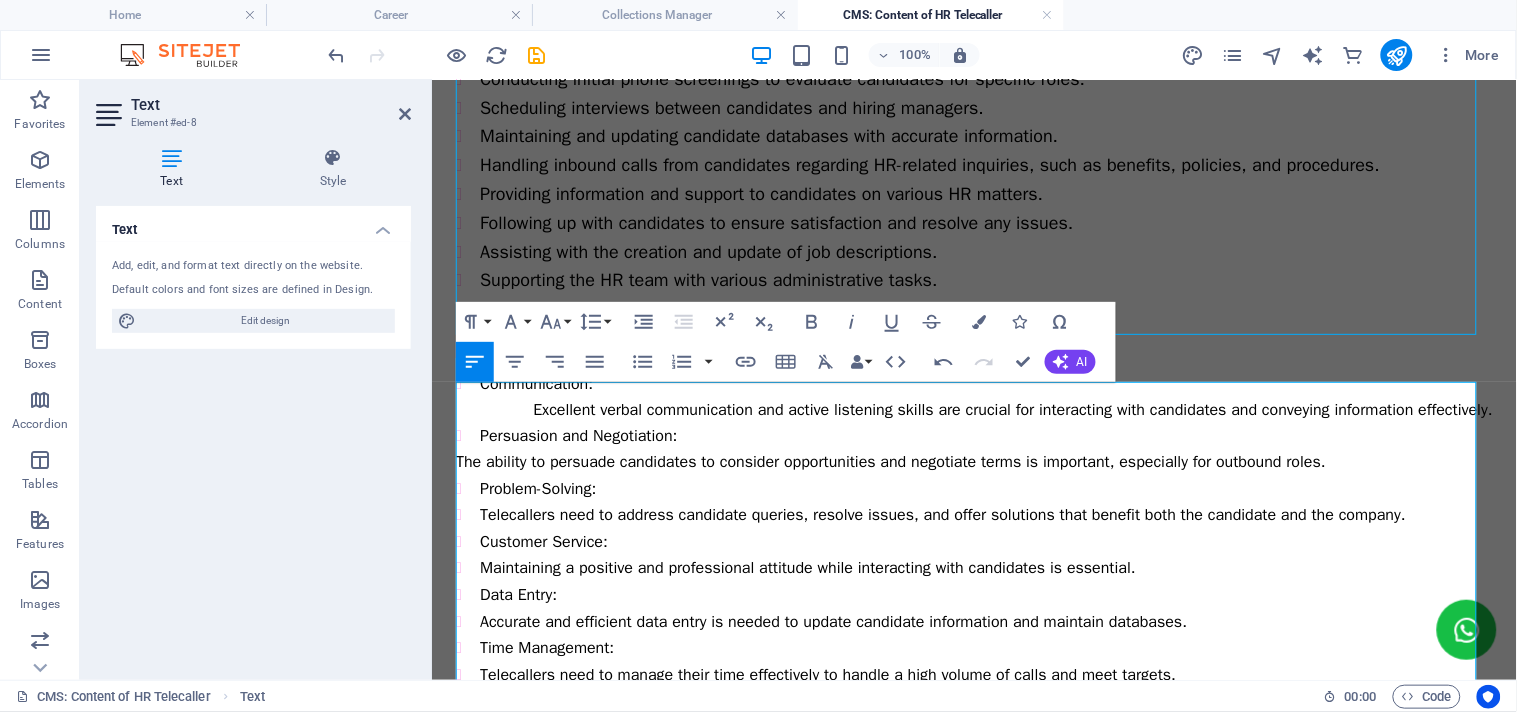 click on "Excellent verbal communication and active listening skills are crucial for interacting with candidates and conveying information effectively." at bounding box center [973, 410] 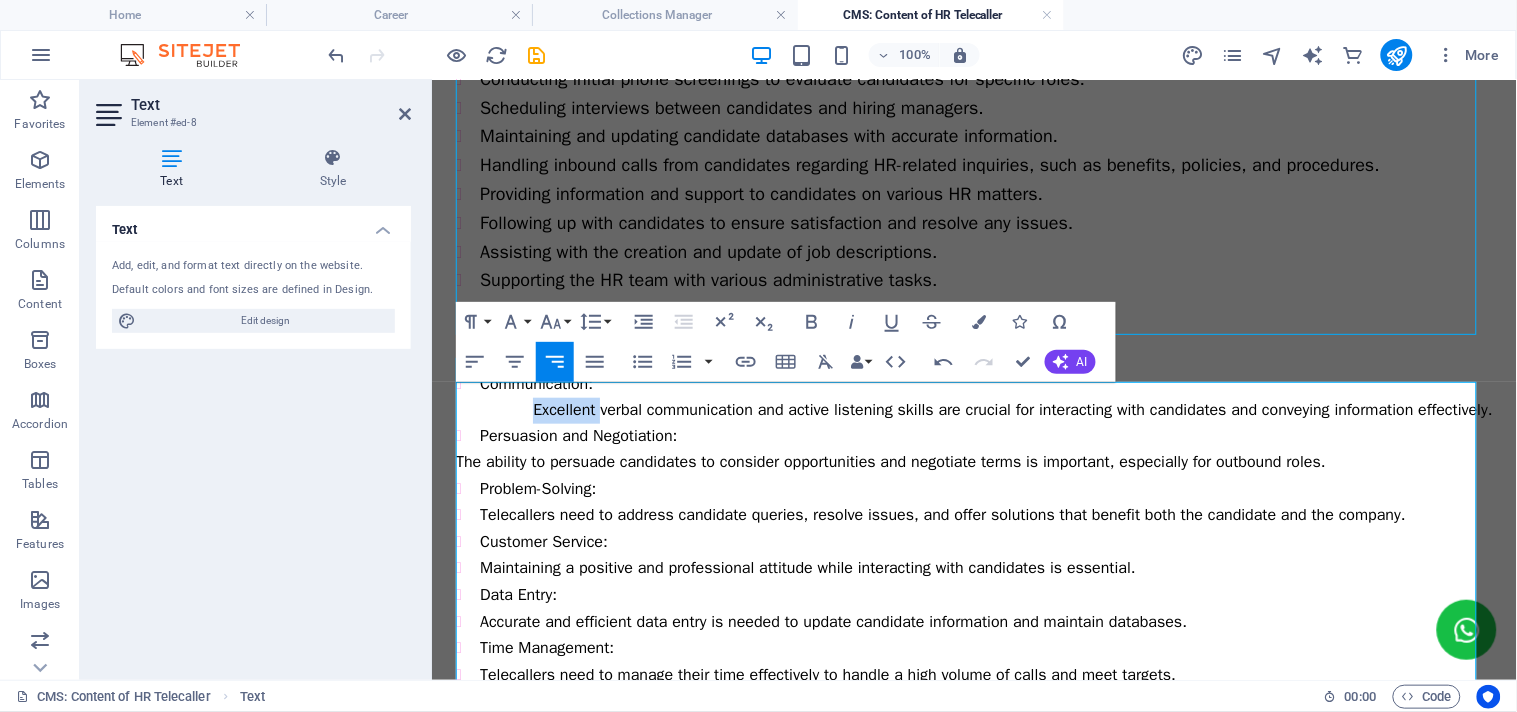click on "Excellent verbal communication and active listening skills are crucial for interacting with candidates and conveying information effectively." at bounding box center (973, 410) 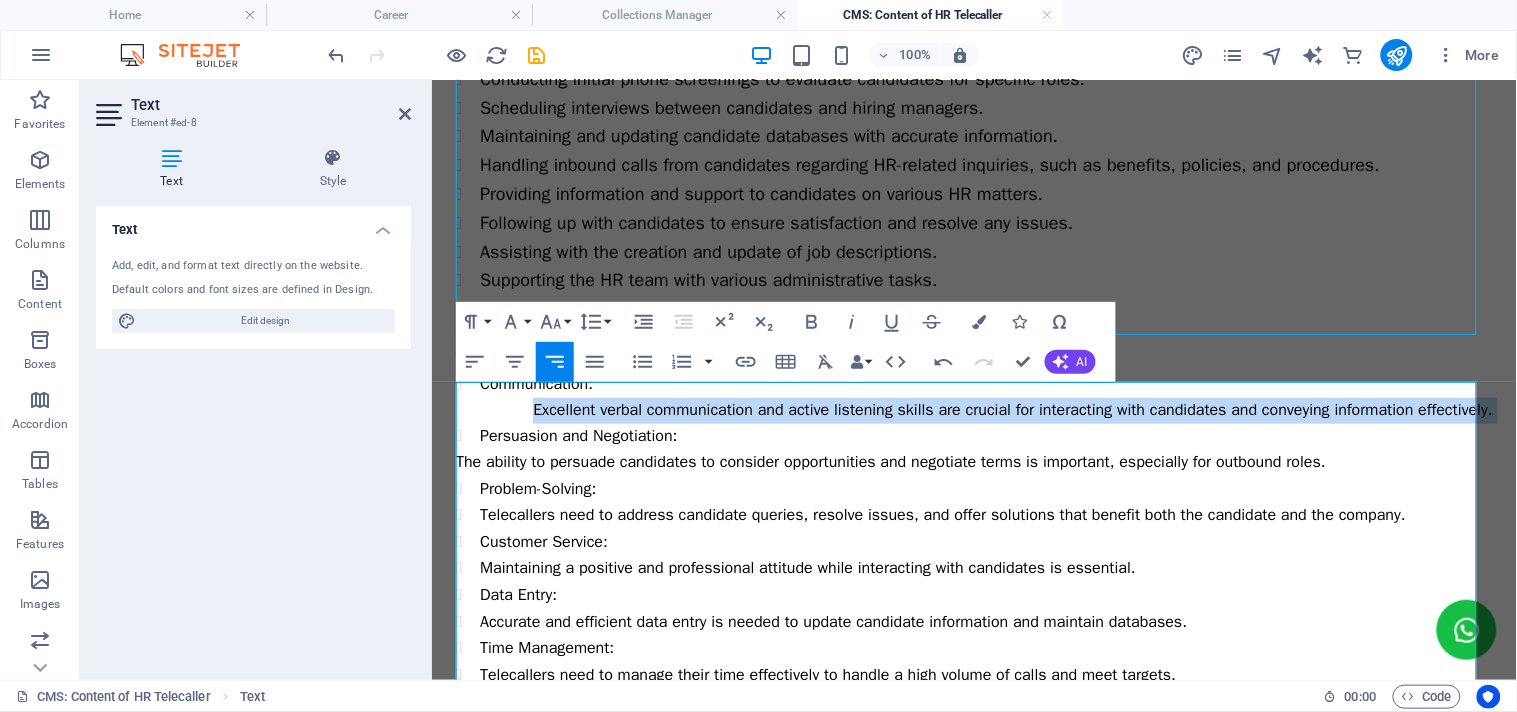 click on "Excellent verbal communication and active listening skills are crucial for interacting with candidates and conveying information effectively." at bounding box center [973, 410] 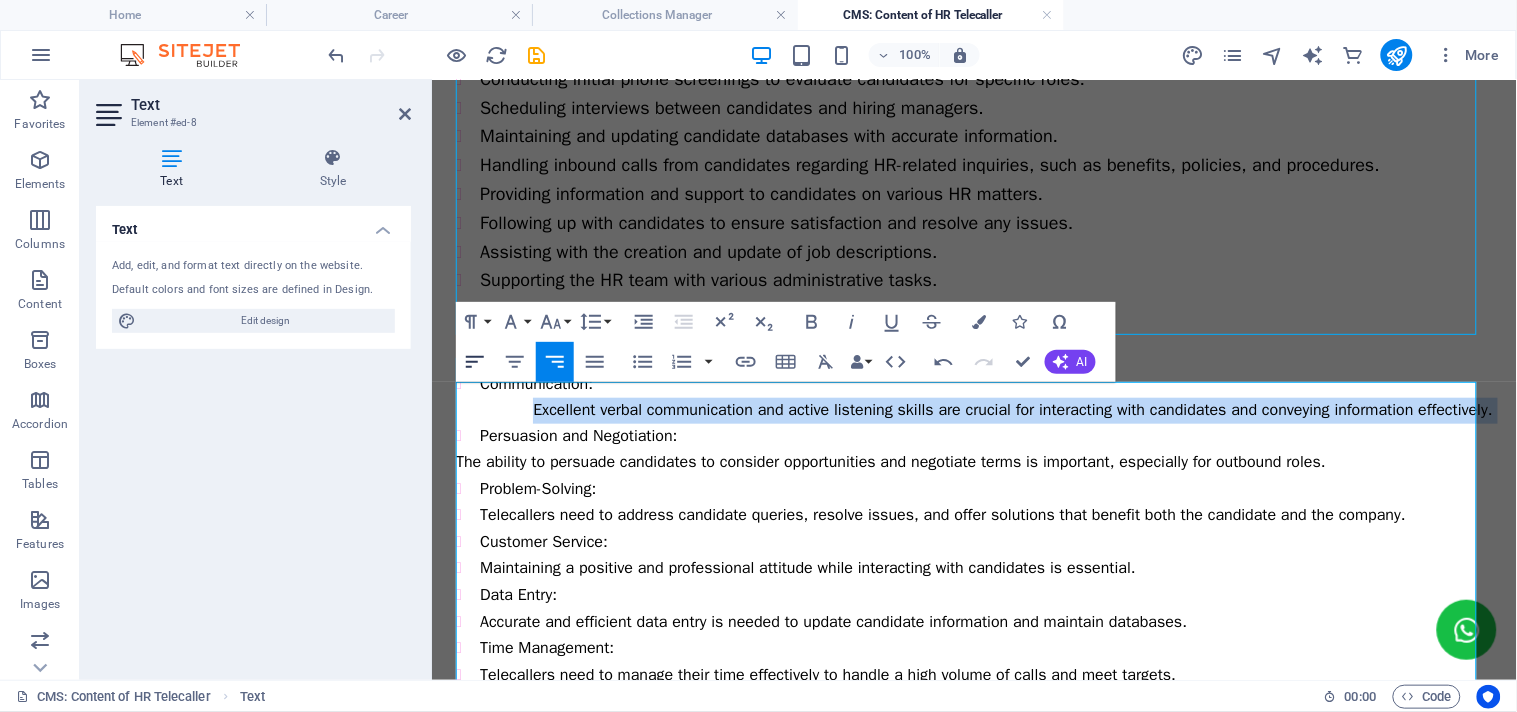 click 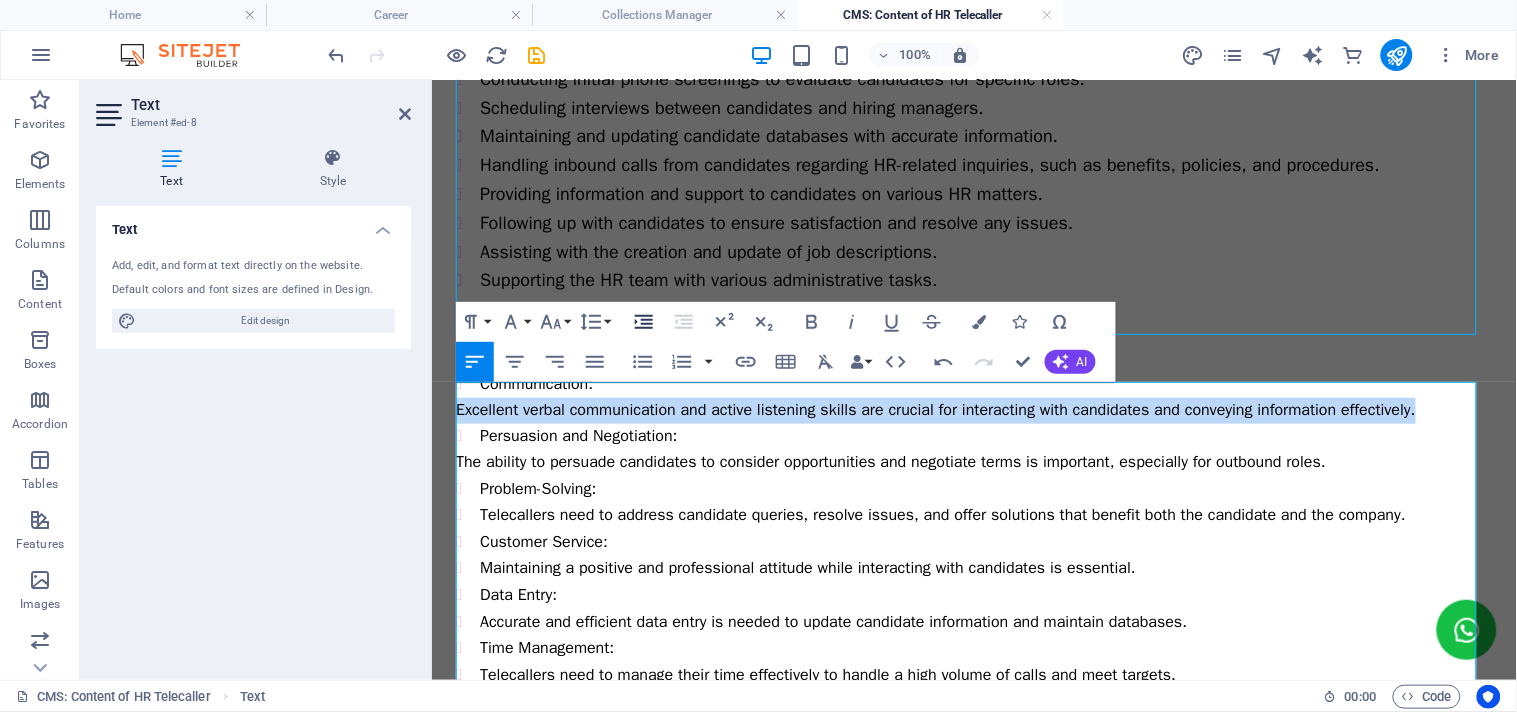 click 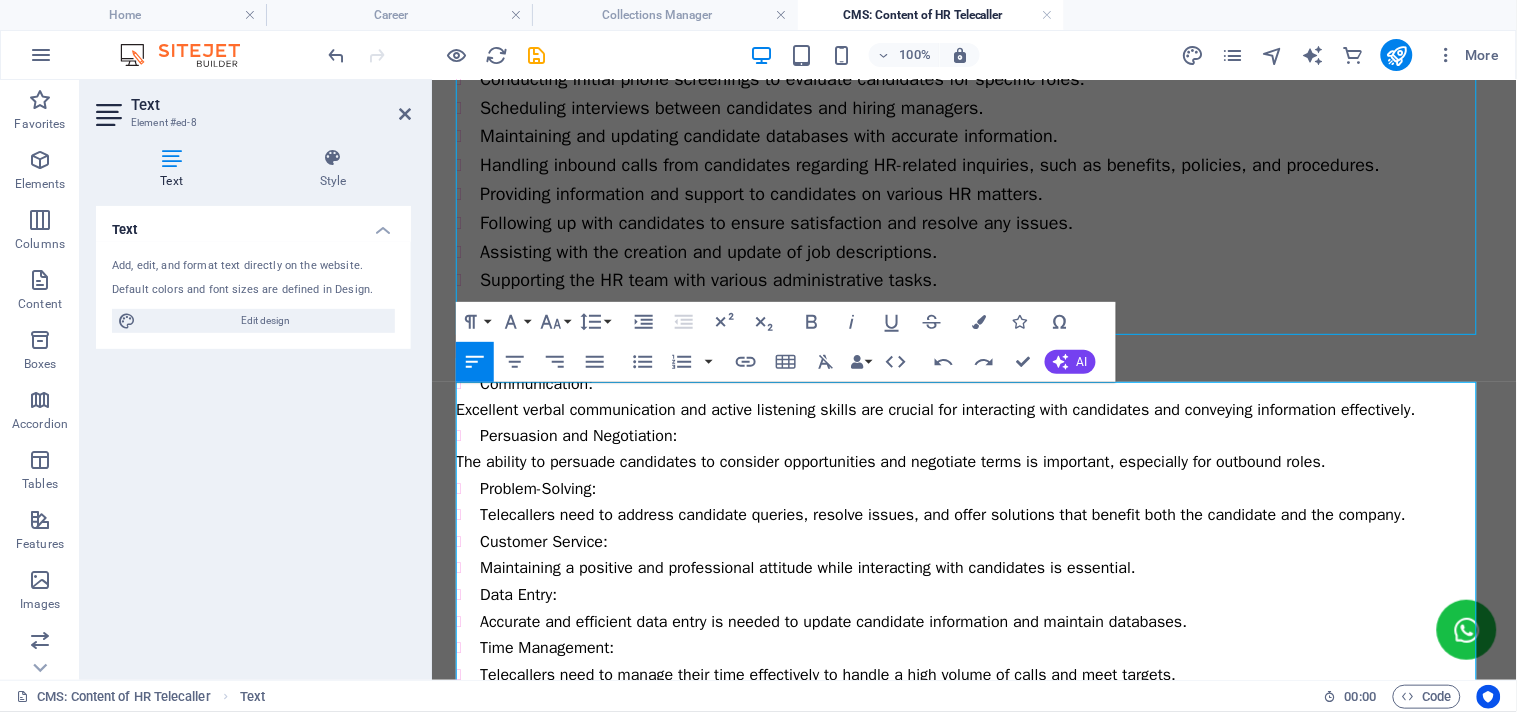 click on "Persuasion and Negotiation:" at bounding box center (985, 435) 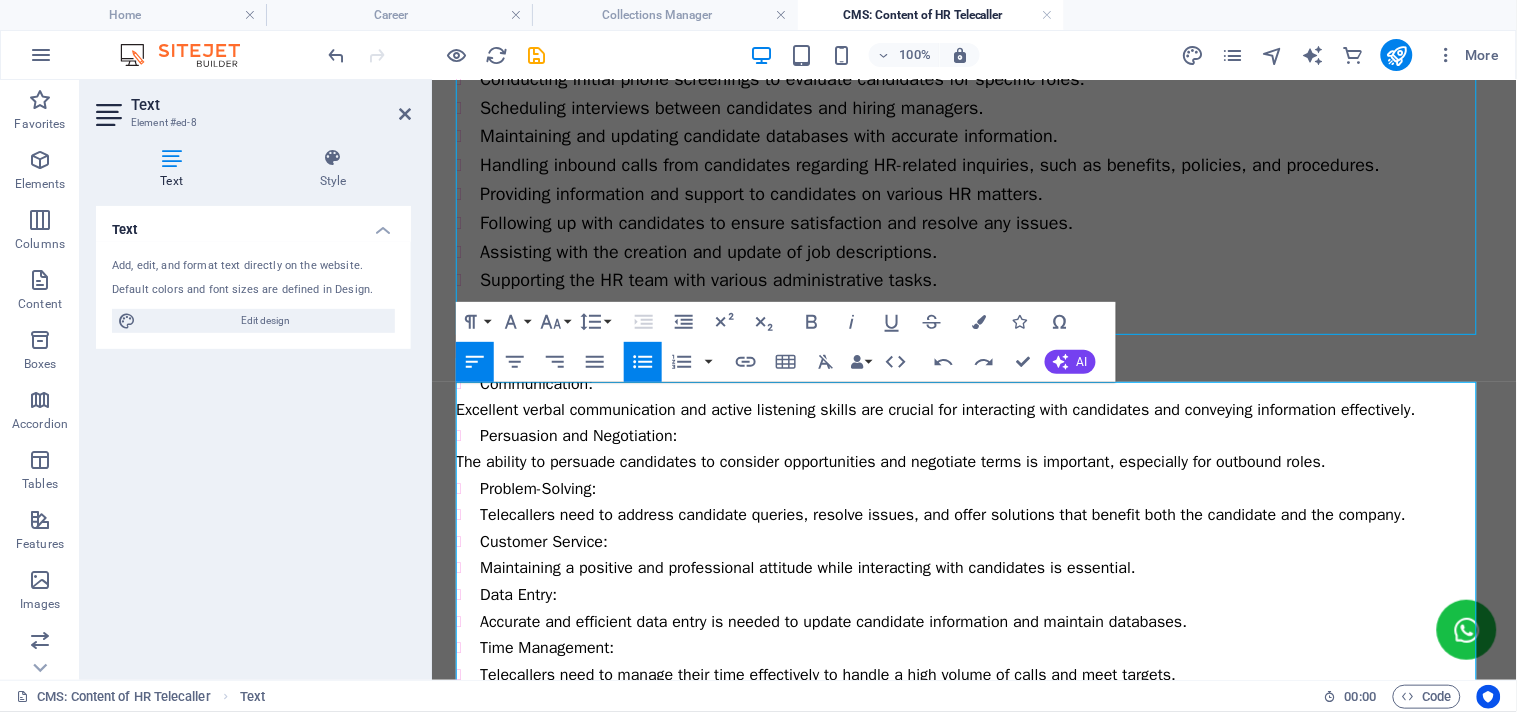 click on "Excellent verbal communication and active listening skills are crucial for interacting with candidates and conveying information effectively." at bounding box center [973, 410] 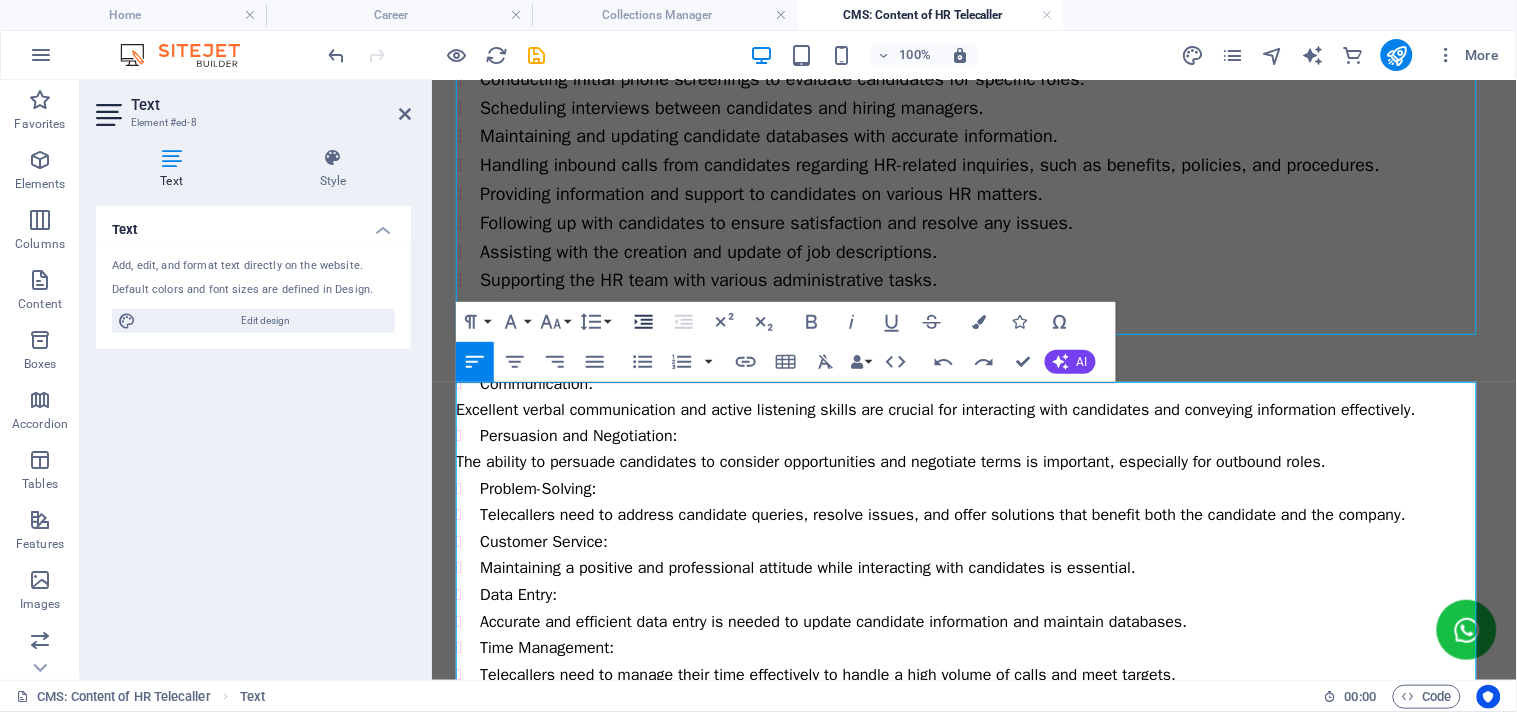 click 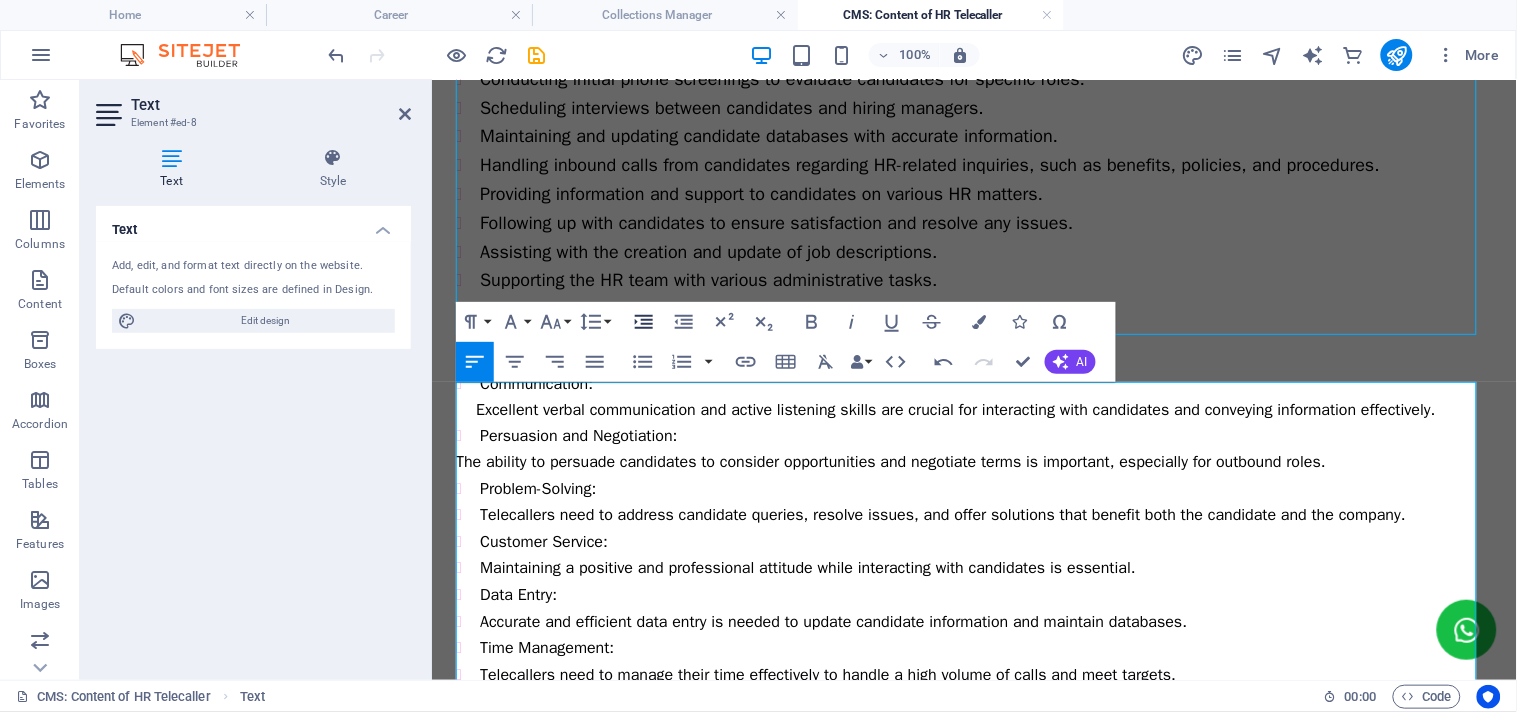 click 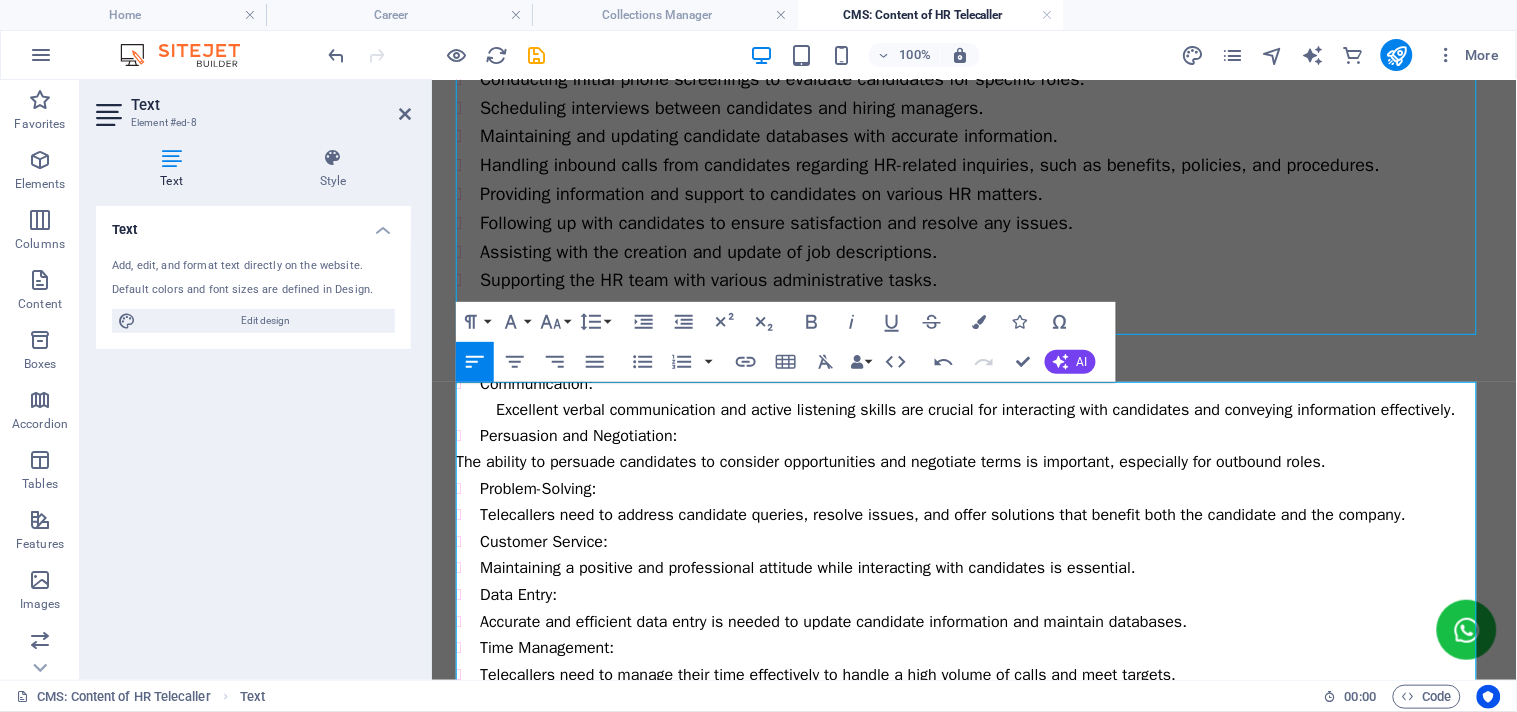 click on "The ability to persuade candidates to consider opportunities and negotiate terms is important, especially for outbound roles." at bounding box center [973, 462] 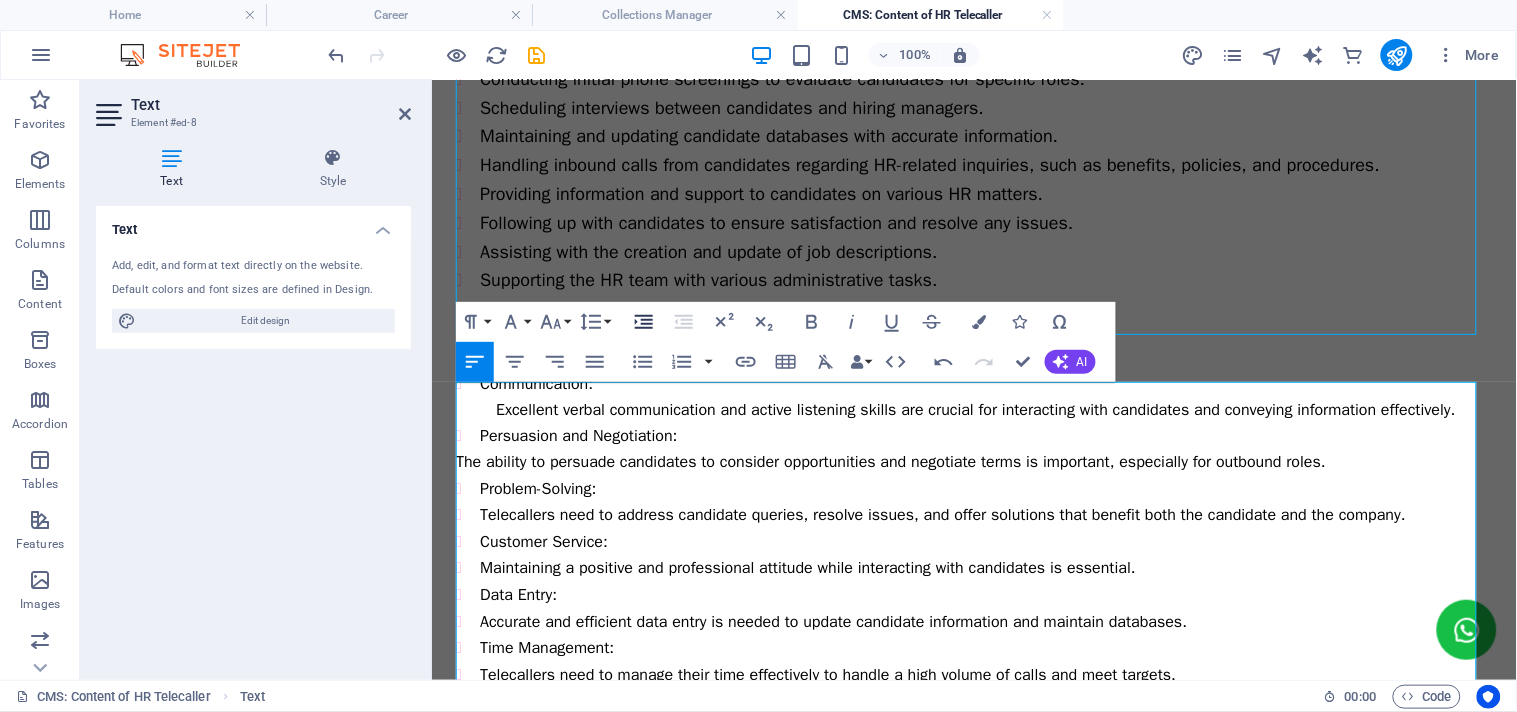 click 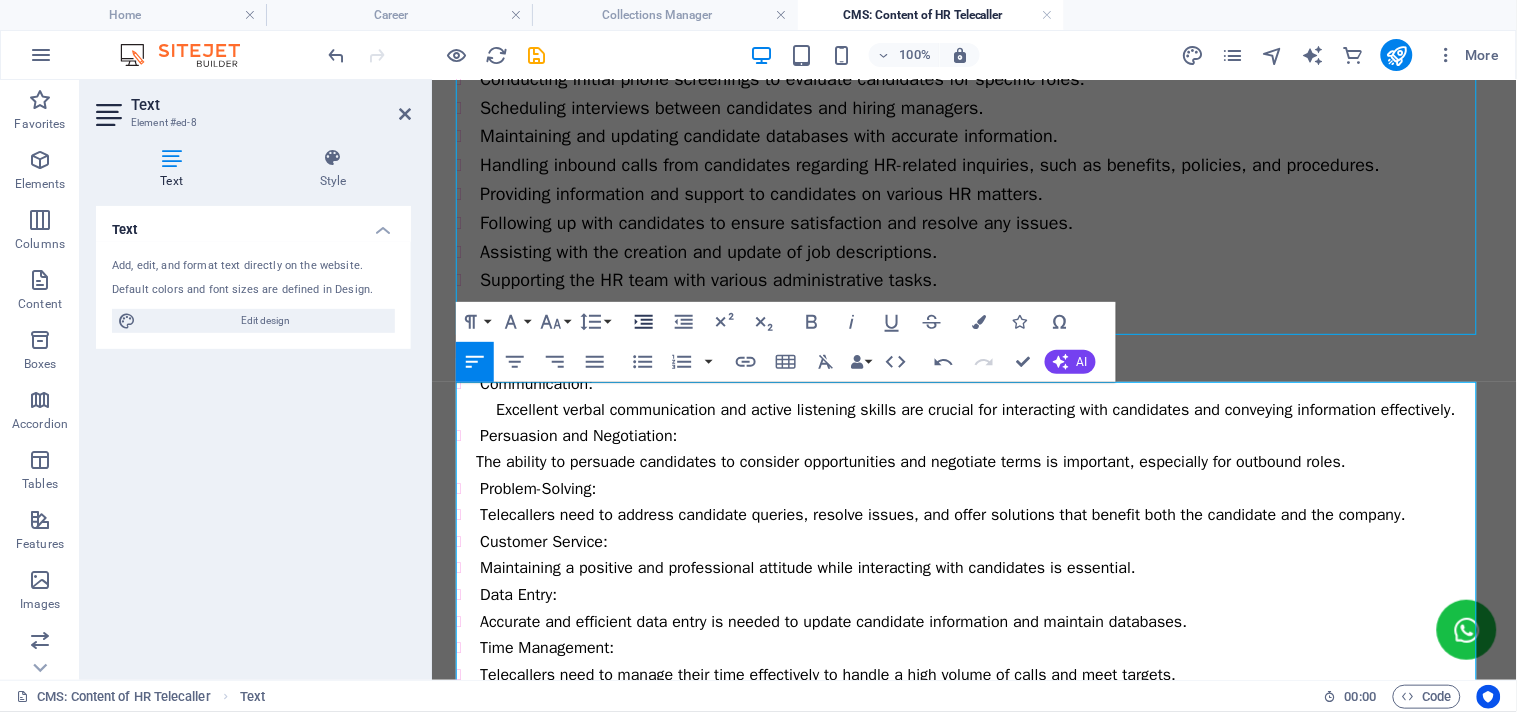 click 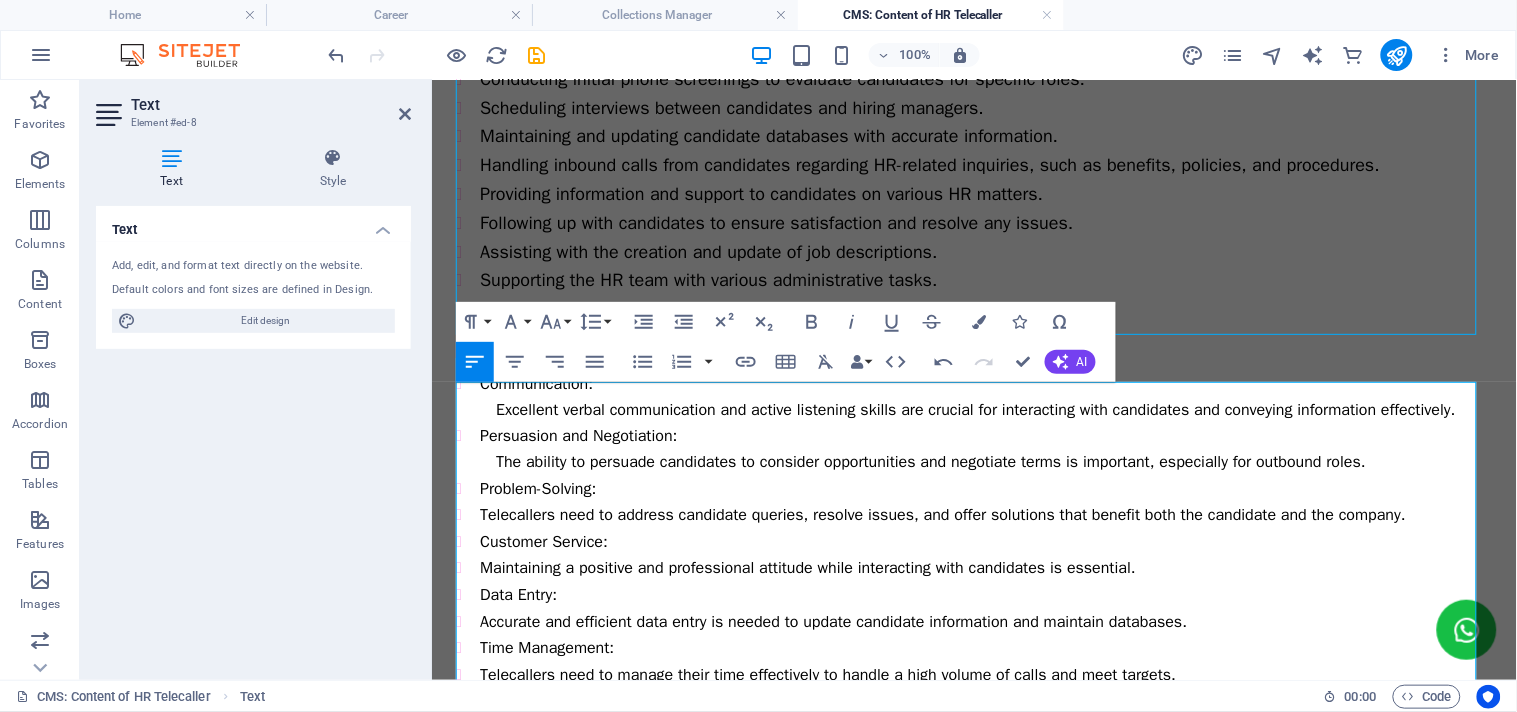 click on "Telecallers need to address candidate queries, resolve issues, and offer solutions that benefit both the candidate and the company." at bounding box center [985, 514] 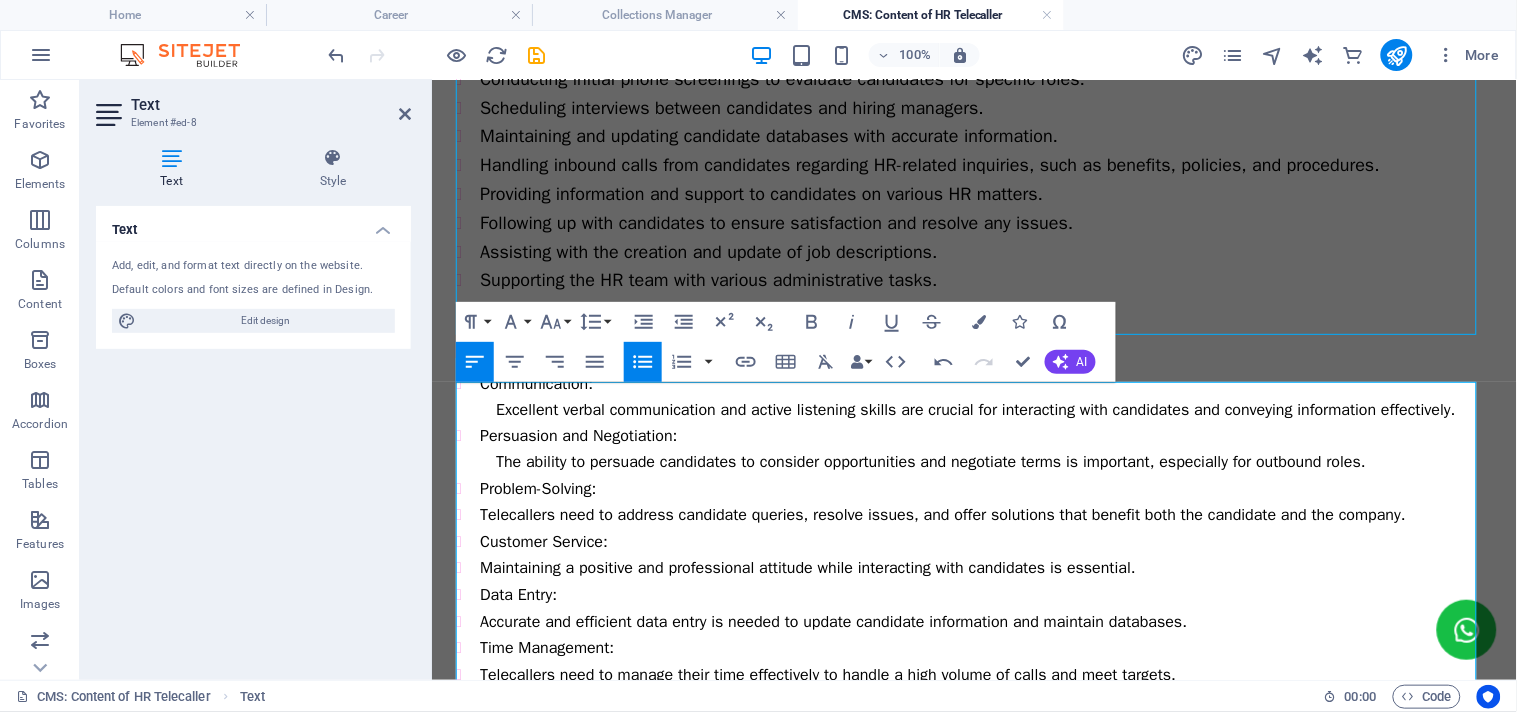 click on "Telecallers need to address candidate queries, resolve issues, and offer solutions that benefit both the candidate and the company." at bounding box center (985, 514) 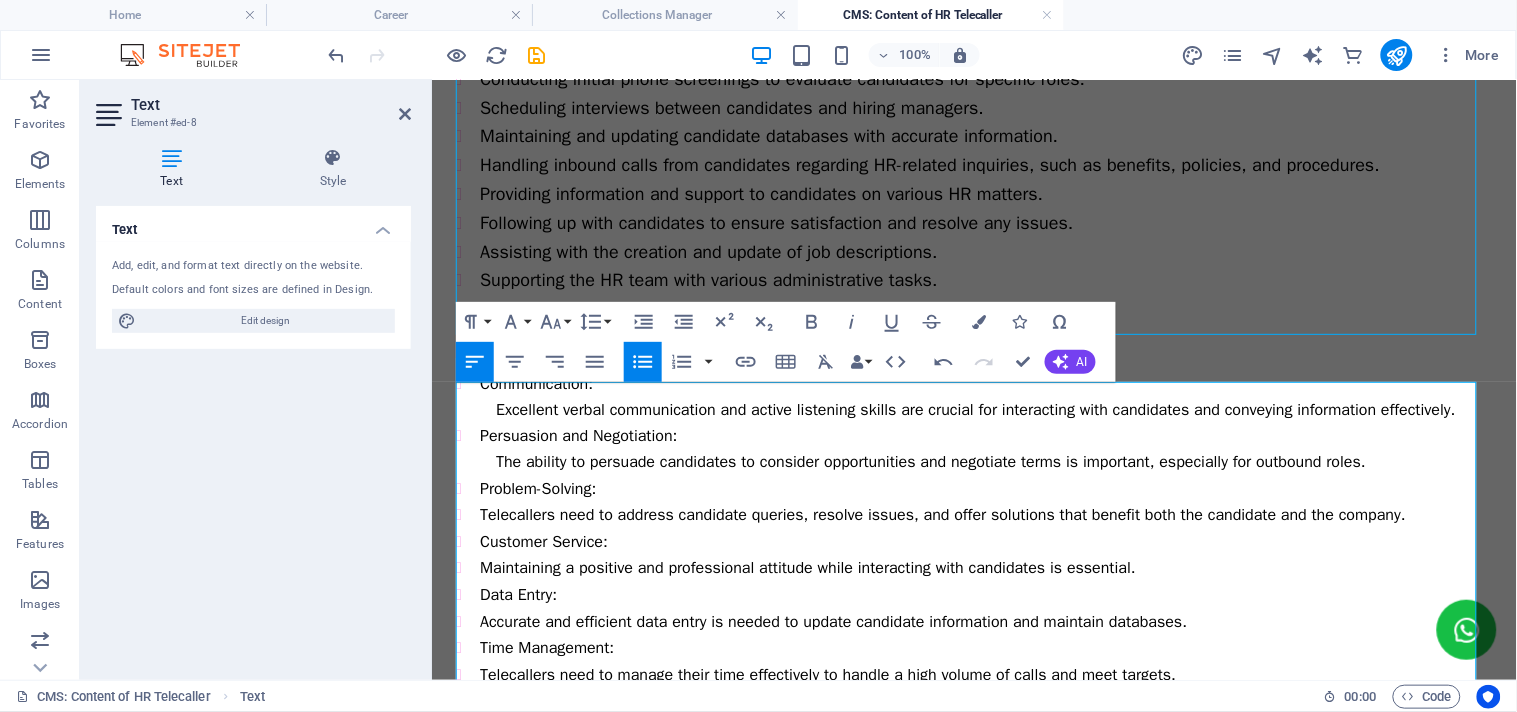 click on "Unordered List" at bounding box center (643, 362) 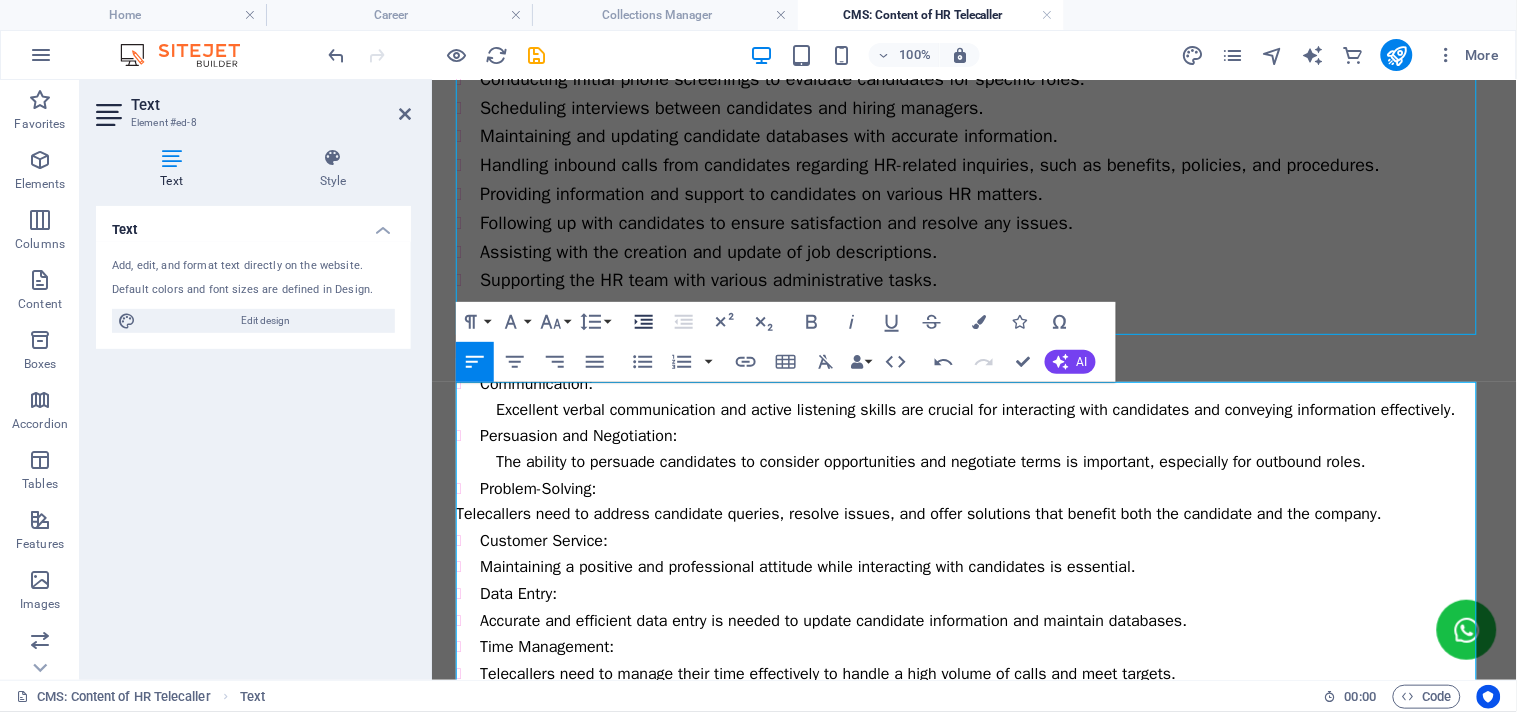 click 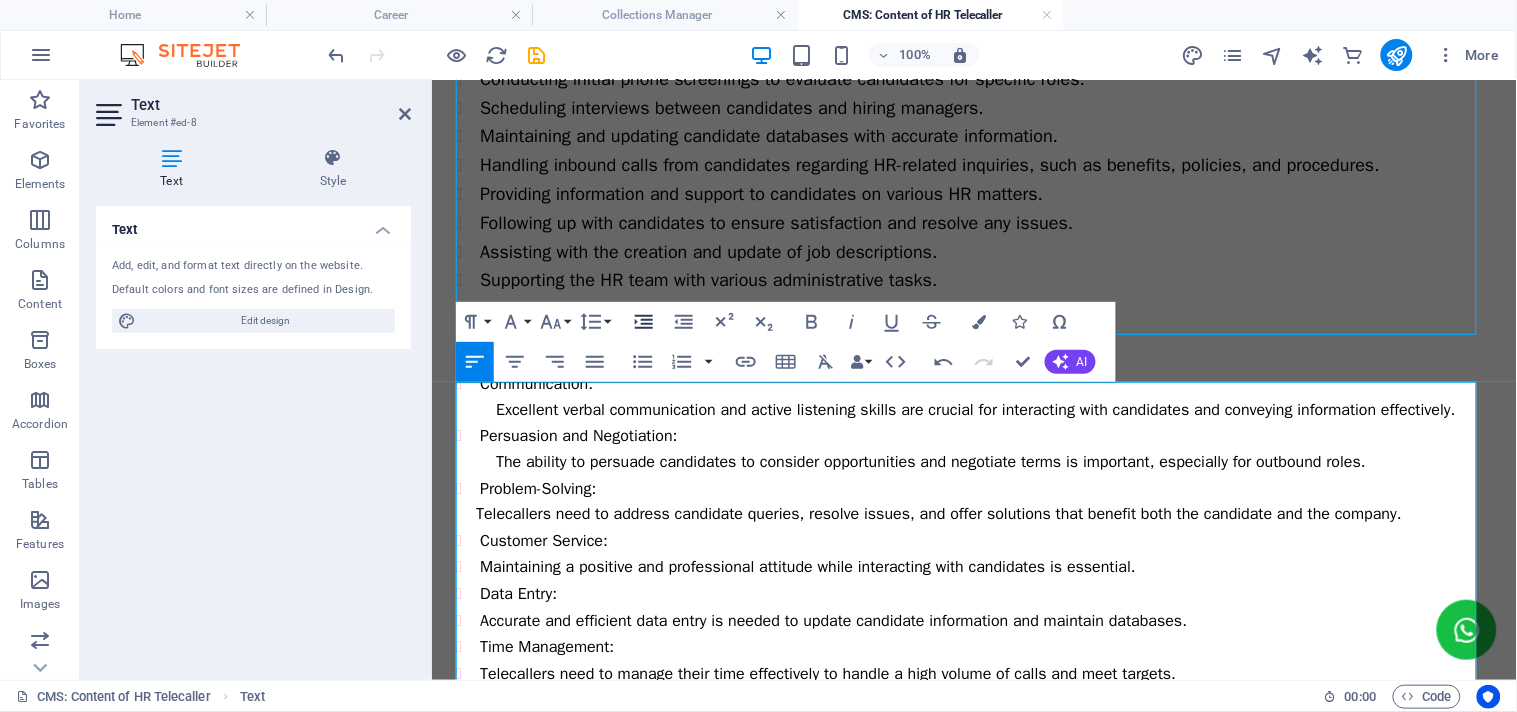 click 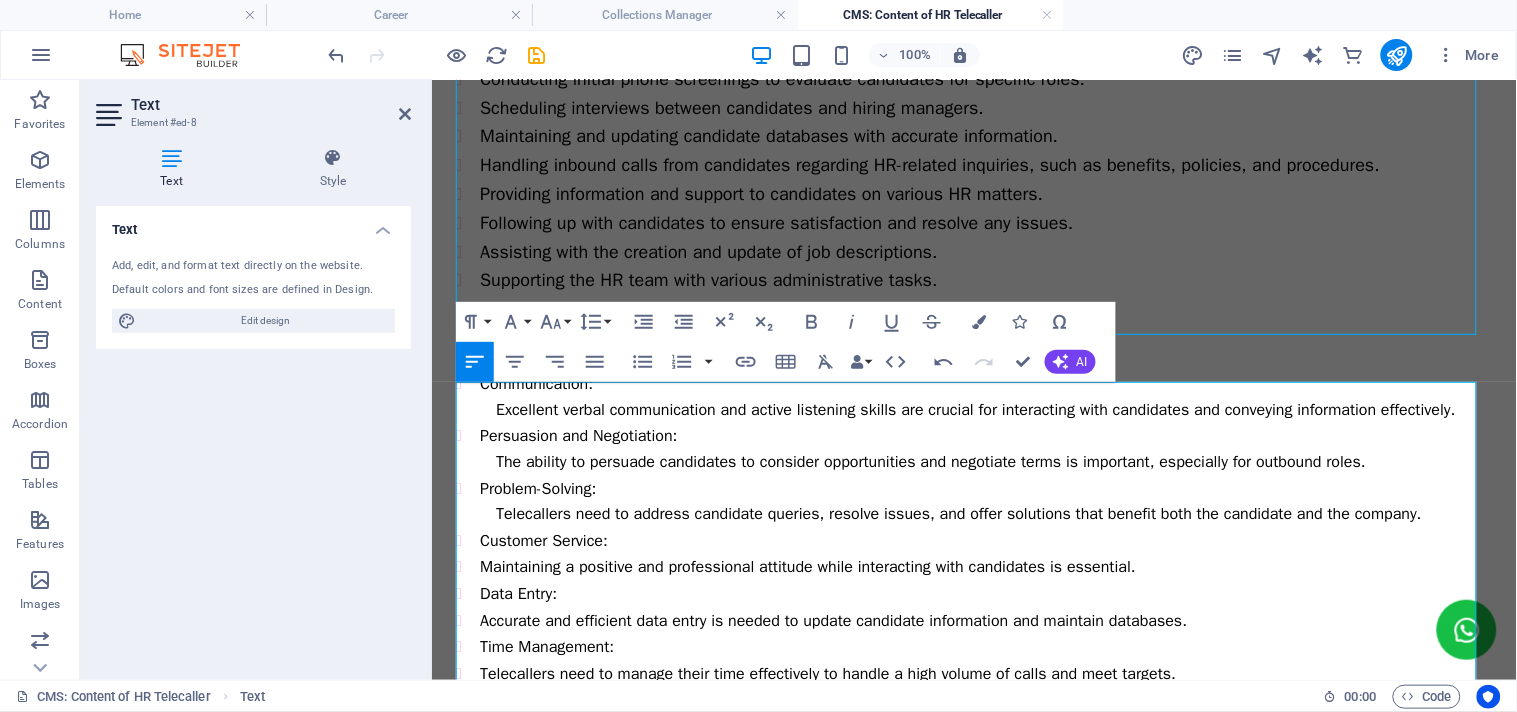 click on "Maintaining a positive and professional attitude while interacting with candidates is essential." at bounding box center (985, 566) 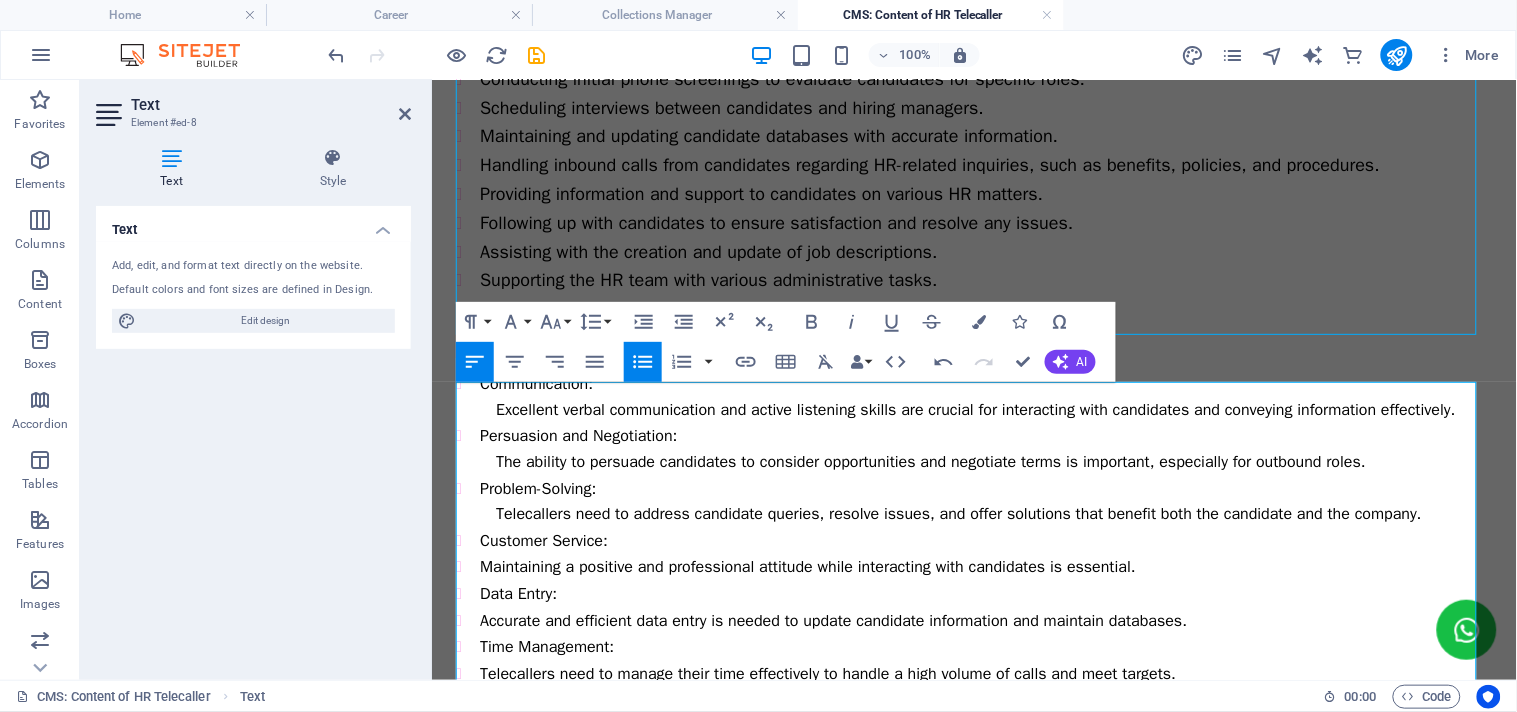 click 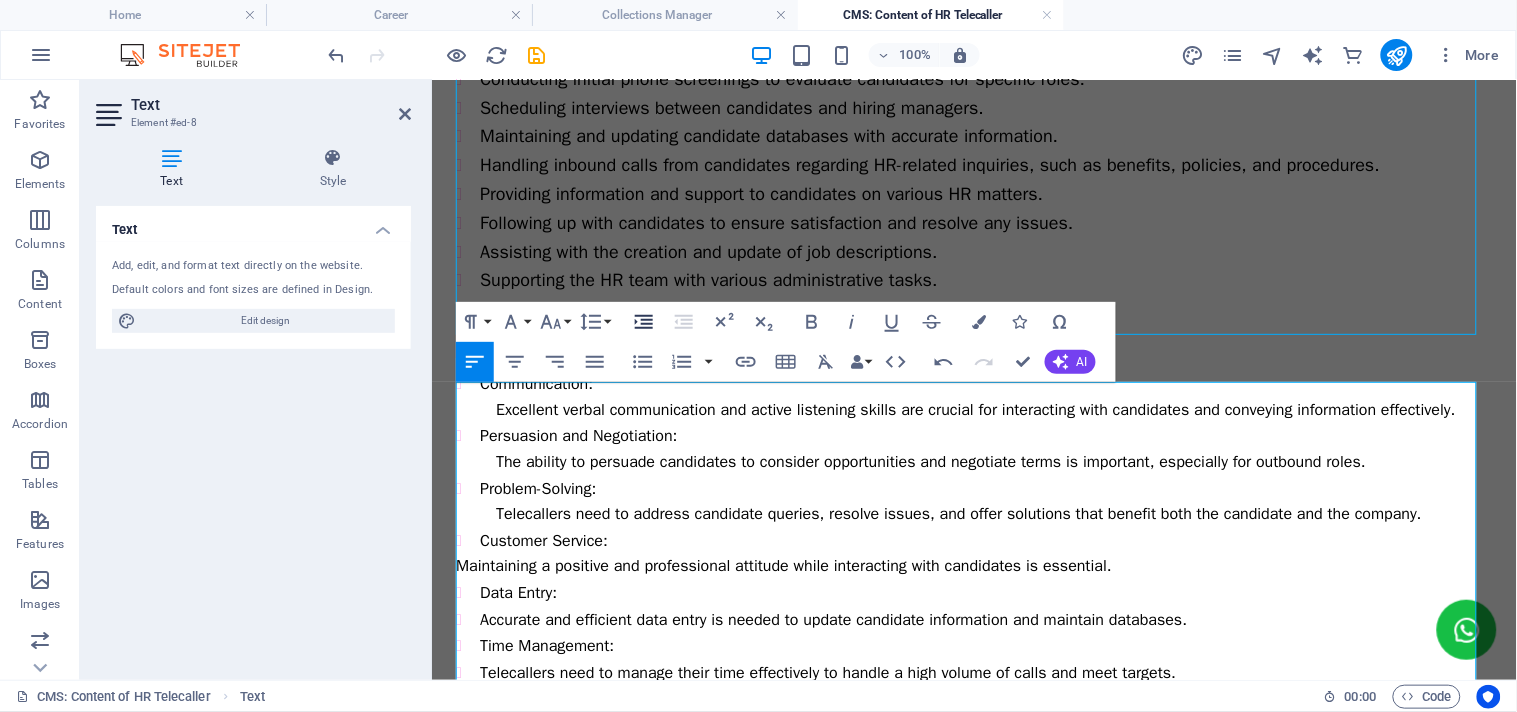 click 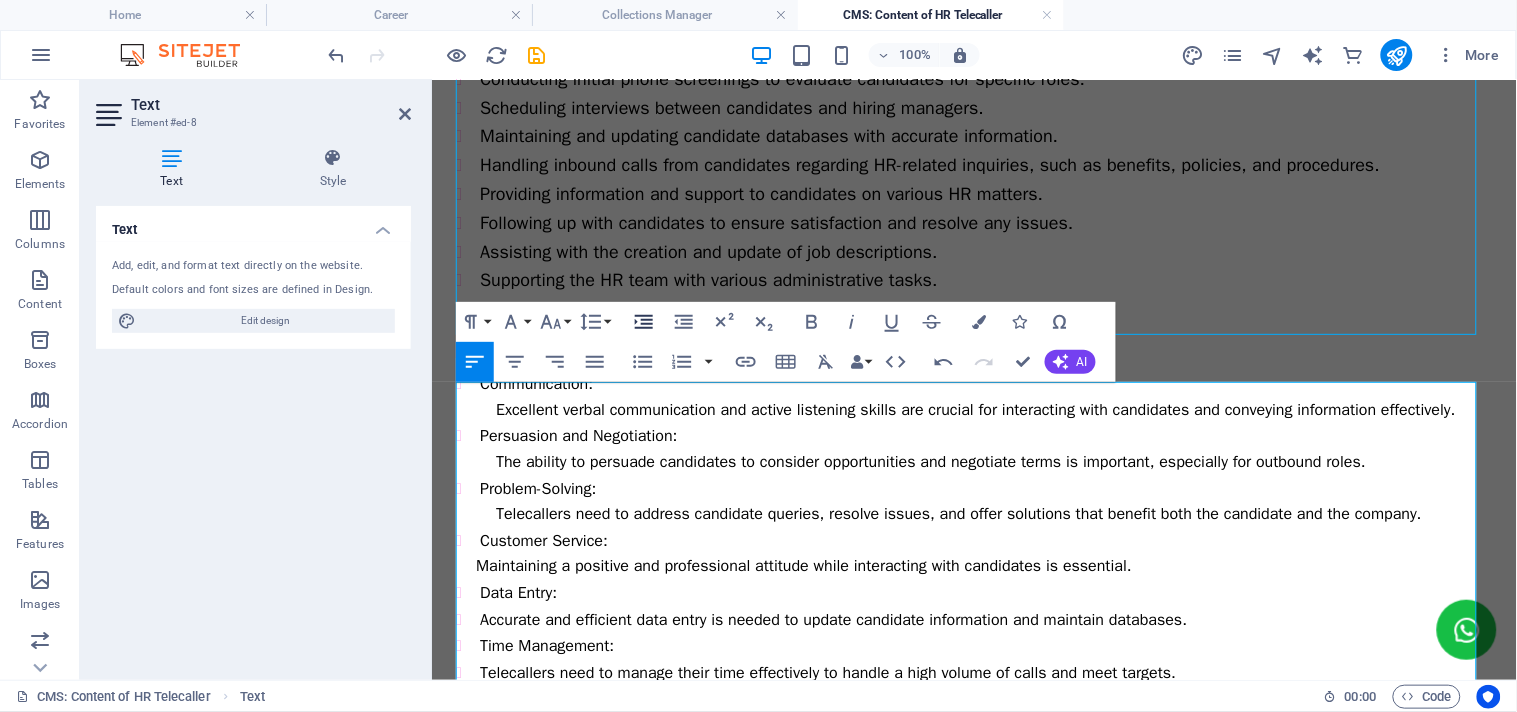 click 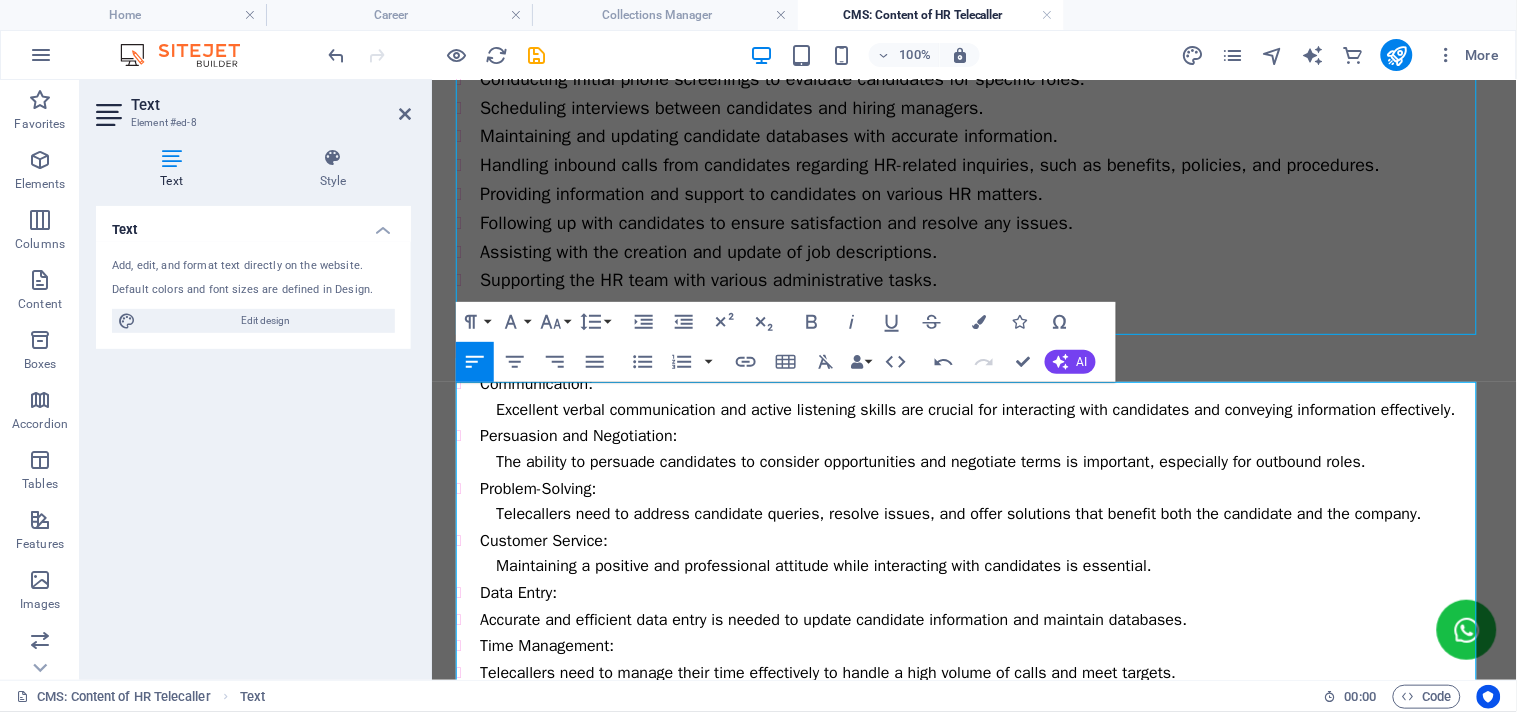 click on "Accurate and efficient data entry is needed to update candidate information and maintain databases." at bounding box center (985, 619) 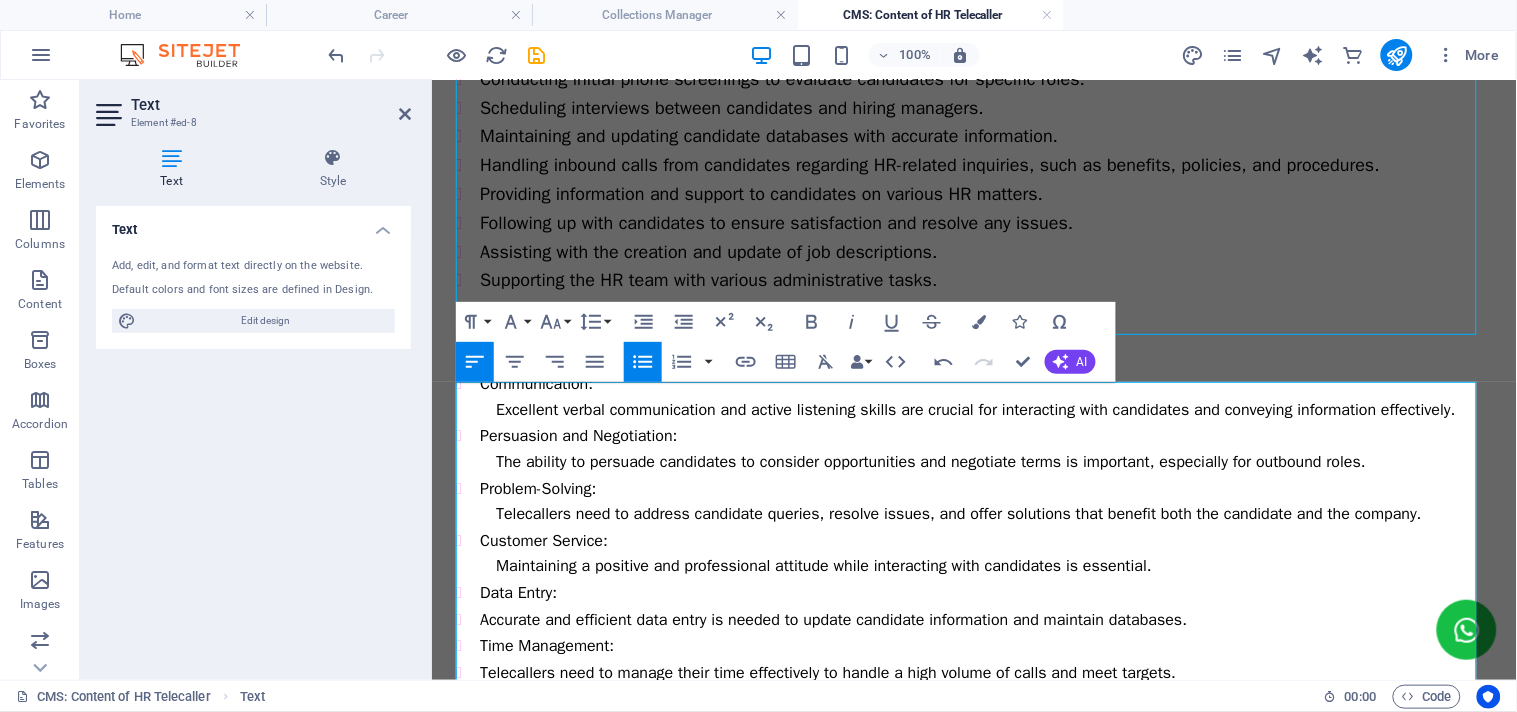 click 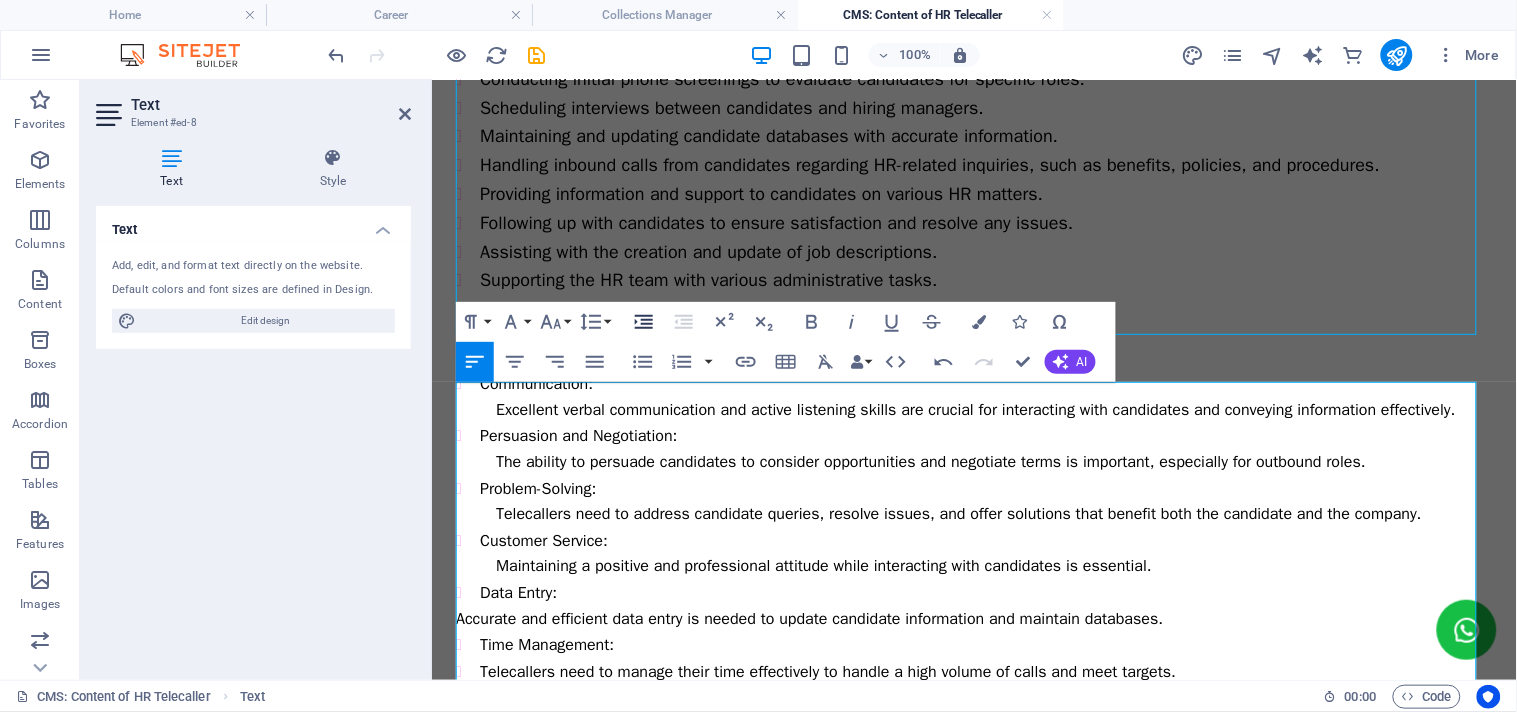 click 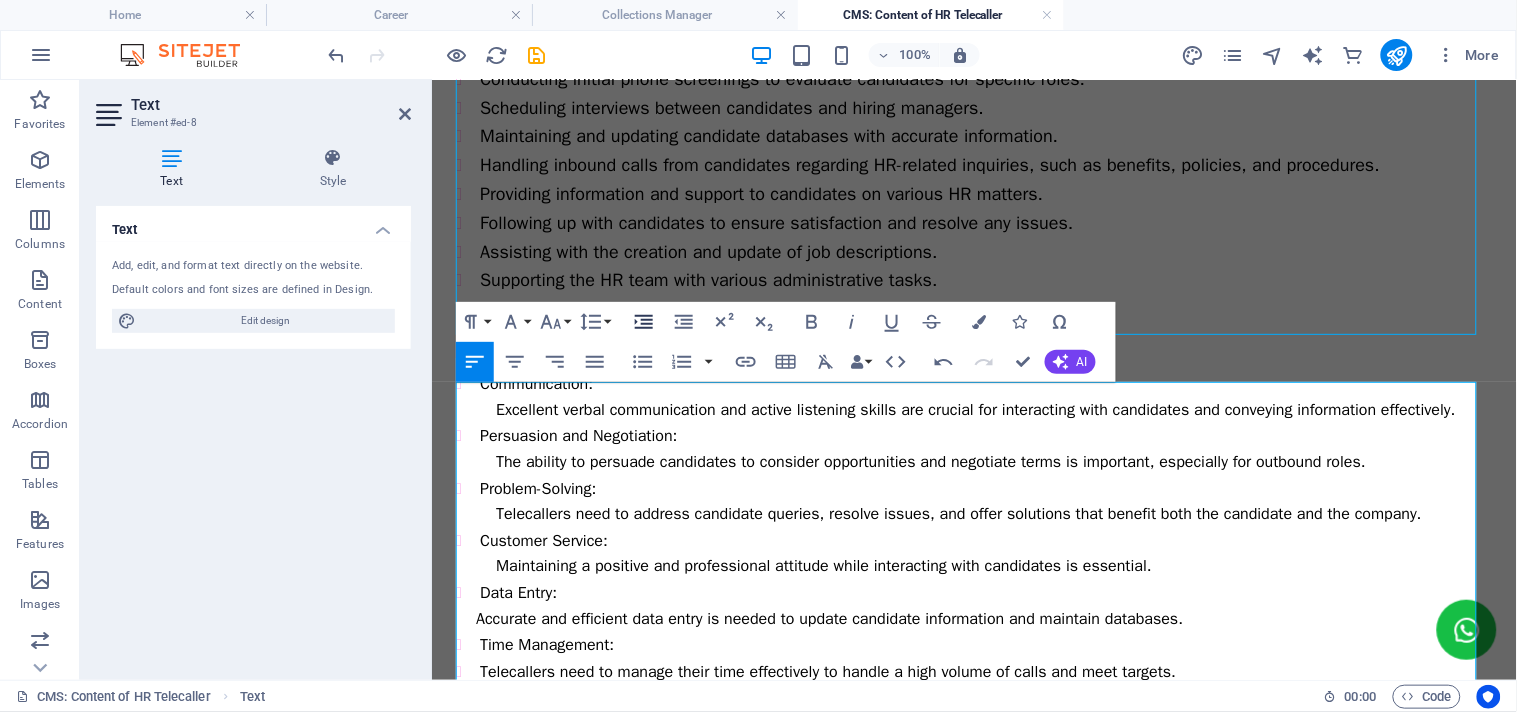 click 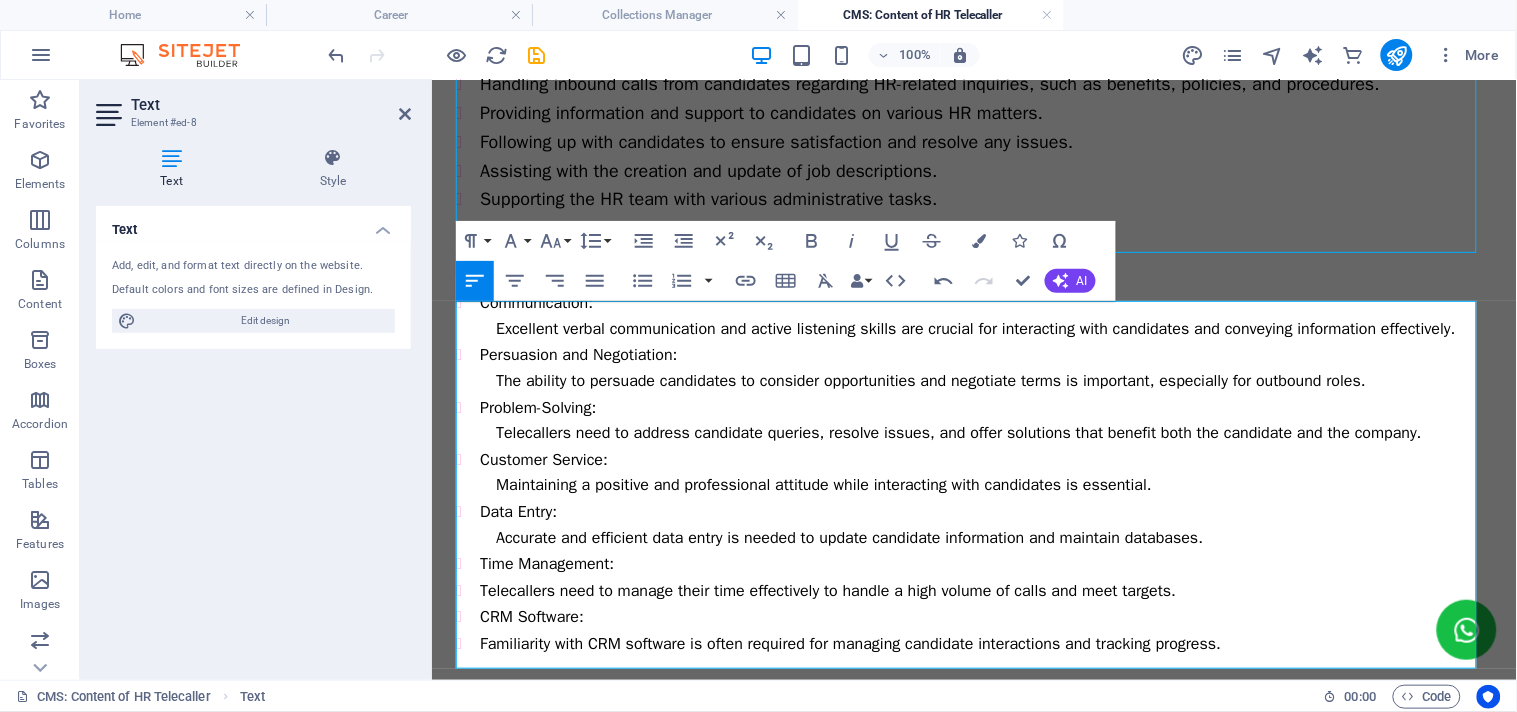 scroll, scrollTop: 435, scrollLeft: 0, axis: vertical 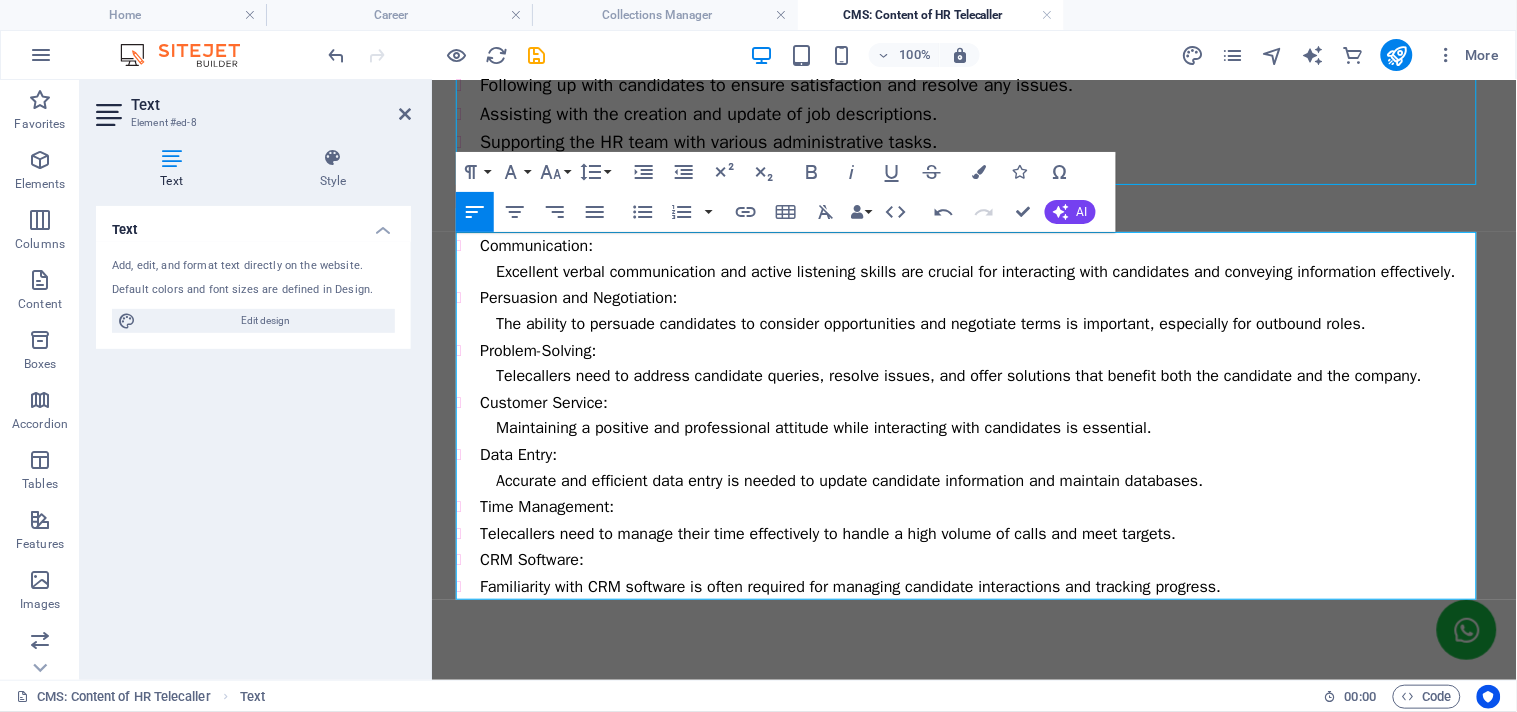 click on "Telecallers need to manage their time effectively to handle a high volume of calls and meet targets." at bounding box center (985, 533) 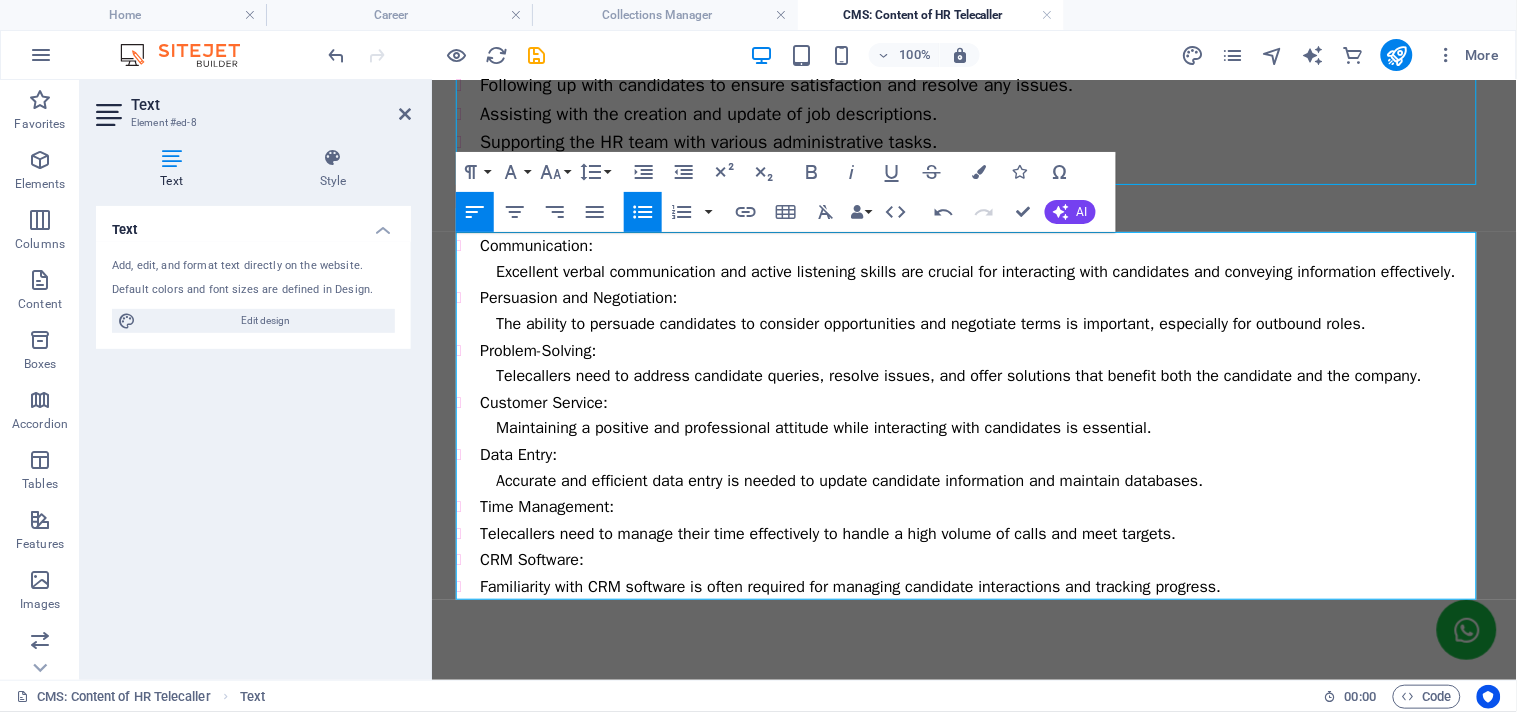 click on "Telecallers need to manage their time effectively to handle a high volume of calls and meet targets." at bounding box center [985, 533] 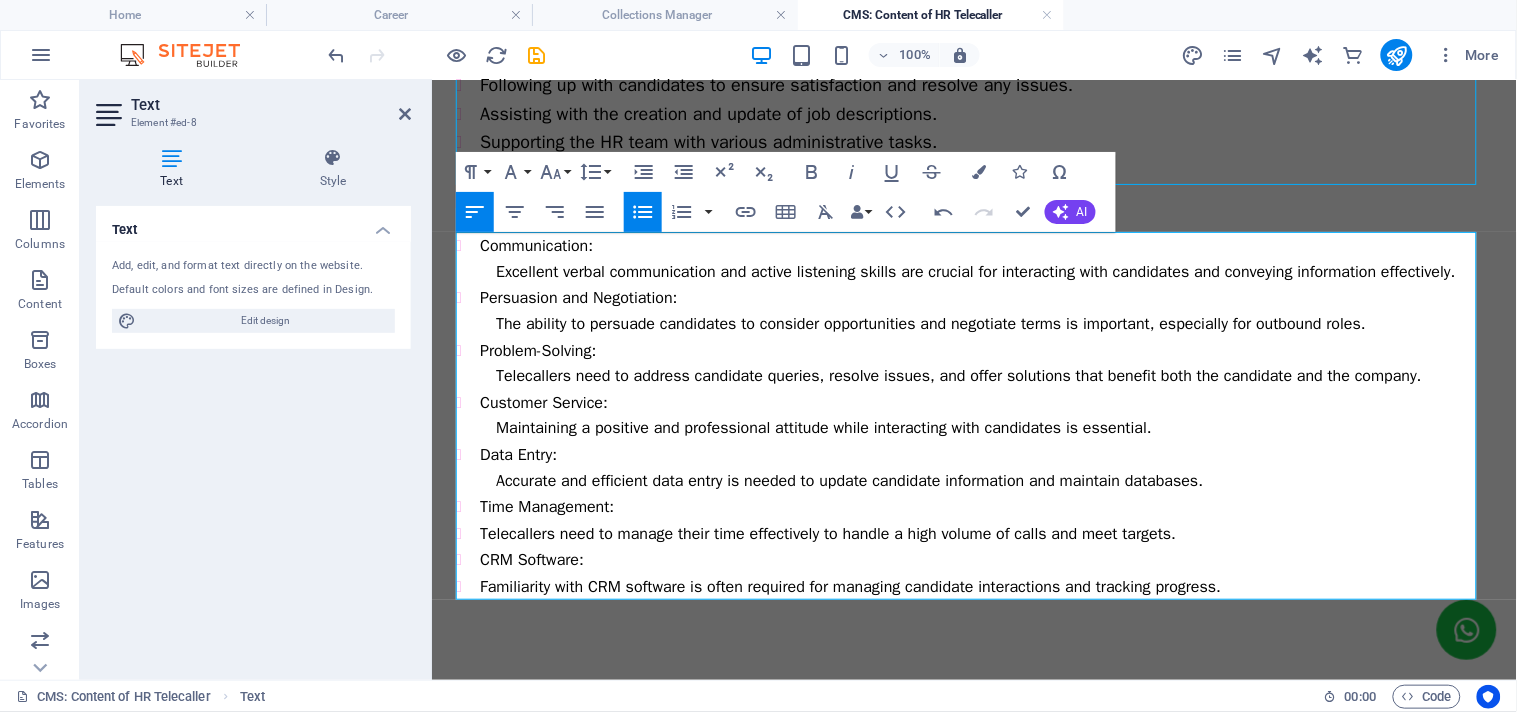 click on "Unordered List" at bounding box center (643, 212) 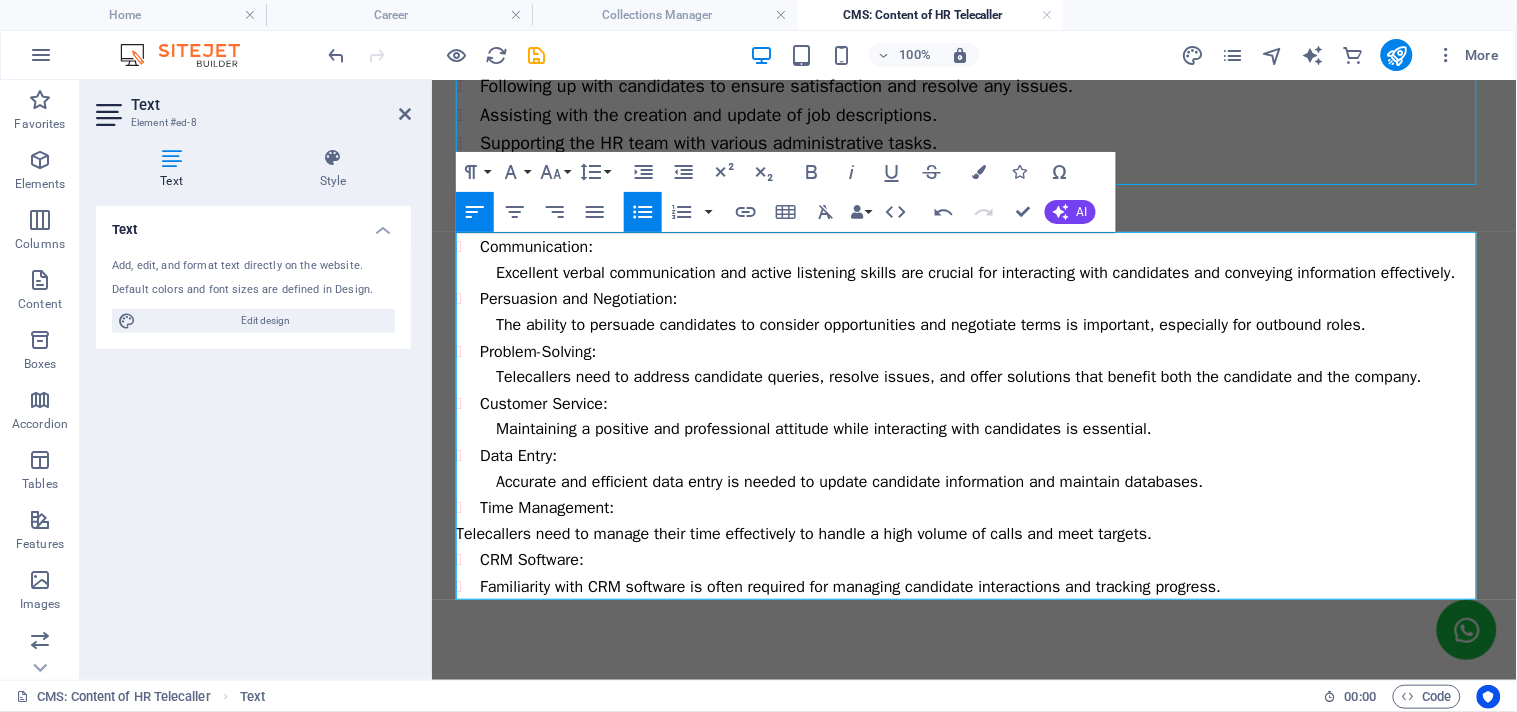 scroll, scrollTop: 434, scrollLeft: 0, axis: vertical 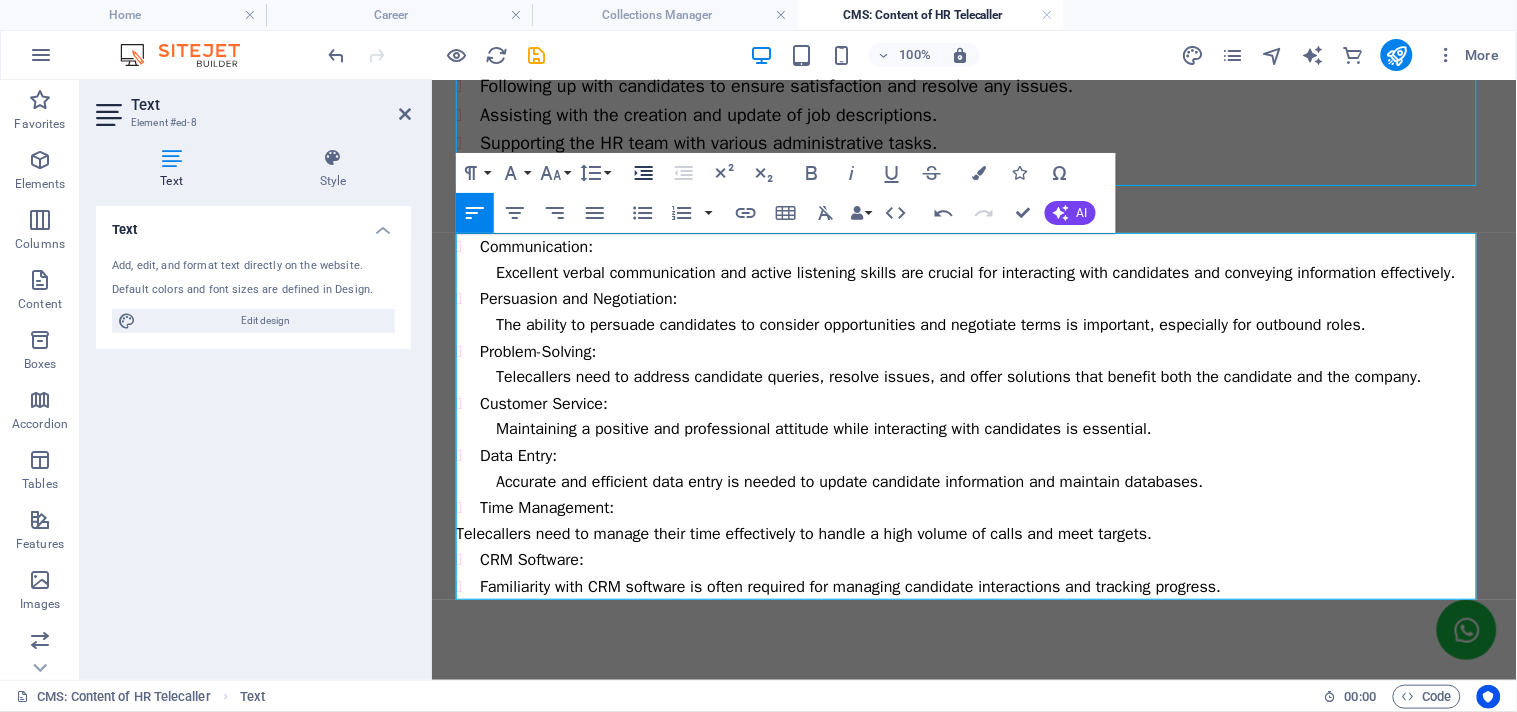 click 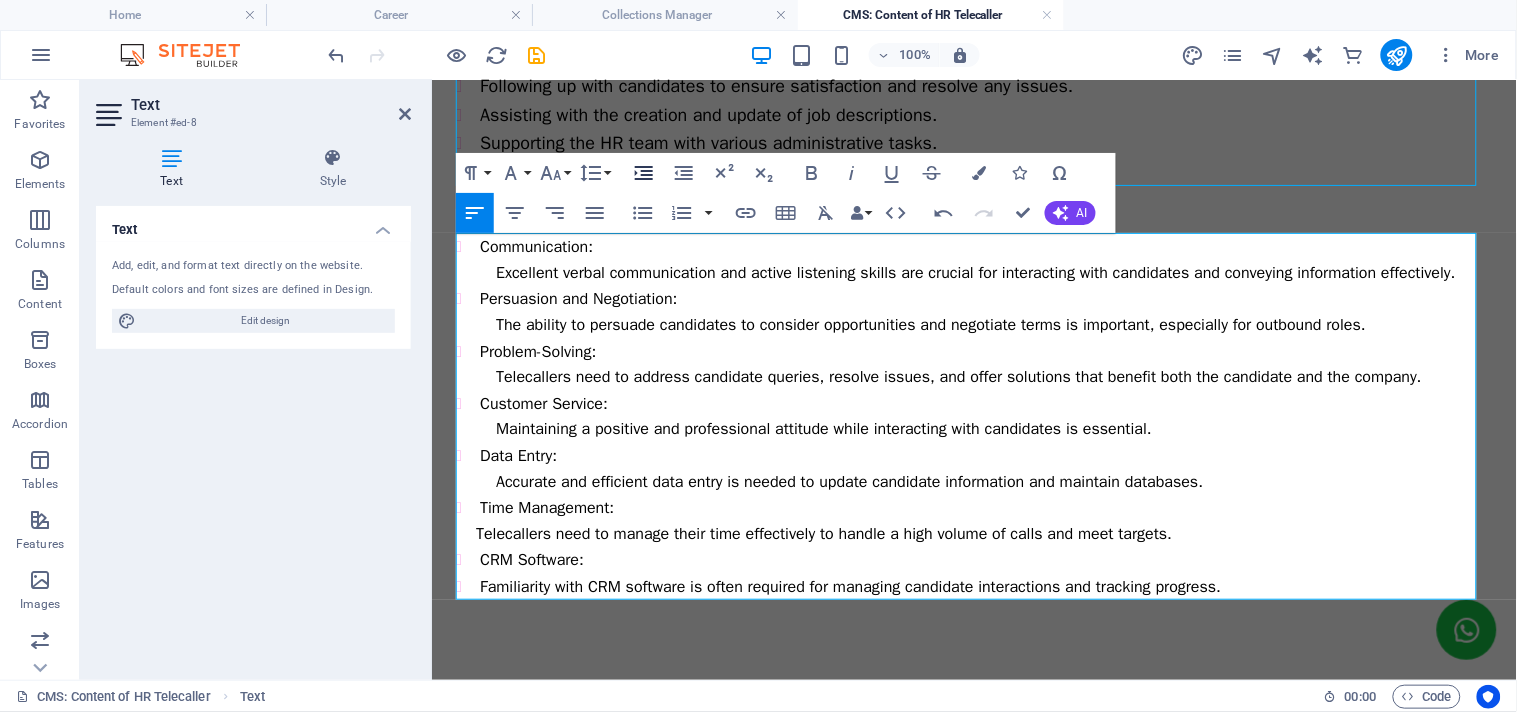 click 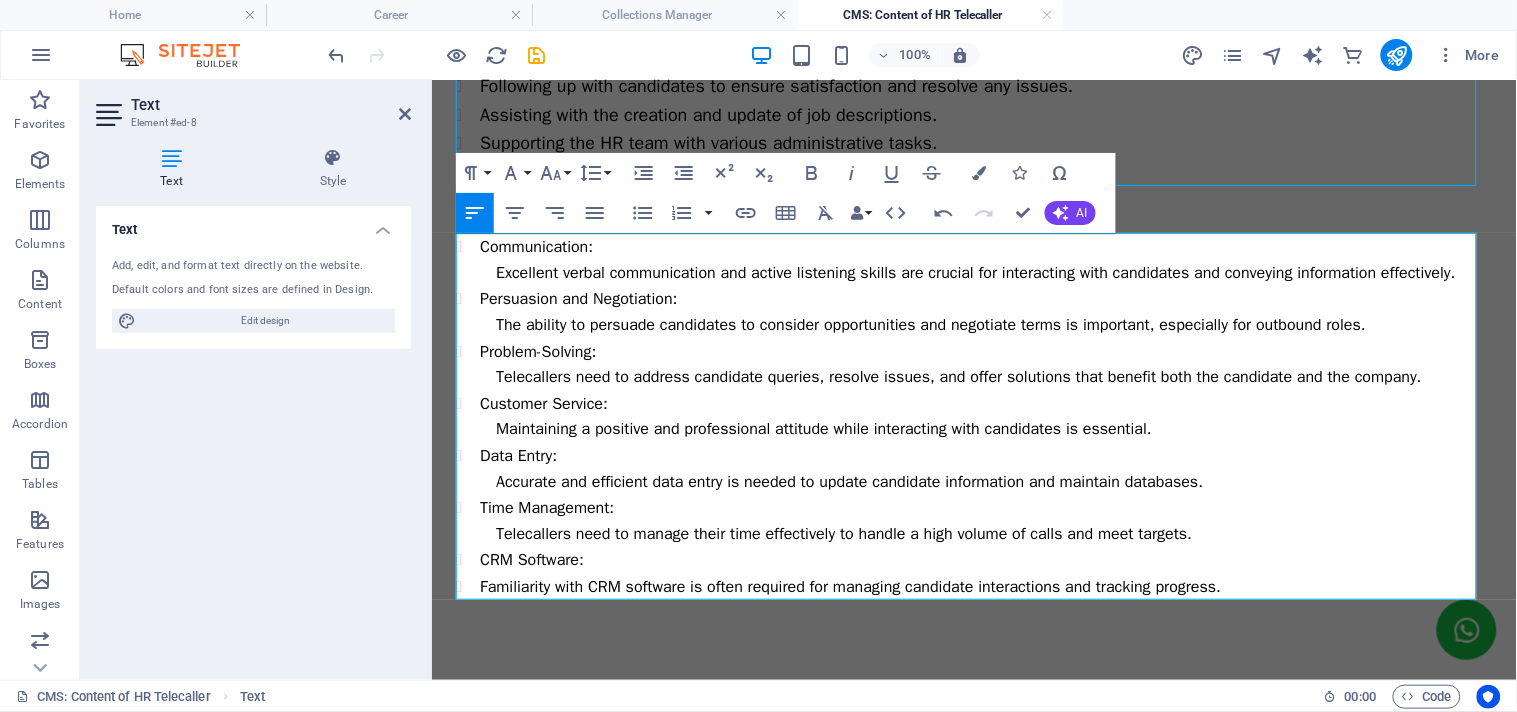 click on "Familiarity with CRM software is often required for managing candidate interactions and tracking progress." at bounding box center (985, 586) 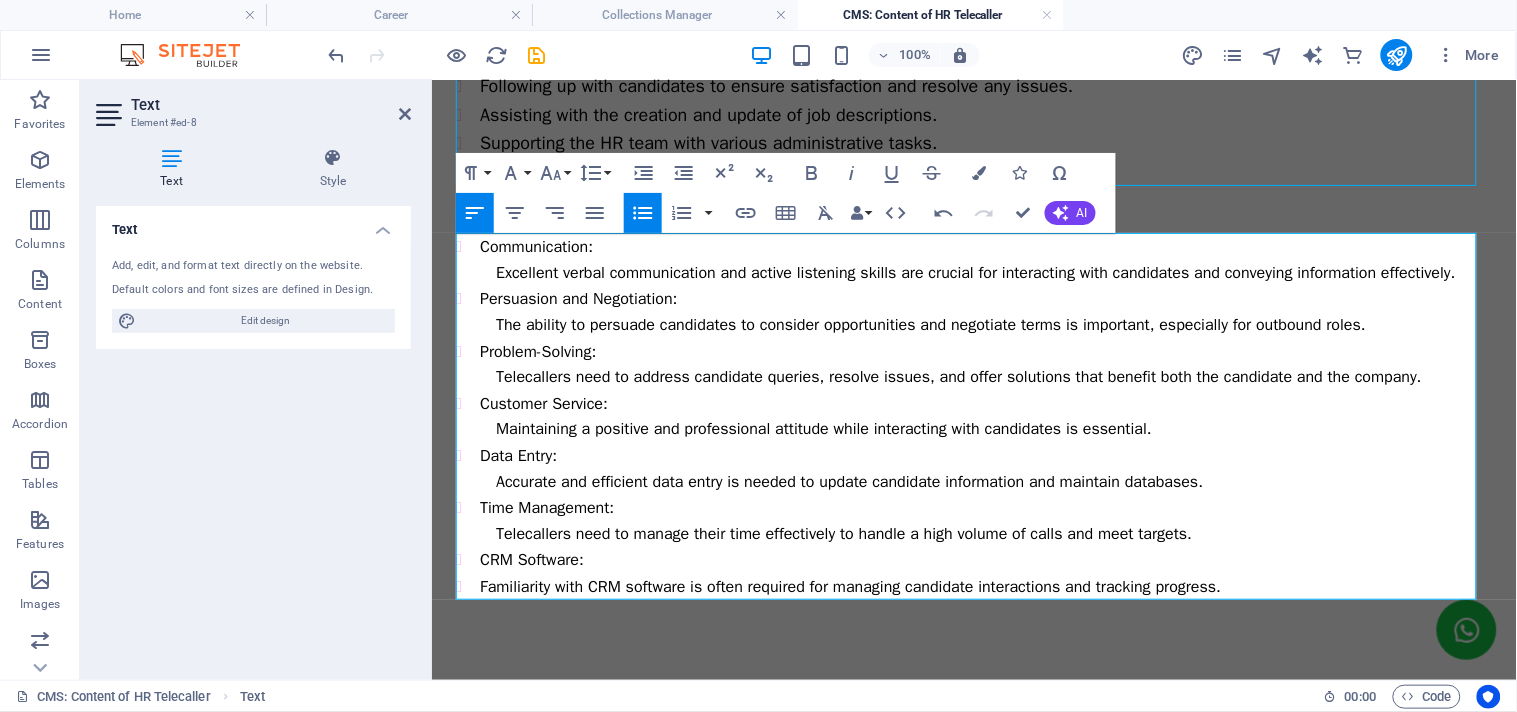 click 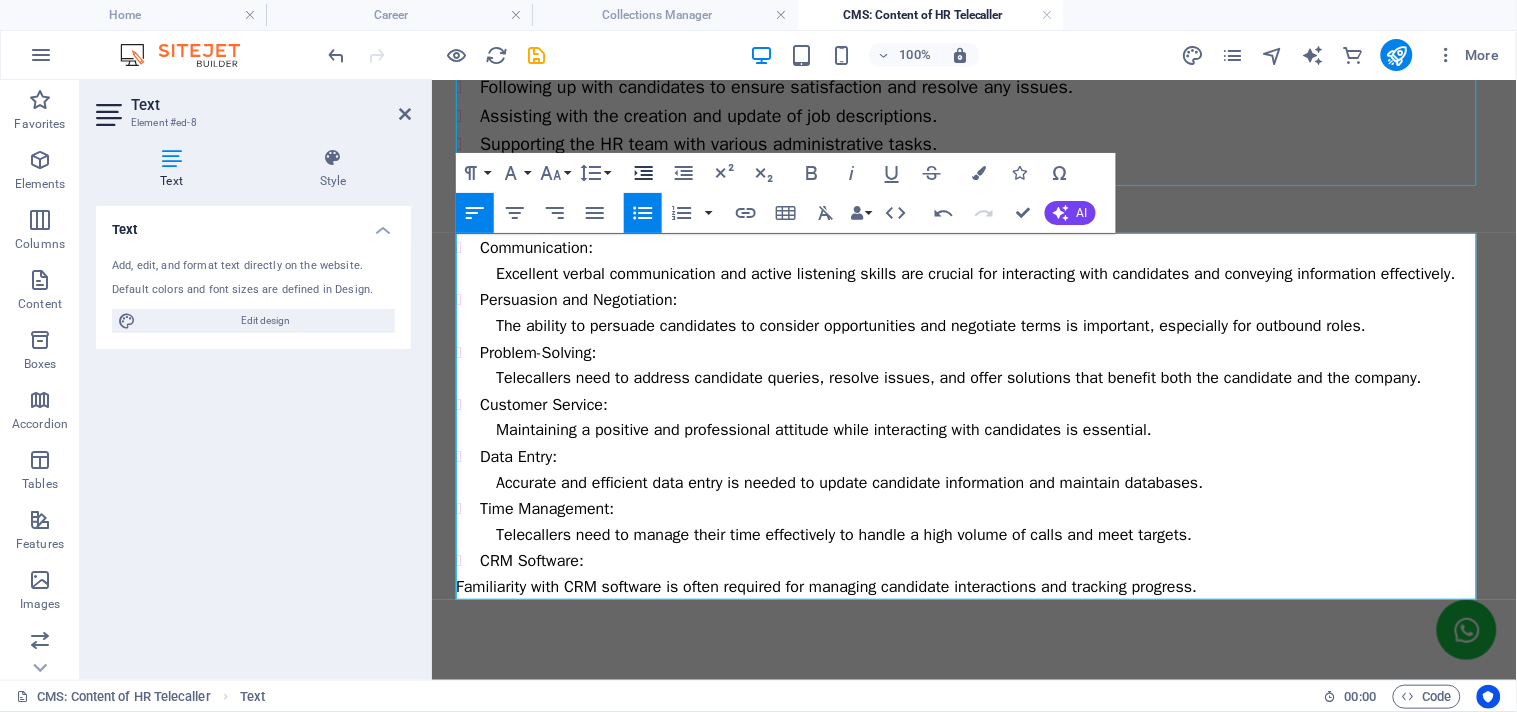 scroll, scrollTop: 433, scrollLeft: 0, axis: vertical 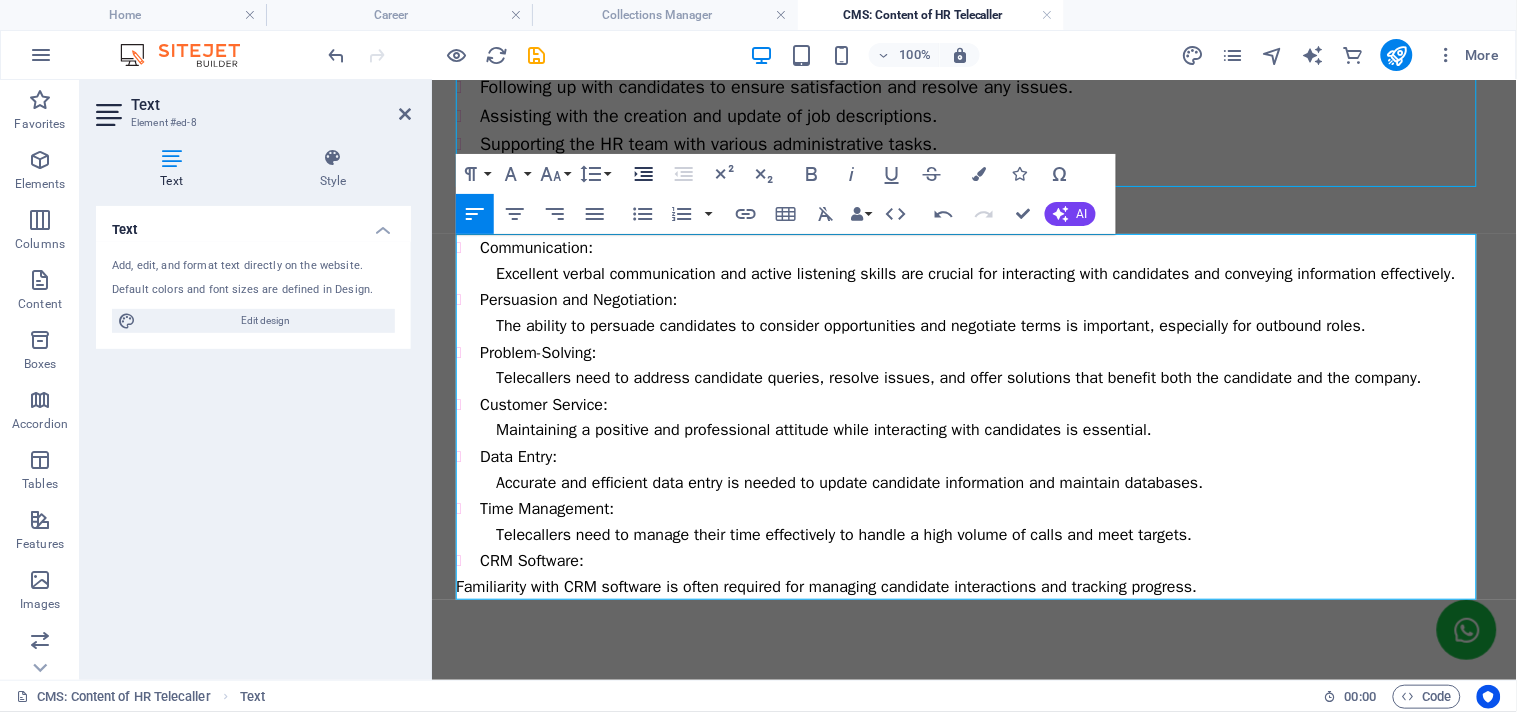 click 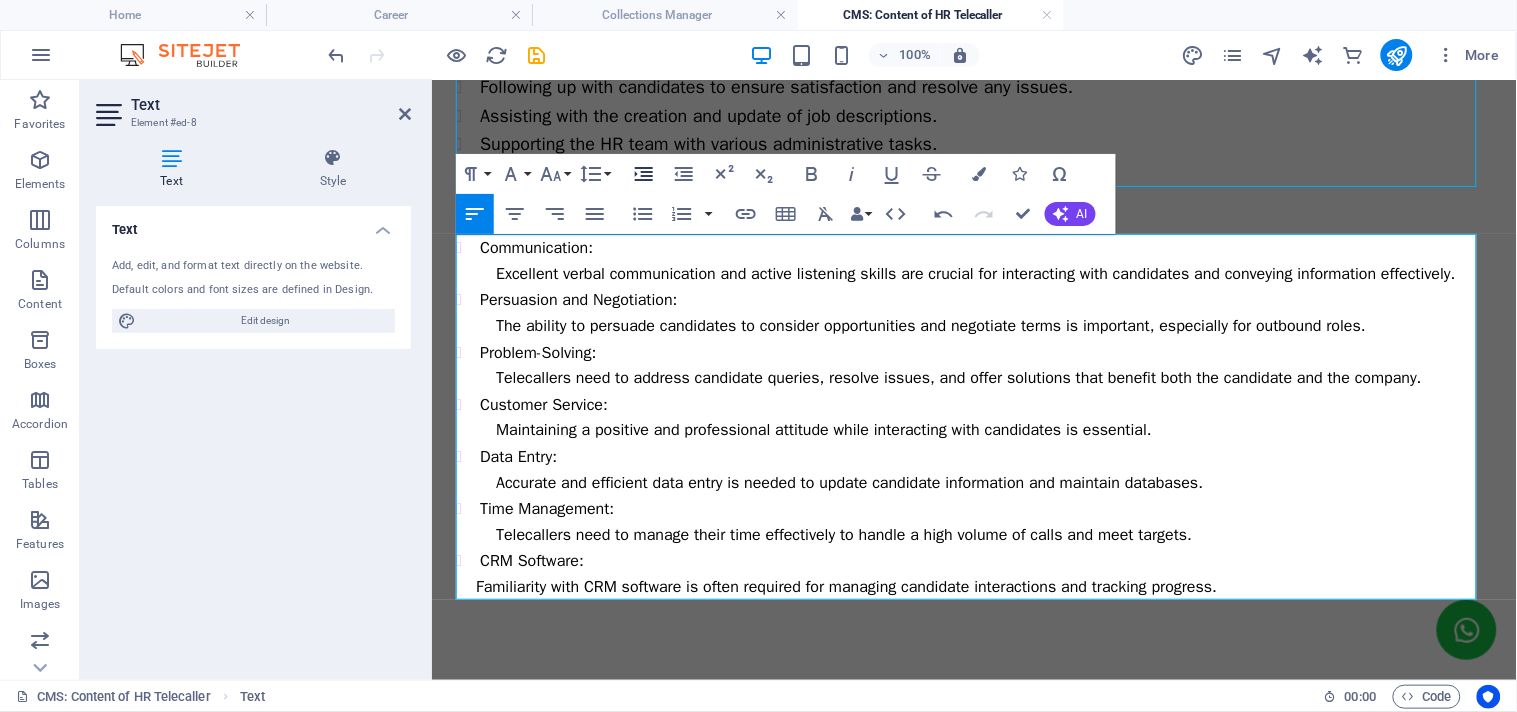 click 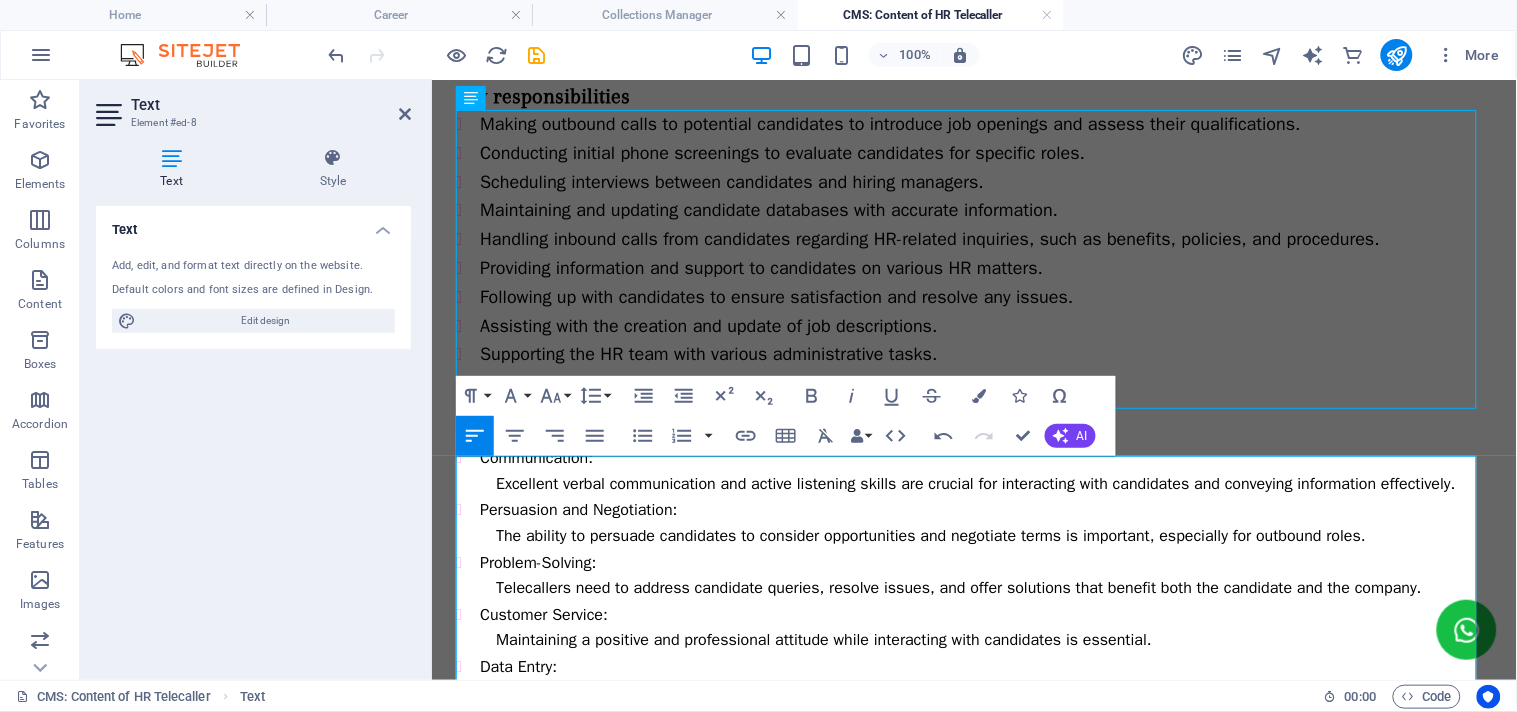 scroll, scrollTop: 433, scrollLeft: 0, axis: vertical 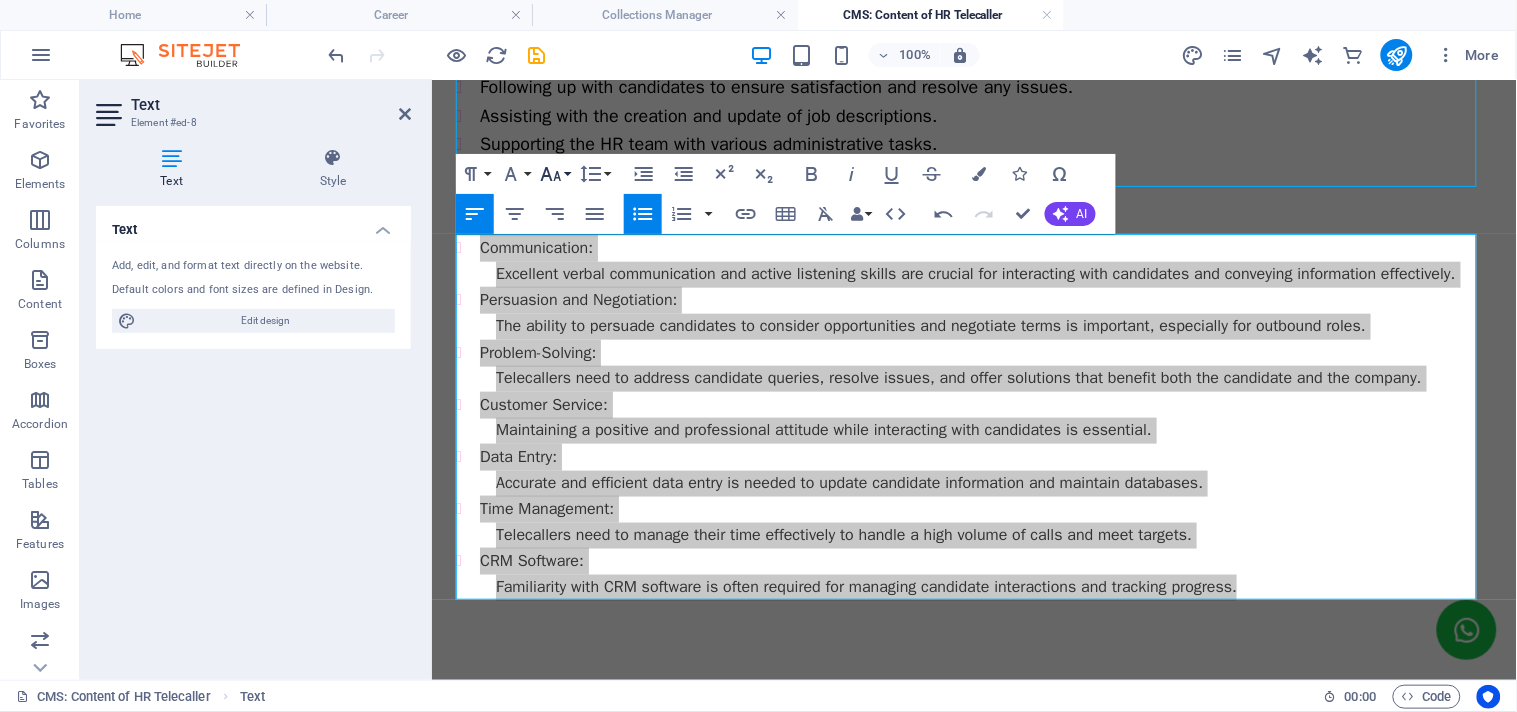 click 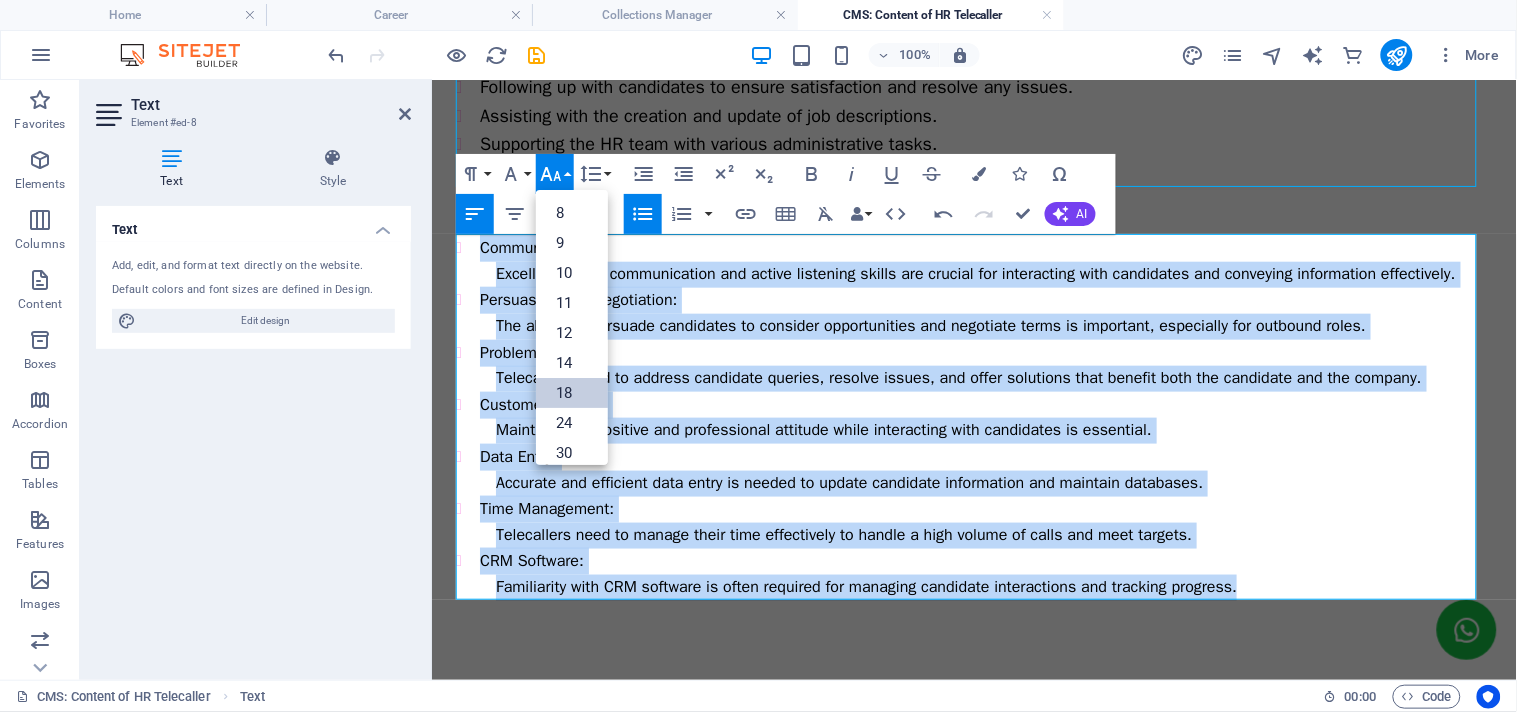 click on "18" at bounding box center [572, 393] 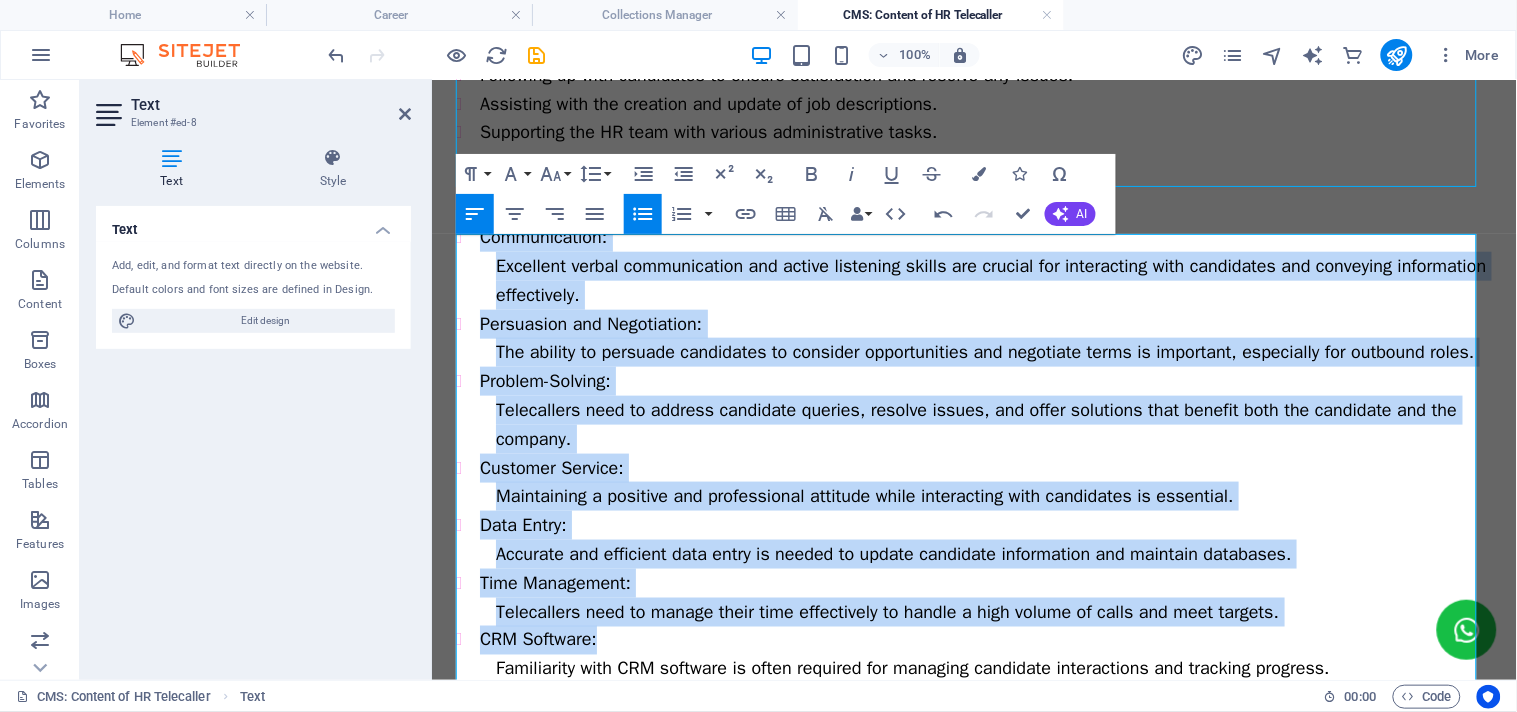 click on "Excellent verbal communication and active listening skills are crucial for interacting with candidates and conveying information effectively." at bounding box center (993, 280) 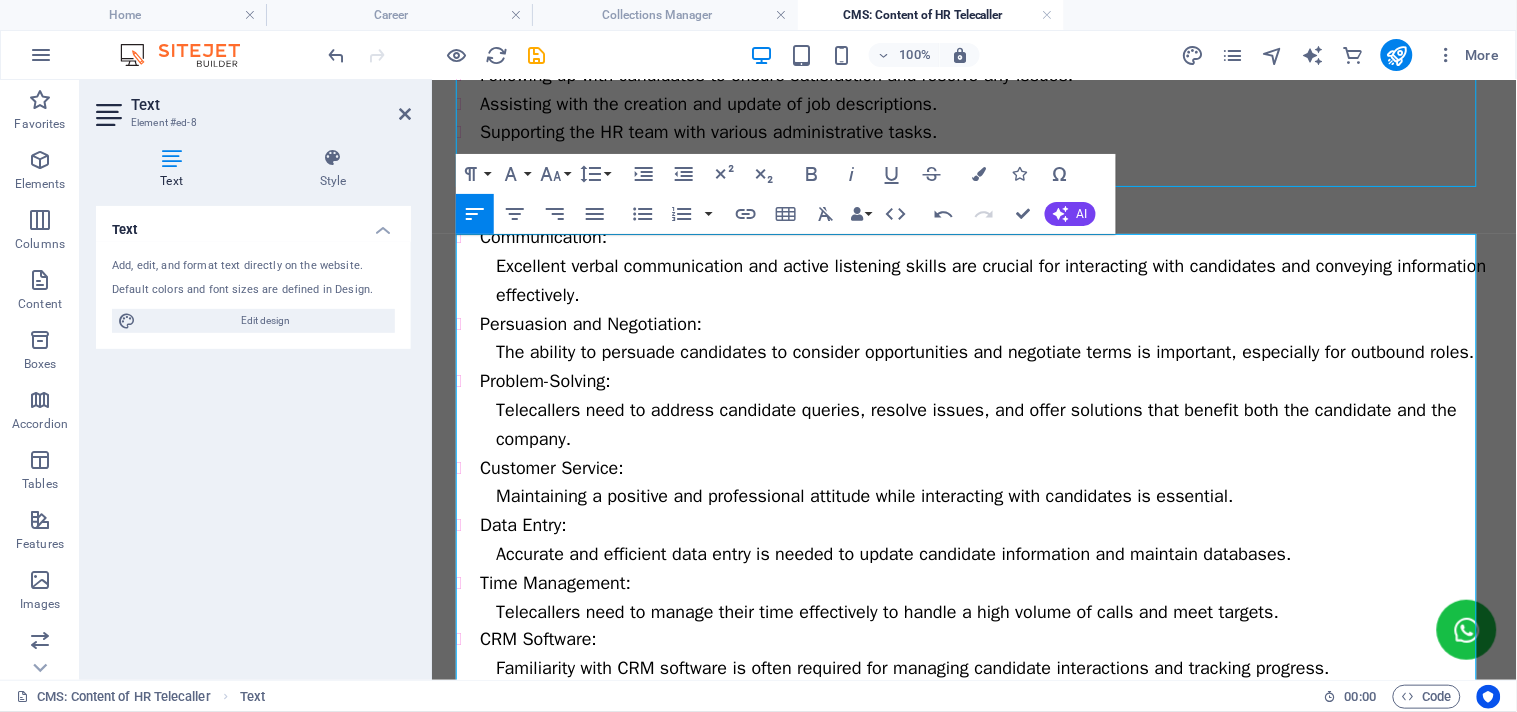 click on "Excellent verbal communication and active listening skills are crucial for interacting with candidates and conveying information effectively." at bounding box center [990, 279] 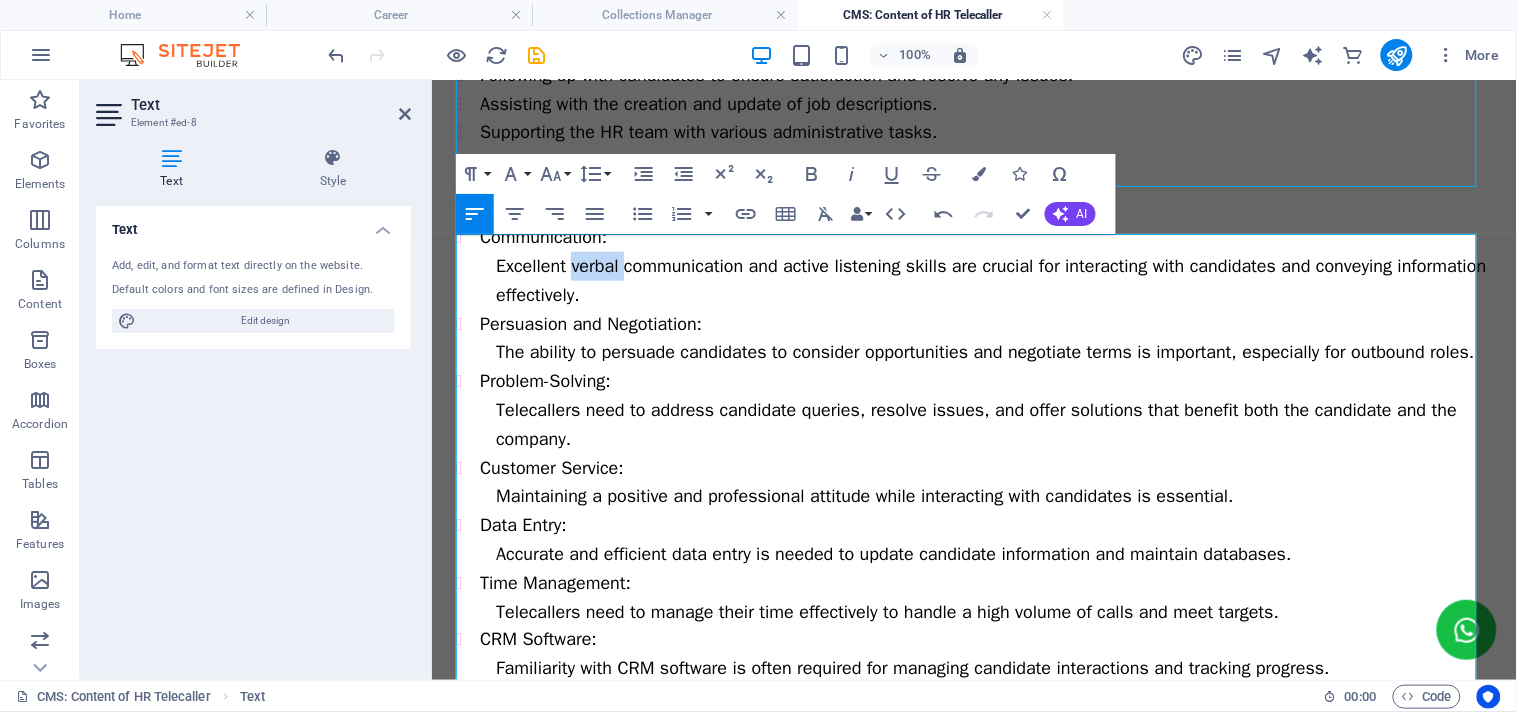 click on "Excellent verbal communication and active listening skills are crucial for interacting with candidates and conveying information effectively." at bounding box center [990, 279] 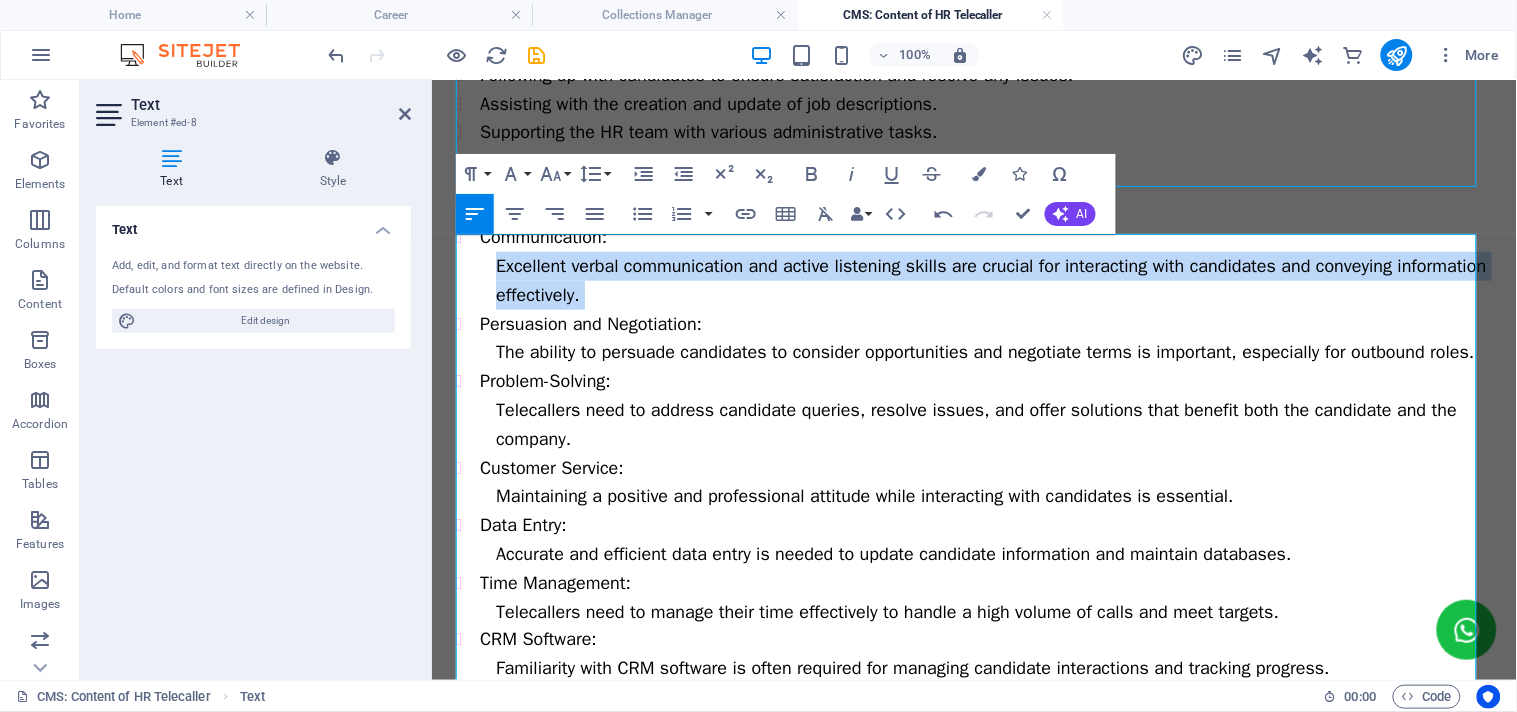 click on "Excellent verbal communication and active listening skills are crucial for interacting with candidates and conveying information effectively." at bounding box center (990, 279) 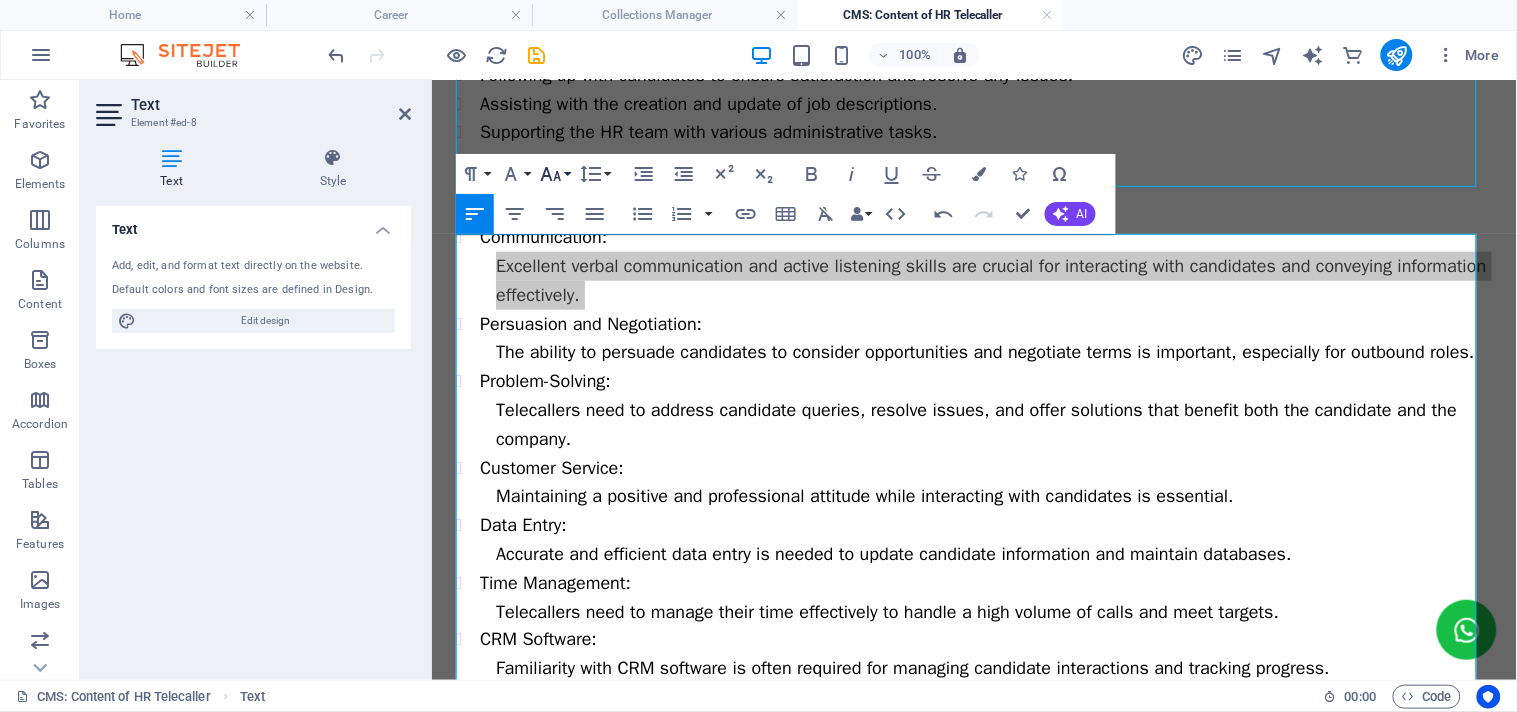 click on "Font Size" at bounding box center (555, 174) 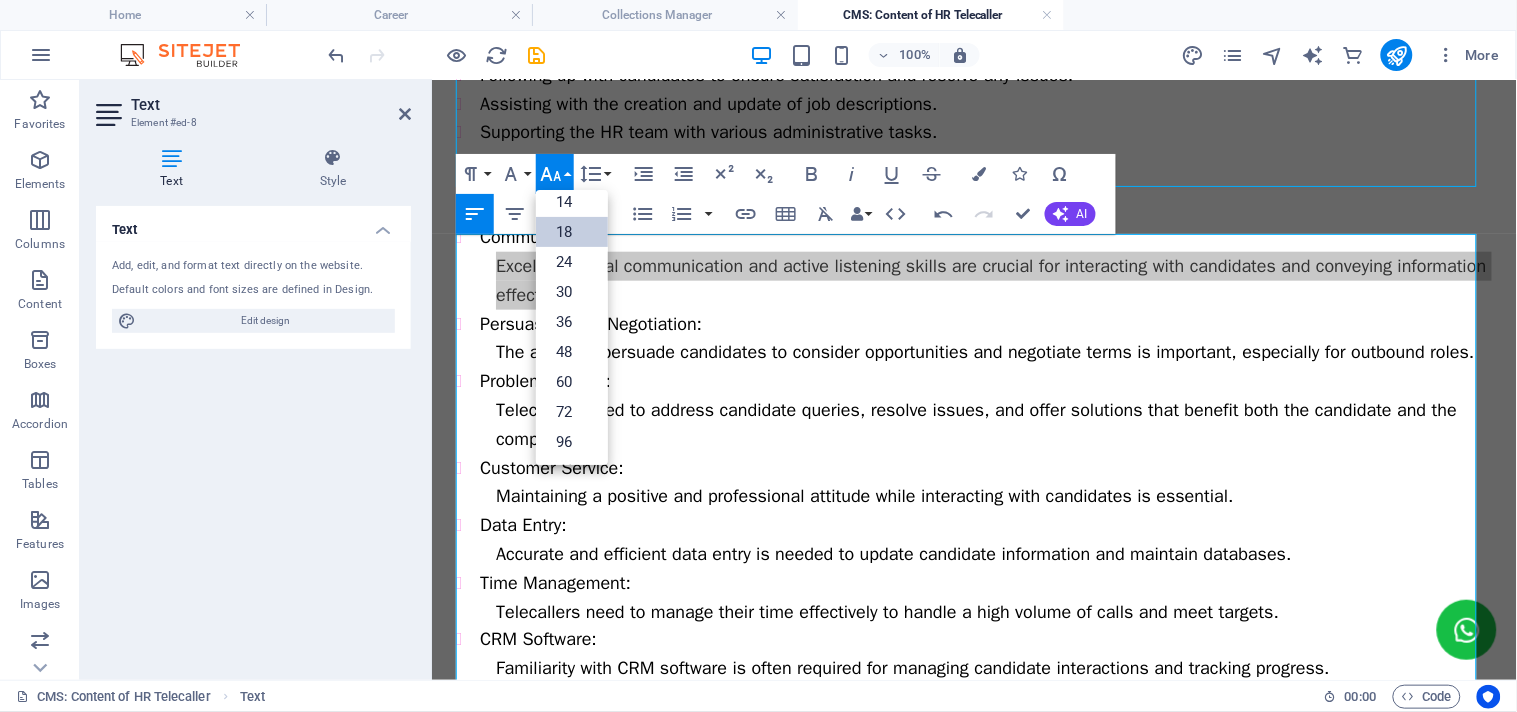scroll, scrollTop: 160, scrollLeft: 0, axis: vertical 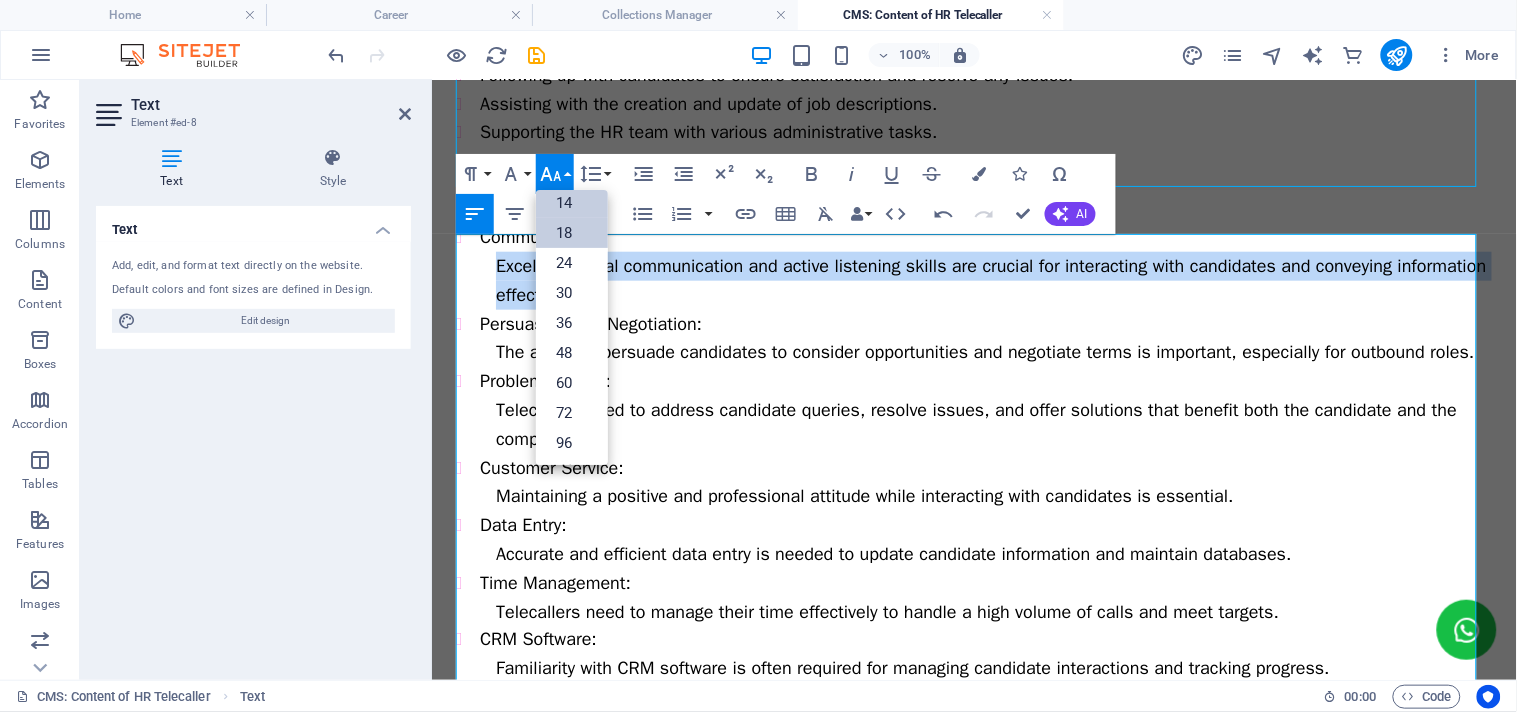 click on "14" at bounding box center (572, 203) 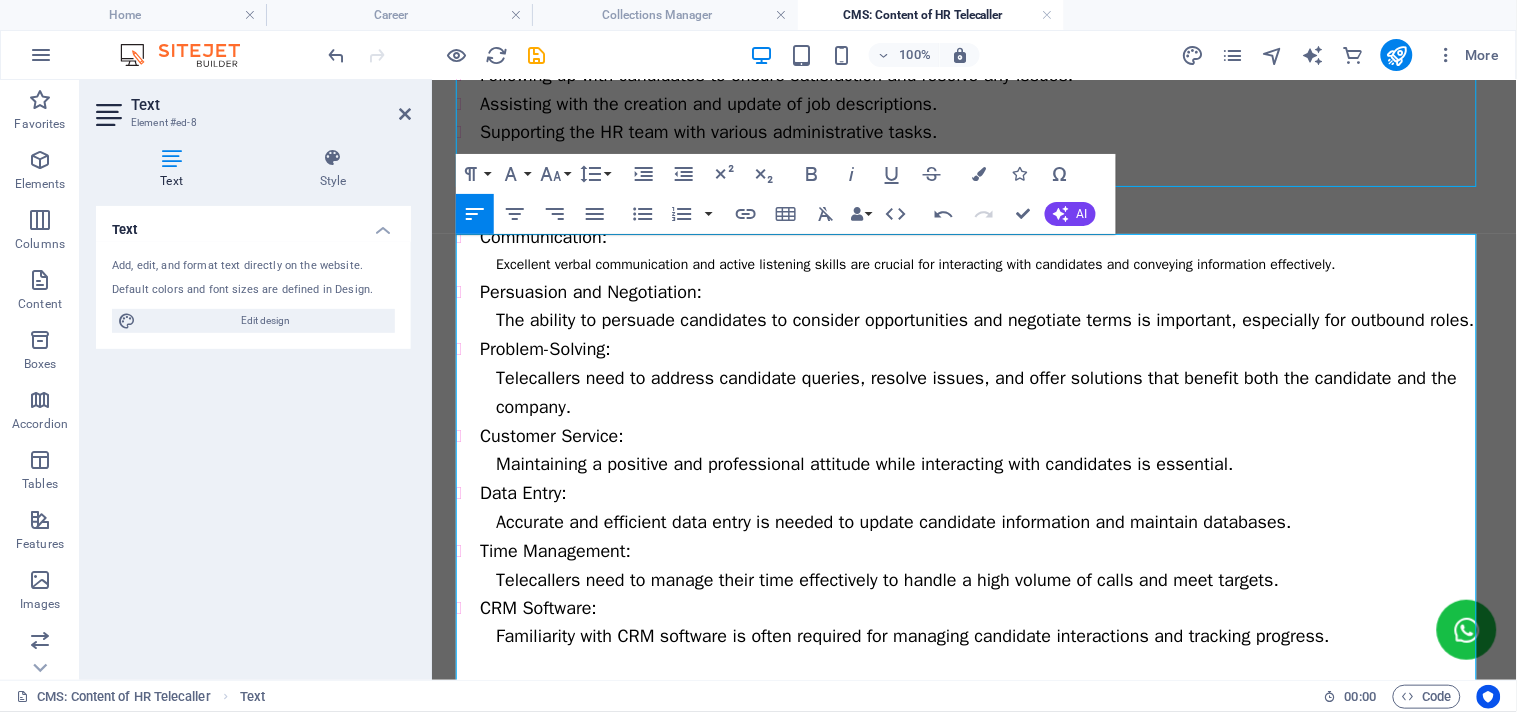 click on "The ability to persuade candidates to consider opportunities and negotiate terms is important, especially for outbound roles." at bounding box center [984, 319] 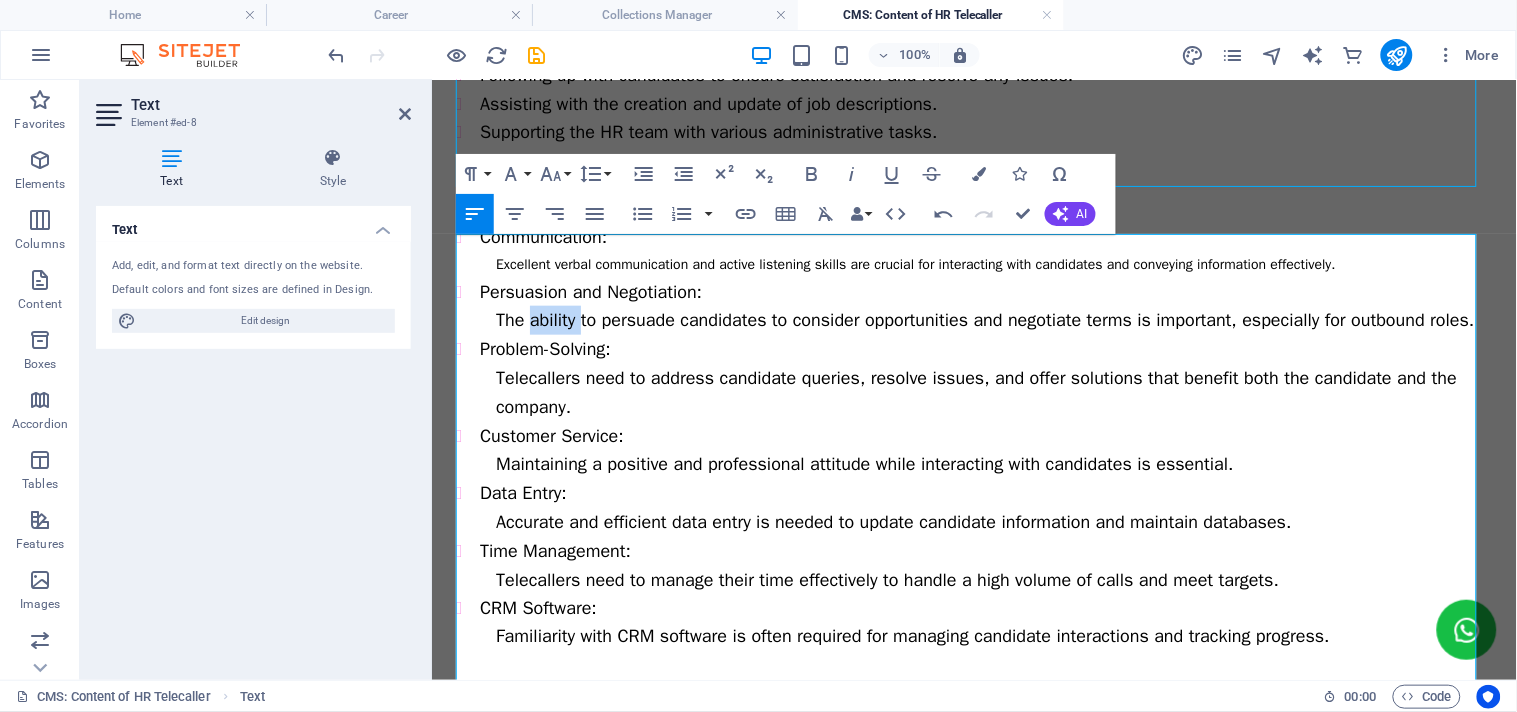 click on "The ability to persuade candidates to consider opportunities and negotiate terms is important, especially for outbound roles." at bounding box center (984, 319) 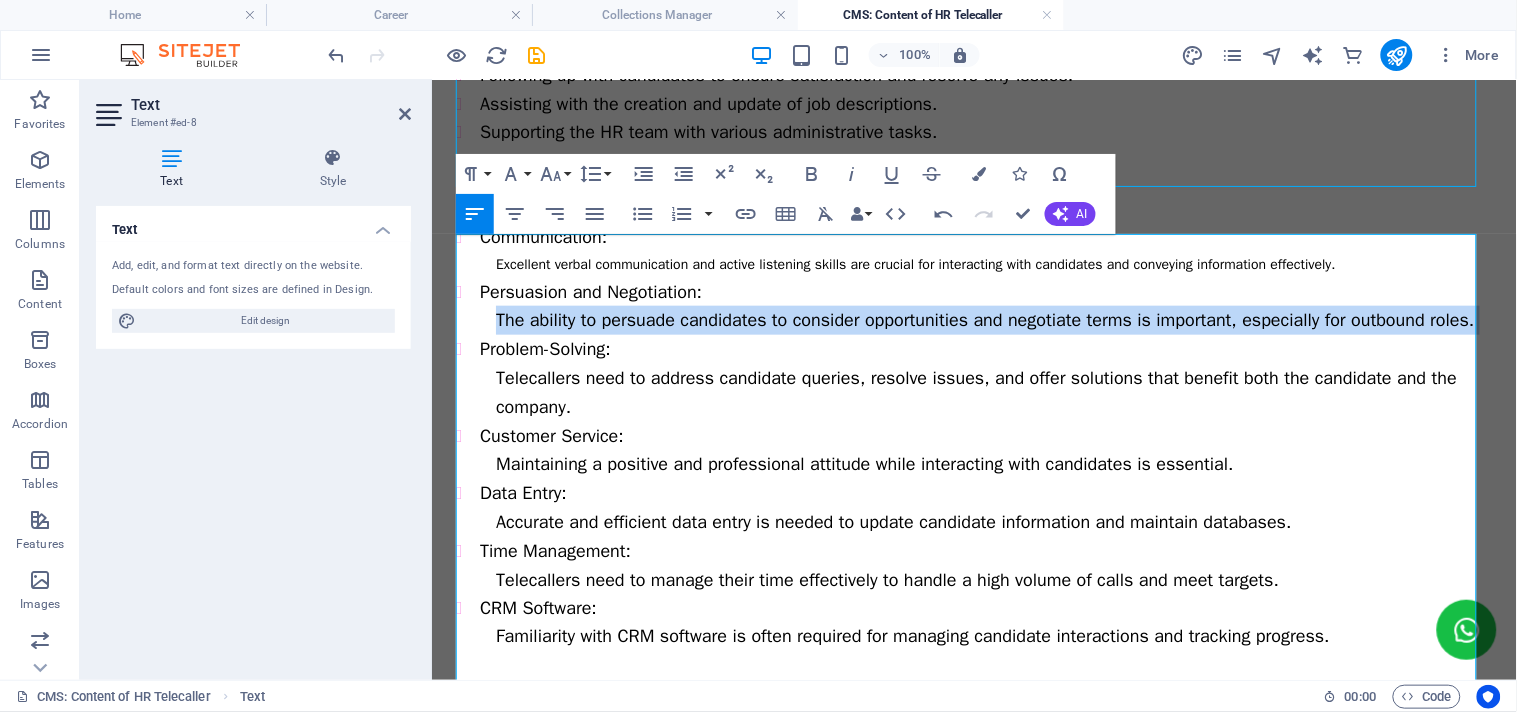 click on "The ability to persuade candidates to consider opportunities and negotiate terms is important, especially for outbound roles." at bounding box center [984, 319] 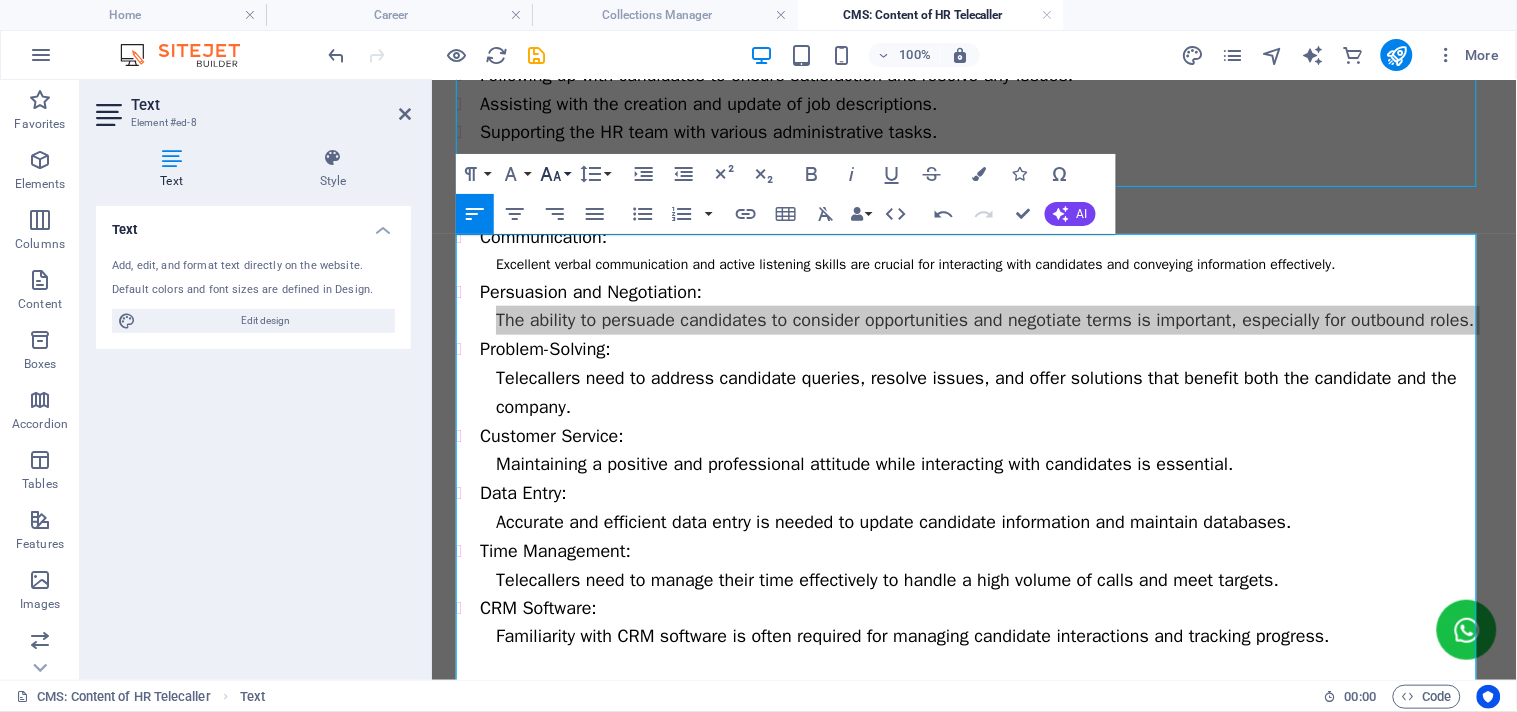 click 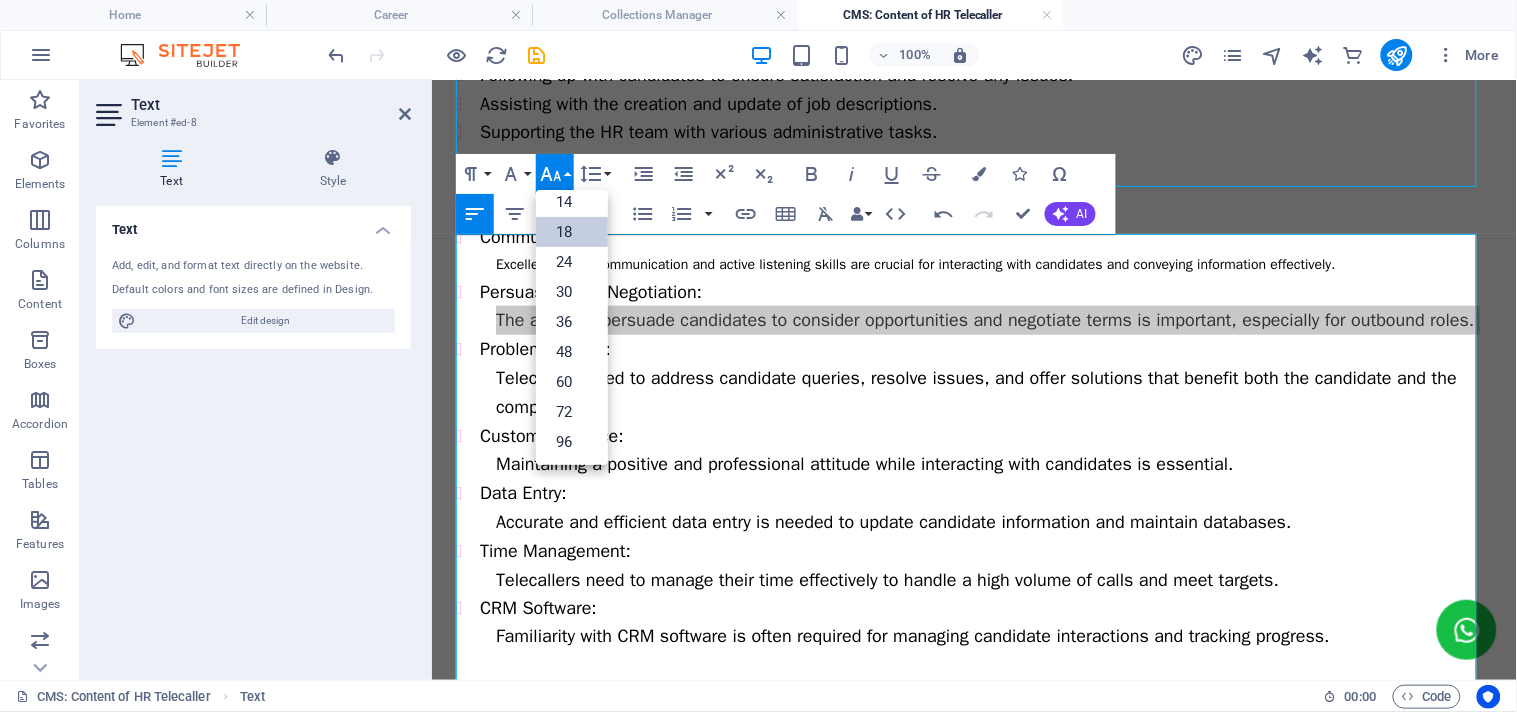 scroll, scrollTop: 160, scrollLeft: 0, axis: vertical 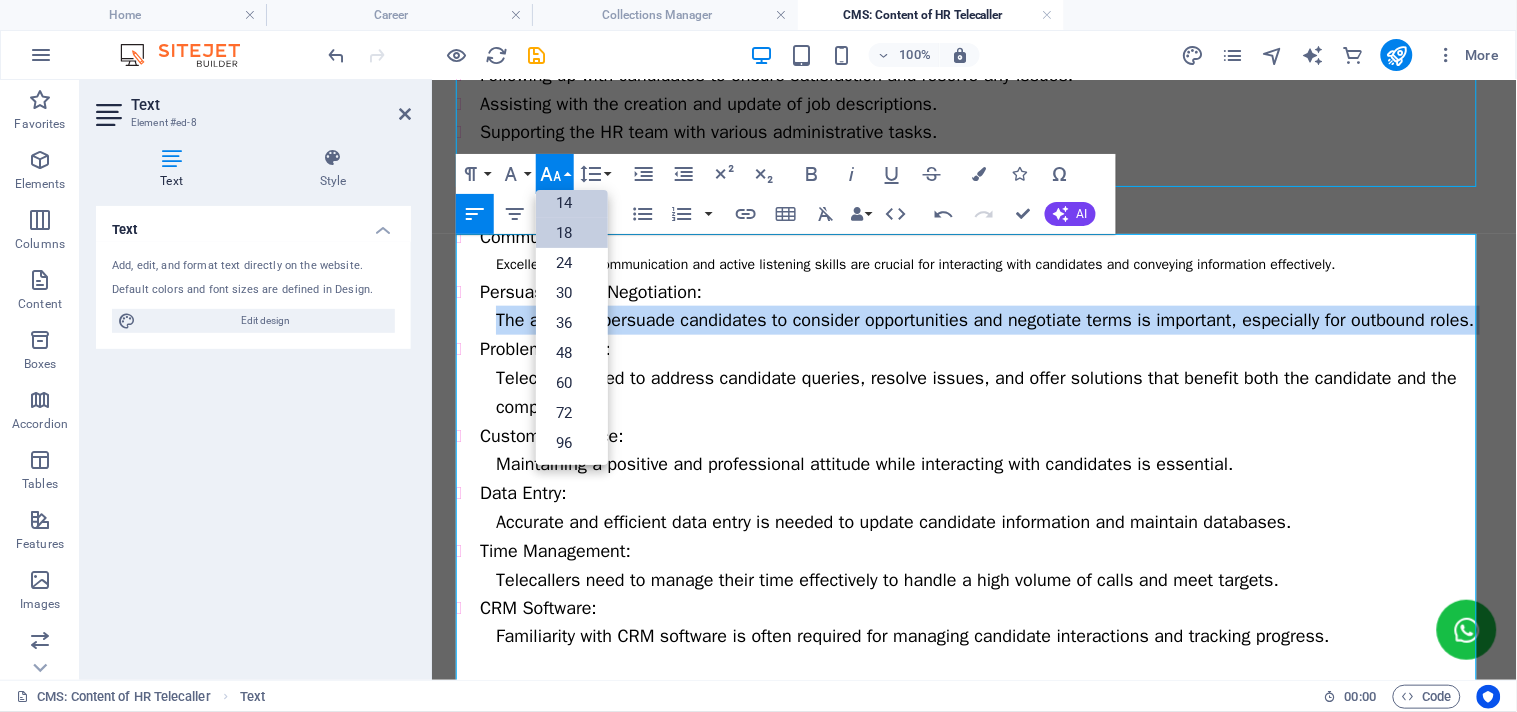 click on "14" at bounding box center [572, 203] 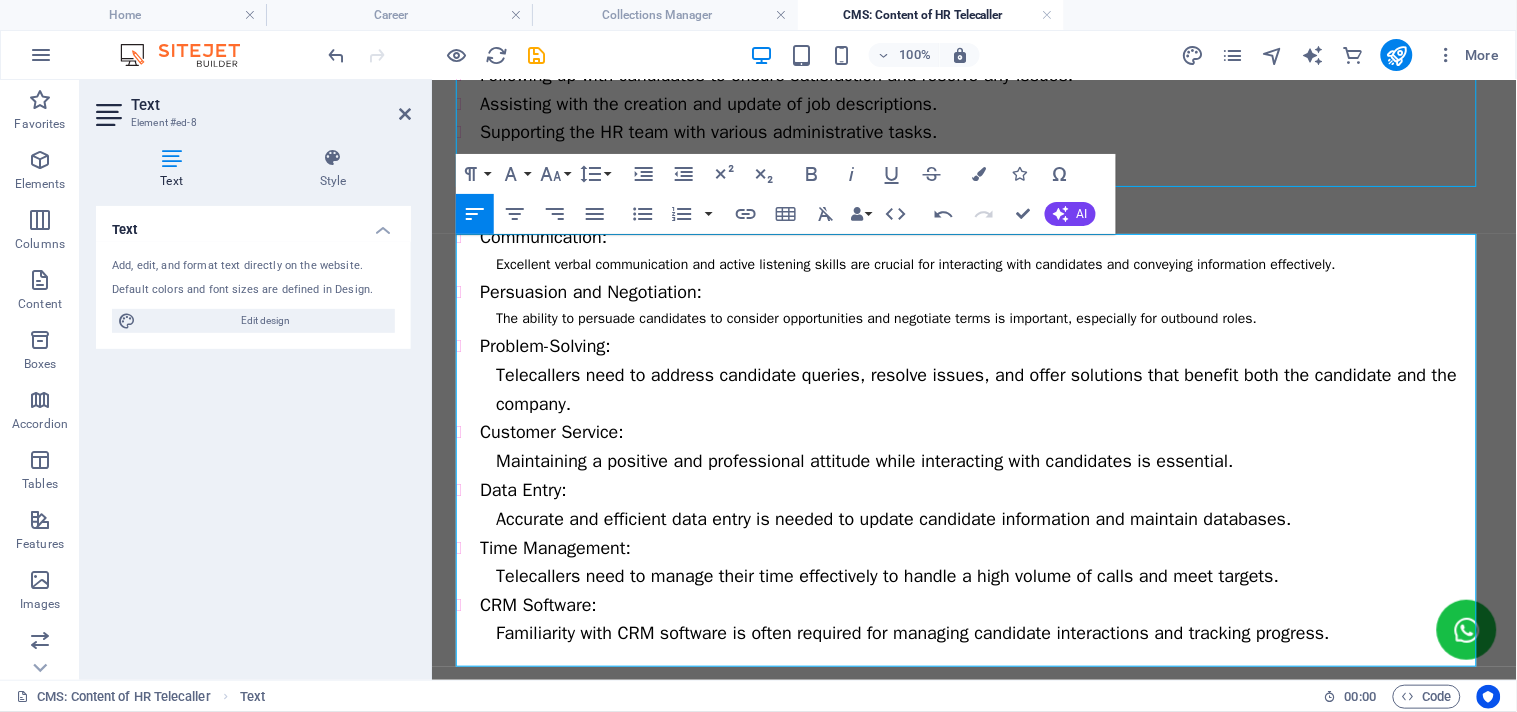 click on "Telecallers need to address candidate queries, resolve issues, and offer solutions that benefit both the candidate and the company." at bounding box center [975, 388] 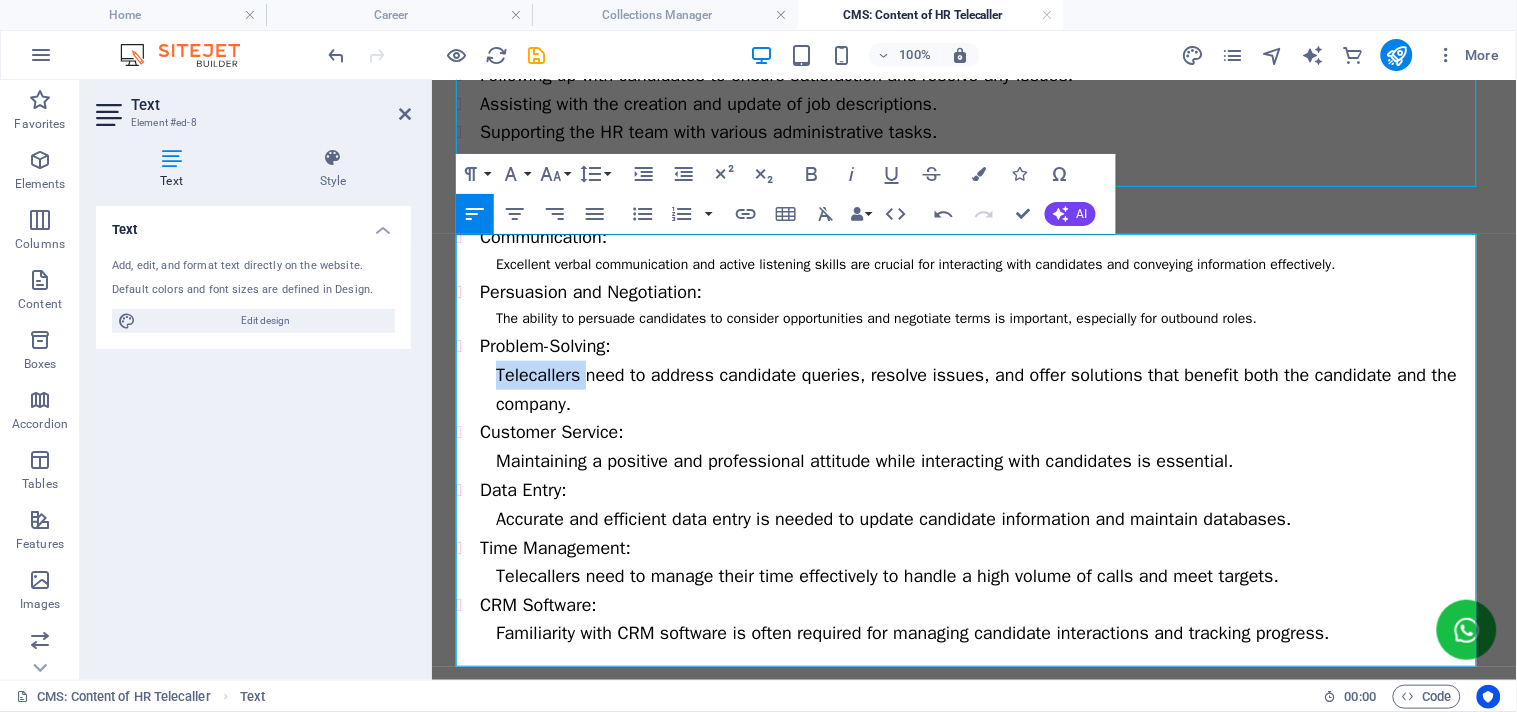 click on "Telecallers need to address candidate queries, resolve issues, and offer solutions that benefit both the candidate and the company." at bounding box center (975, 388) 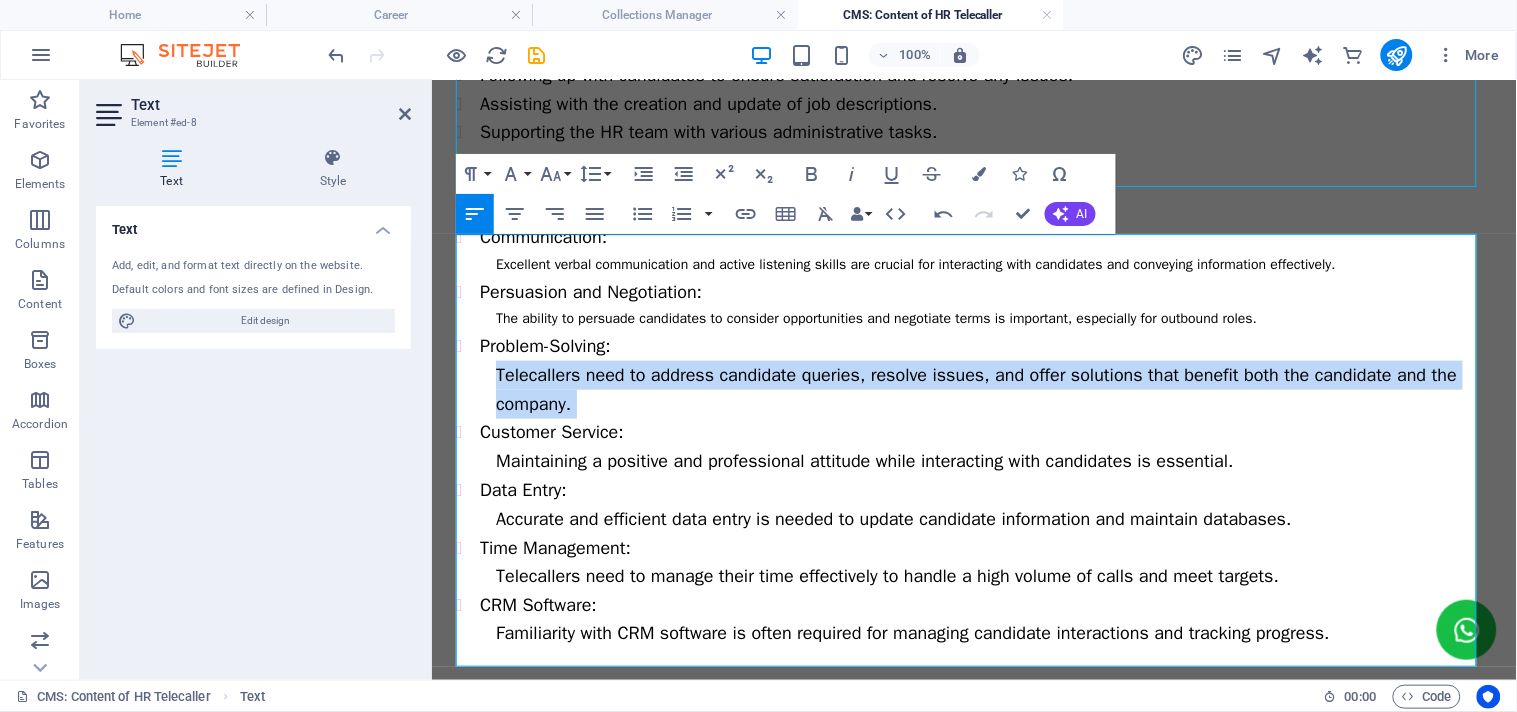 click on "Telecallers need to address candidate queries, resolve issues, and offer solutions that benefit both the candidate and the company." at bounding box center (975, 388) 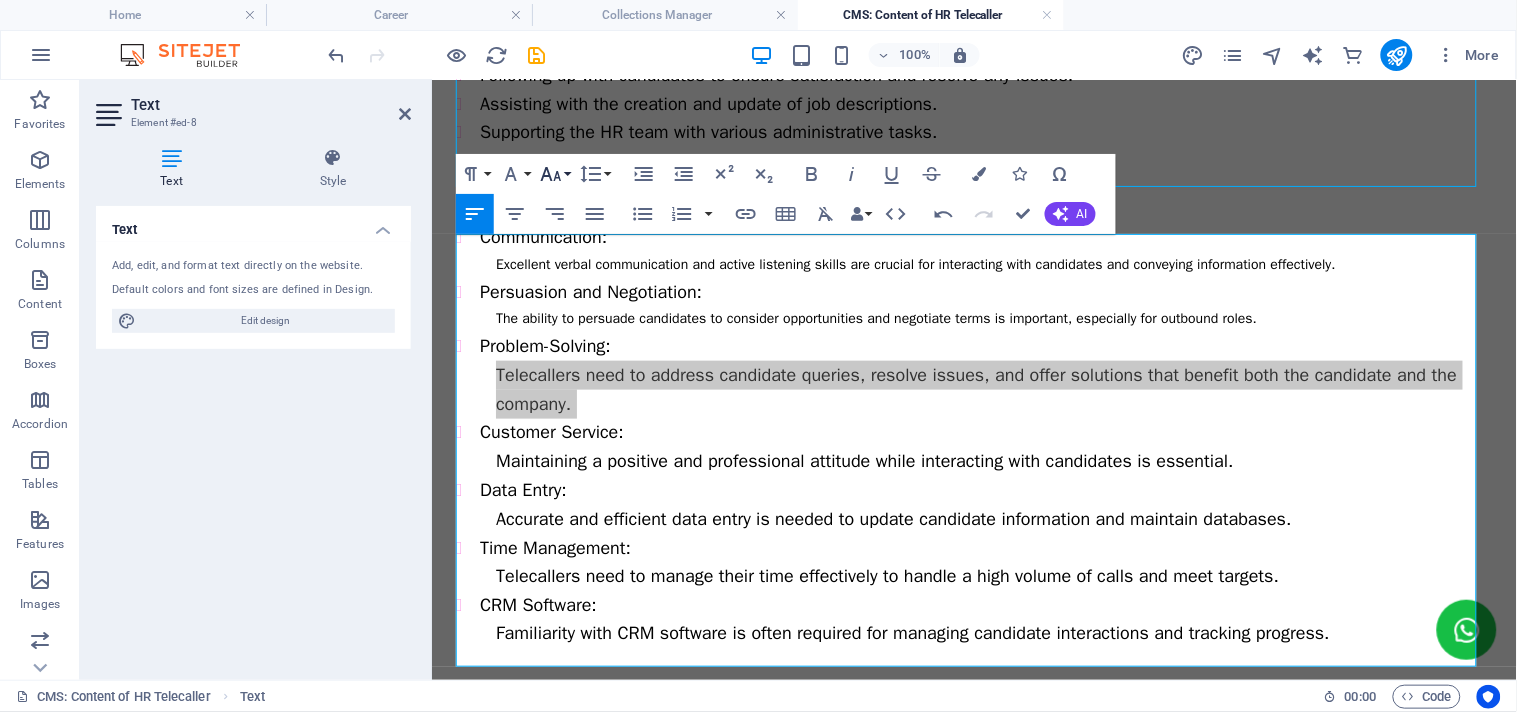 click 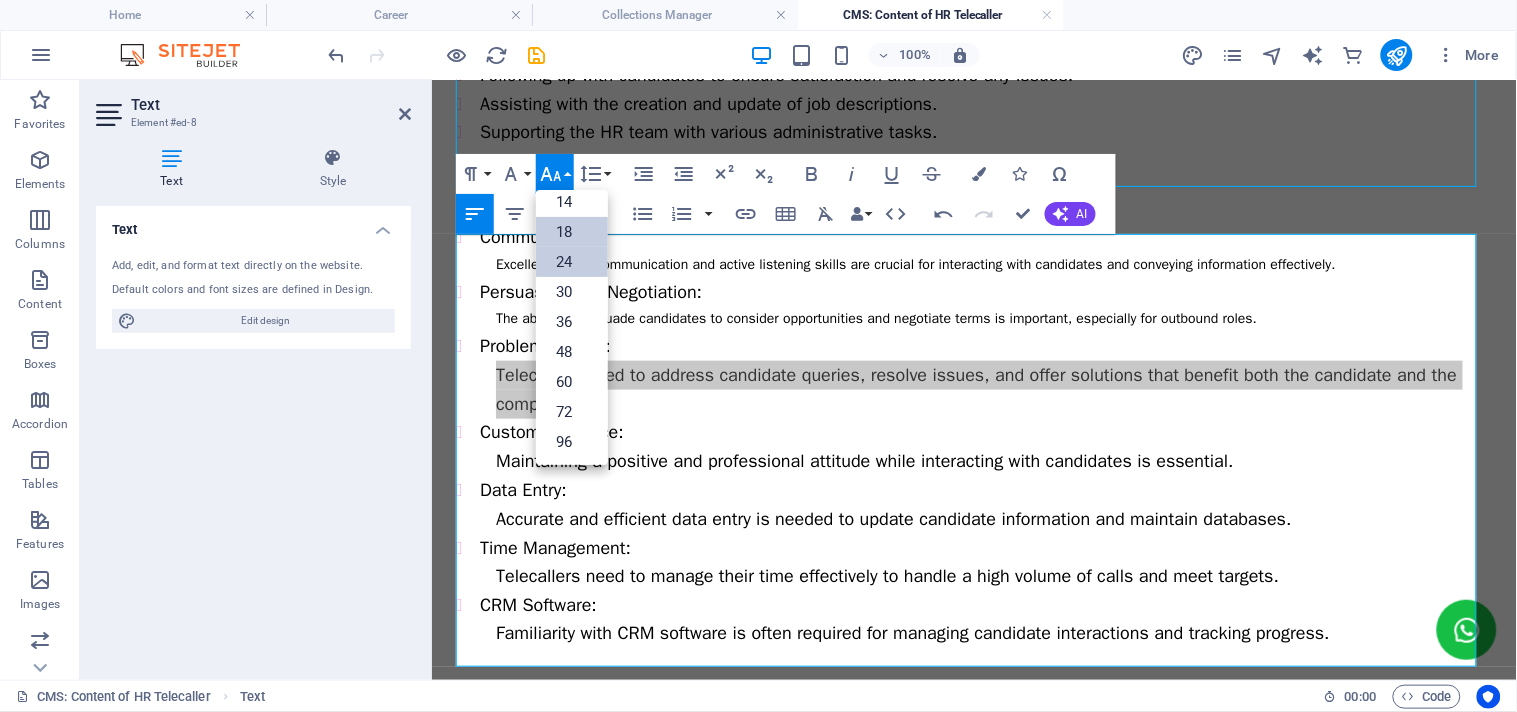 scroll, scrollTop: 160, scrollLeft: 0, axis: vertical 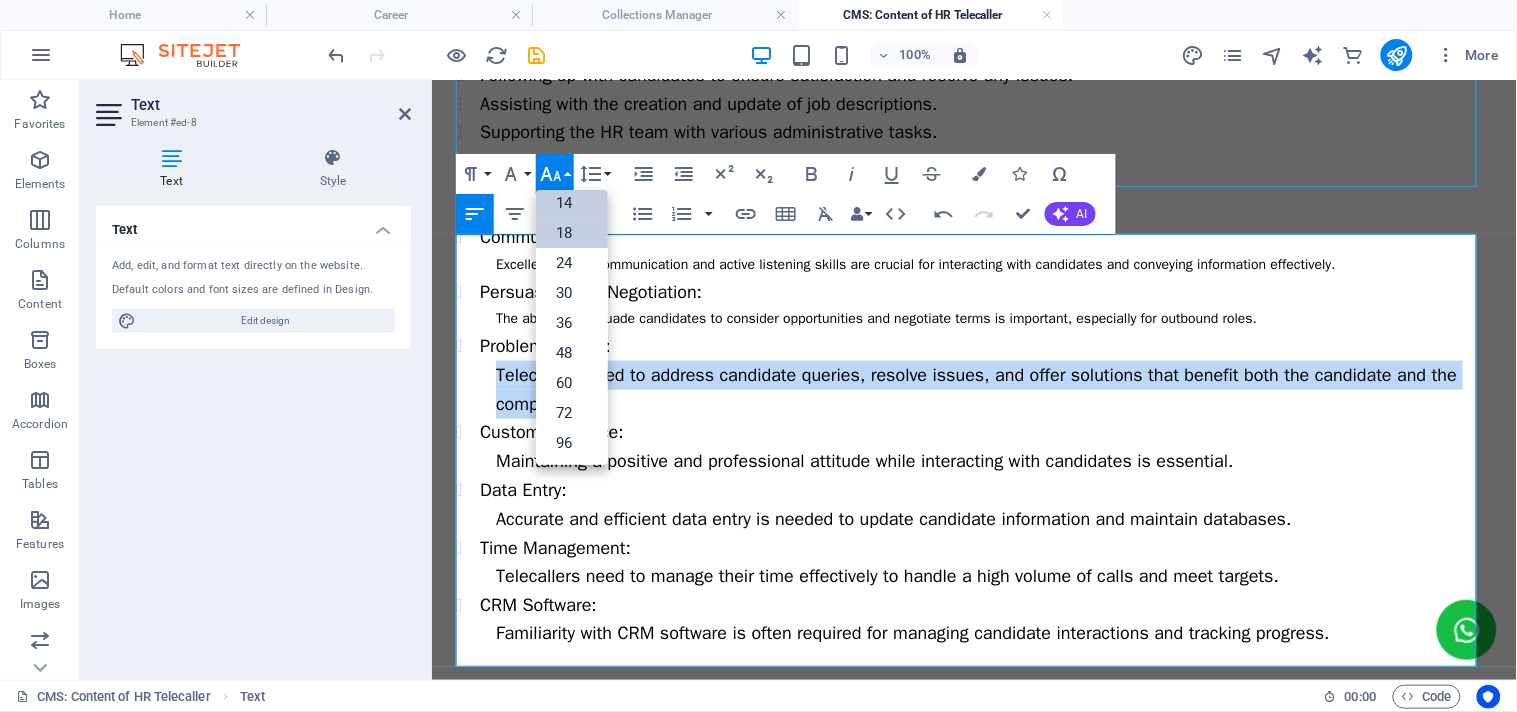 click on "14" at bounding box center [572, 203] 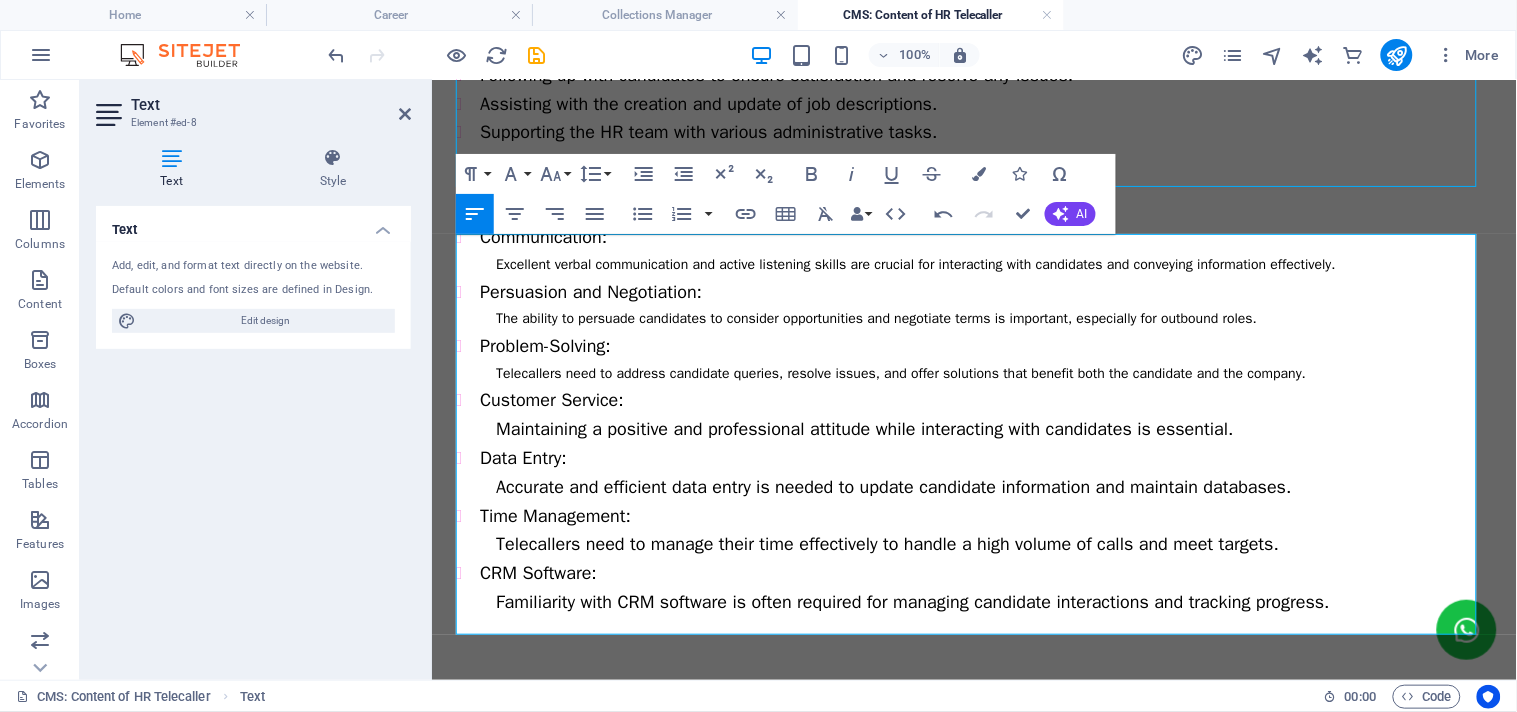 click on "Maintaining a positive and professional attitude while interacting with candidates is essential." at bounding box center [993, 428] 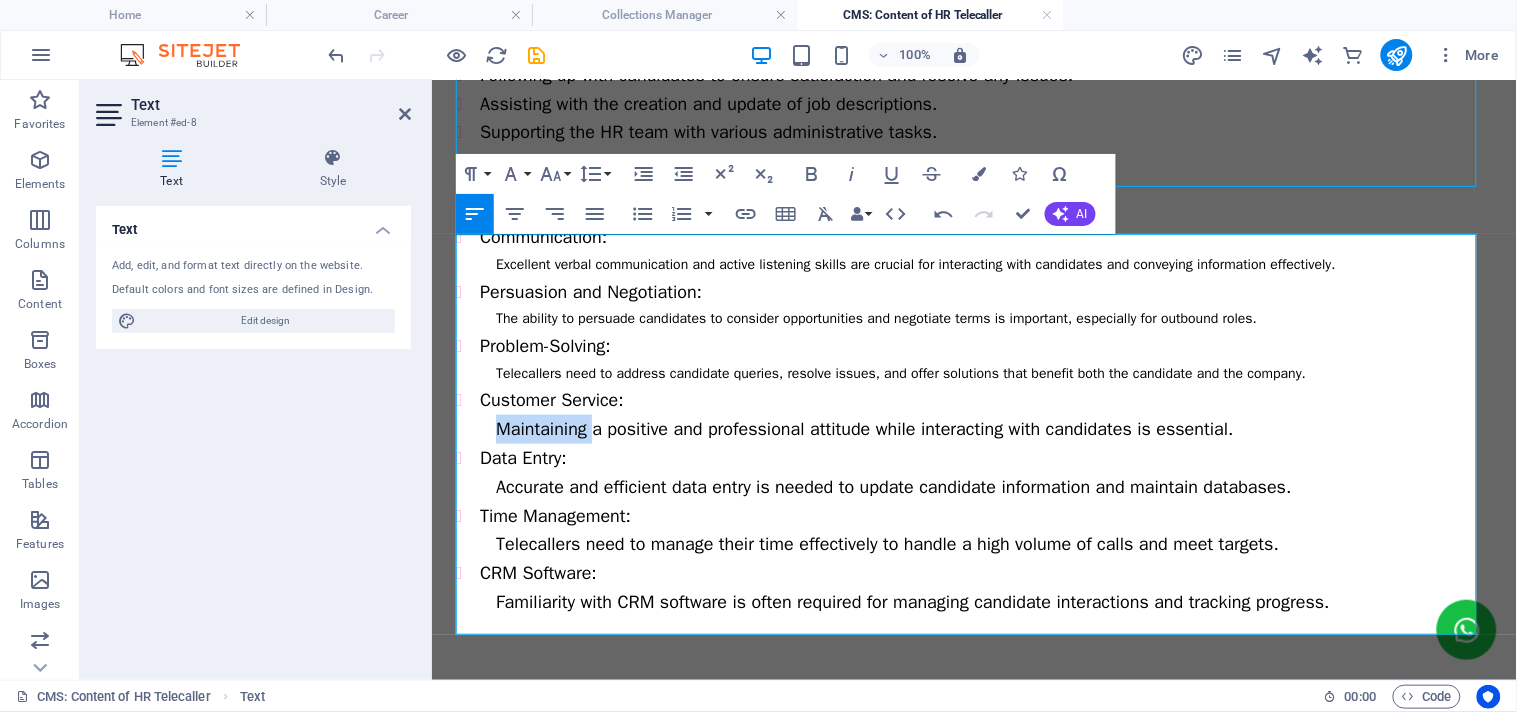 click on "Maintaining a positive and professional attitude while interacting with candidates is essential." at bounding box center [993, 428] 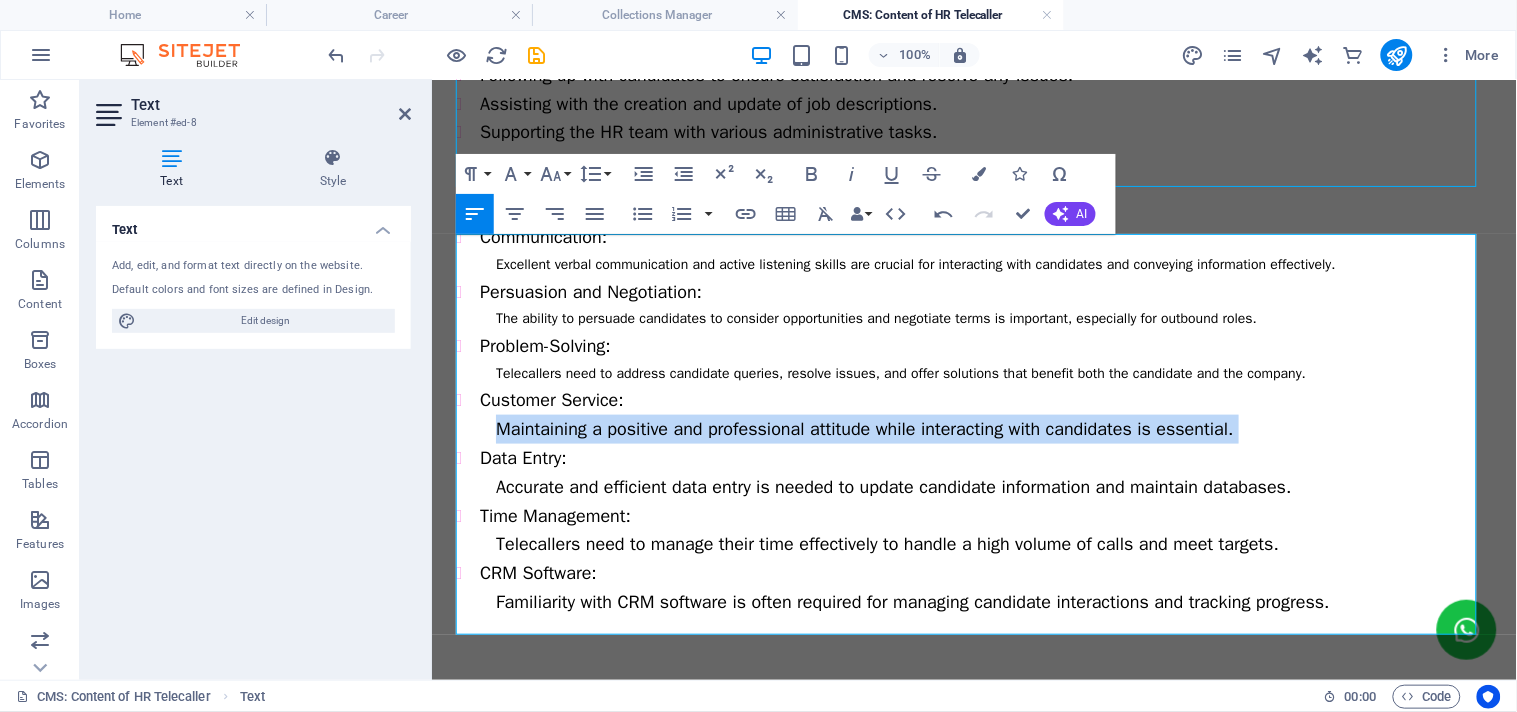 click on "Maintaining a positive and professional attitude while interacting with candidates is essential." at bounding box center (993, 428) 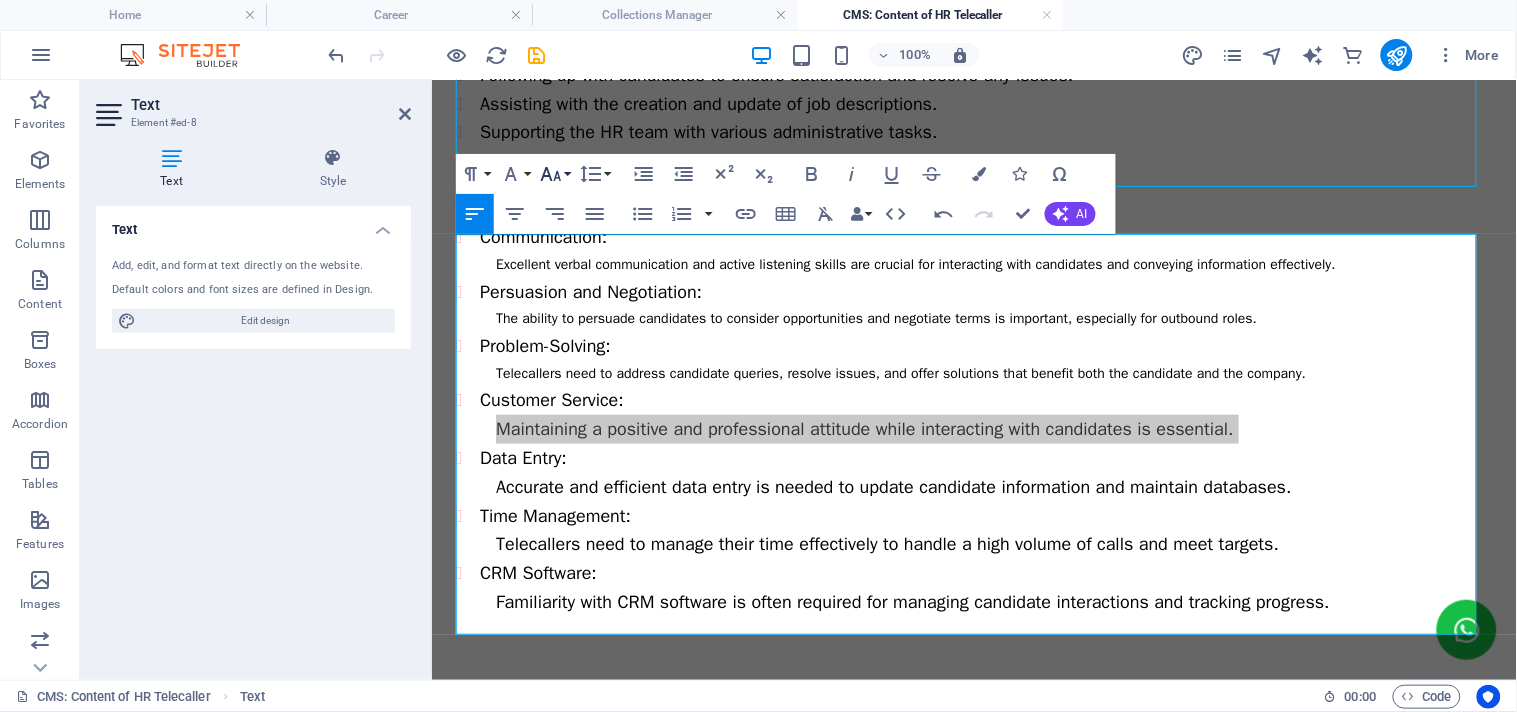 click 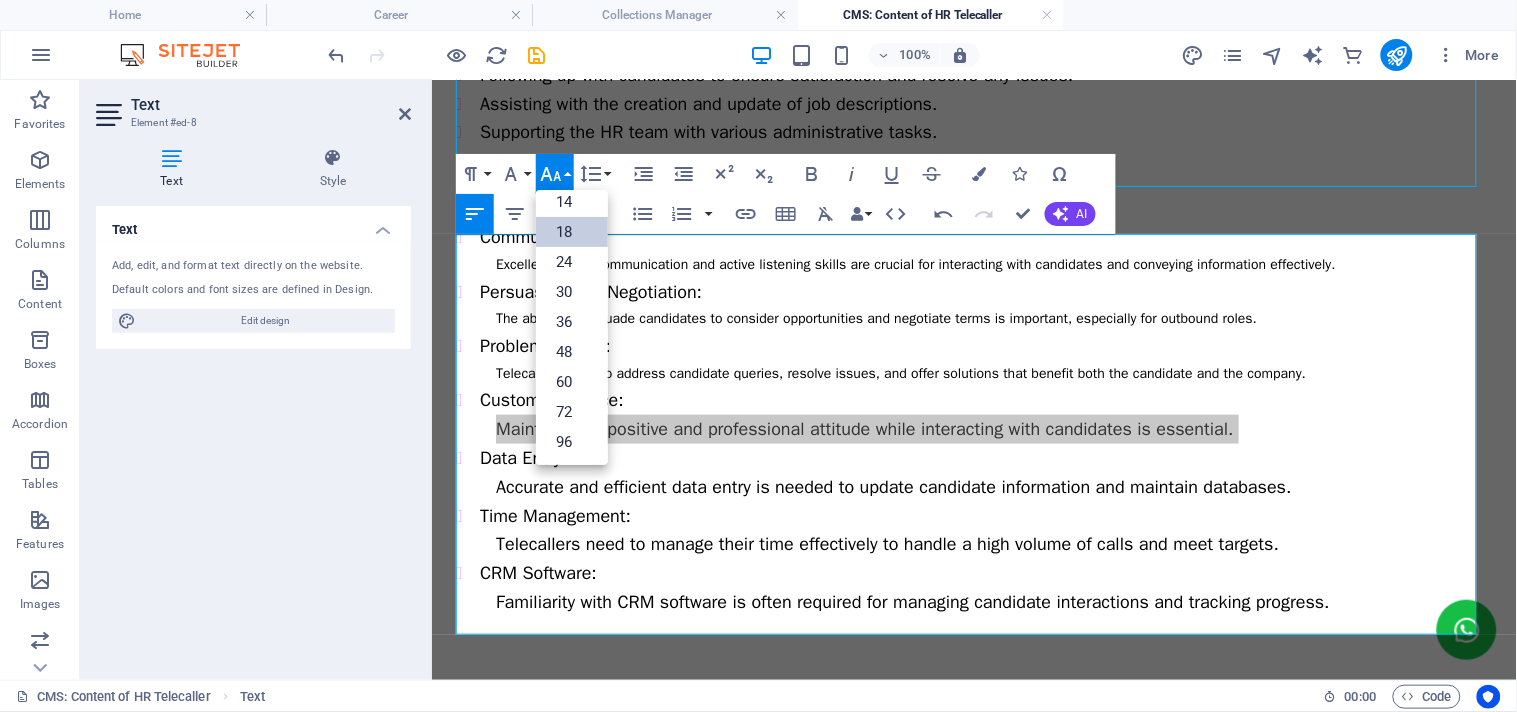 scroll, scrollTop: 160, scrollLeft: 0, axis: vertical 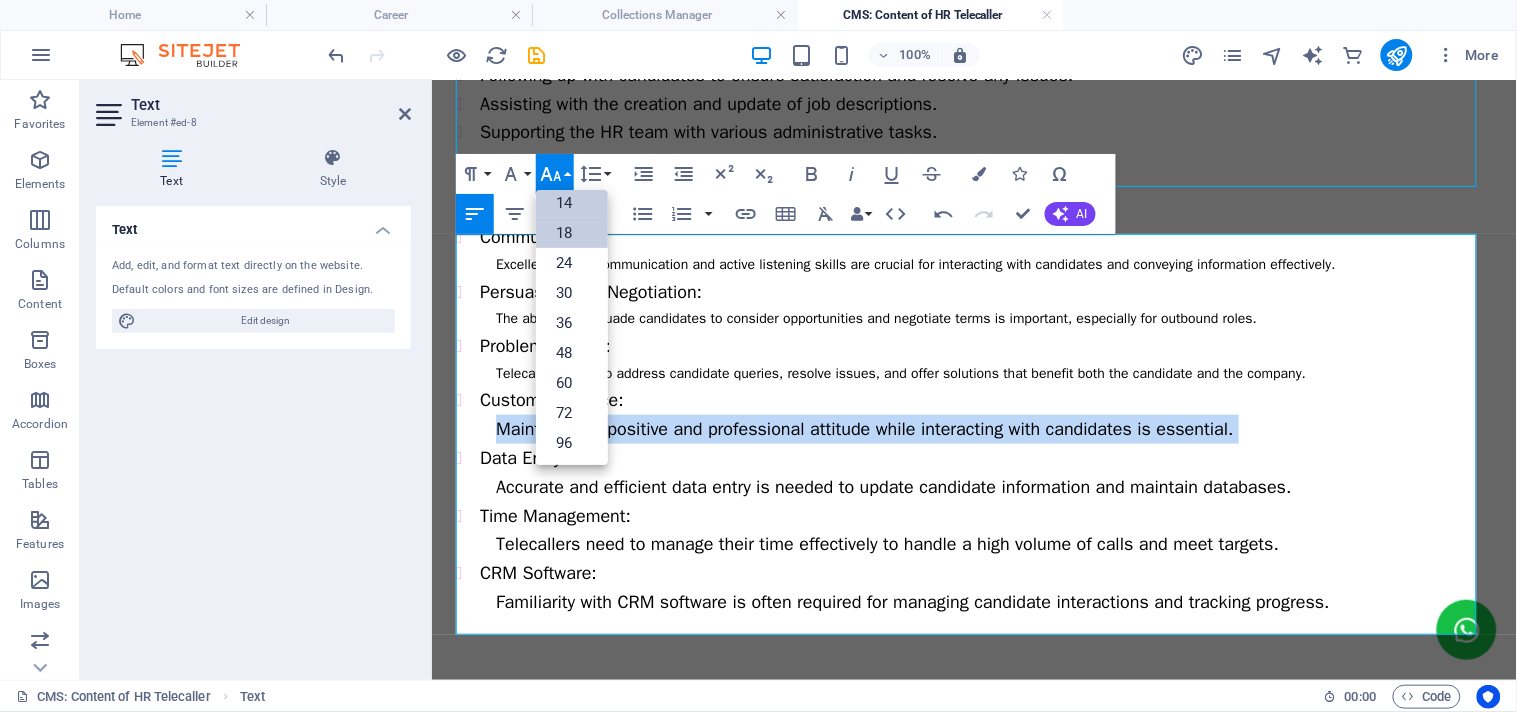 click on "14" at bounding box center [572, 203] 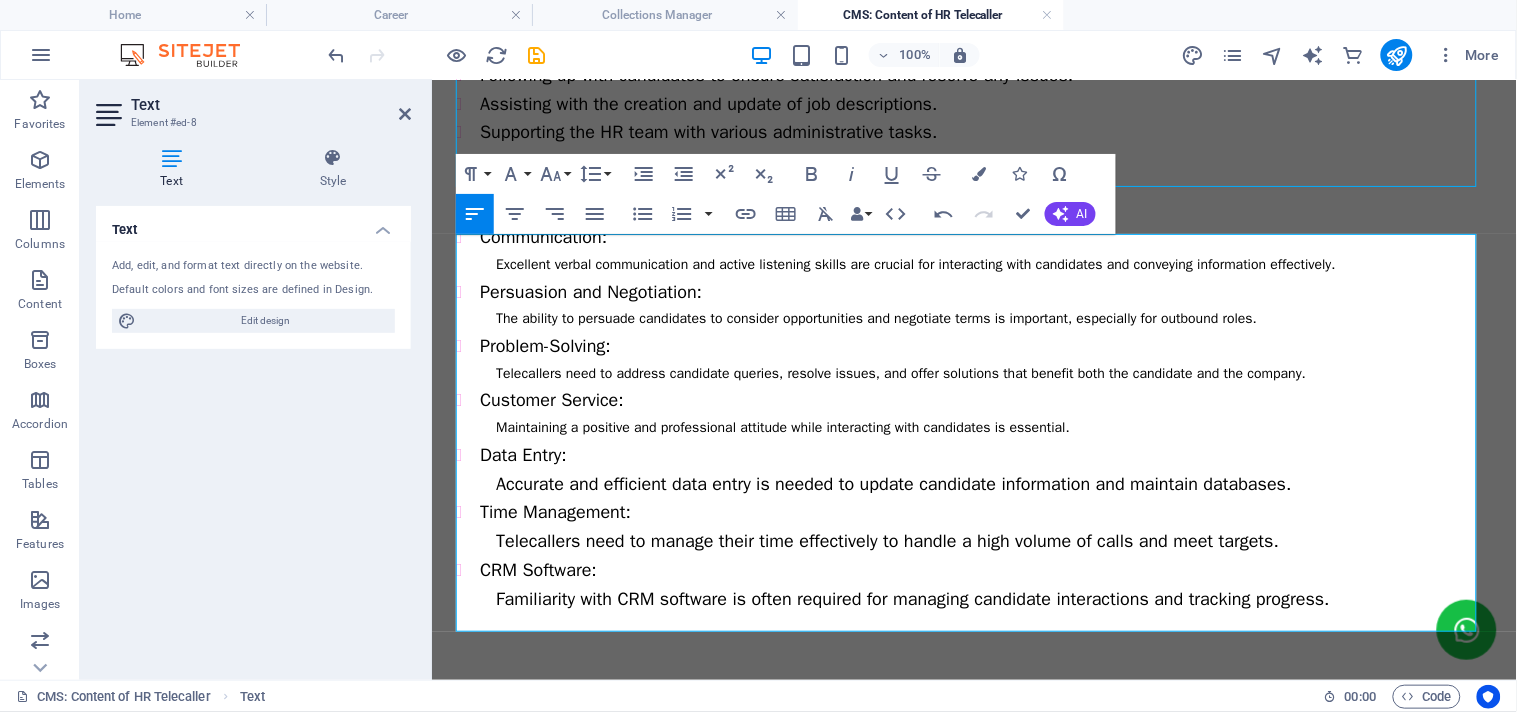 click on "Accurate and efficient data entry is needed to update candidate information and maintain databases." at bounding box center [893, 483] 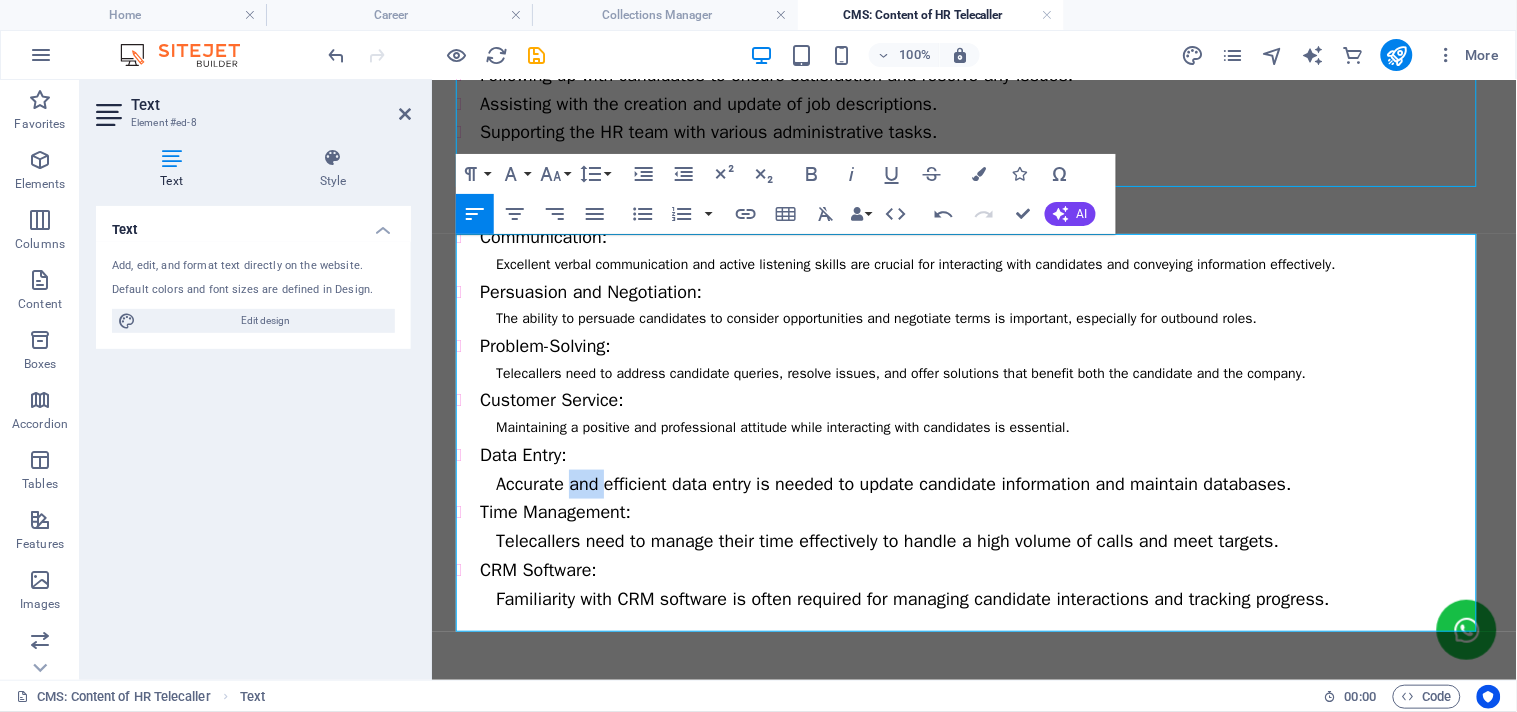 click on "Accurate and efficient data entry is needed to update candidate information and maintain databases." at bounding box center (893, 483) 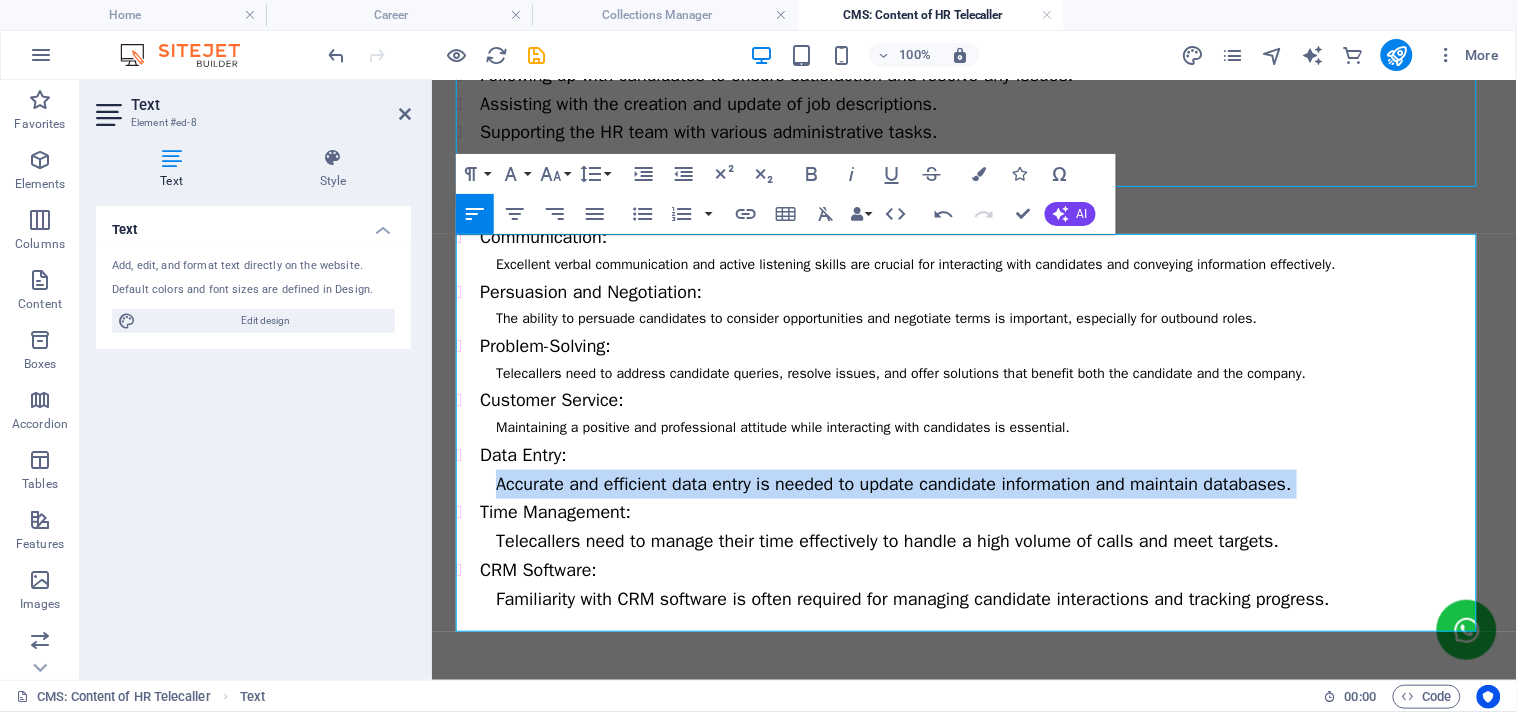 click on "Accurate and efficient data entry is needed to update candidate information and maintain databases." at bounding box center [893, 483] 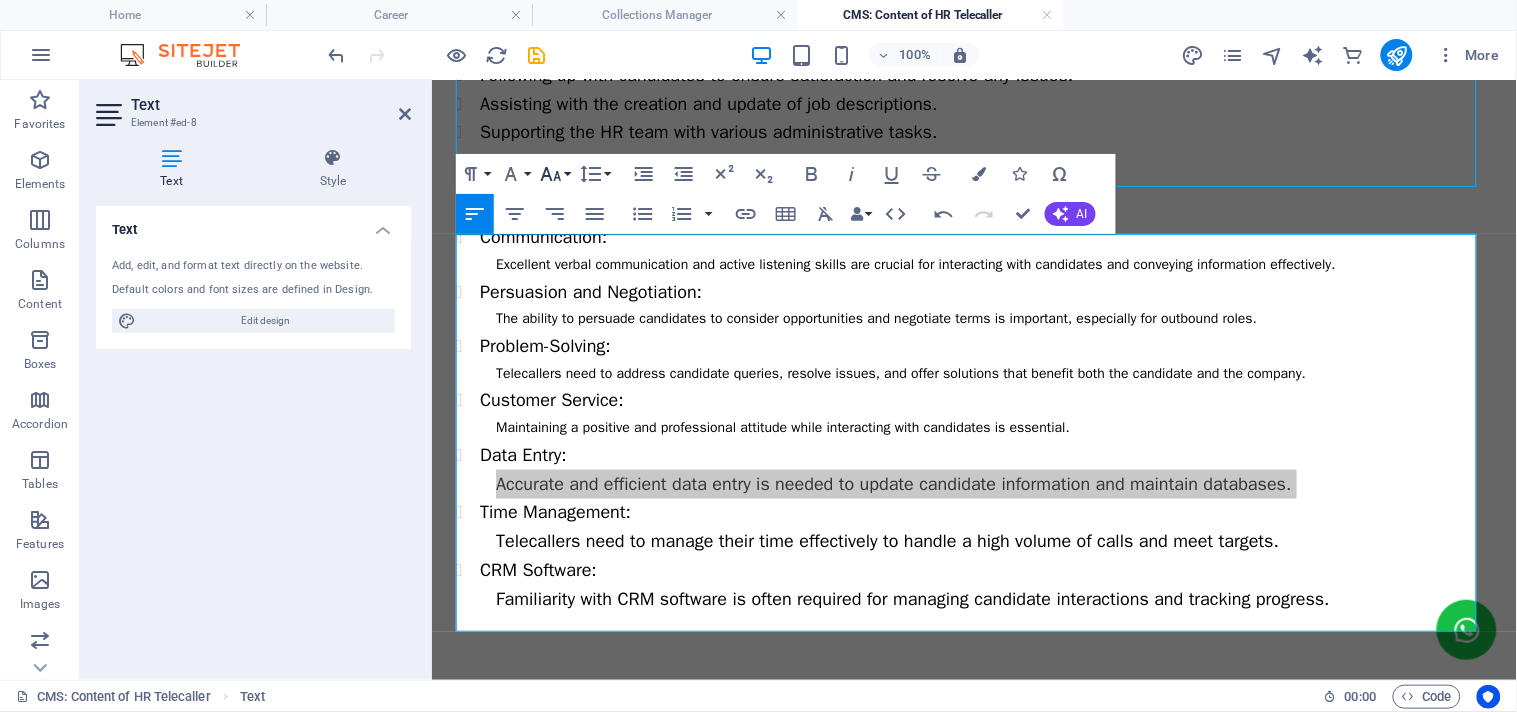 click on "Font Size" at bounding box center (555, 174) 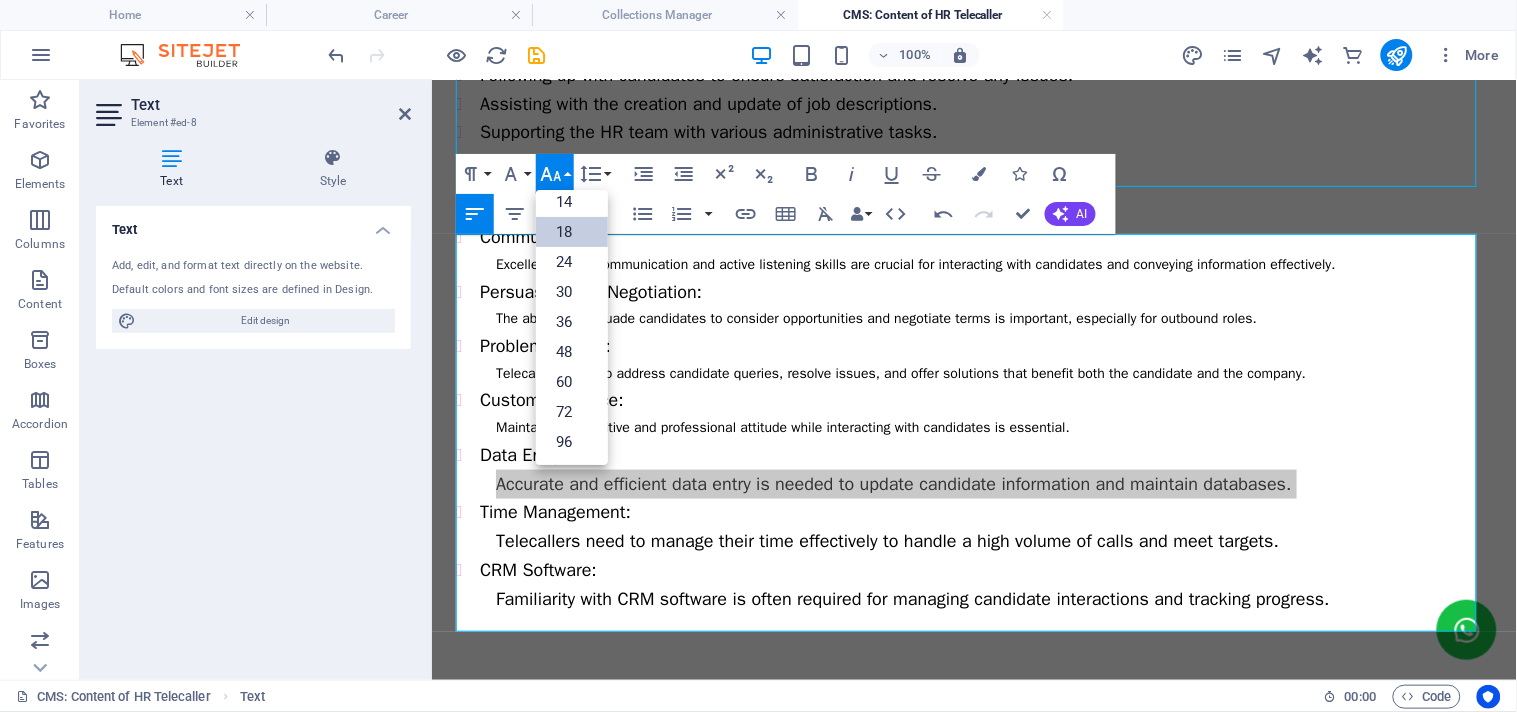 scroll, scrollTop: 160, scrollLeft: 0, axis: vertical 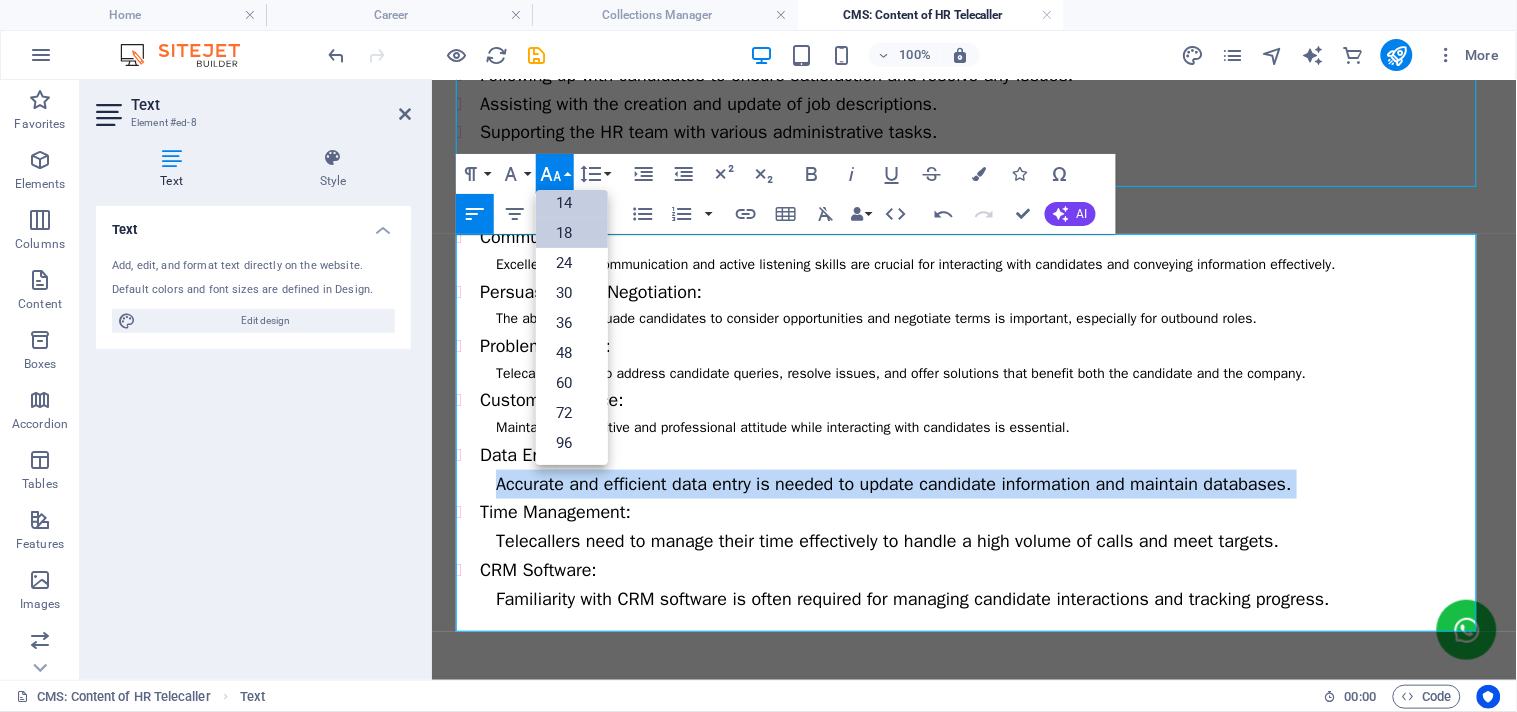 click on "14" at bounding box center [572, 203] 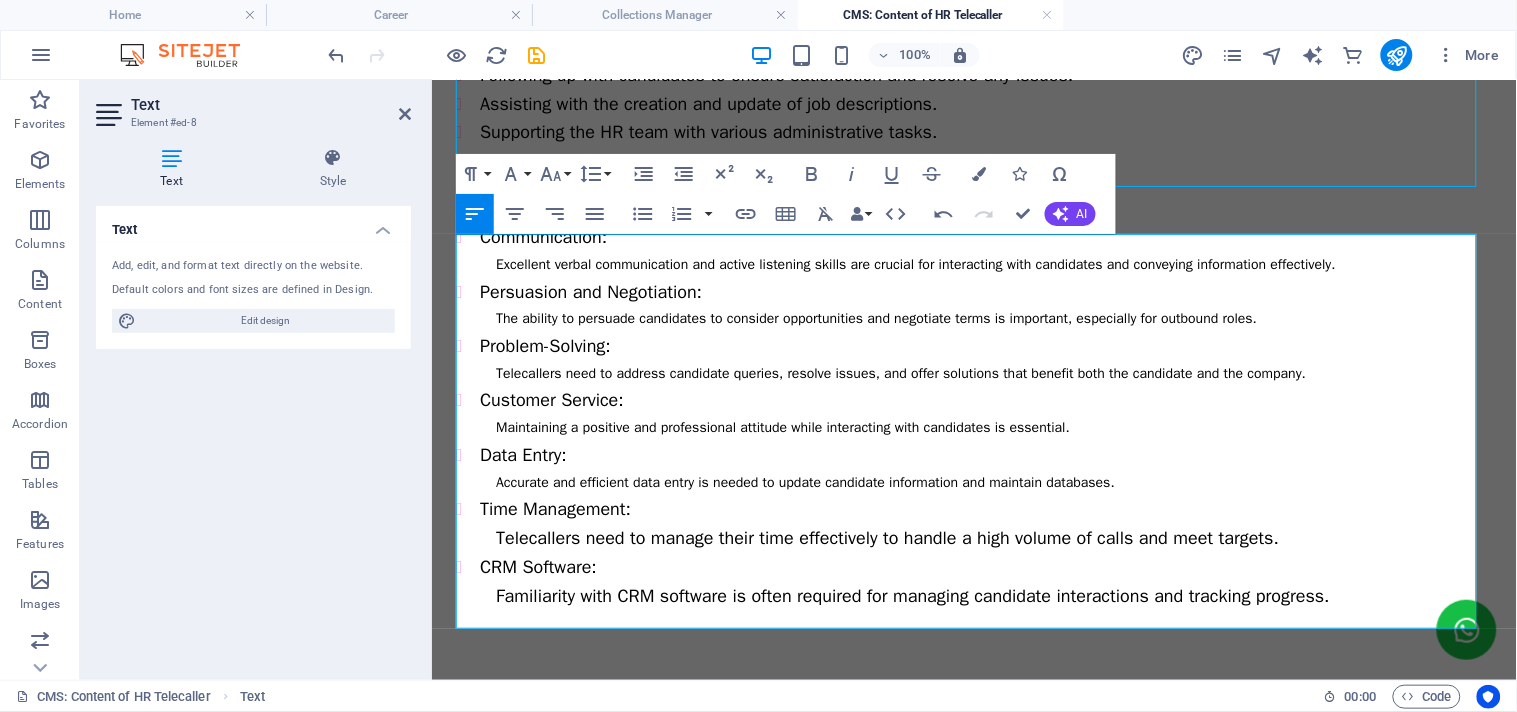click on "Telecallers need to manage their time effectively to handle a high volume of calls and meet targets." at bounding box center [886, 537] 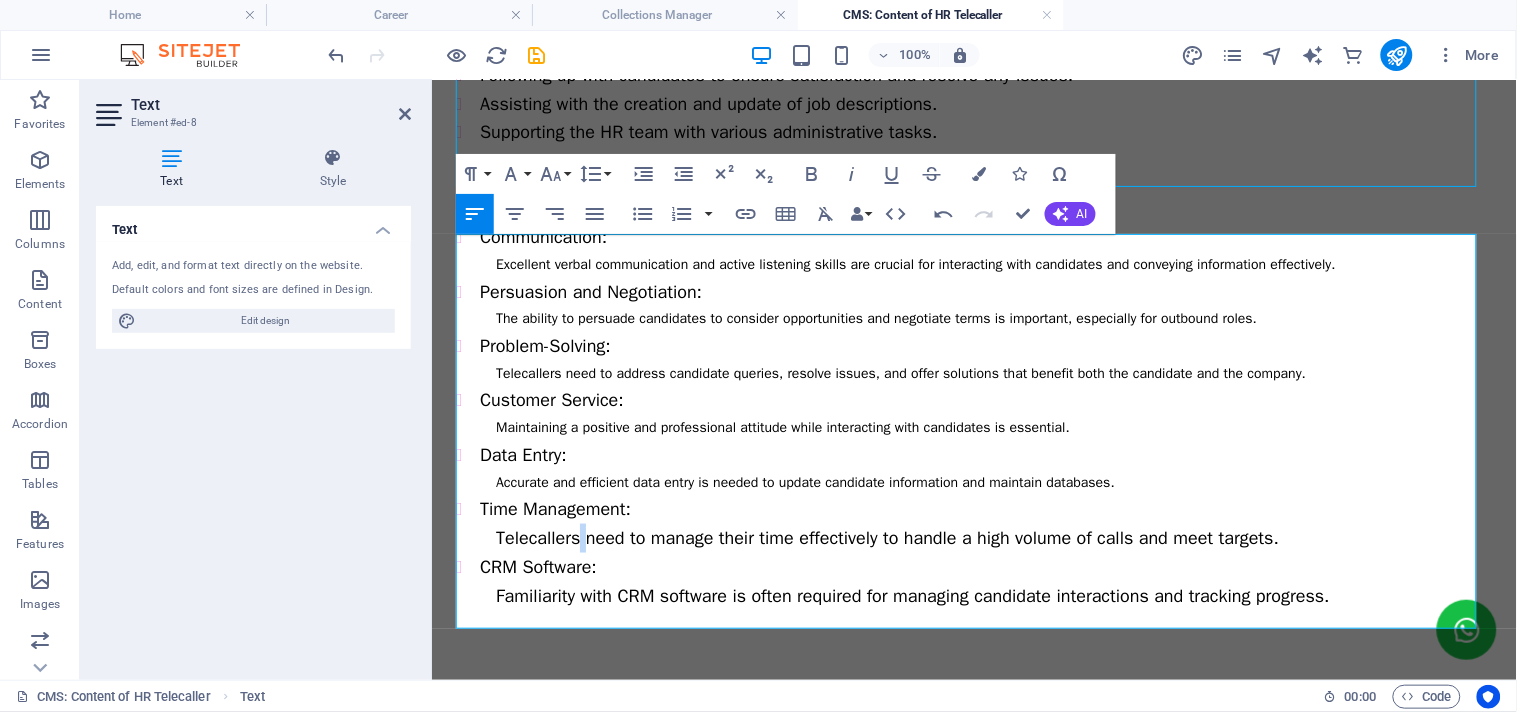 click on "Telecallers need to manage their time effectively to handle a high volume of calls and meet targets." at bounding box center [886, 537] 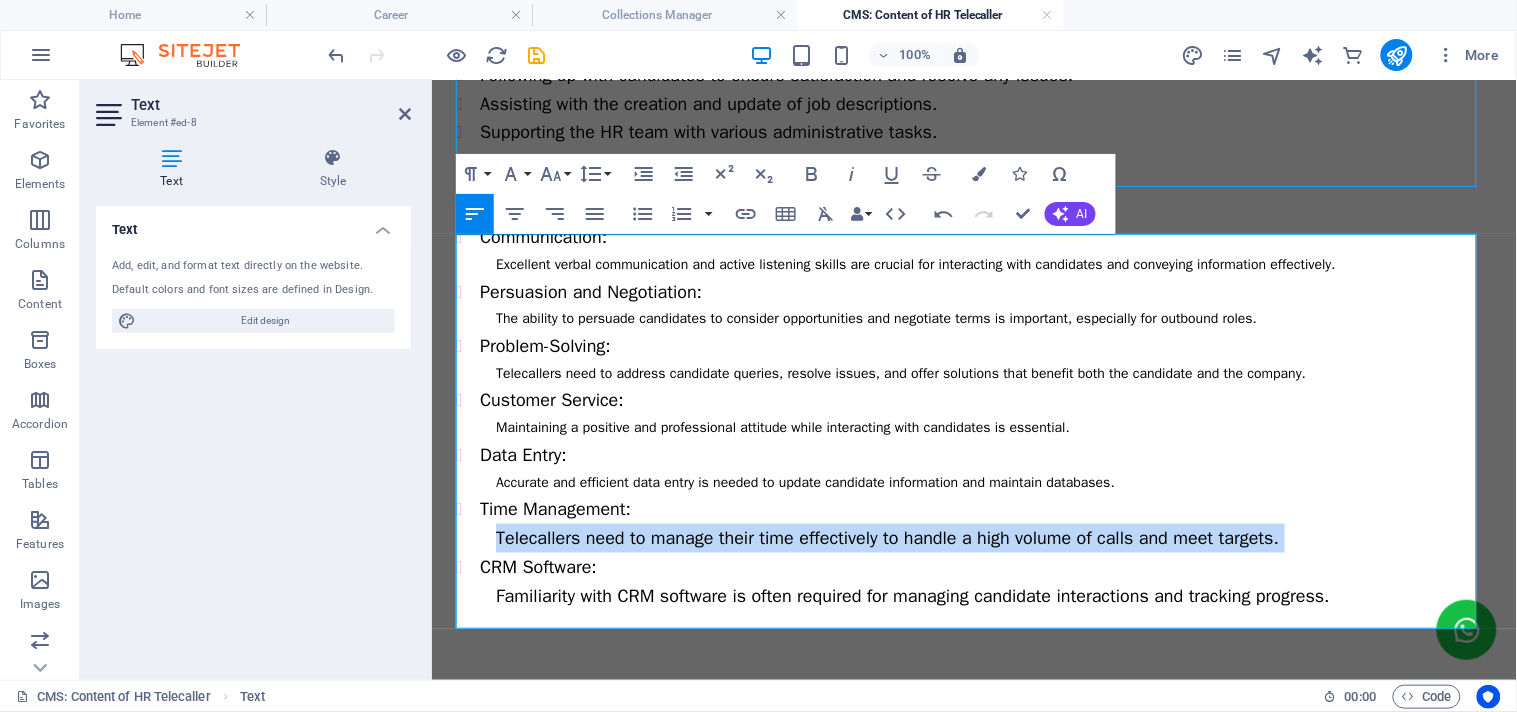 click on "Telecallers need to manage their time effectively to handle a high volume of calls and meet targets." at bounding box center (886, 537) 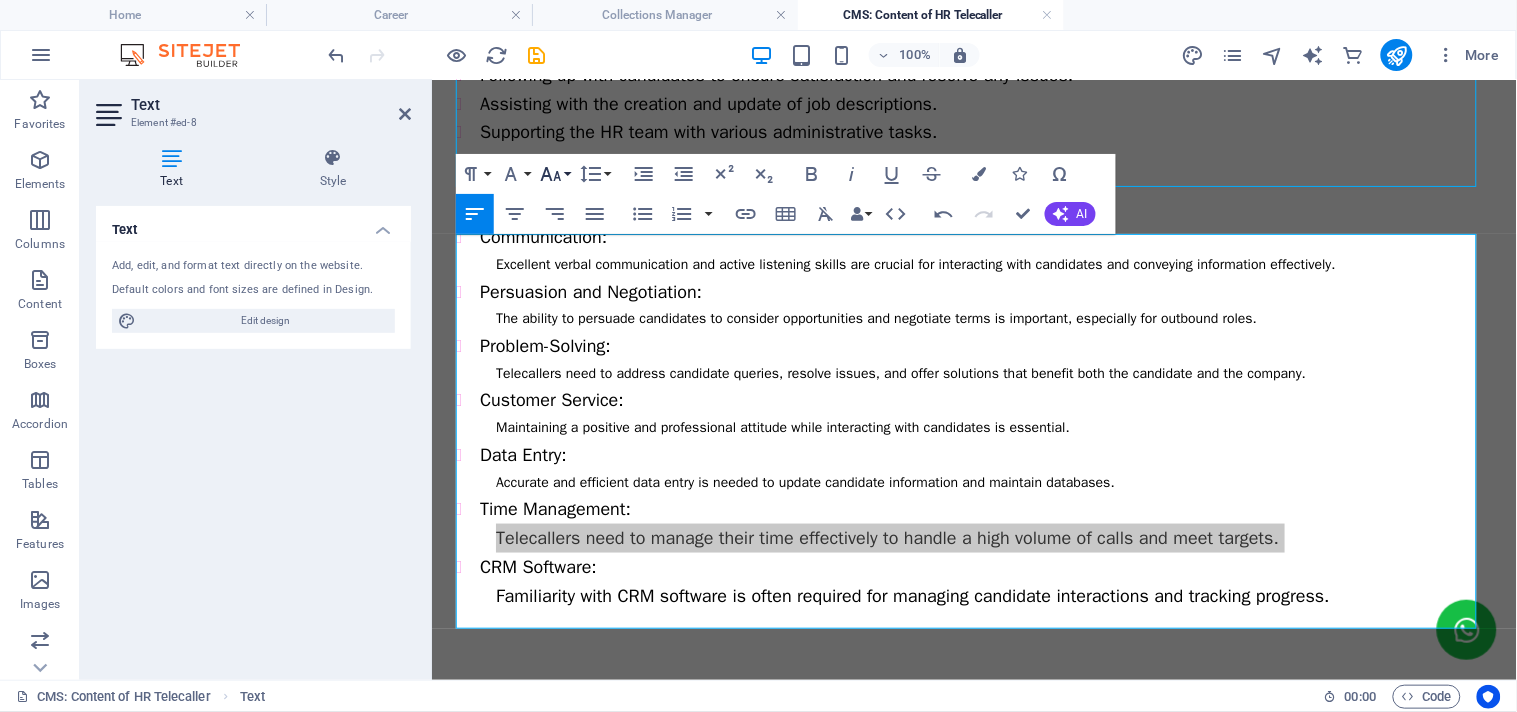 click 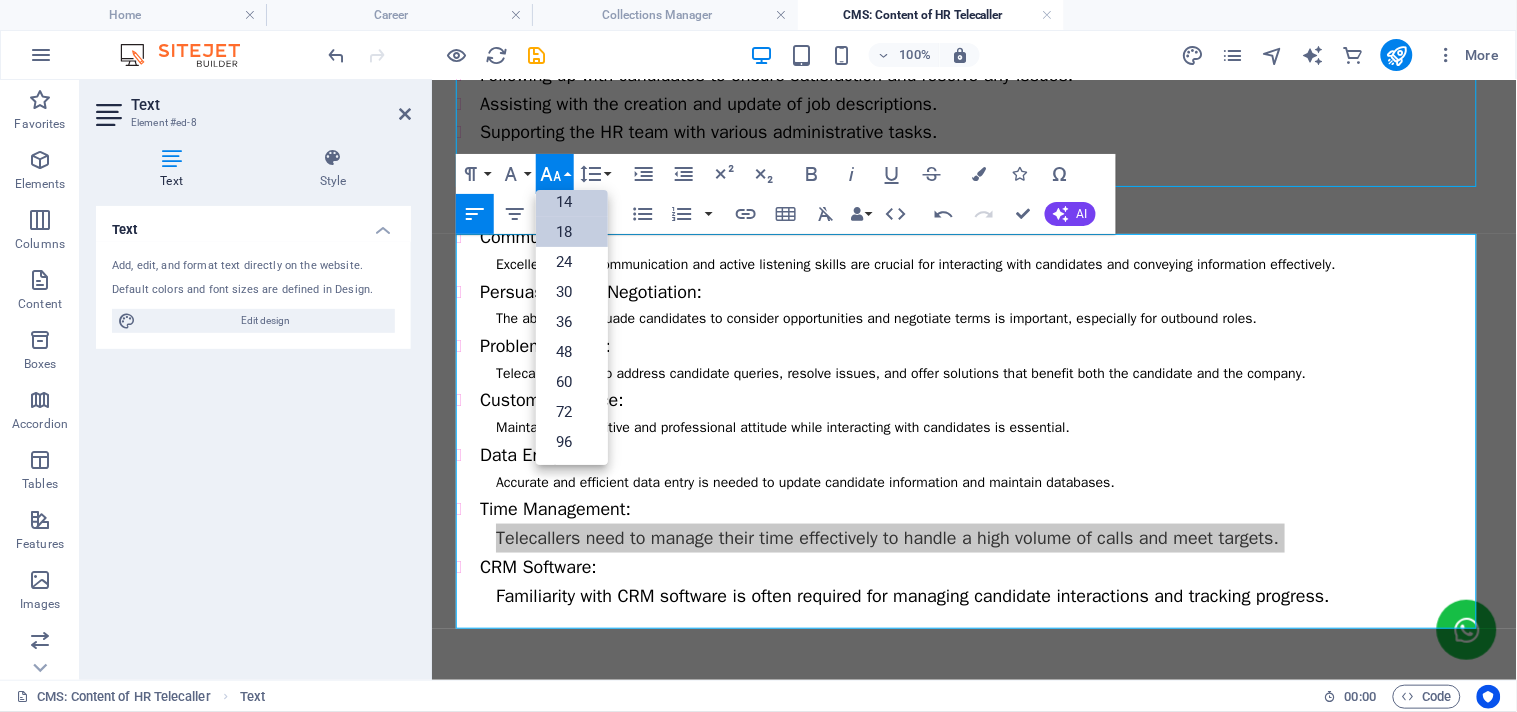 scroll, scrollTop: 160, scrollLeft: 0, axis: vertical 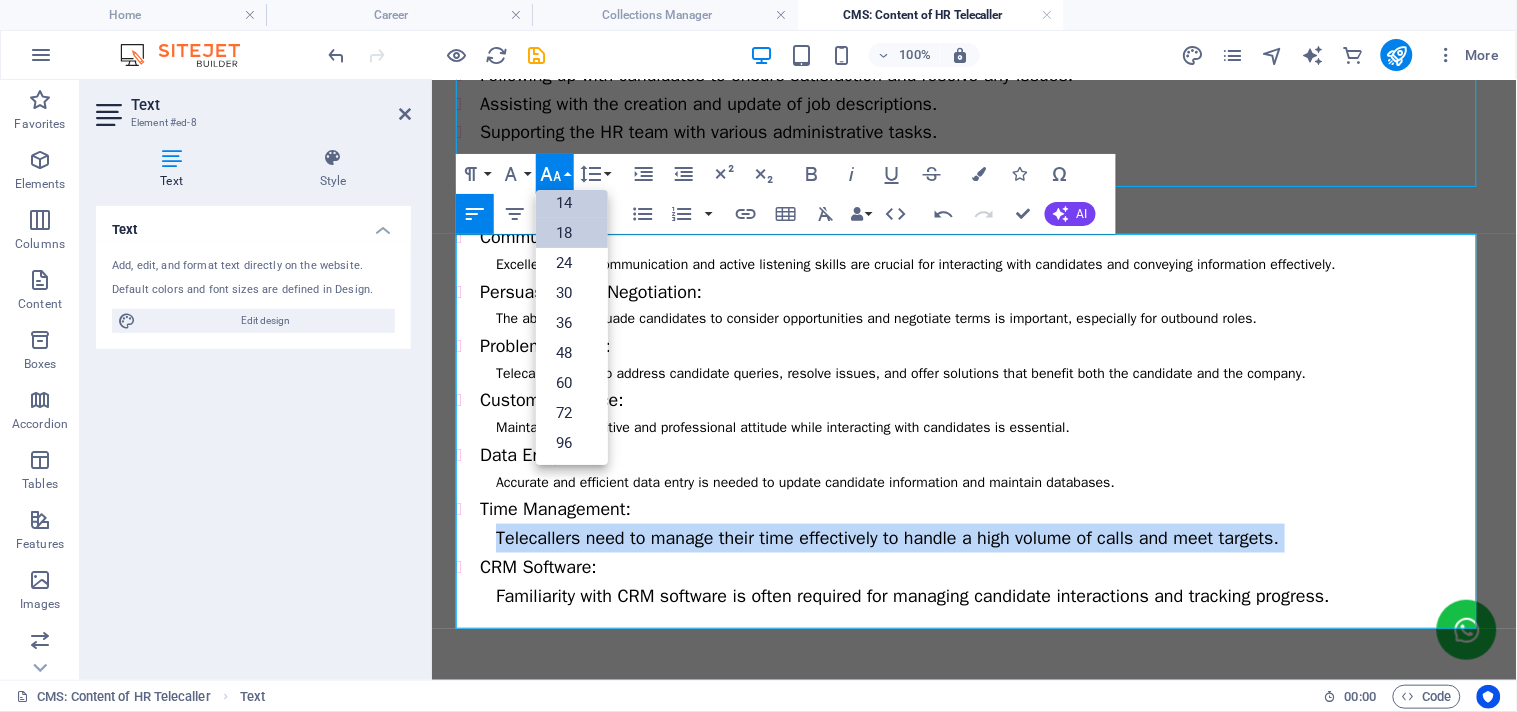 click on "14" at bounding box center [572, 203] 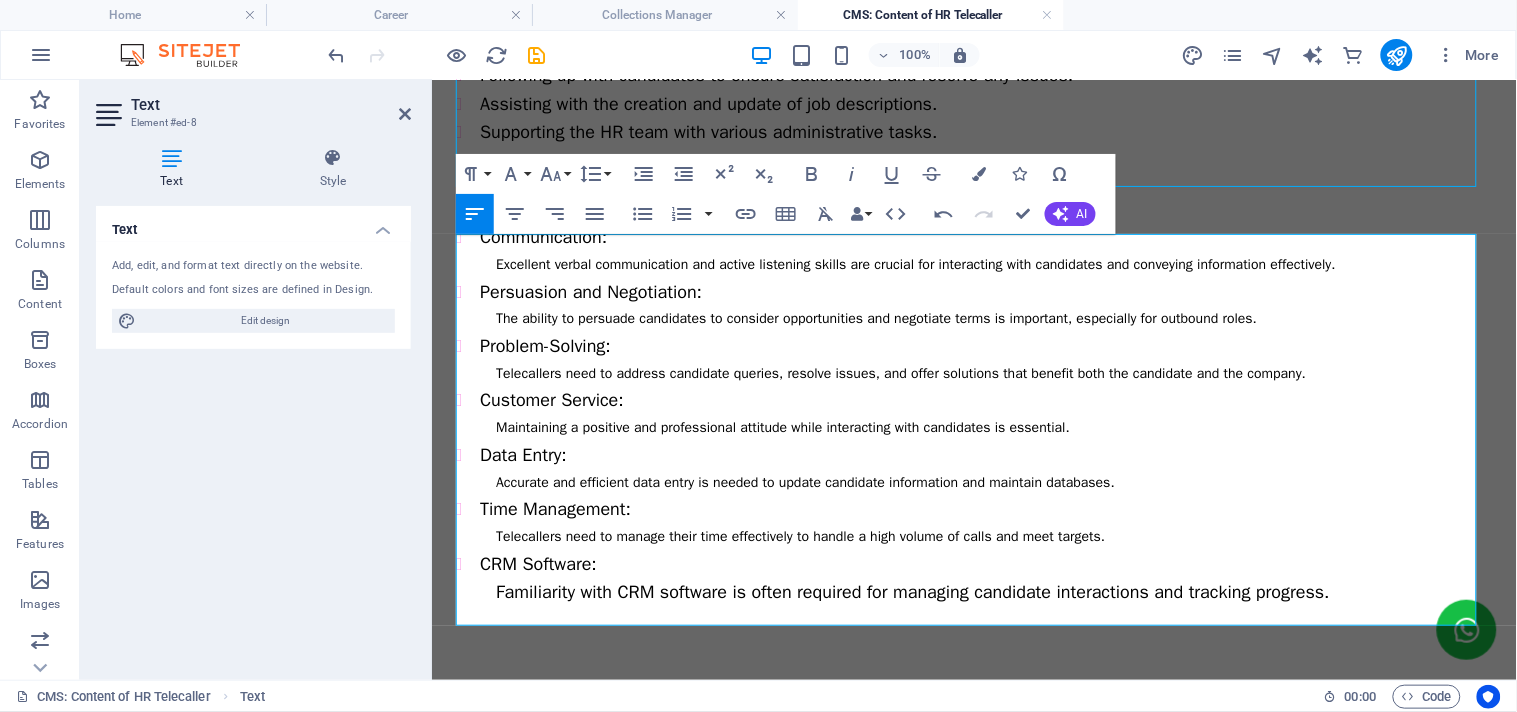 click on "Familiarity with CRM software is often required for managing candidate interactions and tracking progress." at bounding box center [912, 591] 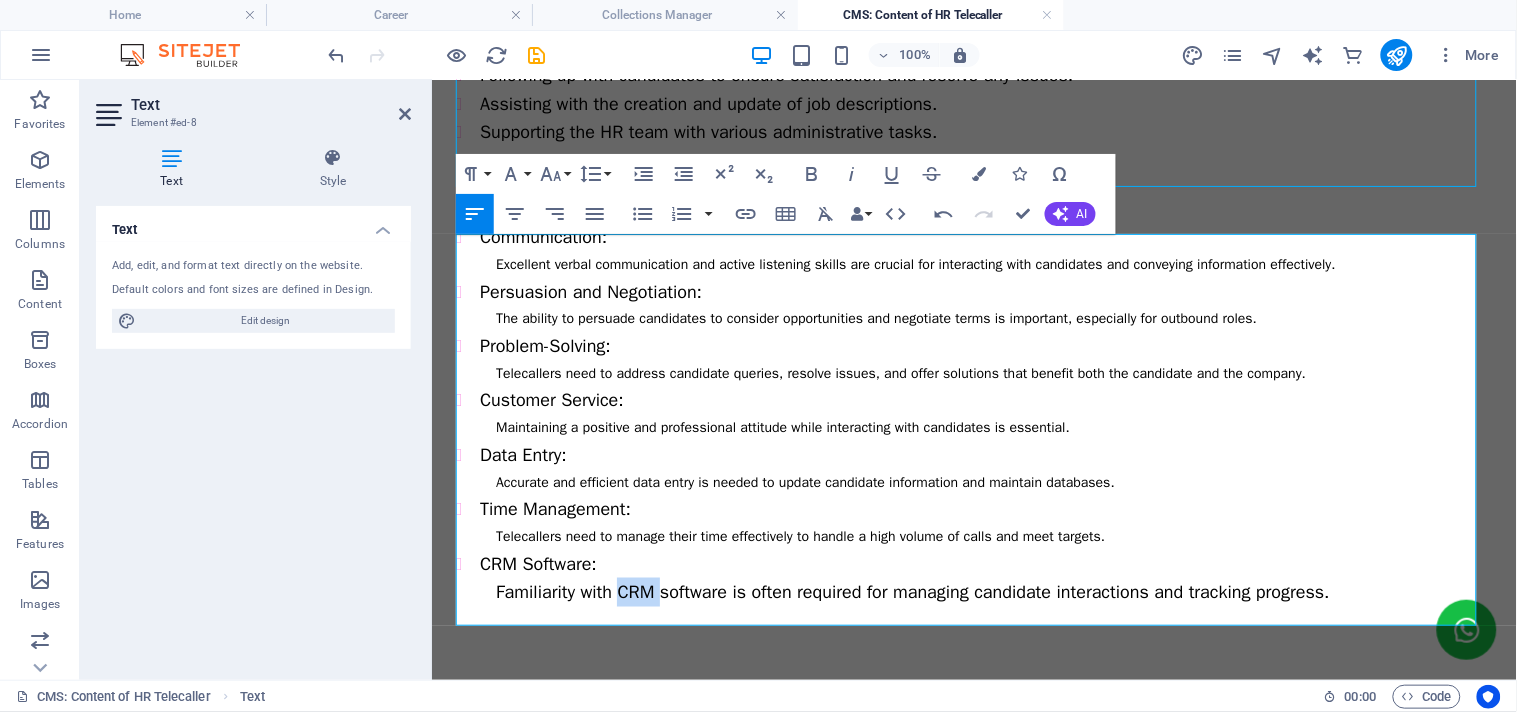 click on "Familiarity with CRM software is often required for managing candidate interactions and tracking progress." at bounding box center [912, 591] 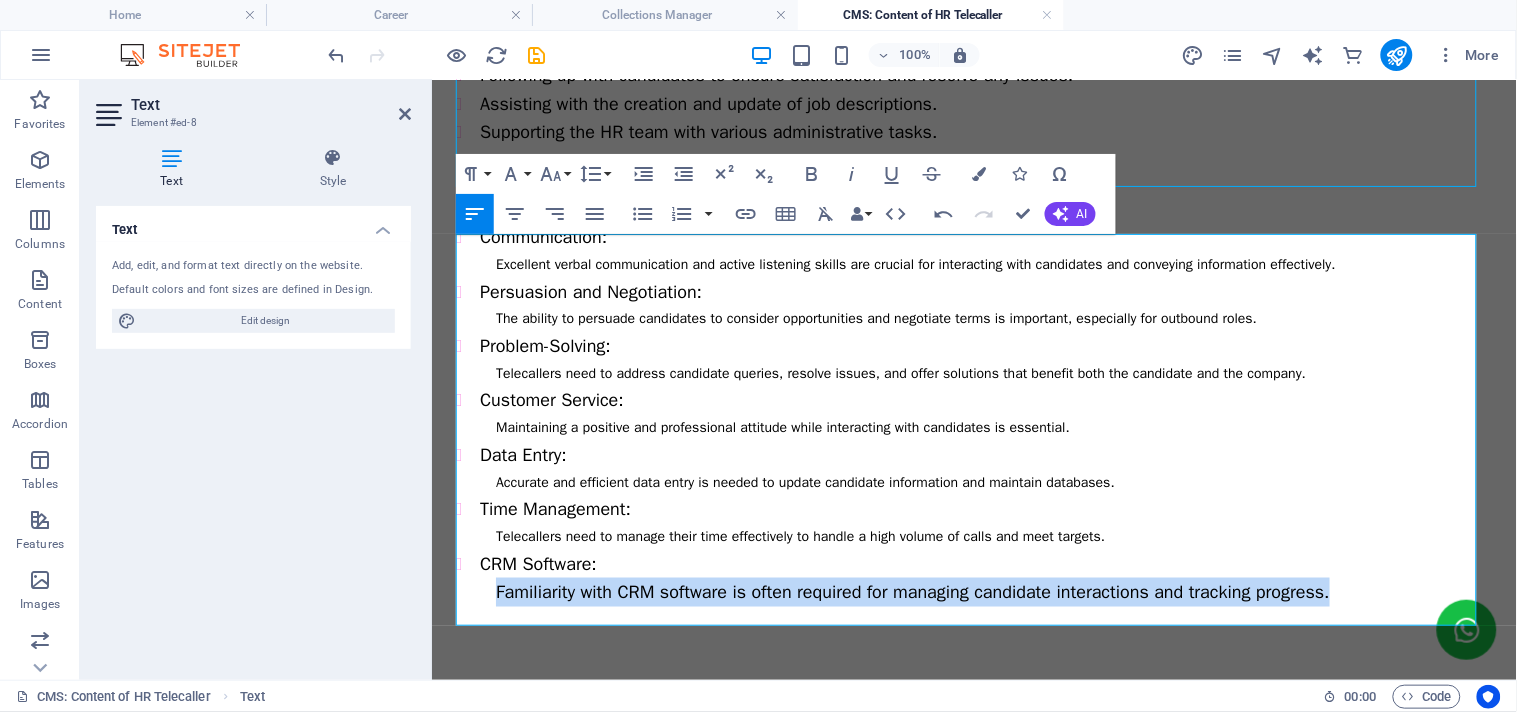 click on "Familiarity with CRM software is often required for managing candidate interactions and tracking progress." at bounding box center [912, 591] 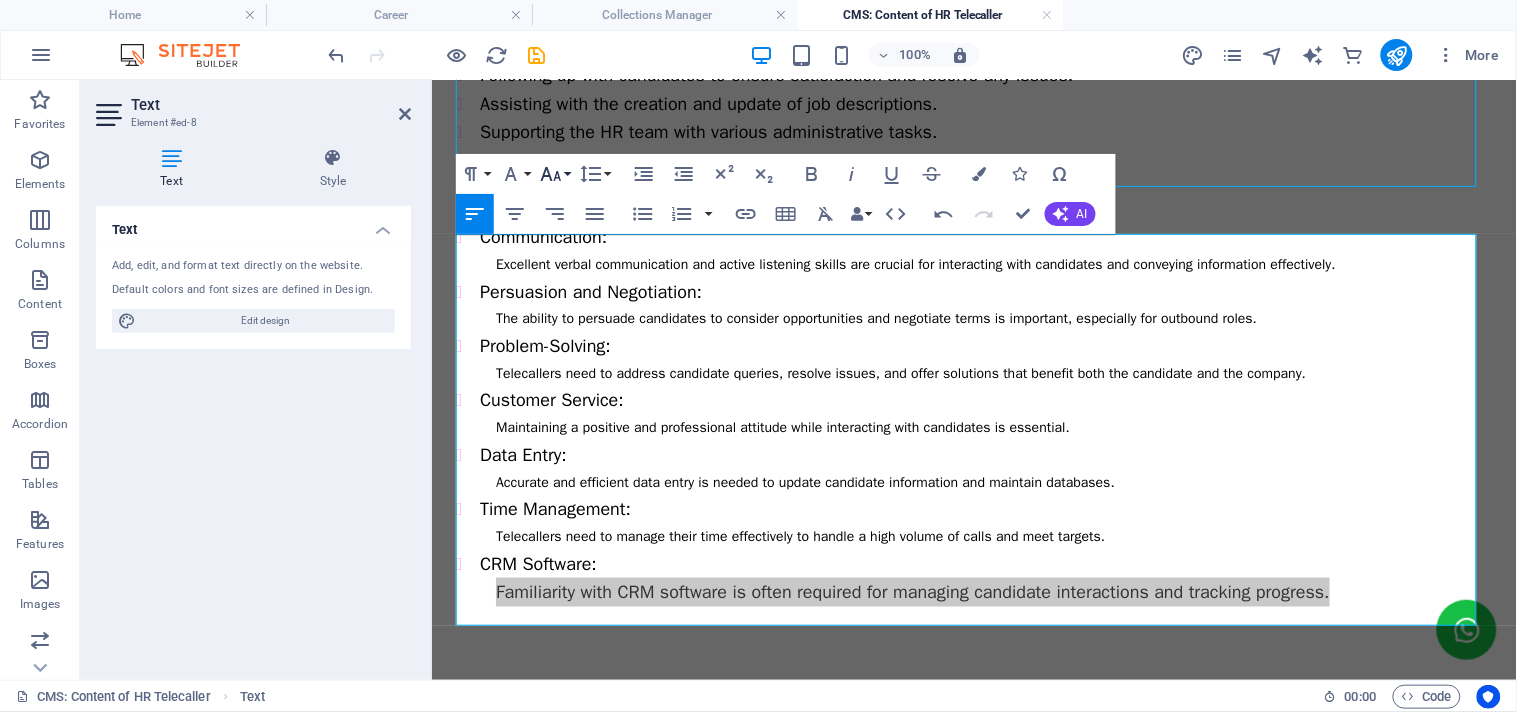 click on "Font Size" at bounding box center (555, 174) 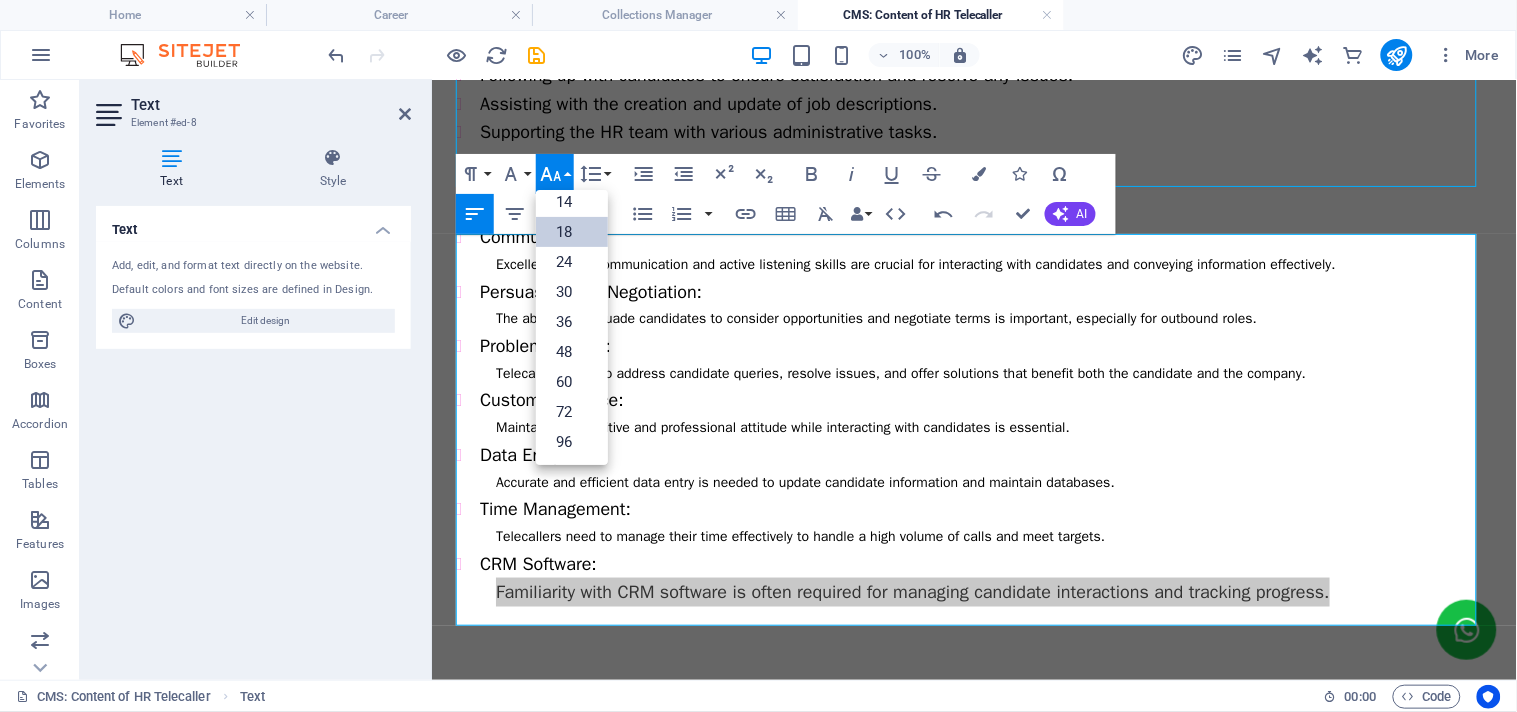 scroll, scrollTop: 160, scrollLeft: 0, axis: vertical 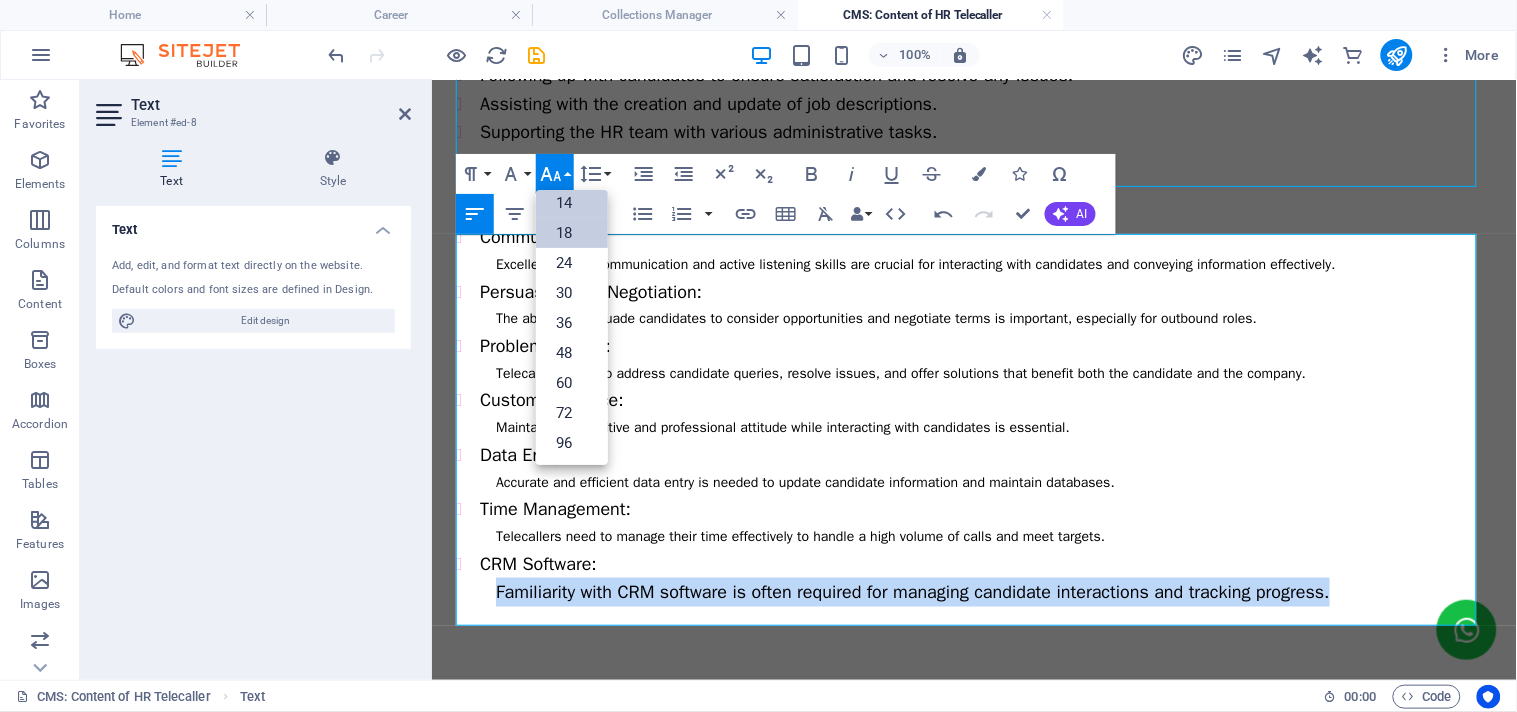 click on "14" at bounding box center (572, 203) 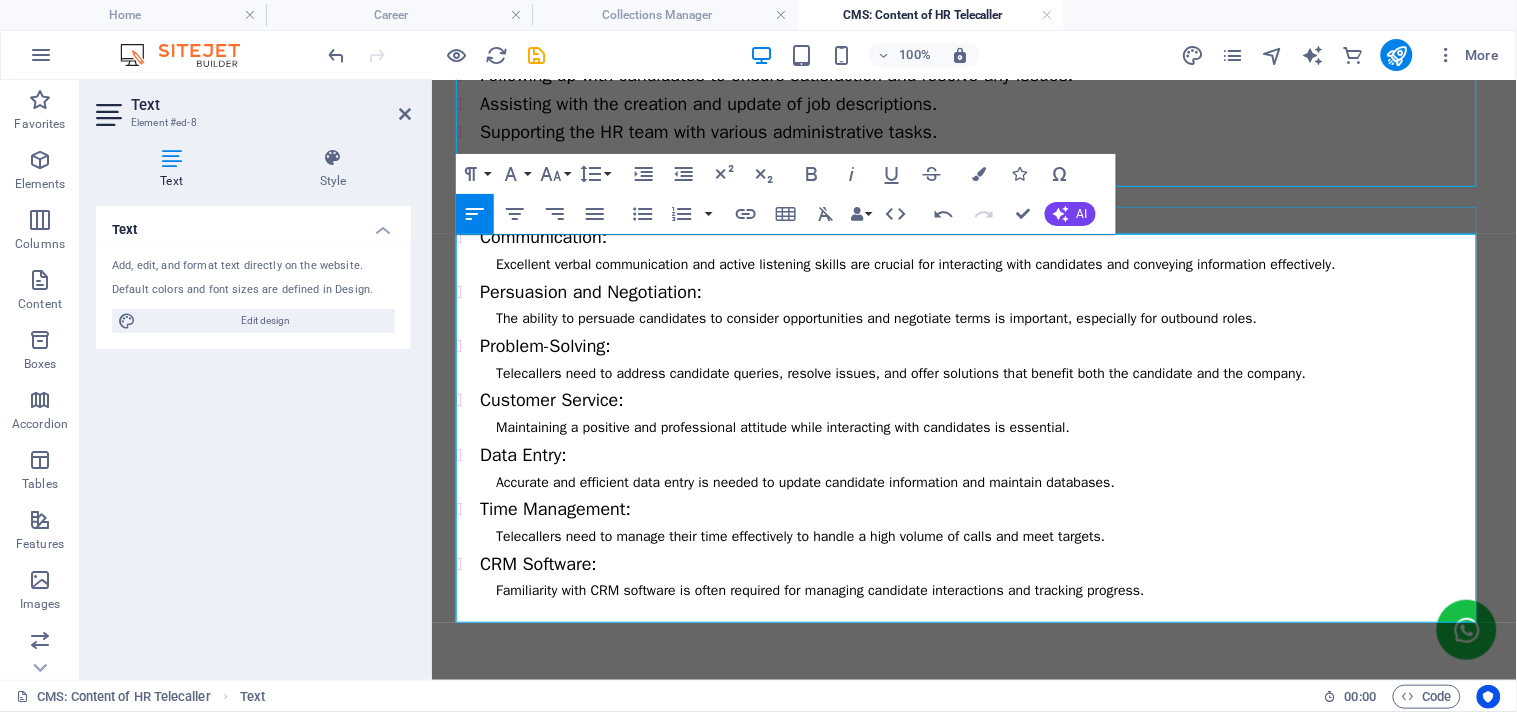 click on "Skill & Experience" at bounding box center (973, 208) 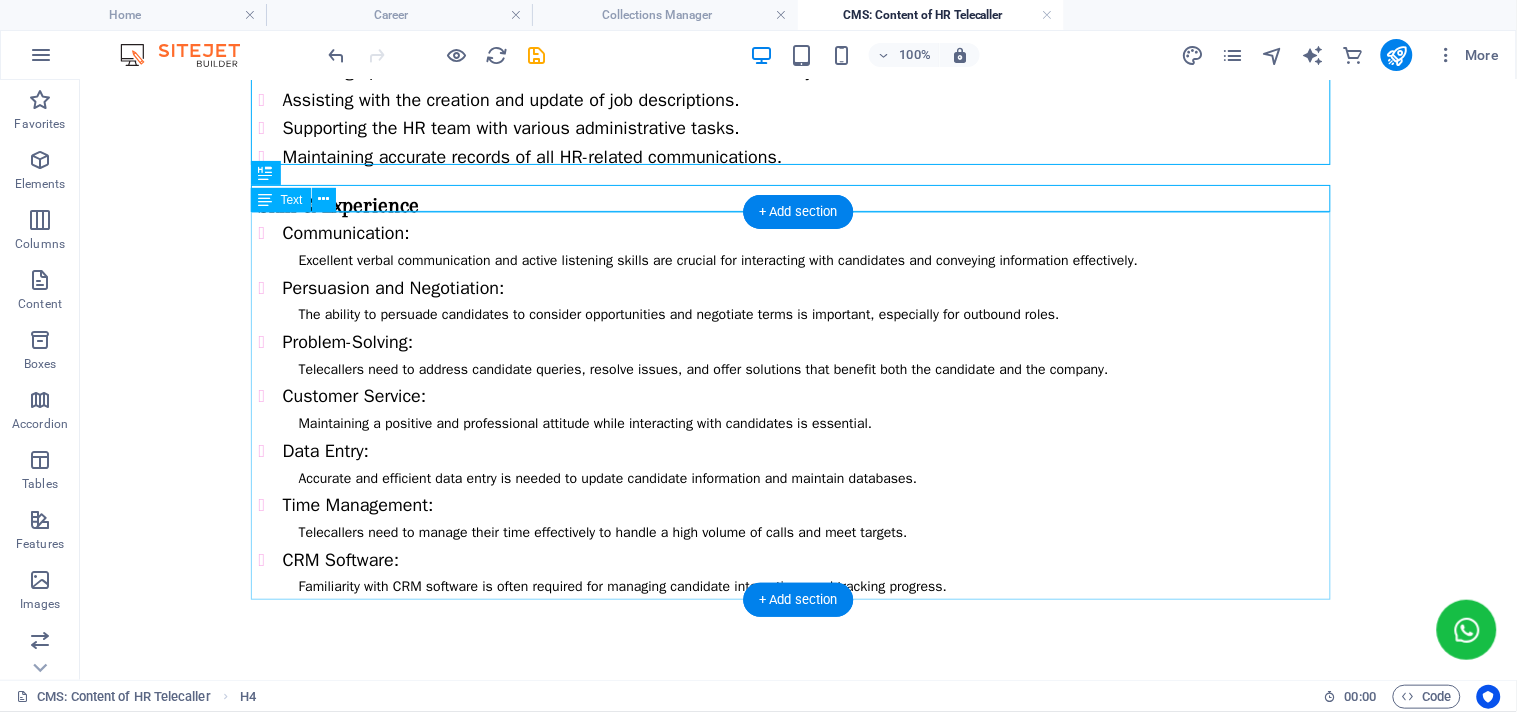 scroll, scrollTop: 344, scrollLeft: 0, axis: vertical 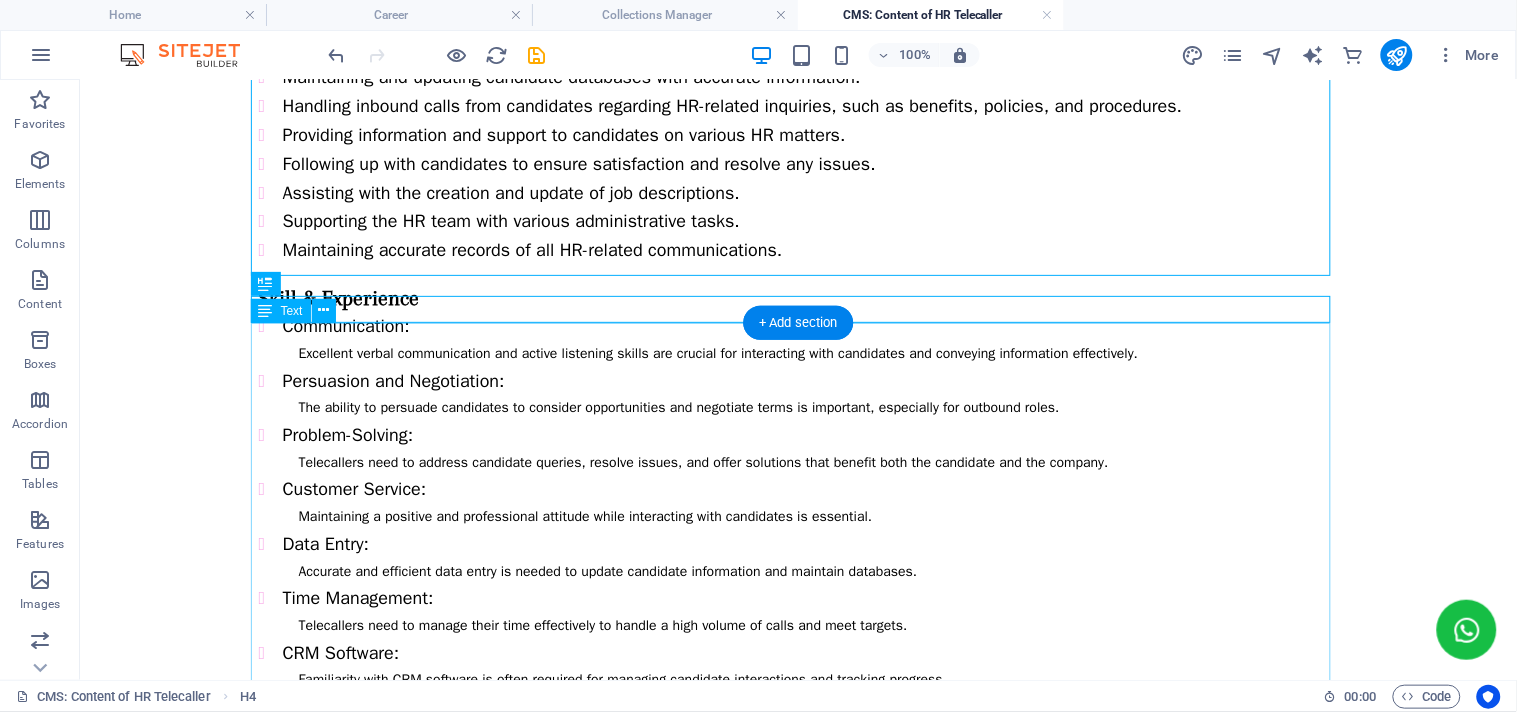 click on "Communication: Excellent verbal communication and active listening skills are crucial for interacting with candidates and conveying information effectively. Persuasion and Negotiation: The ability to persuade candidates to consider opportunities and negotiate terms is important, especially for outbound roles. Problem-Solving: Telecallers need to address candidate queries, resolve issues, and offer solutions that benefit both the candidate and the company. Customer Service: Maintaining a positive and professional attitude while interacting with candidates is essential. Data Entry: Accurate and efficient data entry is needed to update candidate information and maintain databases. Time Management: Telecallers need to manage their time effectively to handle a high volume of calls and meet targets. CRM Software: Familiarity with CRM software is often required for managing candidate interactions and tracking progress." at bounding box center [798, 501] 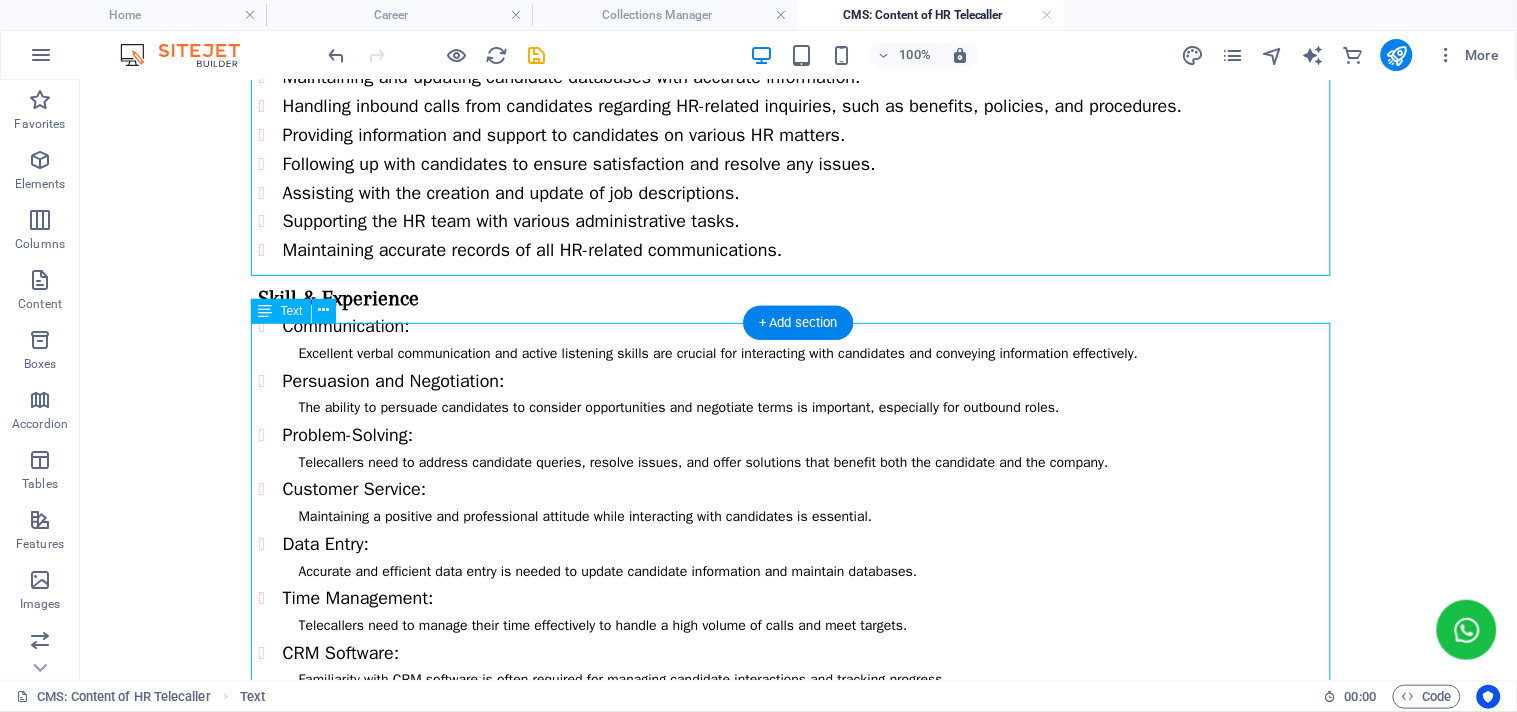 click on "Communication: Excellent verbal communication and active listening skills are crucial for interacting with candidates and conveying information effectively. Persuasion and Negotiation: The ability to persuade candidates to consider opportunities and negotiate terms is important, especially for outbound roles. Problem-Solving: Telecallers need to address candidate queries, resolve issues, and offer solutions that benefit both the candidate and the company. Customer Service: Maintaining a positive and professional attitude while interacting with candidates is essential. Data Entry: Accurate and efficient data entry is needed to update candidate information and maintain databases. Time Management: Telecallers need to manage their time effectively to handle a high volume of calls and meet targets. CRM Software: Familiarity with CRM software is often required for managing candidate interactions and tracking progress." at bounding box center [798, 501] 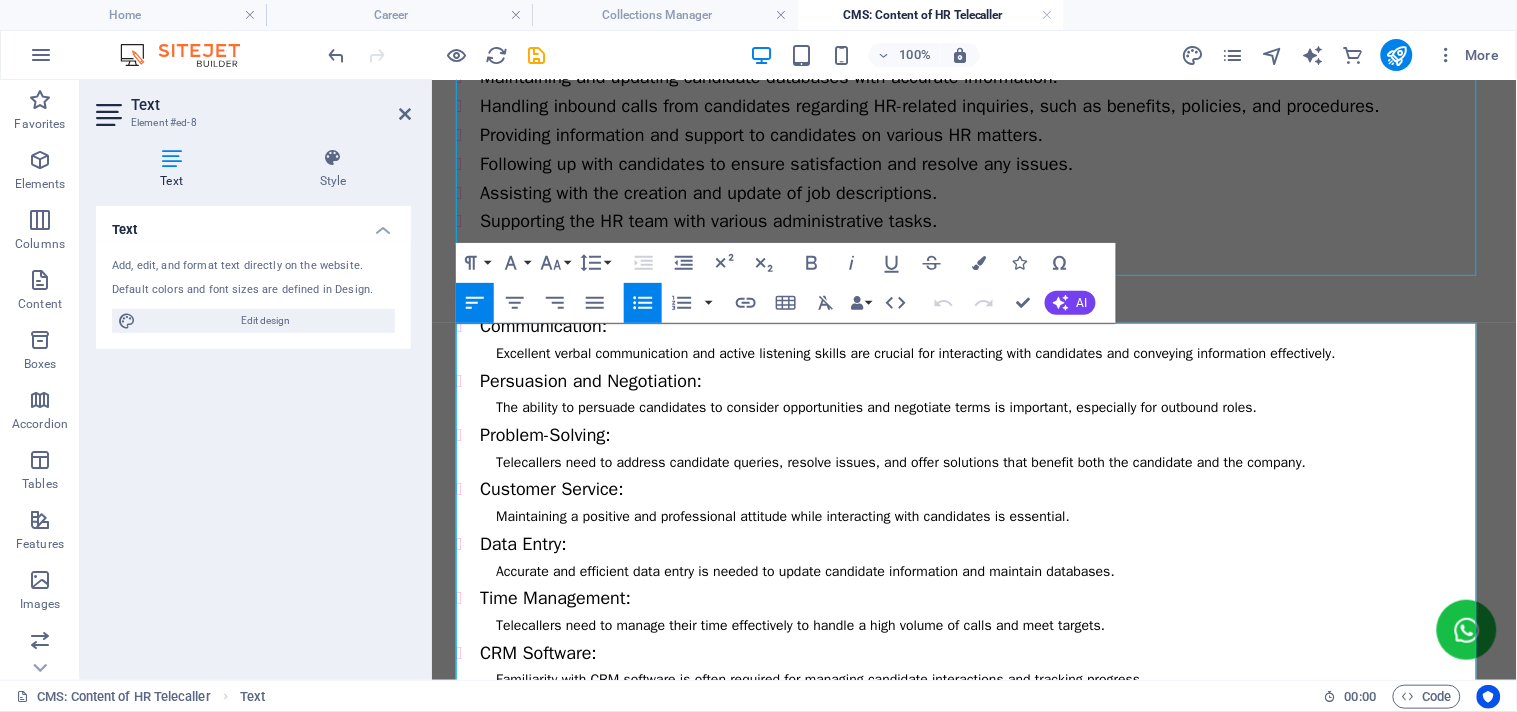 click on "Excellent verbal communication and active listening skills are crucial for interacting with candidates and conveying information effectively." at bounding box center [993, 353] 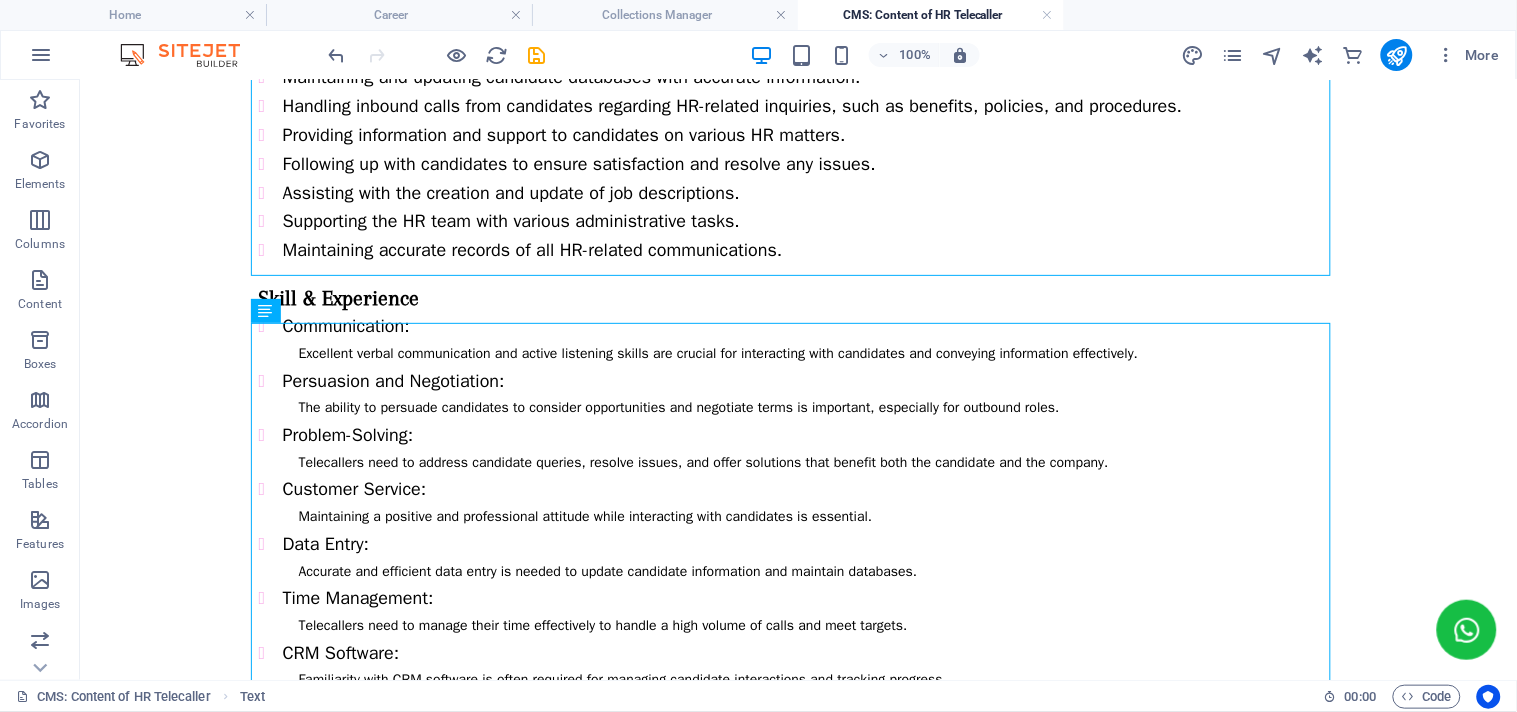 click on "Job description Job typically involves using the telephone to communicate with candidates, employees, and other stakeholders to support recruitment, employee relations, and other HR functions. Responsibilities include making outbound calls to introduce job opportunities, conducting preliminary screenings, scheduling interviews, and handling inbound calls related to HR inquiries.  Key responsibilities Making outbound calls to potential candidates to introduce job openings and assess their qualifications. Conducting initial phone screenings to evaluate candidates for specific roles. Scheduling interviews between candidates and hiring managers. Maintaining and updating candidate databases with accurate information. Handling inbound calls from candidates regarding HR-related inquiries, such as benefits, policies, and procedures. Providing information and support to candidates on various HR matters. Following up with candidates to ensure satisfaction and resolve any issues. Skill & Experience Communication:" at bounding box center [797, 253] 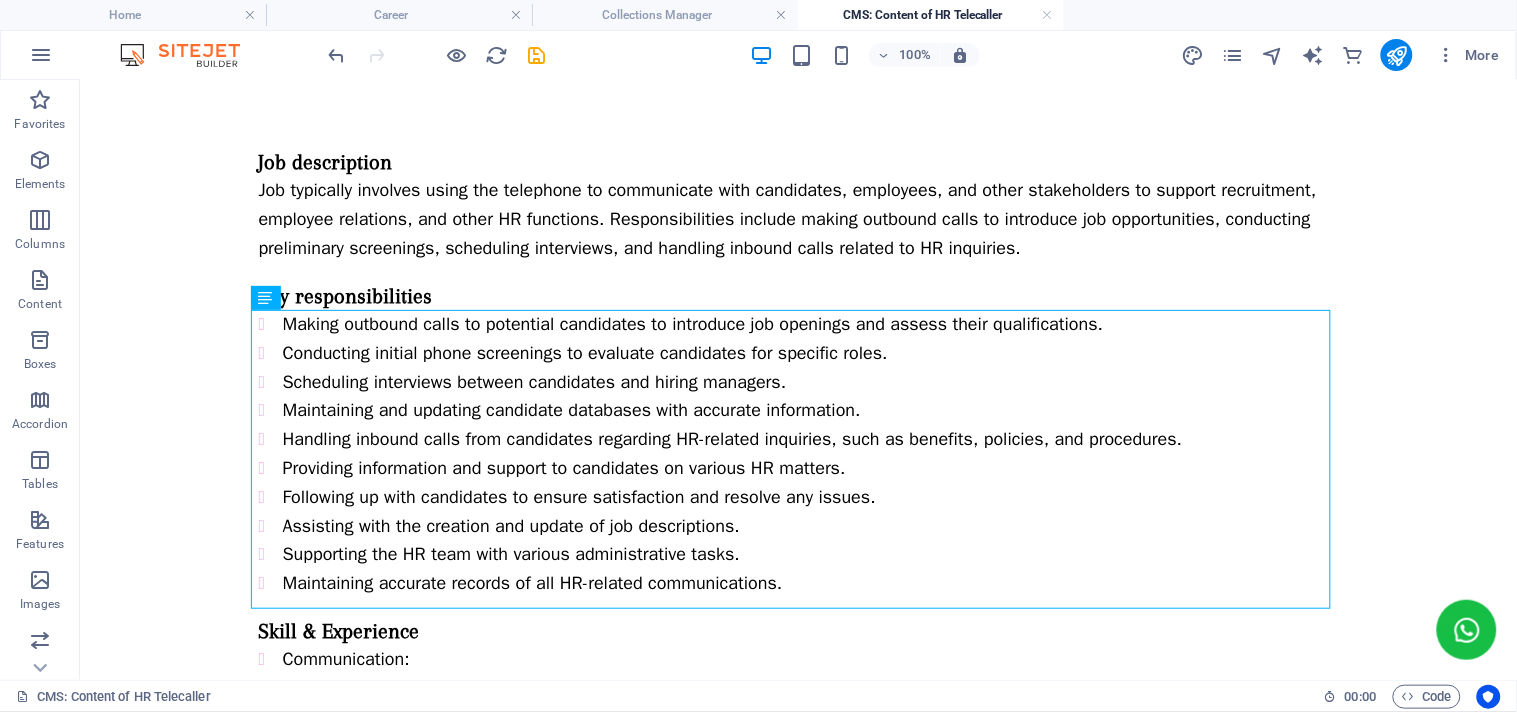 scroll, scrollTop: 0, scrollLeft: 0, axis: both 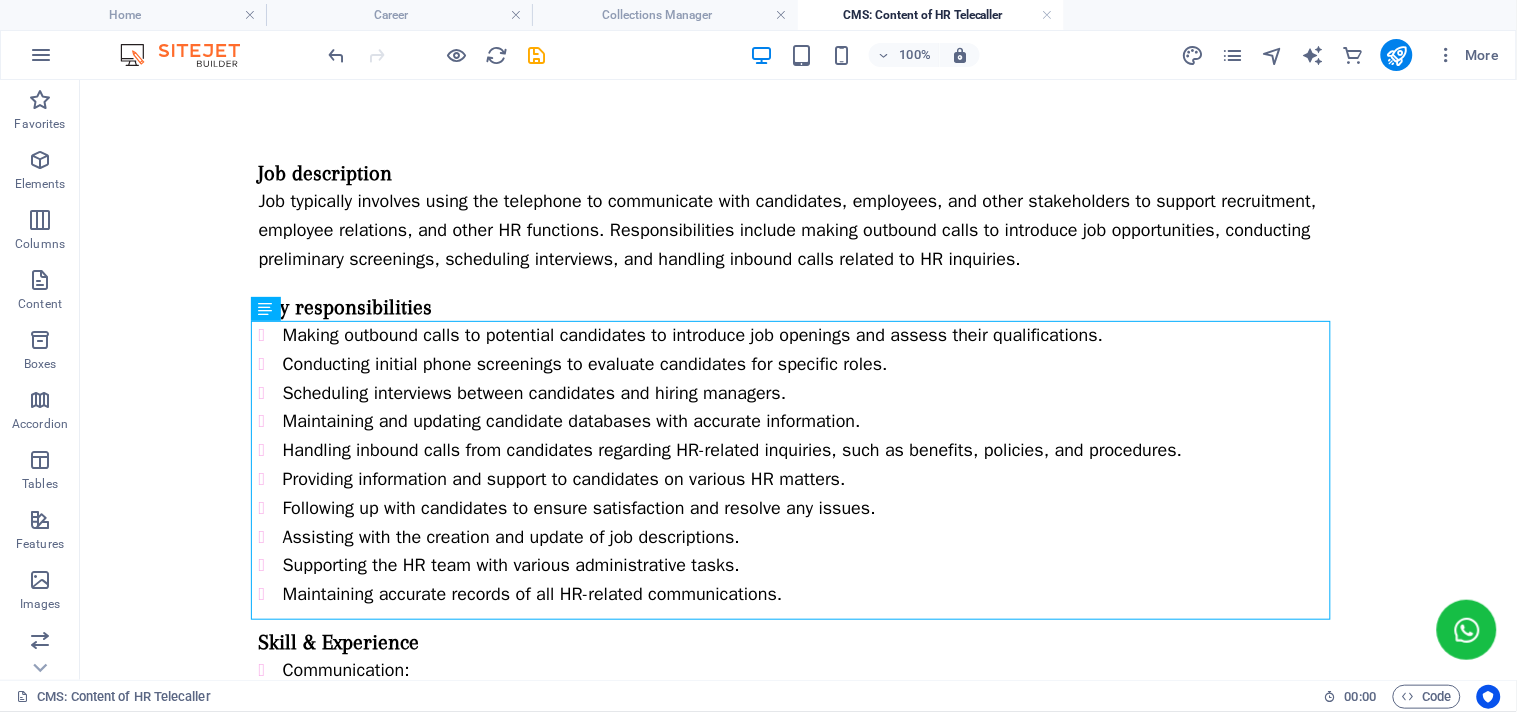 click on "Job description Job typically involves using the telephone to communicate with candidates, employees, and other stakeholders to support recruitment, employee relations, and other HR functions. Responsibilities include making outbound calls to introduce job opportunities, conducting preliminary screenings, scheduling interviews, and handling inbound calls related to HR inquiries.  Key responsibilities Making outbound calls to potential candidates to introduce job openings and assess their qualifications. Conducting initial phone screenings to evaluate candidates for specific roles. Scheduling interviews between candidates and hiring managers. Maintaining and updating candidate databases with accurate information. Handling inbound calls from candidates regarding HR-related inquiries, such as benefits, policies, and procedures. Providing information and support to candidates on various HR matters. Following up with candidates to ensure satisfaction and resolve any issues. Skill & Experience Communication:" at bounding box center (797, 597) 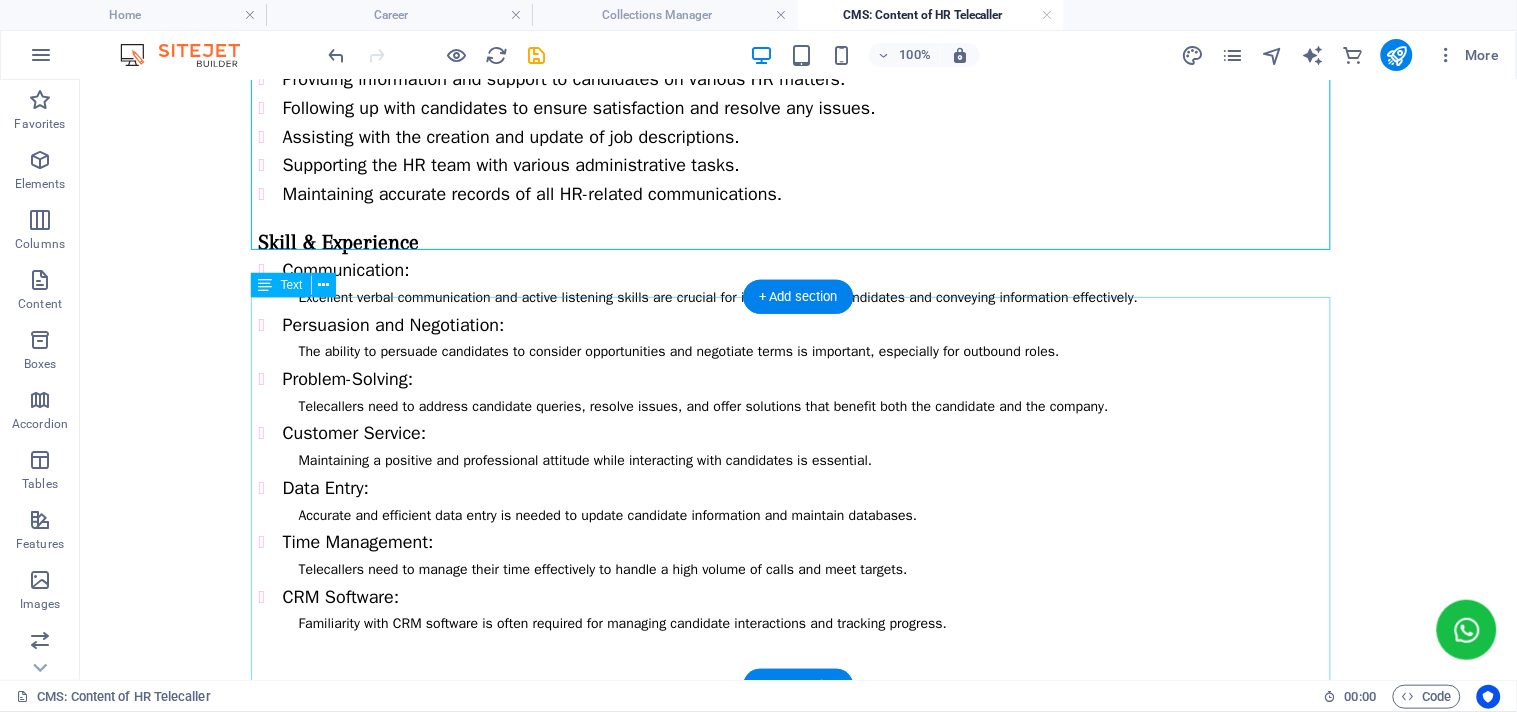scroll, scrollTop: 455, scrollLeft: 0, axis: vertical 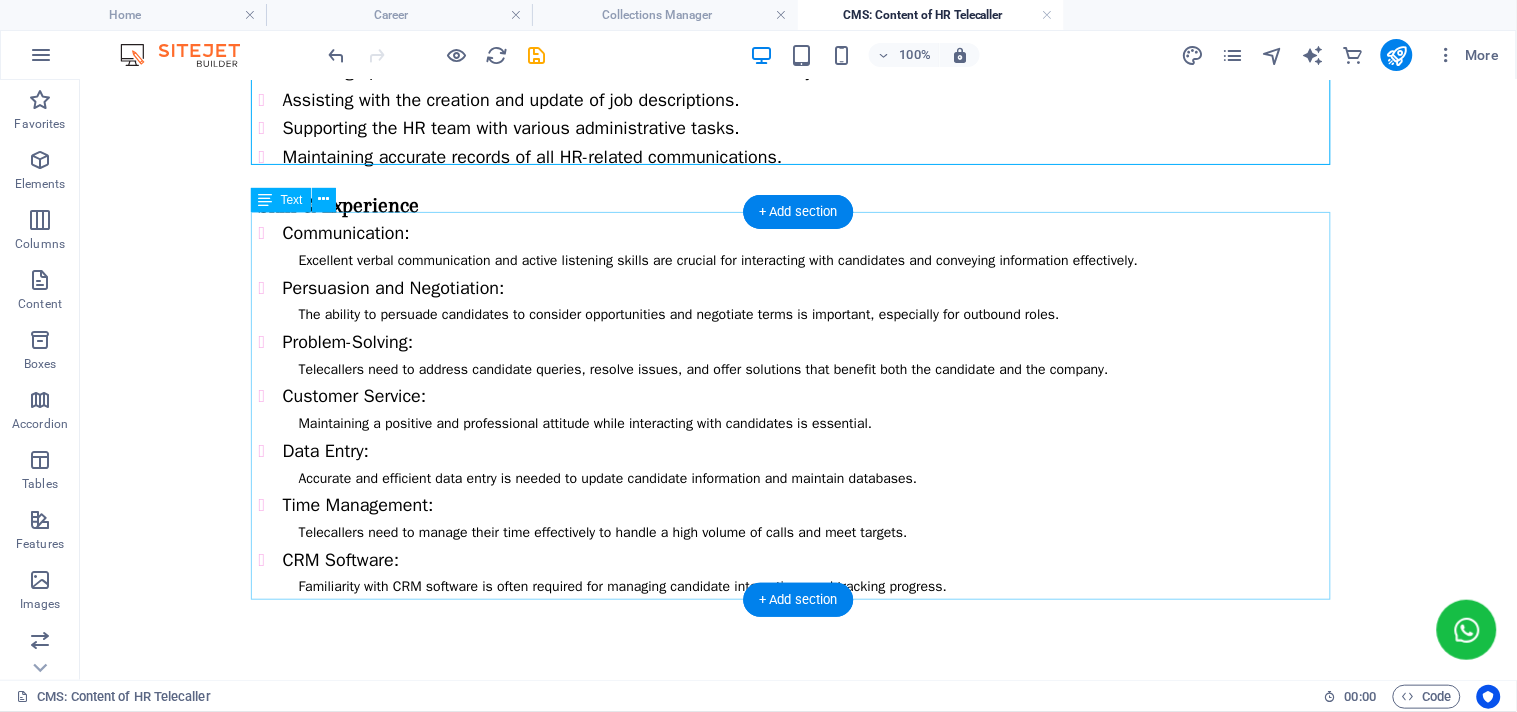 click on "Communication: Excellent verbal communication and active listening skills are crucial for interacting with candidates and conveying information effectively. Persuasion and Negotiation: The ability to persuade candidates to consider opportunities and negotiate terms is important, especially for outbound roles. Problem-Solving: Telecallers need to address candidate queries, resolve issues, and offer solutions that benefit both the candidate and the company. Customer Service: Maintaining a positive and professional attitude while interacting with candidates is essential. Data Entry: Accurate and efficient data entry is needed to update candidate information and maintain databases. Time Management: Telecallers need to manage their time effectively to handle a high volume of calls and meet targets. CRM Software: Familiarity with CRM software is often required for managing candidate interactions and tracking progress." at bounding box center (798, 408) 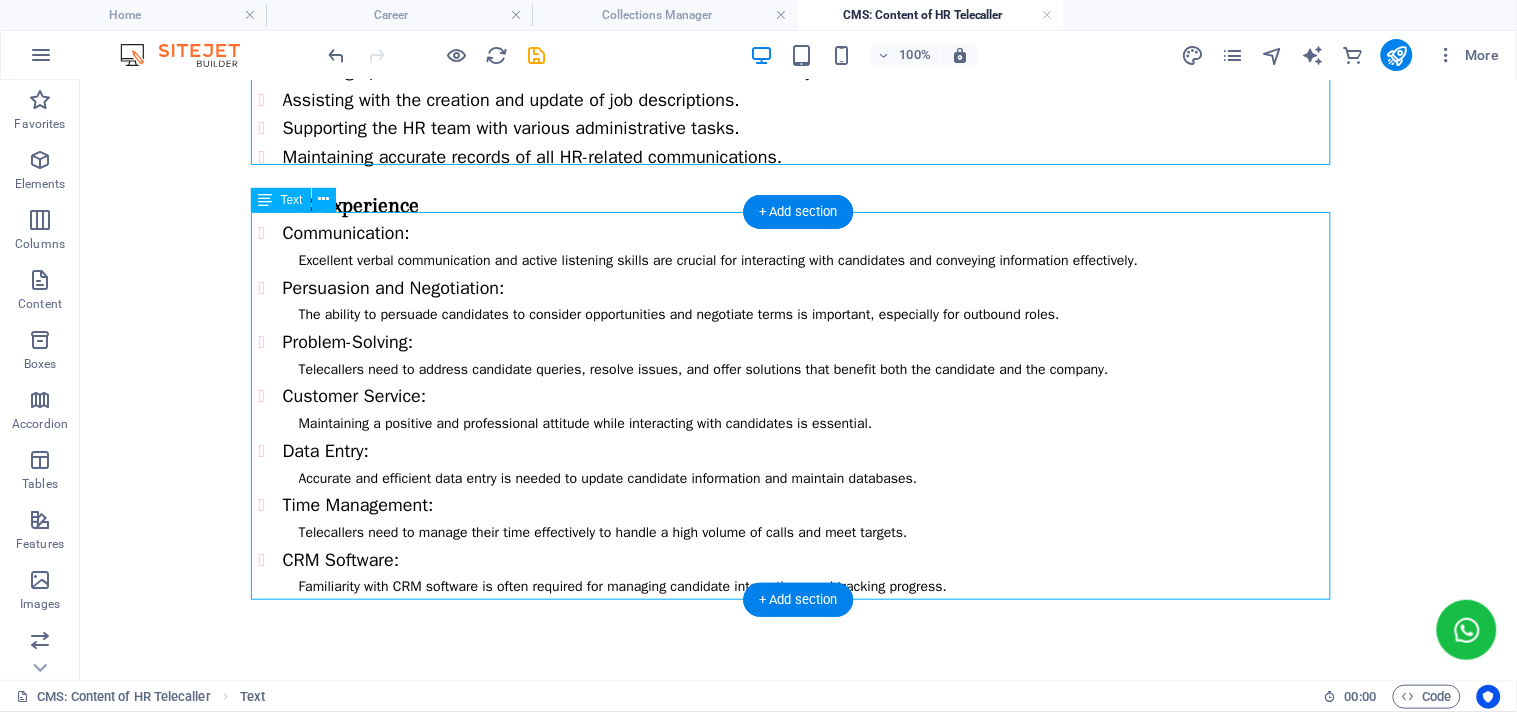 click on "Communication: Excellent verbal communication and active listening skills are crucial for interacting with candidates and conveying information effectively. Persuasion and Negotiation: The ability to persuade candidates to consider opportunities and negotiate terms is important, especially for outbound roles. Problem-Solving: Telecallers need to address candidate queries, resolve issues, and offer solutions that benefit both the candidate and the company. Customer Service: Maintaining a positive and professional attitude while interacting with candidates is essential. Data Entry: Accurate and efficient data entry is needed to update candidate information and maintain databases. Time Management: Telecallers need to manage their time effectively to handle a high volume of calls and meet targets. CRM Software: Familiarity with CRM software is often required for managing candidate interactions and tracking progress." at bounding box center (798, 408) 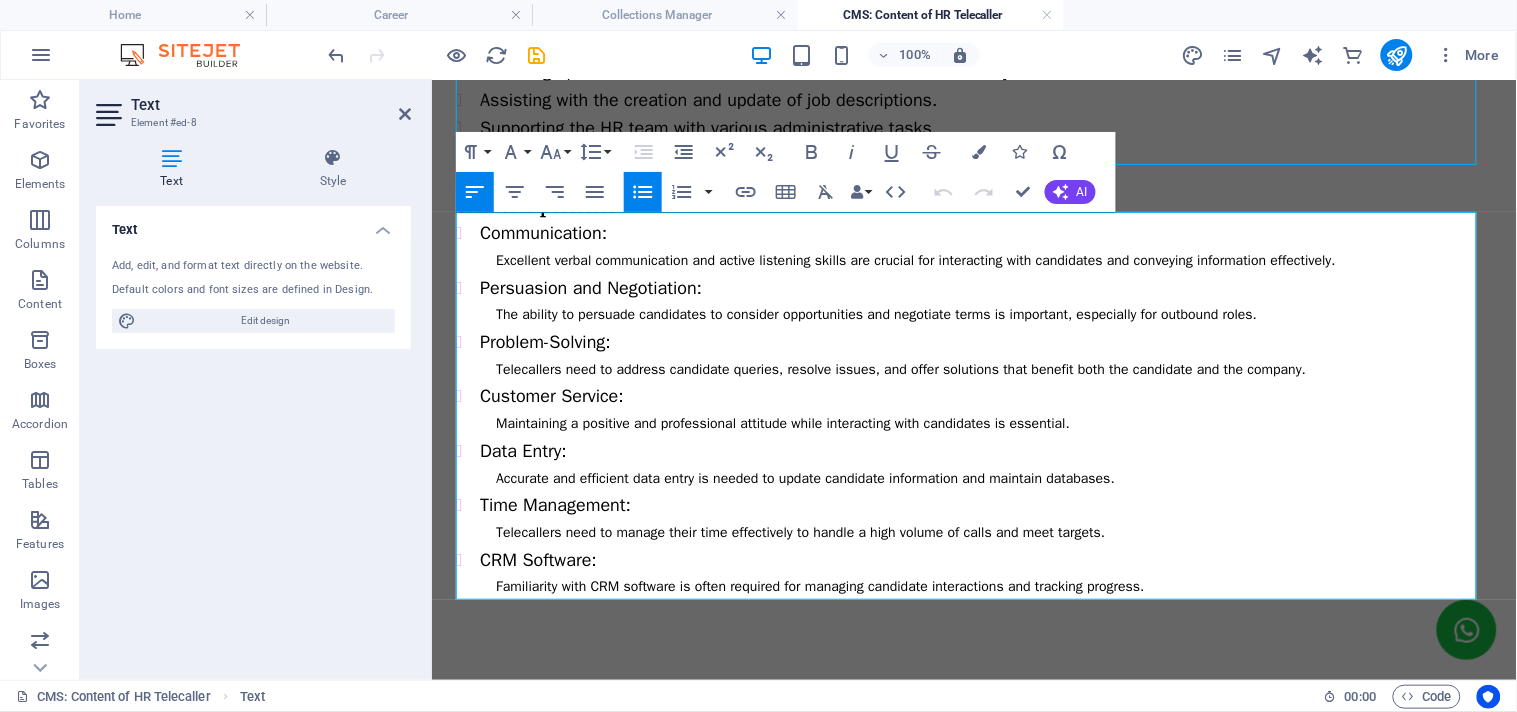 click on "The ability to persuade candidates to consider opportunities and negotiate terms is important, especially for outbound roles." at bounding box center (993, 314) 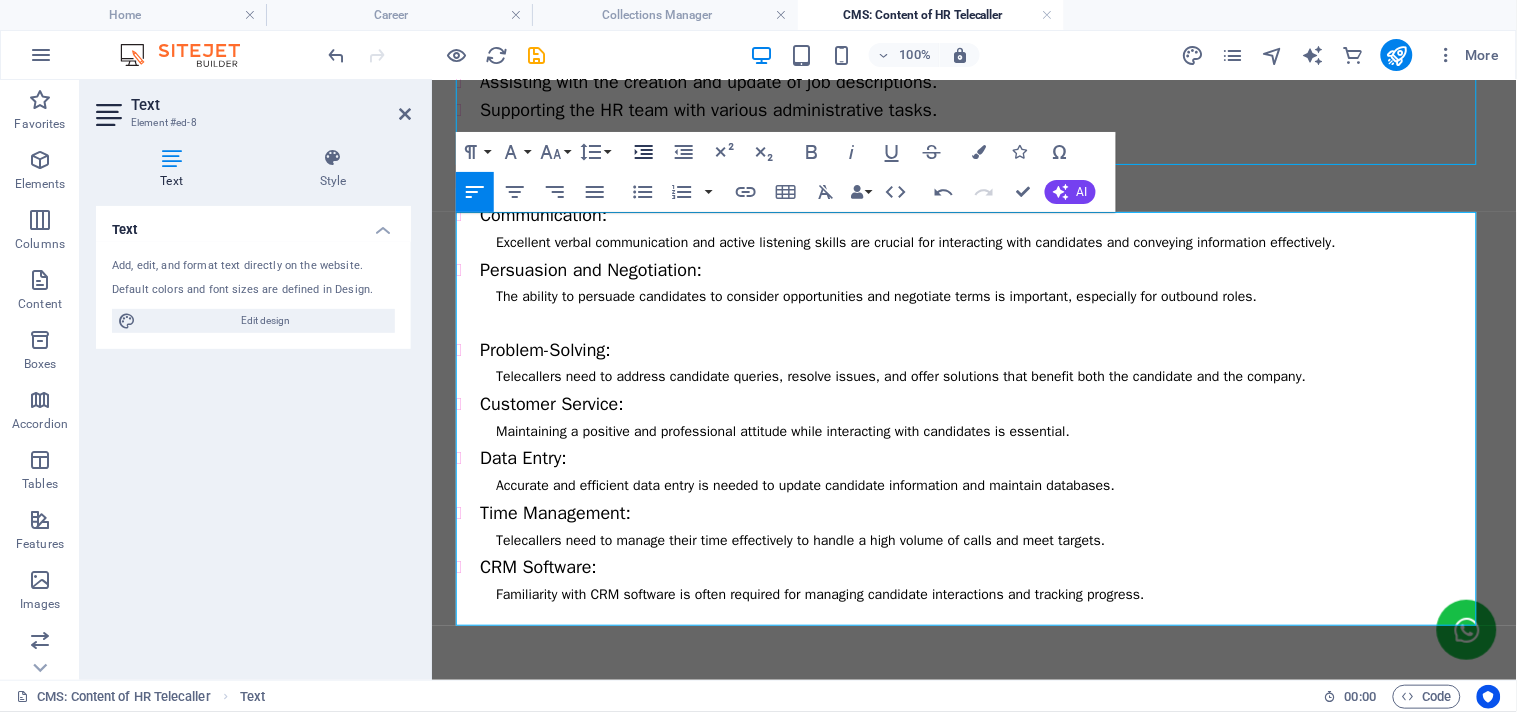 click 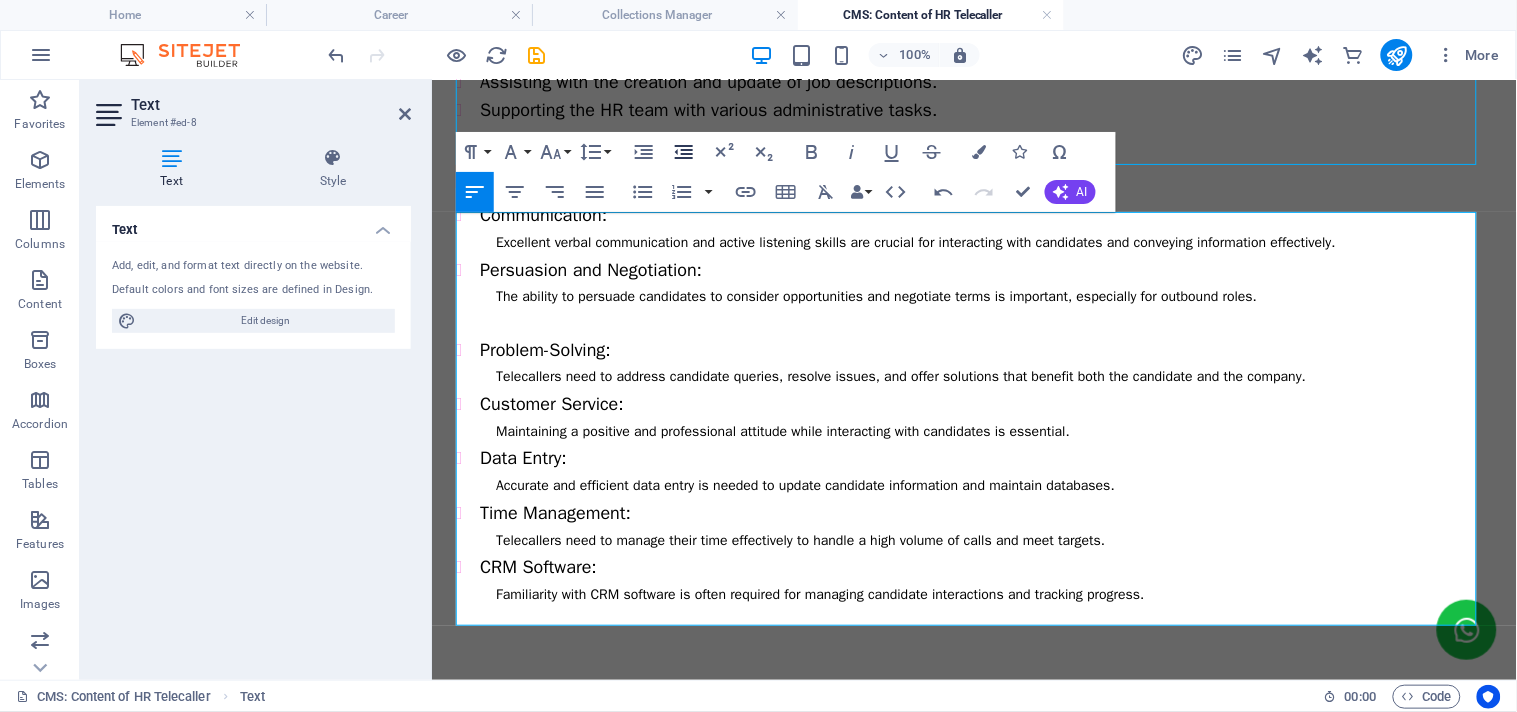 click 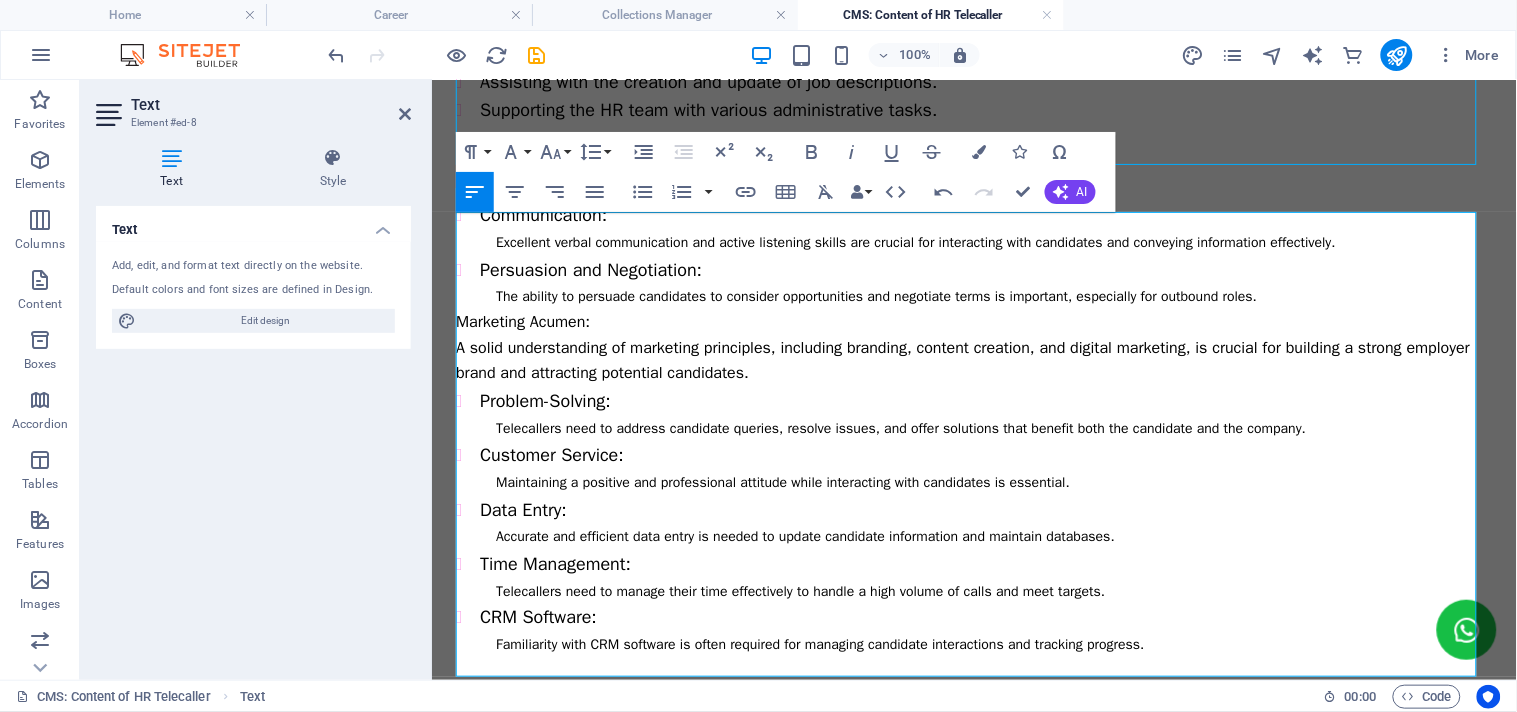 click on "Marketing Acumen:" at bounding box center [973, 322] 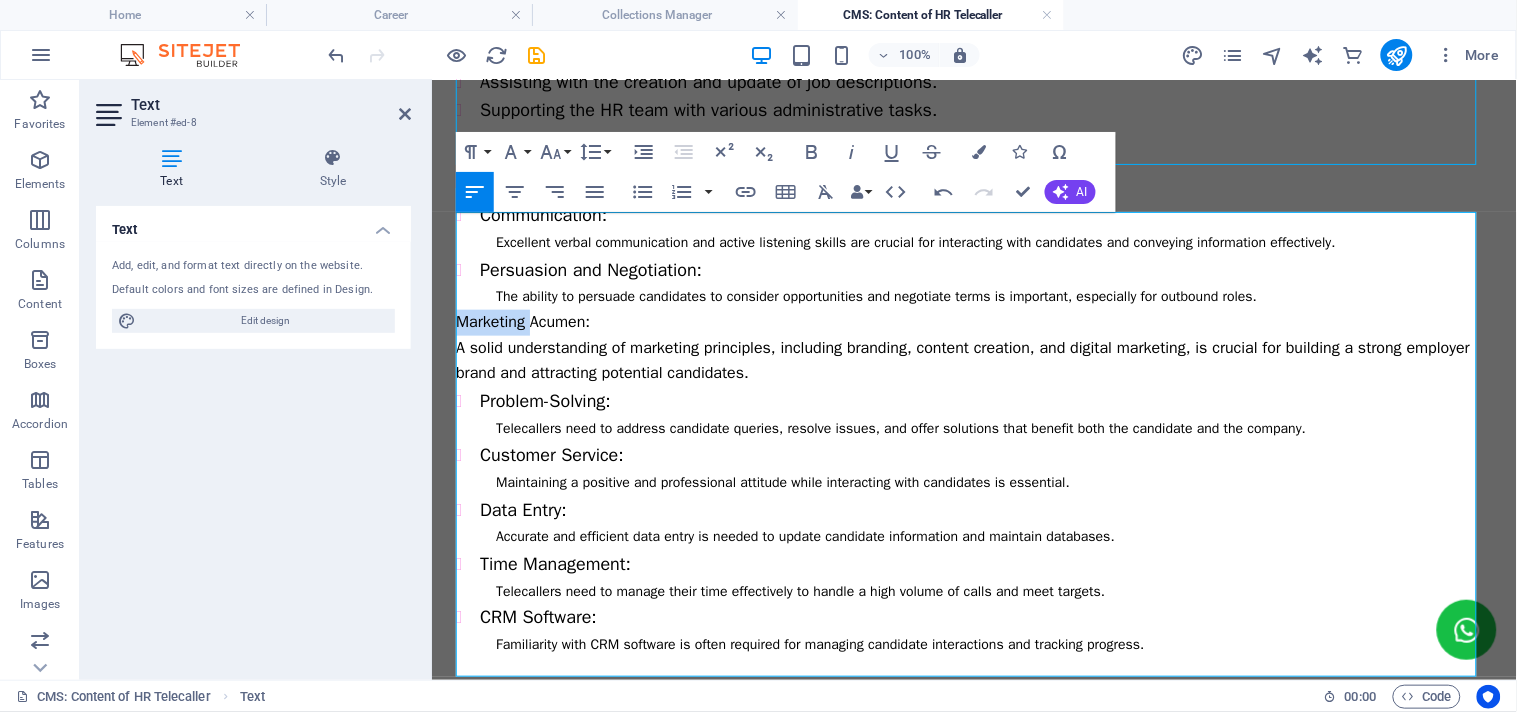 click on "Marketing Acumen:" at bounding box center [973, 322] 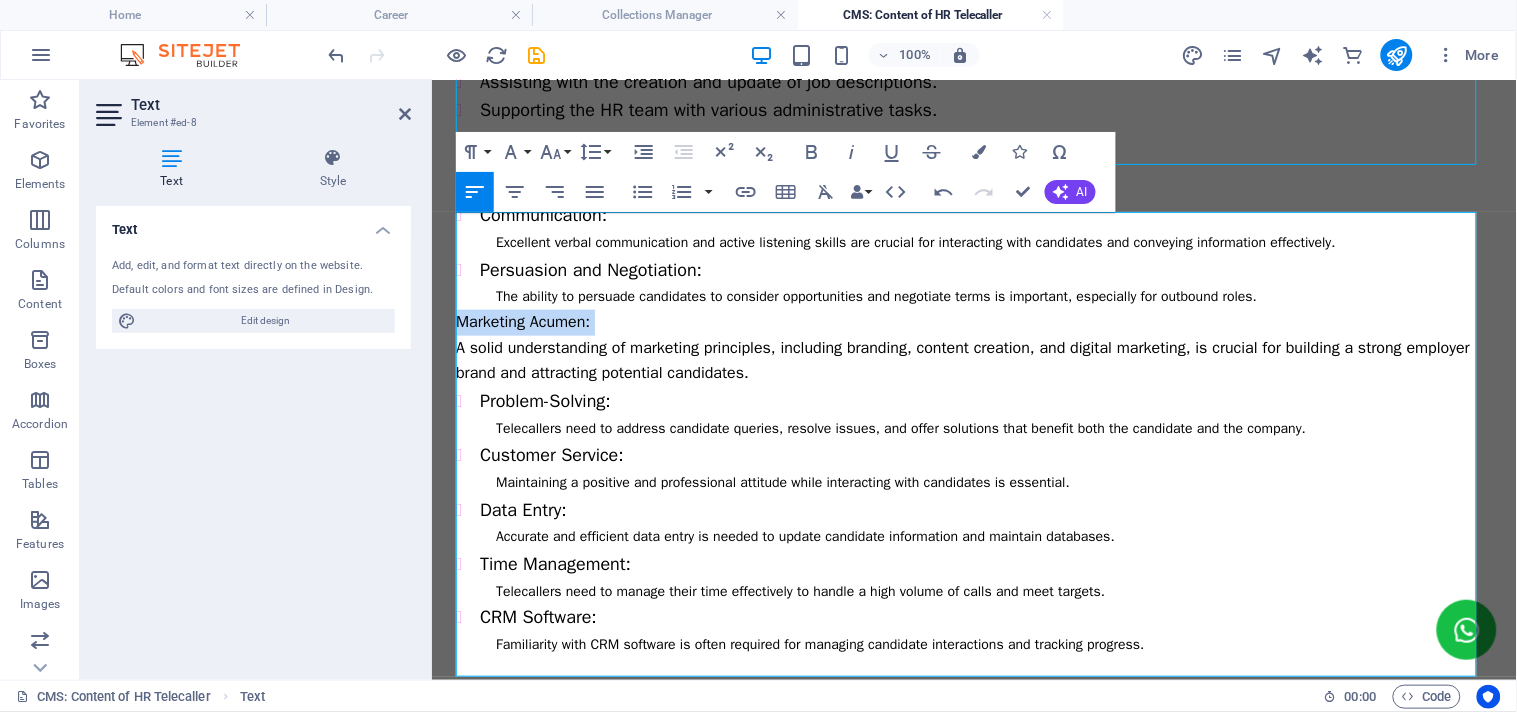 click on "Marketing Acumen:" at bounding box center (973, 322) 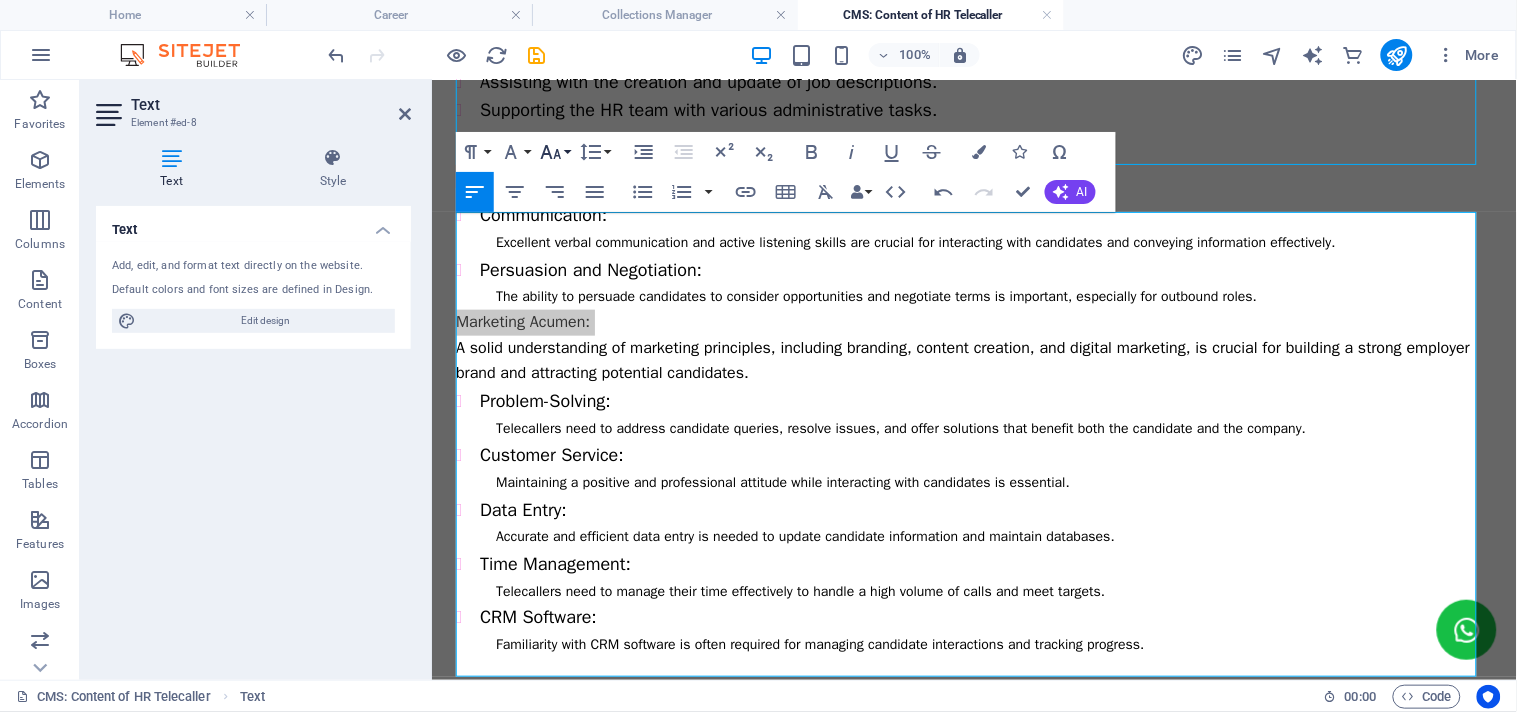 click 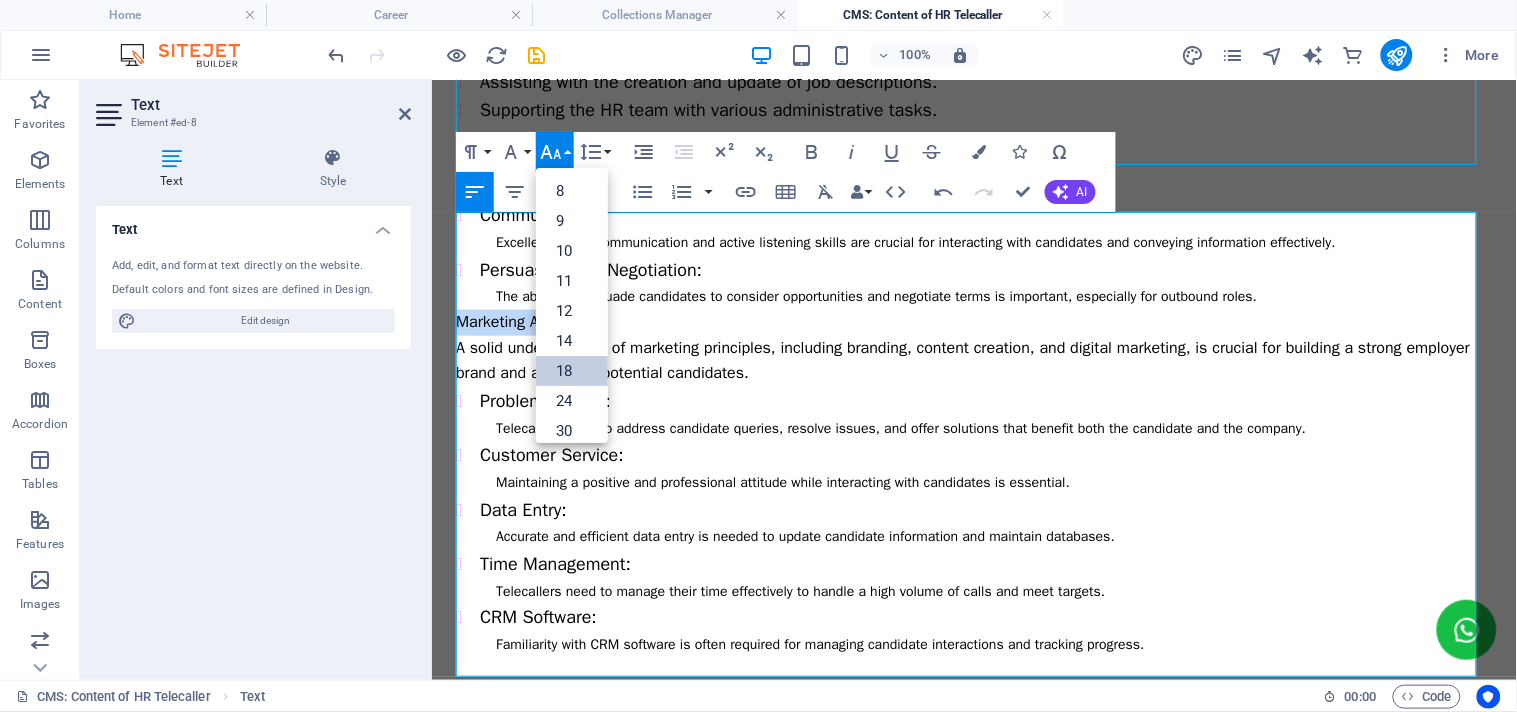 click on "18" at bounding box center [572, 371] 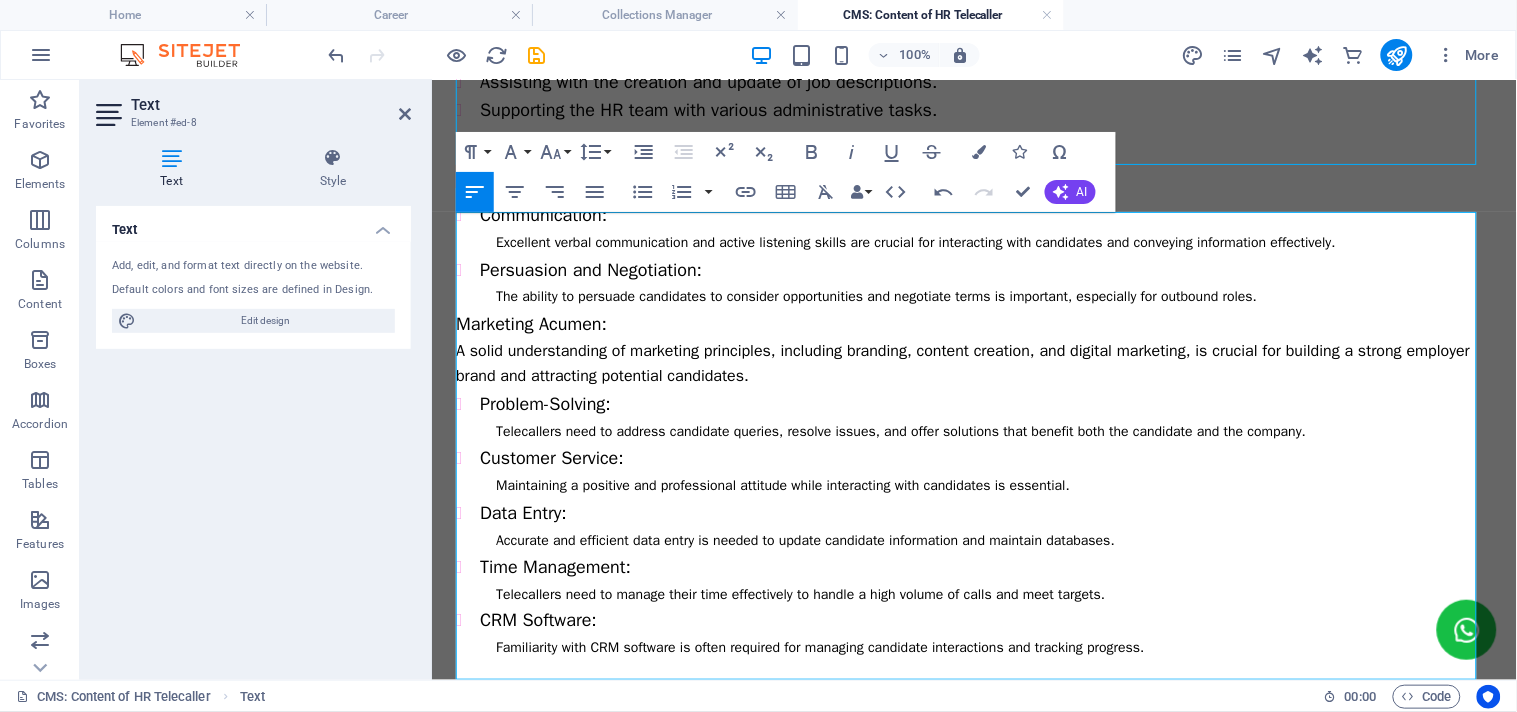 click on "Persuasion and Negotiation:" at bounding box center (985, 269) 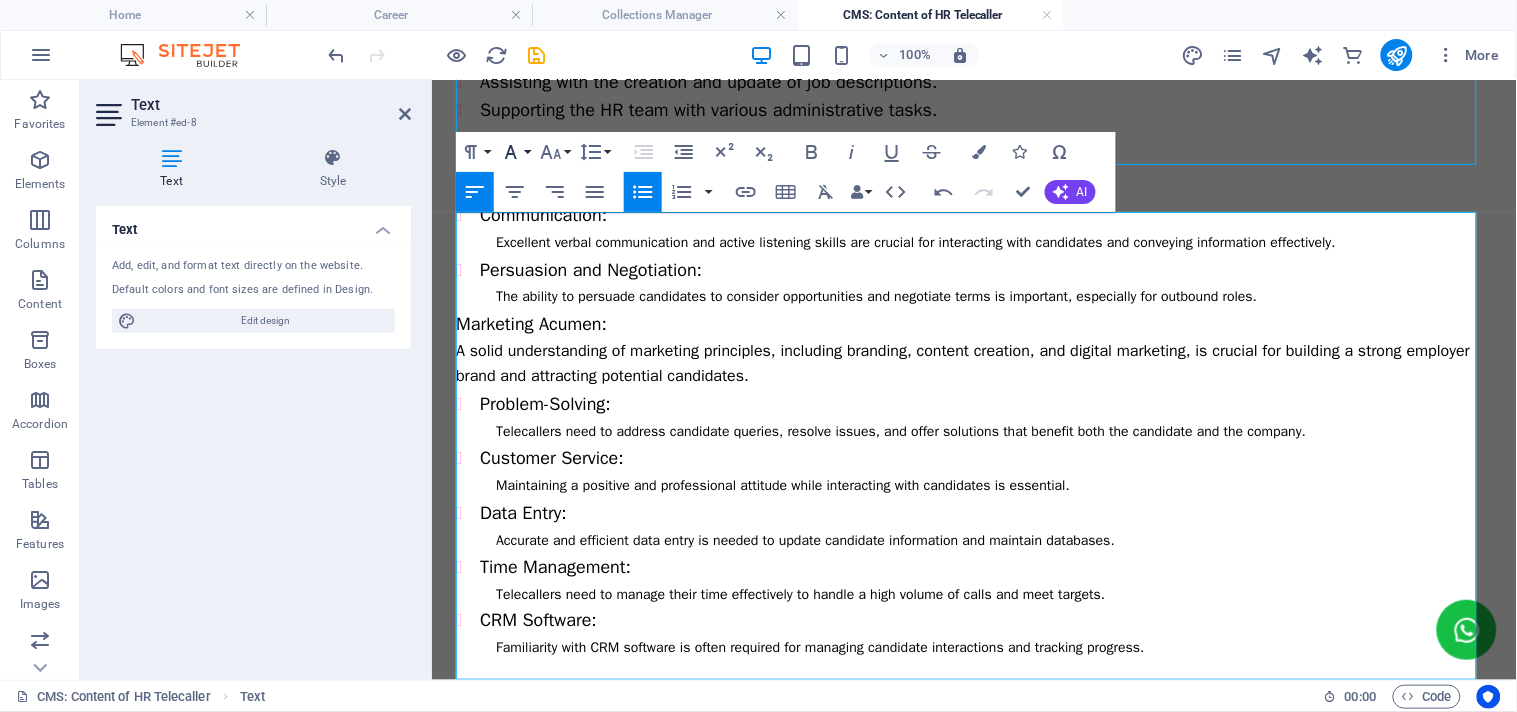 click on "Font Family" at bounding box center [515, 152] 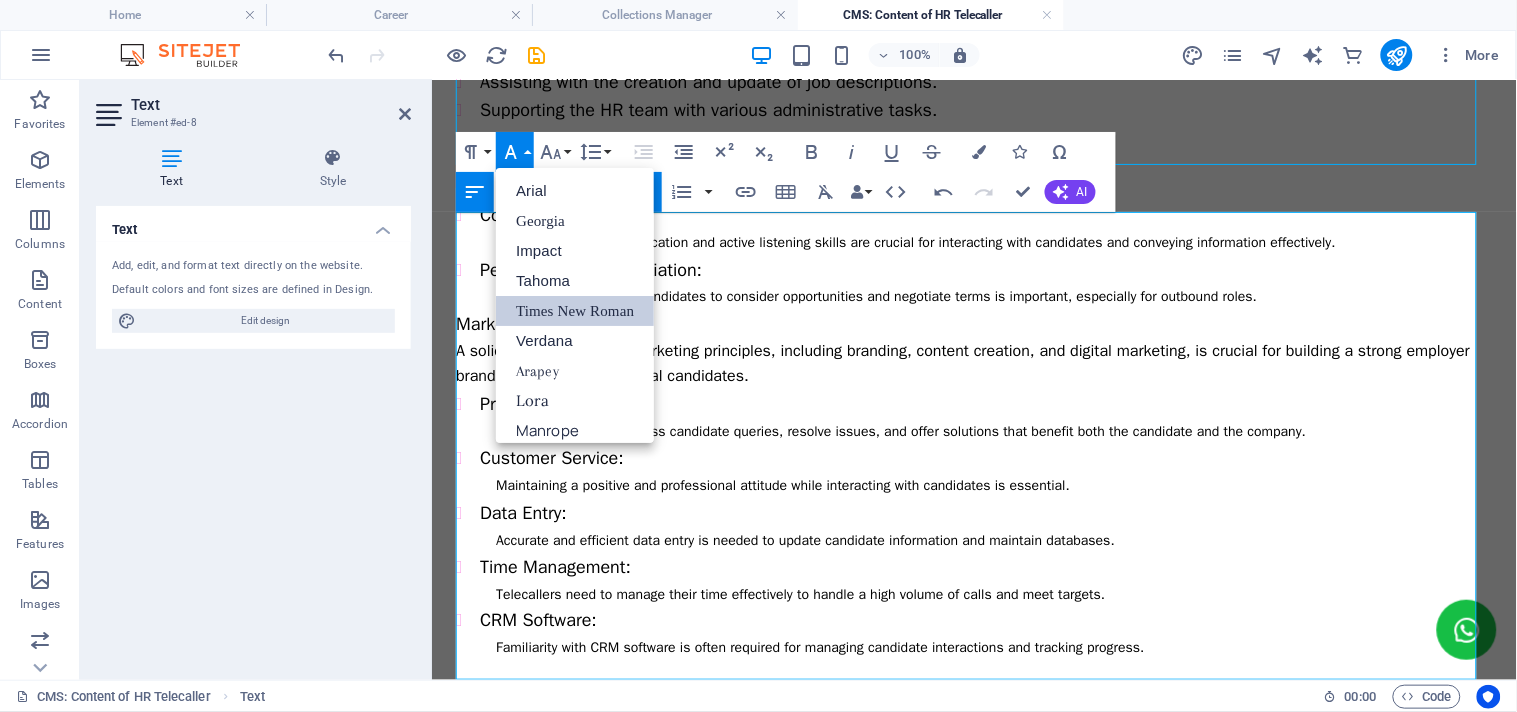 scroll, scrollTop: 70, scrollLeft: 0, axis: vertical 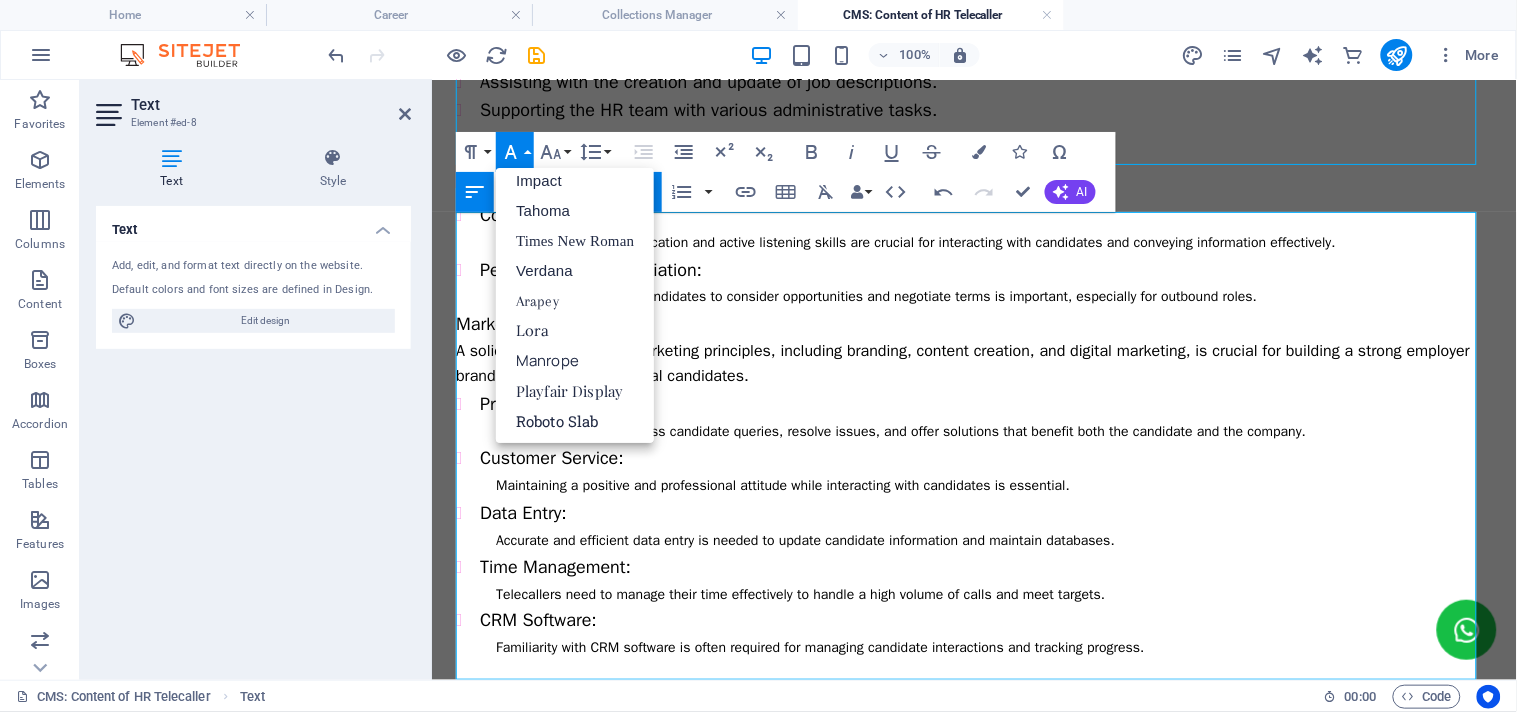 click on "The ability to persuade candidates to consider opportunities and negotiate terms is important, especially for outbound roles." at bounding box center [875, 295] 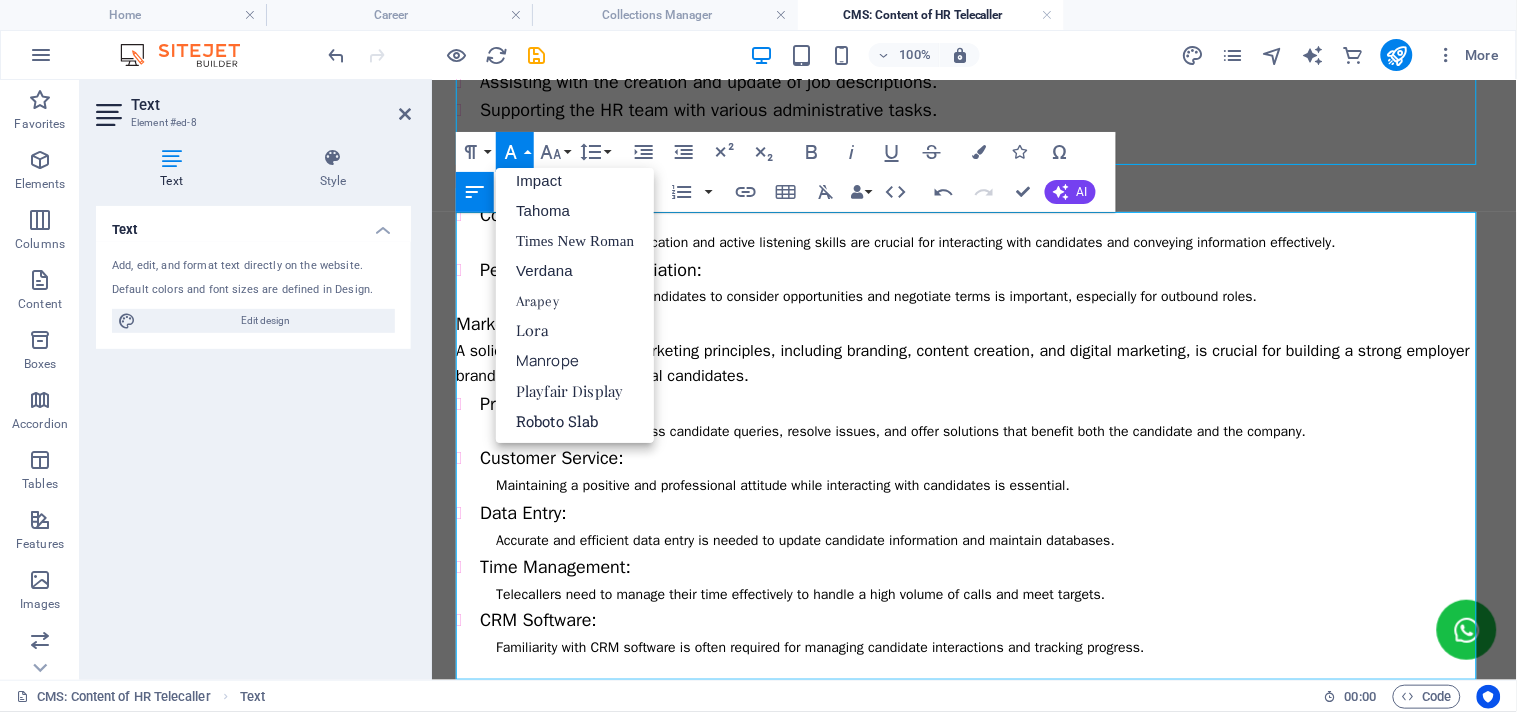 click on "A solid understanding of marketing principles, including branding, content creation, and digital marketing, is crucial for building a strong employer brand and attracting potential candidates." at bounding box center (973, 363) 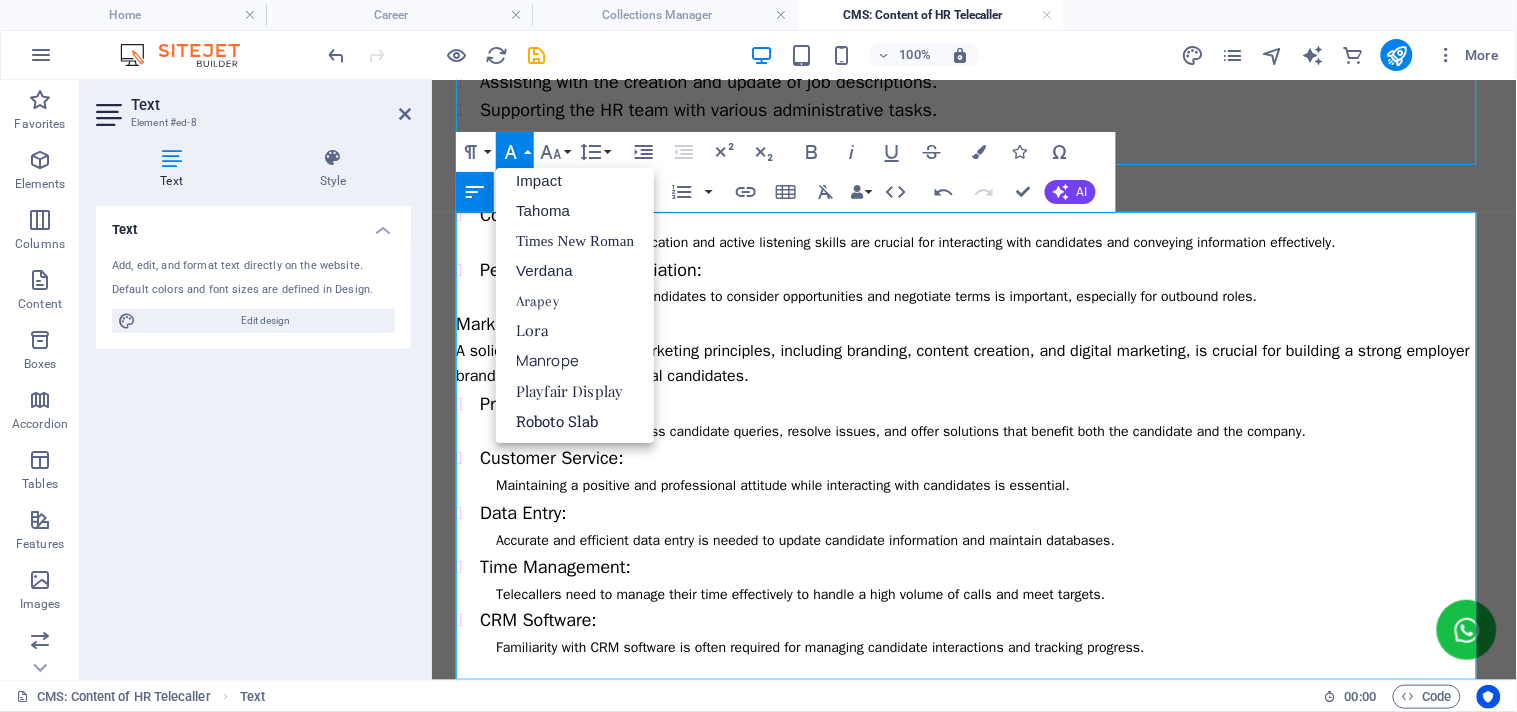click on "Problem-Solving:" at bounding box center [985, 403] 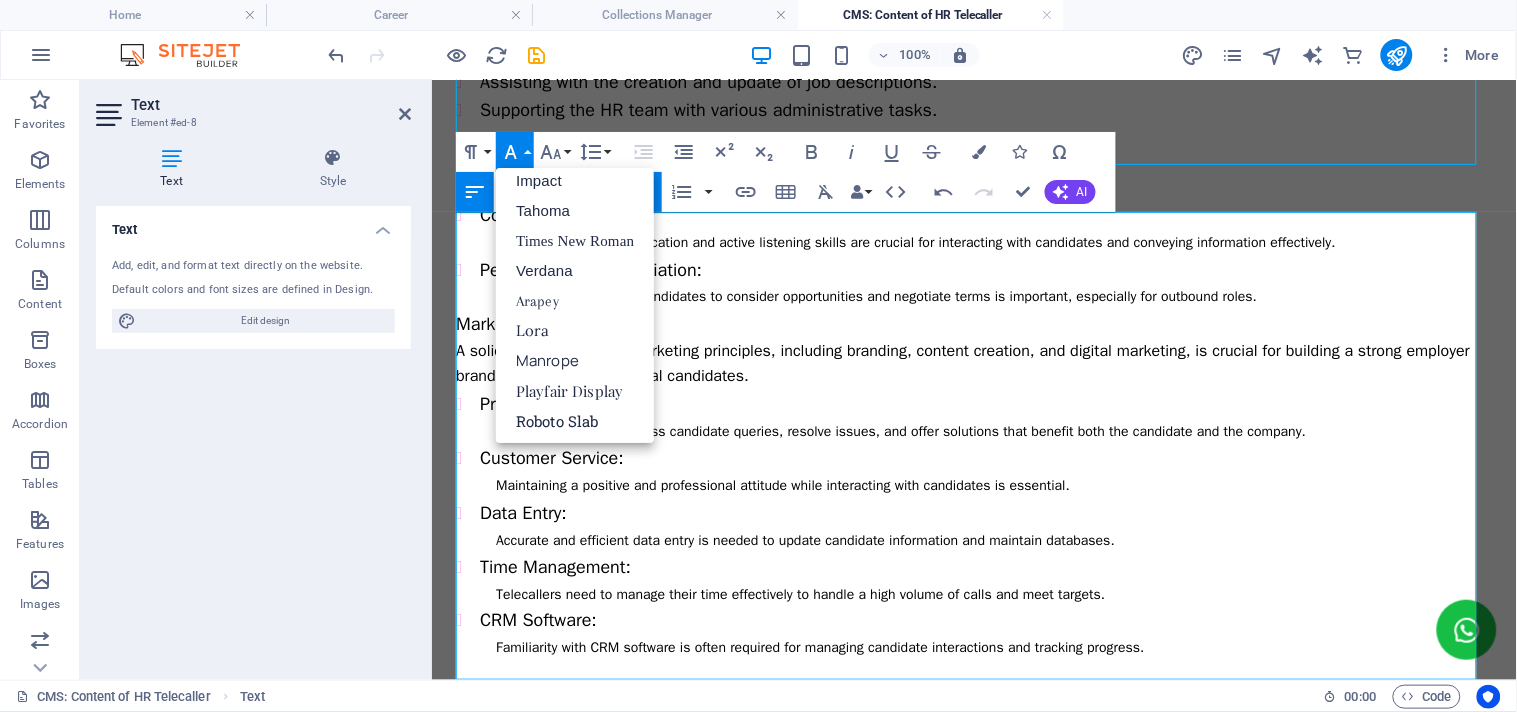 click on "Font Family" at bounding box center [515, 152] 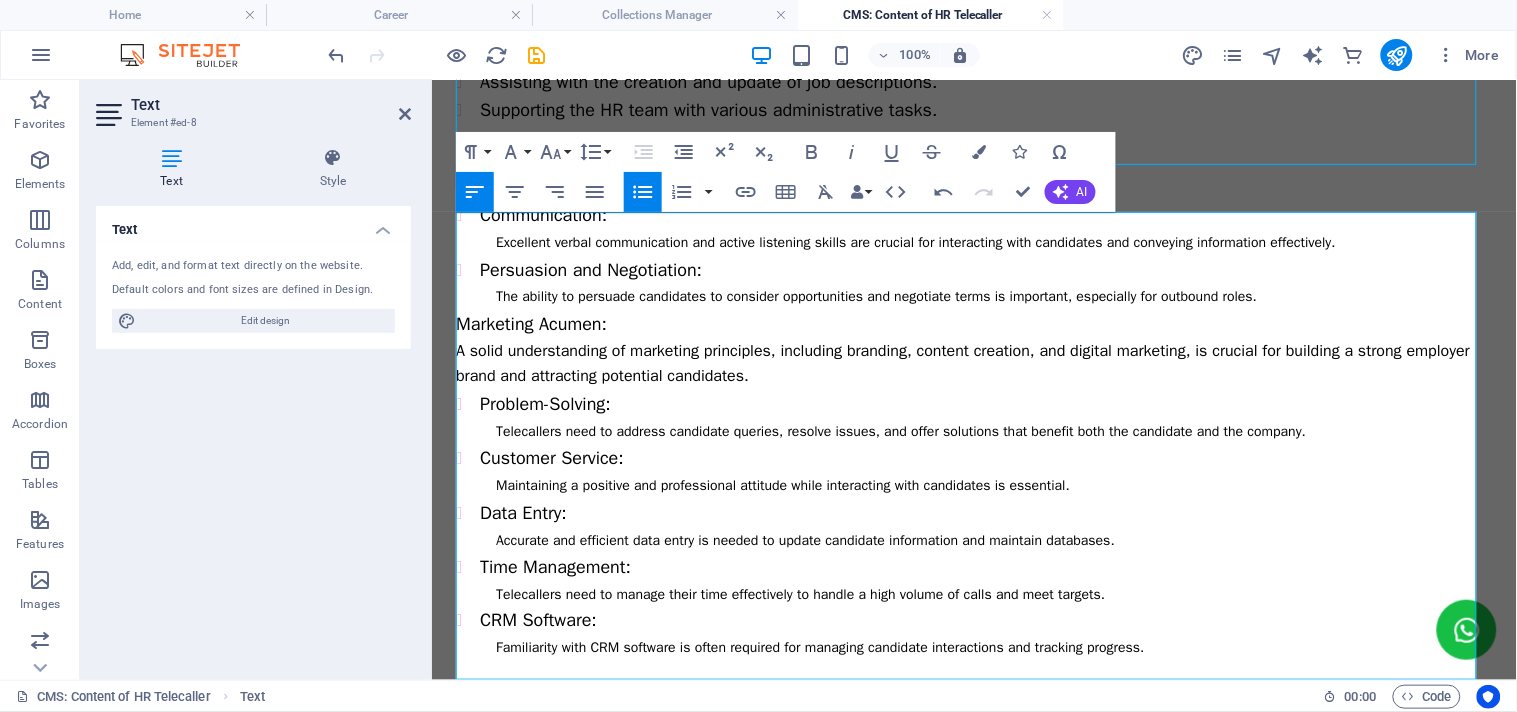 click on "Marketing Acumen:" at bounding box center (530, 323) 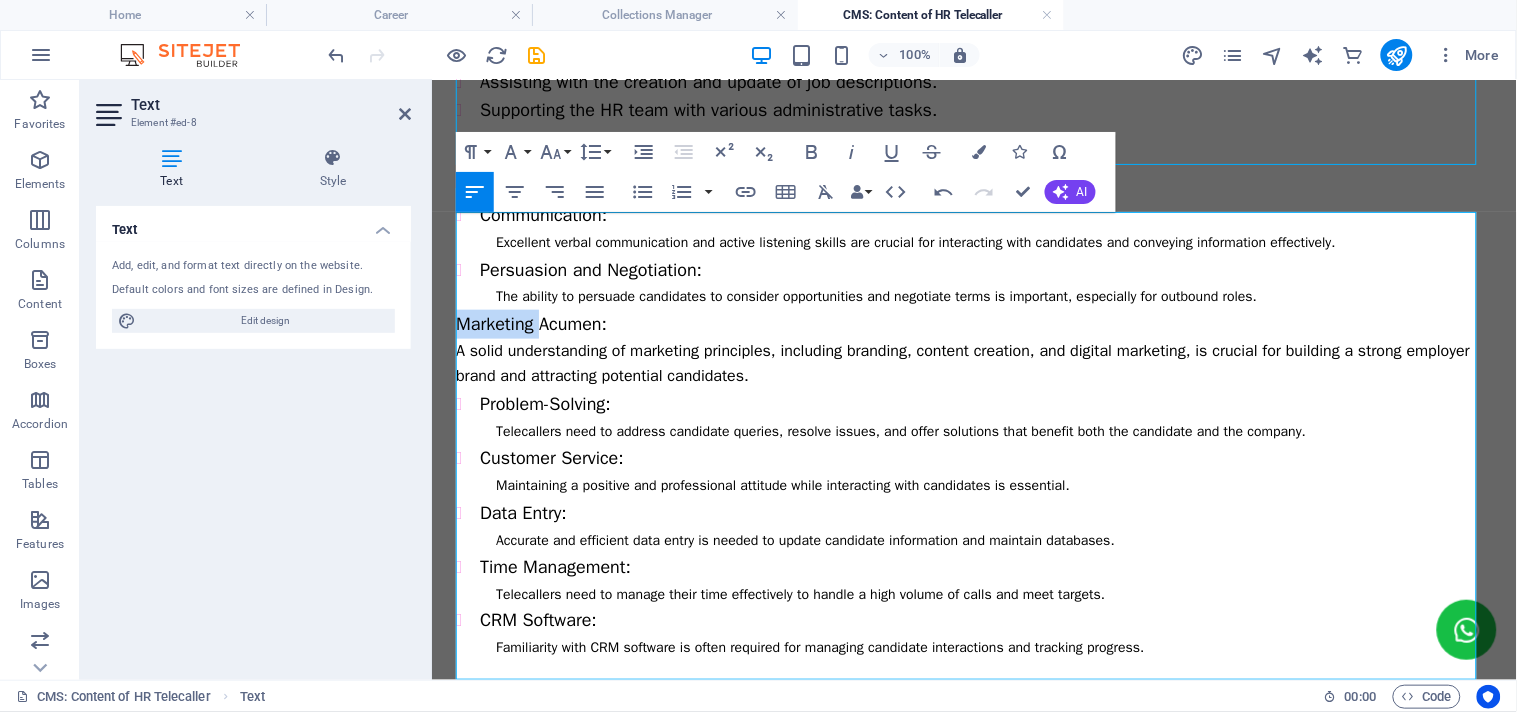 click on "Marketing Acumen:" at bounding box center (530, 323) 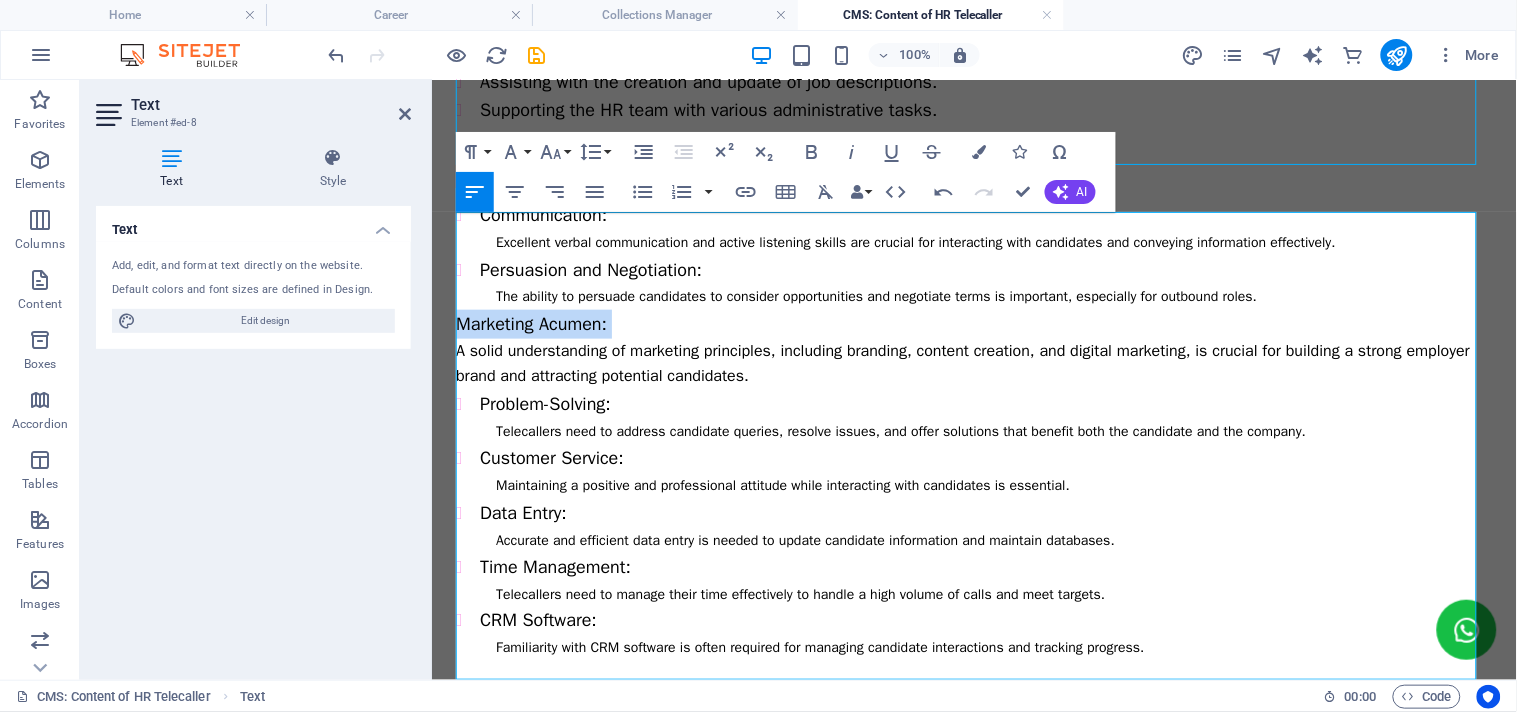 click on "Marketing Acumen:" at bounding box center (530, 323) 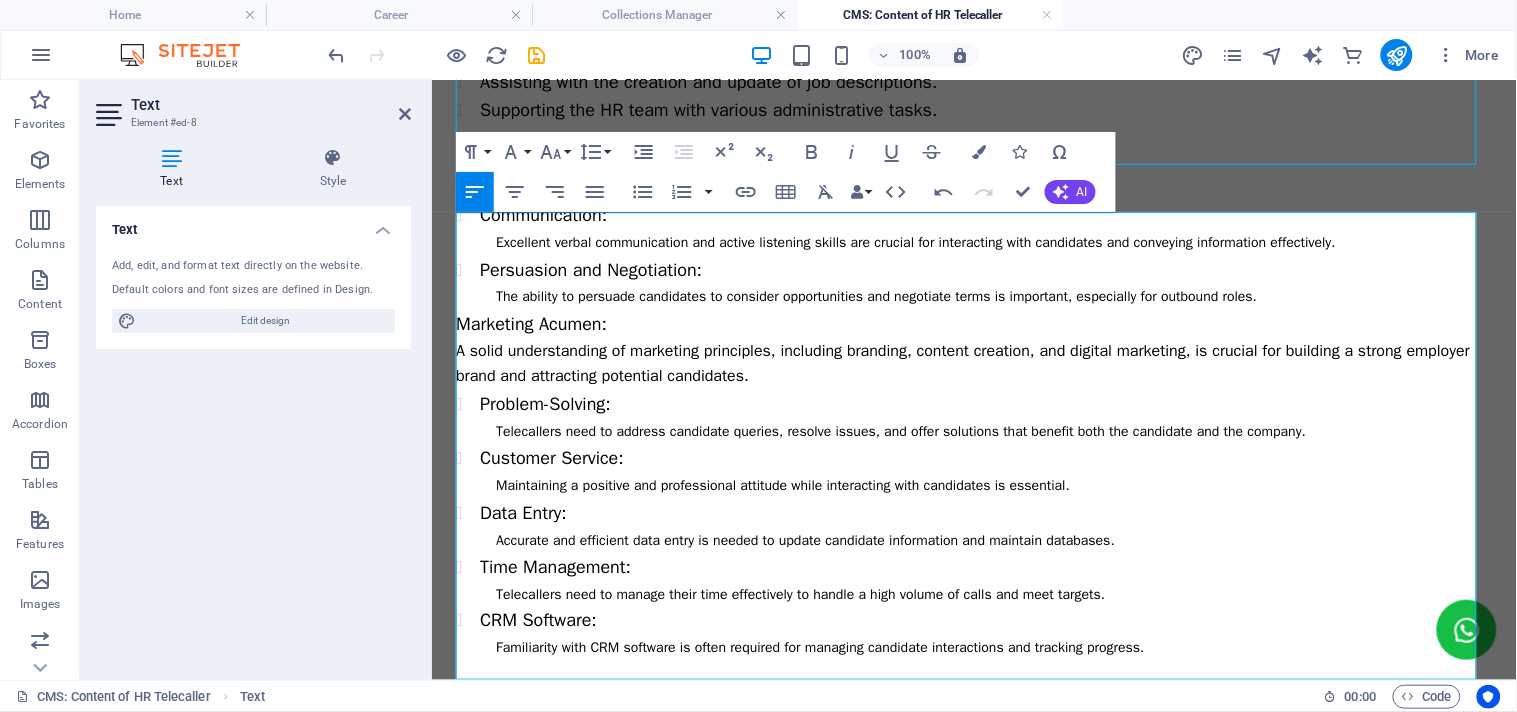 click on "Communication:" at bounding box center (985, 214) 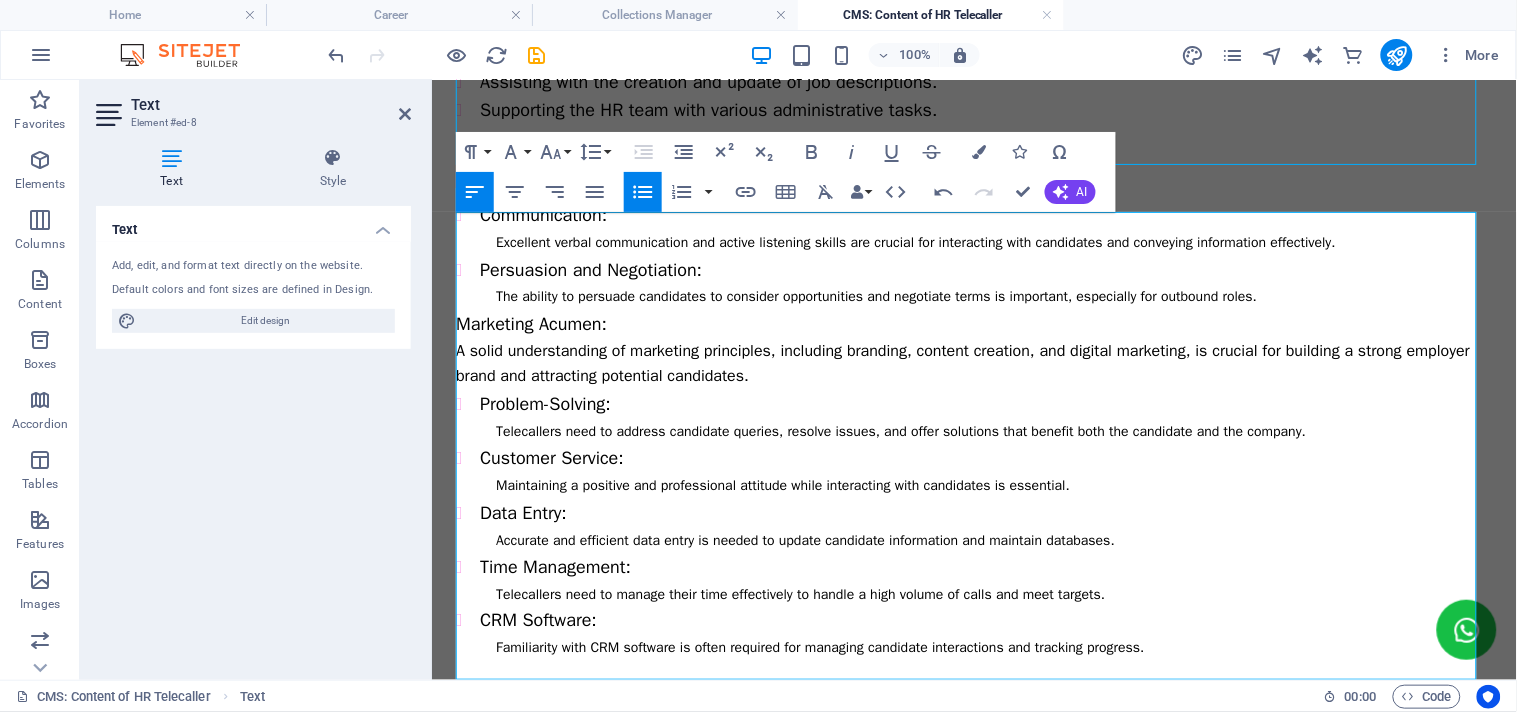 click on "Marketing Acumen:" at bounding box center [530, 323] 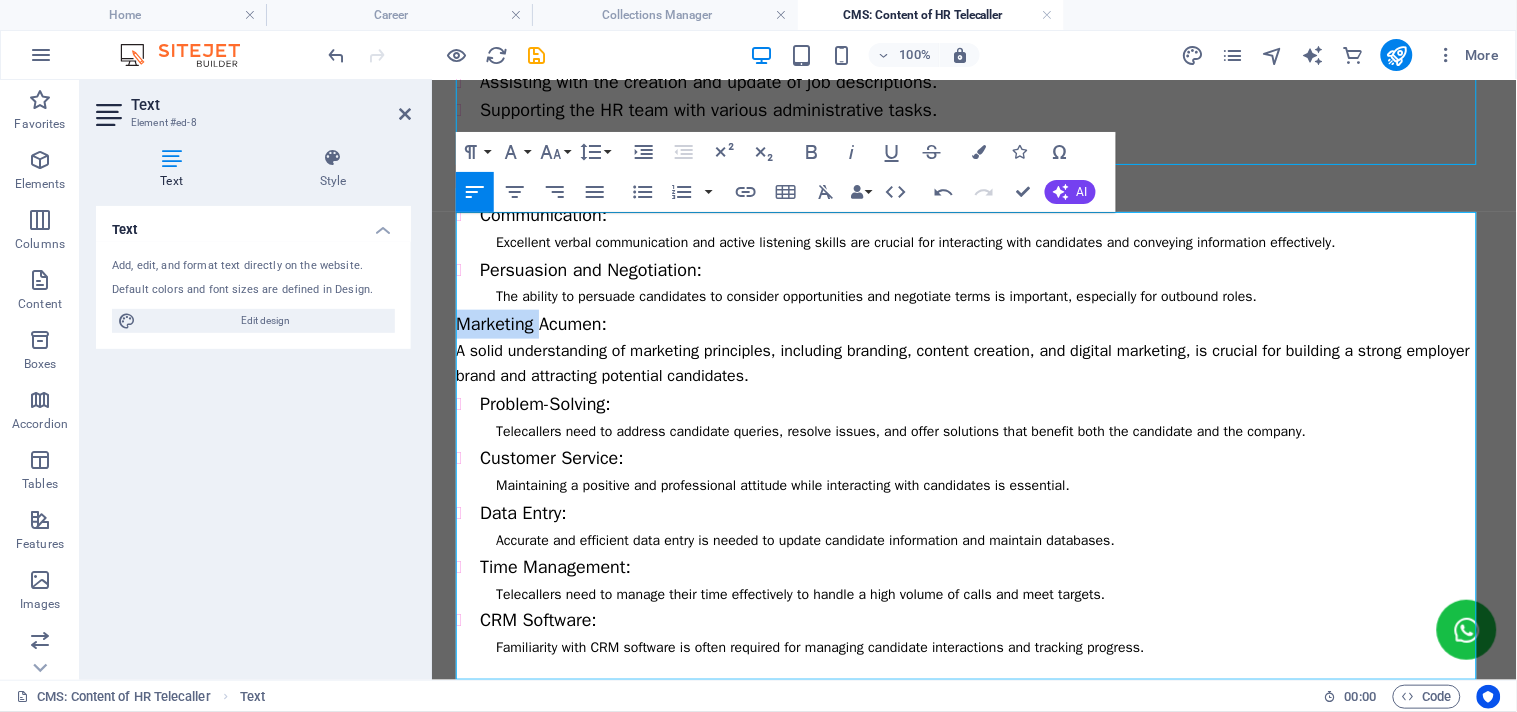 click on "Marketing Acumen:" at bounding box center (530, 323) 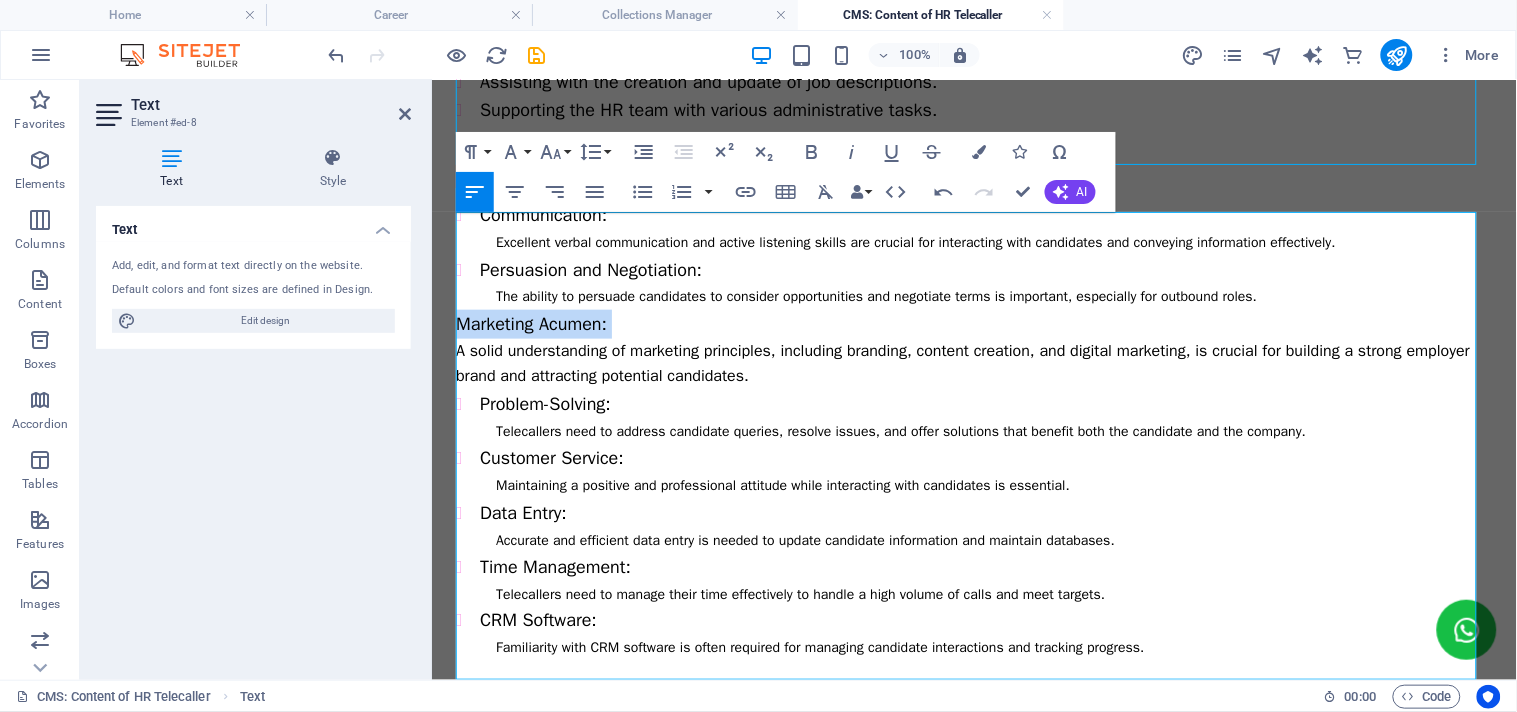 click on "Marketing Acumen:" at bounding box center [530, 323] 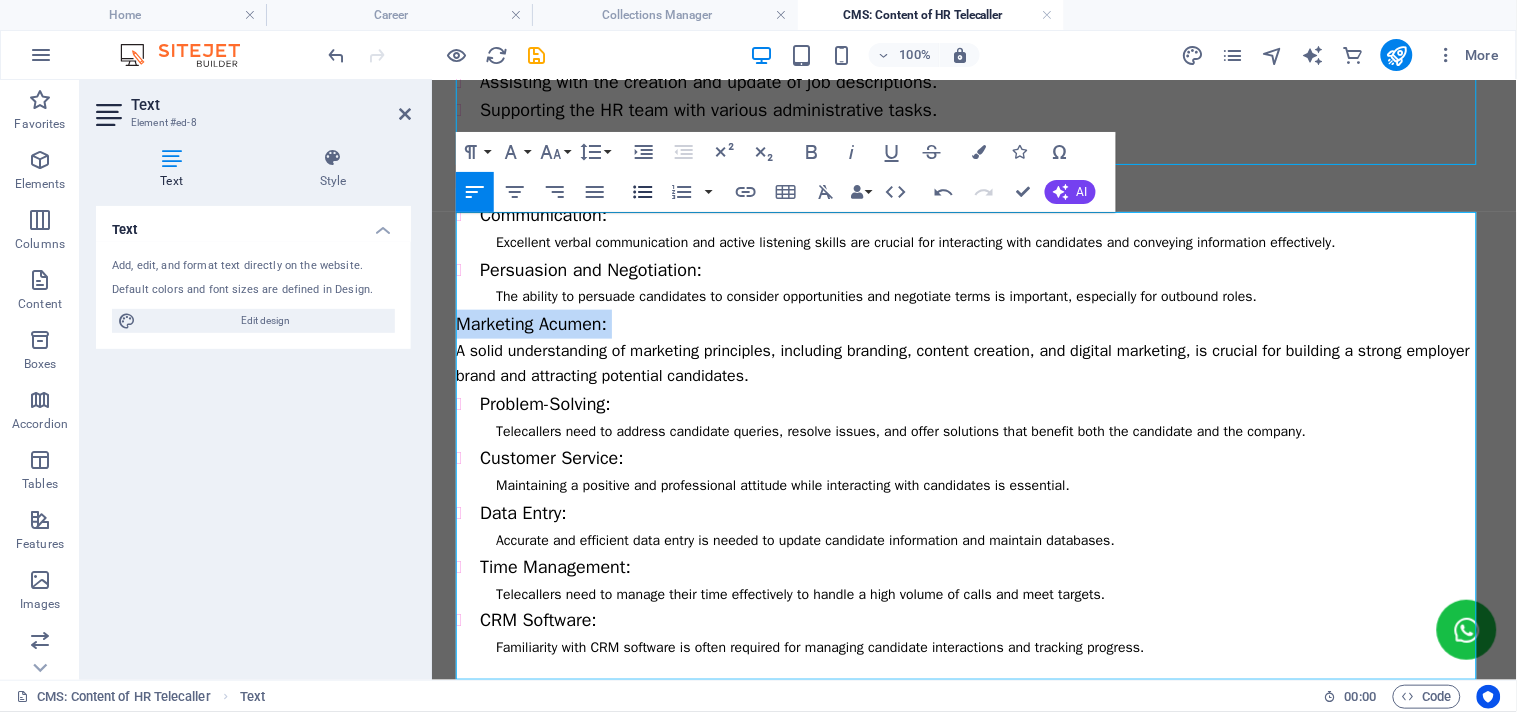 click 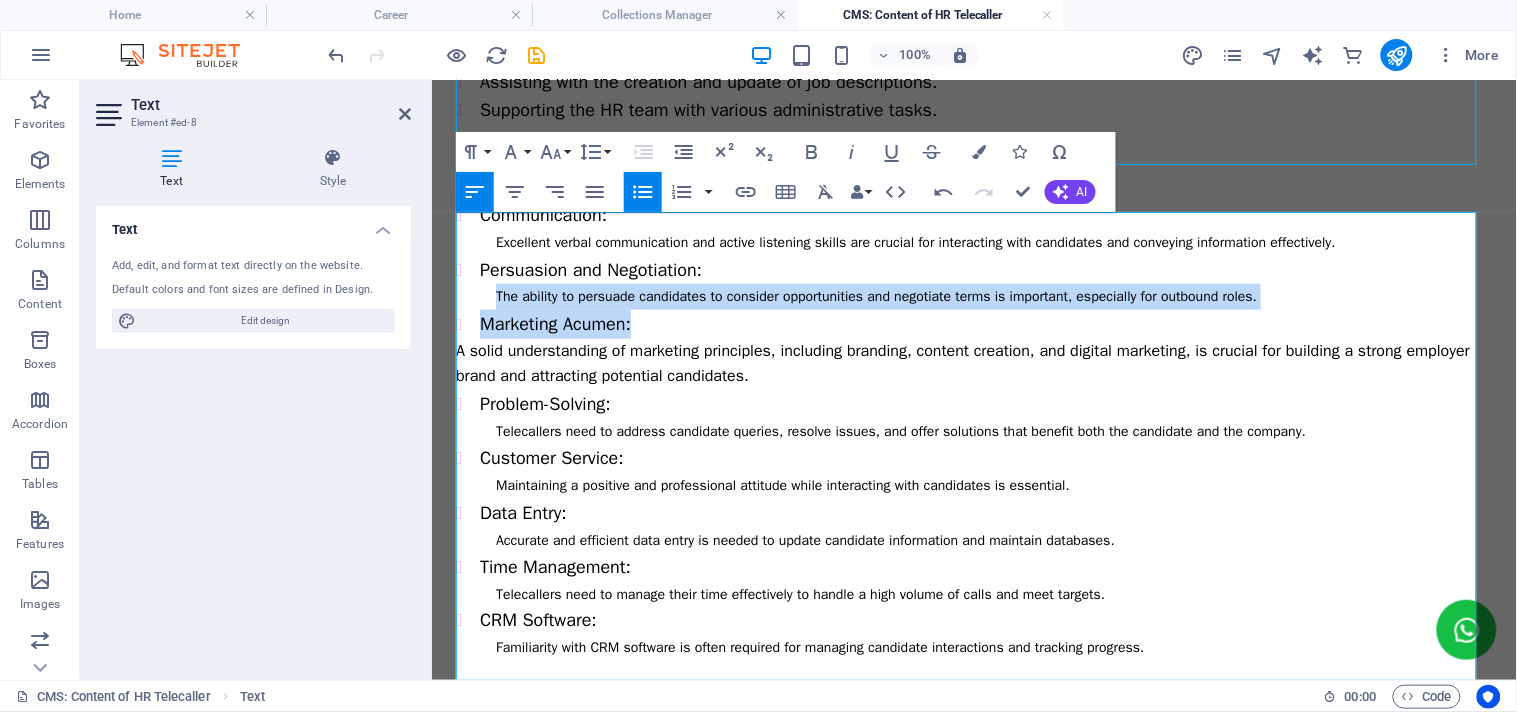 click on "Marketing Acumen:" at bounding box center (985, 214) 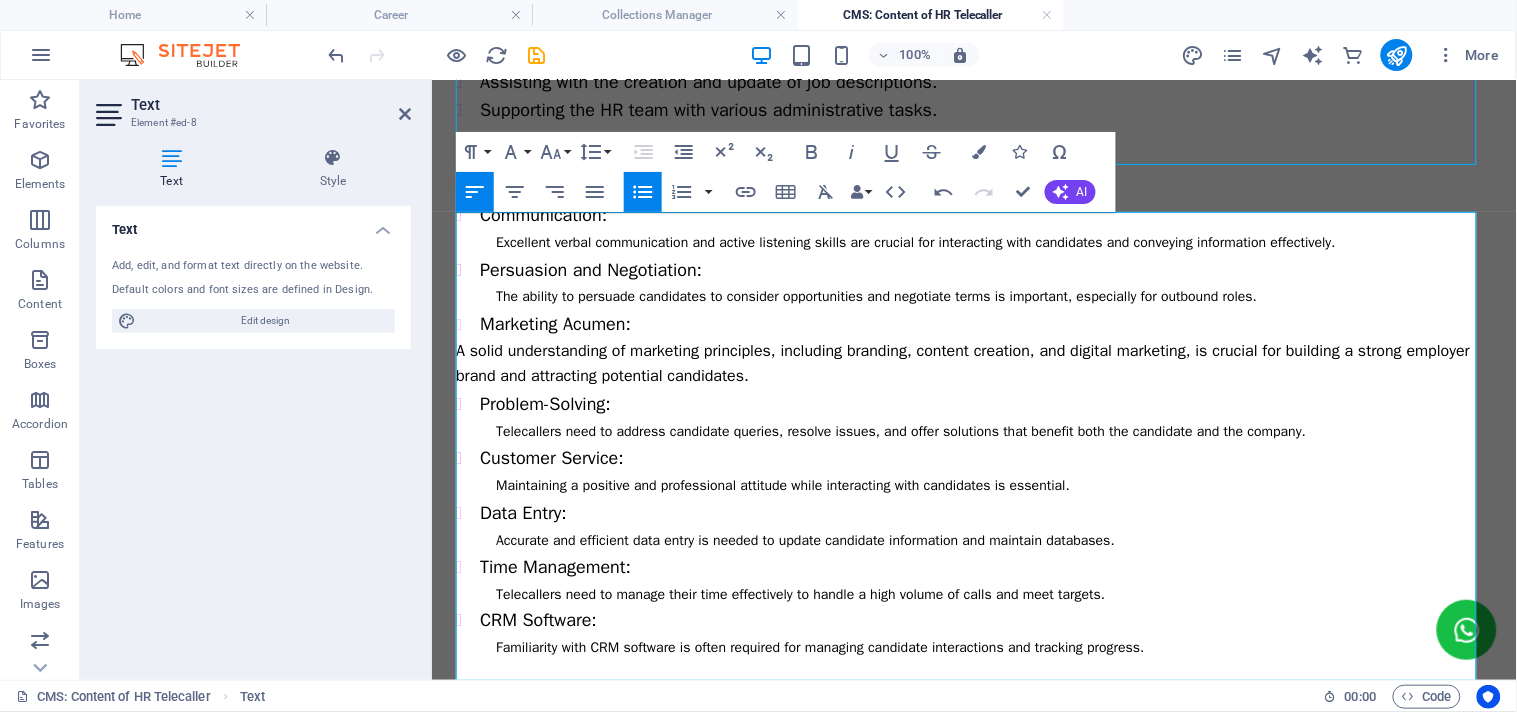 click on "A solid understanding of marketing principles, including branding, content creation, and digital marketing, is crucial for building a strong employer brand and attracting potential candidates." at bounding box center [973, 363] 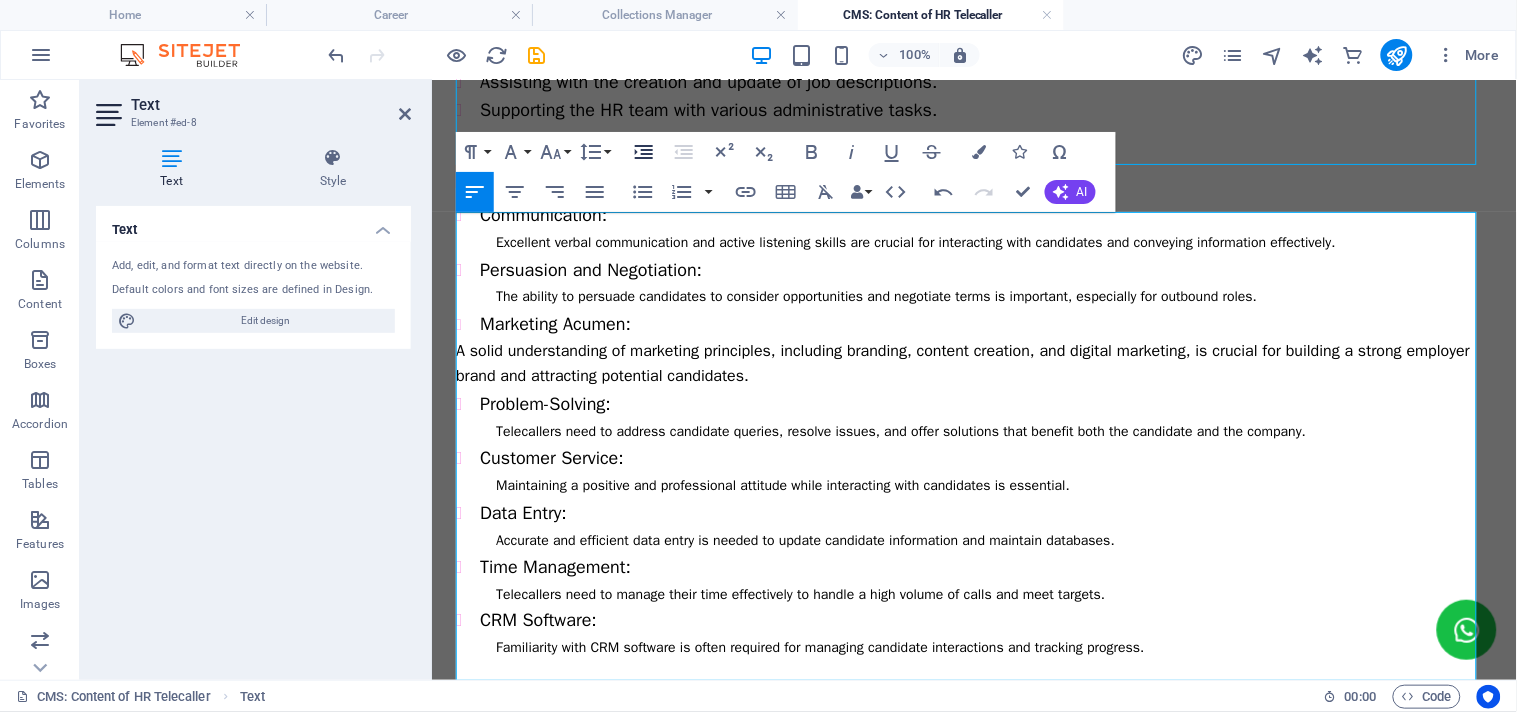 click 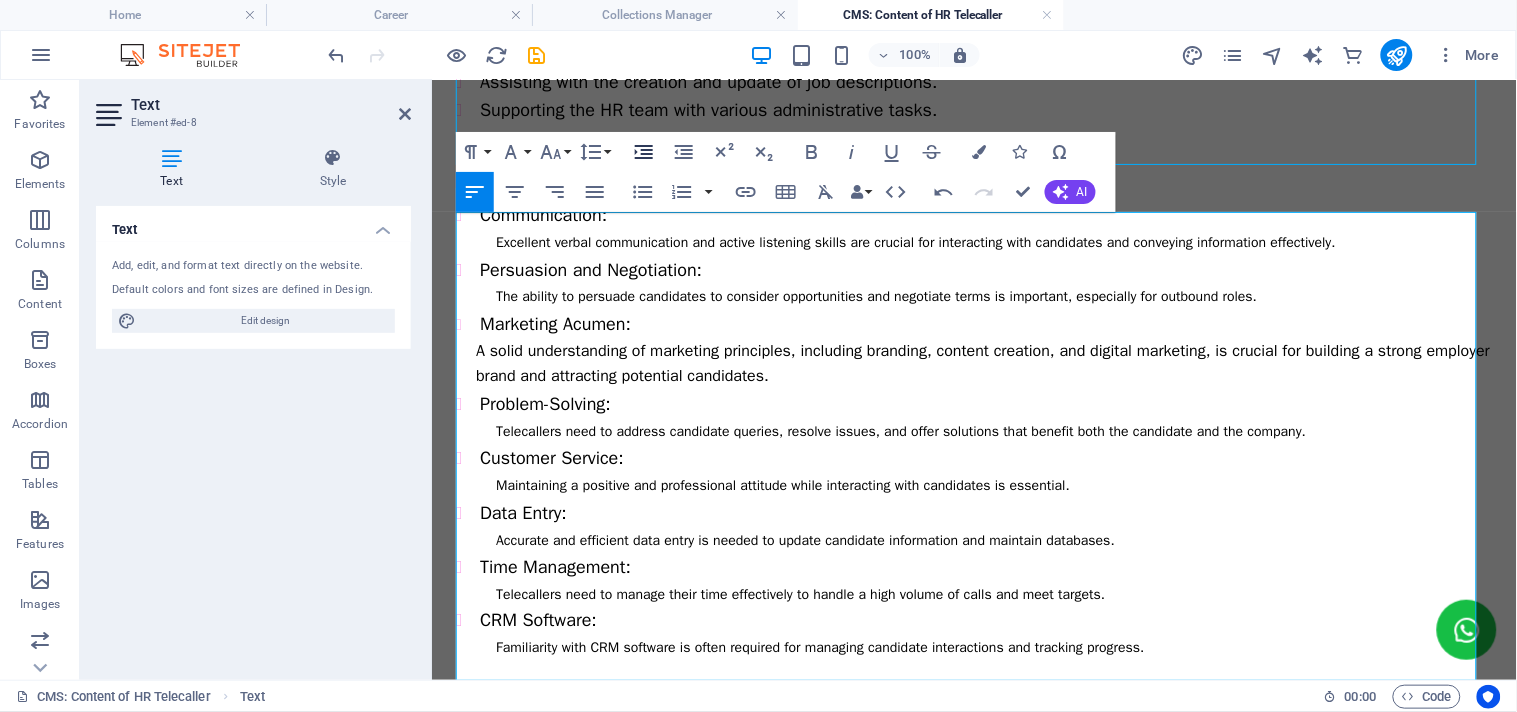 click 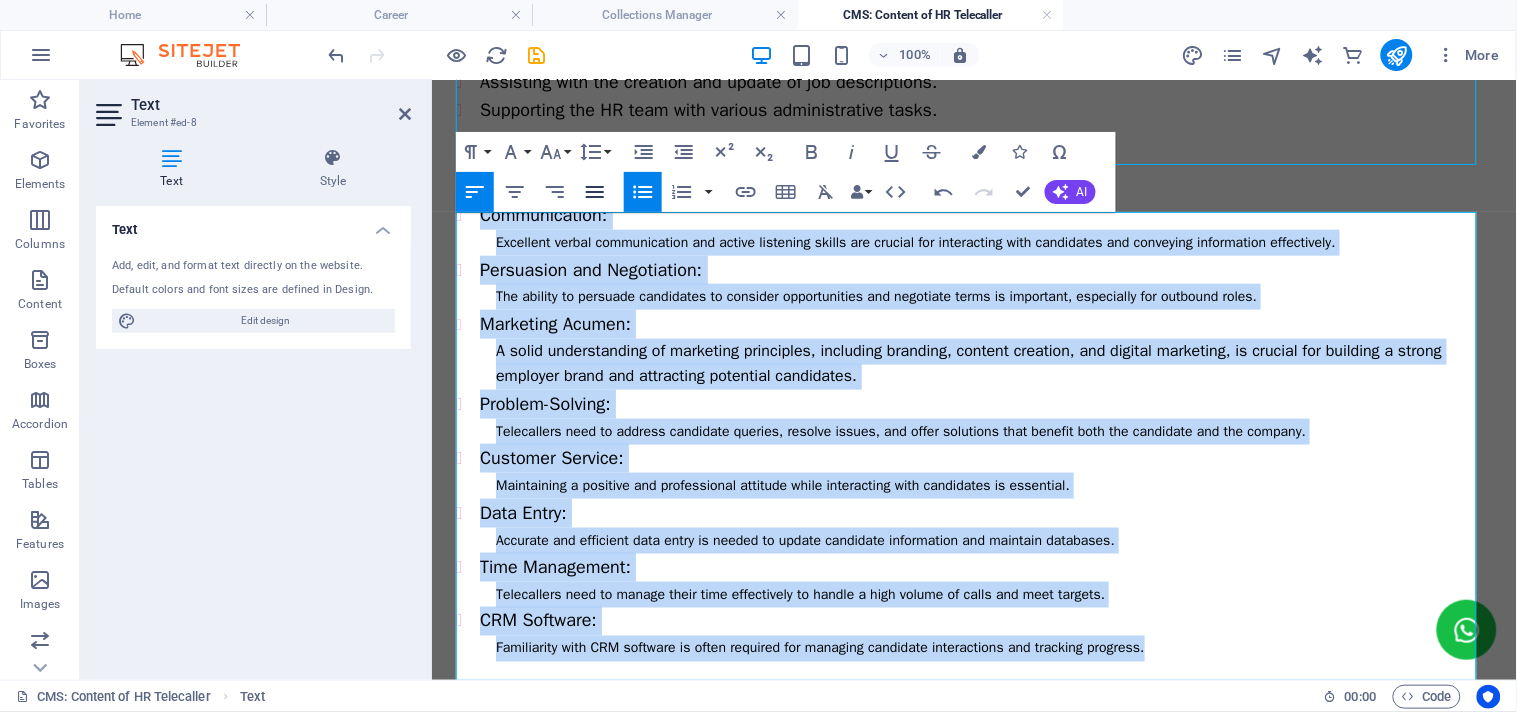 click 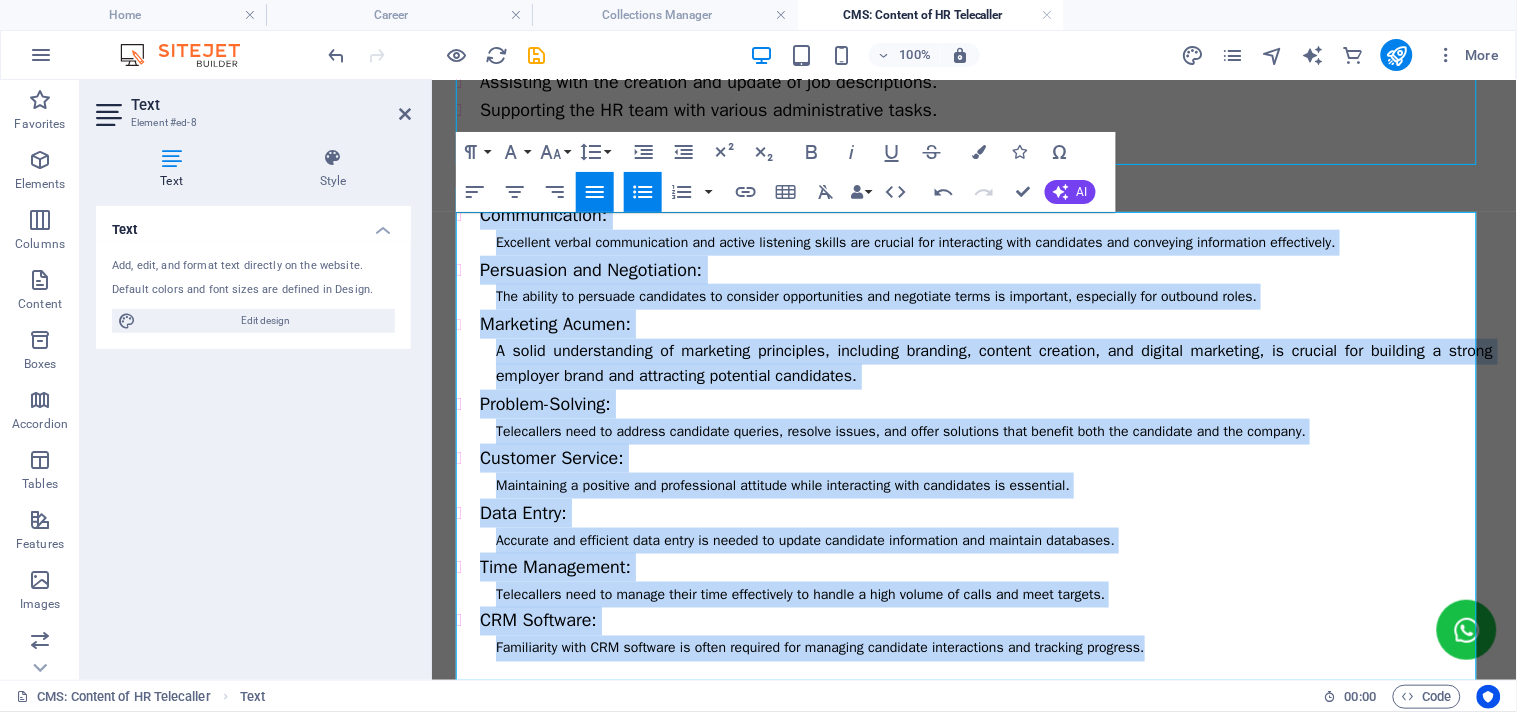 click on "A solid understanding of marketing principles, including branding, content creation, and digital marketing, is crucial for building a strong employer brand and attracting potential candidates." at bounding box center [993, 363] 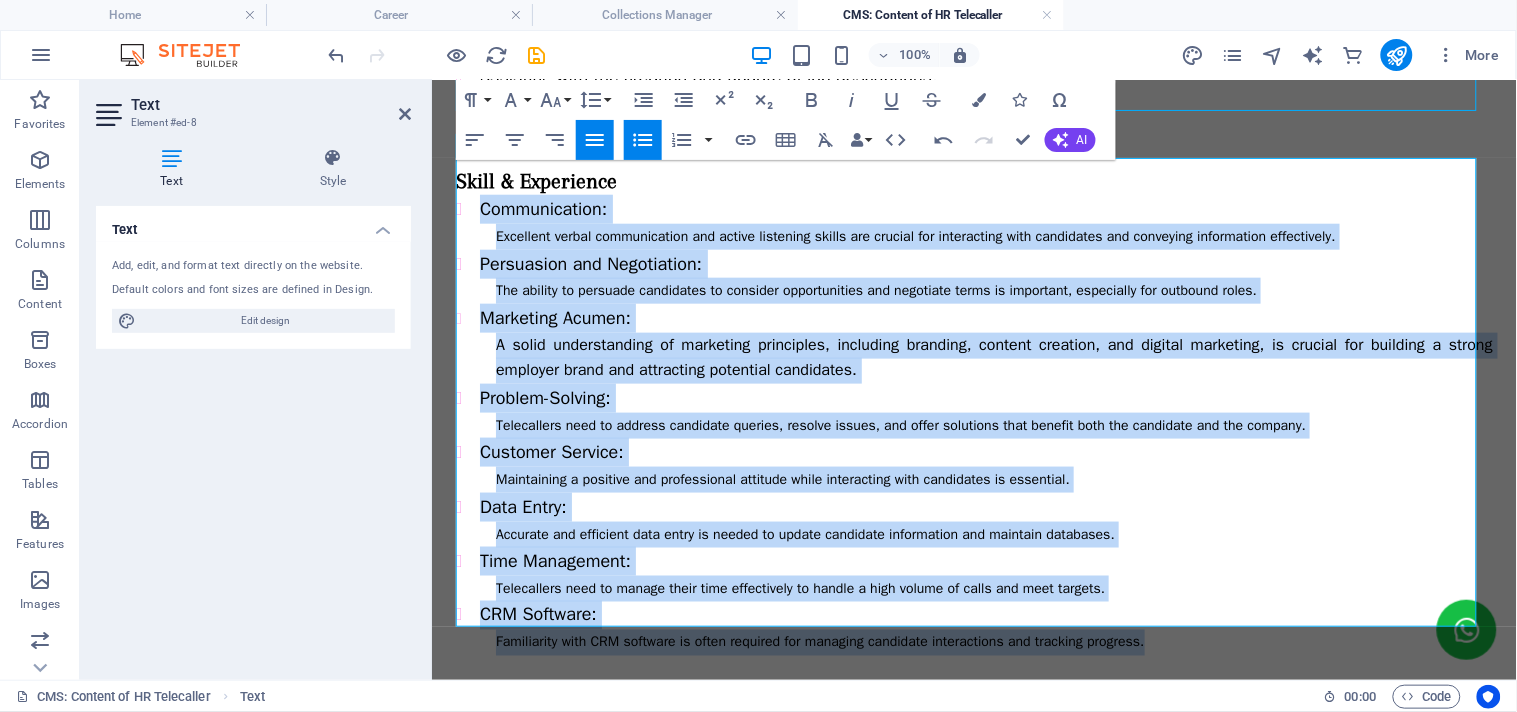 scroll, scrollTop: 425, scrollLeft: 0, axis: vertical 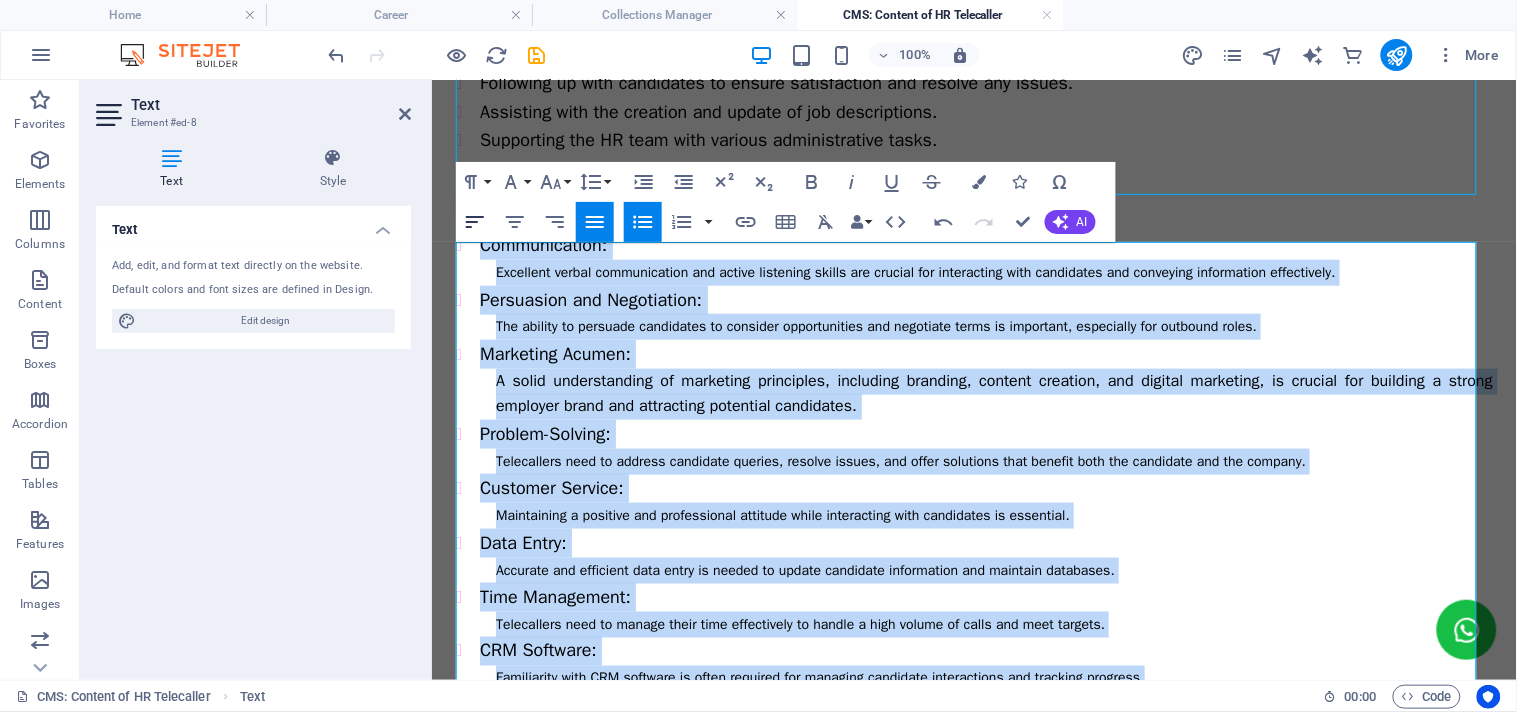 click 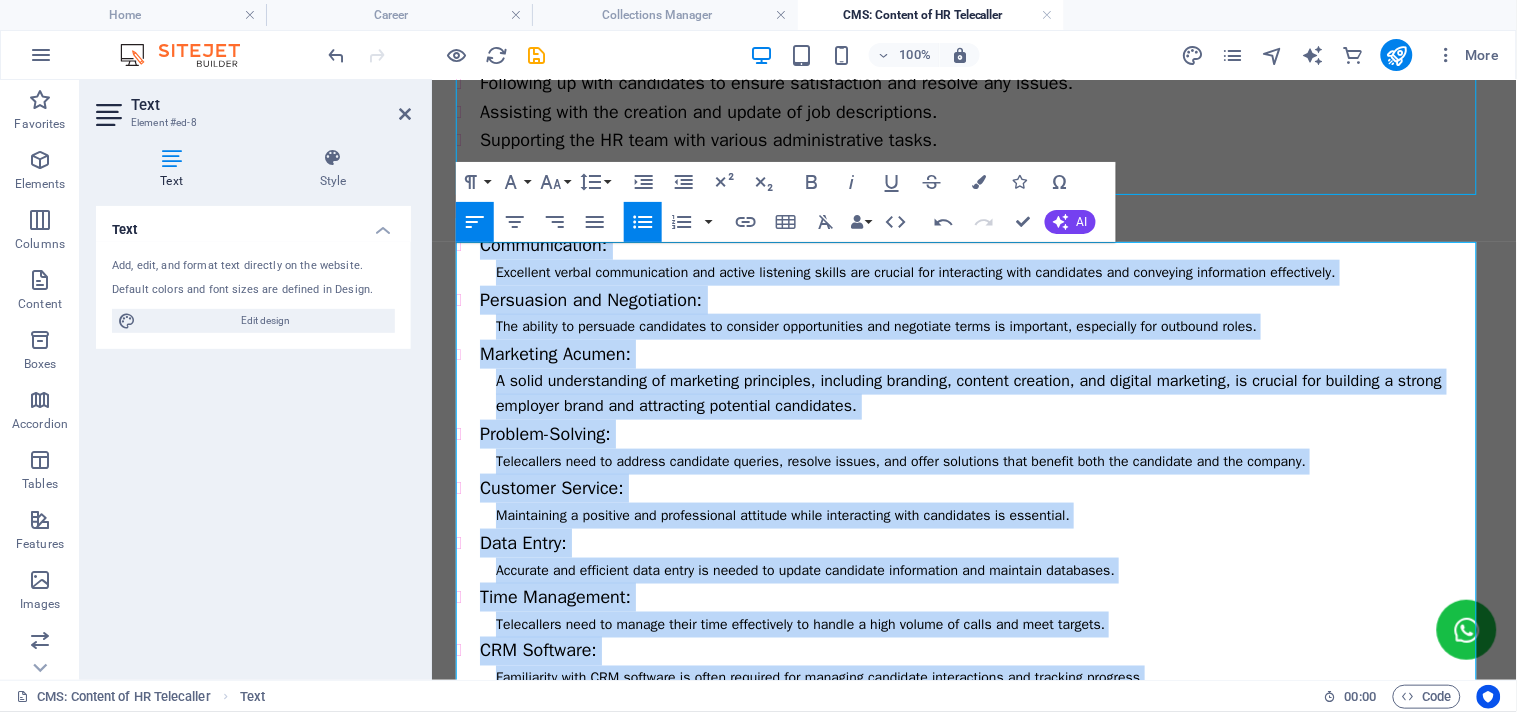 click on "Problem-Solving:" at bounding box center (985, 433) 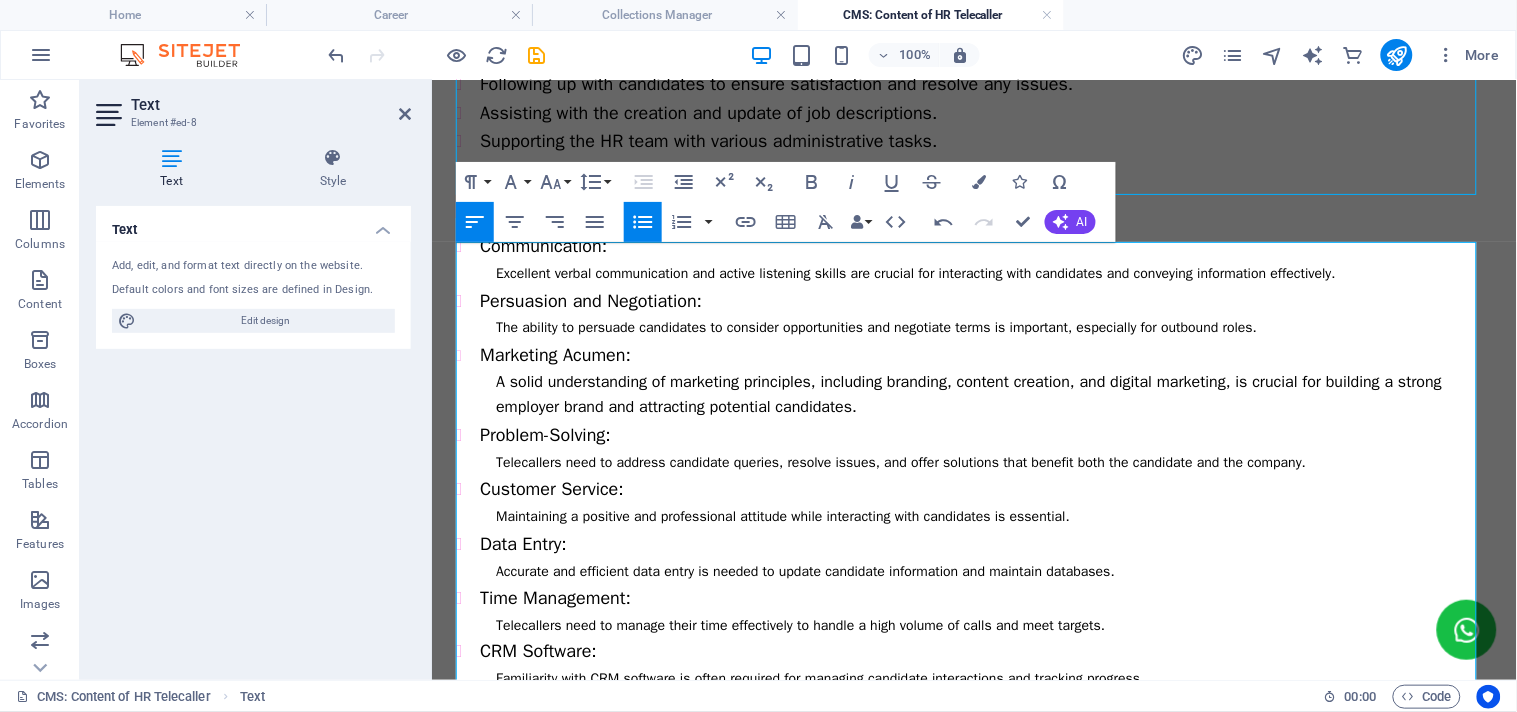 scroll, scrollTop: 425, scrollLeft: 0, axis: vertical 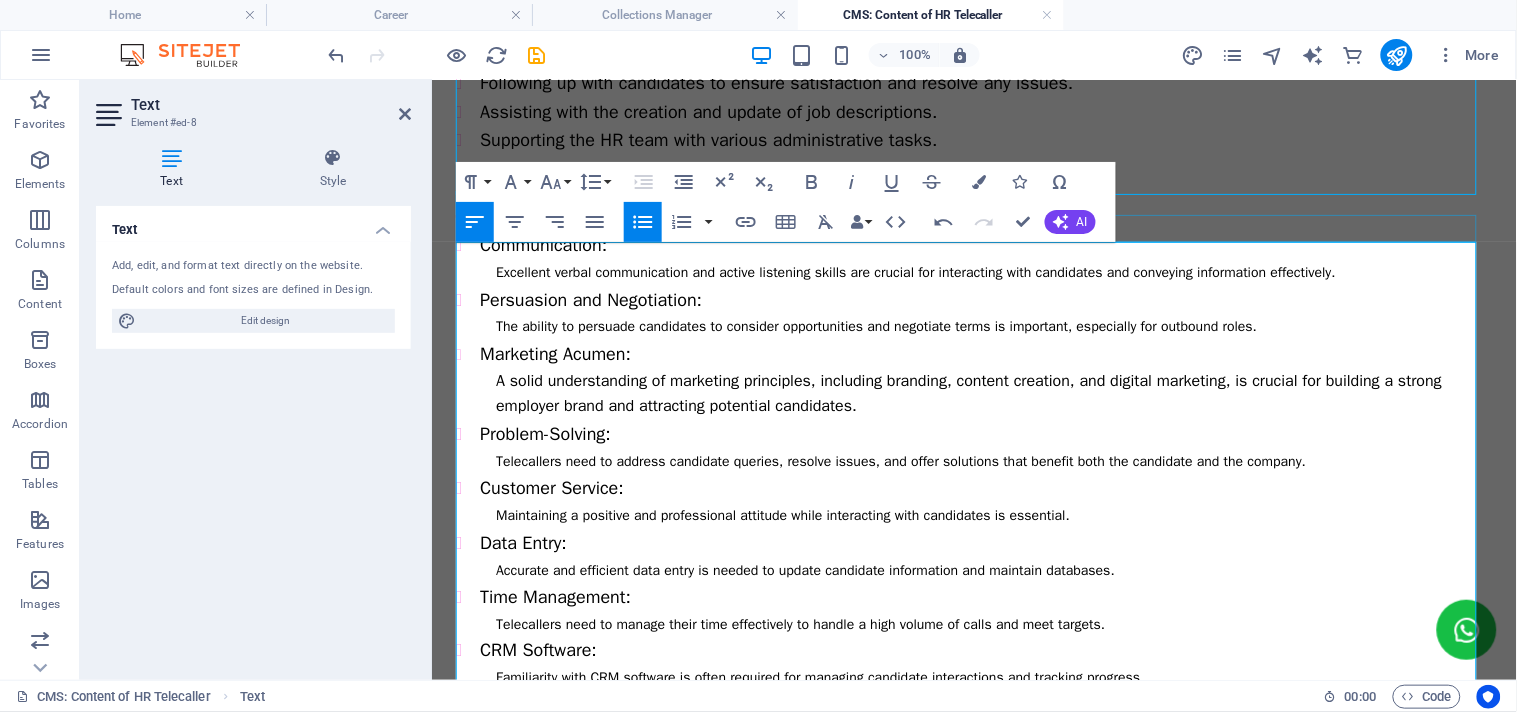 click on "Skill & Experience" at bounding box center (973, 216) 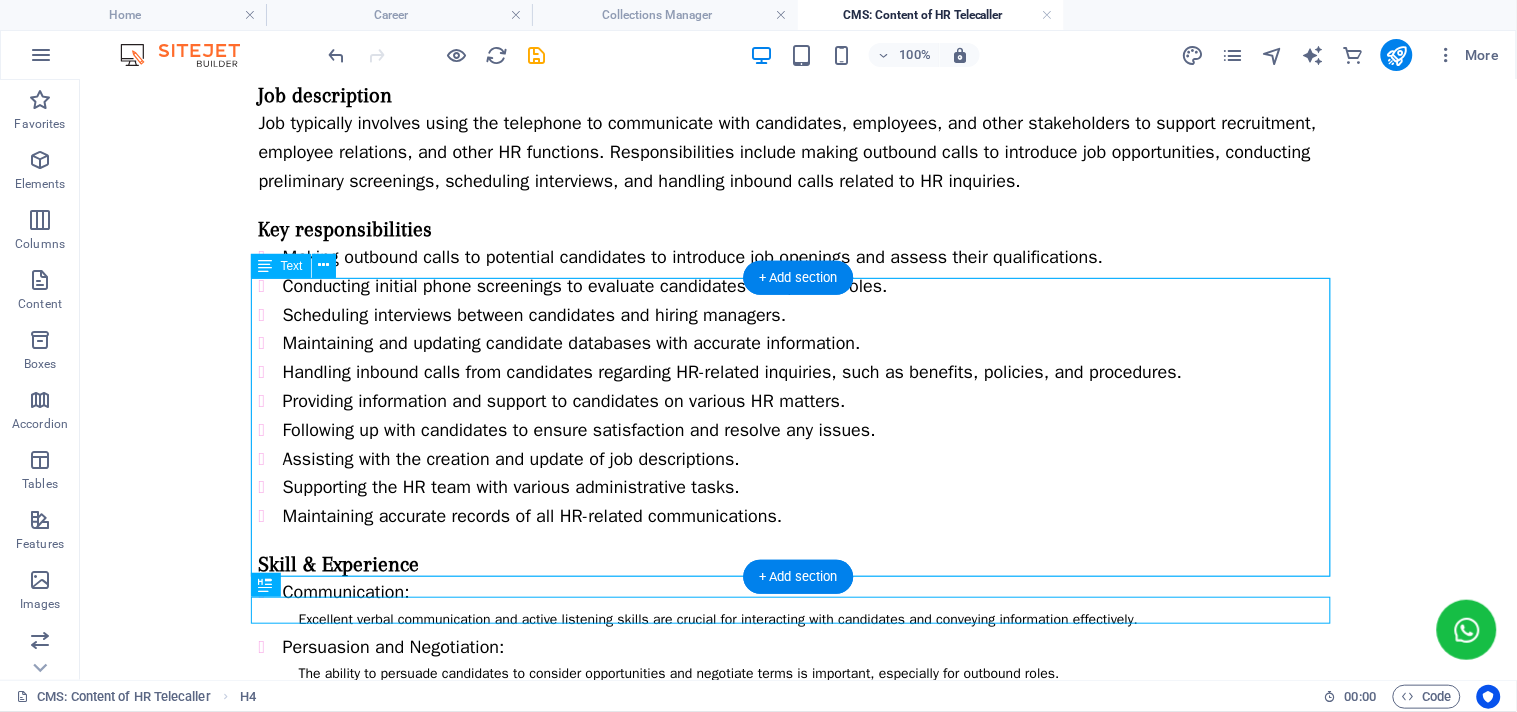 scroll, scrollTop: 0, scrollLeft: 0, axis: both 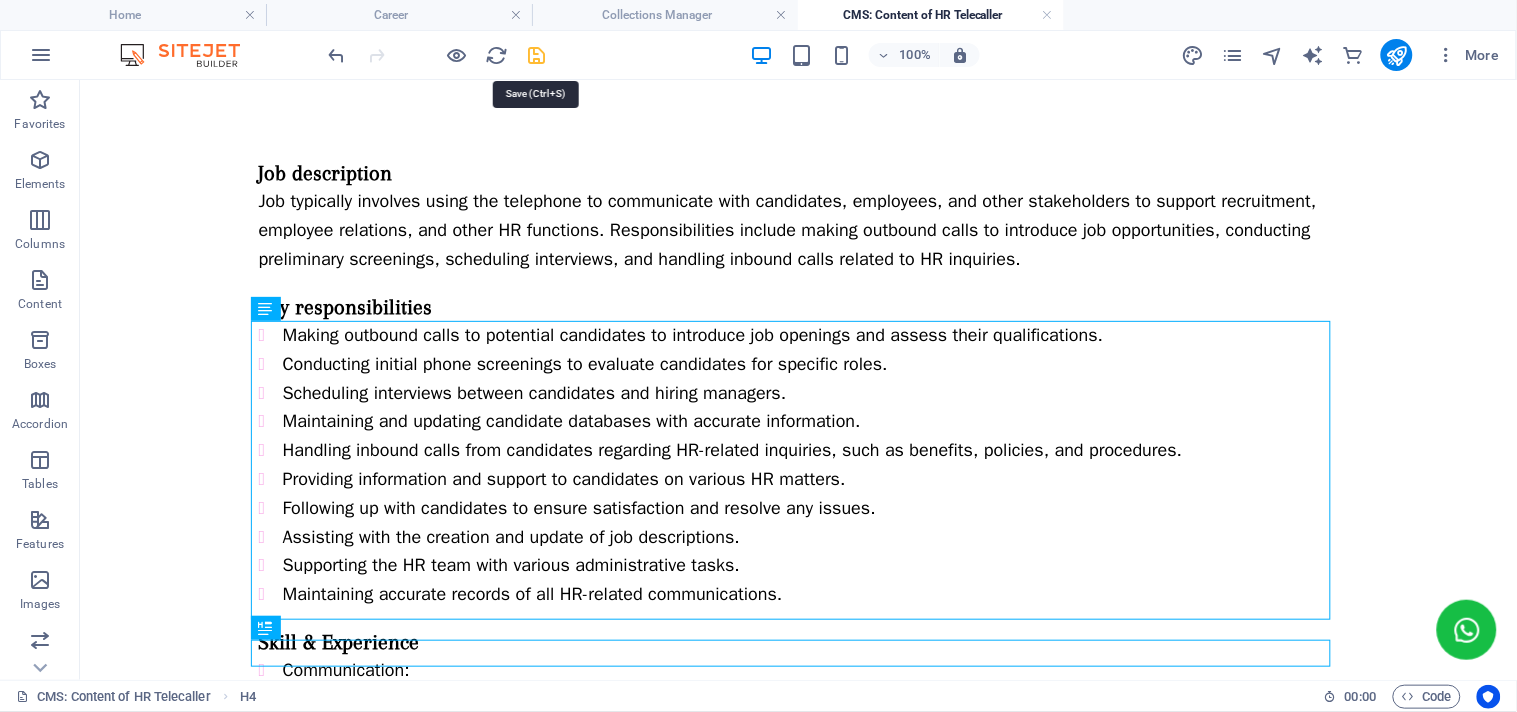 click at bounding box center (537, 55) 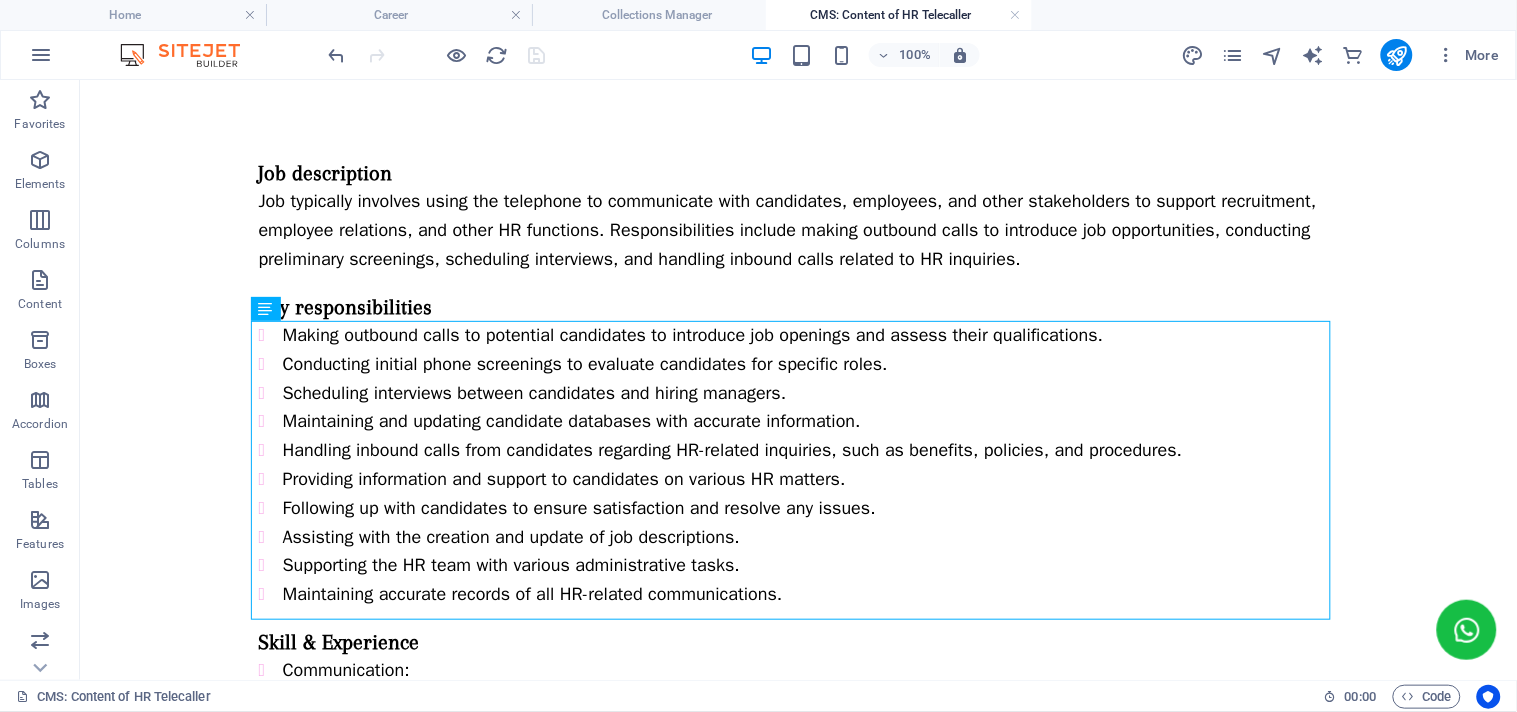 drag, startPoint x: 1123, startPoint y: 94, endPoint x: 983, endPoint y: 113, distance: 141.2834 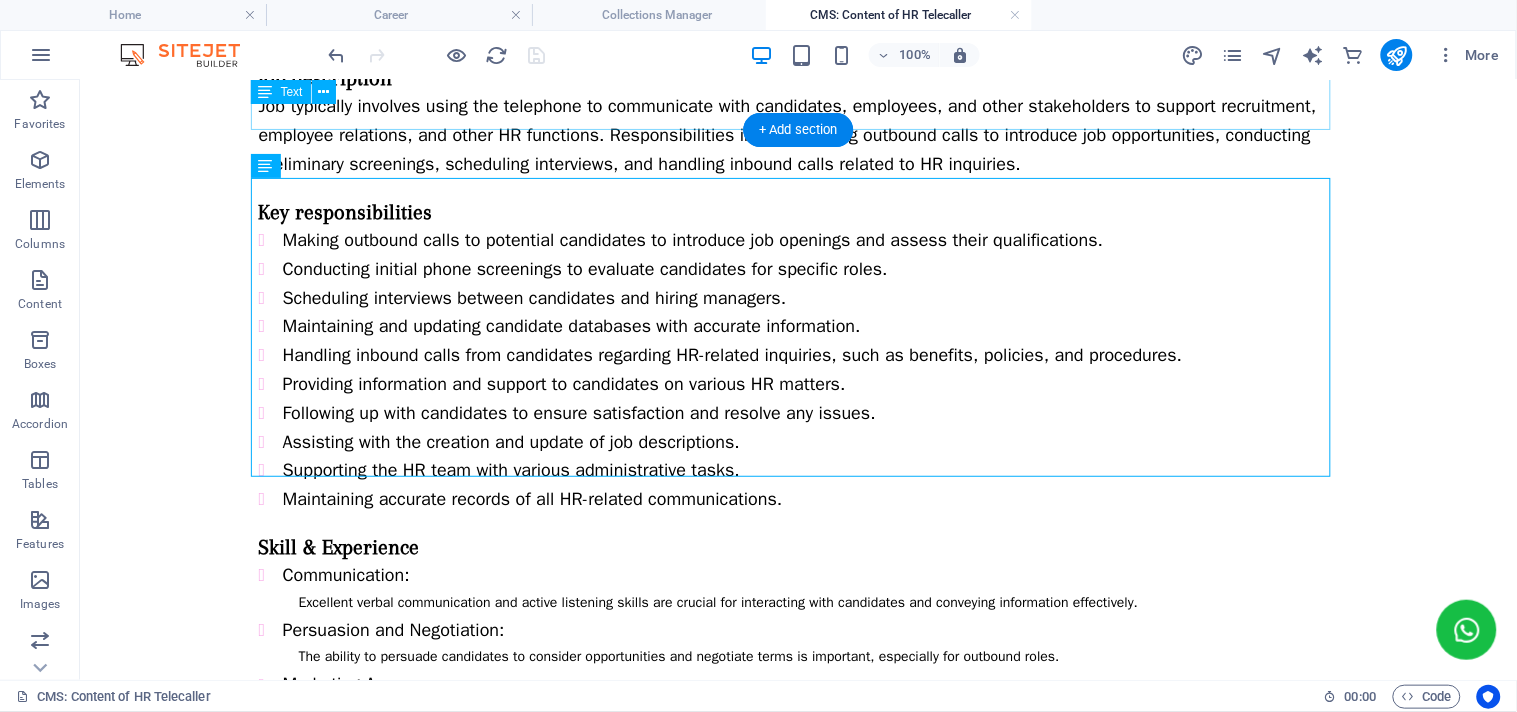 scroll, scrollTop: 92, scrollLeft: 0, axis: vertical 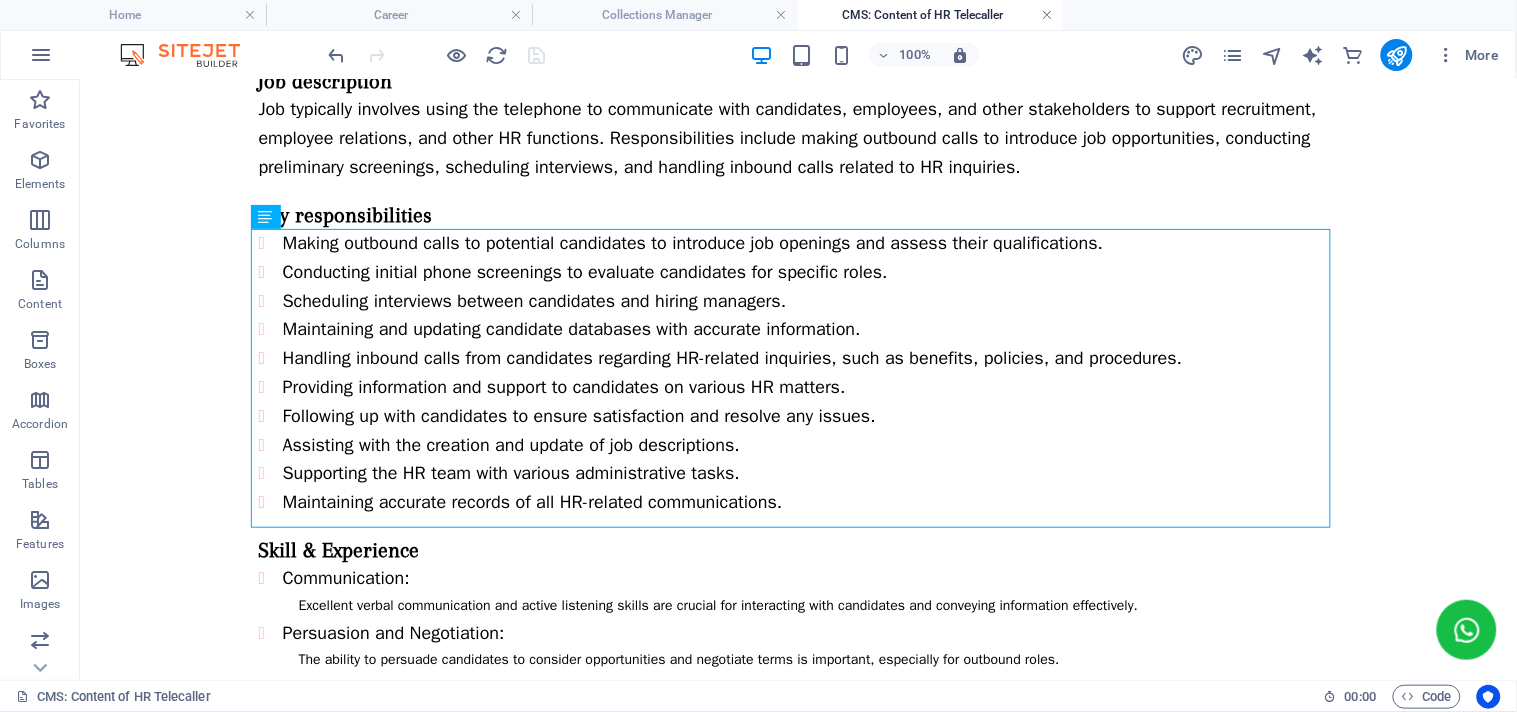 click at bounding box center (1048, 15) 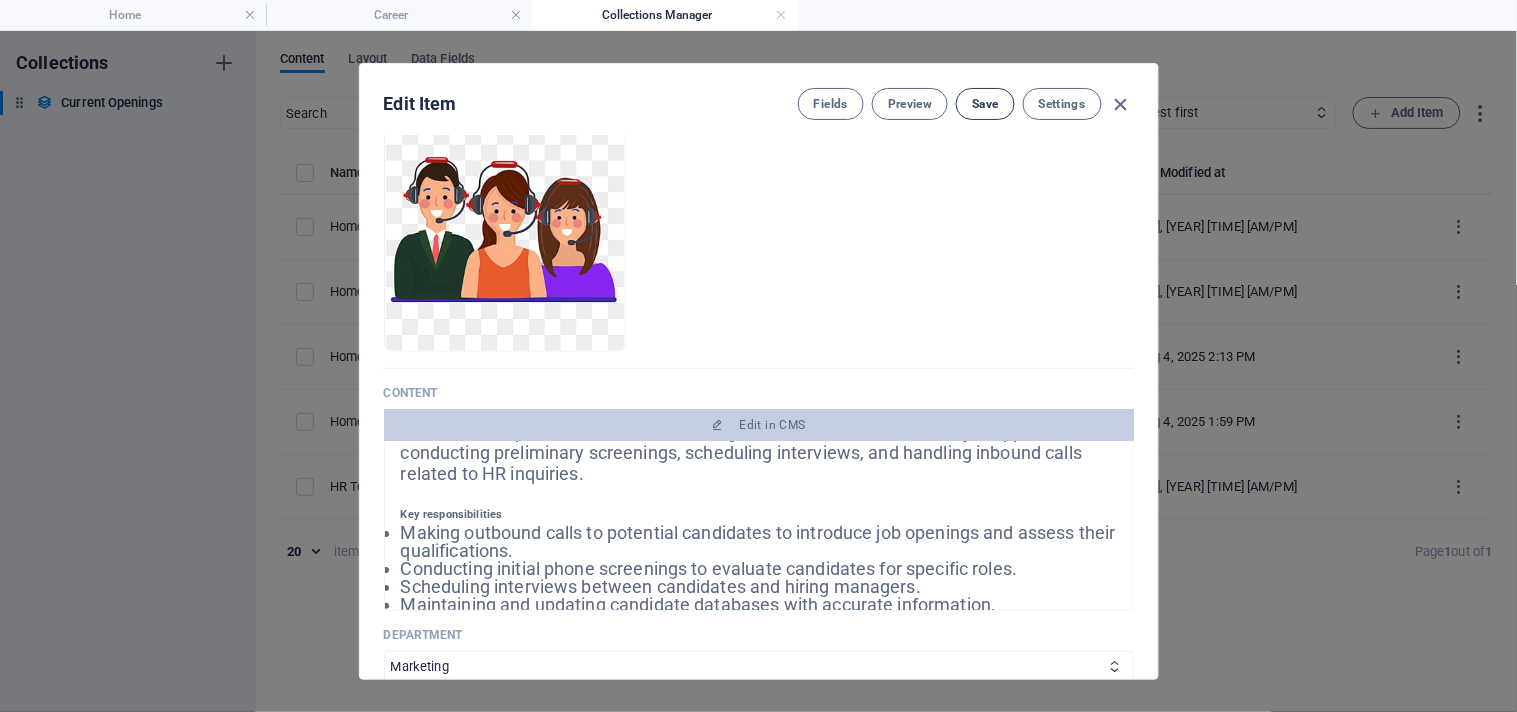click on "Save" at bounding box center (985, 104) 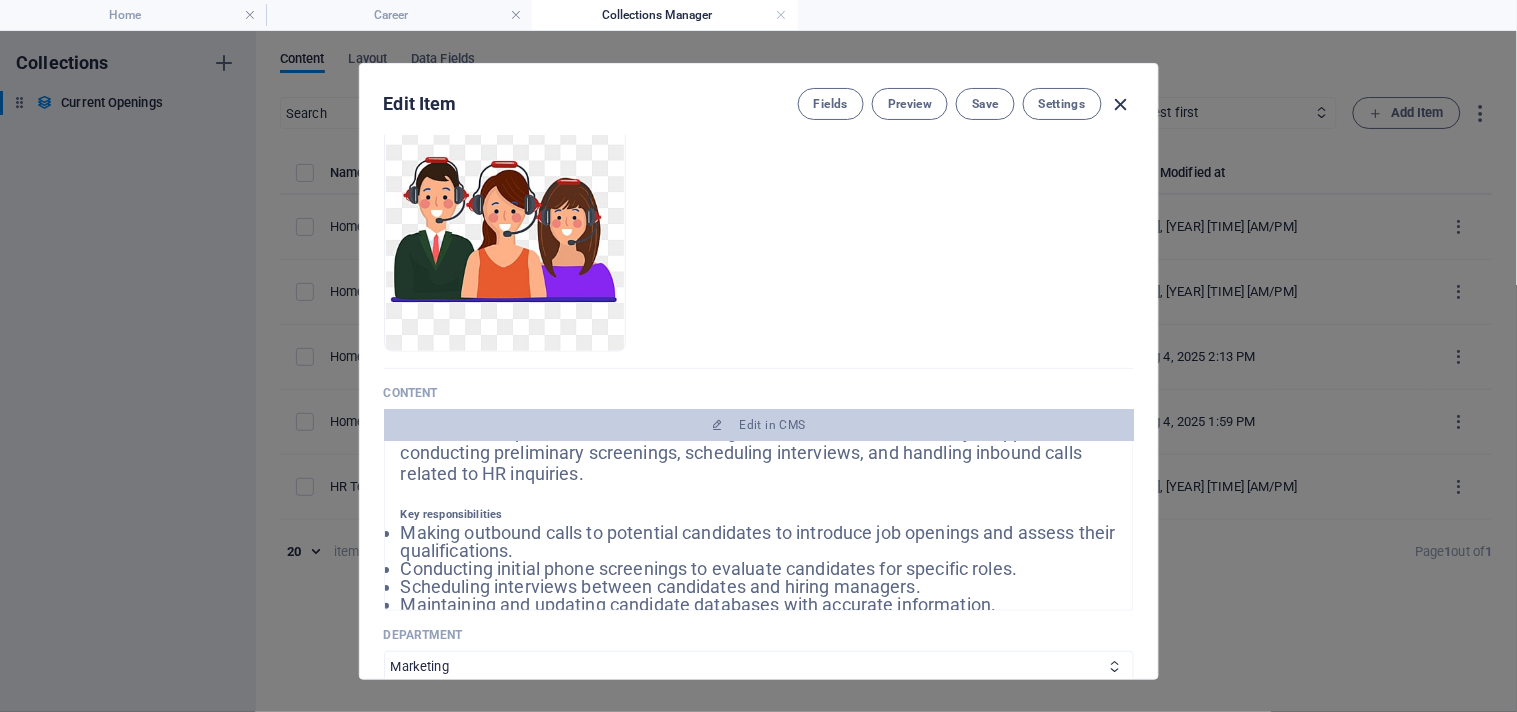 click at bounding box center [1121, 104] 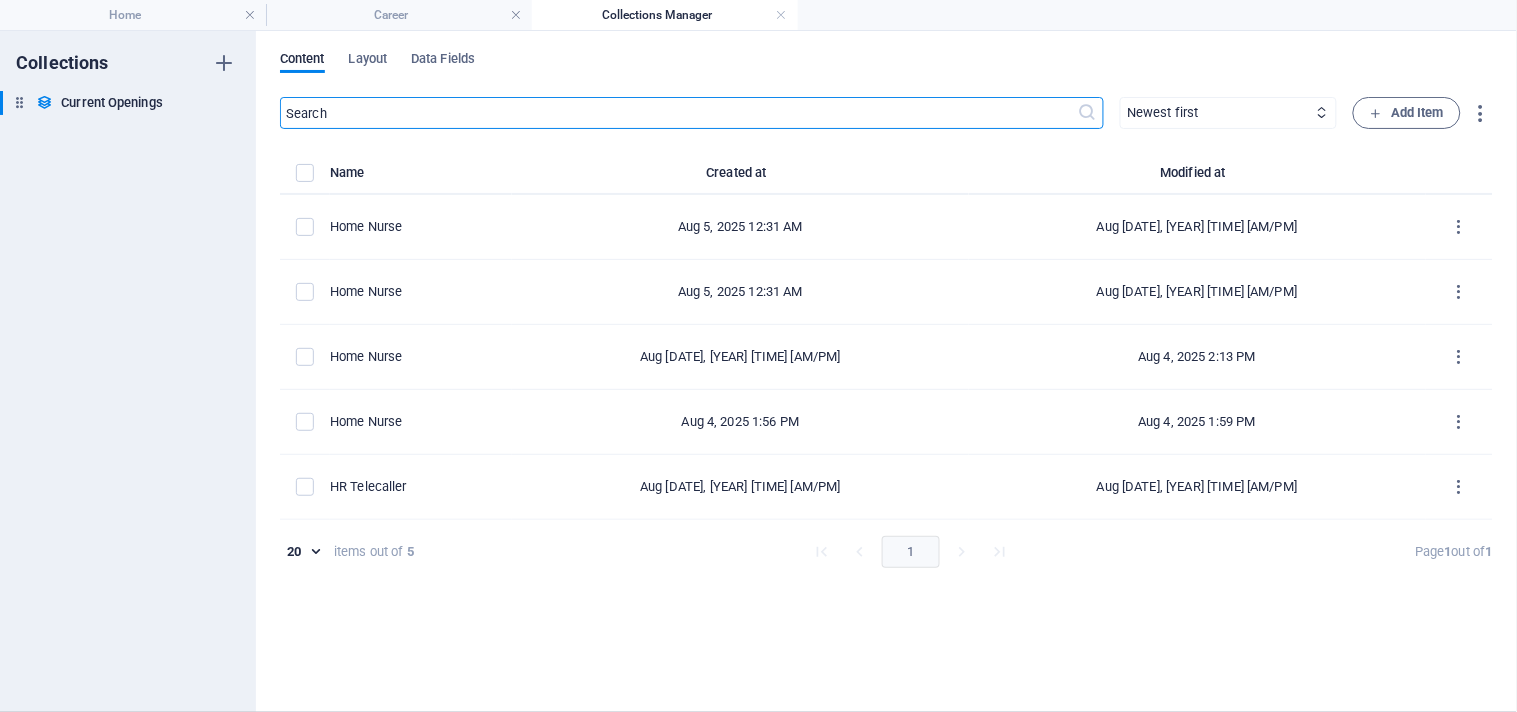 type on "2025-08-05" 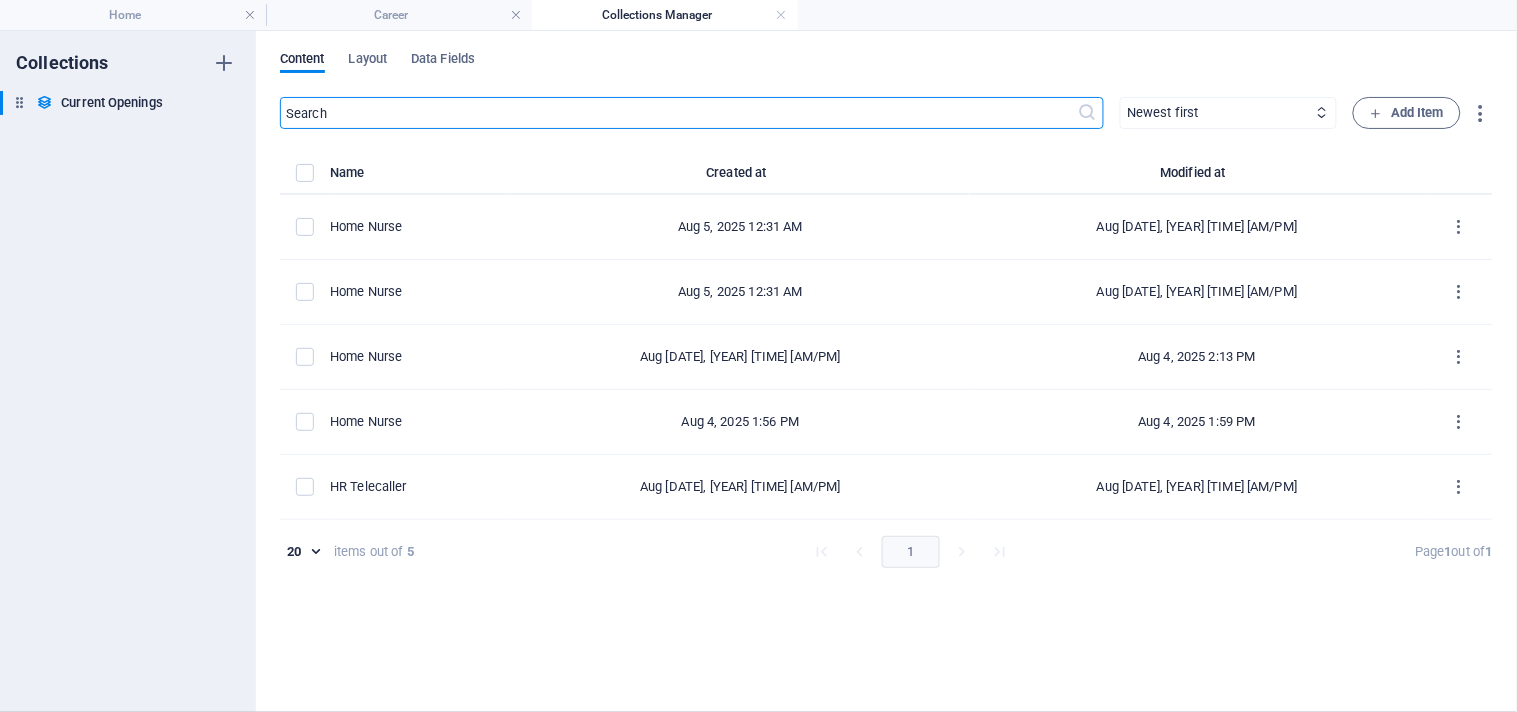 click on "Home Career Collections Manager Favorites Elements Columns Content Boxes Accordion Tables Features Images Slider Header Footer Forms Marketing Collections Commerce
Drag here to replace the existing content. Press “Ctrl” if you want to create a new element.
Separator   H3   Separator   Menu Bar   Container   Text   Container   Container   Menu Bar   Text   Floating Image 100% More Home 00 : 00 Code Favorites Elements Columns Content Boxes Accordion Tables Features Images Slider Header Footer Forms Marketing Collections Commerce
Collection item   Container   Container   Jobs   H6   Jobs   Jobs   Collection item   Jobs   Collection item   Container   Collection item   Container   Jobs   Container   Reference   Button   Text   Text   Icon   Container   Text   Spacer 100% More Career 00 : 00 Code Collections Current Openings Current Openings Content Layout Data Fields ​ Newest first Oldest first Last modified Name (ascending) Name (descending) Add Item Name" at bounding box center [758, 371] 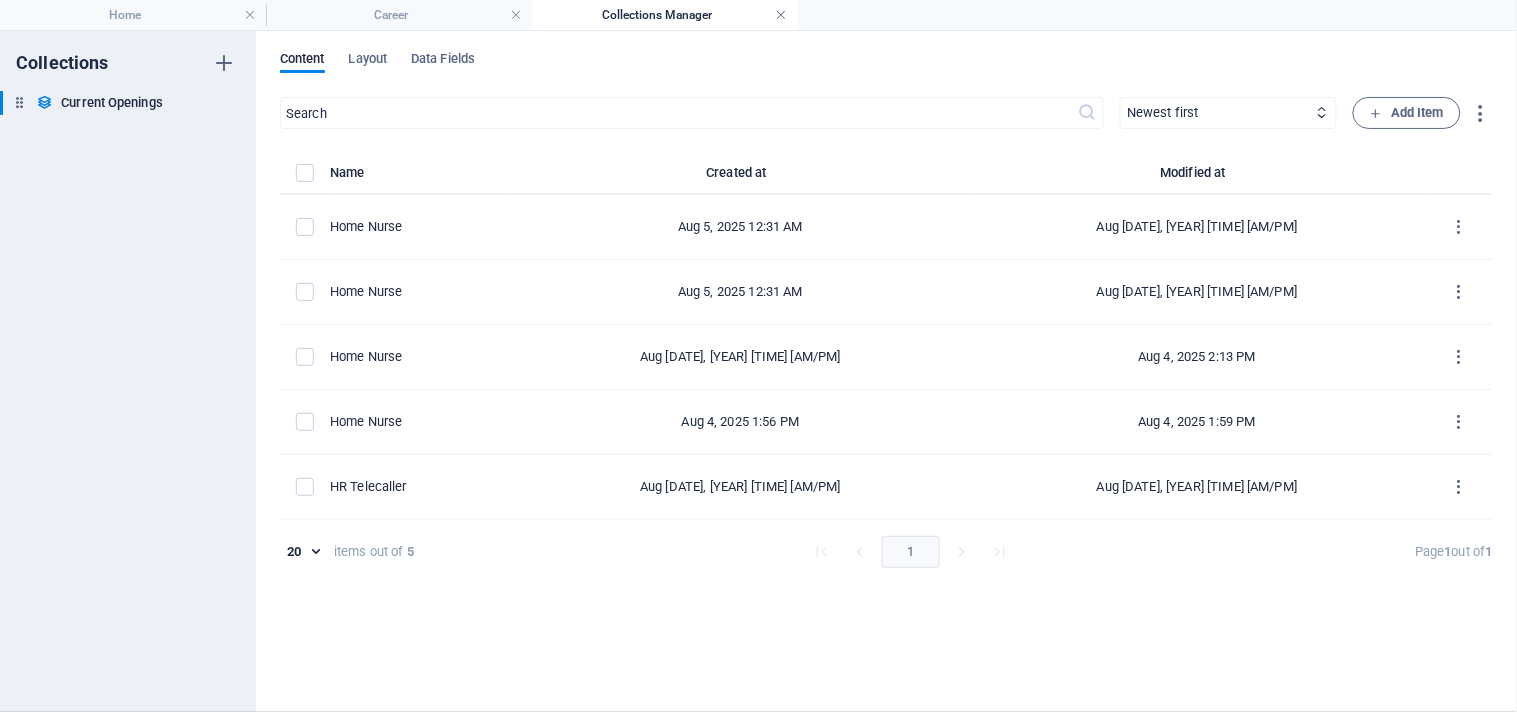 click at bounding box center [782, 15] 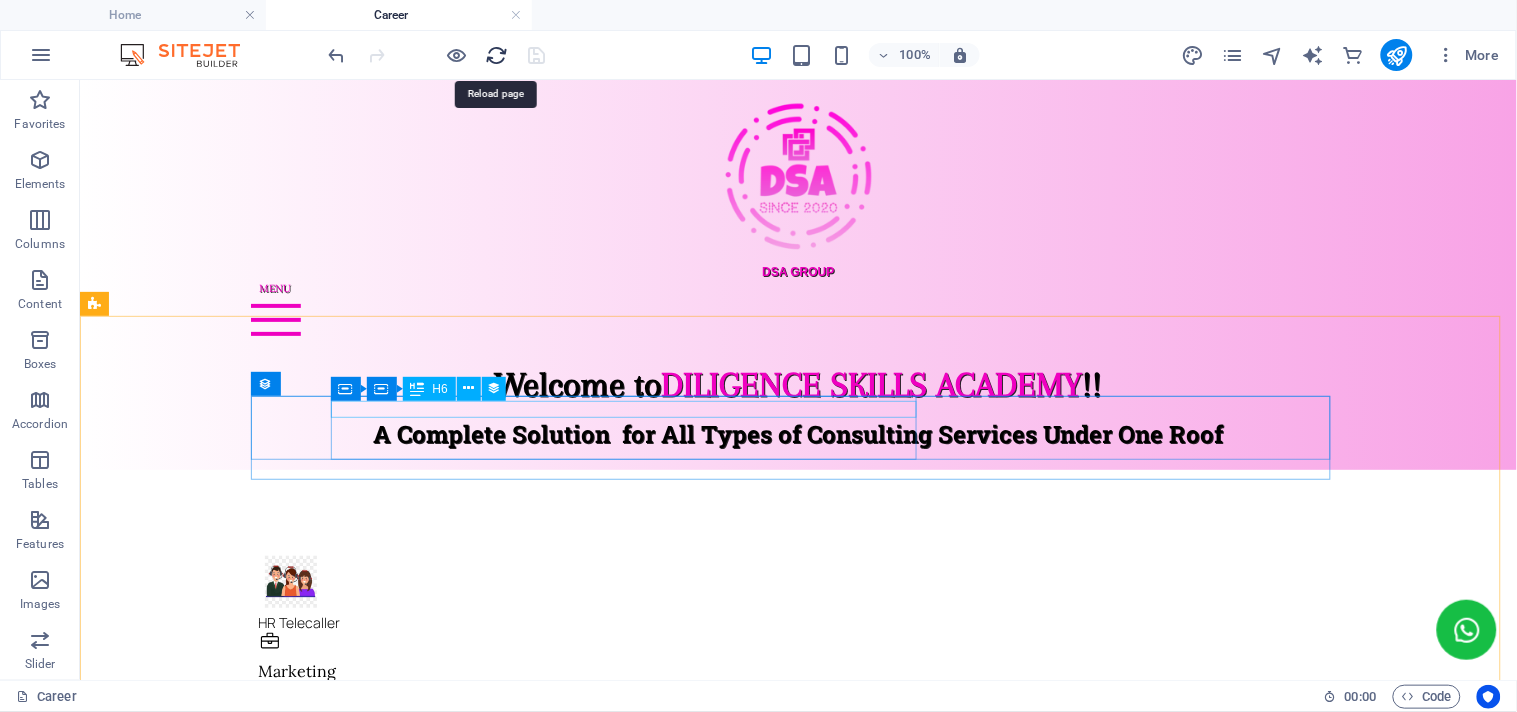 click at bounding box center (497, 55) 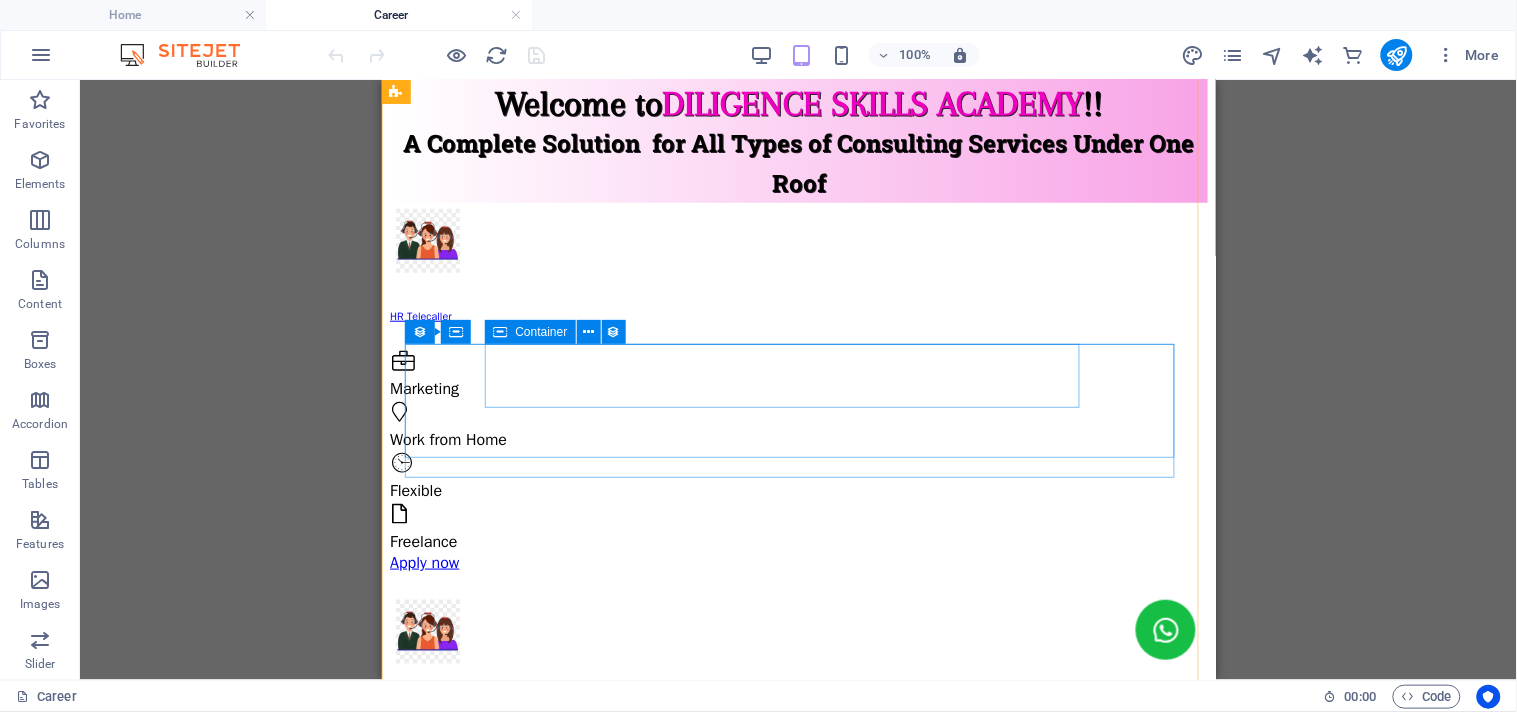 scroll, scrollTop: 111, scrollLeft: 0, axis: vertical 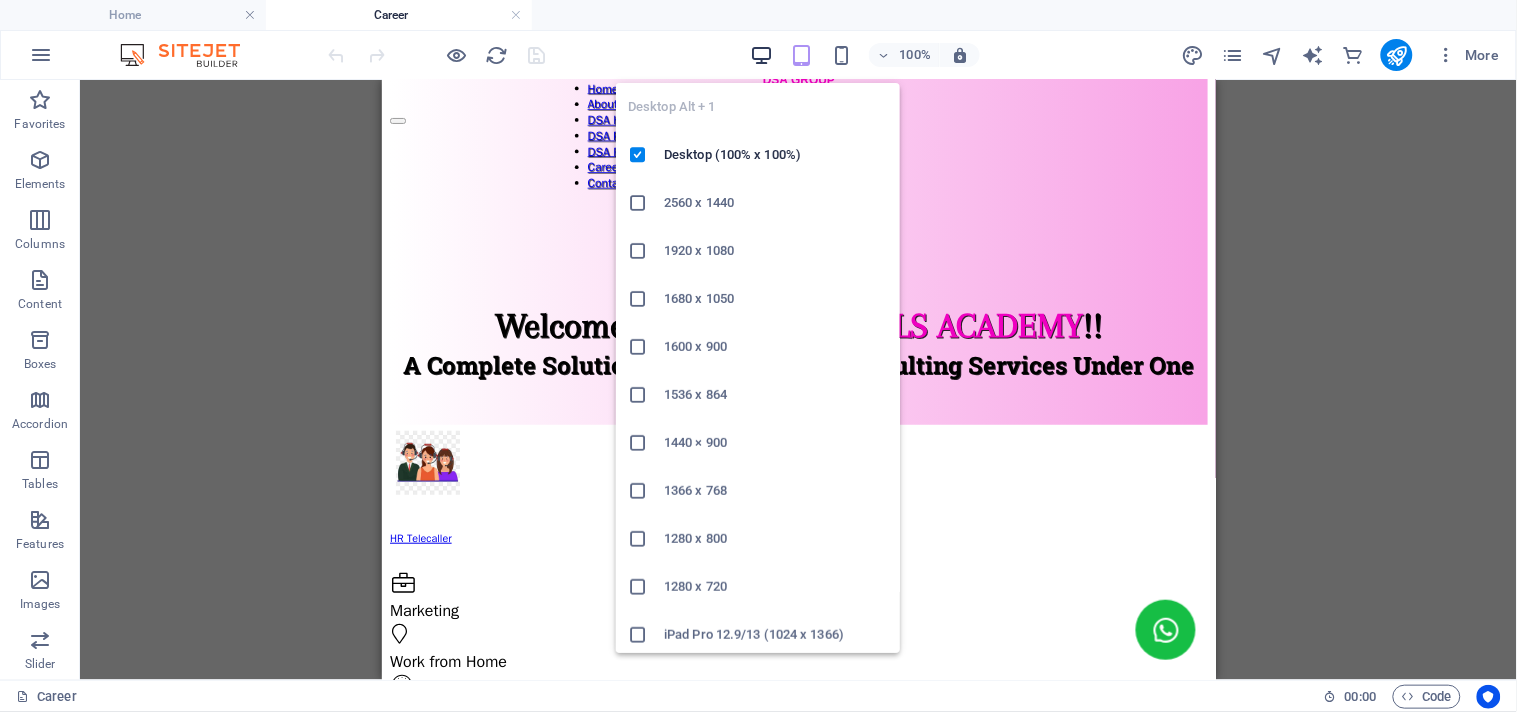 click at bounding box center (761, 55) 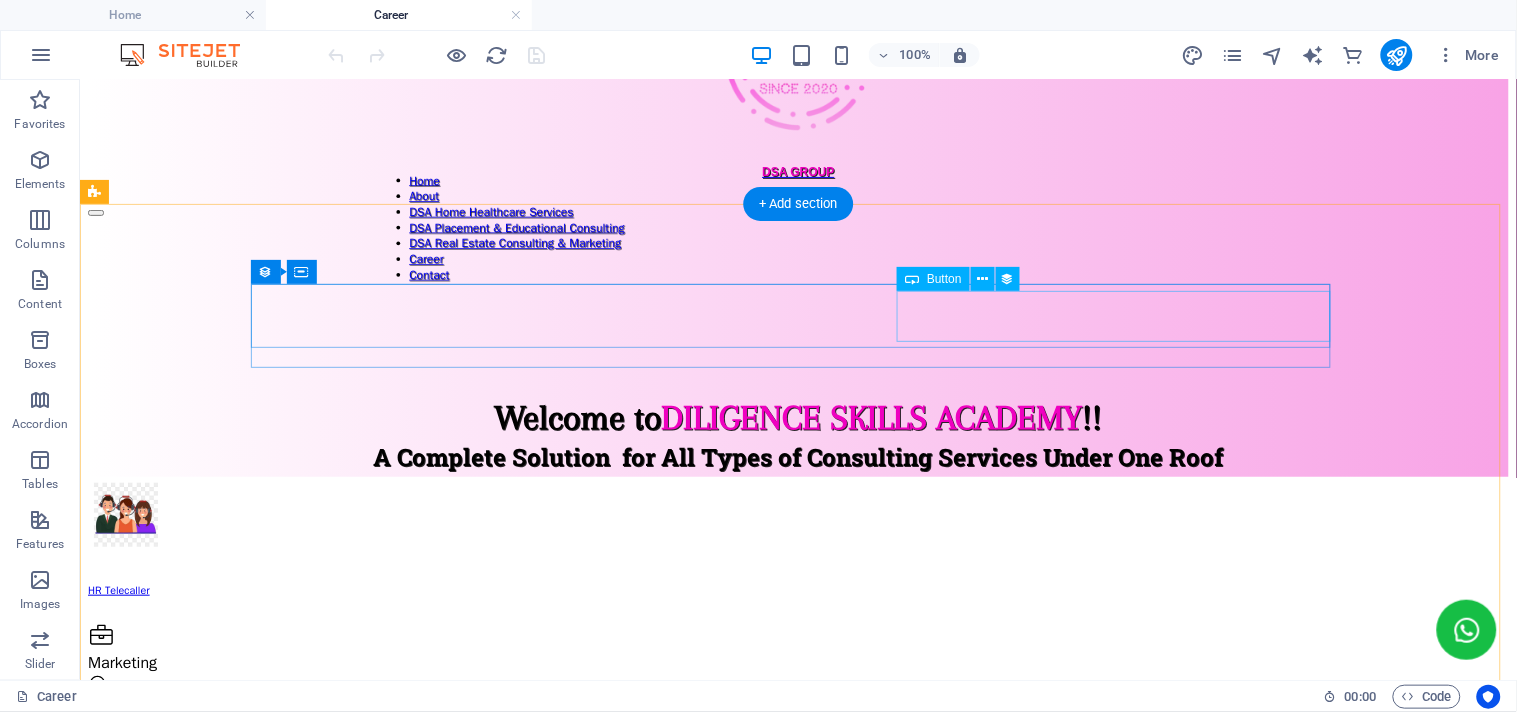 click on "Apply now" at bounding box center [797, 836] 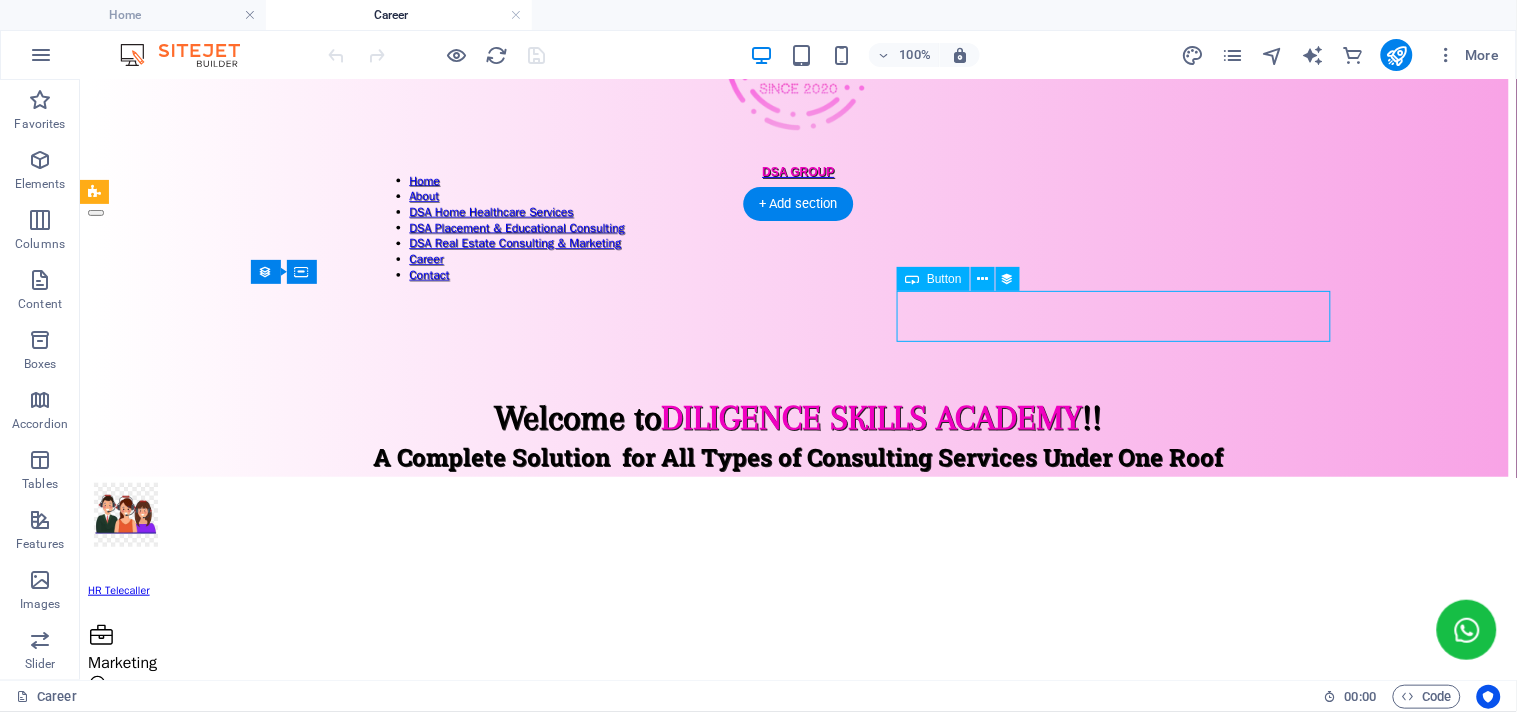 click on "Apply now" at bounding box center (797, 836) 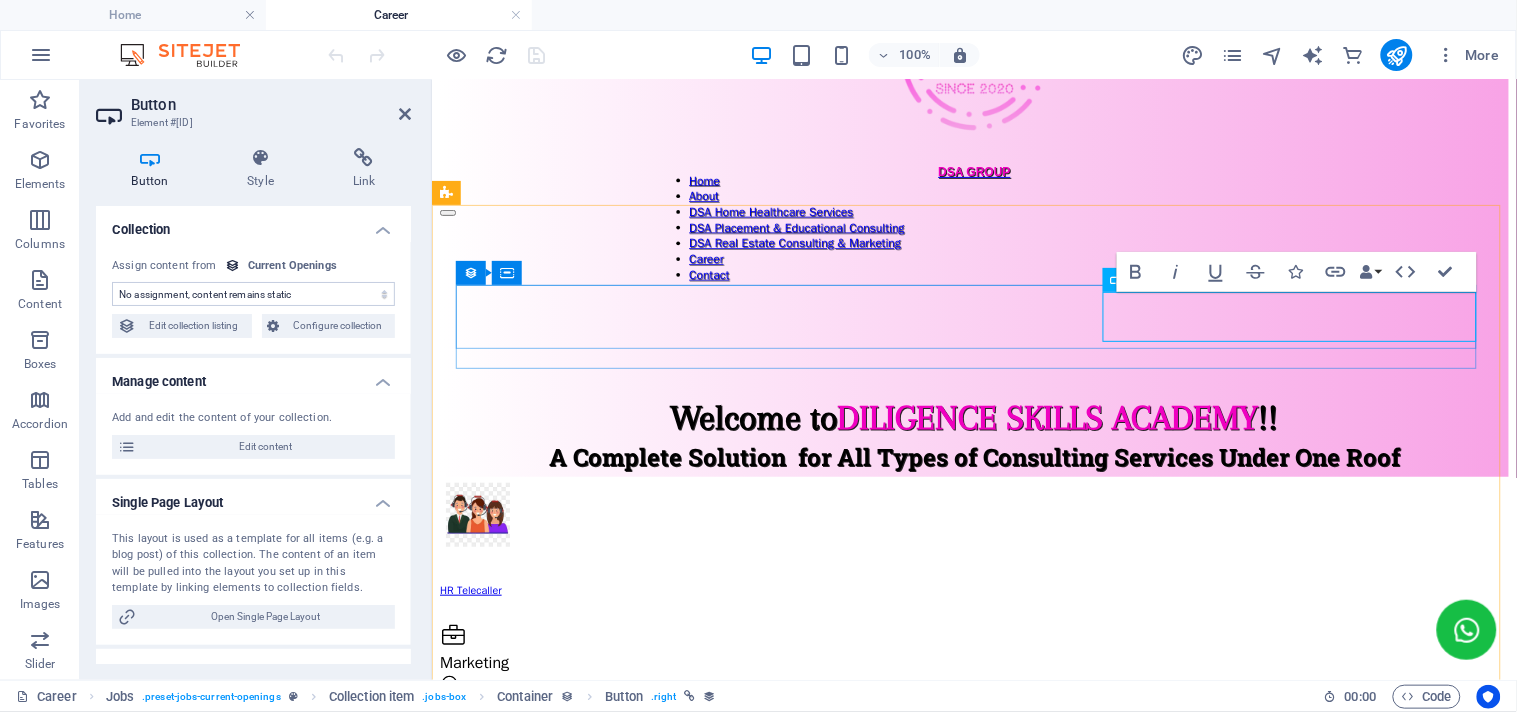 scroll, scrollTop: 107, scrollLeft: 0, axis: vertical 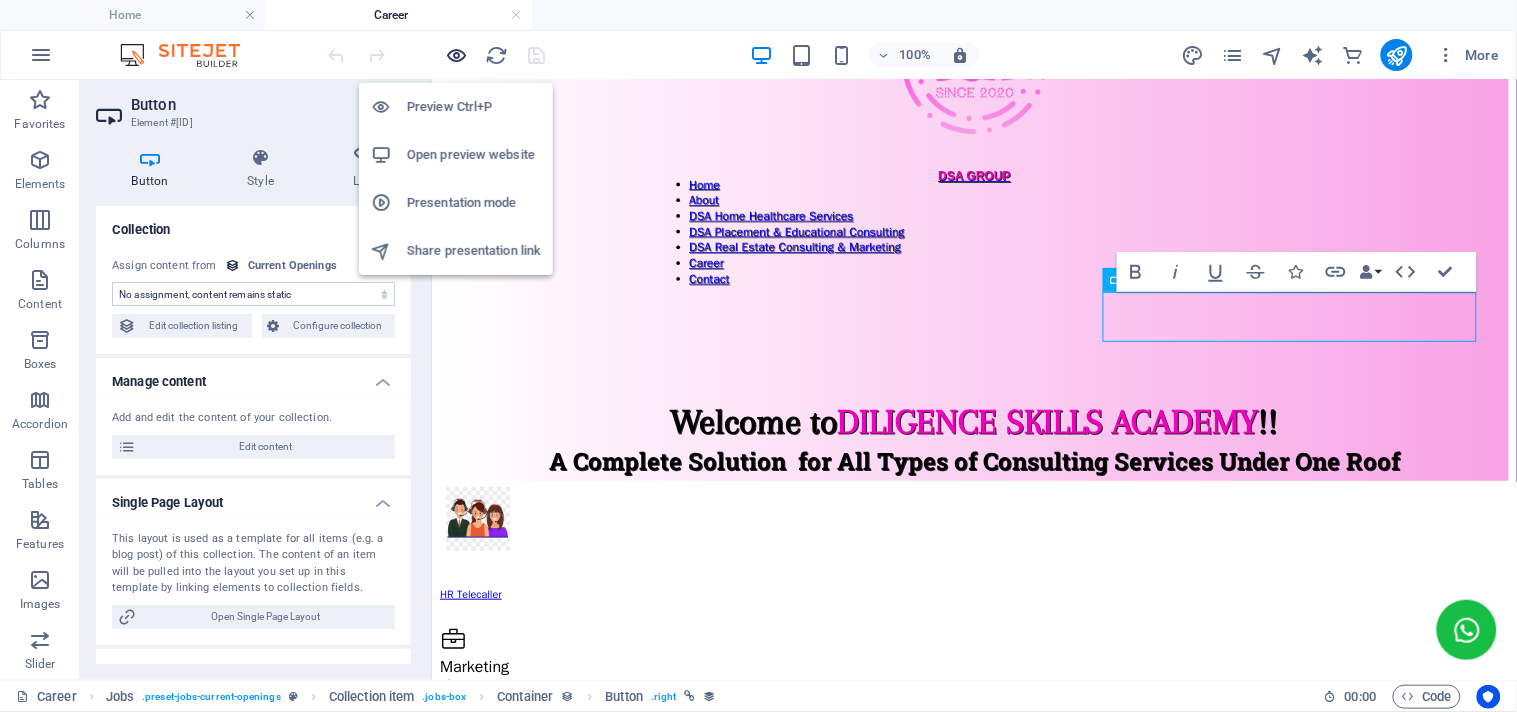 click at bounding box center (457, 55) 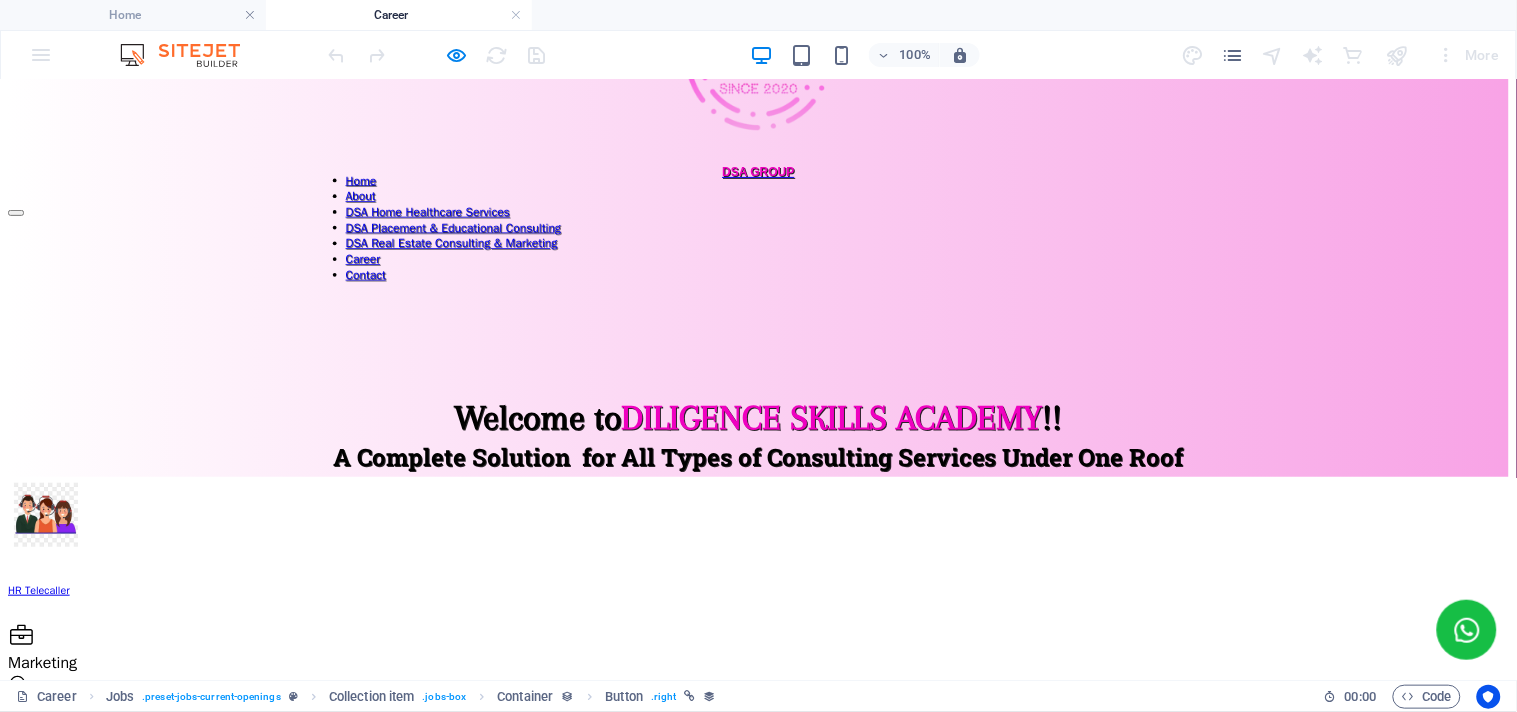 click on "Apply now" at bounding box center [1474, 836] 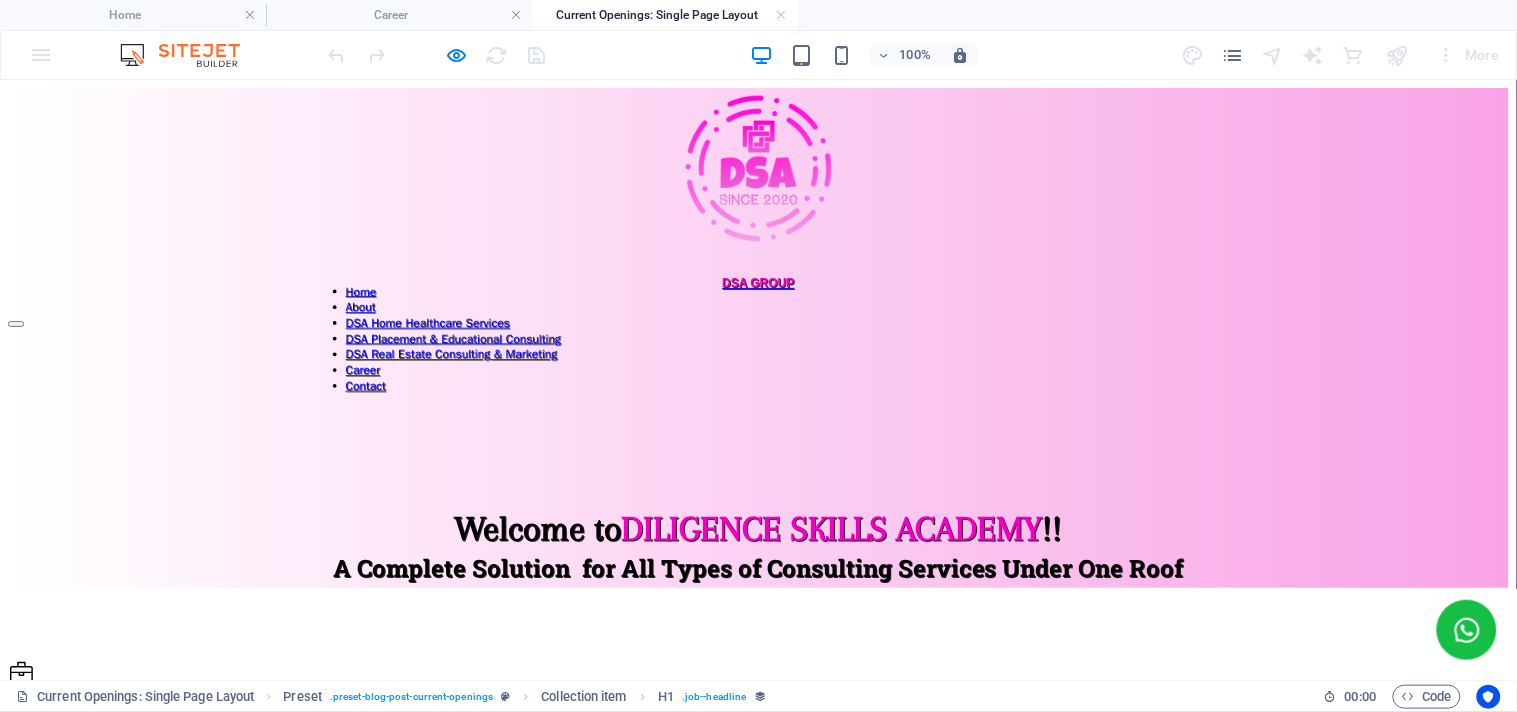 scroll, scrollTop: 0, scrollLeft: 0, axis: both 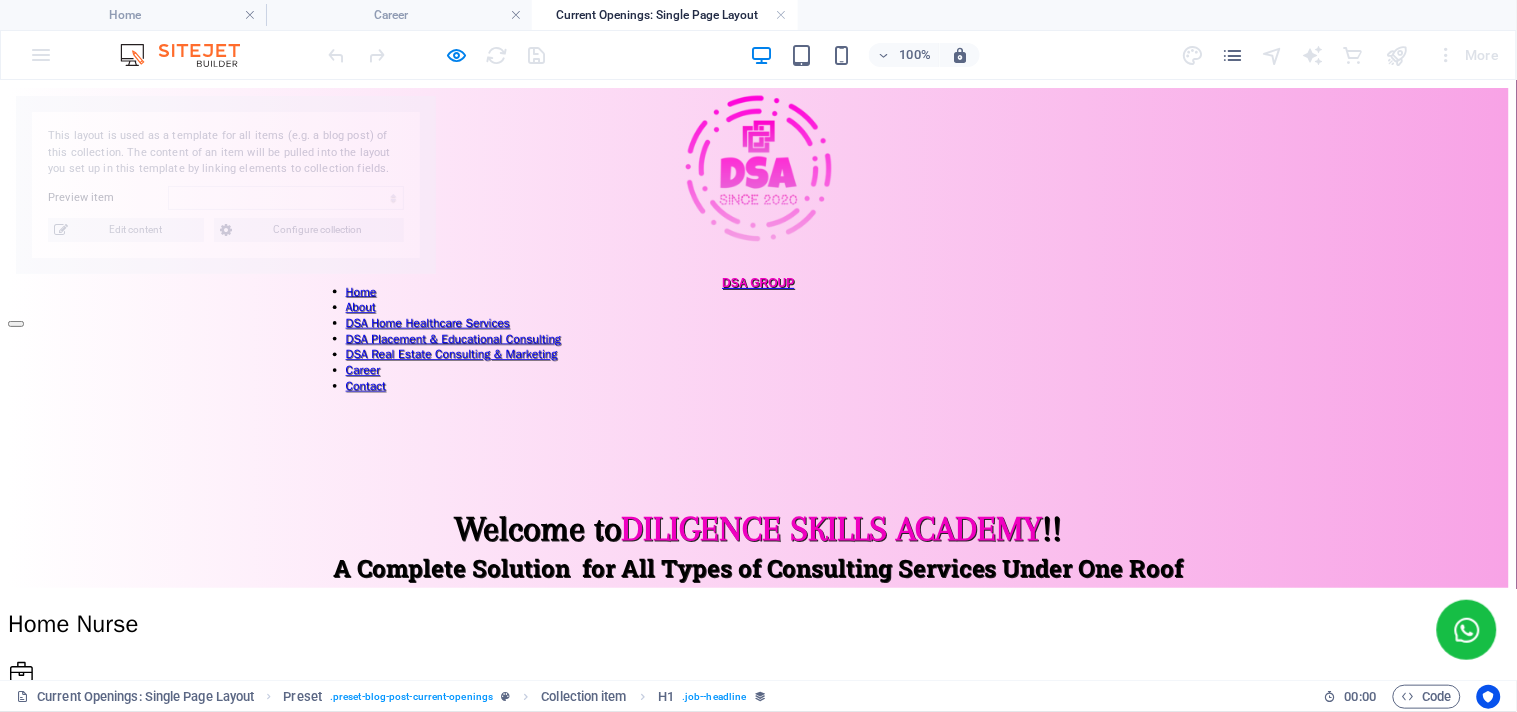 select on "6891037f50d2c38d5005065f" 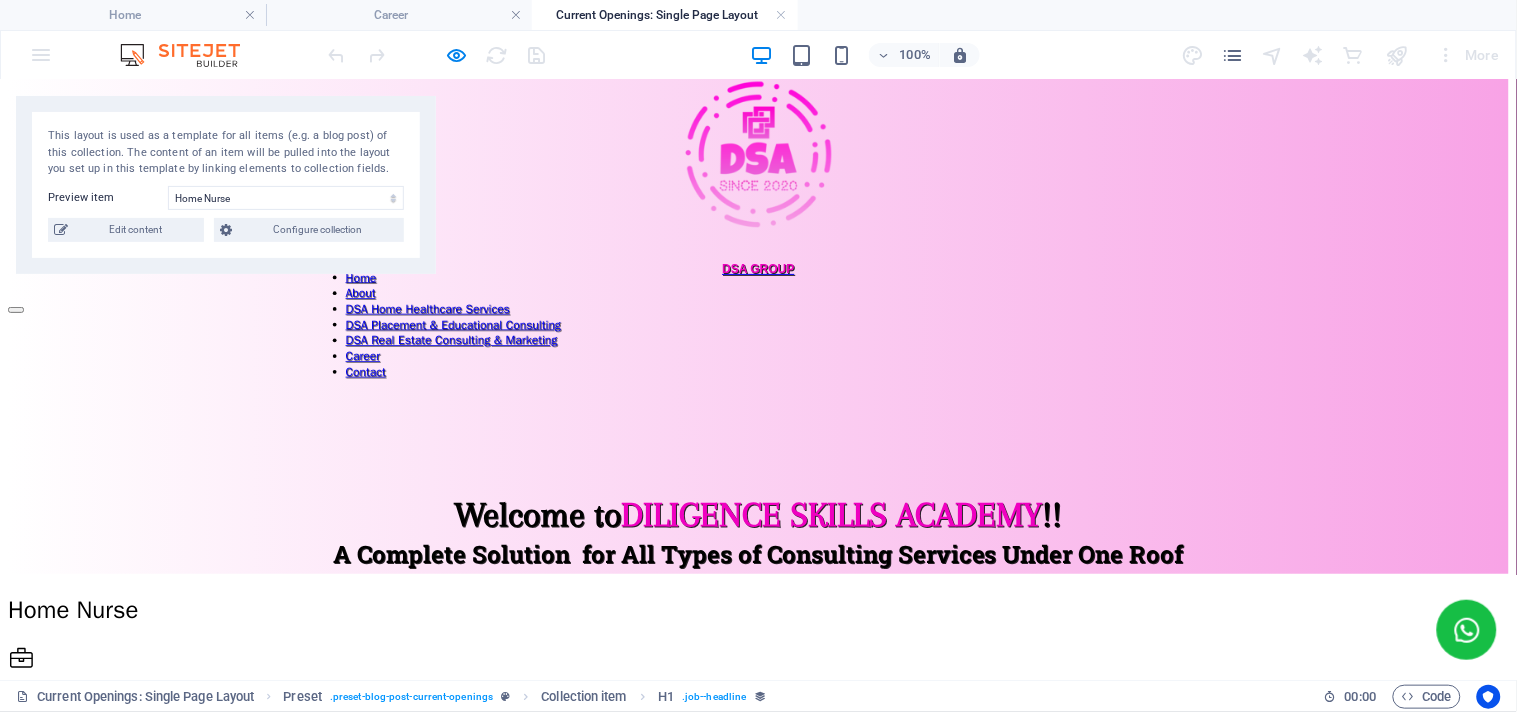 scroll, scrollTop: 0, scrollLeft: 0, axis: both 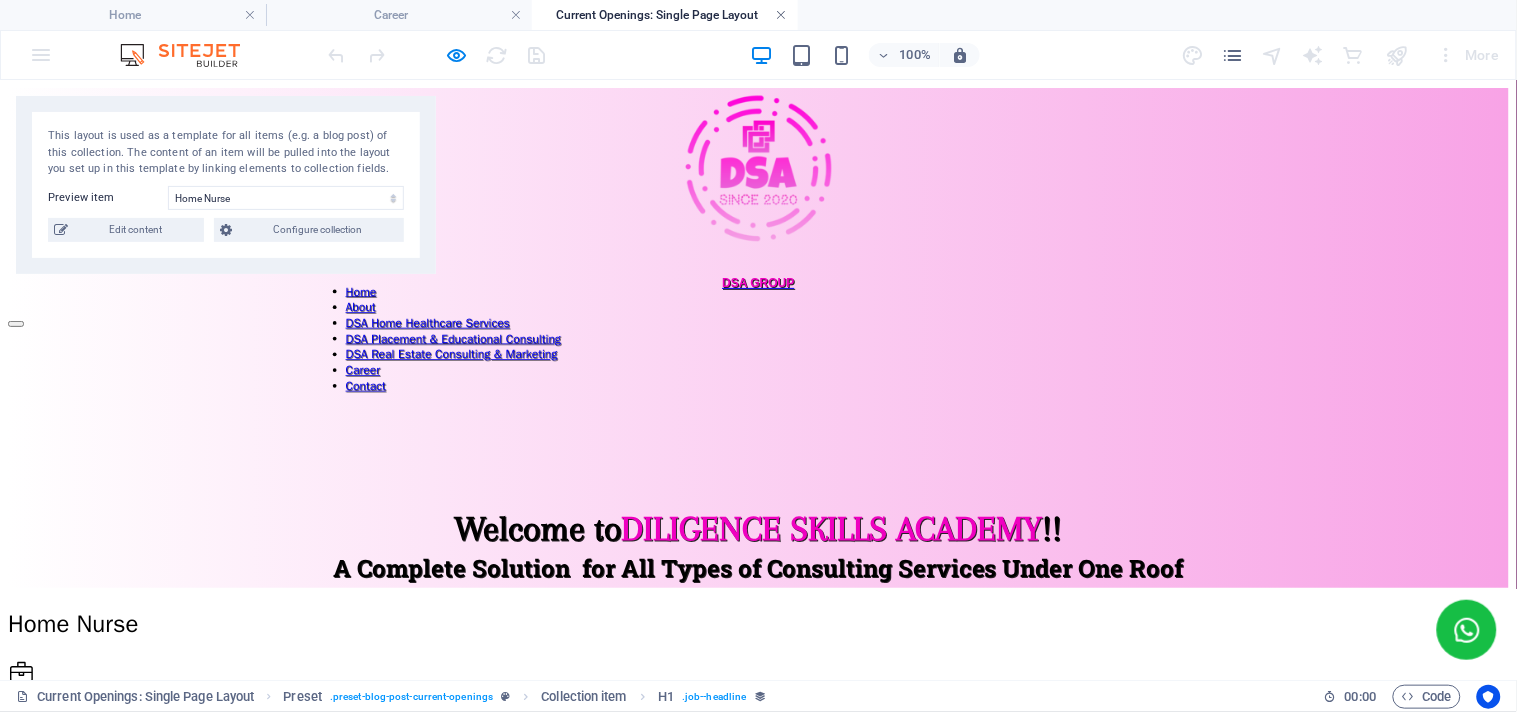 click at bounding box center [782, 15] 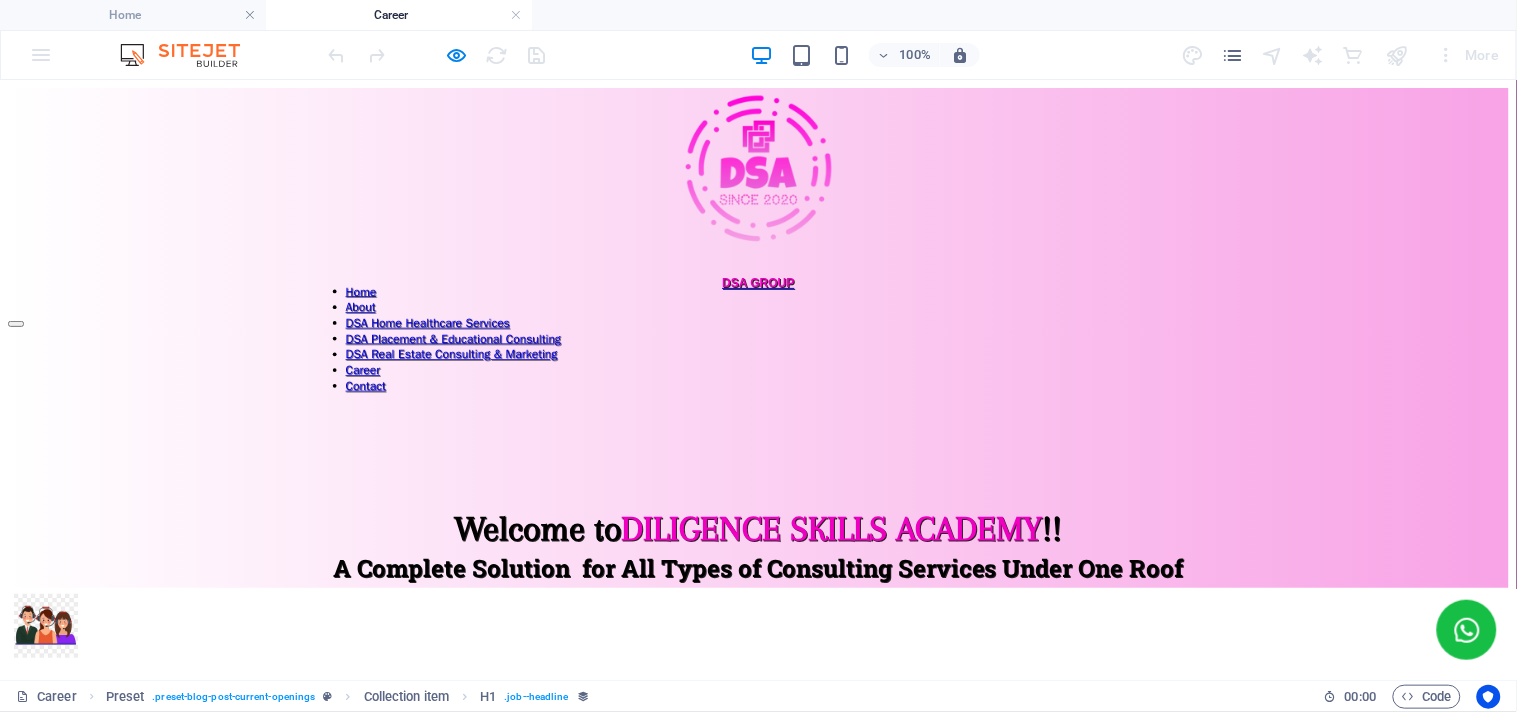 scroll, scrollTop: 111, scrollLeft: 0, axis: vertical 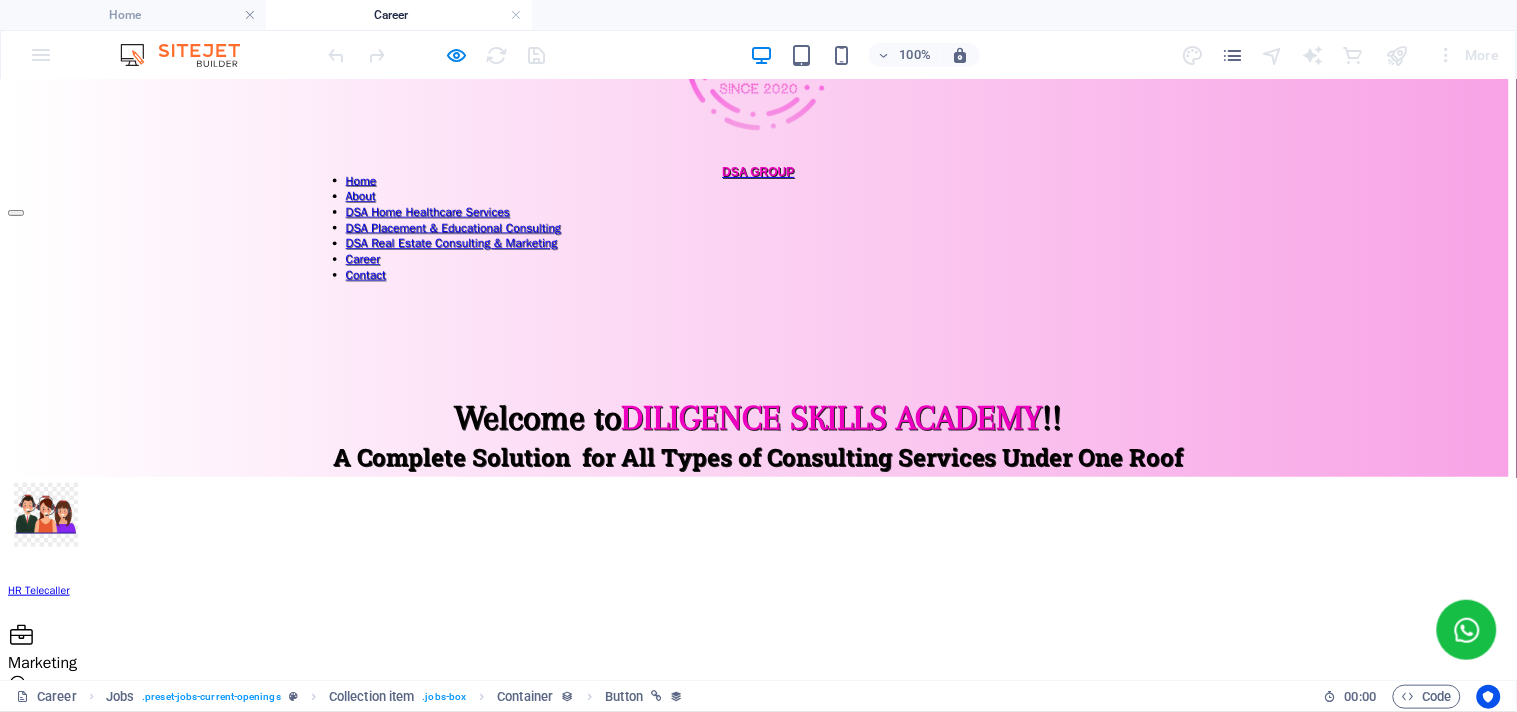 click on "Apply now" at bounding box center (1474, 836) 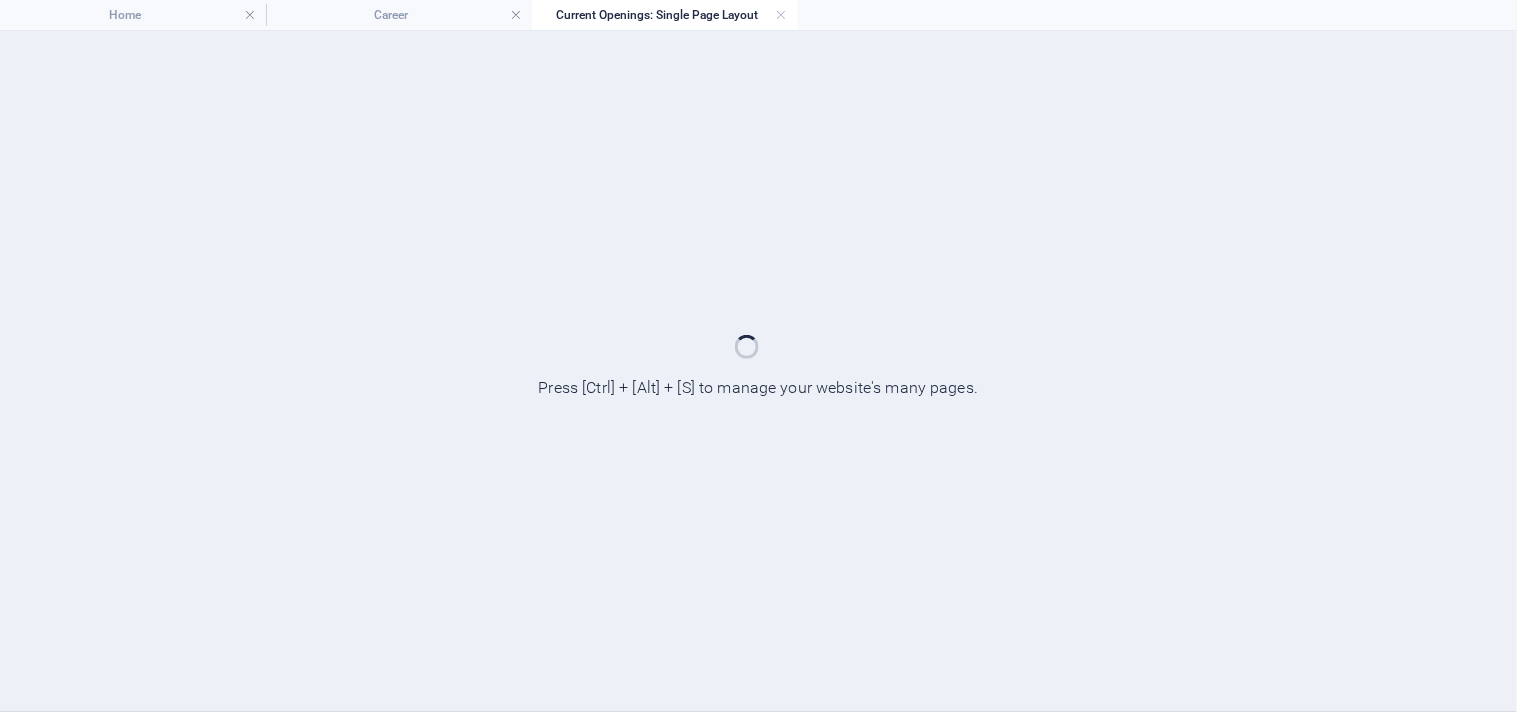 scroll, scrollTop: 0, scrollLeft: 0, axis: both 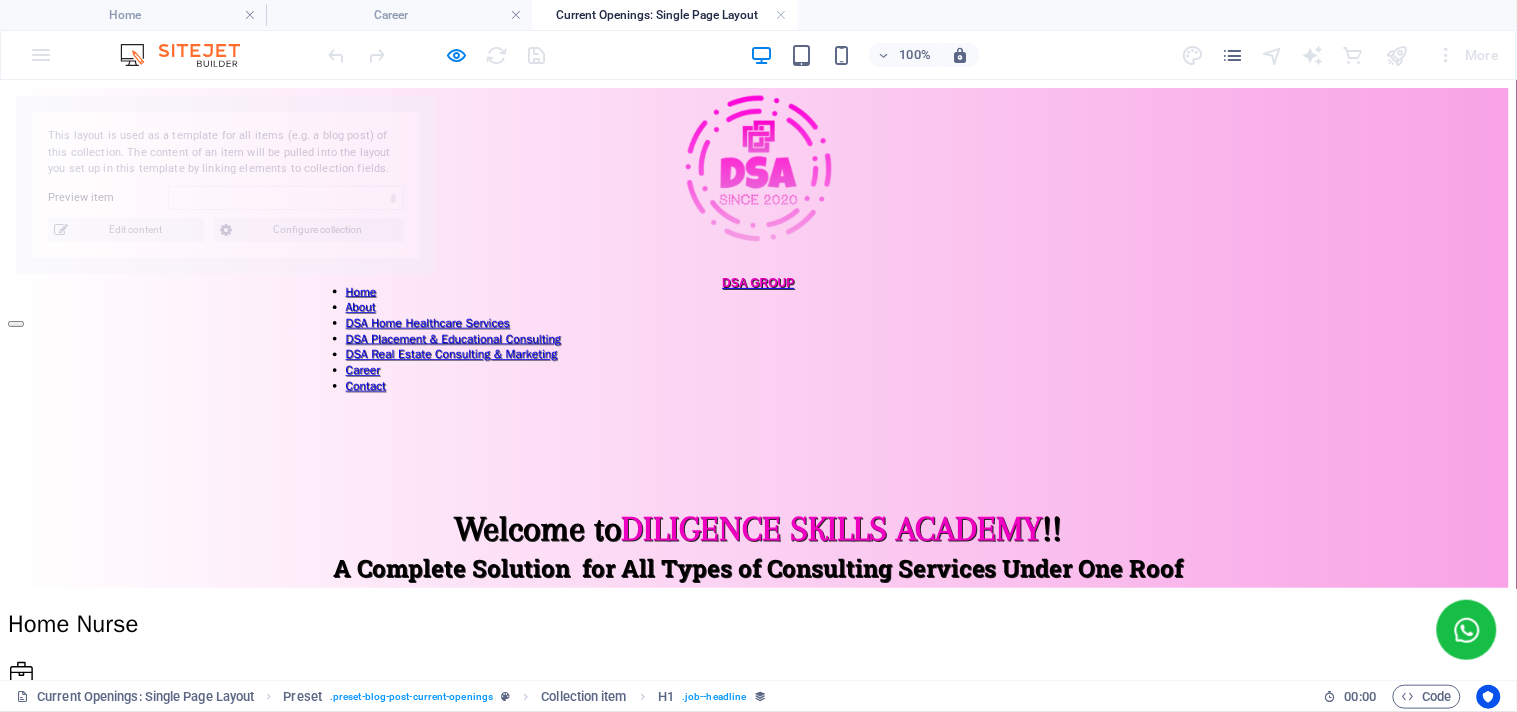 select on "6891037f50d2c38d5005065f" 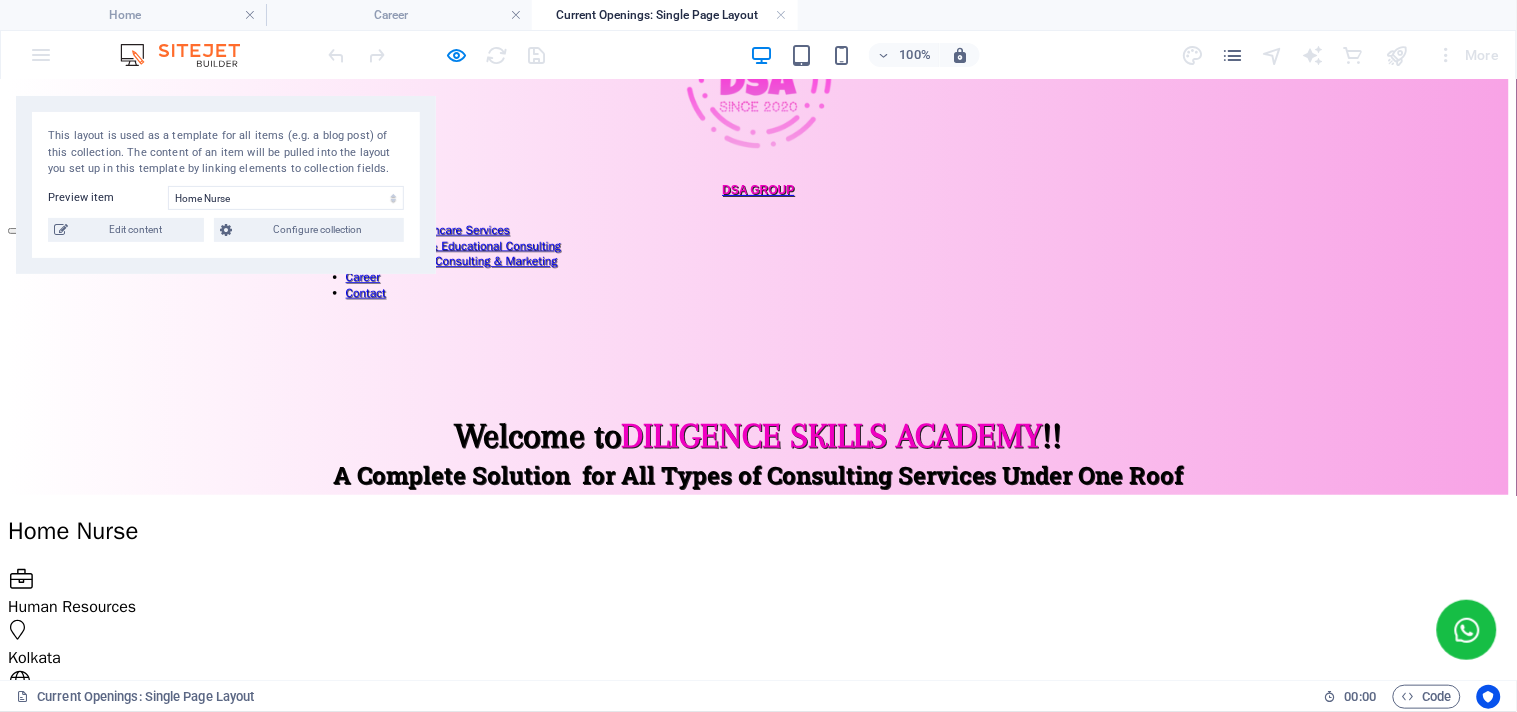 scroll, scrollTop: 0, scrollLeft: 0, axis: both 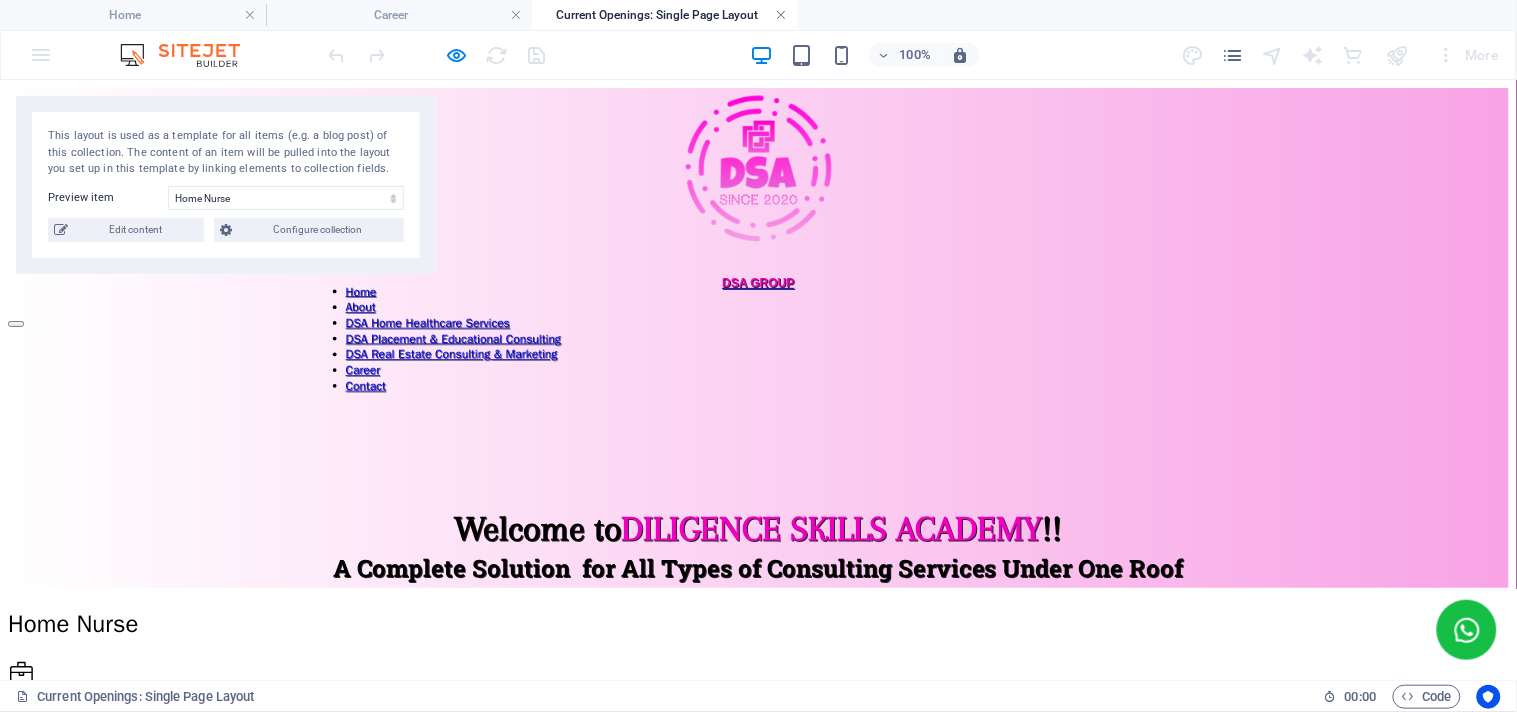 click at bounding box center (782, 15) 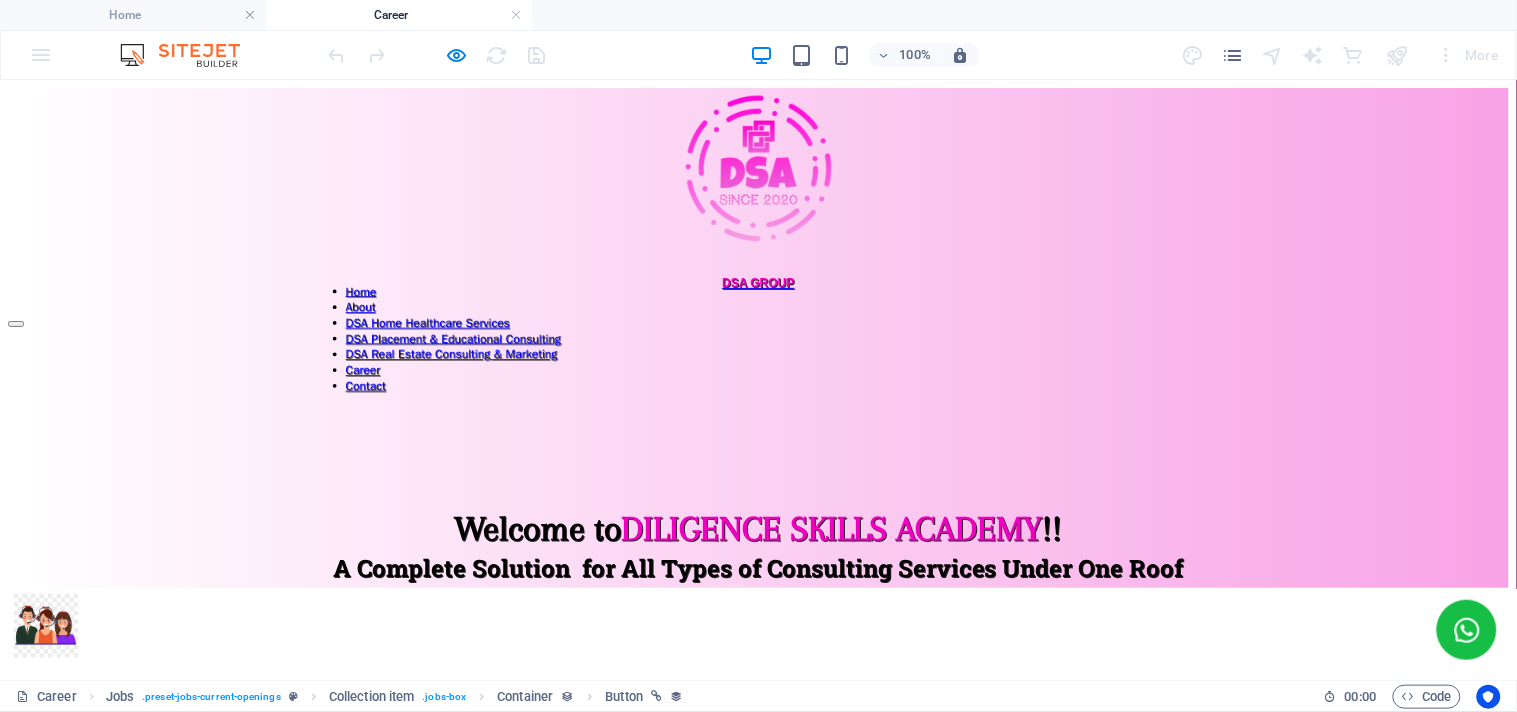 scroll, scrollTop: 111, scrollLeft: 0, axis: vertical 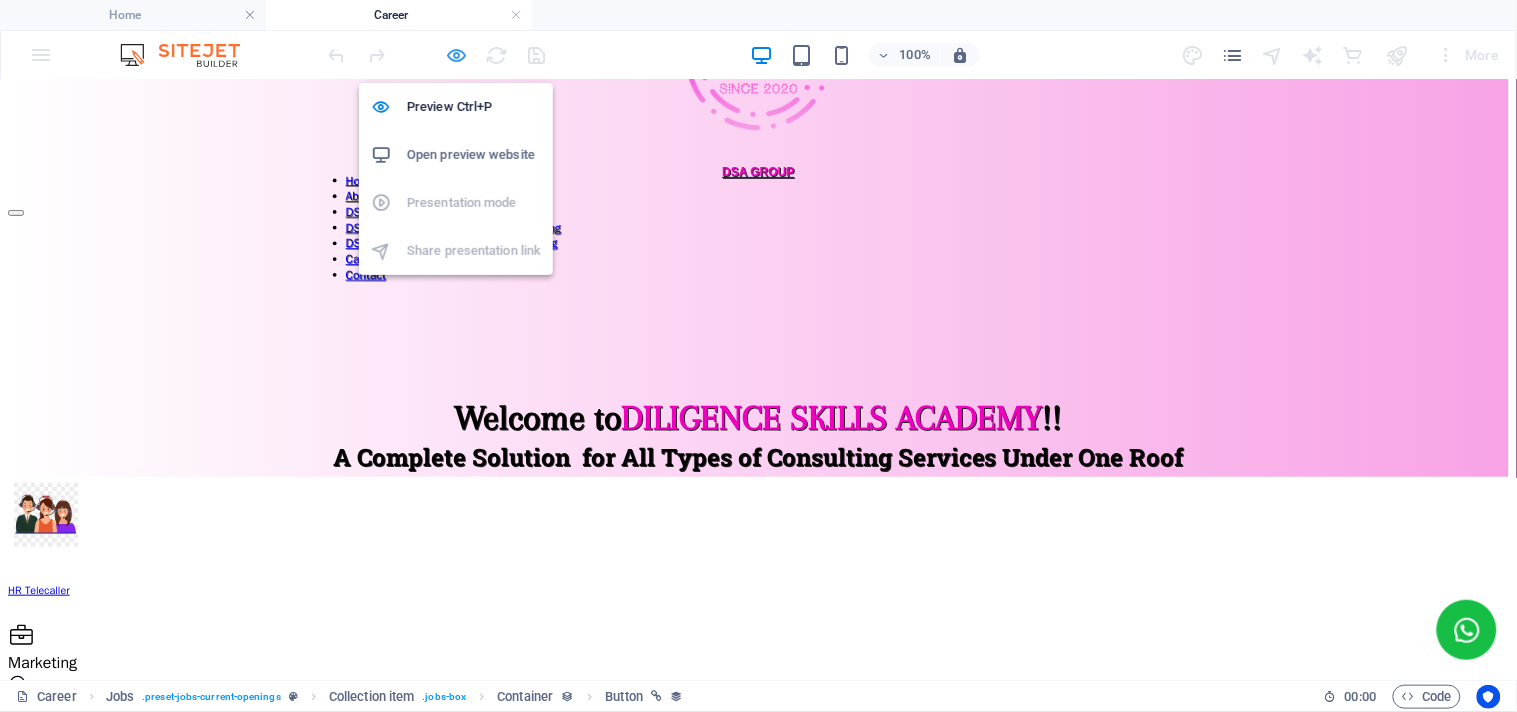 click at bounding box center [457, 55] 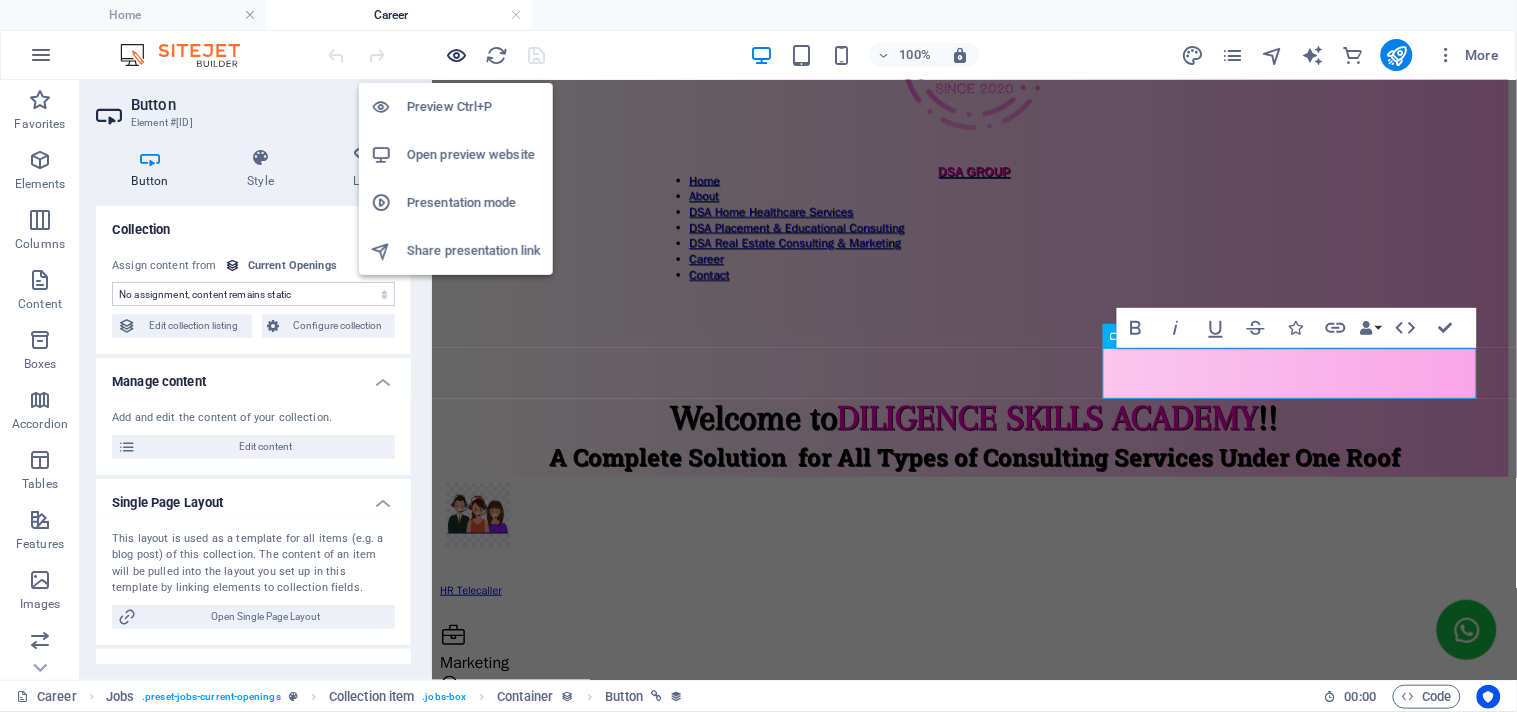 scroll, scrollTop: 51, scrollLeft: 0, axis: vertical 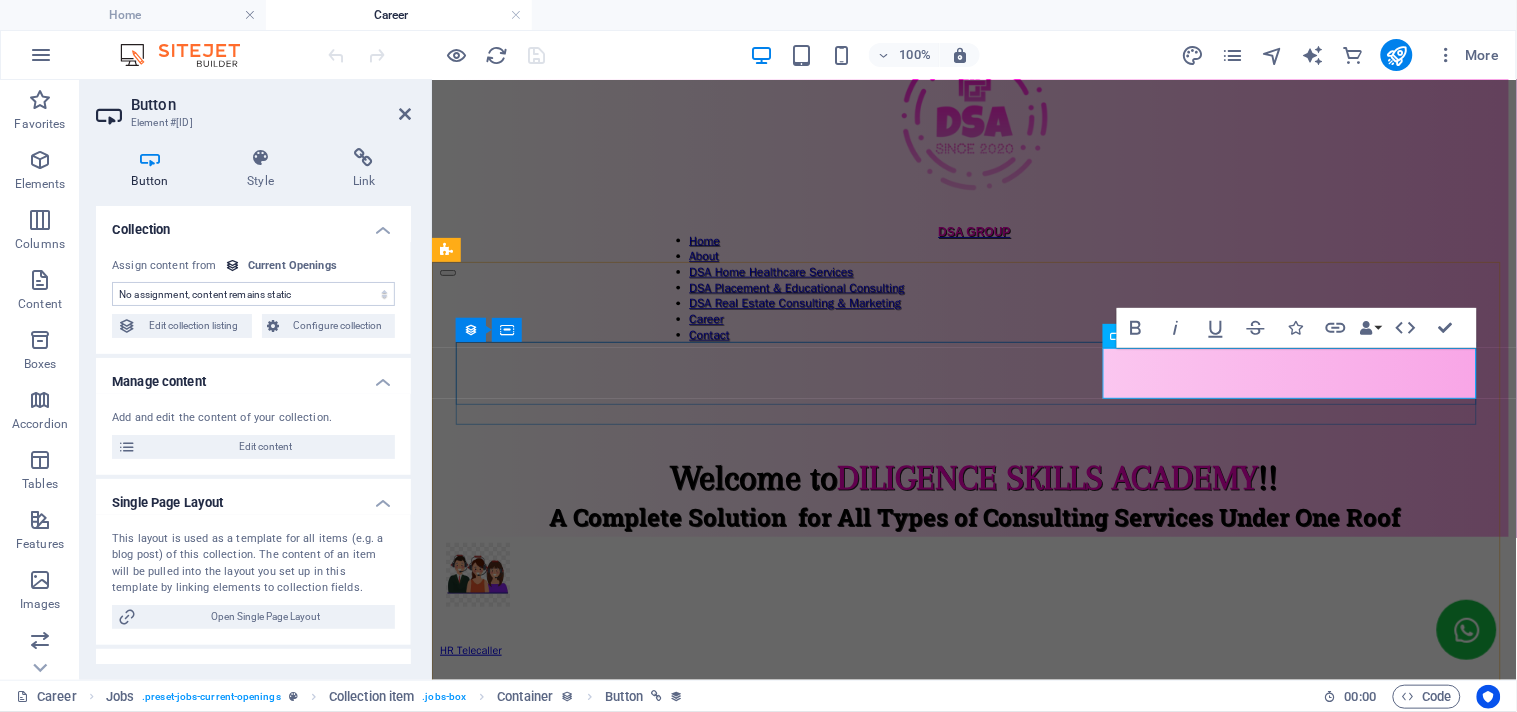 click on "Apply now" at bounding box center [1473, 896] 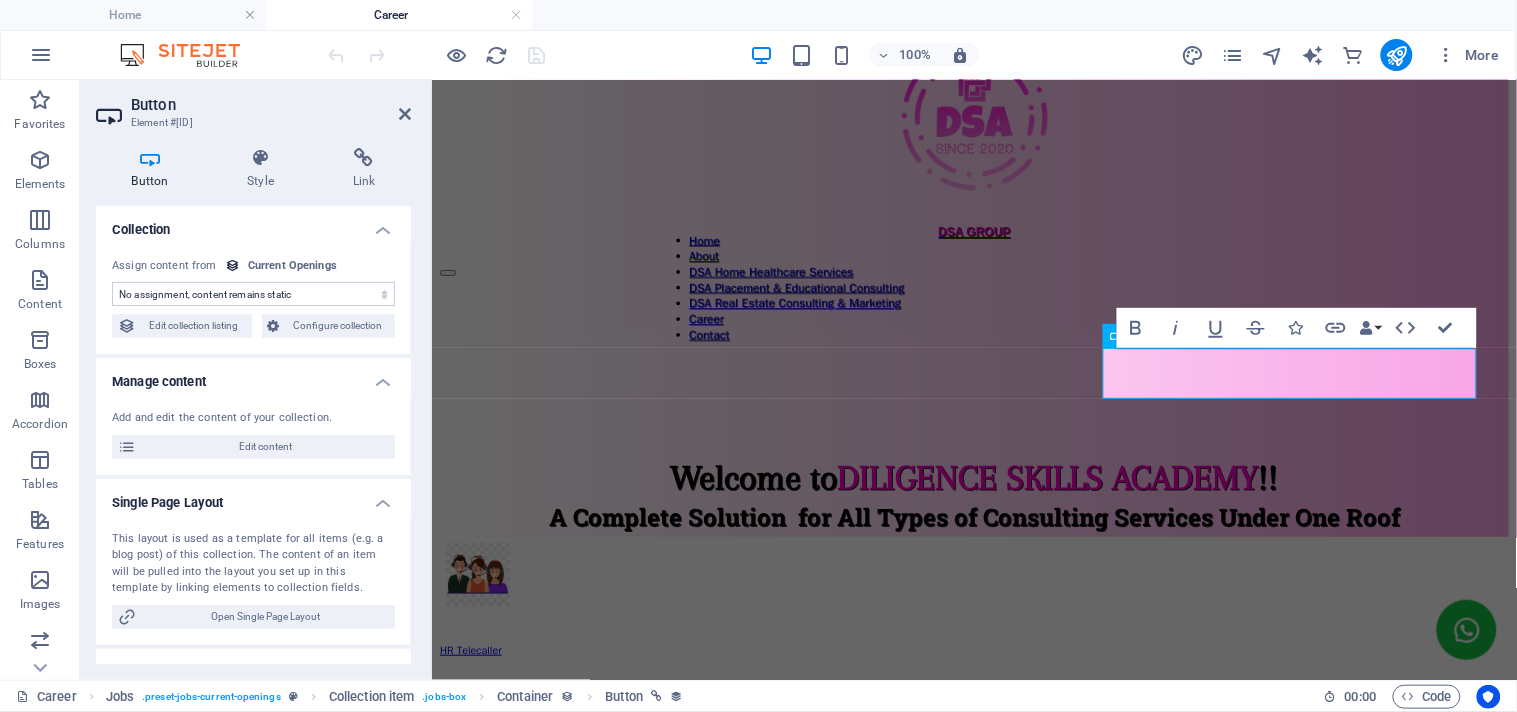 click on "No assignment, content remains static Created at (Date) Updated at (Date) Name (Plain Text) Slug (Plain Text) Company logo (File) Content (CMS) Department (Choice) Job type (Choice) Publishing Date (Date) Country (Plain Text) City (Plain Text) Status (Choice) Job Time & Shift (Plain Text)" at bounding box center [253, 294] 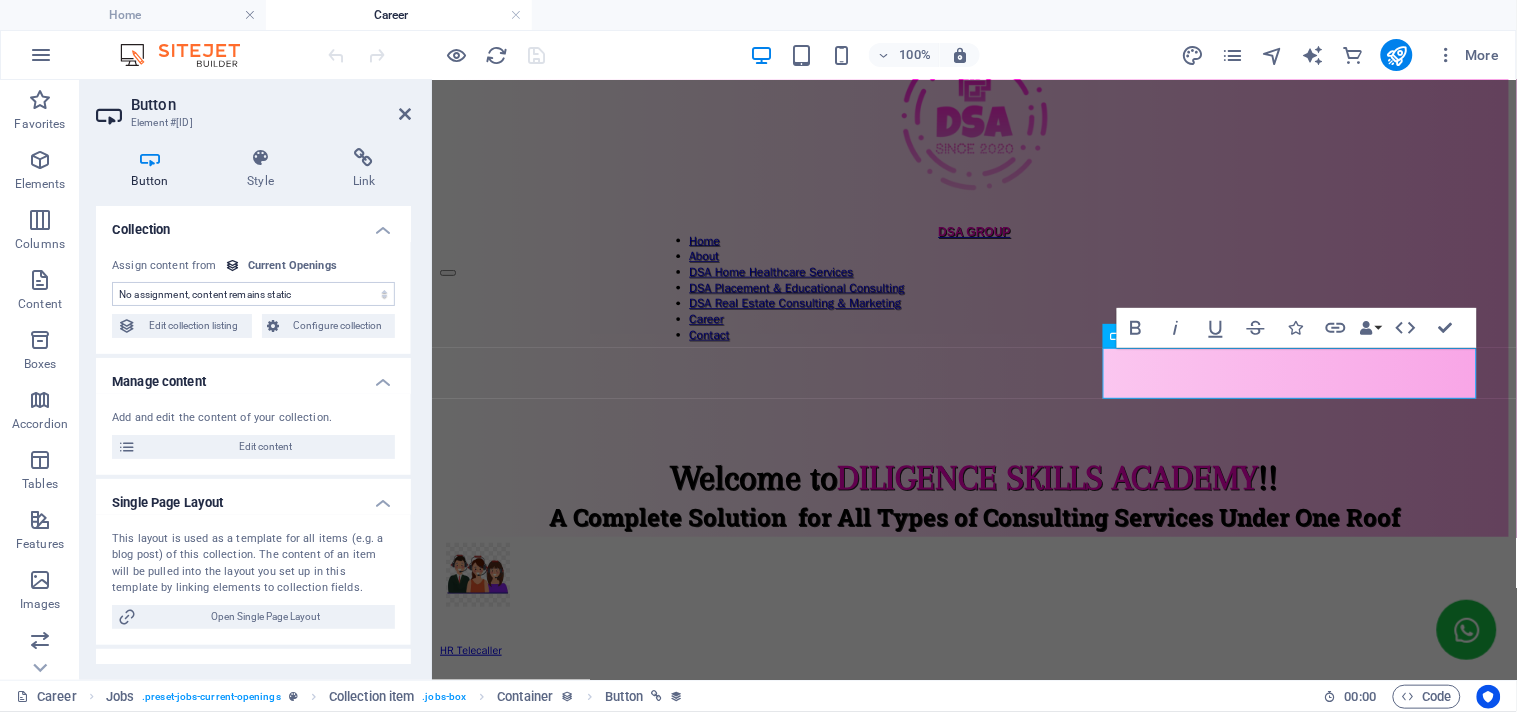 click on "No assignment, content remains static Created at (Date) Updated at (Date) Name (Plain Text) Slug (Plain Text) Company logo (File) Content (CMS) Department (Choice) Job type (Choice) Publishing Date (Date) Country (Plain Text) City (Plain Text) Status (Choice) Job Time & Shift (Plain Text)" at bounding box center (253, 294) 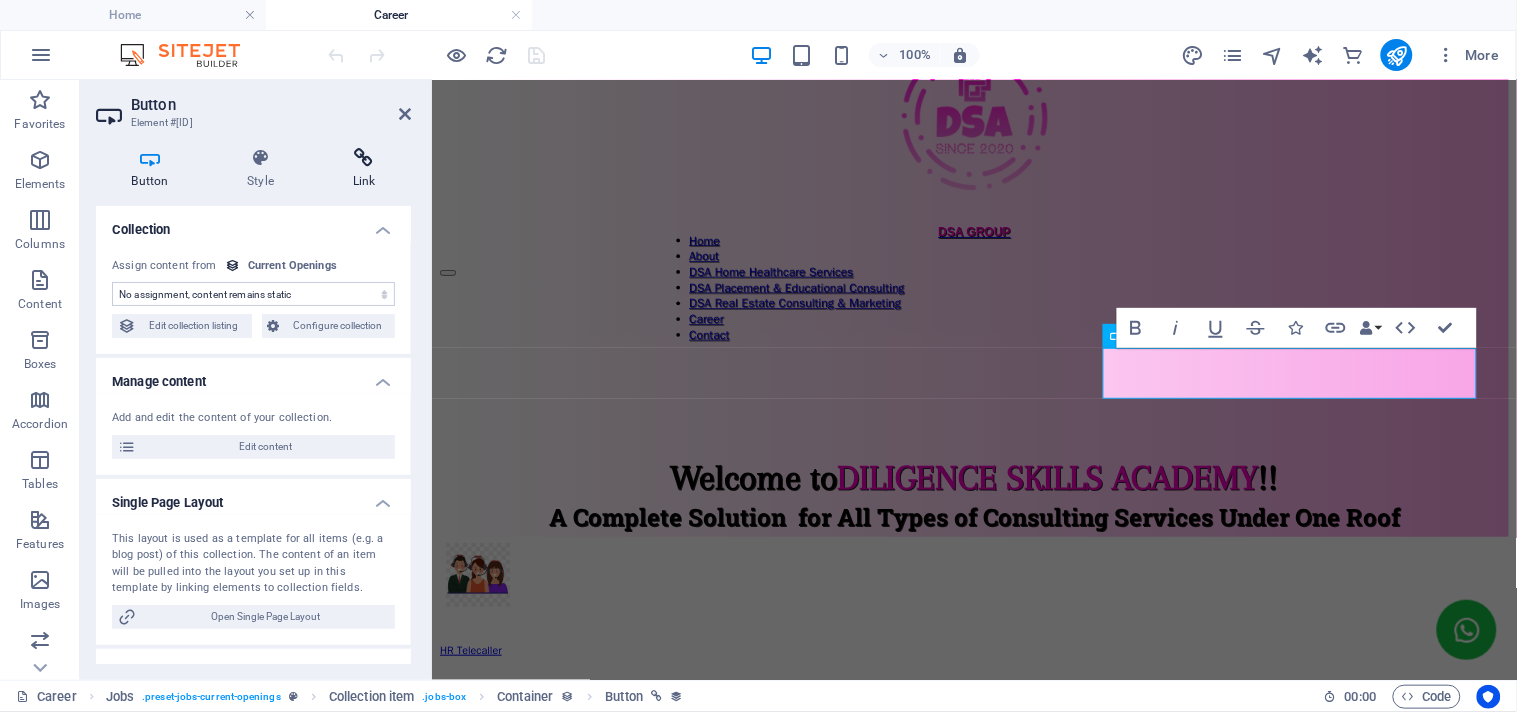 click on "Link" at bounding box center (364, 169) 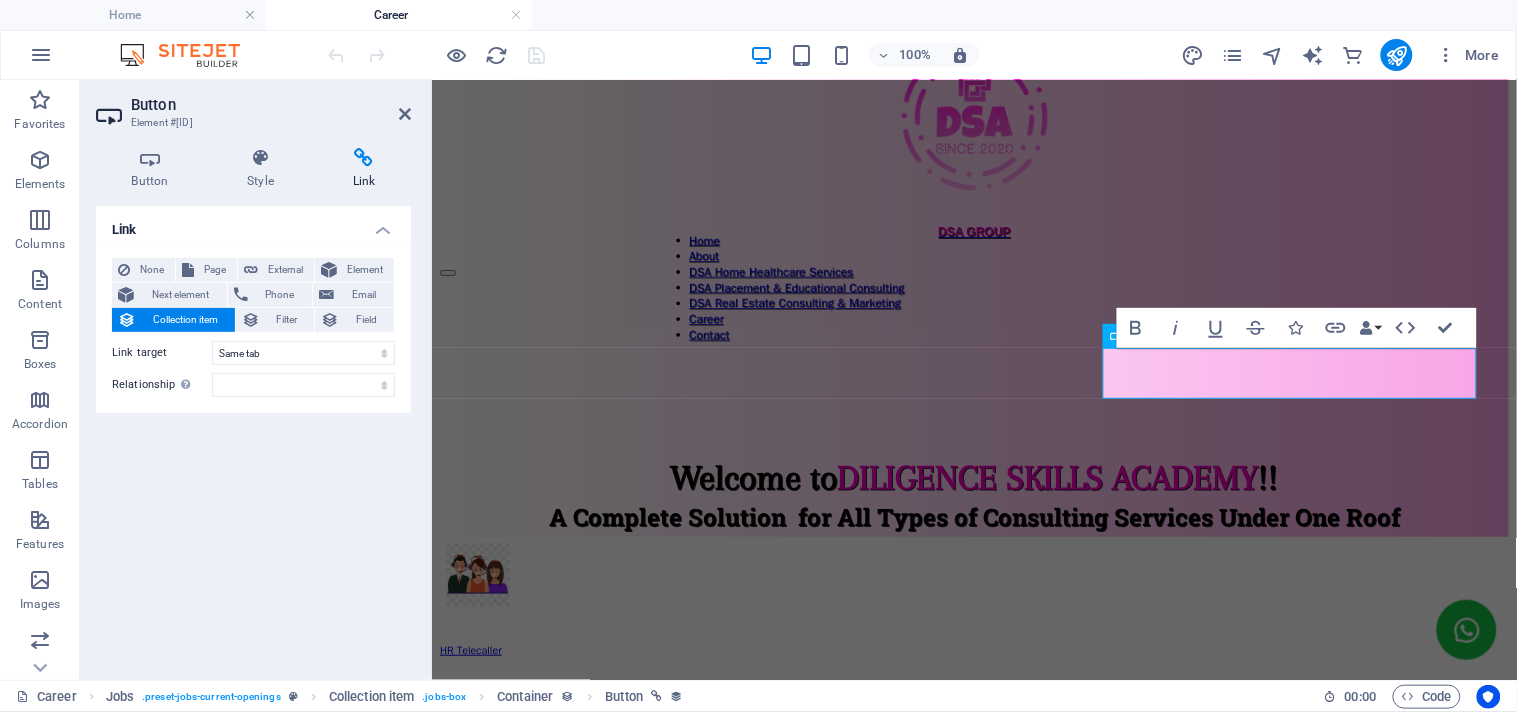 click on "Collection item" at bounding box center (185, 320) 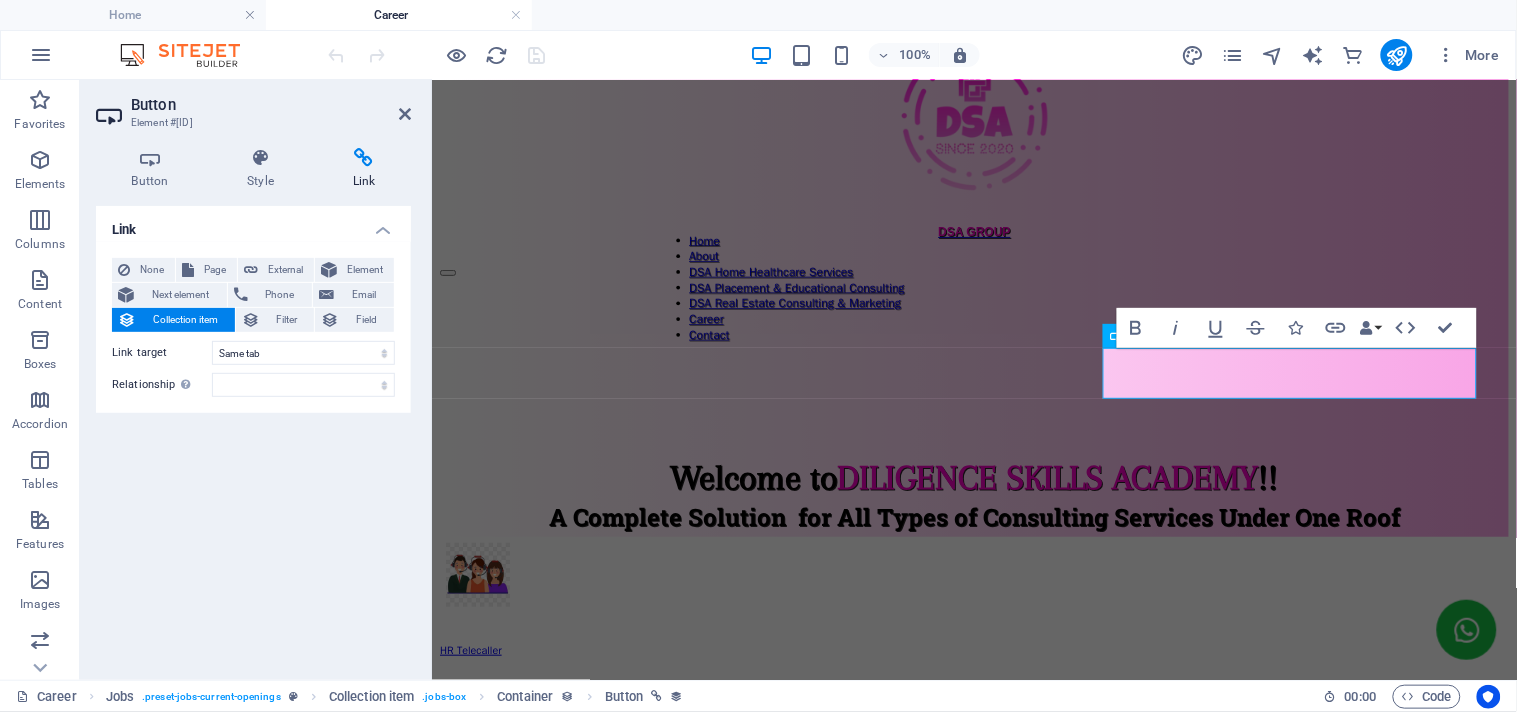 click on "Collection item" at bounding box center [185, 320] 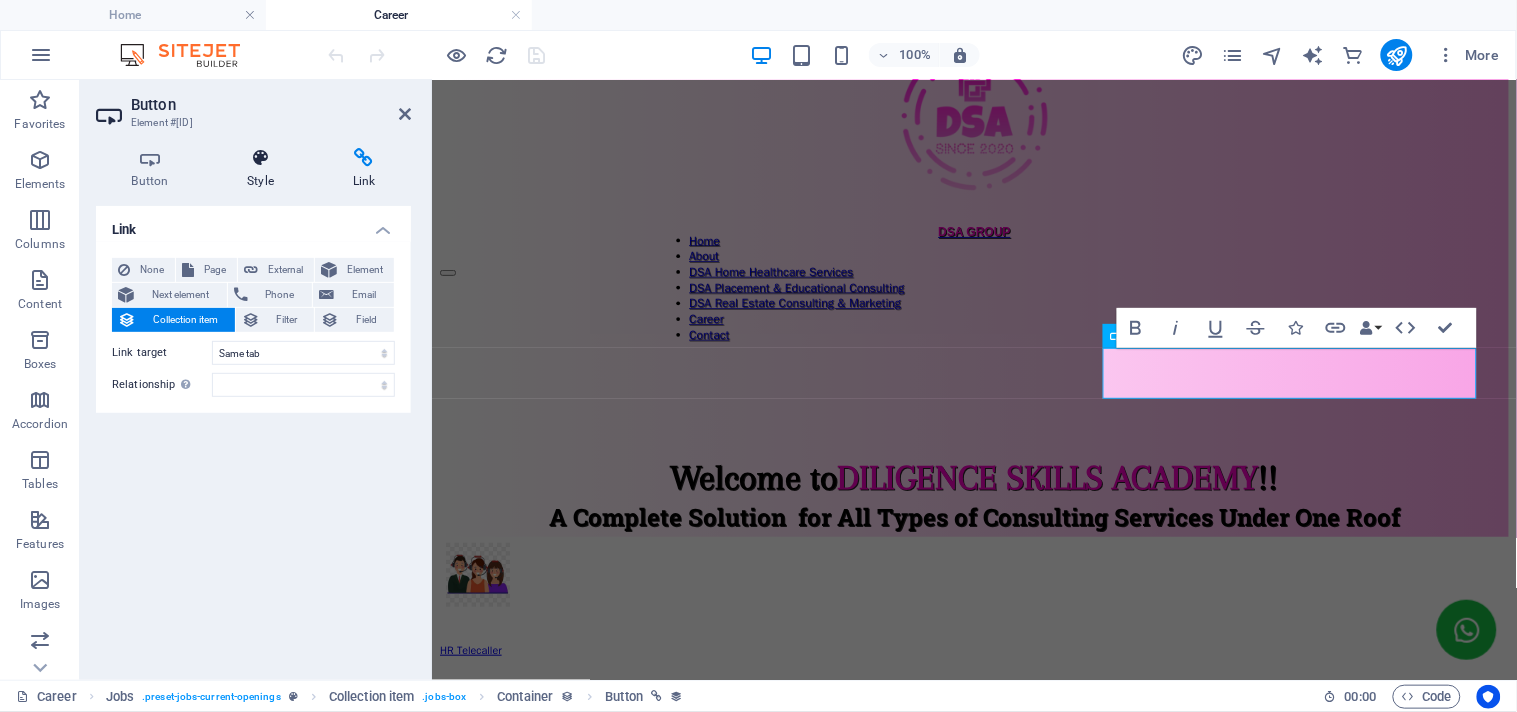 click on "Style" at bounding box center [265, 169] 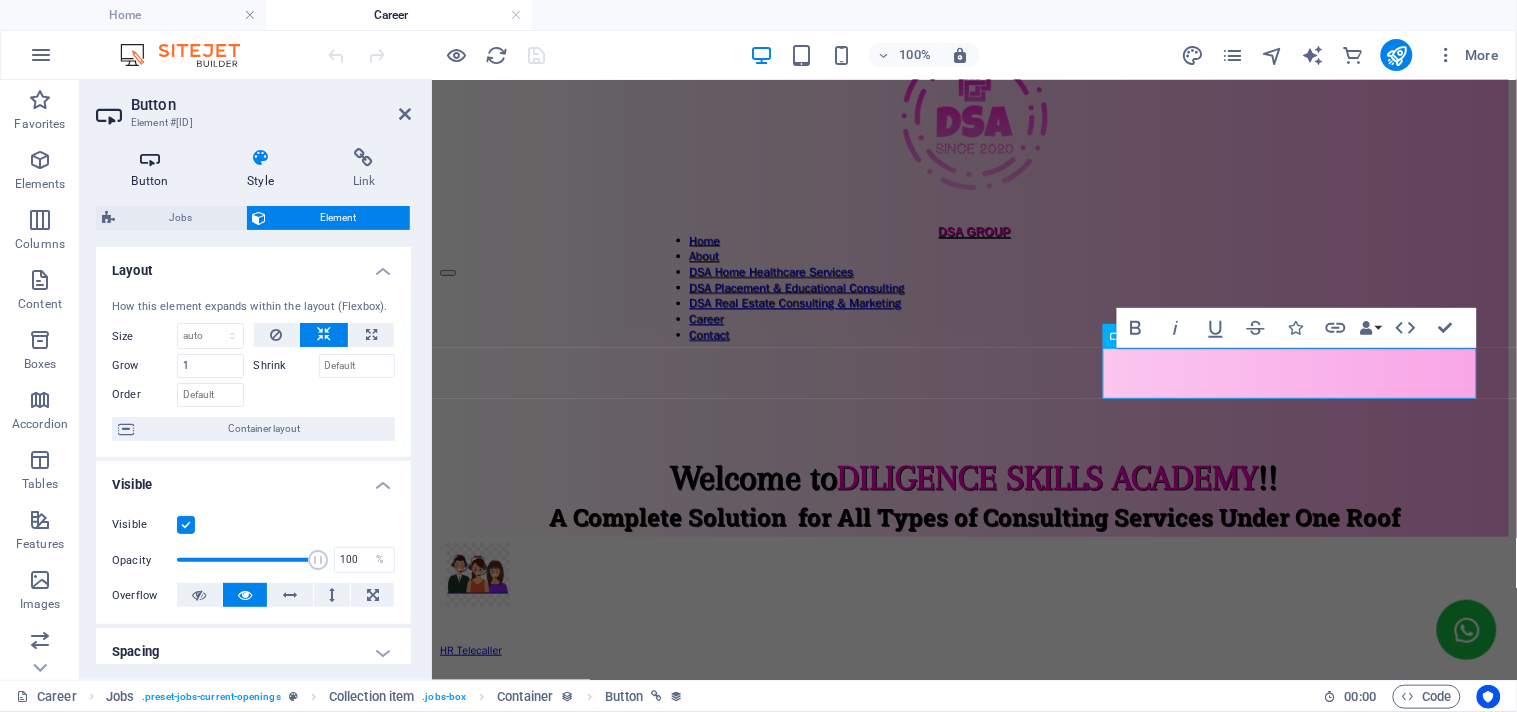 click on "Button" at bounding box center (154, 169) 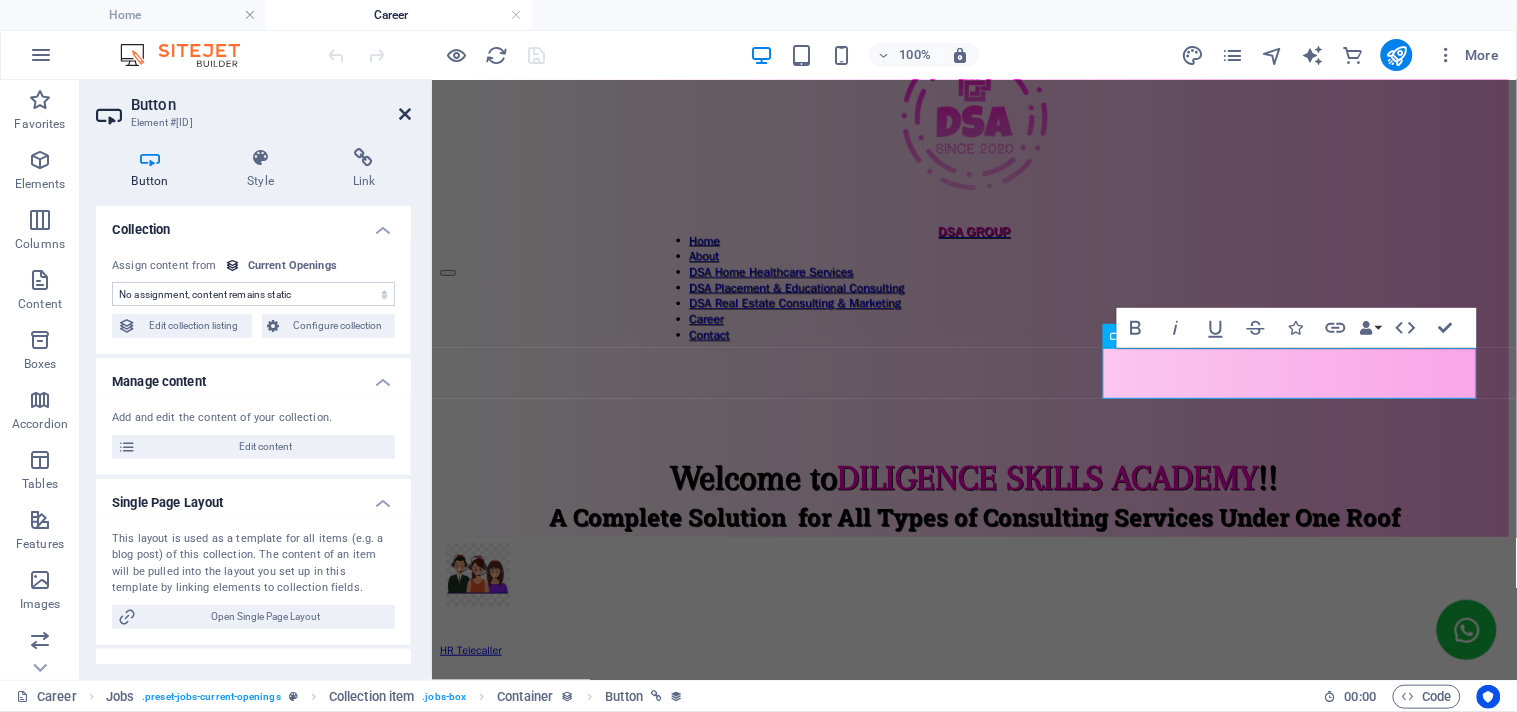 drag, startPoint x: 404, startPoint y: 111, endPoint x: 344, endPoint y: 67, distance: 74.404305 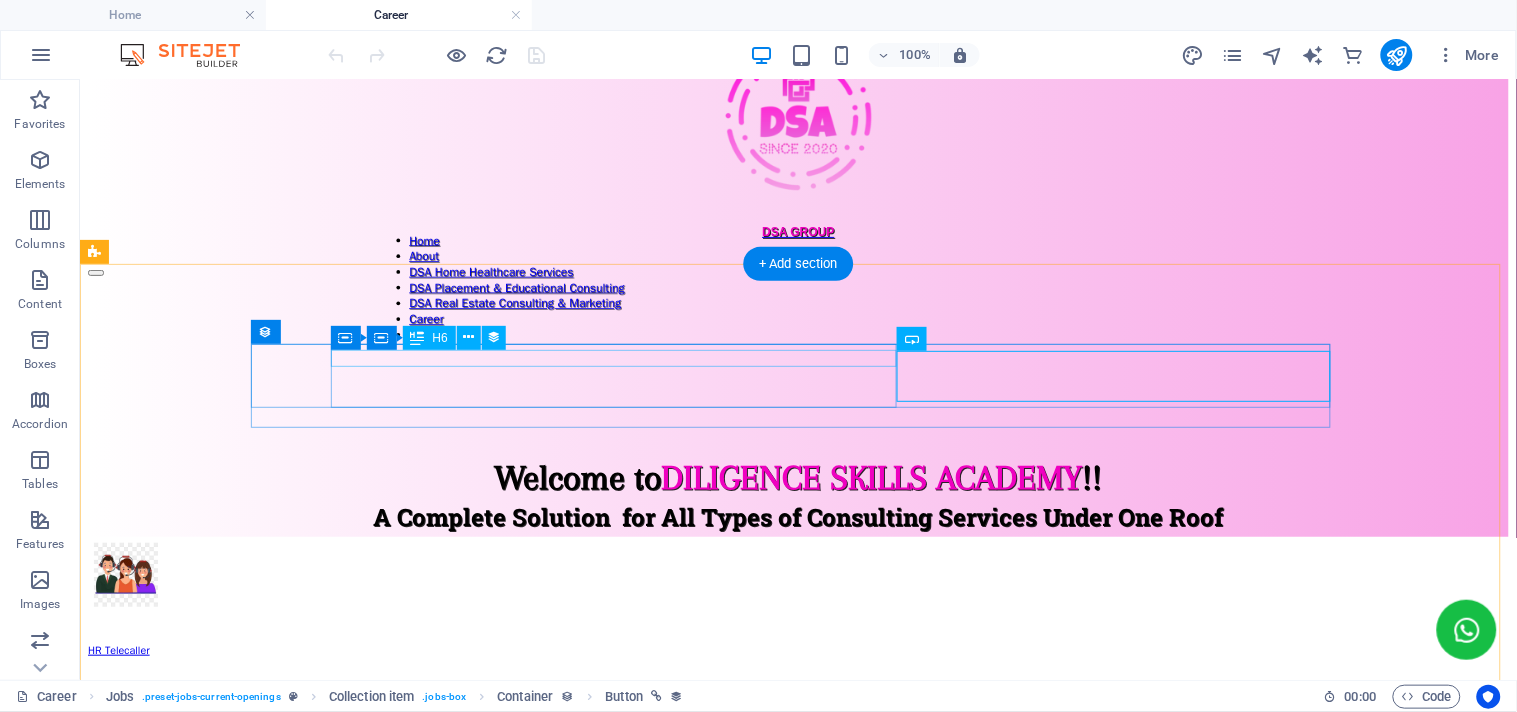 click on "HR Telecaller" at bounding box center (797, 650) 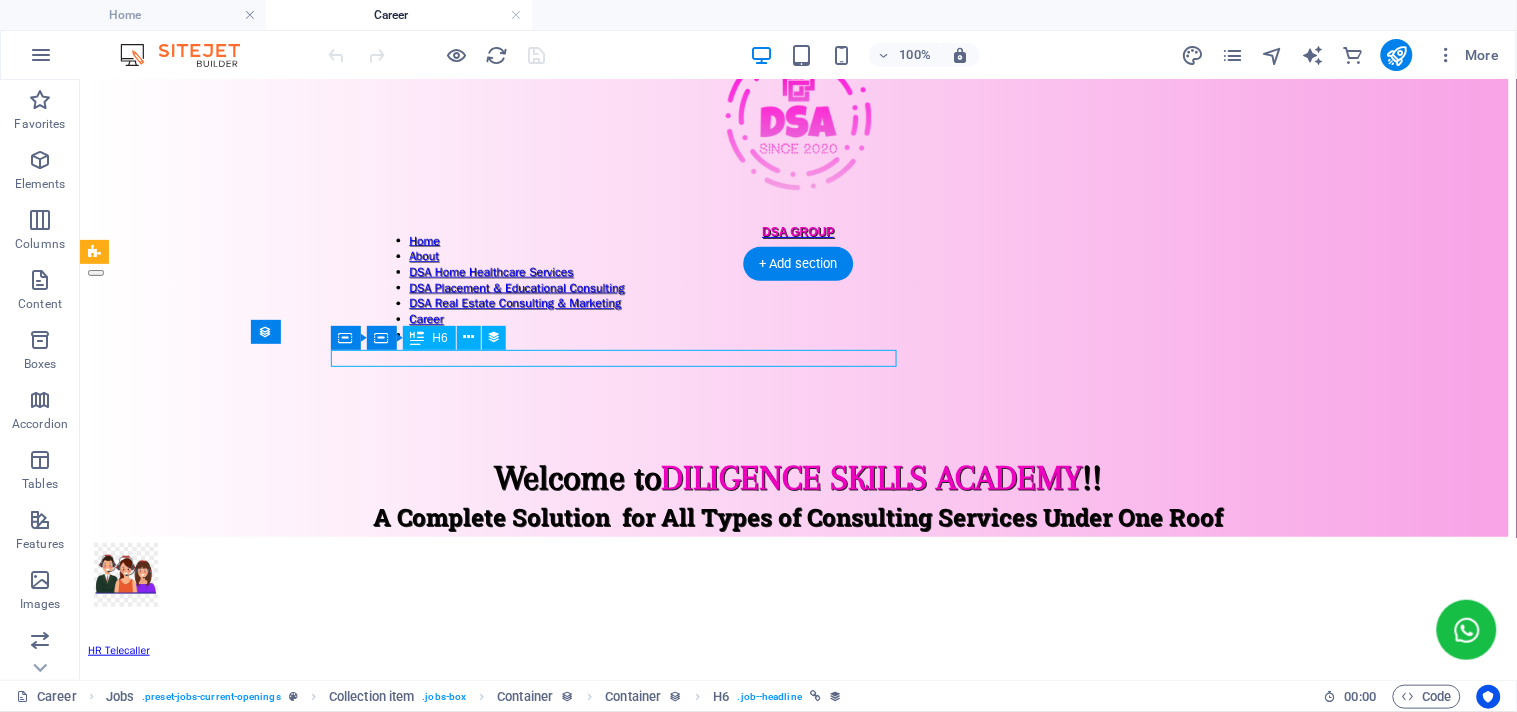 click on "HR Telecaller" at bounding box center (797, 650) 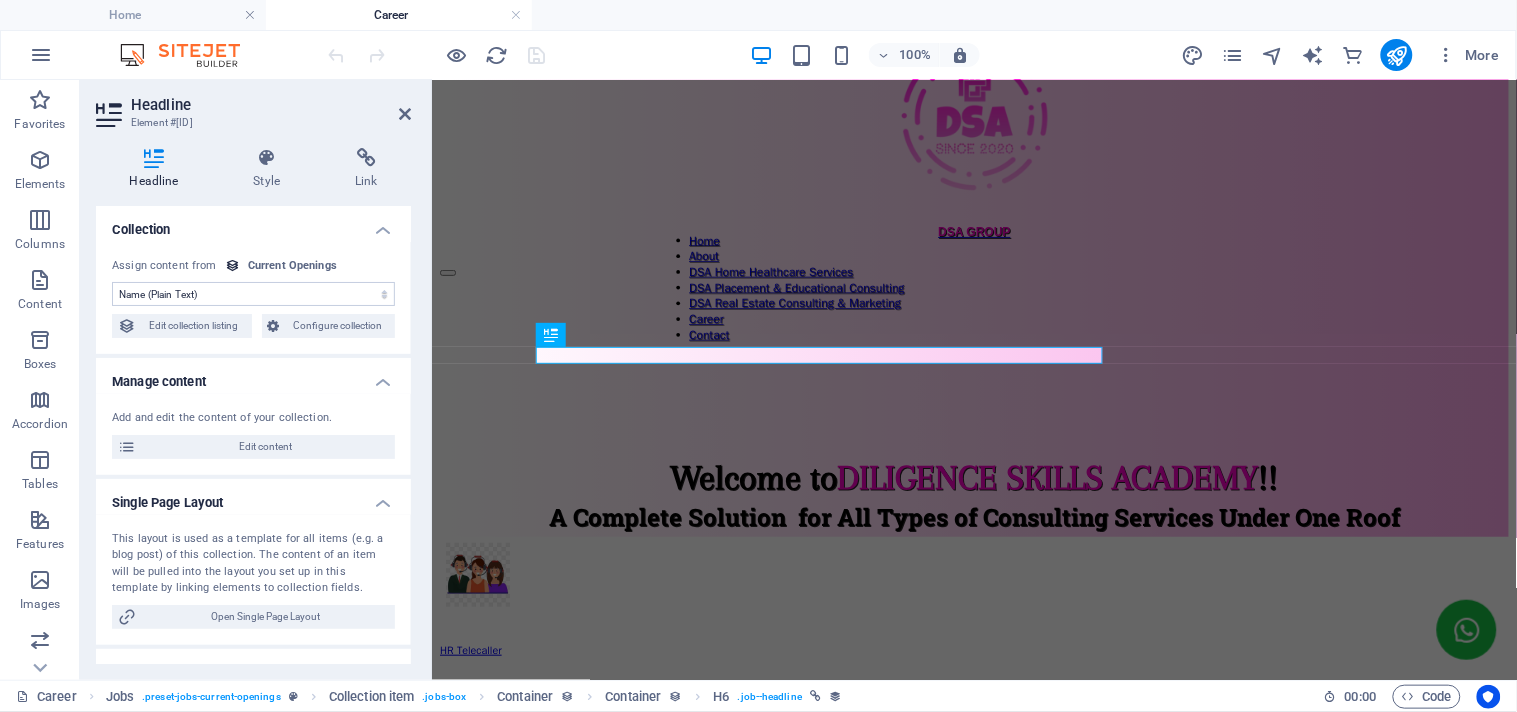 click on "No assignment, content remains static Created at (Date) Updated at (Date) Name (Plain Text) Slug (Plain Text) Company logo (File) Content (CMS) Department (Choice) Job type (Choice) Publishing Date (Date) Country (Plain Text) City (Plain Text) Status (Choice) Job Time & Shift (Plain Text)" at bounding box center (253, 294) 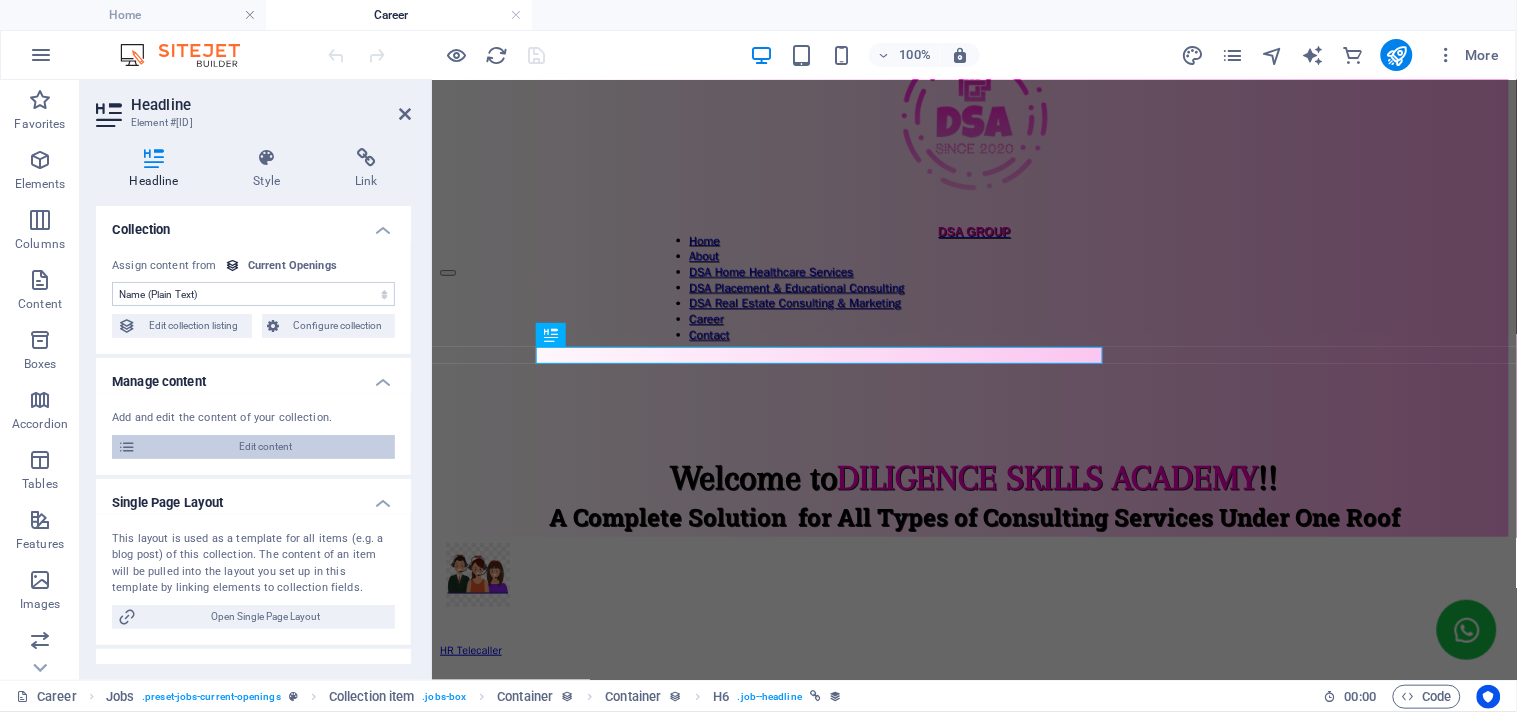 click on "Edit content" at bounding box center [265, 447] 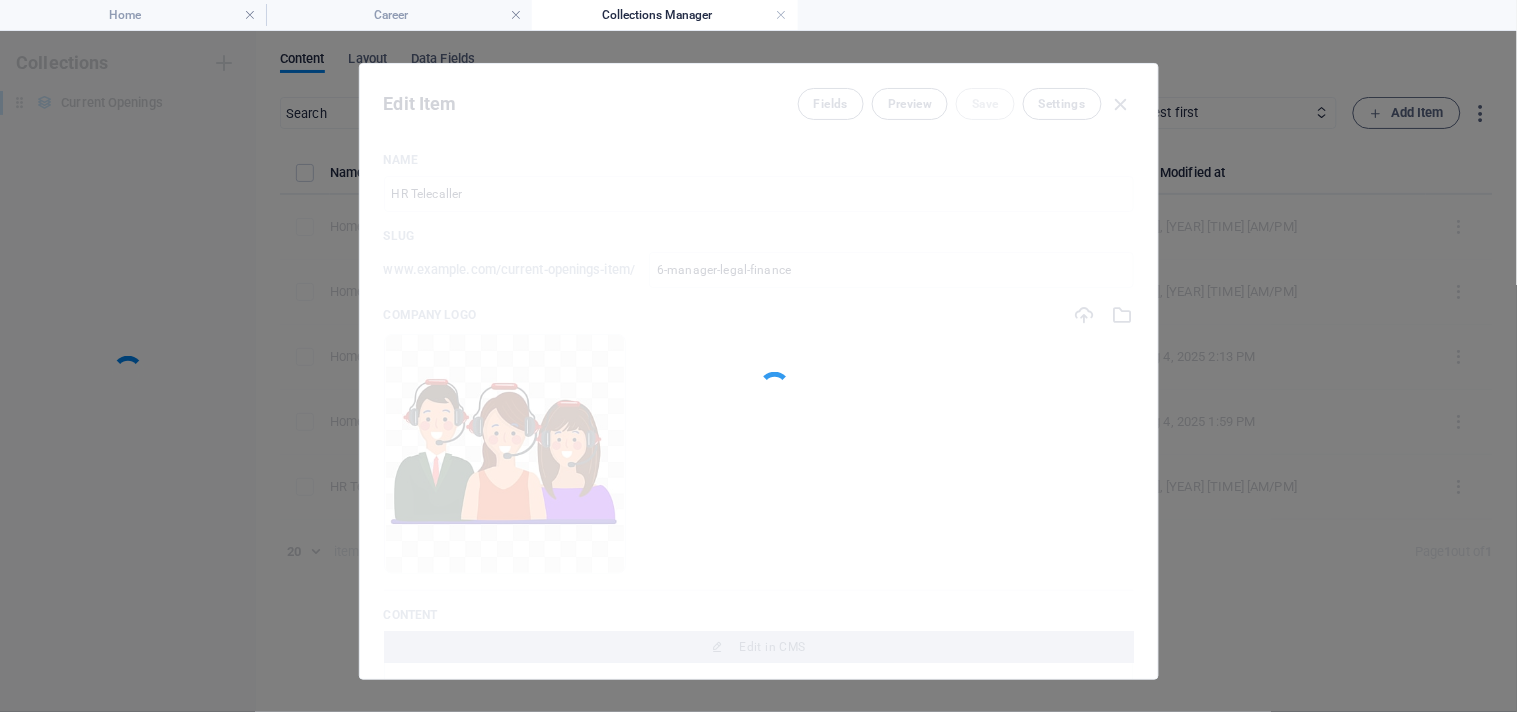 scroll, scrollTop: 0, scrollLeft: 0, axis: both 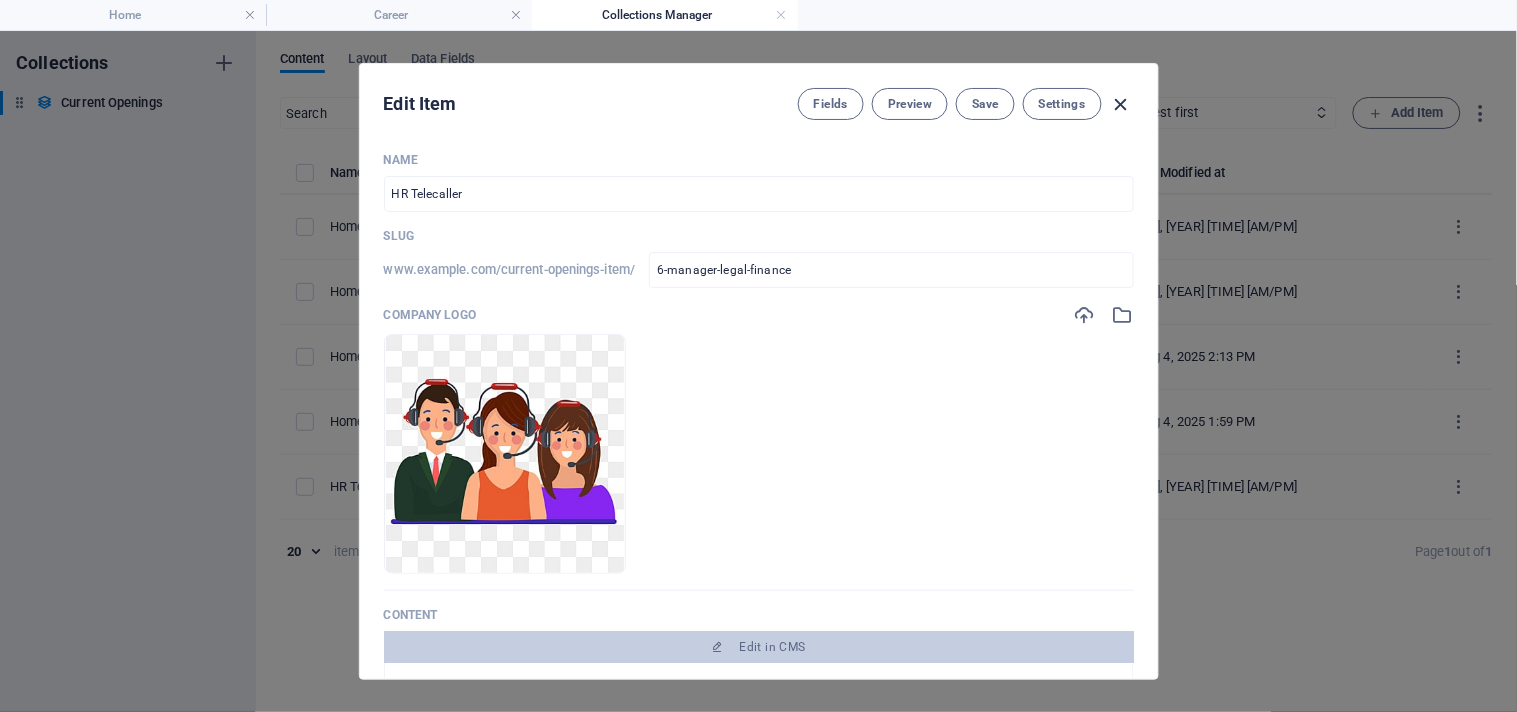 click at bounding box center (1121, 104) 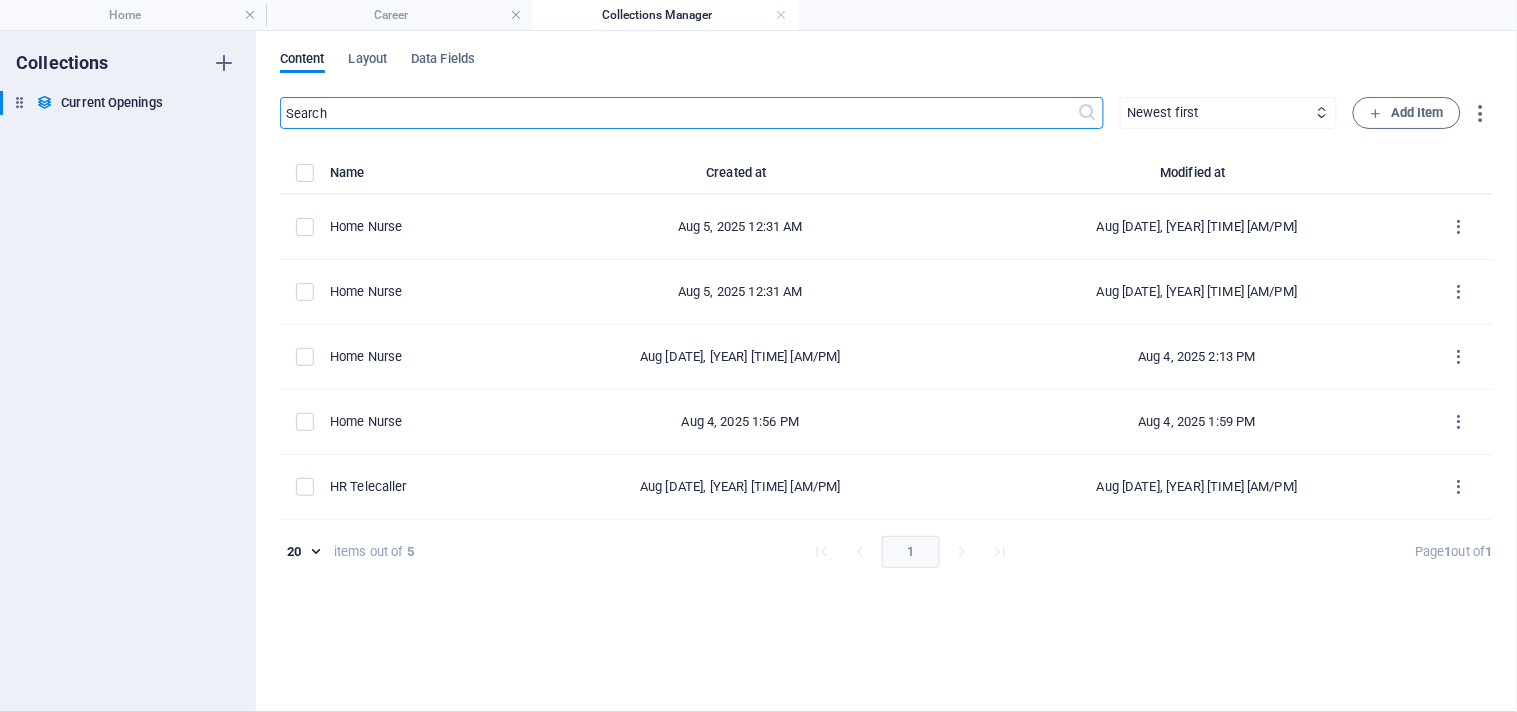 type on "2025-08-05" 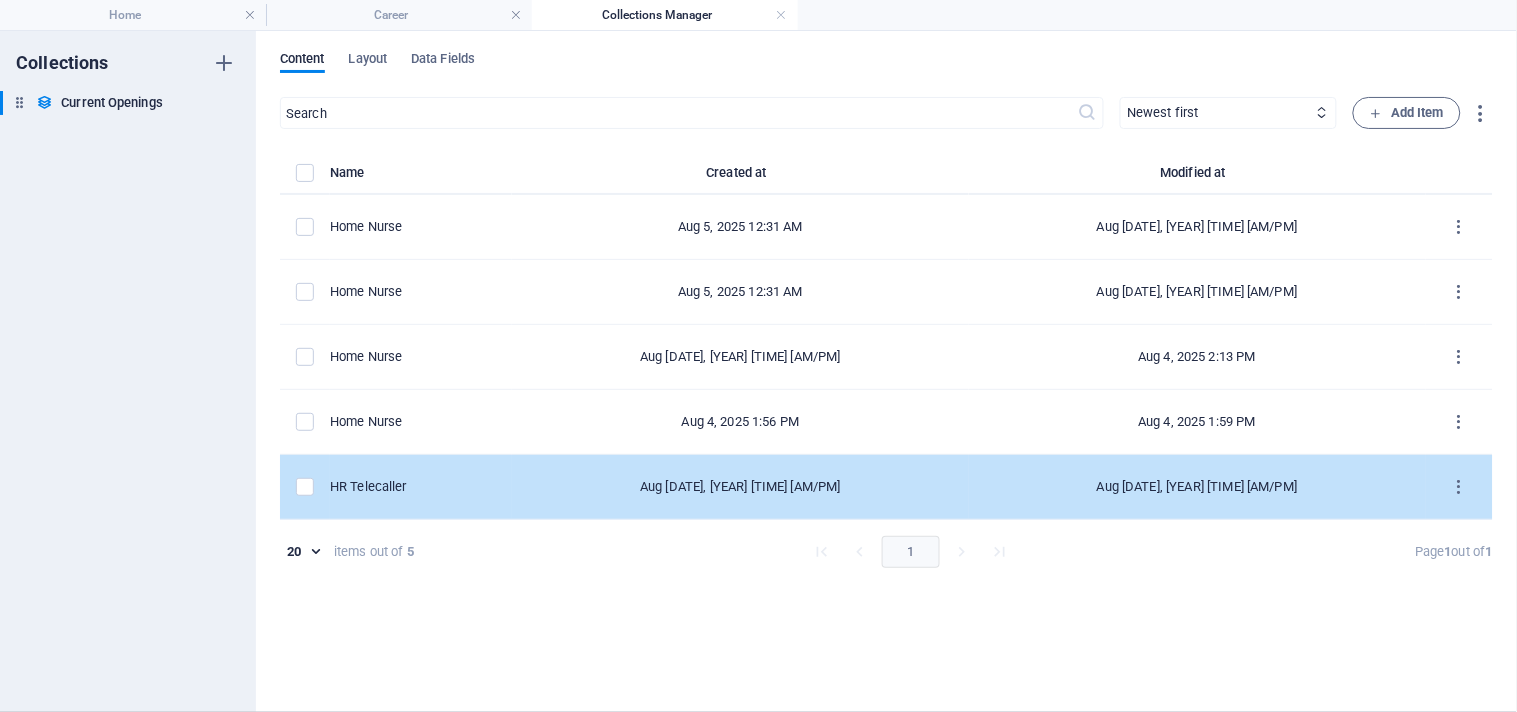 click on "HR Telecaller" at bounding box center [413, 487] 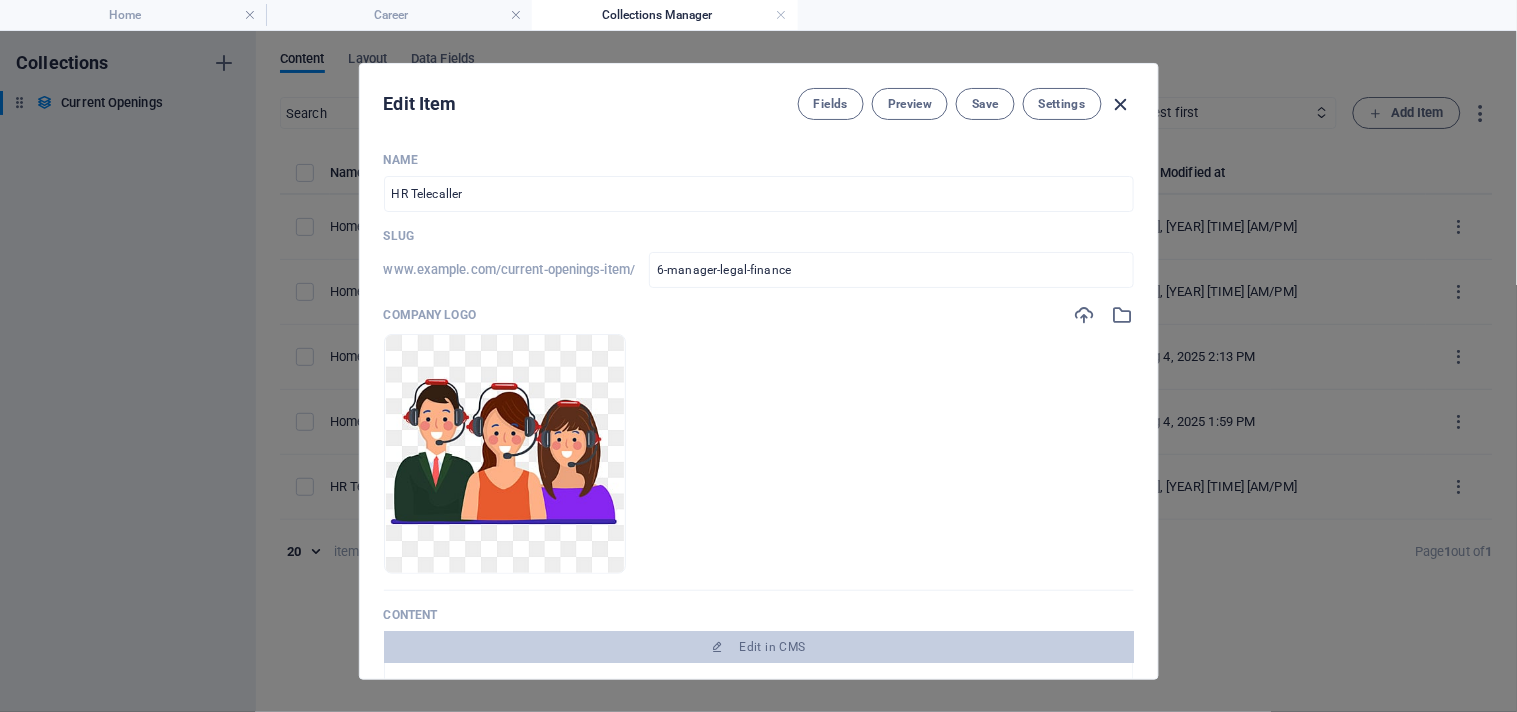 click at bounding box center [1121, 104] 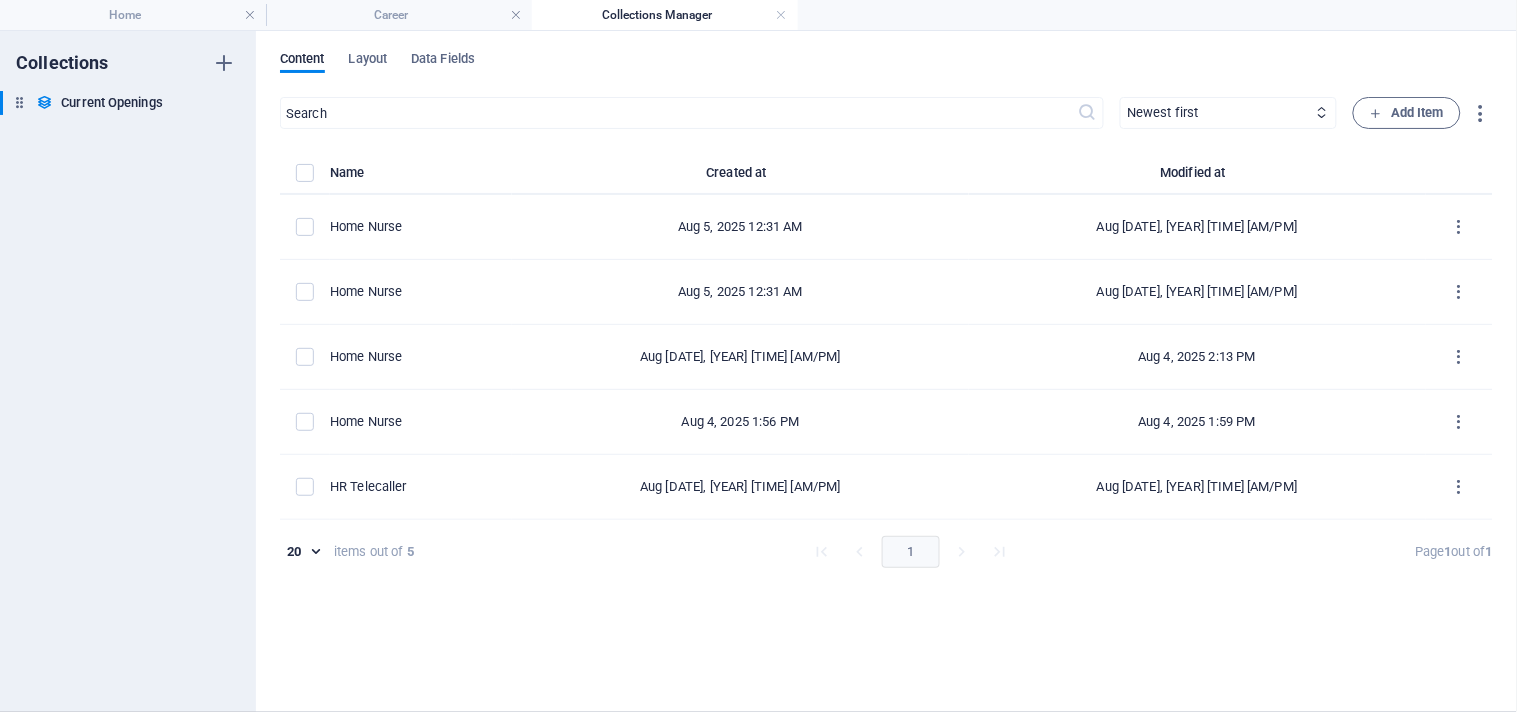 type on "2025-08-05" 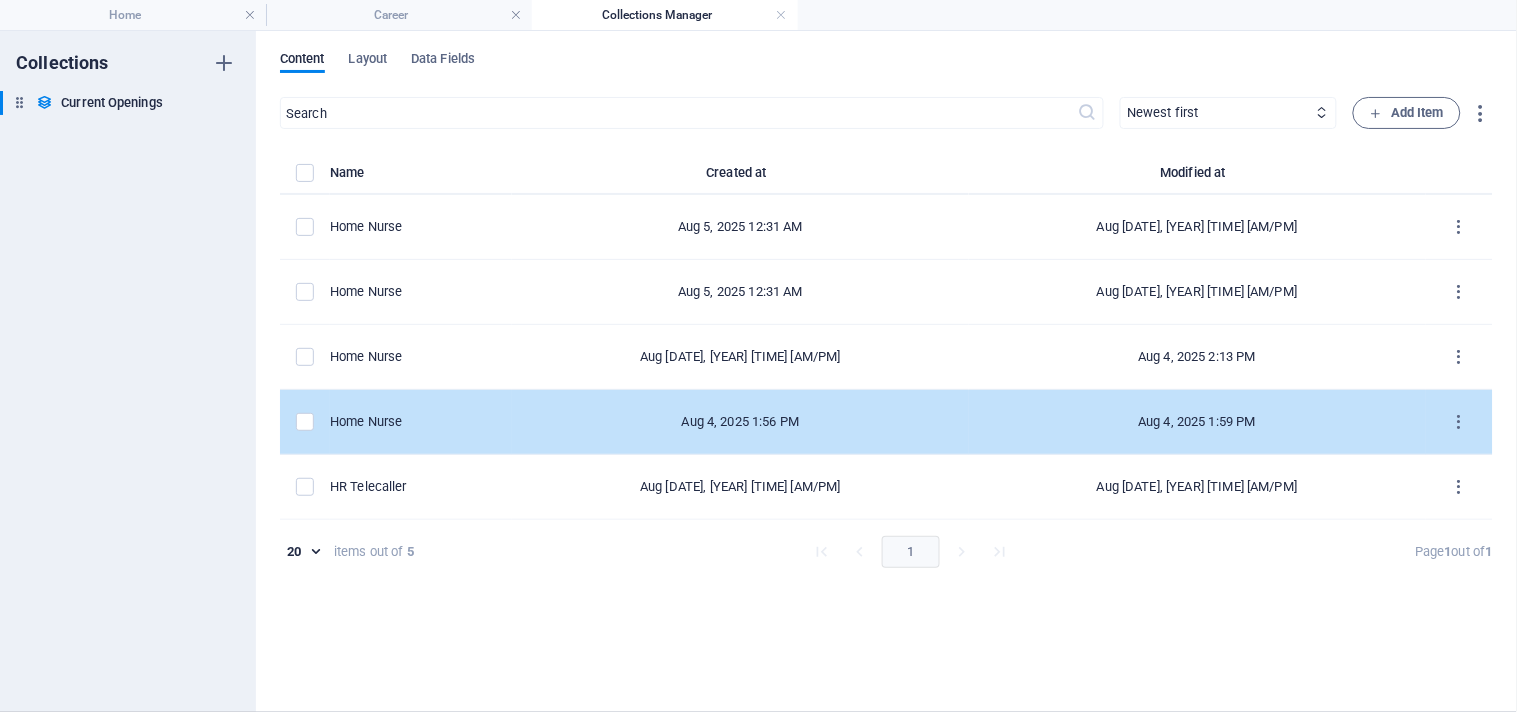 click on "Home Nurse" at bounding box center (421, 422) 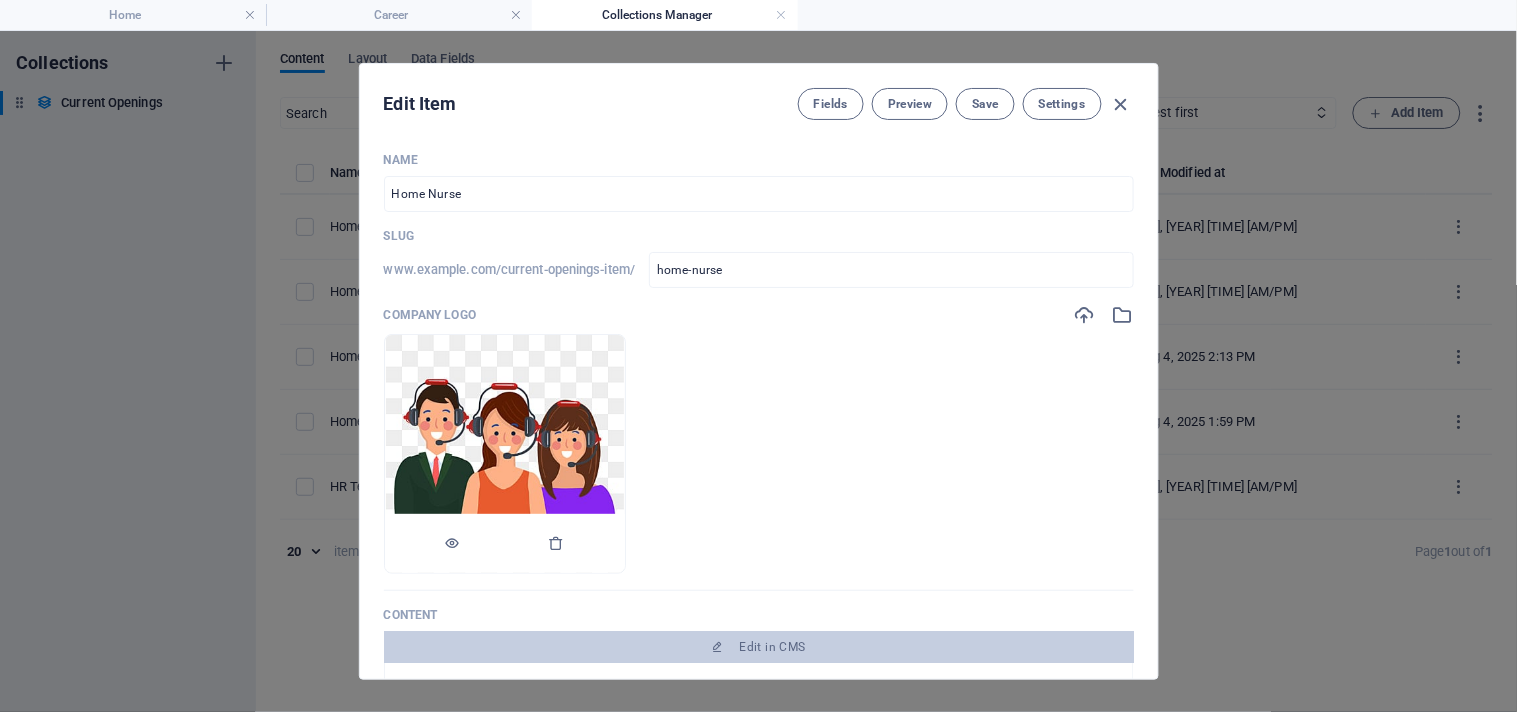 click at bounding box center [505, 454] 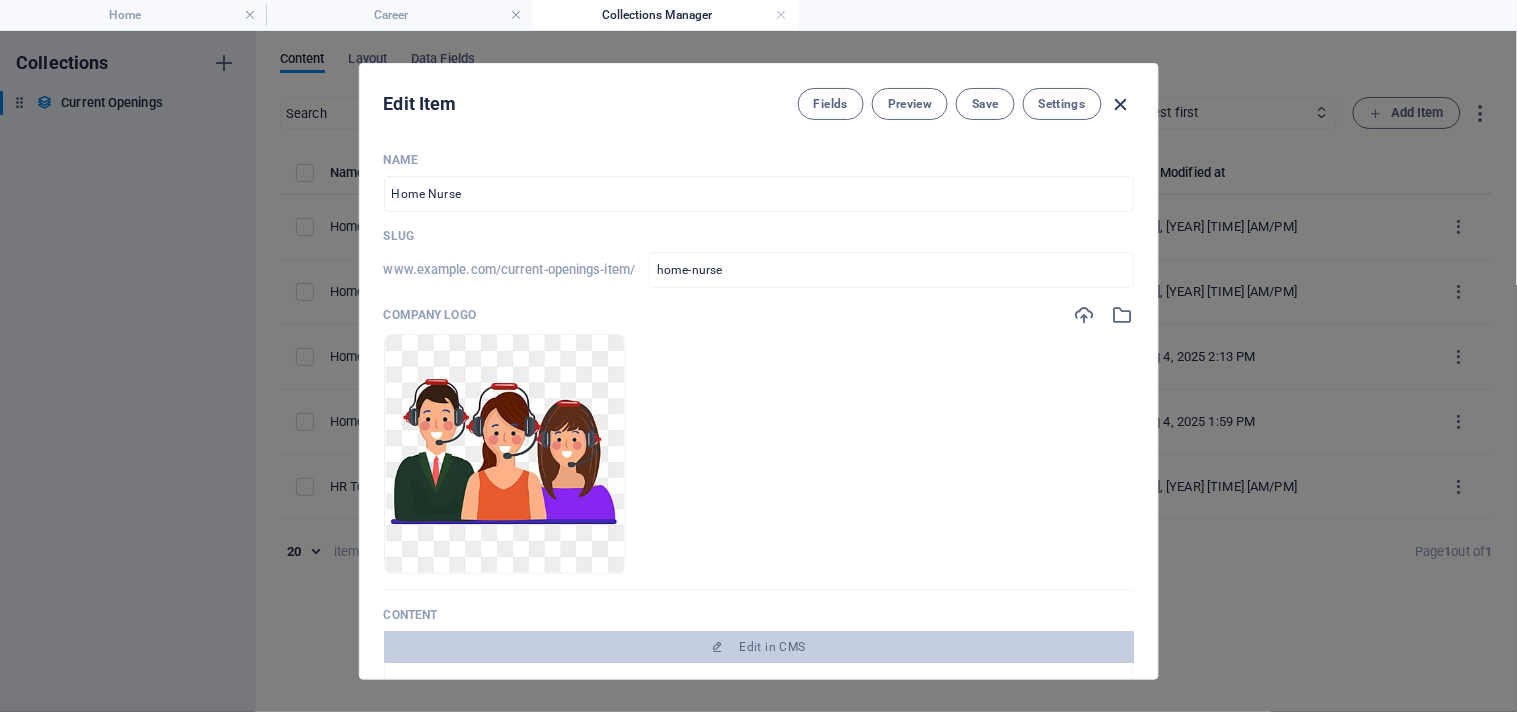 click at bounding box center (1121, 104) 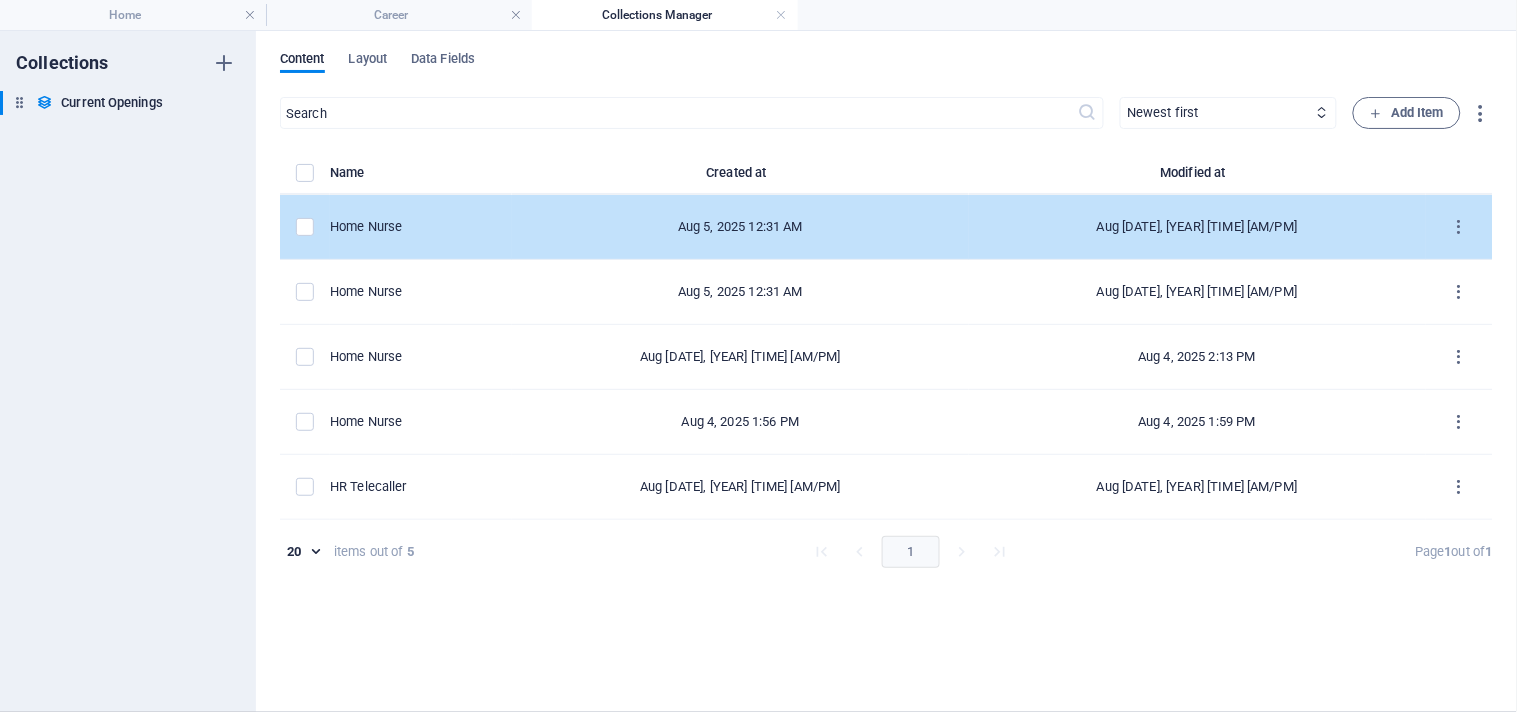 type on "2025-08-05" 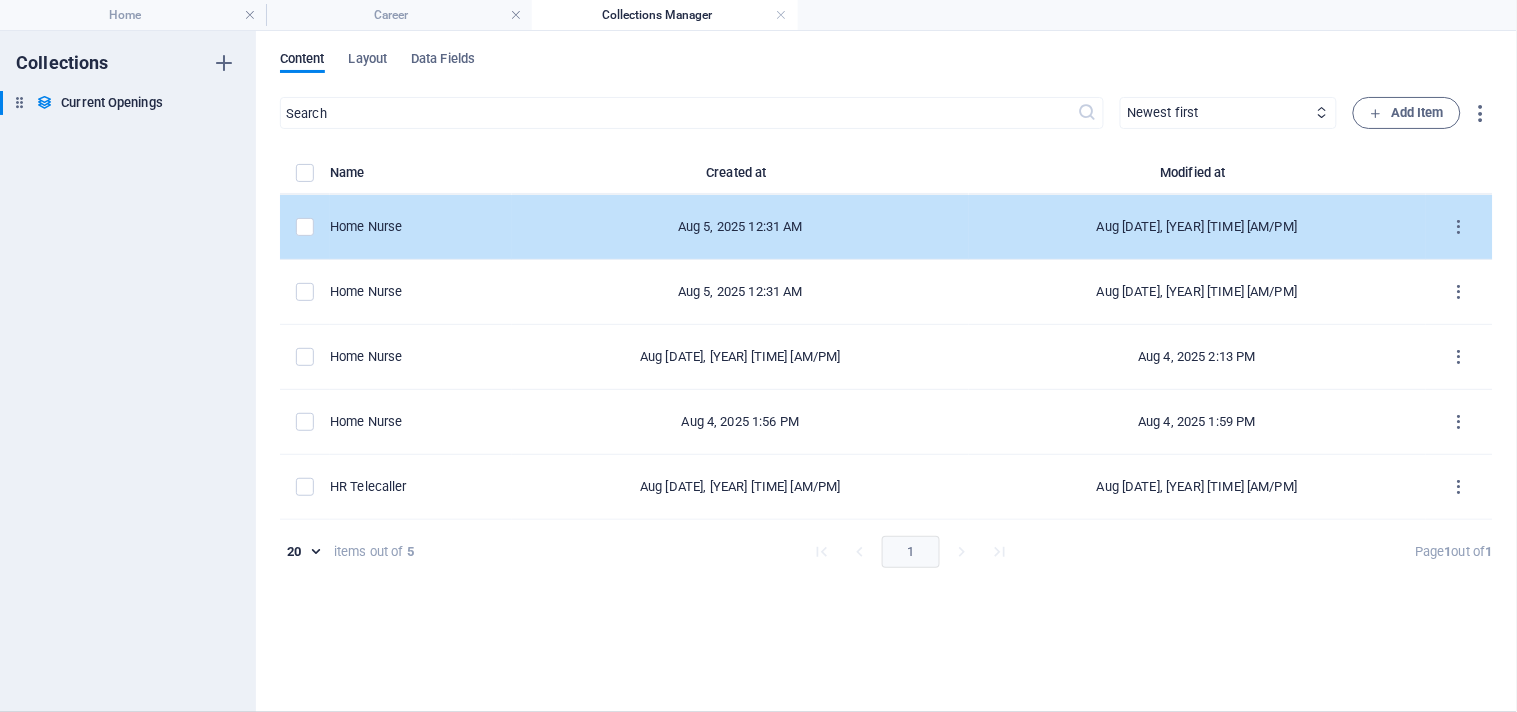 click on "Home Nurse" at bounding box center (421, 227) 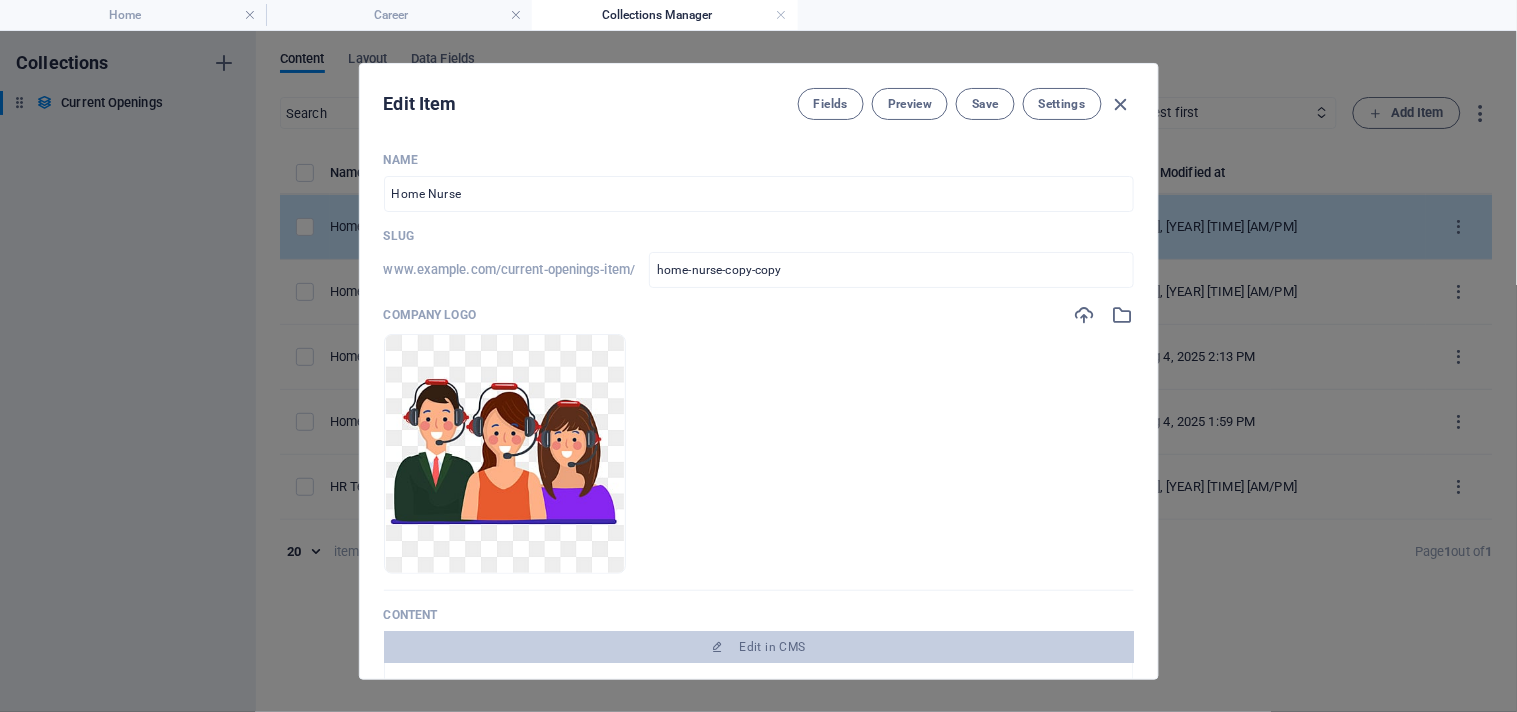 click on "Name Home Nurse ​ Slug www.example.com/current-openings-item/ home-nurse-copy-copy ​ Company logo Drop files here to upload them instantly Content Edit in CMS Job description Key responsibilities Accumsan bibendum quisque pretium suscipit per nunc bibendum ut interdum, cursus cras, fusce netus metus litora aenean porta quisque lorem
Rutrum aliquet consequat vel, iaculis curae tincidunt facilisis blandit, venenatis pretium, aenean ligula etiam
Varius augue odio pretium torquent litora habitant congue, in himenaeos
Proin mattis cras massa aptent, eros quis auctor lacinia habitant, tortor placerat primis sapien Skill & Experience Faucibus ultricies semper faucibus diam ad, luctus inceptos fames lorem fames
Lacus viverra euismod hendrerit laoreet pharetra urna iaculis, porttitor tortor accumsan scelerisque
Nunc varius rutrum phasellus tristique nunc est eu eros" at bounding box center [759, 800] 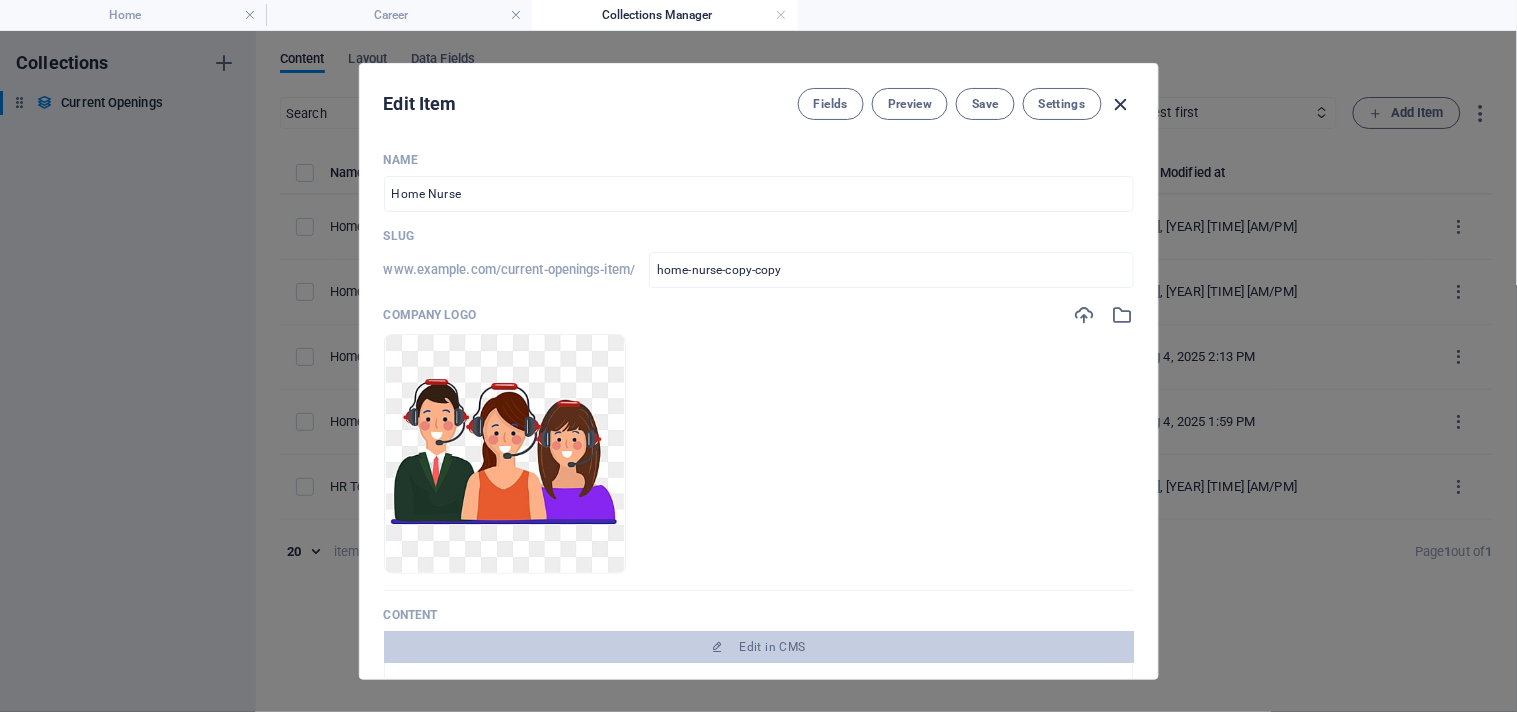 click at bounding box center (1121, 104) 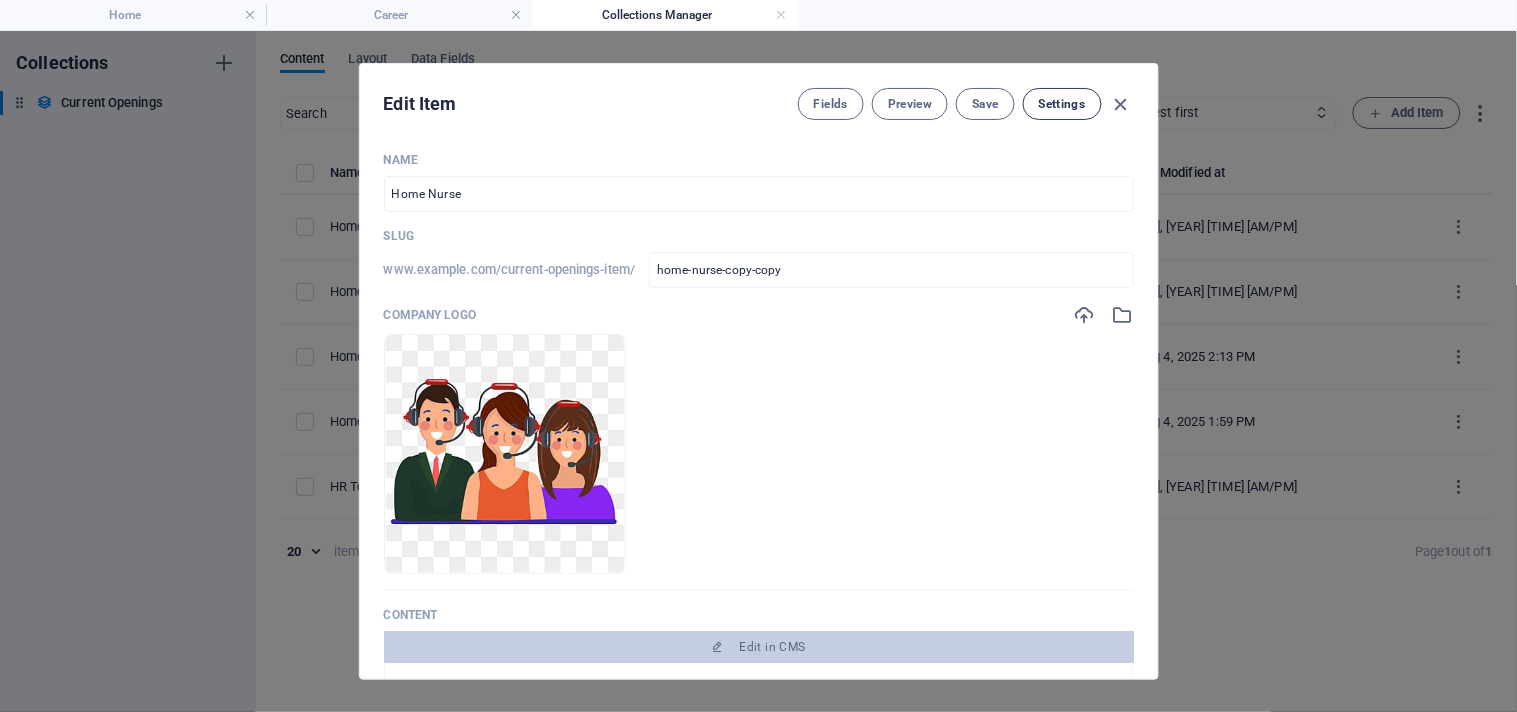 type on "2025-08-05" 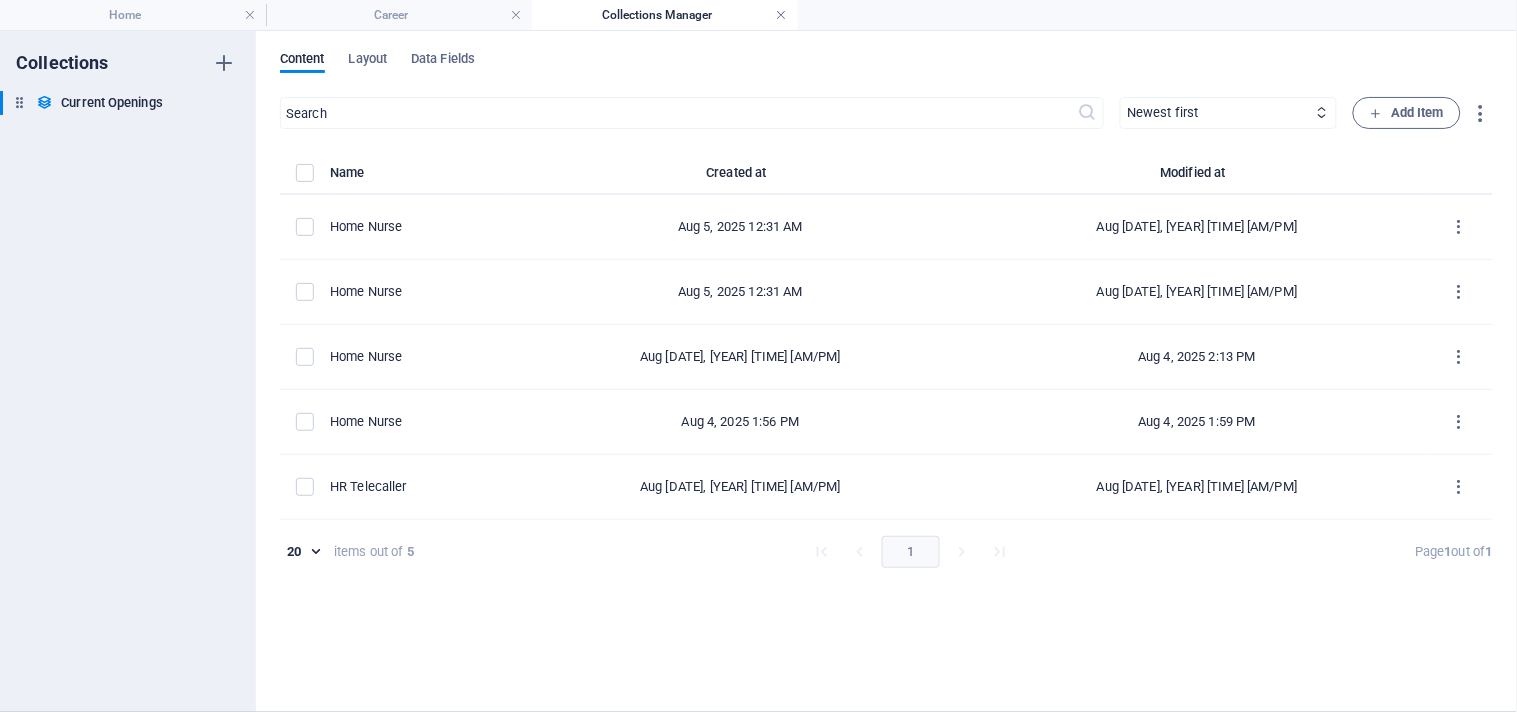 click at bounding box center [782, 15] 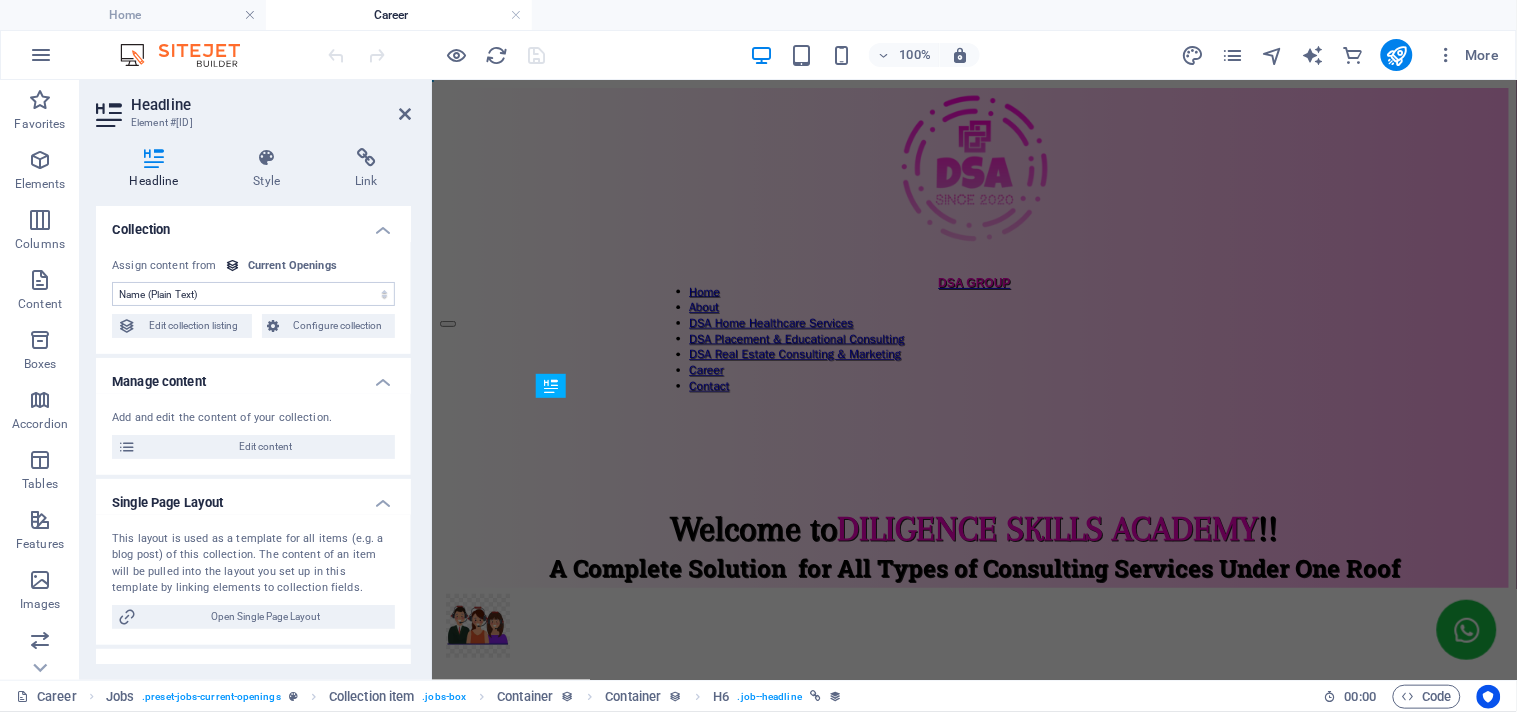 scroll, scrollTop: 51, scrollLeft: 0, axis: vertical 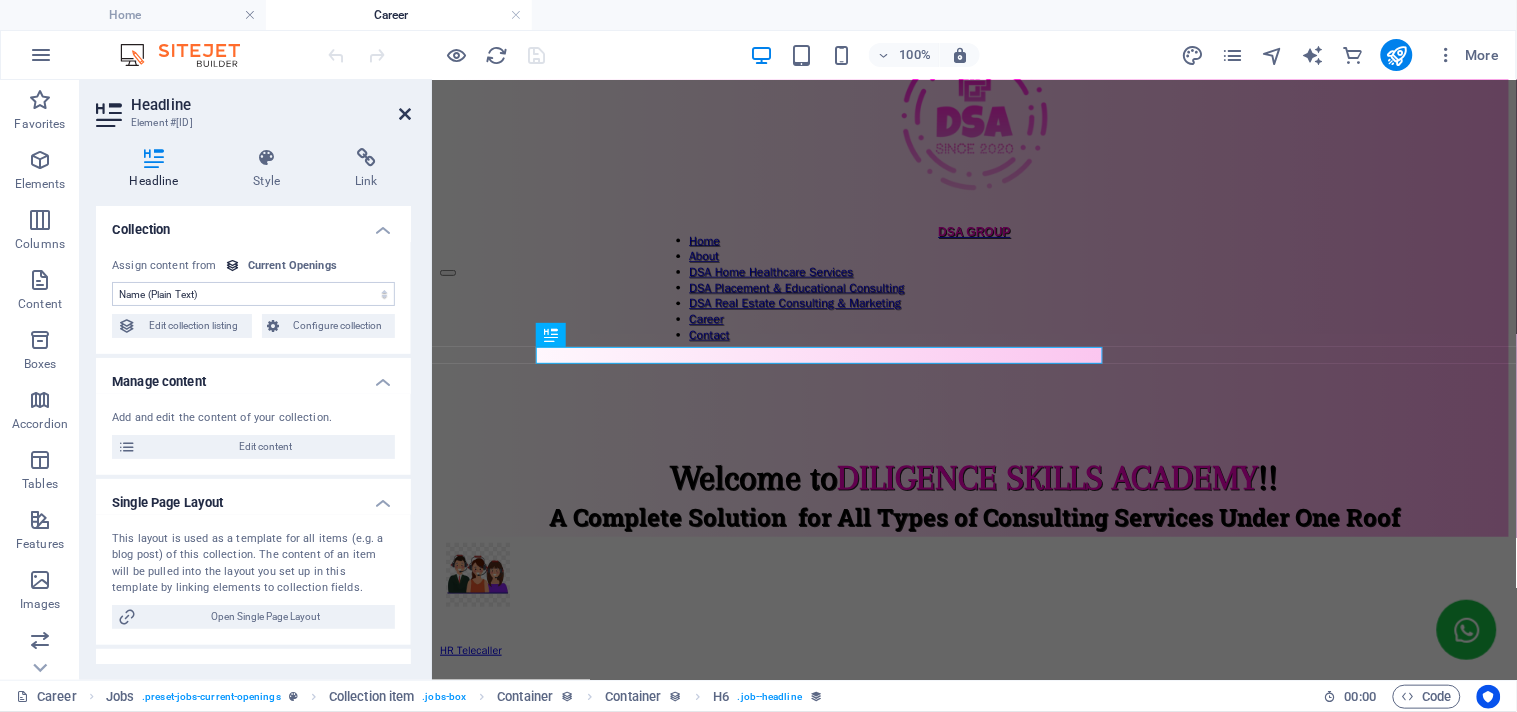 click at bounding box center [405, 114] 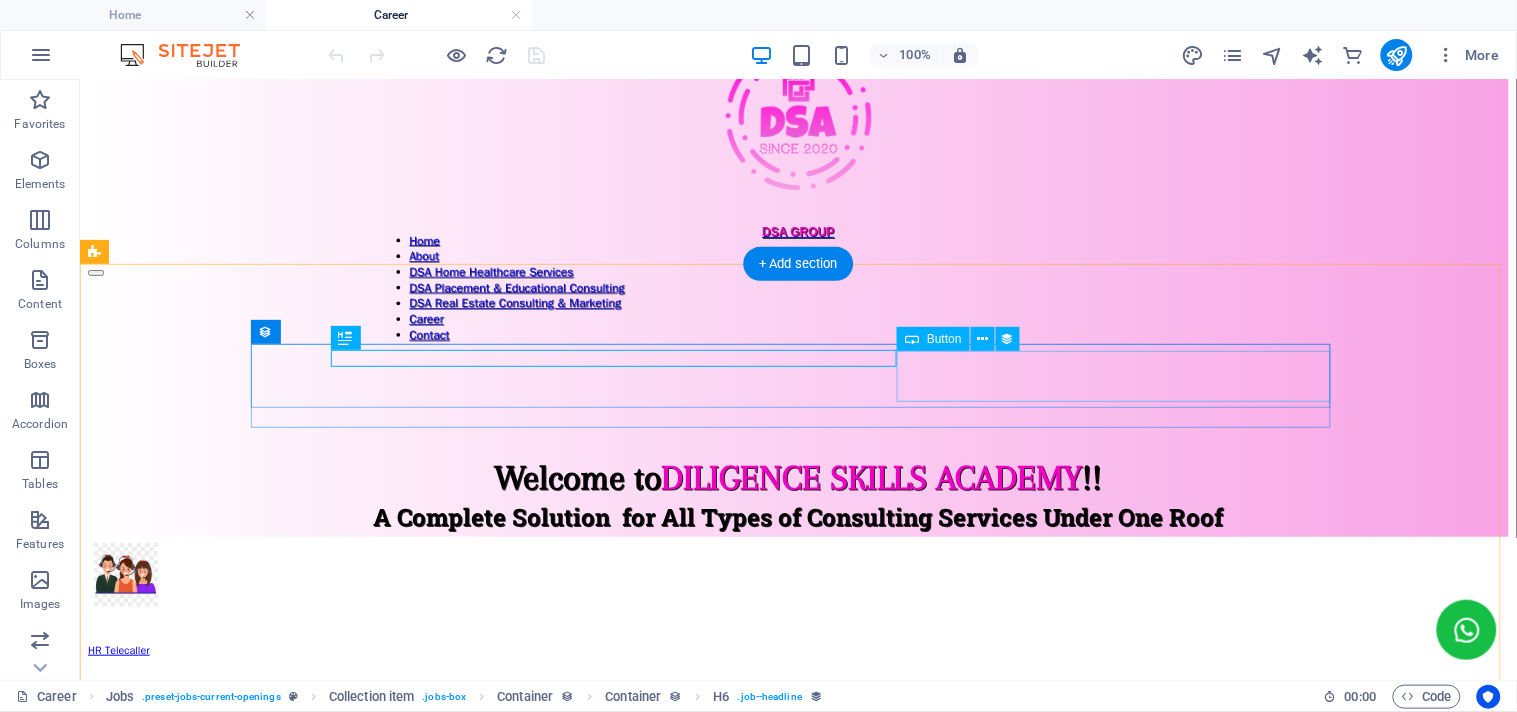 click on "Apply now" at bounding box center [797, 896] 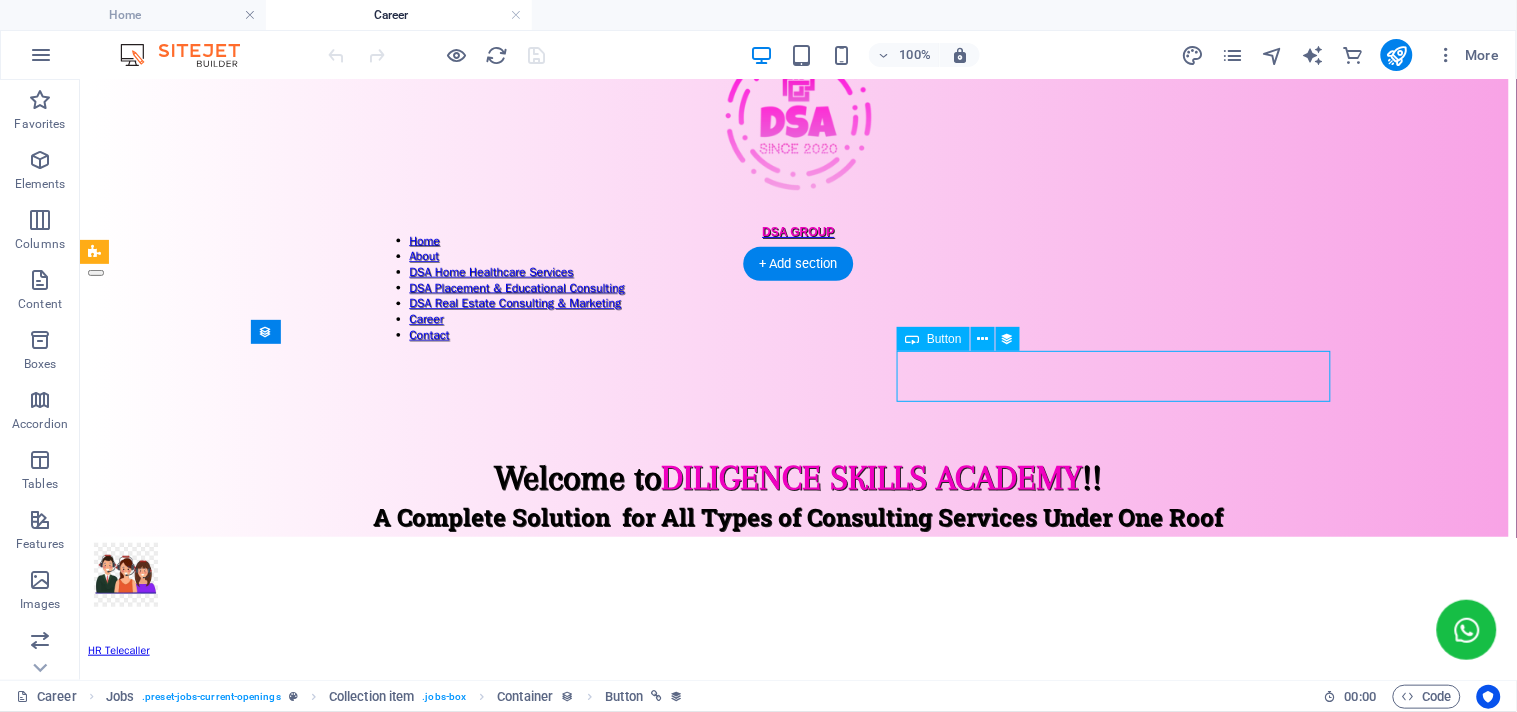 click on "Apply now" at bounding box center [797, 896] 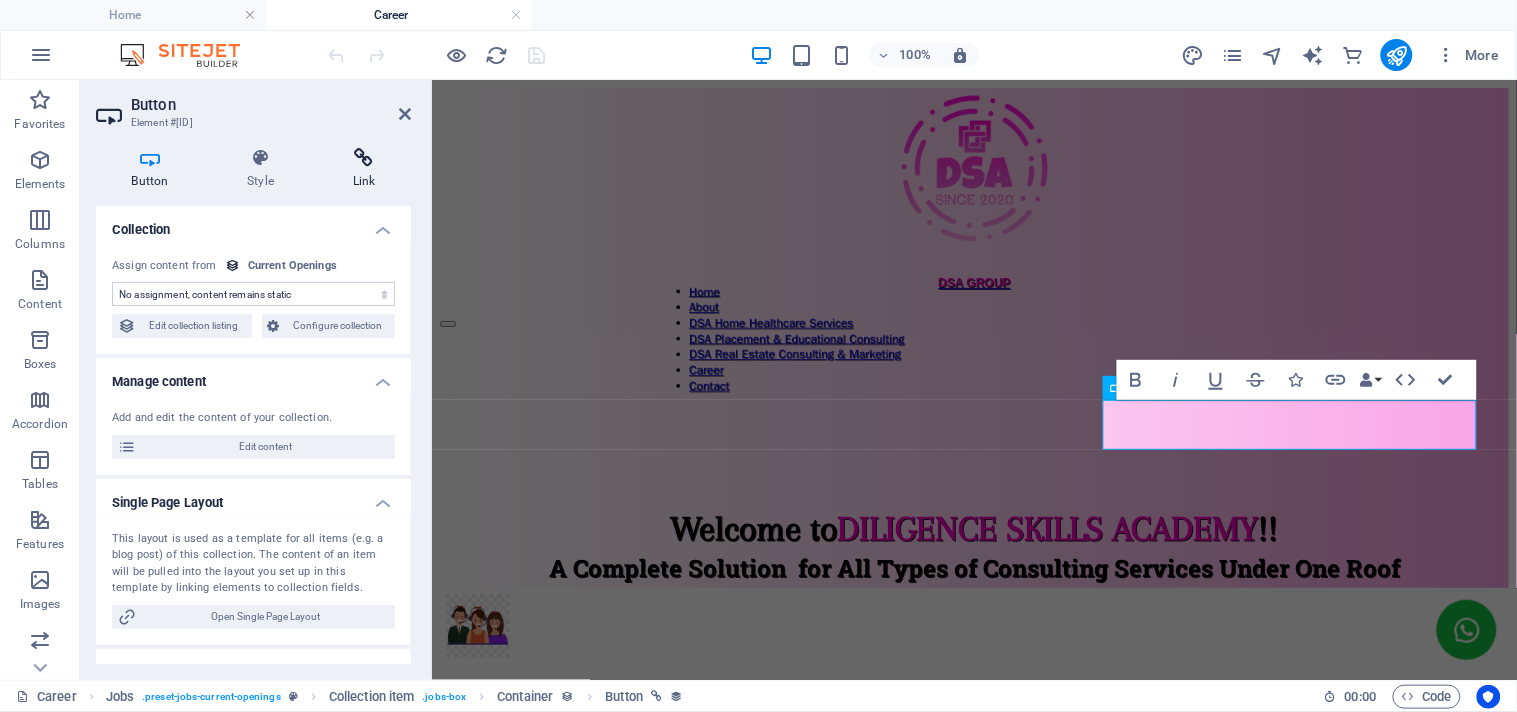 click at bounding box center (364, 158) 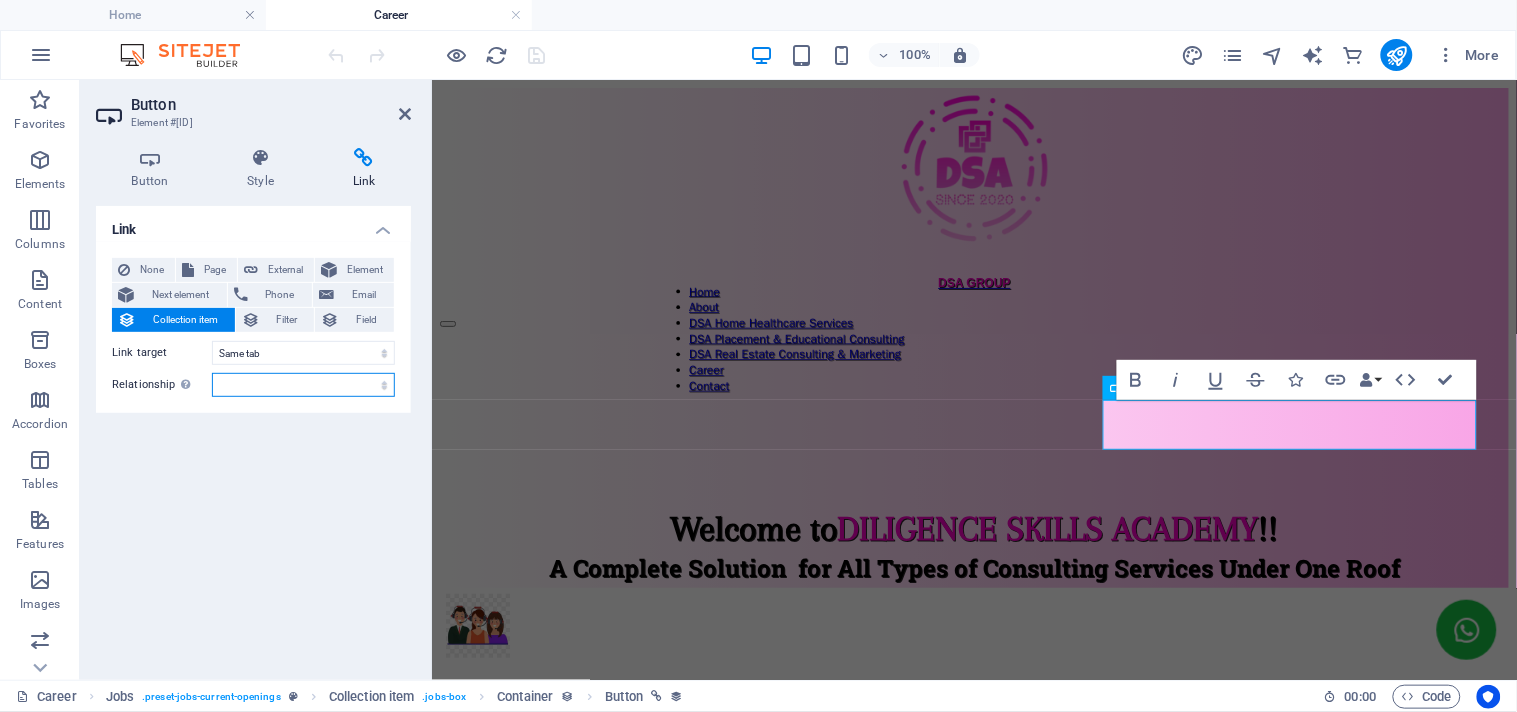 click on "alternate author bookmark external help license next nofollow noreferrer noopener prev search tag" at bounding box center (303, 385) 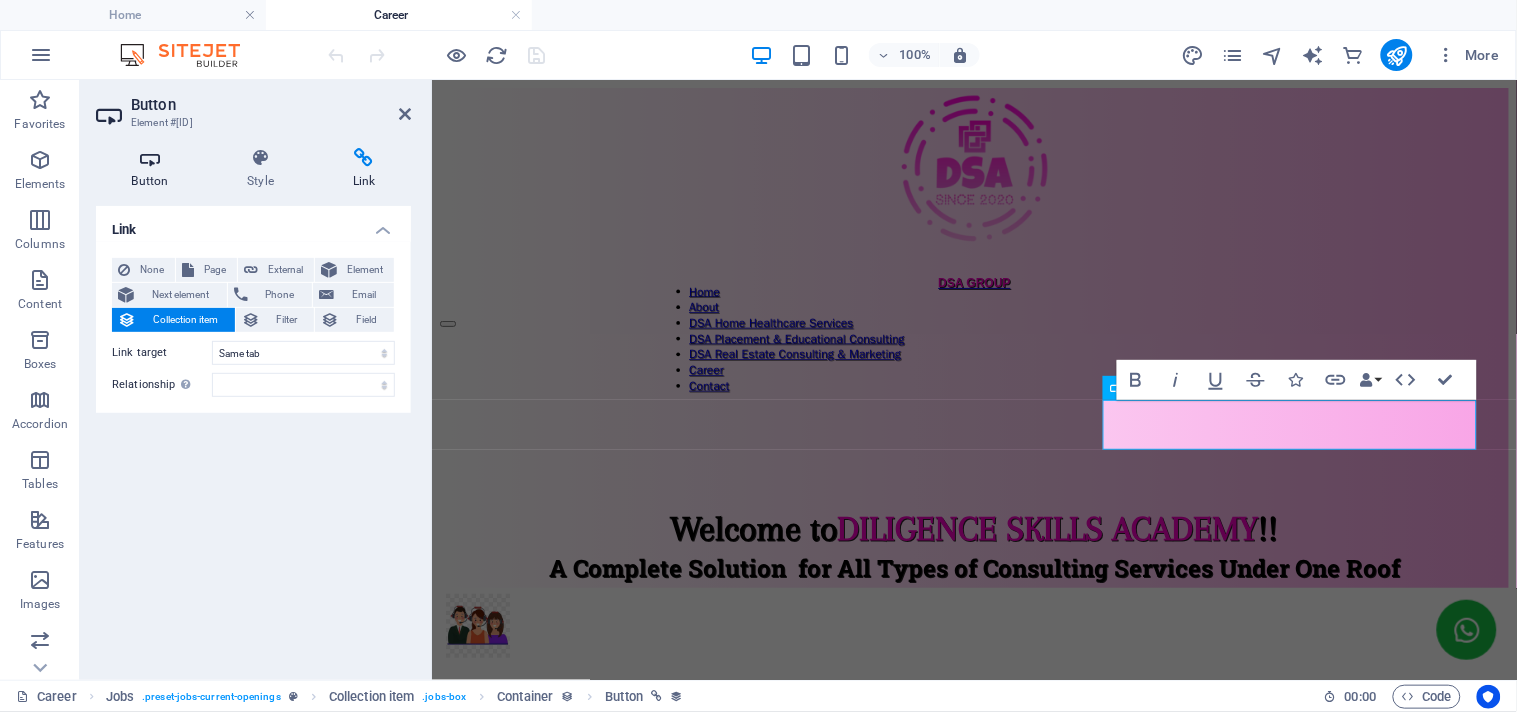 click at bounding box center [150, 158] 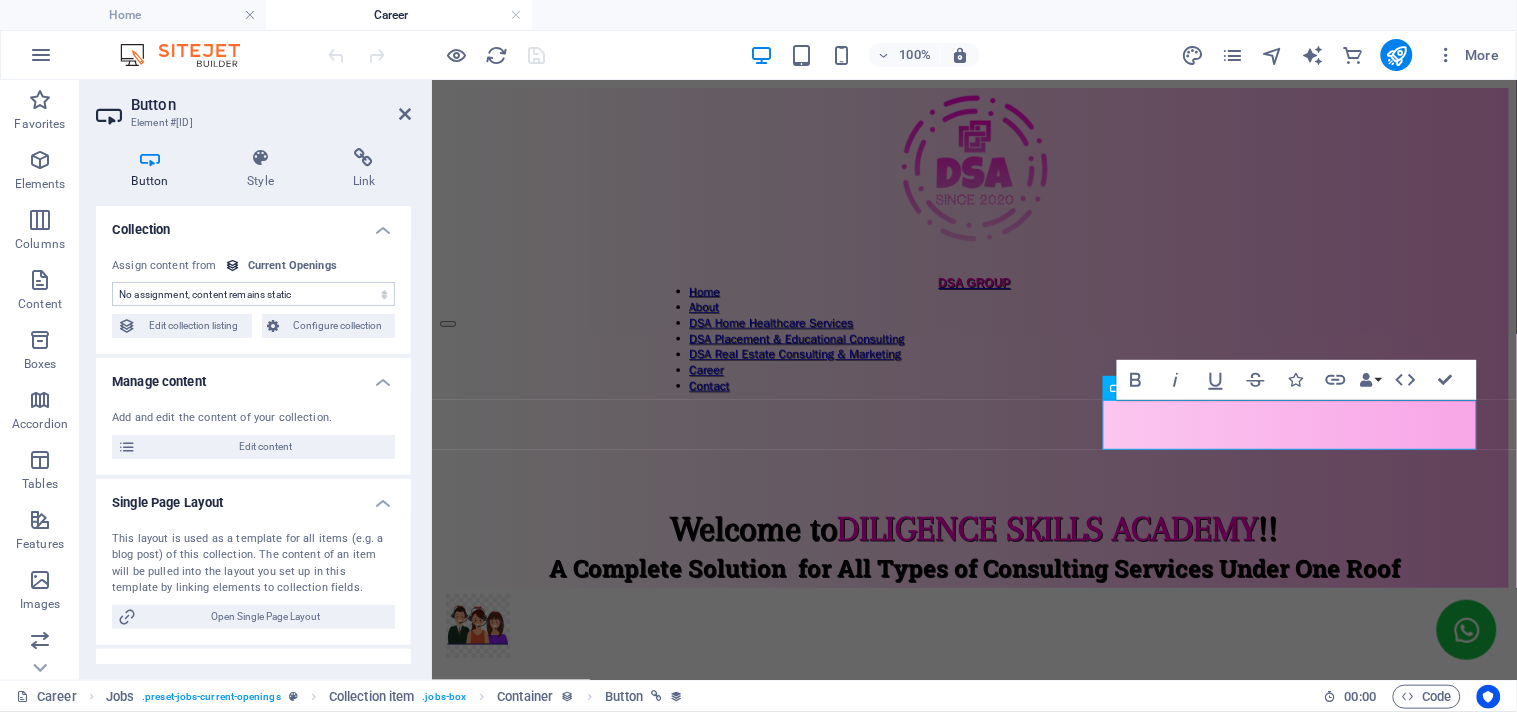 click on "No assignment, content remains static Created at (Date) Updated at (Date) Name (Plain Text) Slug (Plain Text) Company logo (File) Content (CMS) Department (Choice) Job type (Choice) Publishing Date (Date) Country (Plain Text) City (Plain Text) Status (Choice) Job Time & Shift (Plain Text)" at bounding box center [253, 294] 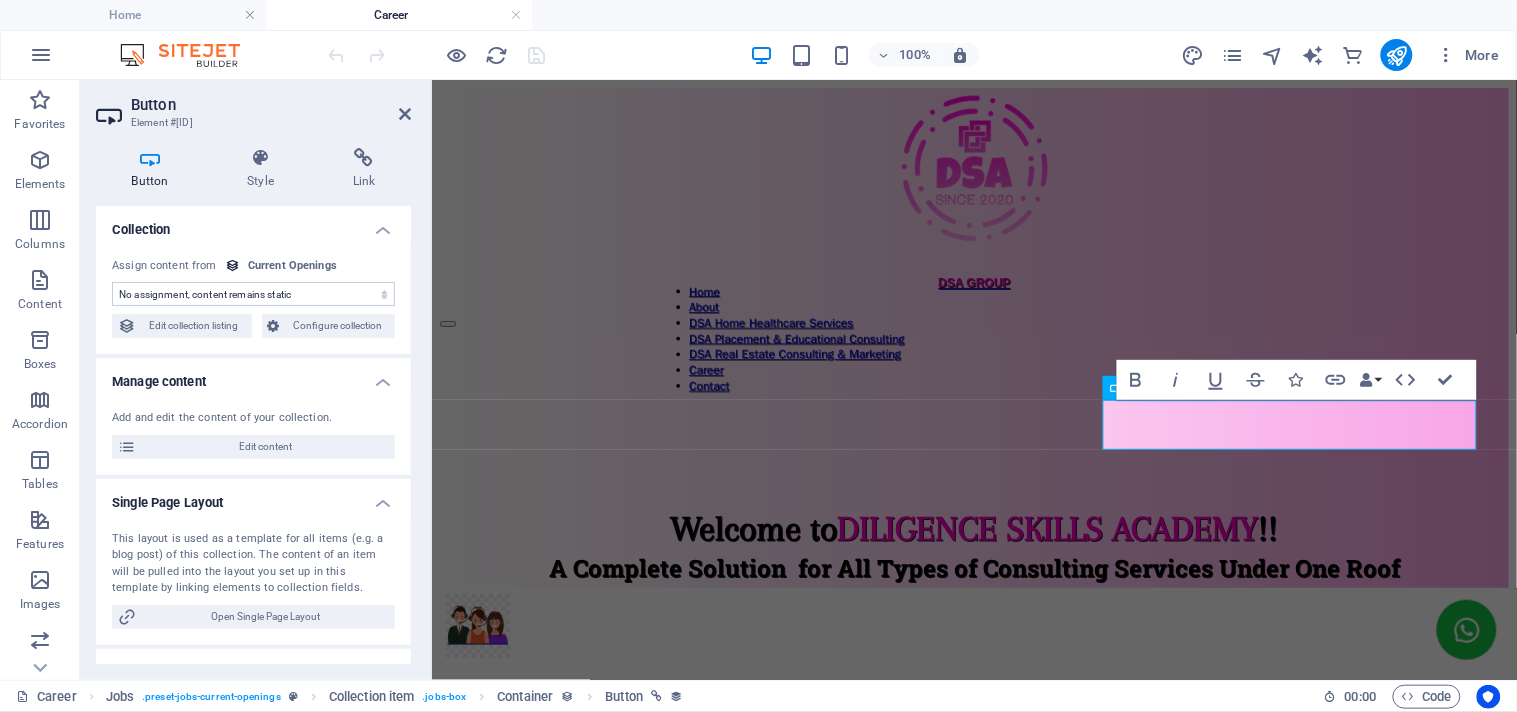 click on "No assignment, content remains static Created at (Date) Updated at (Date) Name (Plain Text) Slug (Plain Text) Company logo (File) Content (CMS) Department (Choice) Job type (Choice) Publishing Date (Date) Country (Plain Text) City (Plain Text) Status (Choice) Job Time & Shift (Plain Text)" at bounding box center [253, 294] 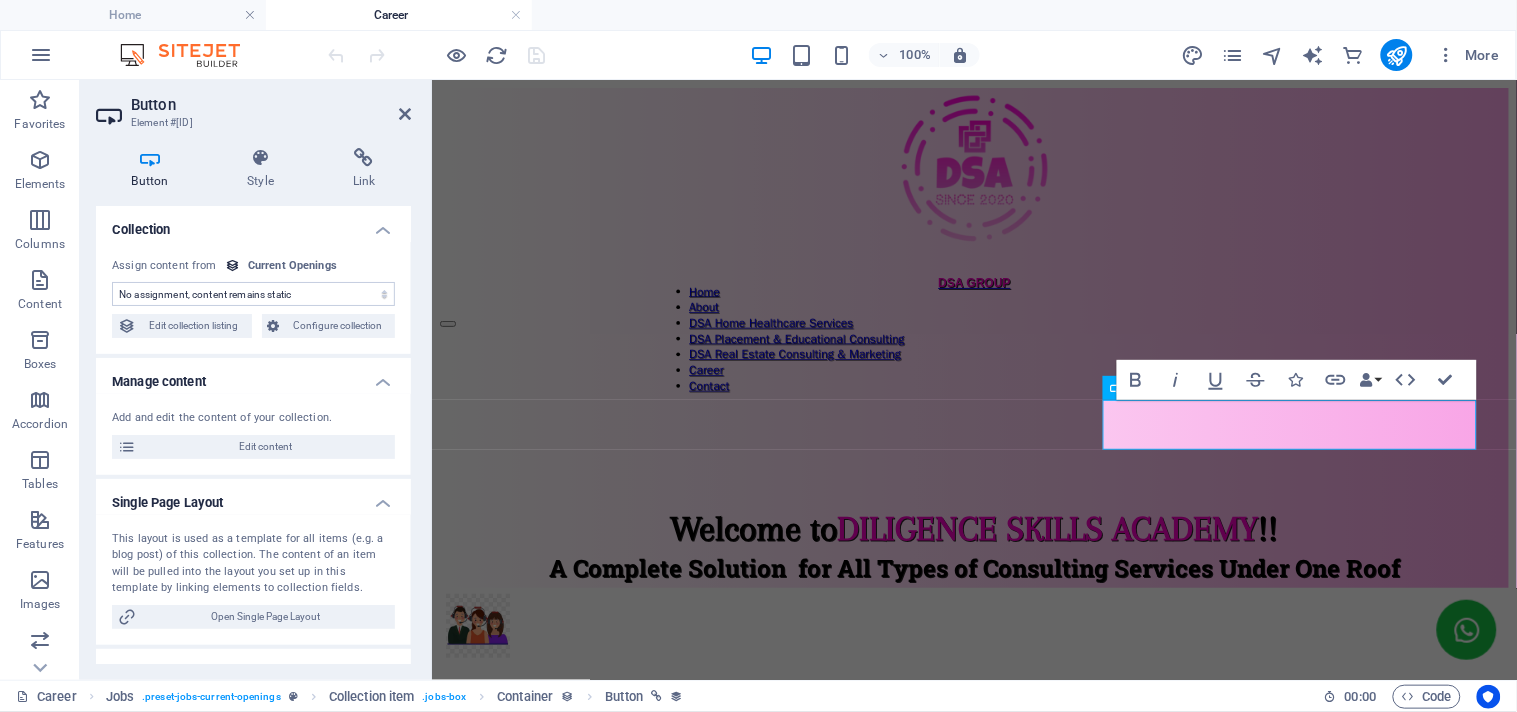 scroll, scrollTop: 326, scrollLeft: 0, axis: vertical 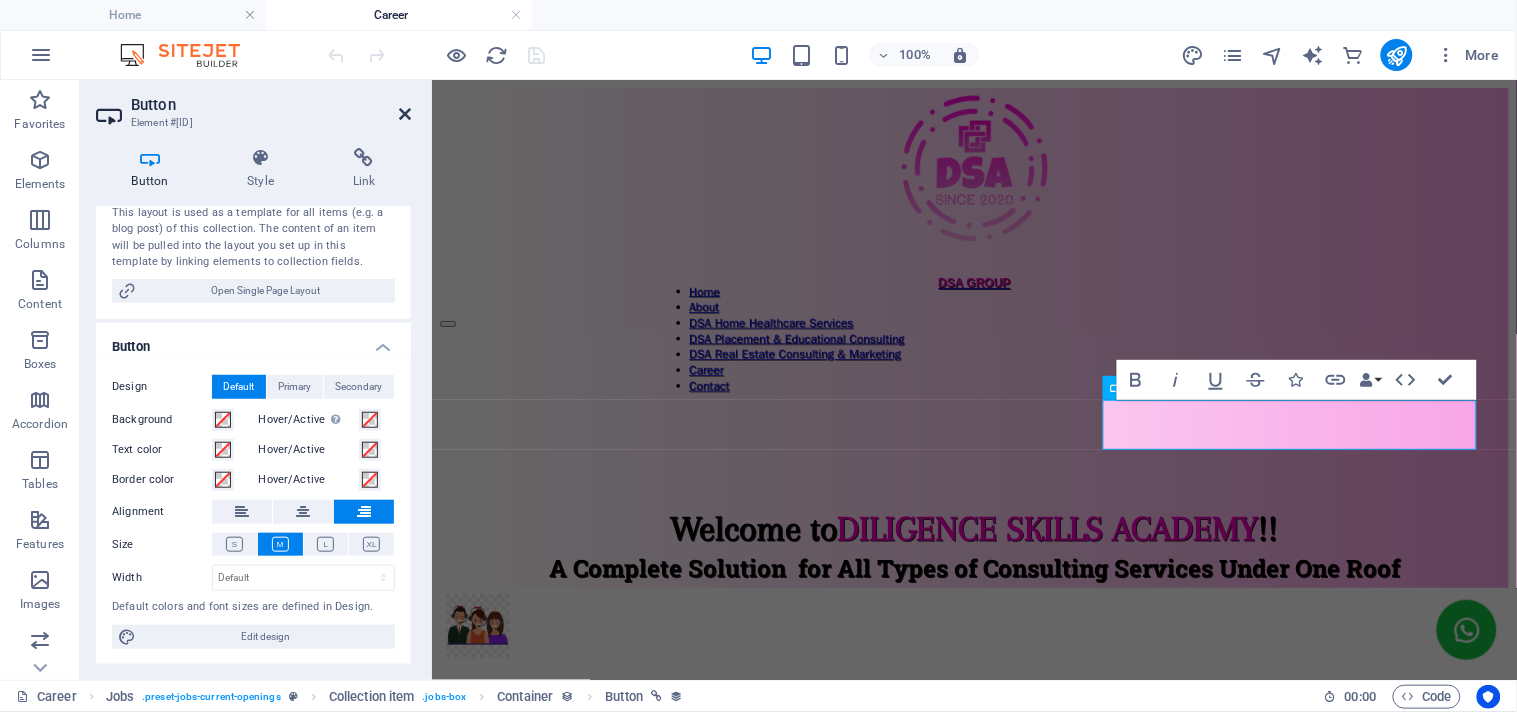 click at bounding box center [405, 114] 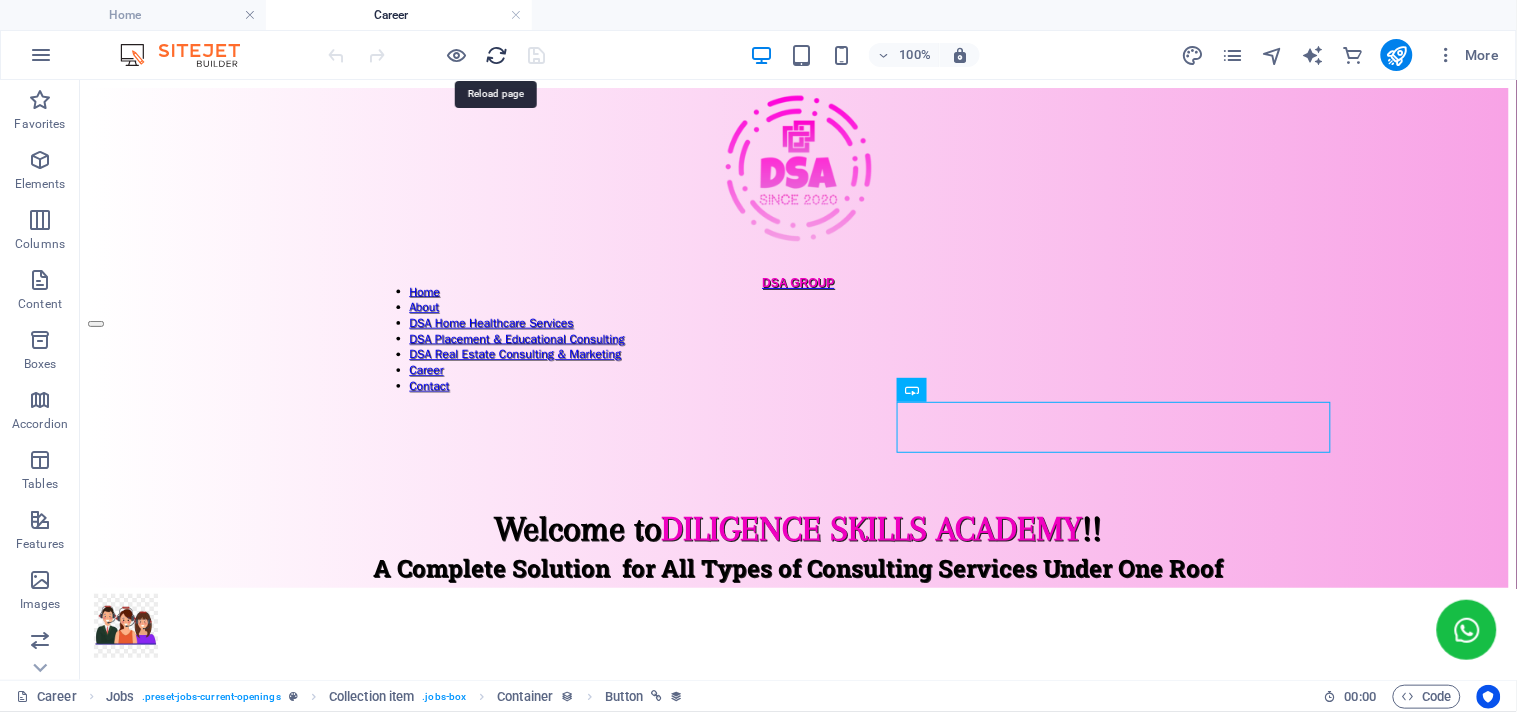 click at bounding box center (497, 55) 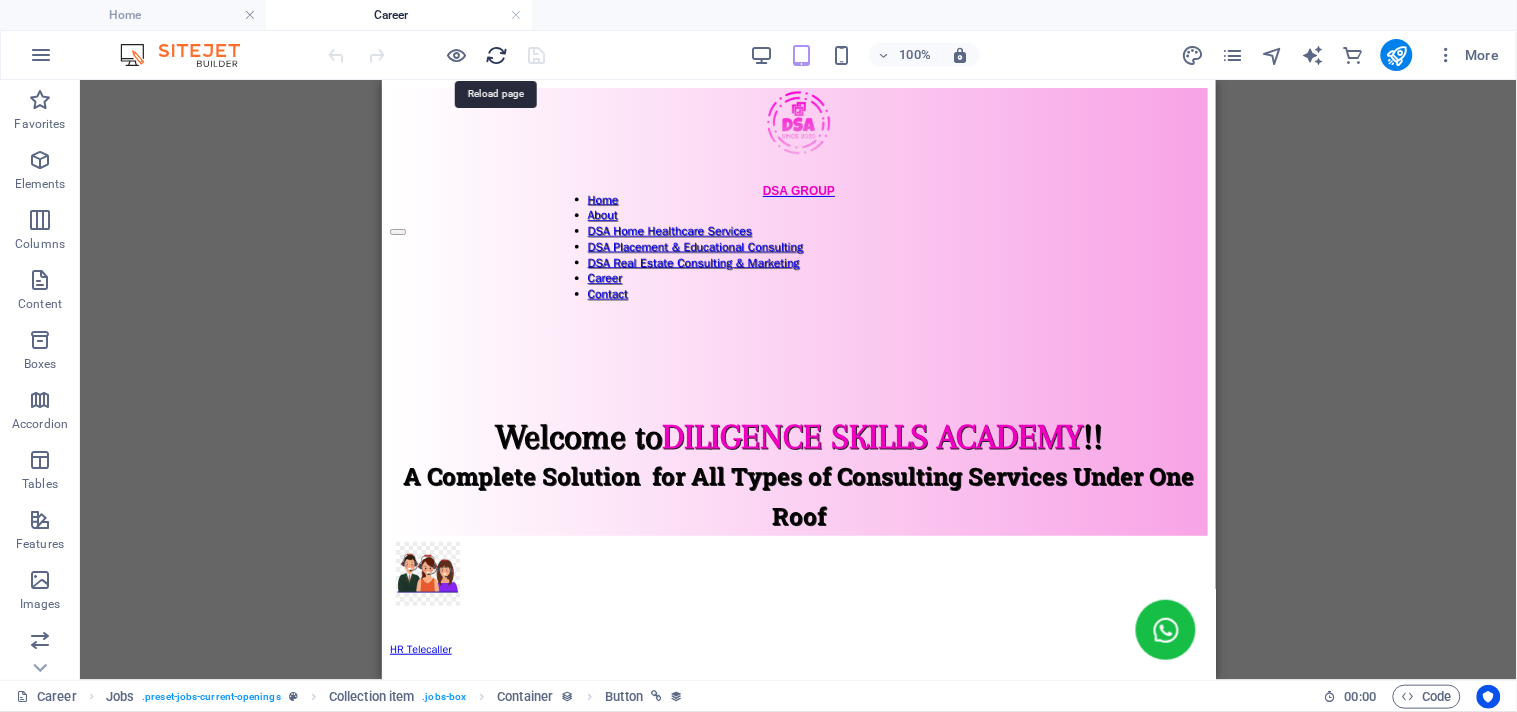 scroll, scrollTop: 0, scrollLeft: 0, axis: both 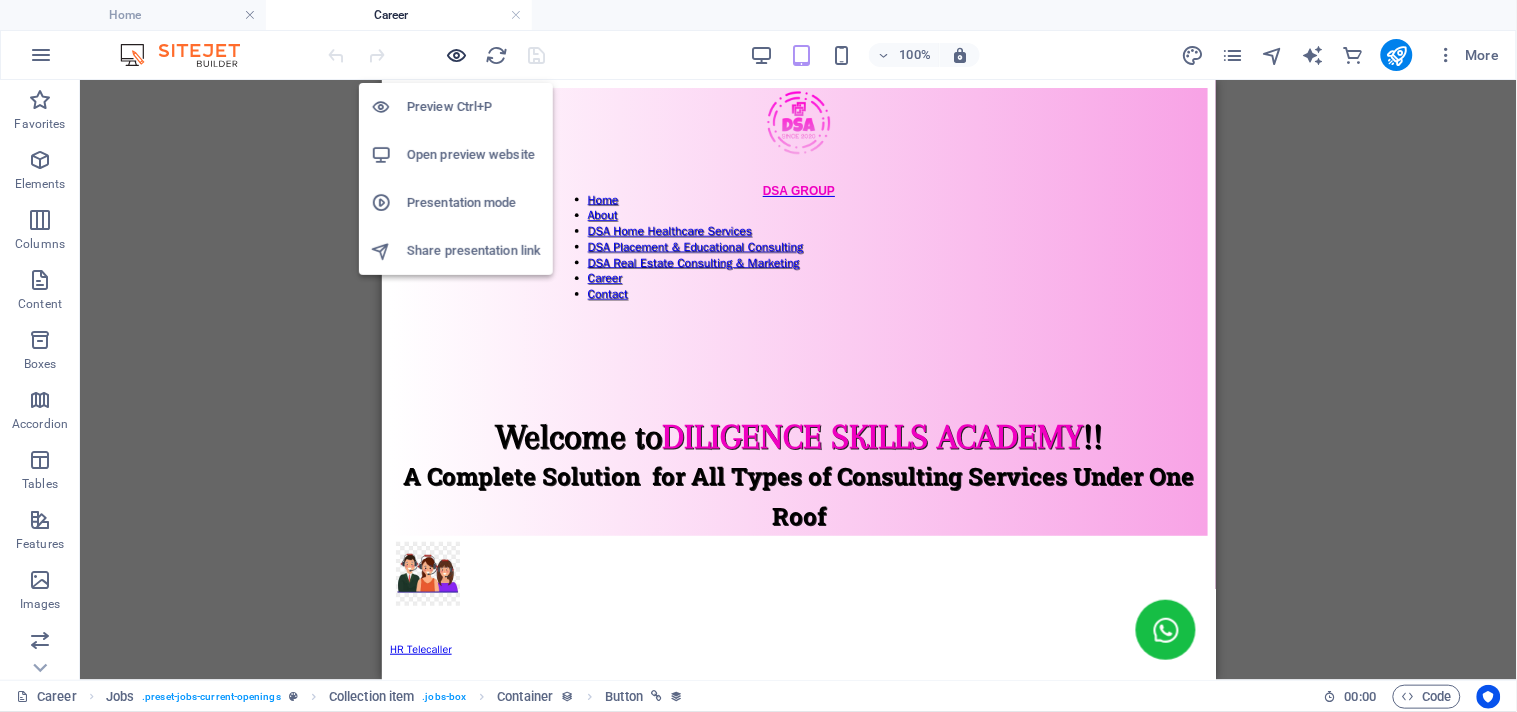click at bounding box center (457, 55) 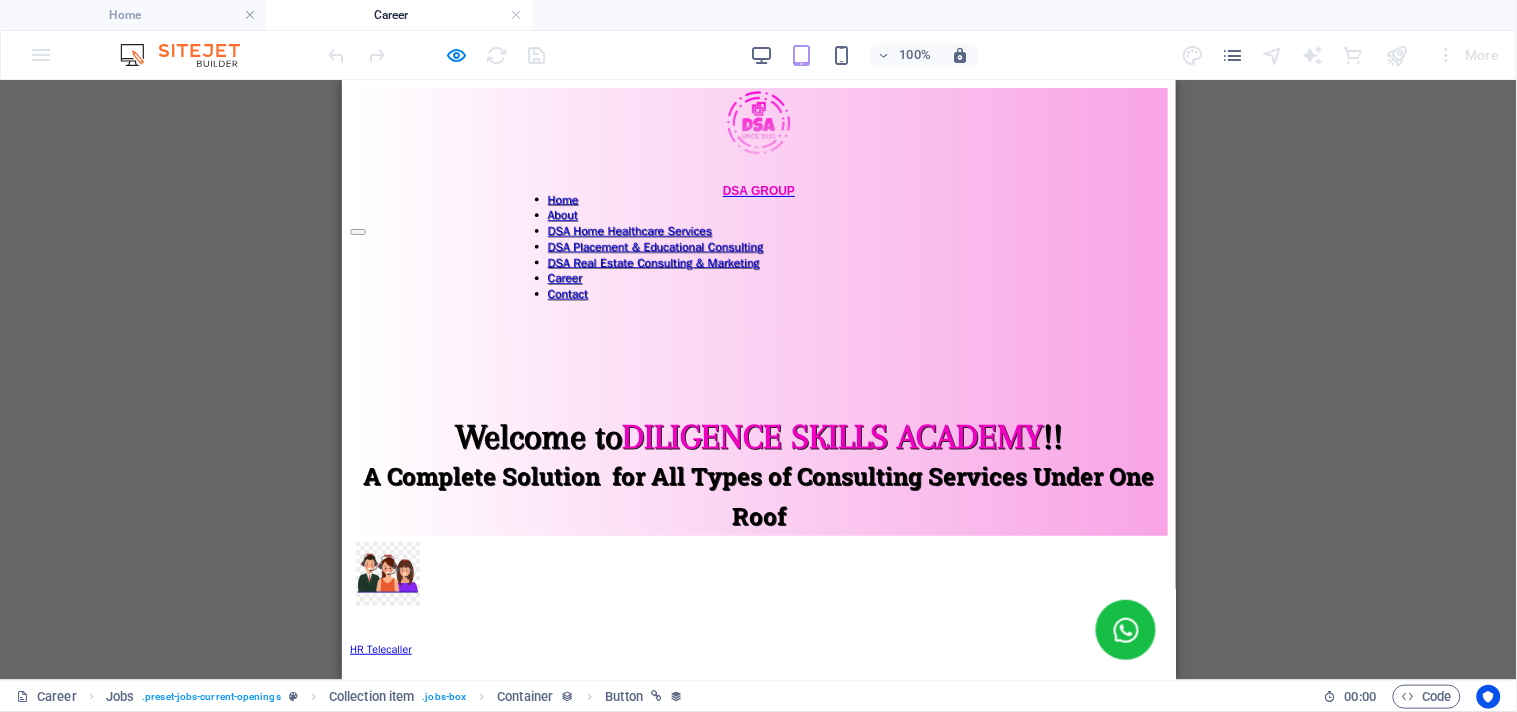 click on "Apply now" at bounding box center (383, 895) 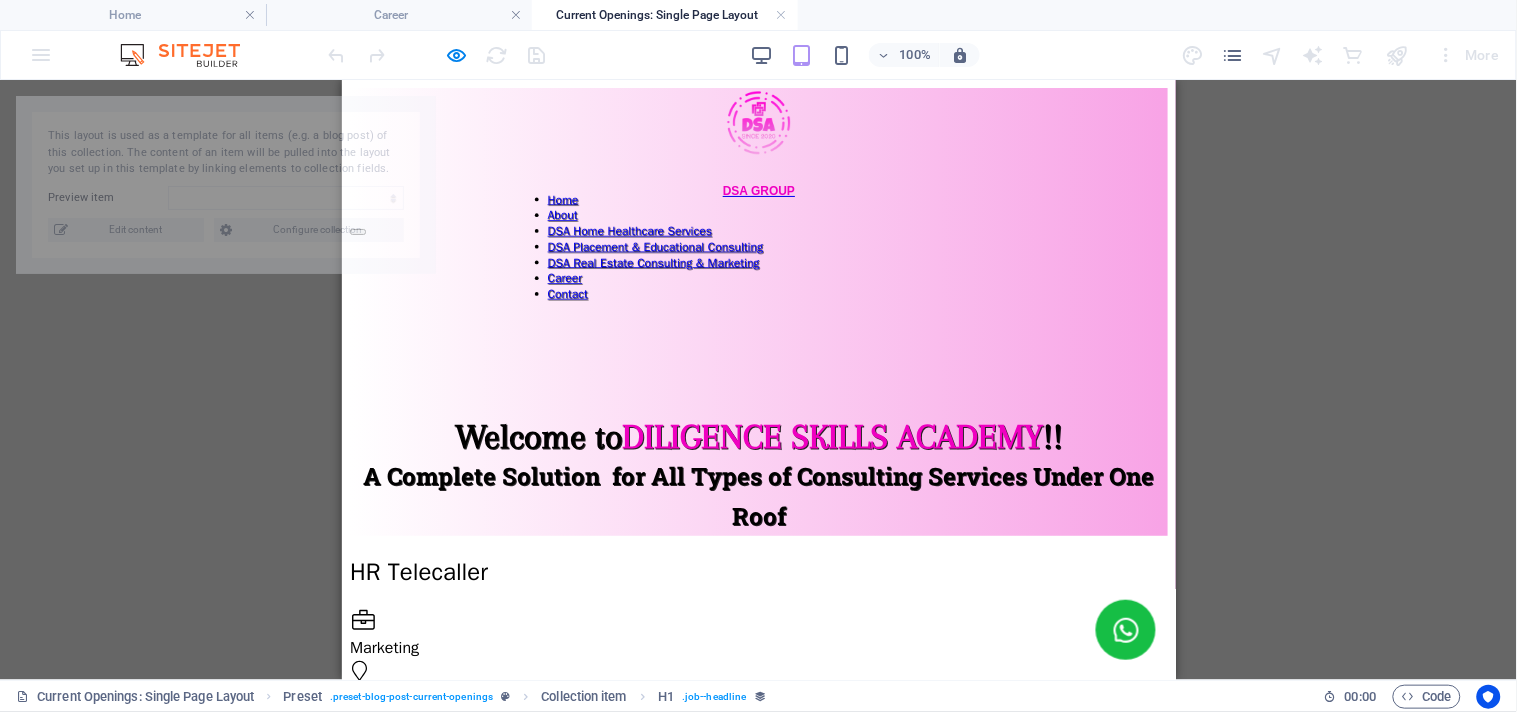 scroll, scrollTop: 0, scrollLeft: 0, axis: both 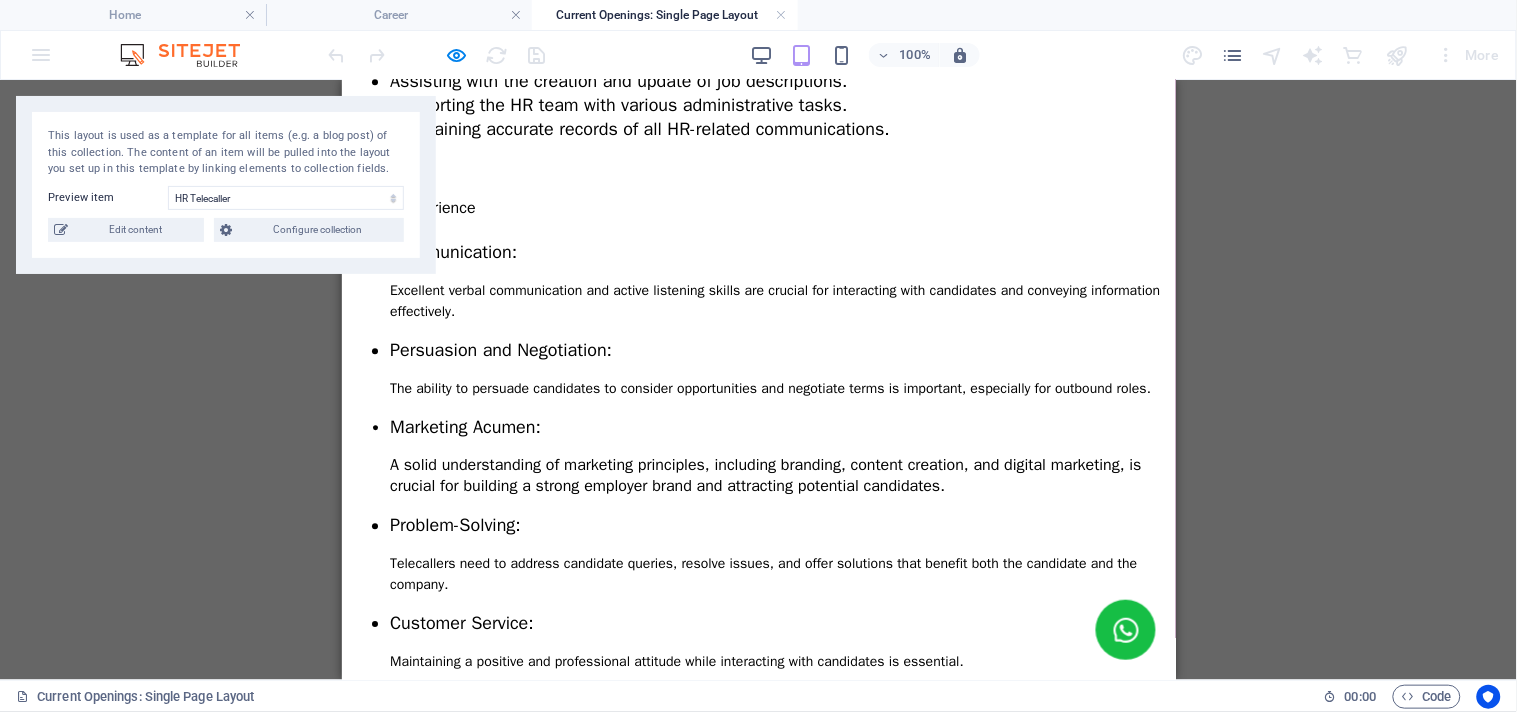 click on "Apply now" at bounding box center [758, 948] 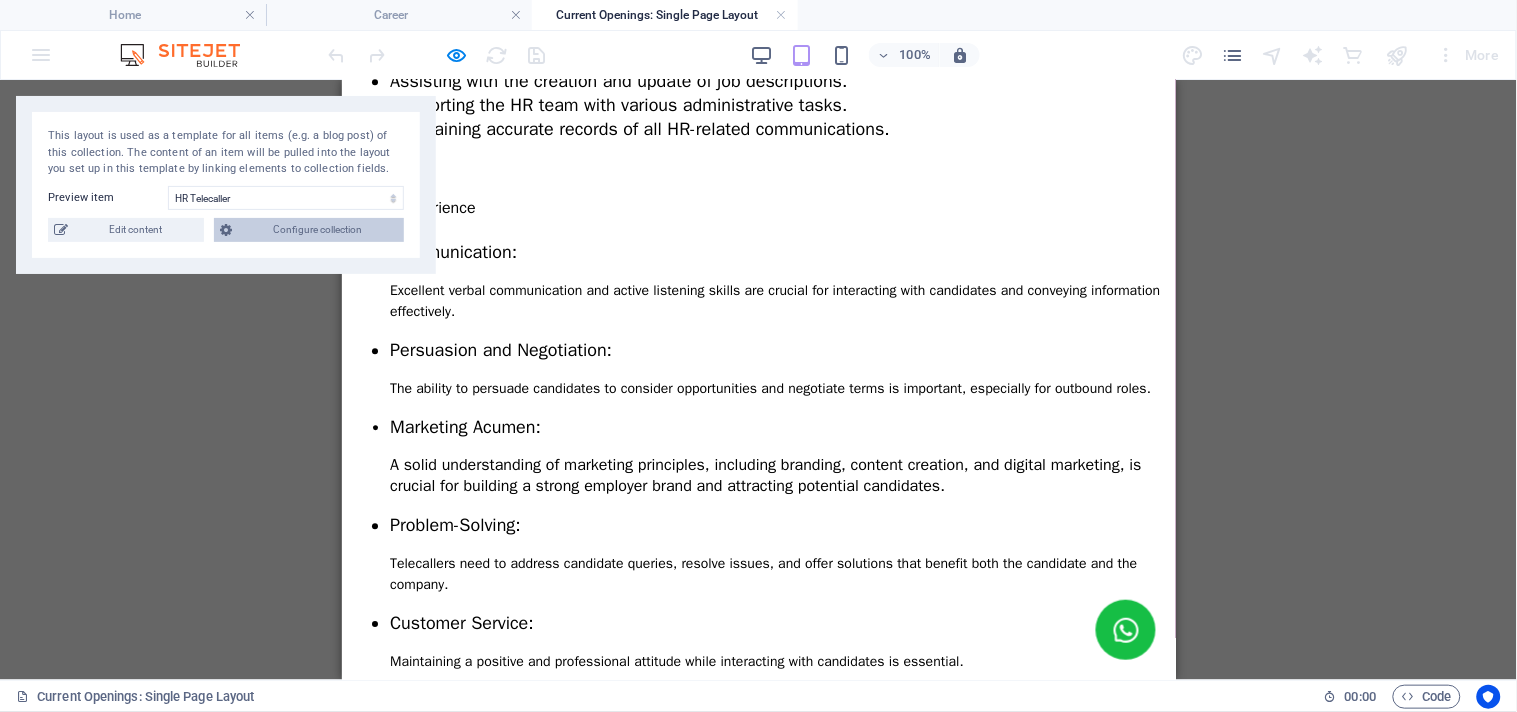 click on "Configure collection" at bounding box center [318, 230] 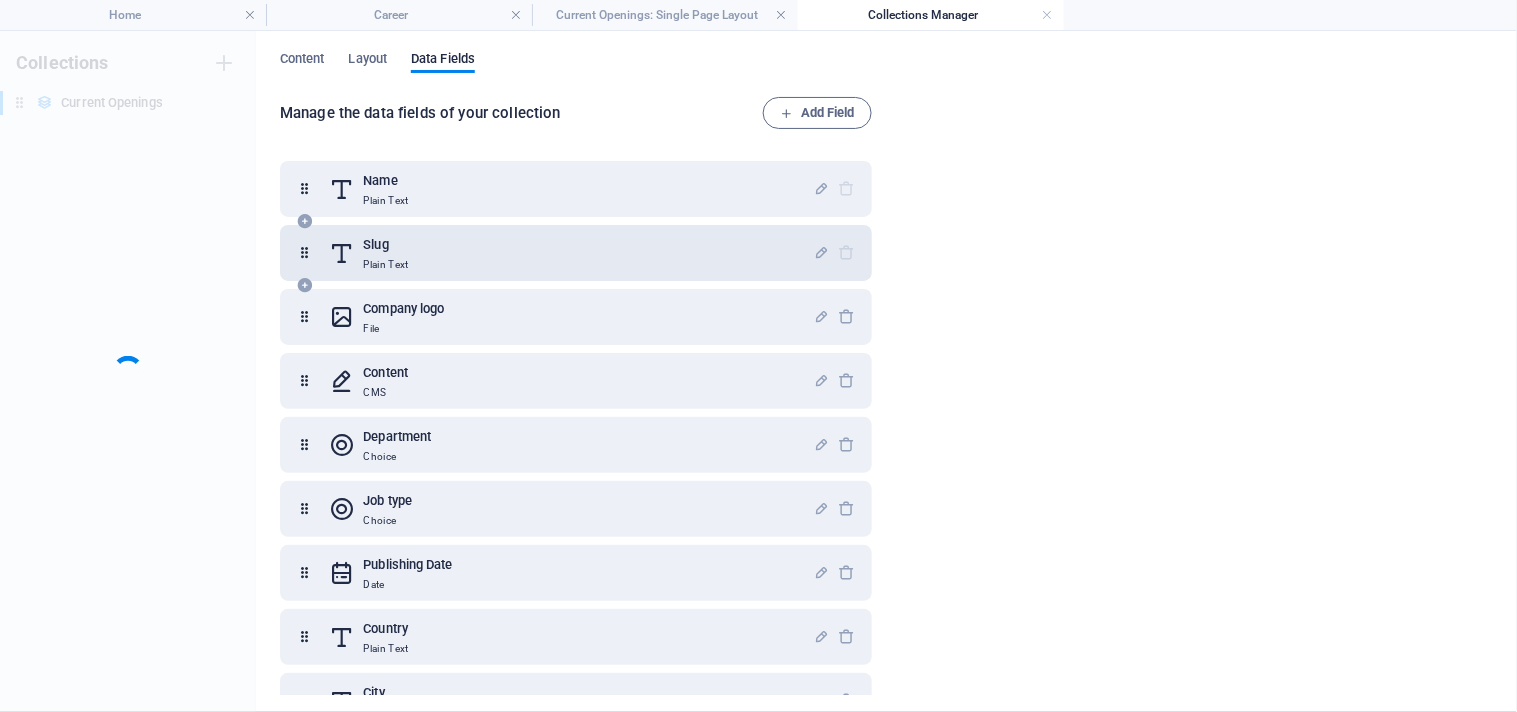 scroll, scrollTop: 0, scrollLeft: 0, axis: both 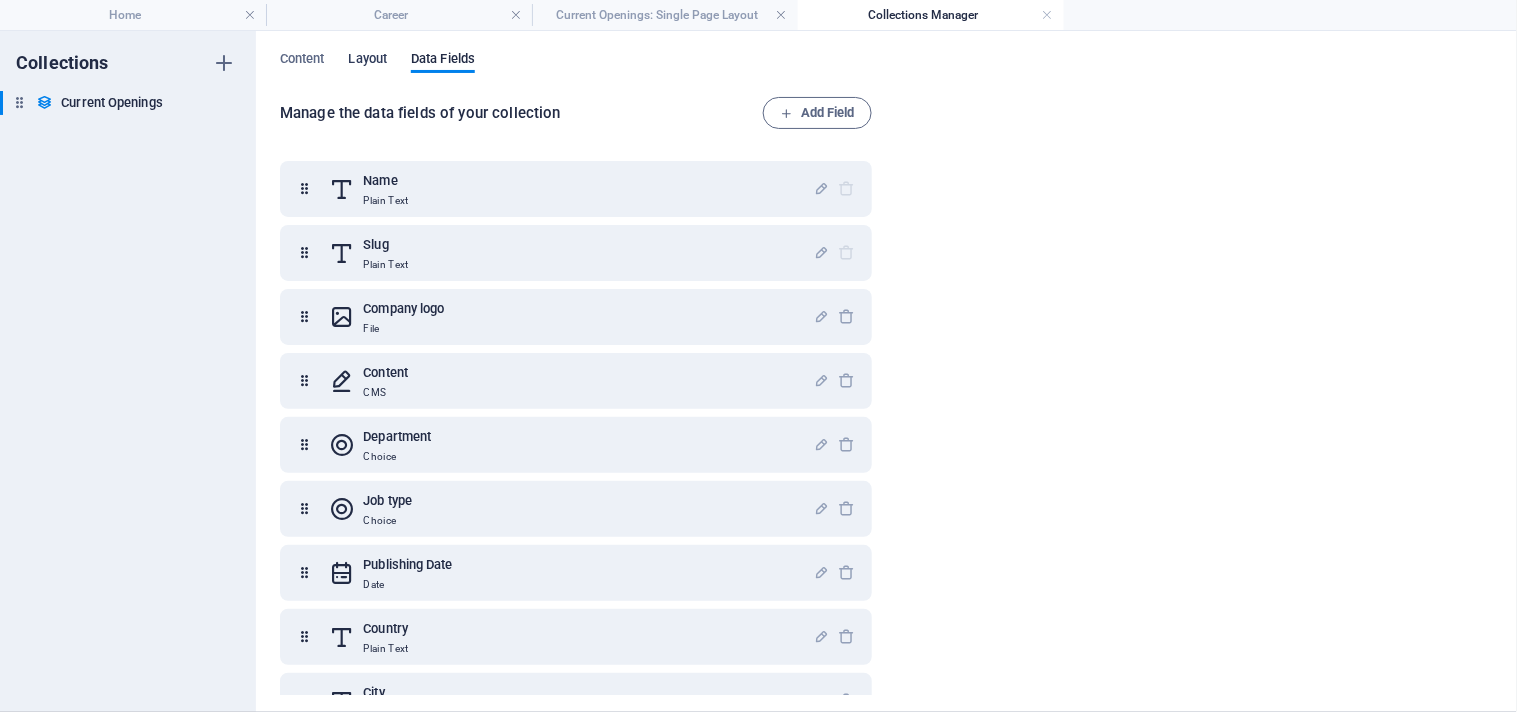 click on "Layout" at bounding box center [368, 61] 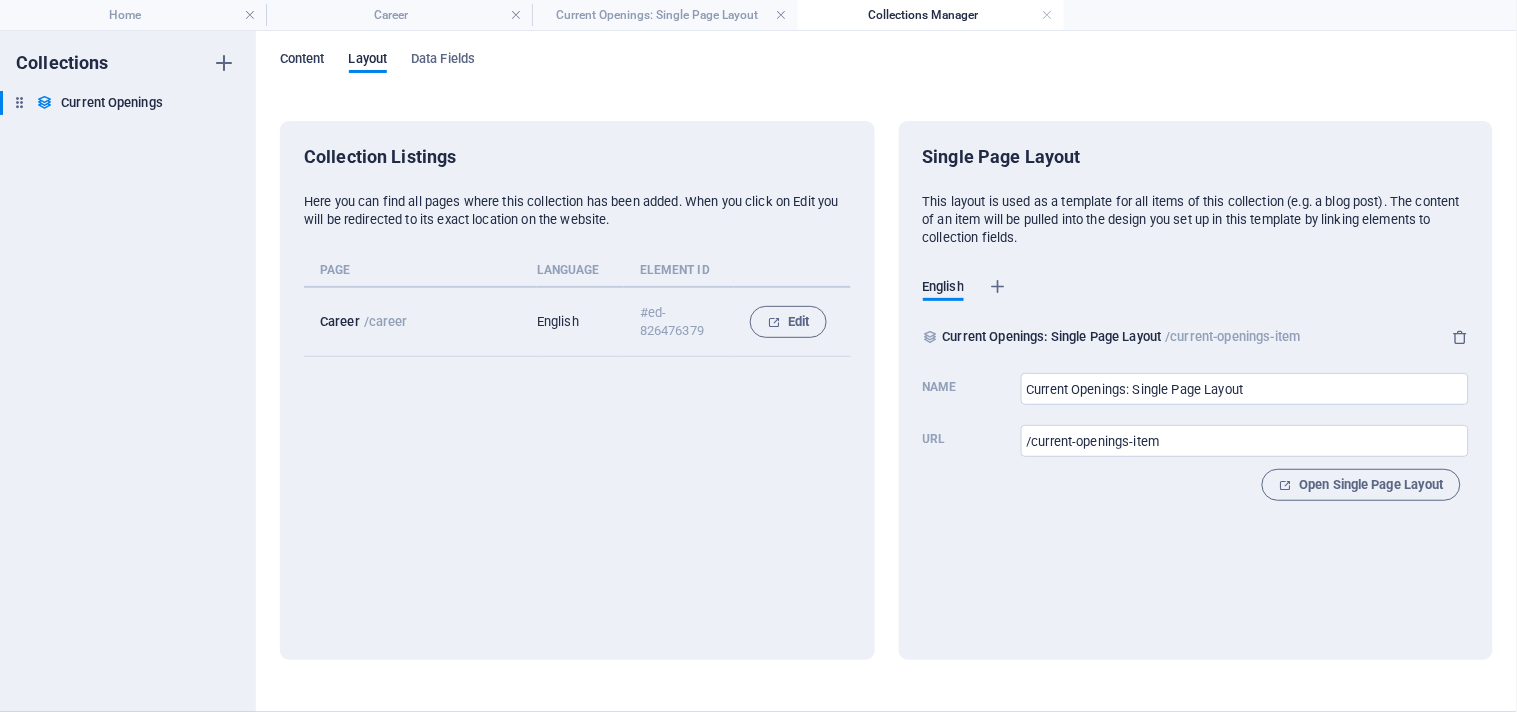 click on "Content" at bounding box center [302, 61] 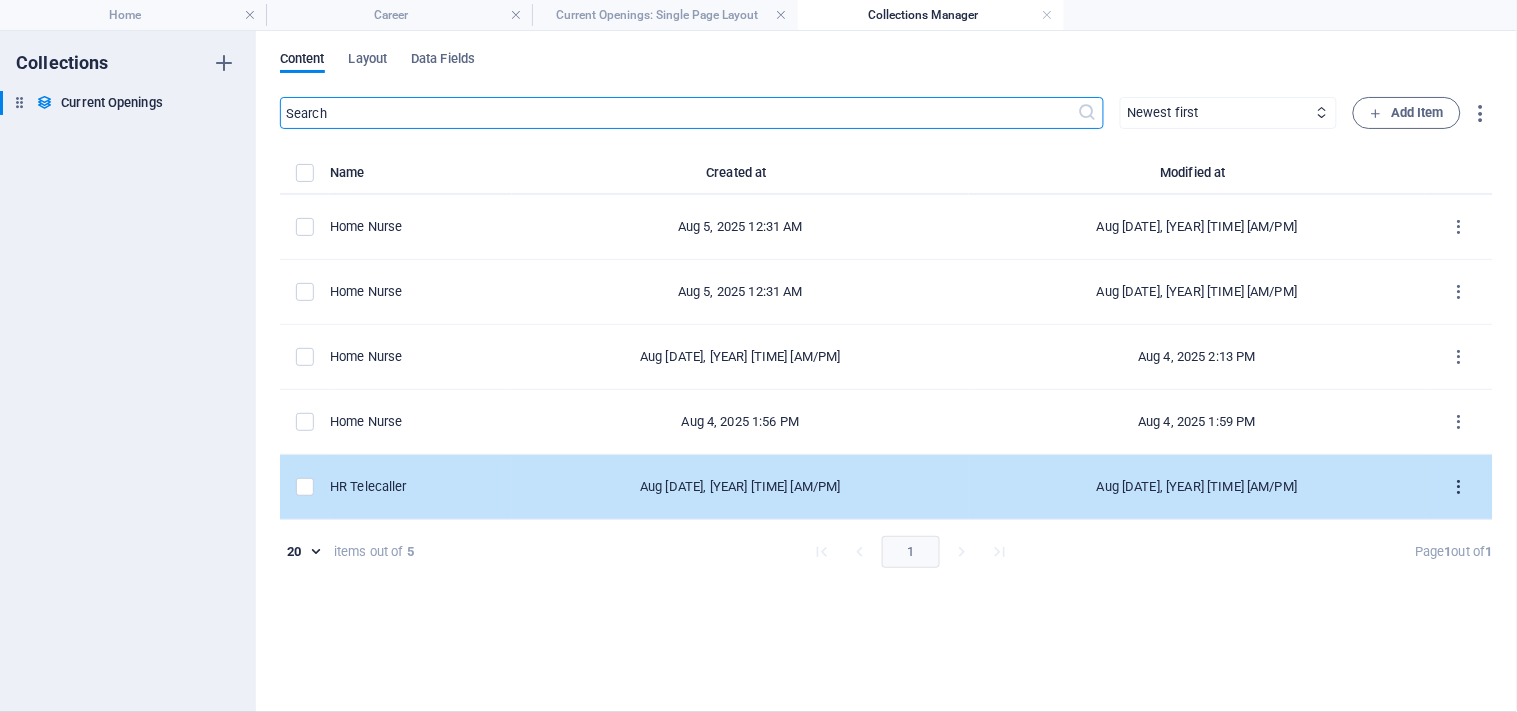 click at bounding box center (1459, 487) 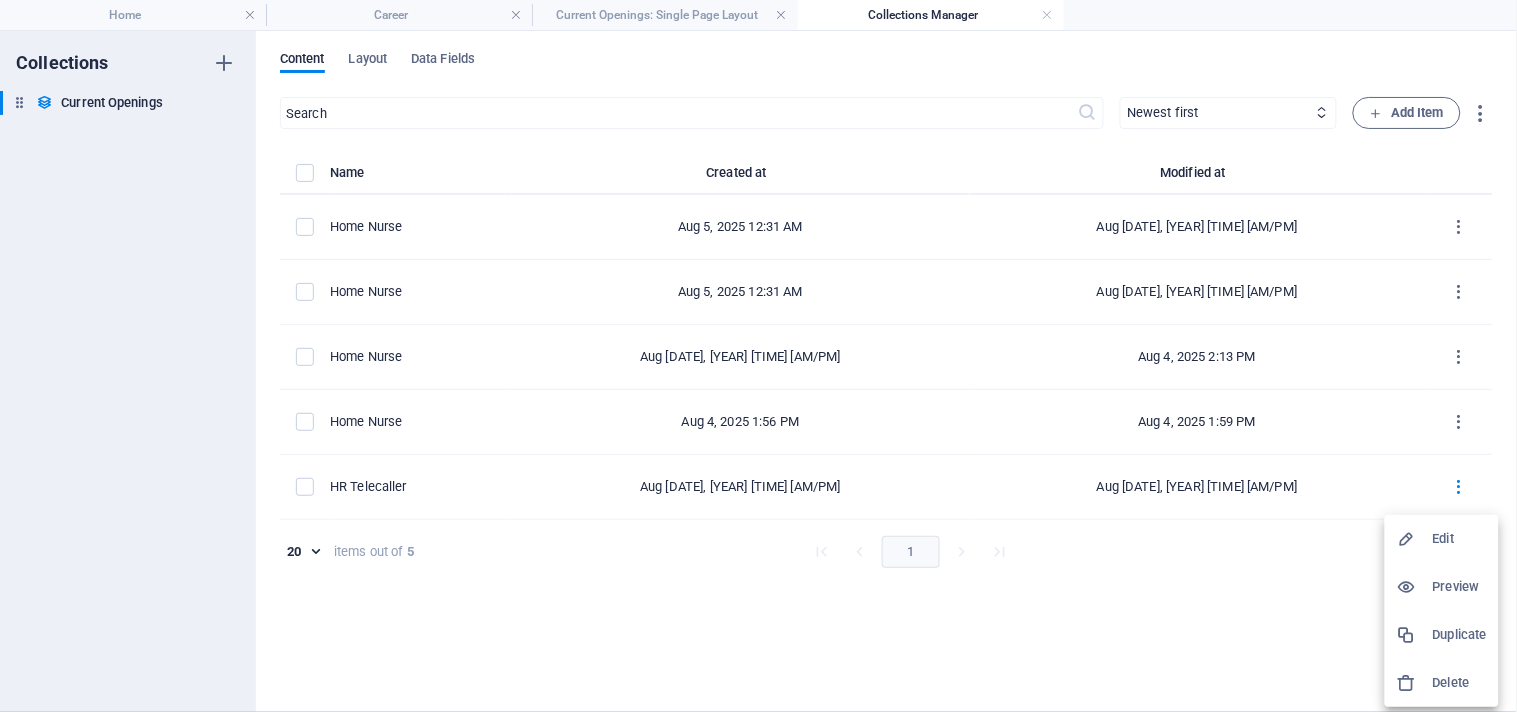 click at bounding box center (758, 356) 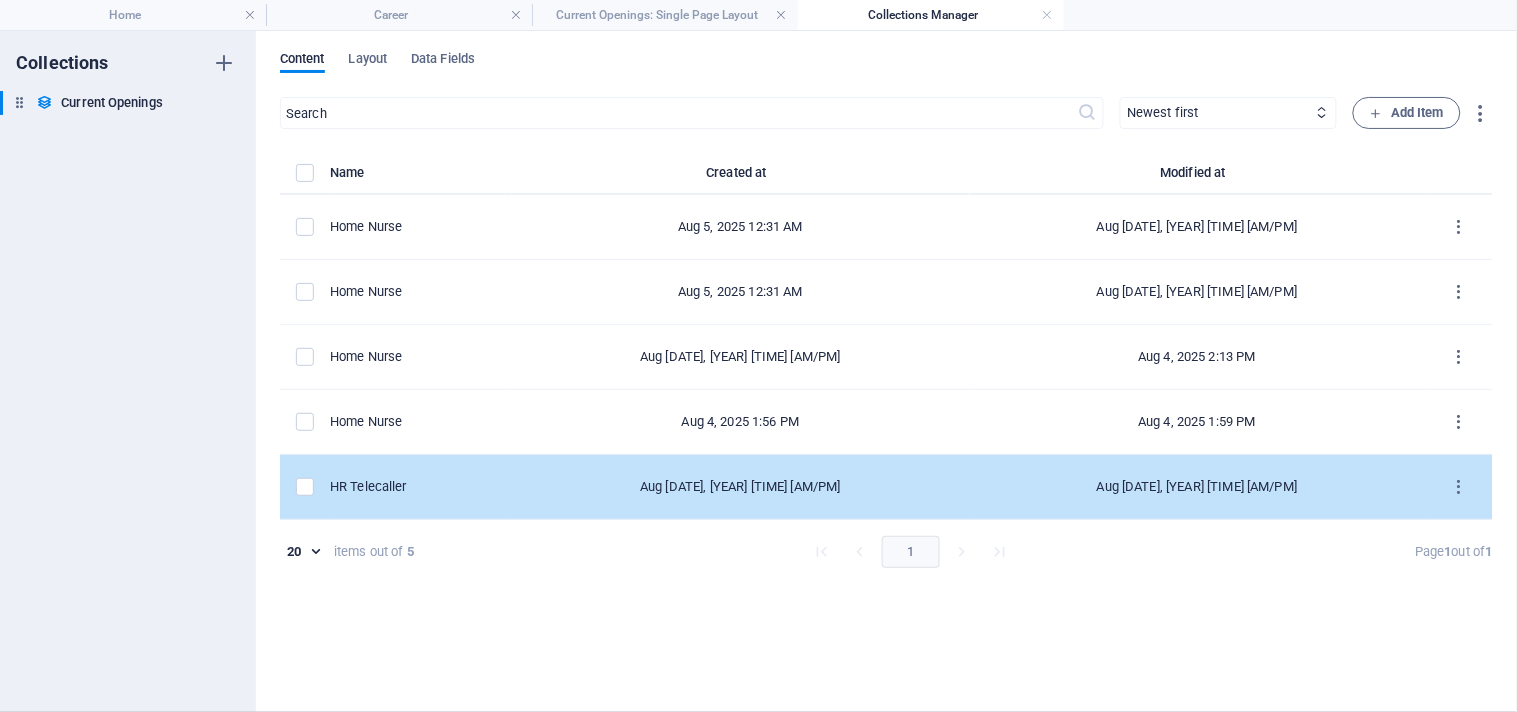 click on "HR Telecaller" at bounding box center (413, 487) 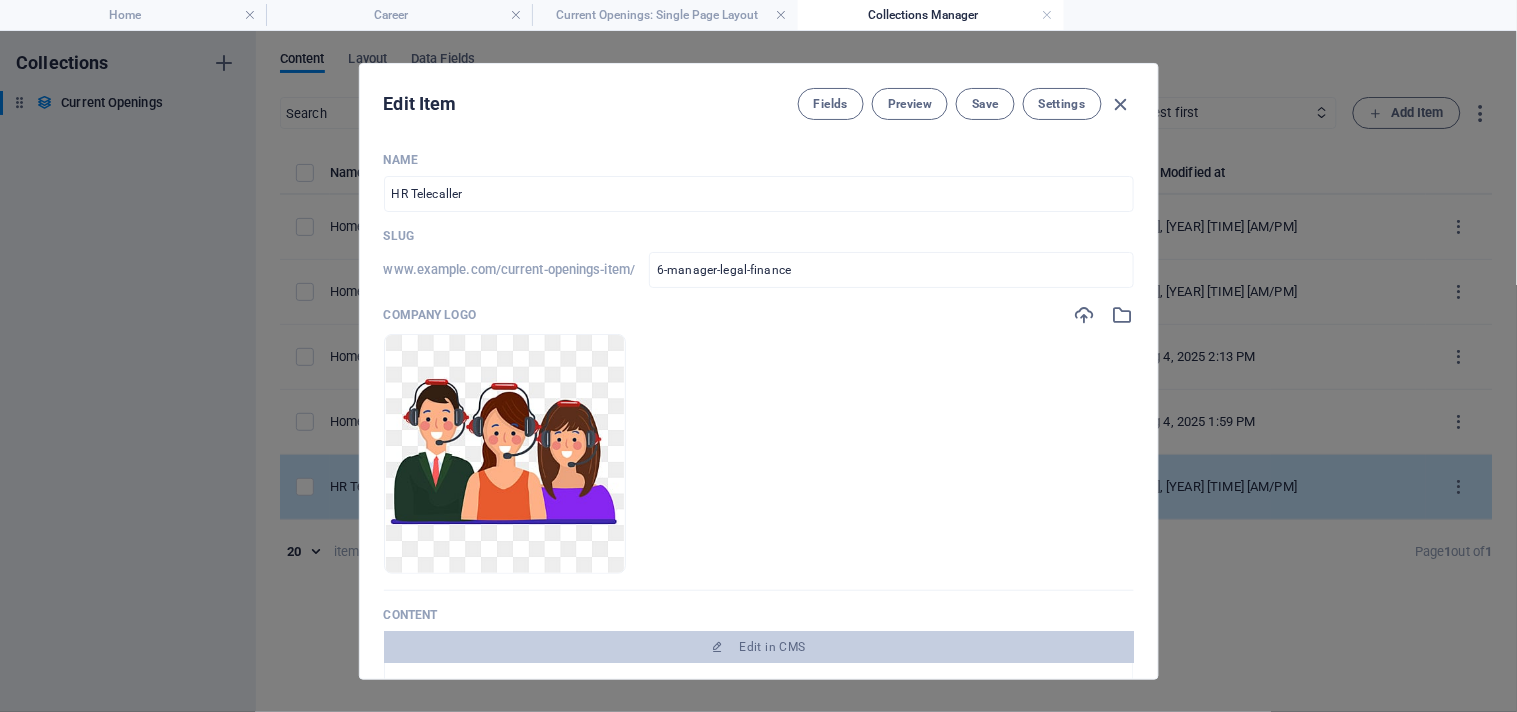 click at bounding box center (505, 454) 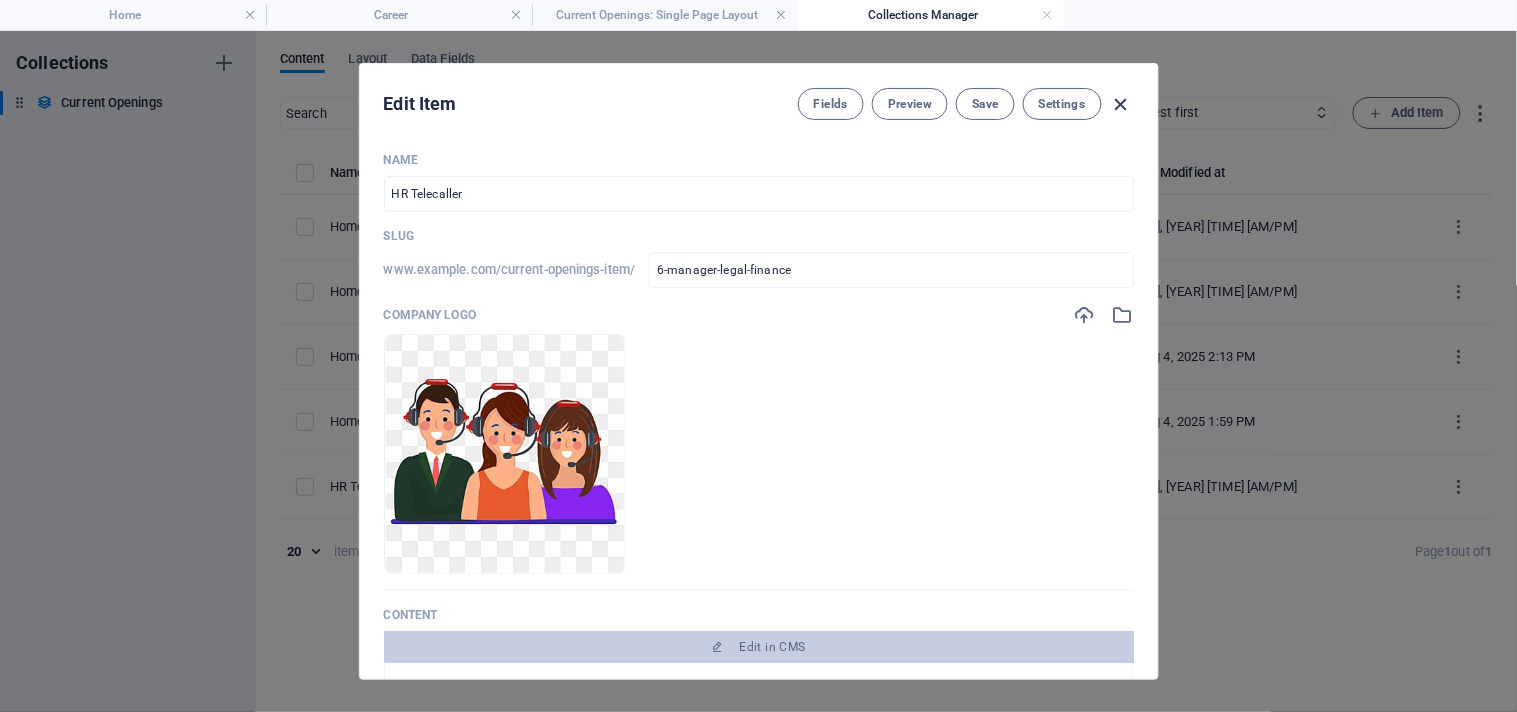 click at bounding box center [1121, 104] 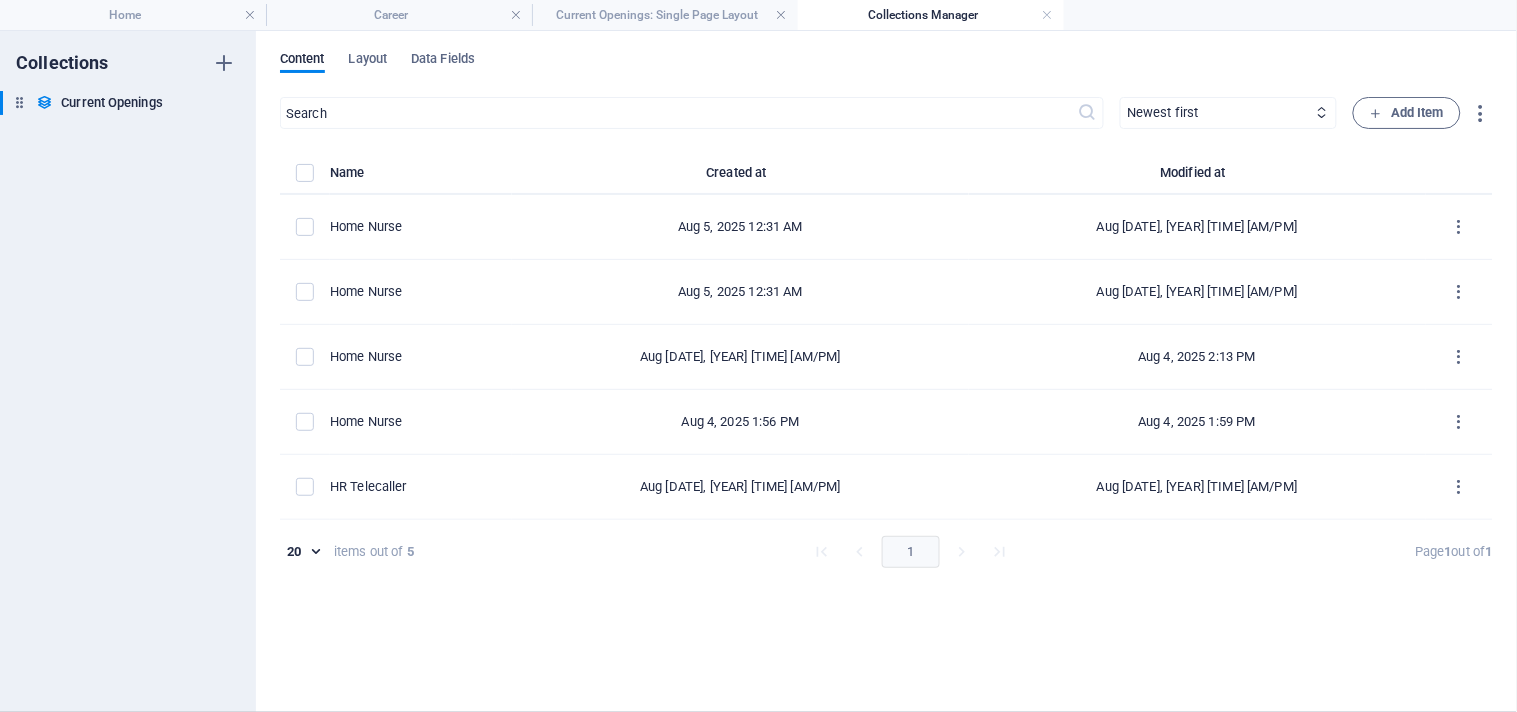 type on "2025-08-05" 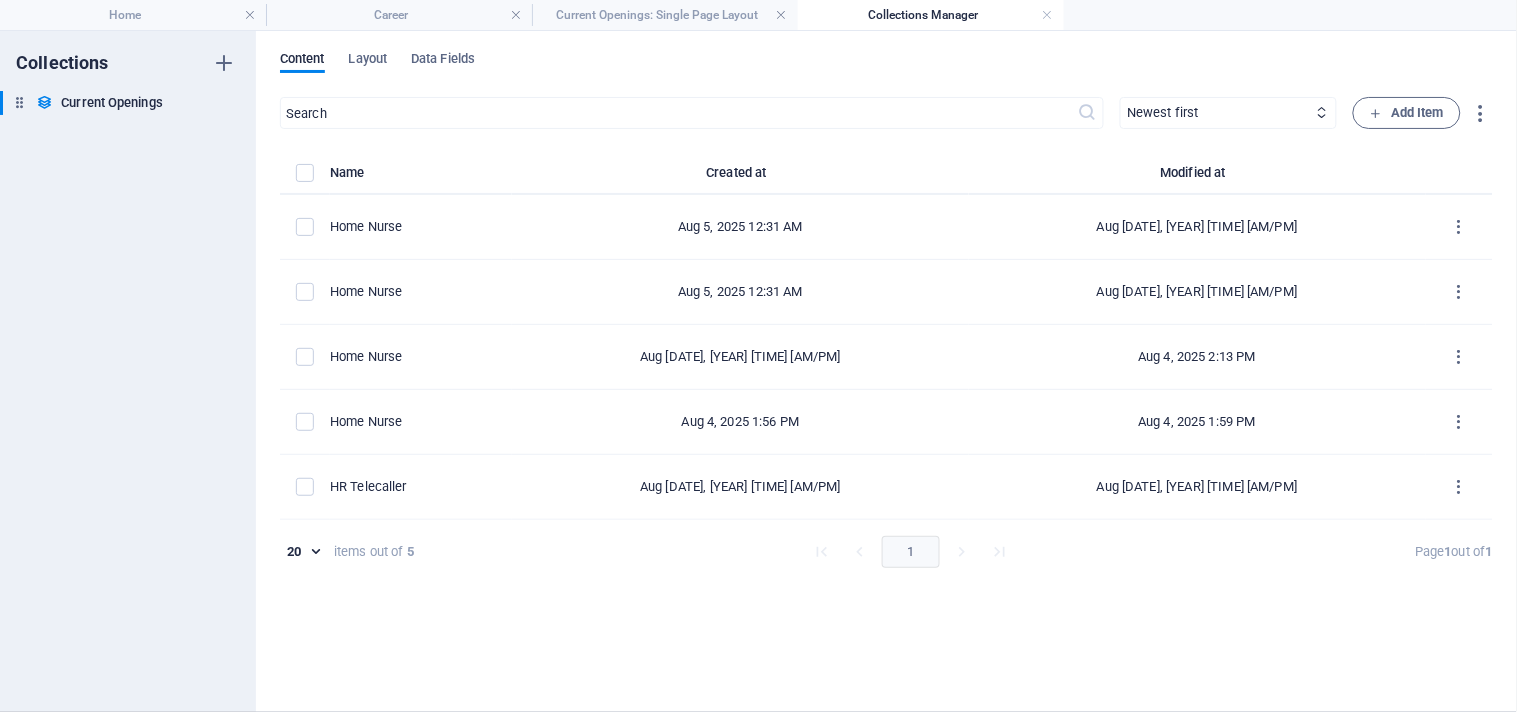 click on "Home Career Current Openings: Single Page Layout Collections Manager Favorites Elements Columns Content Boxes Accordion Tables Features Images Slider Header Footer Forms Marketing Collections Commerce
Drag here to replace the existing content. Press “Ctrl” if you want to create a new element.
Separator   H3   Separator   Menu Bar   Container   Text   Container   Container   Menu Bar   Text   Floating Image 100% More Home 00 : 00 Code Favorites Elements Columns Content Boxes Accordion Tables Features Images Slider Header Footer Forms Marketing Collections Commerce   Reference 100% More Career 00 : 00 Code Favorites Elements Columns Content Boxes Accordion Tables Features Images Slider Header Footer Forms Marketing Collections Commerce
Drag here to replace the existing content. Press “Ctrl” if you want to create a new element.
H1   Preset   Collection item Preview item Home Nurse Home Nurse Home Nurse Home Nurse HR Telecaller Edit content :" at bounding box center (758, 371) 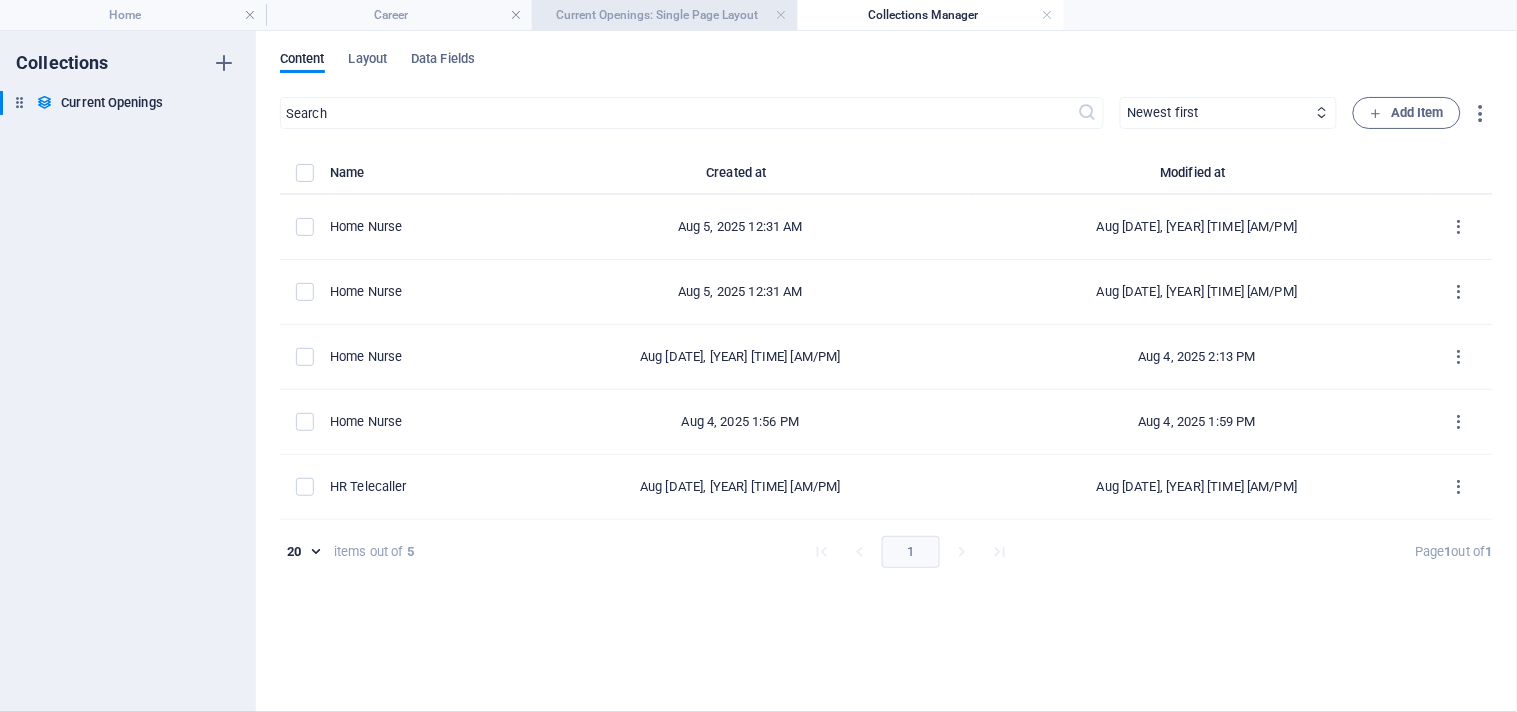 click on "Current Openings: Single Page Layout" at bounding box center (665, 15) 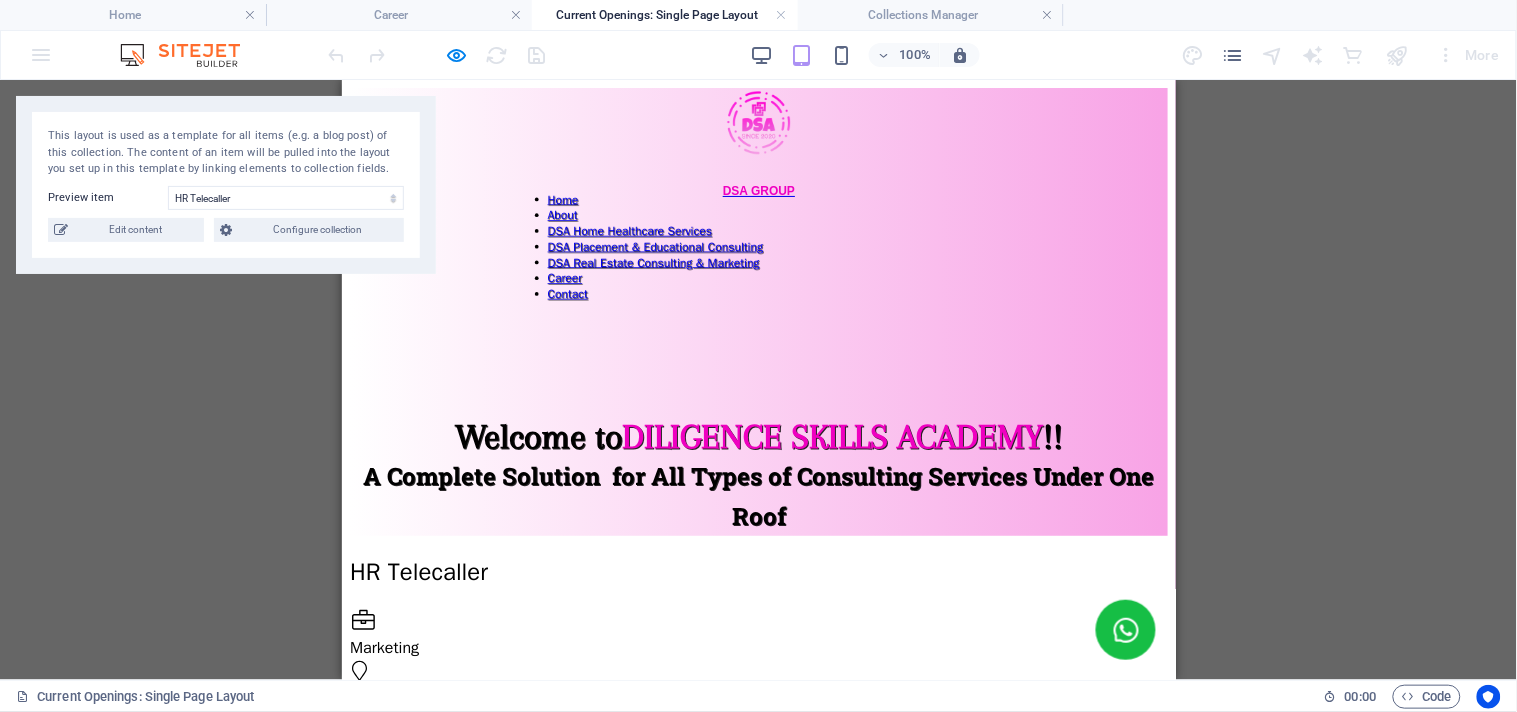 scroll, scrollTop: 1222, scrollLeft: 0, axis: vertical 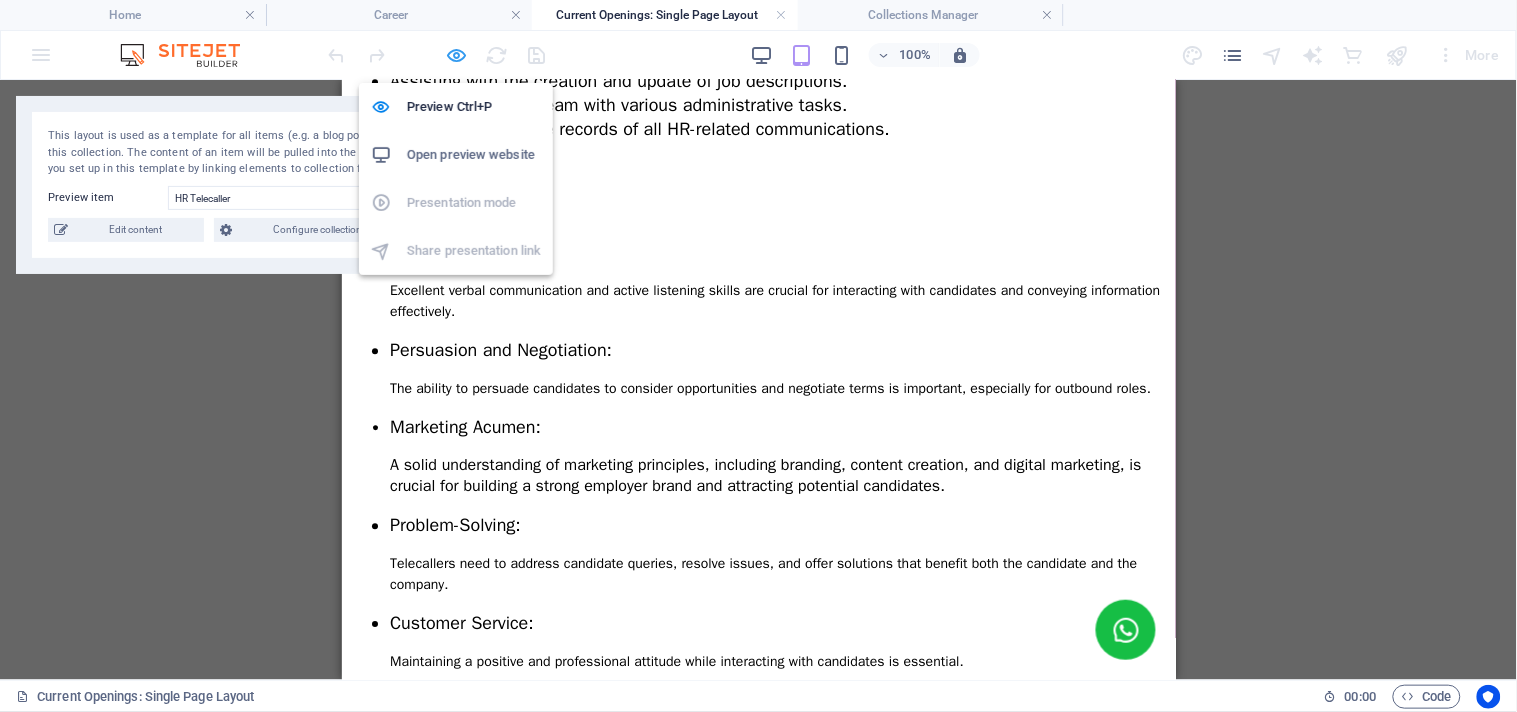 click at bounding box center [457, 55] 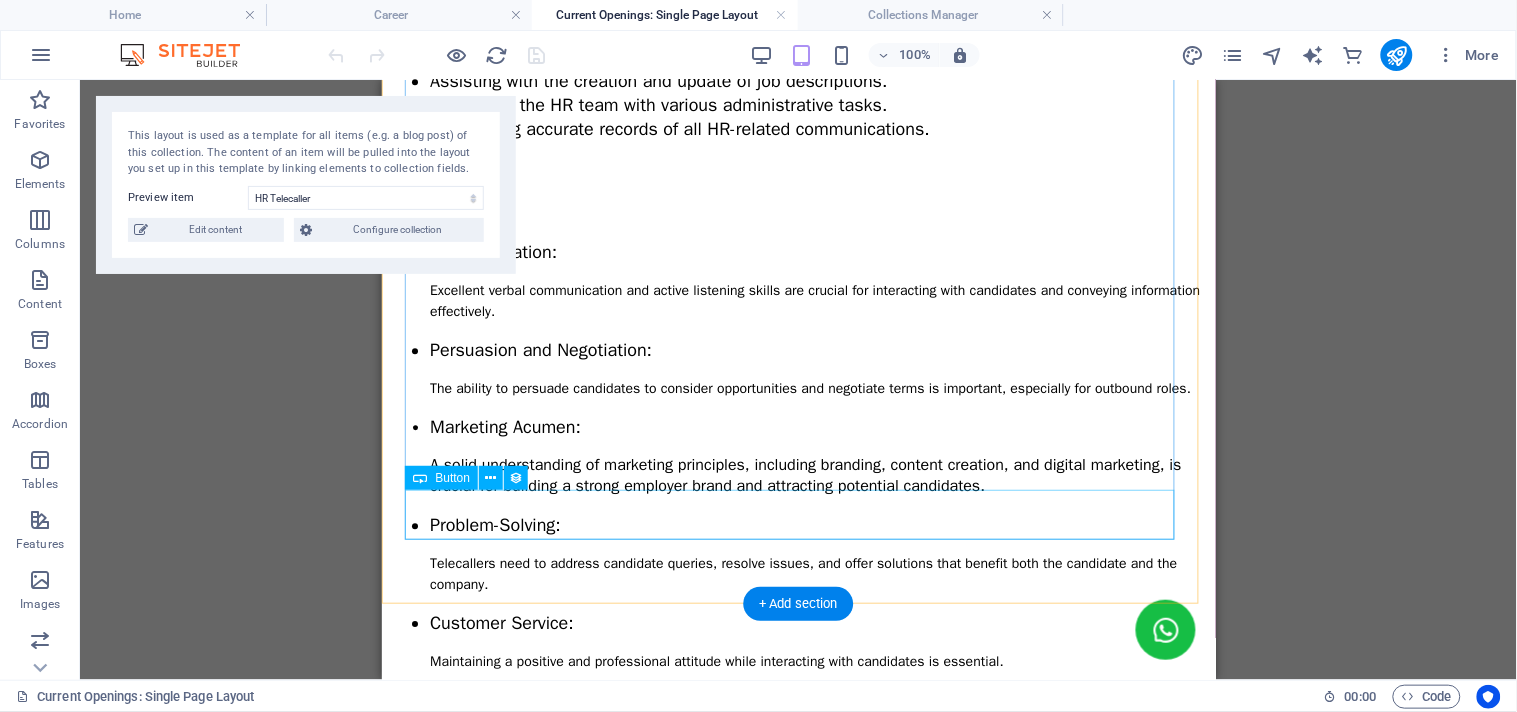 click on "Apply now" at bounding box center [798, 948] 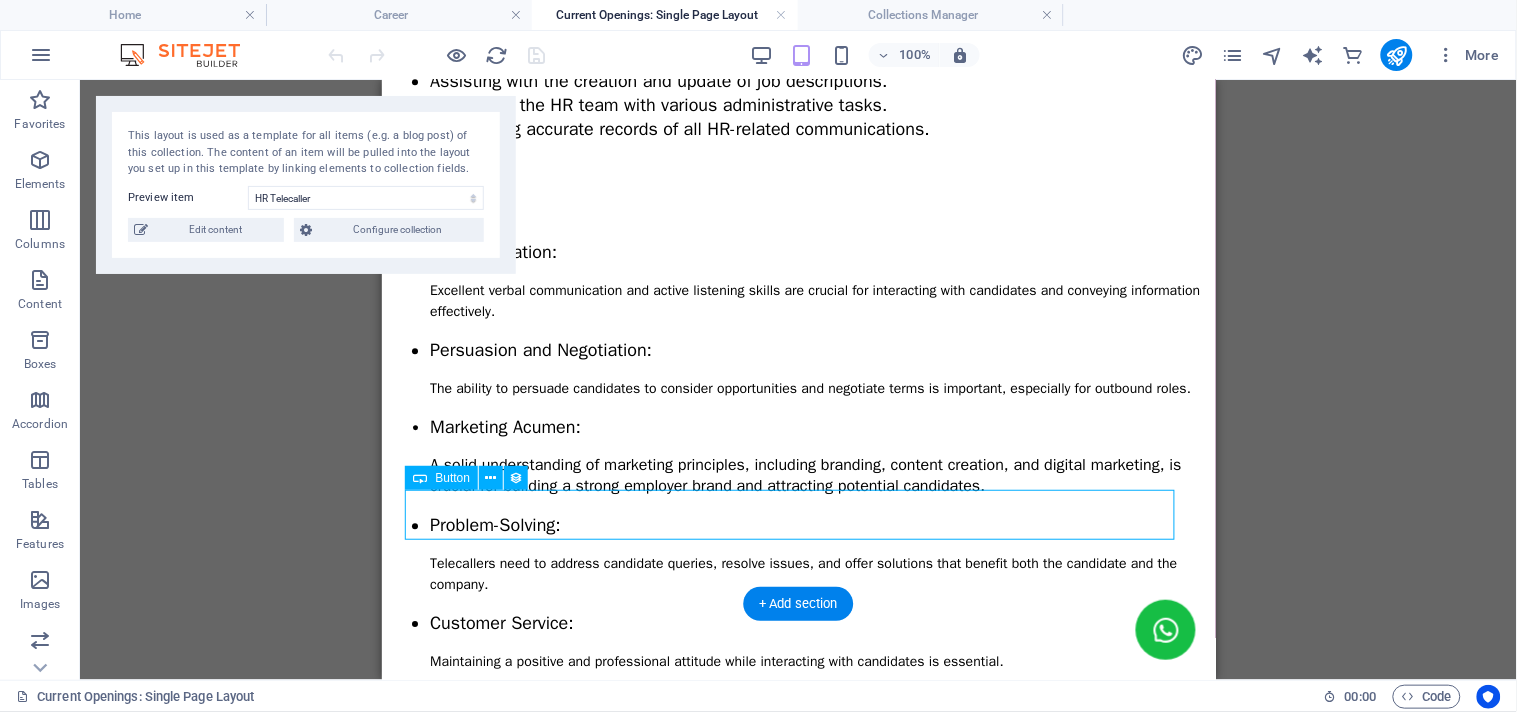 click on "Apply now" at bounding box center (798, 948) 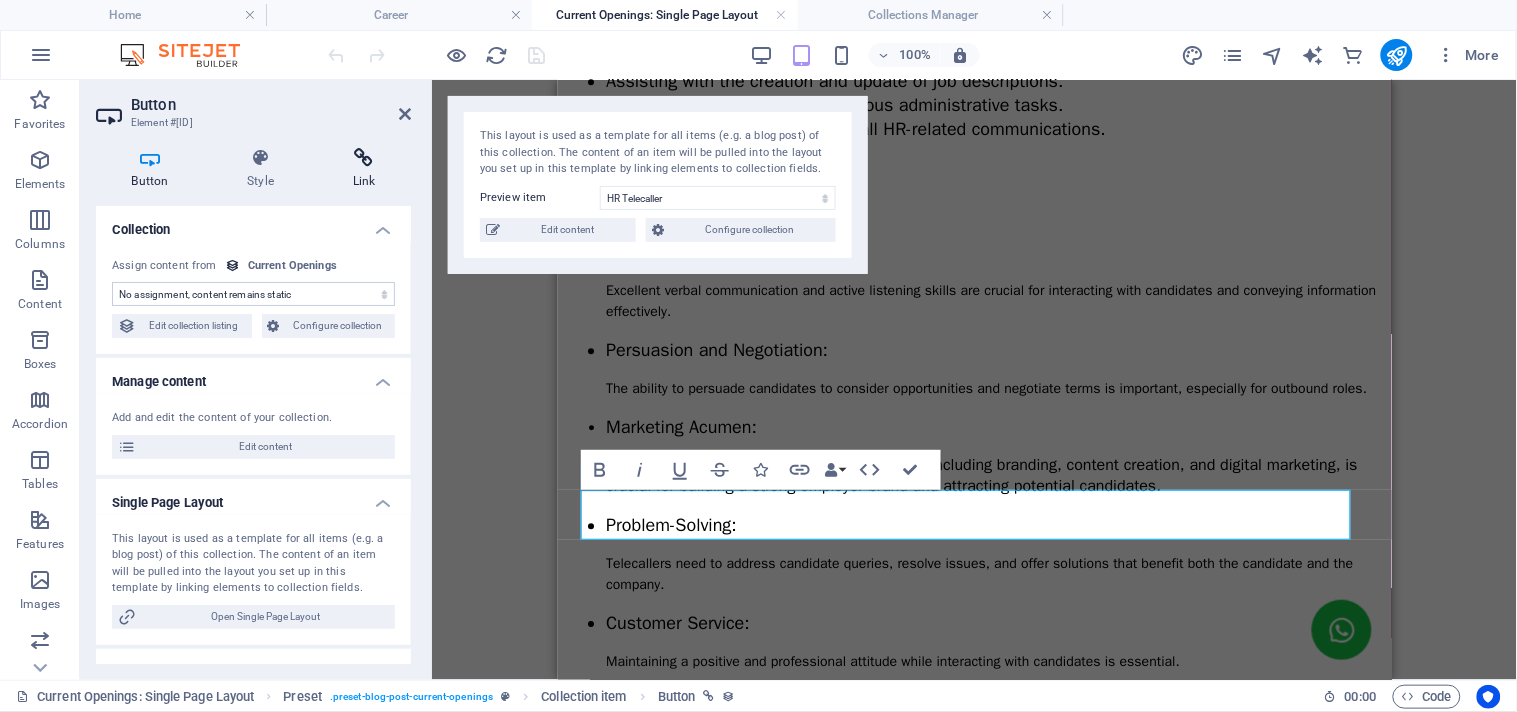 click at bounding box center (364, 158) 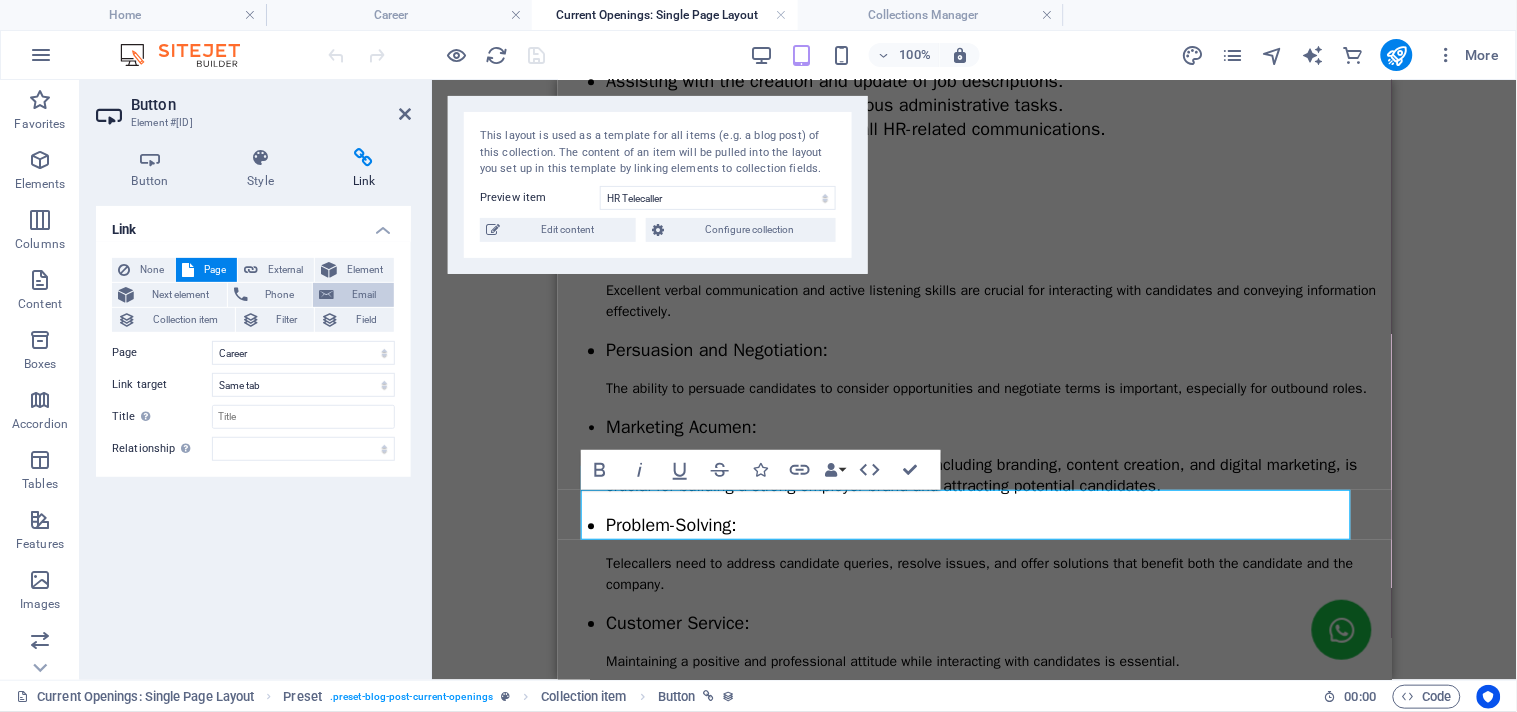 click on "Email" at bounding box center (364, 295) 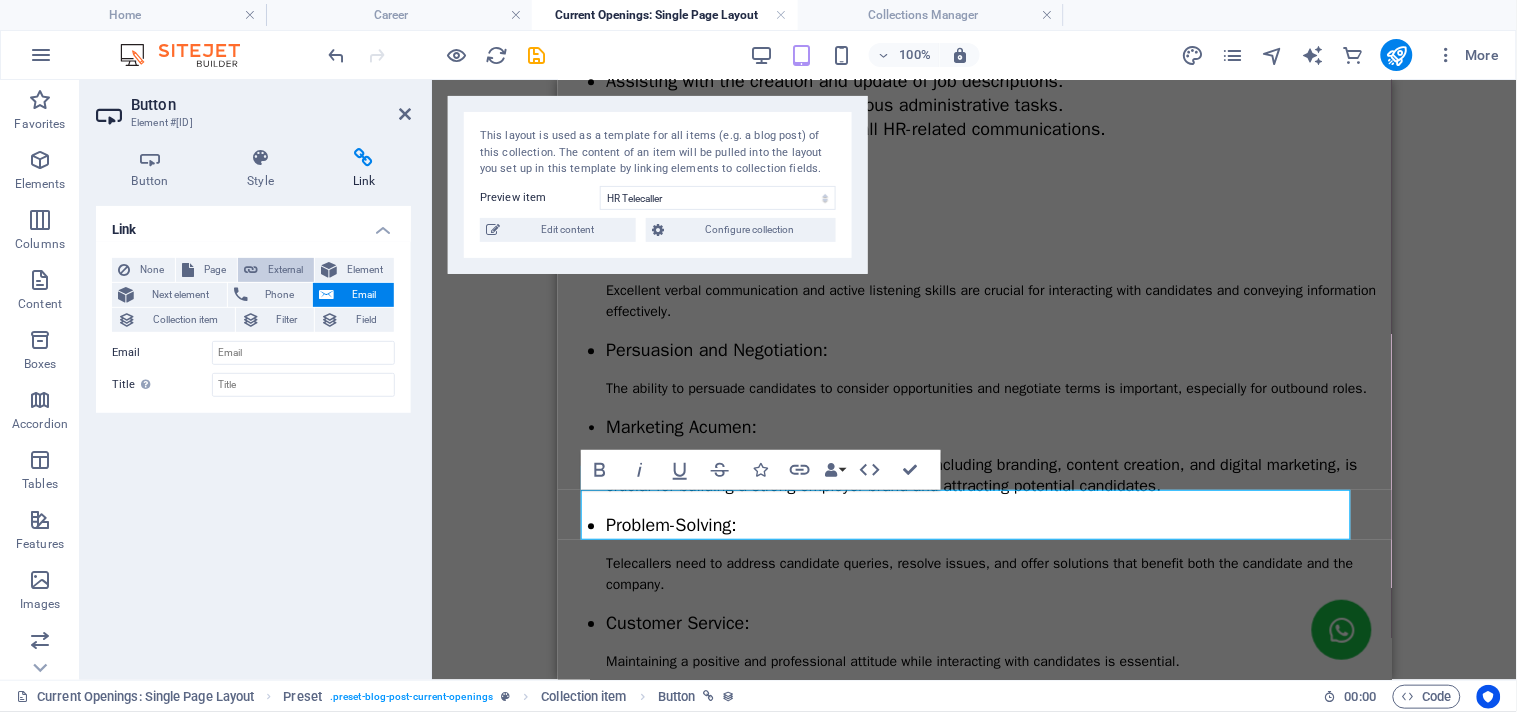 click on "External" at bounding box center [286, 270] 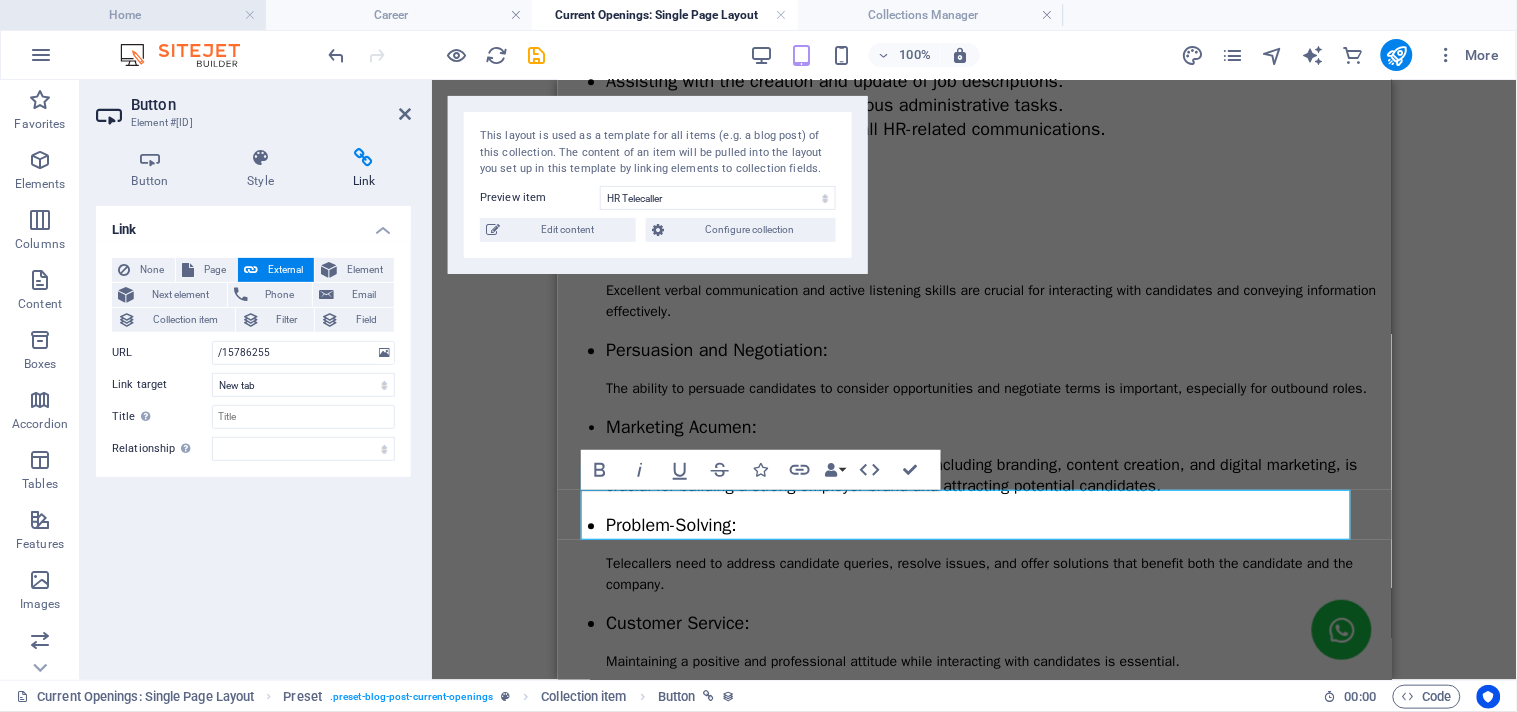 click on "Home" at bounding box center (133, 15) 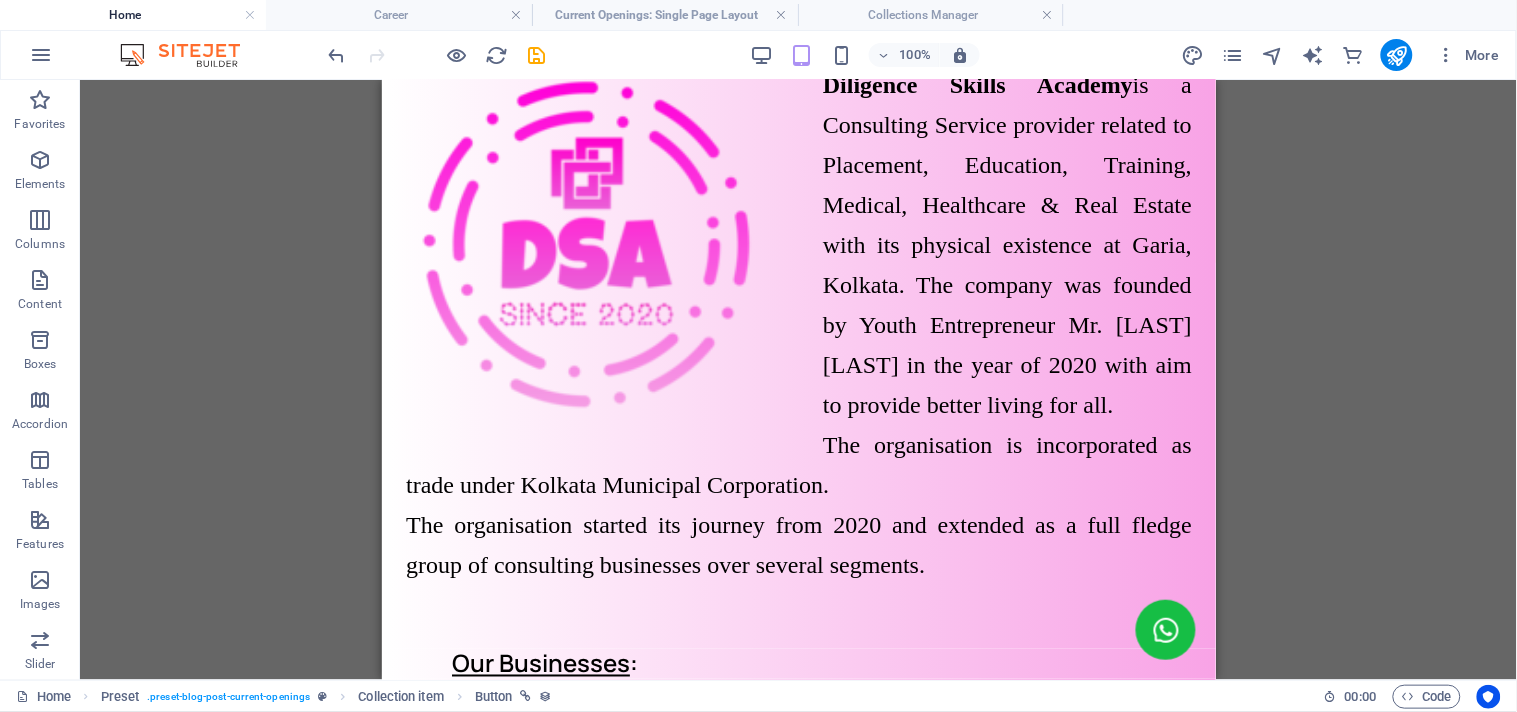 scroll, scrollTop: 0, scrollLeft: 0, axis: both 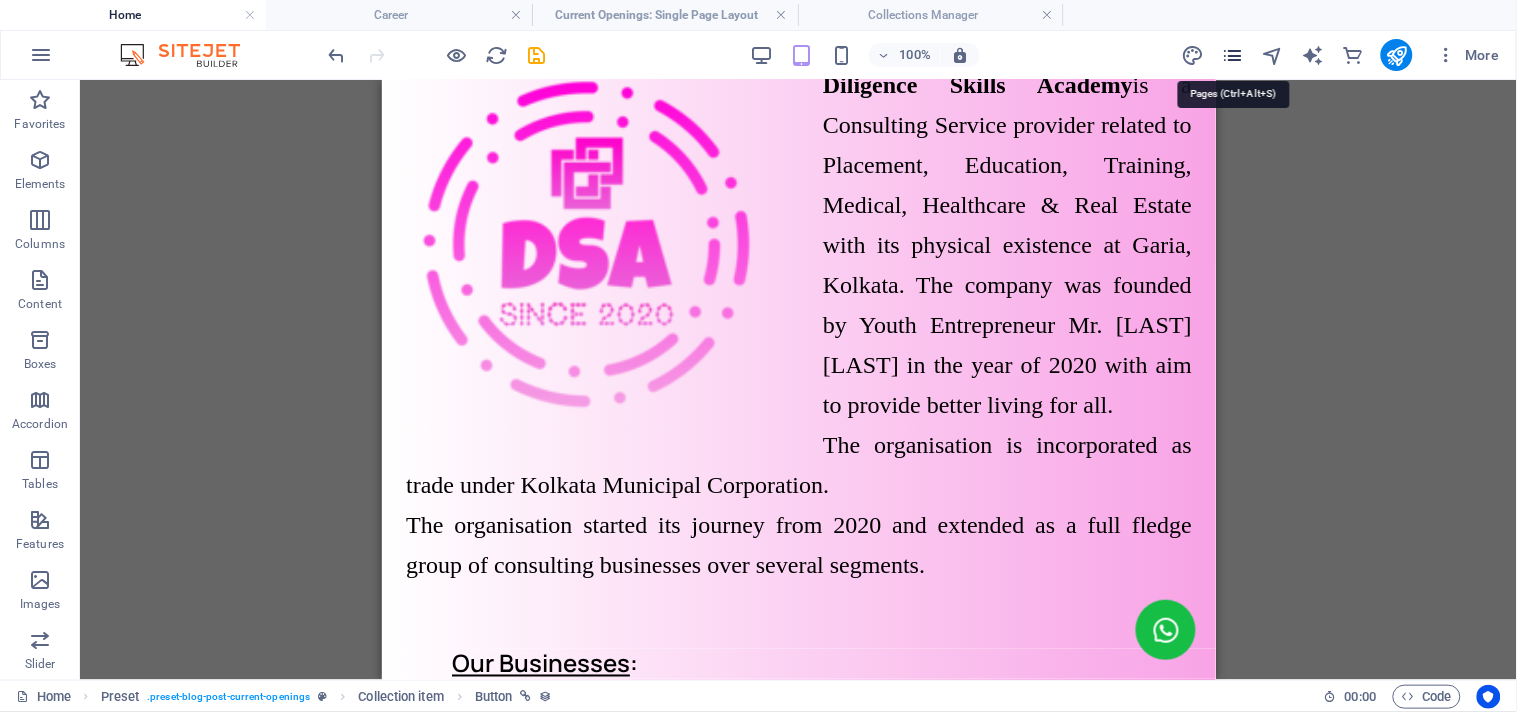 click at bounding box center (1232, 55) 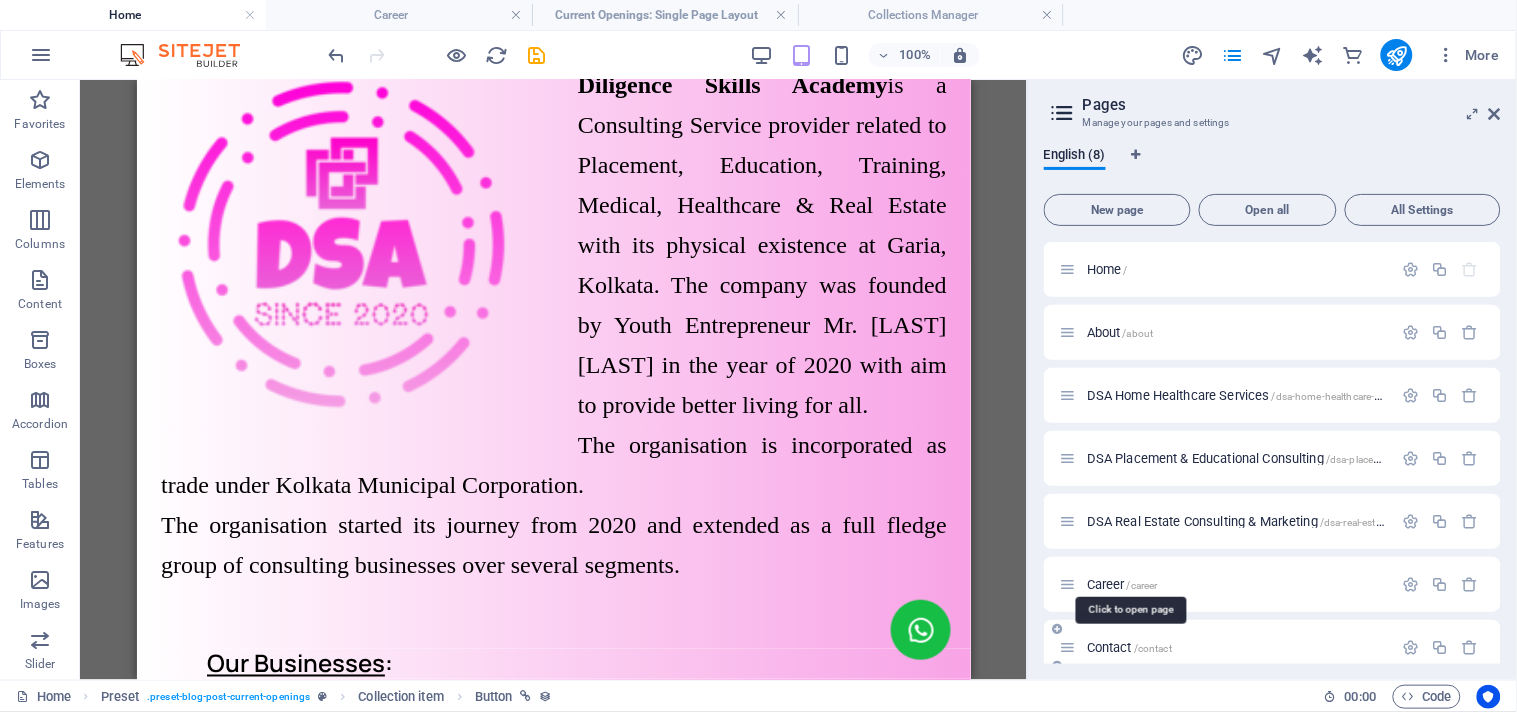 click on "Contact /contact" at bounding box center (1129, 647) 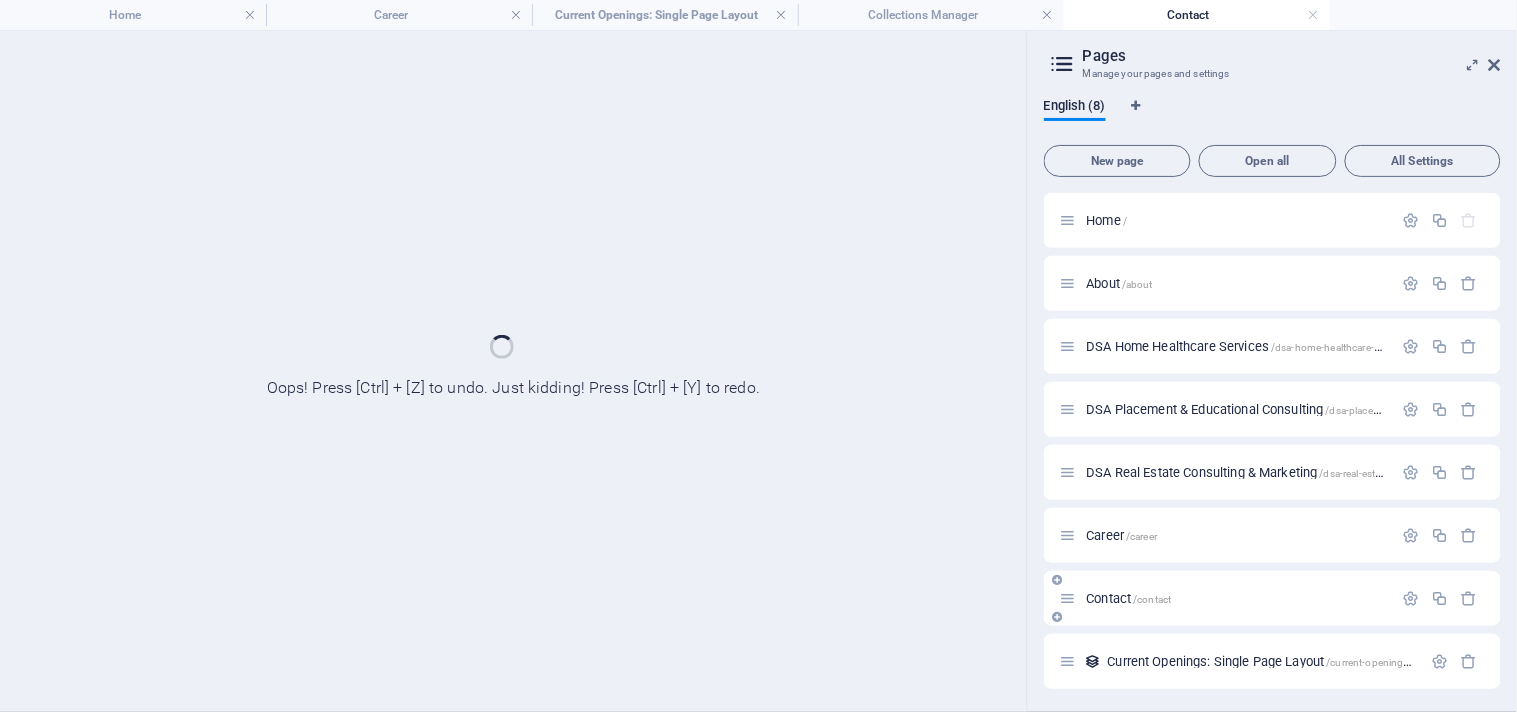 scroll, scrollTop: 0, scrollLeft: 0, axis: both 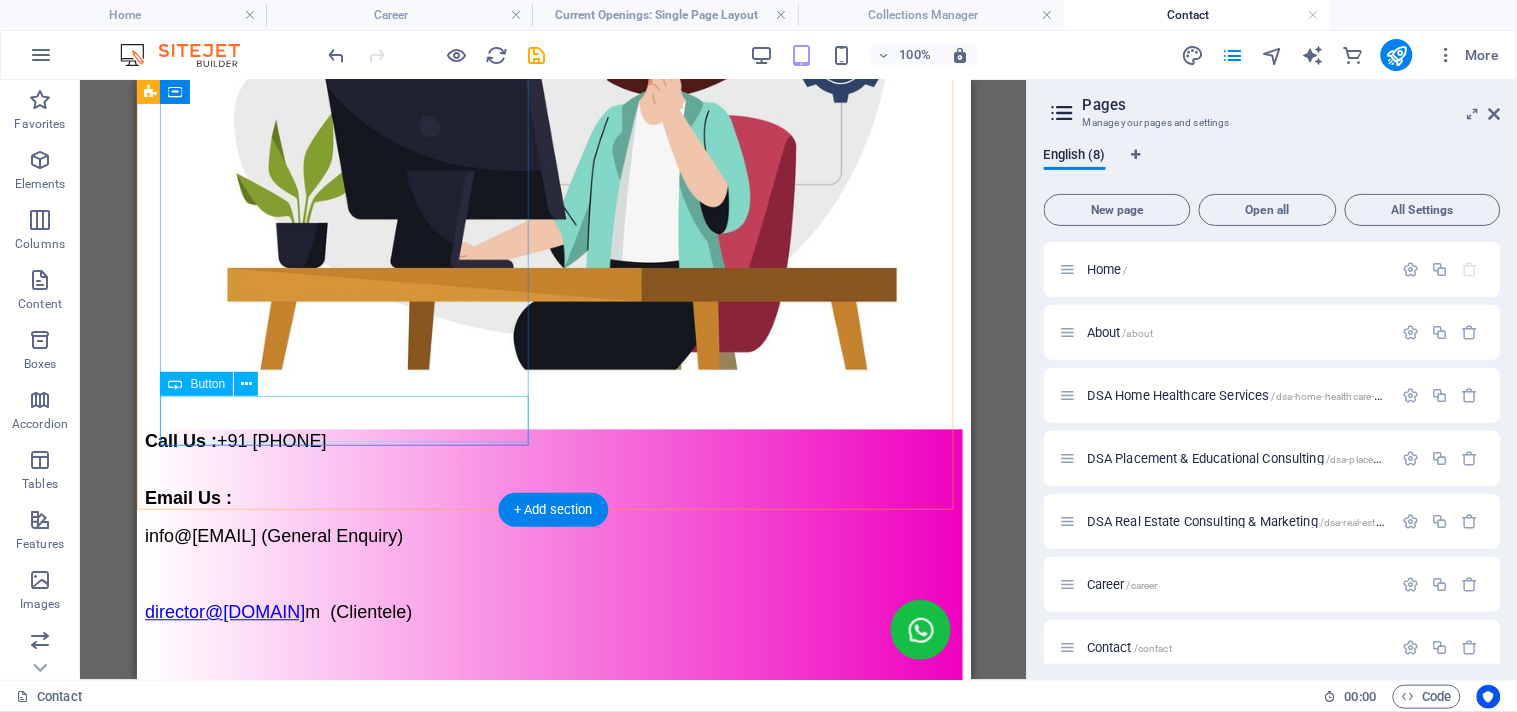 click on "Whatsapp Us" at bounding box center [553, 836] 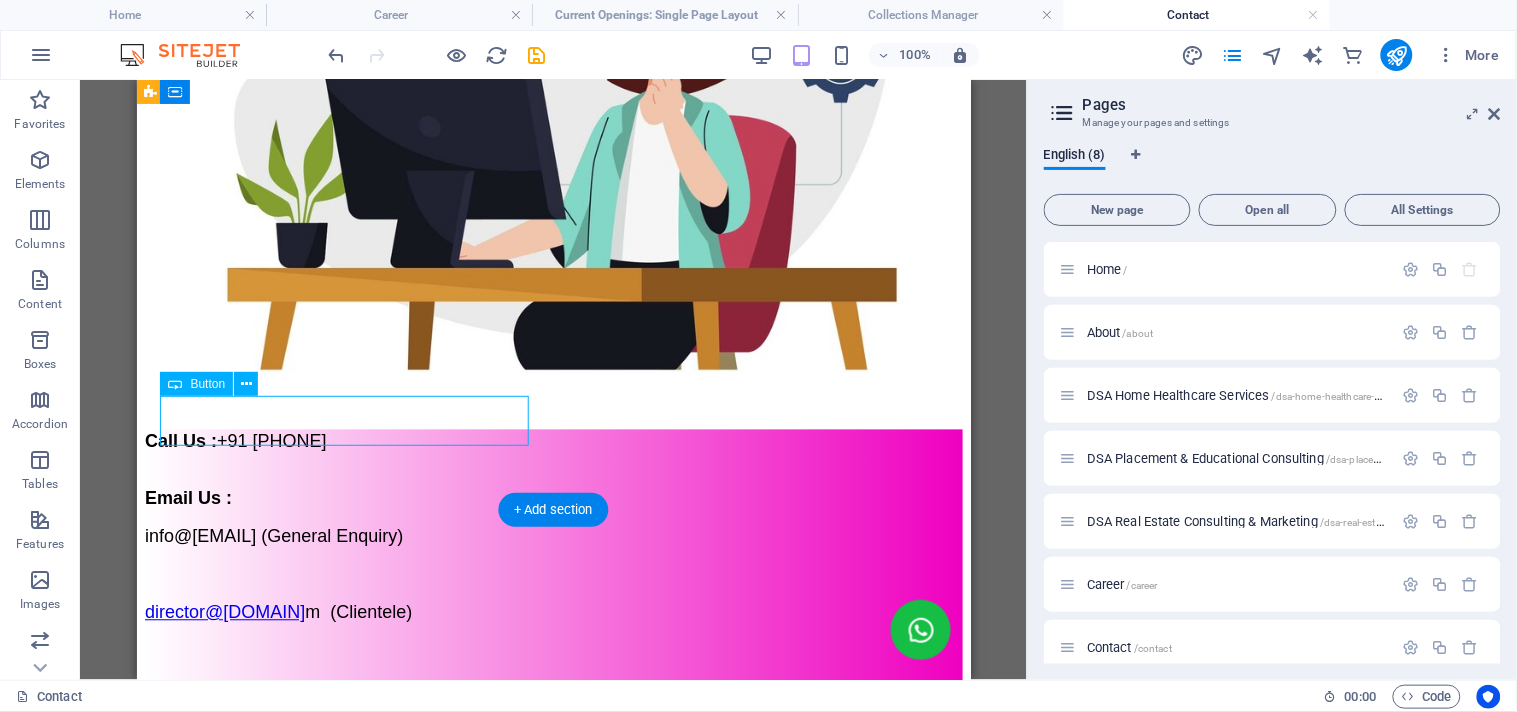 click on "Whatsapp Us" at bounding box center [553, 836] 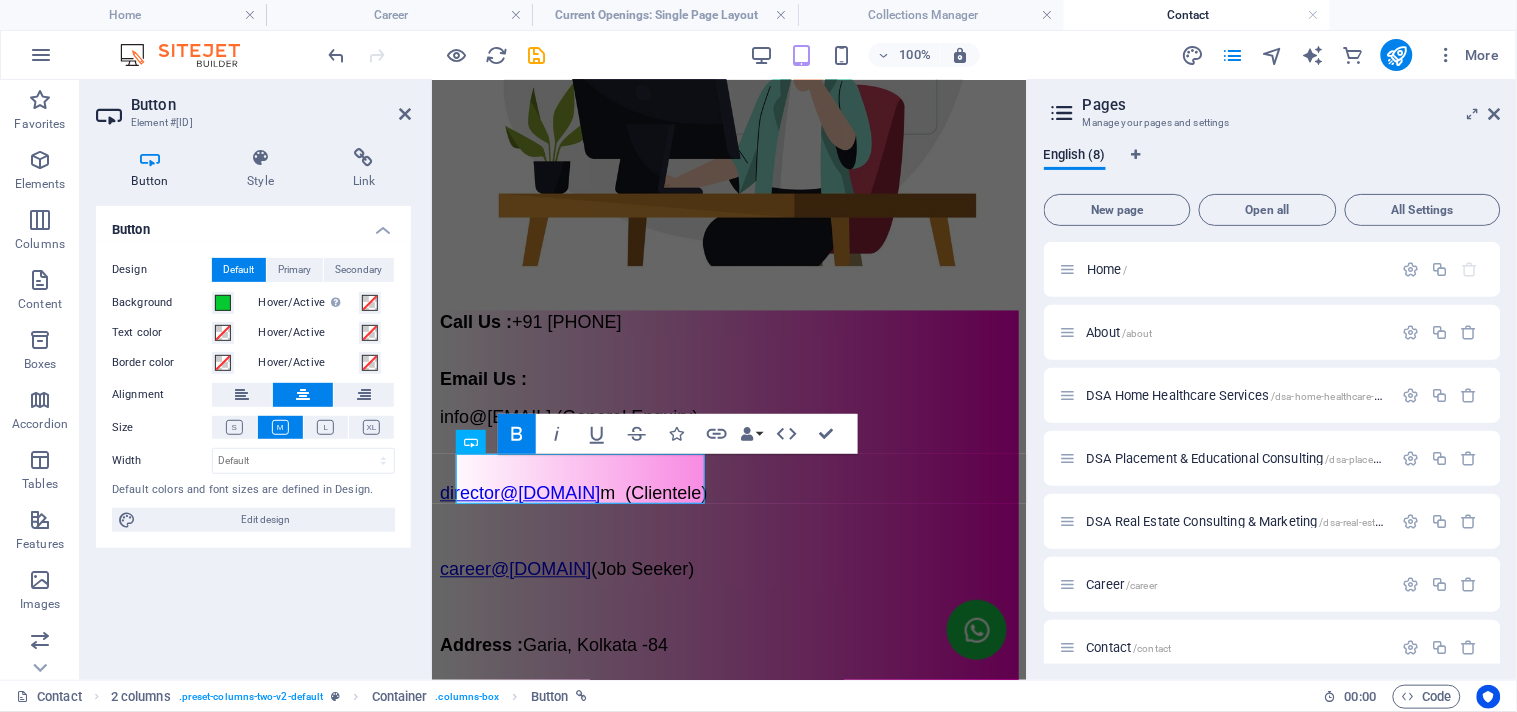 scroll, scrollTop: 1147, scrollLeft: 0, axis: vertical 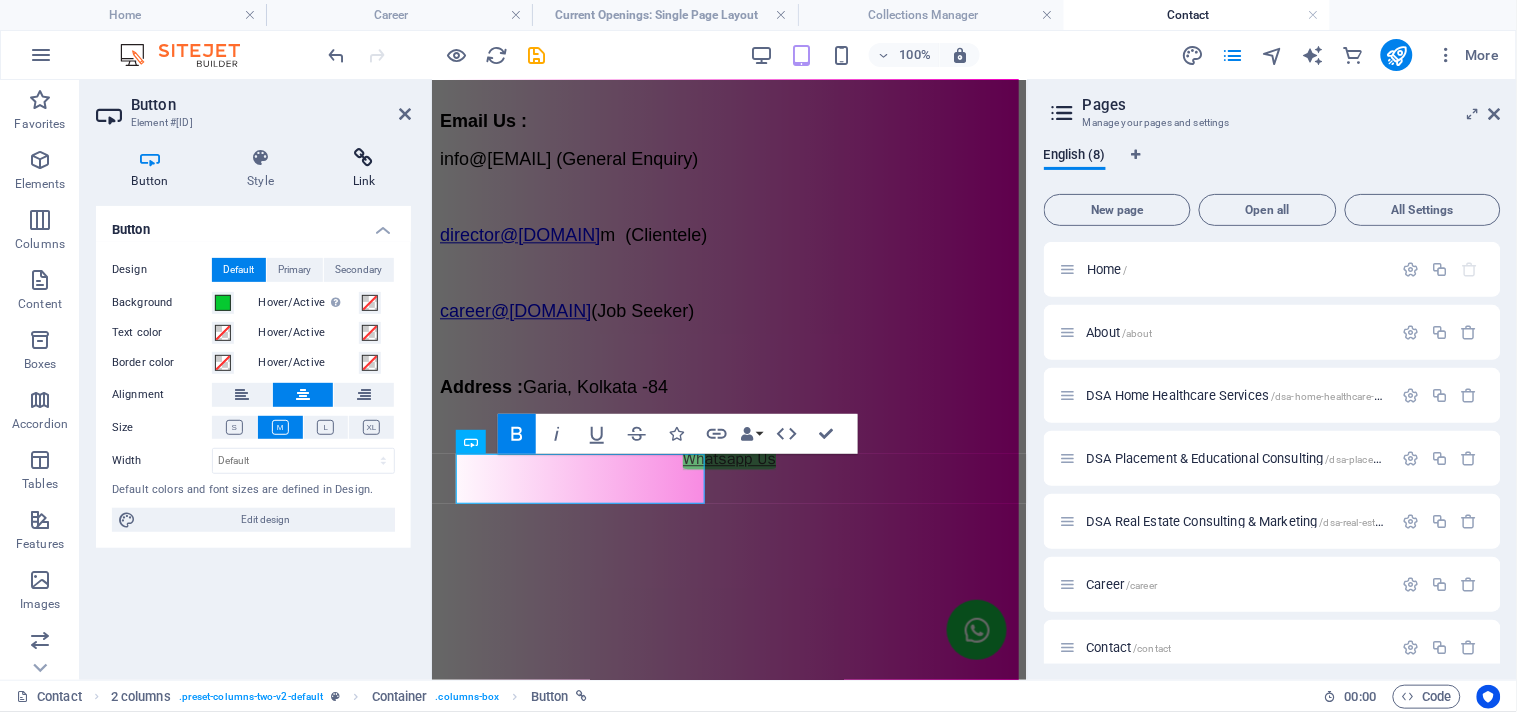click at bounding box center (364, 158) 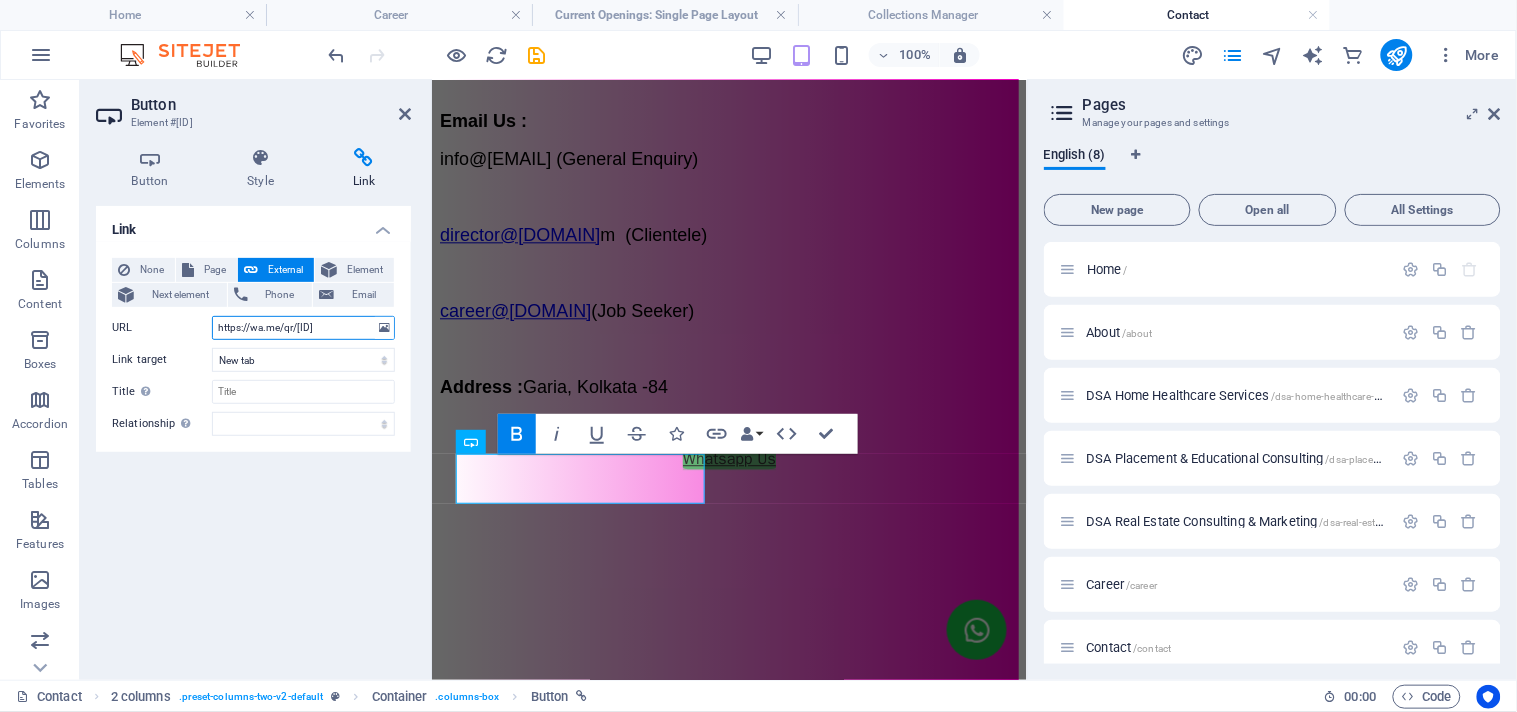 click on "https://wa.me/qr/CAXVIWPZR4RJF1" at bounding box center [303, 328] 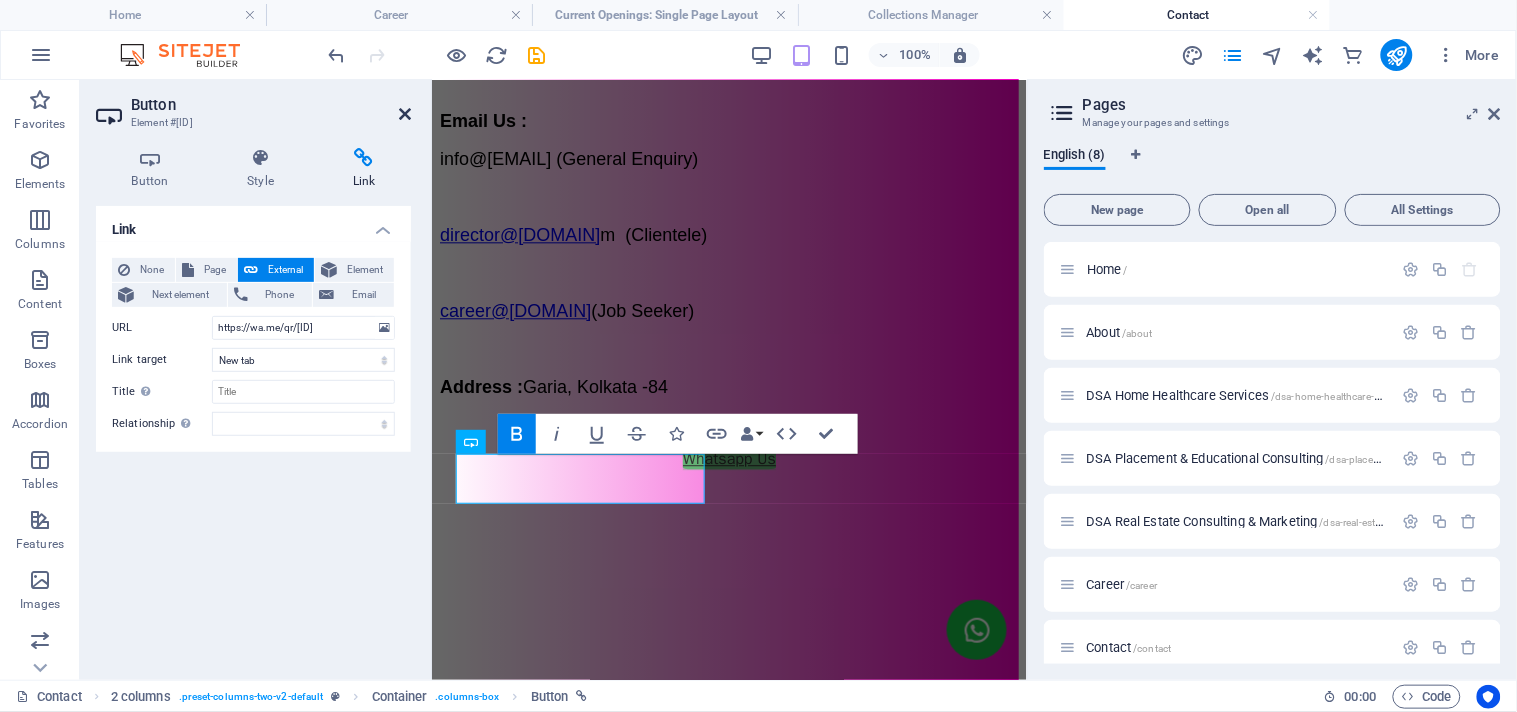 click at bounding box center (405, 114) 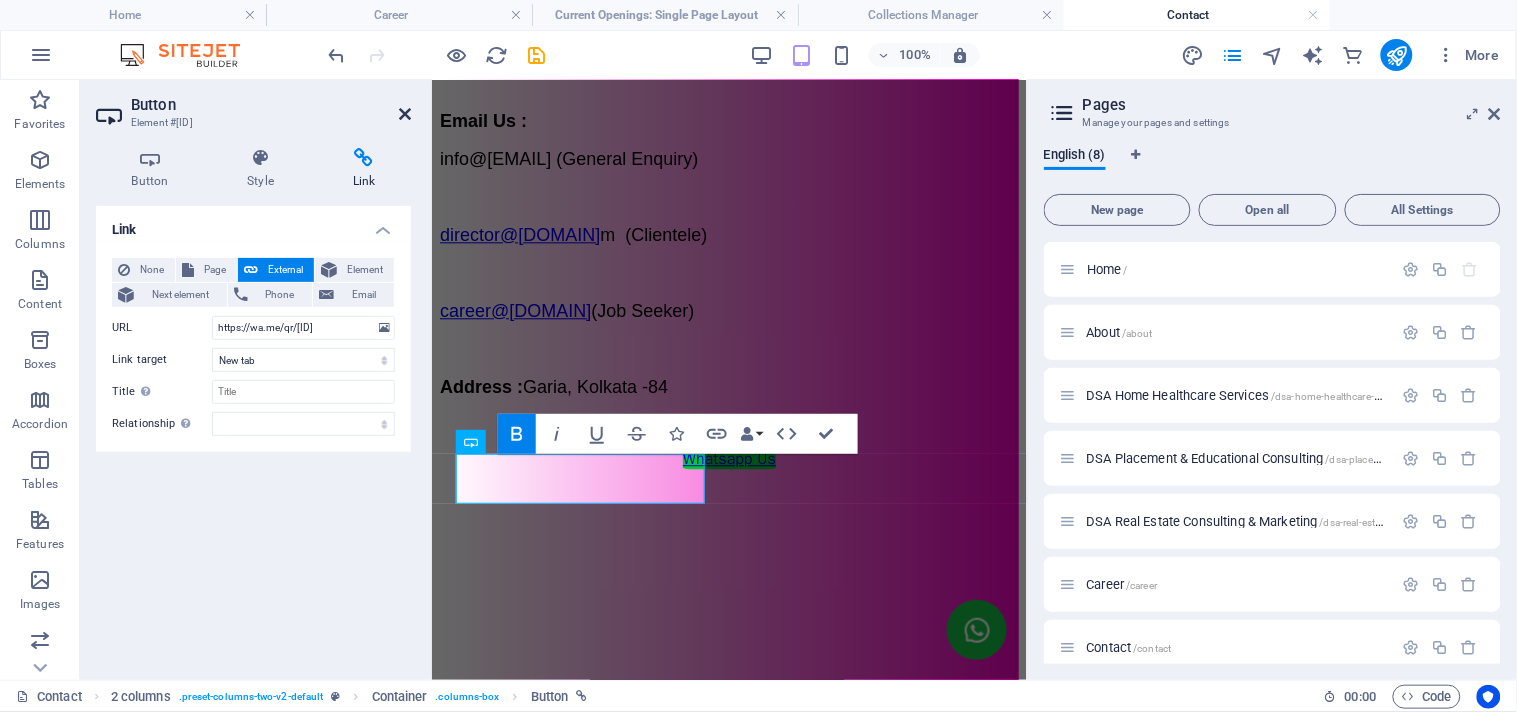 scroll, scrollTop: 888, scrollLeft: 0, axis: vertical 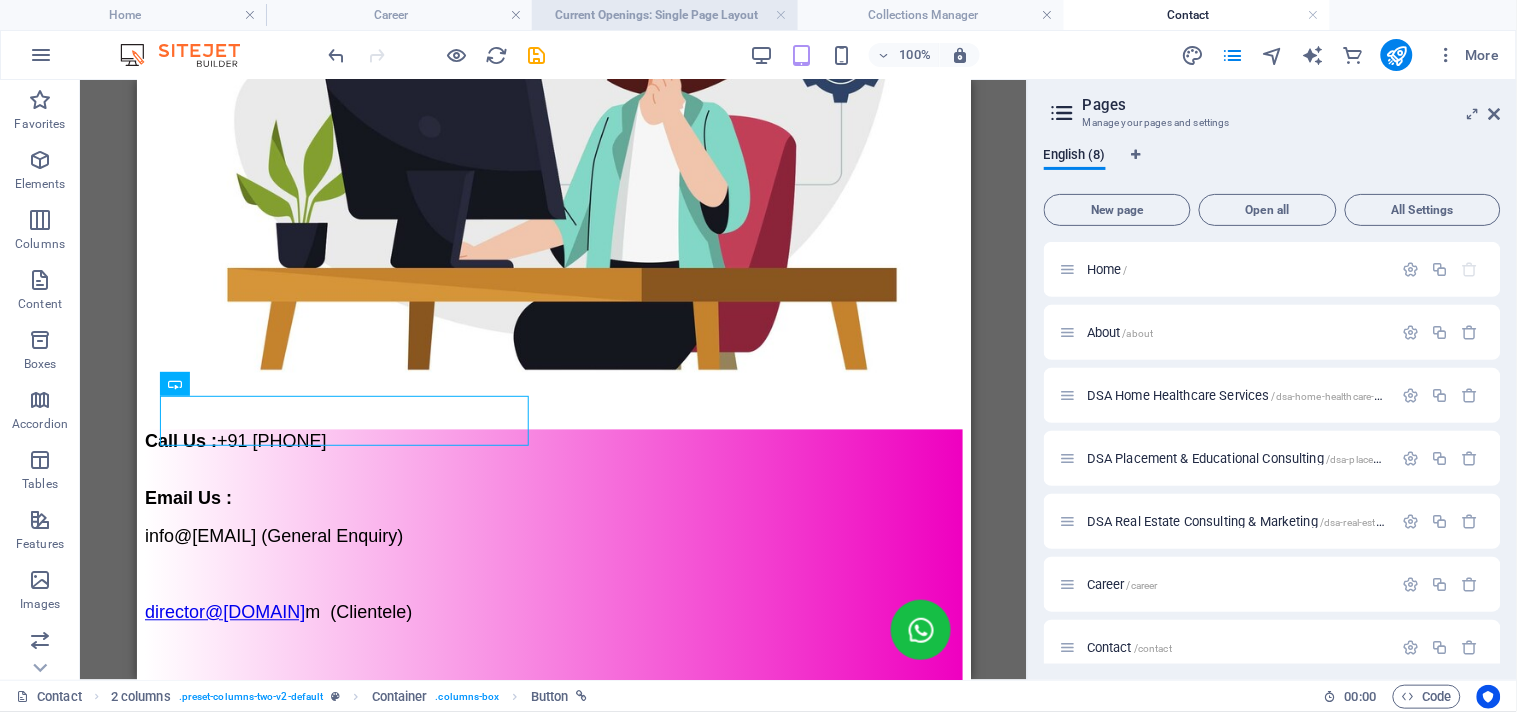 click on "Current Openings: Single Page Layout" at bounding box center (665, 15) 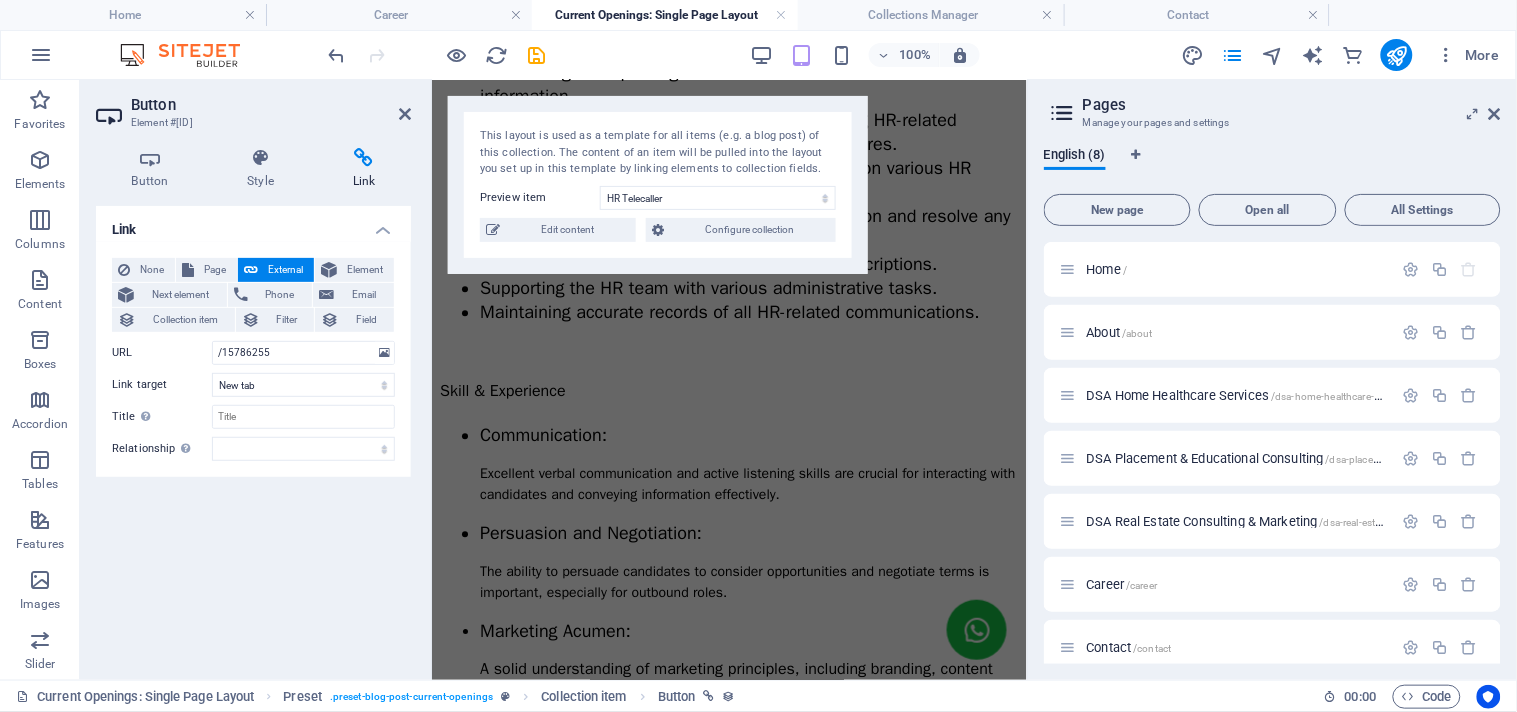 scroll, scrollTop: 1744, scrollLeft: 0, axis: vertical 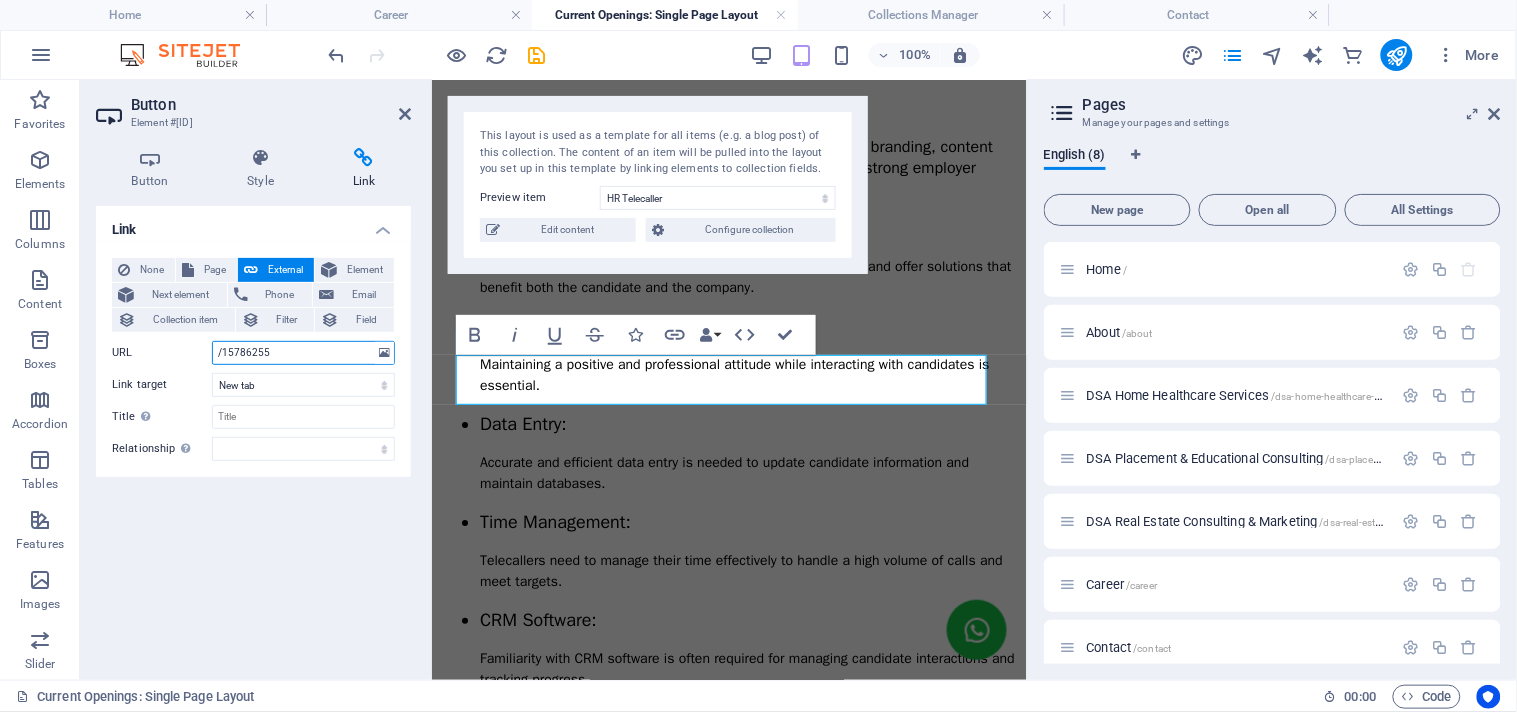click on "/15786255" at bounding box center (303, 353) 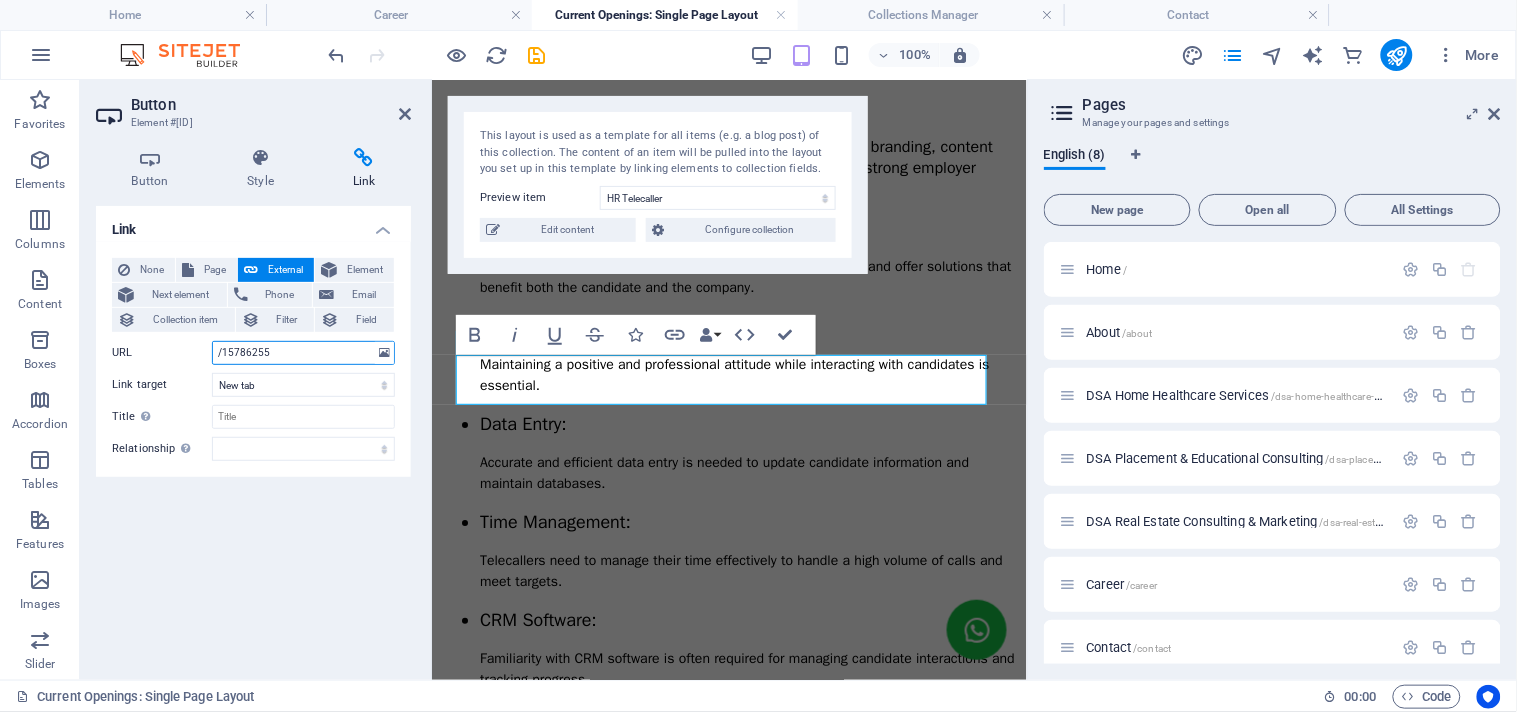 click on "/15786255" at bounding box center [303, 353] 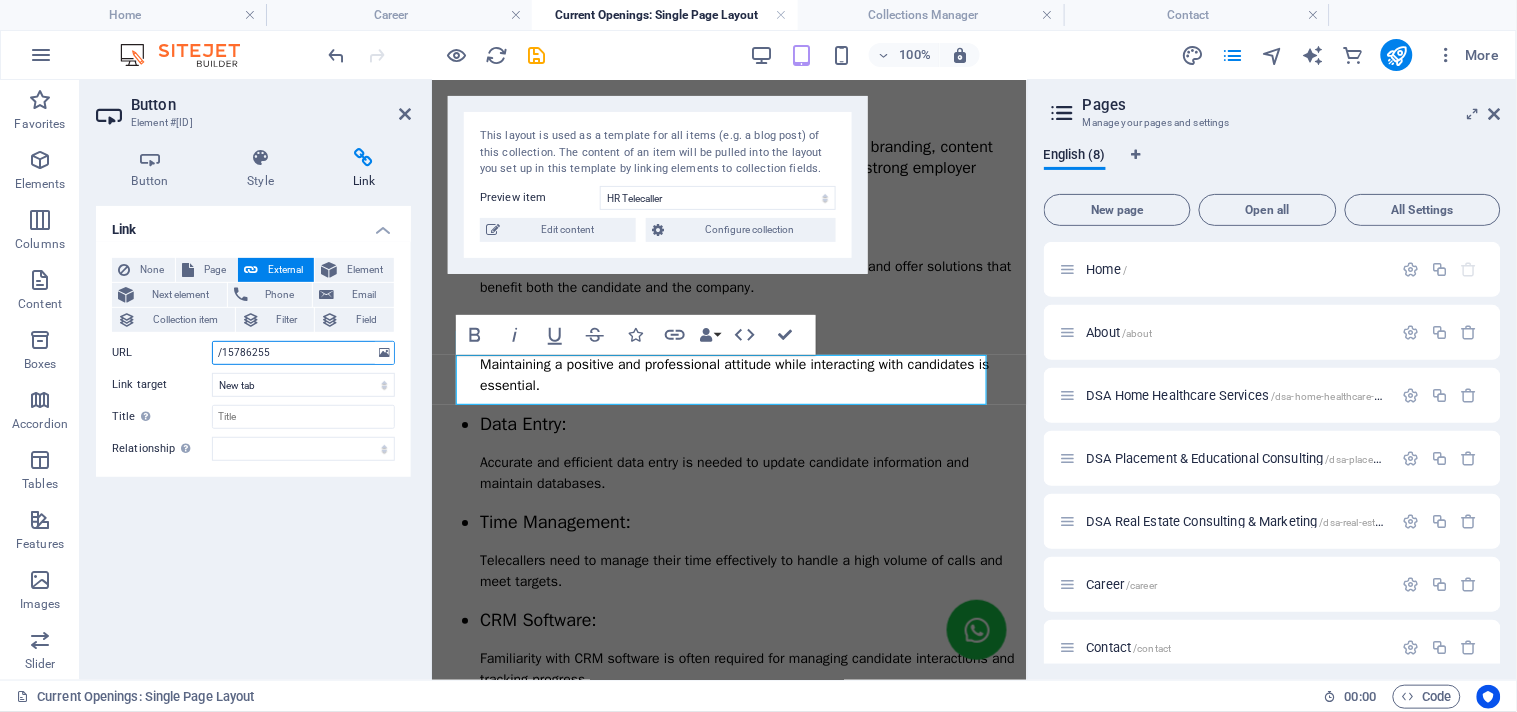 type on "/" 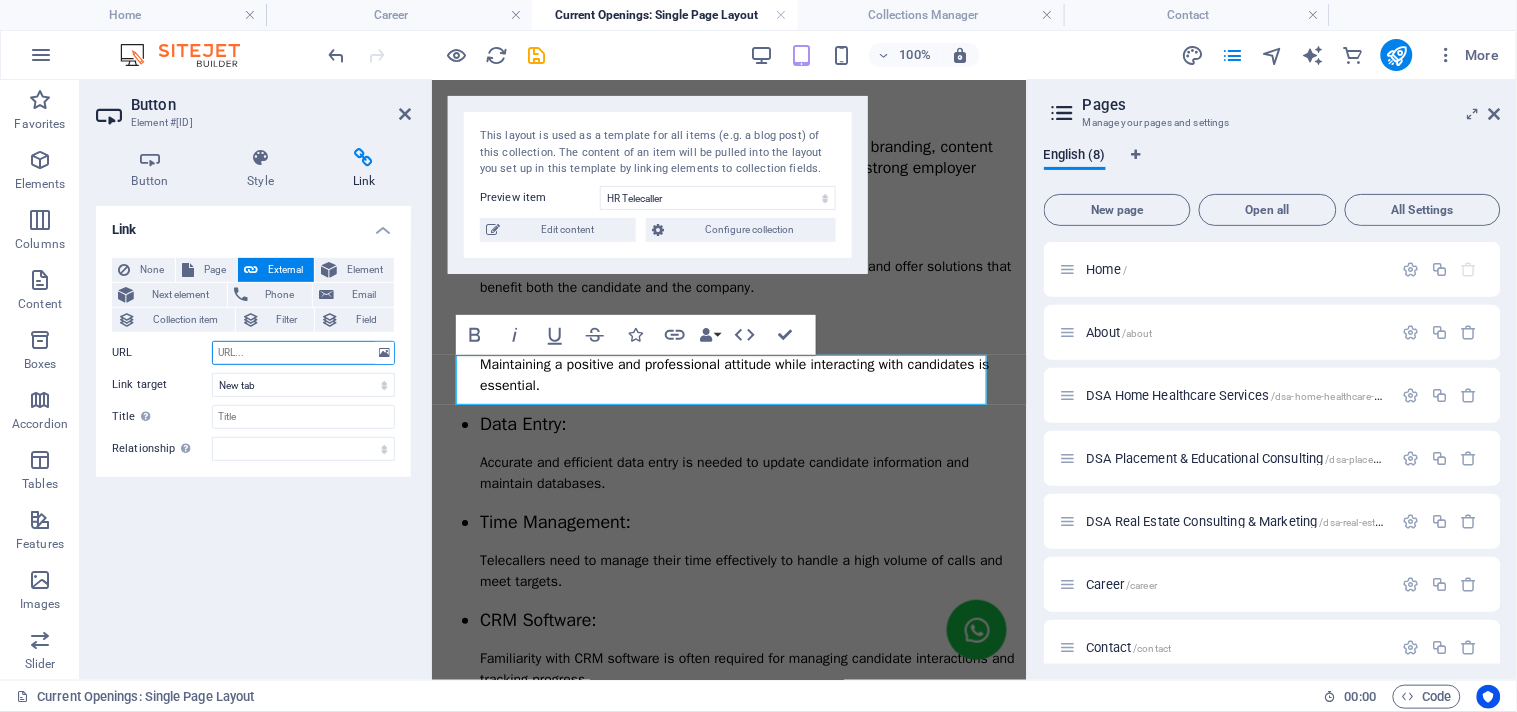 paste on "https://wa.me/qr/CAXVIWPZR4RJF1" 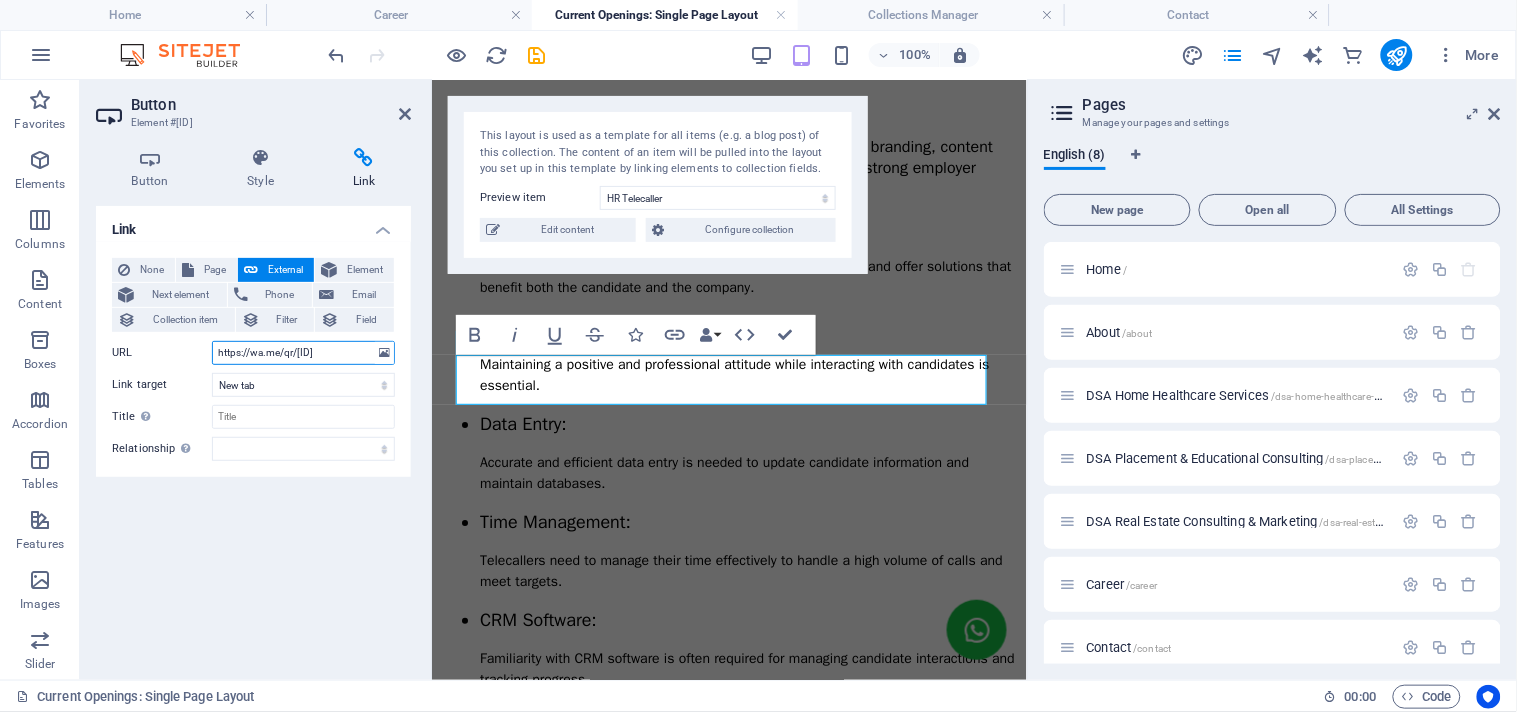 scroll, scrollTop: 0, scrollLeft: 12, axis: horizontal 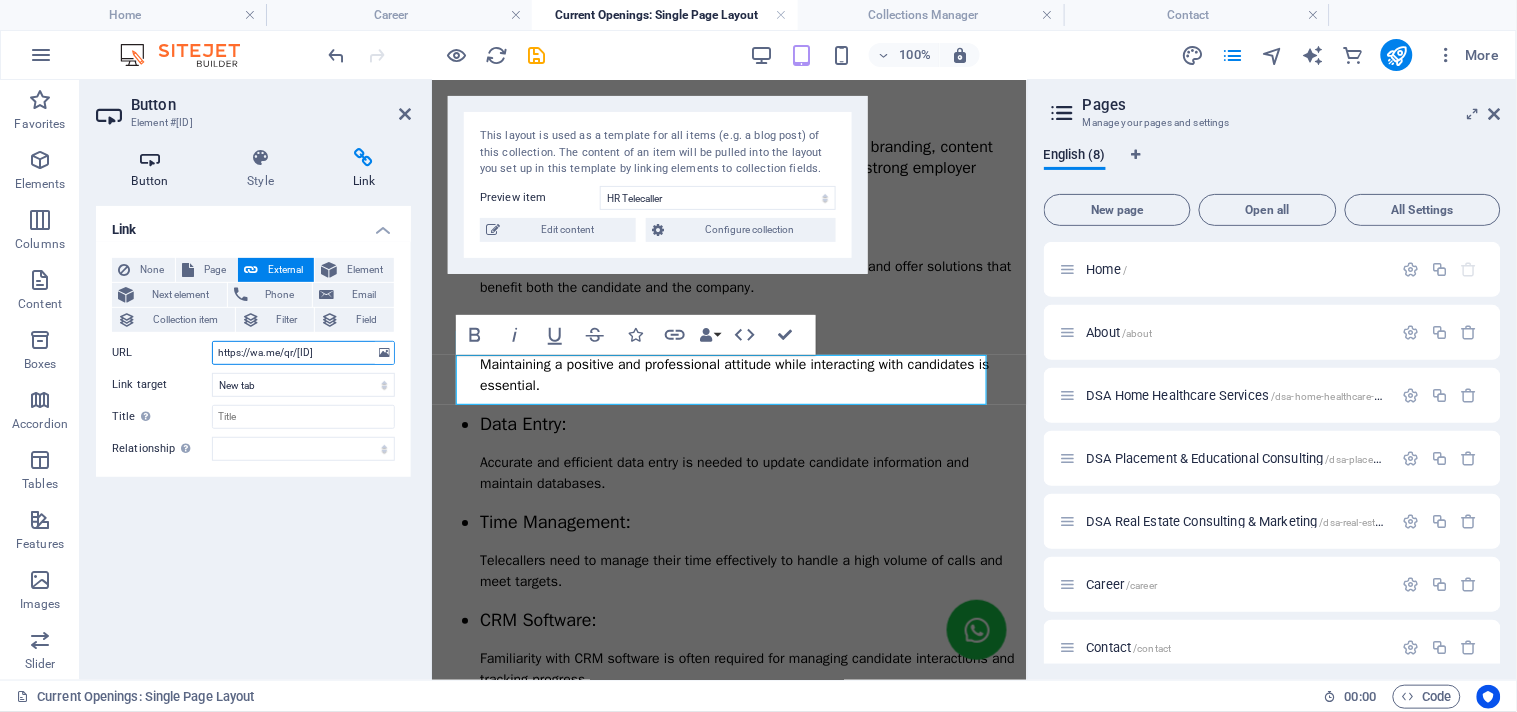 type on "https://wa.me/qr/CAXVIWPZR4RJF1" 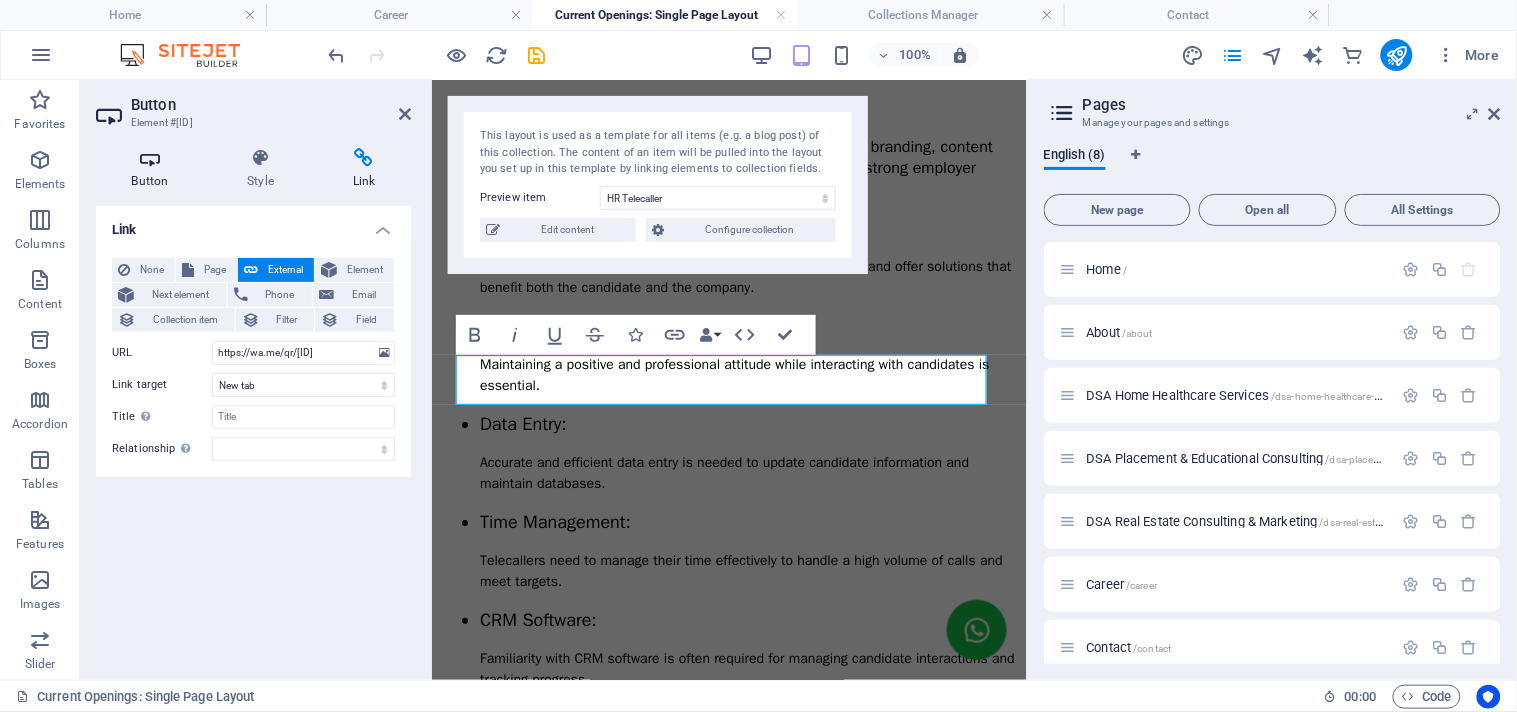 click on "Button" at bounding box center [154, 169] 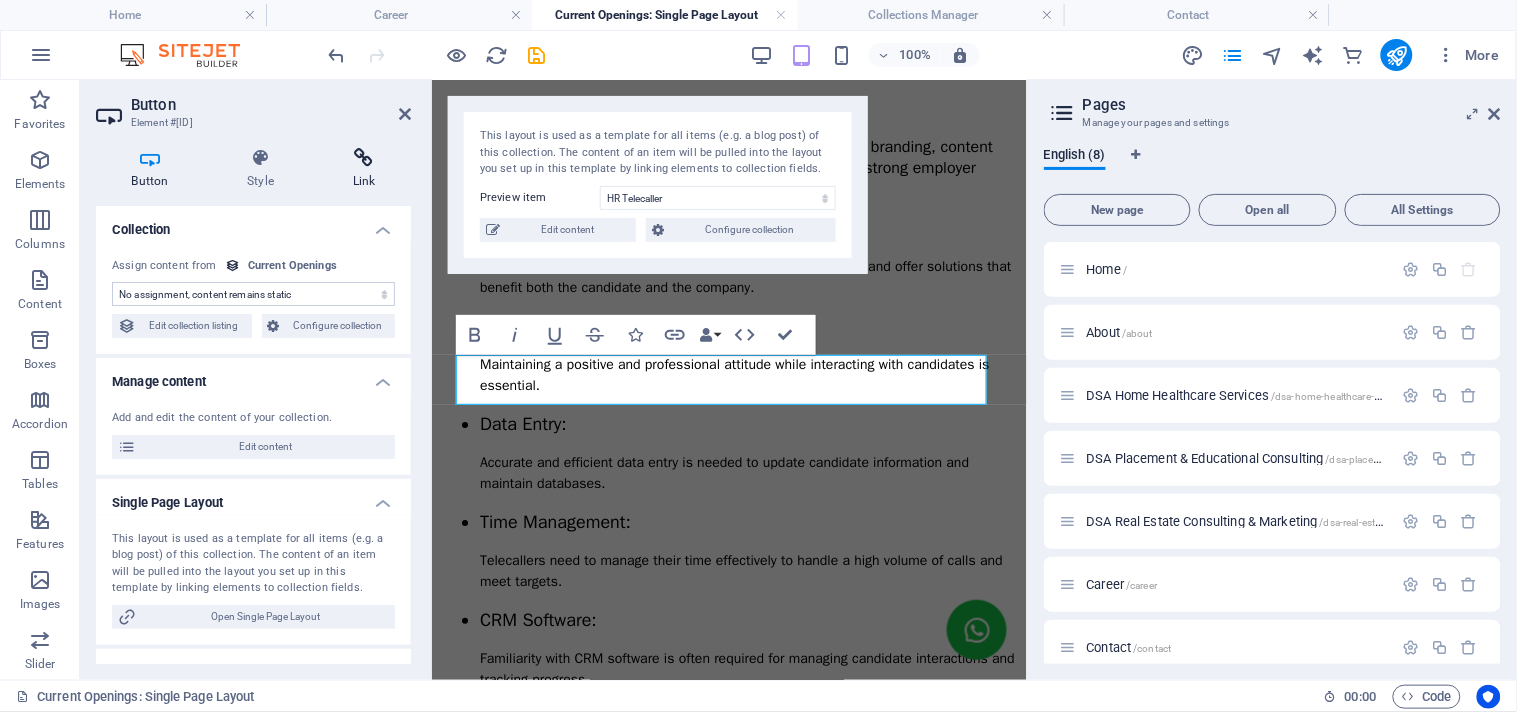 click on "Link" at bounding box center (364, 169) 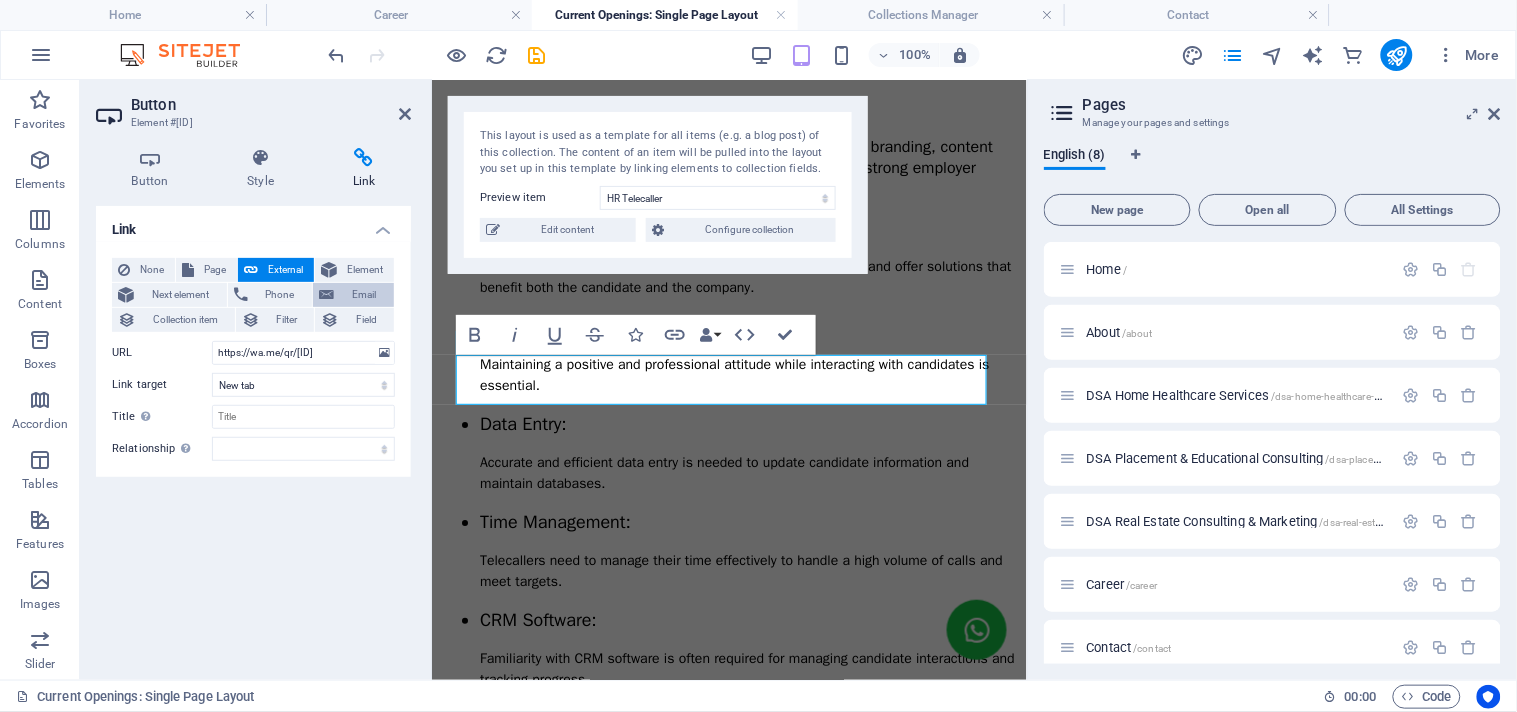 click on "Email" at bounding box center [353, 295] 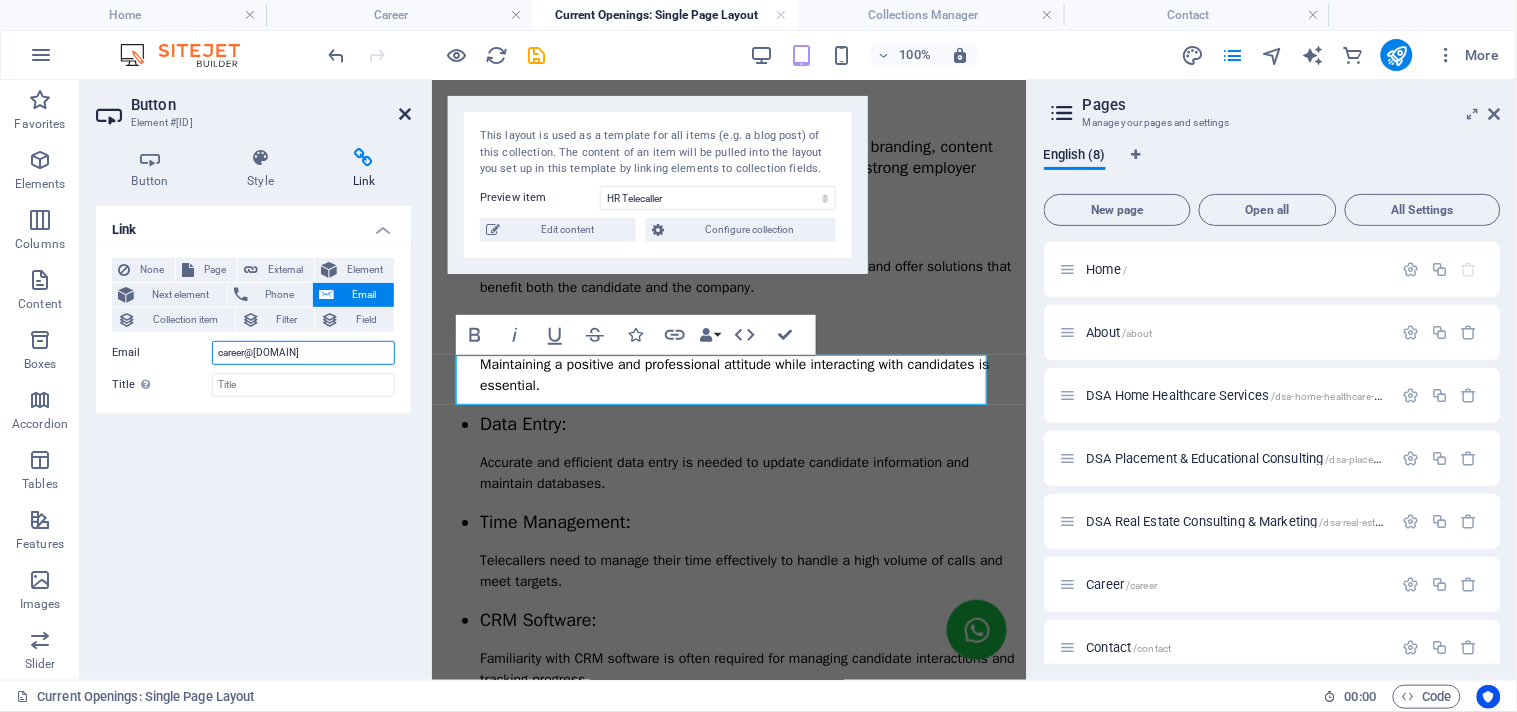 type on "[EMAIL]" 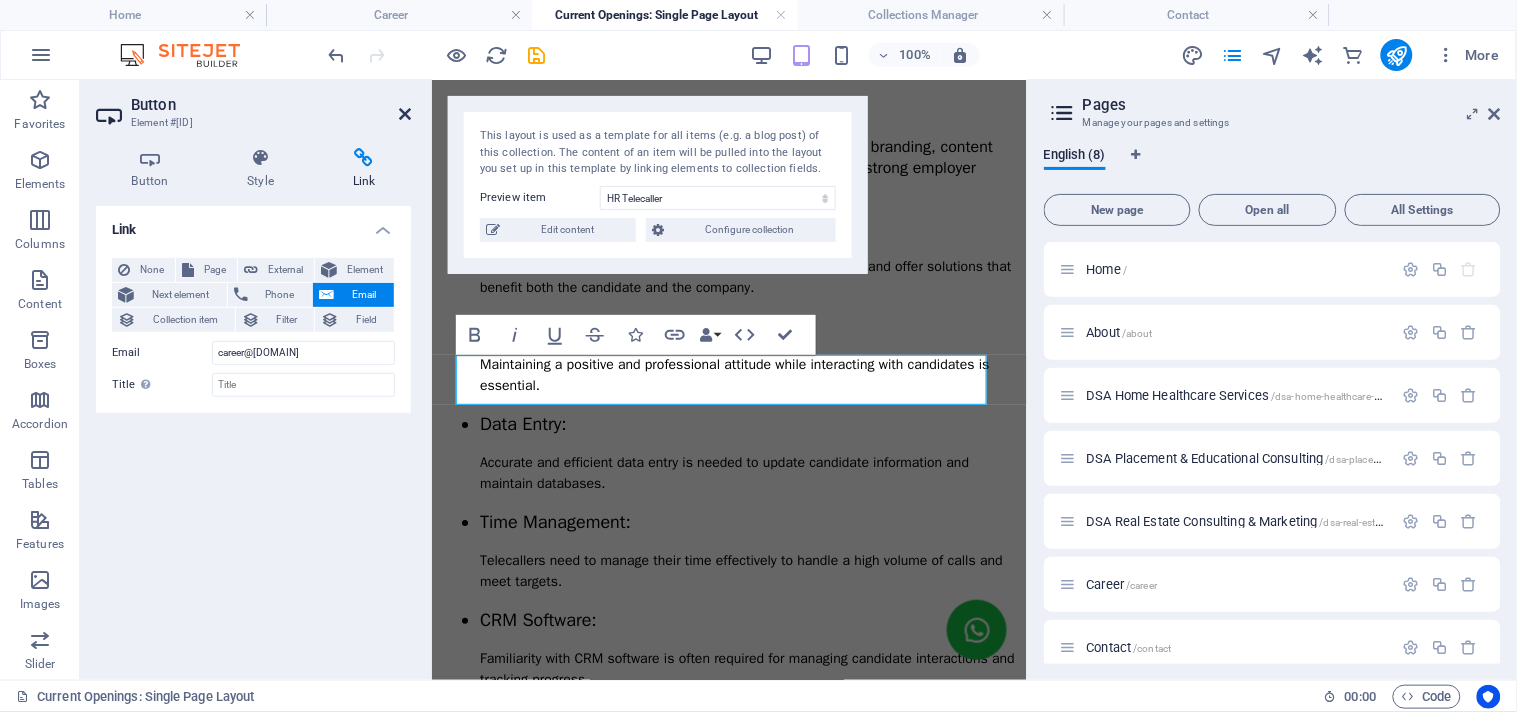 click at bounding box center [405, 114] 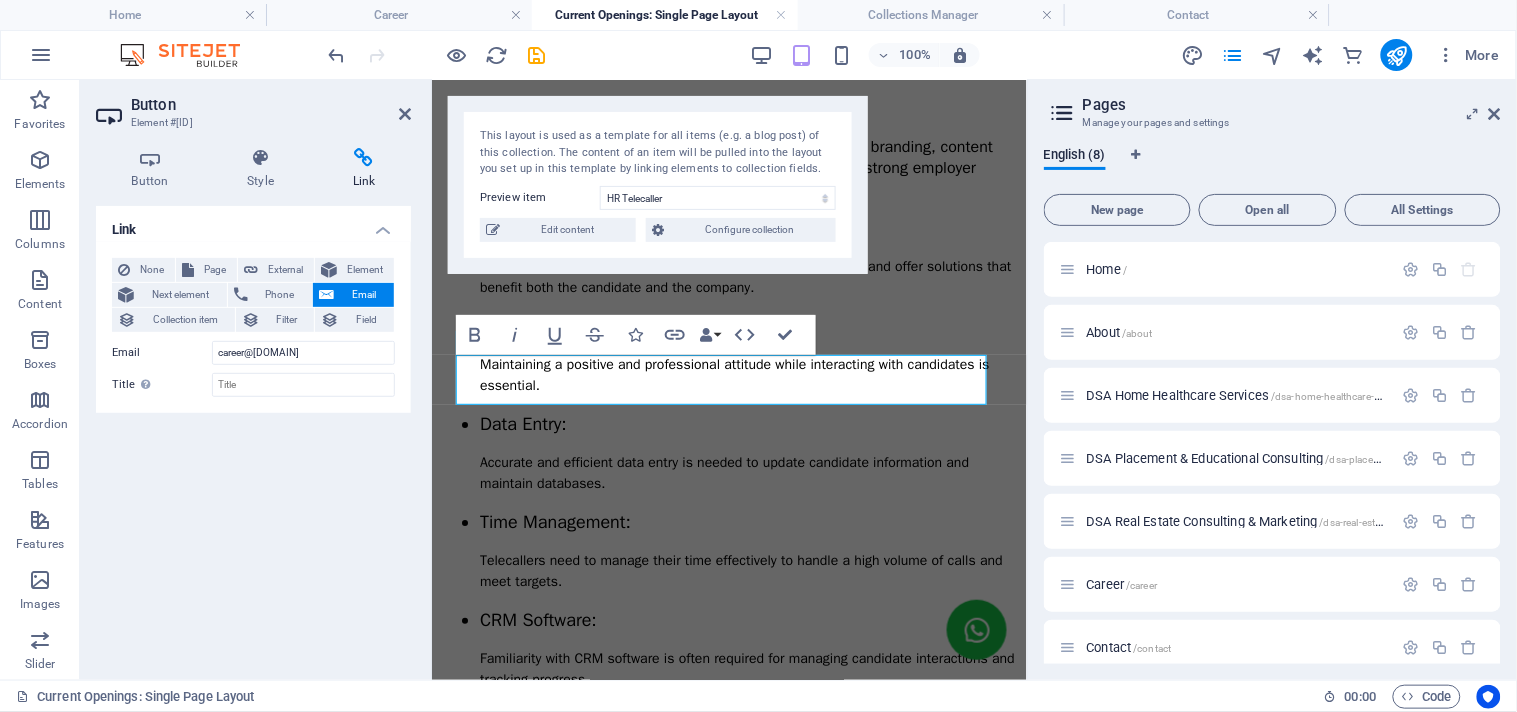 scroll, scrollTop: 1591, scrollLeft: 0, axis: vertical 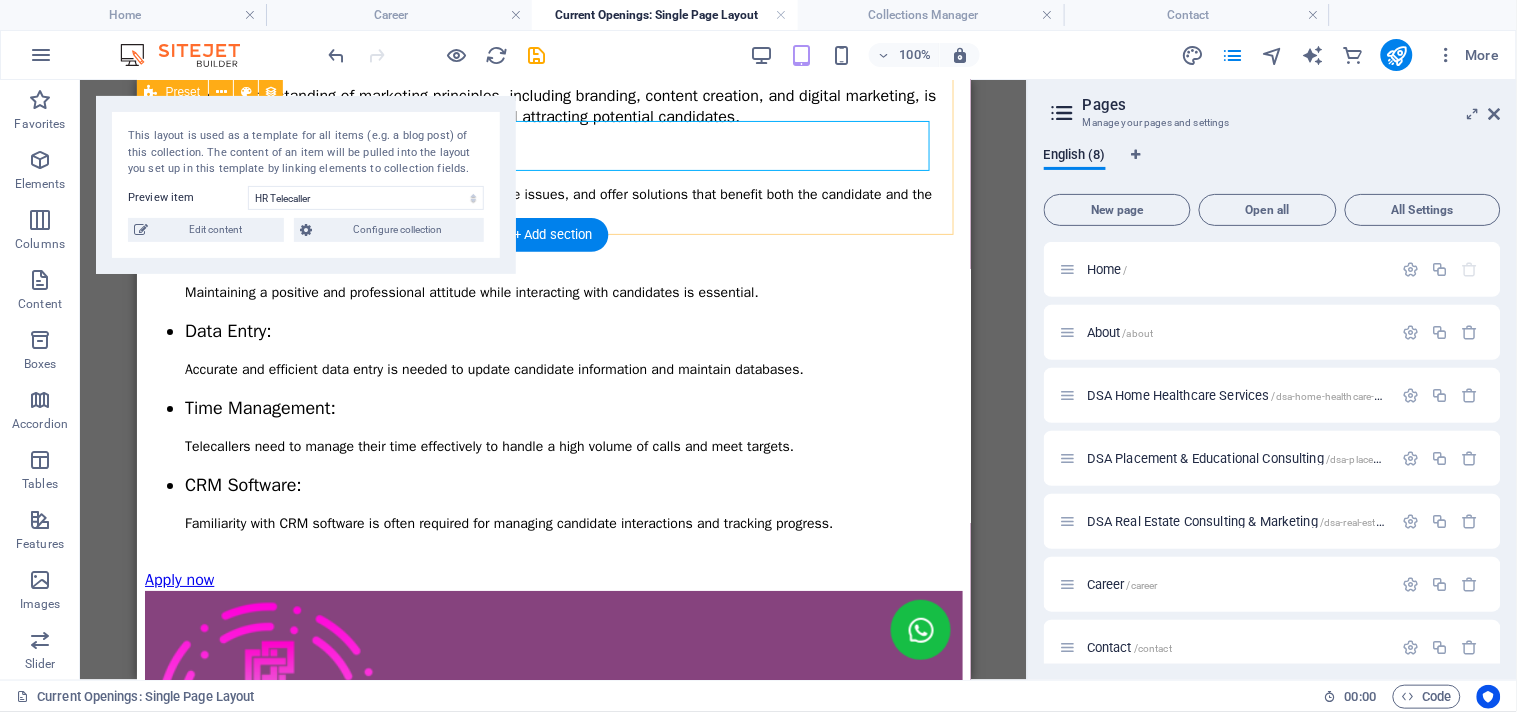 click on "HR Telecaller Marketing Work from Home India Freelance Job description Job typically involves using the telephone to communicate with candidates, employees, and other stakeholders to support recruitment, employee relations, and other HR functions. Responsibilities include making outbound calls to introduce job opportunities, conducting preliminary screenings, scheduling interviews, and handling inbound calls related to HR inquiries.  Key responsibilities Making outbound calls to potential candidates to introduce job openings and assess their qualifications. Conducting initial phone screenings to evaluate candidates for specific roles. Scheduling interviews between candidates and hiring managers. Maintaining and updating candidate databases with accurate information. Handling inbound calls from candidates regarding HR-related inquiries, such as benefits, policies, and procedures. Providing information and support to candidates on various HR matters. Assisting with the creation and update of job descriptions." at bounding box center [553, -223] 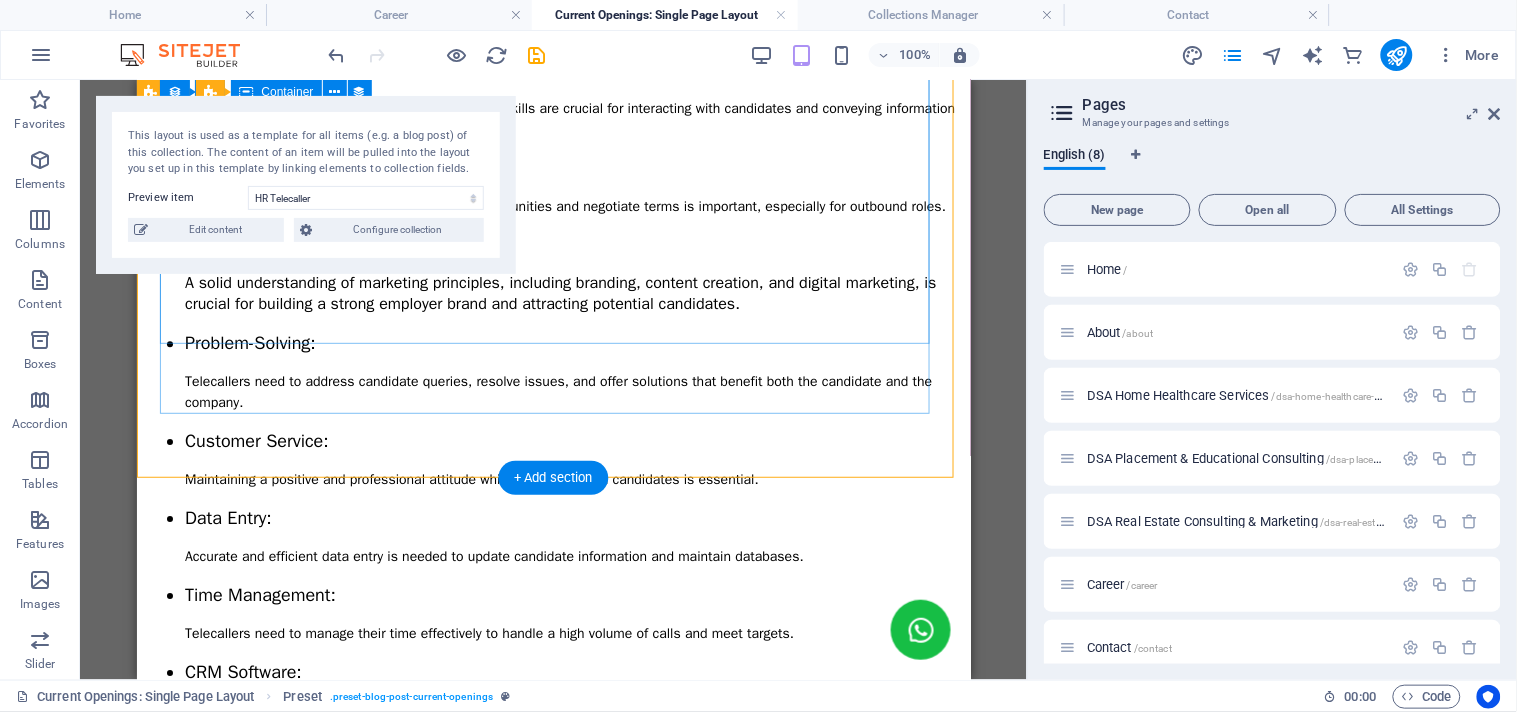 scroll, scrollTop: 1146, scrollLeft: 0, axis: vertical 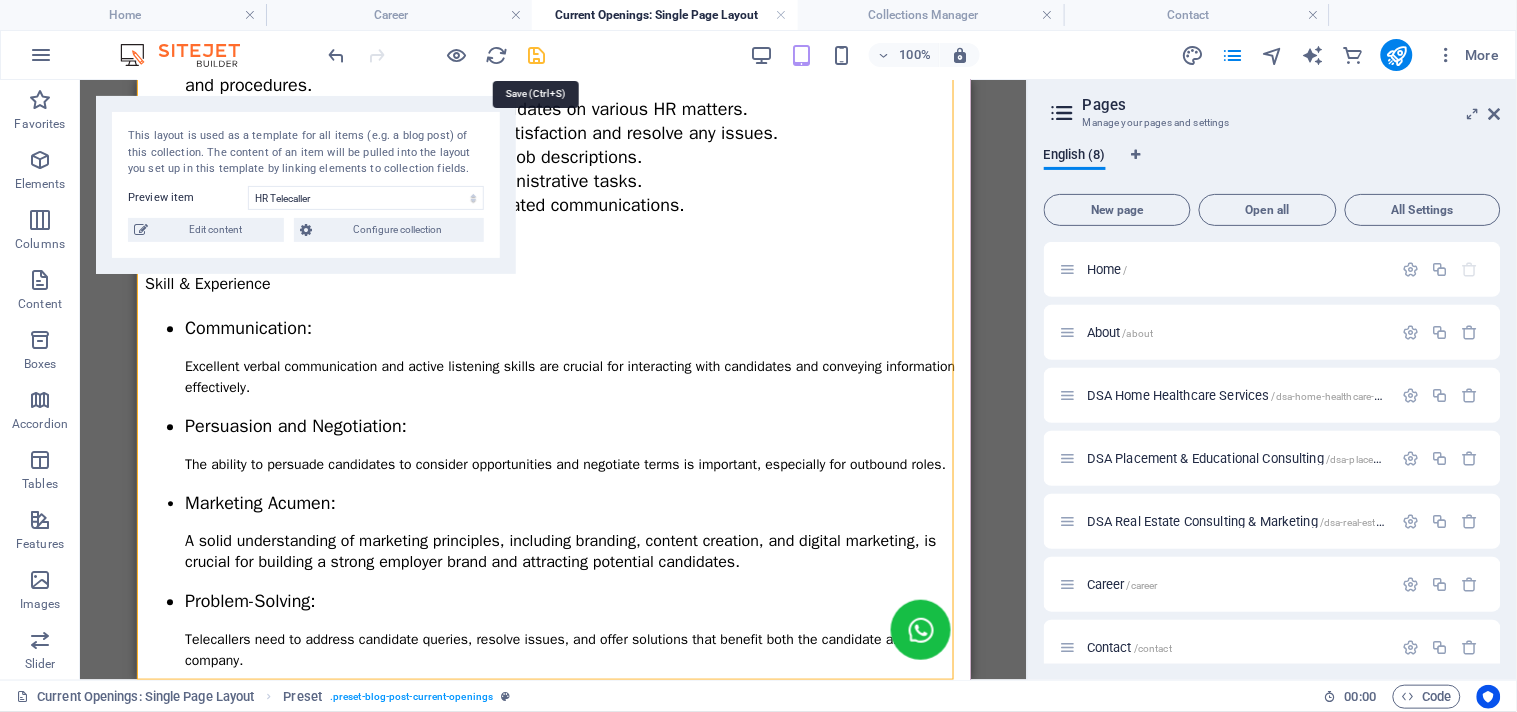 click at bounding box center (537, 55) 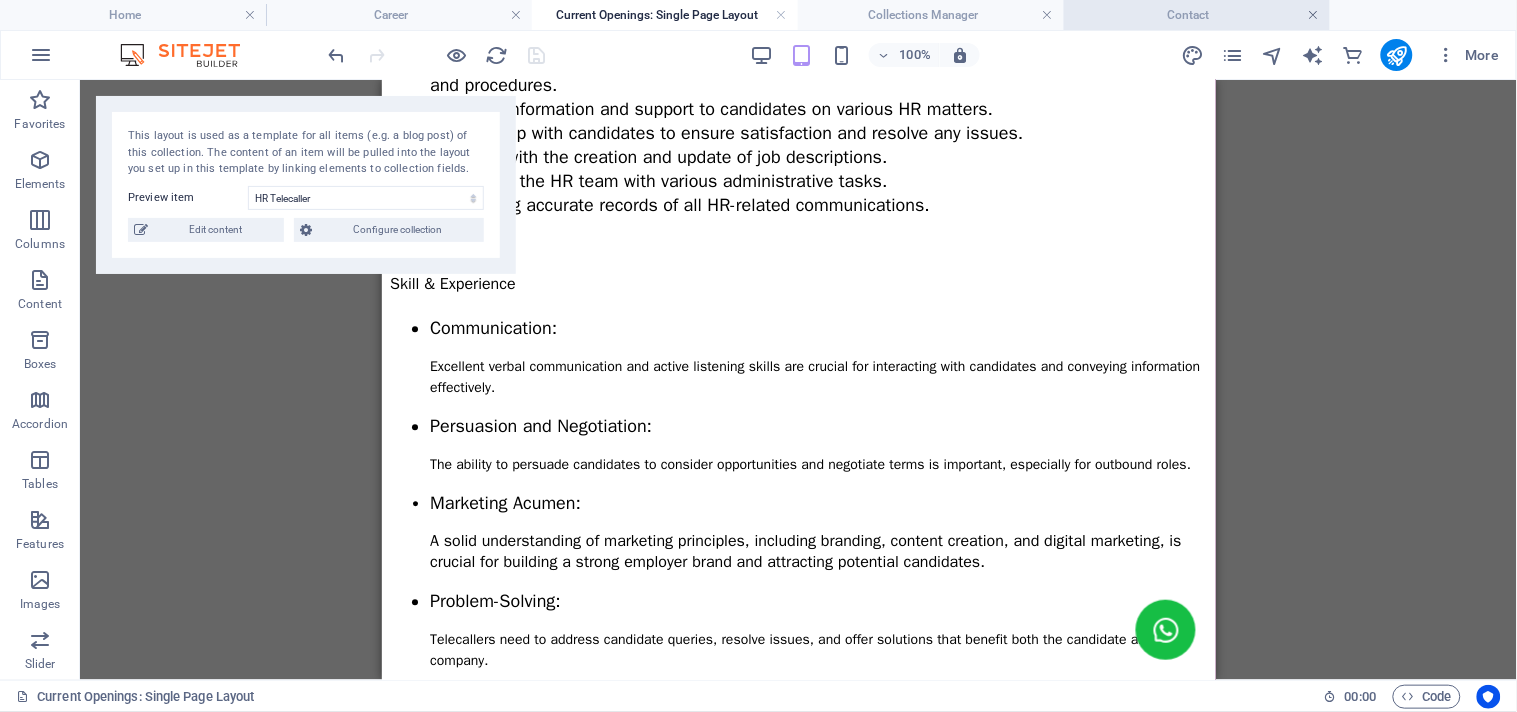 click at bounding box center [1314, 15] 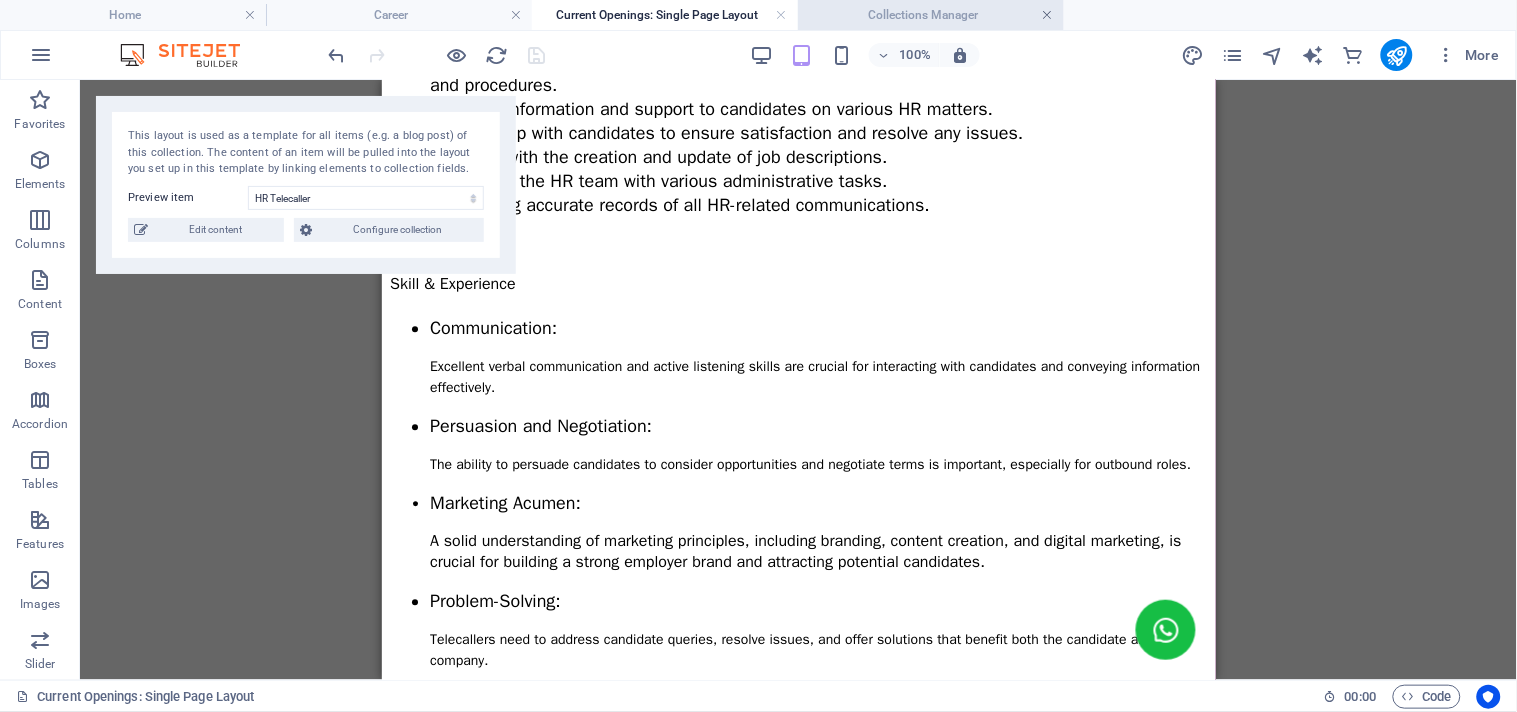 click at bounding box center [1048, 15] 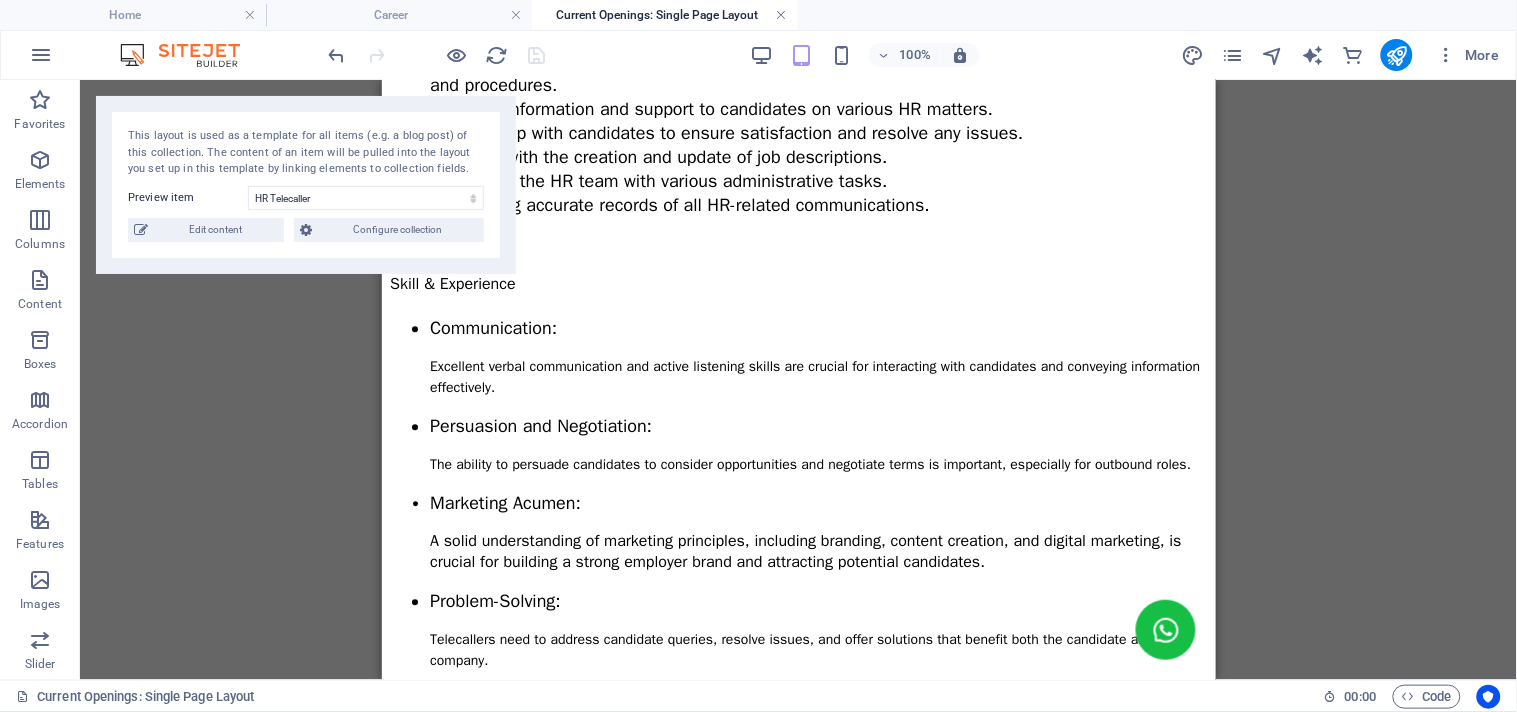 click at bounding box center [782, 15] 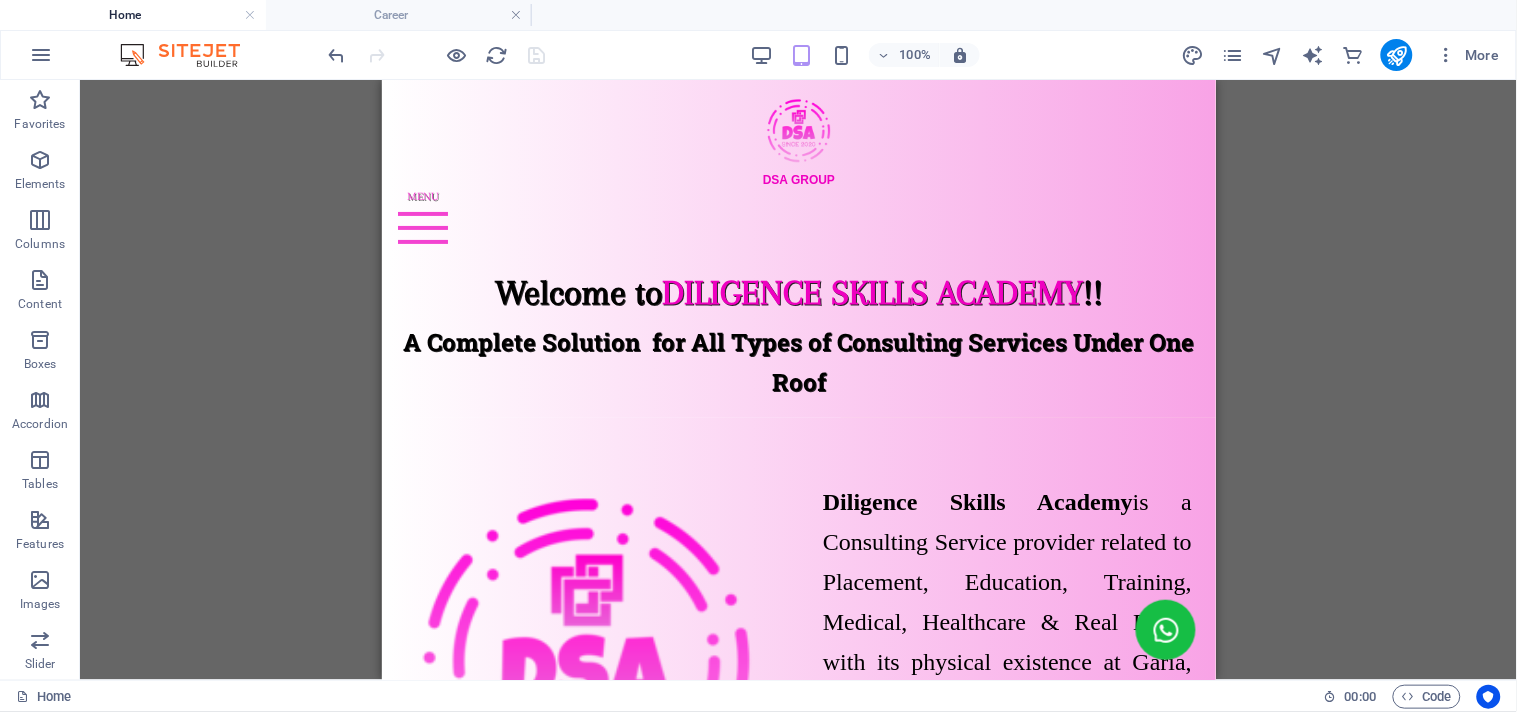 scroll, scrollTop: 417, scrollLeft: 0, axis: vertical 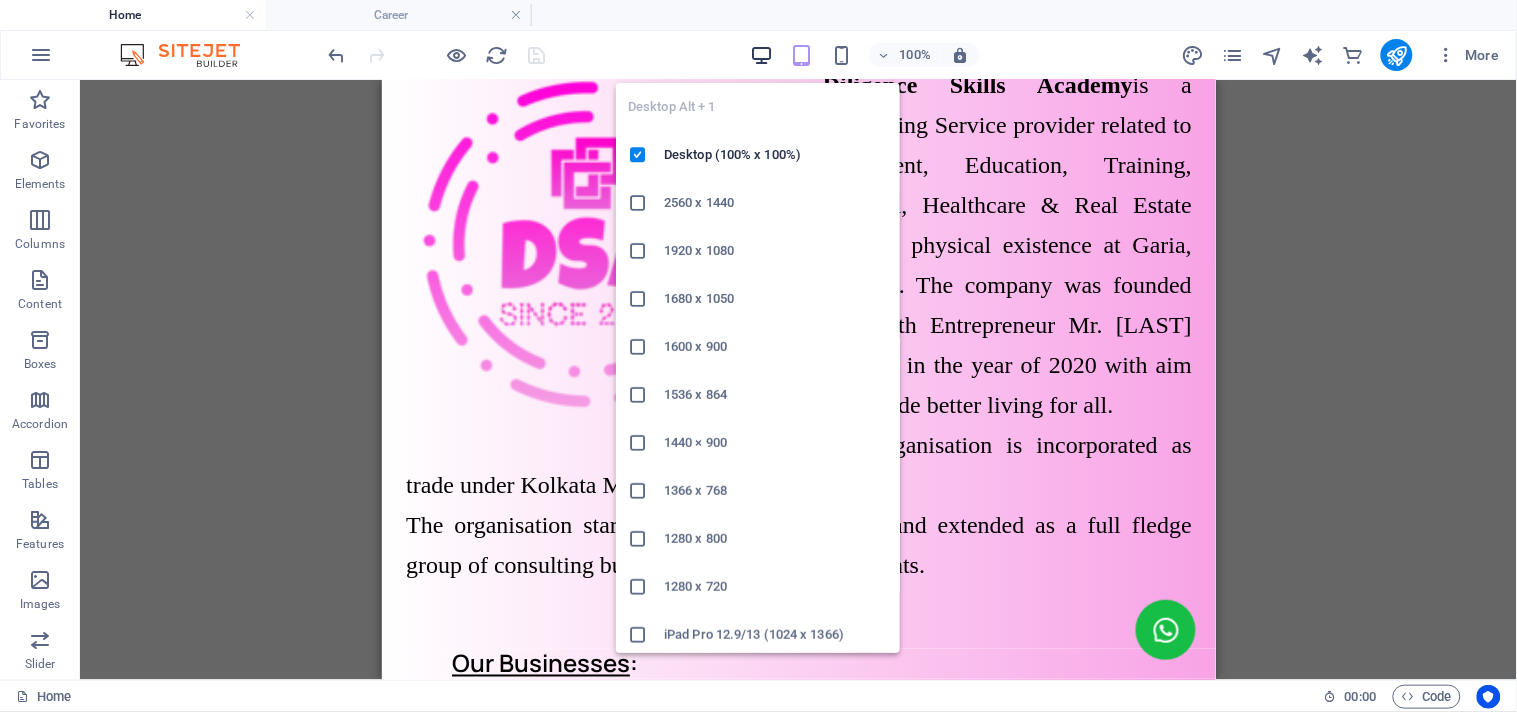 click at bounding box center [761, 55] 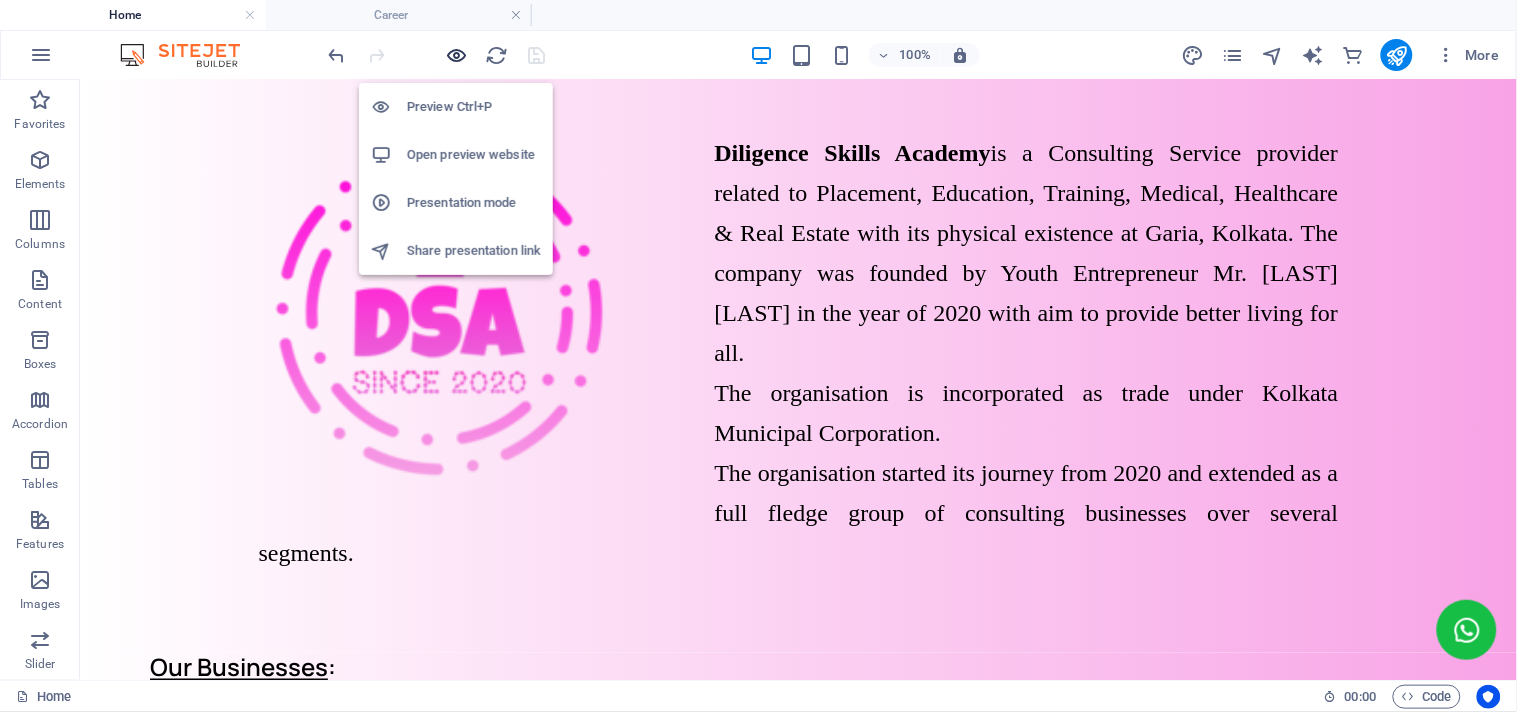 click at bounding box center [457, 55] 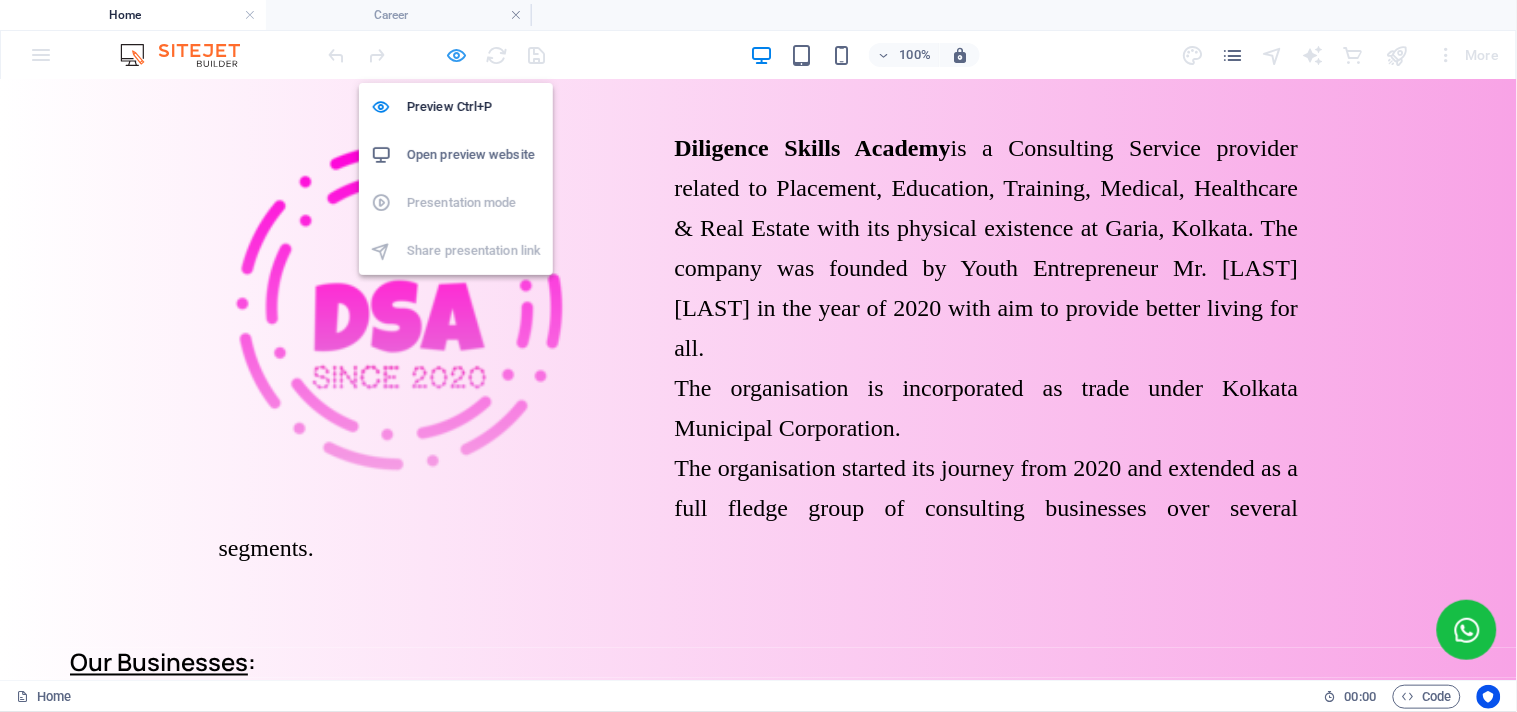 click at bounding box center (457, 55) 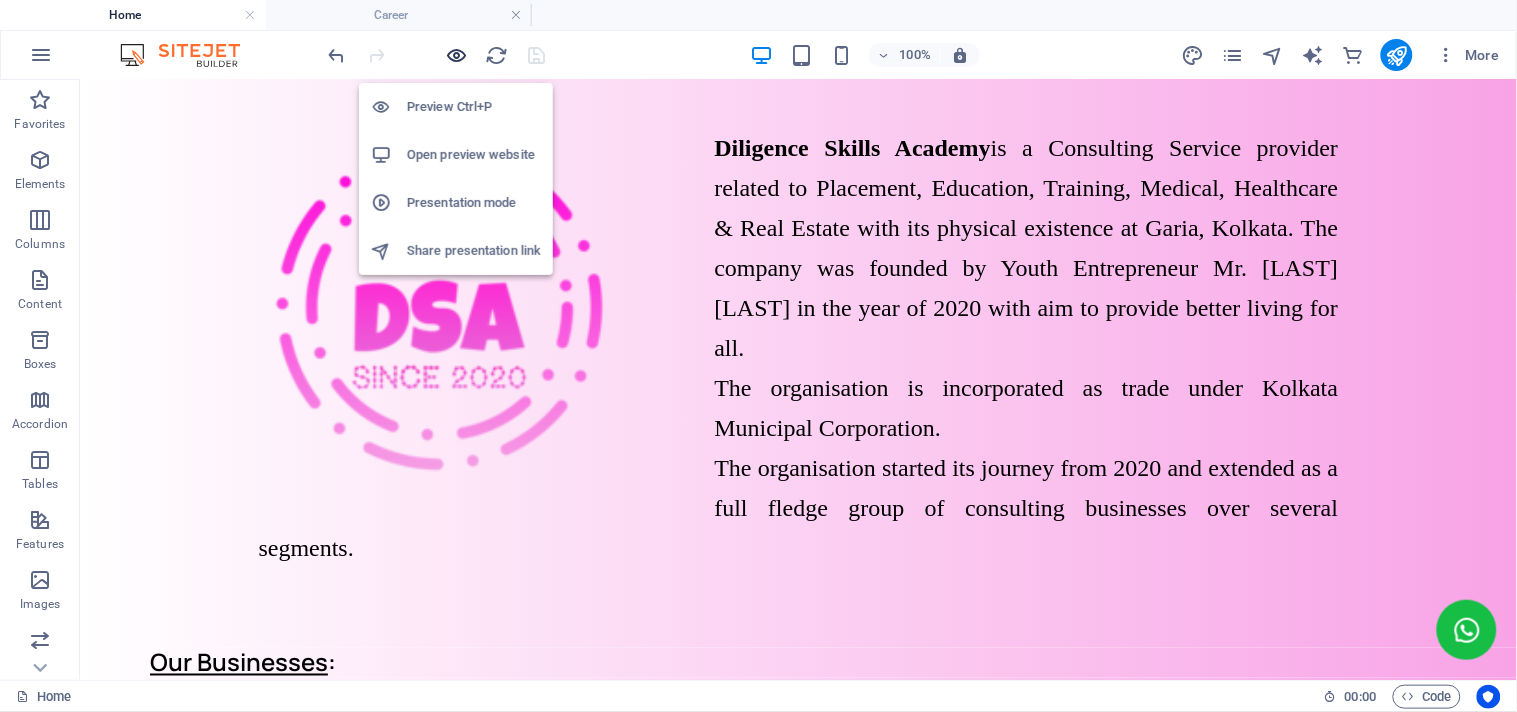 scroll, scrollTop: 417, scrollLeft: 0, axis: vertical 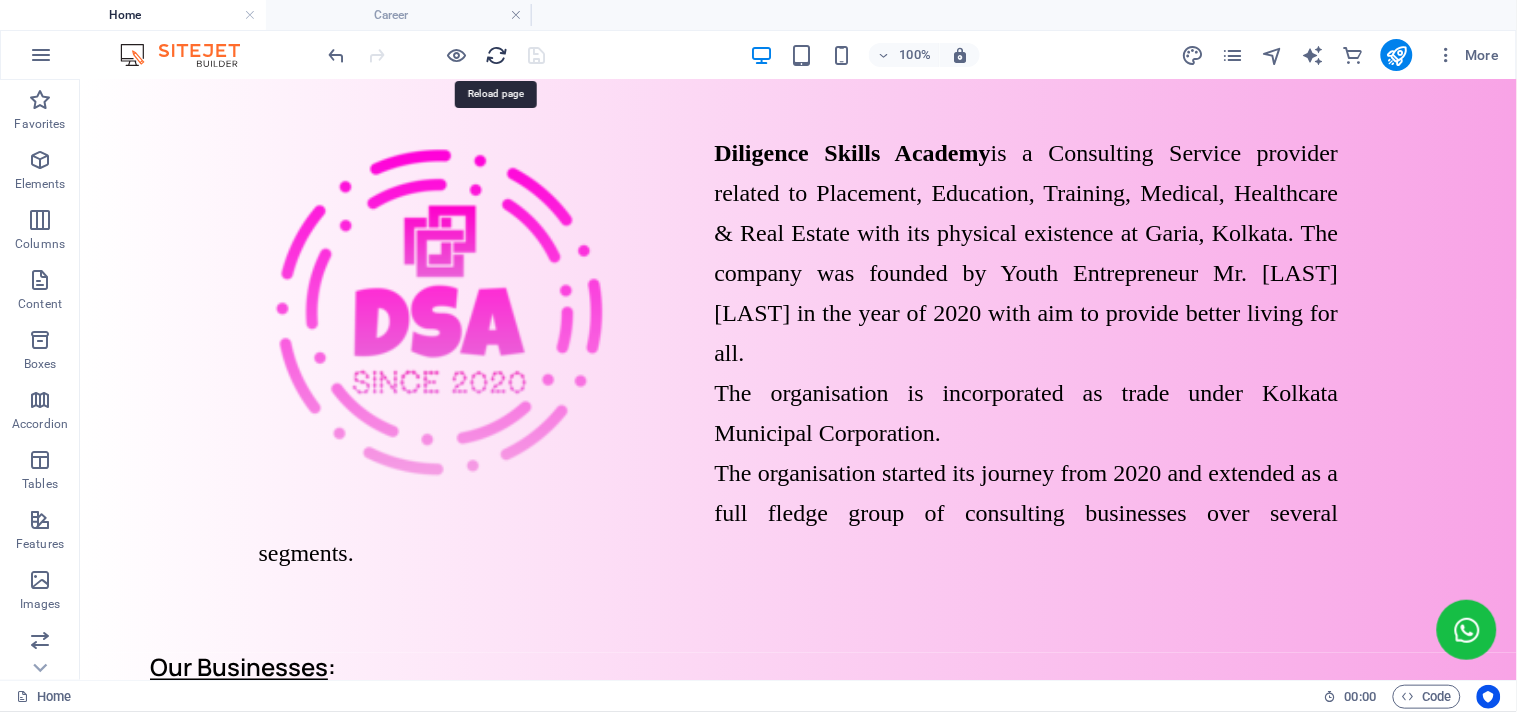 click at bounding box center (497, 55) 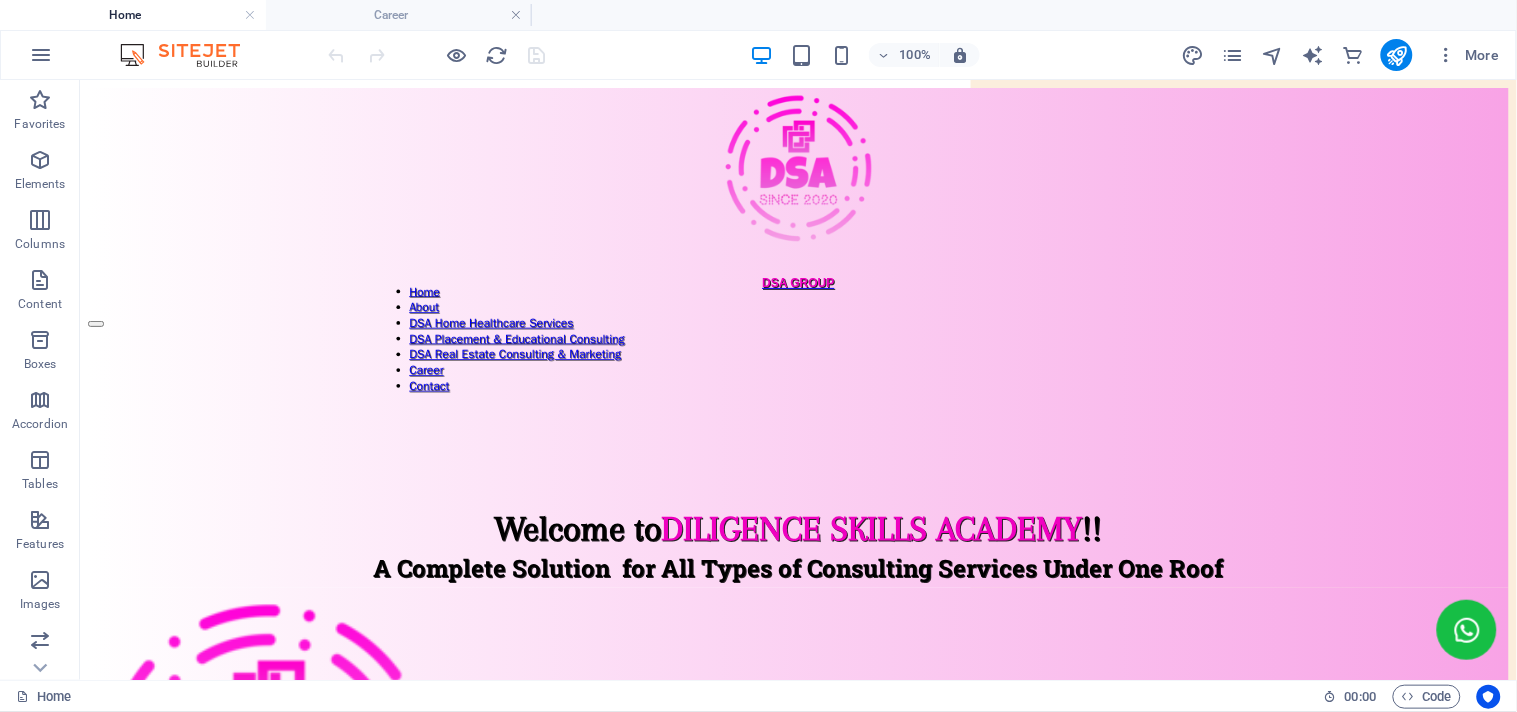 scroll, scrollTop: 0, scrollLeft: 0, axis: both 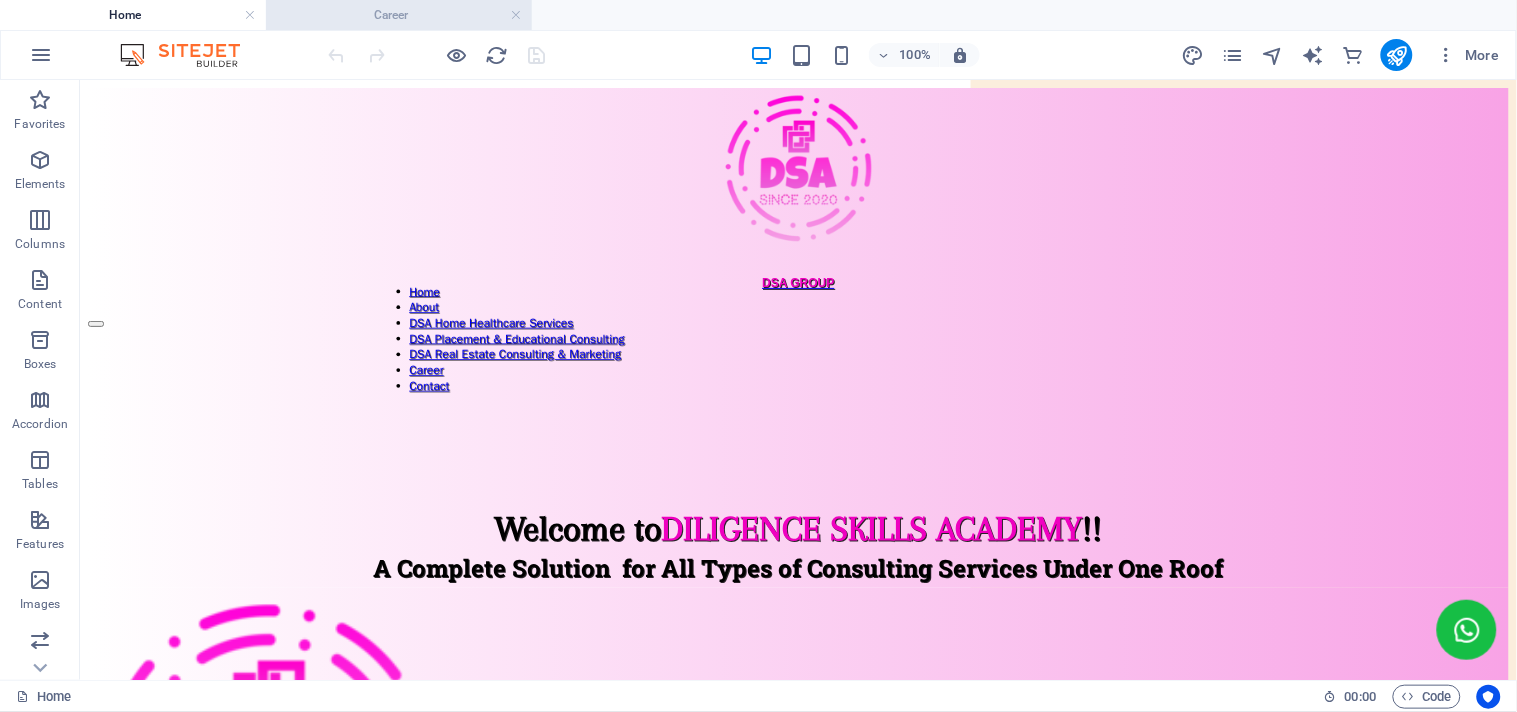 click on "Career" at bounding box center [399, 15] 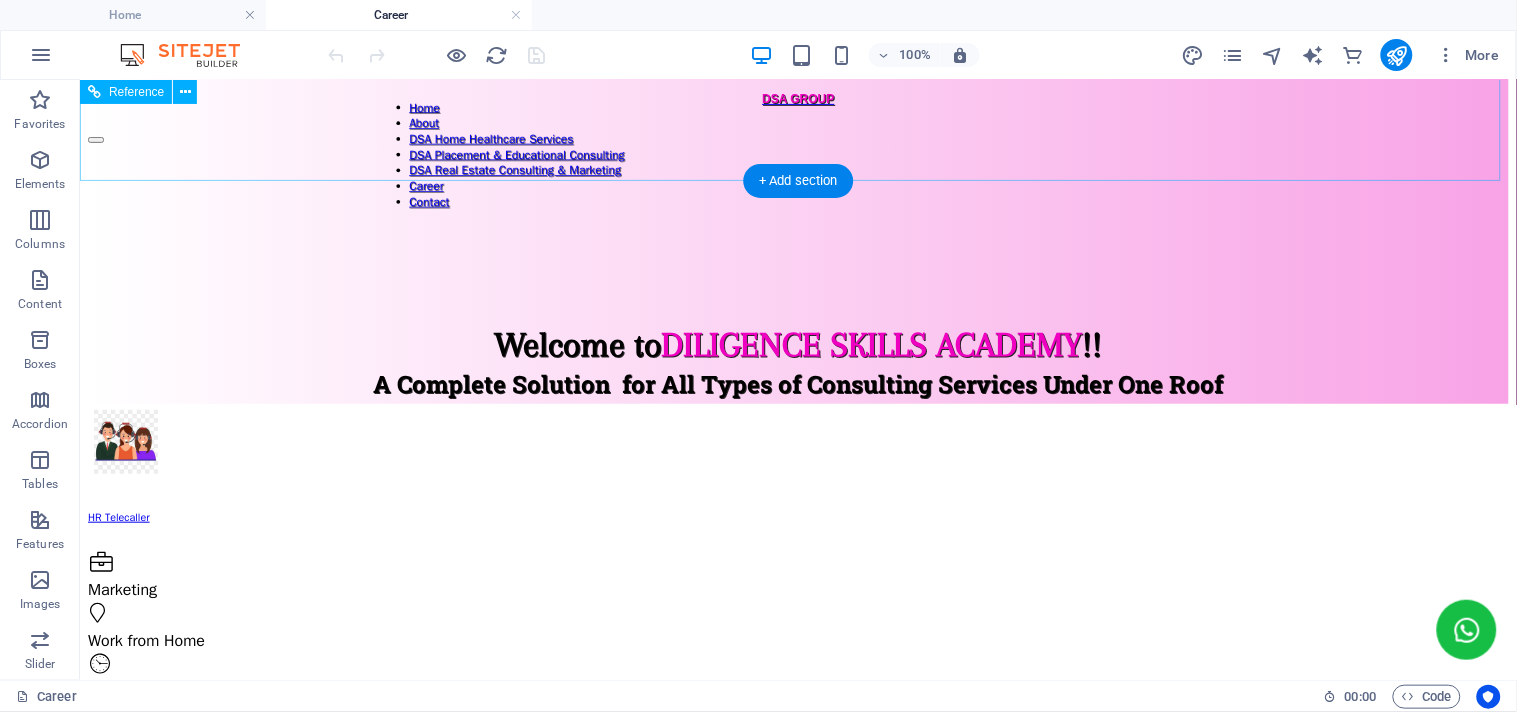 scroll, scrollTop: 111, scrollLeft: 0, axis: vertical 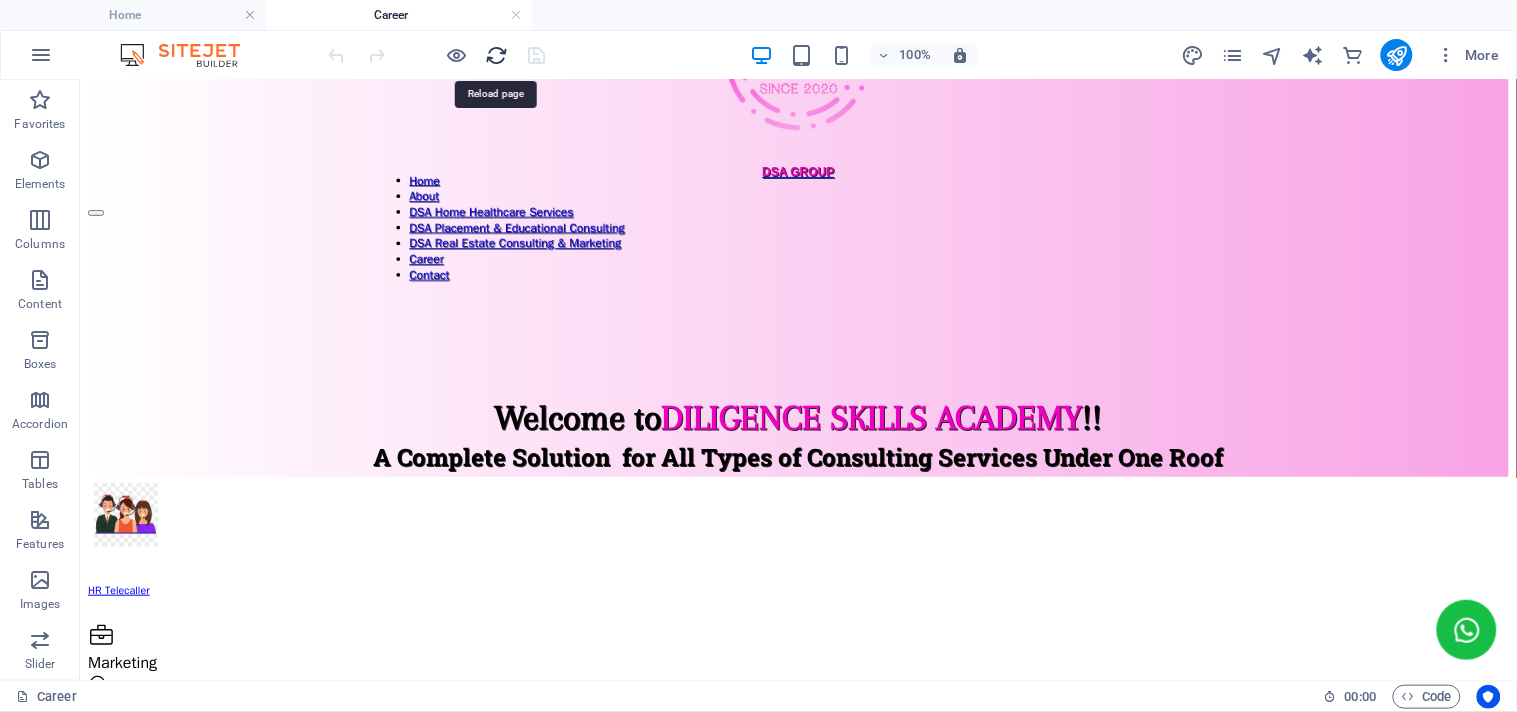 click at bounding box center [497, 55] 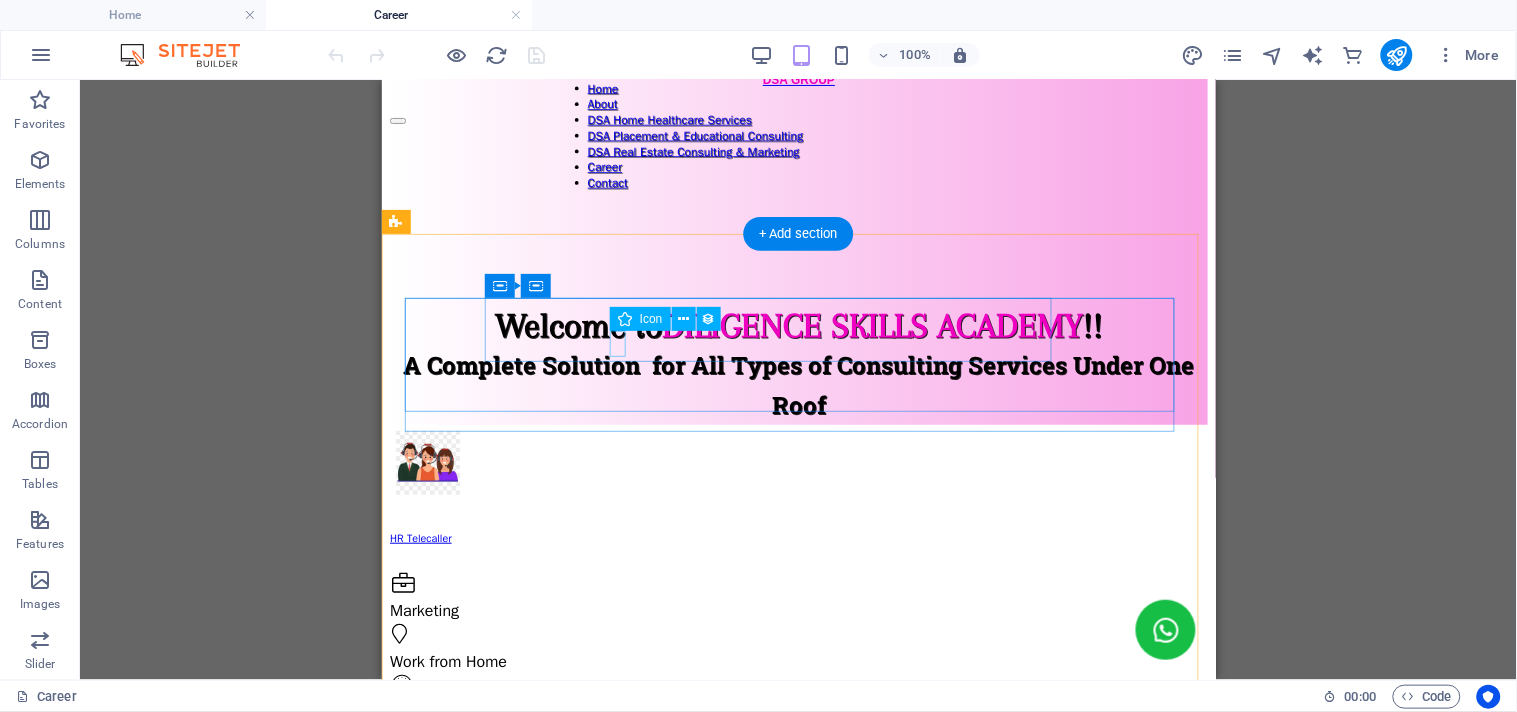 scroll, scrollTop: 0, scrollLeft: 0, axis: both 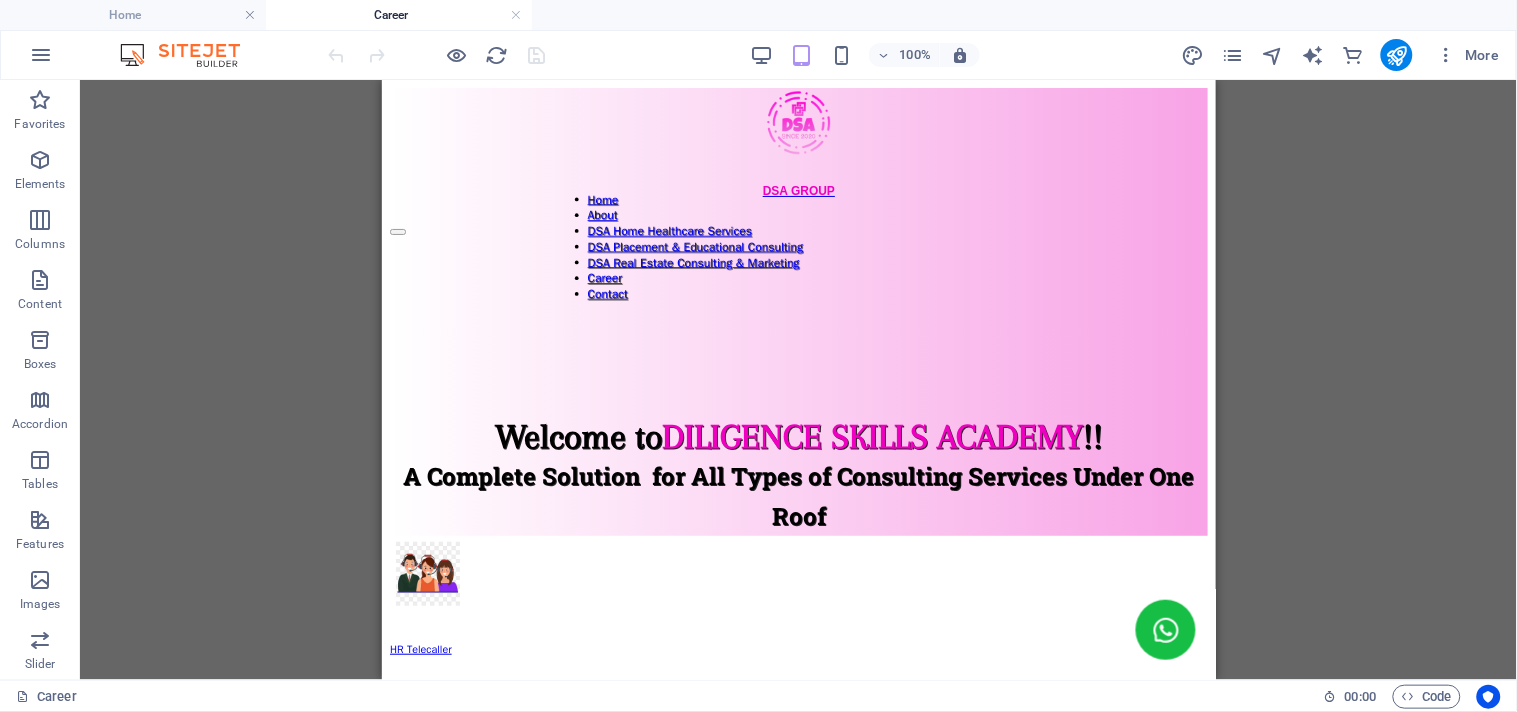 click on "Career" at bounding box center [399, 15] 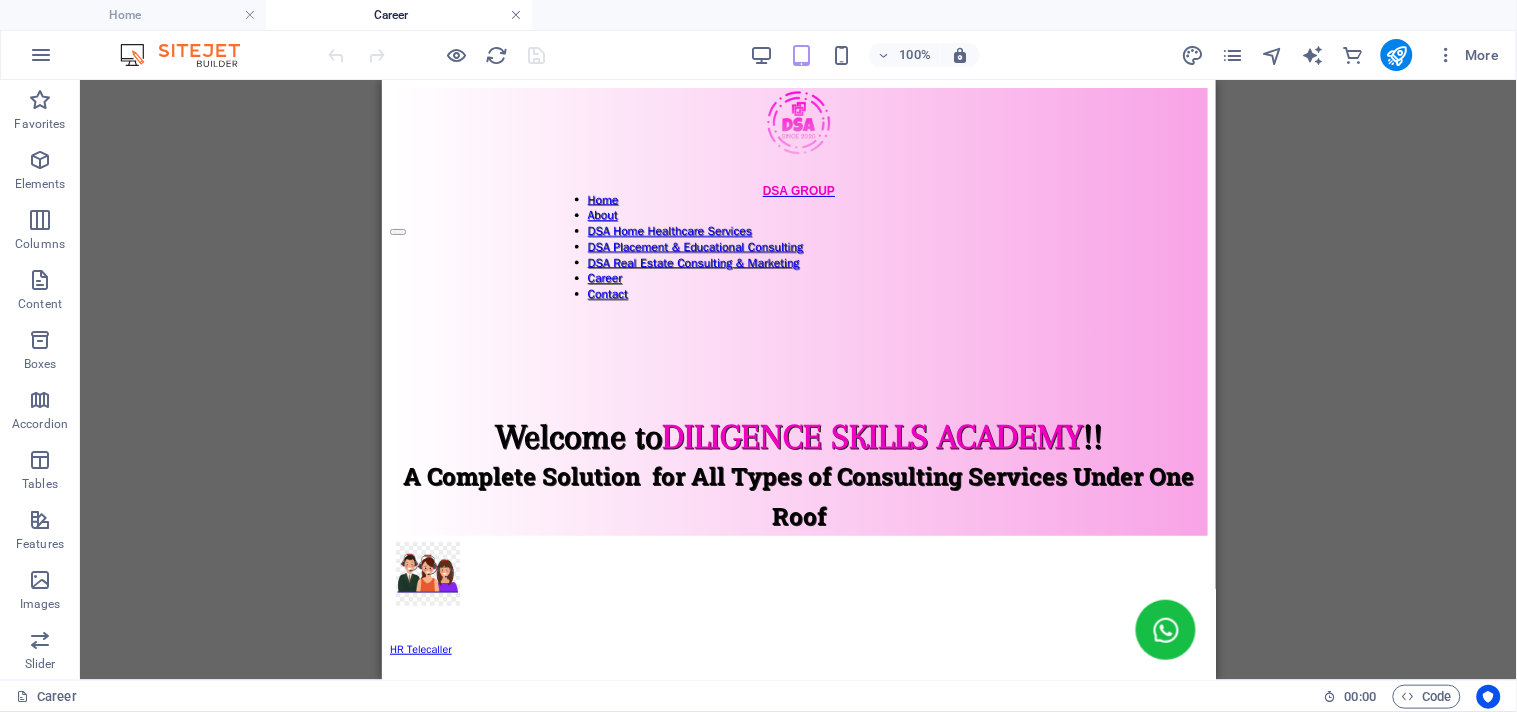 click at bounding box center [516, 15] 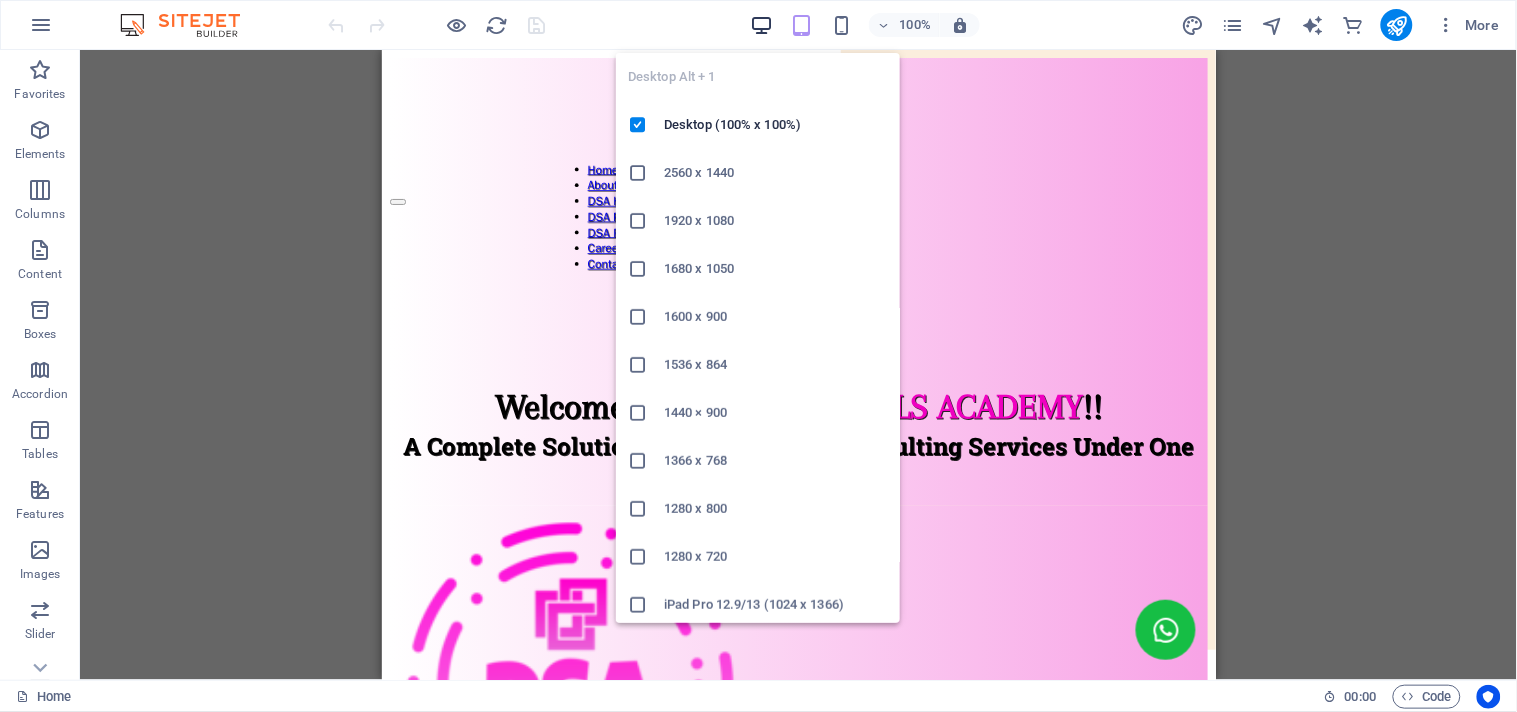 click at bounding box center (761, 25) 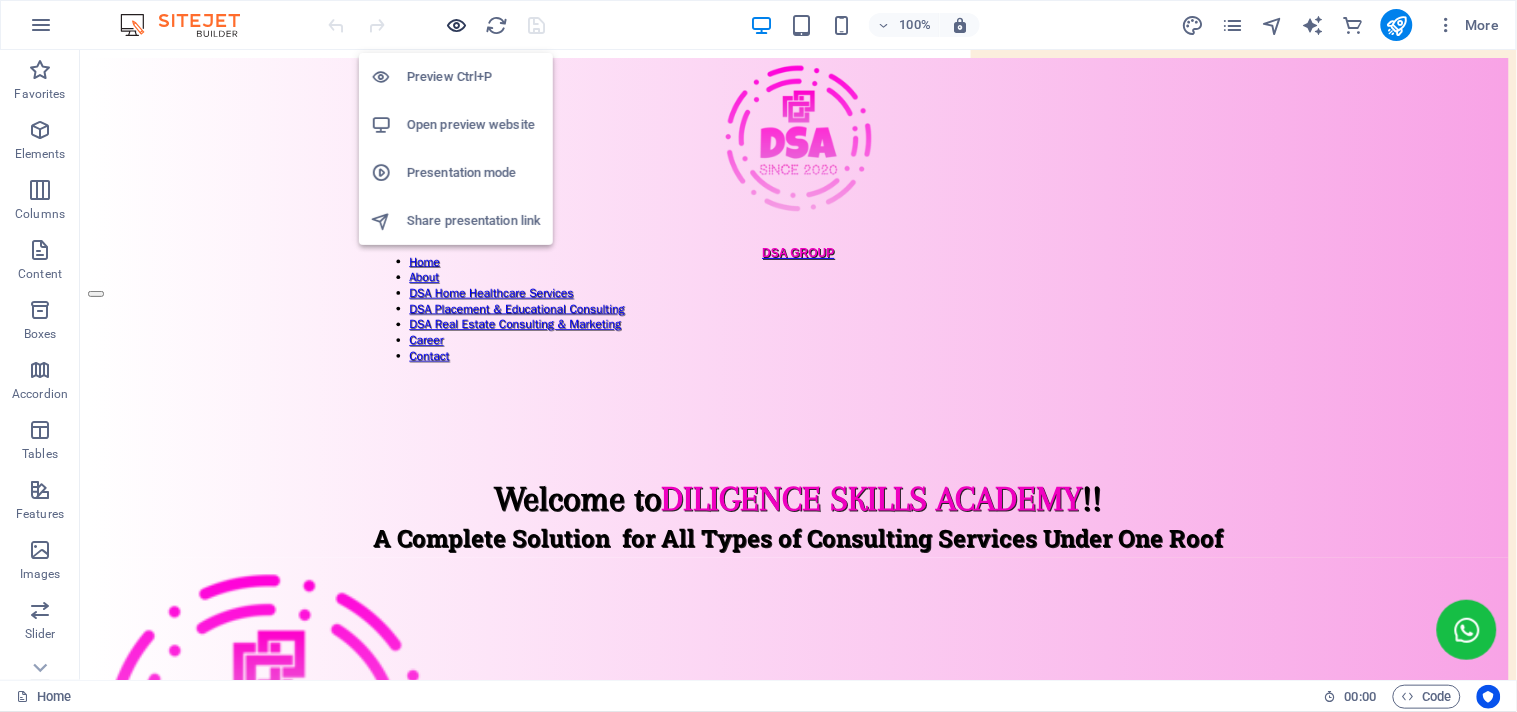 click at bounding box center [457, 25] 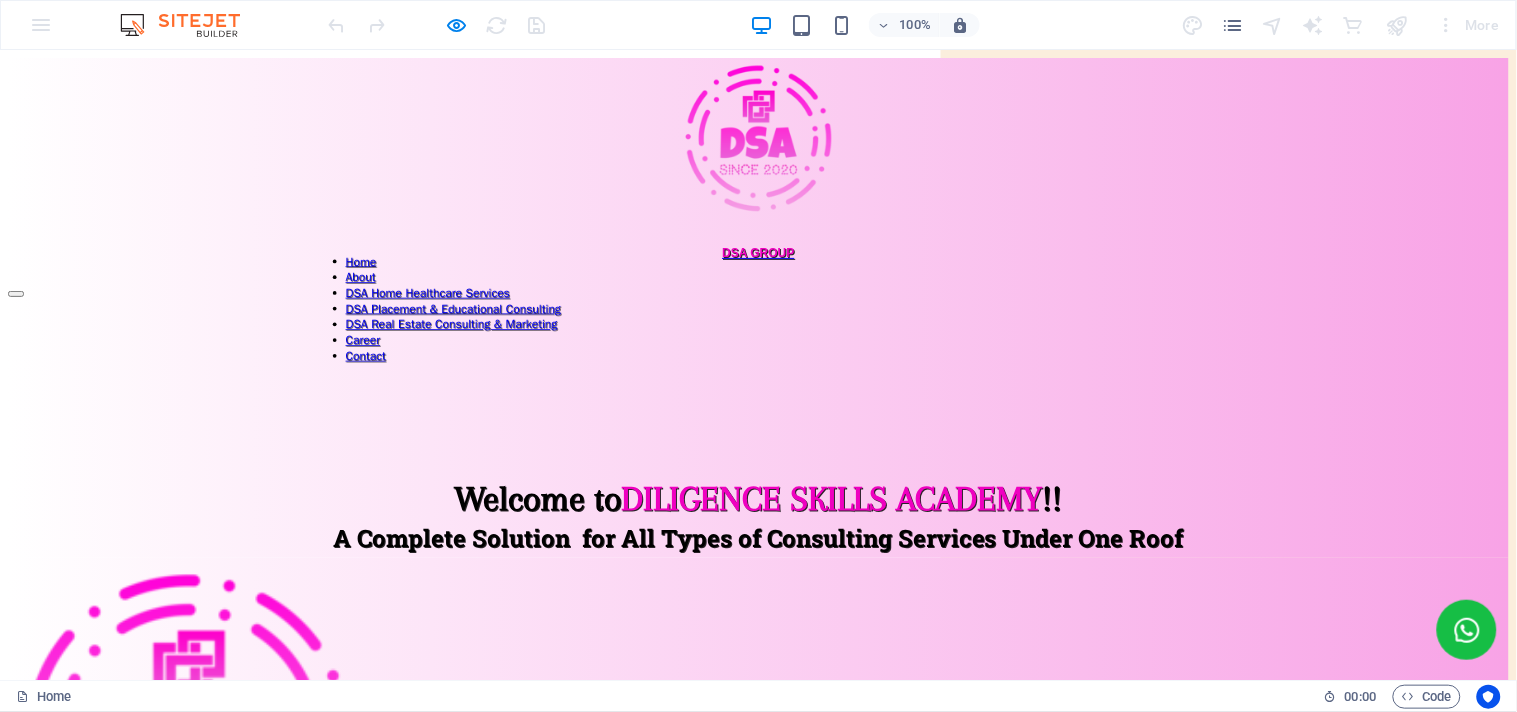 click at bounding box center [758, 288] 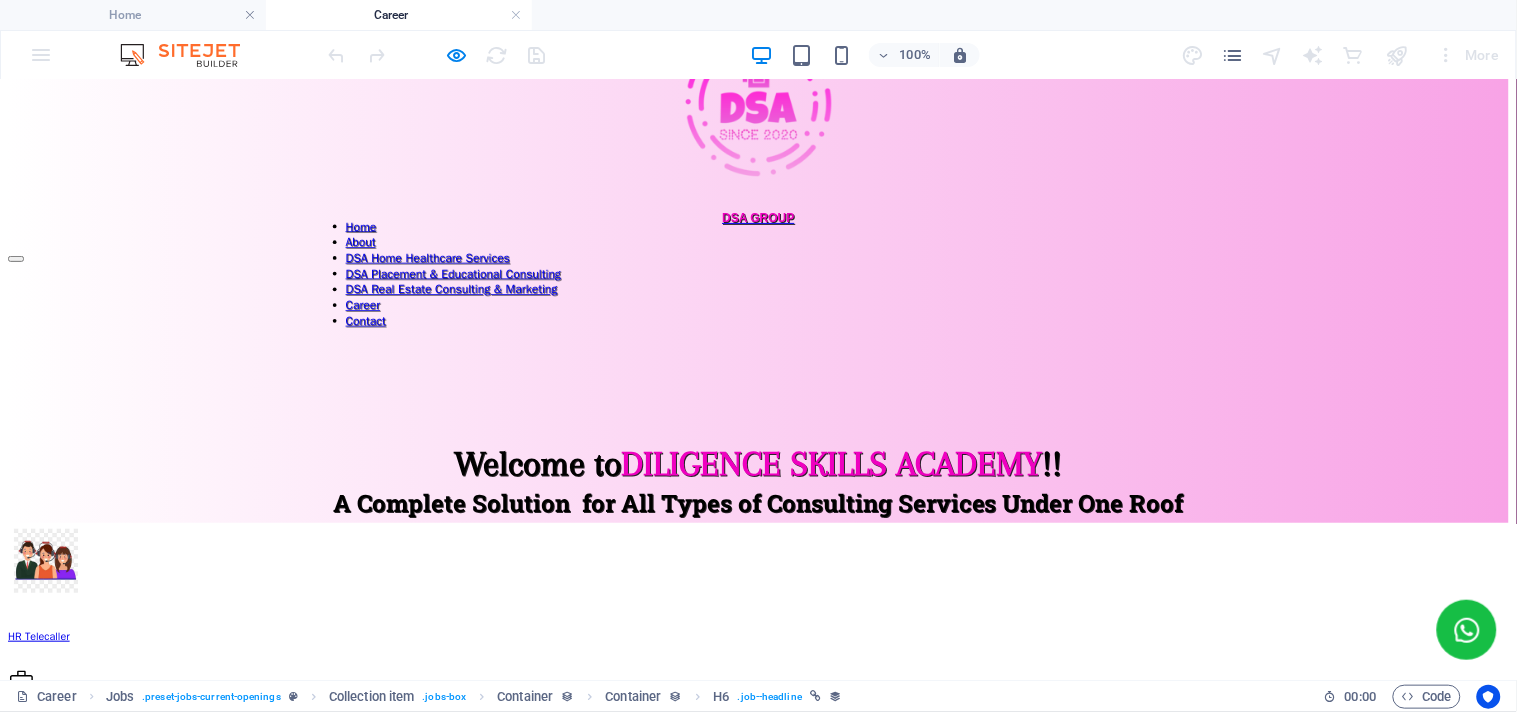 scroll, scrollTop: 111, scrollLeft: 0, axis: vertical 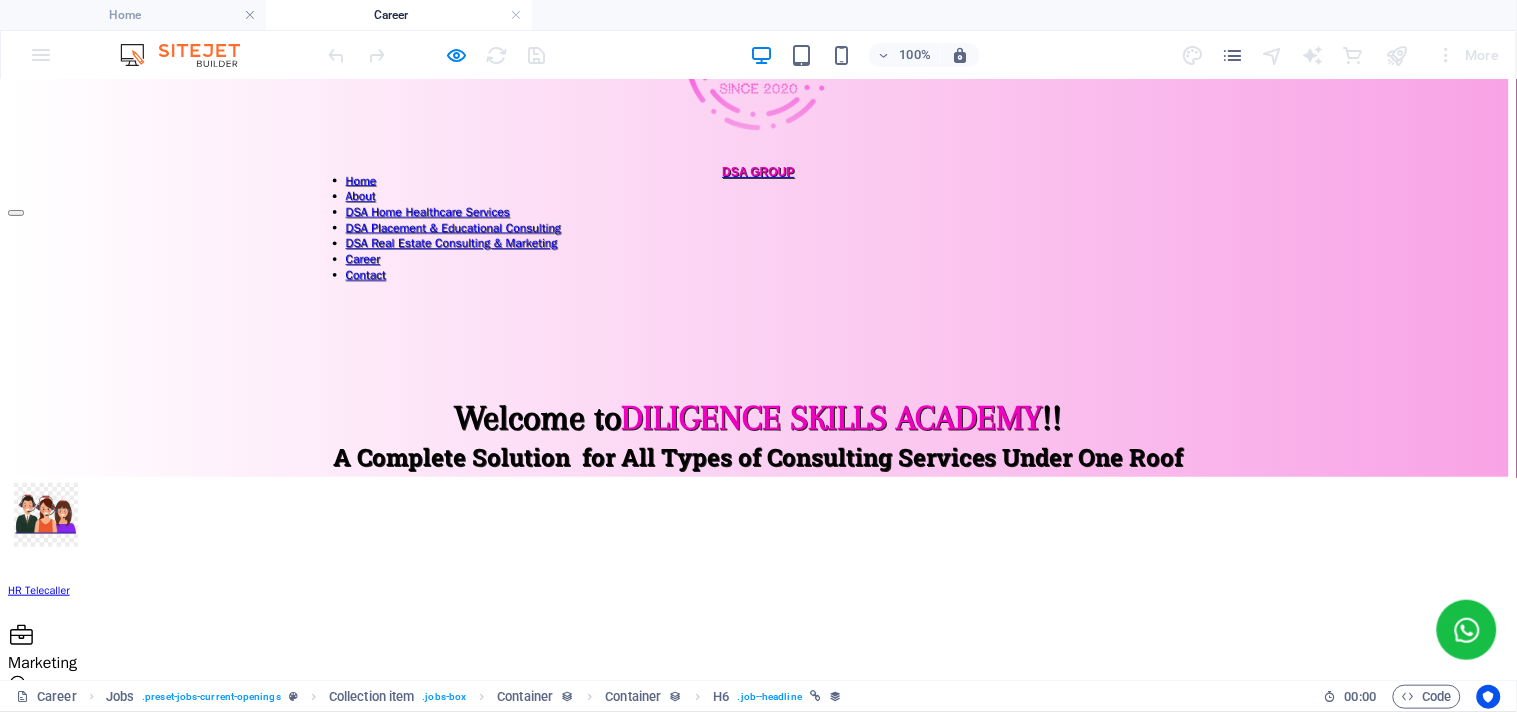 click on "Apply now" at bounding box center [758, 836] 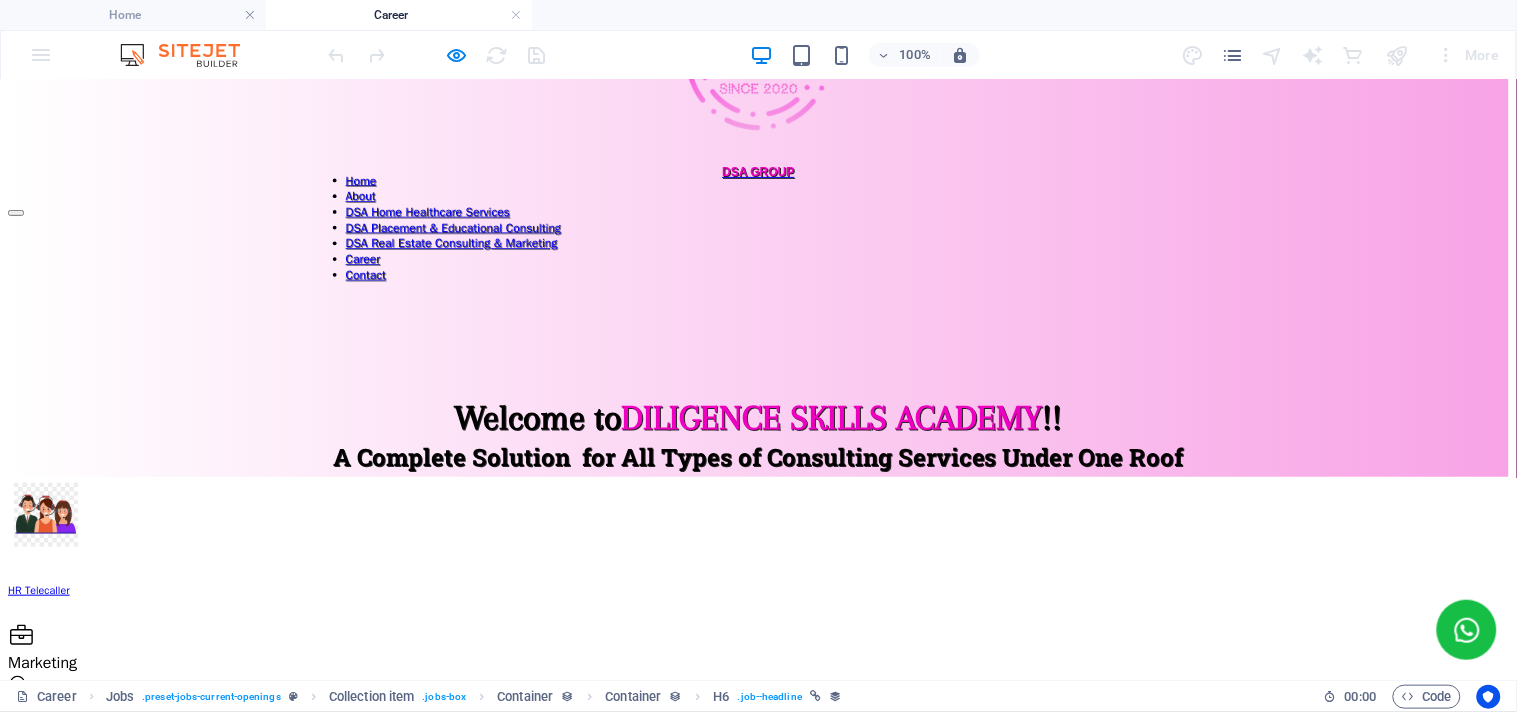 click on "Apply now" at bounding box center (758, 836) 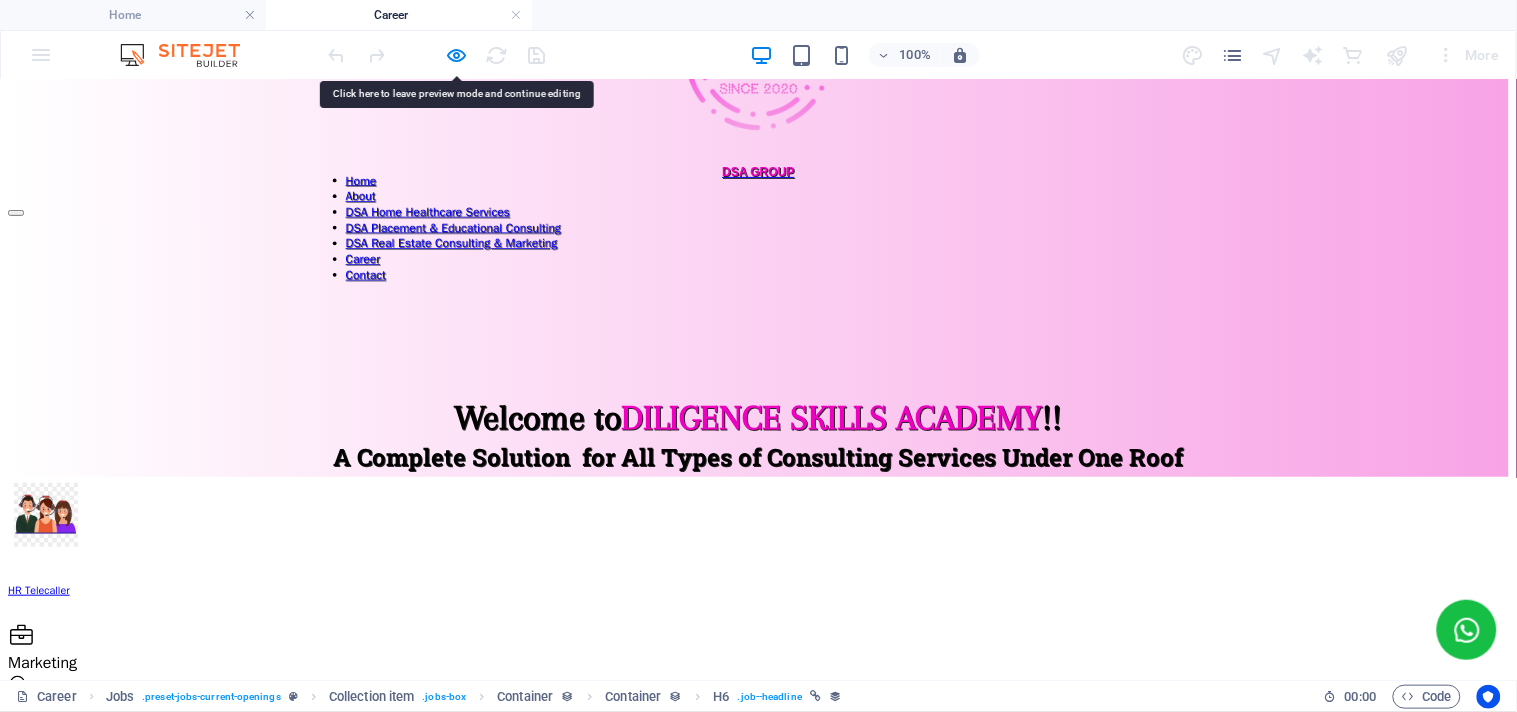 click on "Apply now" at bounding box center (758, 836) 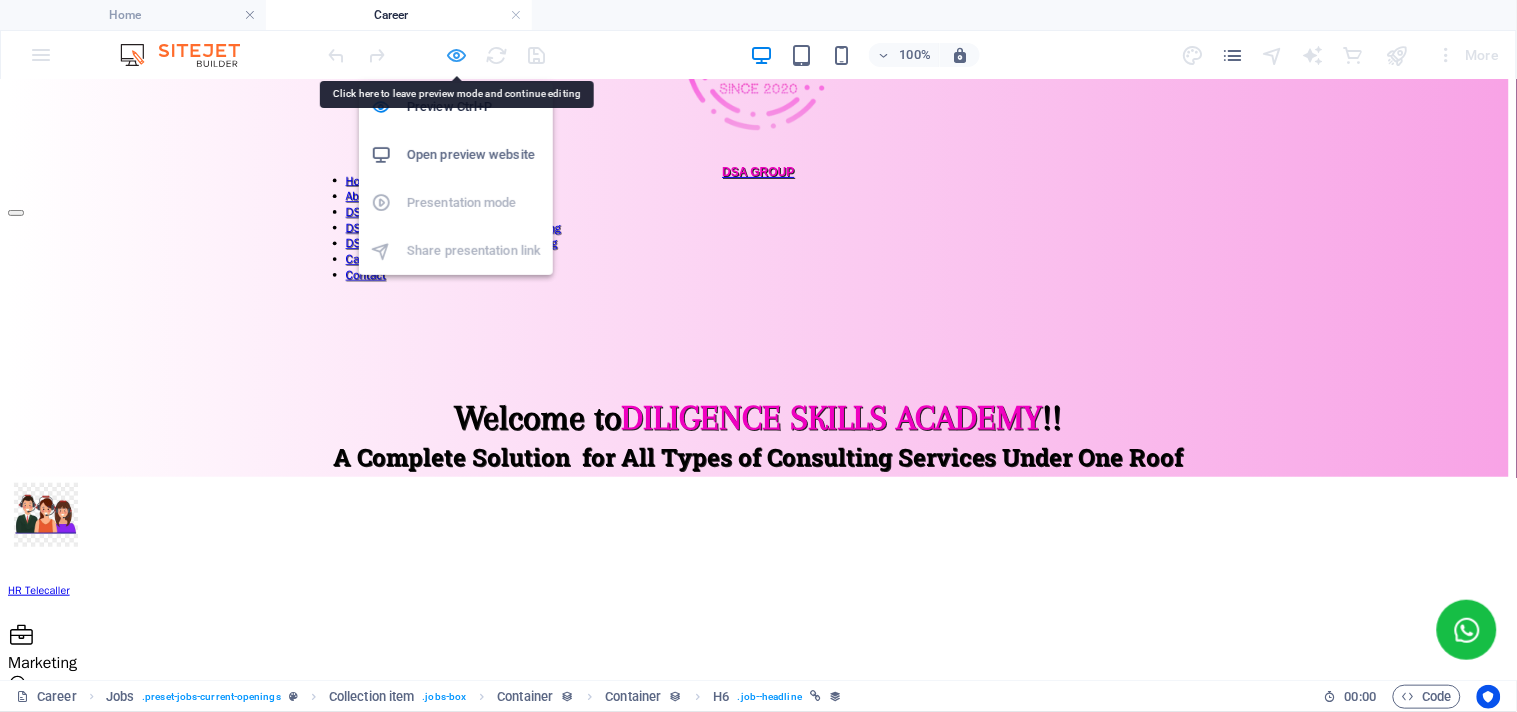 click at bounding box center (457, 55) 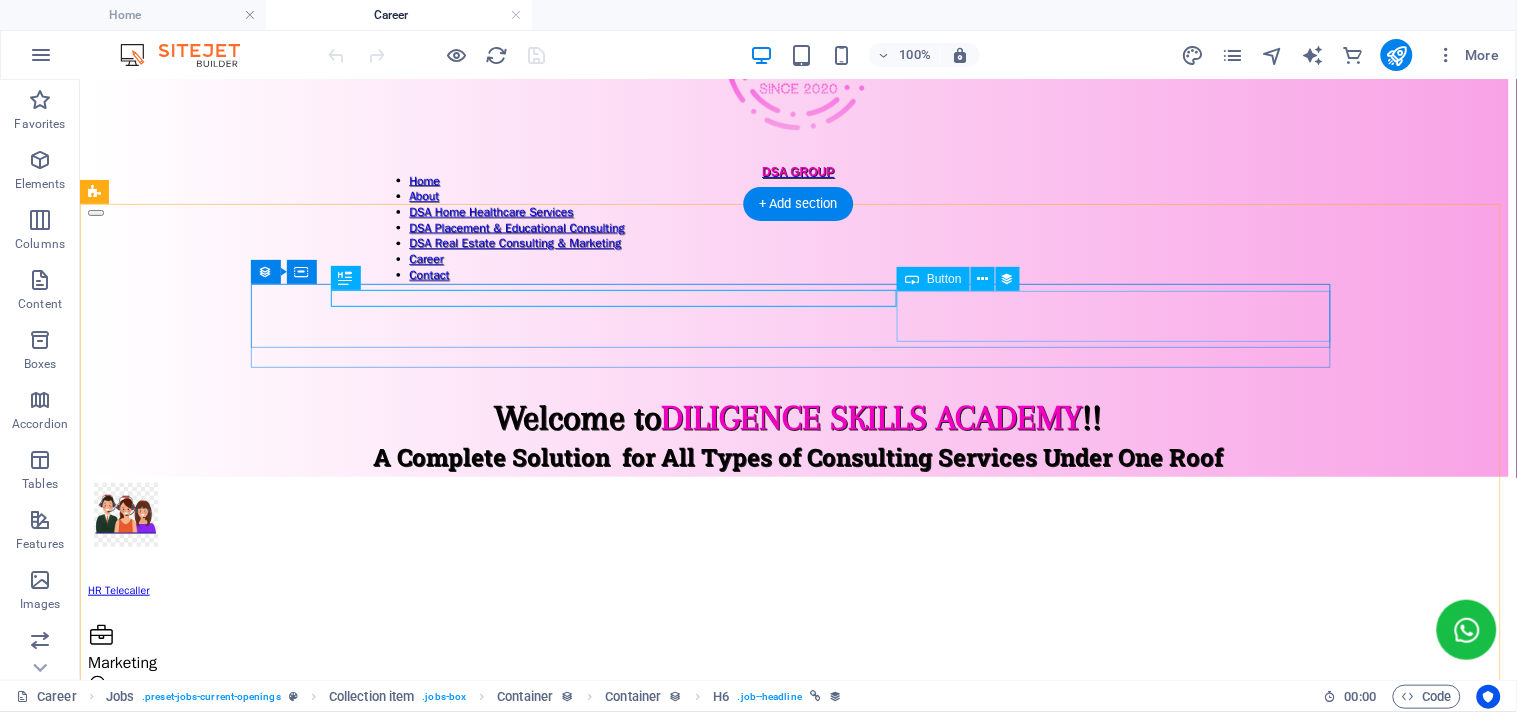 click on "Apply now" at bounding box center (797, 836) 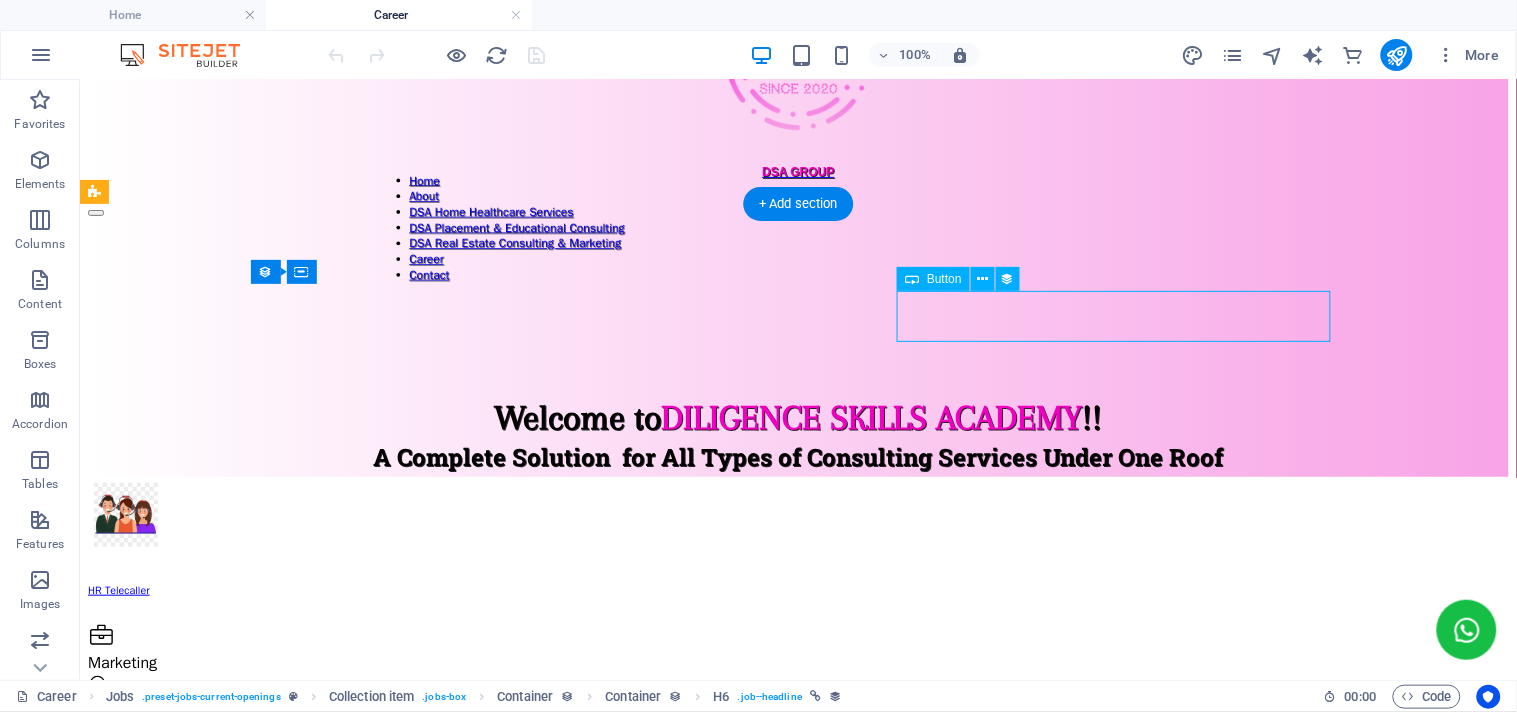 click on "Apply now" at bounding box center [797, 836] 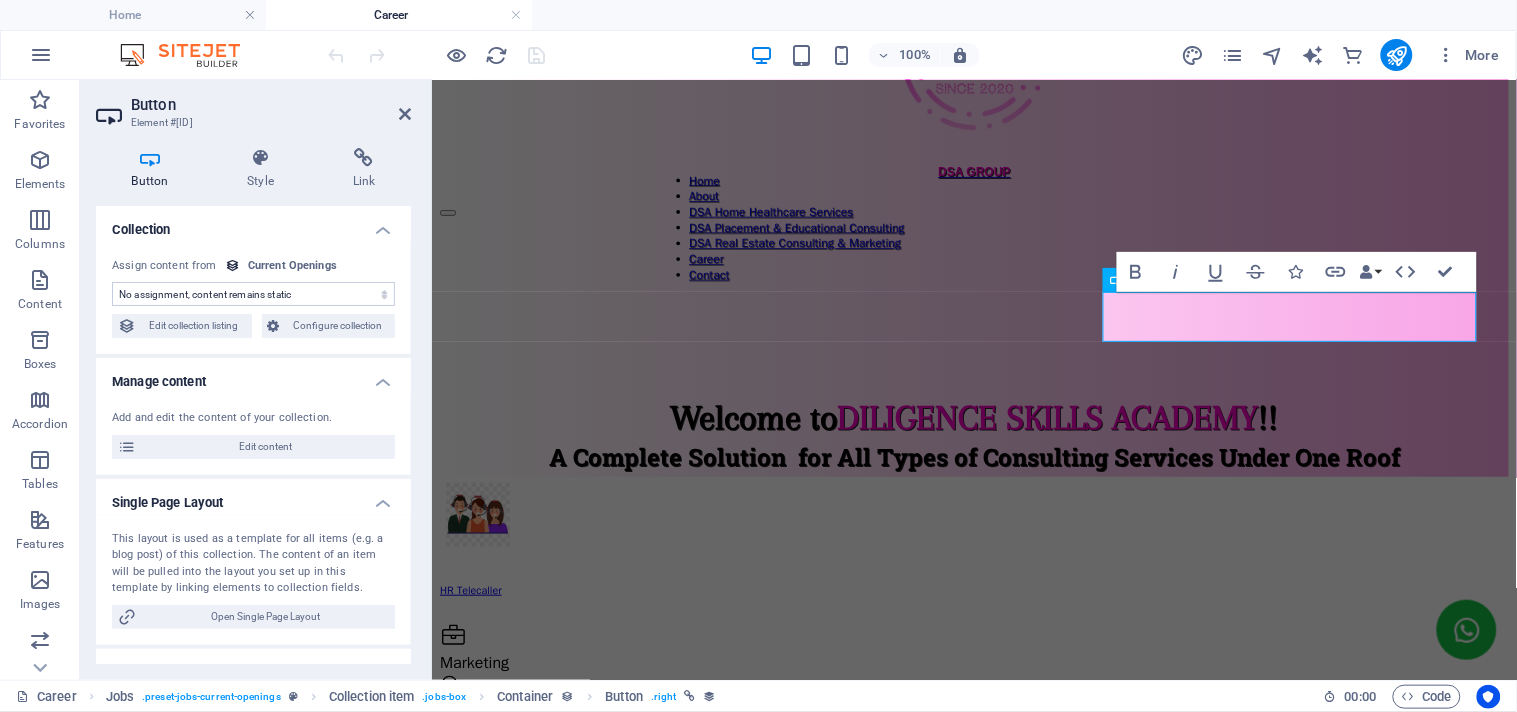 scroll, scrollTop: 107, scrollLeft: 0, axis: vertical 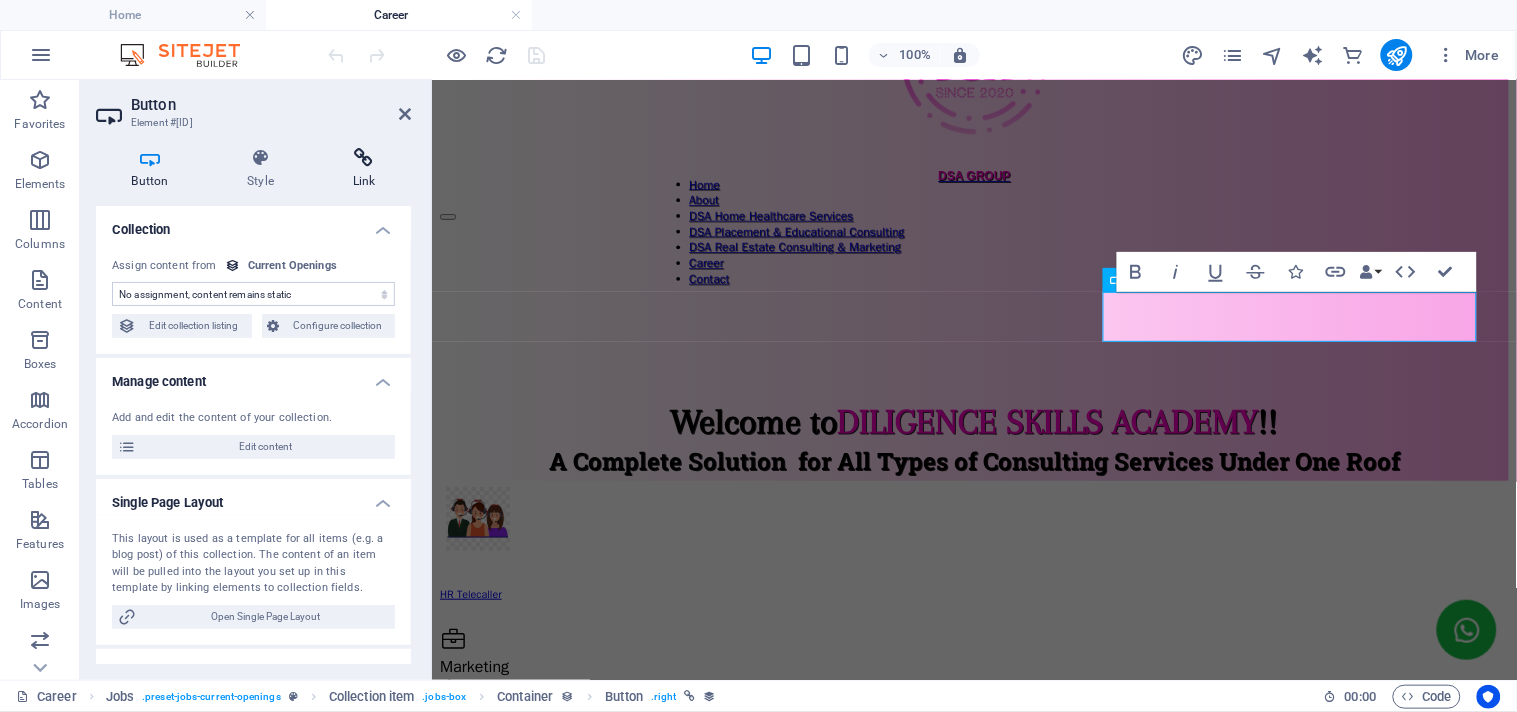 click on "Link" at bounding box center (364, 169) 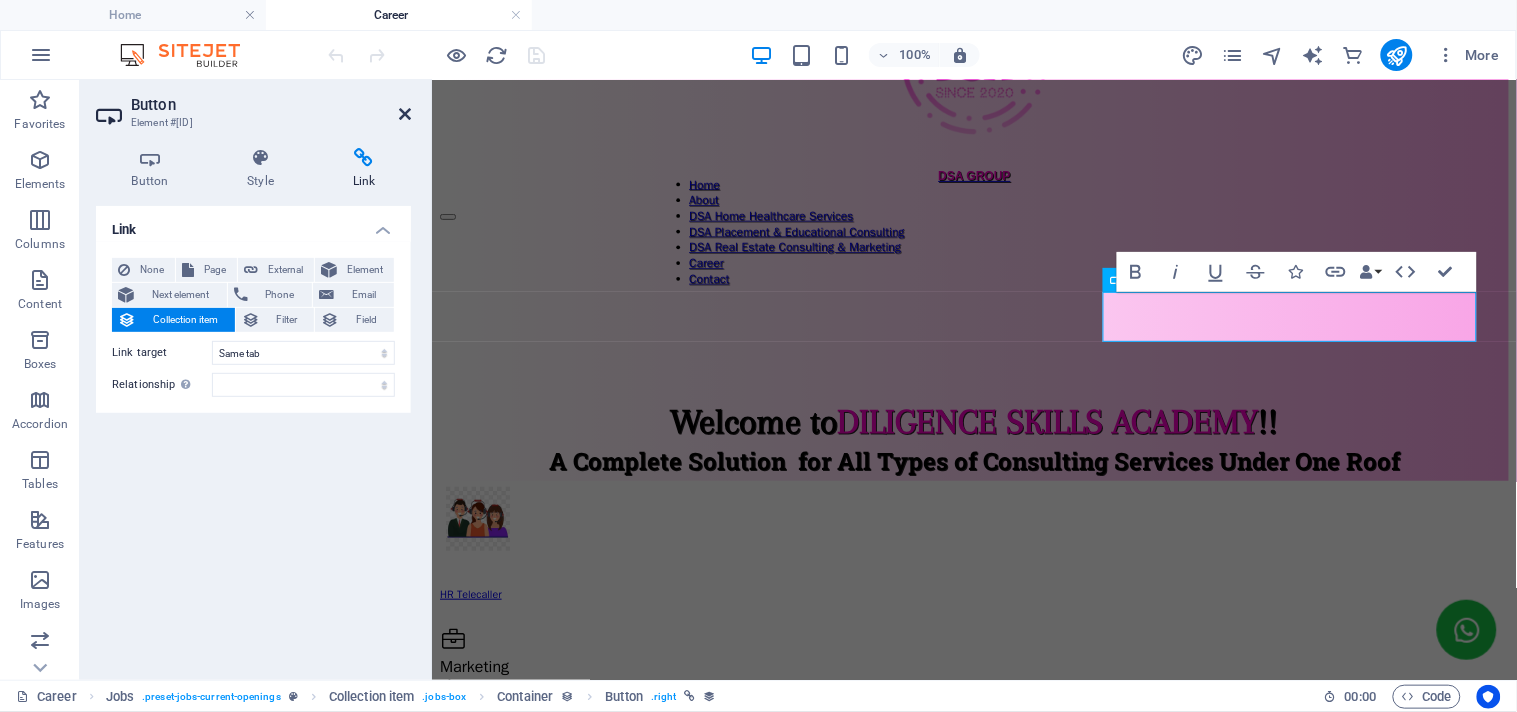 click at bounding box center [405, 114] 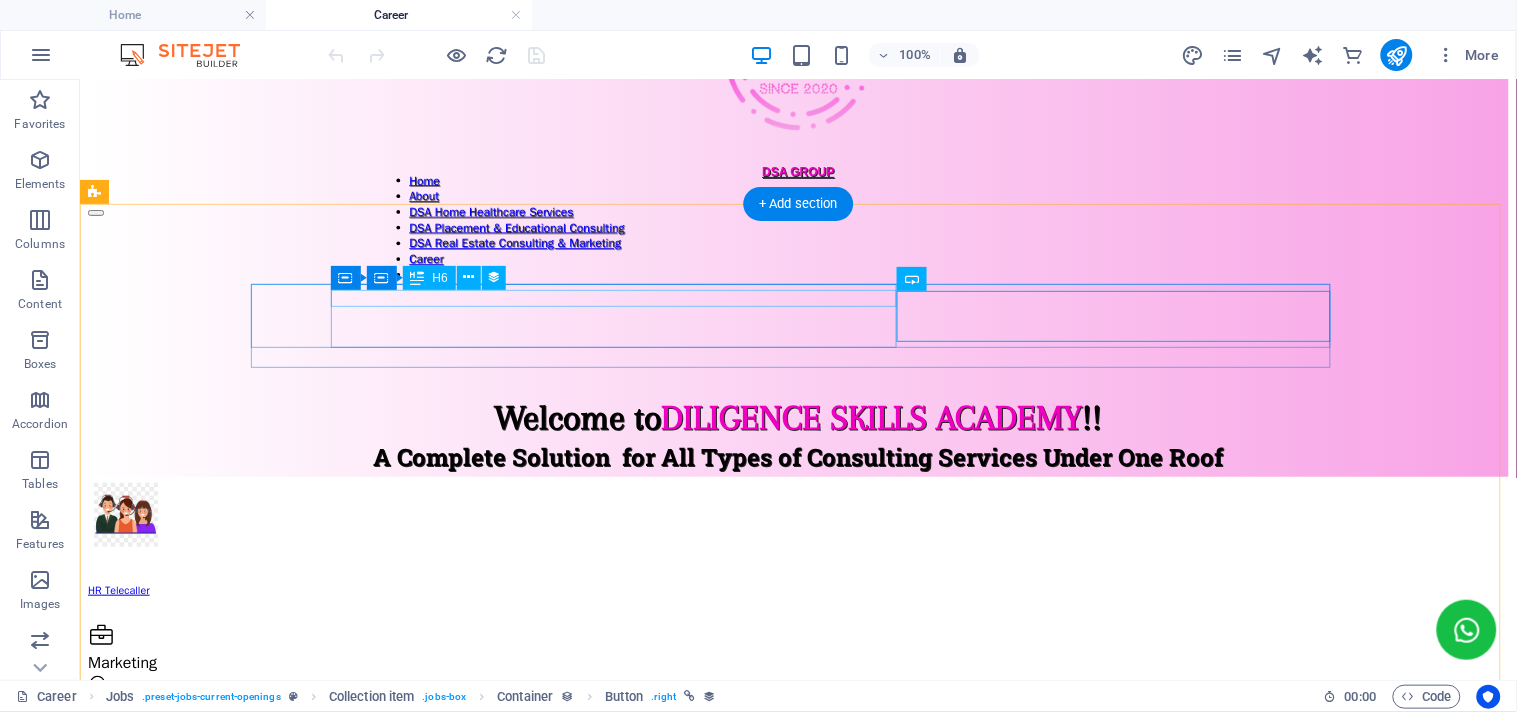 click on "HR Telecaller" at bounding box center [797, 590] 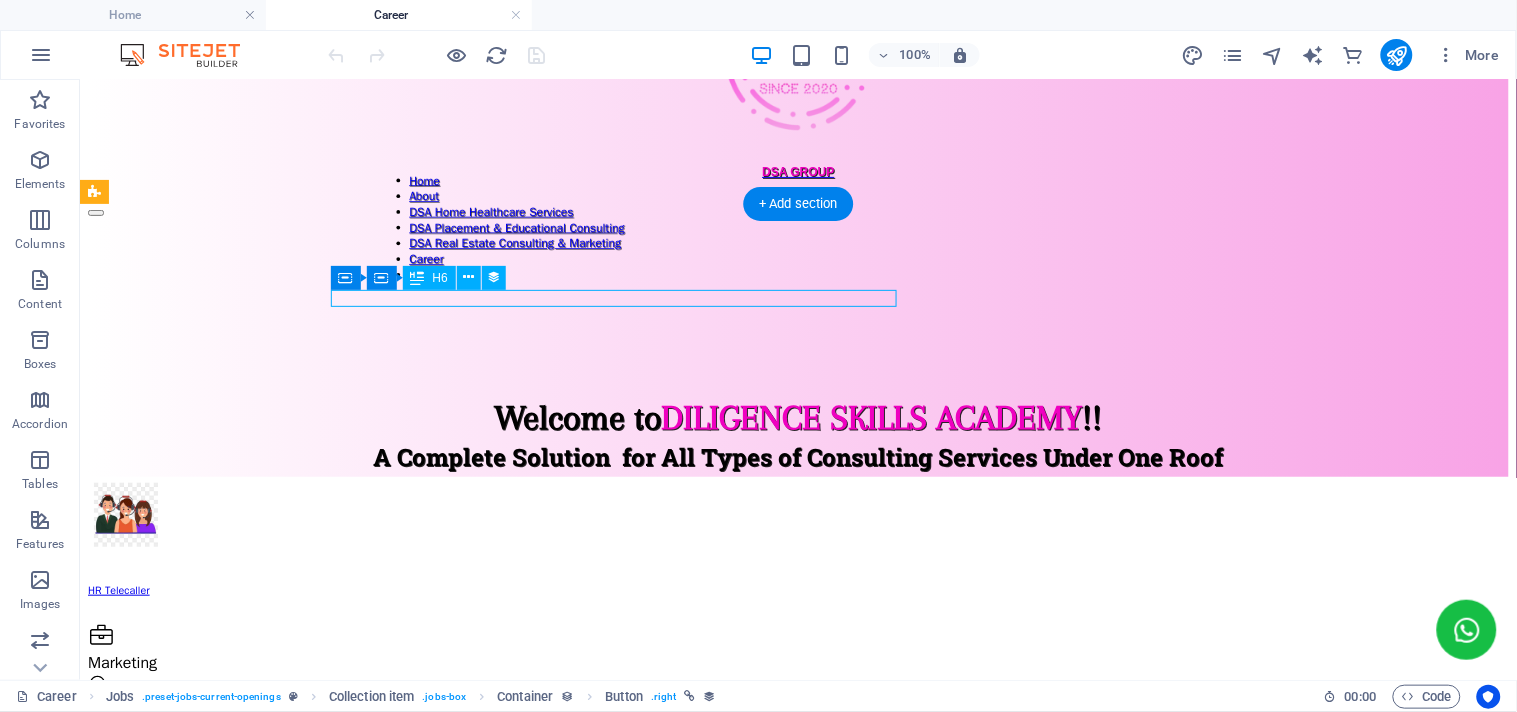 click on "HR Telecaller" at bounding box center (797, 590) 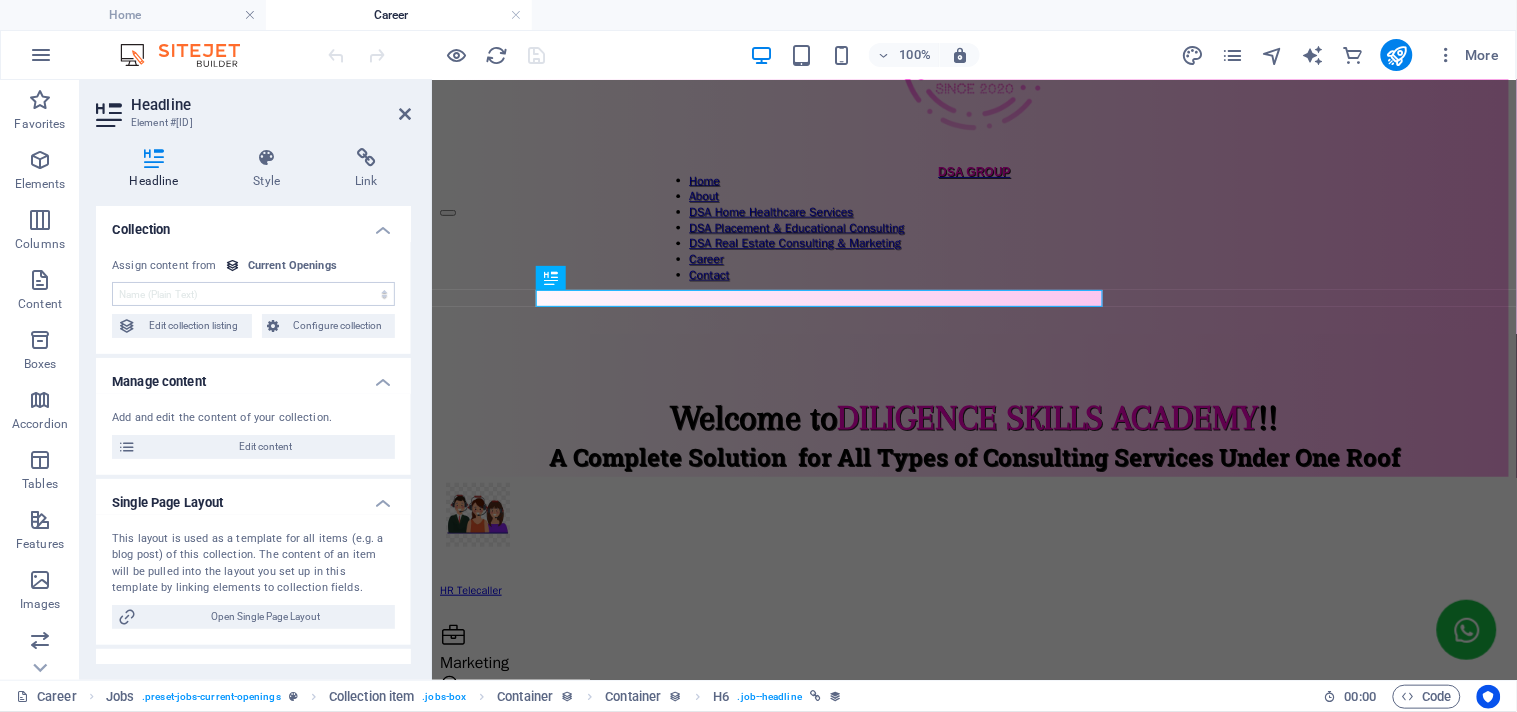 scroll, scrollTop: 107, scrollLeft: 0, axis: vertical 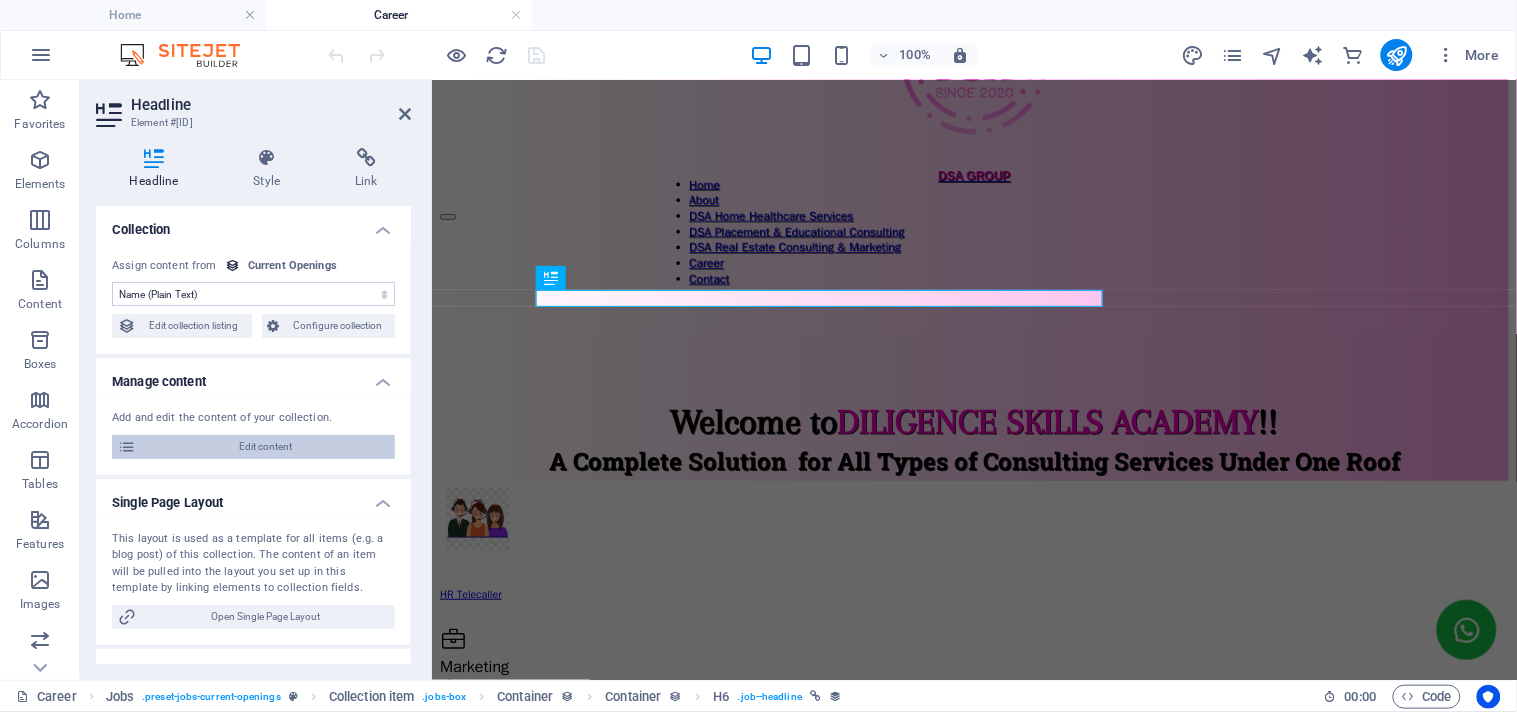 click on "Edit content" at bounding box center [265, 447] 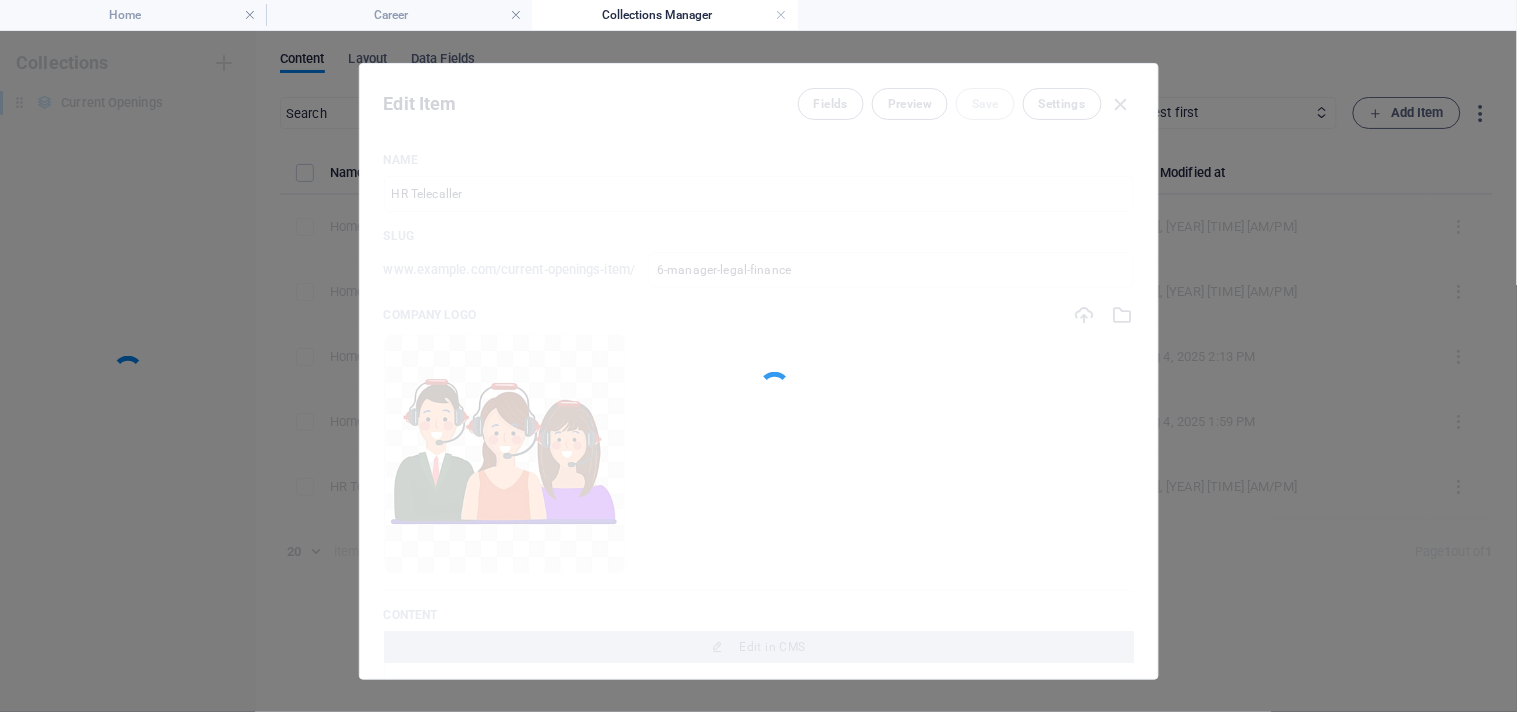 scroll, scrollTop: 0, scrollLeft: 0, axis: both 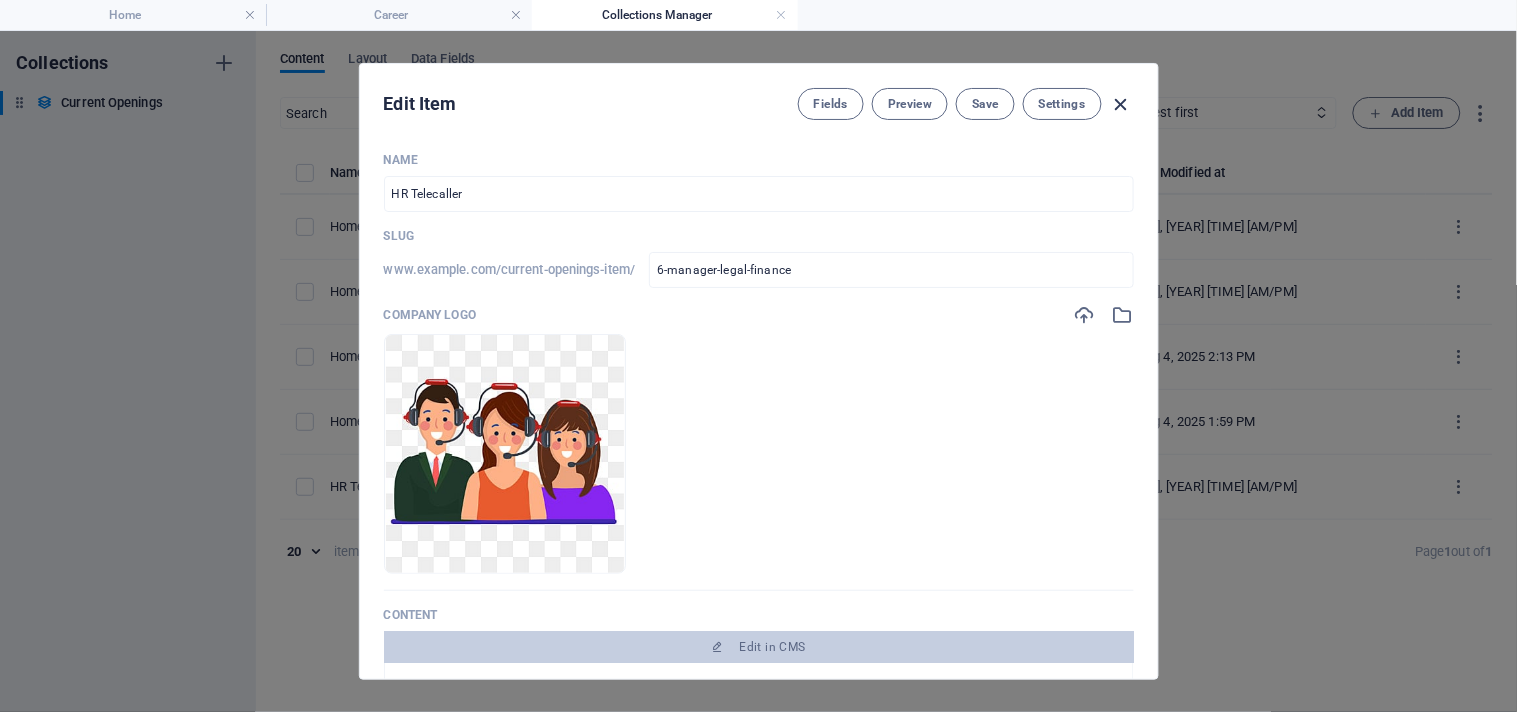 click at bounding box center [1121, 104] 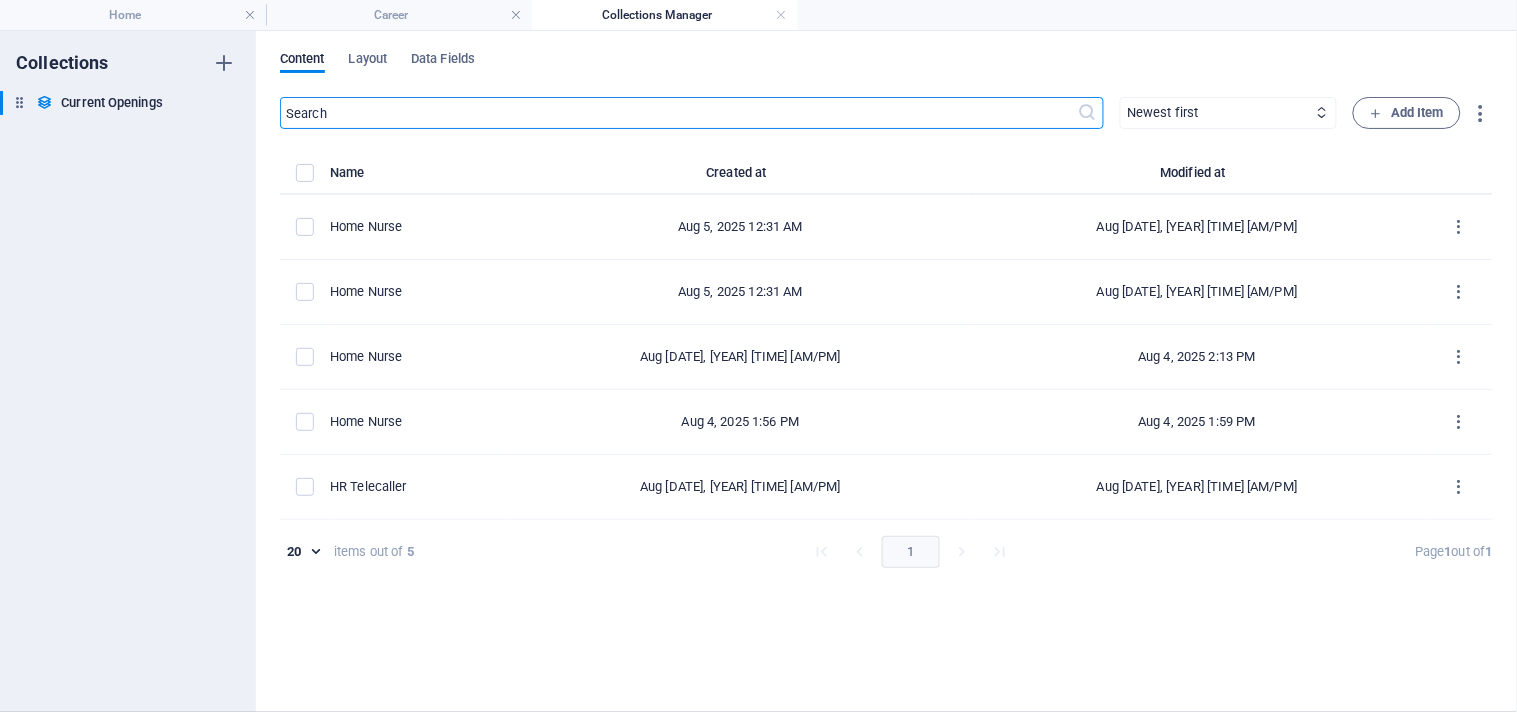 type on "2025-08-05" 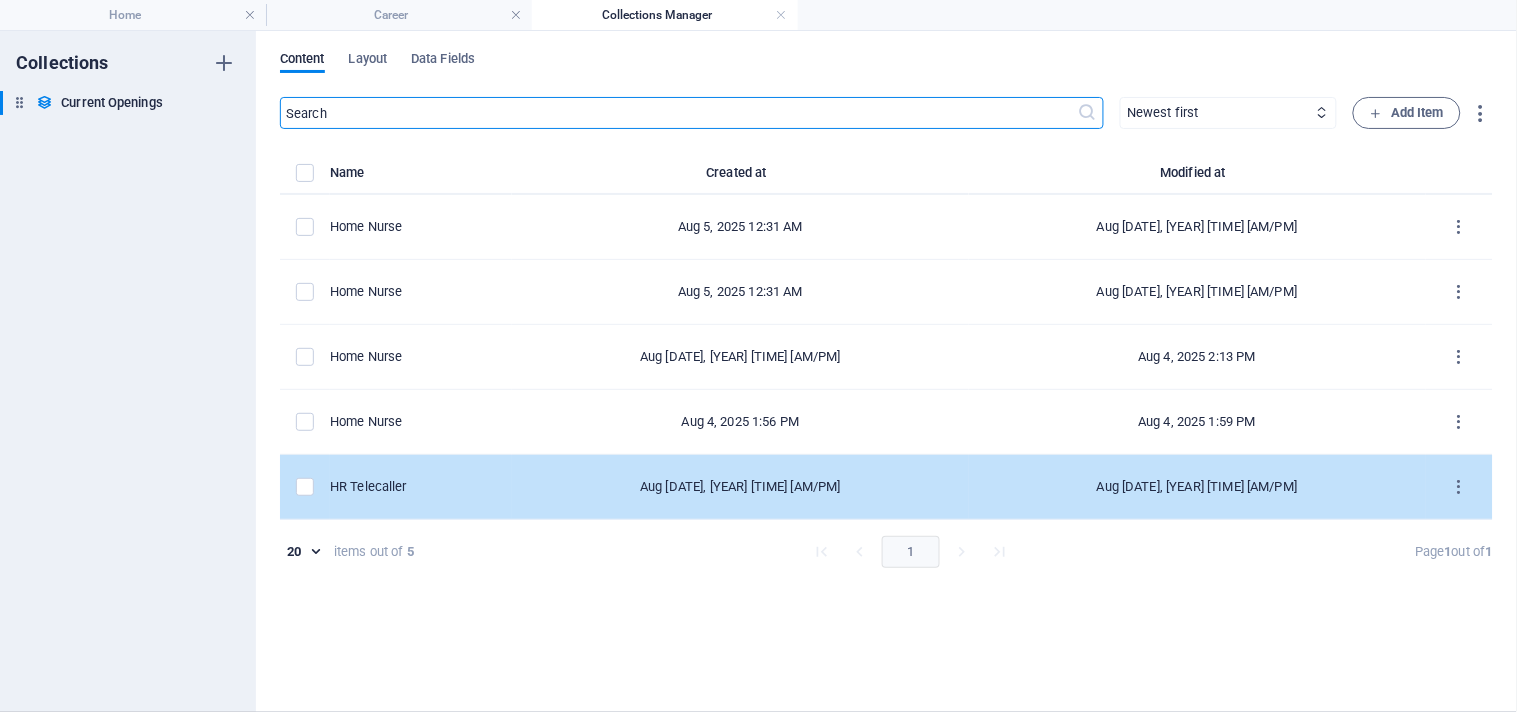 click at bounding box center (305, 487) 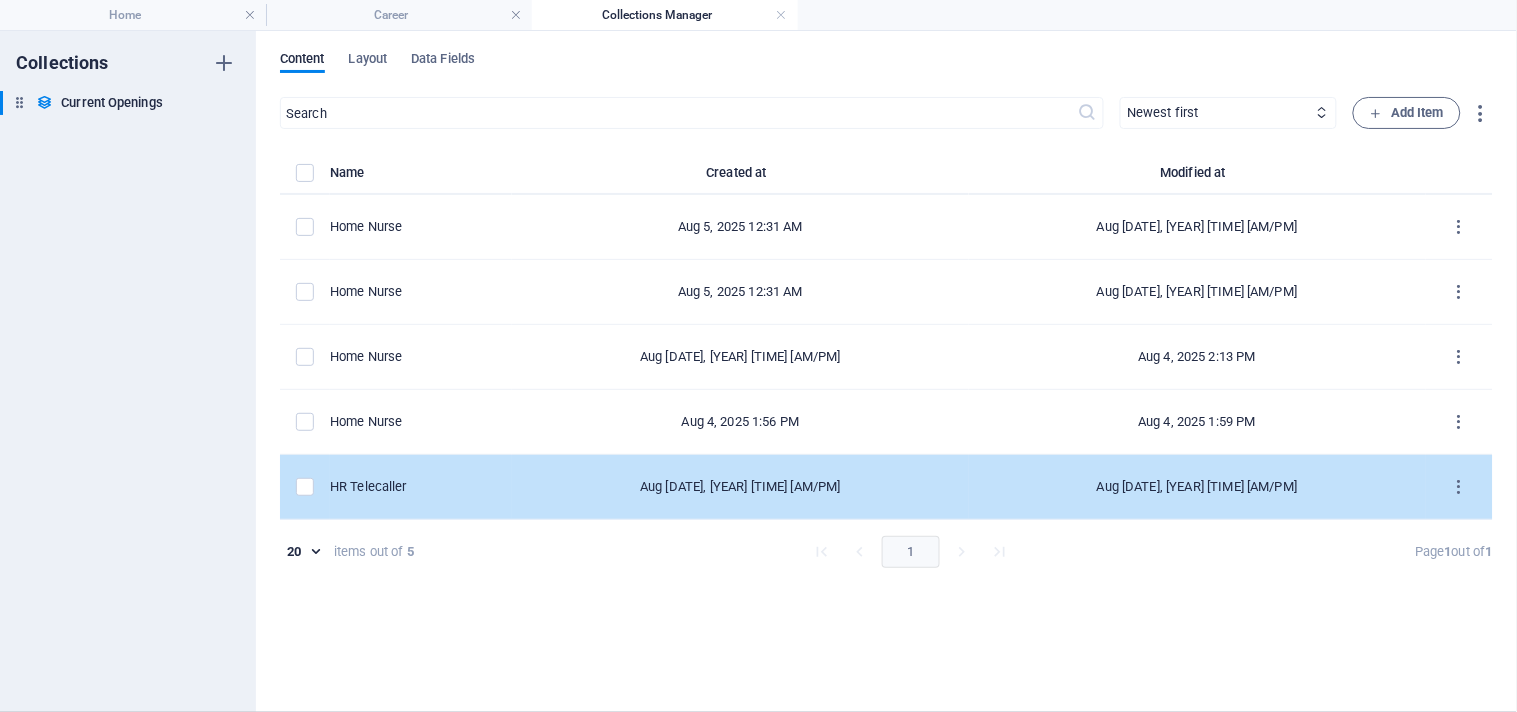 click at bounding box center [305, 487] 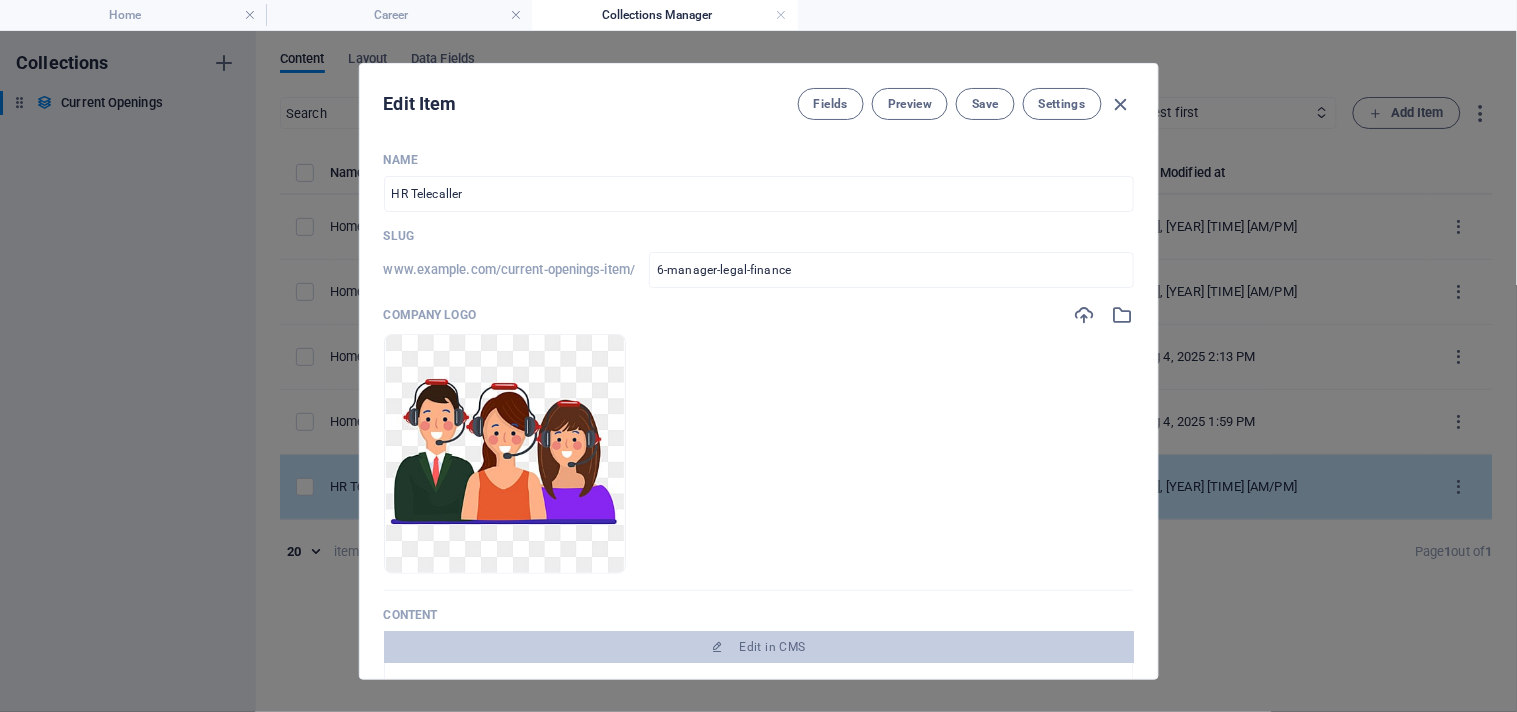 click at bounding box center (505, 454) 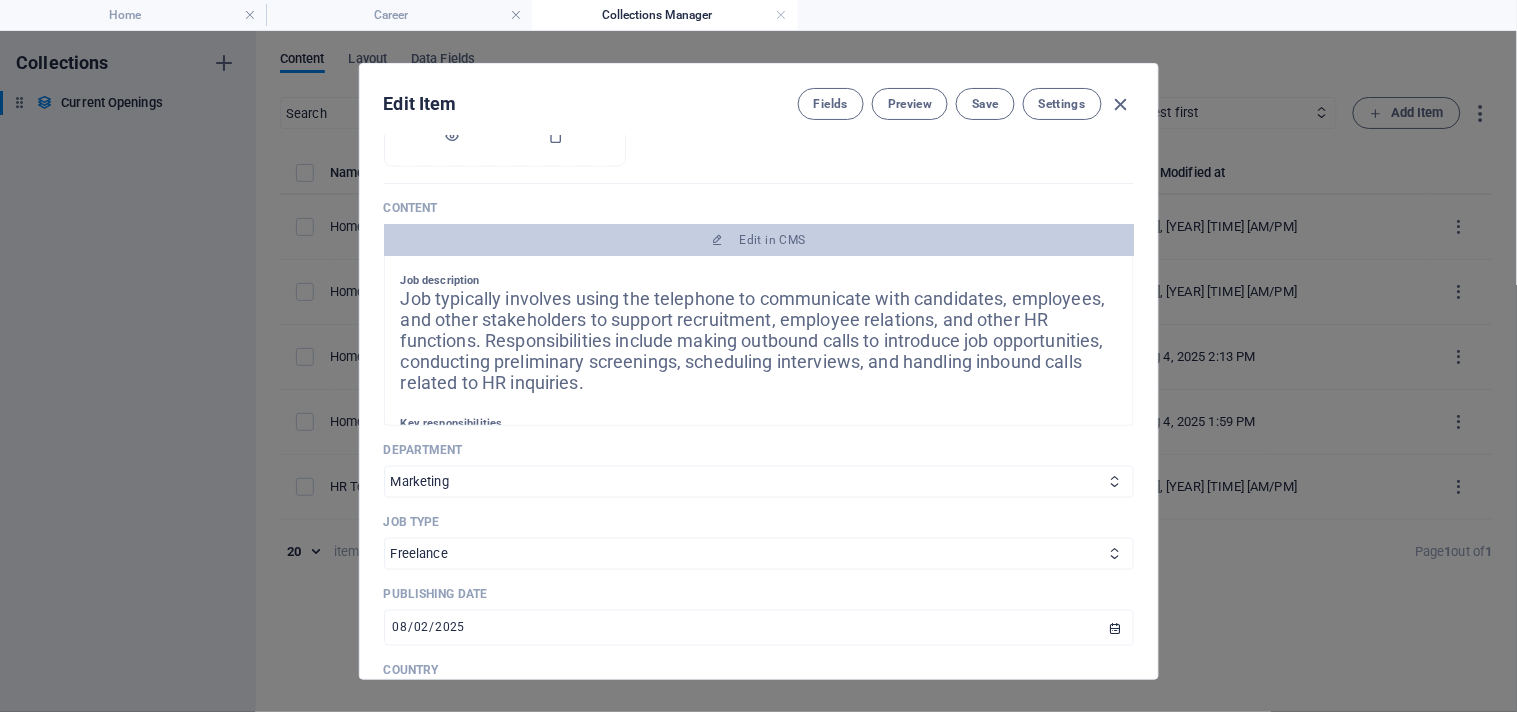 scroll, scrollTop: 444, scrollLeft: 0, axis: vertical 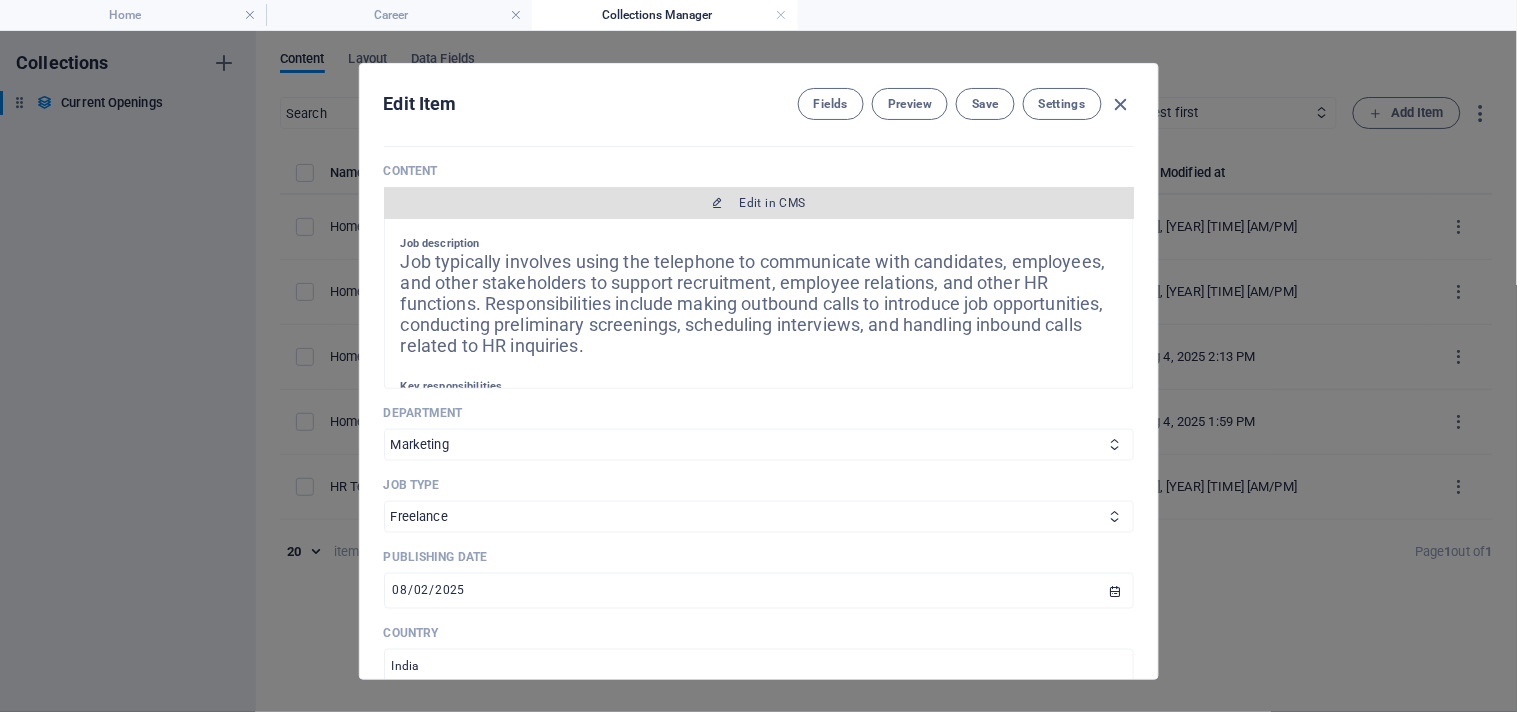 click on "Edit in CMS" at bounding box center [773, 203] 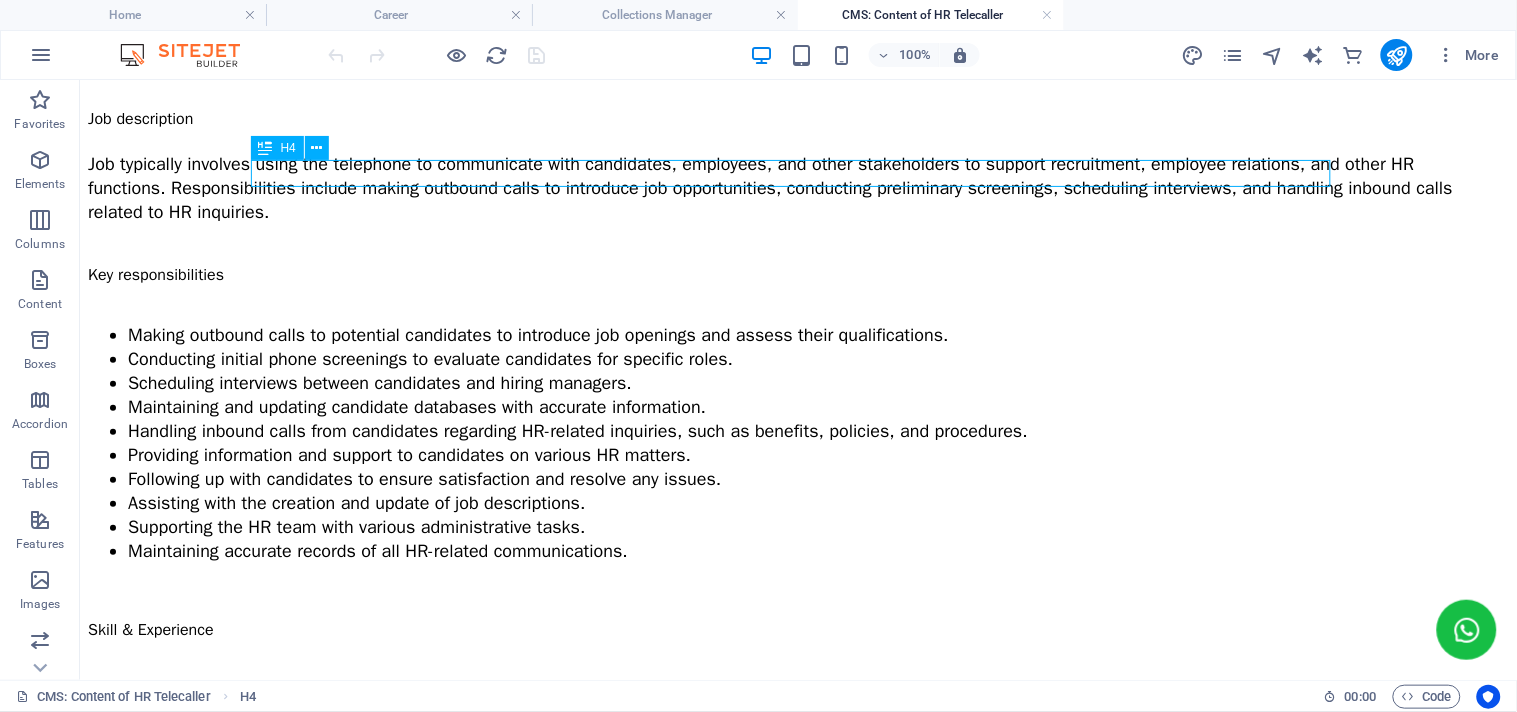 scroll, scrollTop: 0, scrollLeft: 0, axis: both 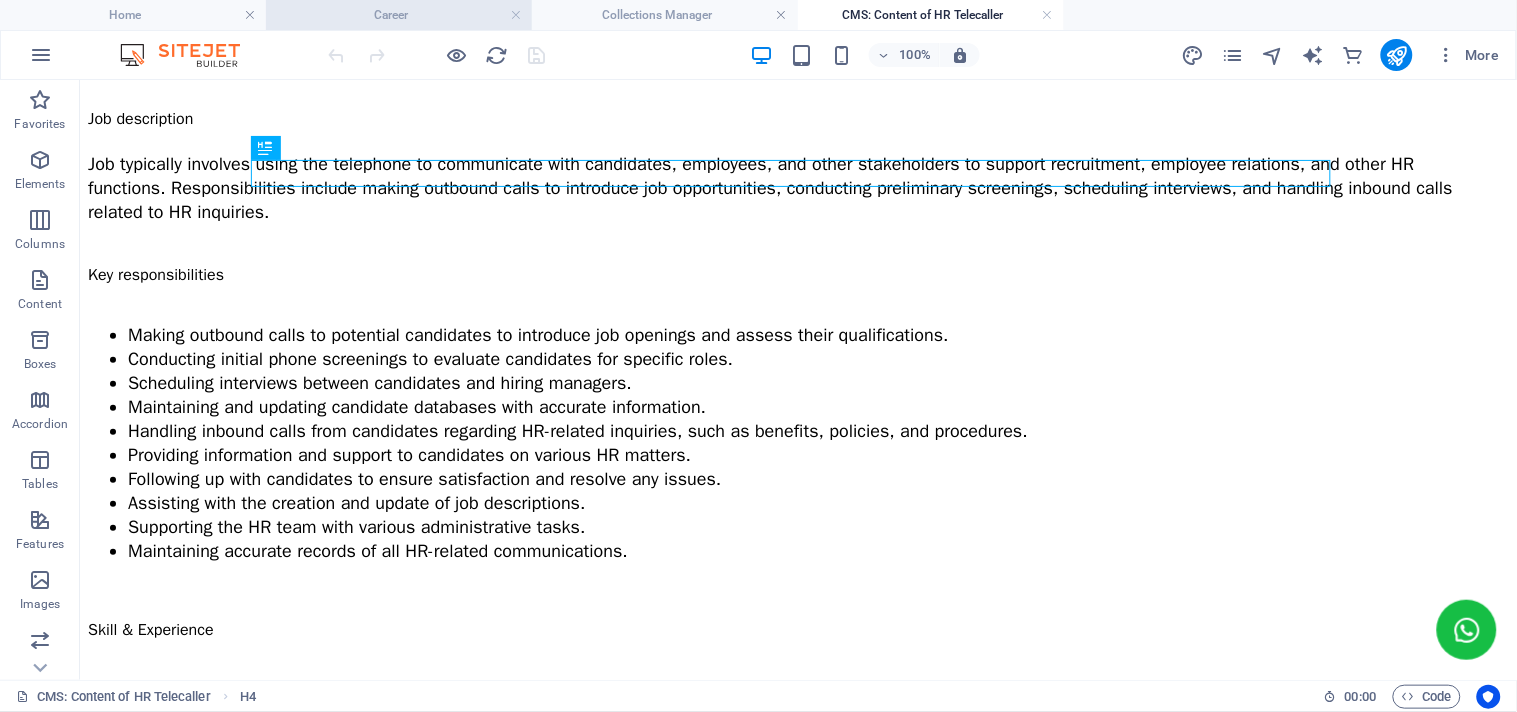 click on "Career" at bounding box center [399, 15] 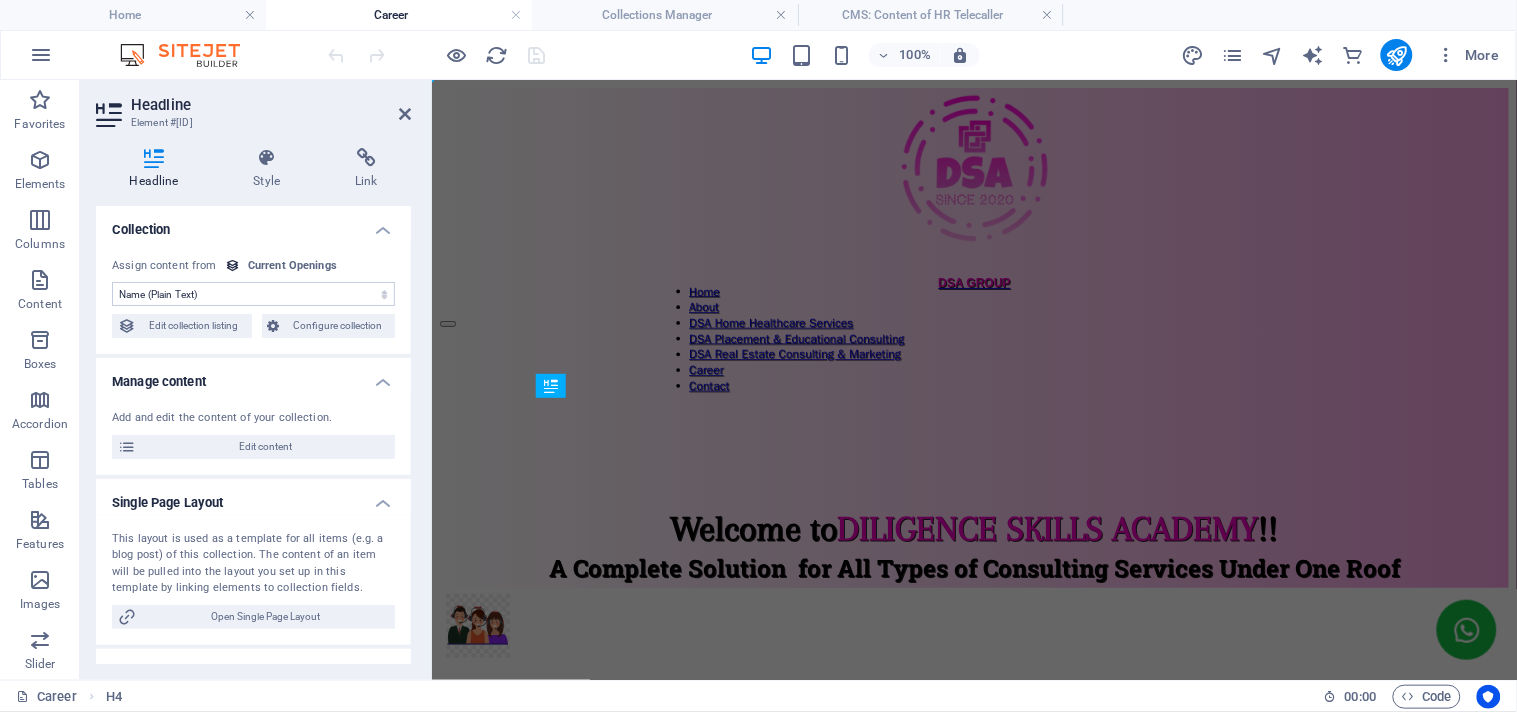 scroll, scrollTop: 107, scrollLeft: 0, axis: vertical 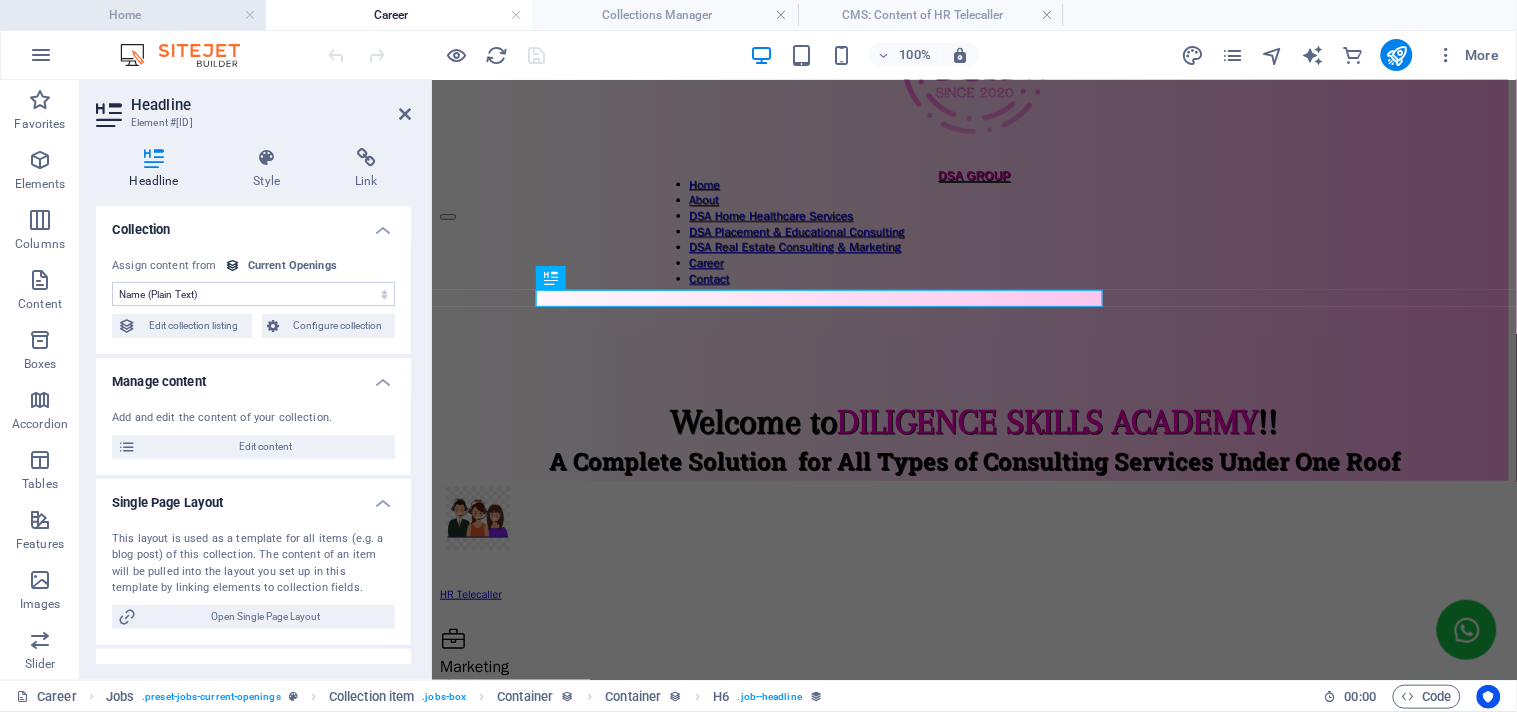 click on "Home" at bounding box center (133, 15) 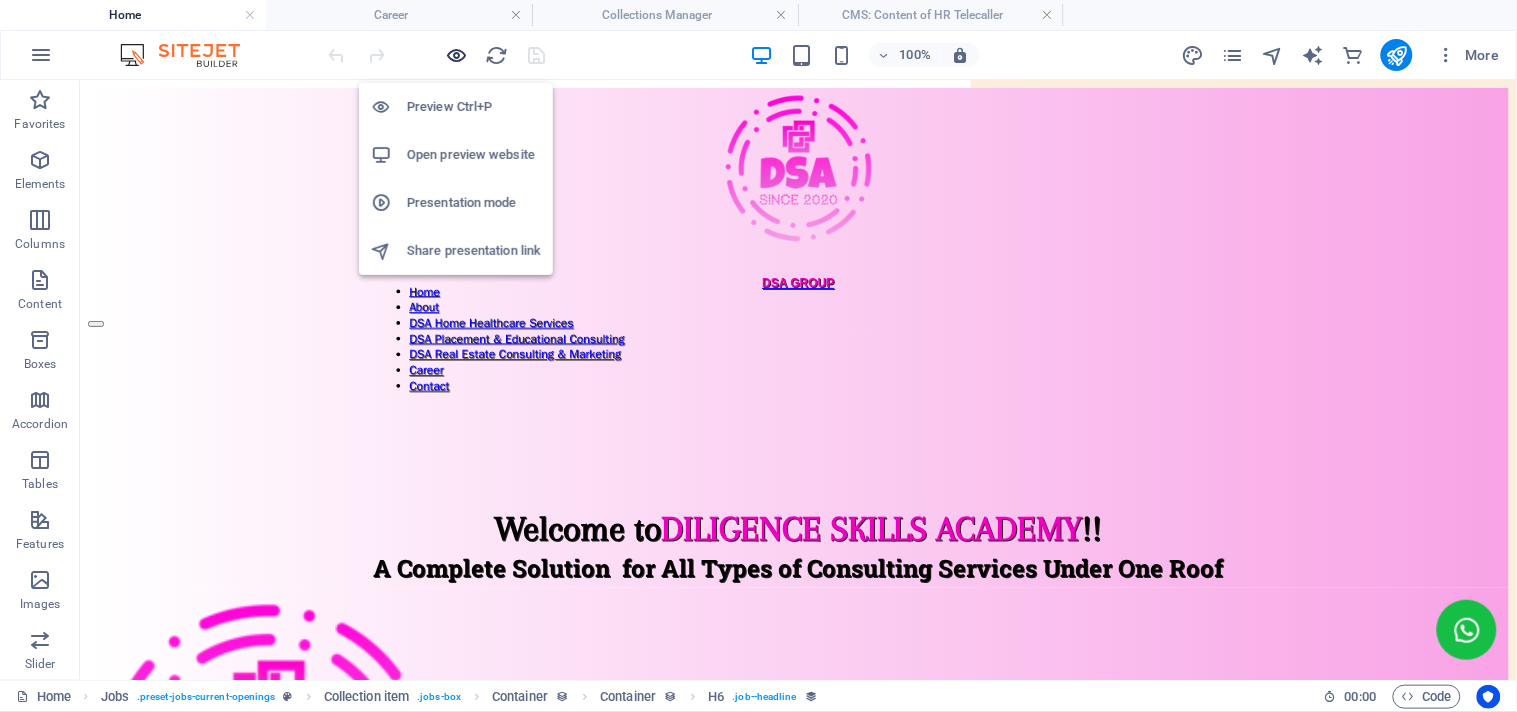 click at bounding box center [457, 55] 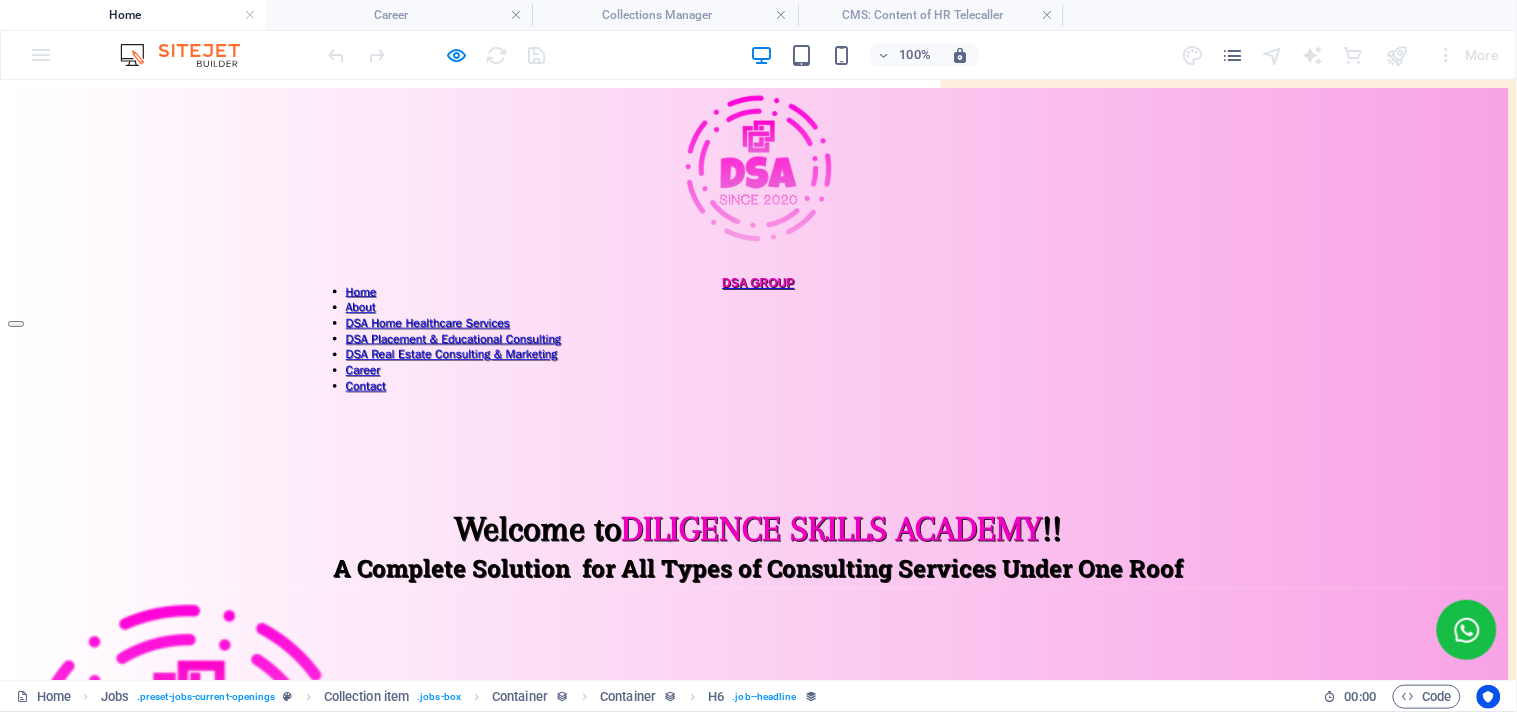 click at bounding box center (758, 318) 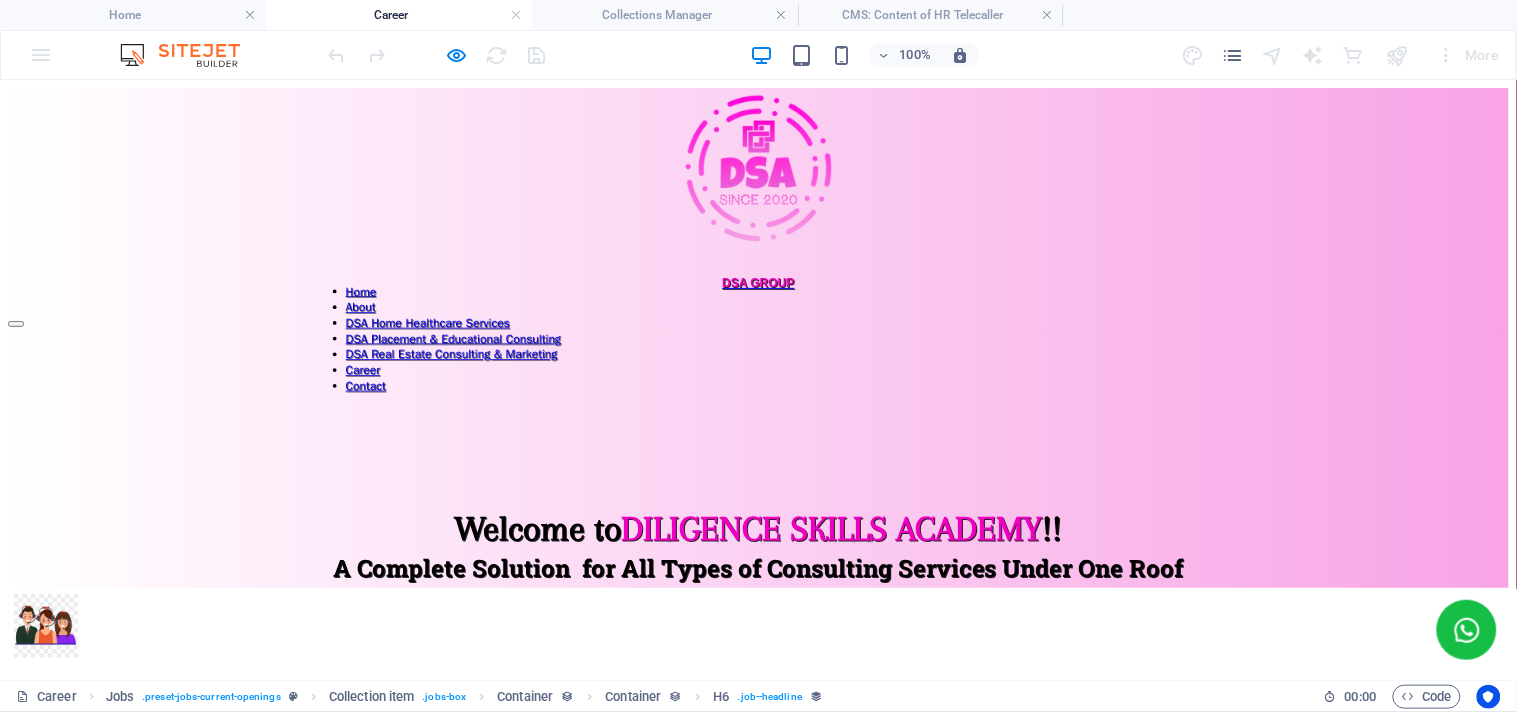 scroll, scrollTop: 107, scrollLeft: 0, axis: vertical 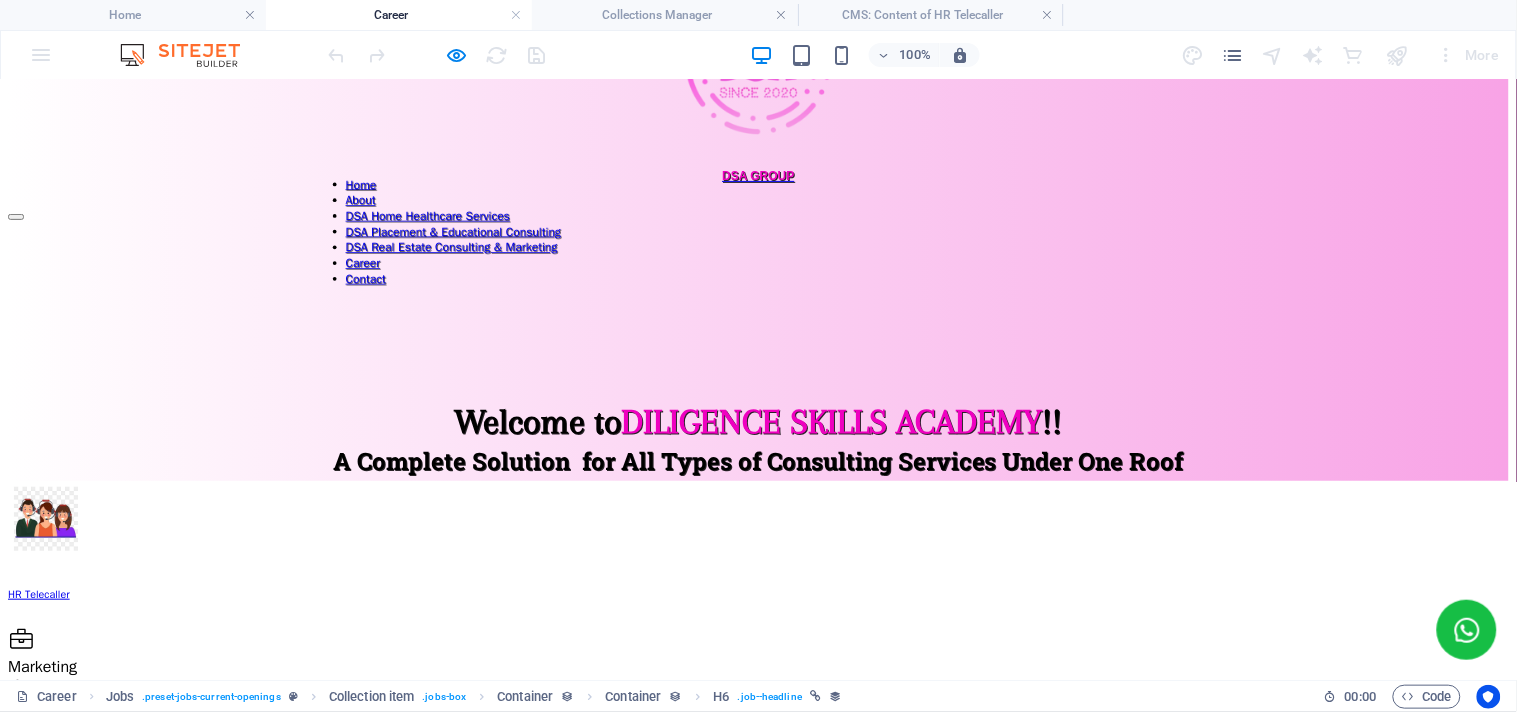 click on "Apply now" at bounding box center (1474, 840) 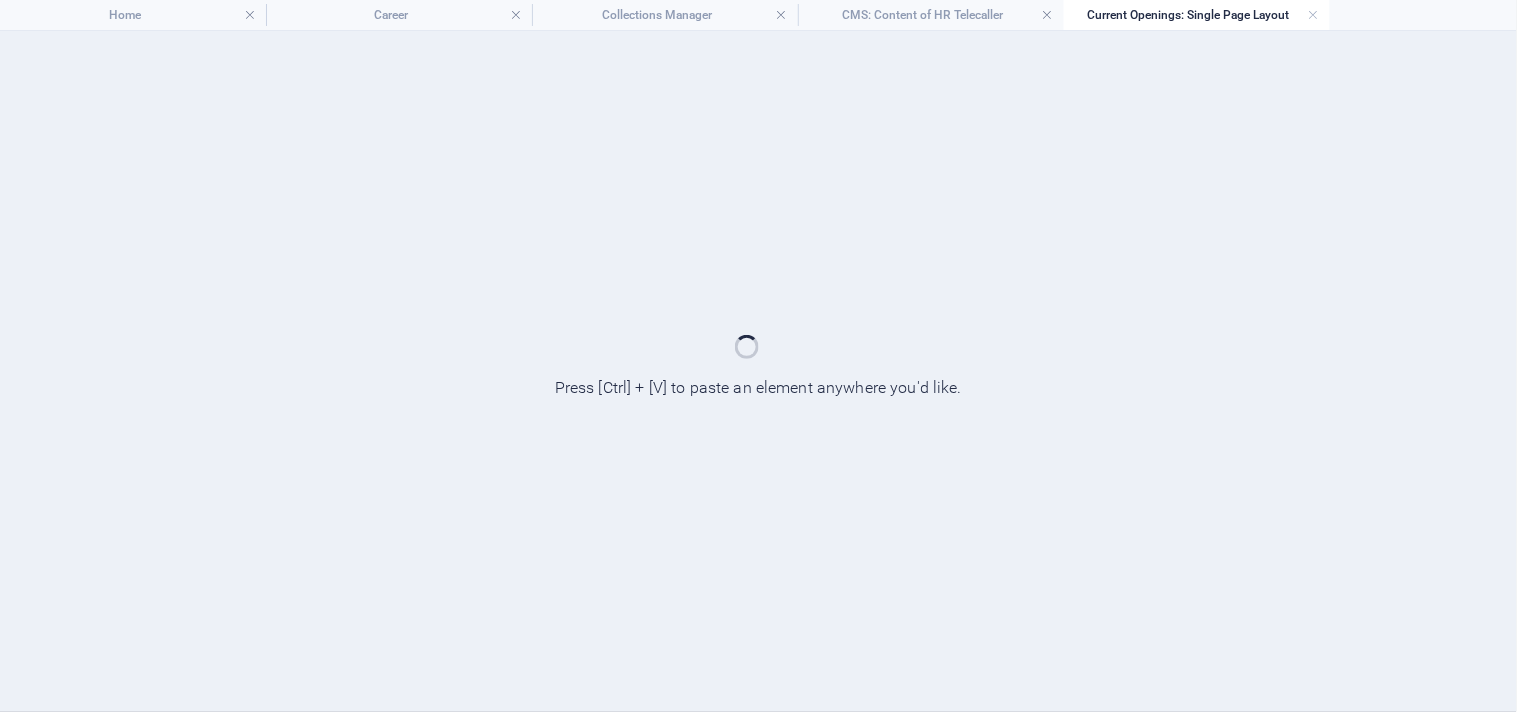 scroll, scrollTop: 0, scrollLeft: 0, axis: both 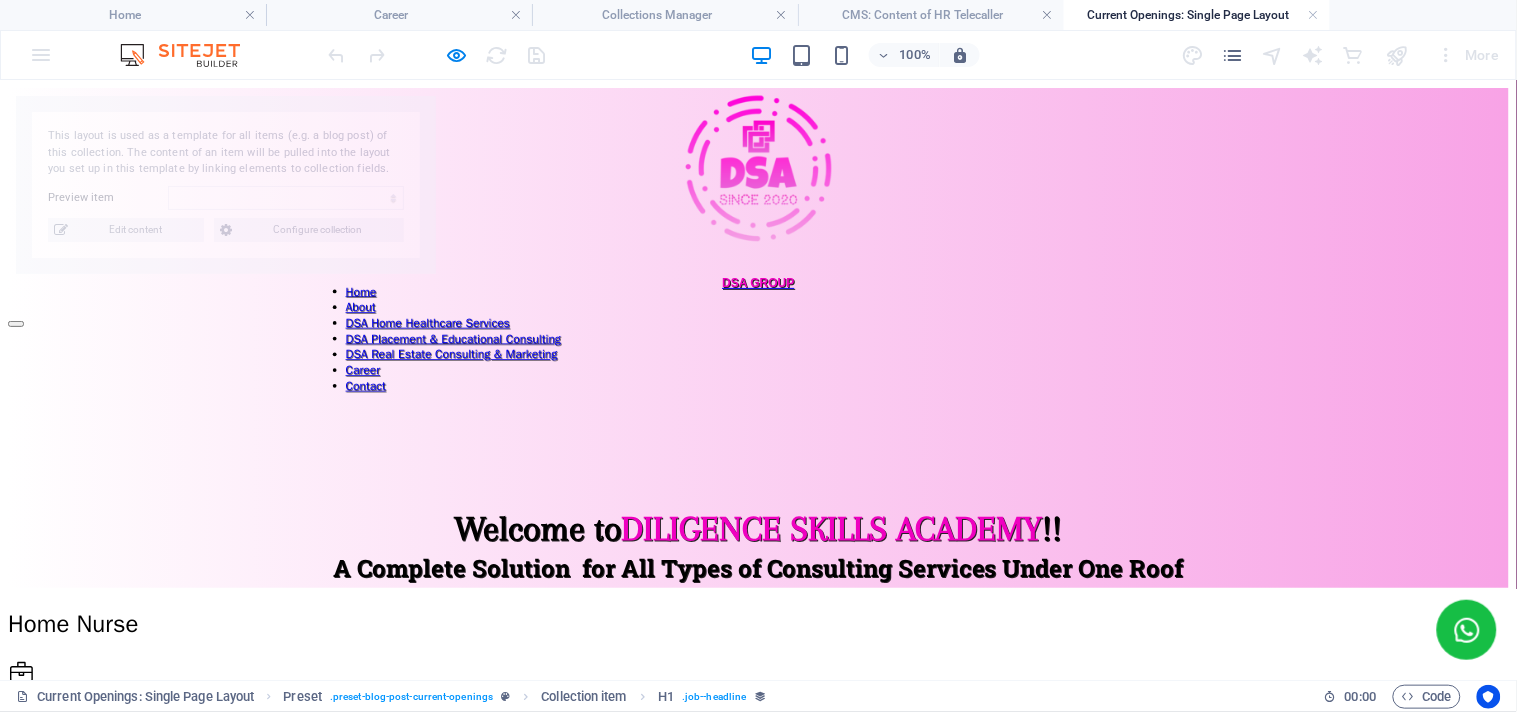 select on "6891037f50d2c38d5005065f" 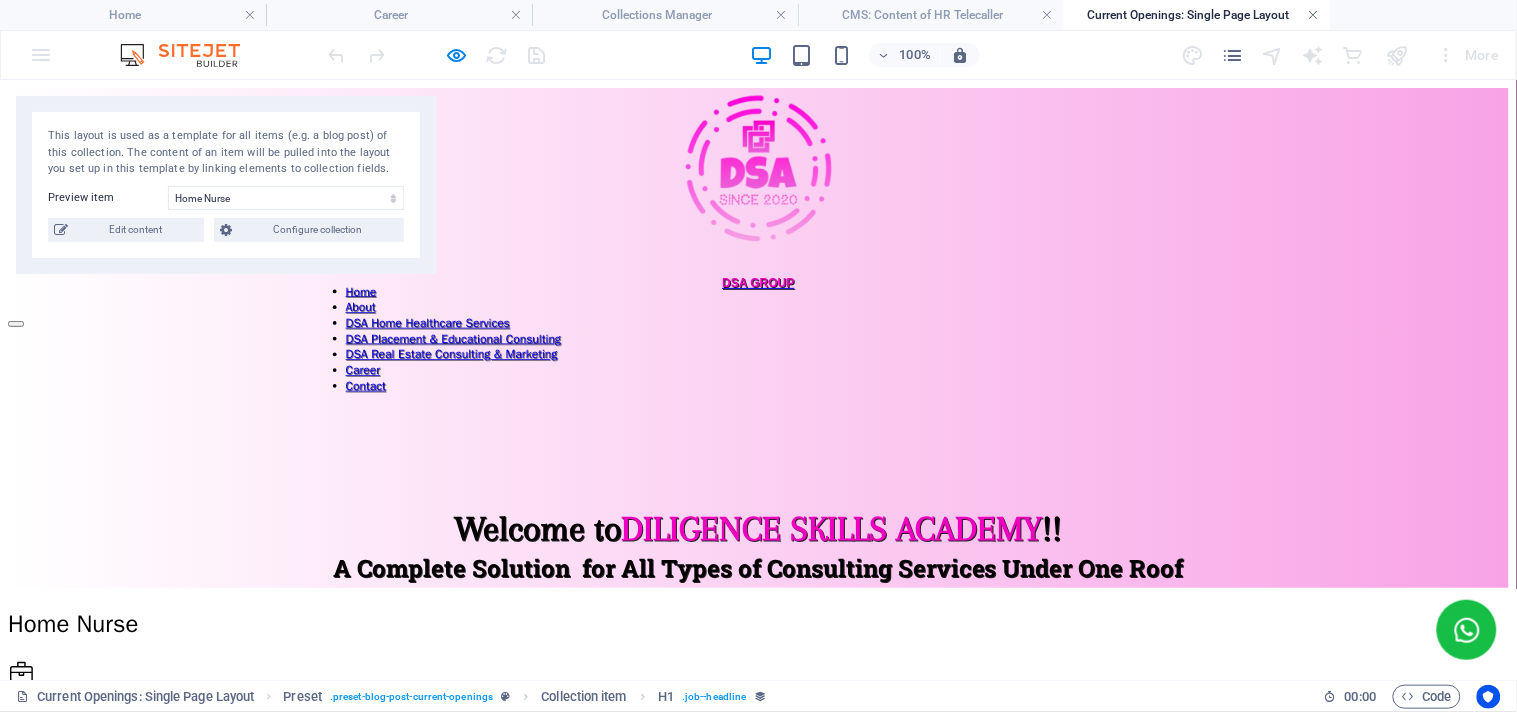 click at bounding box center [1314, 15] 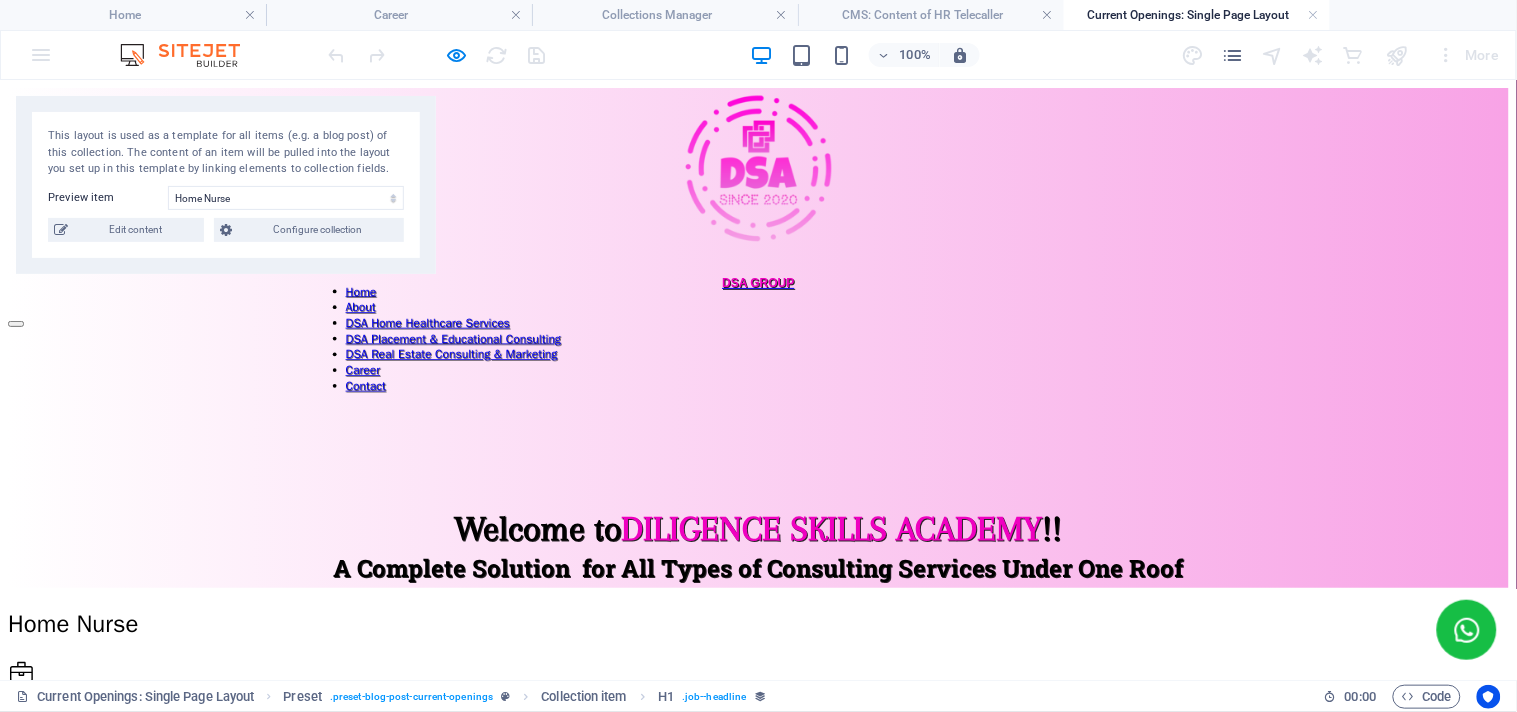 scroll, scrollTop: 107, scrollLeft: 0, axis: vertical 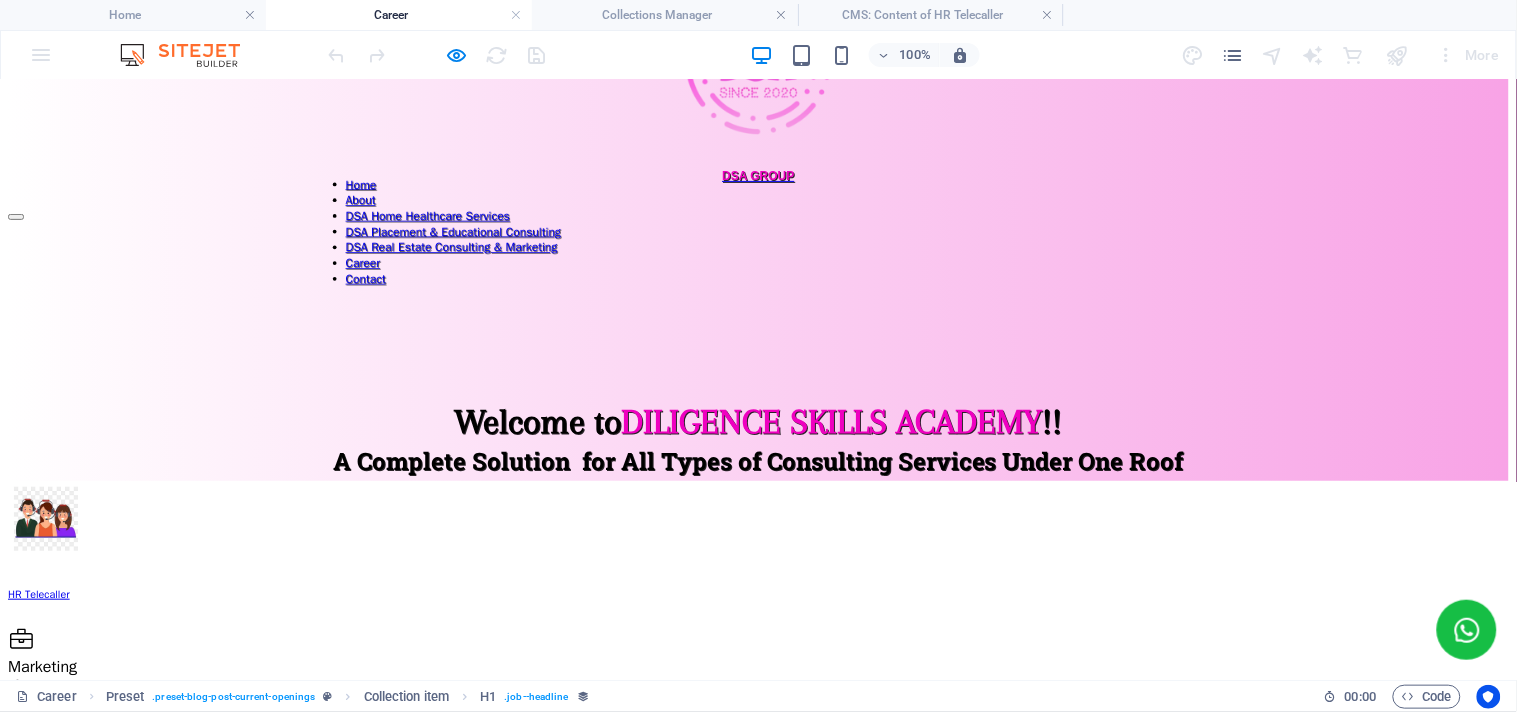 click on "Apply now" at bounding box center (1474, 840) 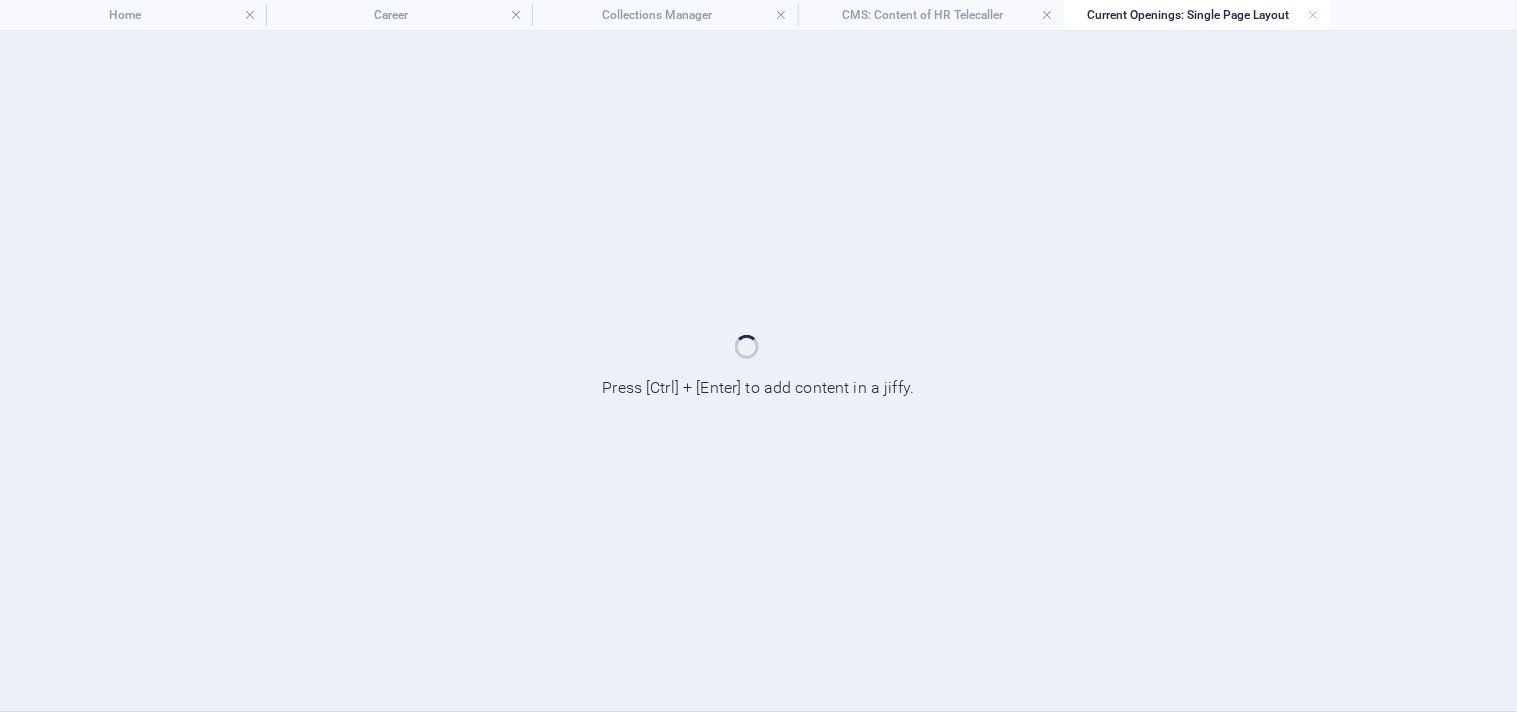 scroll, scrollTop: 0, scrollLeft: 0, axis: both 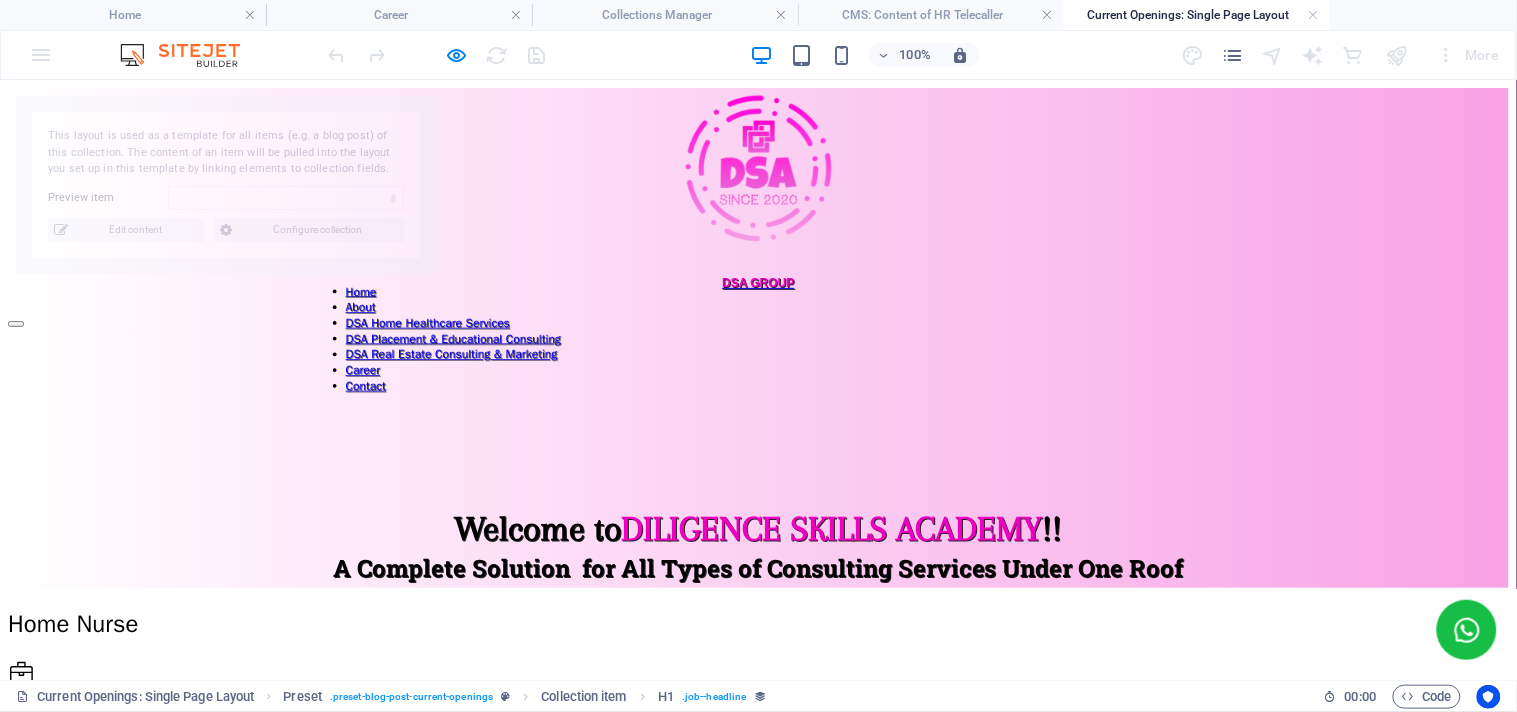 select on "6891037f50d2c38d5005065f" 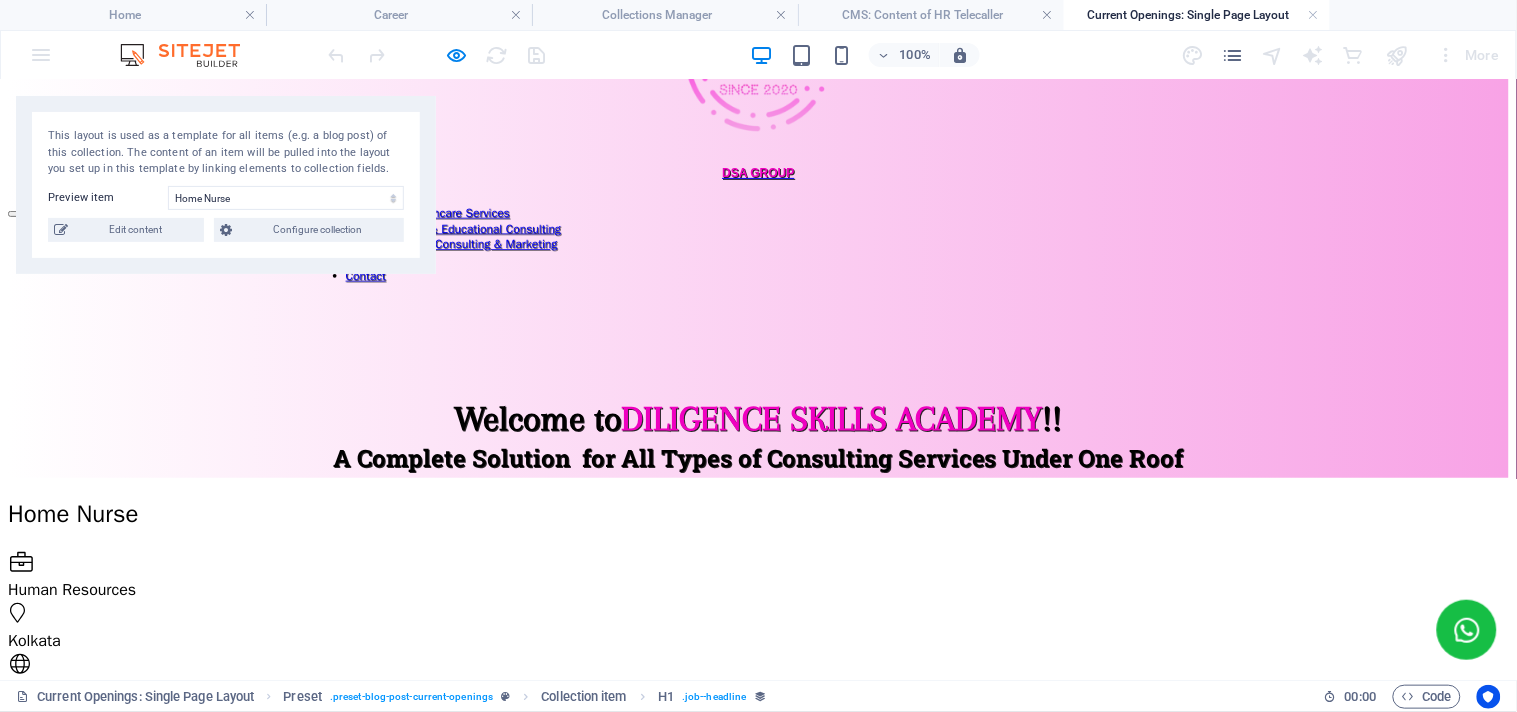 scroll, scrollTop: 0, scrollLeft: 0, axis: both 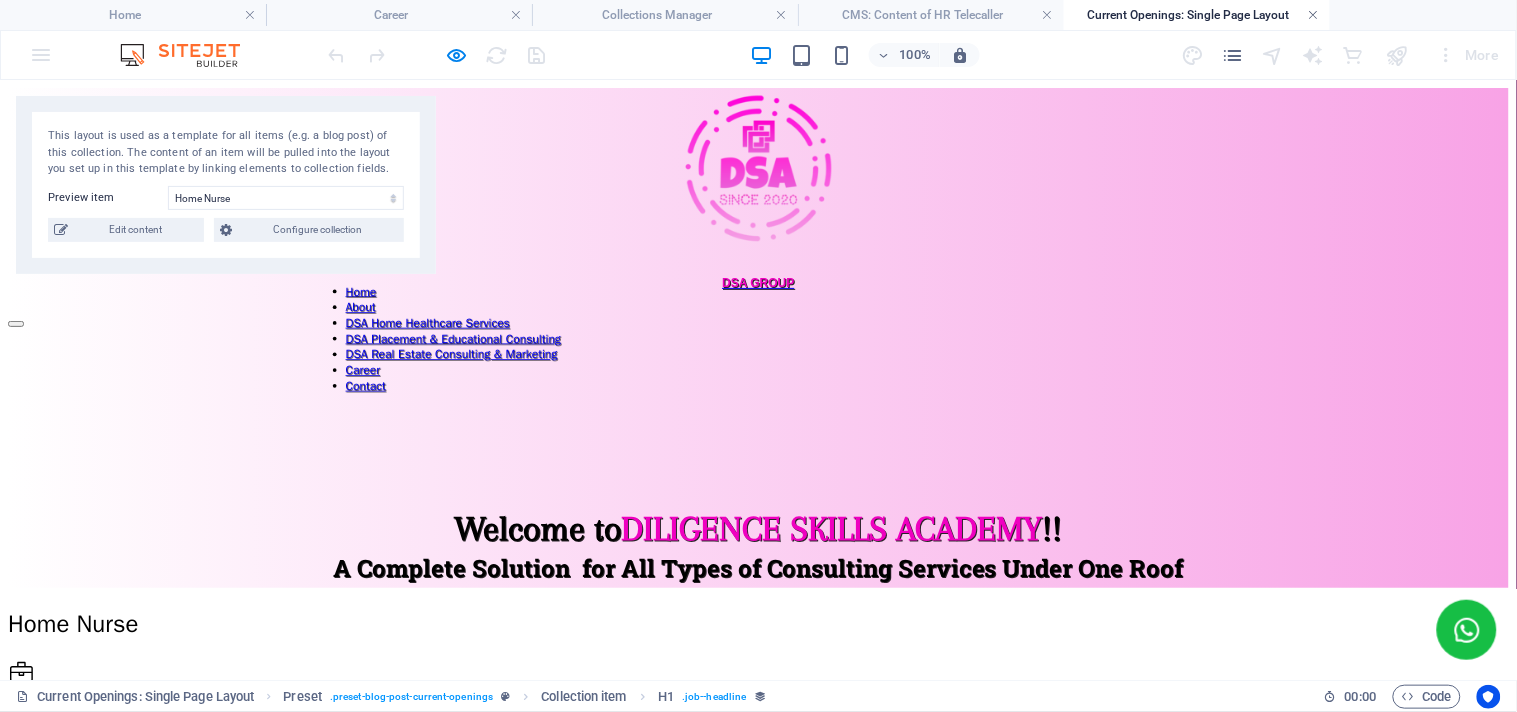 click at bounding box center (1314, 15) 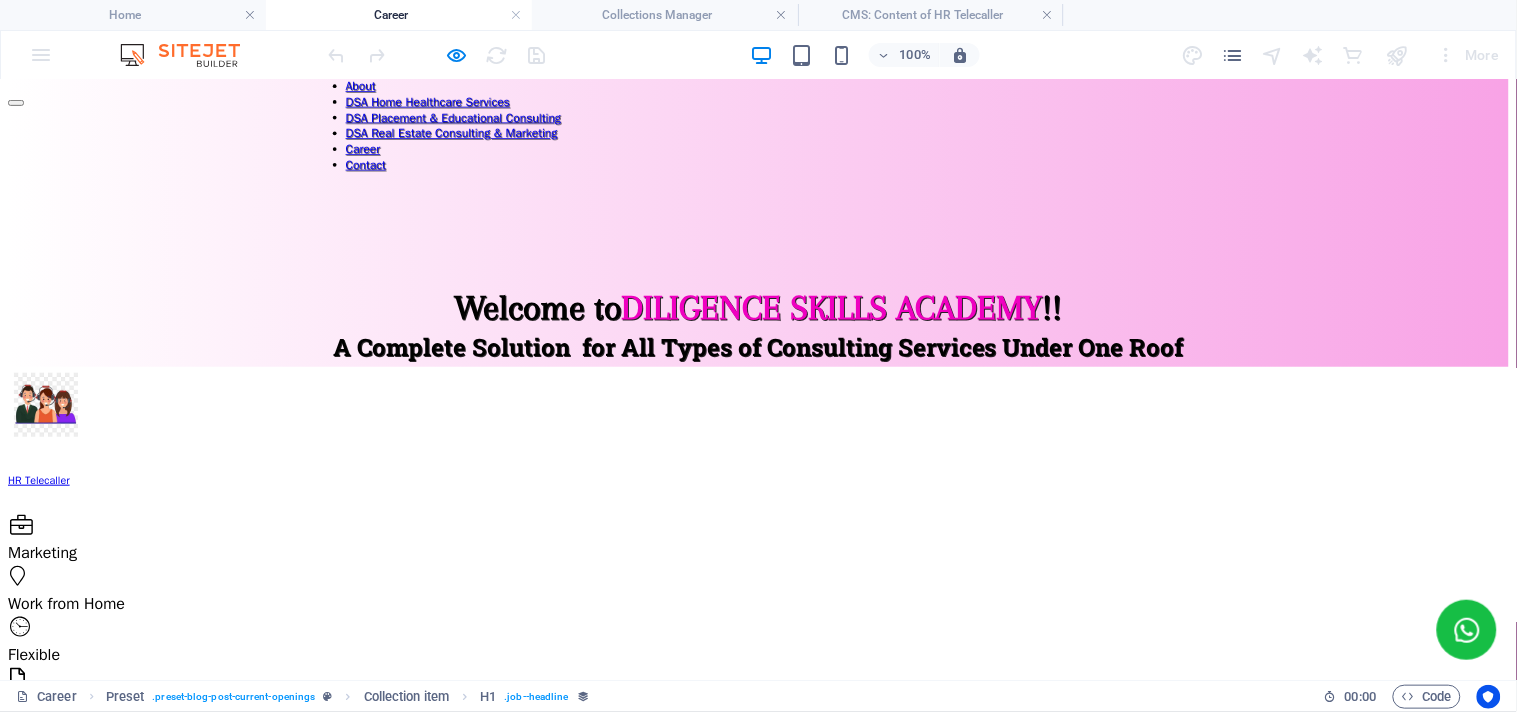 scroll, scrollTop: 218, scrollLeft: 0, axis: vertical 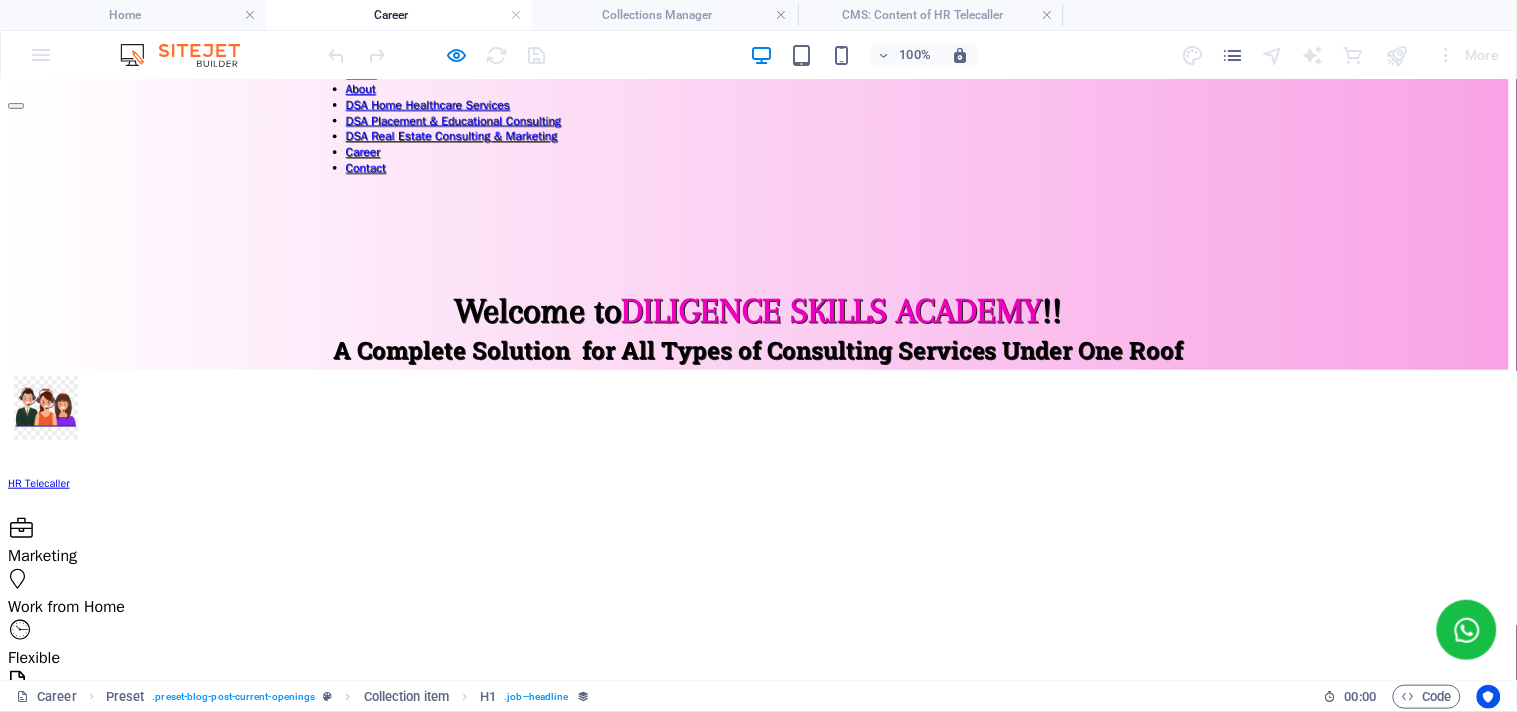 click on "Apply now" at bounding box center (42, 1120) 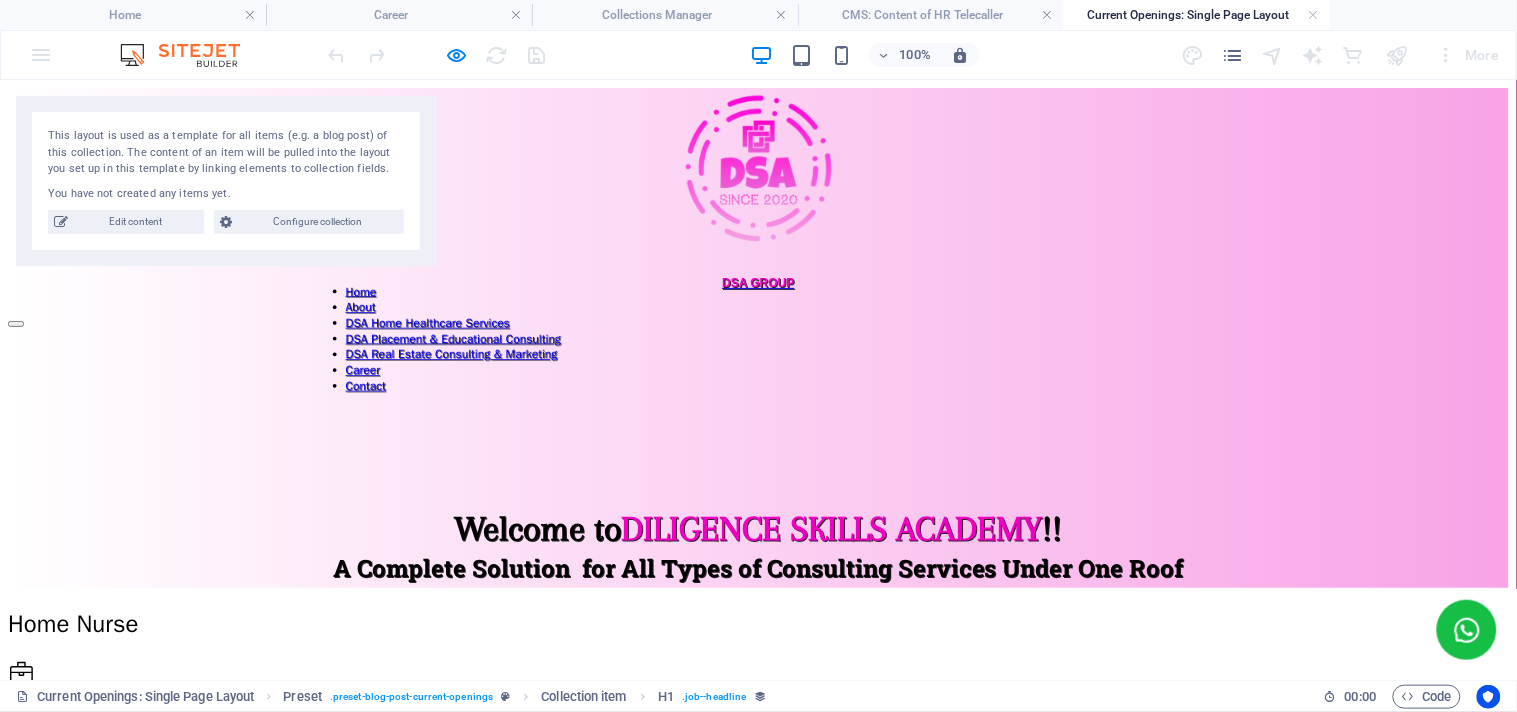 scroll, scrollTop: 0, scrollLeft: 0, axis: both 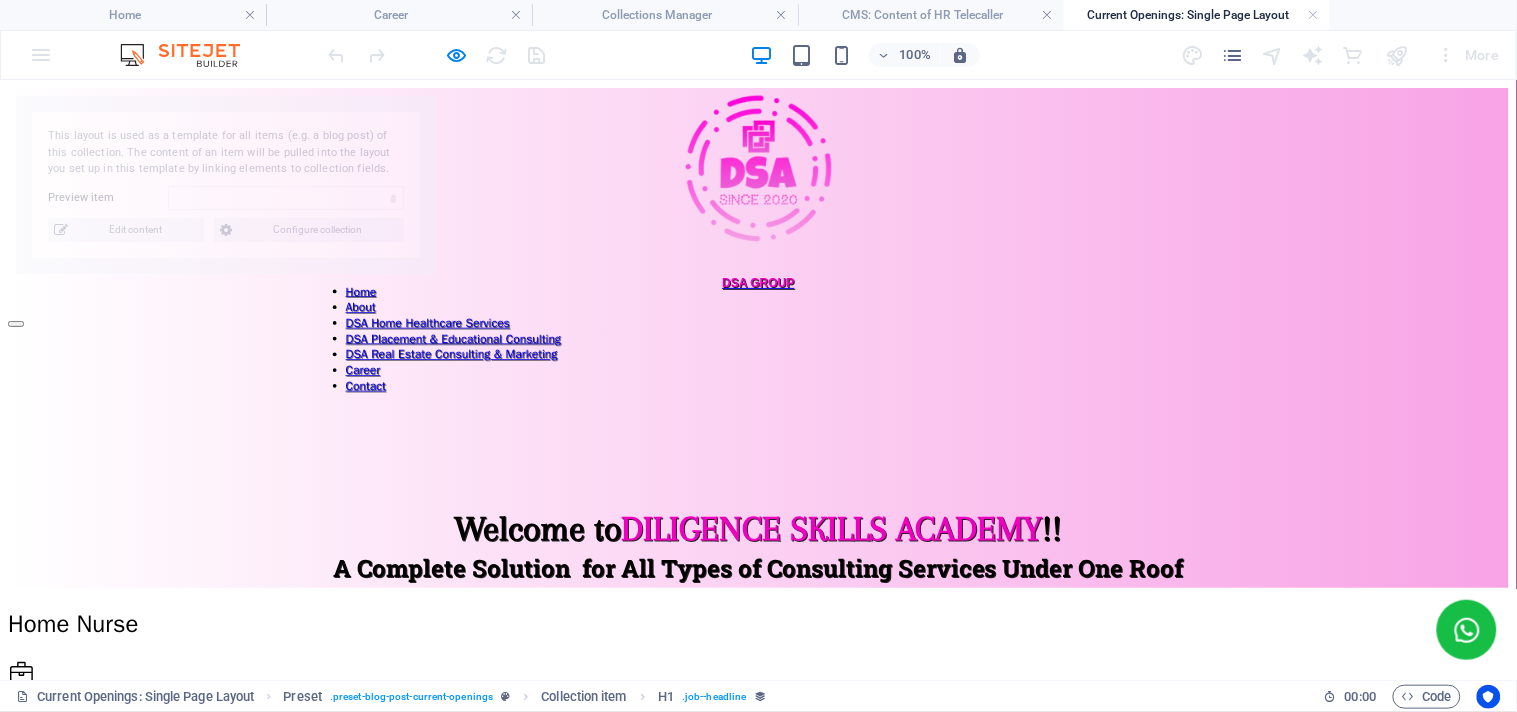 select on "[ID]" 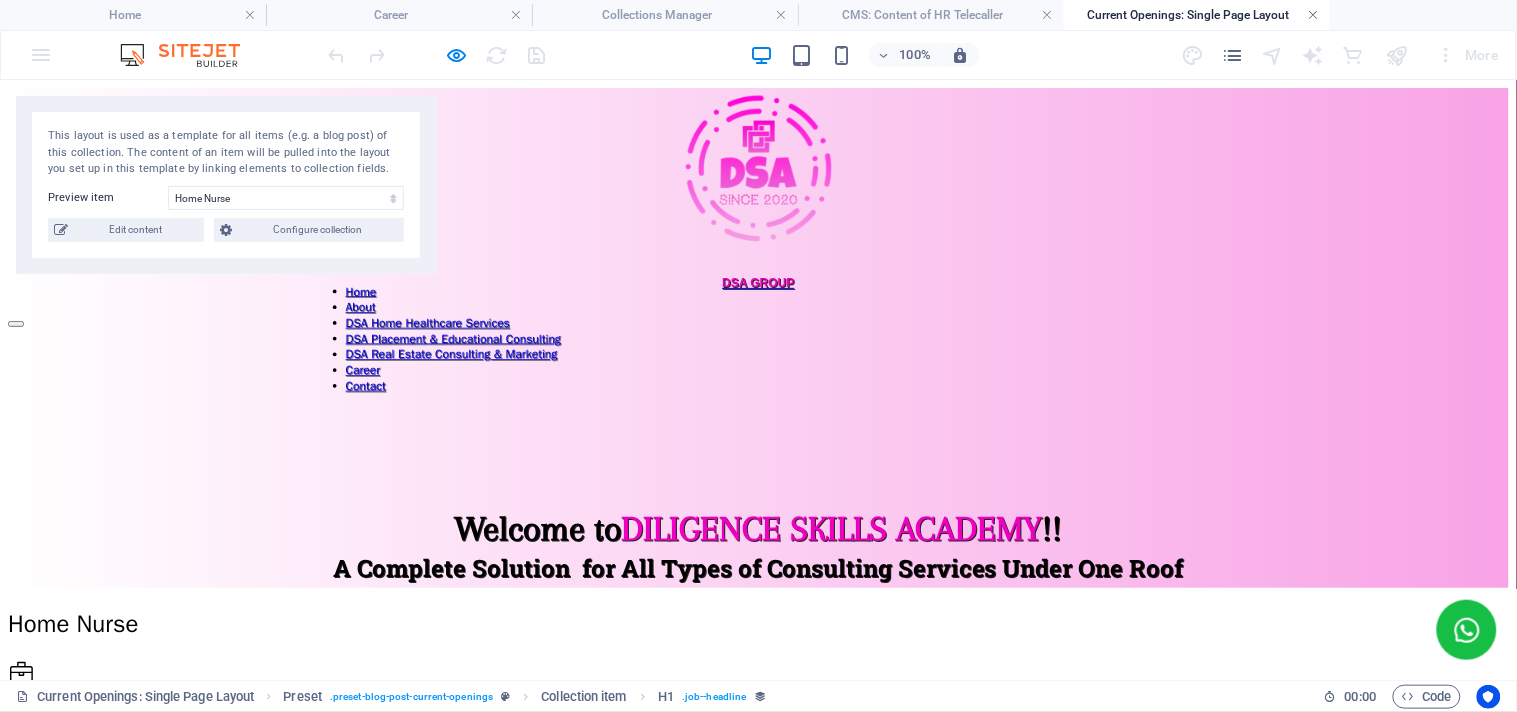 click at bounding box center [1314, 15] 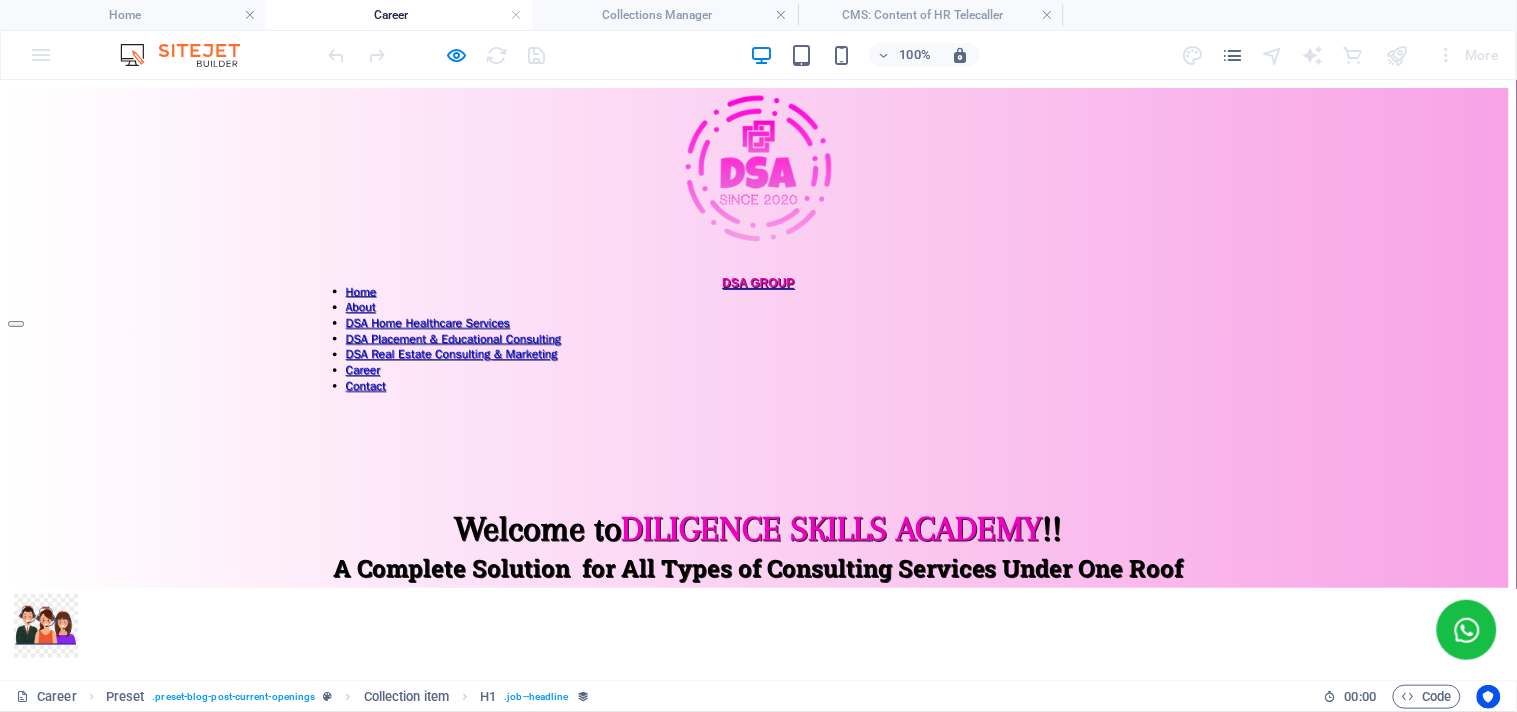 scroll, scrollTop: 218, scrollLeft: 0, axis: vertical 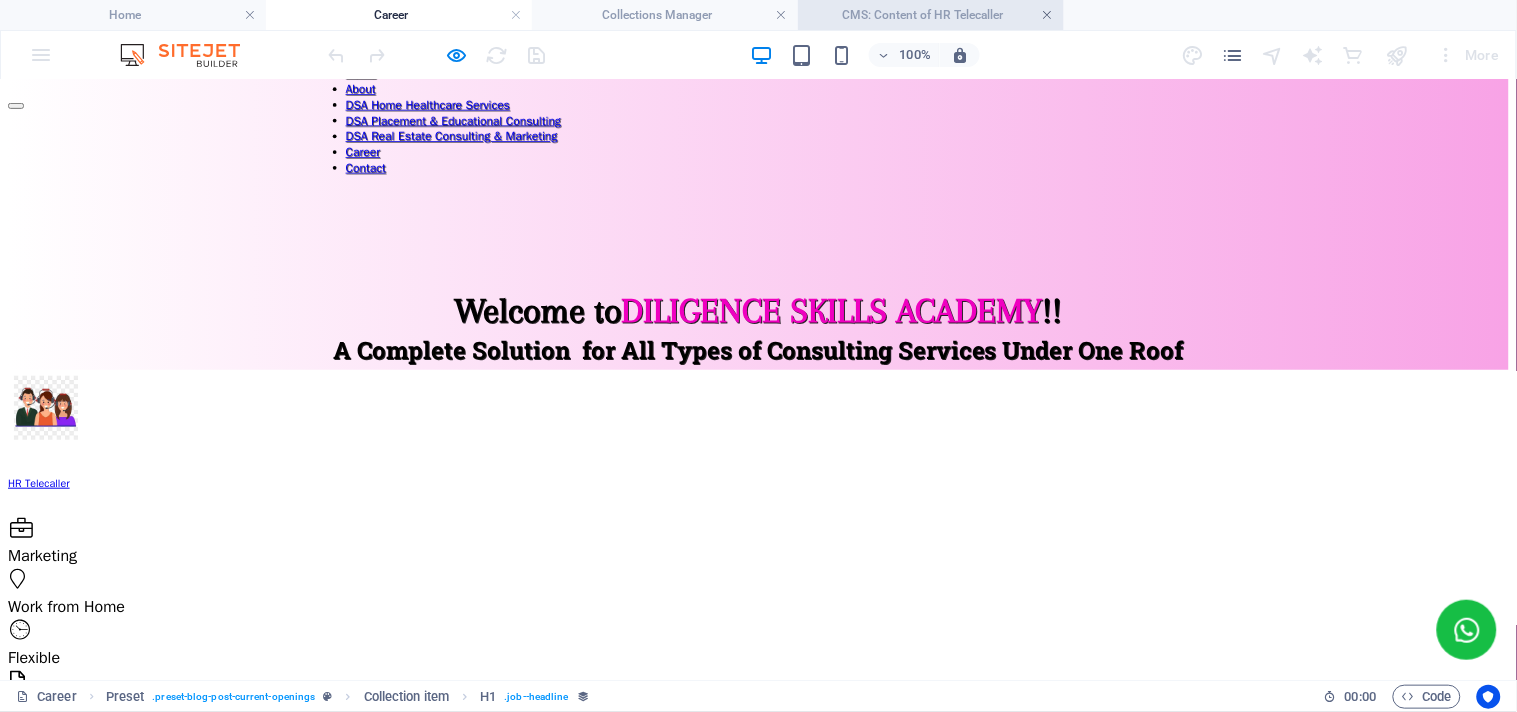 click at bounding box center (1048, 15) 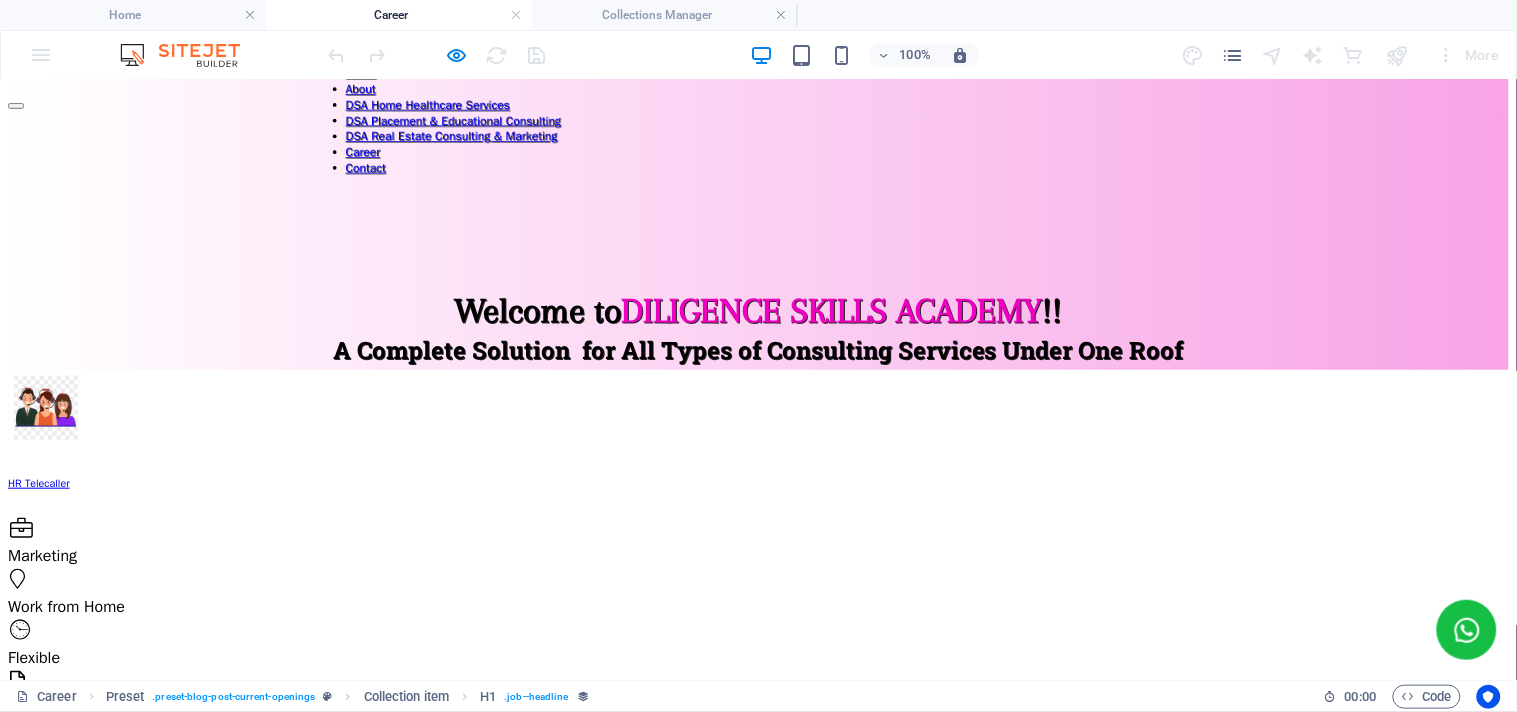 click on "Apply now" at bounding box center (1474, 729) 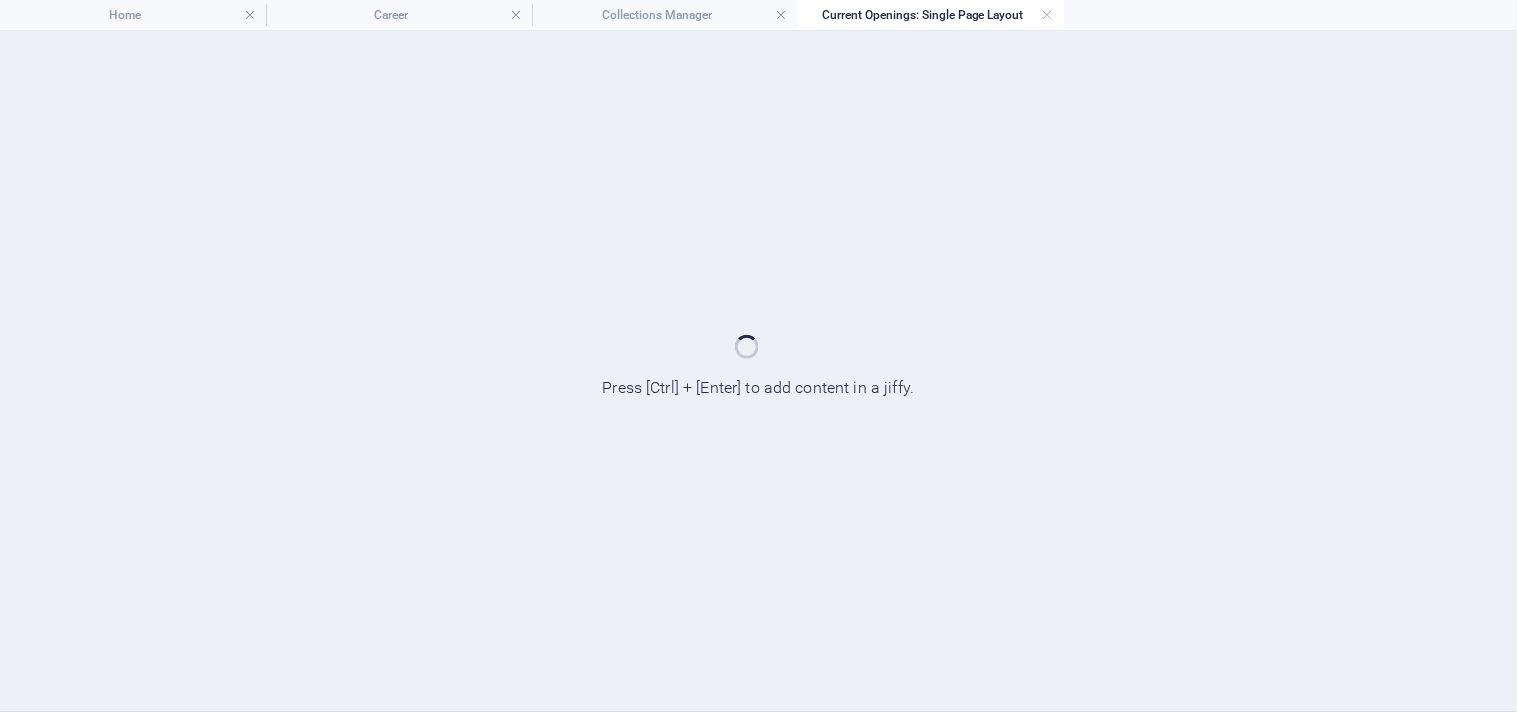 scroll, scrollTop: 0, scrollLeft: 0, axis: both 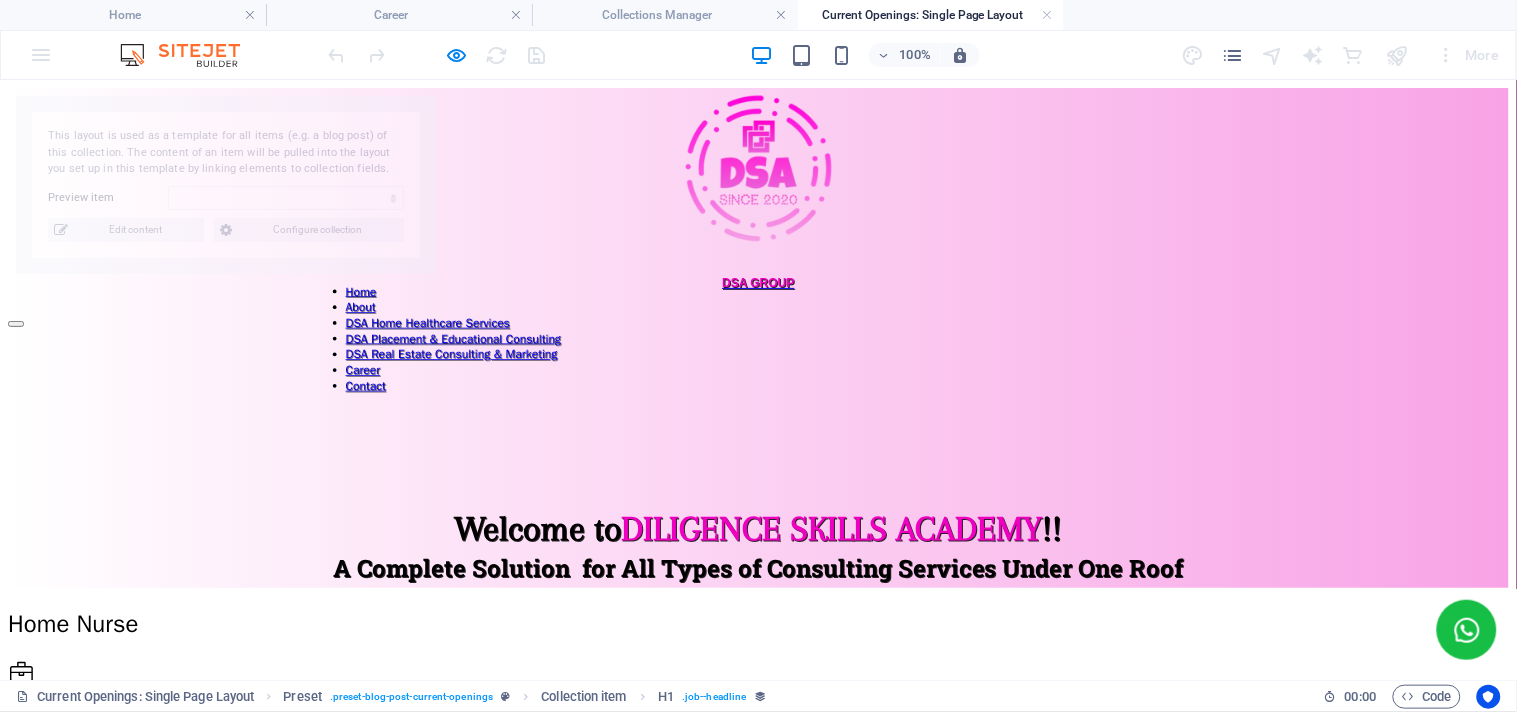 select on "6891037f50d2c38d5005065f" 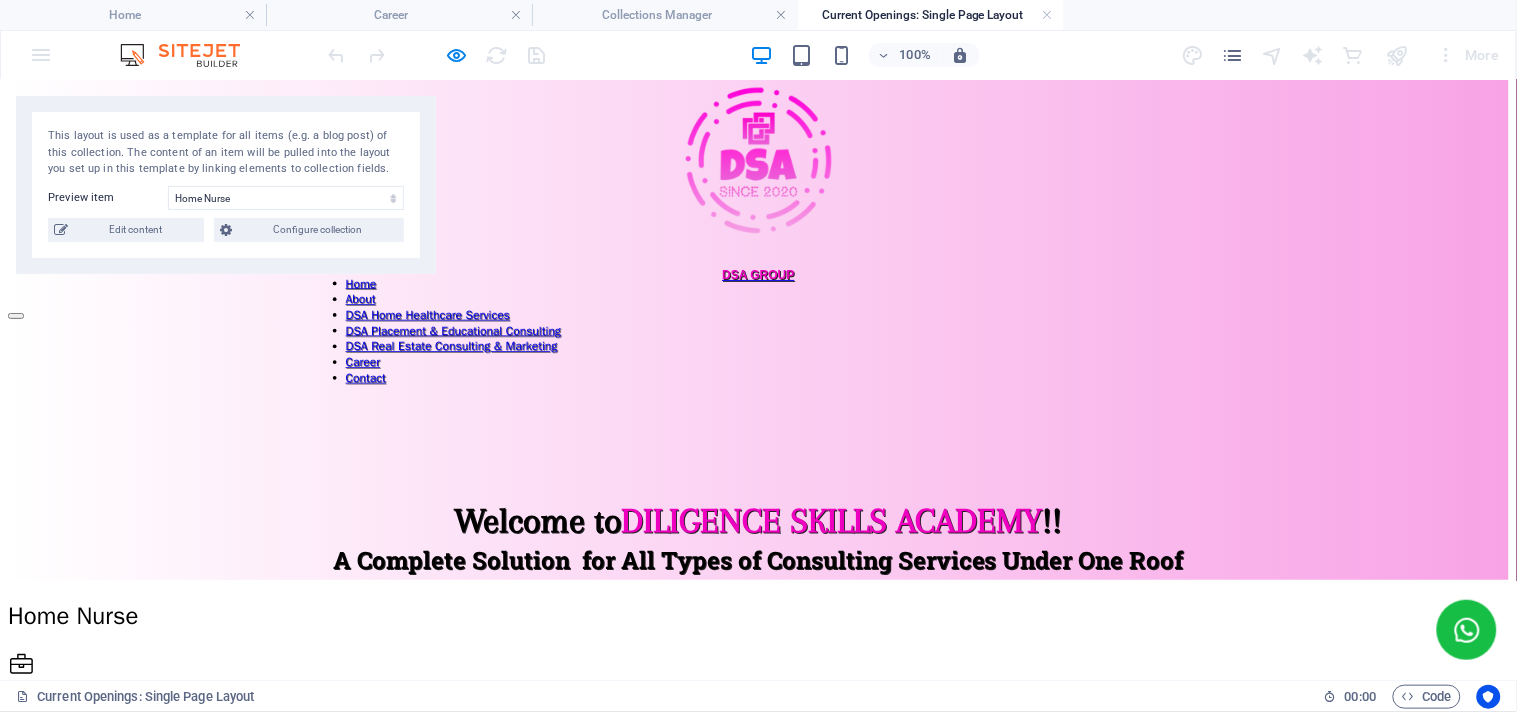 scroll, scrollTop: 0, scrollLeft: 0, axis: both 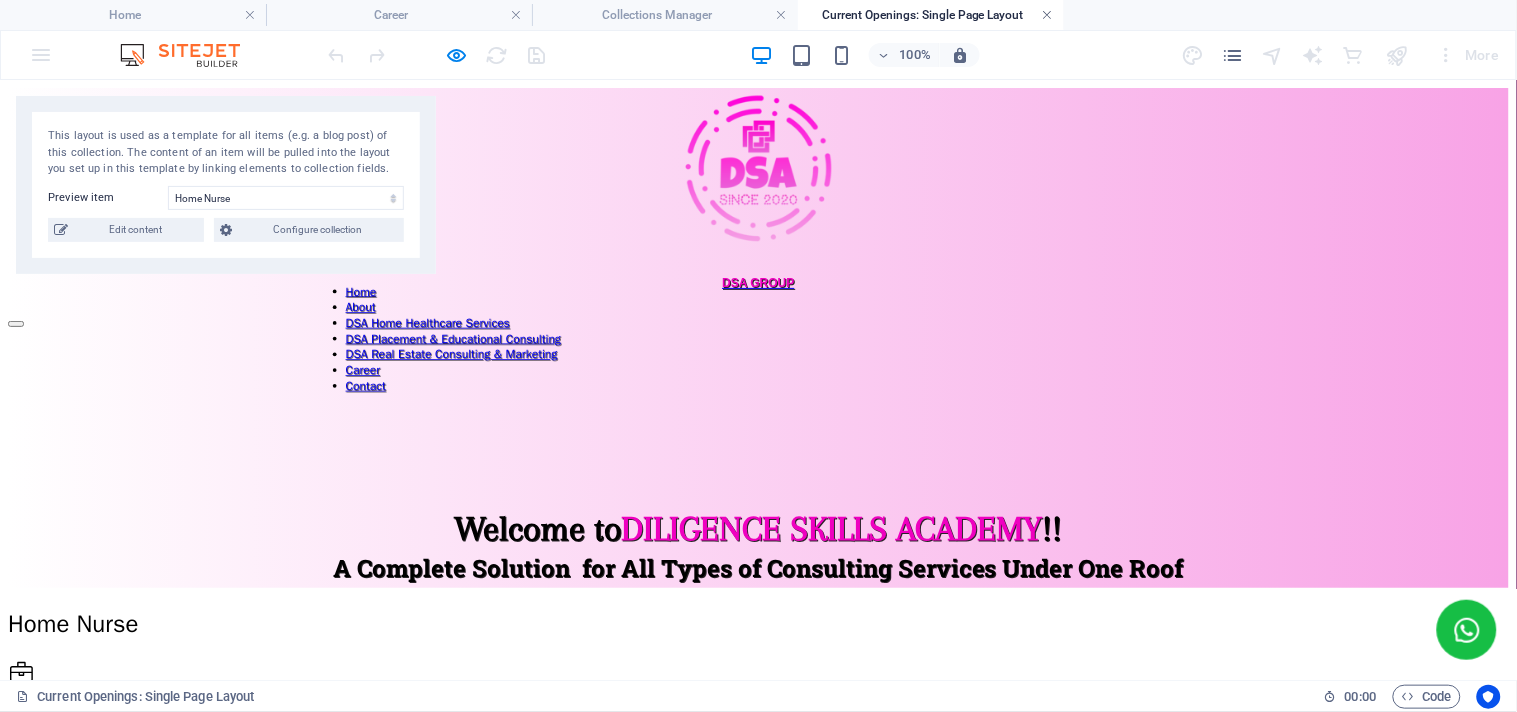 click at bounding box center (1048, 15) 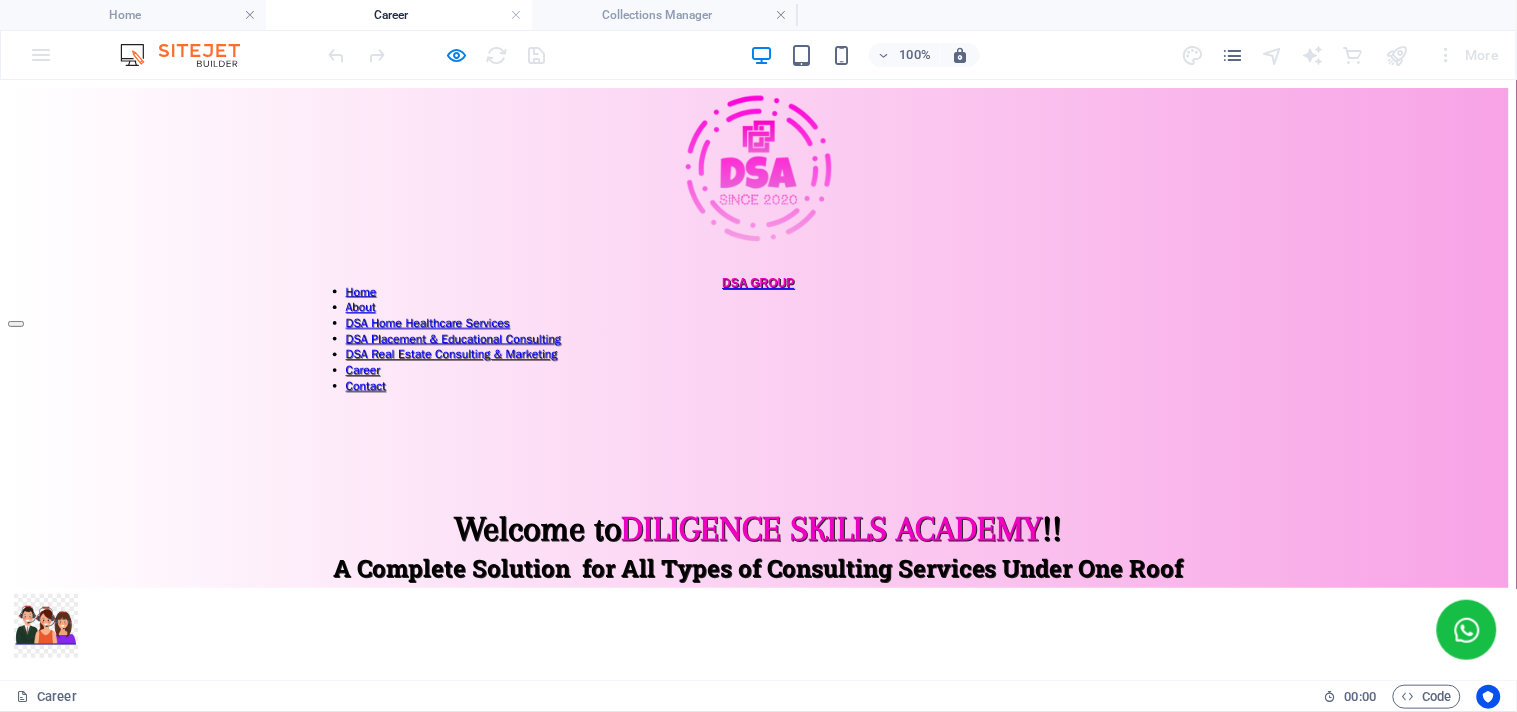 scroll, scrollTop: 218, scrollLeft: 0, axis: vertical 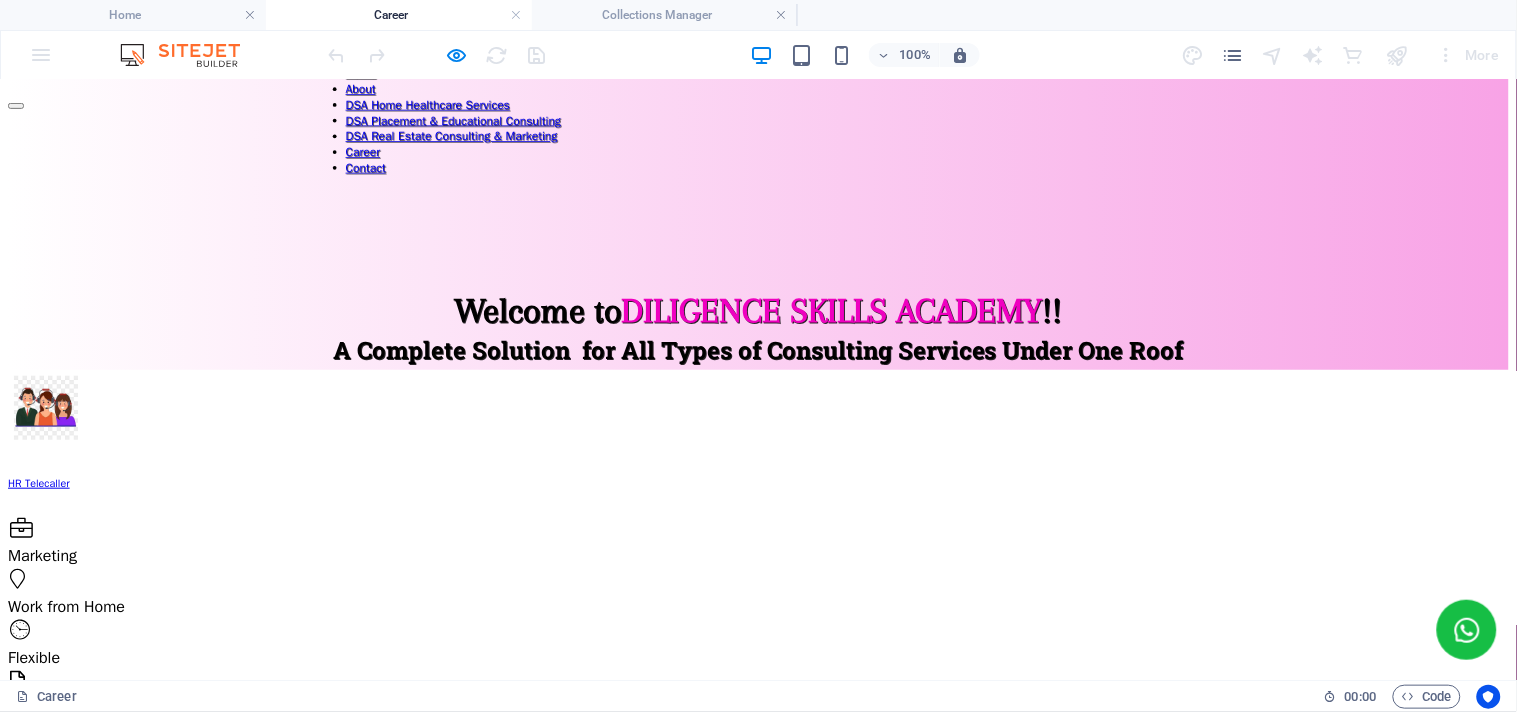 click on "Apply now" at bounding box center (42, 2293) 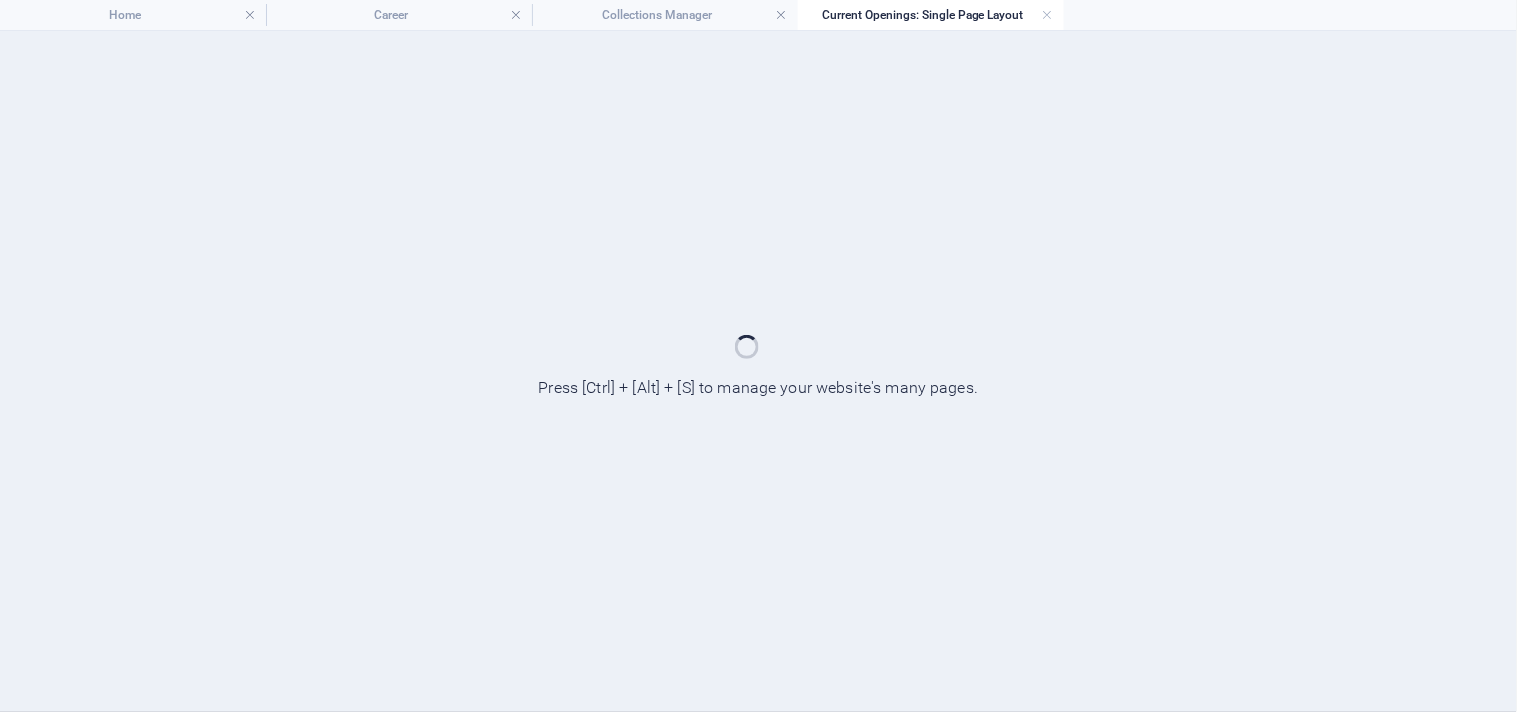 scroll, scrollTop: 0, scrollLeft: 0, axis: both 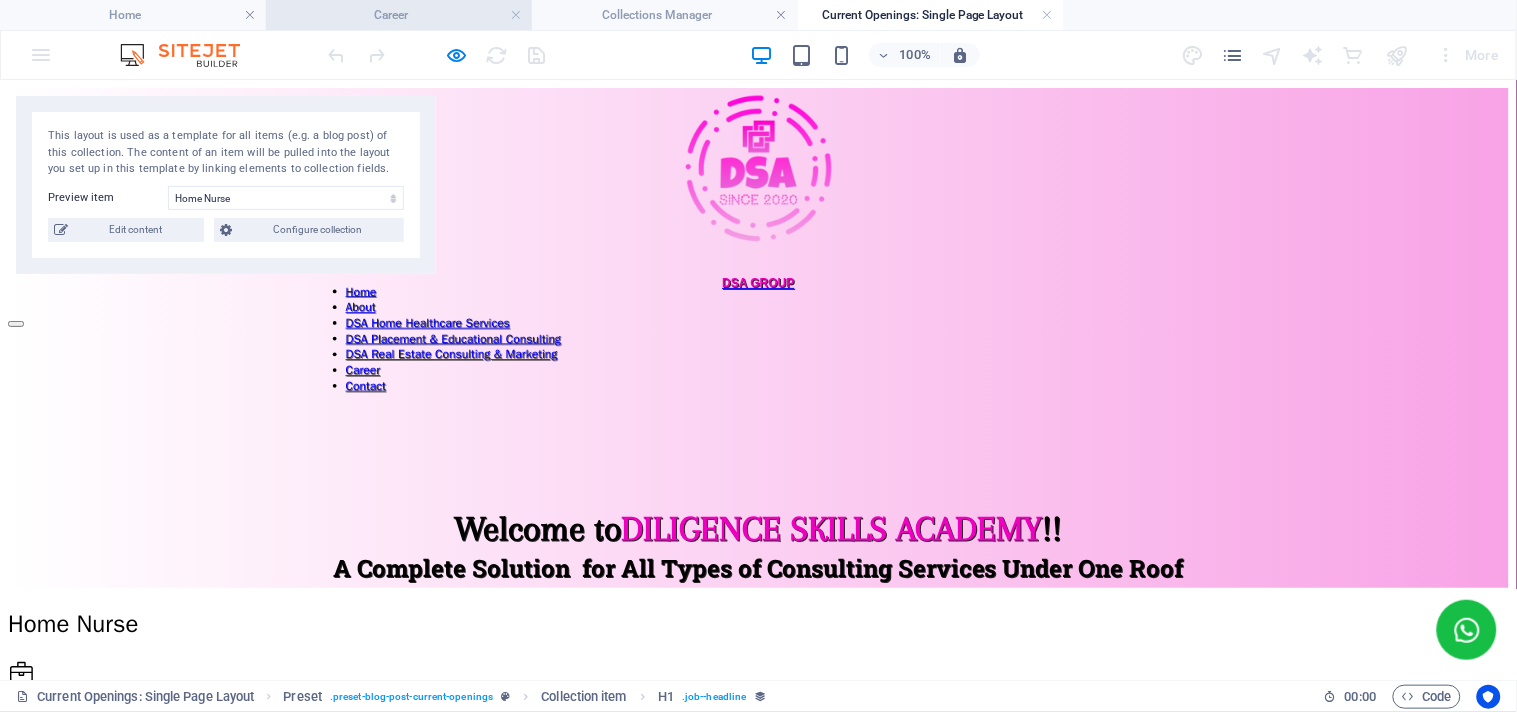 click on "Career" at bounding box center (399, 15) 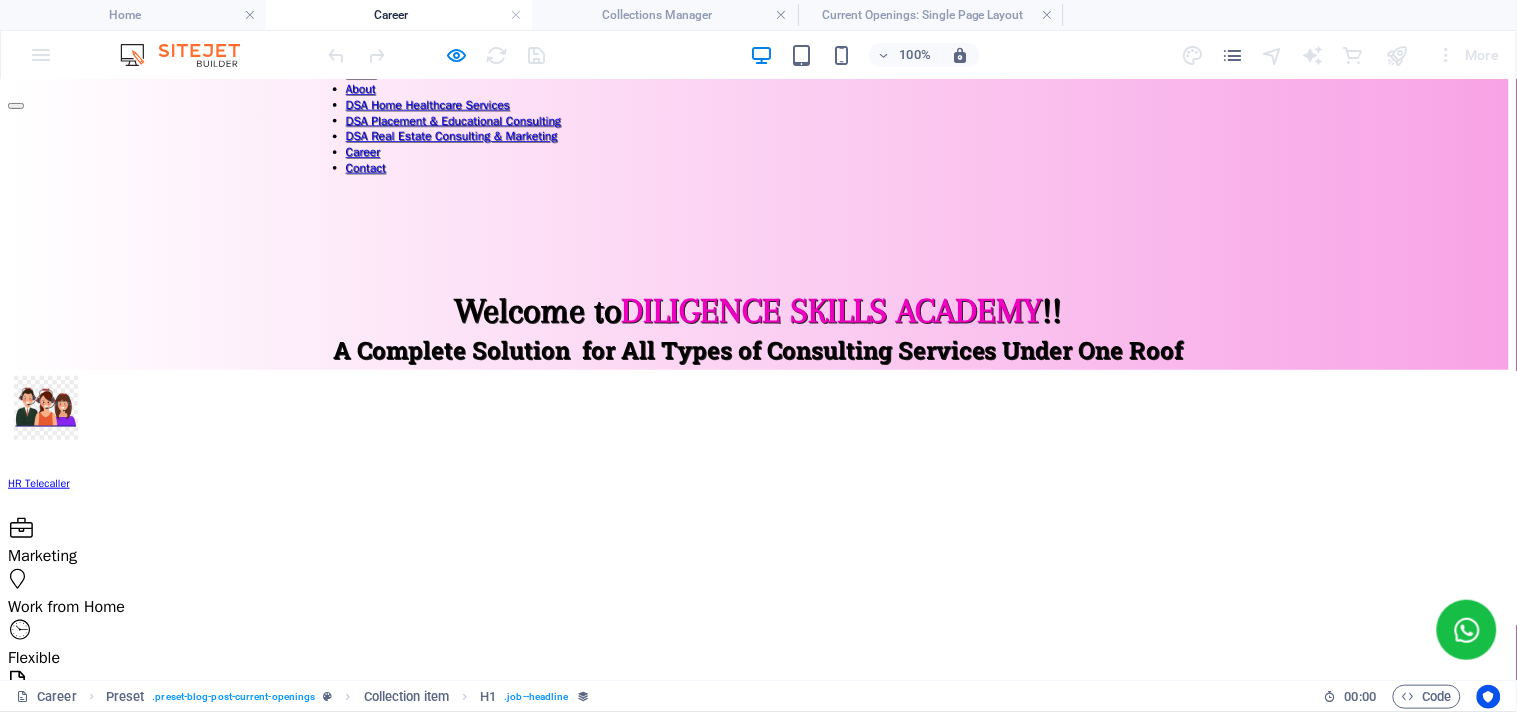 click on "Apply now" at bounding box center (42, 1902) 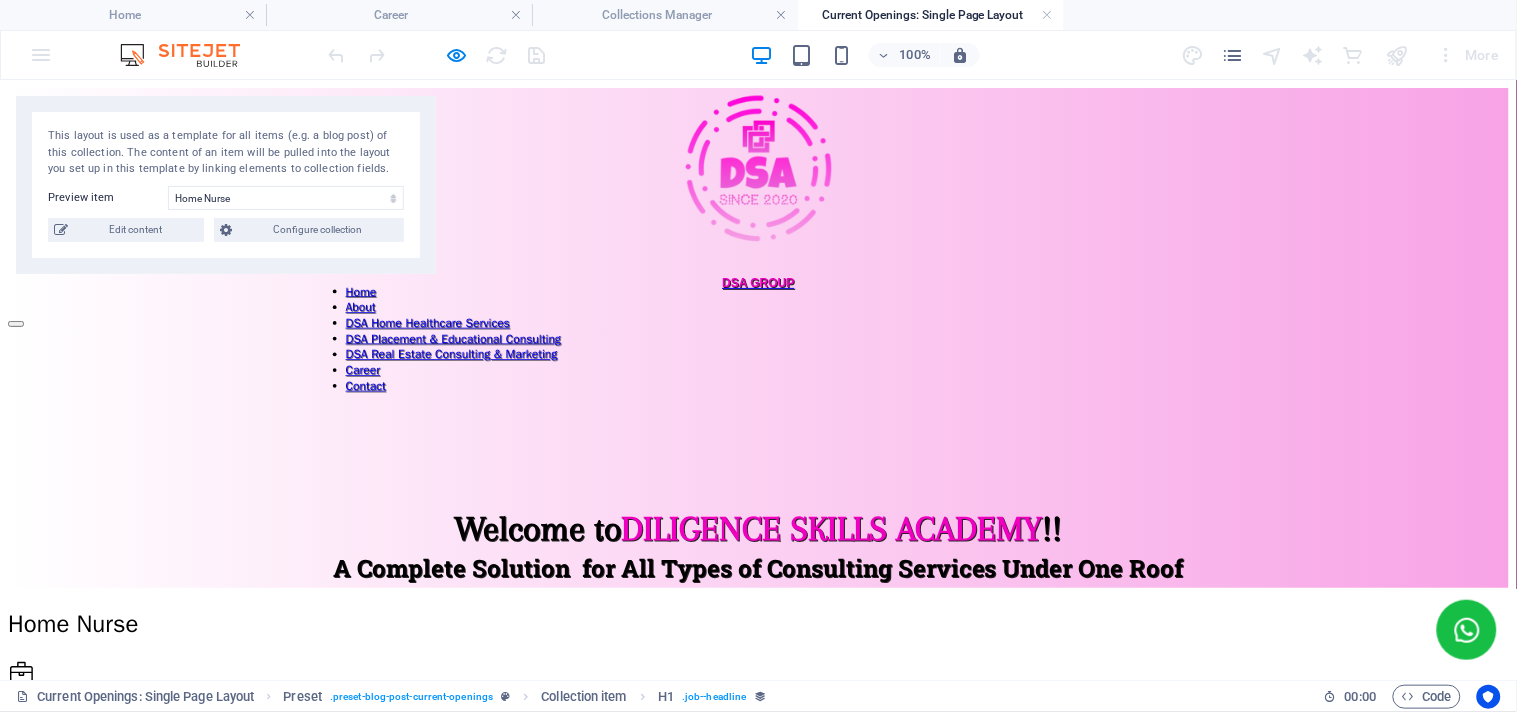 scroll, scrollTop: 0, scrollLeft: 0, axis: both 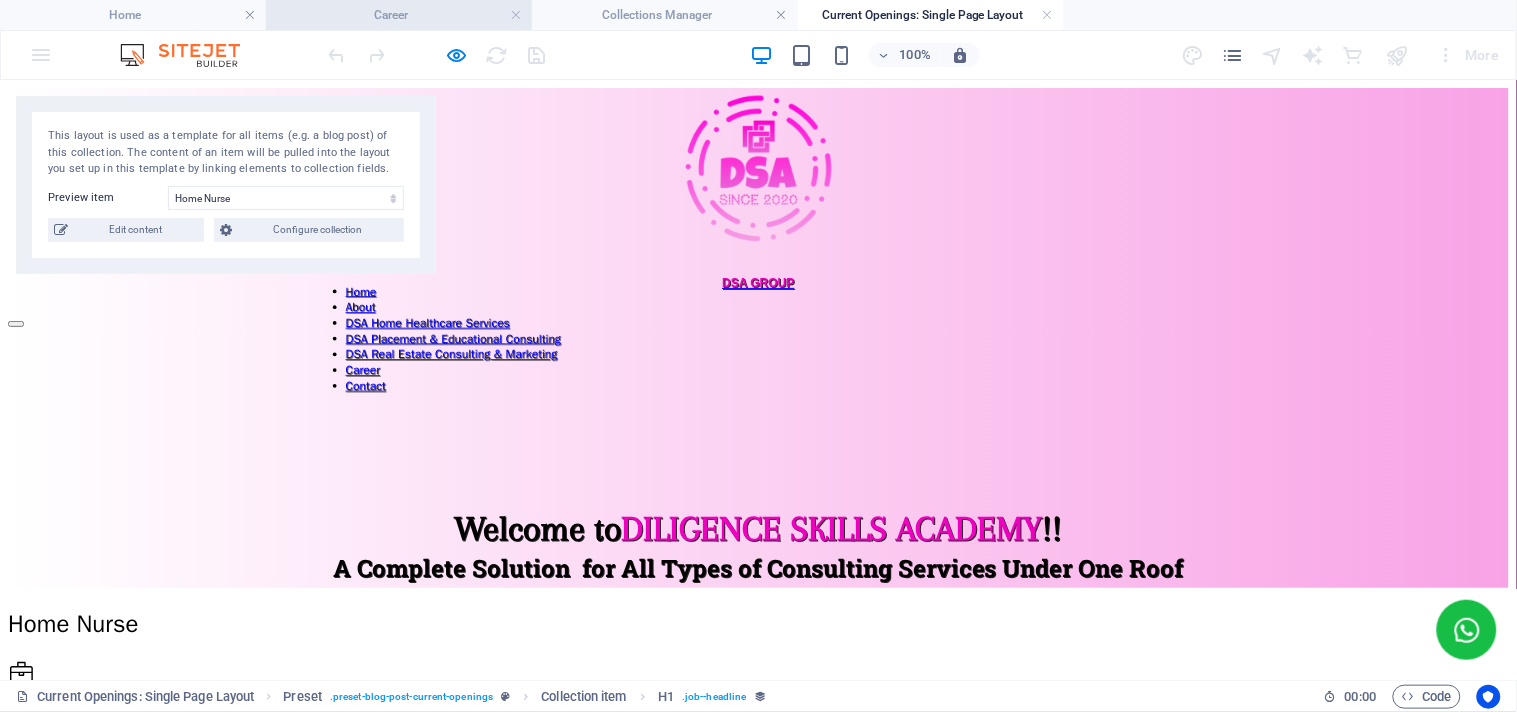 click on "Career" at bounding box center (399, 15) 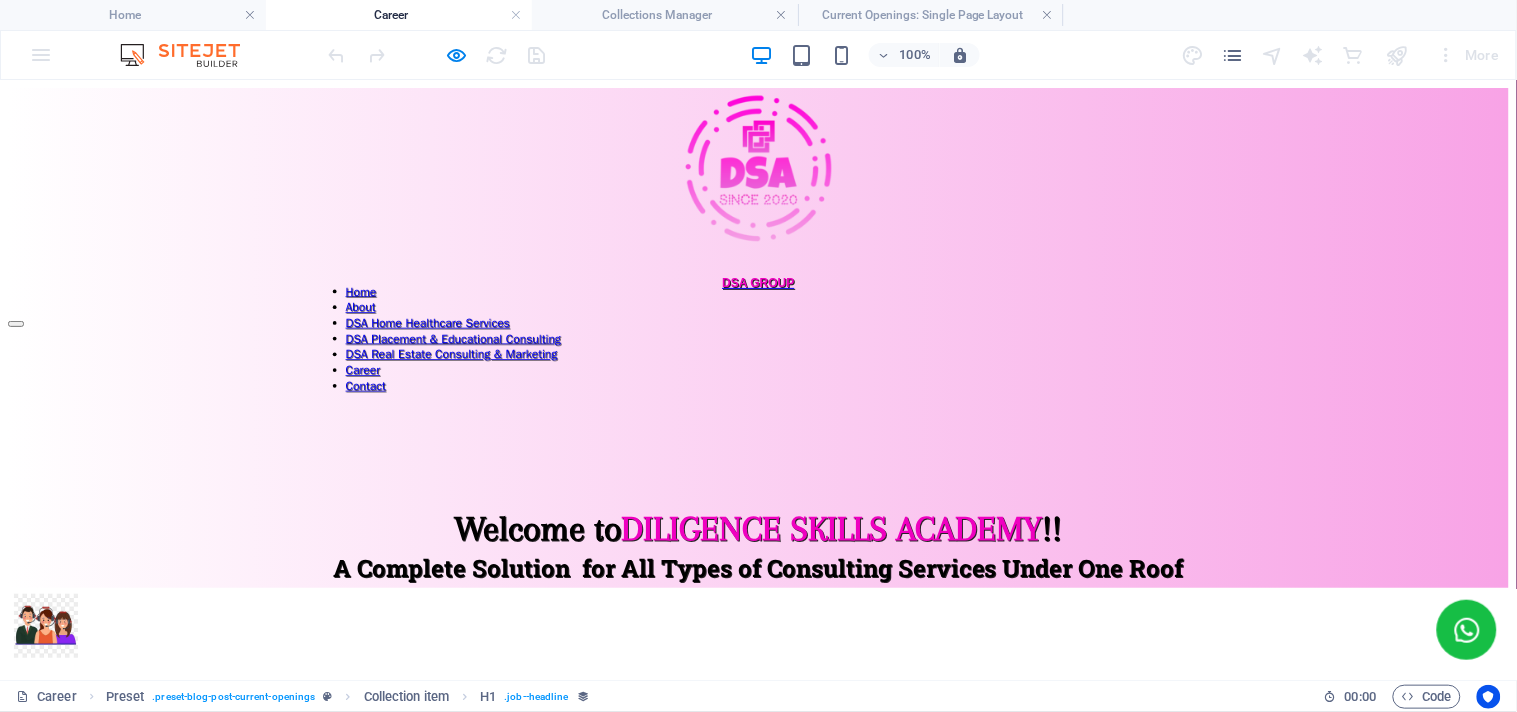 scroll, scrollTop: 218, scrollLeft: 0, axis: vertical 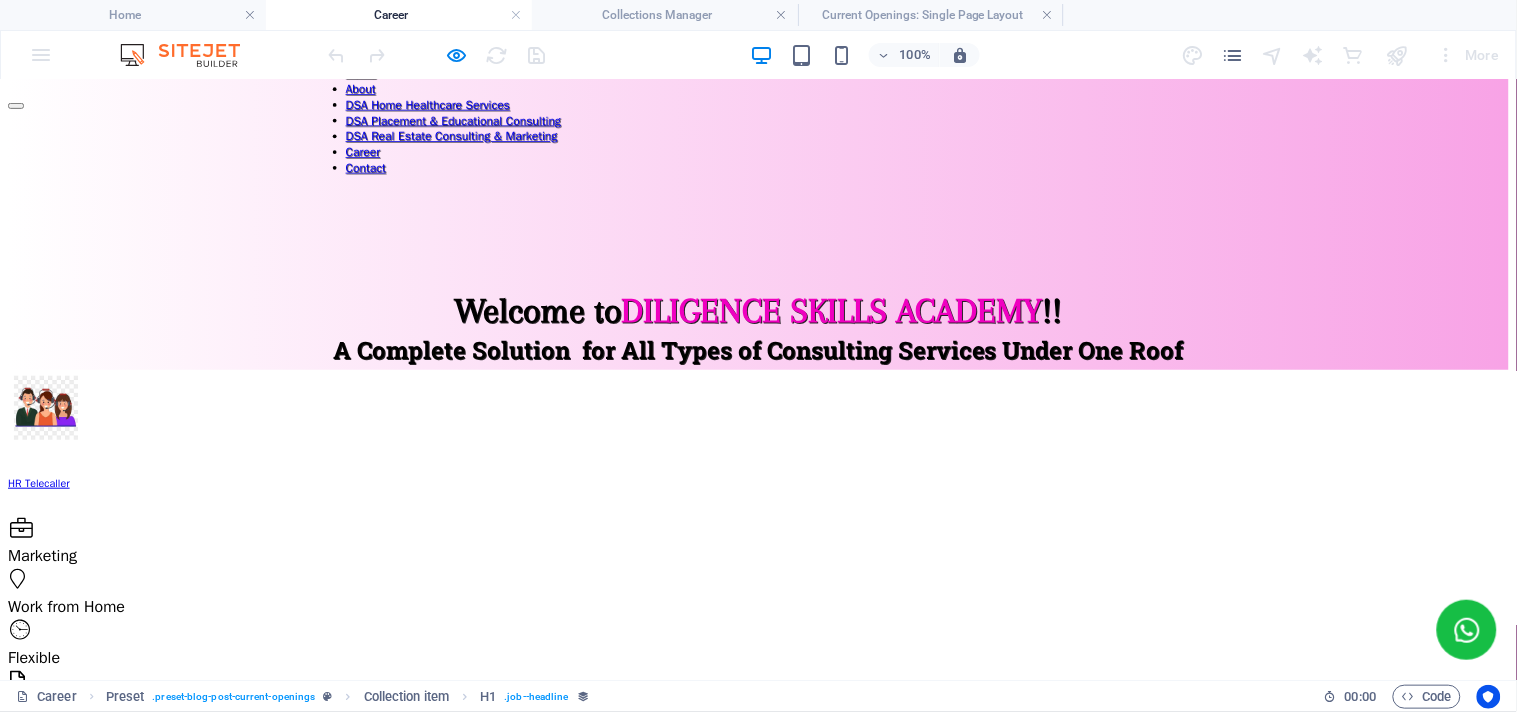 click on "Apply now" at bounding box center (42, 1511) 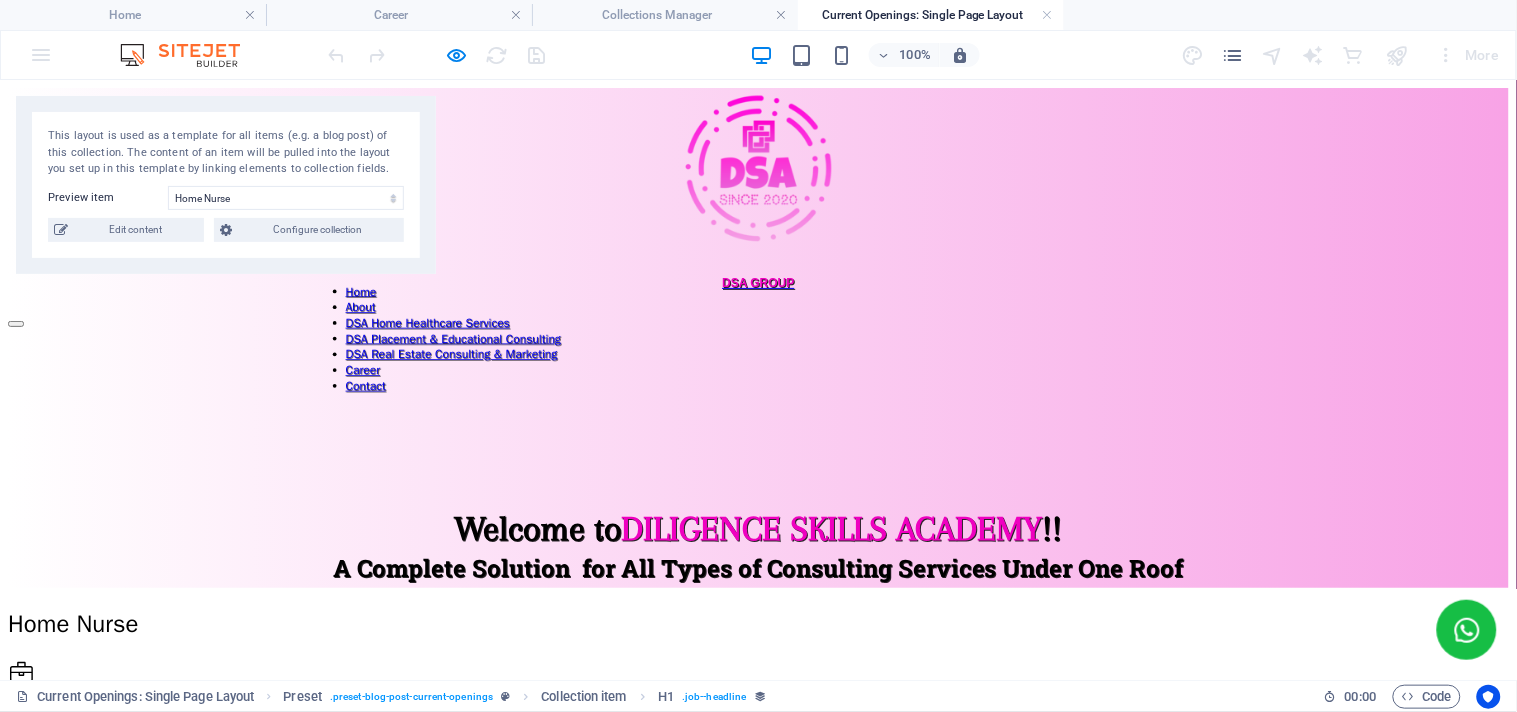 scroll, scrollTop: 0, scrollLeft: 0, axis: both 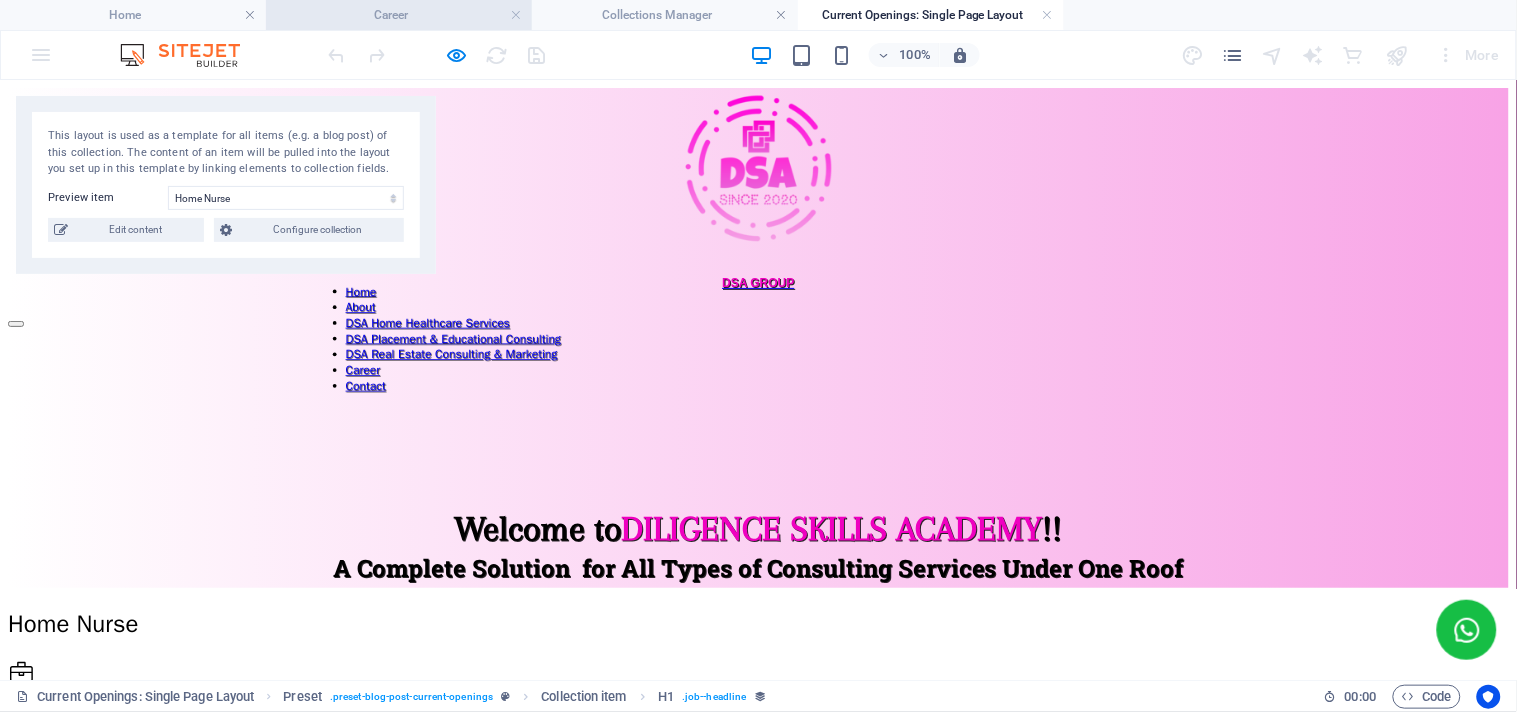 click on "Career" at bounding box center [399, 15] 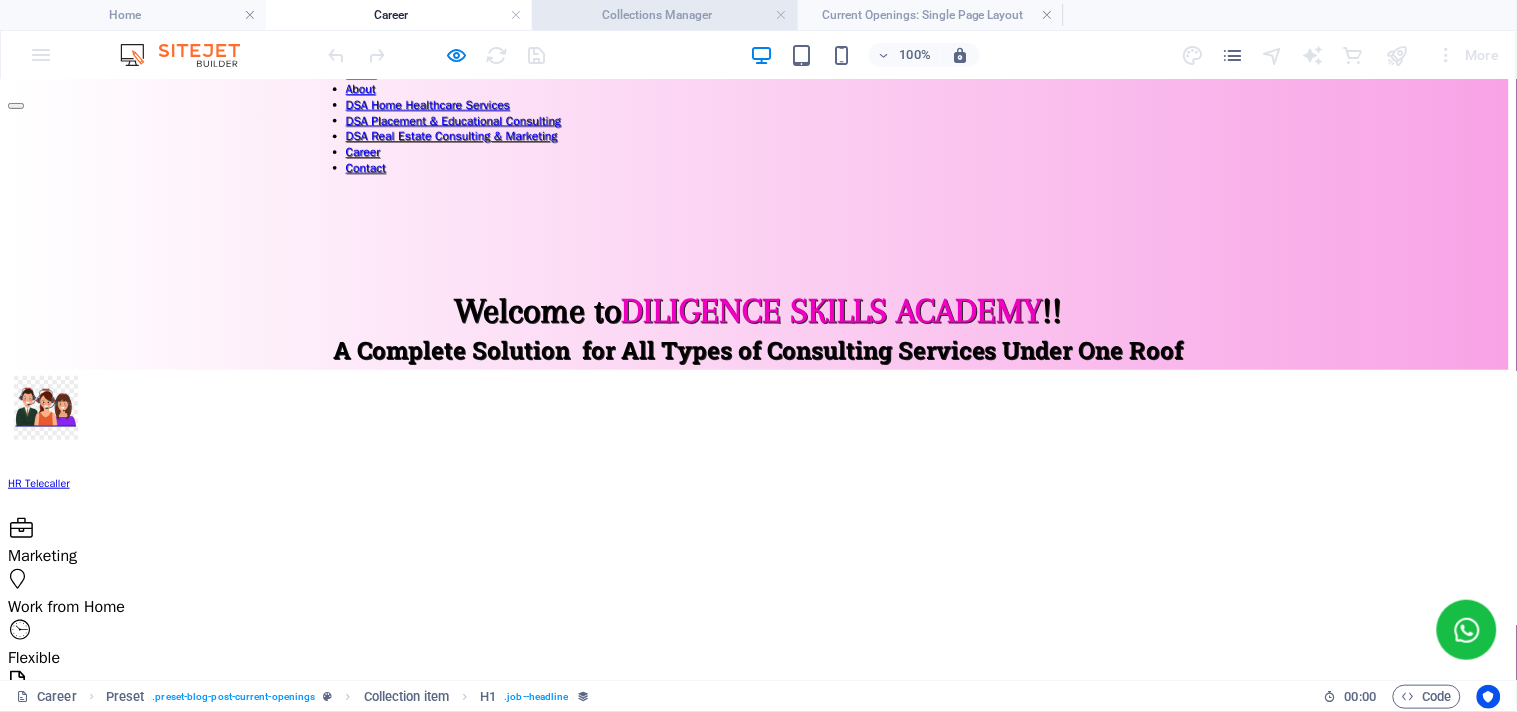 click on "Collections Manager" at bounding box center (665, 15) 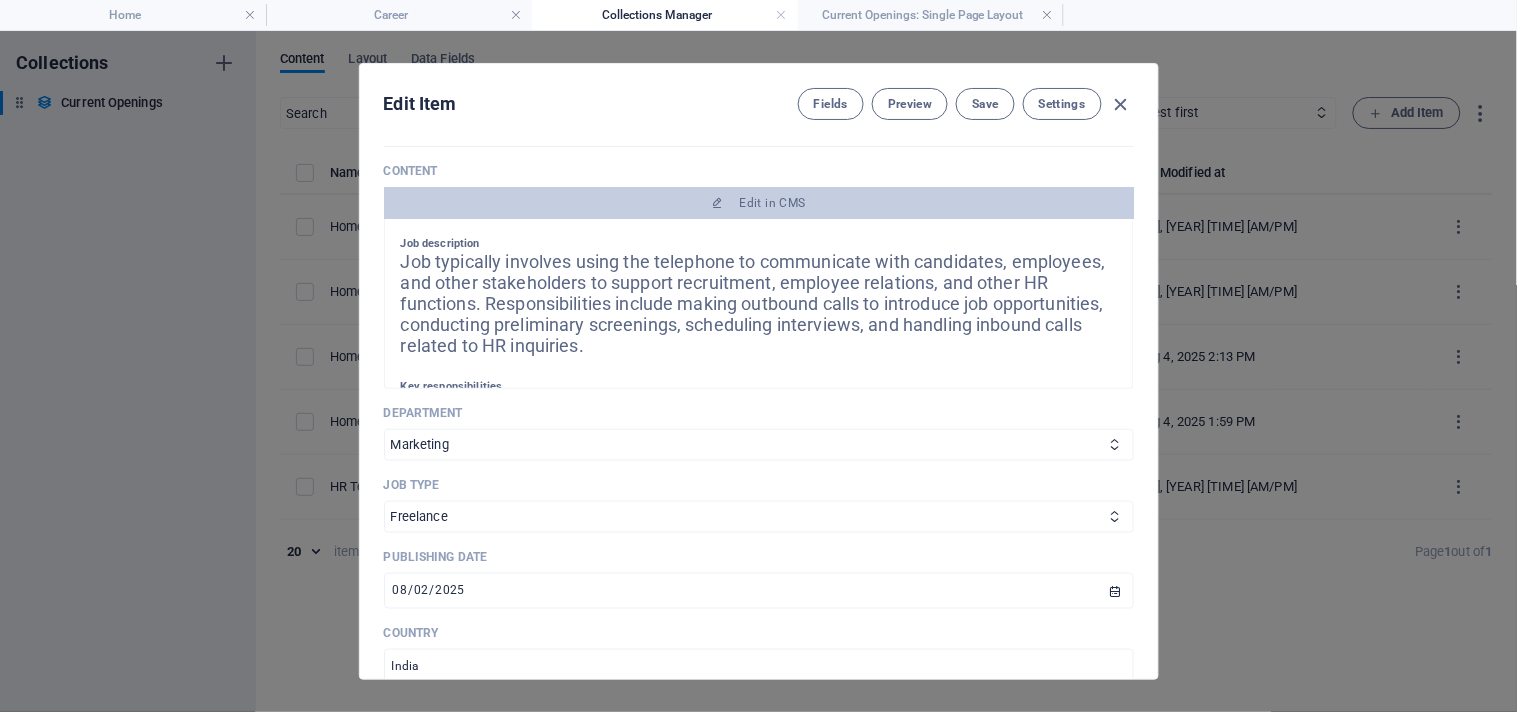 scroll, scrollTop: 0, scrollLeft: 0, axis: both 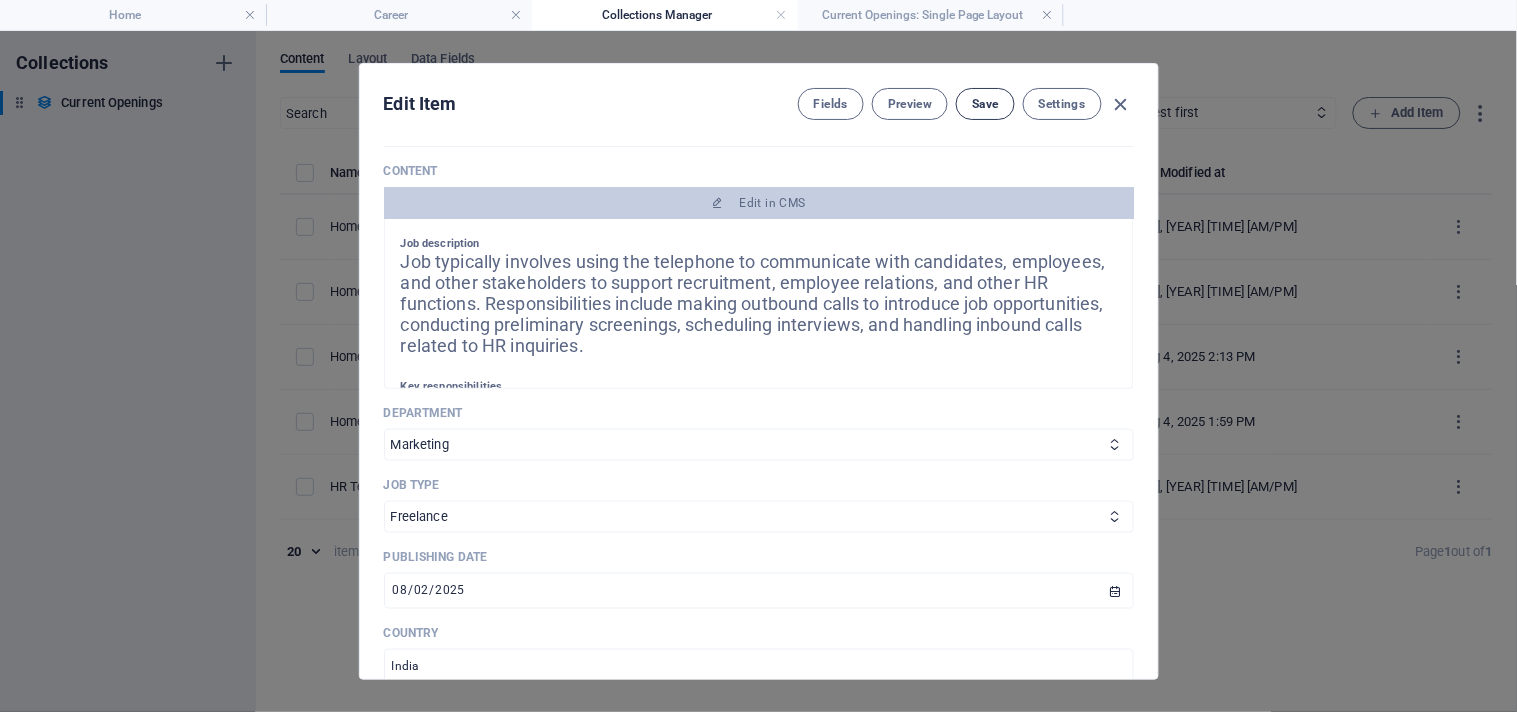 click on "Save" at bounding box center (985, 104) 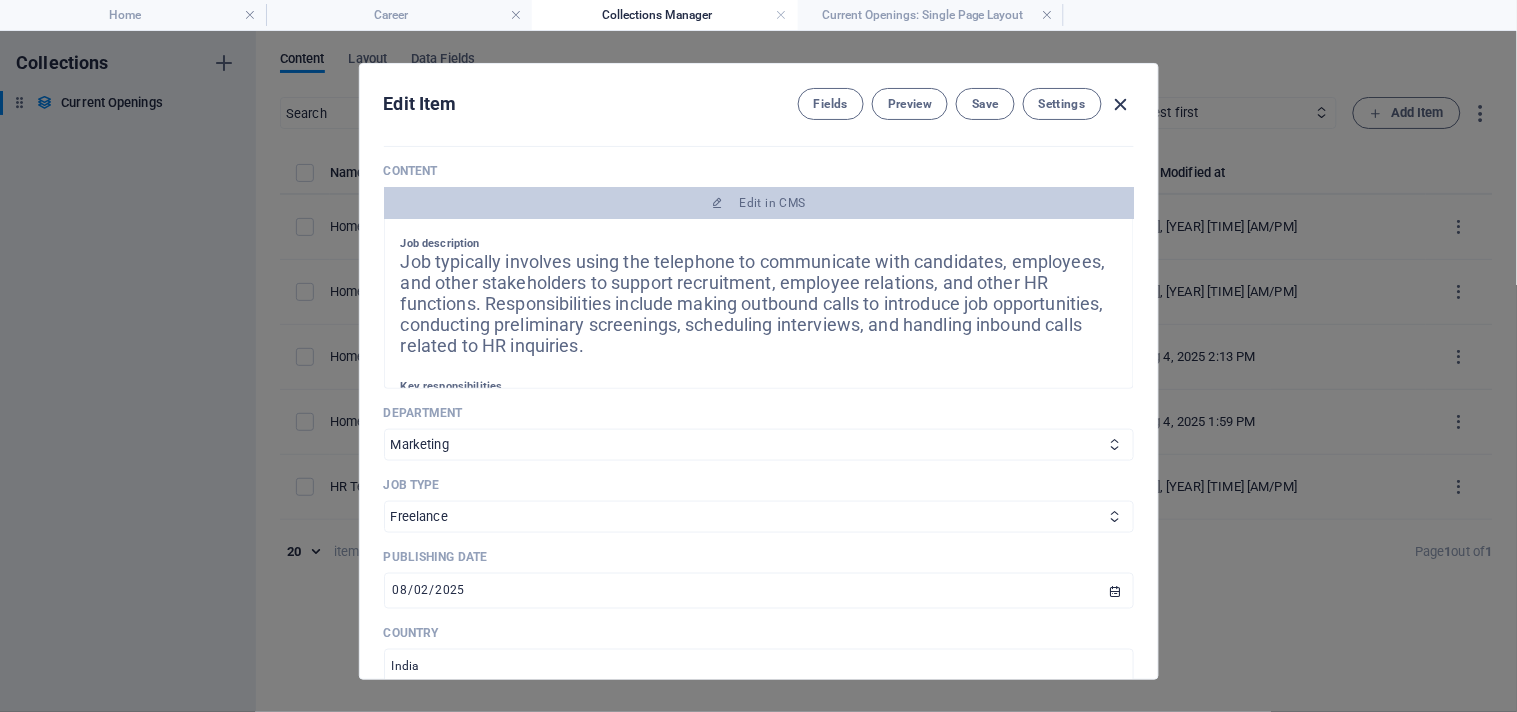 click at bounding box center [1121, 104] 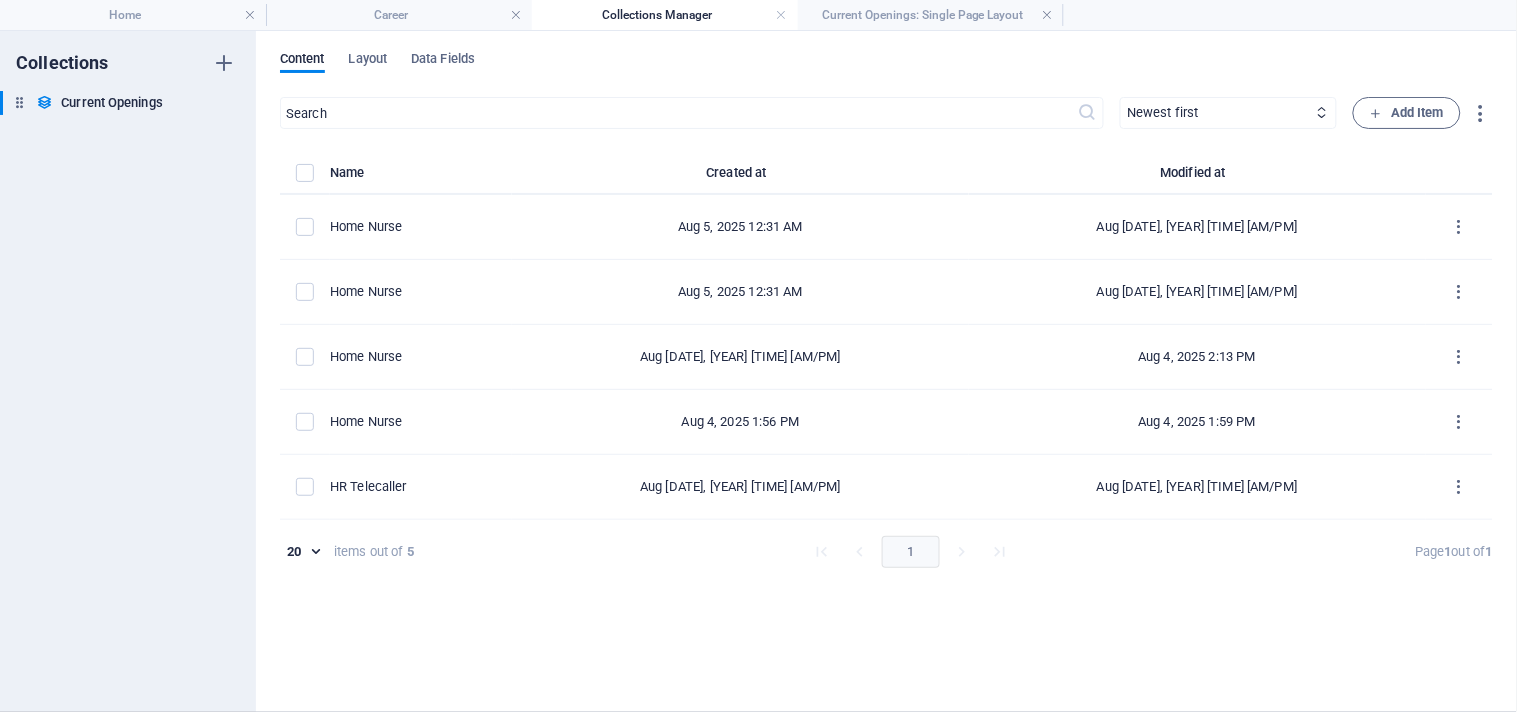 type on "2025-08-05" 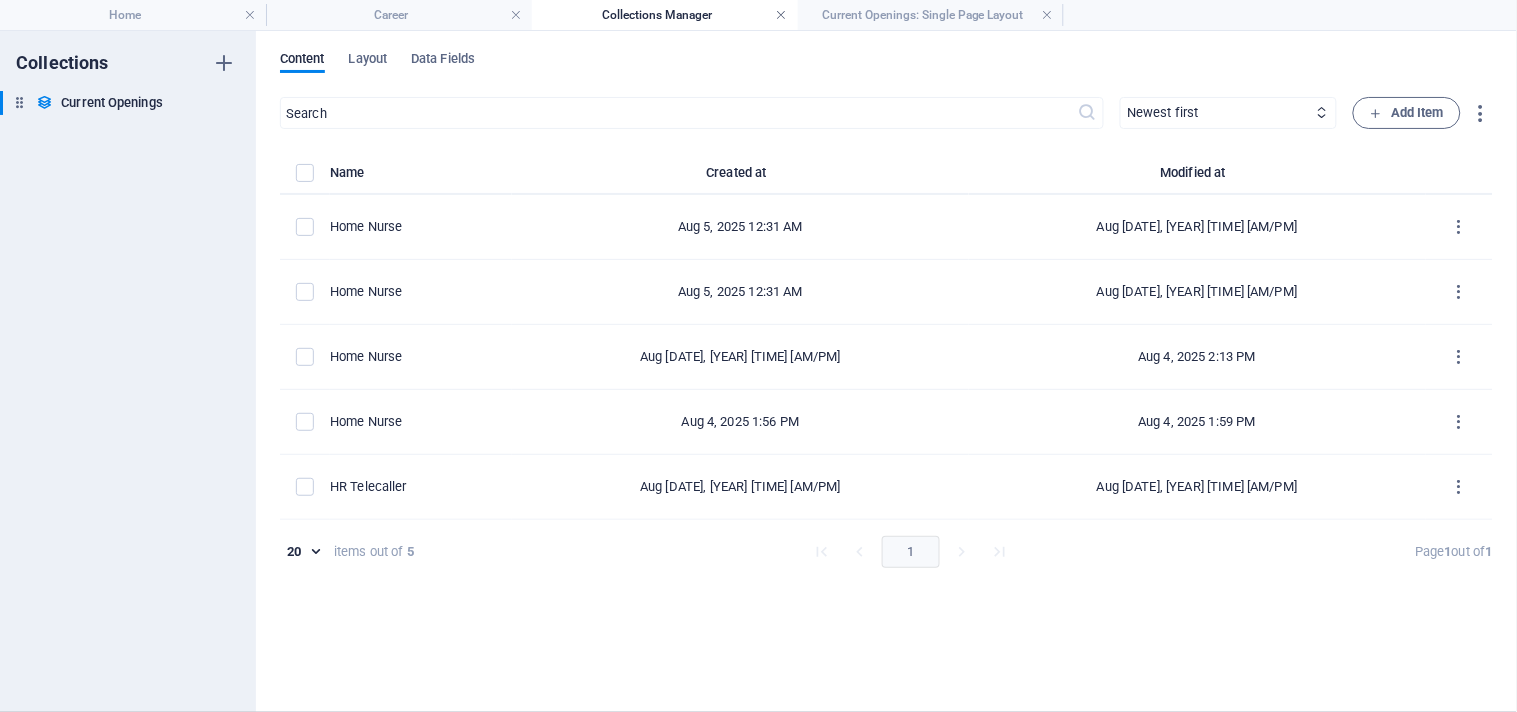 click at bounding box center [782, 15] 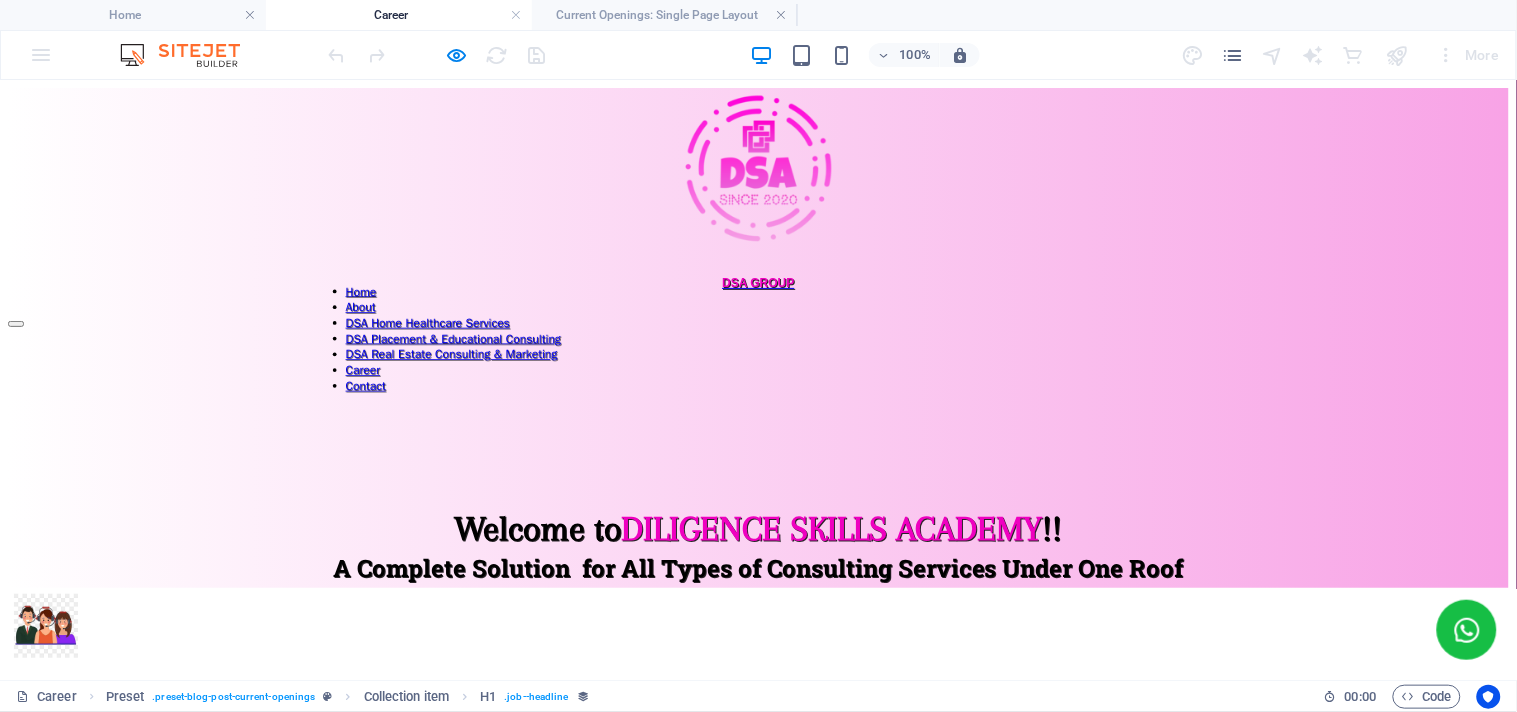 scroll, scrollTop: 218, scrollLeft: 0, axis: vertical 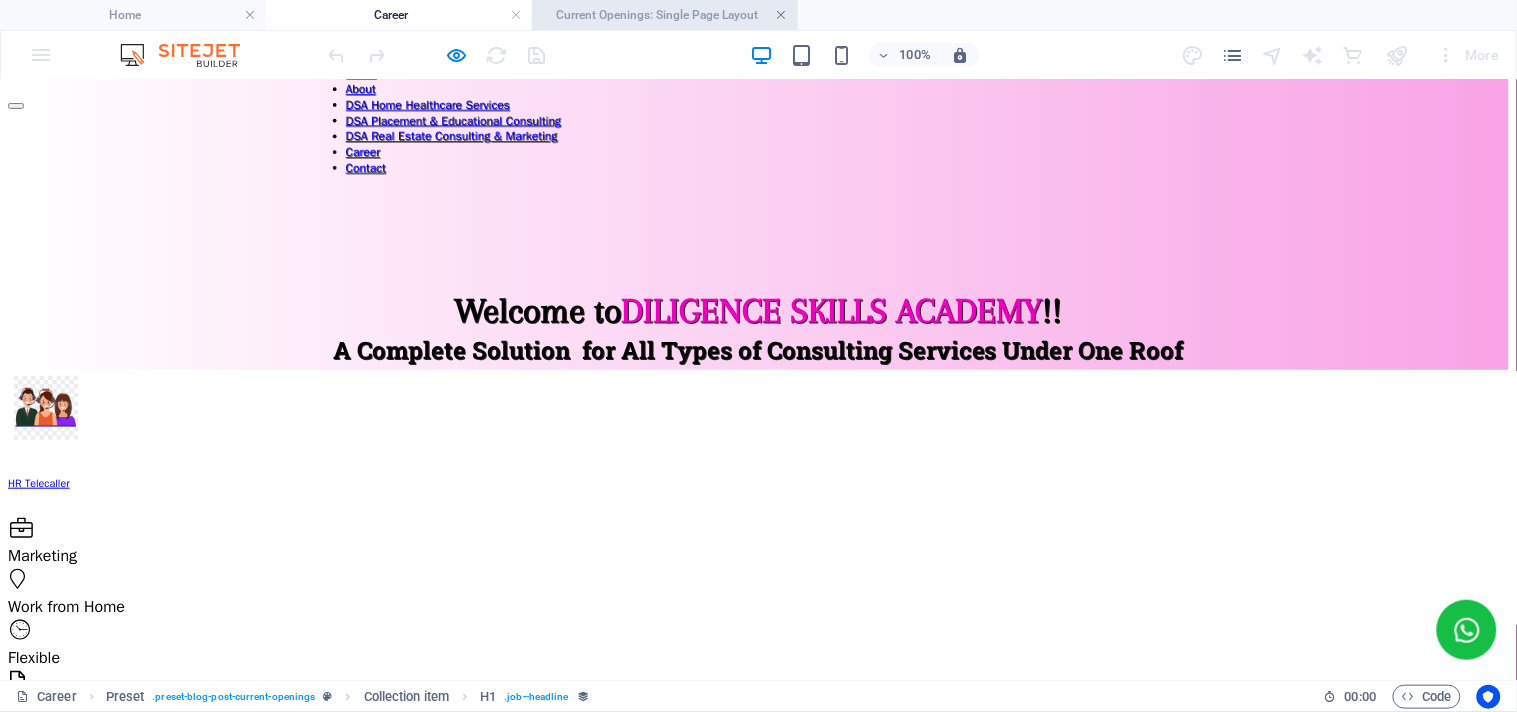click at bounding box center [782, 15] 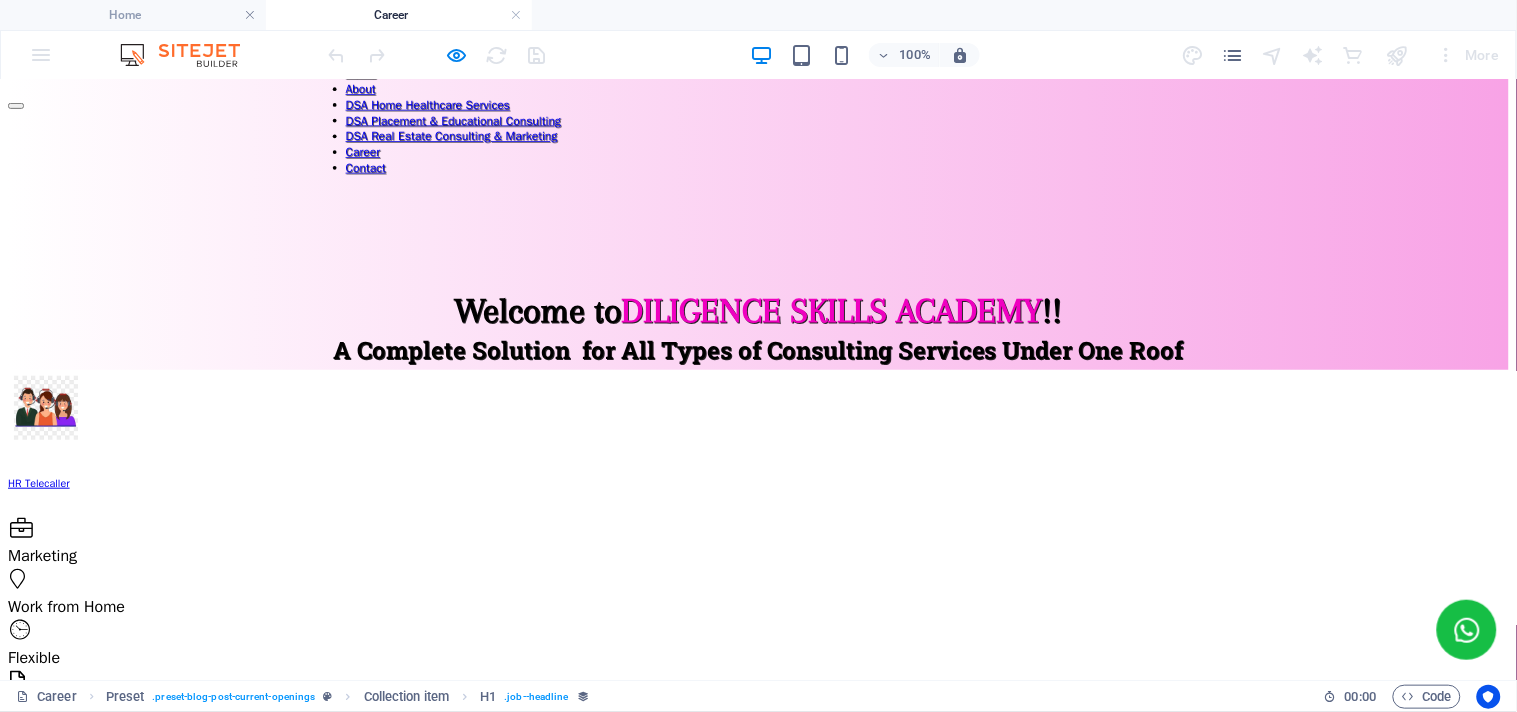 click on "Apply now" at bounding box center (1474, 729) 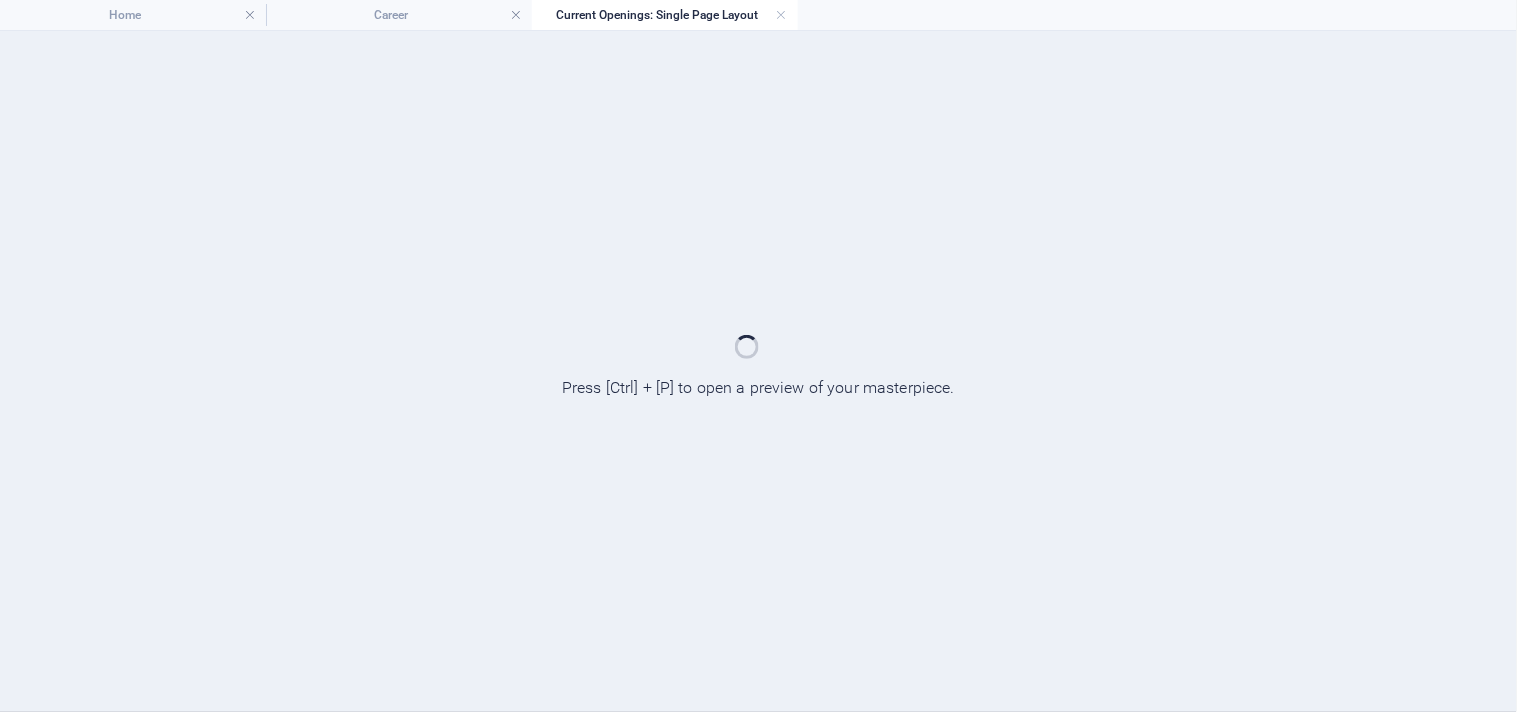 scroll, scrollTop: 0, scrollLeft: 0, axis: both 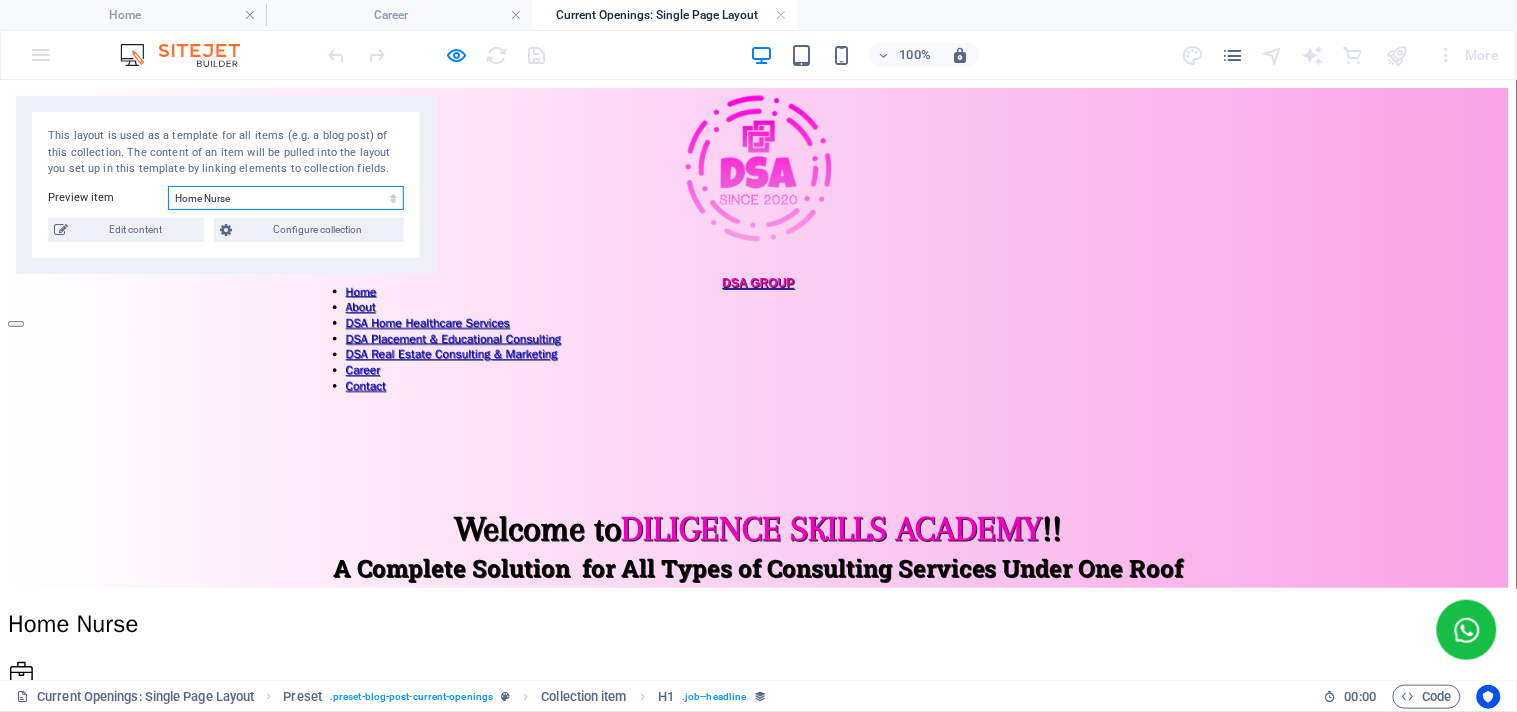 click on "Home Nurse Home Nurse Home Nurse Home Nurse HR Telecaller" at bounding box center (286, 198) 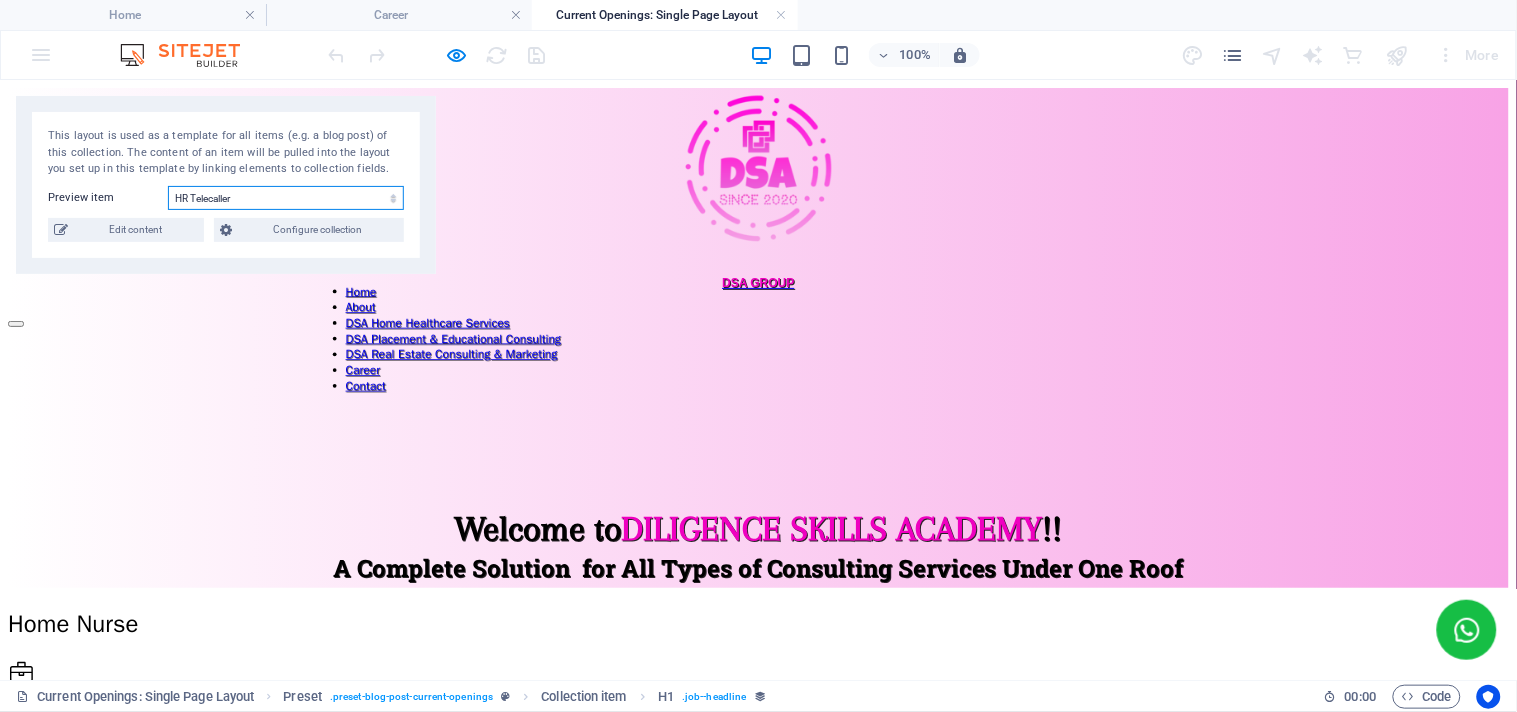 click on "Home Nurse Home Nurse Home Nurse Home Nurse HR Telecaller" at bounding box center [286, 198] 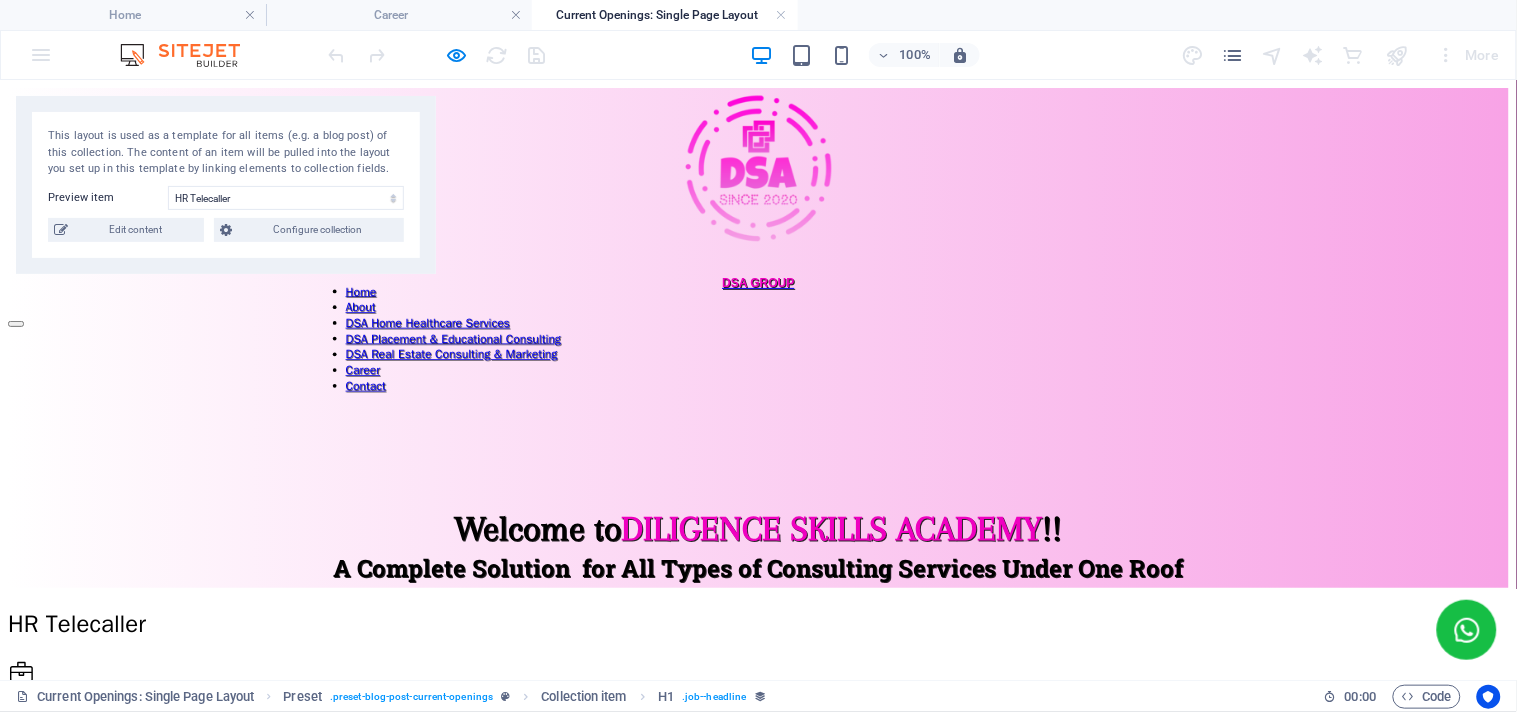 click on "HR Telecaller Marketing Work from Home India Freelance Job description Job typically involves using the telephone to communicate with candidates, employees, and other stakeholders to support recruitment, employee relations, and other HR functions. Responsibilities include making outbound calls to introduce job opportunities, conducting preliminary screenings, scheduling interviews, and handling inbound calls related to HR inquiries.  Key responsibilities Making outbound calls to potential candidates to introduce job openings and assess their qualifications. Conducting initial phone screenings to evaluate candidates for specific roles. Scheduling interviews between candidates and hiring managers. Maintaining and updating candidate databases with accurate information. Handling inbound calls from candidates regarding HR-related inquiries, such as benefits, policies, and procedures. Providing information and support to candidates on various HR matters. Assisting with the creation and update of job descriptions." at bounding box center [758, 1353] 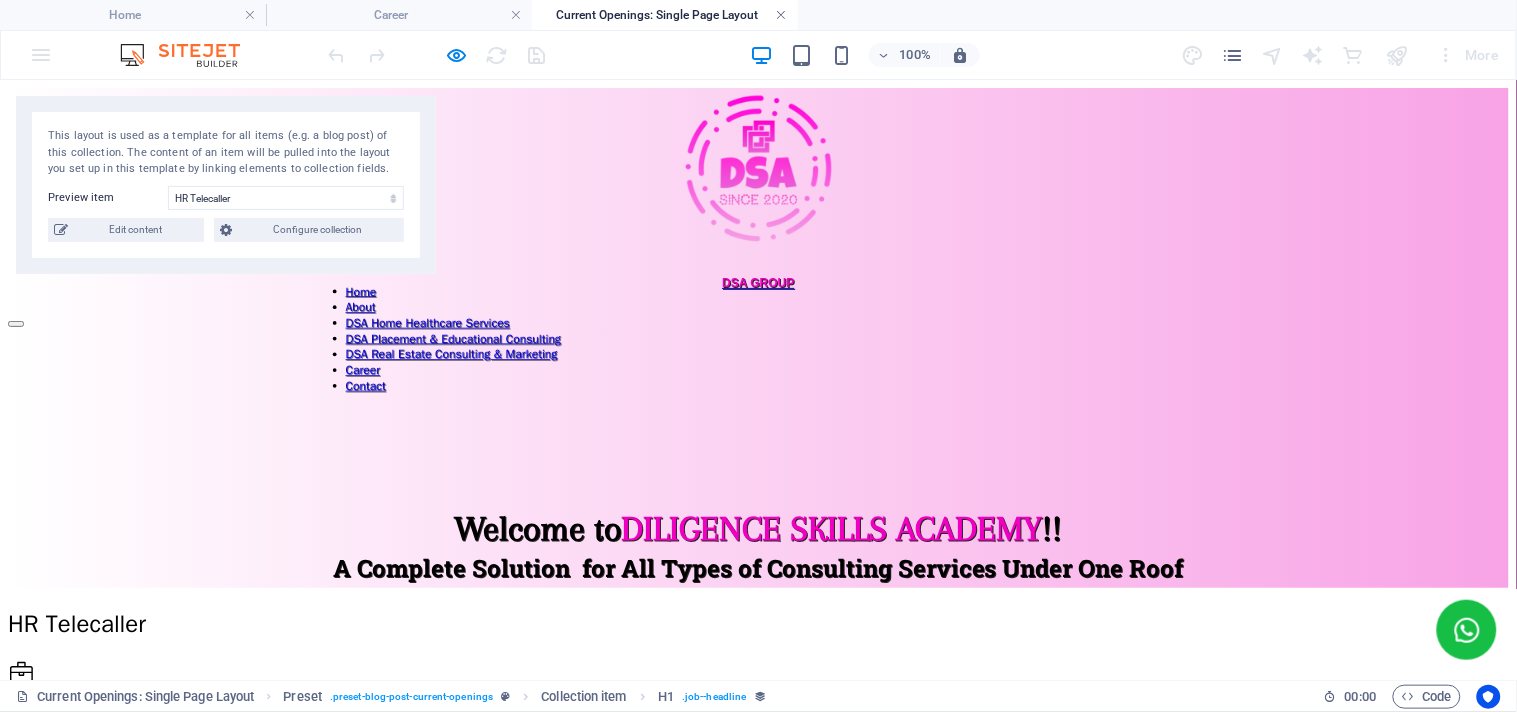 click at bounding box center (782, 15) 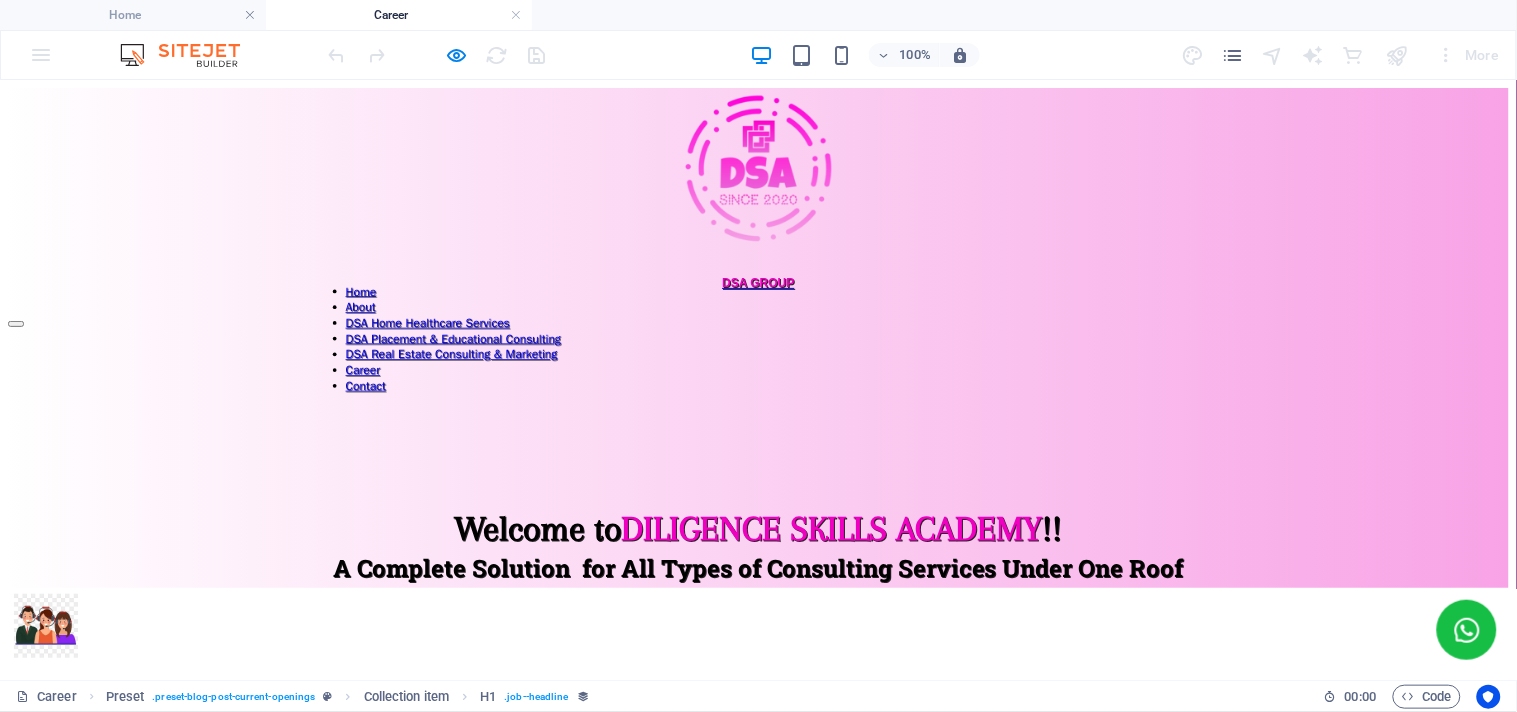 scroll, scrollTop: 218, scrollLeft: 0, axis: vertical 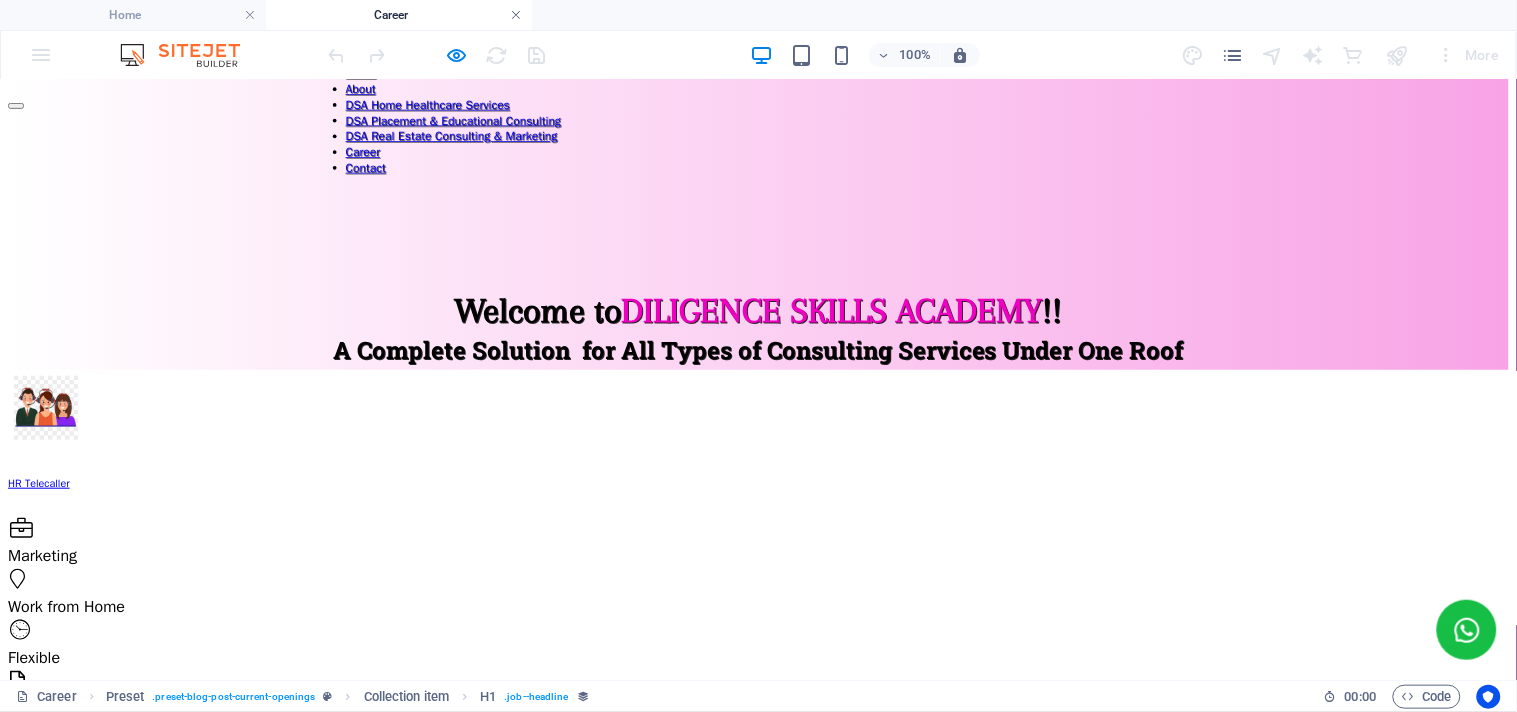 click at bounding box center (516, 15) 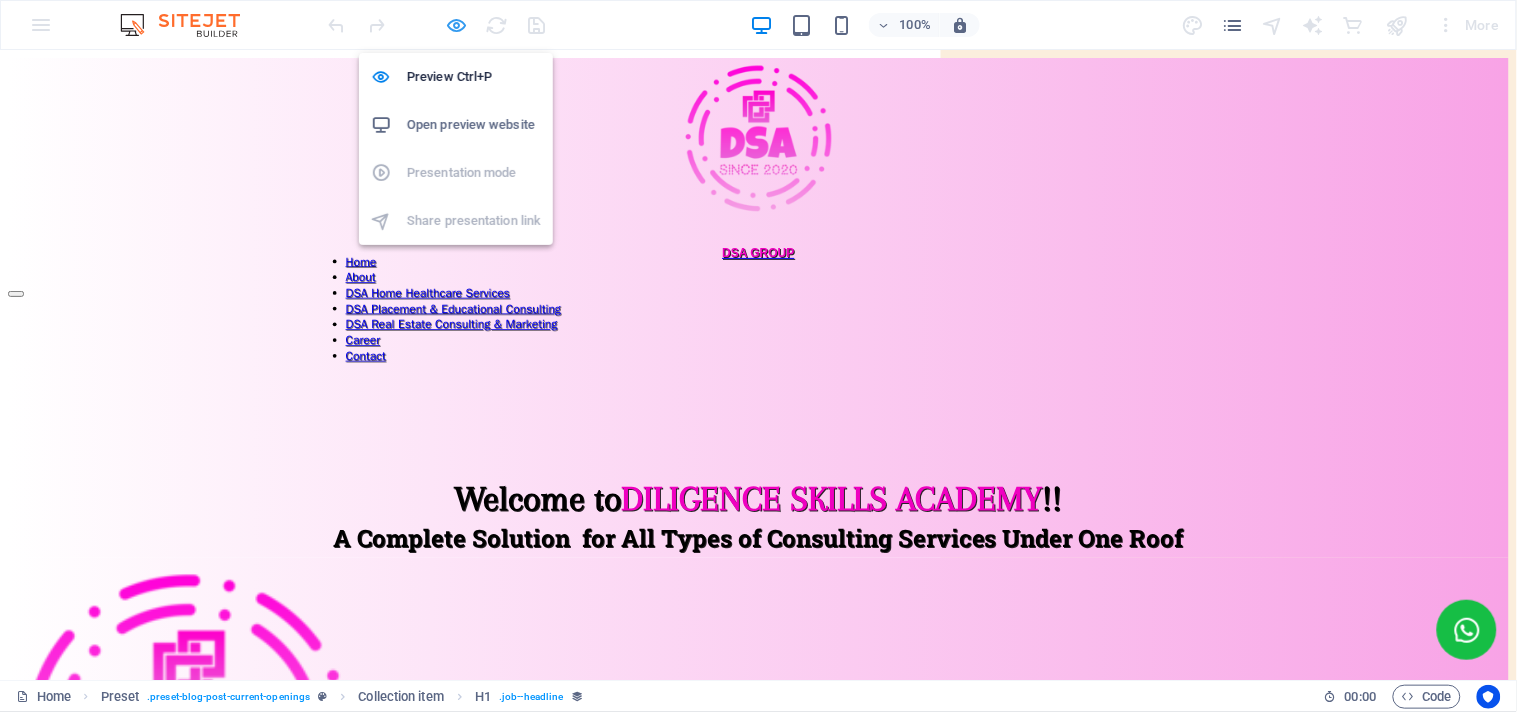 click at bounding box center [457, 25] 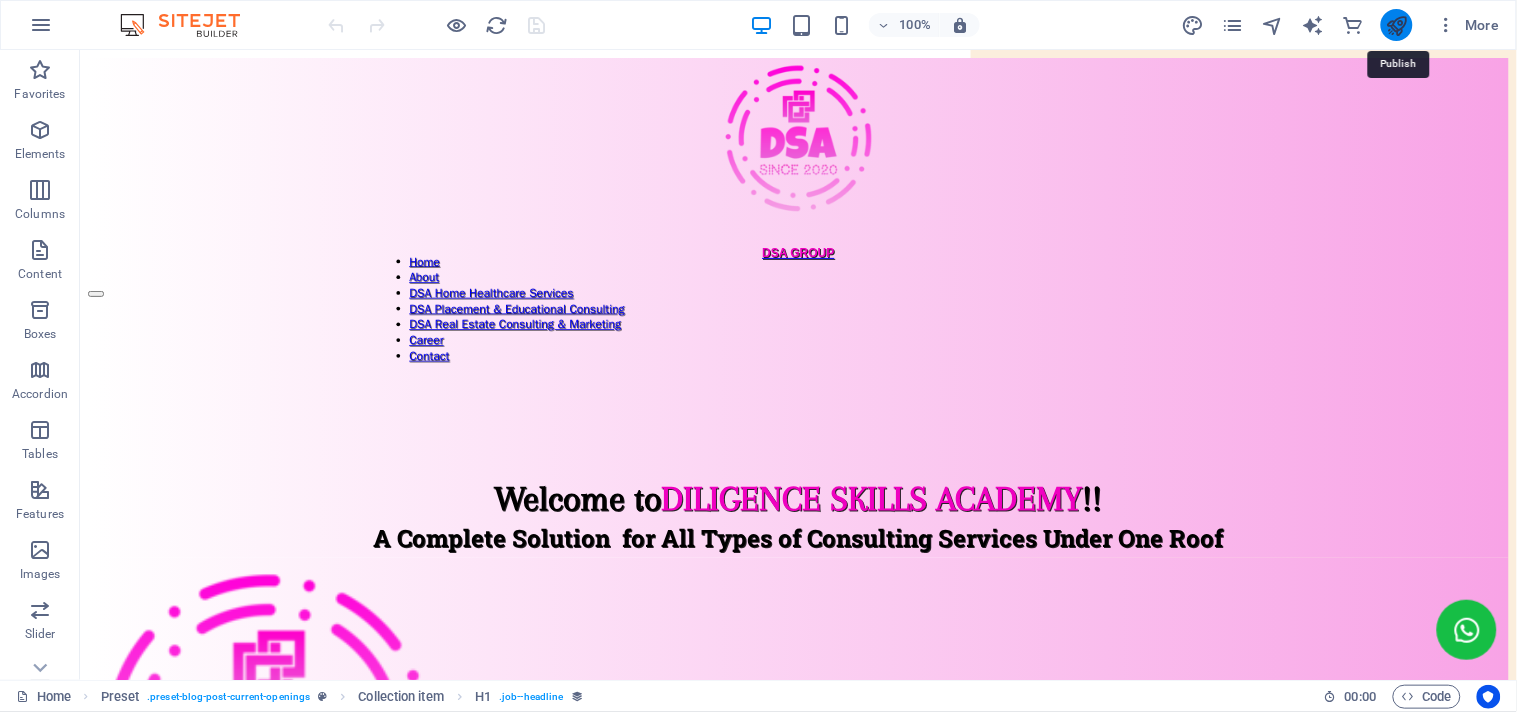 click at bounding box center (1396, 25) 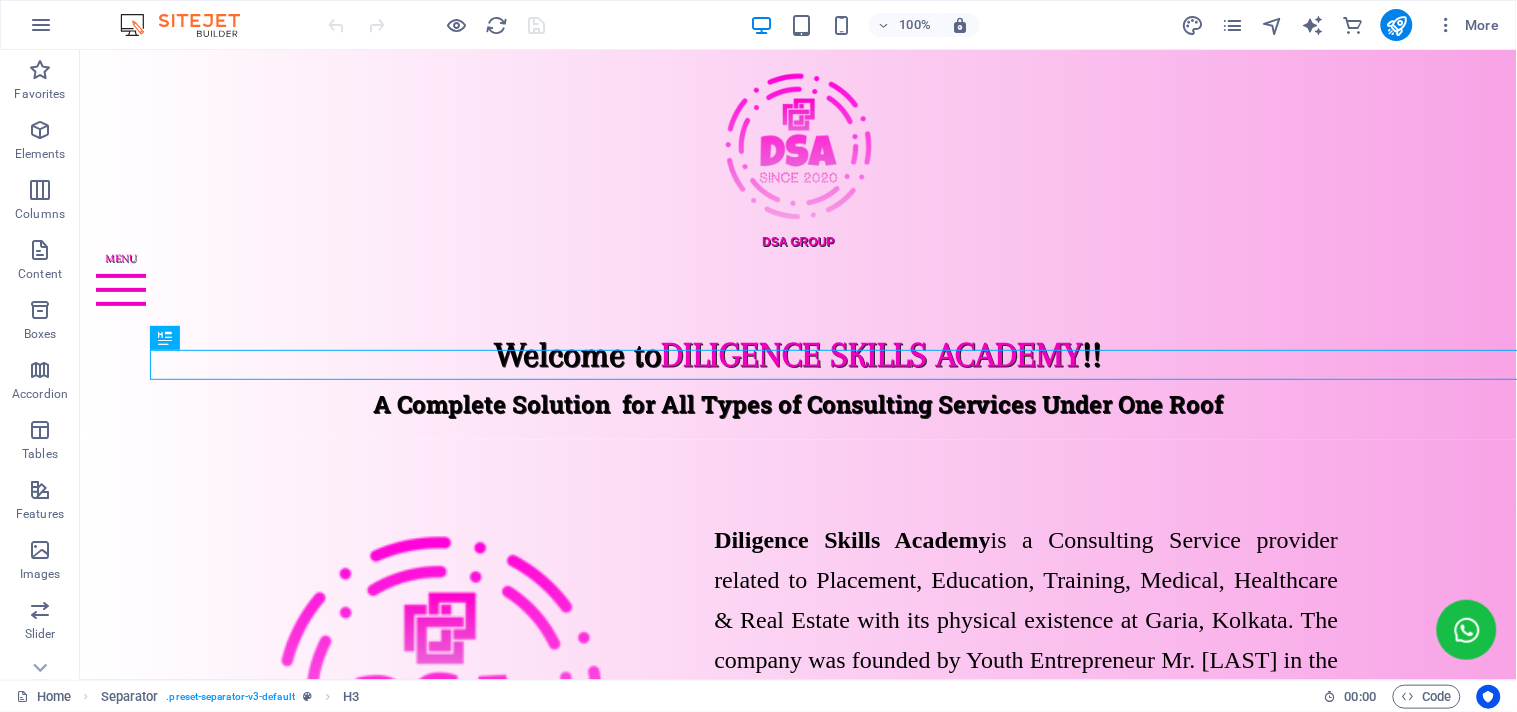 scroll, scrollTop: 510, scrollLeft: 0, axis: vertical 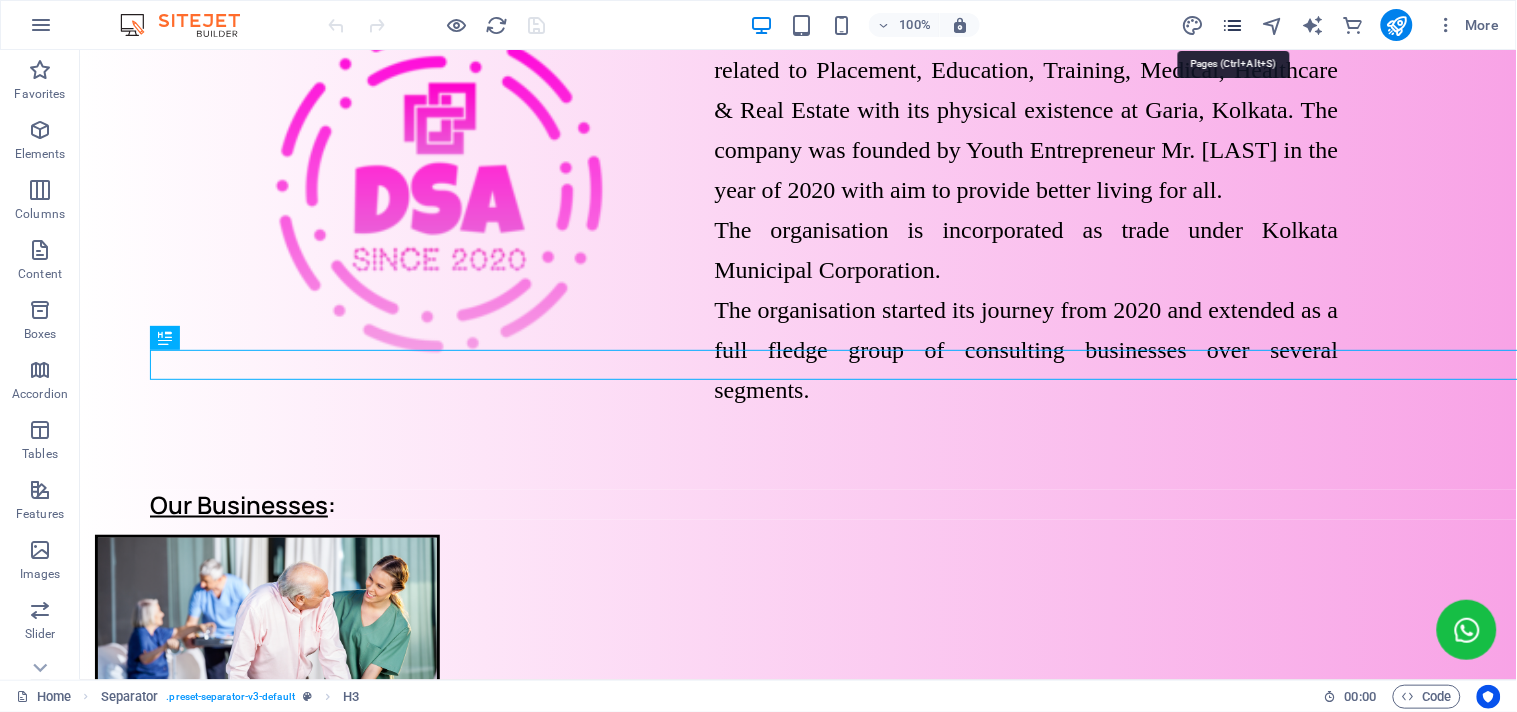 click at bounding box center [1232, 25] 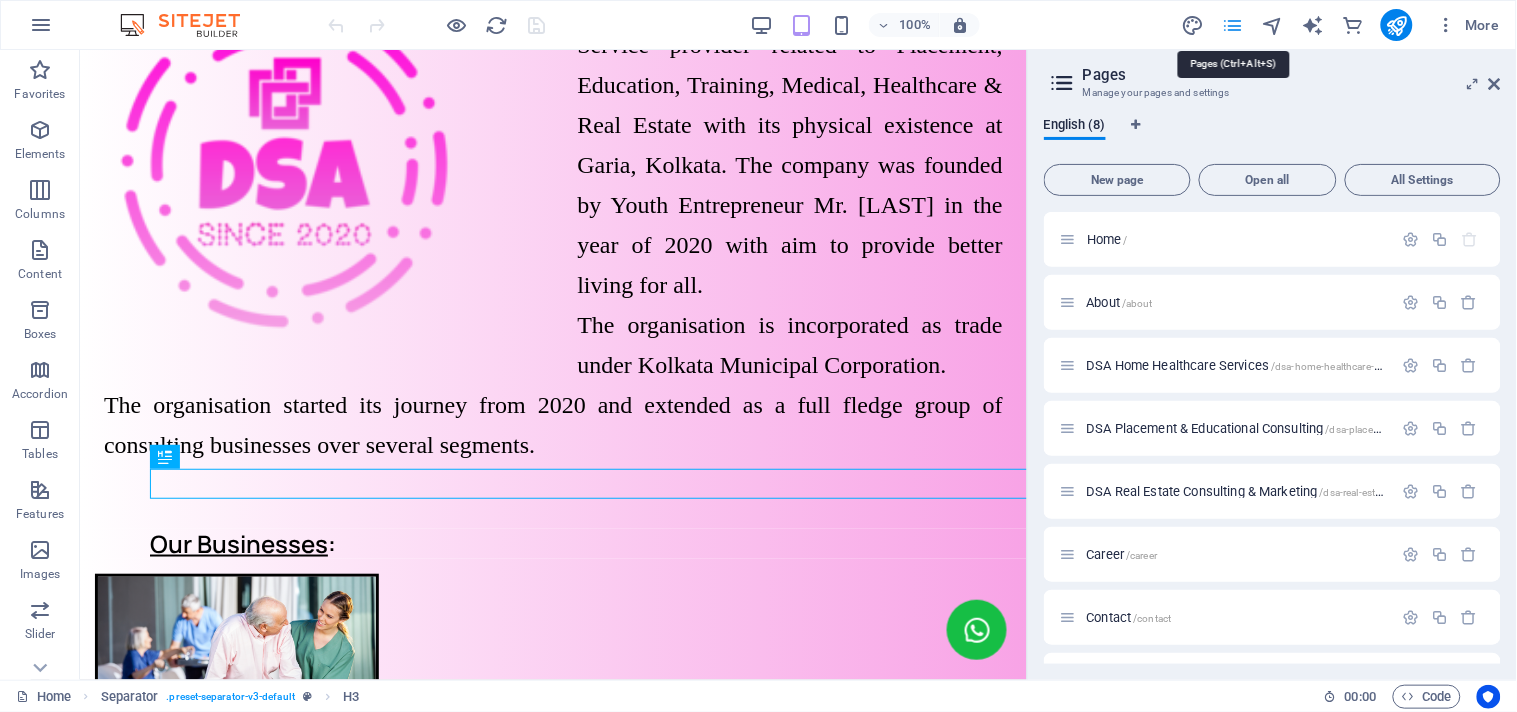 scroll, scrollTop: 417, scrollLeft: 0, axis: vertical 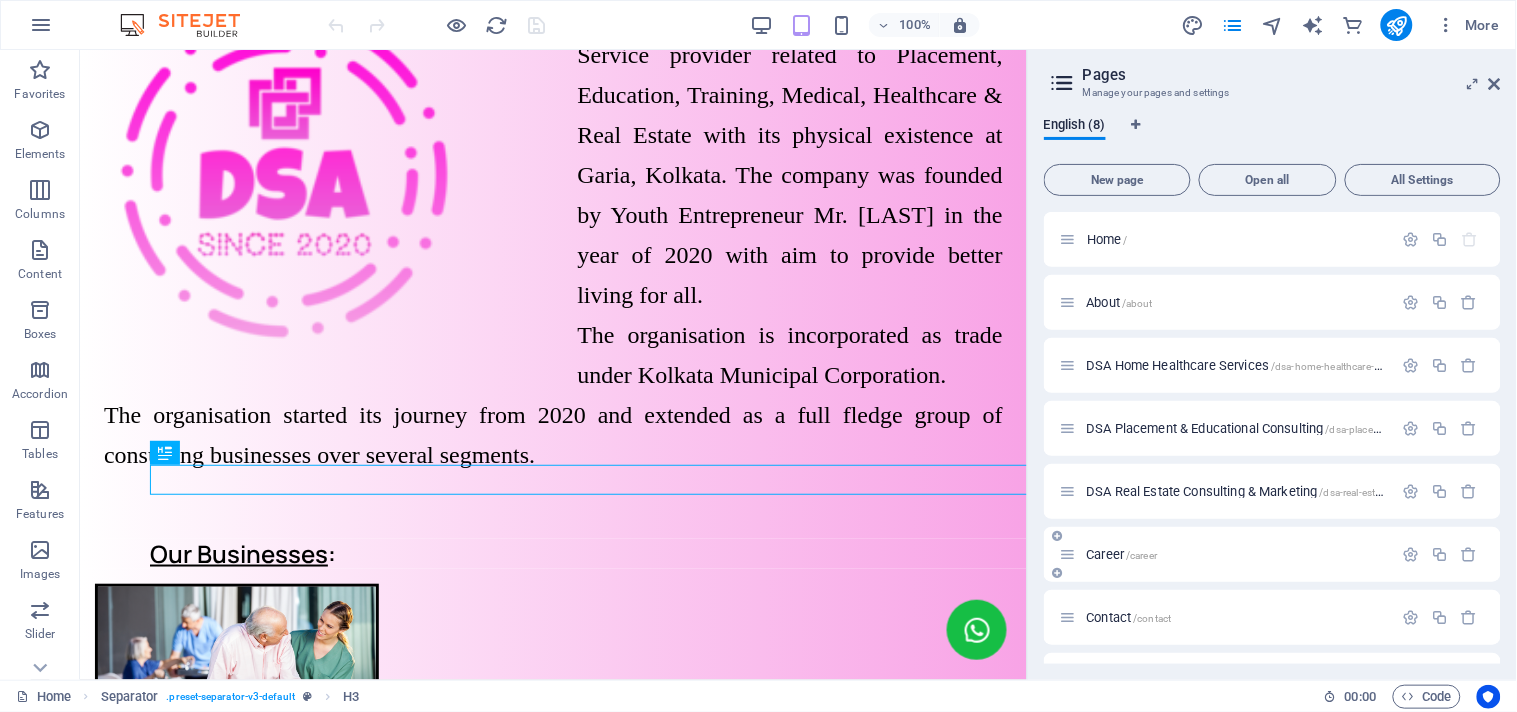 click on "Career /career" at bounding box center [1122, 554] 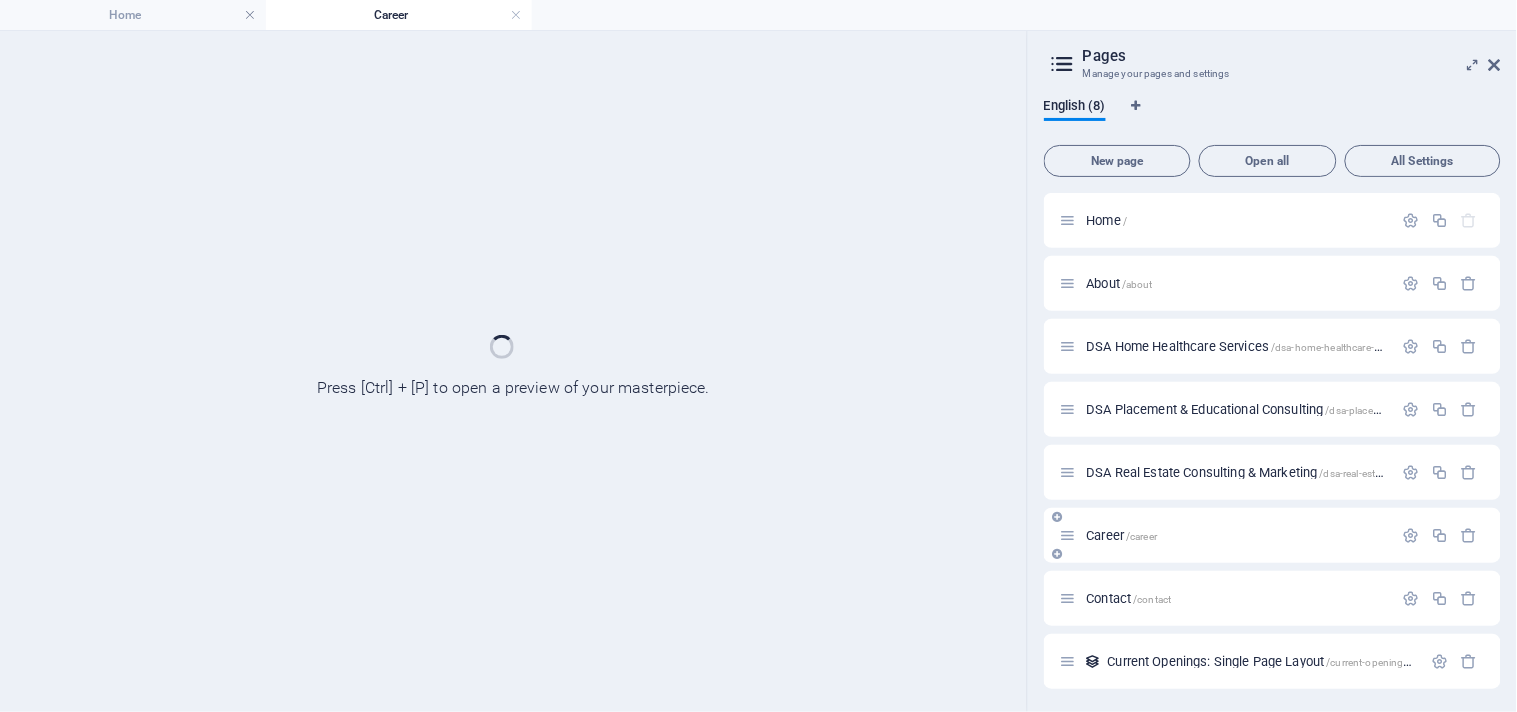 scroll, scrollTop: 0, scrollLeft: 0, axis: both 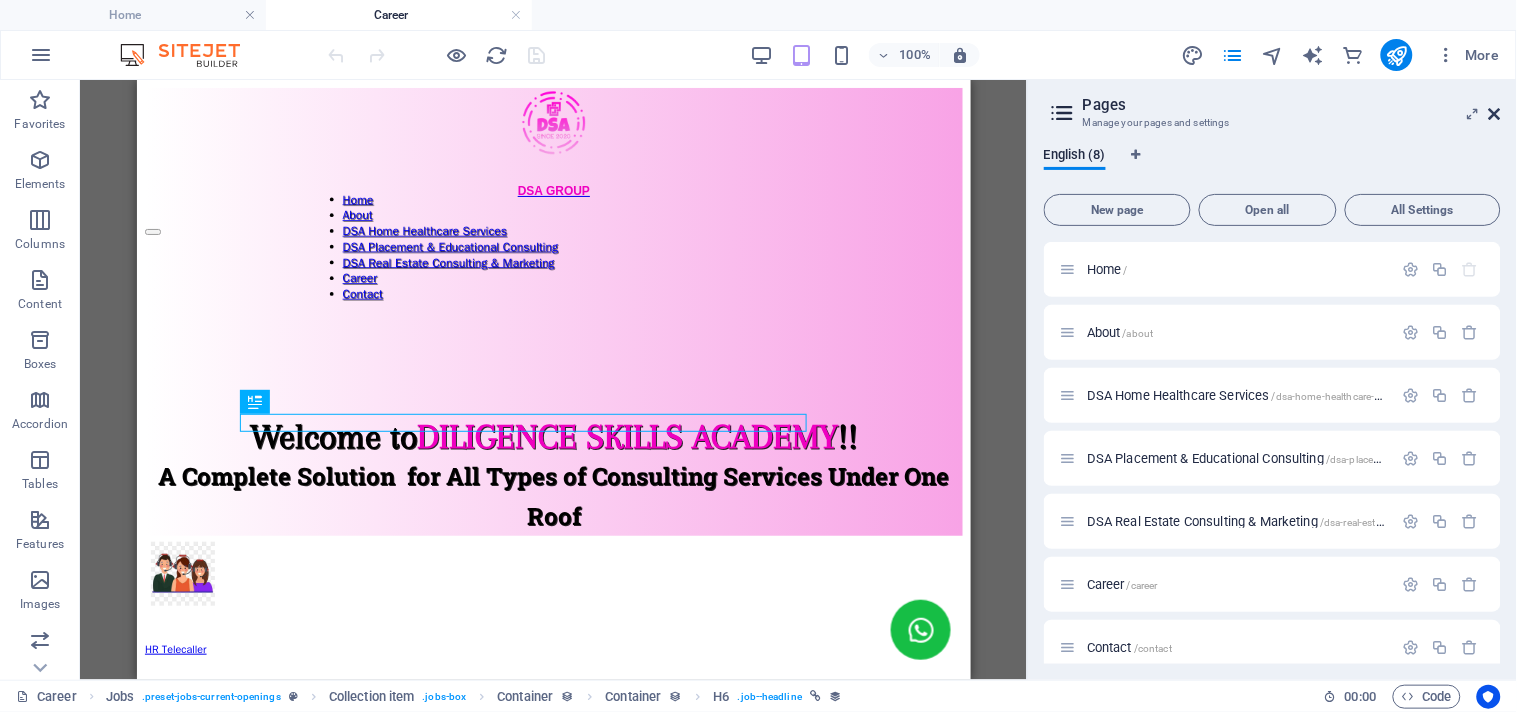 click at bounding box center [1495, 114] 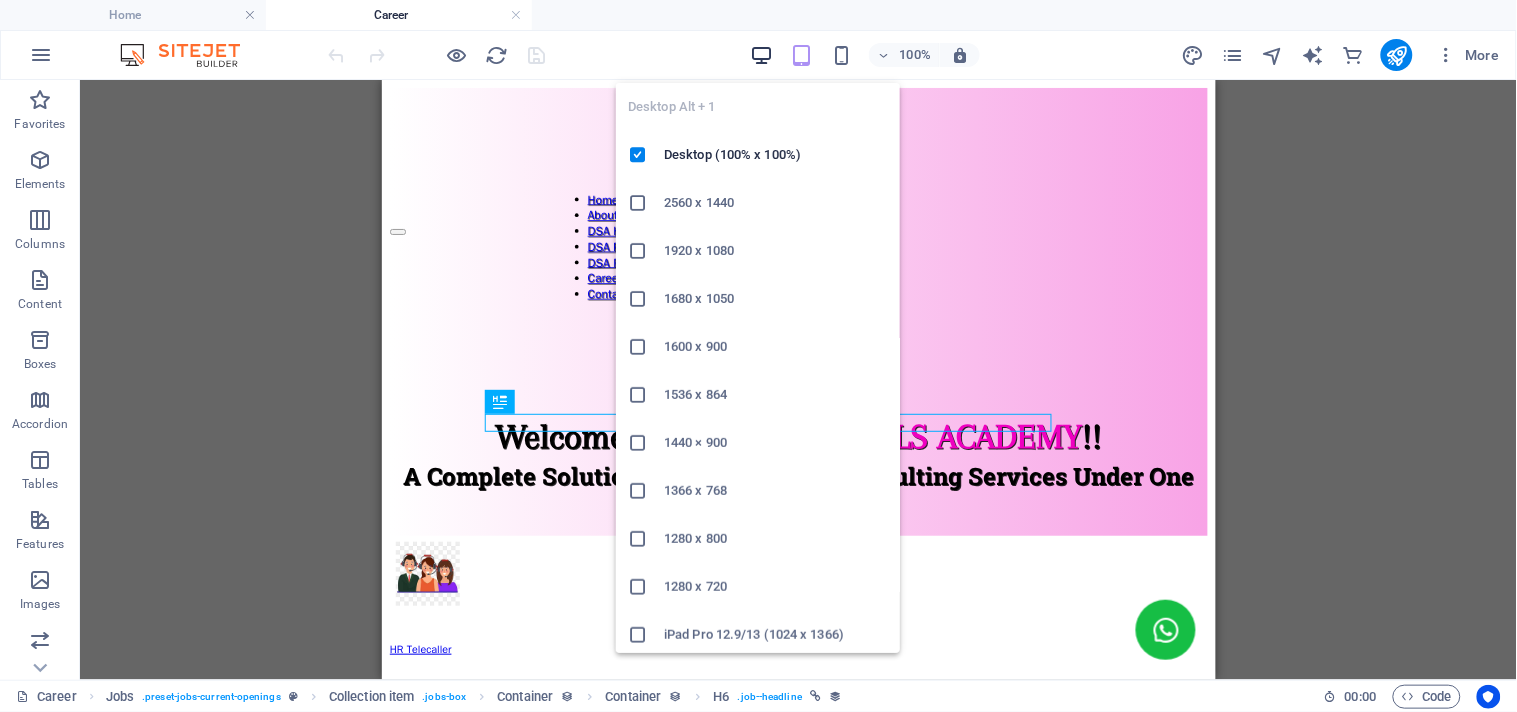 click at bounding box center (761, 55) 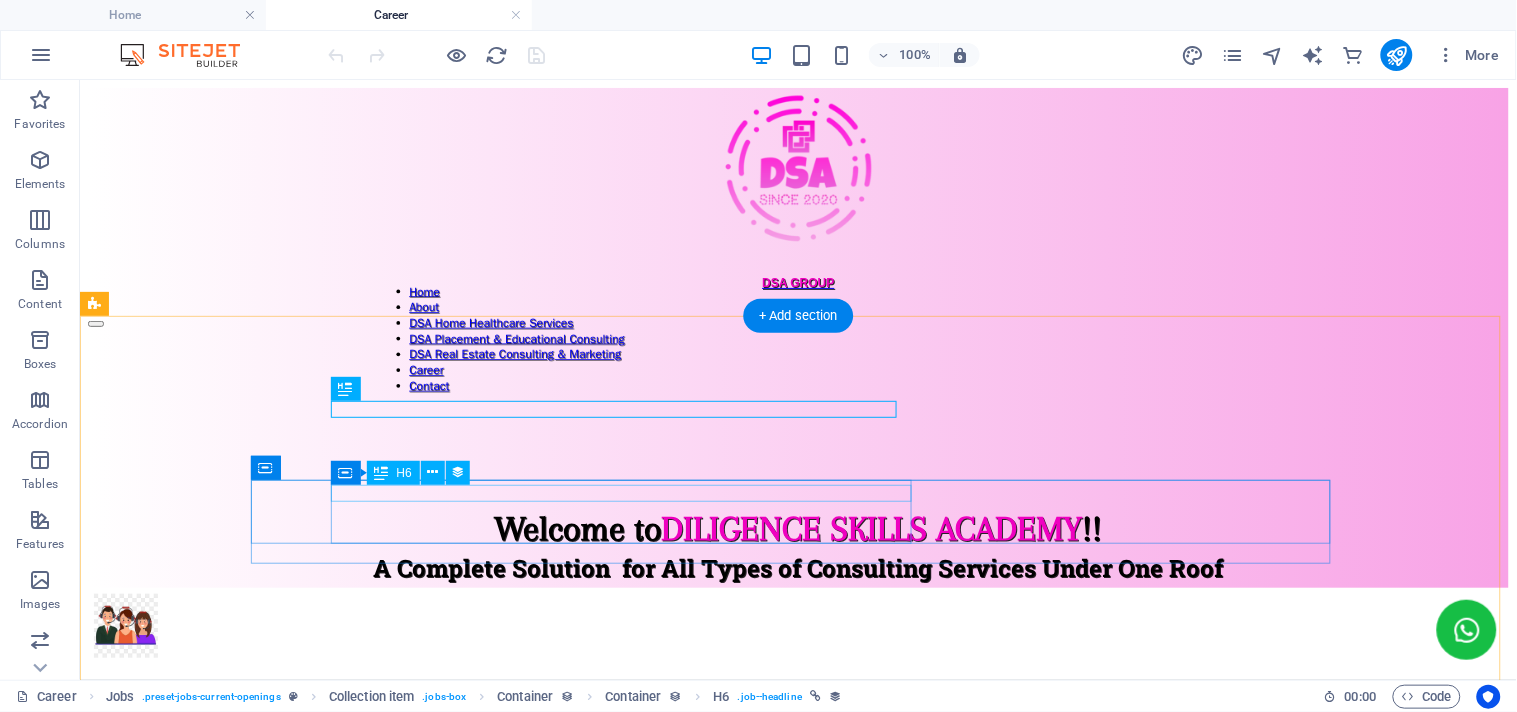 click on "Home Nurse" at bounding box center (797, 1092) 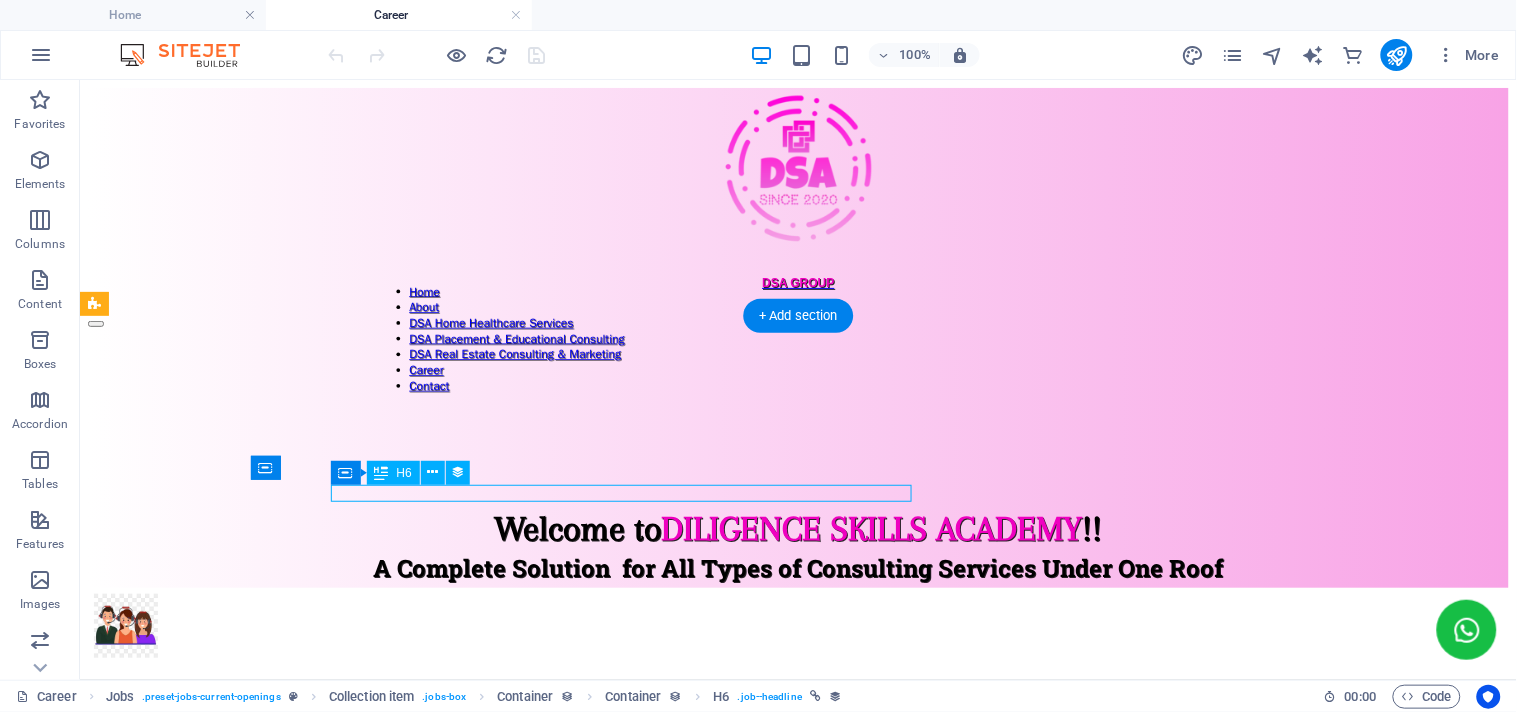 click on "Home Nurse" at bounding box center [797, 1092] 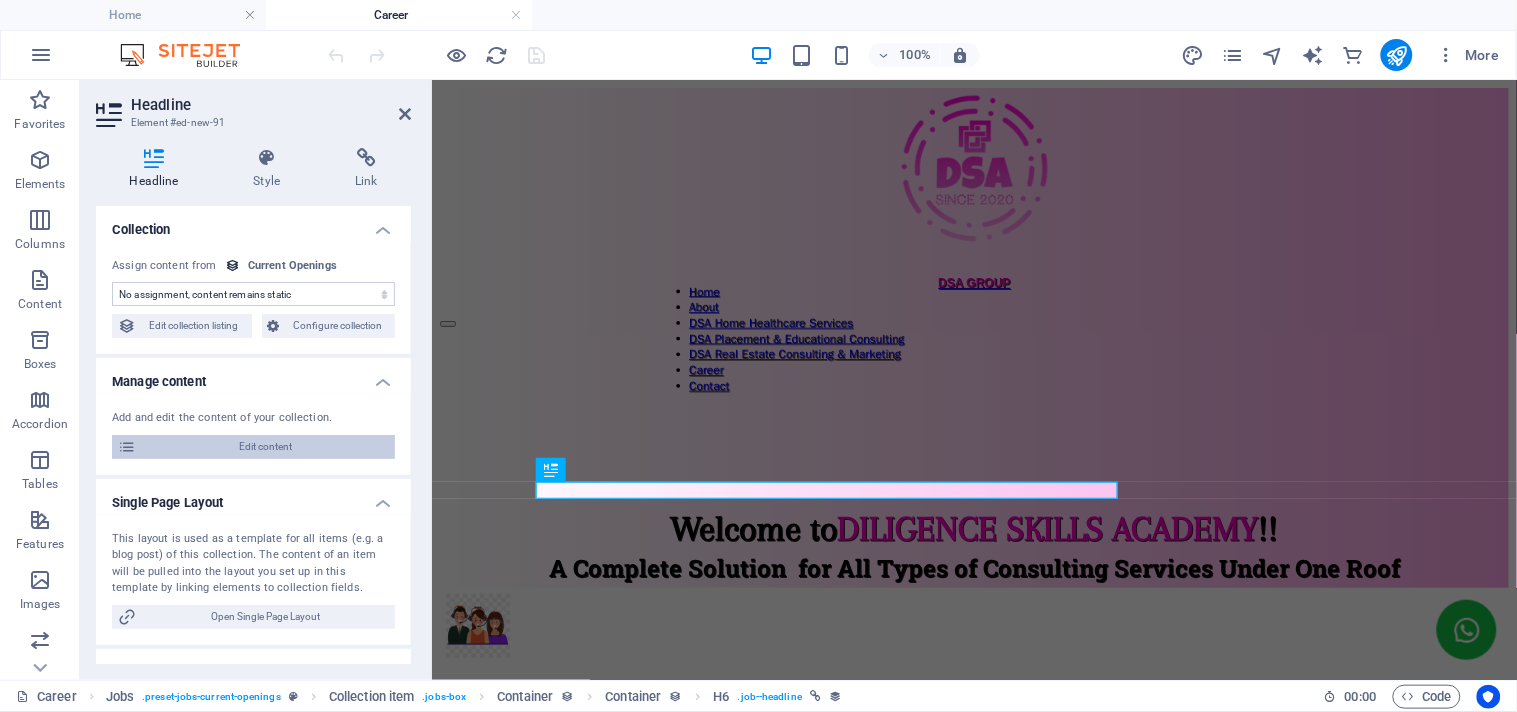 select on "name" 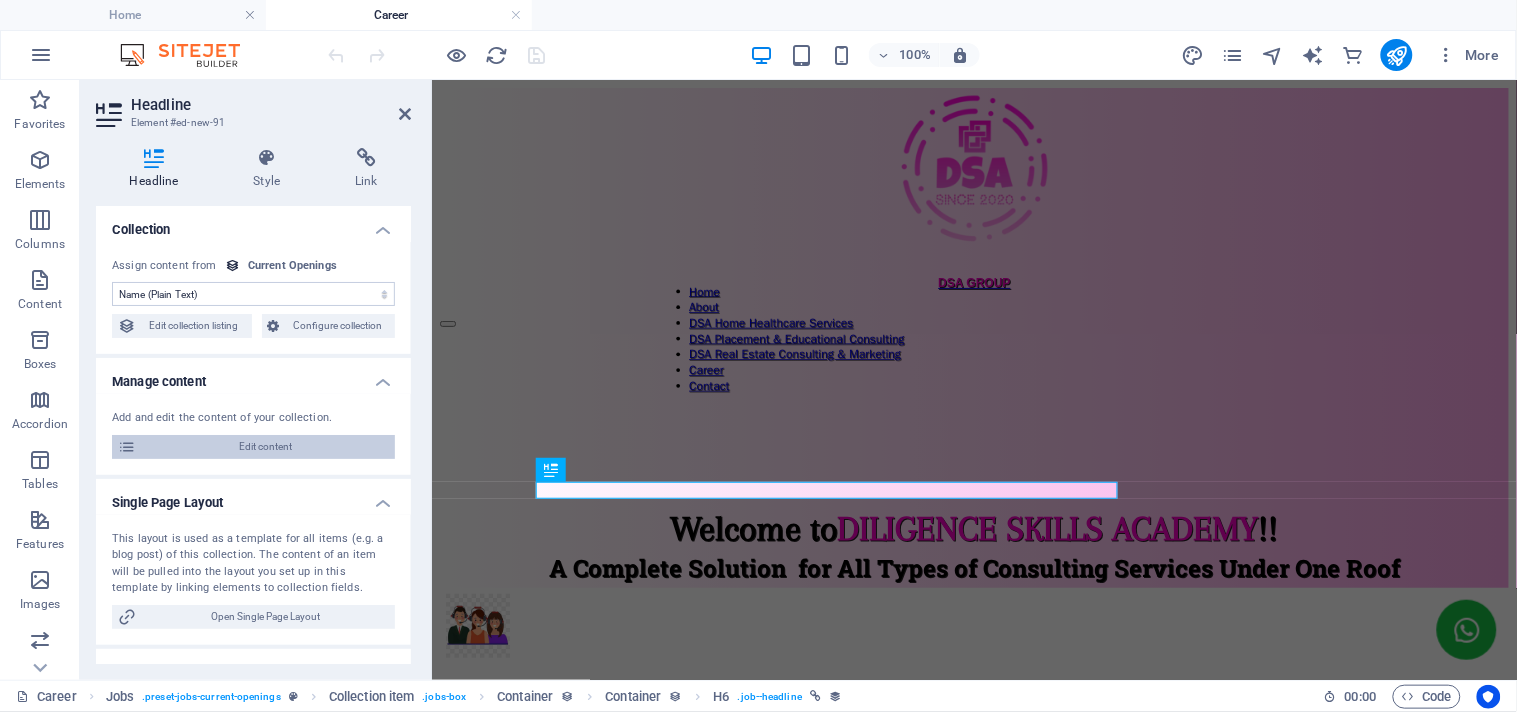 click on "Edit content" at bounding box center [265, 447] 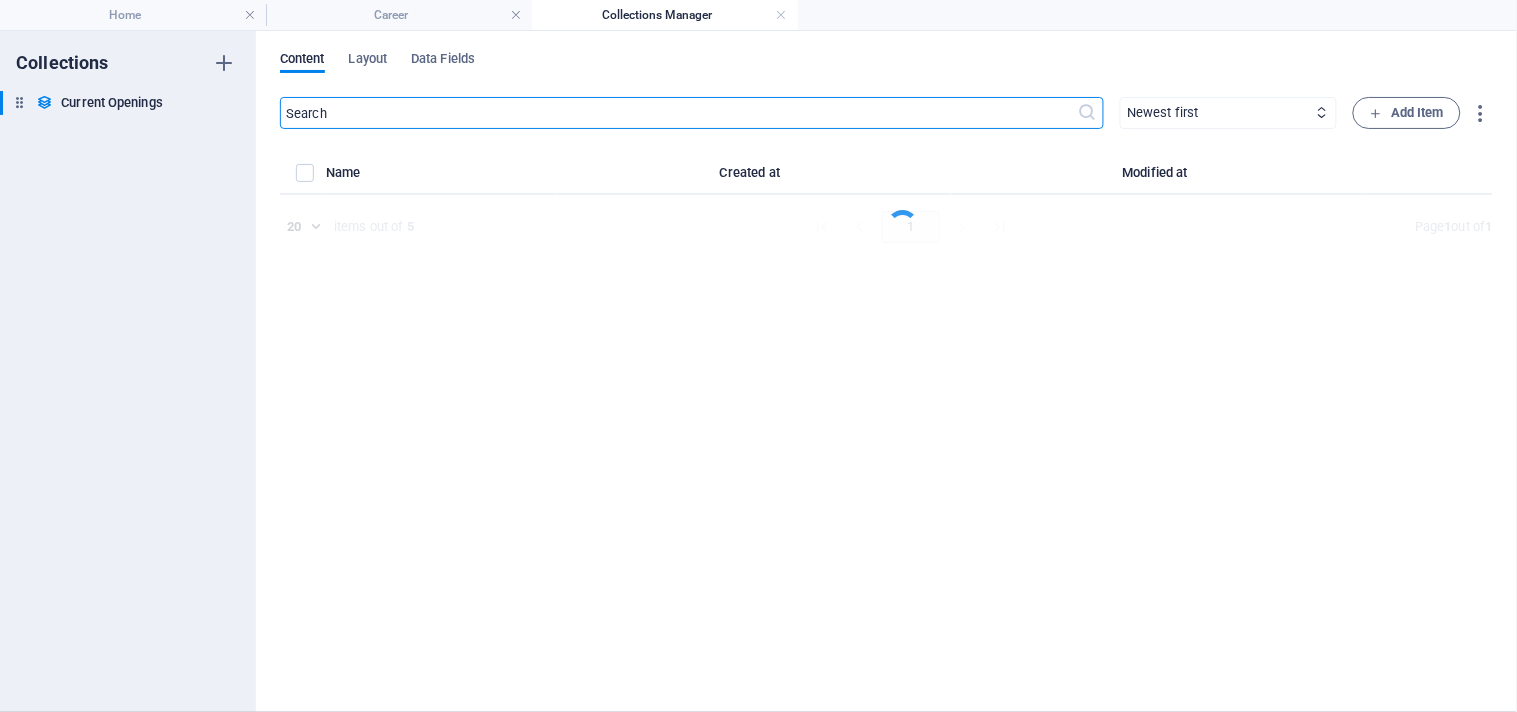 select on "Human Resources" 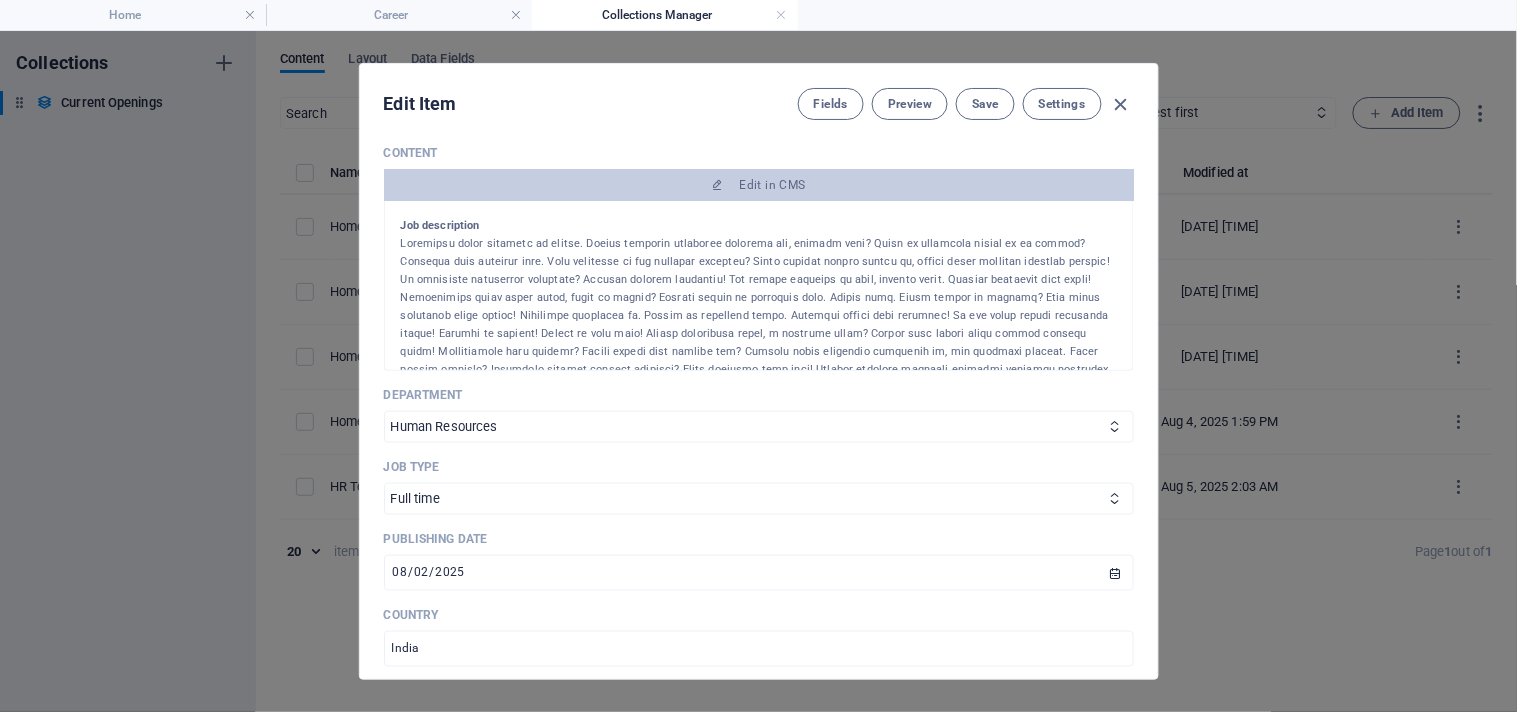 scroll, scrollTop: 444, scrollLeft: 0, axis: vertical 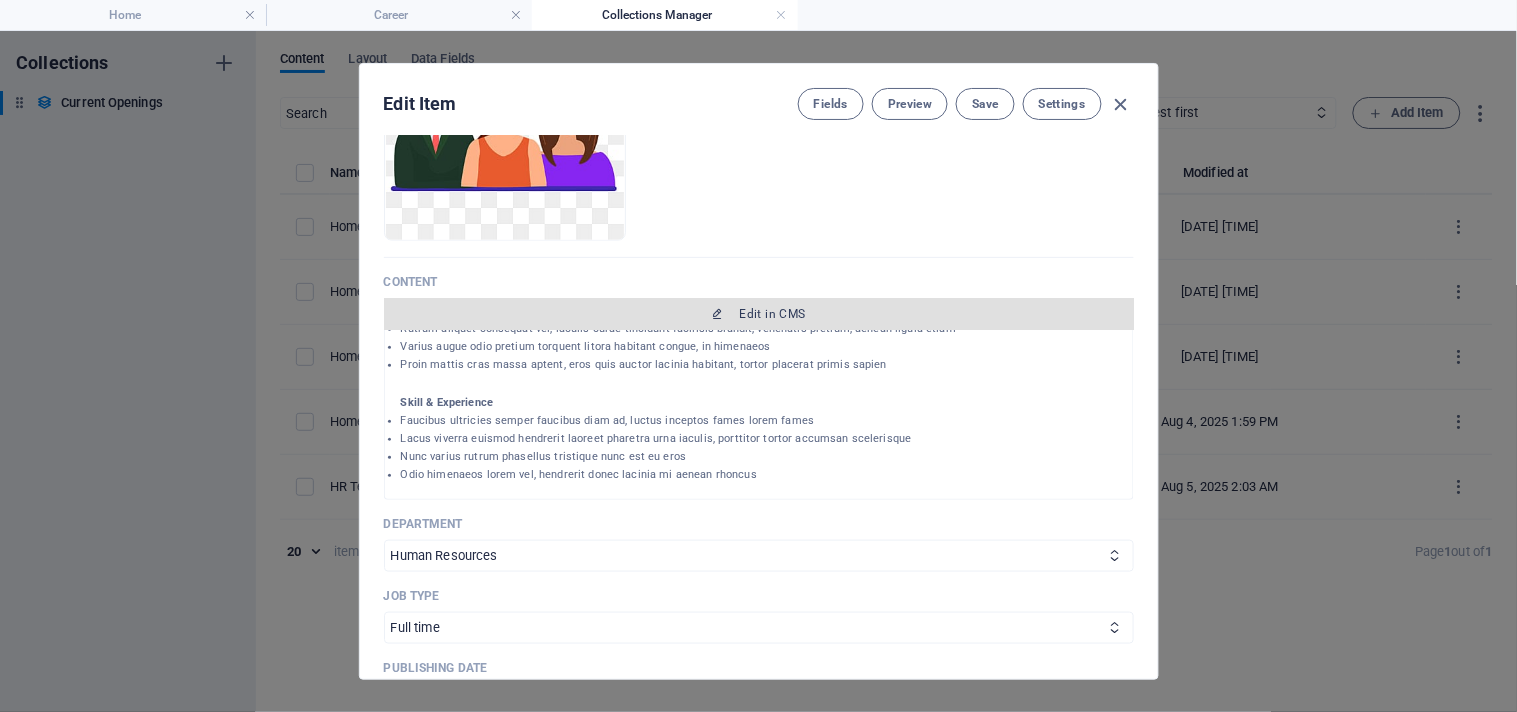 click on "Edit in CMS" at bounding box center [759, 314] 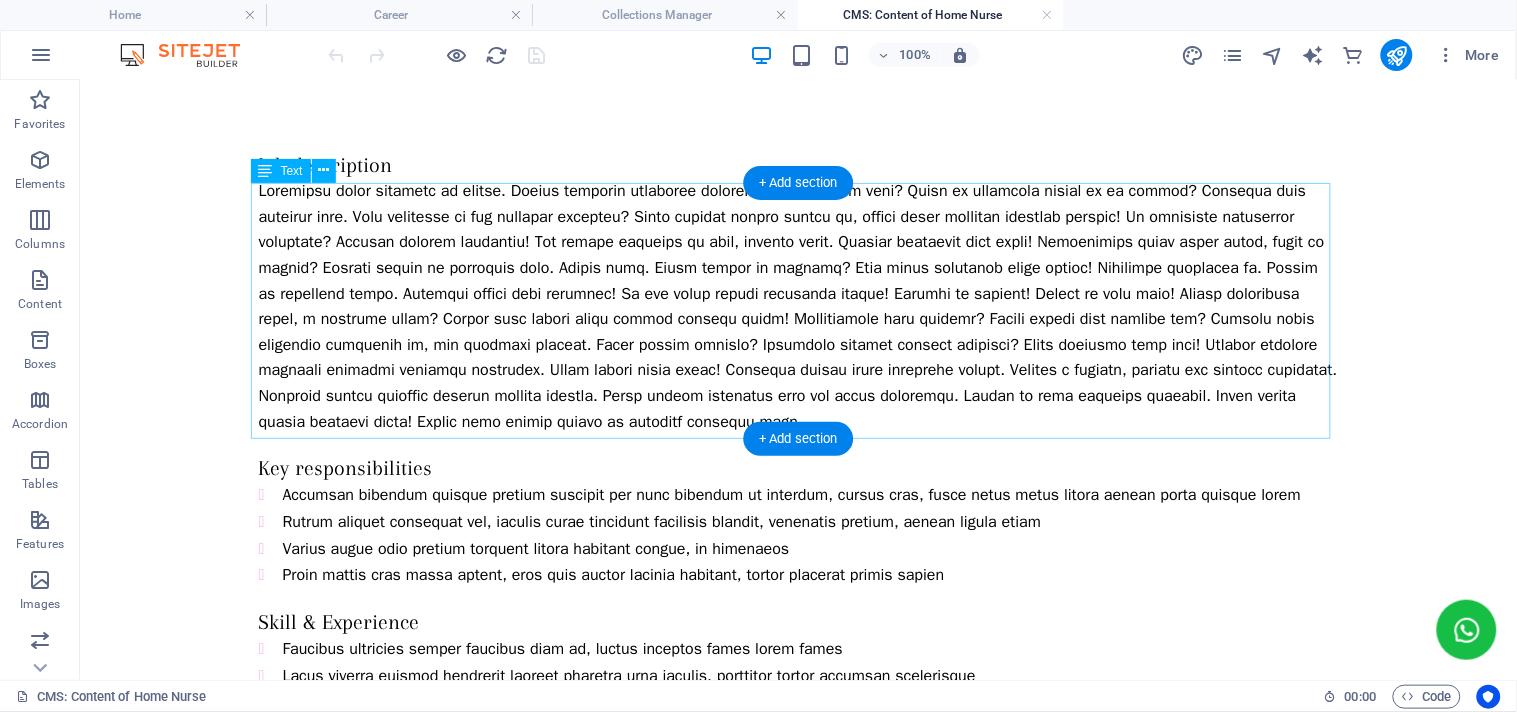 scroll, scrollTop: 0, scrollLeft: 0, axis: both 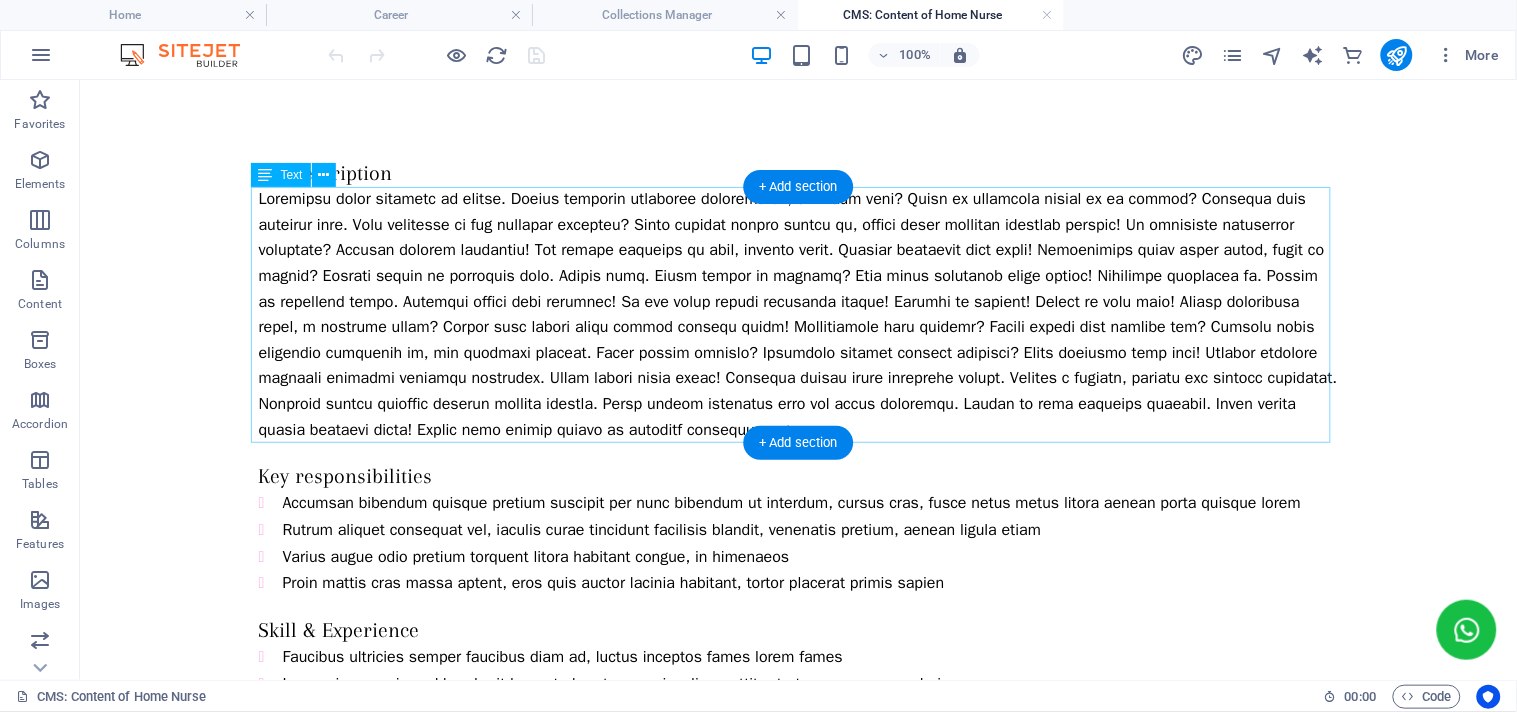 click at bounding box center (798, 314) 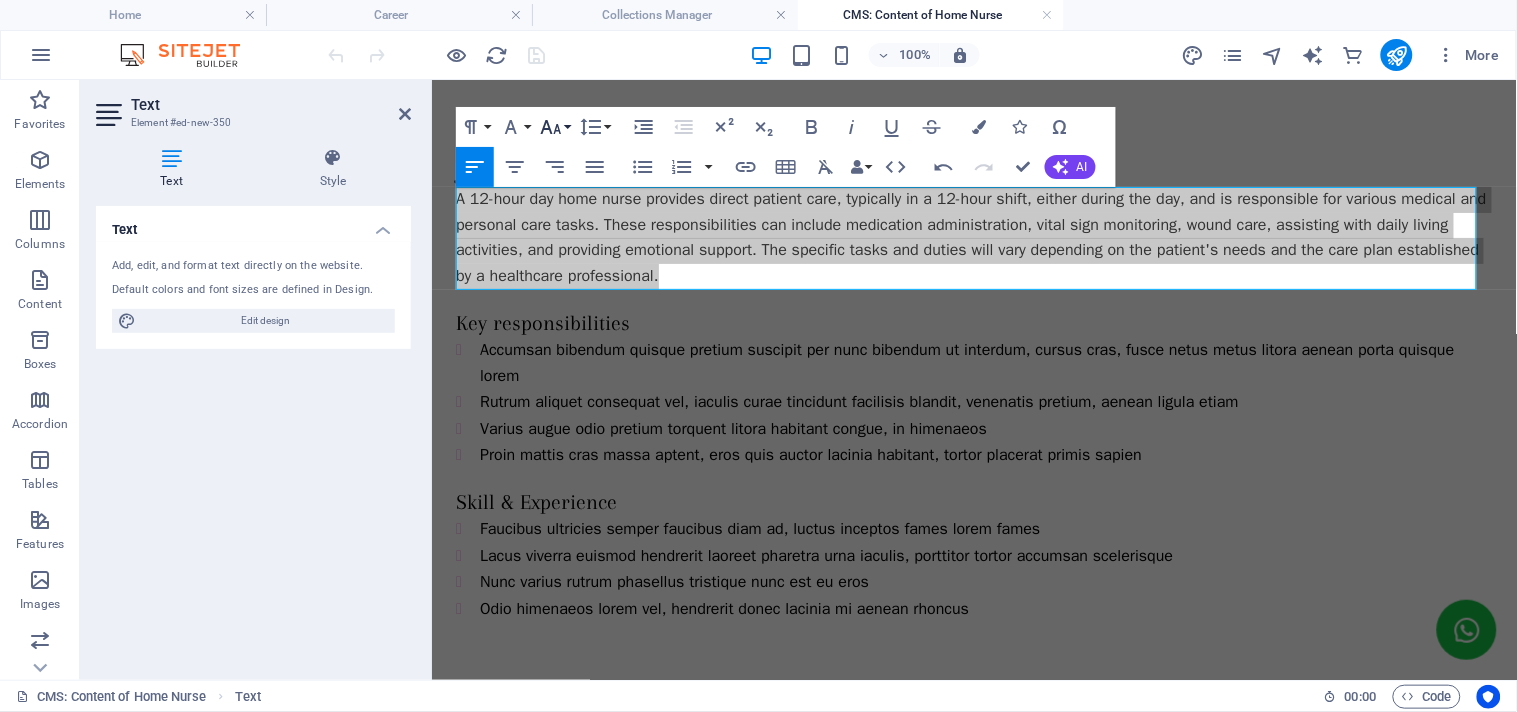 click 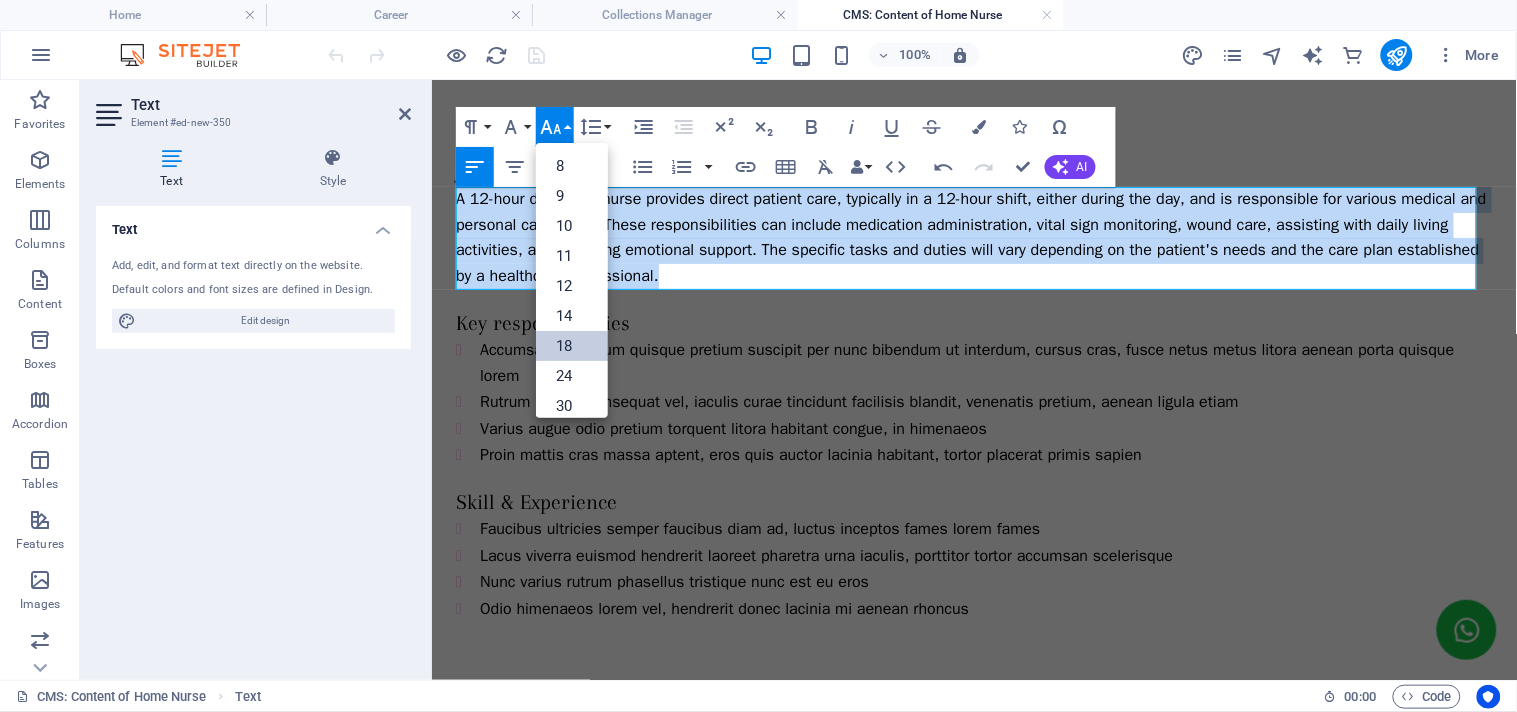 click on "18" at bounding box center [572, 346] 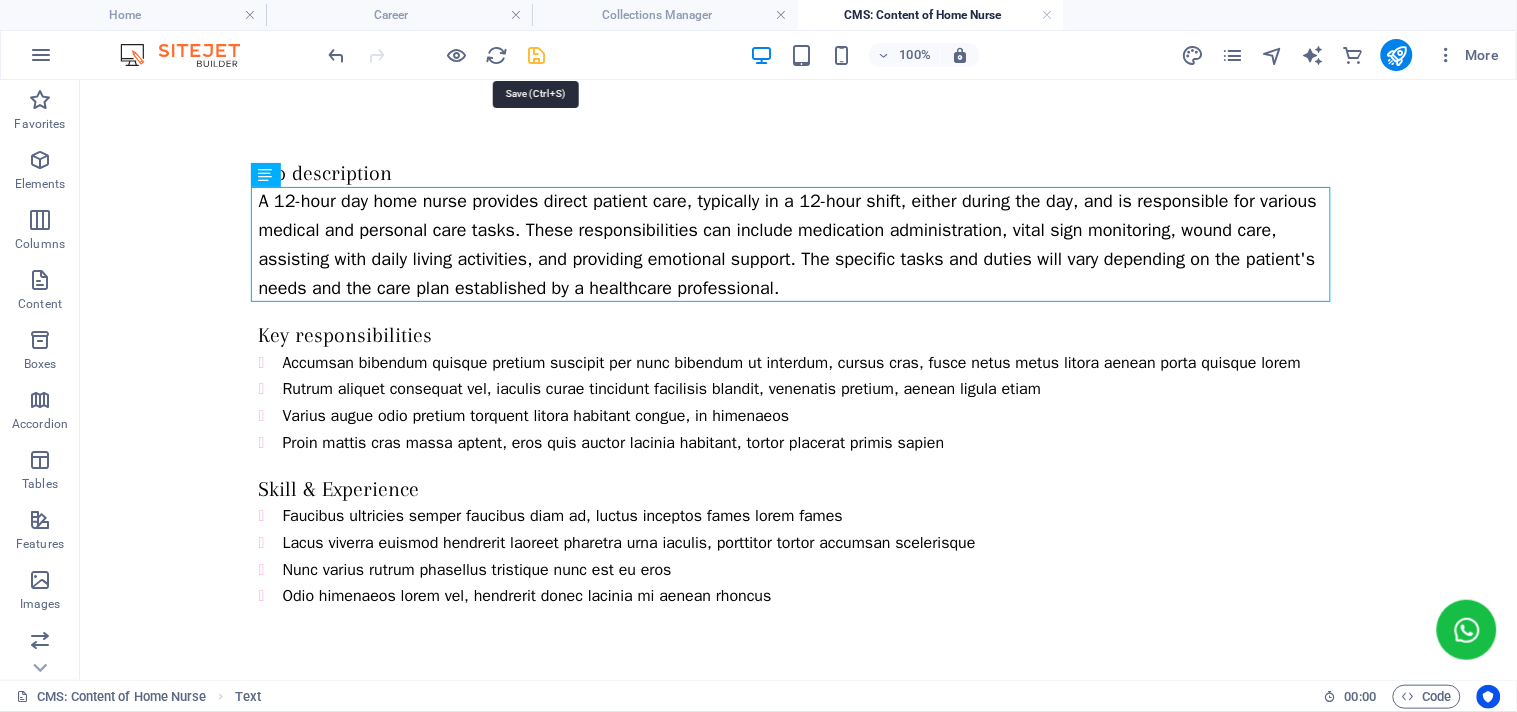 click at bounding box center [537, 55] 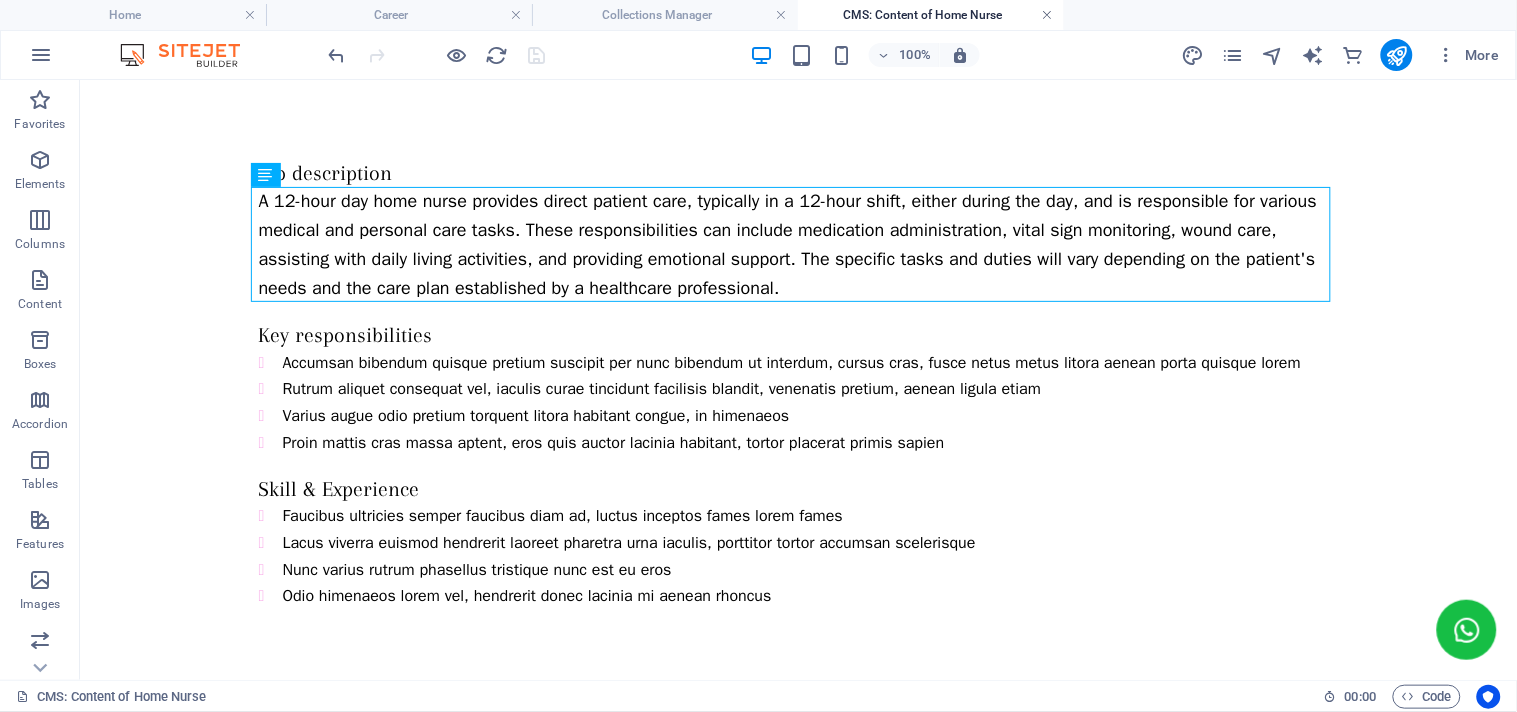 click at bounding box center (1048, 15) 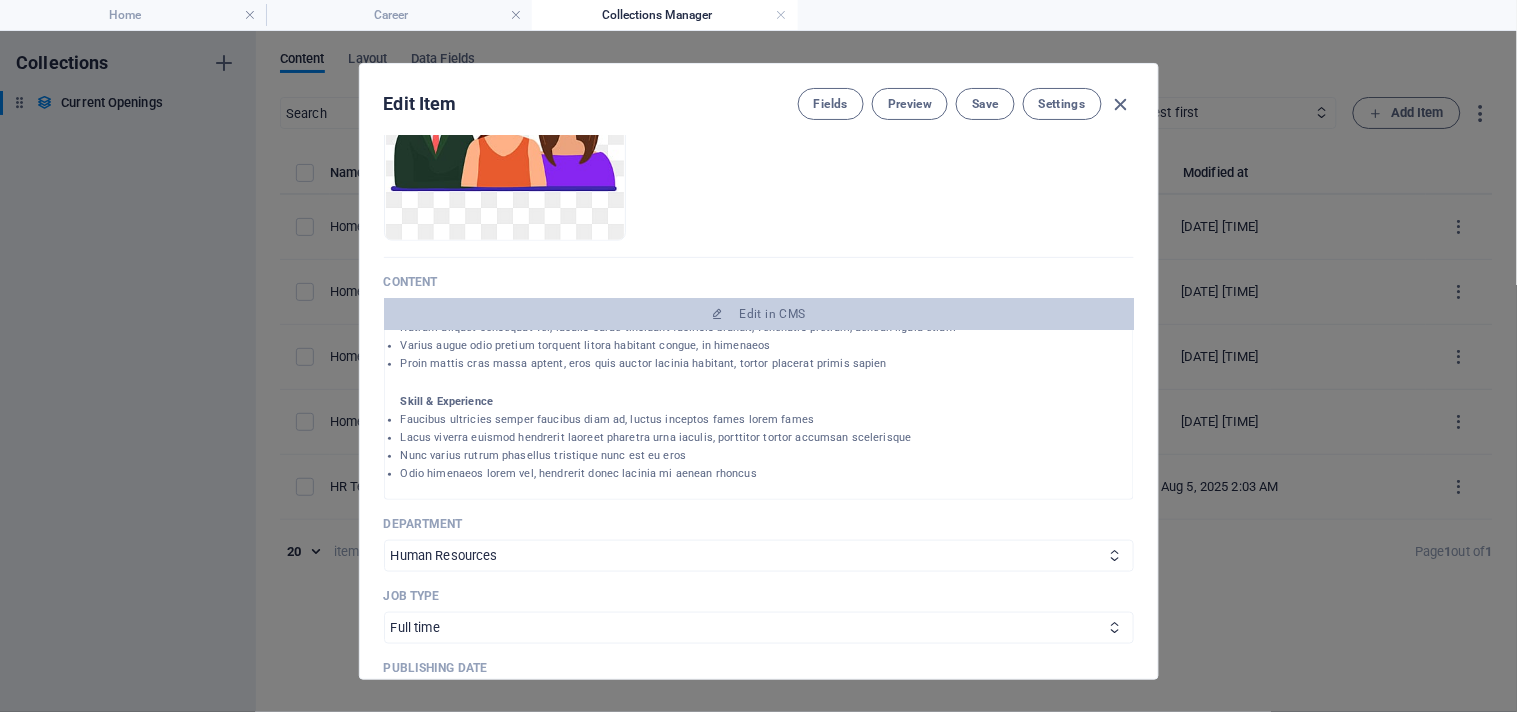 scroll, scrollTop: 240, scrollLeft: 0, axis: vertical 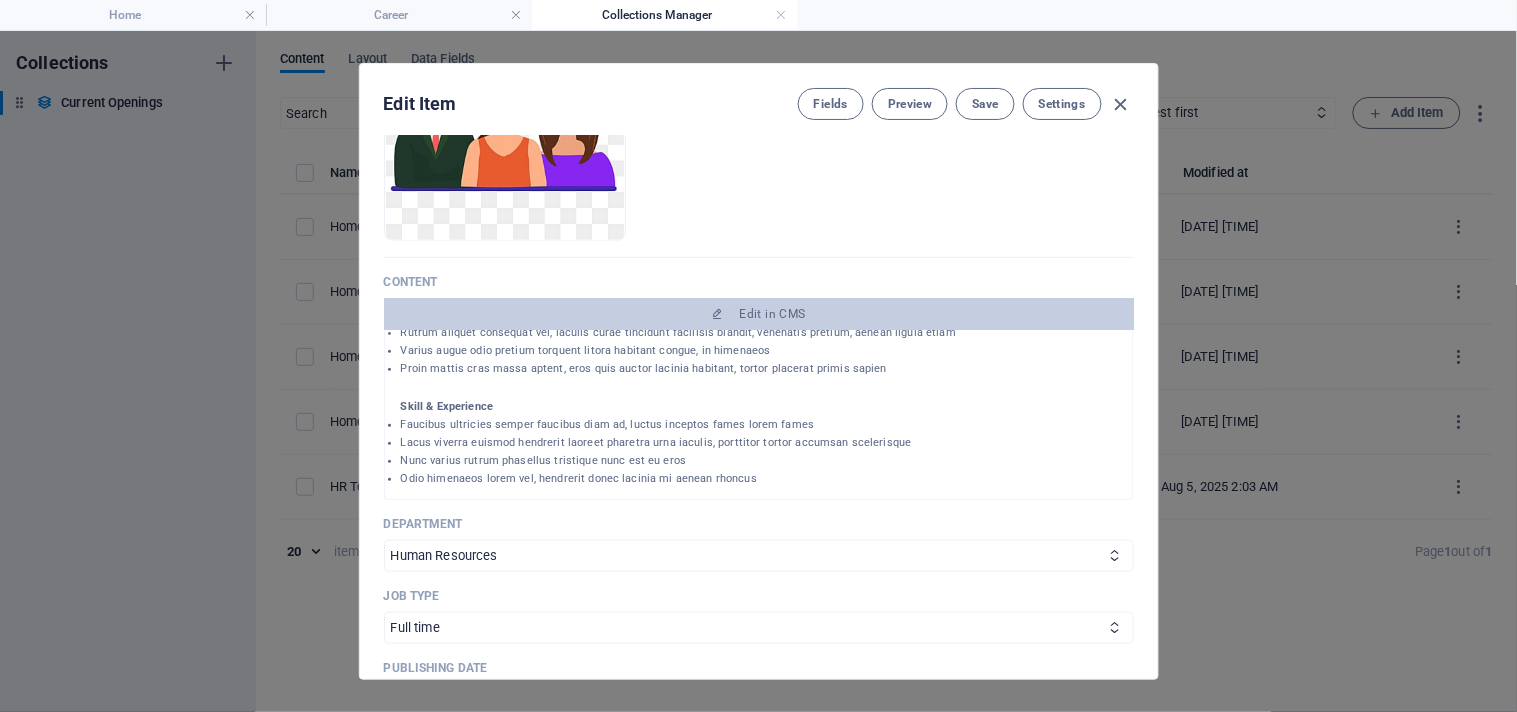 drag, startPoint x: 985, startPoint y: 111, endPoint x: 853, endPoint y: 413, distance: 329.58762 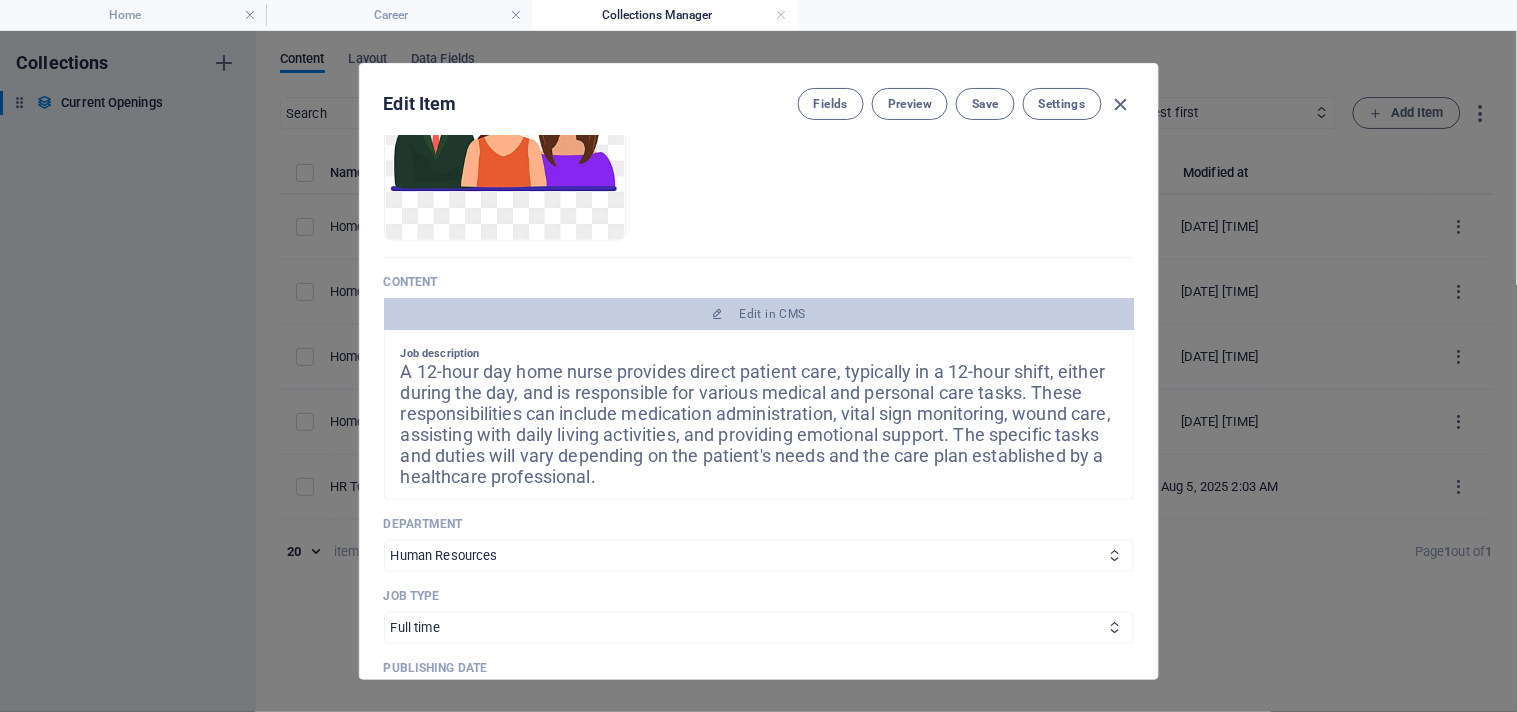scroll, scrollTop: 0, scrollLeft: 0, axis: both 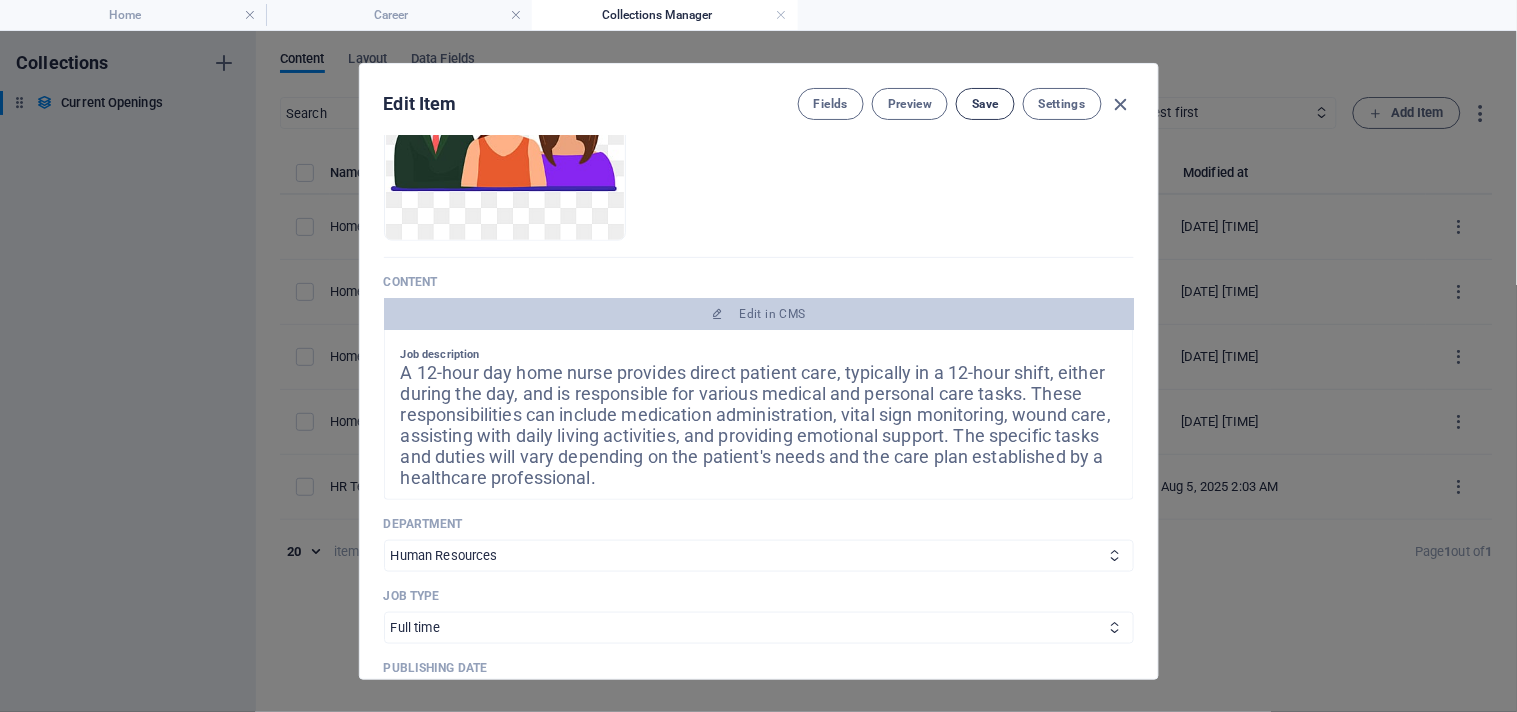click on "Save" at bounding box center [985, 104] 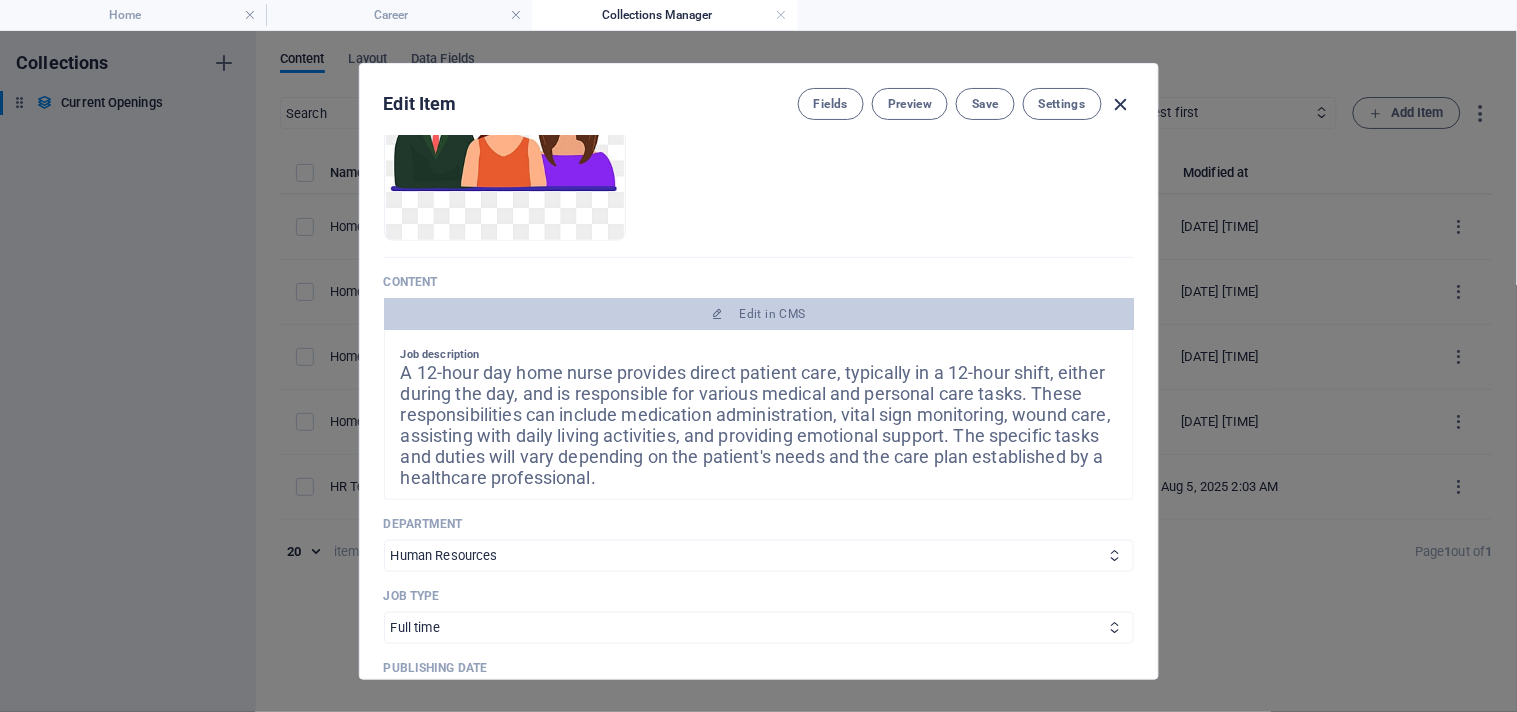 click at bounding box center [1121, 104] 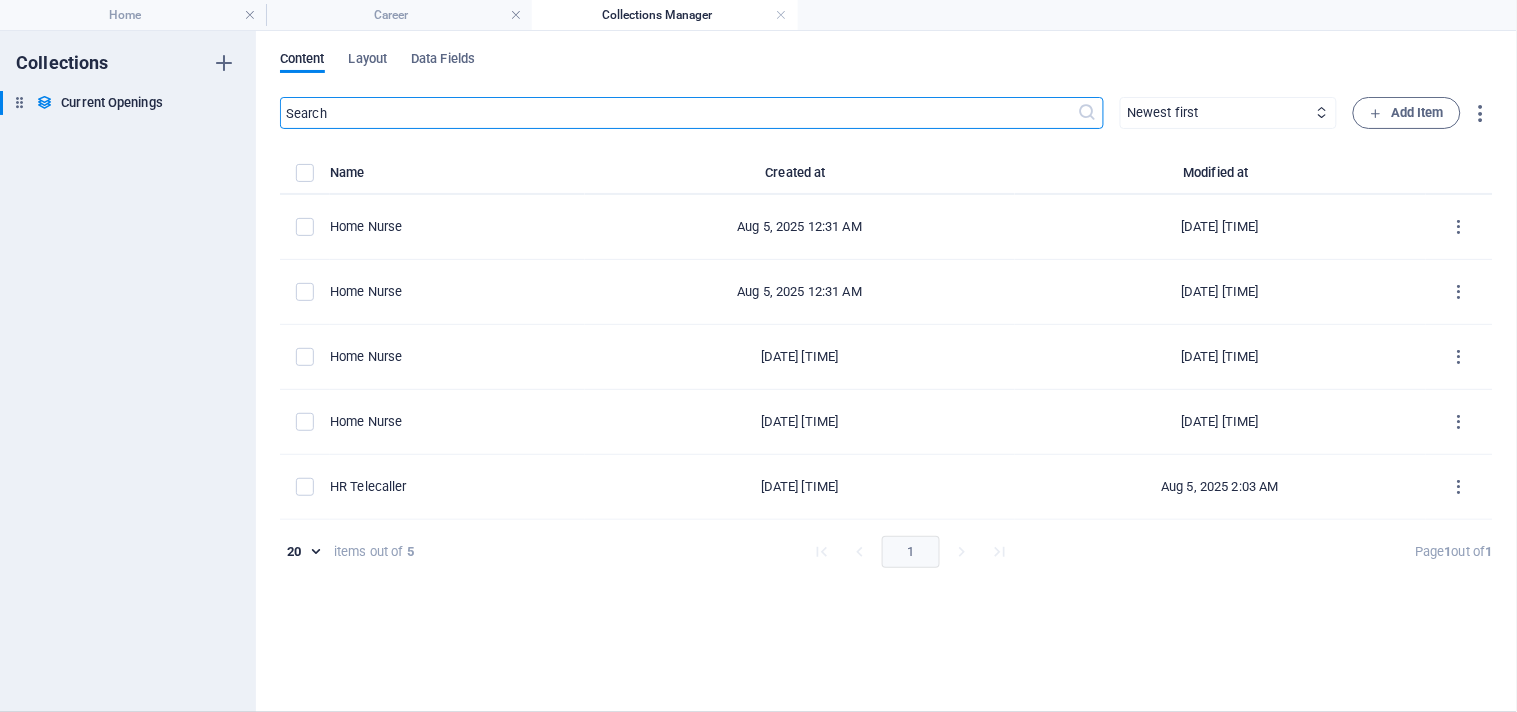 type on "2025-08-05" 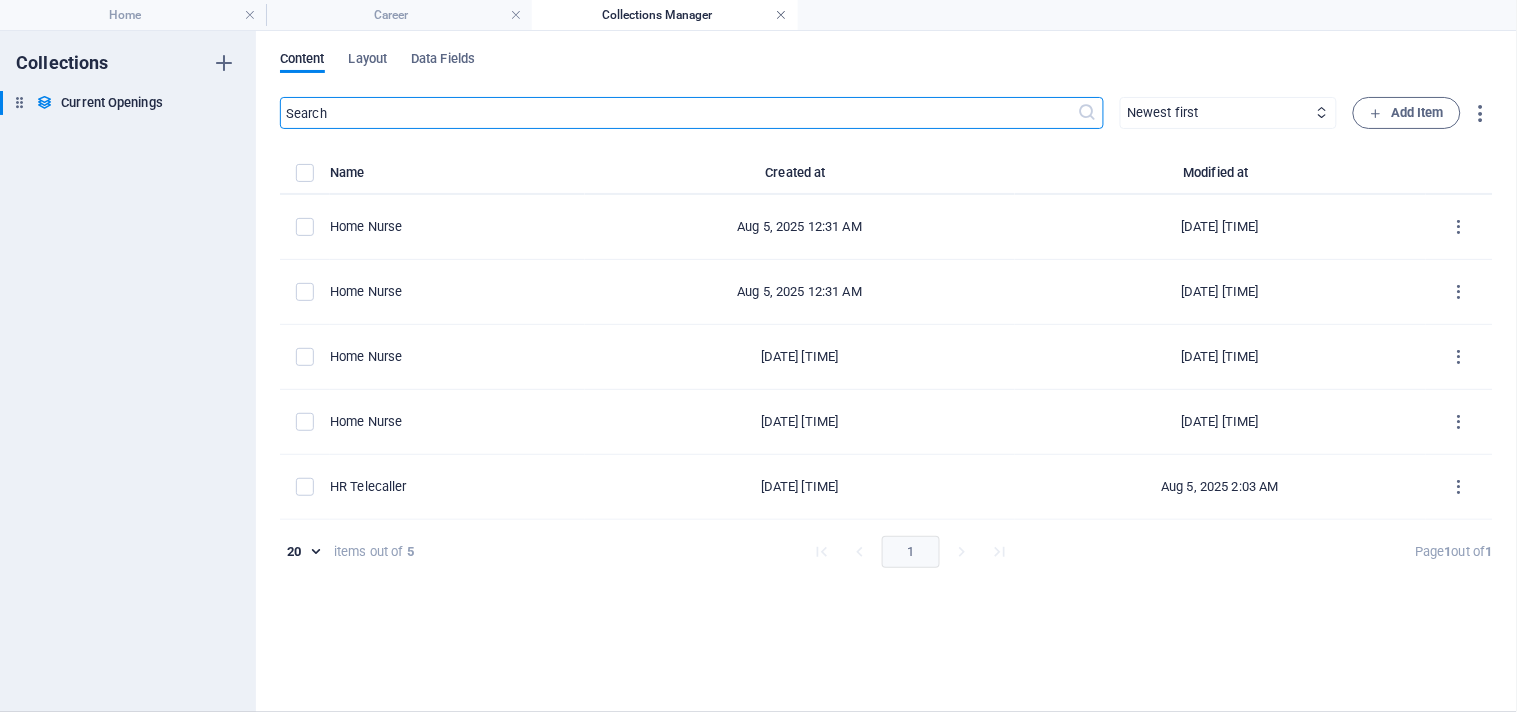 click at bounding box center (782, 15) 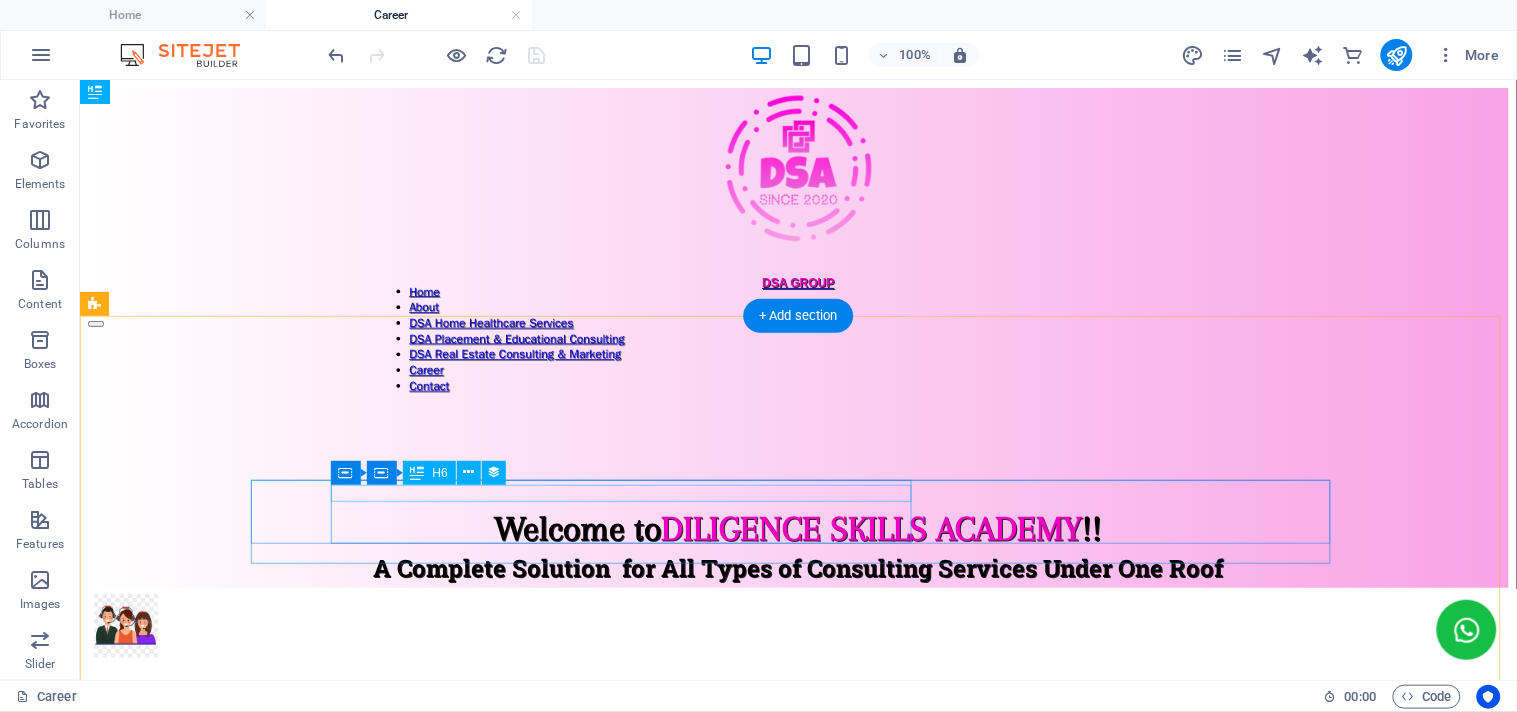 click on "Home Nurse" at bounding box center [797, 1092] 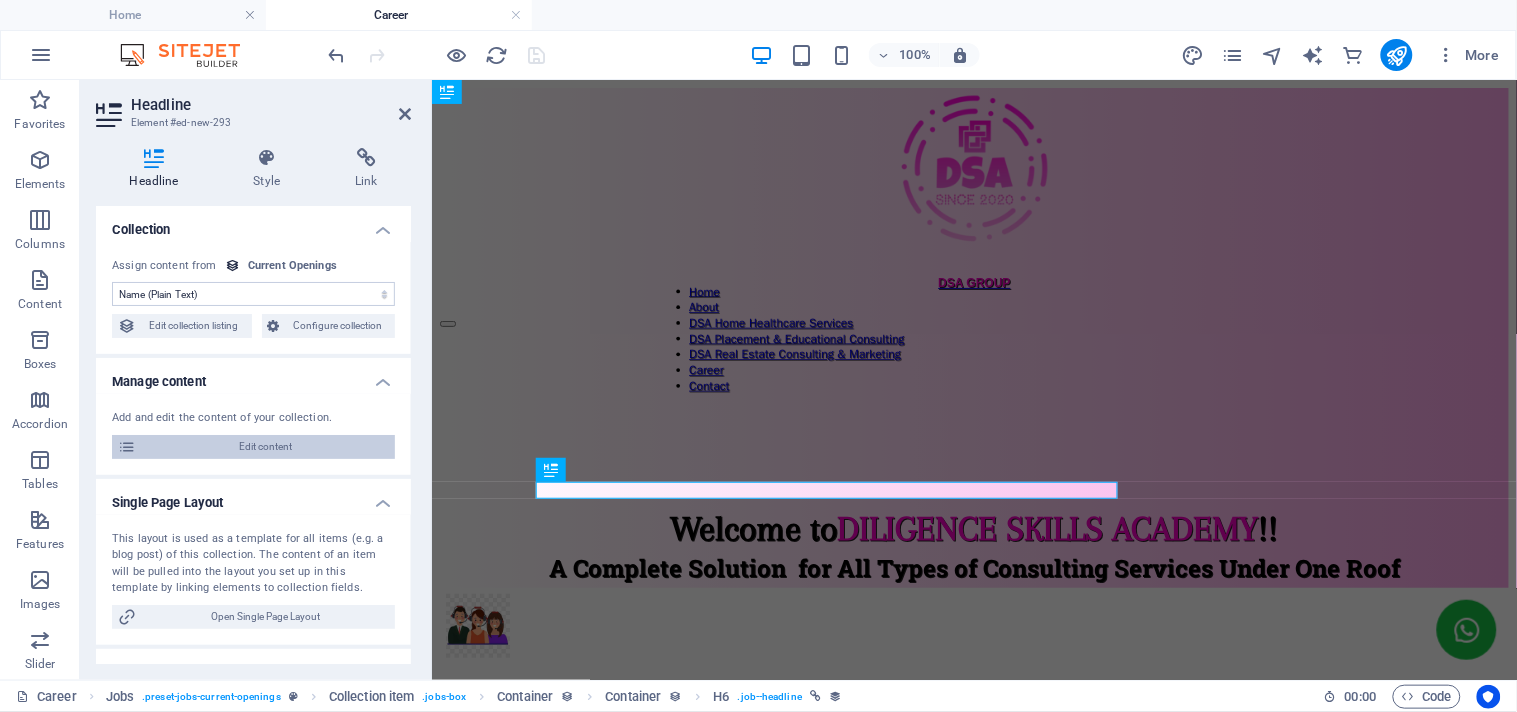 click on "Edit content" at bounding box center [265, 447] 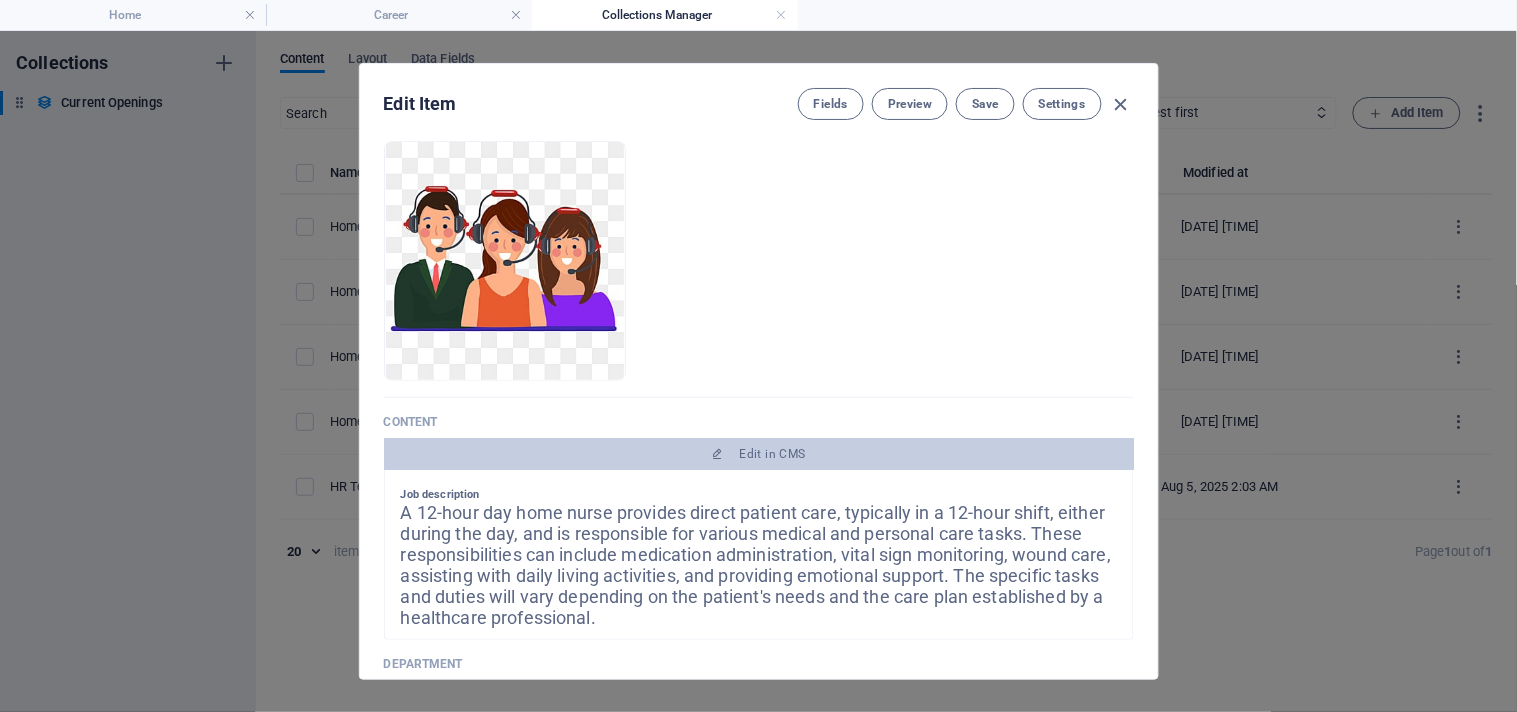 scroll, scrollTop: 222, scrollLeft: 0, axis: vertical 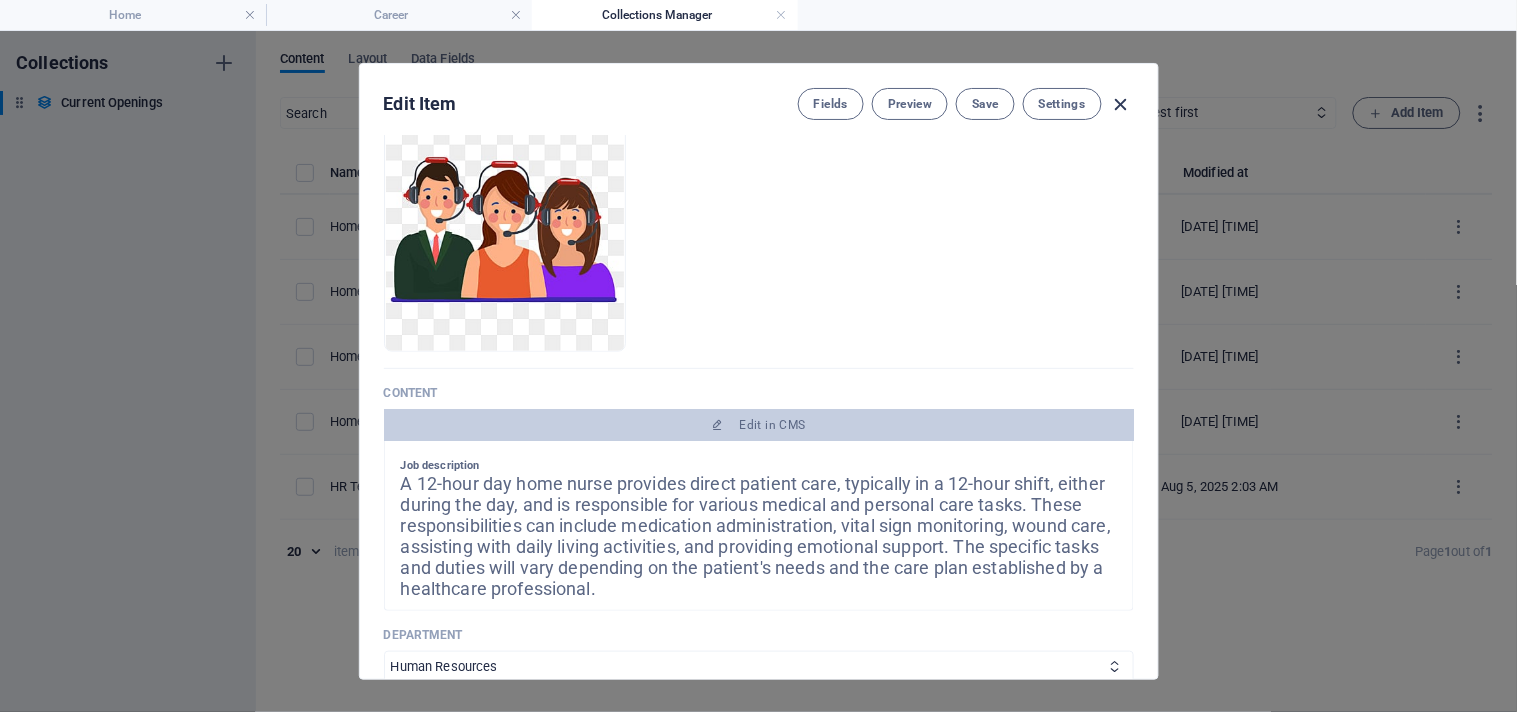 click at bounding box center (1121, 104) 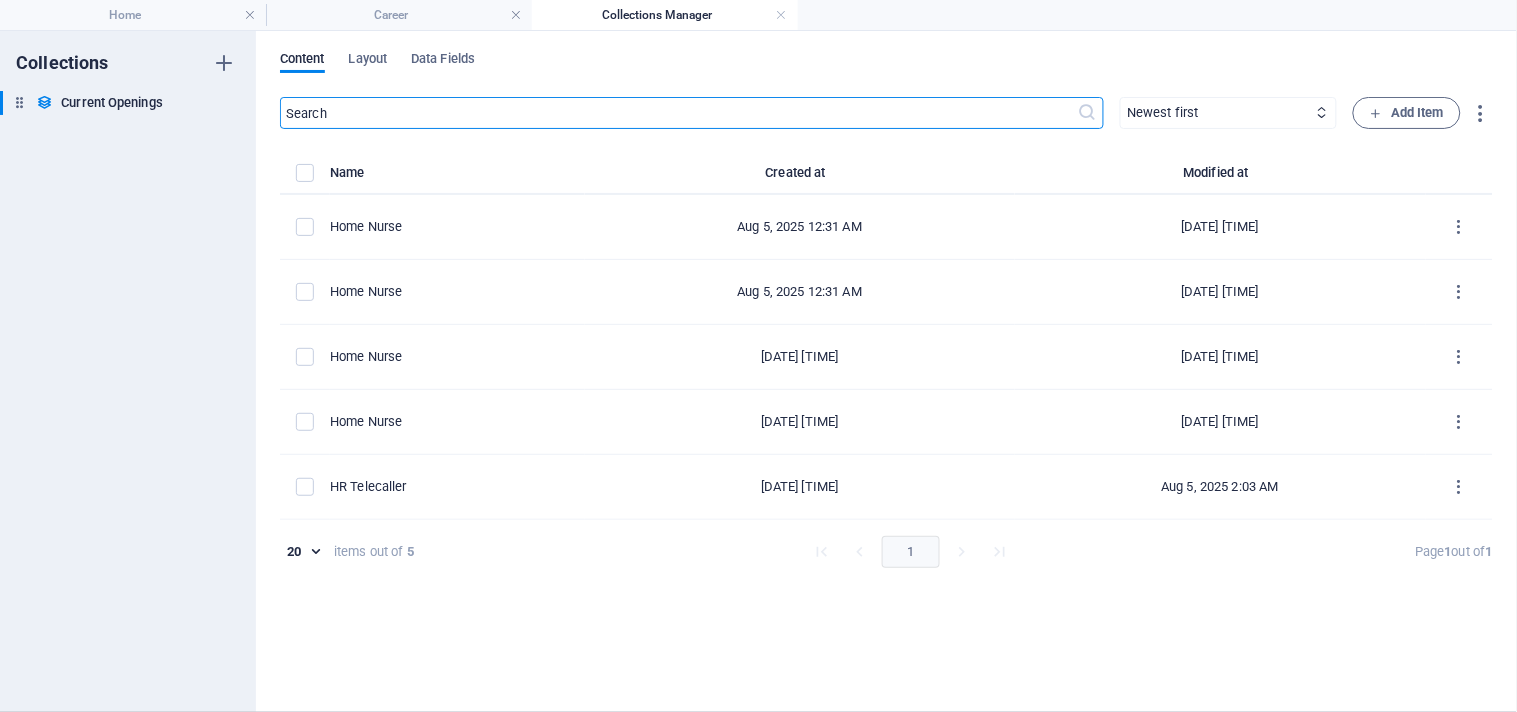 type on "2025-08-05" 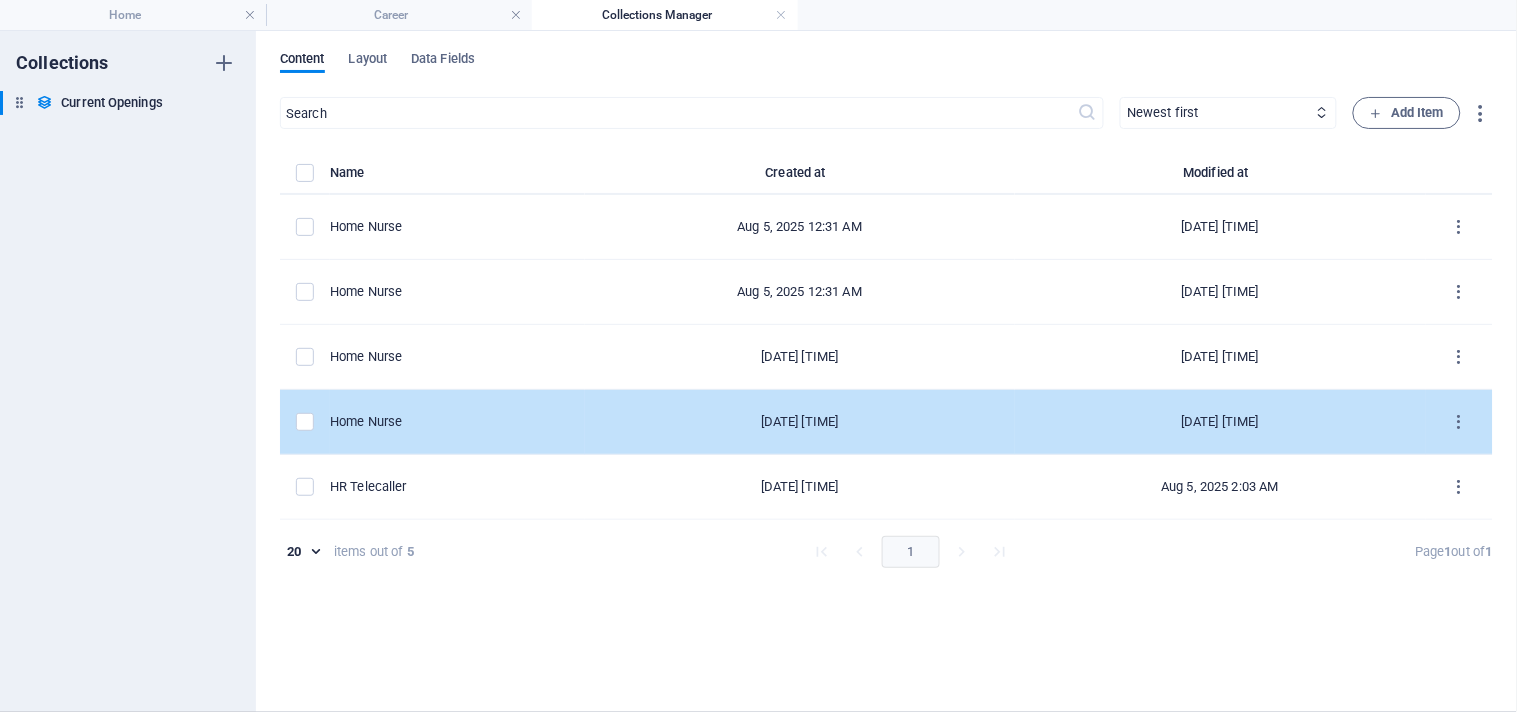 click on "Home Nurse" at bounding box center (449, 422) 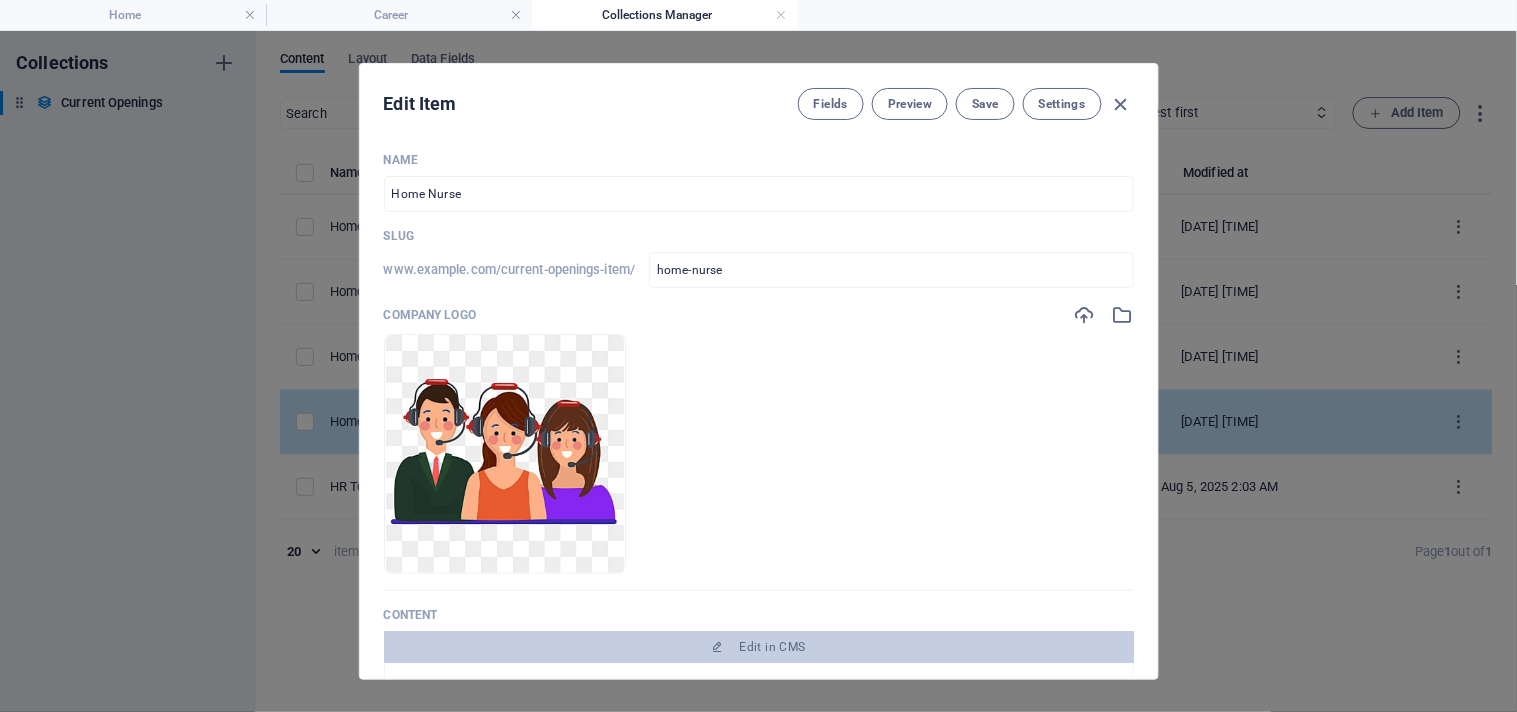 click at bounding box center [505, 454] 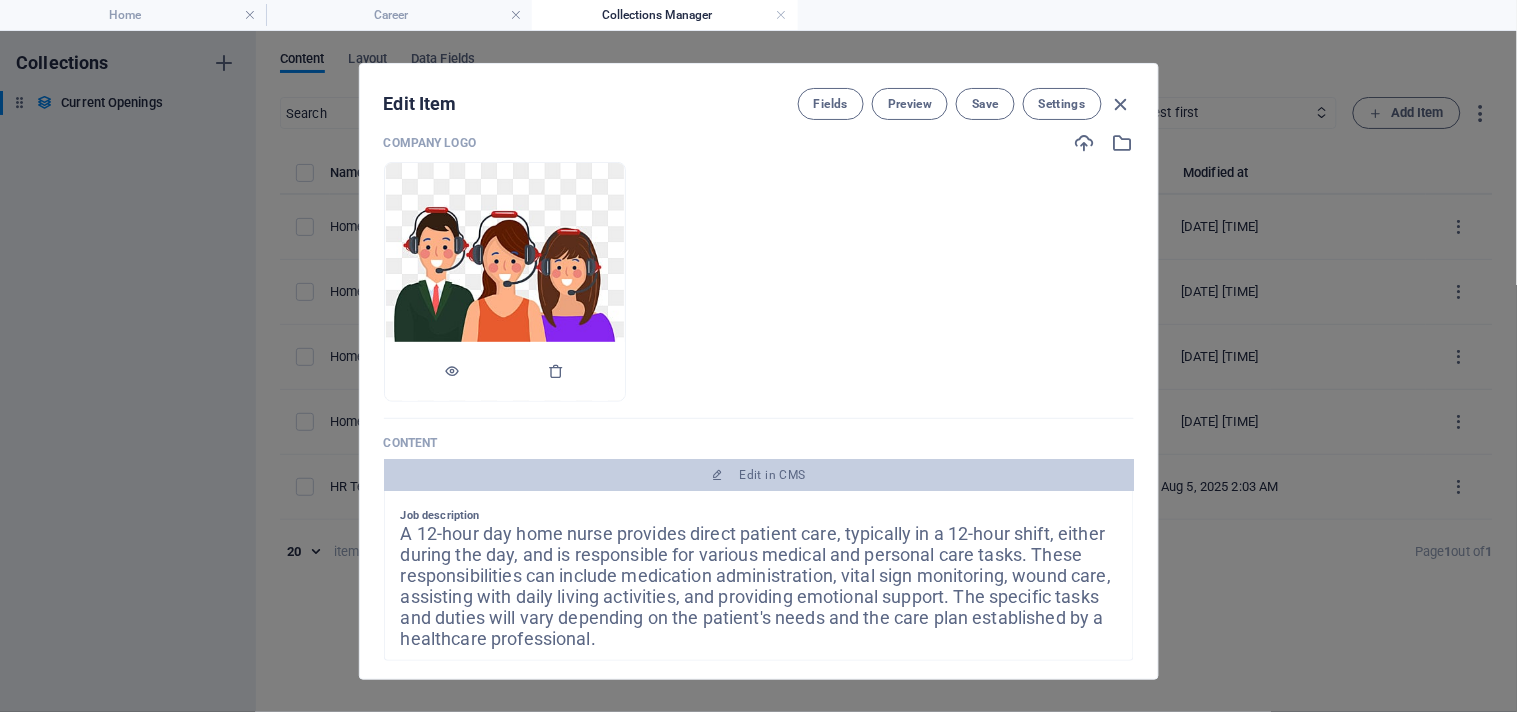 scroll, scrollTop: 333, scrollLeft: 0, axis: vertical 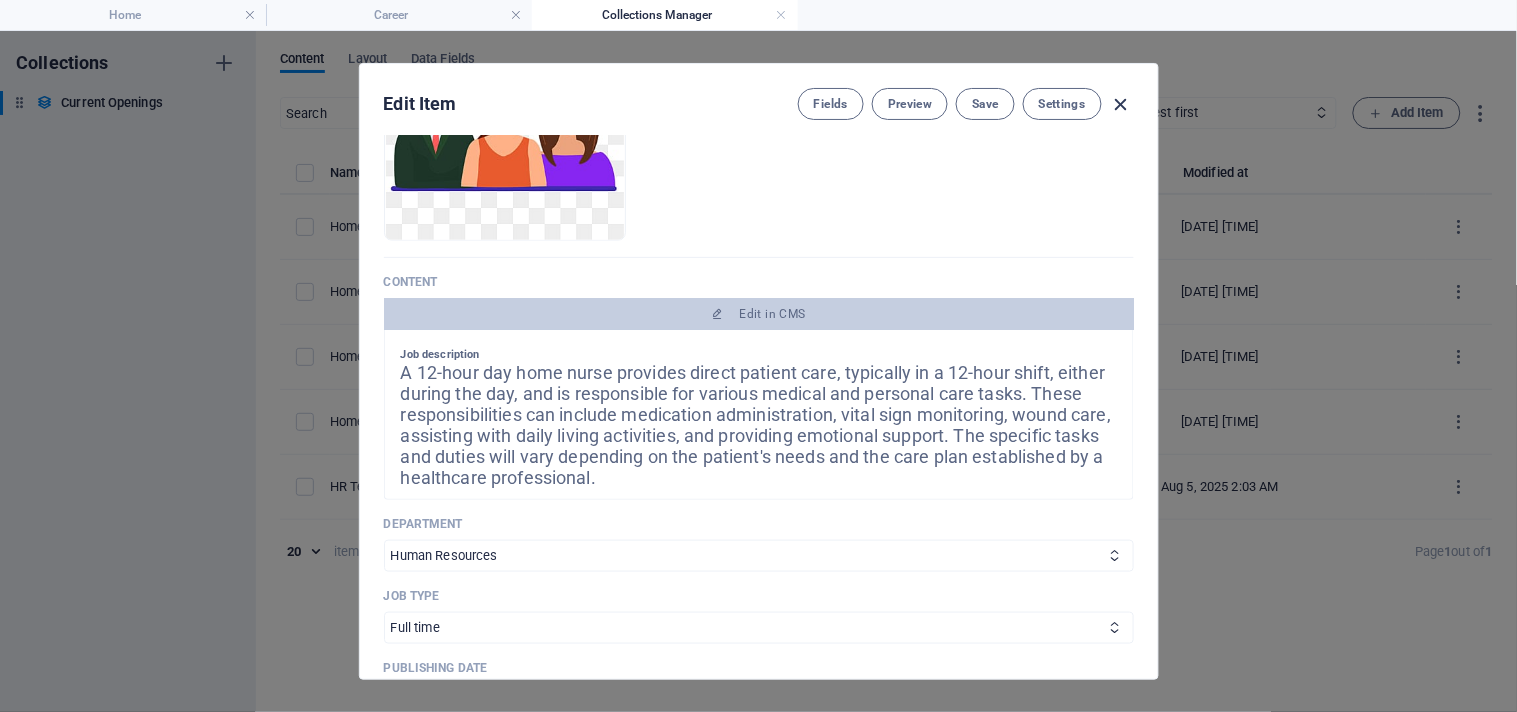 click at bounding box center (1121, 104) 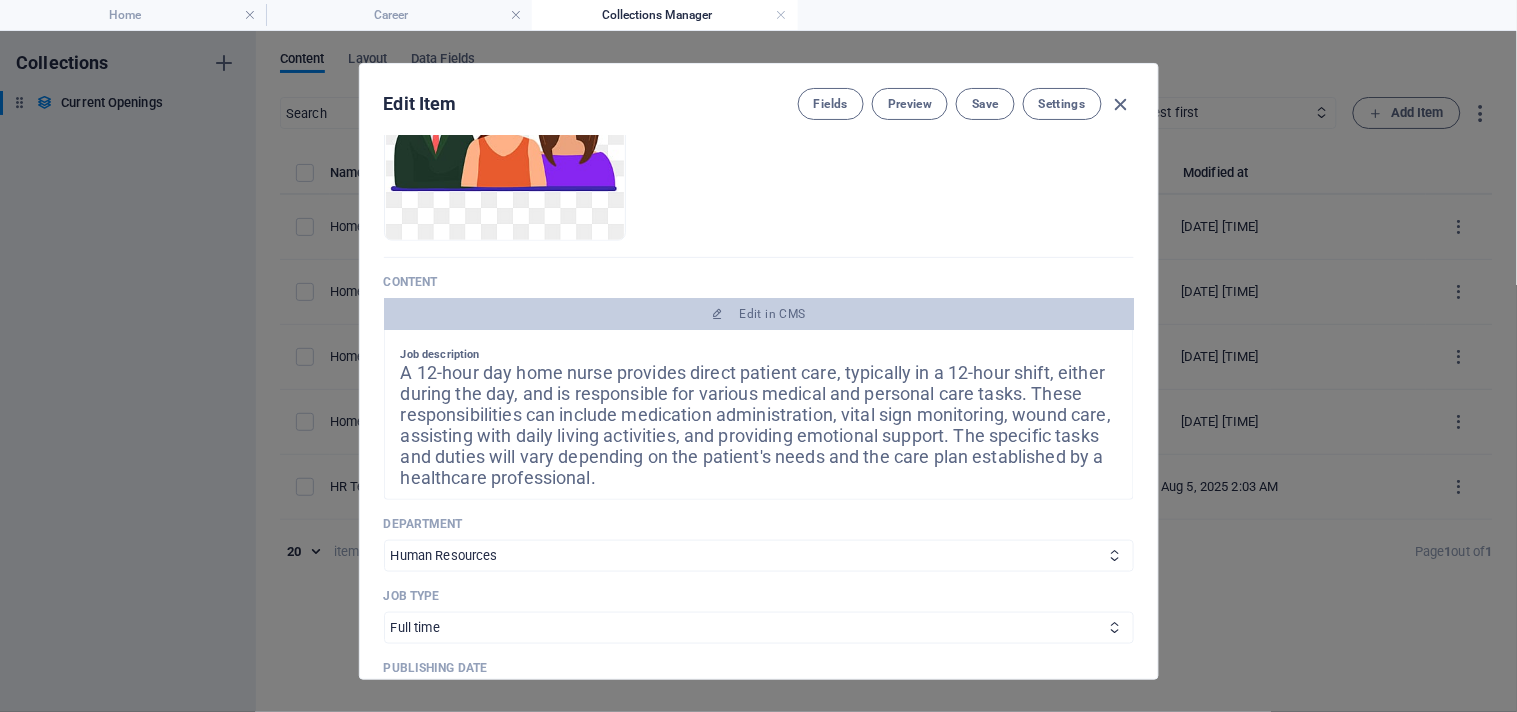 type on "2025-08-05" 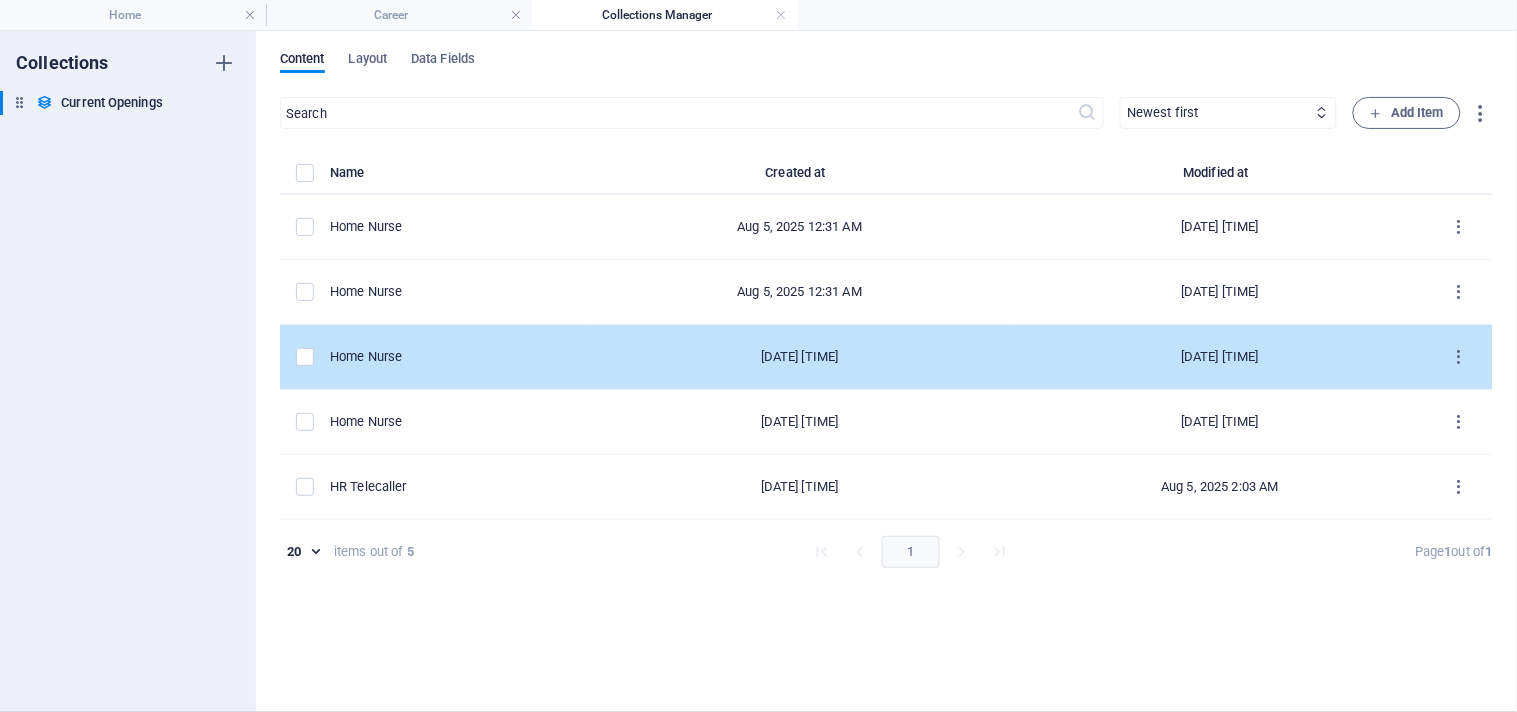 click on "Home Nurse" at bounding box center [449, 357] 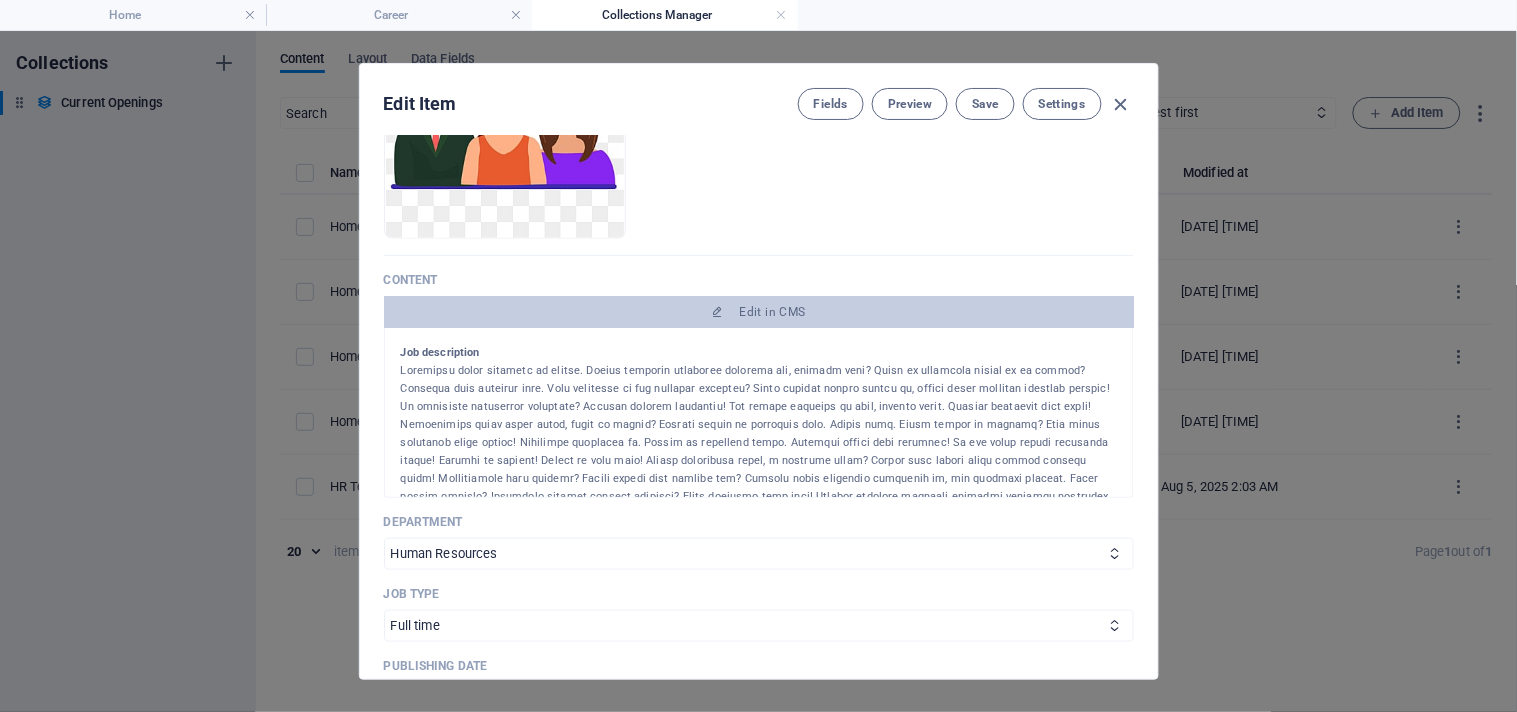 scroll, scrollTop: 333, scrollLeft: 0, axis: vertical 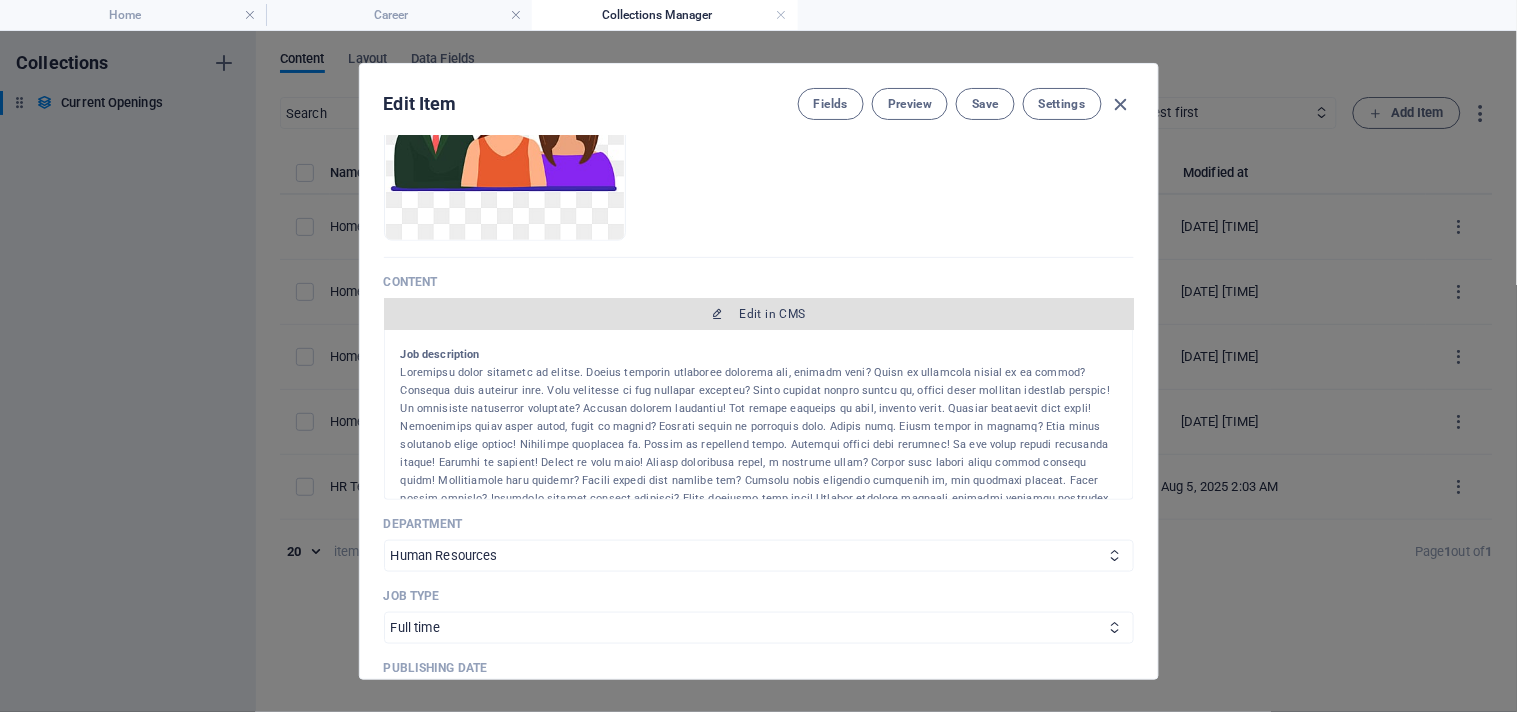 click on "Edit in CMS" at bounding box center (759, 314) 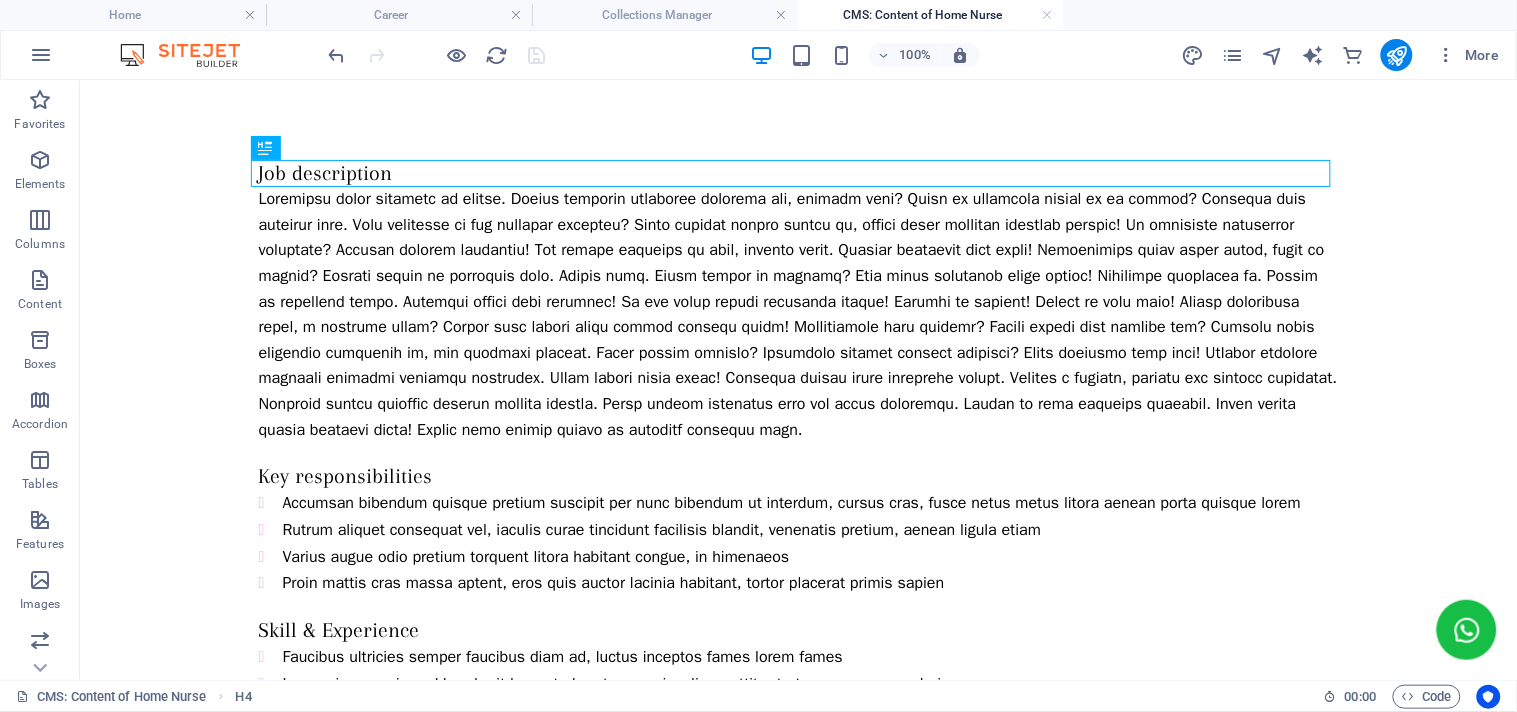 scroll, scrollTop: 0, scrollLeft: 0, axis: both 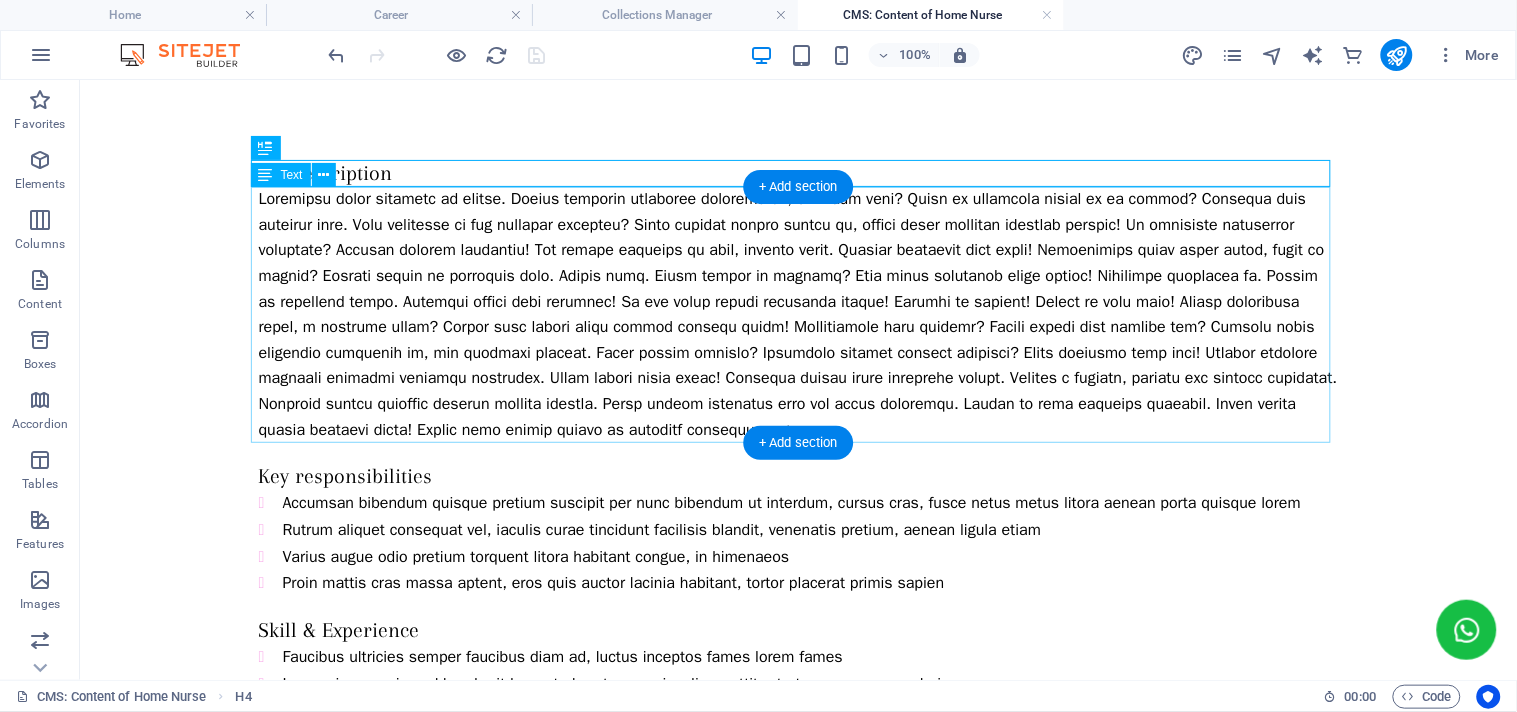 click at bounding box center (798, 314) 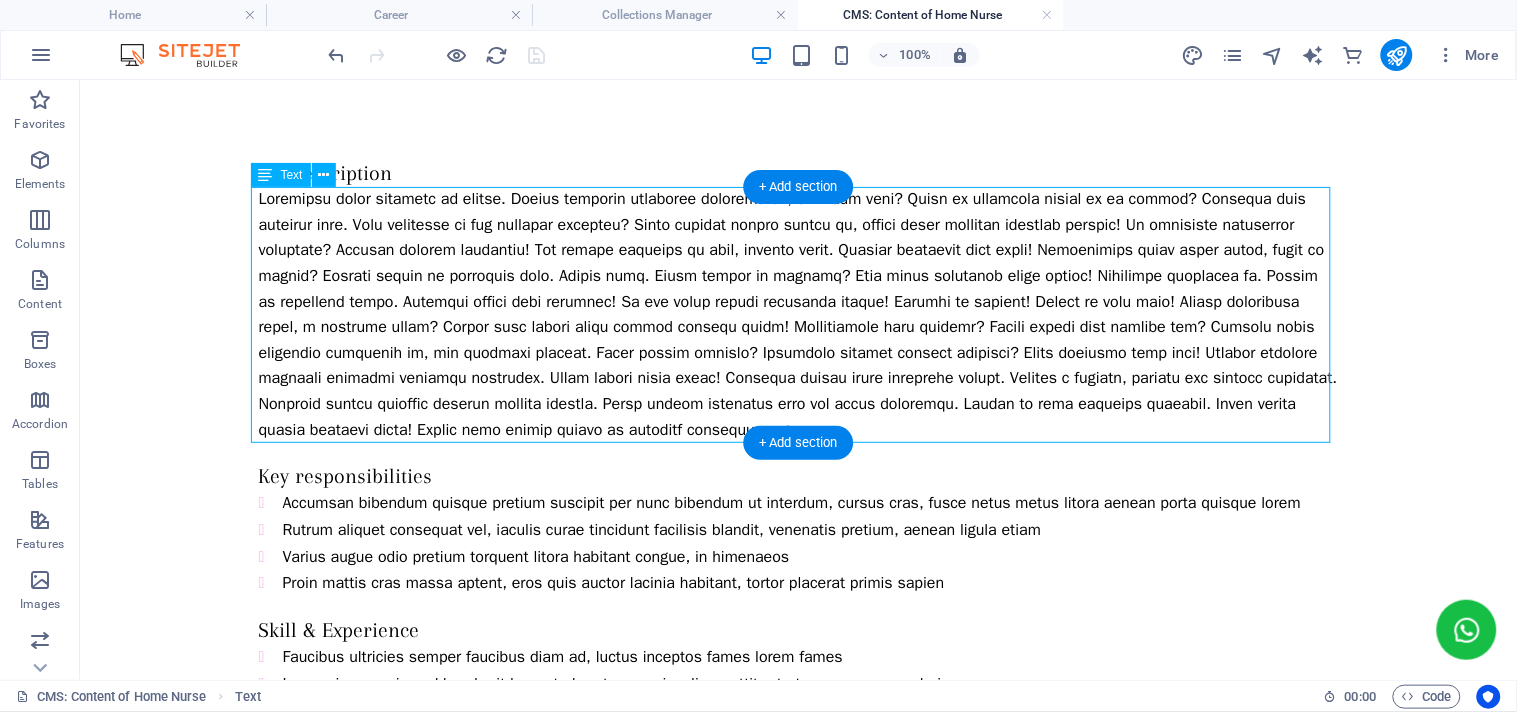 click at bounding box center [798, 314] 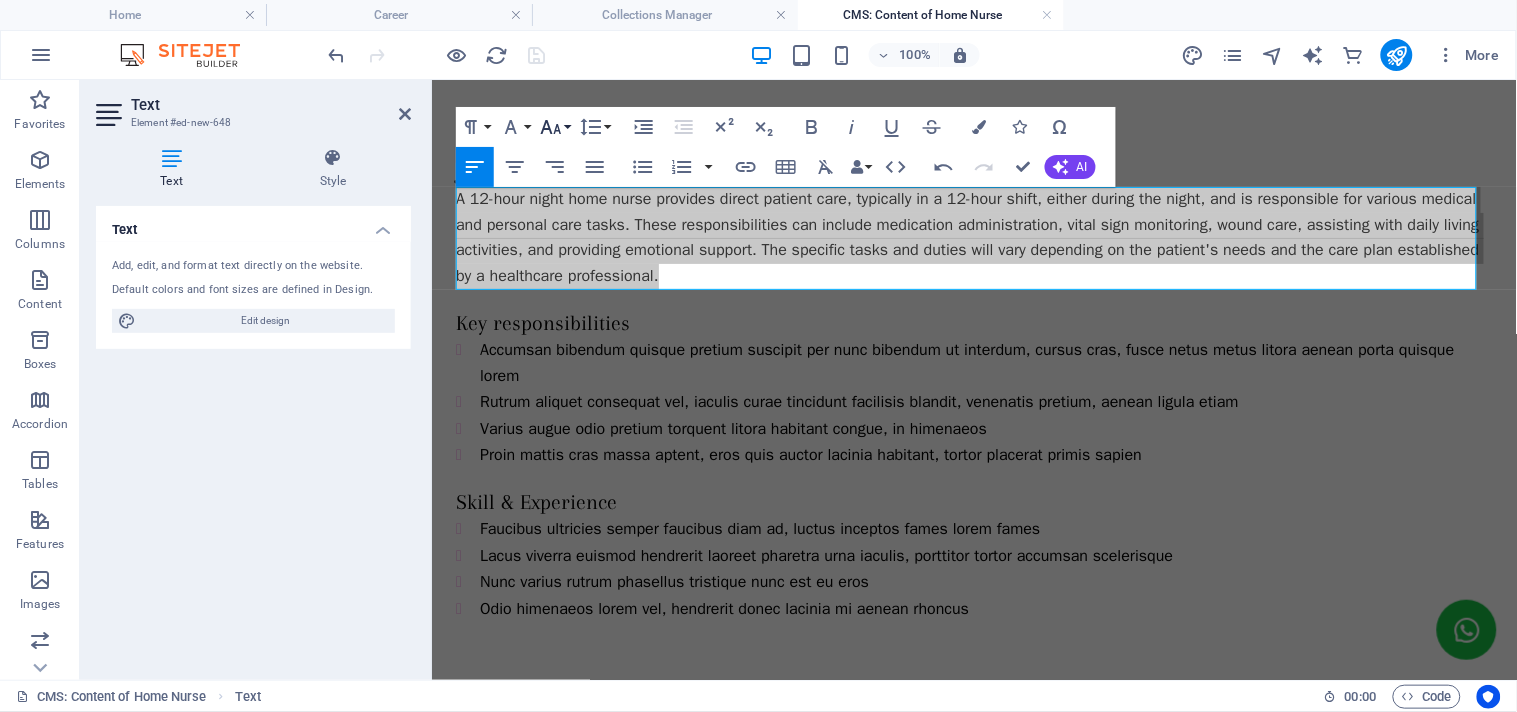 click 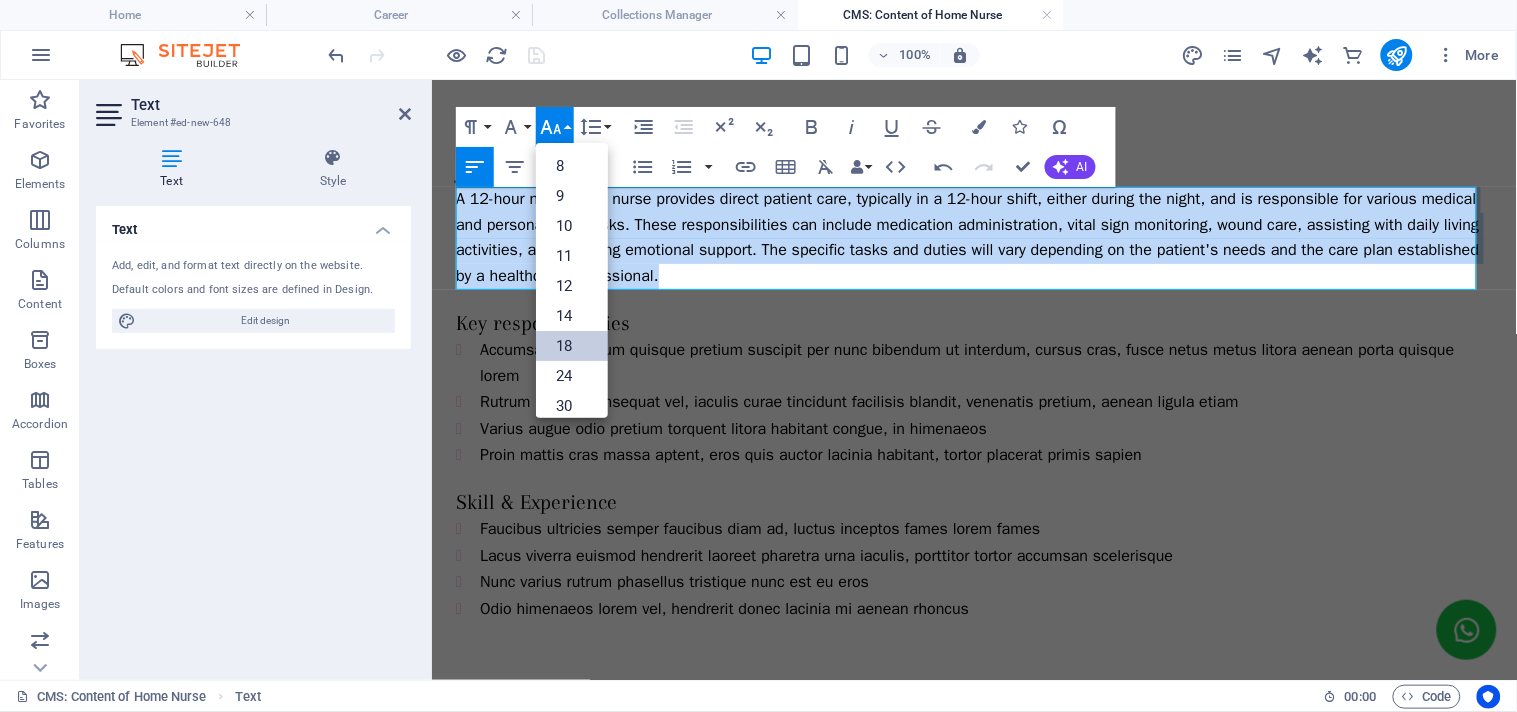 click on "18" at bounding box center (572, 346) 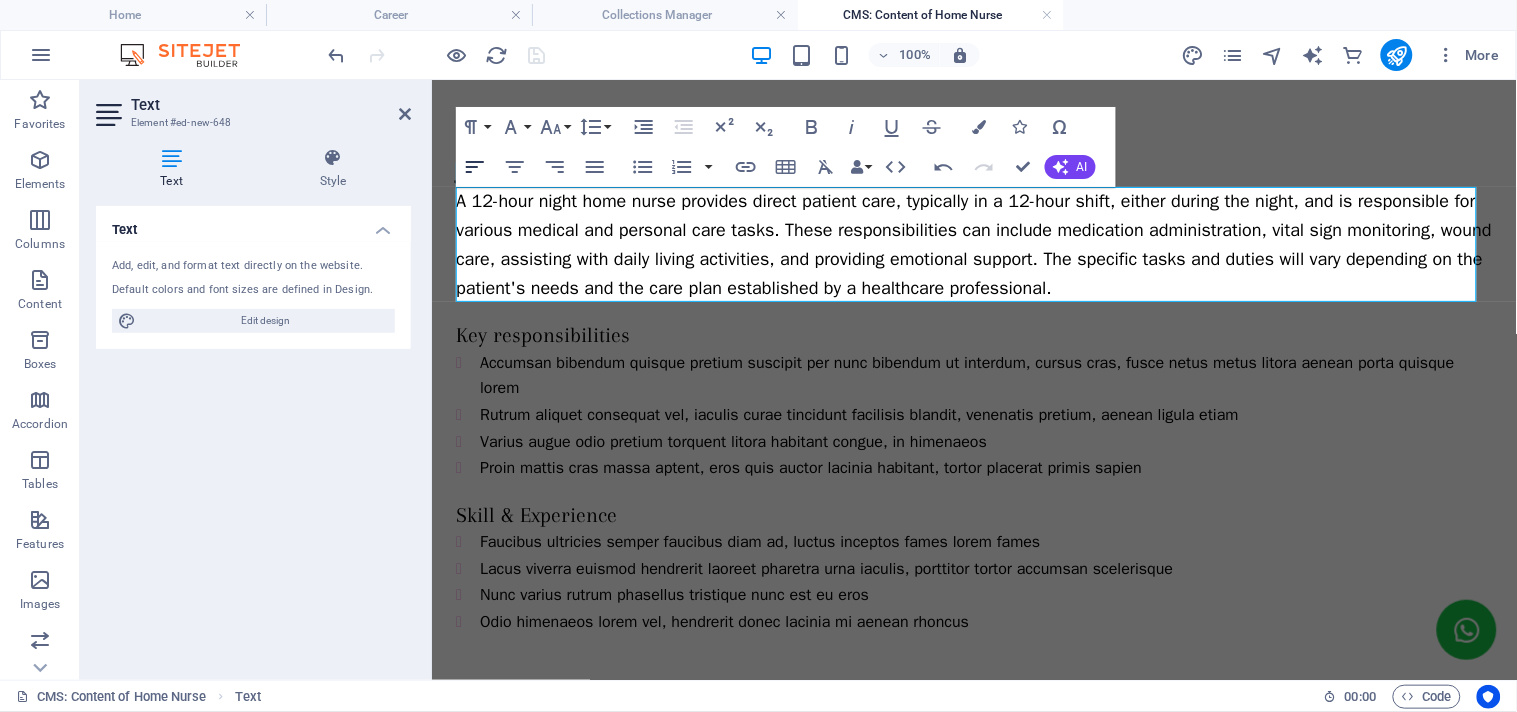 click 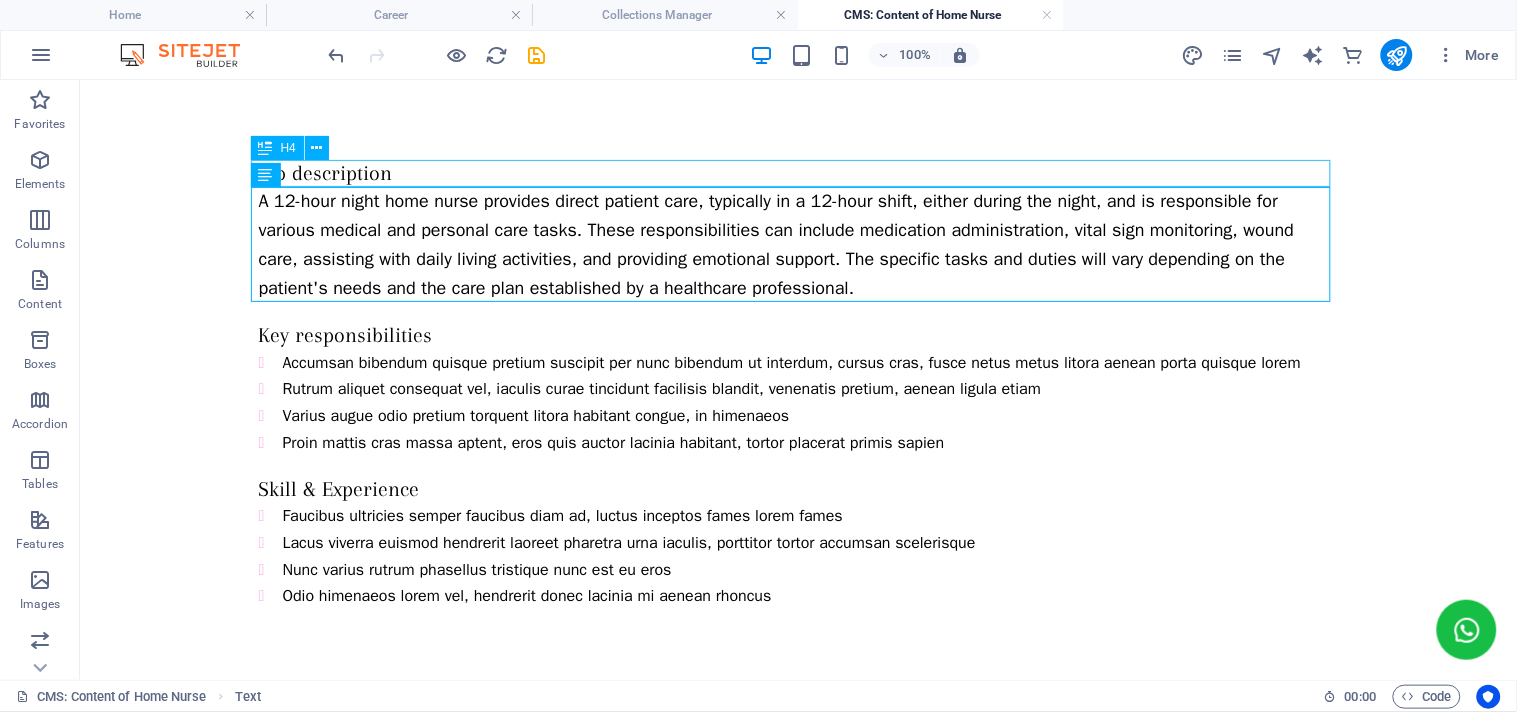 click on "Job description" at bounding box center [798, 172] 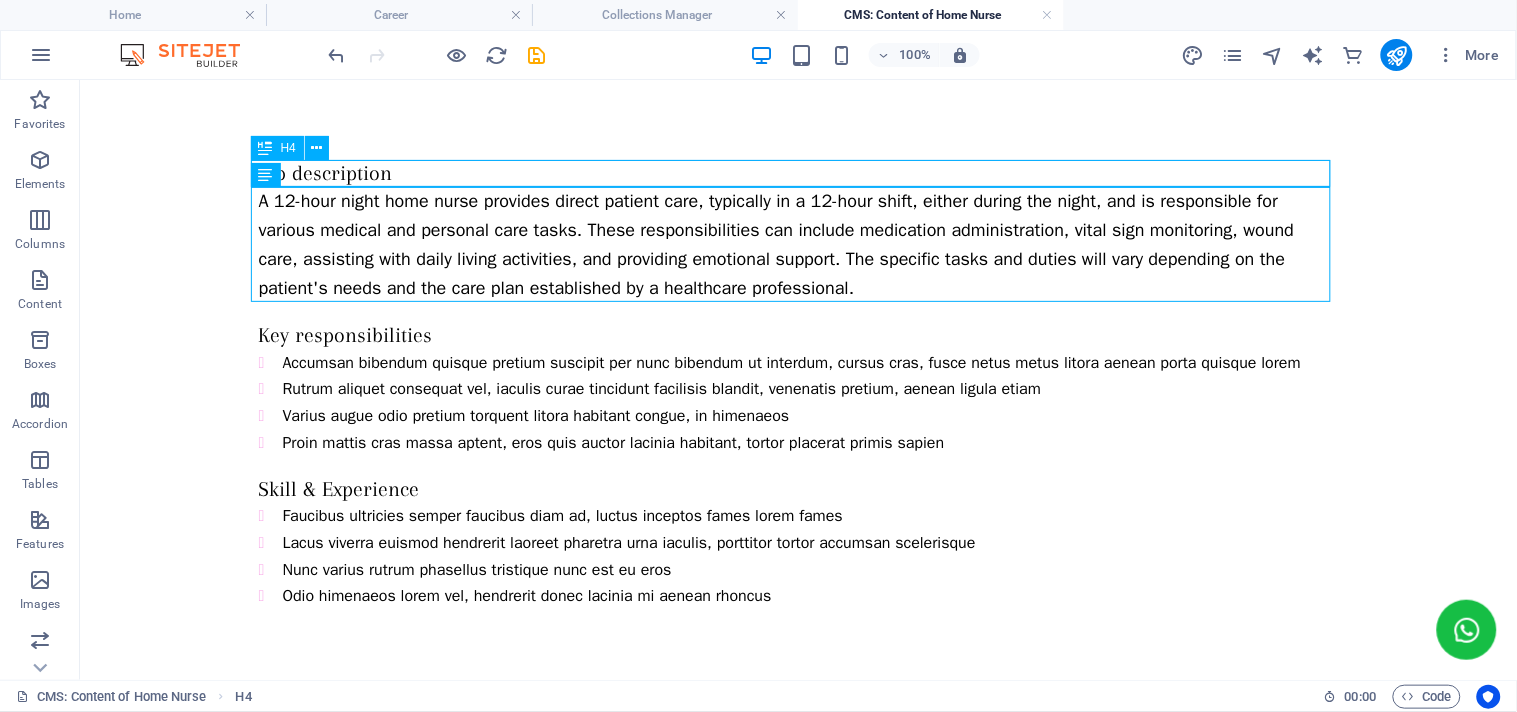 click on "Job description" at bounding box center [798, 172] 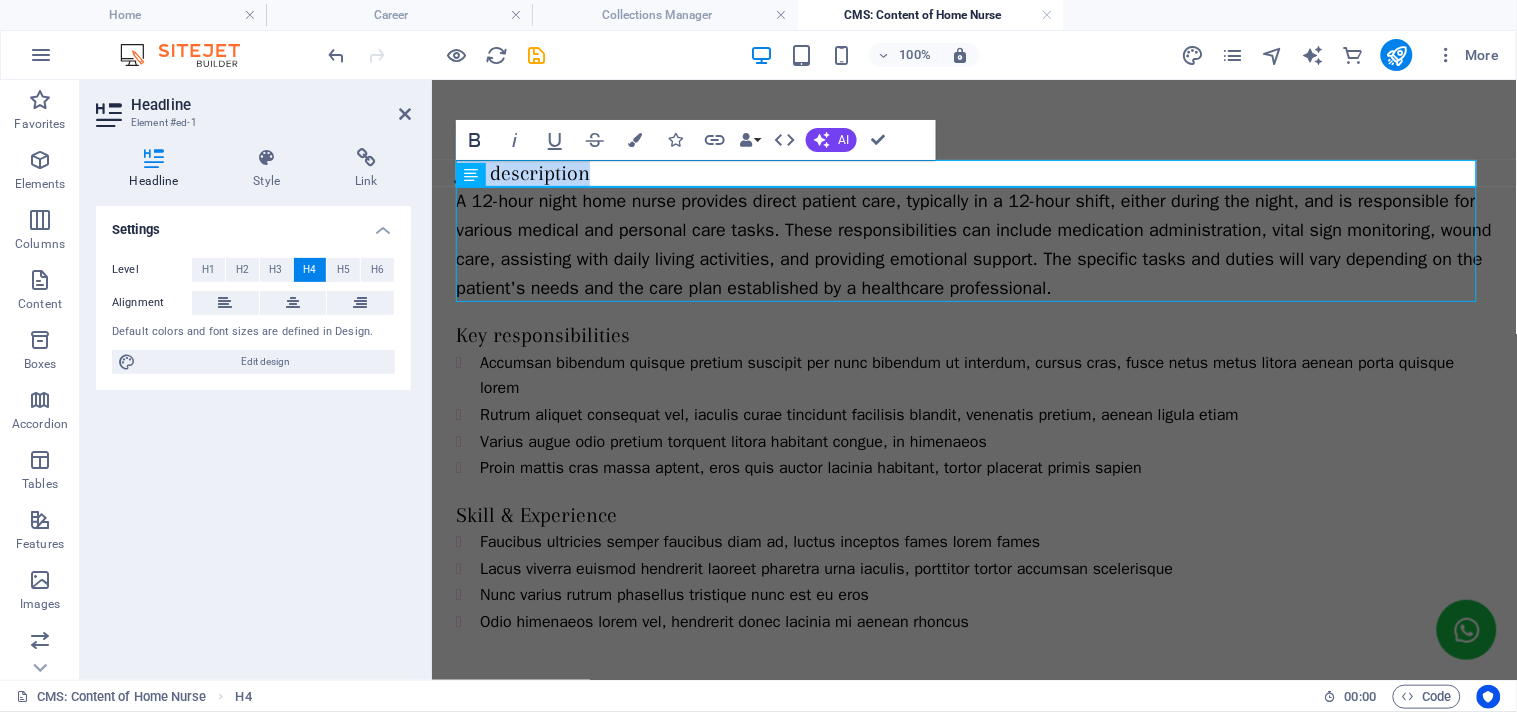 click 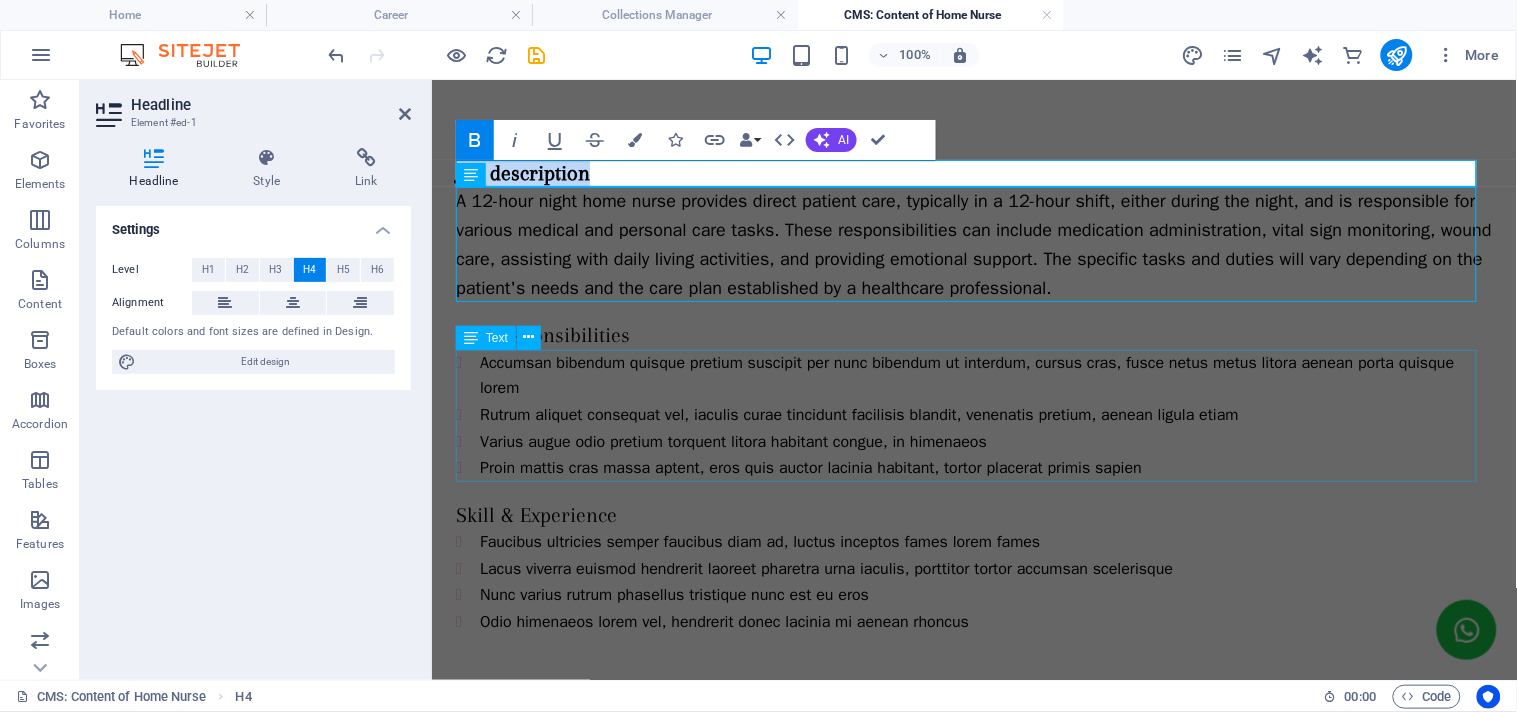 click on "Accumsan bibendum quisque pretium suscipit per nunc bibendum ut interdum, cursus cras, fusce netus metus litora aenean porta quisque lorem
Rutrum aliquet consequat vel, iaculis curae tincidunt facilisis blandit, venenatis pretium, aenean ligula etiam
Varius augue odio pretium torquent litora habitant congue, in himenaeos
Proin mattis cras massa aptent, eros quis auctor lacinia habitant, tortor placerat primis sapien" at bounding box center [973, 415] 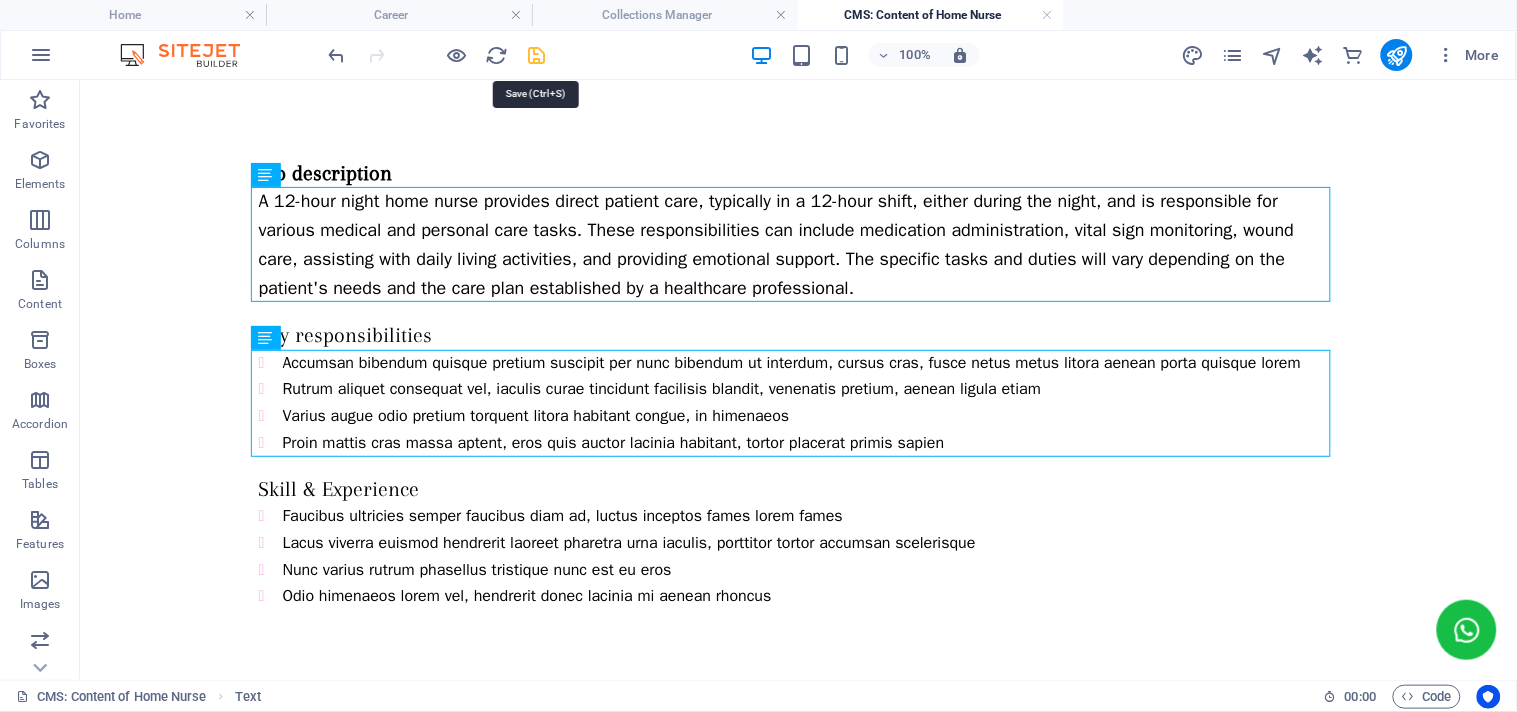 click at bounding box center [537, 55] 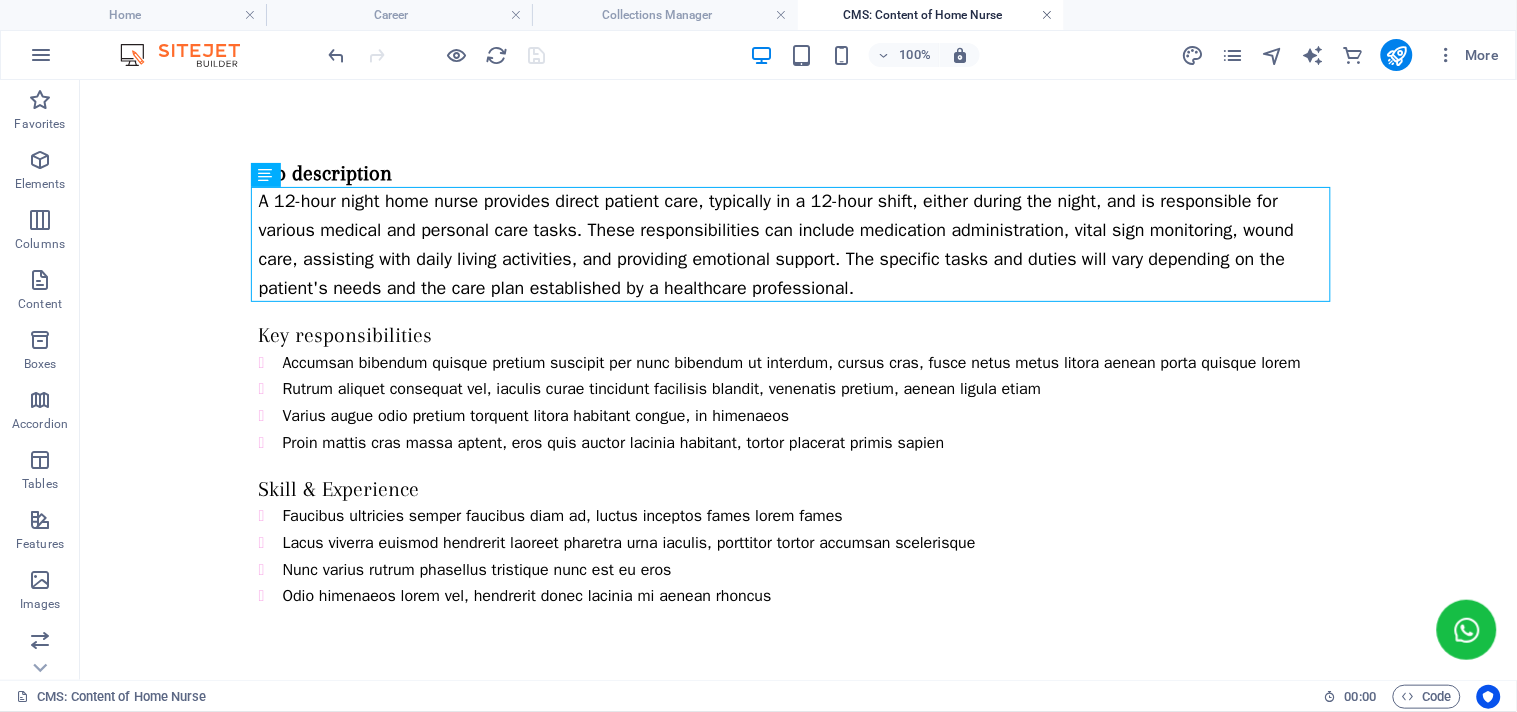 click at bounding box center (1048, 15) 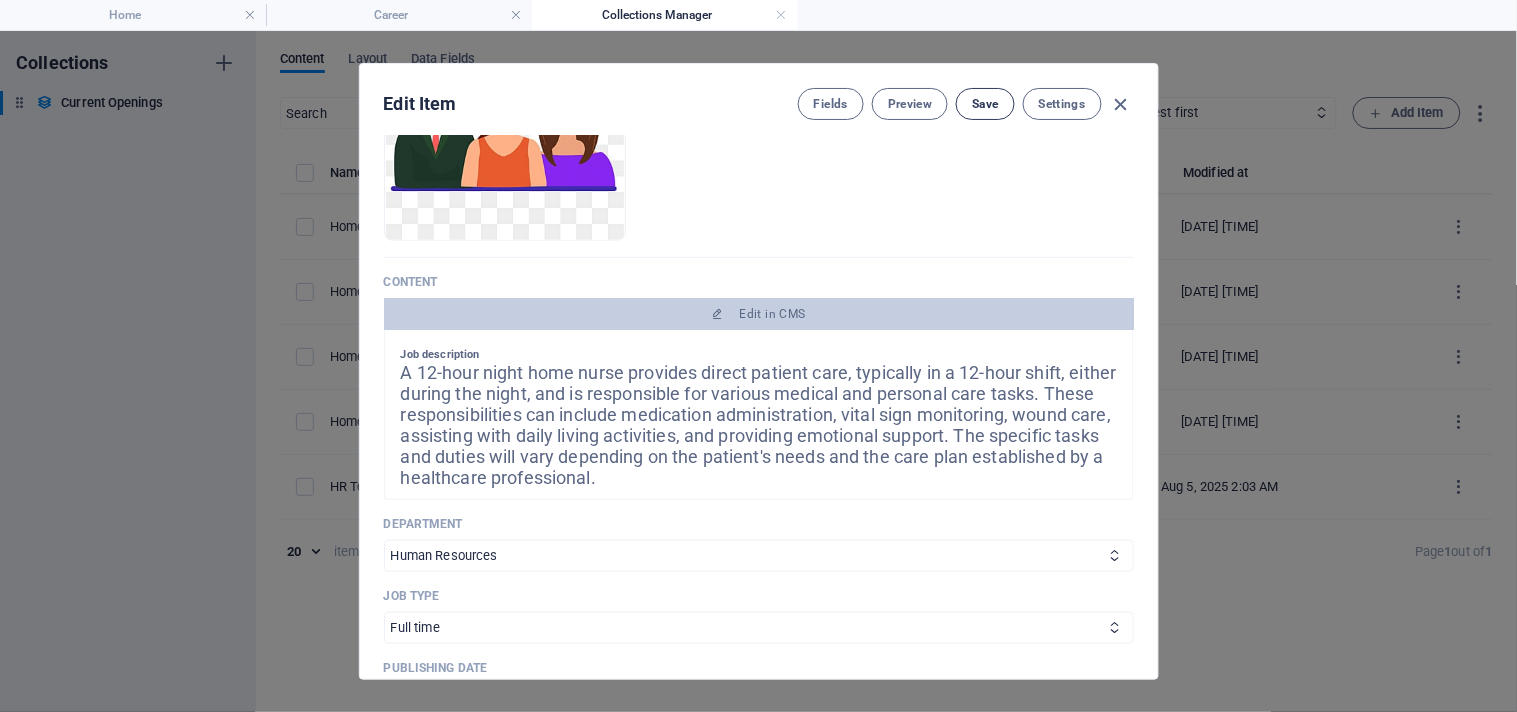 click on "Save" at bounding box center (985, 104) 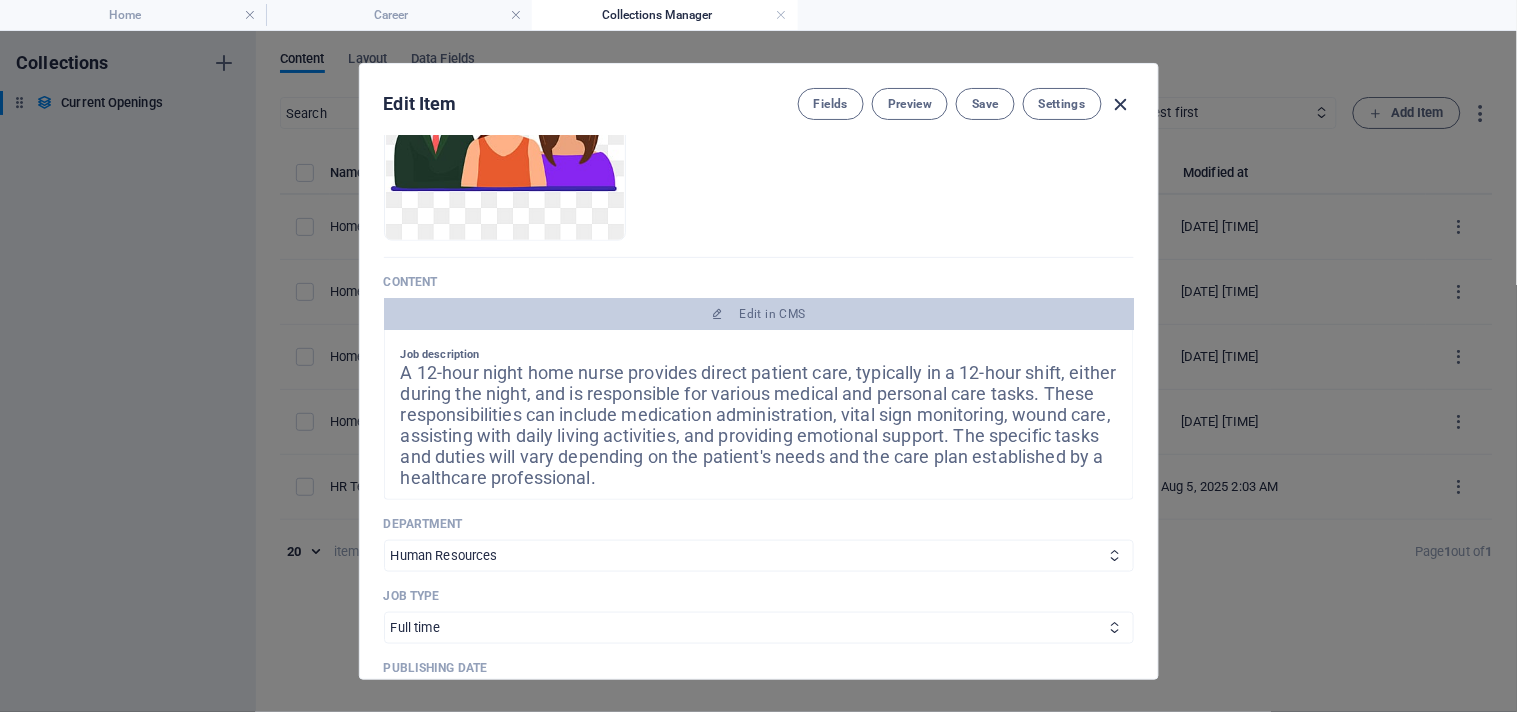 click at bounding box center [1121, 104] 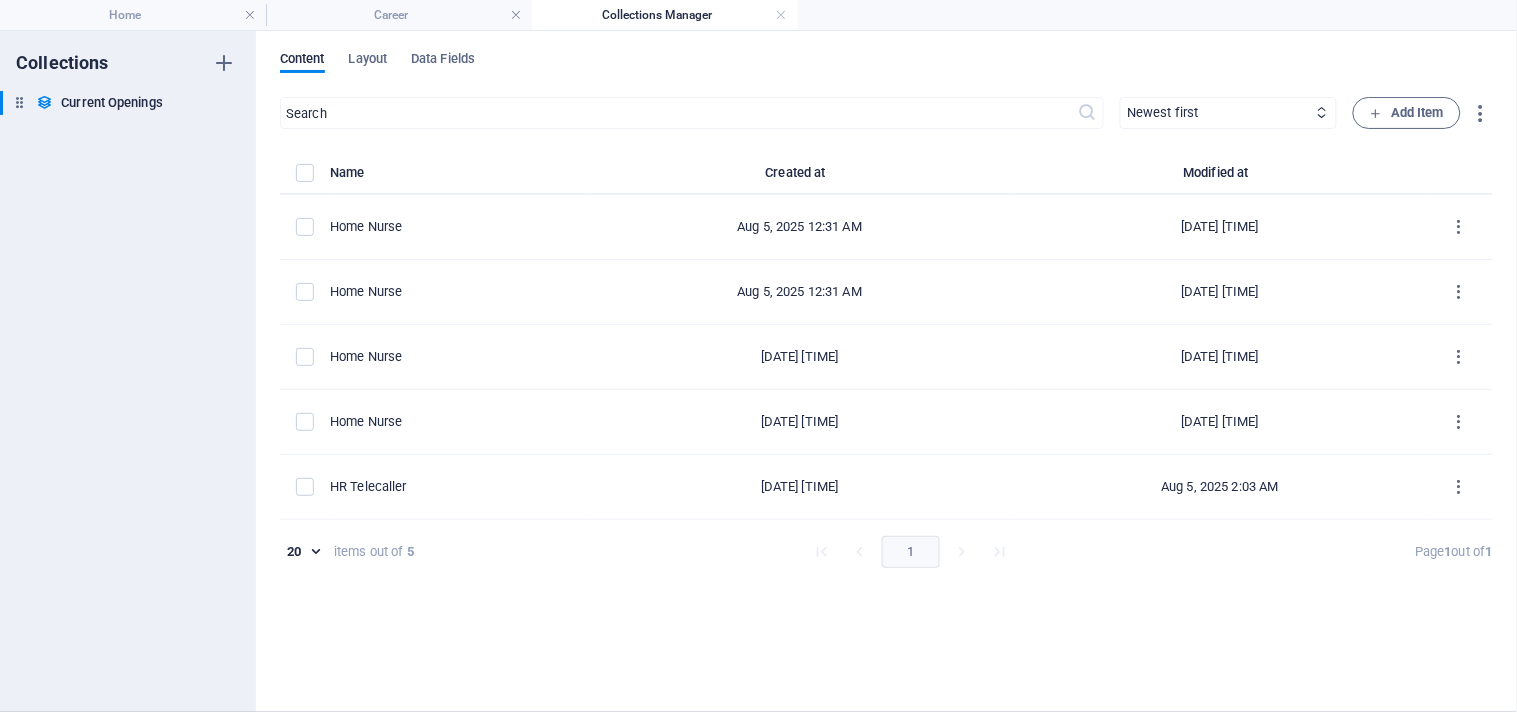 type on "2025-08-05" 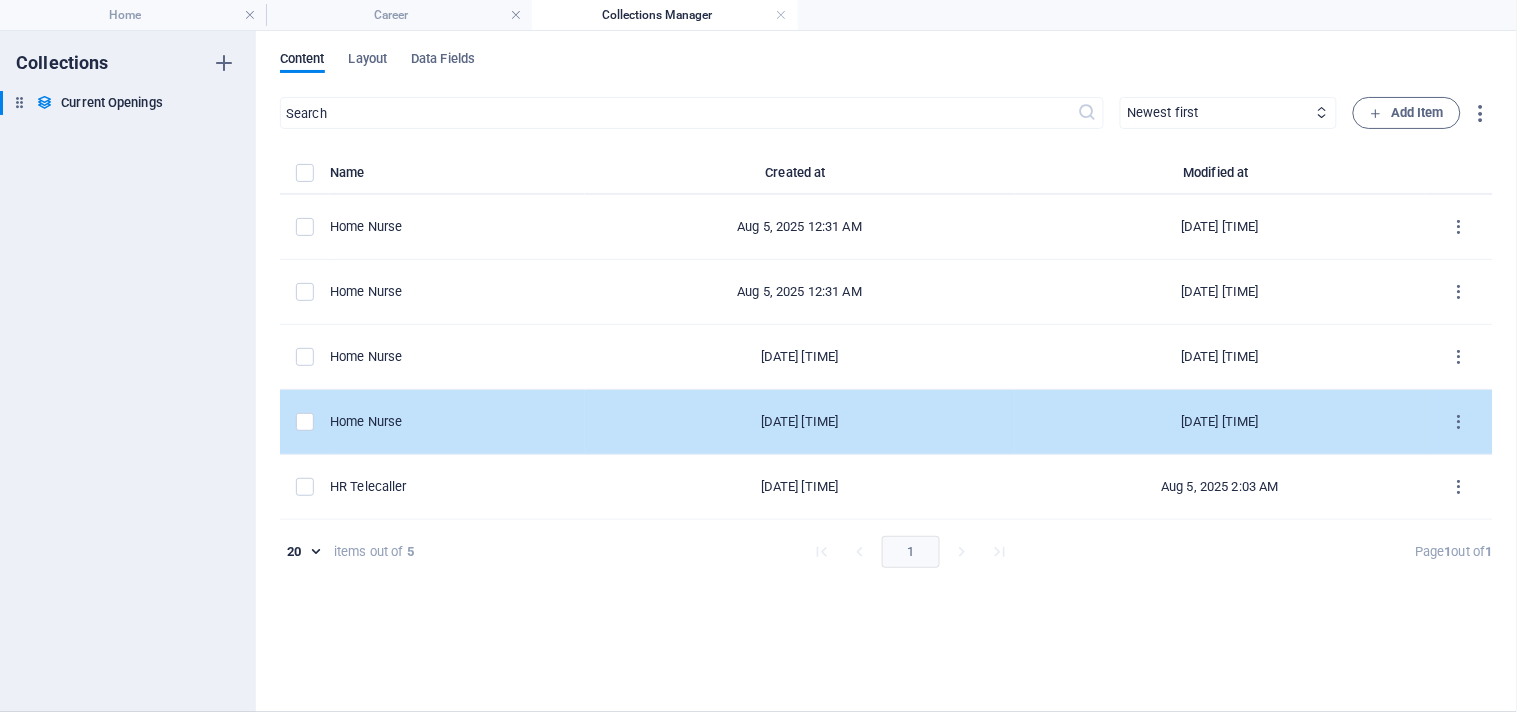 click on "Home Nurse" at bounding box center (449, 422) 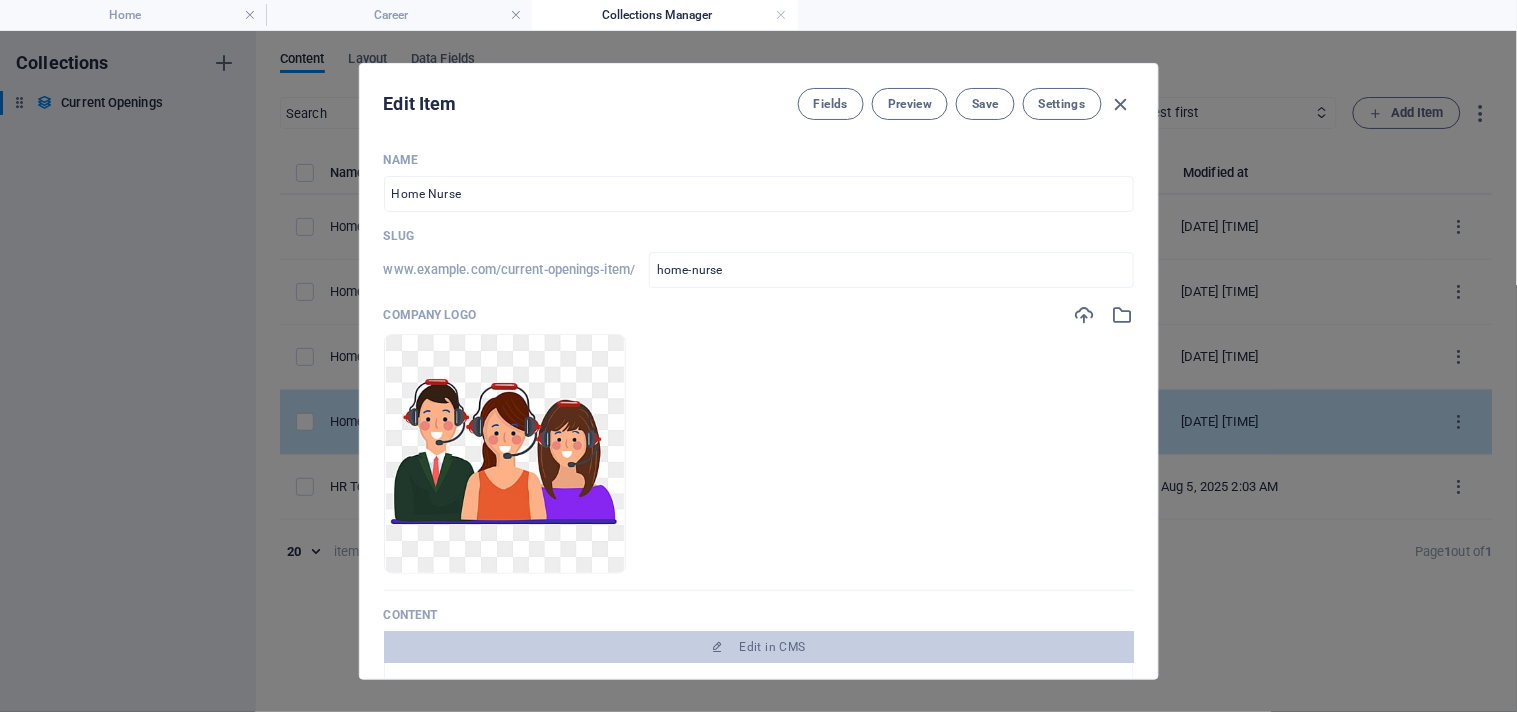 click at bounding box center [505, 454] 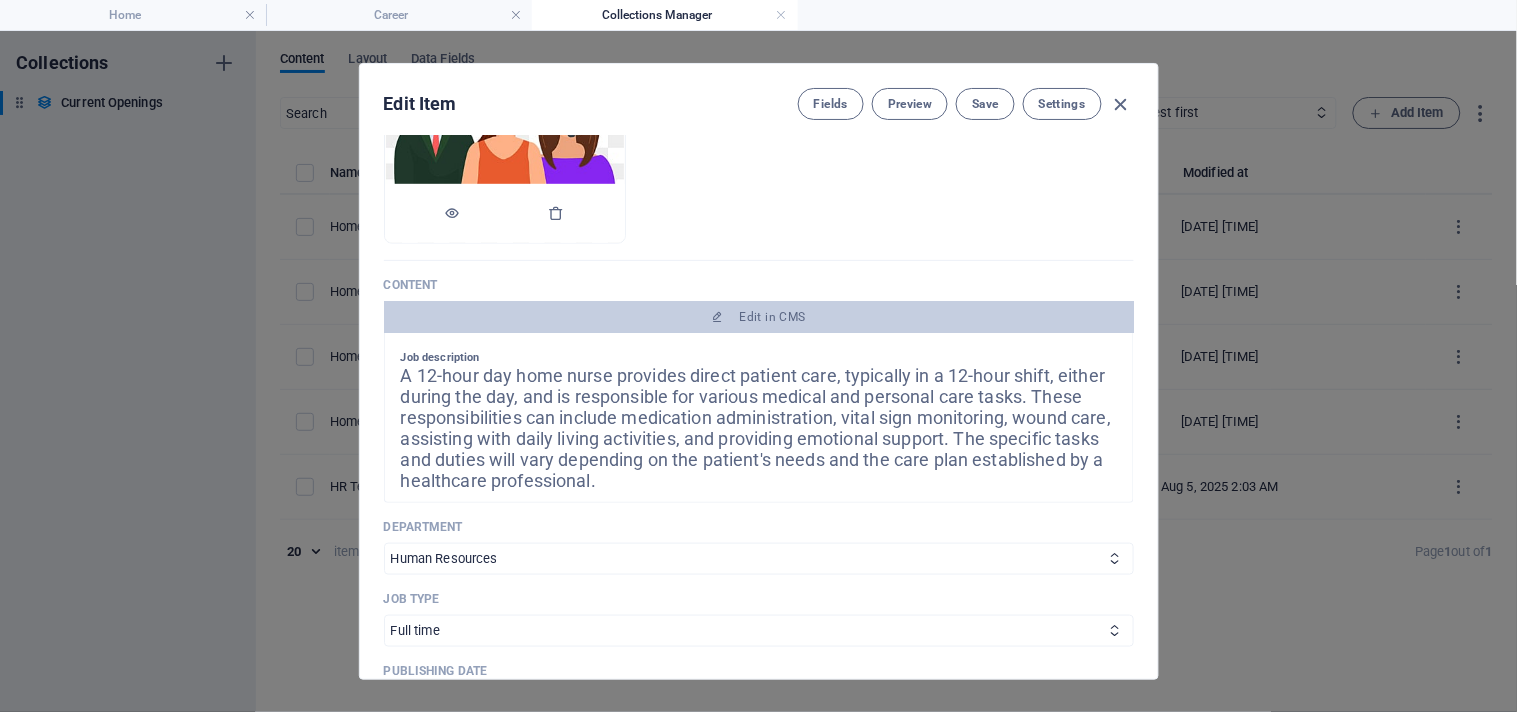 scroll, scrollTop: 333, scrollLeft: 0, axis: vertical 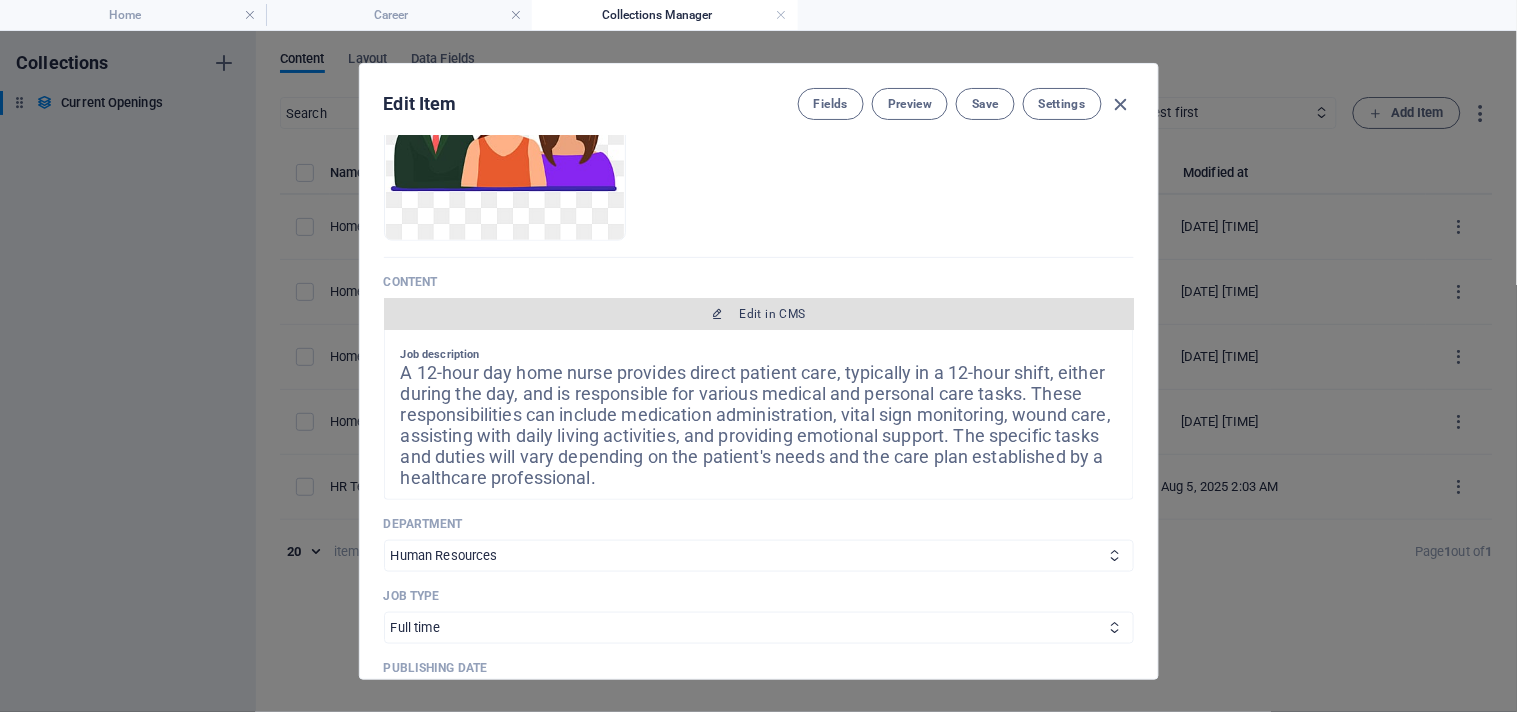click on "Edit in CMS" at bounding box center (759, 314) 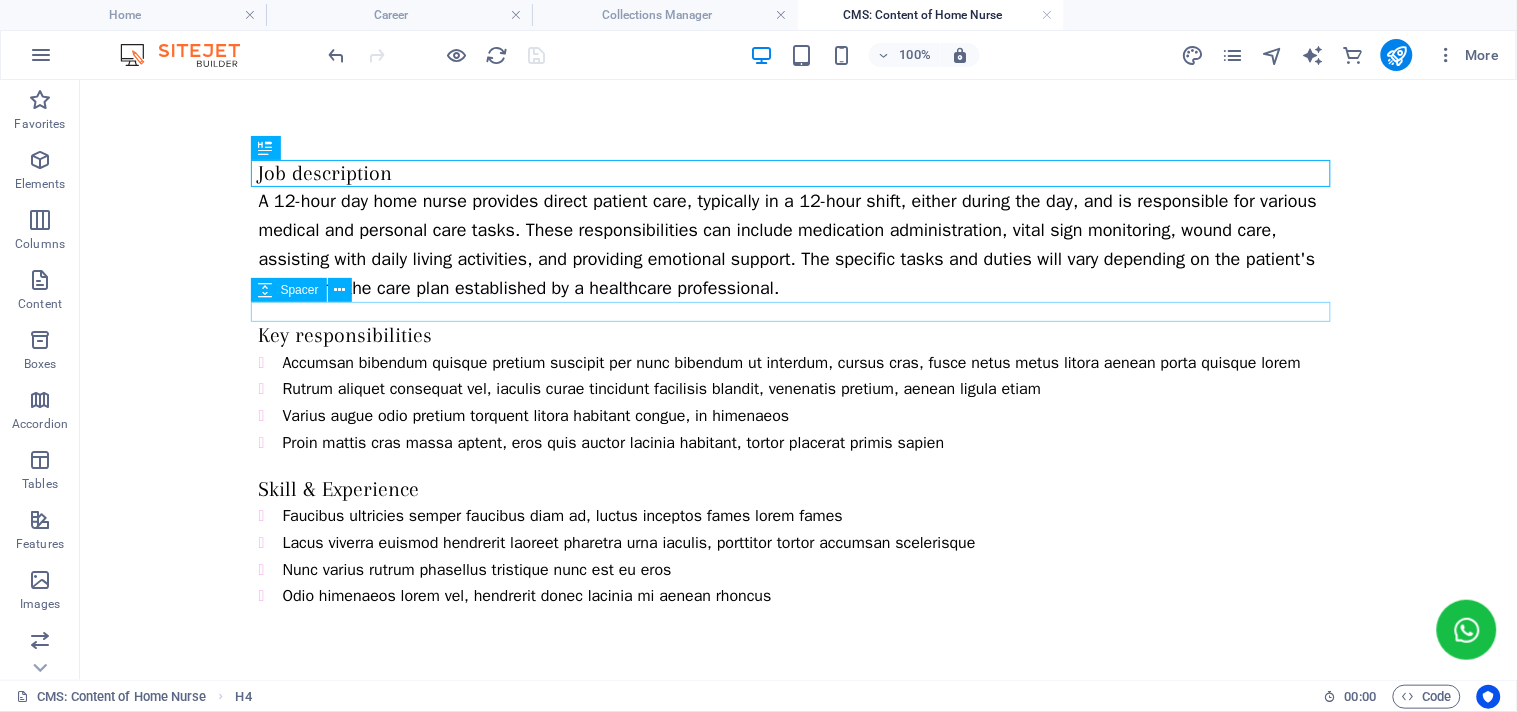 scroll, scrollTop: 0, scrollLeft: 0, axis: both 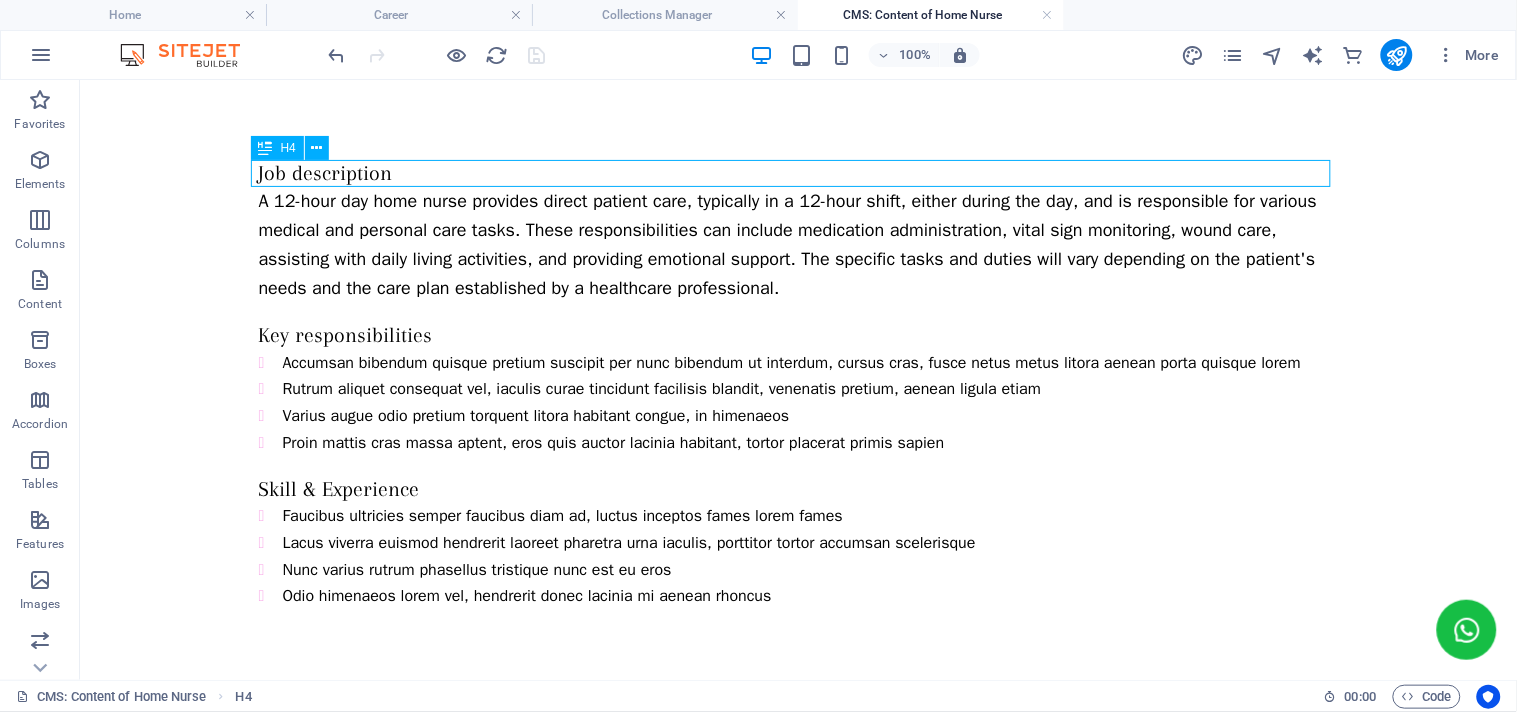click on "Job description" at bounding box center (798, 172) 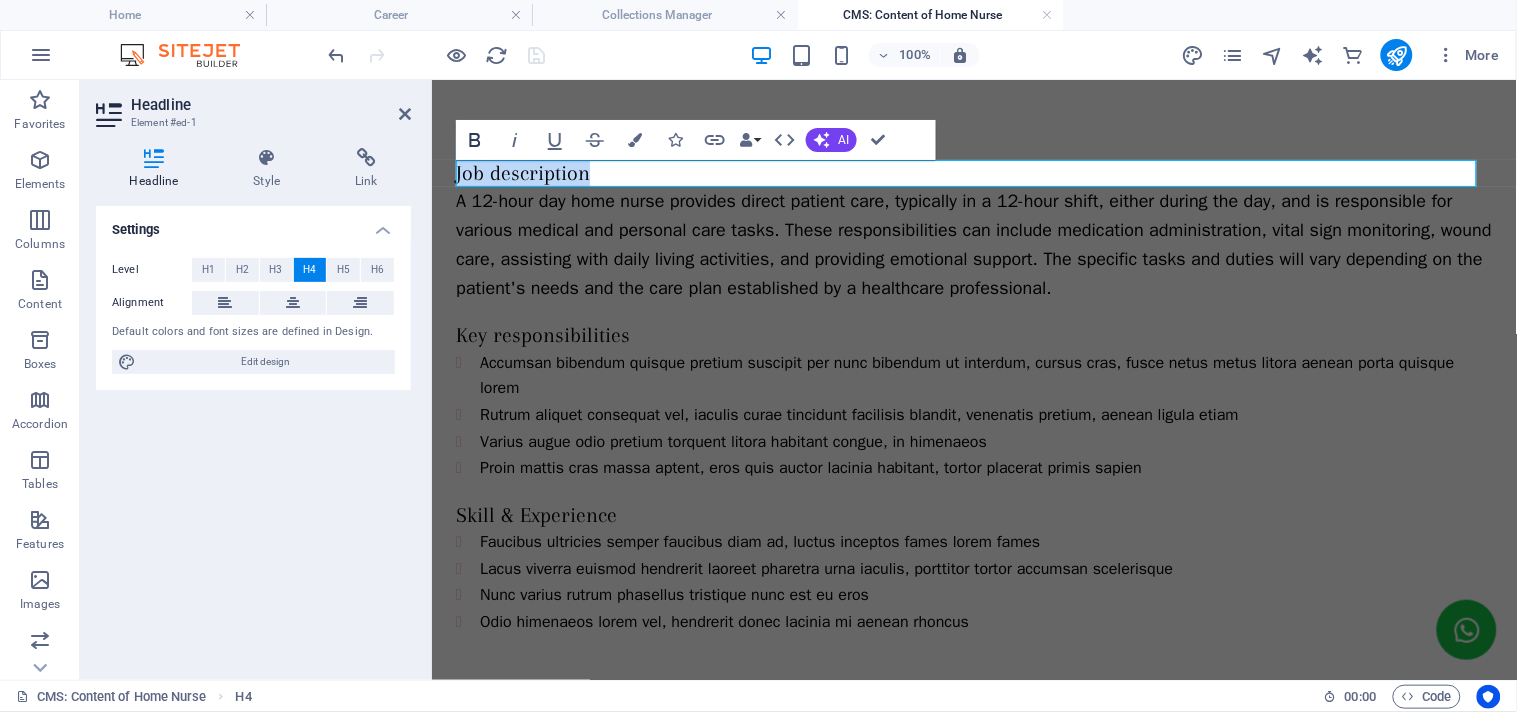 click 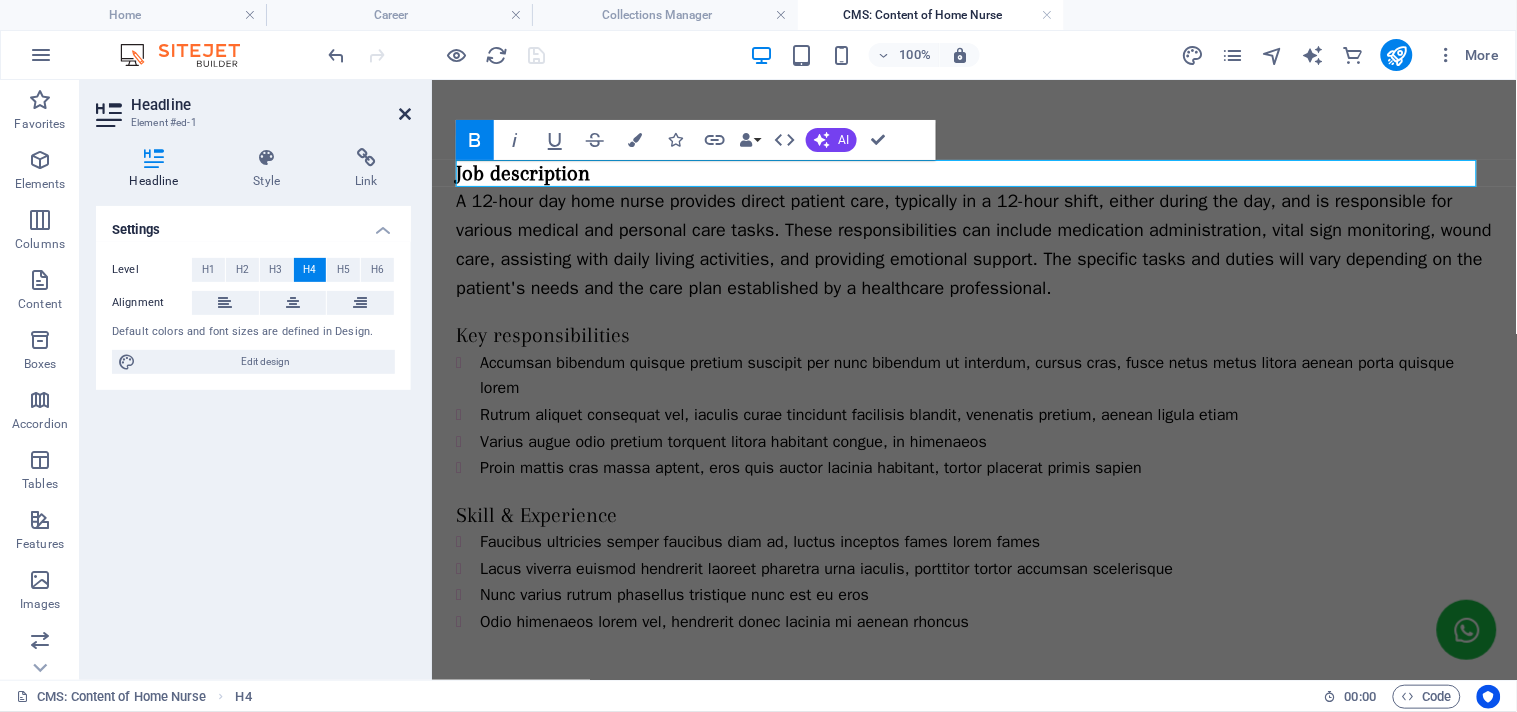 click at bounding box center [405, 114] 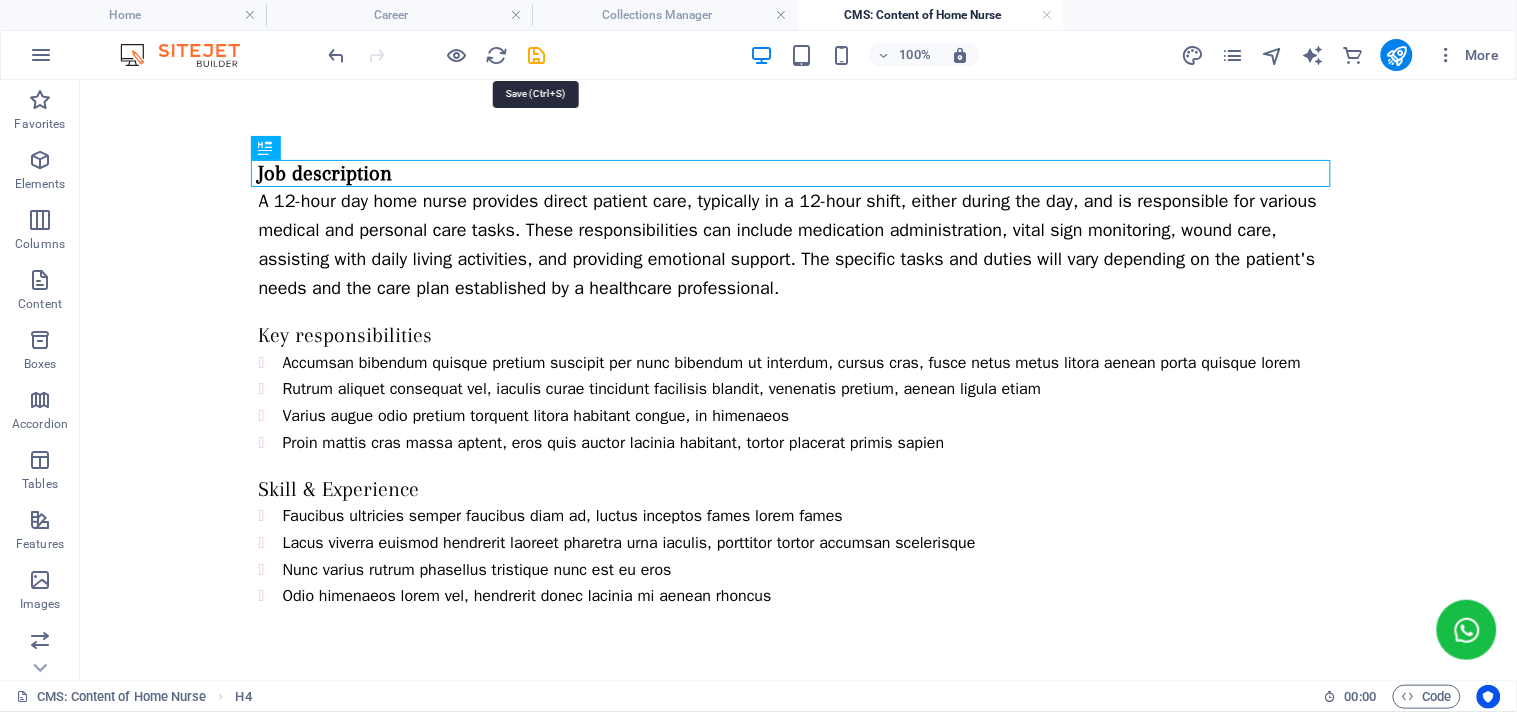 click at bounding box center [537, 55] 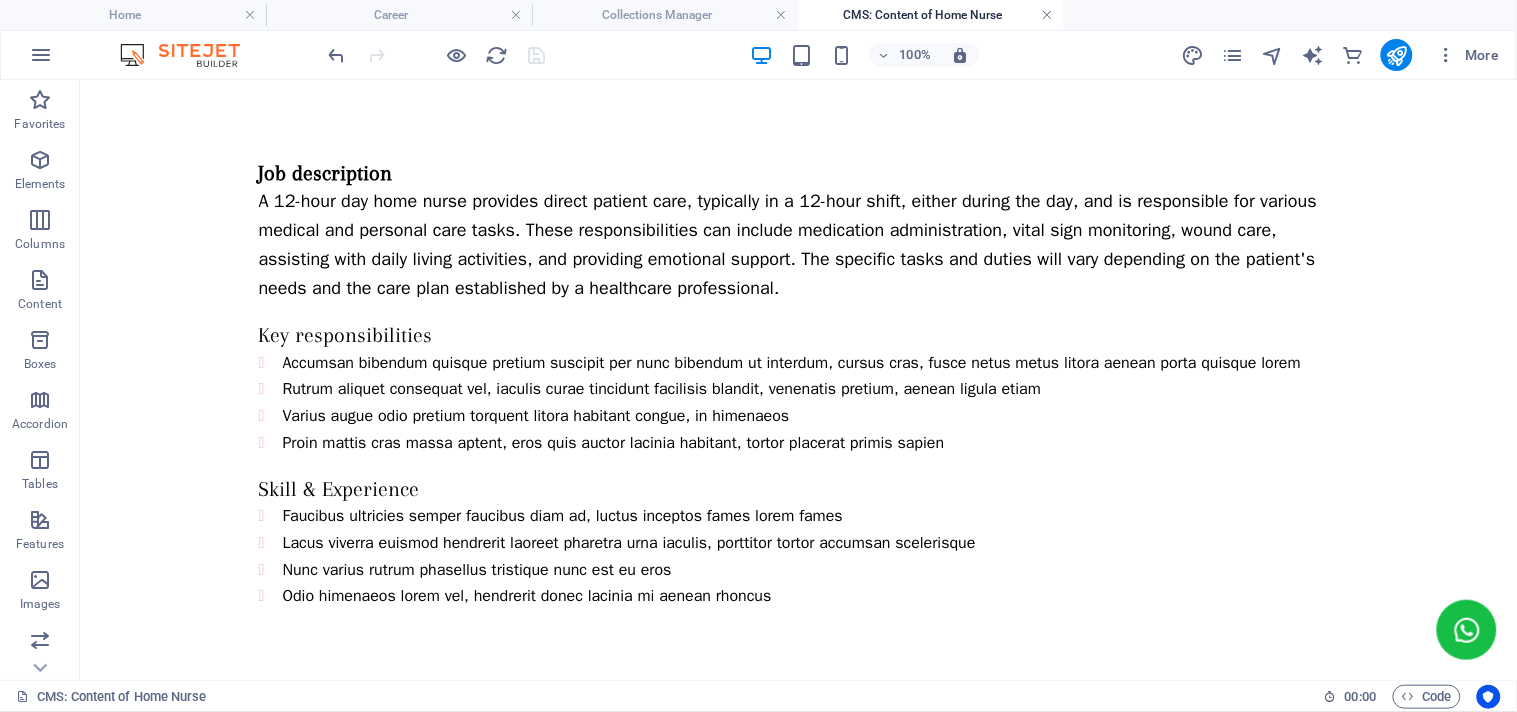 click at bounding box center [1048, 15] 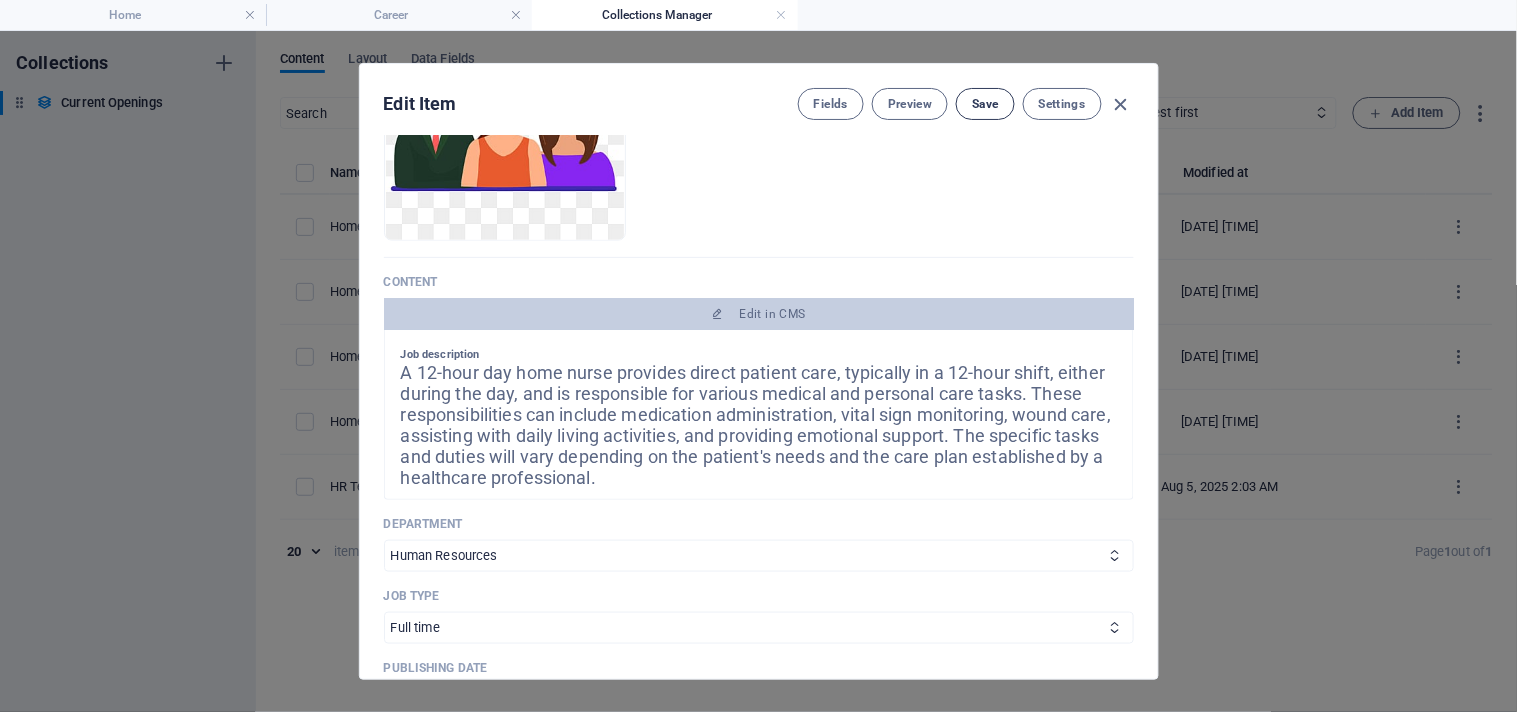 click on "Save" at bounding box center [985, 104] 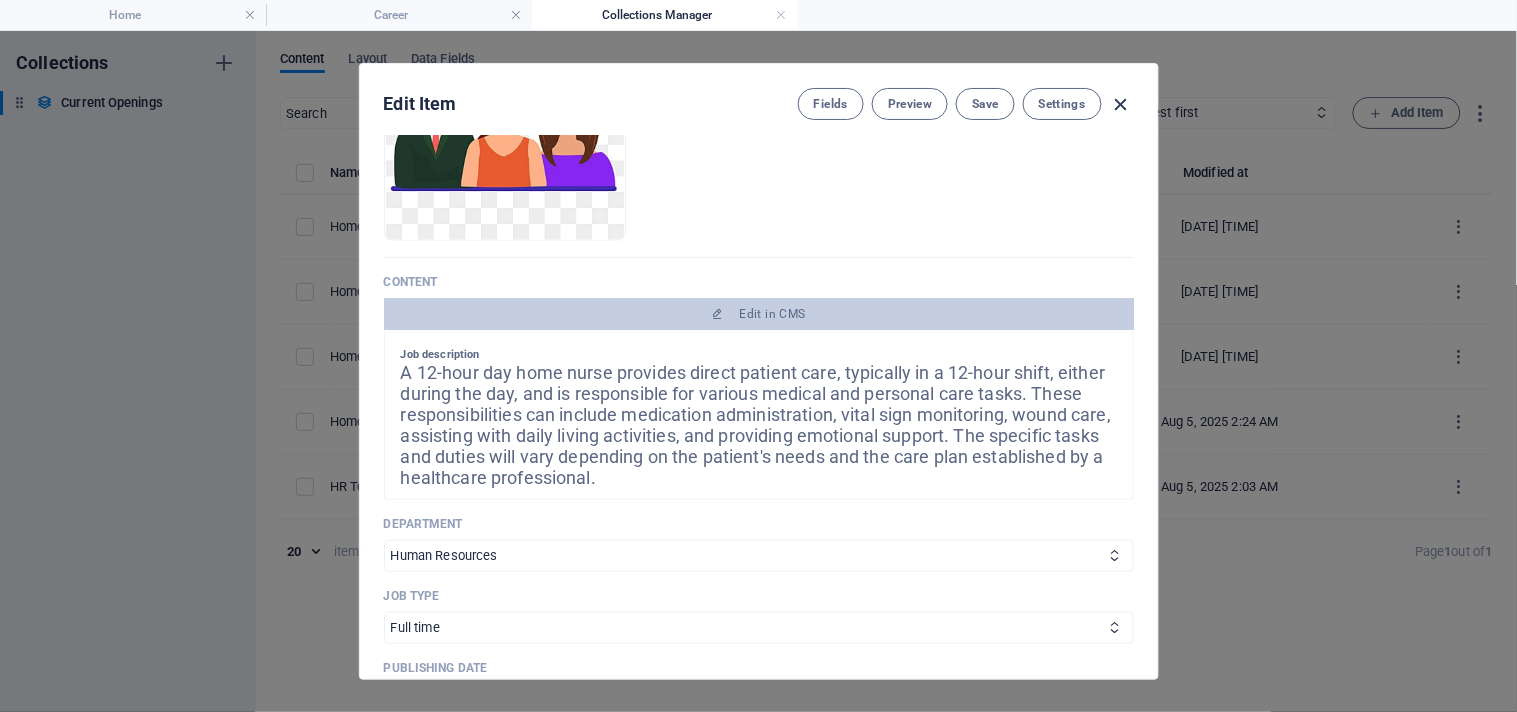 click at bounding box center [1121, 104] 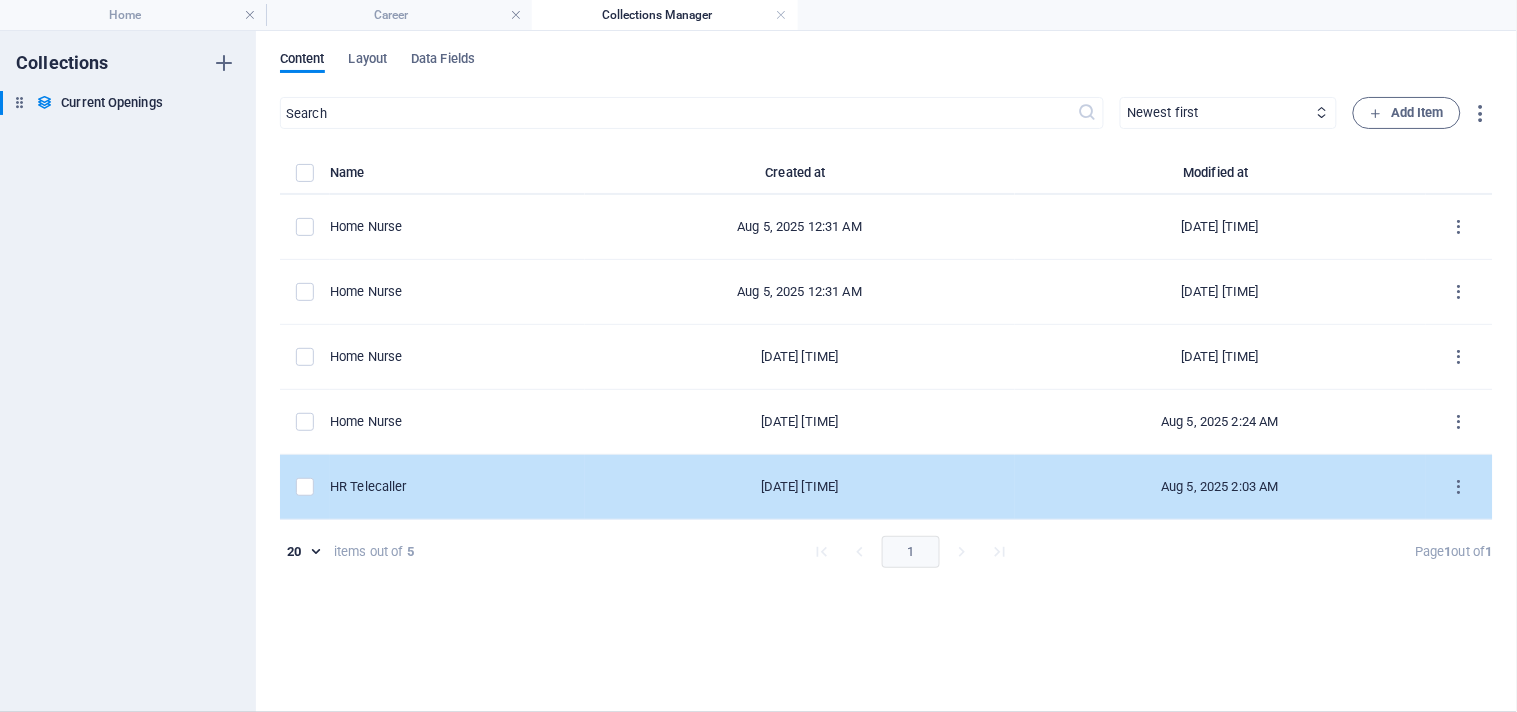 click on "HR Telecaller" at bounding box center (457, 487) 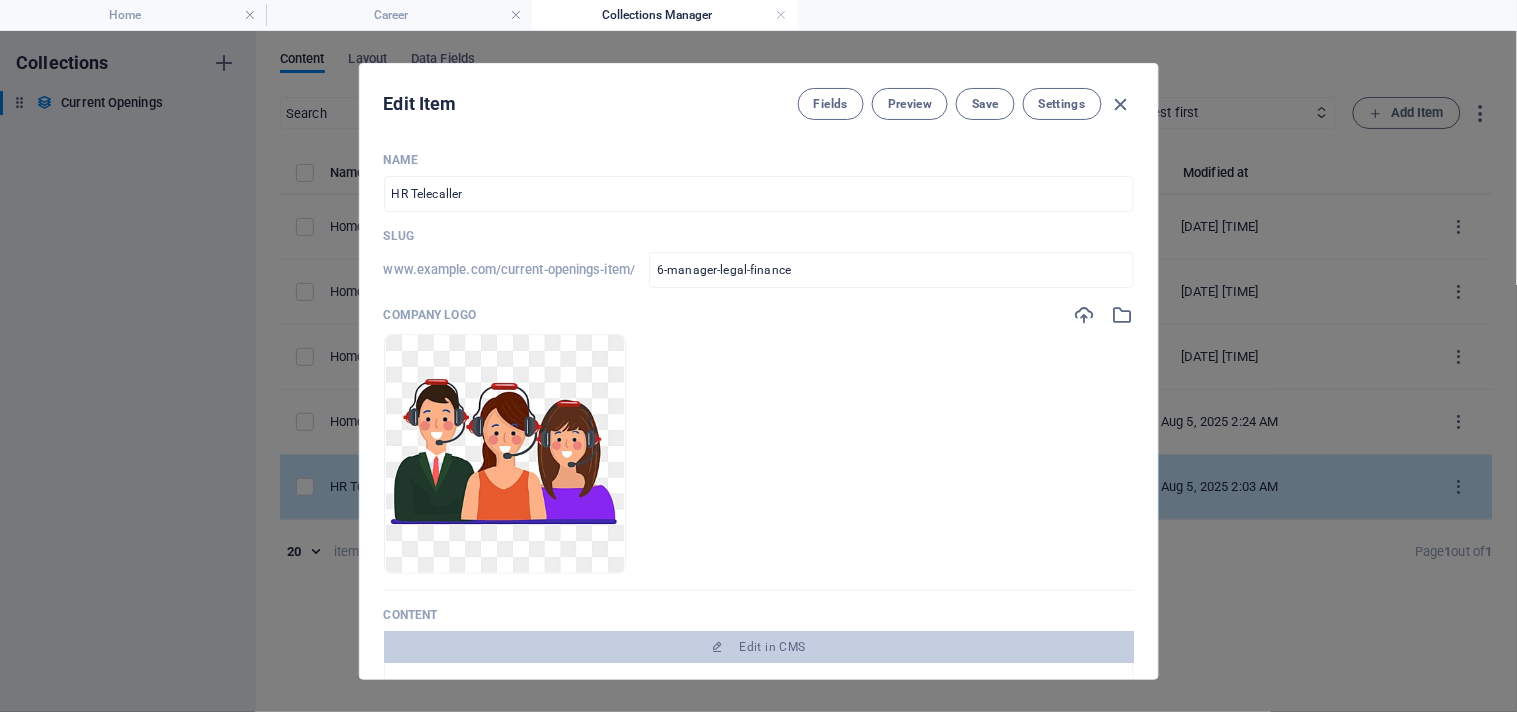 click at bounding box center (505, 454) 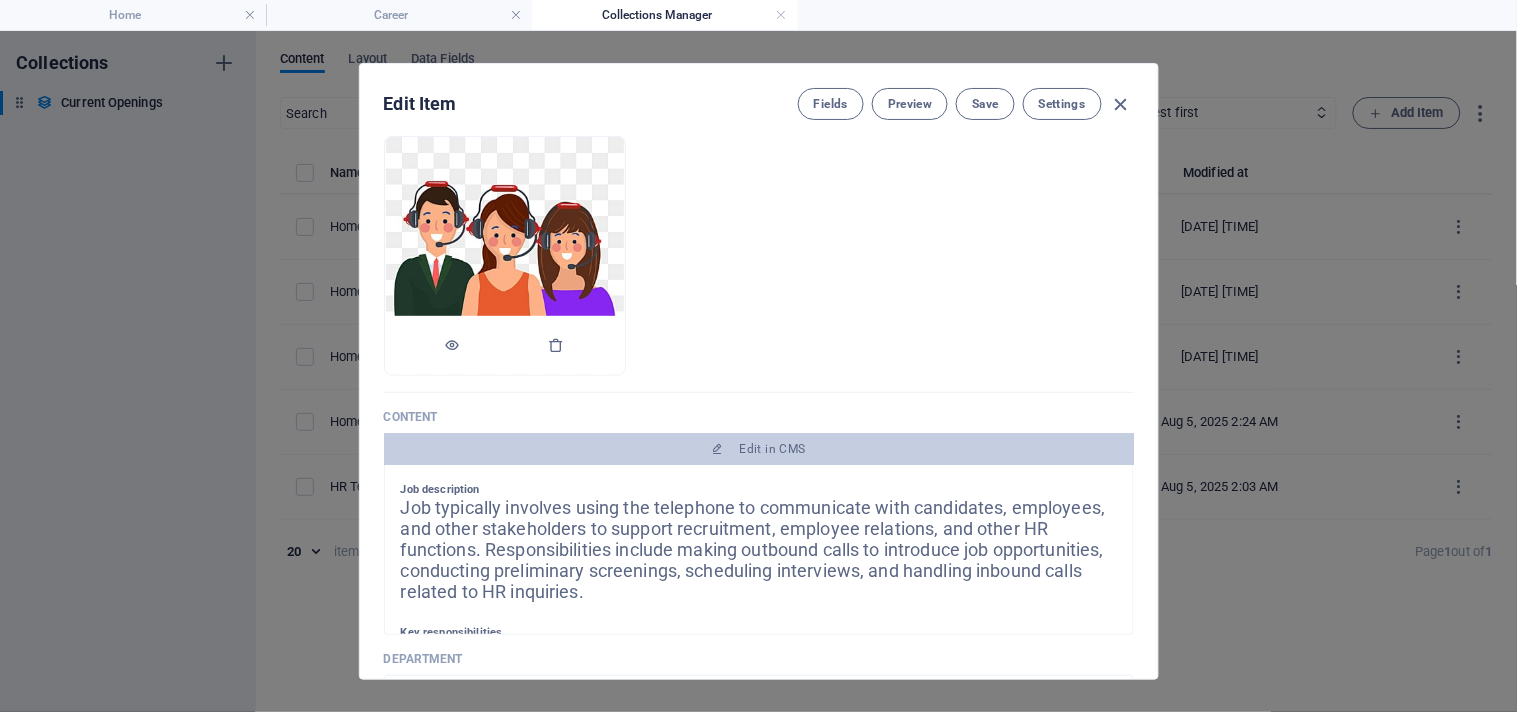 scroll, scrollTop: 333, scrollLeft: 0, axis: vertical 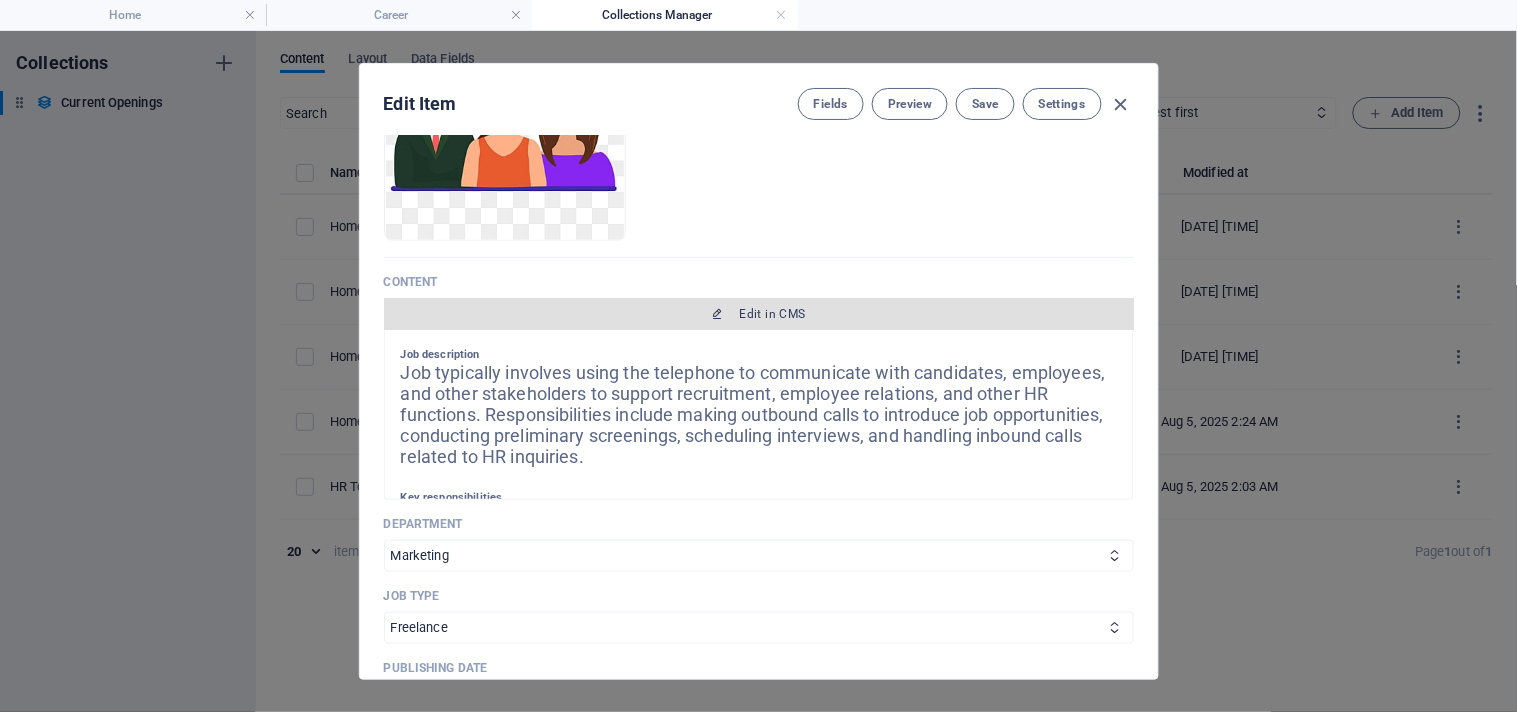 click on "Edit in CMS" at bounding box center (759, 314) 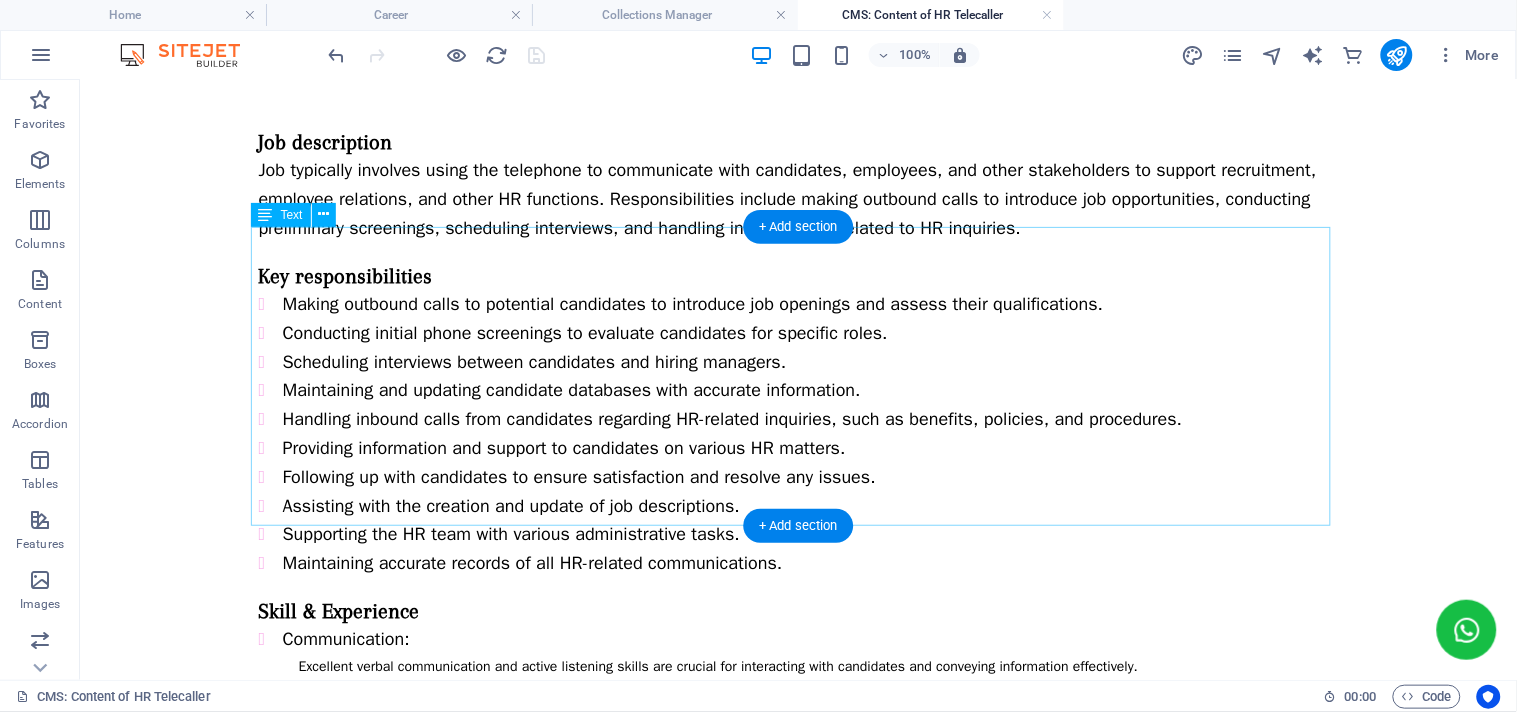 scroll, scrollTop: 0, scrollLeft: 0, axis: both 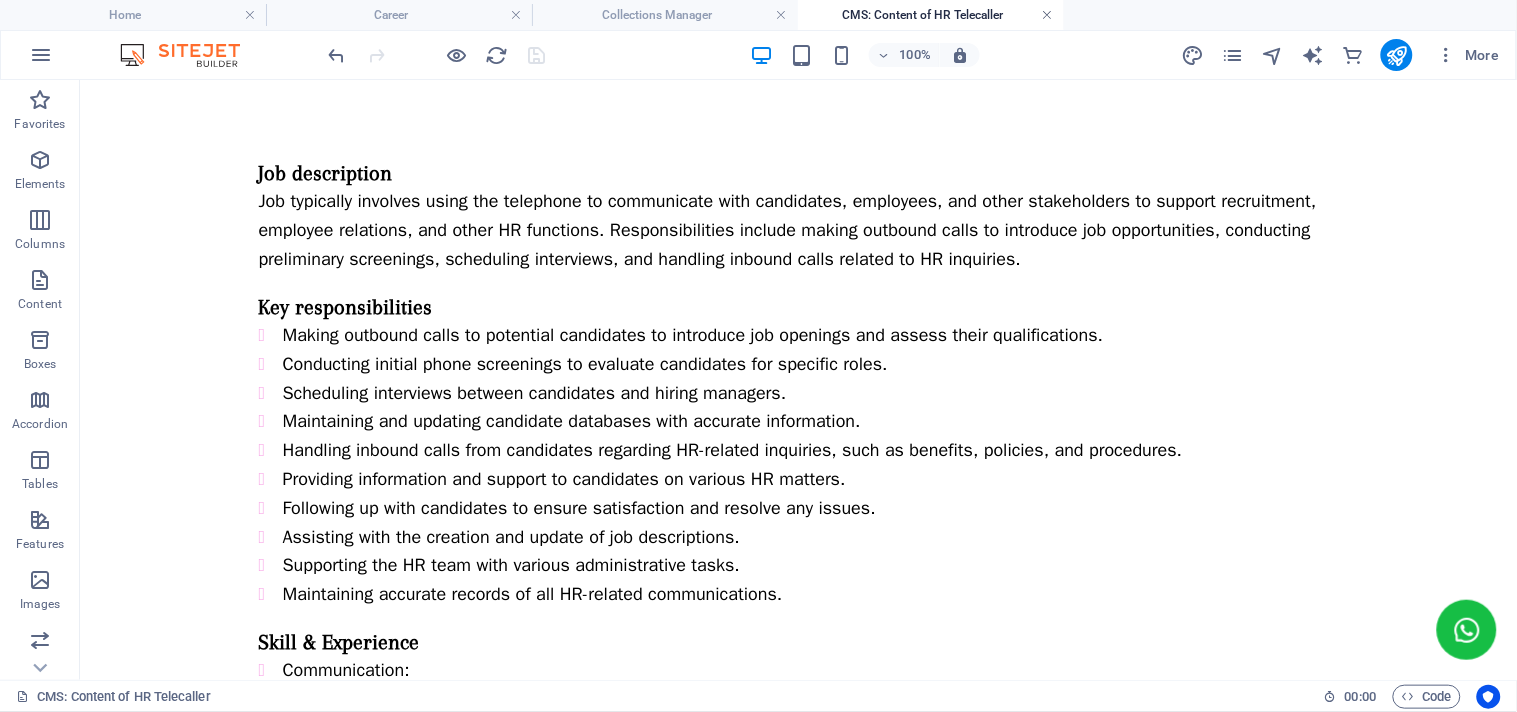 click at bounding box center (1048, 15) 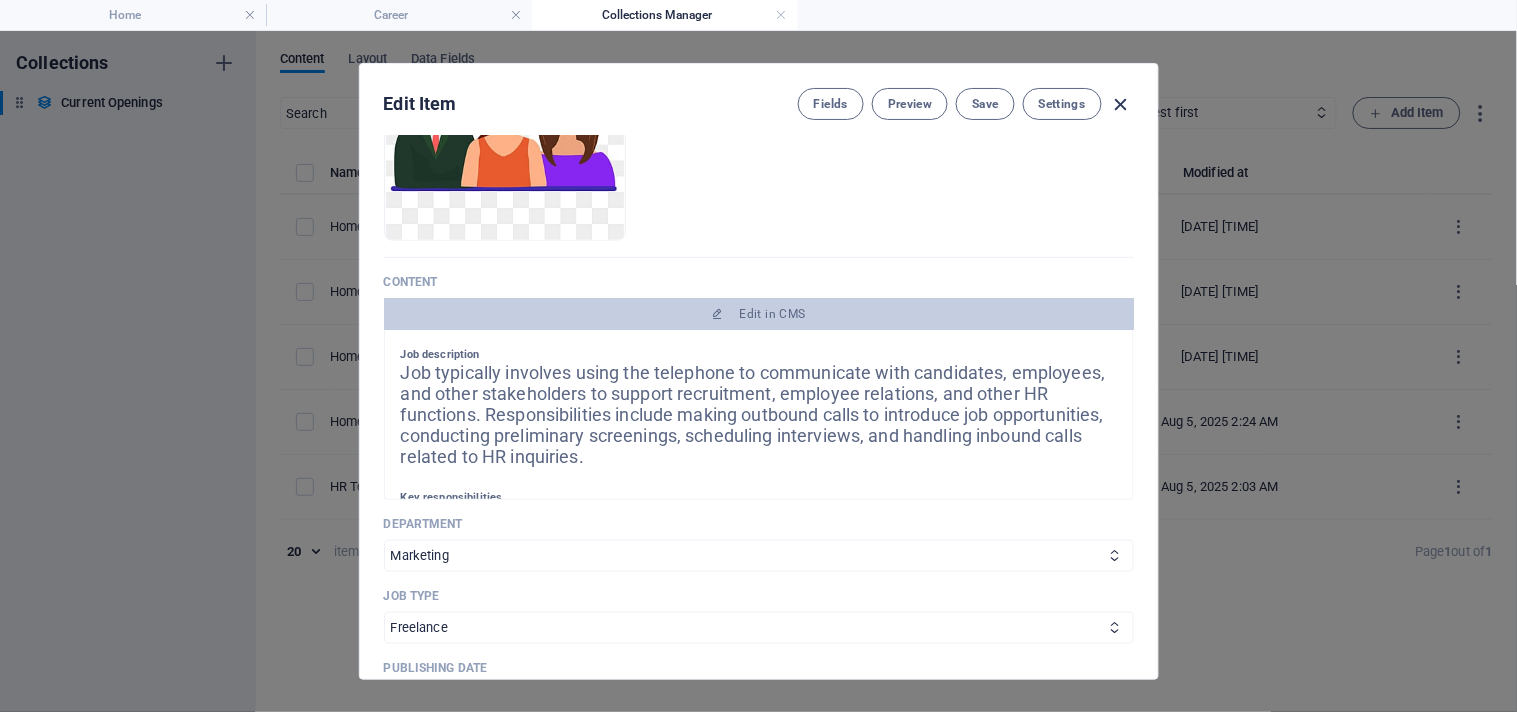 click at bounding box center [1121, 104] 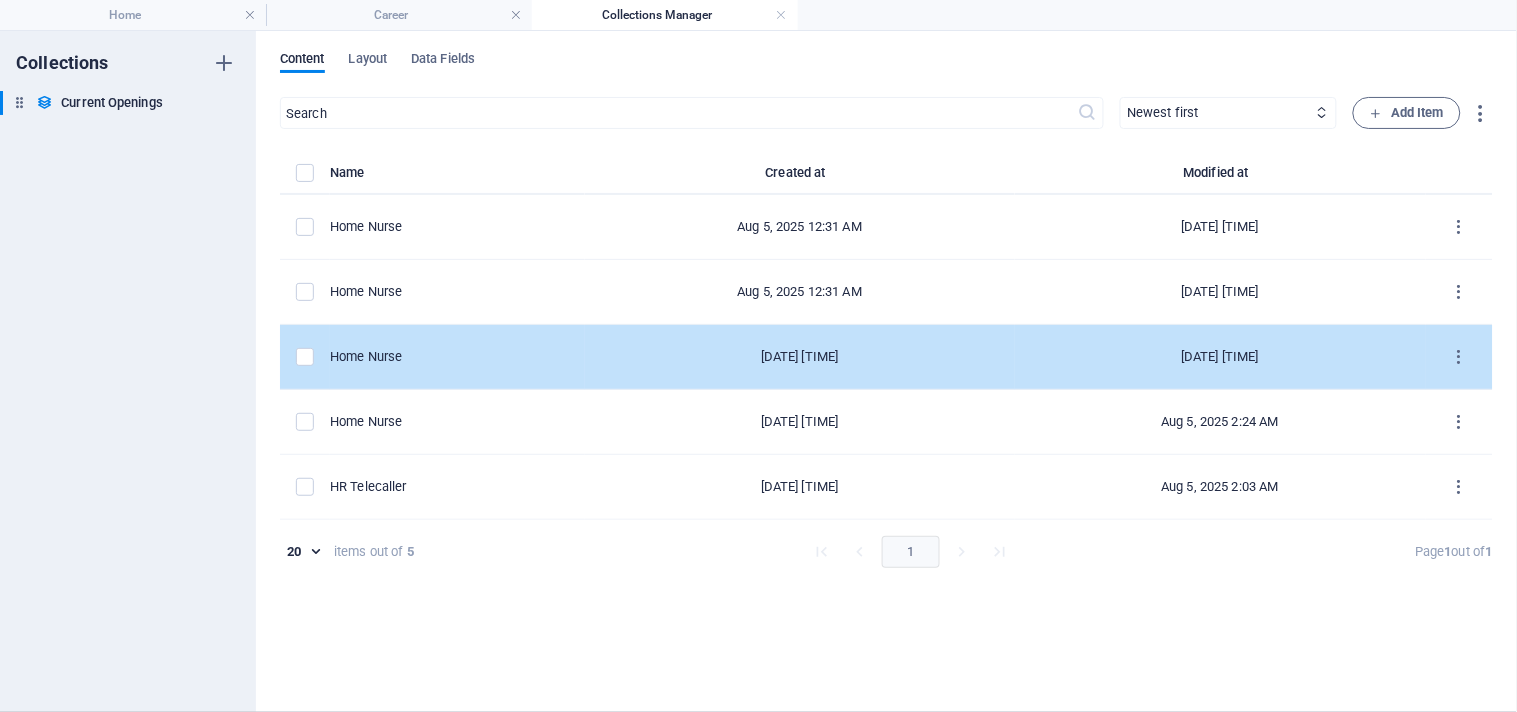 click on "Home Nurse" at bounding box center [457, 357] 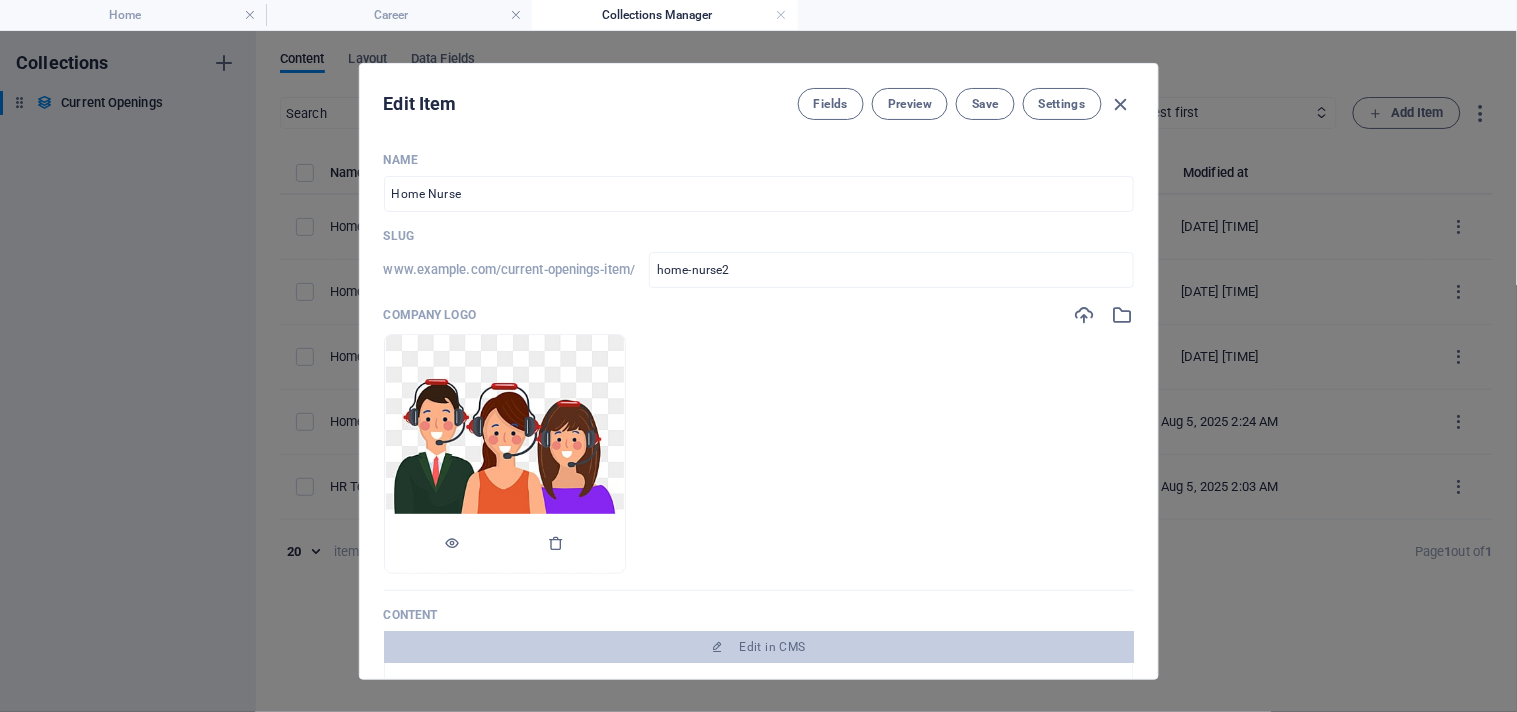 scroll, scrollTop: 333, scrollLeft: 0, axis: vertical 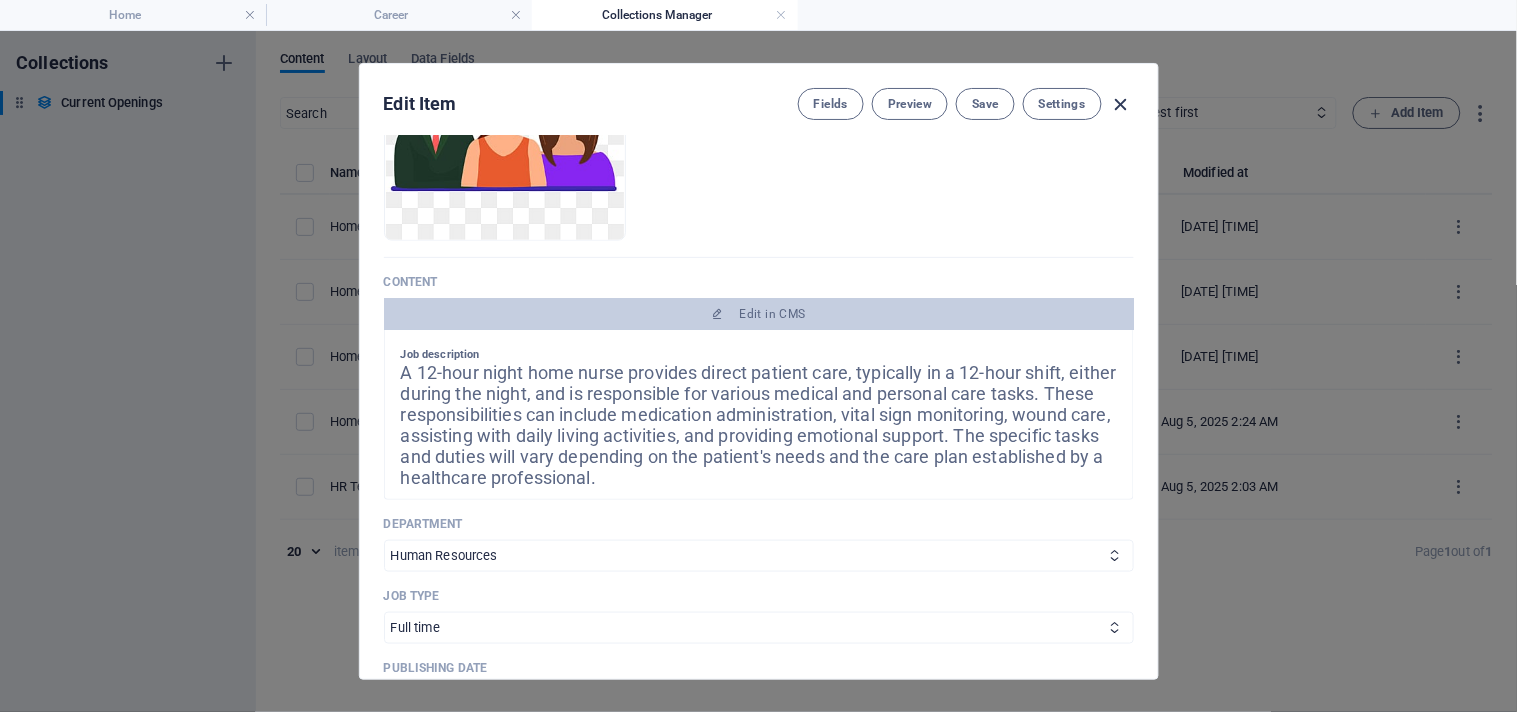 click at bounding box center [1121, 104] 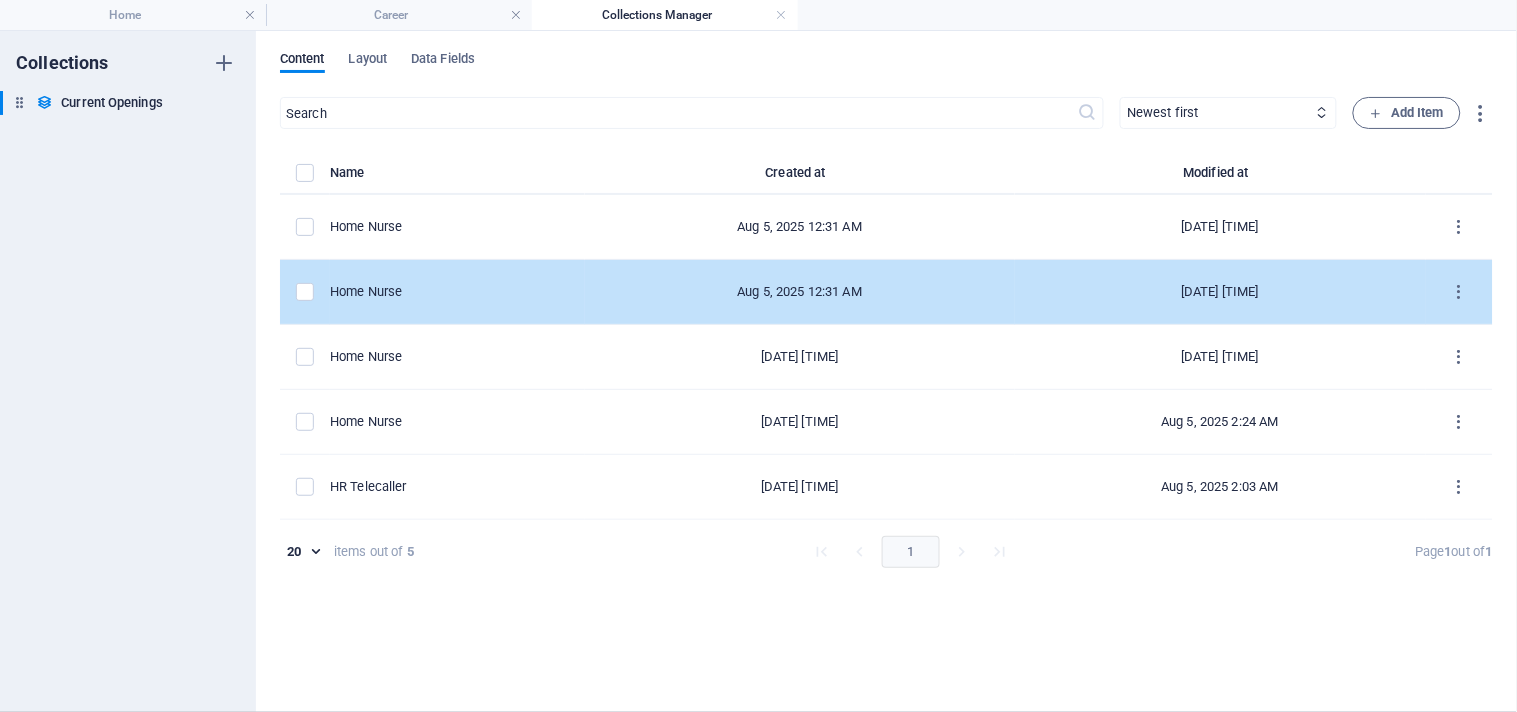 click on "Home Nurse" at bounding box center (457, 292) 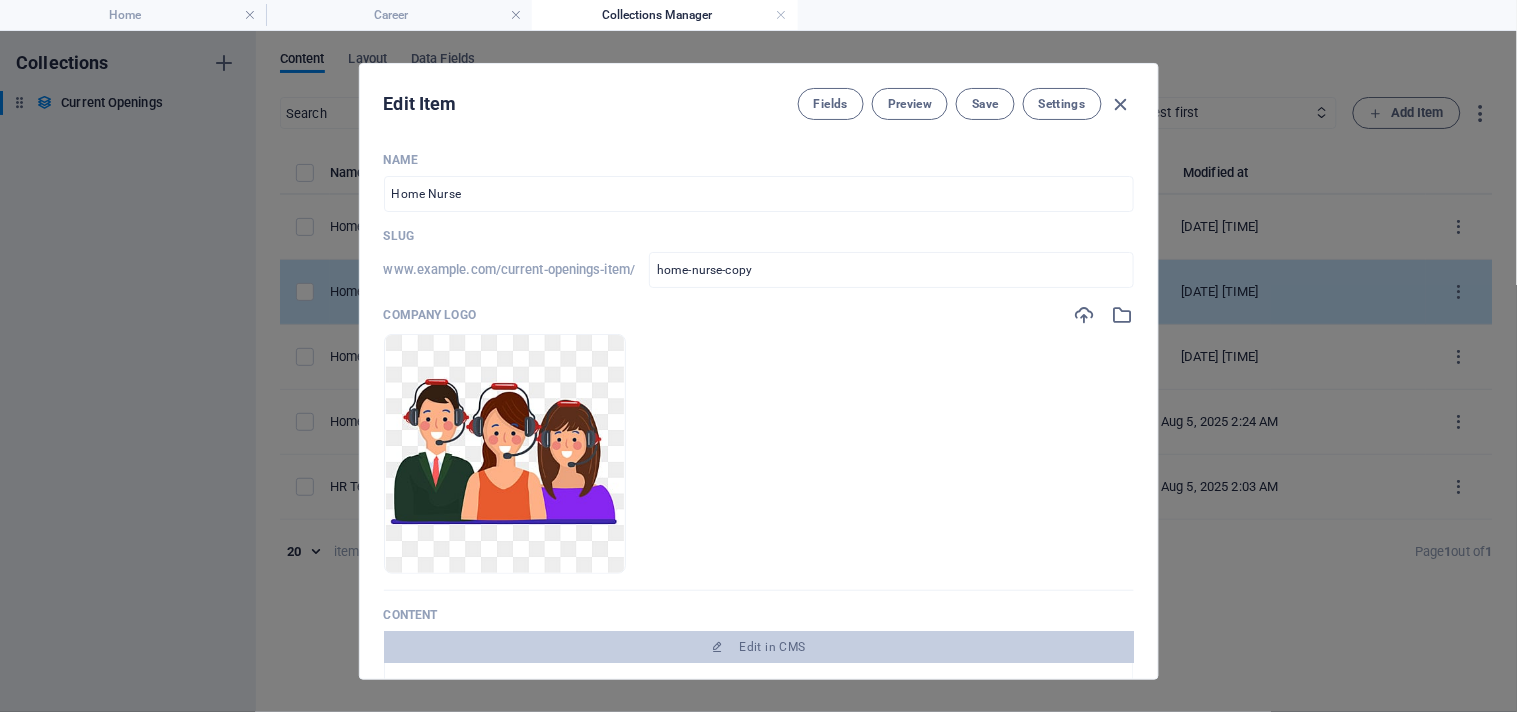 click on "Name Home Nurse ​ Slug www.example.com/current-openings-item/ home-nurse-copy ​ Company logo Drop files here to upload them instantly Content Edit in CMS Job description Key responsibilities Accumsan bibendum quisque pretium suscipit per nunc bibendum ut interdum, cursus cras, fusce netus metus litora aenean porta quisque lorem
Rutrum aliquet consequat vel, iaculis curae tincidunt facilisis blandit, venenatis pretium, aenean ligula etiam
Varius augue odio pretium torquent litora habitant congue, in himenaeos
Proin mattis cras massa aptent, eros quis auctor lacinia habitant, tortor placerat primis sapien Skill & Experience Faucibus ultricies semper faucibus diam ad, luctus inceptos fames lorem fames
Lacus viverra euismod hendrerit laoreet pharetra urna iaculis, porttitor tortor accumsan scelerisque
Nunc varius rutrum phasellus tristique nunc est eu eros Sales" at bounding box center (759, 800) 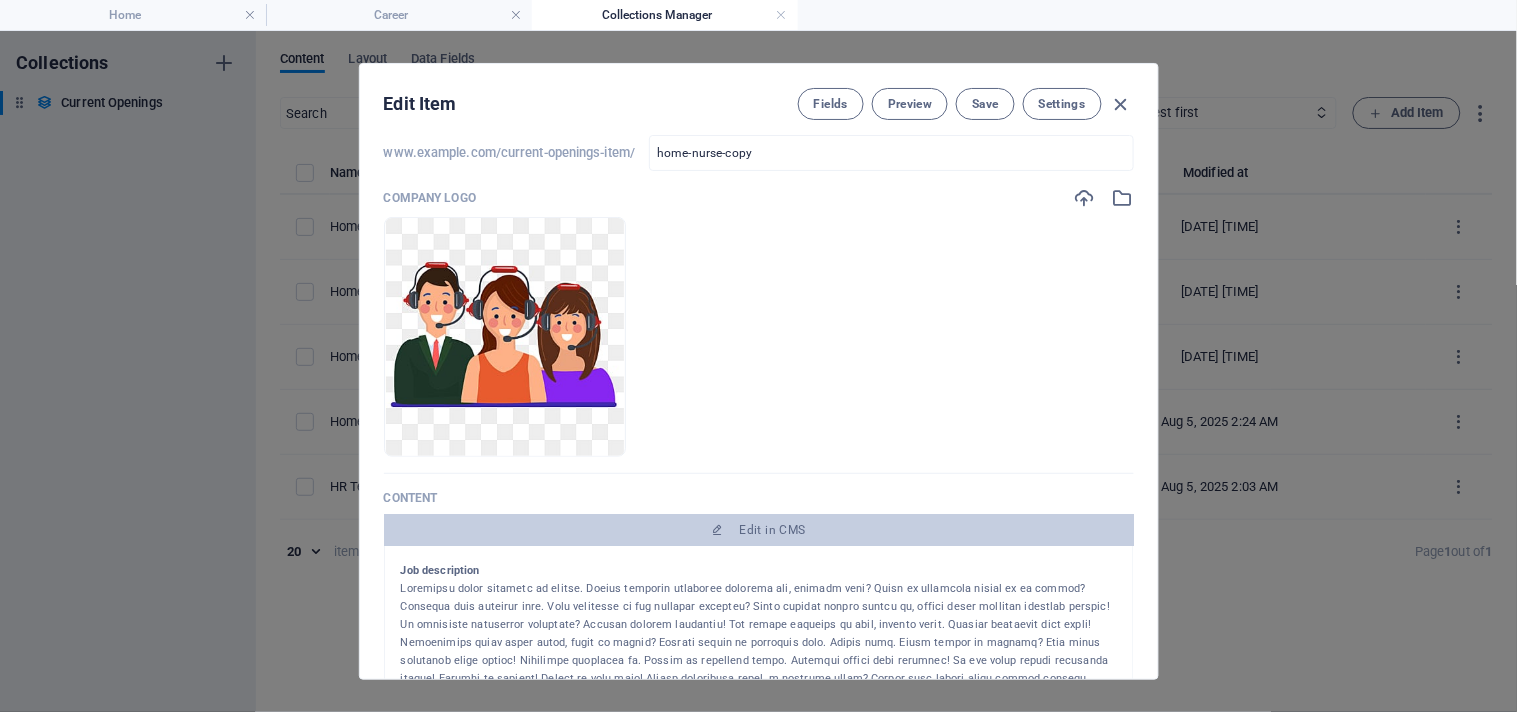 scroll, scrollTop: 333, scrollLeft: 0, axis: vertical 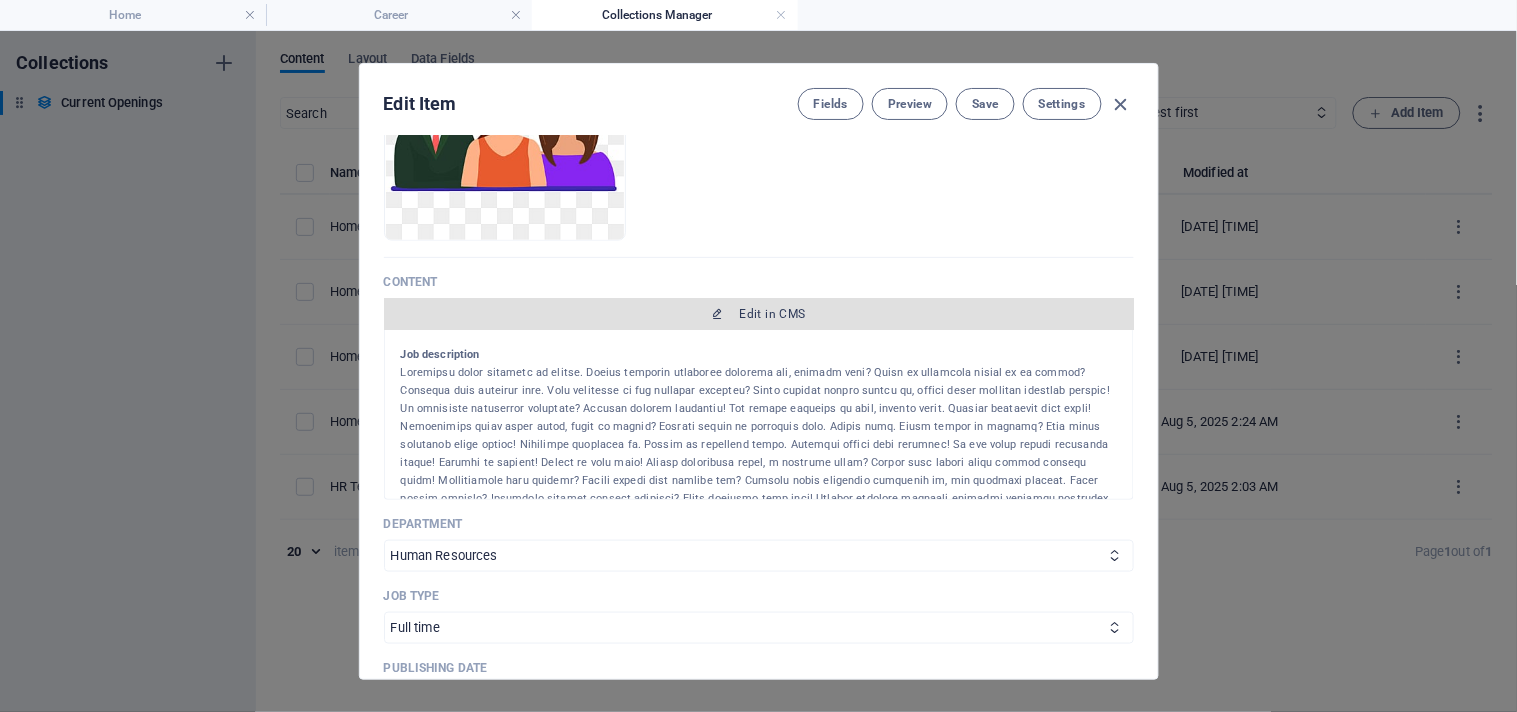 click on "Edit in CMS" at bounding box center (759, 314) 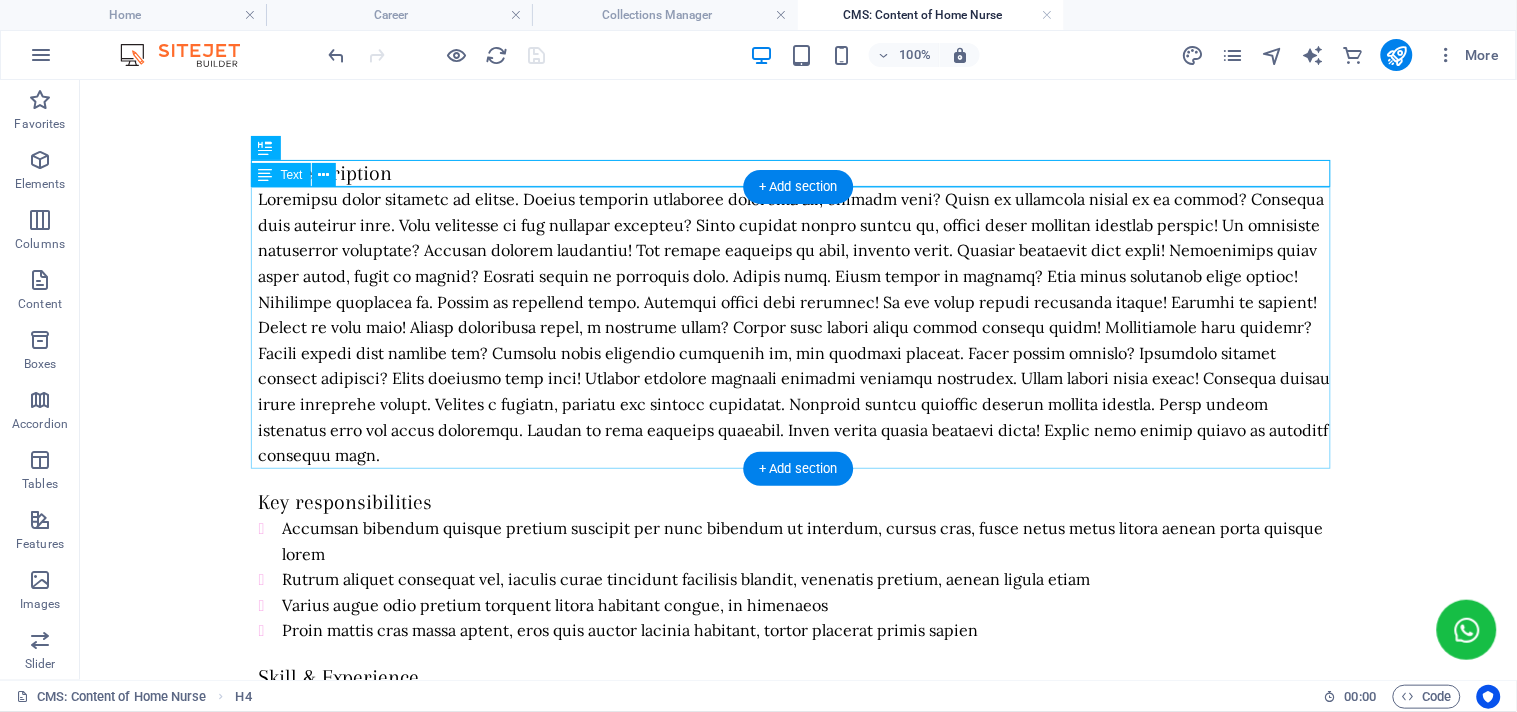 scroll, scrollTop: 0, scrollLeft: 0, axis: both 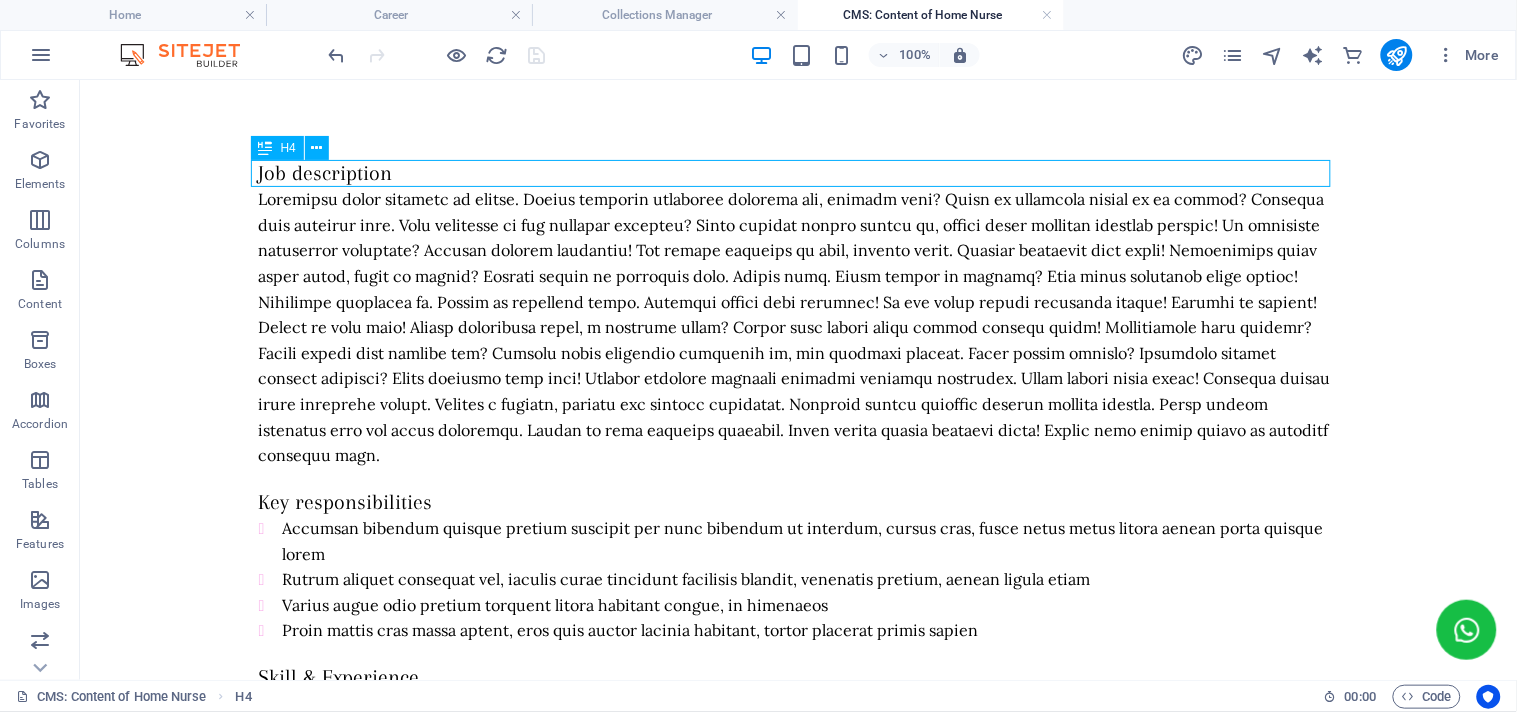 click on "Job description" at bounding box center (798, 172) 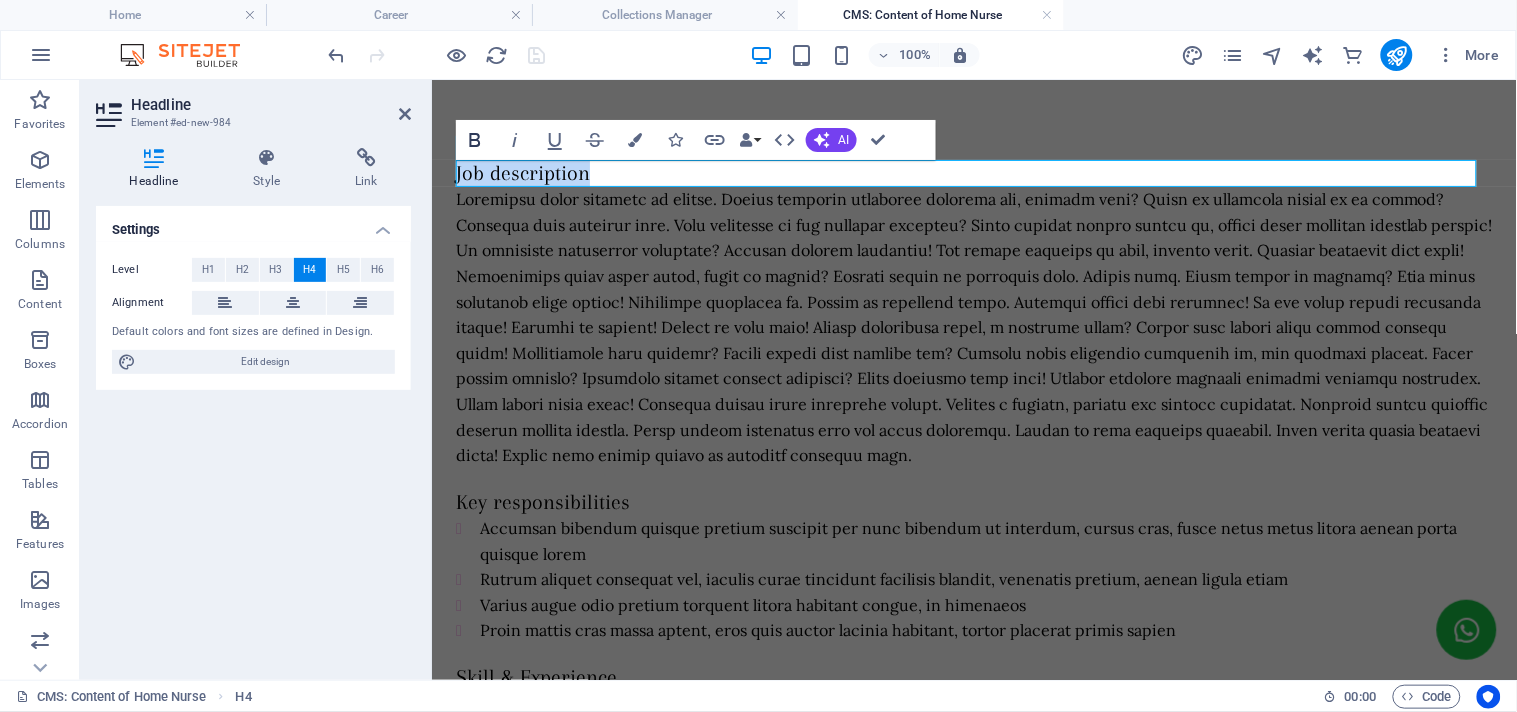 click 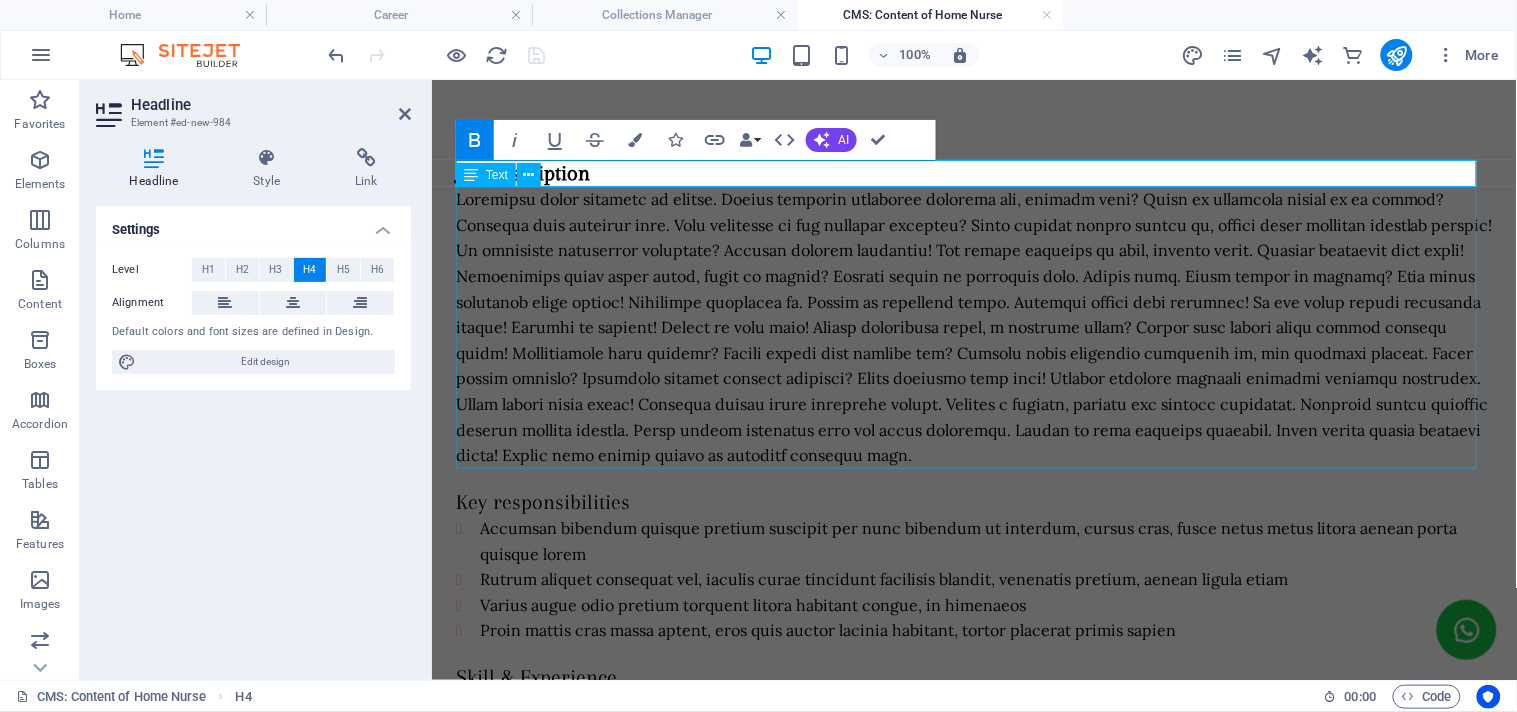 click at bounding box center [973, 327] 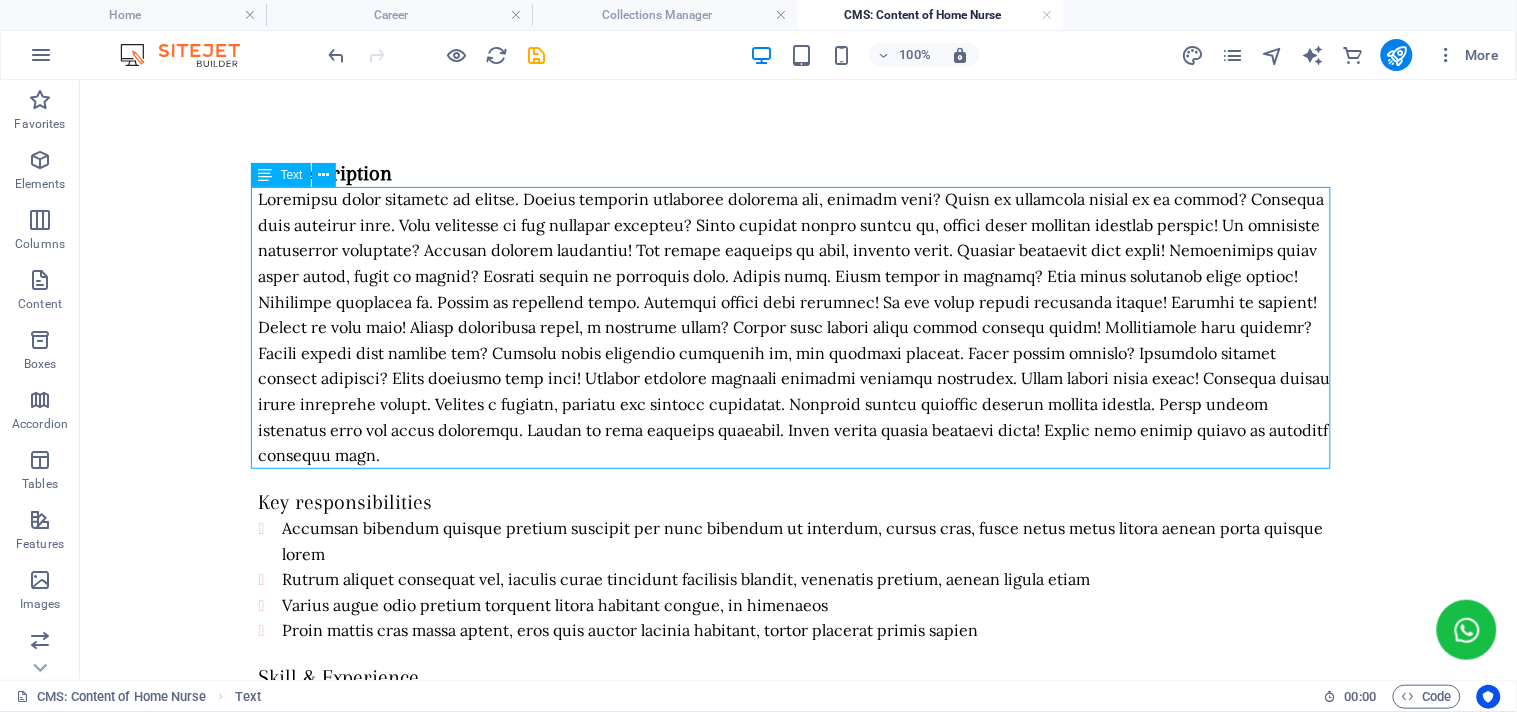 click at bounding box center (798, 327) 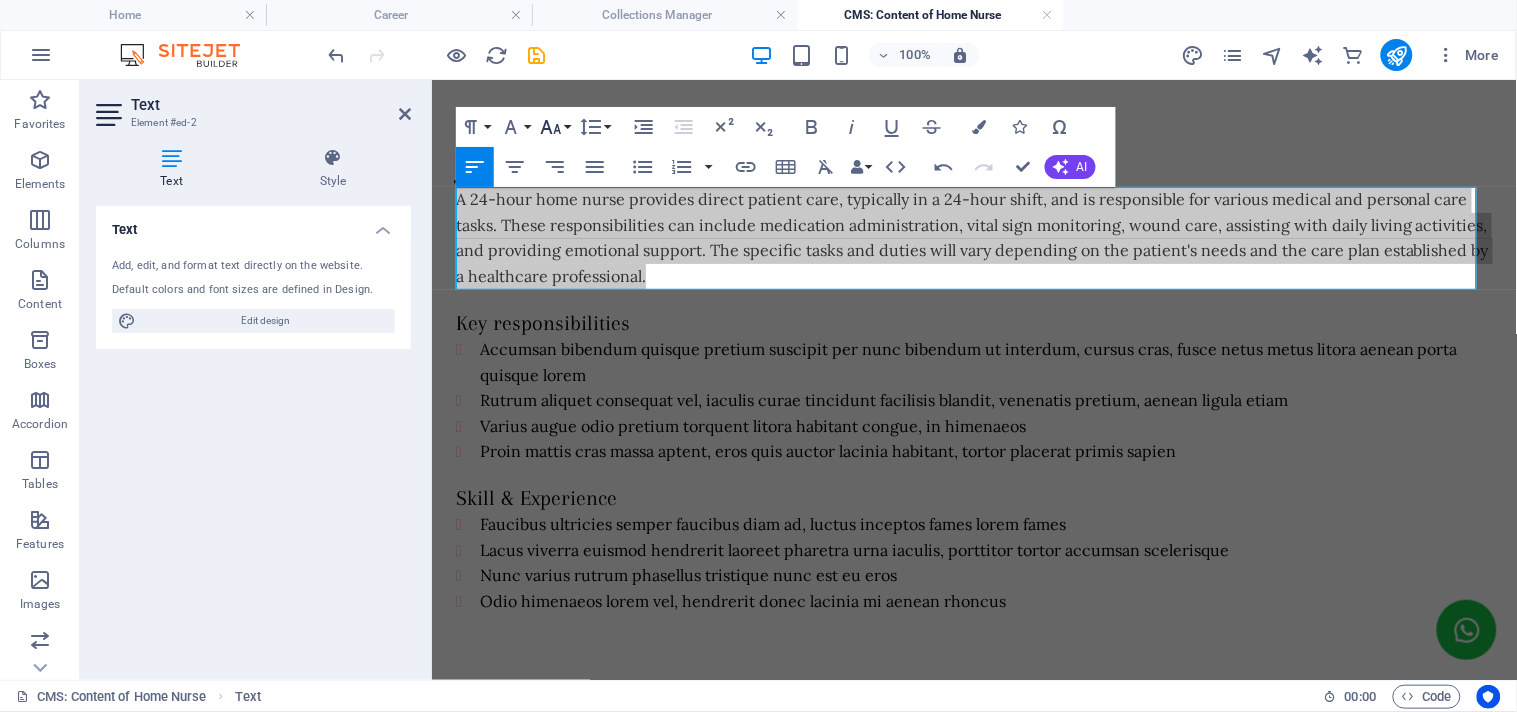 click on "Font Size" at bounding box center [555, 127] 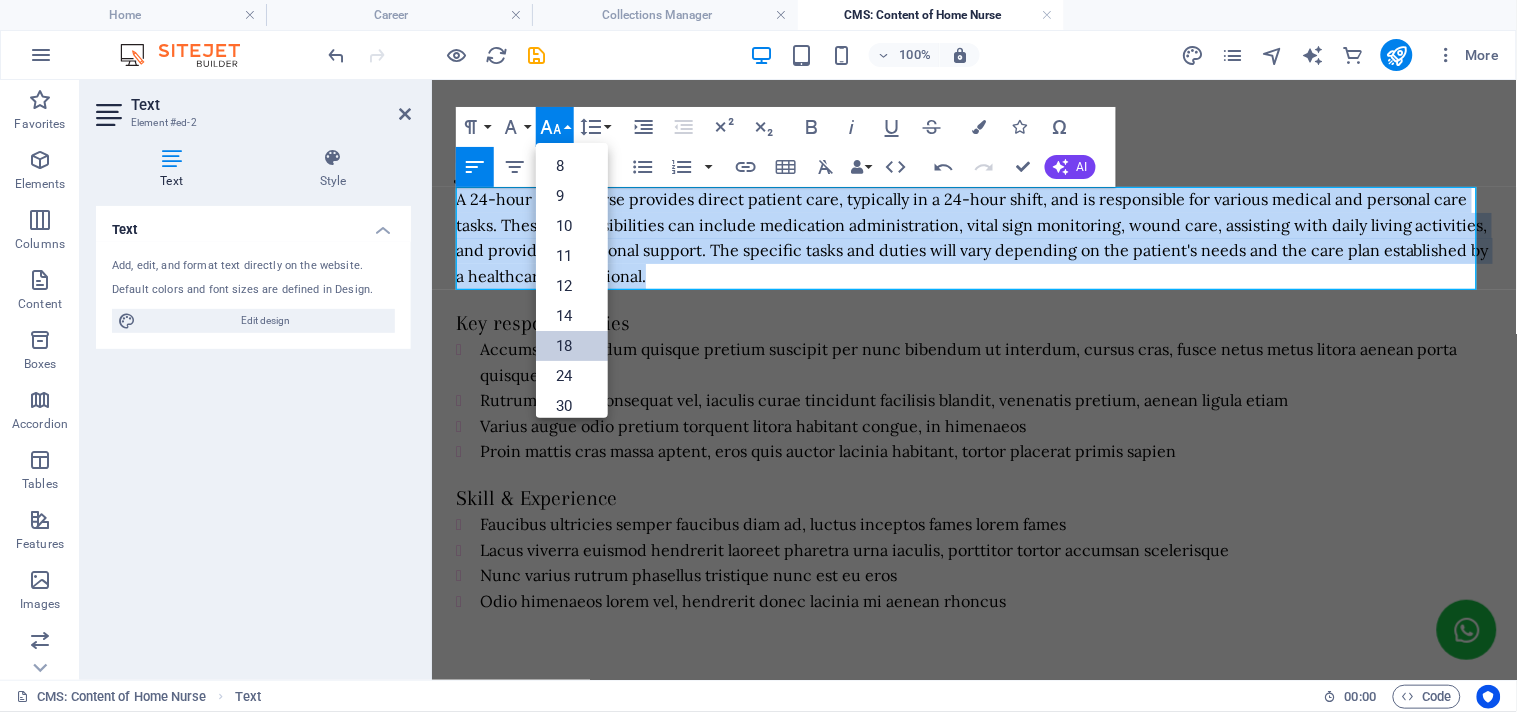click on "18" at bounding box center (572, 346) 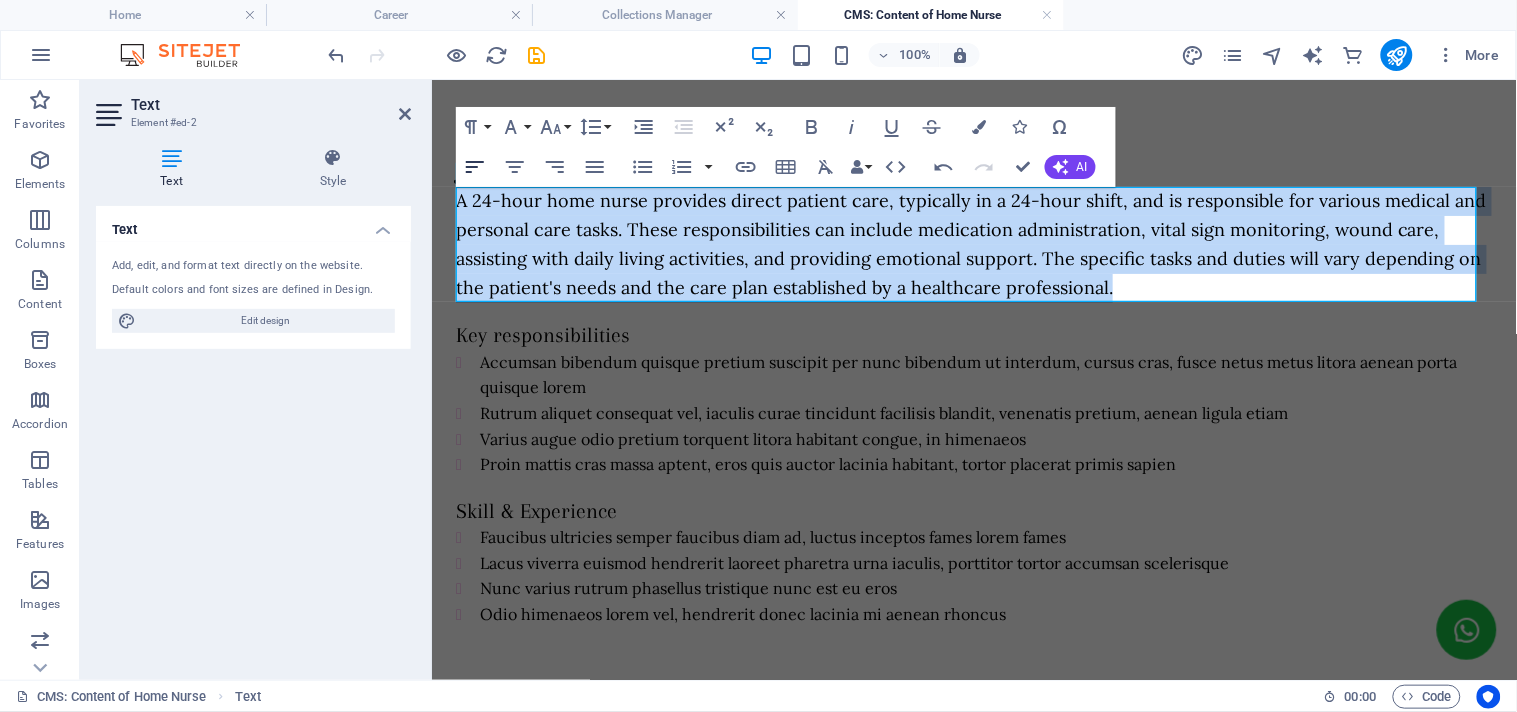 click 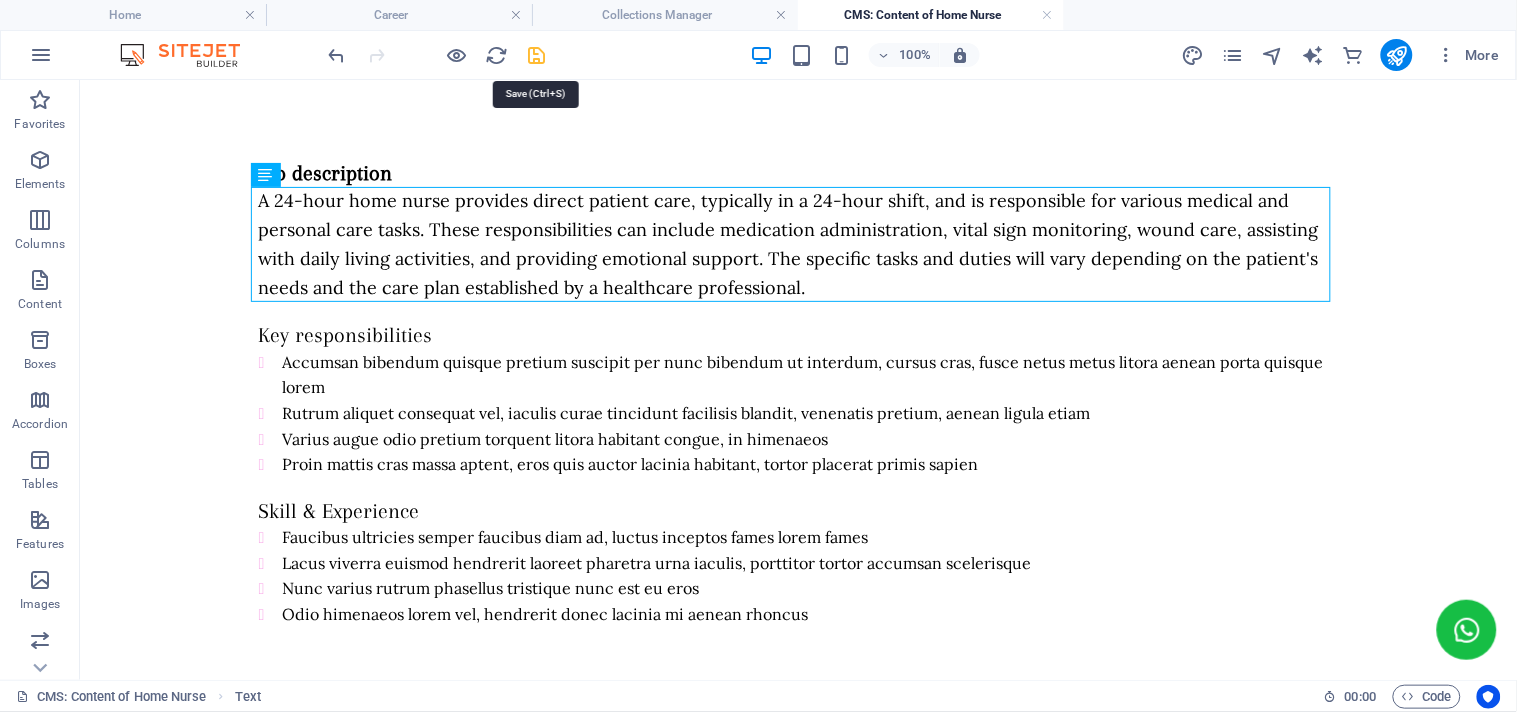 click at bounding box center (537, 55) 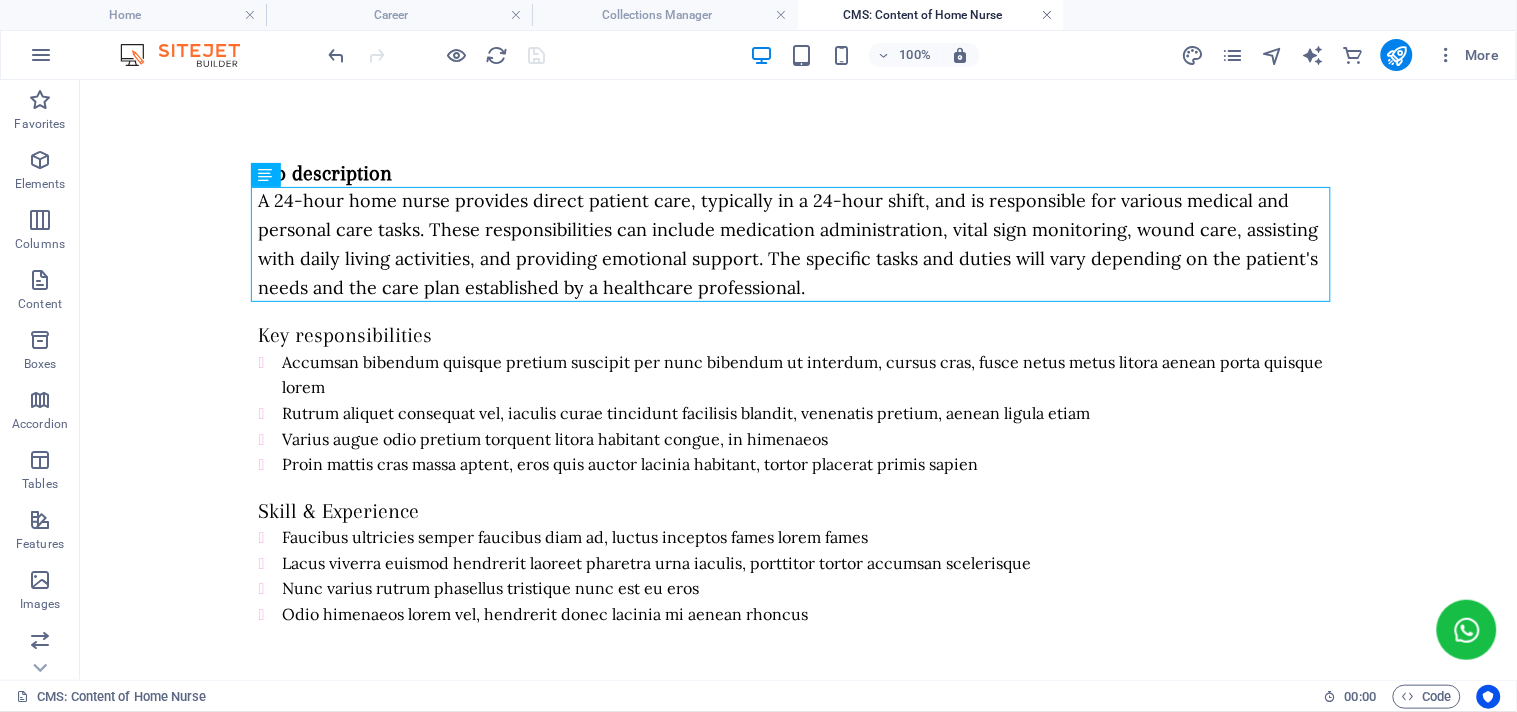 click at bounding box center (1048, 15) 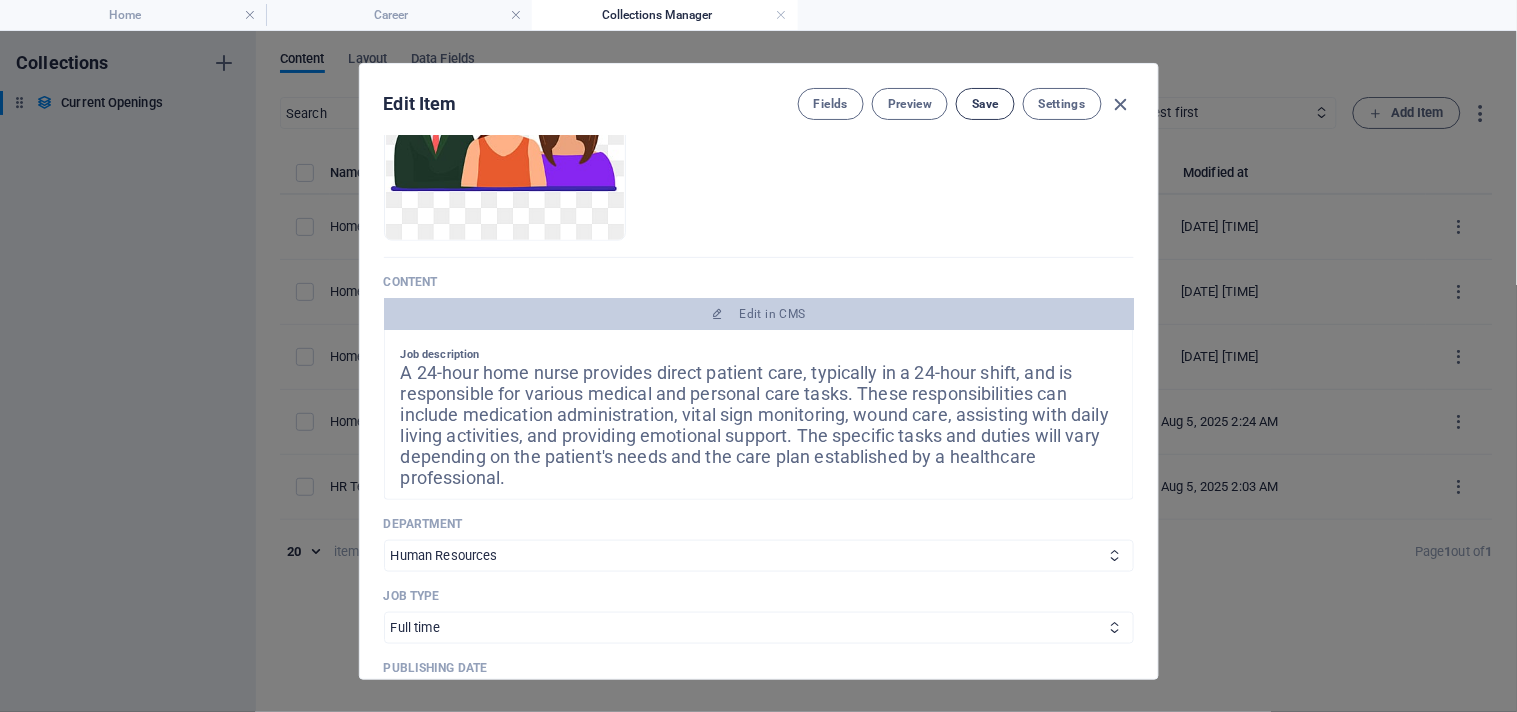 click on "Save" at bounding box center (985, 104) 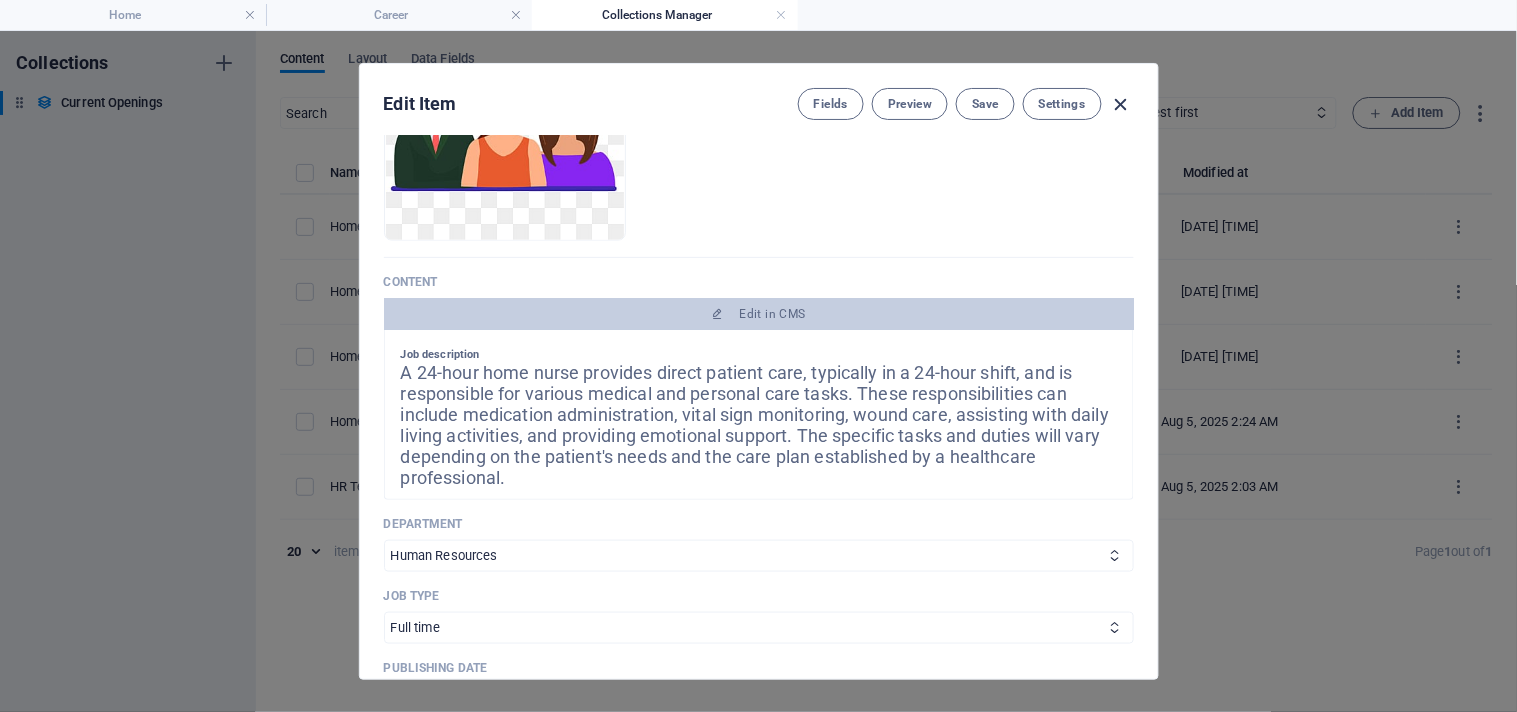 click at bounding box center (1121, 104) 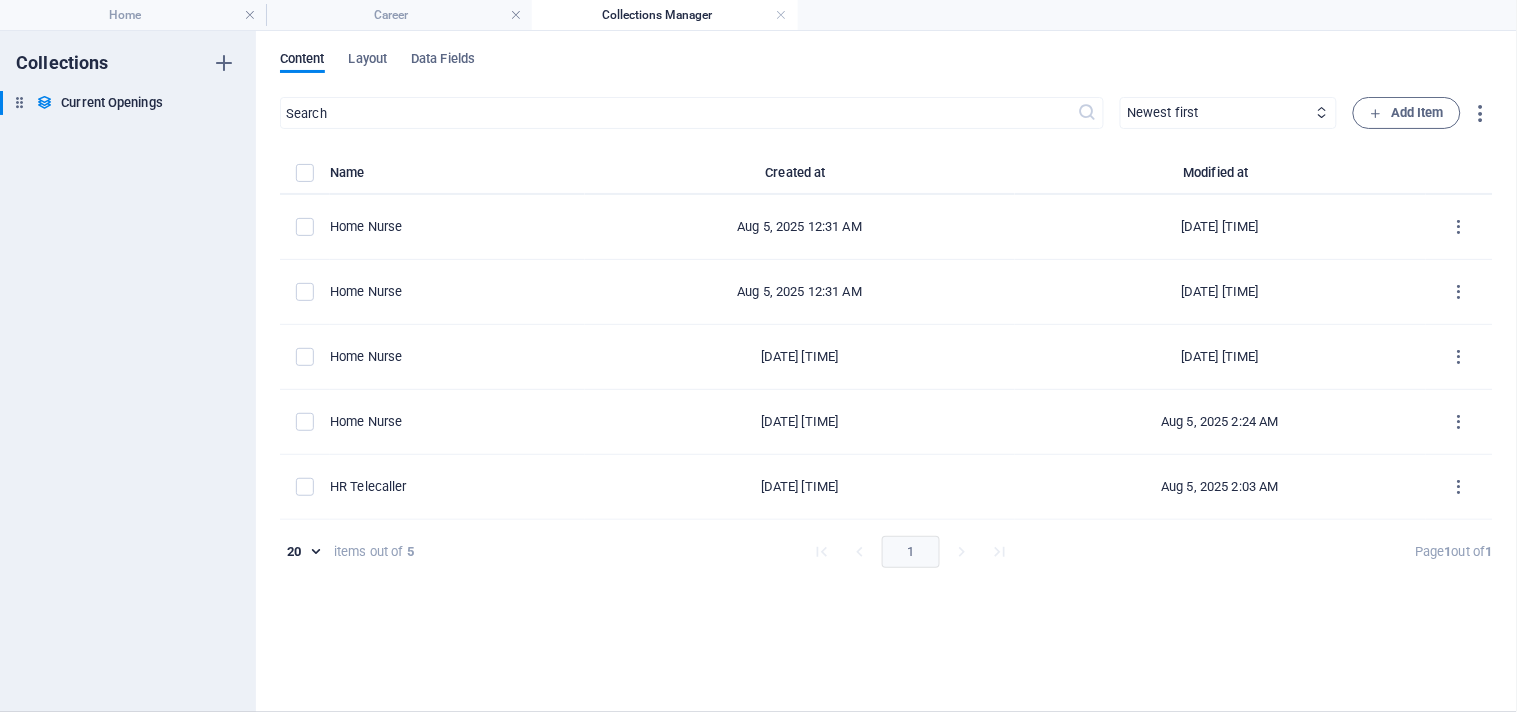 type on "2025-08-05" 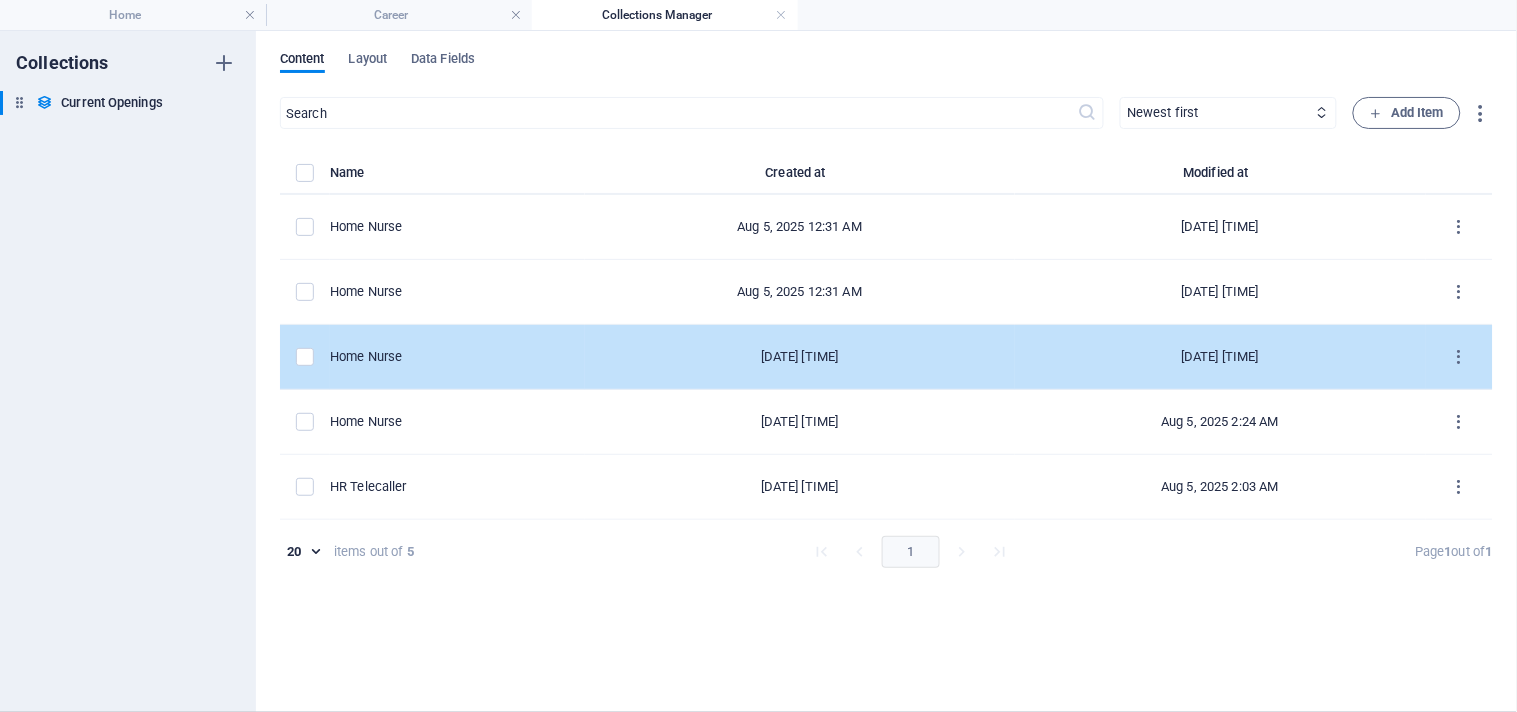 click on "Home Nurse" at bounding box center [457, 357] 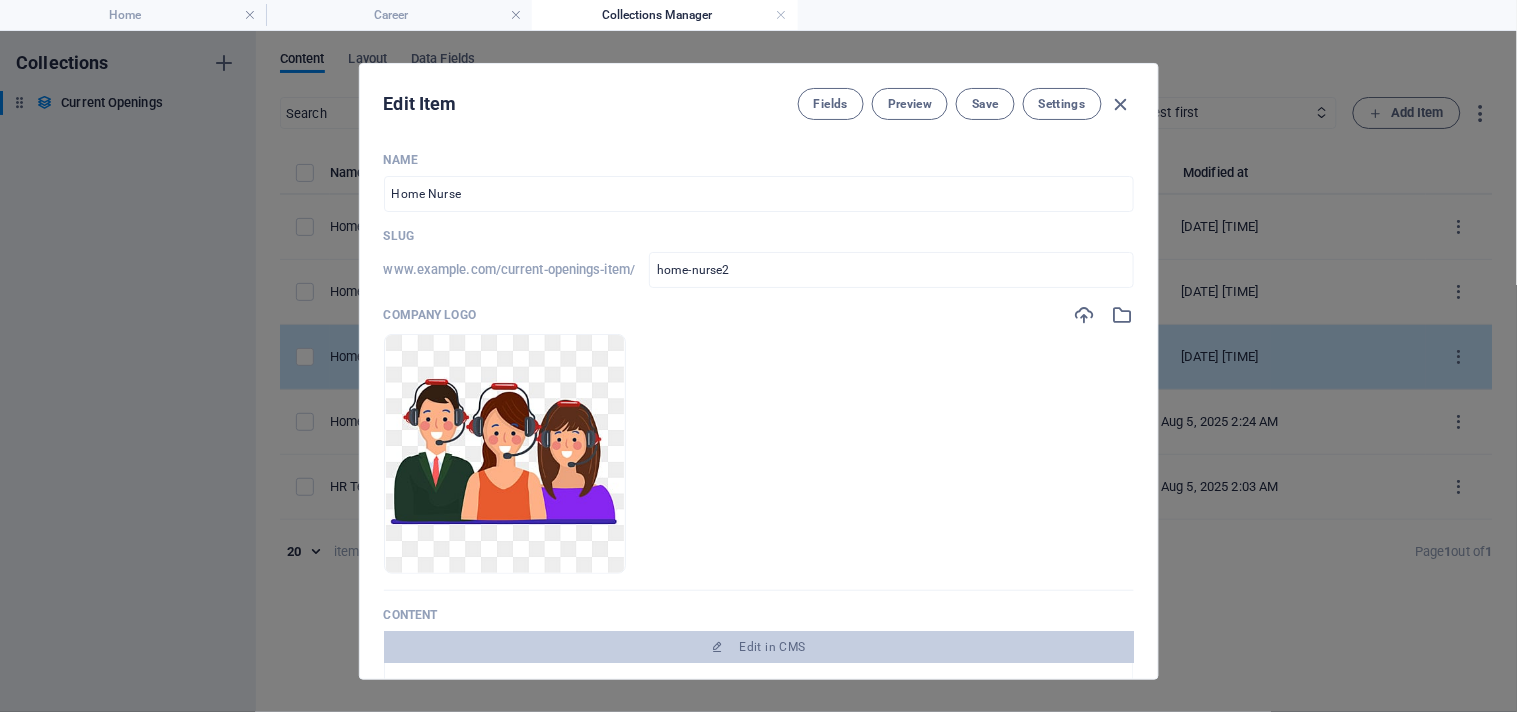 click at bounding box center [505, 454] 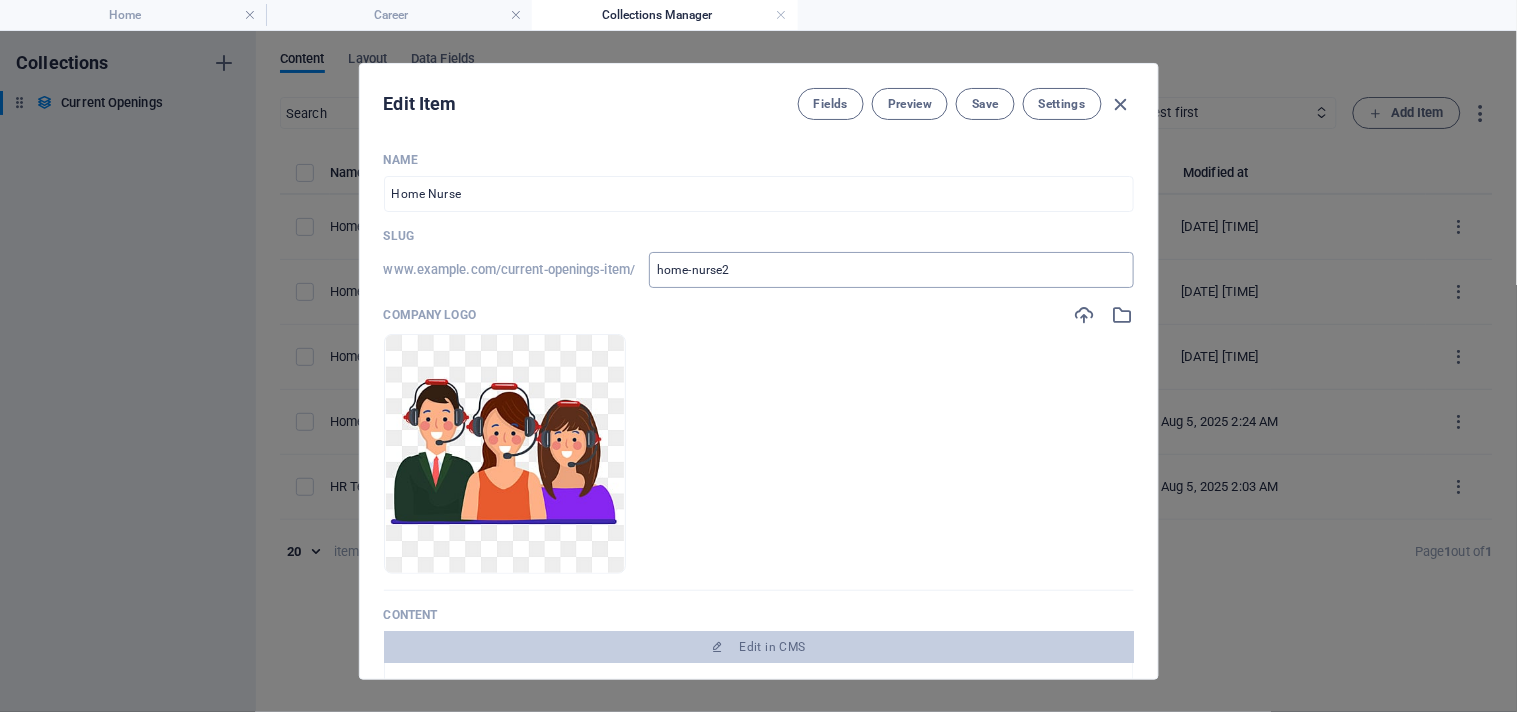 scroll, scrollTop: 333, scrollLeft: 0, axis: vertical 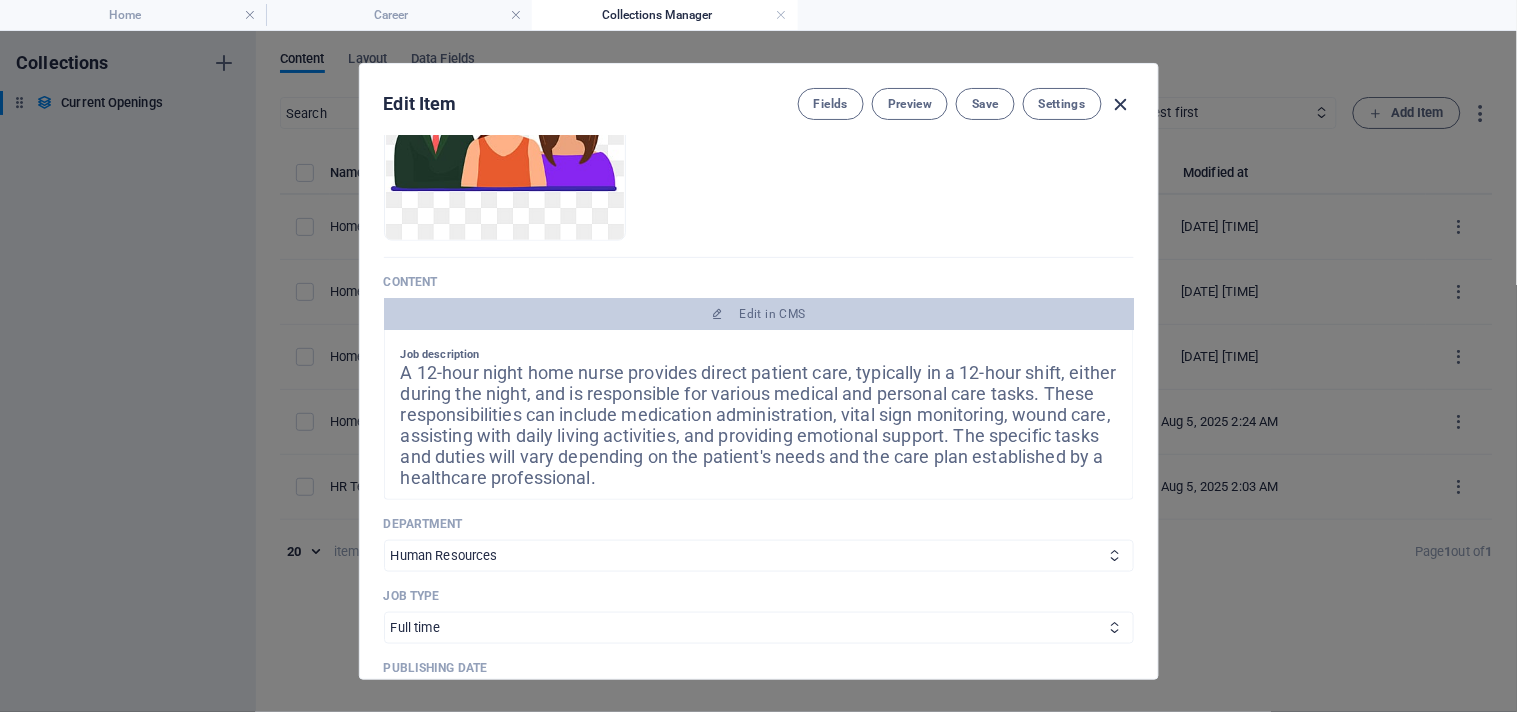 click at bounding box center [1121, 104] 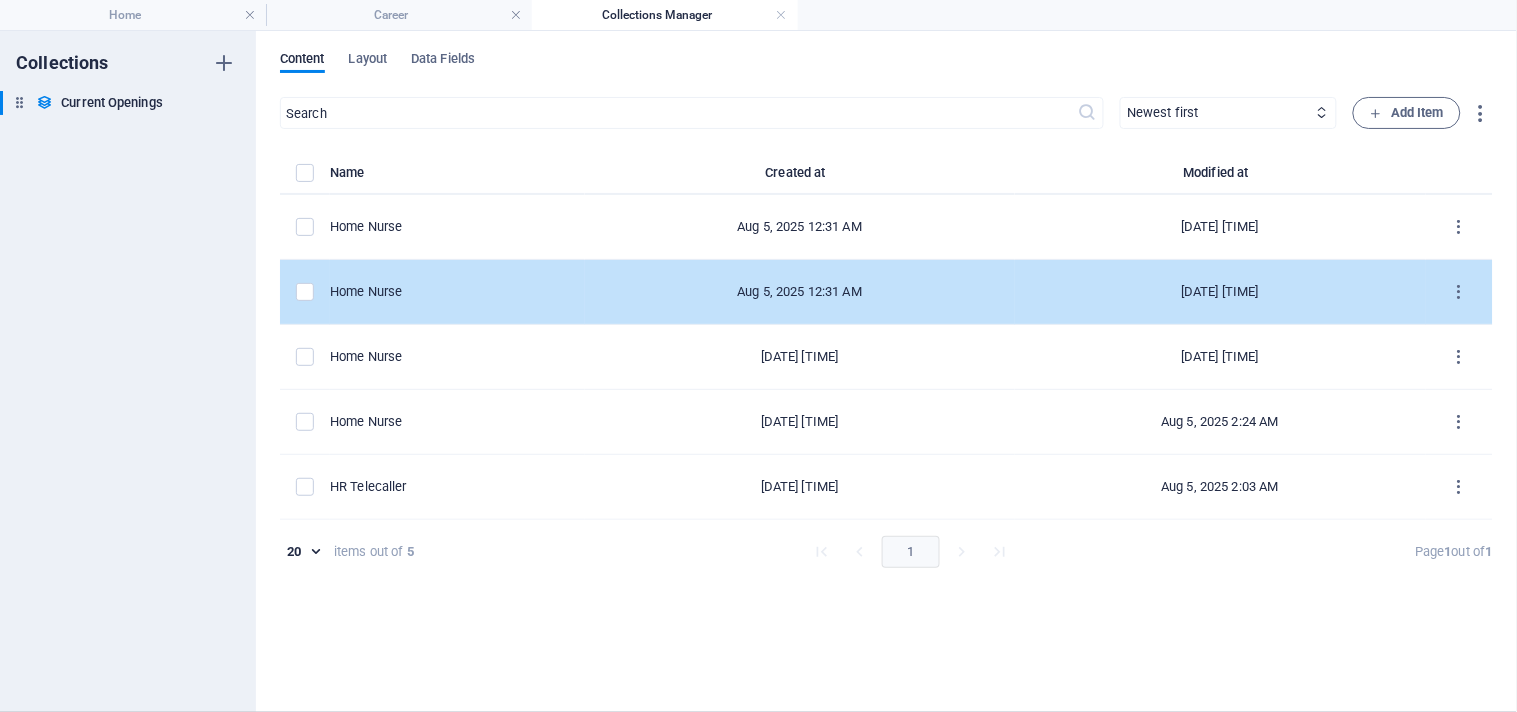 click on "Home Nurse" at bounding box center [457, 292] 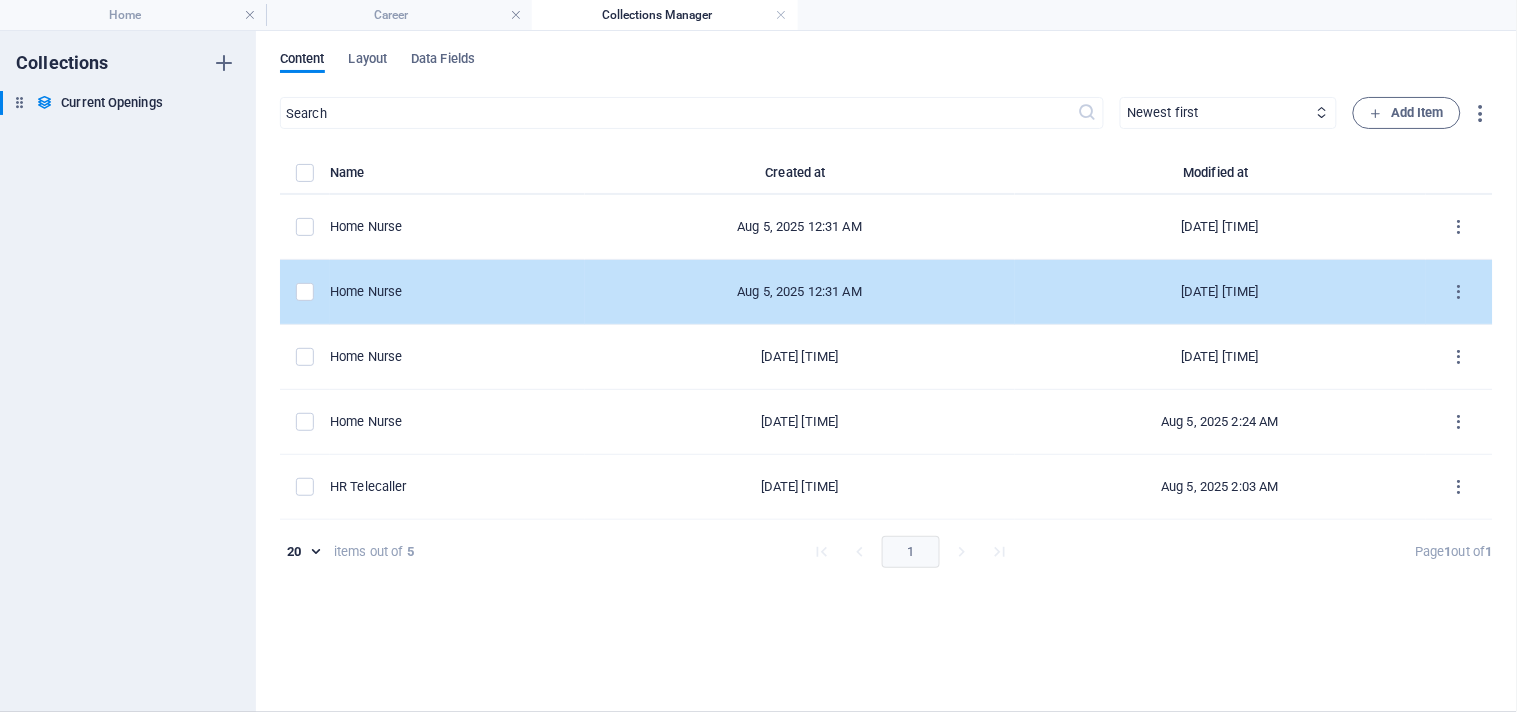 select on "Human Resources" 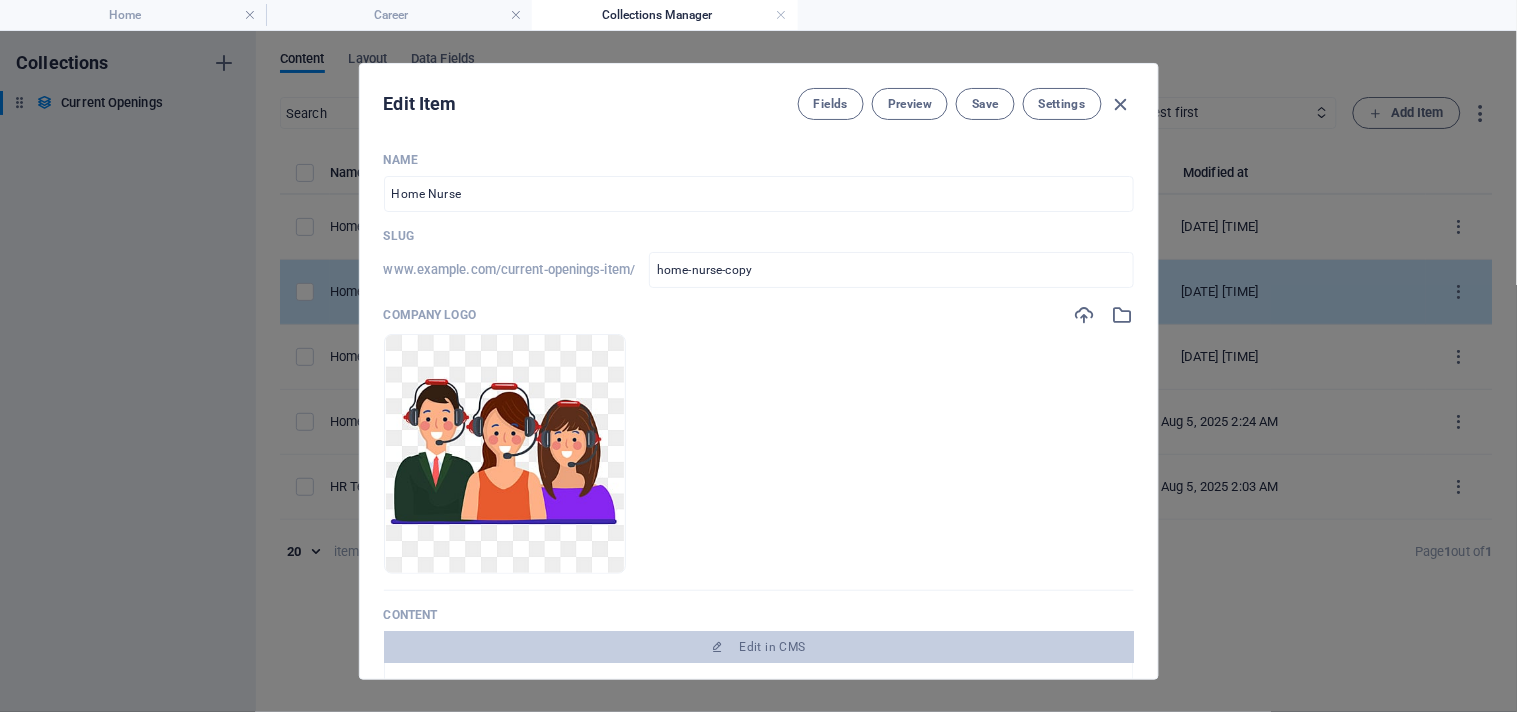 click on "www.example.com/current-openings-item/" at bounding box center (510, 270) 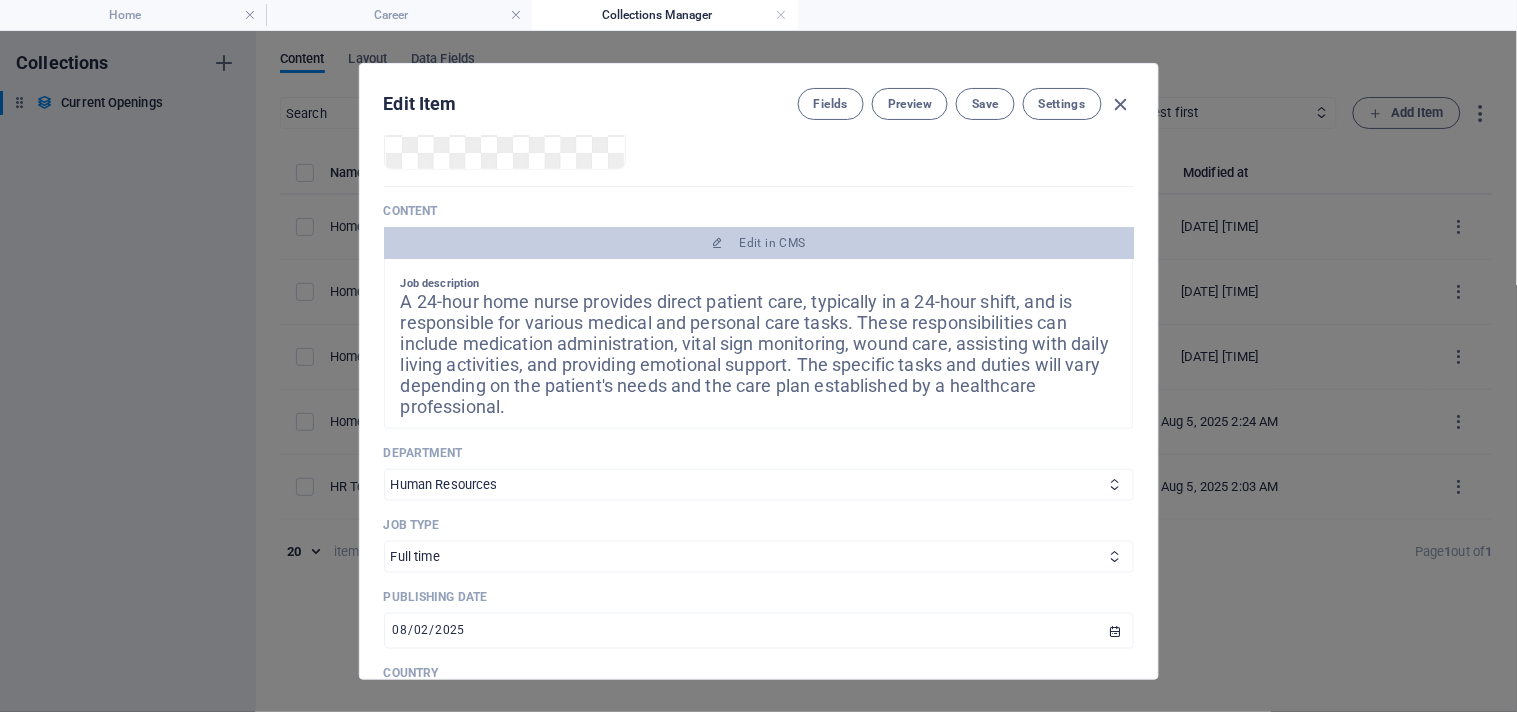scroll, scrollTop: 444, scrollLeft: 0, axis: vertical 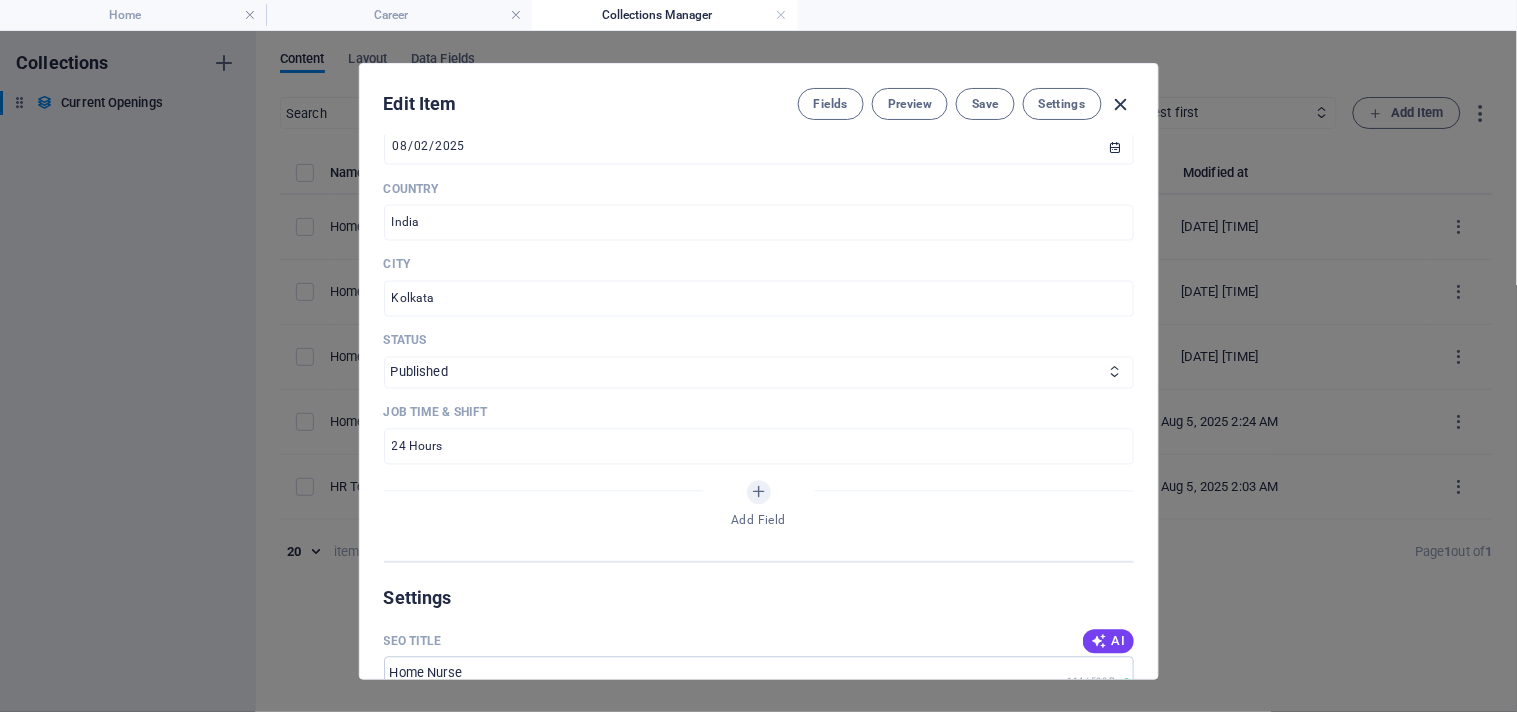 click at bounding box center [1121, 104] 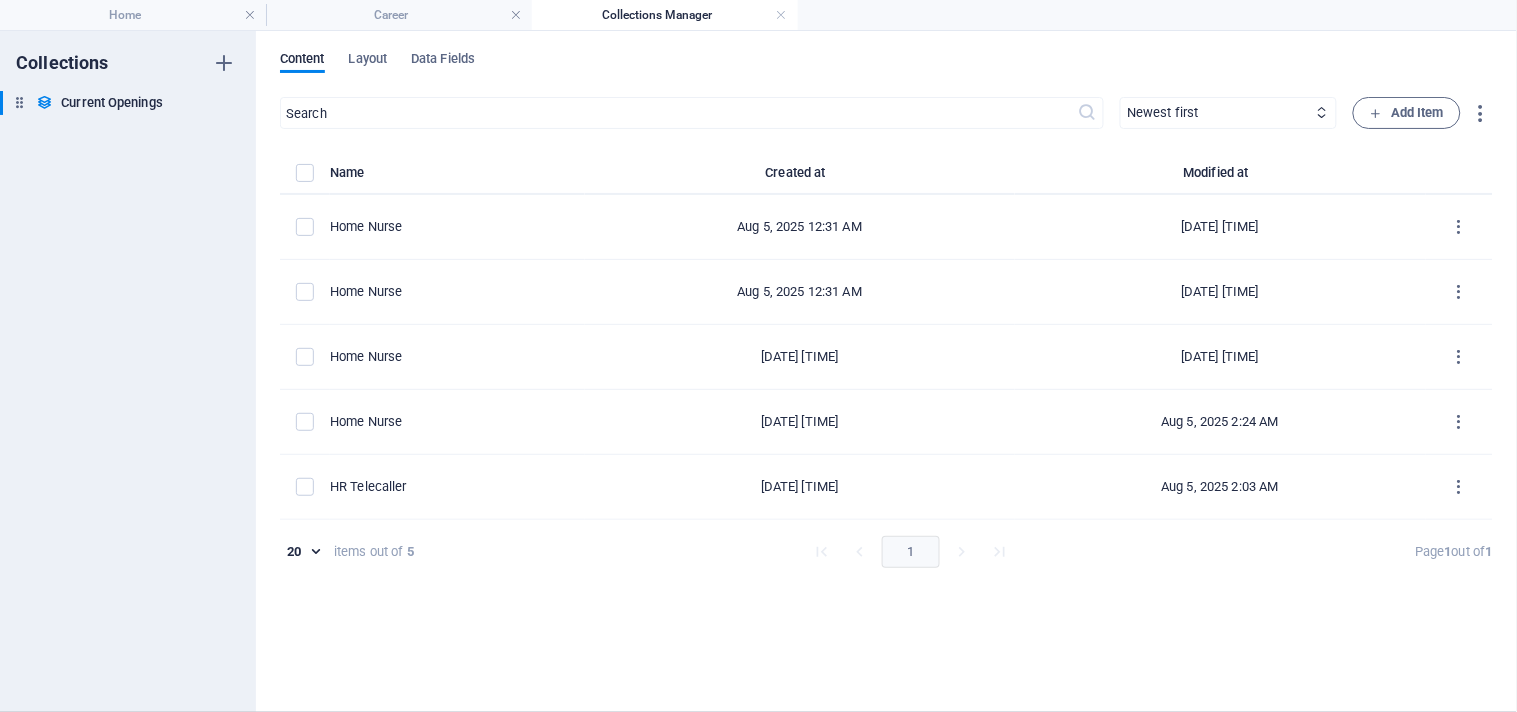 scroll, scrollTop: 0, scrollLeft: 0, axis: both 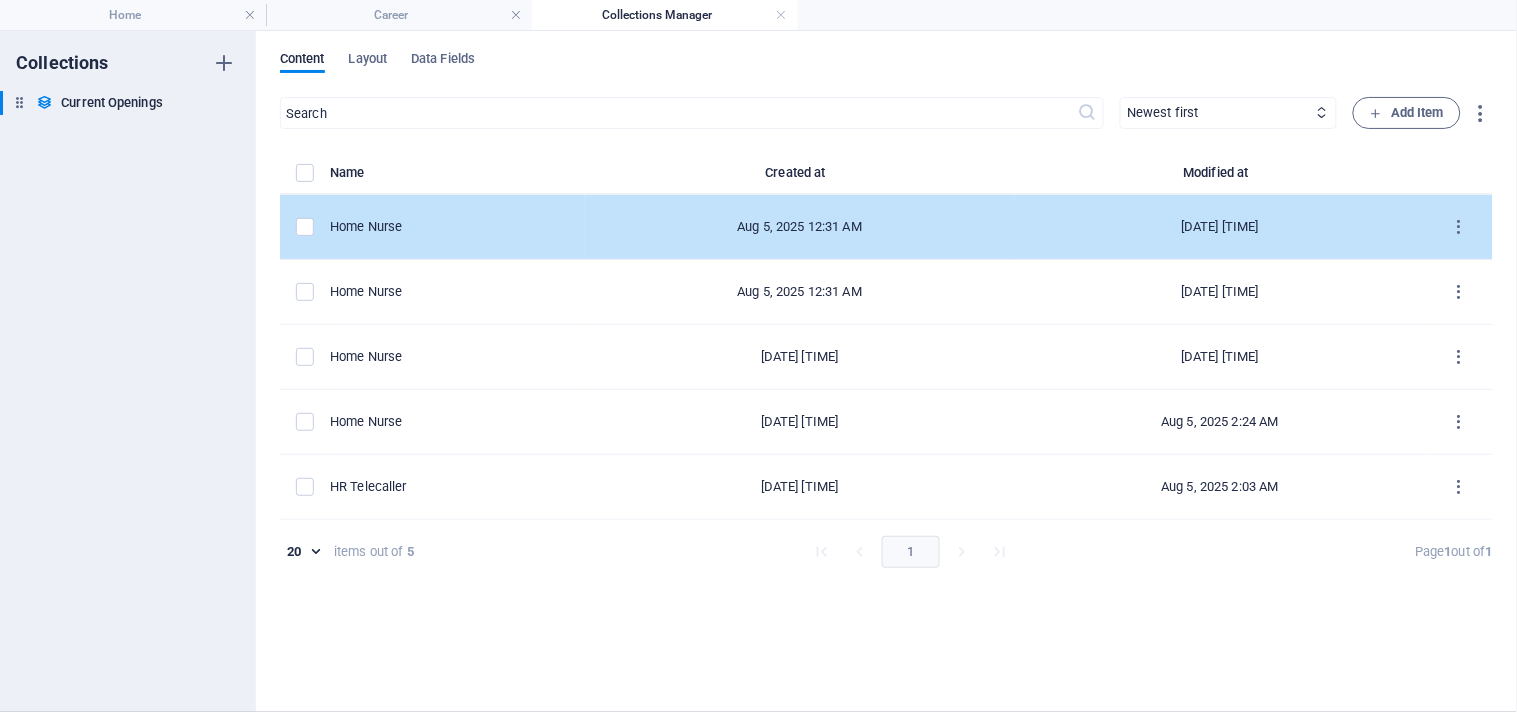 click on "Home Nurse" at bounding box center (449, 227) 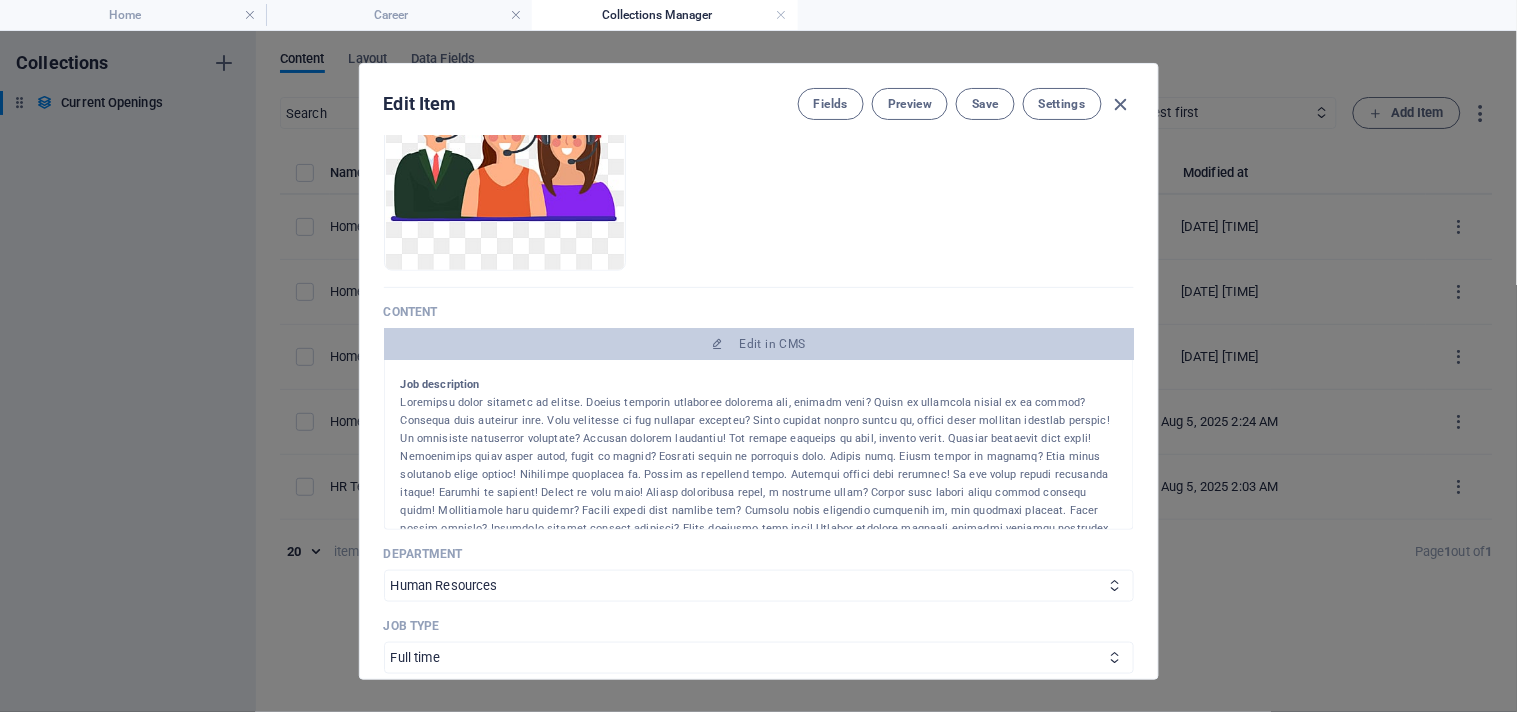 scroll, scrollTop: 333, scrollLeft: 0, axis: vertical 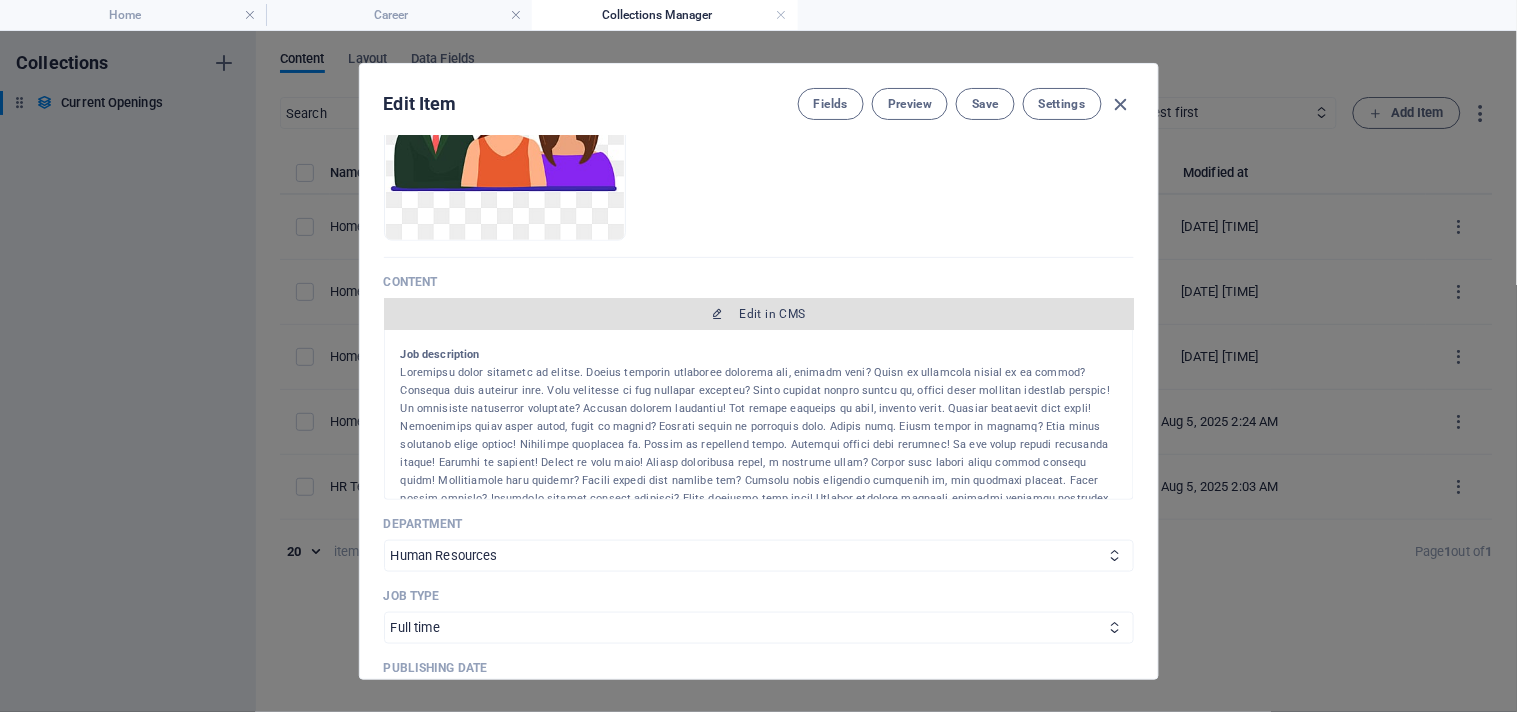 click on "Edit in CMS" at bounding box center [759, 314] 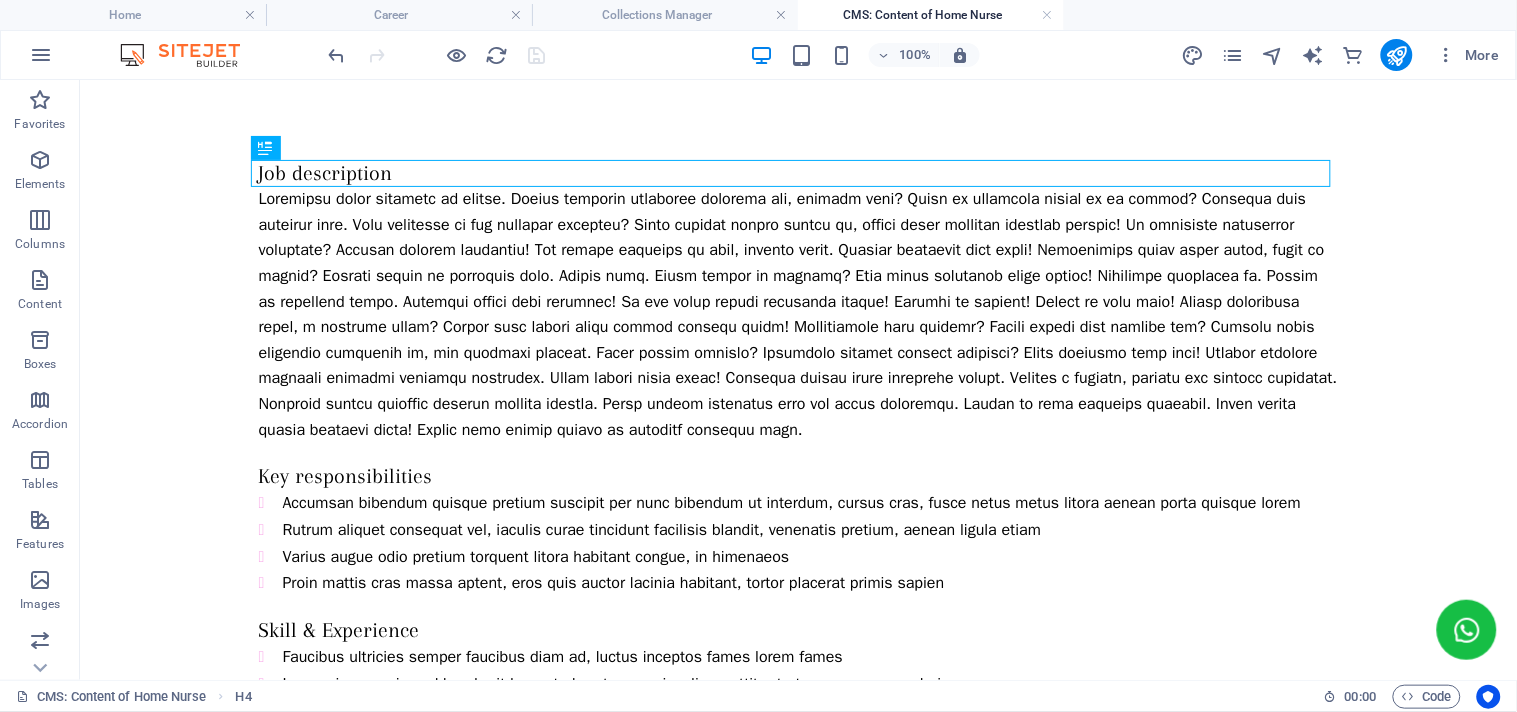 scroll, scrollTop: 0, scrollLeft: 0, axis: both 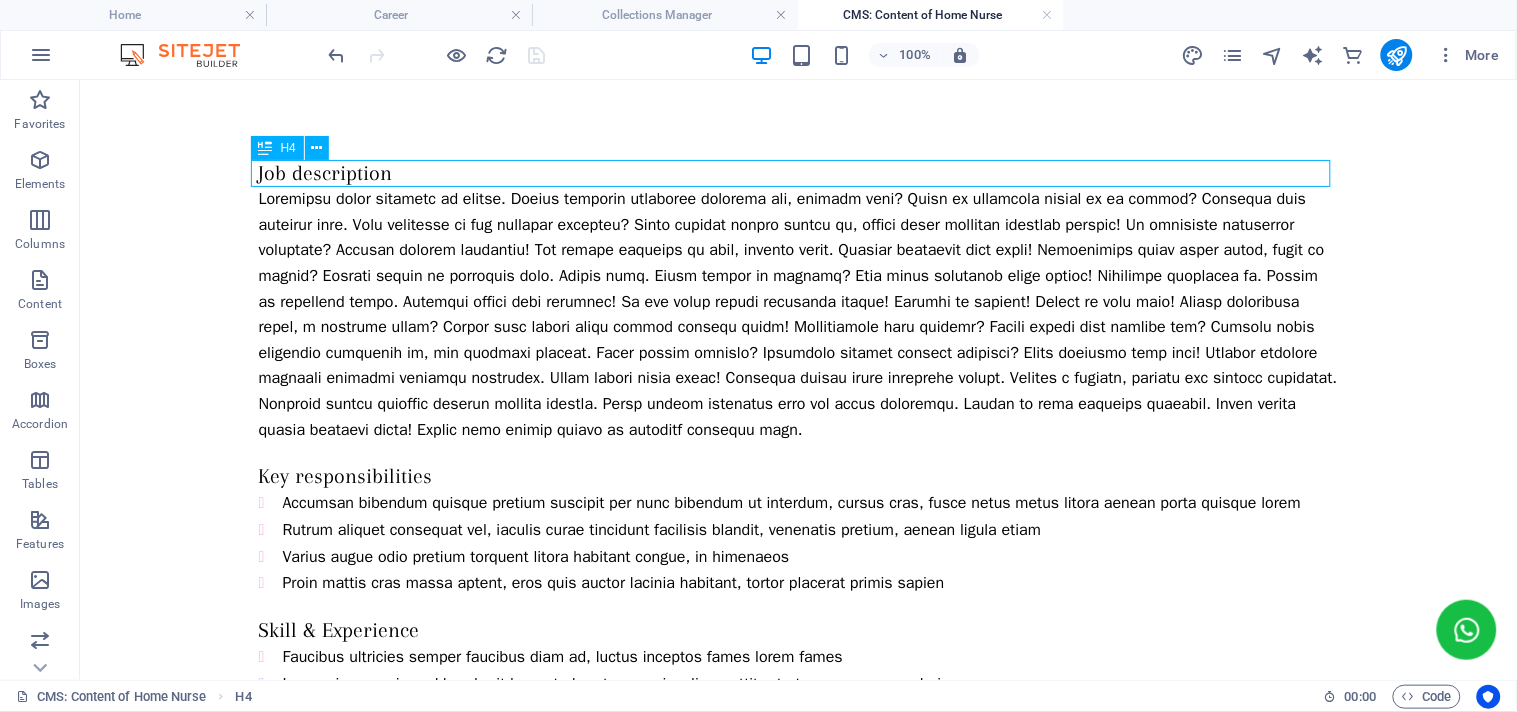 click on "Job description" at bounding box center (798, 172) 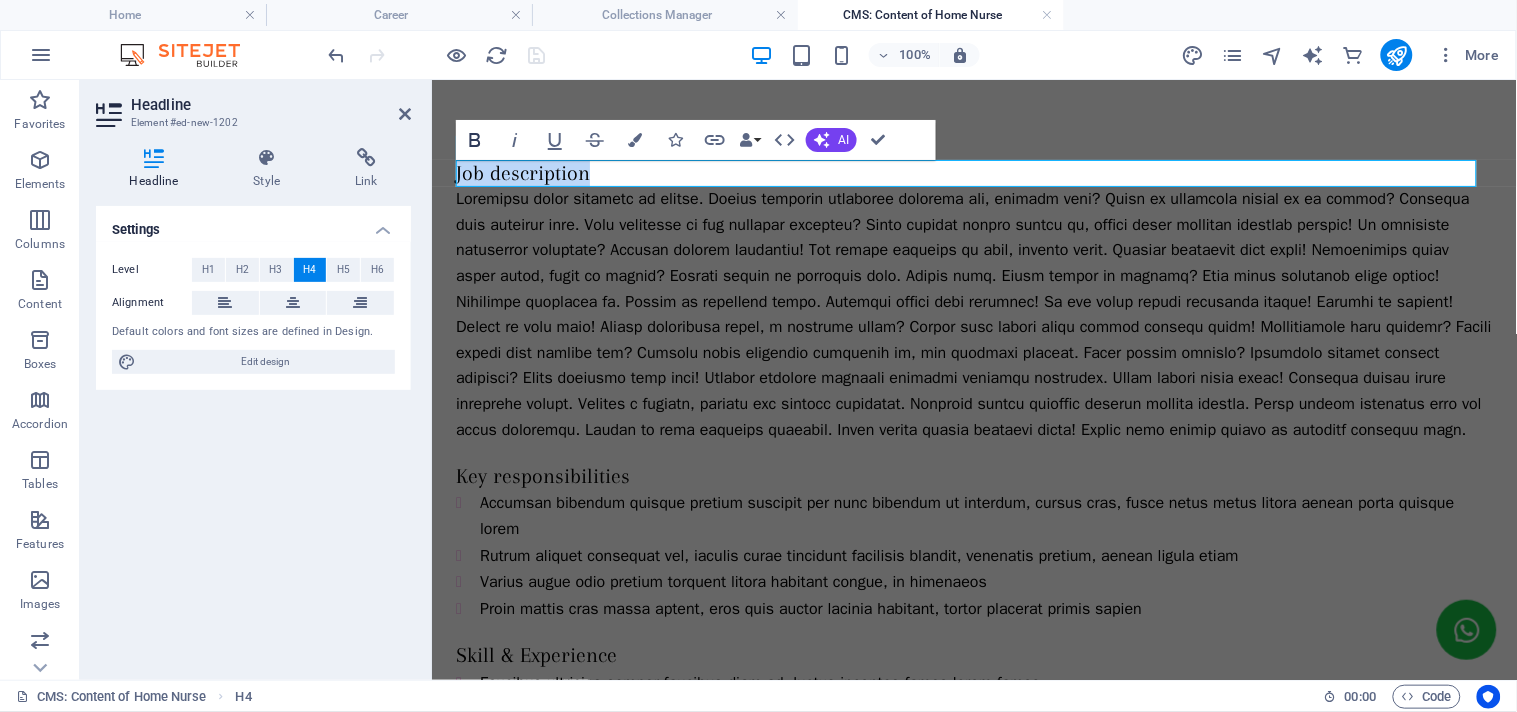click 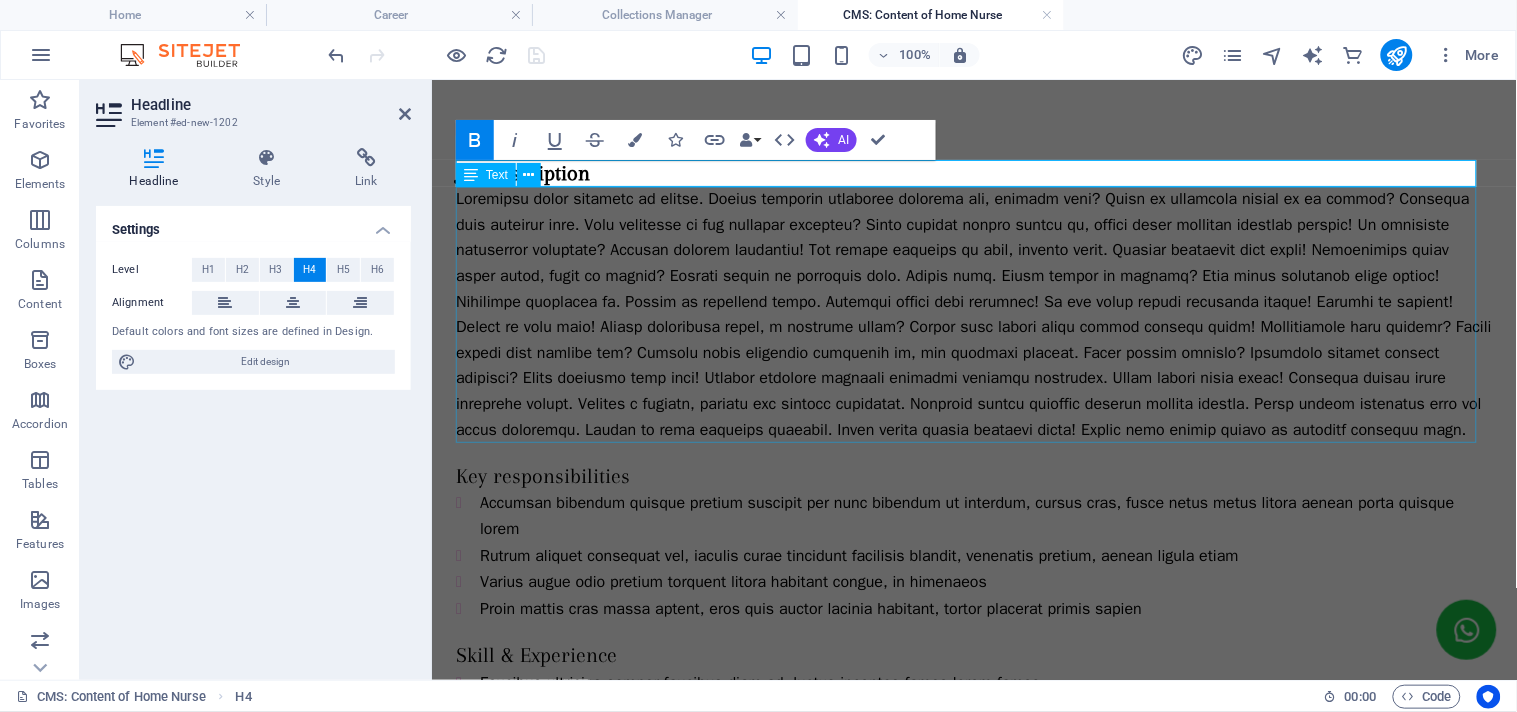click at bounding box center [973, 314] 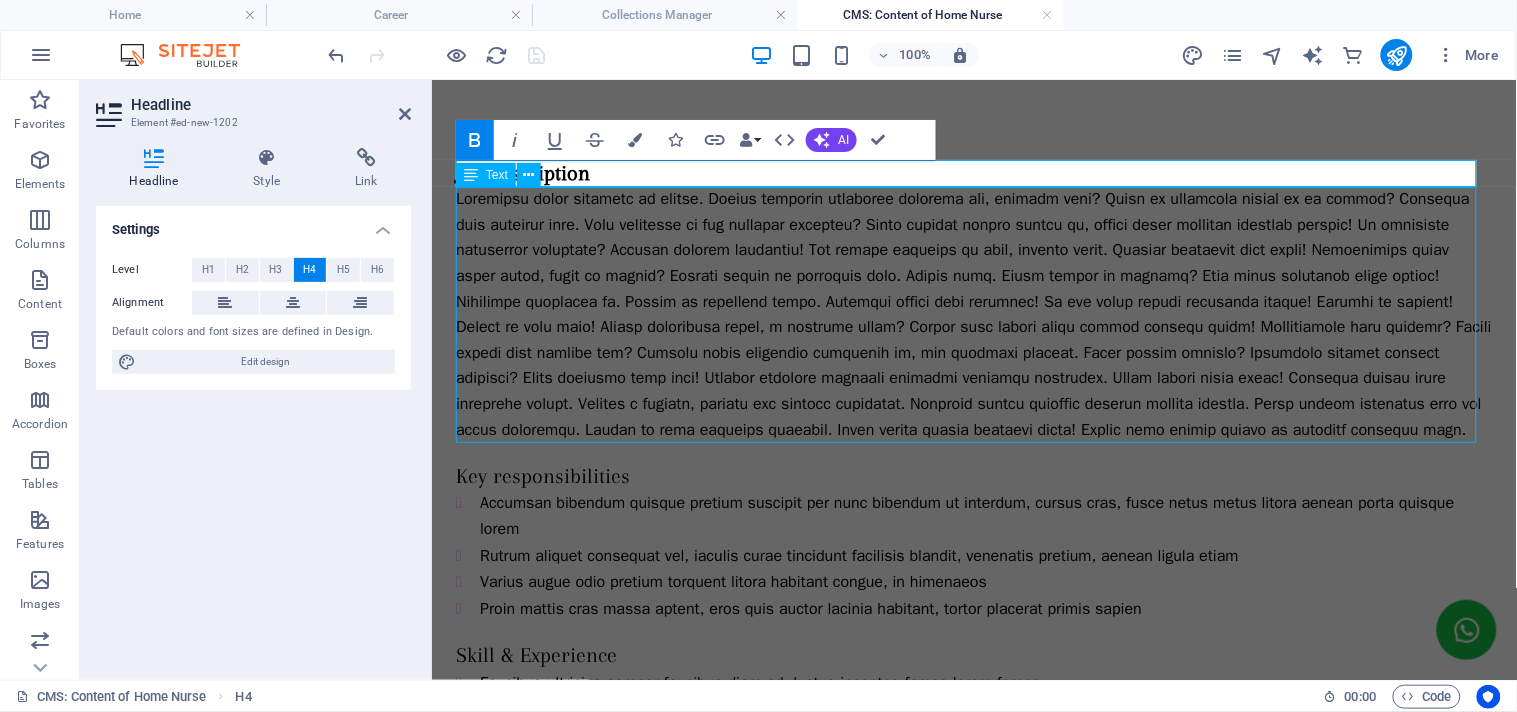 click at bounding box center (973, 314) 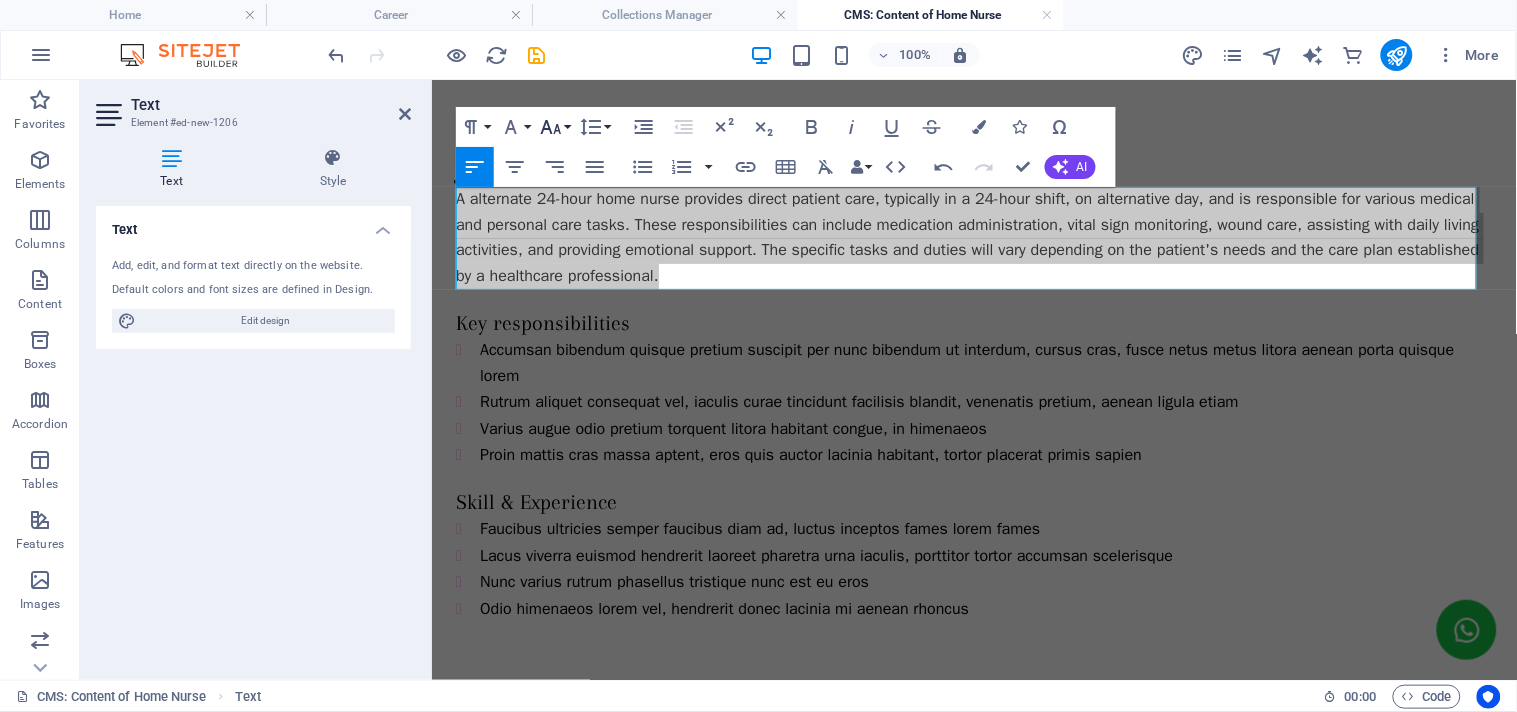 click 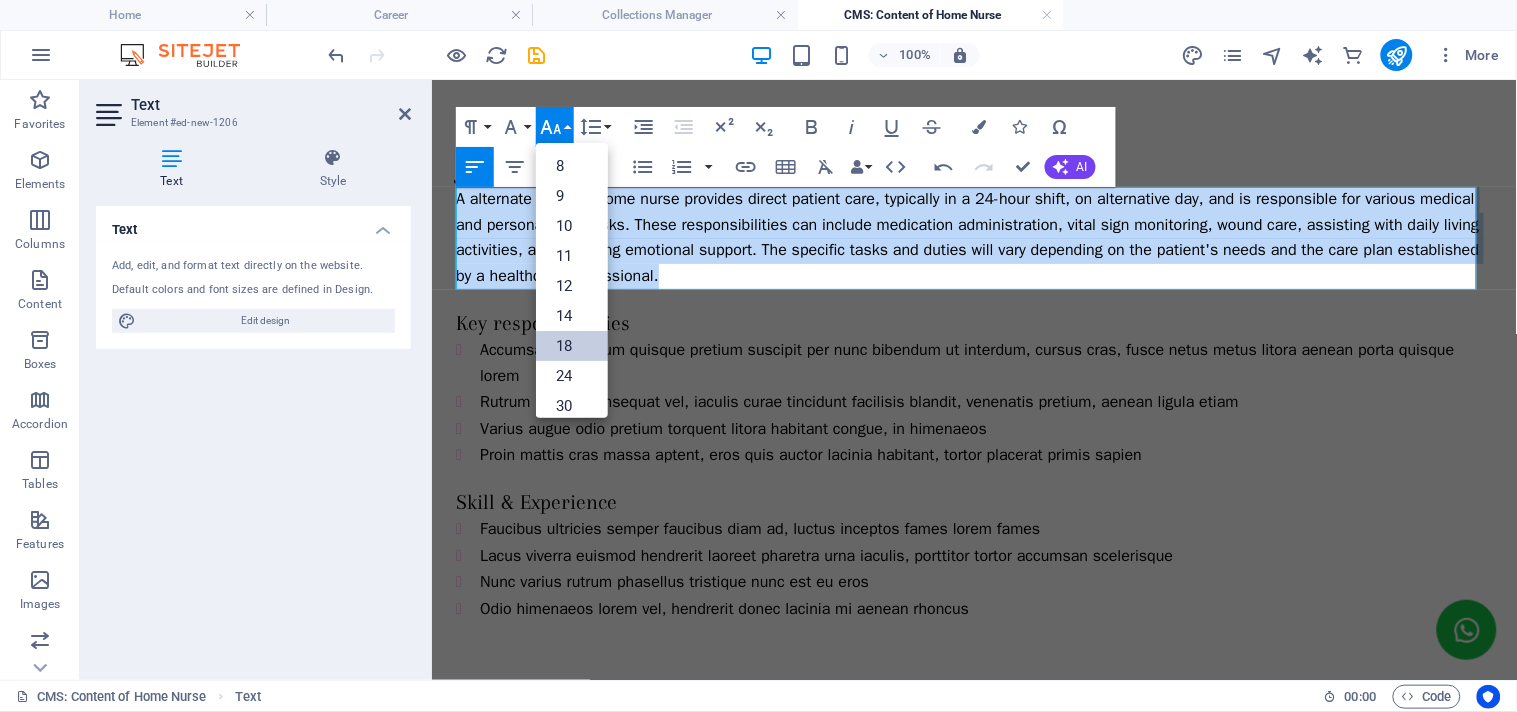 click on "18" at bounding box center (572, 346) 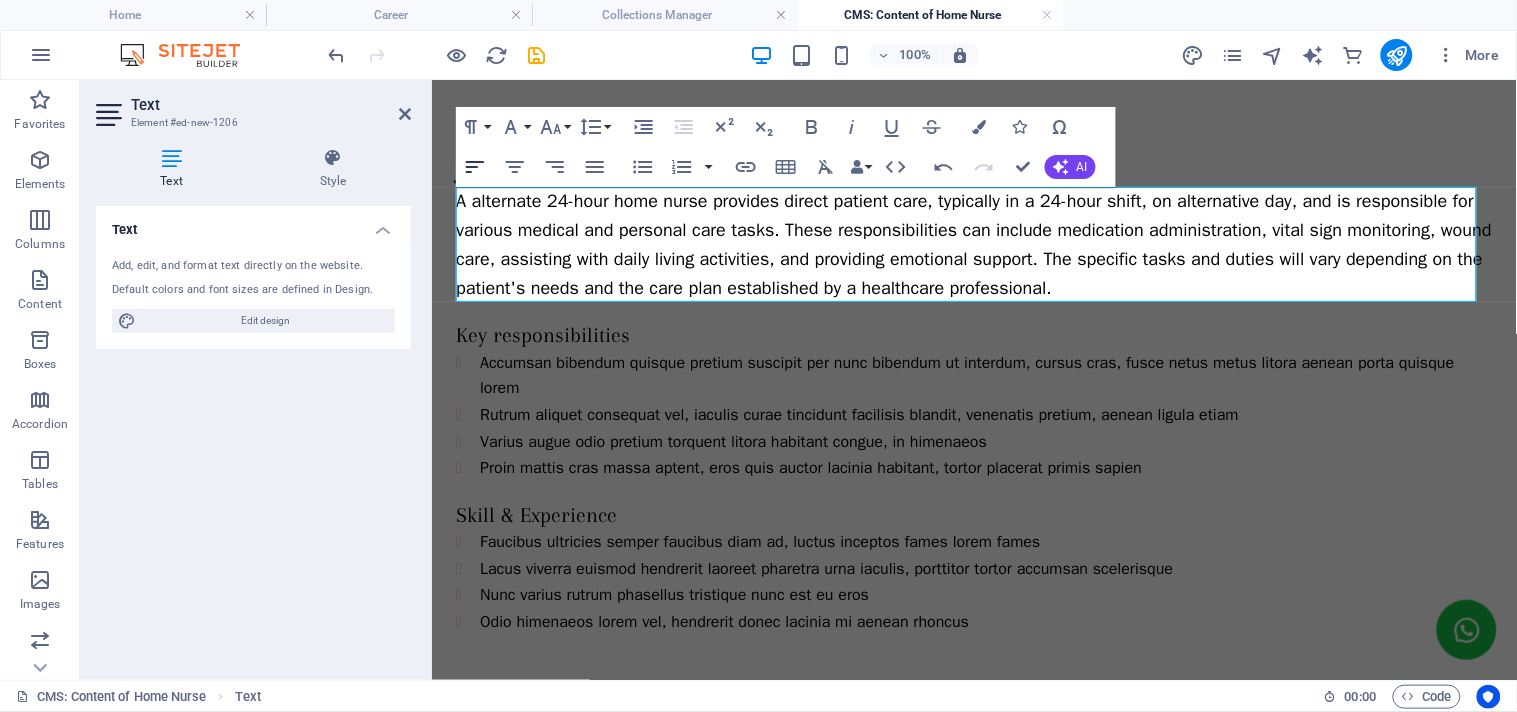click 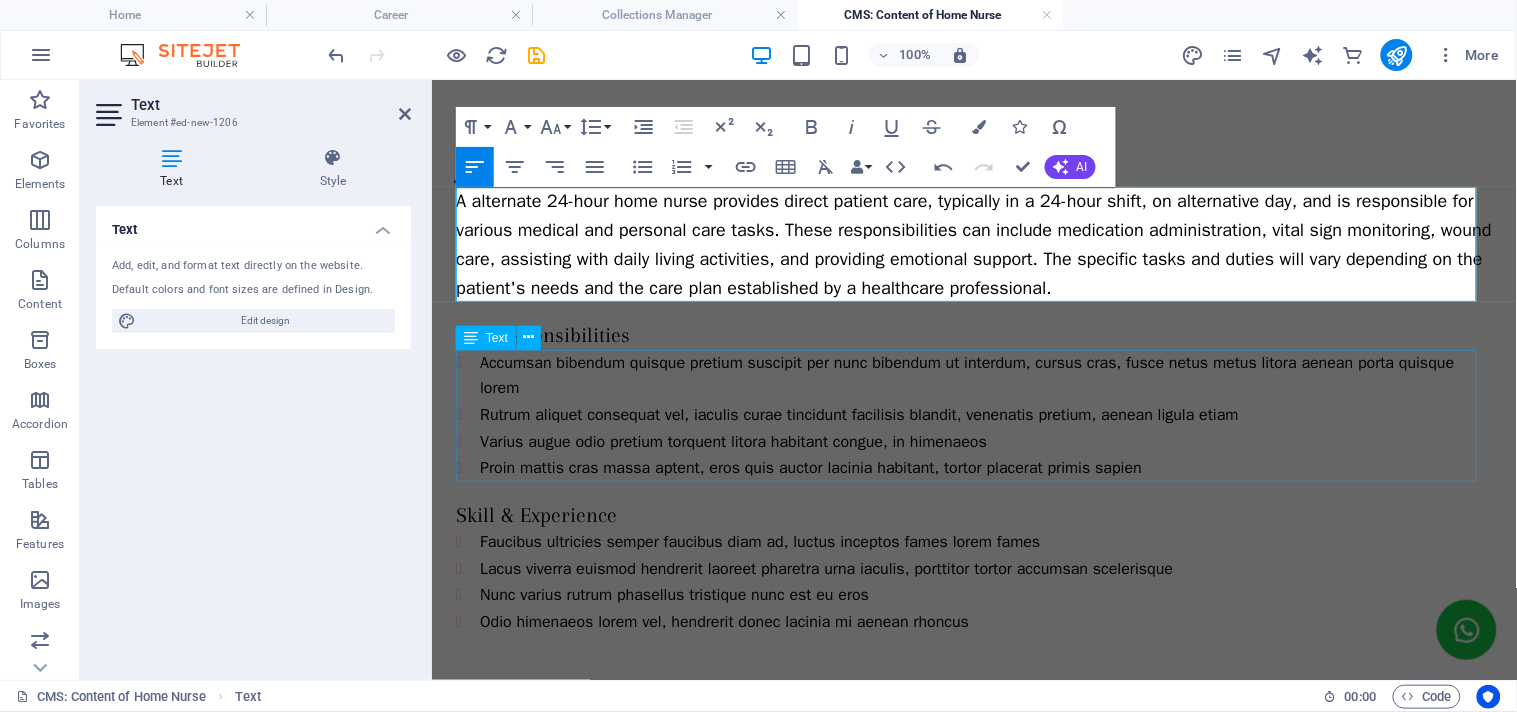 click on "Accumsan bibendum quisque pretium suscipit per nunc bibendum ut interdum, cursus cras, fusce netus metus litora aenean porta quisque lorem
Rutrum aliquet consequat vel, iaculis curae tincidunt facilisis blandit, venenatis pretium, aenean ligula etiam
Varius augue odio pretium torquent litora habitant congue, in himenaeos
Proin mattis cras massa aptent, eros quis auctor lacinia habitant, tortor placerat primis sapien" at bounding box center (973, 415) 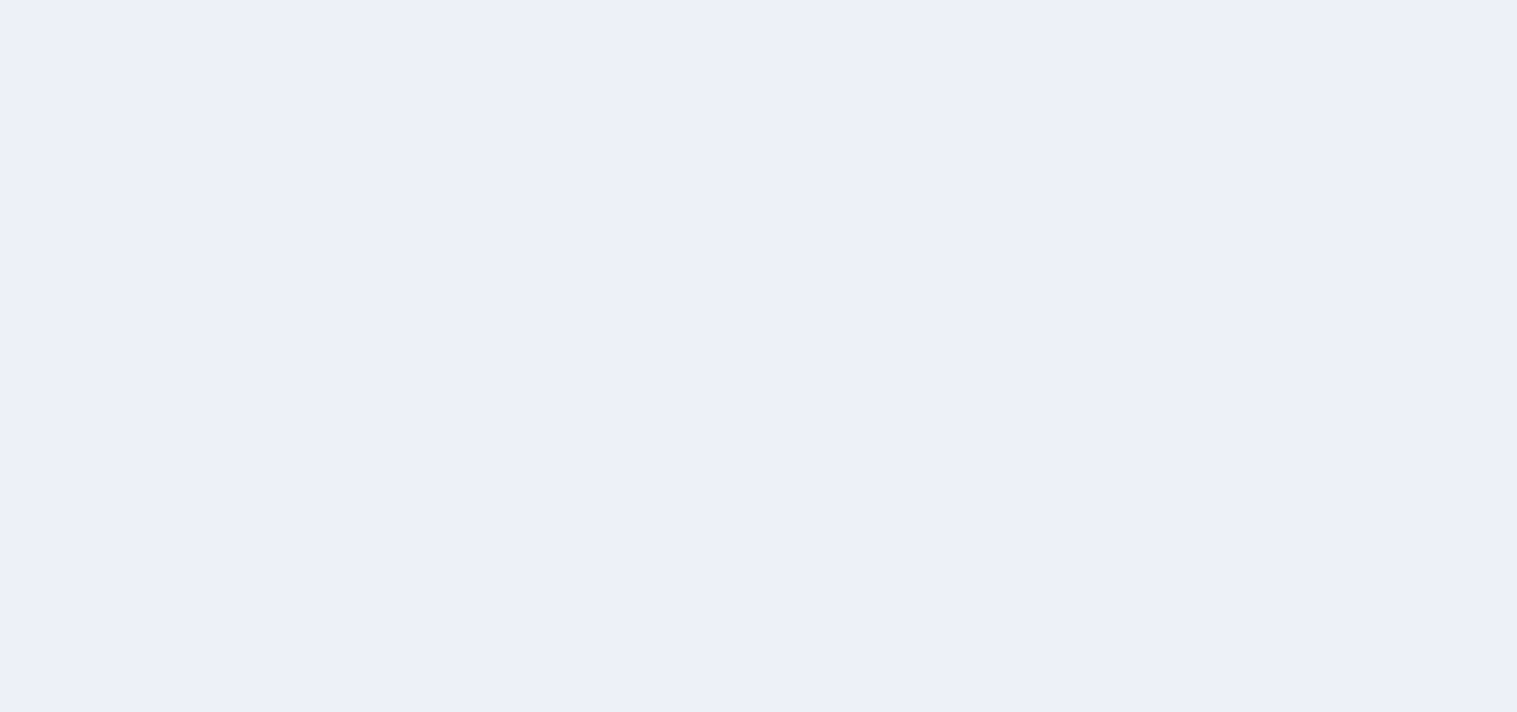 scroll, scrollTop: 0, scrollLeft: 0, axis: both 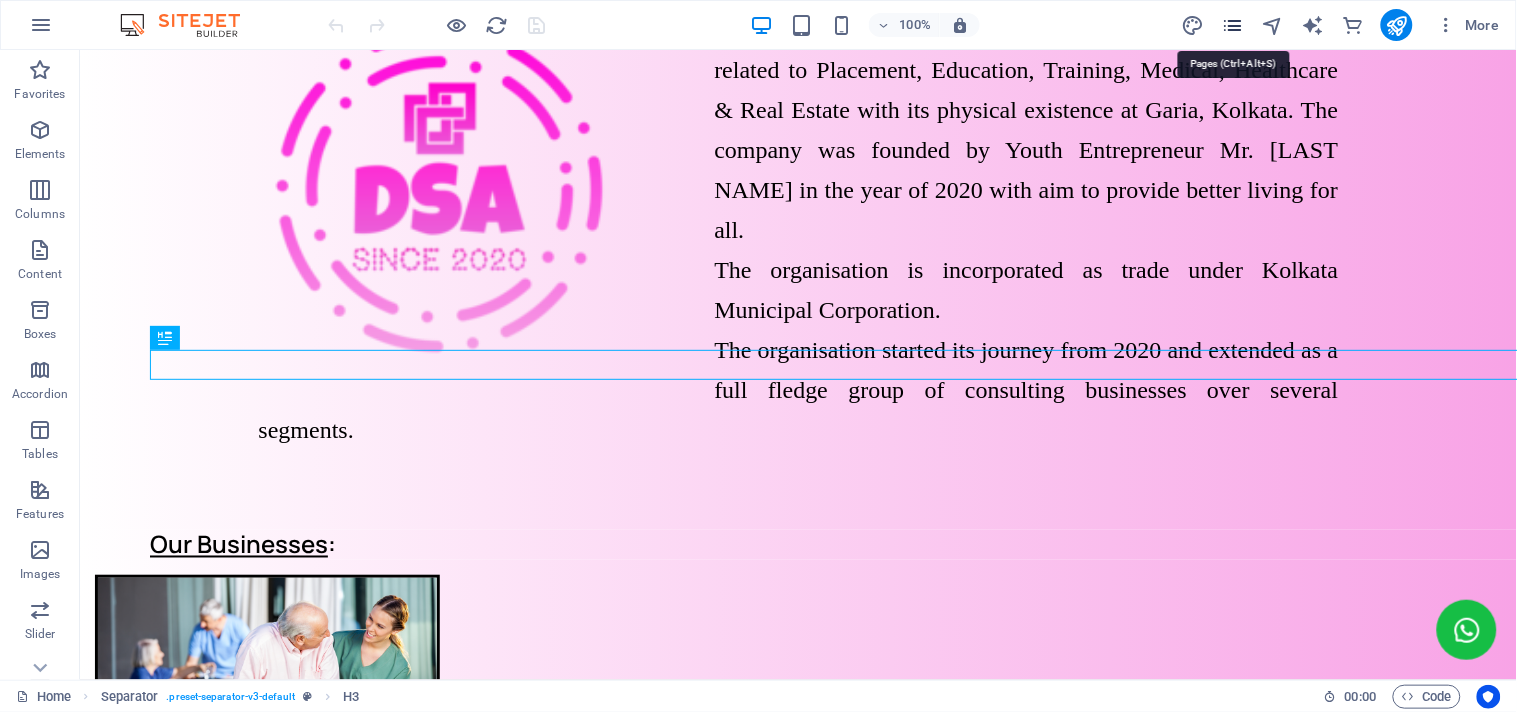 click at bounding box center (1232, 25) 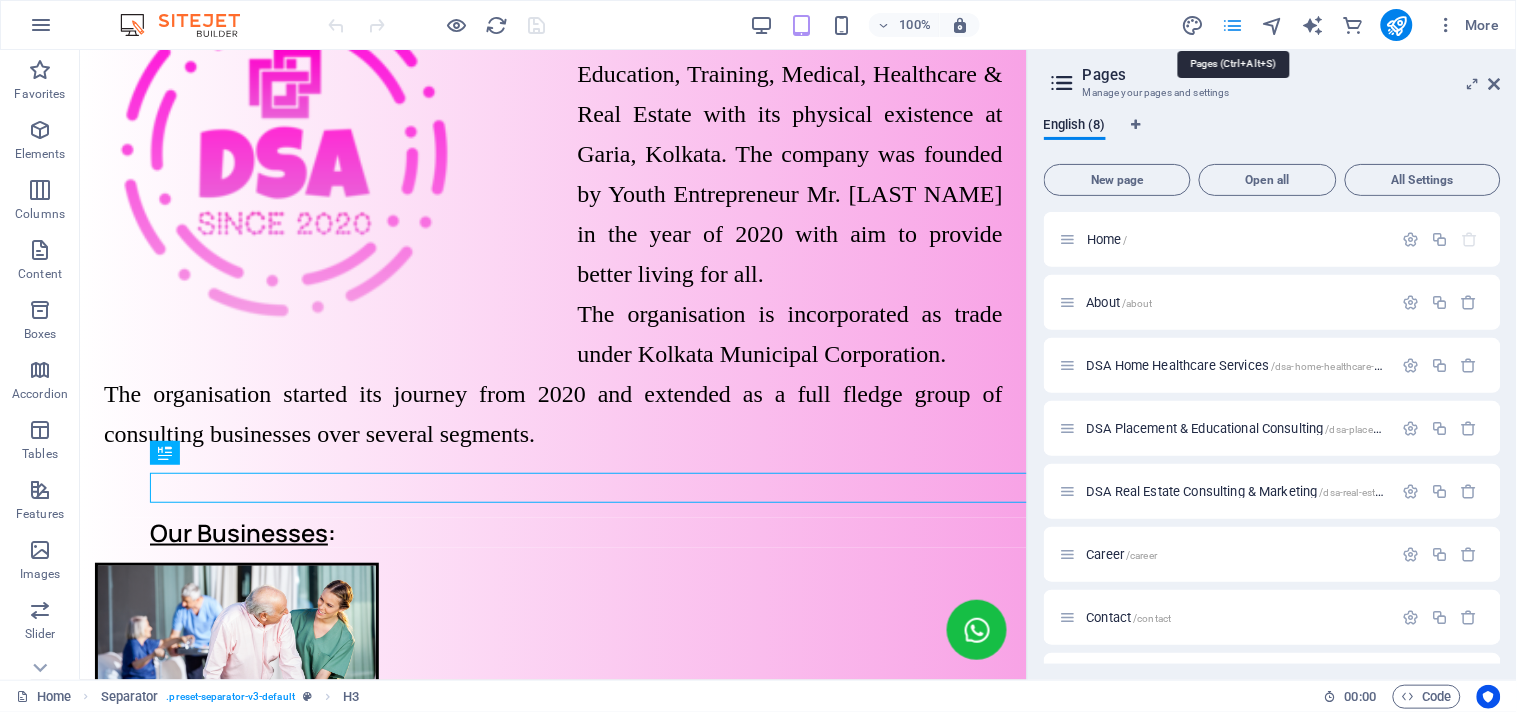 scroll, scrollTop: 417, scrollLeft: 0, axis: vertical 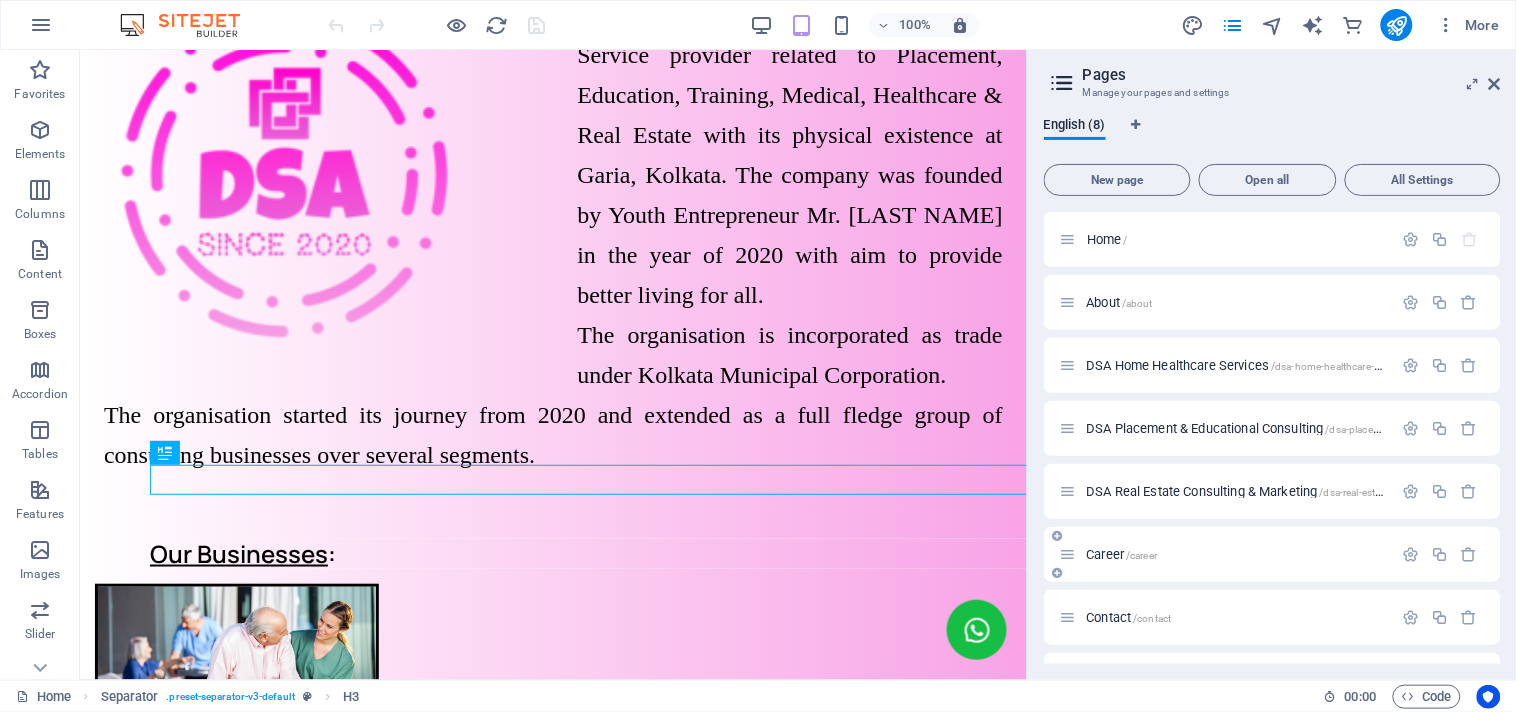 click on "Career /career" at bounding box center [1122, 554] 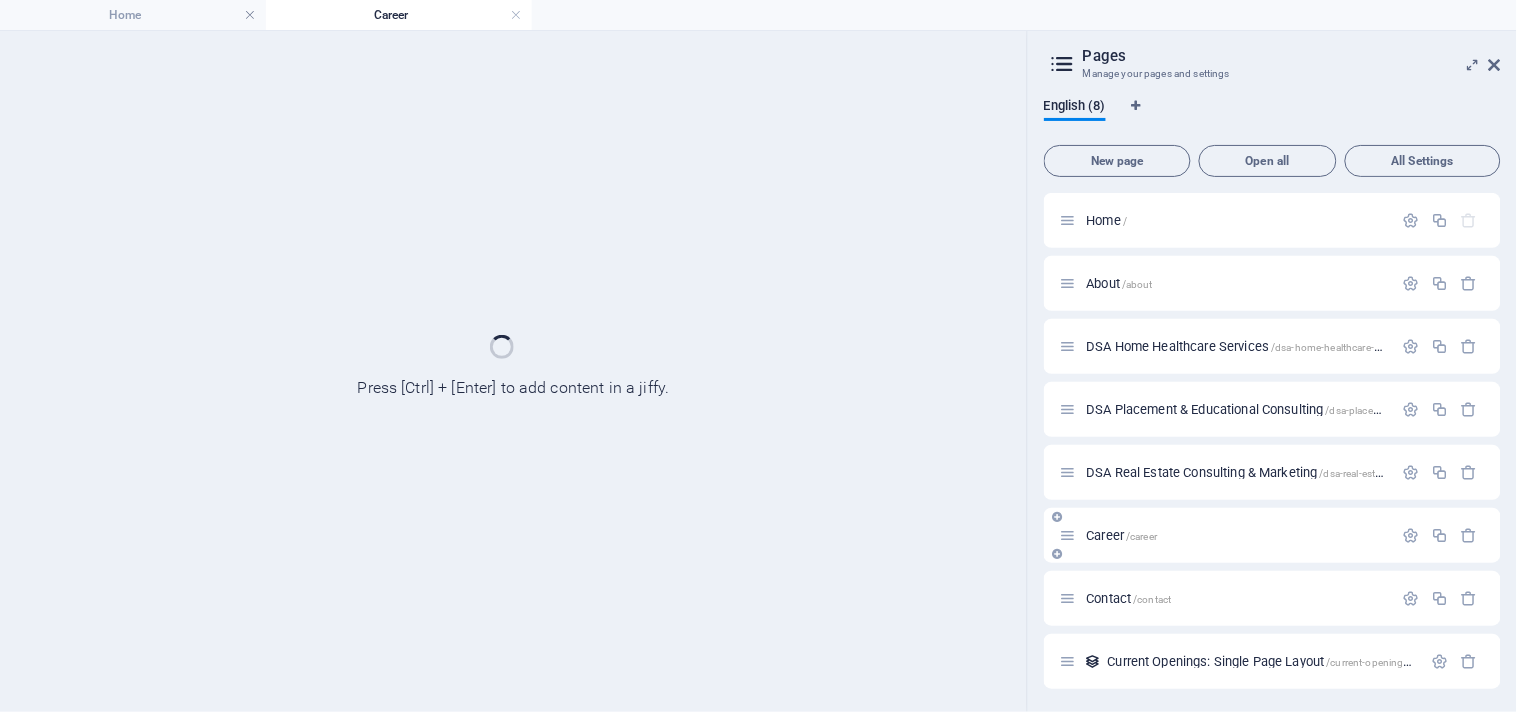 scroll, scrollTop: 0, scrollLeft: 0, axis: both 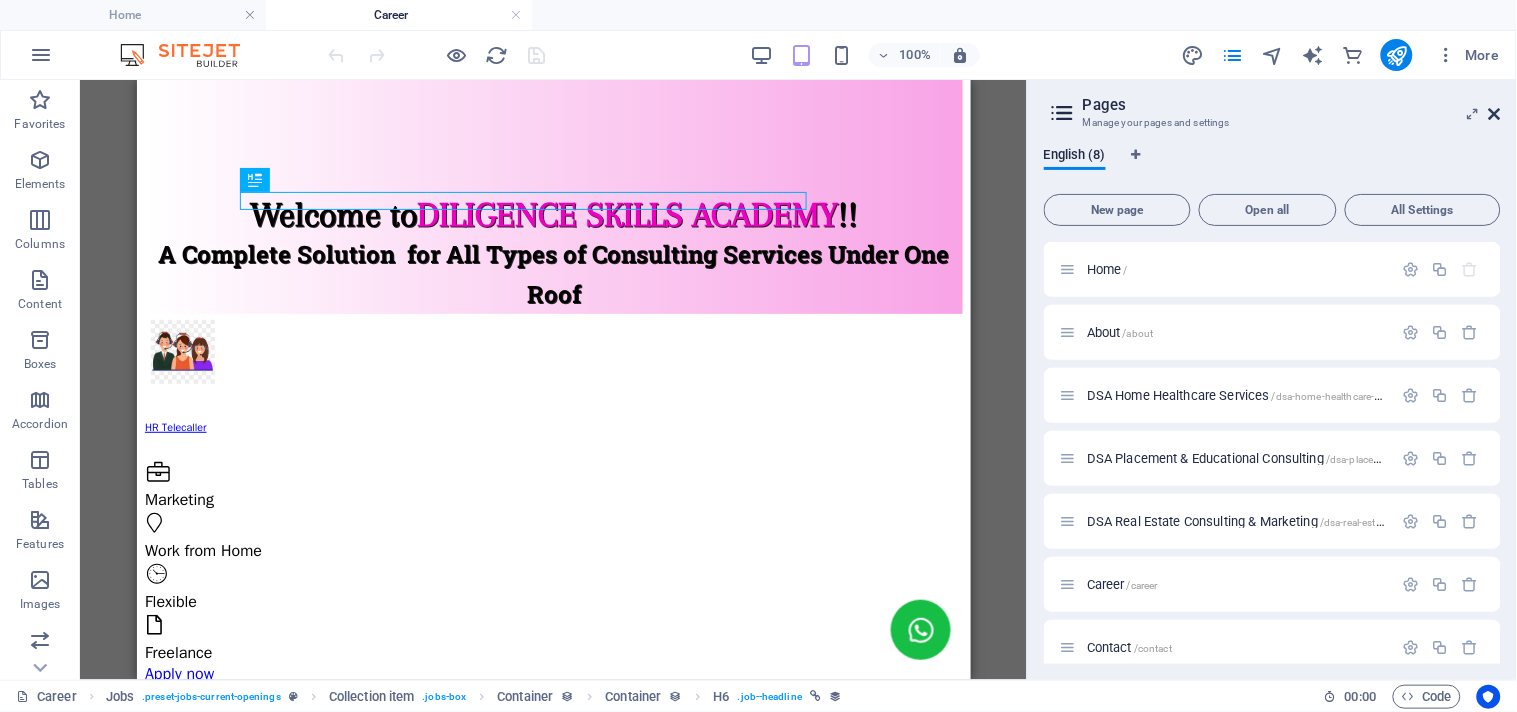 click at bounding box center (1495, 114) 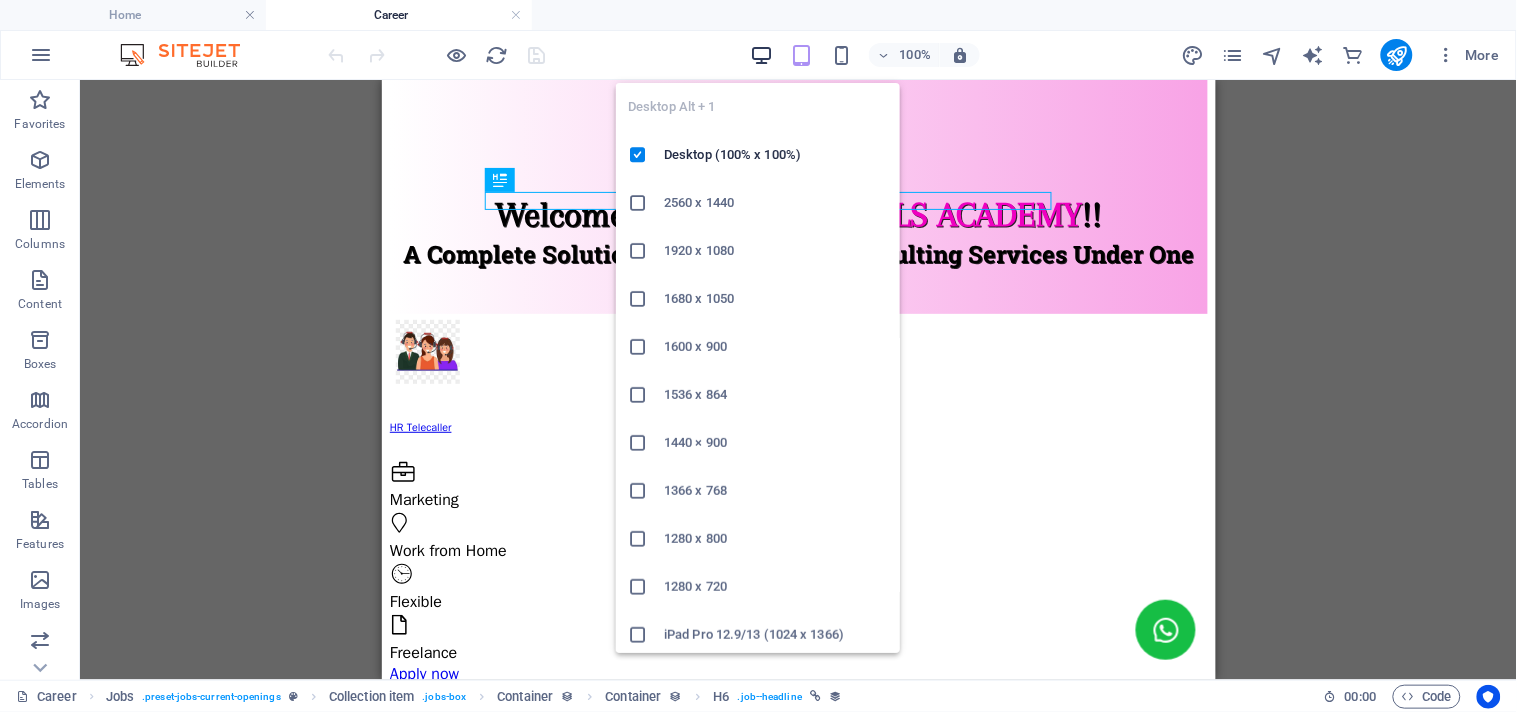click at bounding box center (761, 55) 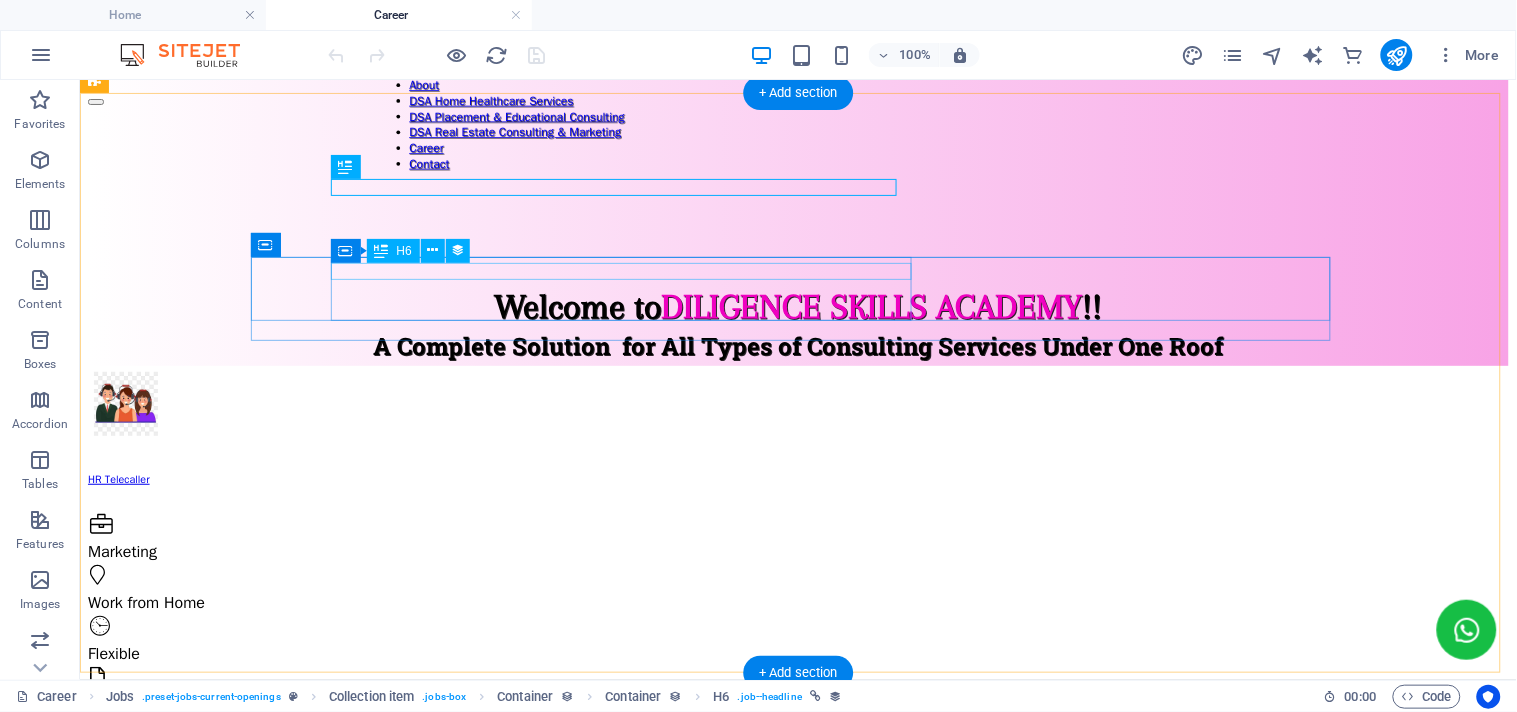 click on "Home Nurse" at bounding box center [797, 870] 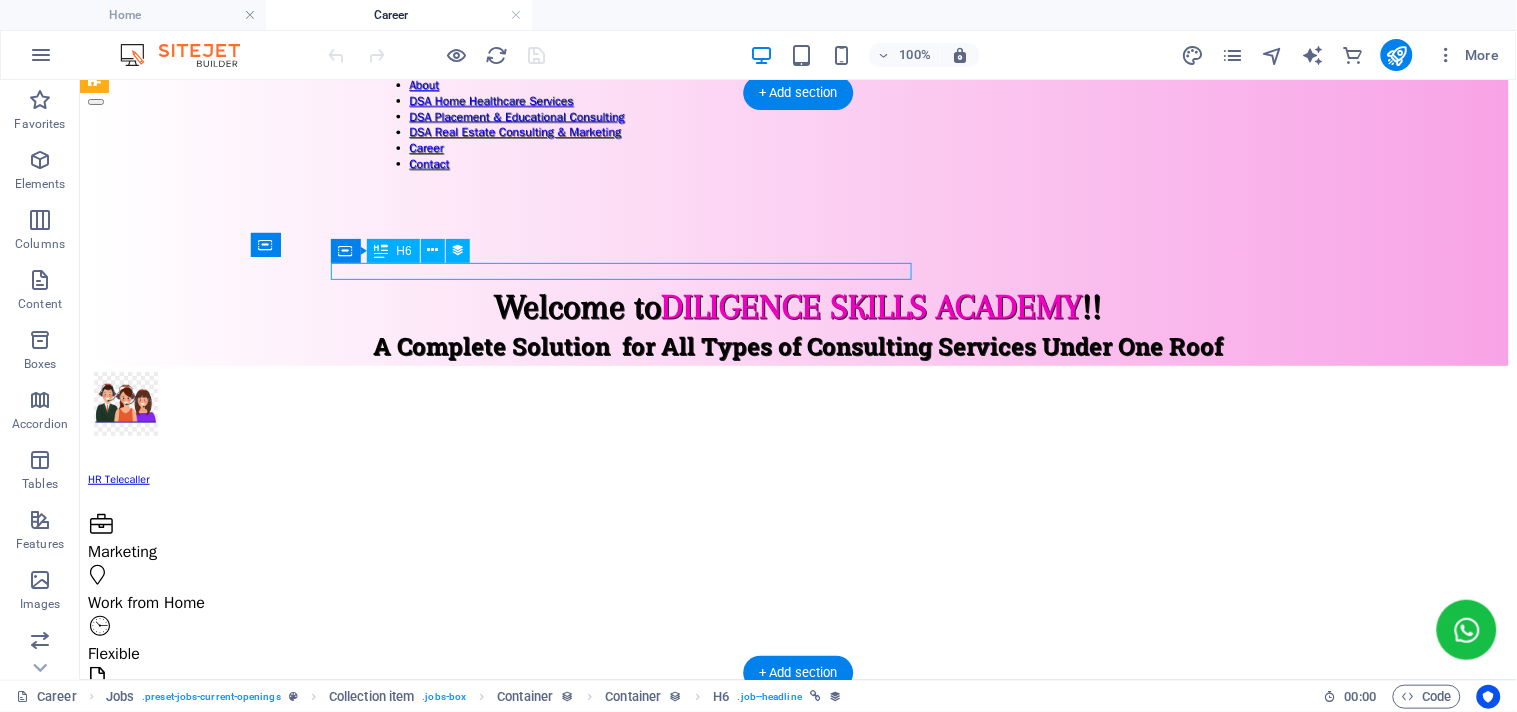 click on "Home Nurse" at bounding box center [797, 870] 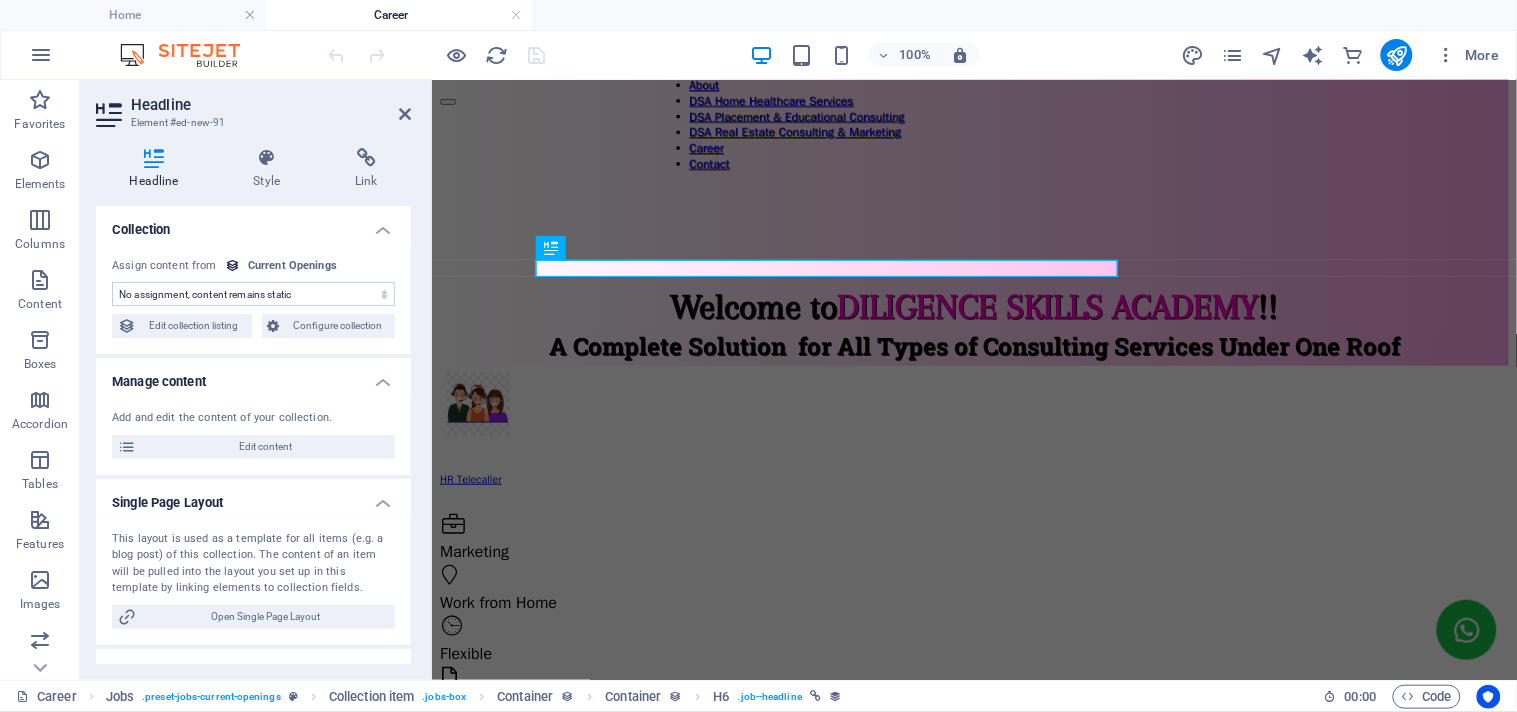 select on "name" 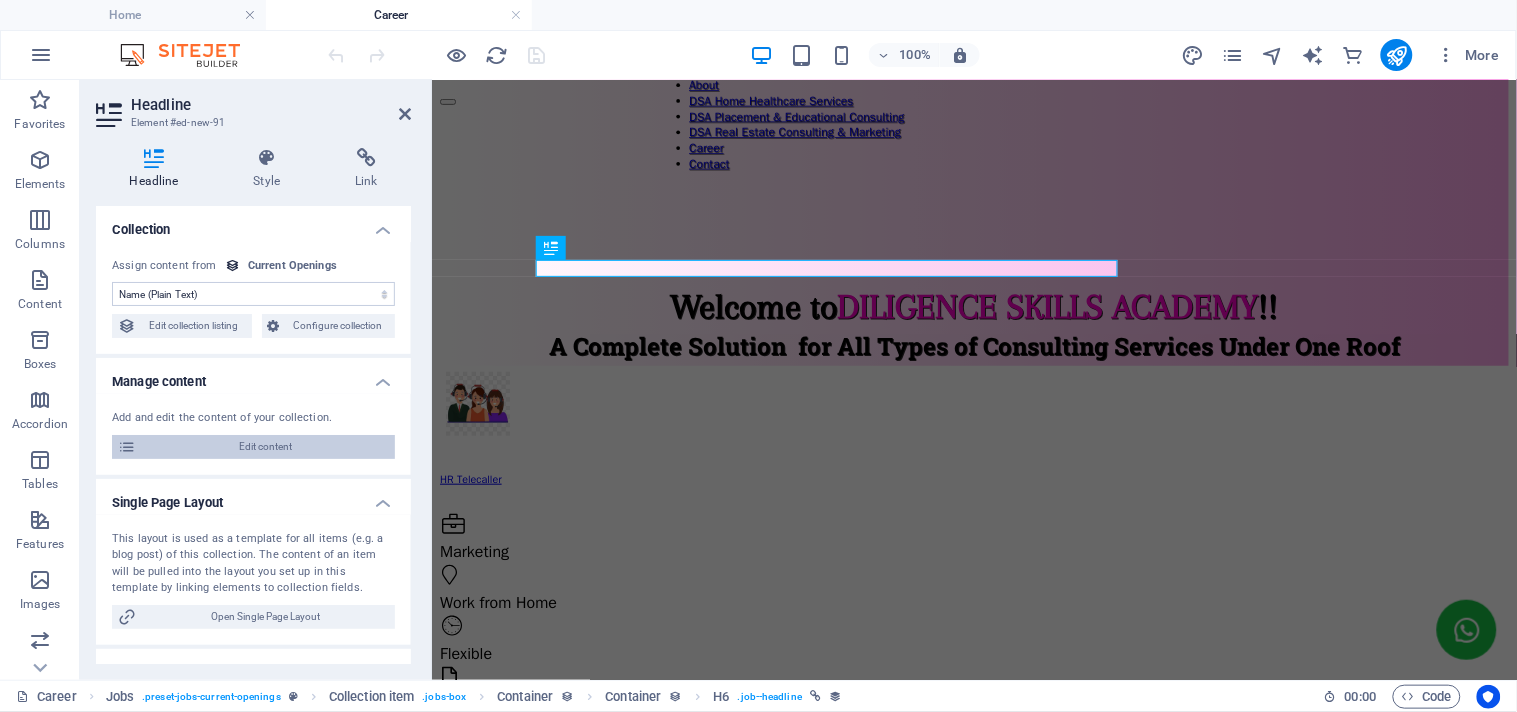 click on "Edit content" at bounding box center (265, 447) 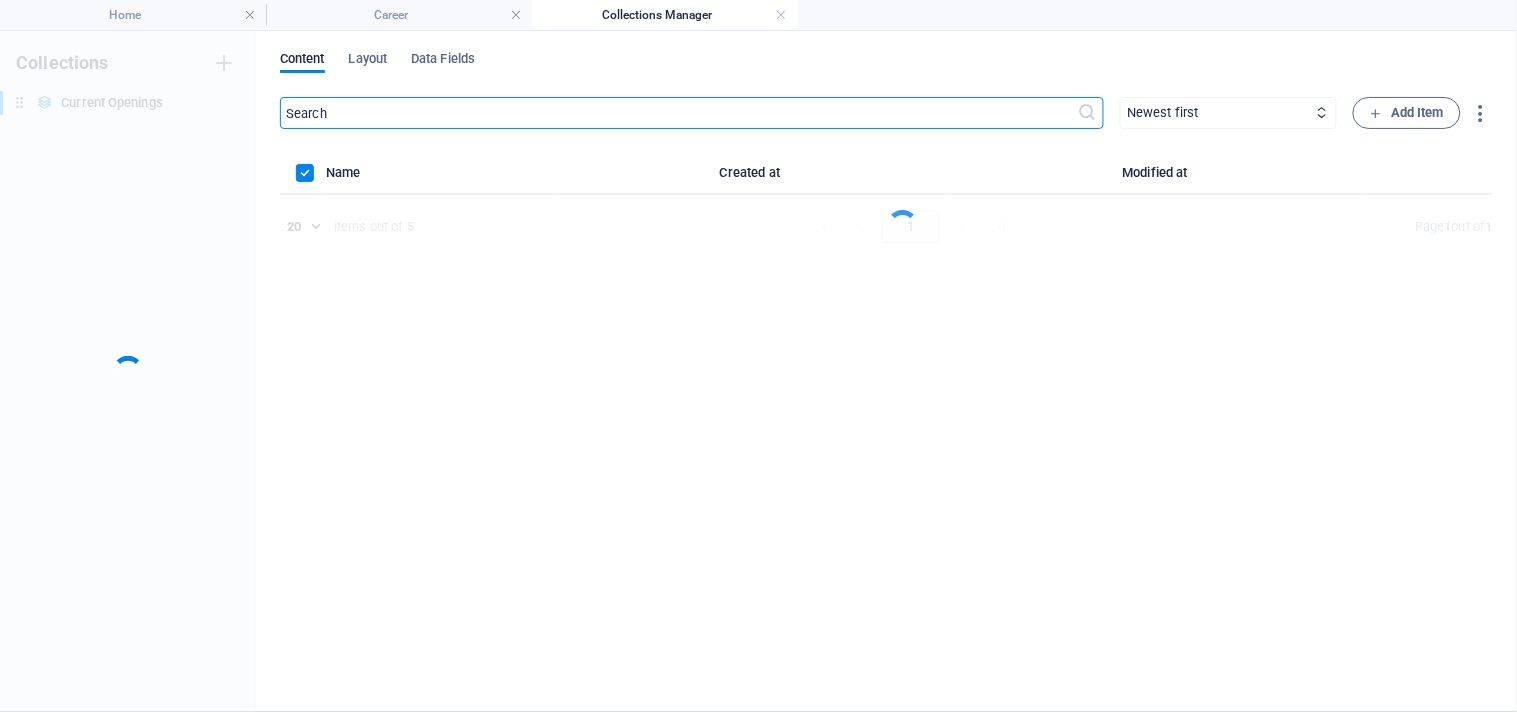 scroll, scrollTop: 0, scrollLeft: 0, axis: both 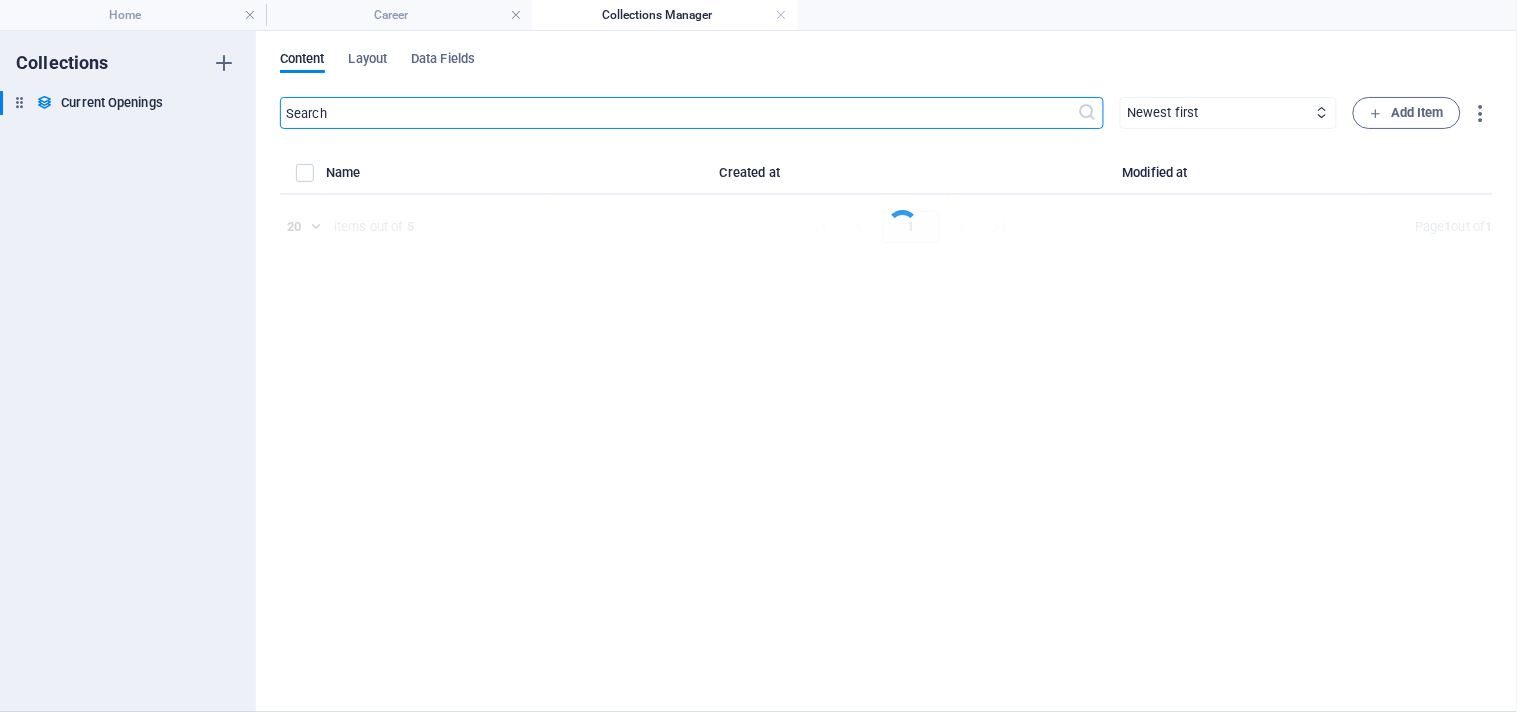 select on "Human Resources" 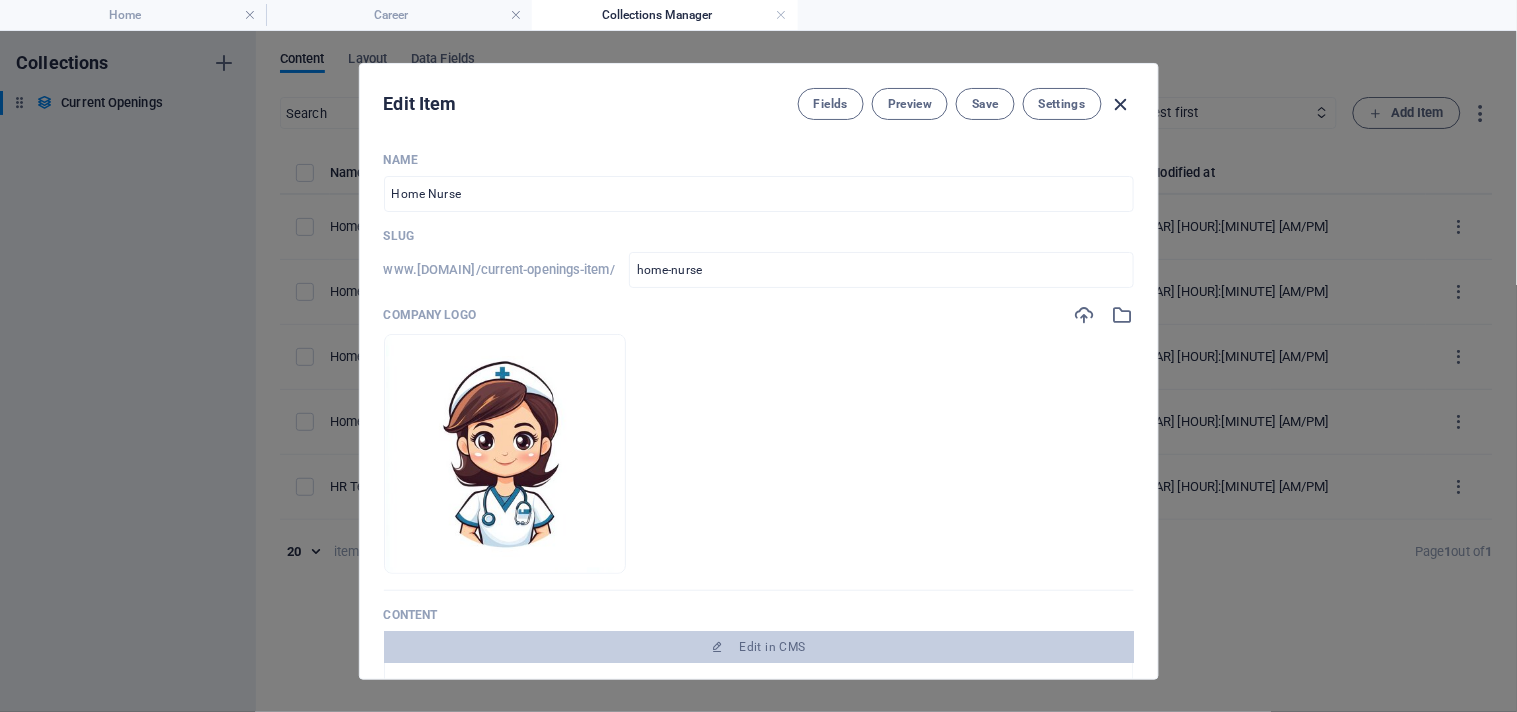 click at bounding box center (1121, 104) 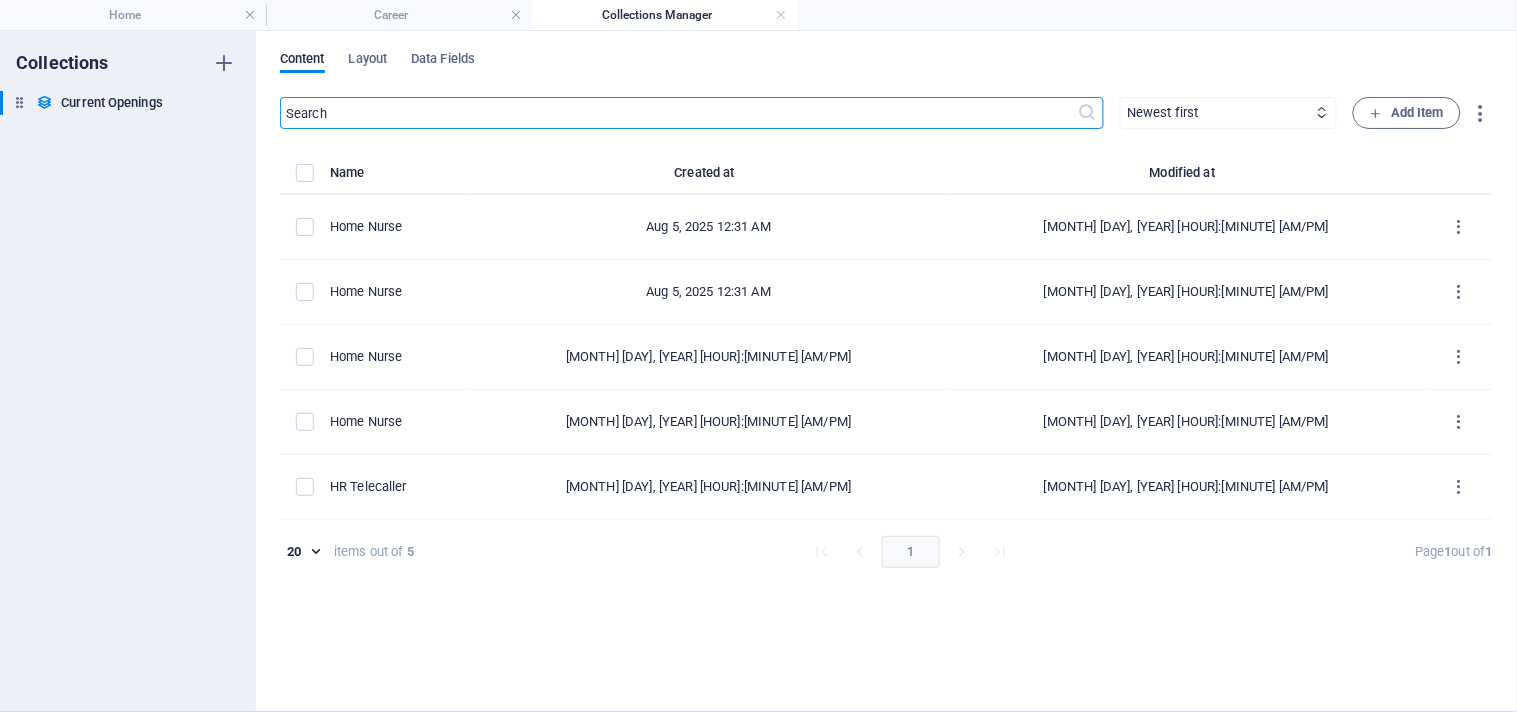type on "2025-08-05" 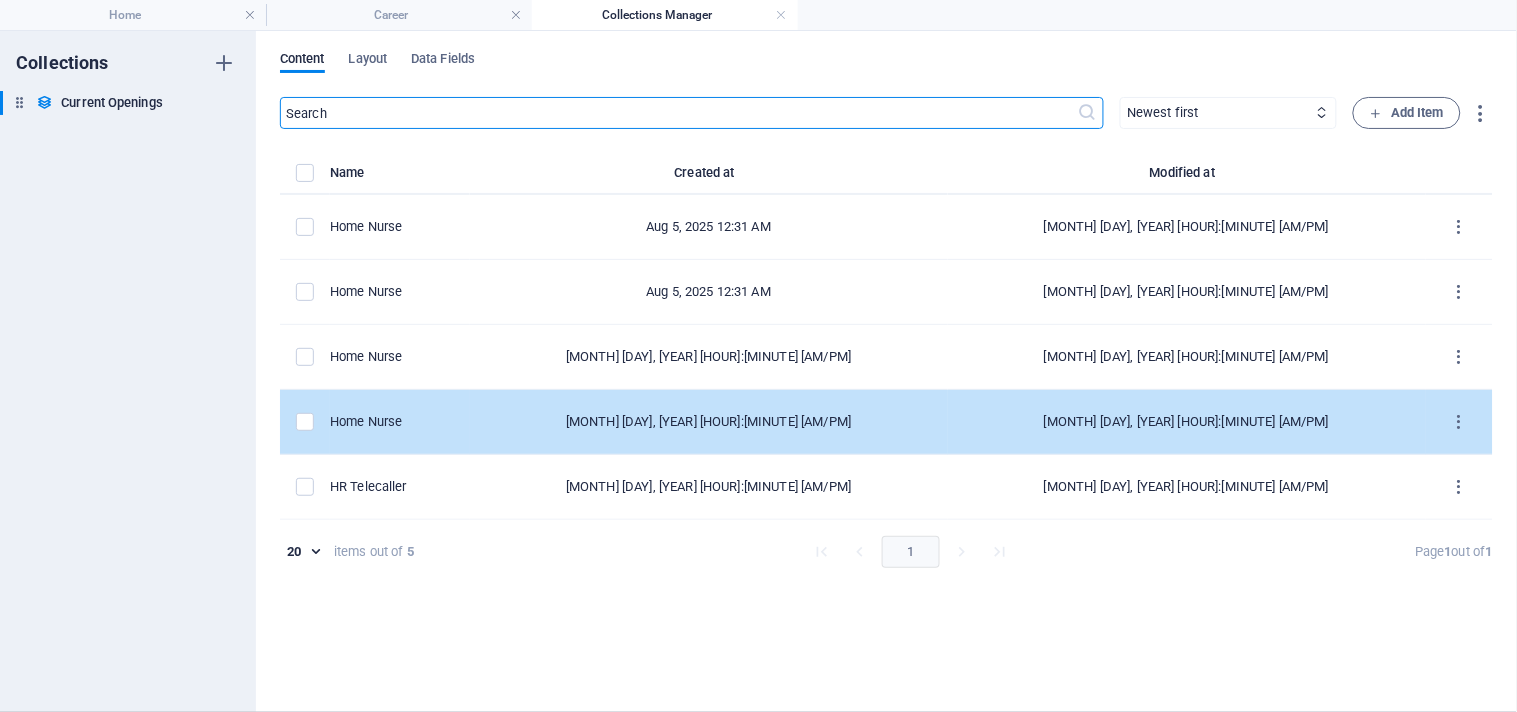 click at bounding box center (305, 422) 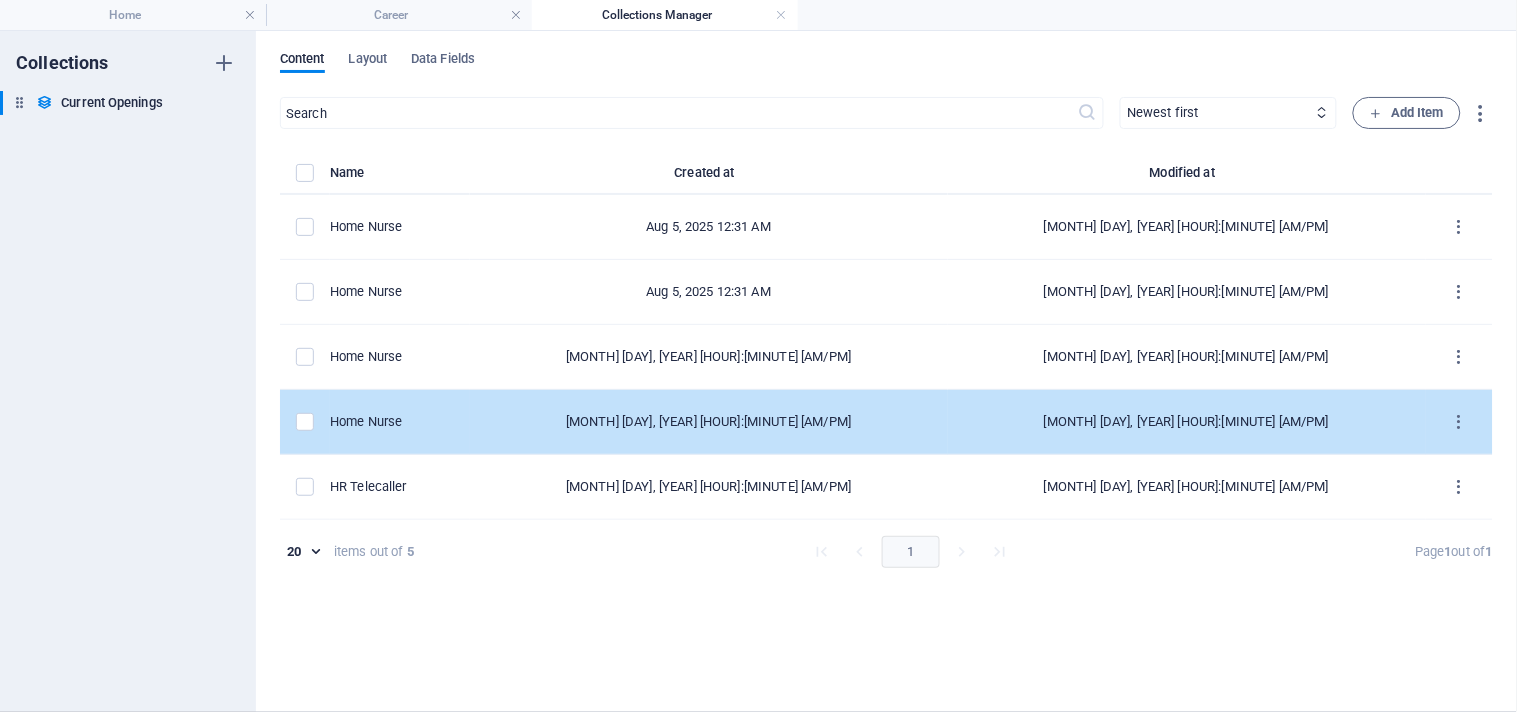 click at bounding box center (305, 422) 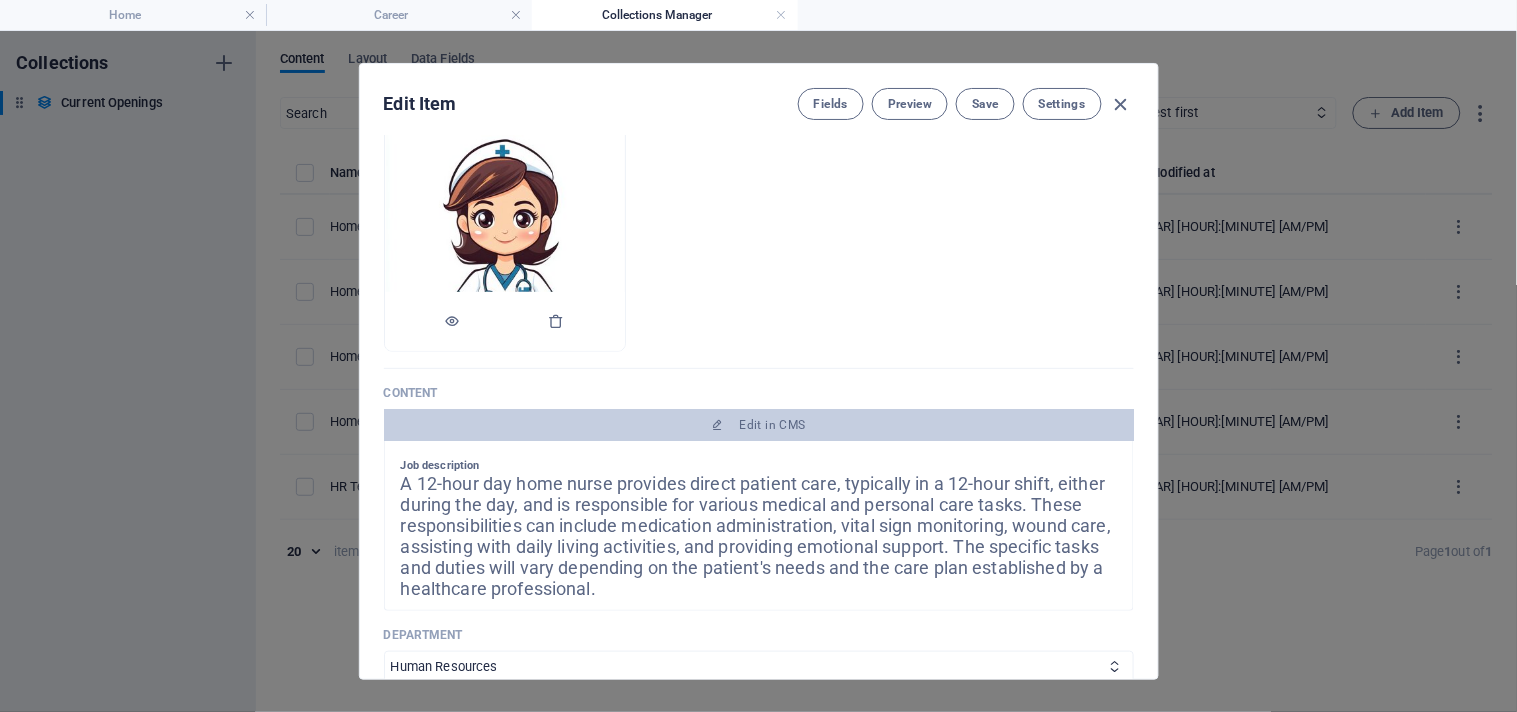 scroll, scrollTop: 444, scrollLeft: 0, axis: vertical 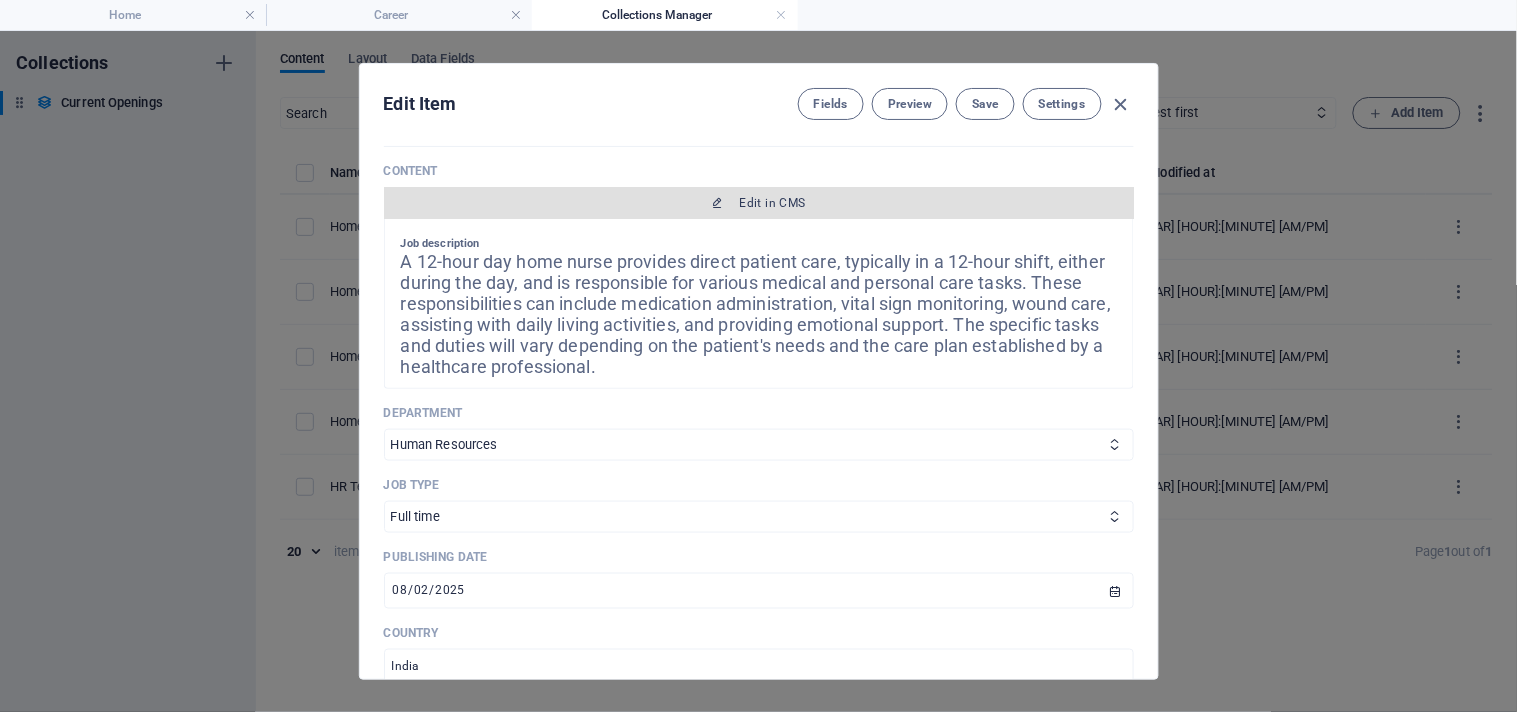 click at bounding box center [717, 203] 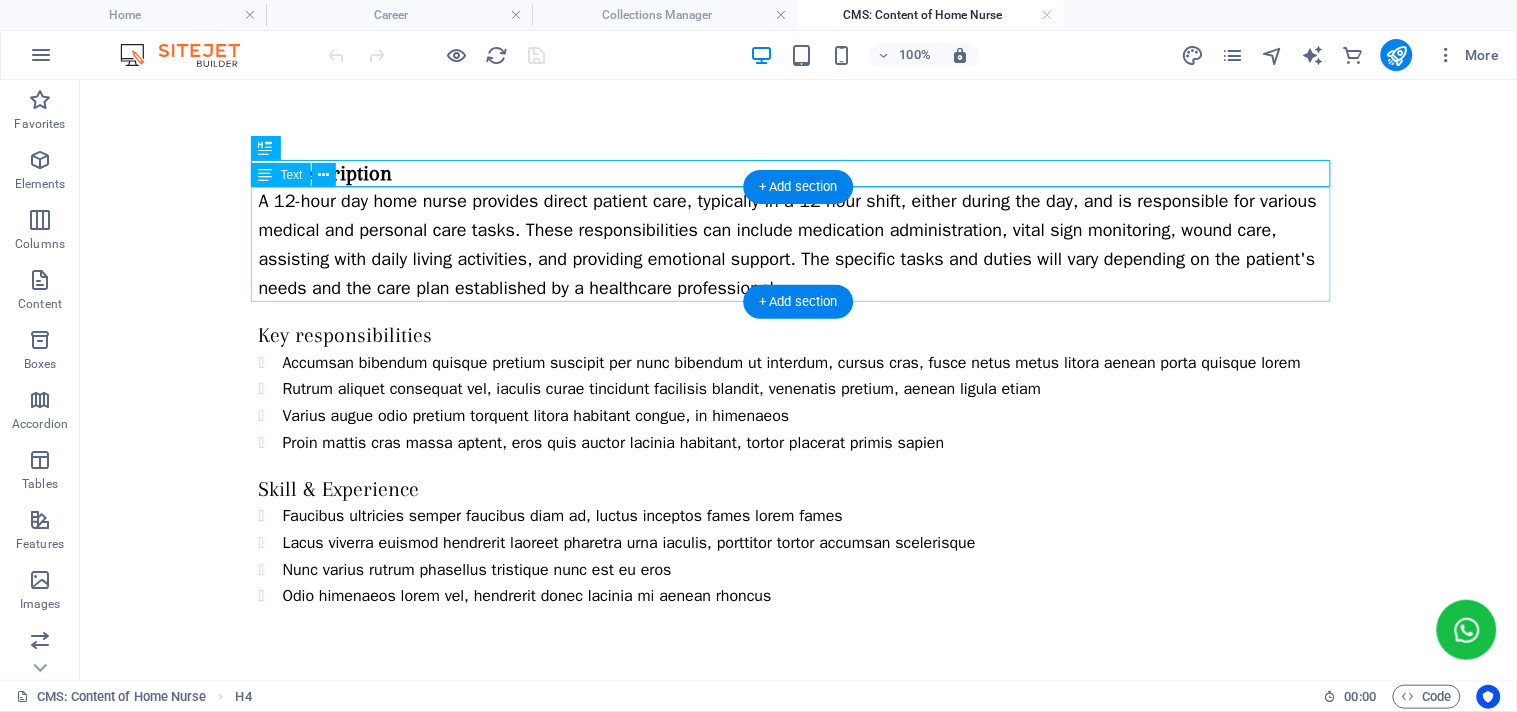 scroll, scrollTop: 0, scrollLeft: 0, axis: both 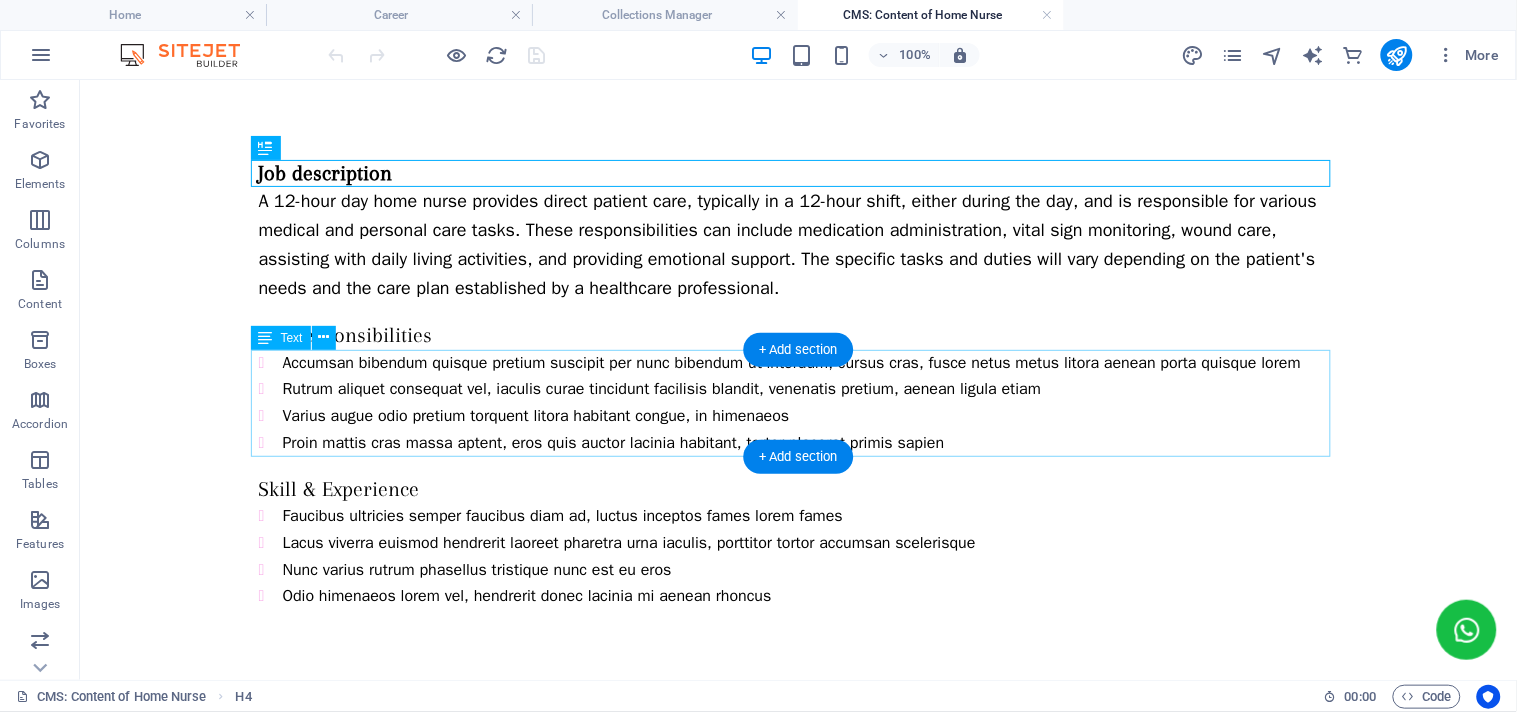 click on "Accumsan bibendum quisque pretium suscipit per nunc bibendum ut interdum, cursus cras, fusce netus metus litora aenean porta quisque lorem
Rutrum aliquet consequat vel, iaculis curae tincidunt facilisis blandit, venenatis pretium, aenean ligula etiam
Varius augue odio pretium torquent litora habitant congue, in himenaeos
Proin mattis cras massa aptent, eros quis auctor lacinia habitant, tortor placerat primis sapien" at bounding box center [798, 402] 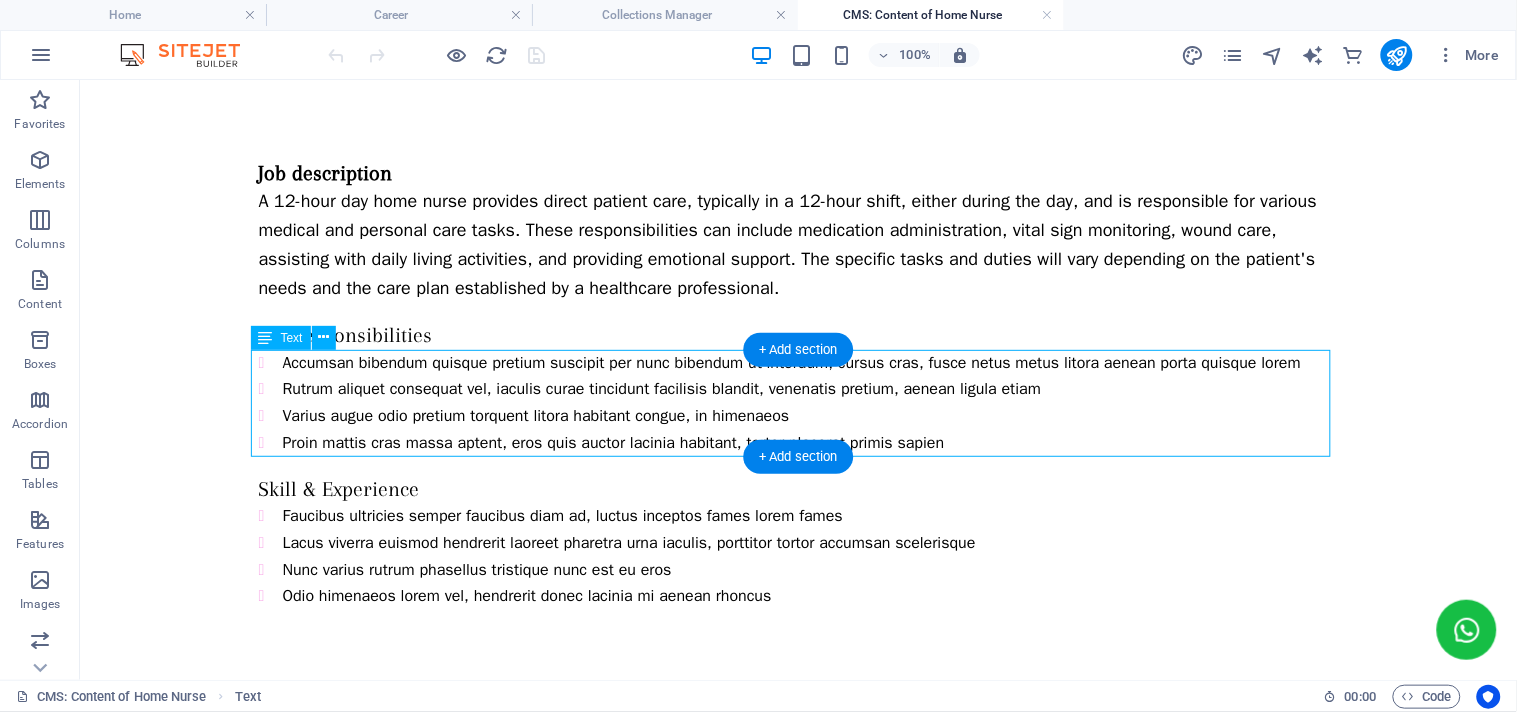 click on "Accumsan bibendum quisque pretium suscipit per nunc bibendum ut interdum, cursus cras, fusce netus metus litora aenean porta quisque lorem
Rutrum aliquet consequat vel, iaculis curae tincidunt facilisis blandit, venenatis pretium, aenean ligula etiam
Varius augue odio pretium torquent litora habitant congue, in himenaeos
Proin mattis cras massa aptent, eros quis auctor lacinia habitant, tortor placerat primis sapien" at bounding box center (798, 402) 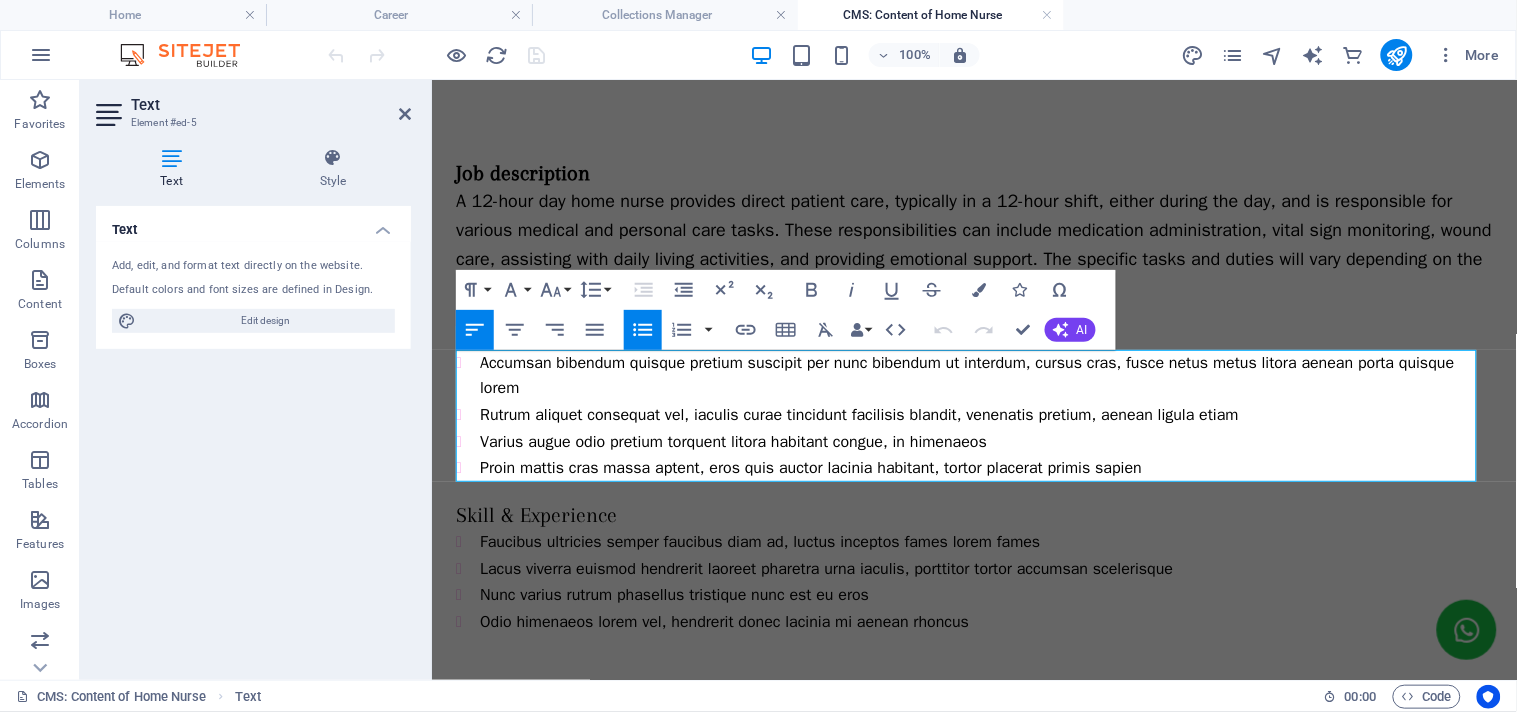 click on "Accumsan bibendum quisque pretium suscipit per nunc bibendum ut interdum, cursus cras, fusce netus metus litora aenean porta quisque lorem" at bounding box center (985, 375) 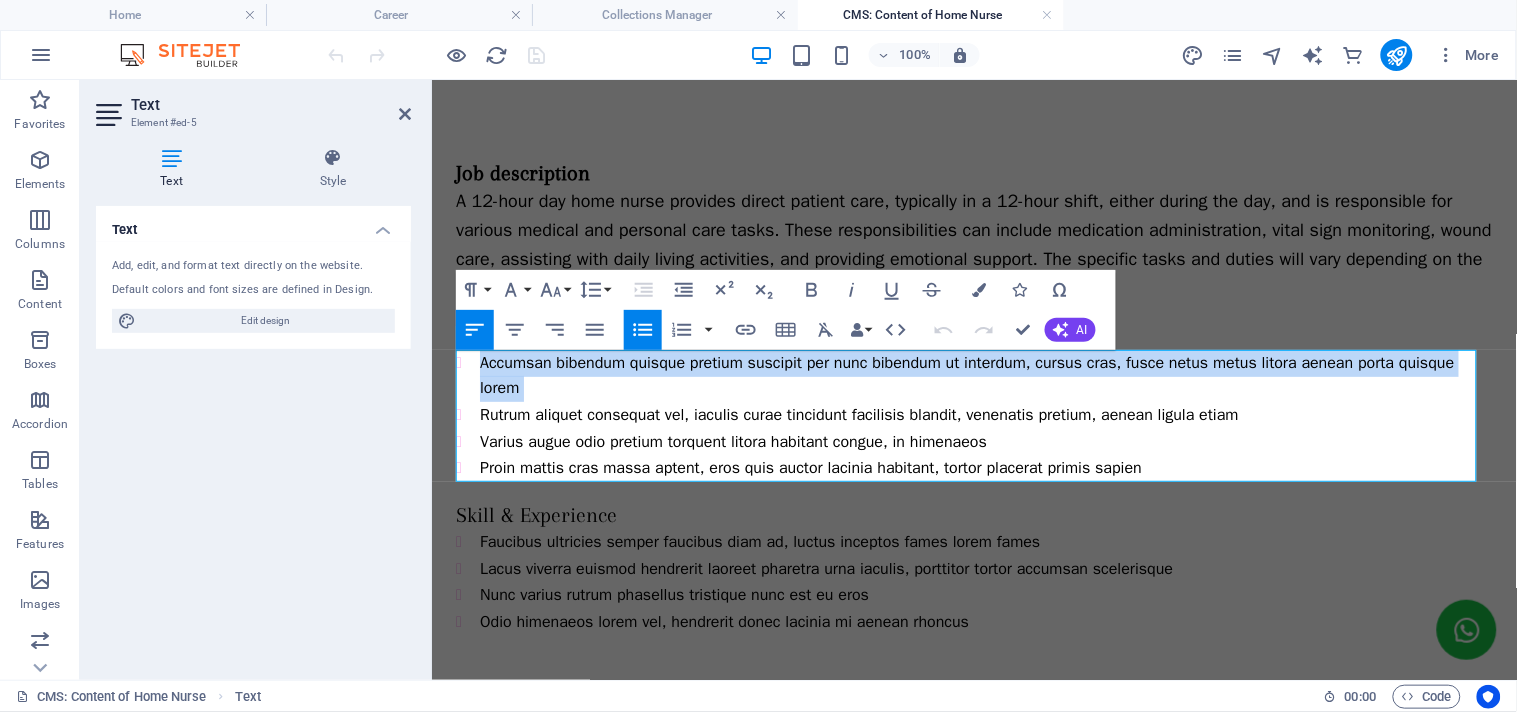 click on "Accumsan bibendum quisque pretium suscipit per nunc bibendum ut interdum, cursus cras, fusce netus metus litora aenean porta quisque lorem" at bounding box center (985, 375) 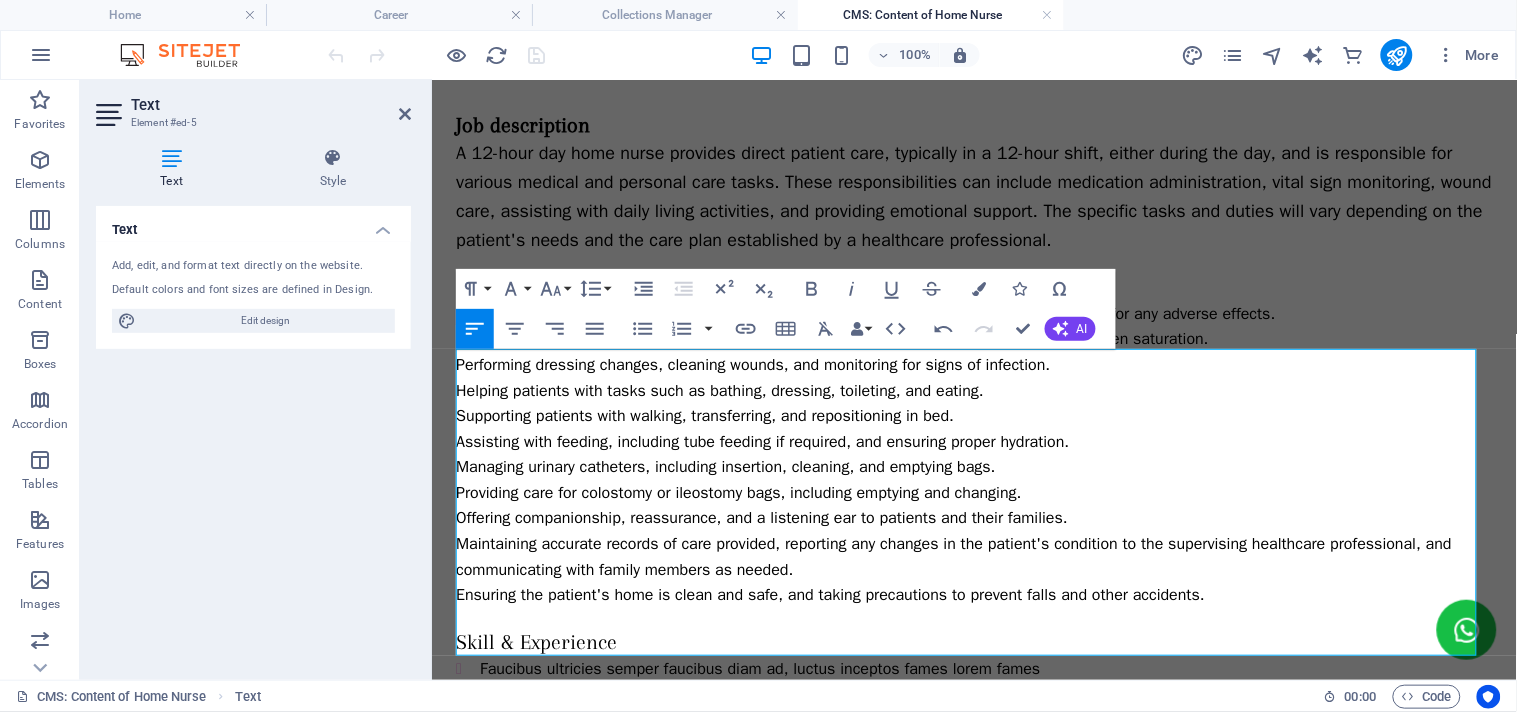 scroll, scrollTop: 0, scrollLeft: 0, axis: both 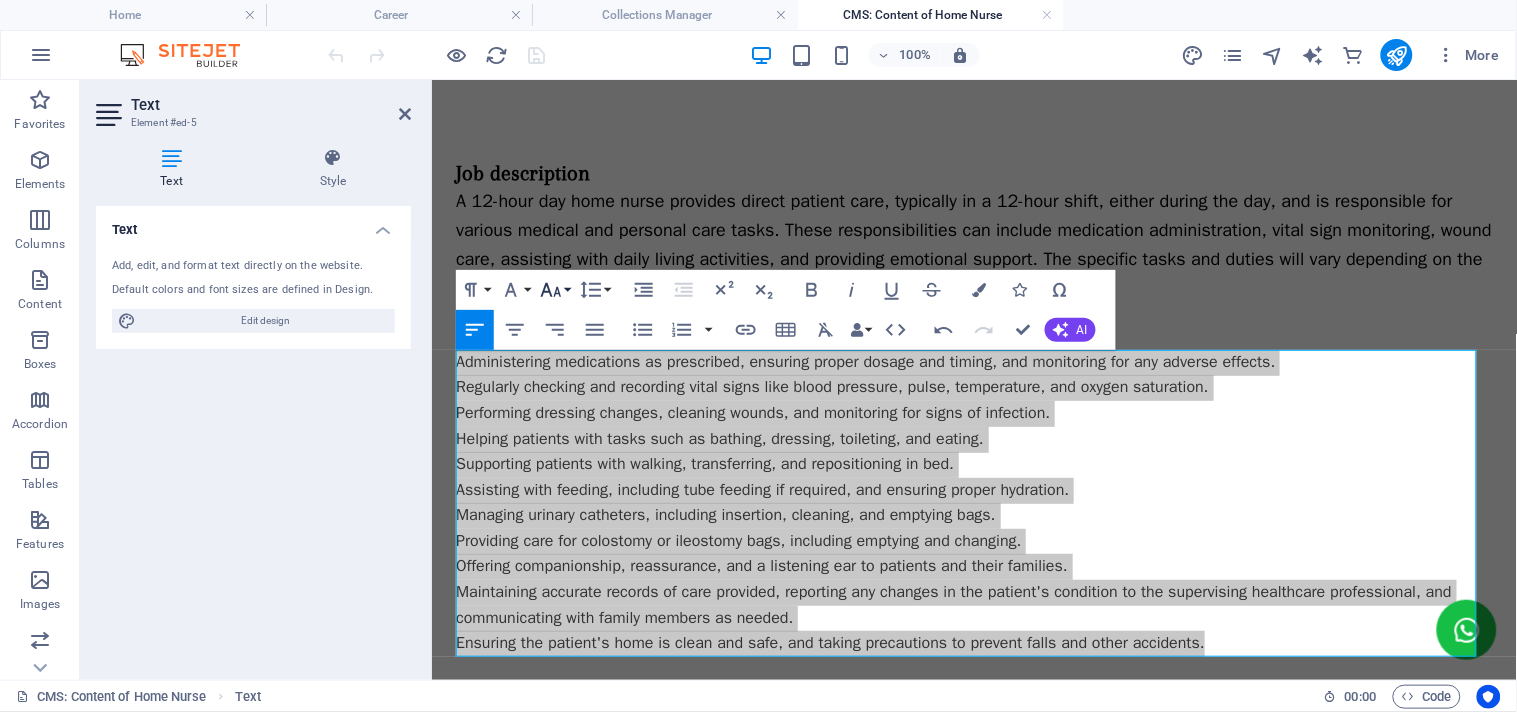 click on "Font Size" at bounding box center [555, 290] 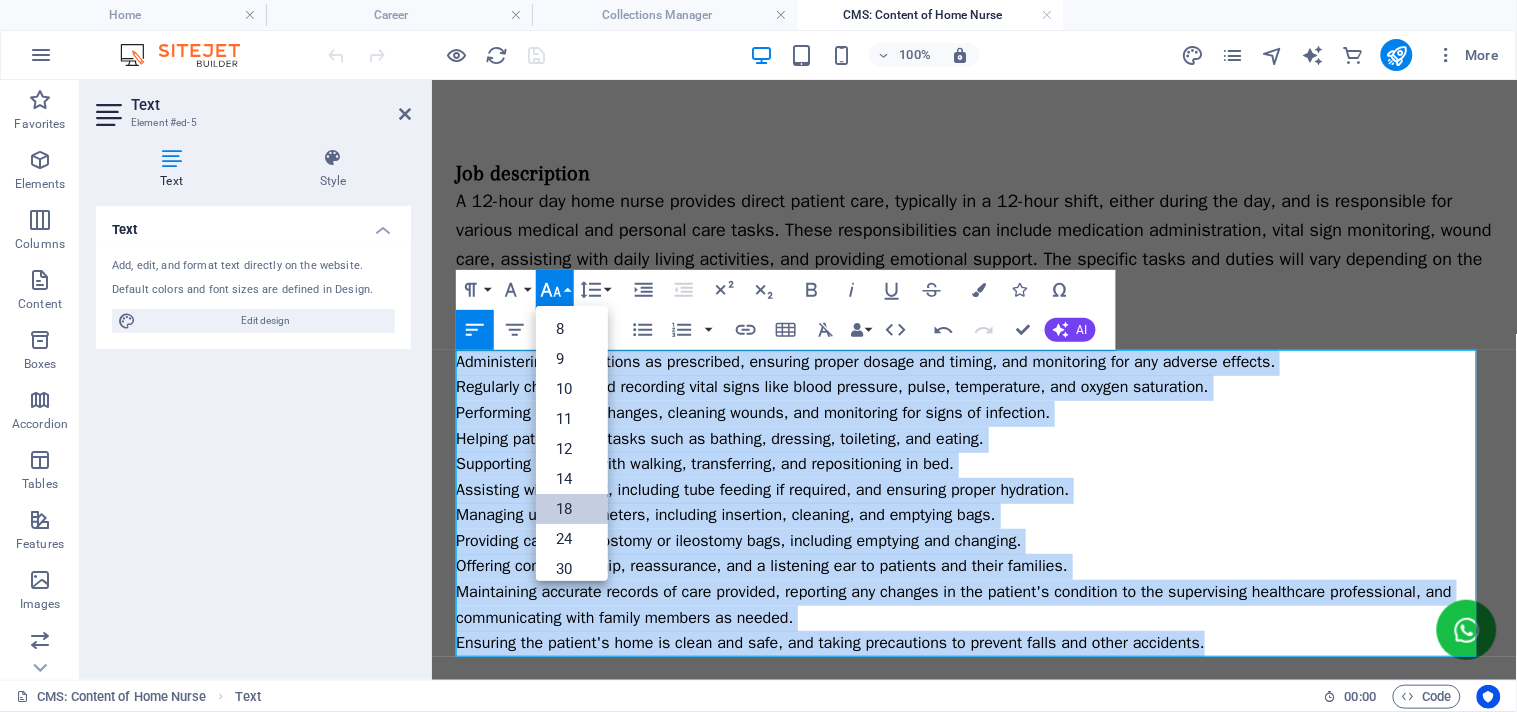 click on "18" at bounding box center (572, 509) 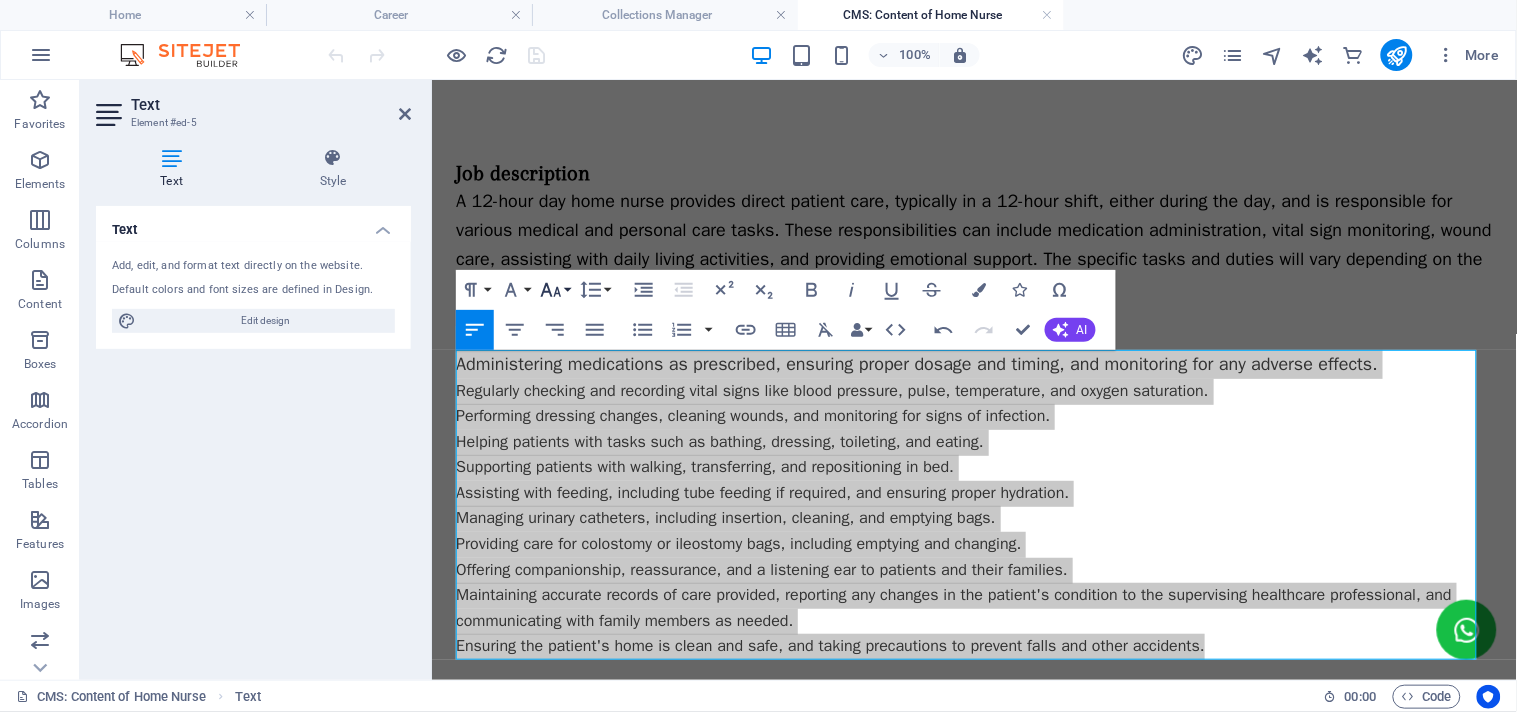 click 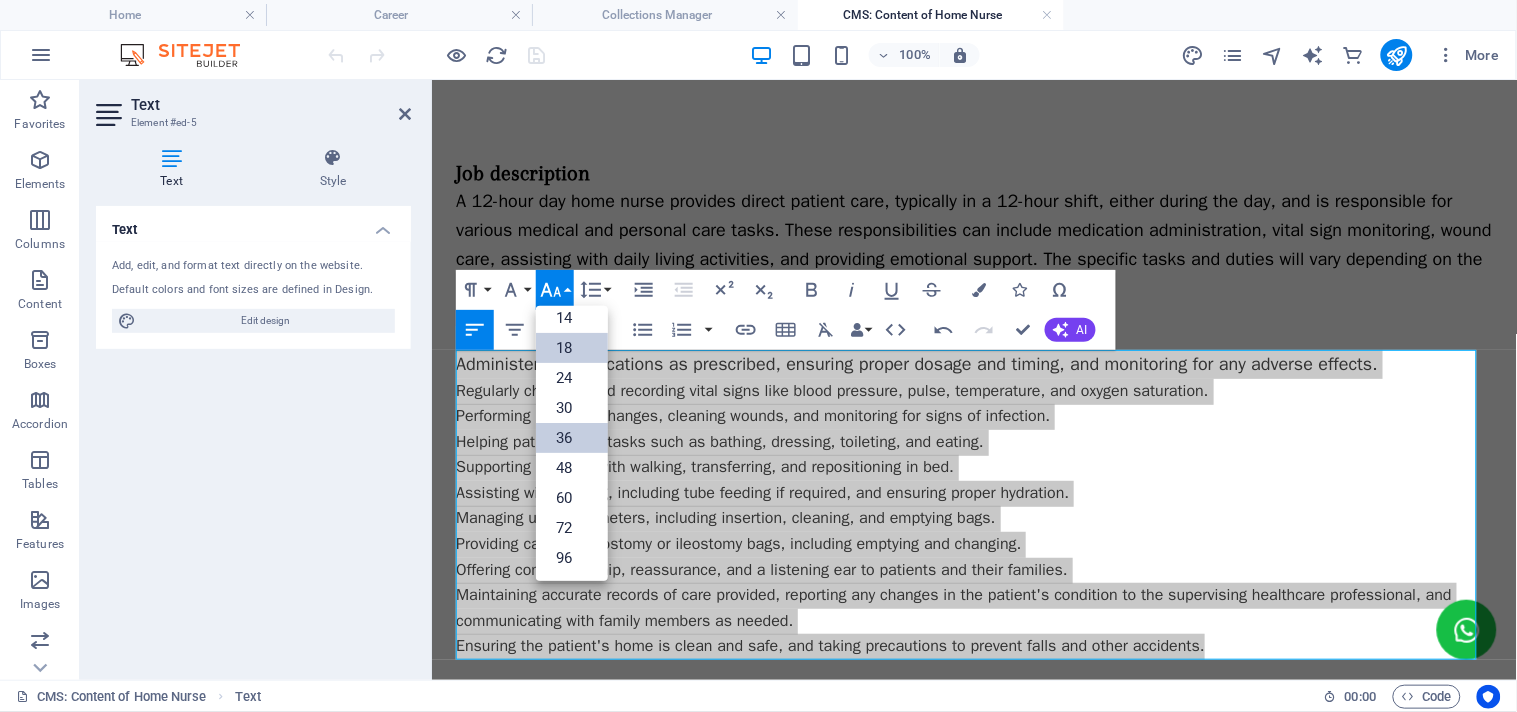 scroll, scrollTop: 160, scrollLeft: 0, axis: vertical 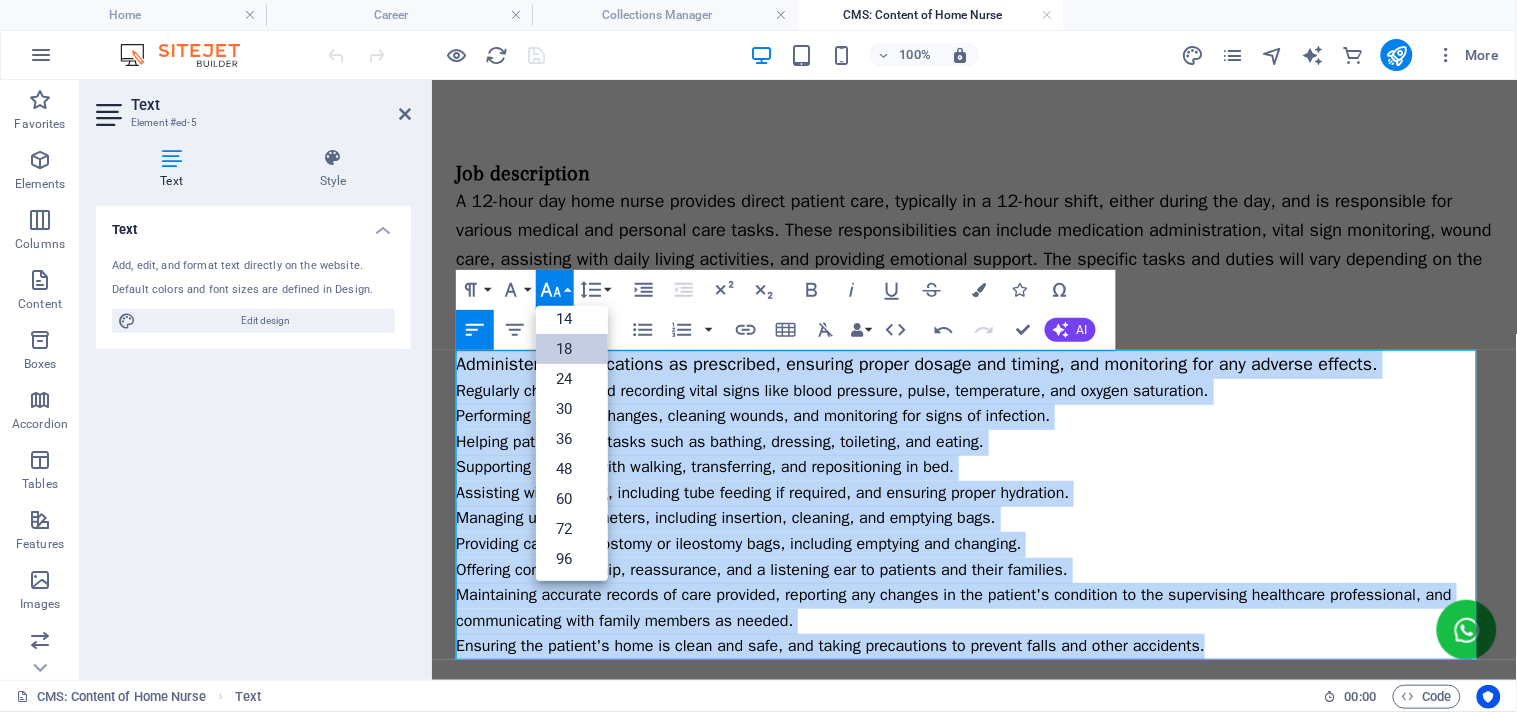 click on "18" at bounding box center [572, 349] 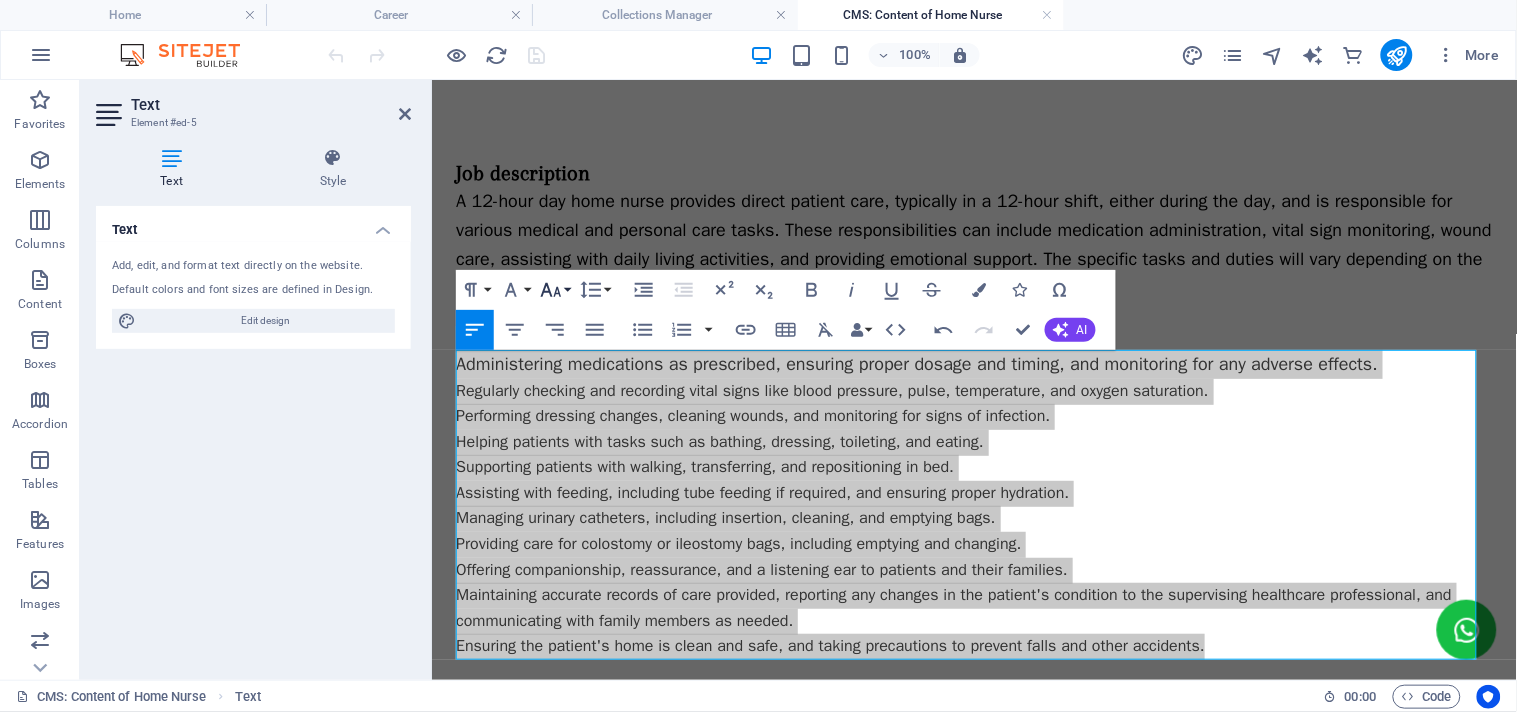 click on "Font Size" at bounding box center (555, 290) 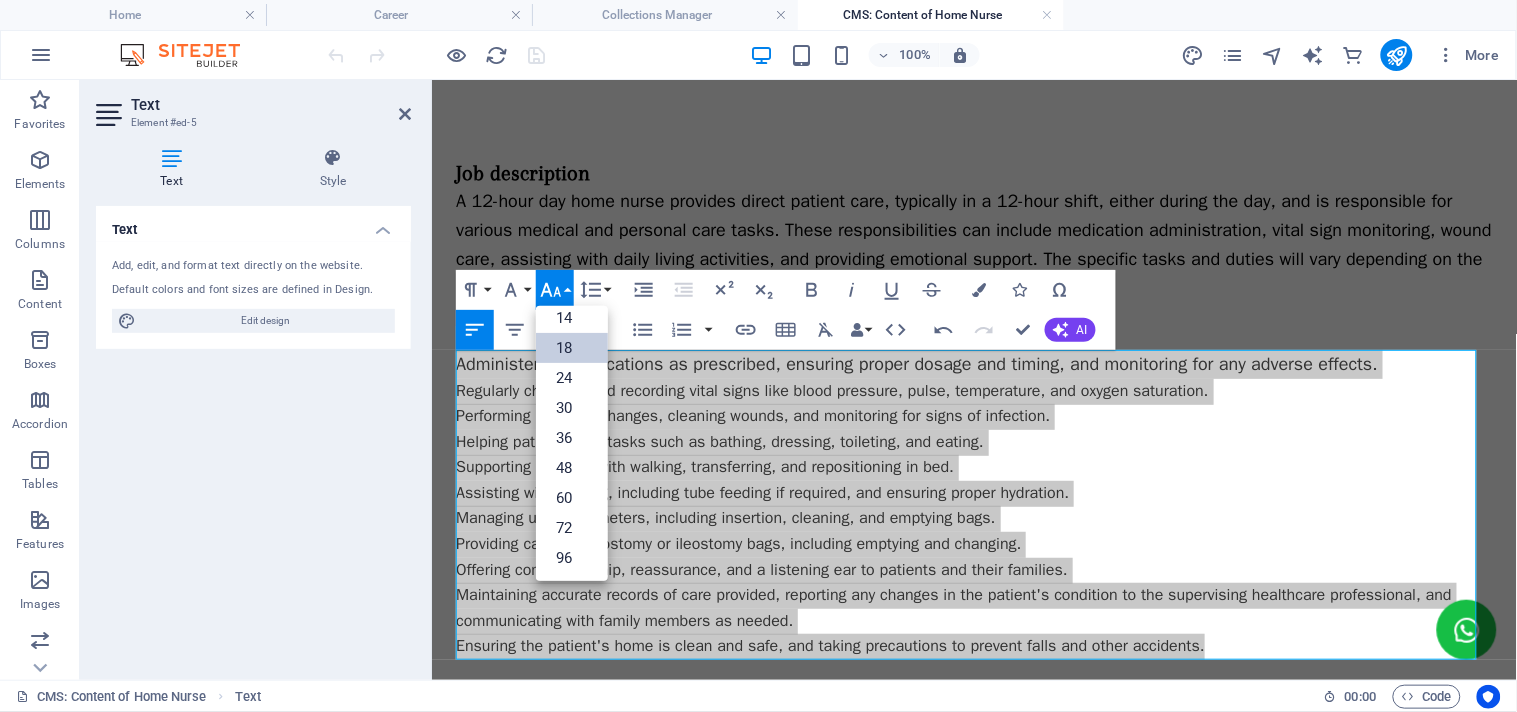 scroll, scrollTop: 160, scrollLeft: 0, axis: vertical 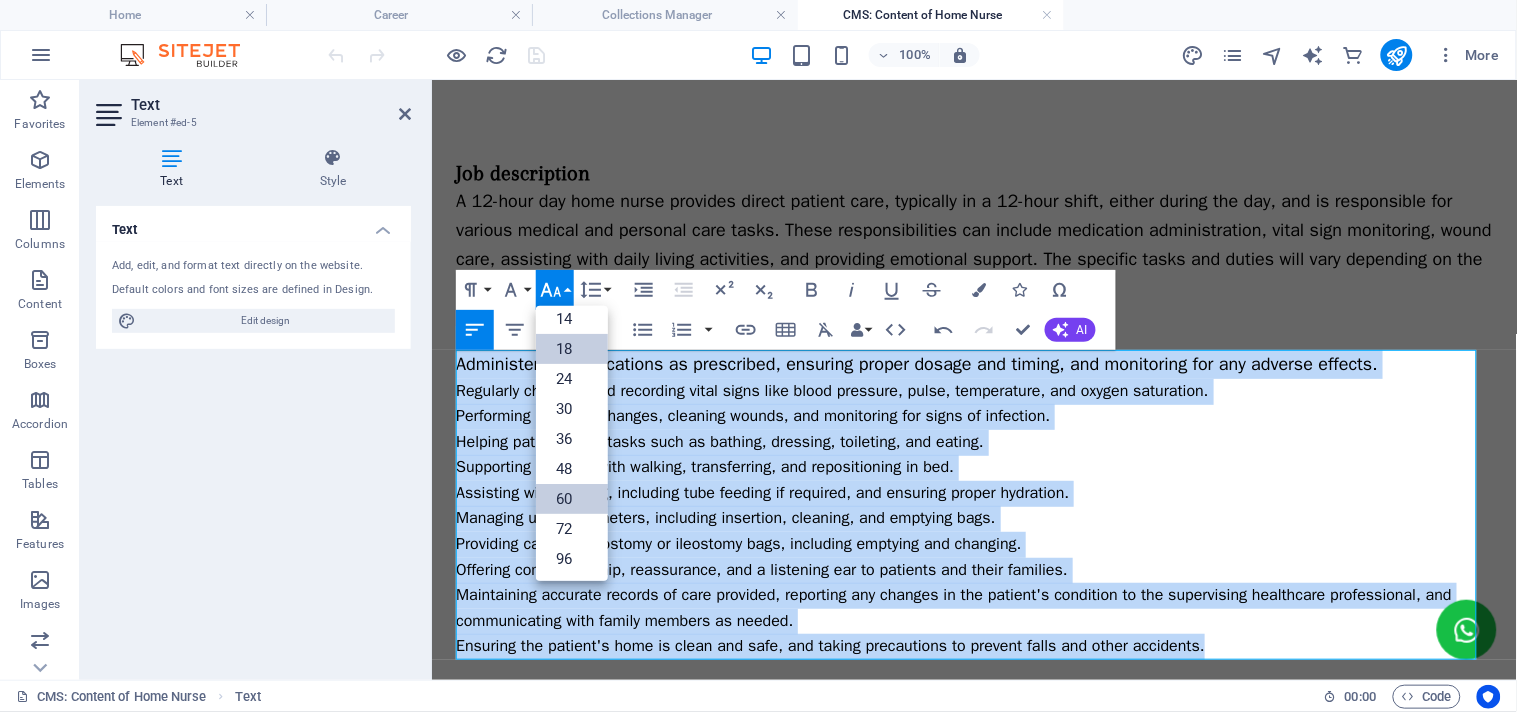 click on "60" at bounding box center [572, 499] 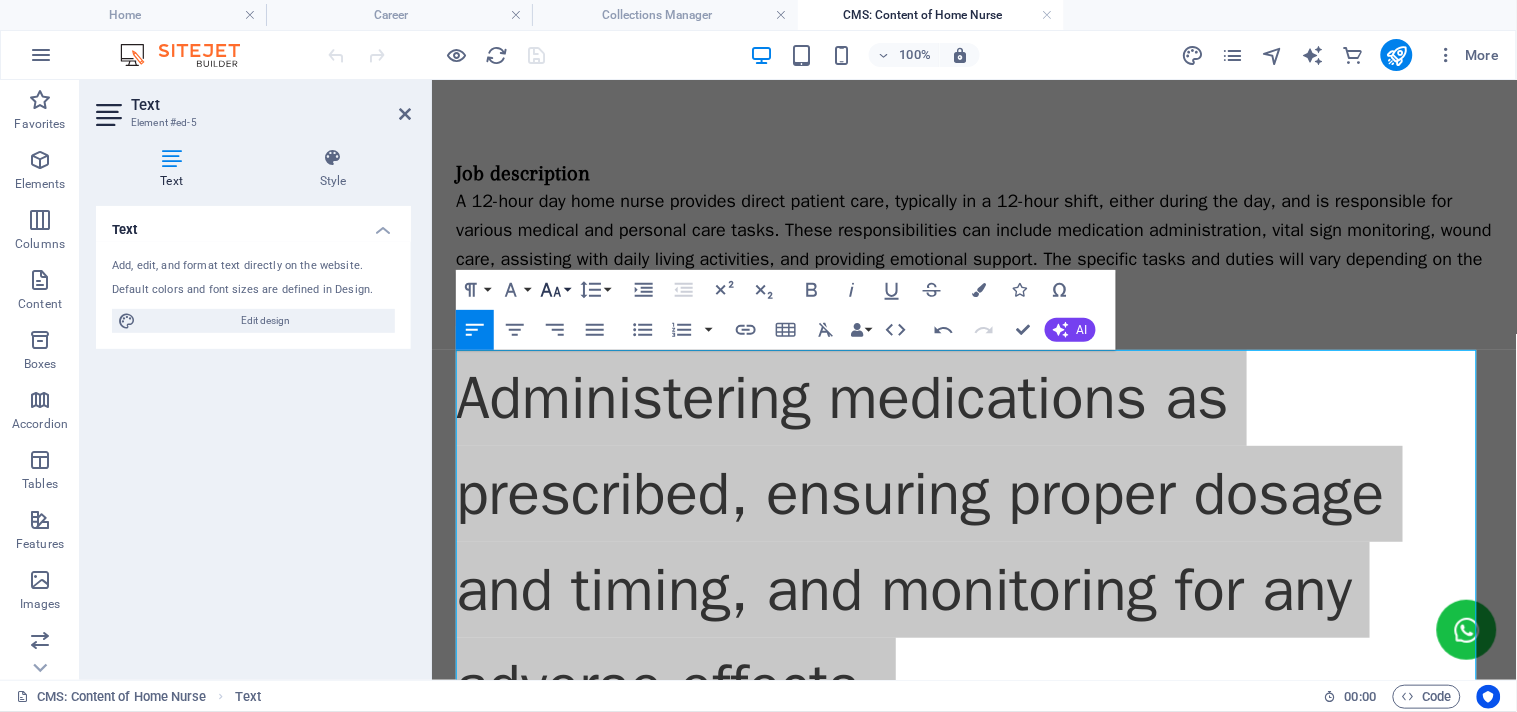click 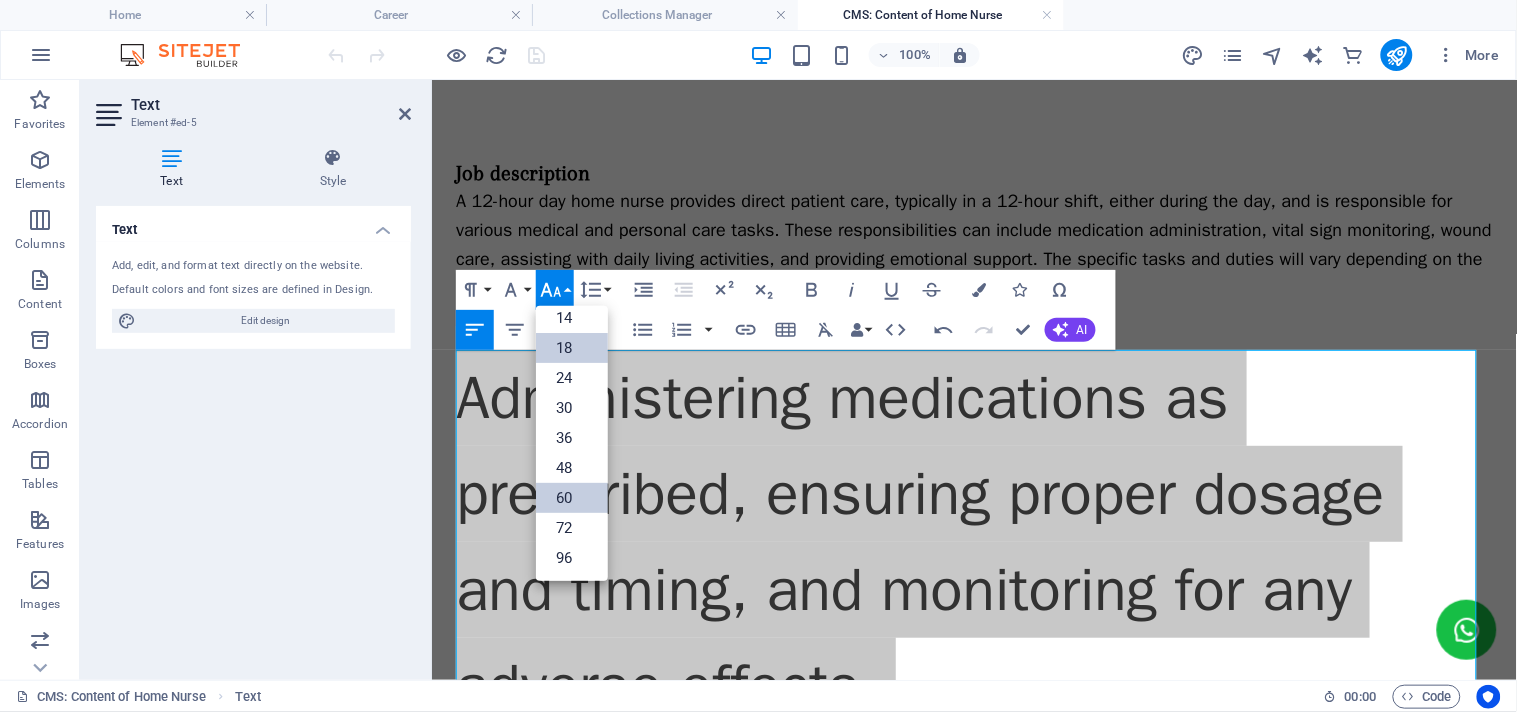 scroll, scrollTop: 160, scrollLeft: 0, axis: vertical 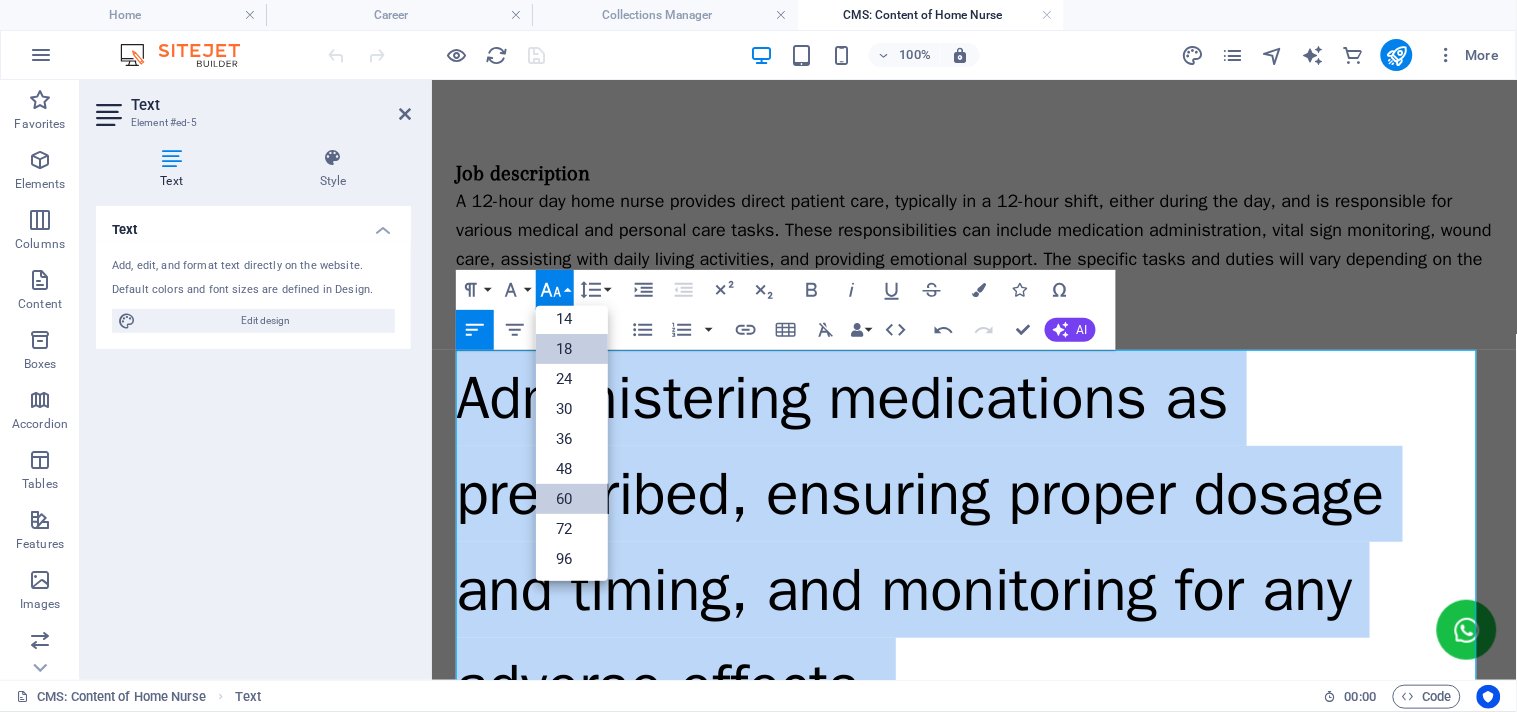 click on "18" at bounding box center (572, 349) 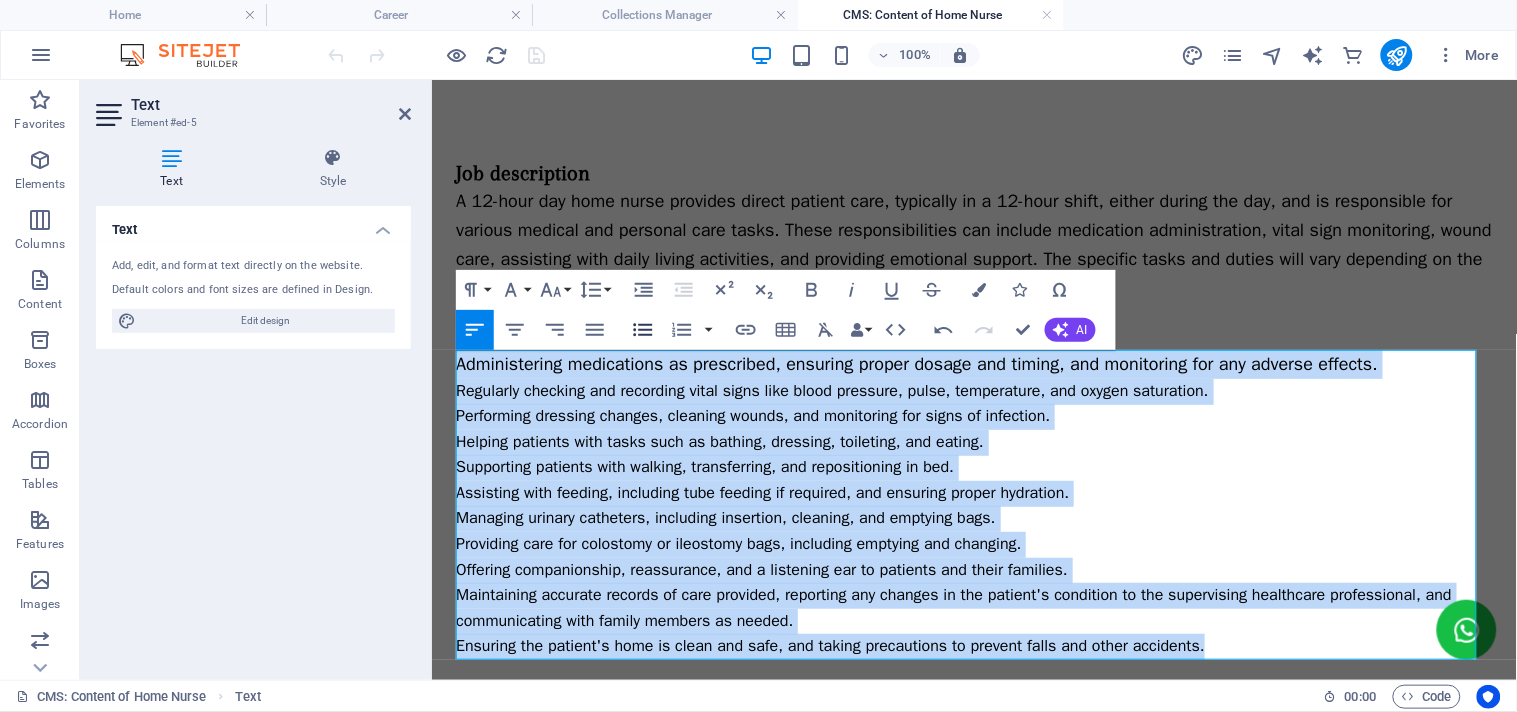 click 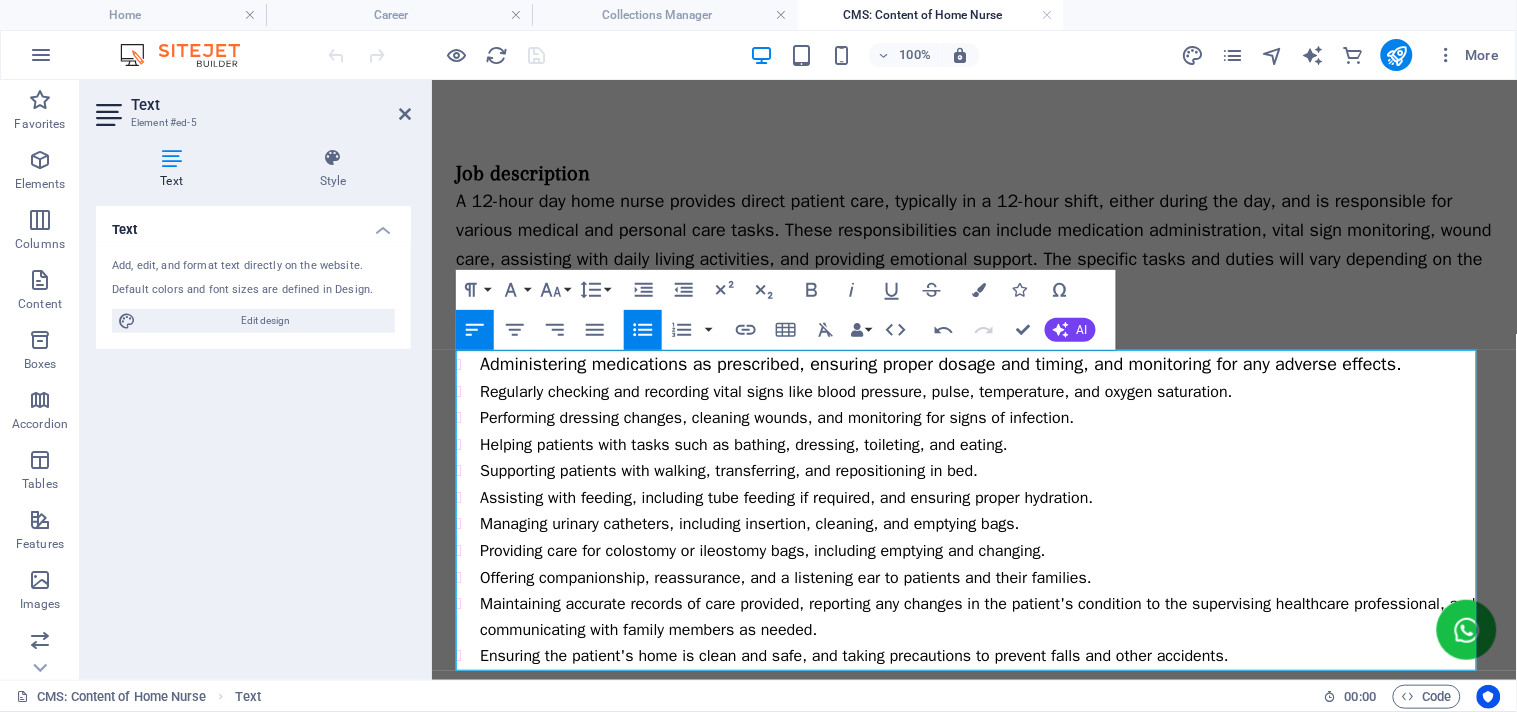 click on "Supporting patients with walking, transferring, and repositioning in bed." at bounding box center (985, 470) 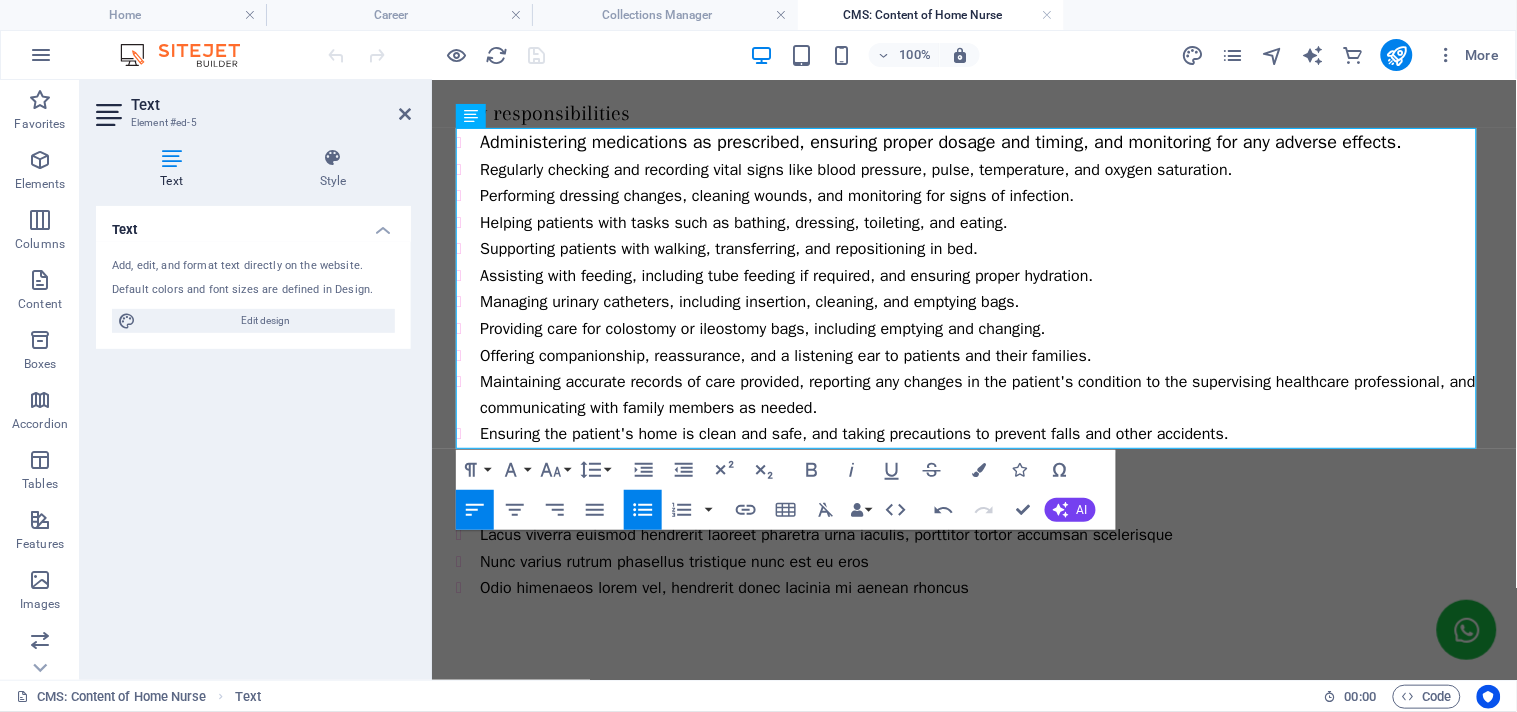 scroll, scrollTop: 225, scrollLeft: 0, axis: vertical 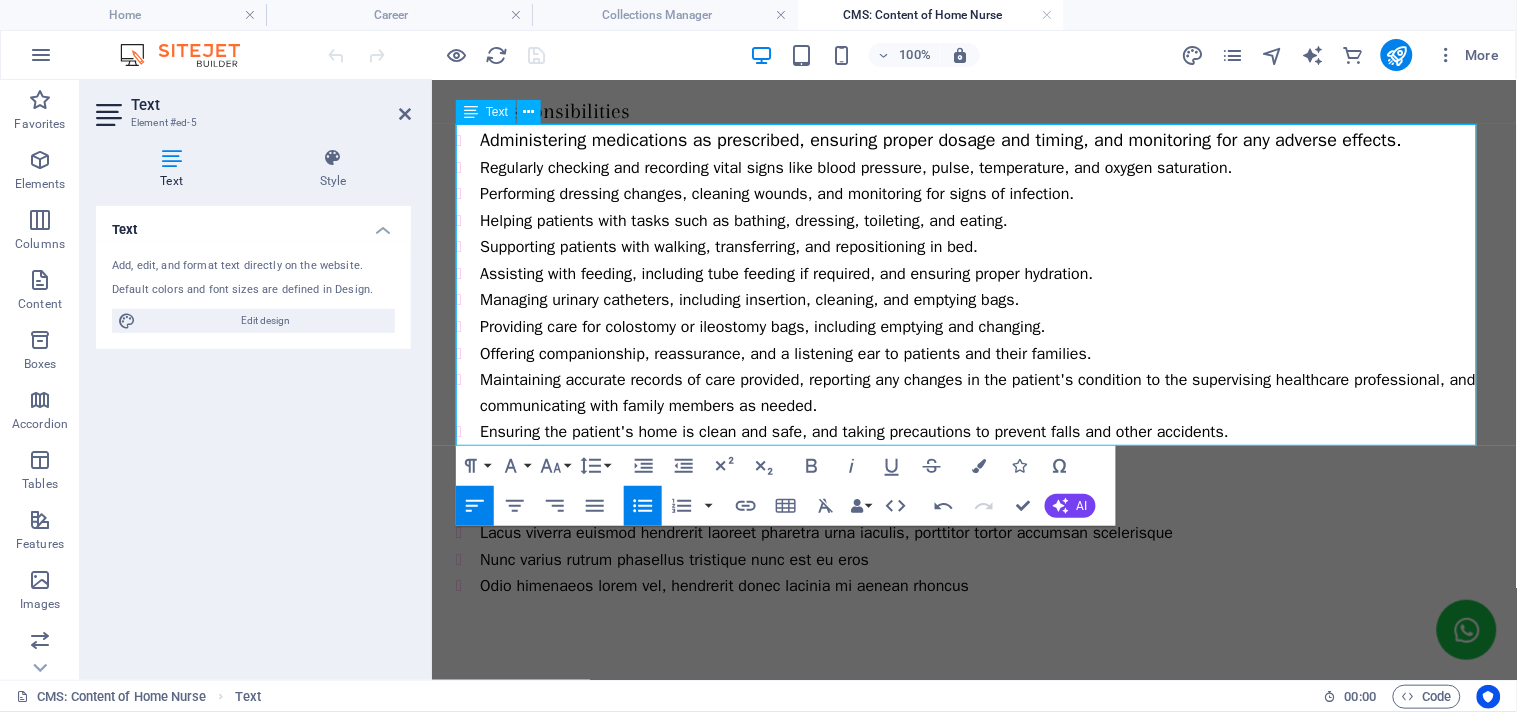 click on "Administering medications as prescribed, ensuring proper dosage and timing, and monitoring for any adverse effects." at bounding box center [940, 139] 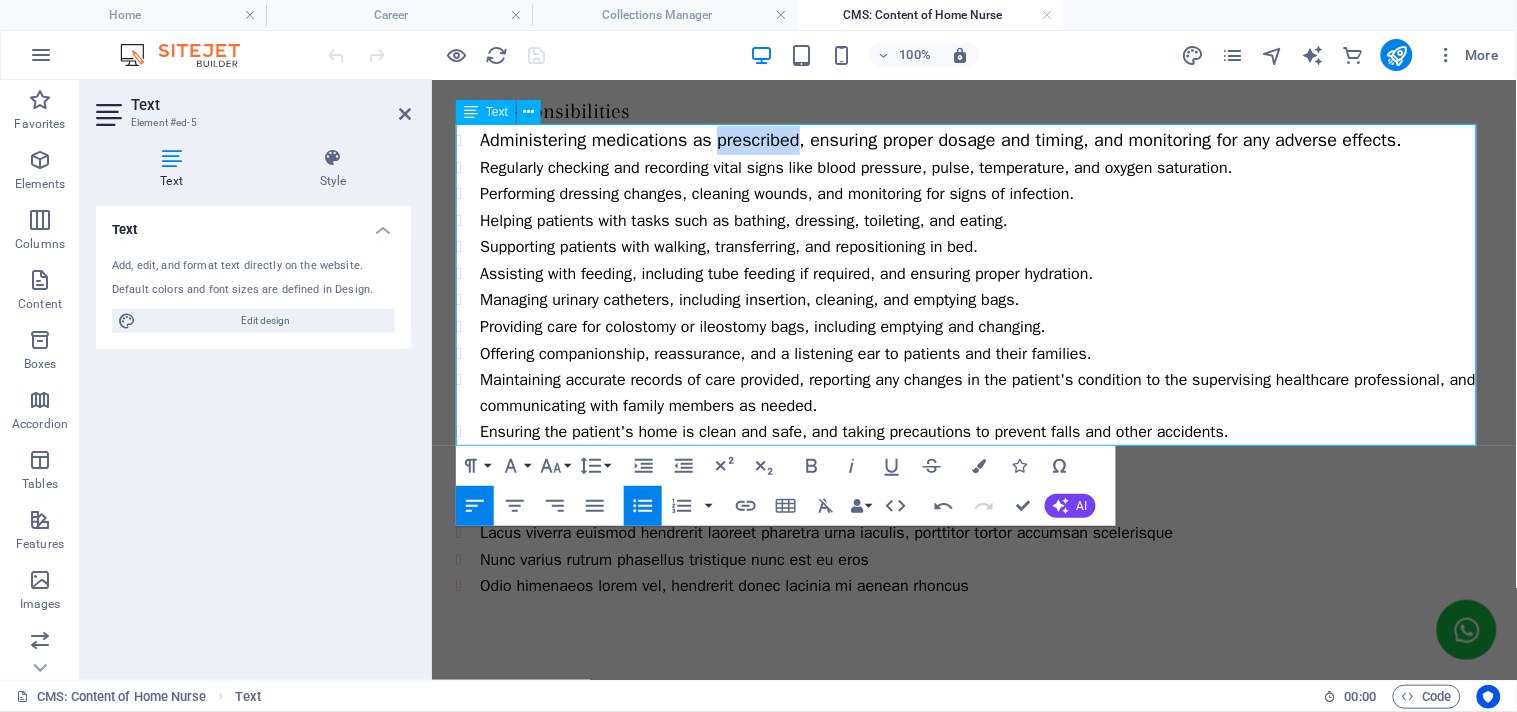 click on "Administering medications as prescribed, ensuring proper dosage and timing, and monitoring for any adverse effects." at bounding box center (940, 139) 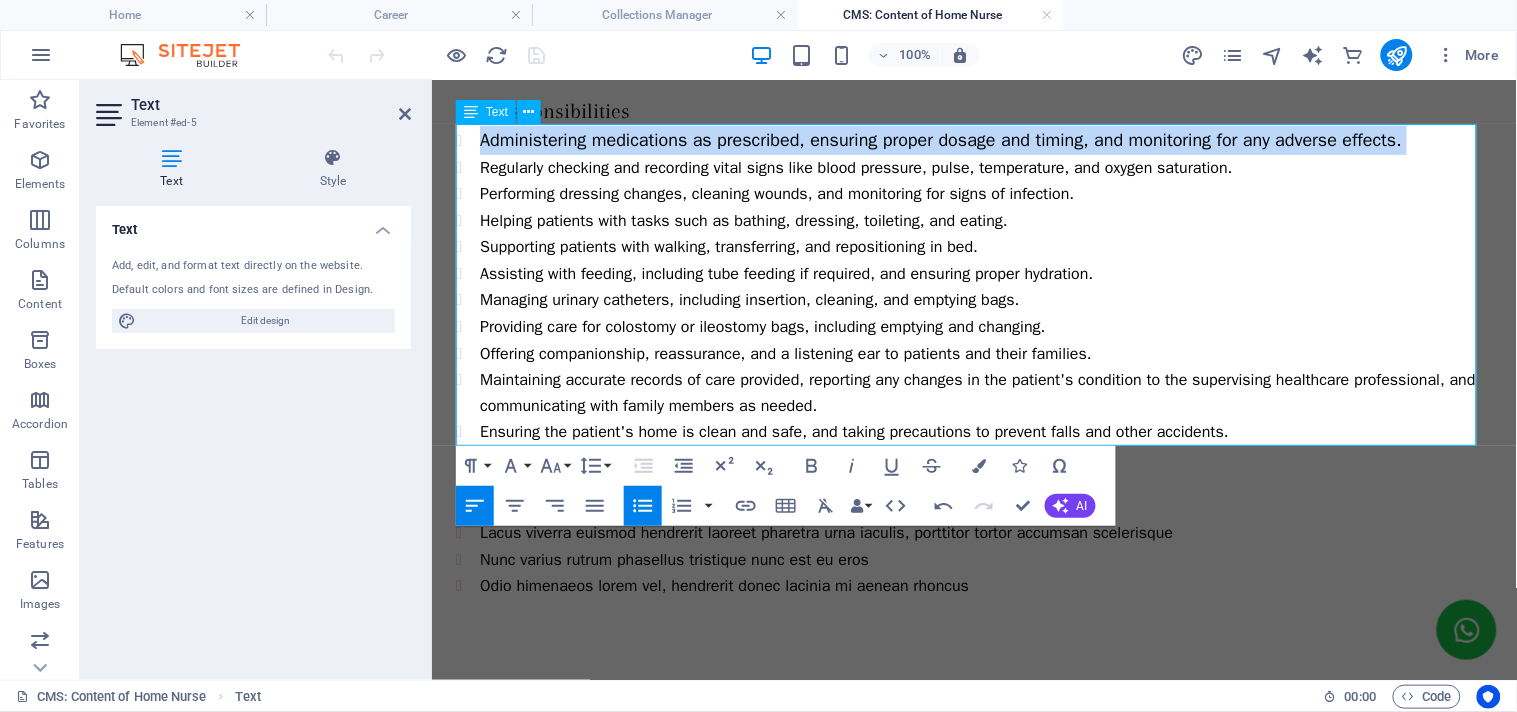 click on "Administering medications as prescribed, ensuring proper dosage and timing, and monitoring for any adverse effects." at bounding box center [940, 139] 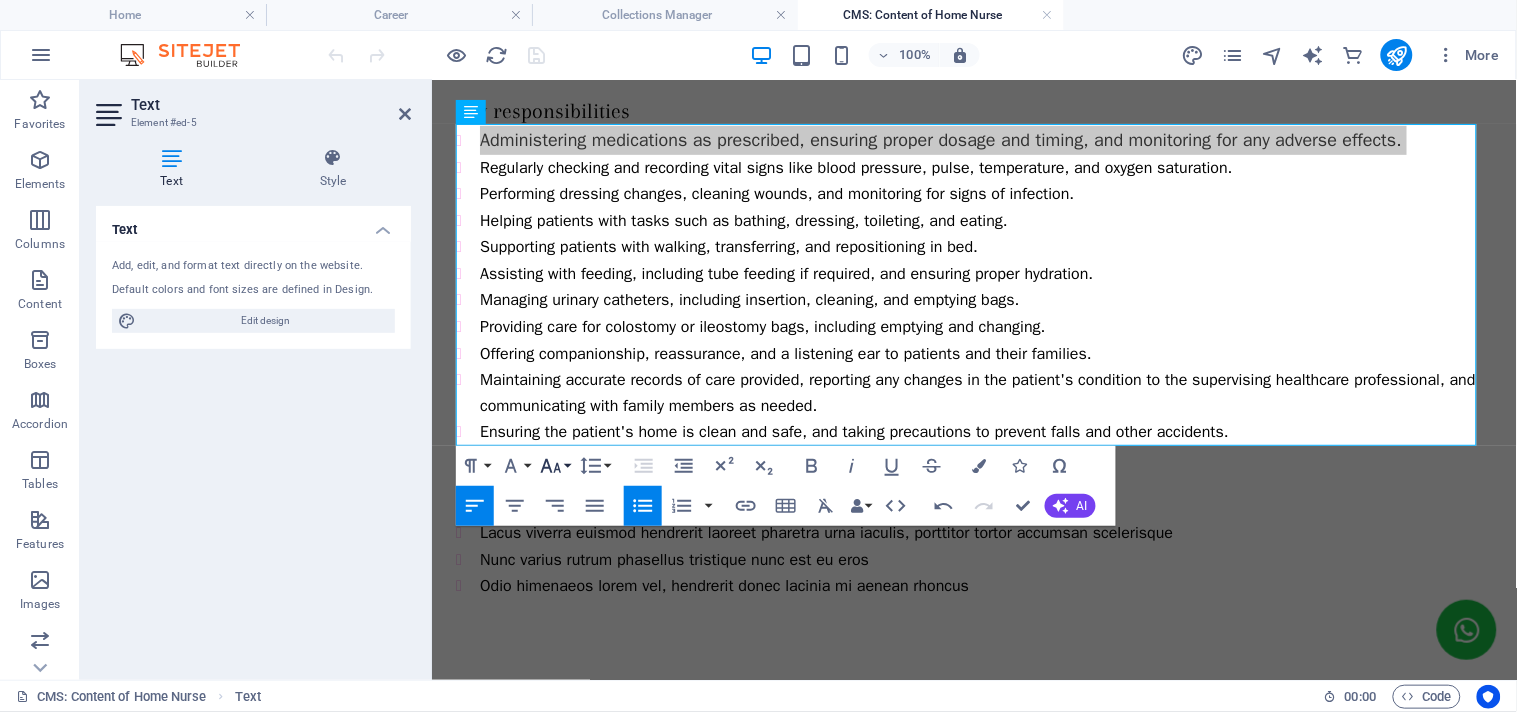 click 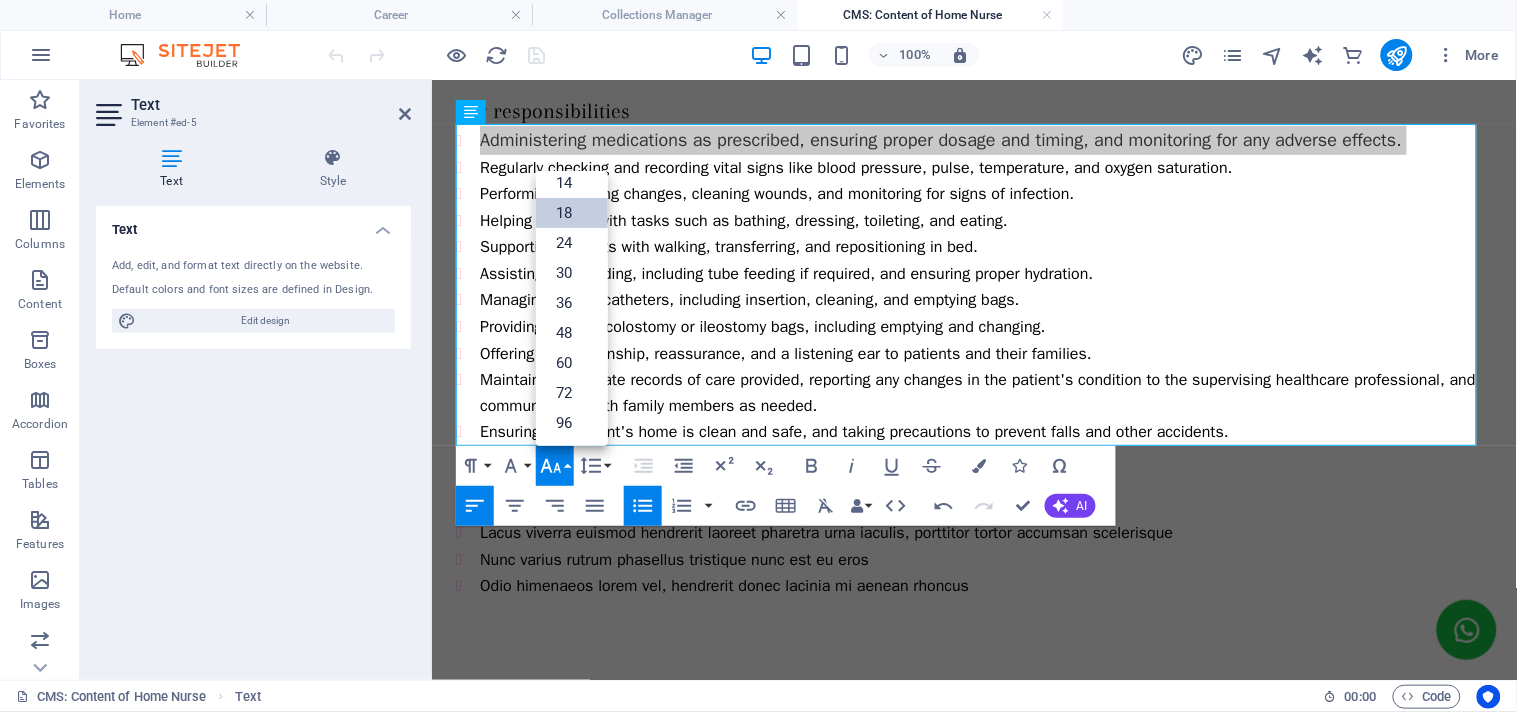 scroll, scrollTop: 160, scrollLeft: 0, axis: vertical 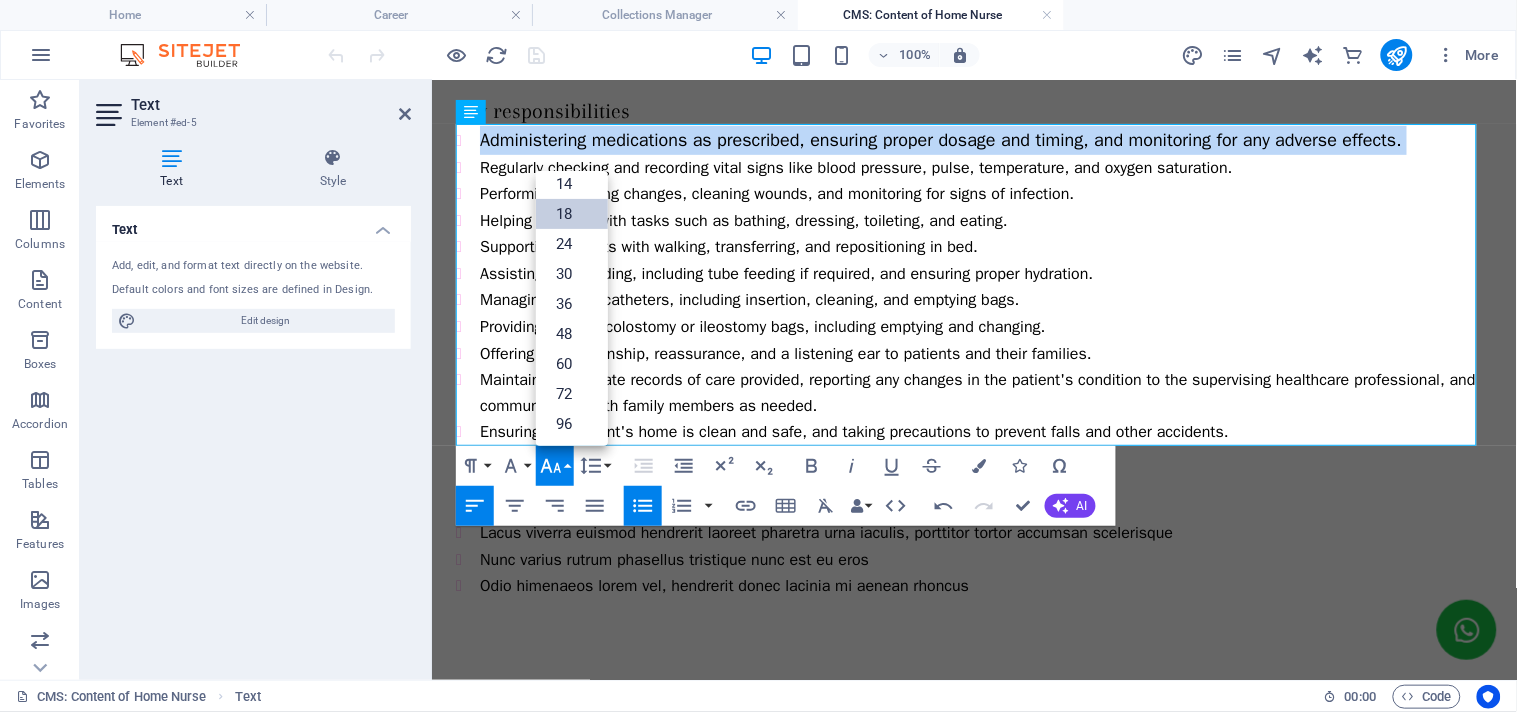 click on "18" at bounding box center [572, 214] 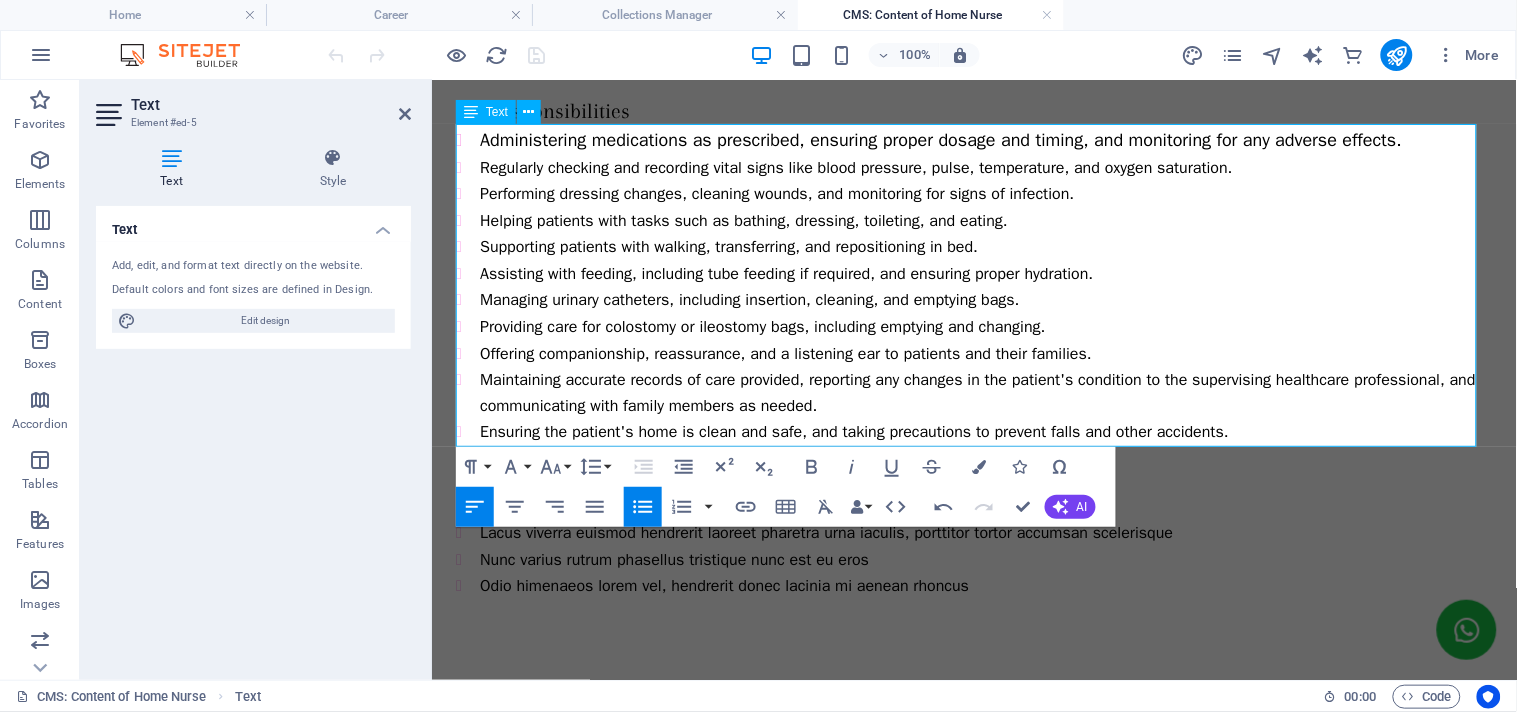 click on "Regularly checking and recording vital signs like blood pressure, pulse, temperature, and oxygen saturation." at bounding box center (985, 167) 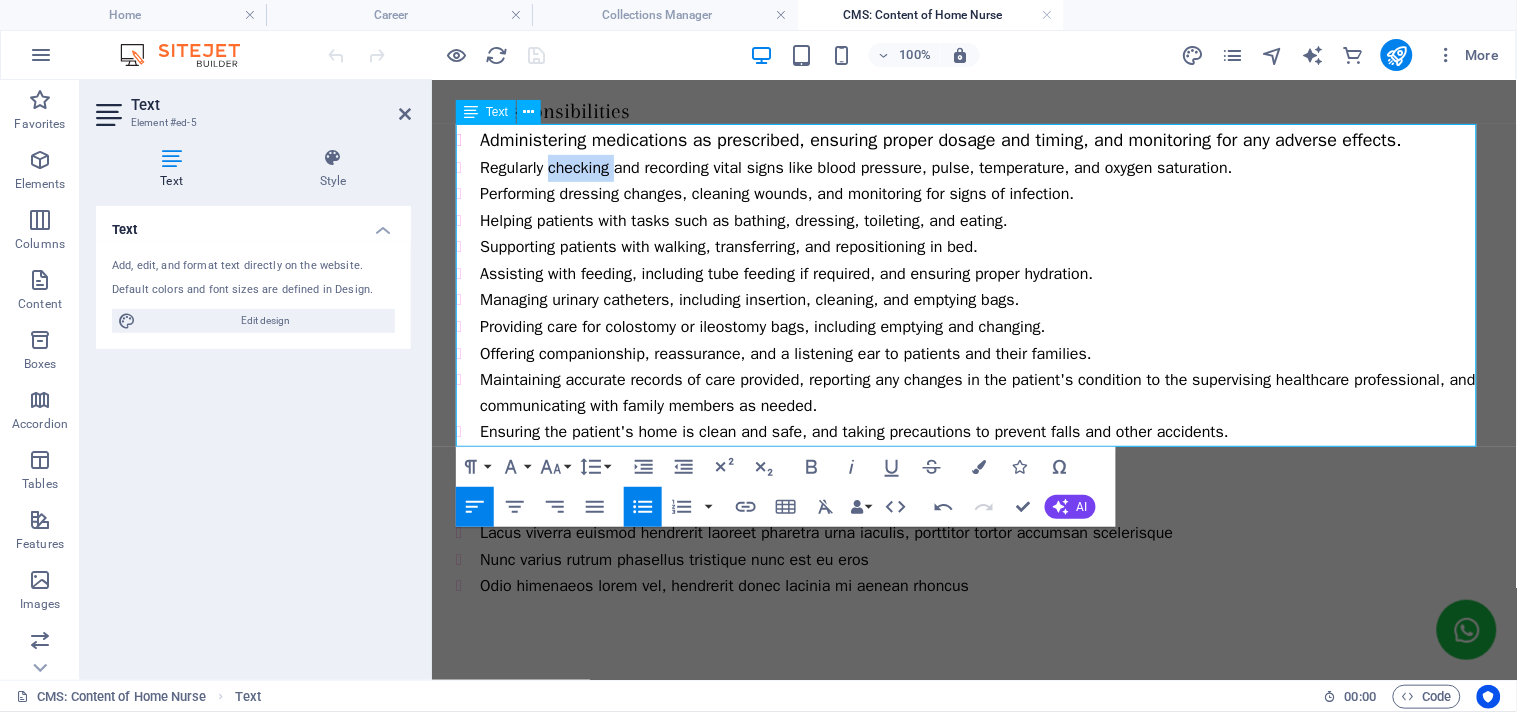 click on "Regularly checking and recording vital signs like blood pressure, pulse, temperature, and oxygen saturation." at bounding box center [985, 167] 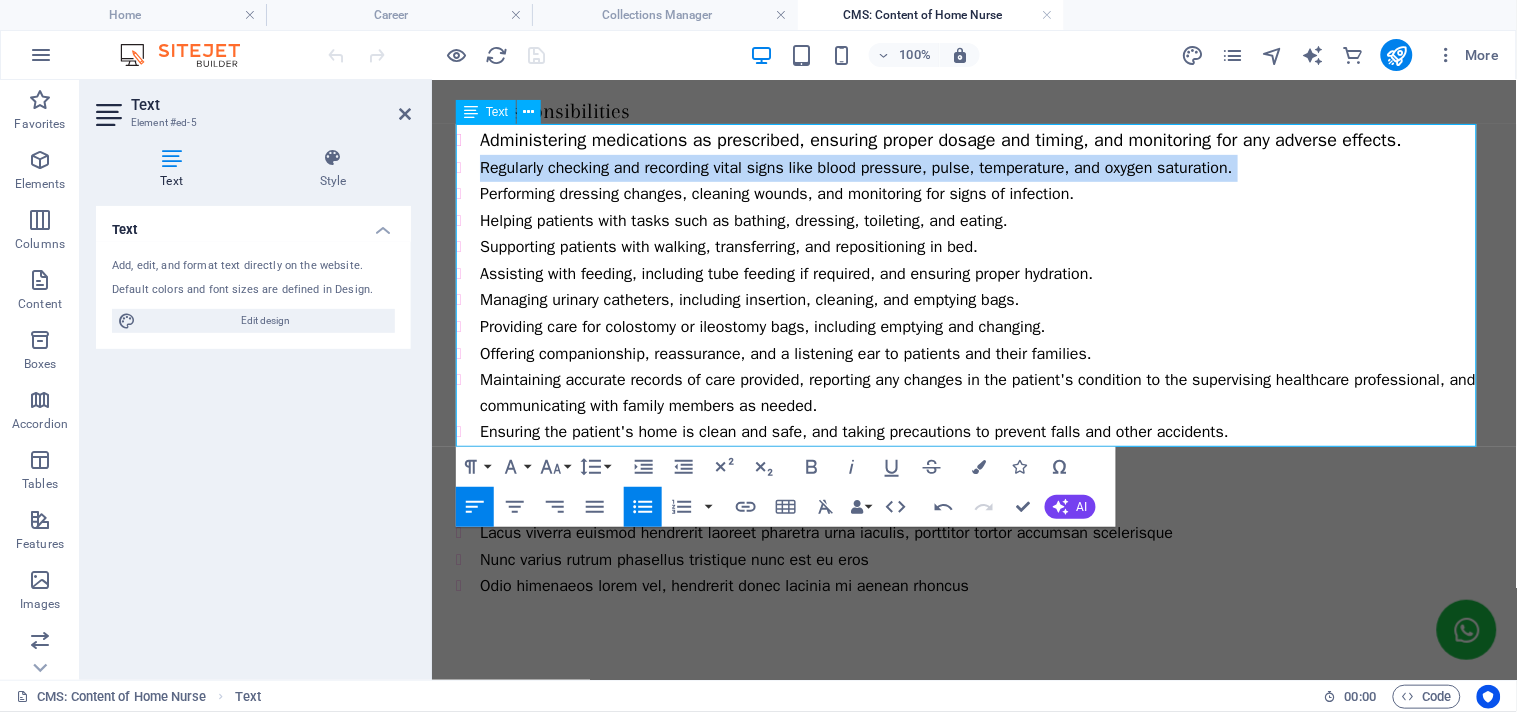 click on "Regularly checking and recording vital signs like blood pressure, pulse, temperature, and oxygen saturation." at bounding box center (985, 167) 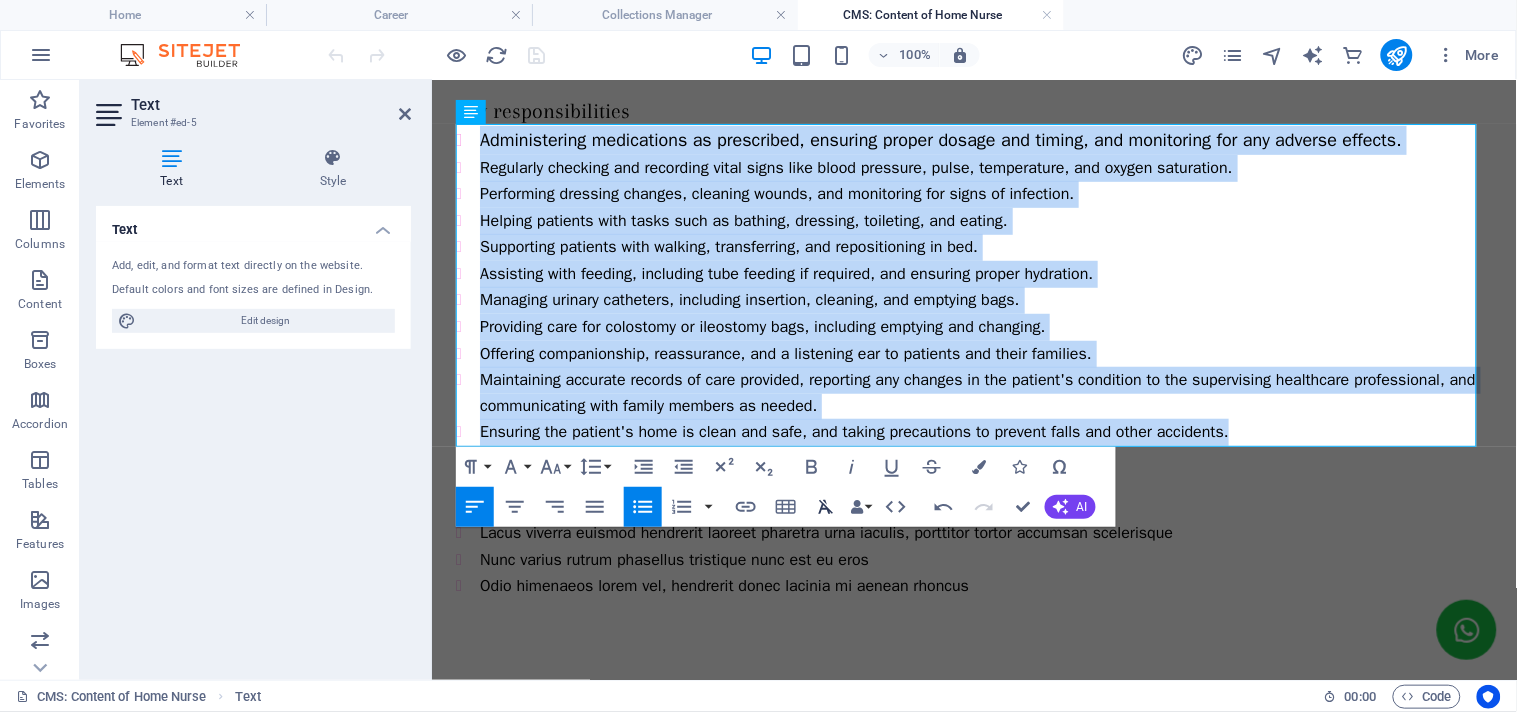 click 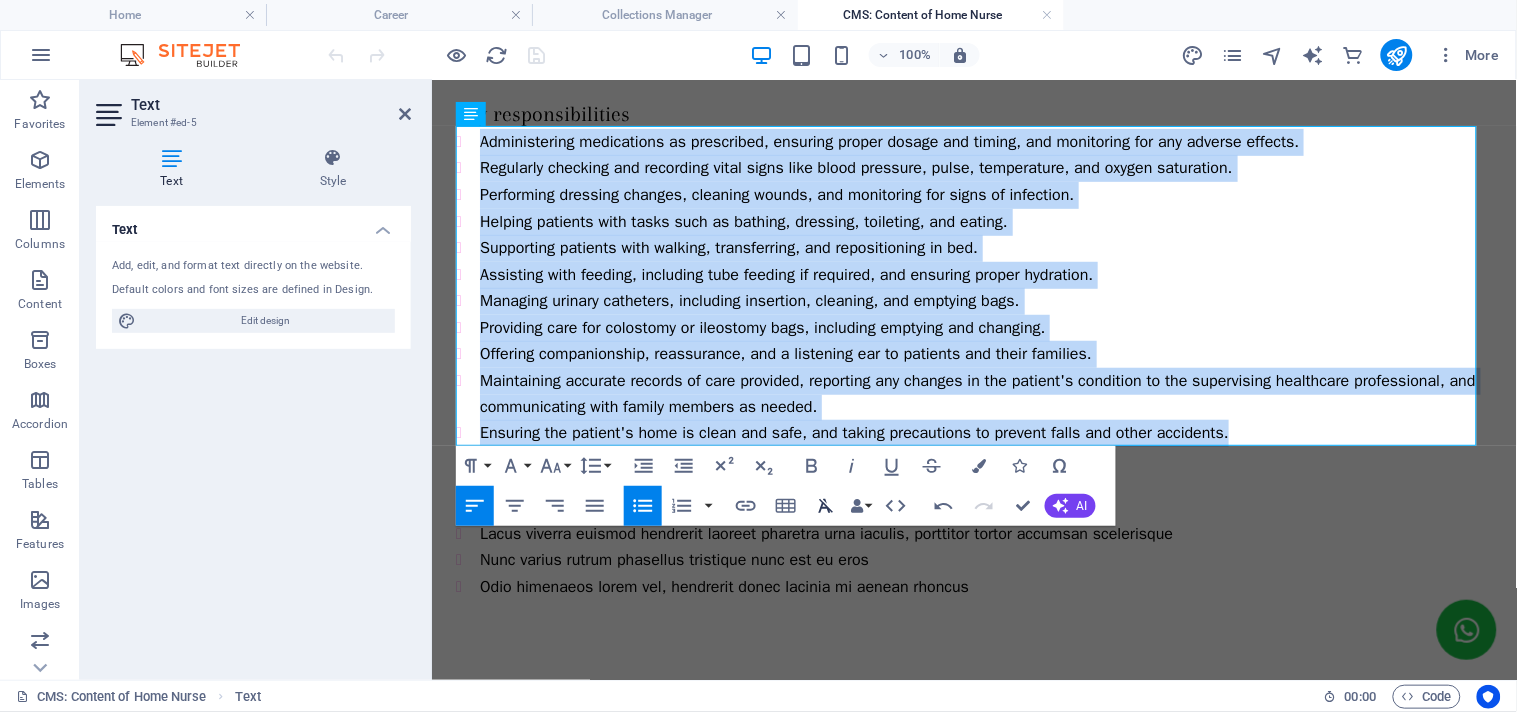 click 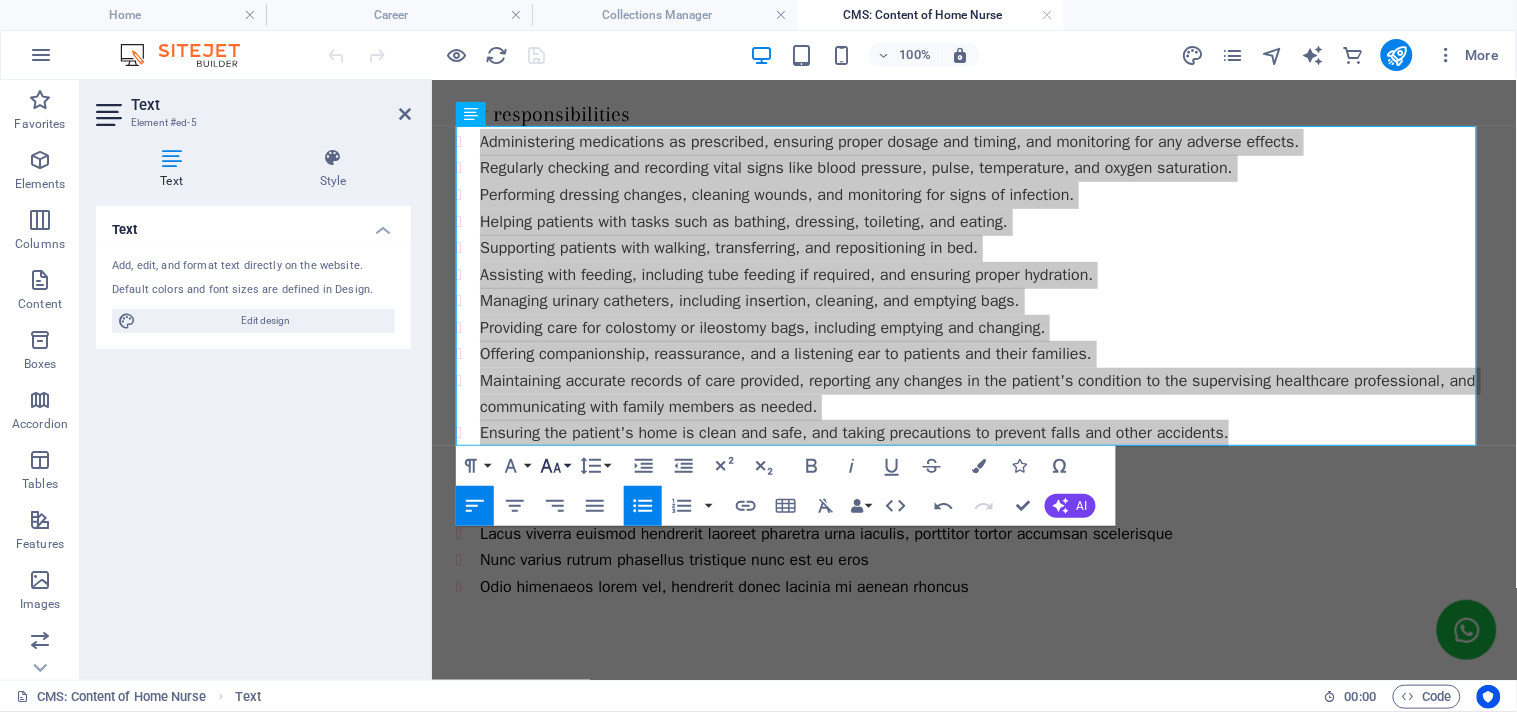 click on "Font Size" at bounding box center [555, 466] 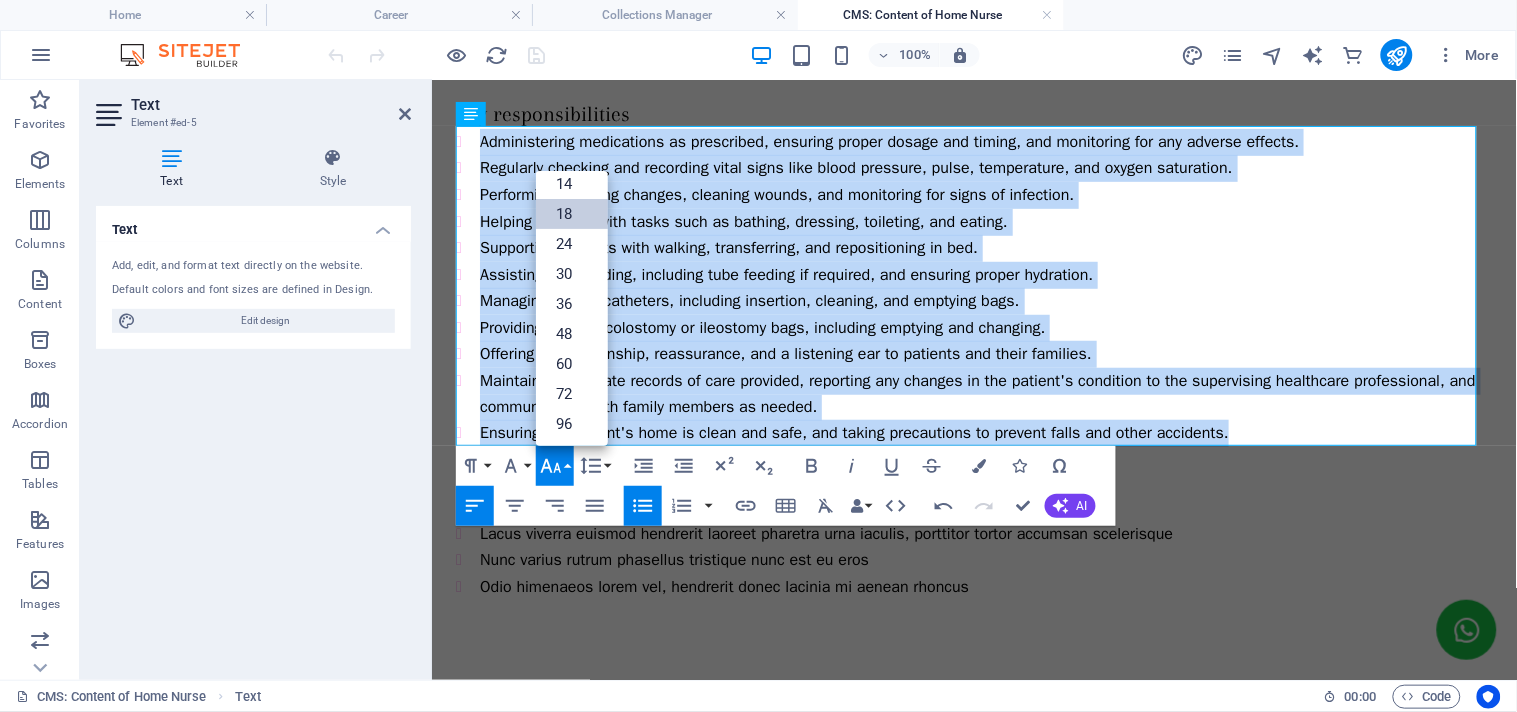 click on "18" at bounding box center (572, 214) 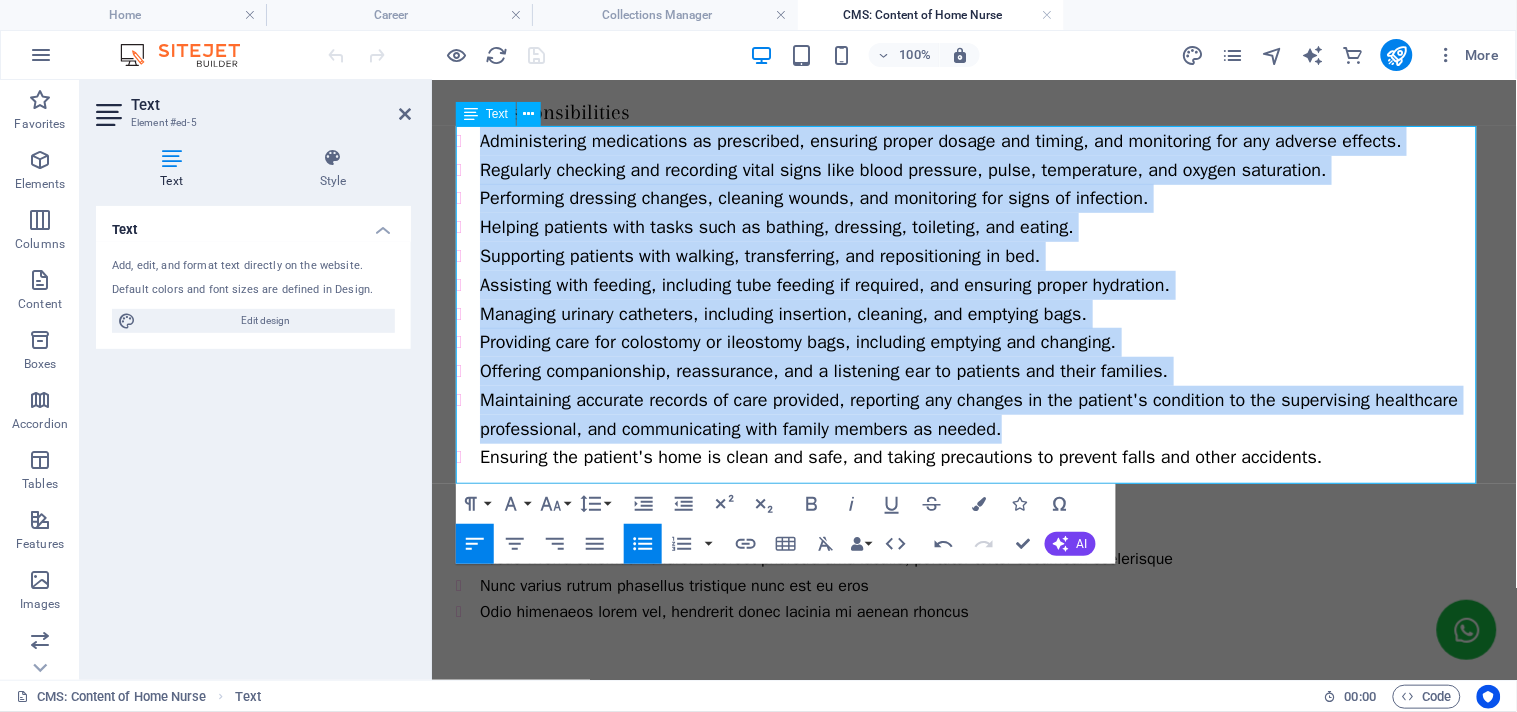 click on "Managing urinary catheters, including insertion, cleaning, and emptying bags." at bounding box center (985, 313) 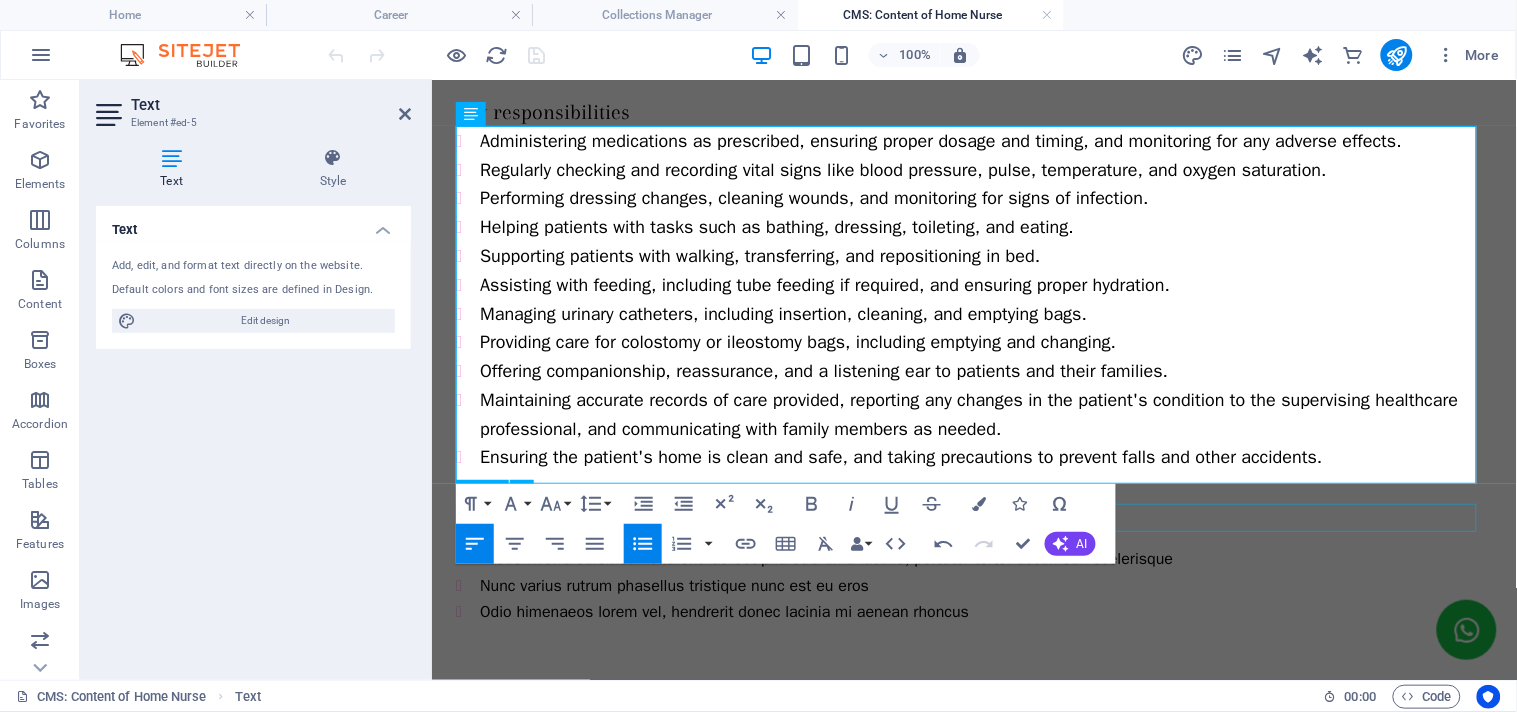 click on "Skill & Experience" at bounding box center [973, 504] 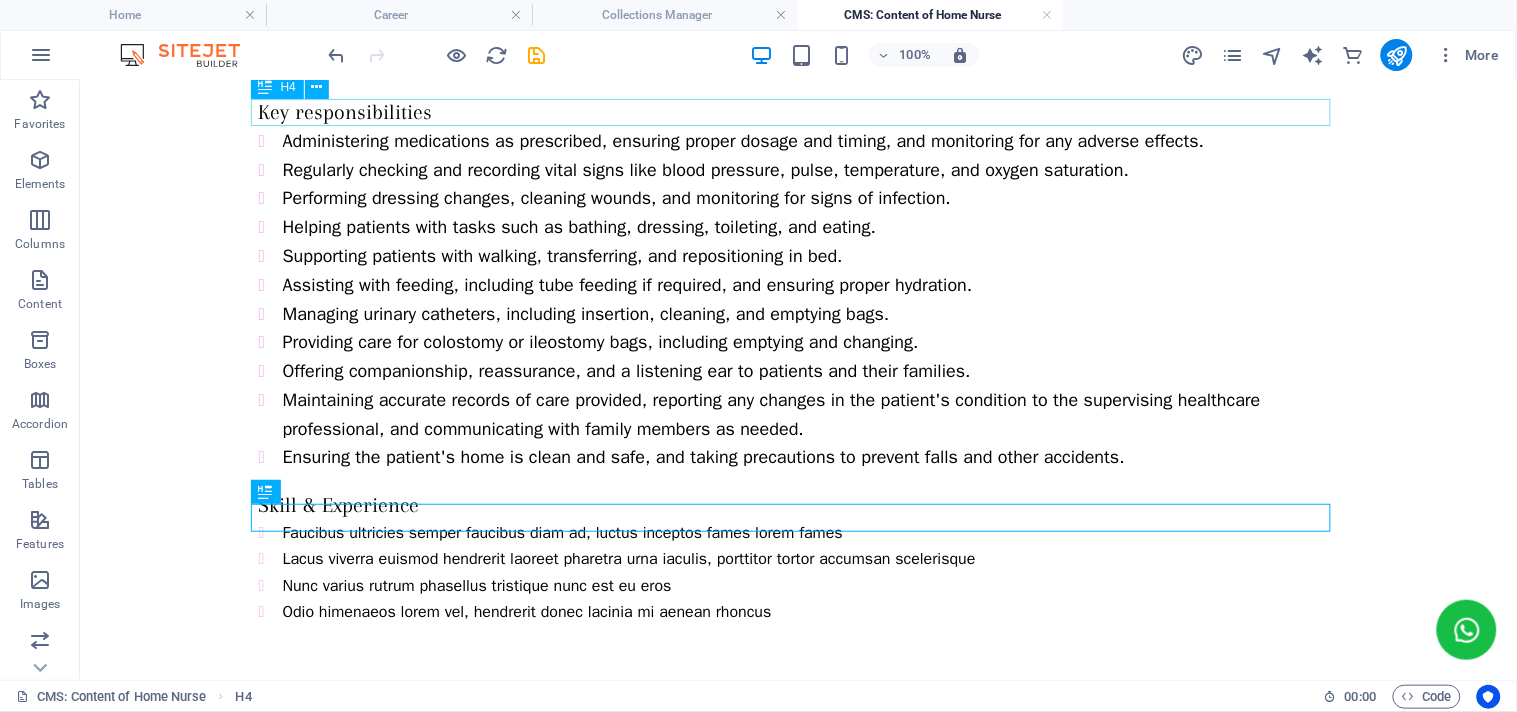 click on "Job description A 12-hour day home nurse provides direct patient care, typically in a 12-hour shift, either during the day, and is responsible for various medical and personal care tasks. These responsibilities can include medication administration, vital sign monitoring, wound care, assisting with daily living activities, and providing emotional support. The specific tasks and duties will vary depending on the patient's needs and the care plan established by a healthcare professional. Key responsibilities Administering medications as prescribed, ensuring proper dosage and timing, and monitoring for any adverse effects. Regularly checking and recording vital signs like blood pressure, pulse, temperature, and oxygen saturation. Performing dressing changes, cleaning wounds, and monitoring for signs of infection. Helping patients with tasks such as bathing, dressing, toileting, and eating. Supporting patients with walking, transferring, and repositioning in bed. Skill & Experience" at bounding box center [798, 280] 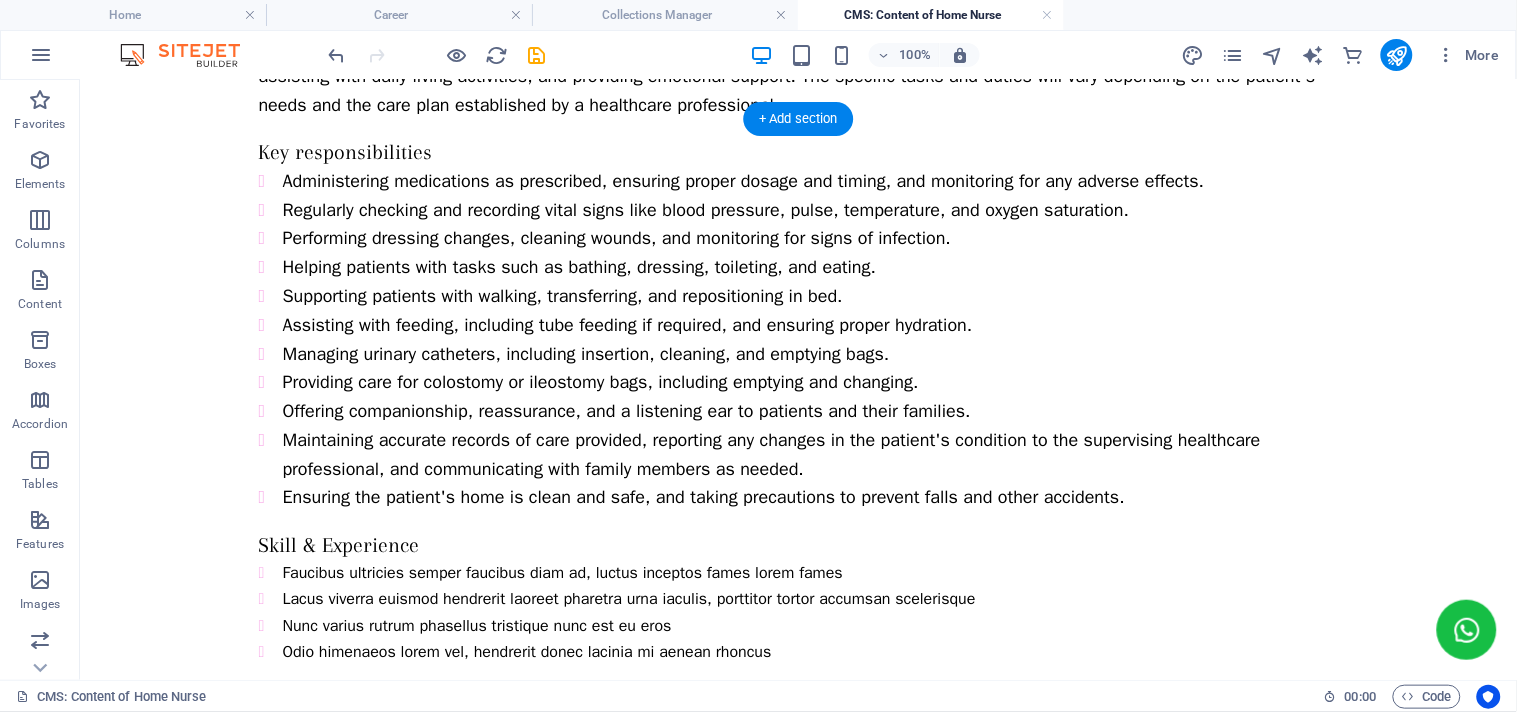 click on "A 12-hour day home nurse provides direct patient care, typically in a 12-hour shift, either during the day, and is responsible for various medical and personal care tasks. These responsibilities can include medication administration, vital sign monitoring, wound care, assisting with daily living activities, and providing emotional support. The specific tasks and duties will vary depending on the patient's needs and the care plan established by a healthcare professional." at bounding box center (798, 60) 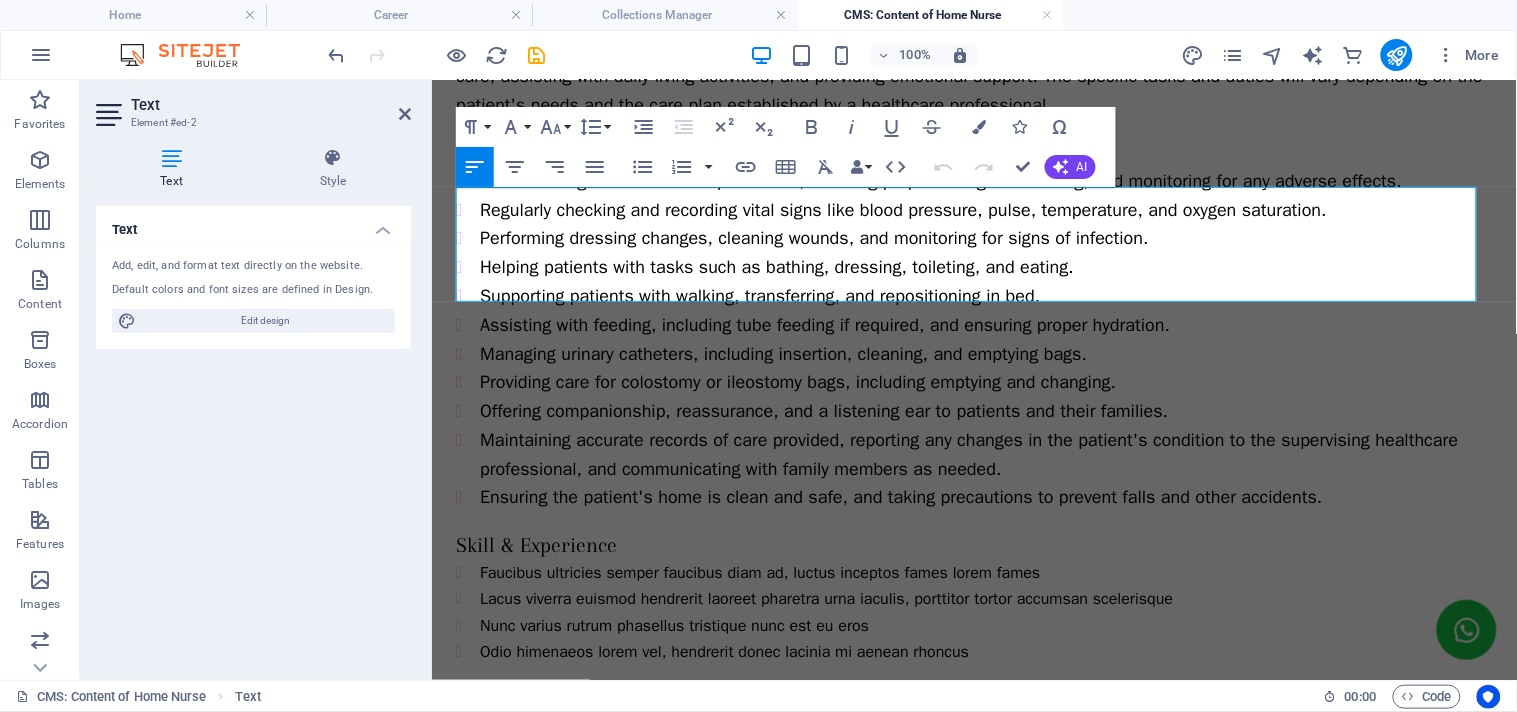 scroll, scrollTop: 0, scrollLeft: 0, axis: both 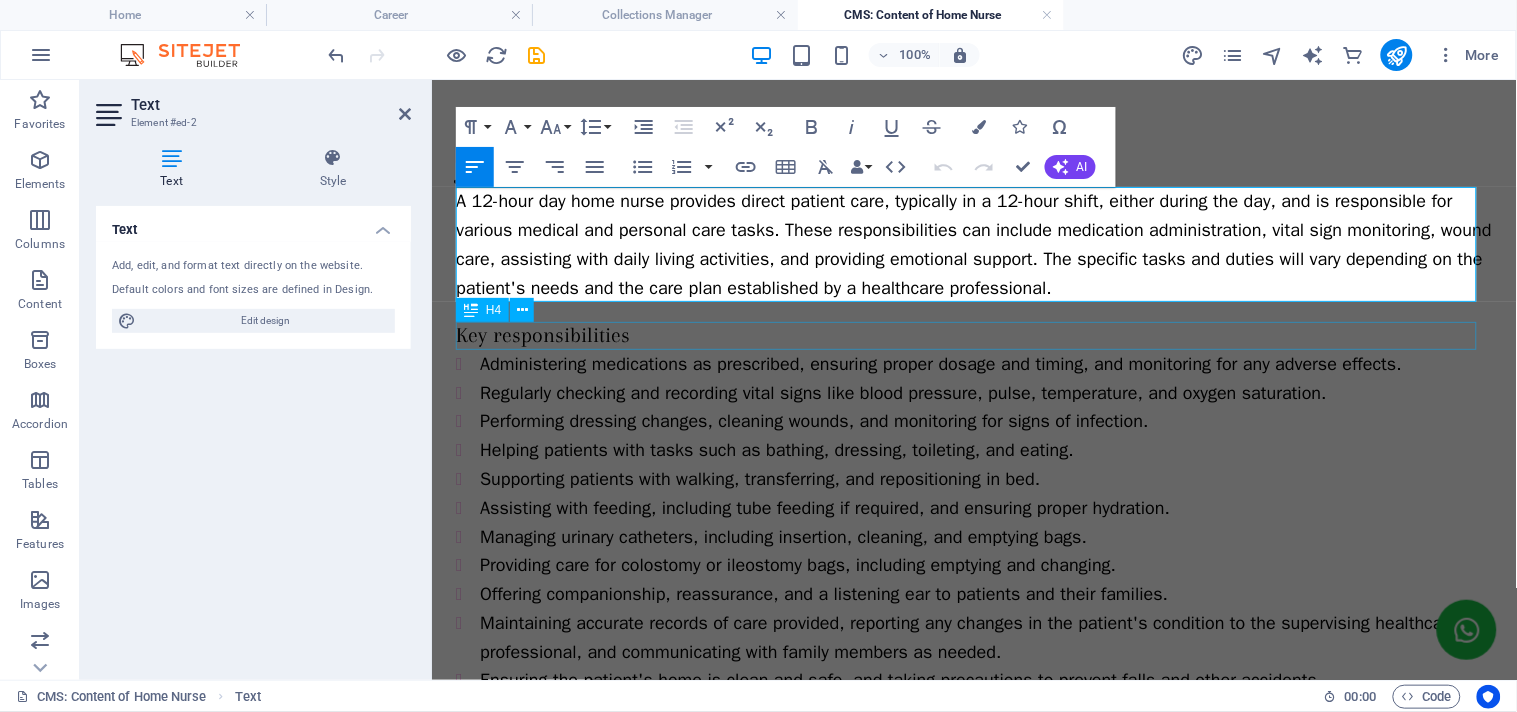 click on "Key responsibilities" at bounding box center (973, 334) 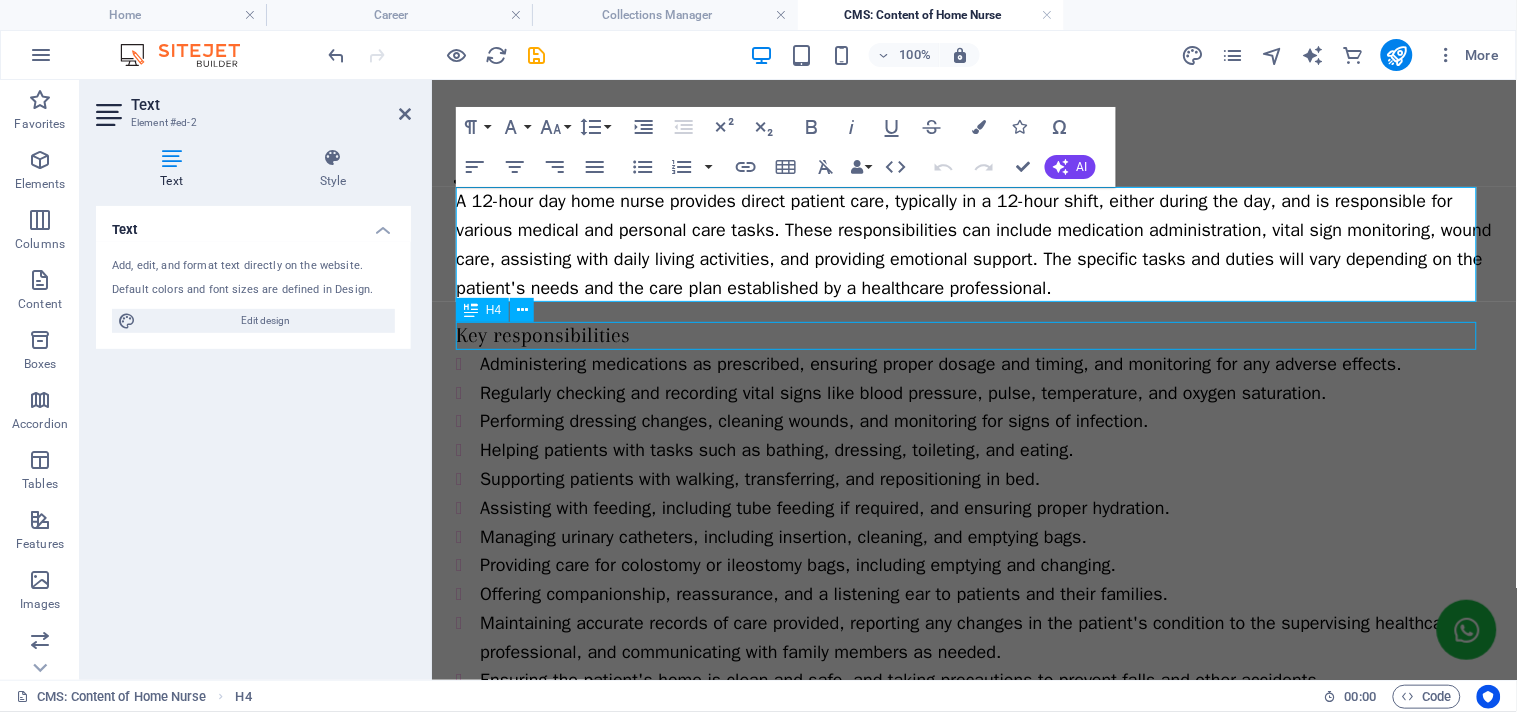 click on "Key responsibilities" at bounding box center [973, 334] 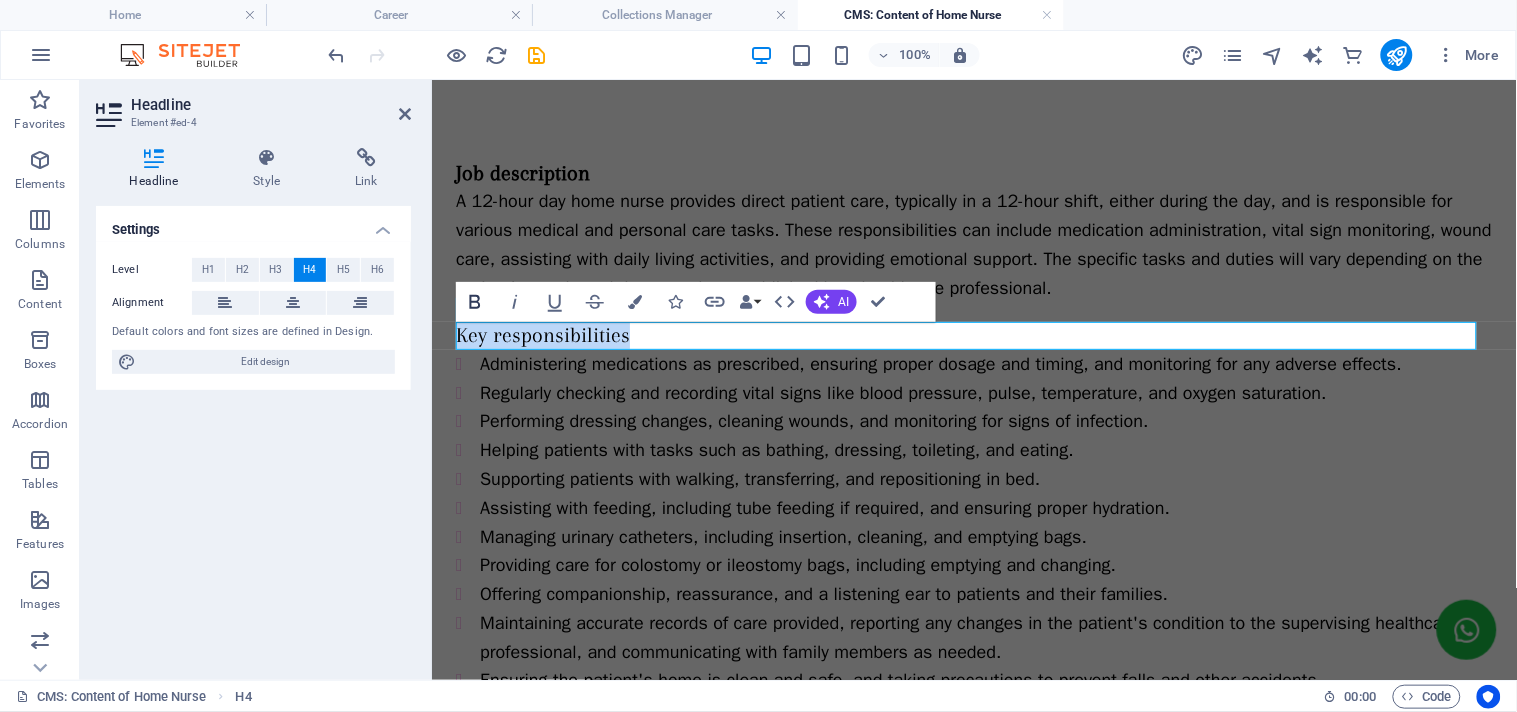 click on "Bold" at bounding box center (475, 302) 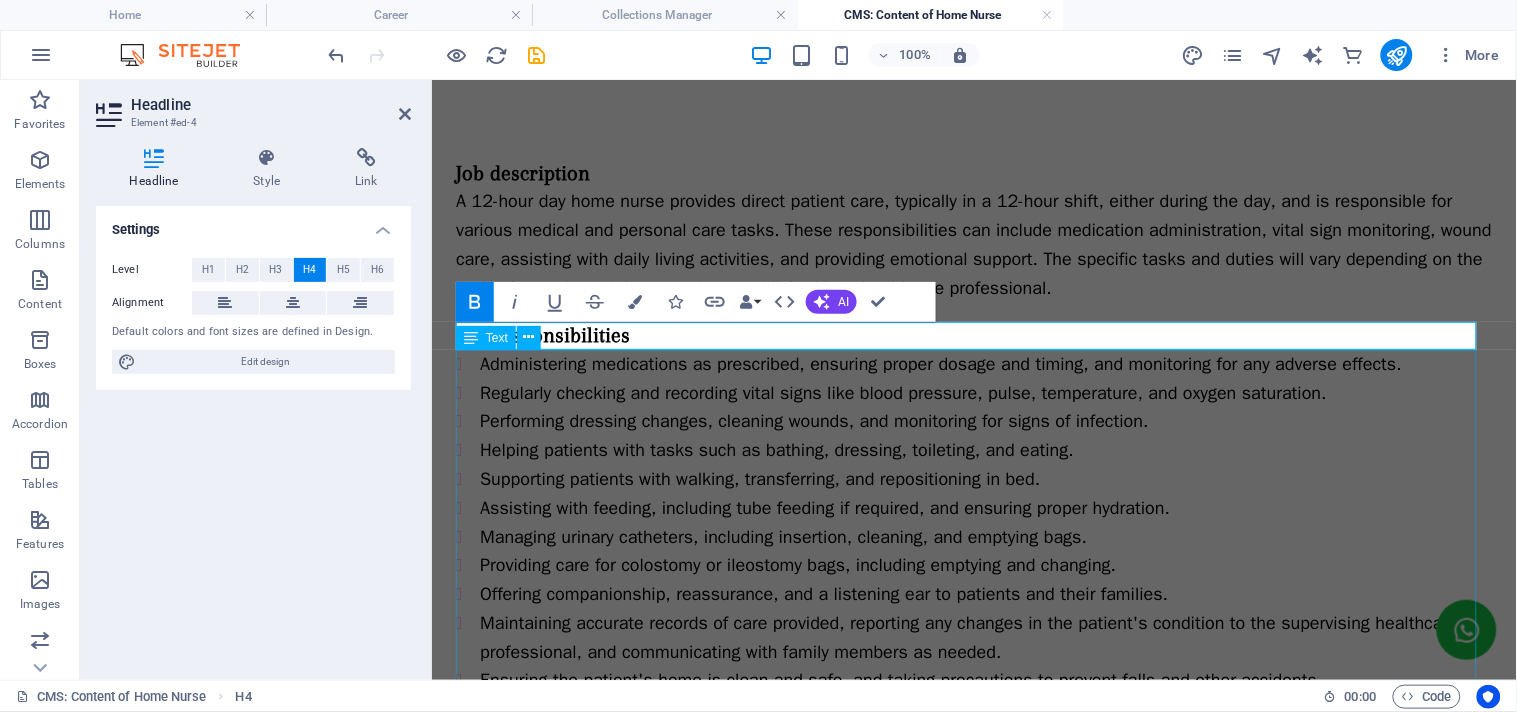 click on "Administering medications as prescribed, ensuring proper dosage and timing, and monitoring for any adverse effects. Regularly checking and recording vital signs like blood pressure, pulse, temperature, and oxygen saturation. Performing dressing changes, cleaning wounds, and monitoring for signs of infection. Helping patients with tasks such as bathing, dressing, toileting, and eating. Supporting patients with walking, transferring, and repositioning in bed. Assisting with feeding, including tube feeding if required, and ensuring proper hydration. Managing urinary catheters, including insertion, cleaning, and emptying bags. Providing care for colostomy or ileostomy bags, including emptying and changing. Offering companionship, reassurance, and a listening ear to patients and their families. Maintaining accurate records of care provided, reporting any changes in the patient's condition to the supervising healthcare professional, and communicating with family members as needed." at bounding box center [973, 522] 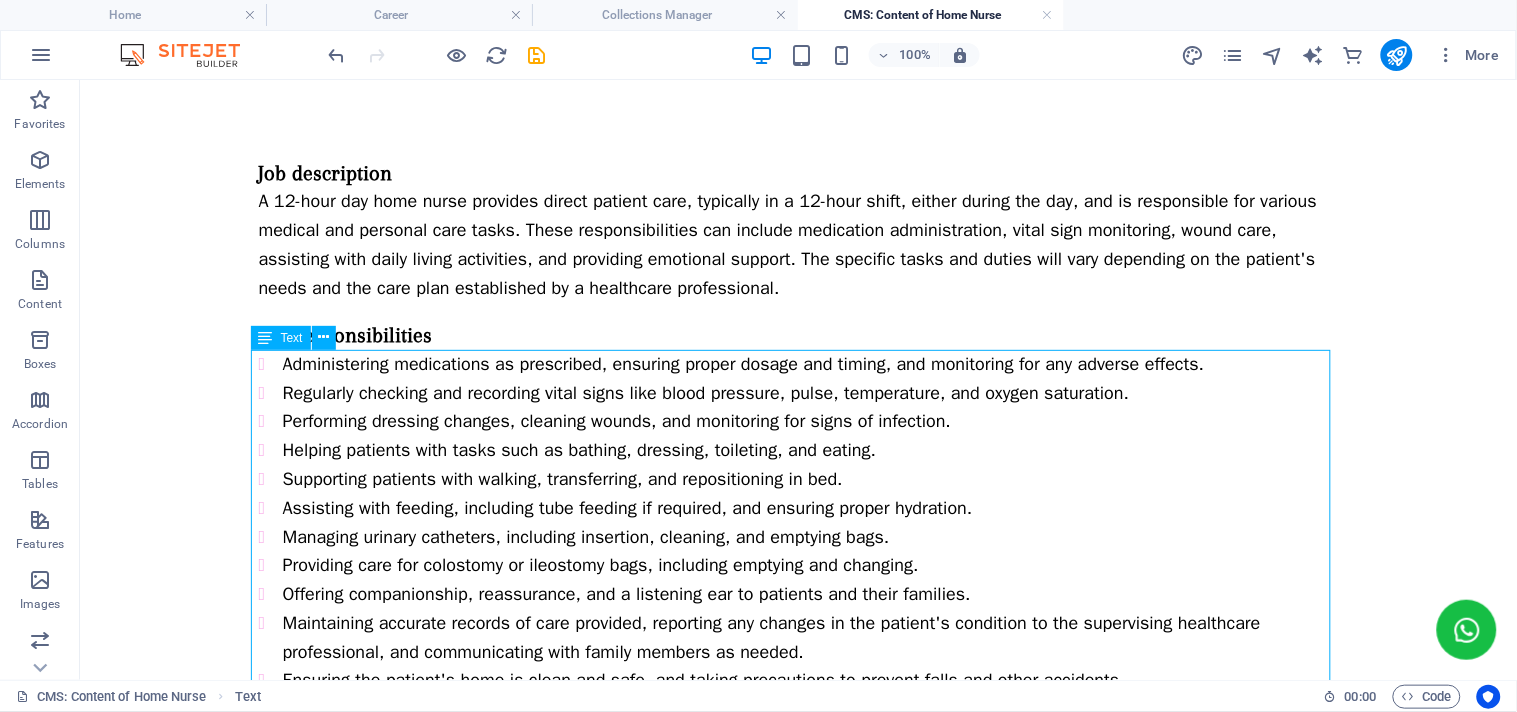 click on "Administering medications as prescribed, ensuring proper dosage and timing, and monitoring for any adverse effects. Regularly checking and recording vital signs like blood pressure, pulse, temperature, and oxygen saturation. Performing dressing changes, cleaning wounds, and monitoring for signs of infection. Helping patients with tasks such as bathing, dressing, toileting, and eating. Supporting patients with walking, transferring, and repositioning in bed. Assisting with feeding, including tube feeding if required, and ensuring proper hydration. Managing urinary catheters, including insertion, cleaning, and emptying bags. Providing care for colostomy or ileostomy bags, including emptying and changing. Offering companionship, reassurance, and a listening ear to patients and their families. Maintaining accurate records of care provided, reporting any changes in the patient's condition to the supervising healthcare professional, and communicating with family members as needed." at bounding box center [798, 522] 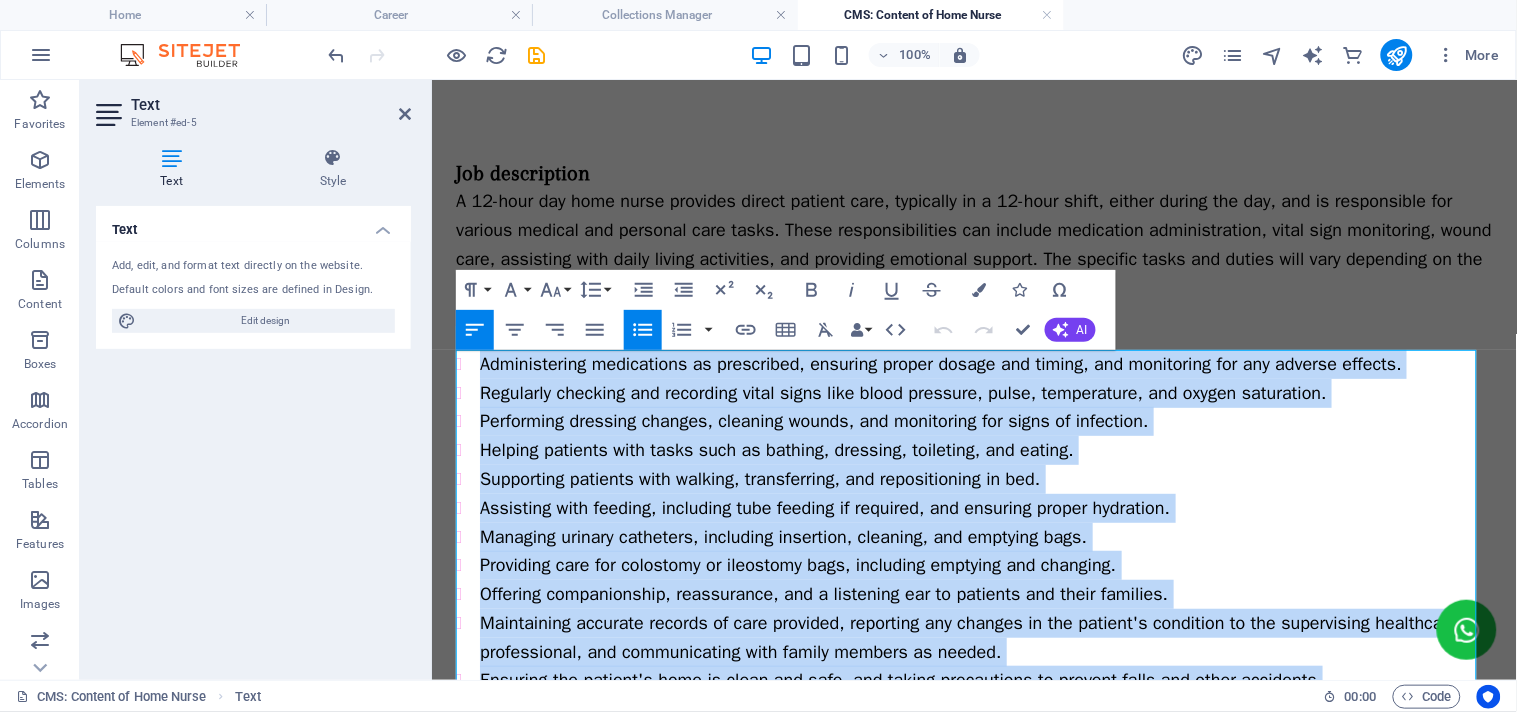 copy on "Administering medications as prescribed, ensuring proper dosage and timing, and monitoring for any adverse effects. Regularly checking and recording vital signs like blood pressure, pulse, temperature, and oxygen saturation. Performing dressing changes, cleaning wounds, and monitoring for signs of infection. Helping patients with tasks such as bathing, dressing, toileting, and eating. Supporting patients with walking, transferring, and repositioning in bed. Assisting with feeding, including tube feeding if required, and ensuring proper hydration. Managing urinary catheters, including insertion, cleaning, and emptying bags. Providing care for colostomy or ileostomy bags, including emptying and changing. Offering companionship, reassurance, and a listening ear to patients and their families. Maintaining accurate records of care provided, reporting any changes in the patient's condition to the supervising healthcare professional, and communicating with family members as needed. Ensuring the patient's home is ..." 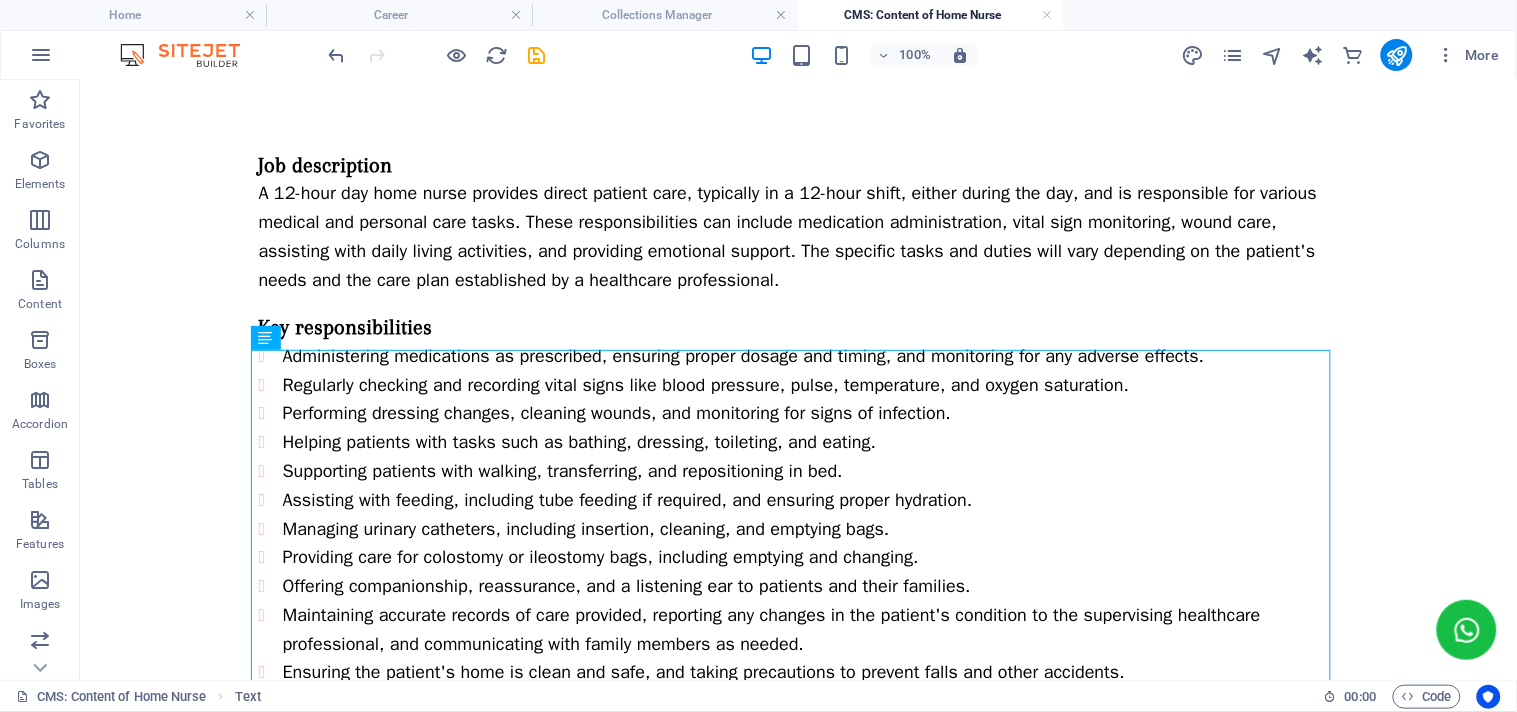 scroll, scrollTop: 0, scrollLeft: 0, axis: both 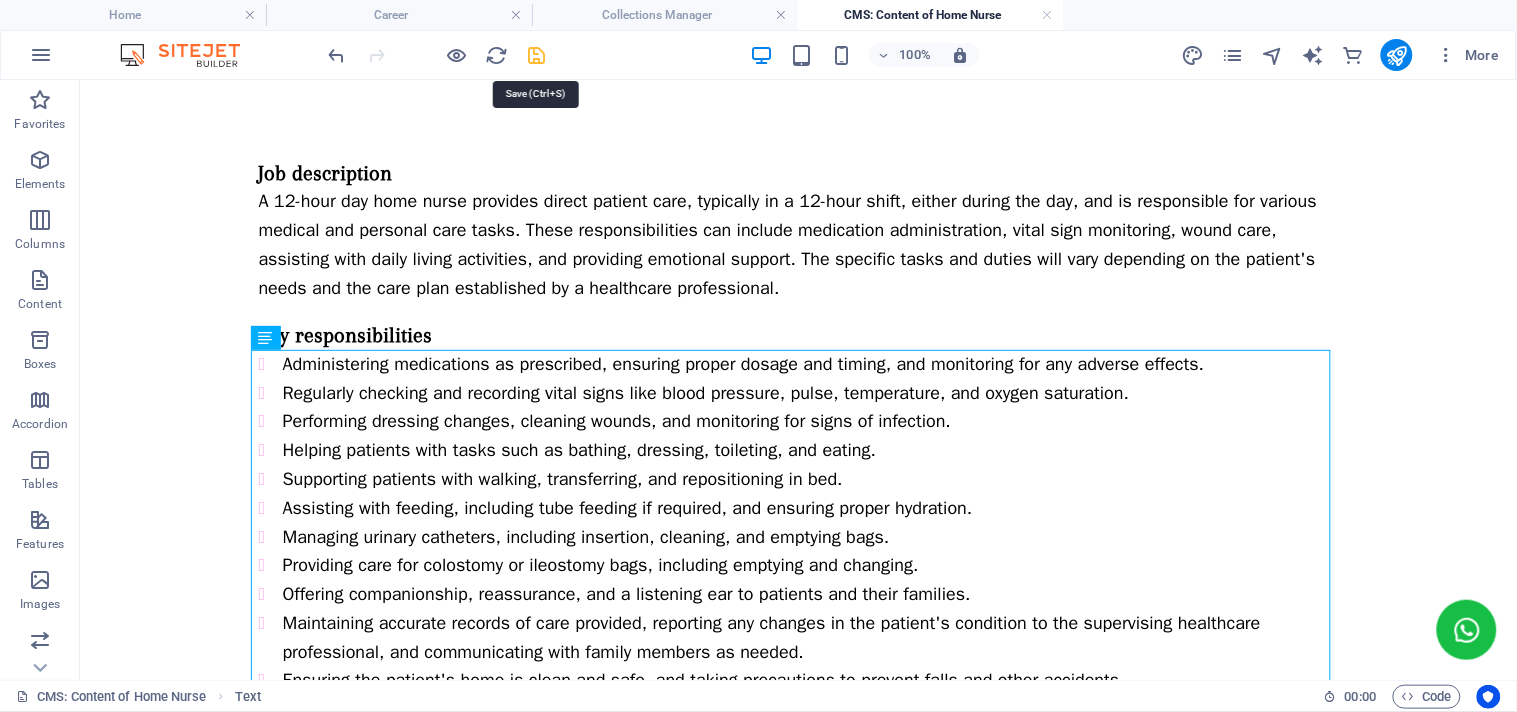 click at bounding box center [537, 55] 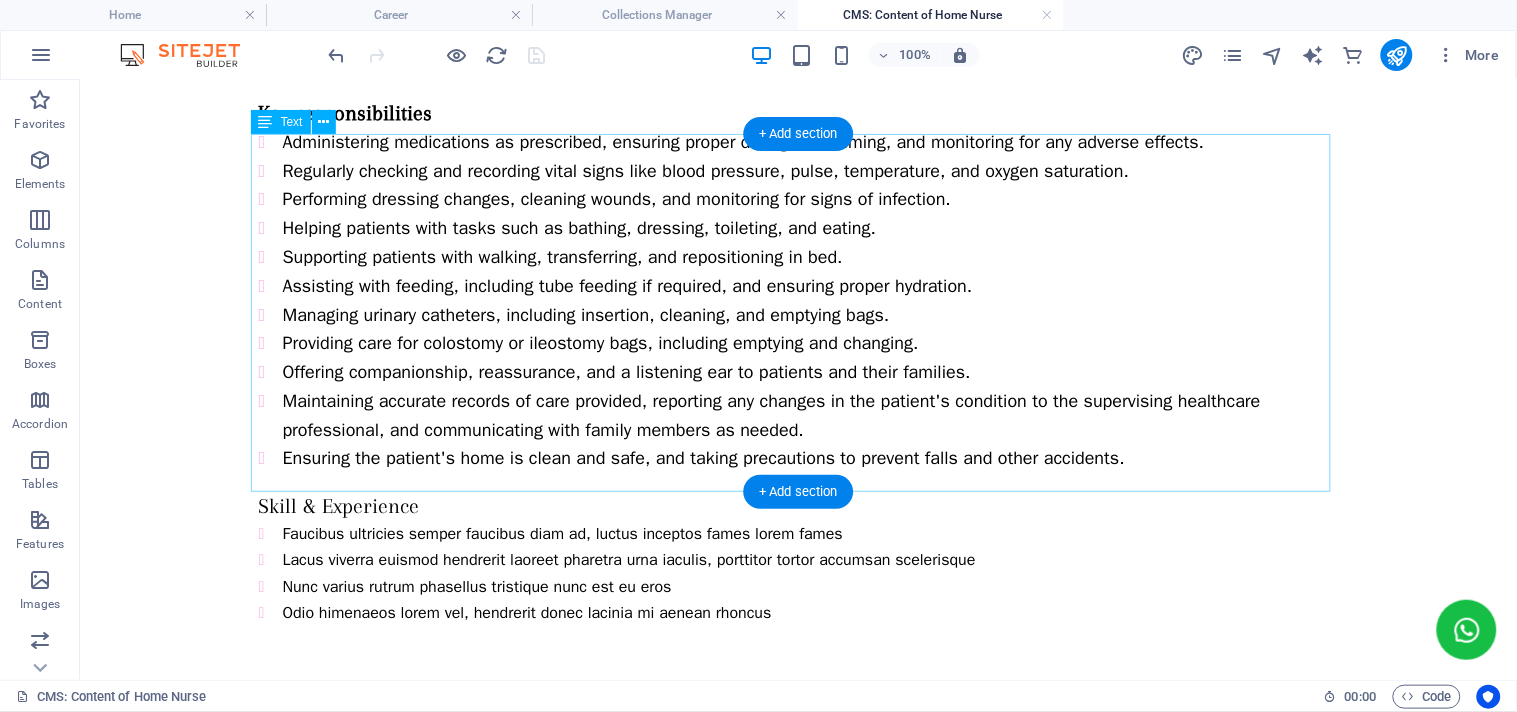 scroll, scrollTop: 0, scrollLeft: 0, axis: both 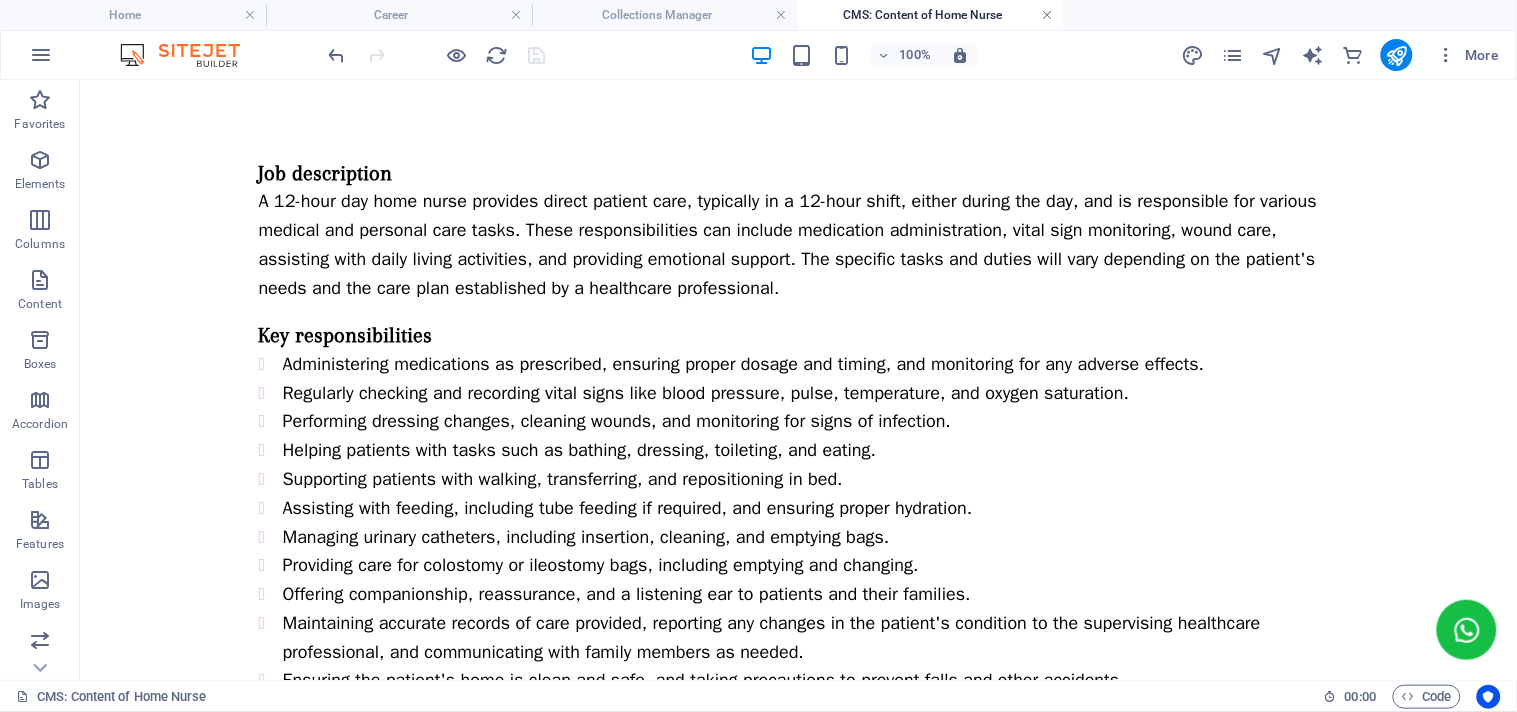 click at bounding box center [1048, 15] 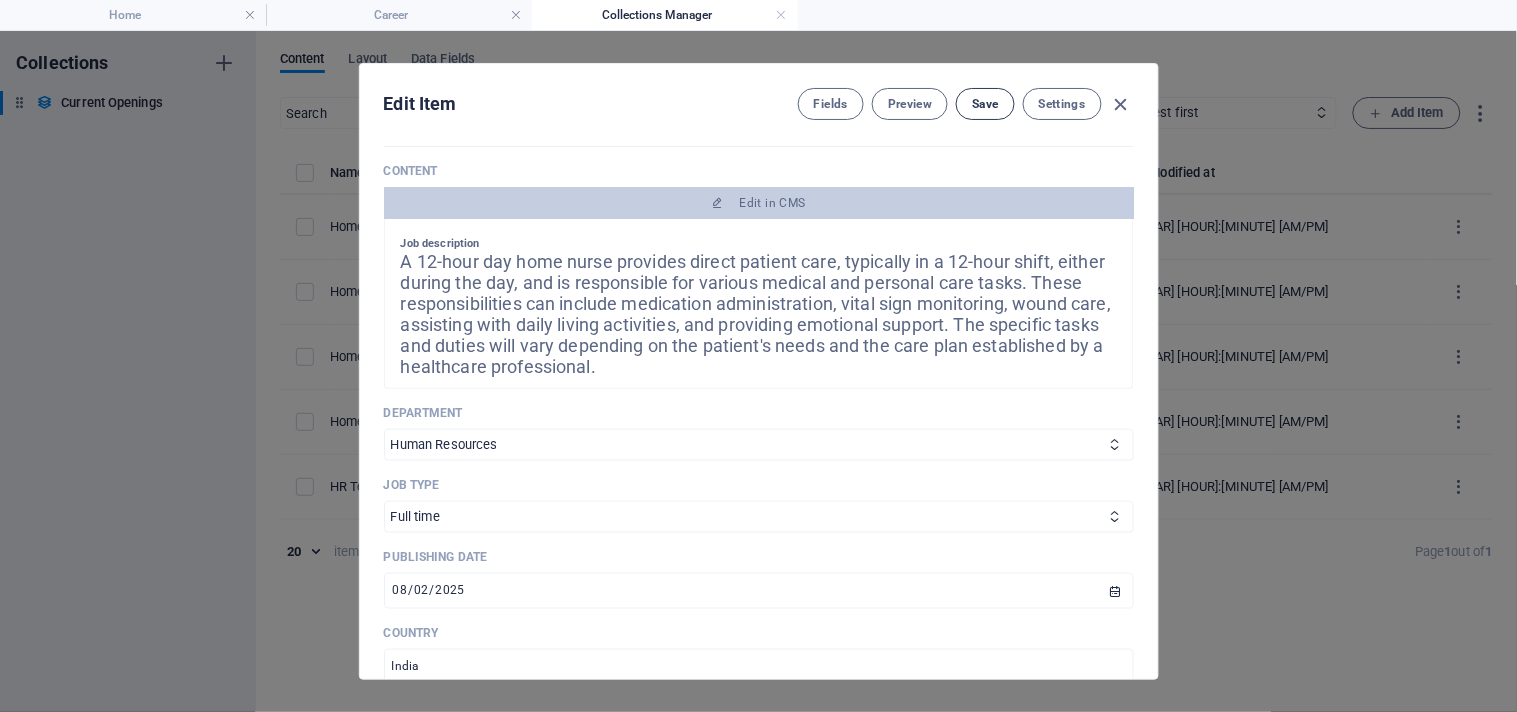click on "Save" at bounding box center [985, 104] 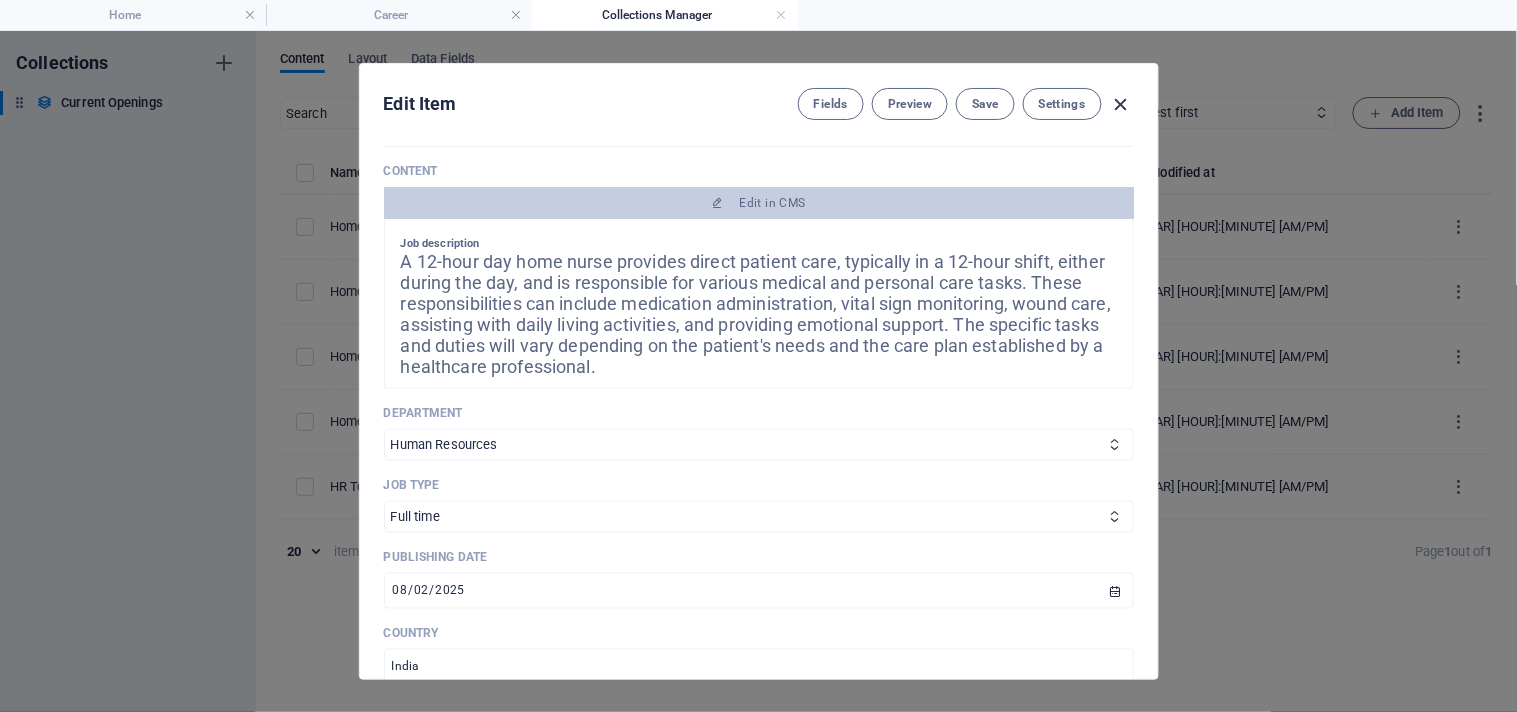 click at bounding box center [1121, 104] 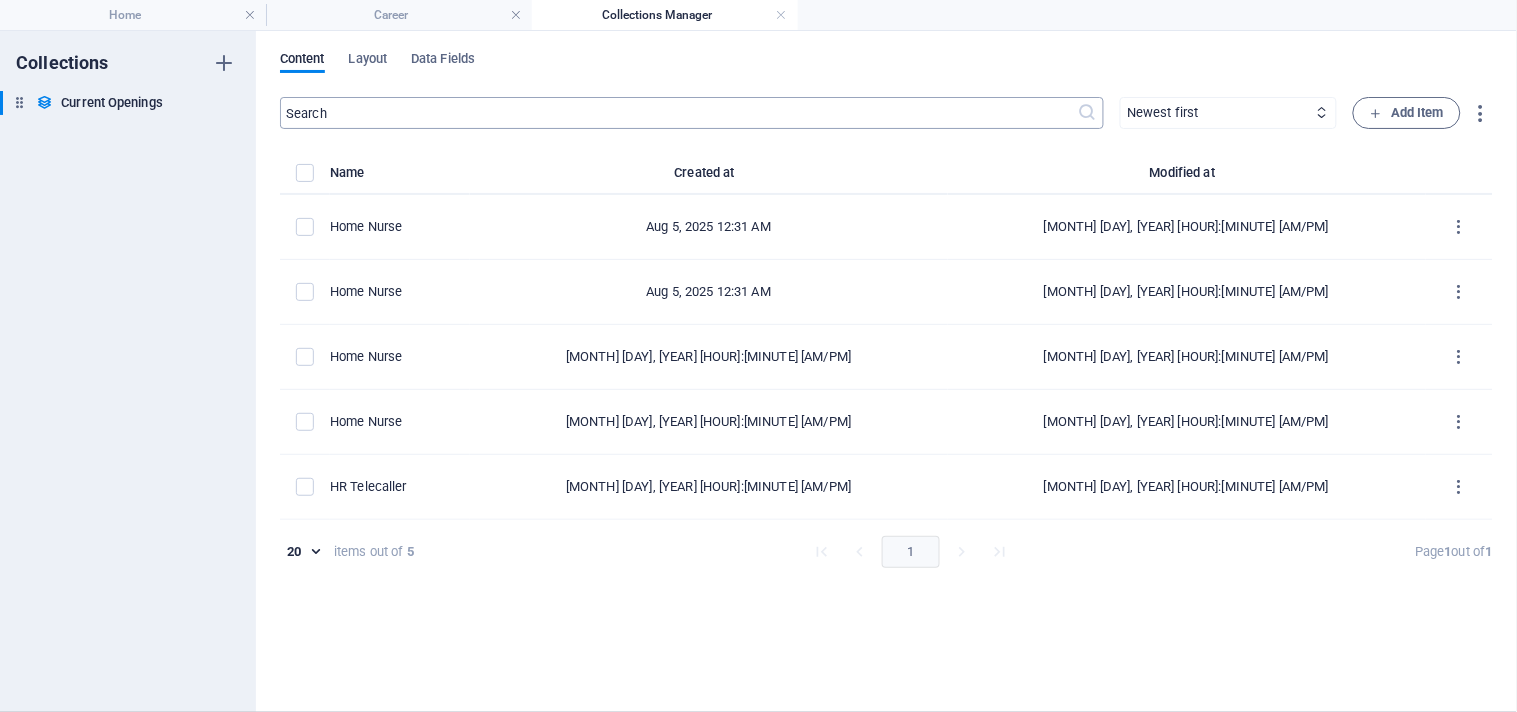 type on "2025-08-05" 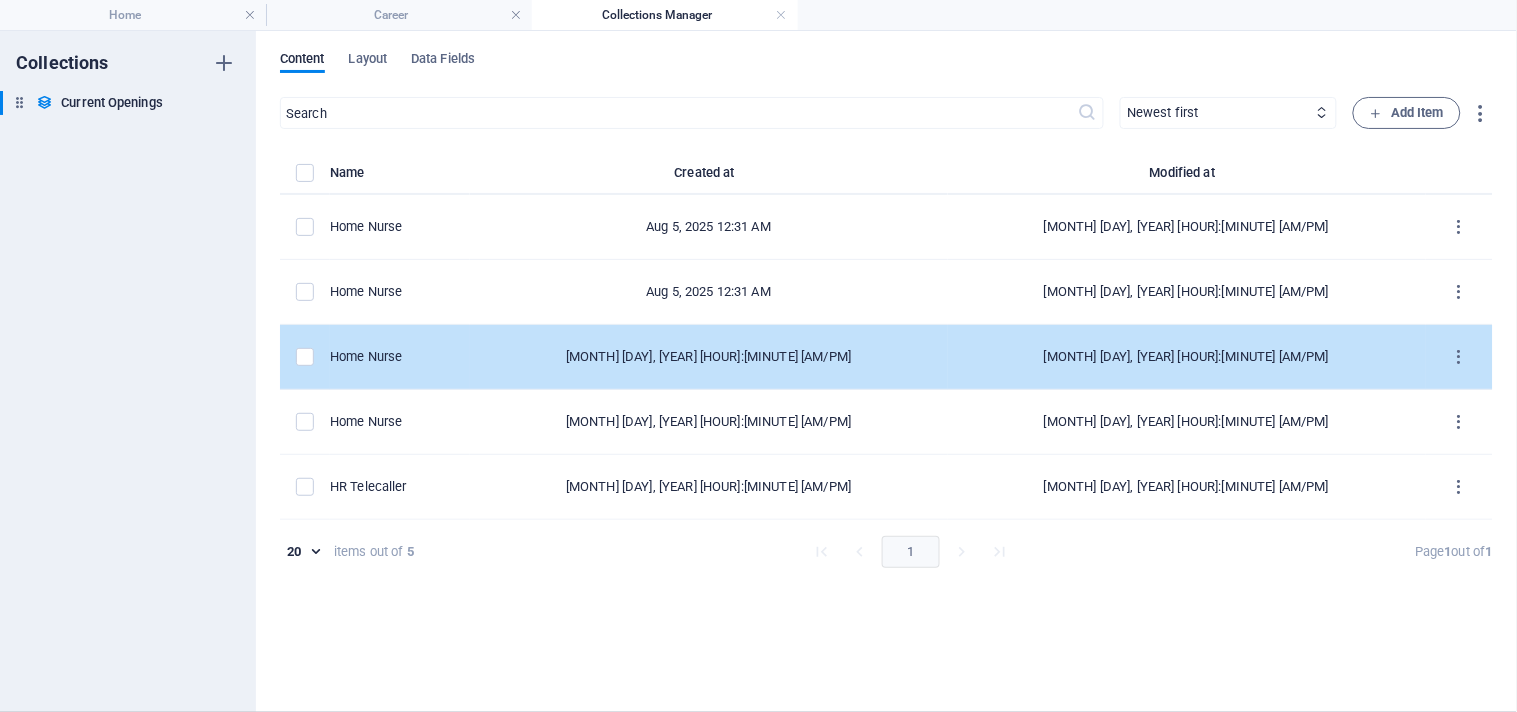 click on "Home Nurse" at bounding box center (400, 357) 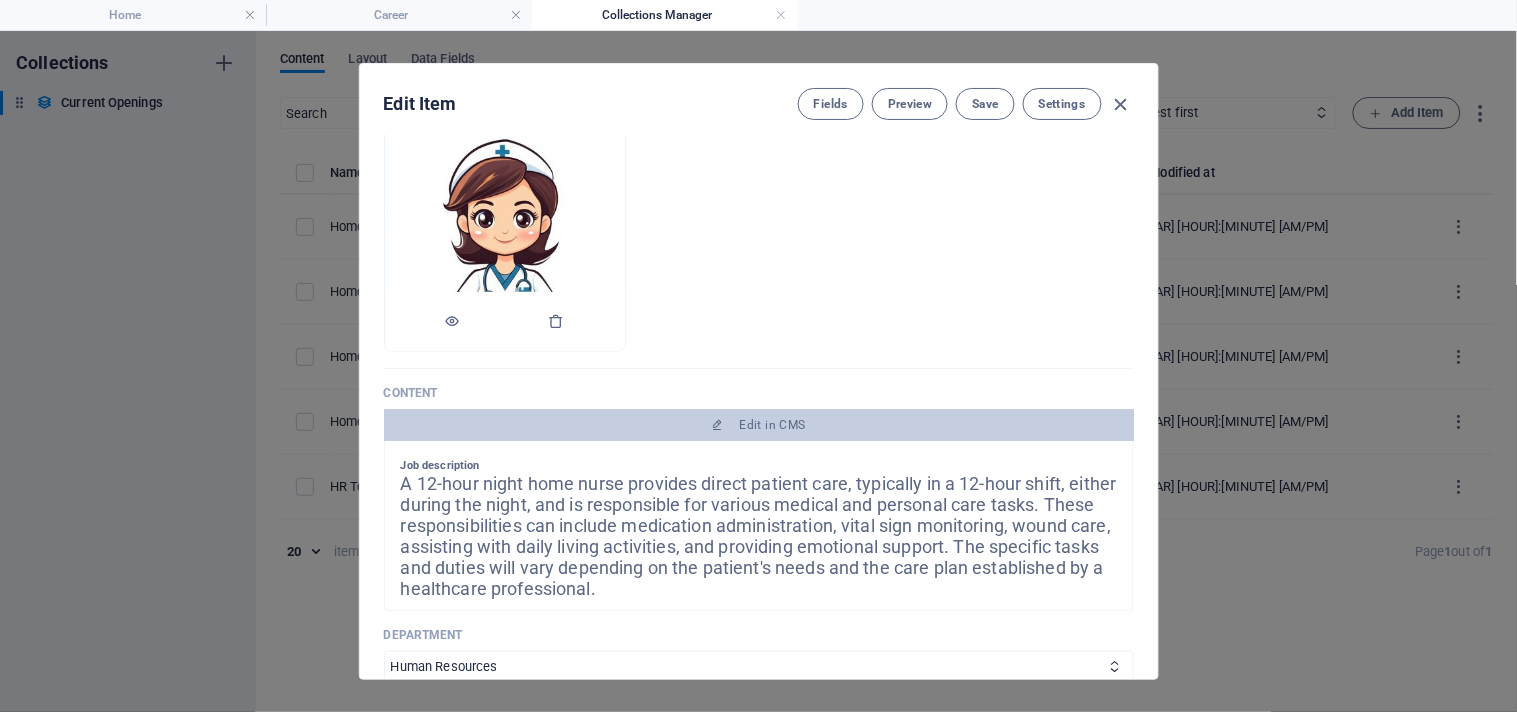 scroll, scrollTop: 333, scrollLeft: 0, axis: vertical 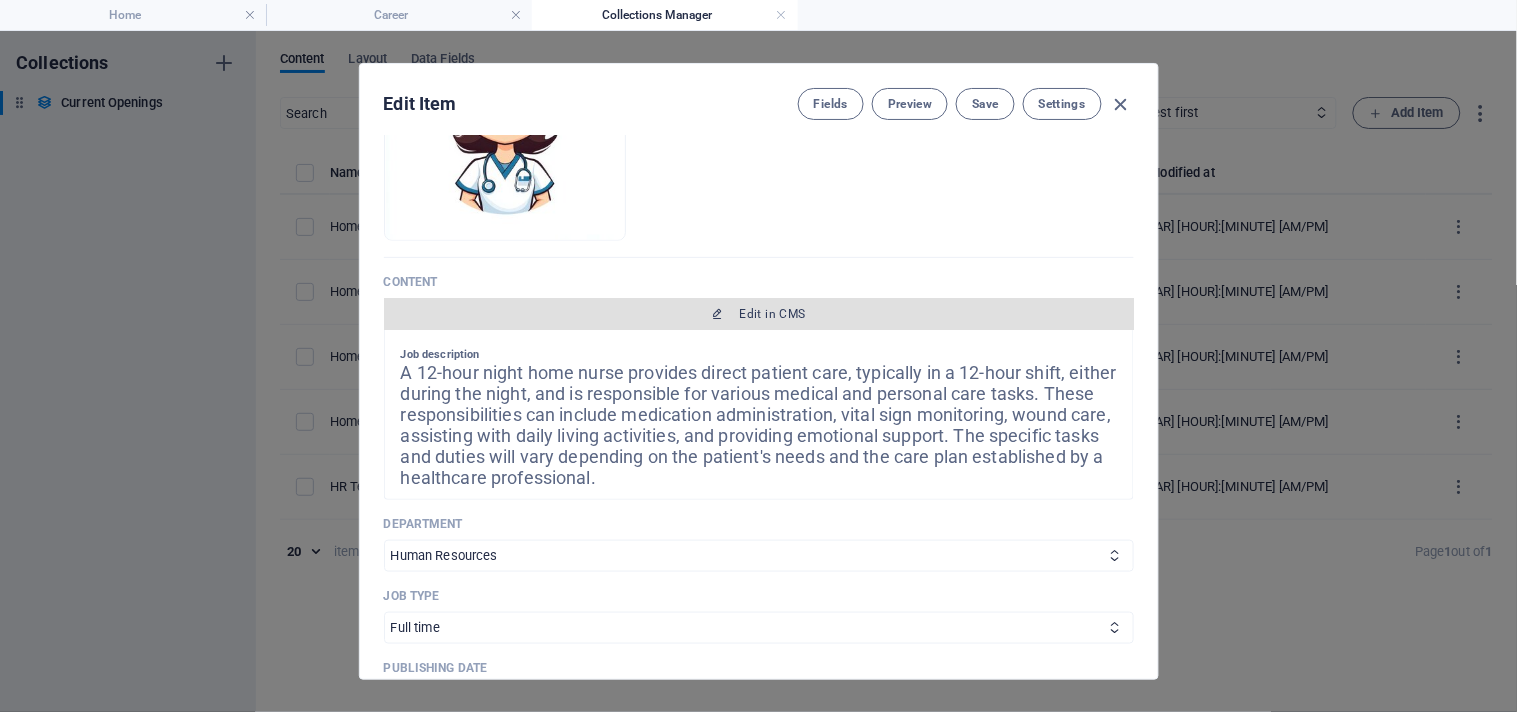 click on "Edit in CMS" at bounding box center [759, 314] 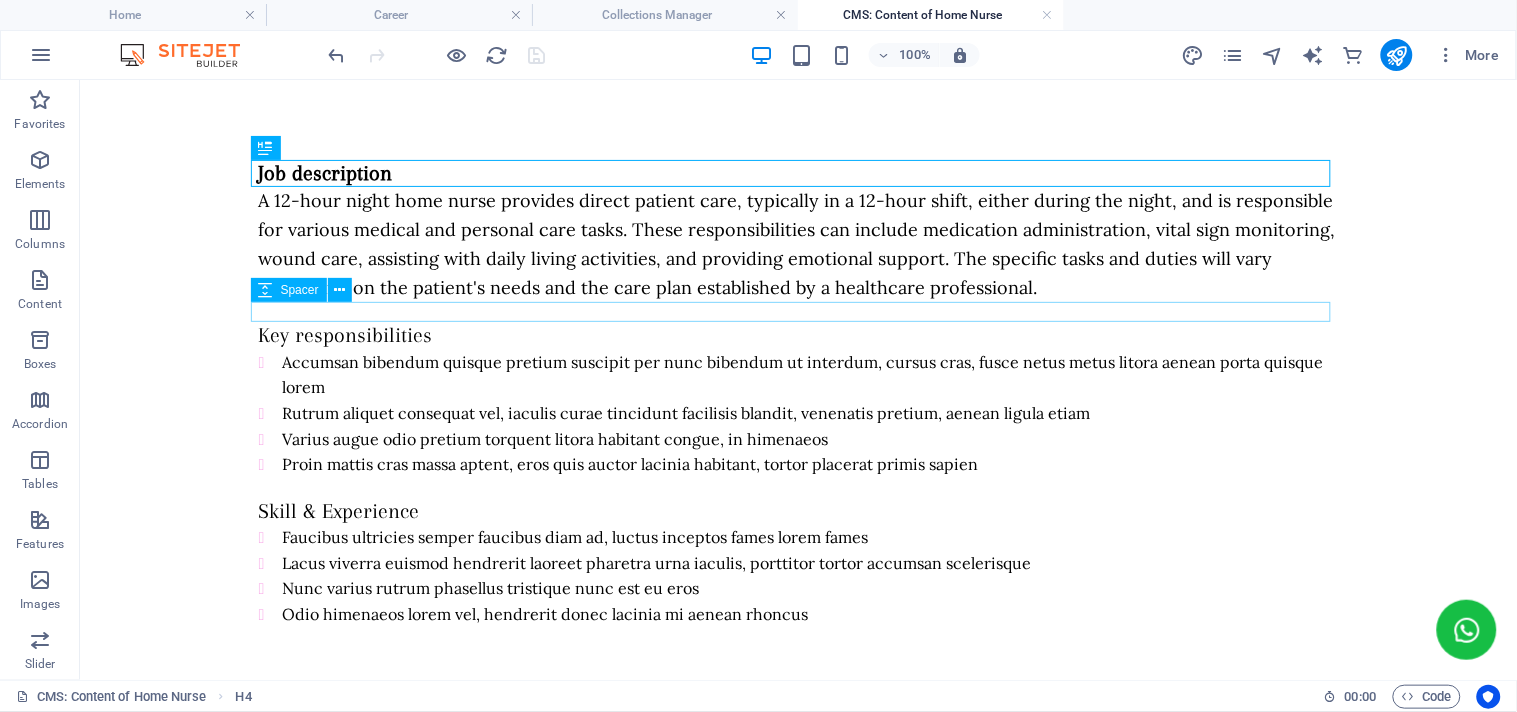 scroll, scrollTop: 0, scrollLeft: 0, axis: both 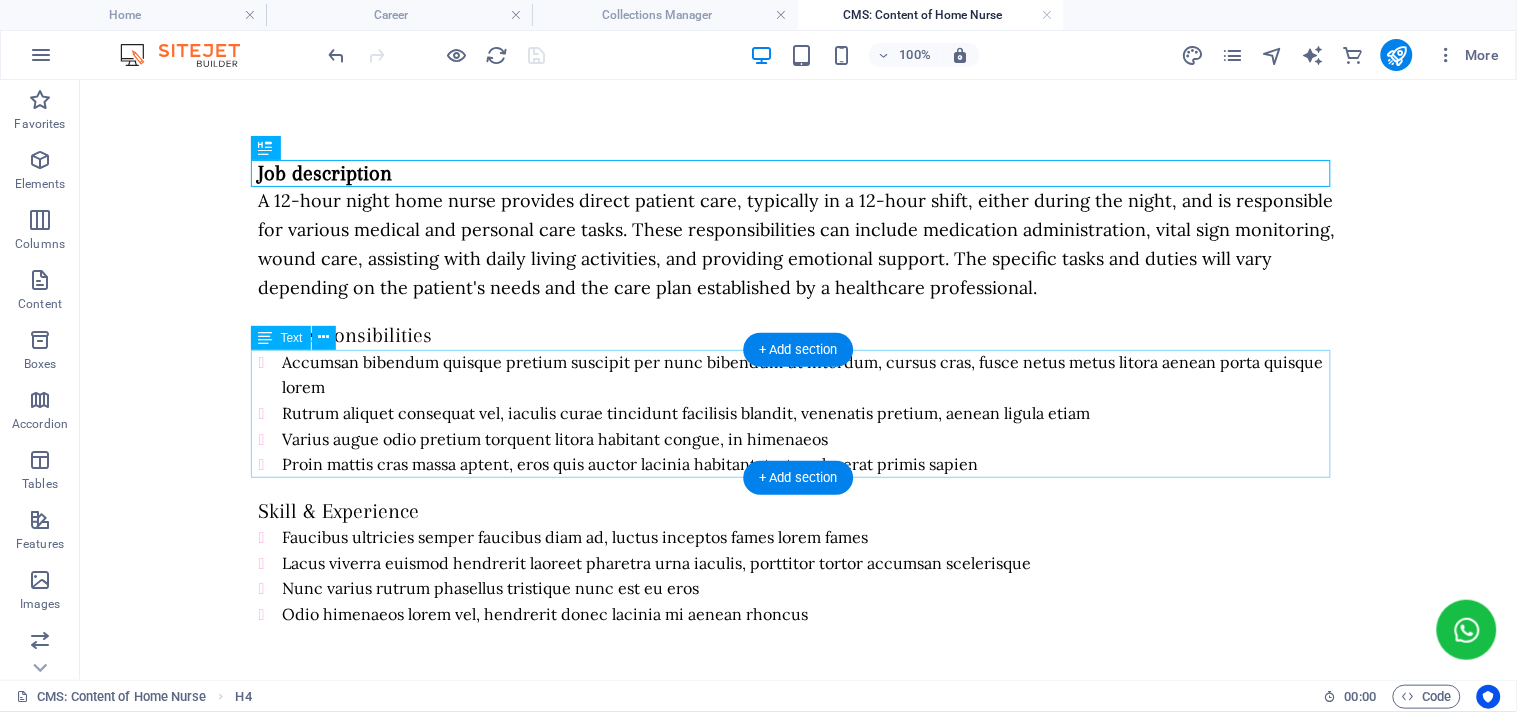 click on "Accumsan bibendum quisque pretium suscipit per nunc bibendum ut interdum, cursus cras, fusce netus metus litora aenean porta quisque lorem
Rutrum aliquet consequat vel, iaculis curae tincidunt facilisis blandit, venenatis pretium, aenean ligula etiam
Varius augue odio pretium torquent litora habitant congue, in himenaeos
Proin mattis cras massa aptent, eros quis auctor lacinia habitant, tortor placerat primis sapien" at bounding box center [798, 413] 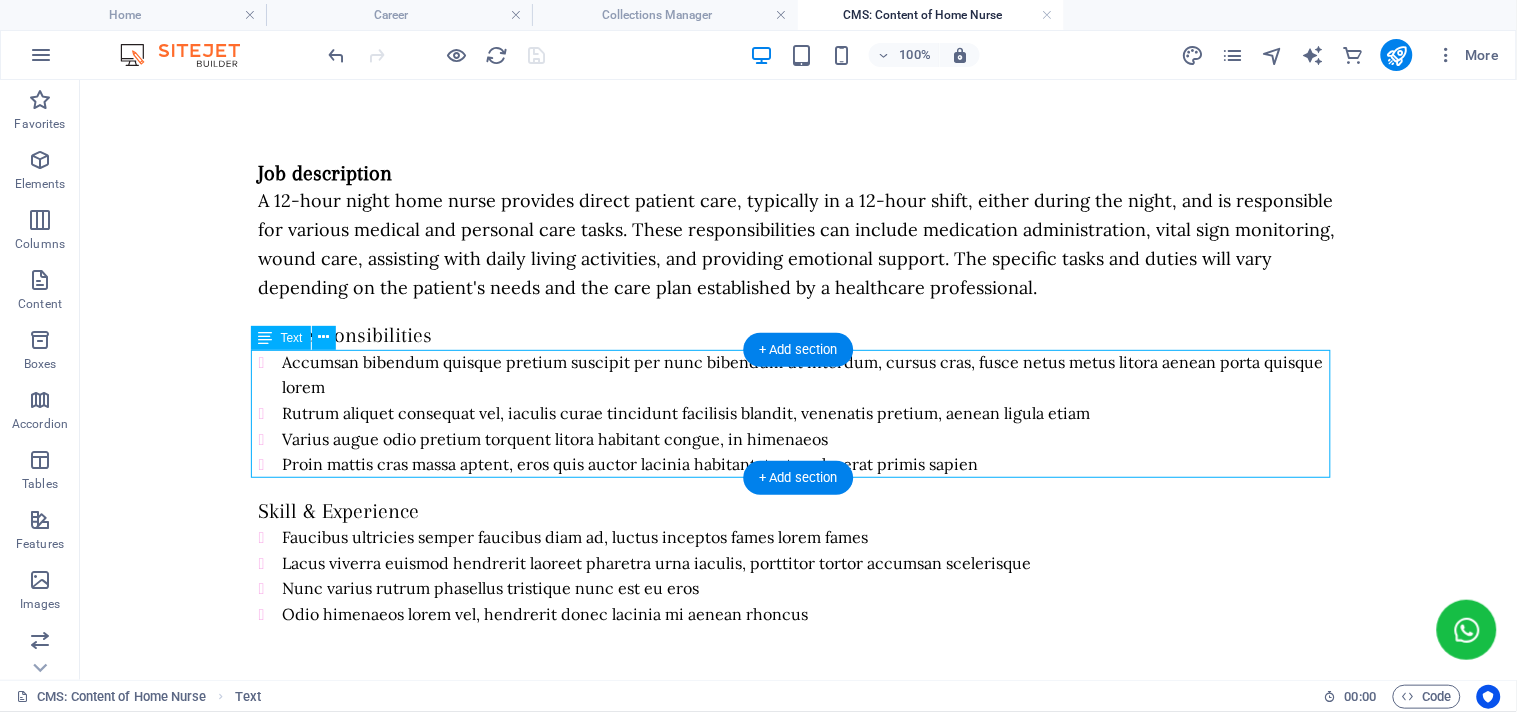 click on "Accumsan bibendum quisque pretium suscipit per nunc bibendum ut interdum, cursus cras, fusce netus metus litora aenean porta quisque lorem
Rutrum aliquet consequat vel, iaculis curae tincidunt facilisis blandit, venenatis pretium, aenean ligula etiam
Varius augue odio pretium torquent litora habitant congue, in himenaeos
Proin mattis cras massa aptent, eros quis auctor lacinia habitant, tortor placerat primis sapien" at bounding box center [798, 413] 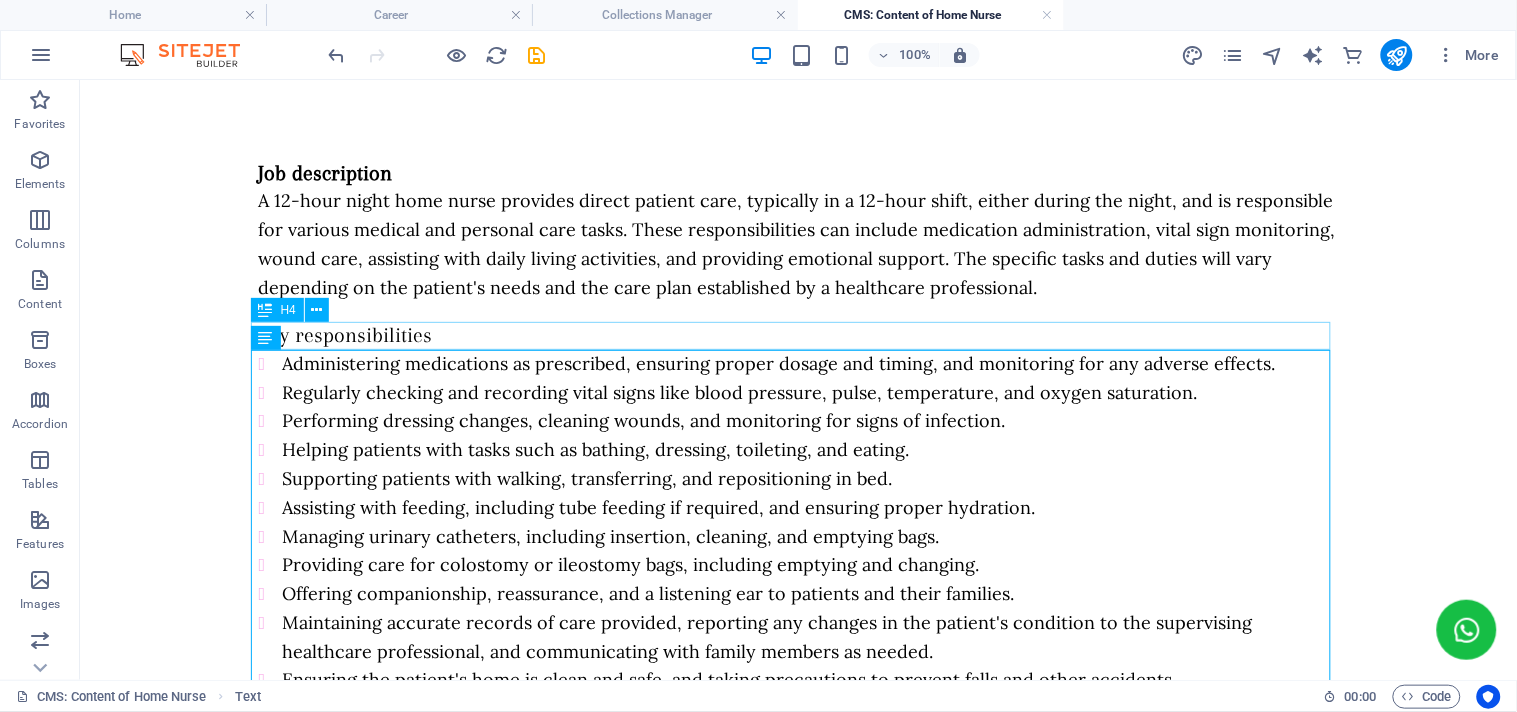click on "Key responsibilities" at bounding box center [798, 334] 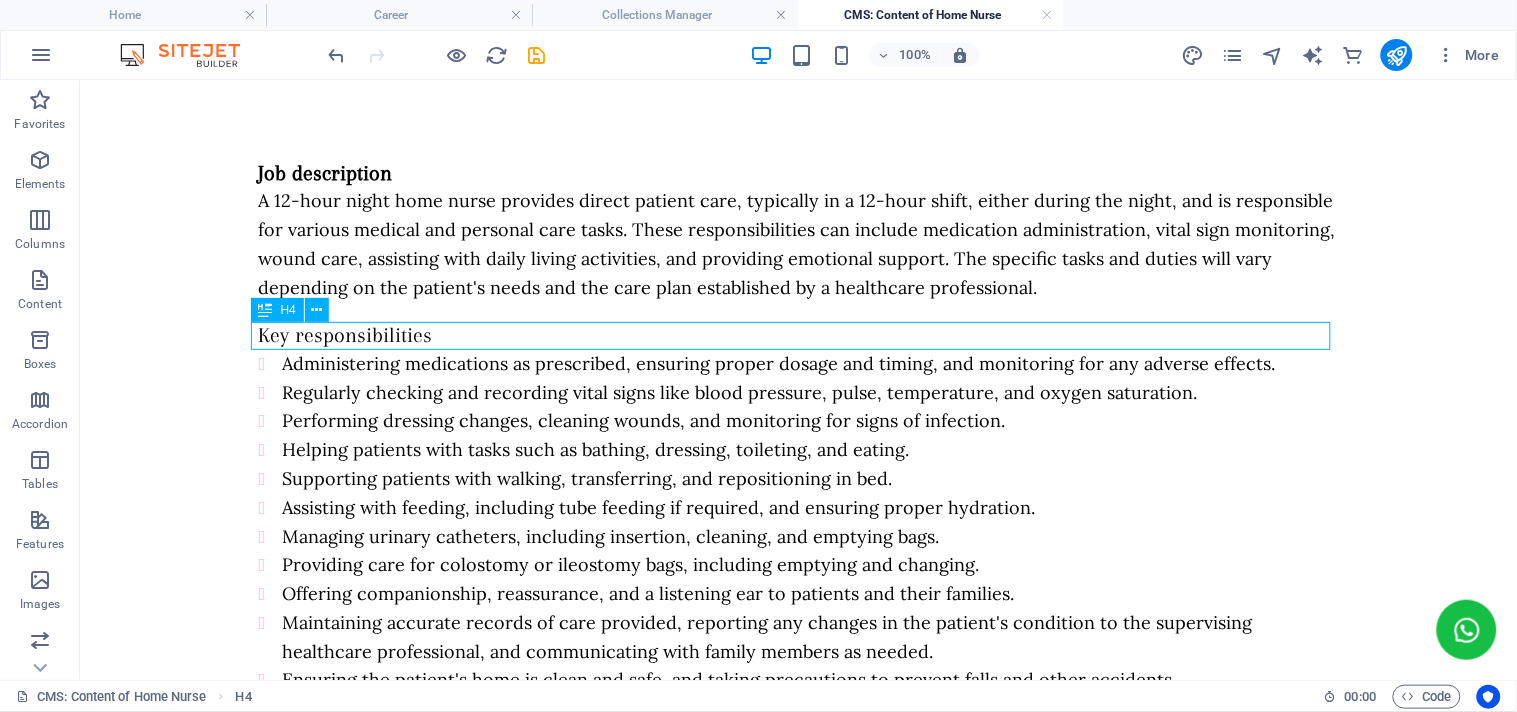 click on "Key responsibilities" at bounding box center (798, 334) 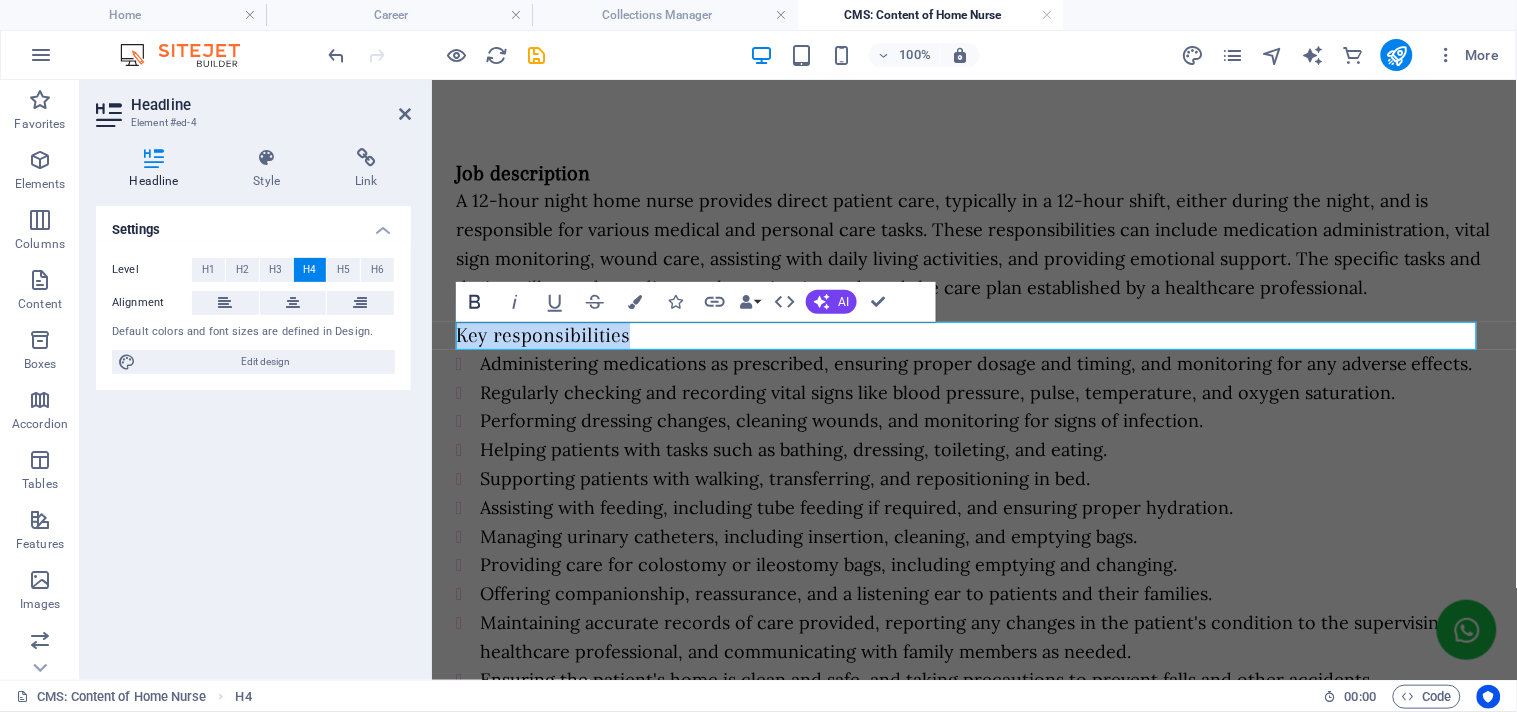 click 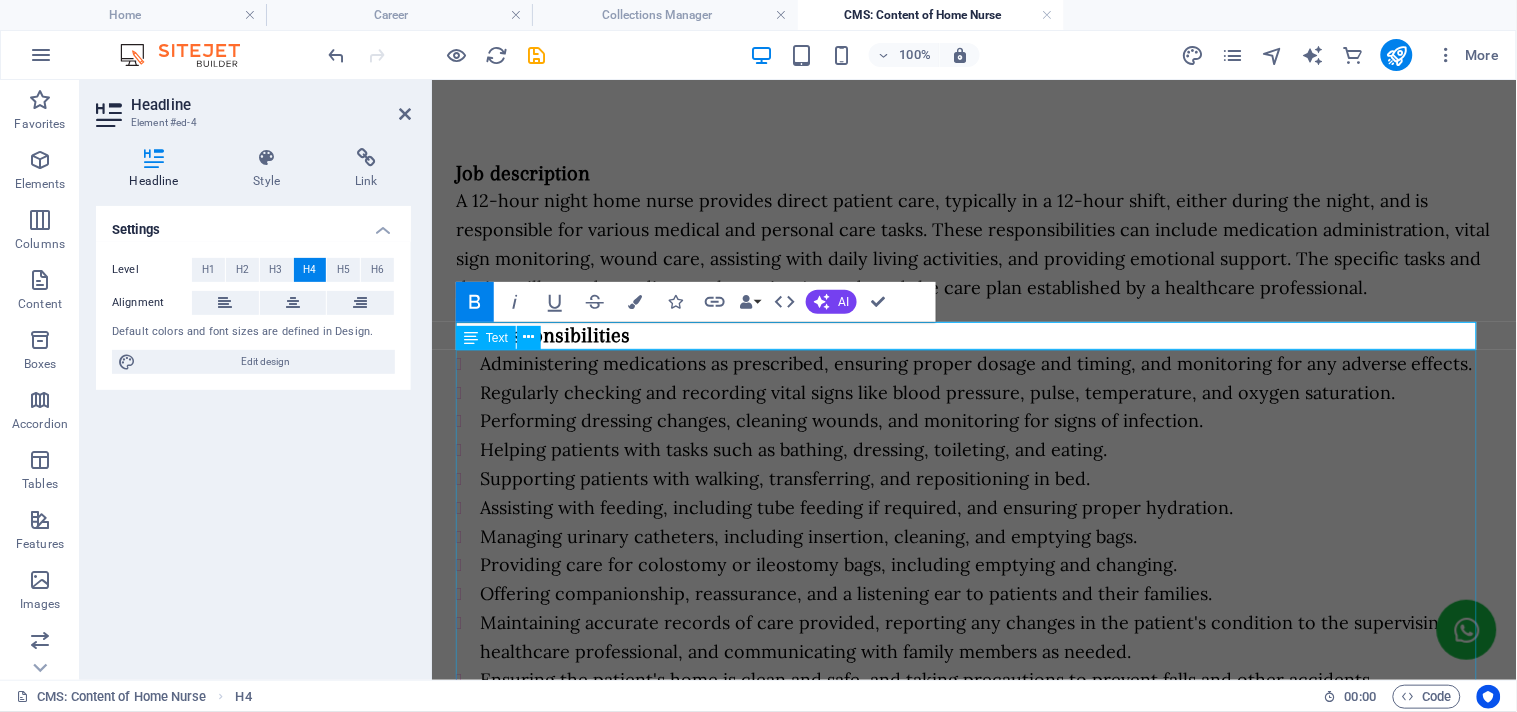 click on "Administering medications as prescribed, ensuring proper dosage and timing, and monitoring for any adverse effects. Regularly checking and recording vital signs like blood pressure, pulse, temperature, and oxygen saturation. Performing dressing changes, cleaning wounds, and monitoring for signs of infection. Helping patients with tasks such as bathing, dressing, toileting, and eating. Supporting patients with walking, transferring, and repositioning in bed. Assisting with feeding, including tube feeding if required, and ensuring proper hydration. Managing urinary catheters, including insertion, cleaning, and emptying bags. Providing care for colostomy or ileostomy bags, including emptying and changing. Offering companionship, reassurance, and a listening ear to patients and their families. Maintaining accurate records of care provided, reporting any changes in the patient's condition to the supervising healthcare professional, and communicating with family members as needed." at bounding box center [973, 522] 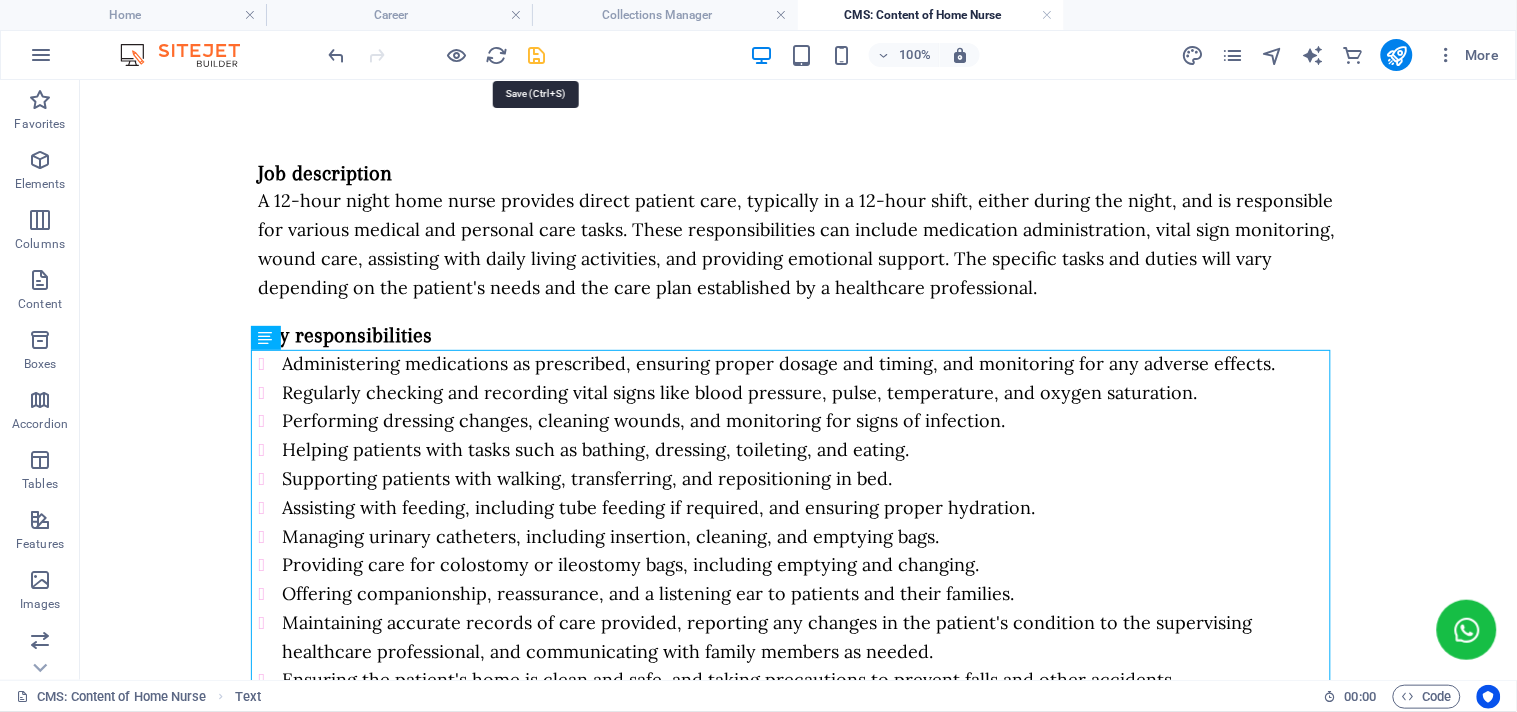 click at bounding box center (537, 55) 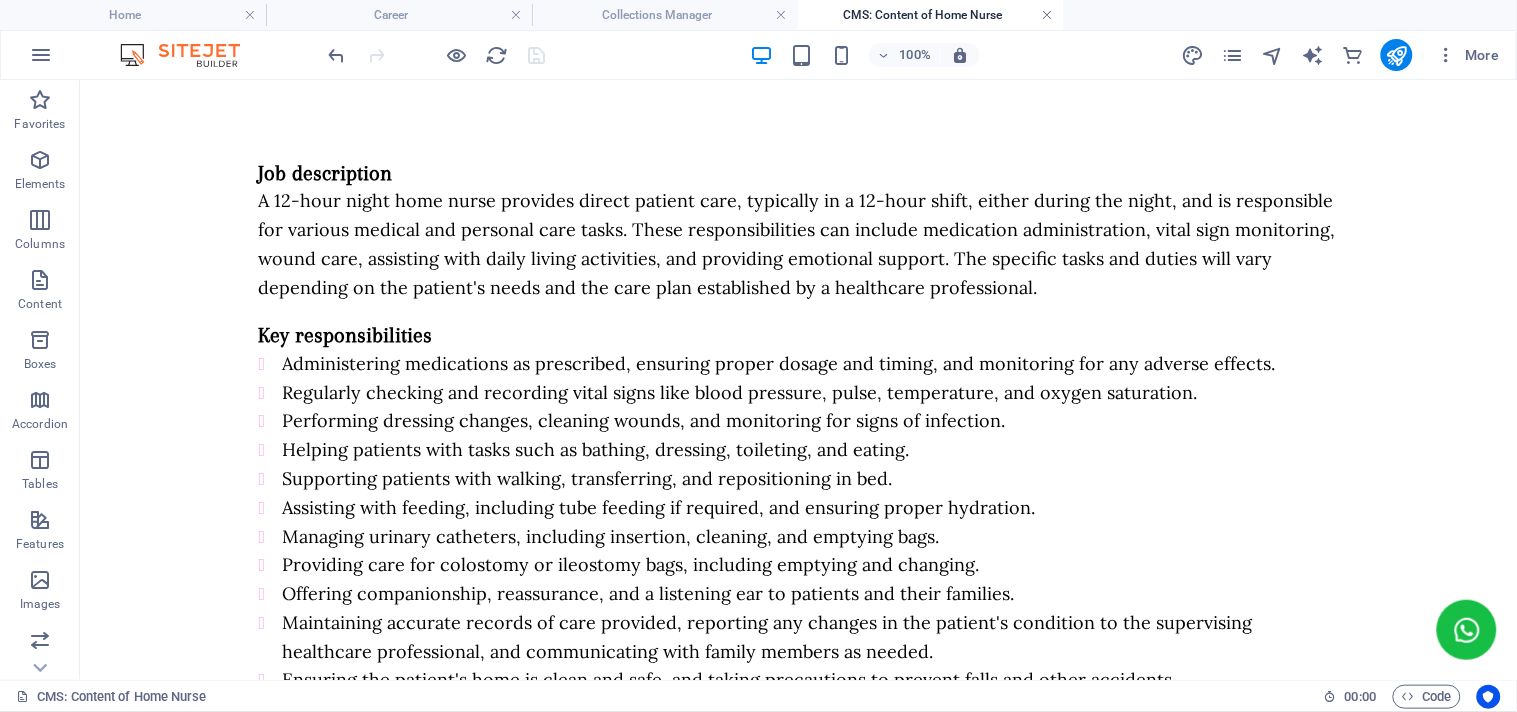 click at bounding box center (1048, 15) 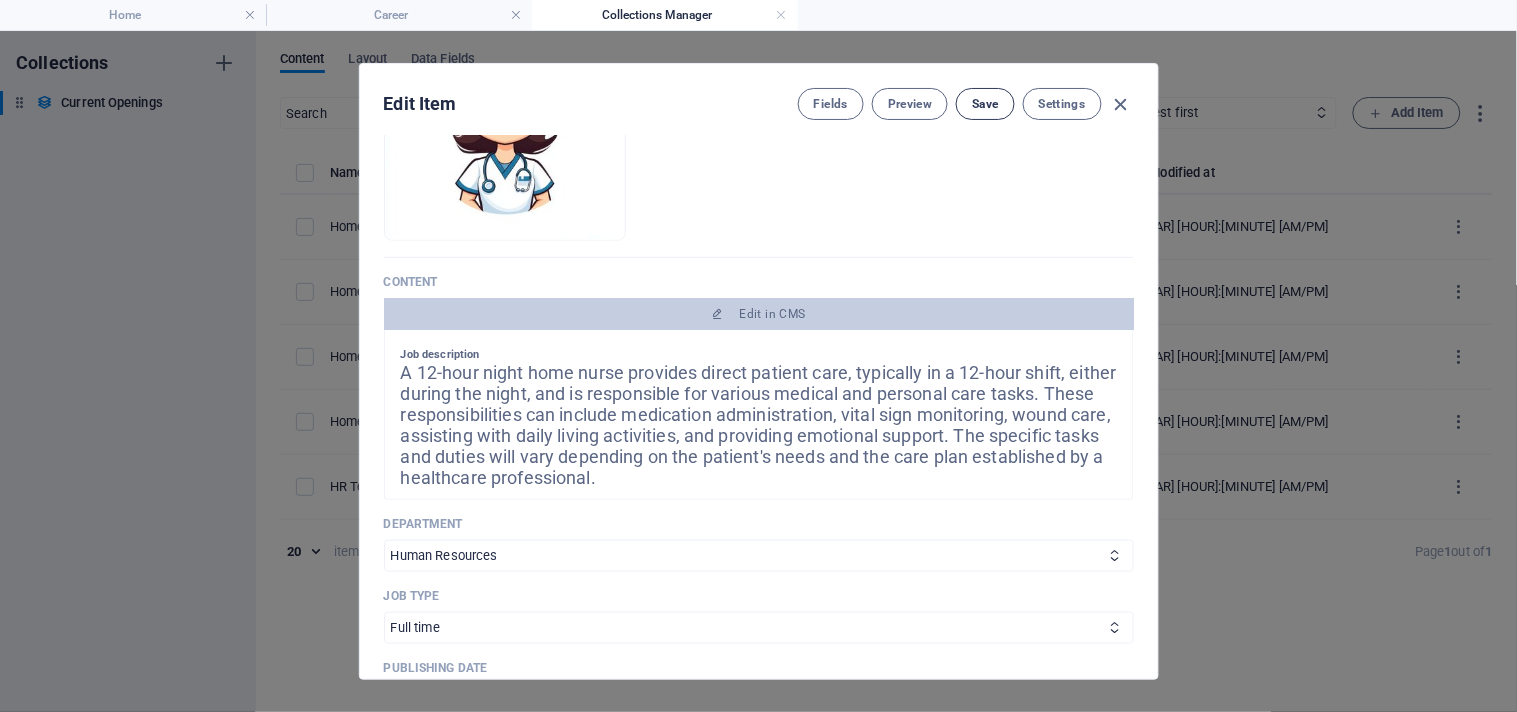 click on "Save" at bounding box center [985, 104] 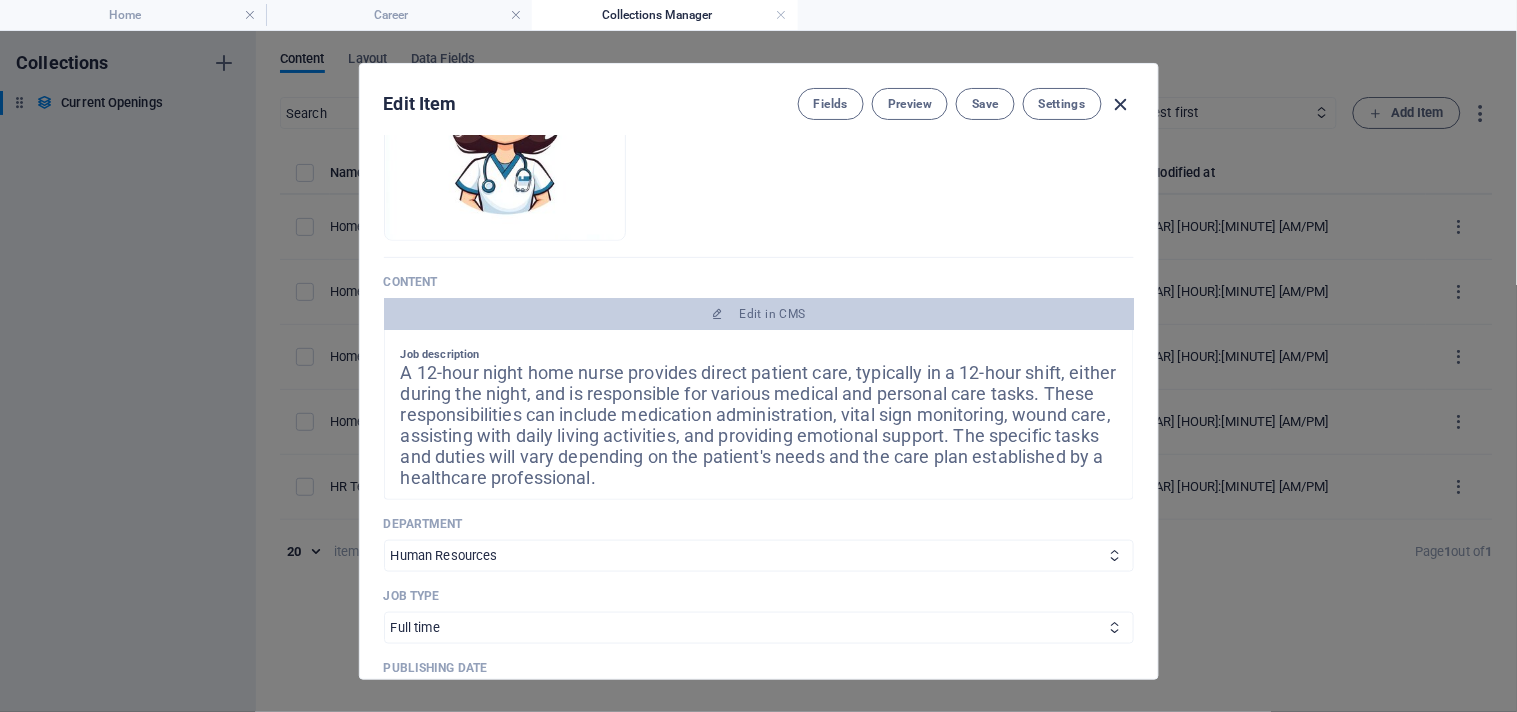 click at bounding box center [1121, 104] 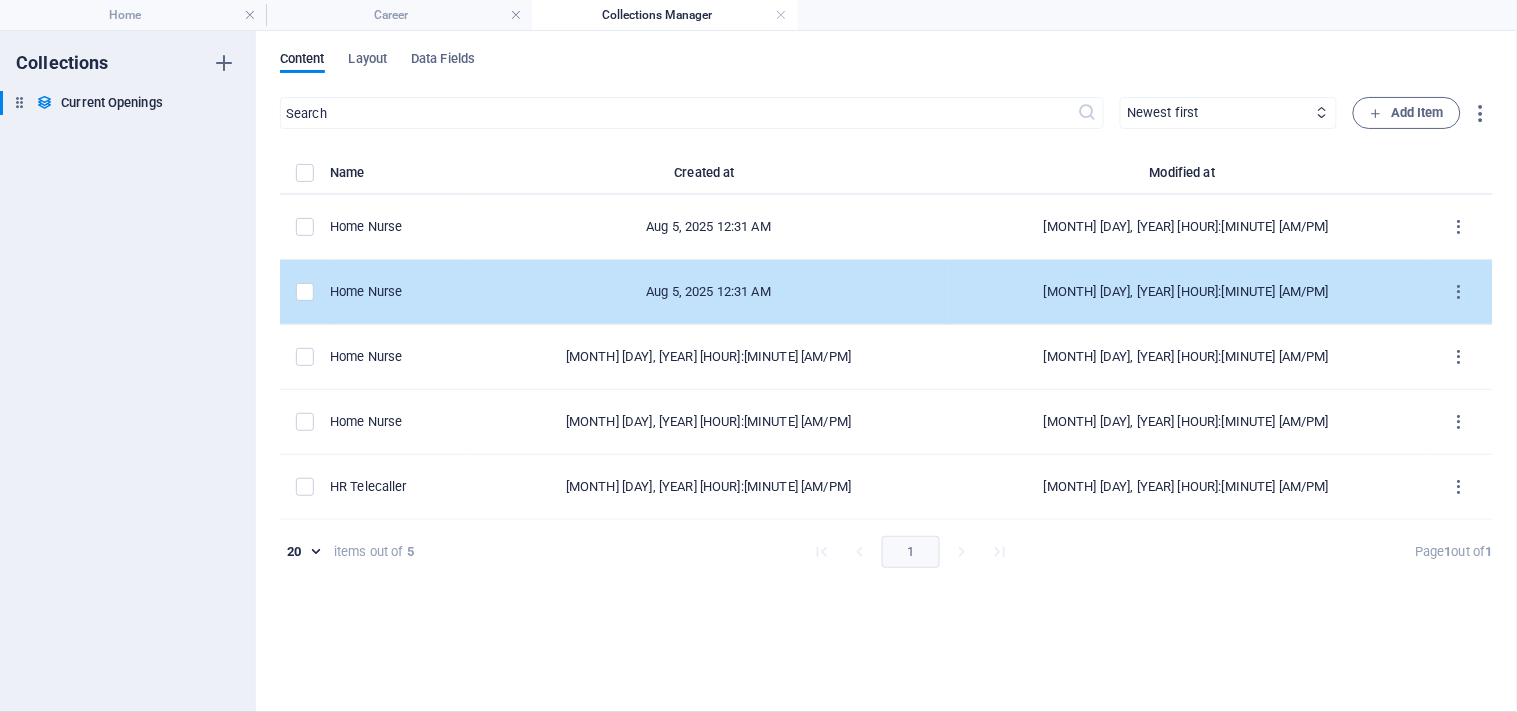 click on "Home Nurse" at bounding box center (392, 292) 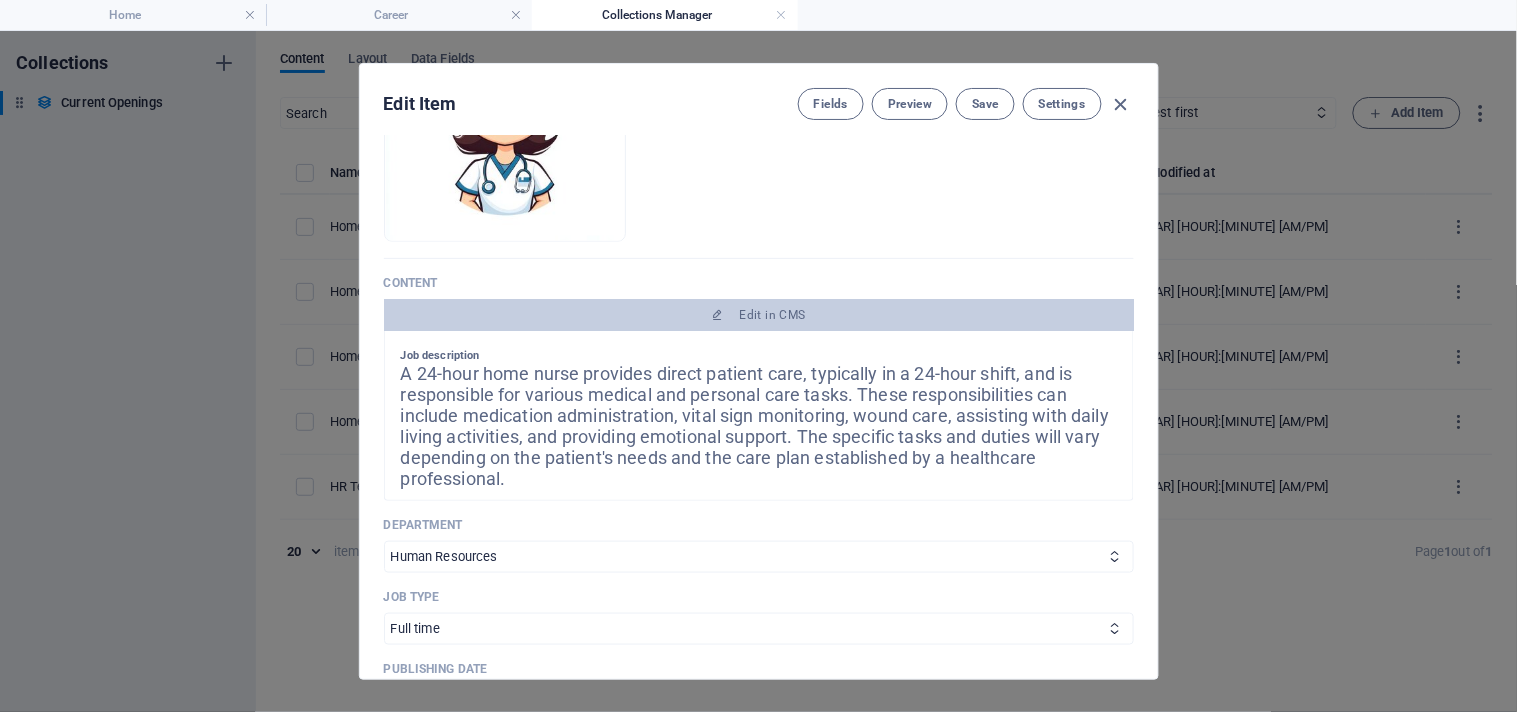 scroll, scrollTop: 333, scrollLeft: 0, axis: vertical 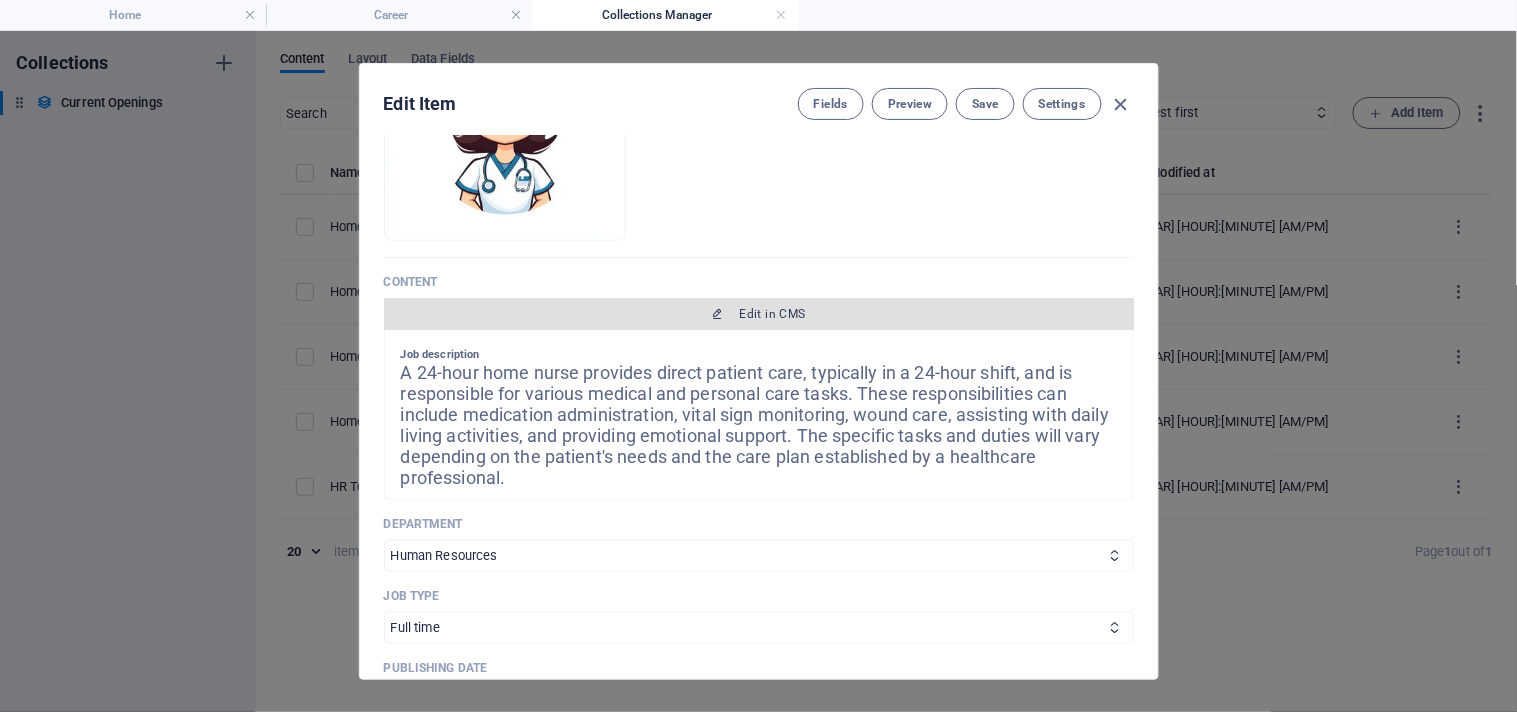 click on "Edit in CMS" at bounding box center [759, 314] 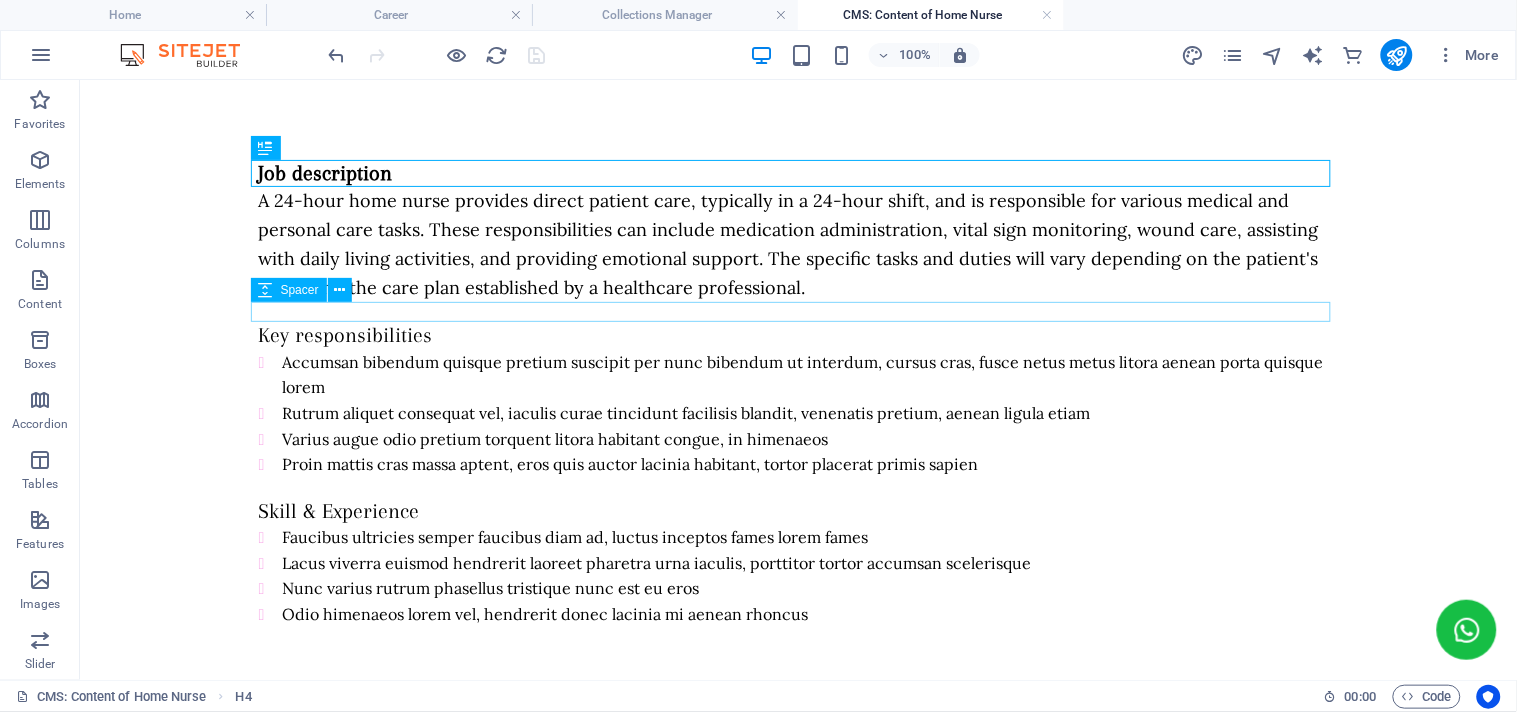 scroll, scrollTop: 0, scrollLeft: 0, axis: both 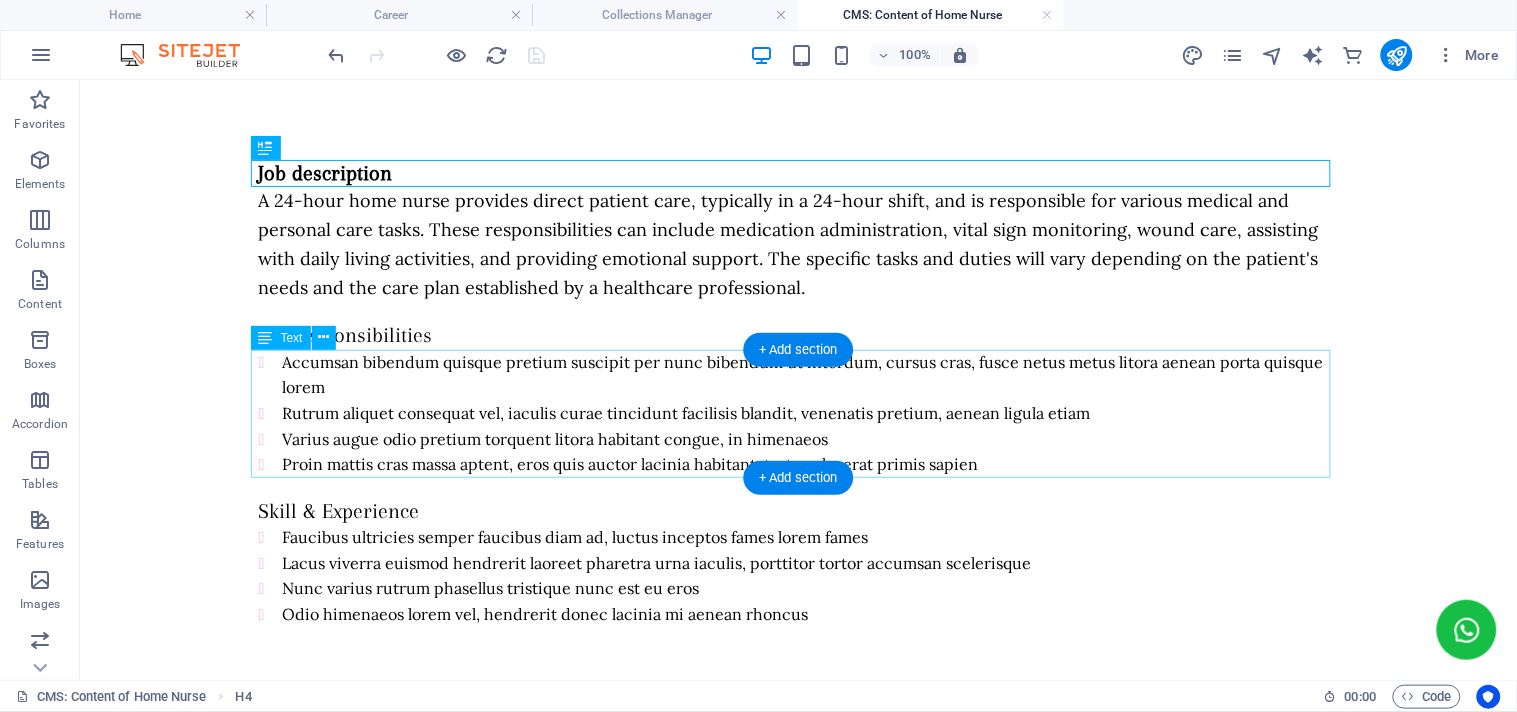 click on "Accumsan bibendum quisque pretium suscipit per nunc bibendum ut interdum, cursus cras, fusce netus metus litora aenean porta quisque lorem
Rutrum aliquet consequat vel, iaculis curae tincidunt facilisis blandit, venenatis pretium, aenean ligula etiam
Varius augue odio pretium torquent litora habitant congue, in himenaeos
Proin mattis cras massa aptent, eros quis auctor lacinia habitant, tortor placerat primis sapien" at bounding box center (798, 413) 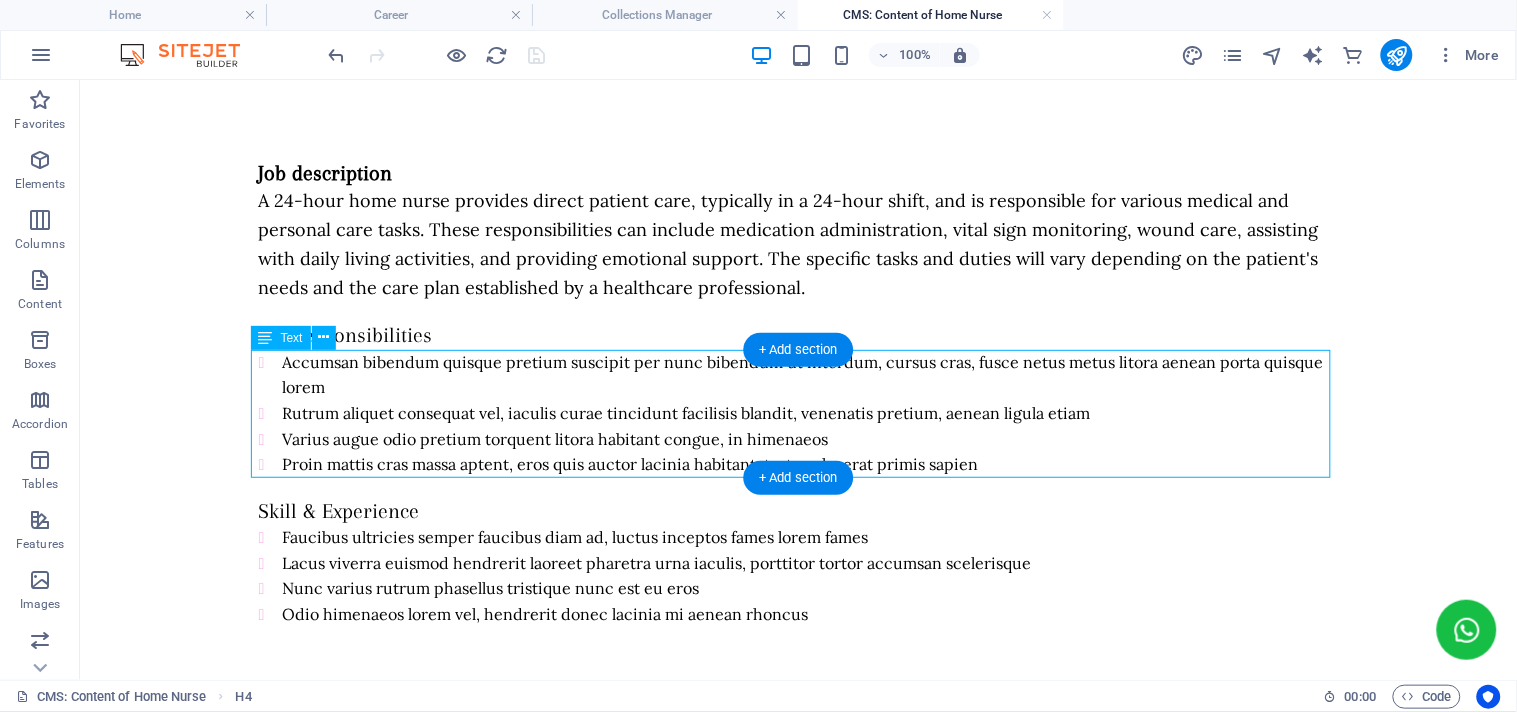 click on "Accumsan bibendum quisque pretium suscipit per nunc bibendum ut interdum, cursus cras, fusce netus metus litora aenean porta quisque lorem
Rutrum aliquet consequat vel, iaculis curae tincidunt facilisis blandit, venenatis pretium, aenean ligula etiam
Varius augue odio pretium torquent litora habitant congue, in himenaeos
Proin mattis cras massa aptent, eros quis auctor lacinia habitant, tortor placerat primis sapien" at bounding box center (798, 413) 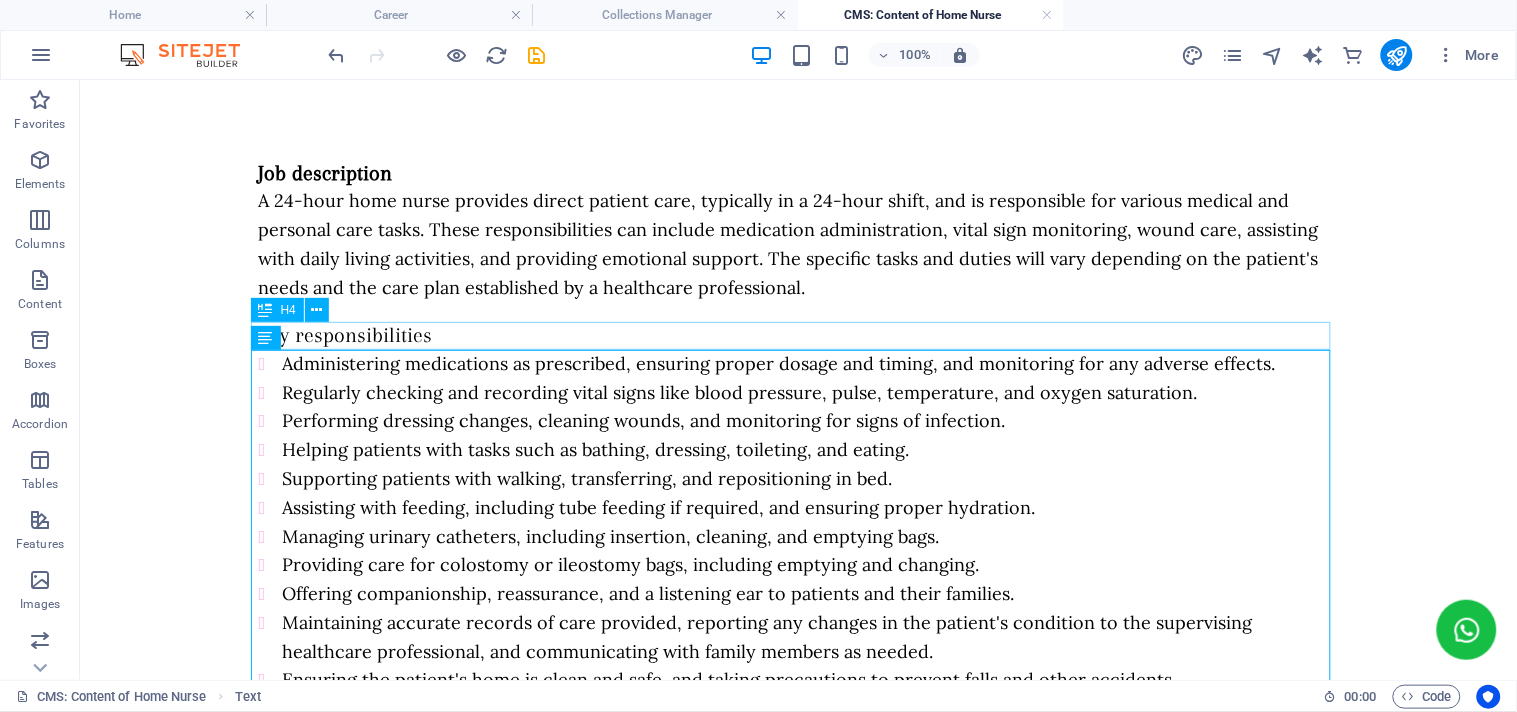 click on "Key responsibilities" at bounding box center (798, 334) 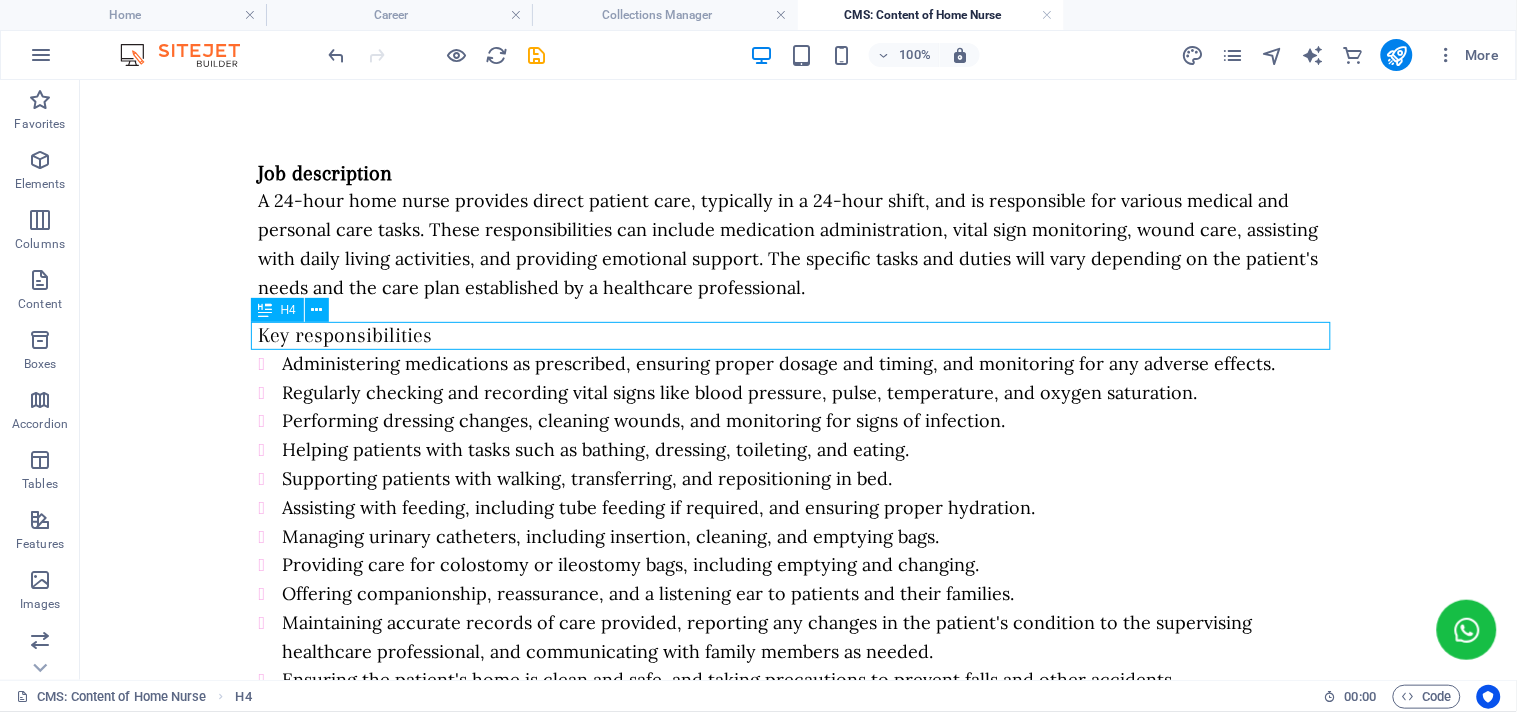 click on "Key responsibilities" at bounding box center (798, 334) 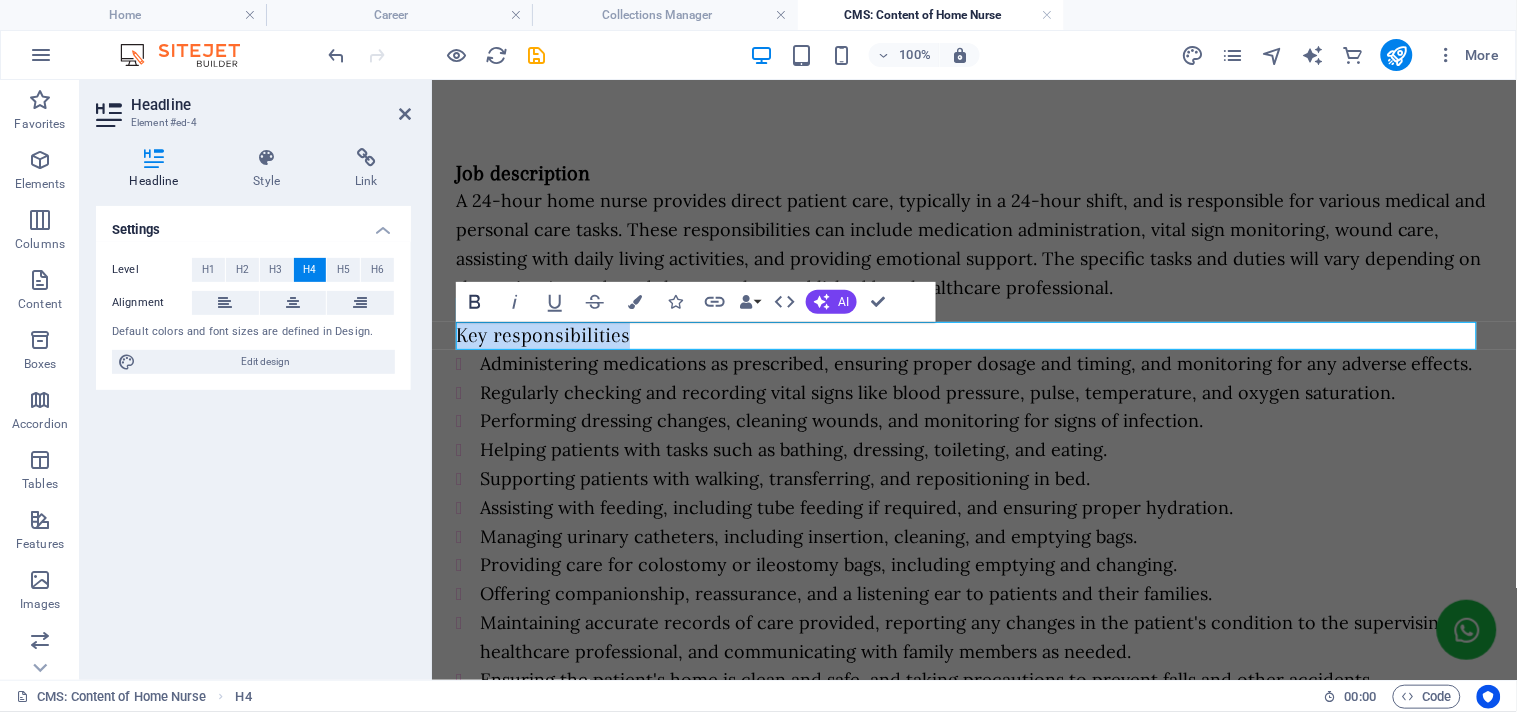 click 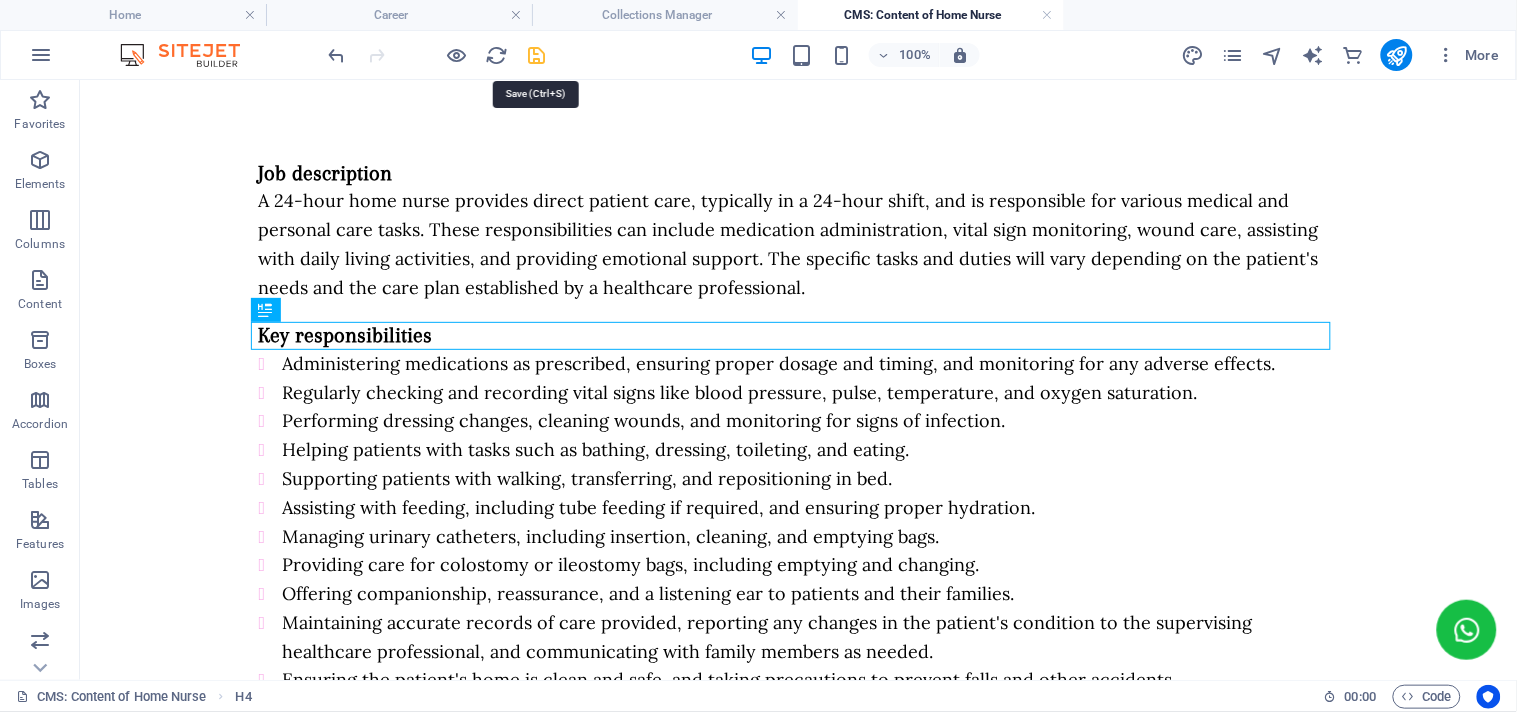 click at bounding box center (537, 55) 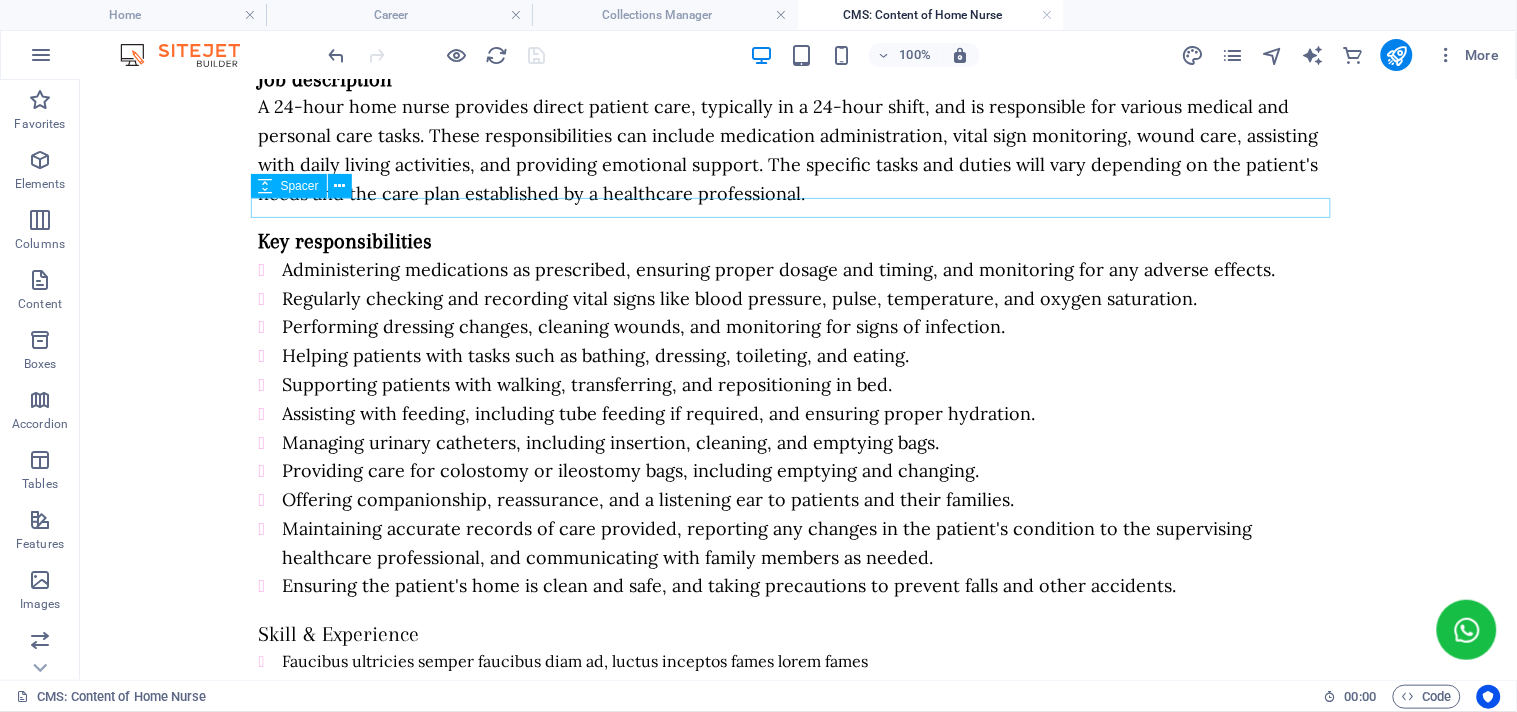 scroll, scrollTop: 0, scrollLeft: 0, axis: both 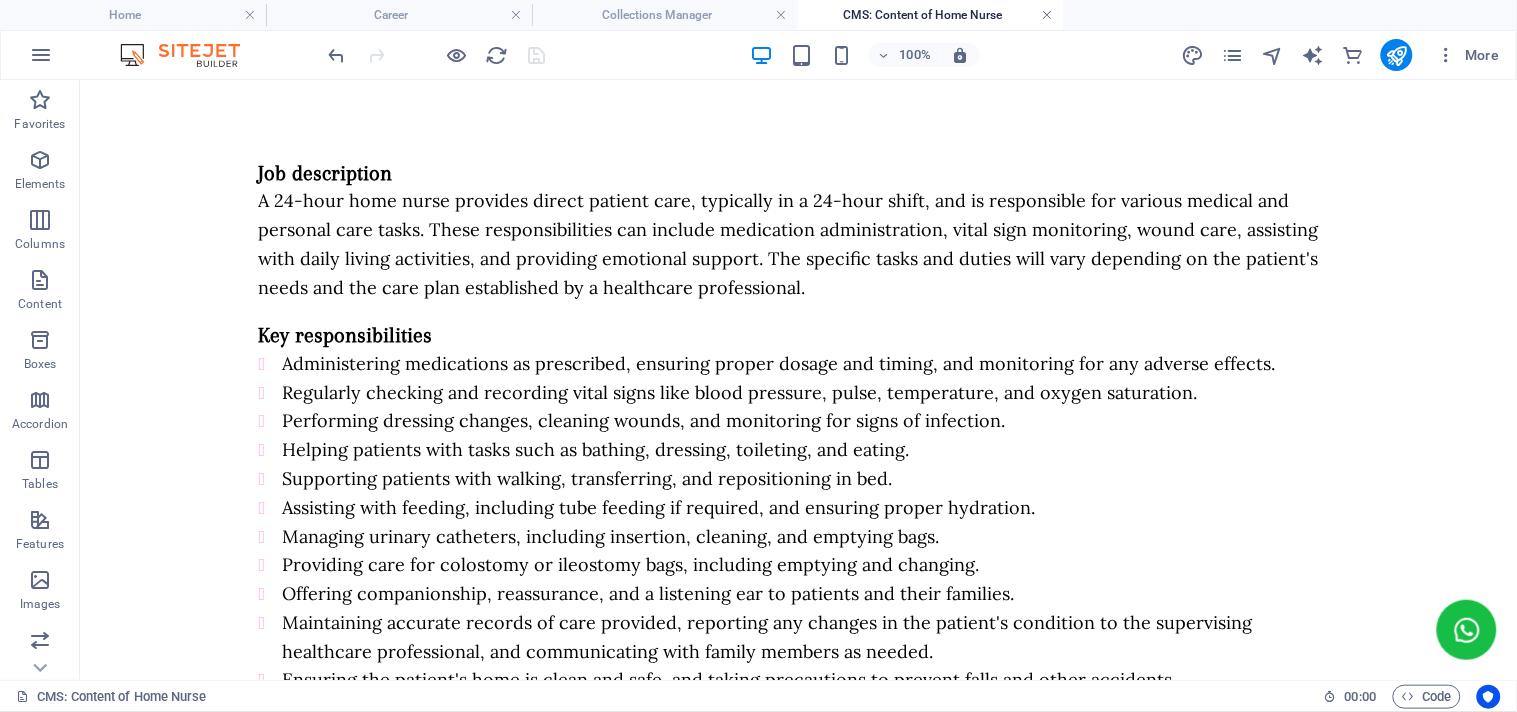 click at bounding box center (1048, 15) 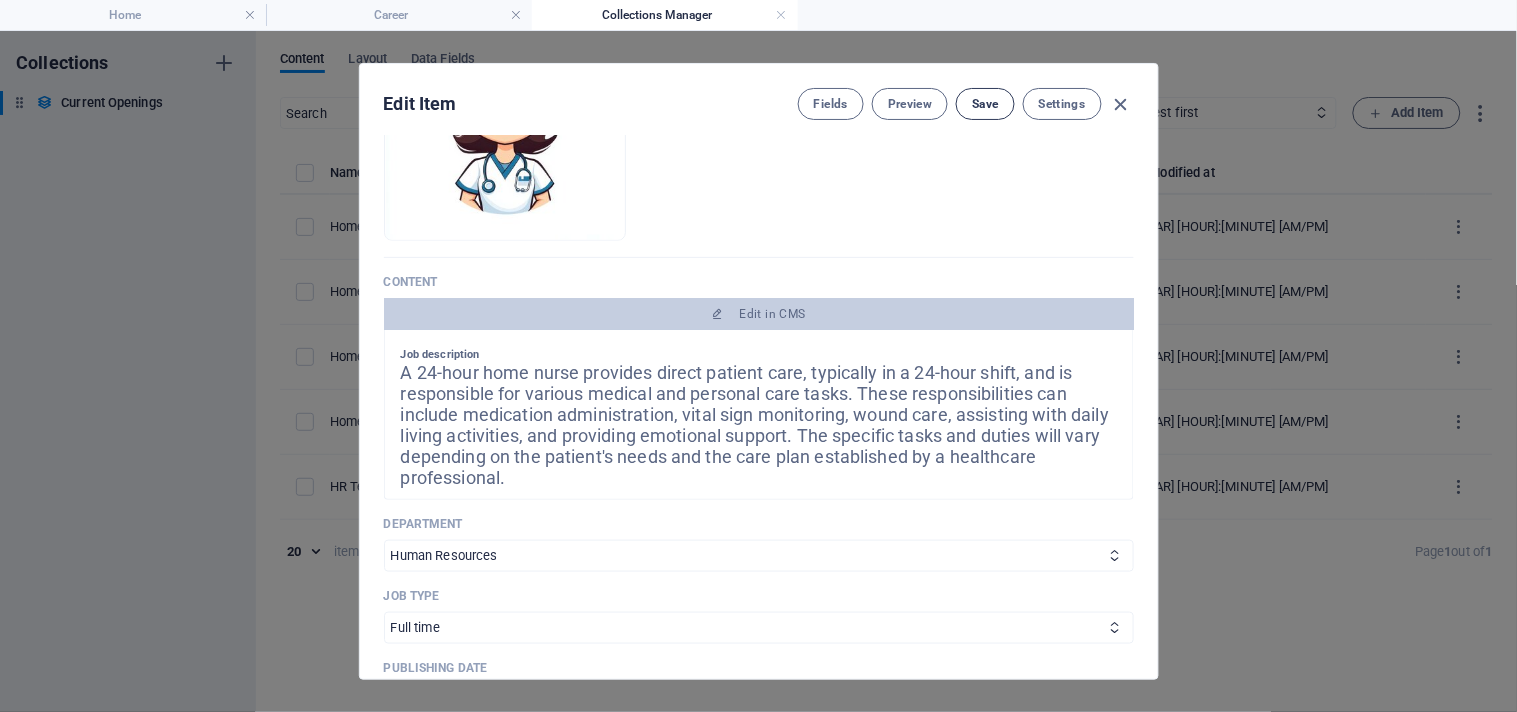 click on "Save" at bounding box center [985, 104] 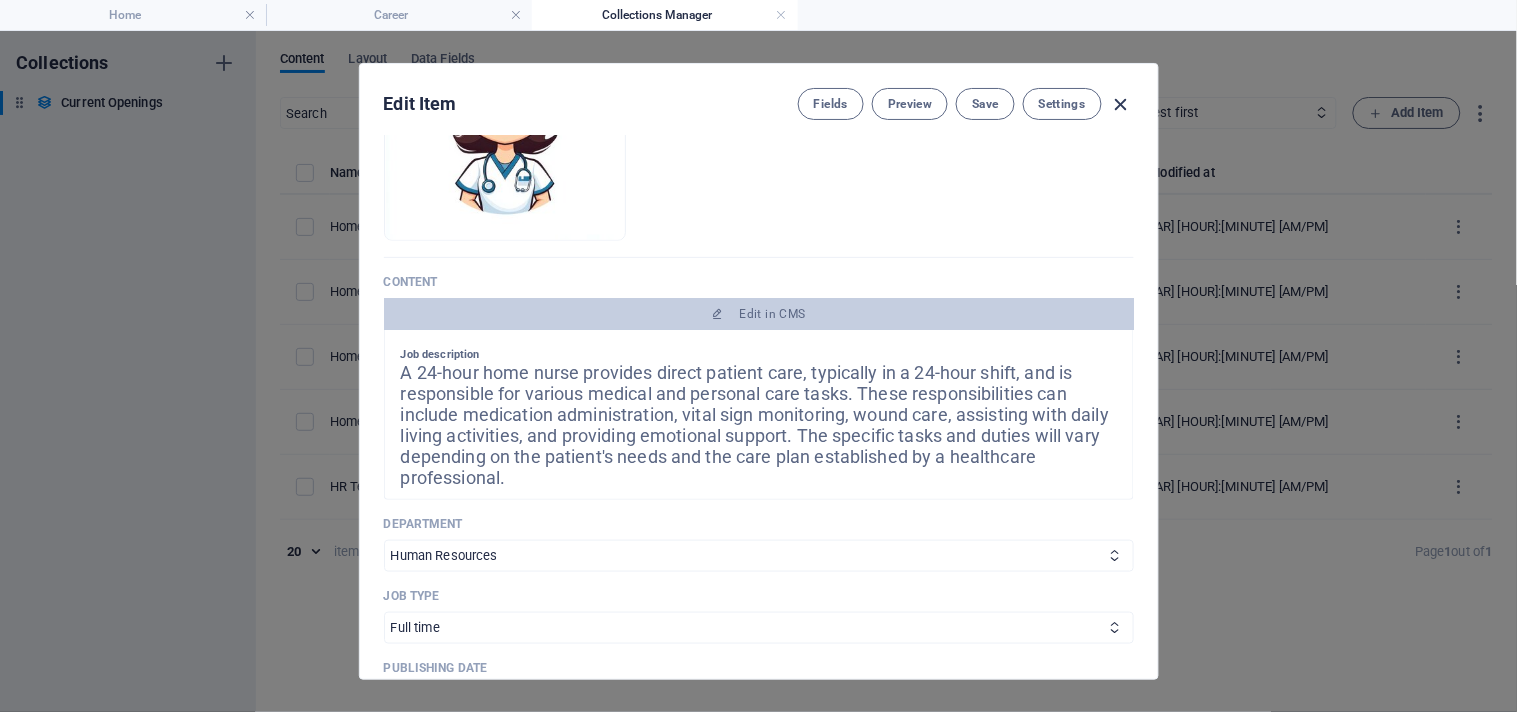 click at bounding box center (1121, 104) 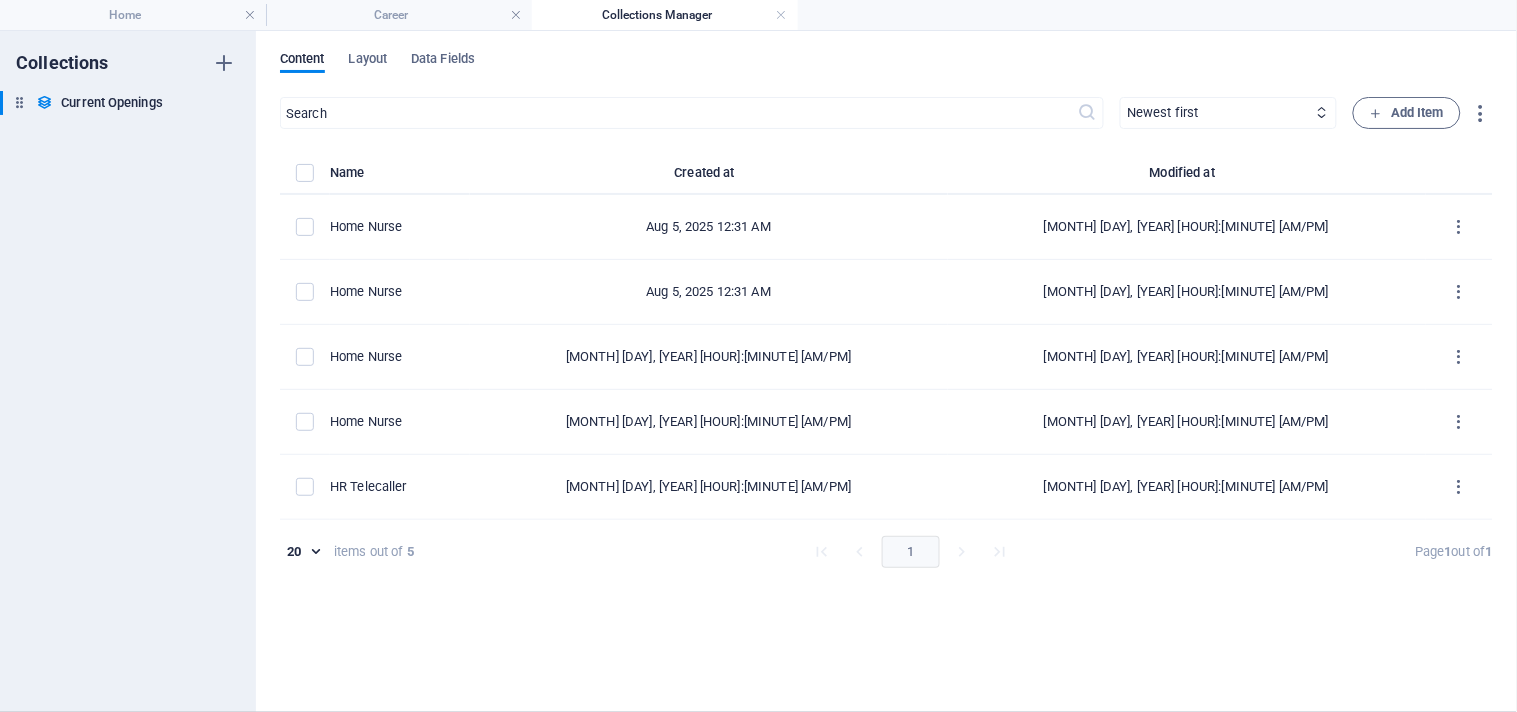 type on "2025-08-05" 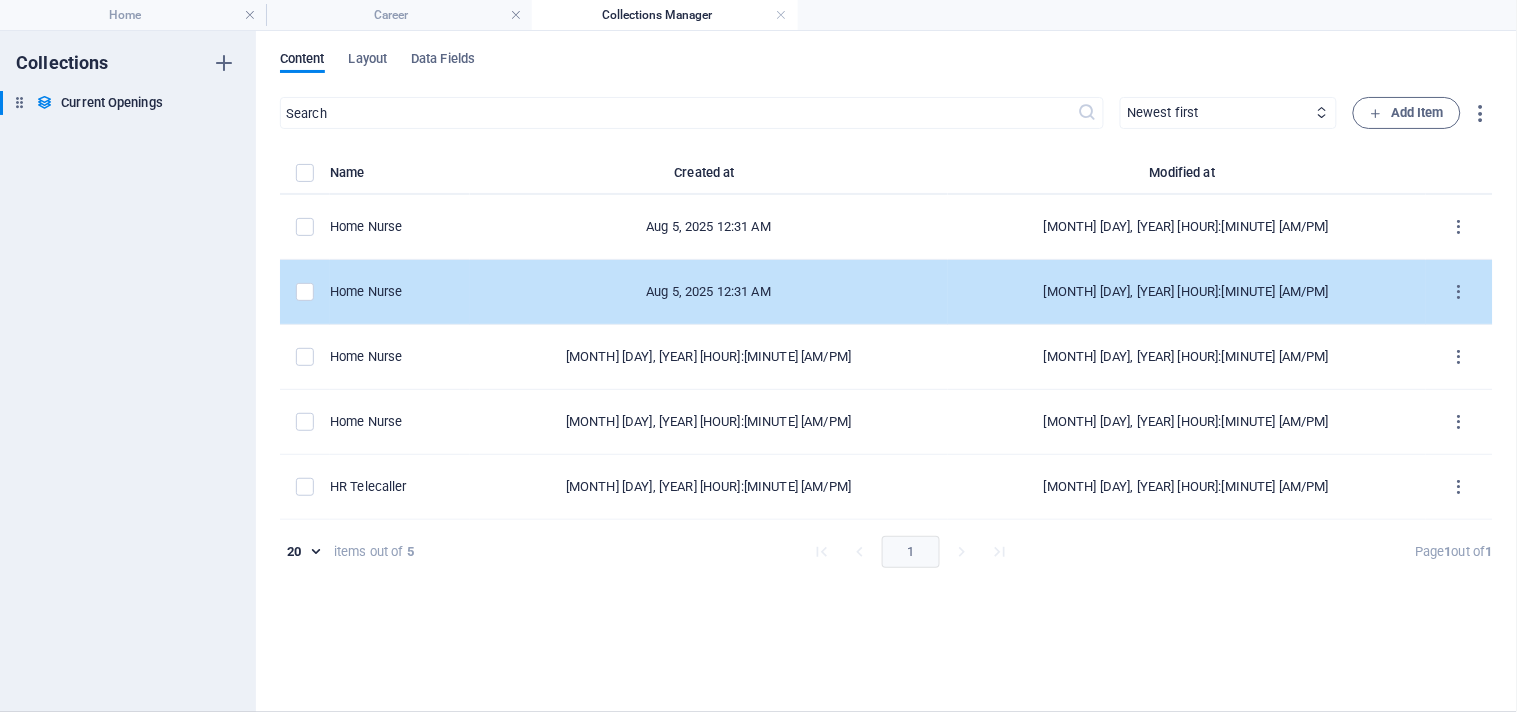 click at bounding box center (305, 292) 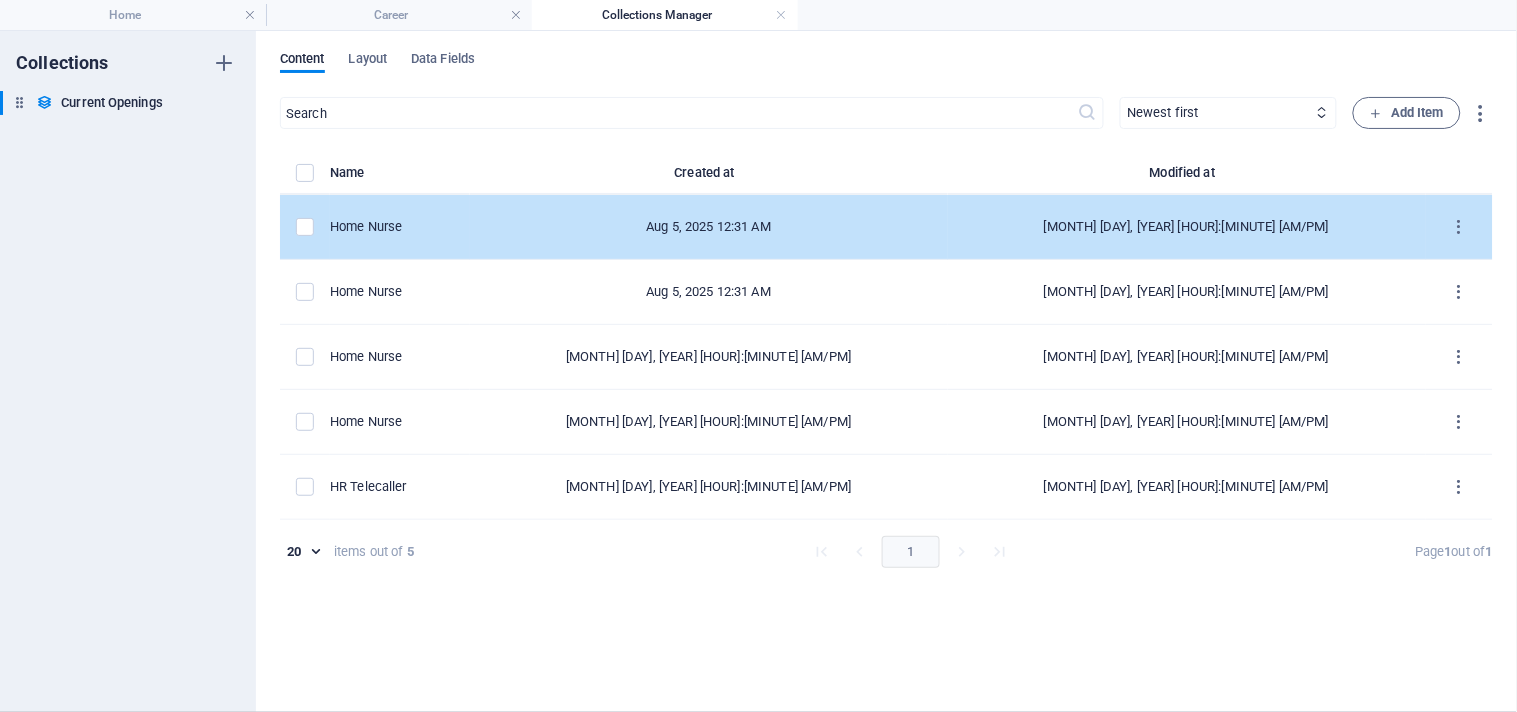 click on "Home Nurse" at bounding box center [392, 227] 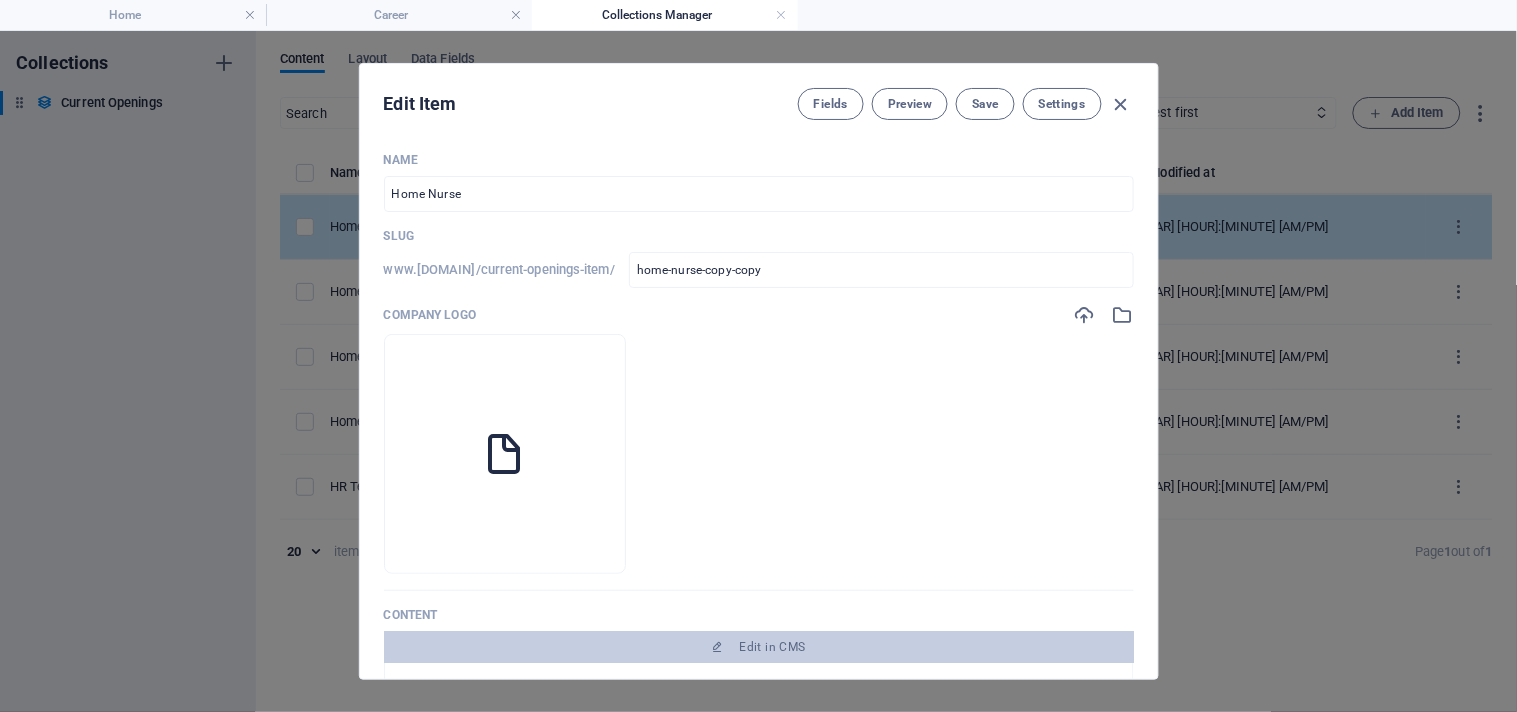 click on "Slug" at bounding box center [759, 236] 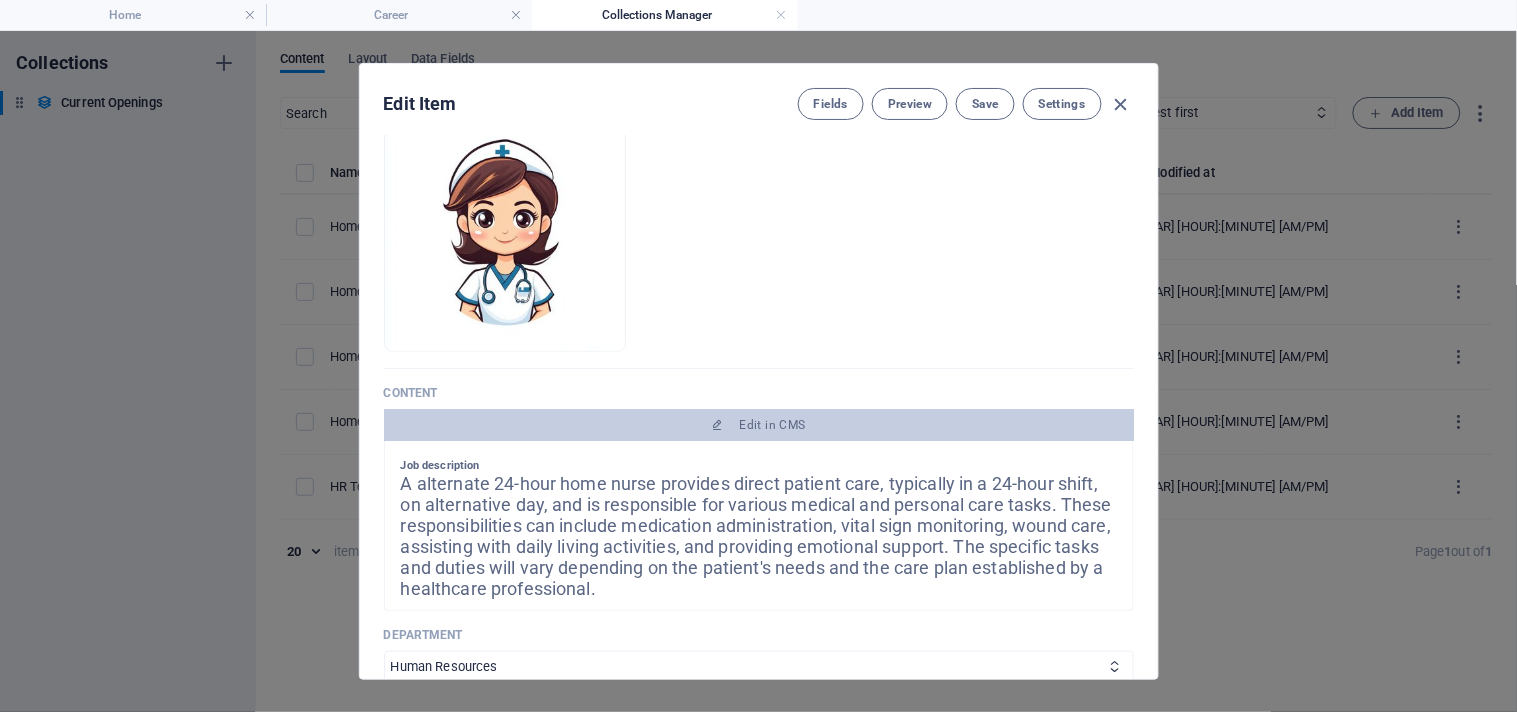 scroll, scrollTop: 333, scrollLeft: 0, axis: vertical 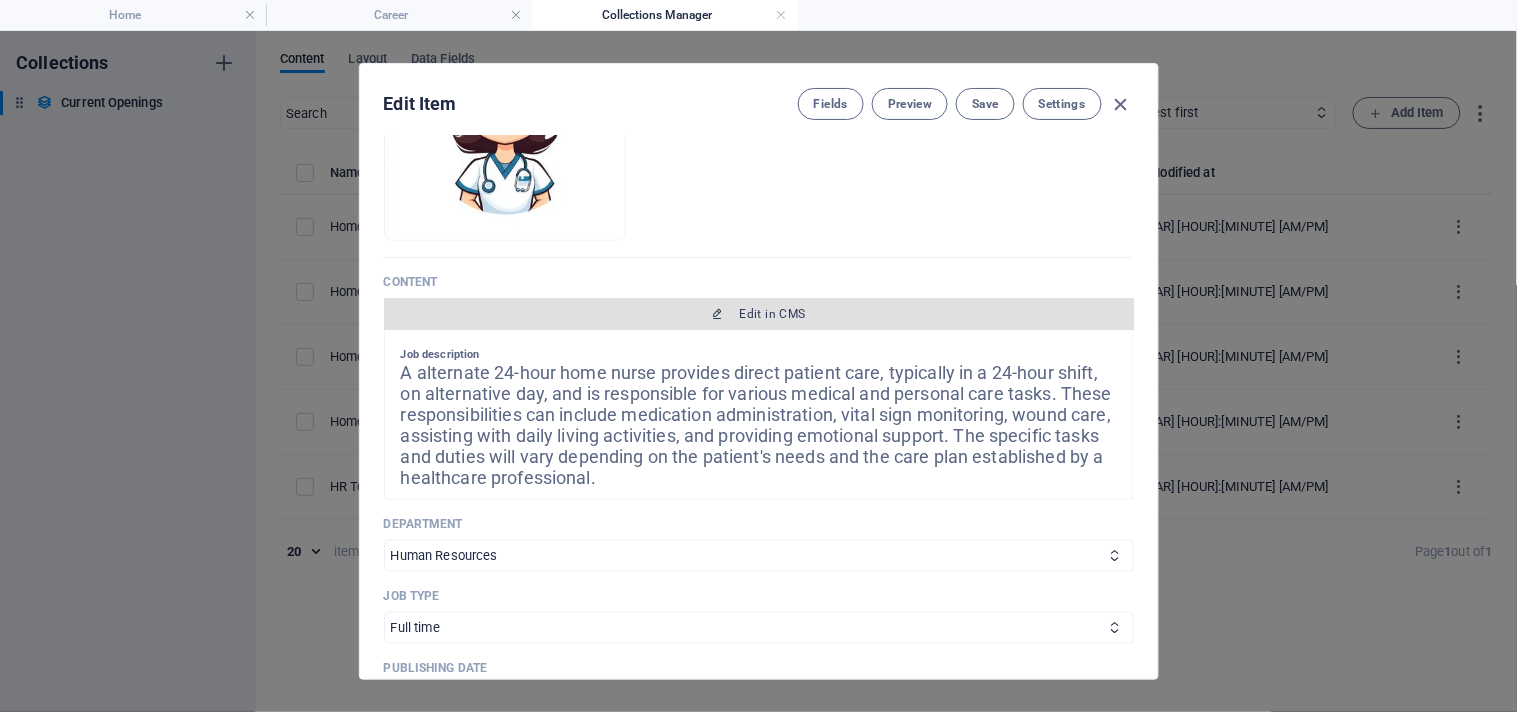 click on "Edit in CMS" at bounding box center [759, 314] 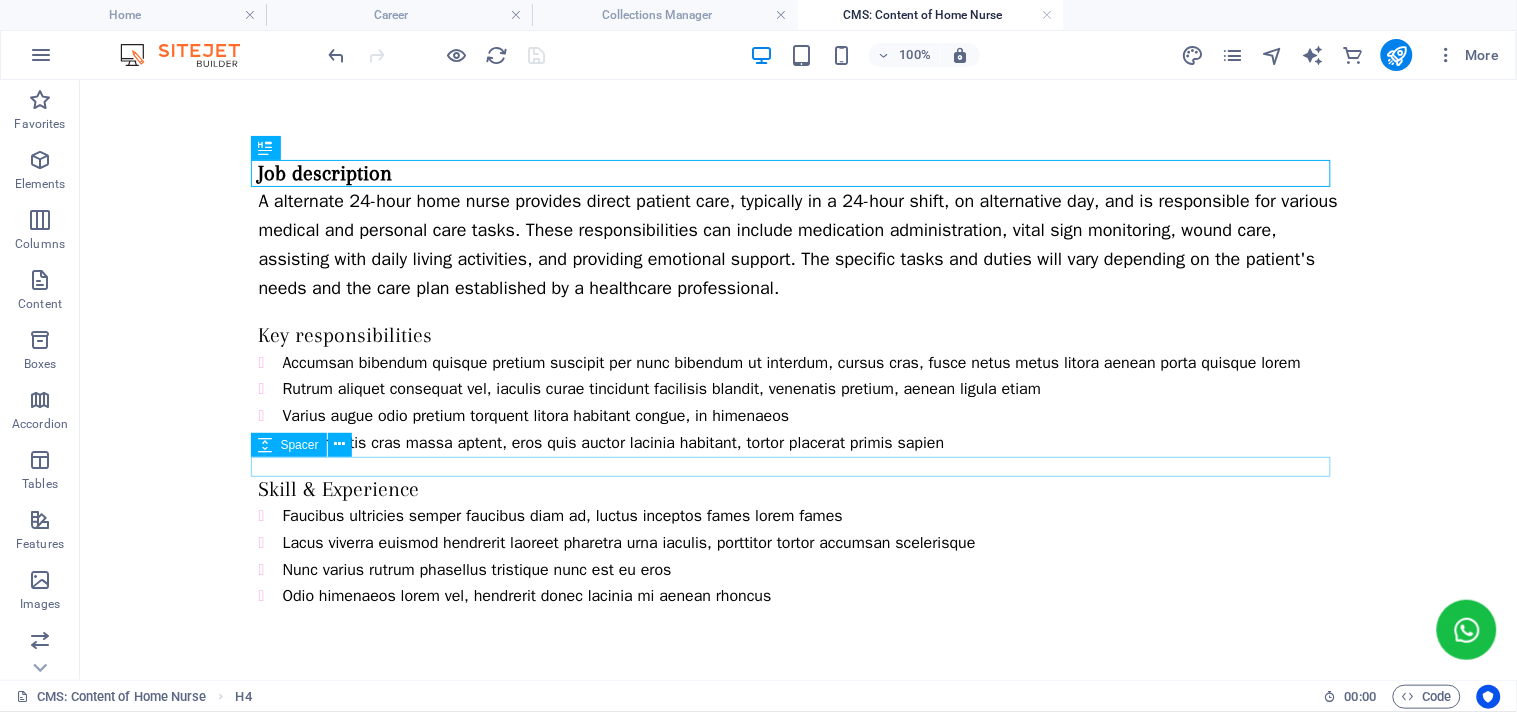 scroll, scrollTop: 0, scrollLeft: 0, axis: both 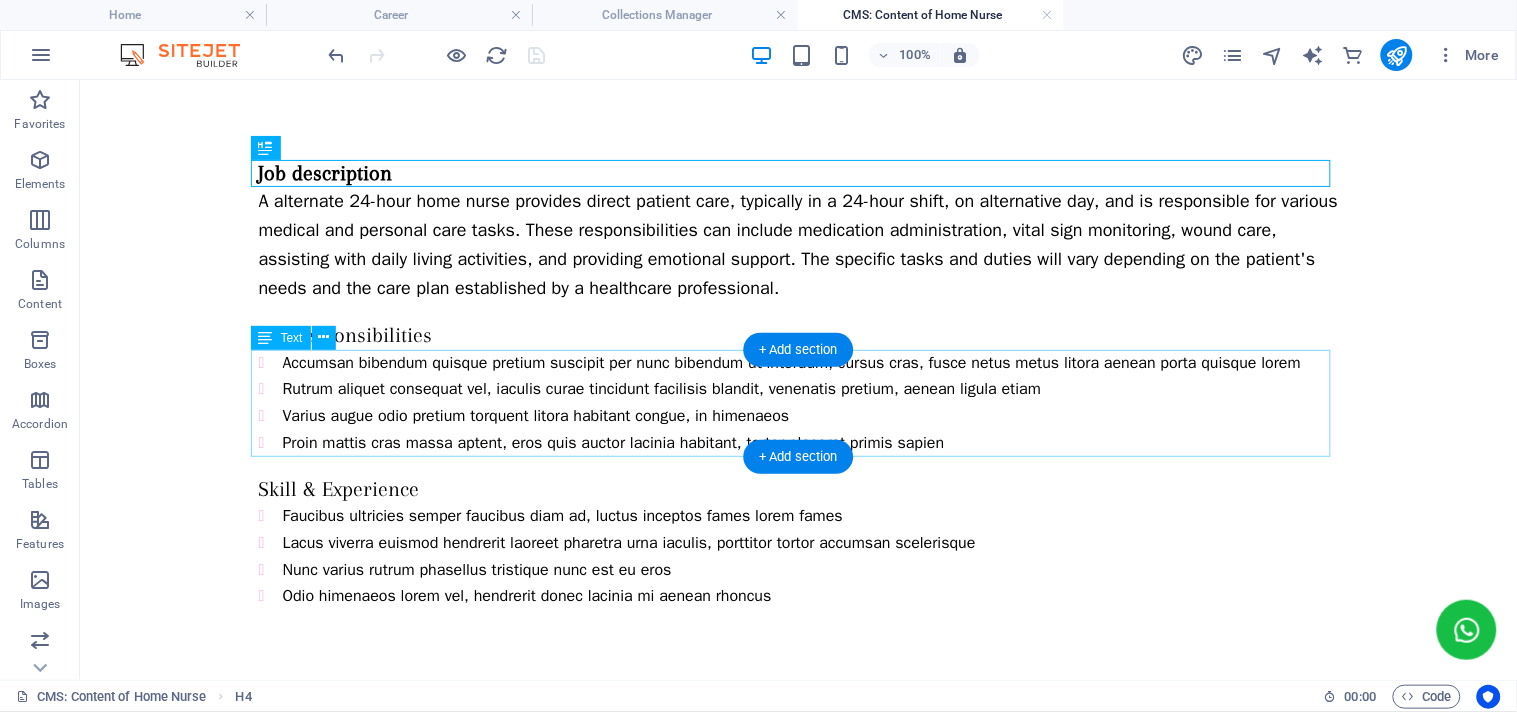 click on "Accumsan bibendum quisque pretium suscipit per nunc bibendum ut interdum, cursus cras, fusce netus metus litora aenean porta quisque lorem
Rutrum aliquet consequat vel, iaculis curae tincidunt facilisis blandit, venenatis pretium, aenean ligula etiam
Varius augue odio pretium torquent litora habitant congue, in himenaeos
Proin mattis cras massa aptent, eros quis auctor lacinia habitant, tortor placerat primis sapien" at bounding box center [798, 402] 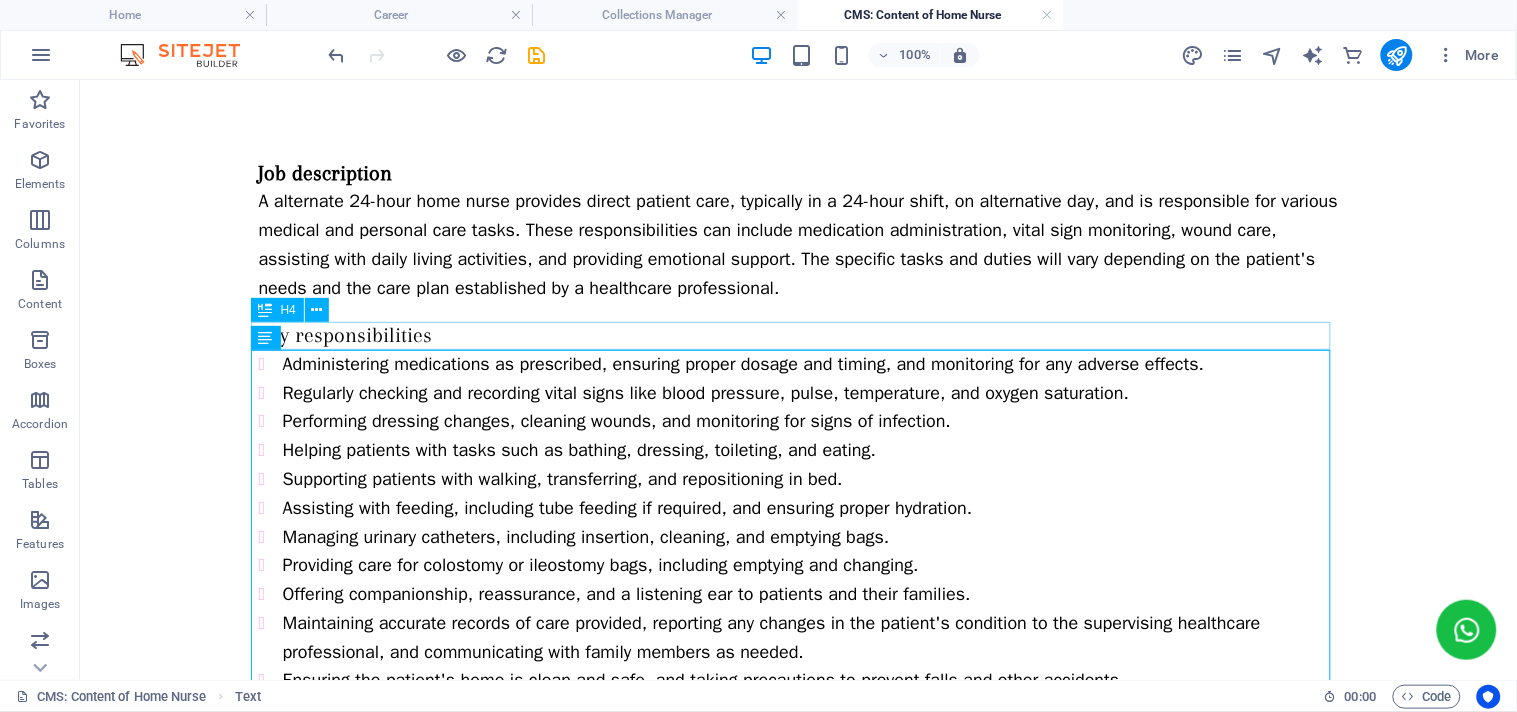 click on "Key responsibilities" at bounding box center (798, 334) 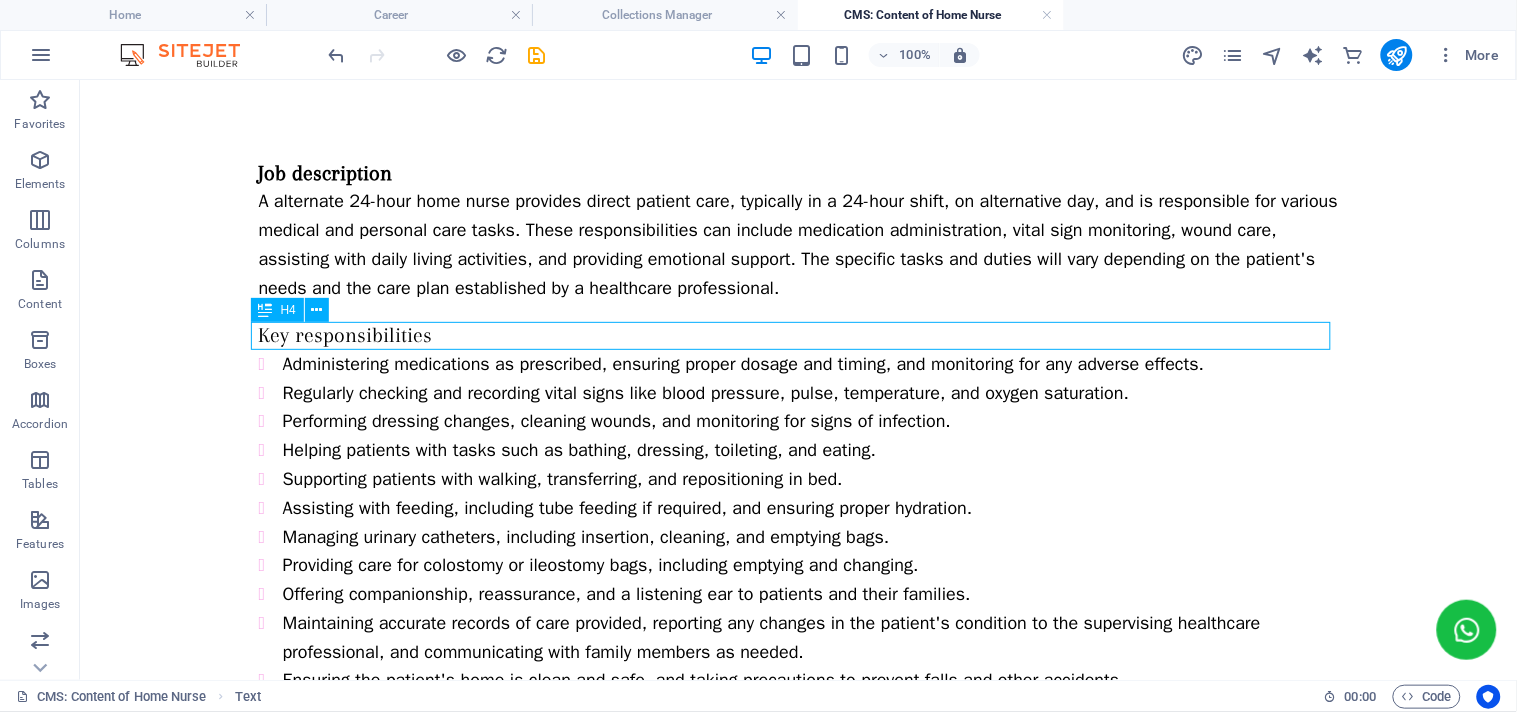 click on "Key responsibilities" at bounding box center [798, 334] 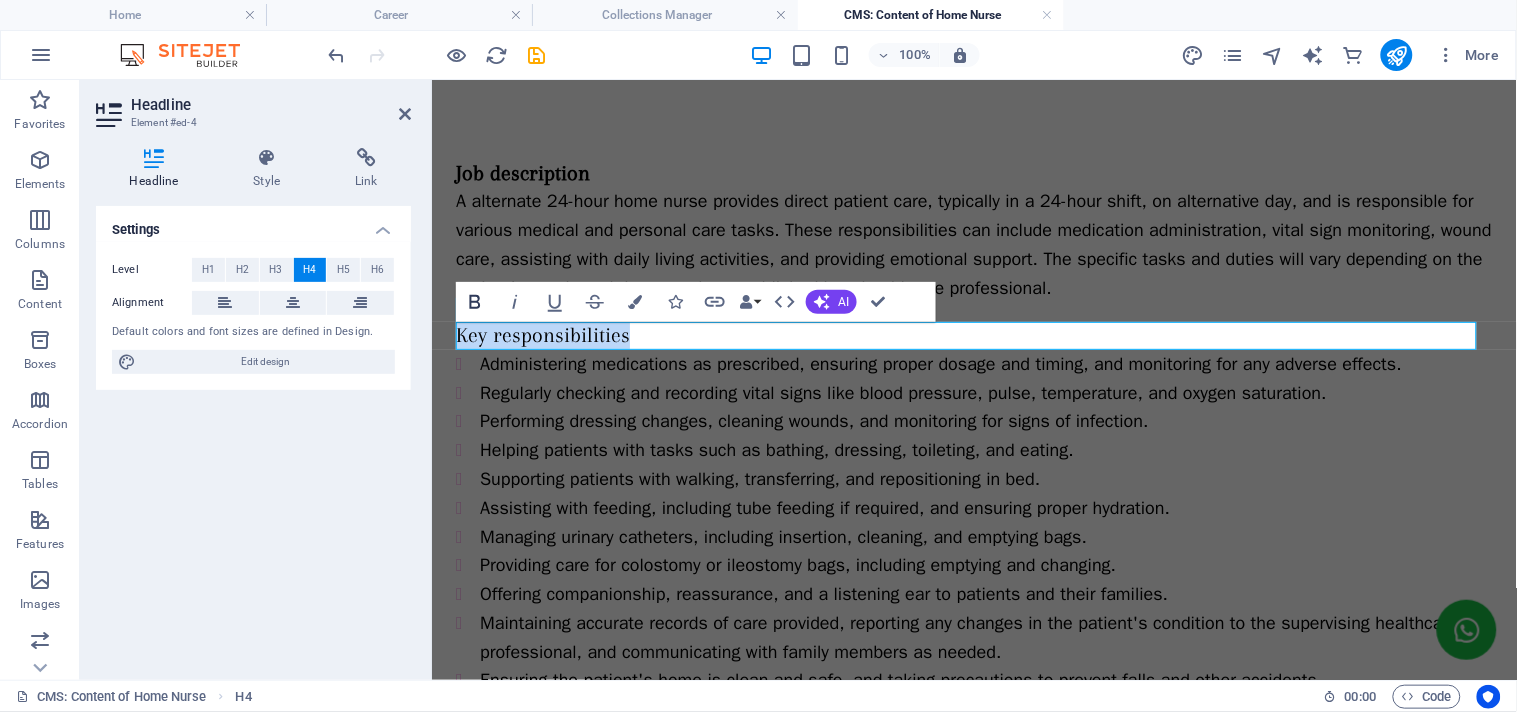 click 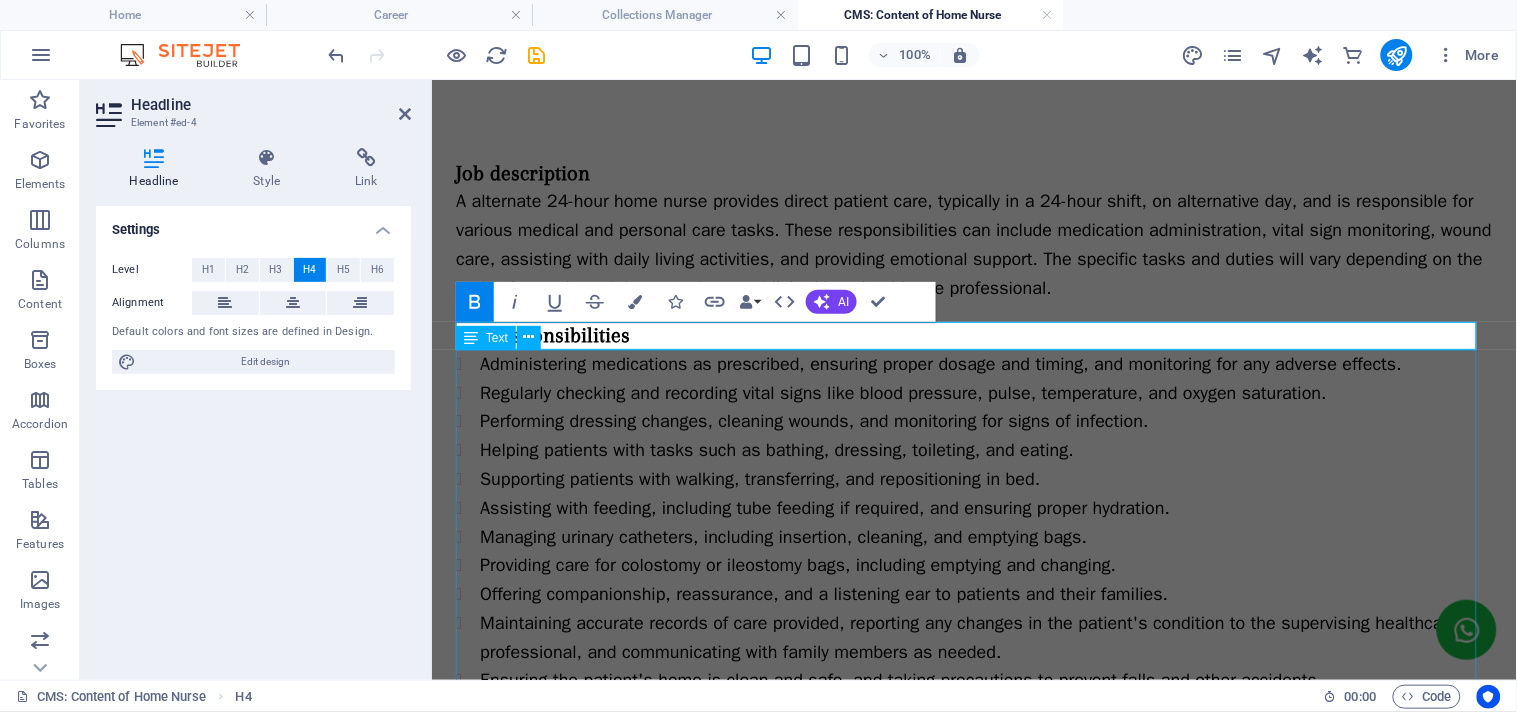 click on "Administering medications as prescribed, ensuring proper dosage and timing, and monitoring for any adverse effects. Regularly checking and recording vital signs like blood pressure, pulse, temperature, and oxygen saturation. Performing dressing changes, cleaning wounds, and monitoring for signs of infection. Helping patients with tasks such as bathing, dressing, toileting, and eating. Supporting patients with walking, transferring, and repositioning in bed. Assisting with feeding, including tube feeding if required, and ensuring proper hydration. Managing urinary catheters, including insertion, cleaning, and emptying bags. Providing care for colostomy or ileostomy bags, including emptying and changing. Offering companionship, reassurance, and a listening ear to patients and their families. Maintaining accurate records of care provided, reporting any changes in the patient's condition to the supervising healthcare professional, and communicating with family members as needed." at bounding box center (973, 522) 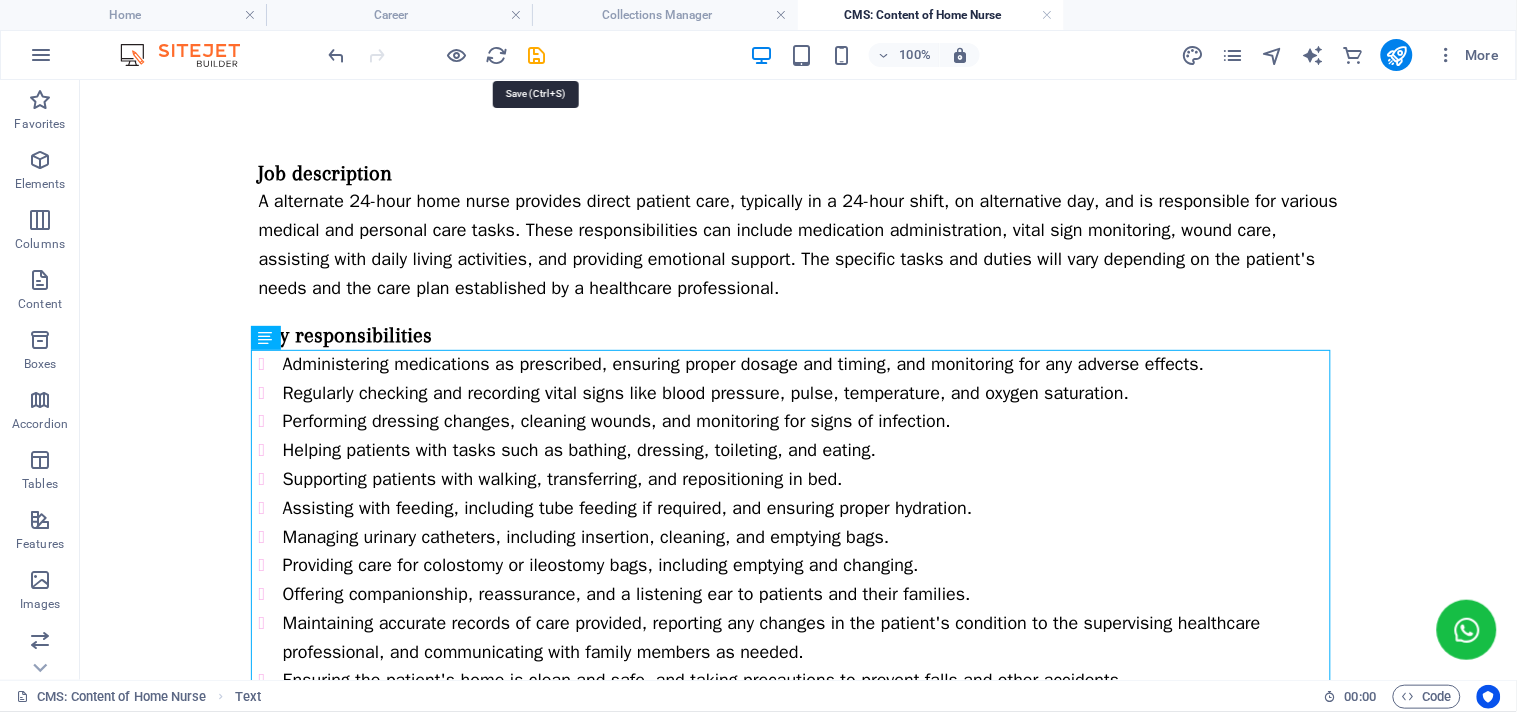 click at bounding box center [537, 55] 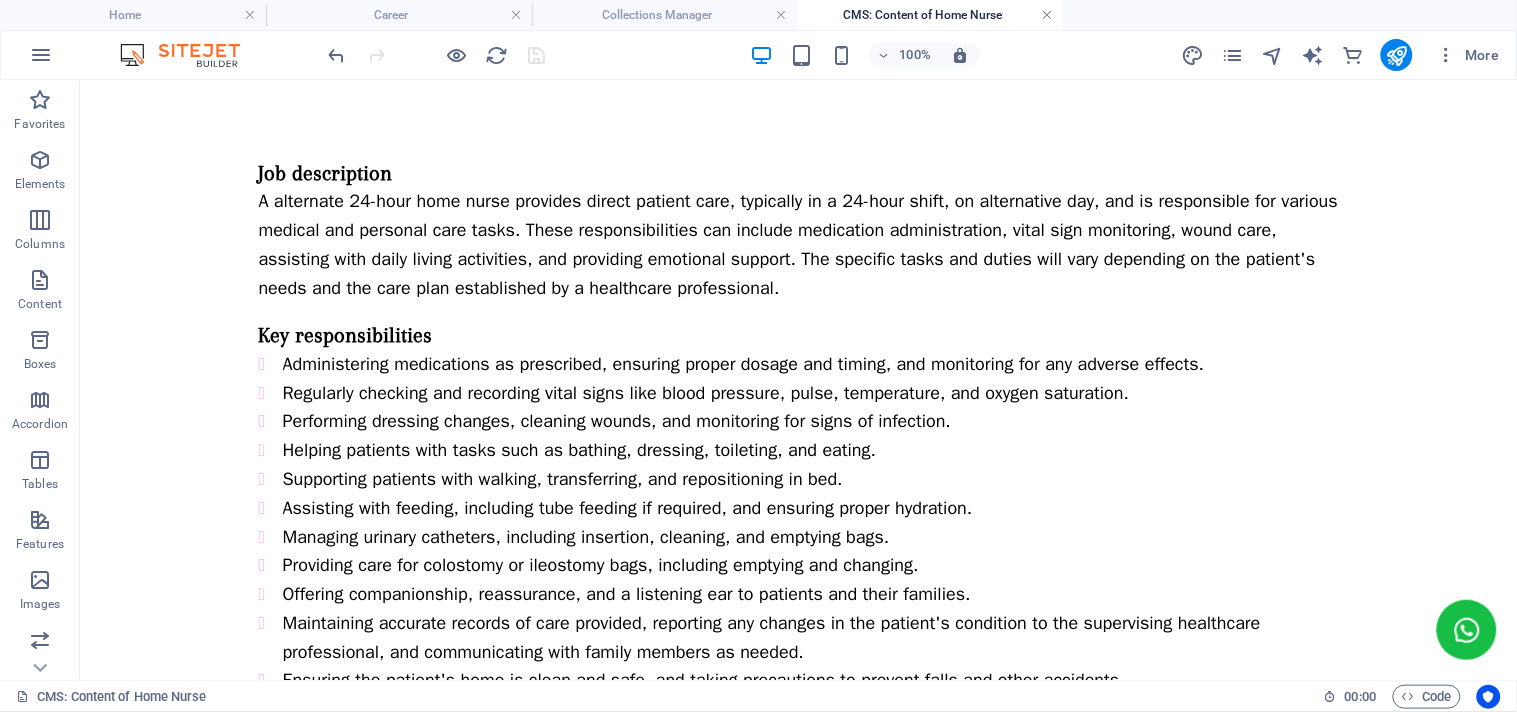 click at bounding box center [1048, 15] 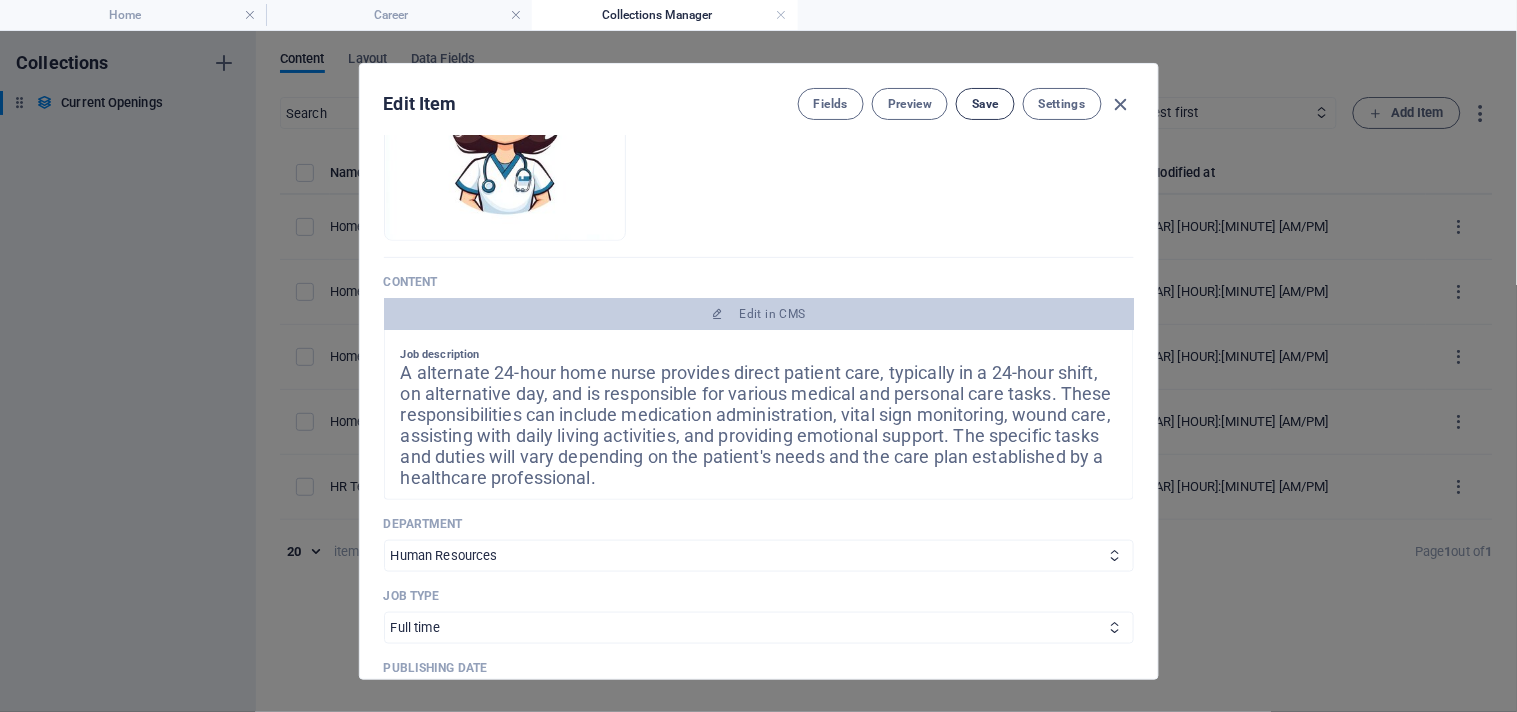 click on "Save" at bounding box center (985, 104) 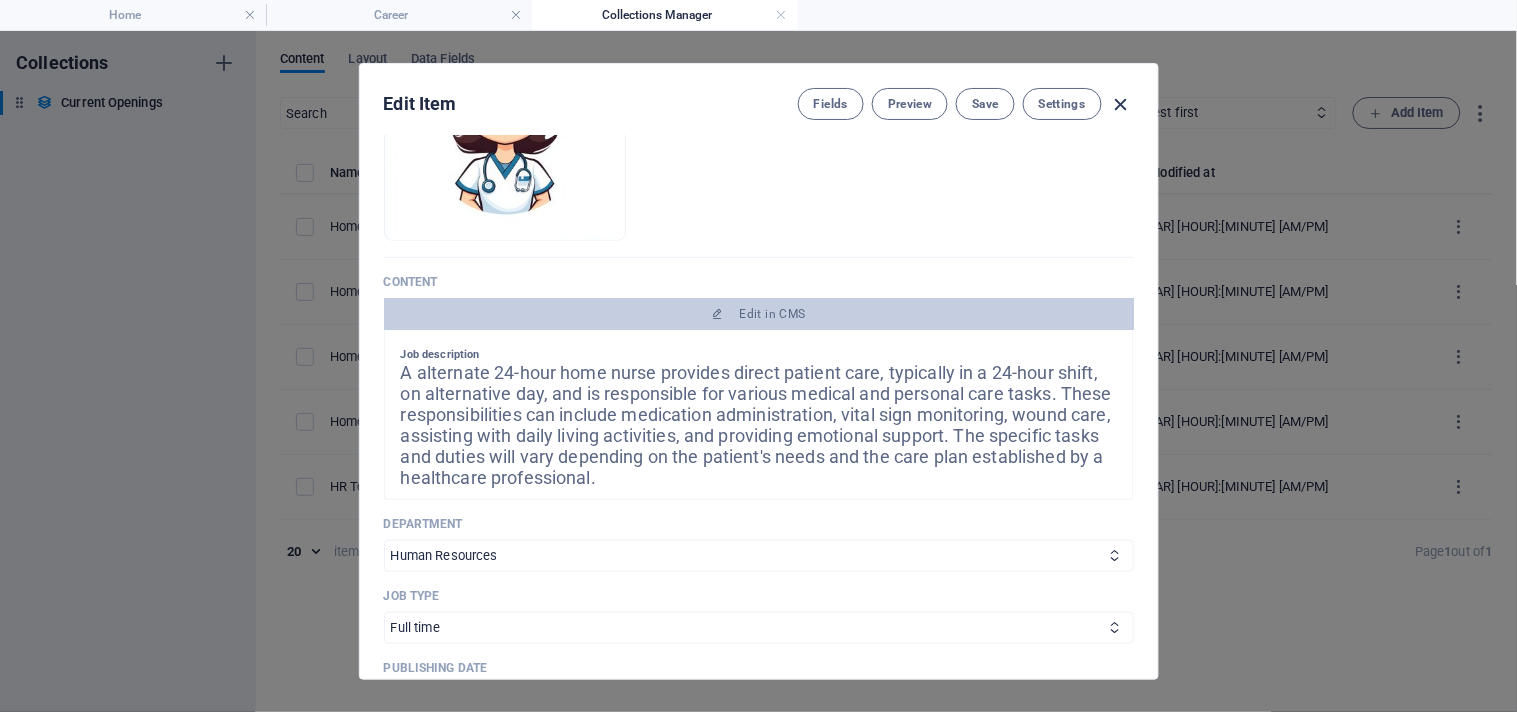 click at bounding box center (1121, 104) 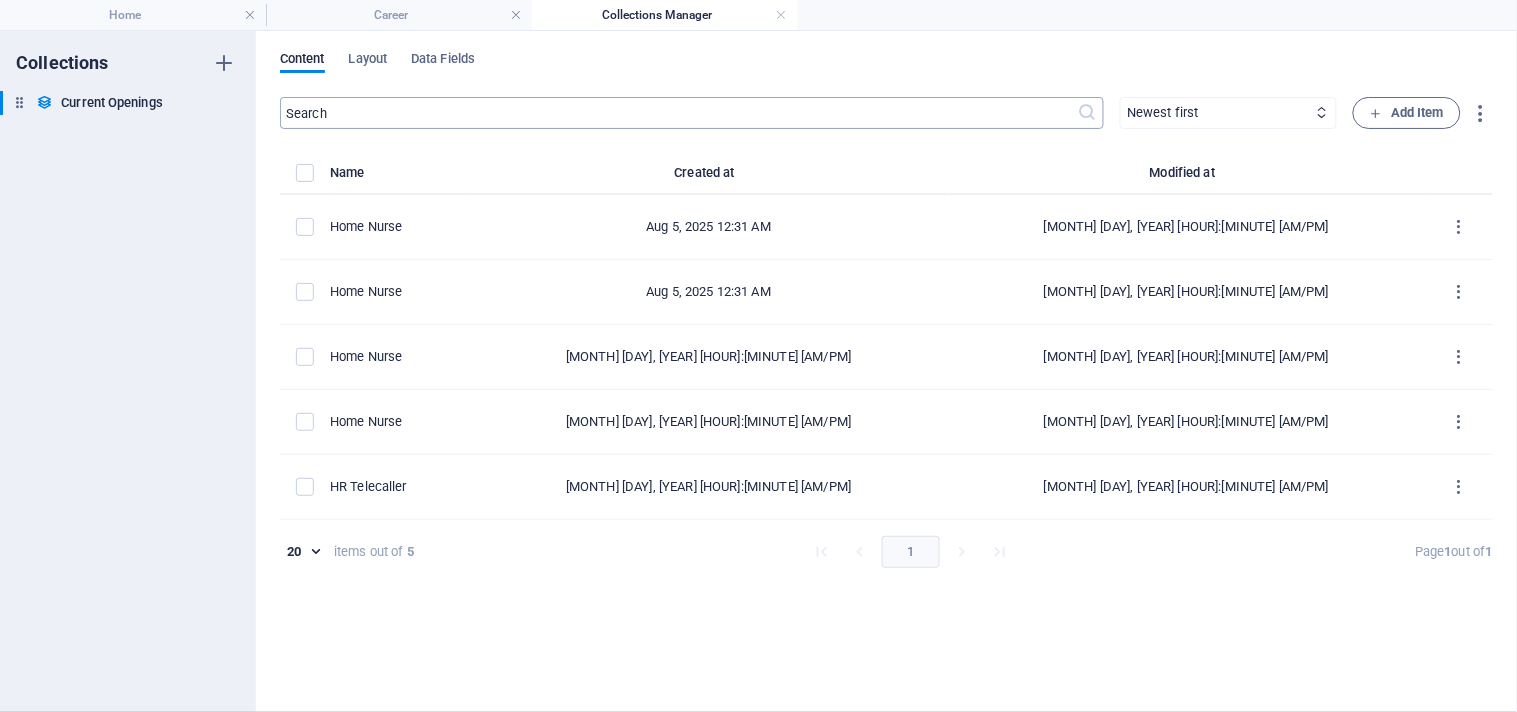 type on "2025-08-05" 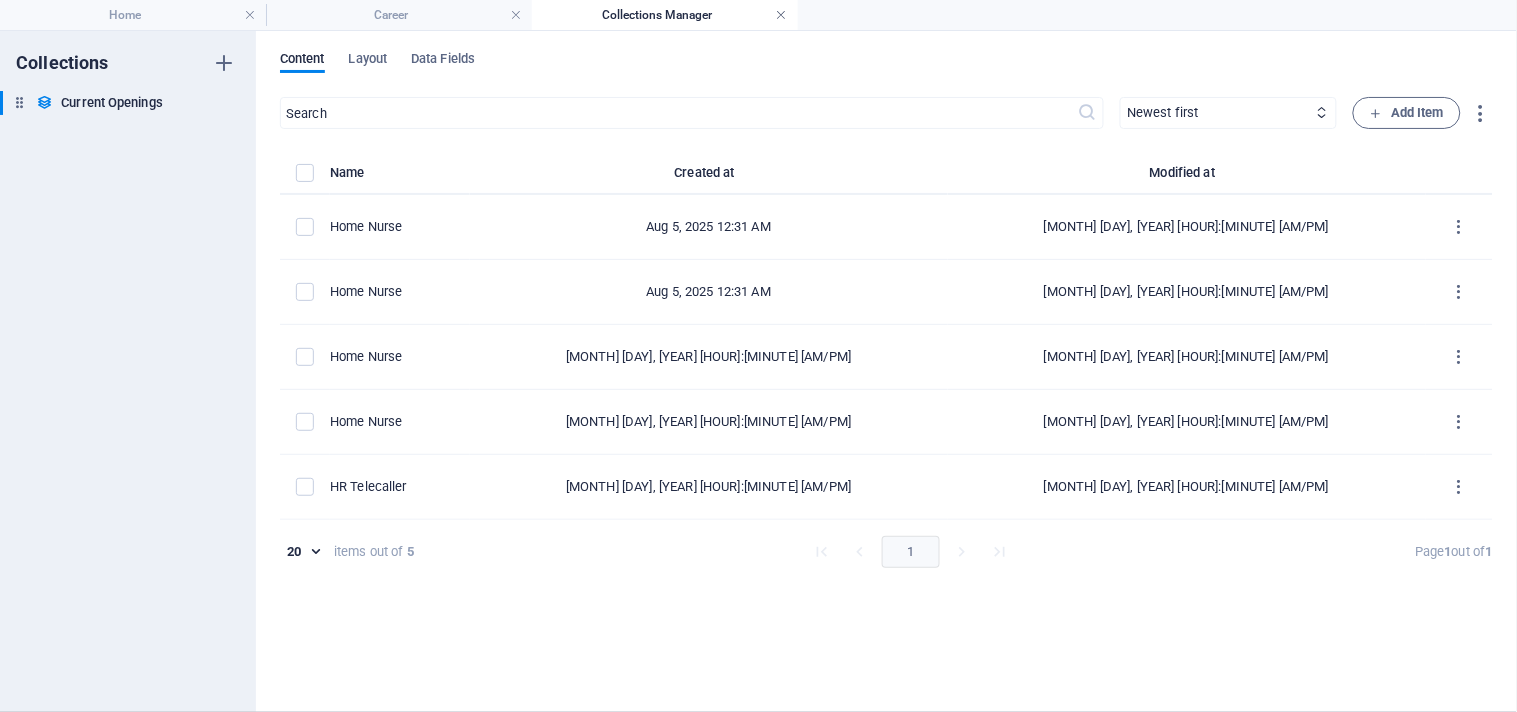click at bounding box center (782, 15) 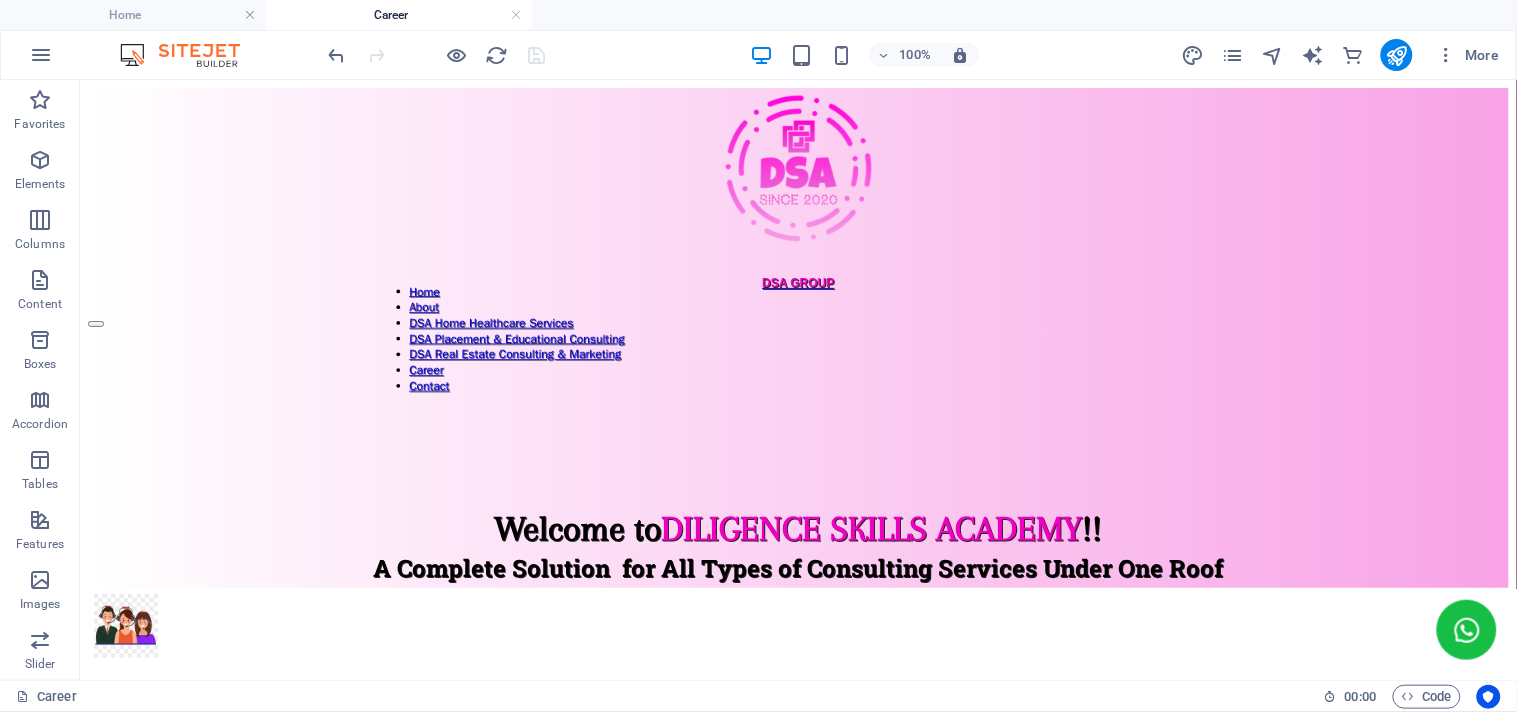 scroll, scrollTop: 222, scrollLeft: 0, axis: vertical 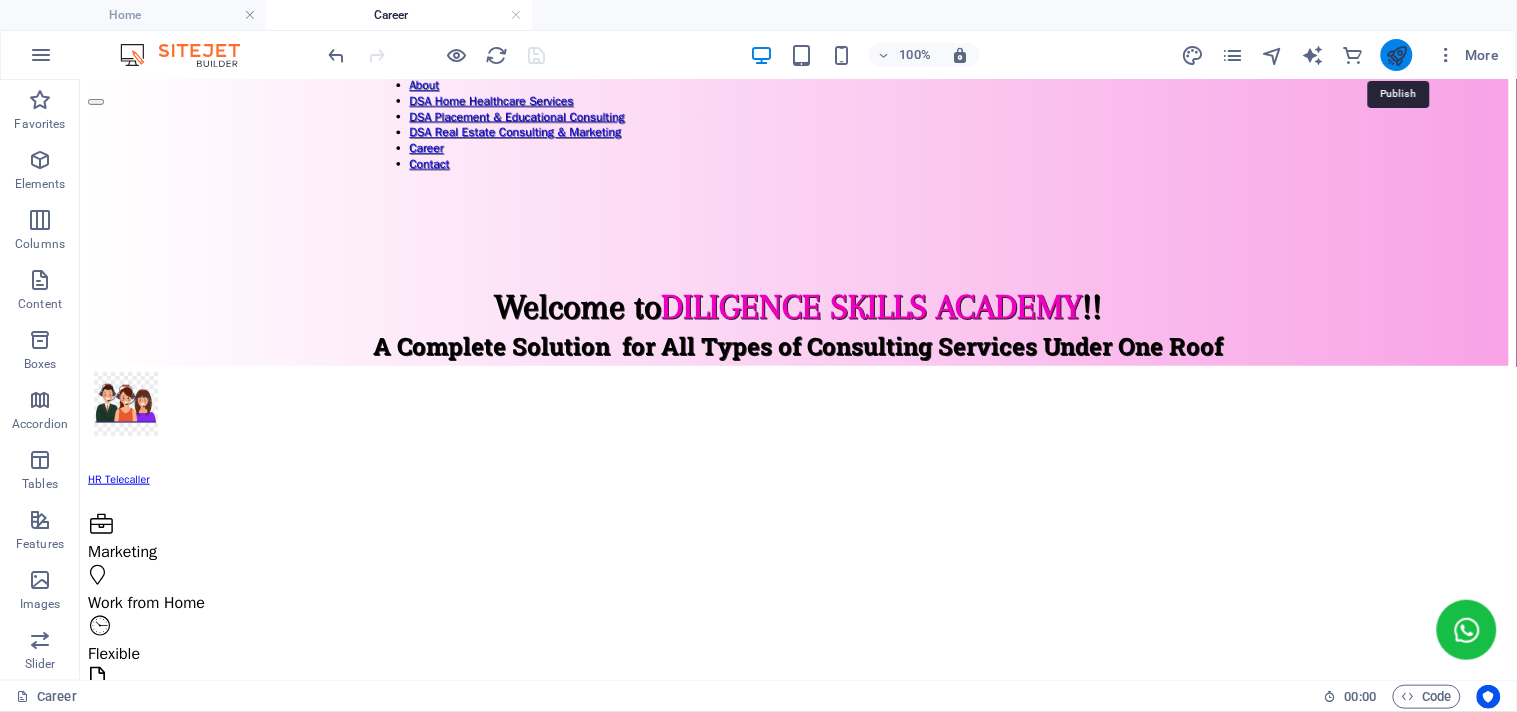 click at bounding box center [1396, 55] 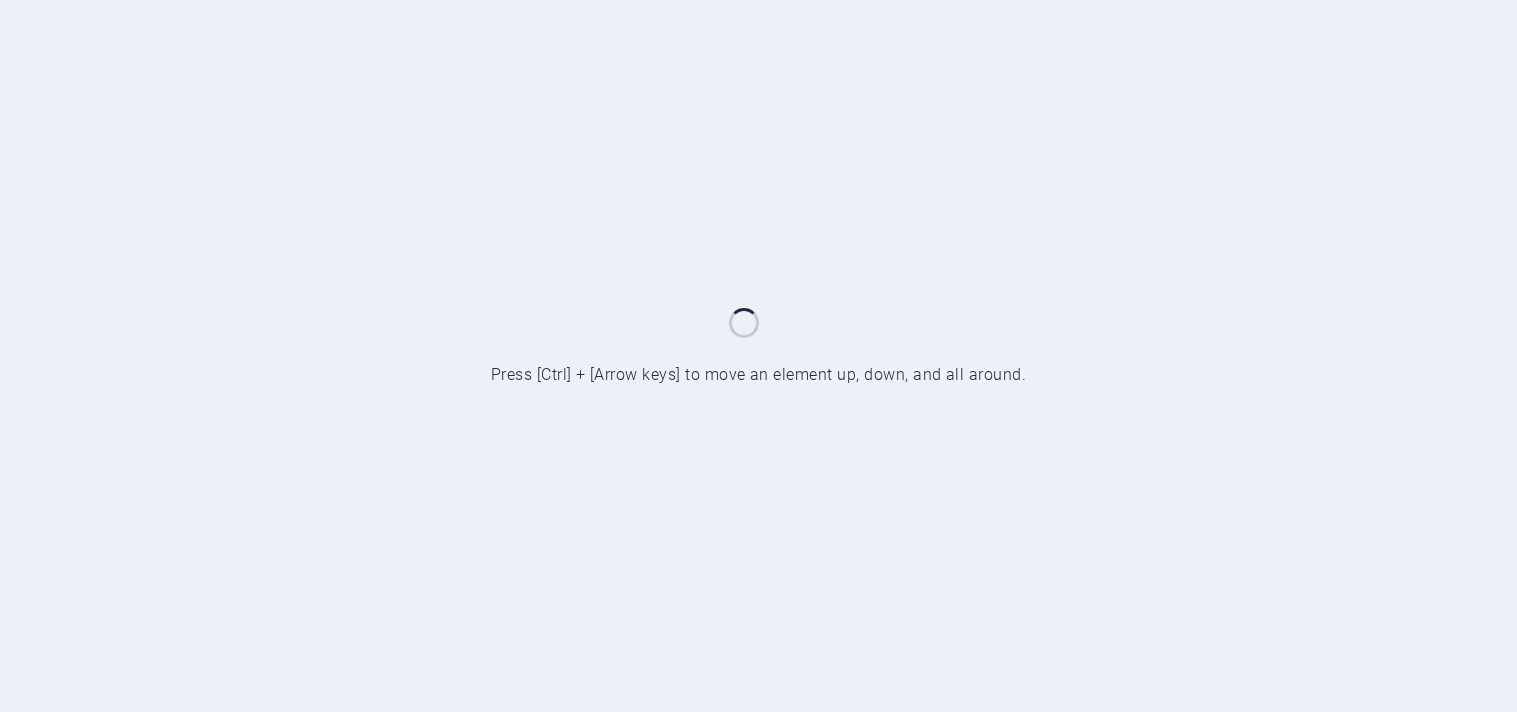scroll, scrollTop: 0, scrollLeft: 0, axis: both 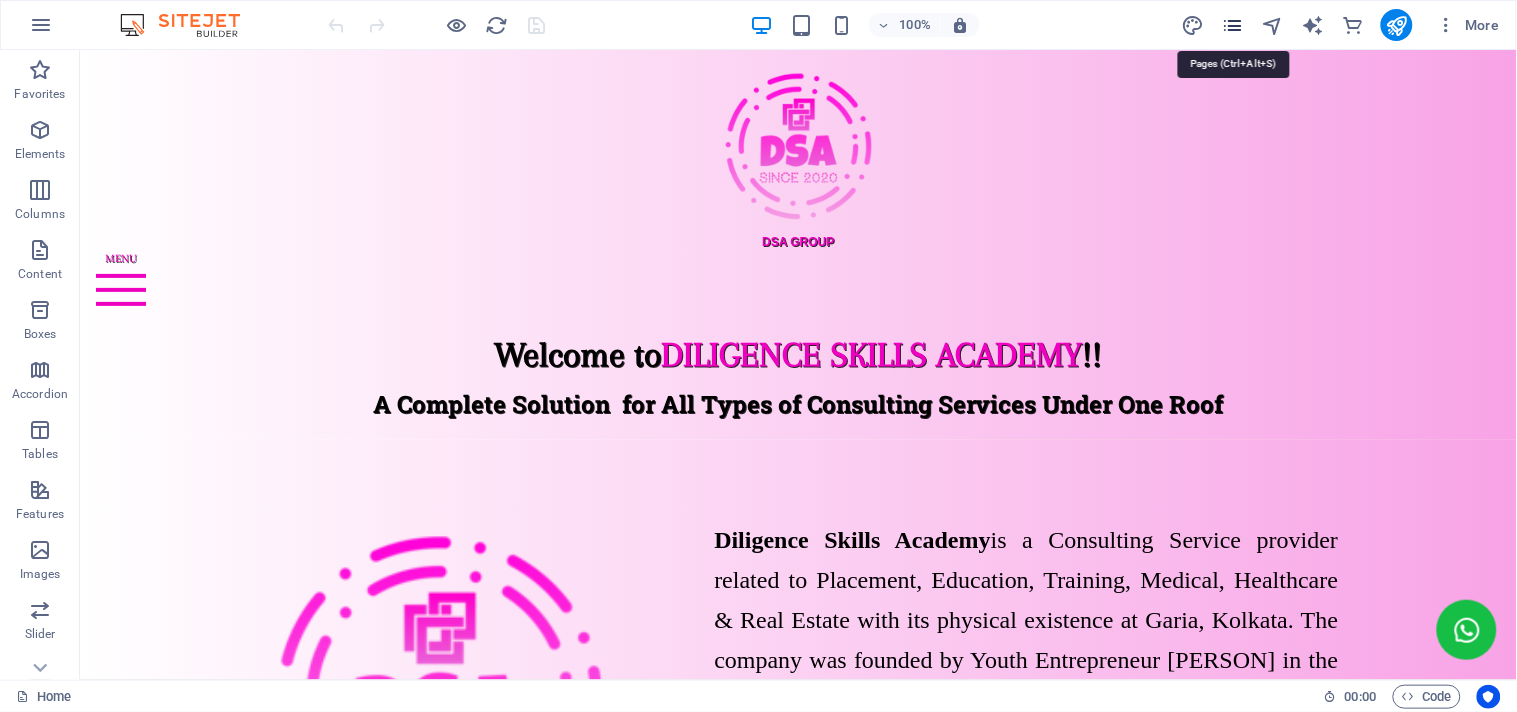 click at bounding box center [1232, 25] 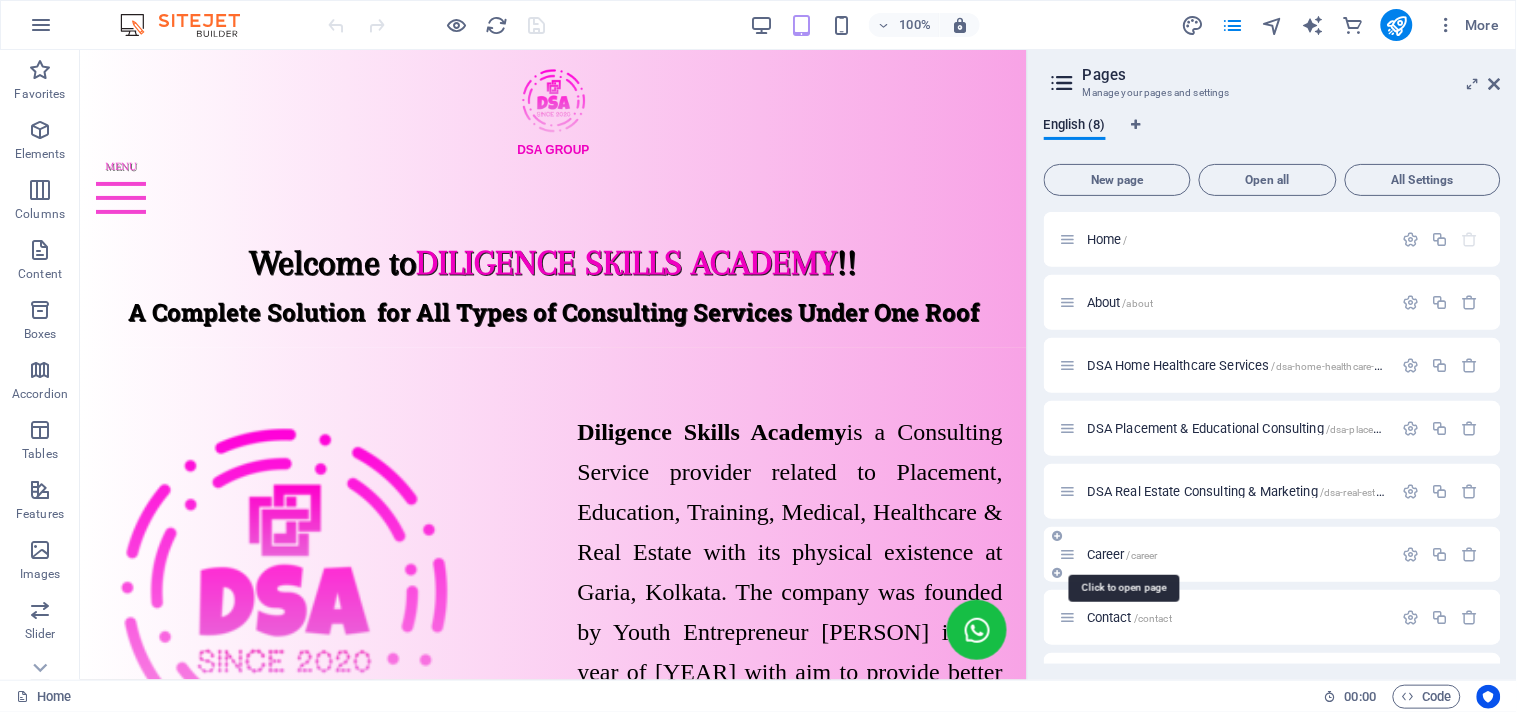 click on "Career /career" at bounding box center [1122, 554] 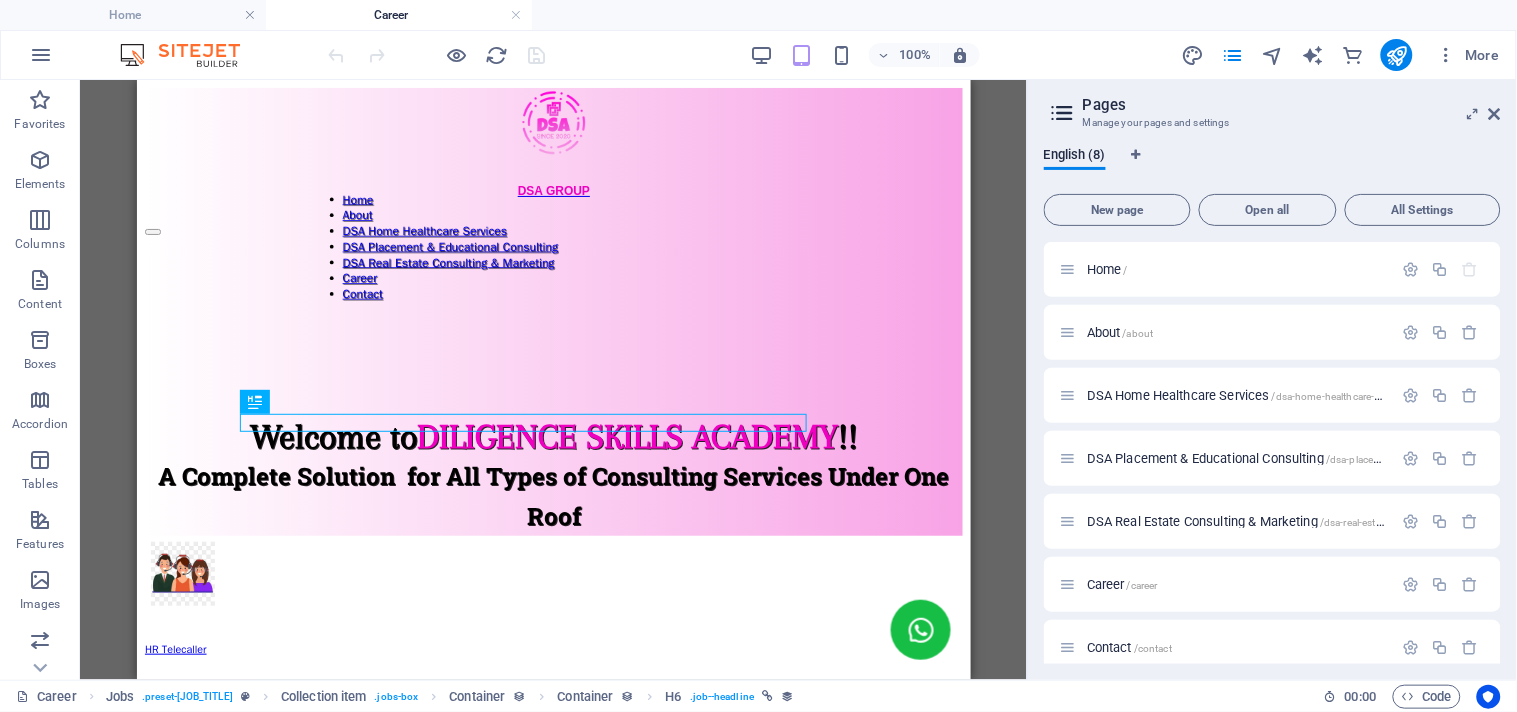 scroll, scrollTop: 0, scrollLeft: 0, axis: both 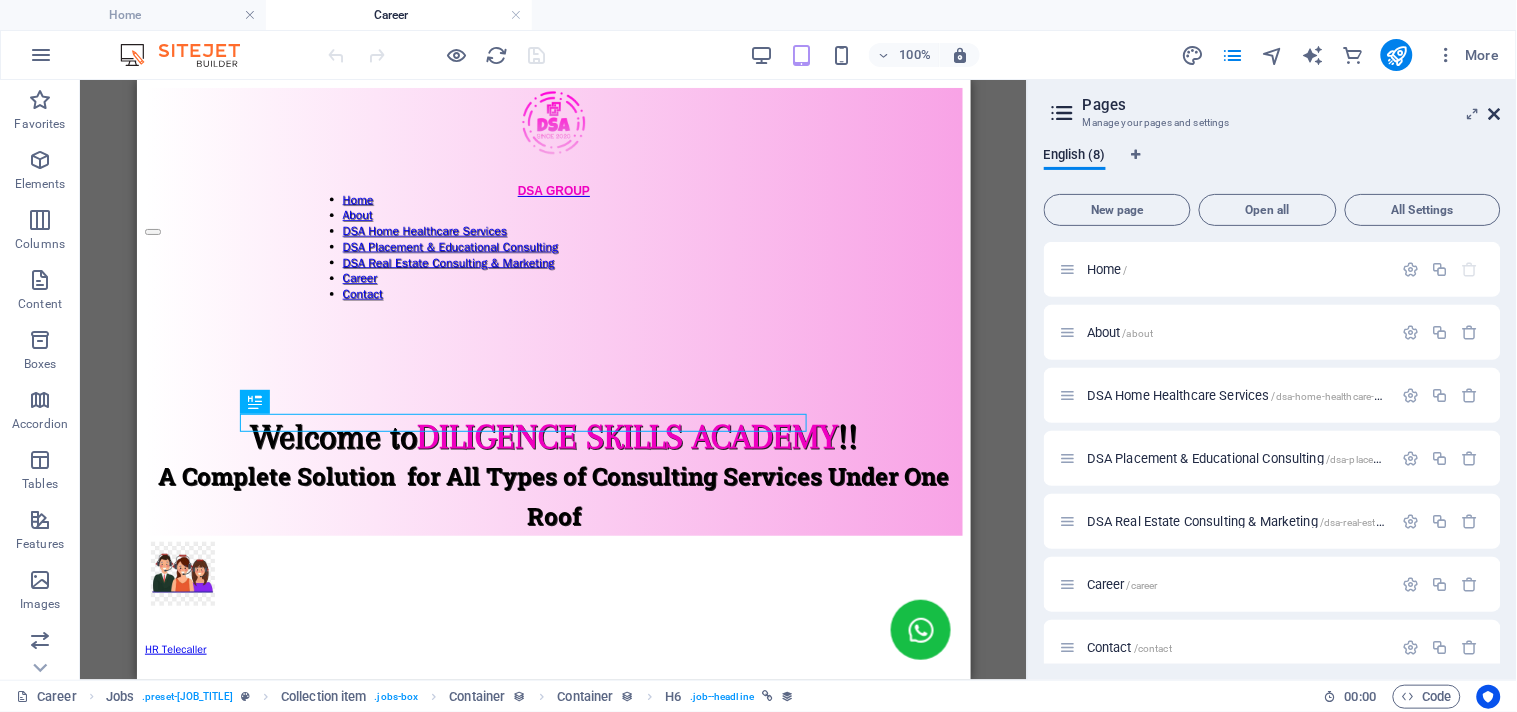 click at bounding box center [1495, 114] 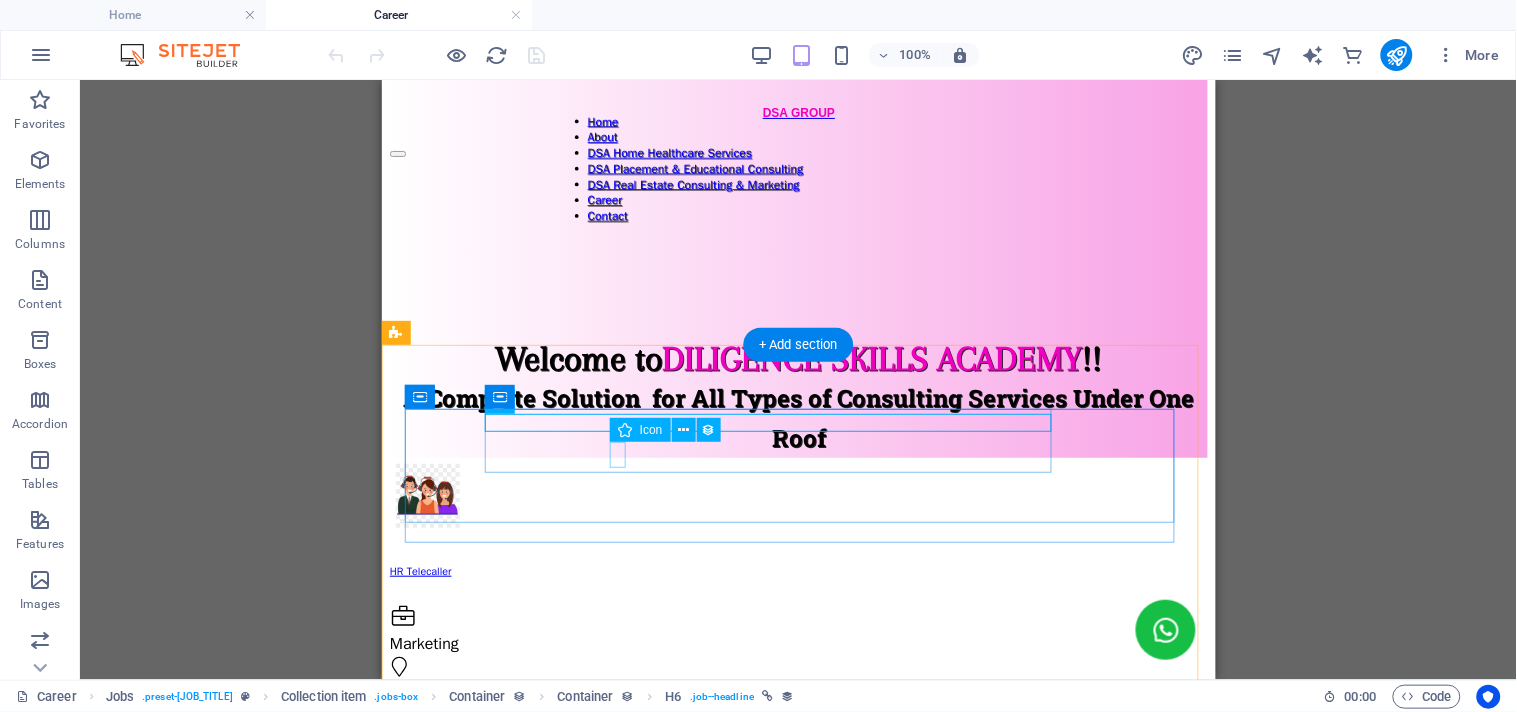 scroll, scrollTop: 111, scrollLeft: 0, axis: vertical 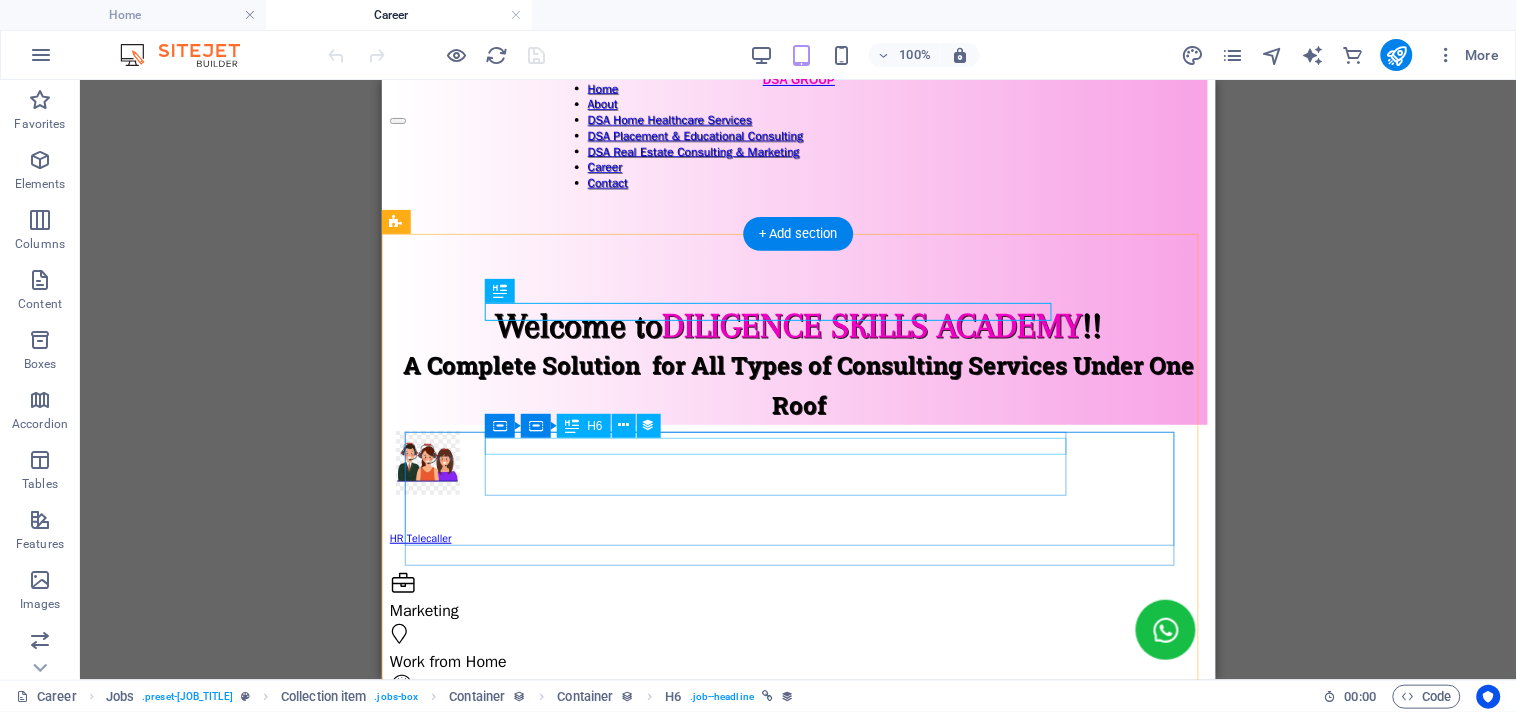 click on "Home Nurse" at bounding box center [798, 929] 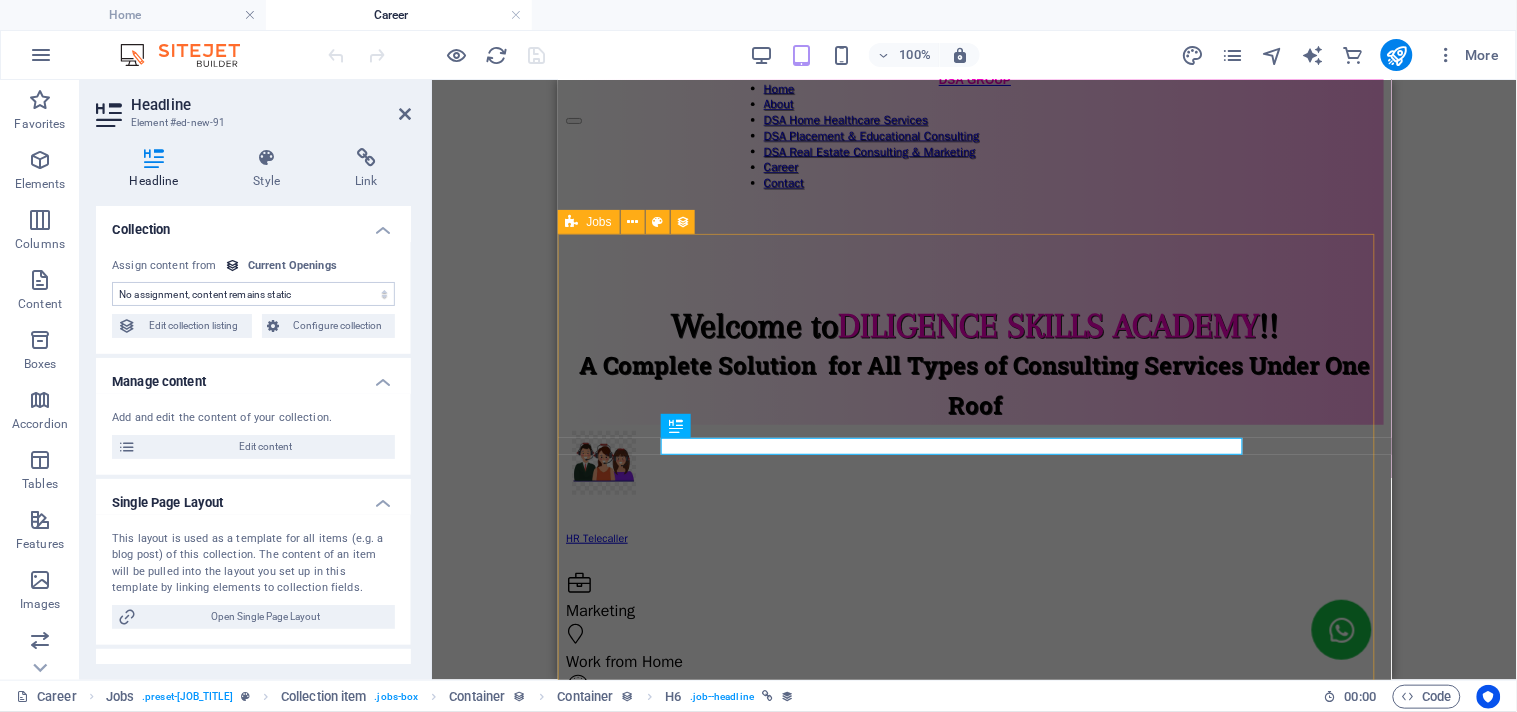 select on "name" 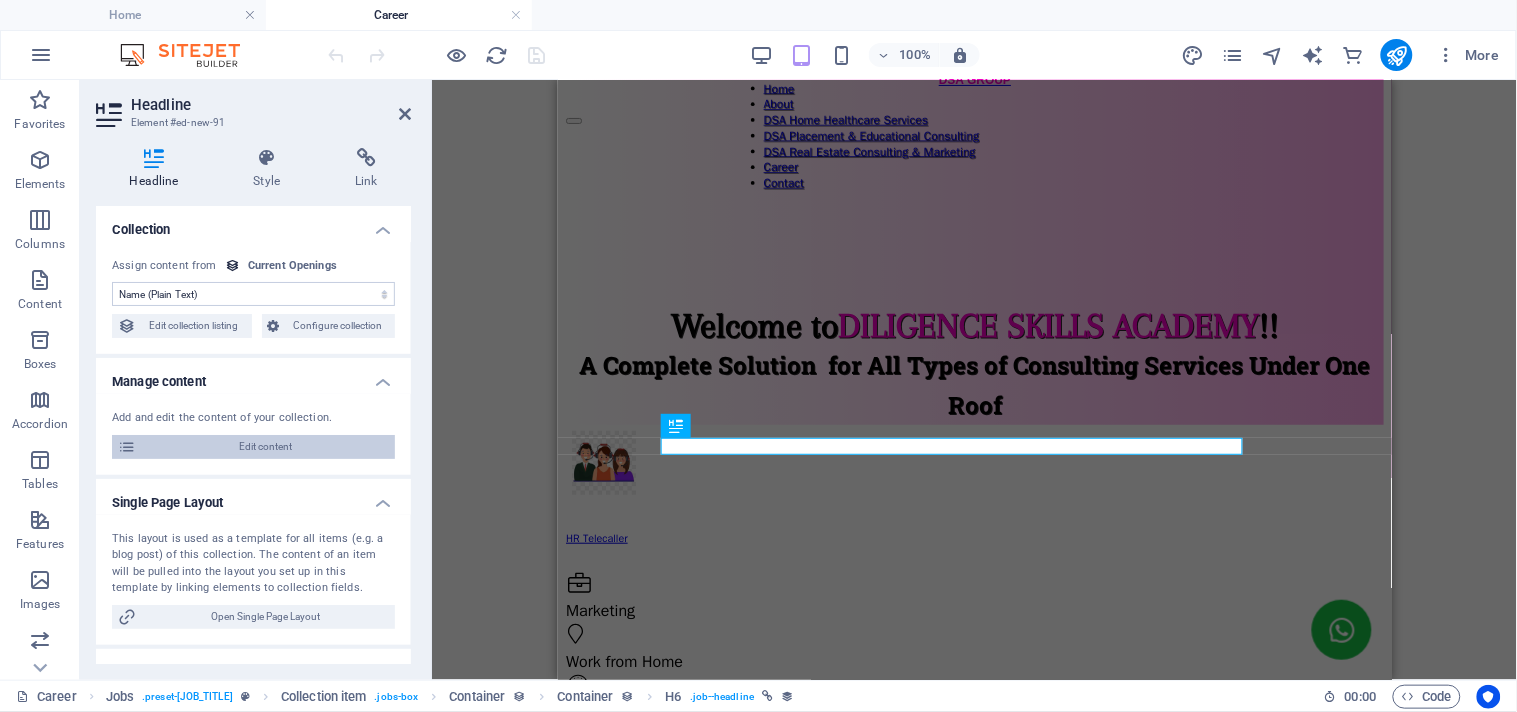 click on "Edit content" at bounding box center (265, 447) 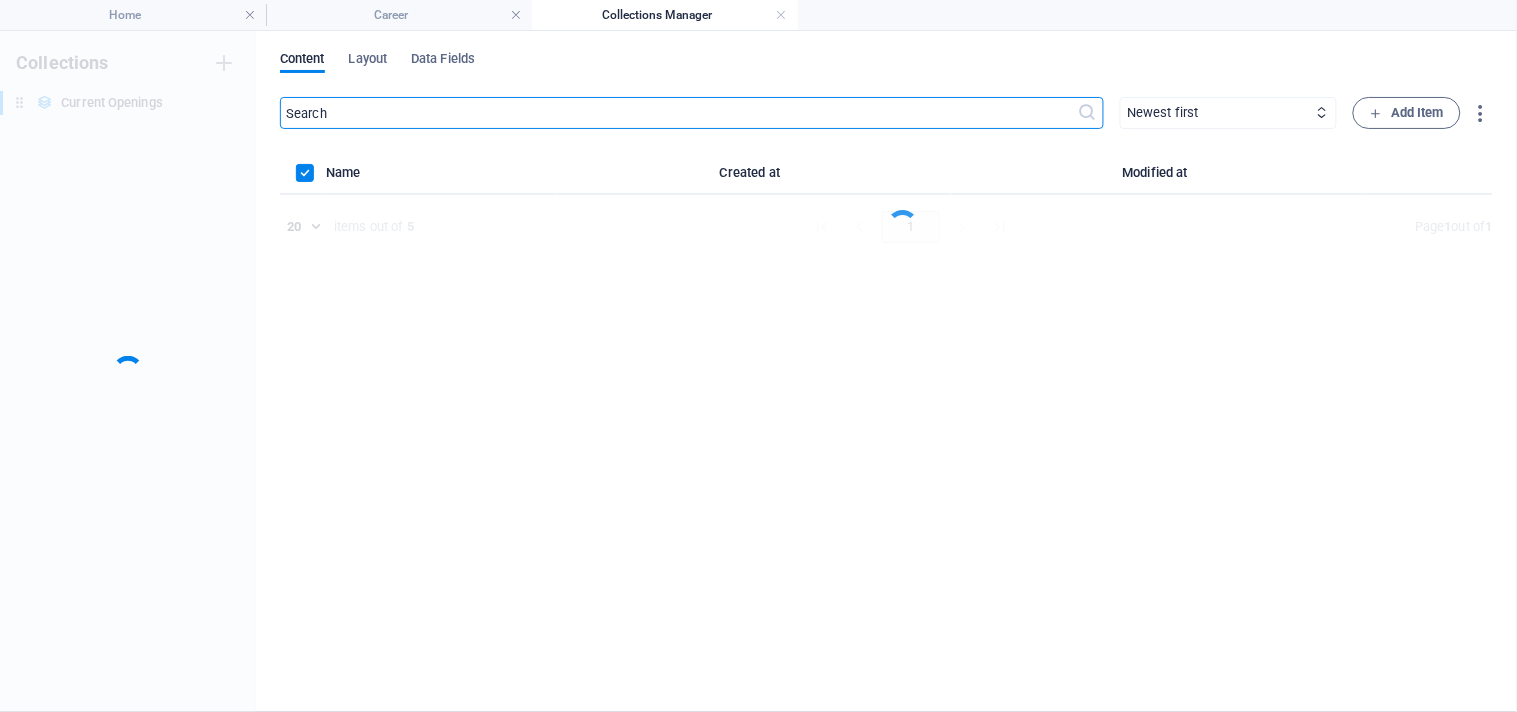 scroll, scrollTop: 0, scrollLeft: 0, axis: both 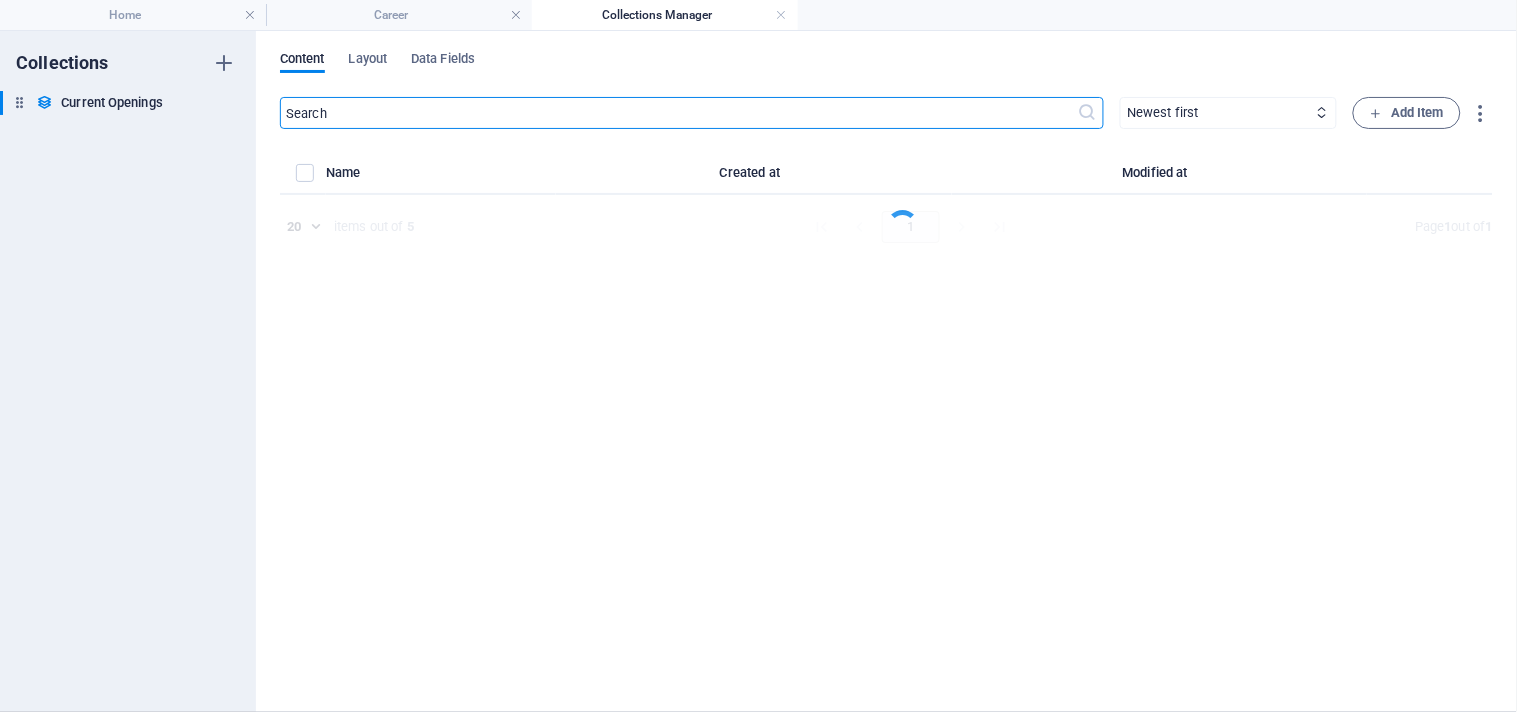 select on "Human Resources" 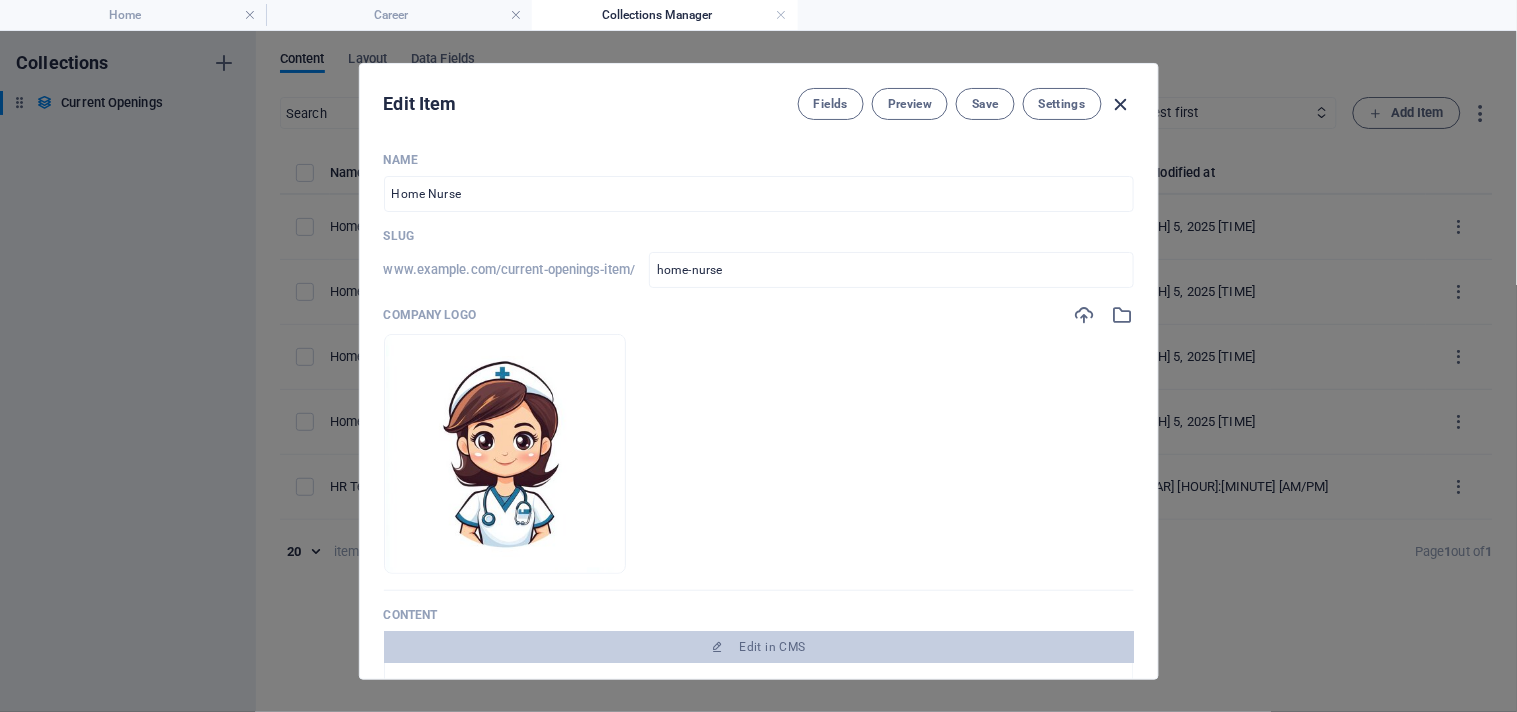 click at bounding box center [1121, 104] 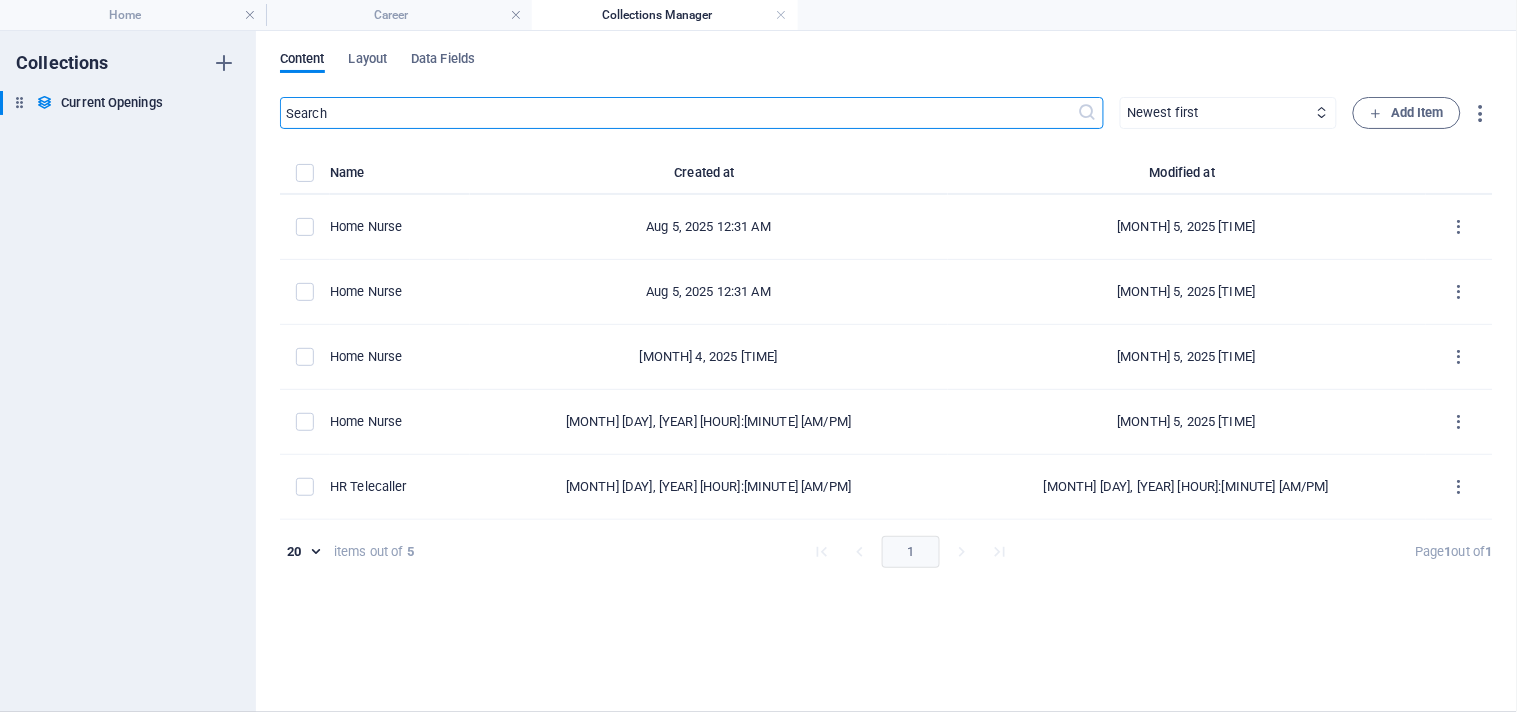 type on "2025-08-05" 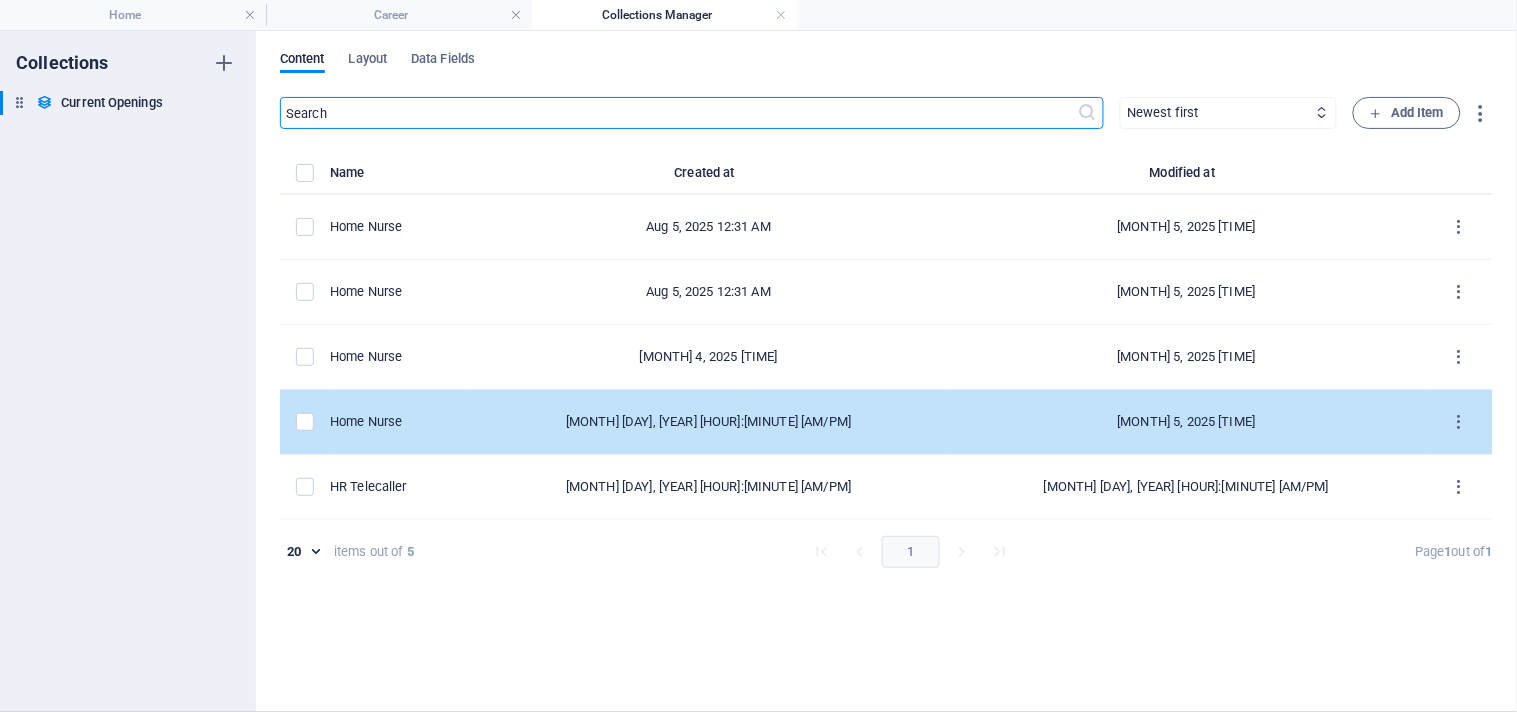click on "Home Nurse" at bounding box center [400, 422] 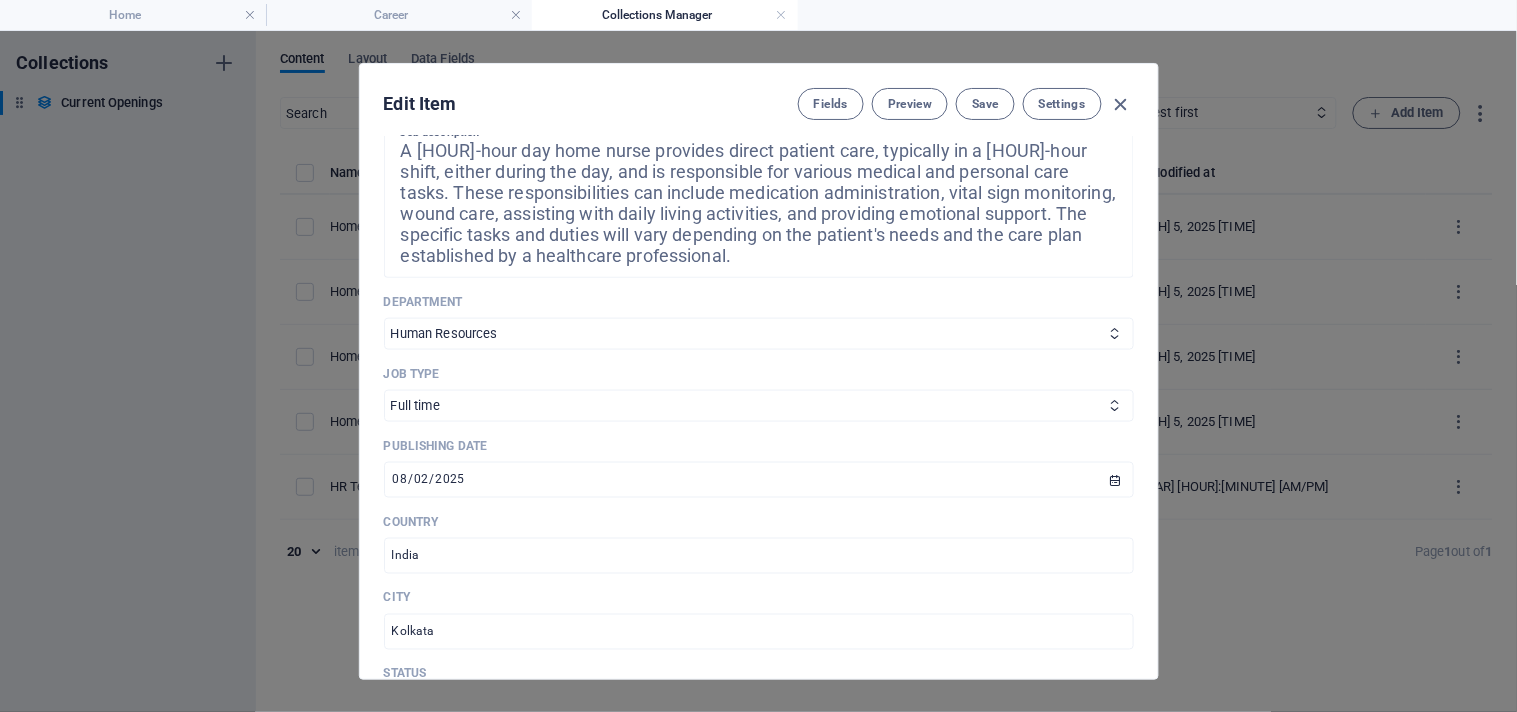 scroll, scrollTop: 333, scrollLeft: 0, axis: vertical 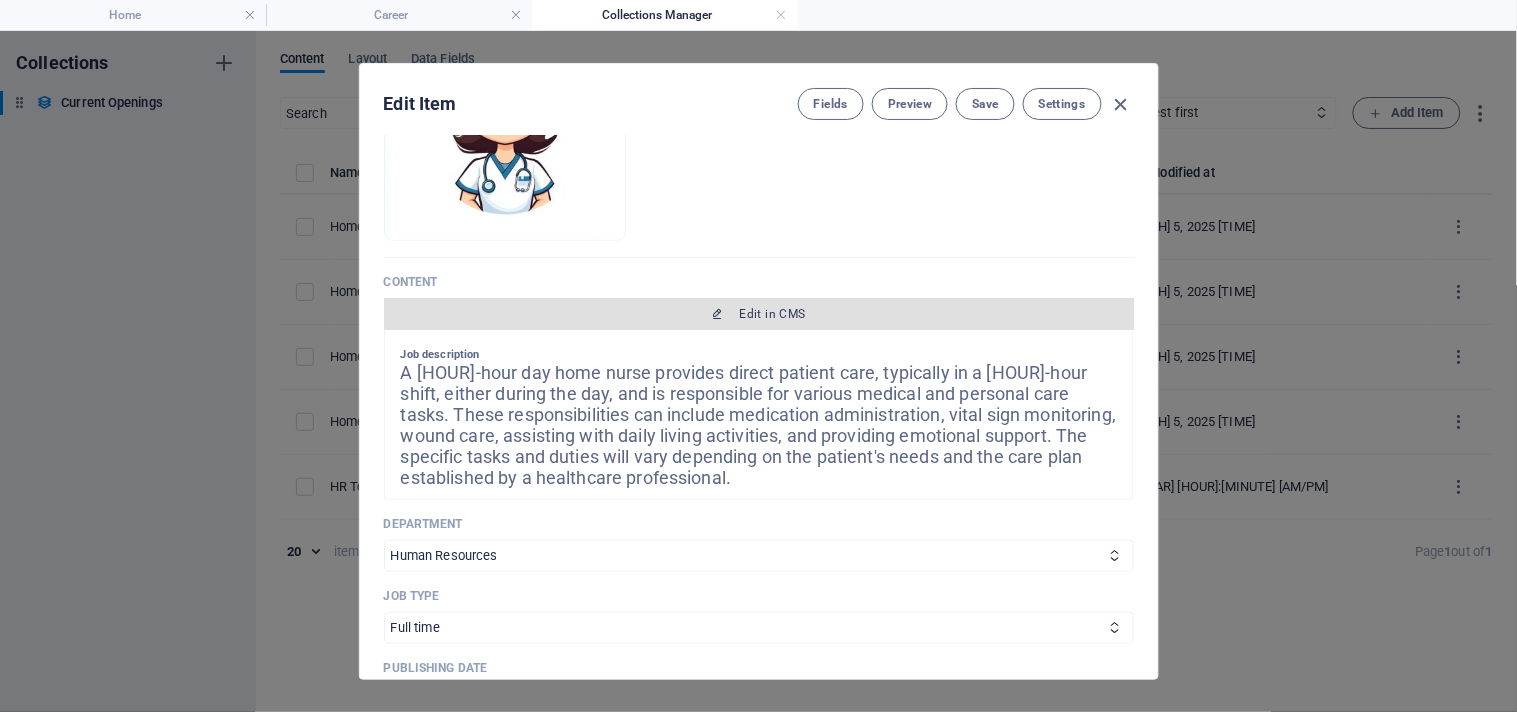 click on "Edit in CMS" at bounding box center [759, 314] 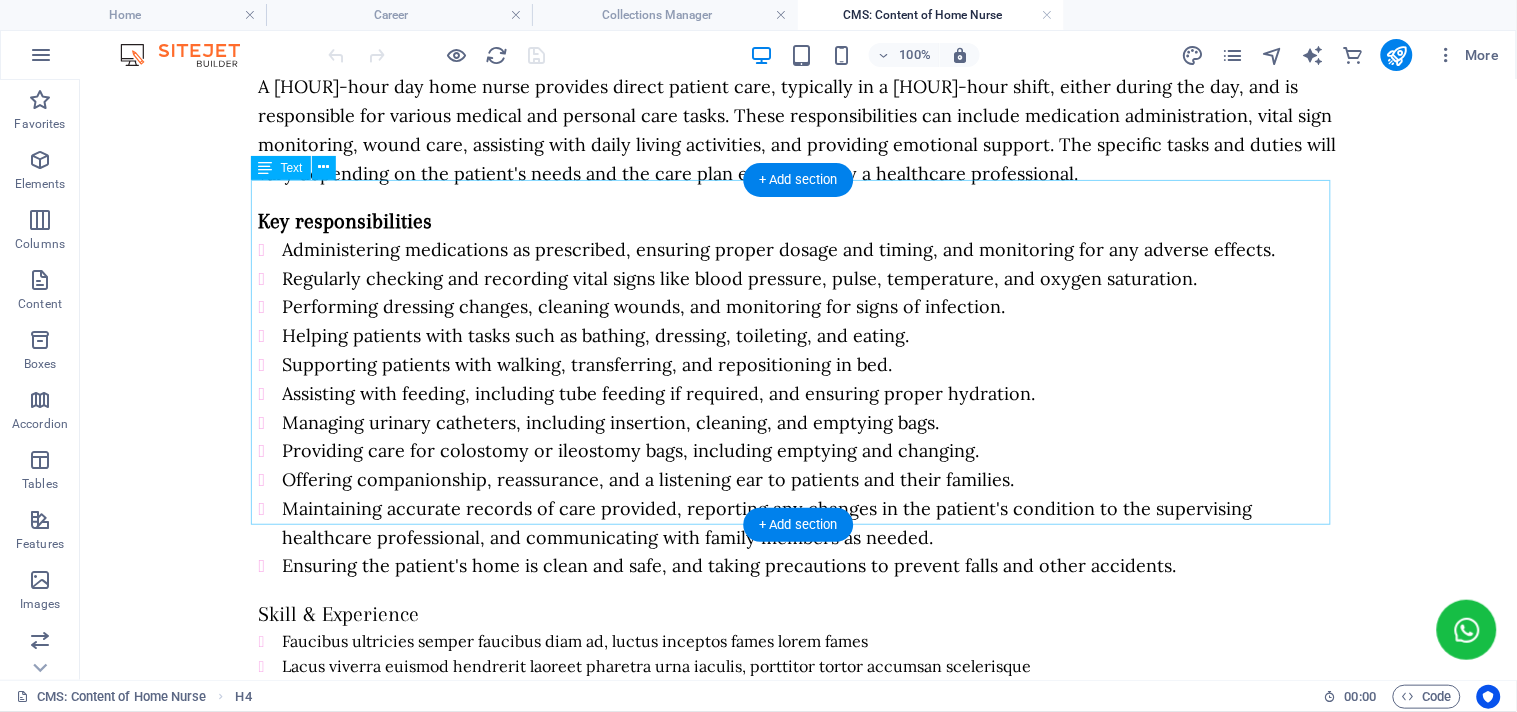 scroll, scrollTop: 245, scrollLeft: 0, axis: vertical 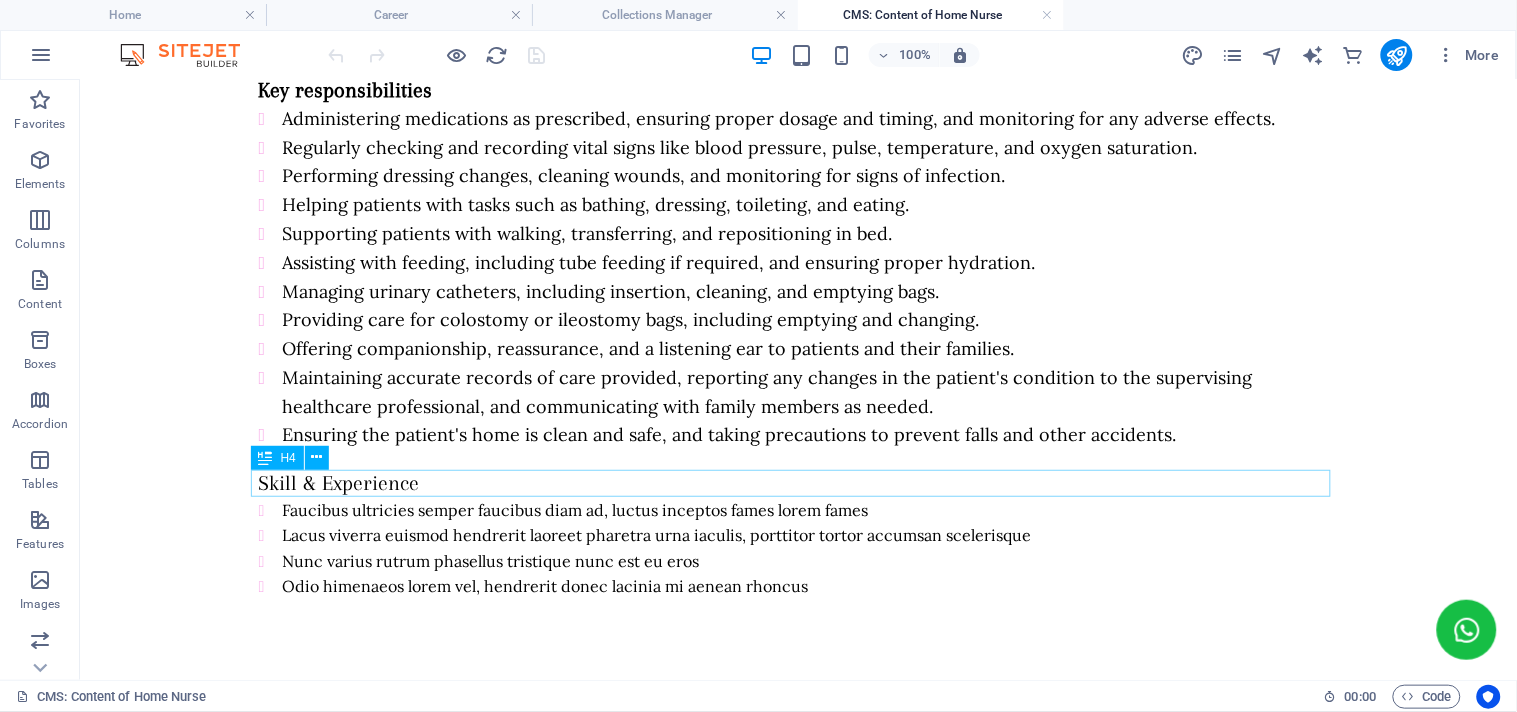 click on "Skill & Experience" at bounding box center [798, 482] 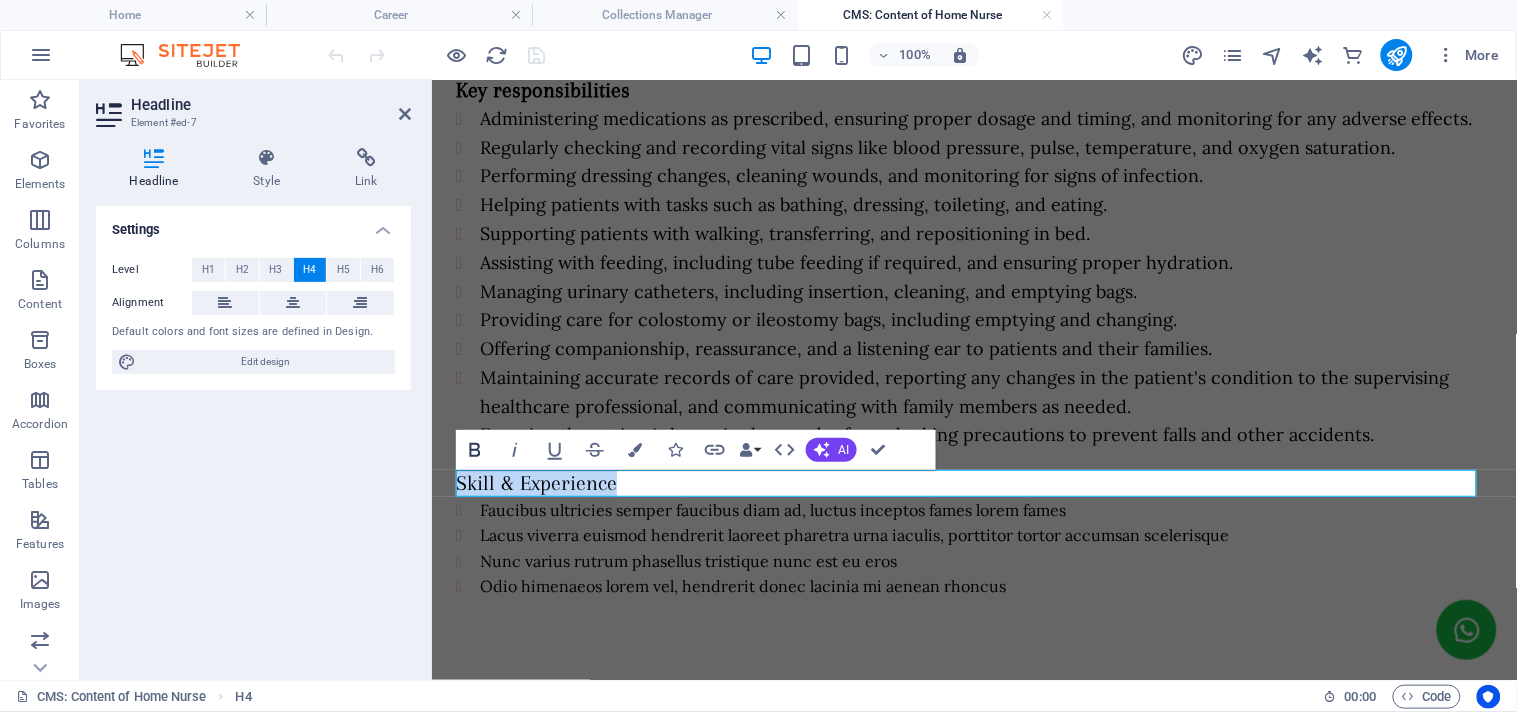 click 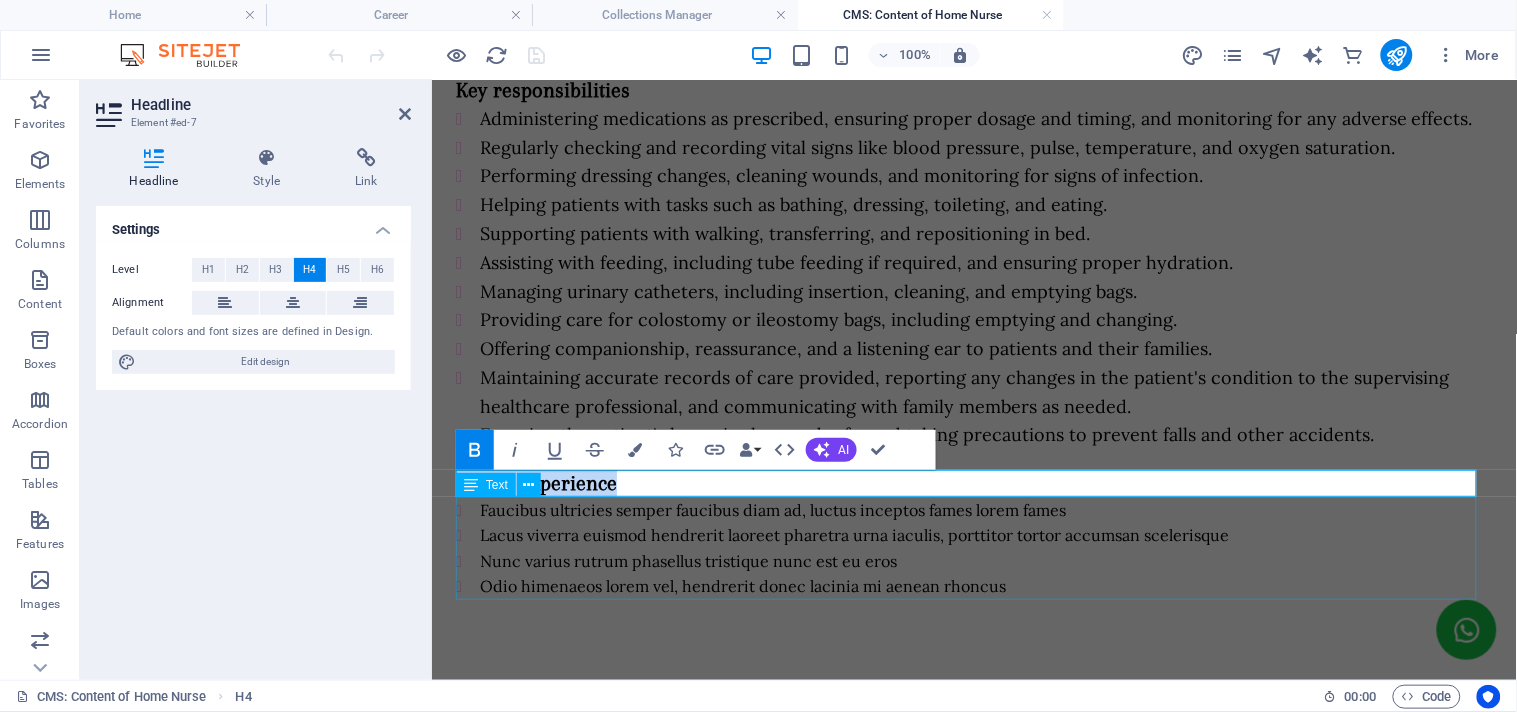 click on "Faucibus ultricies semper faucibus diam ad, luctus inceptos fames lorem fames
Lacus viverra euismod hendrerit laoreet pharetra urna iaculis, porttitor tortor accumsan scelerisque
Nunc varius rutrum phasellus tristique nunc est eu eros
Odio himenaeos lorem vel, hendrerit donec lacinia mi aenean rhoncus" at bounding box center (973, 548) 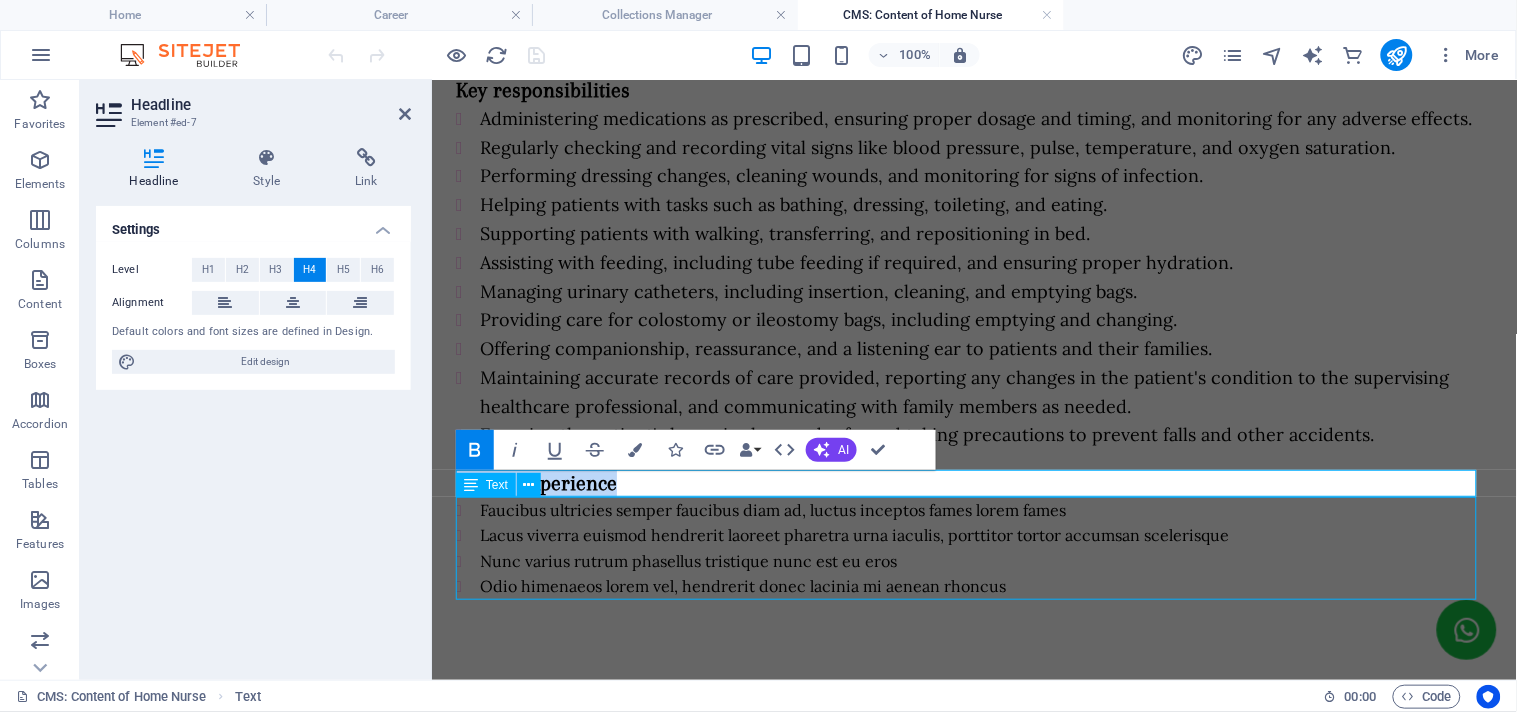 click on "Faucibus ultricies semper faucibus diam ad, luctus inceptos fames lorem fames
Lacus viverra euismod hendrerit laoreet pharetra urna iaculis, porttitor tortor accumsan scelerisque
Nunc varius rutrum phasellus tristique nunc est eu eros
Odio himenaeos lorem vel, hendrerit donec lacinia mi aenean rhoncus" at bounding box center [973, 548] 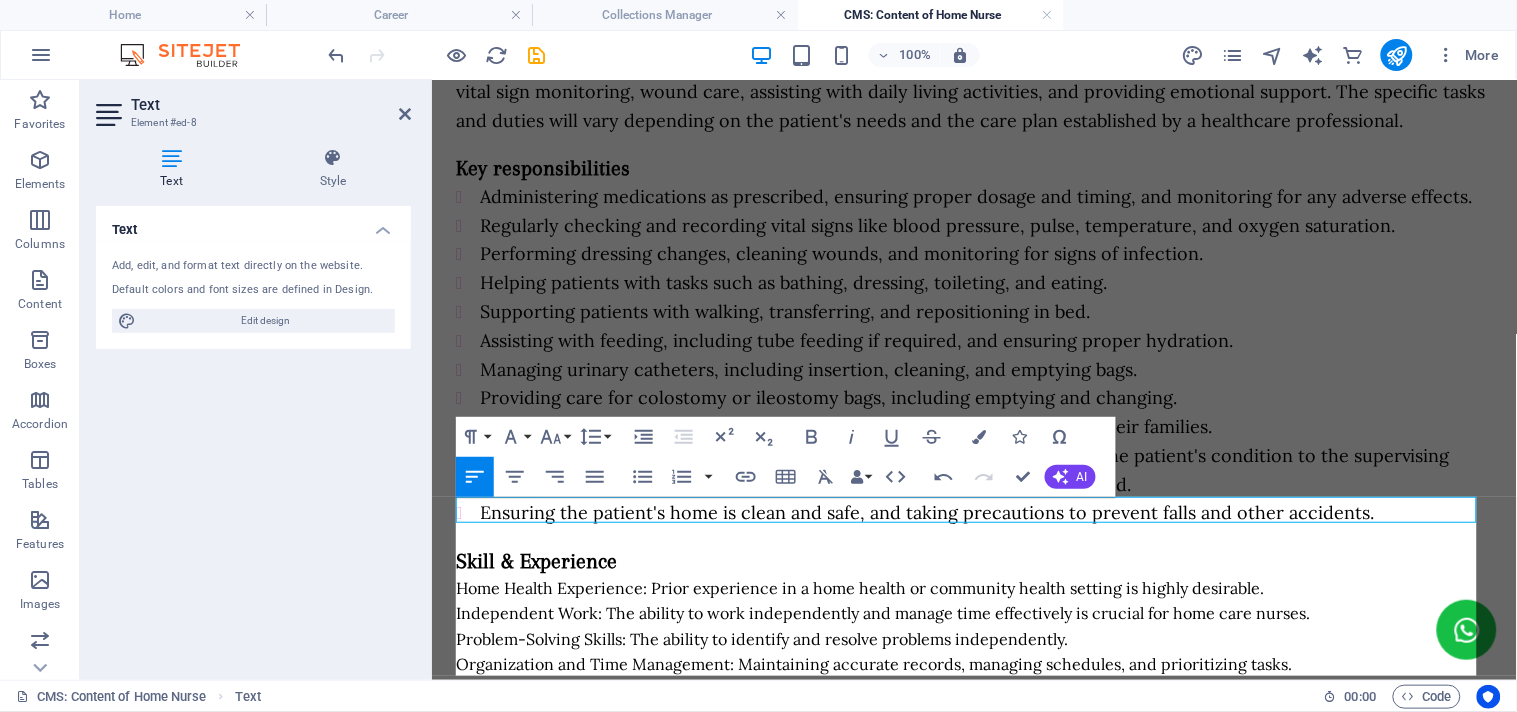 scroll, scrollTop: 245, scrollLeft: 0, axis: vertical 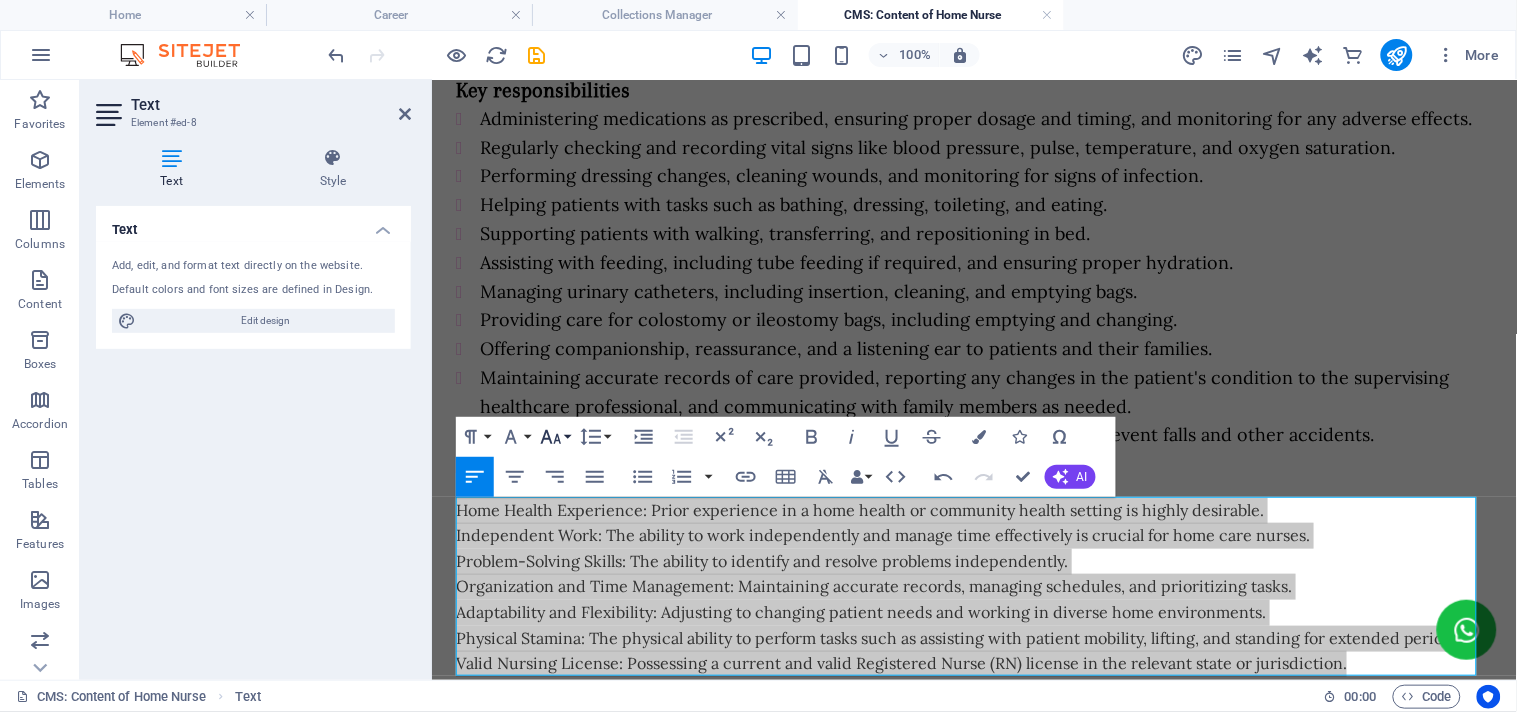 click on "Font Size" at bounding box center [555, 437] 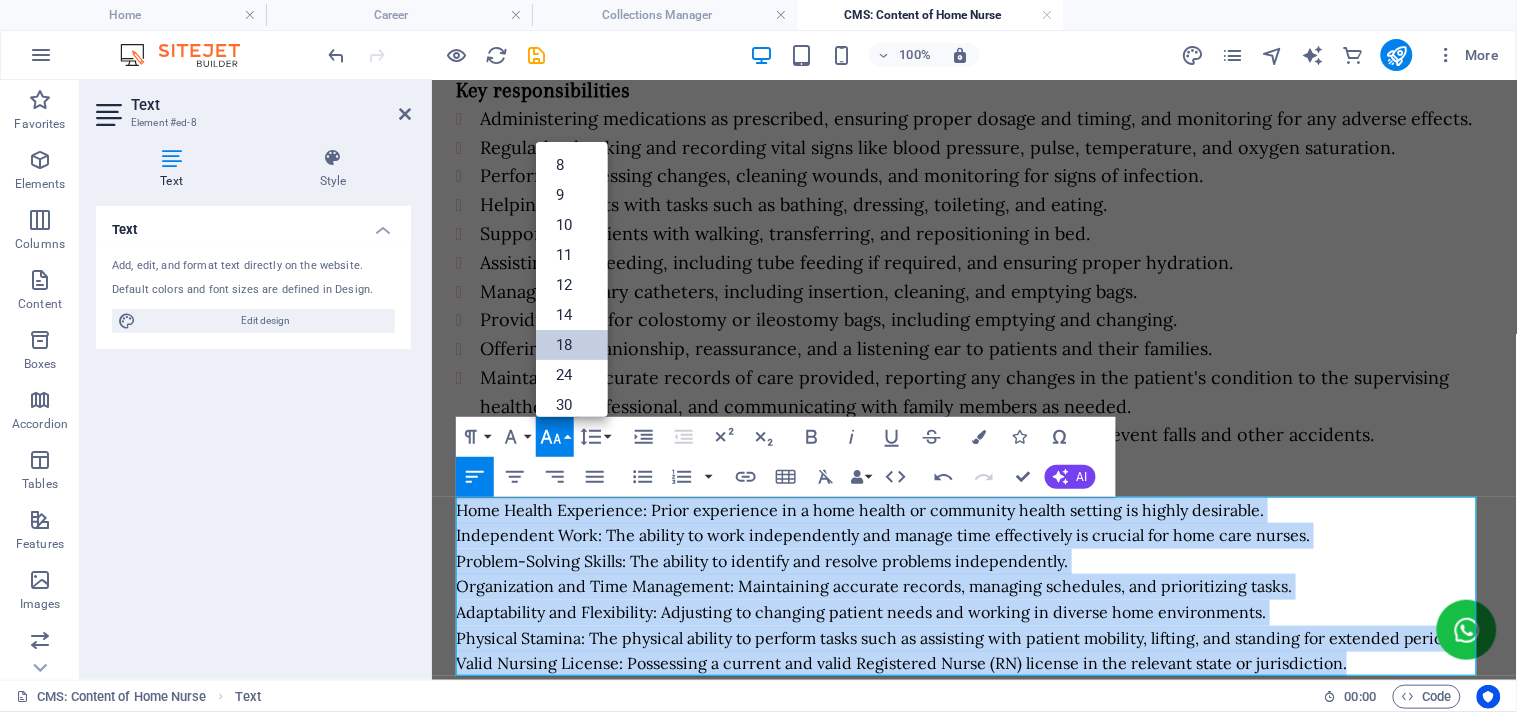 click on "18" at bounding box center [572, 345] 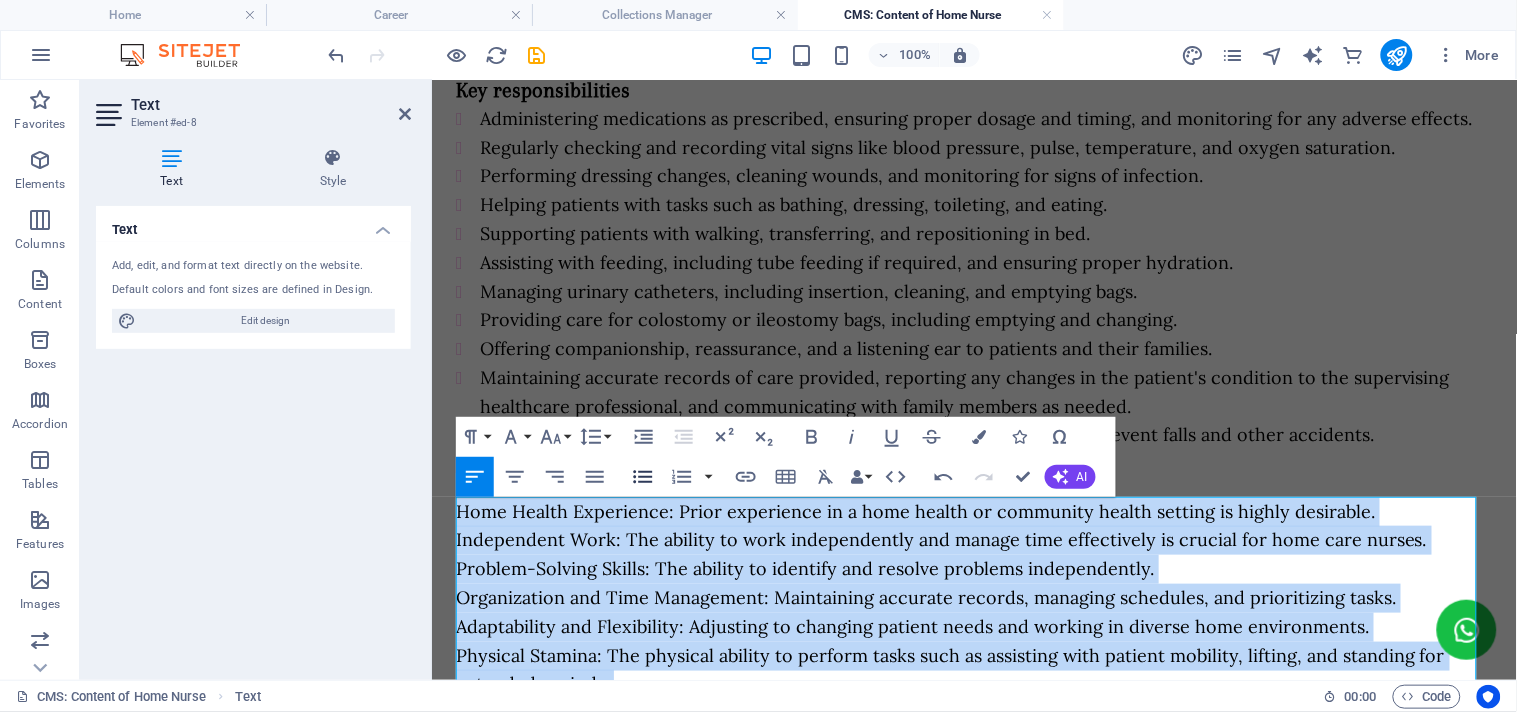 click 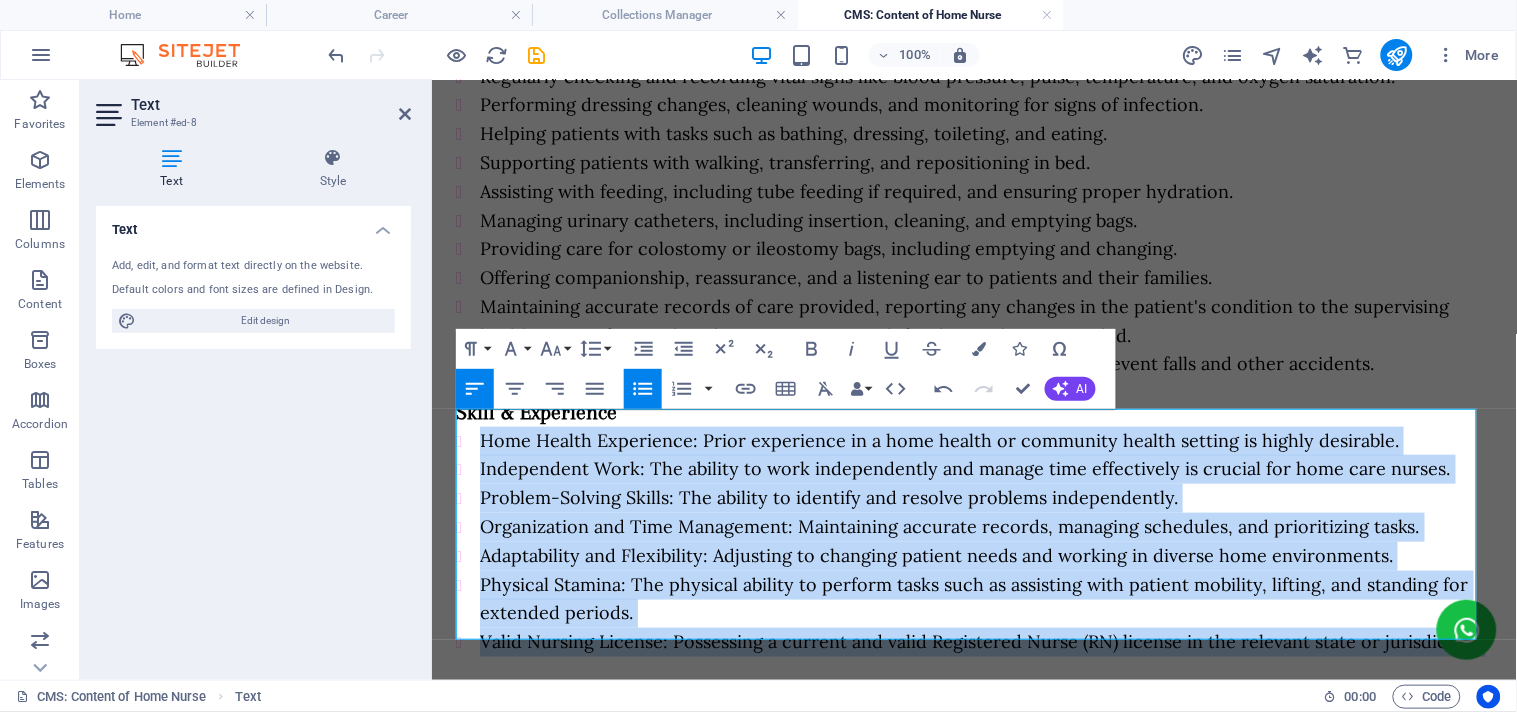 scroll, scrollTop: 356, scrollLeft: 0, axis: vertical 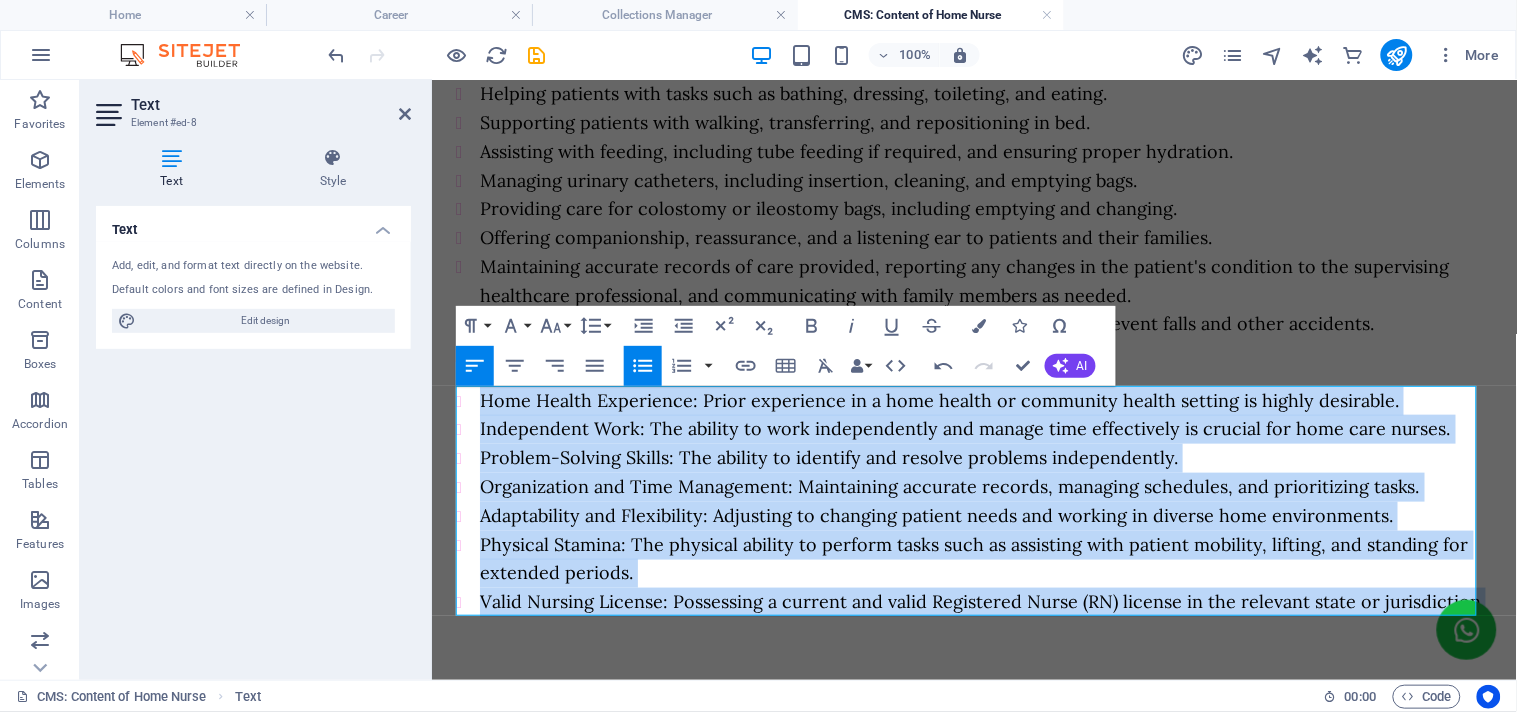 click on "Problem-Solving Skills: The ability to identify and resolve problems independently." at bounding box center [828, 456] 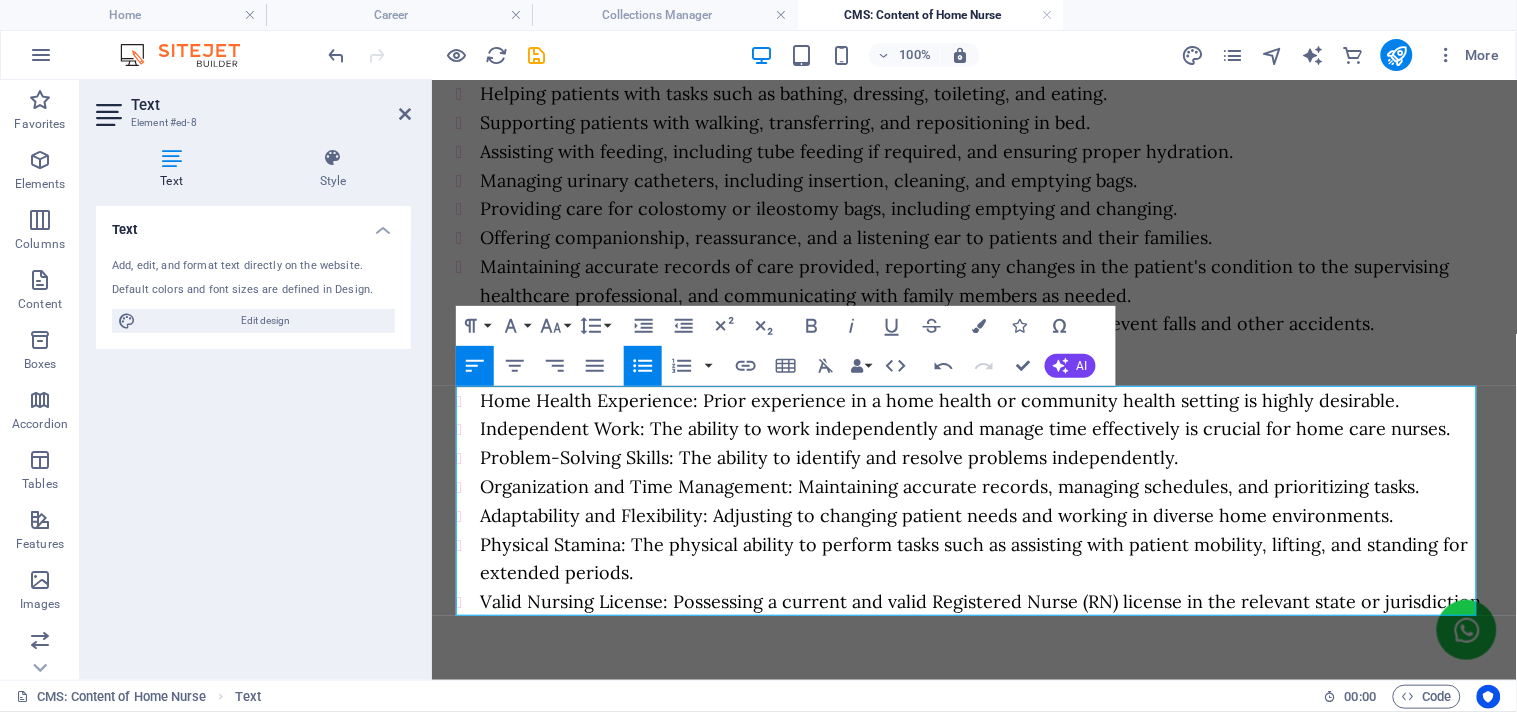 click on "Home Health Experience: Prior experience in a home health or community health setting is highly desirable." at bounding box center (938, 399) 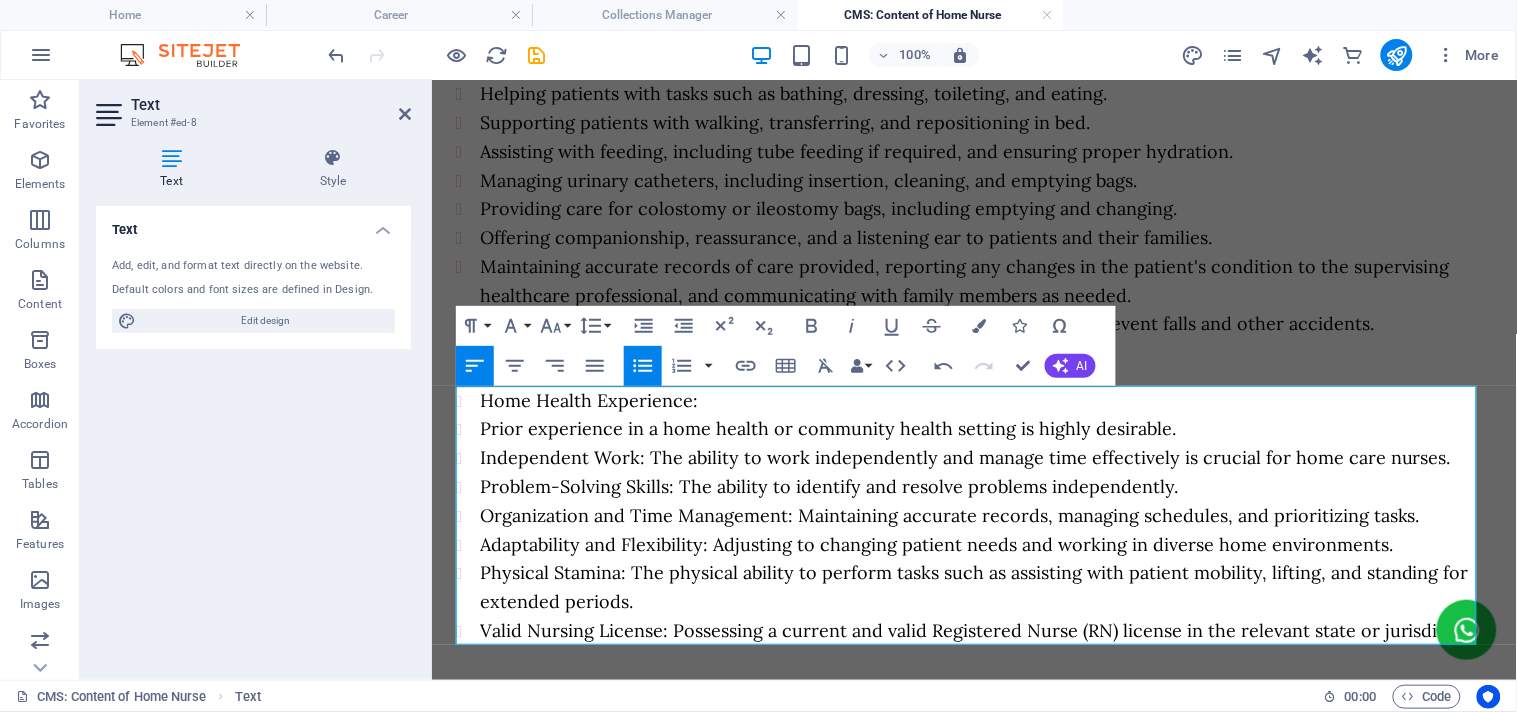 click 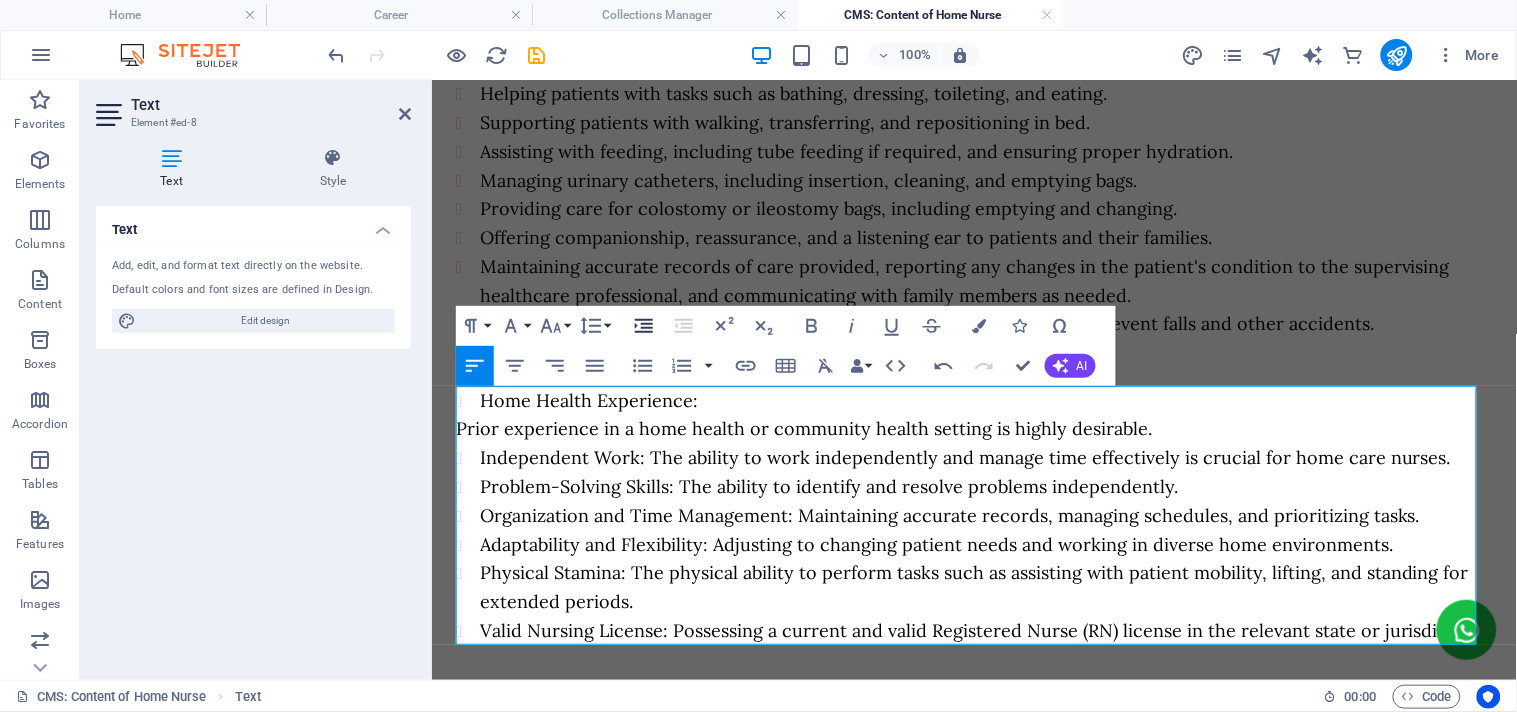 click 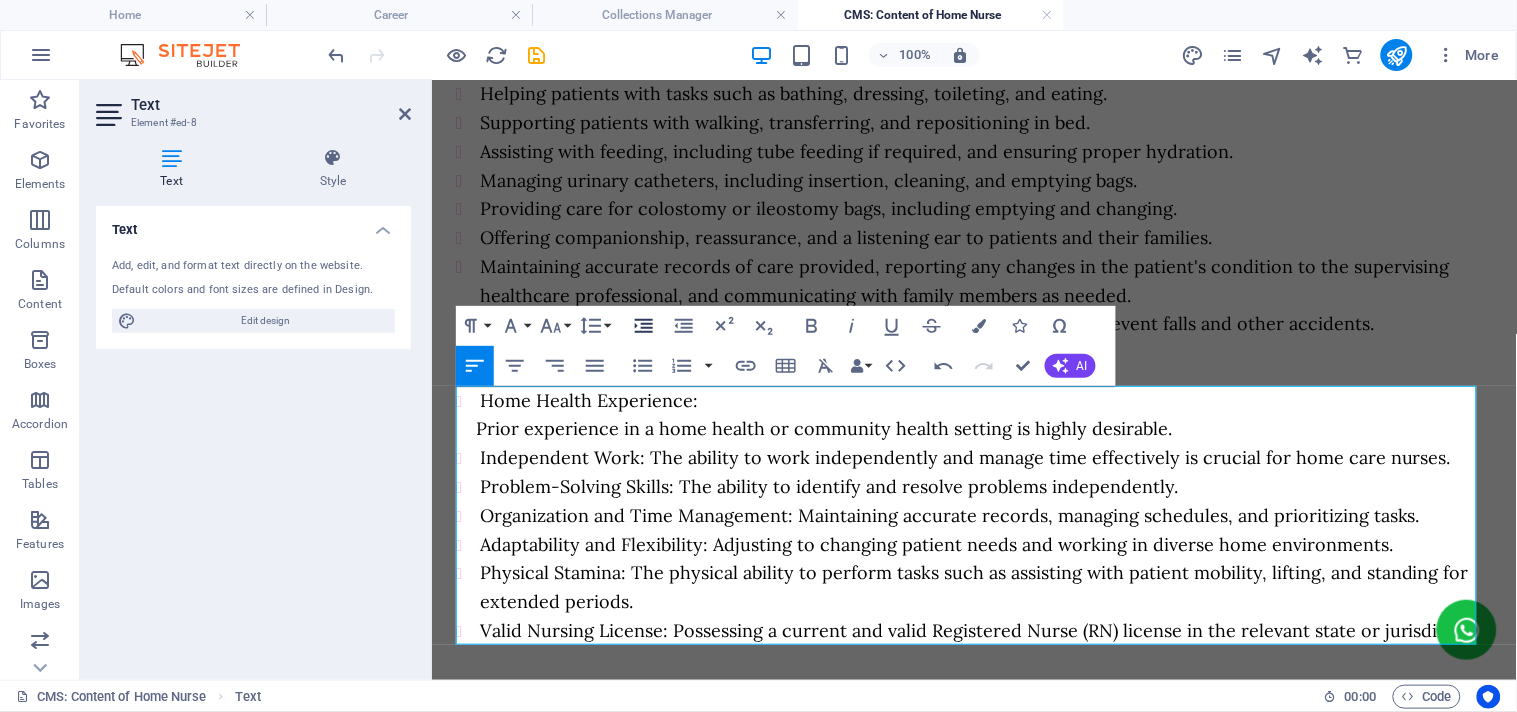 click 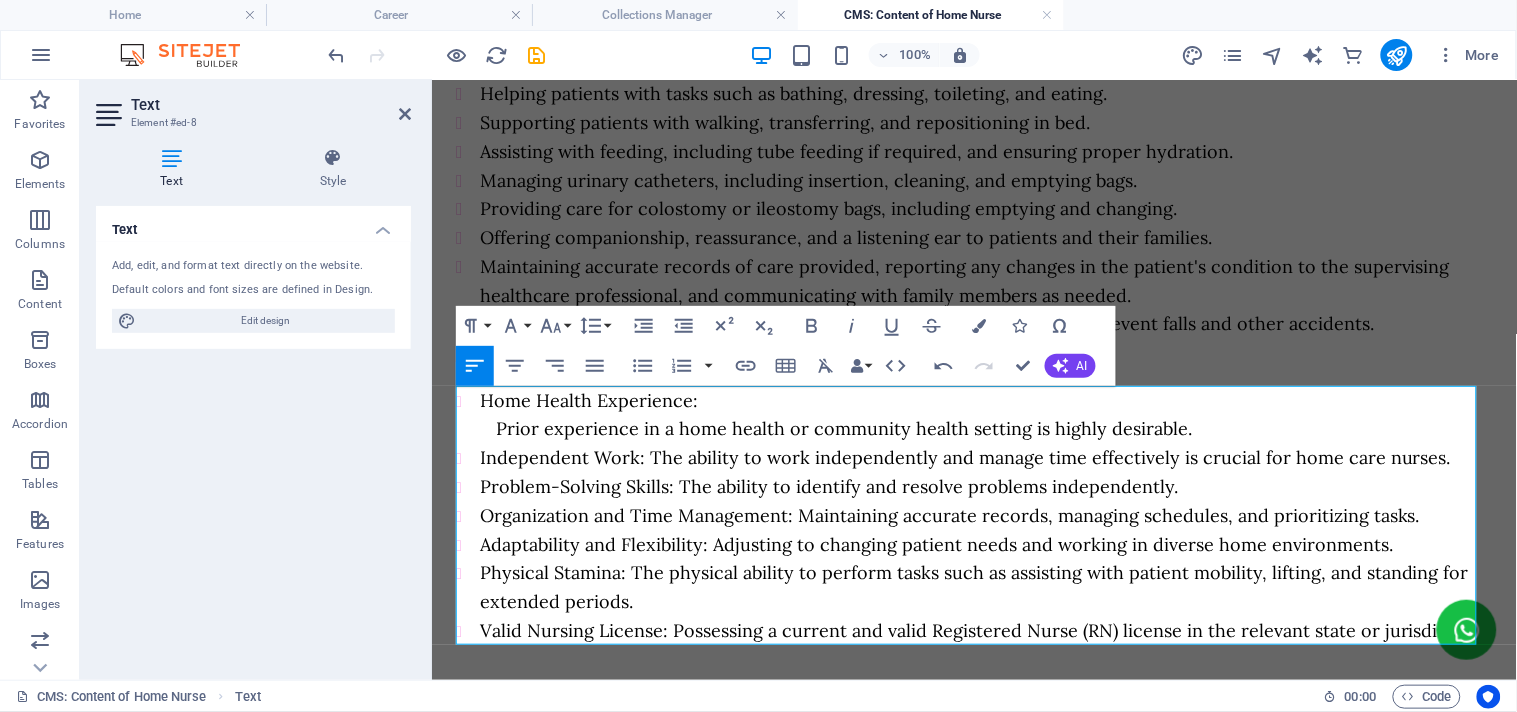 click on "Prior experience in a home health or community health setting is highly desirable." at bounding box center [993, 428] 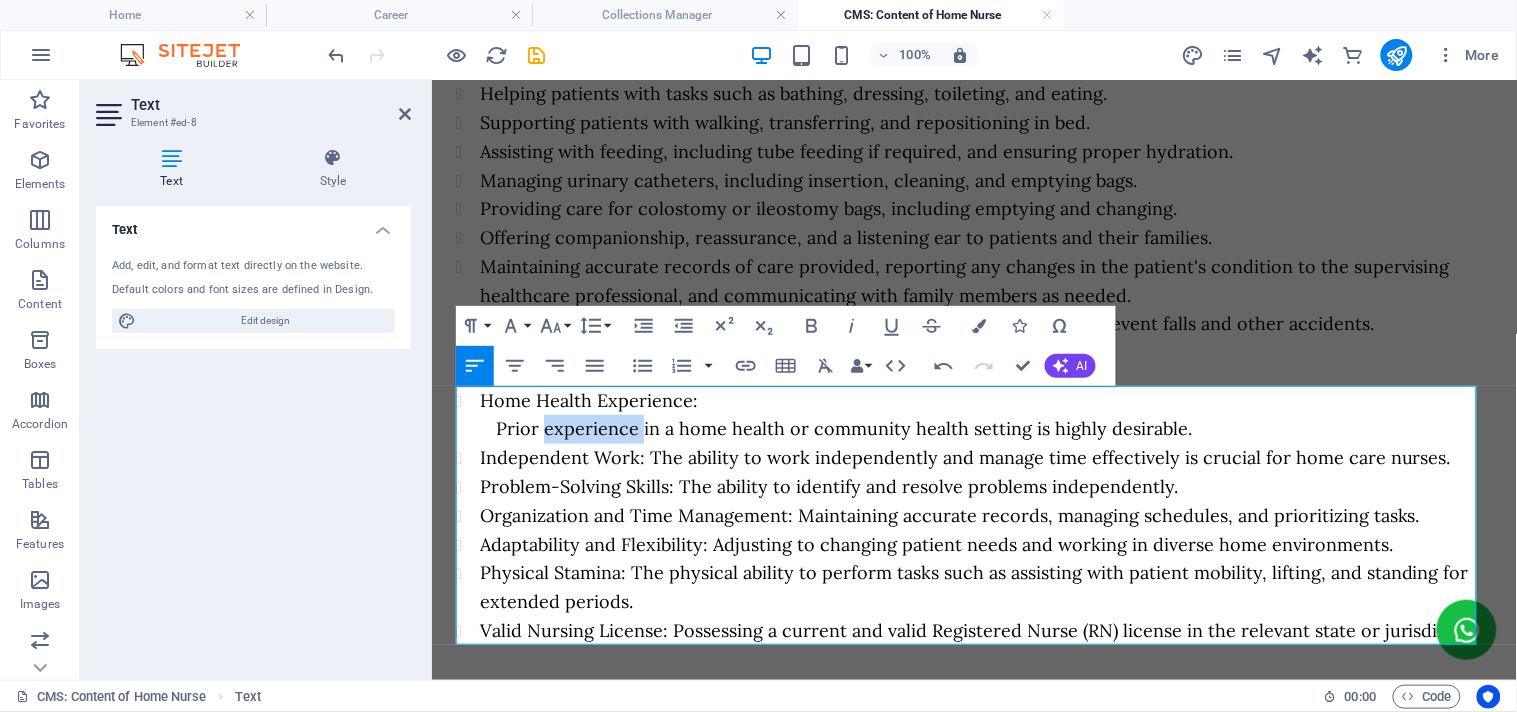 click on "Prior experience in a home health or community health setting is highly desirable." at bounding box center (993, 428) 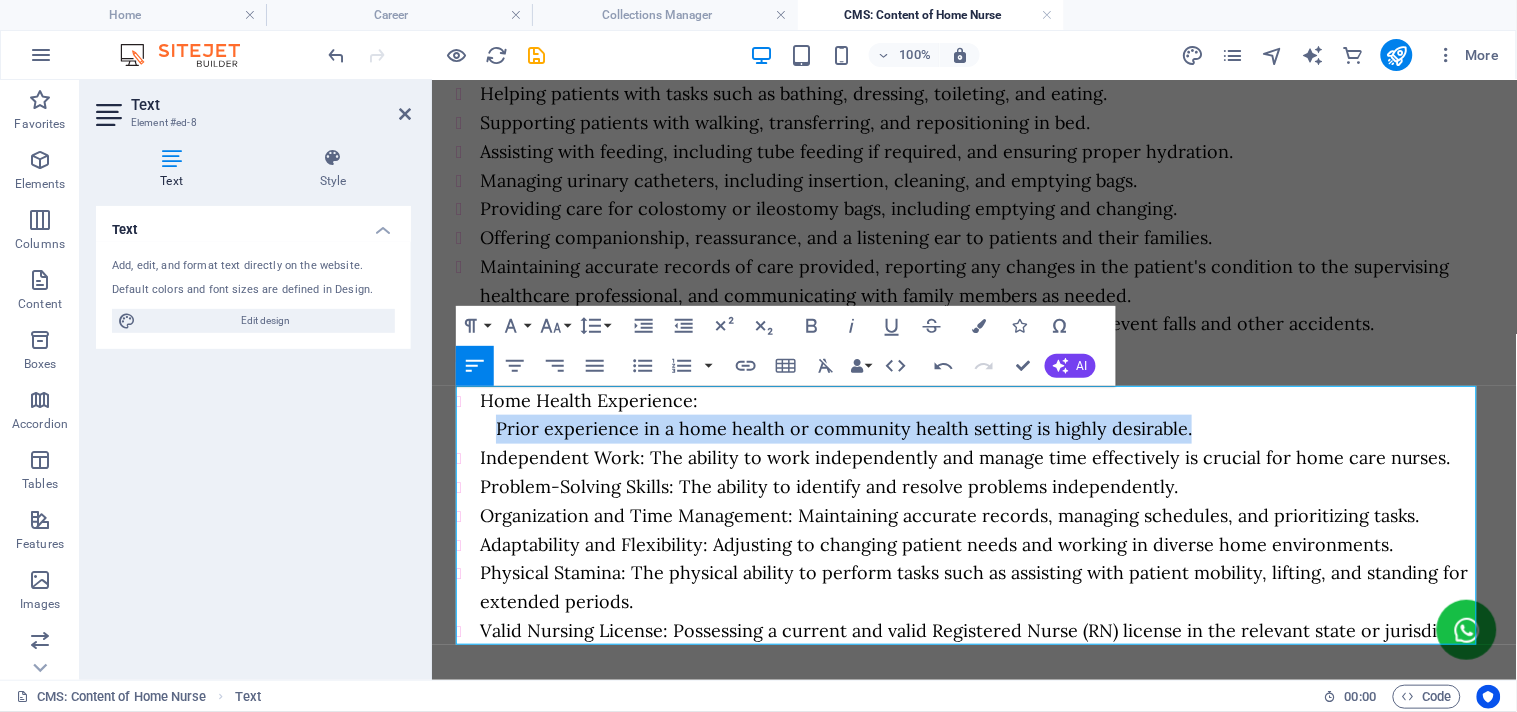 click on "Prior experience in a home health or community health setting is highly desirable." at bounding box center [993, 428] 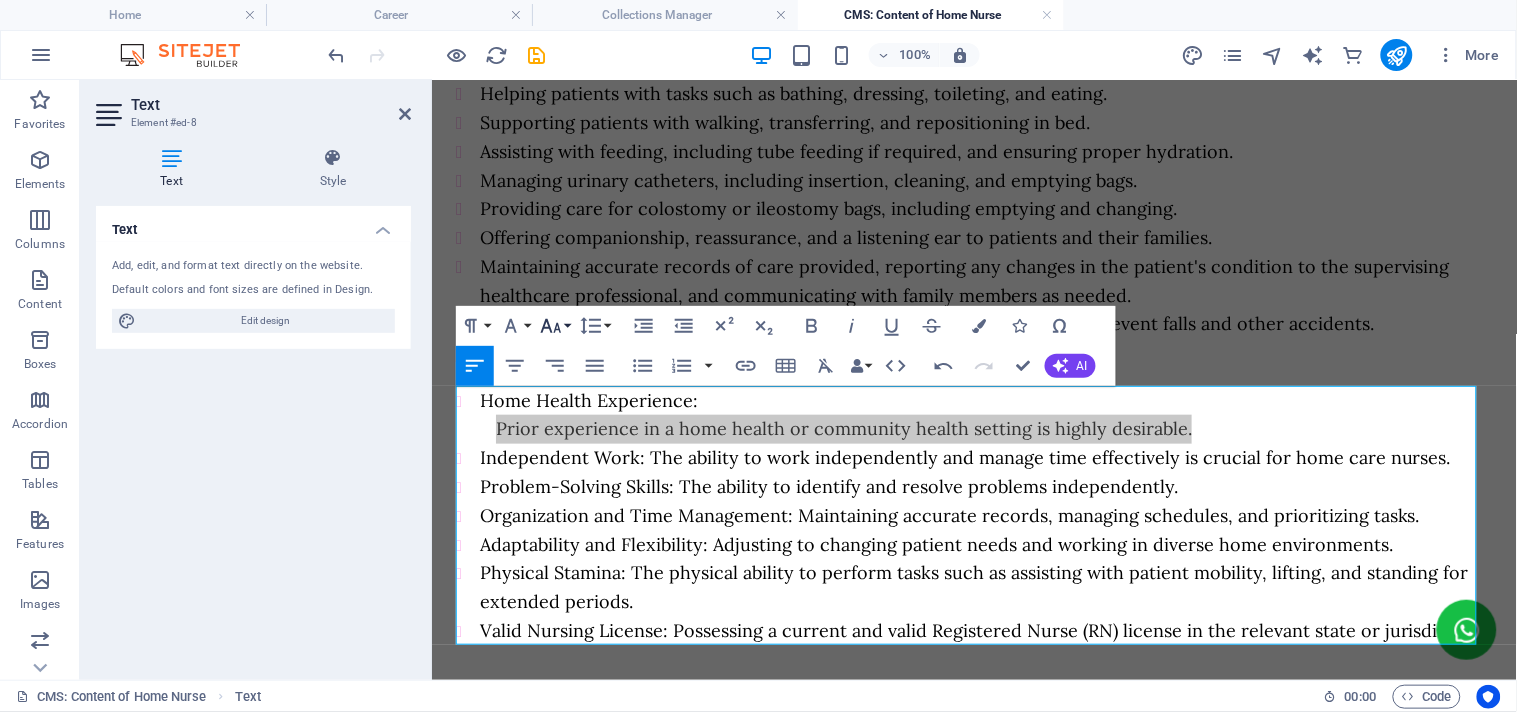 click on "Font Size" at bounding box center (555, 326) 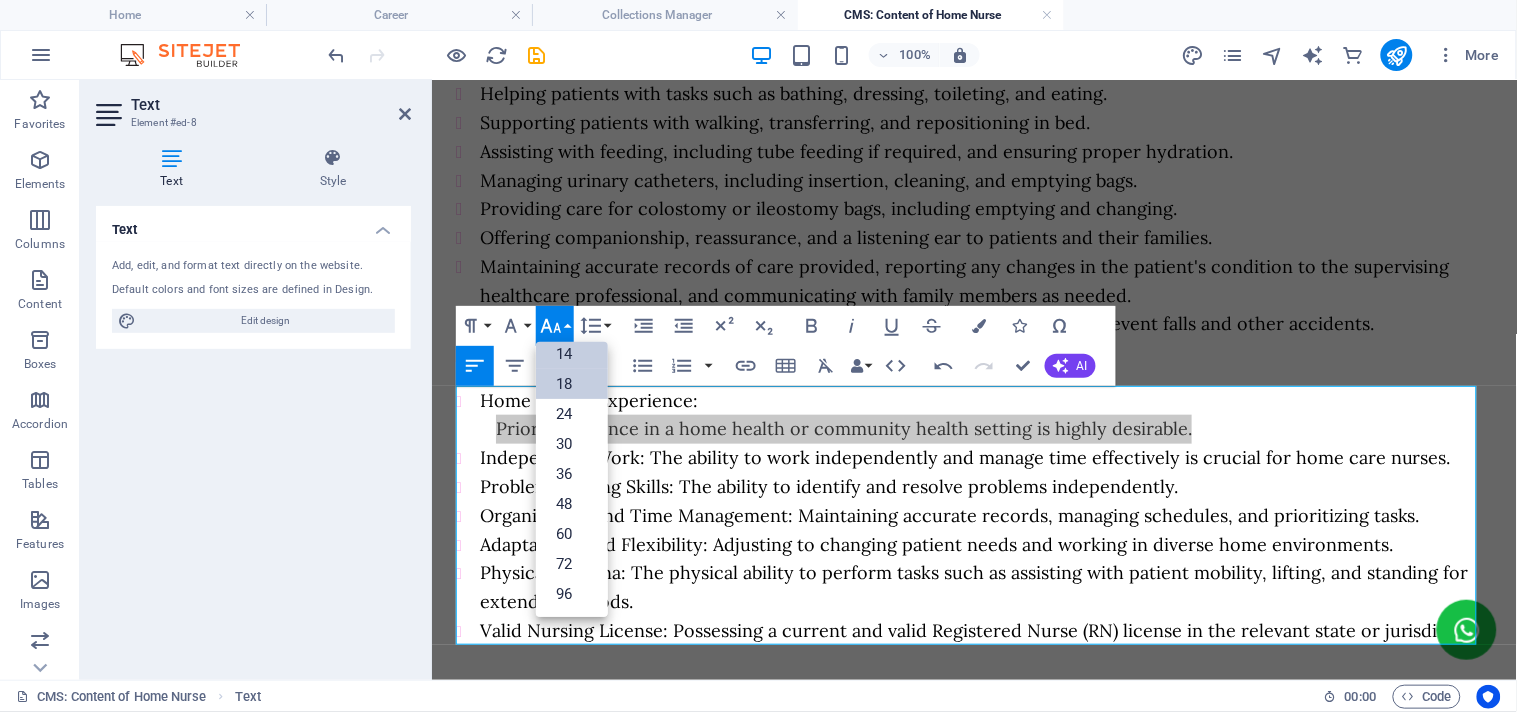 scroll, scrollTop: 160, scrollLeft: 0, axis: vertical 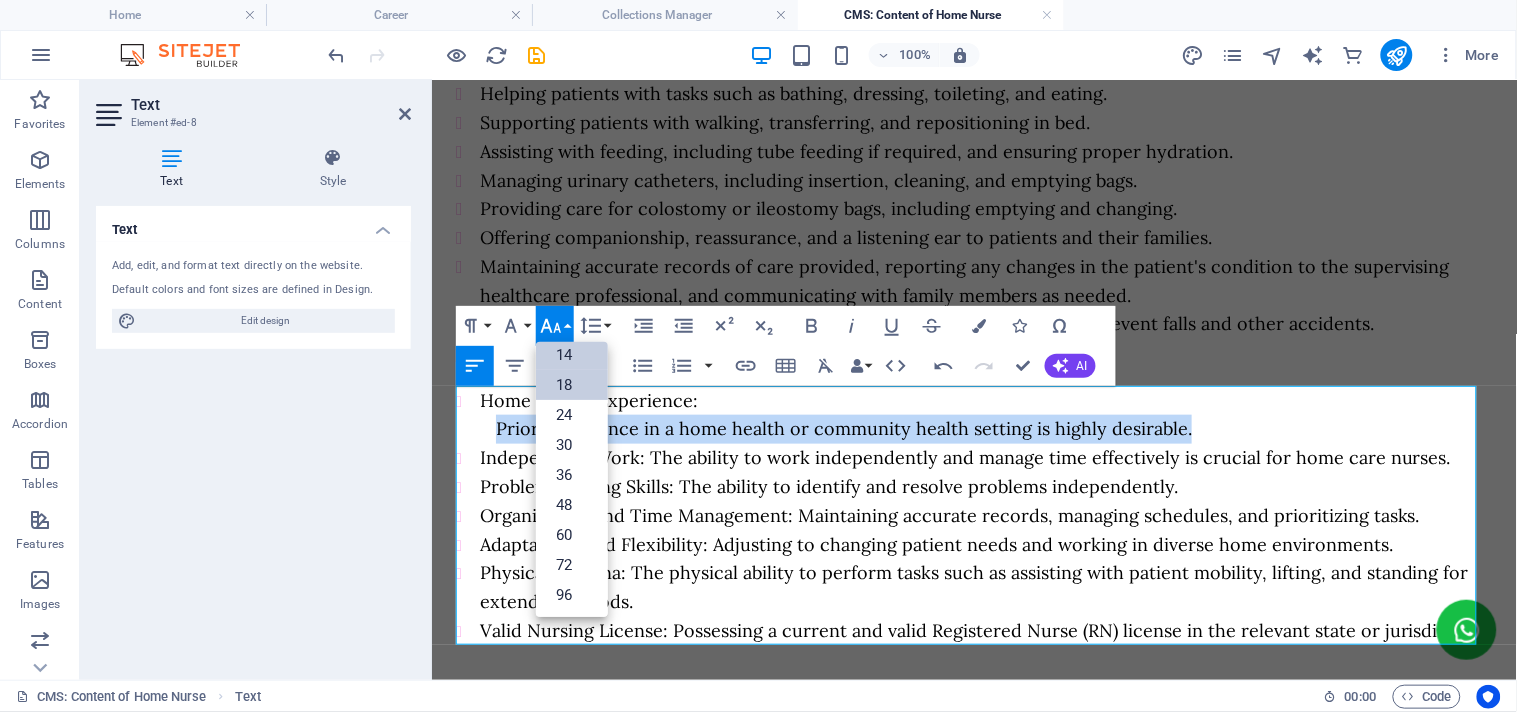 click on "14" at bounding box center (572, 355) 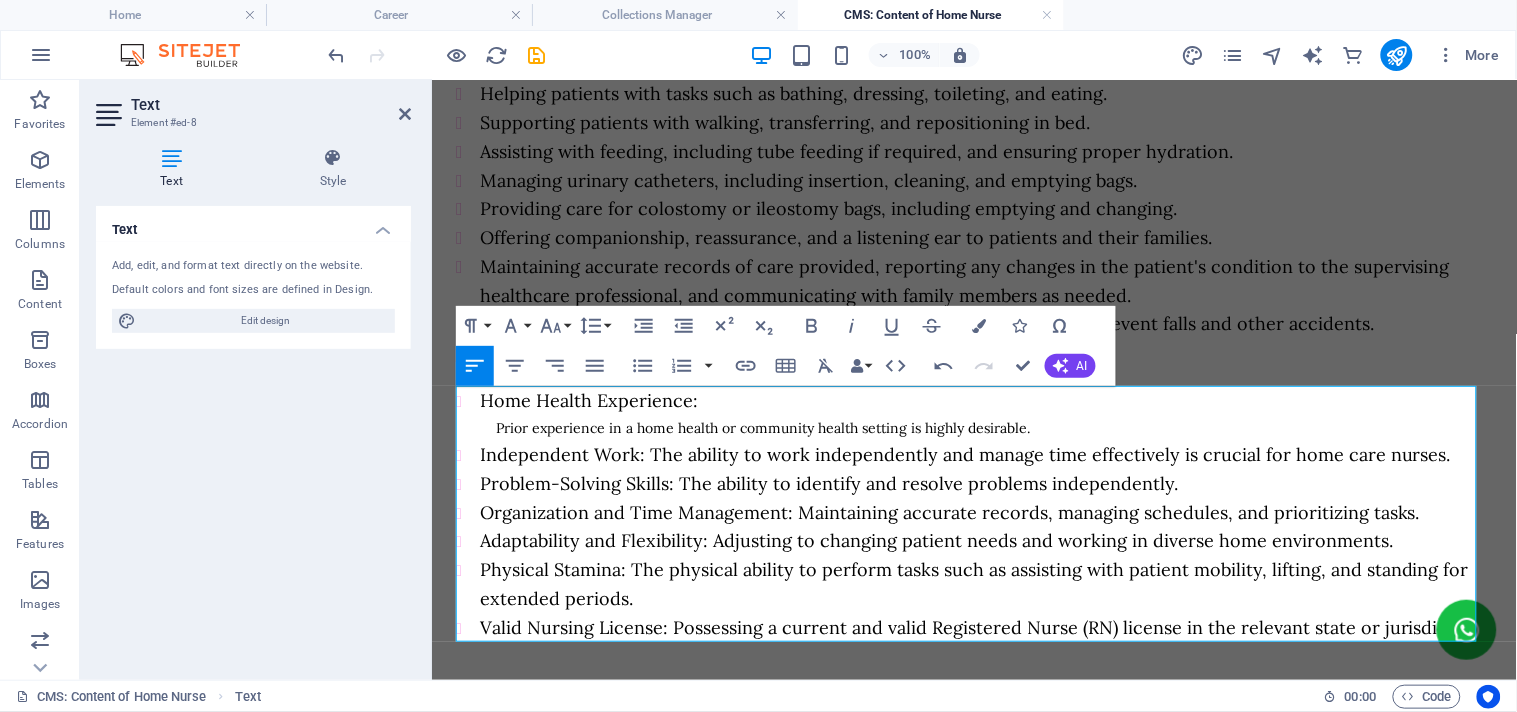 click on "Home Health Experience:" at bounding box center (985, 400) 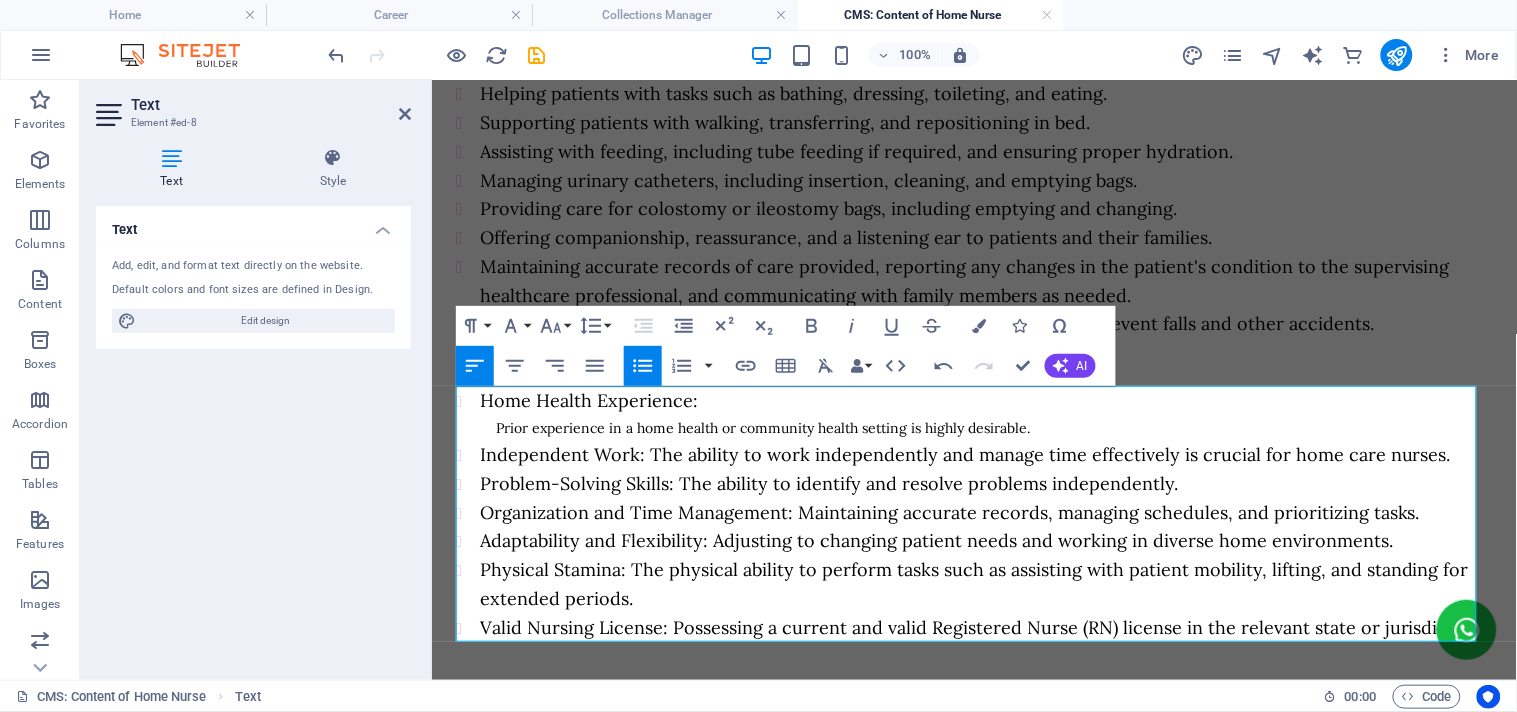 click on "Independent Work: The ability to work independently and manage time effectively is crucial for home care nurses." at bounding box center [964, 453] 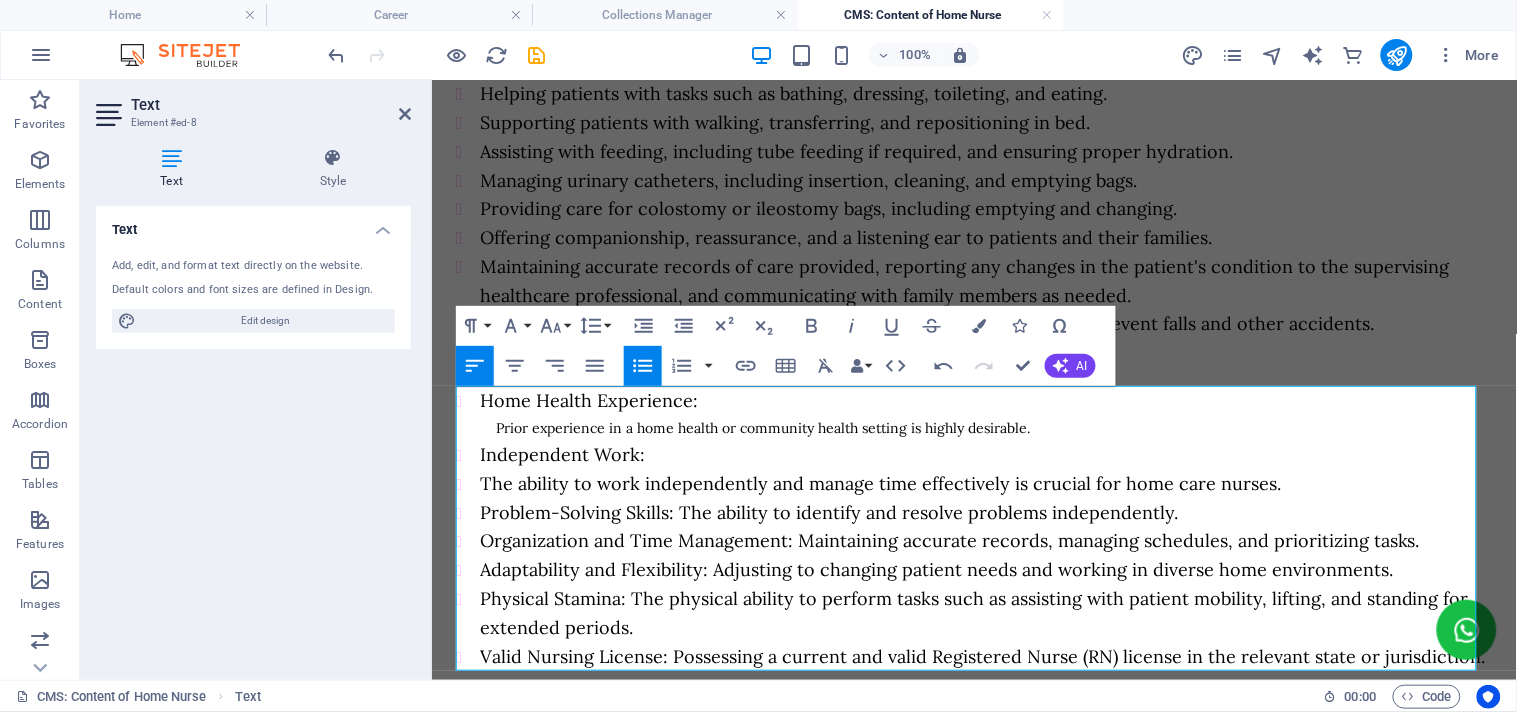 click 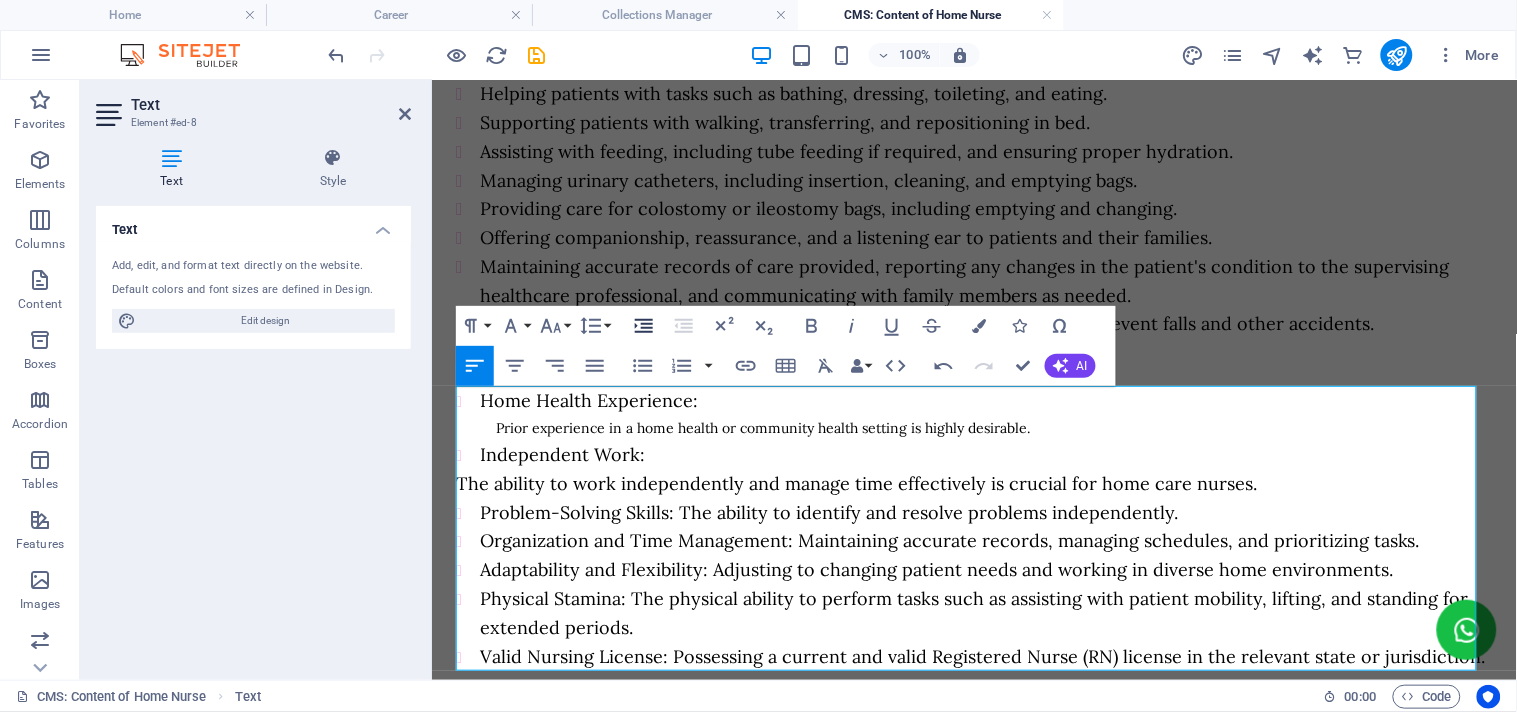 click 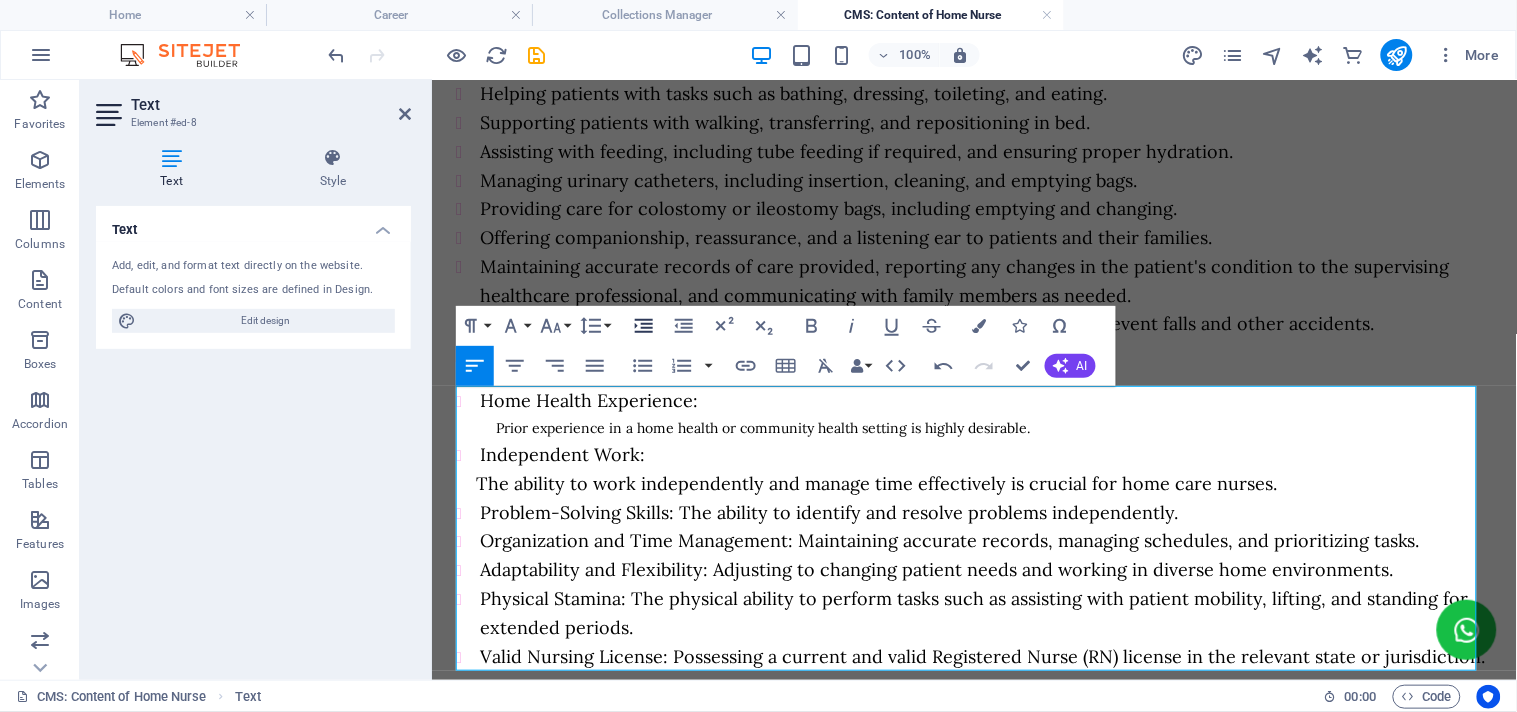 click 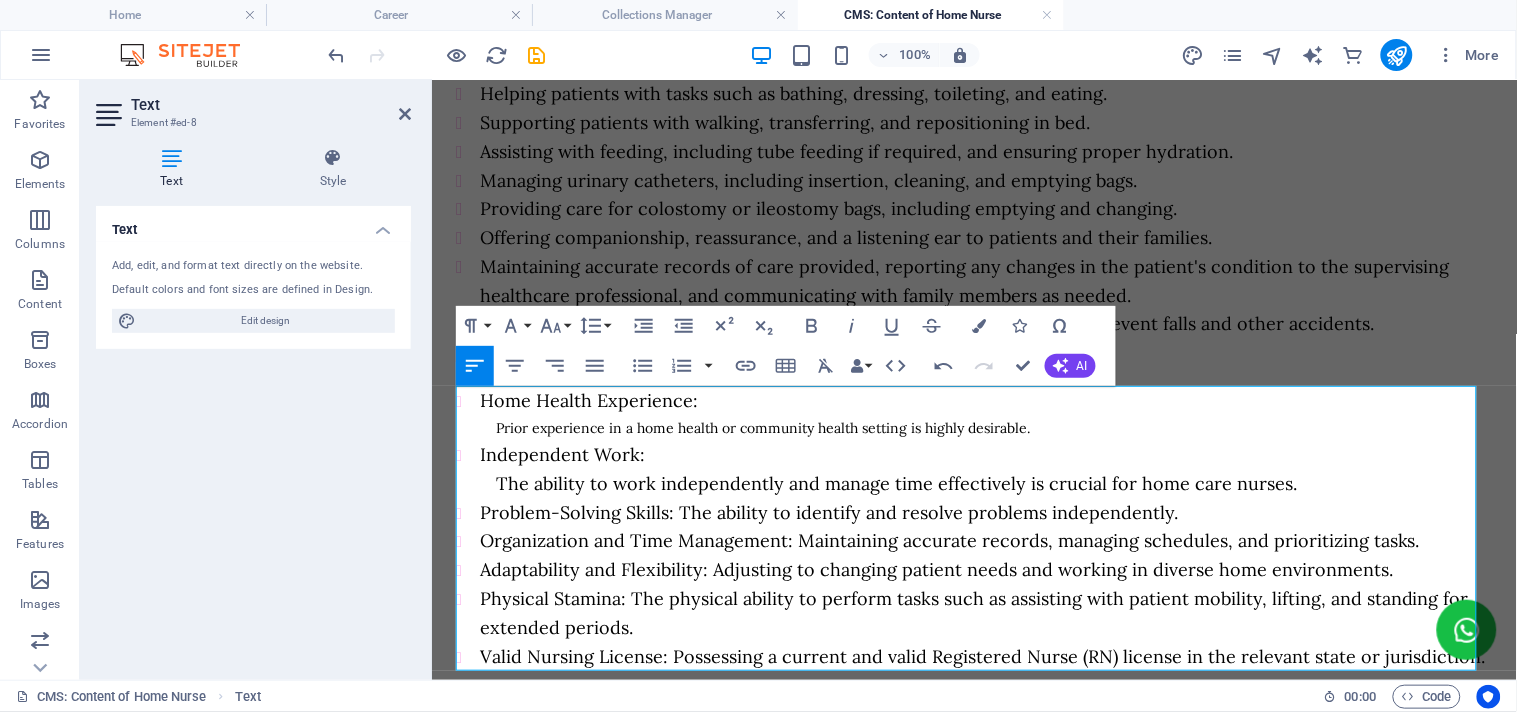click on "The ability to work independently and manage time effectively is crucial for home care nurses." at bounding box center (895, 482) 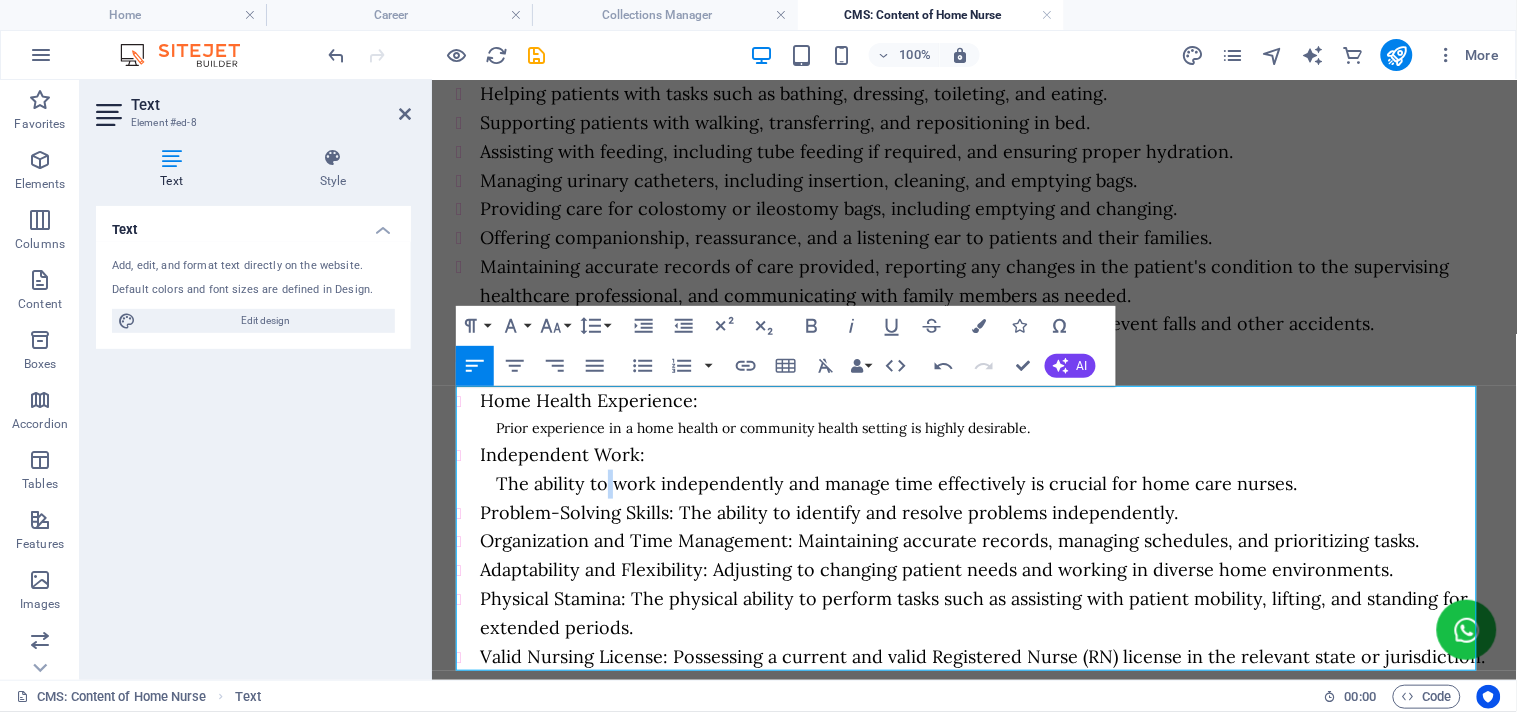 click on "The ability to work independently and manage time effectively is crucial for home care nurses." at bounding box center (895, 482) 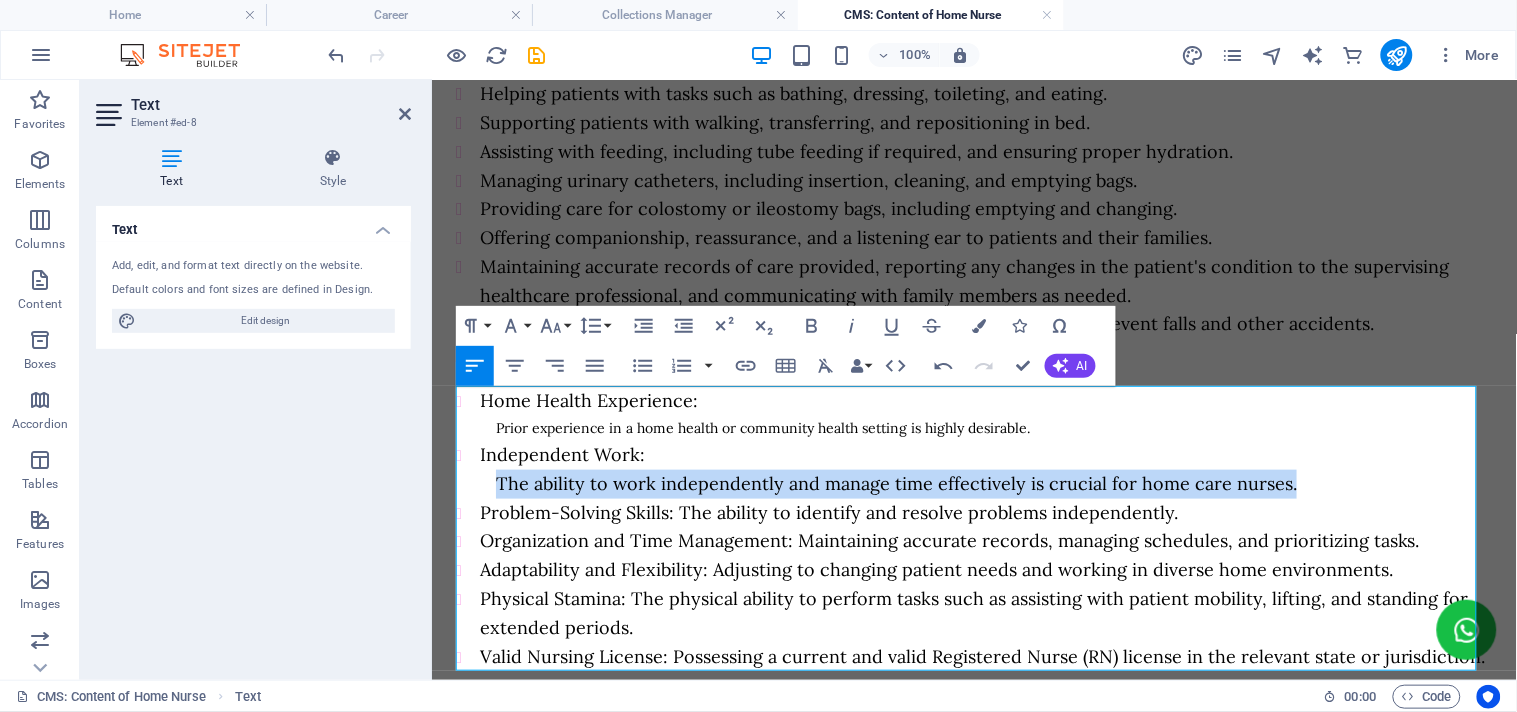 click on "The ability to work independently and manage time effectively is crucial for home care nurses." at bounding box center [895, 482] 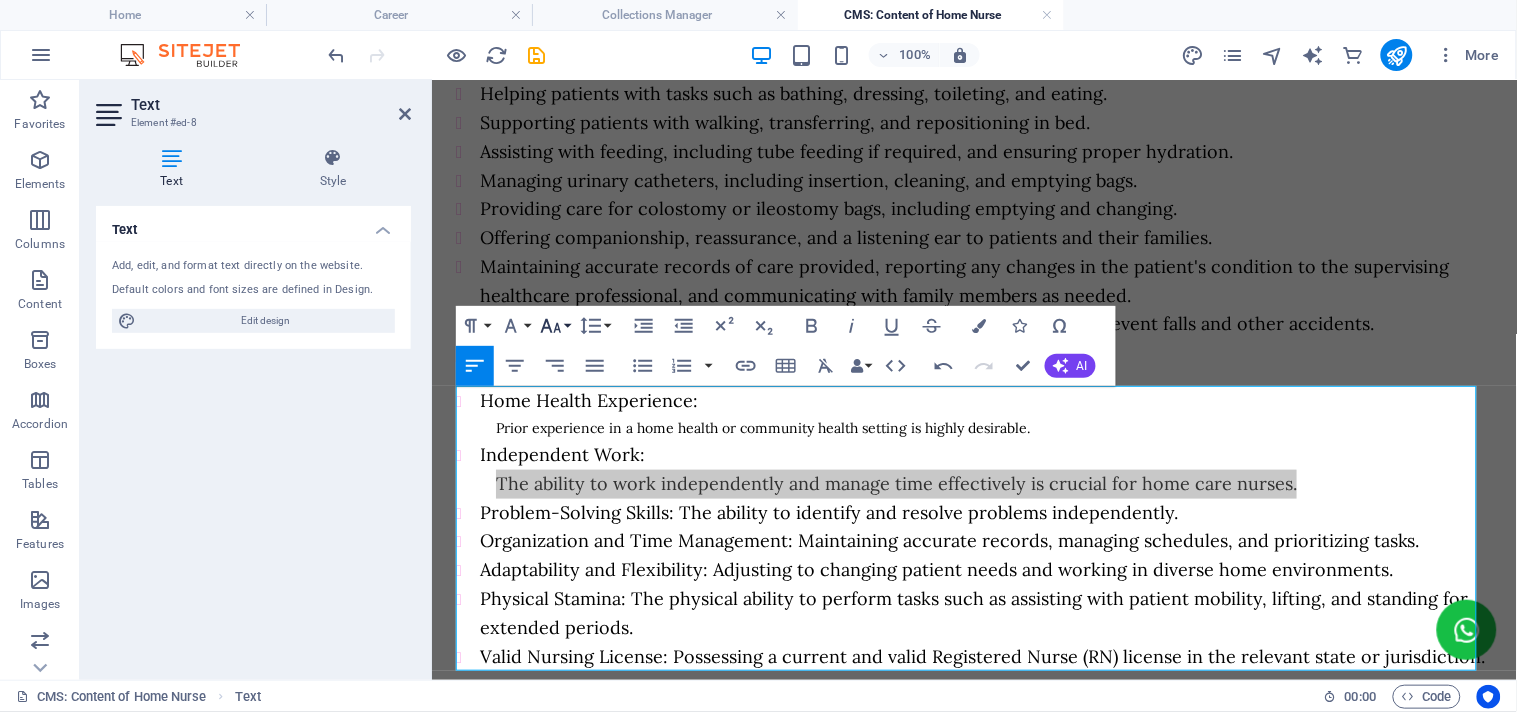 click 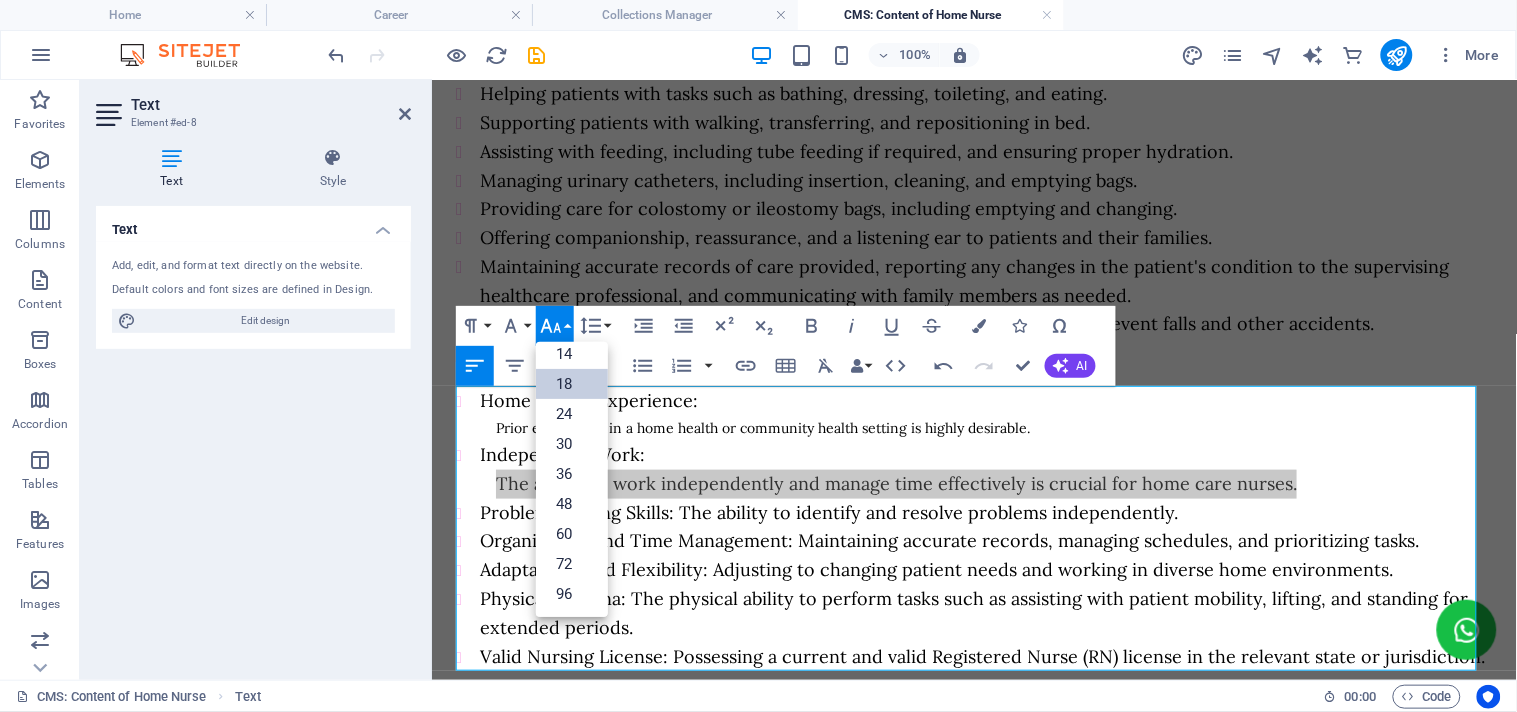 scroll, scrollTop: 160, scrollLeft: 0, axis: vertical 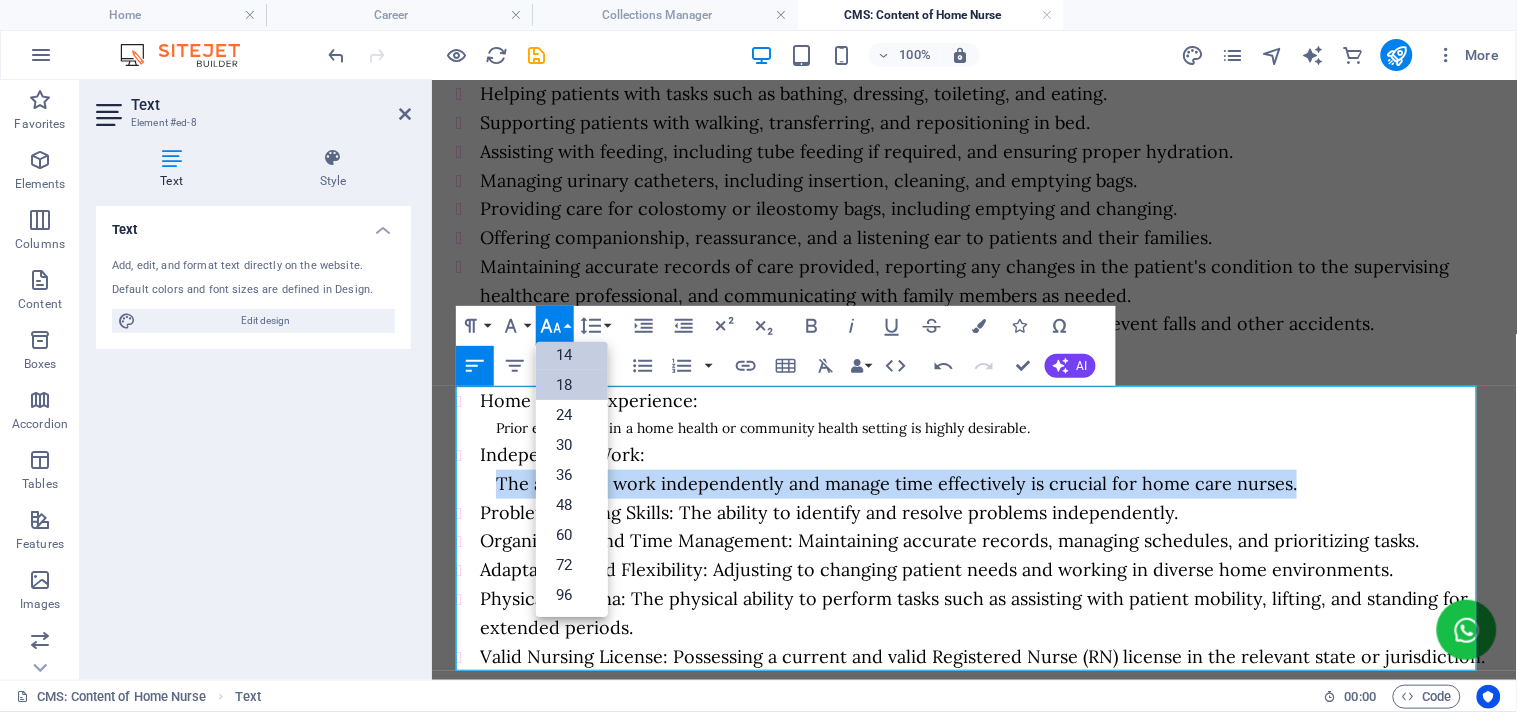 click on "14" at bounding box center [572, 355] 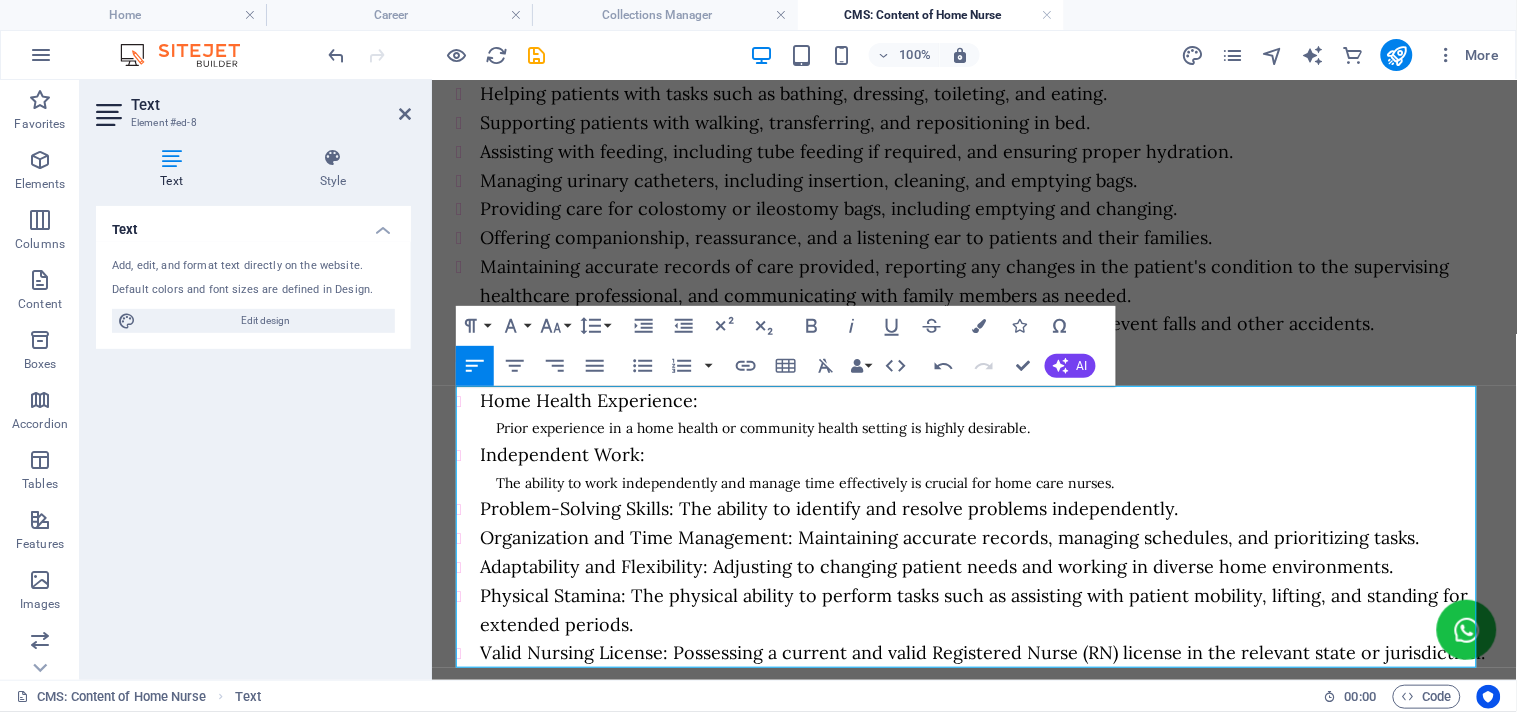 click on "Problem-Solving Skills: The ability to identify and resolve problems independently." at bounding box center [985, 508] 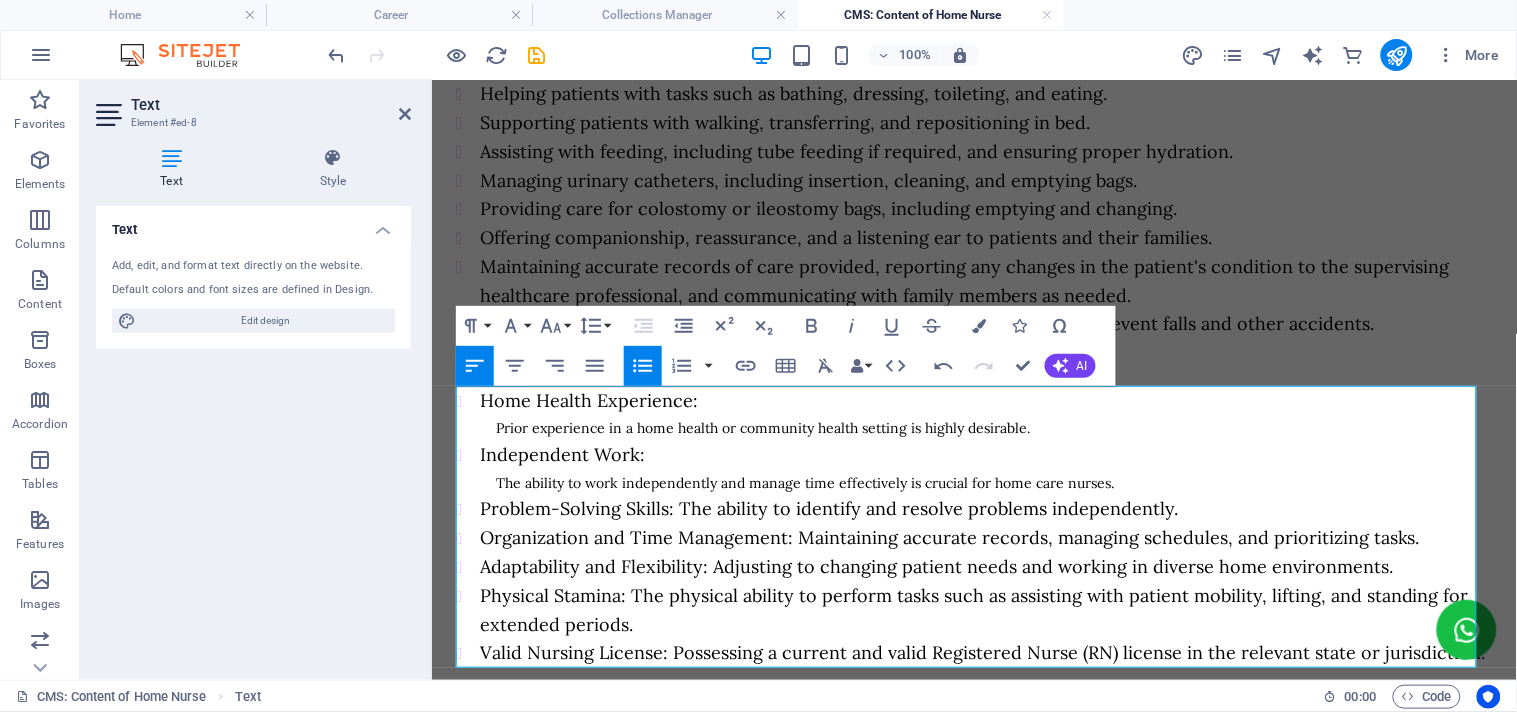 click on "Prior experience in a home health or community health setting is highly desirable." at bounding box center (762, 427) 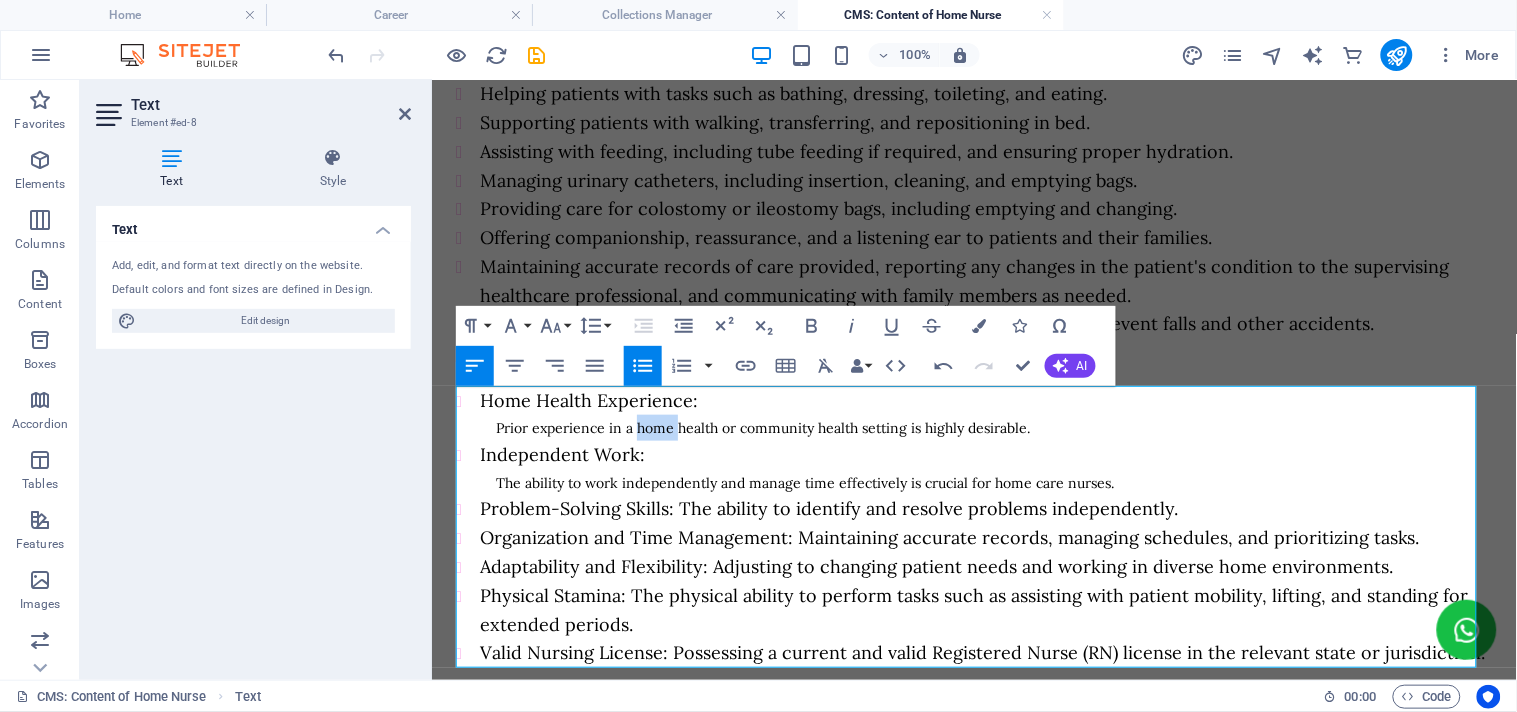 click on "Prior experience in a home health or community health setting is highly desirable." at bounding box center (762, 427) 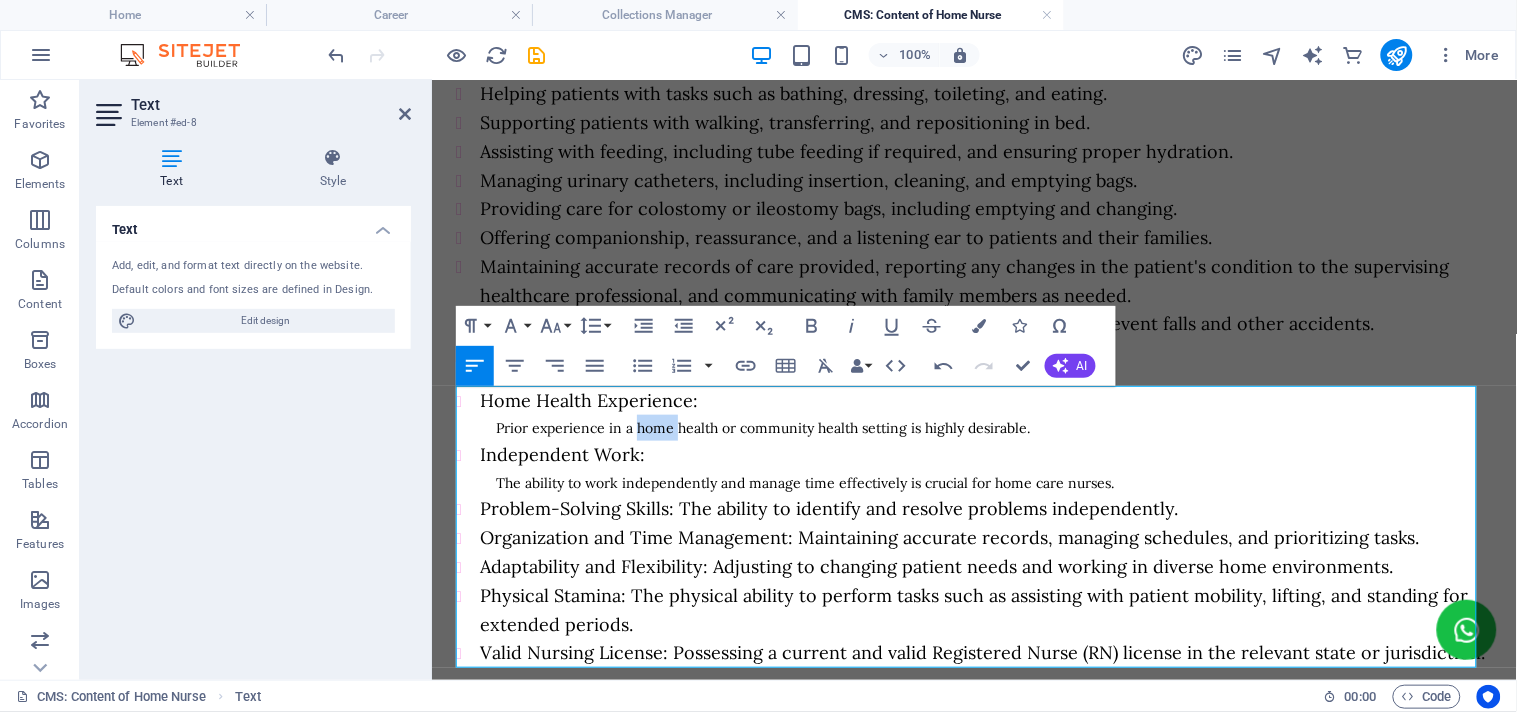 click on "Prior experience in a home health or community health setting is highly desirable." at bounding box center (762, 427) 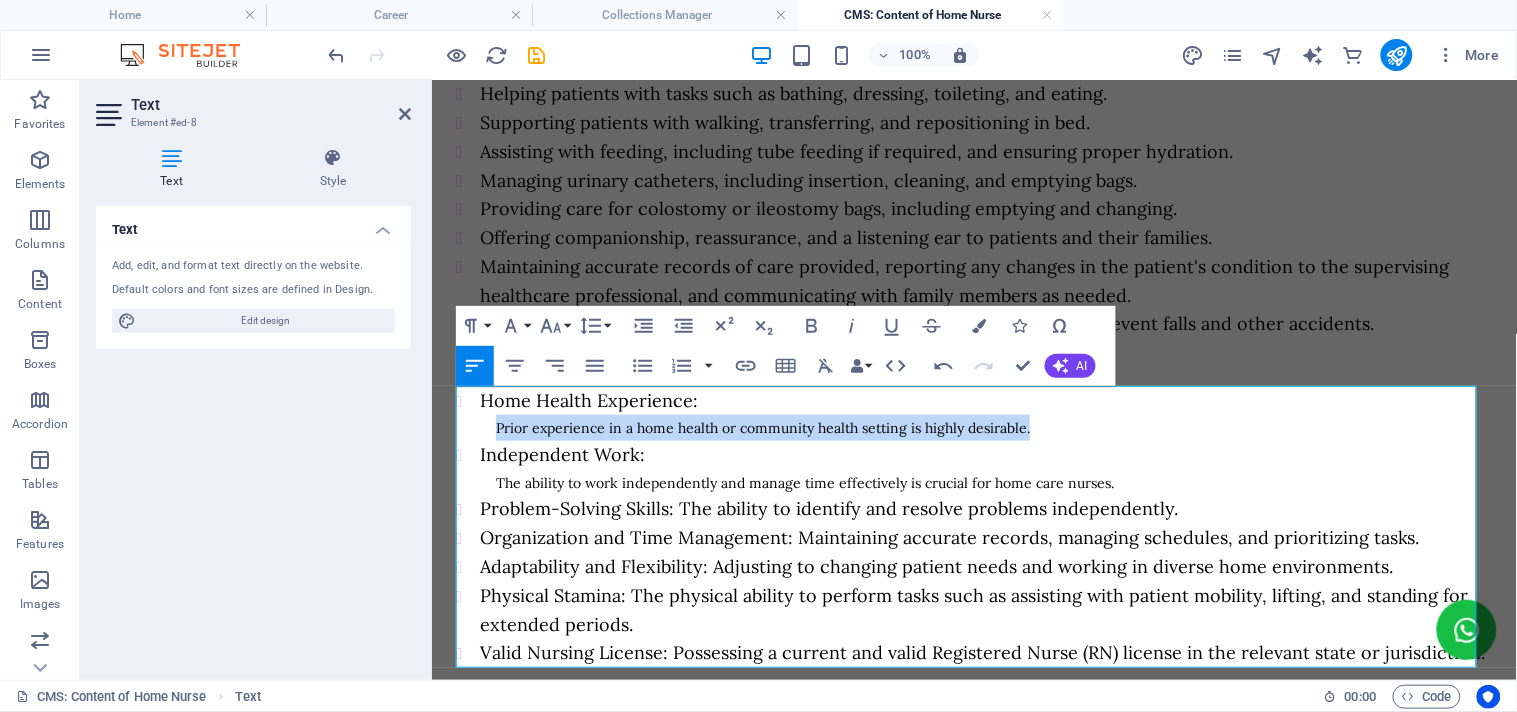 click on "Prior experience in a home health or community health setting is highly desirable." at bounding box center (762, 427) 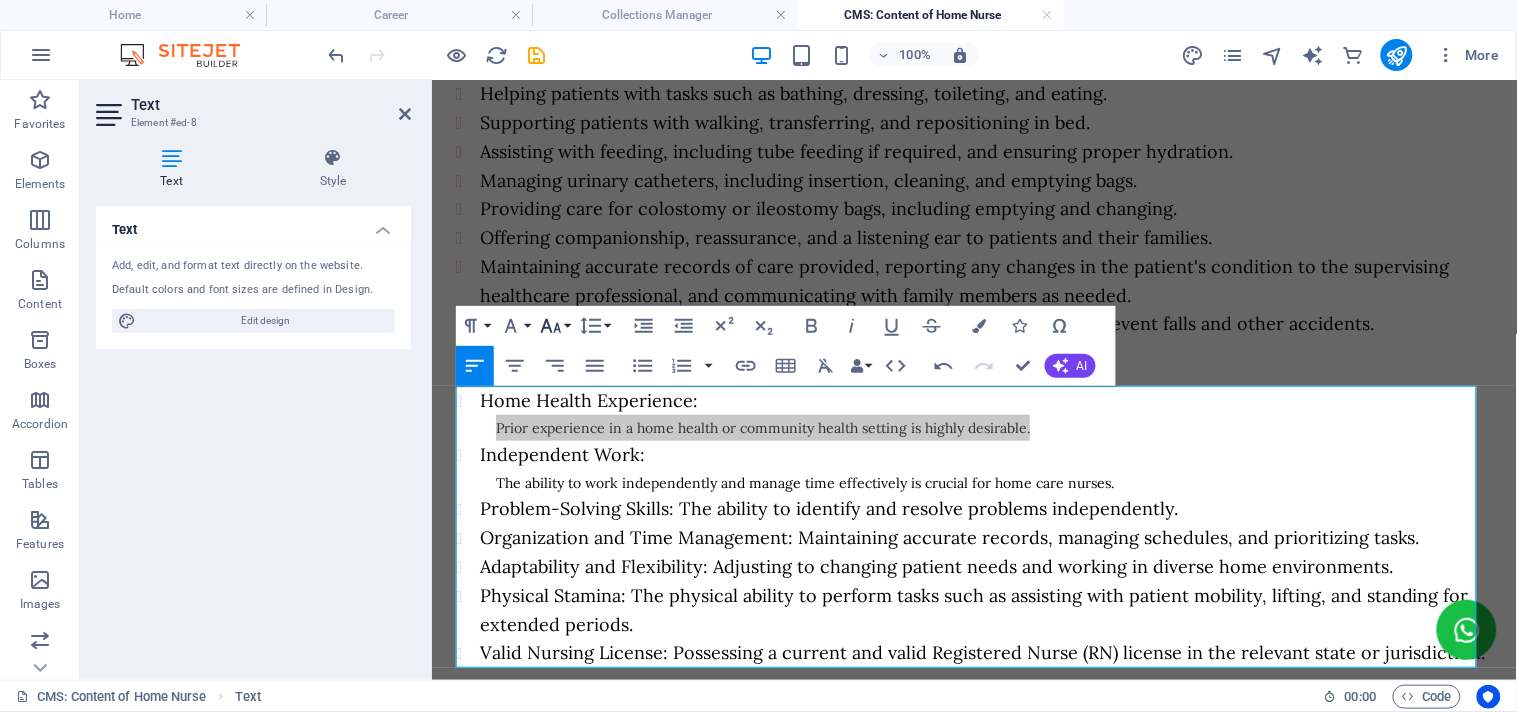 click on "Font Size" at bounding box center [555, 326] 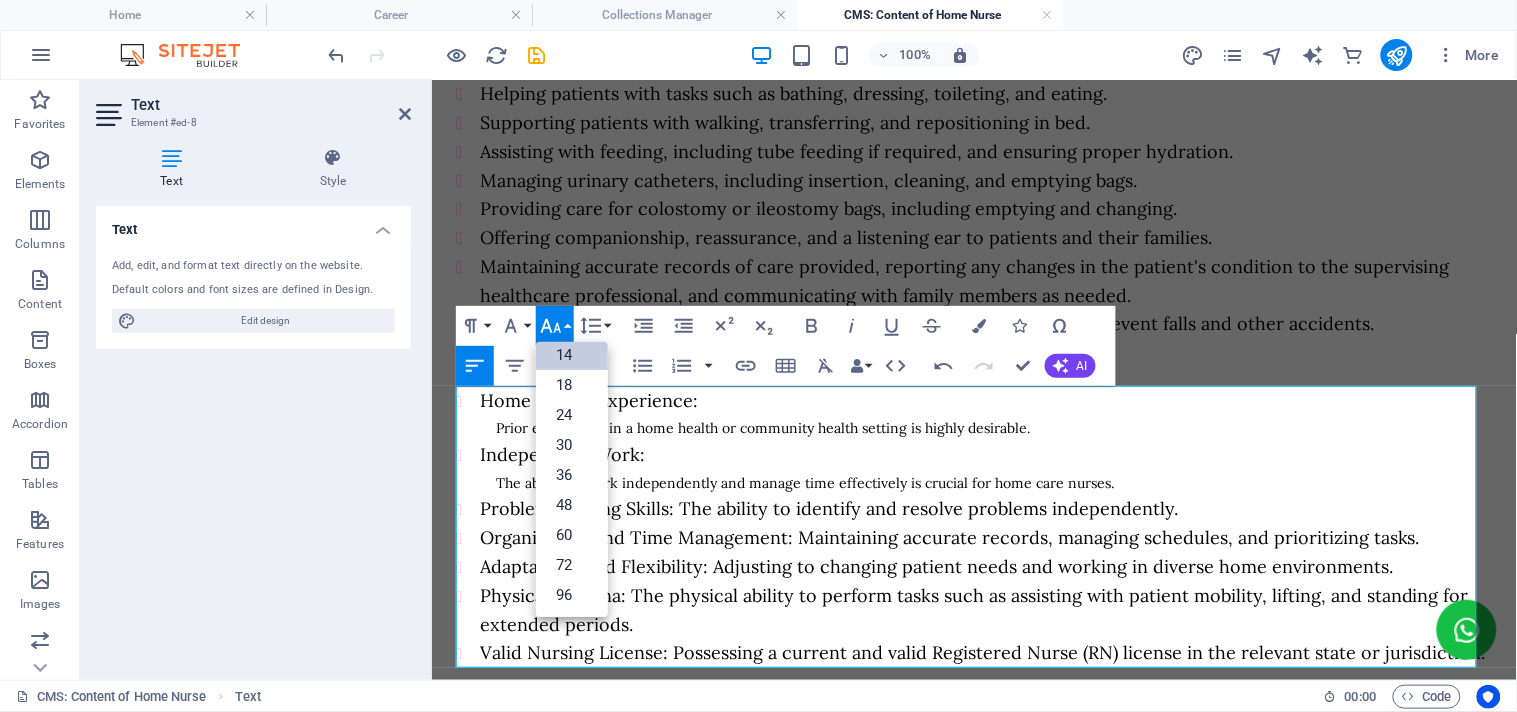 click on "Problem-Solving Skills: The ability to identify and resolve problems independently." at bounding box center (828, 507) 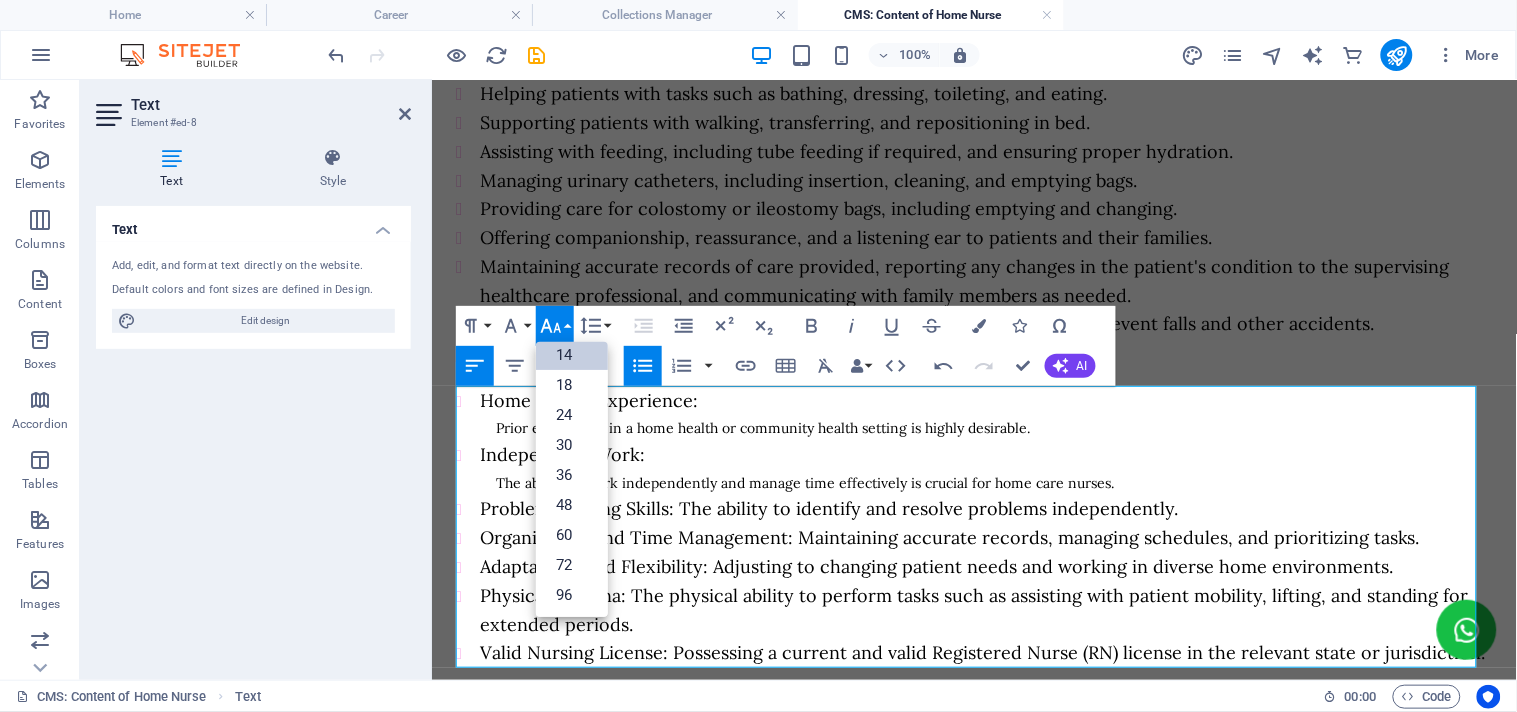 click on "Problem-Solving Skills: The ability to identify and resolve problems independently." at bounding box center [828, 507] 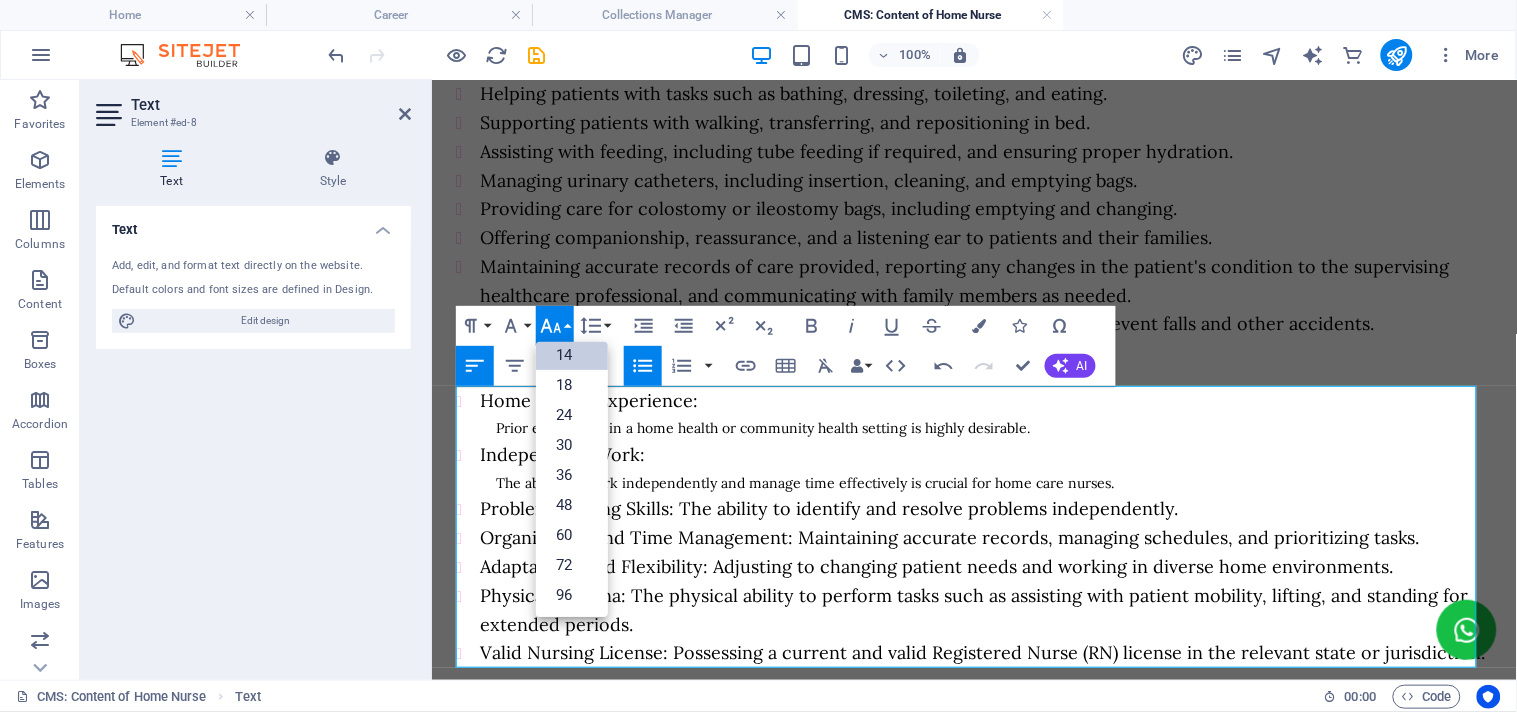 click on "Independent Work:" at bounding box center [985, 454] 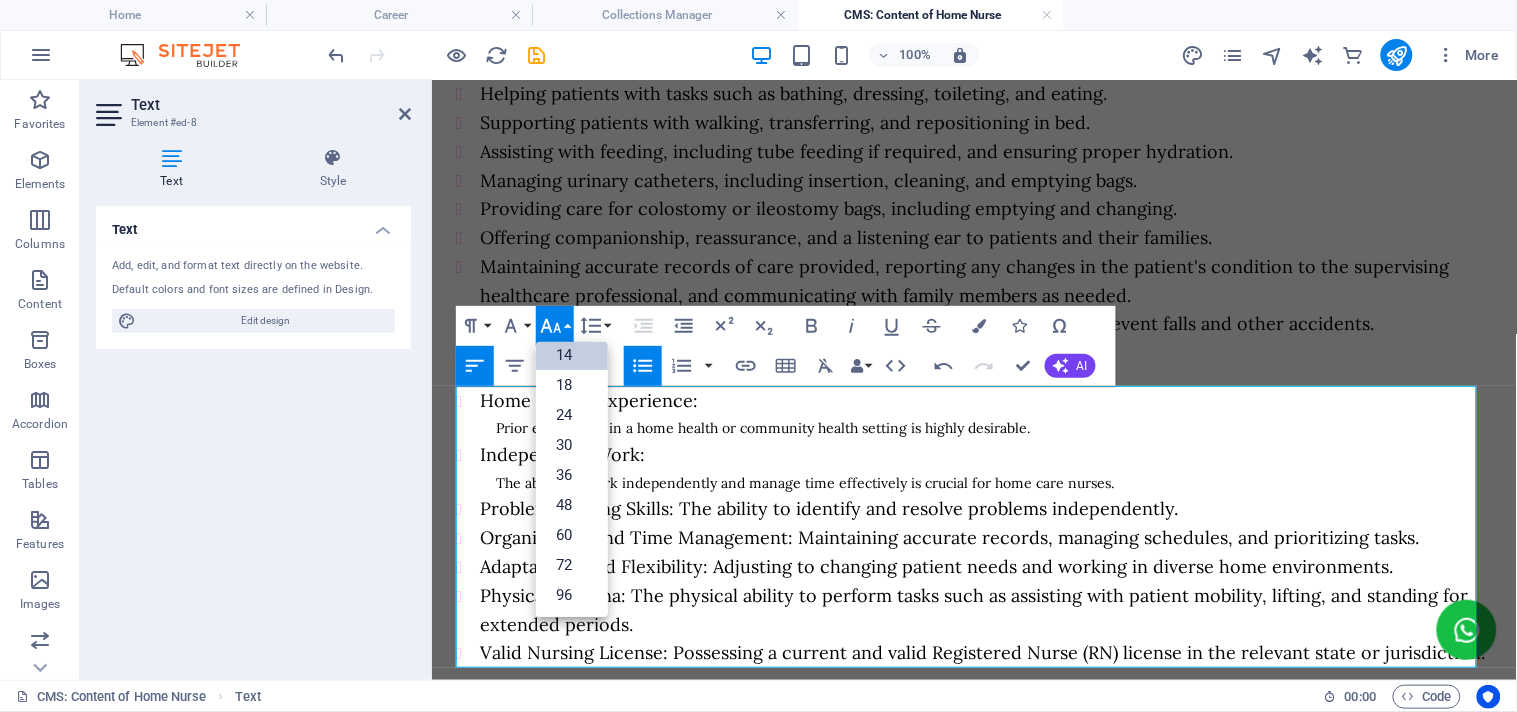 click 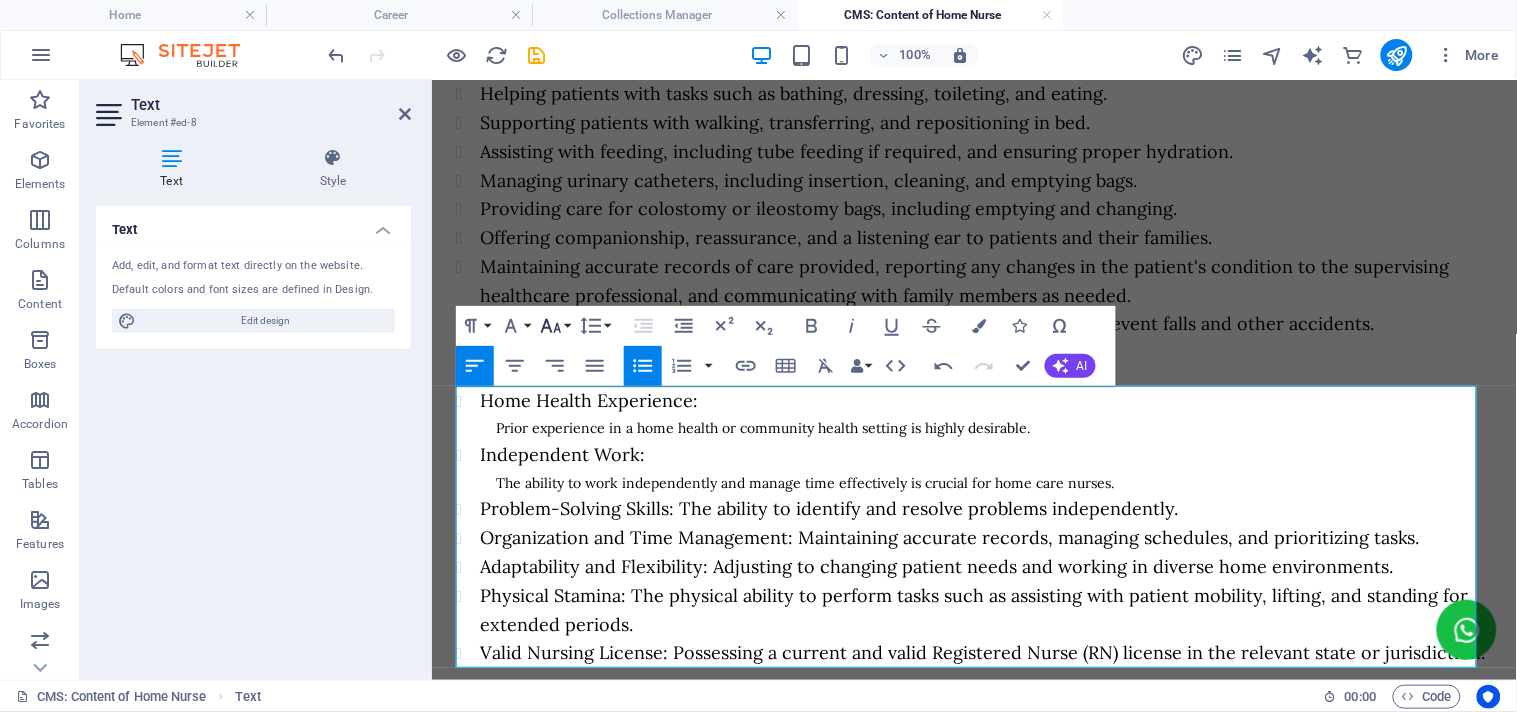 scroll, scrollTop: 157, scrollLeft: 0, axis: vertical 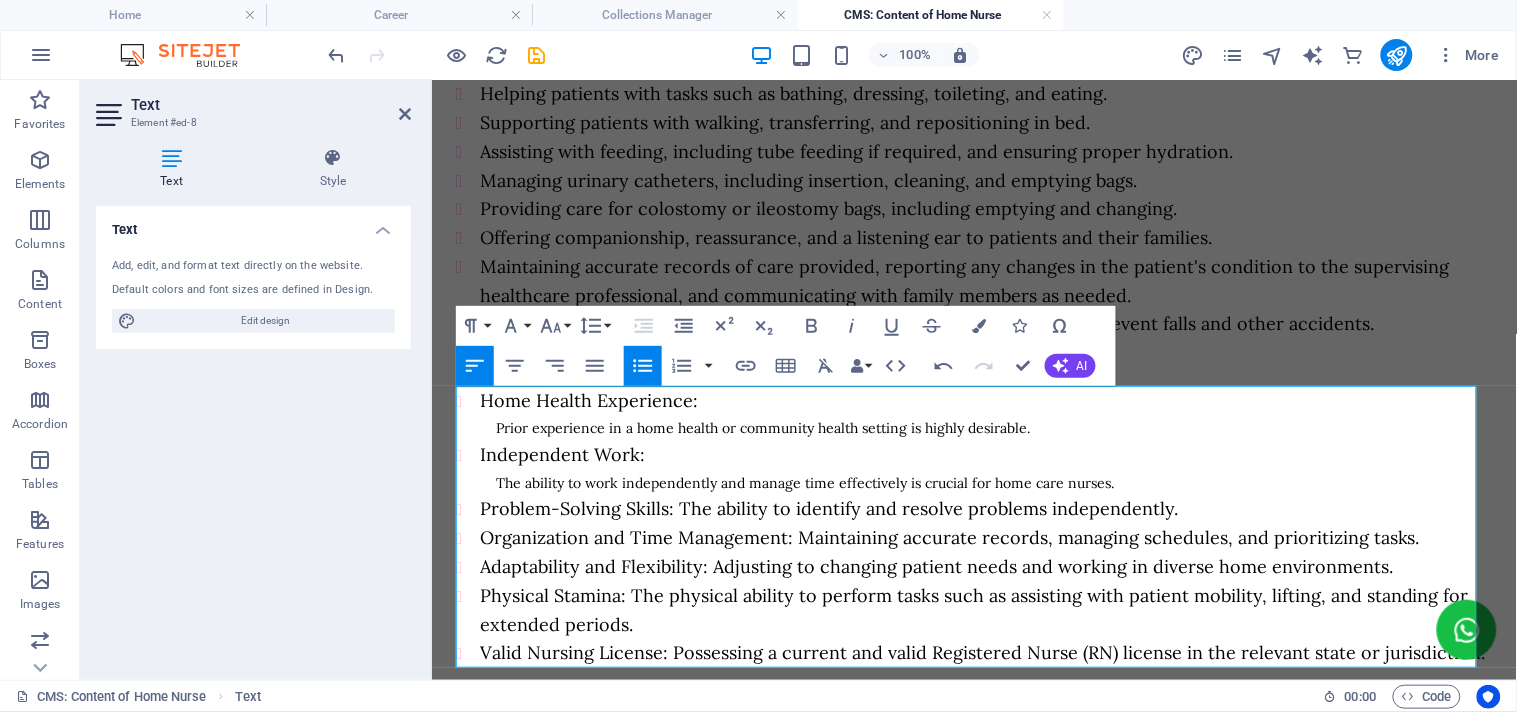 click on "Problem-Solving Skills: The ability to identify and resolve problems independently." at bounding box center (828, 507) 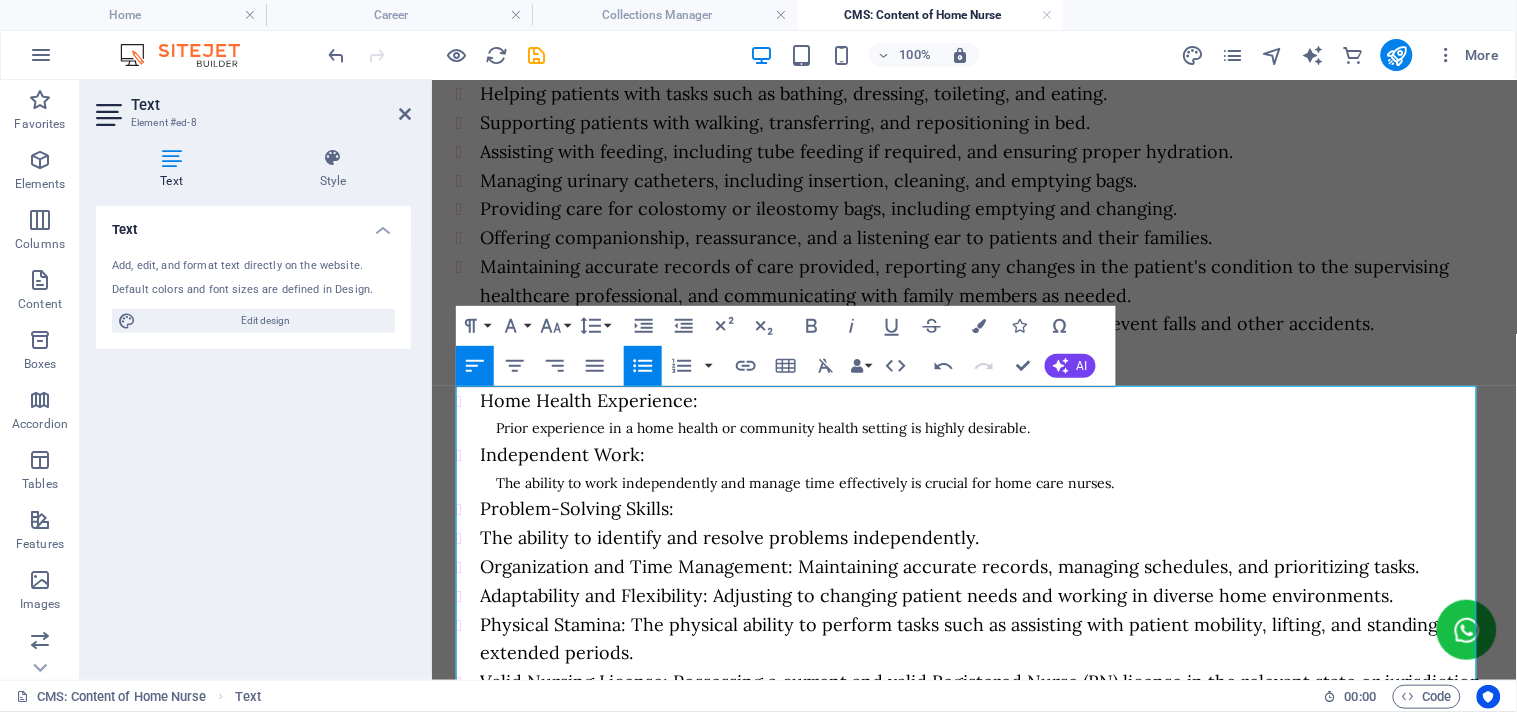 click on "Unordered List" at bounding box center [643, 366] 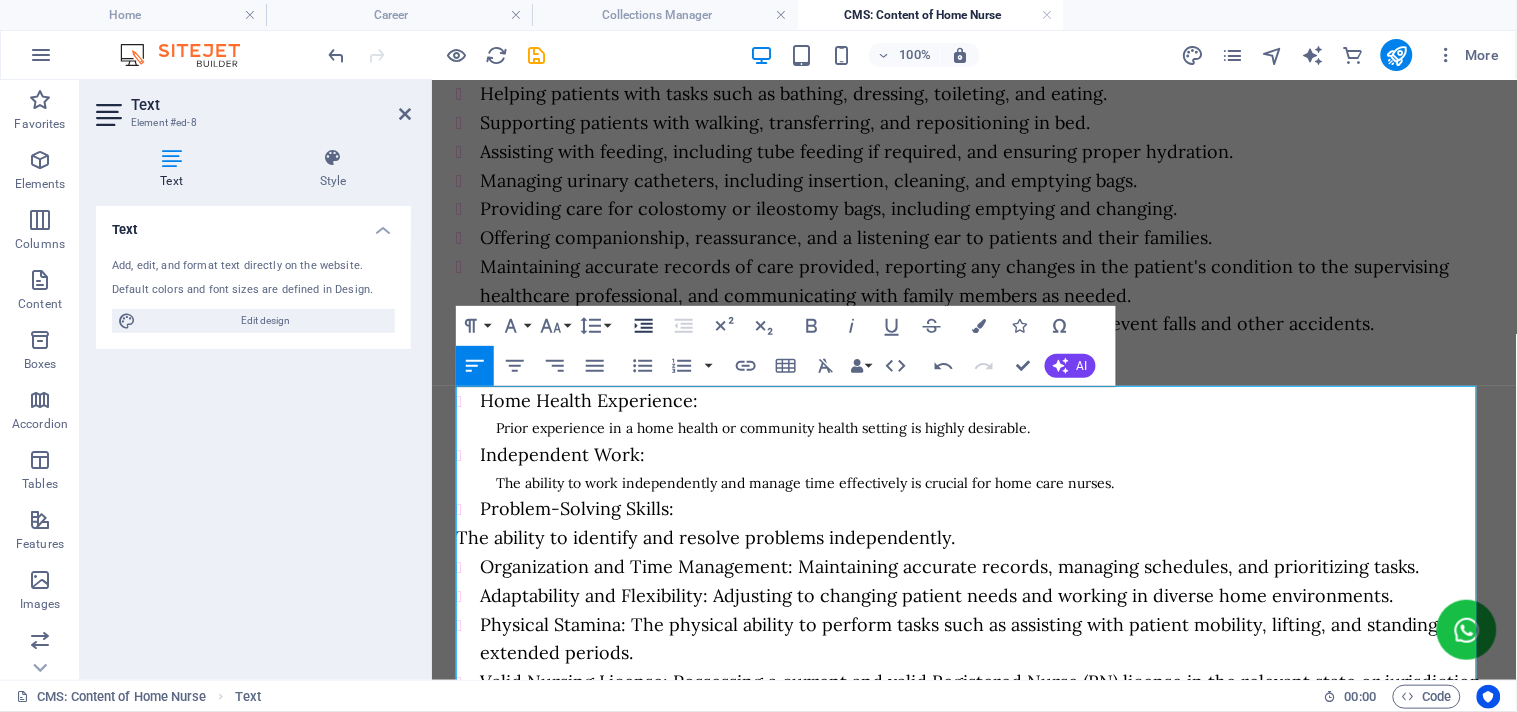 click 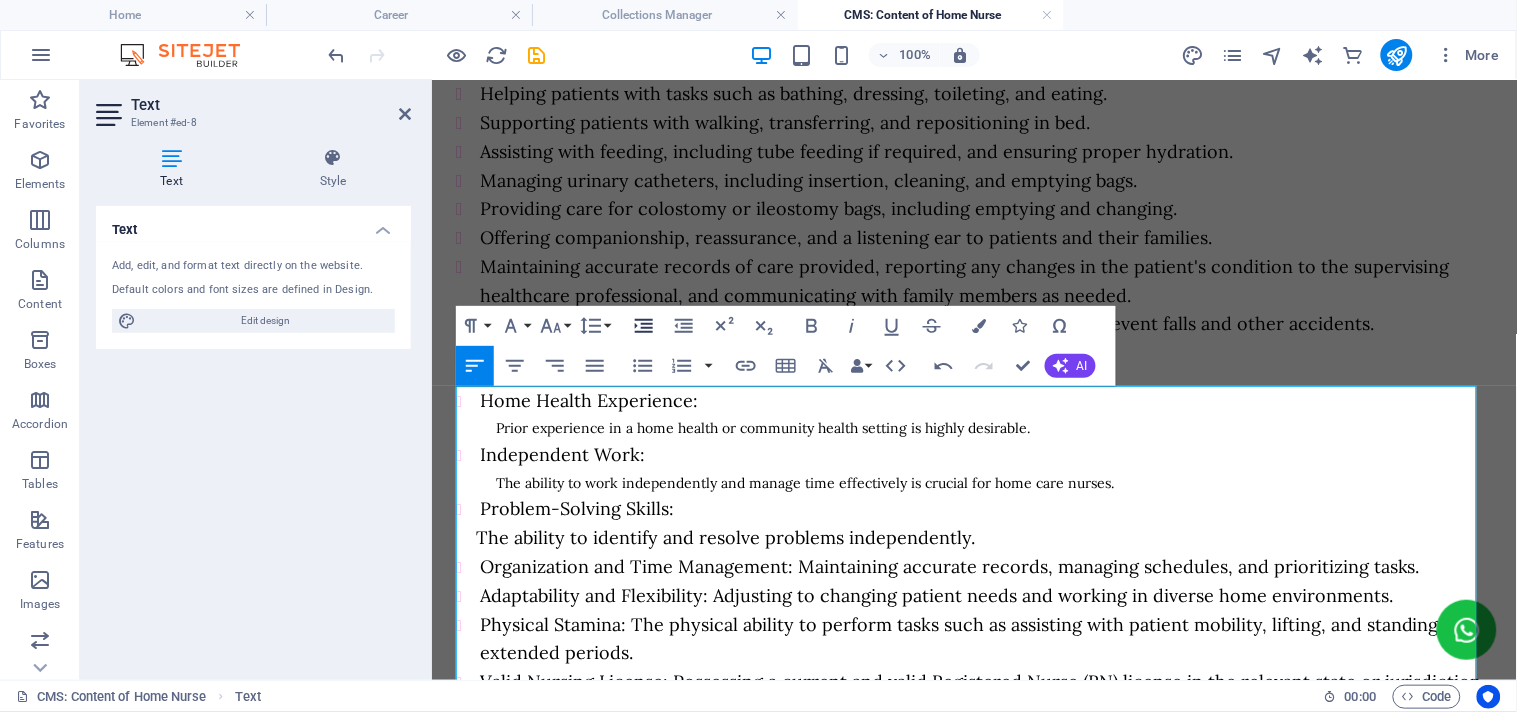 click 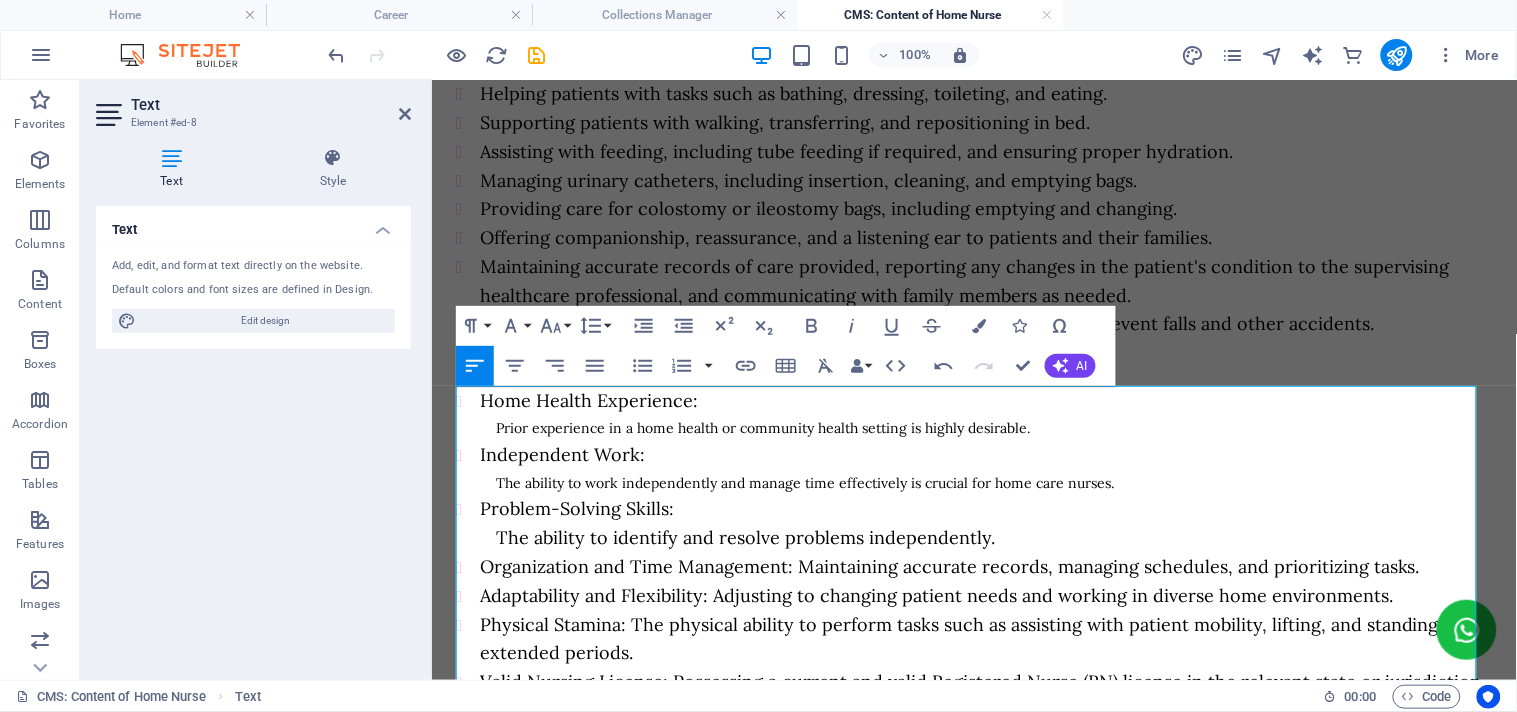 click on "The ability to identify and resolve problems independently." at bounding box center [744, 536] 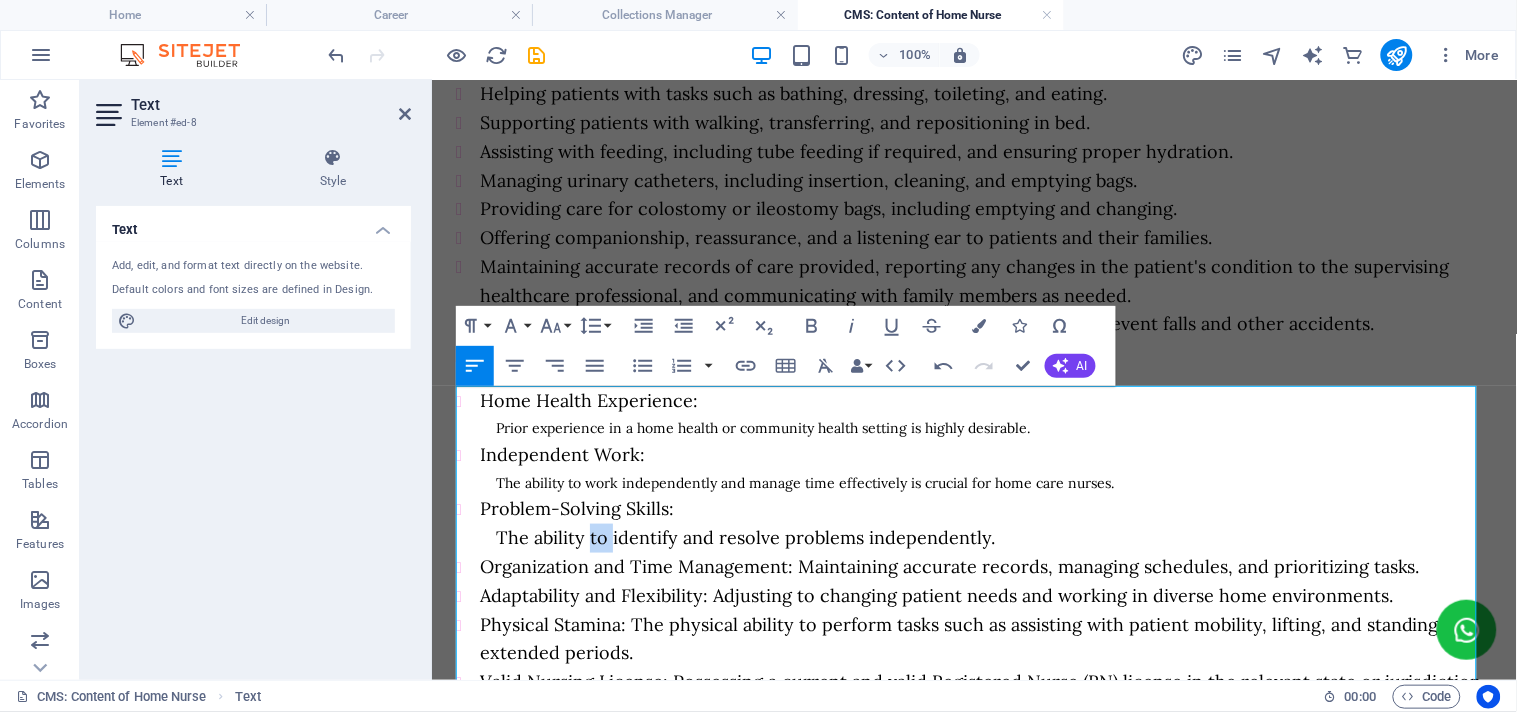 click on "The ability to identify and resolve problems independently." at bounding box center [744, 536] 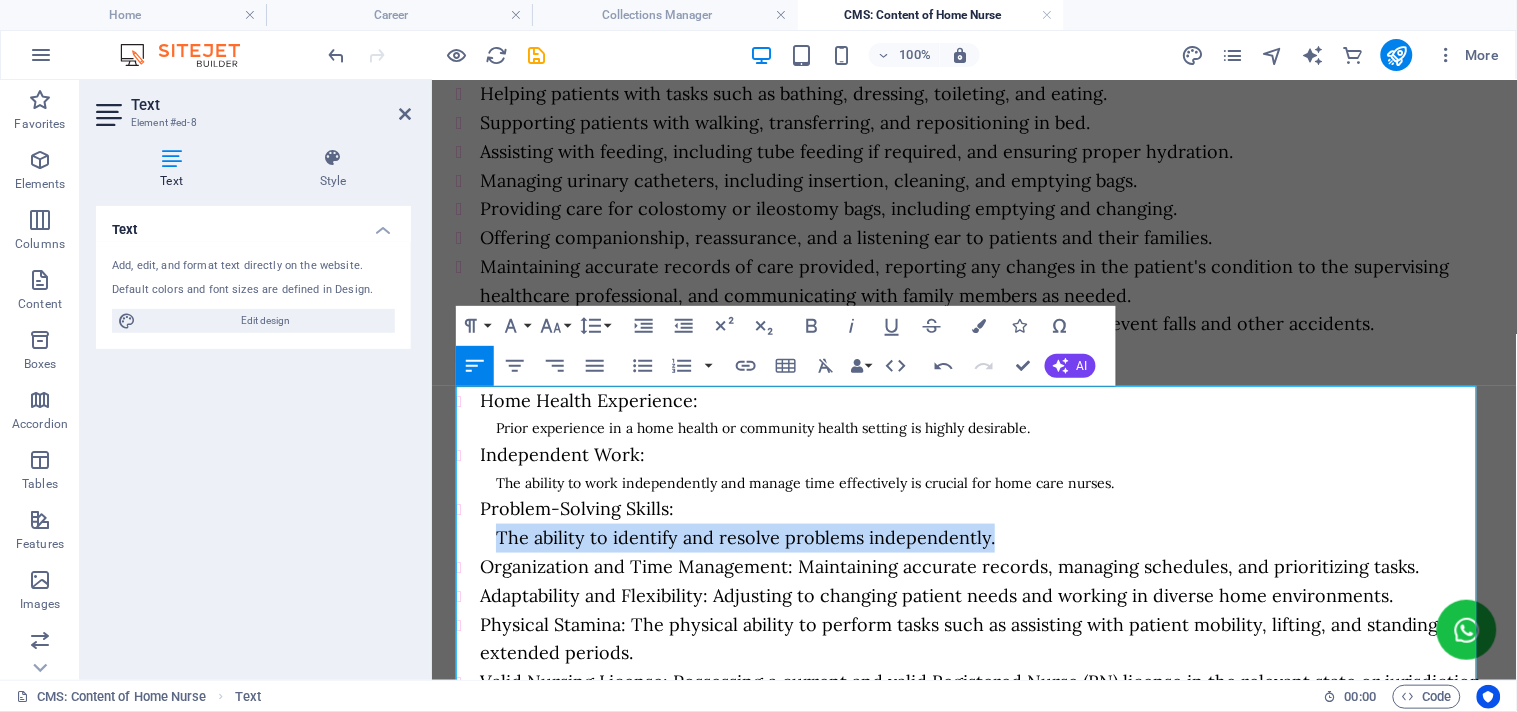 click on "The ability to identify and resolve problems independently." at bounding box center (744, 536) 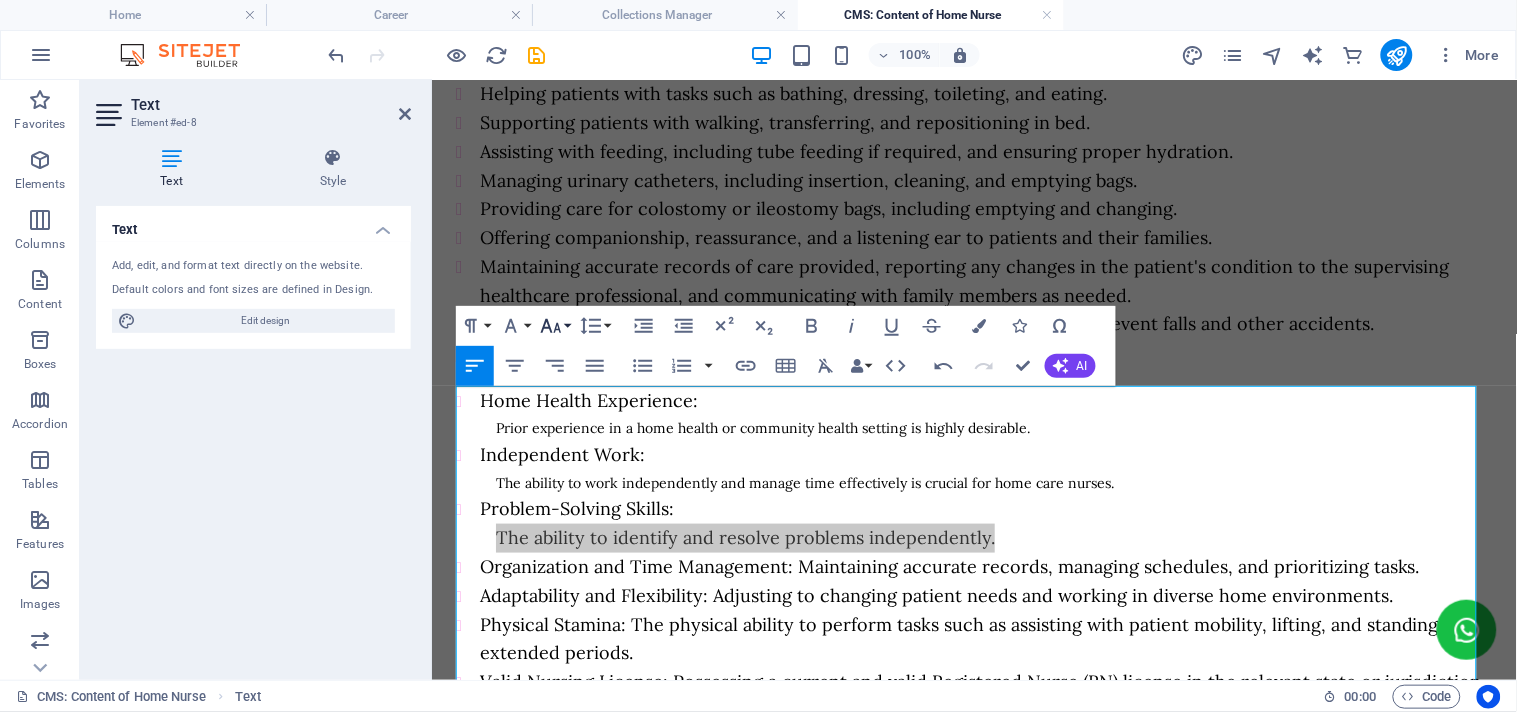 click 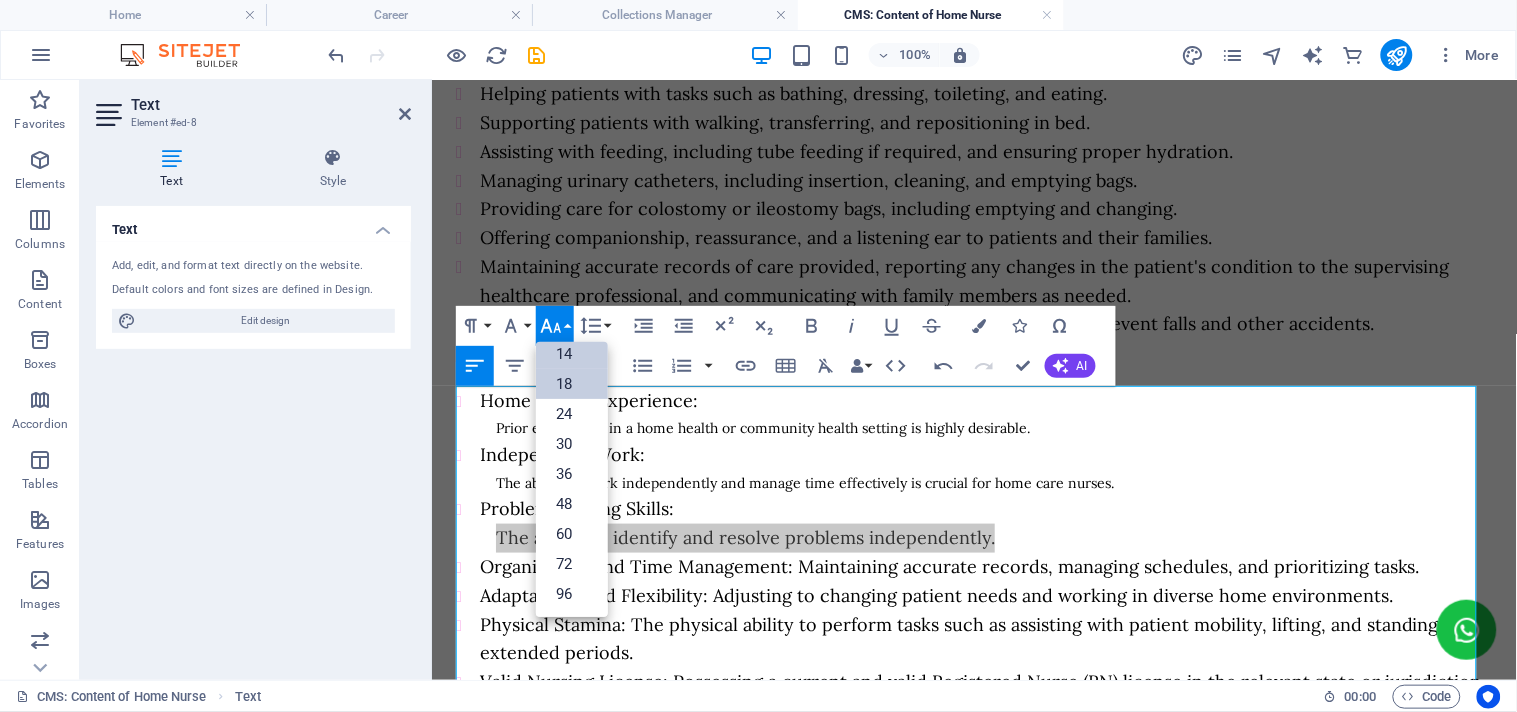 scroll, scrollTop: 160, scrollLeft: 0, axis: vertical 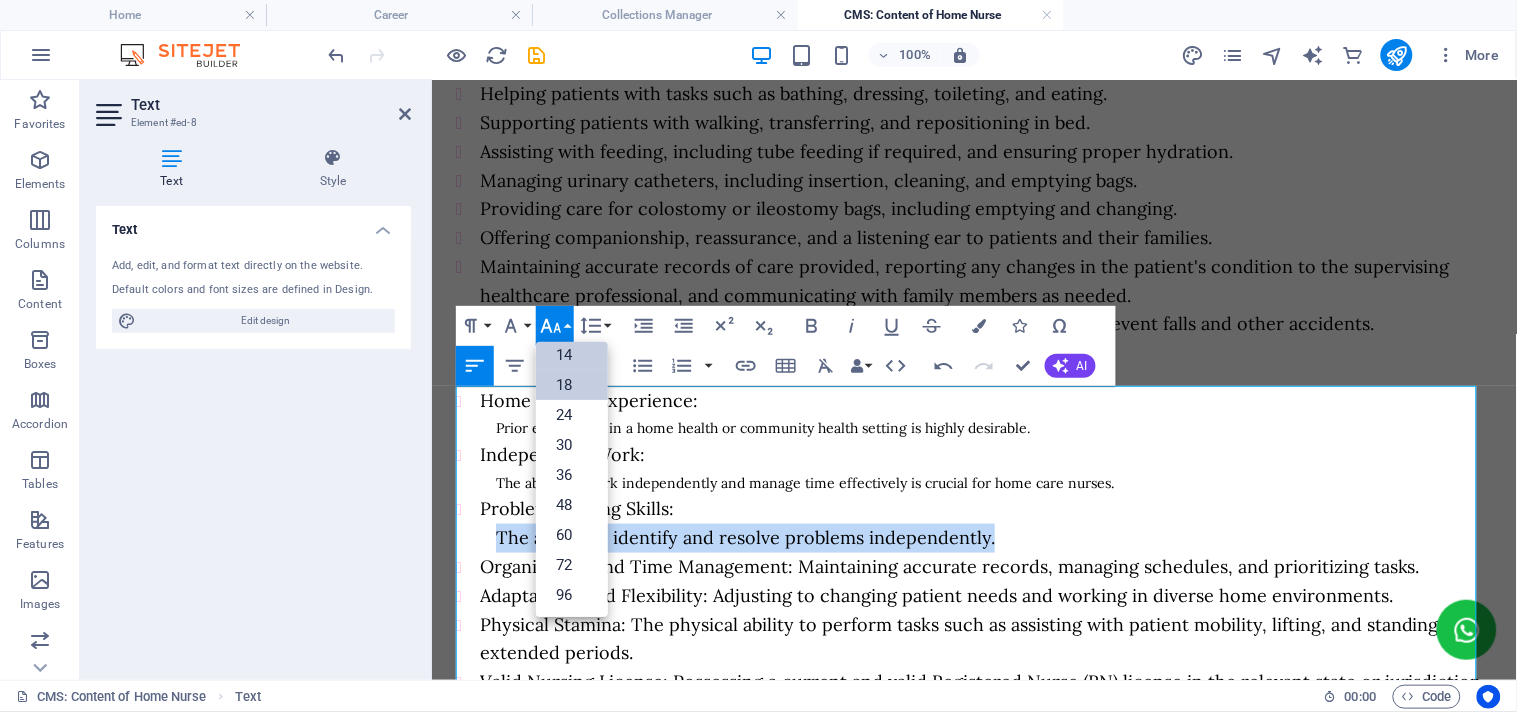 click on "14" at bounding box center (572, 355) 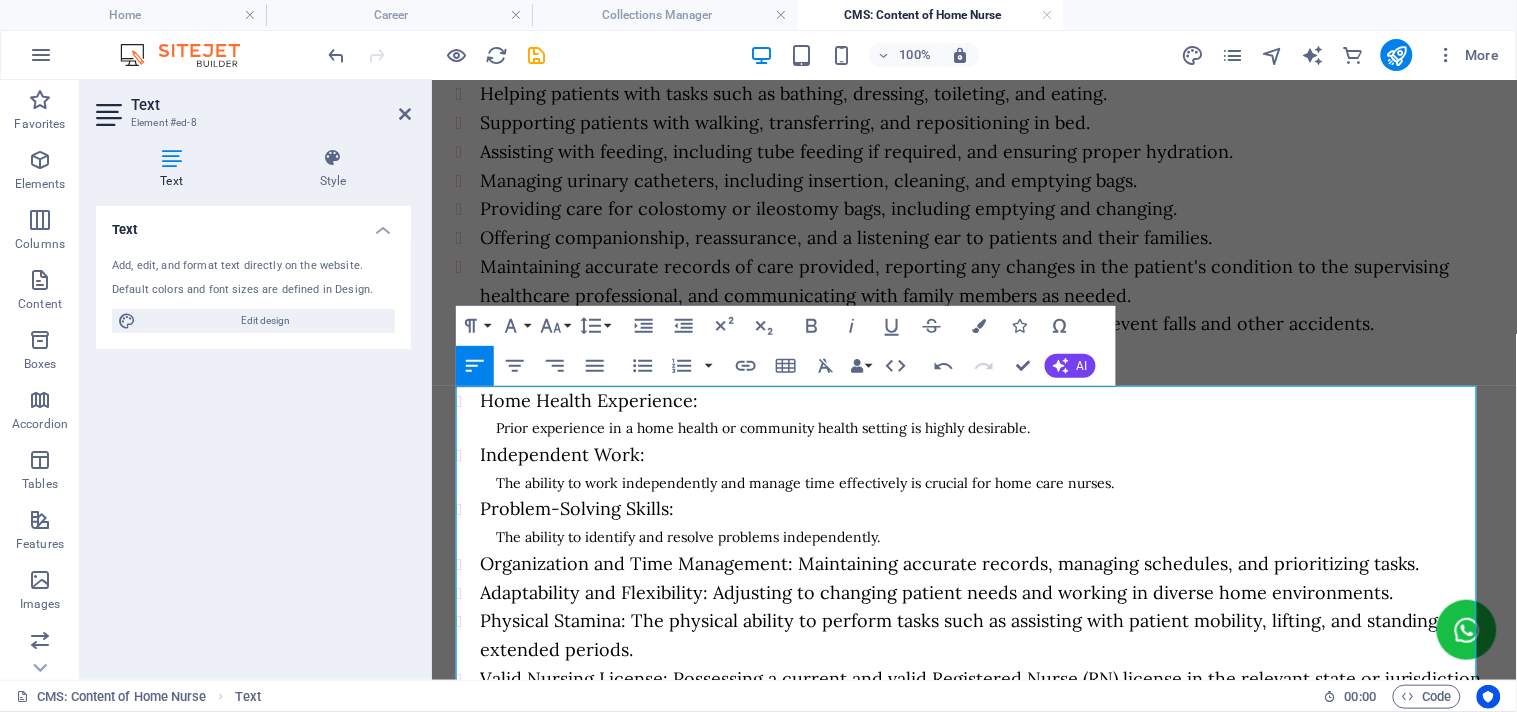 click on "Organization and Time Management: Maintaining accurate records, managing schedules, and prioritizing tasks." at bounding box center (949, 562) 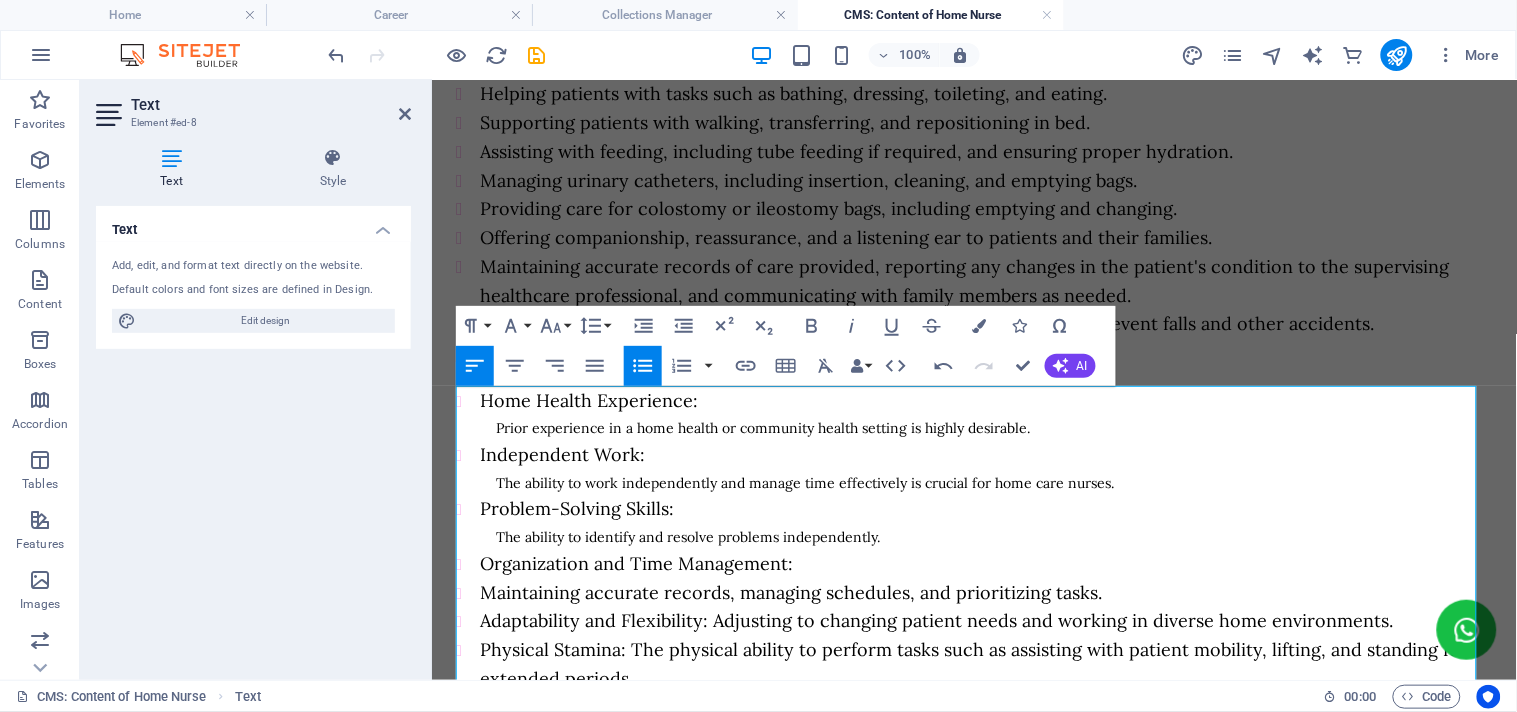 click on "Unordered List" at bounding box center (643, 366) 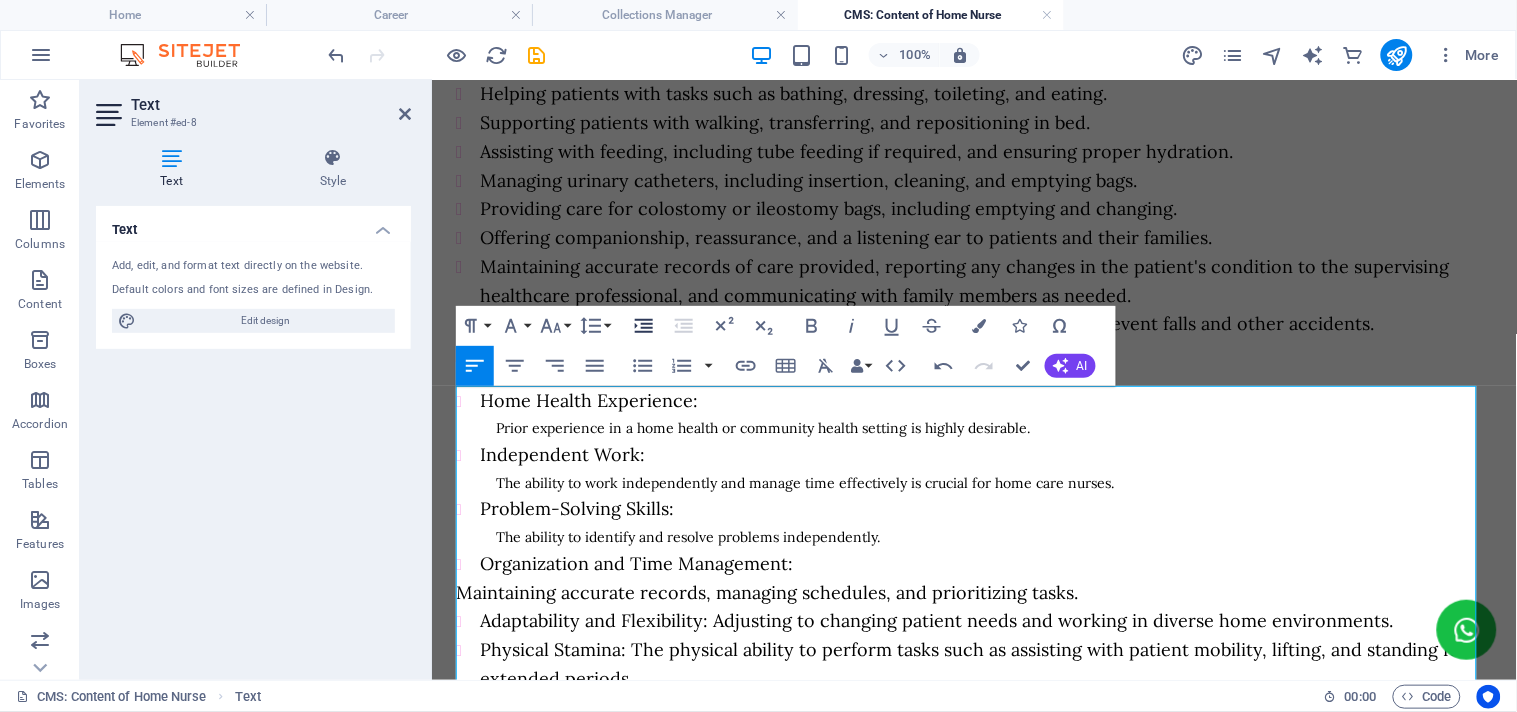 click 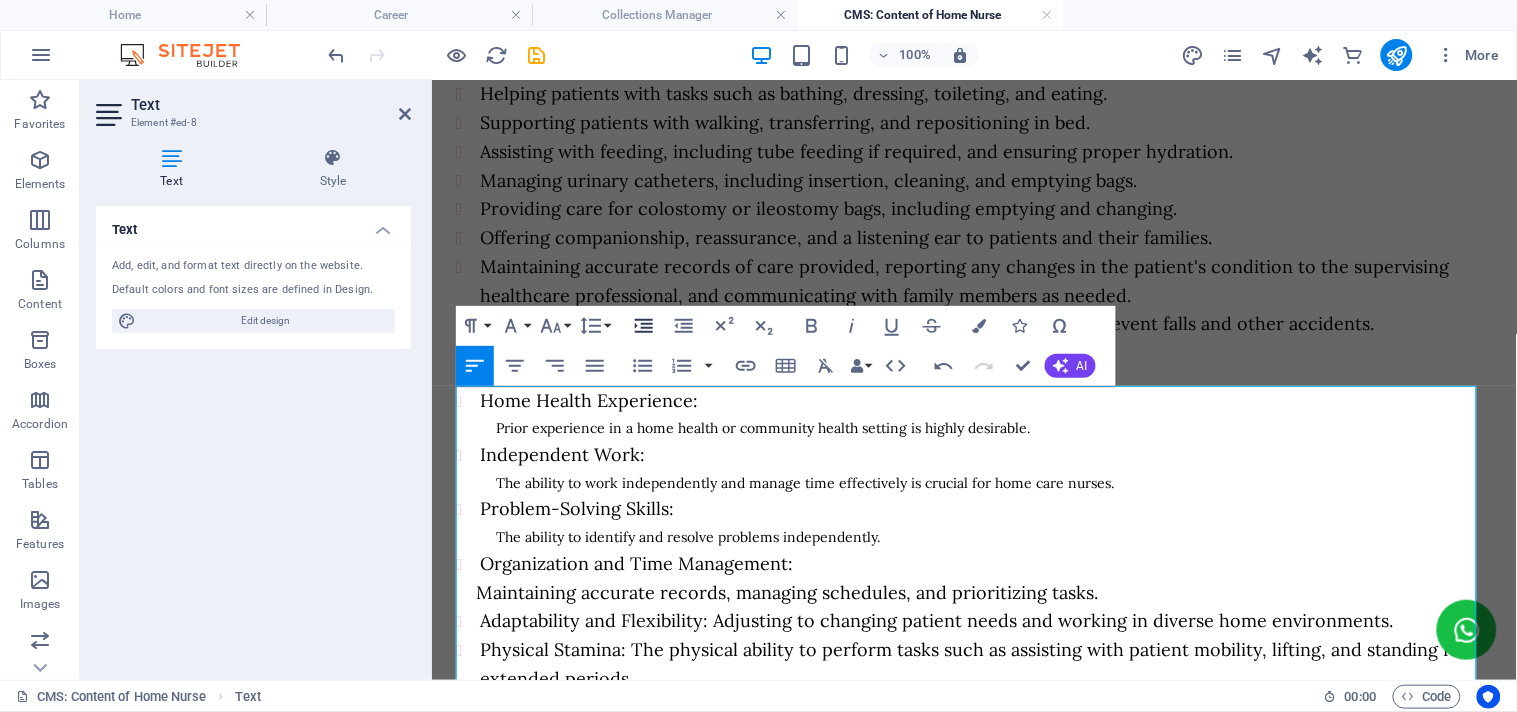 click 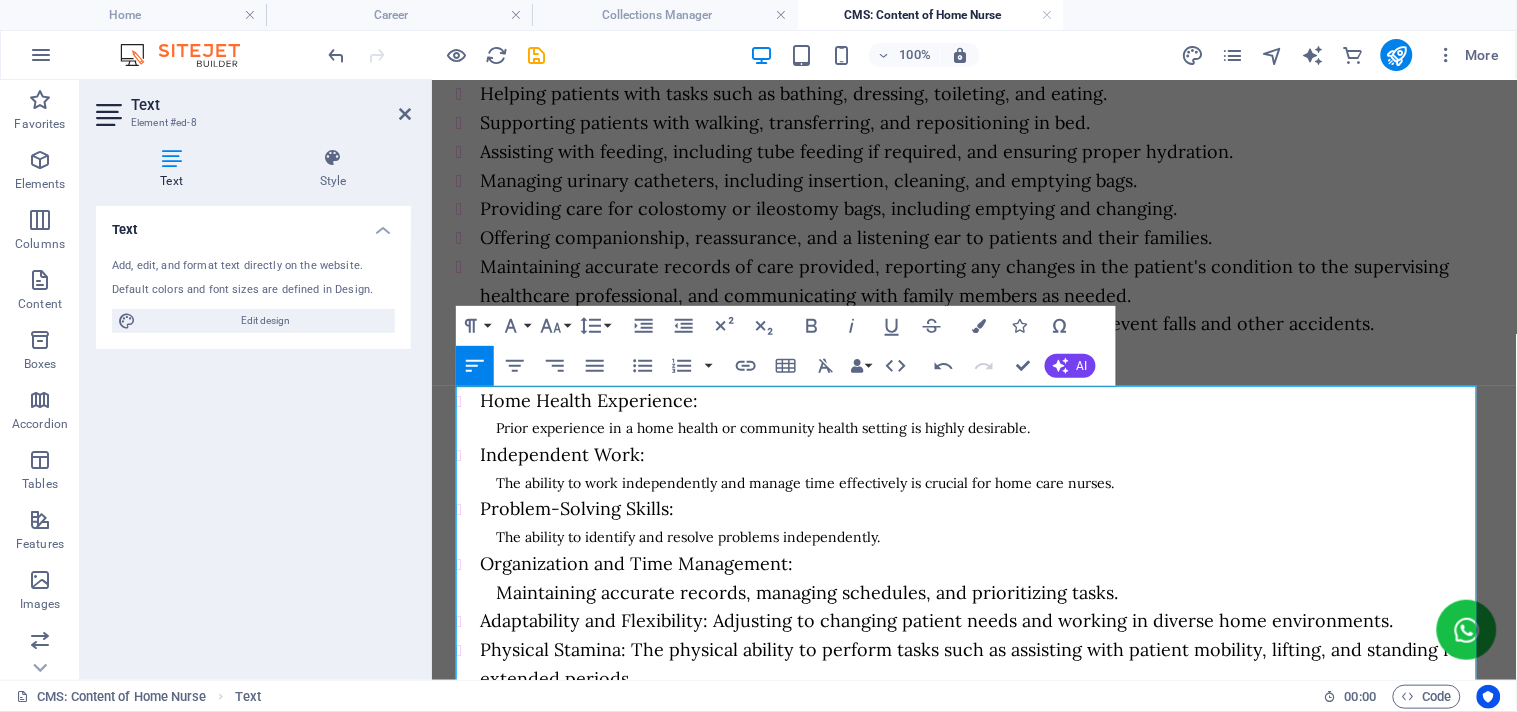 click on "Maintaining accurate records, managing schedules, and prioritizing tasks." at bounding box center (806, 591) 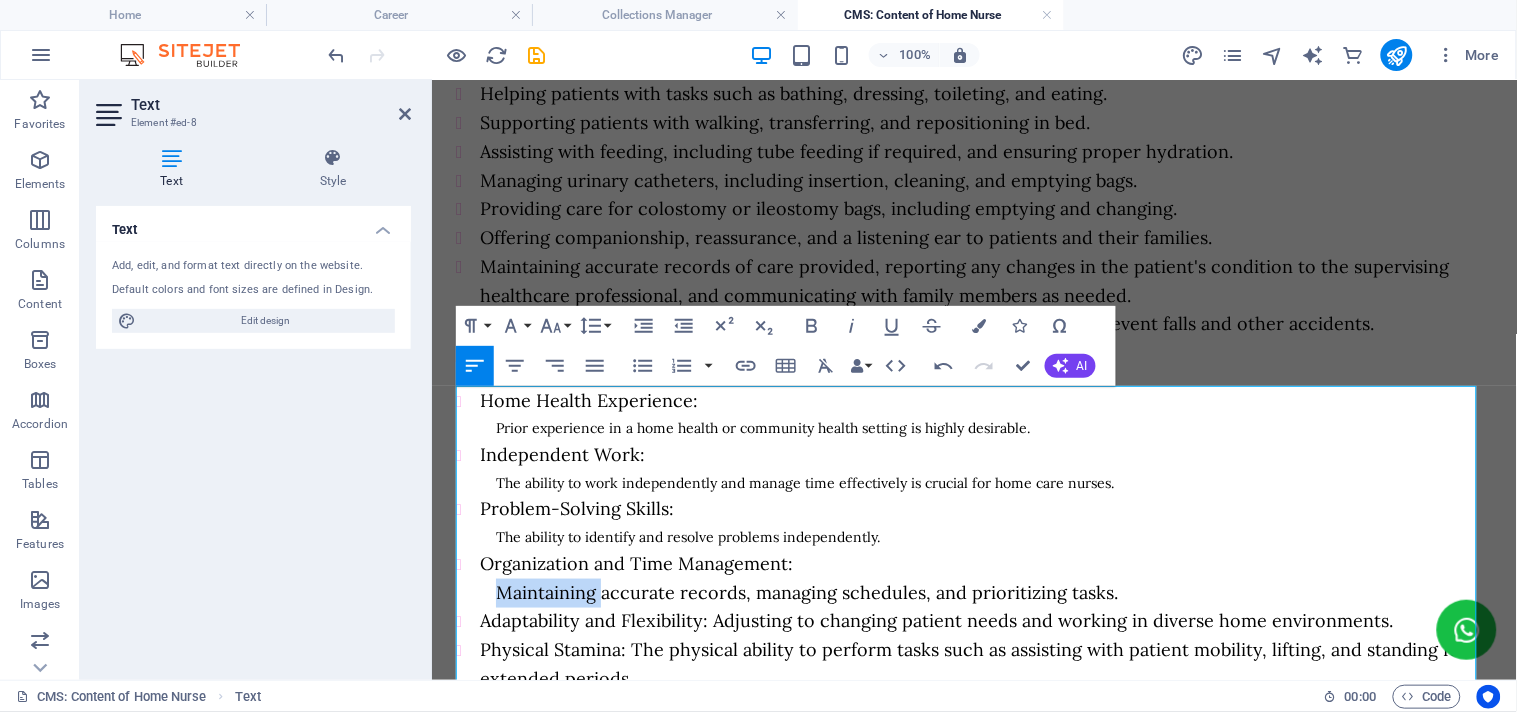click on "Maintaining accurate records, managing schedules, and prioritizing tasks." at bounding box center [806, 591] 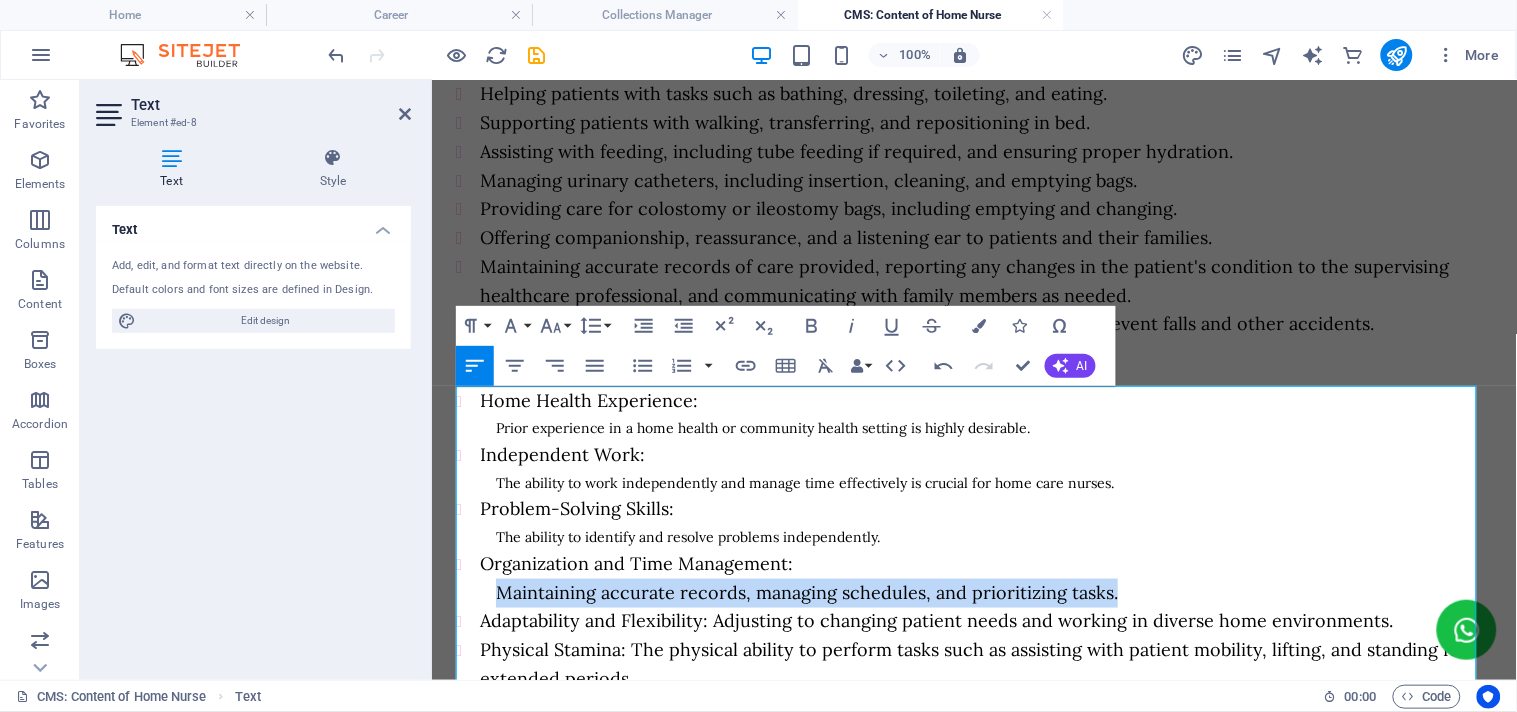 click on "Maintaining accurate records, managing schedules, and prioritizing tasks." at bounding box center (806, 591) 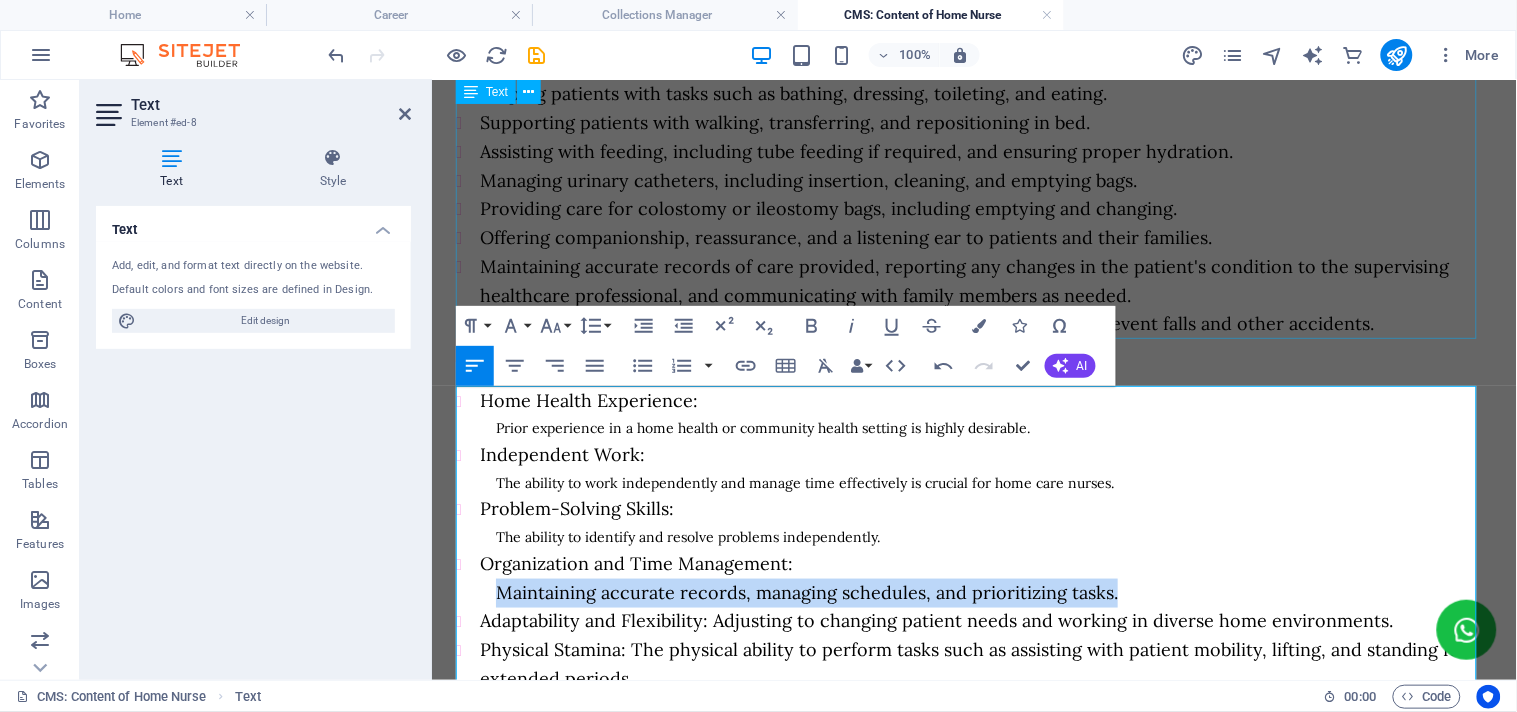 drag, startPoint x: 552, startPoint y: 302, endPoint x: 984, endPoint y: 389, distance: 440.67334 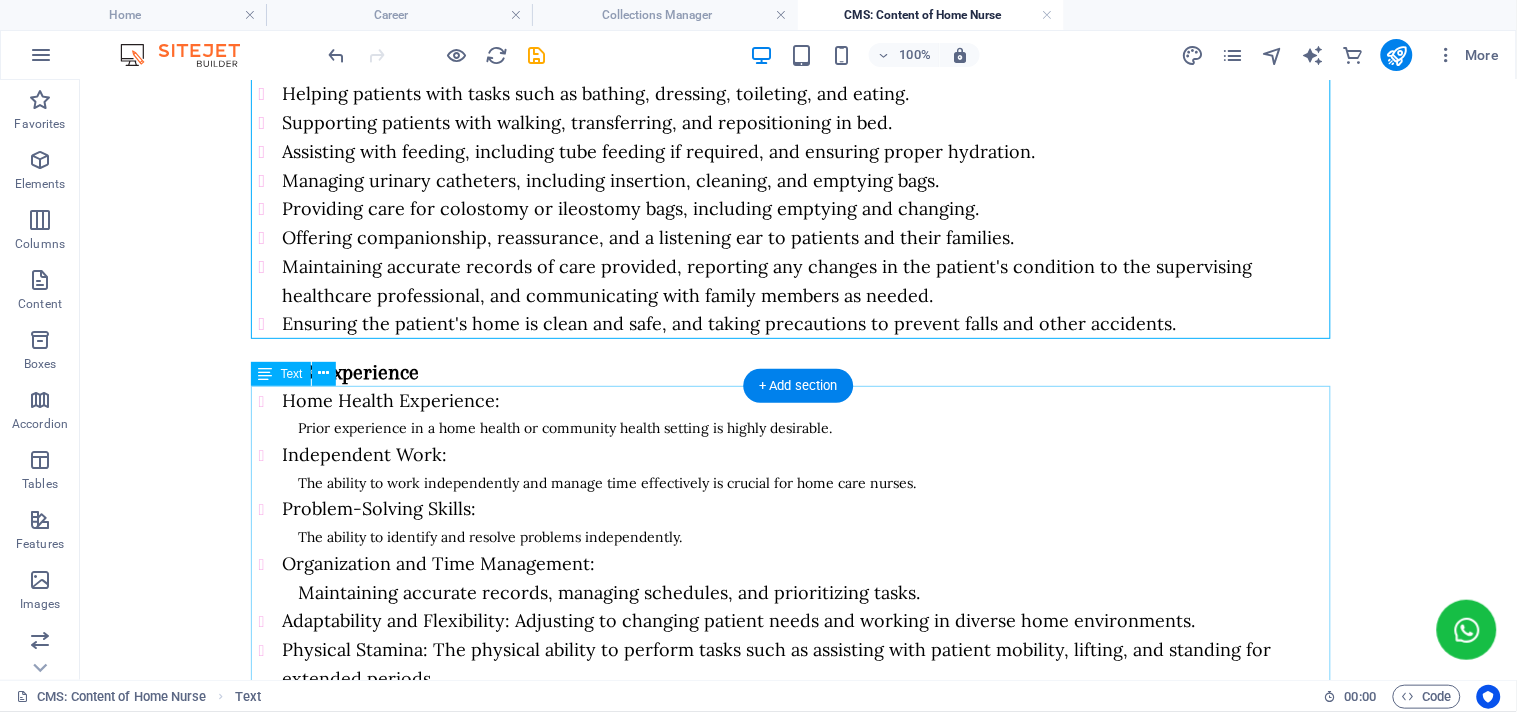 click on "Home Health Experience:  Prior experience in a home health or community health setting is highly desirable. Independent Work:  The ability to work independently and manage time effectively is crucial for home care nurses. Problem-Solving Skills:  The ability to identify and resolve problems independently. Organization and Time Management:  Maintaining accurate records, managing schedules, and prioritizing tasks. Adaptability and Flexibility: Adjusting to changing patient needs and working in diverse home environments. Physical Stamina: The physical ability to perform tasks such as assisting with patient mobility, lifting, and standing for extended periods. Valid Nursing License: Possessing a current and valid Registered Nurse (RN) license in the relevant state or jurisdiction." at bounding box center (798, 554) 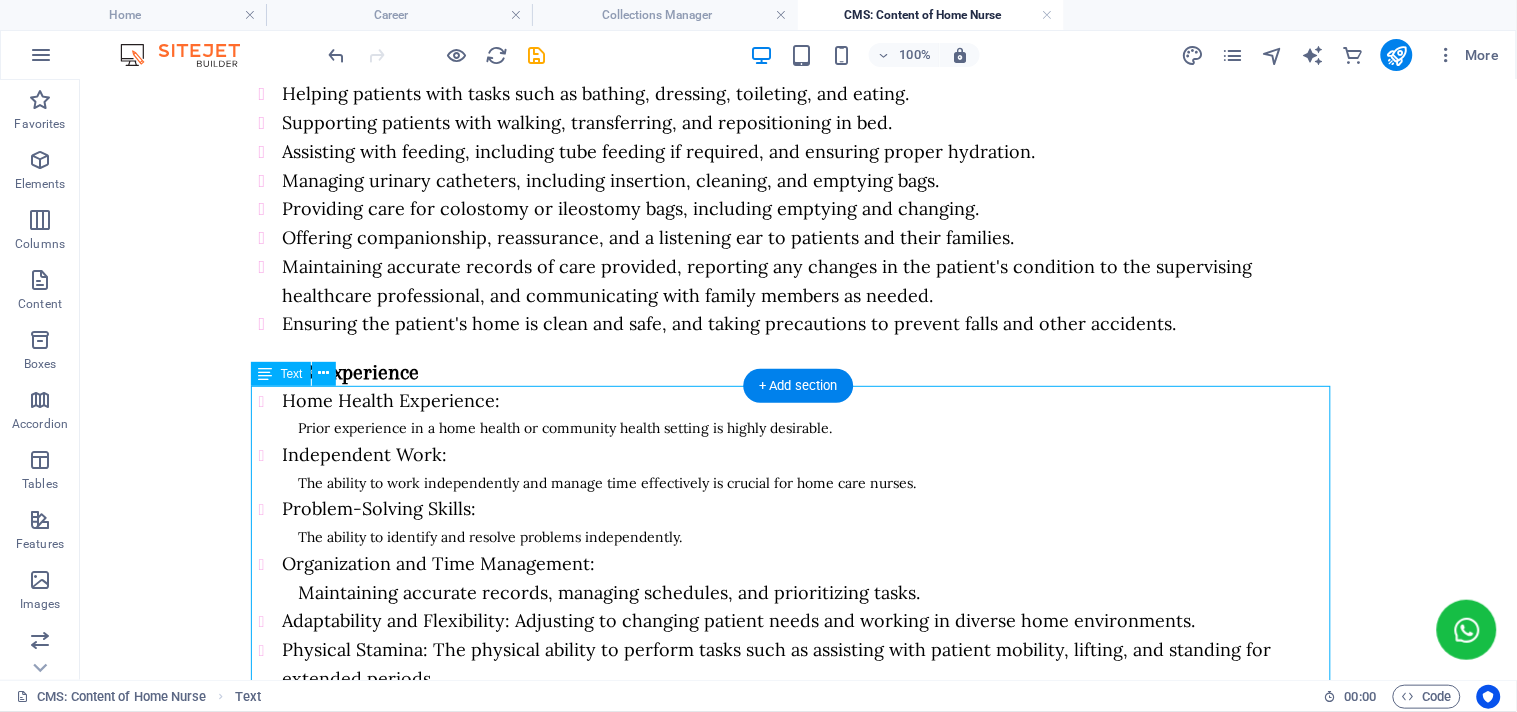 click on "Home Health Experience:  Prior experience in a home health or community health setting is highly desirable. Independent Work:  The ability to work independently and manage time effectively is crucial for home care nurses. Problem-Solving Skills:  The ability to identify and resolve problems independently. Organization and Time Management:  Maintaining accurate records, managing schedules, and prioritizing tasks. Adaptability and Flexibility: Adjusting to changing patient needs and working in diverse home environments. Physical Stamina: The physical ability to perform tasks such as assisting with patient mobility, lifting, and standing for extended periods. Valid Nursing License: Possessing a current and valid Registered Nurse (RN) license in the relevant state or jurisdiction." at bounding box center [798, 554] 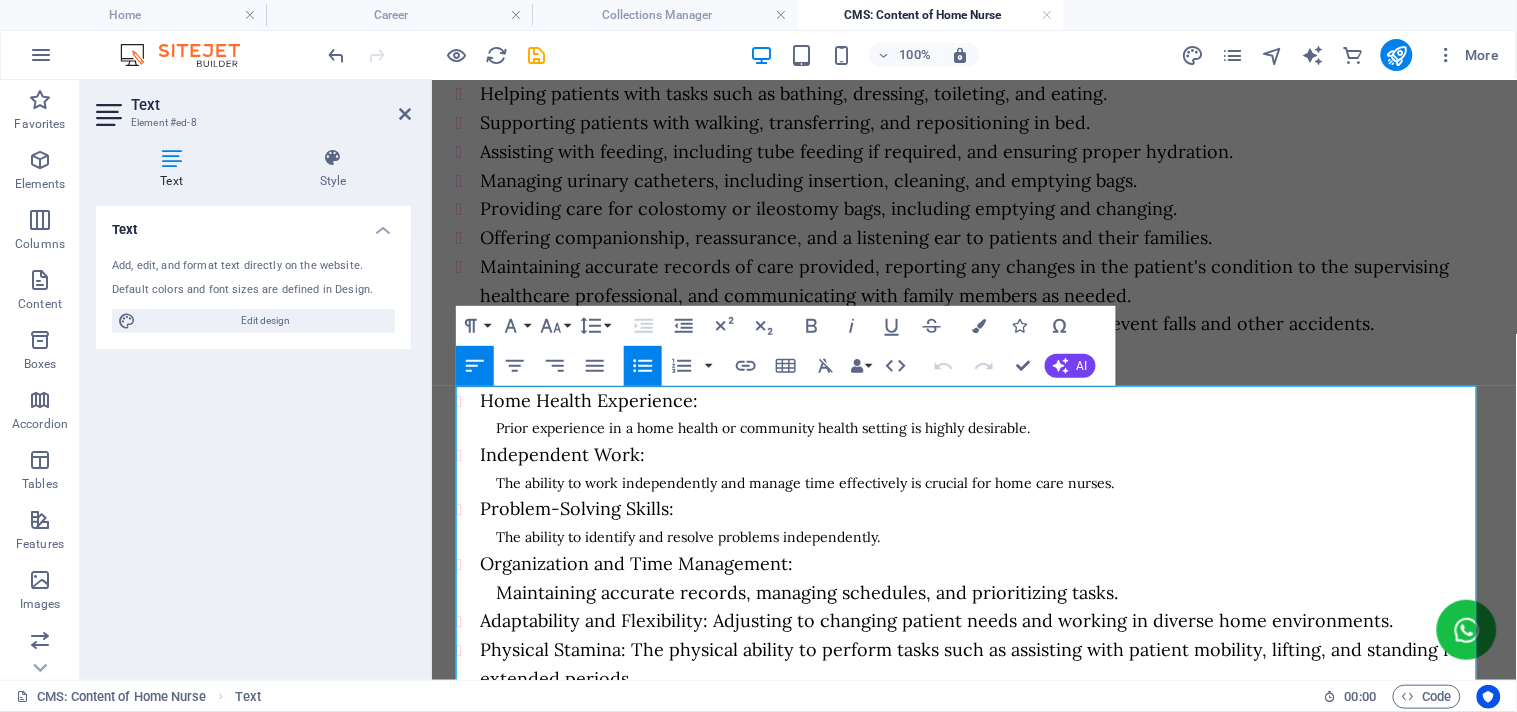 click on "Maintaining accurate records, managing schedules, and prioritizing tasks." at bounding box center (806, 591) 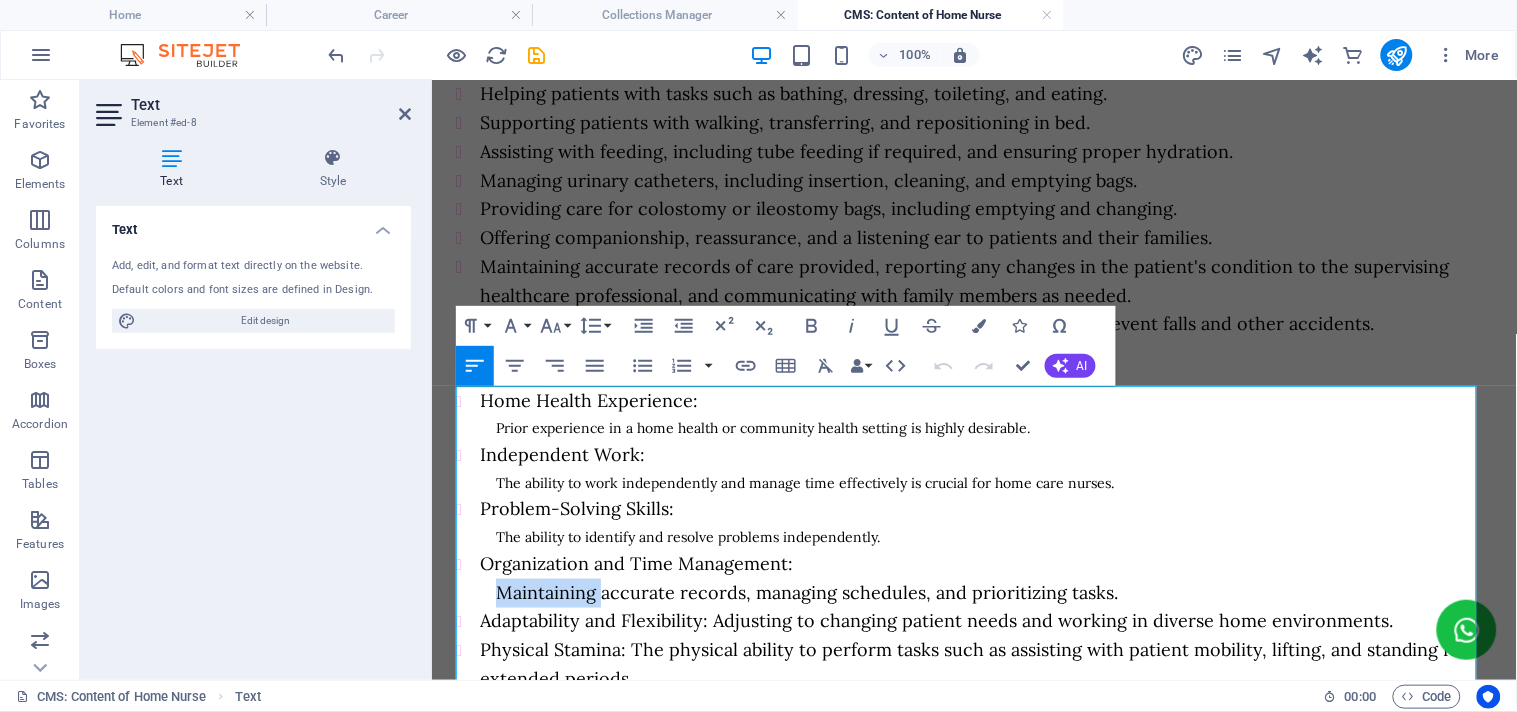 click on "Maintaining accurate records, managing schedules, and prioritizing tasks." at bounding box center [806, 591] 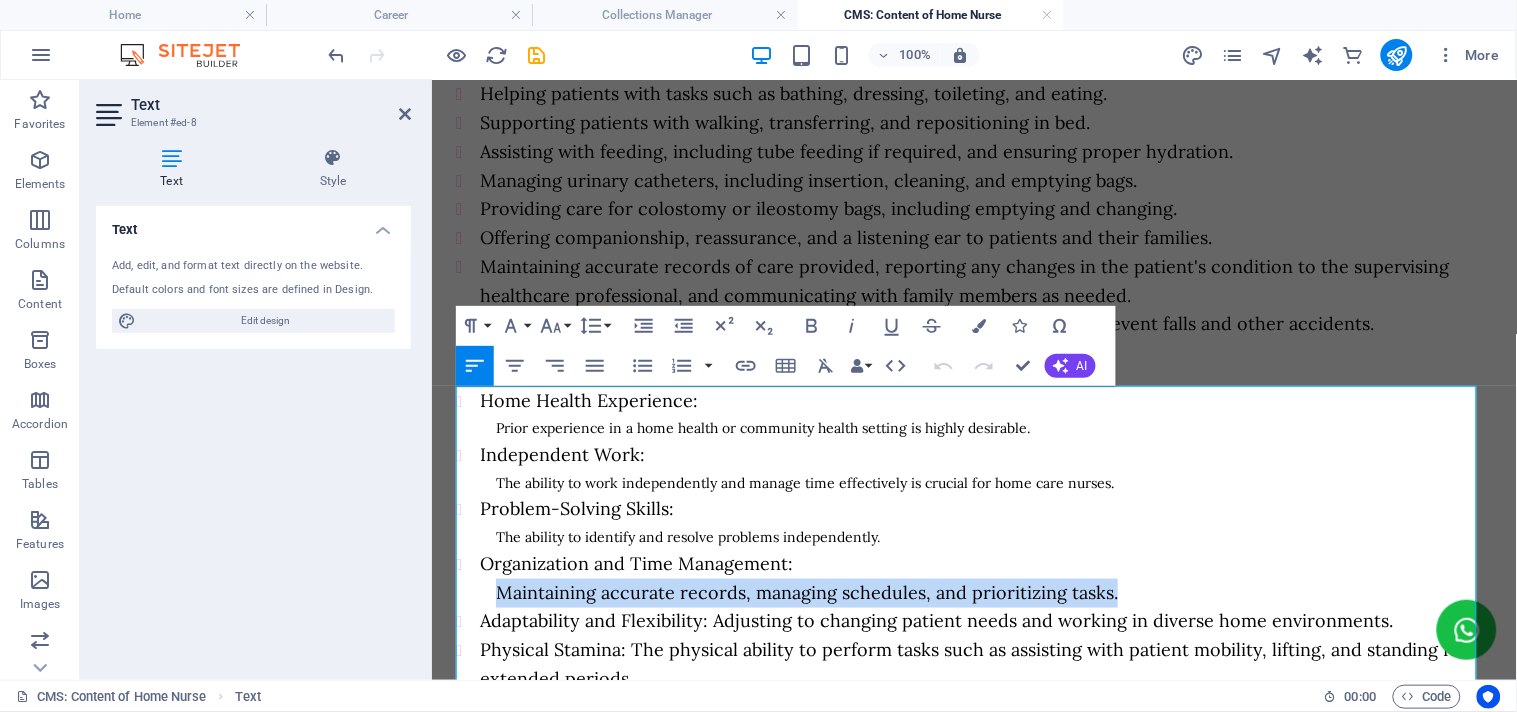 click on "Maintaining accurate records, managing schedules, and prioritizing tasks." at bounding box center [806, 591] 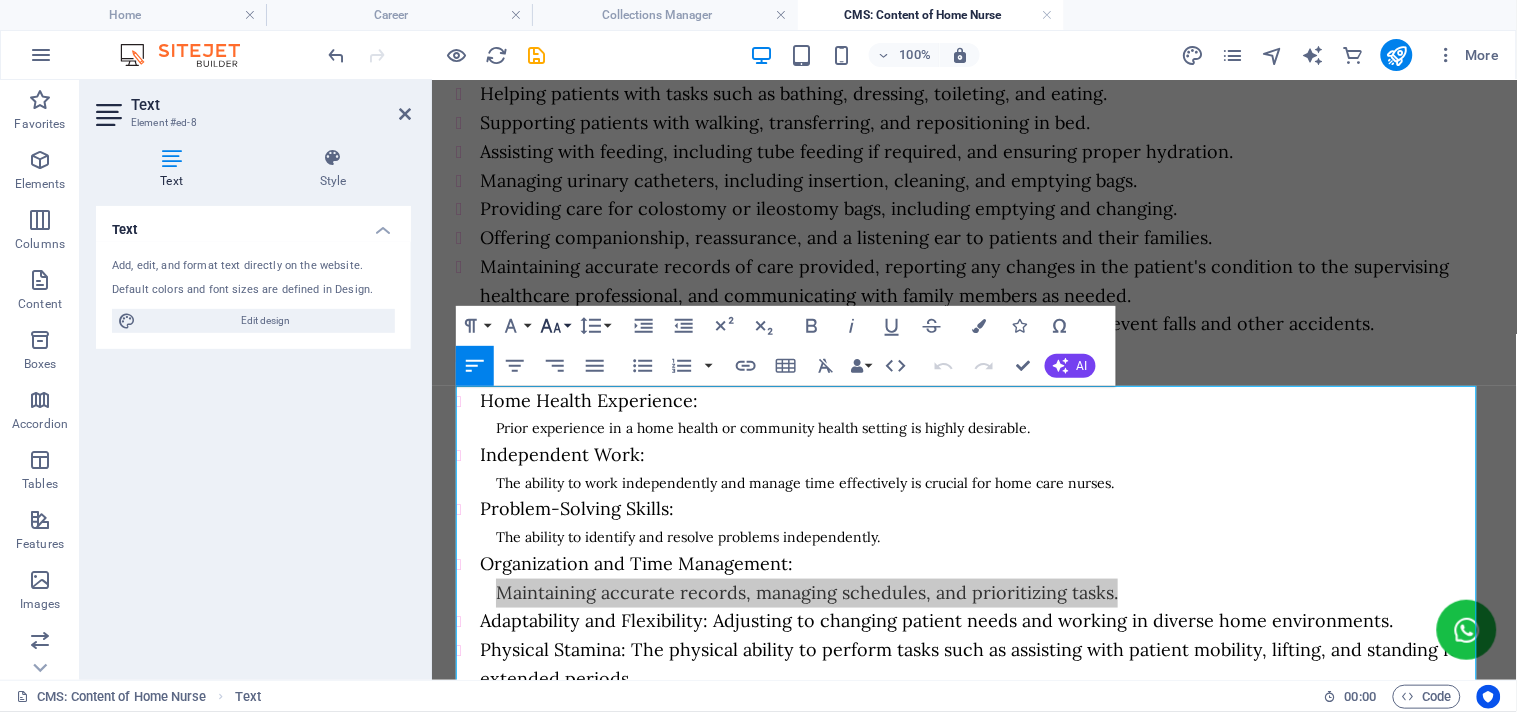 click 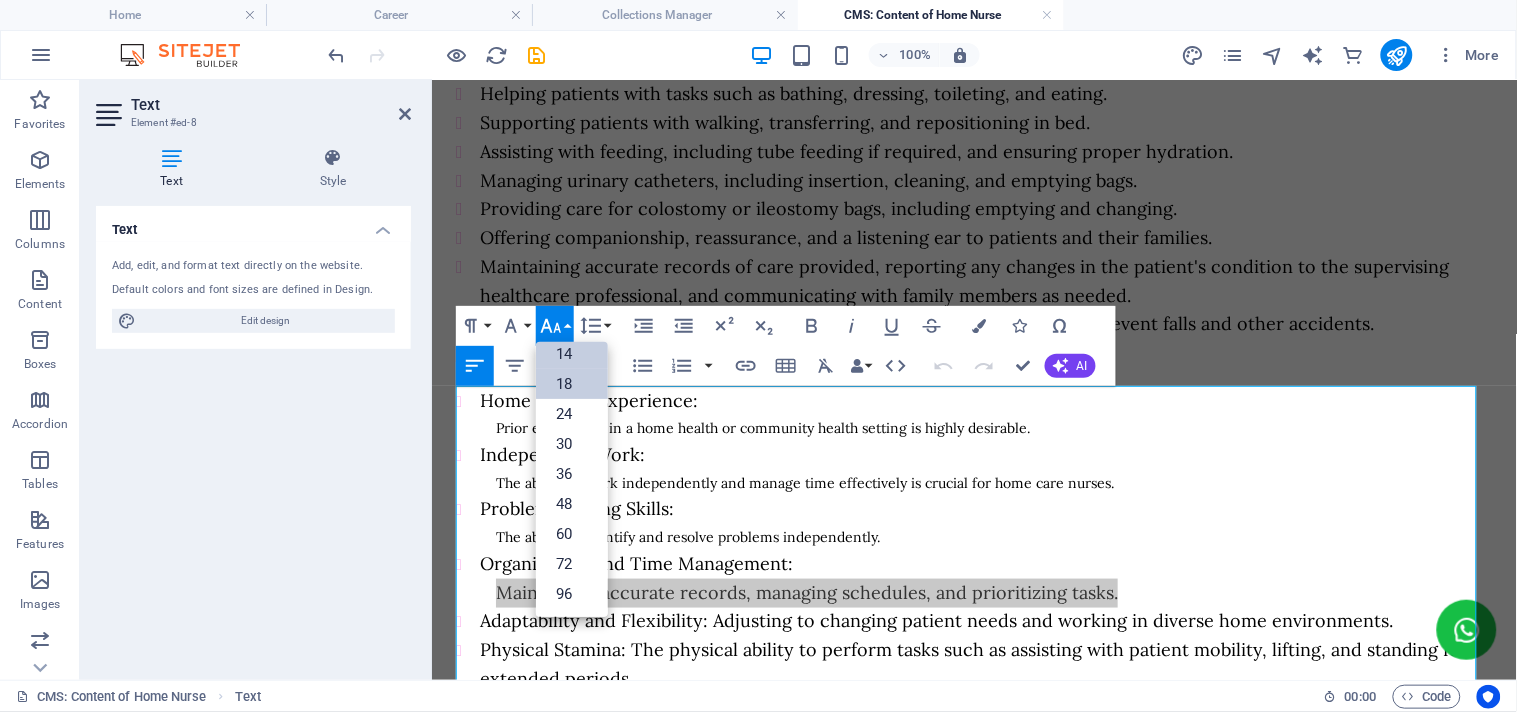 scroll, scrollTop: 160, scrollLeft: 0, axis: vertical 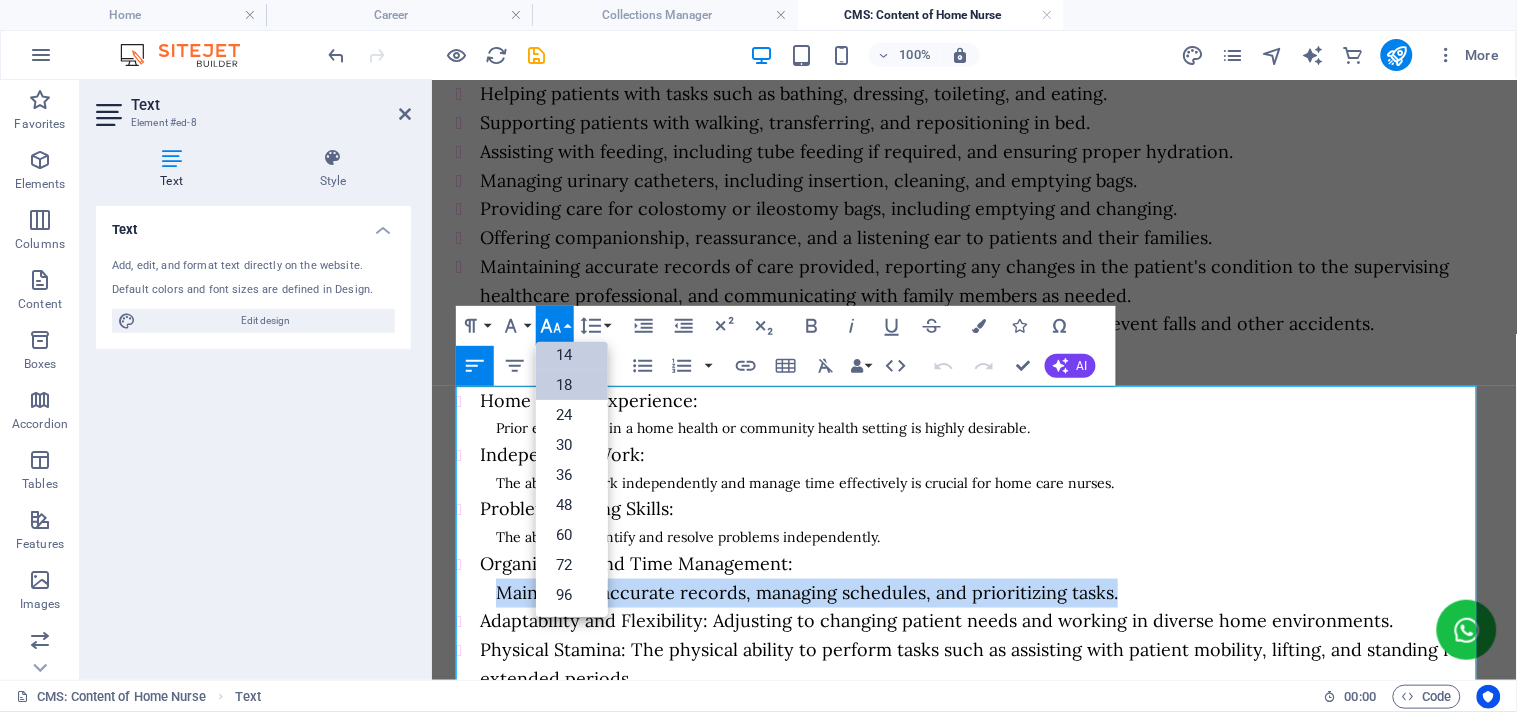 click on "14" at bounding box center (572, 355) 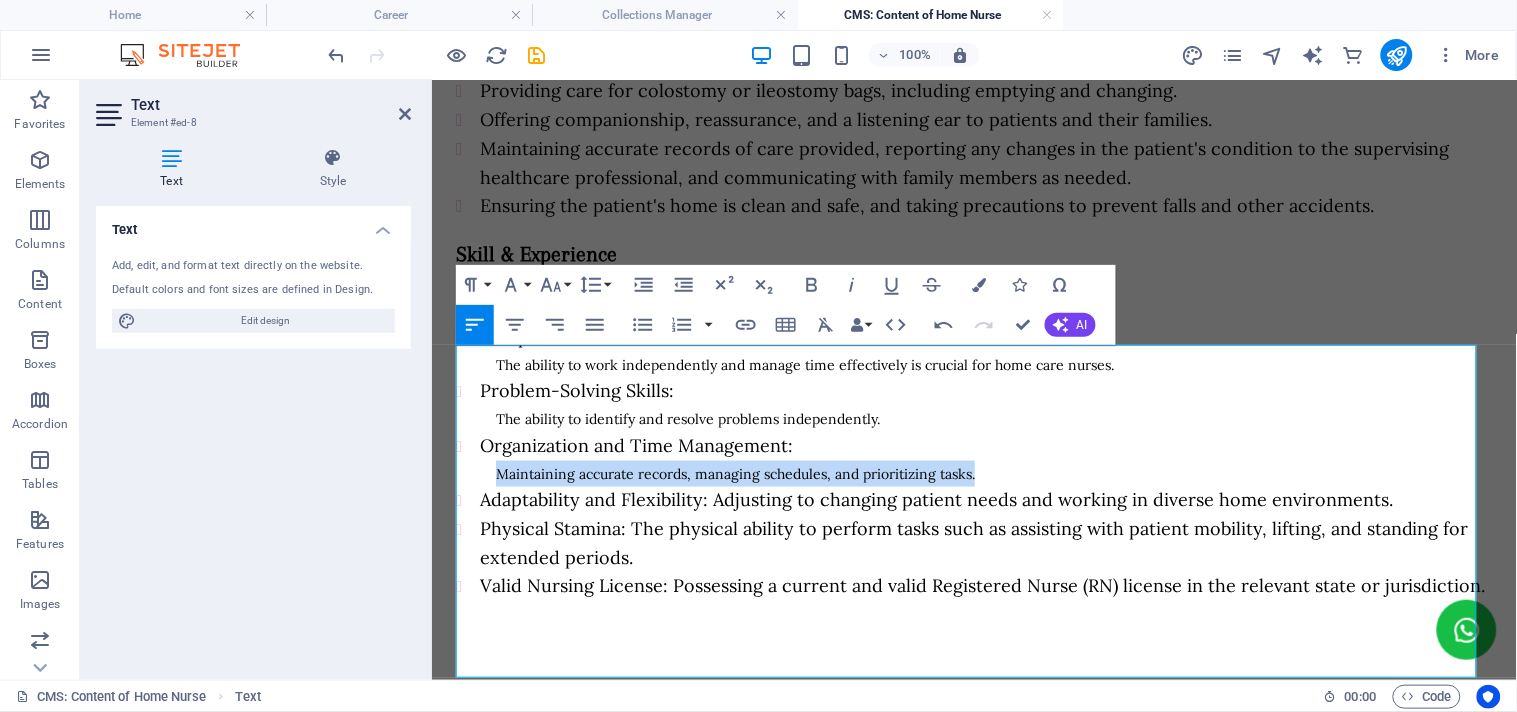 scroll, scrollTop: 475, scrollLeft: 0, axis: vertical 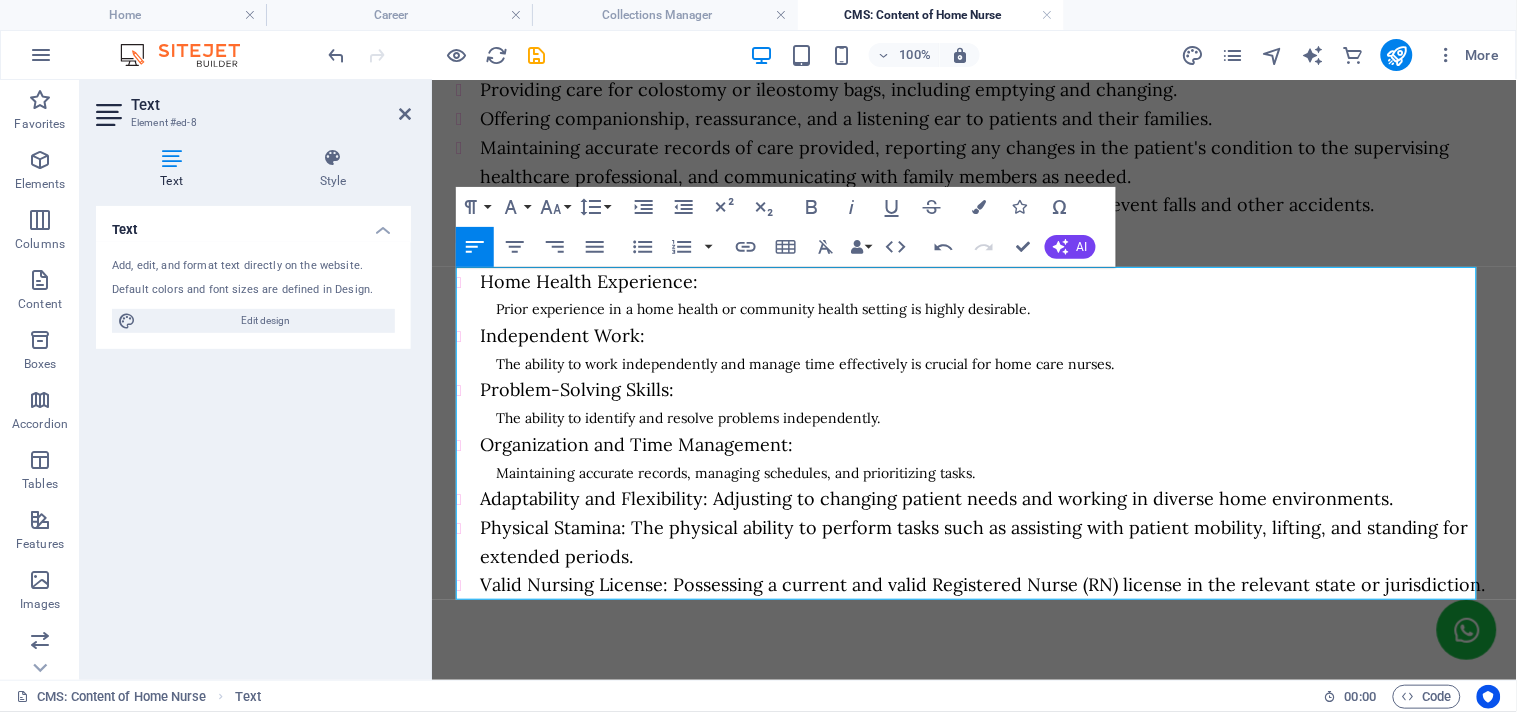 click on "Adaptability and Flexibility: Adjusting to changing patient needs and working in diverse home environments." at bounding box center [935, 497] 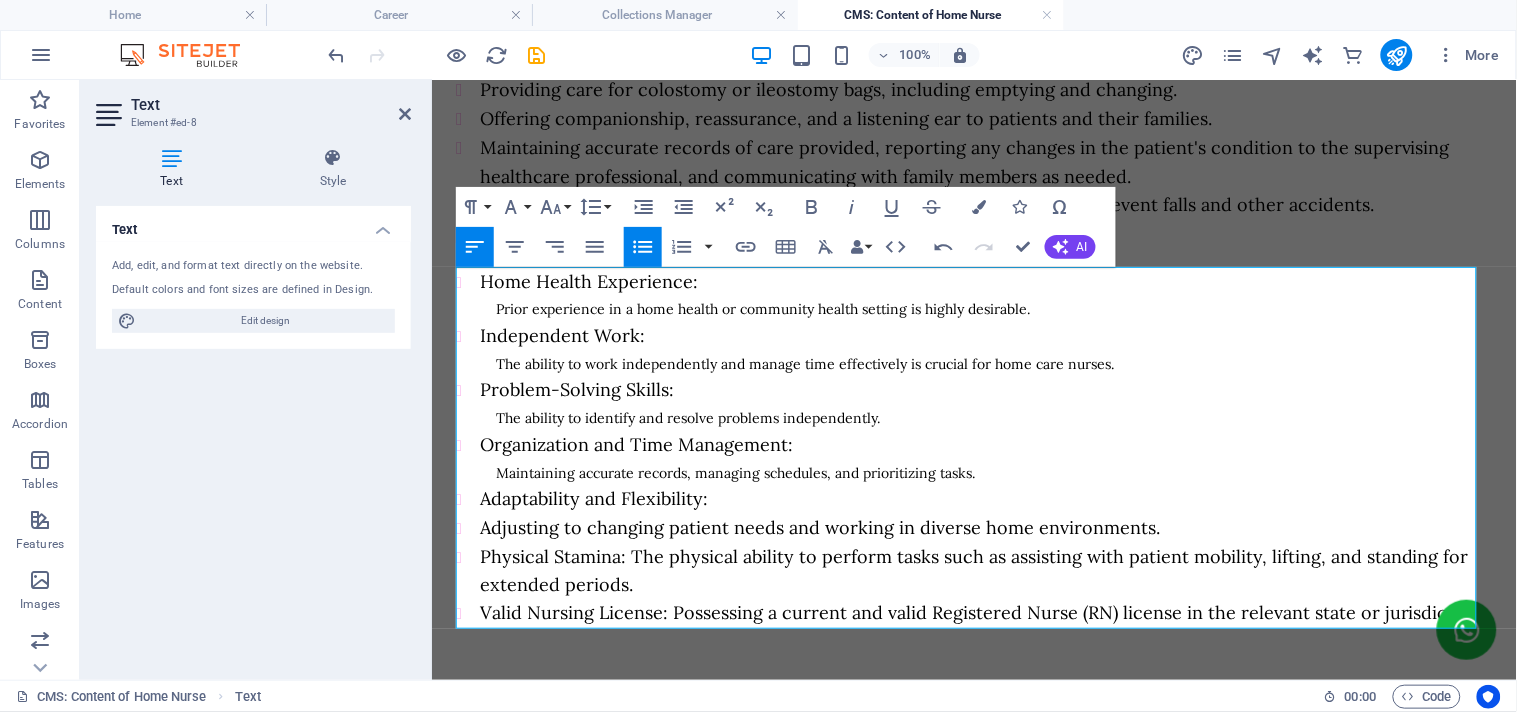 click on "Unordered List" at bounding box center (643, 247) 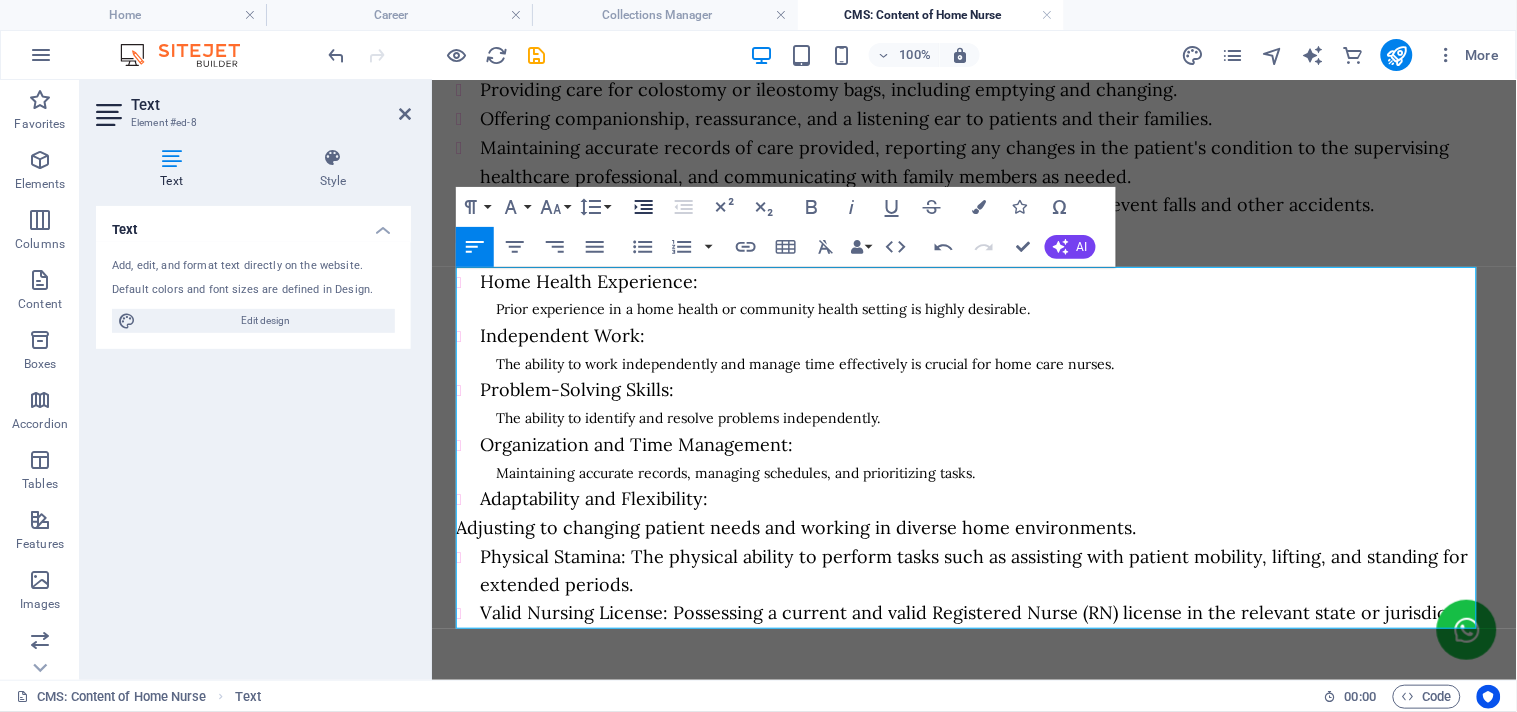 click 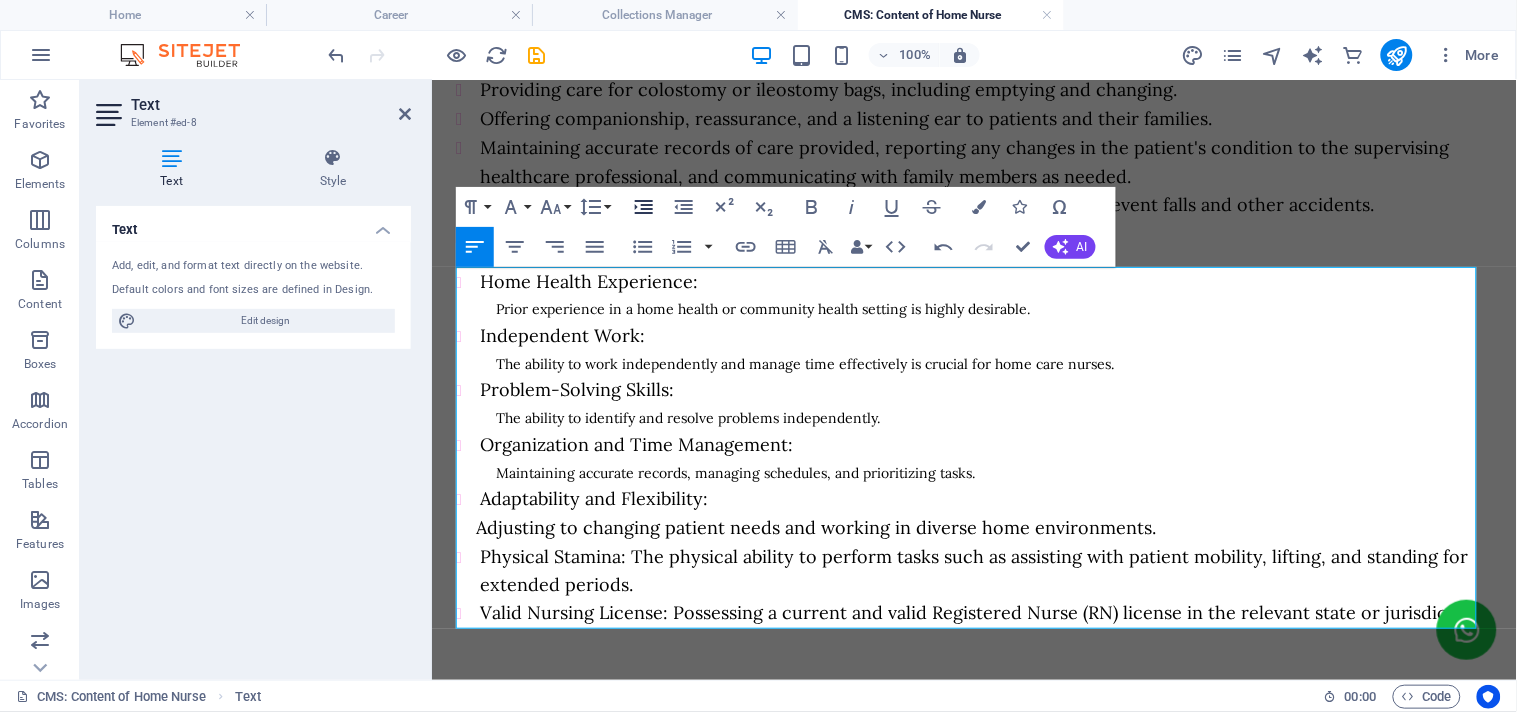 click 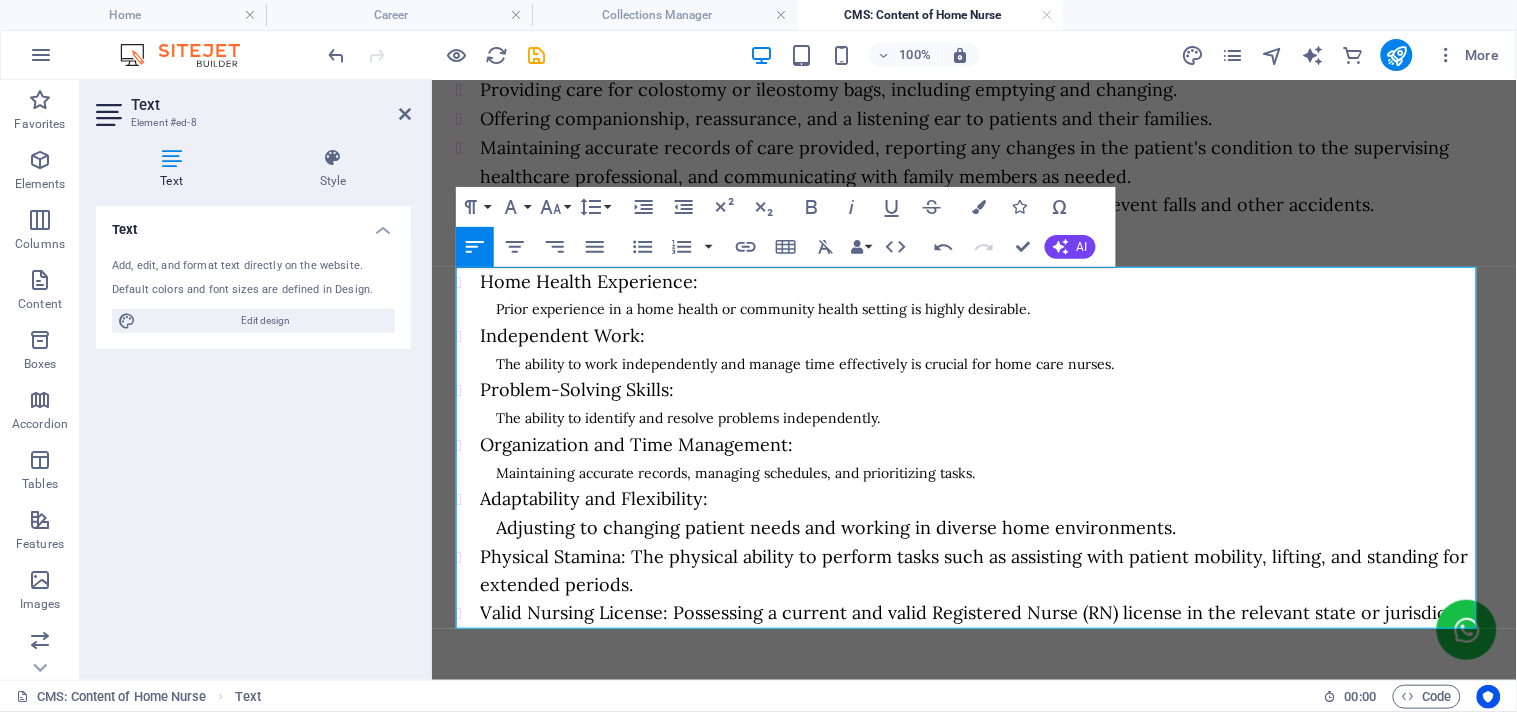 click on "Adjusting to changing patient needs and working in diverse home environments." at bounding box center [835, 526] 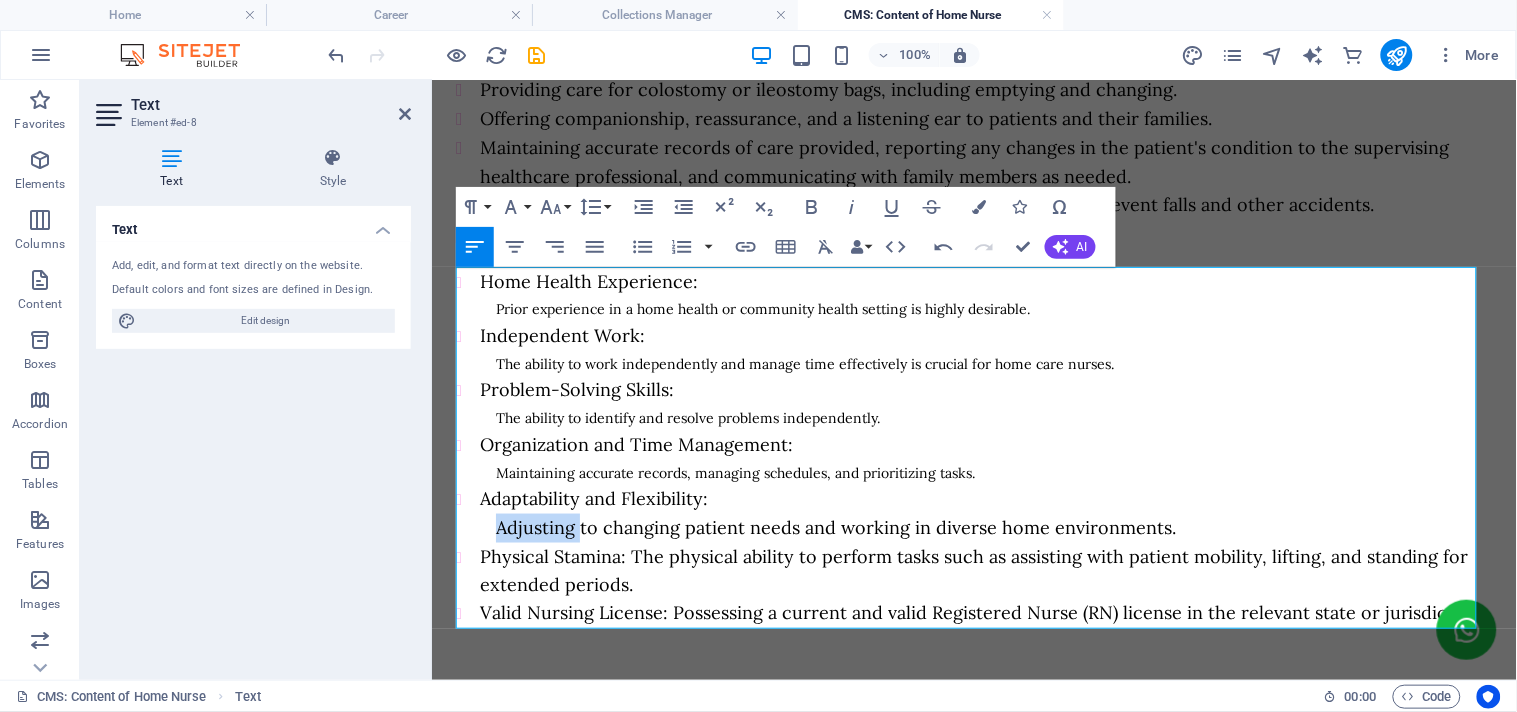 click on "Adjusting to changing patient needs and working in diverse home environments." at bounding box center [835, 526] 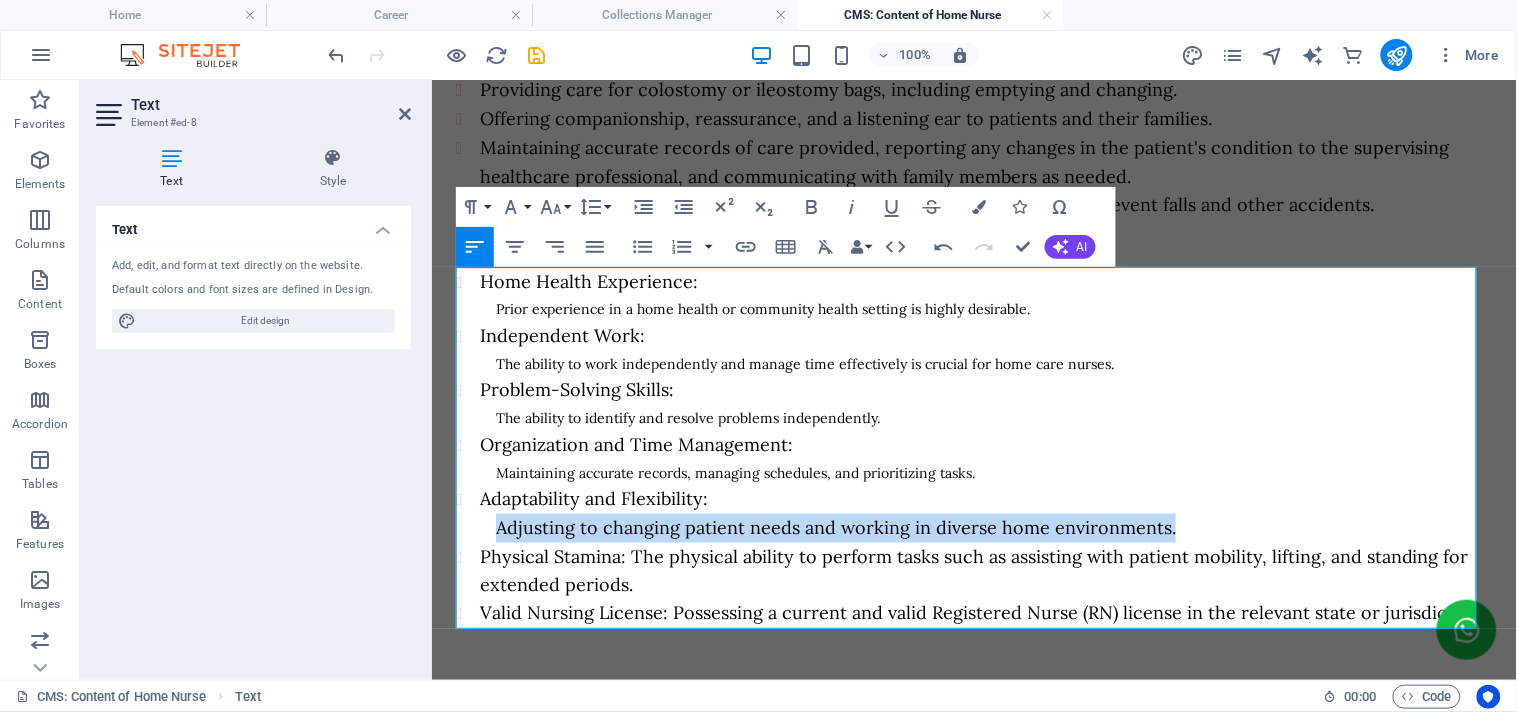 click on "Adjusting to changing patient needs and working in diverse home environments." at bounding box center (835, 526) 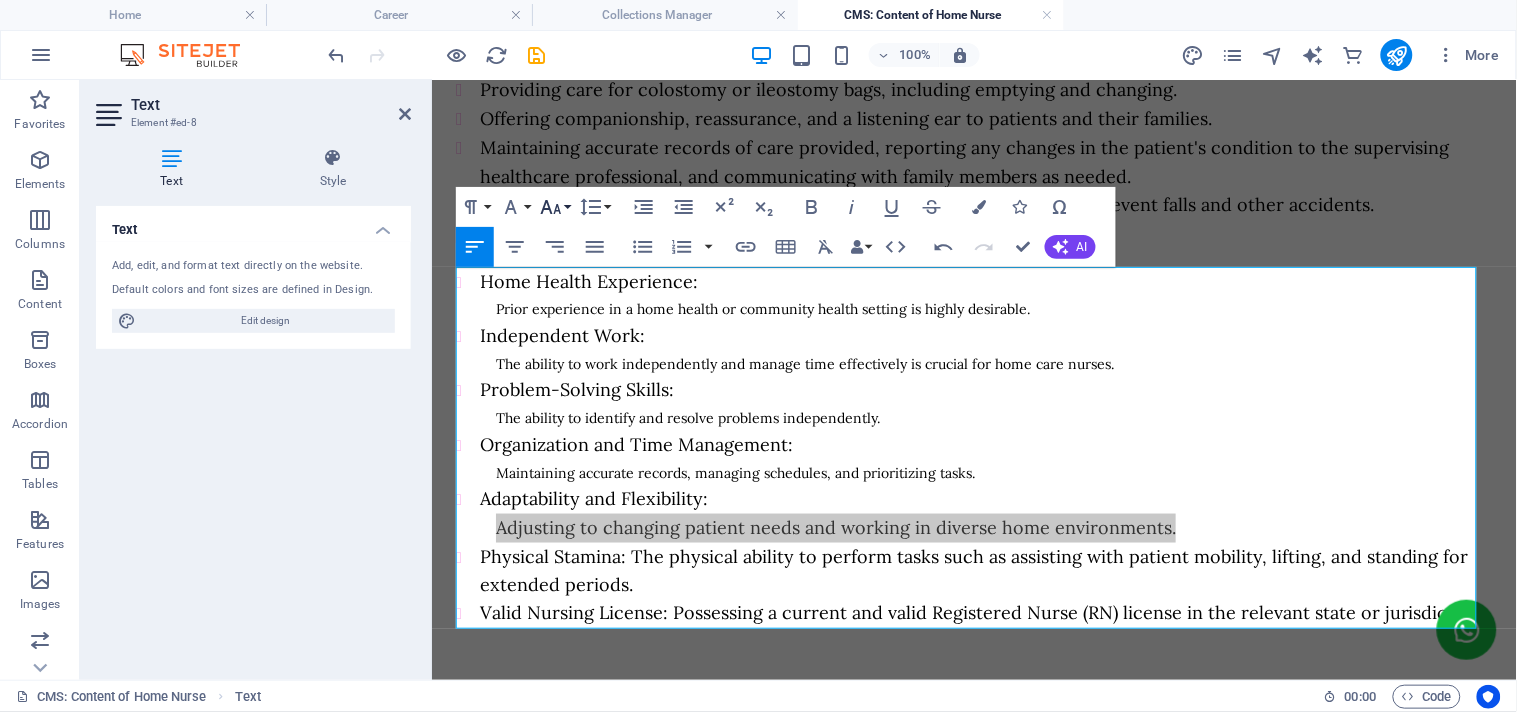 click on "Font Size" at bounding box center (555, 207) 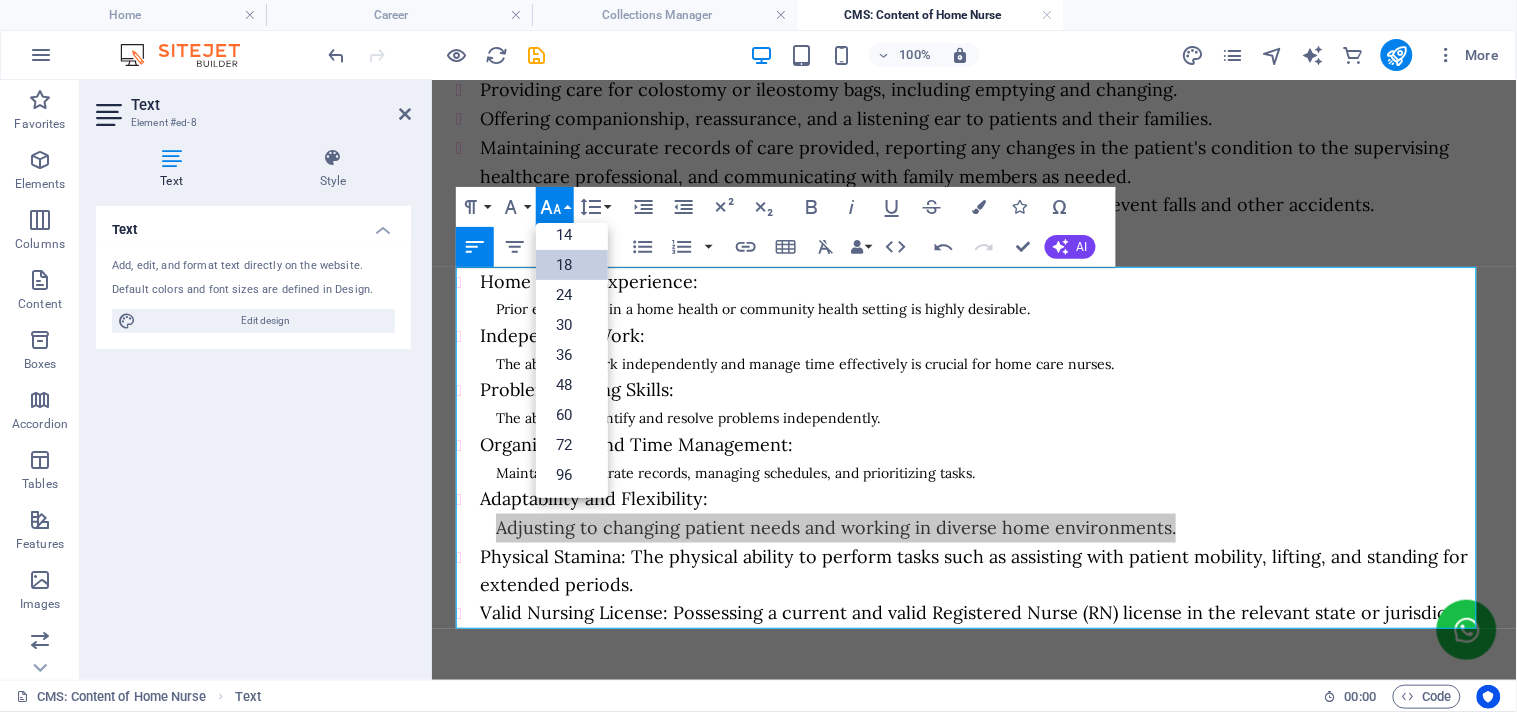 scroll, scrollTop: 160, scrollLeft: 0, axis: vertical 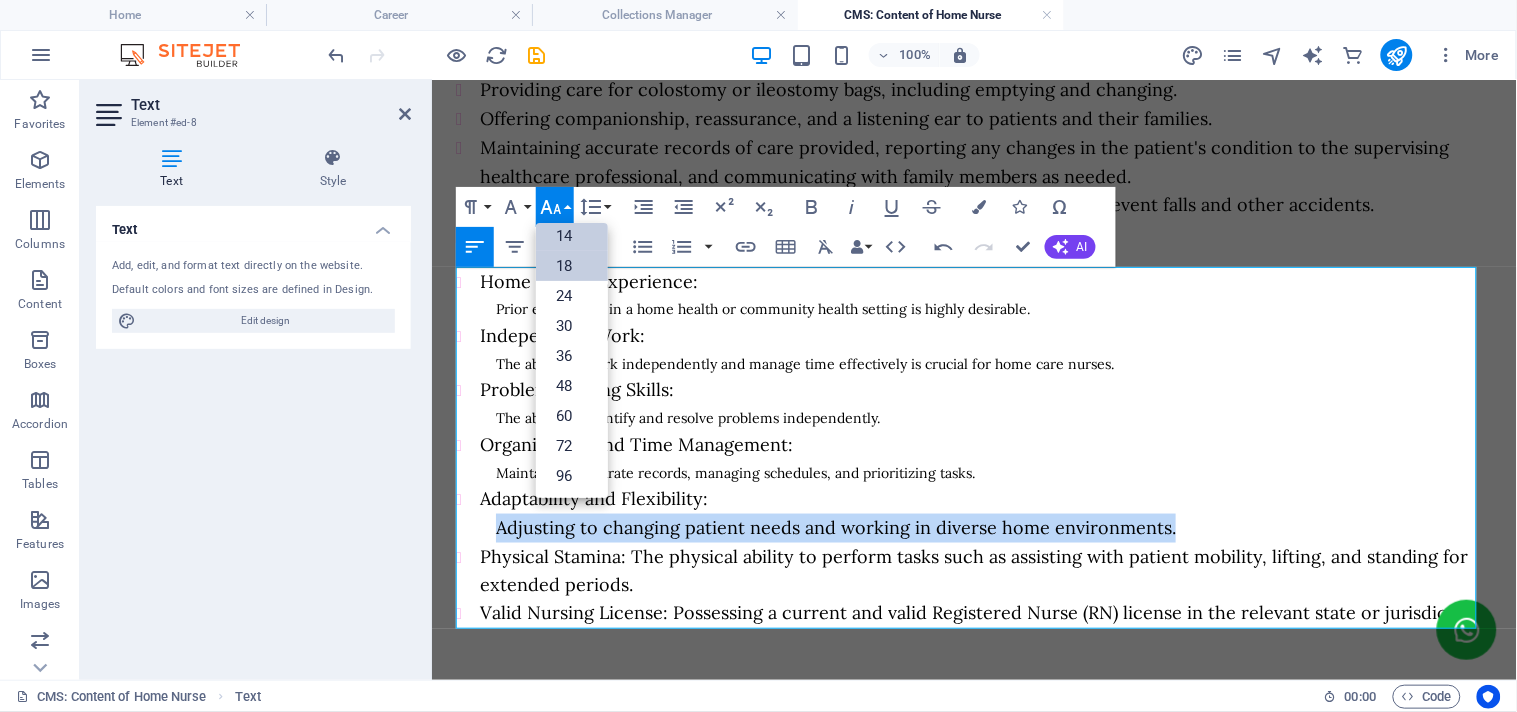 click on "14" at bounding box center [572, 236] 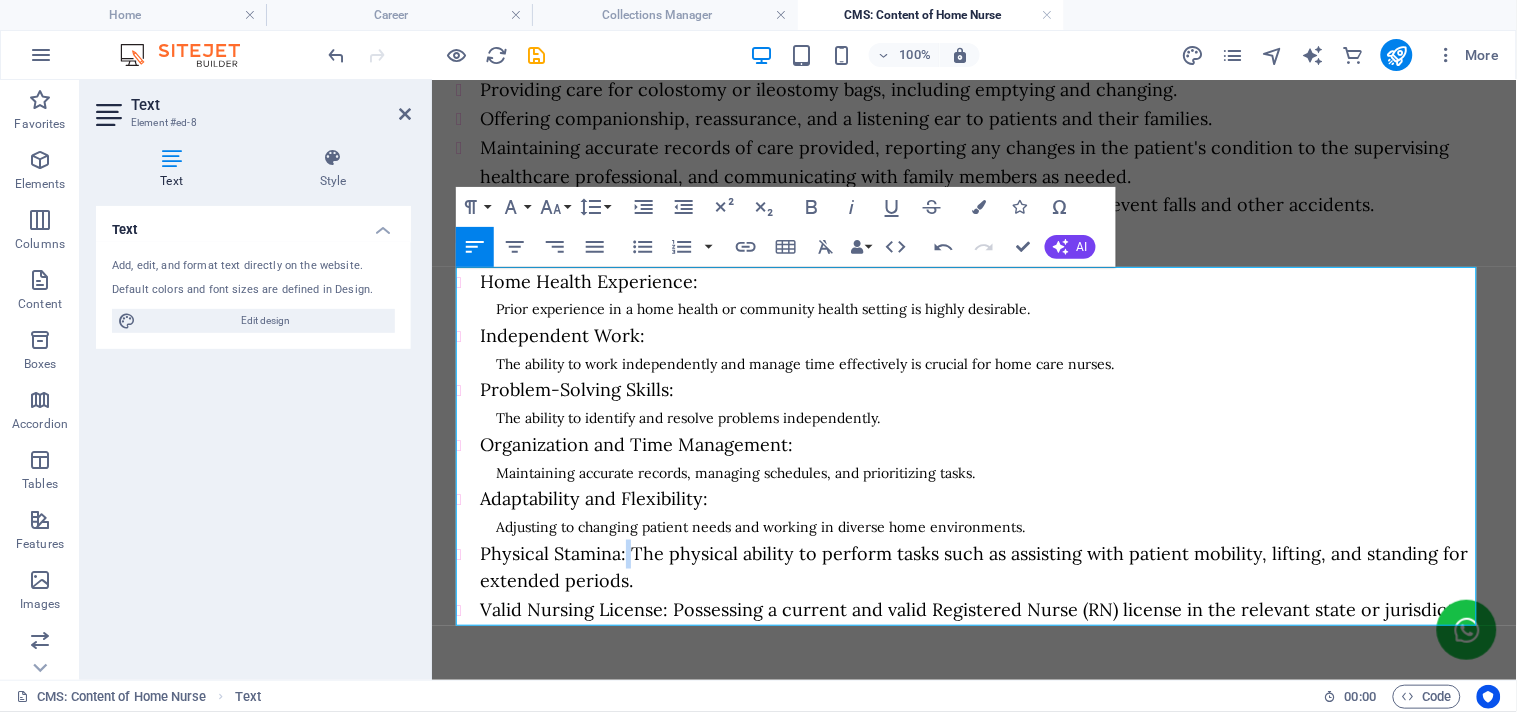 click on "Physical Stamina: The physical ability to perform tasks such as assisting with patient mobility, lifting, and standing for extended periods." at bounding box center (973, 567) 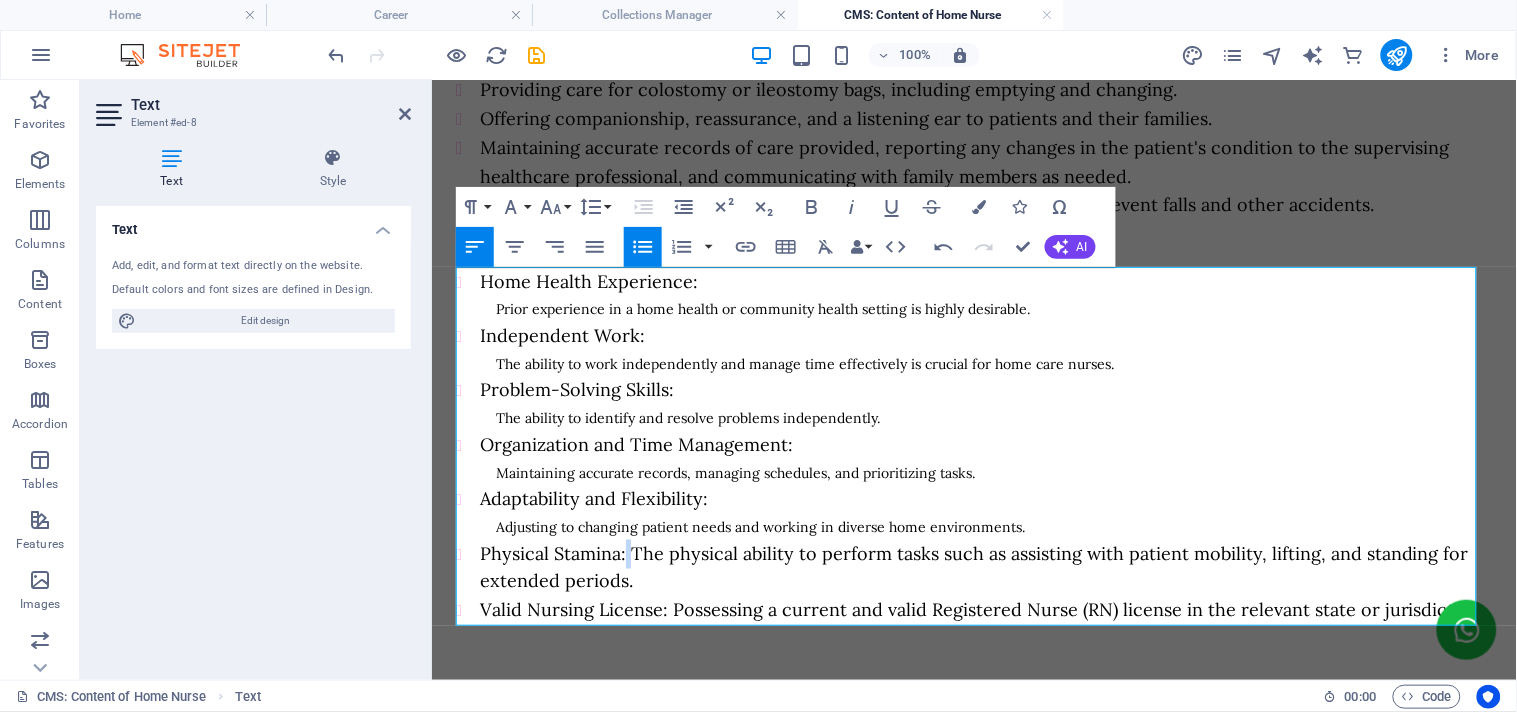 click on "Physical Stamina: The physical ability to perform tasks such as assisting with patient mobility, lifting, and standing for extended periods." at bounding box center (973, 567) 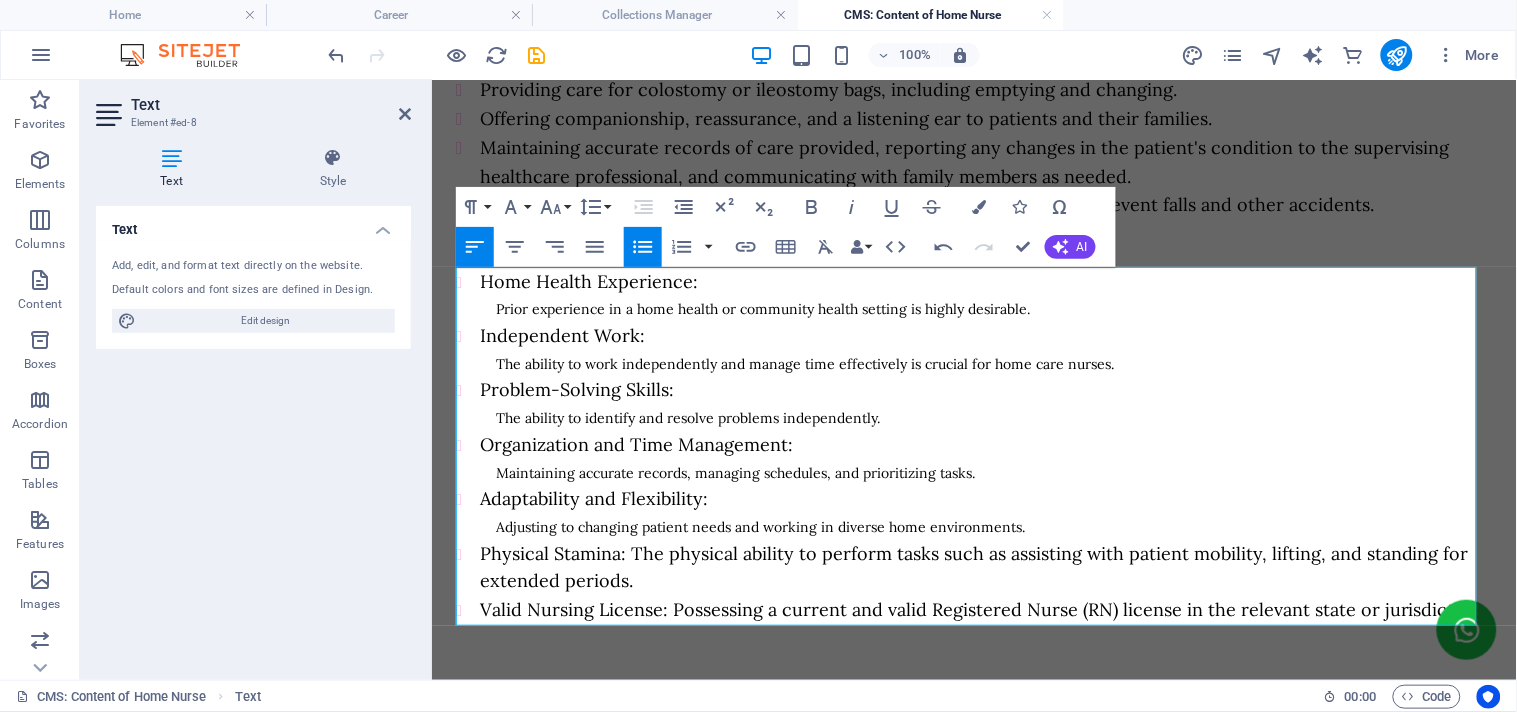 click on "Physical Stamina: The physical ability to perform tasks such as assisting with patient mobility, lifting, and standing for extended periods." at bounding box center [973, 567] 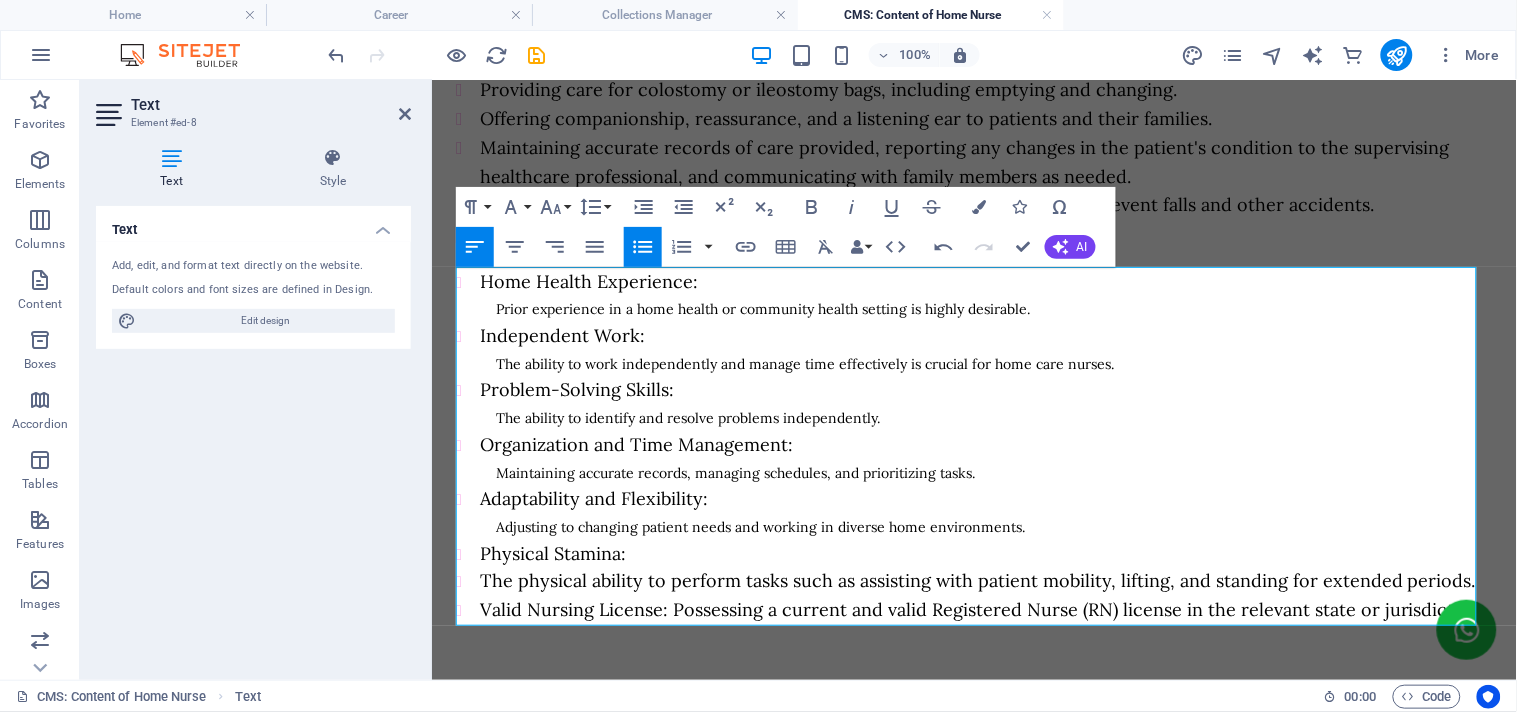 click on "Unordered List" at bounding box center (643, 247) 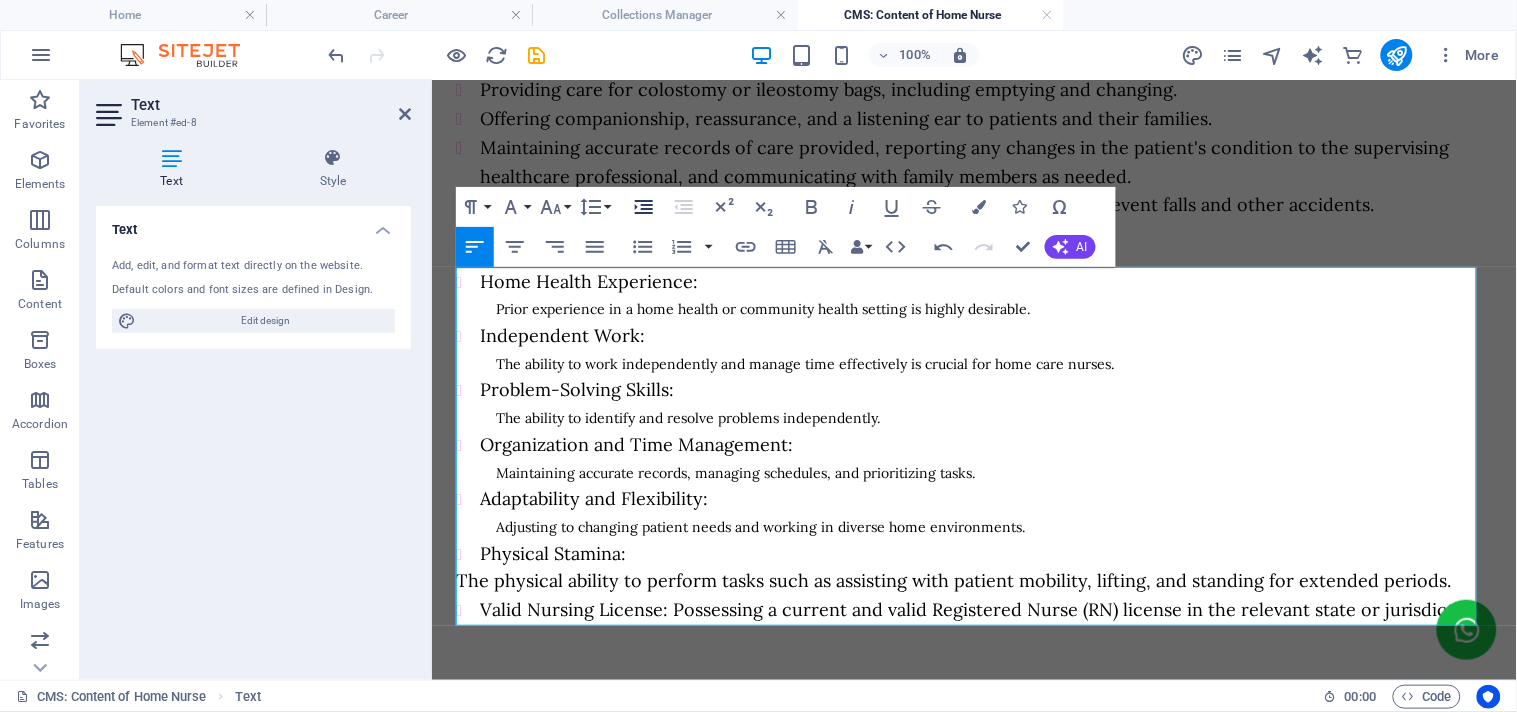 click 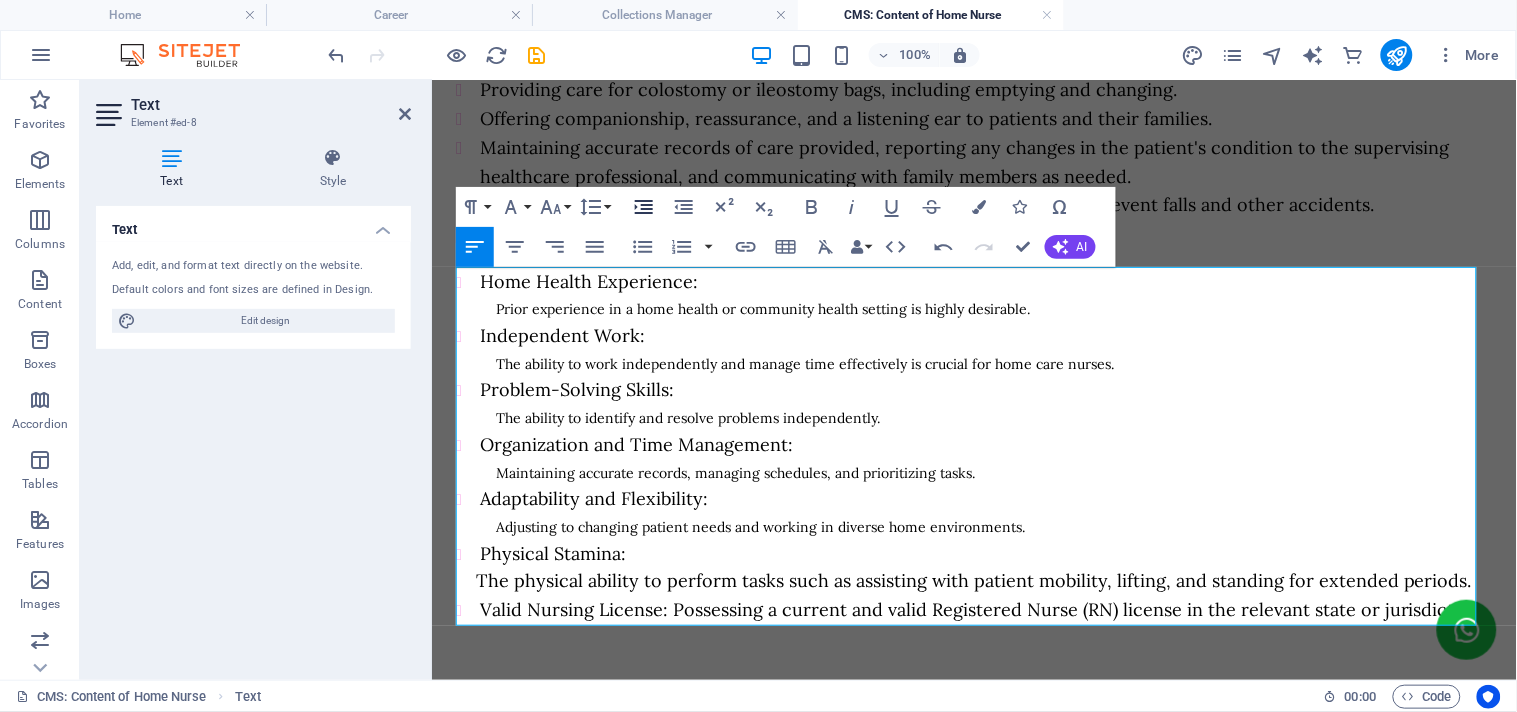 click 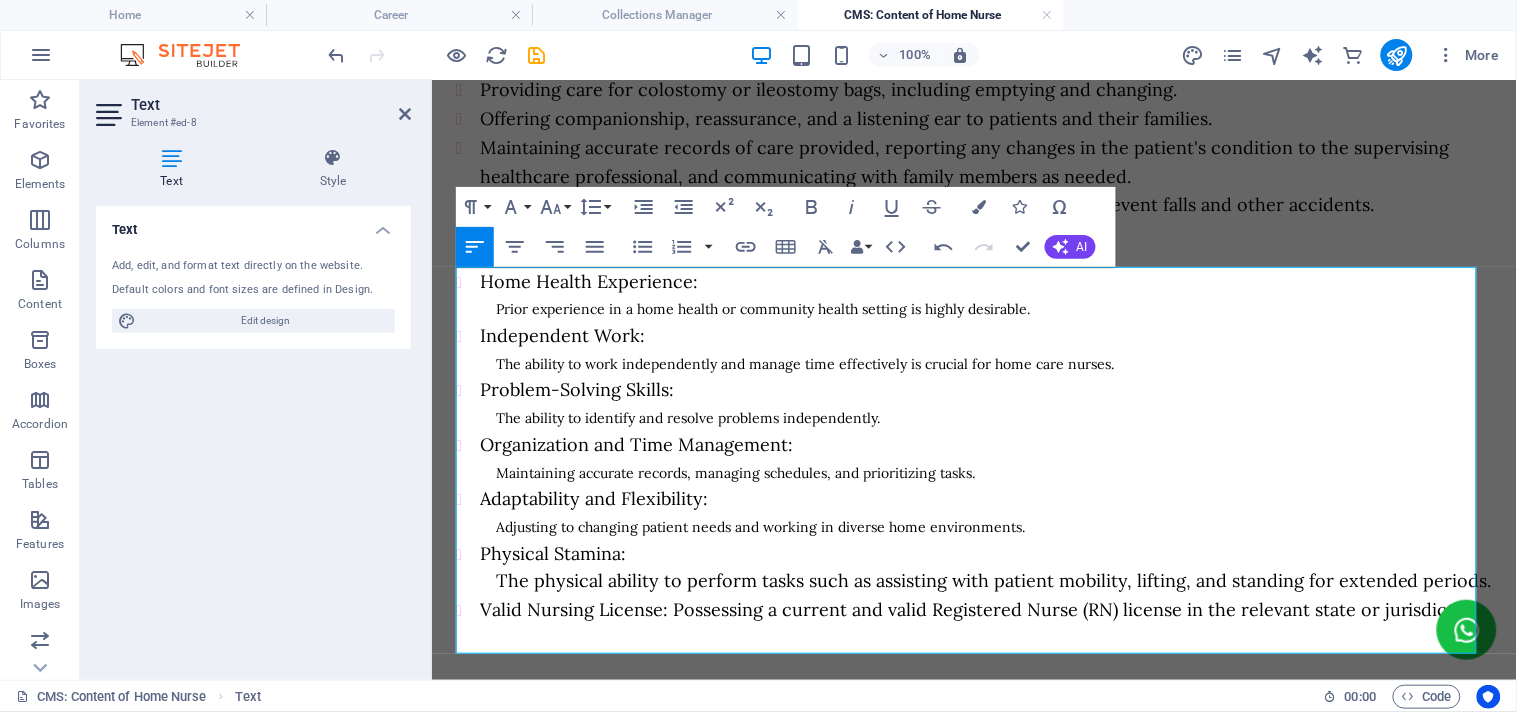 click on "The physical ability to perform tasks such as assisting with patient mobility, lifting, and standing for extended periods." at bounding box center [993, 580] 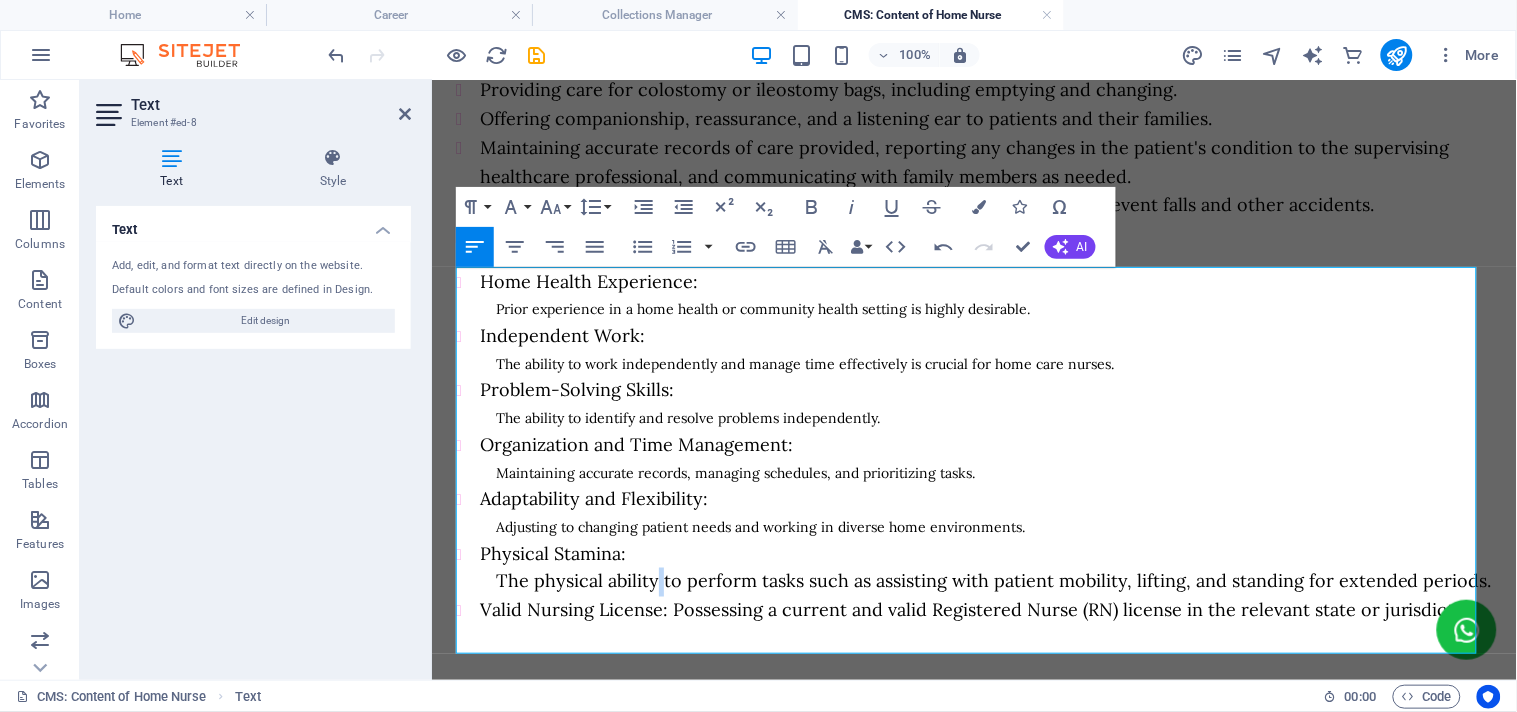 click on "The physical ability to perform tasks such as assisting with patient mobility, lifting, and standing for extended periods." at bounding box center (993, 580) 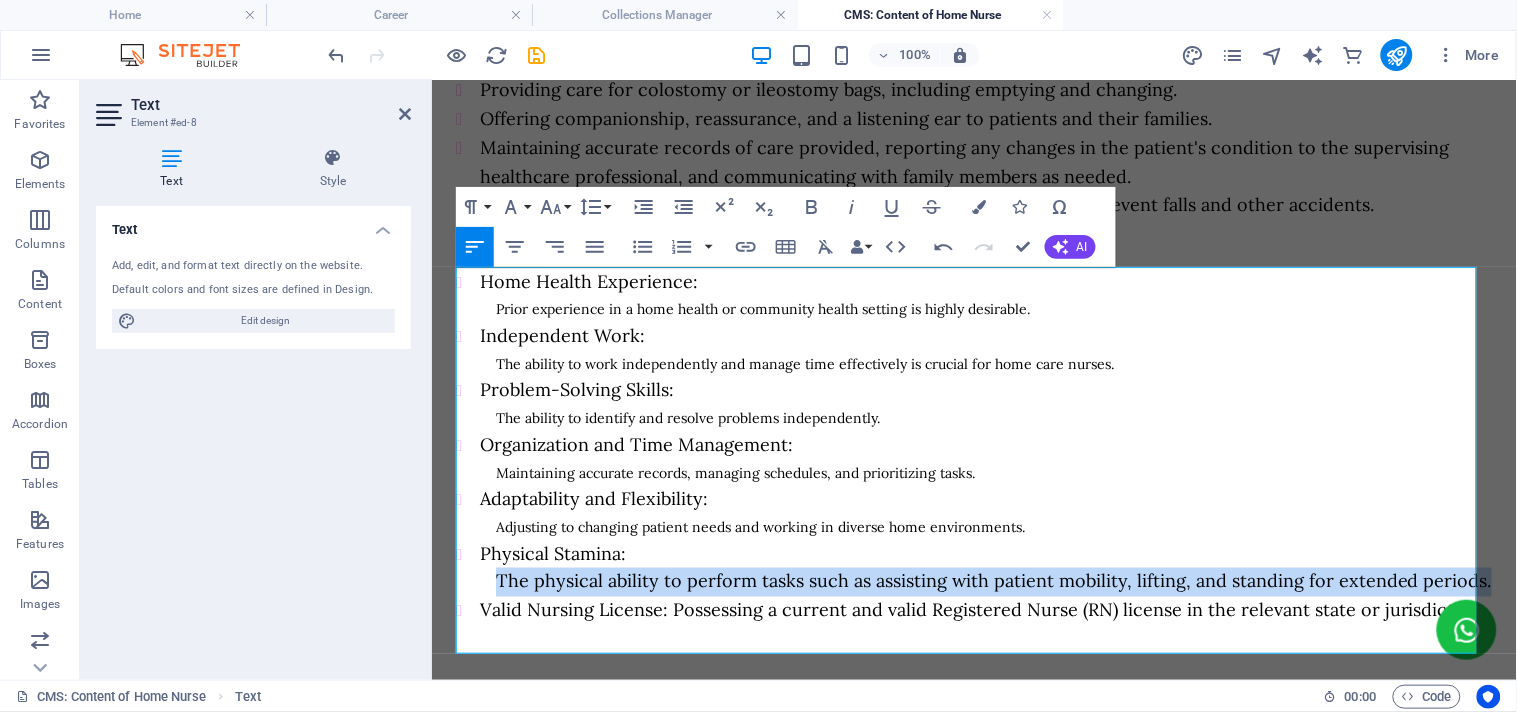 click on "The physical ability to perform tasks such as assisting with patient mobility, lifting, and standing for extended periods." at bounding box center [993, 580] 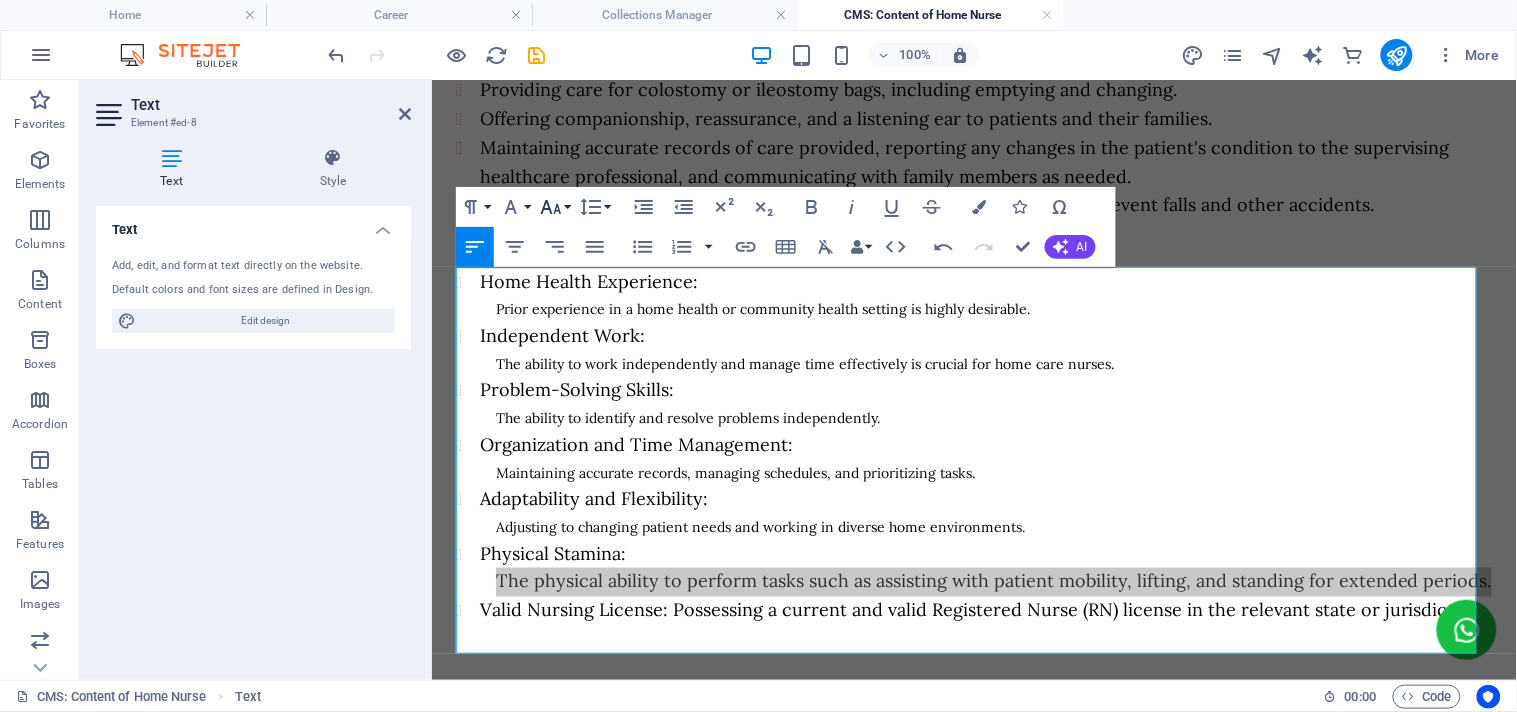 click on "Font Size" at bounding box center [555, 207] 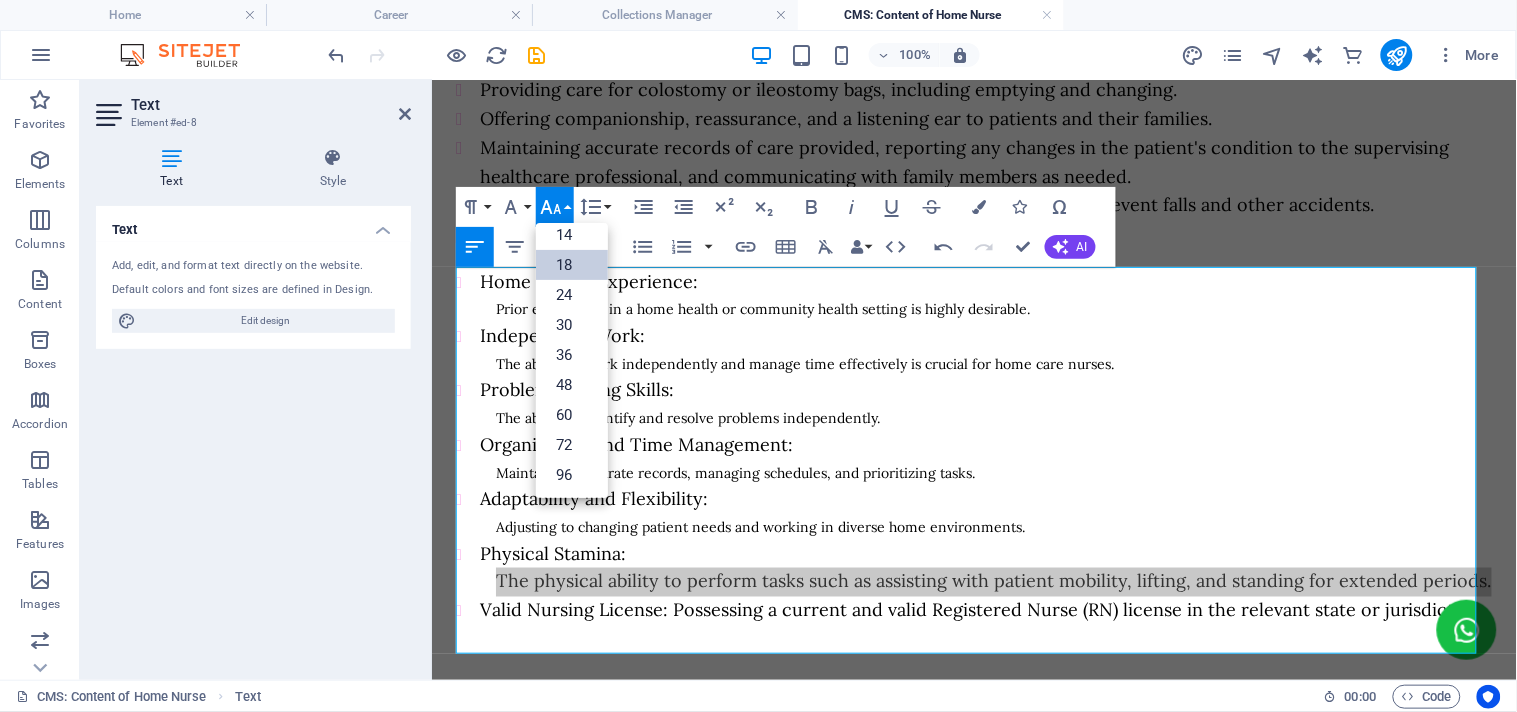 scroll, scrollTop: 160, scrollLeft: 0, axis: vertical 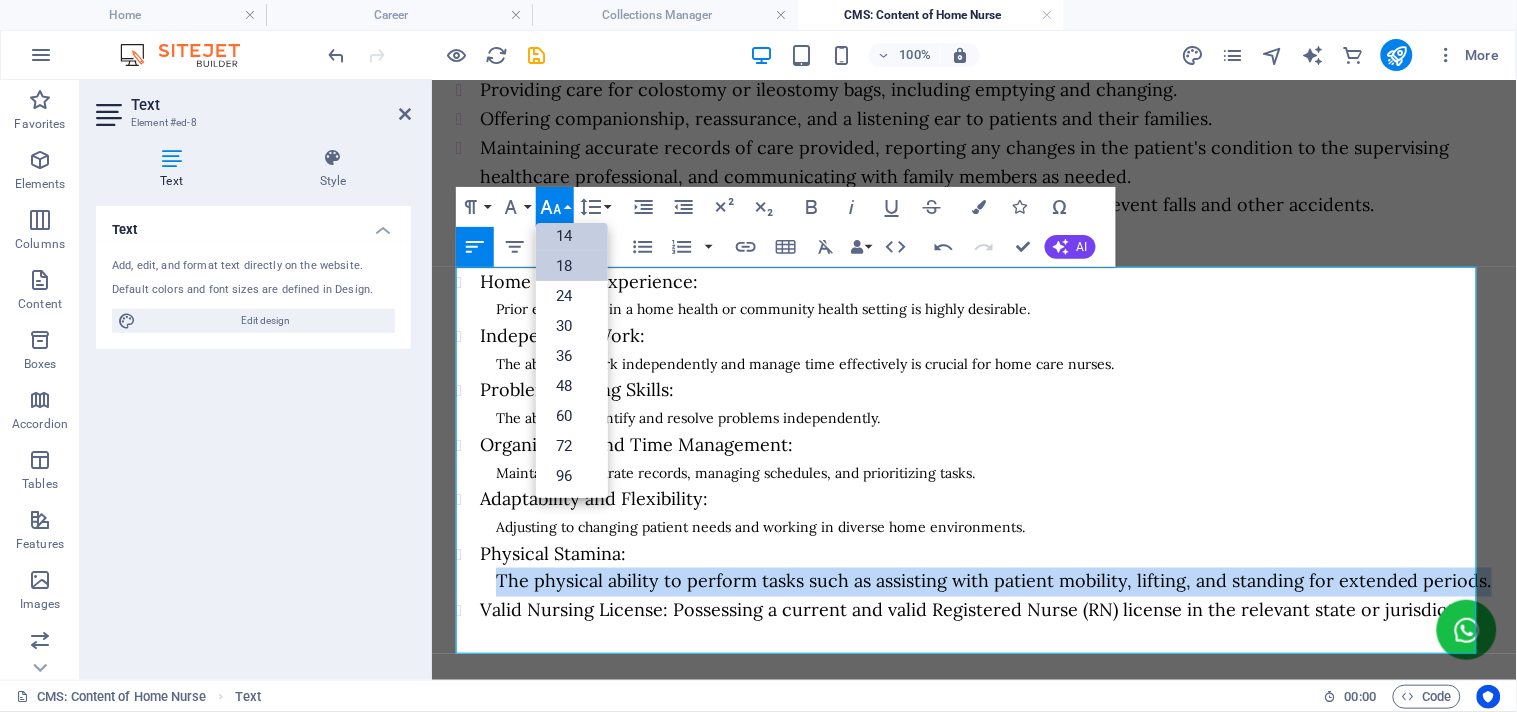 click on "14" at bounding box center (572, 236) 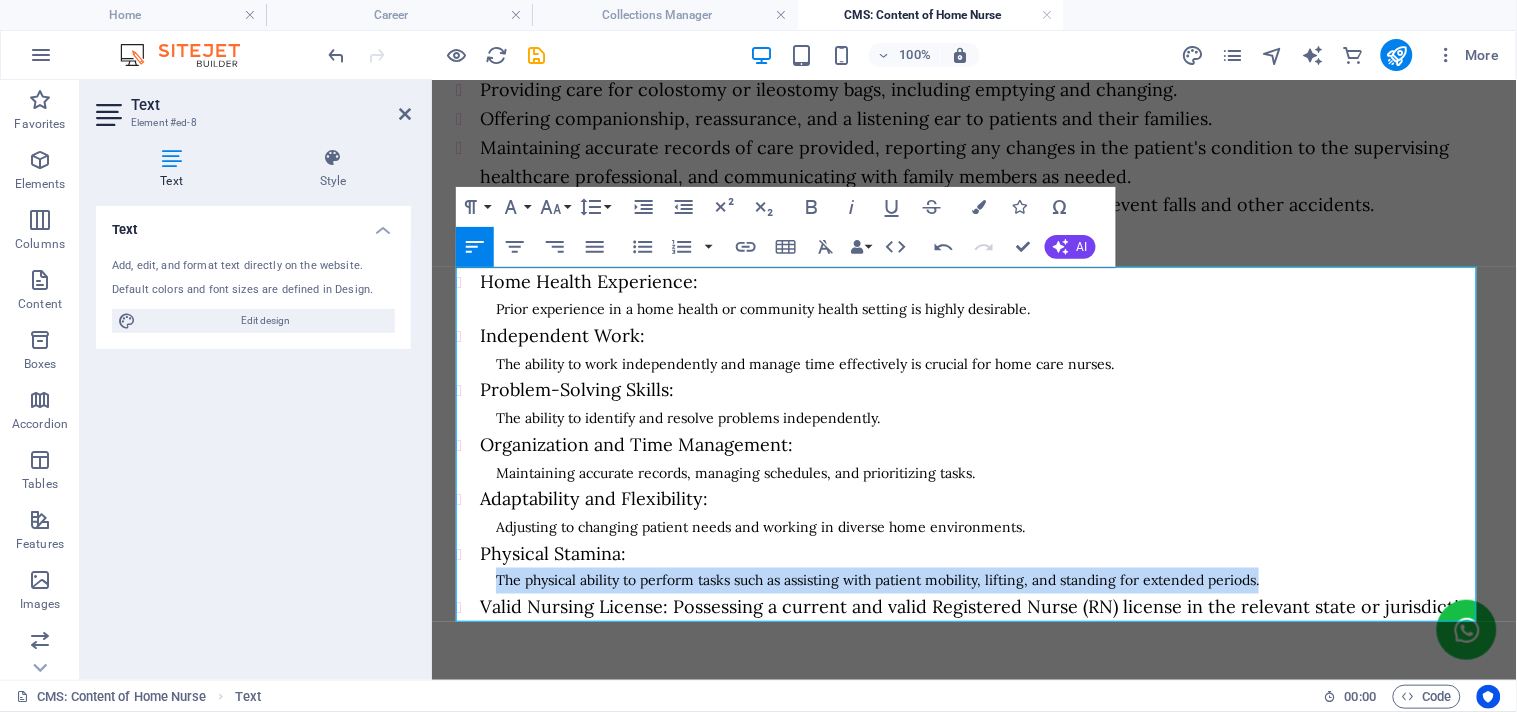 scroll, scrollTop: 497, scrollLeft: 0, axis: vertical 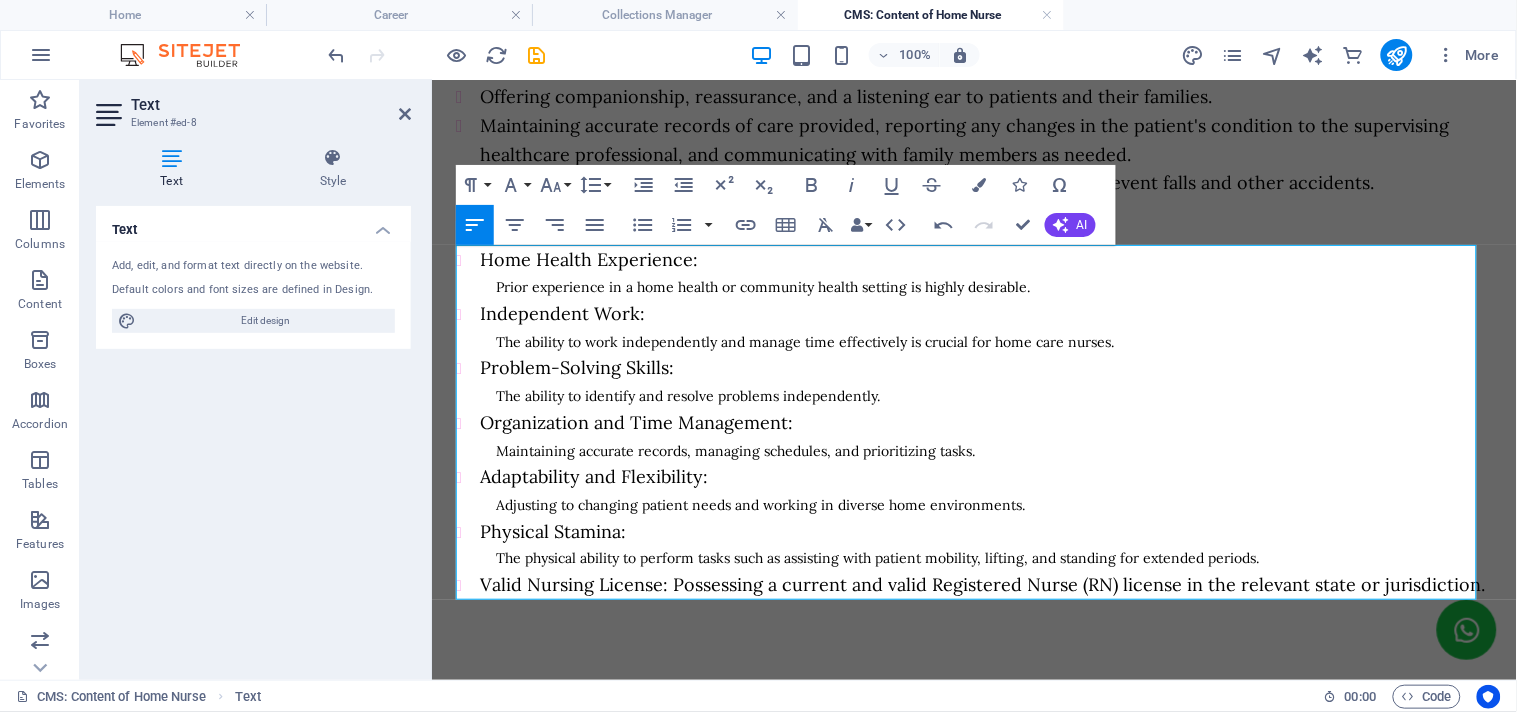 click on "Valid Nursing License: Possessing a current and valid Registered Nurse (RN) license in the relevant state or jurisdiction." at bounding box center [982, 584] 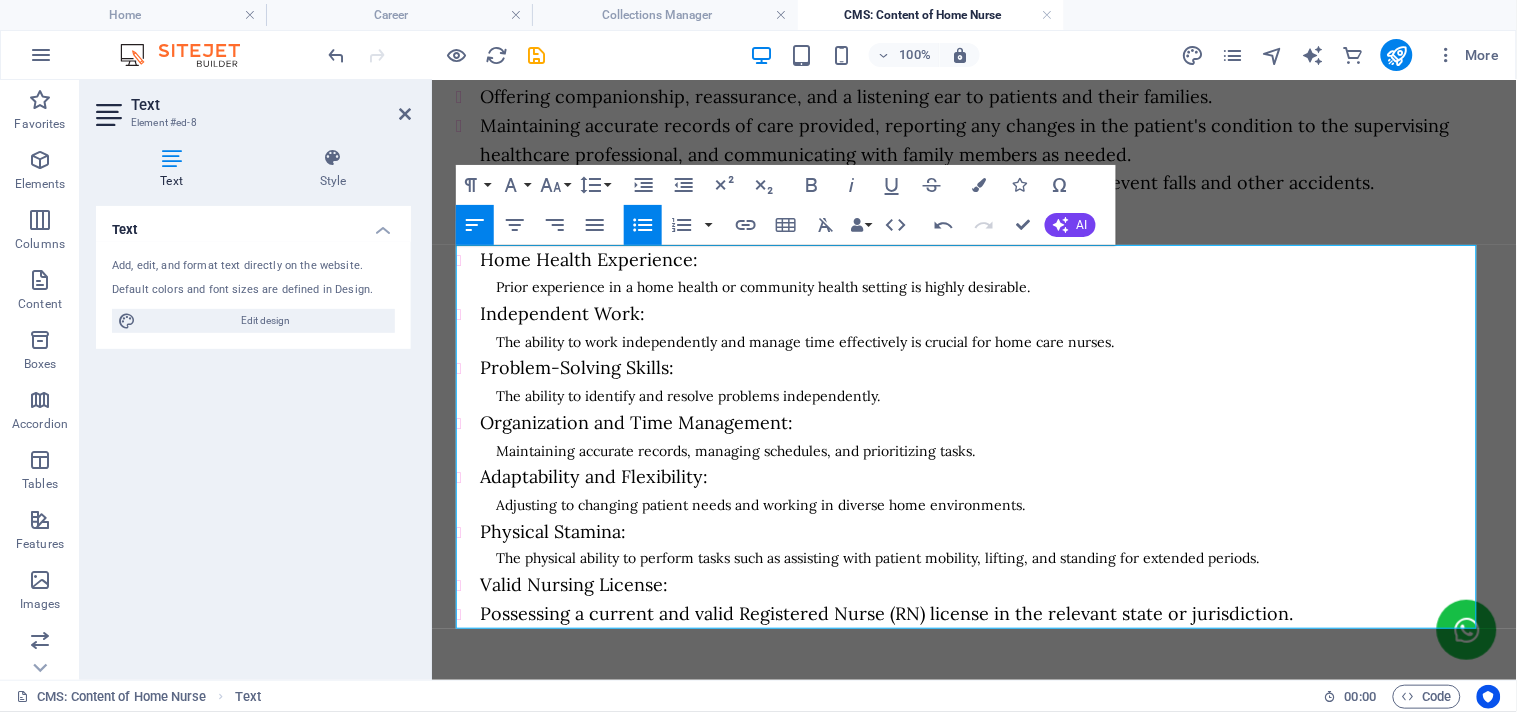 click on "Unordered List" at bounding box center [643, 225] 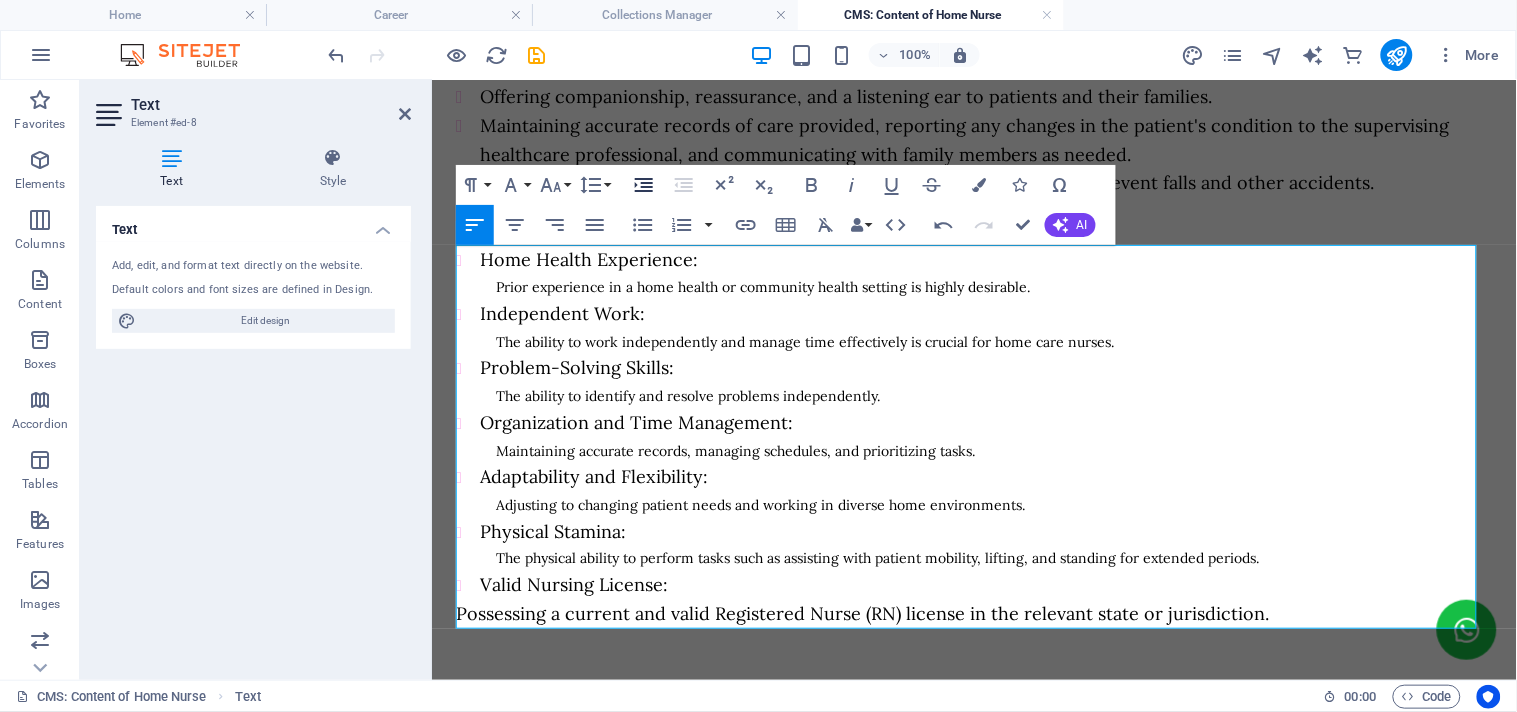 click 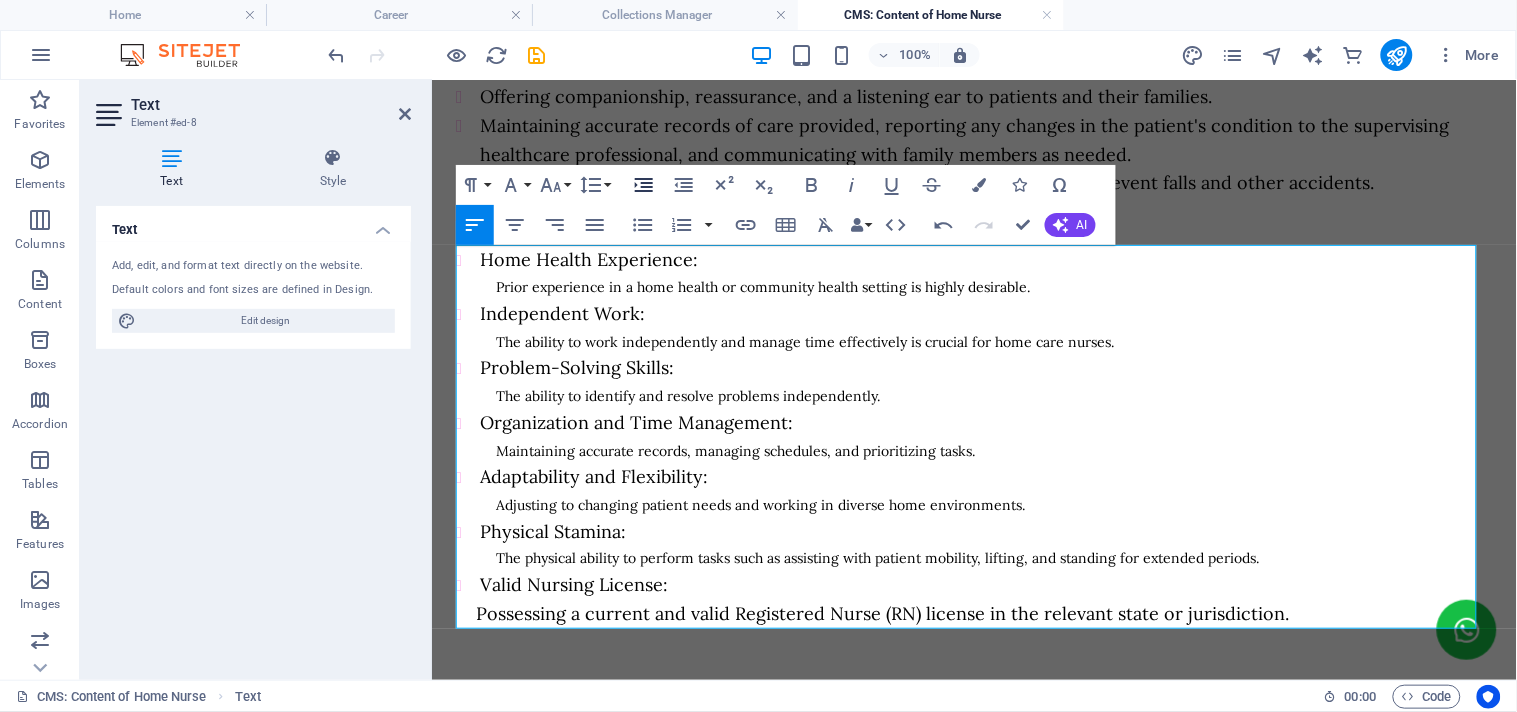 click 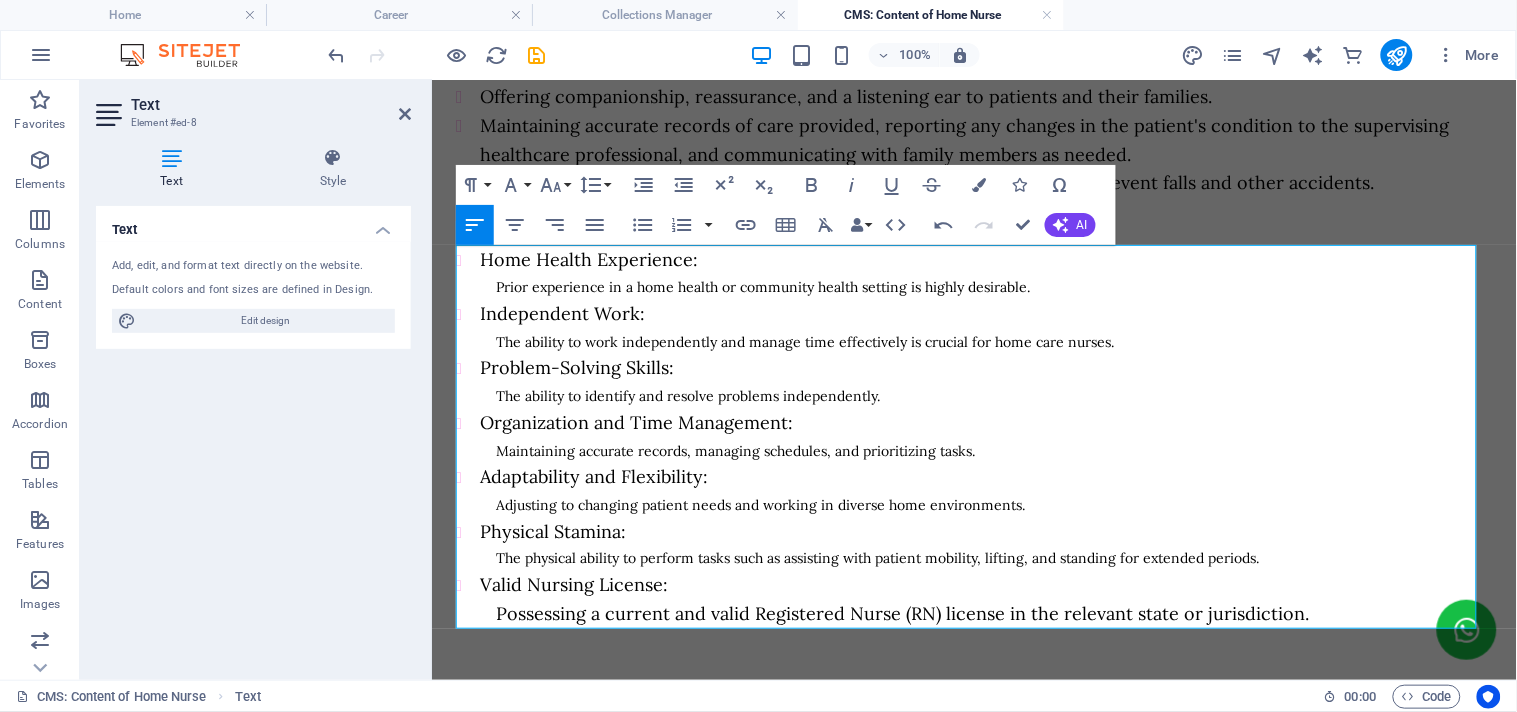 click on "Possessing a current and valid Registered Nurse (RN) license in the relevant state or jurisdiction." at bounding box center (901, 613) 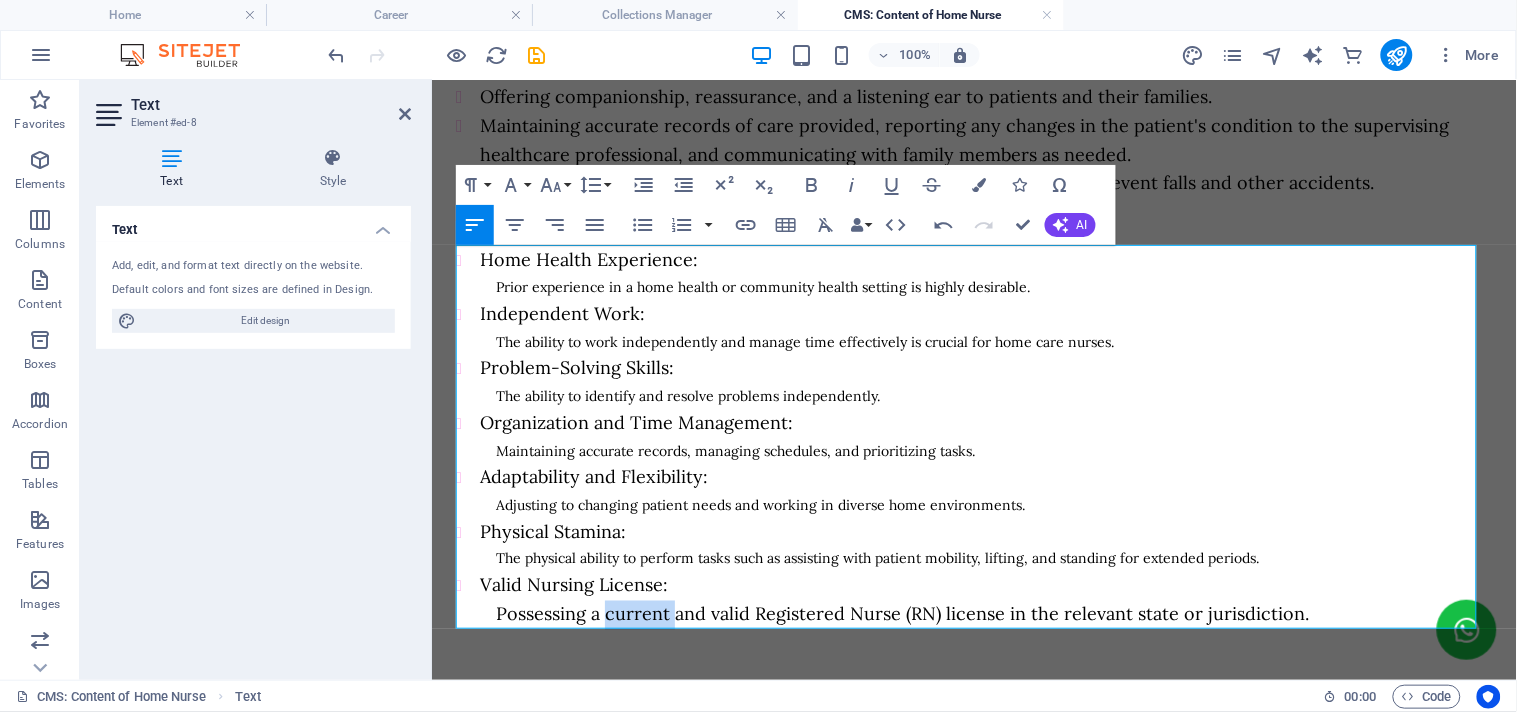 click on "Possessing a current and valid Registered Nurse (RN) license in the relevant state or jurisdiction." at bounding box center (901, 613) 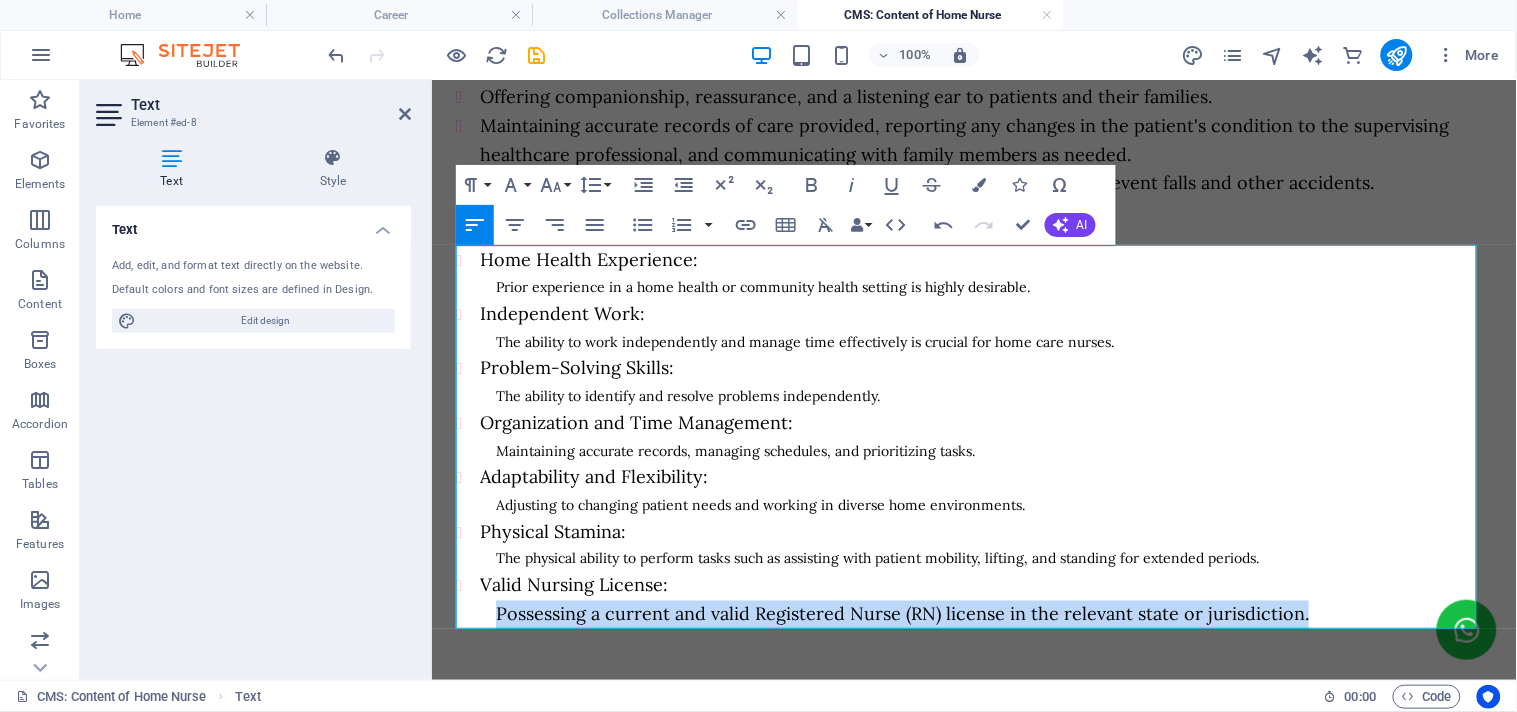 click on "Possessing a current and valid Registered Nurse (RN) license in the relevant state or jurisdiction." at bounding box center (901, 613) 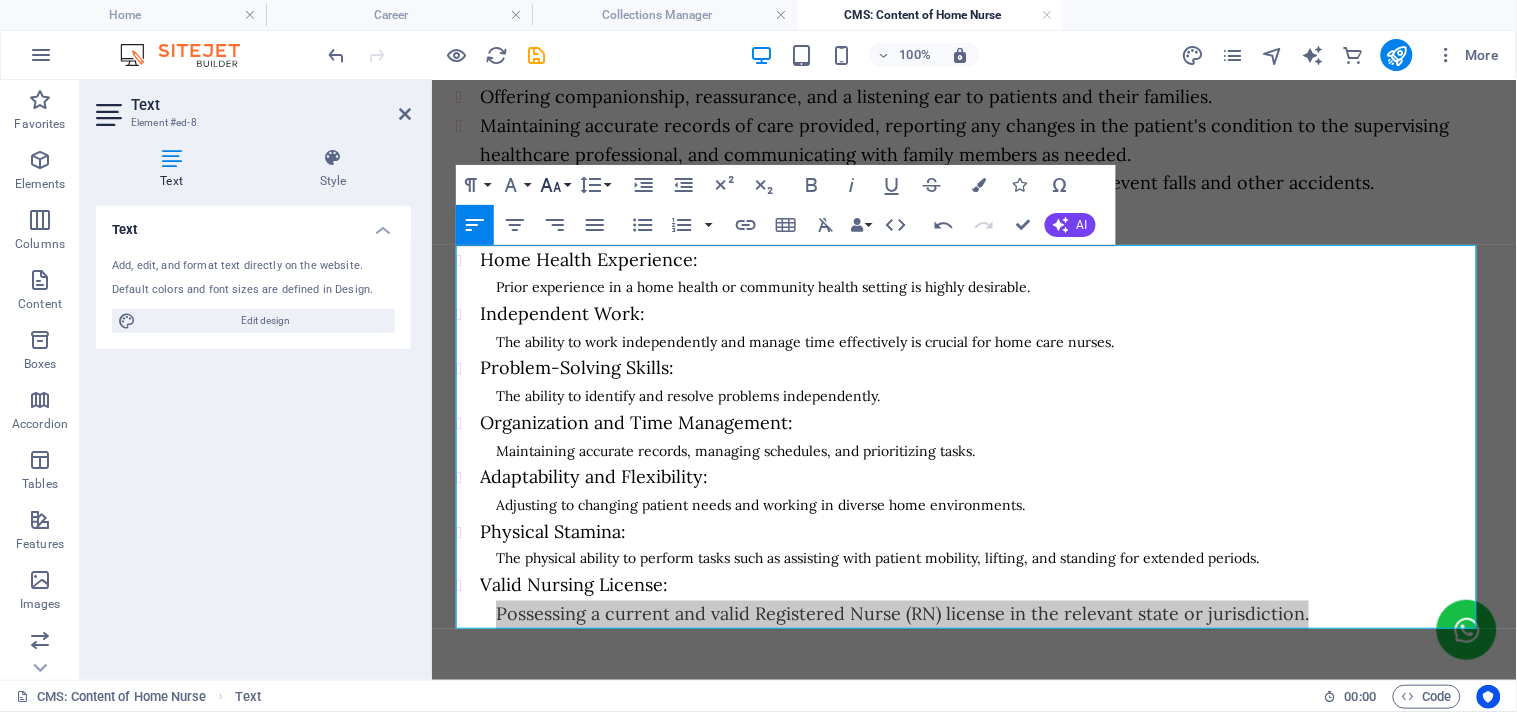 click 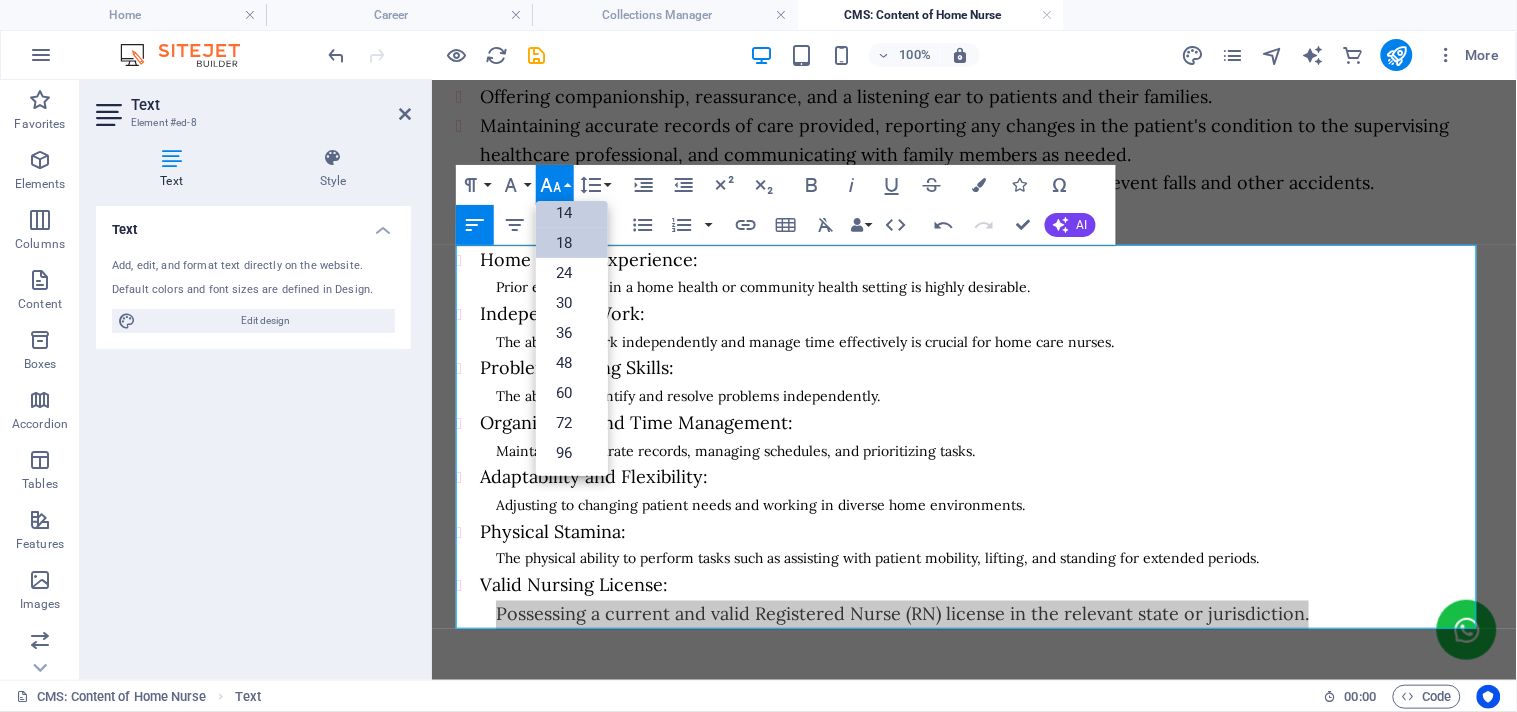 scroll, scrollTop: 160, scrollLeft: 0, axis: vertical 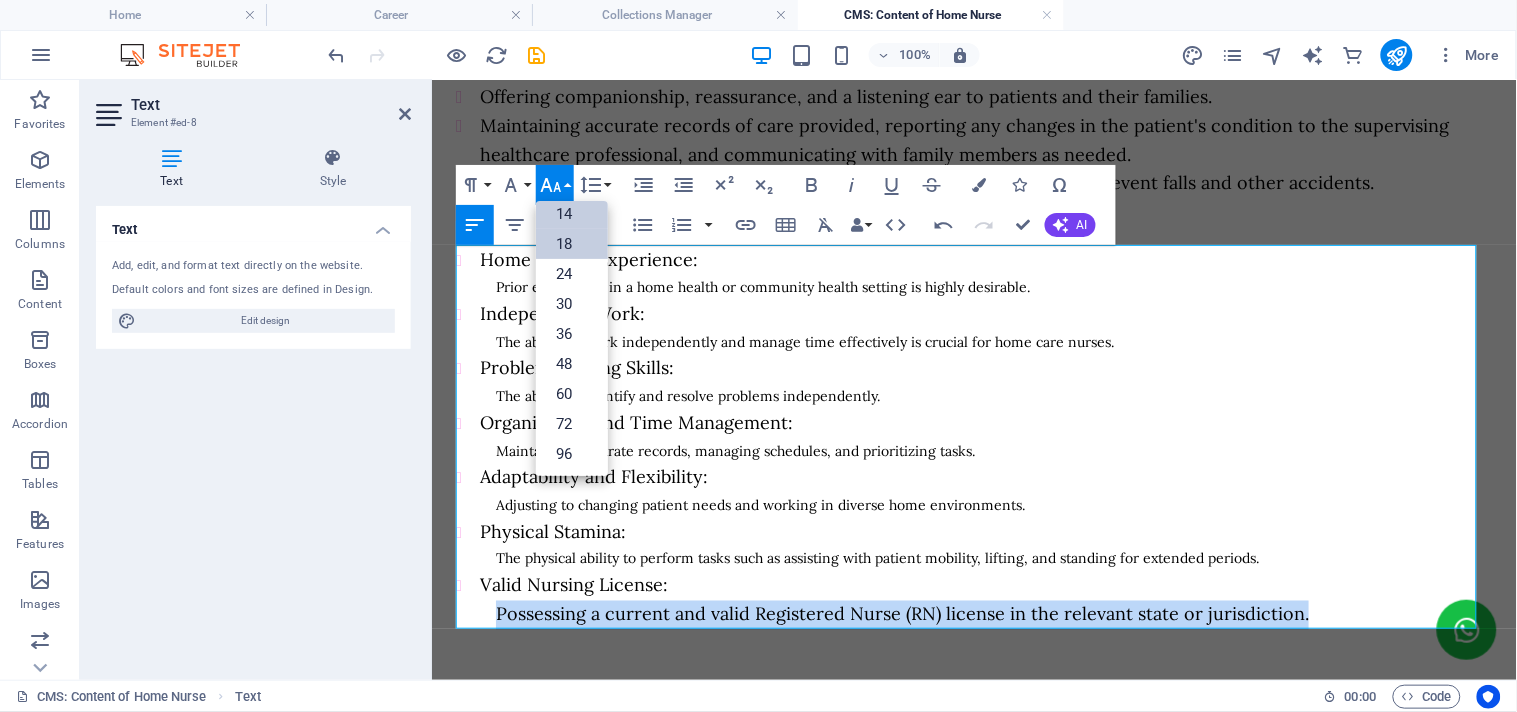 click on "14" at bounding box center (572, 214) 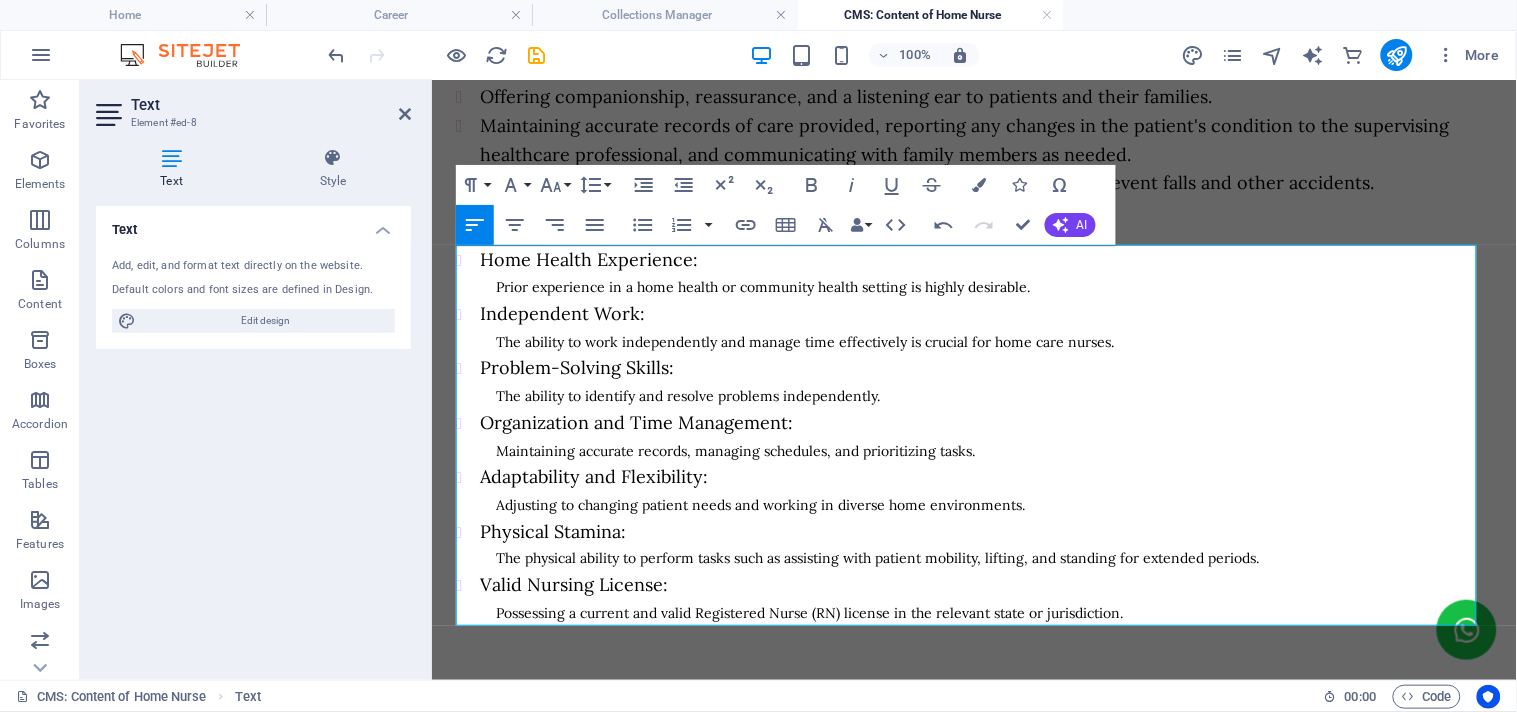 click on "The physical ability to perform tasks such as assisting with patient mobility, lifting, and standing for extended periods." at bounding box center [876, 558] 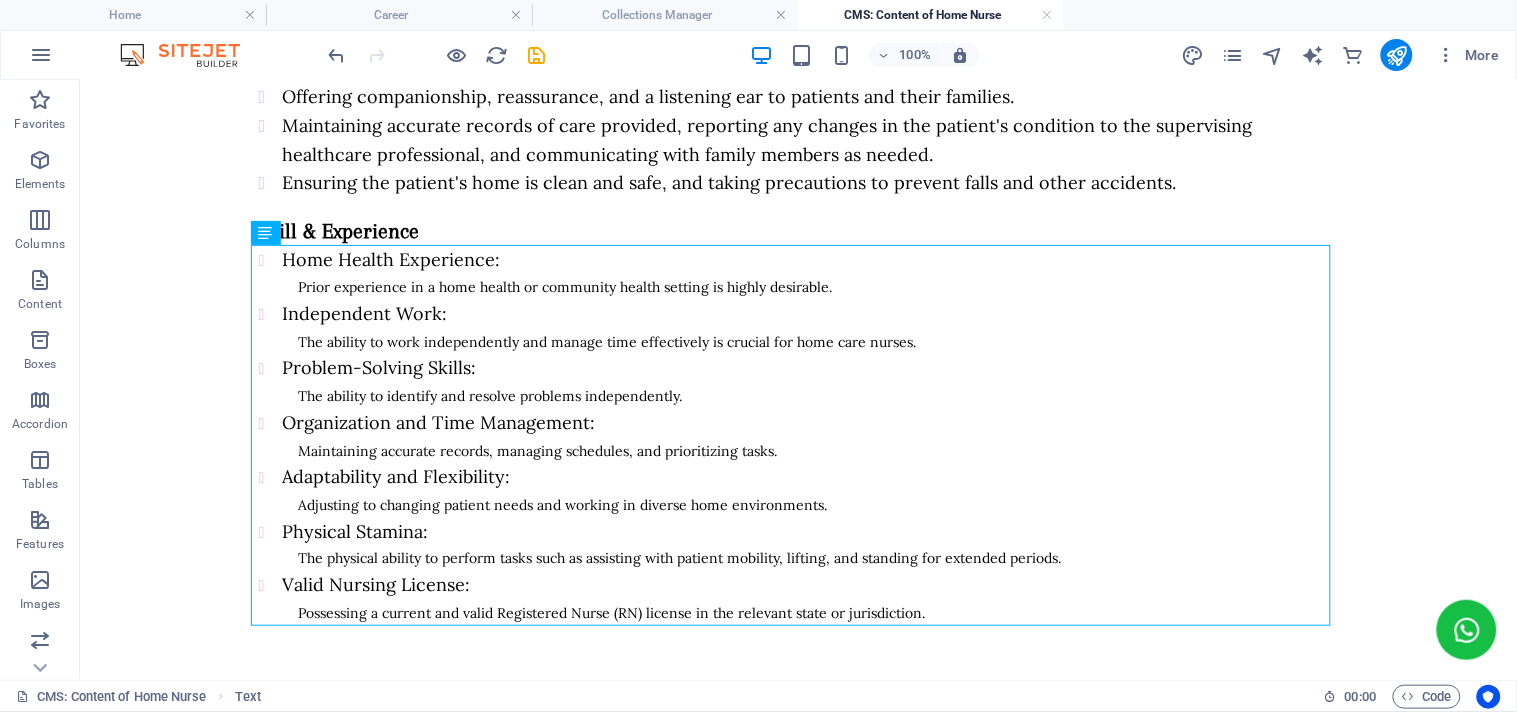 click on "Job description A 12-hour day home nurse provides direct patient care, typically in a 12-hour shift, either during the day, and is responsible for various medical and personal care tasks. These responsibilities can include medication administration, vital sign monitoring, wound care, assisting with daily living activities, and providing emotional support. The specific tasks and duties will vary depending on the patient's needs and the care plan established by a healthcare professional. Key responsibilities Administering medications as prescribed, ensuring proper dosage and timing, and monitoring for any adverse effects. Regularly checking and recording vital signs like blood pressure, pulse, temperature, and oxygen saturation. Performing dressing changes, cleaning wounds, and monitoring for signs of infection. Helping patients with tasks such as bathing, dressing, toileting, and eating. Supporting patients with walking, transferring, and repositioning in bed. Skill & Experience Home Health Experience:" at bounding box center (797, 143) 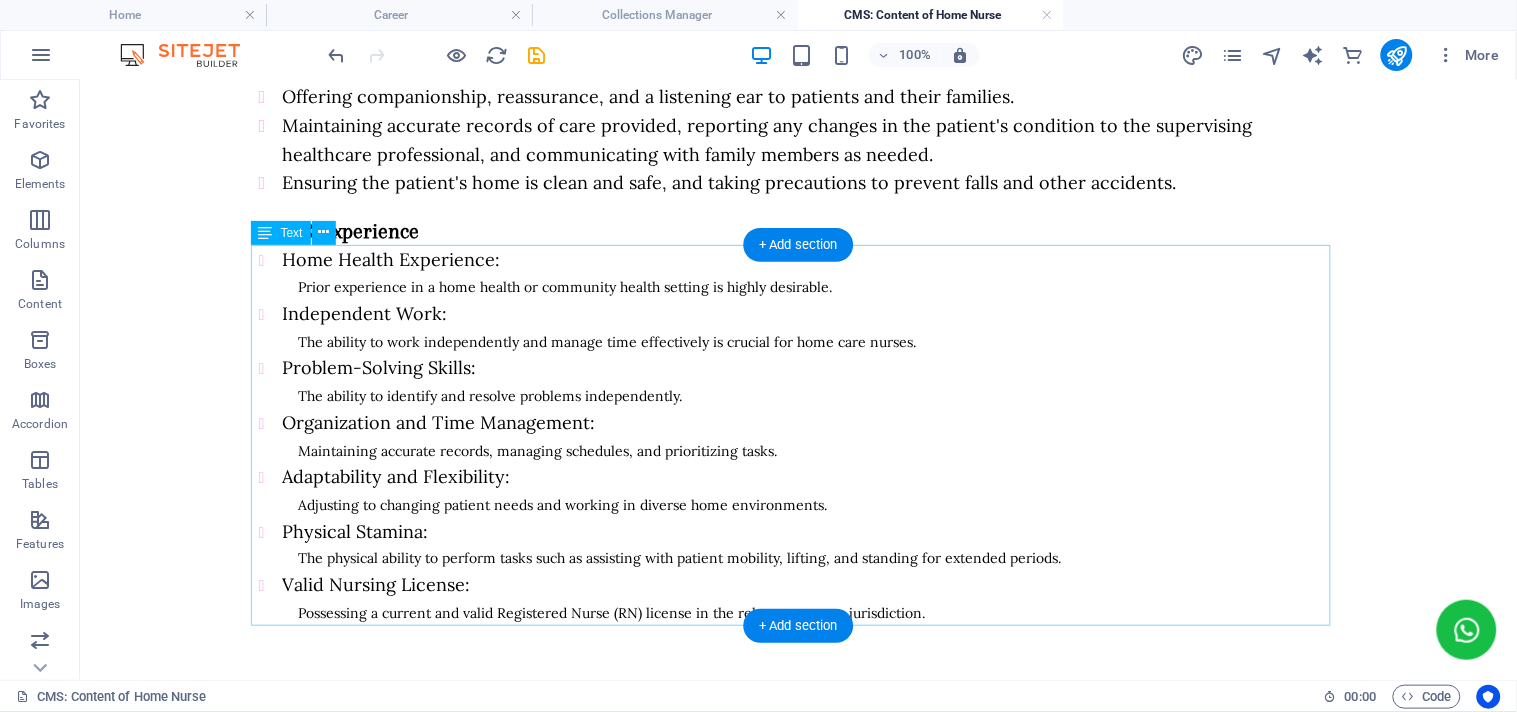 click on "Home Health Experience:  Prior experience in a home health or community health setting is highly desirable. Independent Work:  The ability to work independently and manage time effectively is crucial for home care nurses. Problem-Solving Skills:  The ability to identify and resolve problems independently. Organization and Time Management:  Maintaining accurate records, managing schedules, and prioritizing tasks. Adaptability and Flexibility:  Adjusting to changing patient needs and working in diverse home environments. Physical Stamina:  The physical ability to perform tasks such as assisting with patient mobility, lifting, and standing for extended periods. Valid Nursing License:  Possessing a current and valid Registered Nurse (RN) license in the relevant state or jurisdiction." at bounding box center [798, 435] 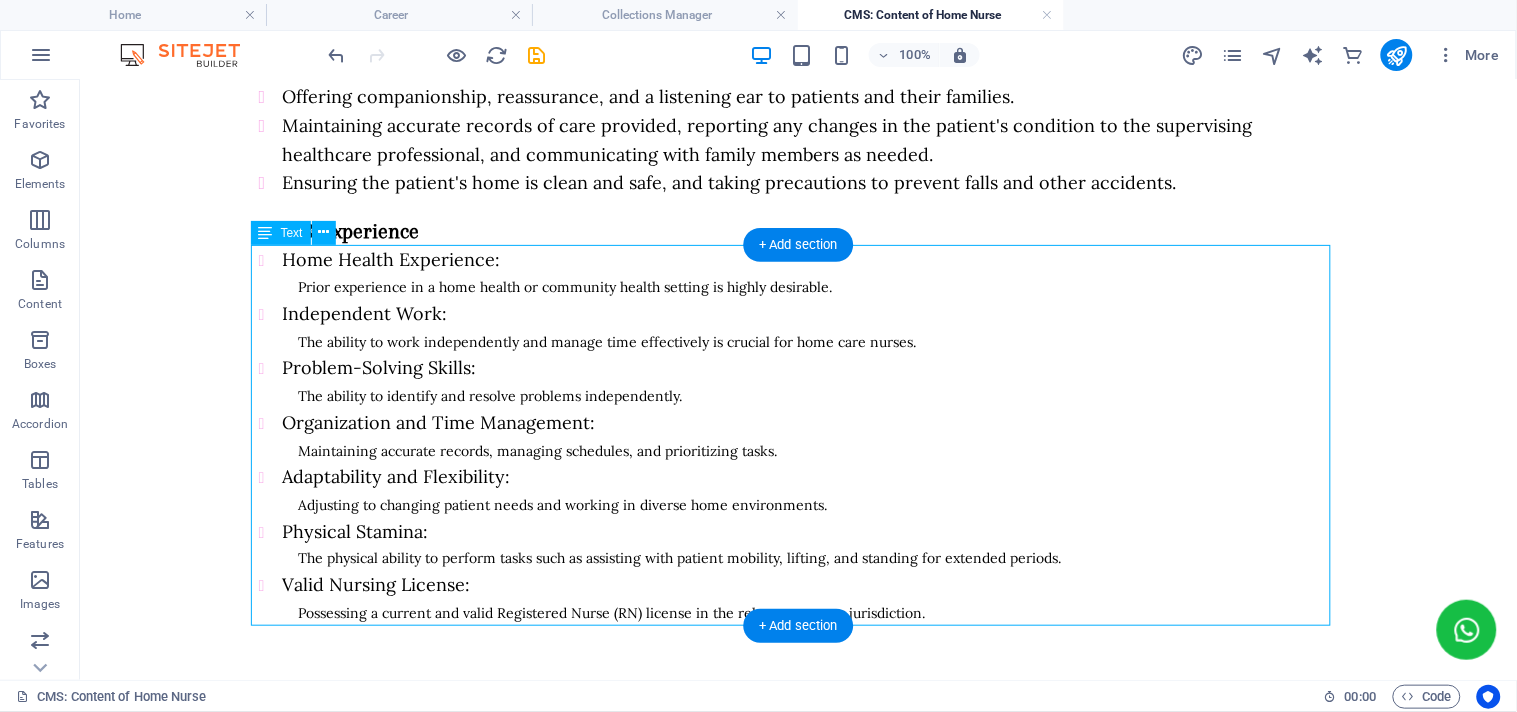 click on "Home Health Experience:  Prior experience in a home health or community health setting is highly desirable. Independent Work:  The ability to work independently and manage time effectively is crucial for home care nurses. Problem-Solving Skills:  The ability to identify and resolve problems independently. Organization and Time Management:  Maintaining accurate records, managing schedules, and prioritizing tasks. Adaptability and Flexibility:  Adjusting to changing patient needs and working in diverse home environments. Physical Stamina:  The physical ability to perform tasks such as assisting with patient mobility, lifting, and standing for extended periods. Valid Nursing License:  Possessing a current and valid Registered Nurse (RN) license in the relevant state or jurisdiction." at bounding box center [798, 435] 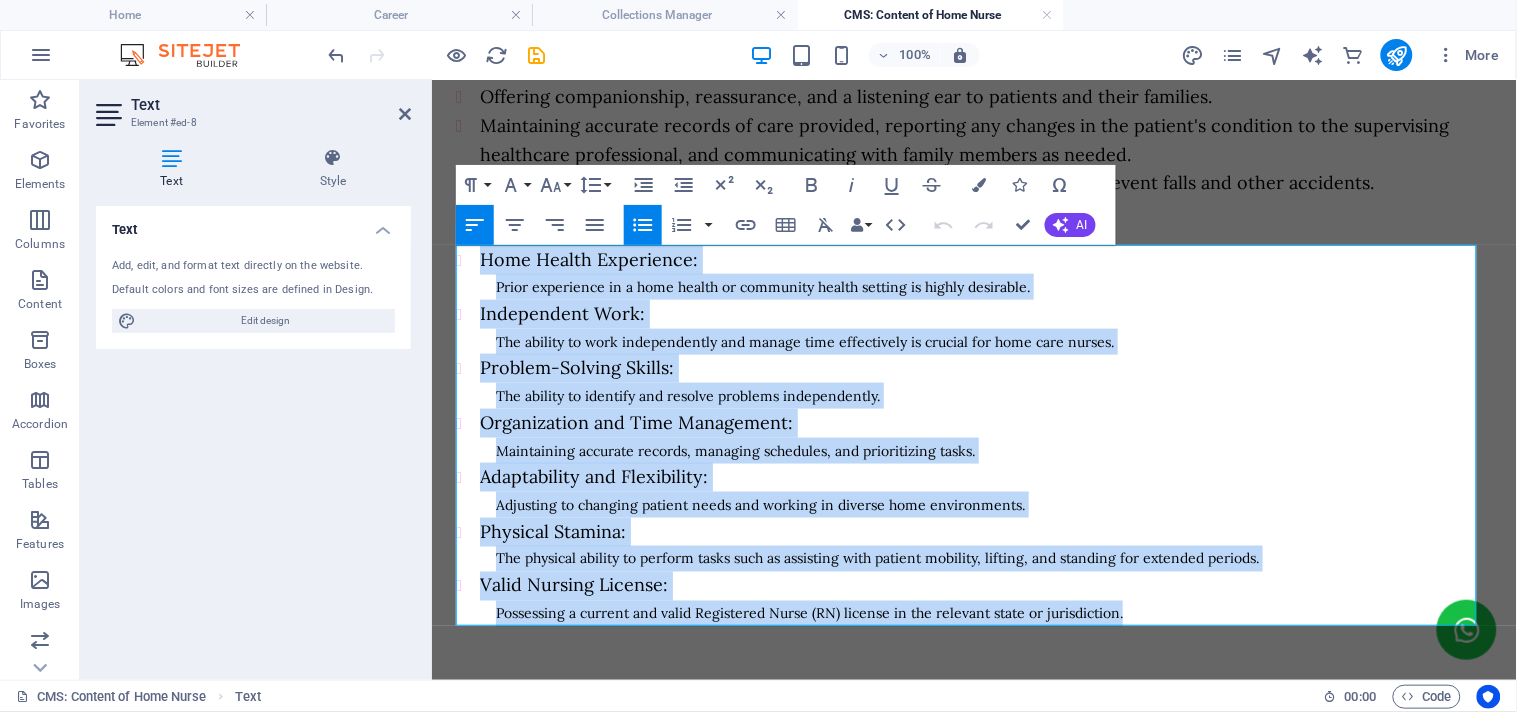 click on "Job description A 12-hour day home nurse provides direct patient care, typically in a 12-hour shift, either during the day, and is responsible for various medical and personal care tasks. These responsibilities can include medication administration, vital sign monitoring, wound care, assisting with daily living activities, and providing emotional support. The specific tasks and duties will vary depending on the patient's needs and the care plan established by a healthcare professional. Key responsibilities Administering medications as prescribed, ensuring proper dosage and timing, and monitoring for any adverse effects. Regularly checking and recording vital signs like blood pressure, pulse, temperature, and oxygen saturation. Performing dressing changes, cleaning wounds, and monitoring for signs of infection. Helping patients with tasks such as bathing, dressing, toileting, and eating. Supporting patients with walking, transferring, and repositioning in bed. Skill & Experience Home Health Experience:" at bounding box center (973, 143) 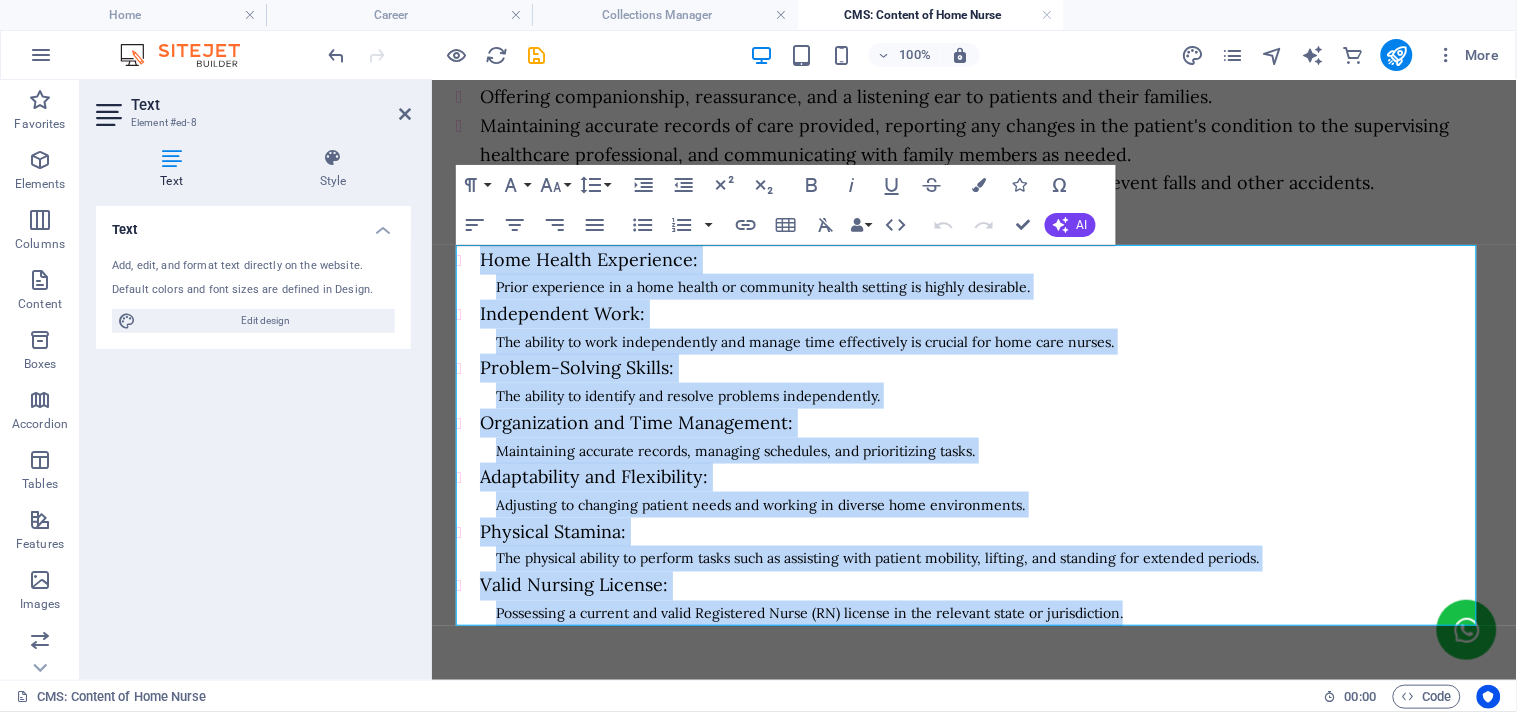 click on "Job description A 12-hour day home nurse provides direct patient care, typically in a 12-hour shift, either during the day, and is responsible for various medical and personal care tasks. These responsibilities can include medication administration, vital sign monitoring, wound care, assisting with daily living activities, and providing emotional support. The specific tasks and duties will vary depending on the patient's needs and the care plan established by a healthcare professional. Key responsibilities Administering medications as prescribed, ensuring proper dosage and timing, and monitoring for any adverse effects. Regularly checking and recording vital signs like blood pressure, pulse, temperature, and oxygen saturation. Performing dressing changes, cleaning wounds, and monitoring for signs of infection. Helping patients with tasks such as bathing, dressing, toileting, and eating. Supporting patients with walking, transferring, and repositioning in bed. Skill & Experience Home Health Experience:" at bounding box center (973, 143) 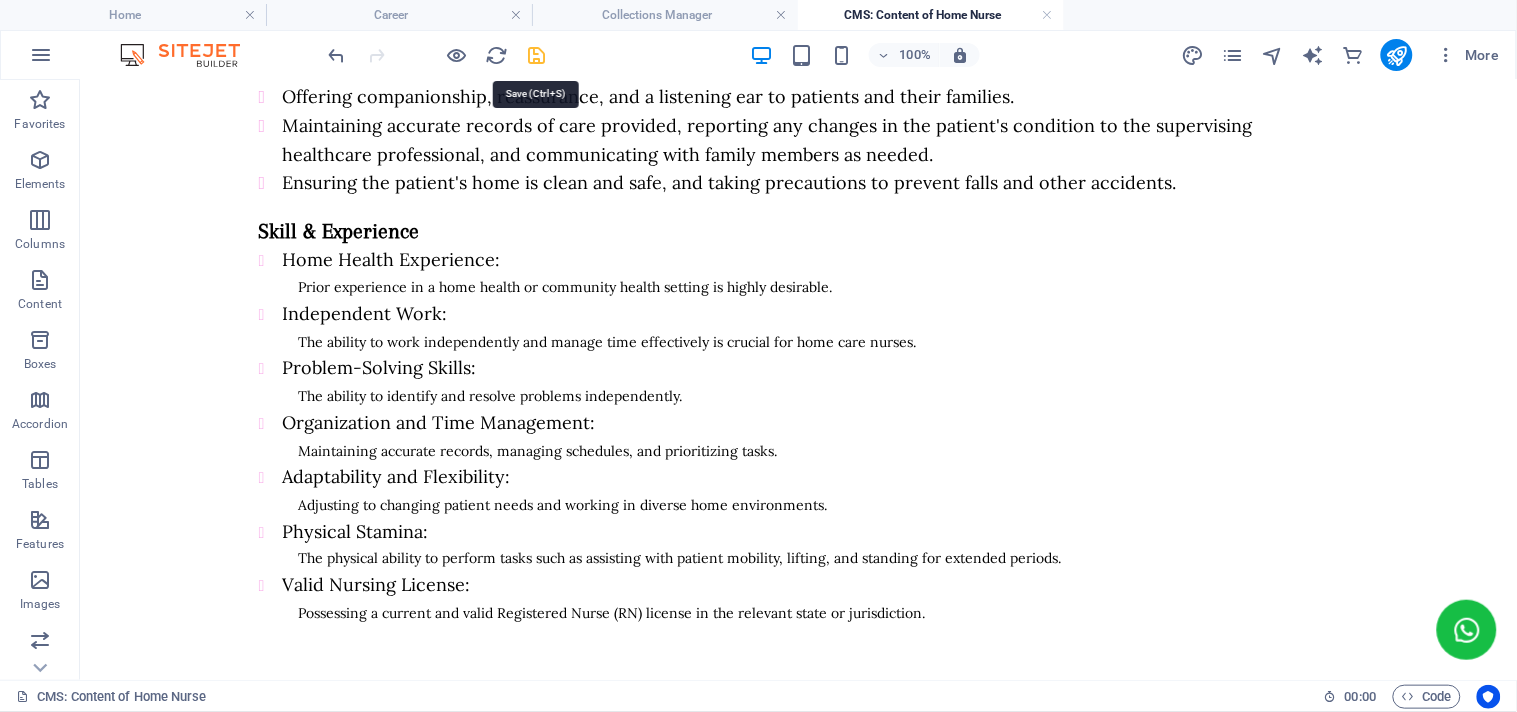 click at bounding box center [537, 55] 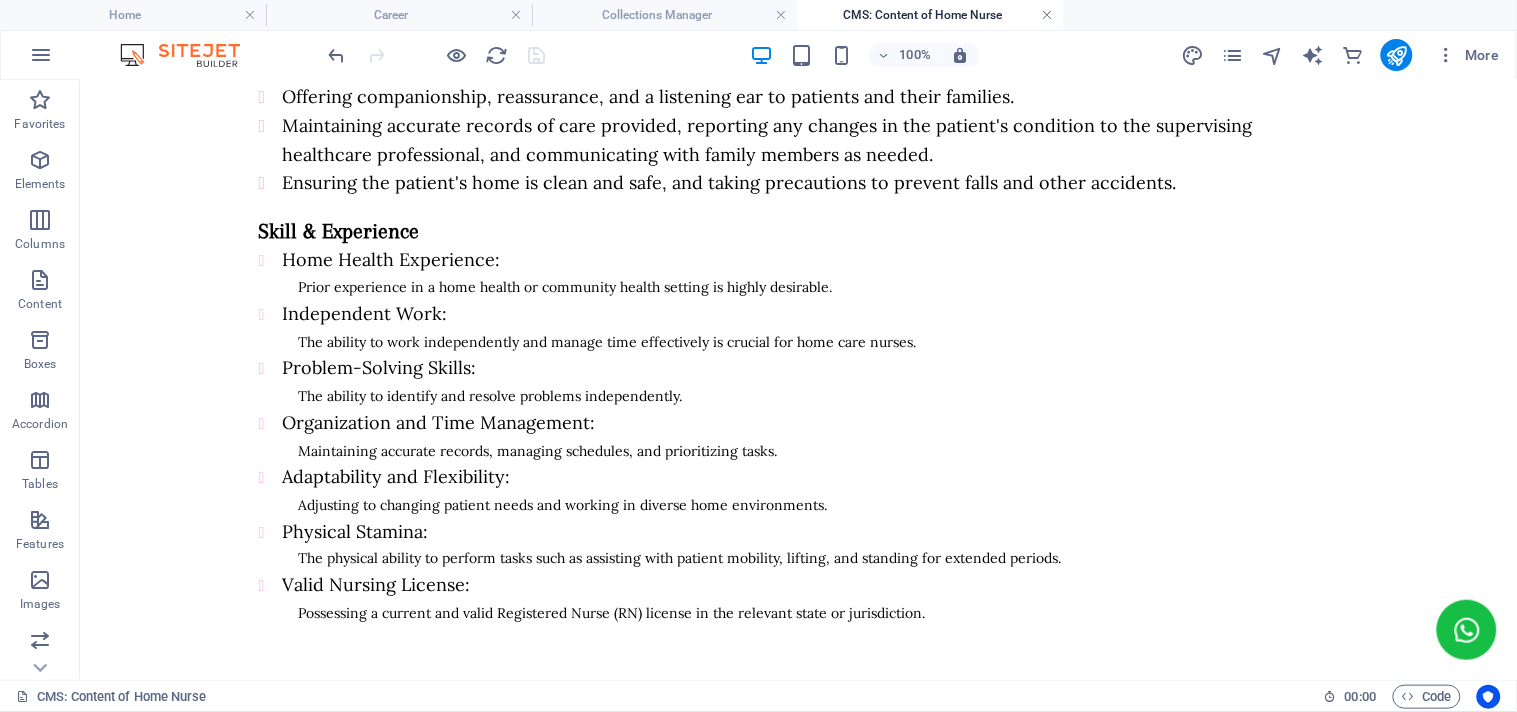 click at bounding box center (1048, 15) 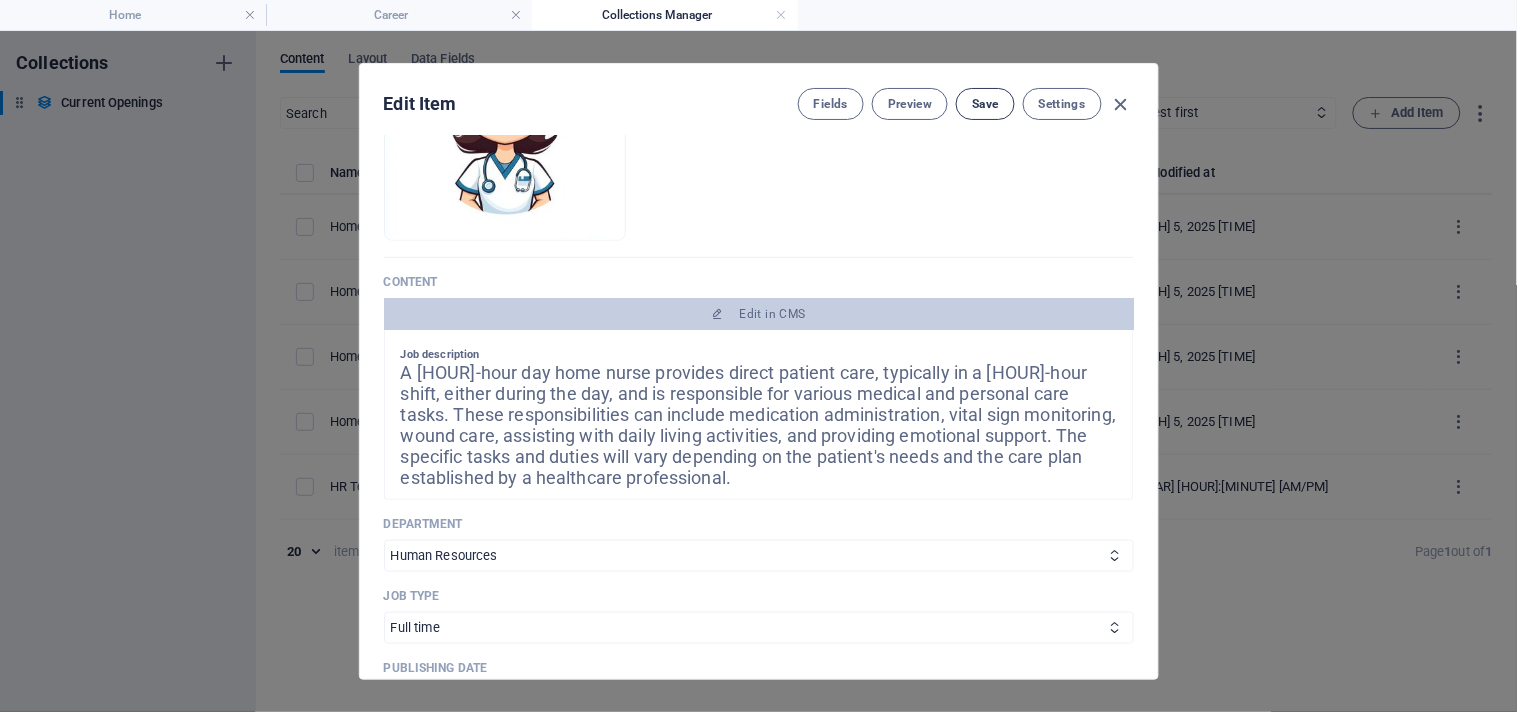 click on "Save" at bounding box center (985, 104) 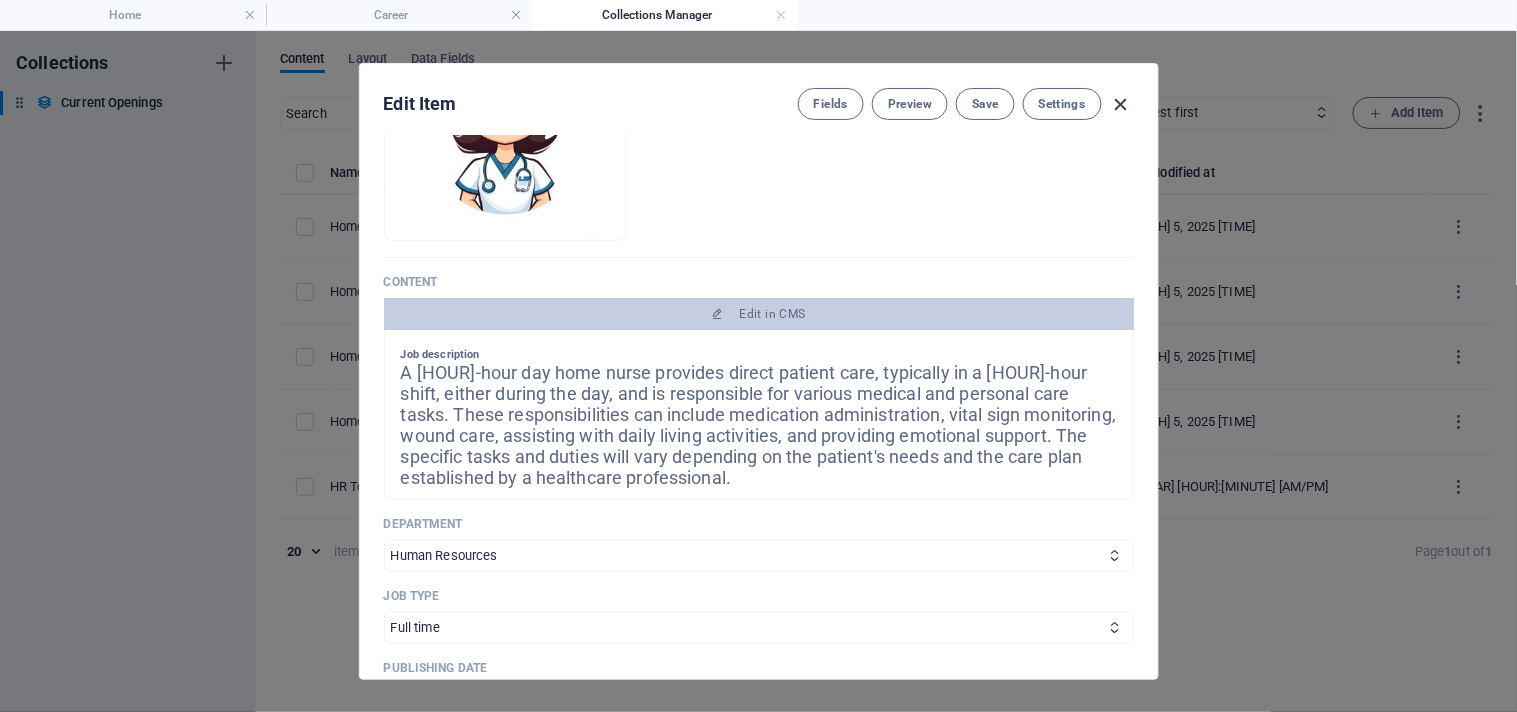 click at bounding box center [1121, 104] 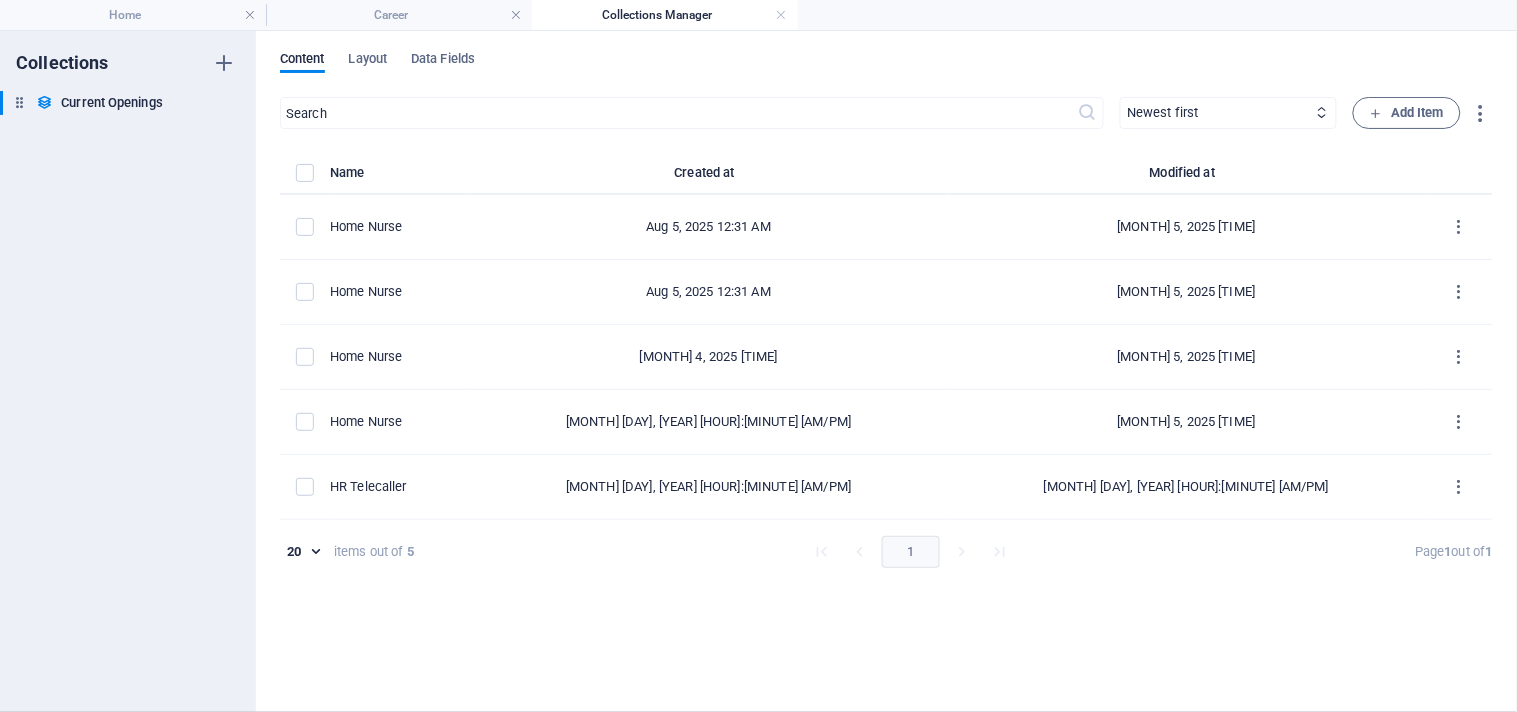 type on "2025-08-05" 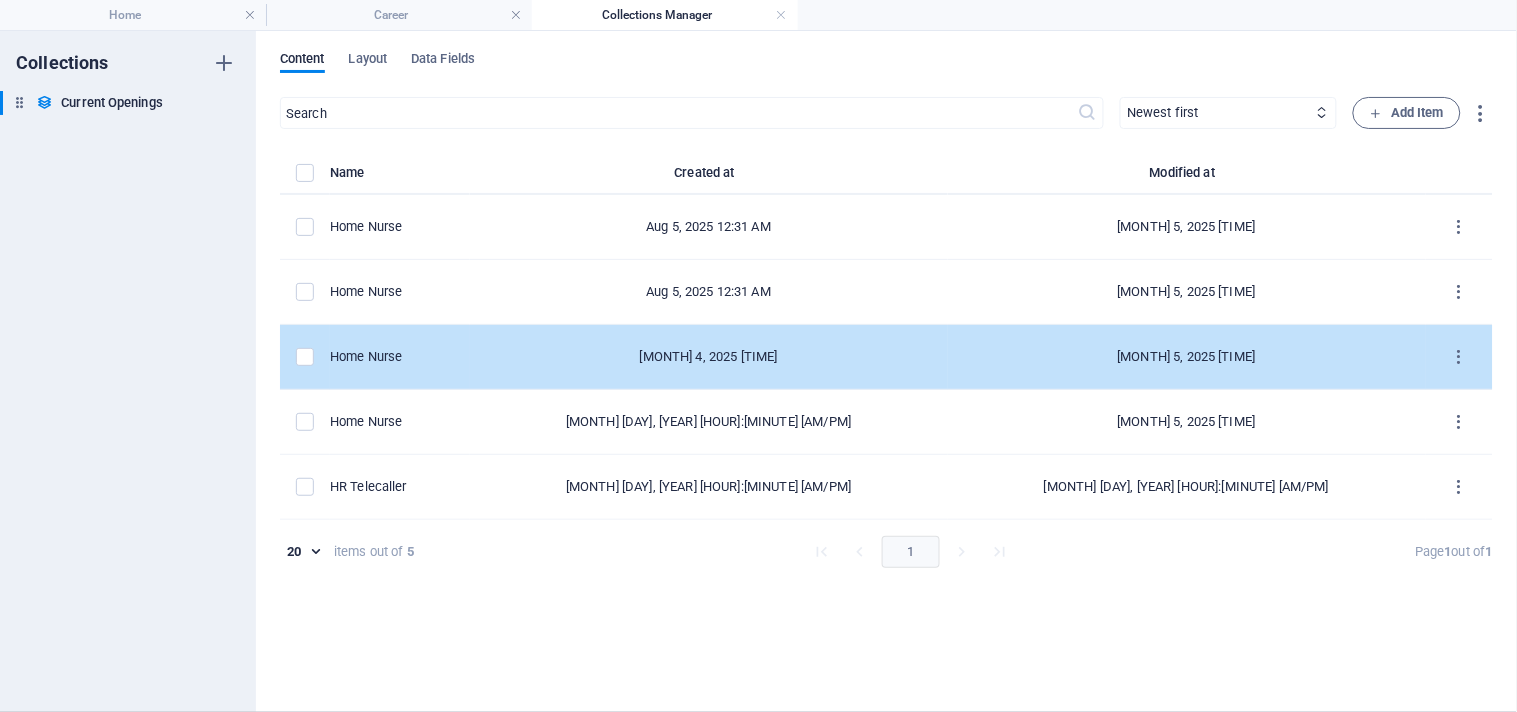 click on "Home Nurse" at bounding box center (400, 357) 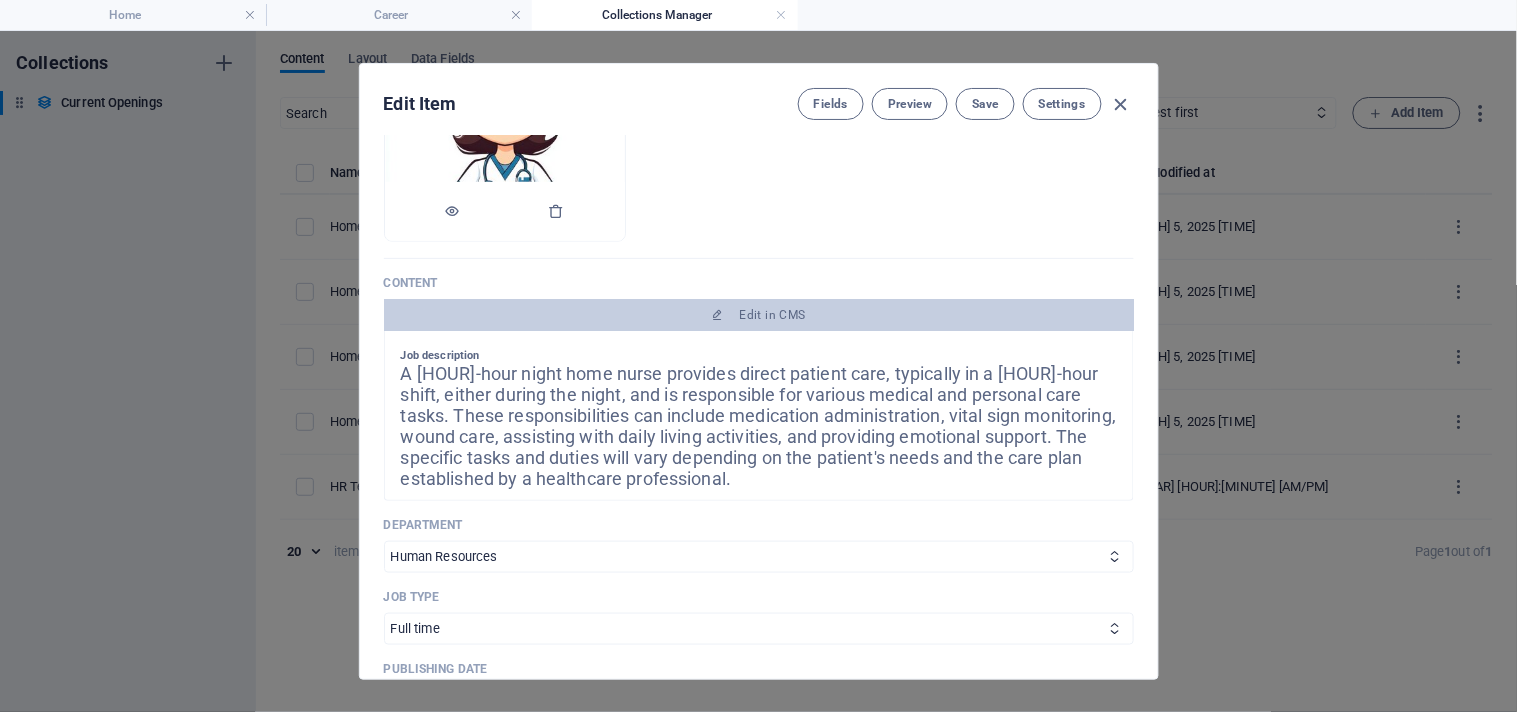 scroll, scrollTop: 333, scrollLeft: 0, axis: vertical 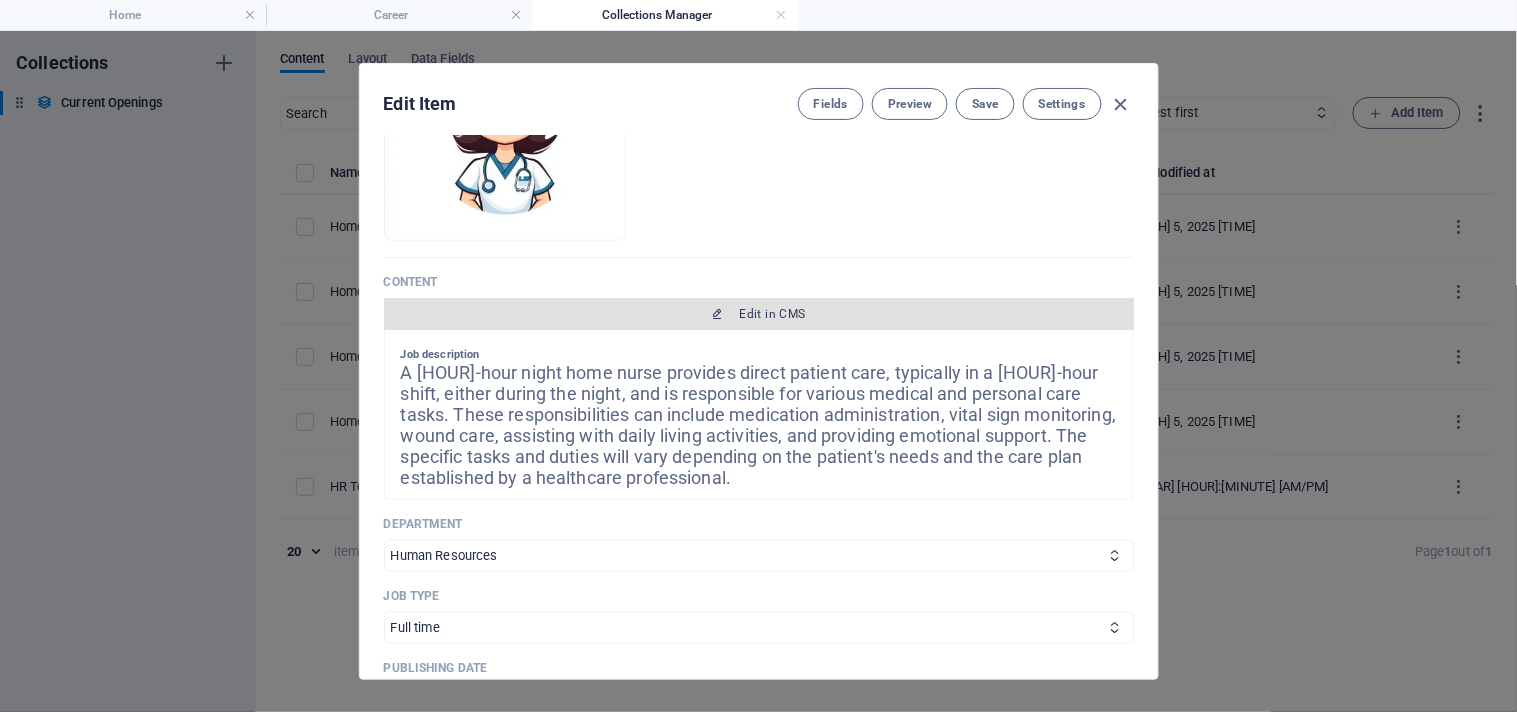click on "Edit in CMS" at bounding box center [759, 314] 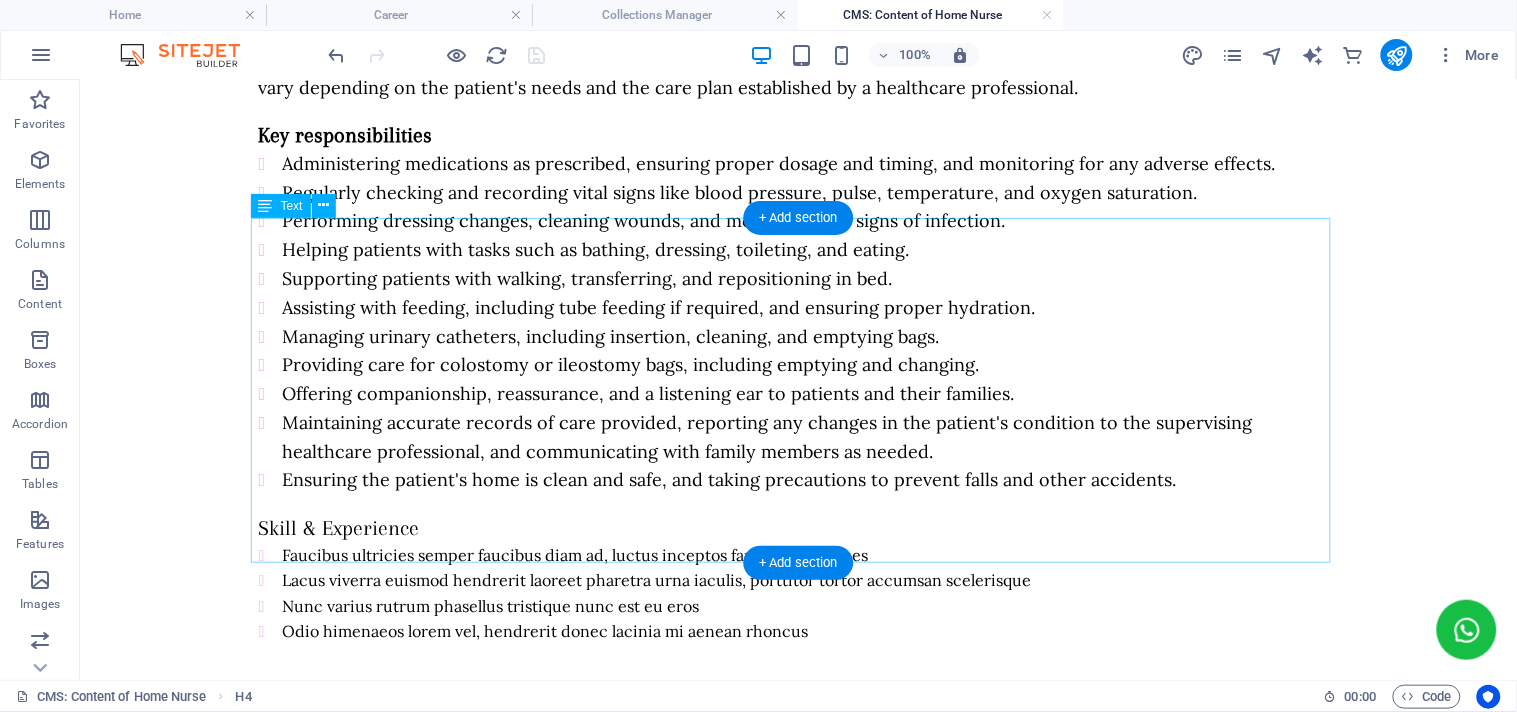 scroll, scrollTop: 245, scrollLeft: 0, axis: vertical 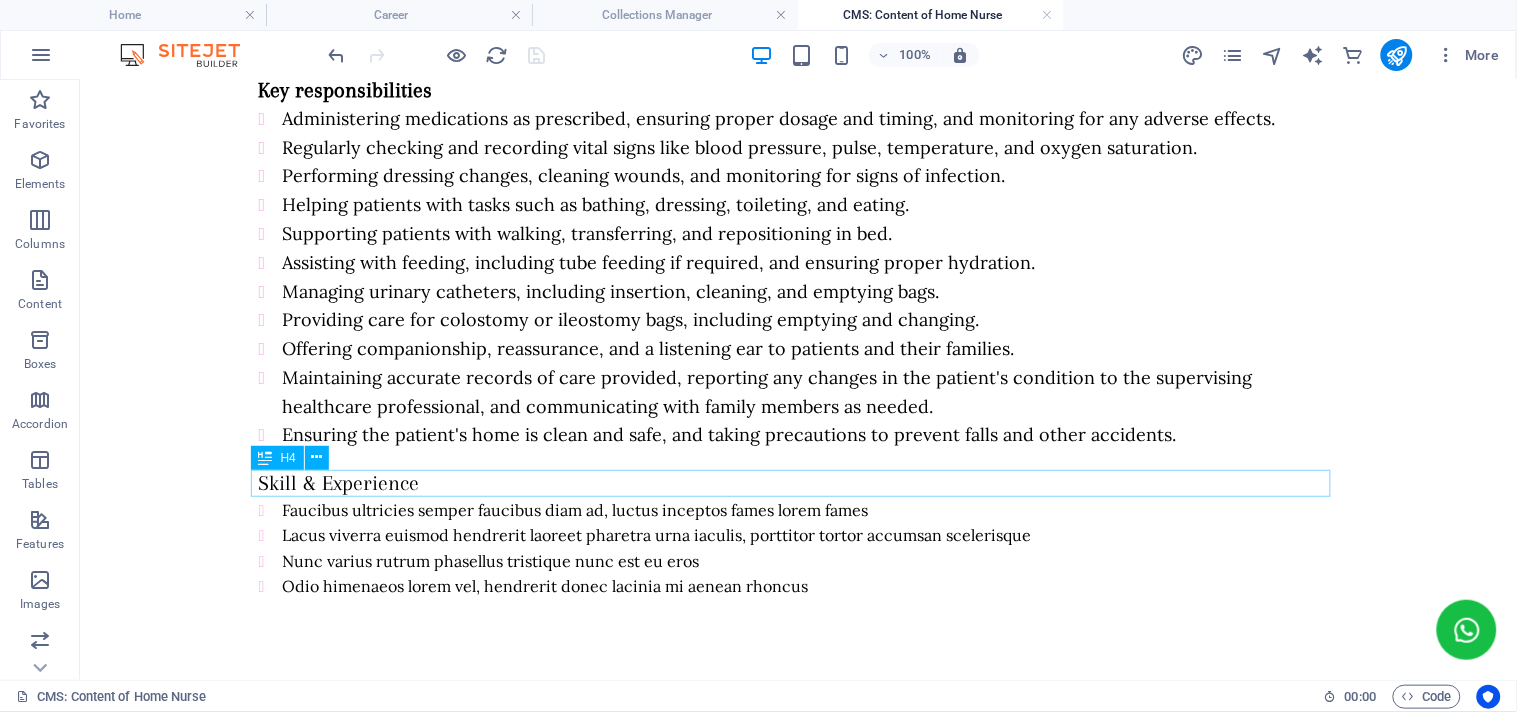 click on "Skill & Experience" at bounding box center [798, 482] 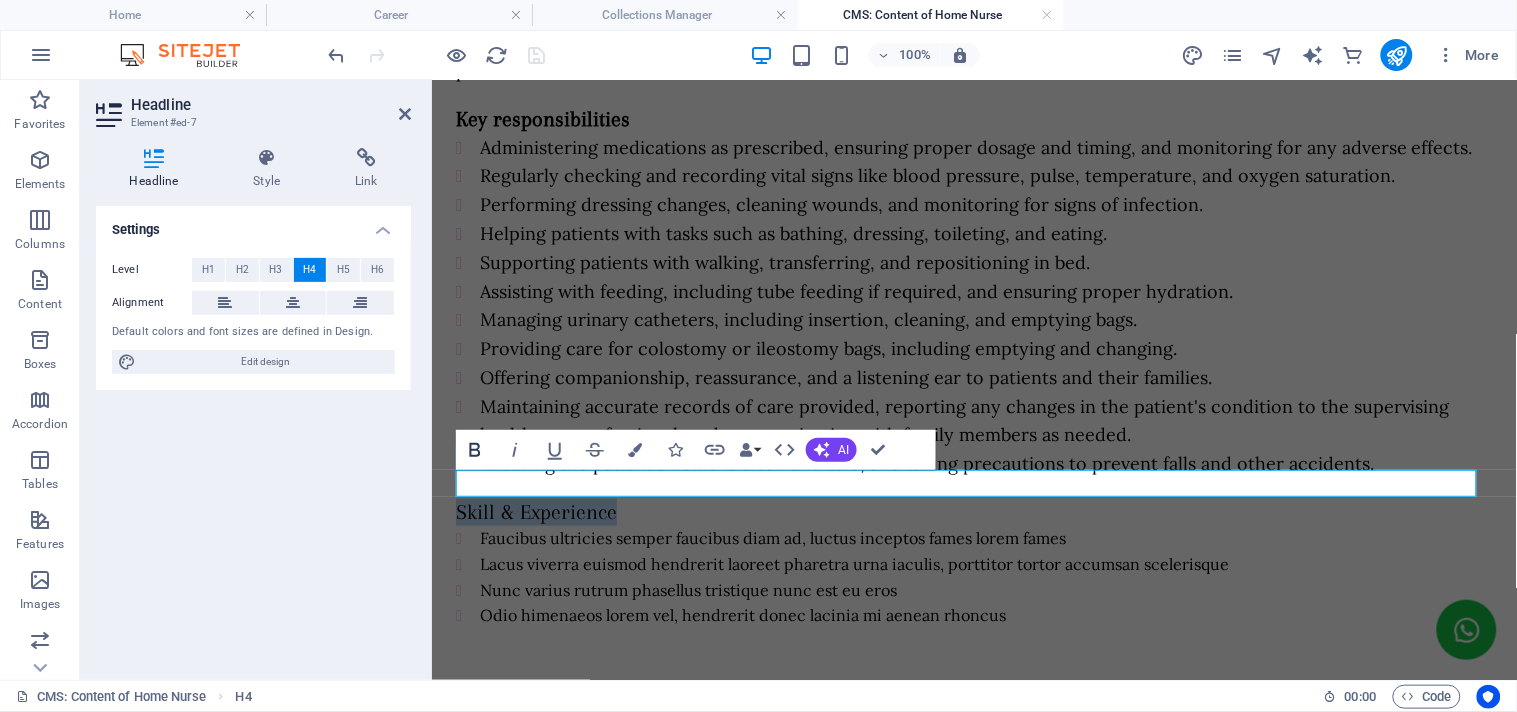 click 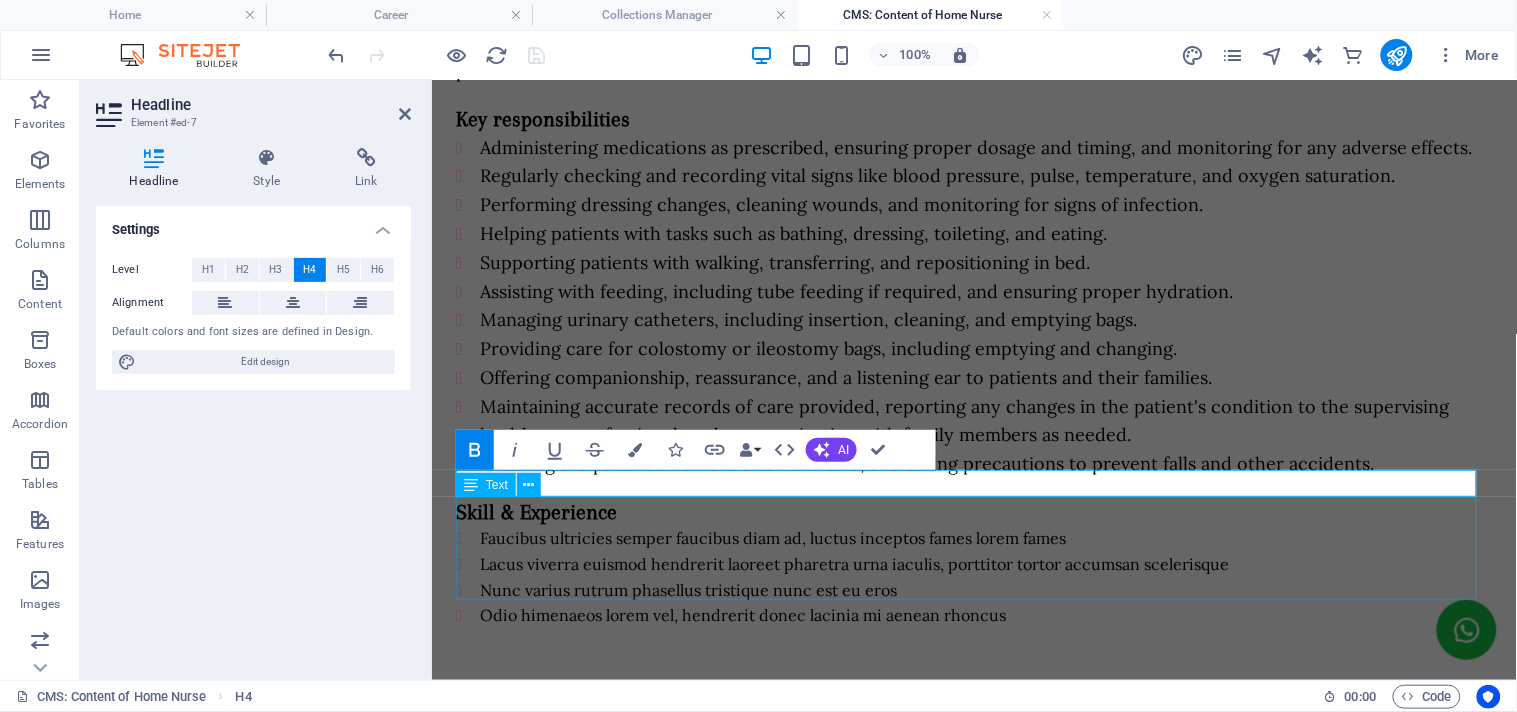 click on "Faucibus ultricies semper faucibus diam ad, luctus inceptos fames lorem fames
Lacus viverra euismod hendrerit laoreet pharetra urna iaculis, porttitor tortor accumsan scelerisque
Nunc varius rutrum phasellus tristique nunc est eu eros
Odio himenaeos lorem vel, hendrerit donec lacinia mi aenean rhoncus" at bounding box center [973, 576] 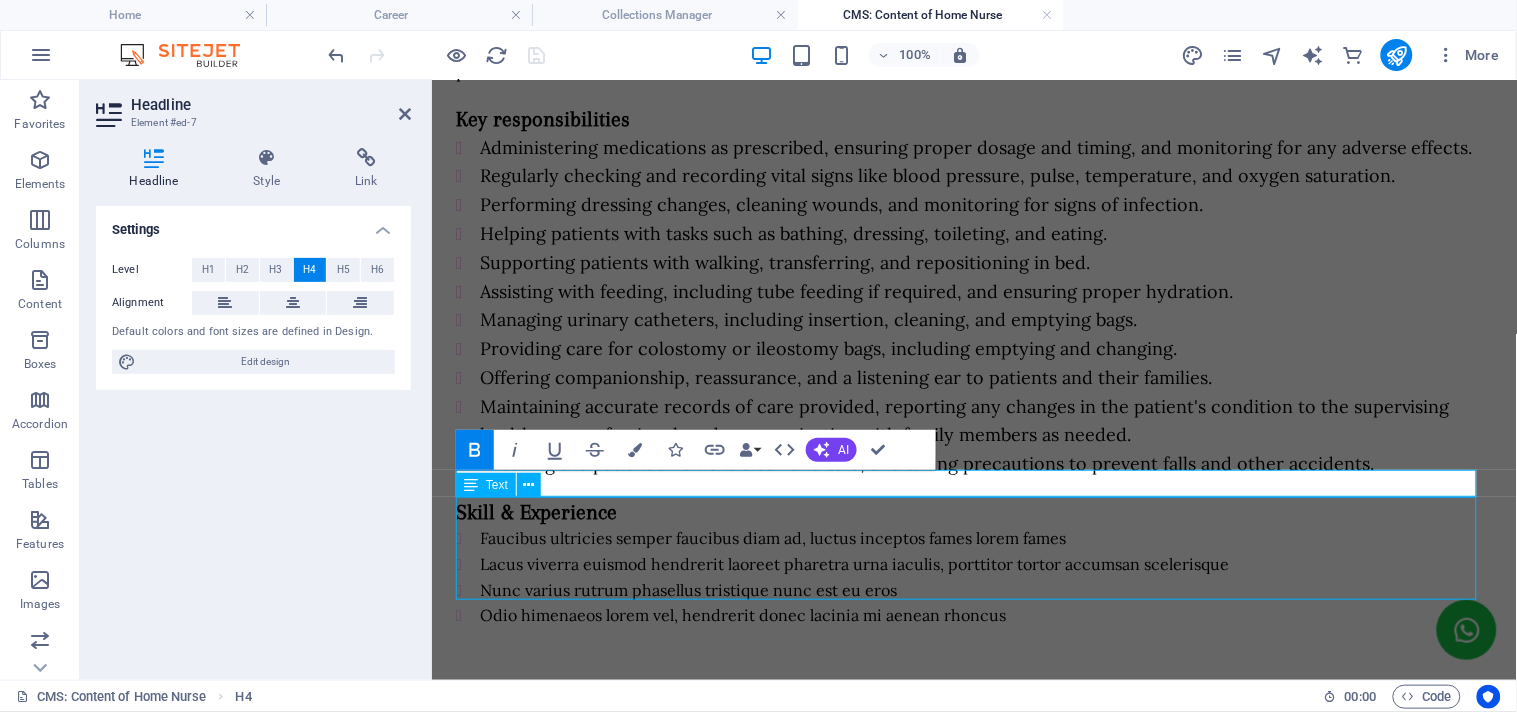 click on "Faucibus ultricies semper faucibus diam ad, luctus inceptos fames lorem fames
Lacus viverra euismod hendrerit laoreet pharetra urna iaculis, porttitor tortor accumsan scelerisque
Nunc varius rutrum phasellus tristique nunc est eu eros
Odio himenaeos lorem vel, hendrerit donec lacinia mi aenean rhoncus" at bounding box center (973, 576) 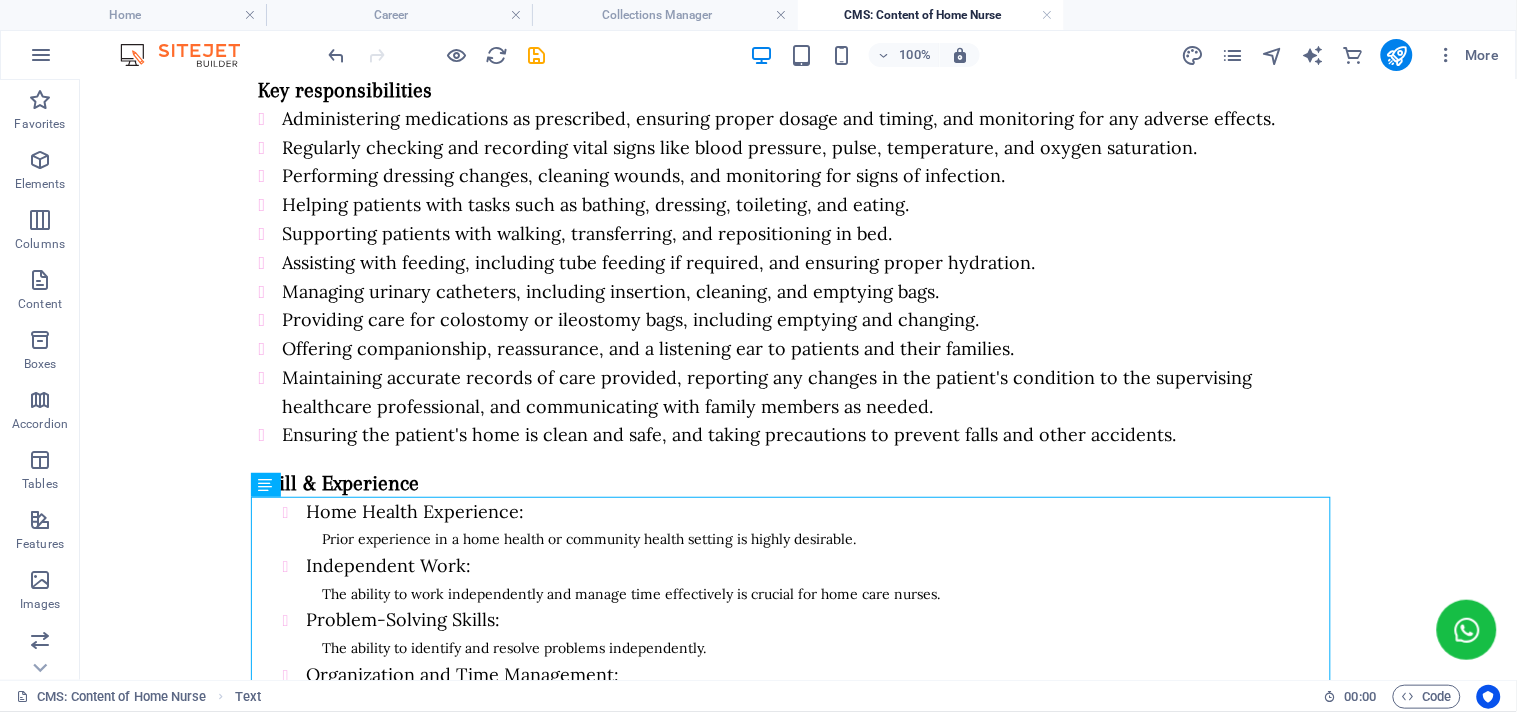 click on "Job description A 12-hour night home nurse provides direct patient care, typically in a 12-hour shift, either during the night, and is responsible for various medical and personal care tasks. These responsibilities can include medication administration, vital sign monitoring, wound care, assisting with daily living activities, and providing emotional support. The specific tasks and duties will vary depending on the patient's needs and the care plan established by a healthcare professional. Key responsibilities Administering medications as prescribed, ensuring proper dosage and timing, and monitoring for any adverse effects. Regularly checking and recording vital signs like blood pressure, pulse, temperature, and oxygen saturation. Performing dressing changes, cleaning wounds, and monitoring for signs of infection. Helping patients with tasks such as bathing, dressing, toileting, and eating. Supporting patients with walking, transferring, and repositioning in bed. Skill & Experience Independent Work:" at bounding box center (797, 395) 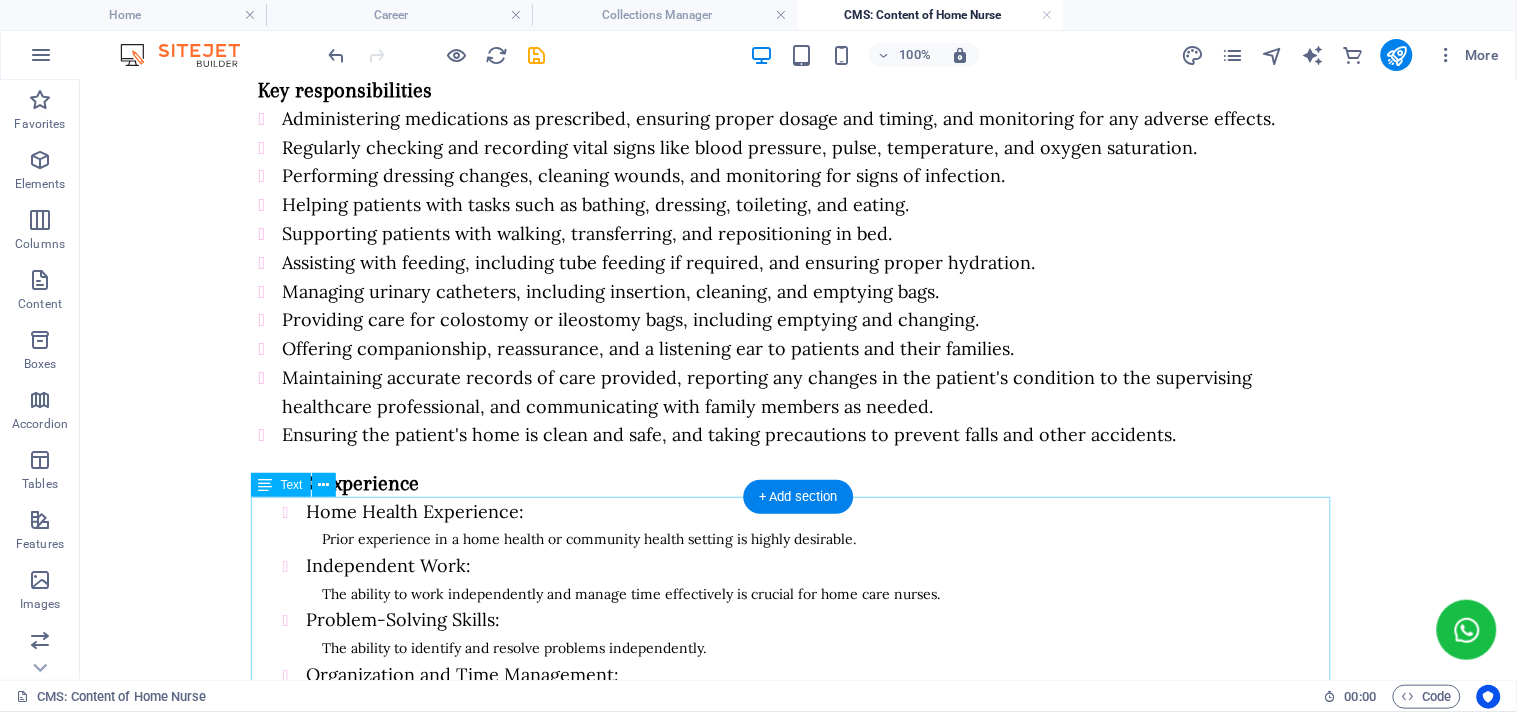 click on "Home Health Experience:  Prior experience in a home health or community health setting is highly desirable. Independent Work:  The ability to work independently and manage time effectively is crucial for home care nurses. Problem-Solving Skills:  The ability to identify and resolve problems independently. Organization and Time Management:  Maintaining accurate records, managing schedules, and prioritizing tasks. Adaptability and Flexibility:  Adjusting to changing patient needs and working in diverse home environments. Physical Stamina:  The physical ability to perform tasks such as assisting with patient mobility, lifting, and standing for extended periods. Valid Nursing License:  Possessing a current and valid Registered Nurse (RN) license in the relevant state or jurisdiction." at bounding box center [798, 687] 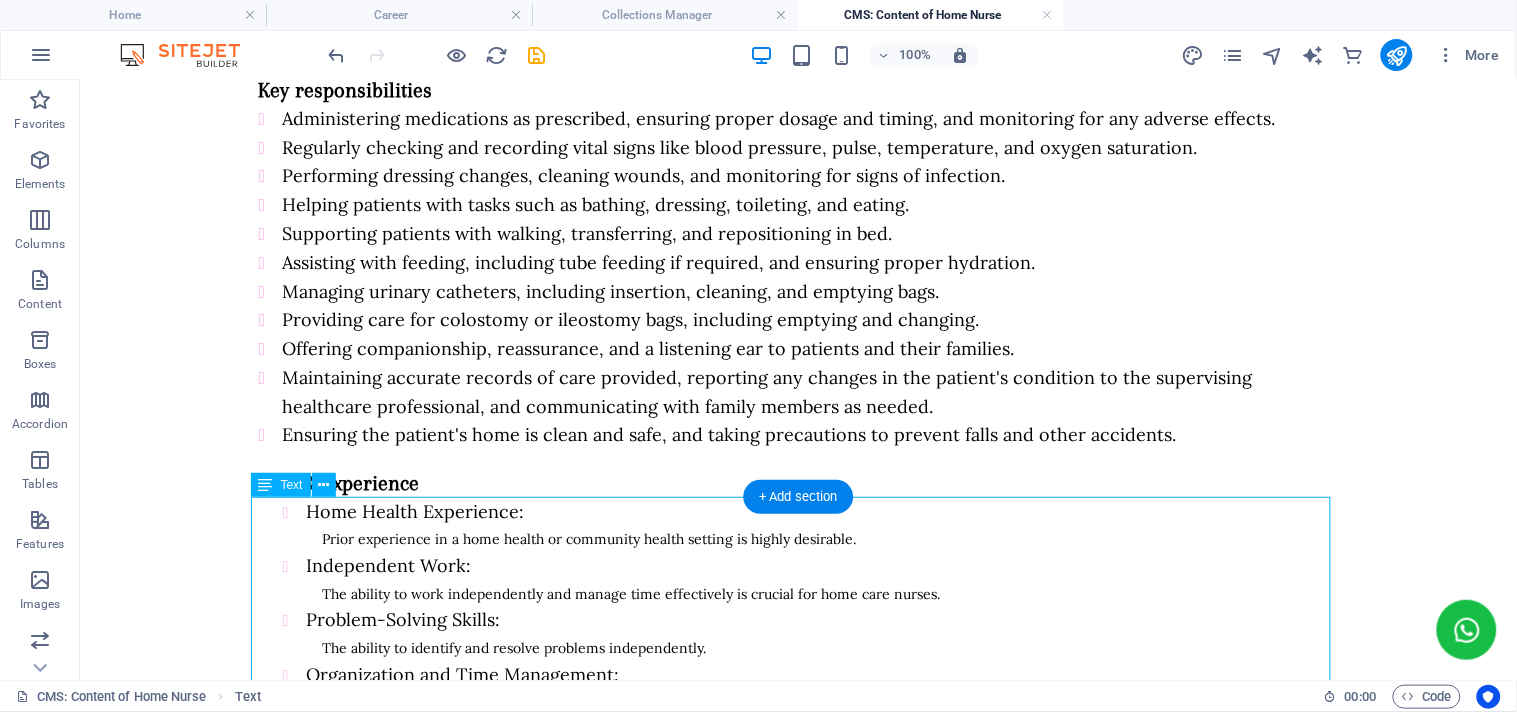click on "Home Health Experience:  Prior experience in a home health or community health setting is highly desirable. Independent Work:  The ability to work independently and manage time effectively is crucial for home care nurses. Problem-Solving Skills:  The ability to identify and resolve problems independently. Organization and Time Management:  Maintaining accurate records, managing schedules, and prioritizing tasks. Adaptability and Flexibility:  Adjusting to changing patient needs and working in diverse home environments. Physical Stamina:  The physical ability to perform tasks such as assisting with patient mobility, lifting, and standing for extended periods. Valid Nursing License:  Possessing a current and valid Registered Nurse (RN) license in the relevant state or jurisdiction." at bounding box center (798, 687) 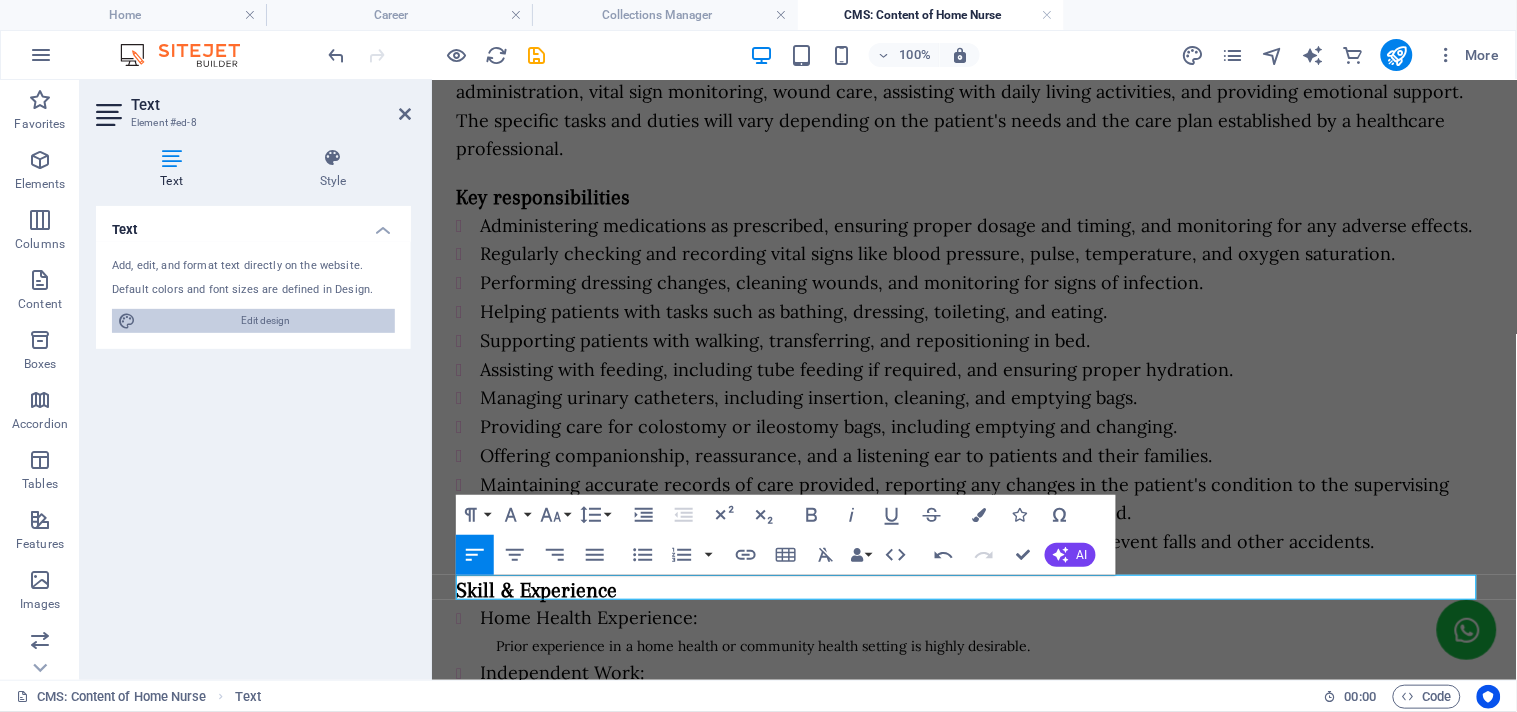 scroll, scrollTop: 245, scrollLeft: 0, axis: vertical 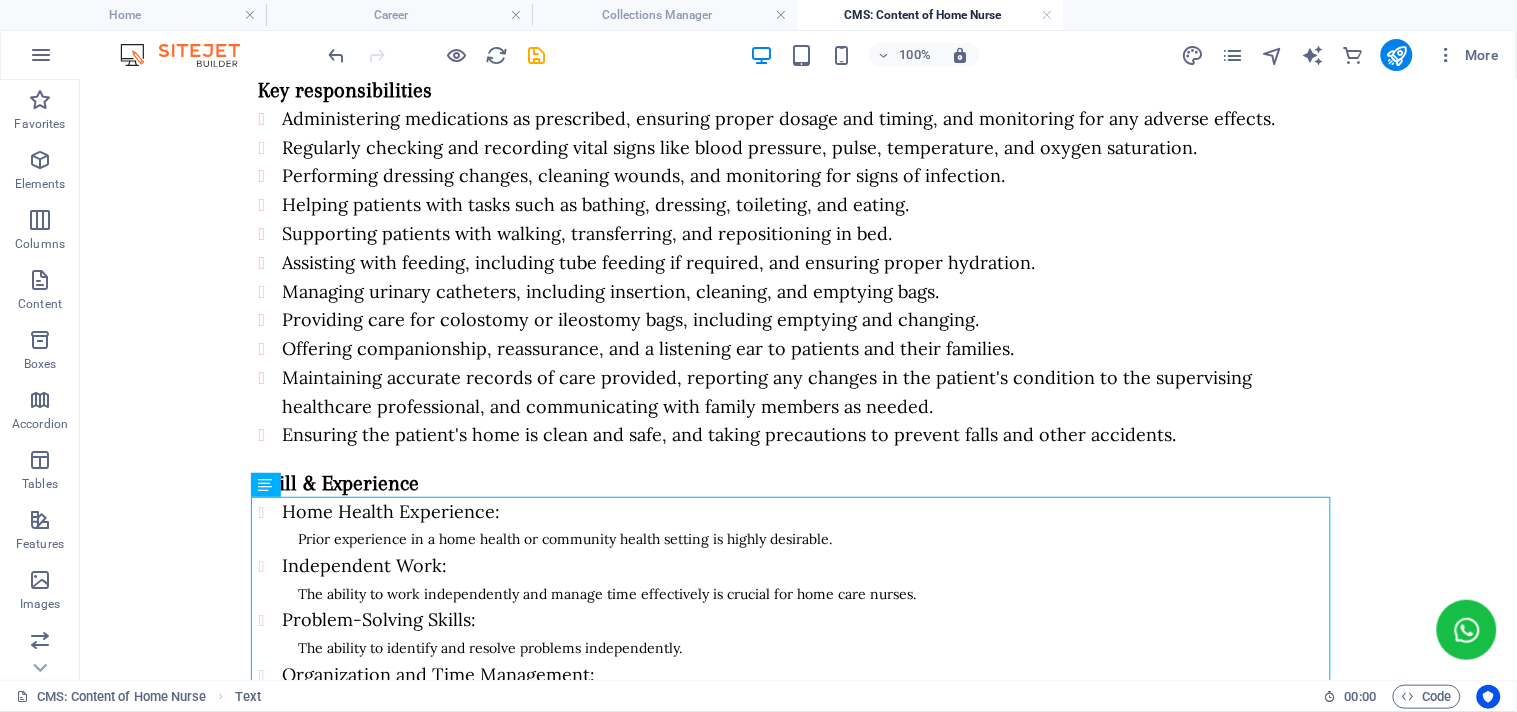 click on "Job description A 12-hour night home nurse provides direct patient care, typically in a 12-hour shift, either during the night, and is responsible for various medical and personal care tasks. These responsibilities can include medication administration, vital sign monitoring, wound care, assisting with daily living activities, and providing emotional support. The specific tasks and duties will vary depending on the patient's needs and the care plan established by a healthcare professional. Key responsibilities Administering medications as prescribed, ensuring proper dosage and timing, and monitoring for any adverse effects. Regularly checking and recording vital signs like blood pressure, pulse, temperature, and oxygen saturation. Performing dressing changes, cleaning wounds, and monitoring for signs of infection. Helping patients with tasks such as bathing, dressing, toileting, and eating. Supporting patients with walking, transferring, and repositioning in bed. Skill & Experience Independent Work:" at bounding box center [797, 395] 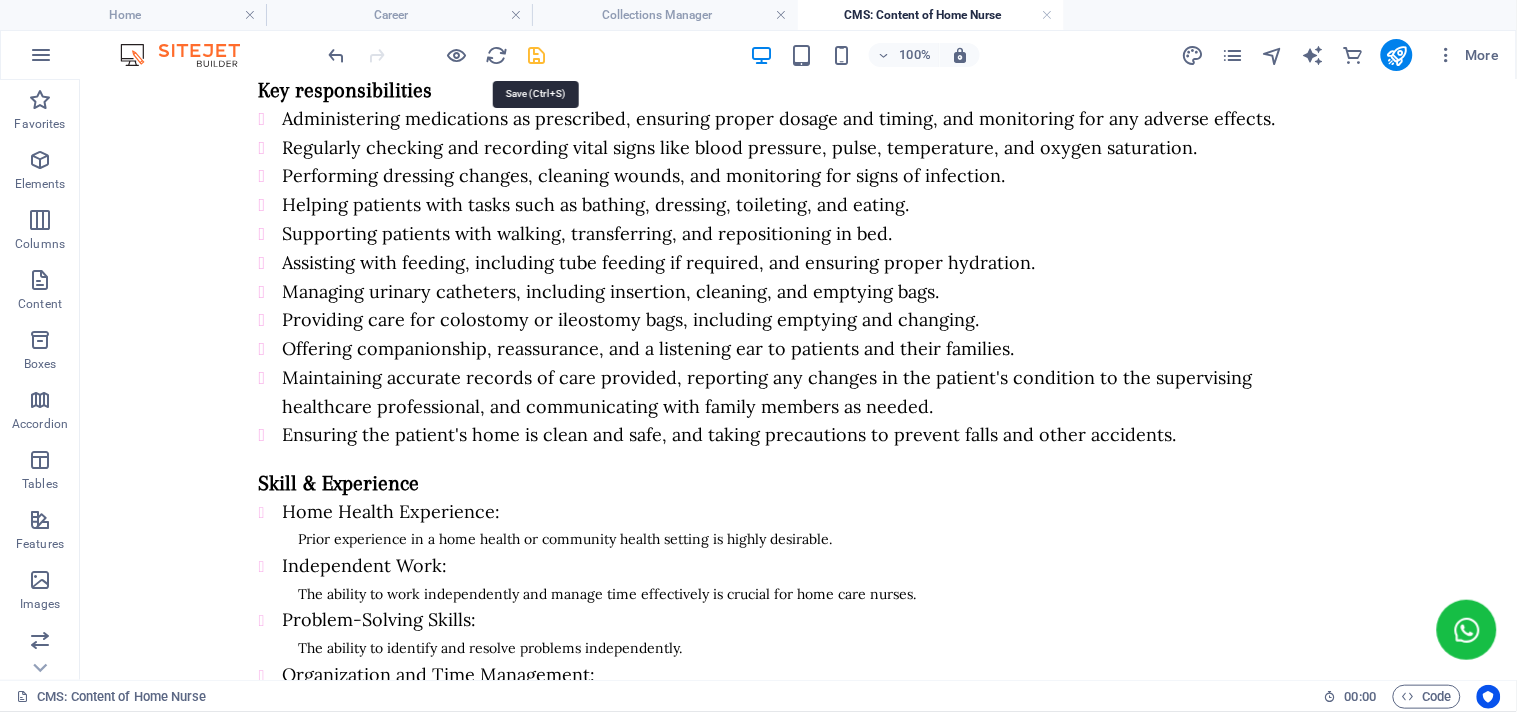 click at bounding box center (537, 55) 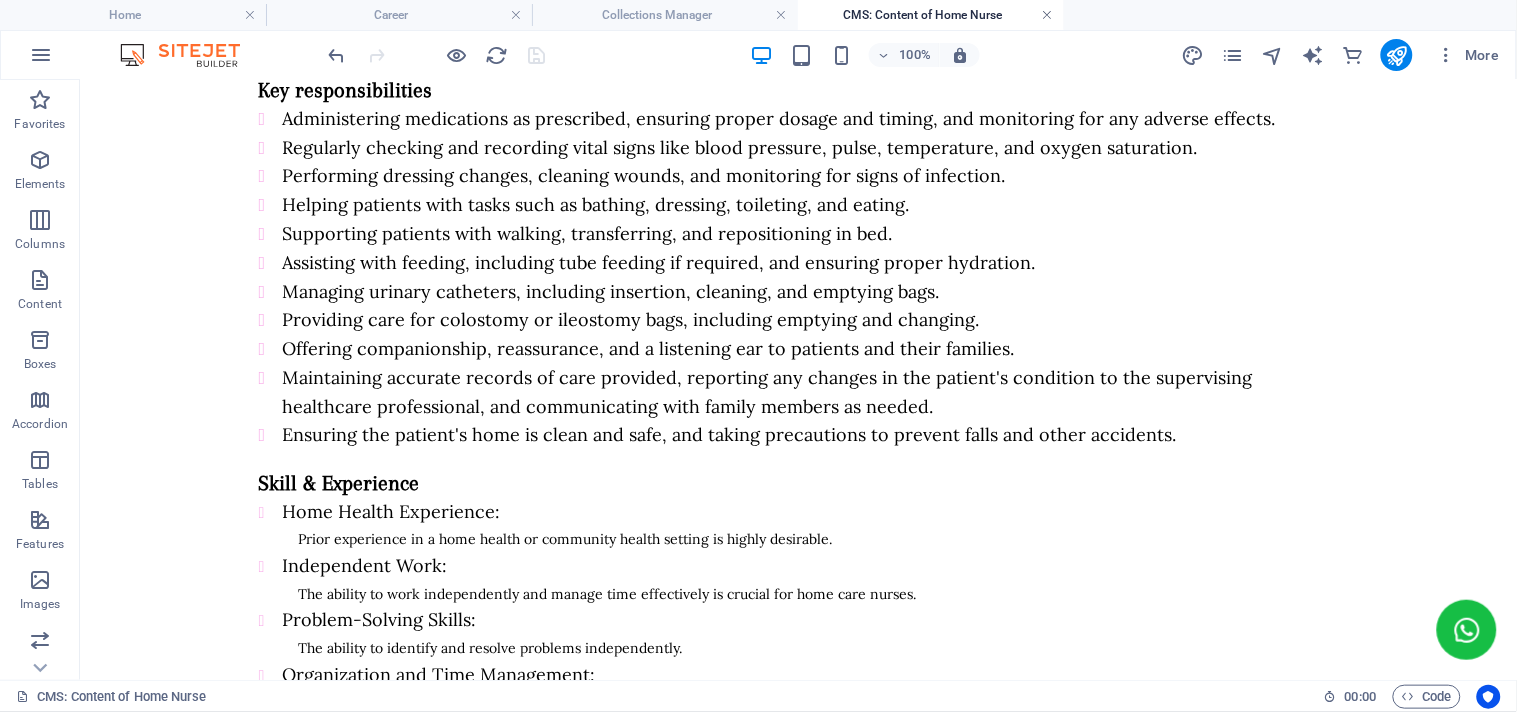 click at bounding box center (1048, 15) 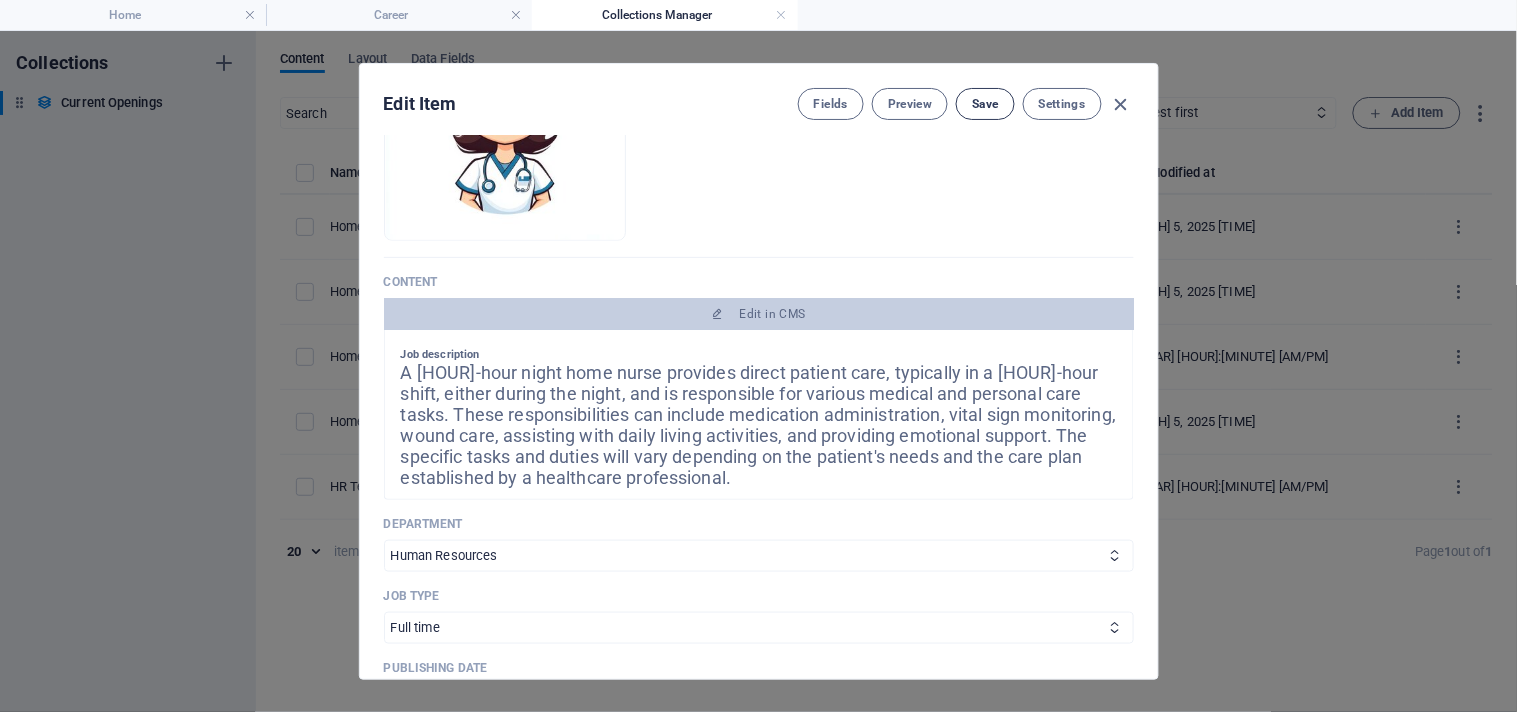 click on "Save" at bounding box center [985, 104] 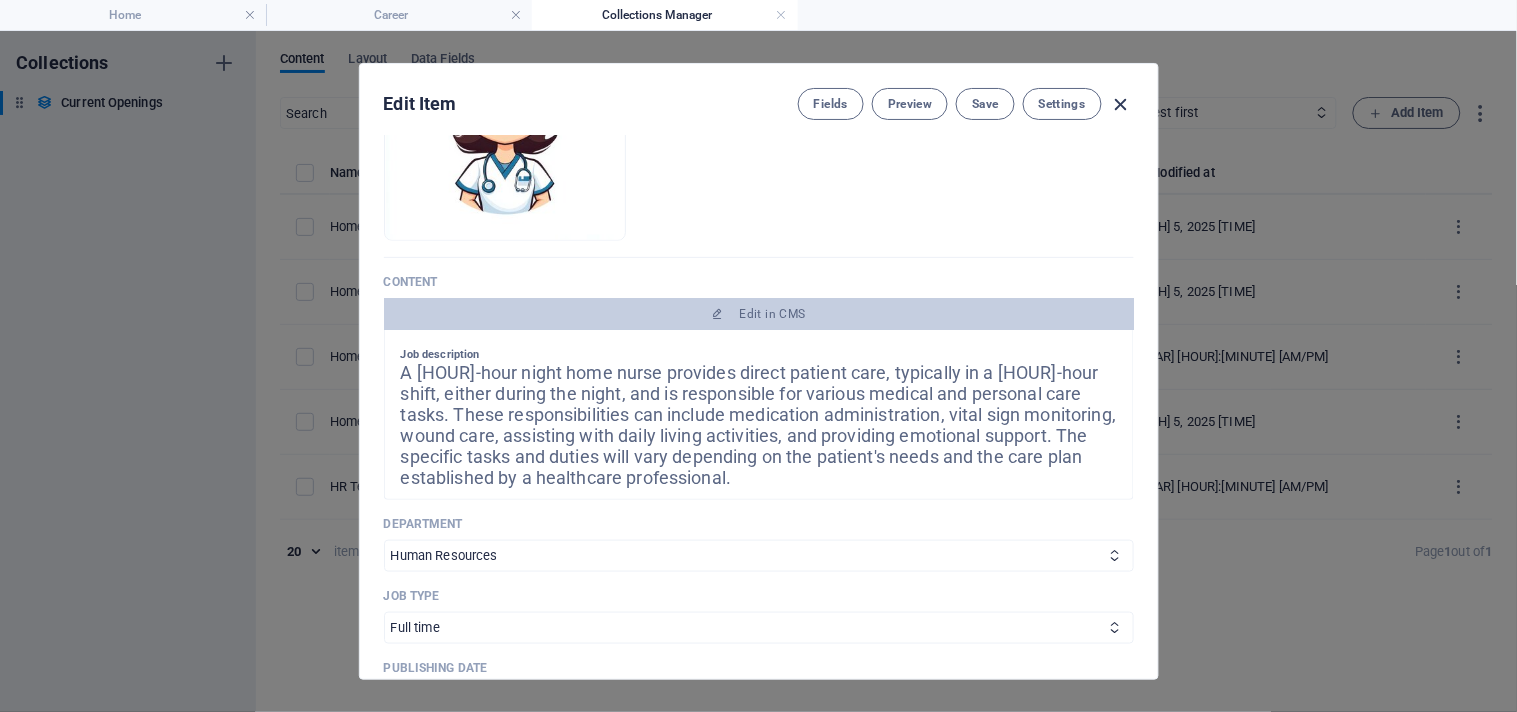 click at bounding box center (1121, 104) 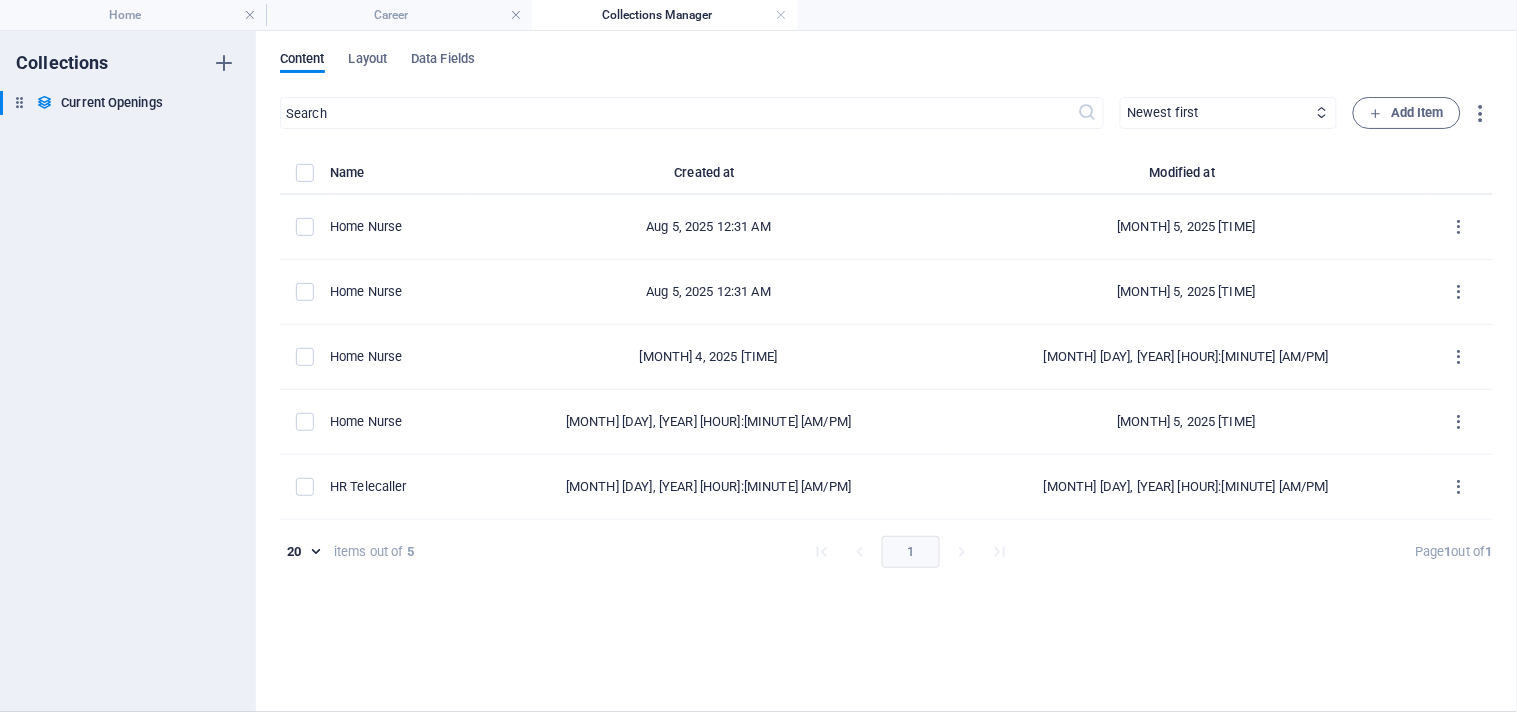 type on "2025-08-05" 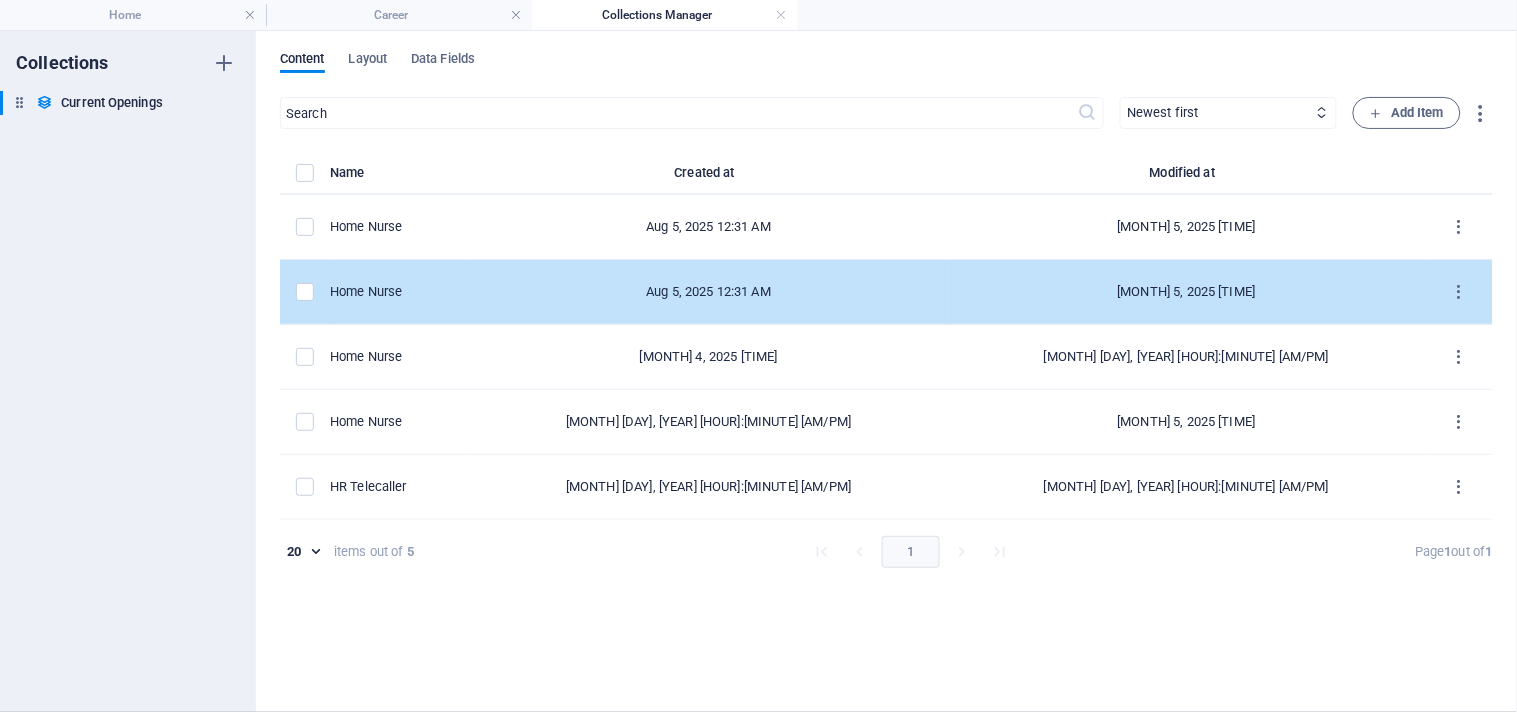 click on "Home Nurse" at bounding box center [400, 292] 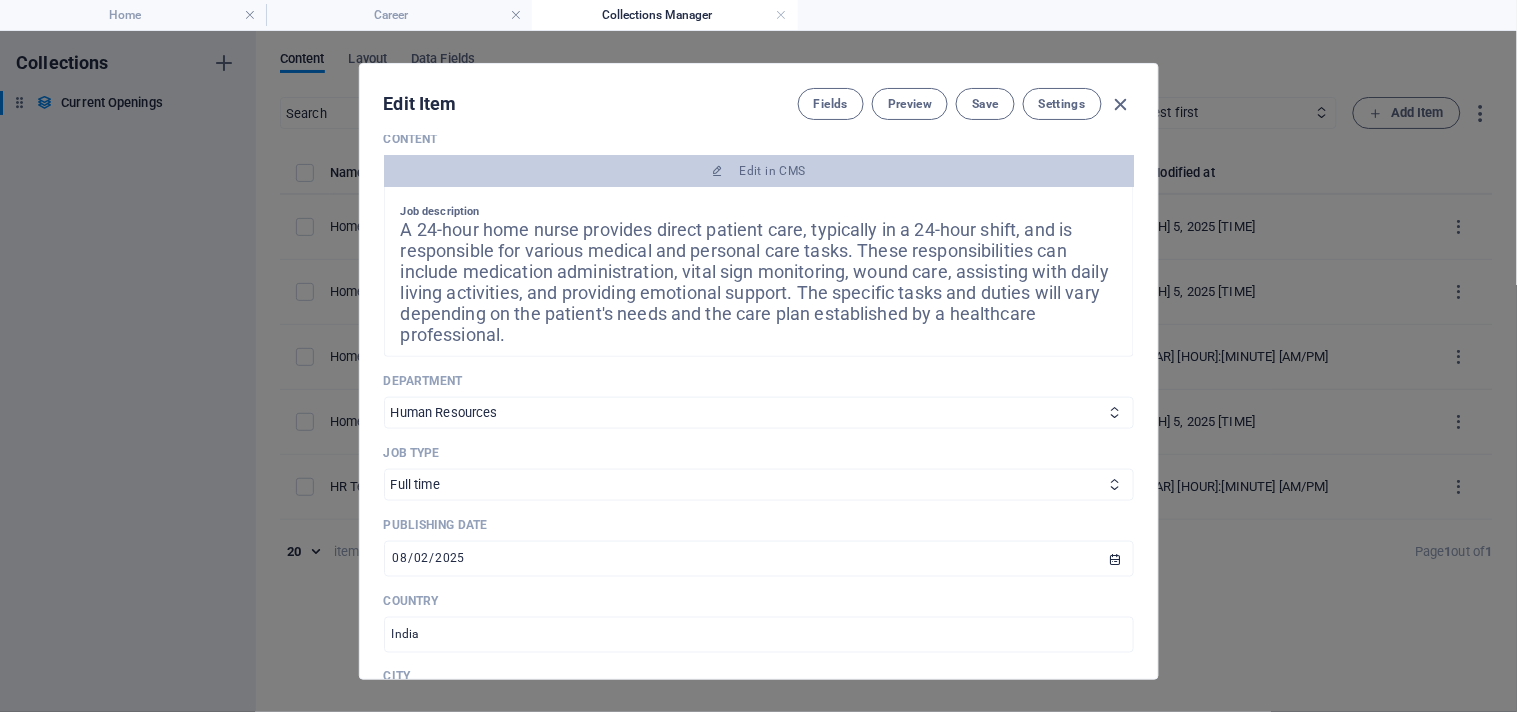 scroll, scrollTop: 444, scrollLeft: 0, axis: vertical 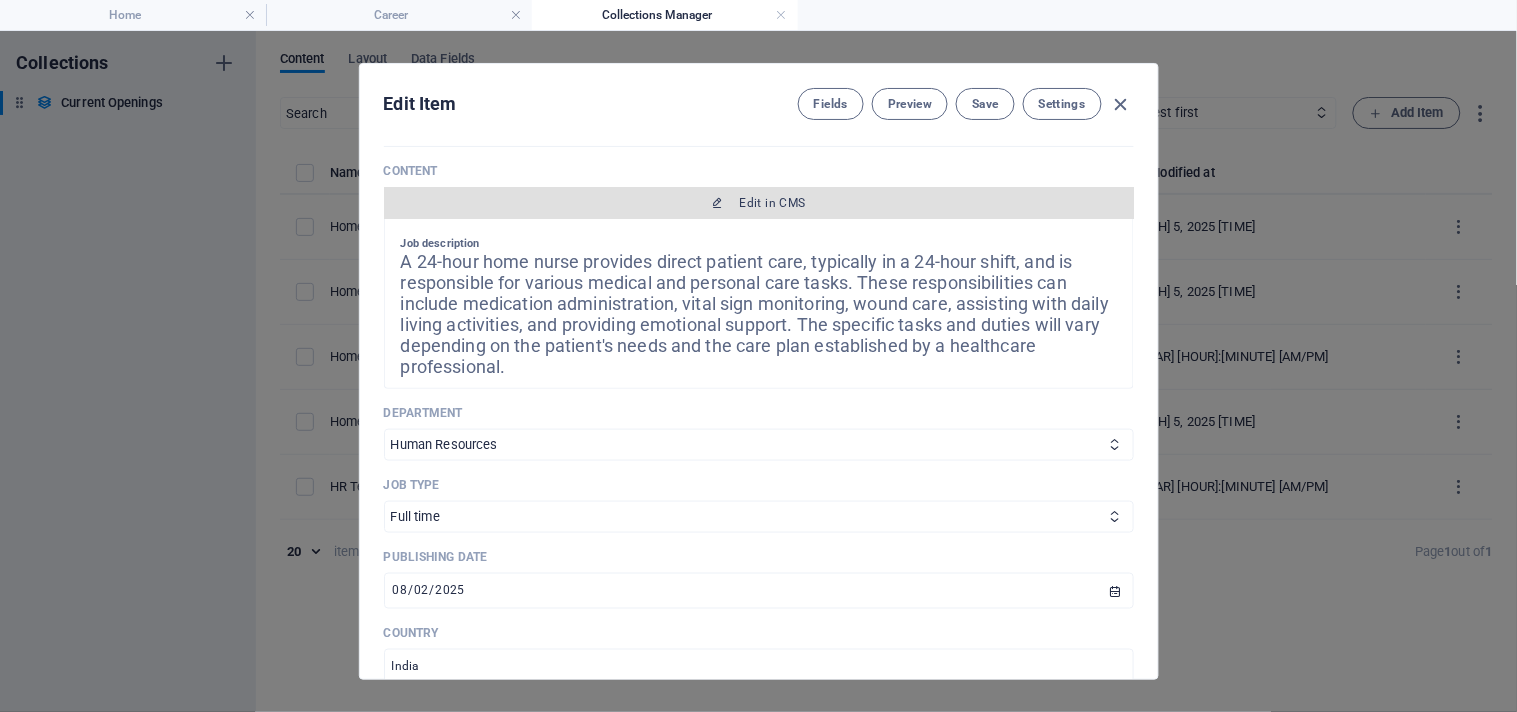 click on "Edit in CMS" at bounding box center (759, 203) 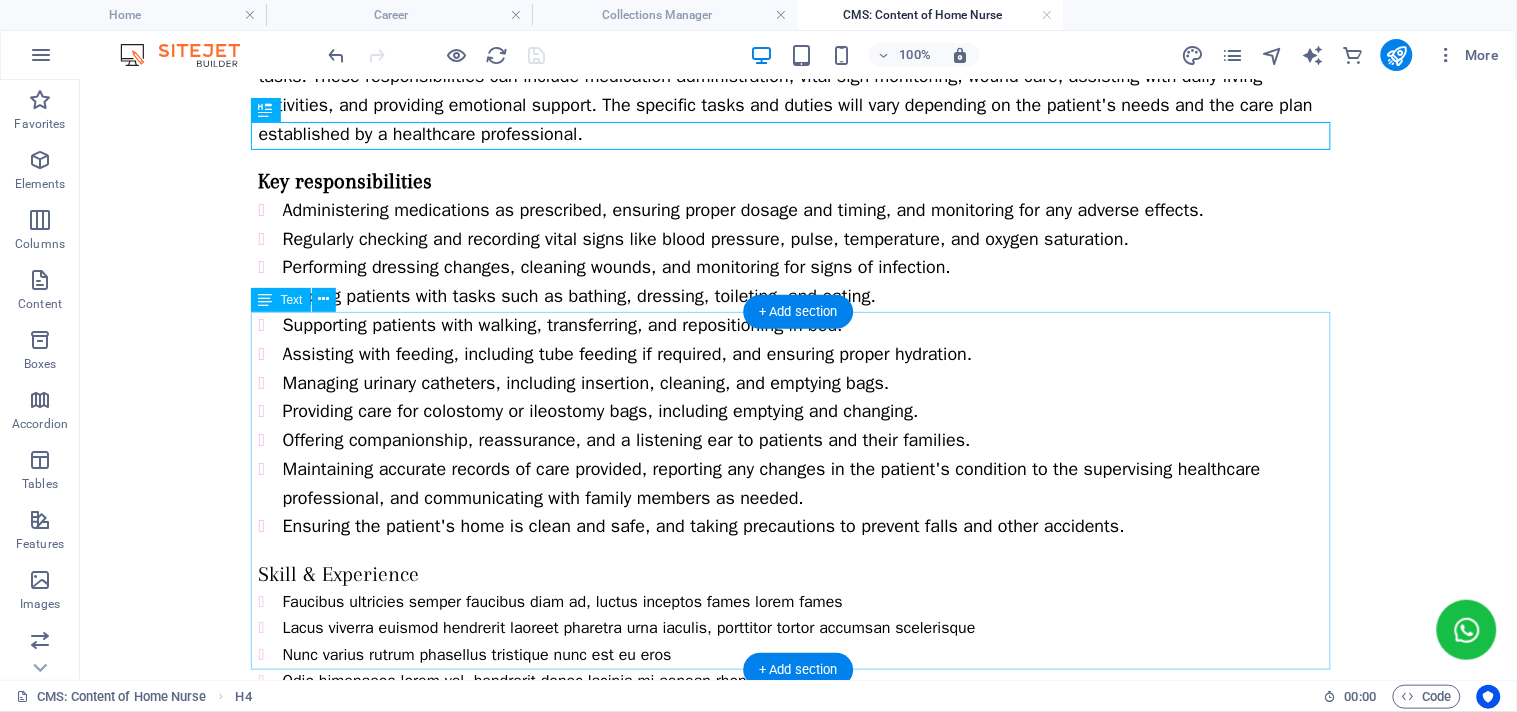 scroll, scrollTop: 262, scrollLeft: 0, axis: vertical 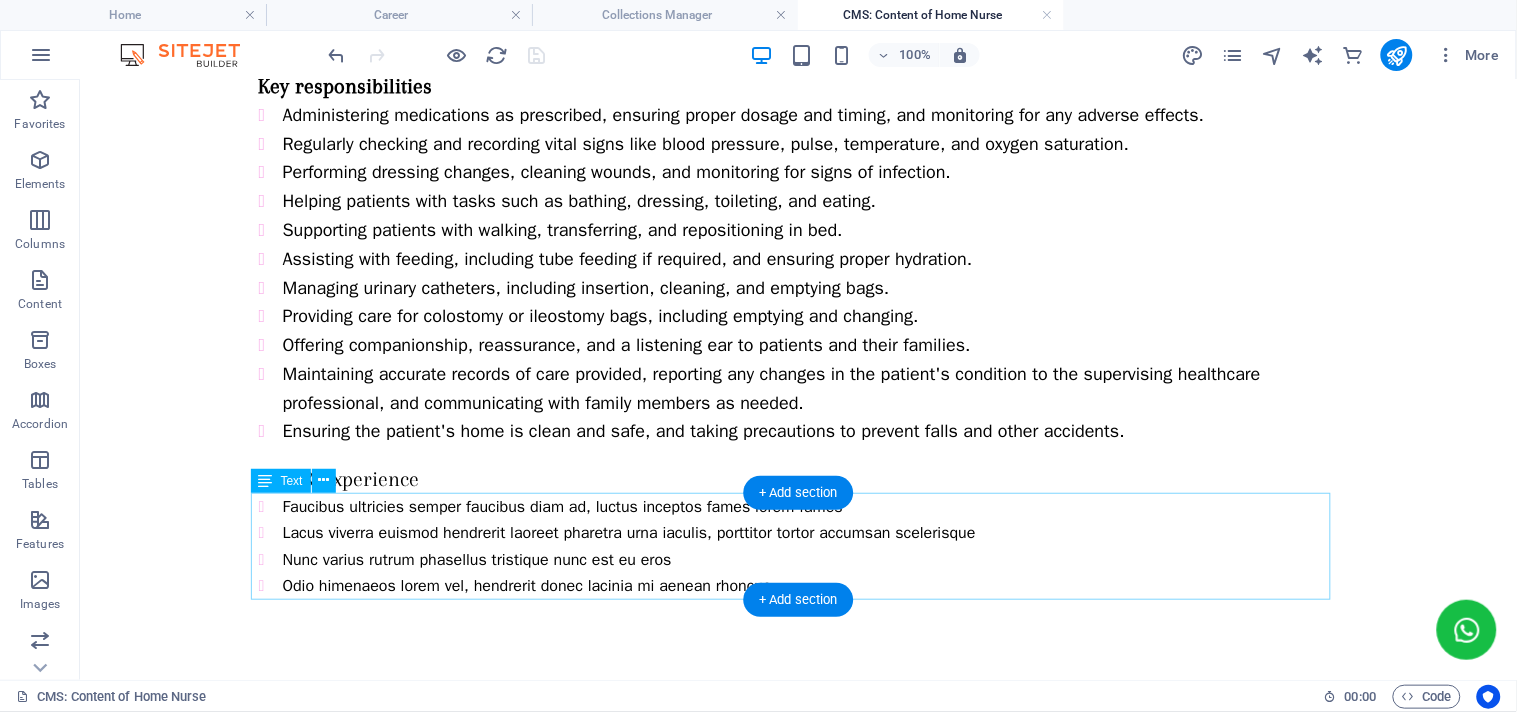 click on "Faucibus ultricies semper faucibus diam ad, luctus inceptos fames lorem fames
Lacus viverra euismod hendrerit laoreet pharetra urna iaculis, porttitor tortor accumsan scelerisque
Nunc varius rutrum phasellus tristique nunc est eu eros
Odio himenaeos lorem vel, hendrerit donec lacinia mi aenean rhoncus" at bounding box center [798, 546] 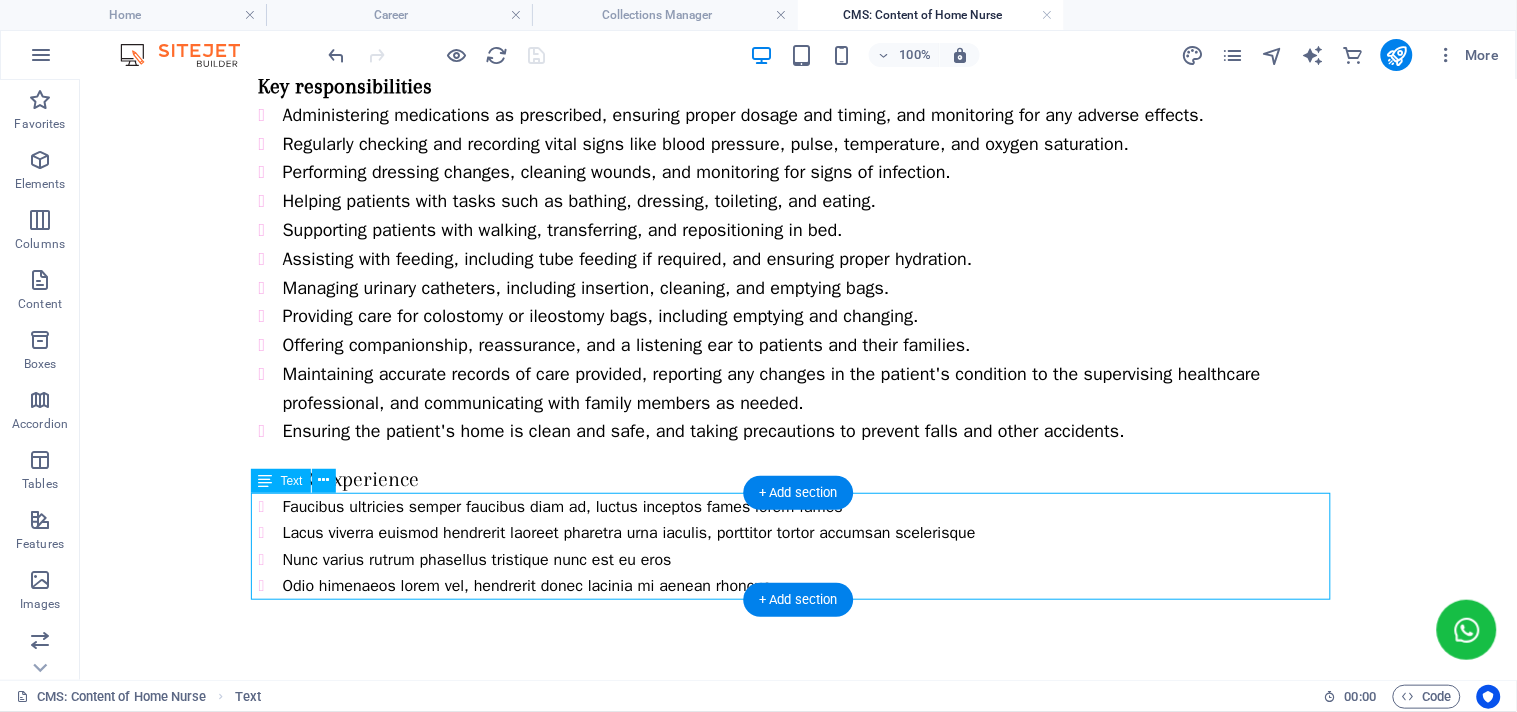 click on "Faucibus ultricies semper faucibus diam ad, luctus inceptos fames lorem fames
Lacus viverra euismod hendrerit laoreet pharetra urna iaculis, porttitor tortor accumsan scelerisque
Nunc varius rutrum phasellus tristique nunc est eu eros
Odio himenaeos lorem vel, hendrerit donec lacinia mi aenean rhoncus" at bounding box center [798, 546] 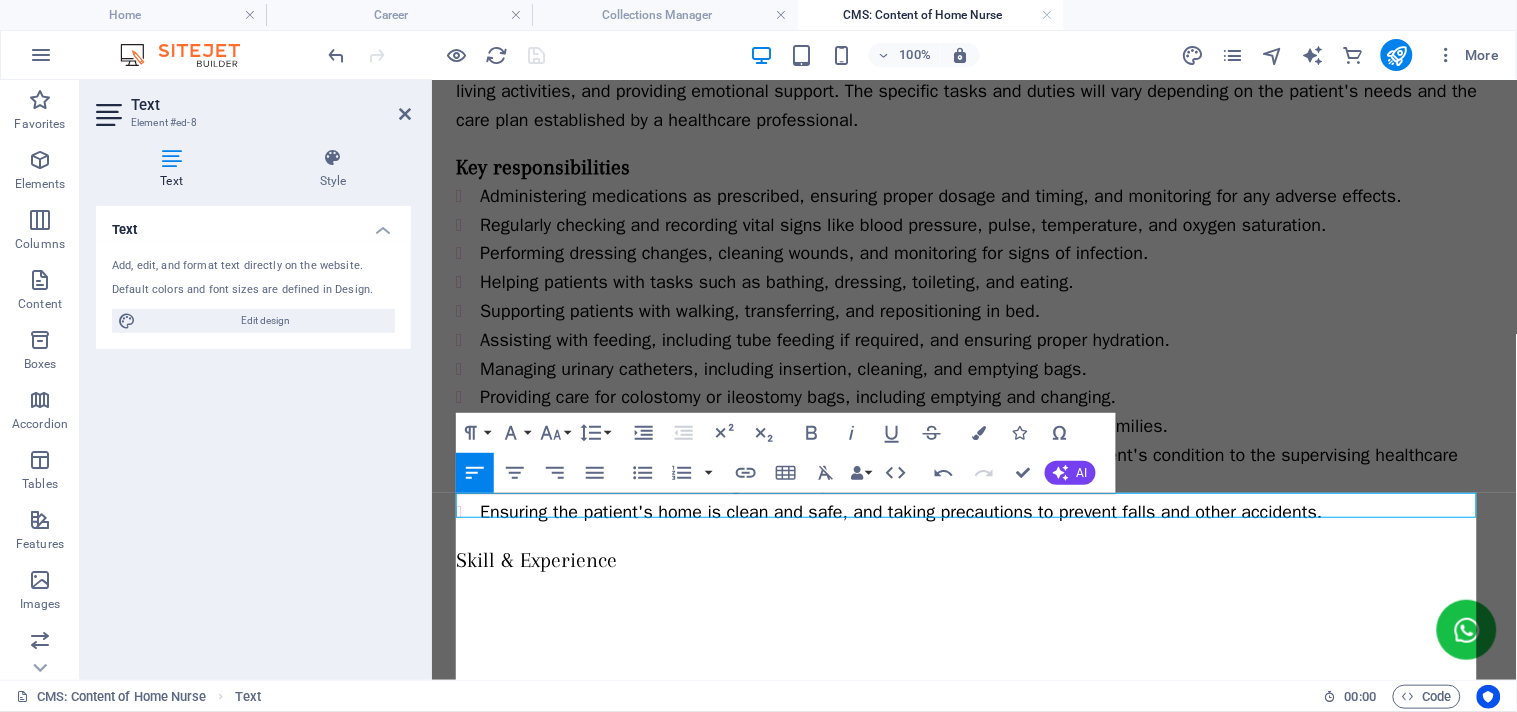 scroll, scrollTop: 262, scrollLeft: 0, axis: vertical 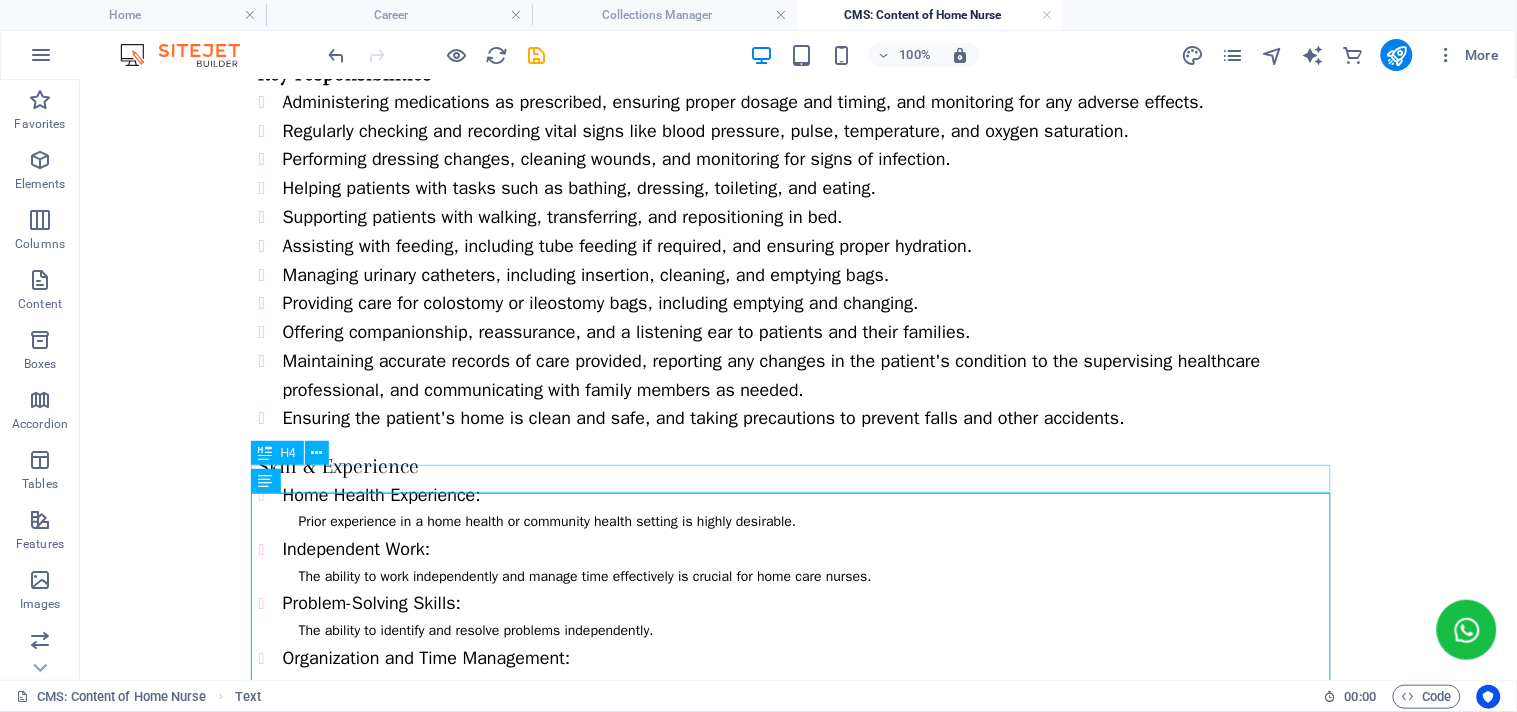 click on "Skill & Experience" at bounding box center (798, 465) 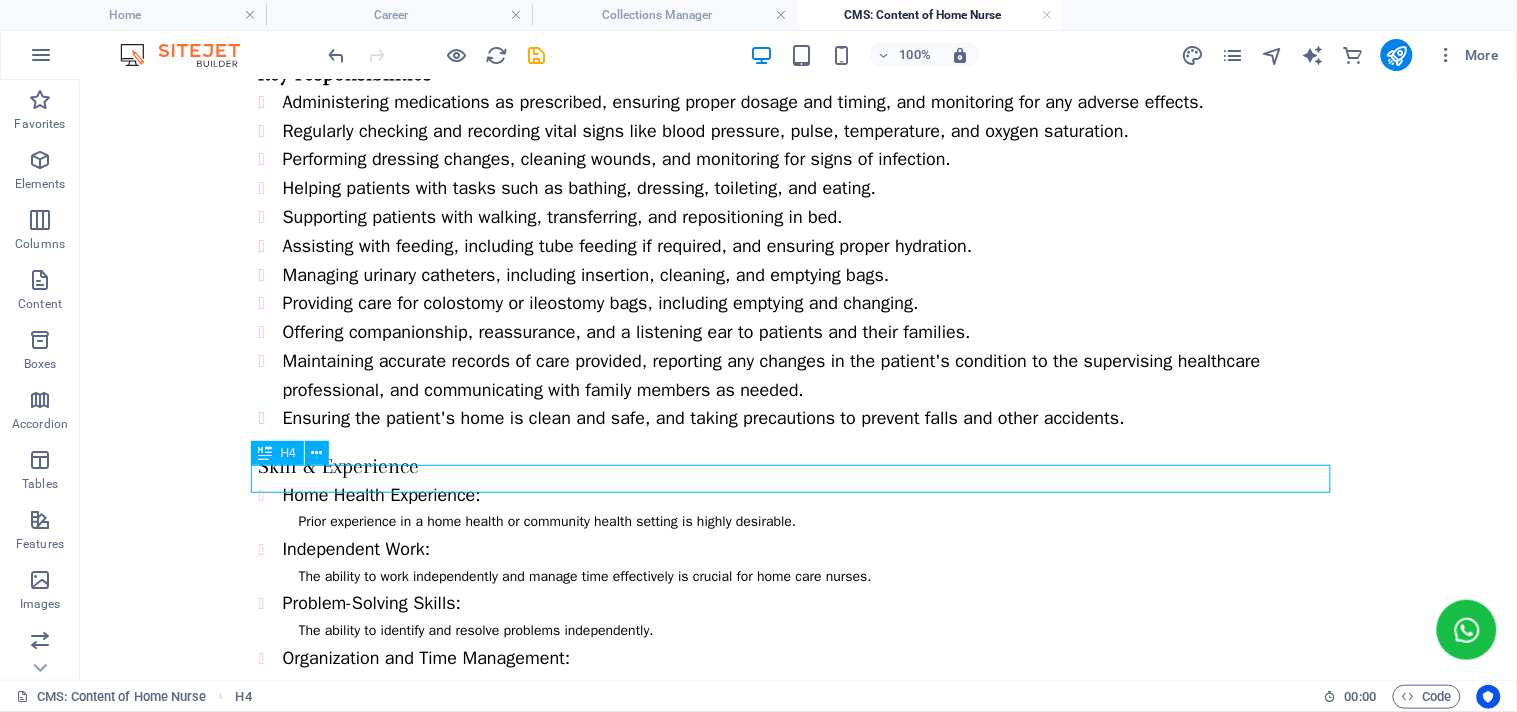 click on "Skill & Experience" at bounding box center (798, 465) 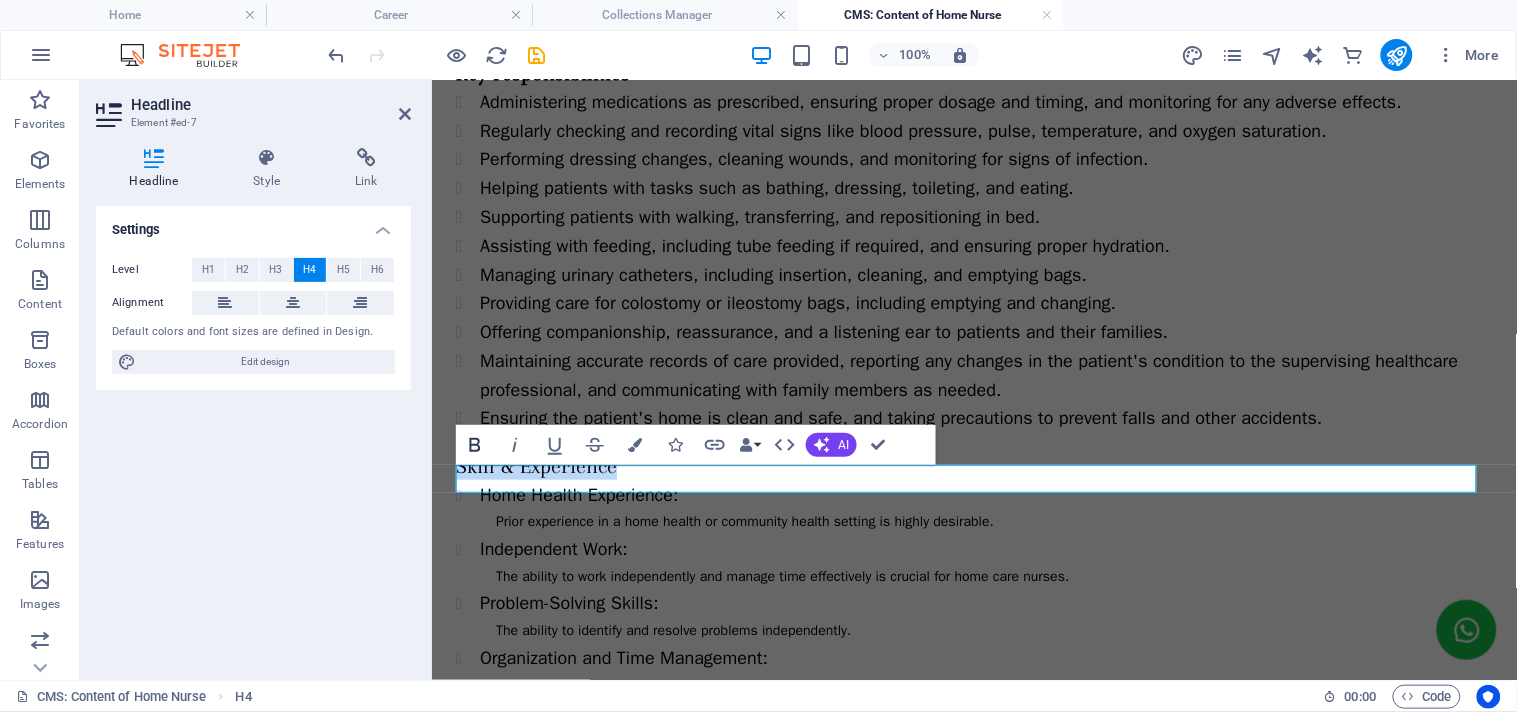 click 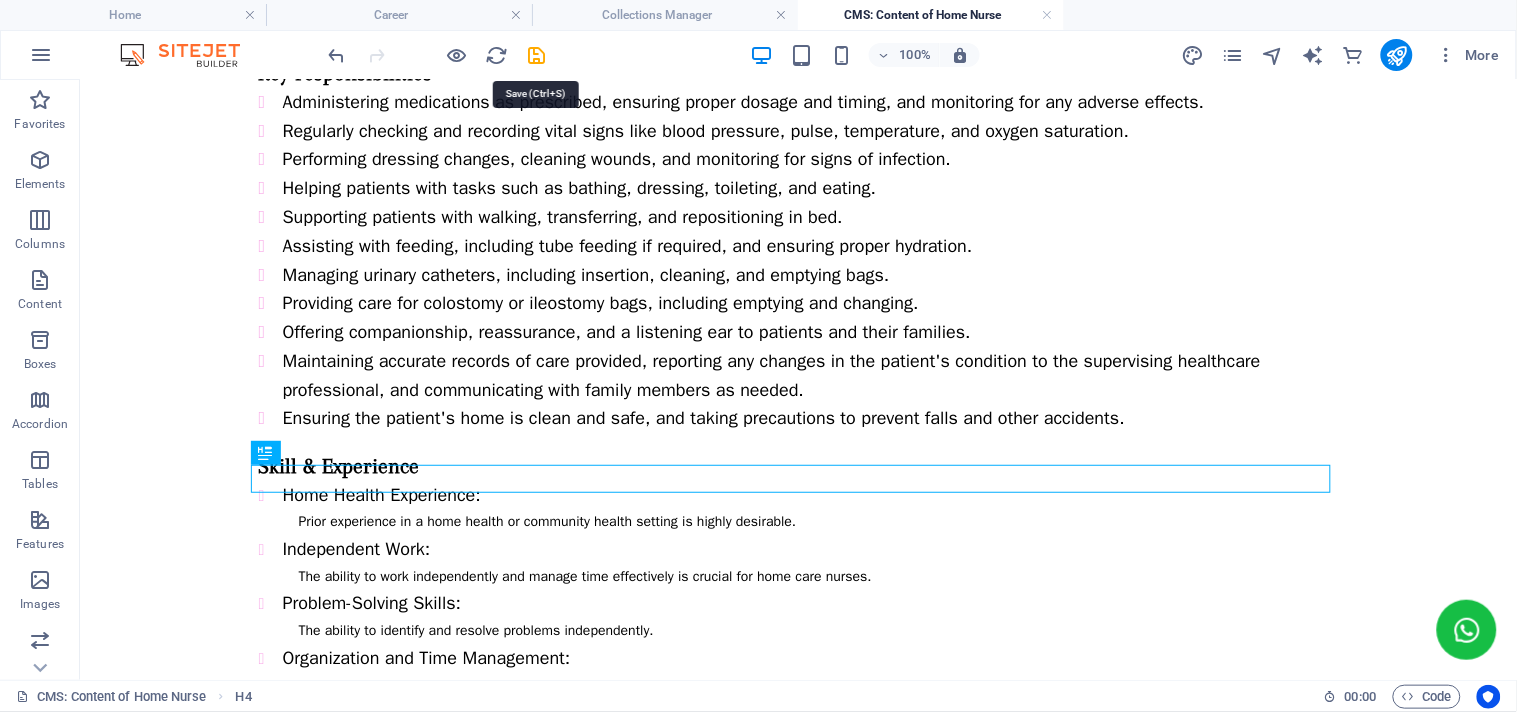 click at bounding box center (537, 55) 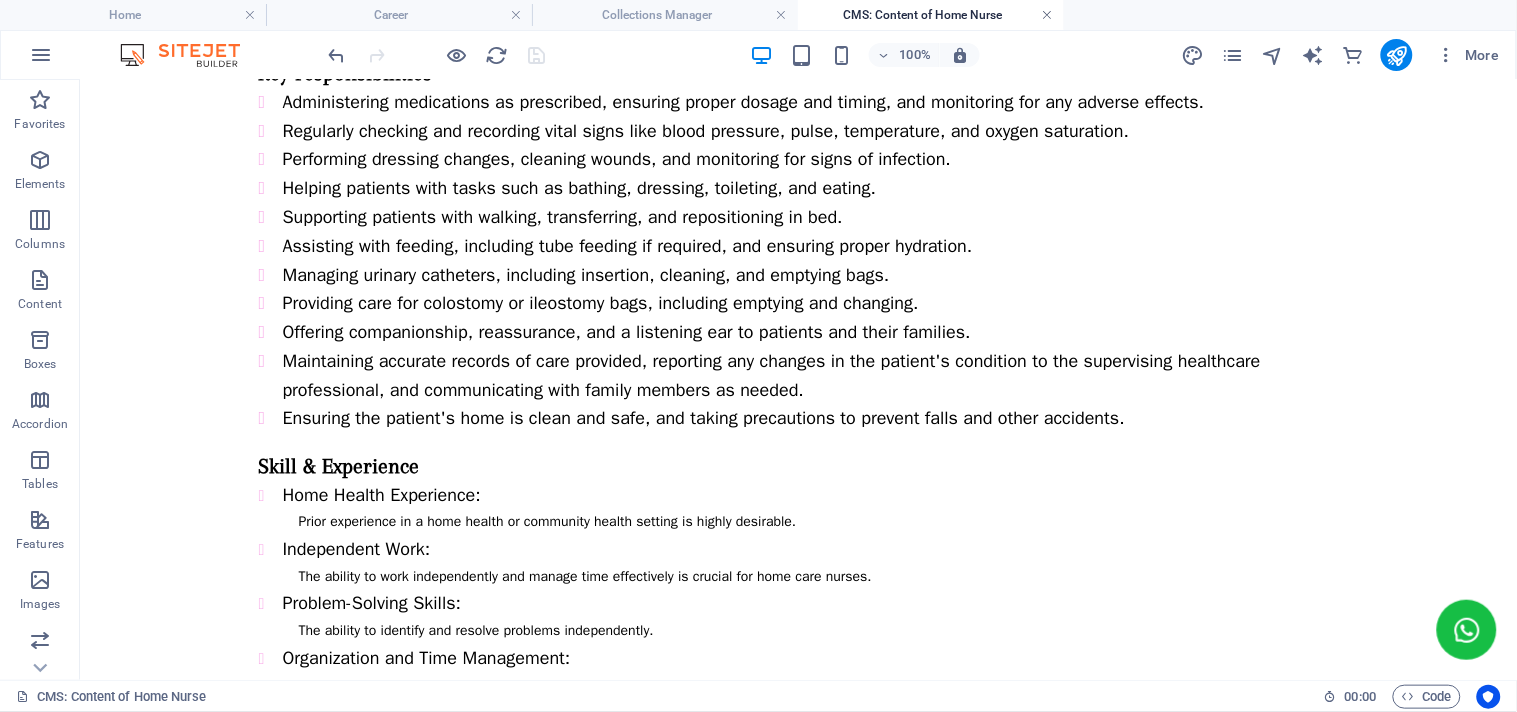 click at bounding box center [1048, 15] 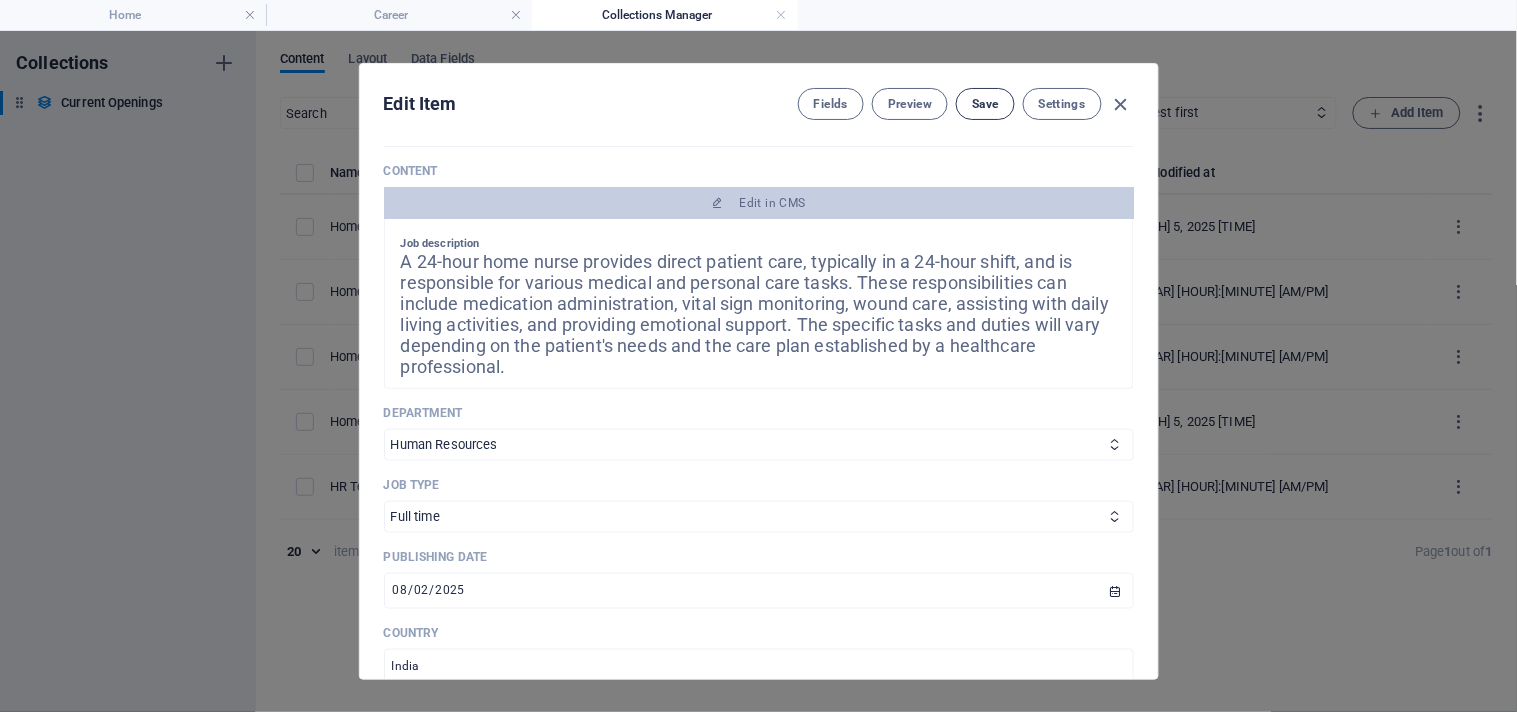 click on "Save" at bounding box center [985, 104] 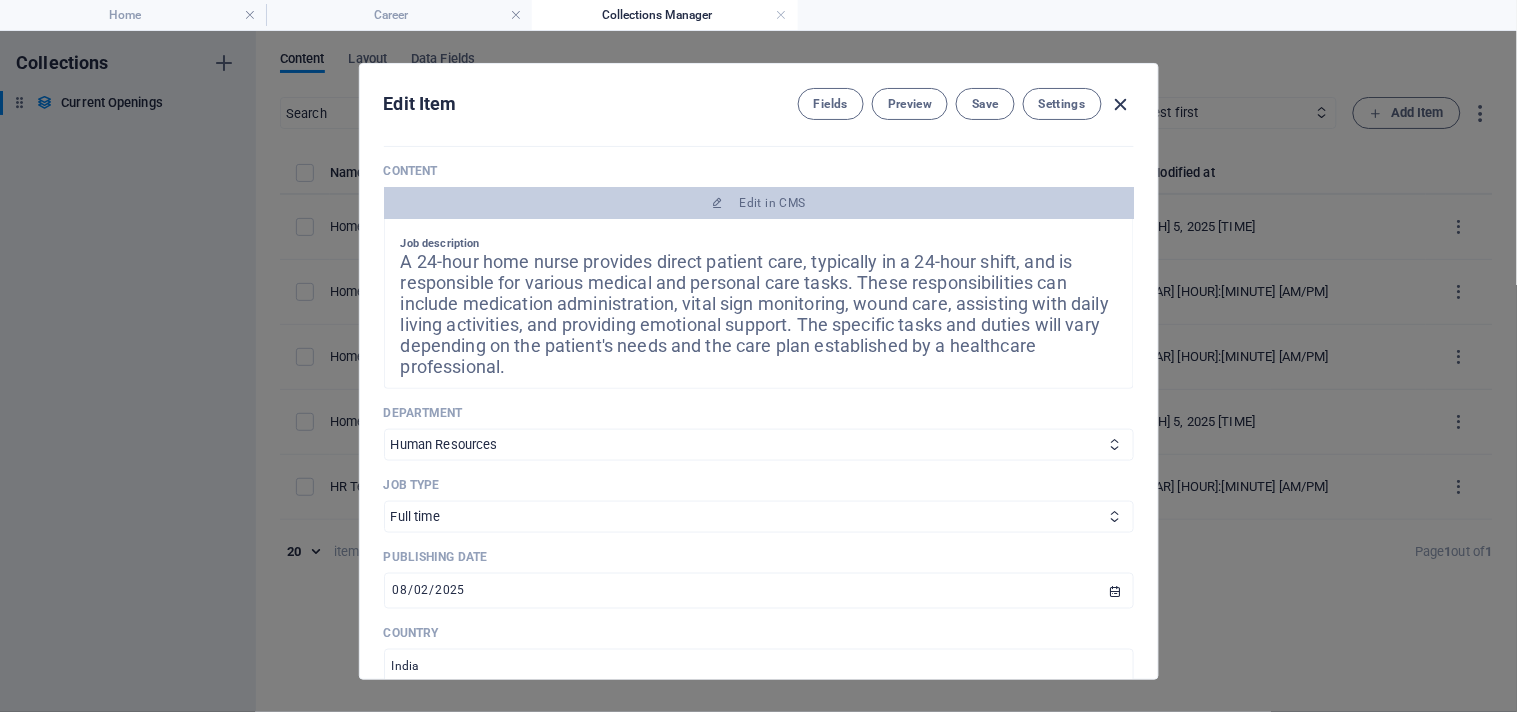 click at bounding box center (1121, 104) 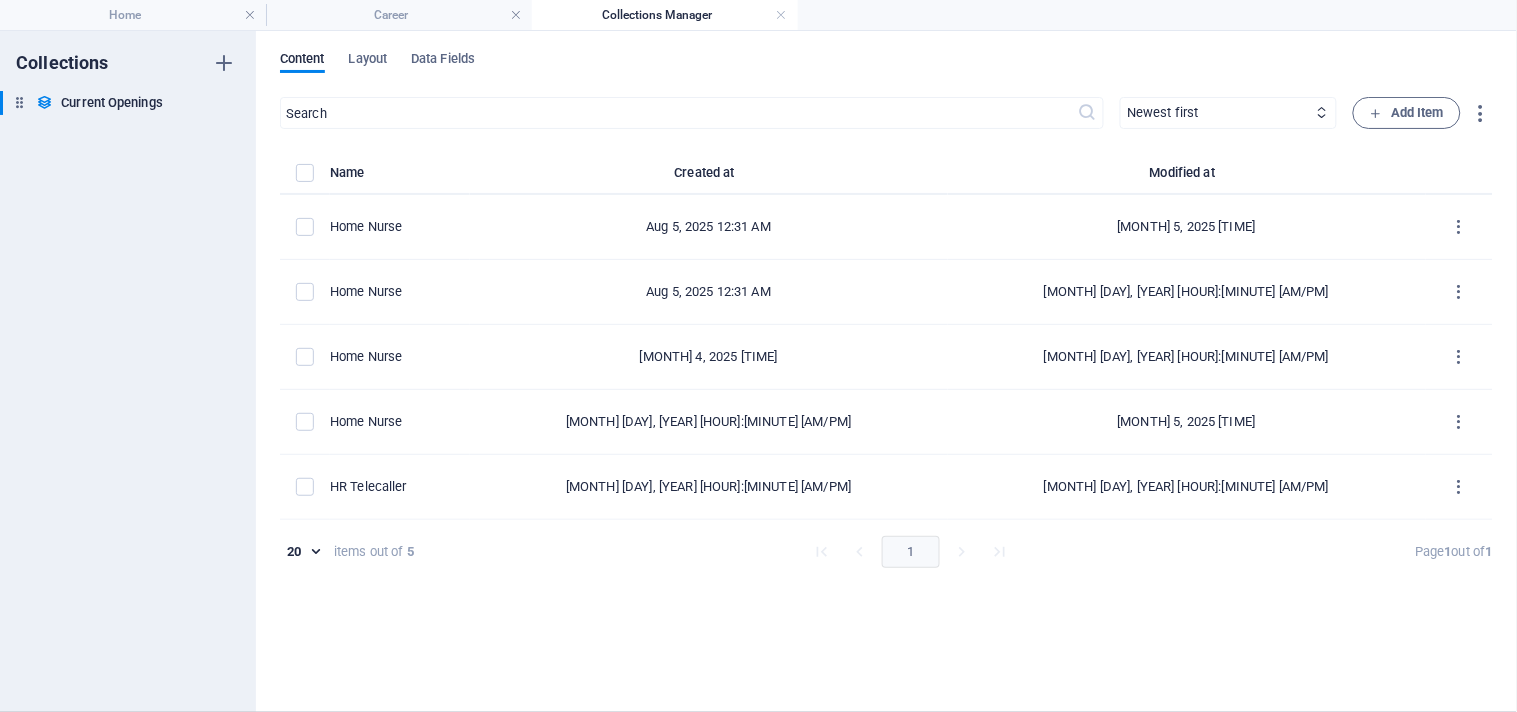 type on "2025-08-05" 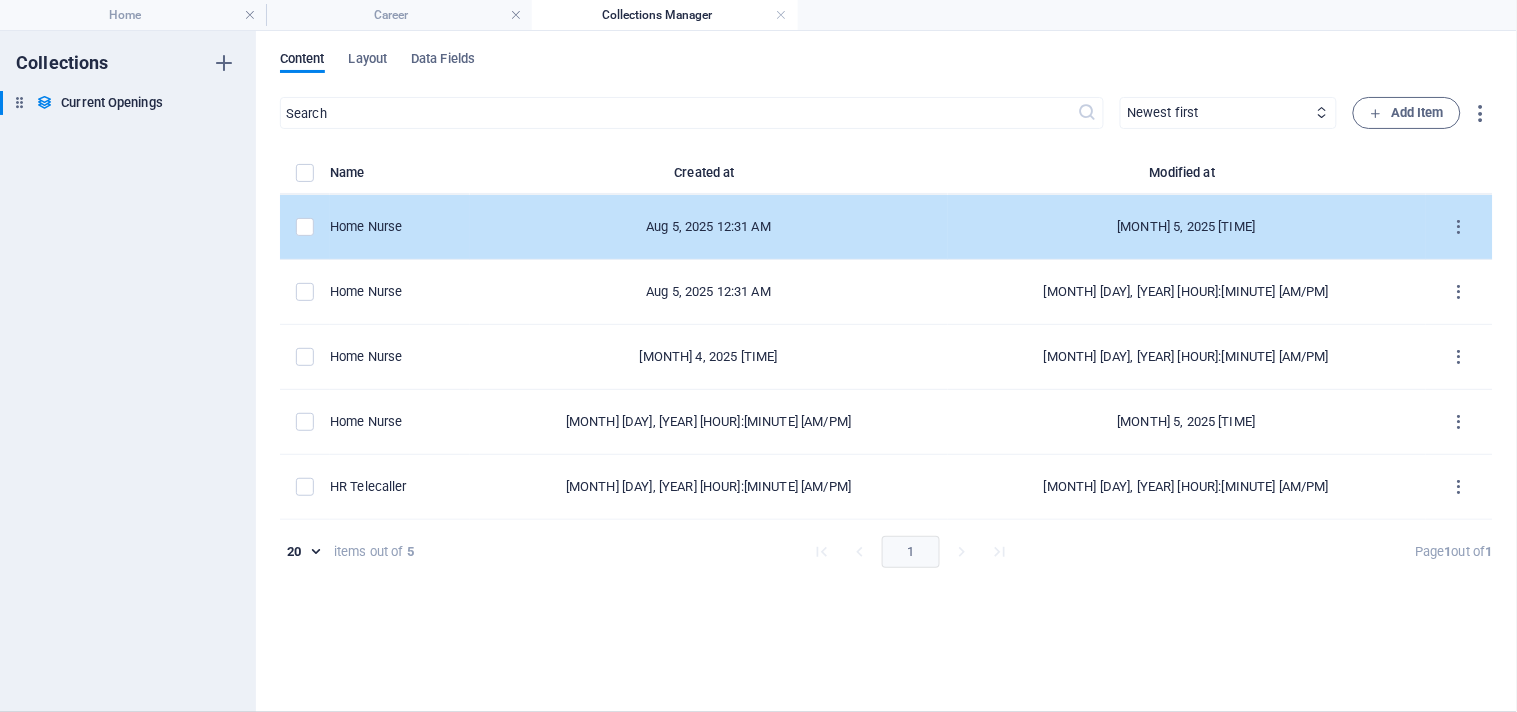 click on "Home Nurse" at bounding box center (392, 227) 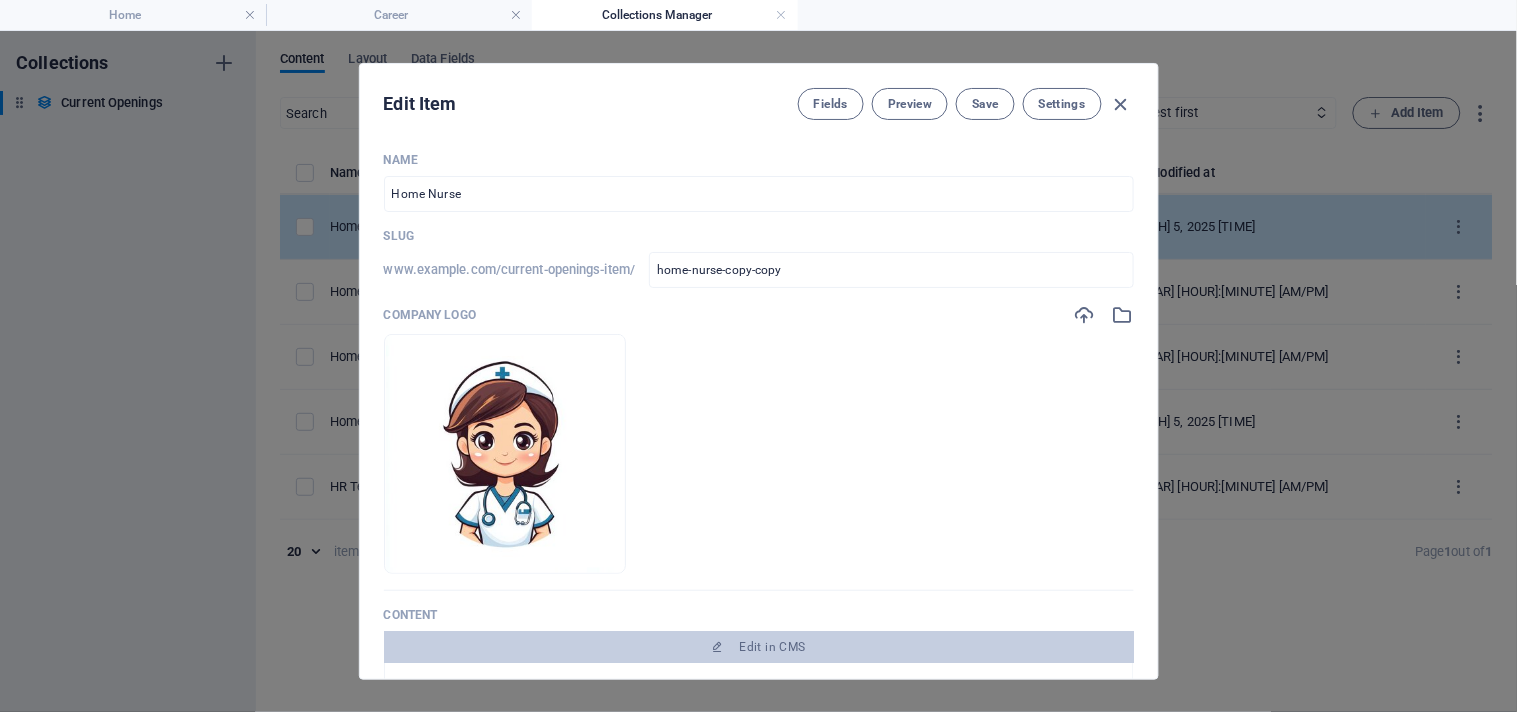 click on "Name Home Nurse ​ Slug www.example.com/current-openings-item/ home-nurse-copy-copy ​ Company logo Drop files here to upload them instantly Content Edit in CMS Job description A alternate 24-hour home nurse provides direct patient care, typically in a 24-hour shift, on alternative day, and is responsible for various medical and personal care tasks. These responsibilities can include medication administration, vital sign monitoring, wound care, assisting with daily living activities, and providing emotional support. The specific tasks and duties will vary depending on the patient's needs and the care plan established by a healthcare professional. Key responsibilities Administering medications as prescribed, ensuring proper dosage and timing, and monitoring for any adverse effects. Regularly checking and recording vital signs like blood pressure, pulse, temperature, and oxygen saturation. Performing dressing changes, cleaning wounds, and monitoring for signs of infection. Skill & Experience Department" at bounding box center [759, 800] 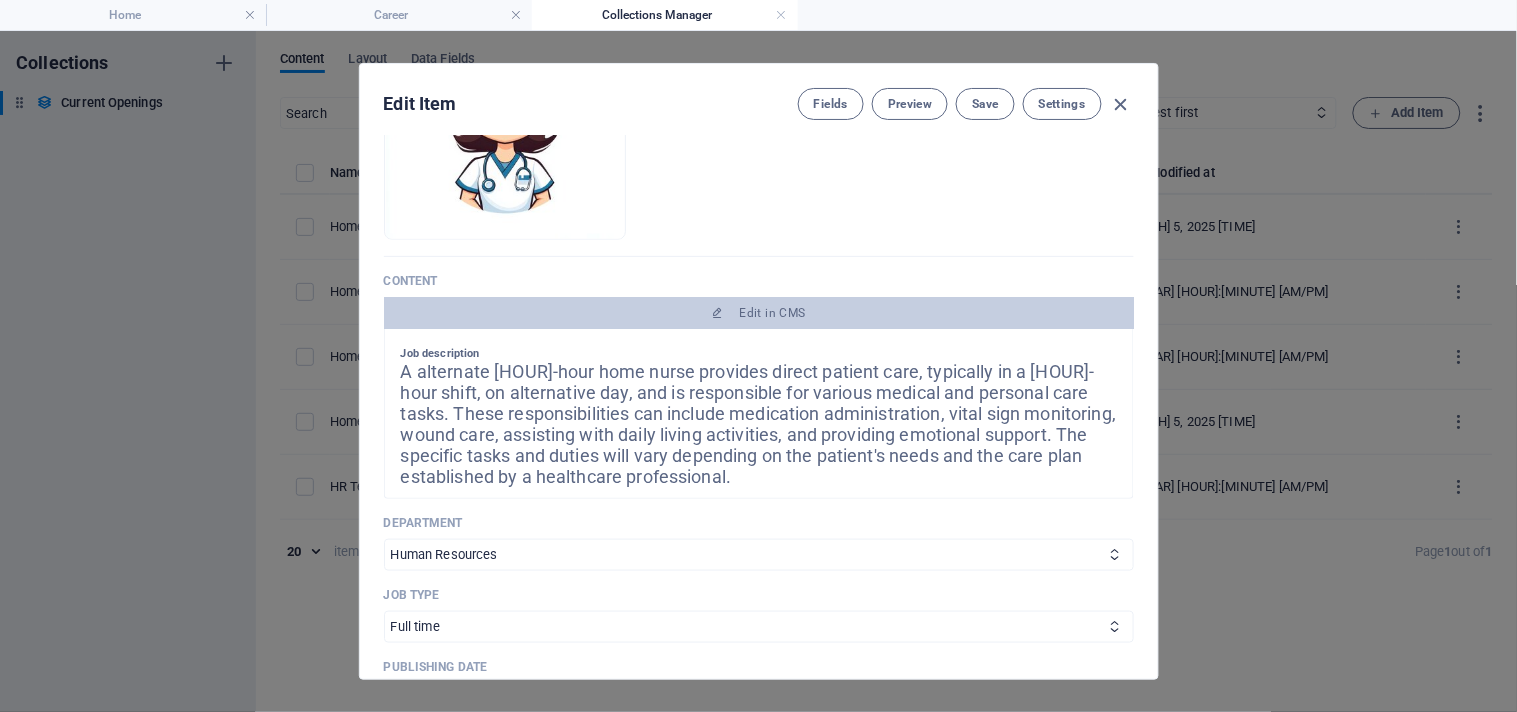 scroll, scrollTop: 333, scrollLeft: 0, axis: vertical 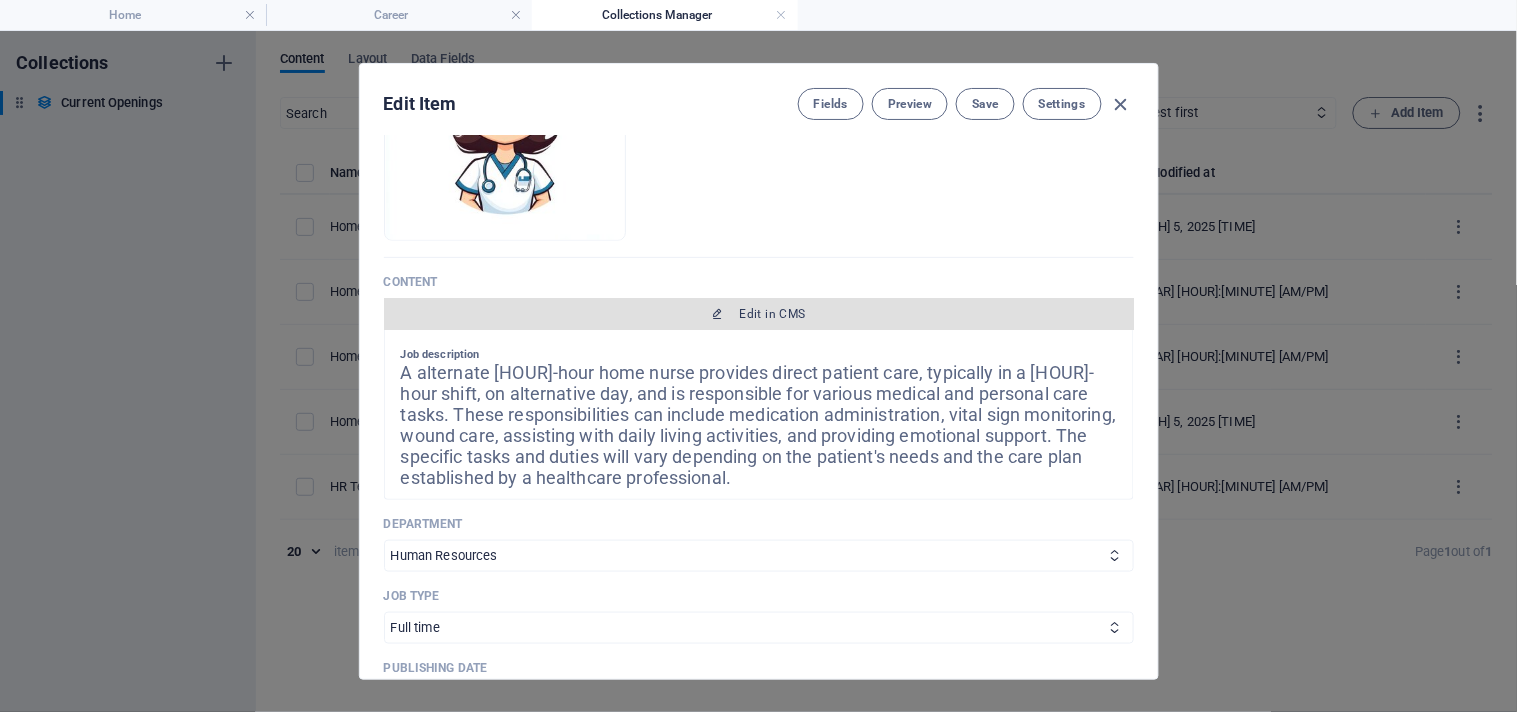 click on "Edit in CMS" at bounding box center [759, 314] 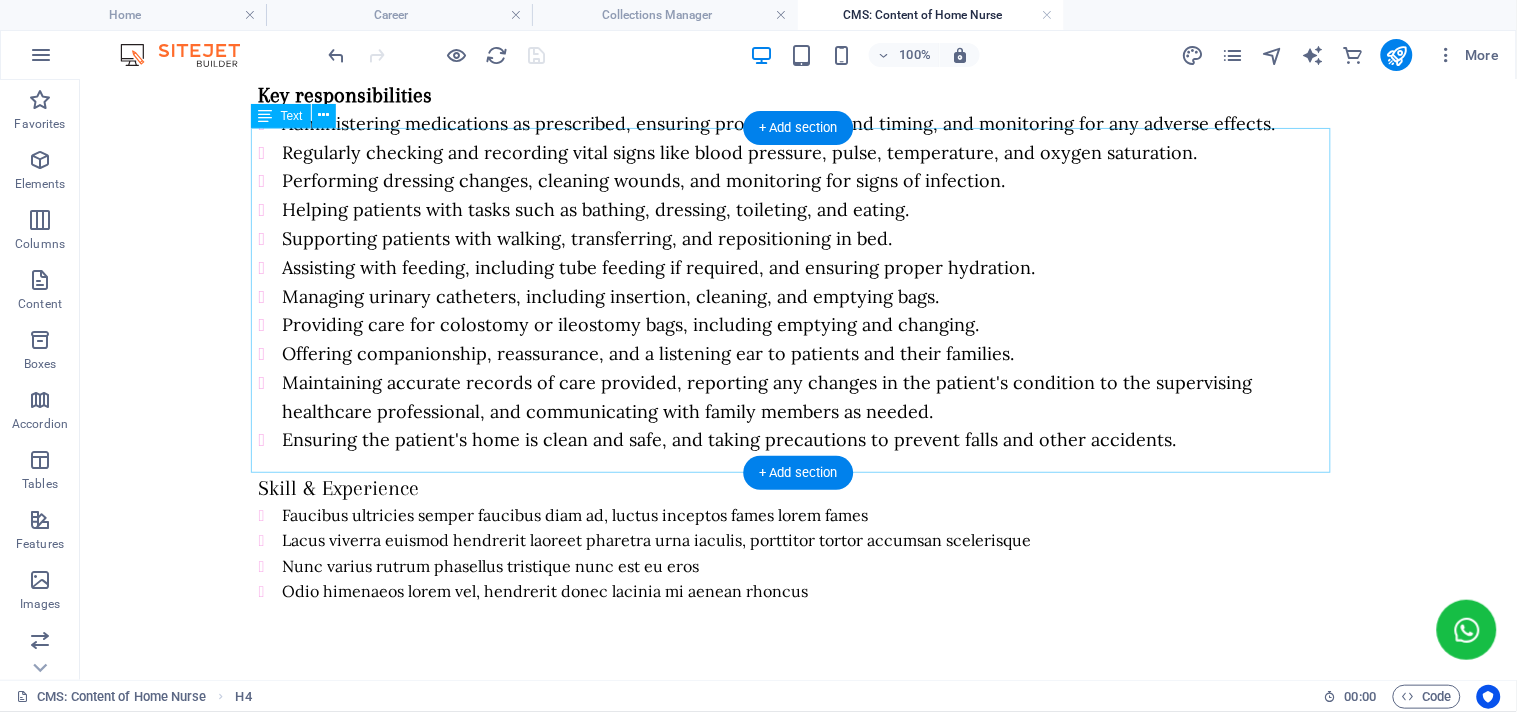 scroll, scrollTop: 245, scrollLeft: 0, axis: vertical 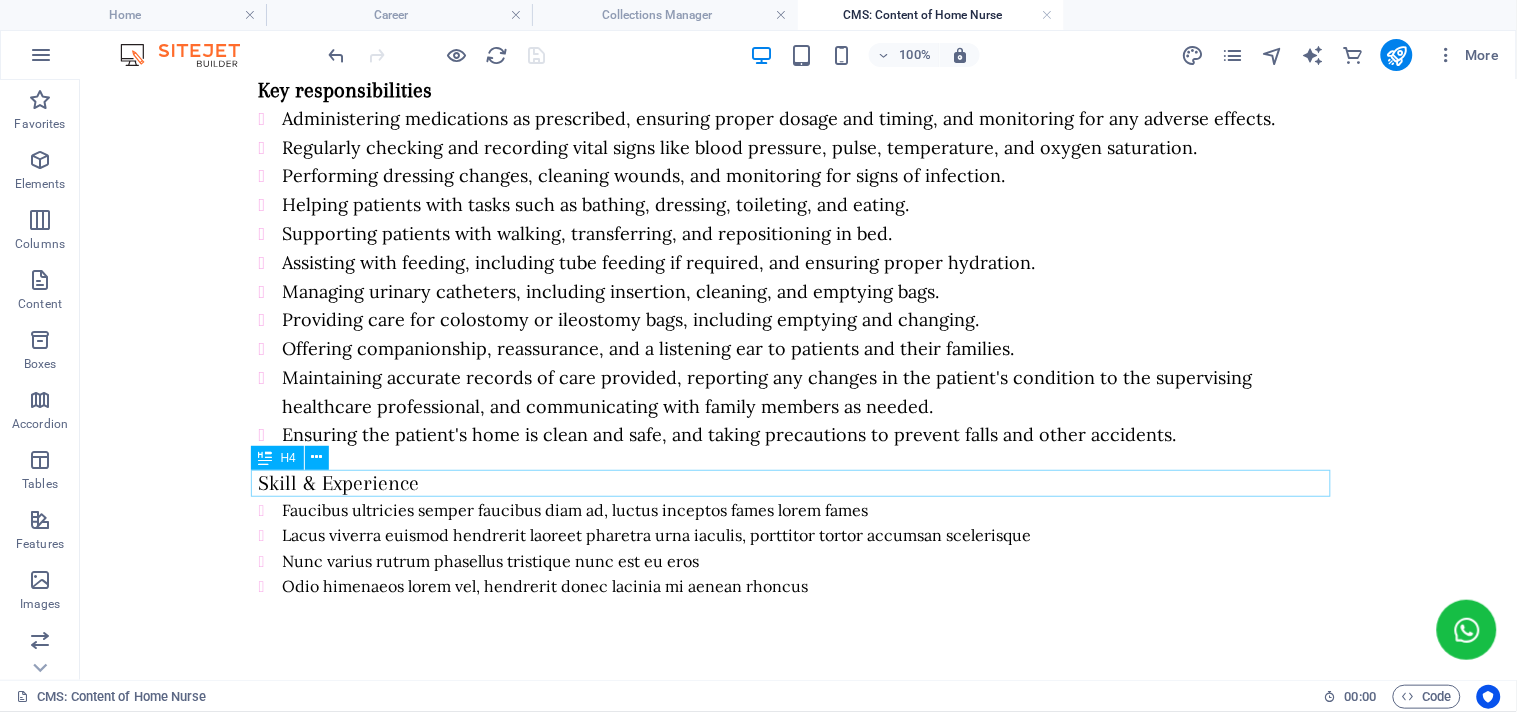 click on "Skill & Experience" at bounding box center (798, 482) 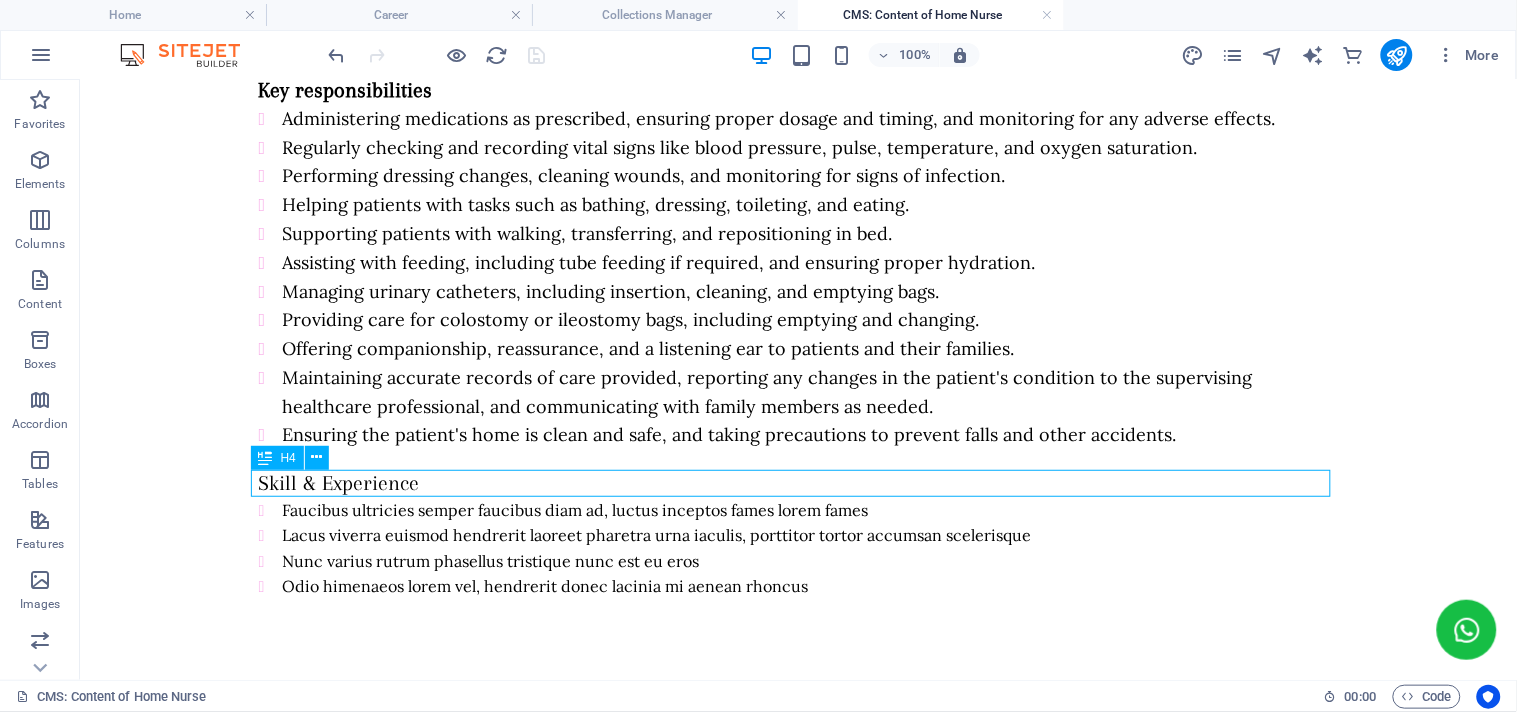 click on "Skill & Experience" at bounding box center (798, 482) 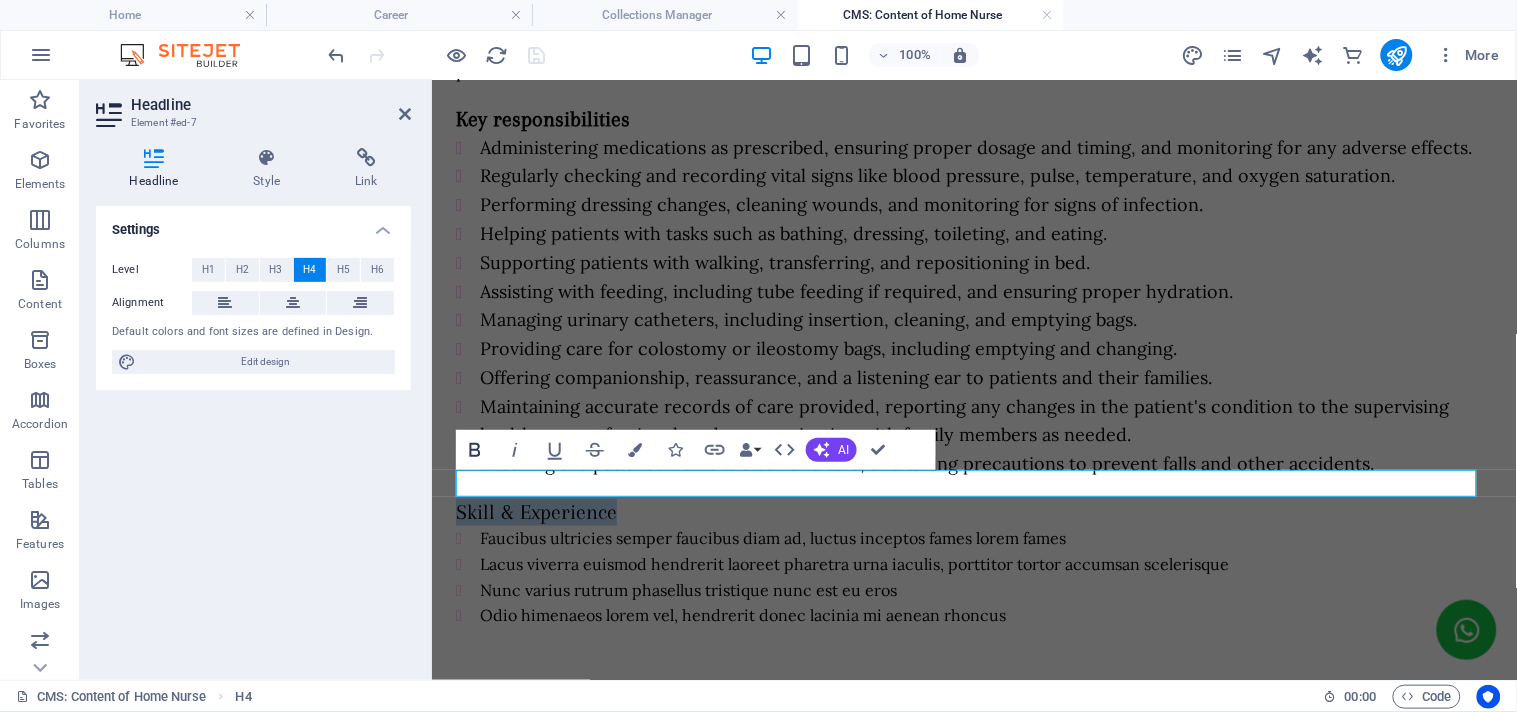click 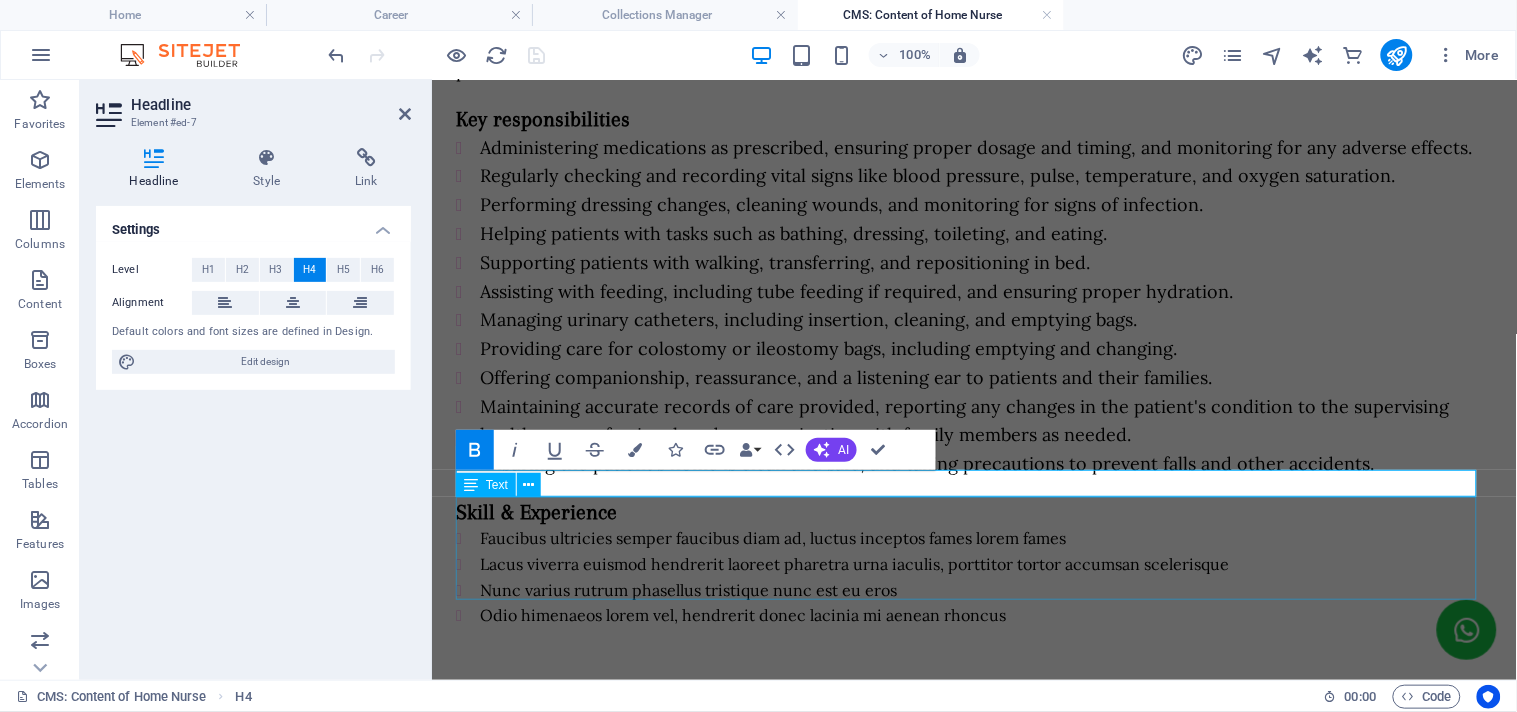 click on "Faucibus ultricies semper faucibus diam ad, luctus inceptos fames lorem fames
Lacus viverra euismod hendrerit laoreet pharetra urna iaculis, porttitor tortor accumsan scelerisque
Nunc varius rutrum phasellus tristique nunc est eu eros
Odio himenaeos lorem vel, hendrerit donec lacinia mi aenean rhoncus" at bounding box center (973, 576) 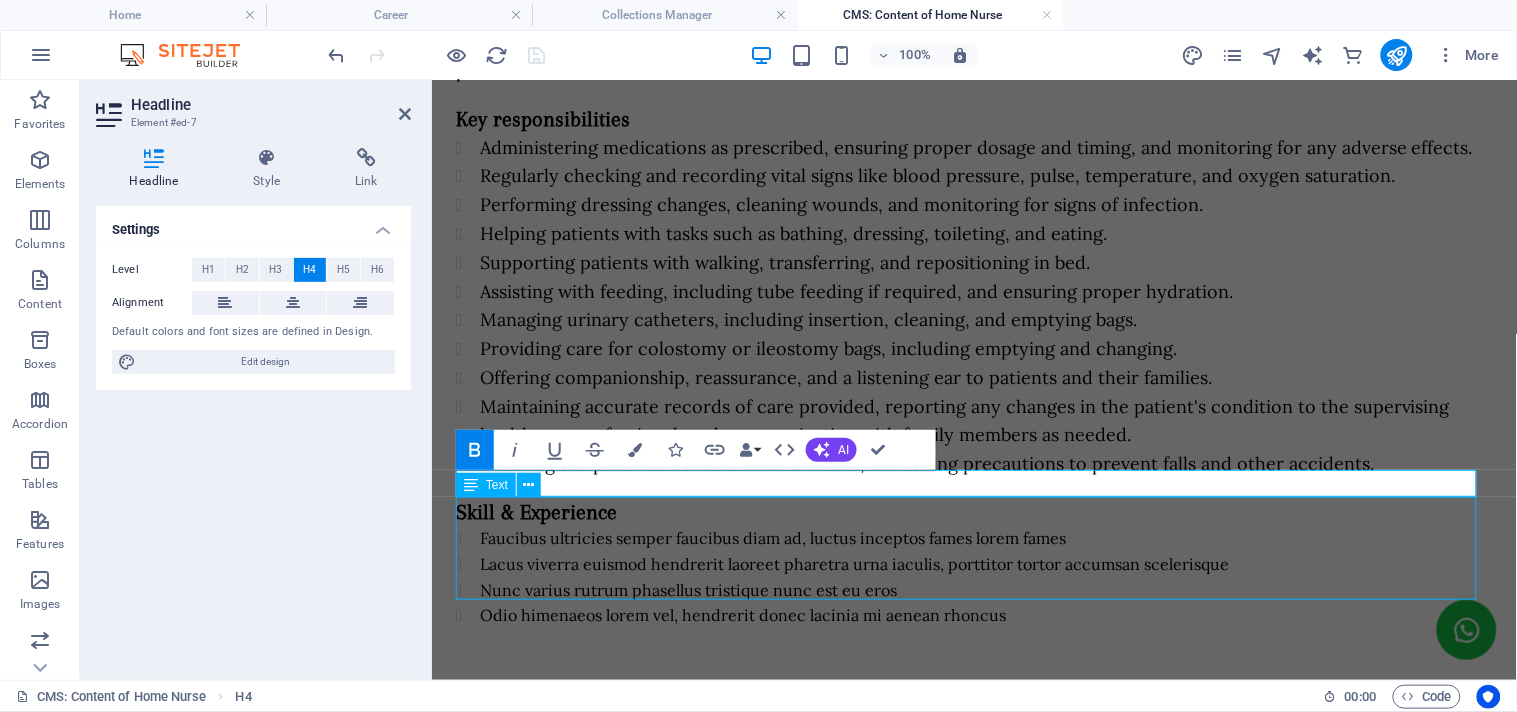 click on "Faucibus ultricies semper faucibus diam ad, luctus inceptos fames lorem fames
Lacus viverra euismod hendrerit laoreet pharetra urna iaculis, porttitor tortor accumsan scelerisque
Nunc varius rutrum phasellus tristique nunc est eu eros
Odio himenaeos lorem vel, hendrerit donec lacinia mi aenean rhoncus" at bounding box center [973, 576] 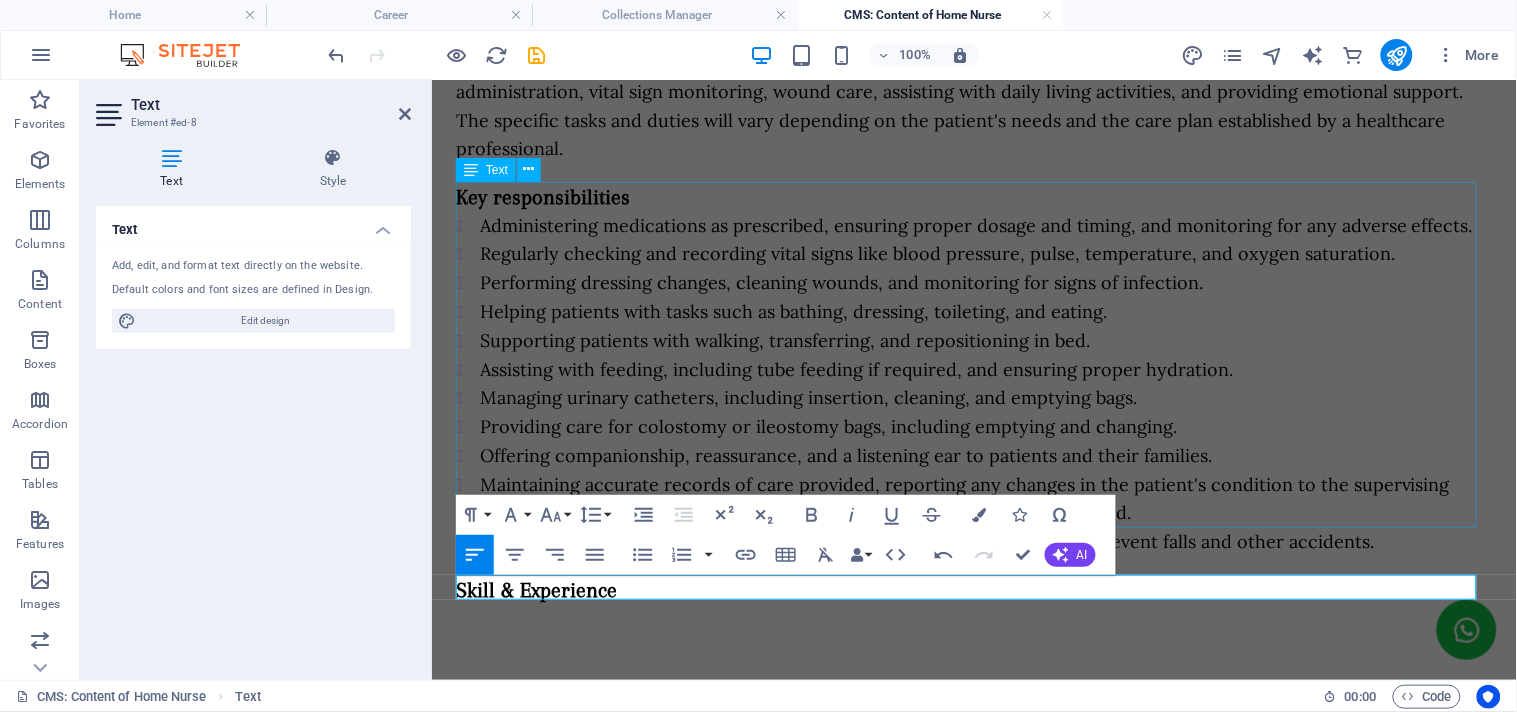 scroll, scrollTop: 245, scrollLeft: 0, axis: vertical 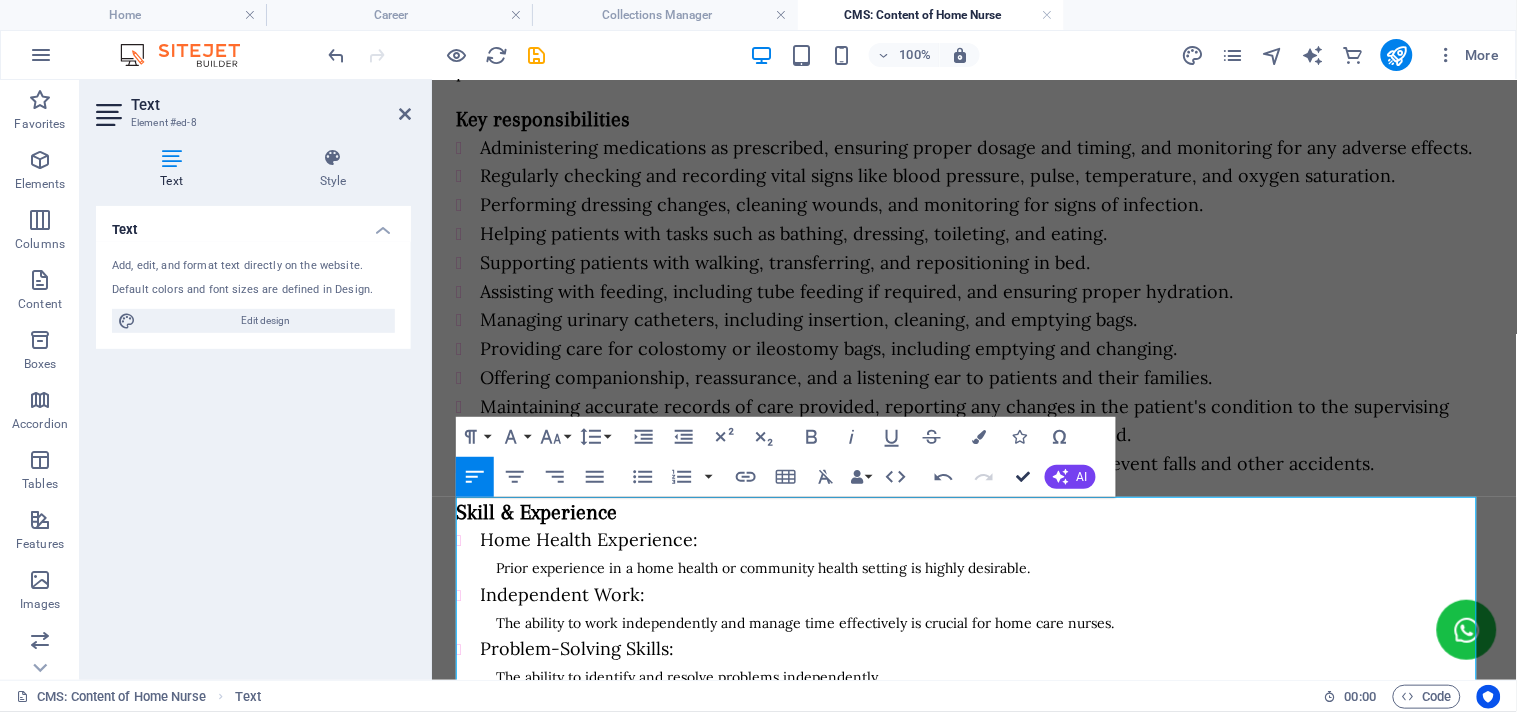 drag, startPoint x: 1011, startPoint y: 482, endPoint x: 931, endPoint y: 403, distance: 112.432205 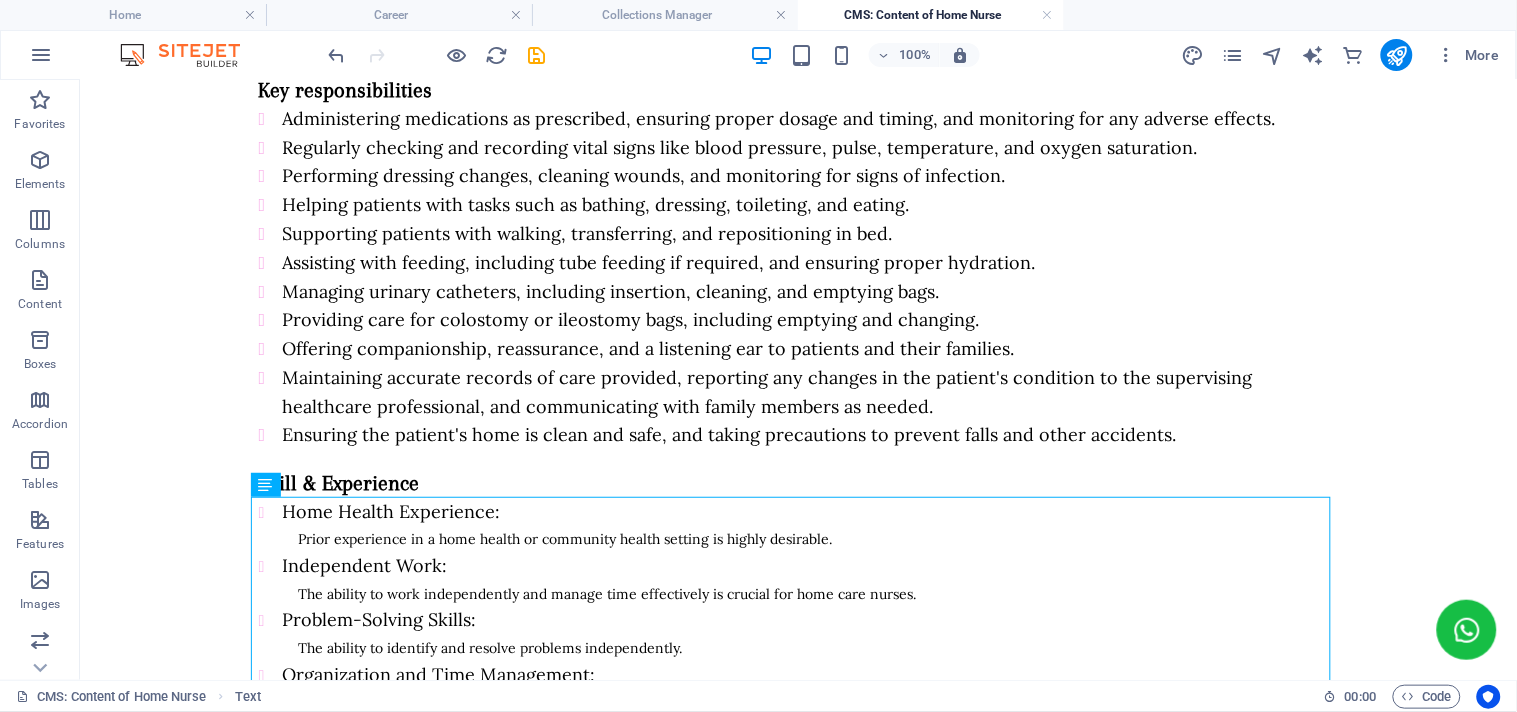 click on "Job description A alternate 24-hour home nurse provides direct patient care, typically in a 24-hour shift, on alternative day, and is responsible for various medical and personal care tasks. These responsibilities can include medication administration, vital sign monitoring, wound care, assisting with daily living activities, and providing emotional support. The specific tasks and duties will vary depending on the patient's needs and the care plan established by a healthcare professional. Key responsibilities Administering medications as prescribed, ensuring proper dosage and timing, and monitoring for any adverse effects. Regularly checking and recording vital signs like blood pressure, pulse, temperature, and oxygen saturation. Performing dressing changes, cleaning wounds, and monitoring for signs of infection. Helping patients with tasks such as bathing, dressing, toileting, and eating. Supporting patients with walking, transferring, and repositioning in bed. Skill & Experience Independent Work:" at bounding box center [797, 395] 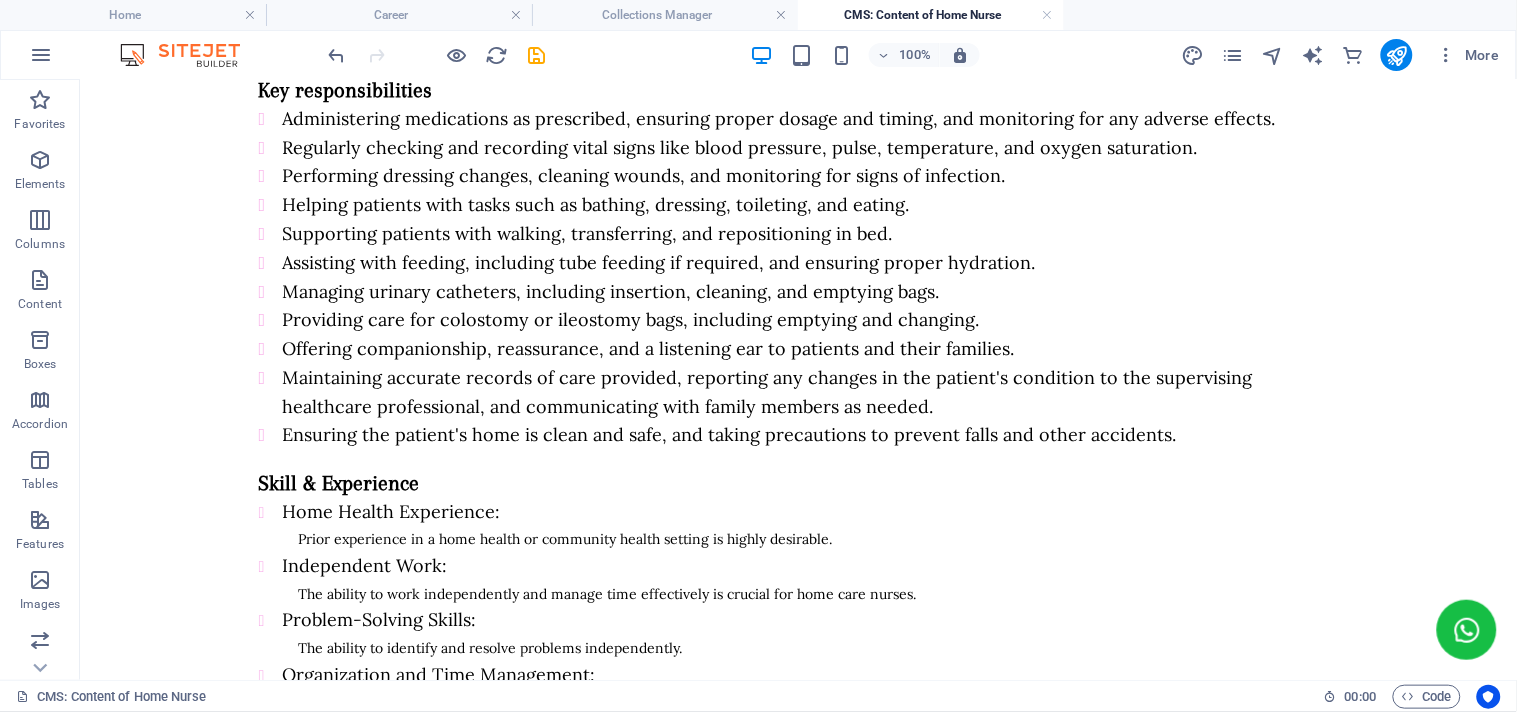 click at bounding box center [437, 55] 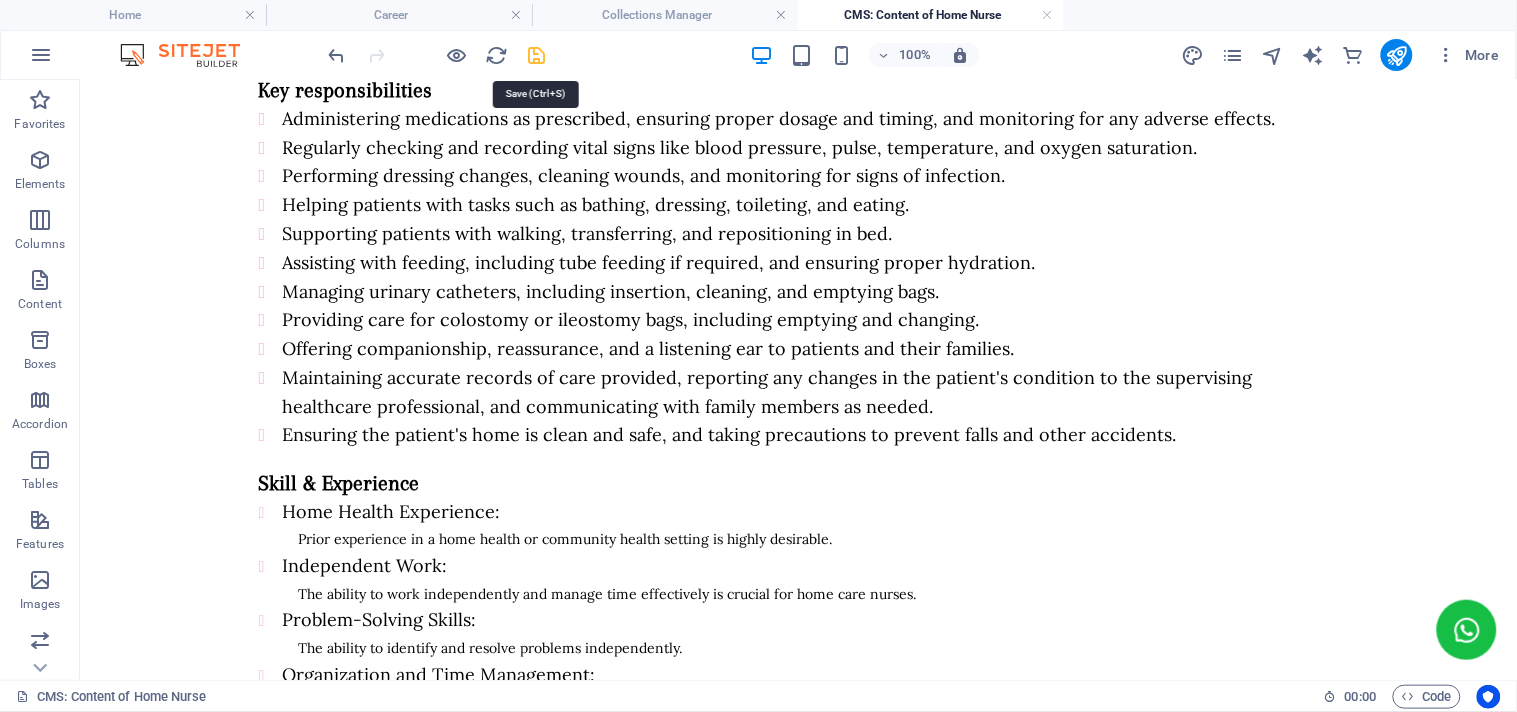 click at bounding box center (537, 55) 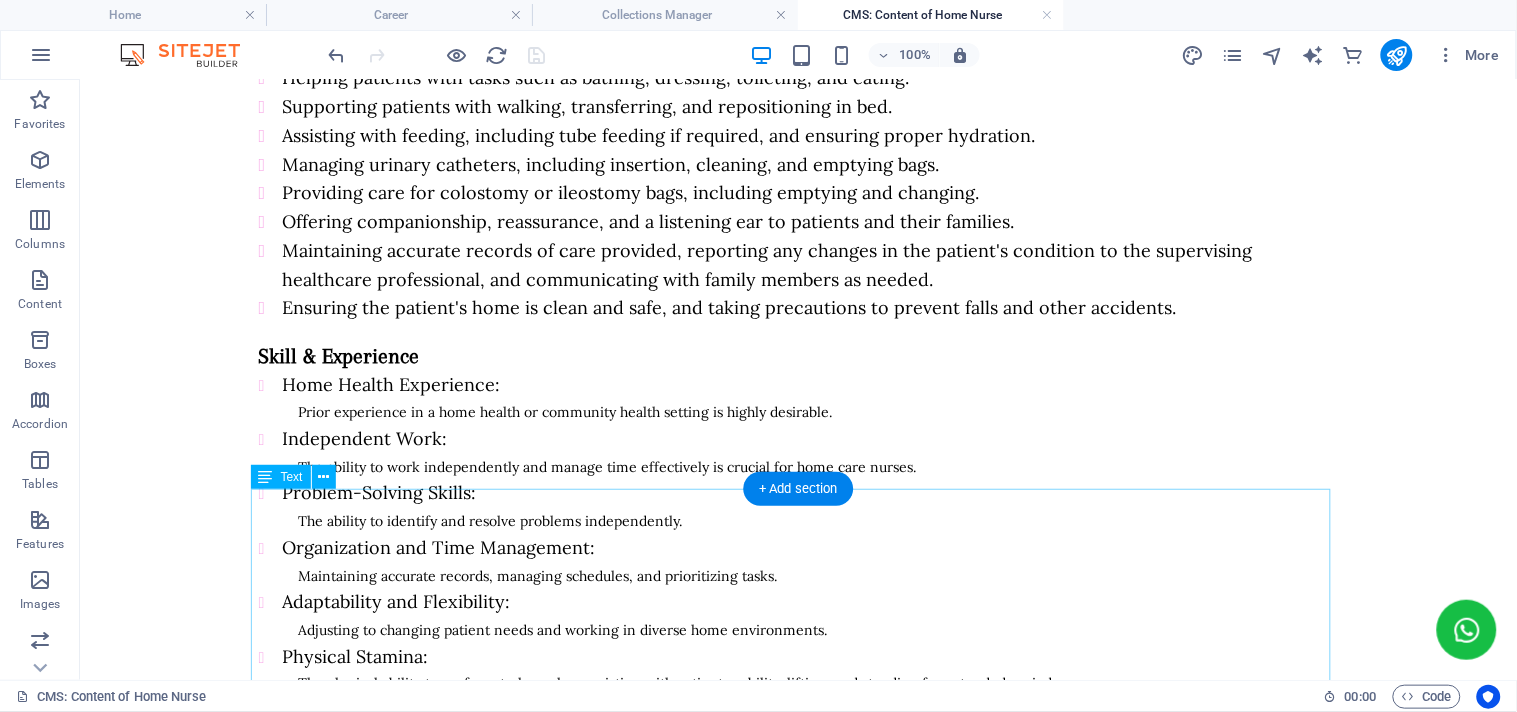 scroll, scrollTop: 523, scrollLeft: 0, axis: vertical 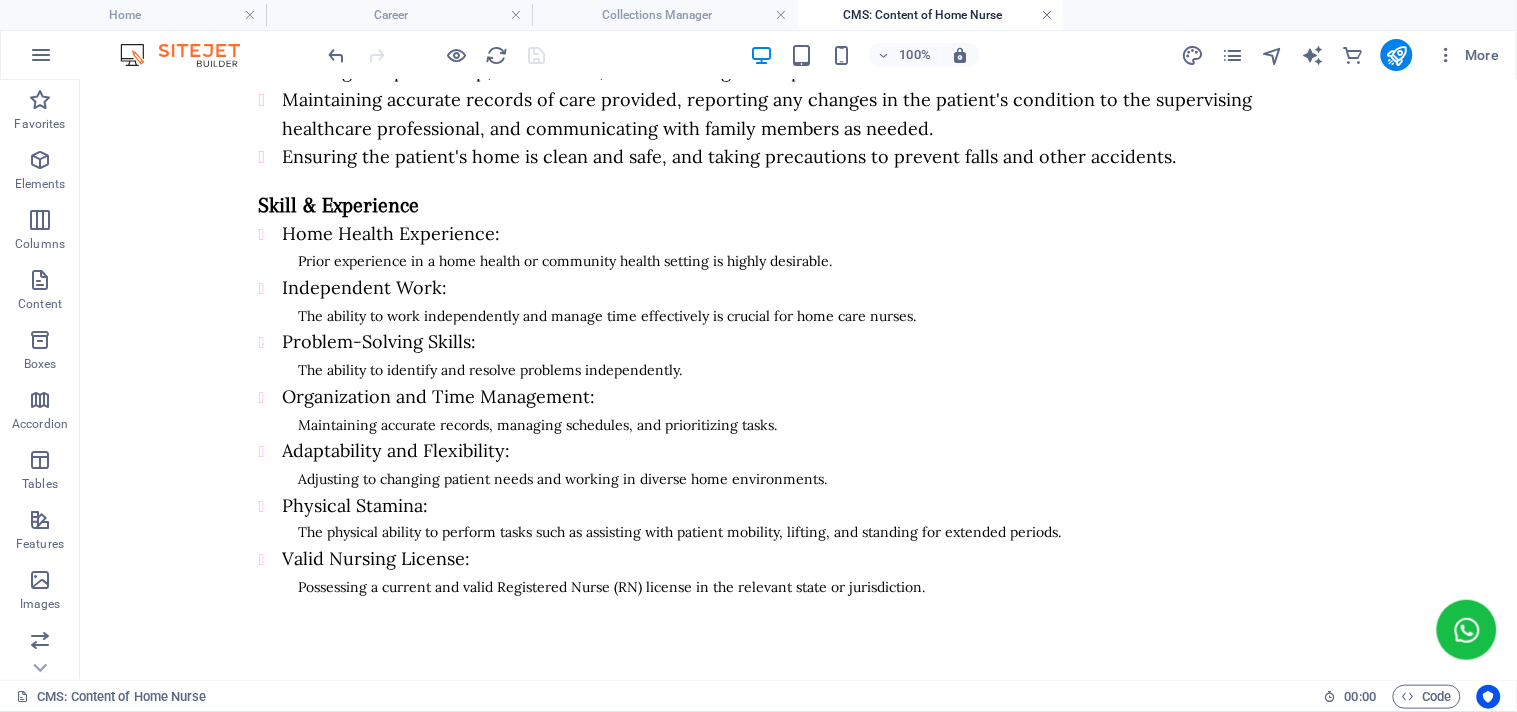 click at bounding box center (1048, 15) 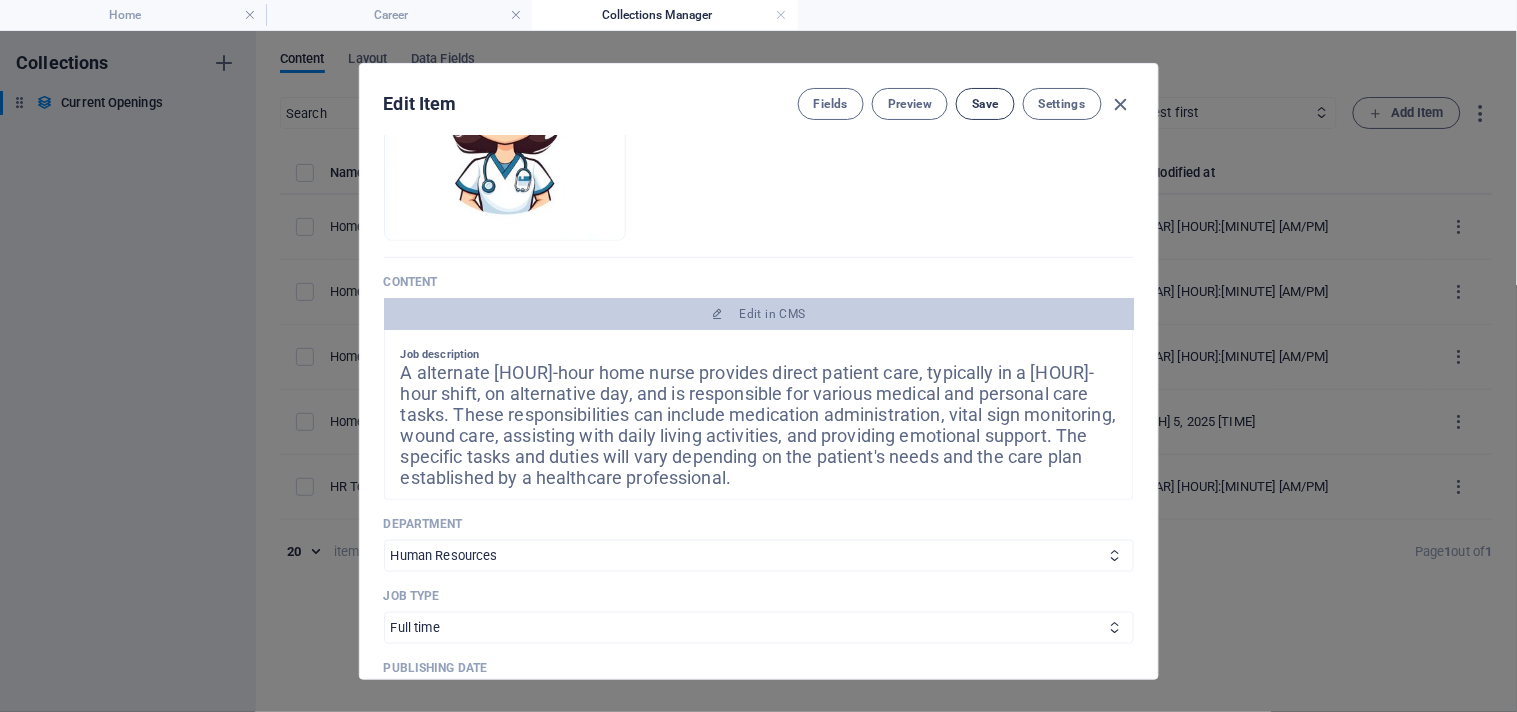 click on "Save" at bounding box center (985, 104) 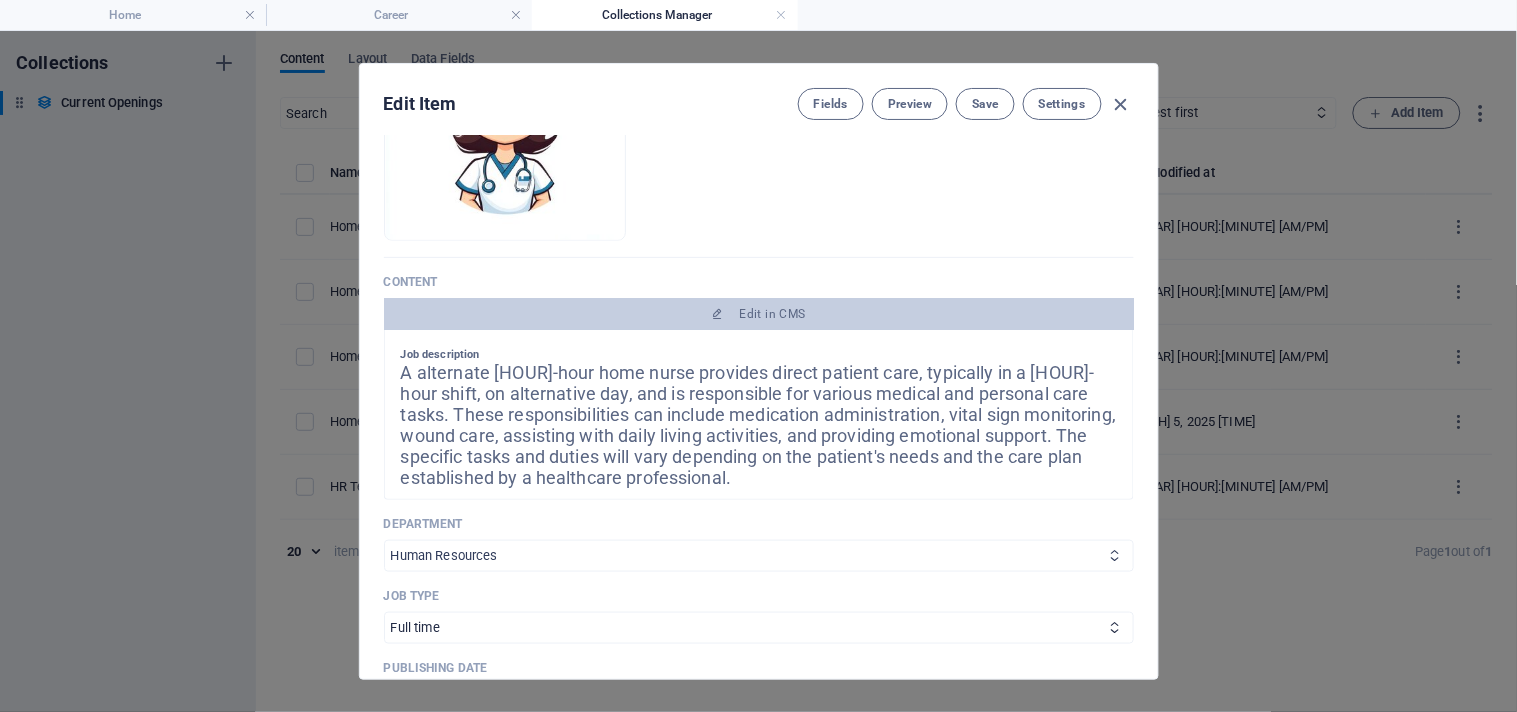click on "Sales Marketing Human Resources Tech Customer Service Legal & Finance" at bounding box center (759, 556) 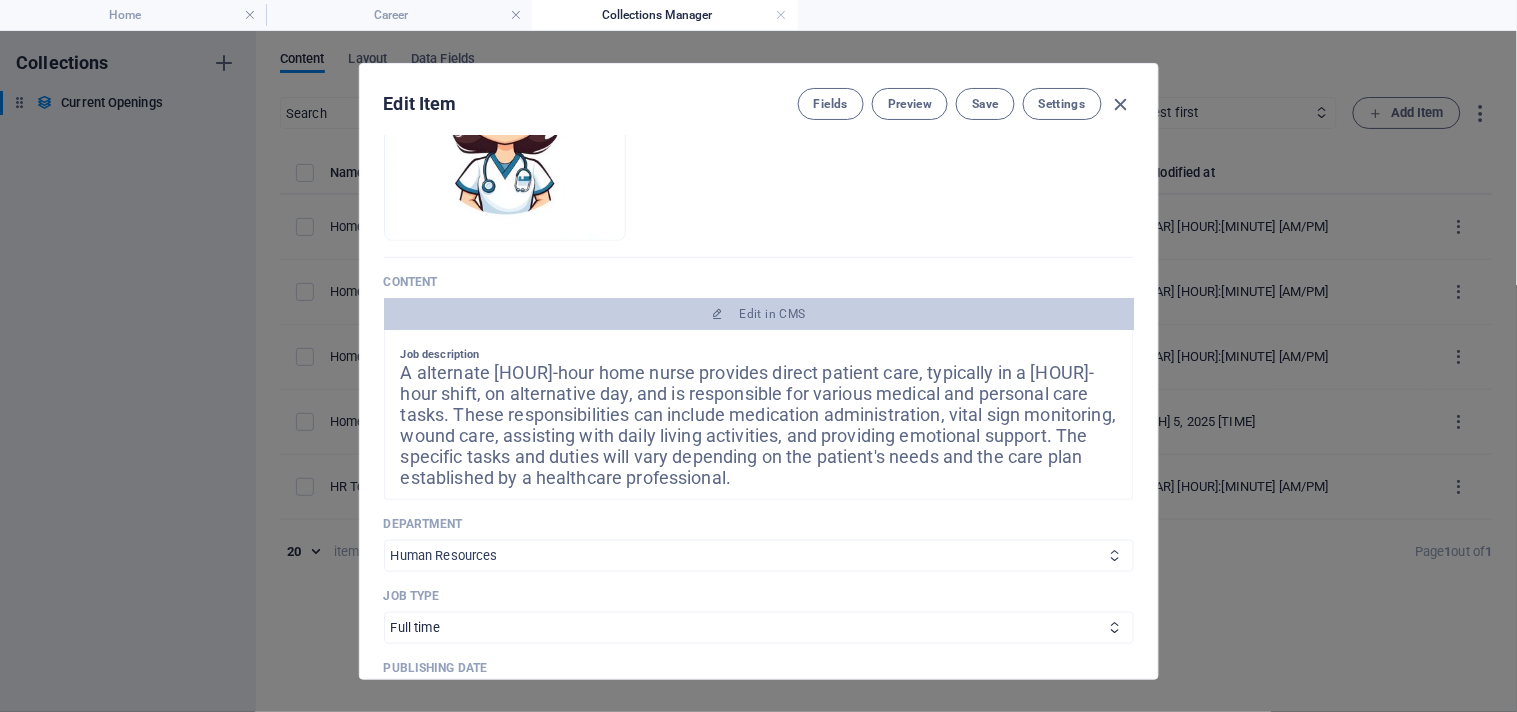 click on "Sales Marketing Human Resources Tech Customer Service Legal & Finance" at bounding box center [759, 556] 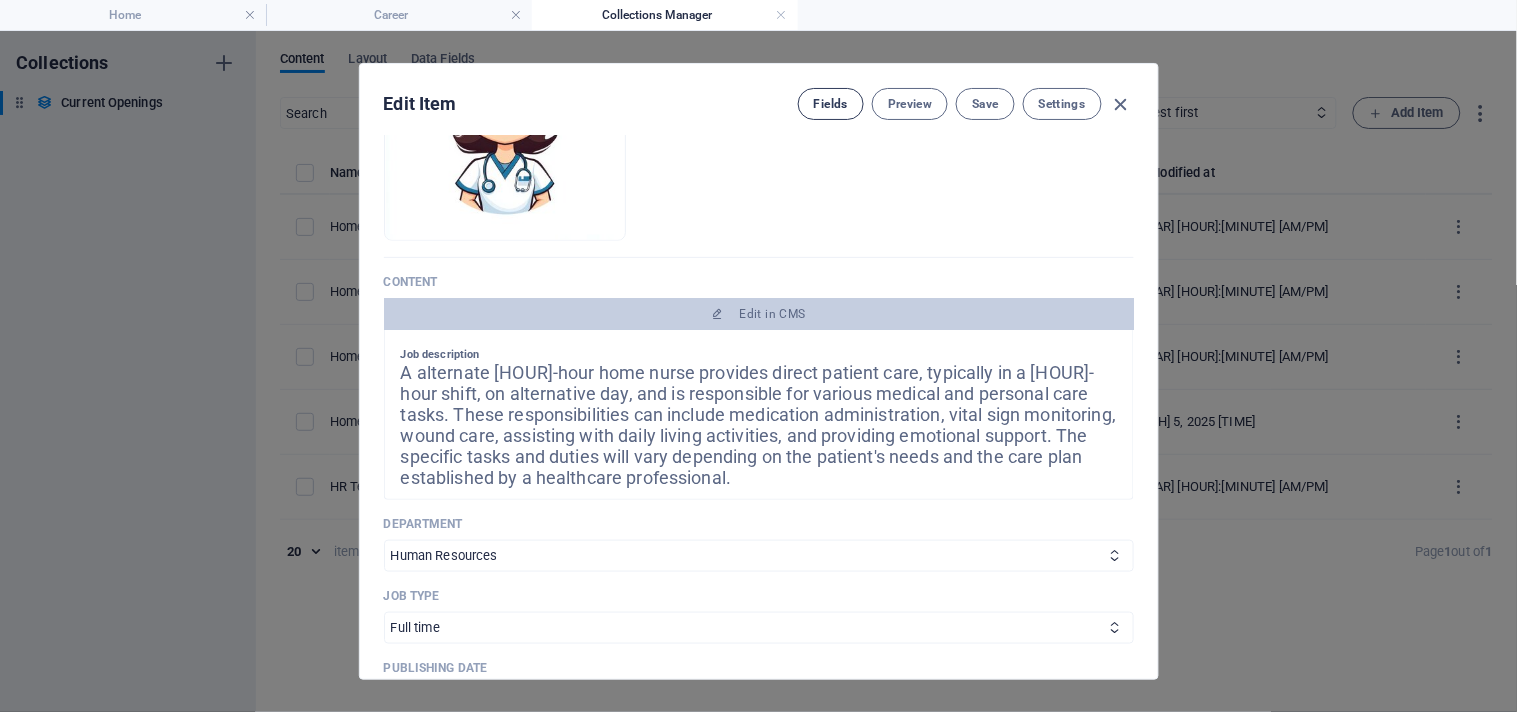 click on "Fields" at bounding box center (831, 104) 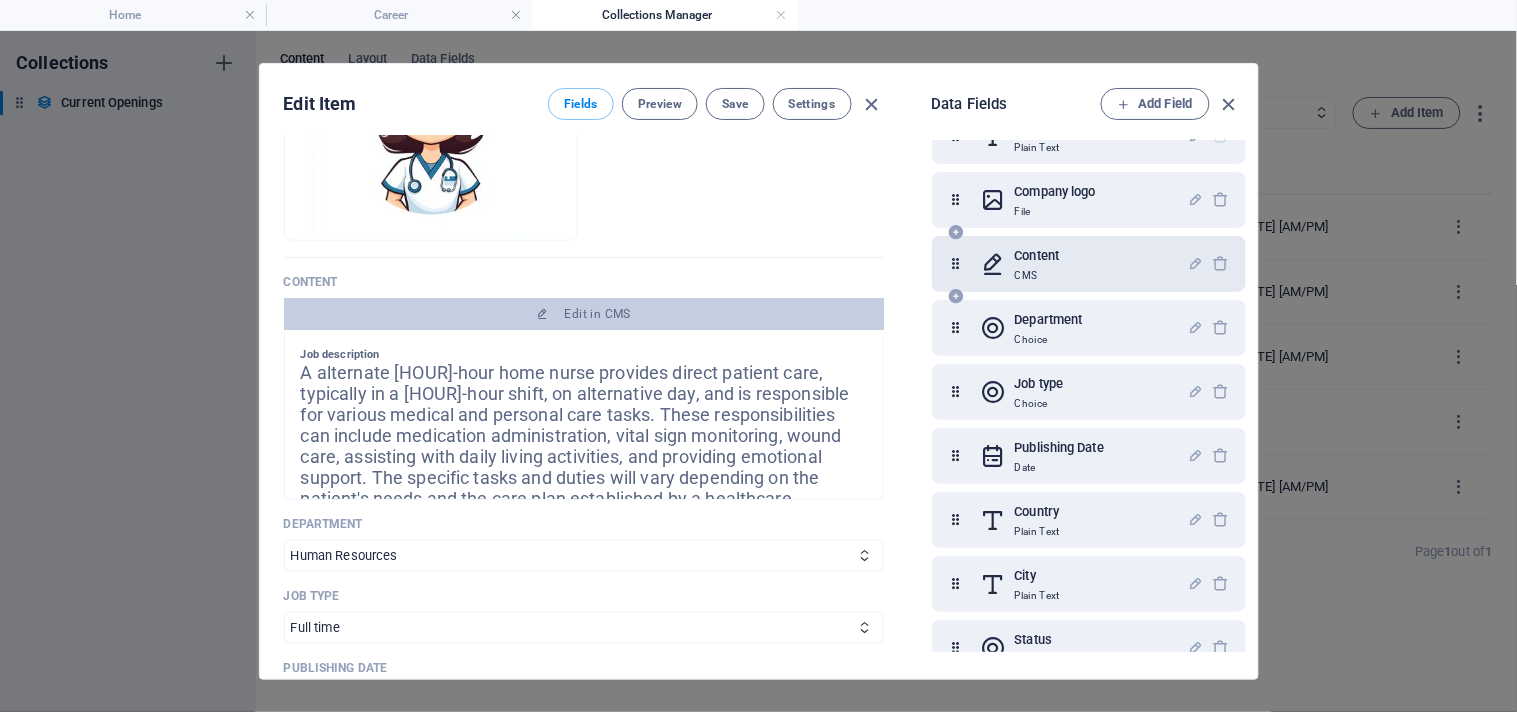 scroll, scrollTop: 0, scrollLeft: 0, axis: both 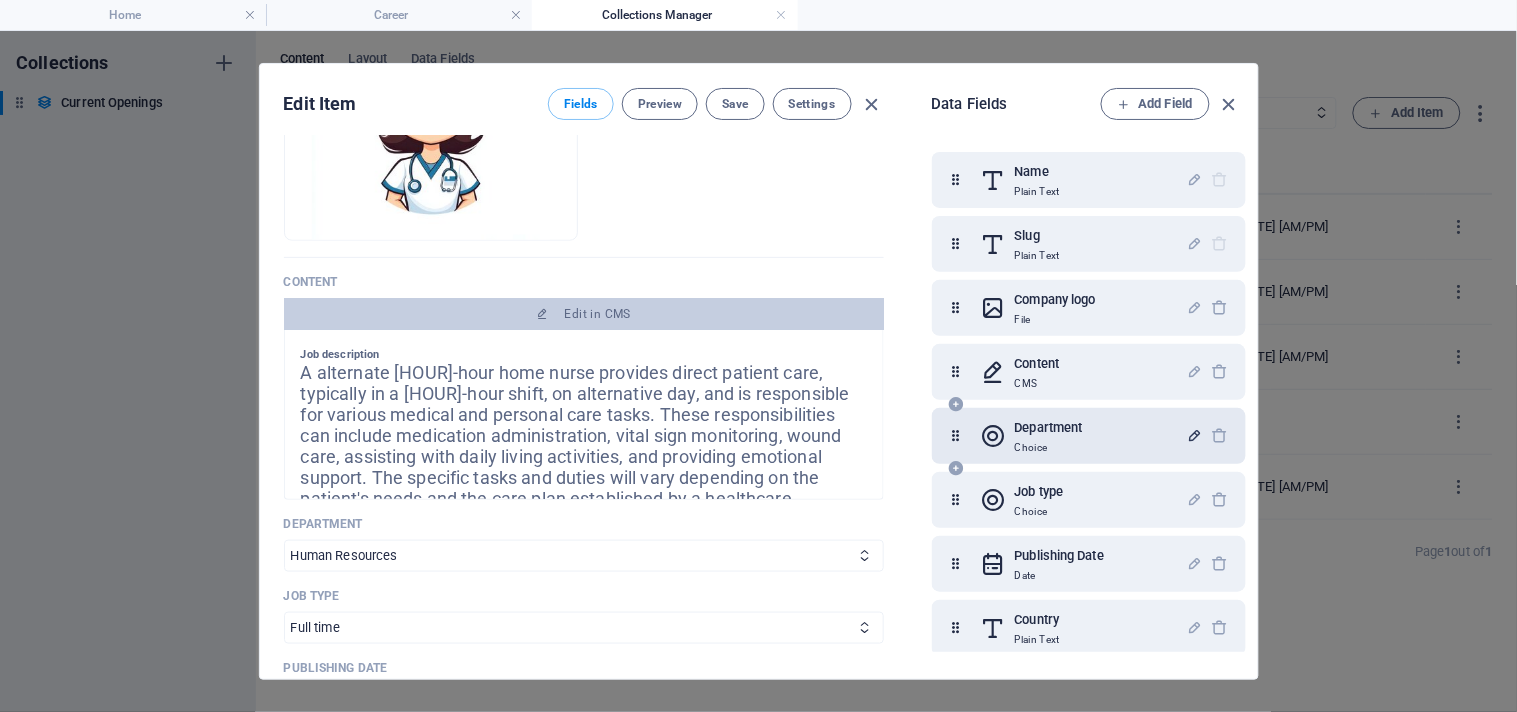 click at bounding box center (1195, 435) 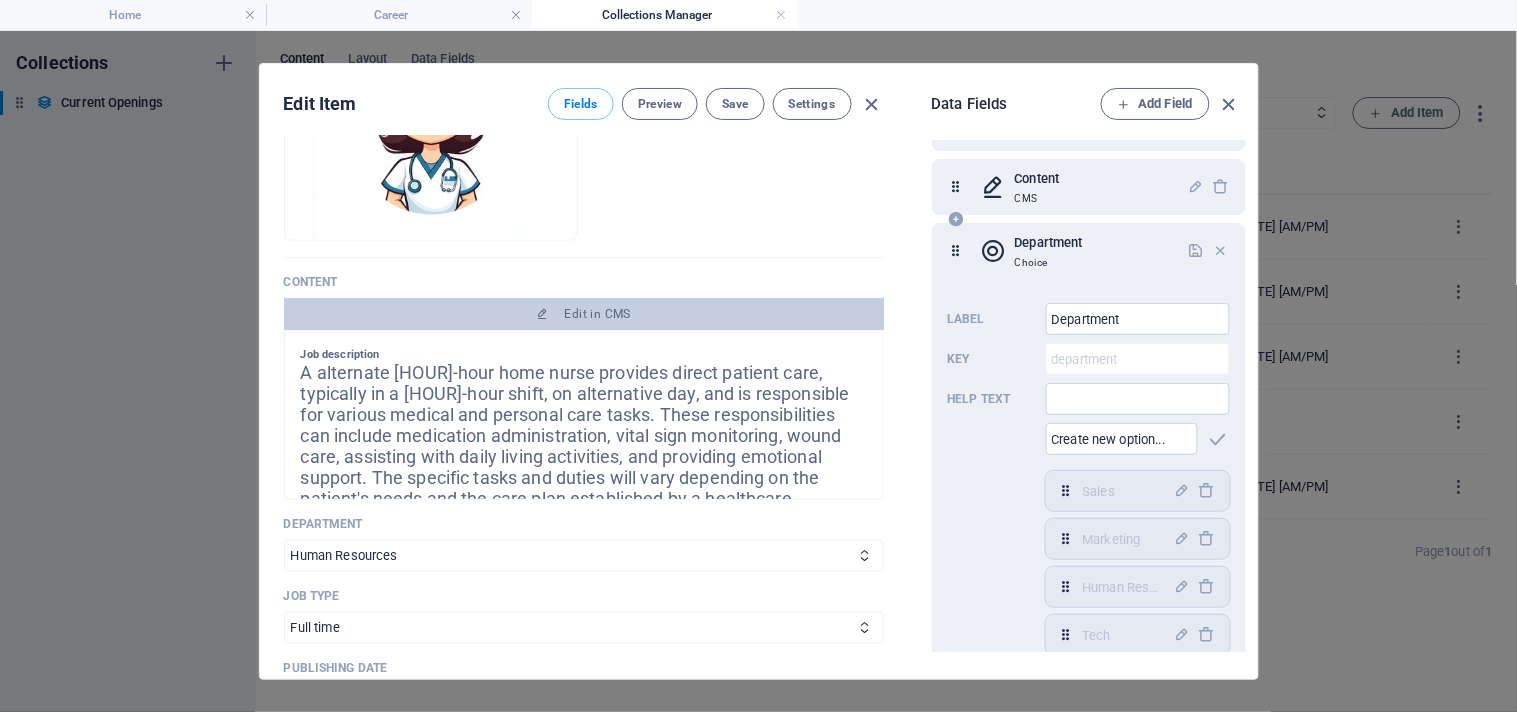 scroll, scrollTop: 222, scrollLeft: 0, axis: vertical 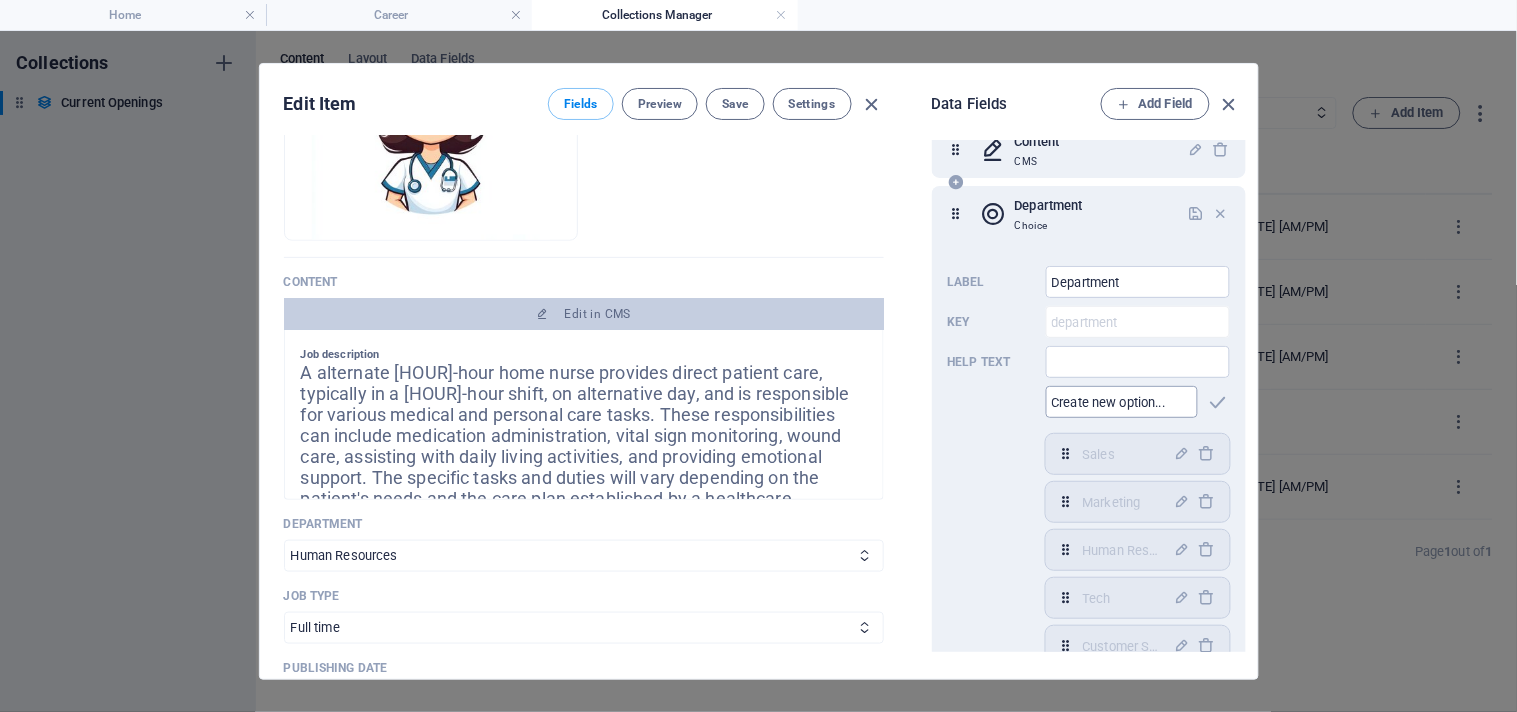 click at bounding box center [1122, 402] 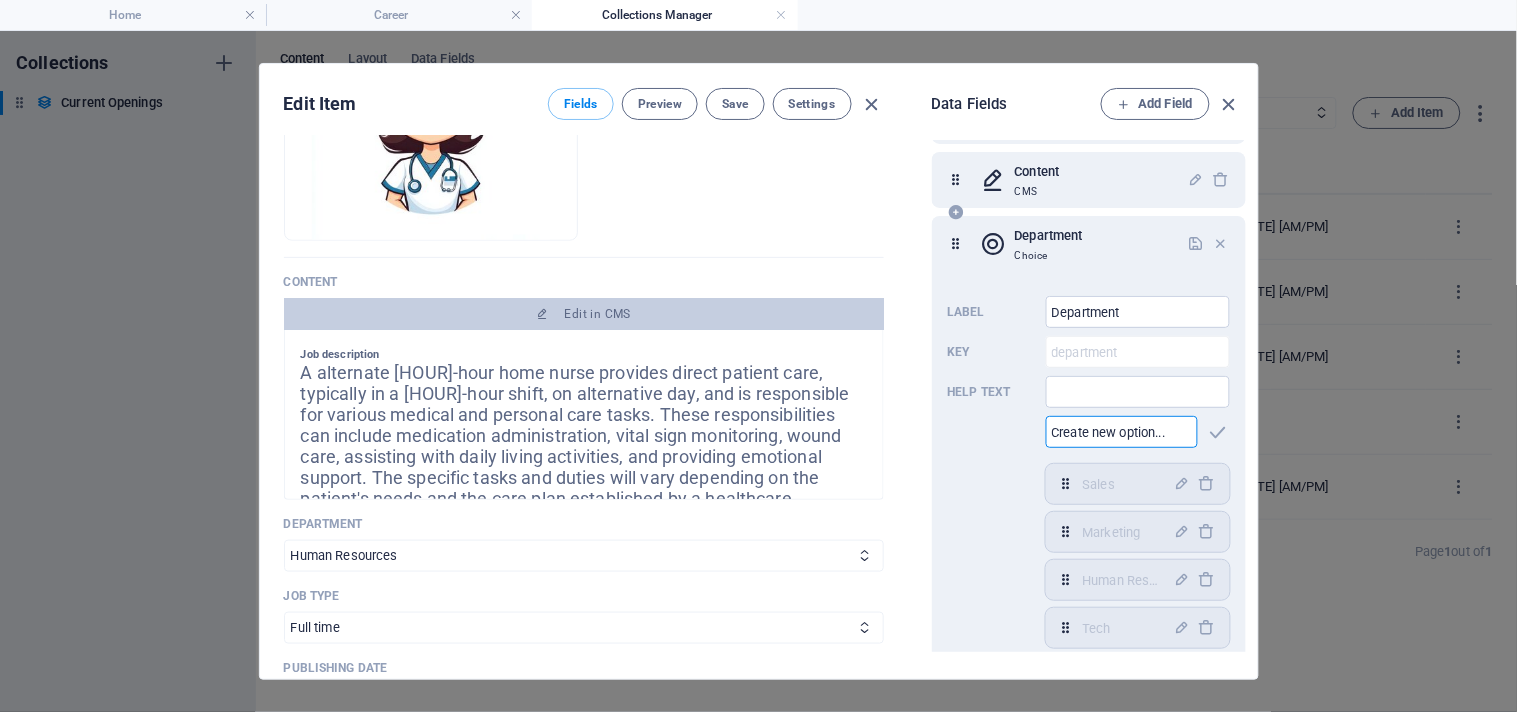scroll, scrollTop: 222, scrollLeft: 0, axis: vertical 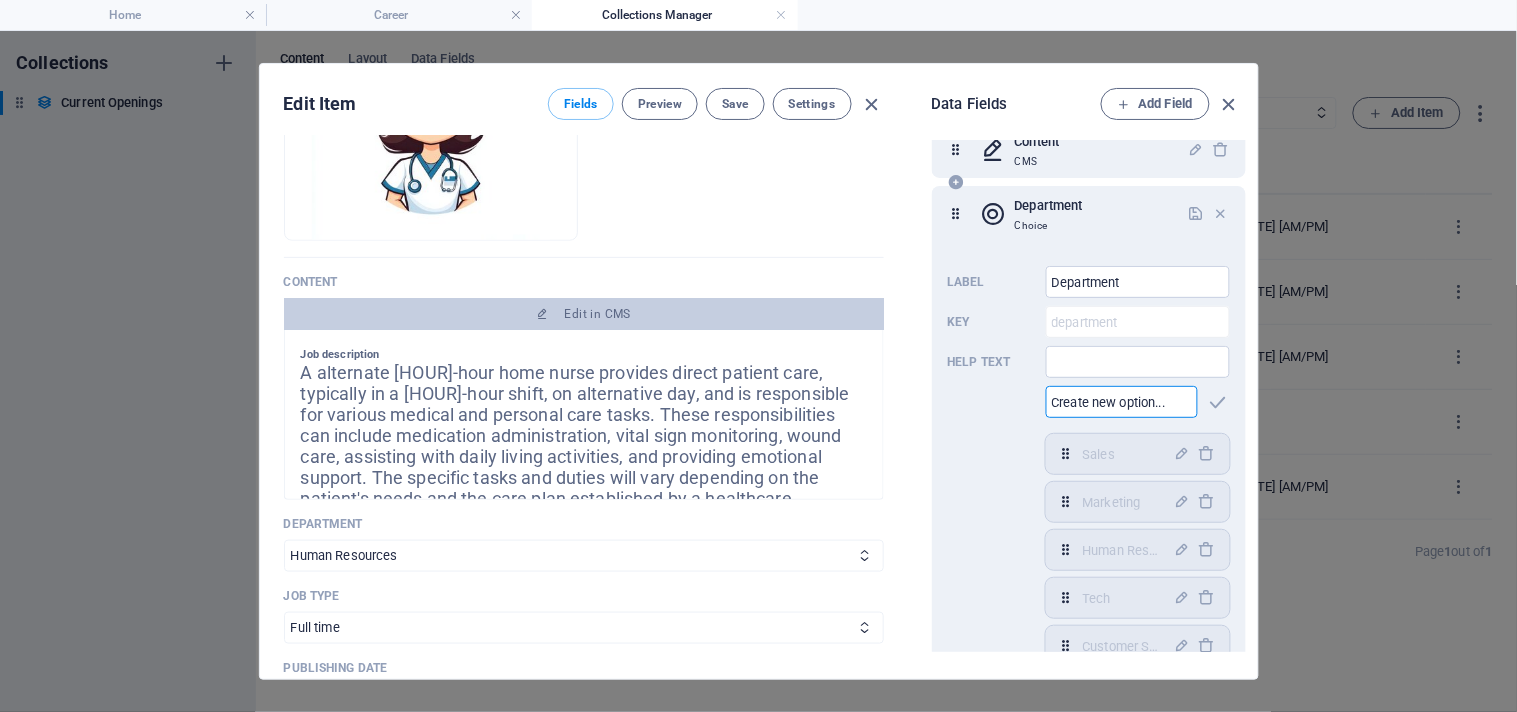 click at bounding box center [1122, 402] 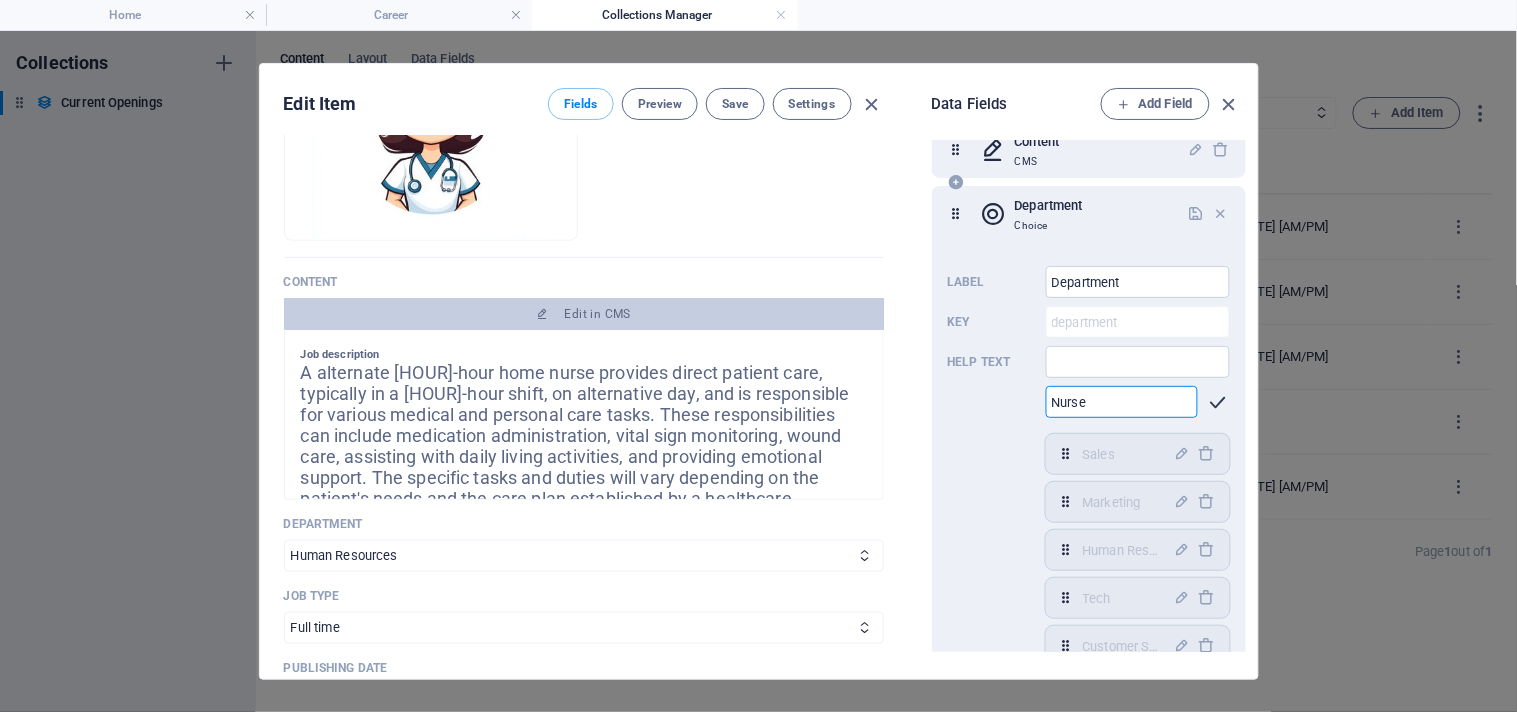 type on "Nurse" 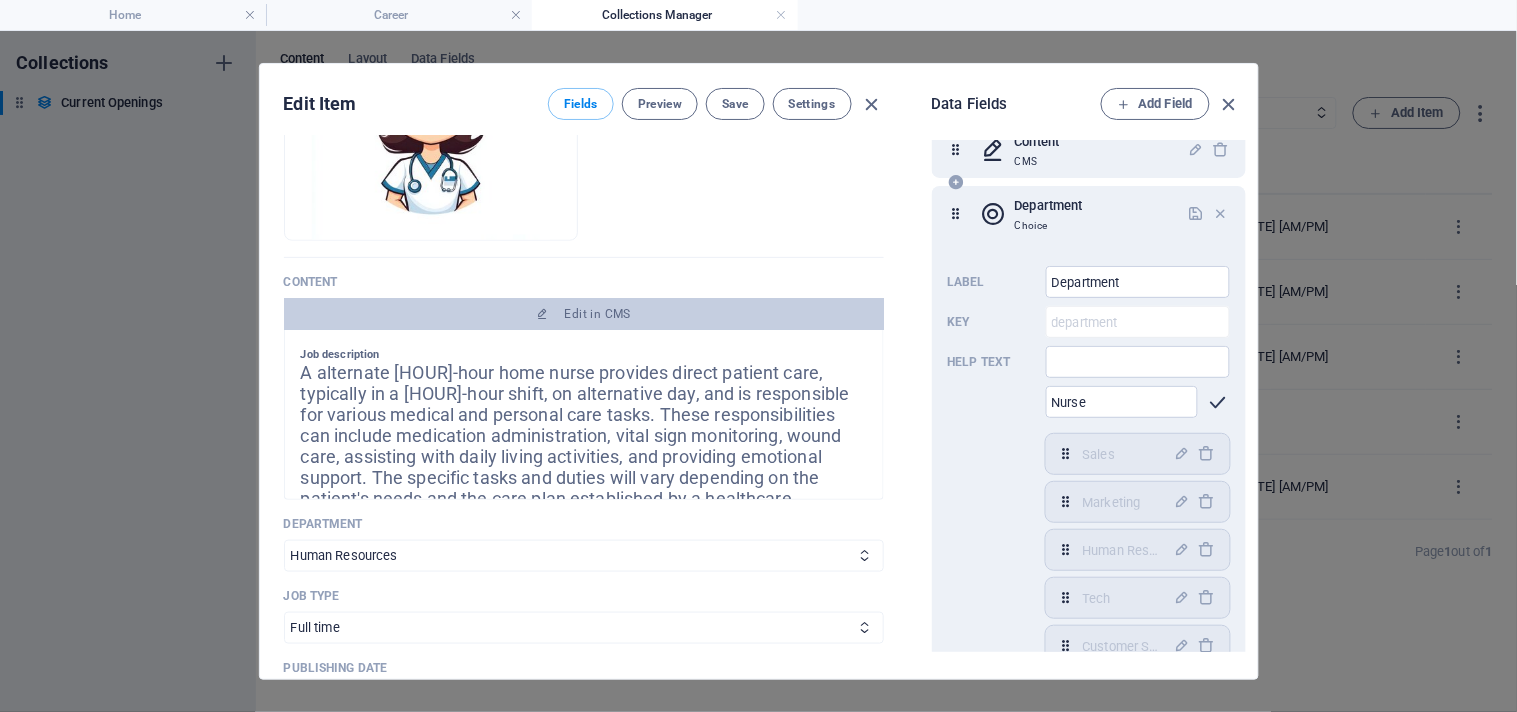 click at bounding box center [1217, 402] 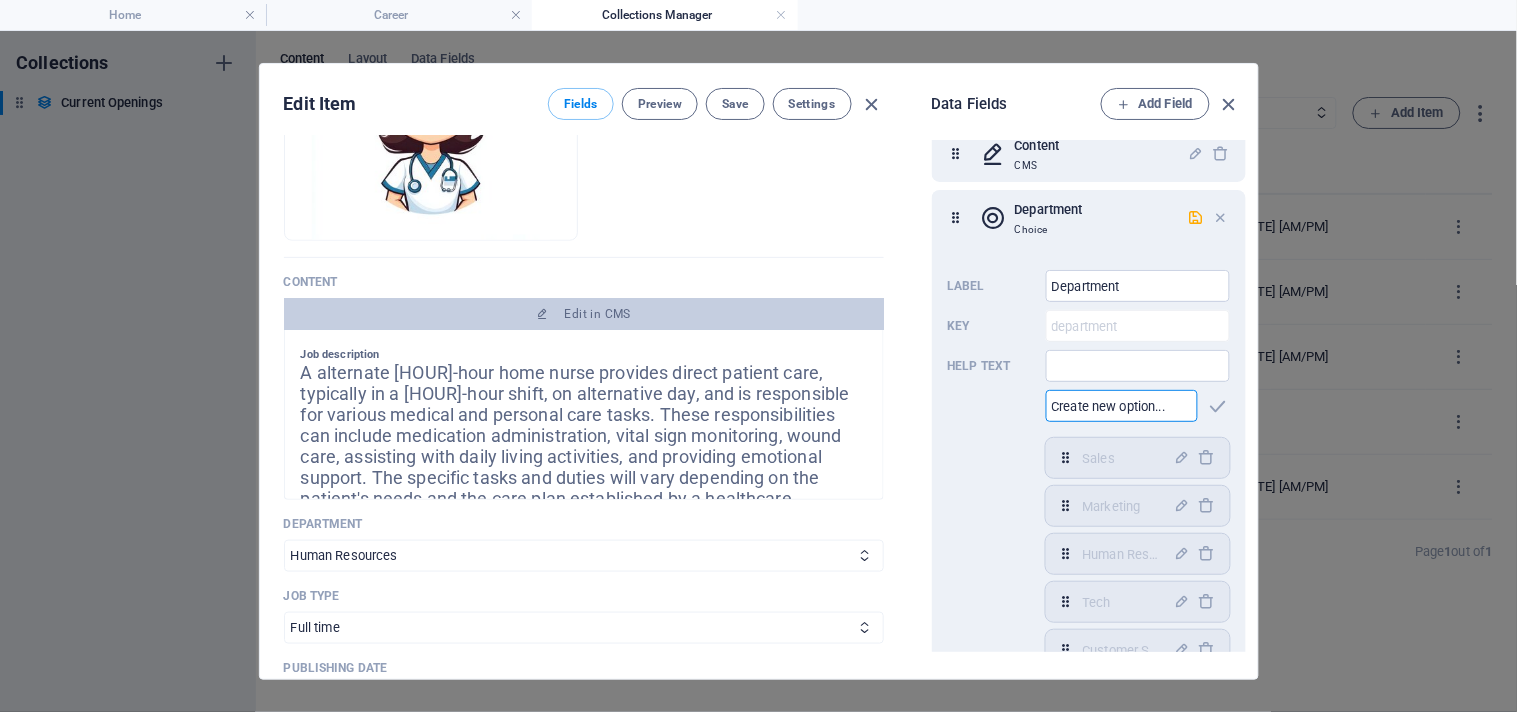 scroll, scrollTop: 111, scrollLeft: 0, axis: vertical 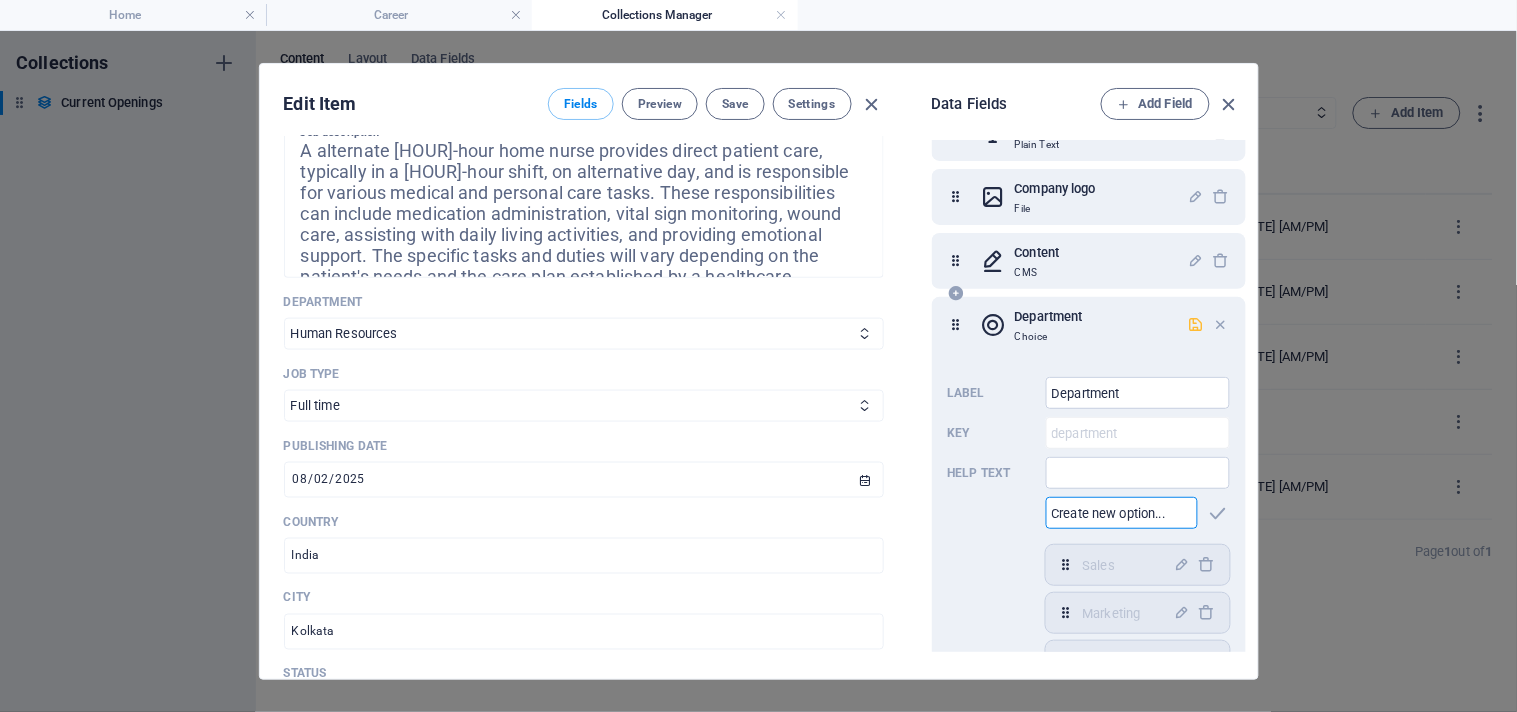 click at bounding box center [1195, 324] 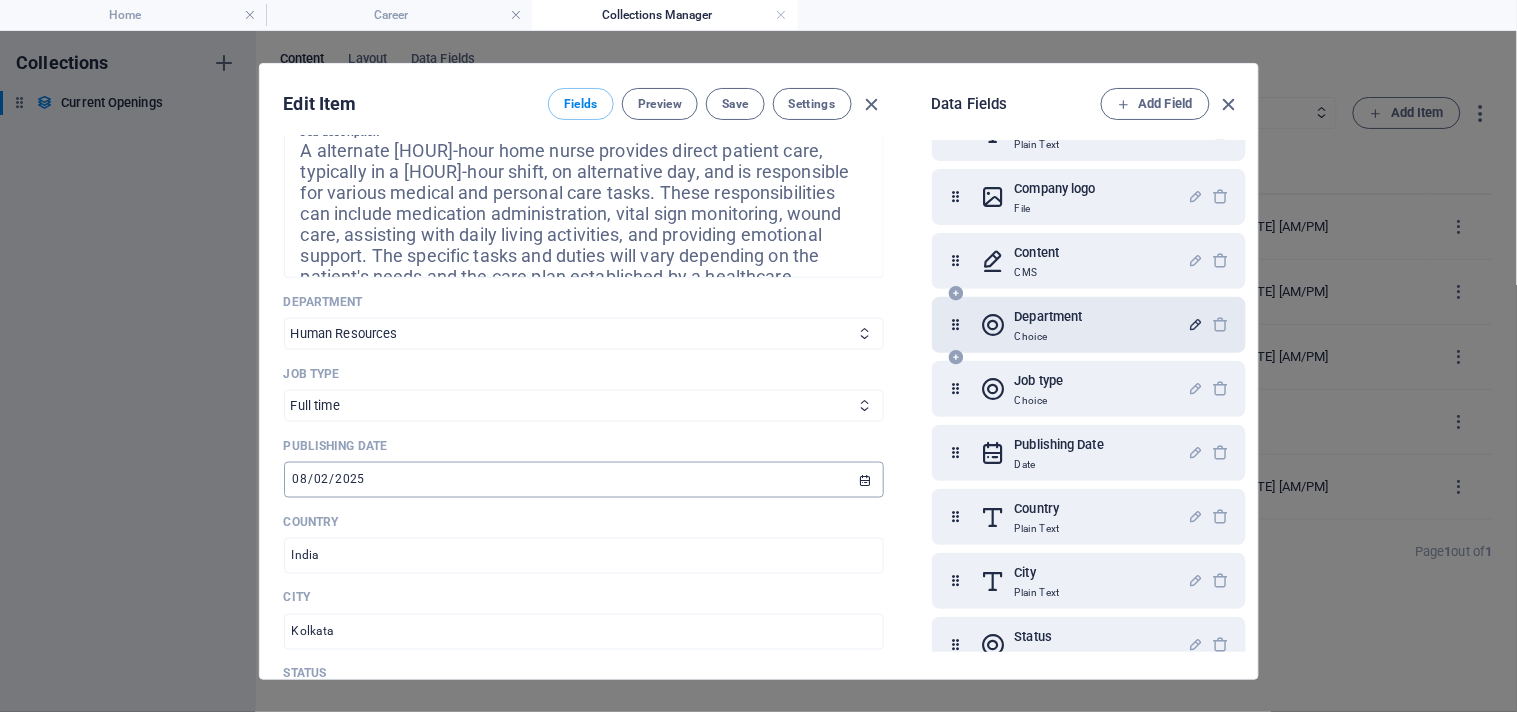 scroll, scrollTop: 203, scrollLeft: 0, axis: vertical 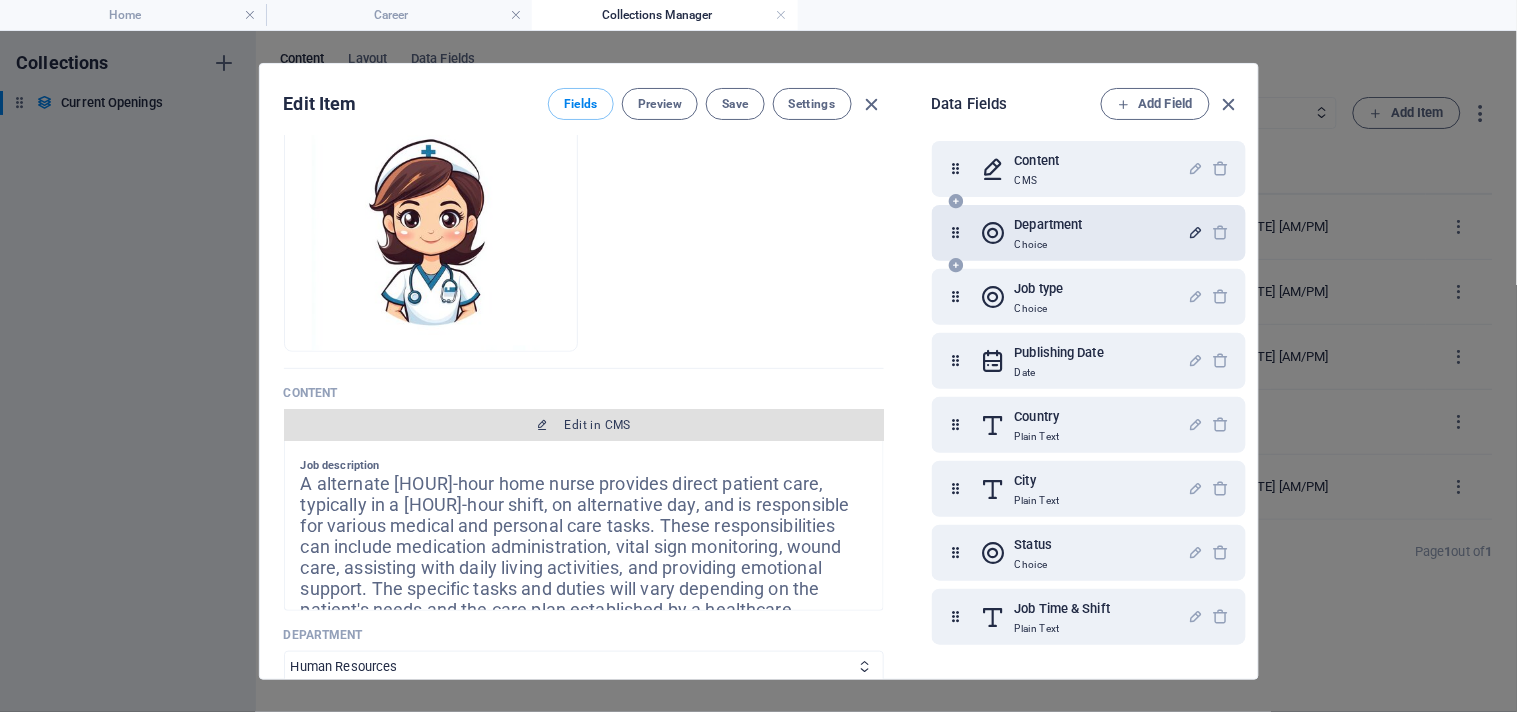 click on "Edit in CMS" at bounding box center [584, 425] 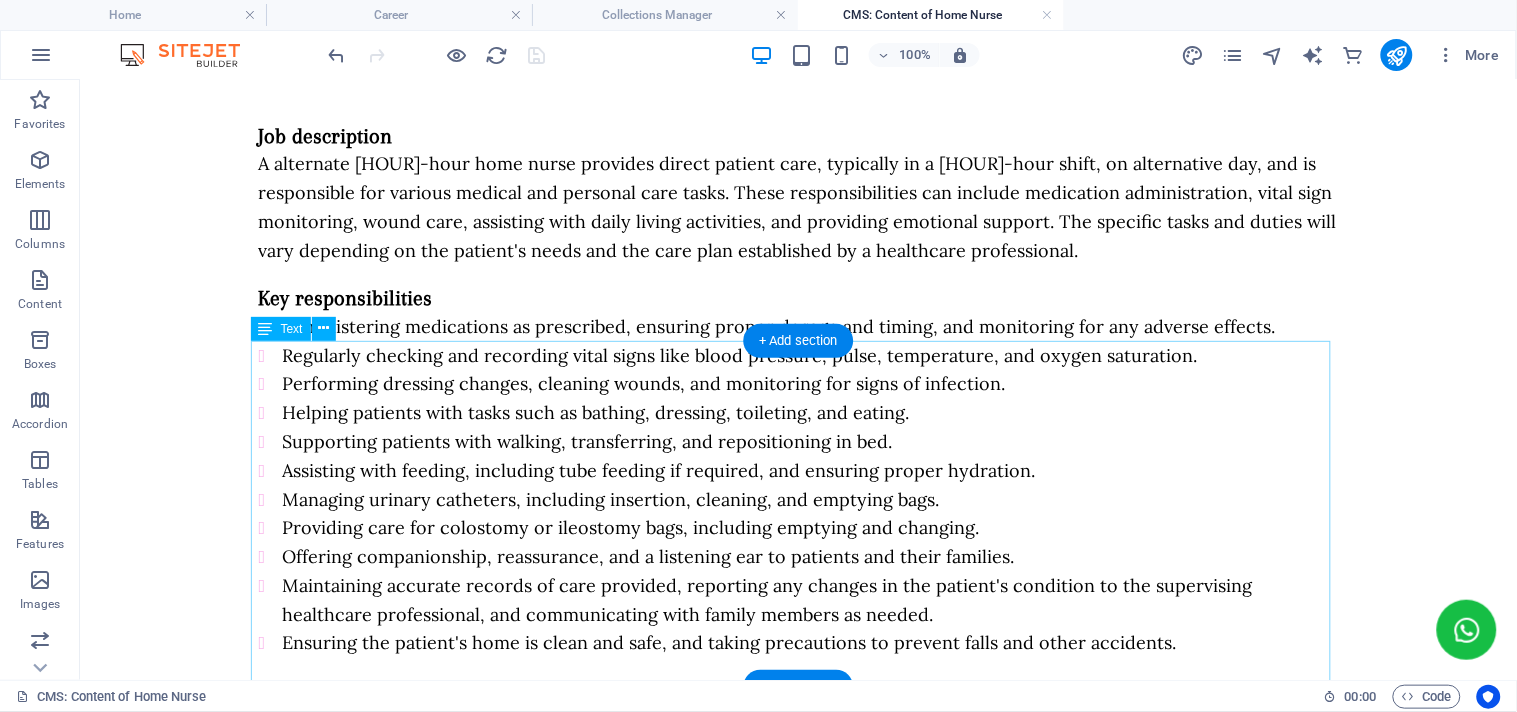 scroll, scrollTop: 0, scrollLeft: 0, axis: both 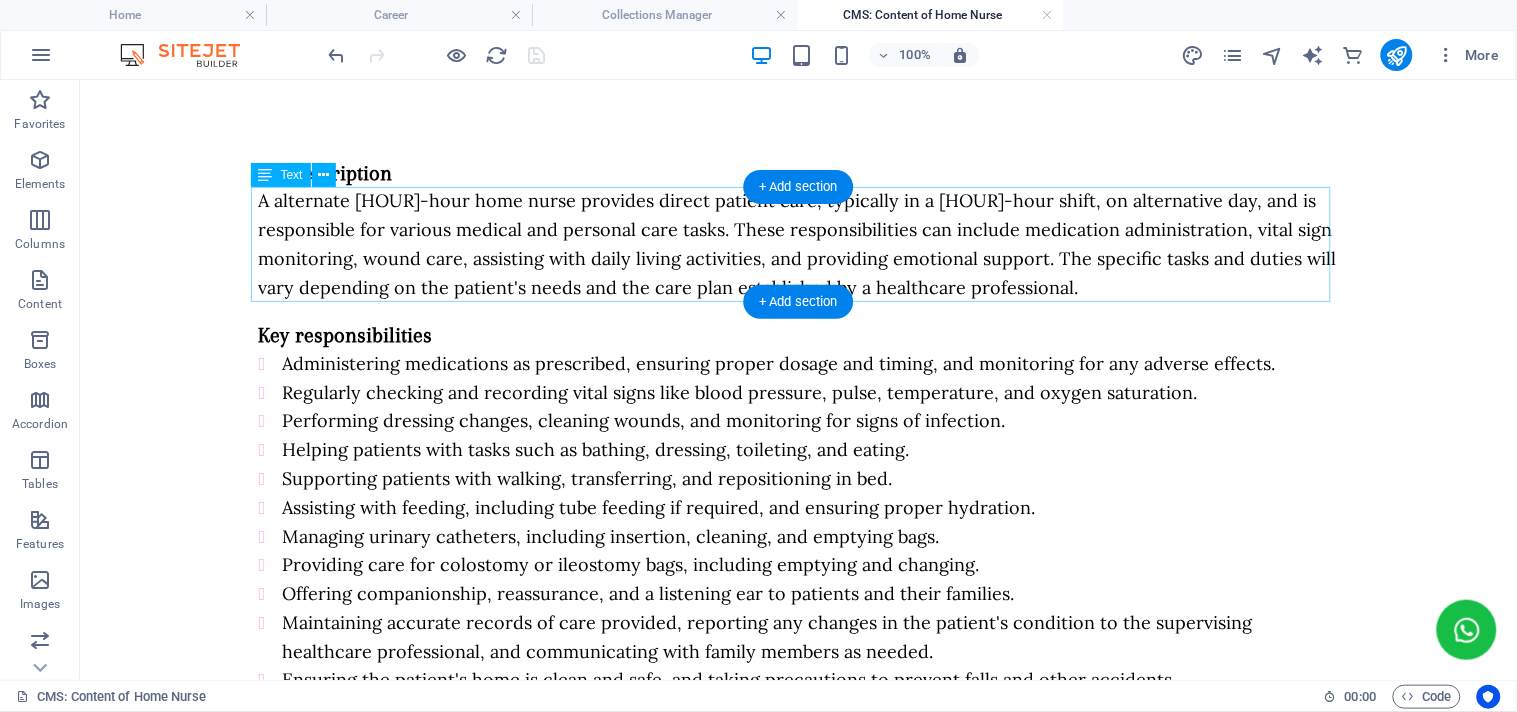 click on "A alternate 24-hour home nurse provides direct patient care, typically in a 24-hour shift, on alternative day, and is responsible for various medical and personal care tasks. These responsibilities can include medication administration, vital sign monitoring, wound care, assisting with daily living activities, and providing emotional support. The specific tasks and duties will vary depending on the patient's needs and the care plan established by a healthcare professional." at bounding box center (798, 243) 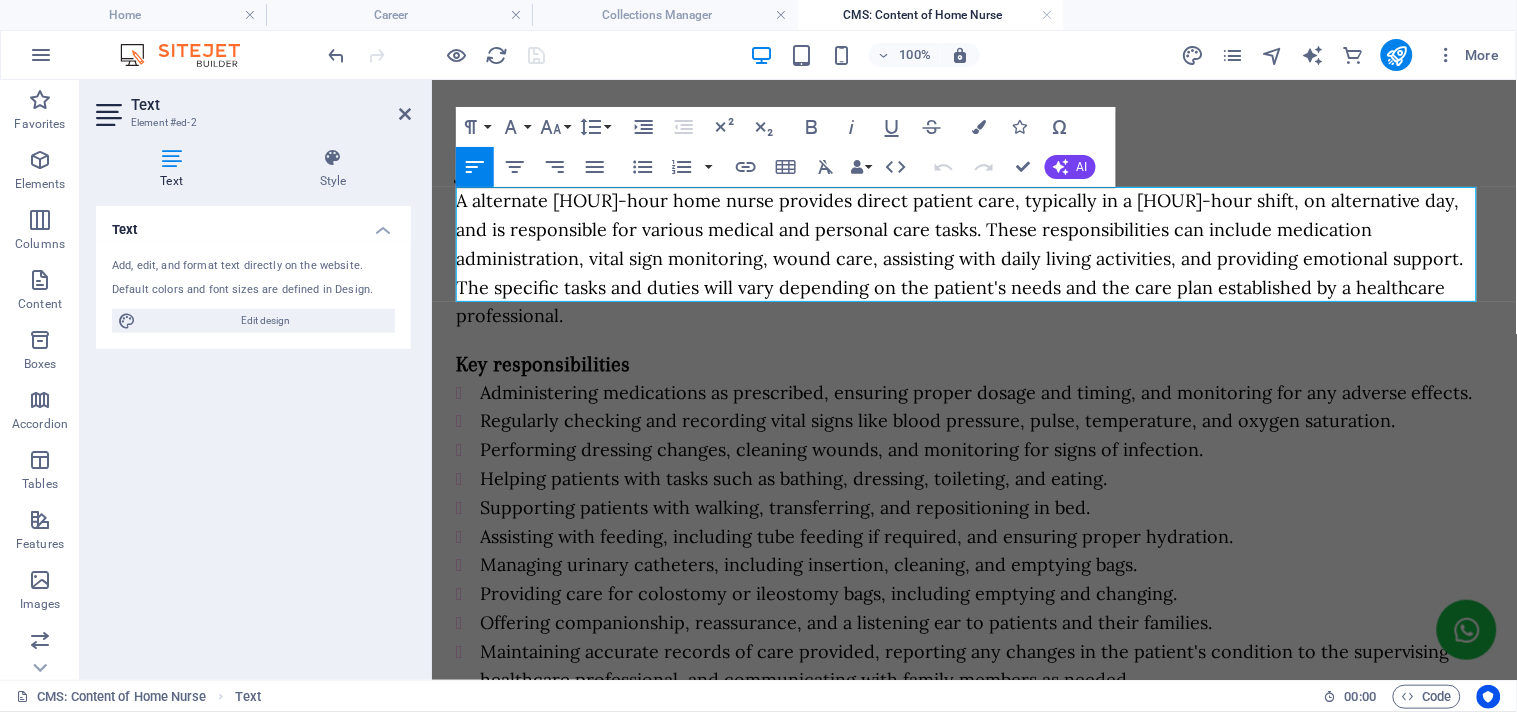 click on "A alternate 24-hour home nurse provides direct patient care, typically in a 24-hour shift, on alternative day, and is responsible for various medical and personal care tasks. These responsibilities can include medication administration, vital sign monitoring, wound care, assisting with daily living activities, and providing emotional support. The specific tasks and duties will vary depending on the patient's needs and the care plan established by a healthcare professional." at bounding box center [959, 257] 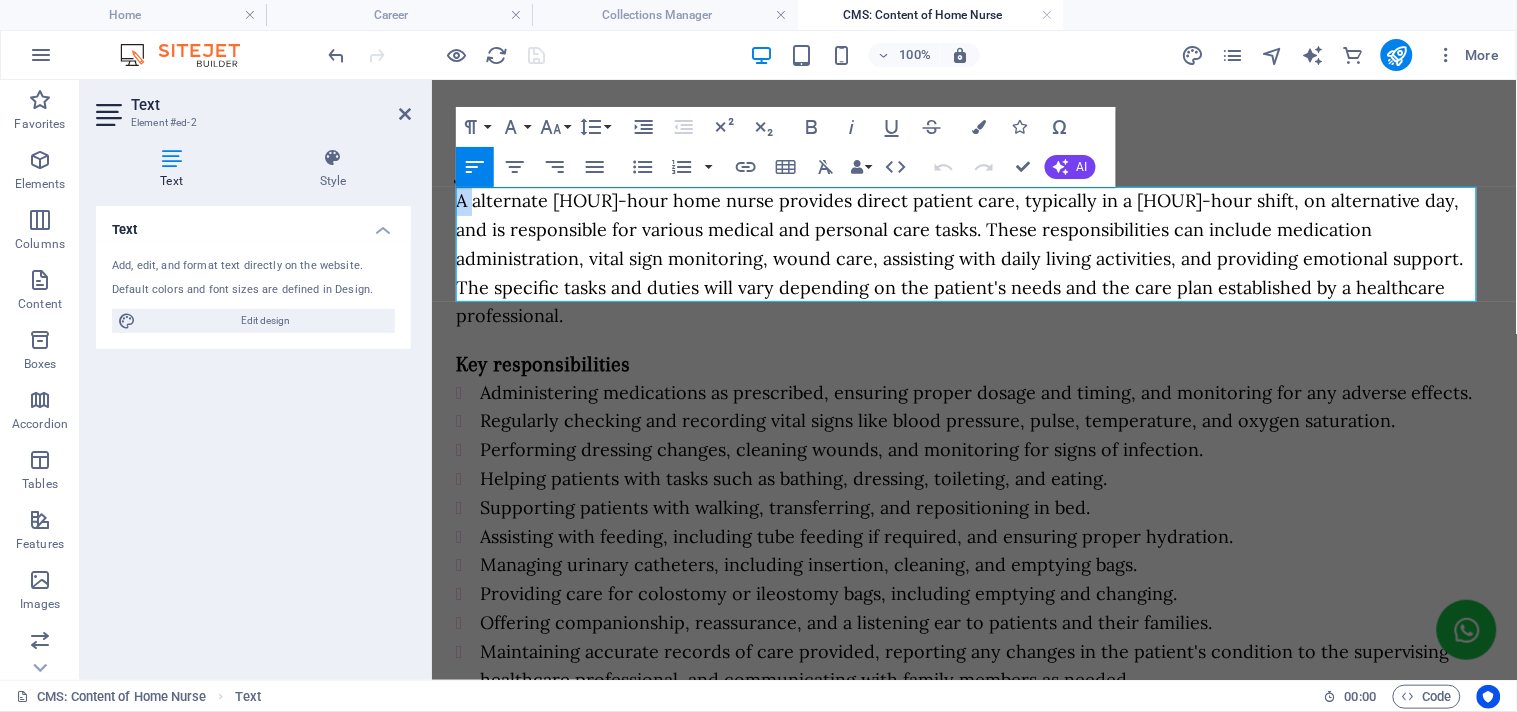 click on "A alternate 24-hour home nurse provides direct patient care, typically in a 24-hour shift, on alternative day, and is responsible for various medical and personal care tasks. These responsibilities can include medication administration, vital sign monitoring, wound care, assisting with daily living activities, and providing emotional support. The specific tasks and duties will vary depending on the patient's needs and the care plan established by a healthcare professional." at bounding box center (959, 257) 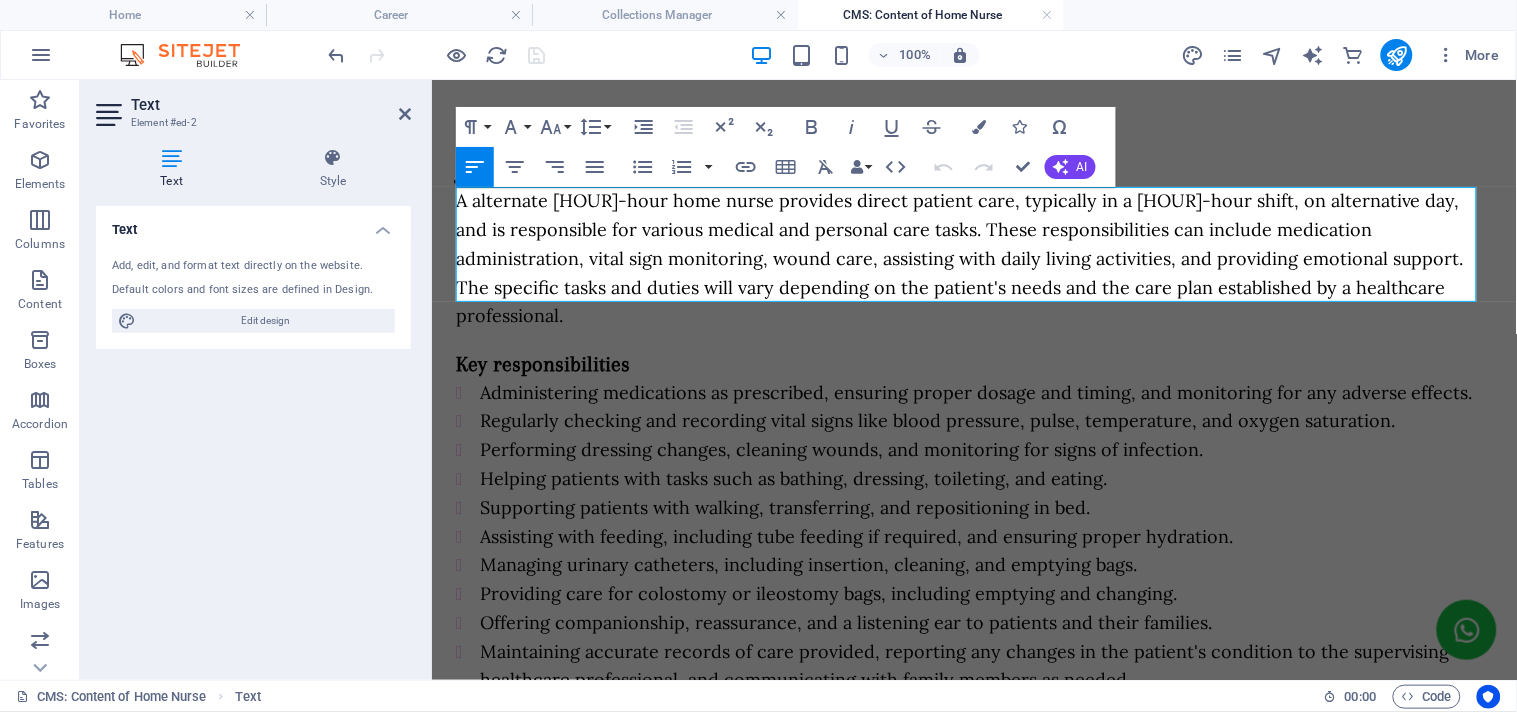 type 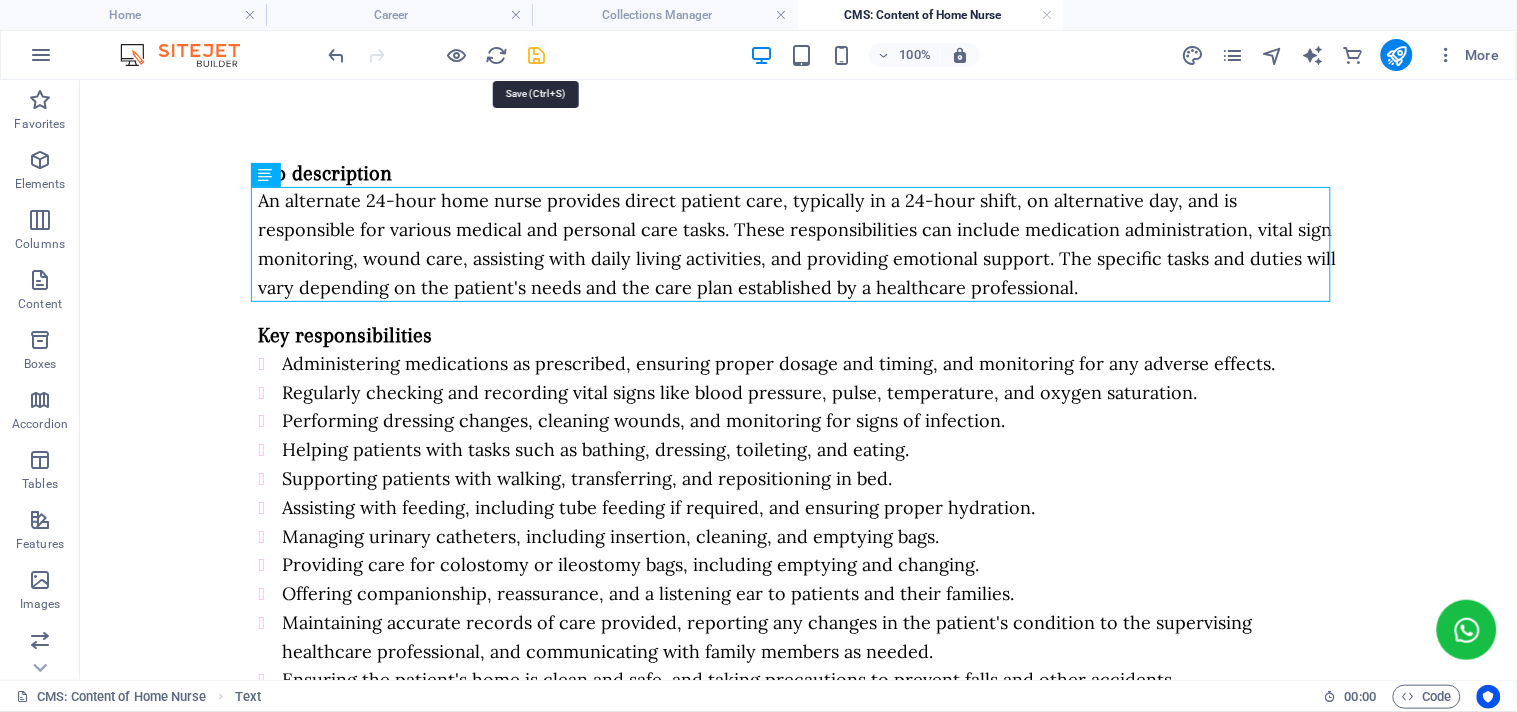 click at bounding box center (537, 55) 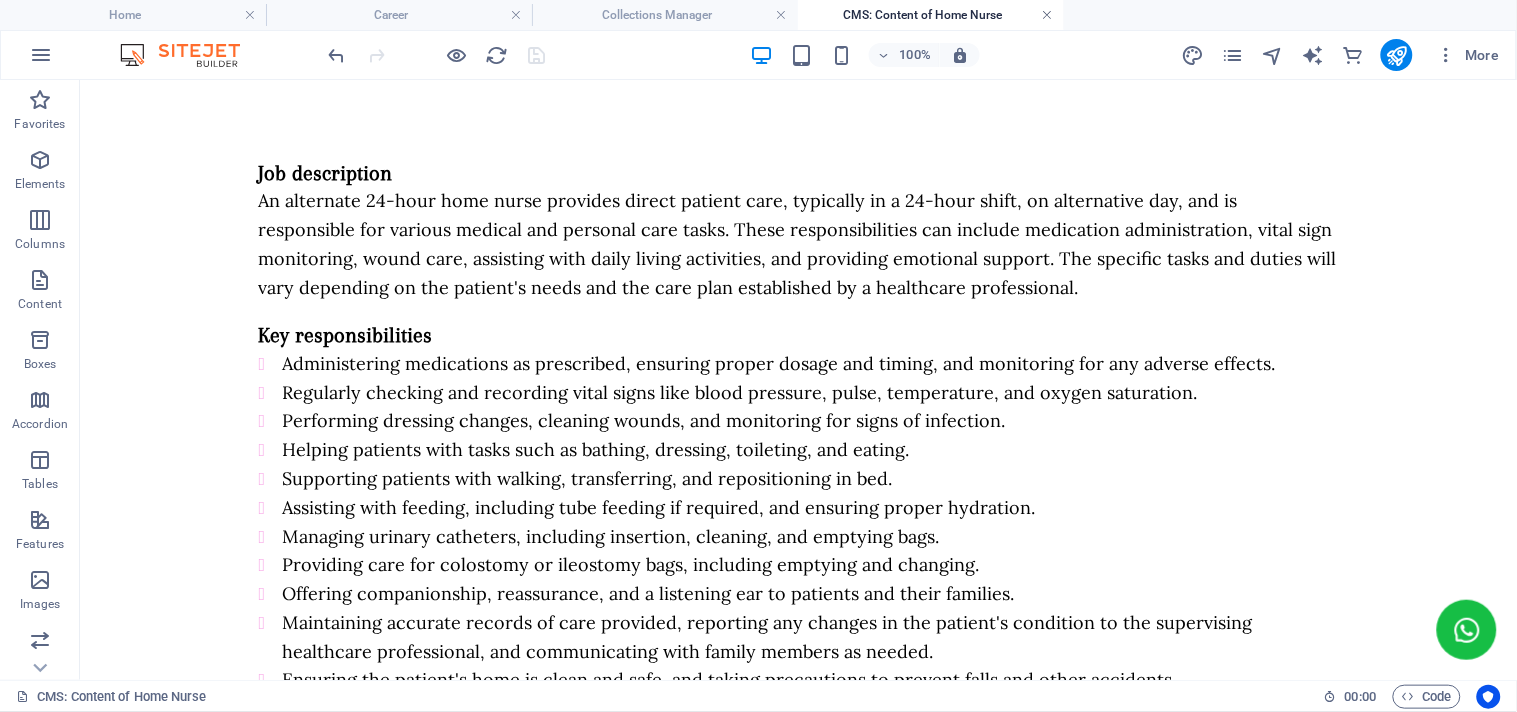 click at bounding box center [1048, 15] 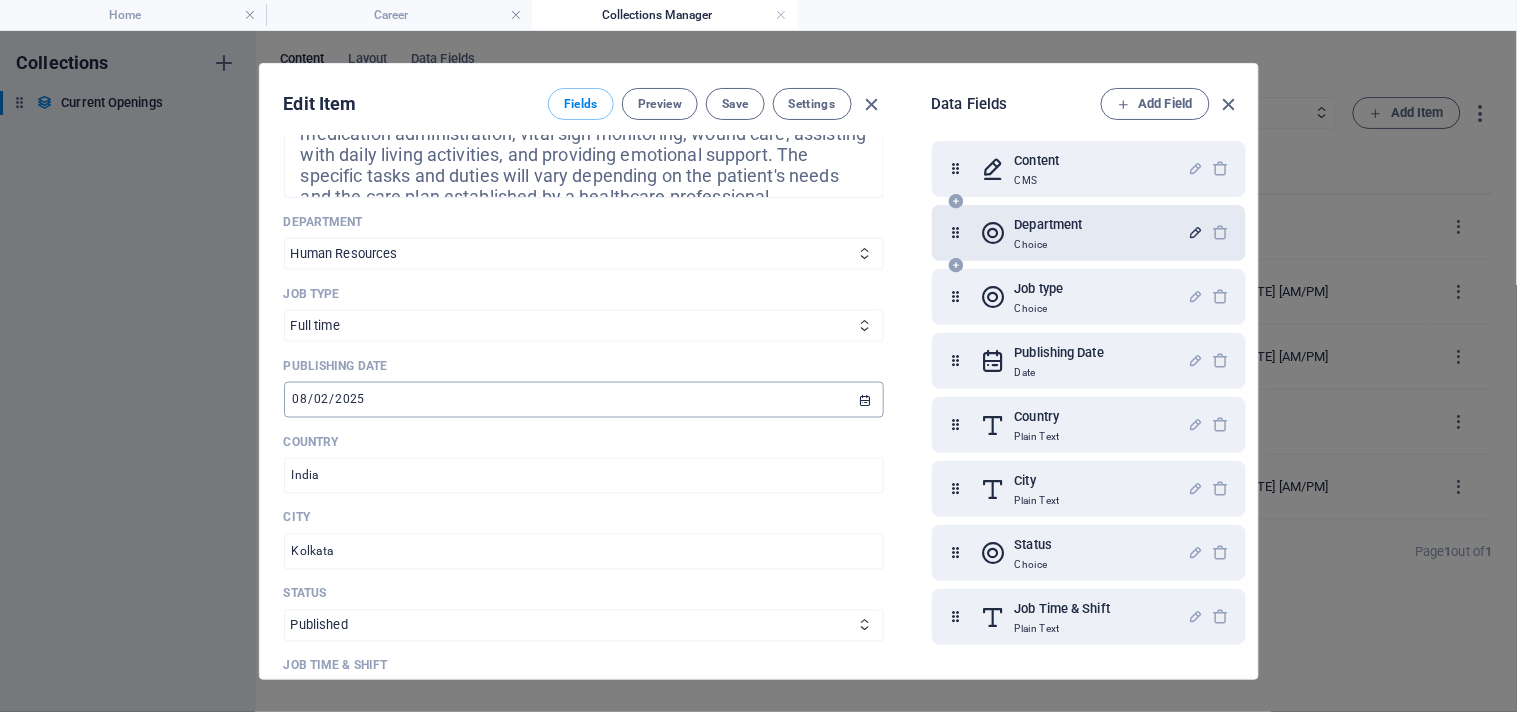 scroll, scrollTop: 666, scrollLeft: 0, axis: vertical 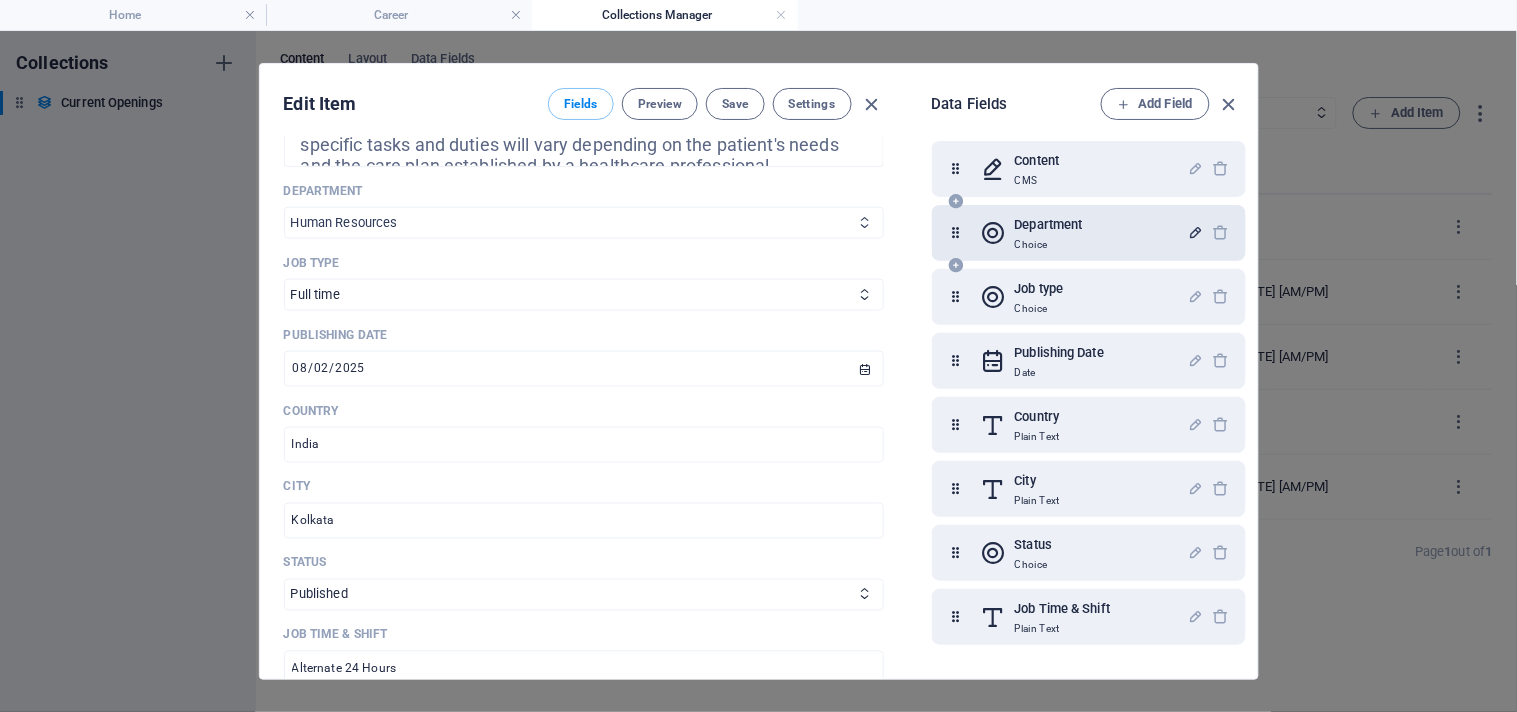 click on "Sales Marketing Human Resources Tech Customer Service Legal & Finance Nurse" at bounding box center [584, 223] 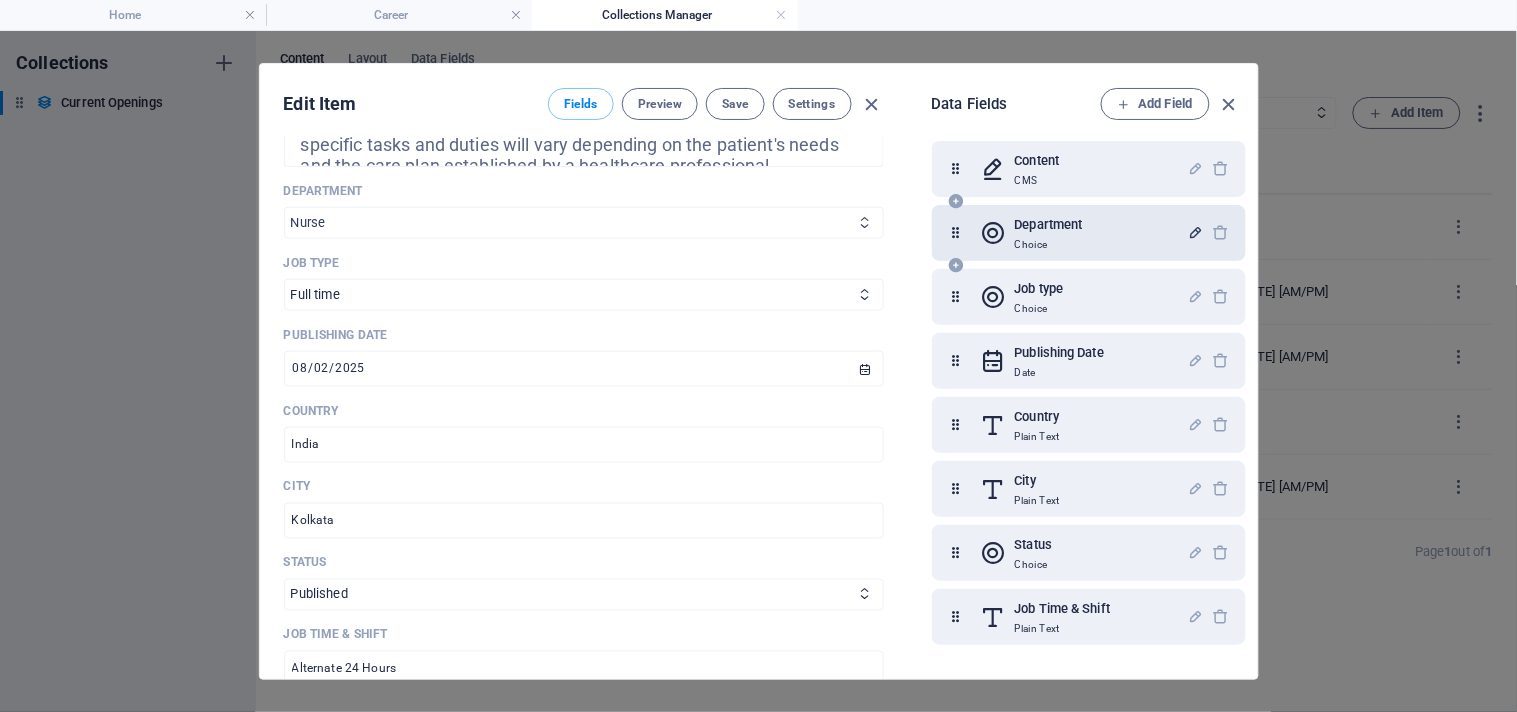 click on "Sales Marketing Human Resources Tech Customer Service Legal & Finance Nurse" at bounding box center [584, 223] 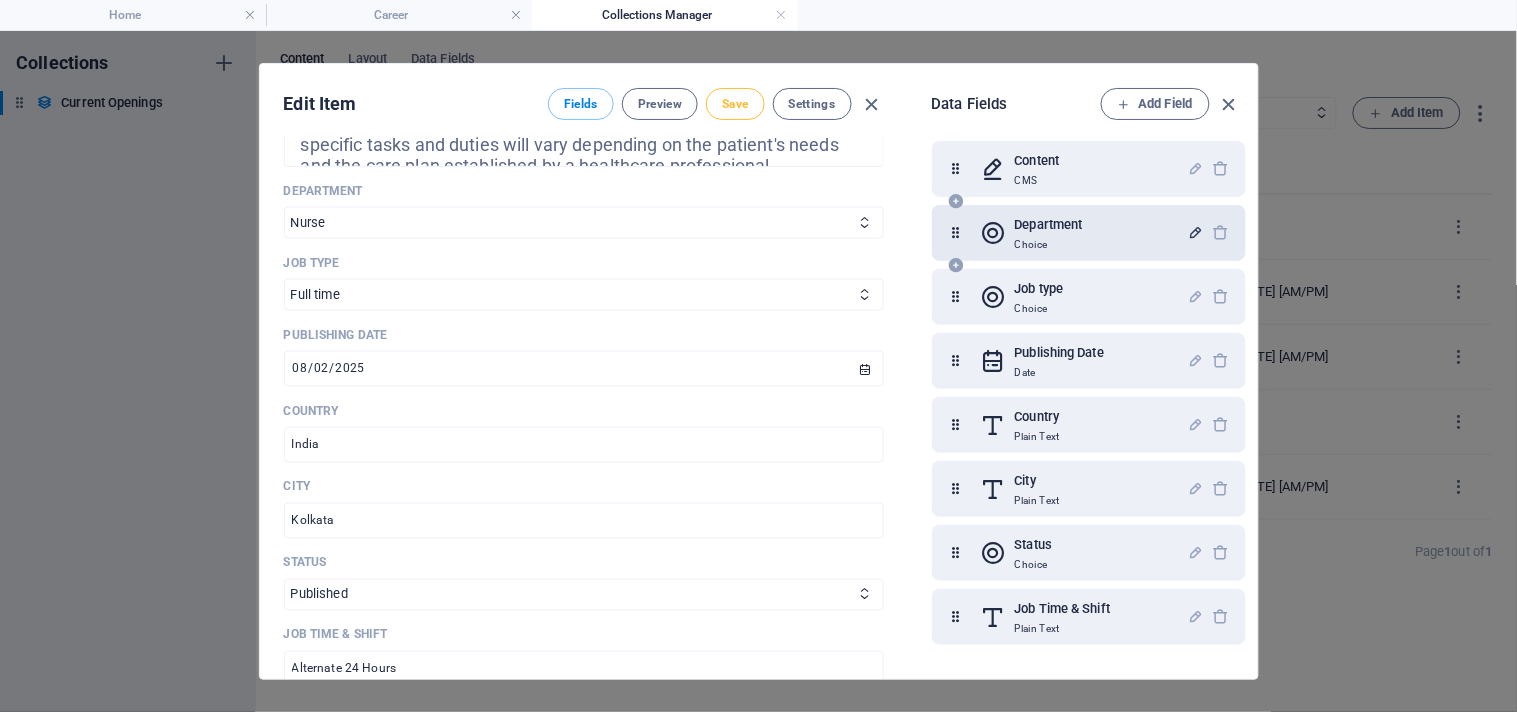 click on "Save" at bounding box center (735, 104) 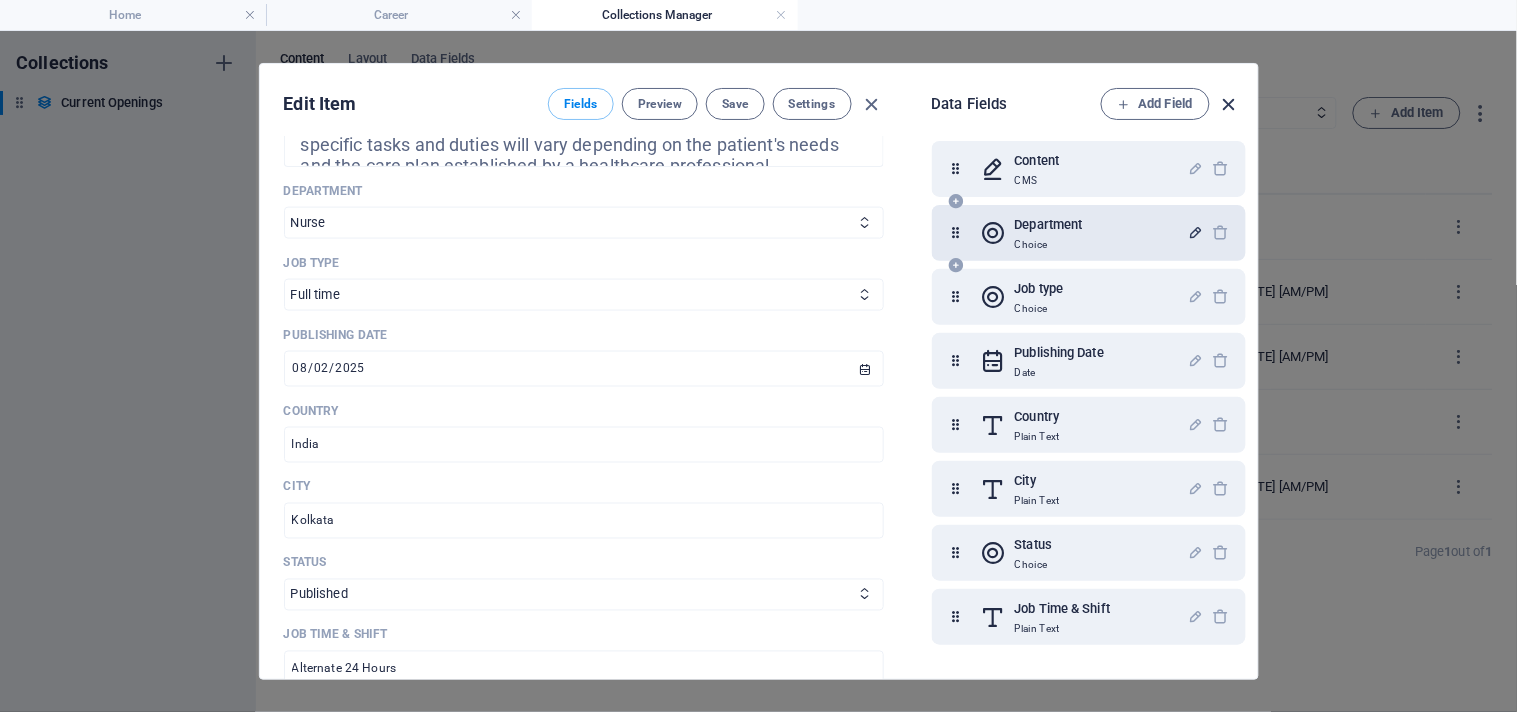 click at bounding box center [1229, 104] 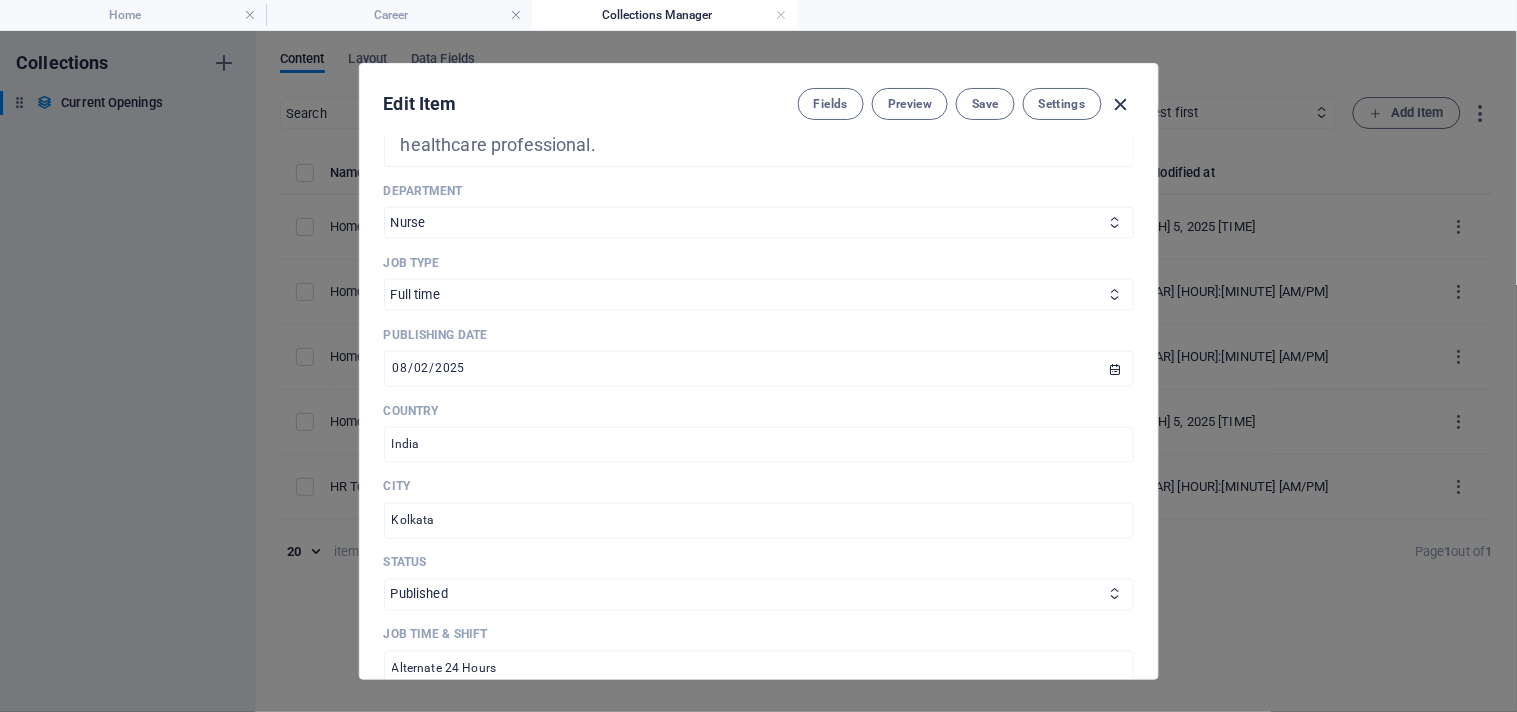 click at bounding box center [1121, 104] 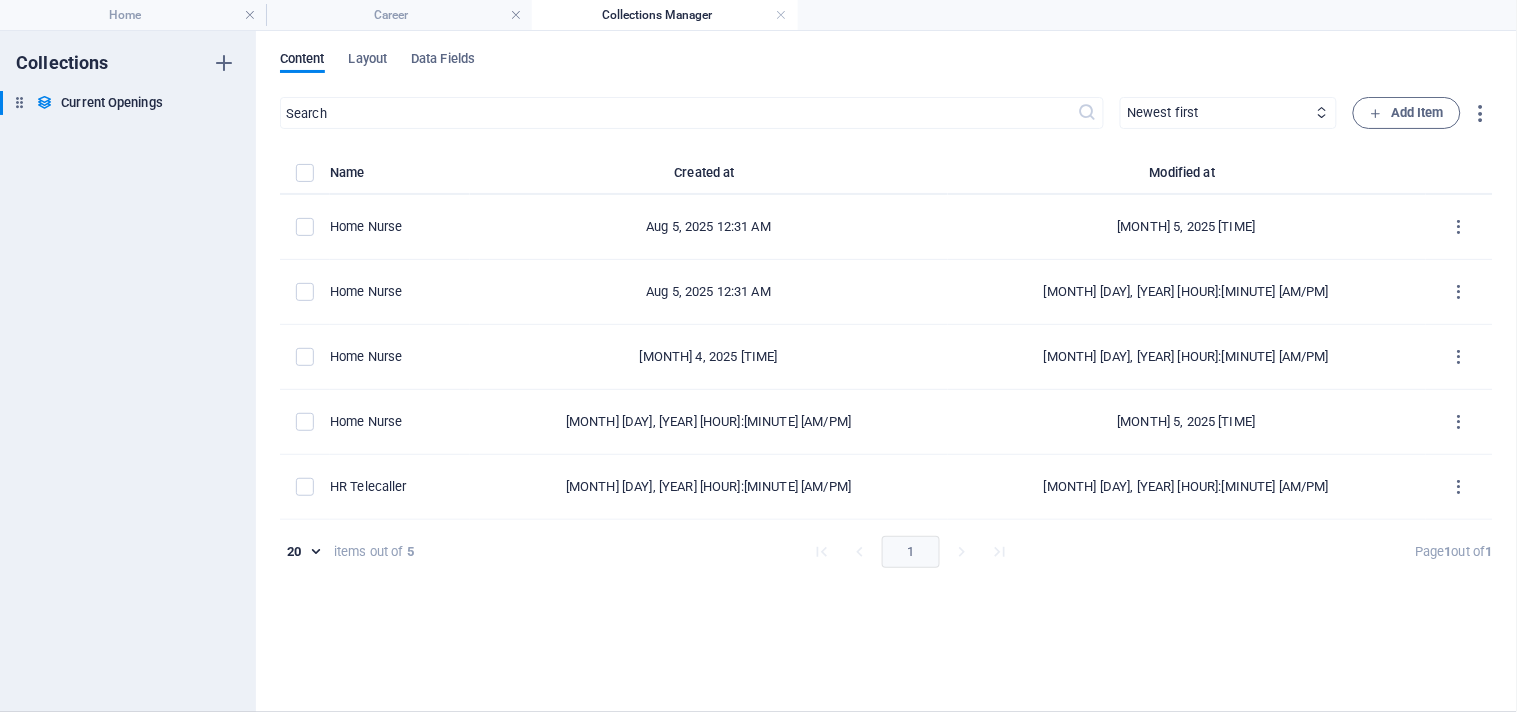 type on "2025-08-05" 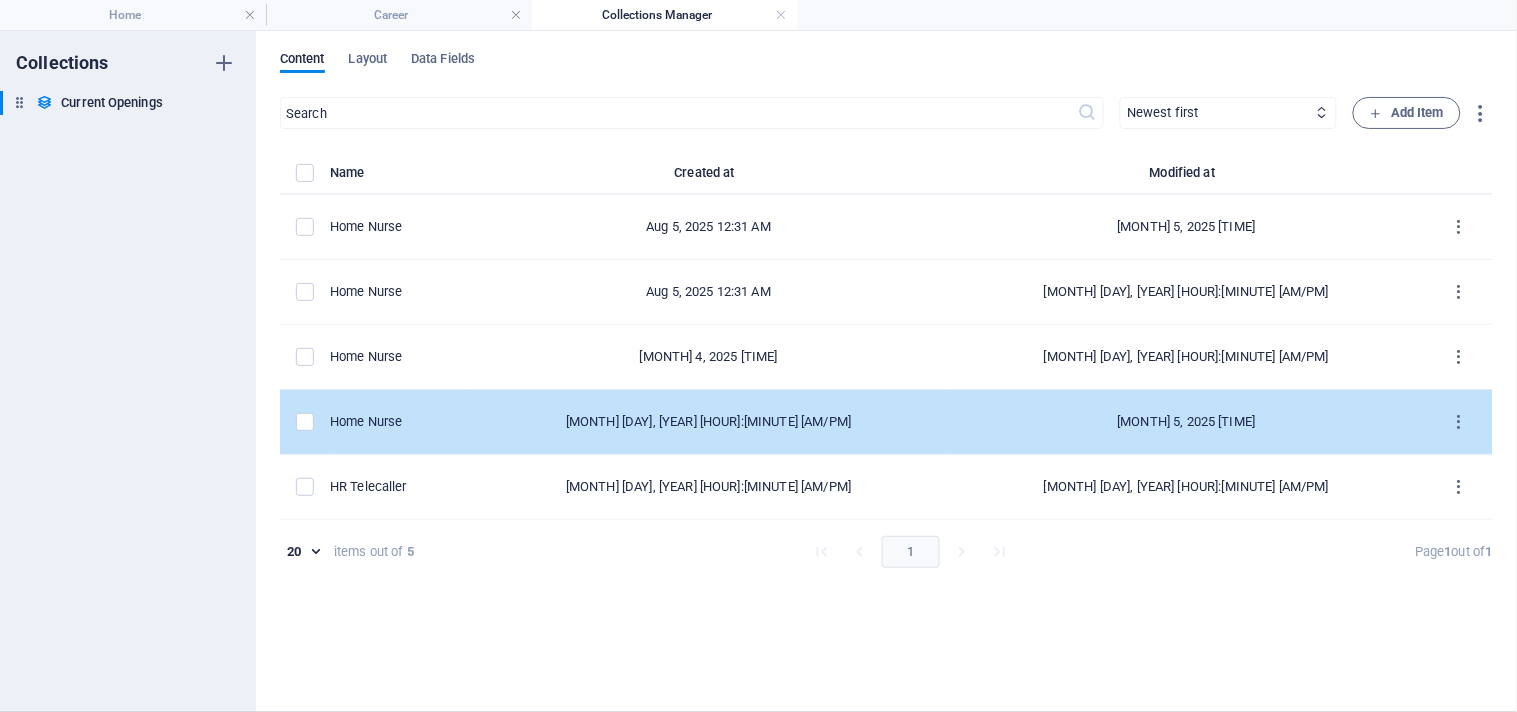 click on "Home Nurse" at bounding box center (400, 422) 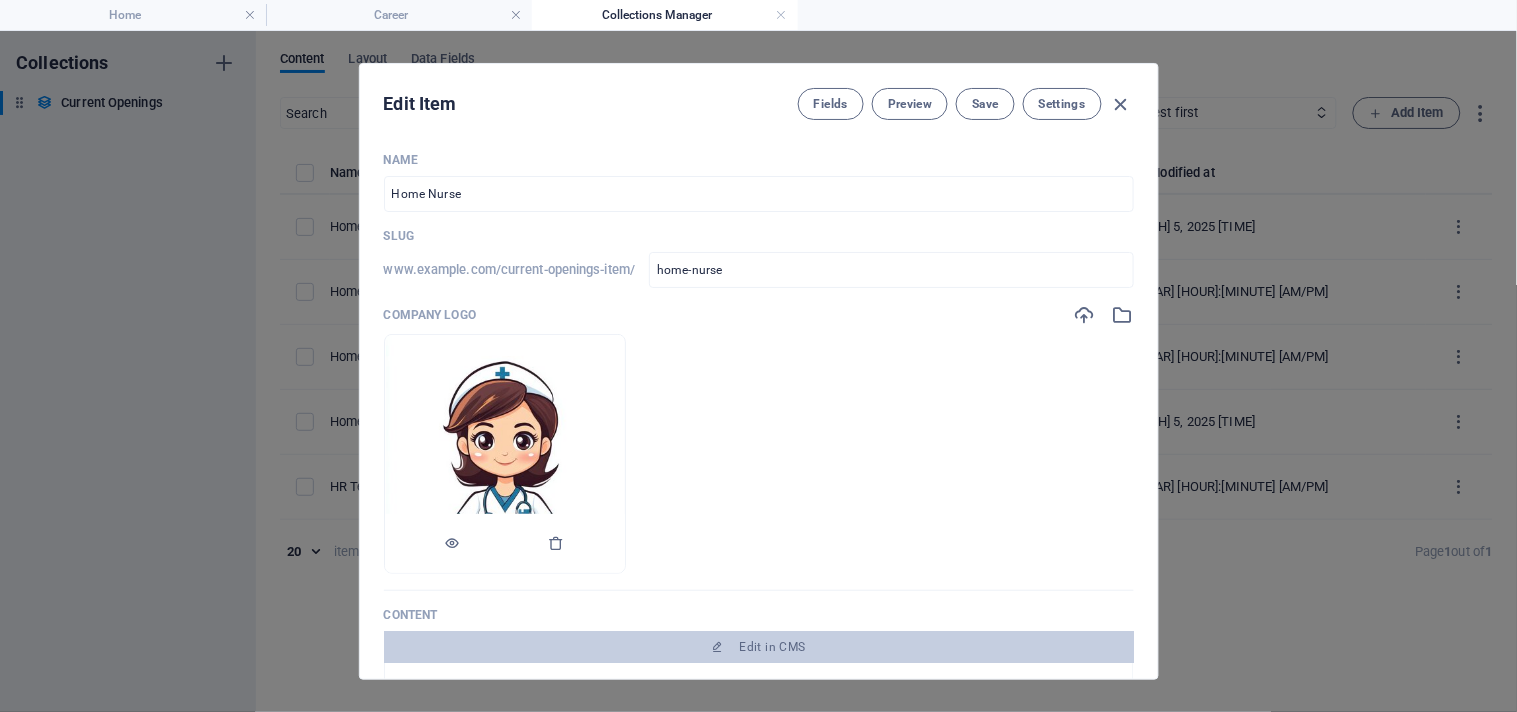 scroll, scrollTop: 444, scrollLeft: 0, axis: vertical 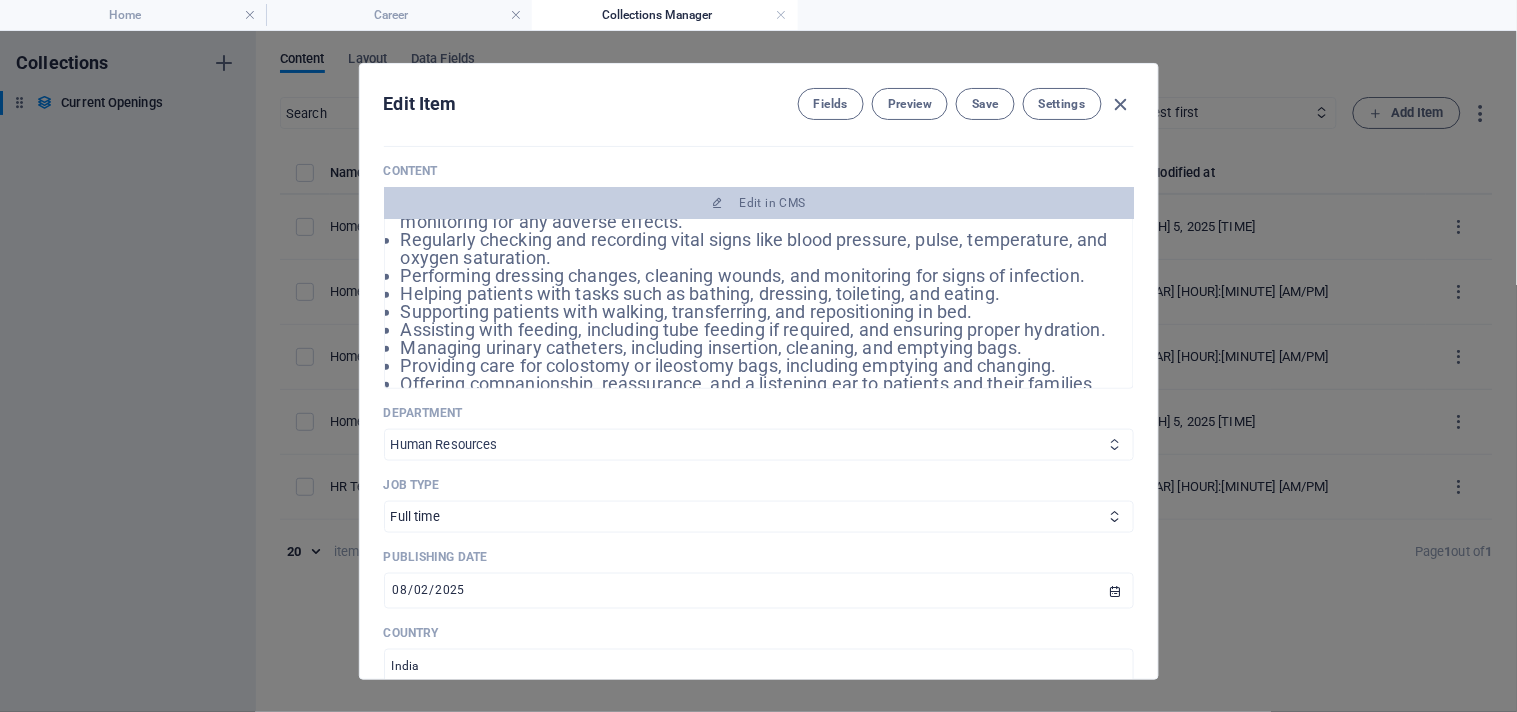 click on "Sales Marketing Human Resources Tech Customer Service Legal & Finance Nurse" at bounding box center (759, 445) 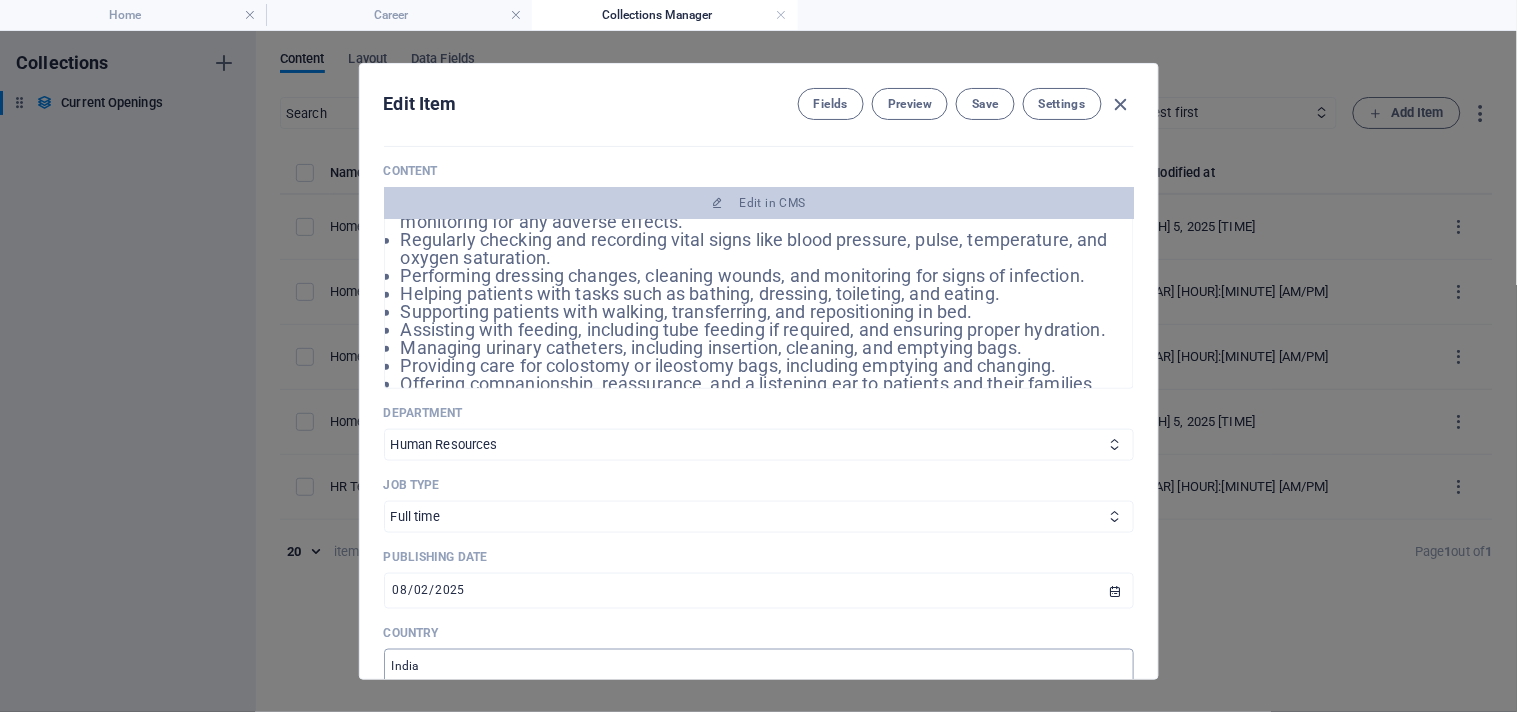 select on "Nurse" 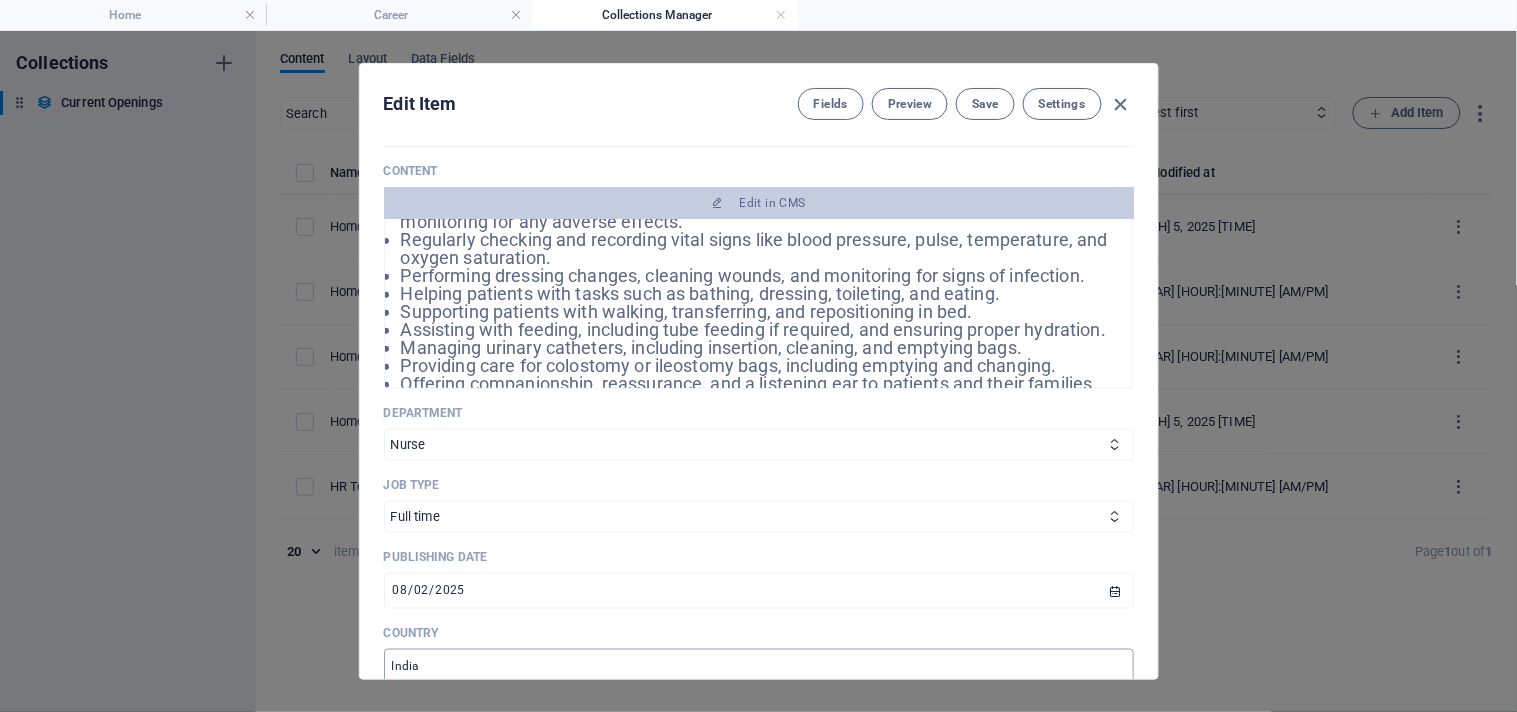 click on "Sales Marketing Human Resources Tech Customer Service Legal & Finance Nurse" at bounding box center (759, 445) 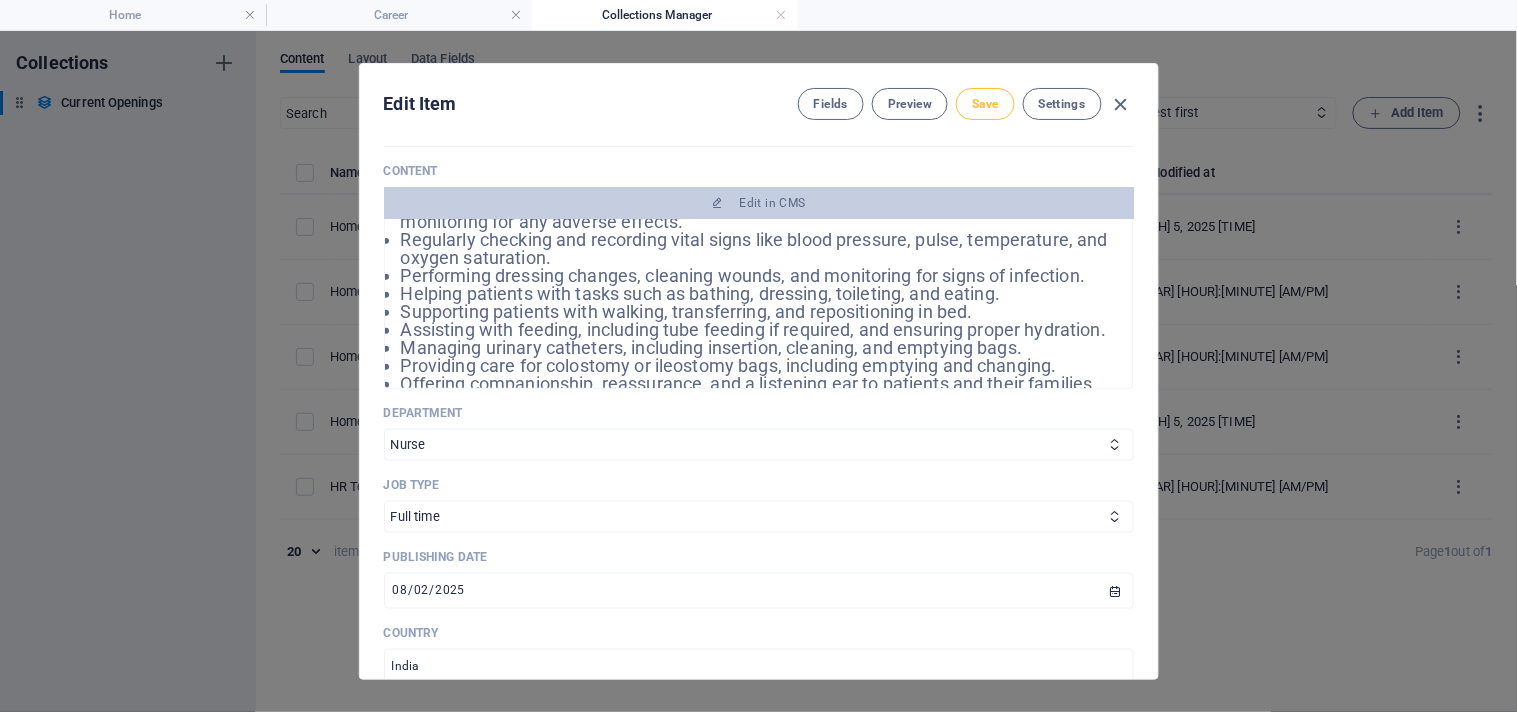 click on "Save" at bounding box center [985, 104] 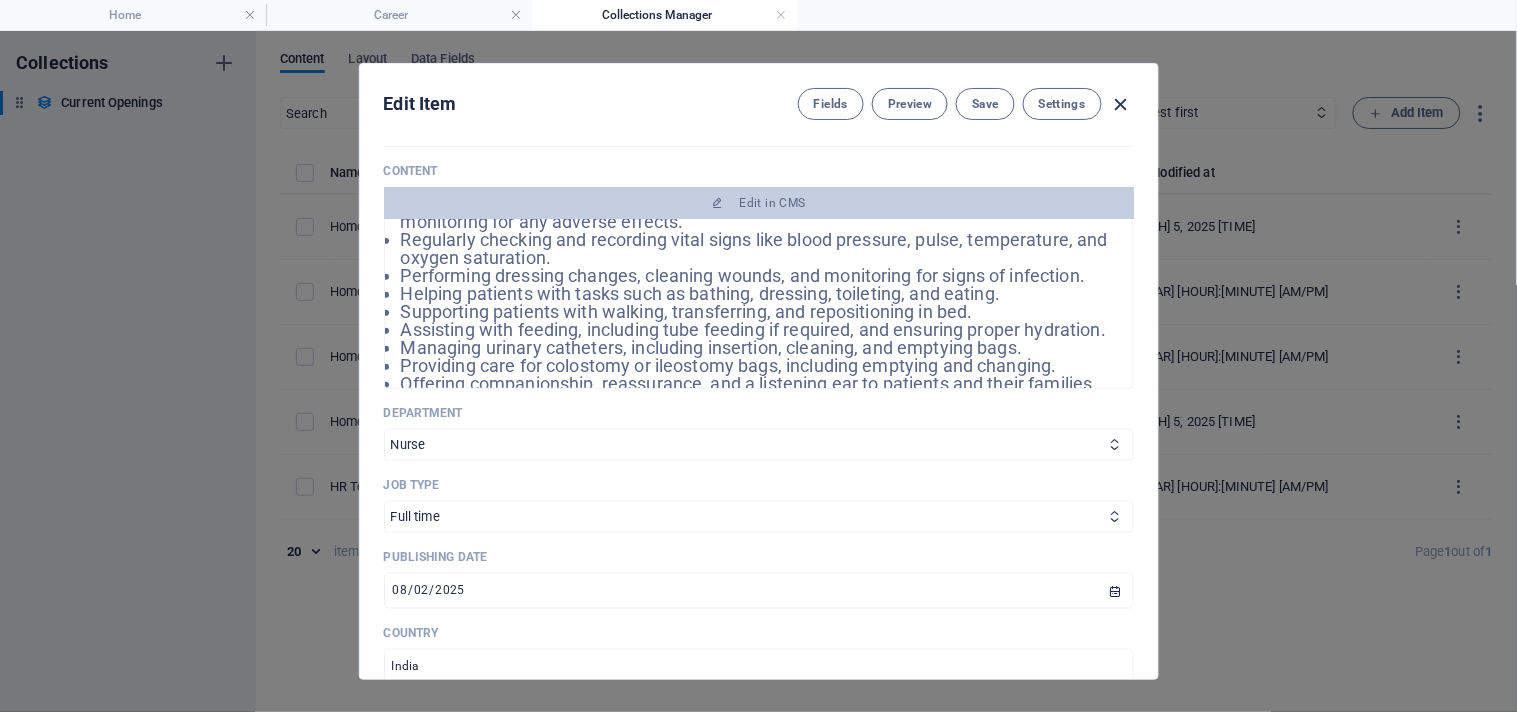 click at bounding box center (1121, 104) 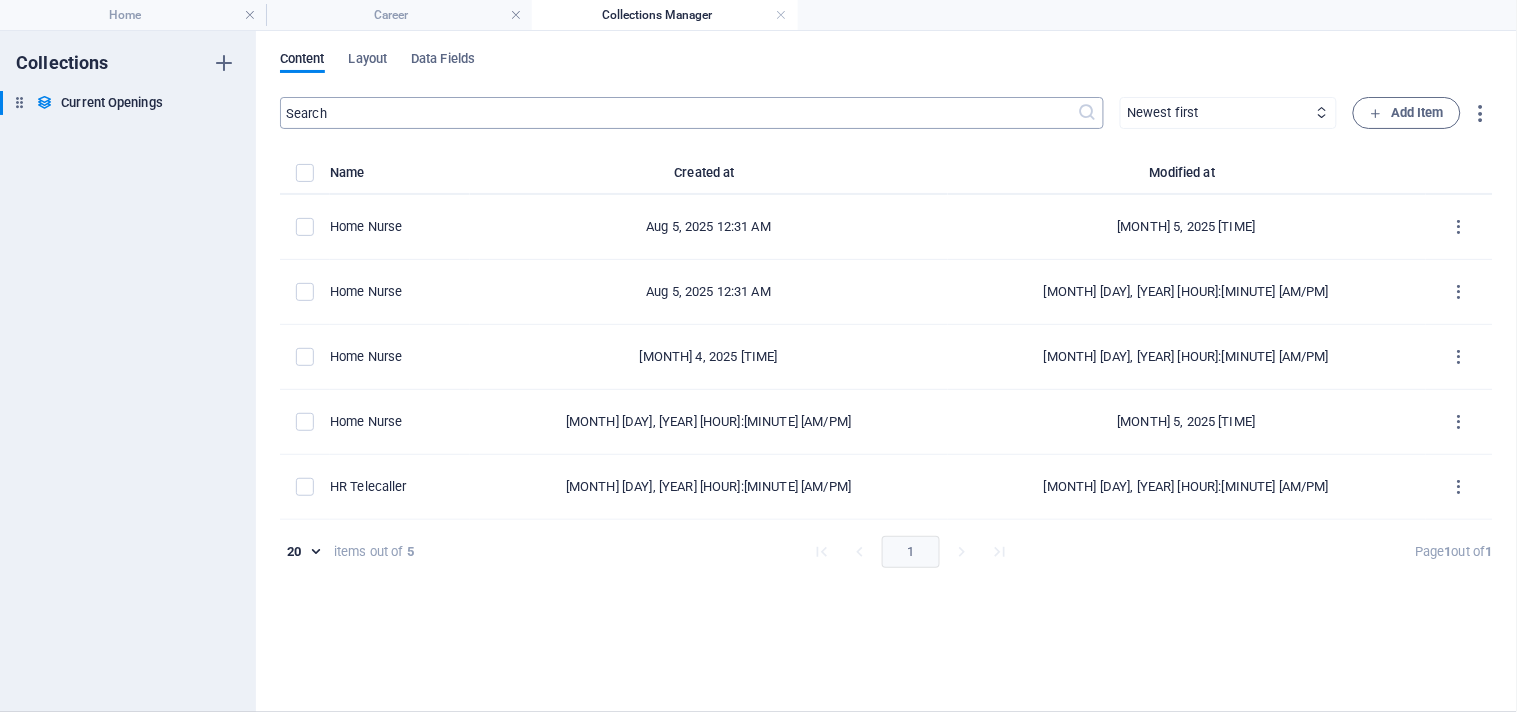 type on "2025-08-05" 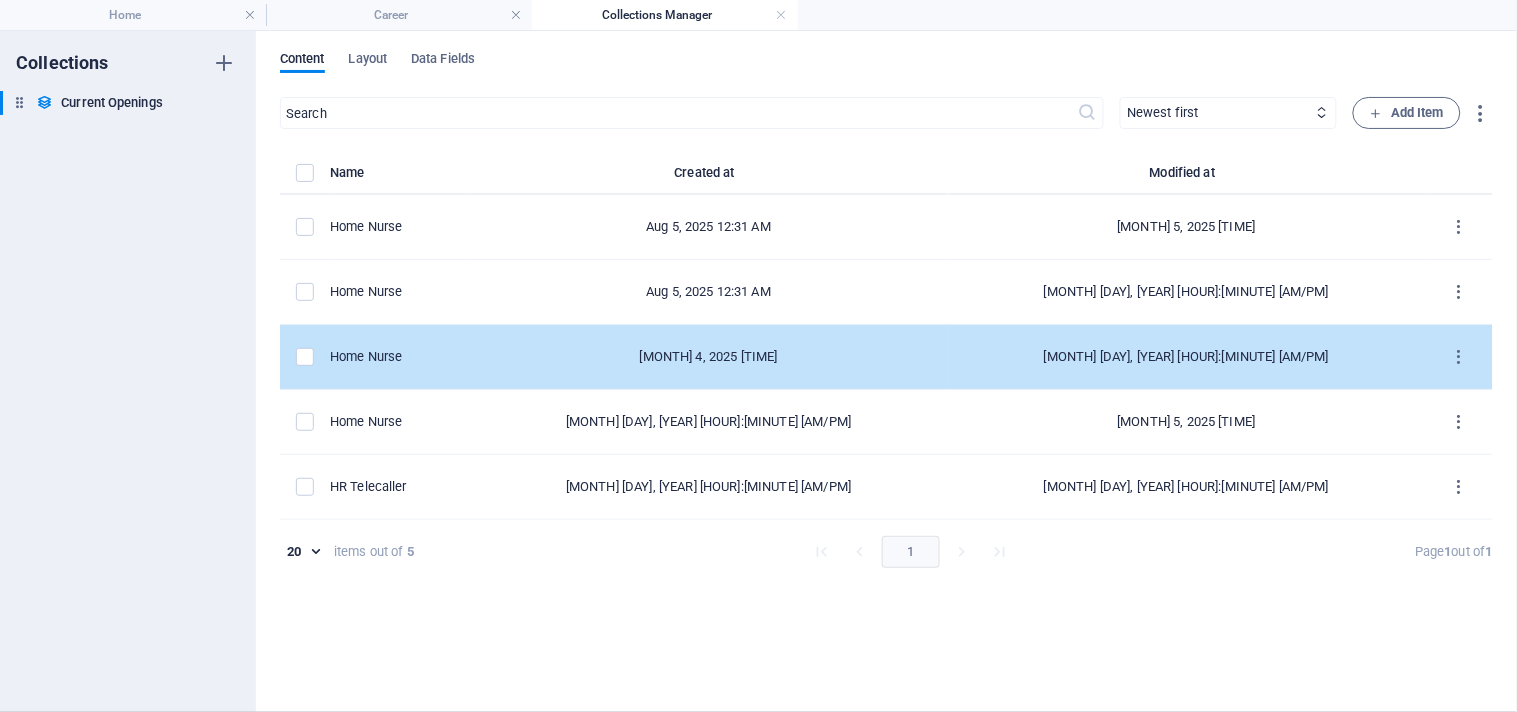 click on "Home Nurse" at bounding box center (400, 357) 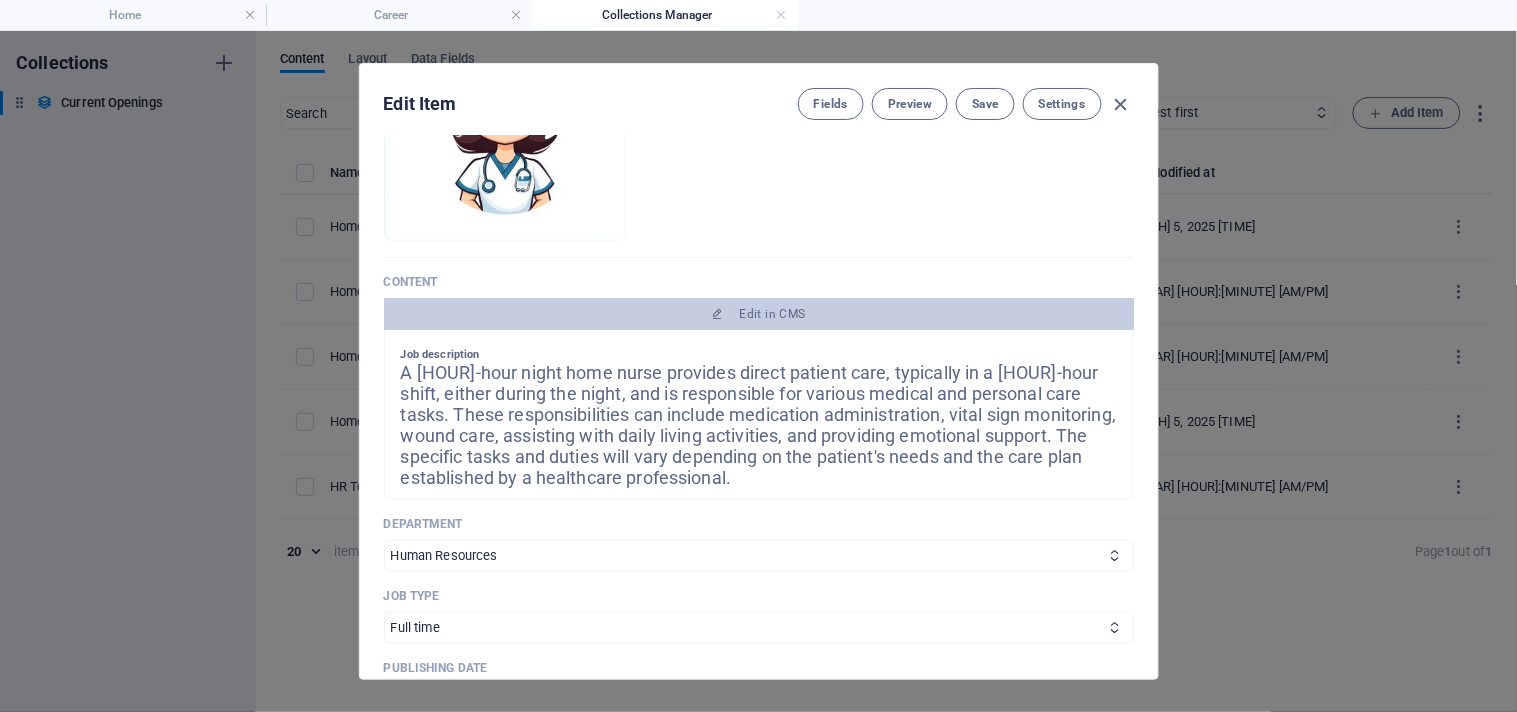 scroll, scrollTop: 666, scrollLeft: 0, axis: vertical 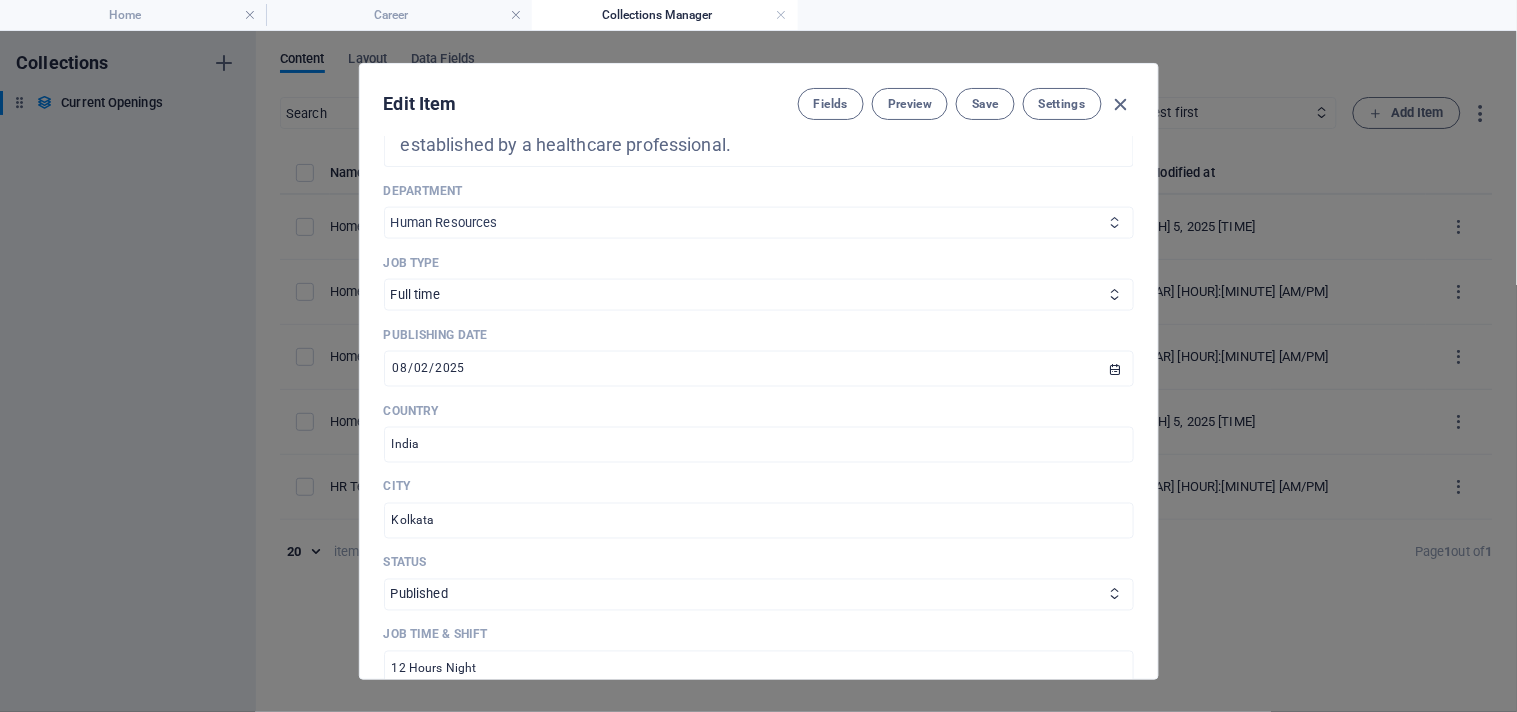 click on "Sales Marketing Human Resources Tech Customer Service Legal & Finance Nurse" at bounding box center [759, 223] 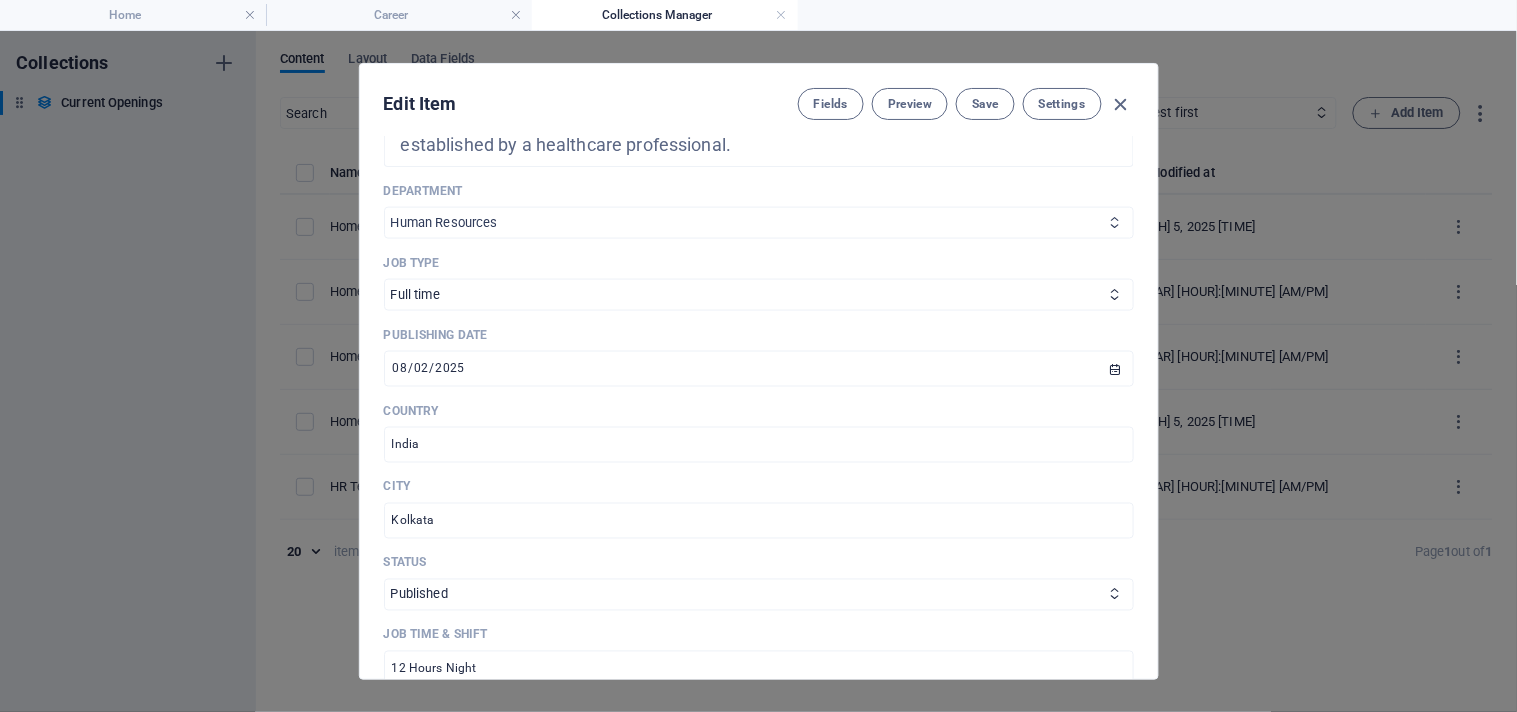 select on "Nurse" 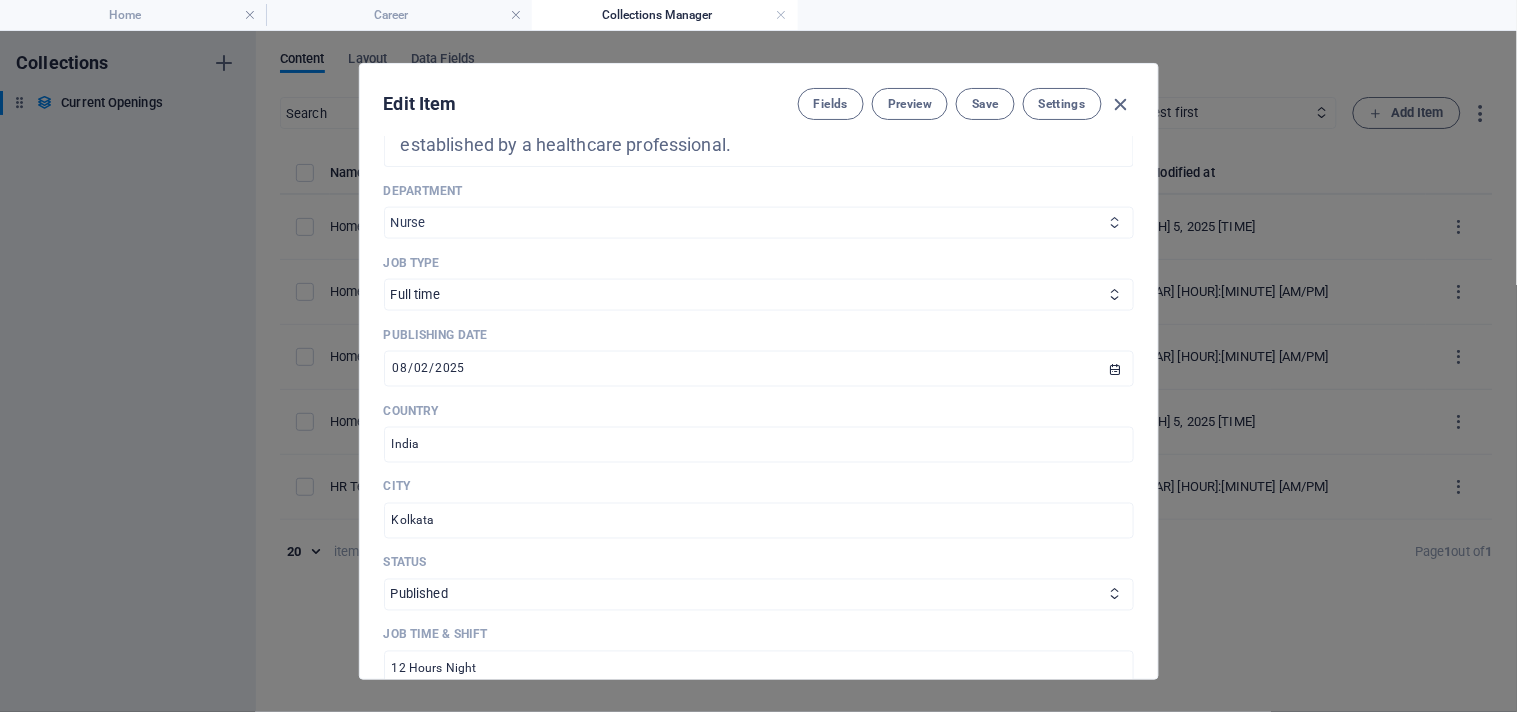 click on "Sales Marketing Human Resources Tech Customer Service Legal & Finance Nurse" at bounding box center (759, 223) 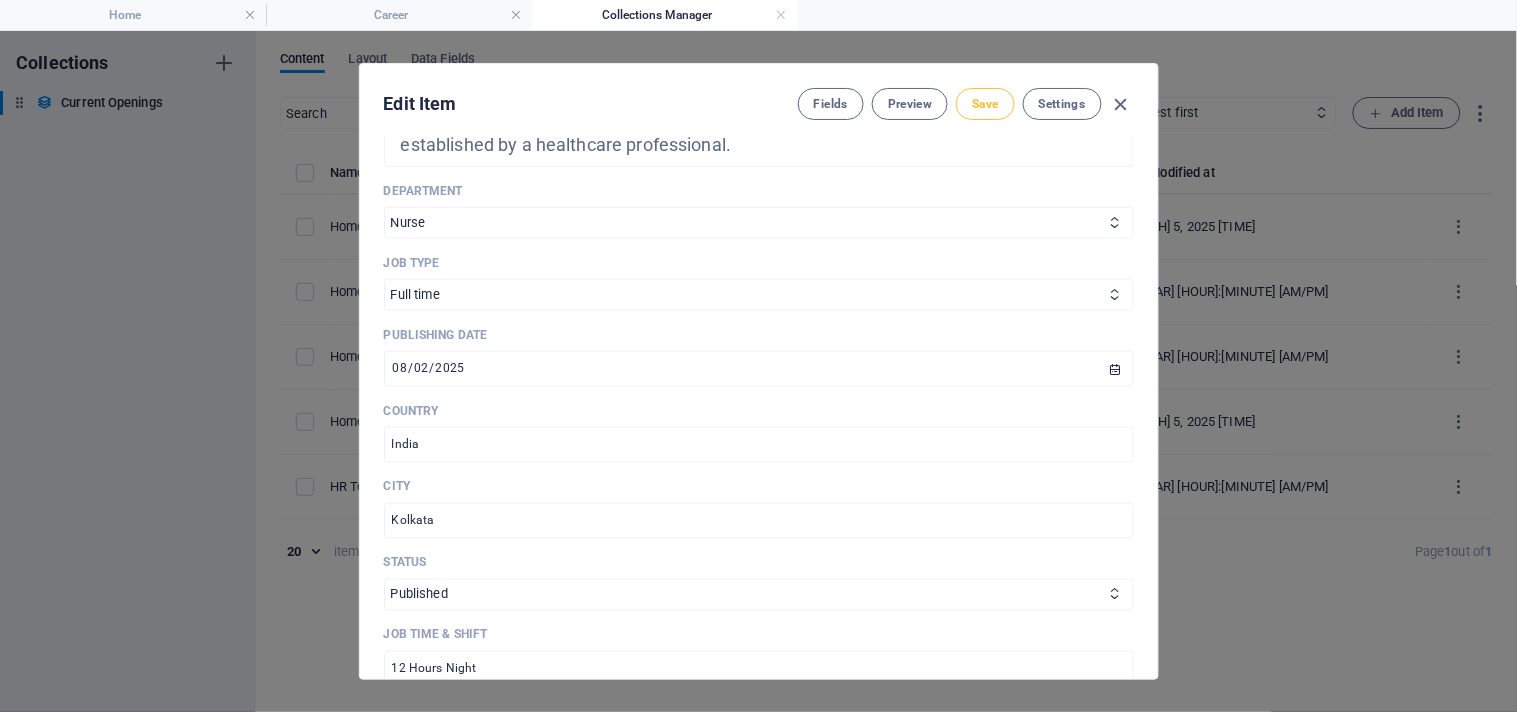 click on "Save" at bounding box center (985, 104) 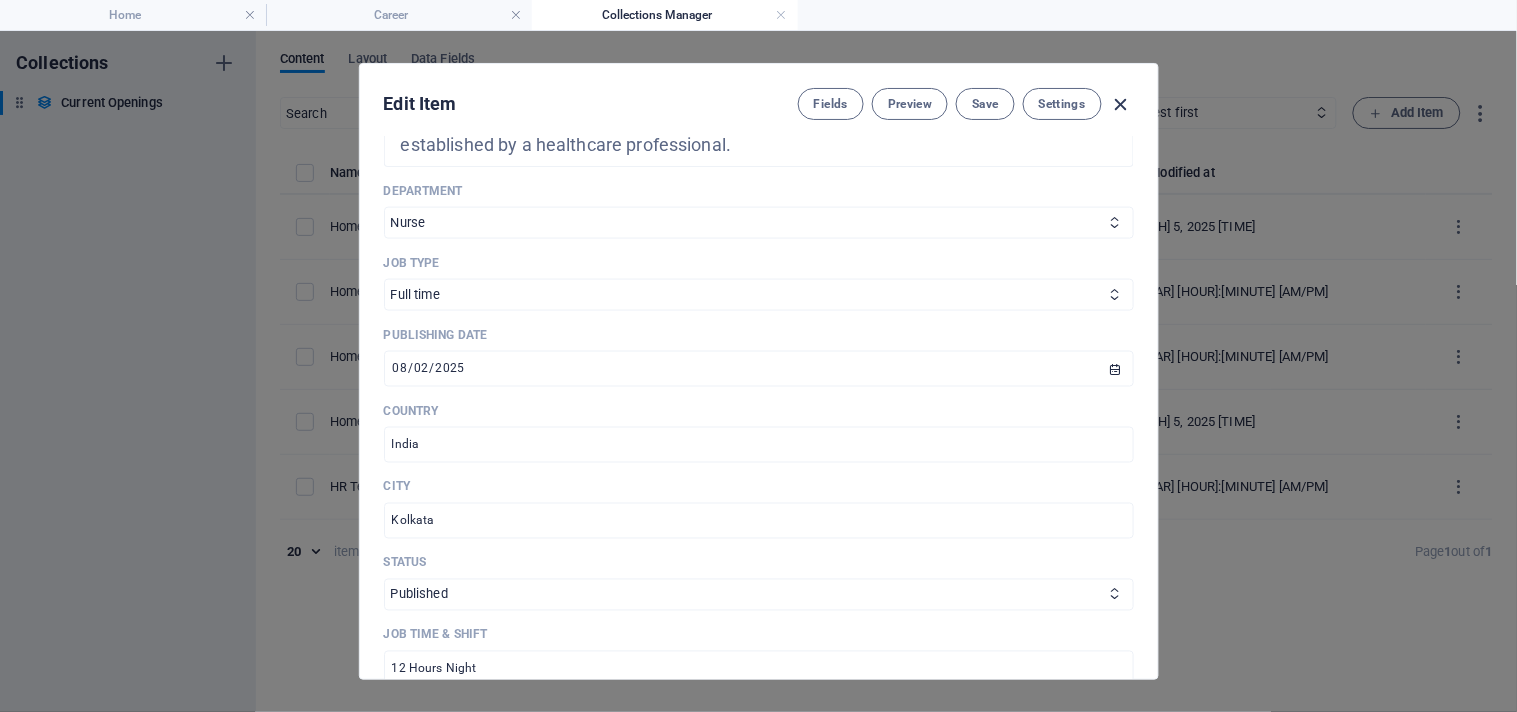 drag, startPoint x: 1117, startPoint y: 97, endPoint x: 1127, endPoint y: 105, distance: 12.806249 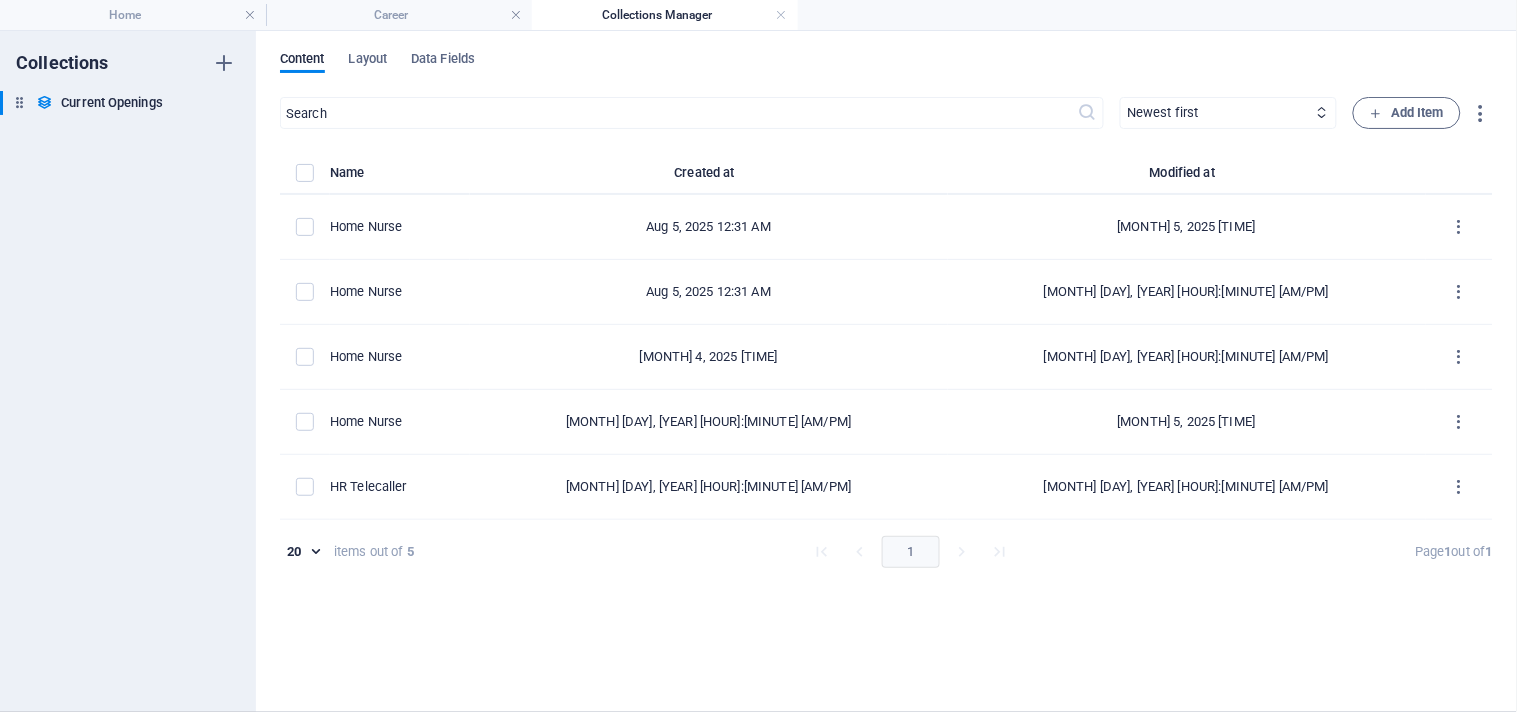 type on "2025-08-05" 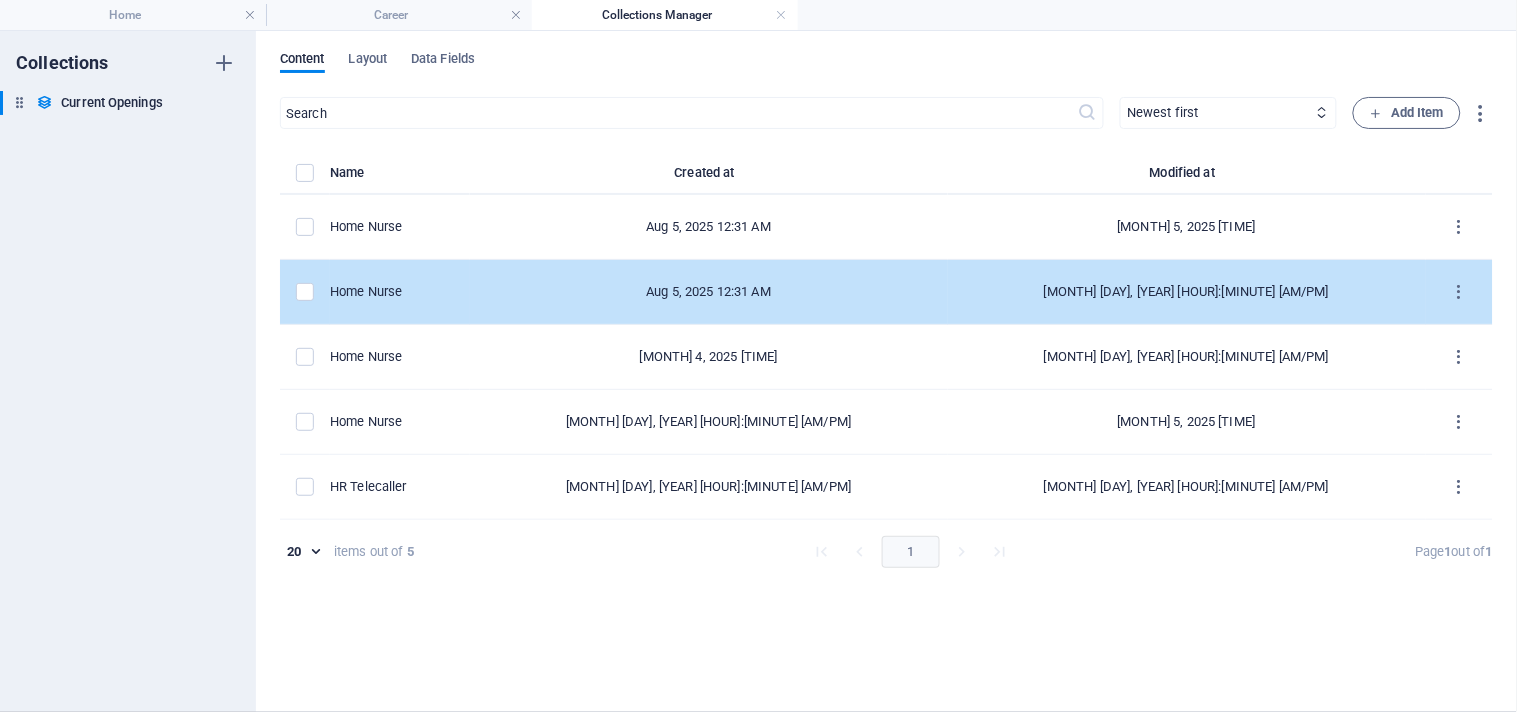 click on "Home Nurse" at bounding box center (400, 292) 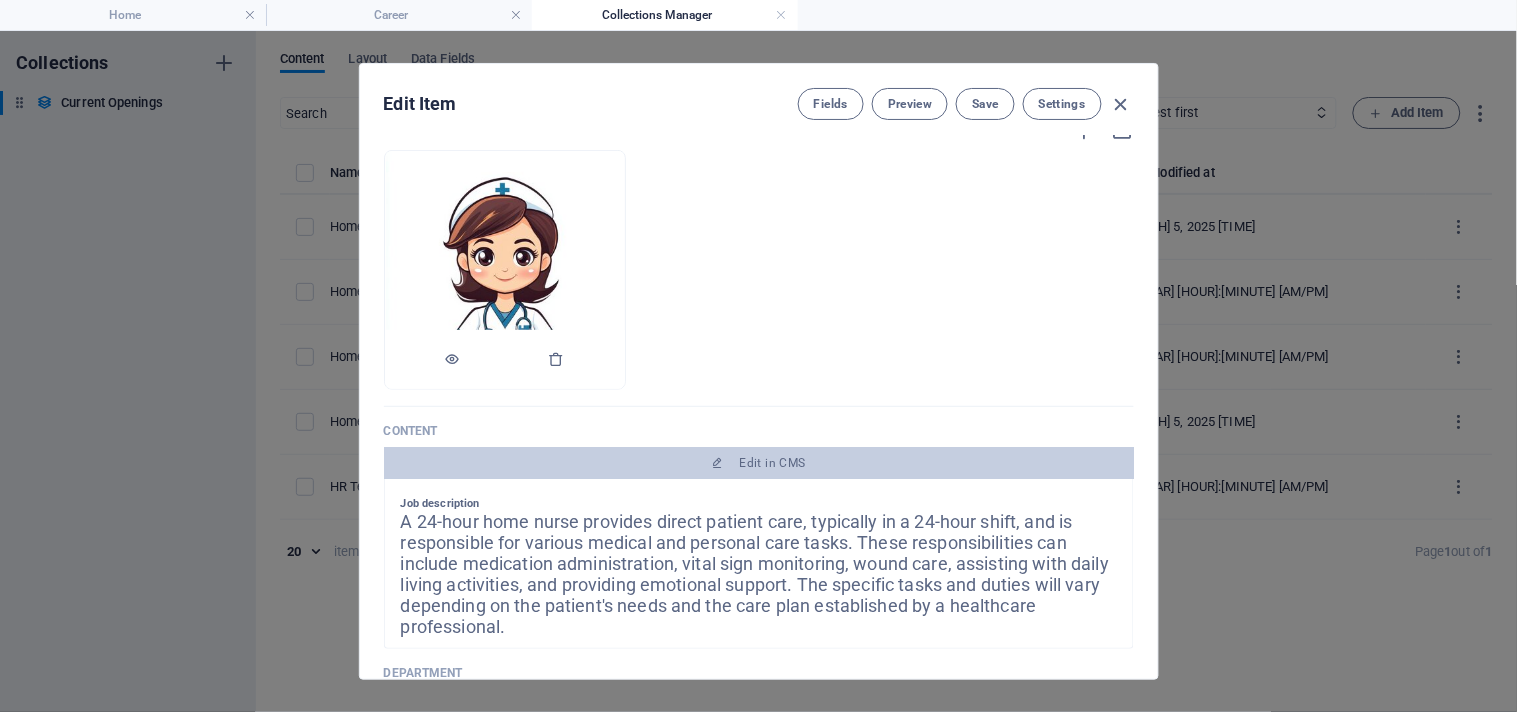 scroll, scrollTop: 333, scrollLeft: 0, axis: vertical 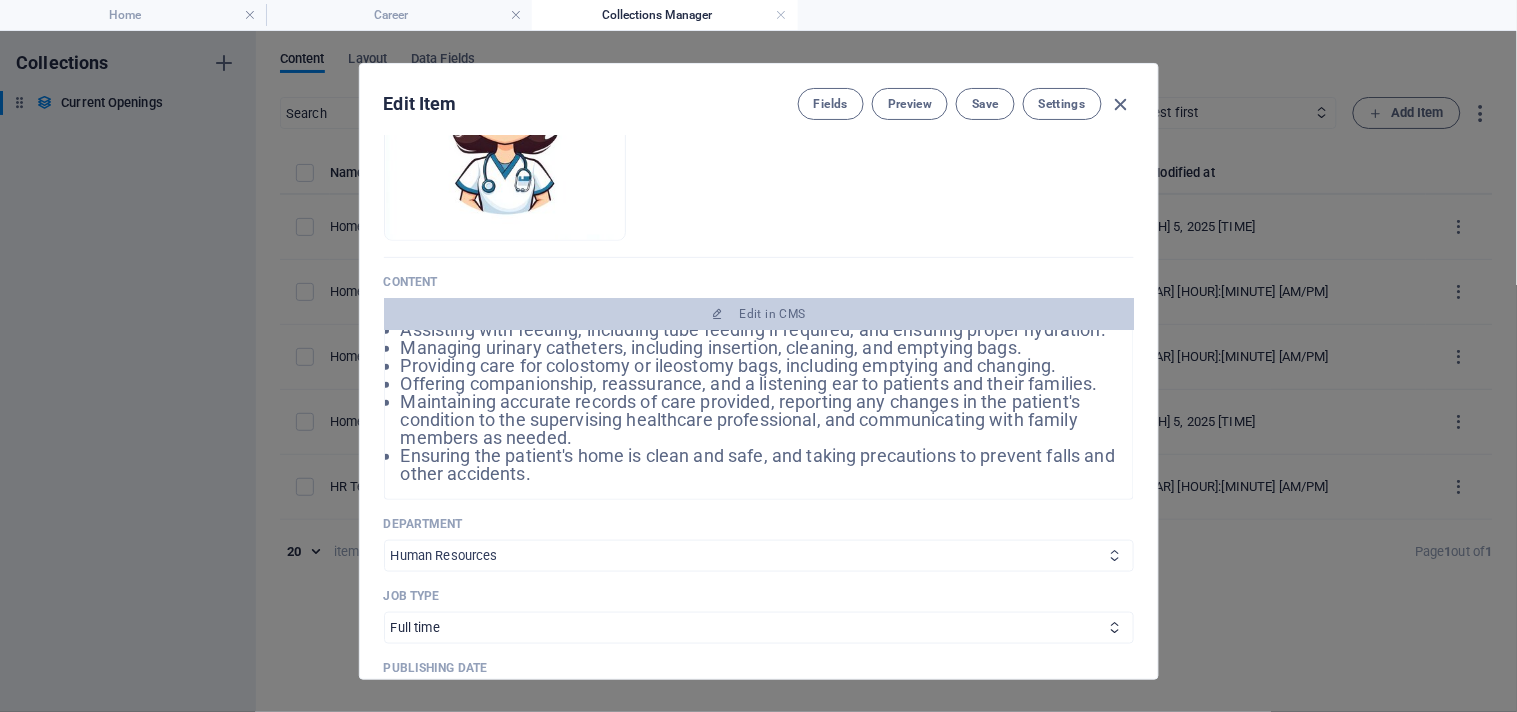 click on "Sales Marketing Human Resources Tech Customer Service Legal & Finance Nurse" at bounding box center [759, 556] 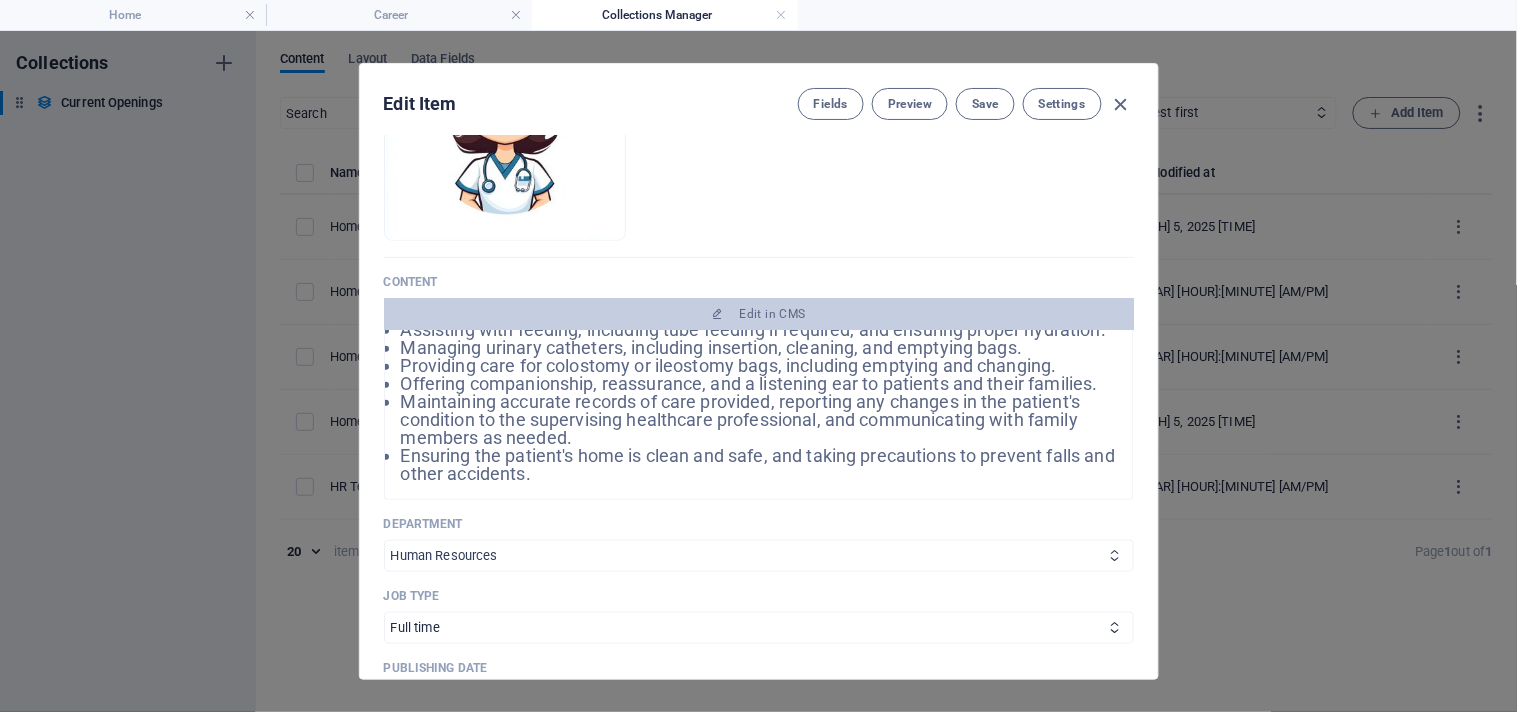 select on "Nurse" 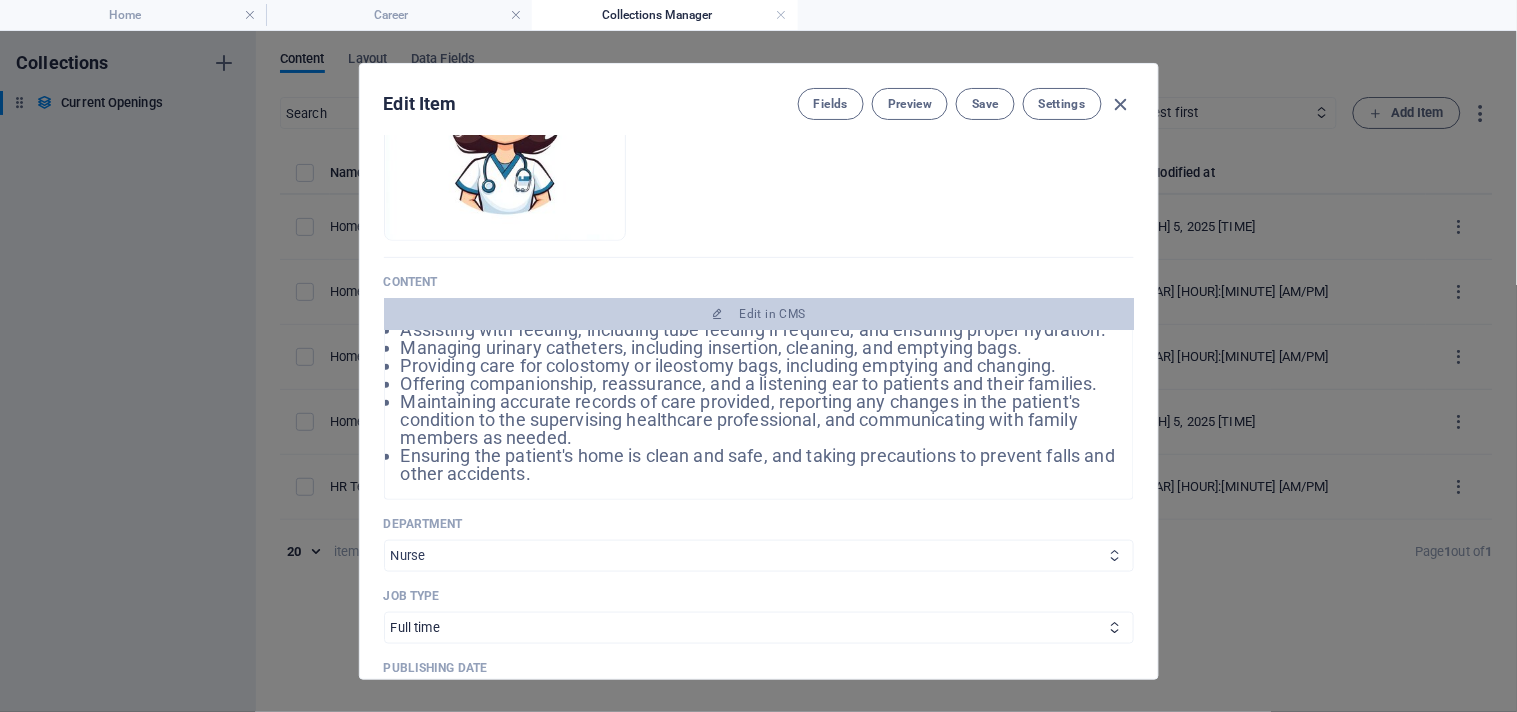 click on "Sales Marketing Human Resources Tech Customer Service Legal & Finance Nurse" at bounding box center [759, 556] 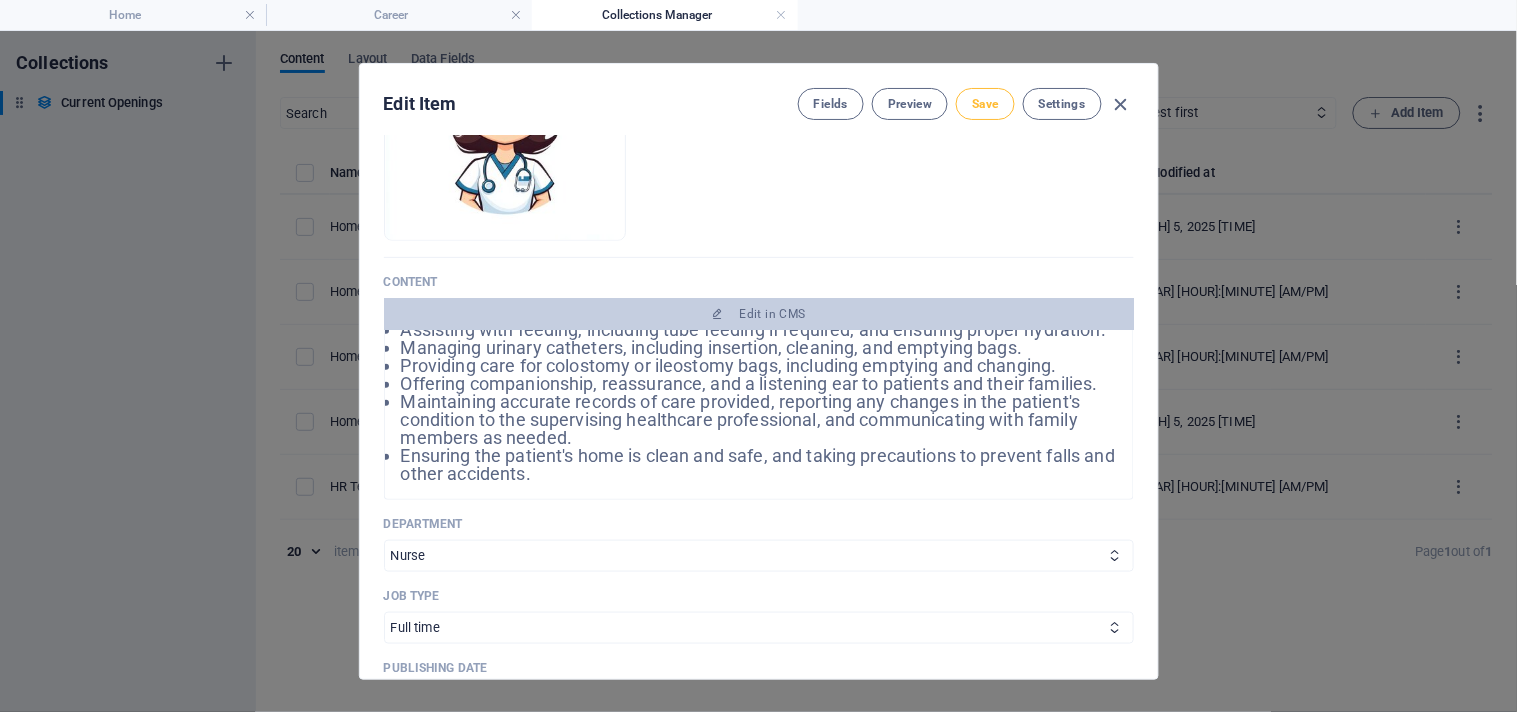 click on "Save" at bounding box center [985, 104] 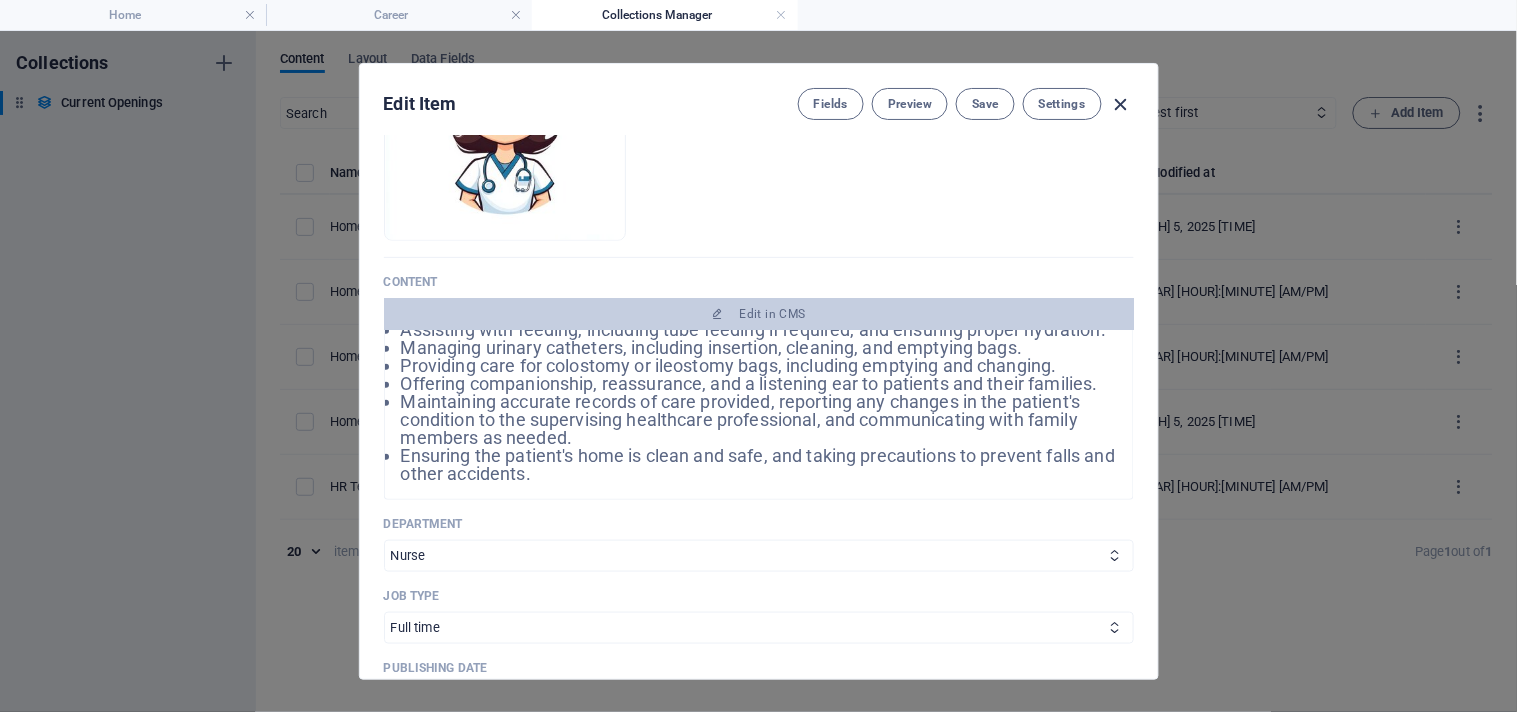 click at bounding box center [1121, 104] 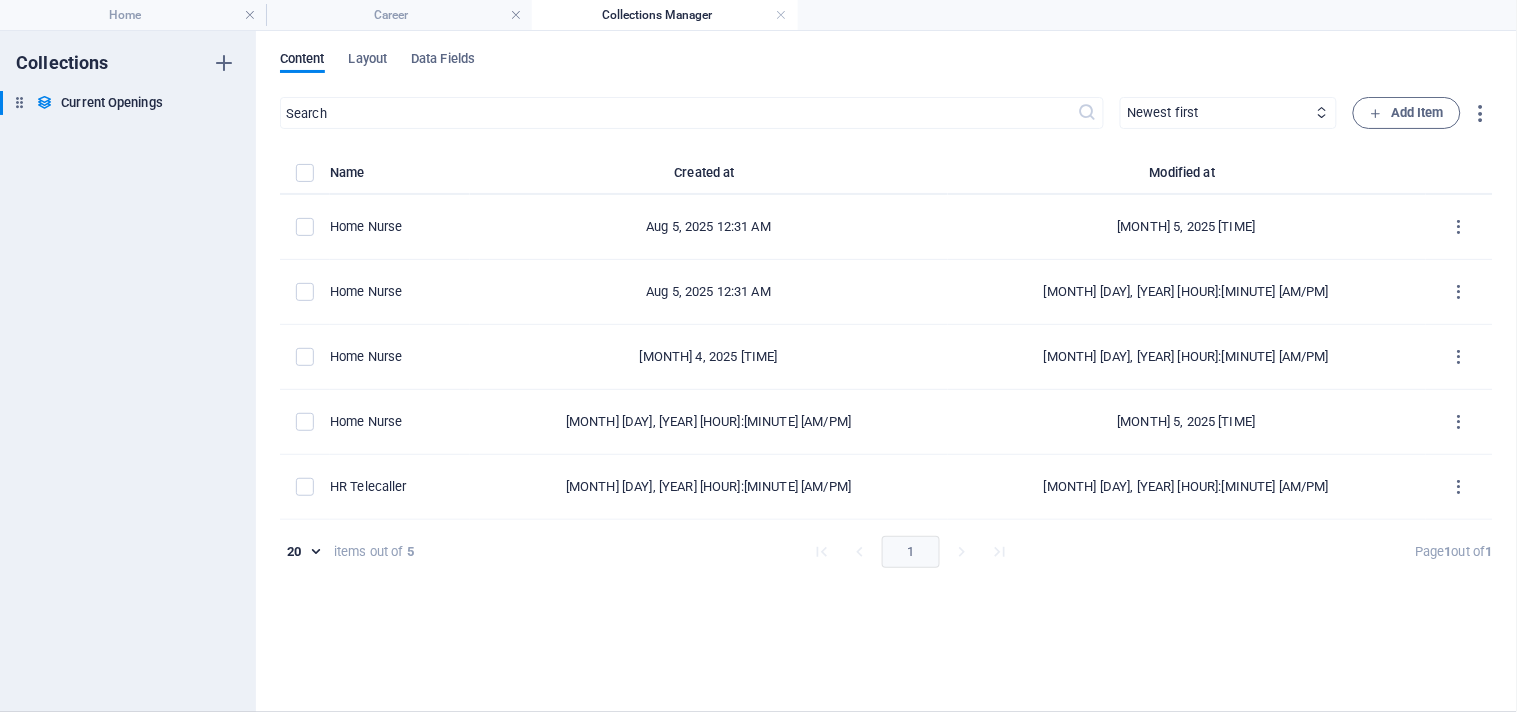 type on "2025-08-05" 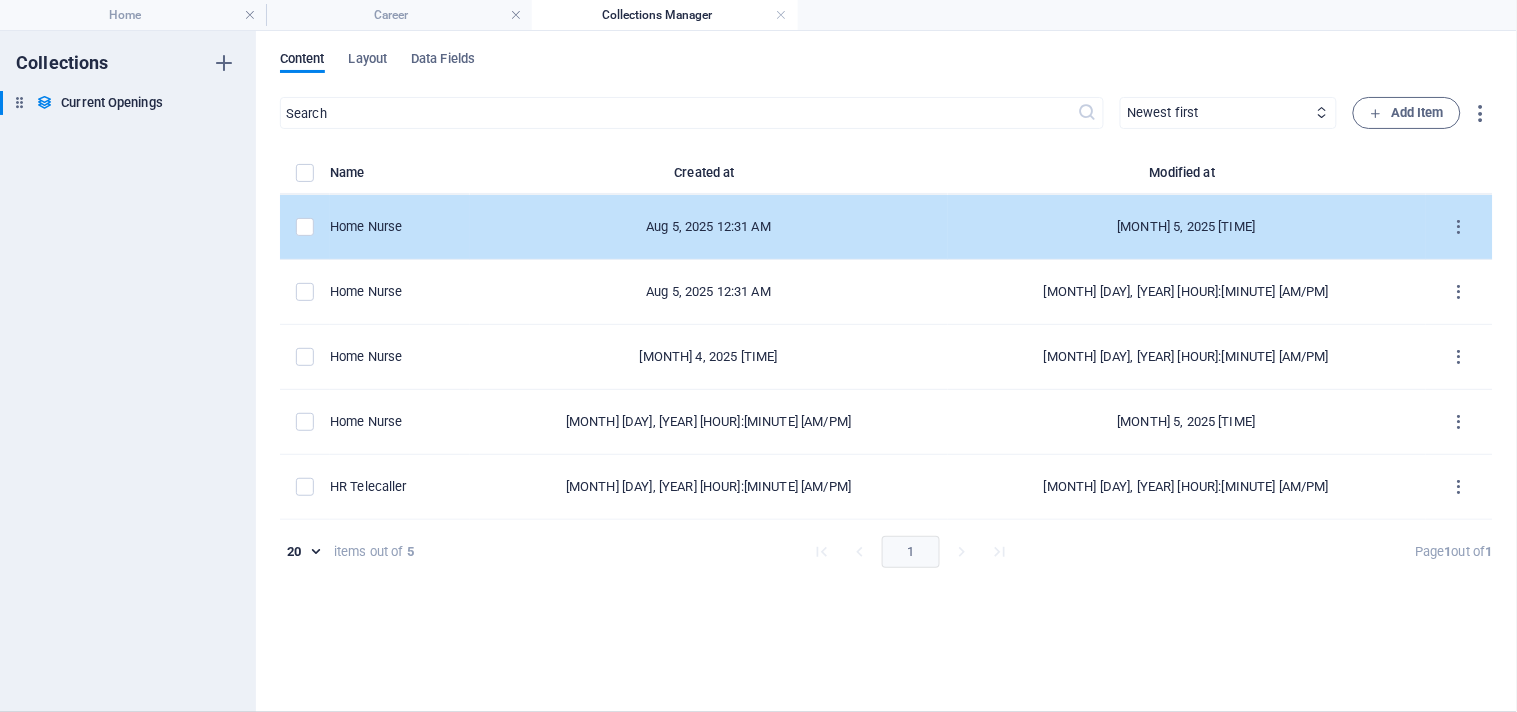 click on "Home Nurse" at bounding box center [392, 227] 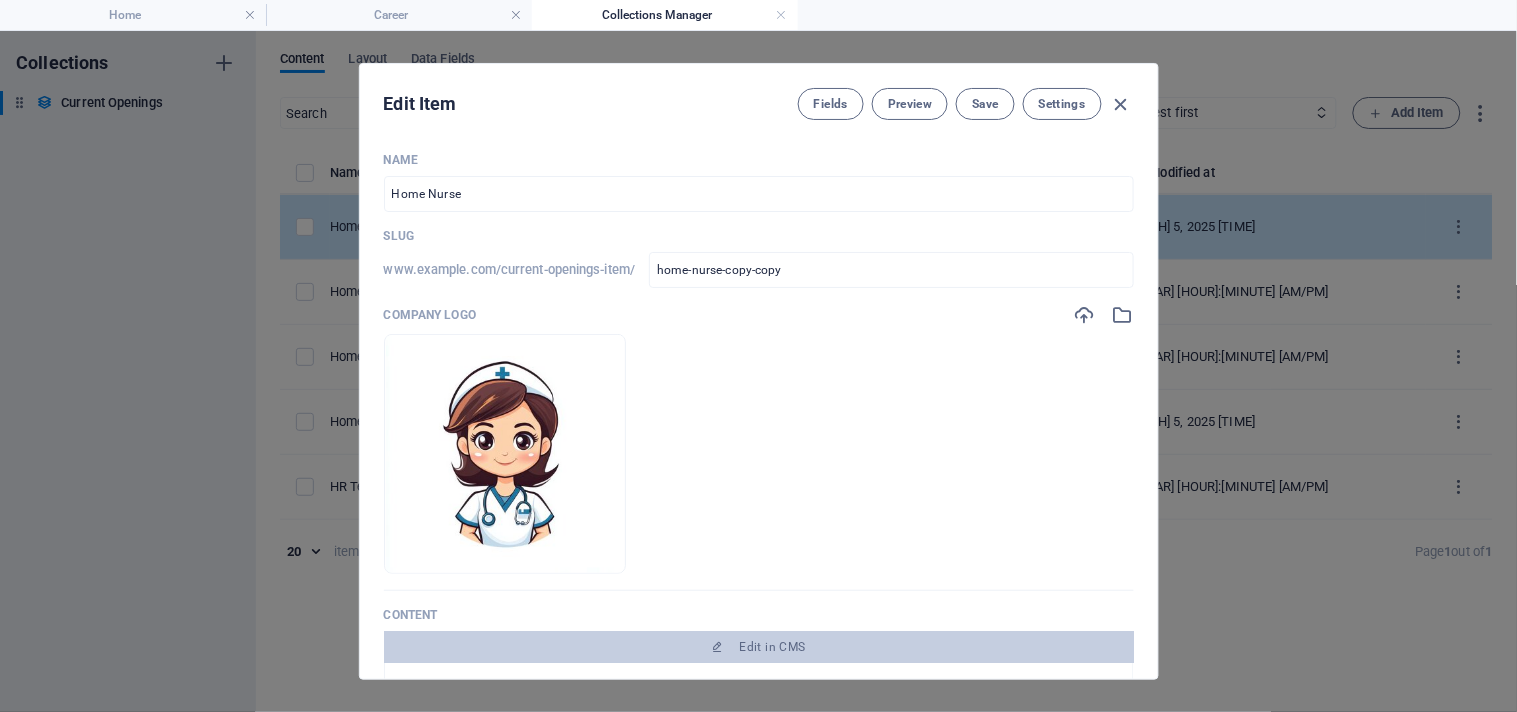 click on "Slug" at bounding box center (759, 236) 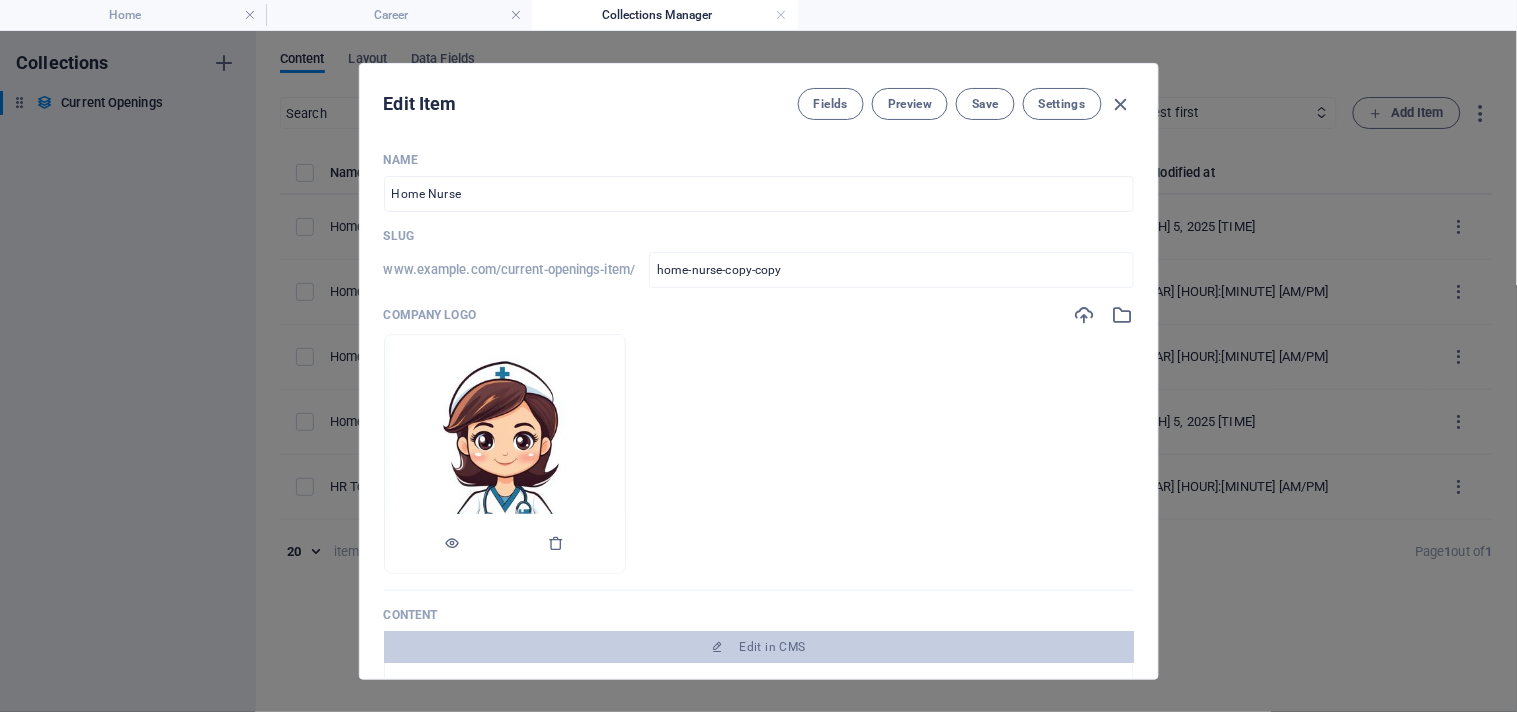 scroll, scrollTop: 333, scrollLeft: 0, axis: vertical 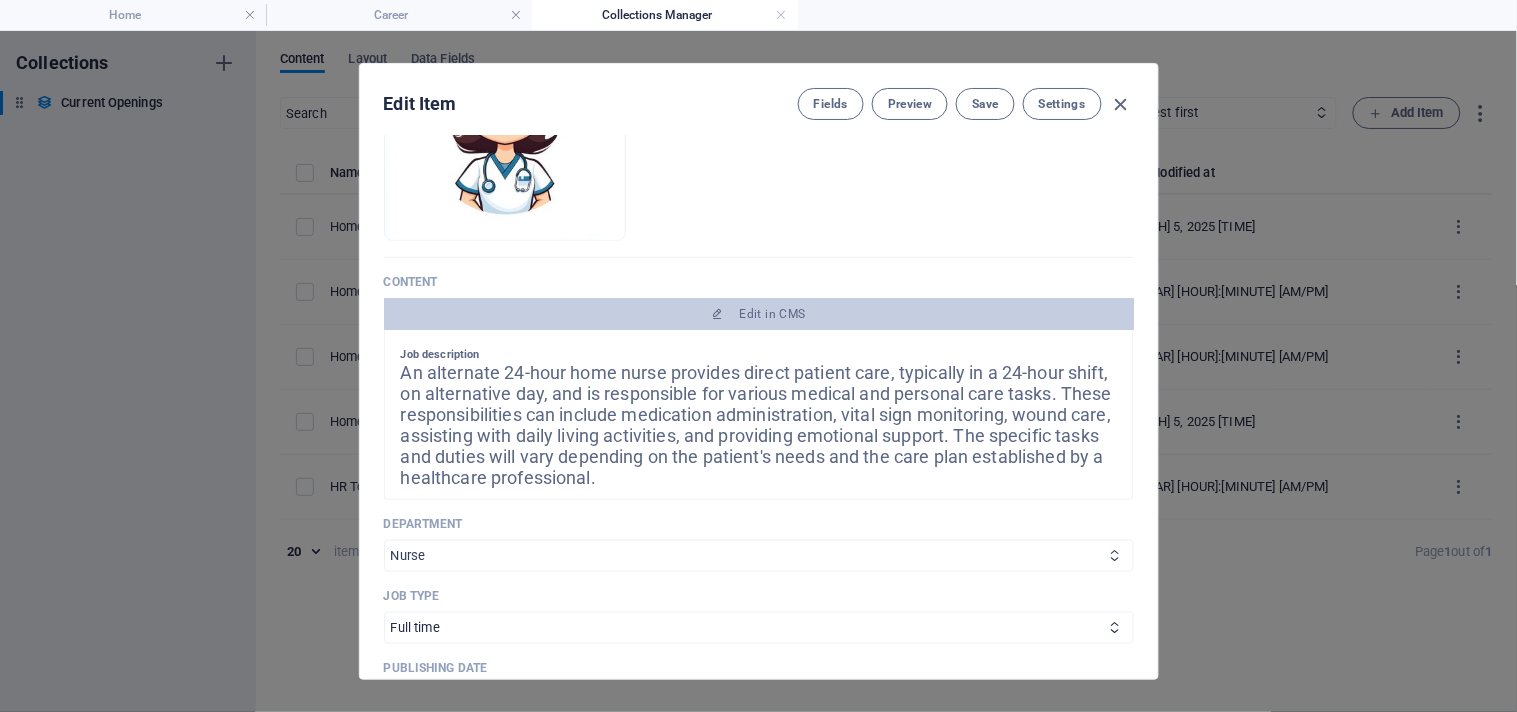 click on "Sales Marketing Human Resources Tech Customer Service Legal & Finance Nurse" at bounding box center (759, 556) 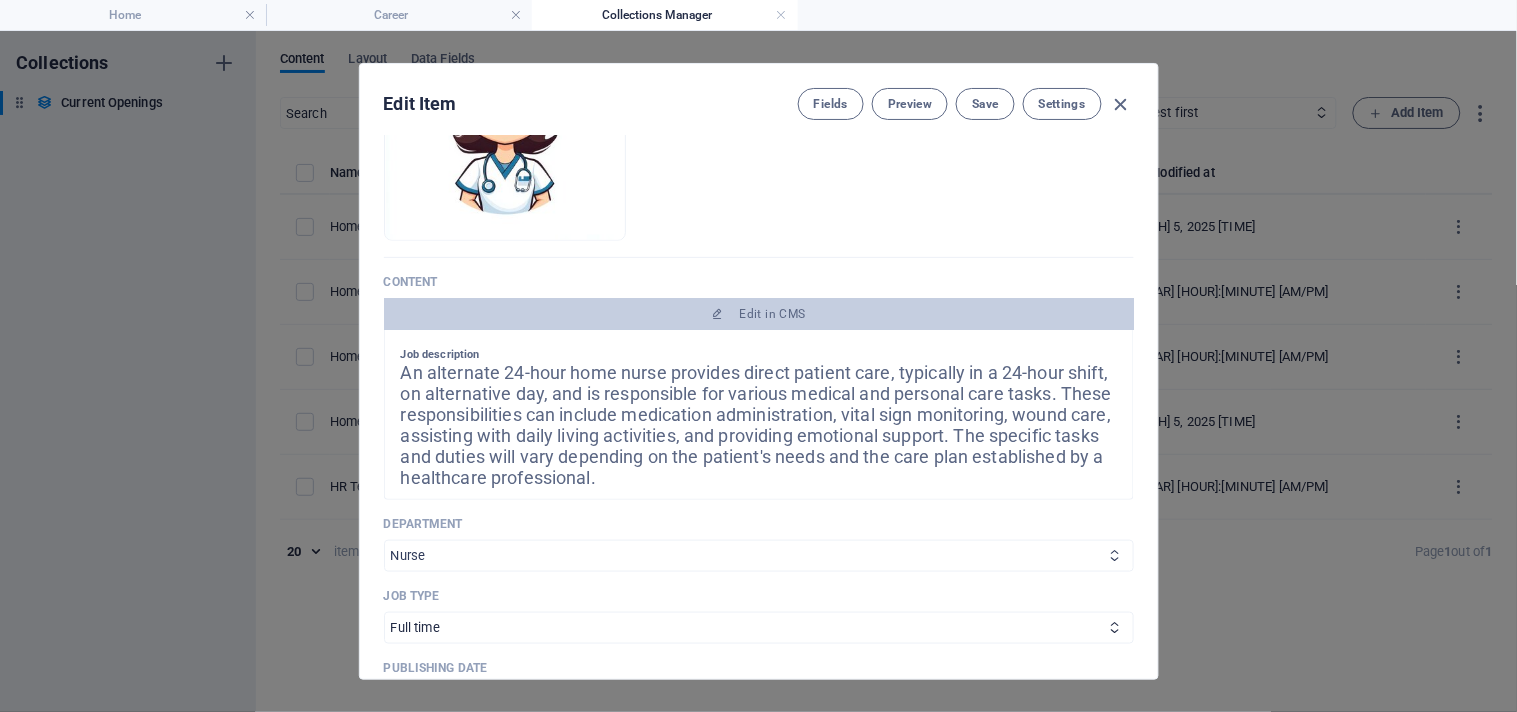 click on "Sales Marketing Human Resources Tech Customer Service Legal & Finance Nurse" at bounding box center [759, 556] 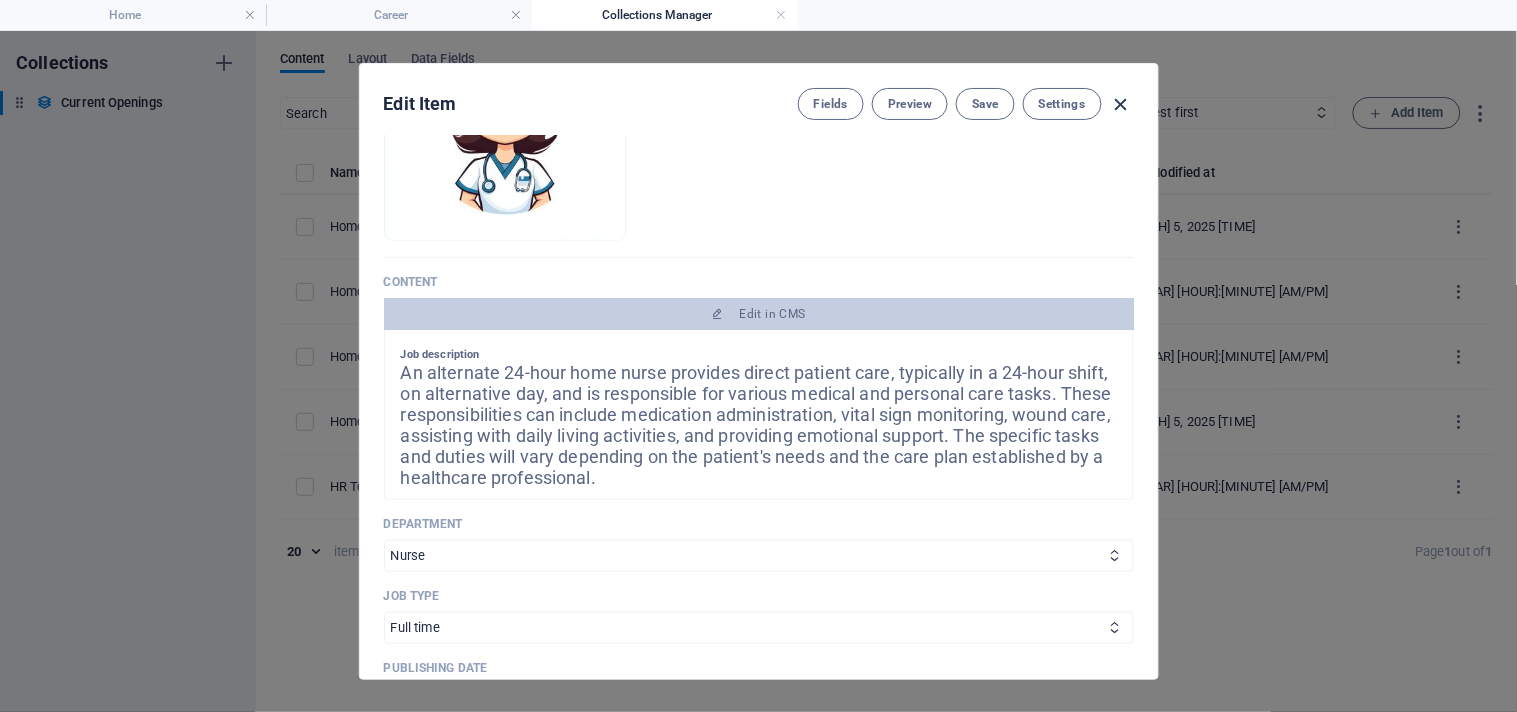 click at bounding box center [1121, 104] 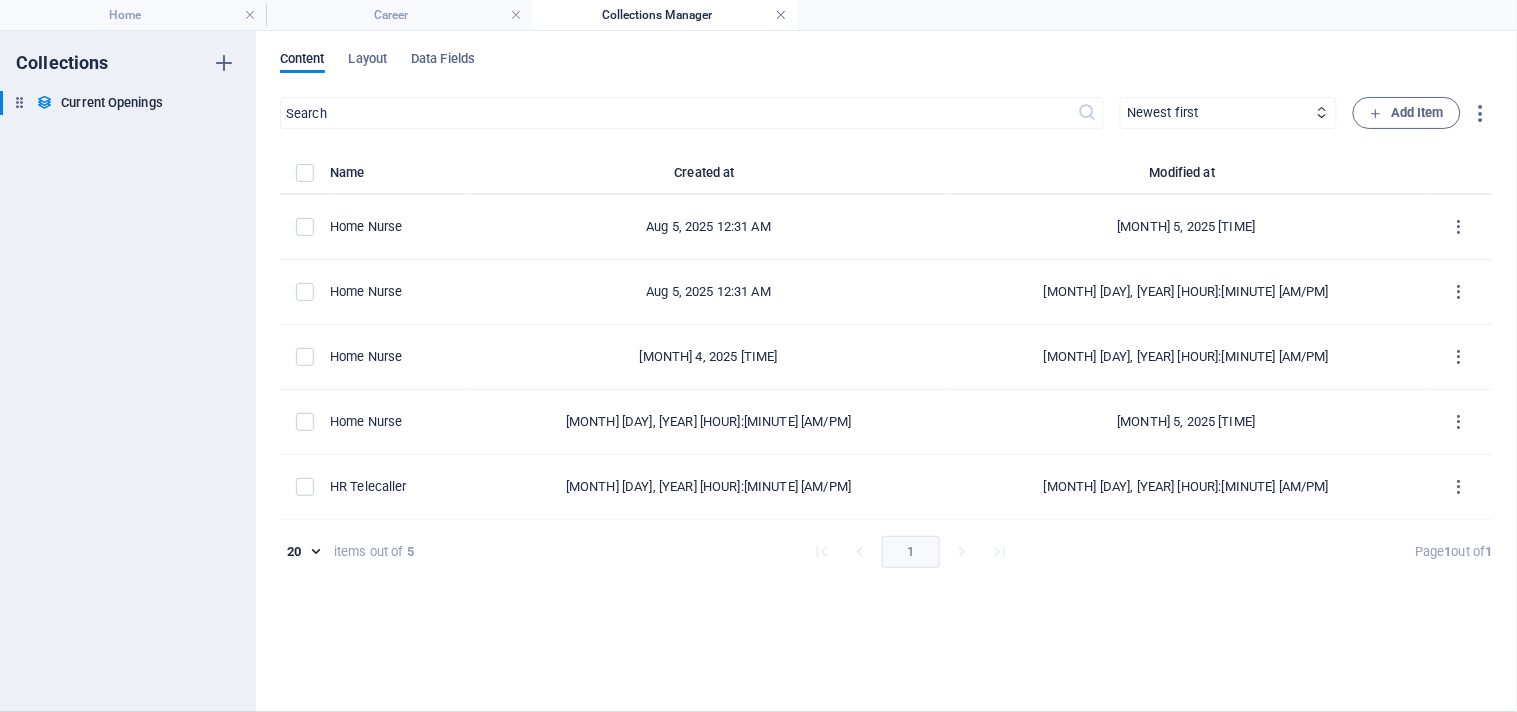click at bounding box center (782, 15) 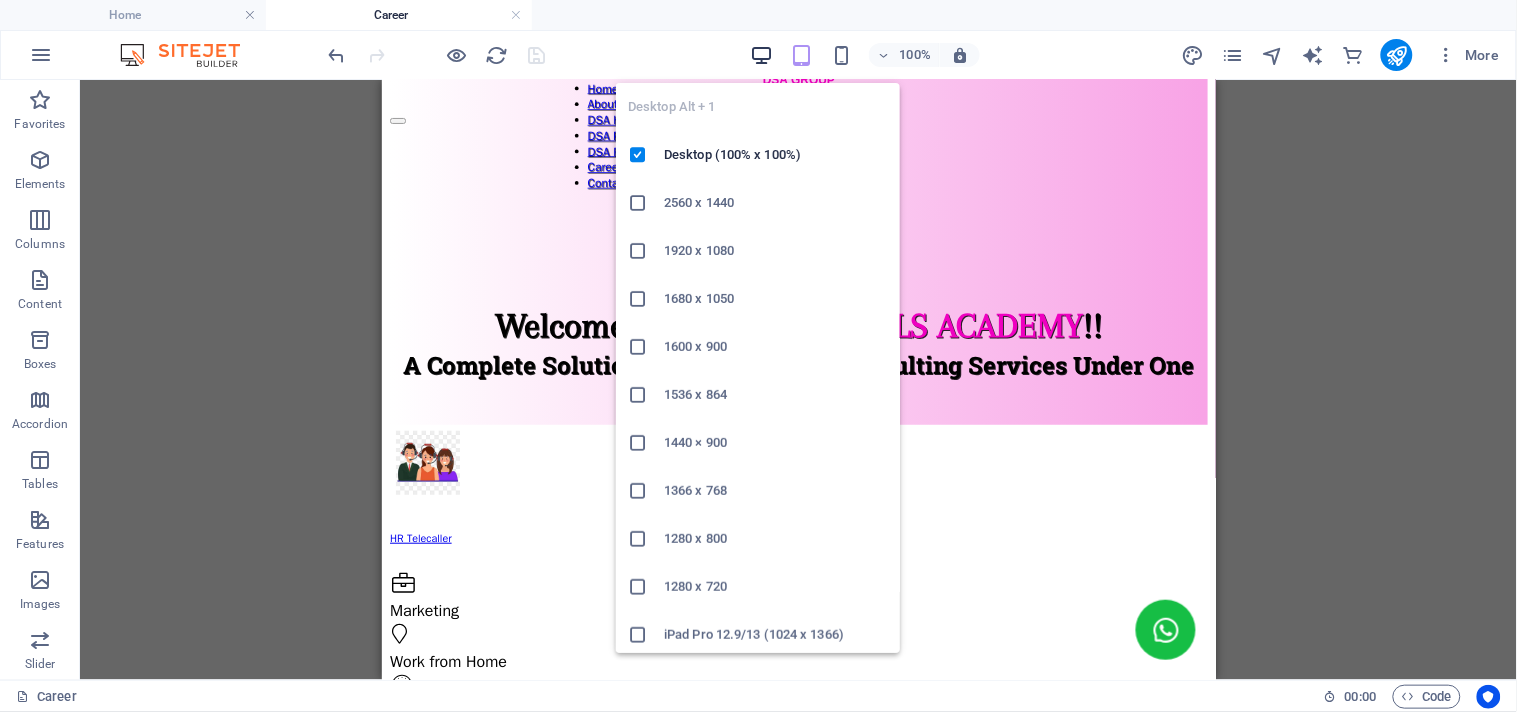 click at bounding box center (761, 55) 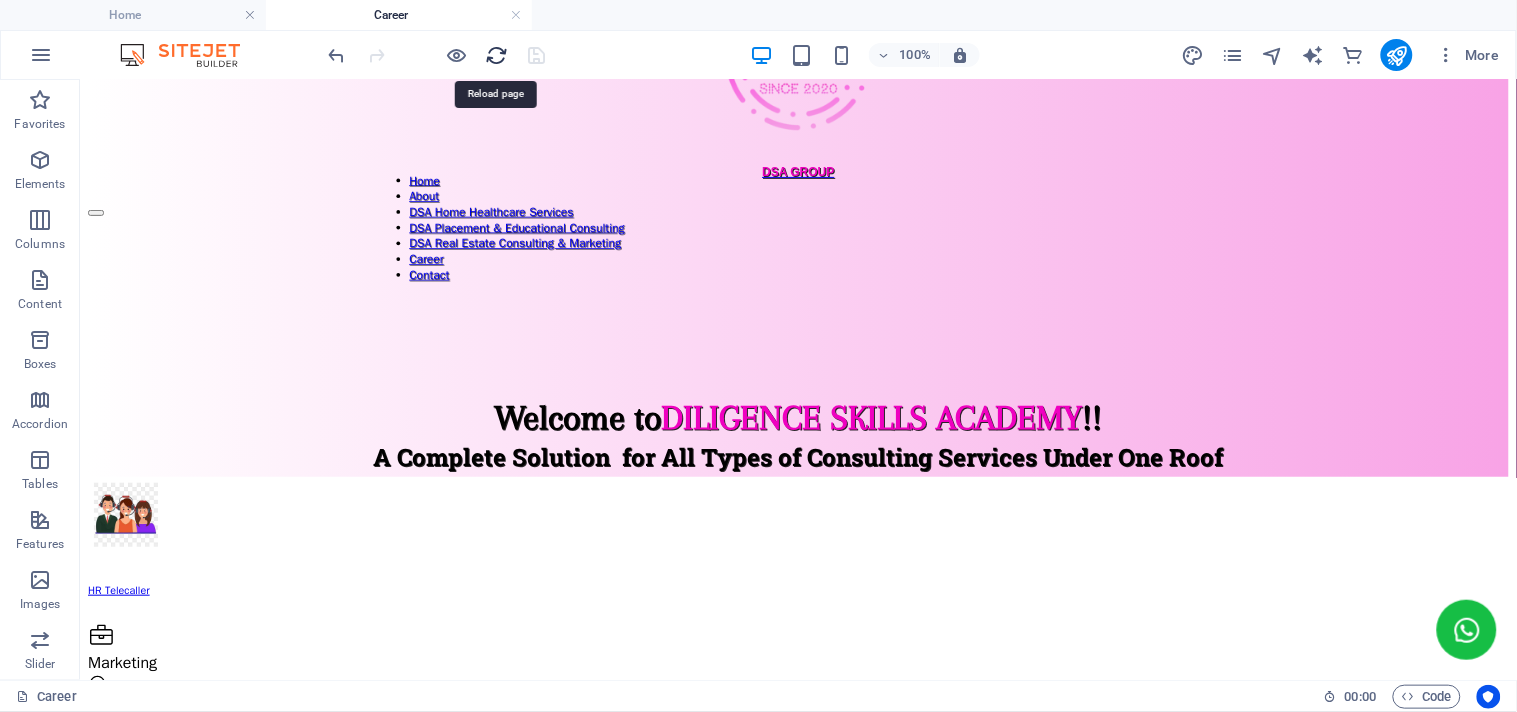 click at bounding box center [497, 55] 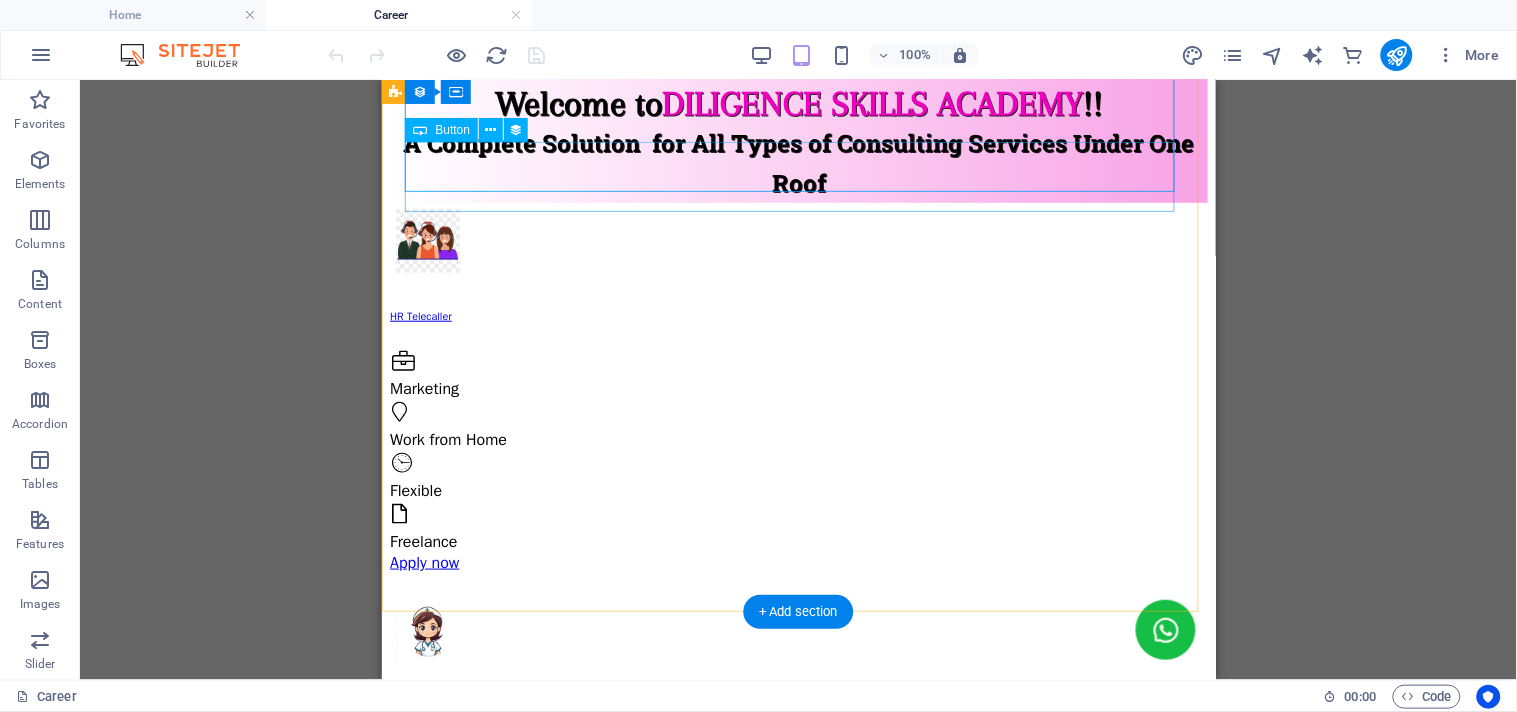 scroll, scrollTop: 222, scrollLeft: 0, axis: vertical 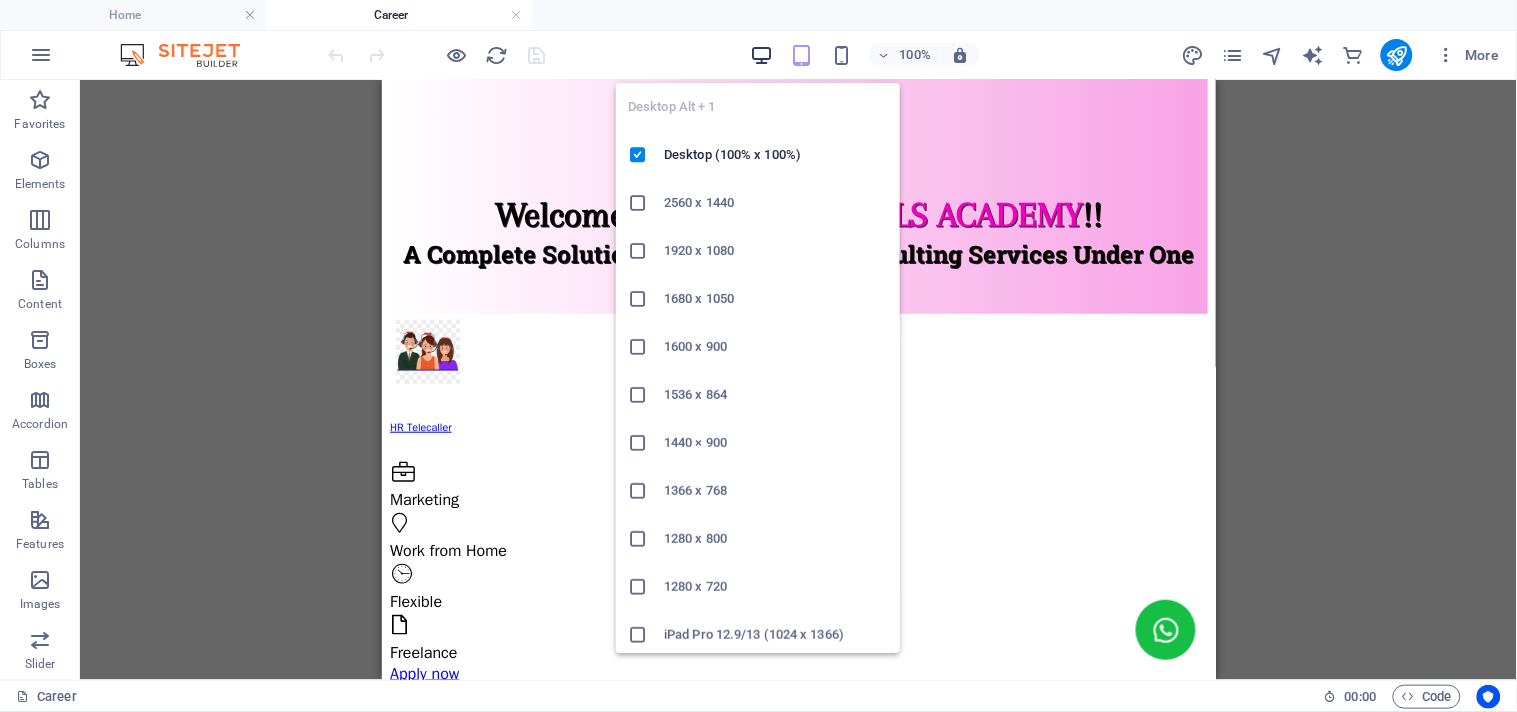 click at bounding box center [761, 55] 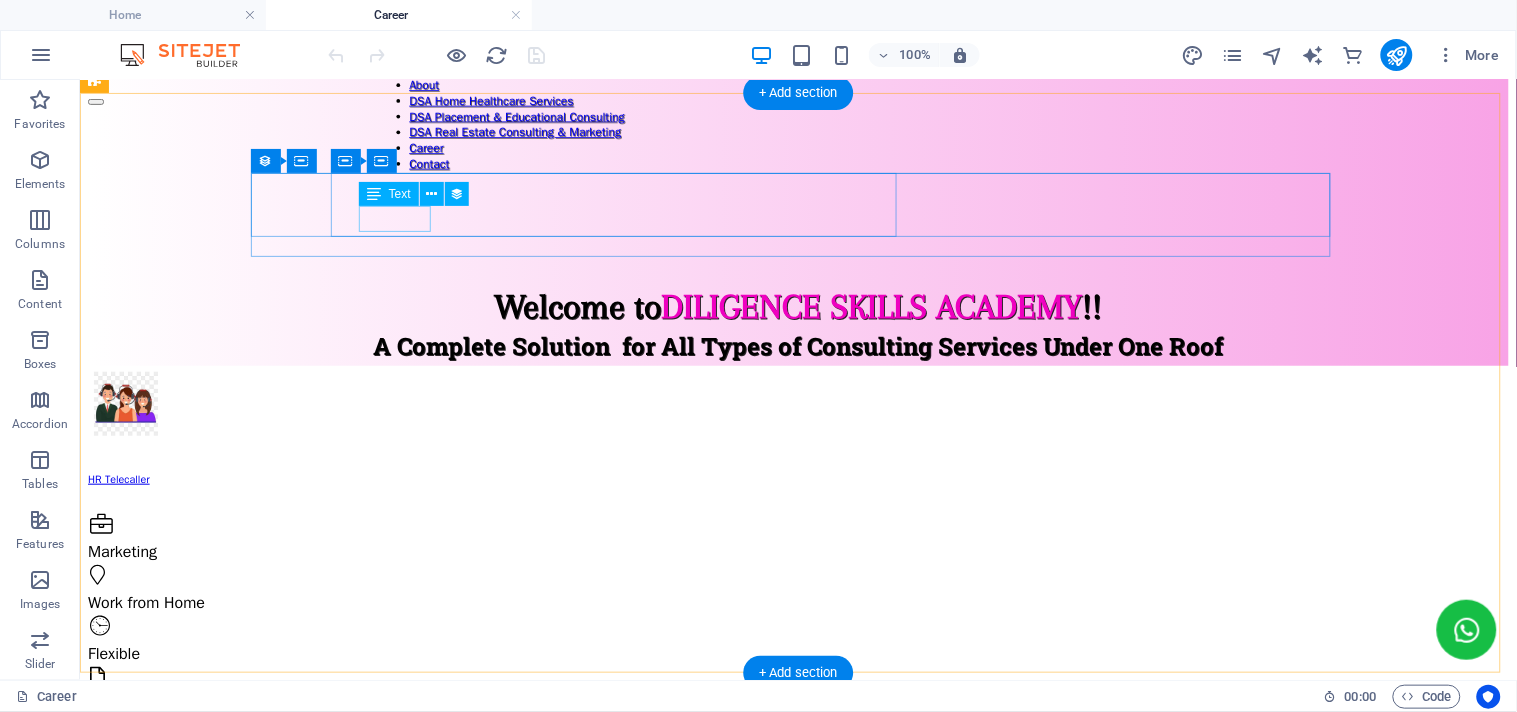 click on "Marketing" at bounding box center [785, 551] 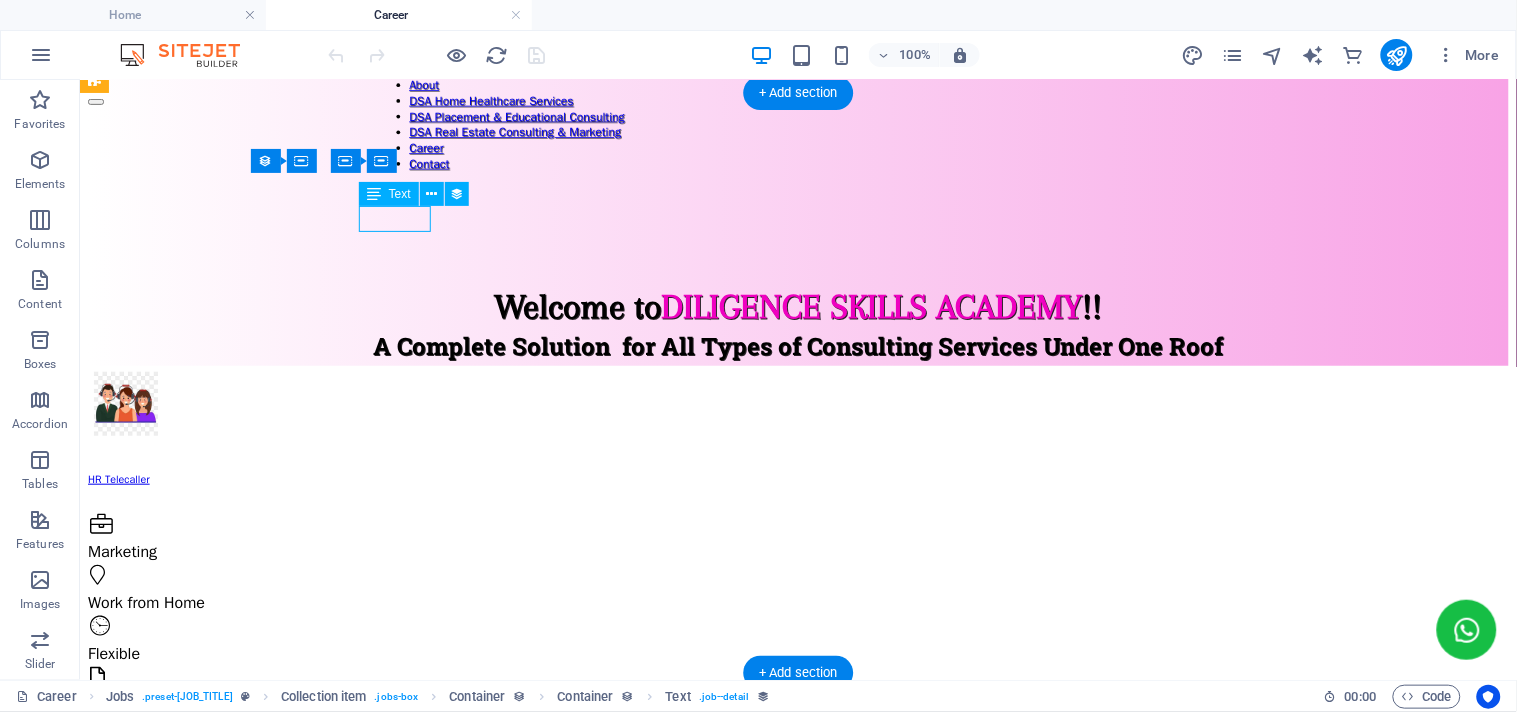 click on "Marketing" at bounding box center (785, 551) 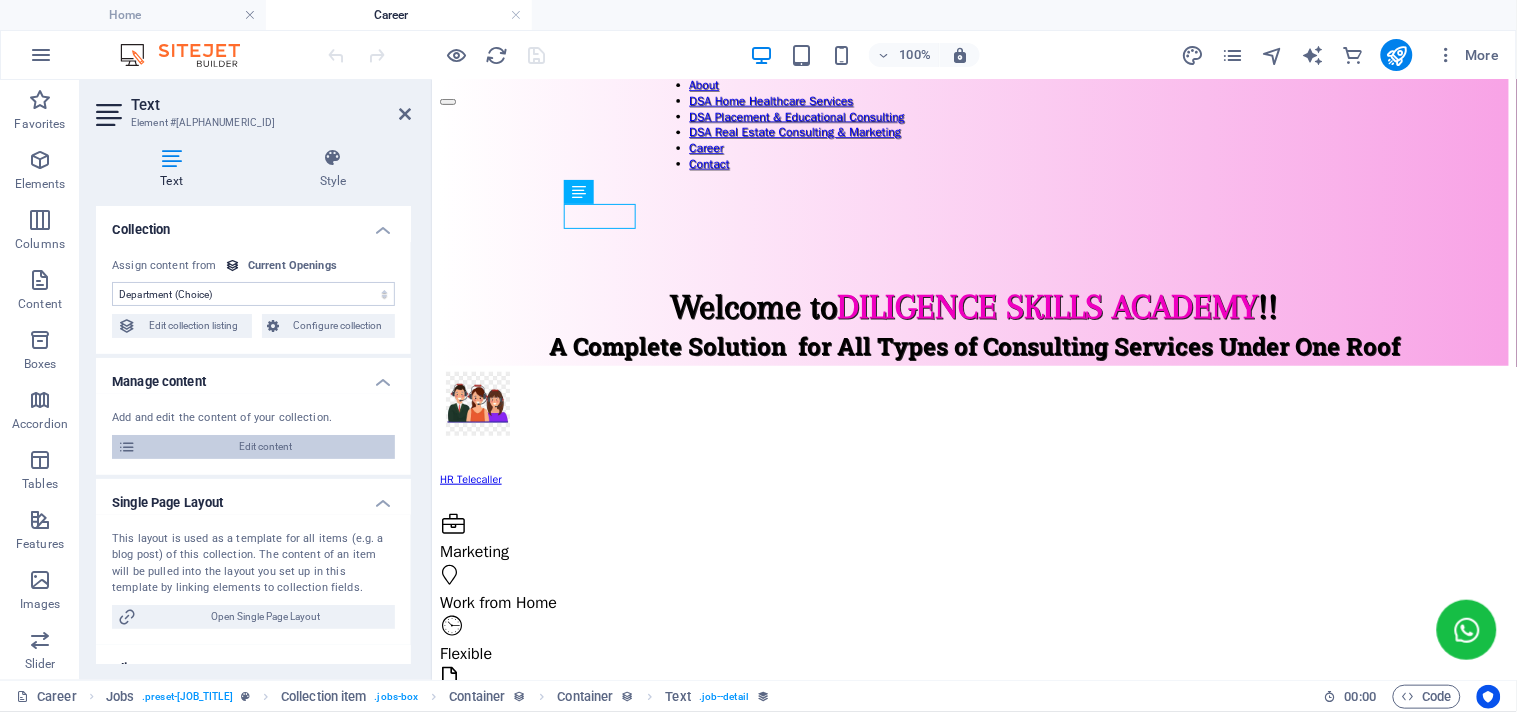 click on "Edit content" at bounding box center (265, 447) 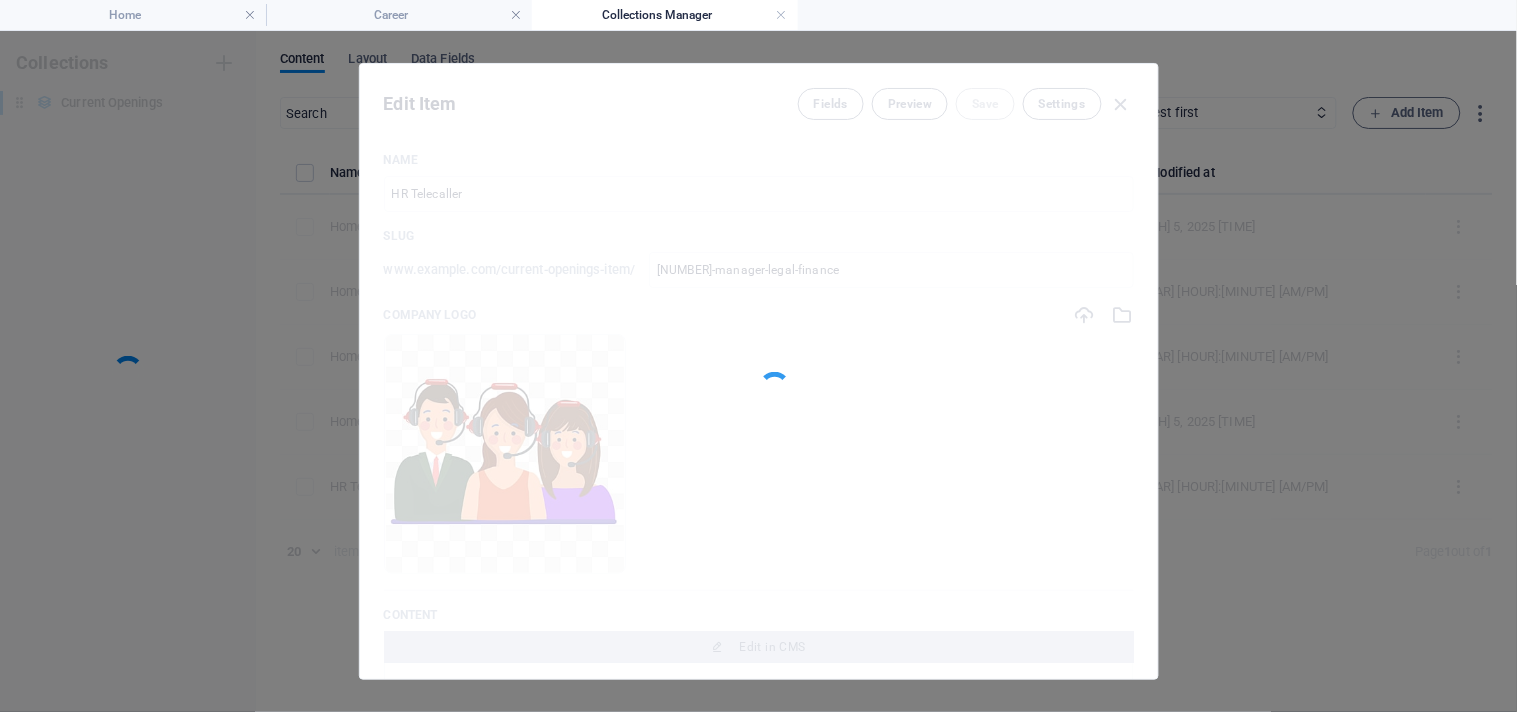 scroll, scrollTop: 0, scrollLeft: 0, axis: both 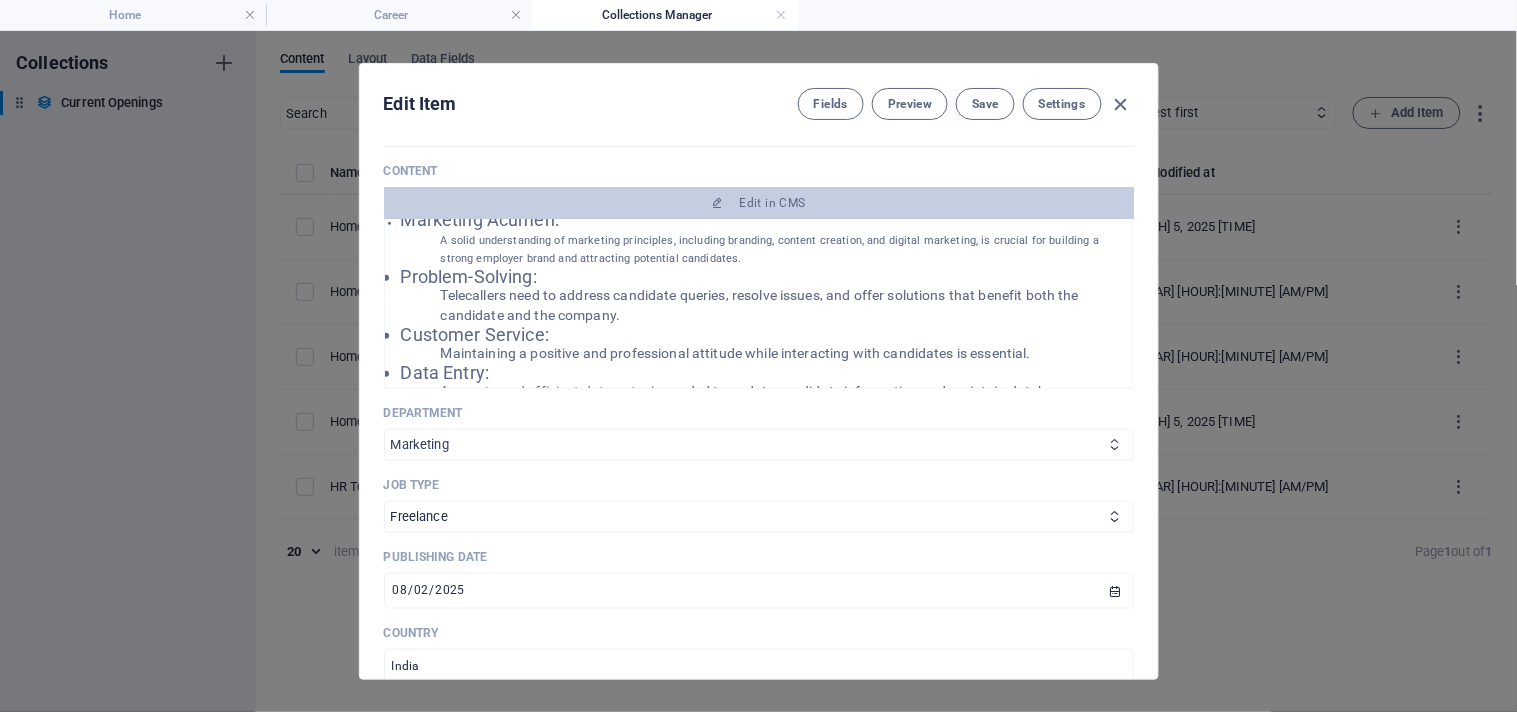 click on "Sales Marketing Human Resources Tech Customer Service Legal & Finance Nurse" at bounding box center [759, 445] 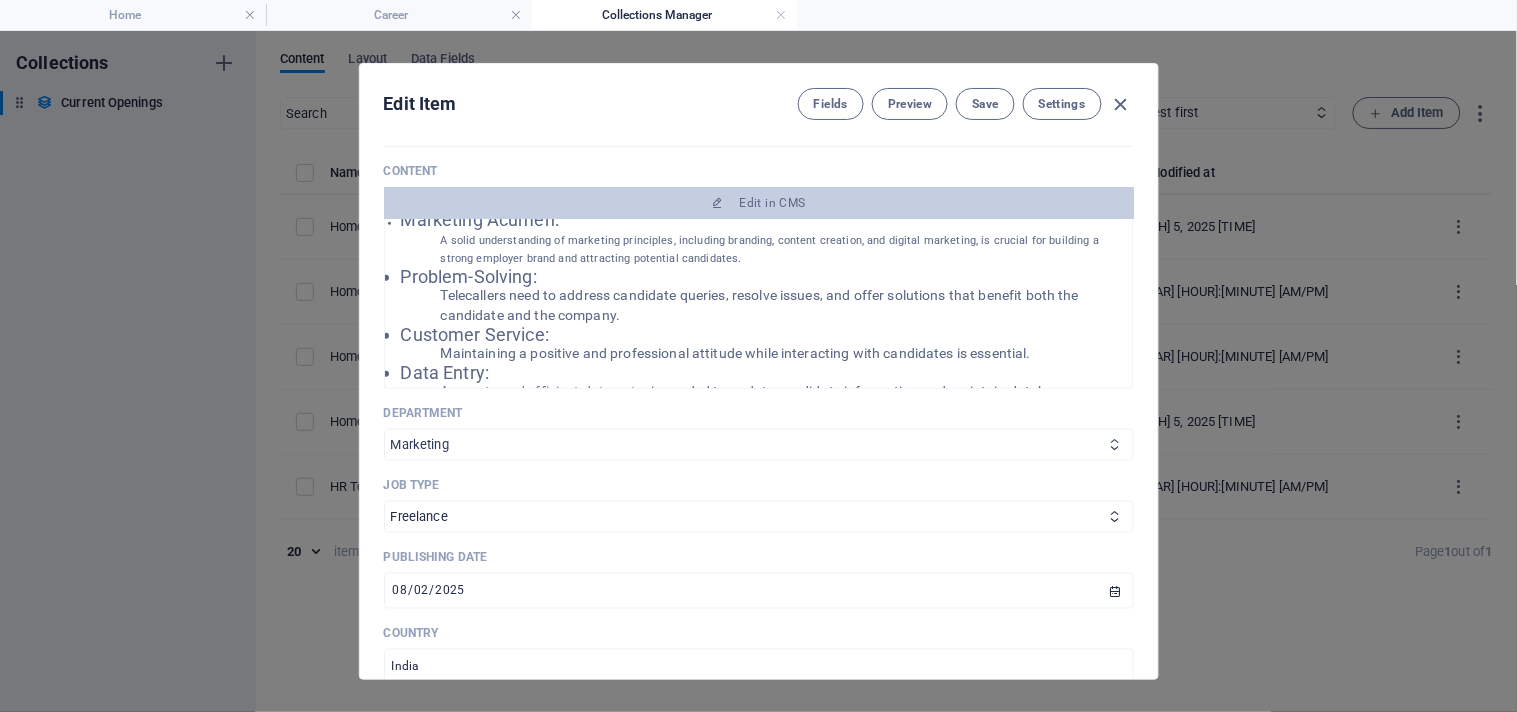click on "Sales Marketing Human Resources Tech Customer Service Legal & Finance Nurse" at bounding box center (759, 445) 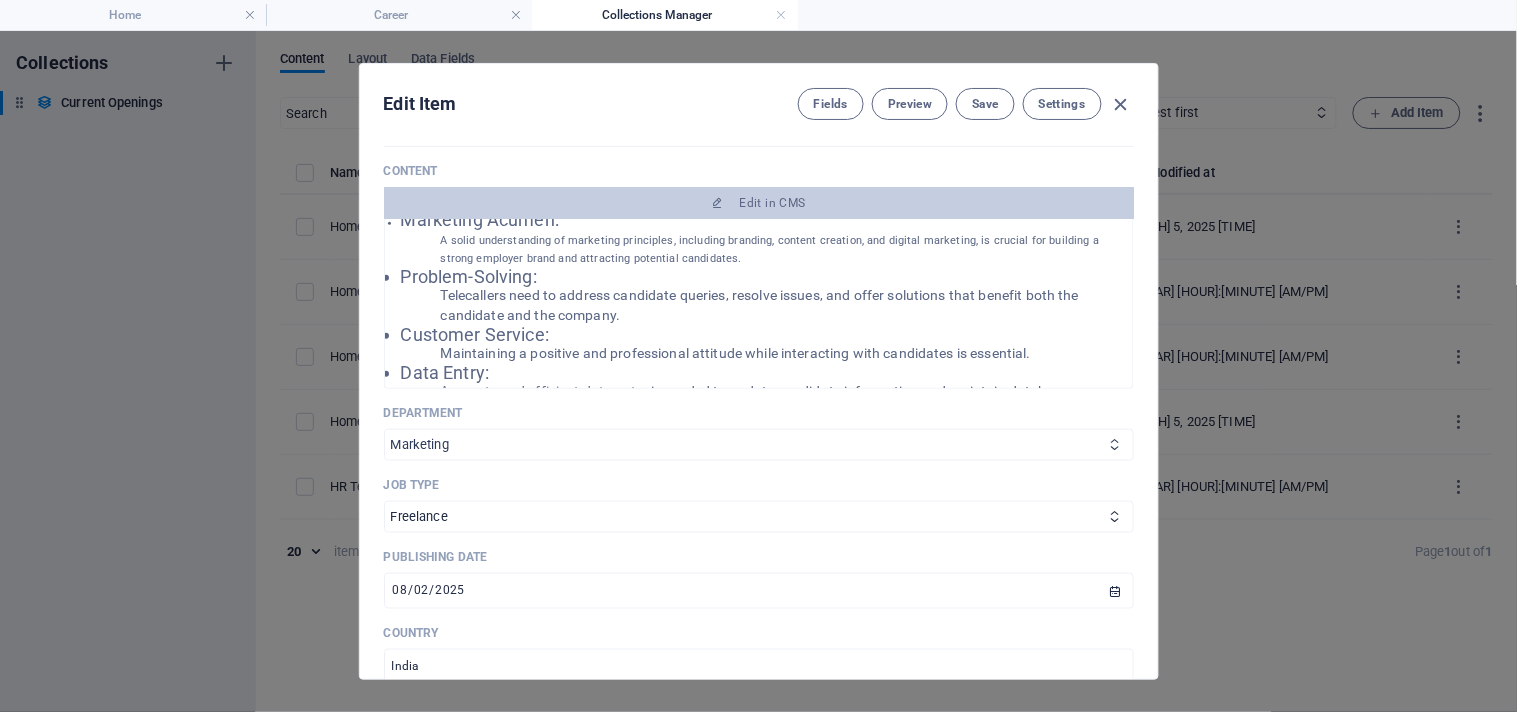 click on "Sales Marketing Human Resources Tech Customer Service Legal & Finance Nurse" at bounding box center [759, 445] 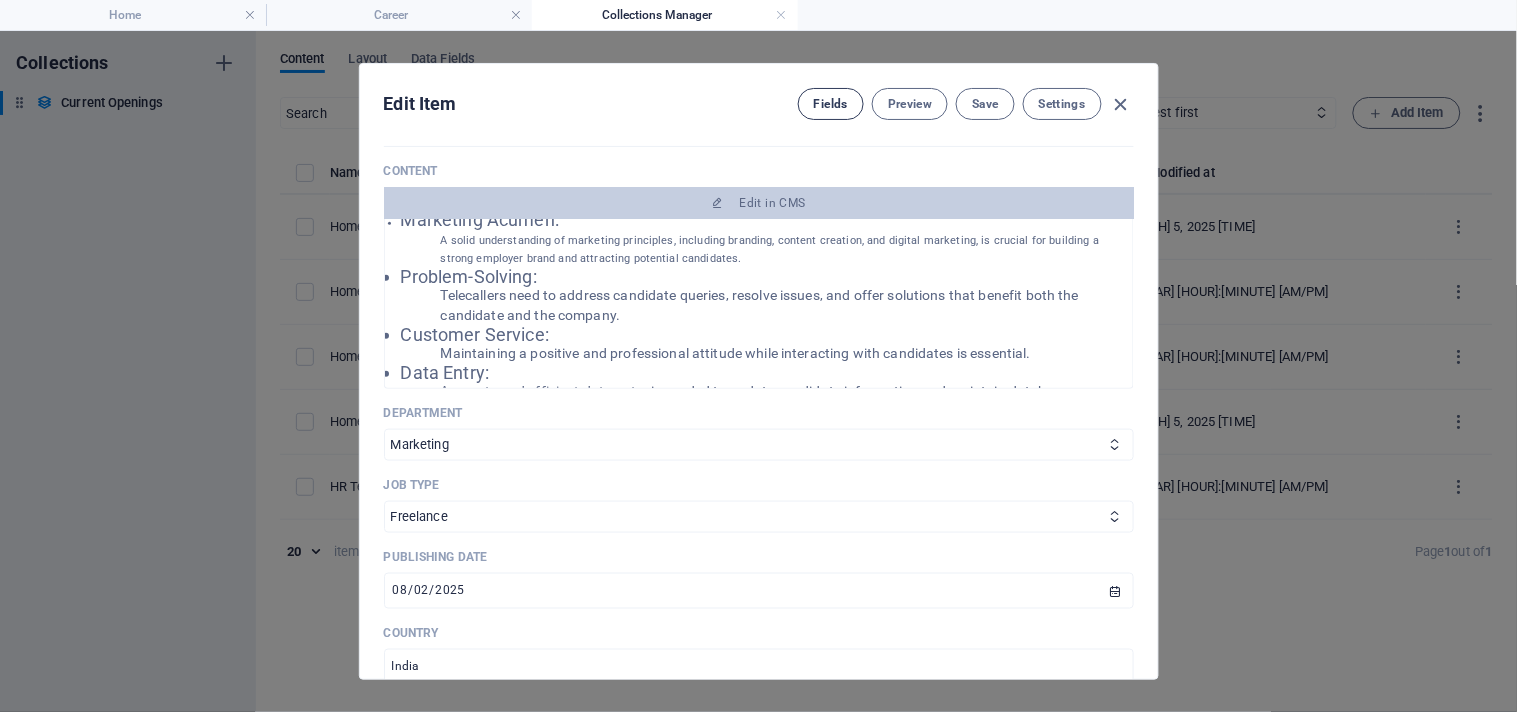 click on "Fields" at bounding box center [831, 104] 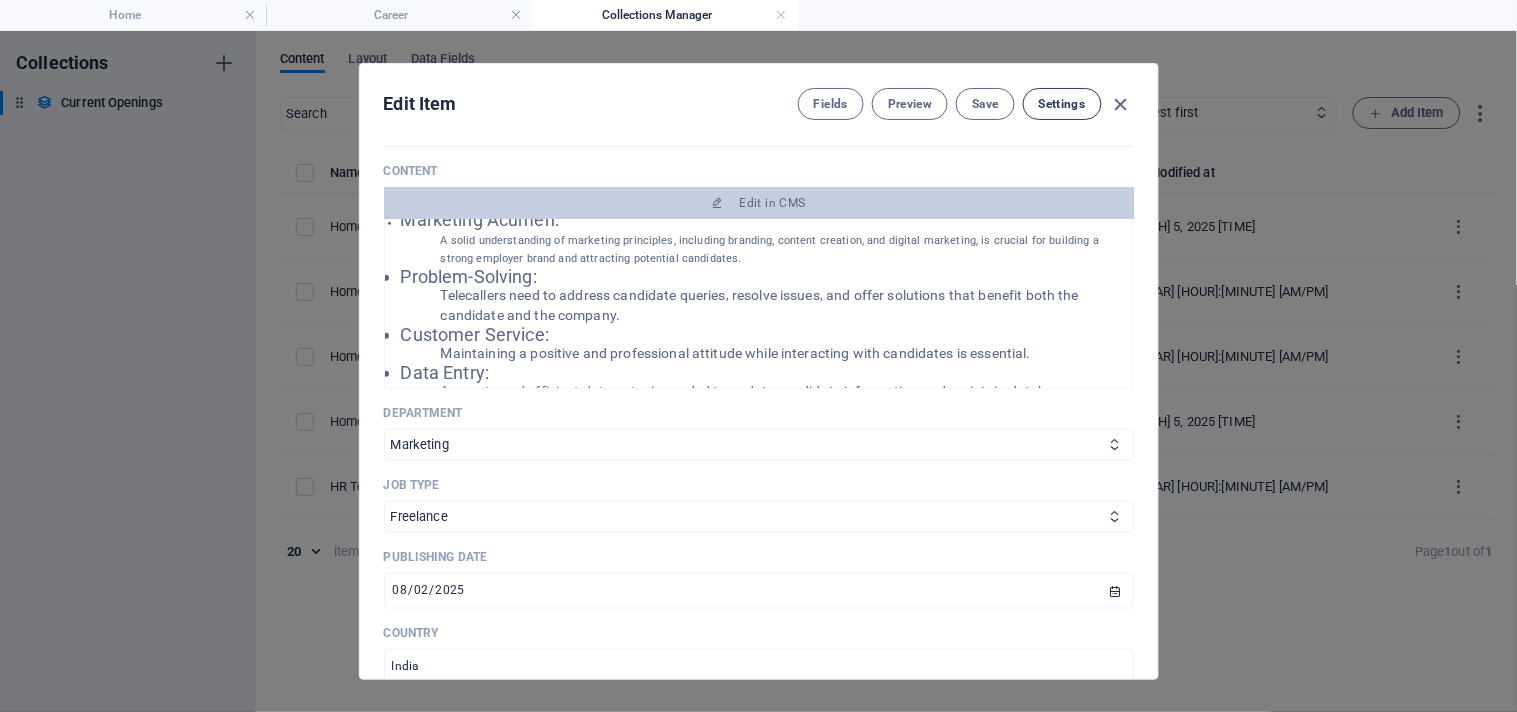 scroll, scrollTop: 667, scrollLeft: 0, axis: vertical 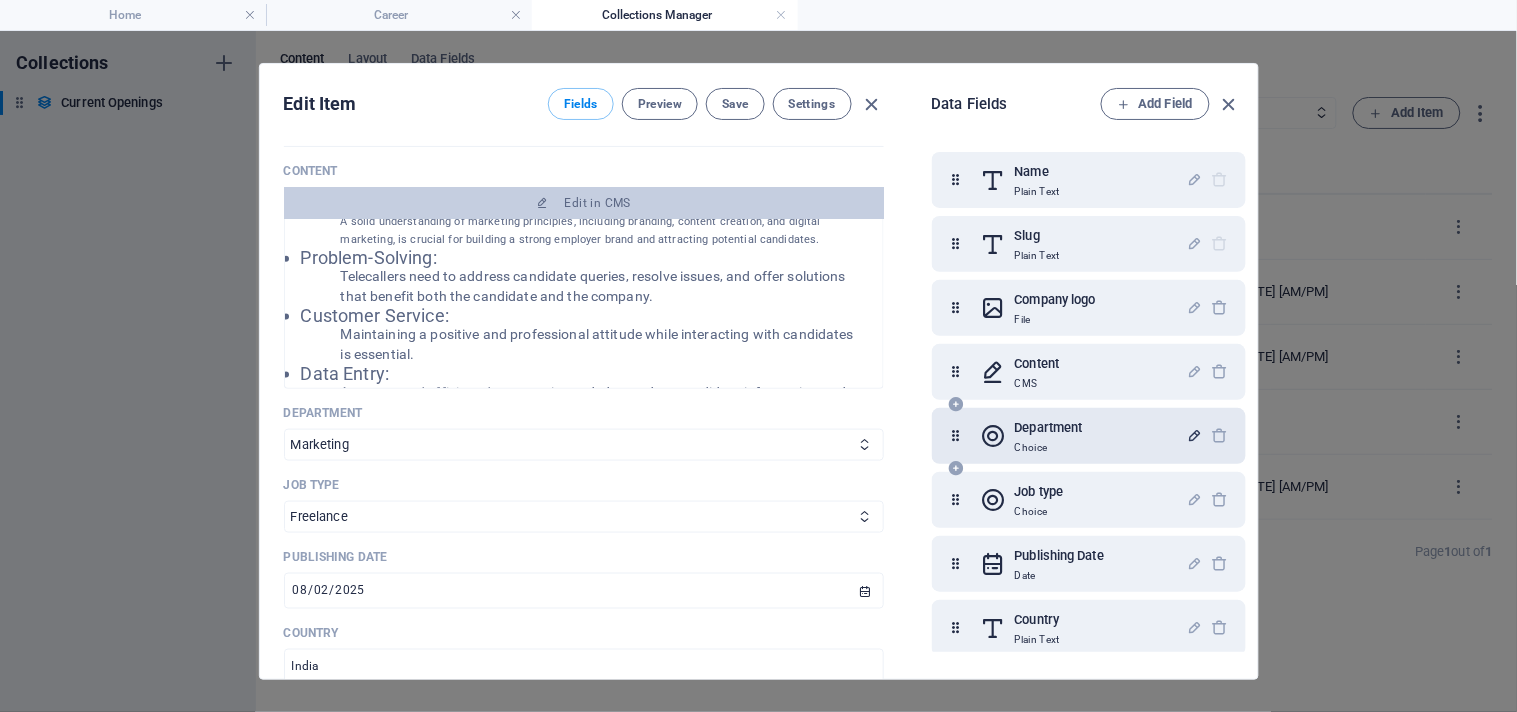 click at bounding box center [1195, 435] 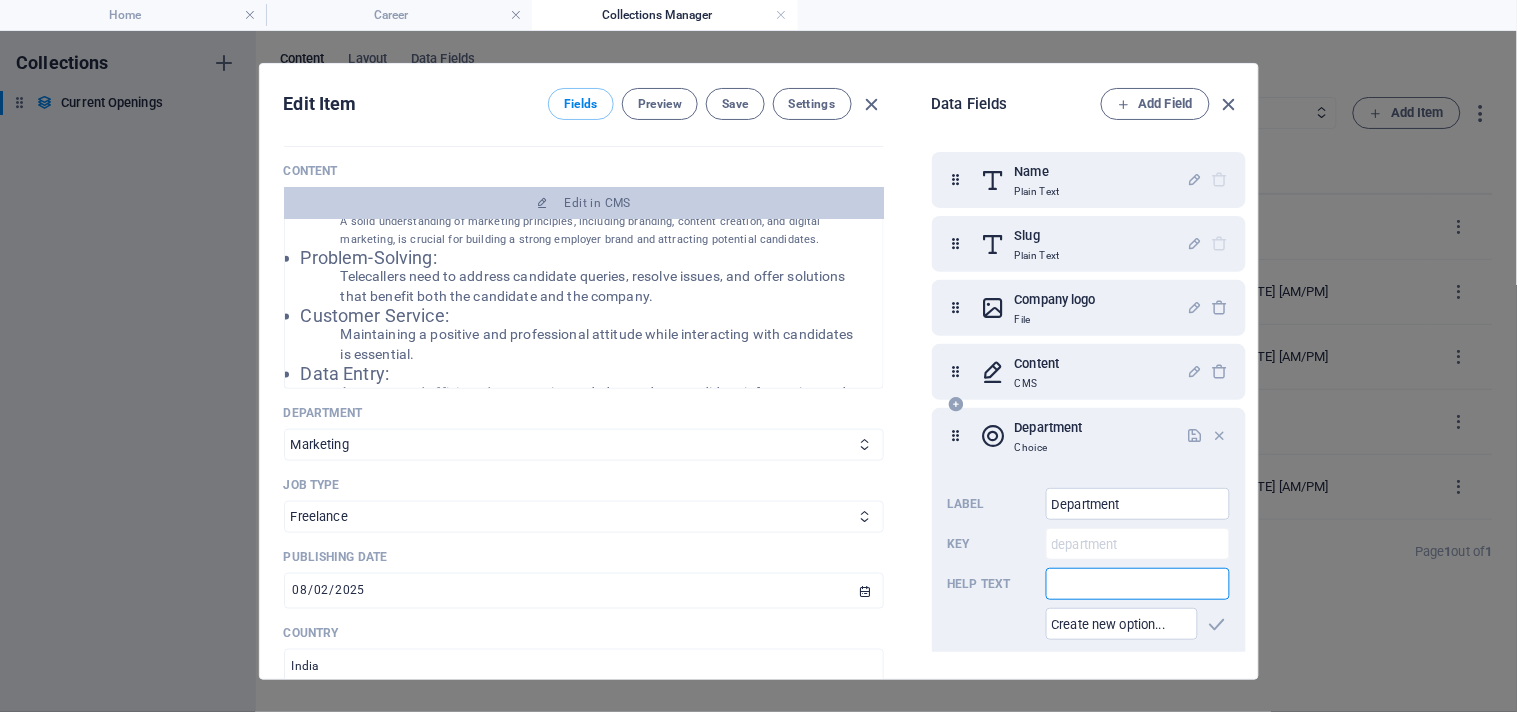 click at bounding box center [1138, 584] 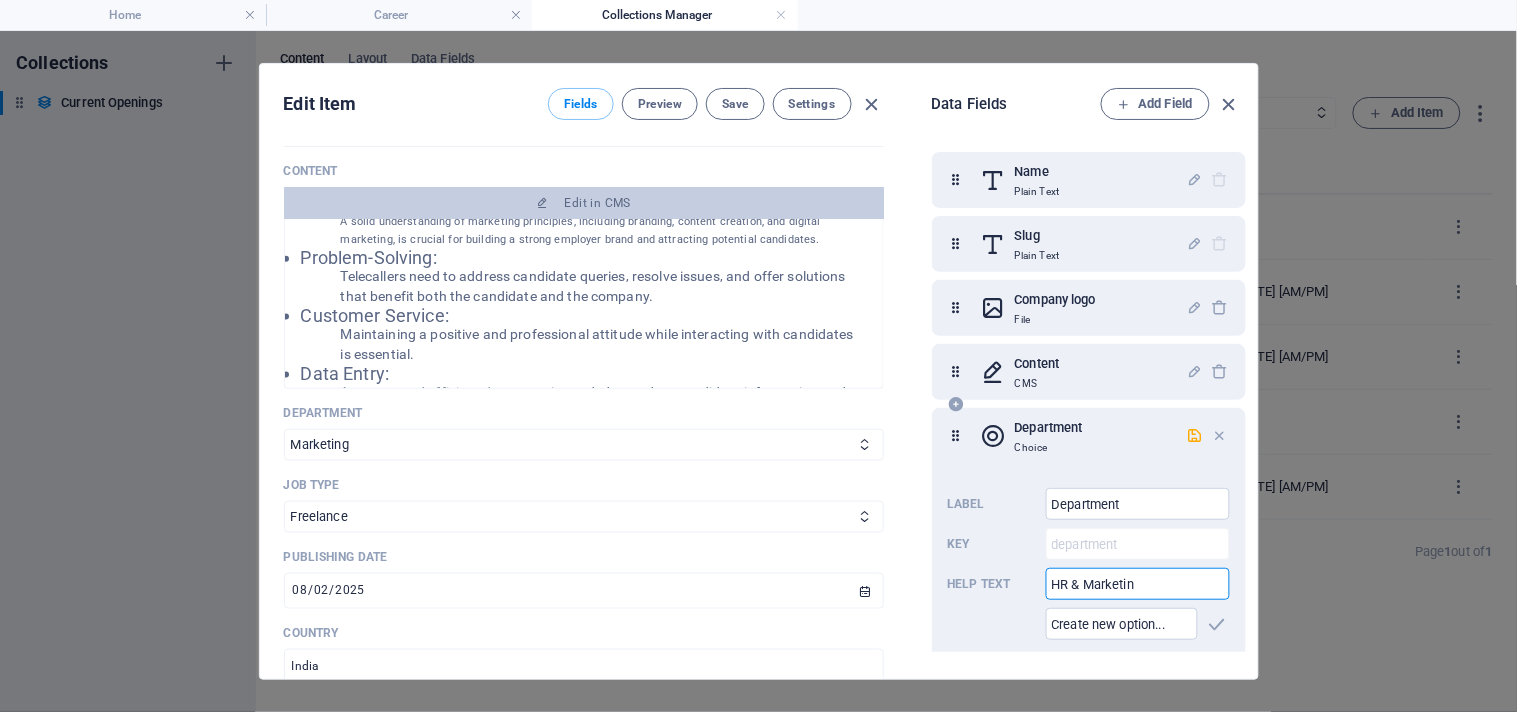 type on "HR & Marketing" 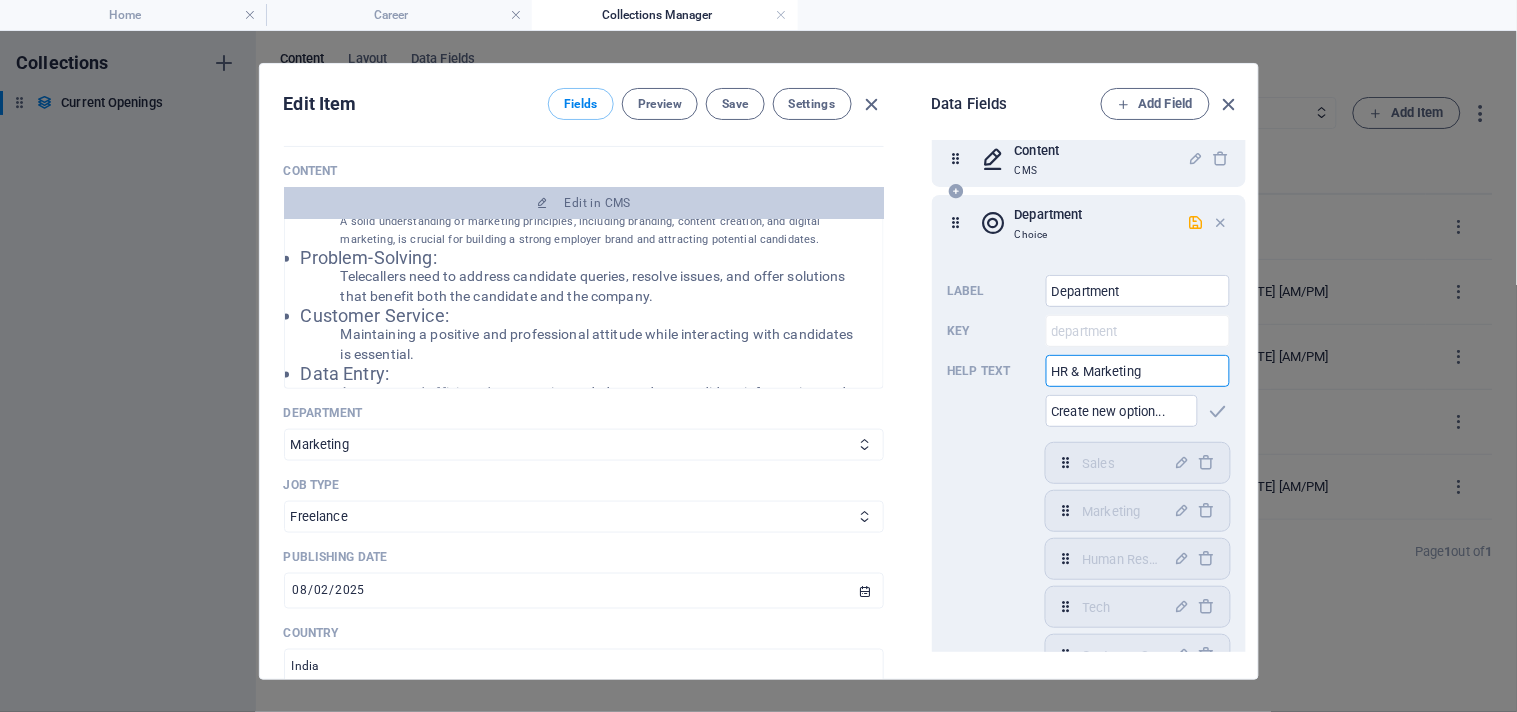 scroll, scrollTop: 222, scrollLeft: 0, axis: vertical 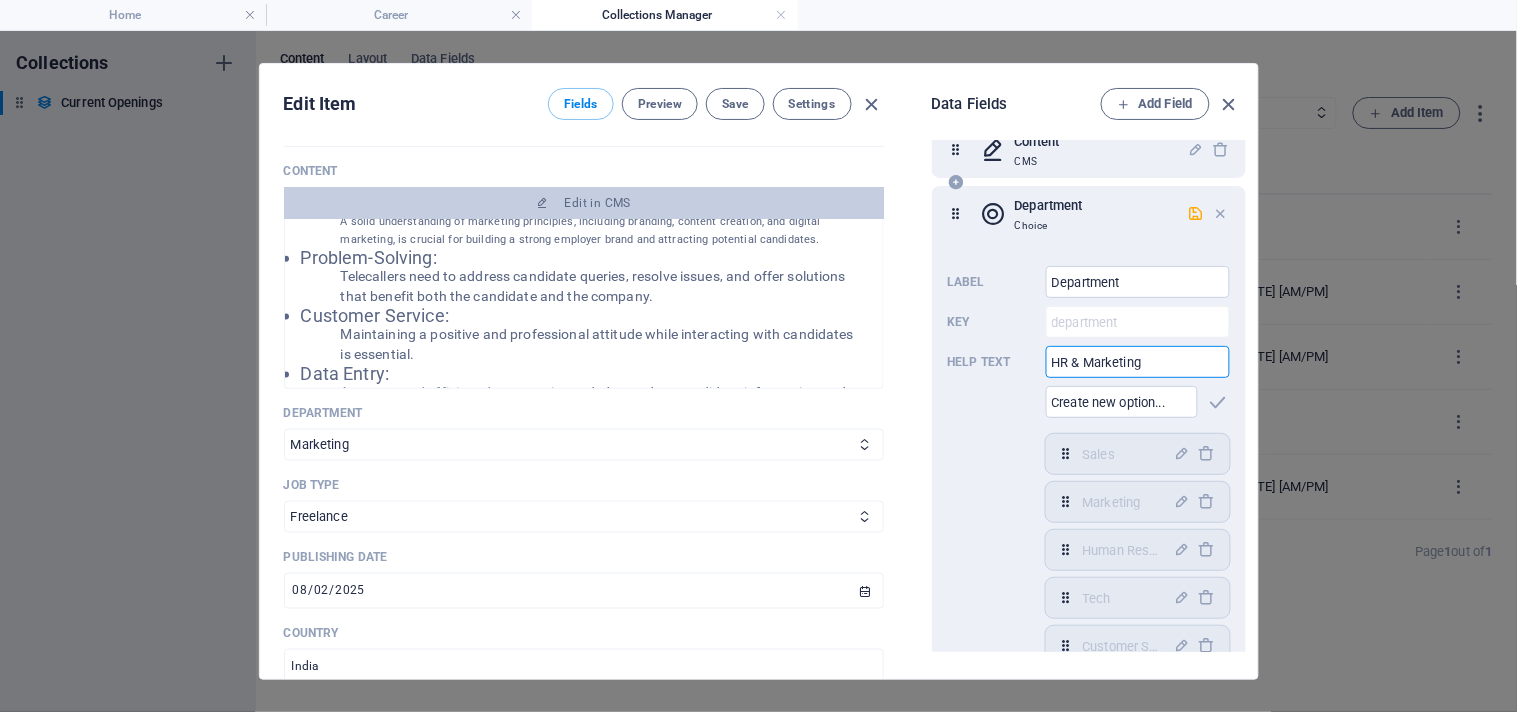 drag, startPoint x: 1170, startPoint y: 363, endPoint x: 1042, endPoint y: 371, distance: 128.24976 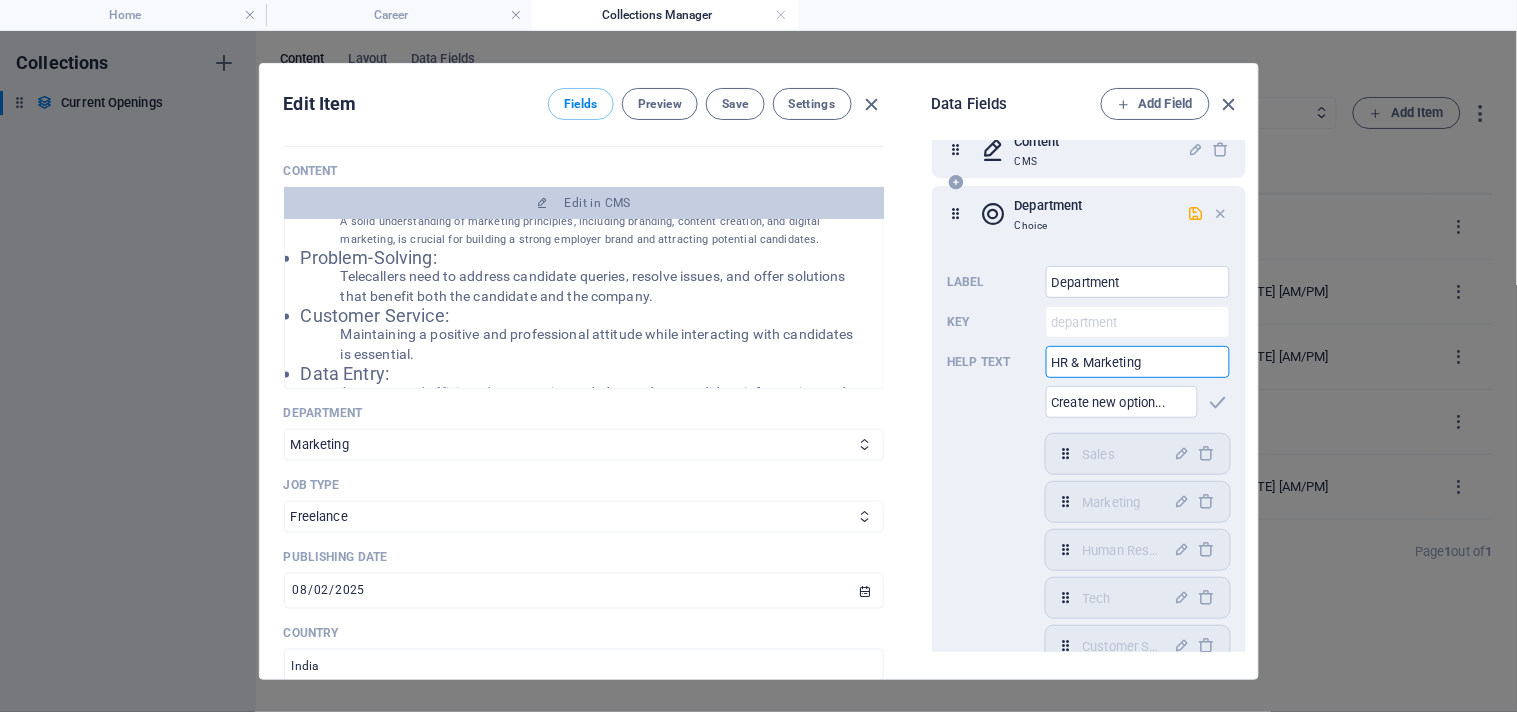 type 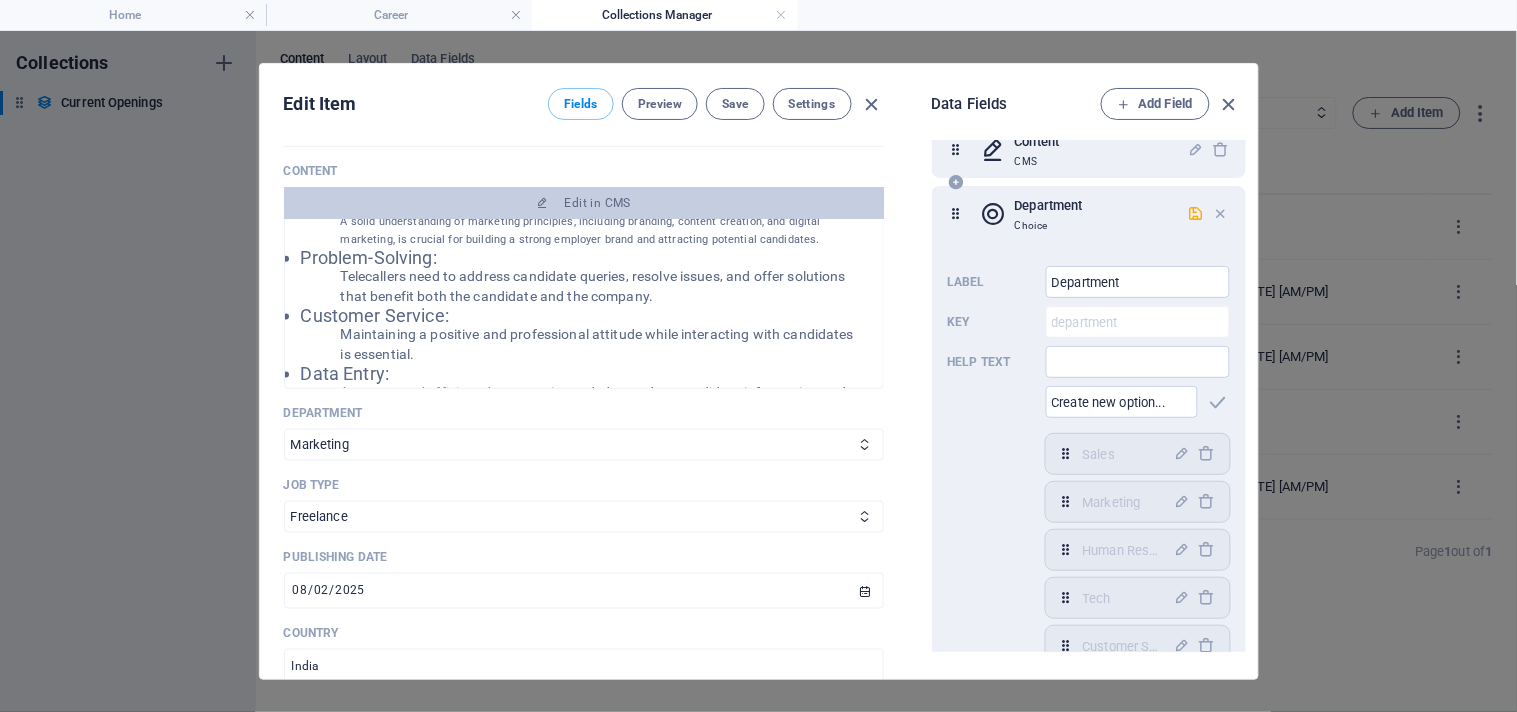 click on "Label Department ​ Key department ​ Help text ​ ​ Sales,Marketing,Human Resources,Tech,Customer Service,Legal & Finance,Nurse Sales ​ Marketing ​ Human Resources ​ Tech ​ Customer Service ​ Legal & Finance ​ Nurse ​ Use first option as the default value" at bounding box center [1089, 538] 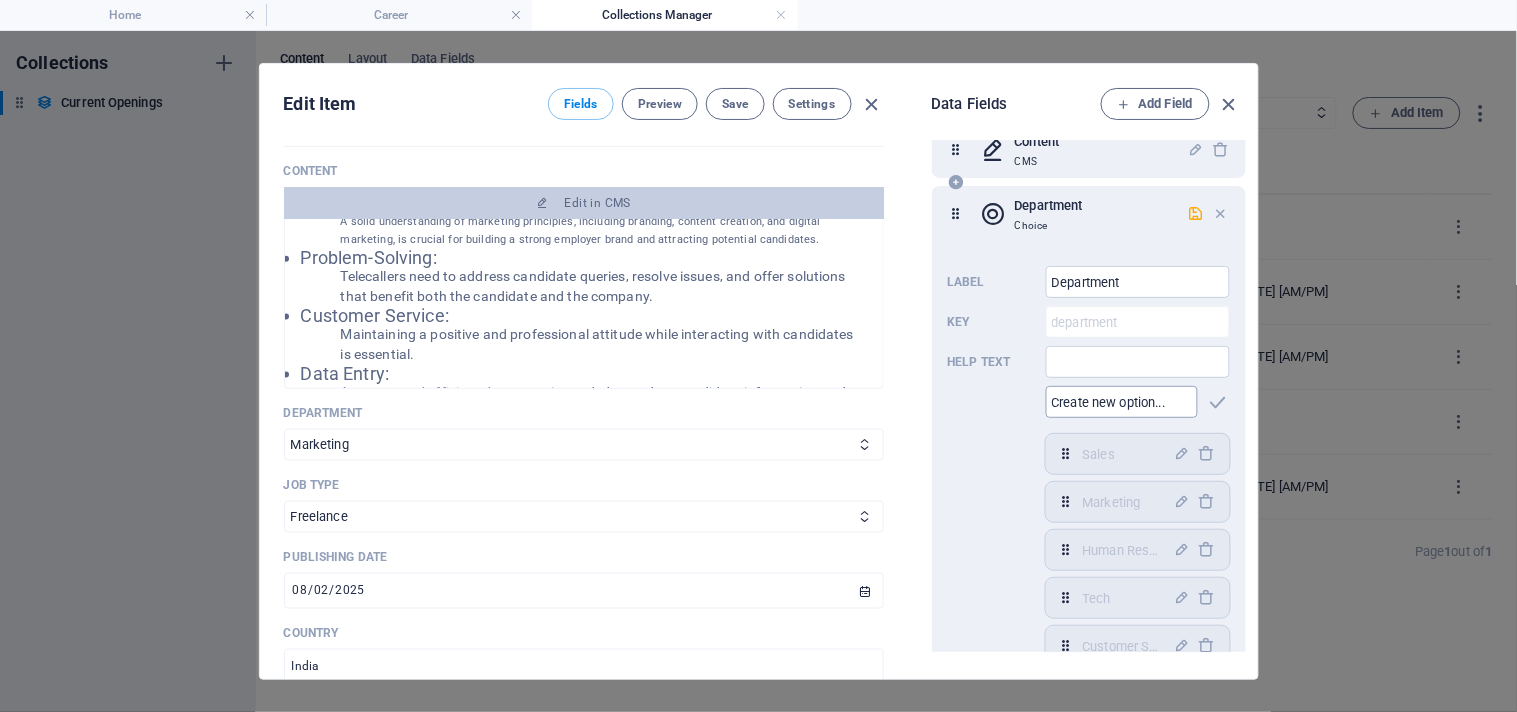 click at bounding box center (1122, 402) 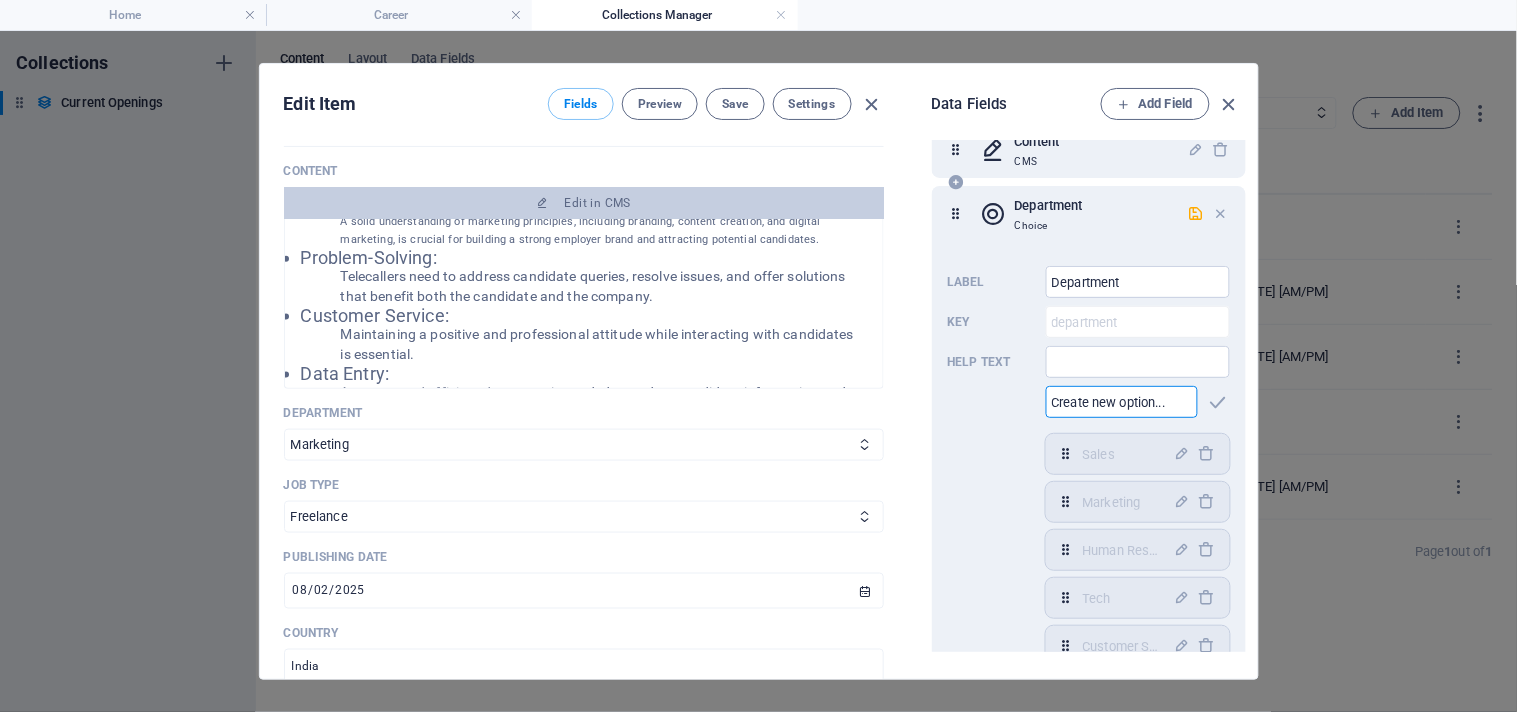 paste on "HR & Marketing" 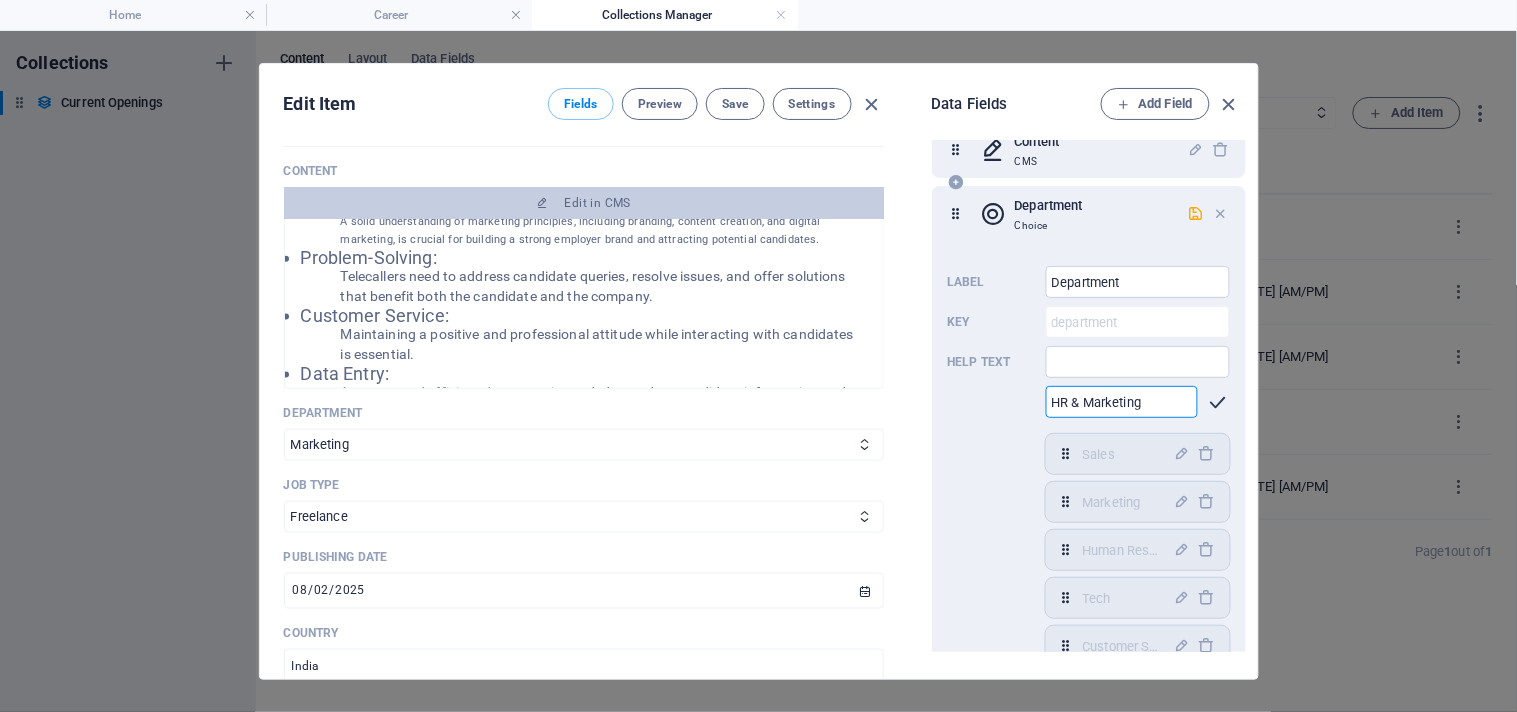 type on "HR & Marketing" 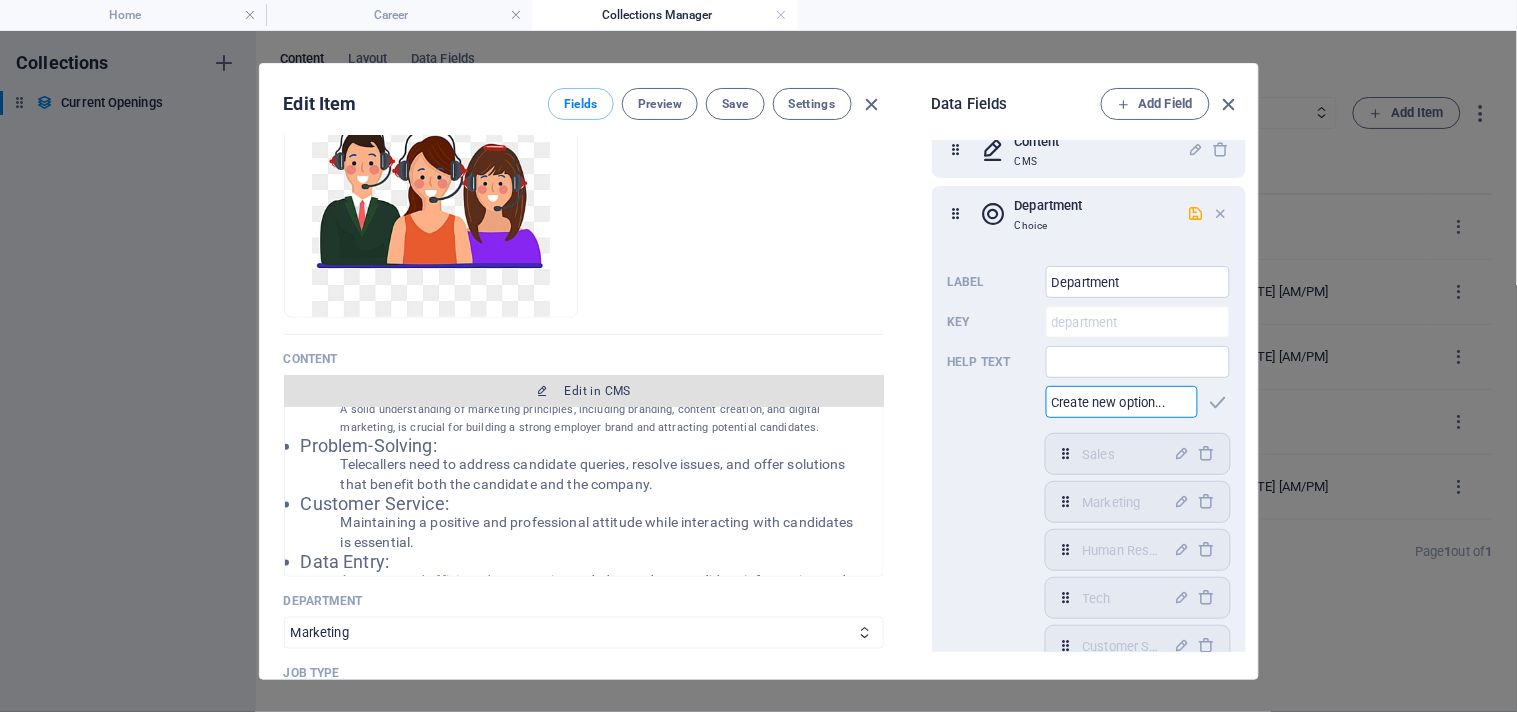 scroll, scrollTop: 444, scrollLeft: 0, axis: vertical 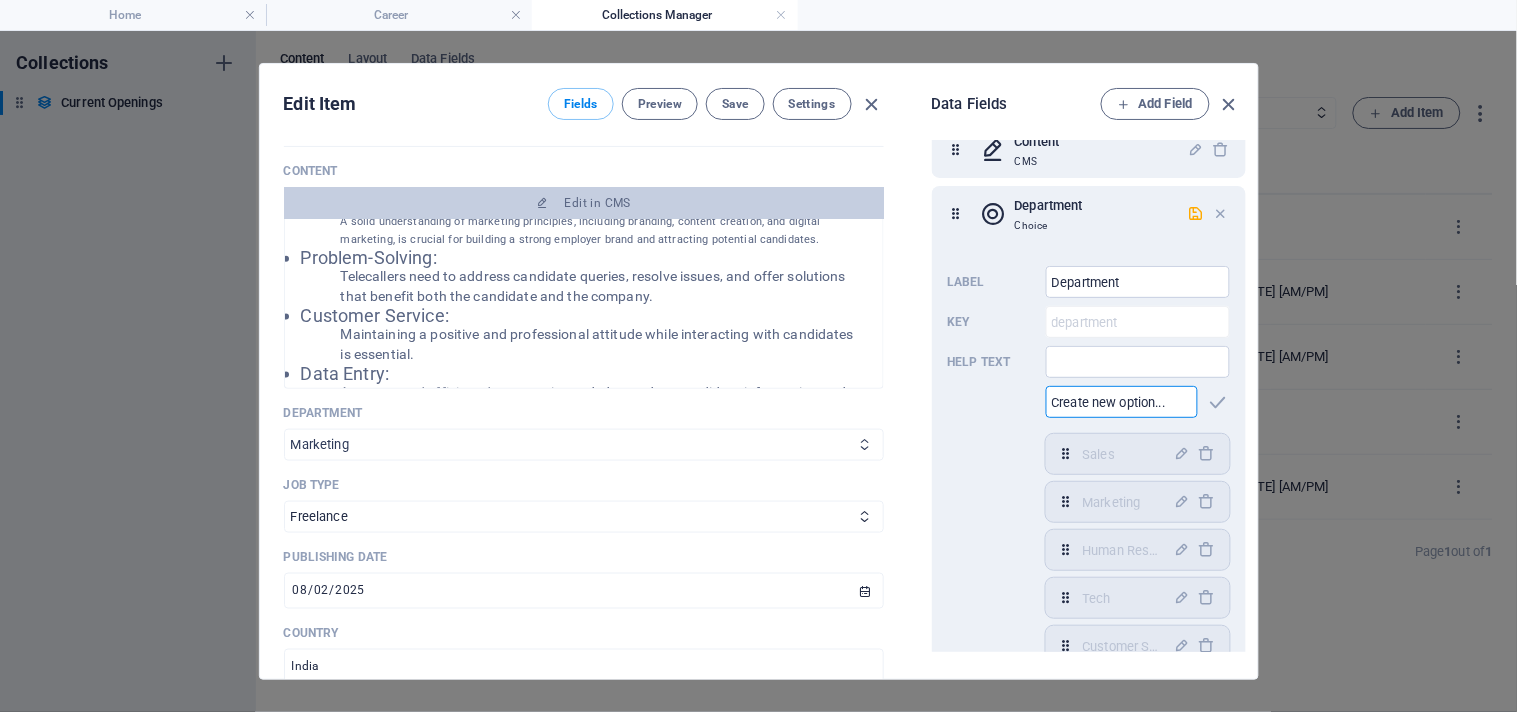 click on "Sales Marketing Human Resources Tech Customer Service Legal & Finance Nurse" at bounding box center (584, 445) 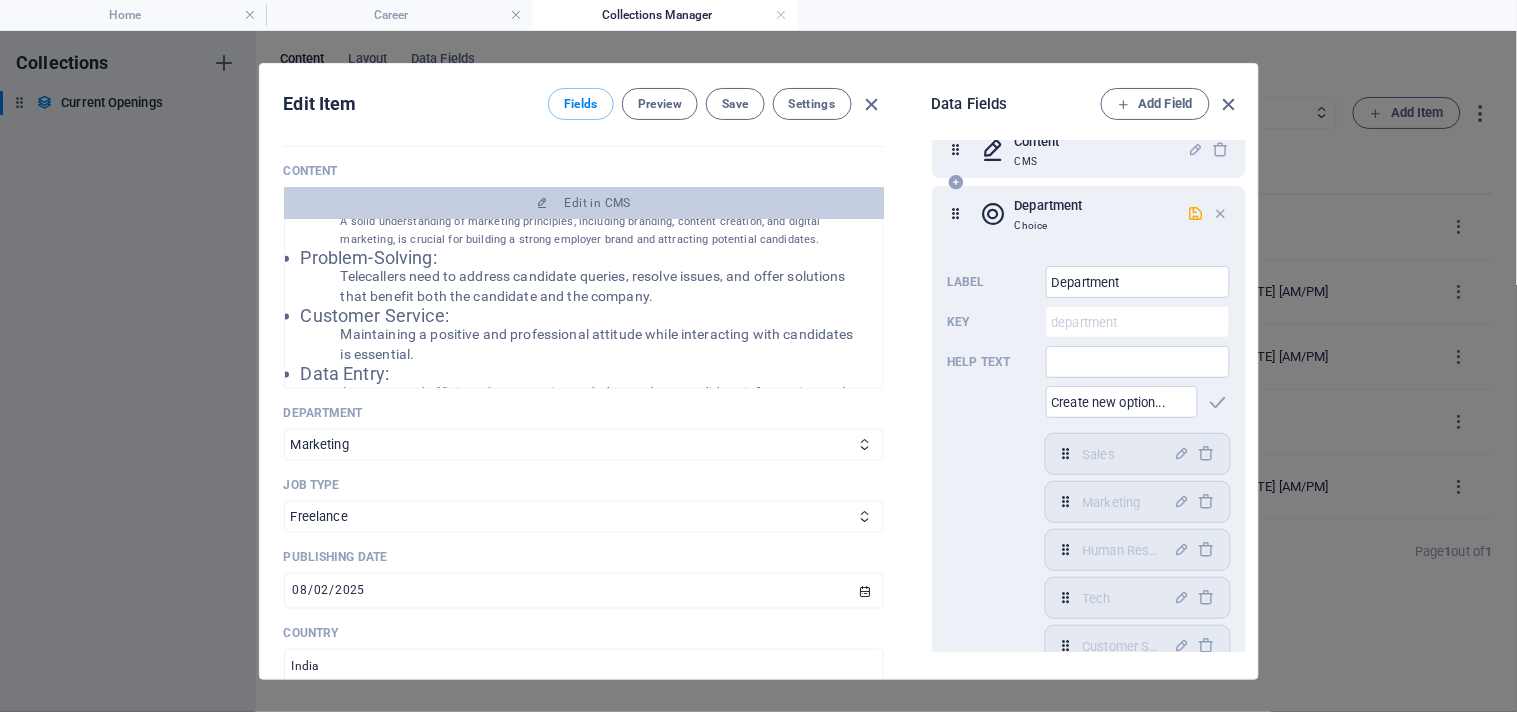 click on "Department Choice" at bounding box center [1084, 214] 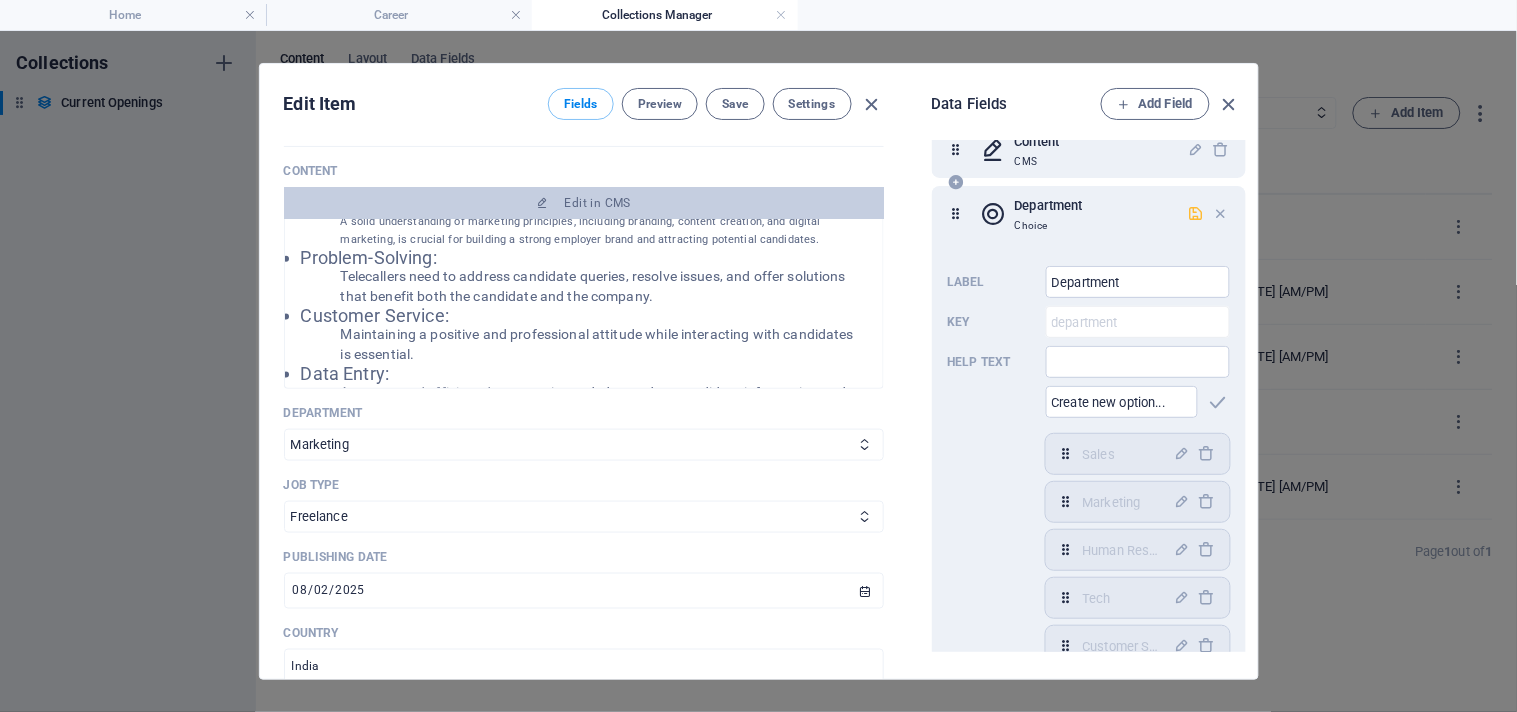 click at bounding box center [1195, 213] 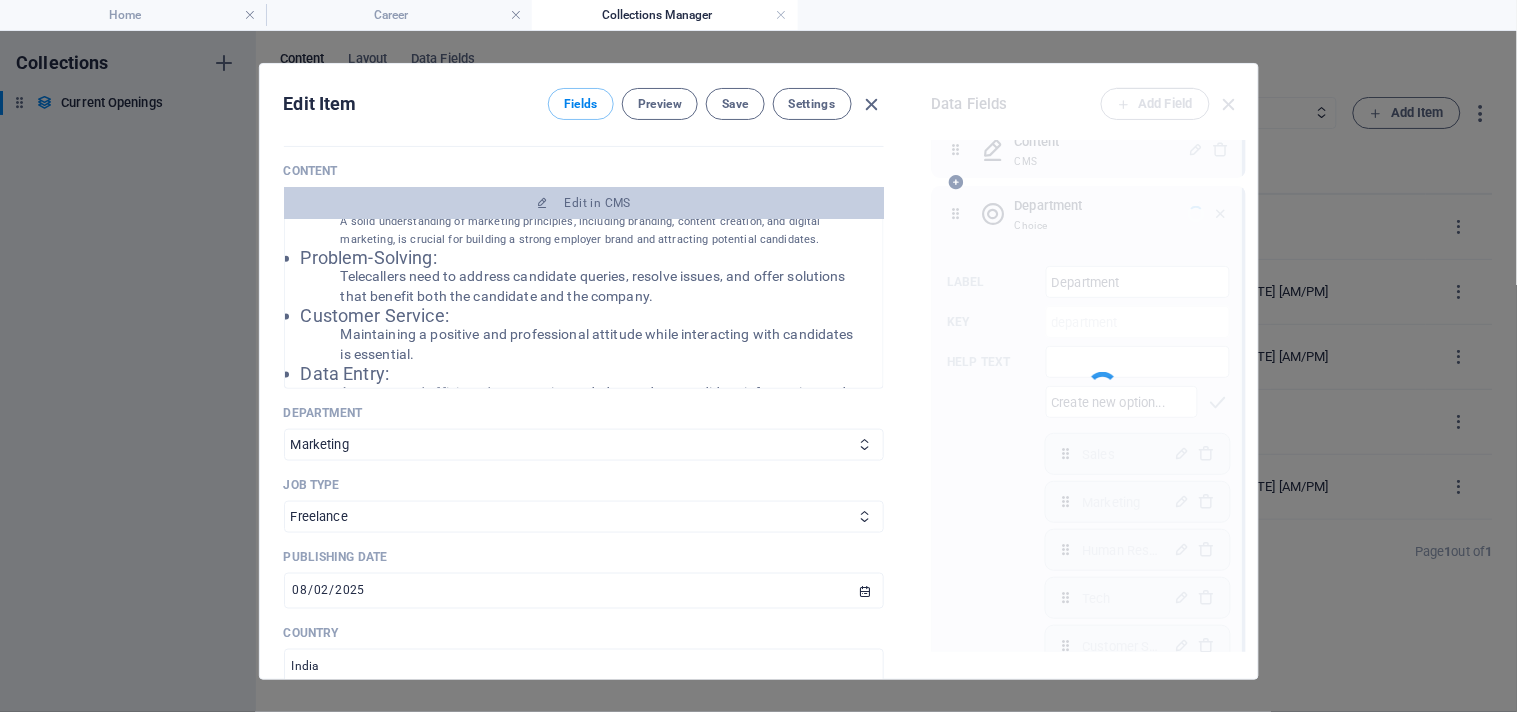 click at bounding box center [1087, 371] 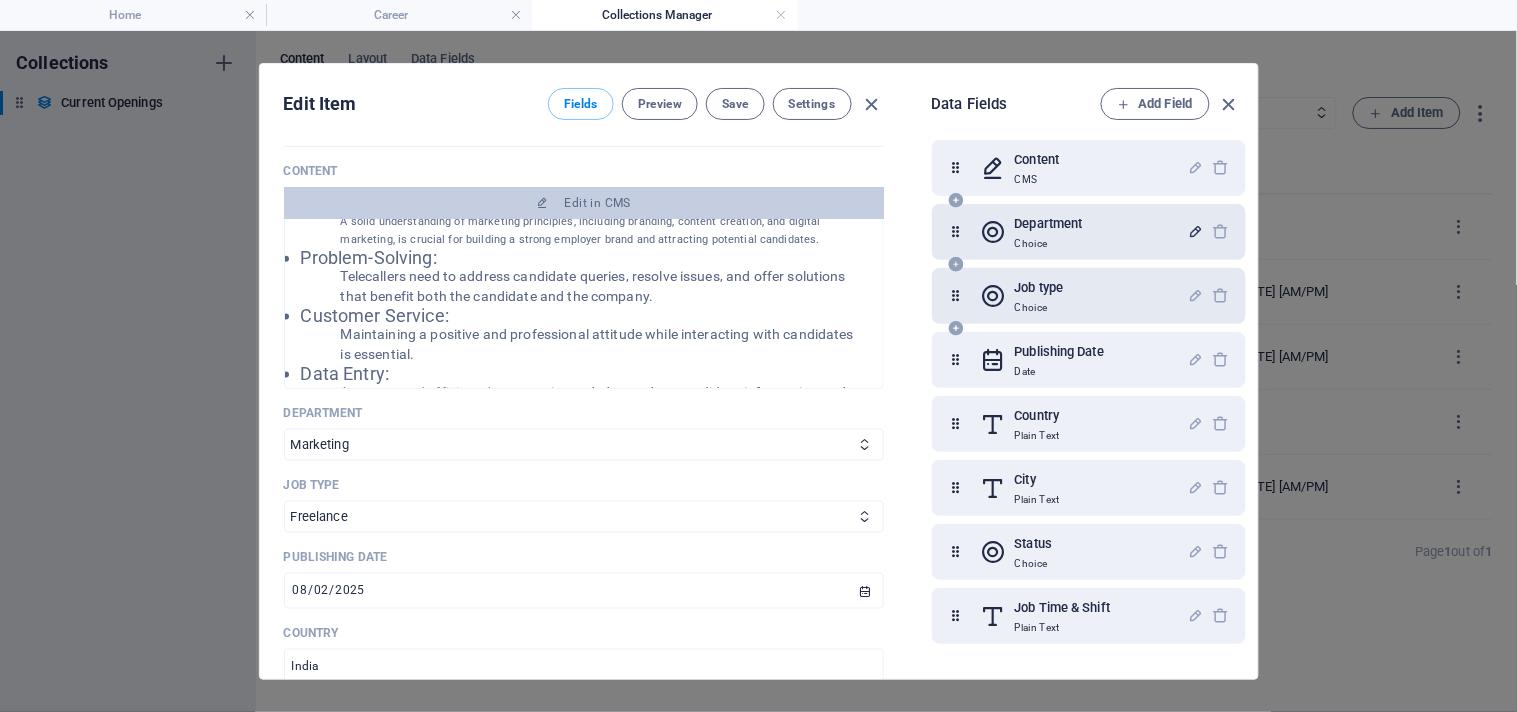 scroll, scrollTop: 203, scrollLeft: 0, axis: vertical 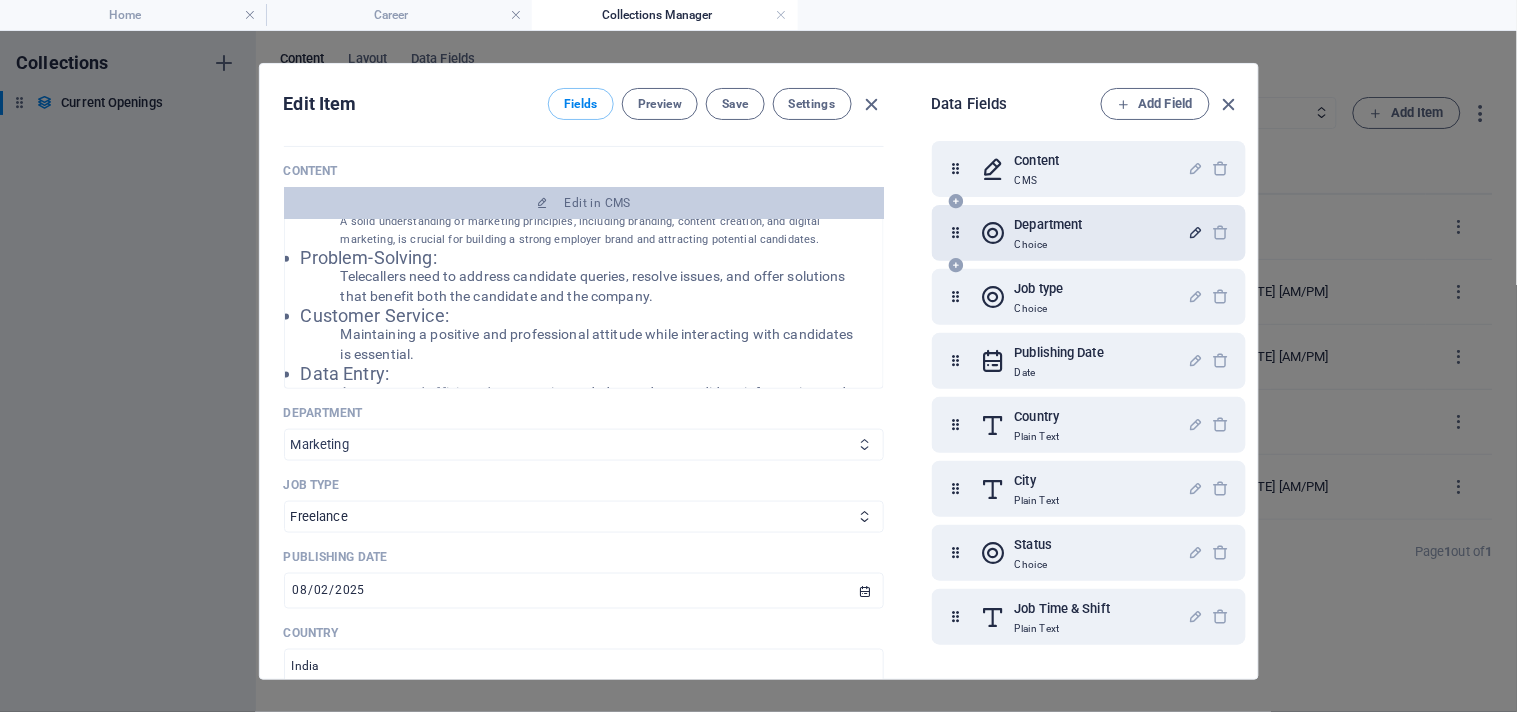 click on "Sales Marketing Human Resources Tech Customer Service Legal & Finance Nurse HR & Marketing" at bounding box center [584, 445] 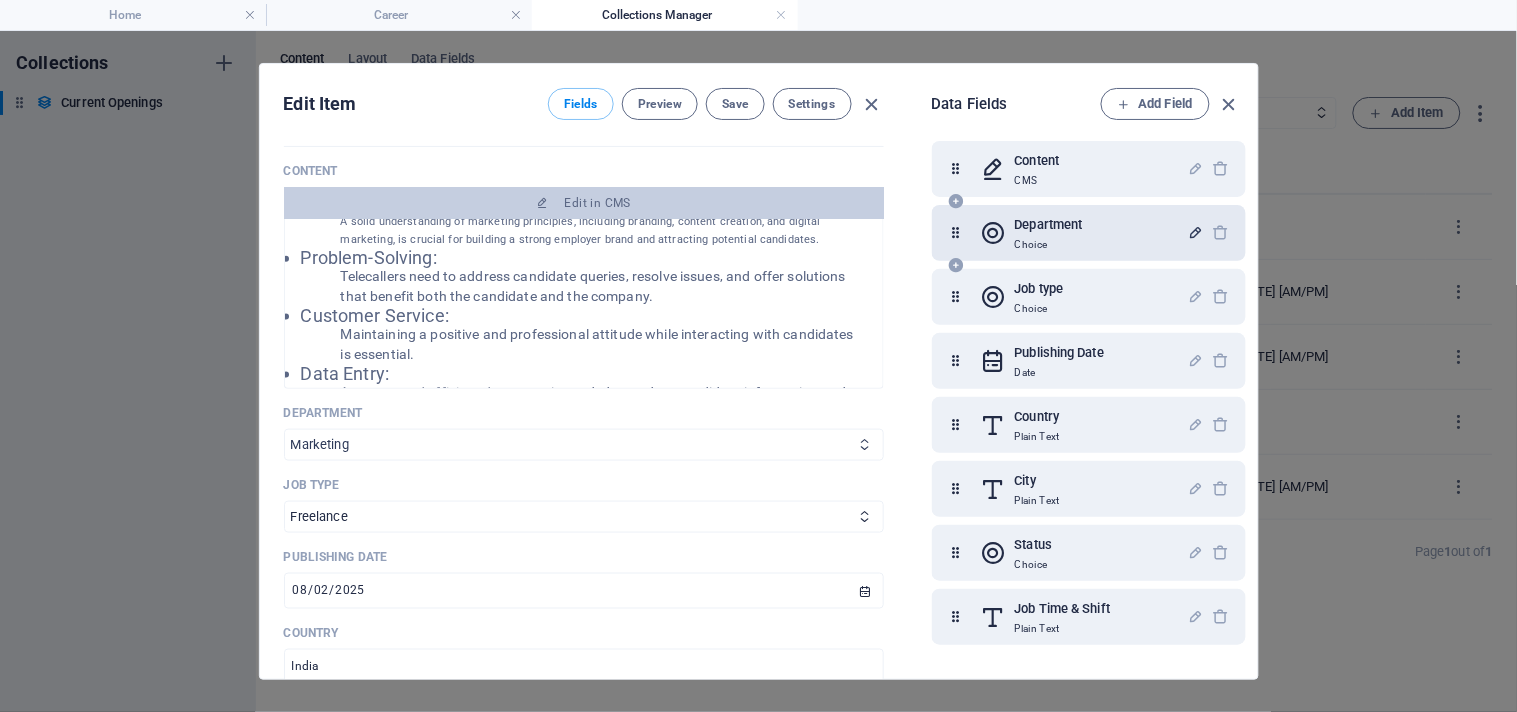 select on "HR & Marketing" 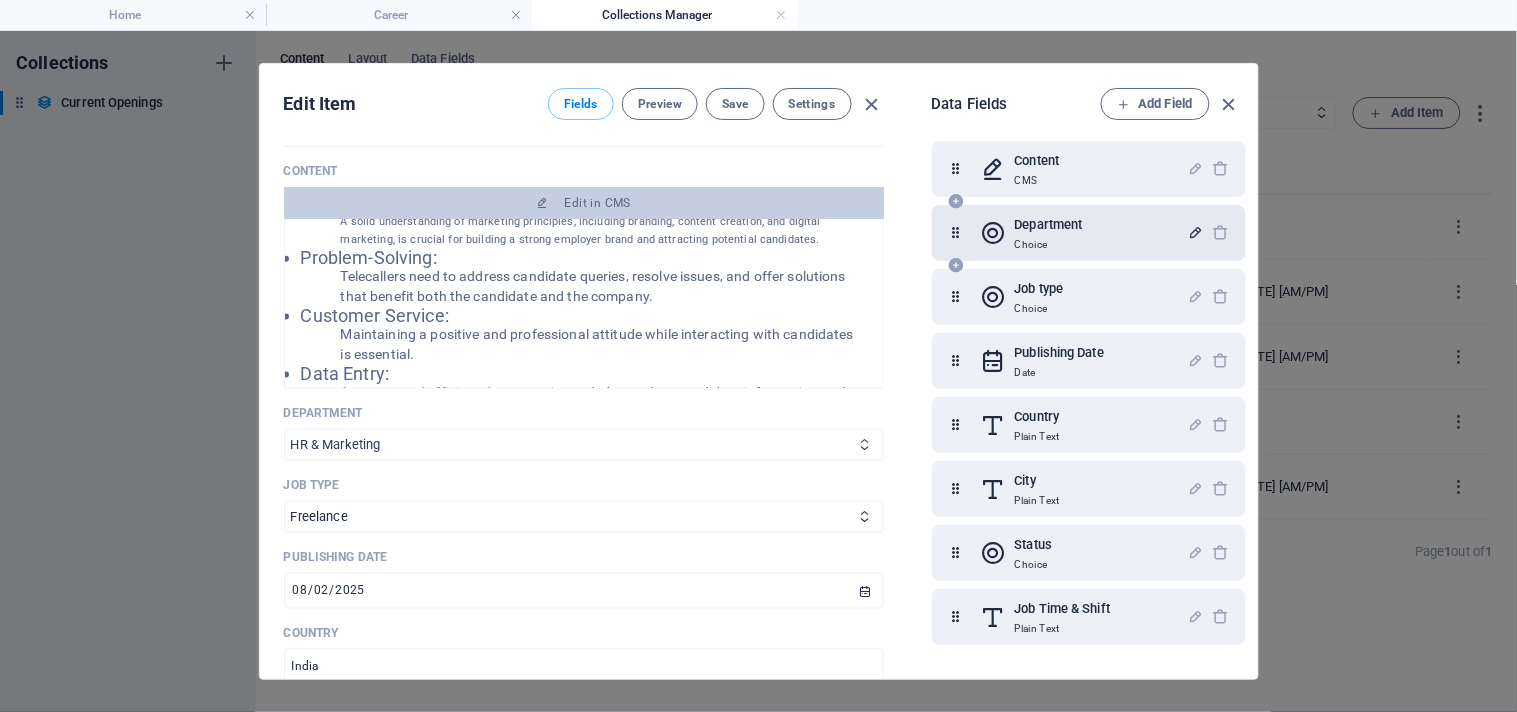 click on "Sales Marketing Human Resources Tech Customer Service Legal & Finance Nurse HR & Marketing" at bounding box center (584, 445) 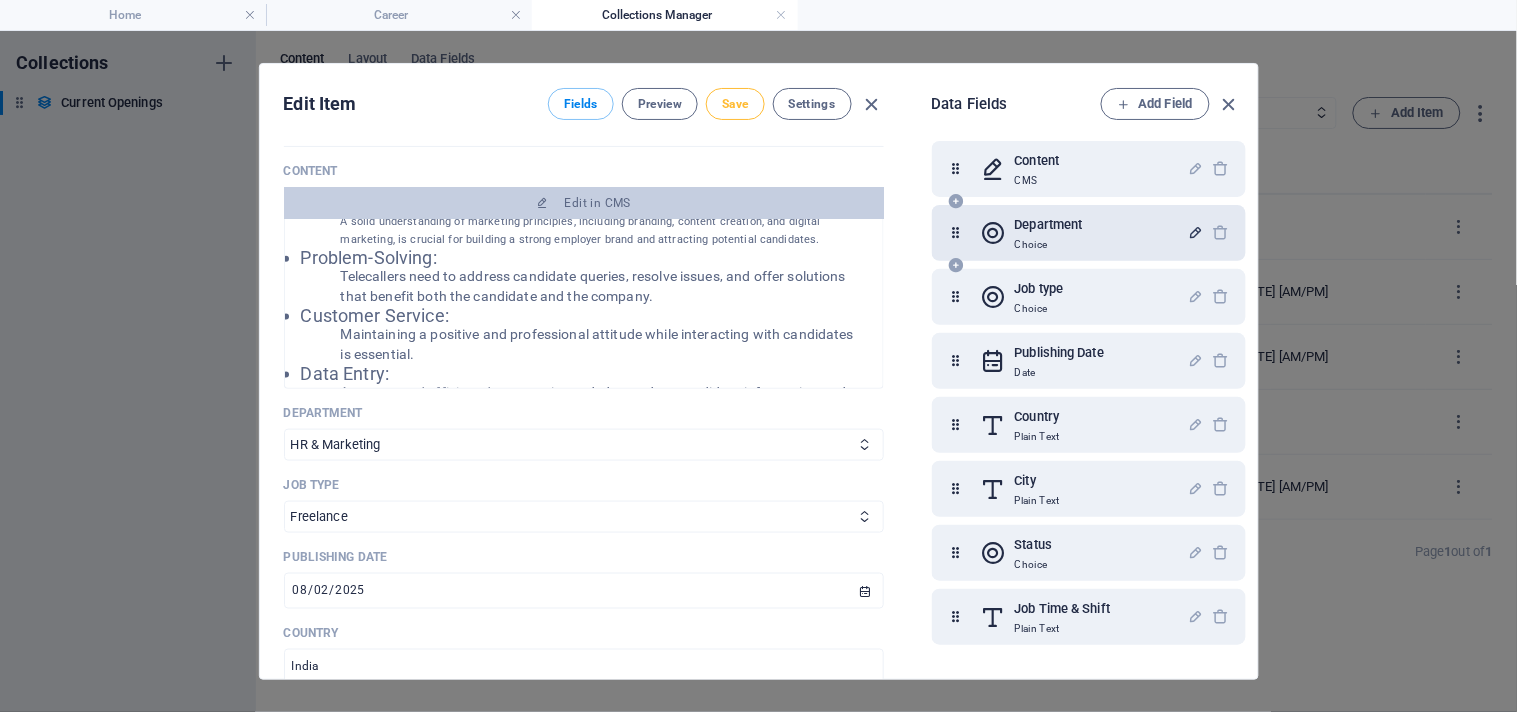 click on "Save" at bounding box center [735, 104] 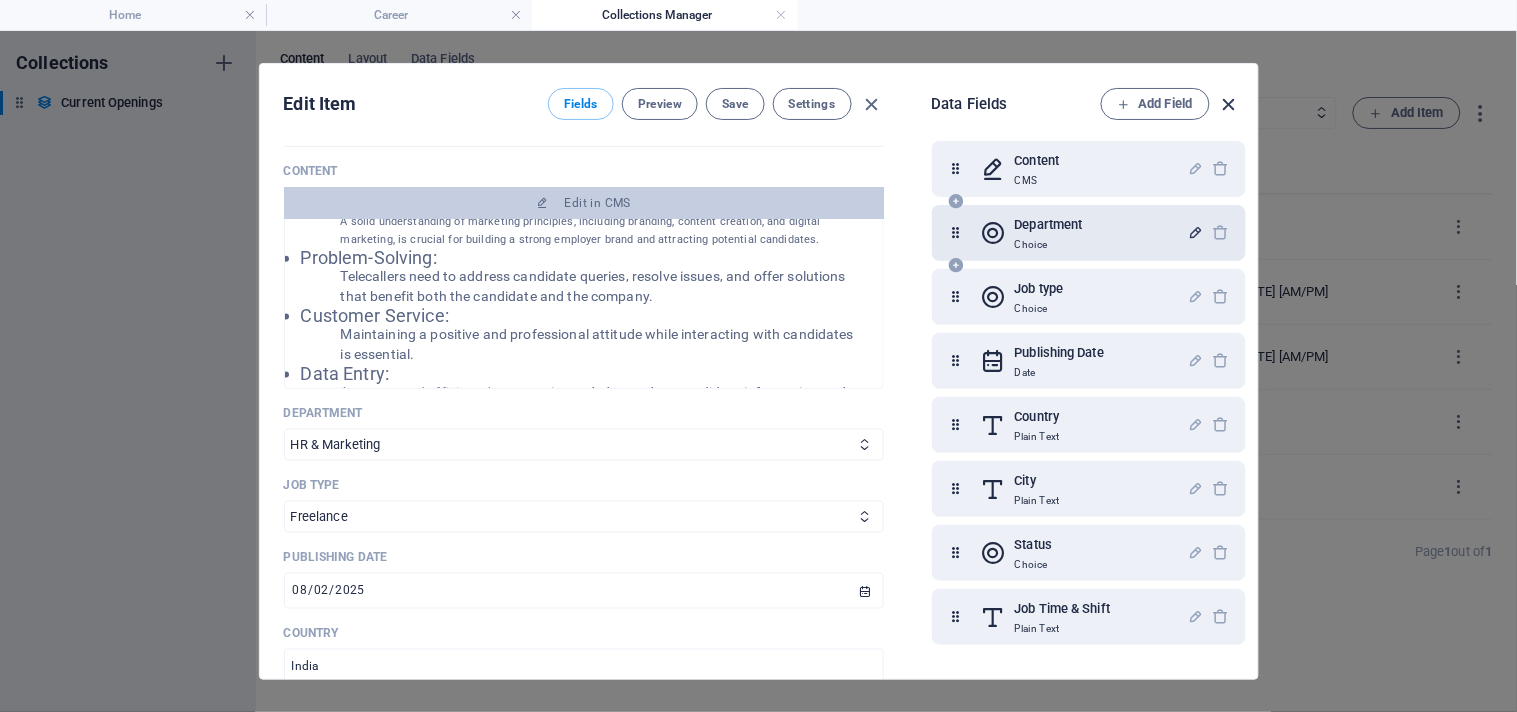click at bounding box center (1229, 104) 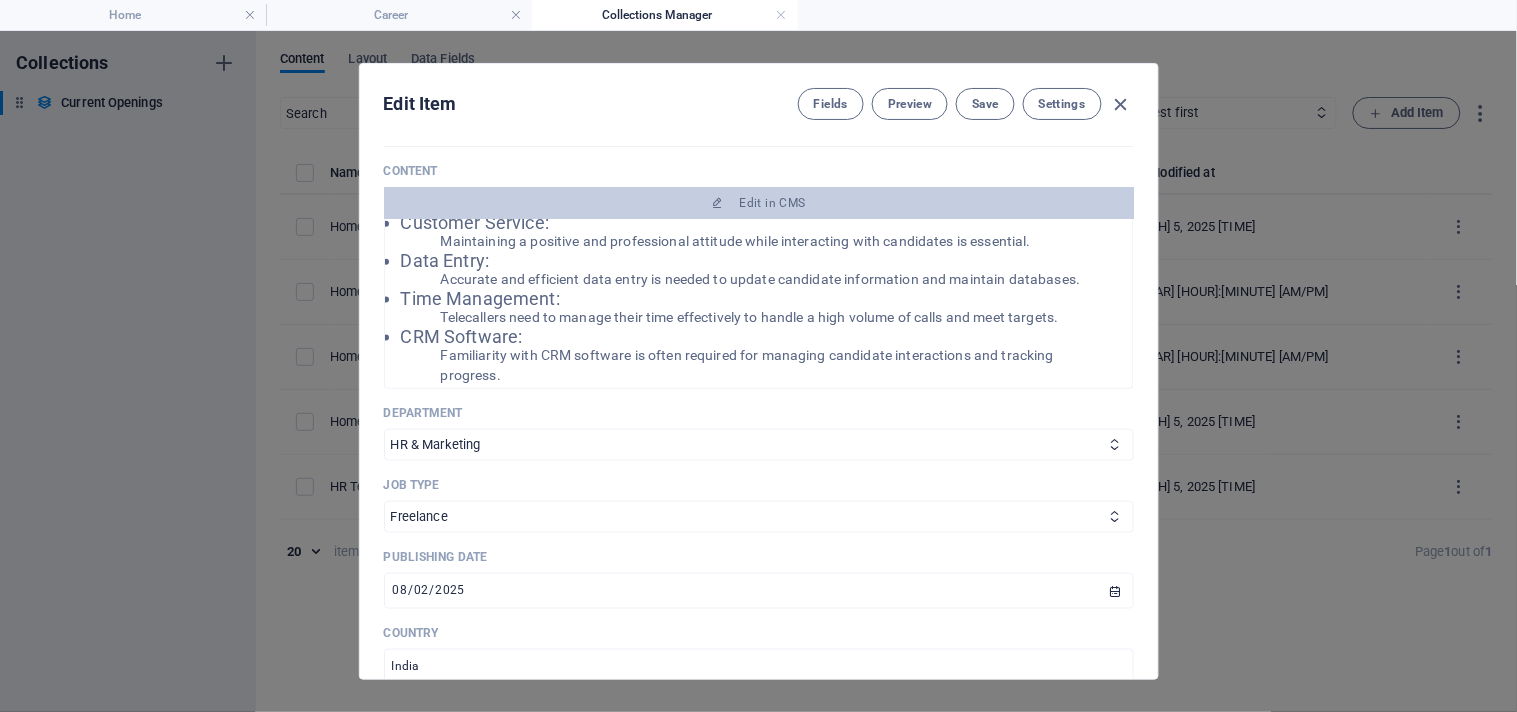 scroll, scrollTop: 666, scrollLeft: 0, axis: vertical 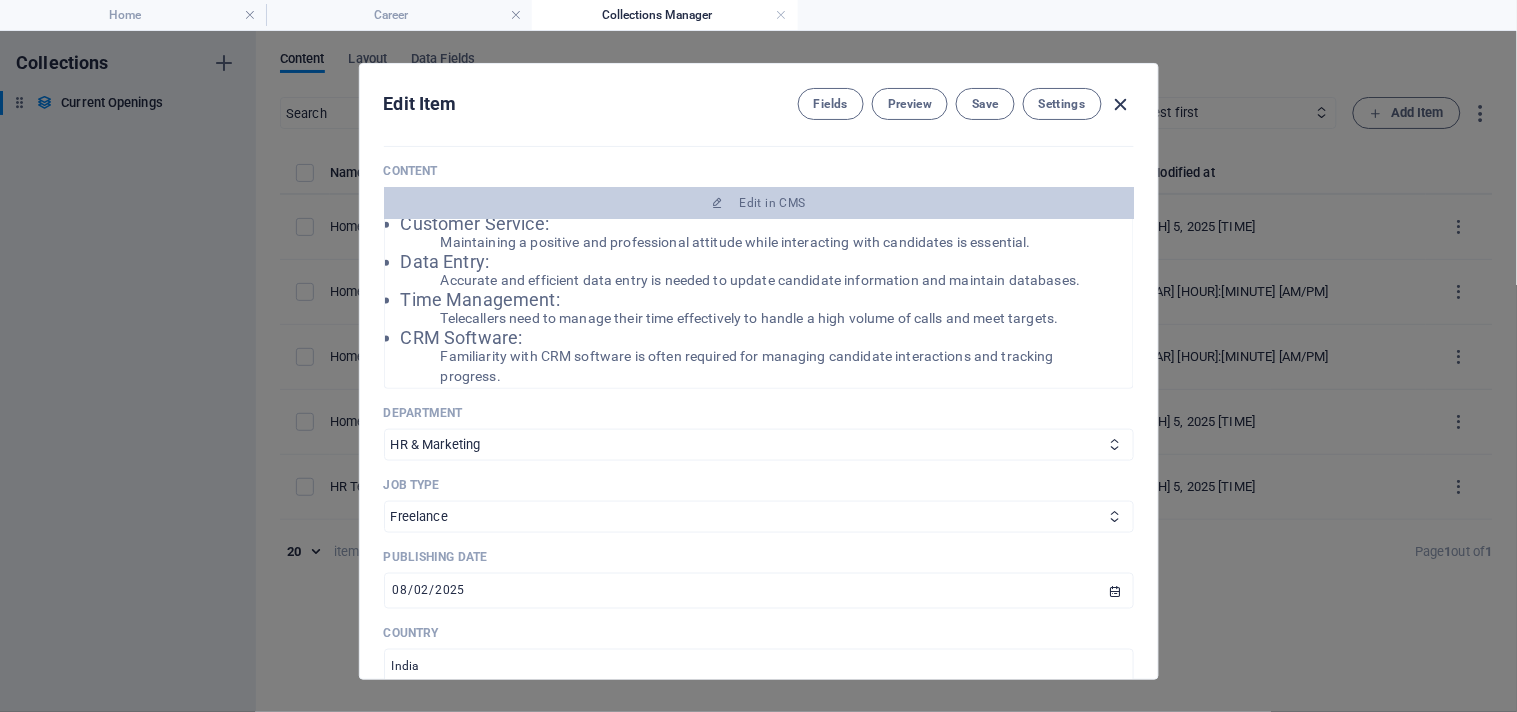 click at bounding box center [1121, 104] 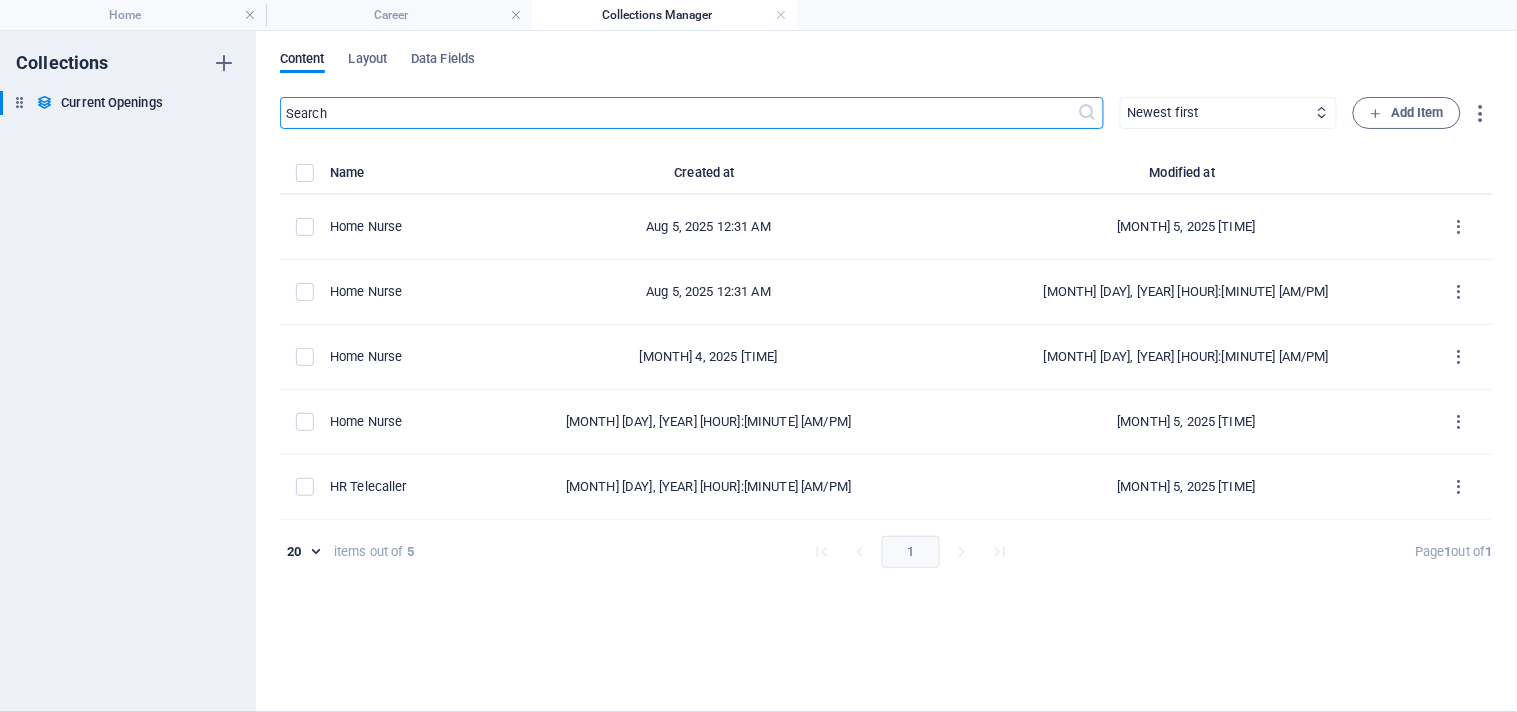 type on "2025-08-05" 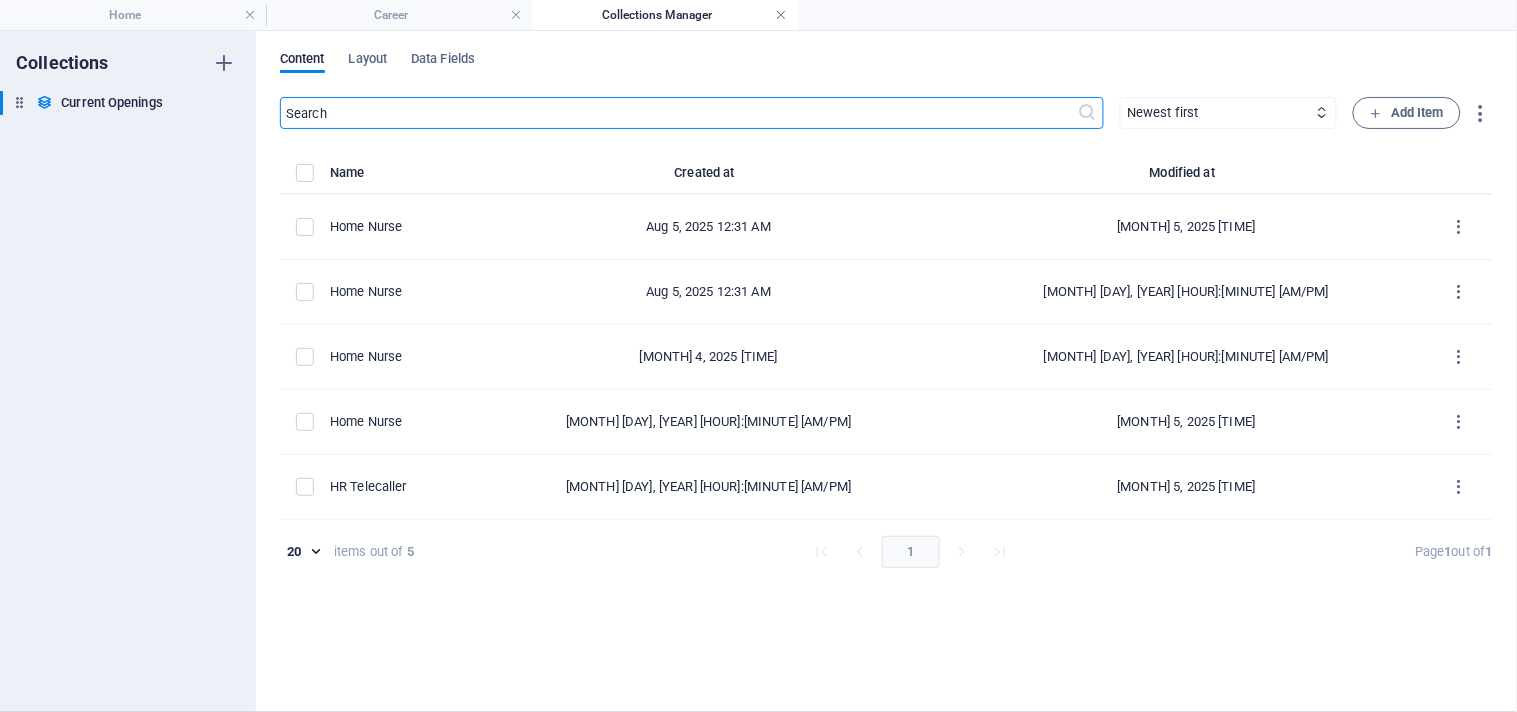 click at bounding box center (782, 15) 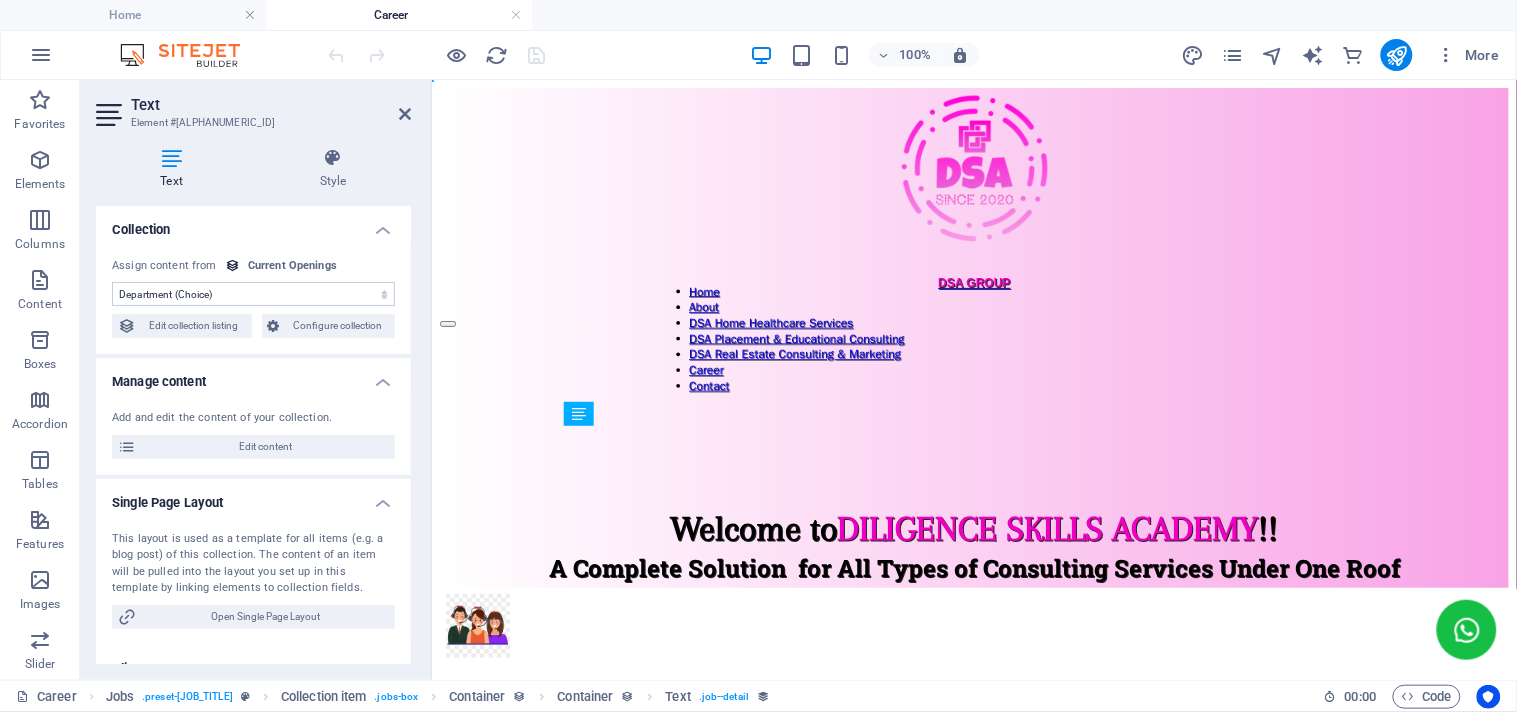 scroll, scrollTop: 222, scrollLeft: 0, axis: vertical 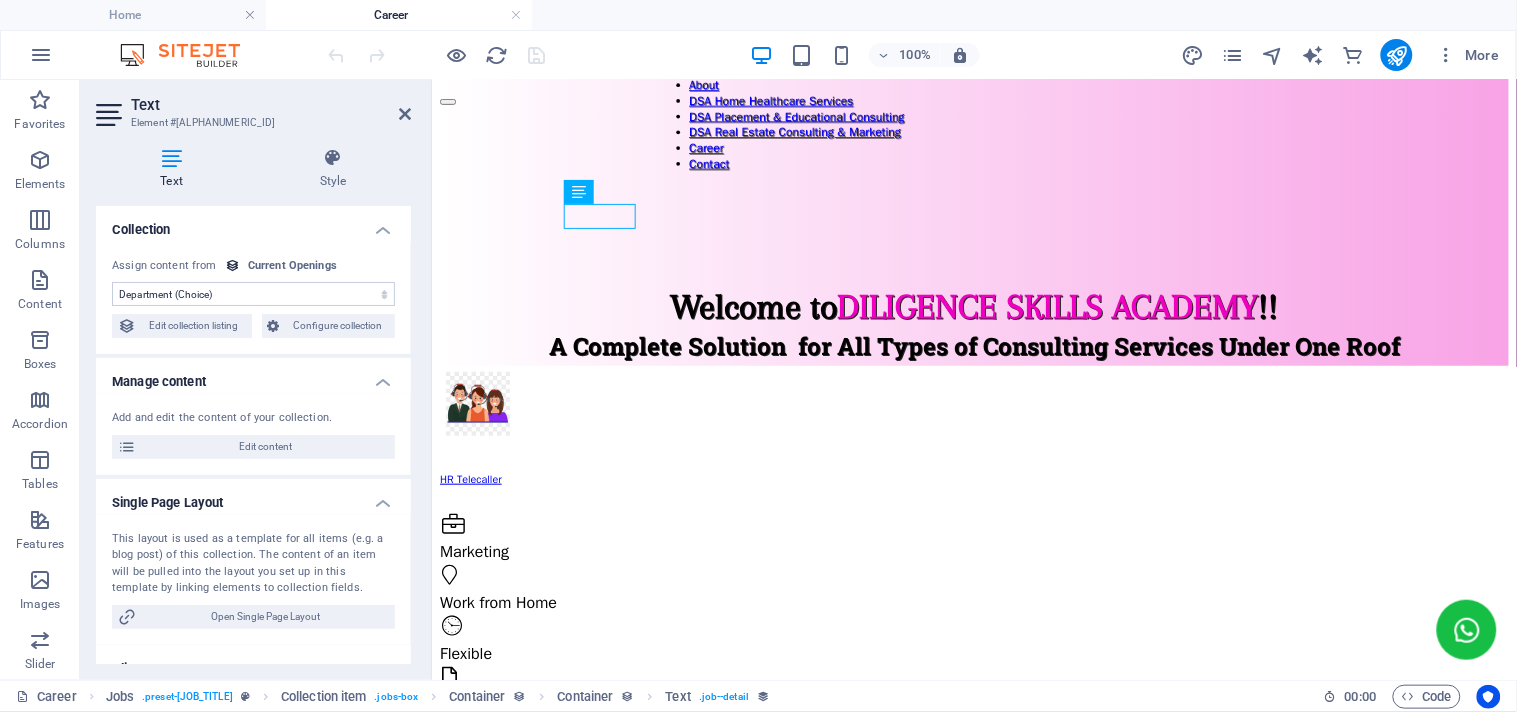 click at bounding box center (437, 55) 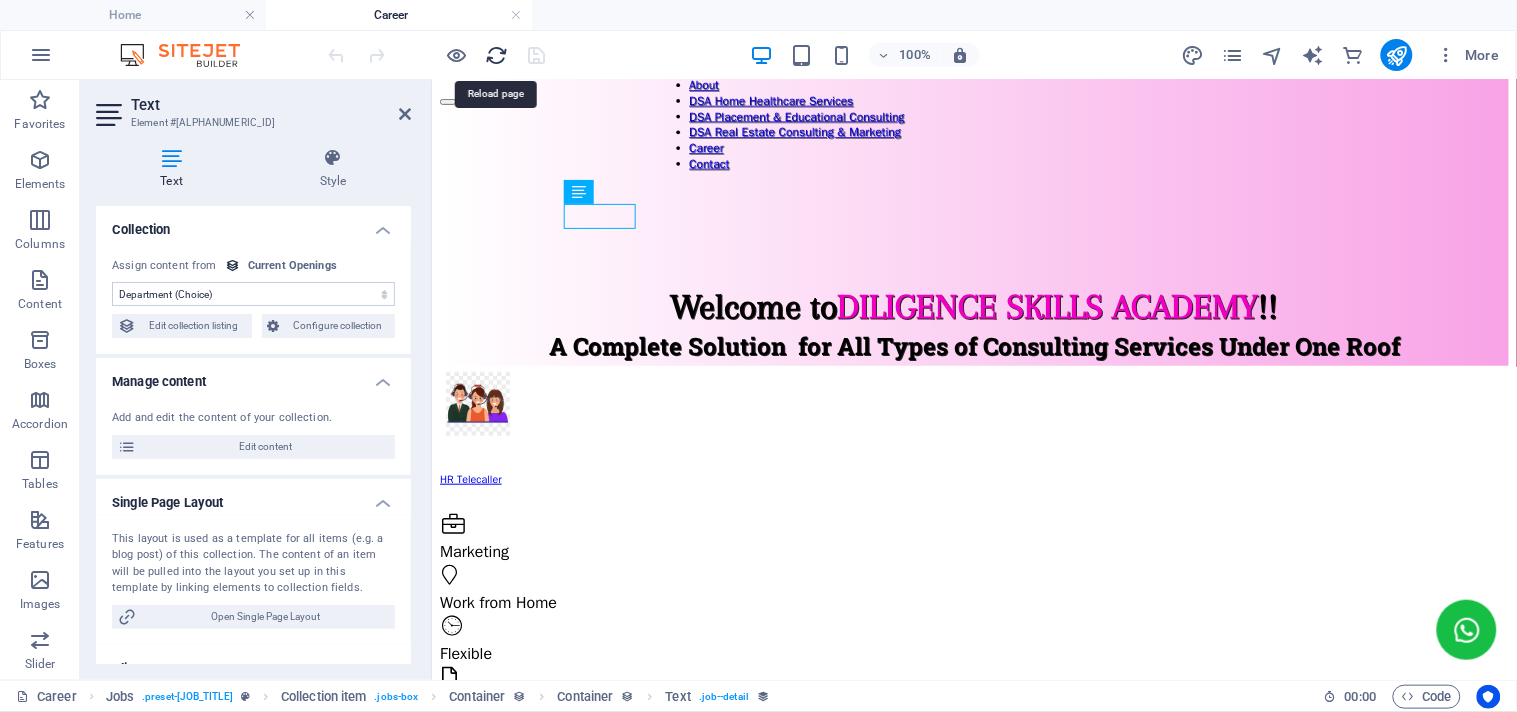 click at bounding box center [497, 55] 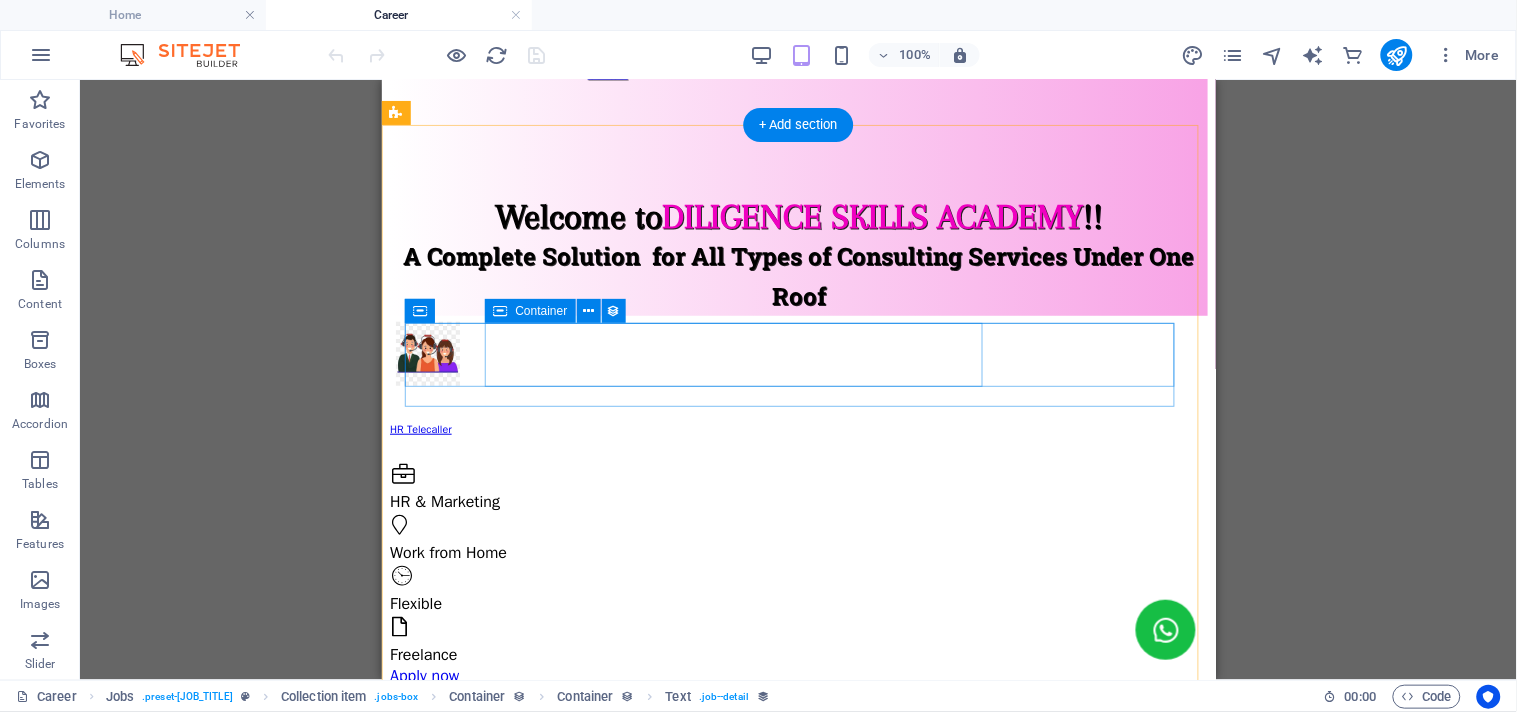 scroll, scrollTop: 222, scrollLeft: 0, axis: vertical 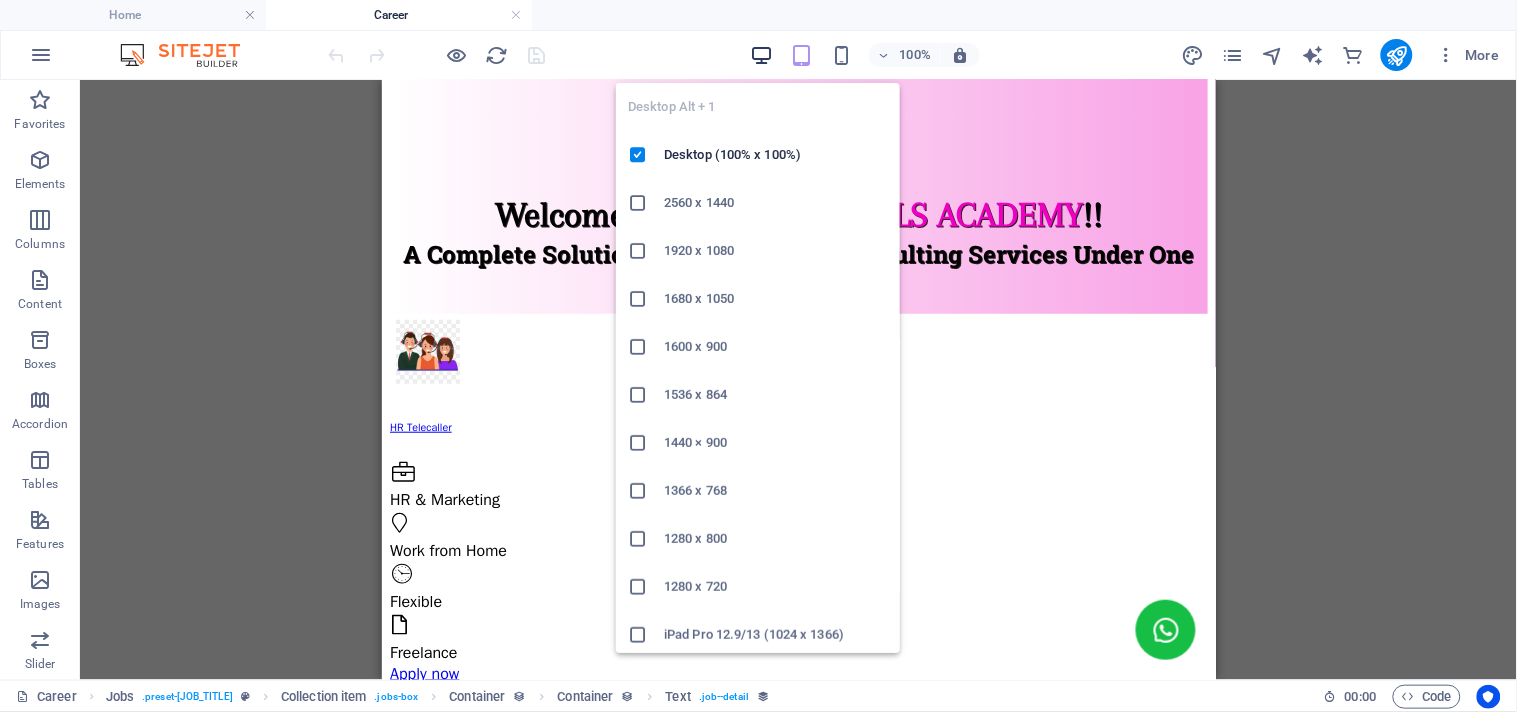 click at bounding box center (761, 55) 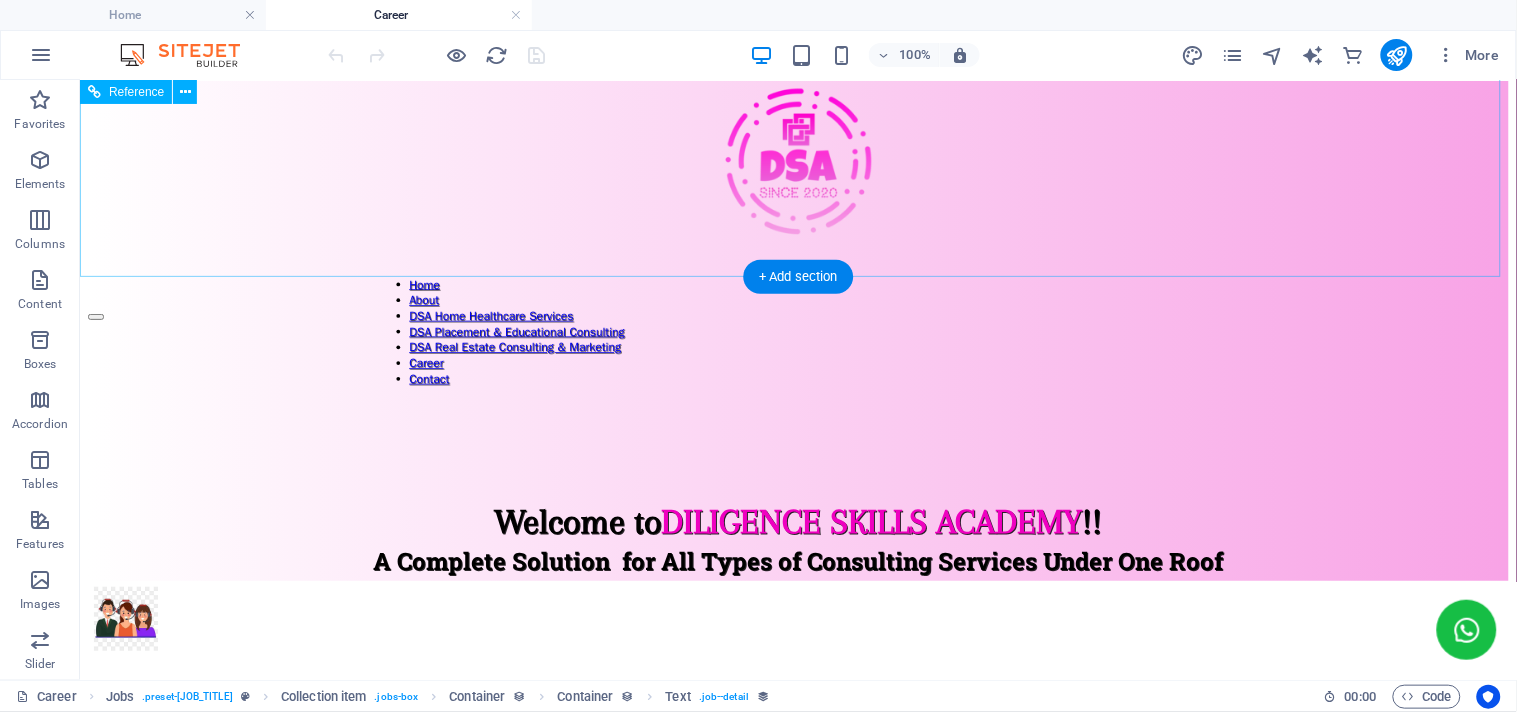 scroll, scrollTop: 0, scrollLeft: 0, axis: both 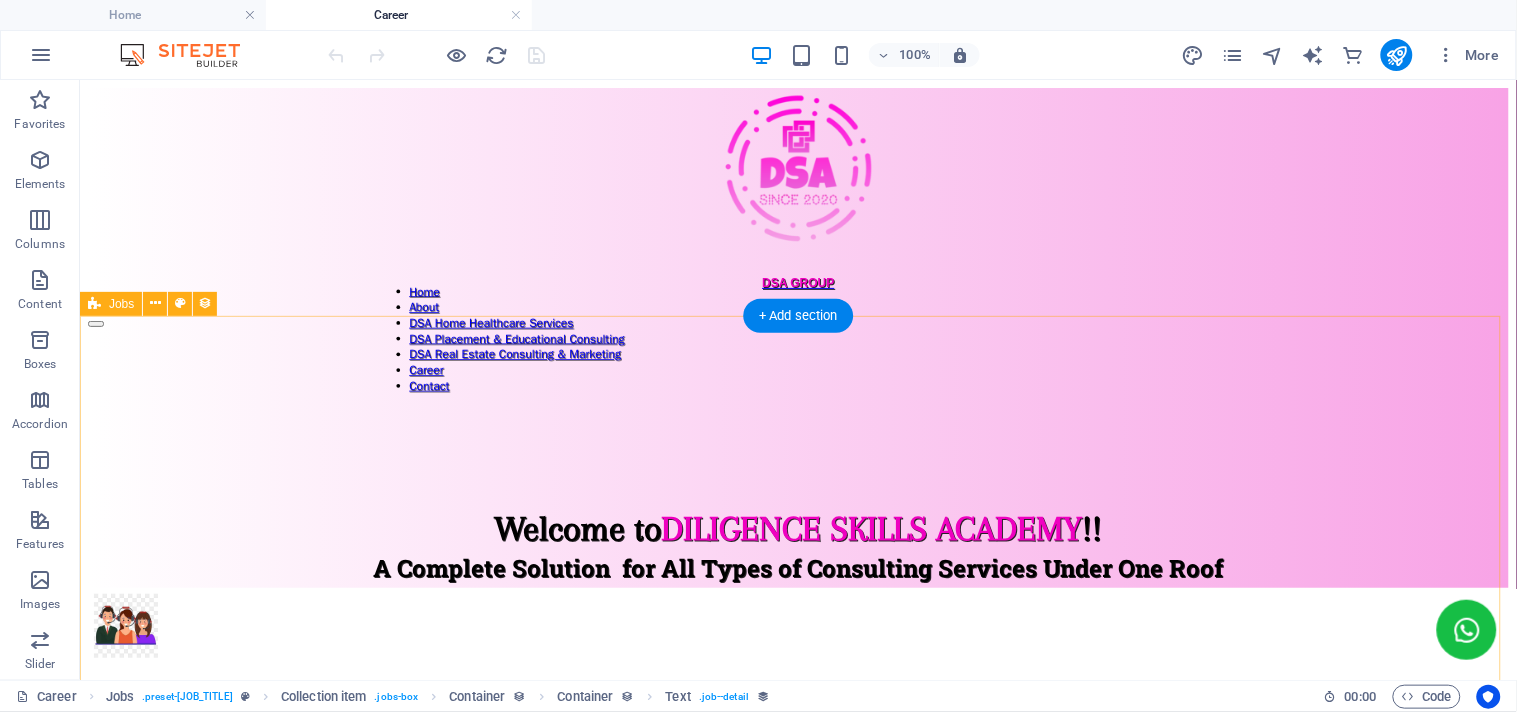 click on "HR Telecaller HR & Marketing Work from Home Flexible Freelance Apply now Home Nurse Nurse Kolkata 12 Hours Day Full time Apply now Home Nurse Nurse Kolkata 12 Hours Night Full time Apply now Home Nurse Nurse Kolkata 24 Hours Full time Apply now Home Nurse Nurse Kolkata Alternate 24 Hours Full time Apply now  Previous Next" at bounding box center [797, 1585] 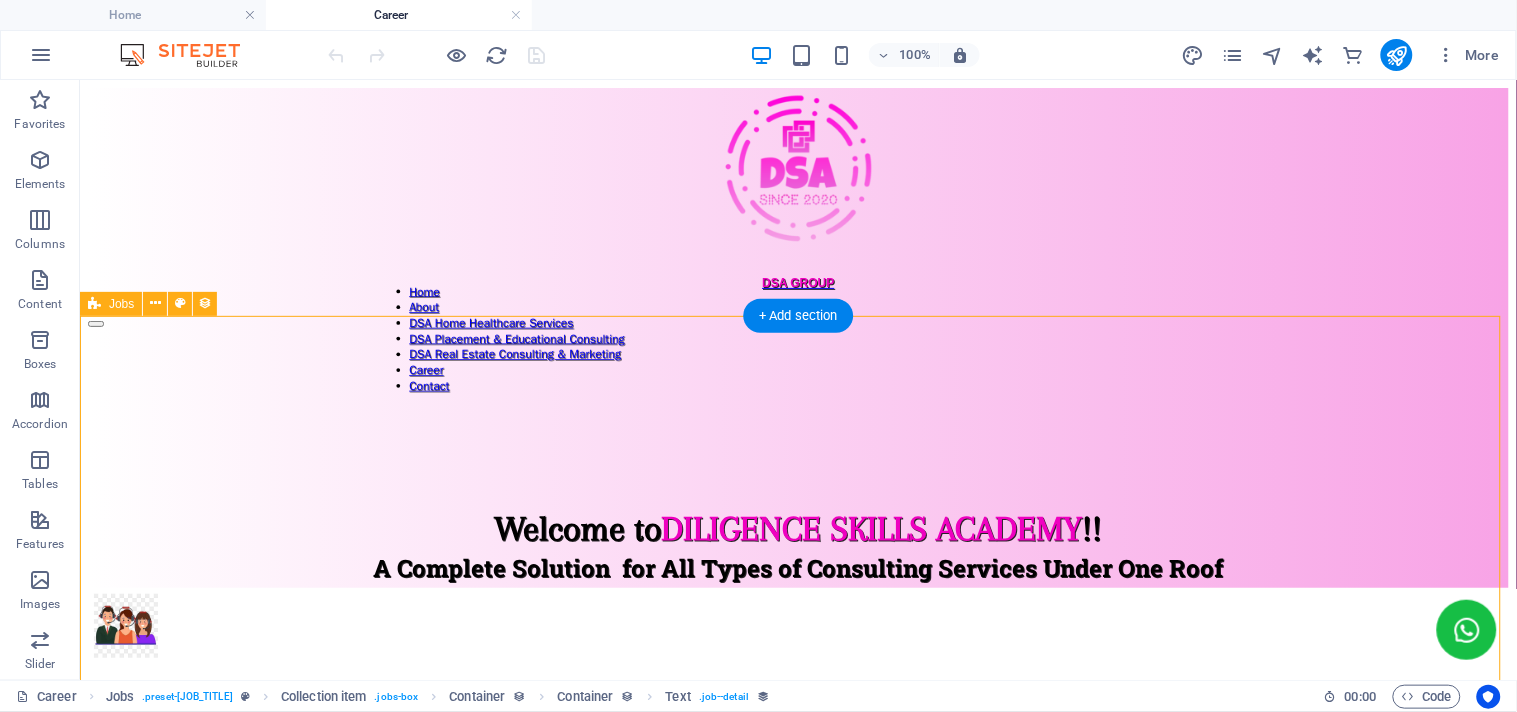click on "HR Telecaller HR & Marketing Work from Home Flexible Freelance Apply now Home Nurse Nurse Kolkata 12 Hours Day Full time Apply now Home Nurse Nurse Kolkata 12 Hours Night Full time Apply now Home Nurse Nurse Kolkata 24 Hours Full time Apply now Home Nurse Nurse Kolkata Alternate 24 Hours Full time Apply now  Previous Next" at bounding box center [797, 1585] 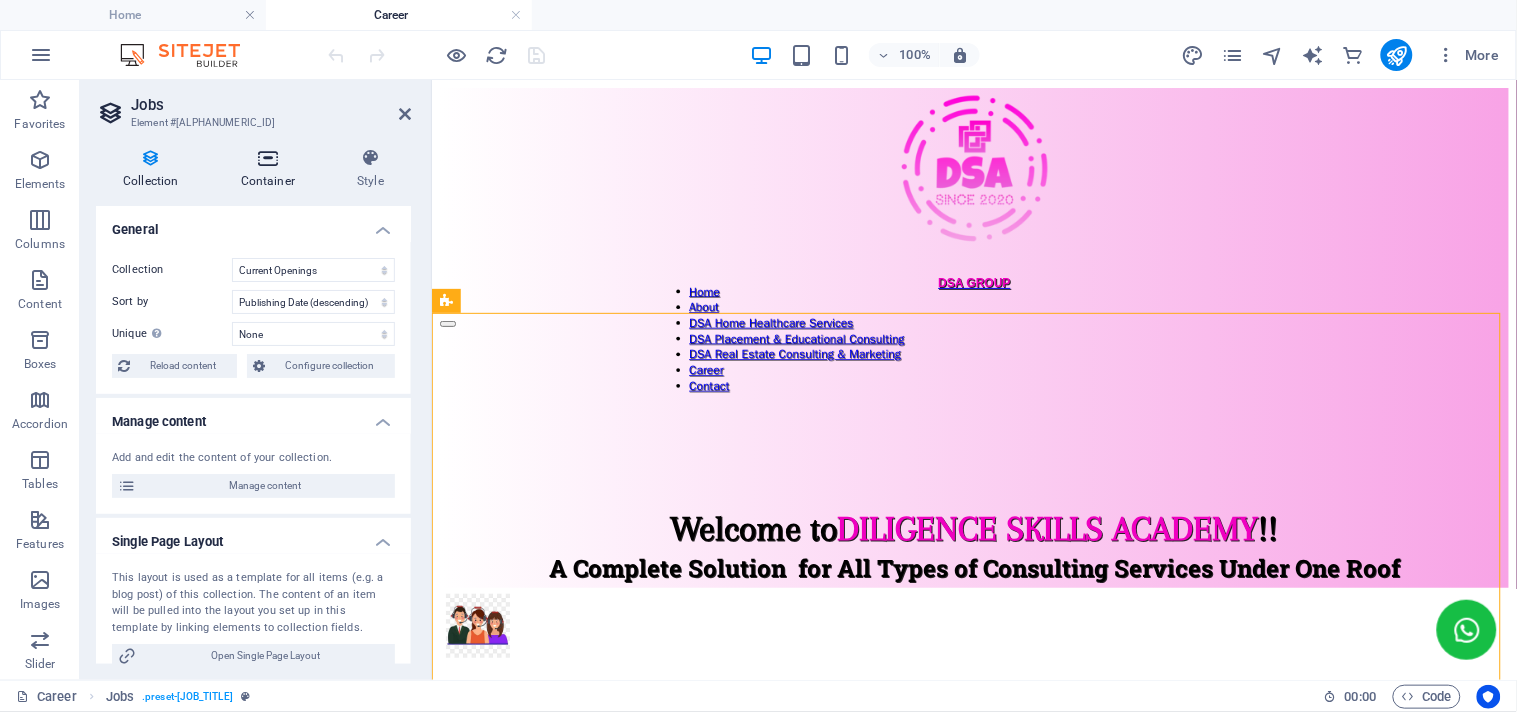 click on "Container" at bounding box center (272, 169) 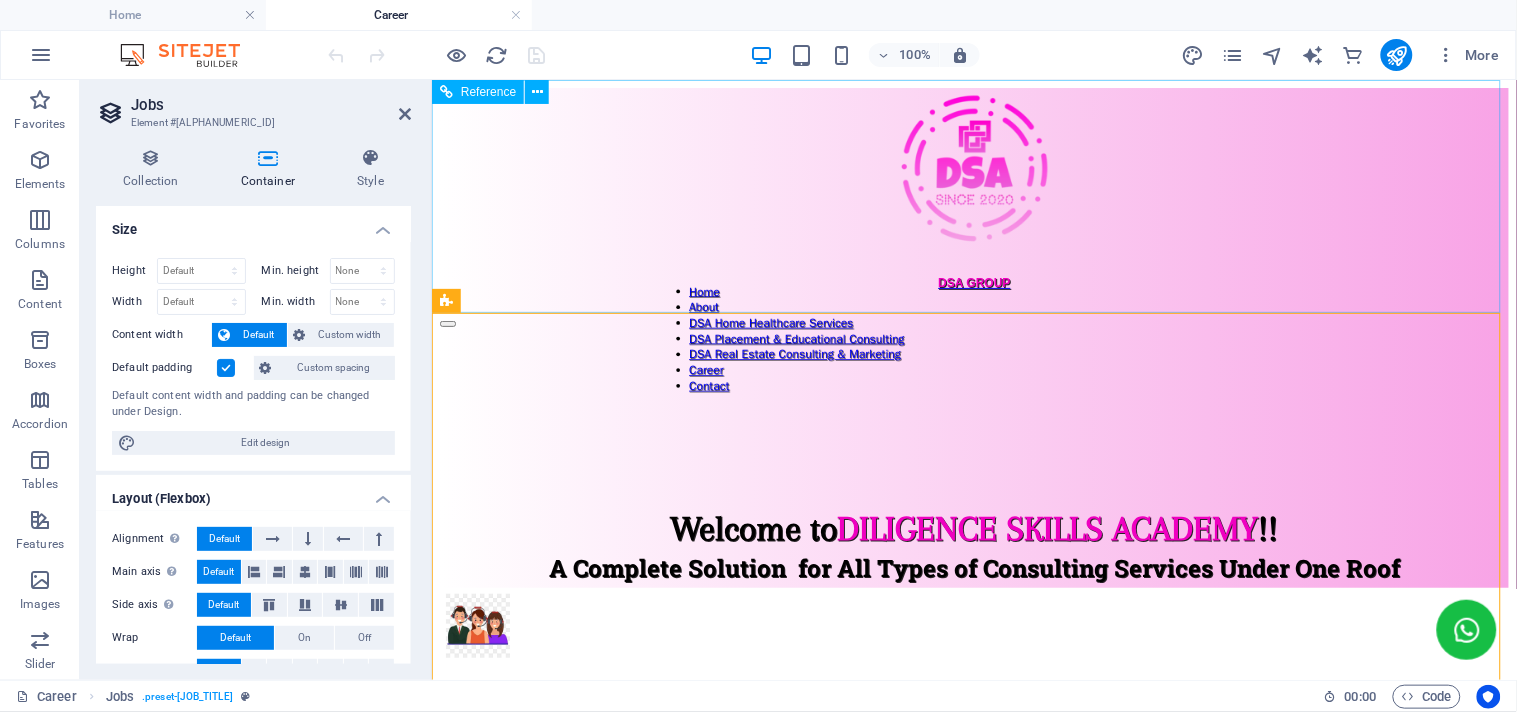 click on "Welcome to  DILIGENCE SKILLS ACADEMY  !!" at bounding box center [973, 527] 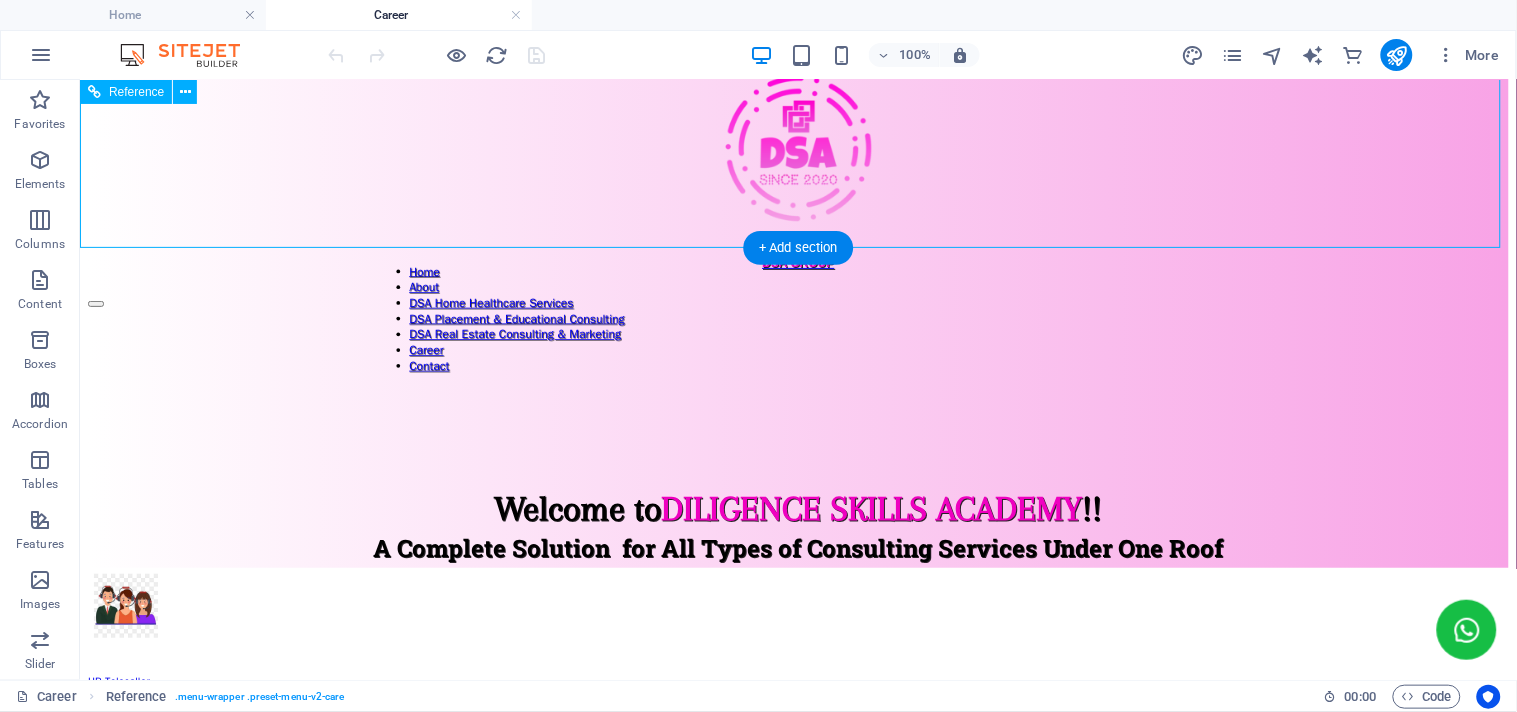 scroll, scrollTop: 0, scrollLeft: 0, axis: both 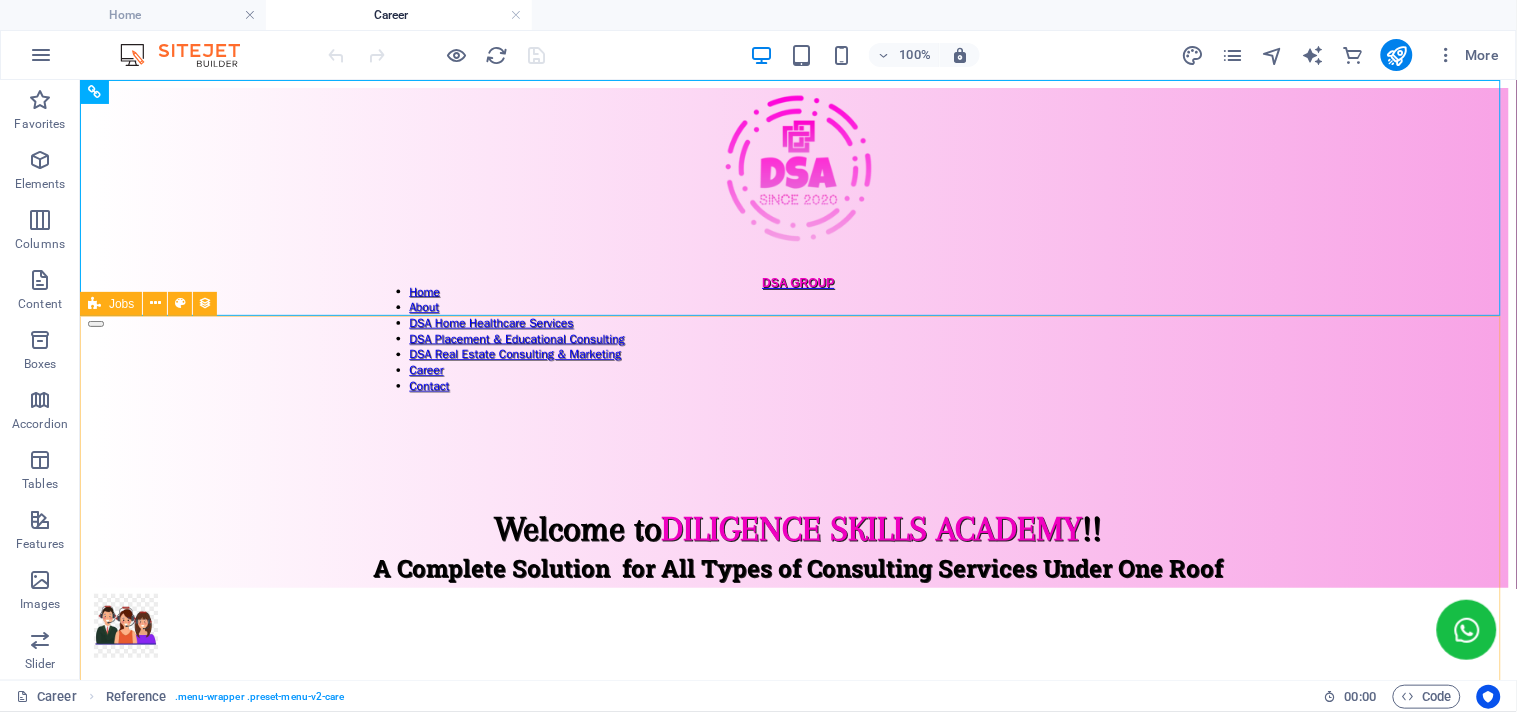 click on "Jobs" at bounding box center (121, 304) 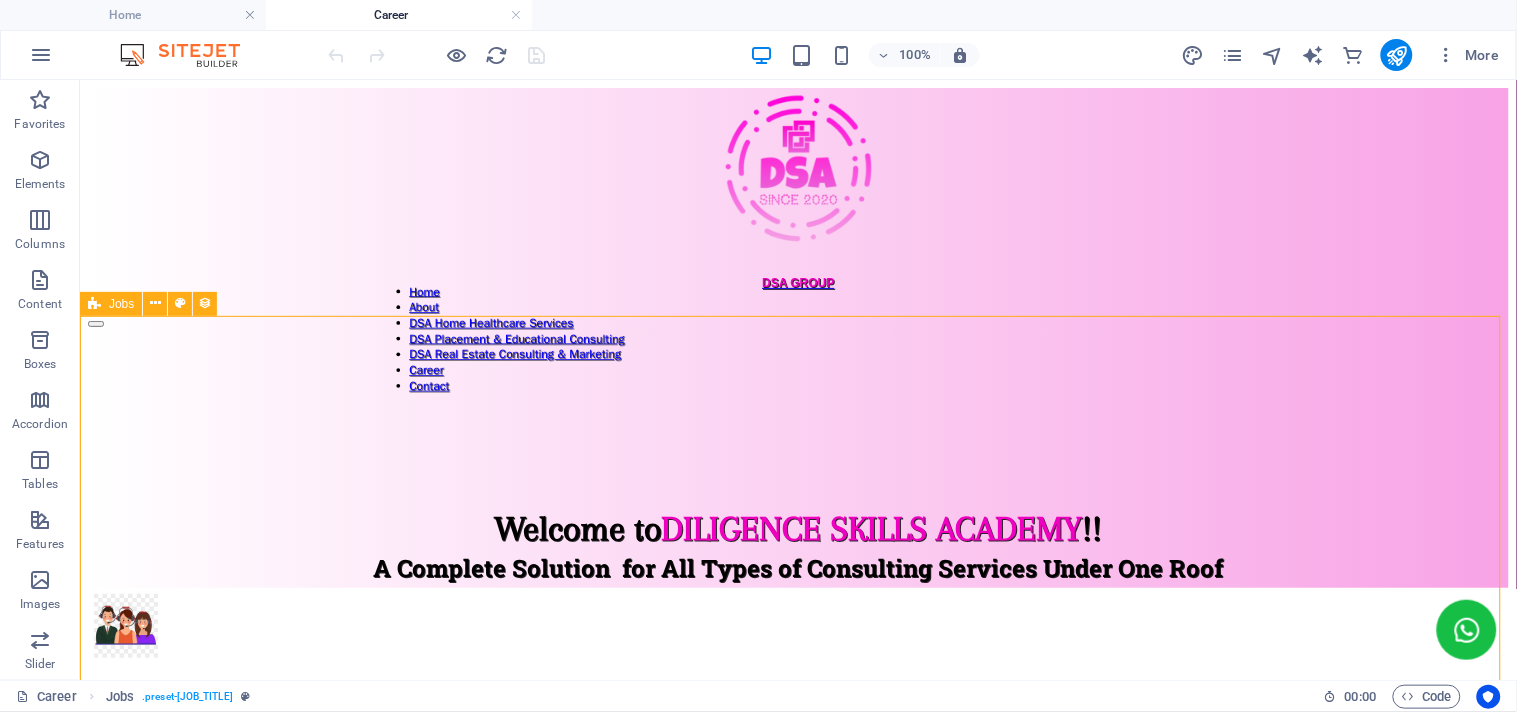 click on "Jobs" at bounding box center [121, 304] 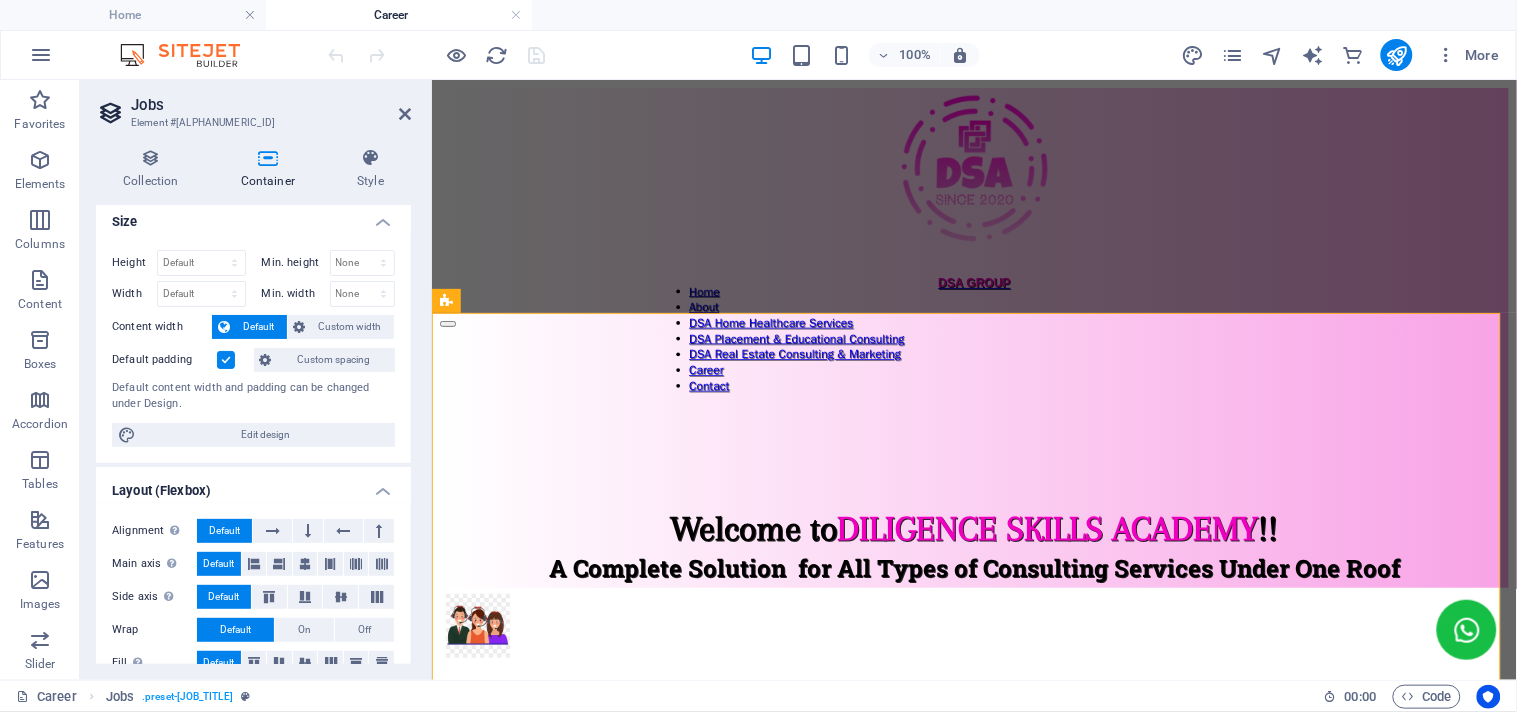 scroll, scrollTop: 0, scrollLeft: 0, axis: both 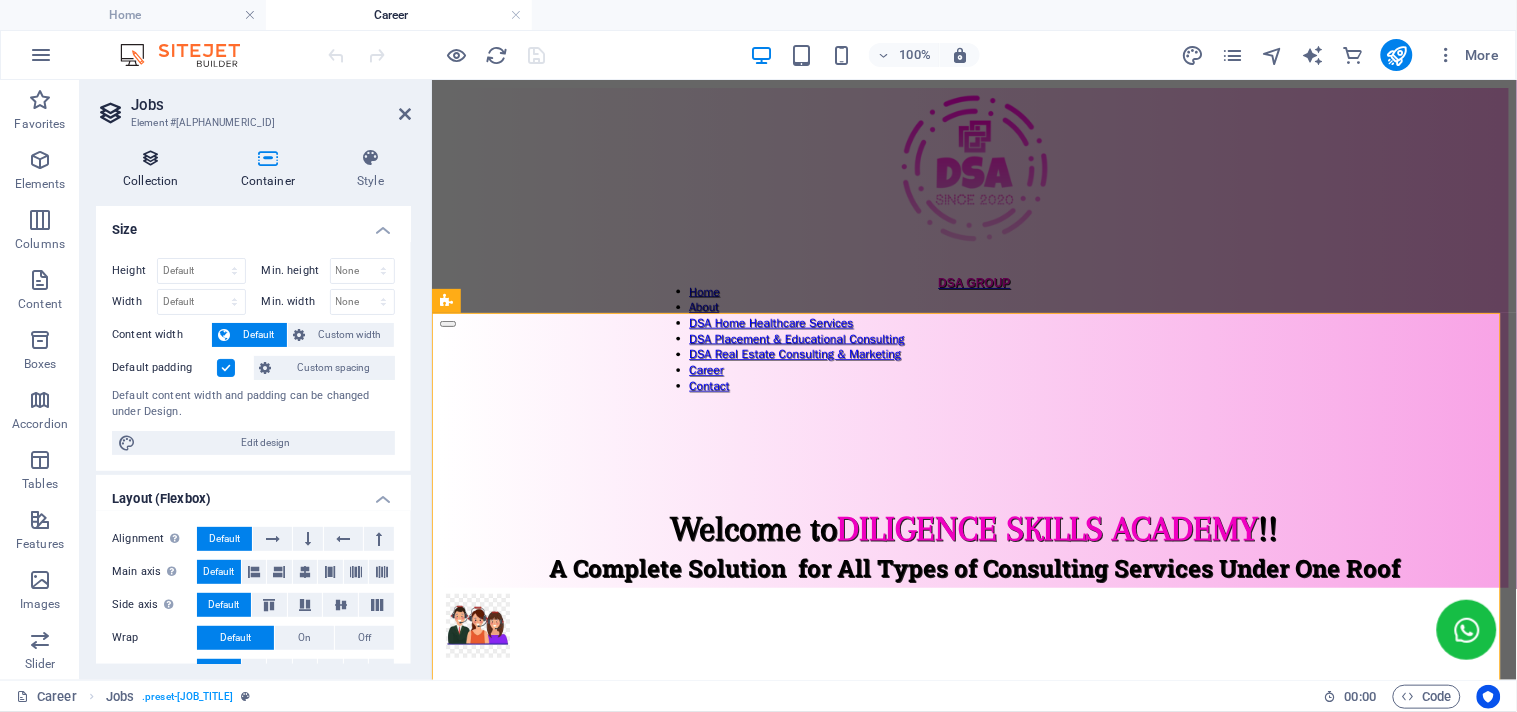 click at bounding box center (151, 158) 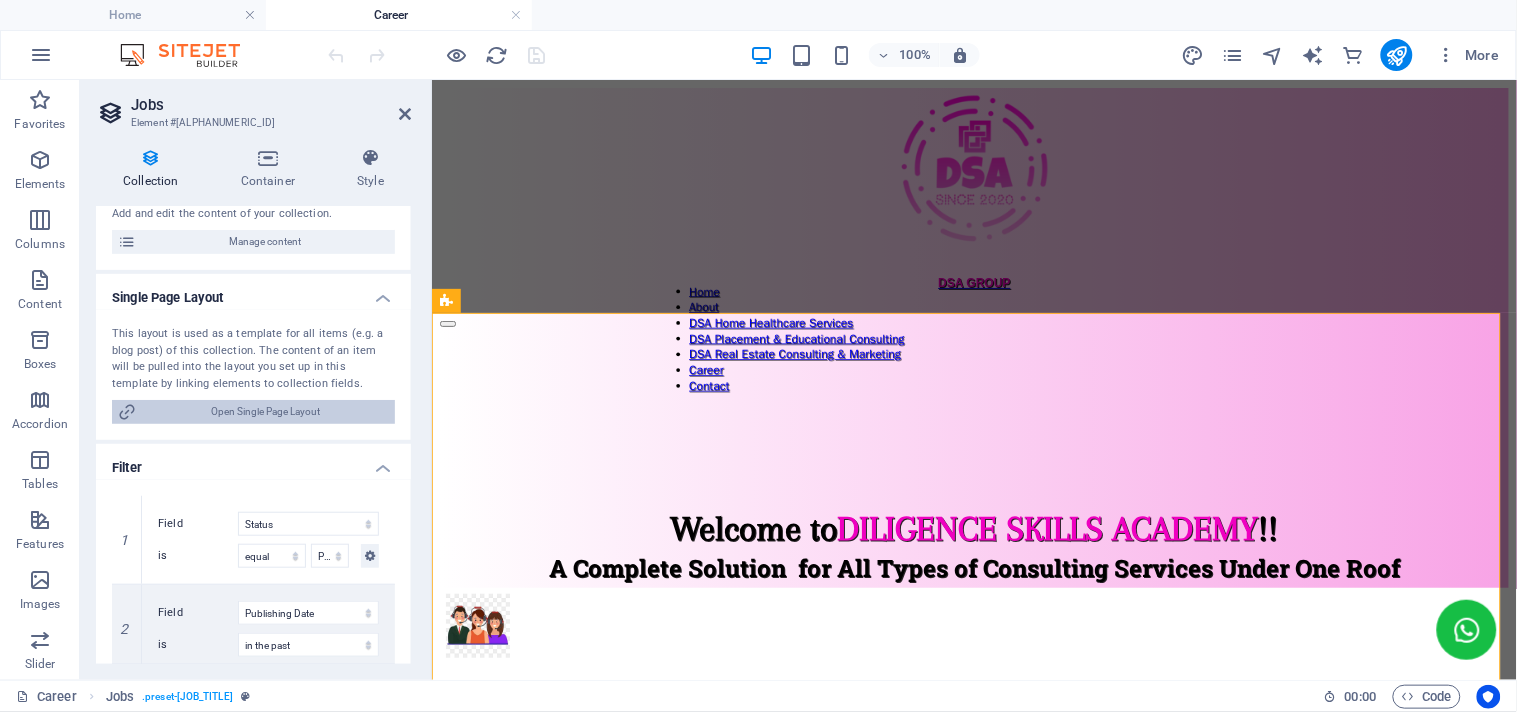 scroll, scrollTop: 0, scrollLeft: 0, axis: both 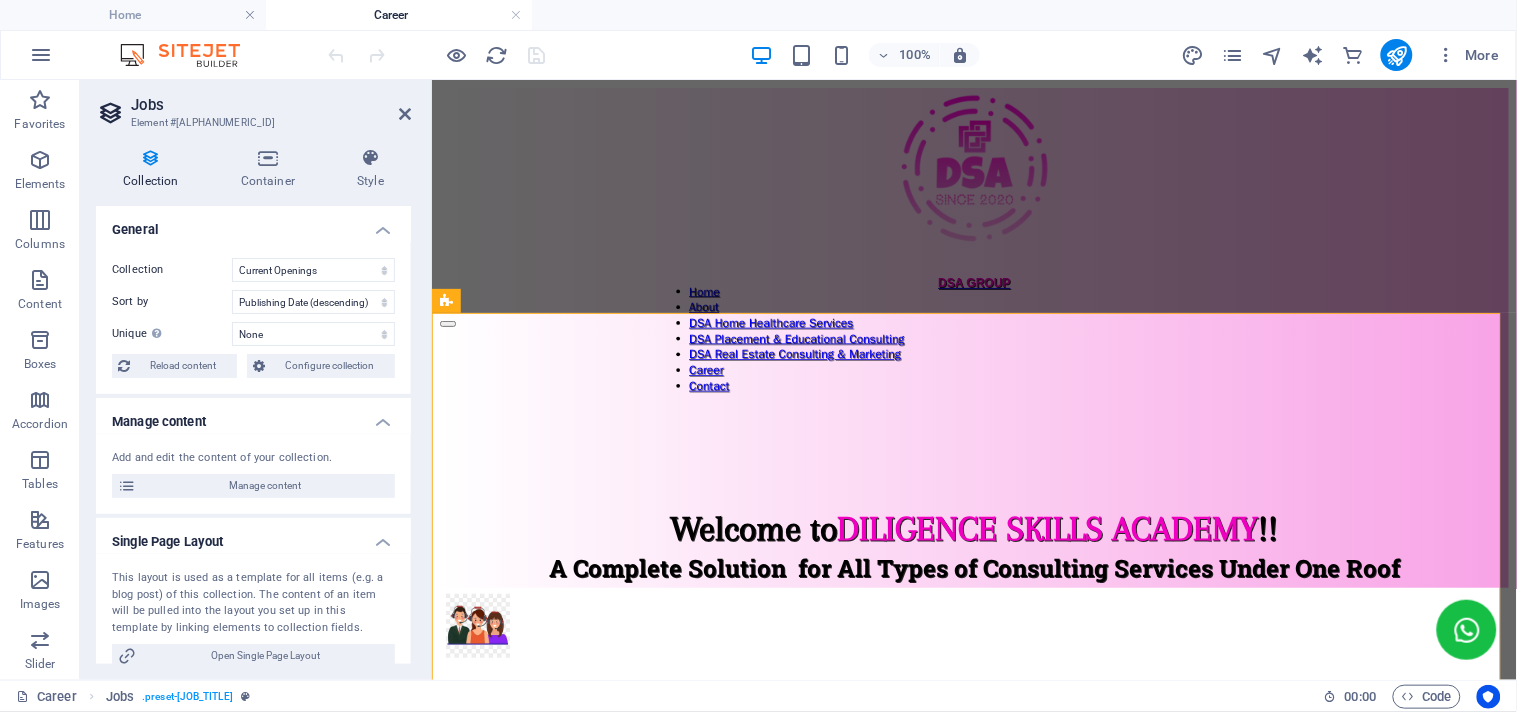 click on "Collection Container Style General Collection Current Openings Sort by Created at (ascending) Created at (descending) Updated at (ascending) Updated at (descending) Name (ascending) Name (descending) Slug (ascending) Slug (descending) Department (ascending) Department (descending) Job type (ascending) Job type (descending) Publishing Date (ascending) Publishing Date (descending) Country (ascending) Country (descending) City (ascending) City (descending) Status (ascending) Status (descending) Job Time & Shift (ascending) Job Time & Shift (descending) Random Unique Display only unique values. Leave disabled if unclear. None Name Slug Company logo Content Department Job type Publishing Date Country City Status Job Time & Shift Reload content Configure collection Please add a collection first Collections Manage content Add and edit the content of your collection. Manage content Single Page Layout Open Single Page Layout Filter 1 Field Created at Updated at Name Slug Department Job type Country City 2" at bounding box center [253, 406] 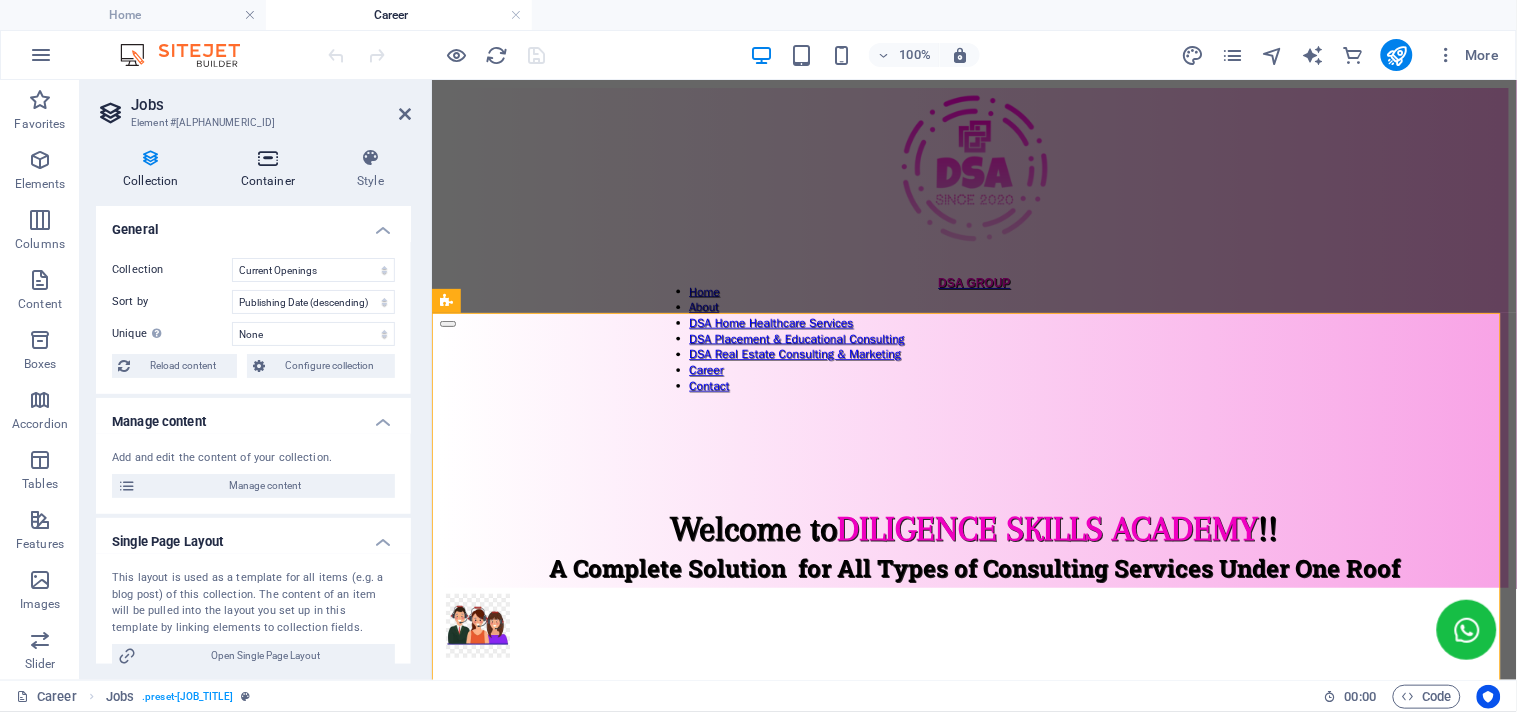 click on "Container" at bounding box center (272, 169) 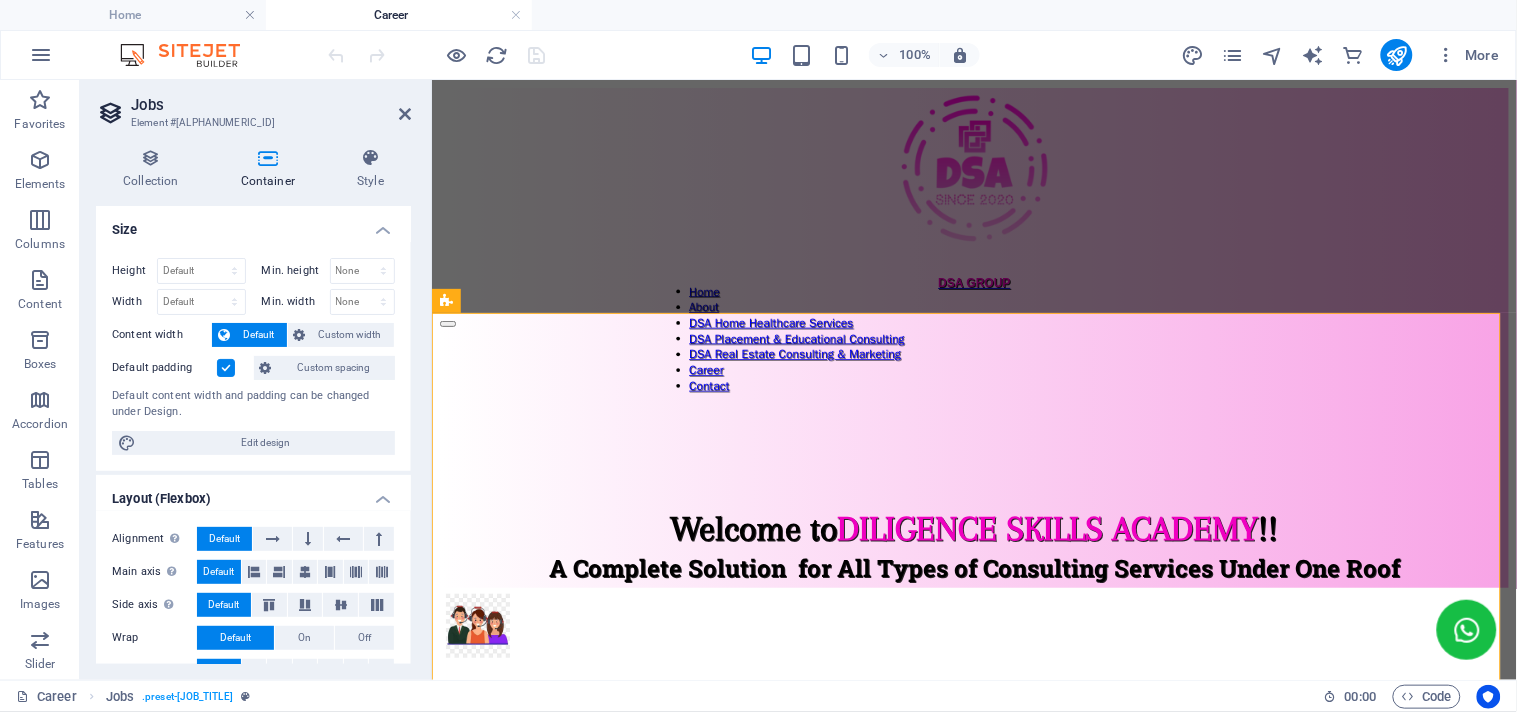 scroll, scrollTop: 35, scrollLeft: 0, axis: vertical 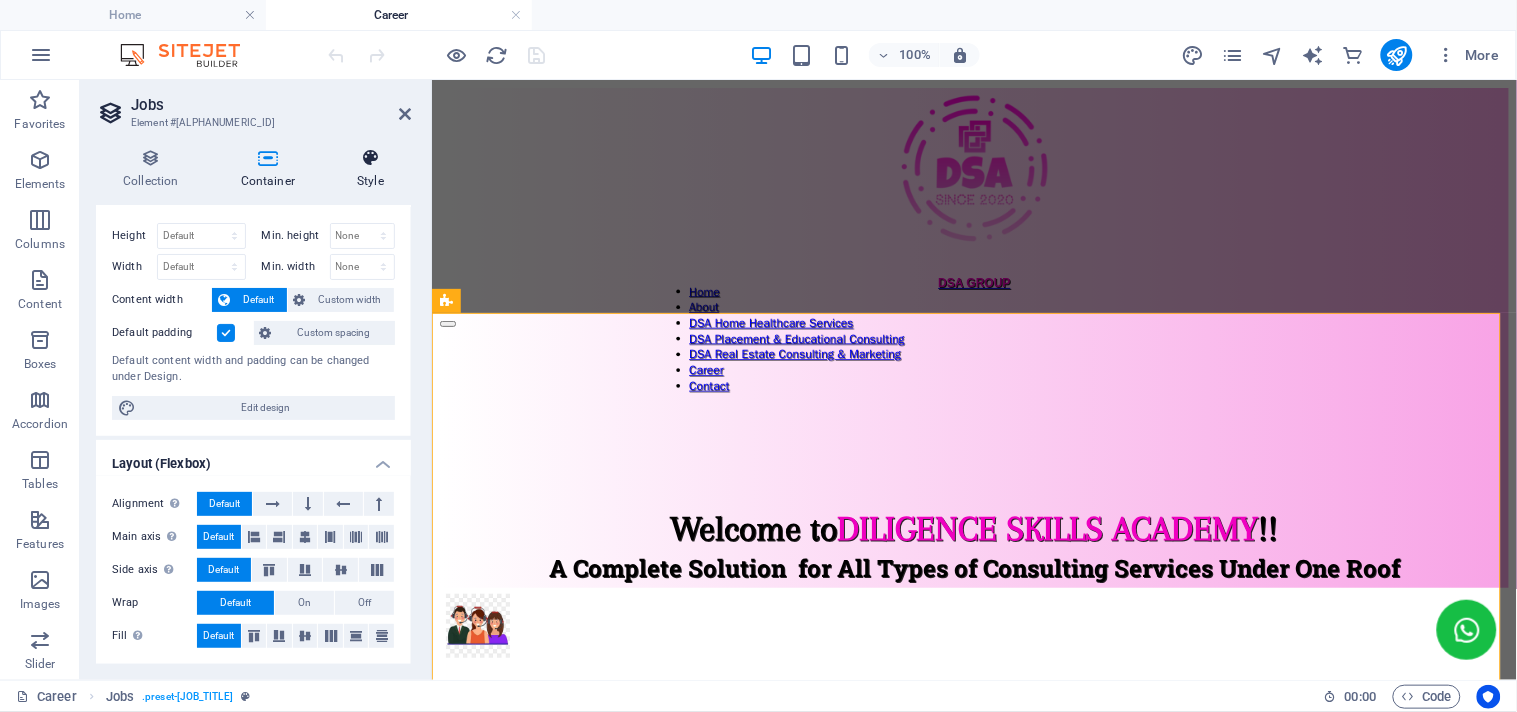 click at bounding box center [370, 158] 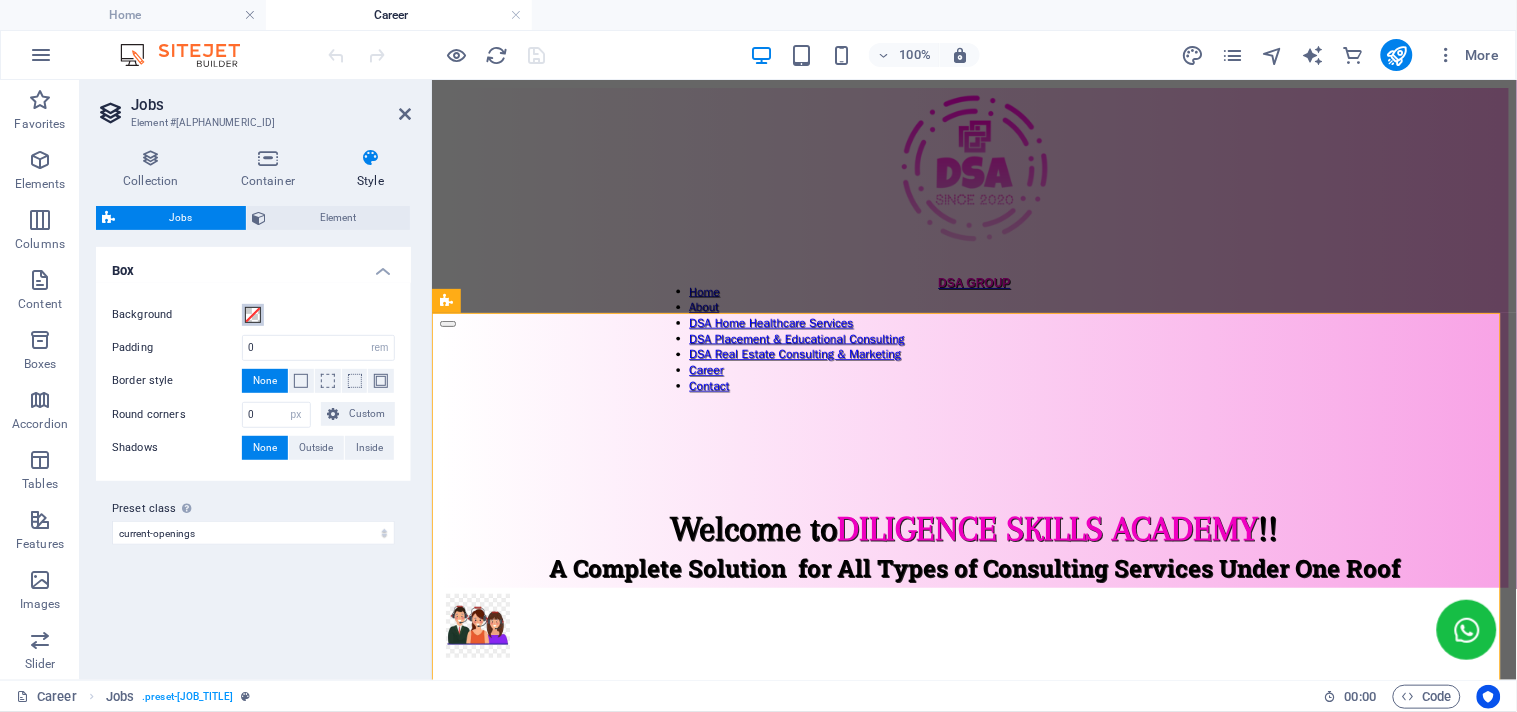 click at bounding box center (253, 315) 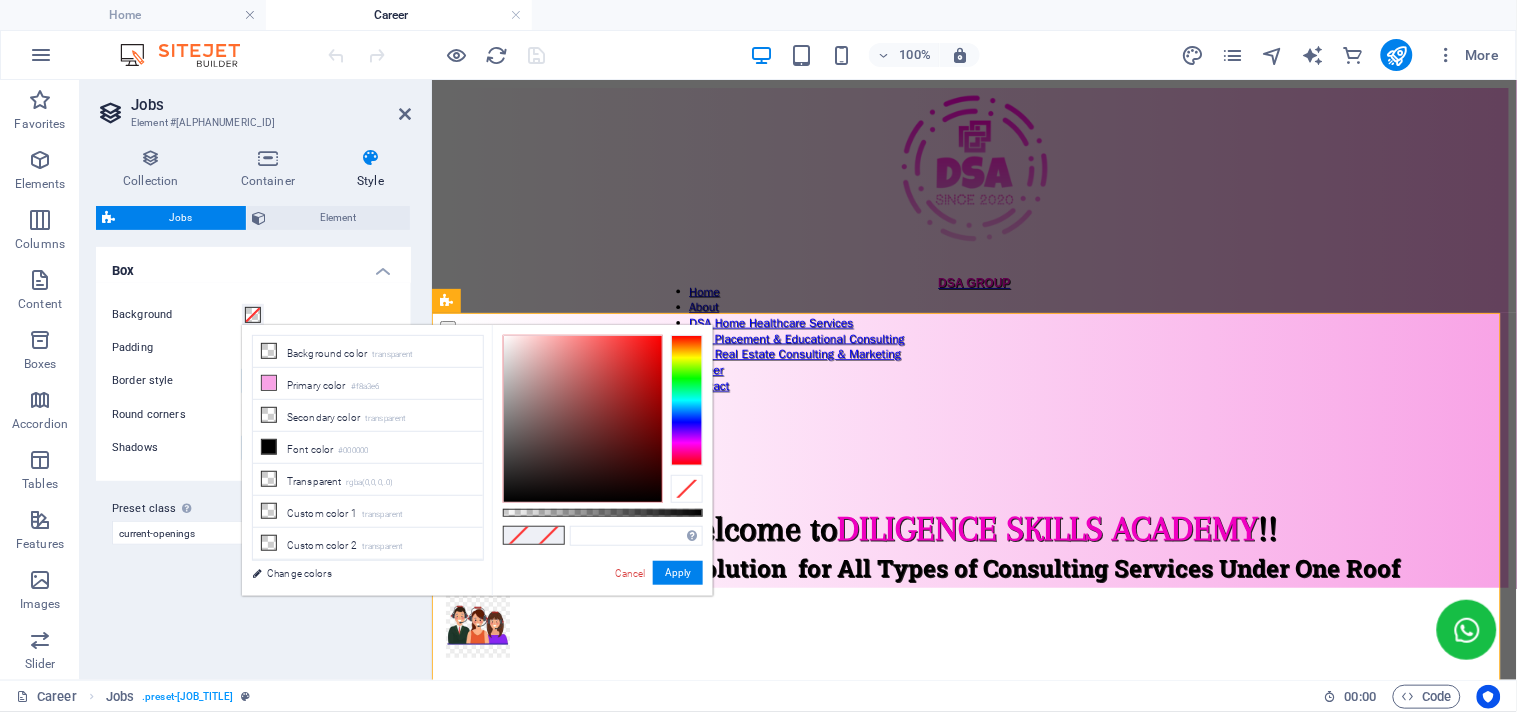 click at bounding box center (549, 535) 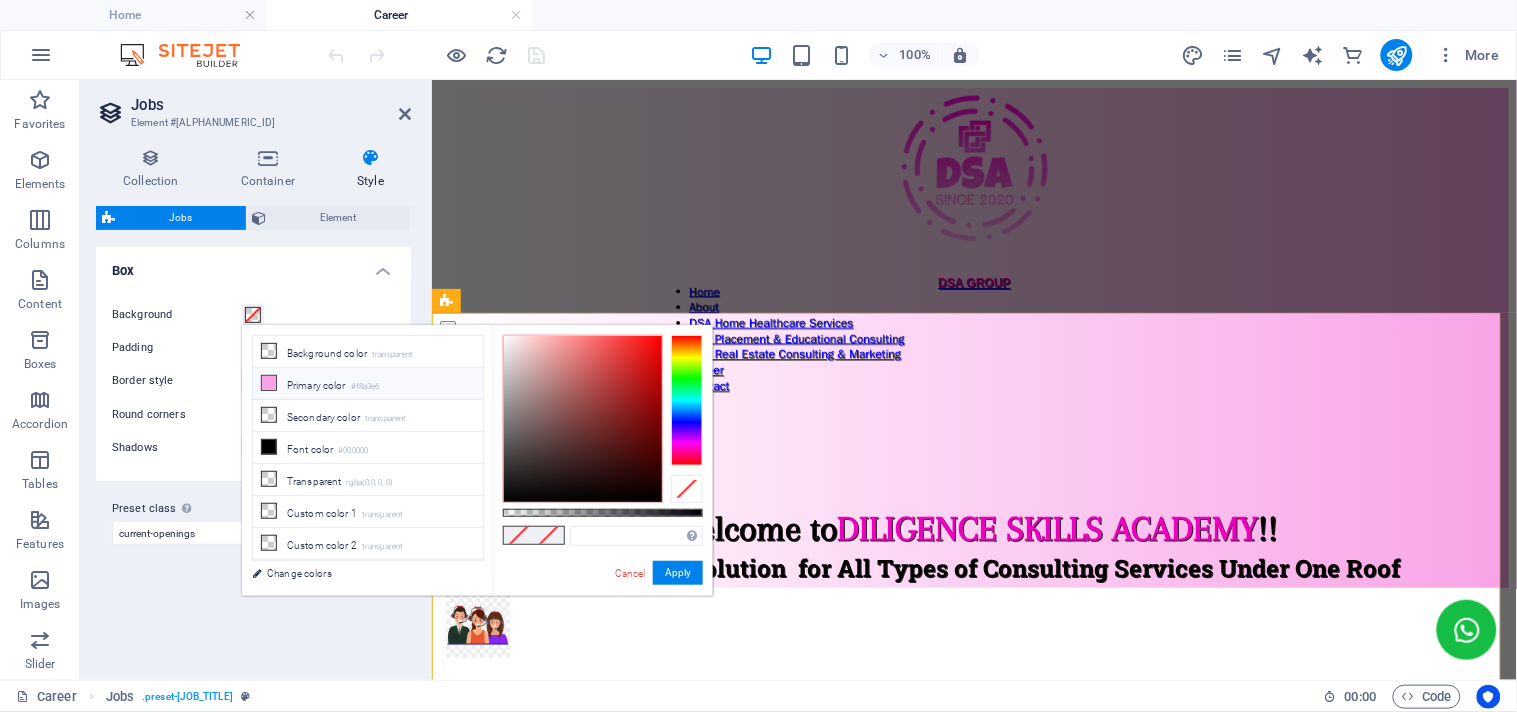 click at bounding box center [269, 383] 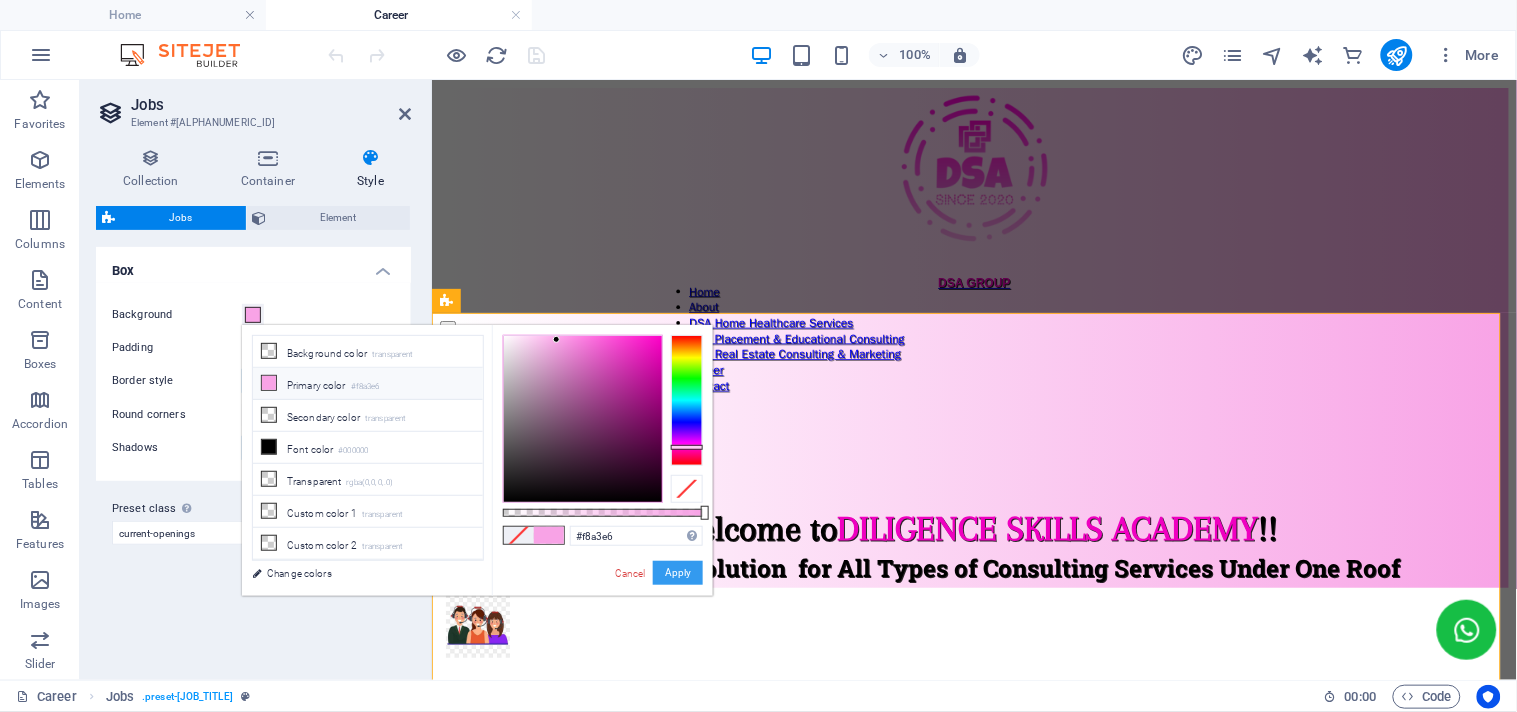 drag, startPoint x: 687, startPoint y: 572, endPoint x: 254, endPoint y: 492, distance: 440.32828 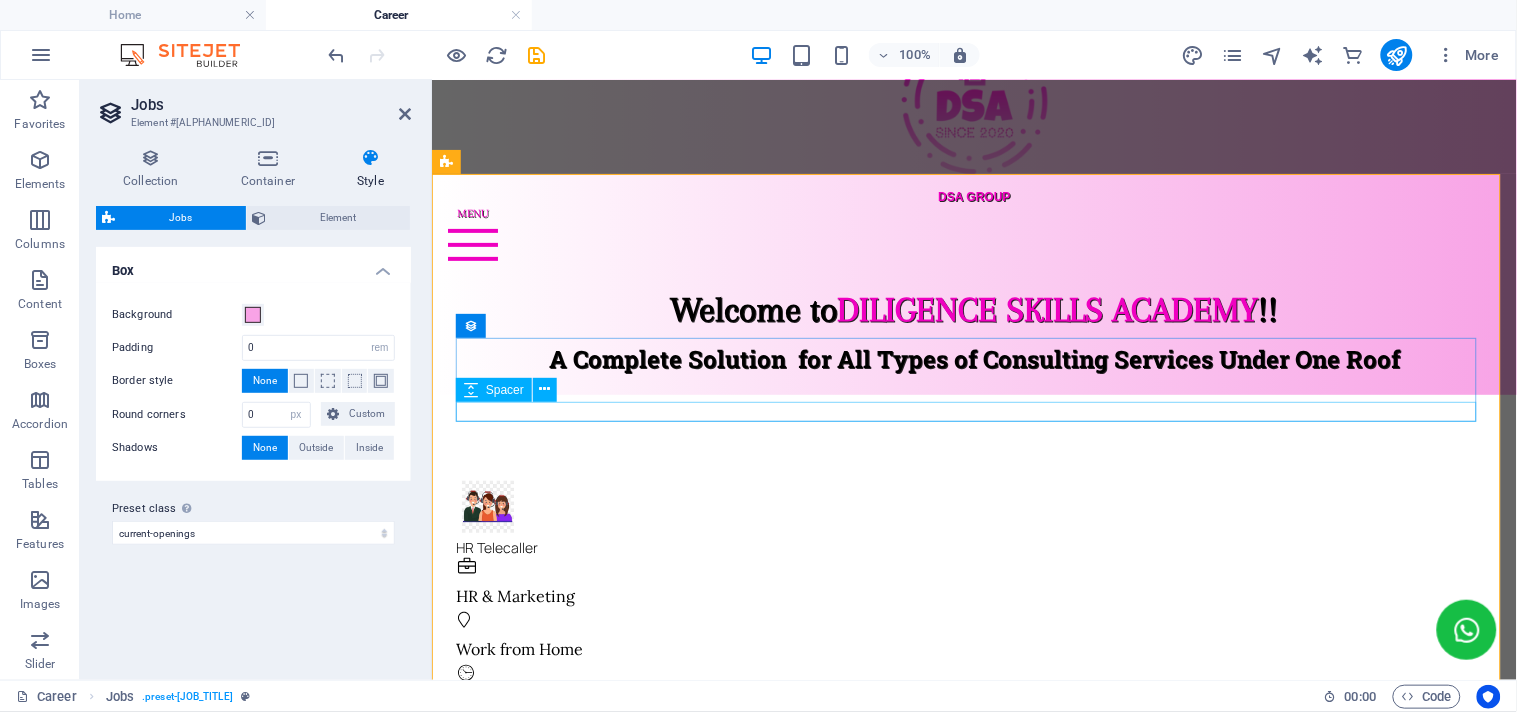 scroll, scrollTop: 0, scrollLeft: 0, axis: both 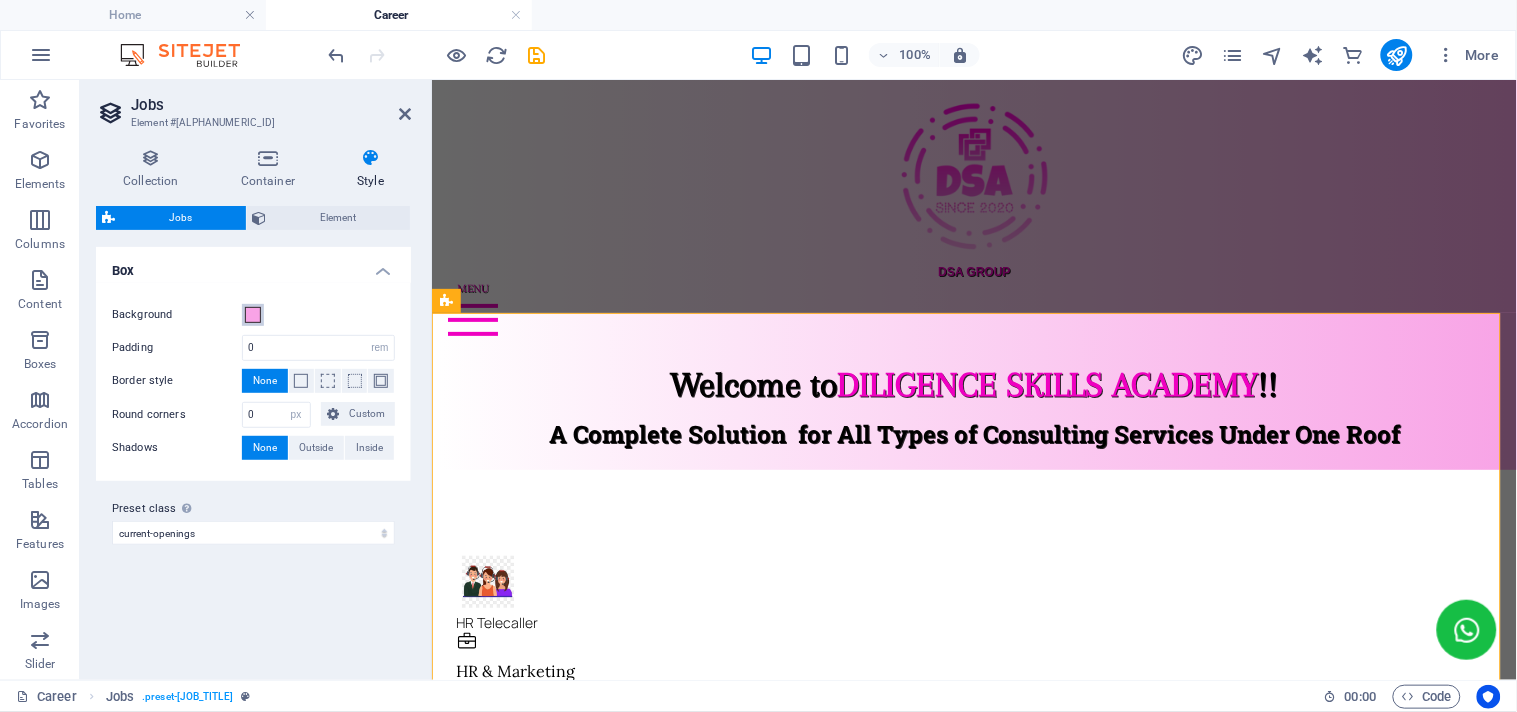 click on "Background" at bounding box center [253, 315] 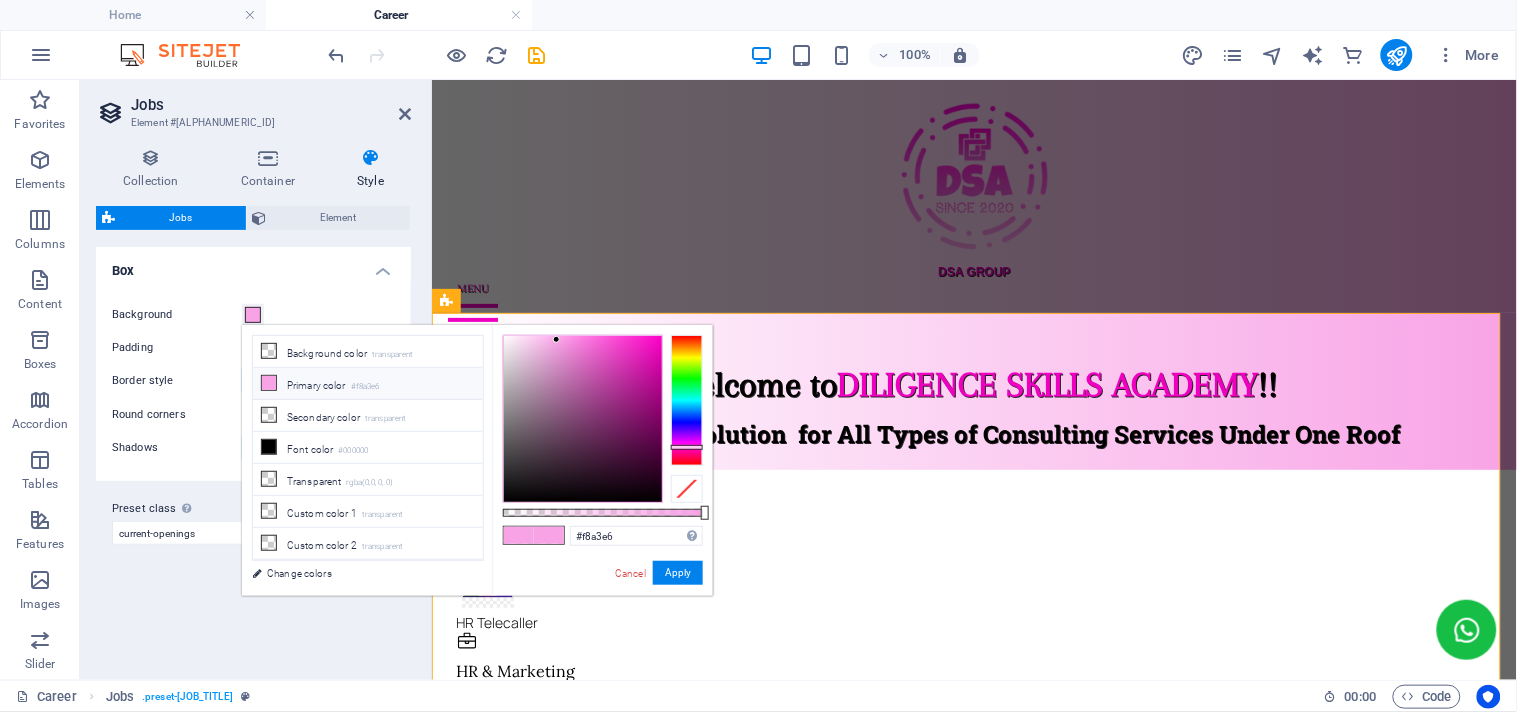 click on "Background" at bounding box center [253, 315] 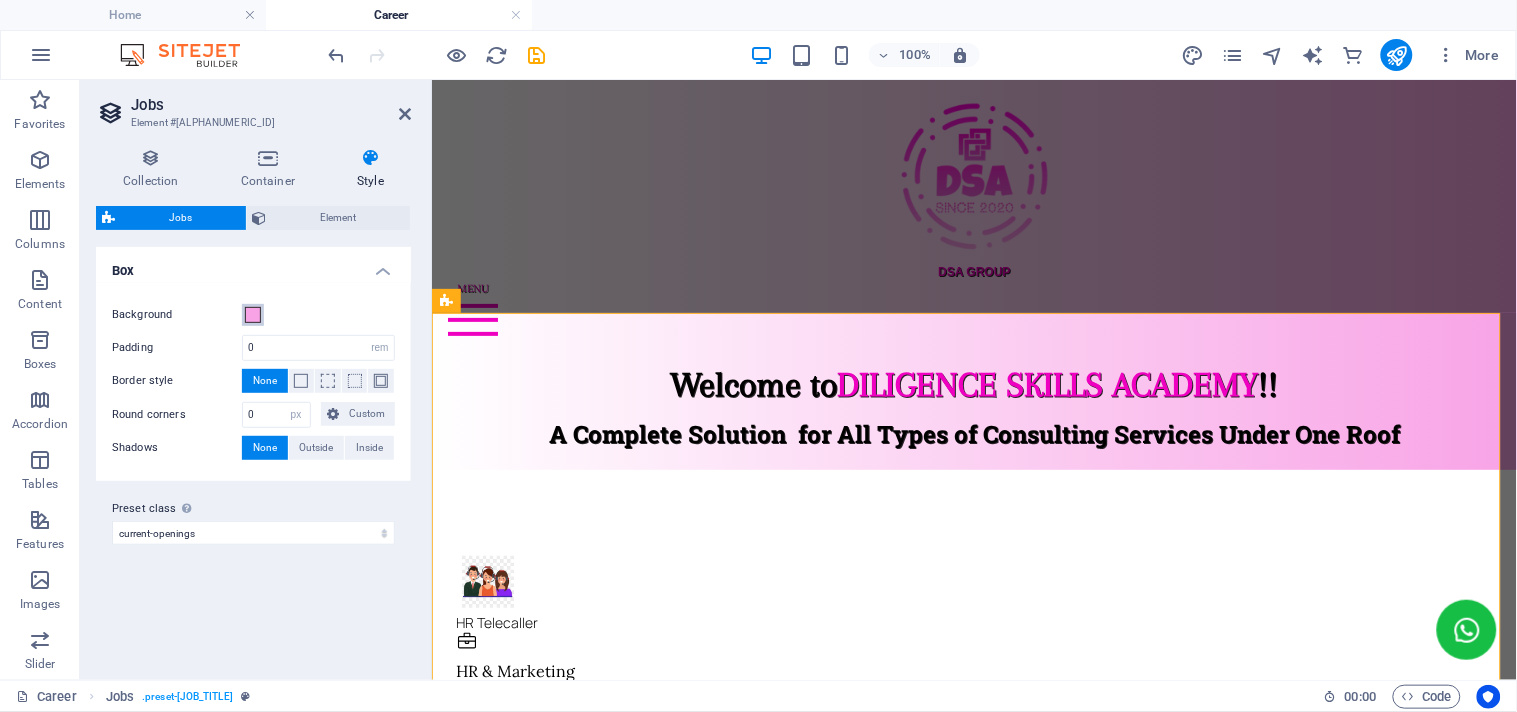 click on "Background" at bounding box center (253, 315) 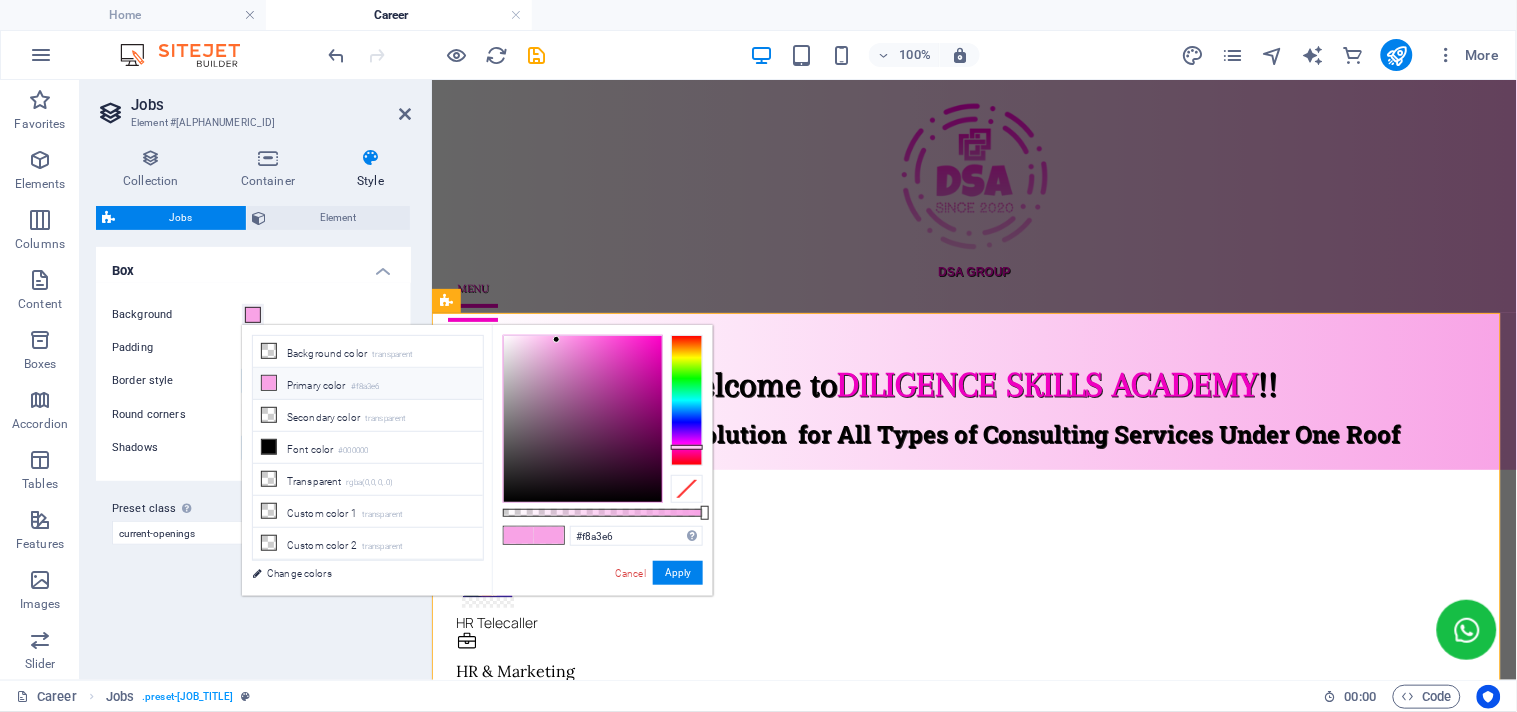click on "Background" at bounding box center [253, 315] 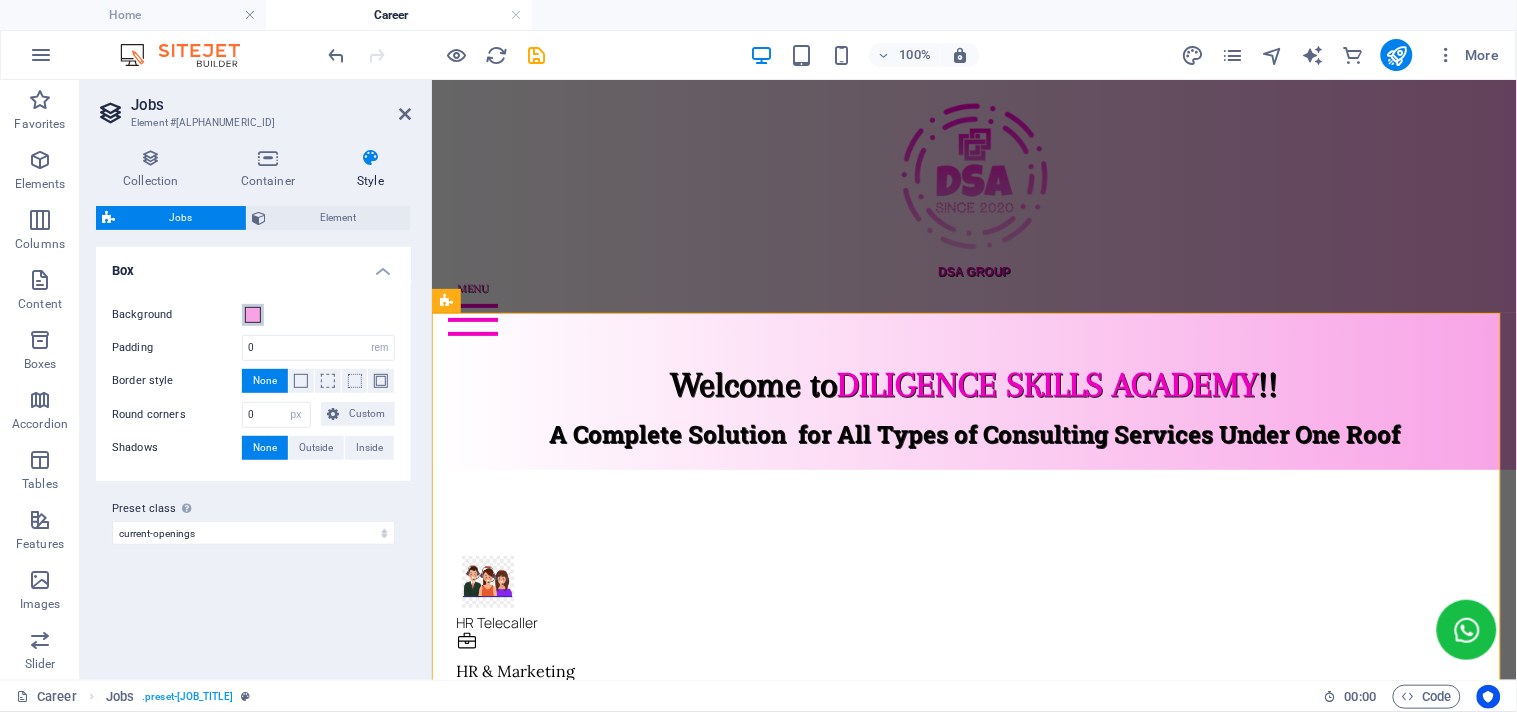 click on "Background" at bounding box center [253, 315] 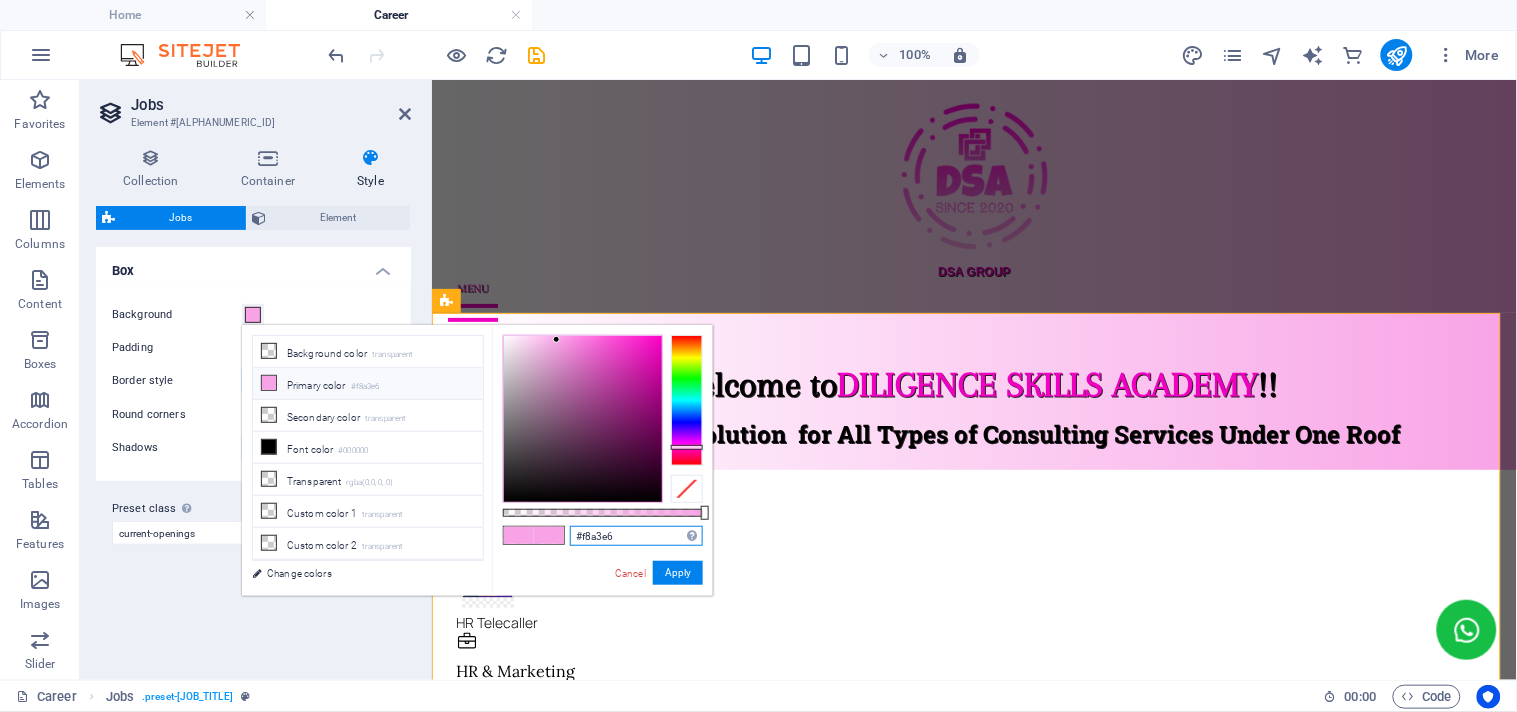 click on "#f8a3e6" at bounding box center [636, 536] 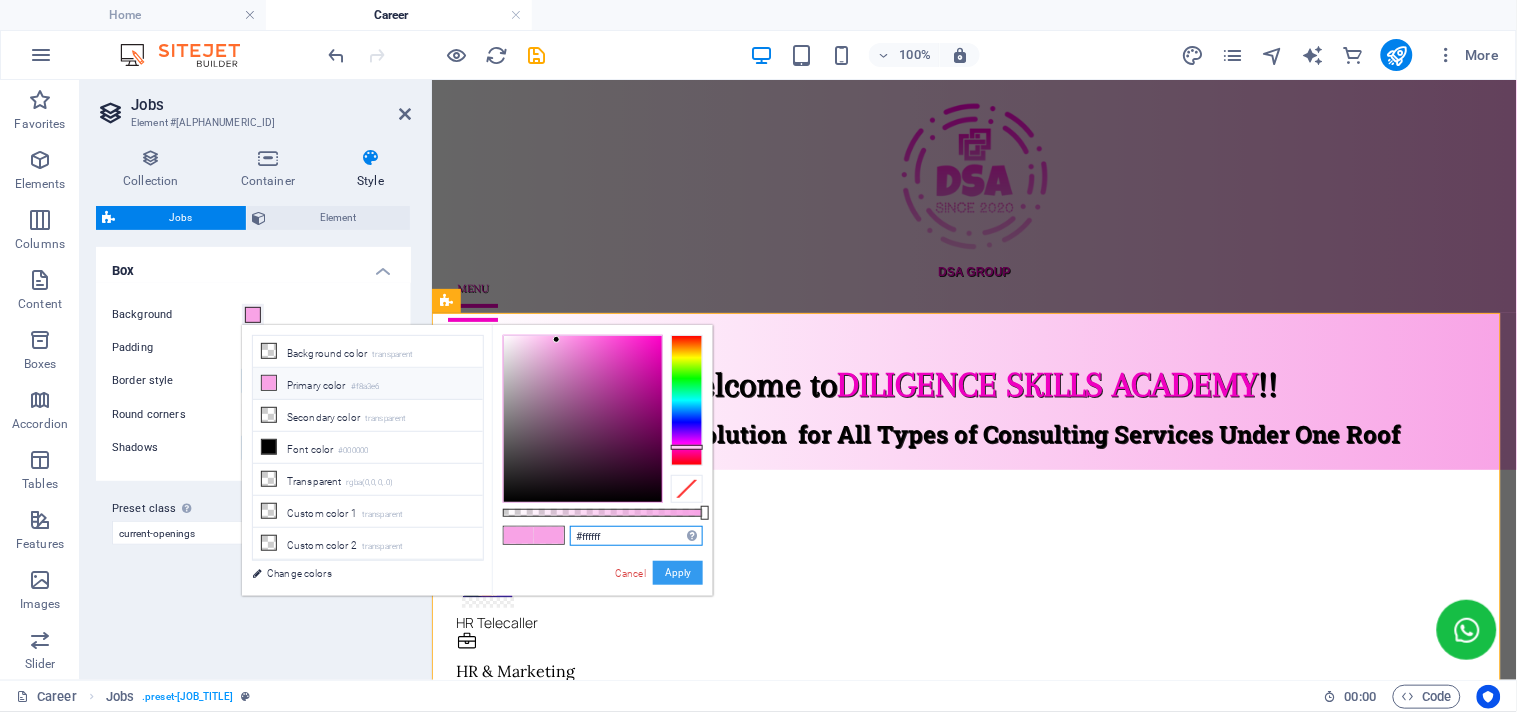 type on "#ffffff" 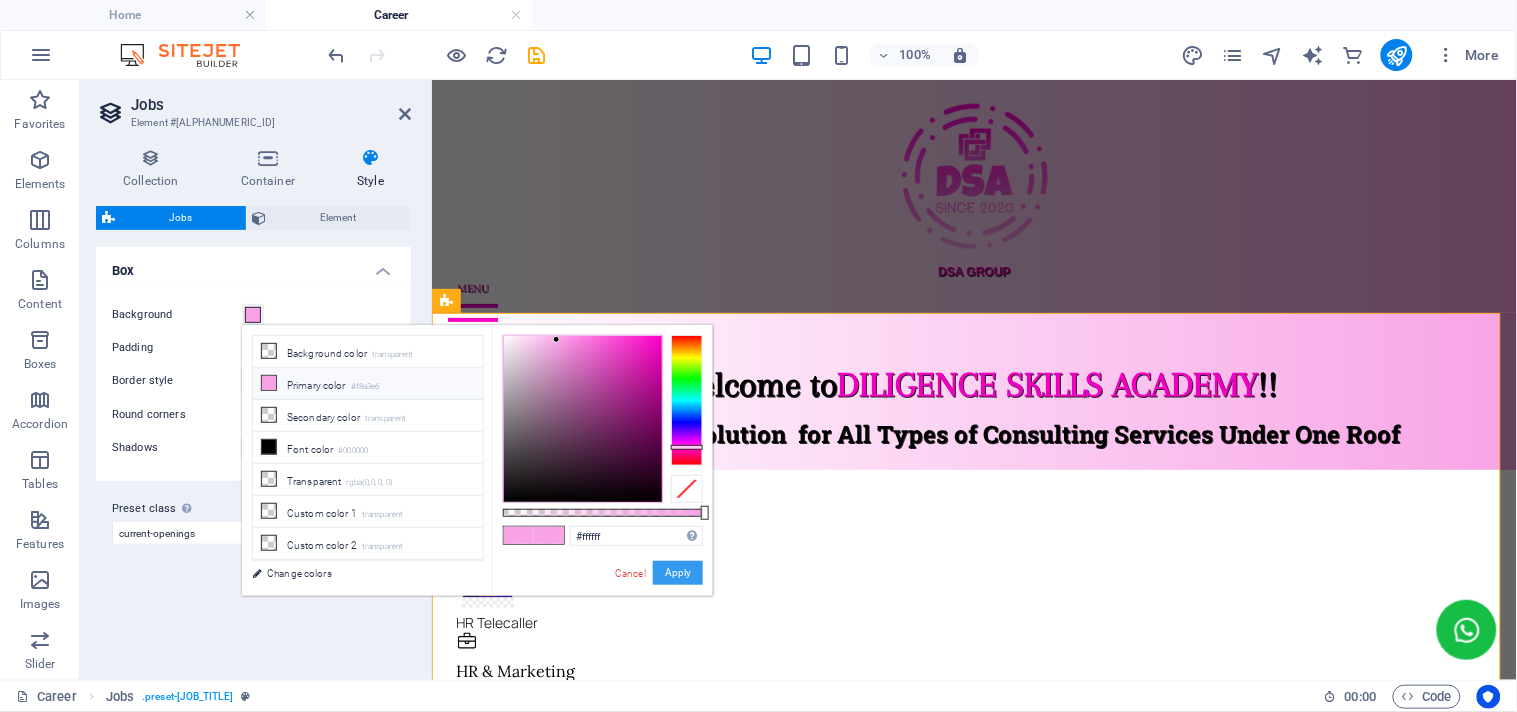 drag, startPoint x: 259, startPoint y: 495, endPoint x: 691, endPoint y: 575, distance: 439.34497 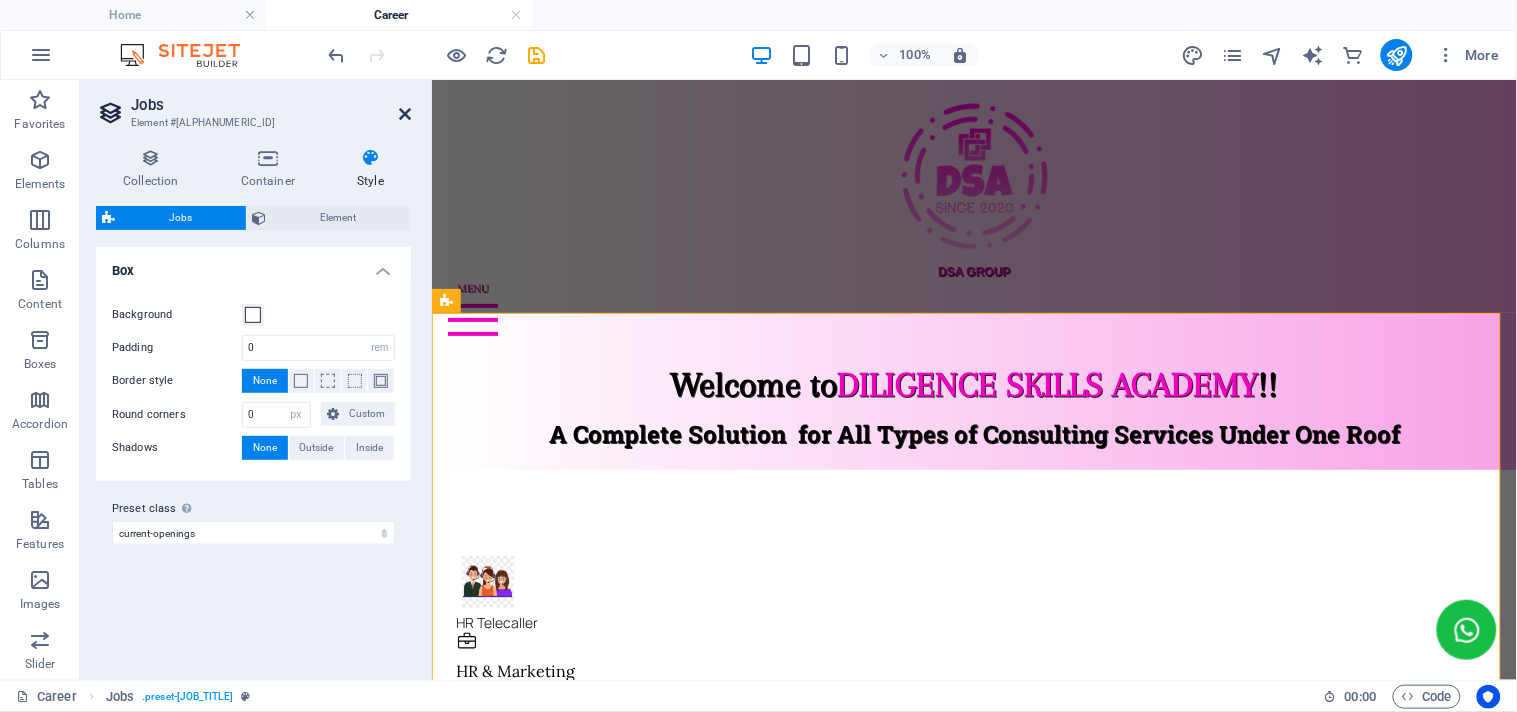 click at bounding box center (405, 114) 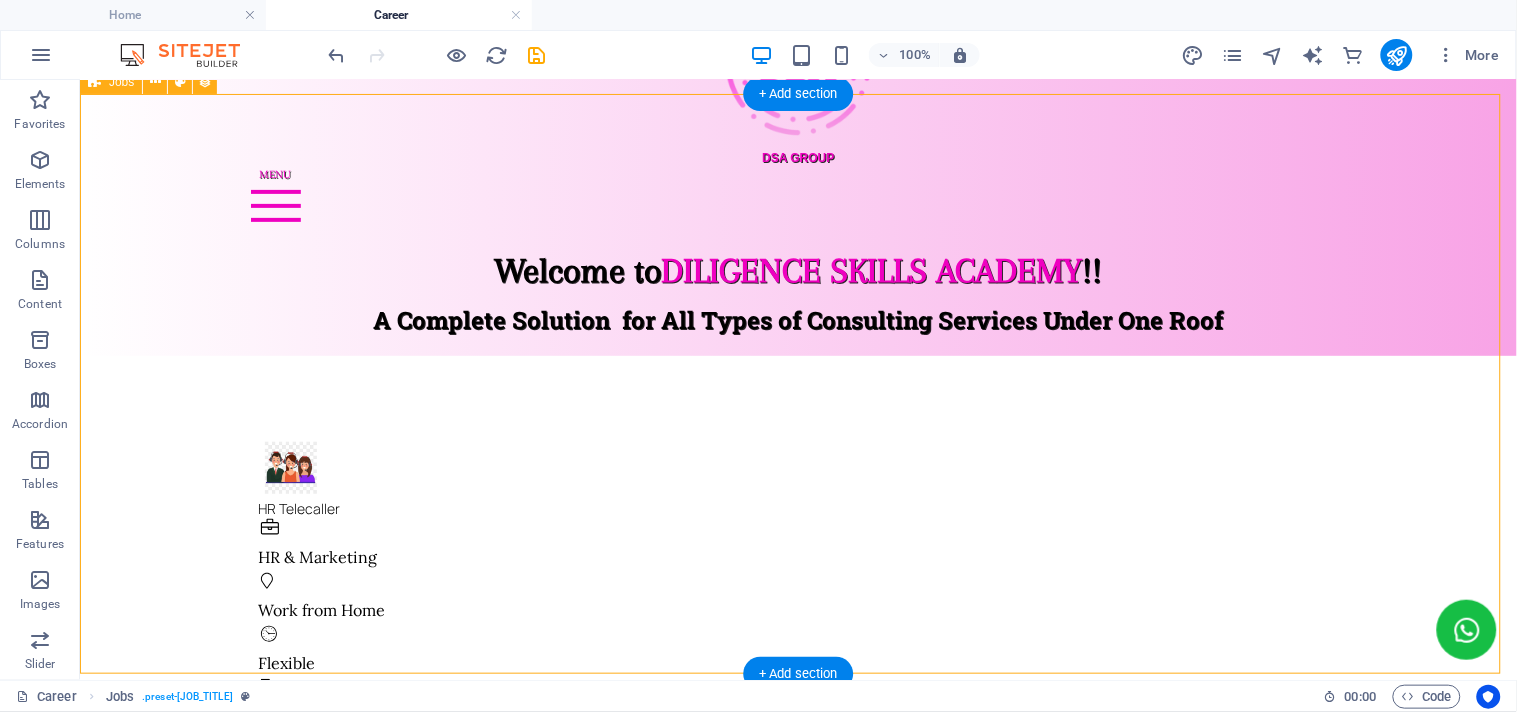 scroll, scrollTop: 0, scrollLeft: 0, axis: both 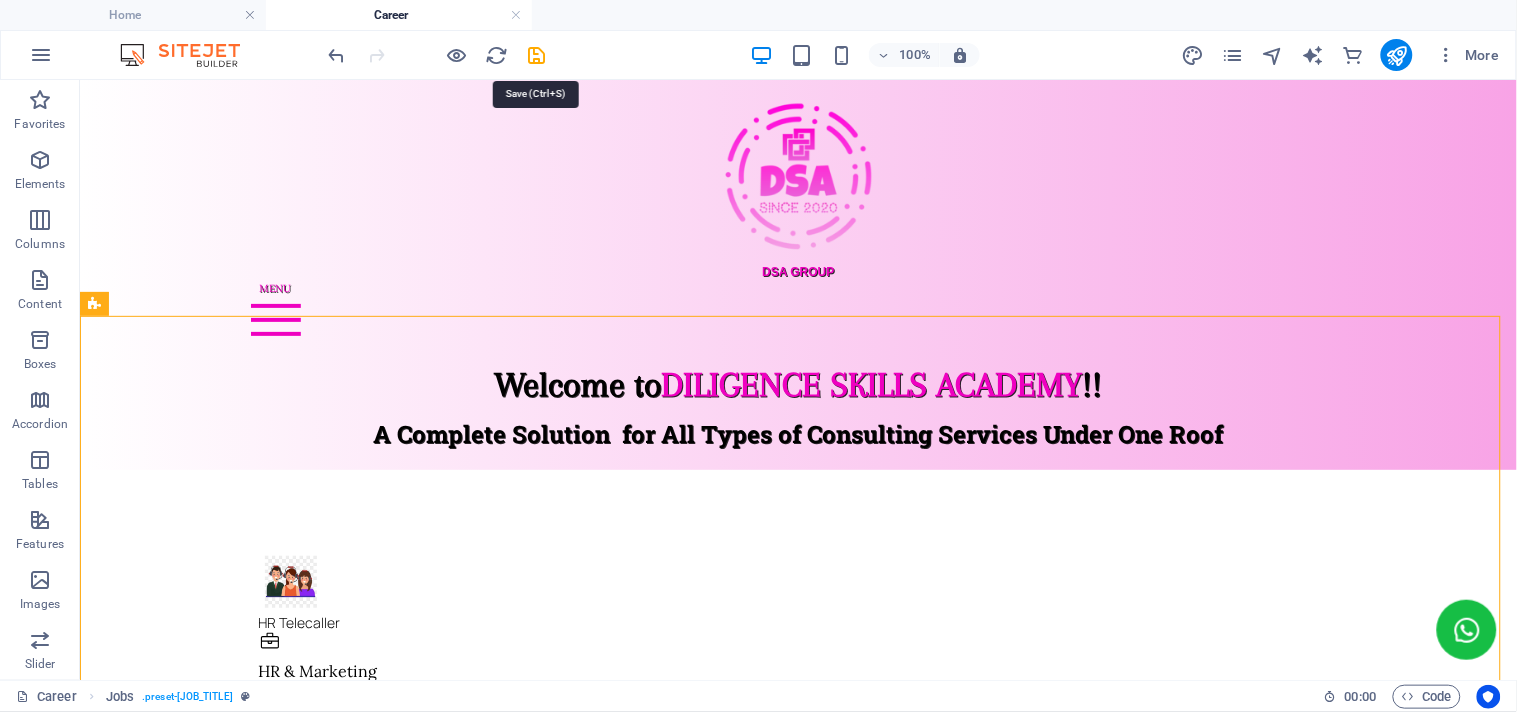 click at bounding box center (537, 55) 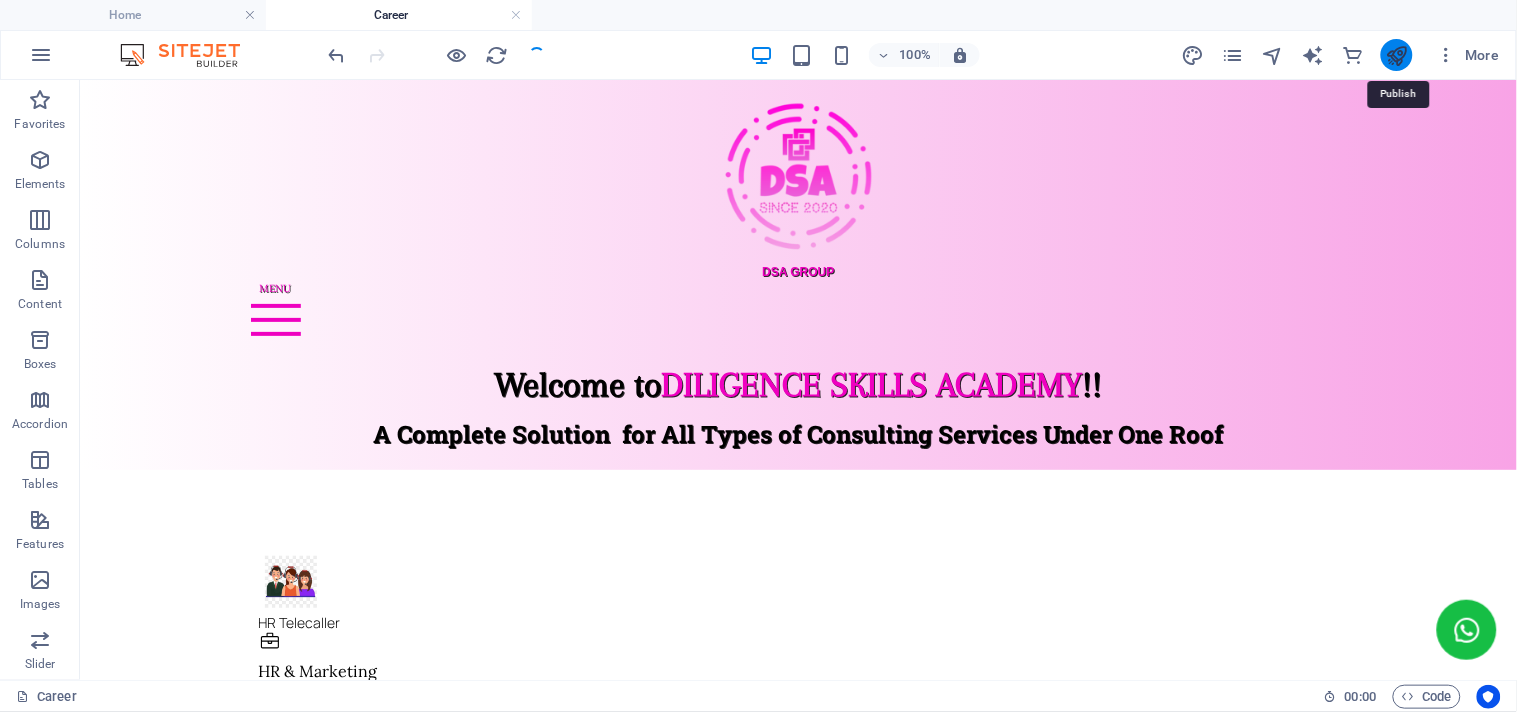 click at bounding box center [1396, 55] 